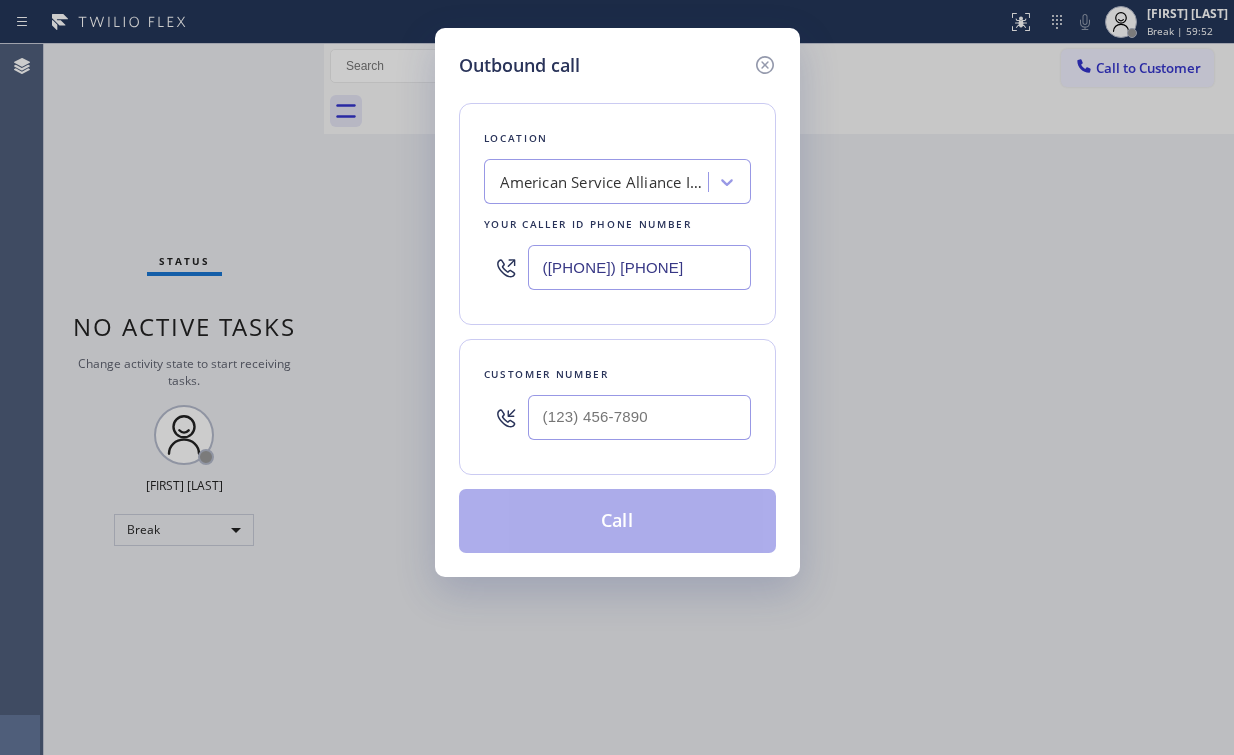 scroll, scrollTop: 0, scrollLeft: 0, axis: both 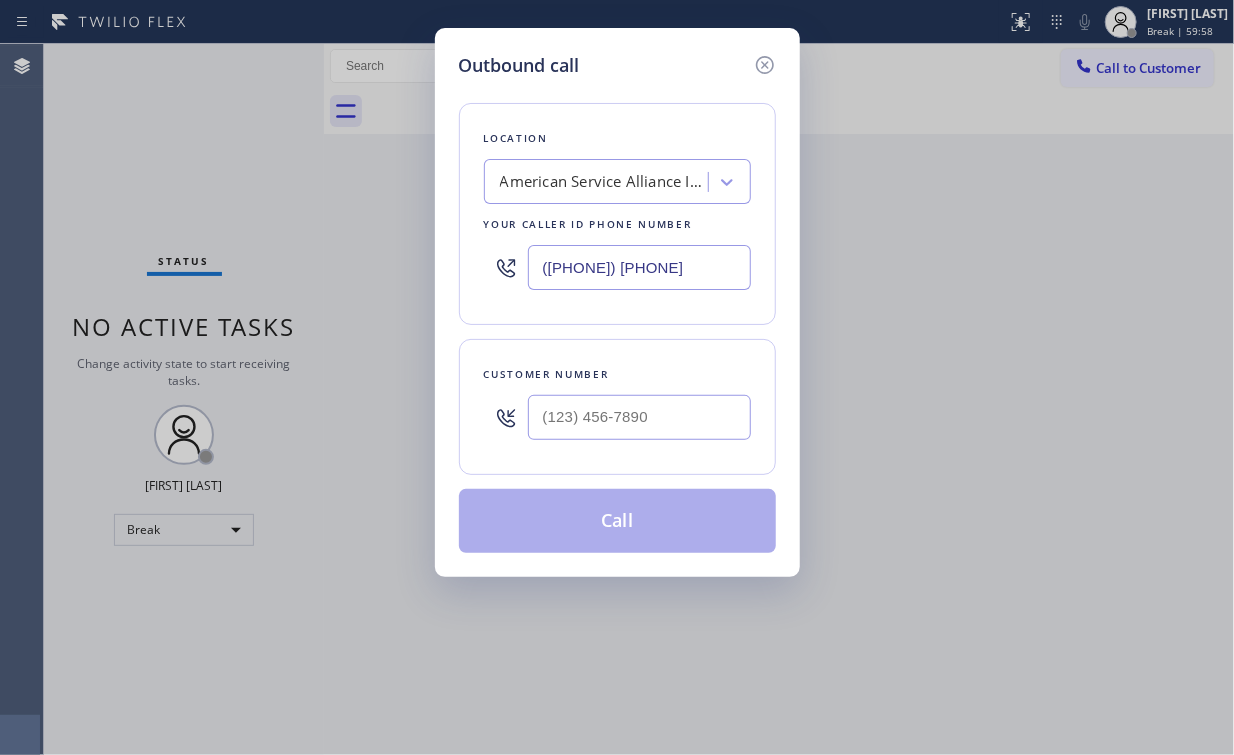 click on "Outbound call Location American Service Alliance Indio Your caller id phone number (760) 452-3788 Customer number Call" at bounding box center [617, 302] 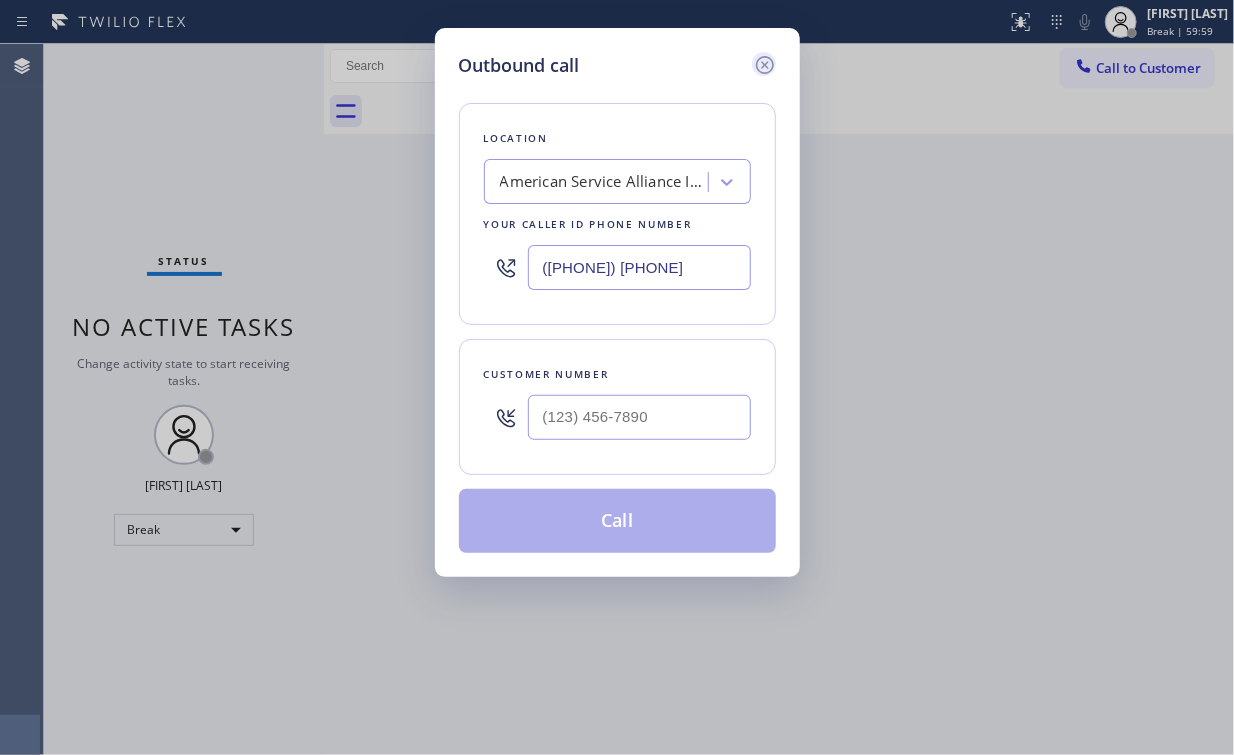 click 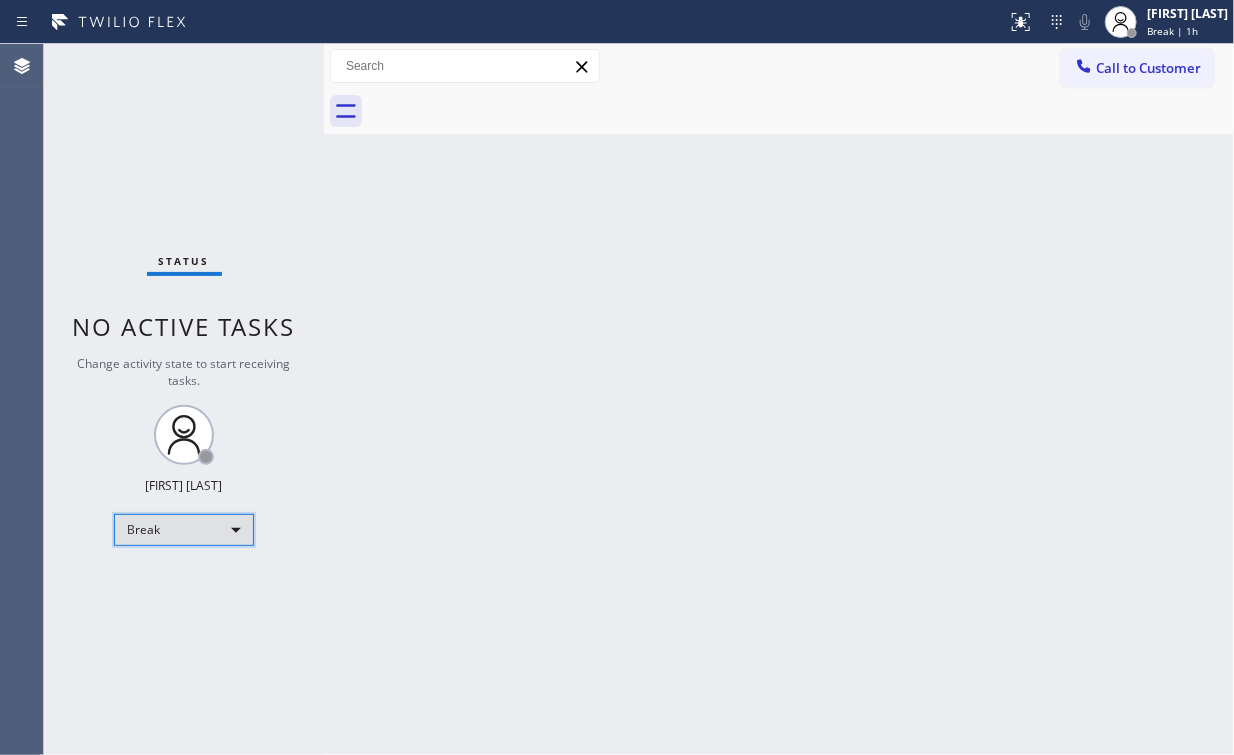click on "Break" at bounding box center [184, 530] 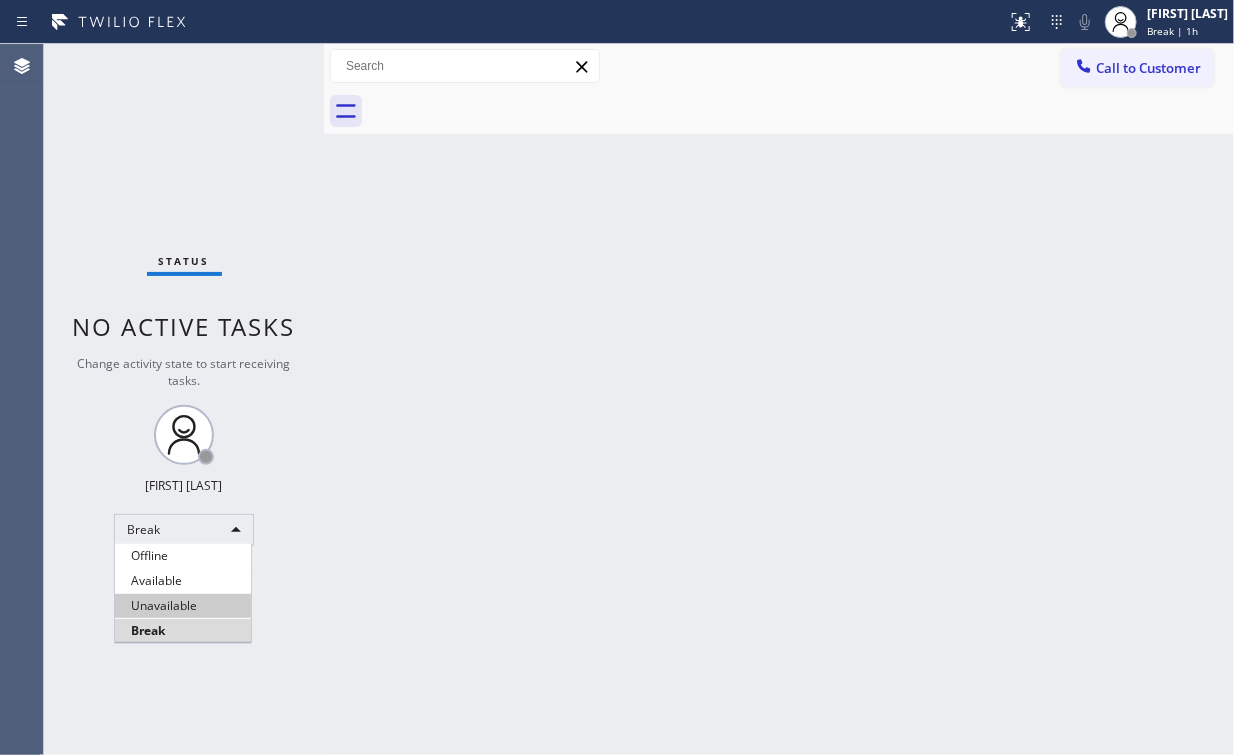 click on "Unavailable" at bounding box center (183, 606) 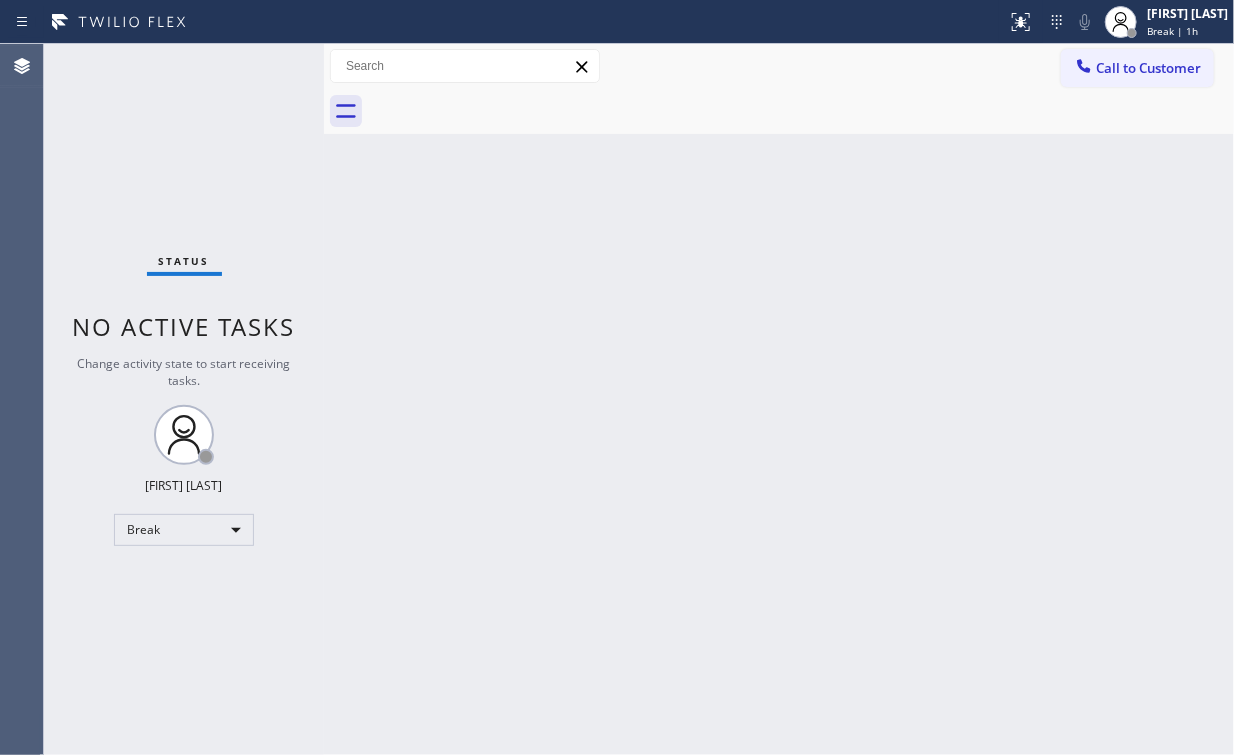 click on "Status   No active tasks     Change activity state to start receiving tasks.   [FIRST] [LAST] Break" at bounding box center [184, 399] 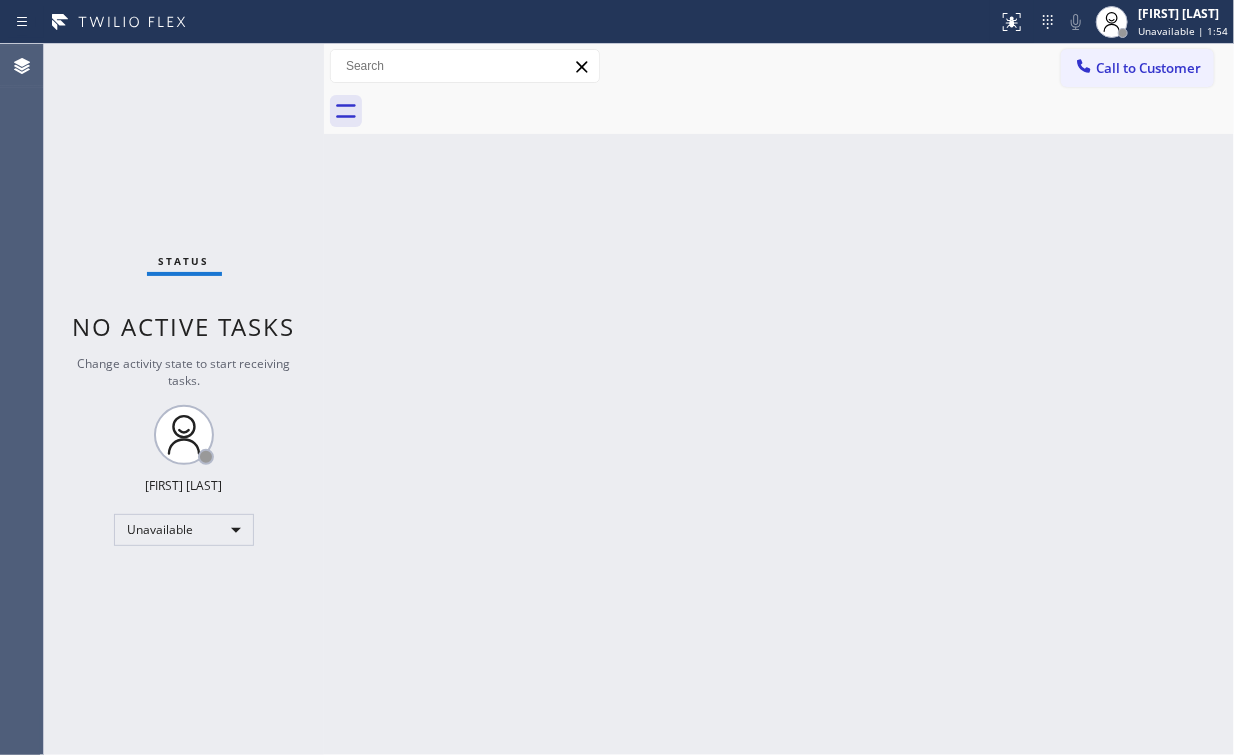 click on "Call to Customer" at bounding box center (1148, 68) 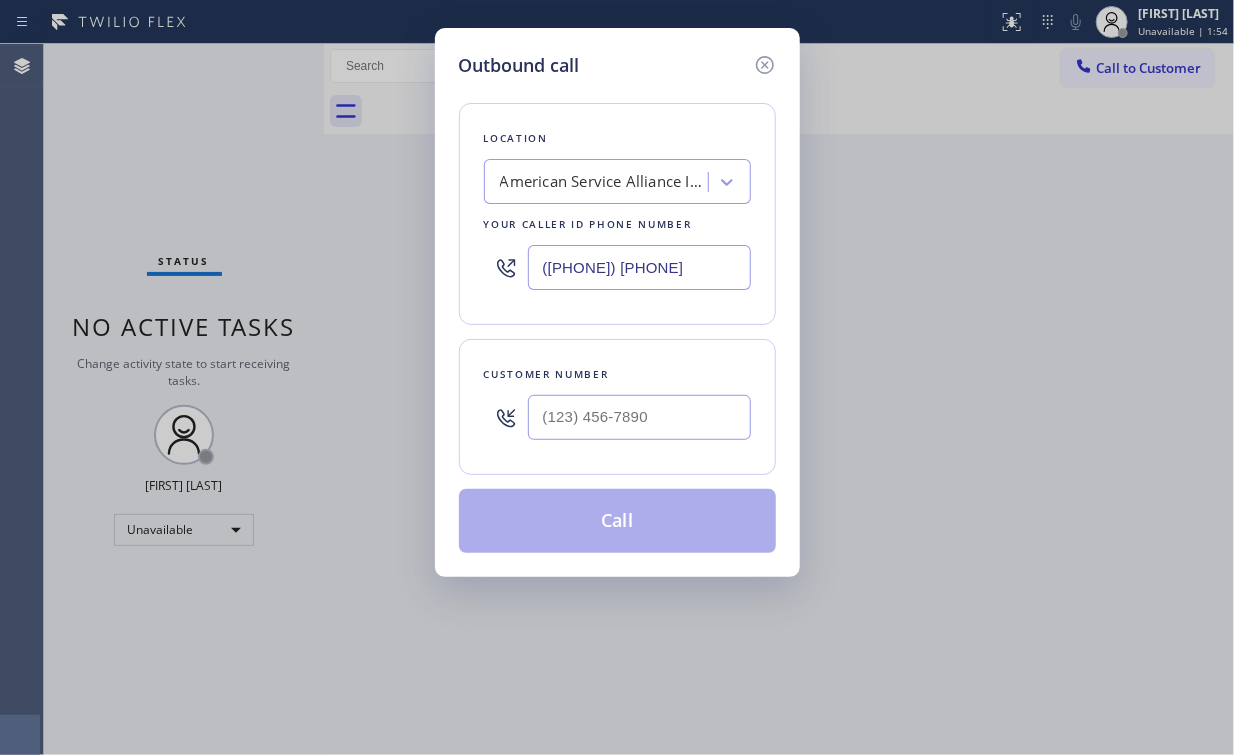 drag, startPoint x: 568, startPoint y: 255, endPoint x: 435, endPoint y: 252, distance: 133.03383 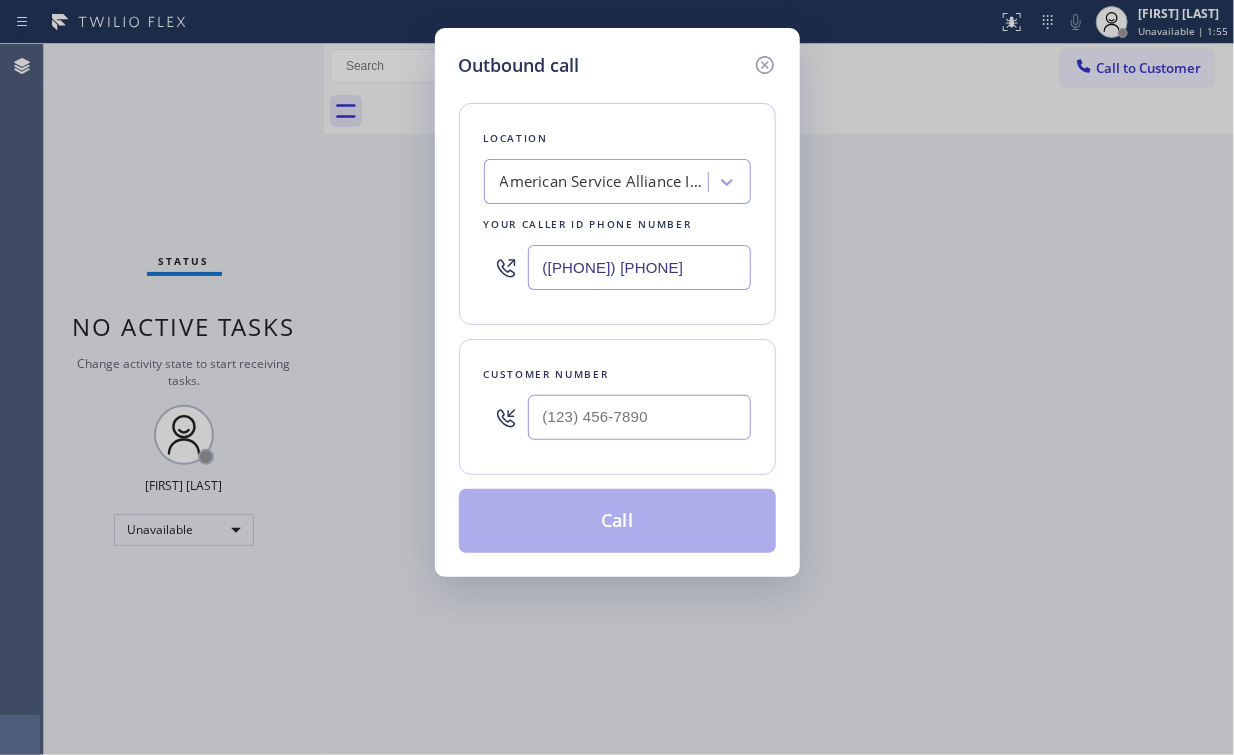 paste on "909) 390-1773" 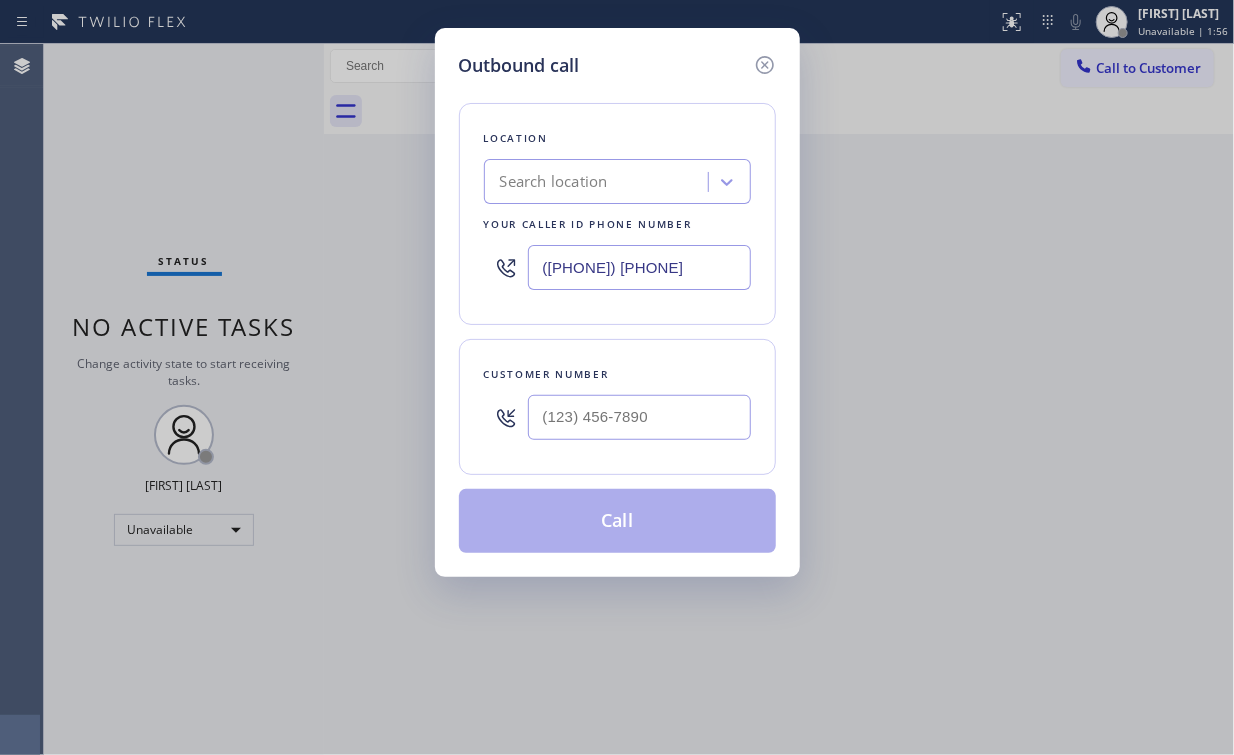 type on "([PHONE])" 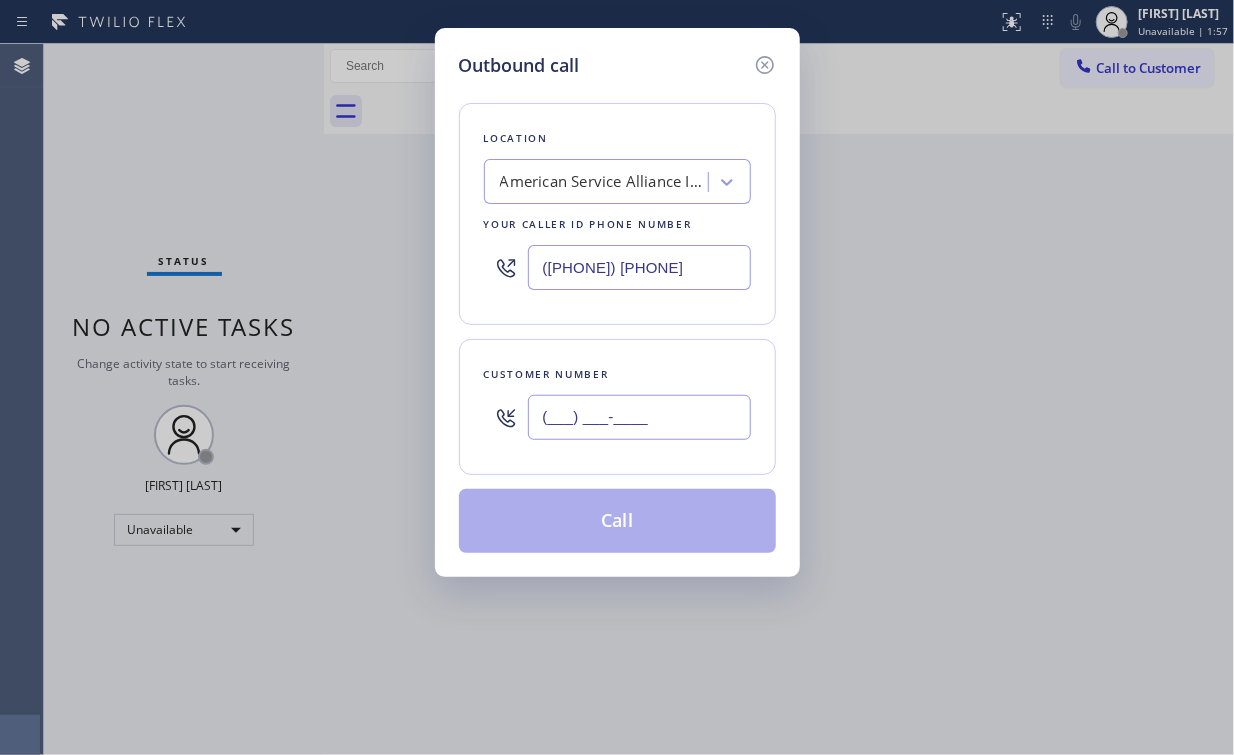 click on "(___) ___-____" at bounding box center [639, 417] 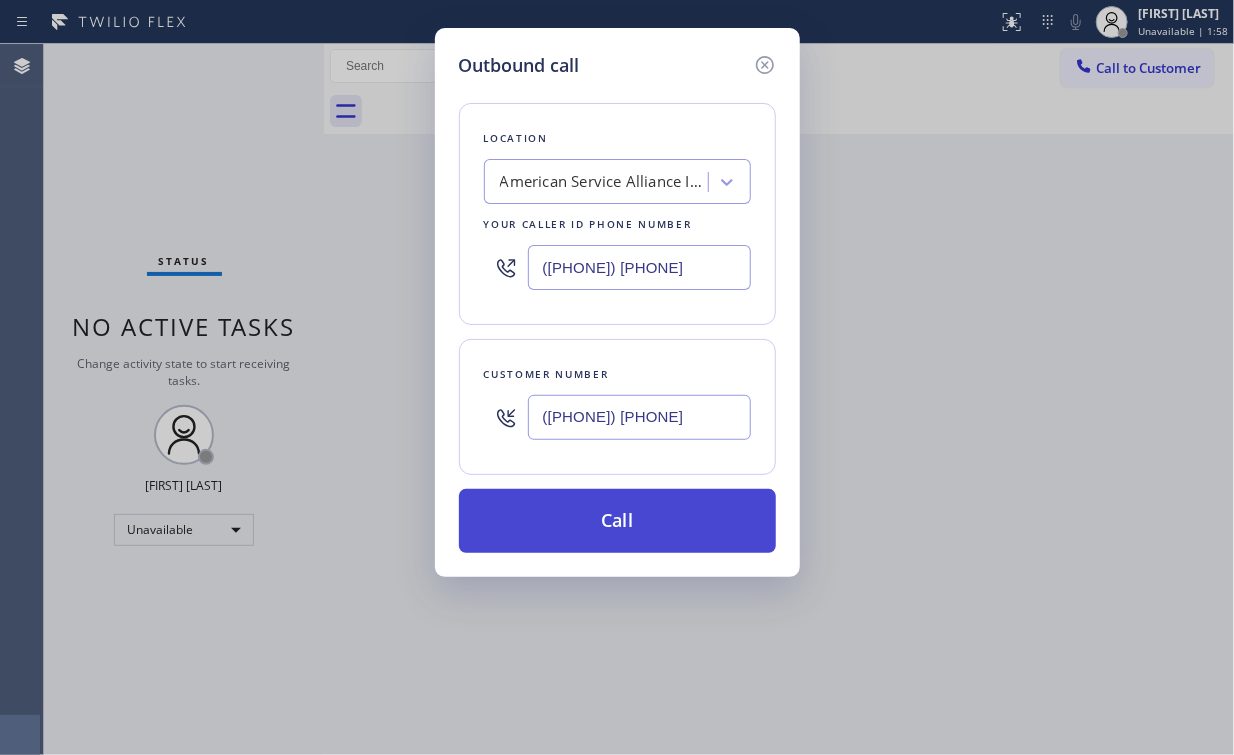 type on "([PHONE])" 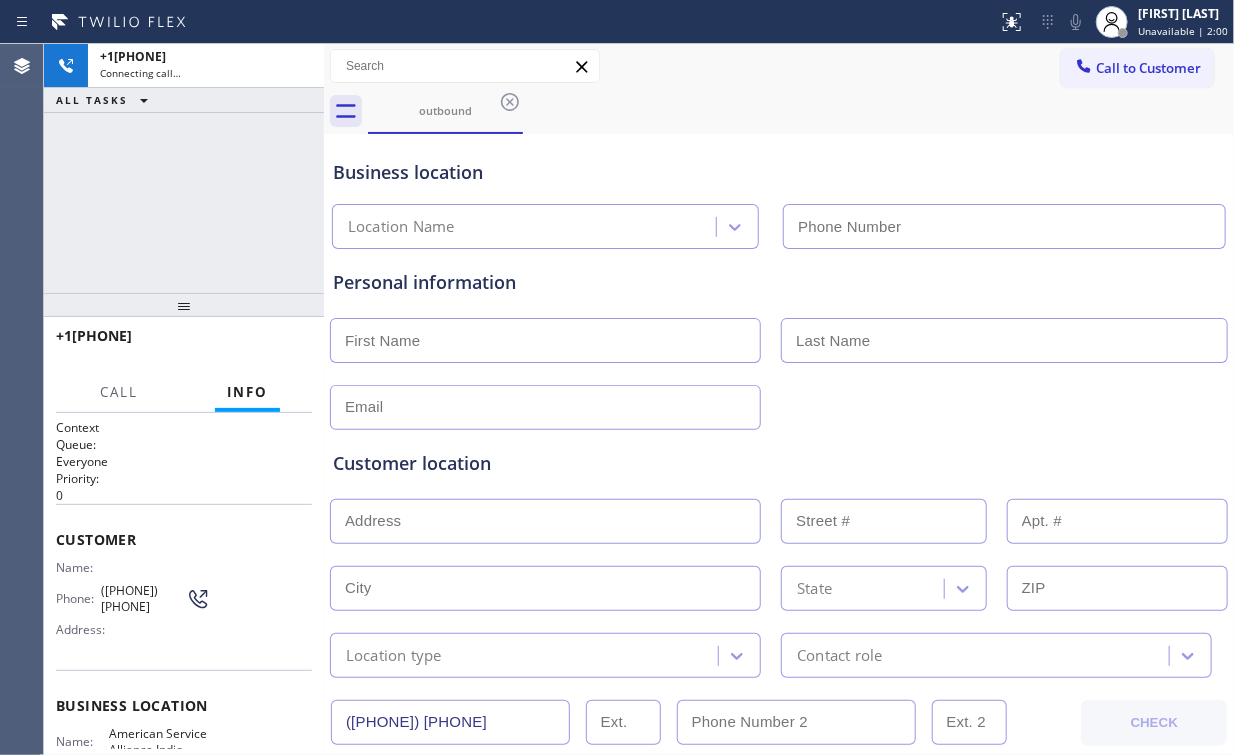 type on "([PHONE])" 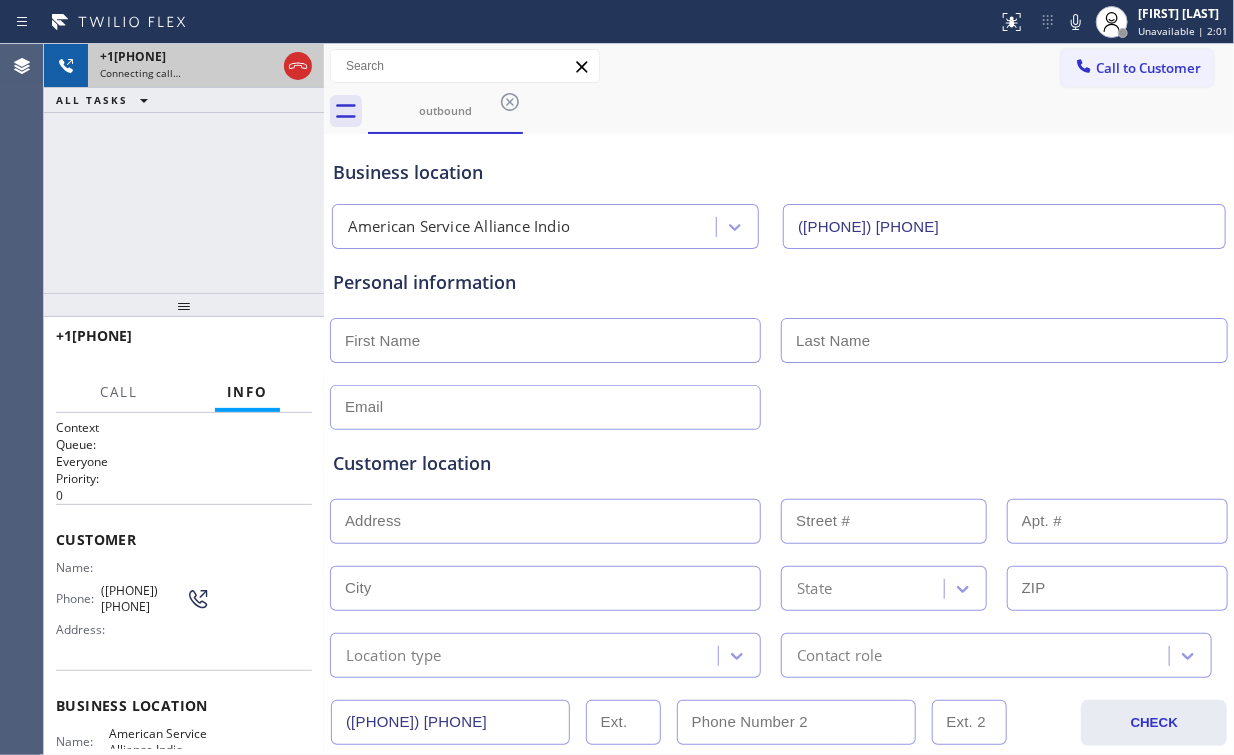 click at bounding box center (298, 66) 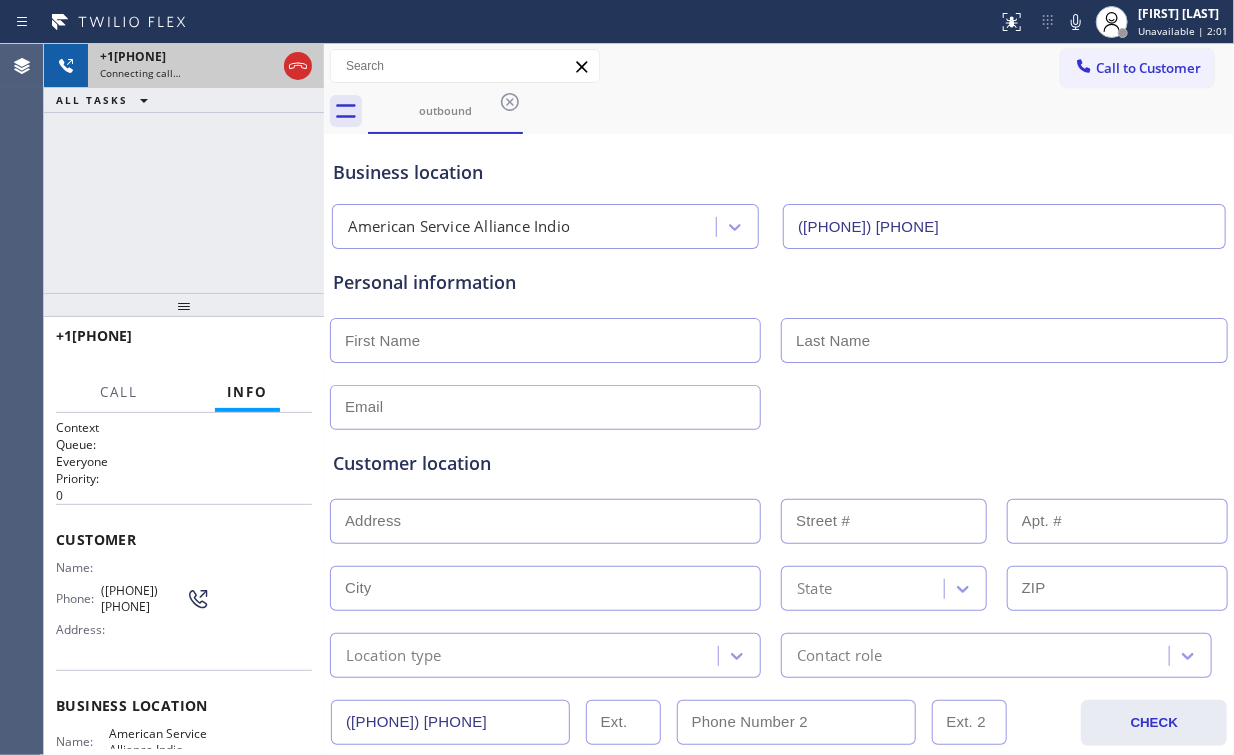 click 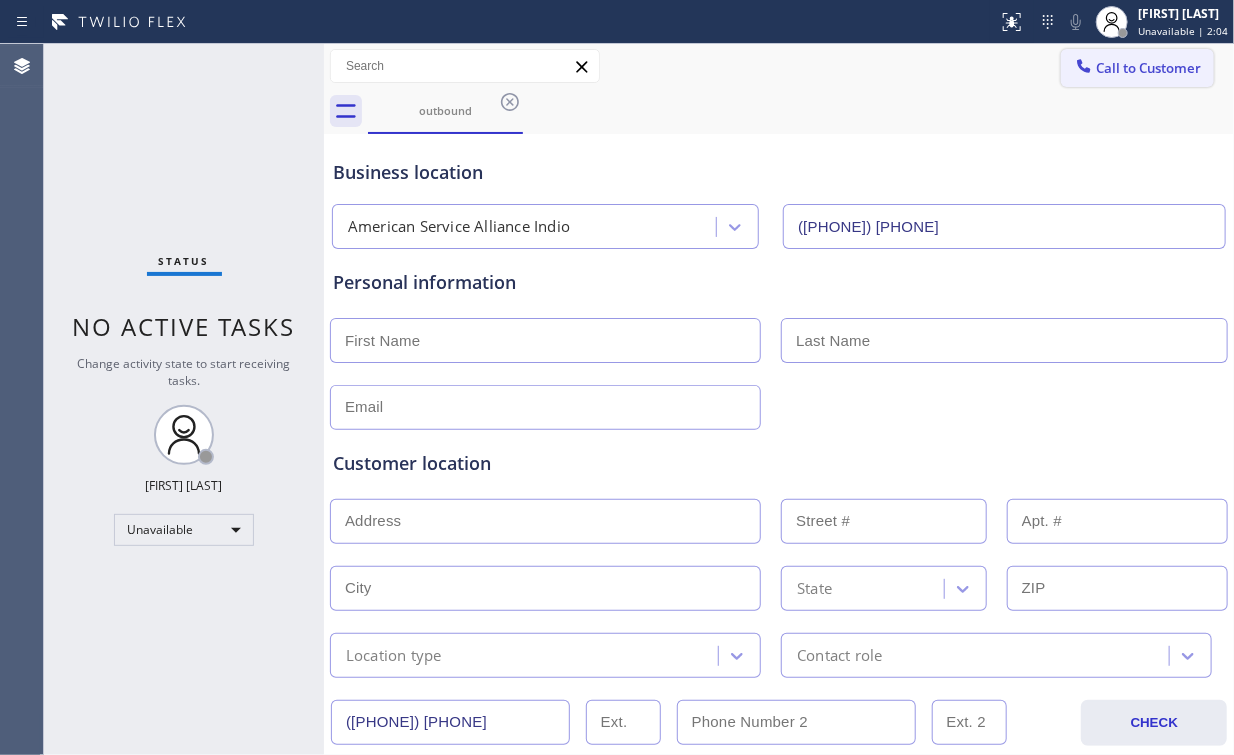click on "Call to Customer" at bounding box center (1148, 68) 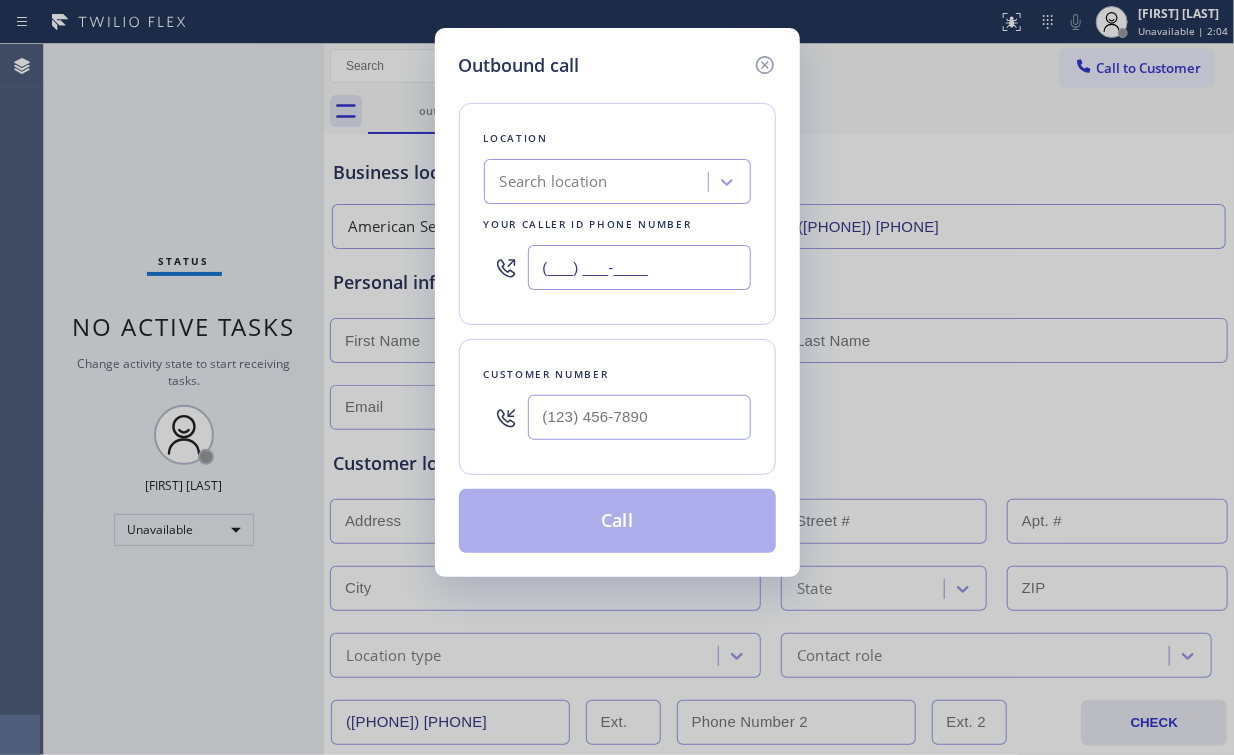 drag, startPoint x: 691, startPoint y: 274, endPoint x: 496, endPoint y: 286, distance: 195.36888 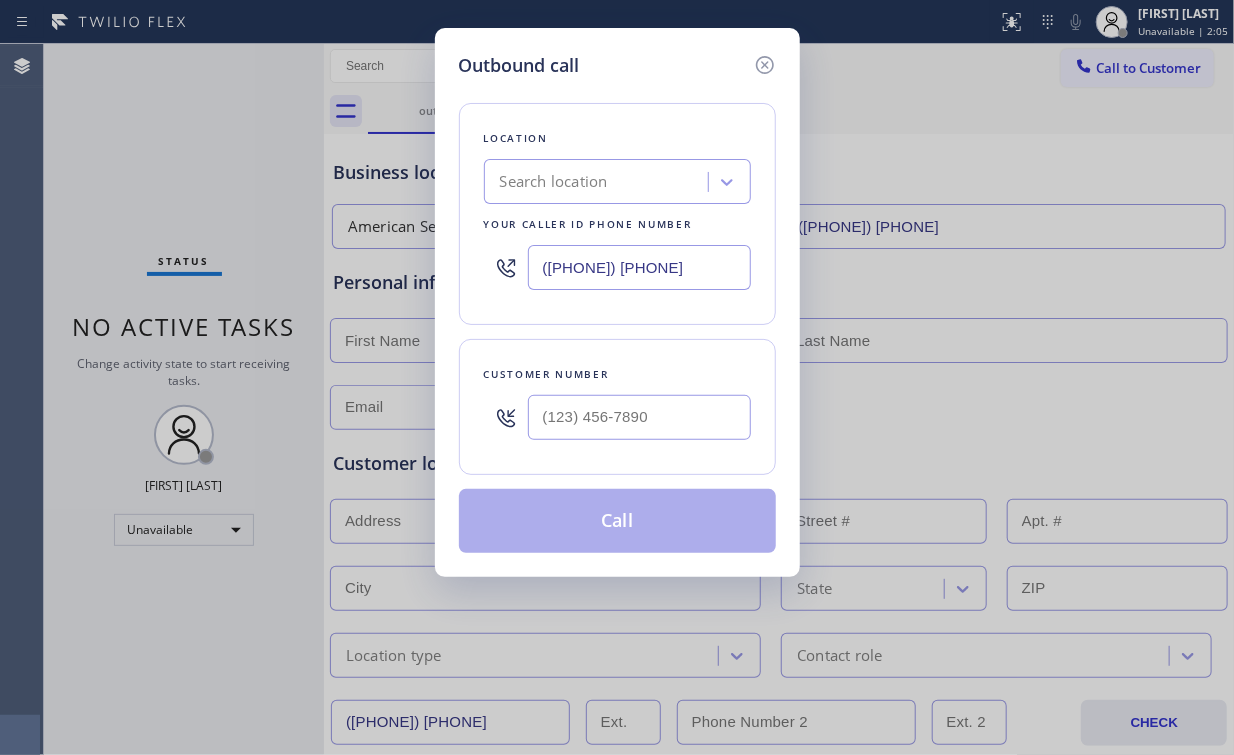 type on "(909) 390-1773" 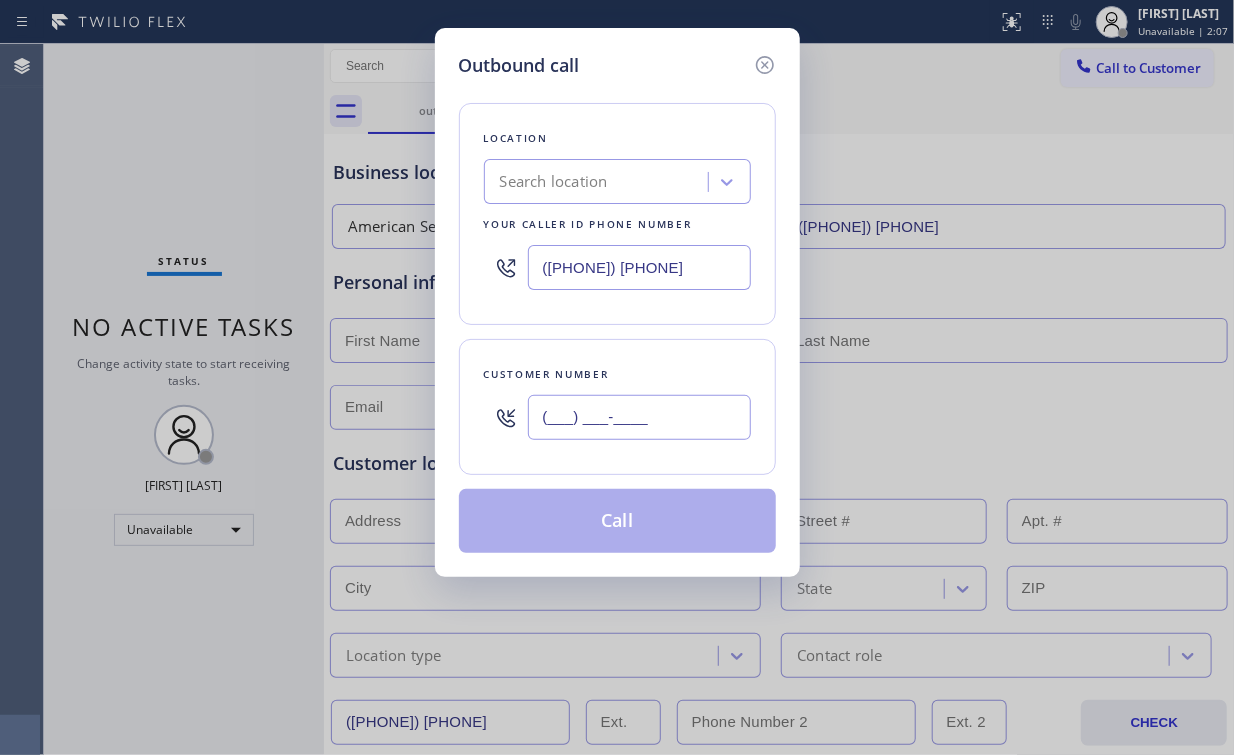 click on "(___) ___-____" at bounding box center [639, 417] 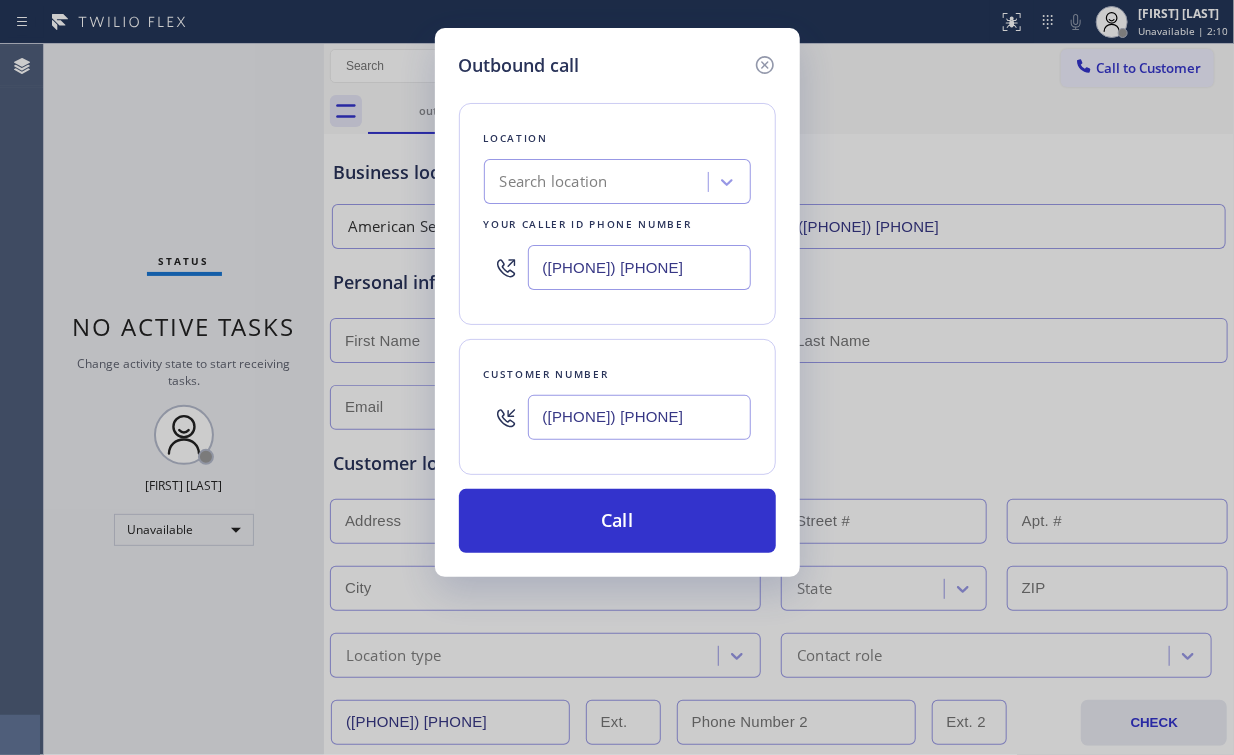 click on "([PHONE])" at bounding box center [639, 417] 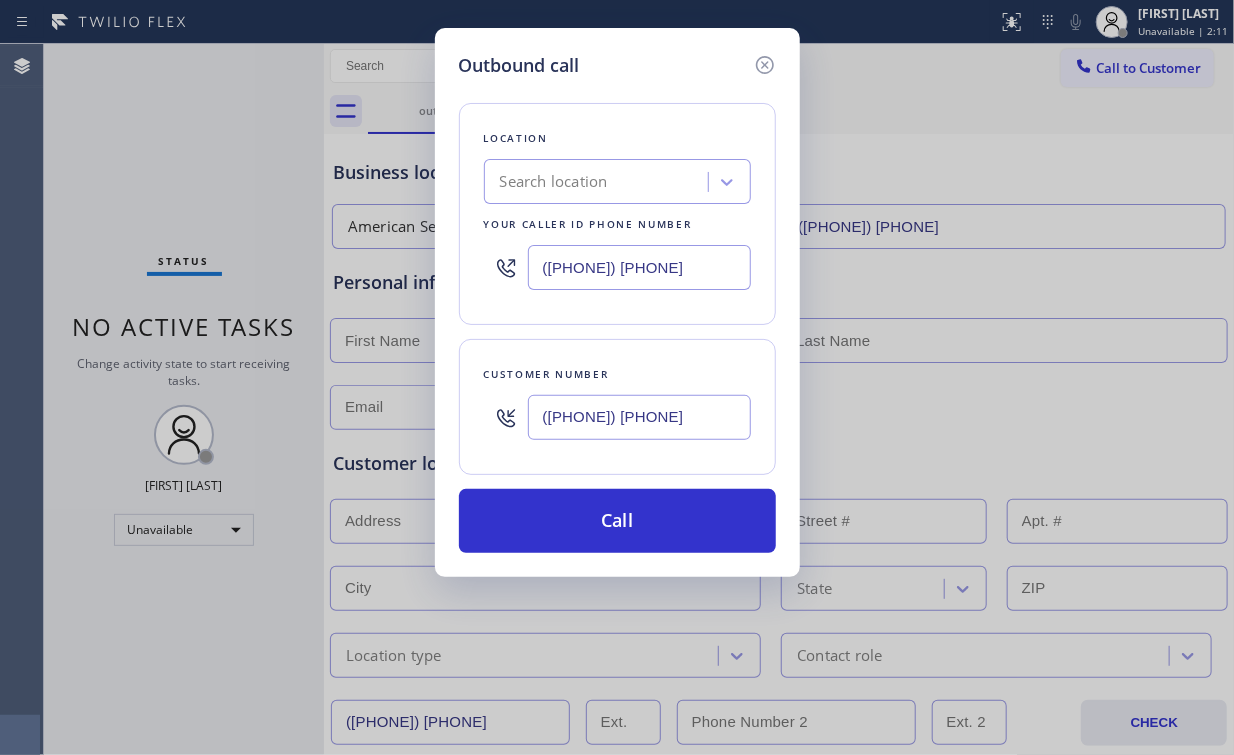 drag, startPoint x: 671, startPoint y: 417, endPoint x: 440, endPoint y: 415, distance: 231.00865 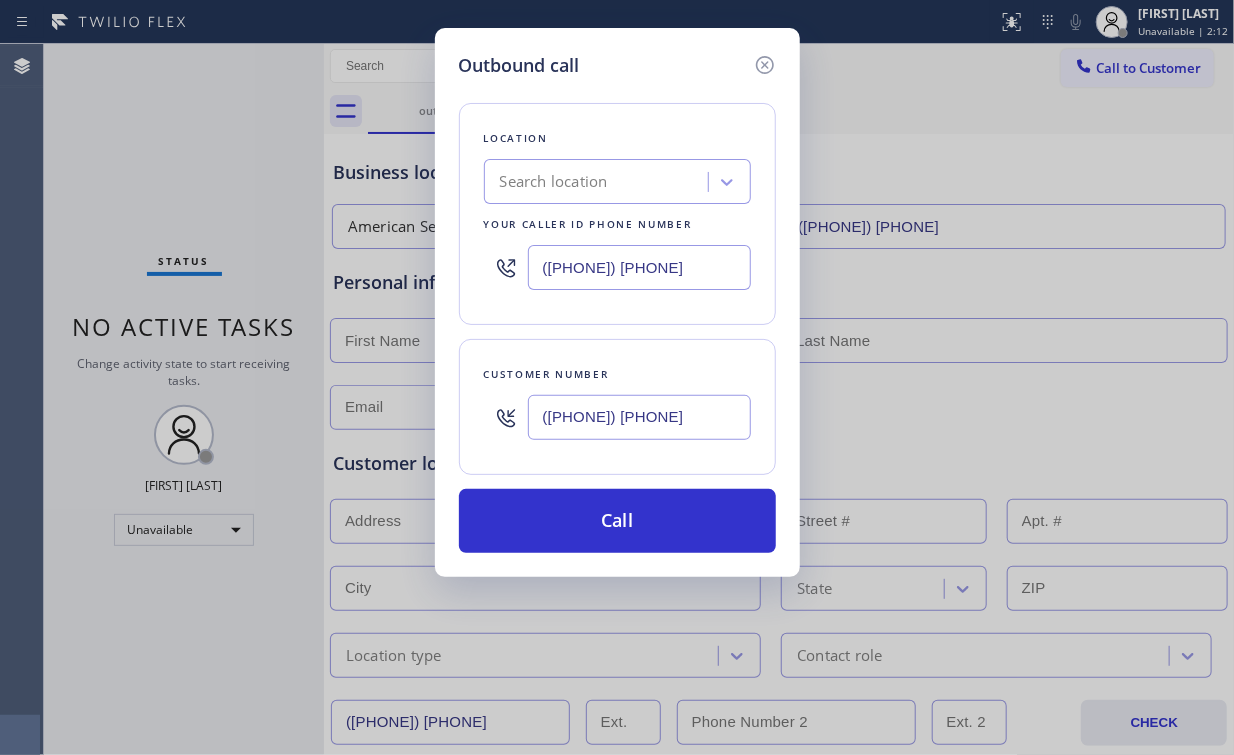 click on "([PHONE])" at bounding box center [639, 417] 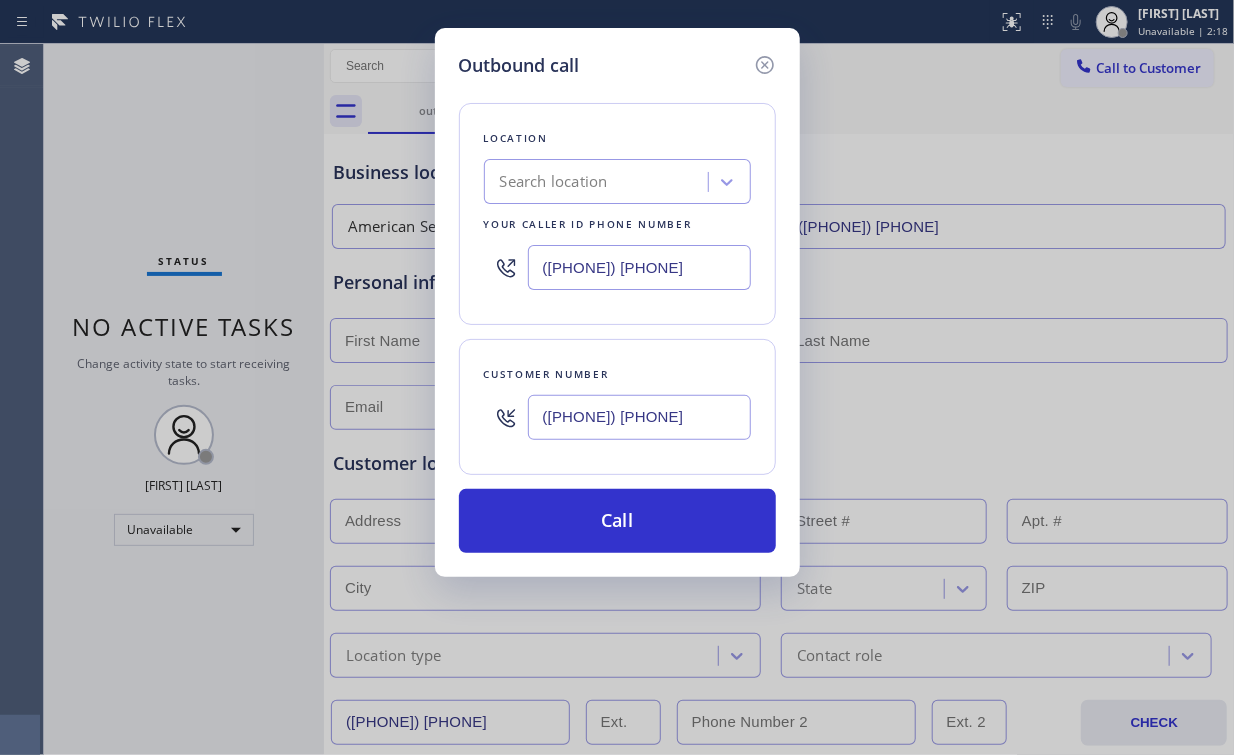 type on "([PHONE])" 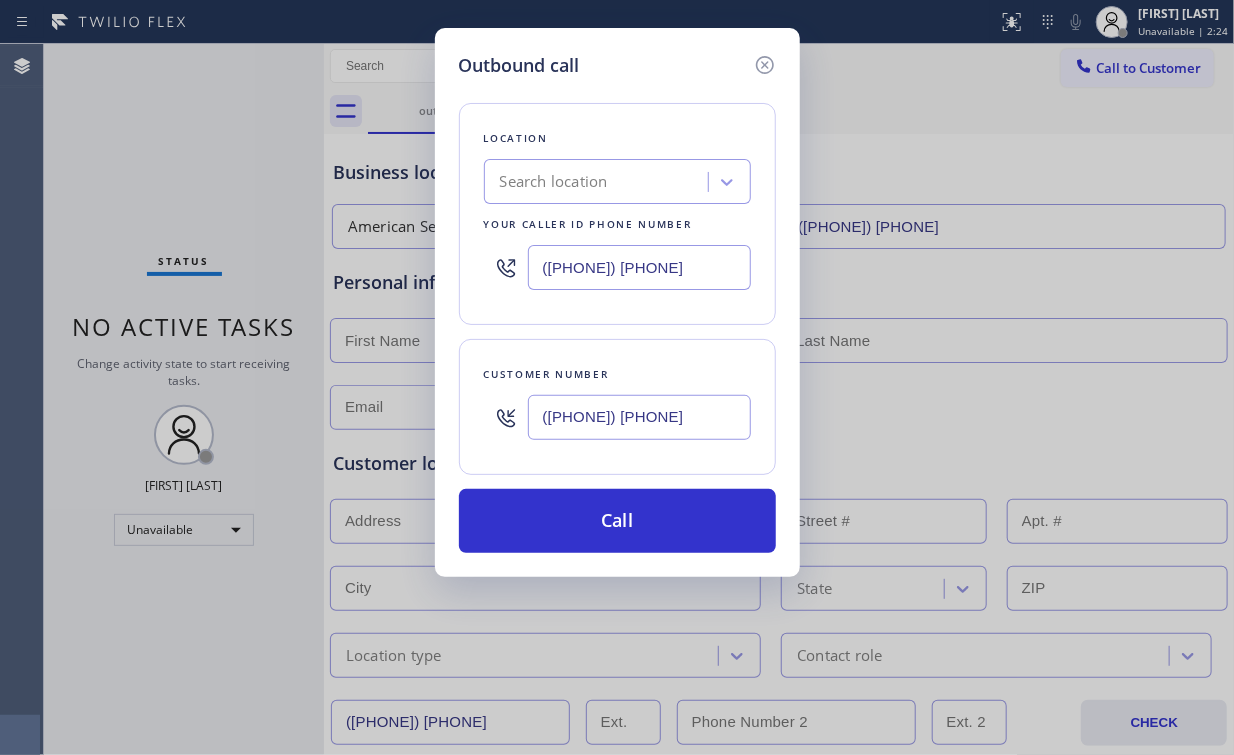 click on "(909) 390-1773" at bounding box center (617, 267) 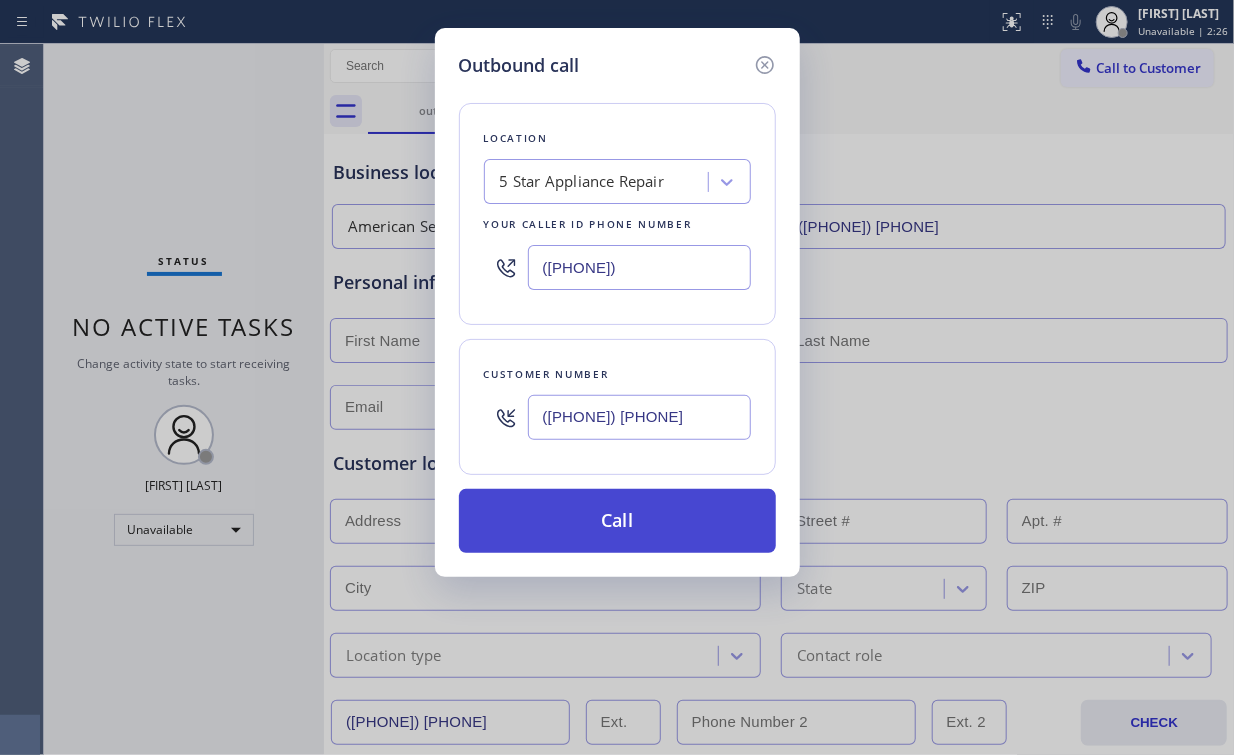 type on "([PHONE])" 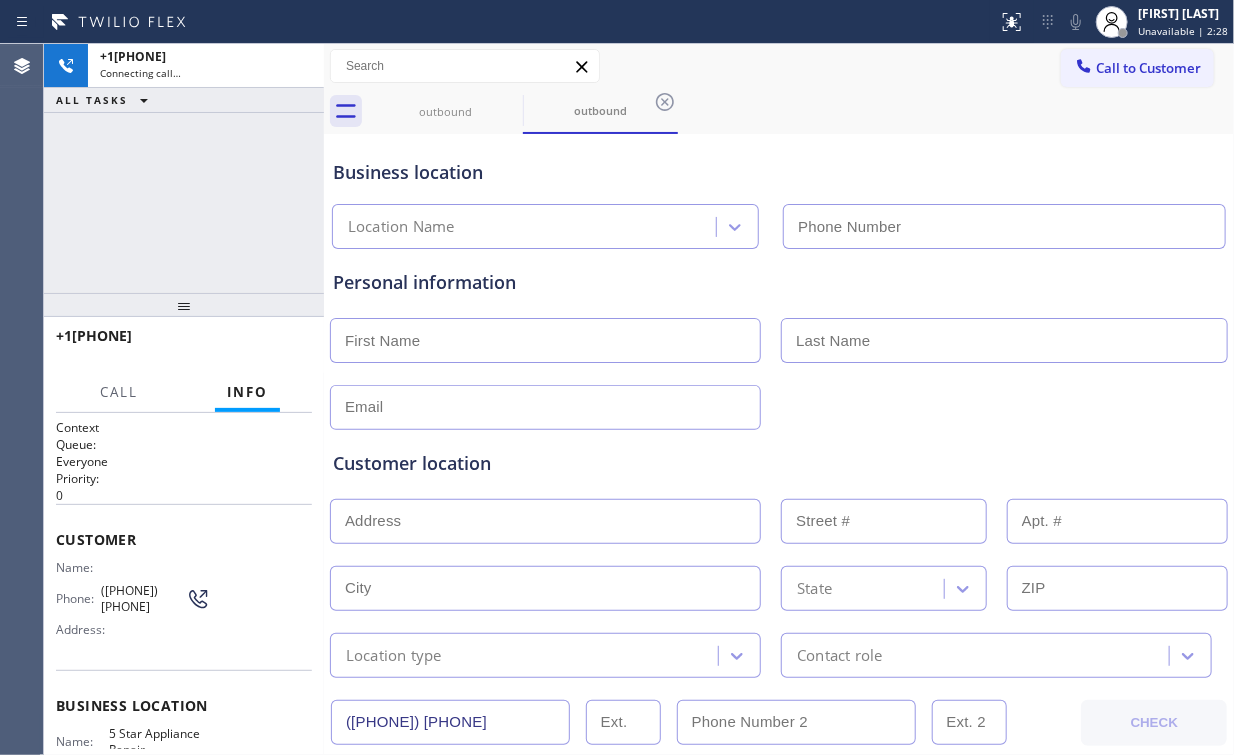 type on "([PHONE])" 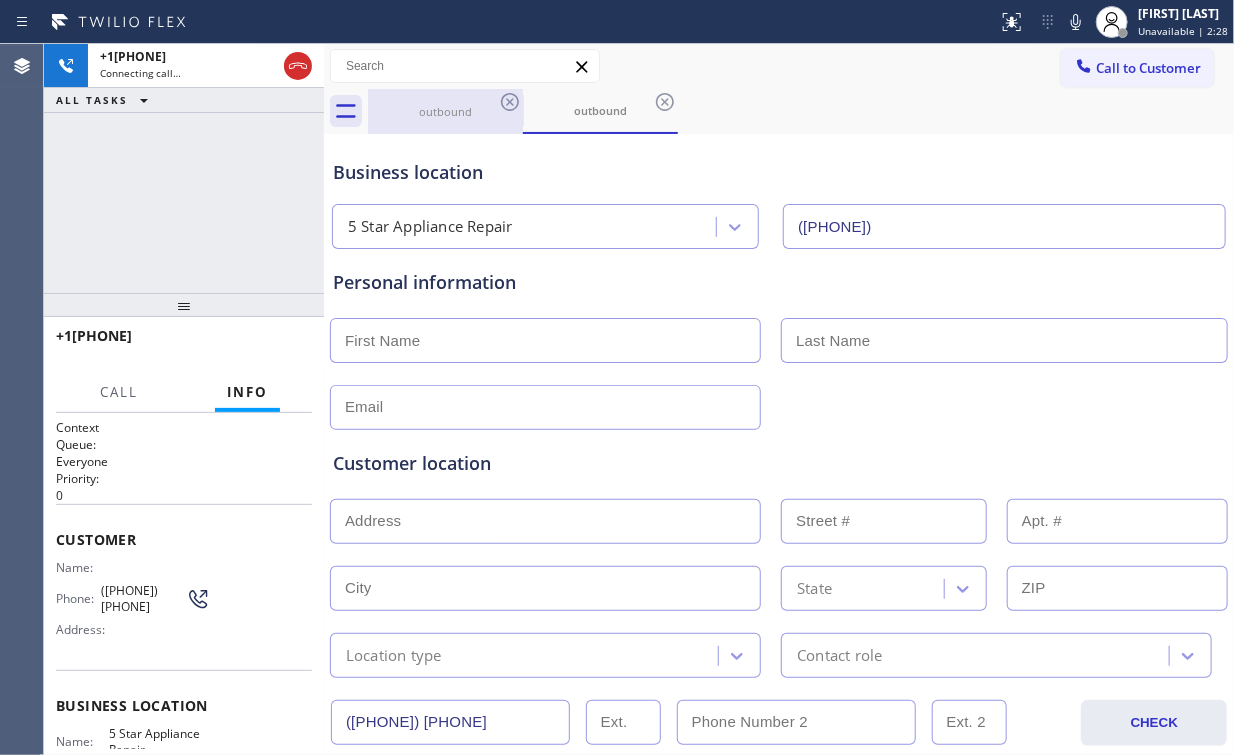 click on "outbound" at bounding box center [445, 111] 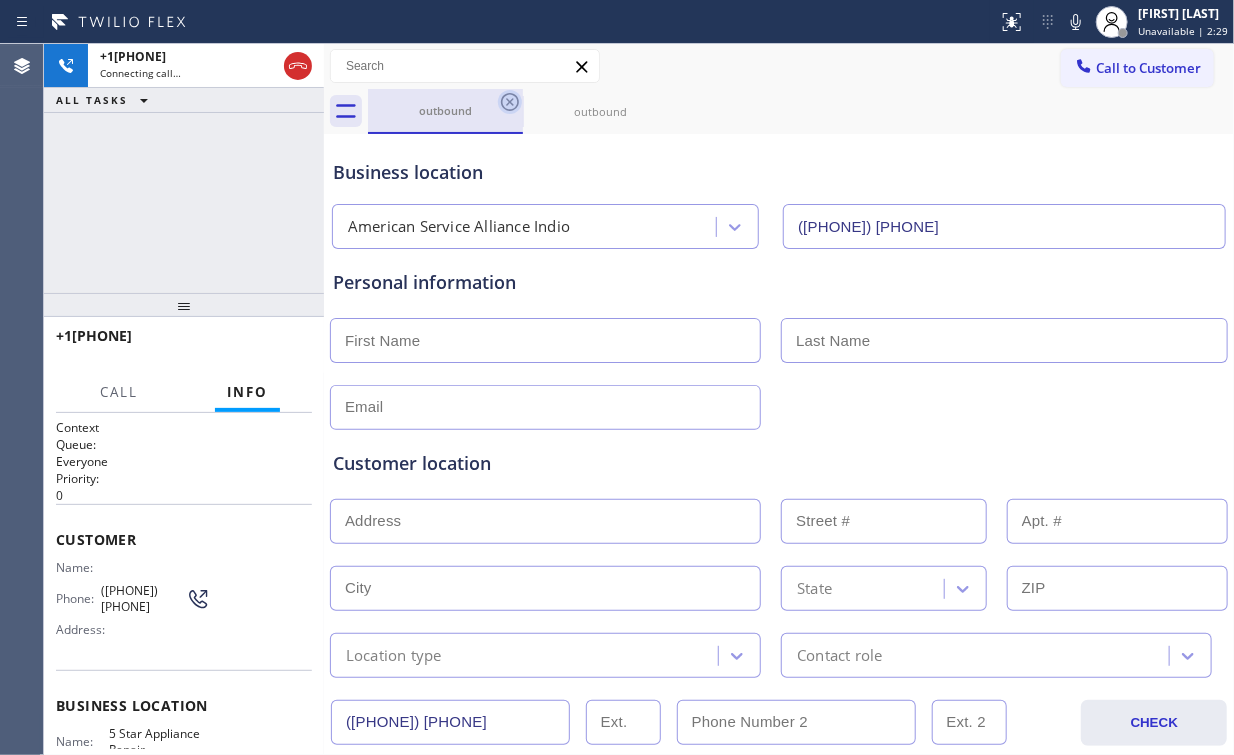 click 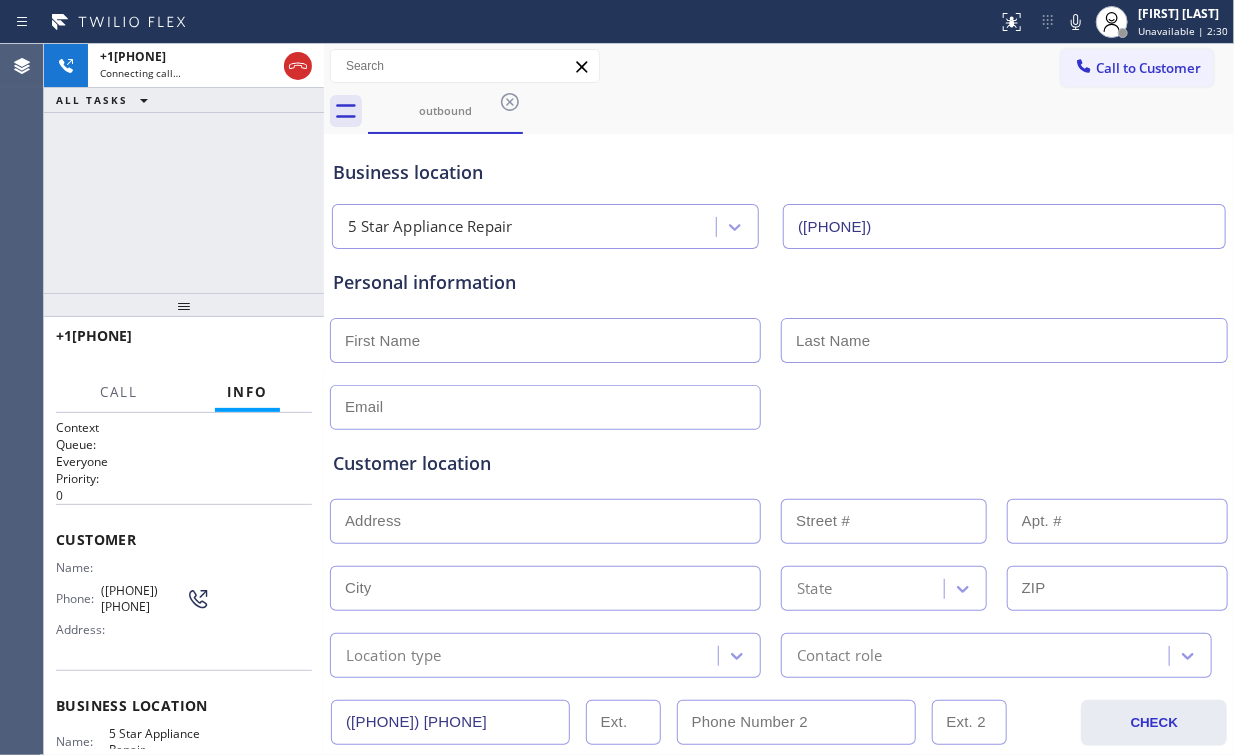 click on "+18445150208 Connecting call… ALL TASKS ALL TASKS ACTIVE TASKS TASKS IN WRAP UP" at bounding box center (184, 168) 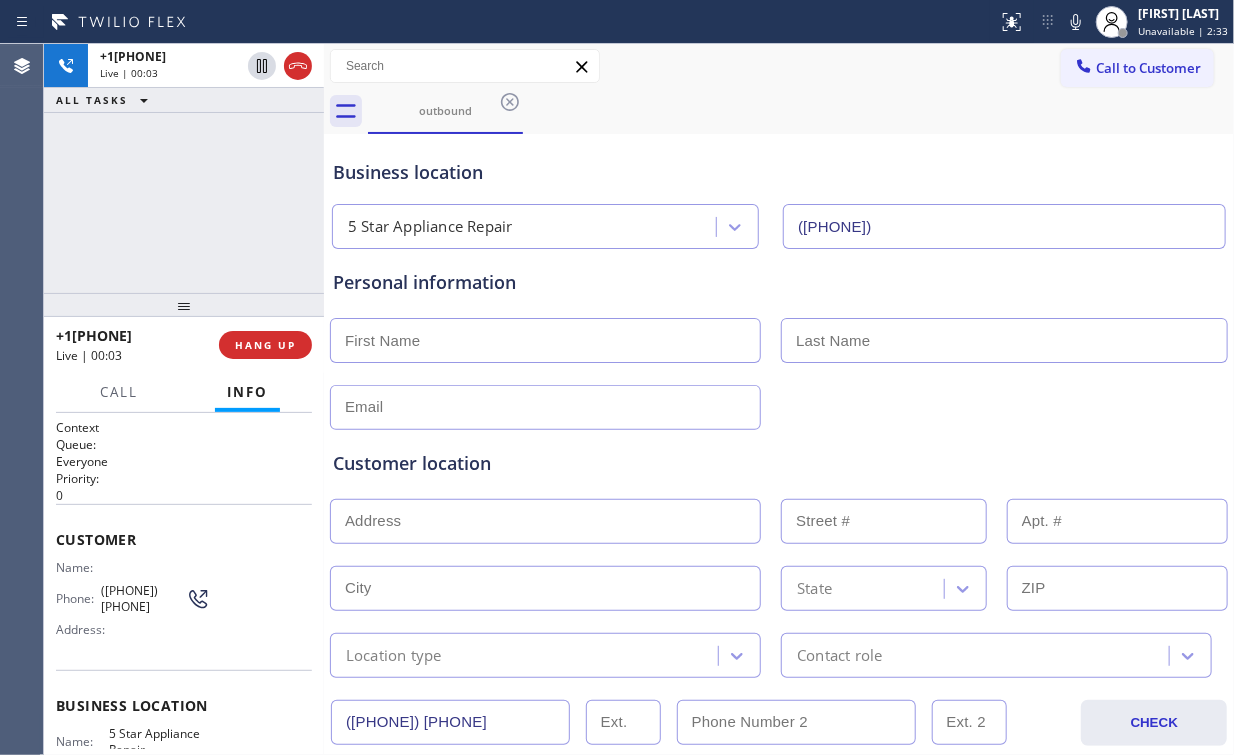 click on "+18445150208 Live | 00:03 ALL TASKS ALL TASKS ACTIVE TASKS TASKS IN WRAP UP" at bounding box center [184, 168] 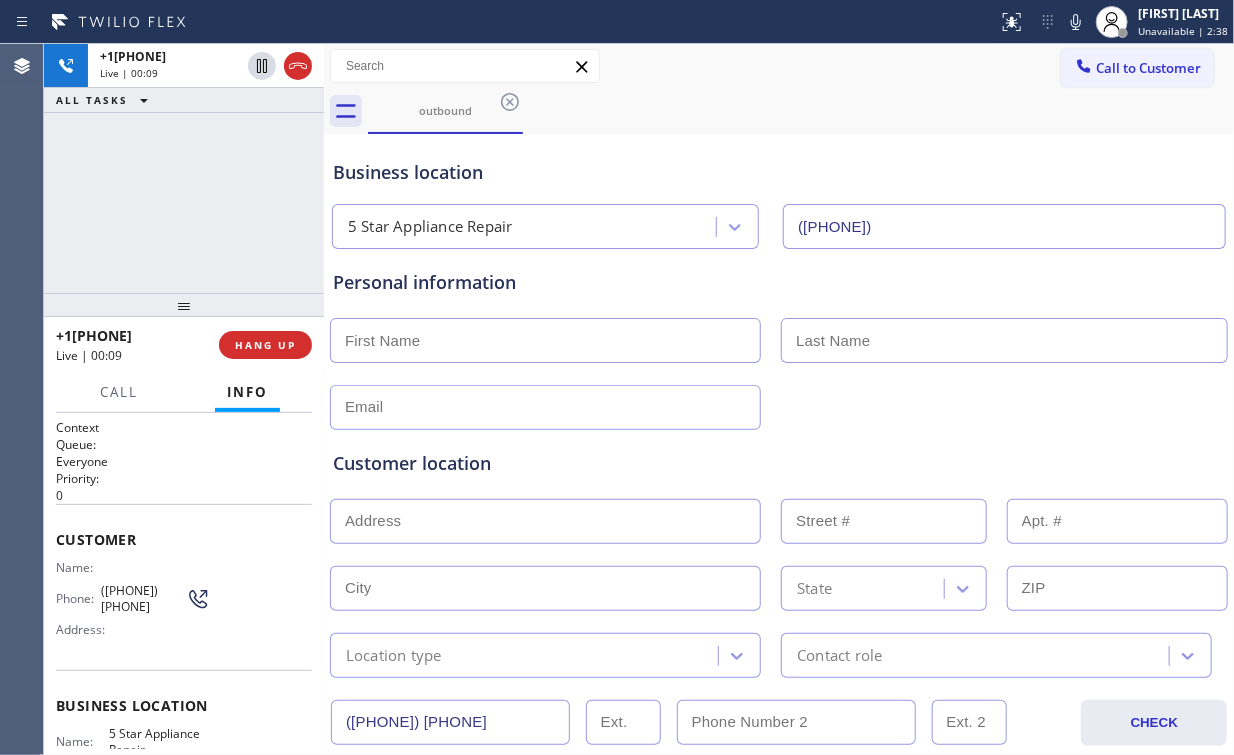 click on "+18445150208 Live | 00:09 ALL TASKS ALL TASKS ACTIVE TASKS TASKS IN WRAP UP" at bounding box center (184, 168) 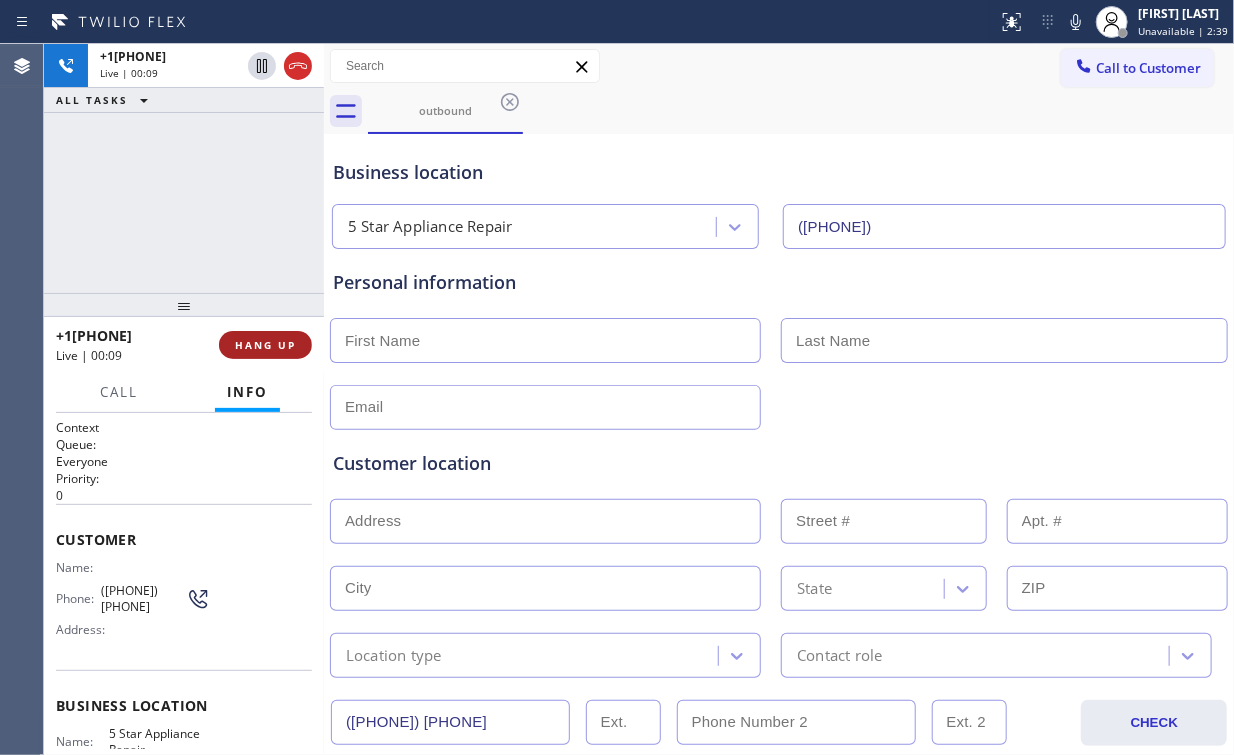 click on "HANG UP" at bounding box center [265, 345] 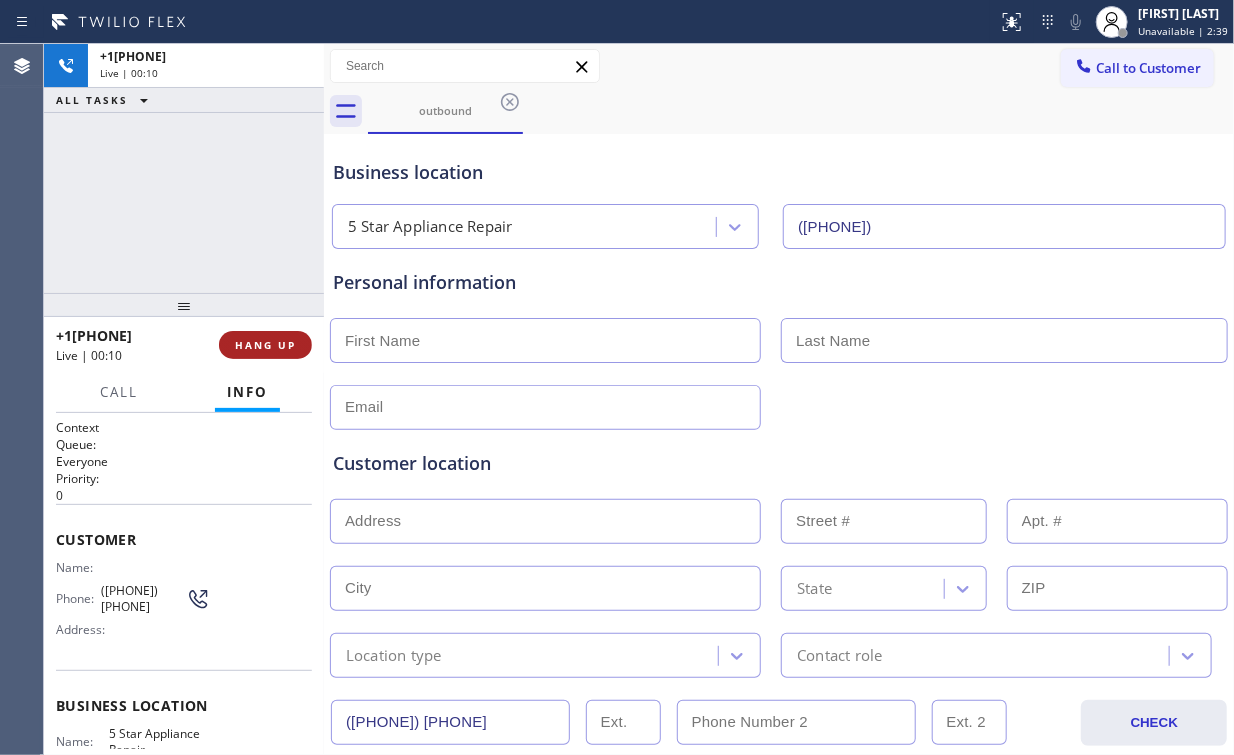click on "HANG UP" at bounding box center (265, 345) 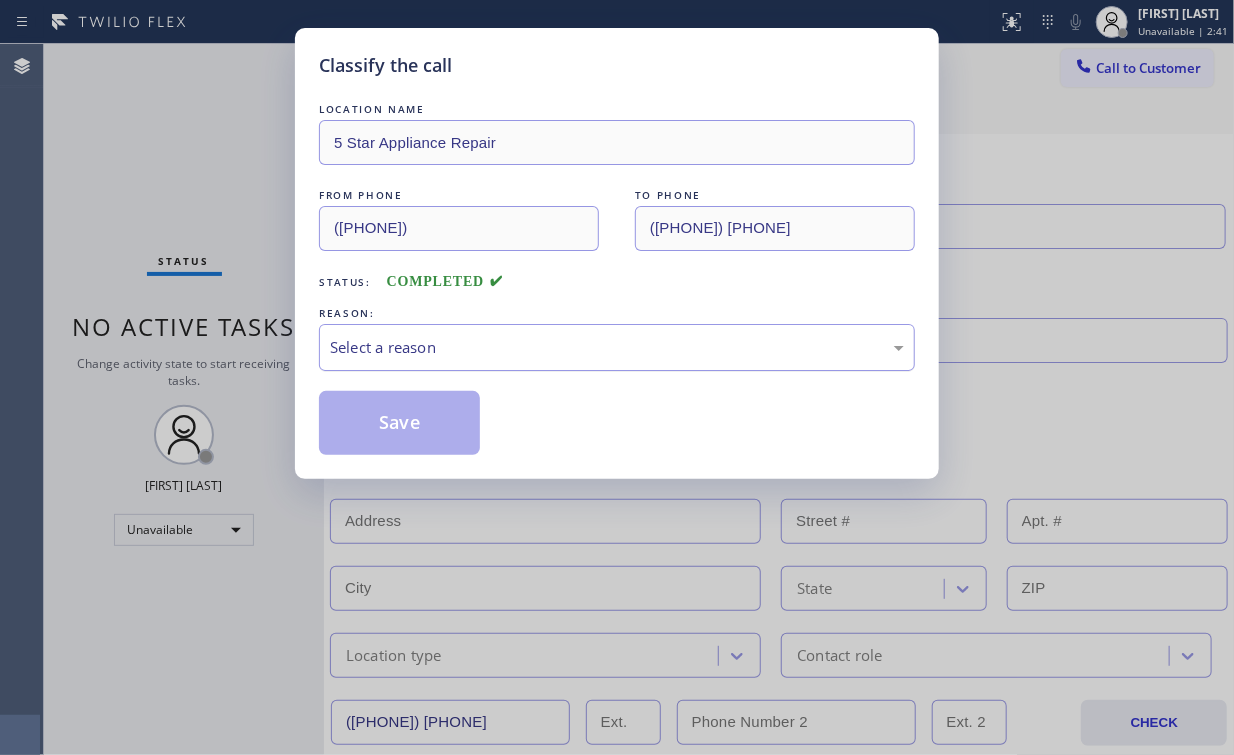 click on "Select a reason" at bounding box center [617, 347] 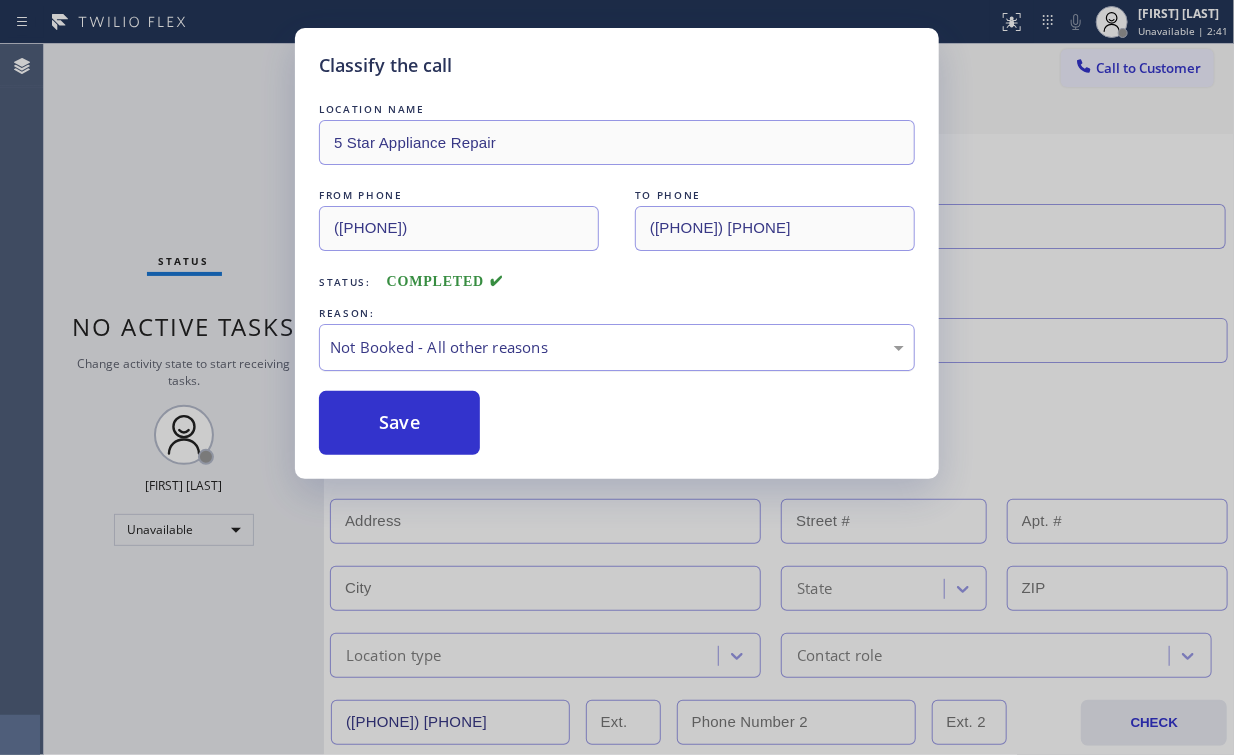 drag, startPoint x: 409, startPoint y: 425, endPoint x: 353, endPoint y: 328, distance: 112.00446 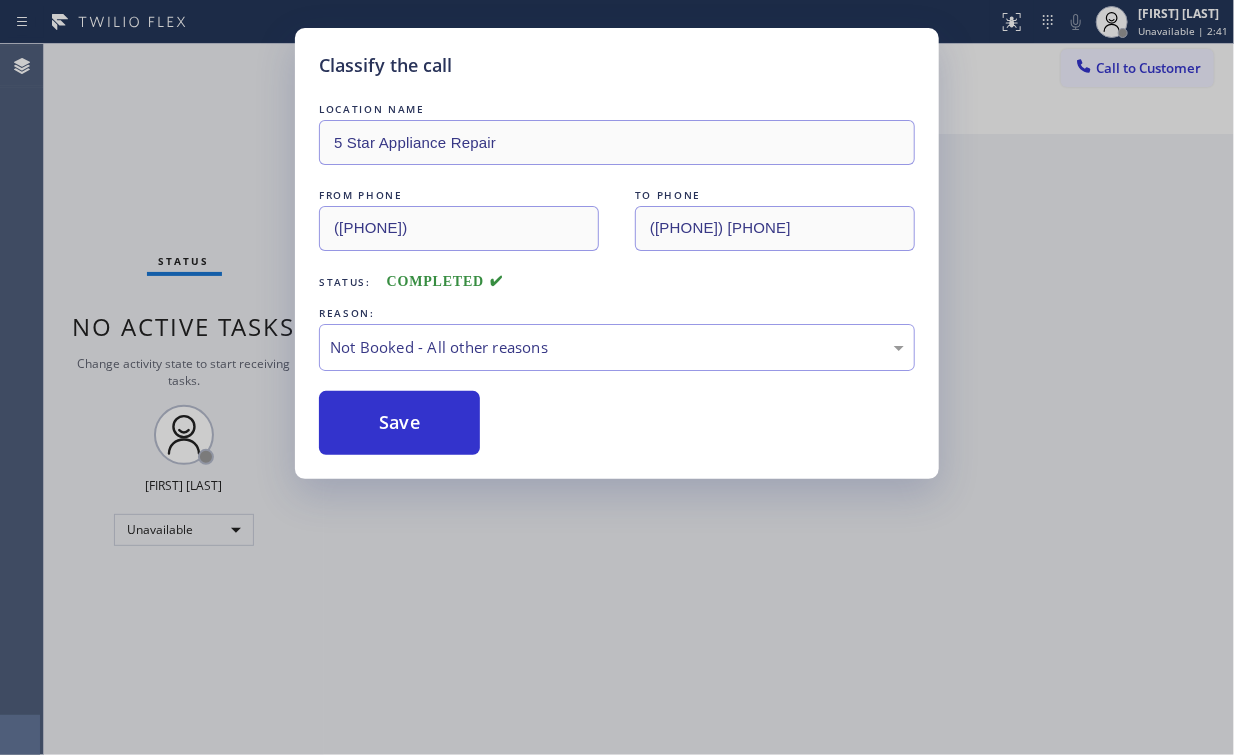 click on "Classify the call LOCATION NAME 5 Star Appliance Repair FROM PHONE (855) 731-4952 TO PHONE (844) 515-0208 Status: COMPLETED REASON: Not Booked - All other reasons Save" at bounding box center [617, 377] 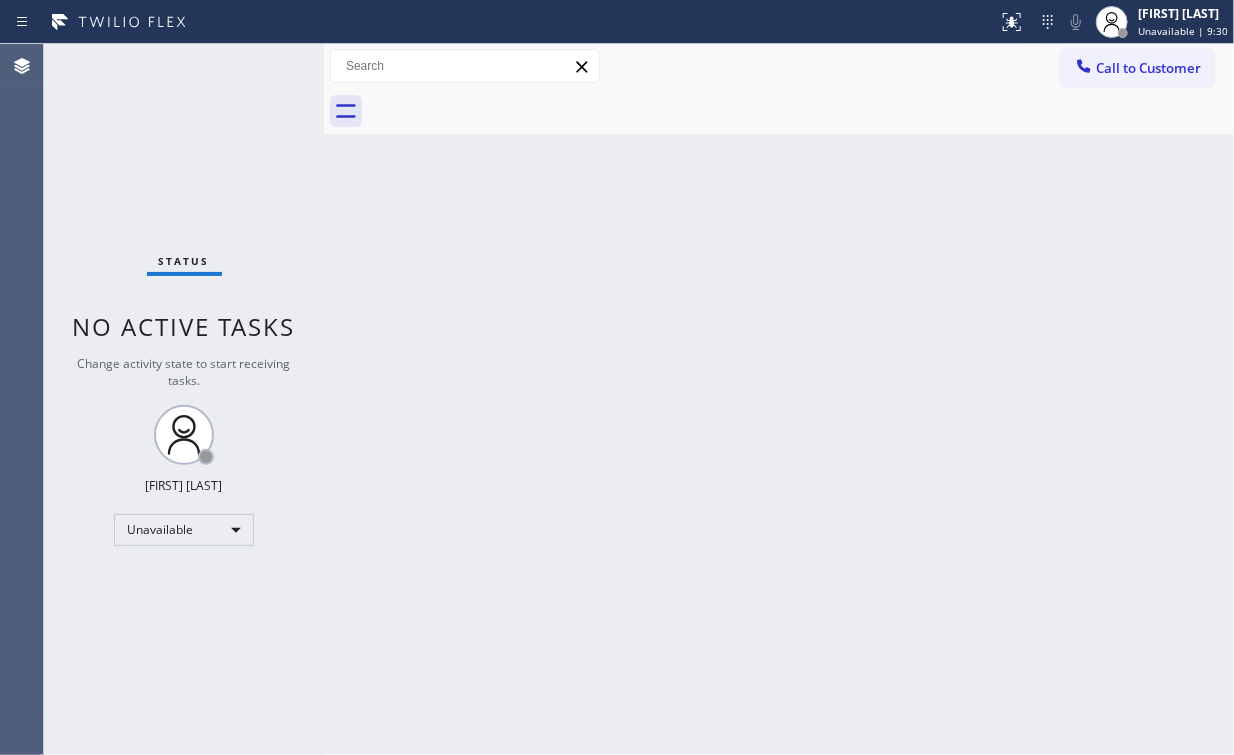drag, startPoint x: 1117, startPoint y: 63, endPoint x: 935, endPoint y: 148, distance: 200.8706 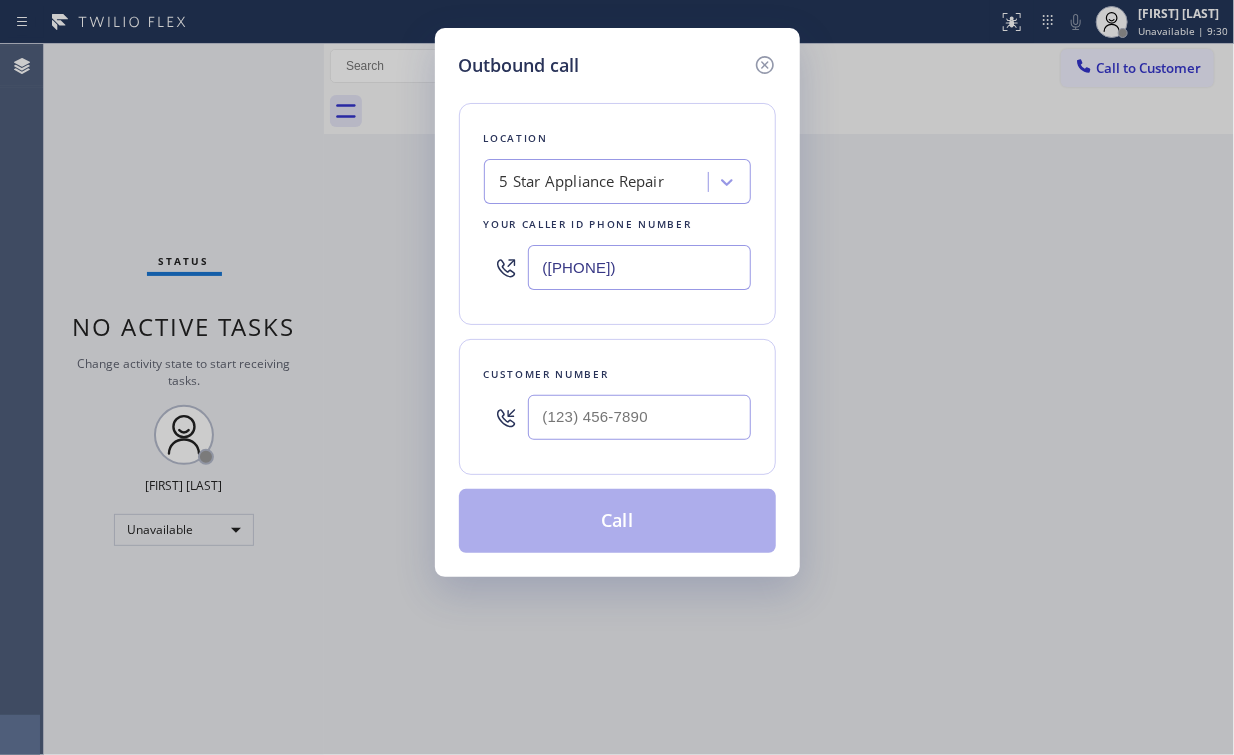 drag, startPoint x: 648, startPoint y: 257, endPoint x: 416, endPoint y: 234, distance: 233.1373 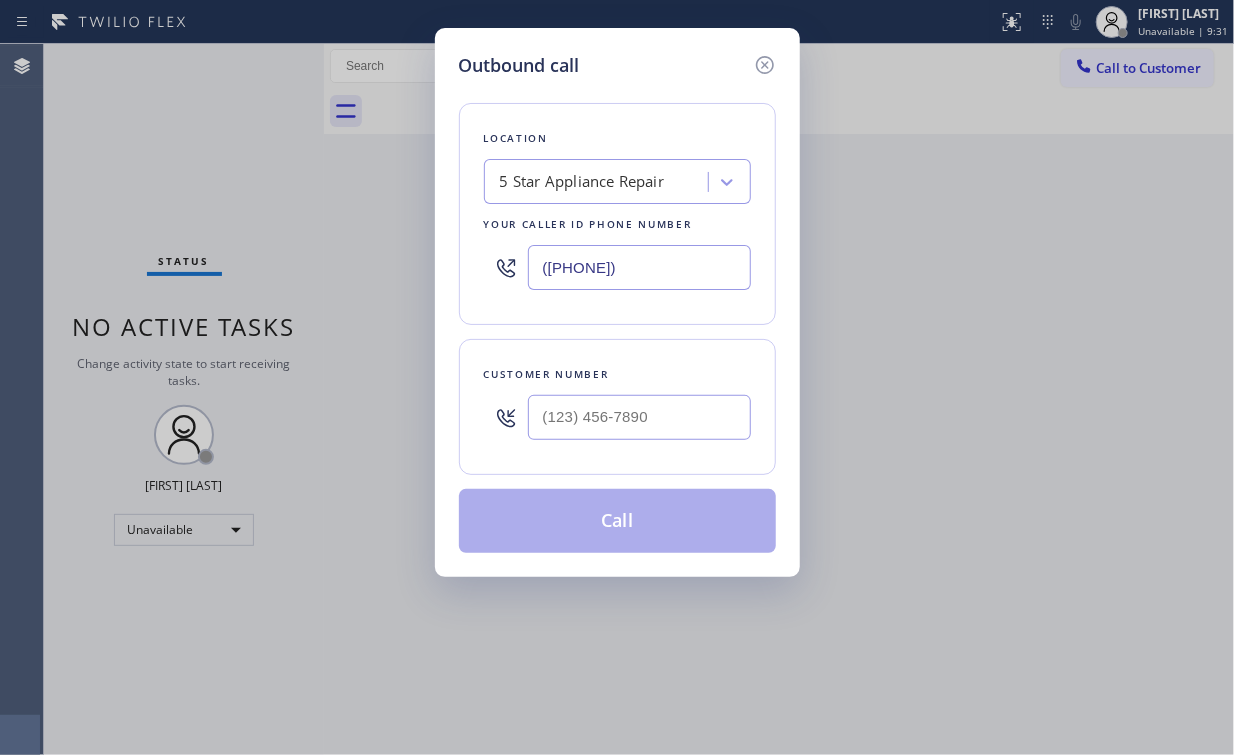 paste on "760) 452-3788" 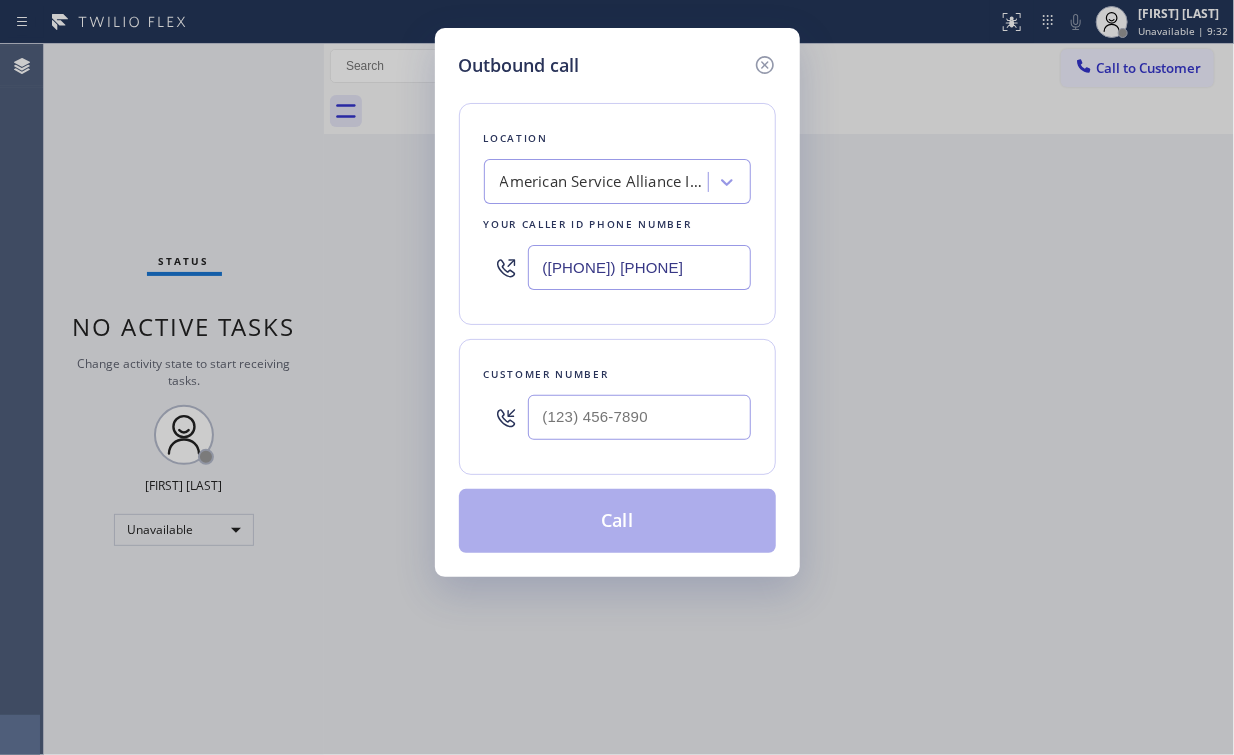 type on "([PHONE])" 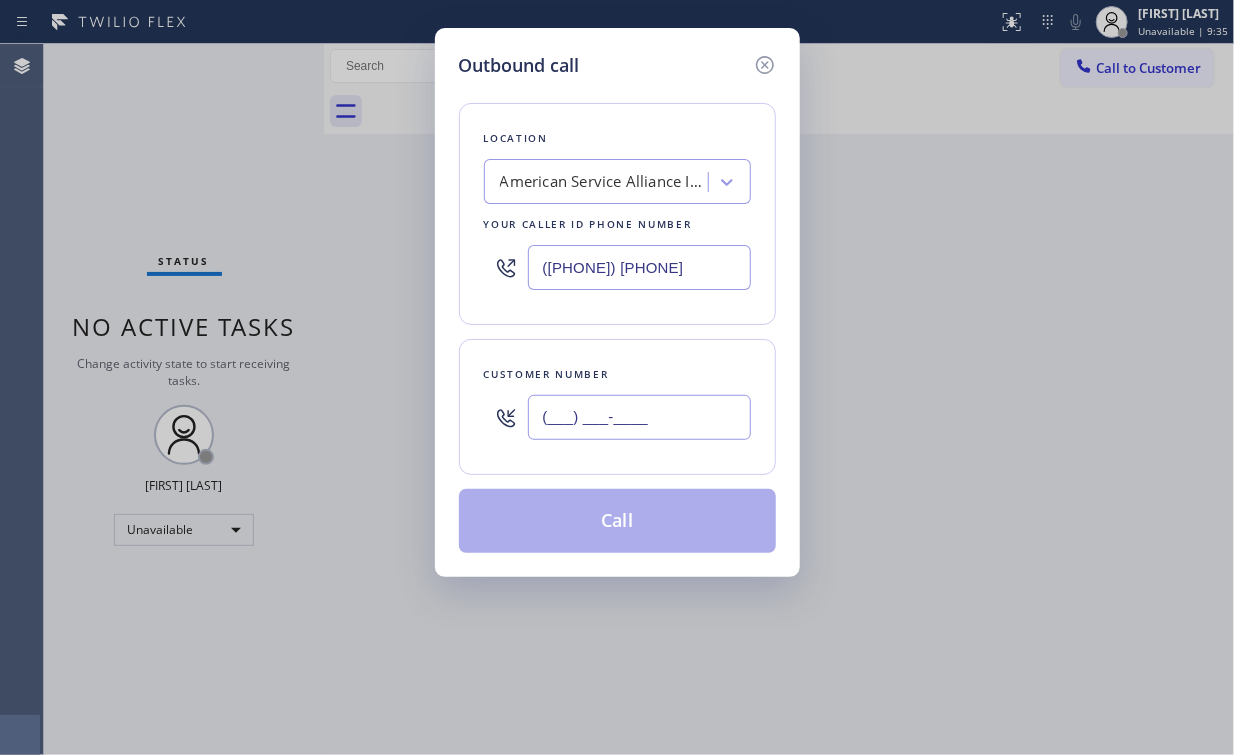 click on "(___) ___-____" at bounding box center (639, 417) 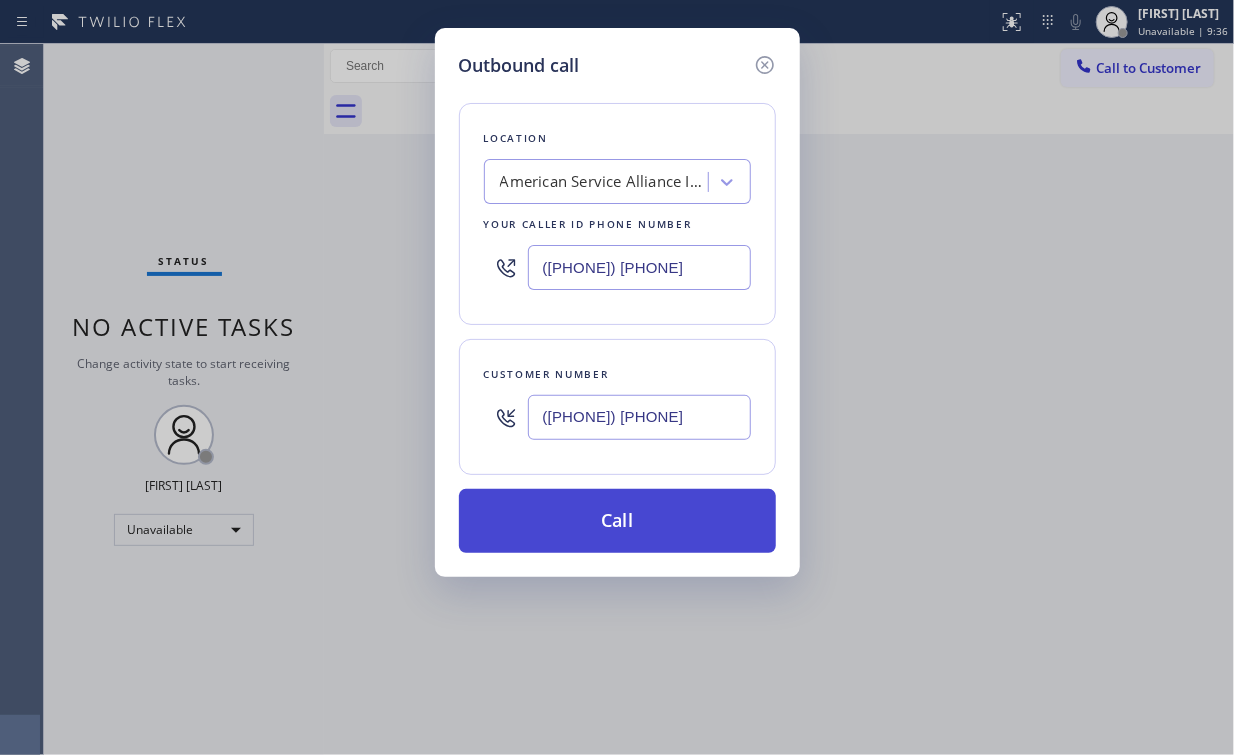 type on "([PHONE])" 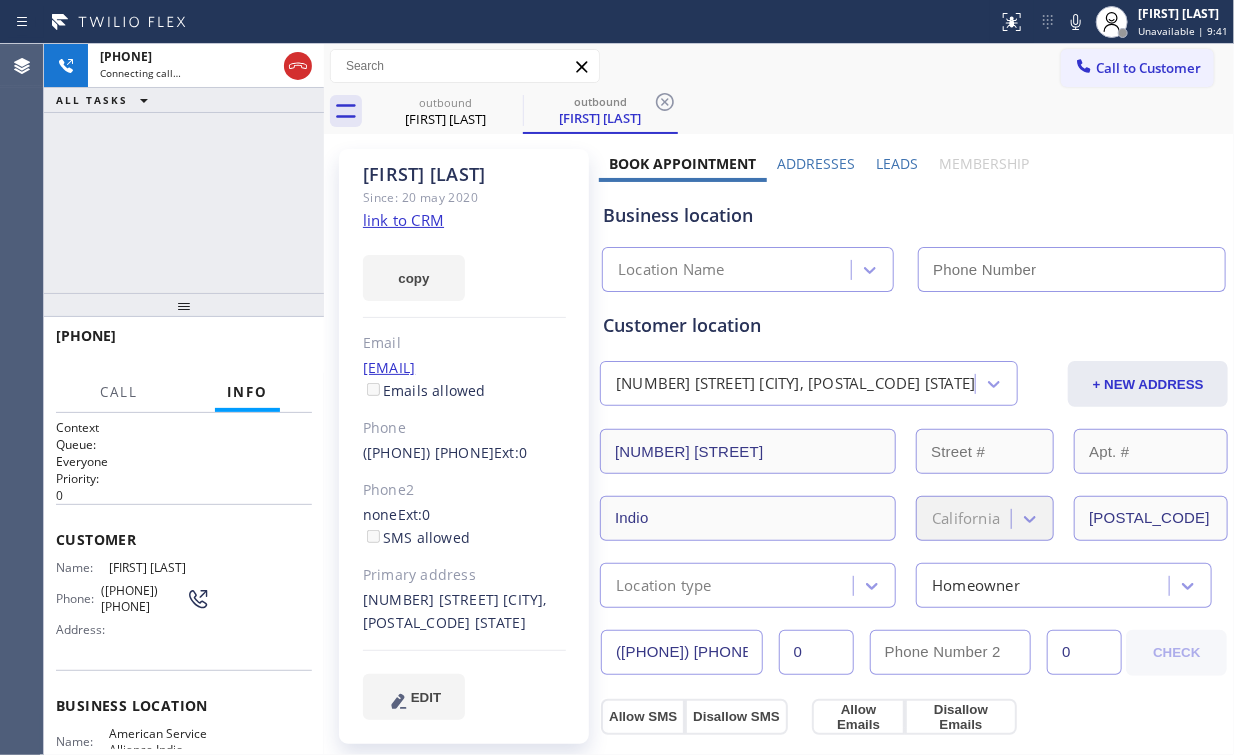type on "([PHONE])" 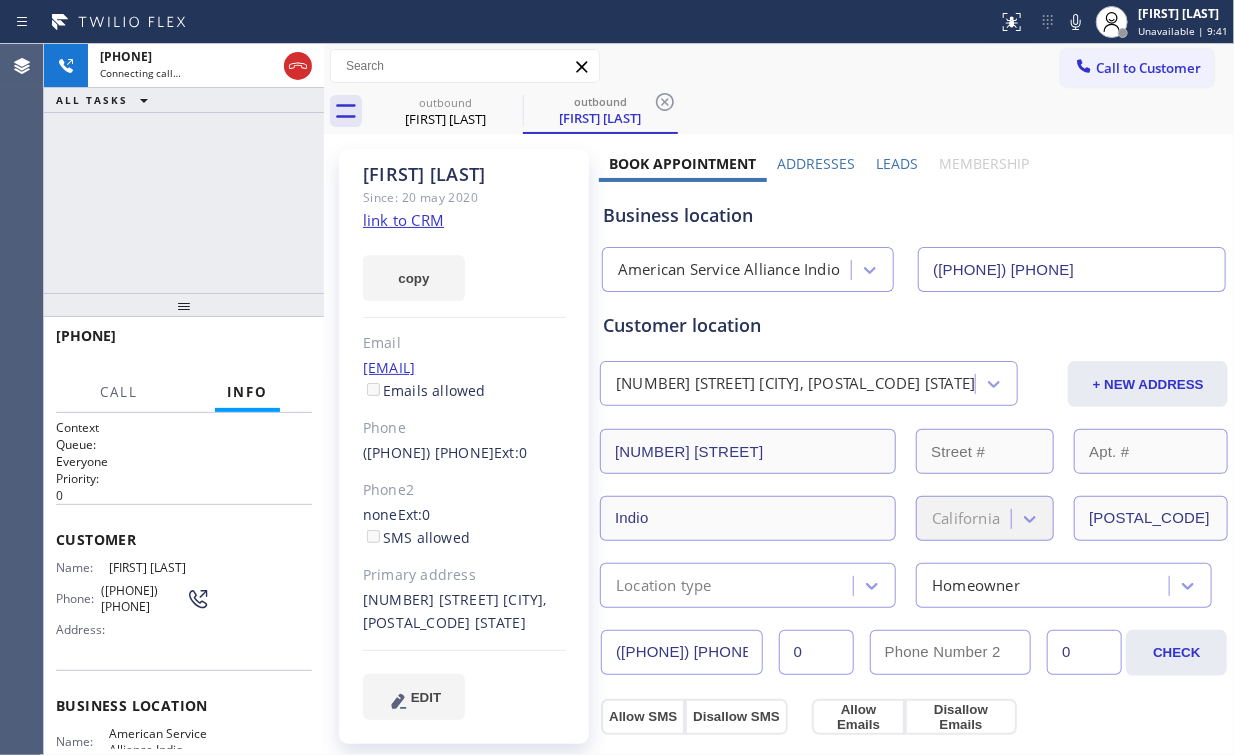 click on "+17605346365 Connecting call… ALL TASKS ALL TASKS ACTIVE TASKS TASKS IN WRAP UP" at bounding box center [184, 168] 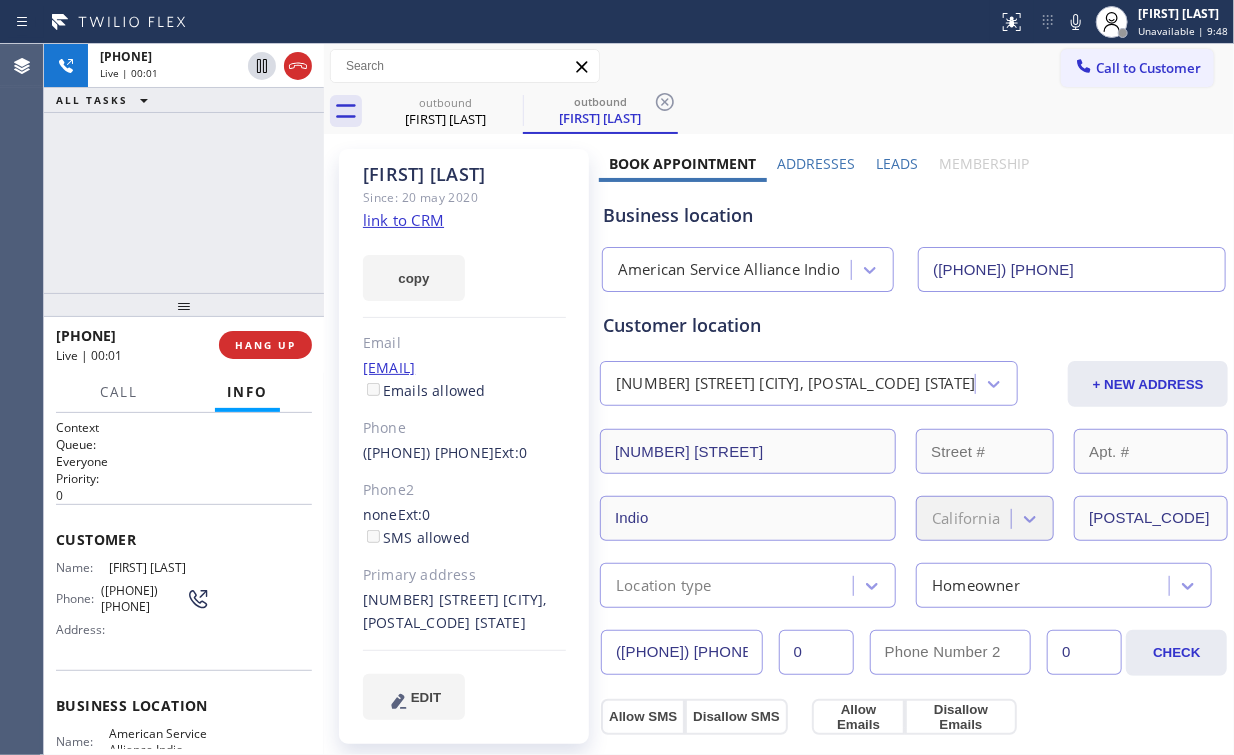 drag, startPoint x: 138, startPoint y: 180, endPoint x: 203, endPoint y: 234, distance: 84.50444 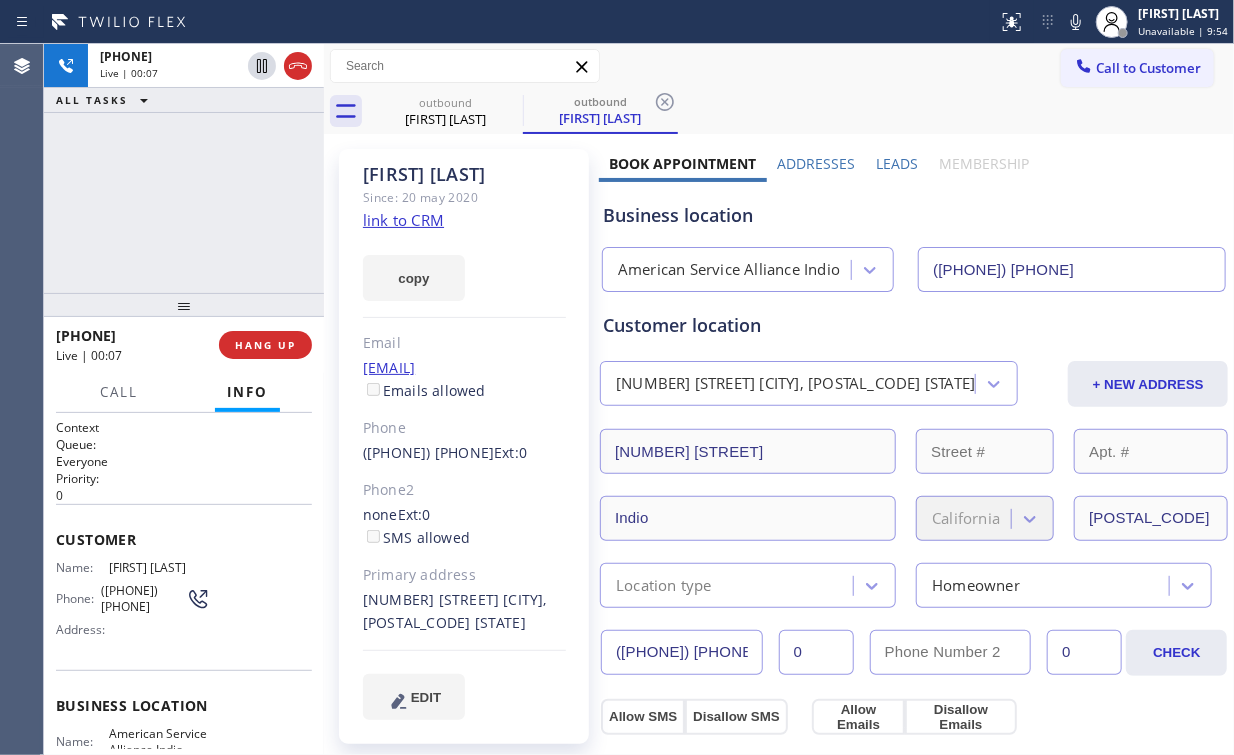 click on "American Service Alliance Indio" at bounding box center (729, 270) 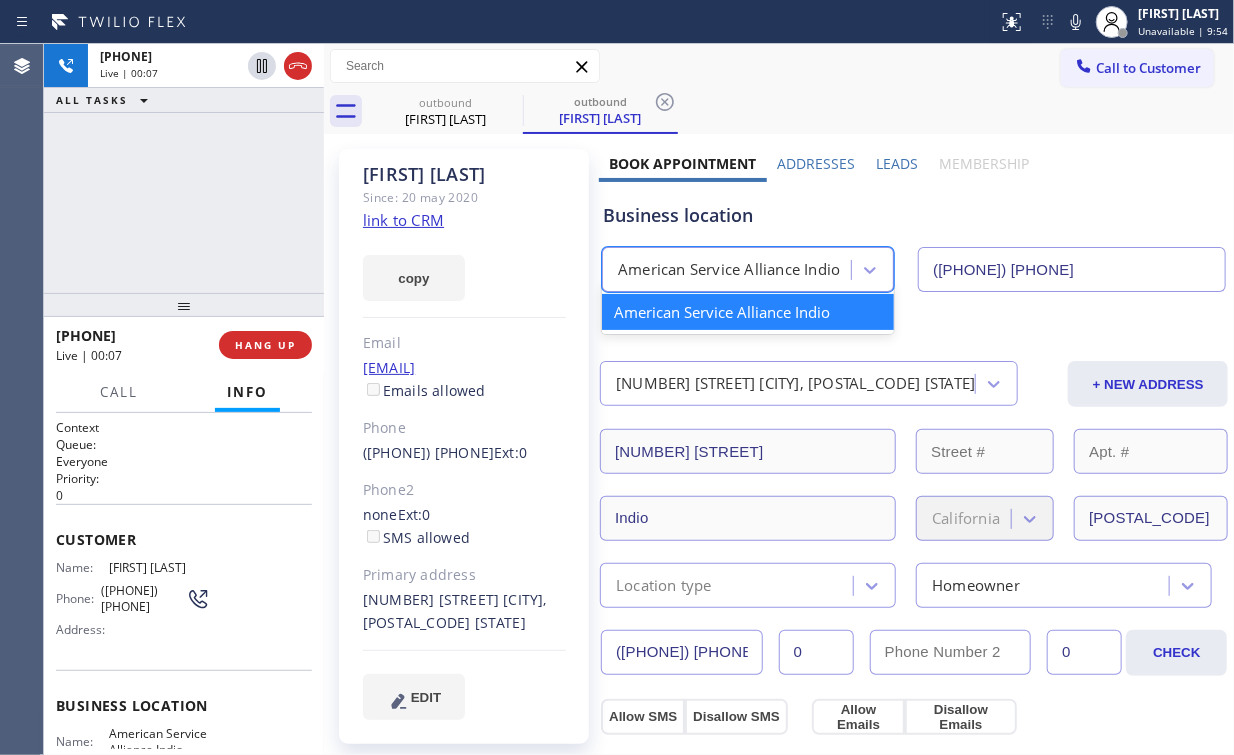 click on "Business location" at bounding box center [914, 215] 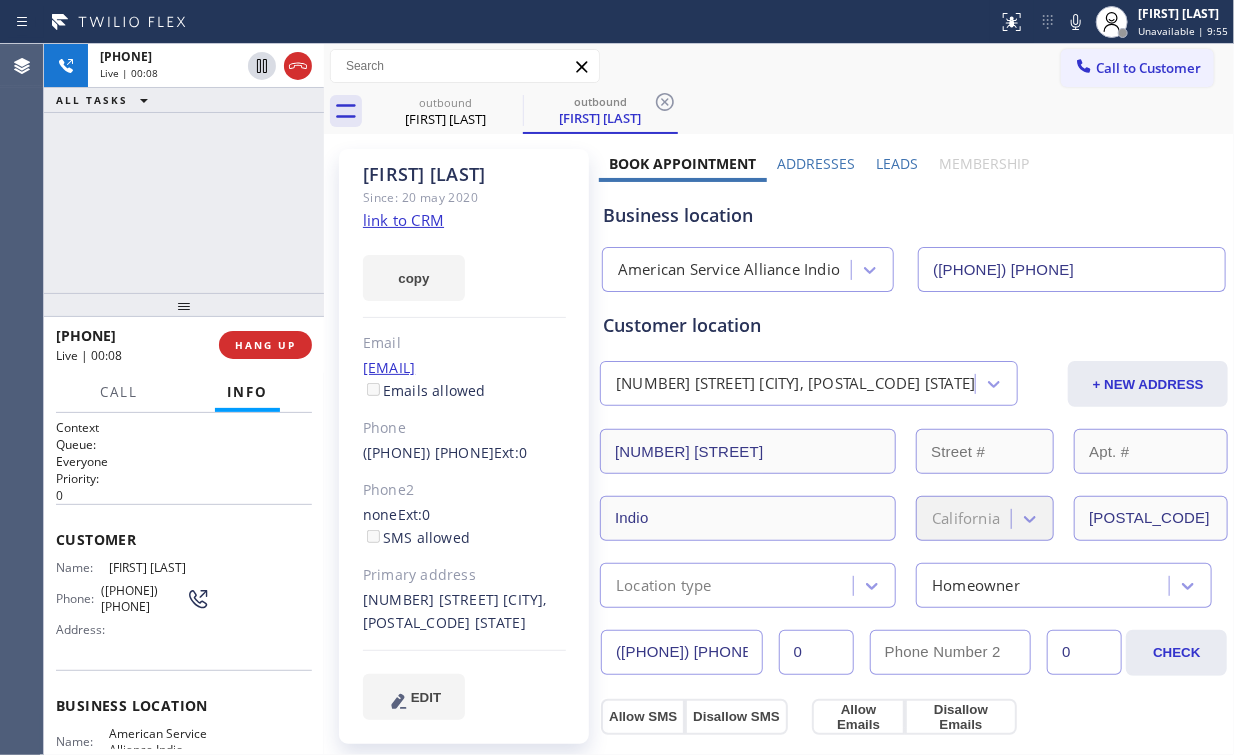 click on "American Service Alliance Indio" at bounding box center (729, 270) 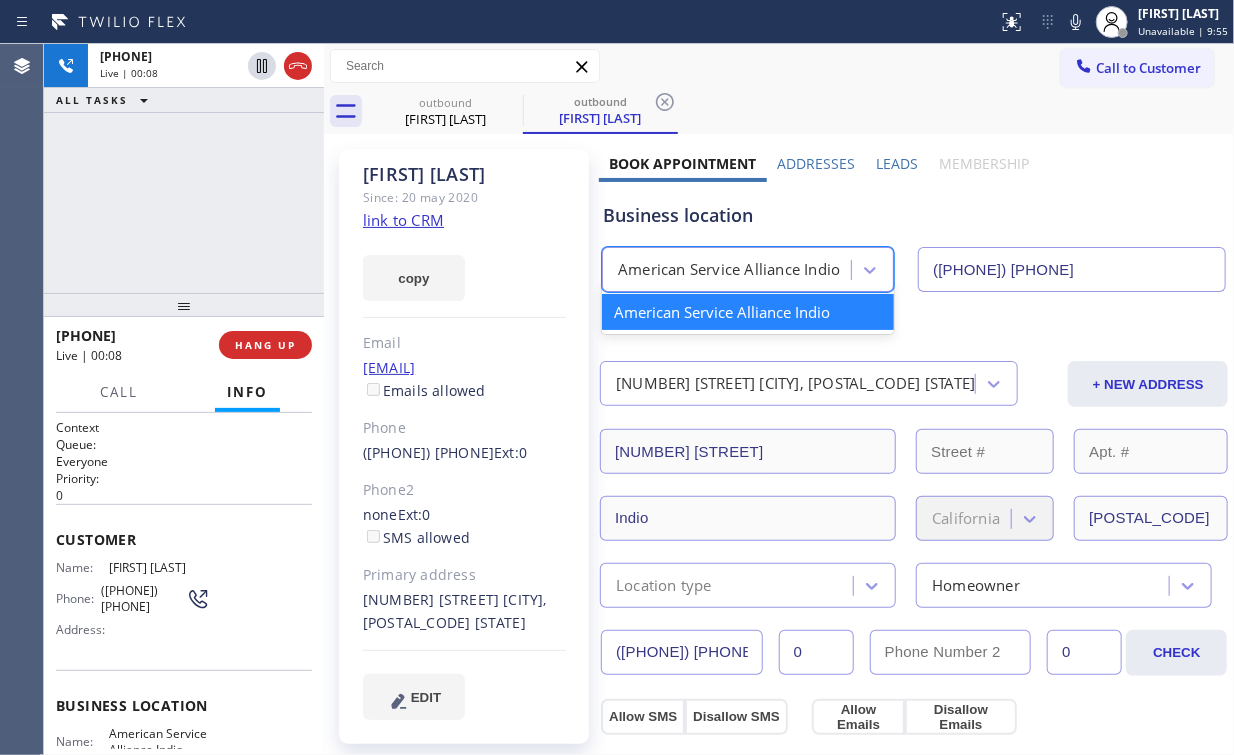 click on "Business location" at bounding box center (914, 215) 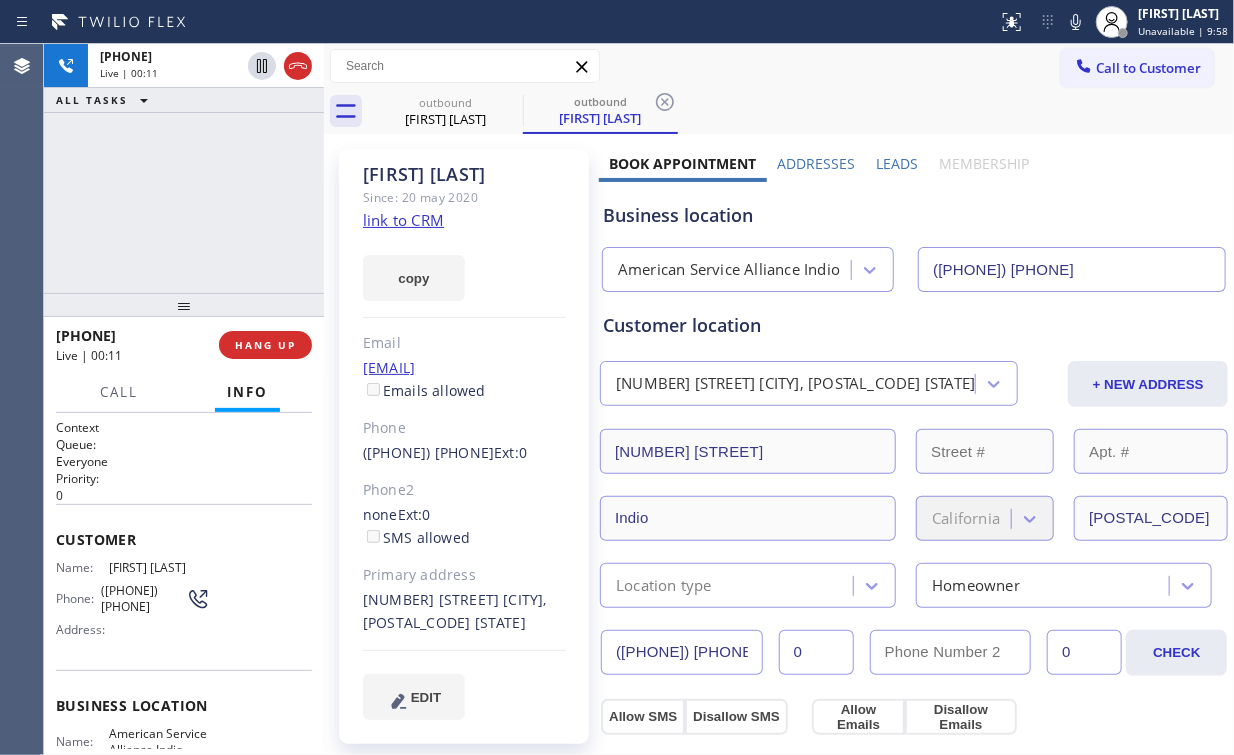 click on "+17605346365 Live | 00:11 ALL TASKS ALL TASKS ACTIVE TASKS TASKS IN WRAP UP" at bounding box center [184, 168] 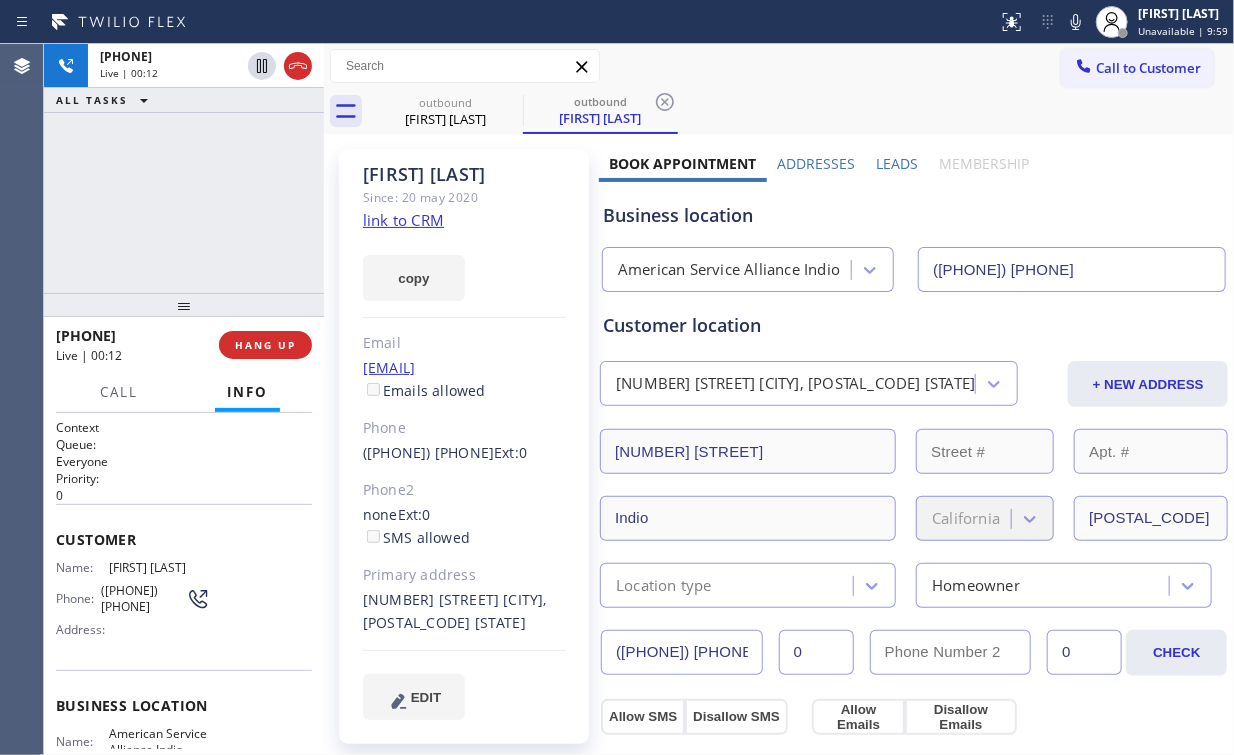 click on "+17605346365 Live | 00:12 ALL TASKS ALL TASKS ACTIVE TASKS TASKS IN WRAP UP" at bounding box center (184, 168) 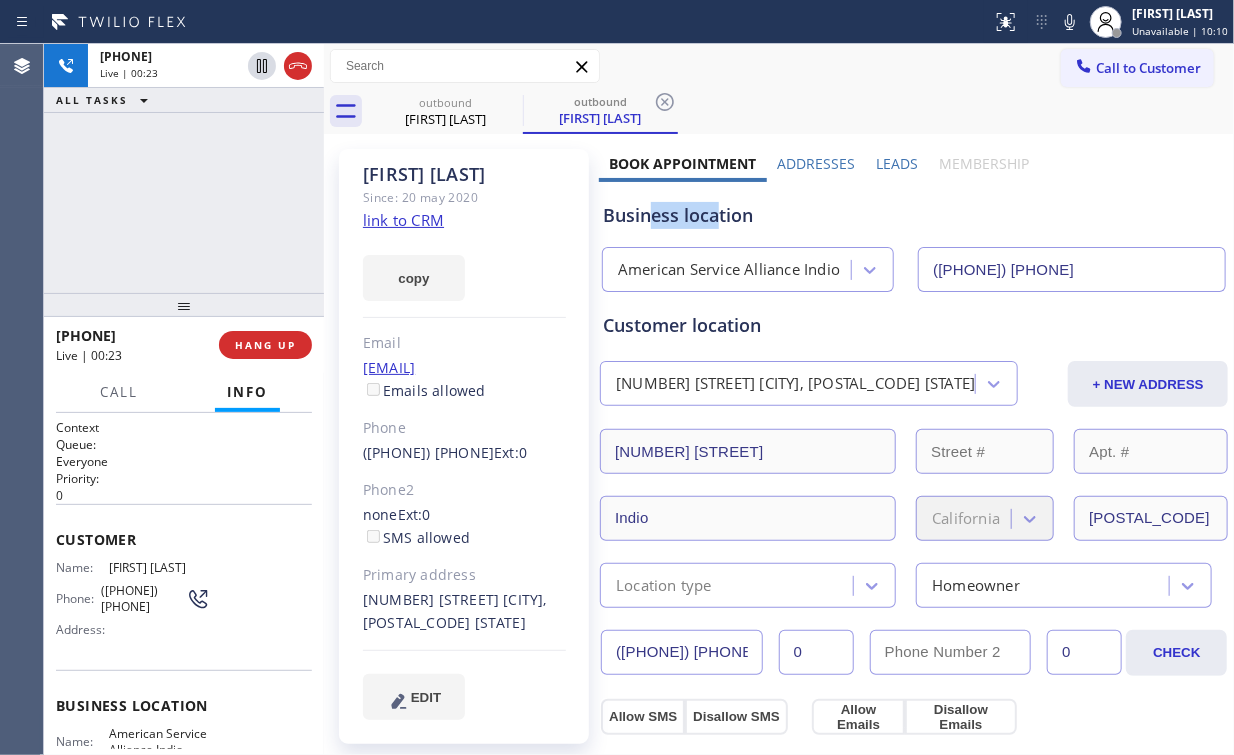 drag, startPoint x: 716, startPoint y: 215, endPoint x: 643, endPoint y: 212, distance: 73.061615 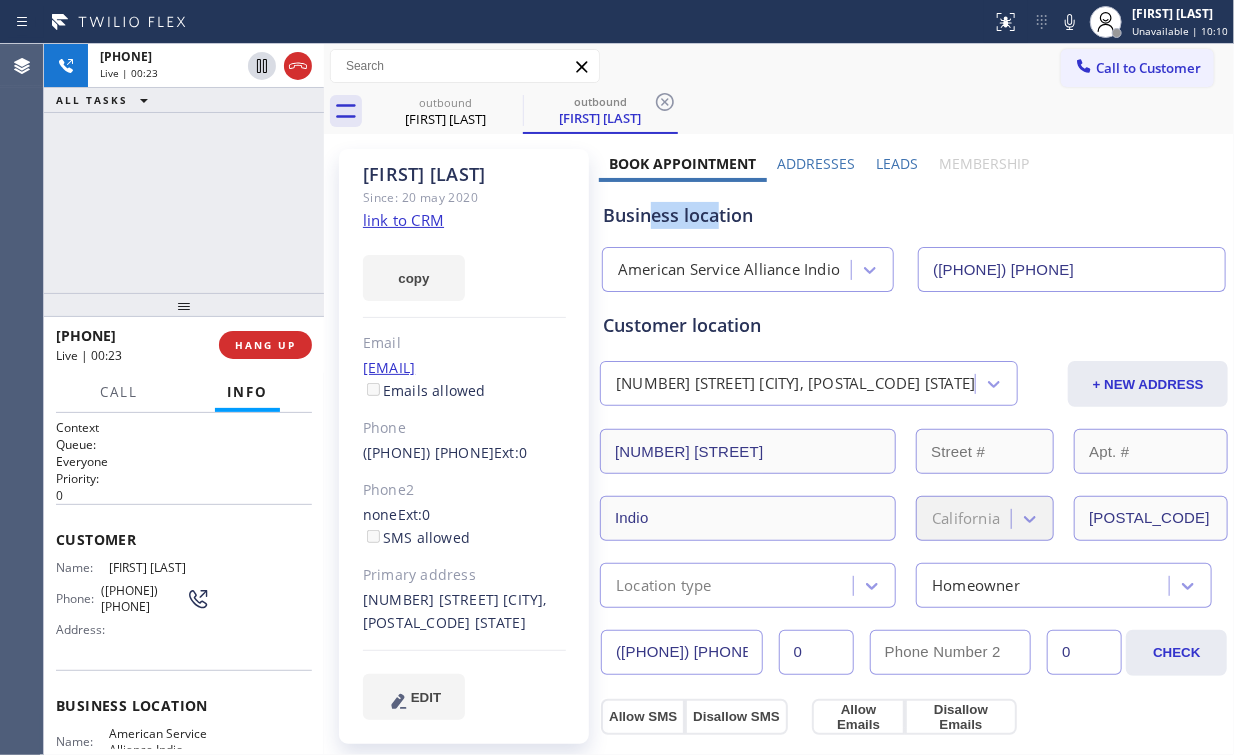 click on "Business location" at bounding box center (914, 215) 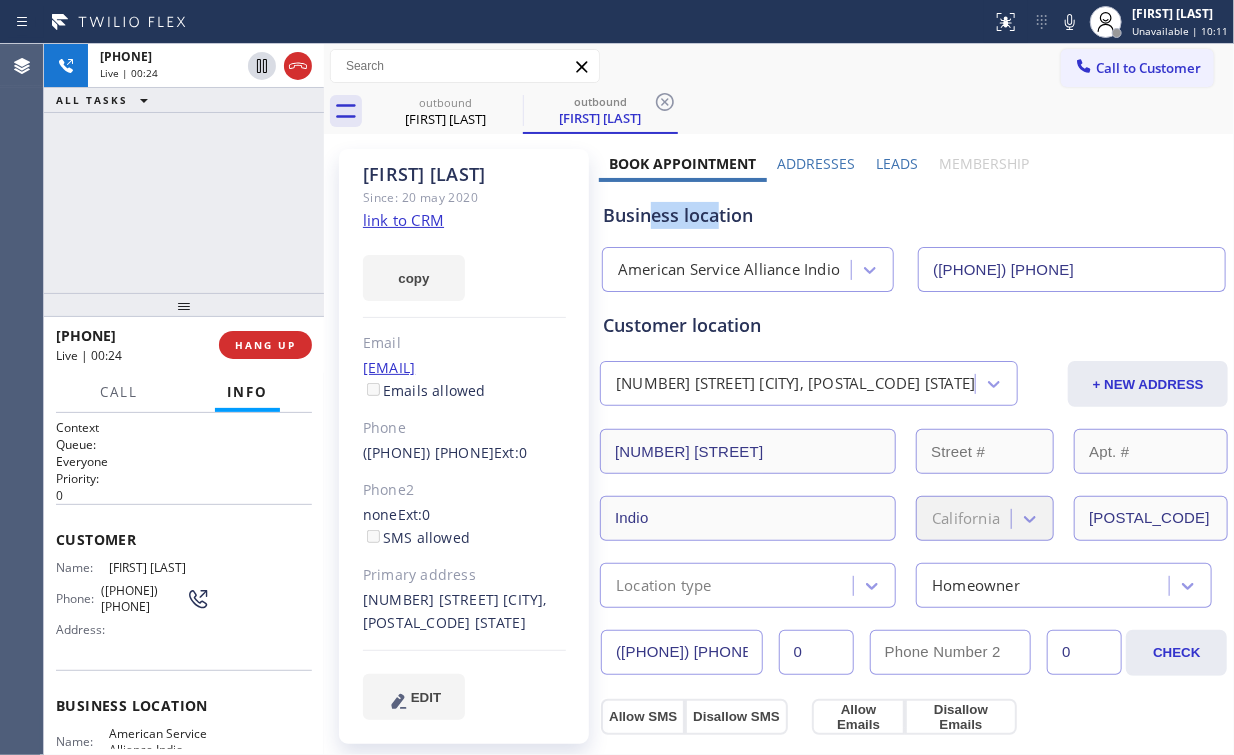 click on "Business location" at bounding box center [914, 215] 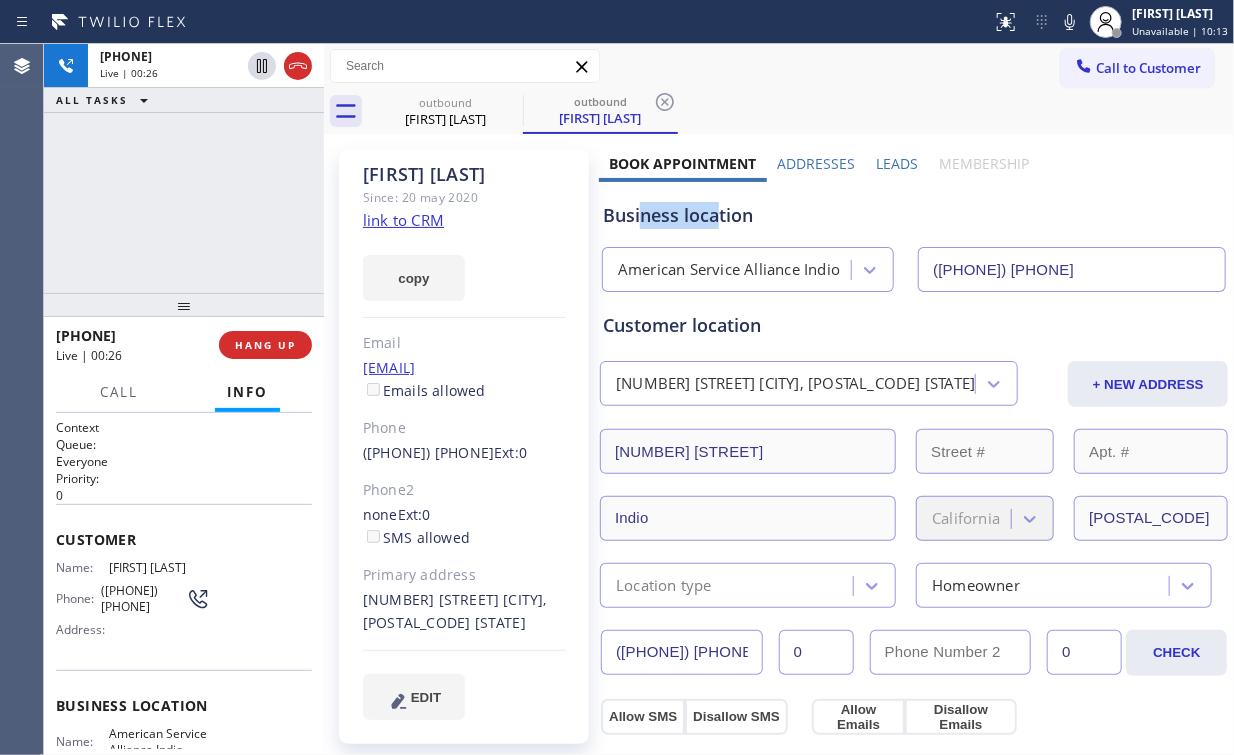 drag, startPoint x: 637, startPoint y: 217, endPoint x: 716, endPoint y: 216, distance: 79.00633 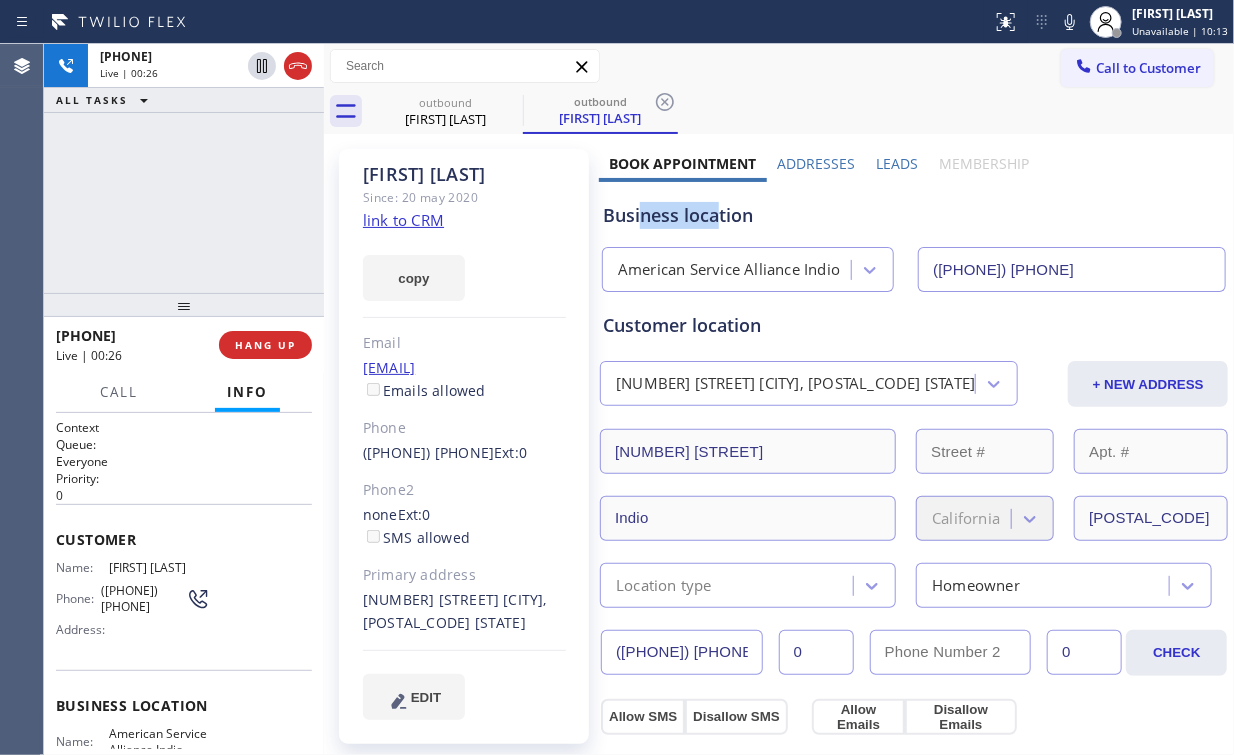 click on "Business location" at bounding box center [914, 215] 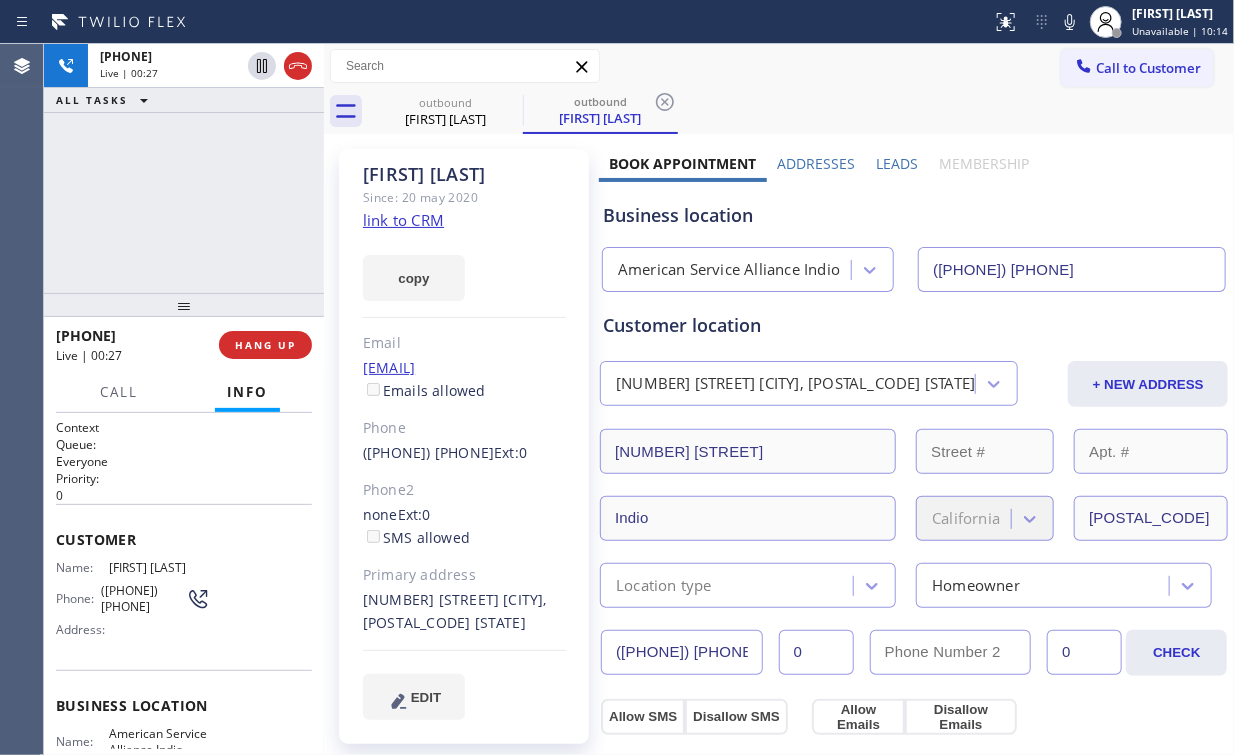 click on "+17605346365 Live | 00:27 ALL TASKS ALL TASKS ACTIVE TASKS TASKS IN WRAP UP" at bounding box center (184, 168) 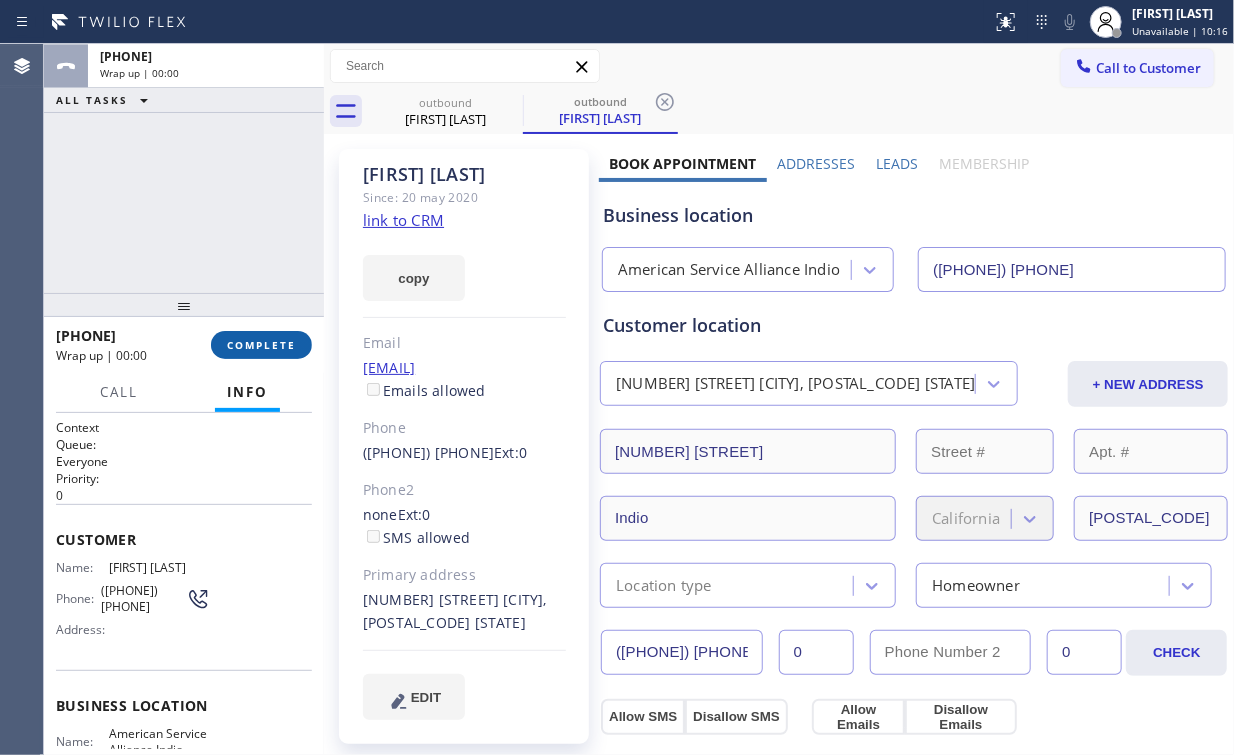 click on "COMPLETE" at bounding box center (261, 345) 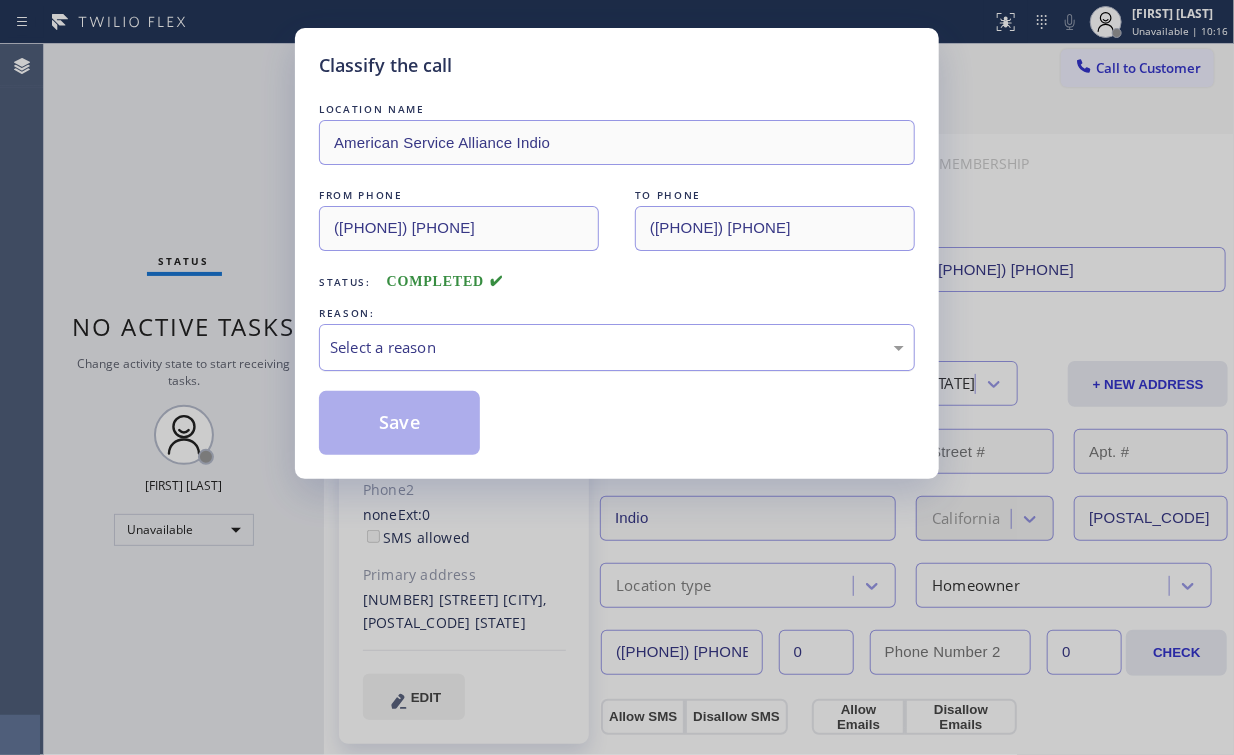 click on "Select a reason" at bounding box center (617, 347) 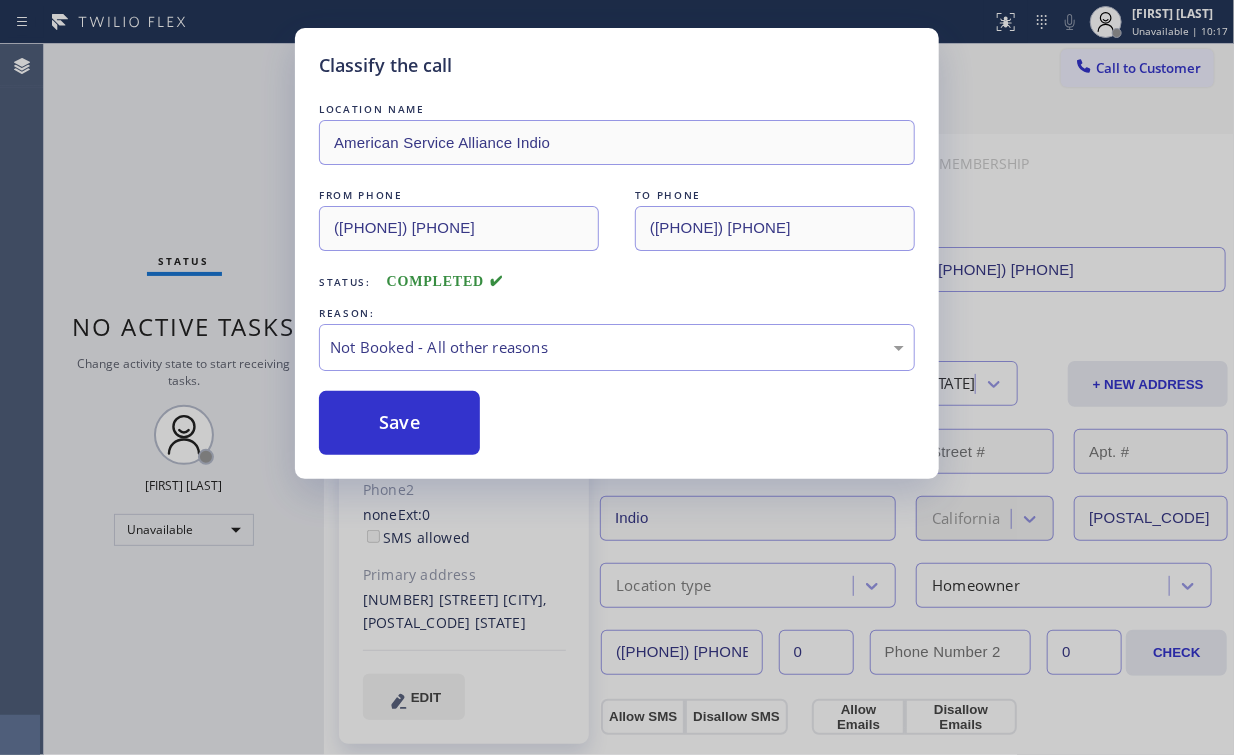 drag, startPoint x: 419, startPoint y: 421, endPoint x: 179, endPoint y: 237, distance: 302.41693 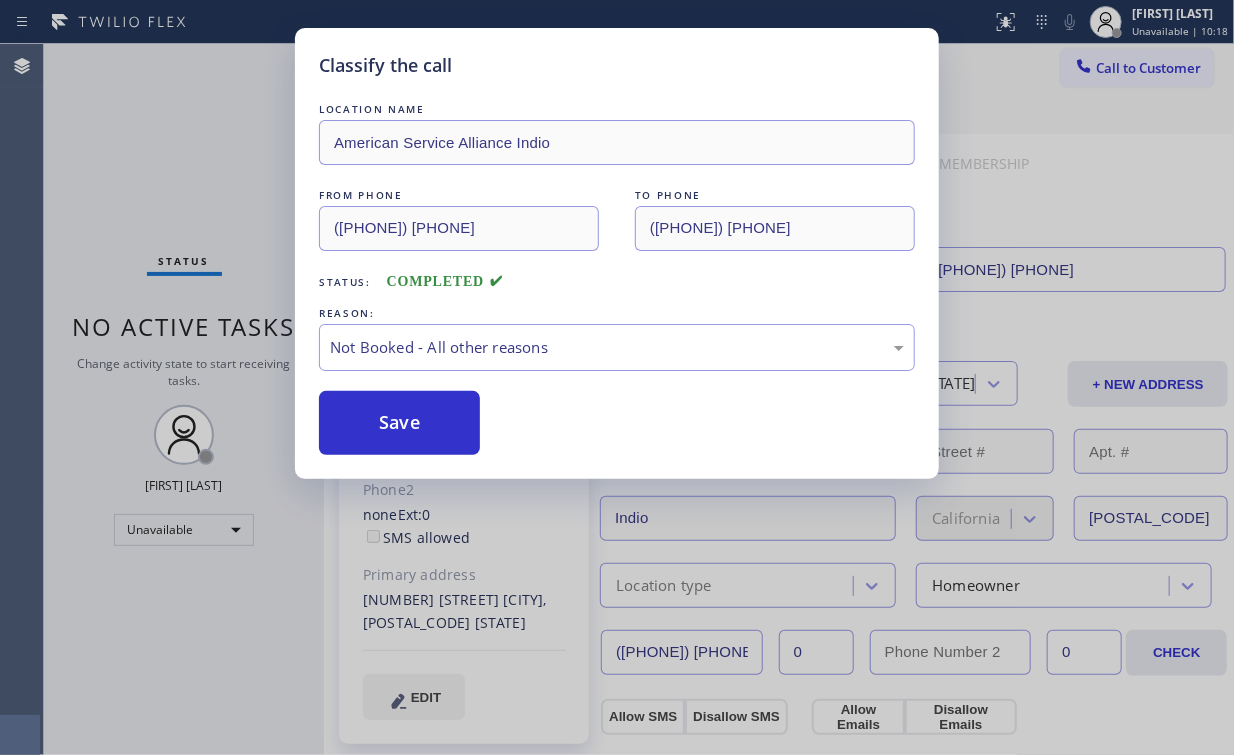 drag, startPoint x: 176, startPoint y: 197, endPoint x: 398, endPoint y: 187, distance: 222.22511 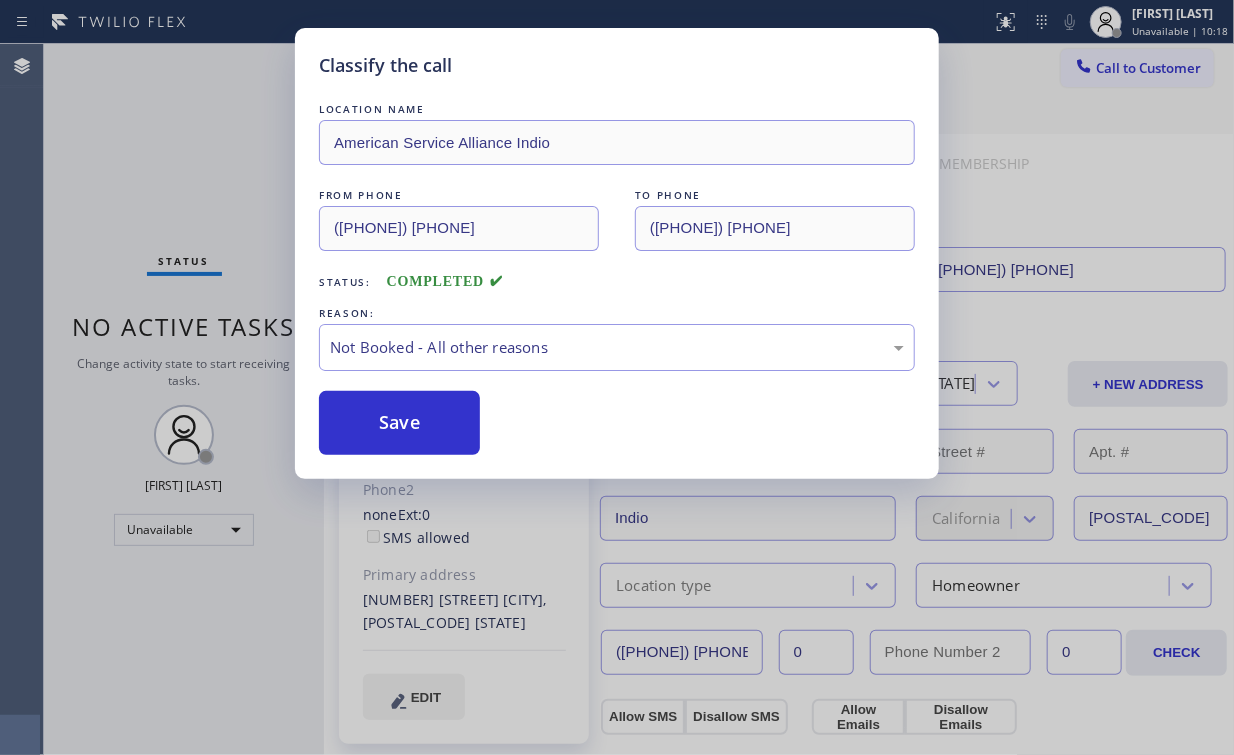 click on "Classify the call LOCATION NAME American Service Alliance Indio FROM PHONE (760) 452-3788 TO PHONE (760) 534-6365 Status: COMPLETED REASON: Not Booked - All other reasons Save" at bounding box center [617, 377] 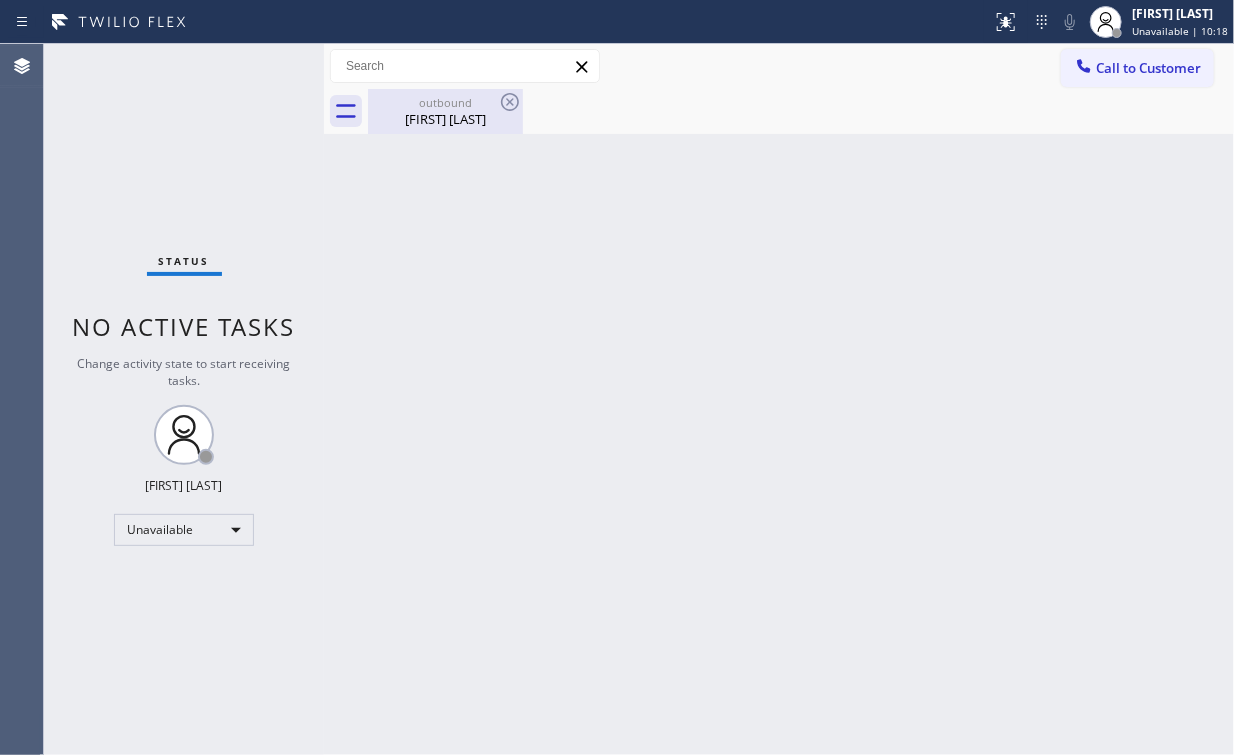 click on "Majed Mansour" at bounding box center [445, 119] 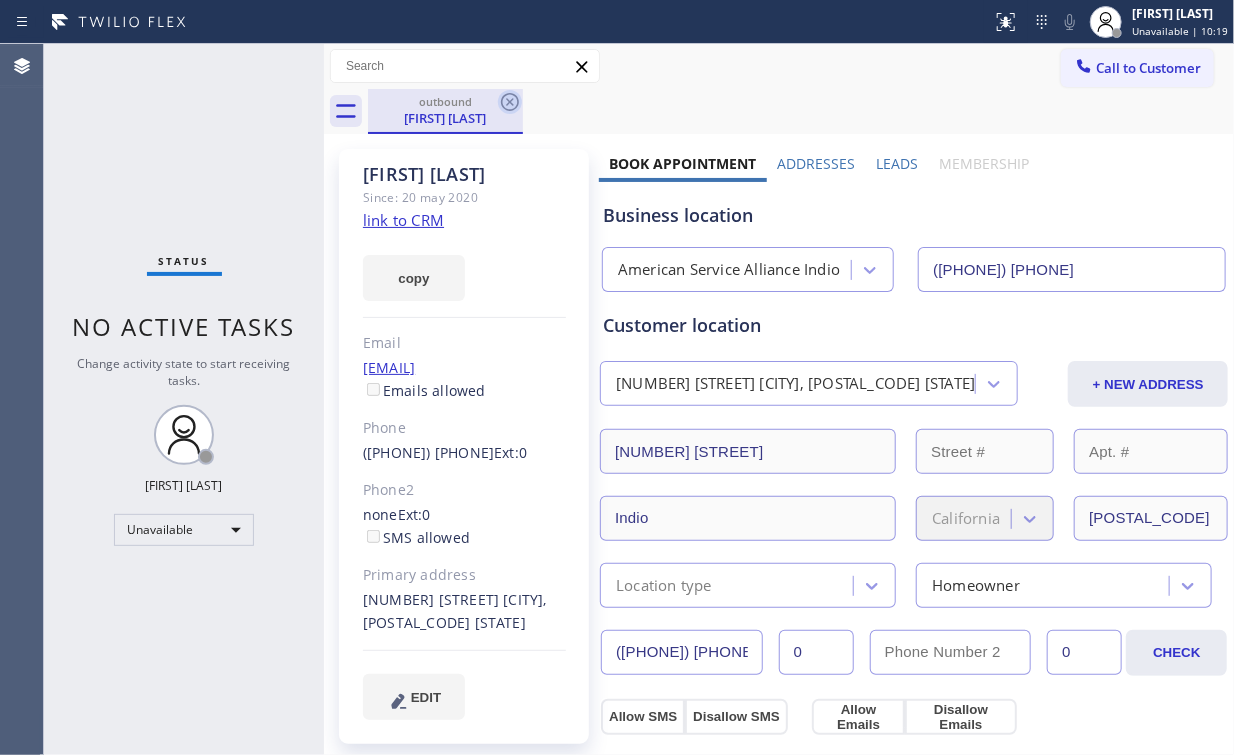 click 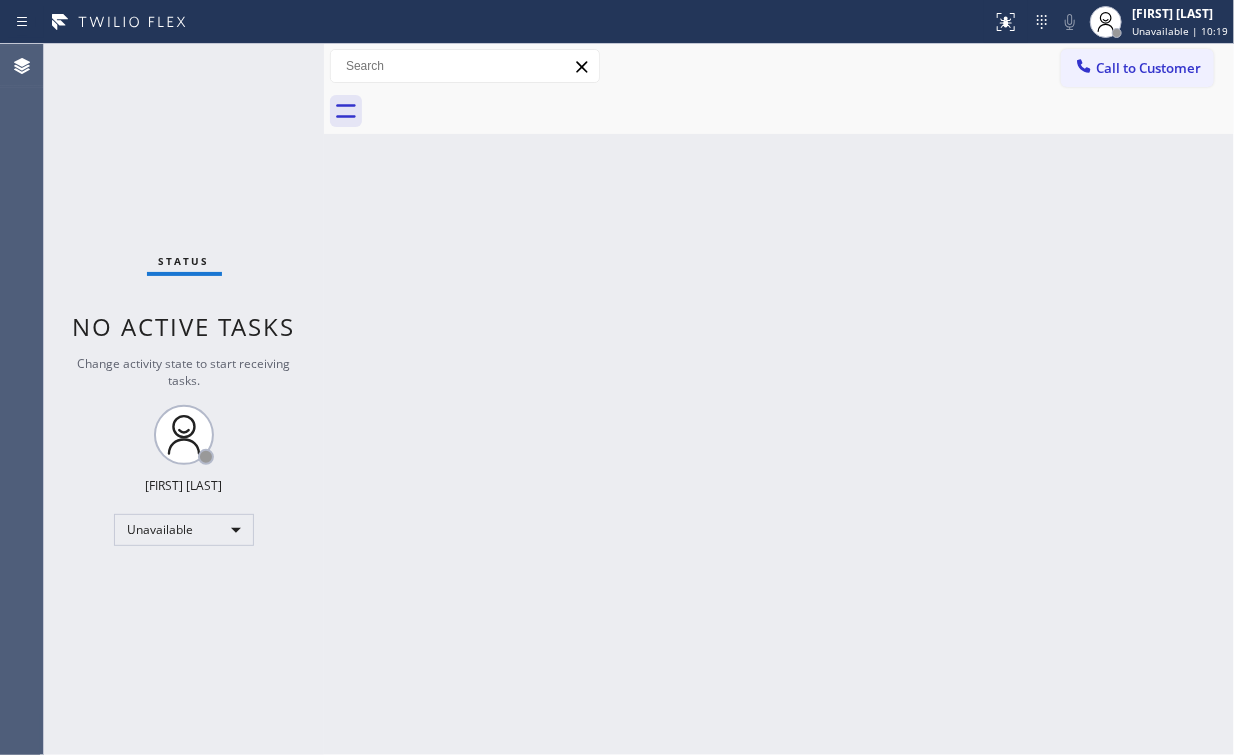 click on "Status   No active tasks     Change activity state to start receiving tasks.   Arnold Verallo Unavailable" at bounding box center [184, 399] 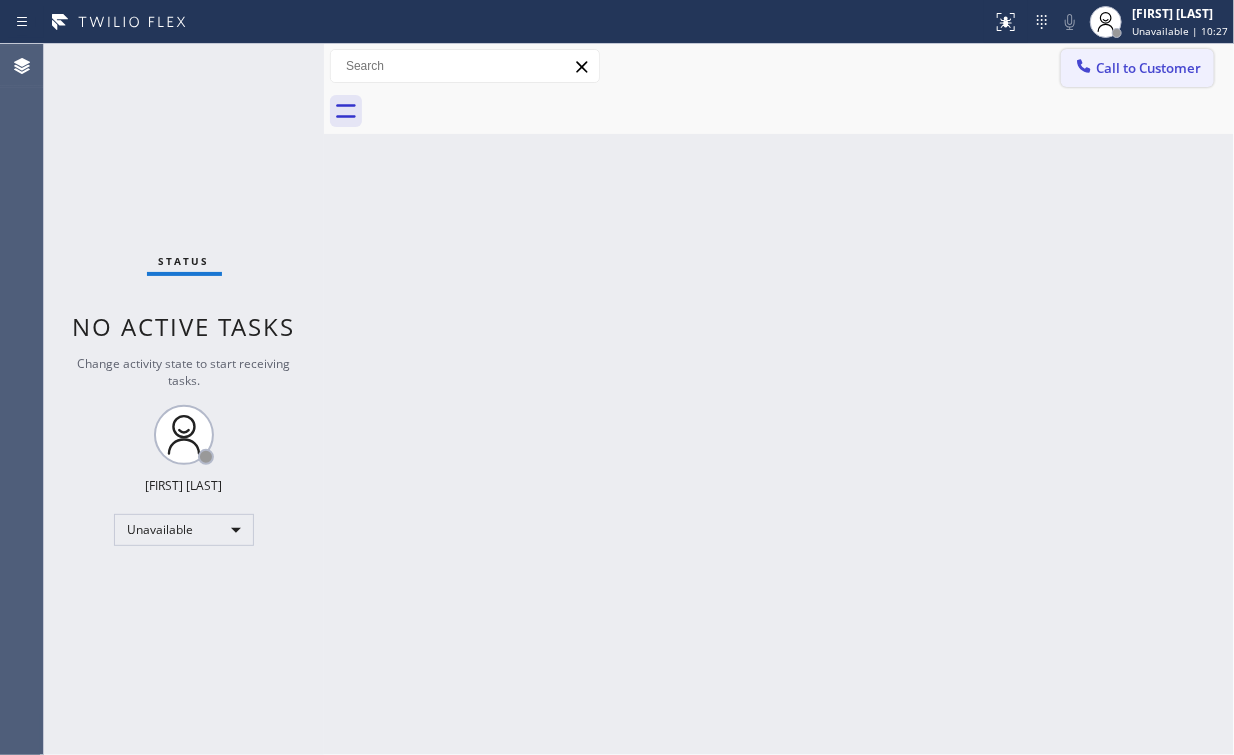 click at bounding box center [1084, 68] 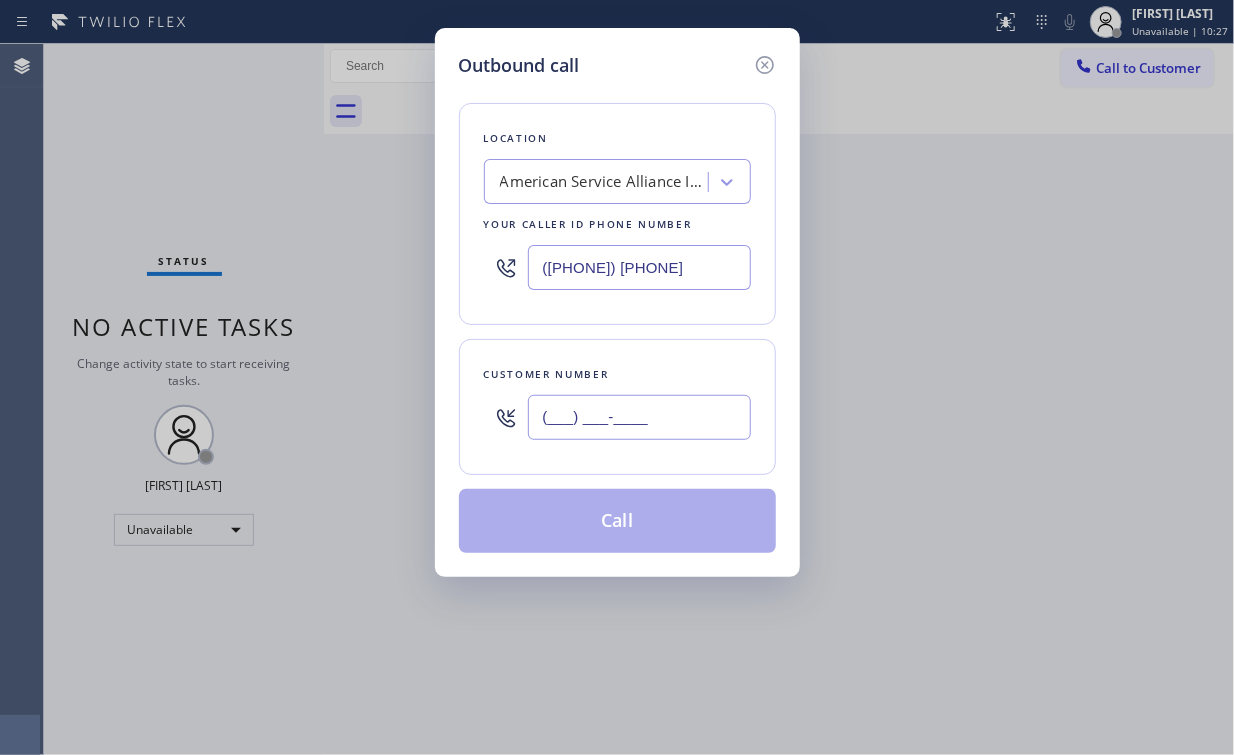 click on "(___) ___-____" at bounding box center (639, 417) 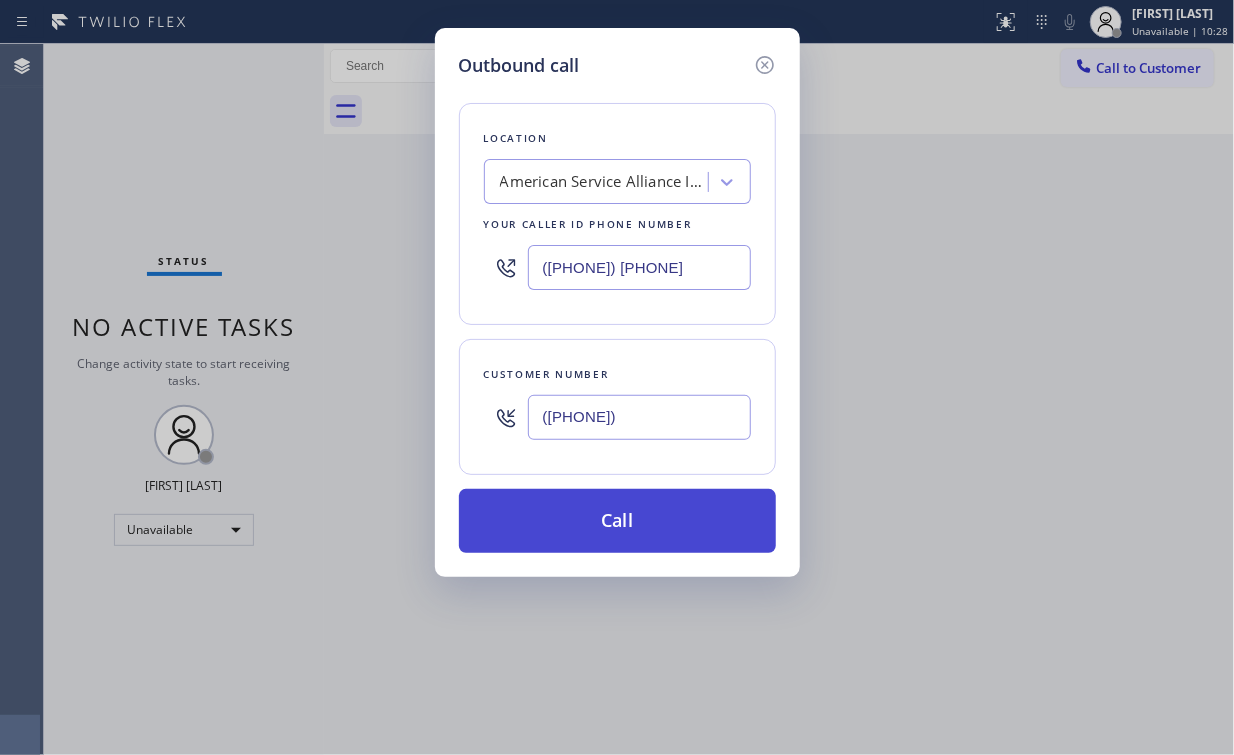 type on "([PHONE])" 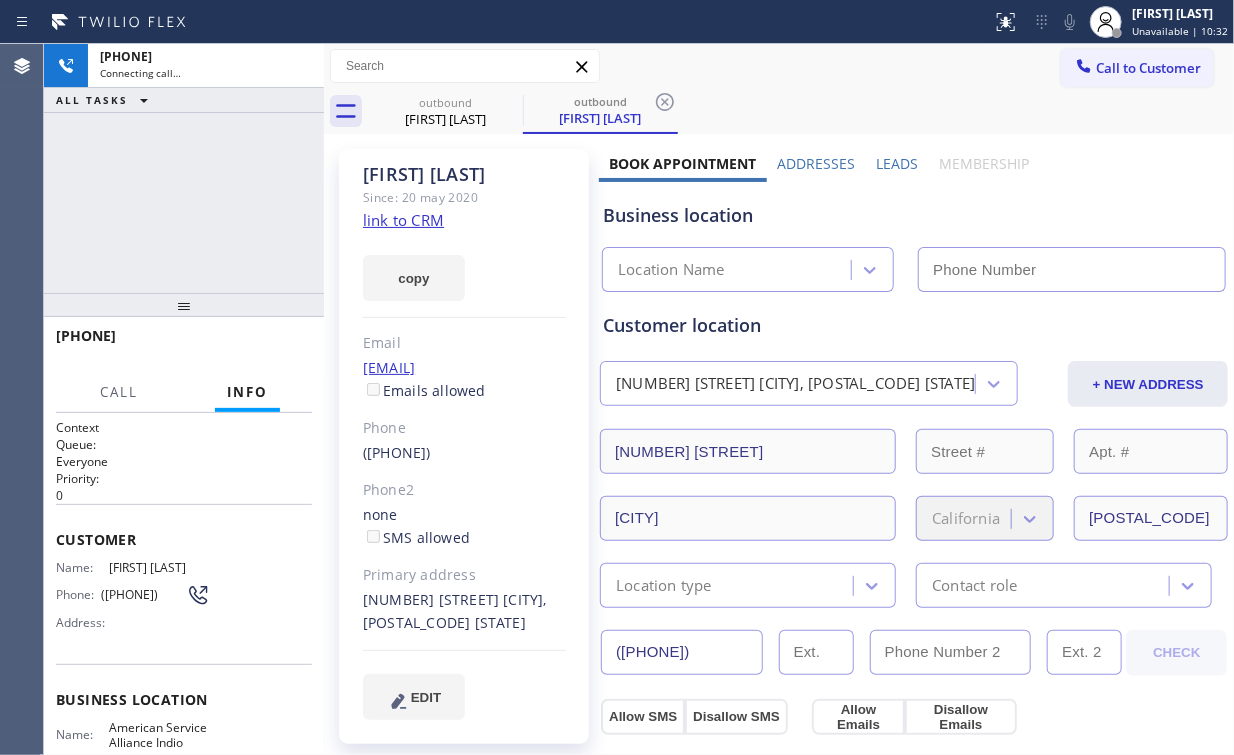type on "([PHONE])" 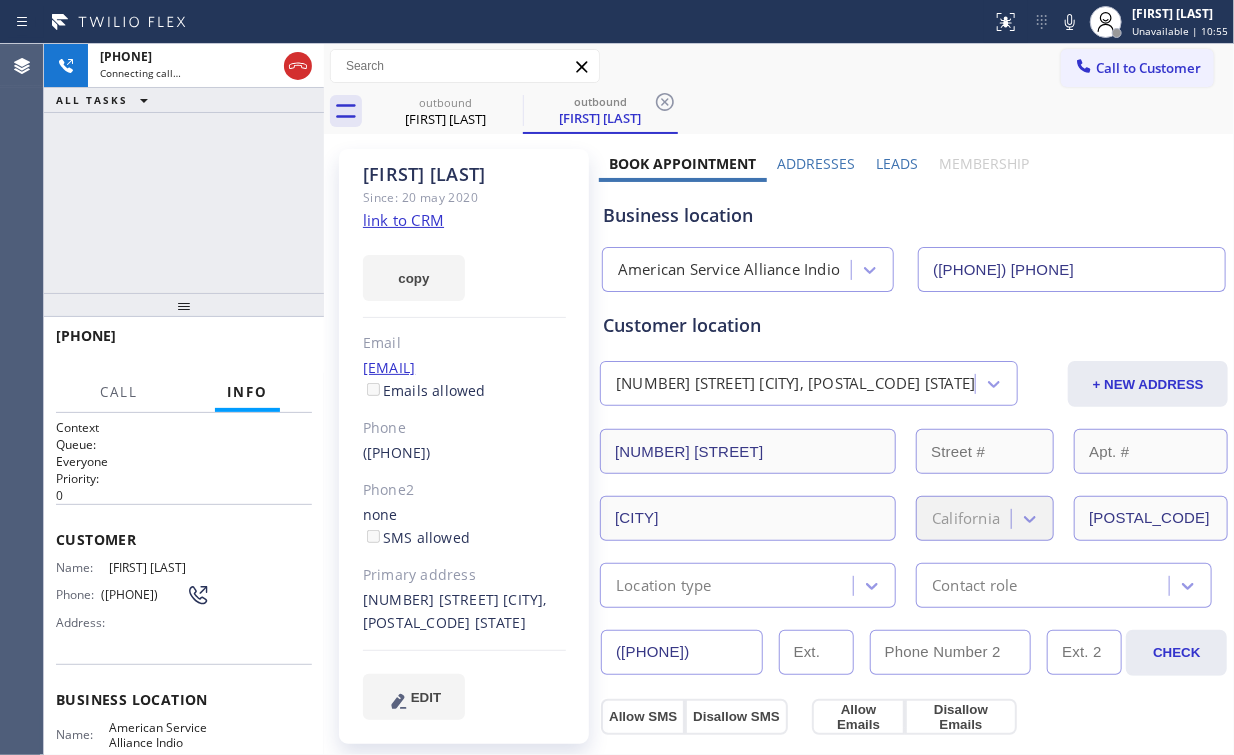 click on "+17608995594 Connecting call… ALL TASKS ALL TASKS ACTIVE TASKS TASKS IN WRAP UP" at bounding box center (184, 168) 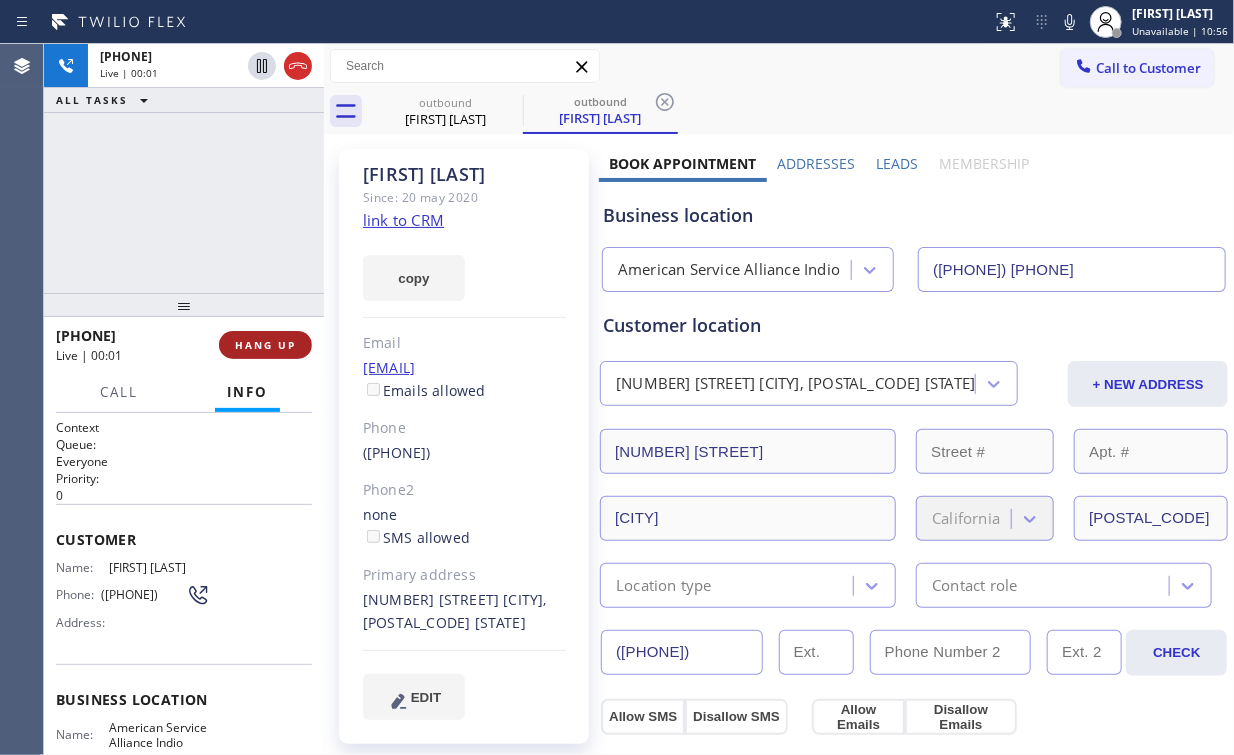 click on "HANG UP" at bounding box center (265, 345) 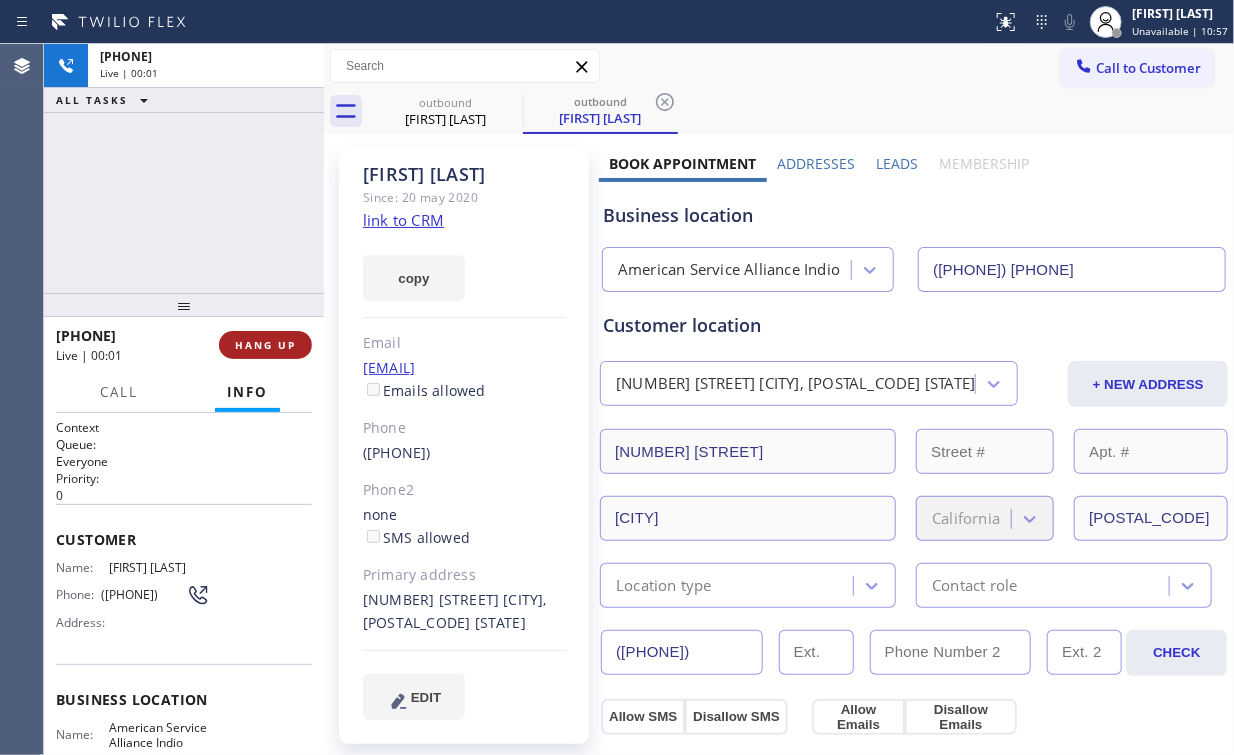 click on "HANG UP" at bounding box center (265, 345) 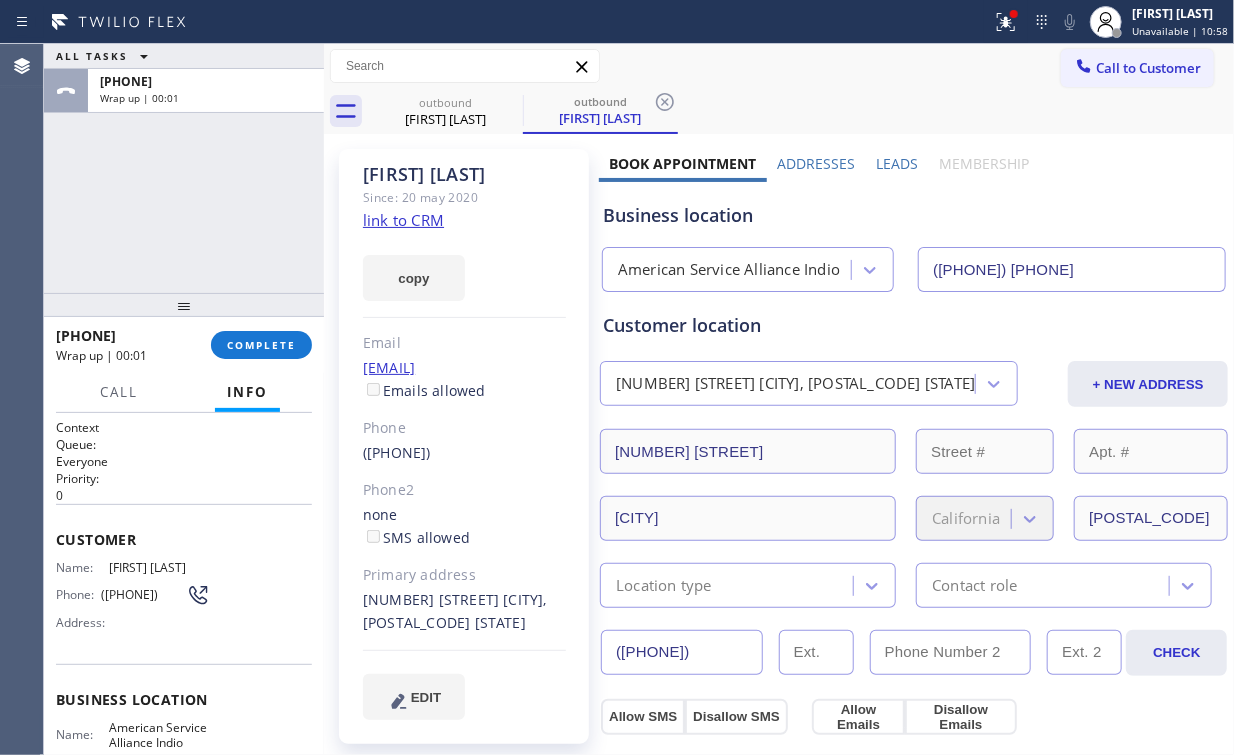 click on "+17608995594 Wrap up | 00:01 COMPLETE" at bounding box center (184, 345) 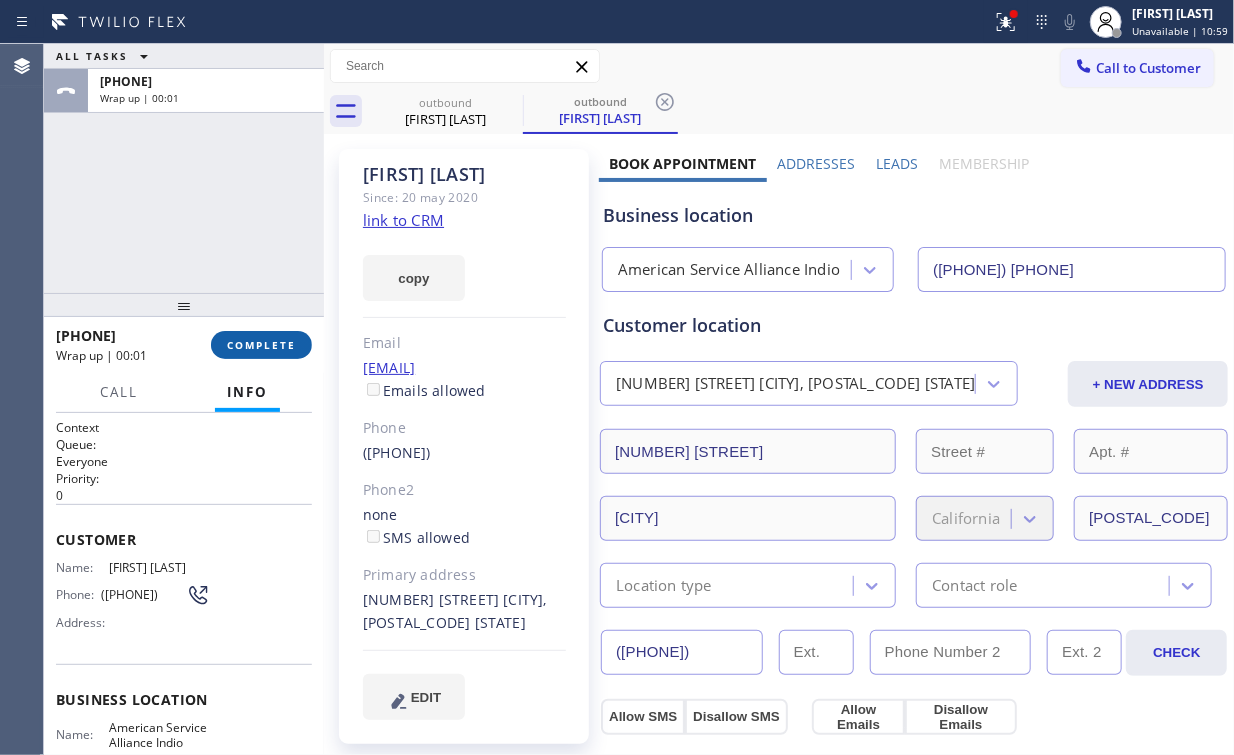 drag, startPoint x: 217, startPoint y: 390, endPoint x: 261, endPoint y: 341, distance: 65.8559 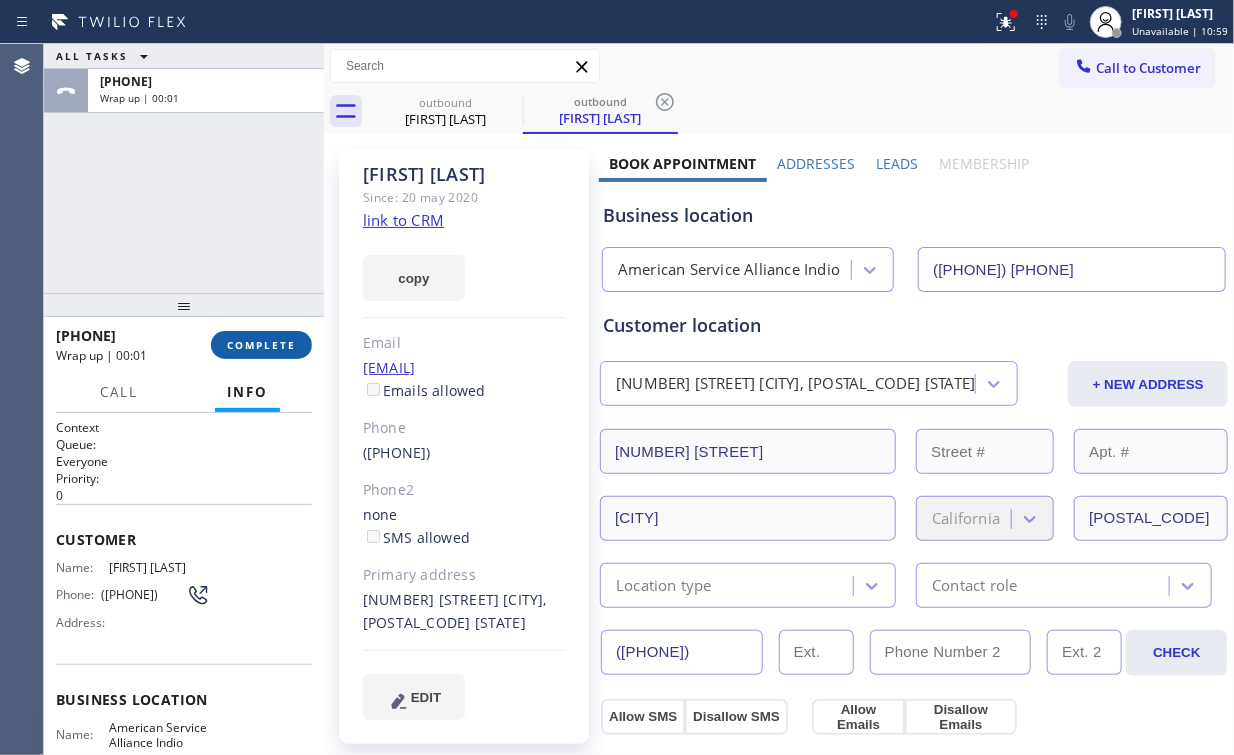 click on "COMPLETE" at bounding box center [261, 345] 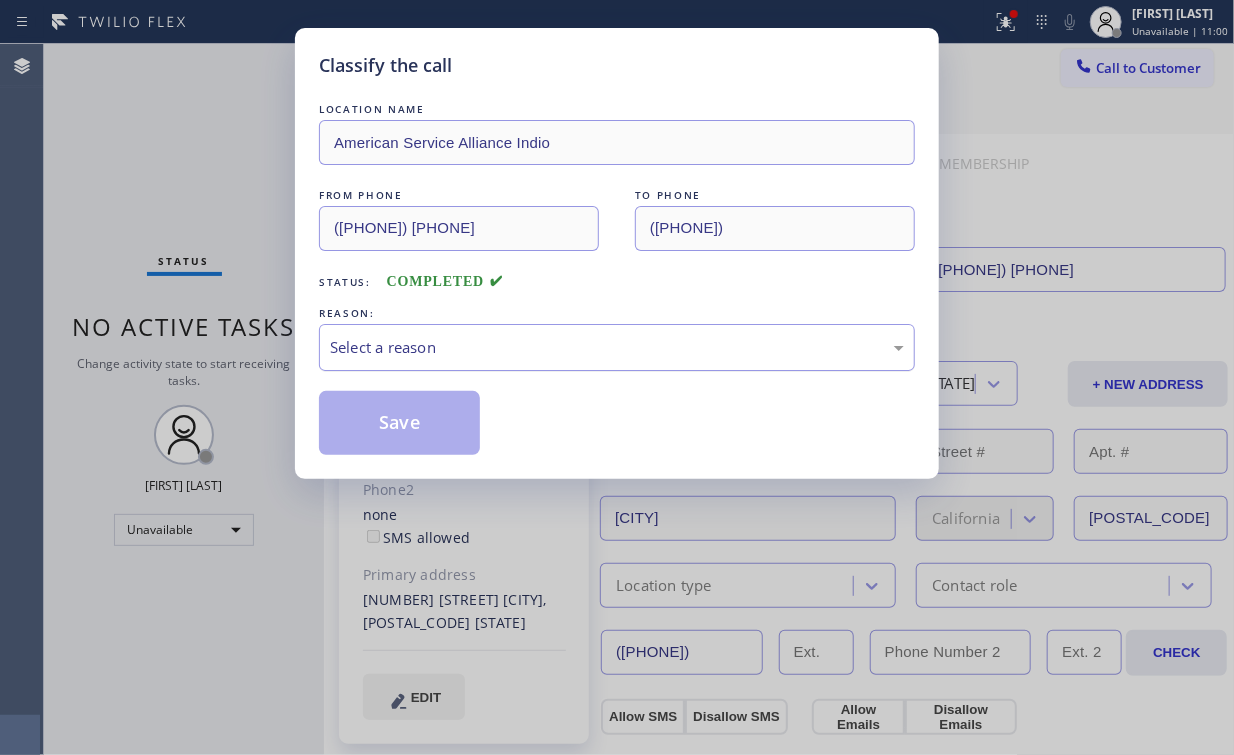 click on "Select a reason" at bounding box center [617, 347] 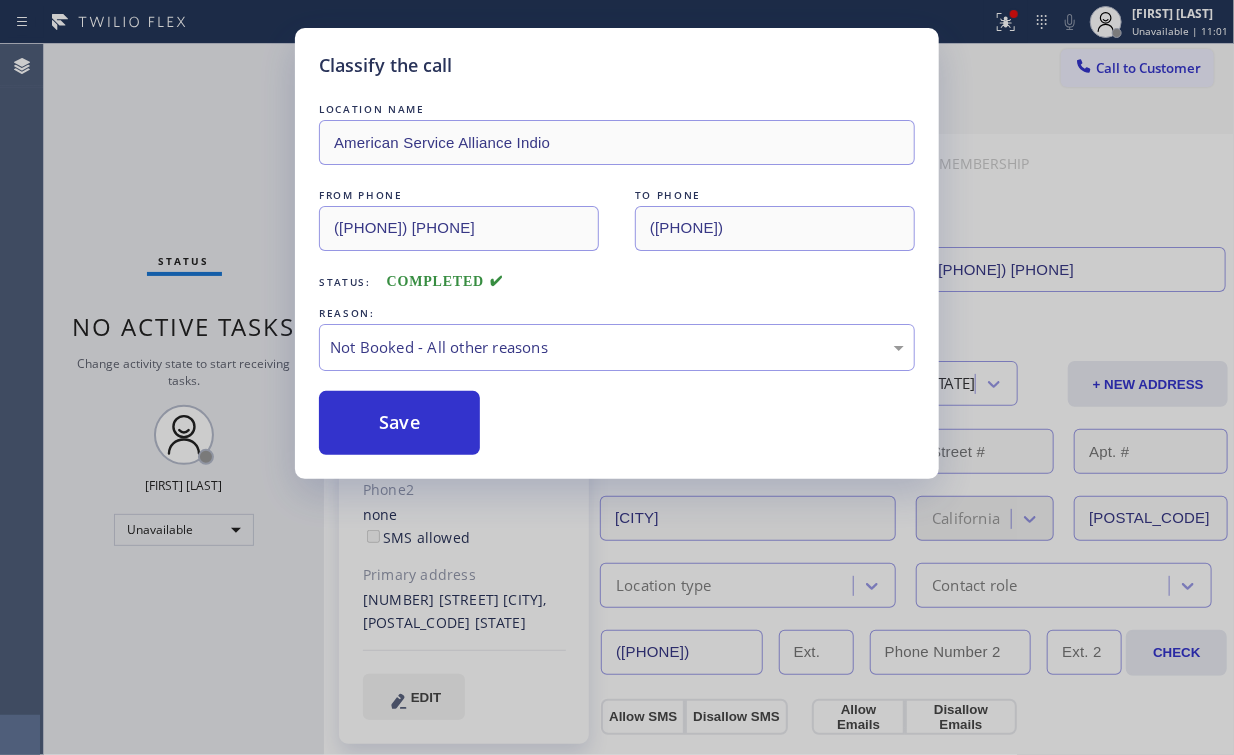 drag, startPoint x: 425, startPoint y: 420, endPoint x: 325, endPoint y: 315, distance: 145 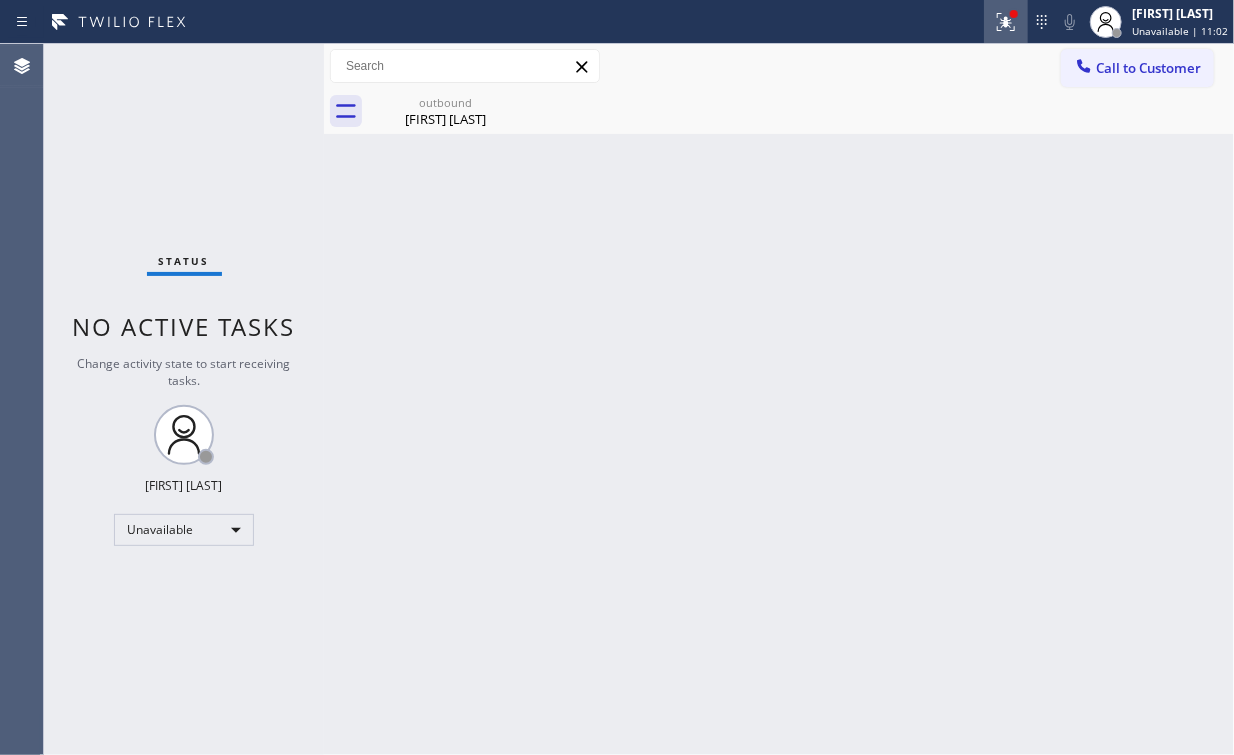 click 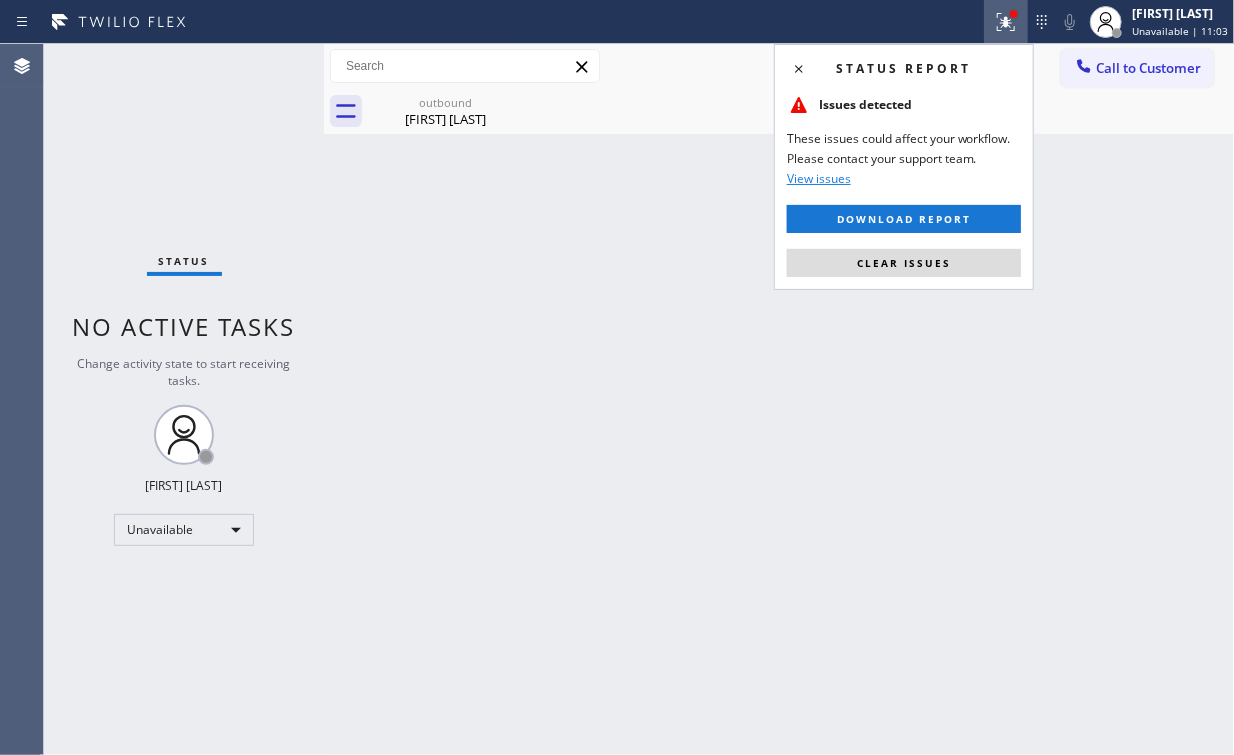 click on "Clear issues" at bounding box center [904, 263] 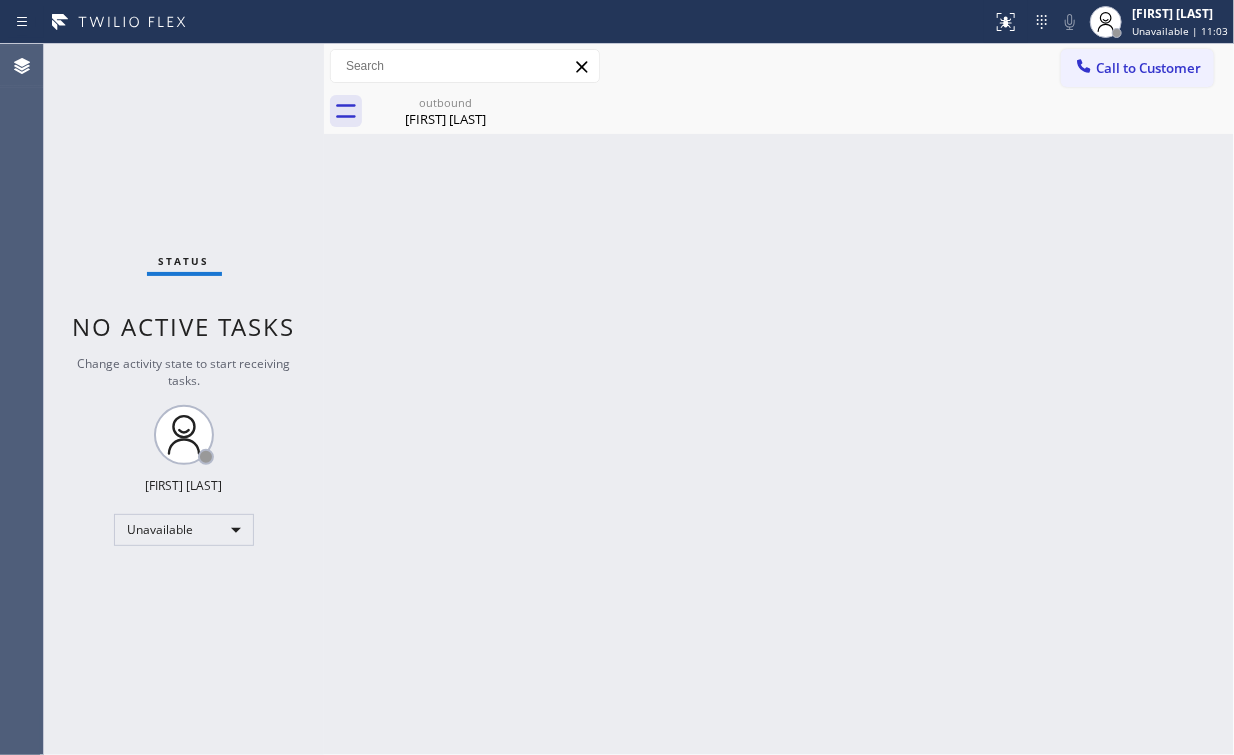 drag, startPoint x: 1029, startPoint y: 242, endPoint x: 1110, endPoint y: 138, distance: 131.82185 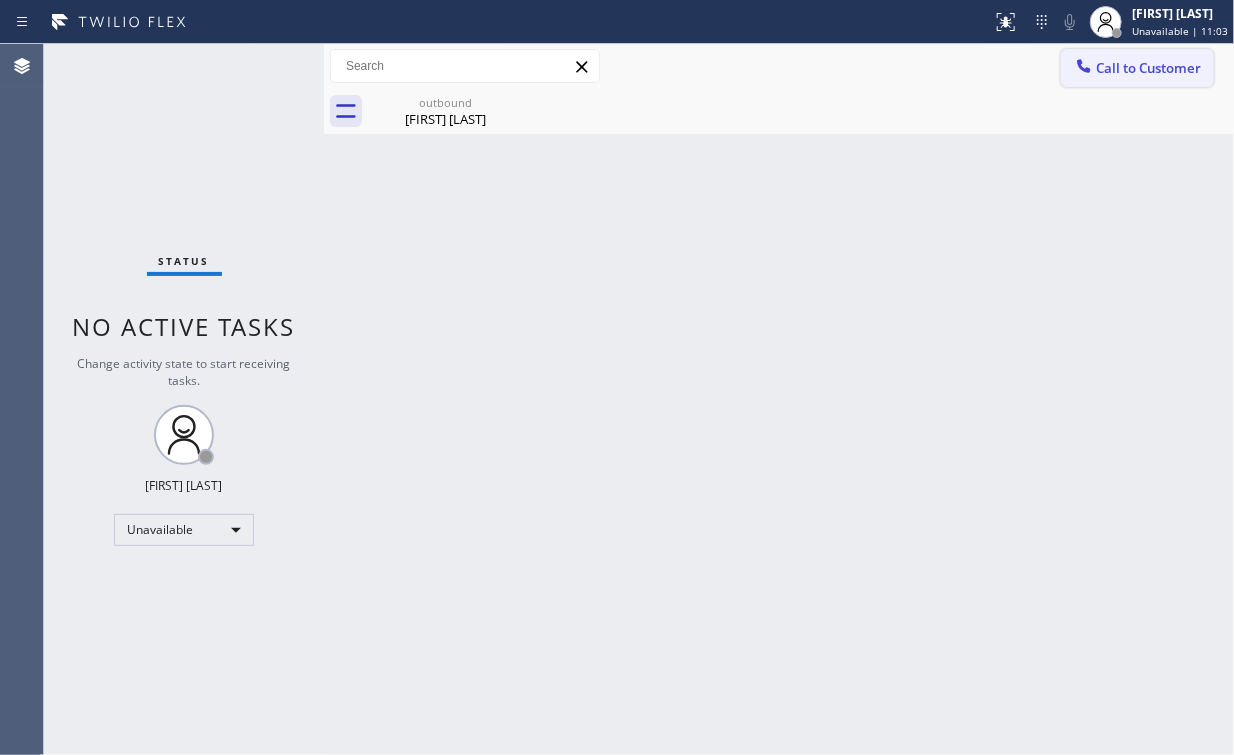 click on "Call to Customer" at bounding box center (1137, 68) 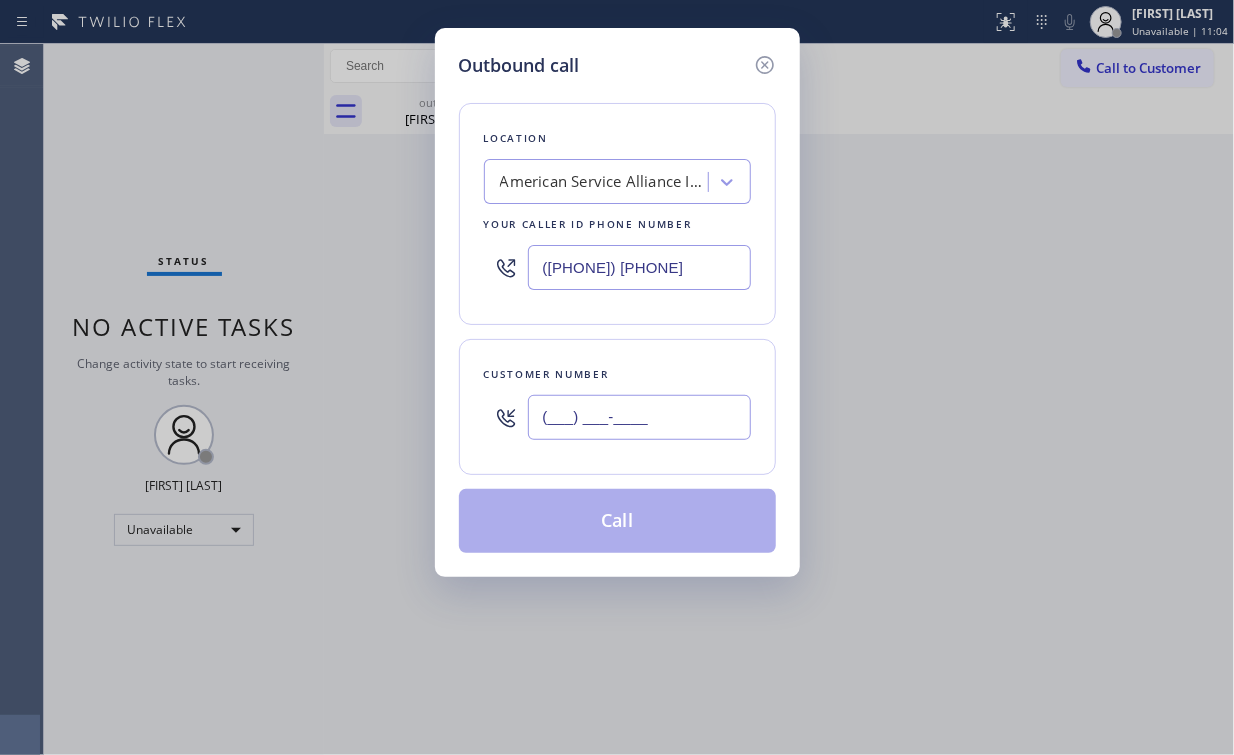 click on "(___) ___-____" at bounding box center (639, 417) 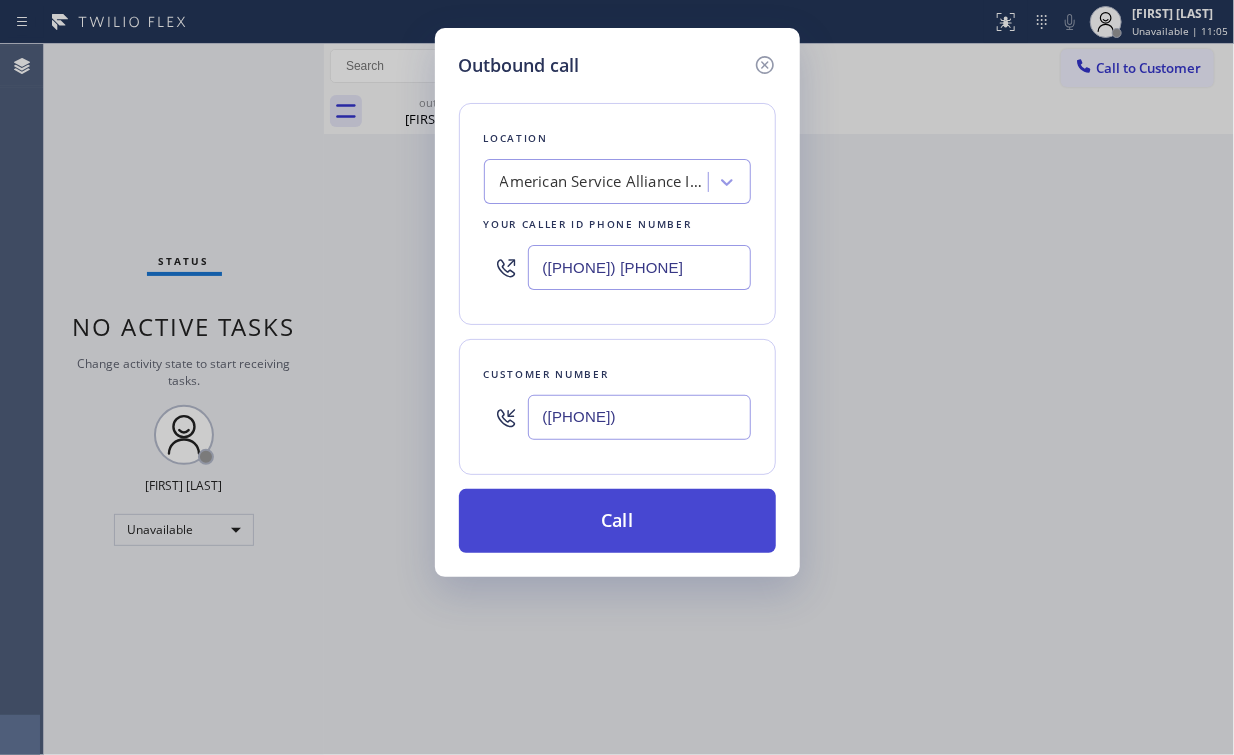 type on "([PHONE])" 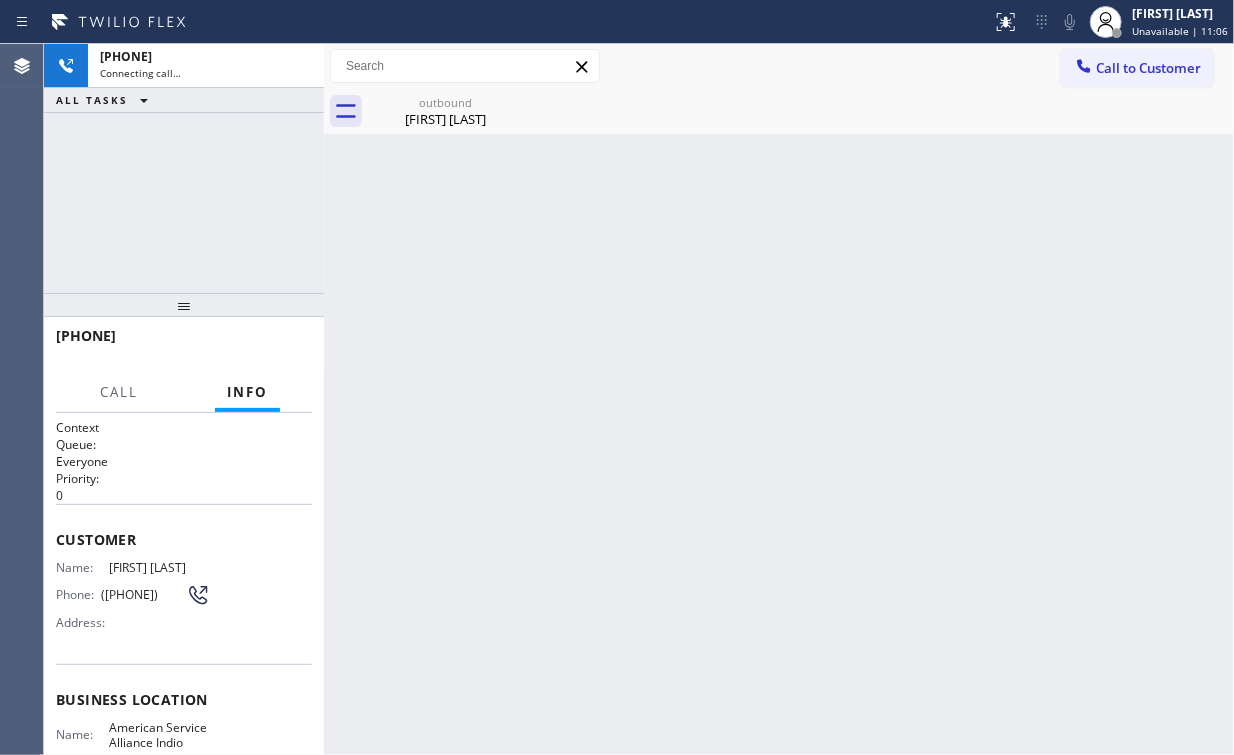 click on "+17608995594 Connecting call… ALL TASKS ALL TASKS ACTIVE TASKS TASKS IN WRAP UP" at bounding box center (184, 168) 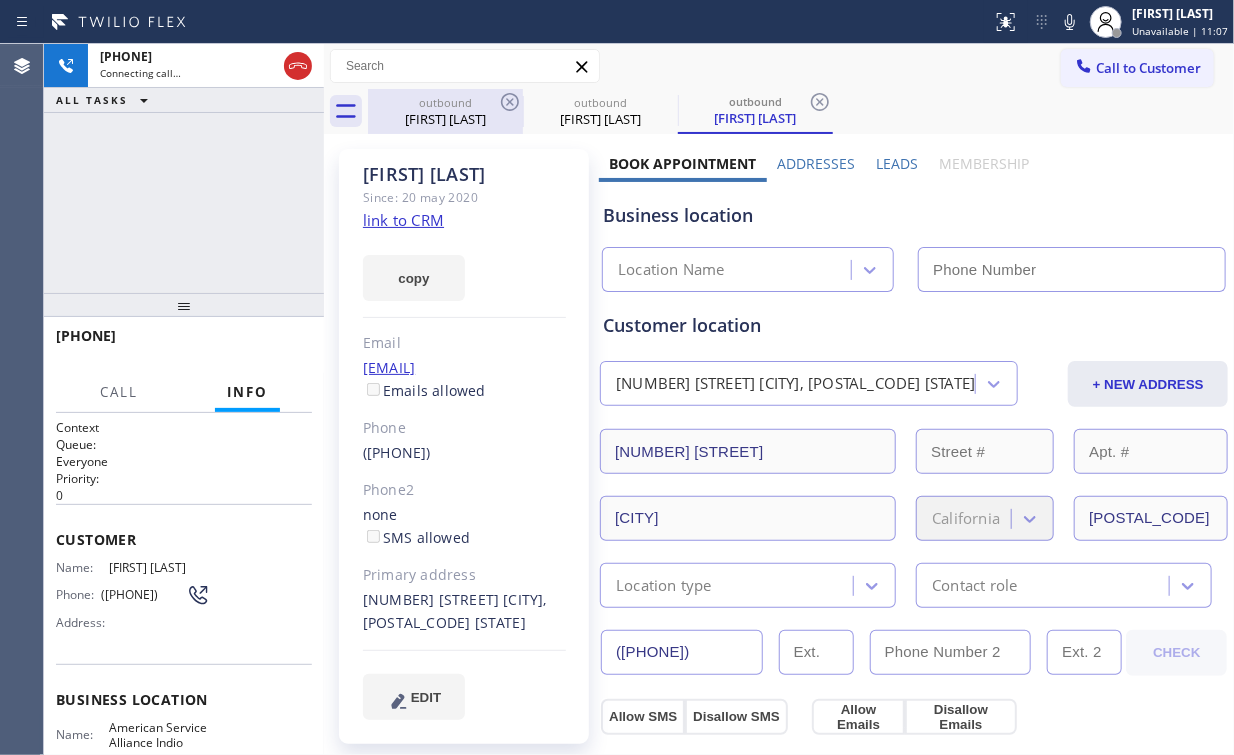 click on "Letty Luna" at bounding box center (445, 119) 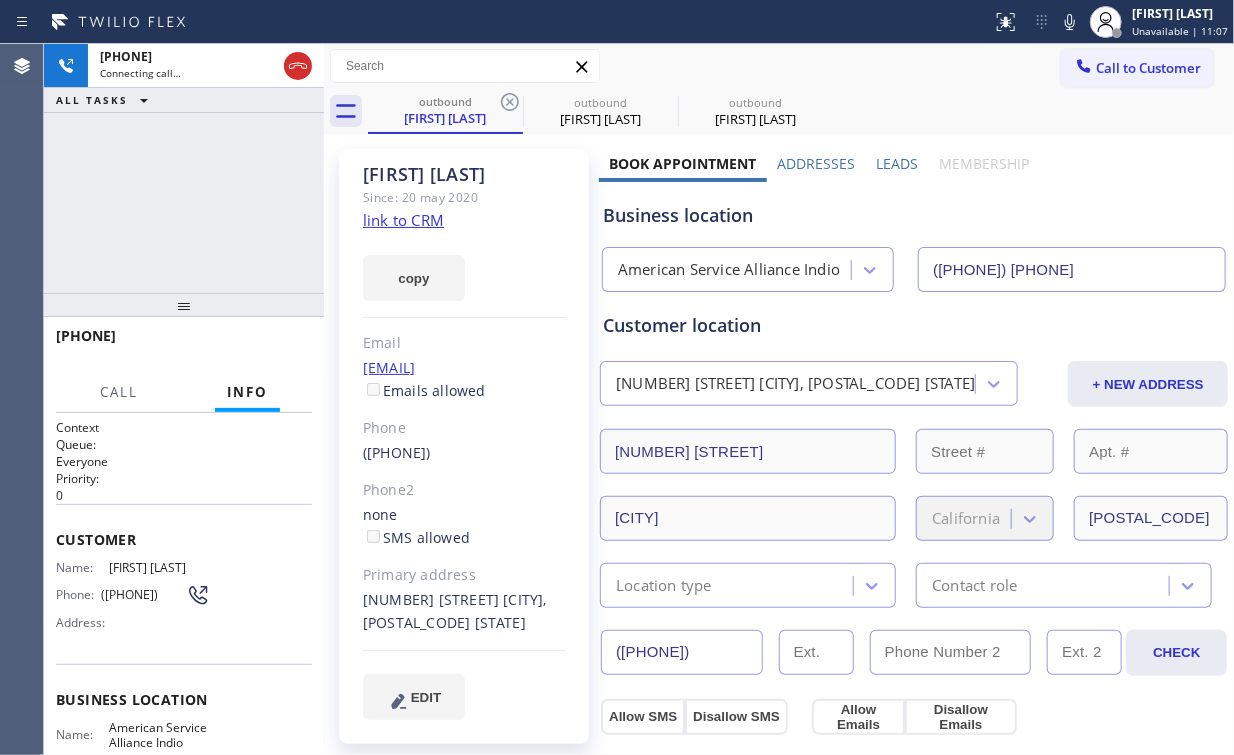 drag, startPoint x: 502, startPoint y: 101, endPoint x: 395, endPoint y: 153, distance: 118.966385 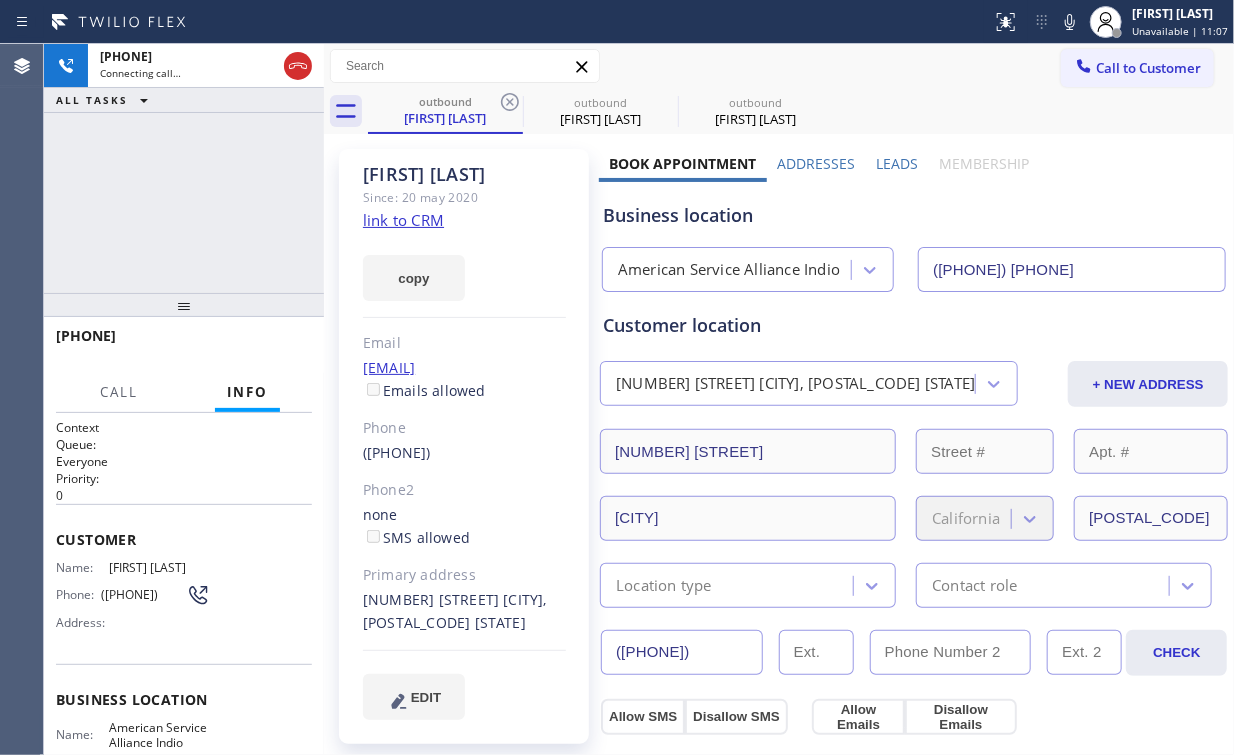 click 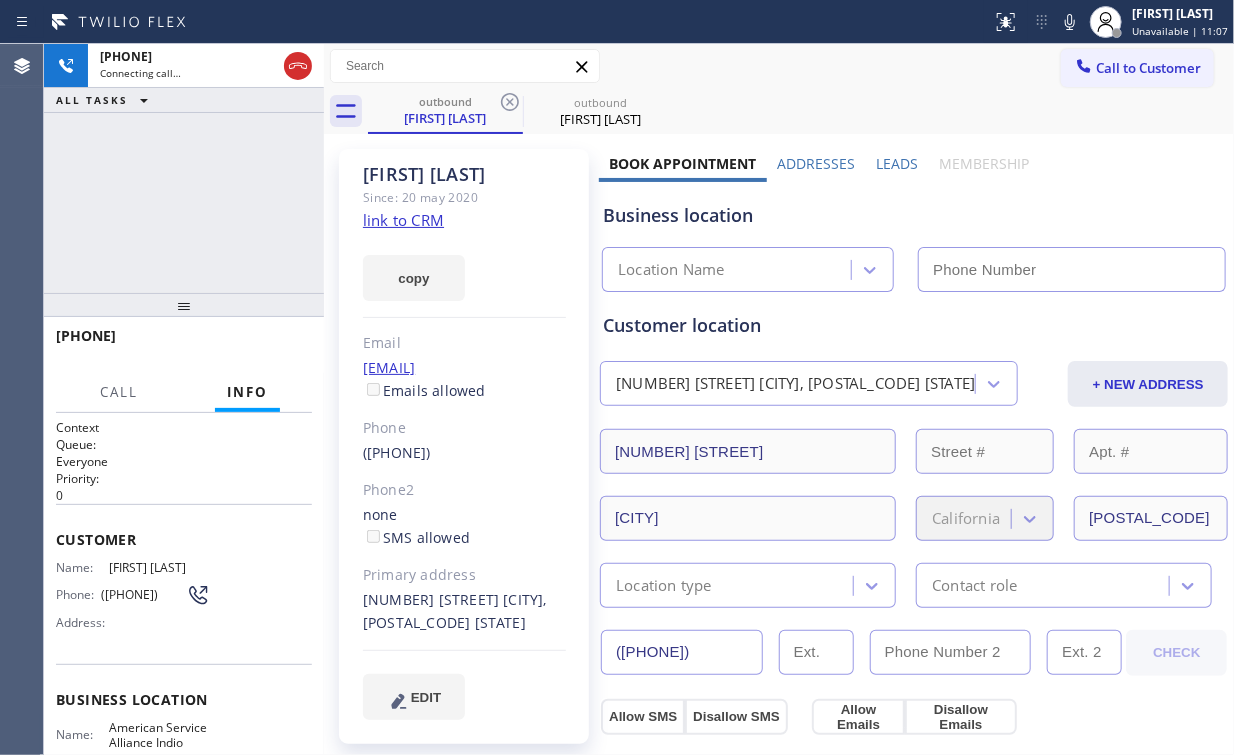 click on "+17608995594 Connecting call… ALL TASKS ALL TASKS ACTIVE TASKS TASKS IN WRAP UP" at bounding box center (184, 168) 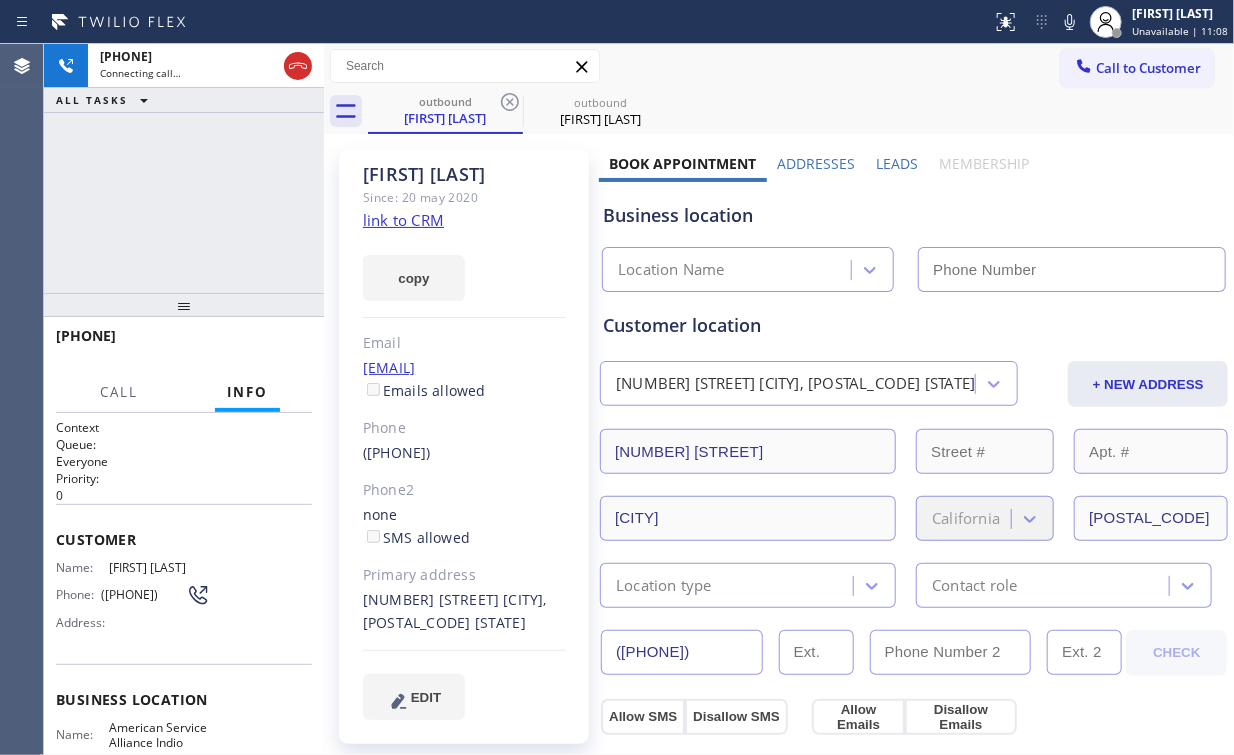 type on "([PHONE])" 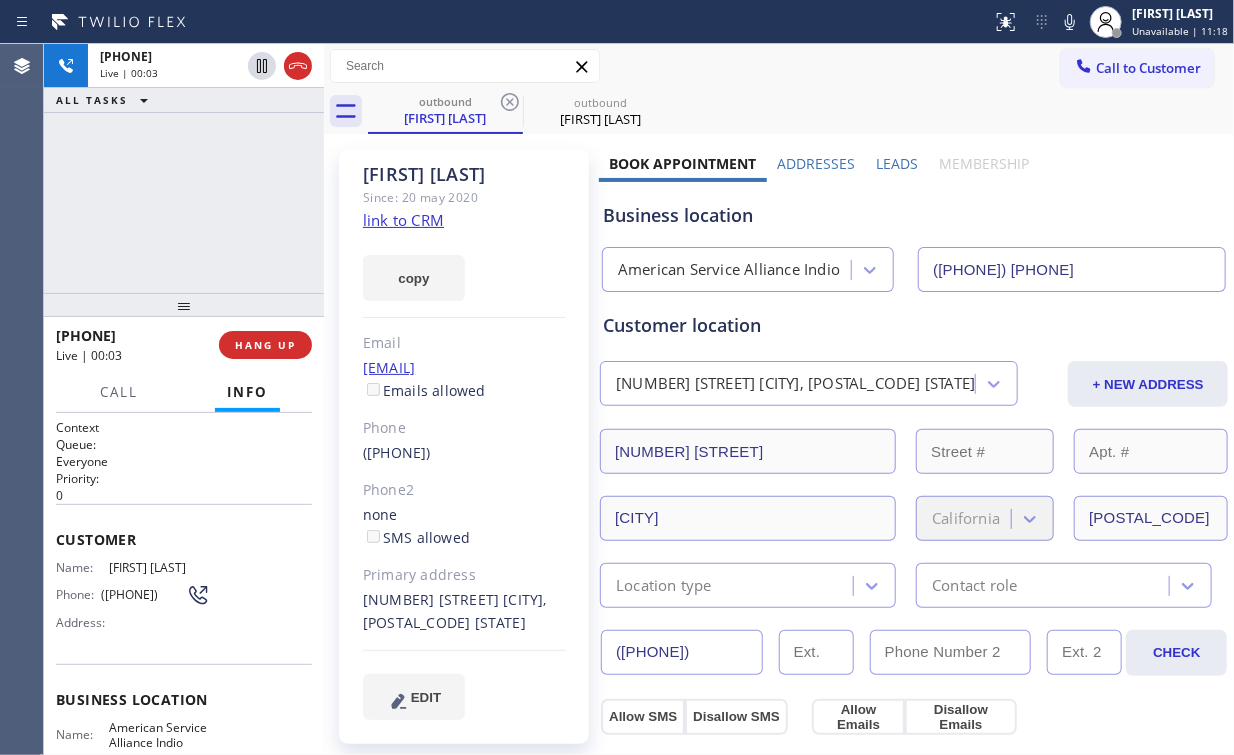 click on "+17608995594 Live | 00:03 ALL TASKS ALL TASKS ACTIVE TASKS TASKS IN WRAP UP" at bounding box center (184, 168) 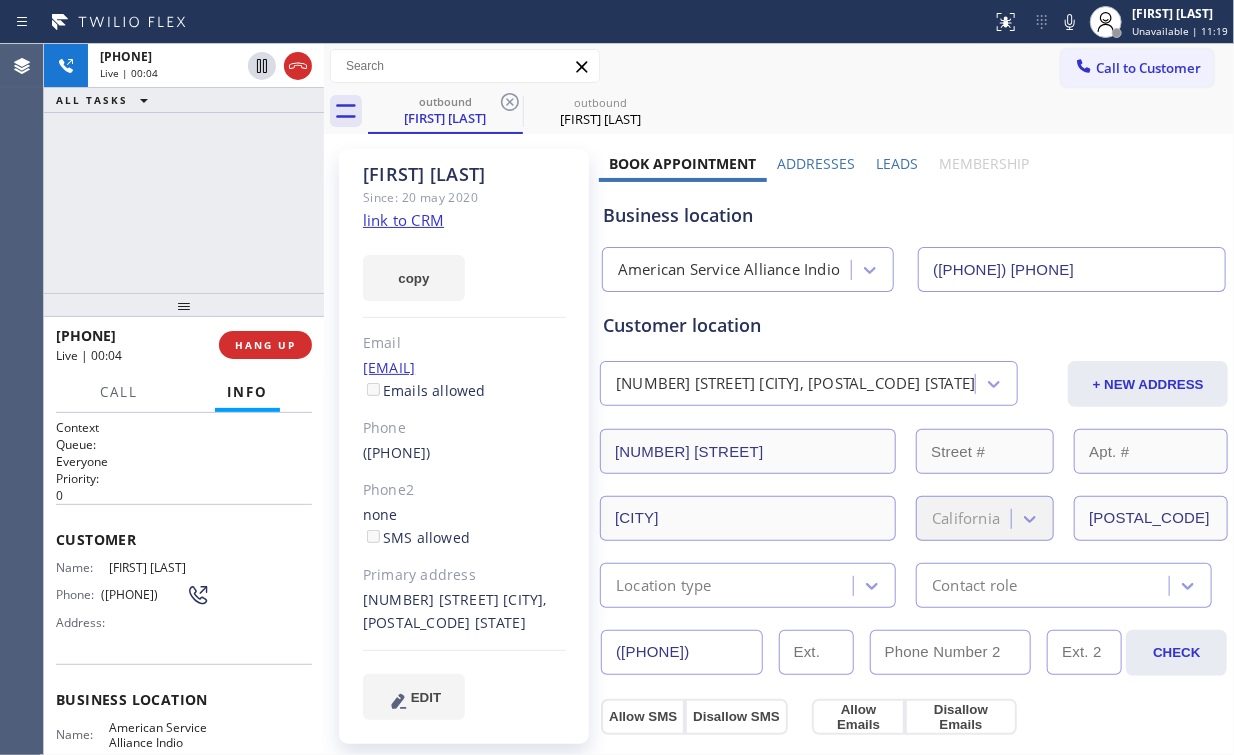 click on "+17608995594 Live | 00:04 ALL TASKS ALL TASKS ACTIVE TASKS TASKS IN WRAP UP" at bounding box center (184, 168) 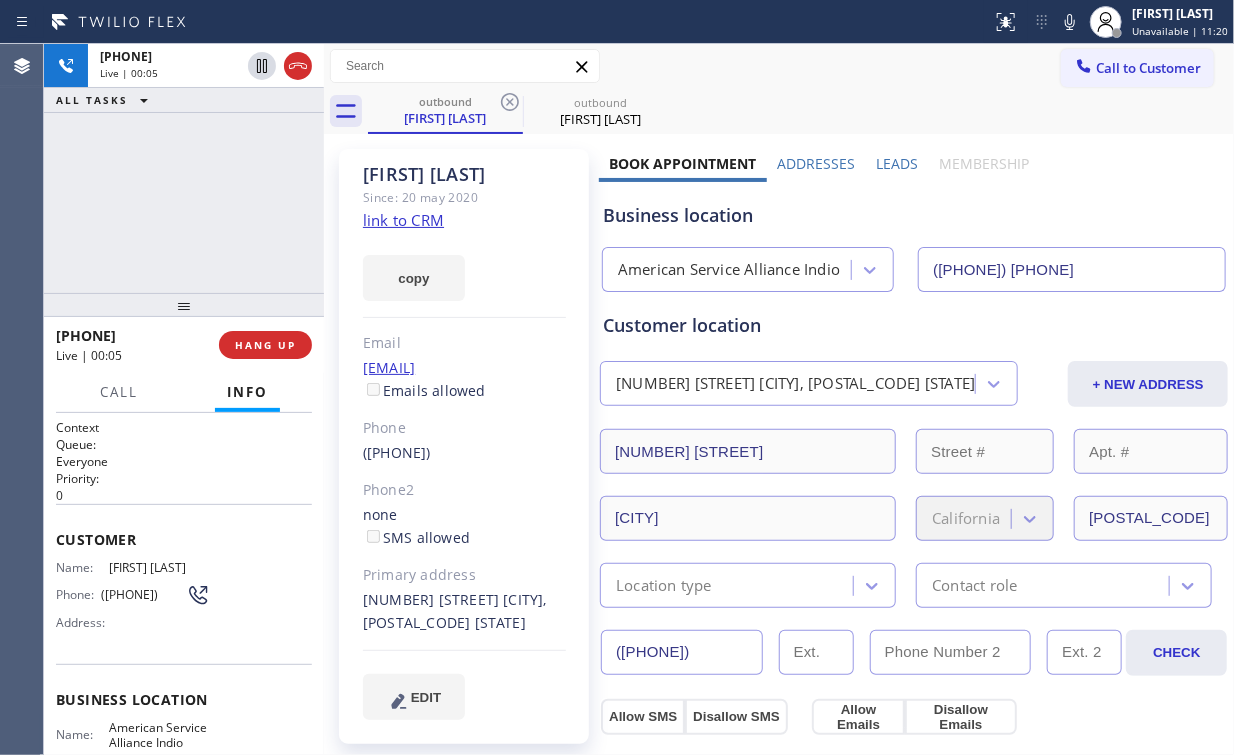 click on "American Service Alliance Indio" at bounding box center (729, 270) 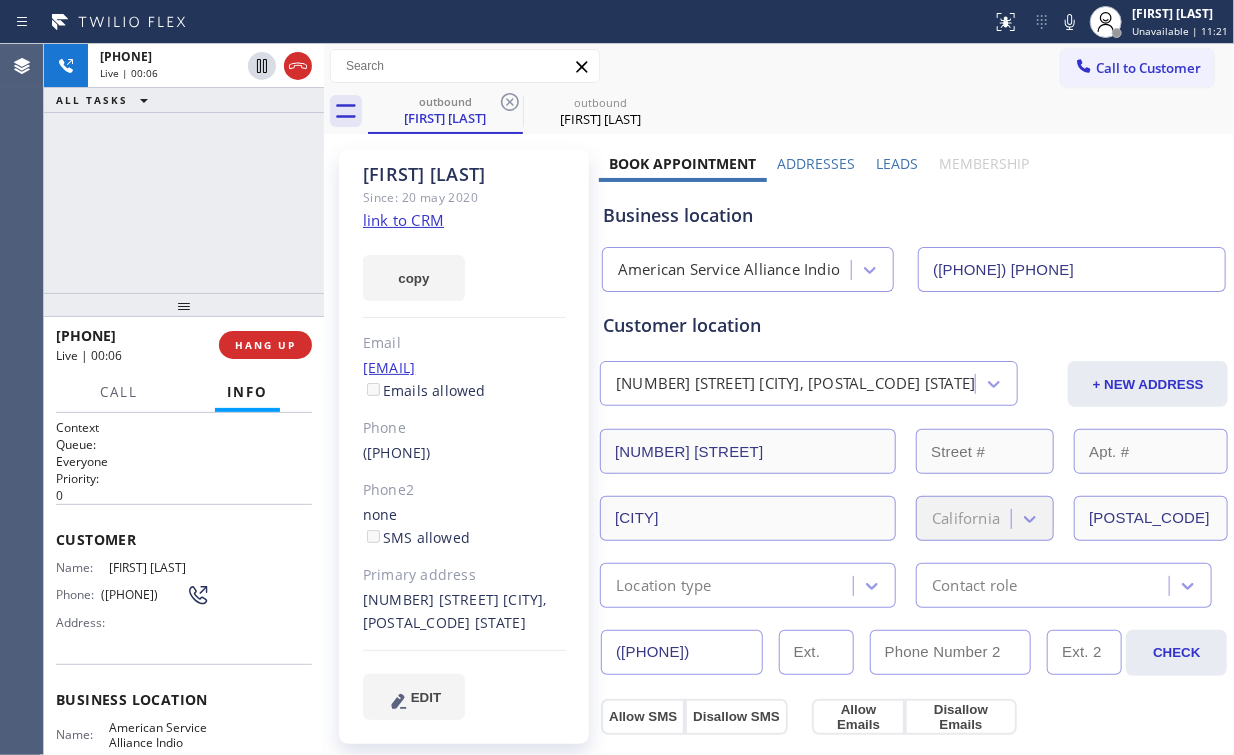 click on "Business location" at bounding box center (914, 215) 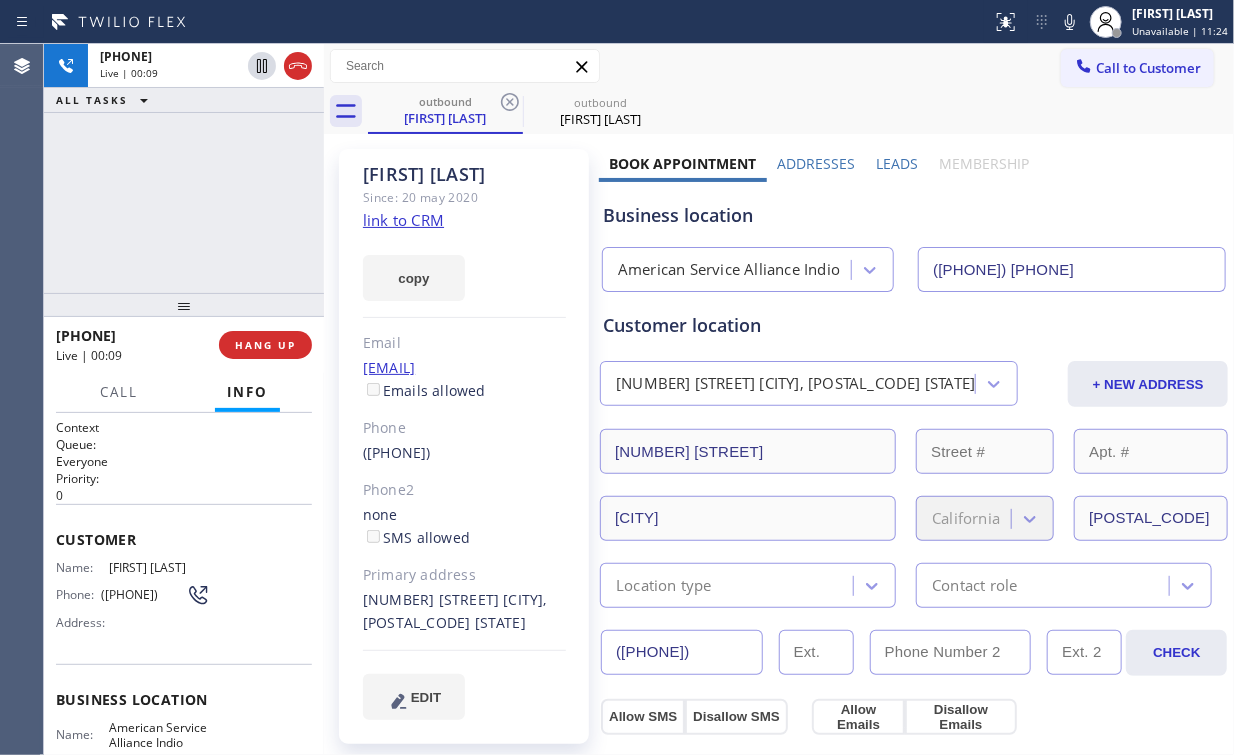 click on "+17608995594 Live | 00:09 ALL TASKS ALL TASKS ACTIVE TASKS TASKS IN WRAP UP" at bounding box center (184, 168) 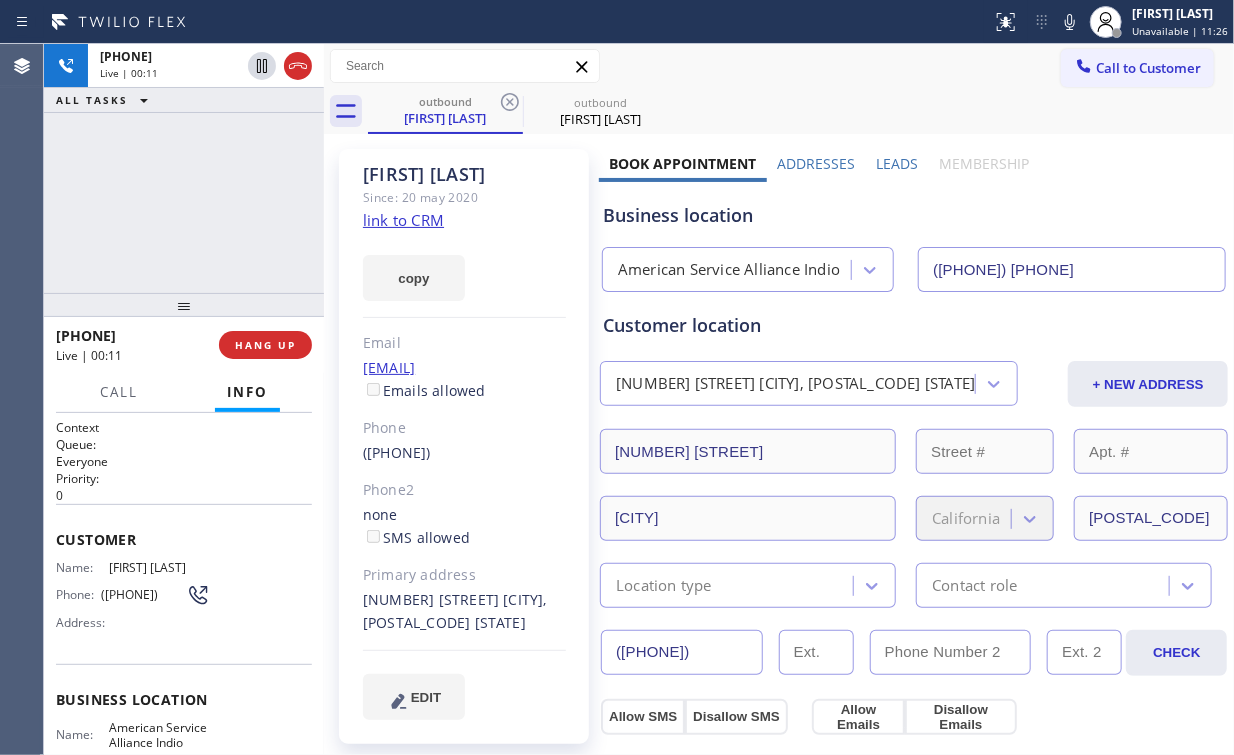 click on "+17608995594 Live | 00:11 ALL TASKS ALL TASKS ACTIVE TASKS TASKS IN WRAP UP" at bounding box center (184, 168) 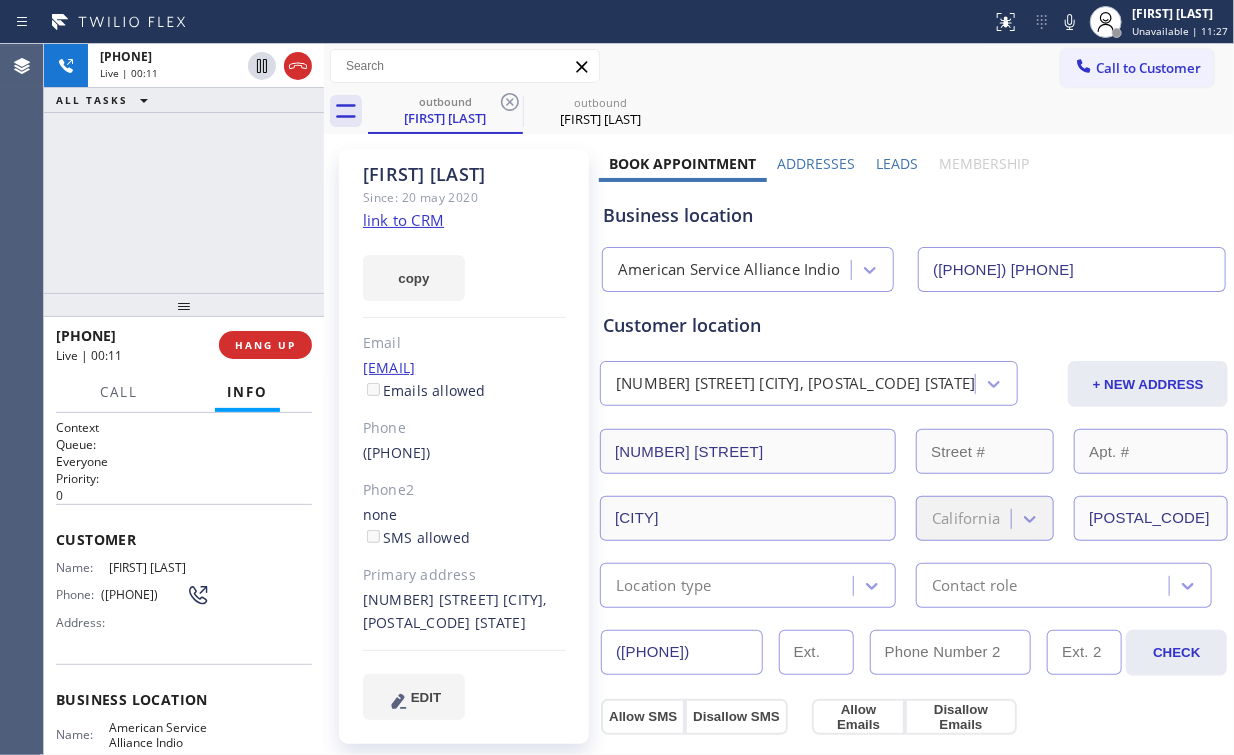 click on "+17608995594 Live | 00:11 ALL TASKS ALL TASKS ACTIVE TASKS TASKS IN WRAP UP" at bounding box center [184, 168] 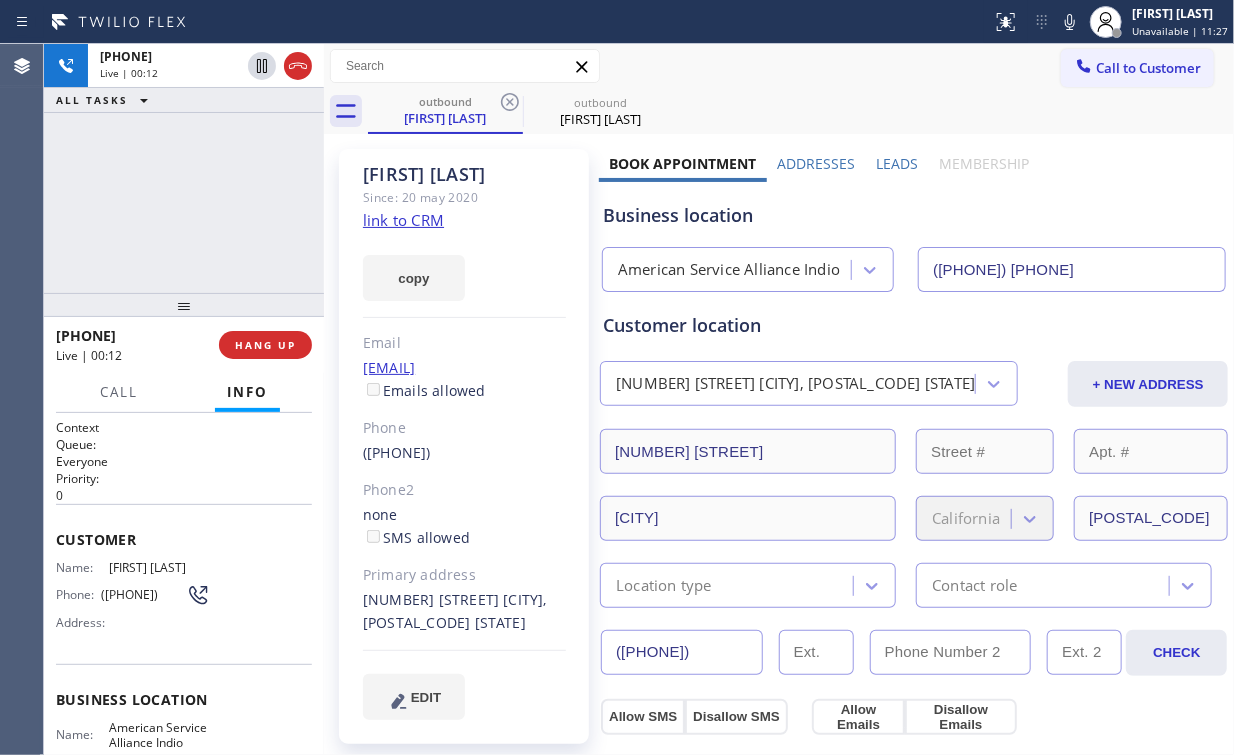 click on "+17608995594 Live | 00:12 ALL TASKS ALL TASKS ACTIVE TASKS TASKS IN WRAP UP" at bounding box center [184, 168] 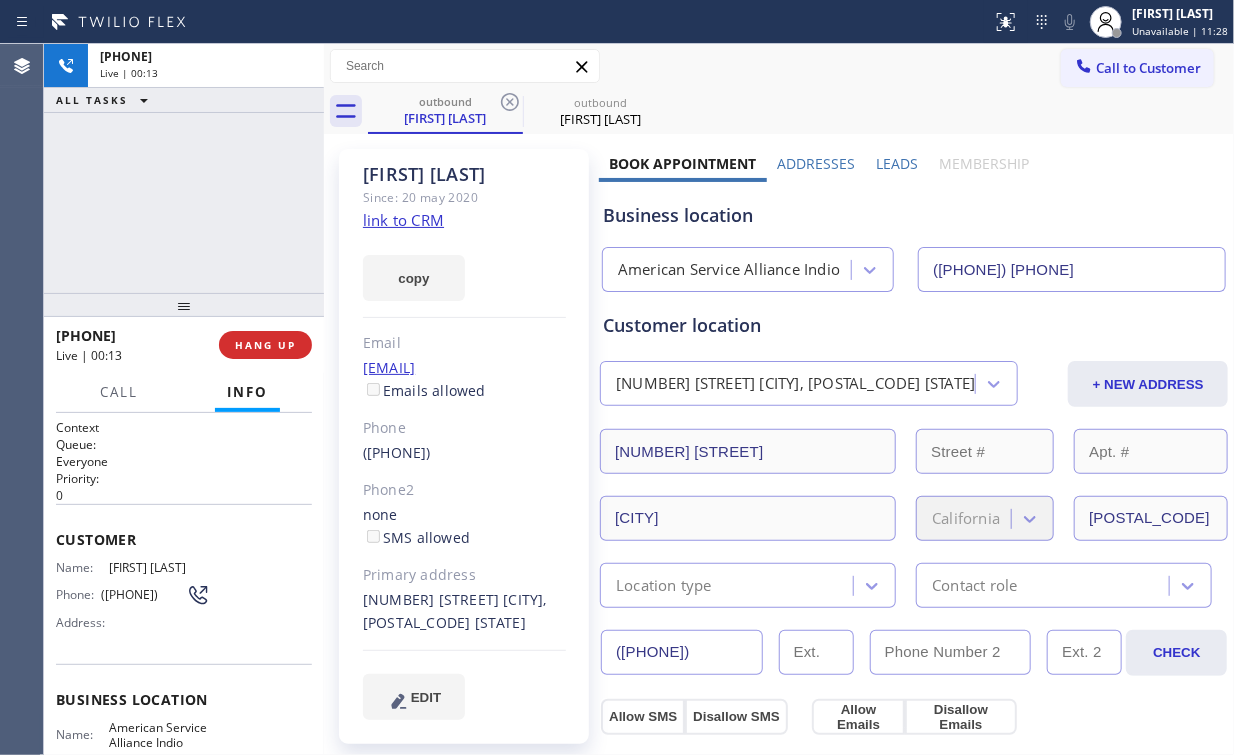 click on "+17608995594 Live | 00:13 ALL TASKS ALL TASKS ACTIVE TASKS TASKS IN WRAP UP" at bounding box center [184, 168] 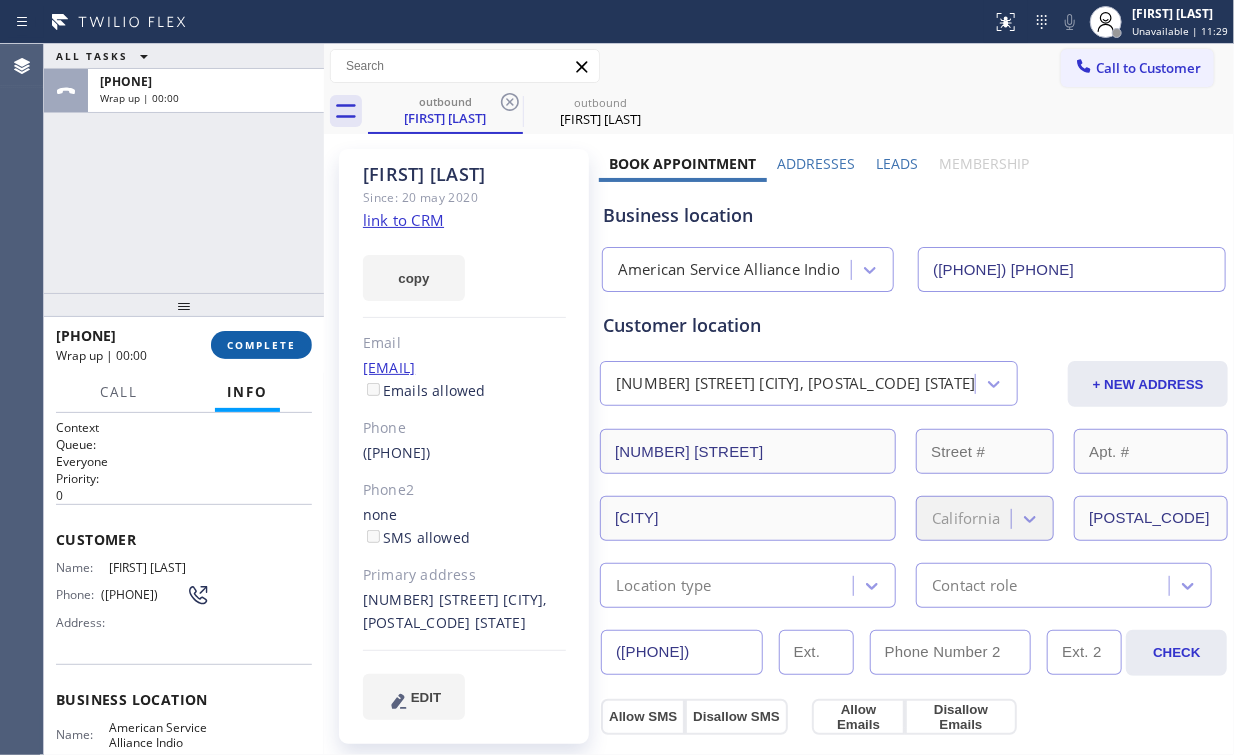 click on "COMPLETE" at bounding box center [261, 345] 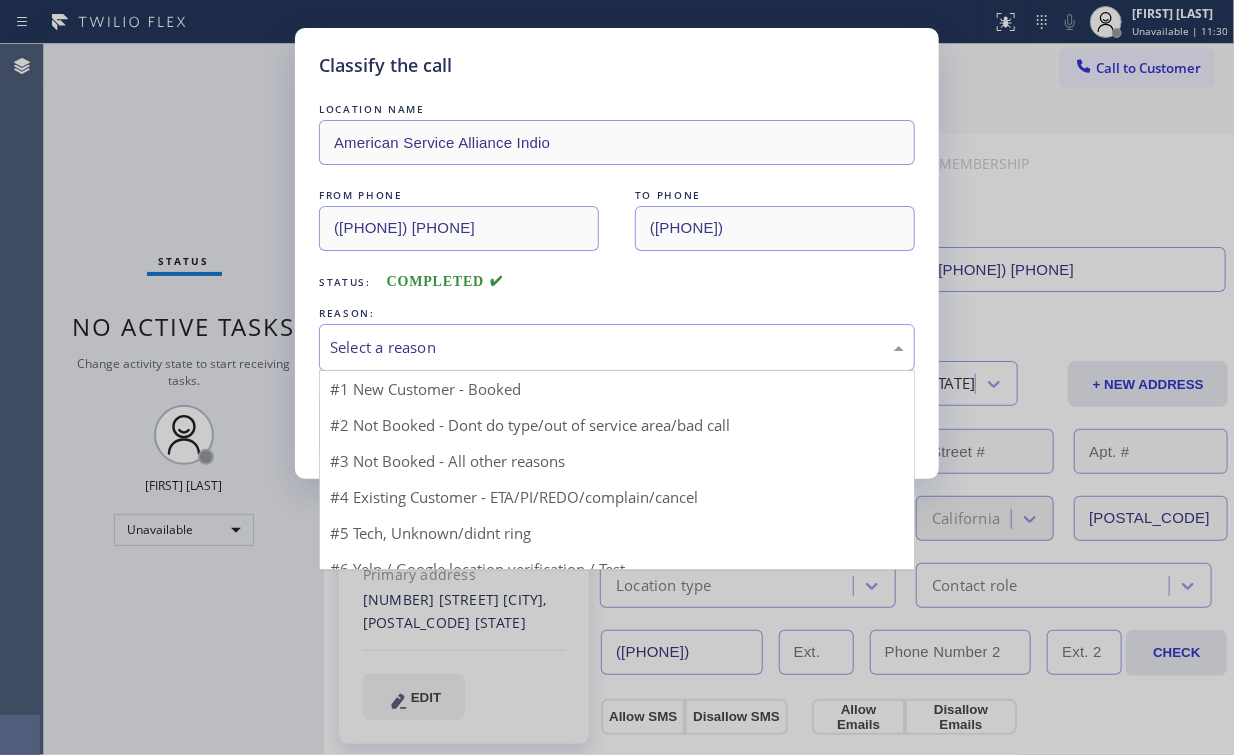 click on "Select a reason" at bounding box center [617, 347] 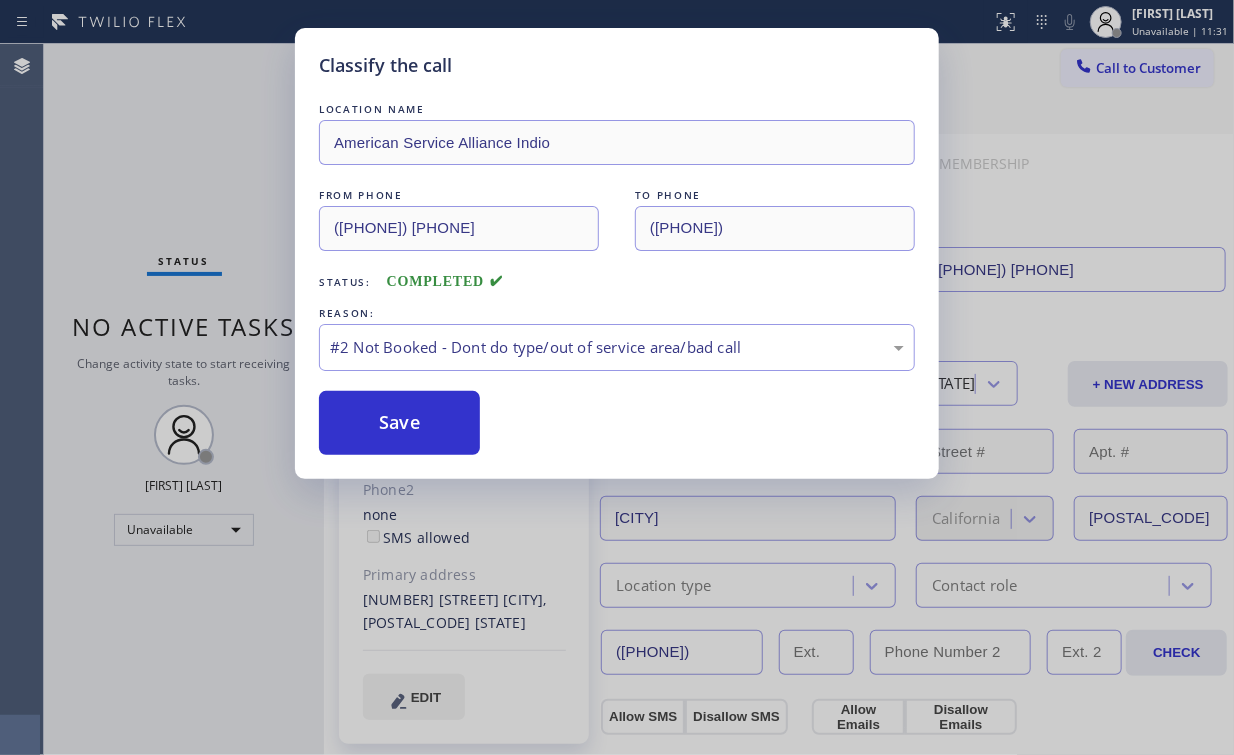 drag, startPoint x: 404, startPoint y: 424, endPoint x: 231, endPoint y: 192, distance: 289.4011 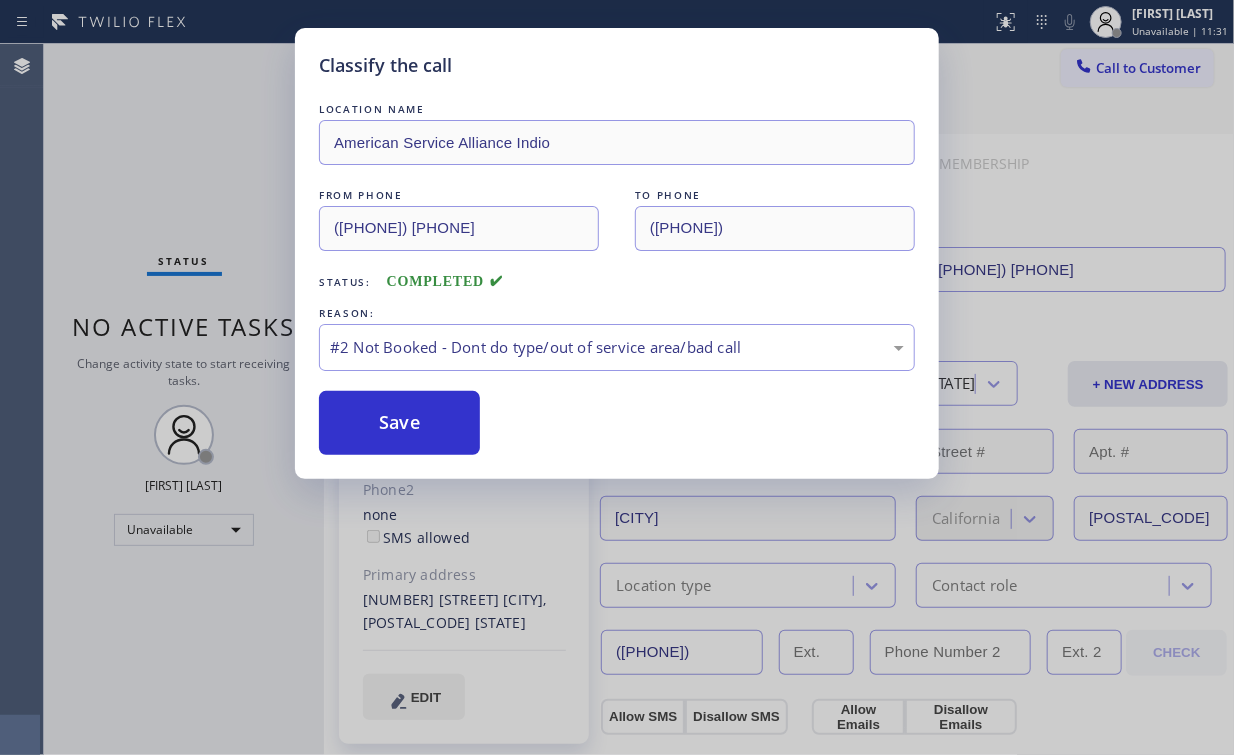 click on "Classify the call LOCATION NAME American Service Alliance Indio FROM PHONE (760) 452-3788 TO PHONE (760) 899-5594 Status: COMPLETED REASON: #2 Not Booked - Dont do type/out of service area/bad call Save" at bounding box center (617, 377) 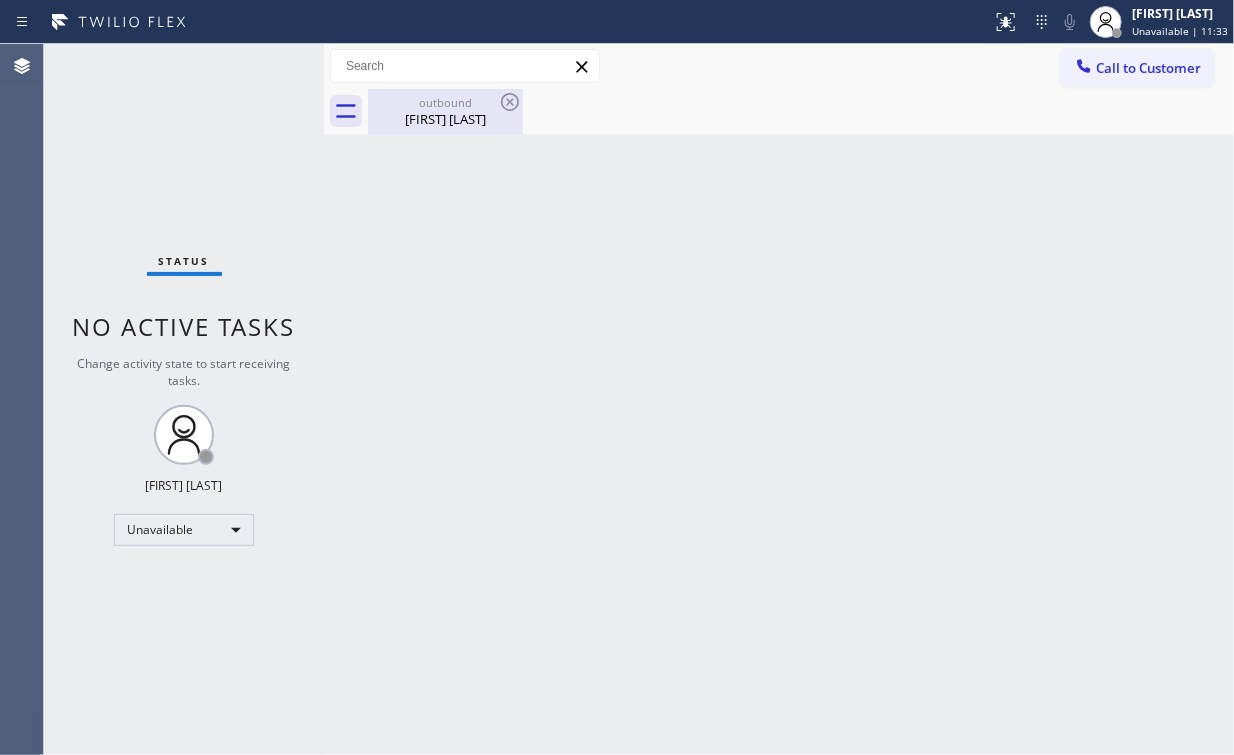 drag, startPoint x: 425, startPoint y: 111, endPoint x: 520, endPoint y: 102, distance: 95.42536 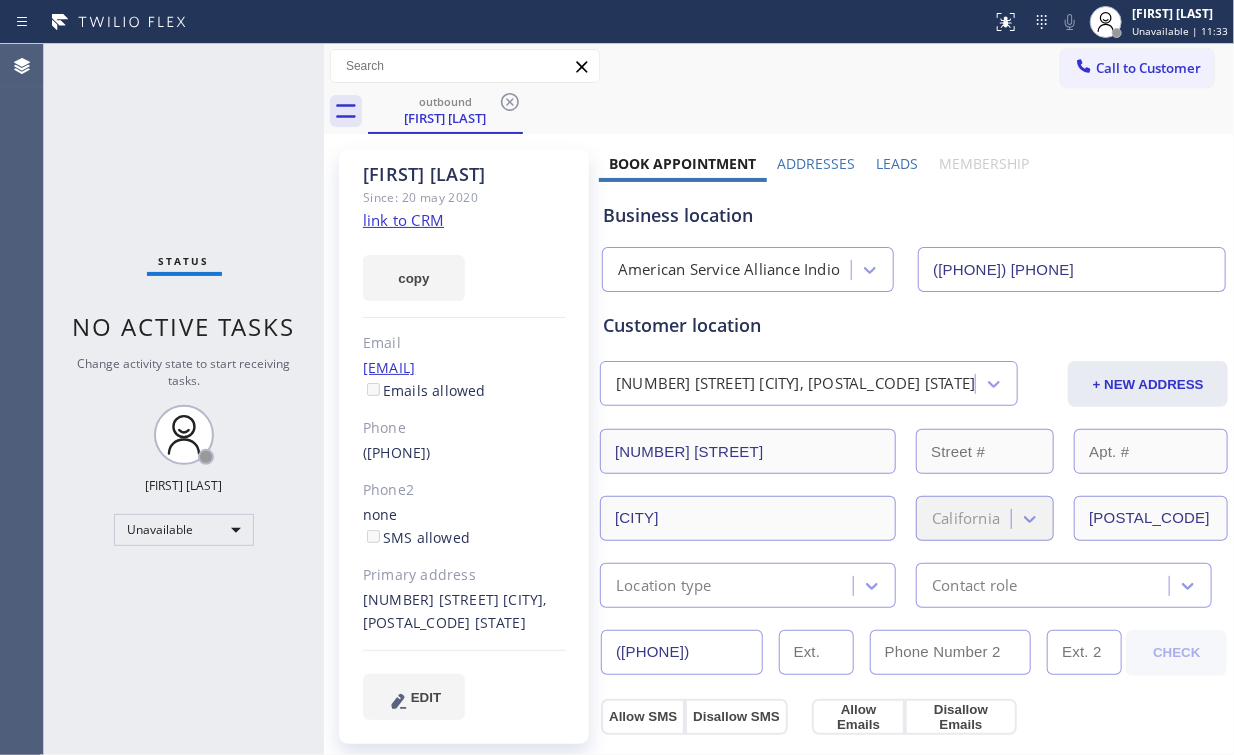 click 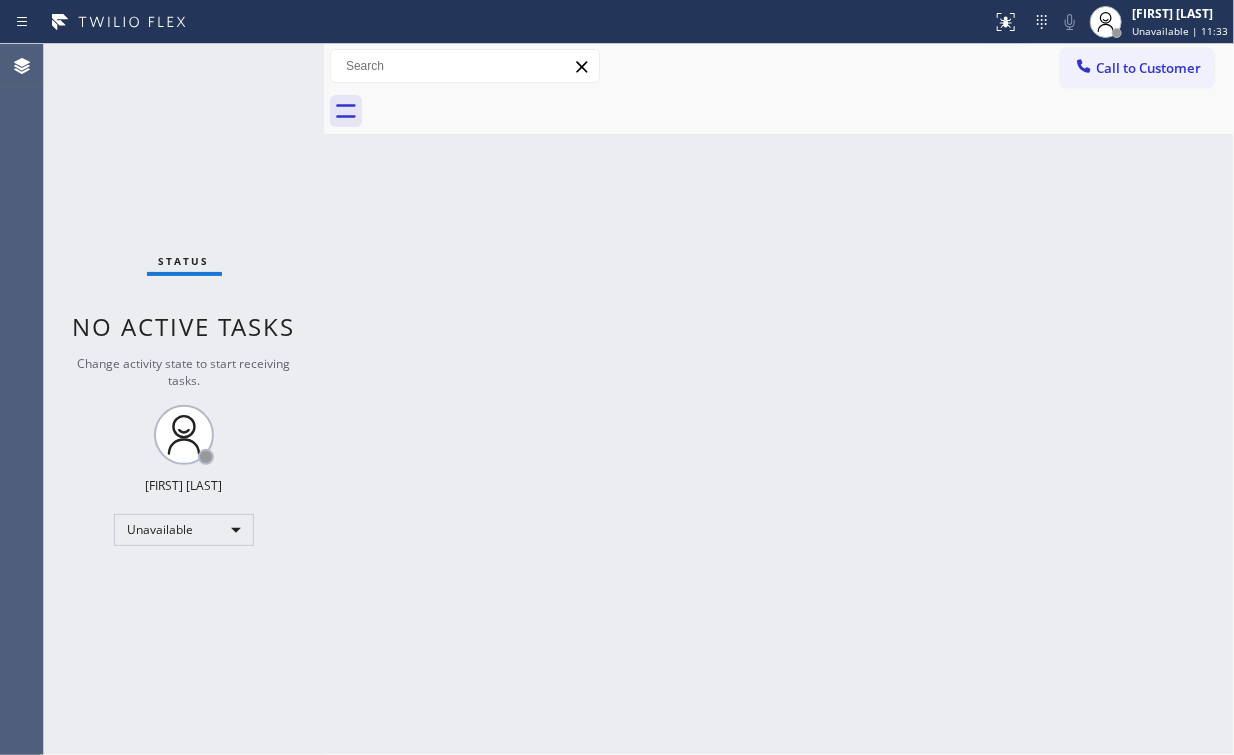 drag, startPoint x: 848, startPoint y: 236, endPoint x: 908, endPoint y: 175, distance: 85.56284 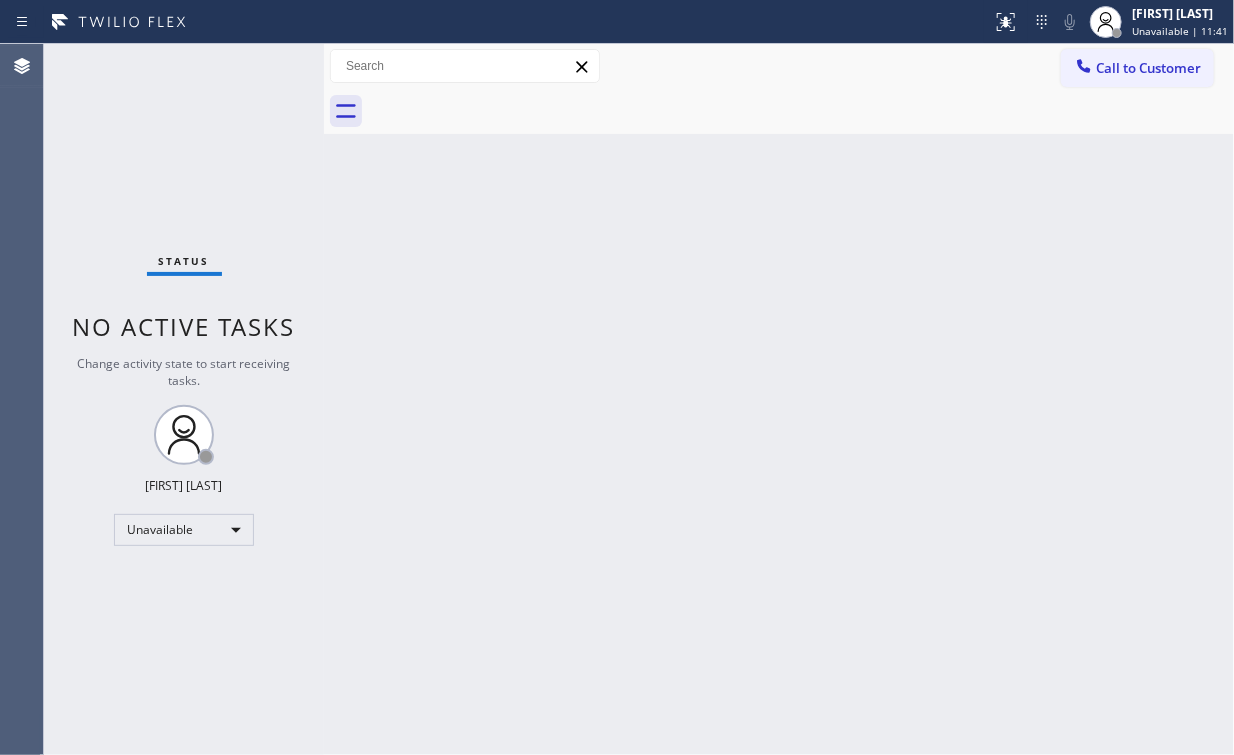 drag, startPoint x: 1117, startPoint y: 50, endPoint x: 1116, endPoint y: 64, distance: 14.035668 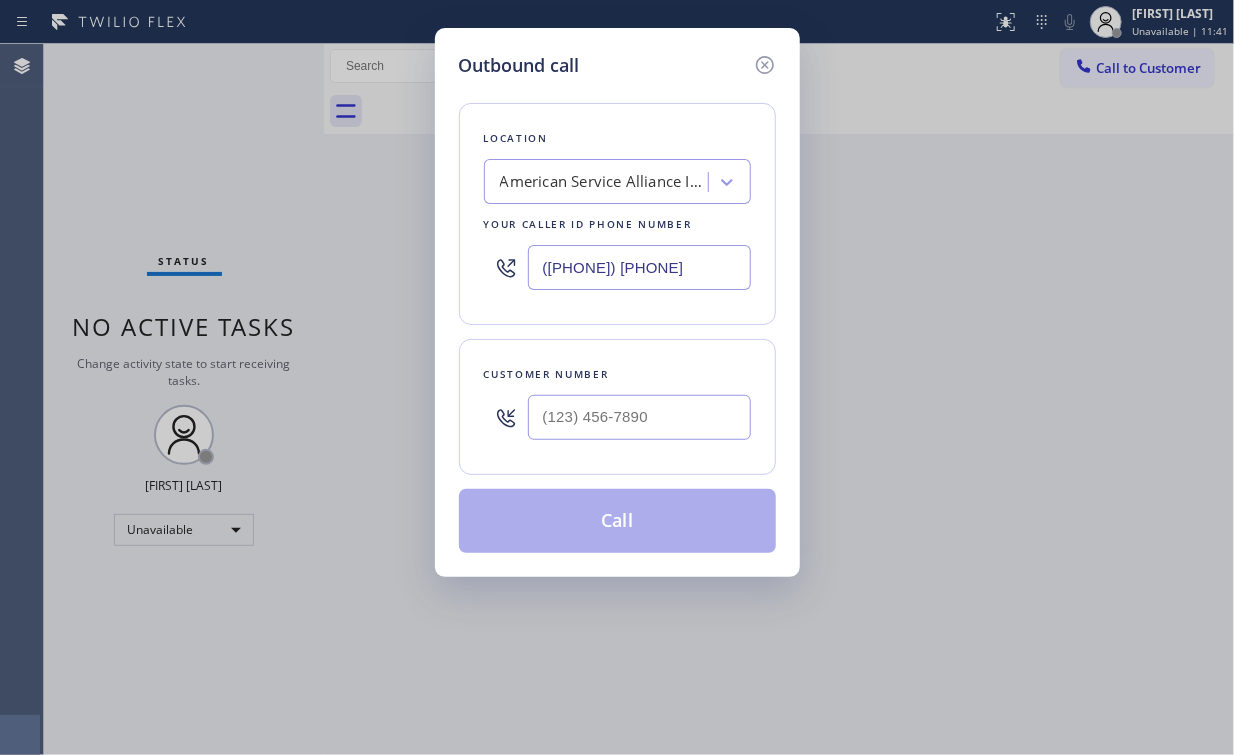click at bounding box center [639, 417] 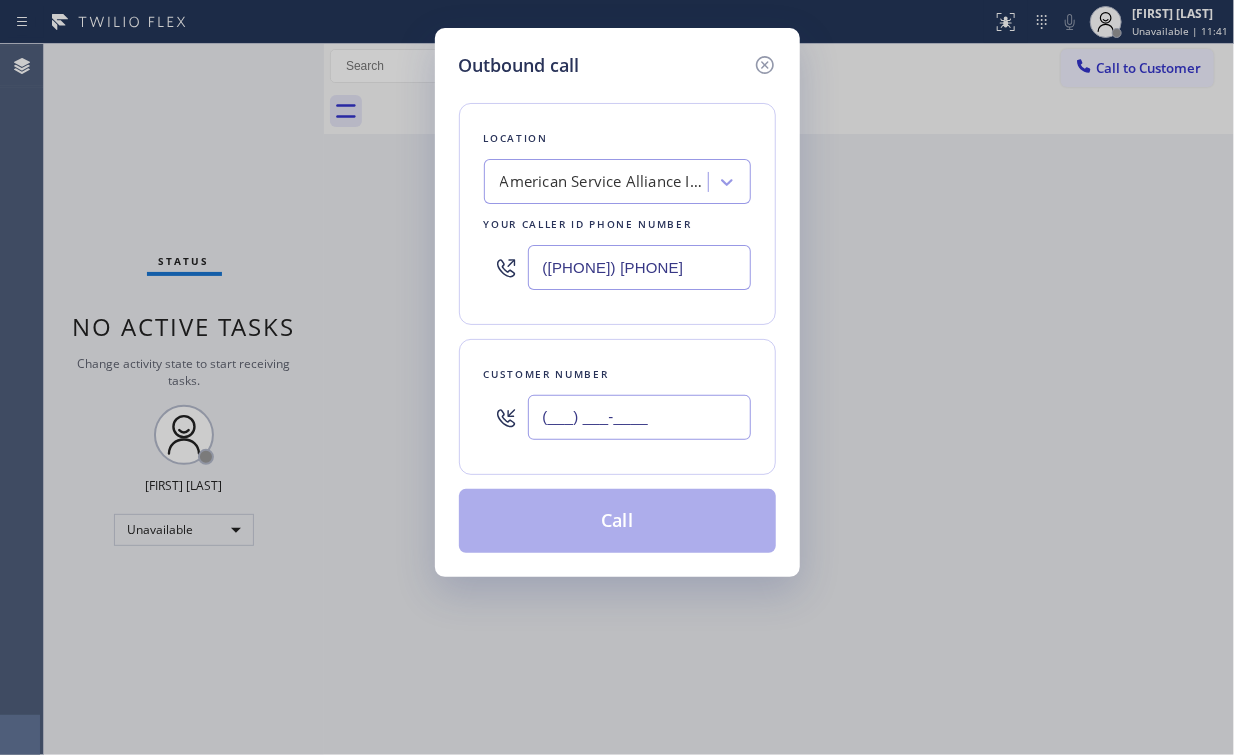 drag, startPoint x: 620, startPoint y: 407, endPoint x: 633, endPoint y: 414, distance: 14.764823 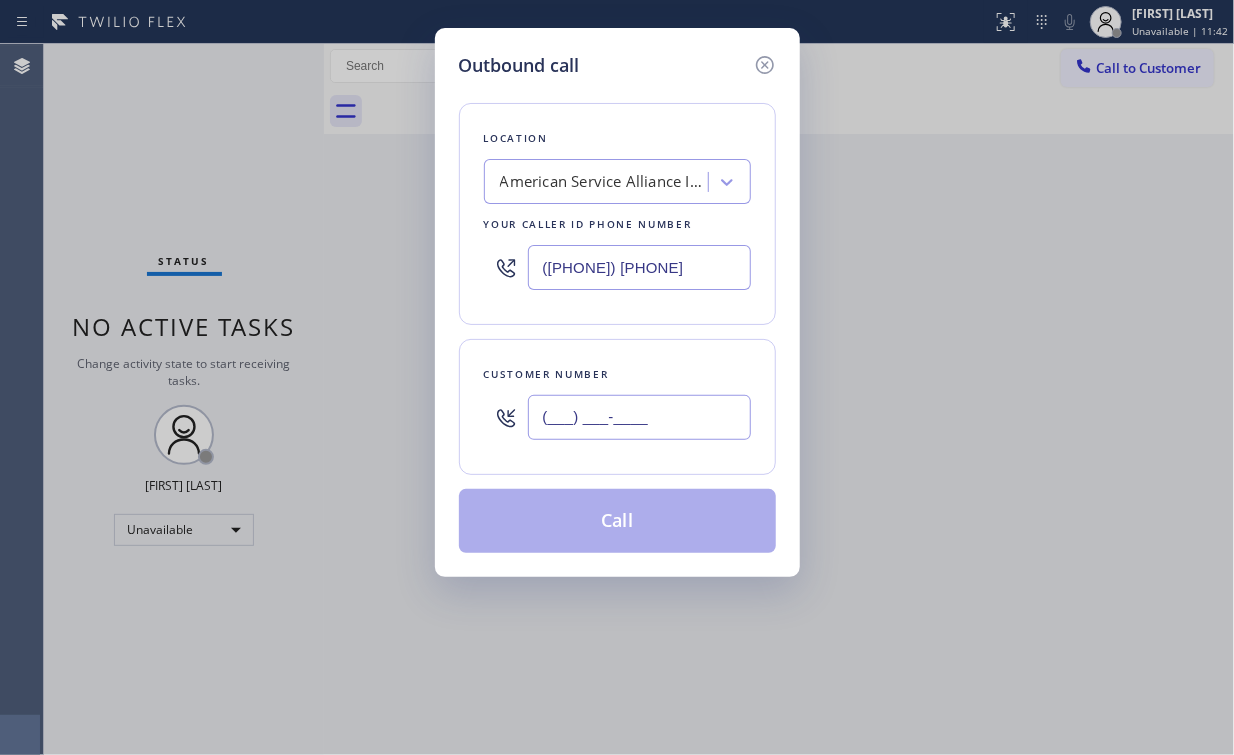 paste on "760) 880-6593" 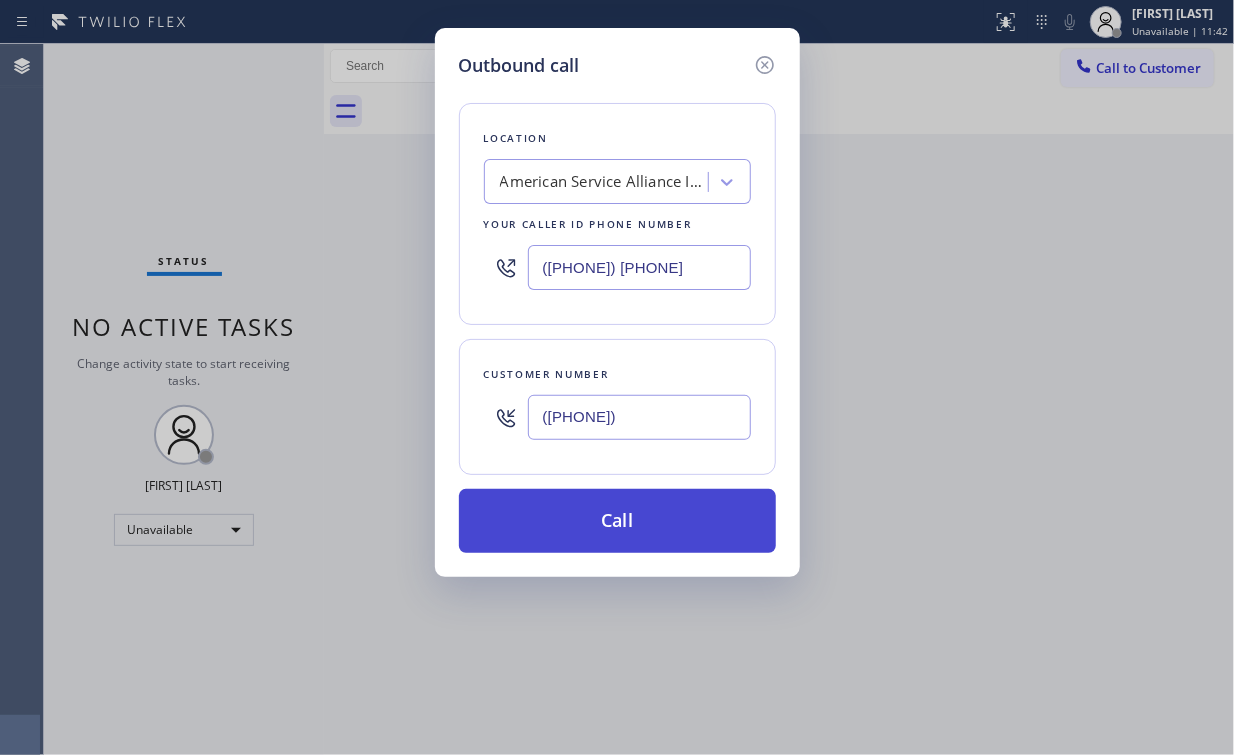 type on "([PHONE])" 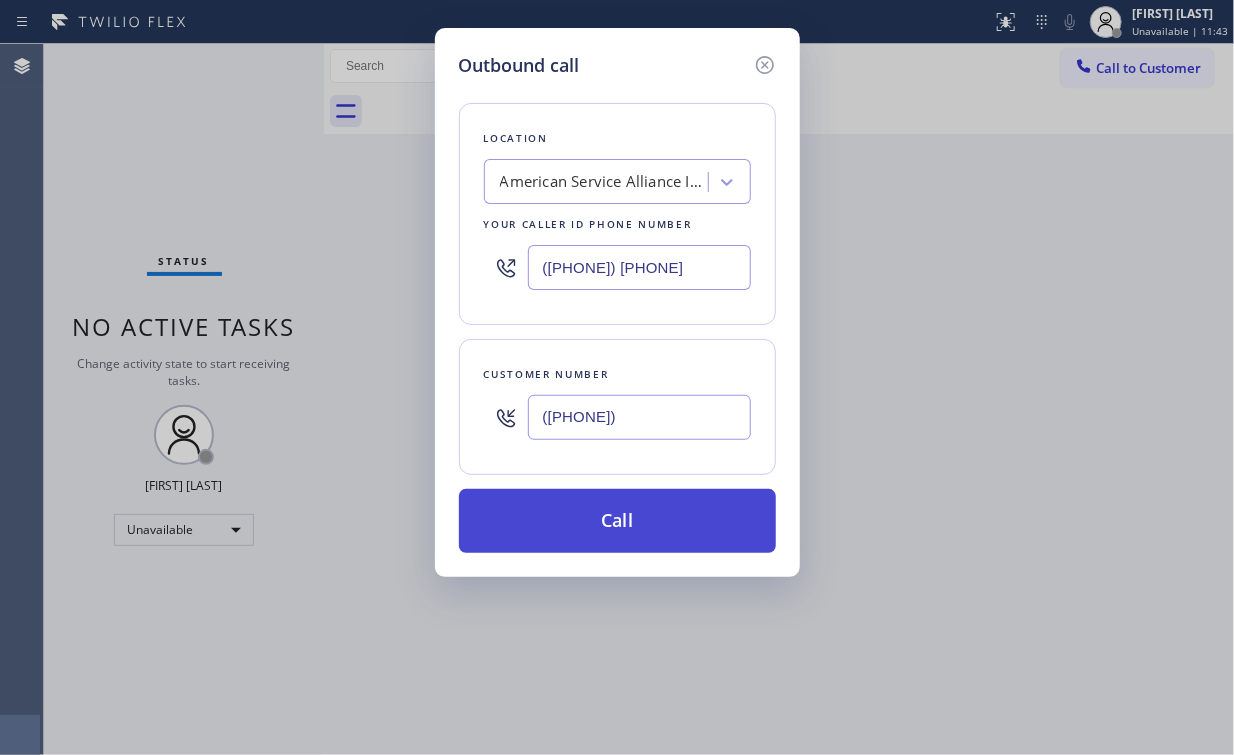 click on "Call" at bounding box center (617, 521) 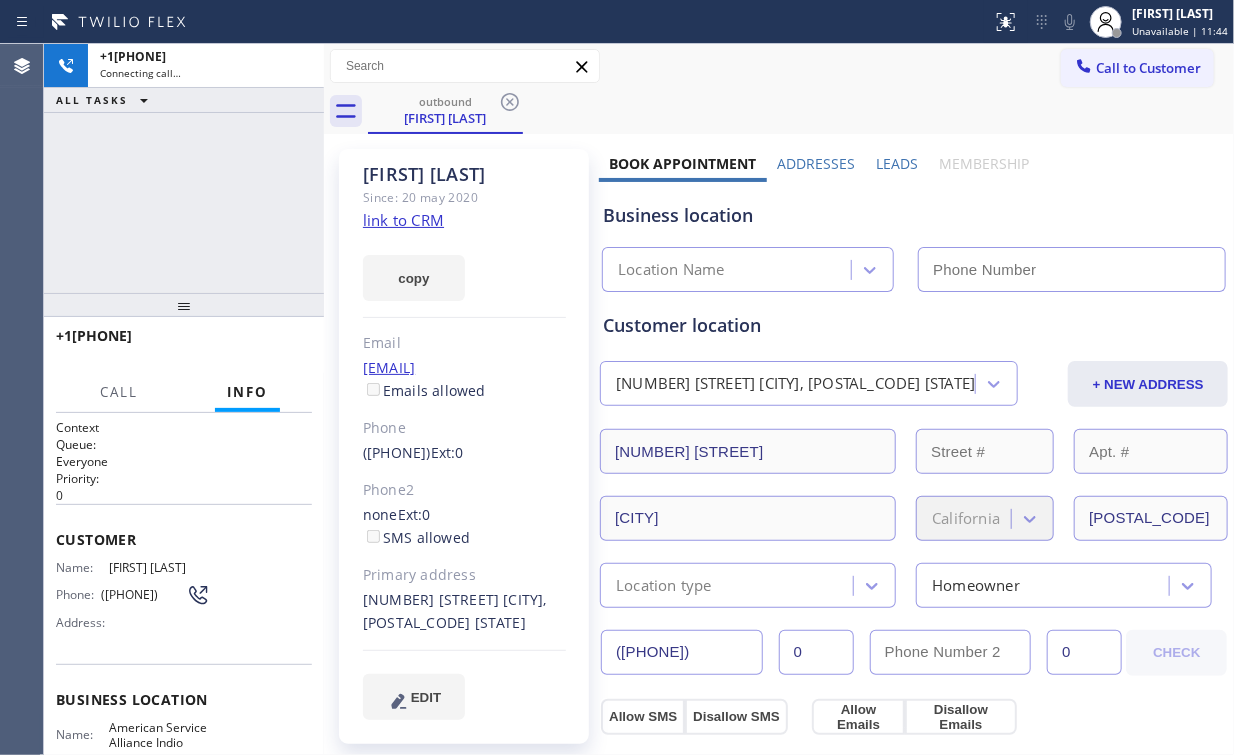 click on "+17608806593 Connecting call… ALL TASKS ALL TASKS ACTIVE TASKS TASKS IN WRAP UP" at bounding box center (184, 168) 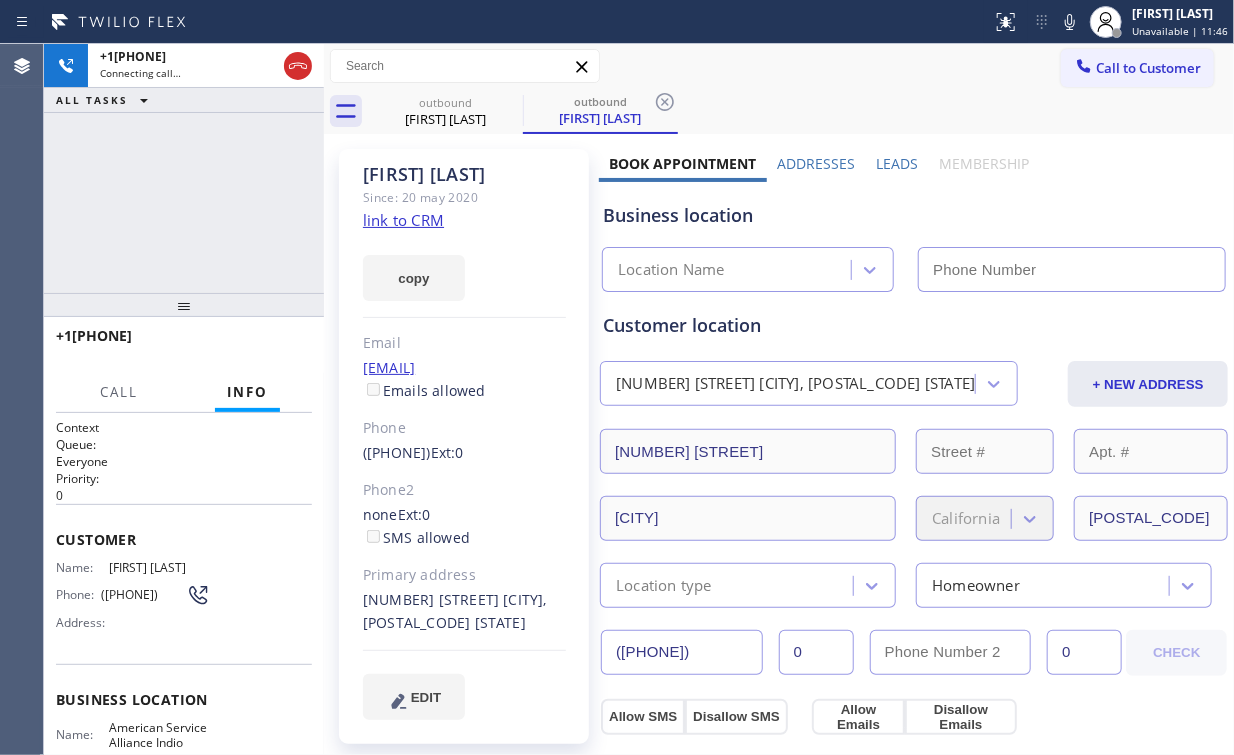 type on "([PHONE])" 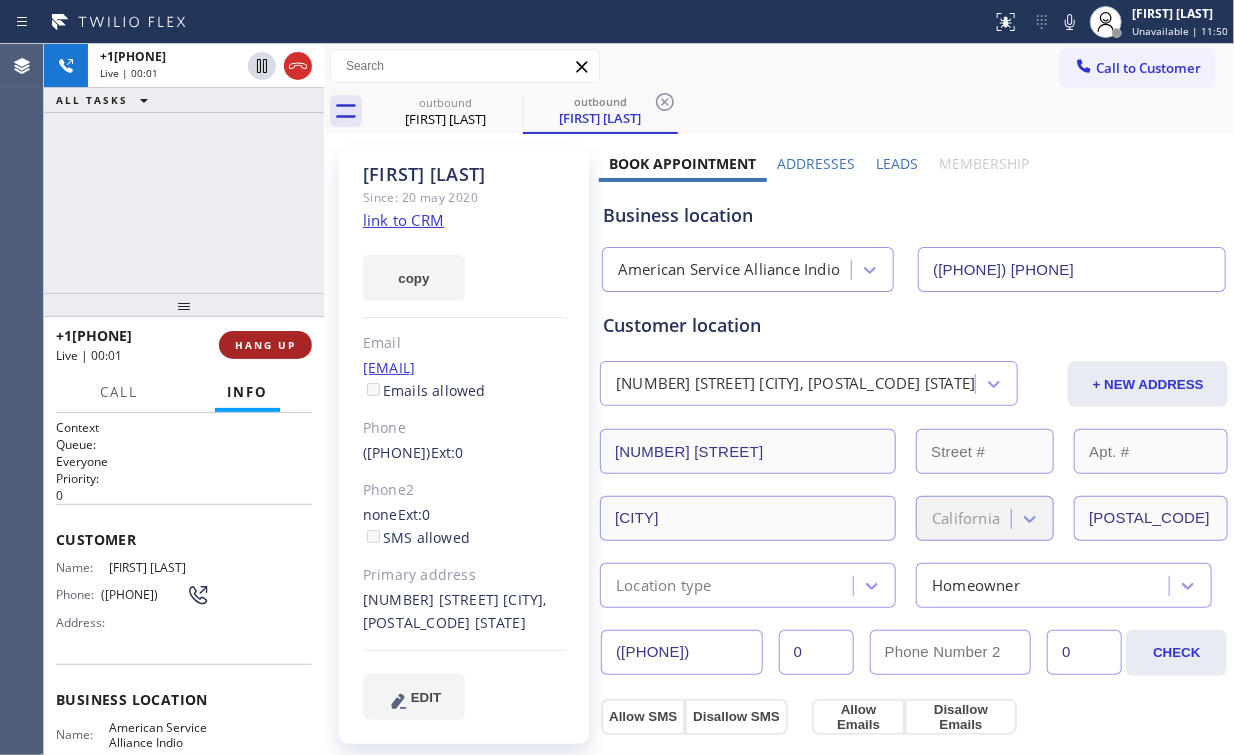 click on "HANG UP" at bounding box center (265, 345) 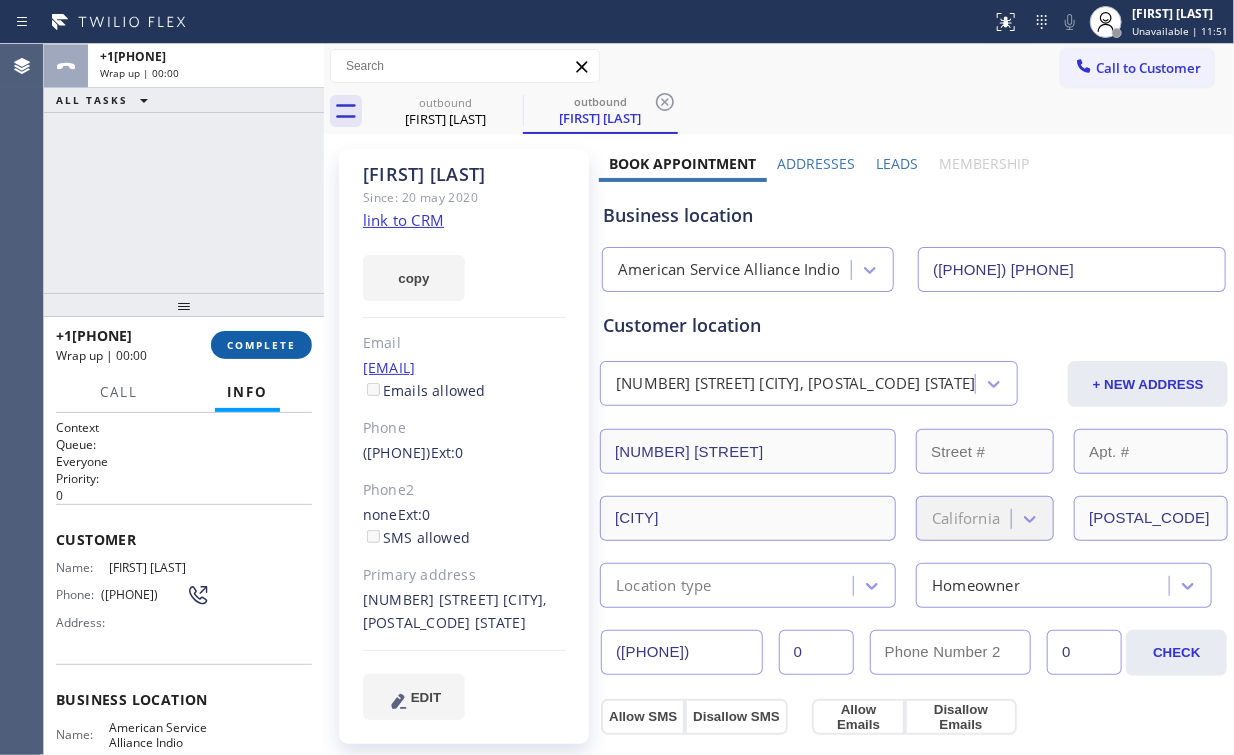 click on "COMPLETE" at bounding box center [261, 345] 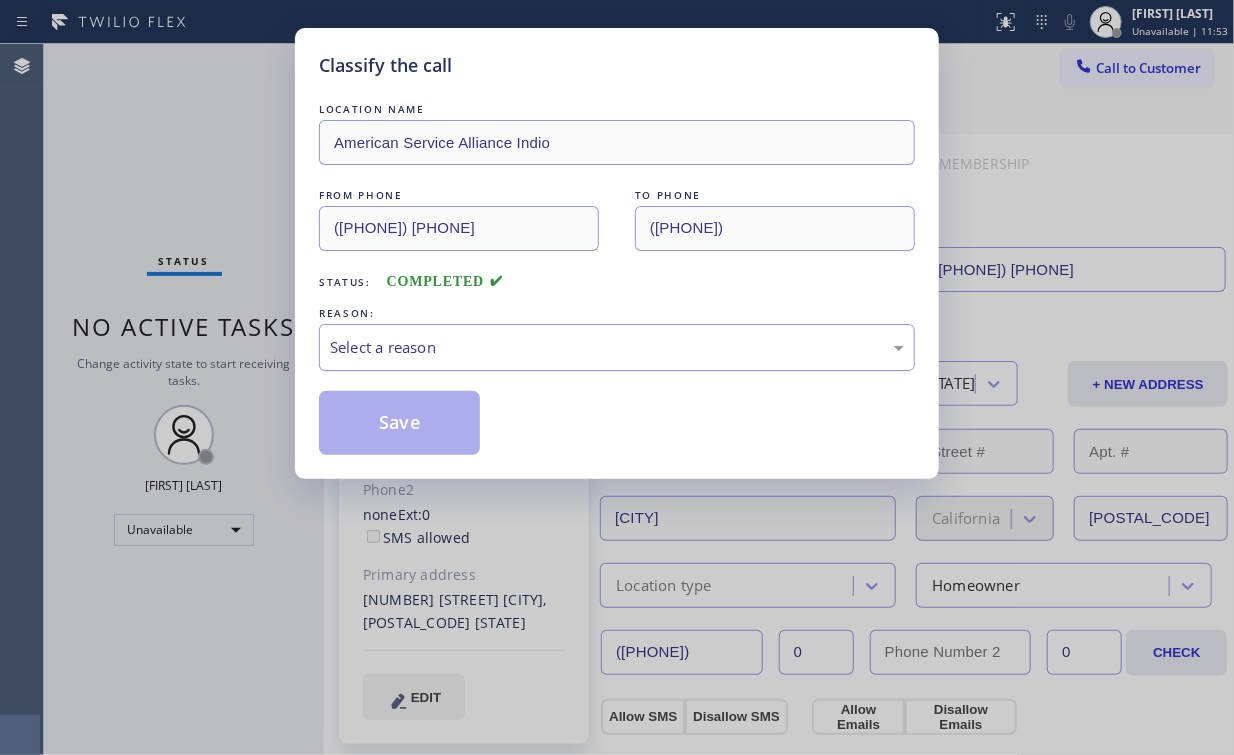 drag, startPoint x: 396, startPoint y: 340, endPoint x: 402, endPoint y: 364, distance: 24.738634 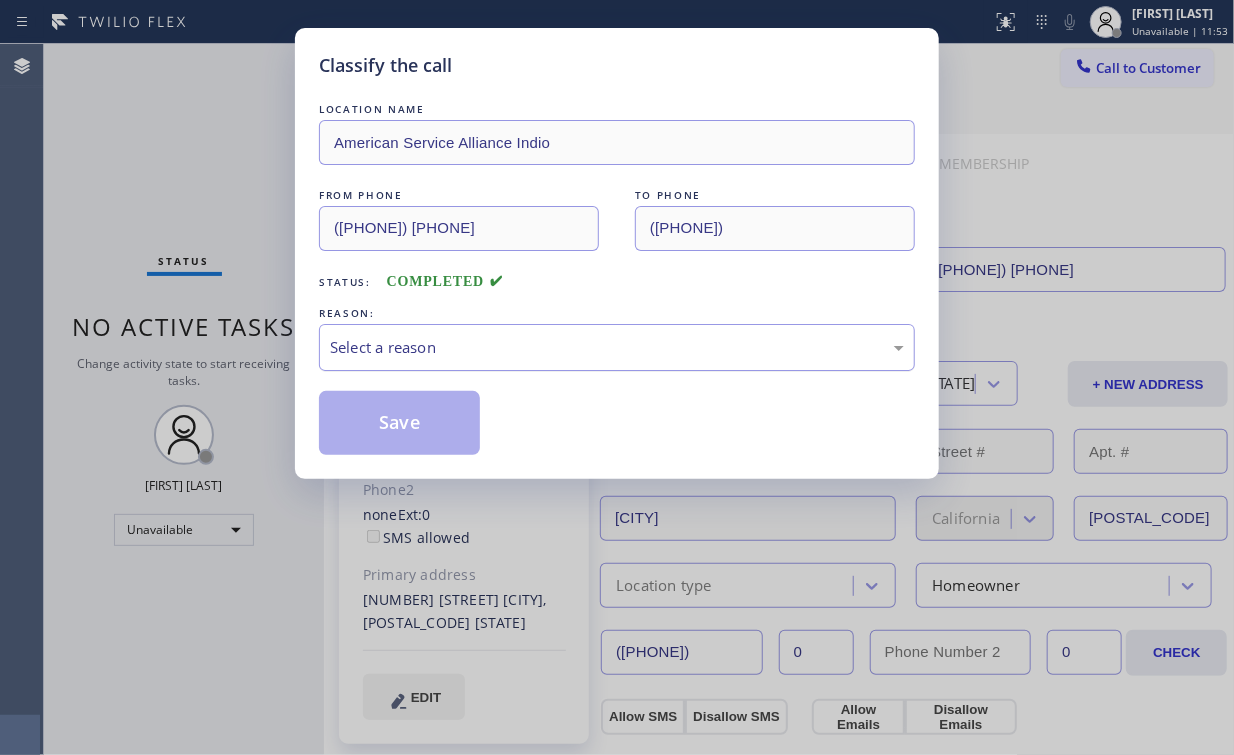 click on "Select a reason" at bounding box center (617, 347) 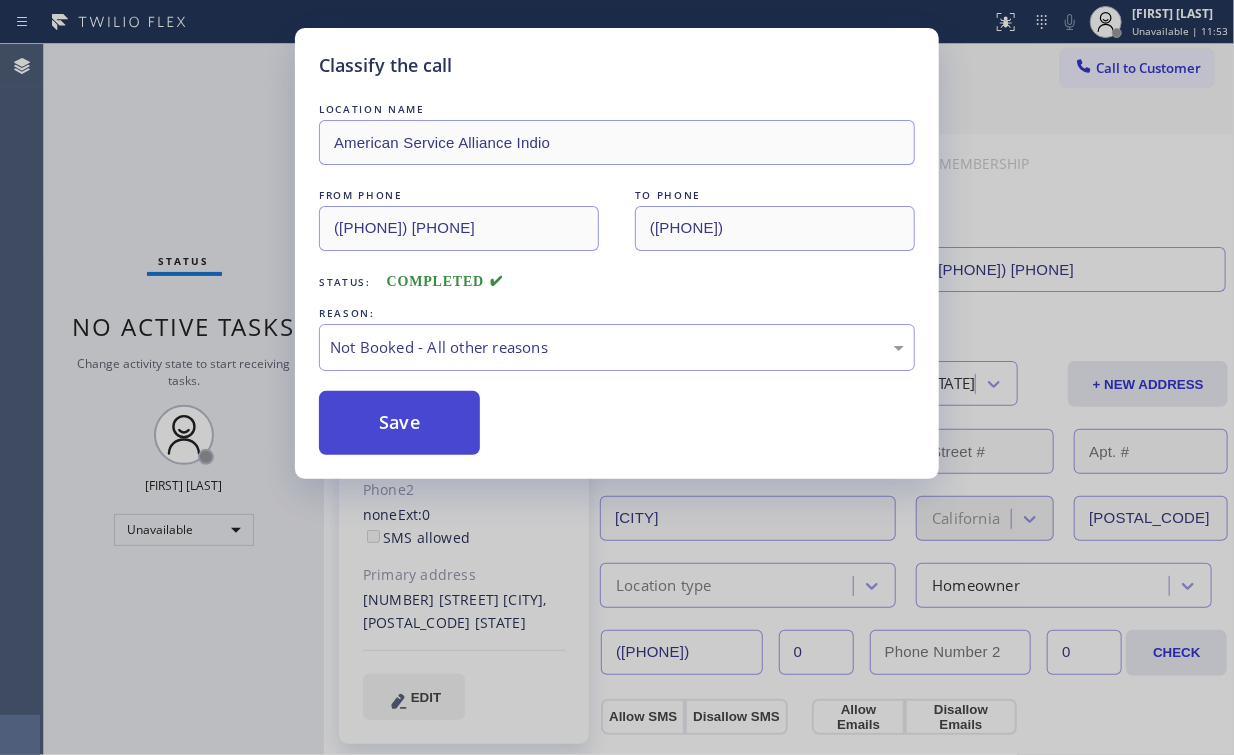 drag, startPoint x: 415, startPoint y: 425, endPoint x: 172, endPoint y: 184, distance: 342.2426 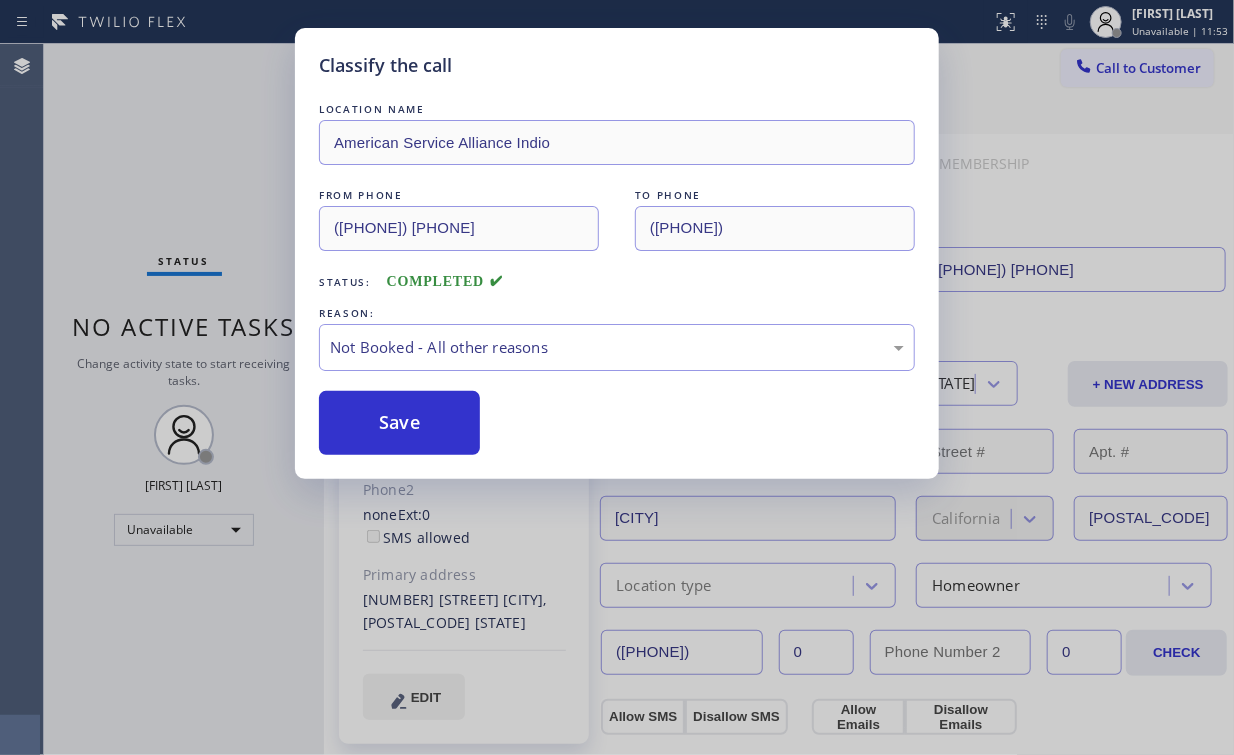 click on "Save" at bounding box center [399, 423] 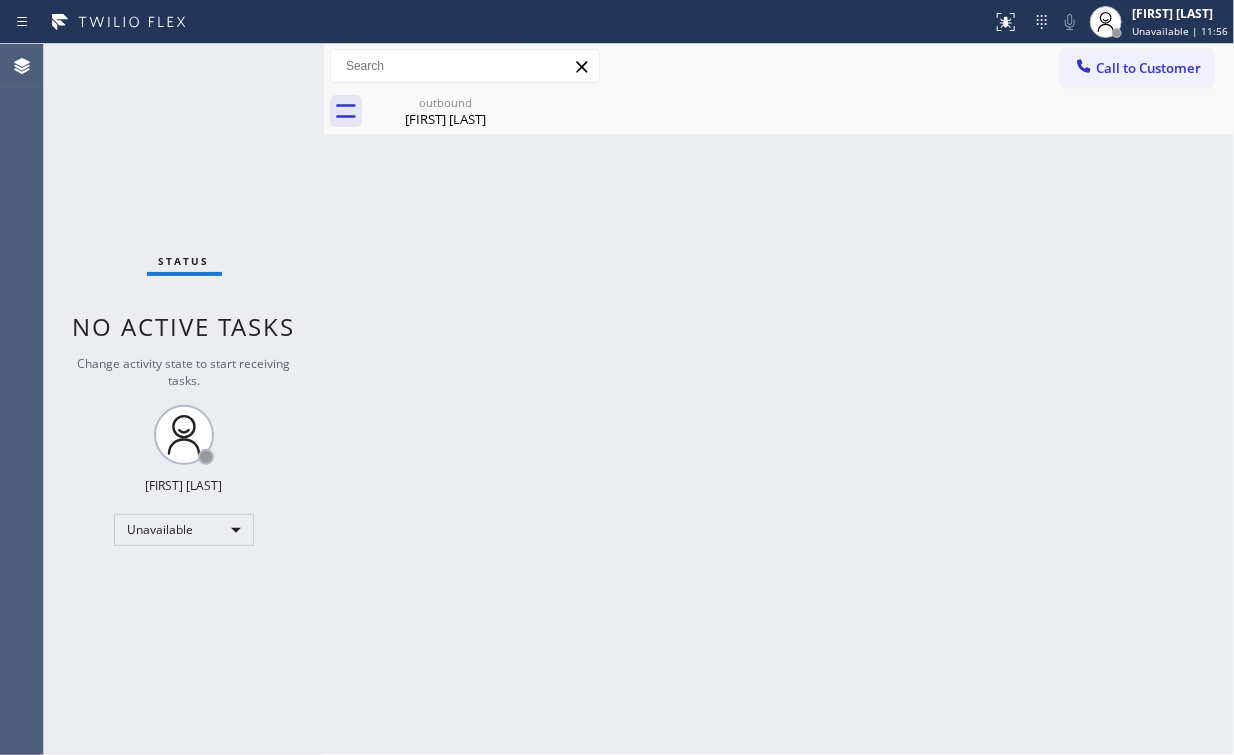 drag, startPoint x: 1122, startPoint y: 57, endPoint x: 1009, endPoint y: 140, distance: 140.20699 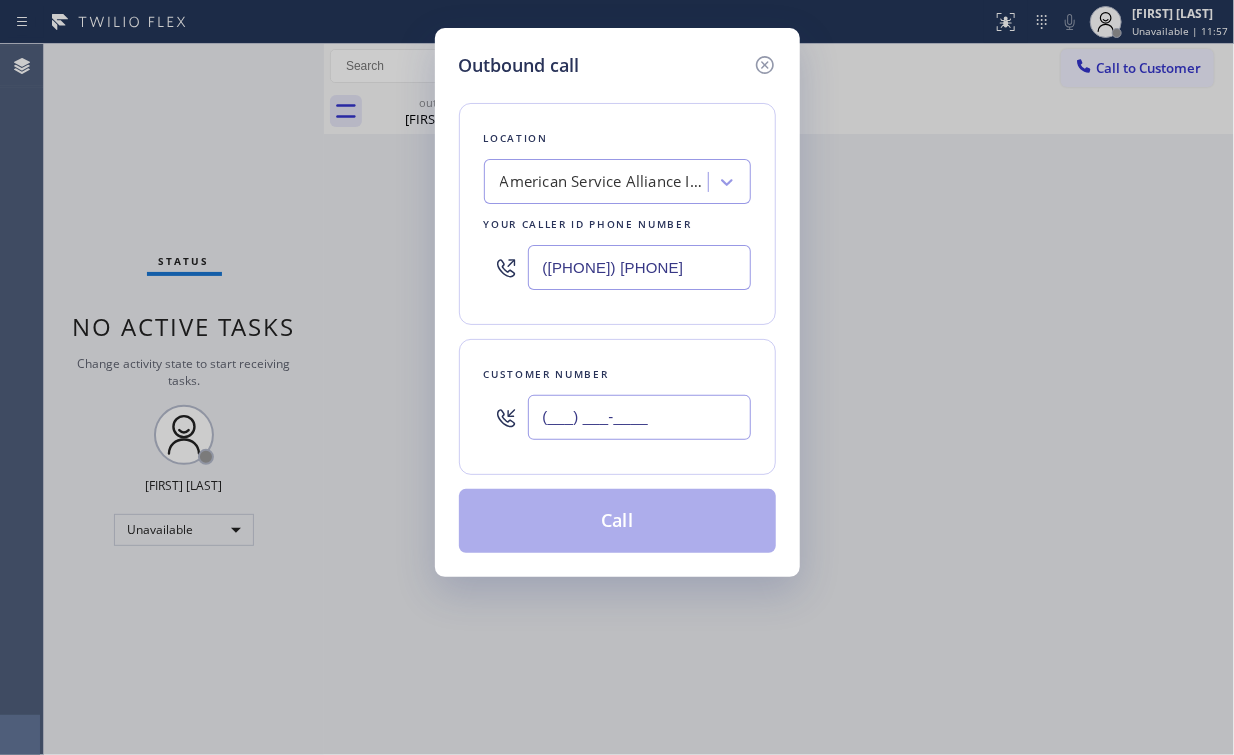 click on "(___) ___-____" at bounding box center [639, 417] 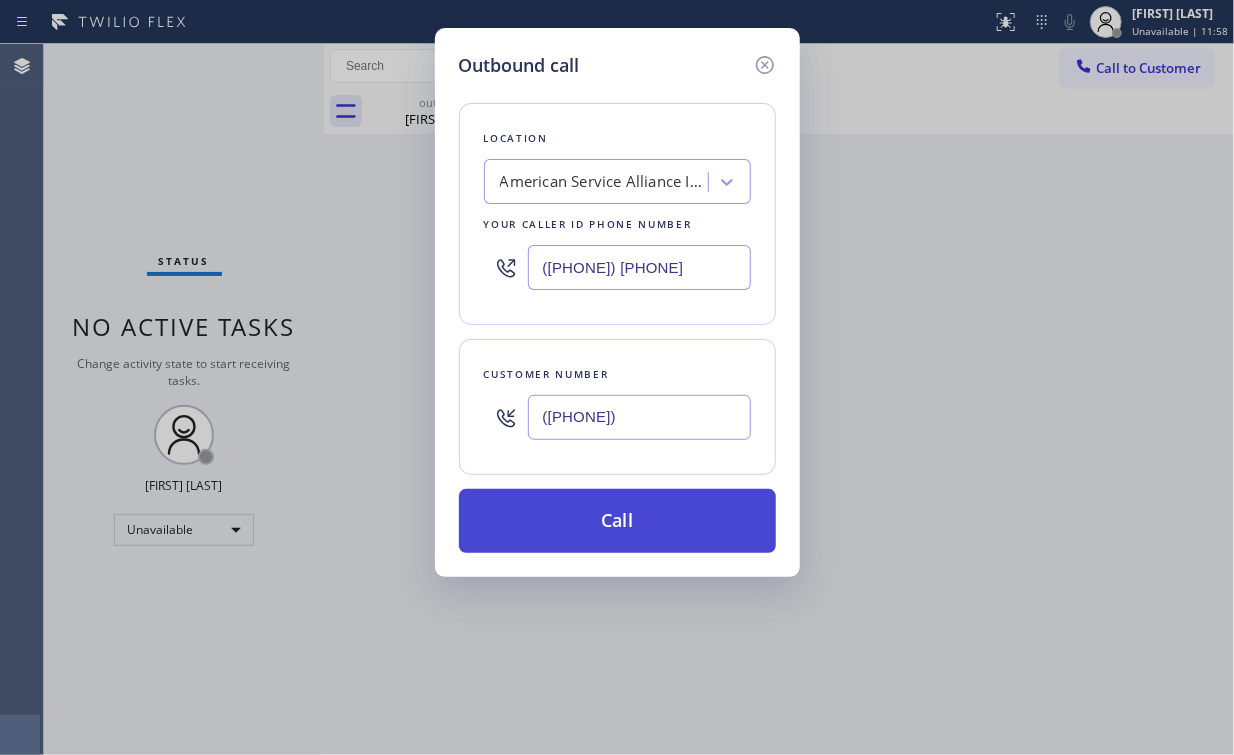 type on "([PHONE])" 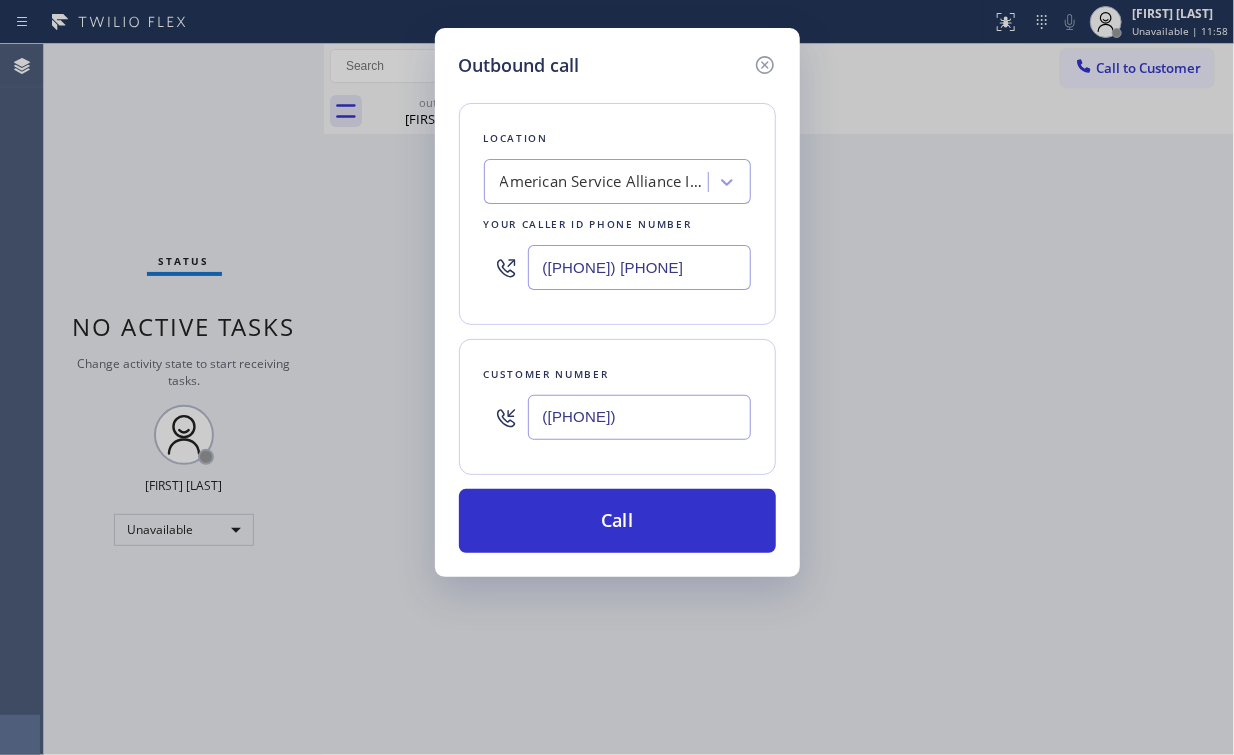 click on "Call" at bounding box center [617, 521] 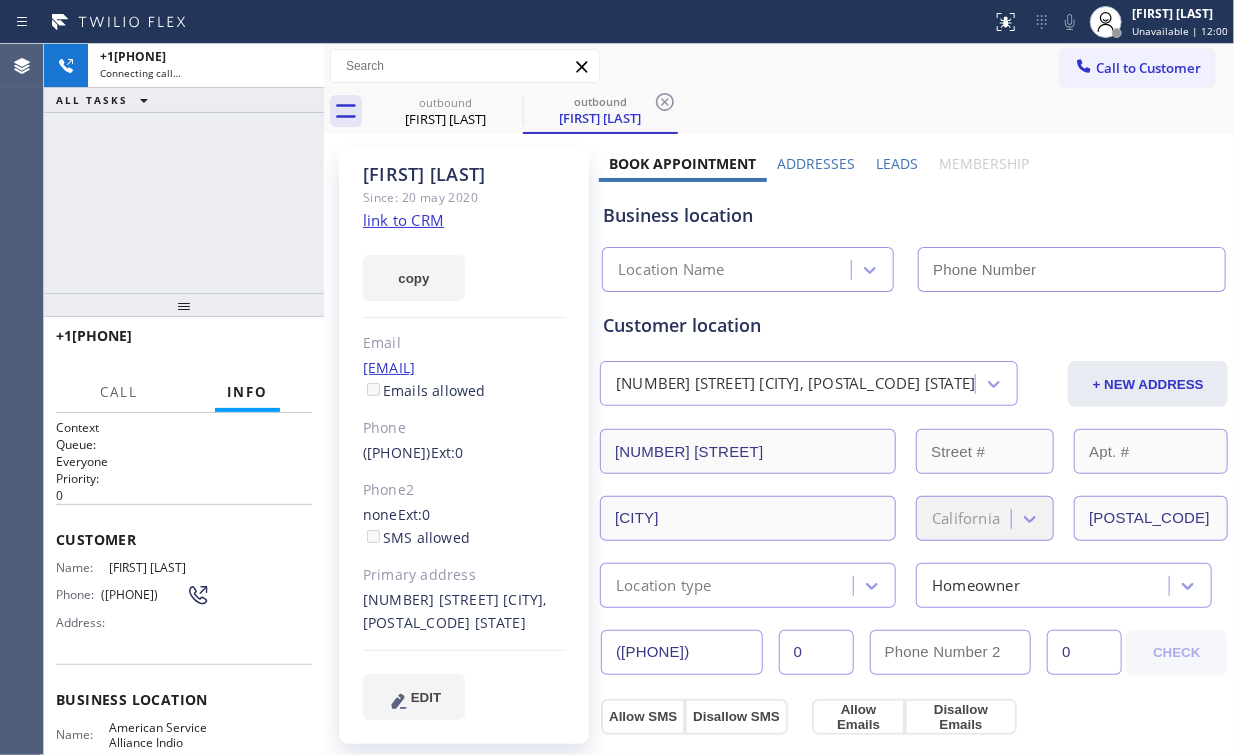 click on "+17608806593 Connecting call… ALL TASKS ALL TASKS ACTIVE TASKS TASKS IN WRAP UP" at bounding box center [184, 168] 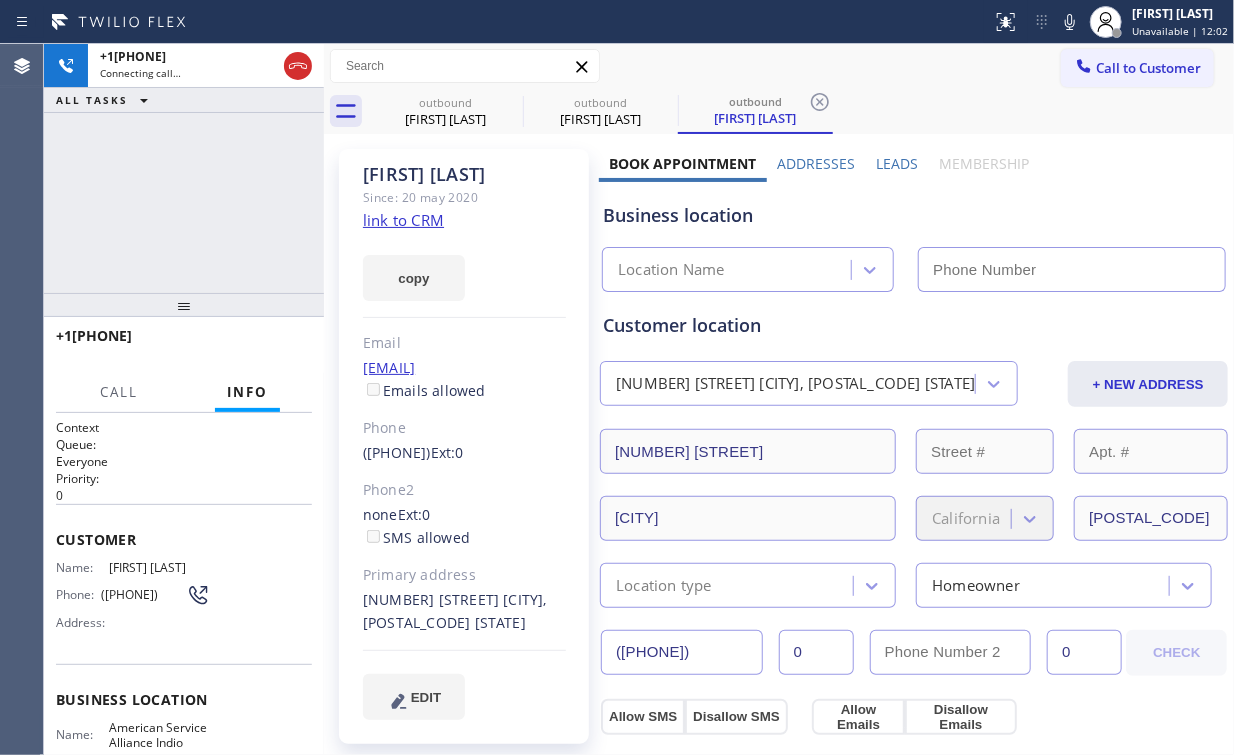 type on "([PHONE])" 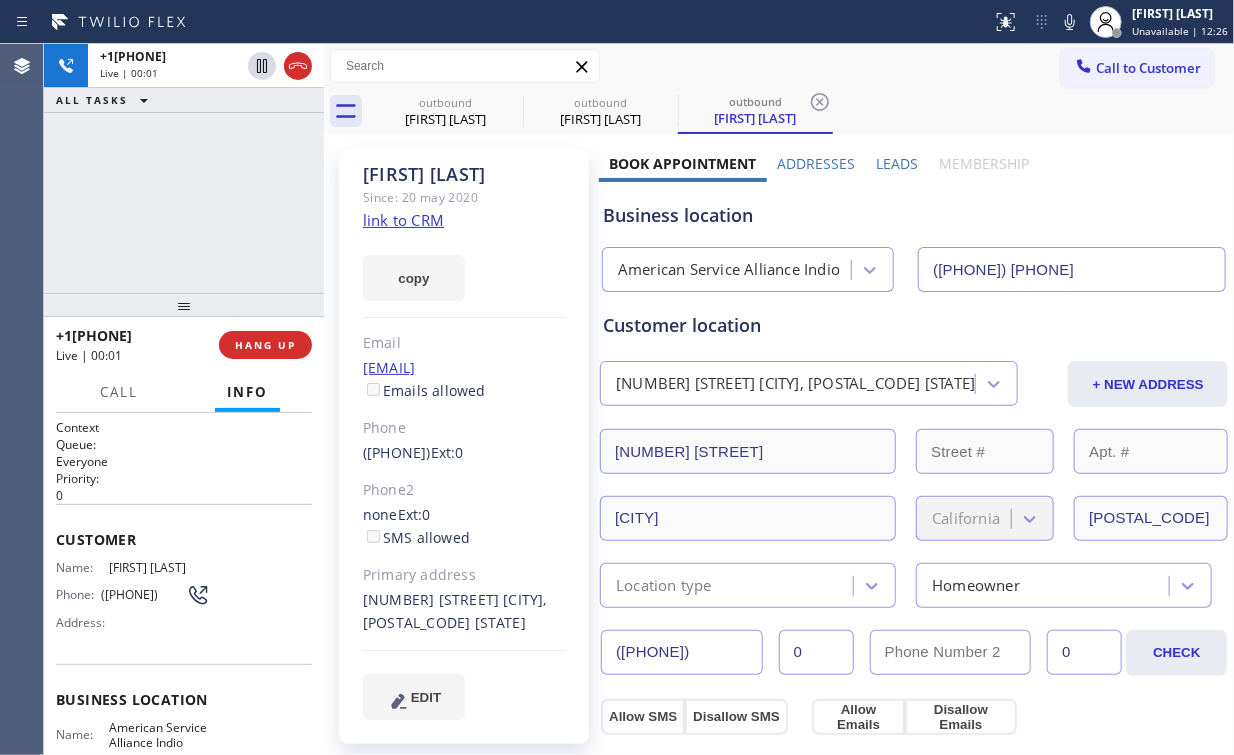 click on "+17608806593 Live | 00:01 HANG UP" at bounding box center [184, 345] 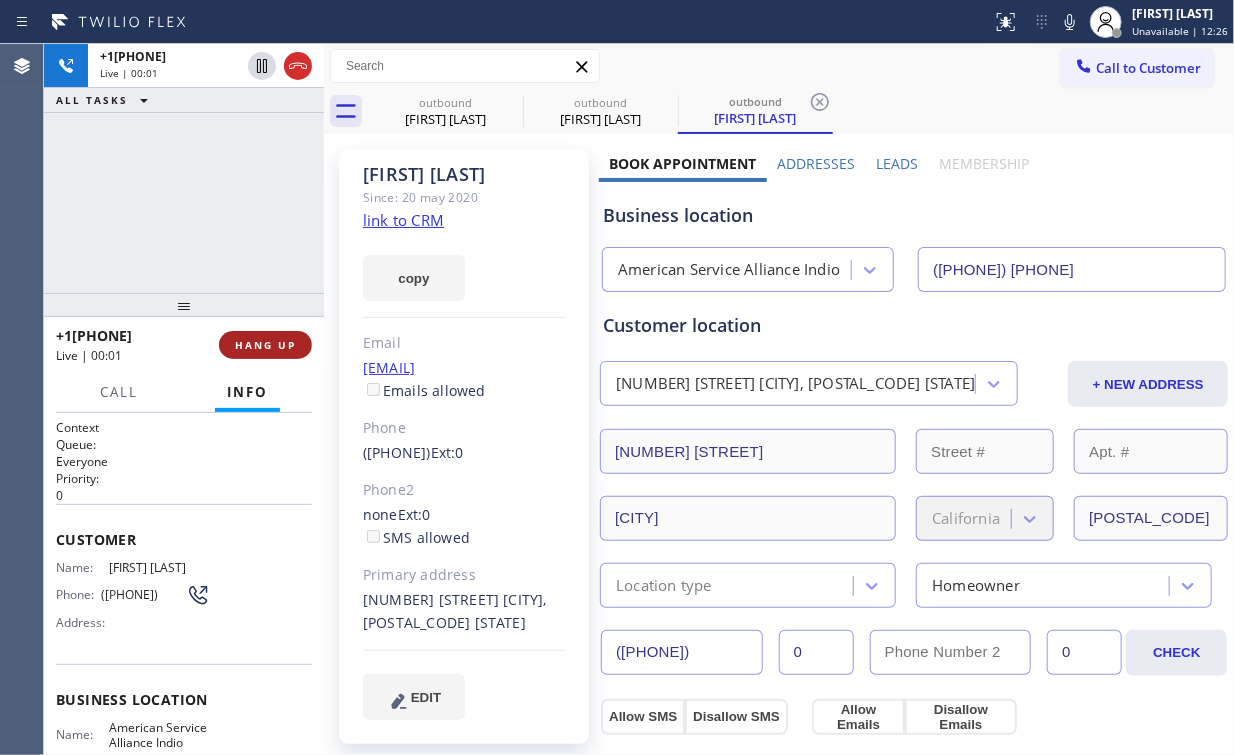 click on "HANG UP" at bounding box center (265, 345) 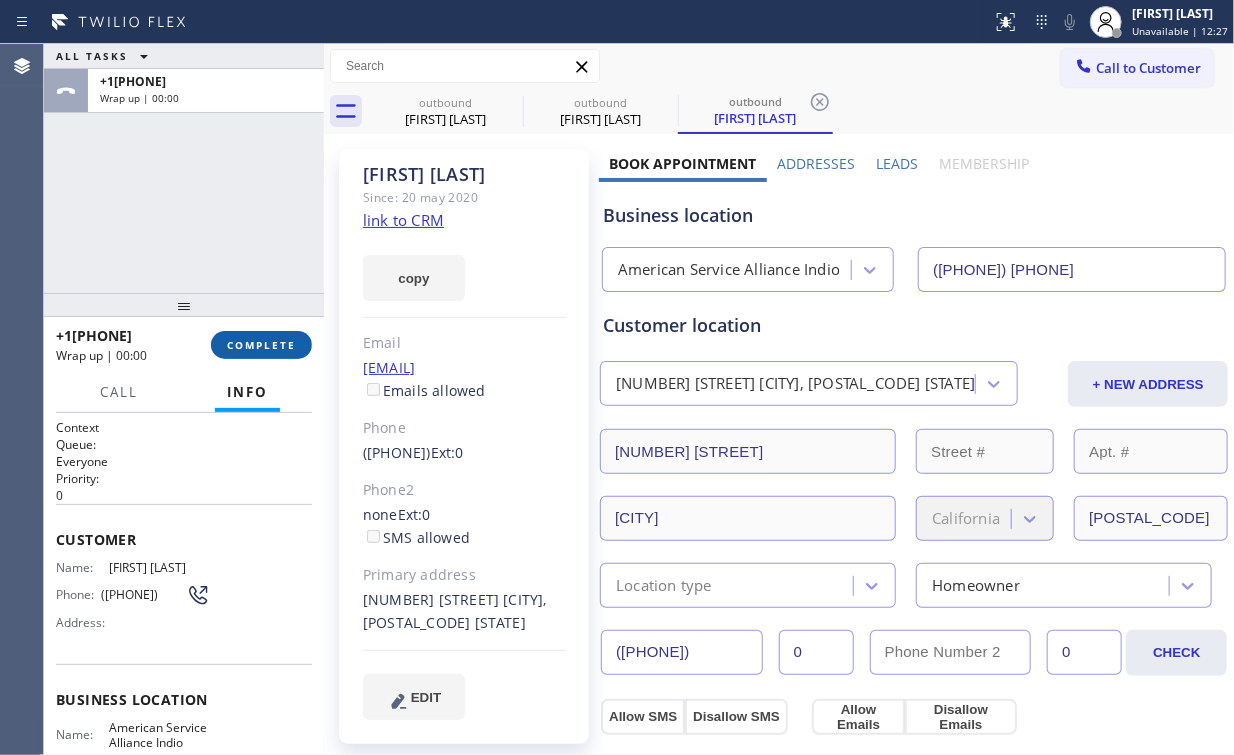 click on "COMPLETE" at bounding box center (261, 345) 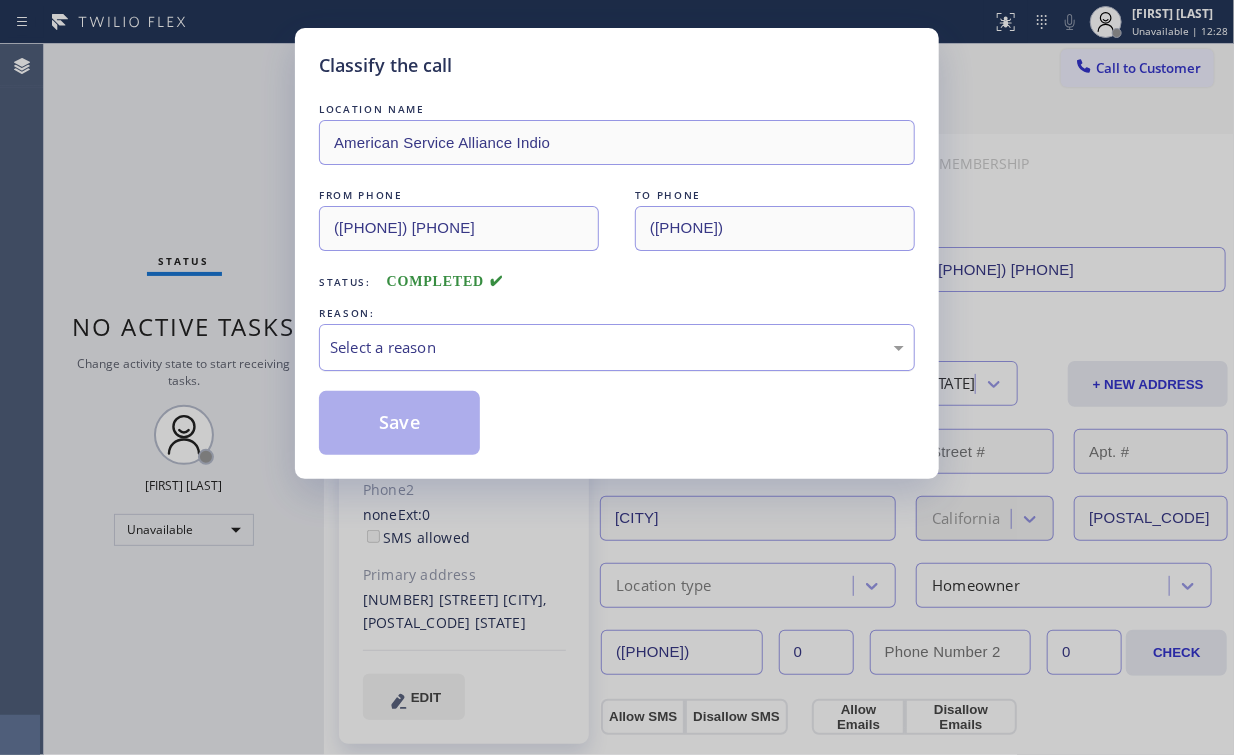 click on "Select a reason" at bounding box center [617, 347] 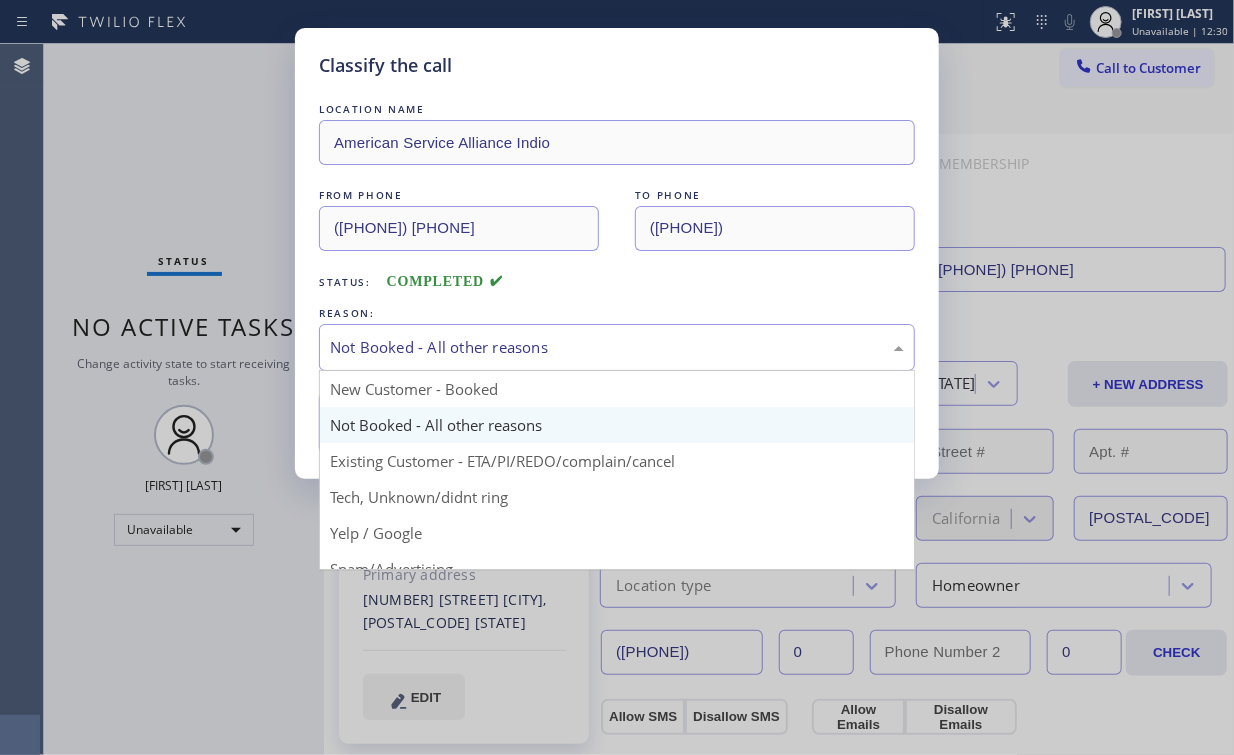 drag, startPoint x: 433, startPoint y: 353, endPoint x: 422, endPoint y: 414, distance: 61.983868 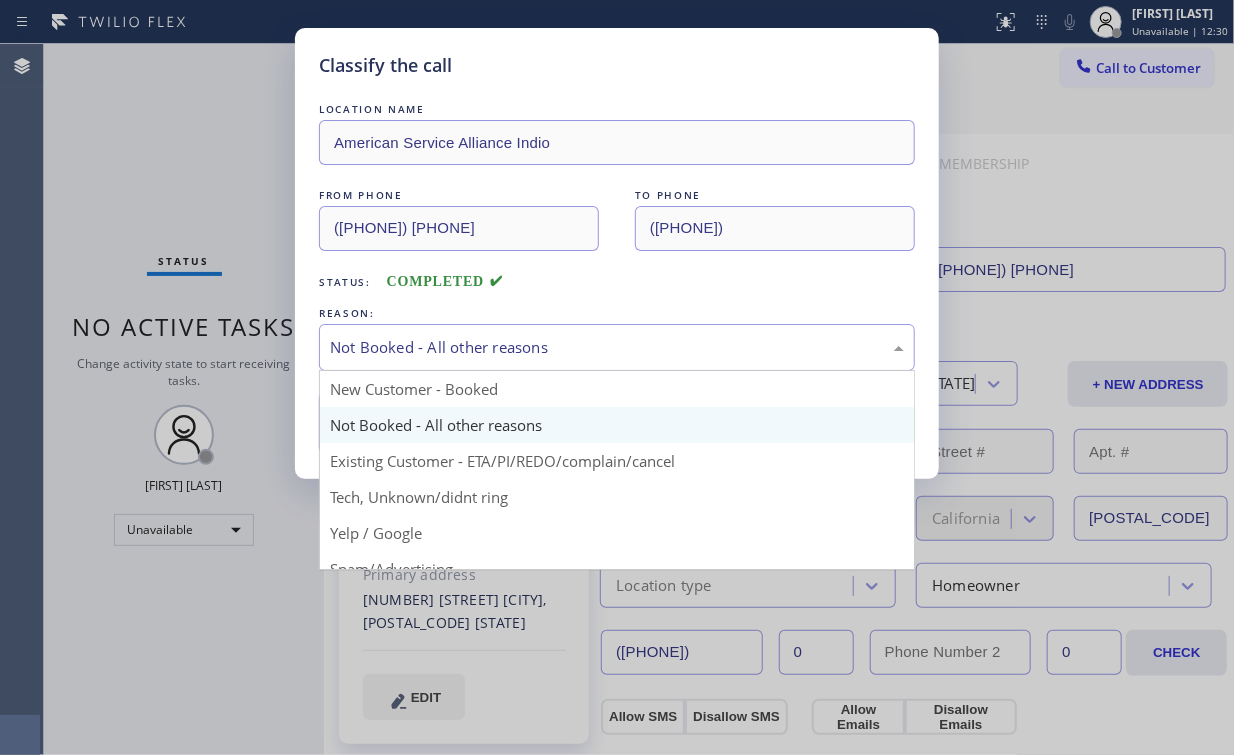 click on "Not Booked - All other reasons" at bounding box center (617, 347) 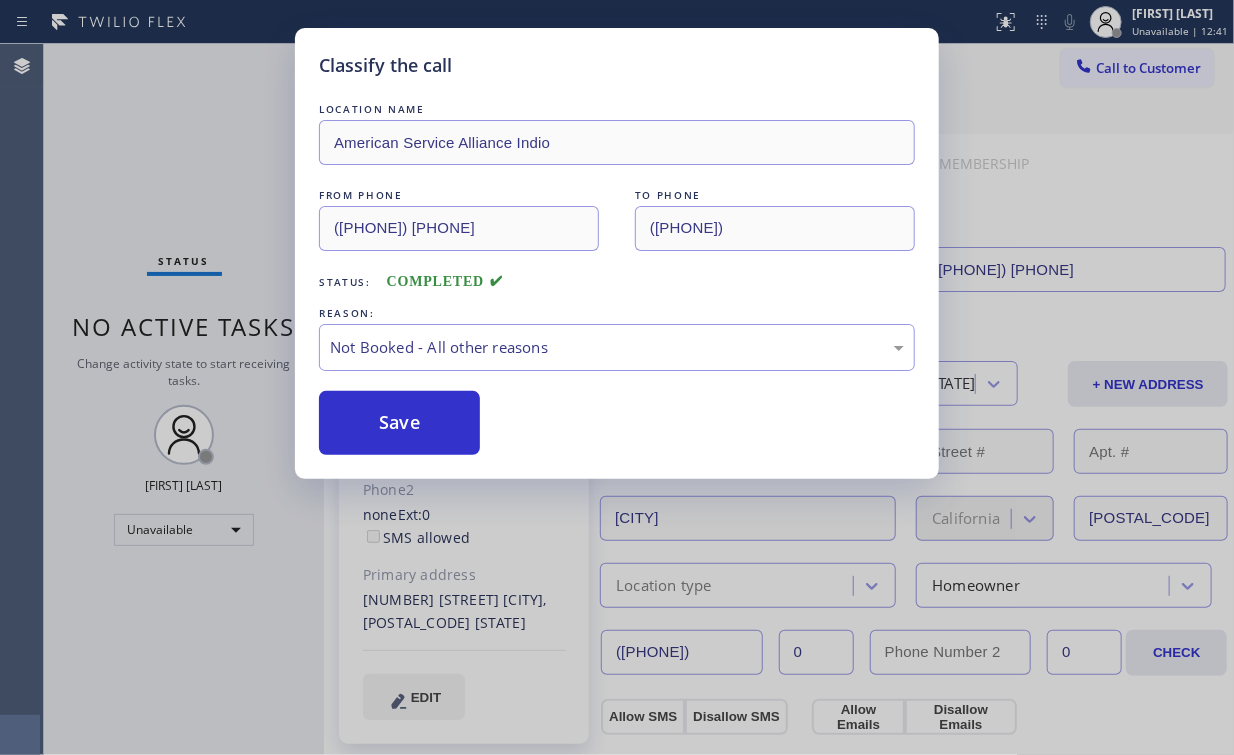 click on "Save" at bounding box center (399, 423) 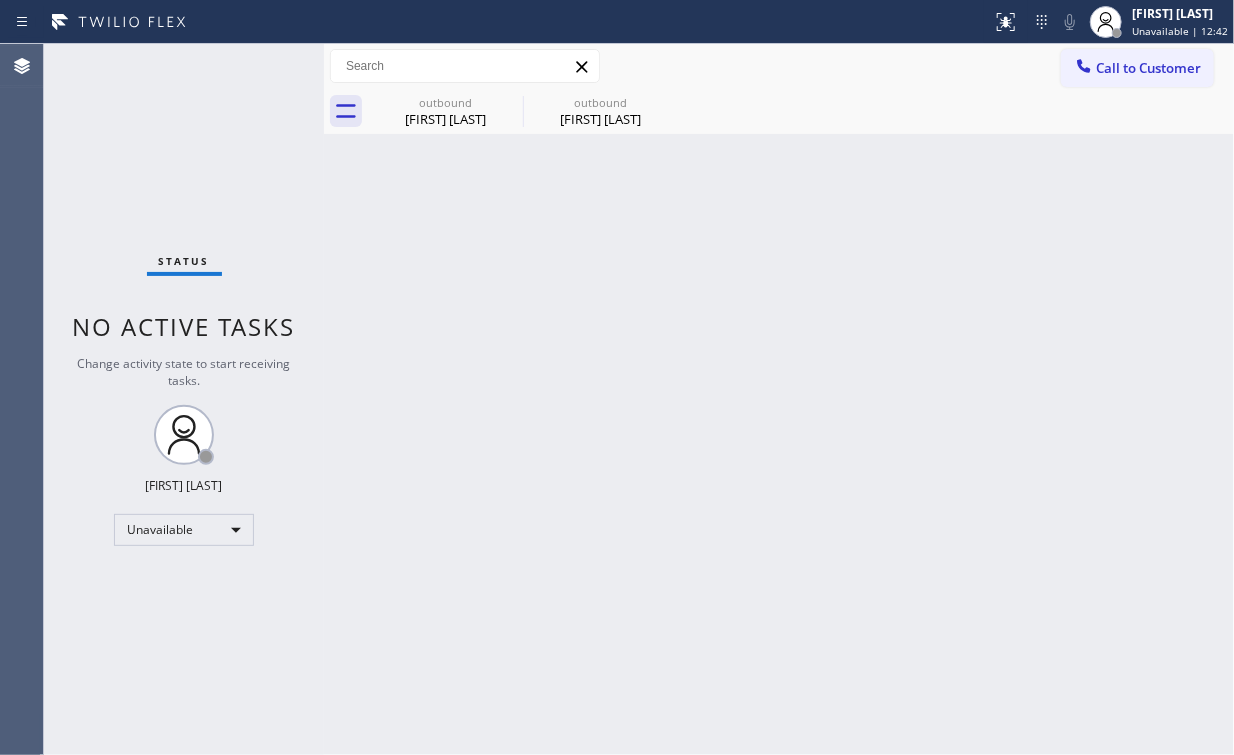click on "Back to Dashboard Change Sender ID Customers Technicians Select a contact Outbound call Location Search location Your caller id phone number Customer number Call Customer info Name   Phone none Address none Change Sender ID HVAC +18559994417 5 Star Appliance +18557314952 Appliance Repair +18554611149 Plumbing +18889090120 Air Duct Cleaning +18006865038  Electricians +18005688664 Cancel Change Check personal SMS Reset Change outbound Brieana  Holguin outbound Brieana  Holguin Call to Customer Outbound call Location American Service Alliance Indio Your caller id phone number (760) 452-3788 Customer number Call Outbound call Technician Search Technician Your caller id phone number Your caller id phone number Call outbound Brieana  Holguin outbound Brieana  Holguin Brieana    Holguin Since: 20 may 2020 link to CRM copy Email holguinbrieana@gmail.com  Emails allowed Phone (760) 880-6593  Ext:  0 Phone2 none  Ext:  0  SMS allowed Primary address  44750 San Luis Rey Avenue Palm Desert, 92260 CA EDIT Outbound call" at bounding box center (779, 399) 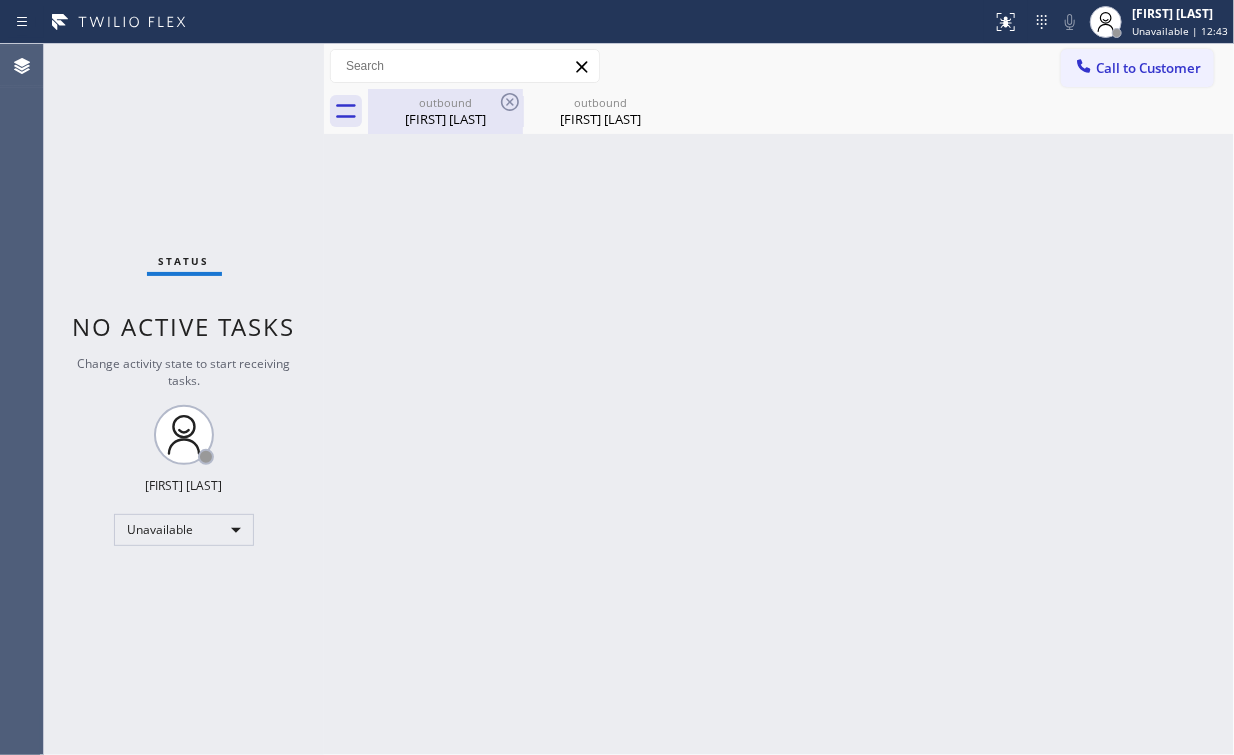 click on "Brieana  Holguin" at bounding box center [445, 119] 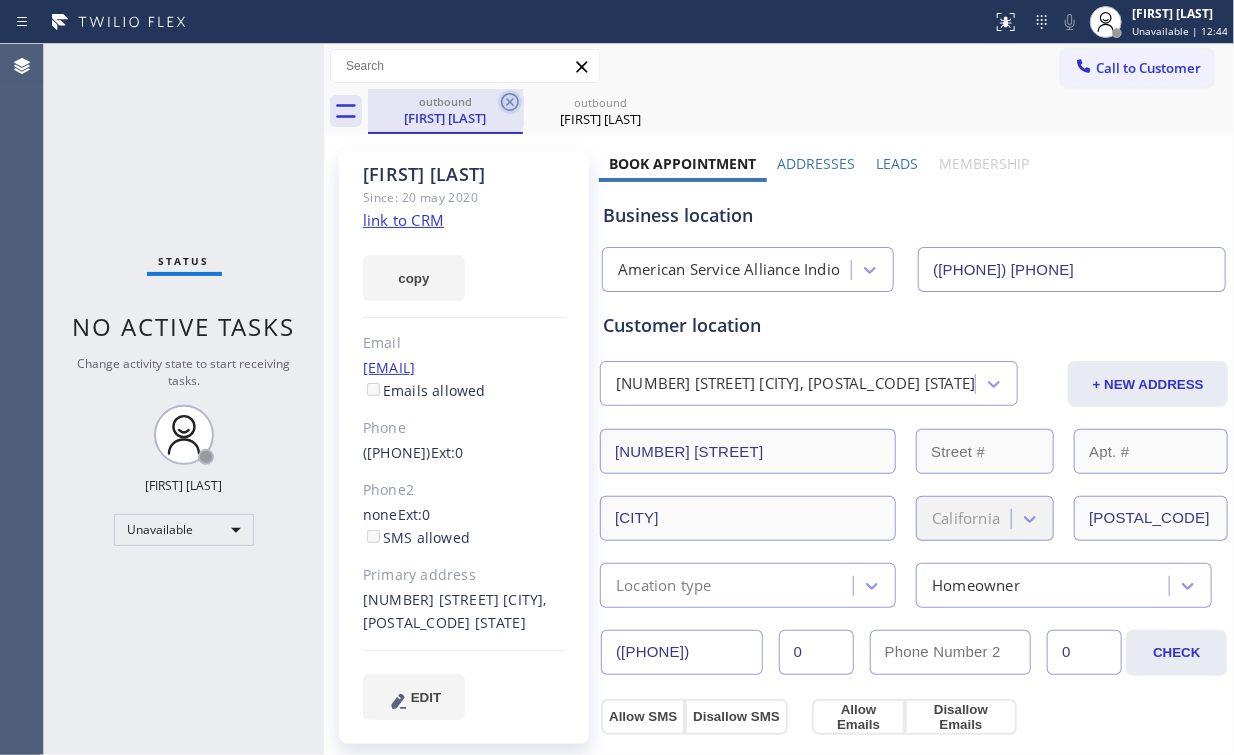 click 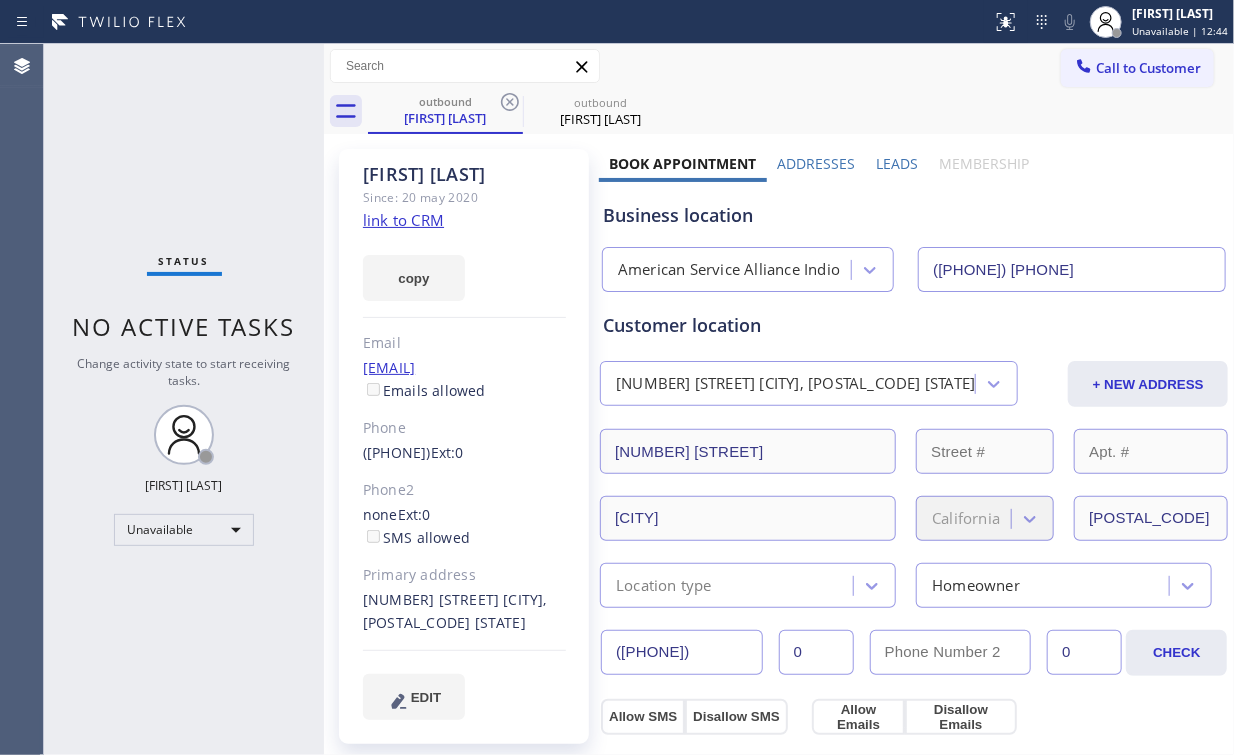 drag, startPoint x: 508, startPoint y: 97, endPoint x: 430, endPoint y: 128, distance: 83.9345 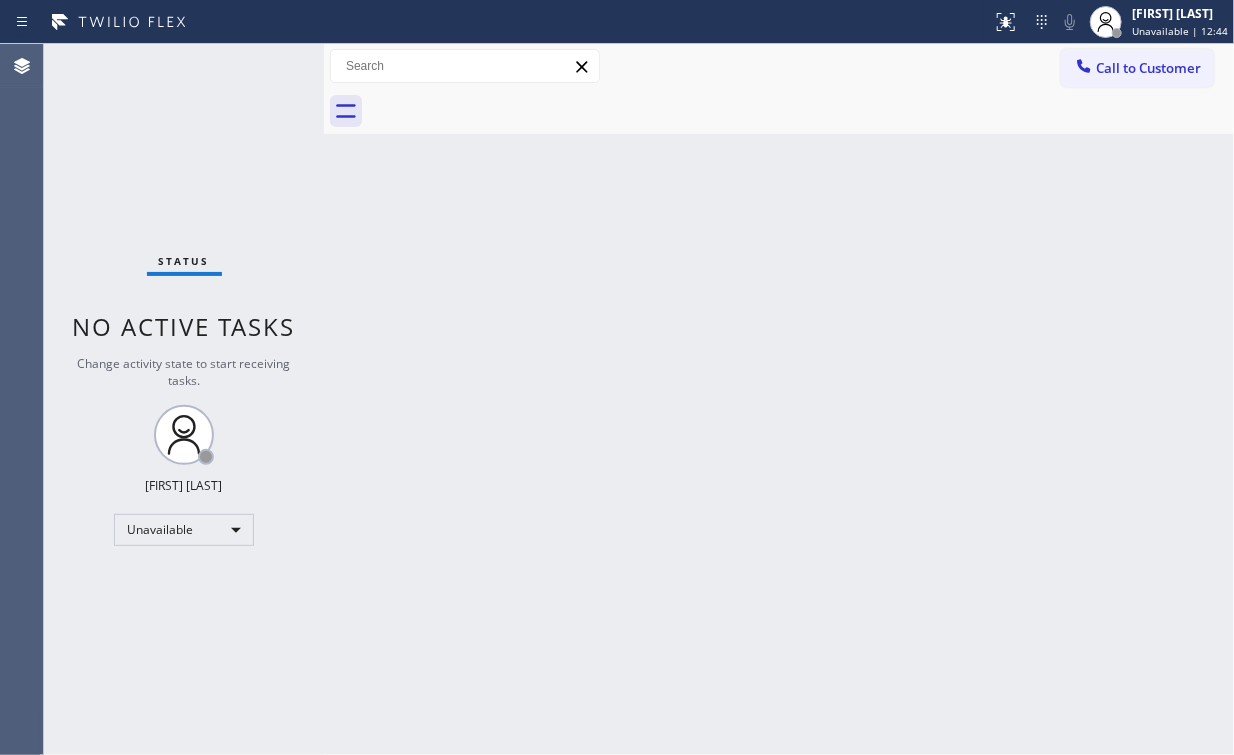 click on "Status   No active tasks     Change activity state to start receiving tasks.   Arnold Verallo Unavailable" at bounding box center [184, 399] 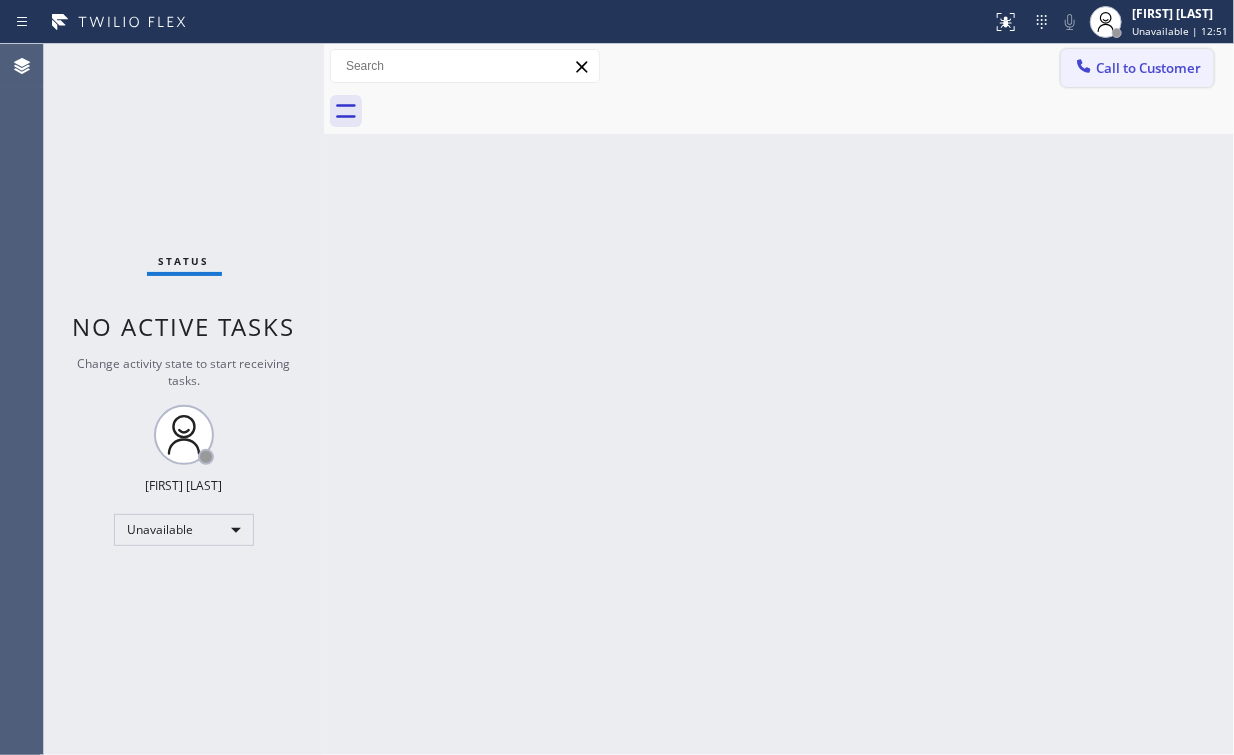 click on "Call to Customer" at bounding box center (1148, 68) 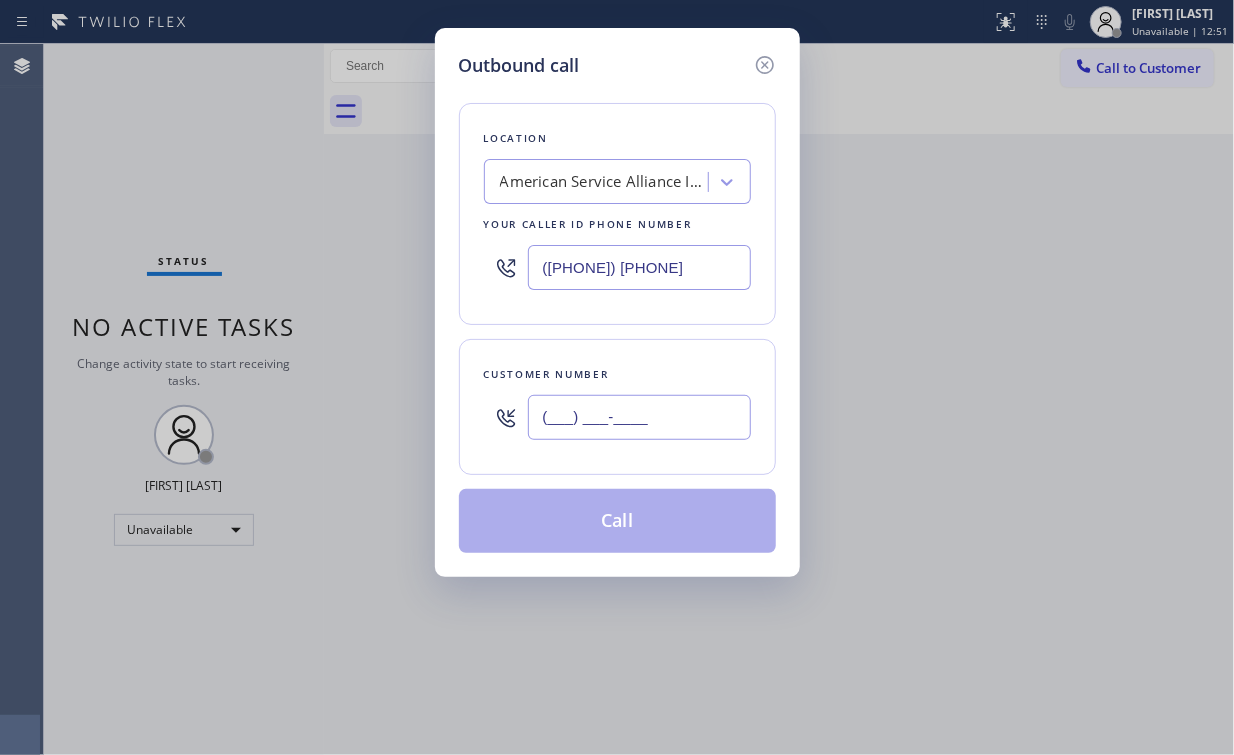click on "(___) ___-____" at bounding box center [639, 417] 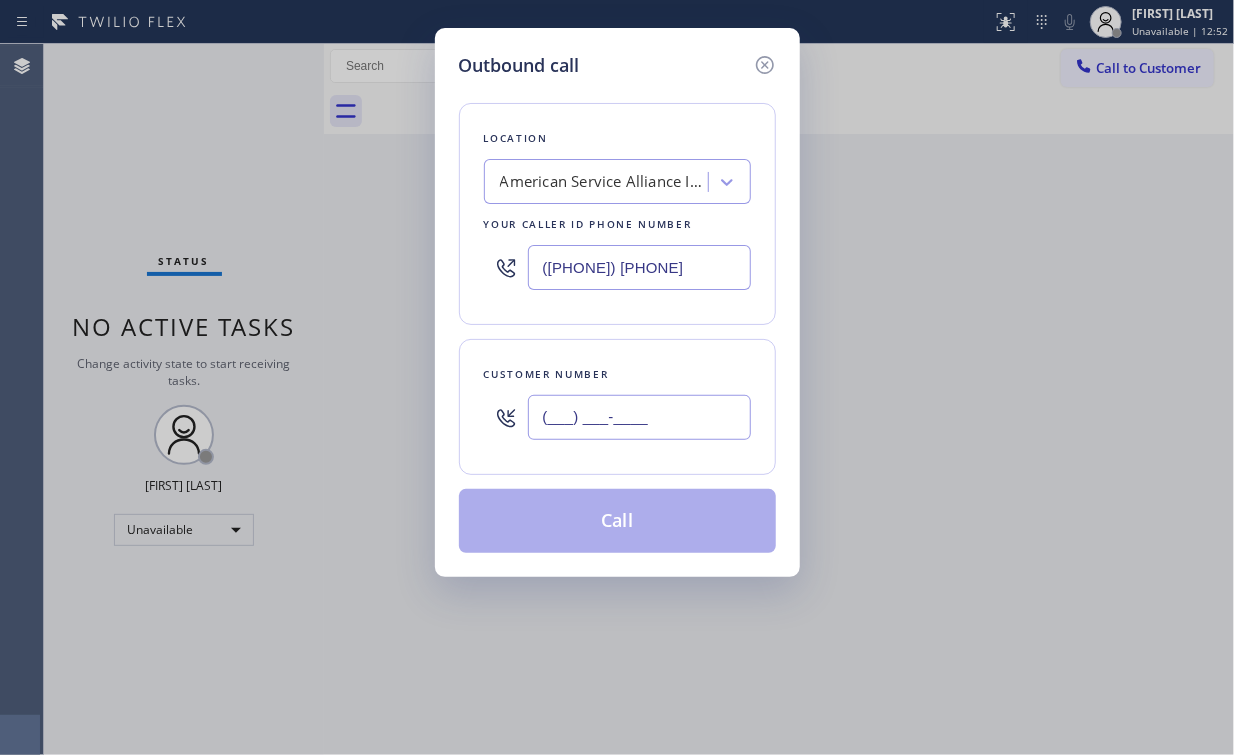 paste on "760) 861-3700" 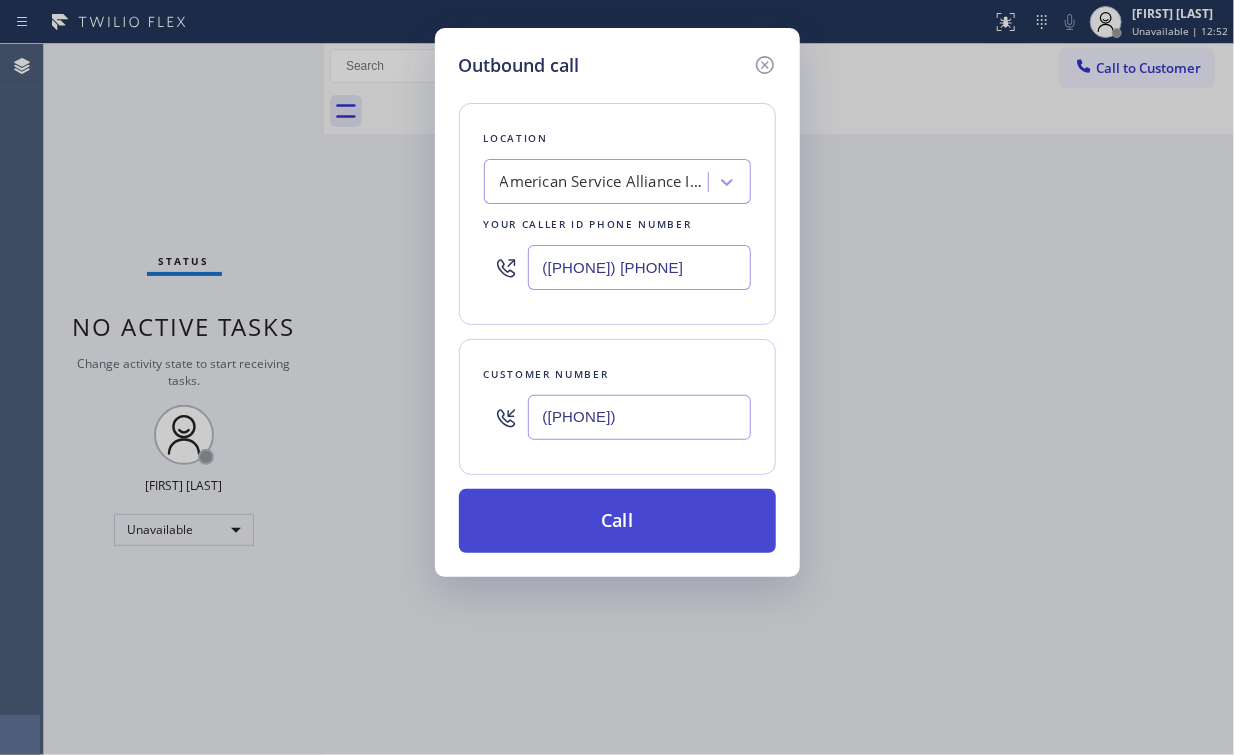 type on "([PHONE])" 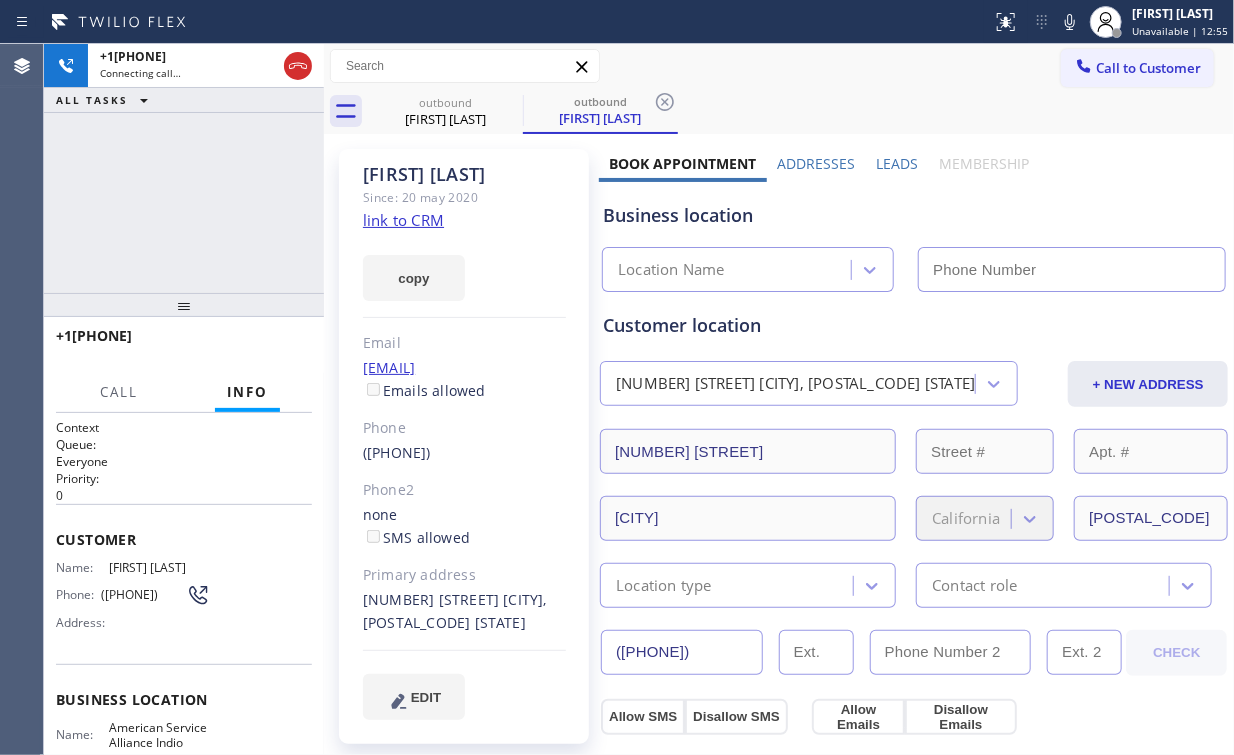 click on "+17608613700 Connecting call… ALL TASKS ALL TASKS ACTIVE TASKS TASKS IN WRAP UP" at bounding box center (184, 168) 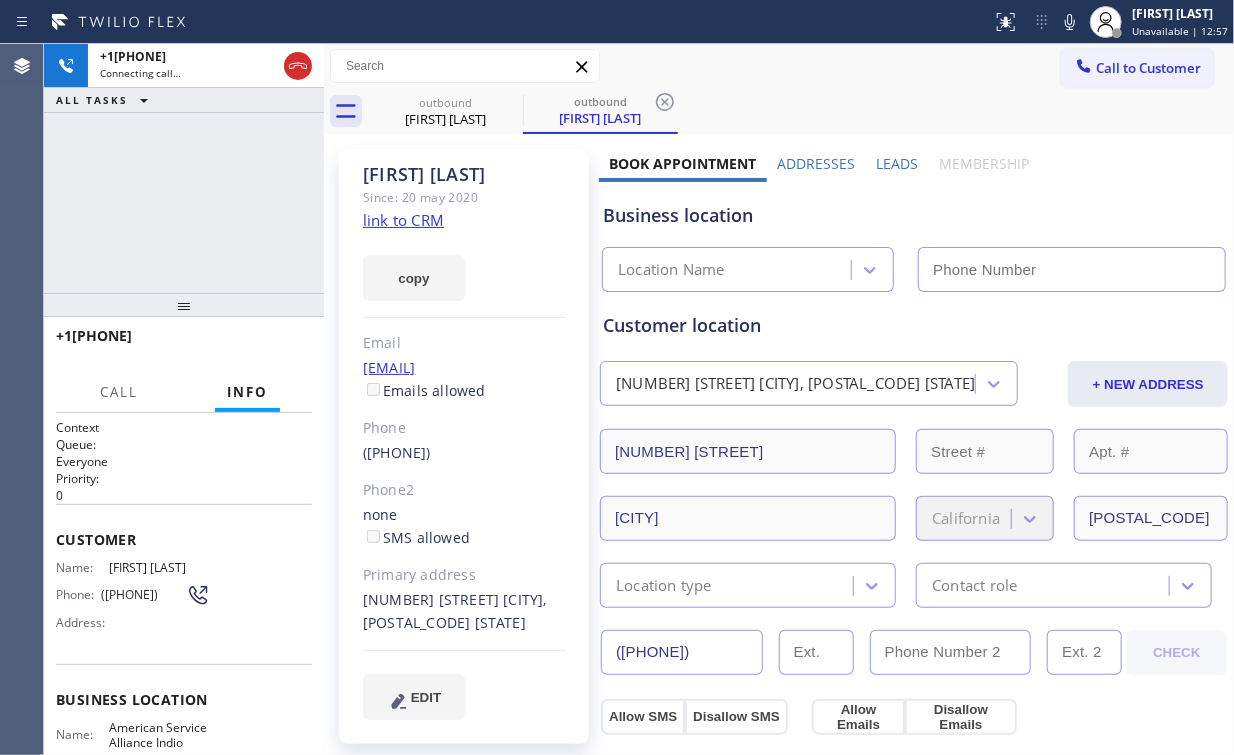 type on "([PHONE])" 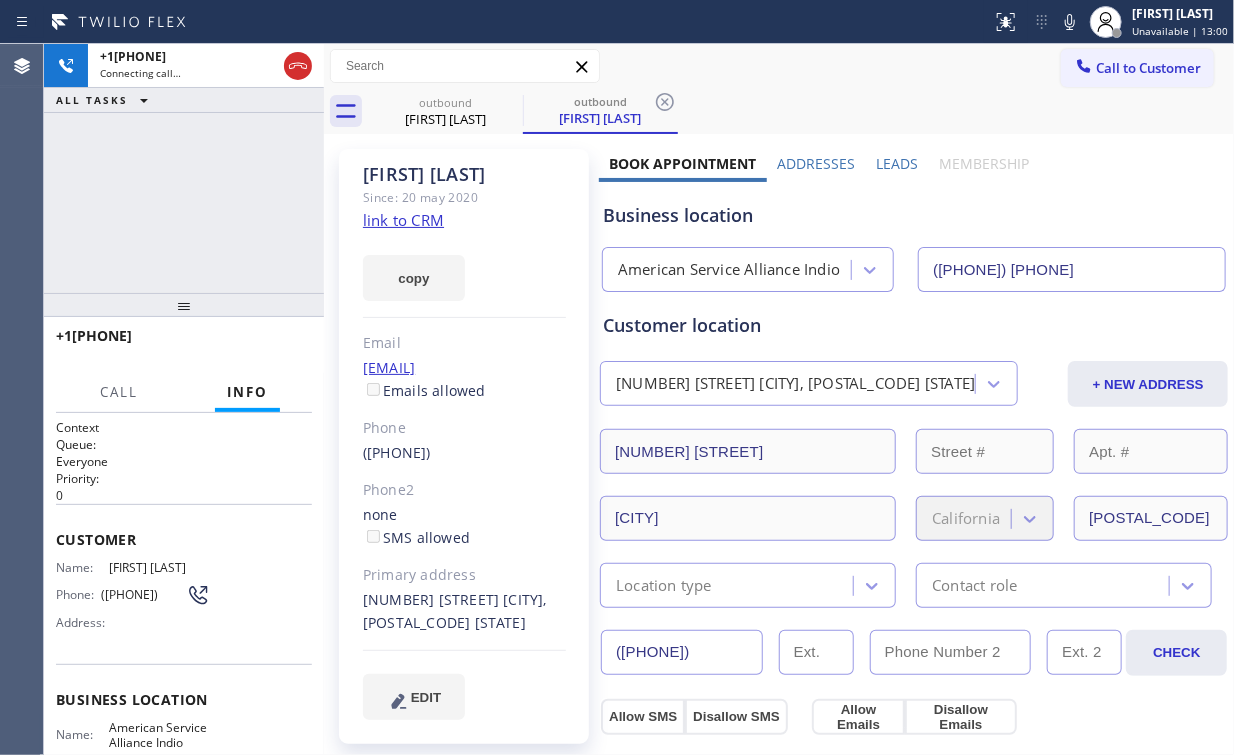 click on "+17608613700 Connecting call… ALL TASKS ALL TASKS ACTIVE TASKS TASKS IN WRAP UP" at bounding box center (184, 168) 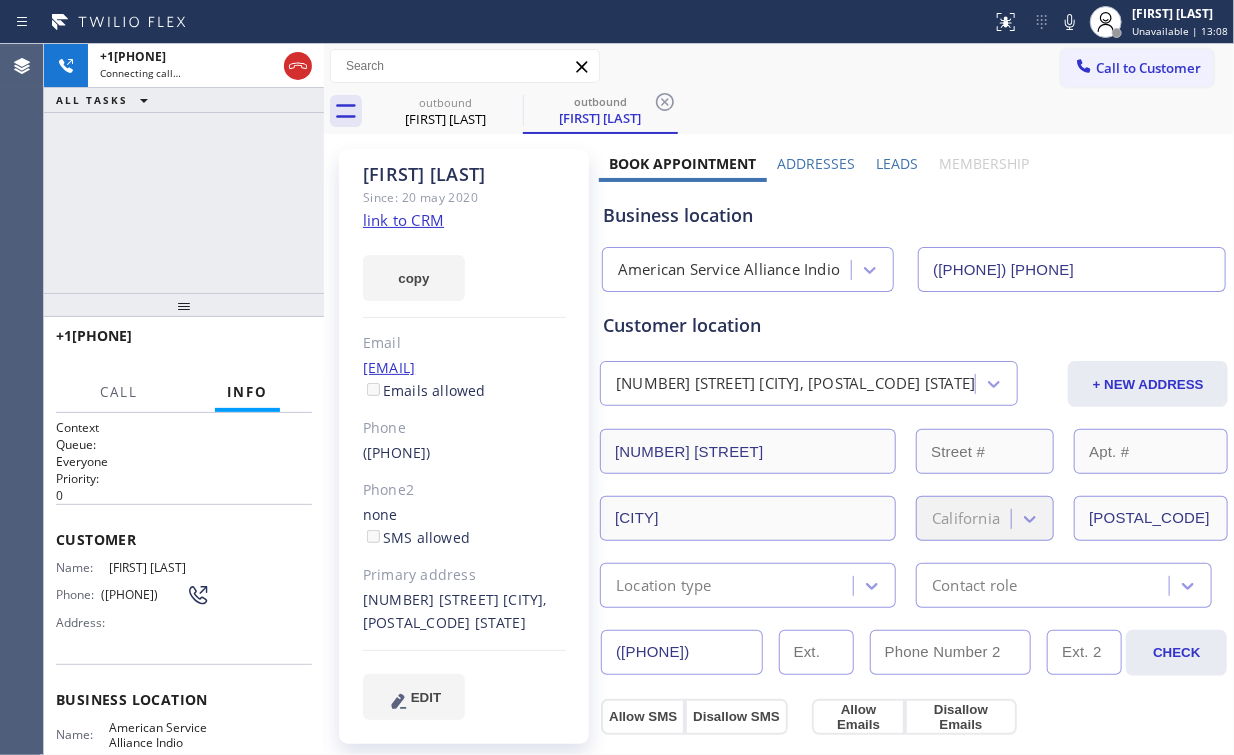 click on "+17608613700 Connecting call… ALL TASKS ALL TASKS ACTIVE TASKS TASKS IN WRAP UP" at bounding box center [184, 168] 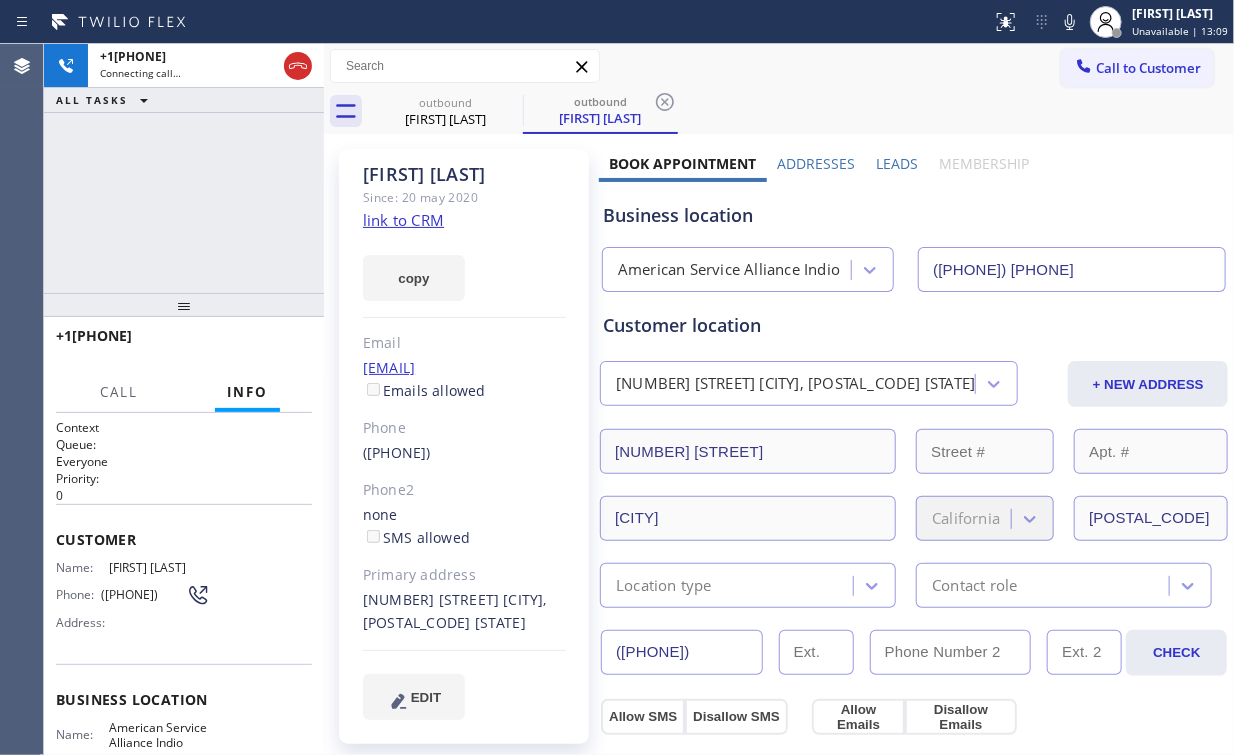 click on "+17608613700 Connecting call… ALL TASKS ALL TASKS ACTIVE TASKS TASKS IN WRAP UP" at bounding box center (184, 168) 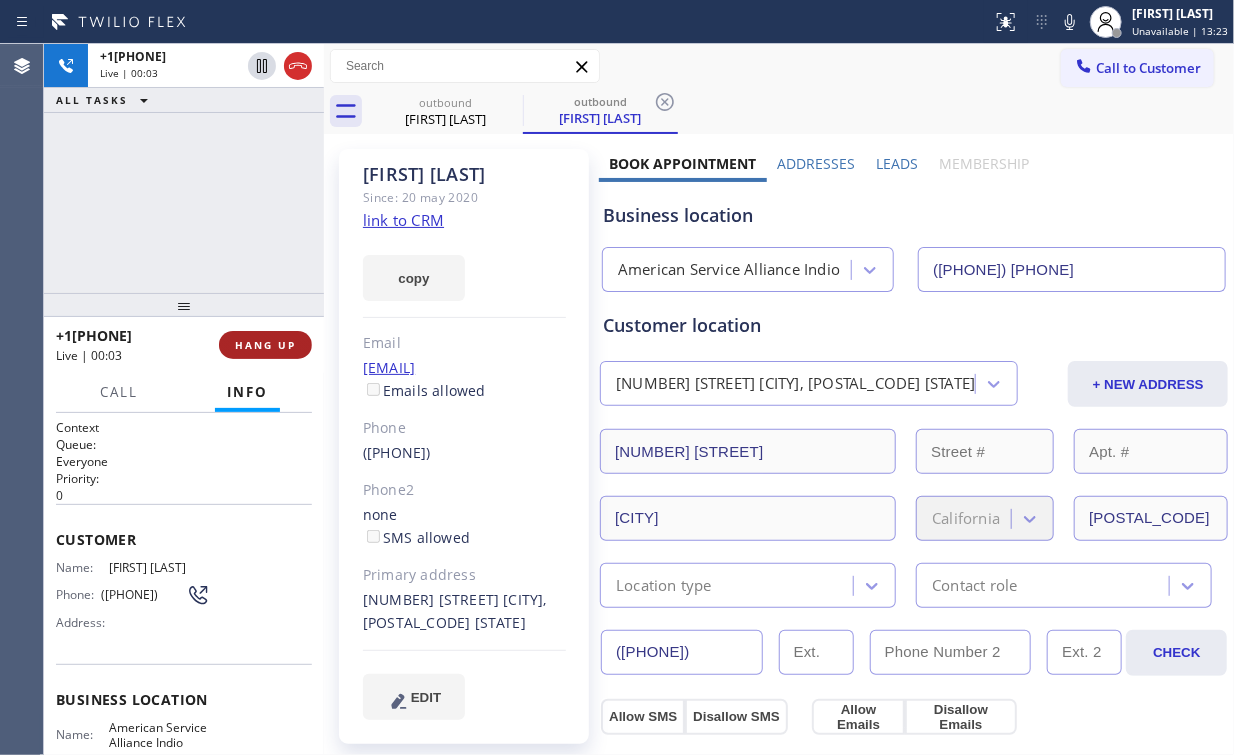 click on "HANG UP" at bounding box center (265, 345) 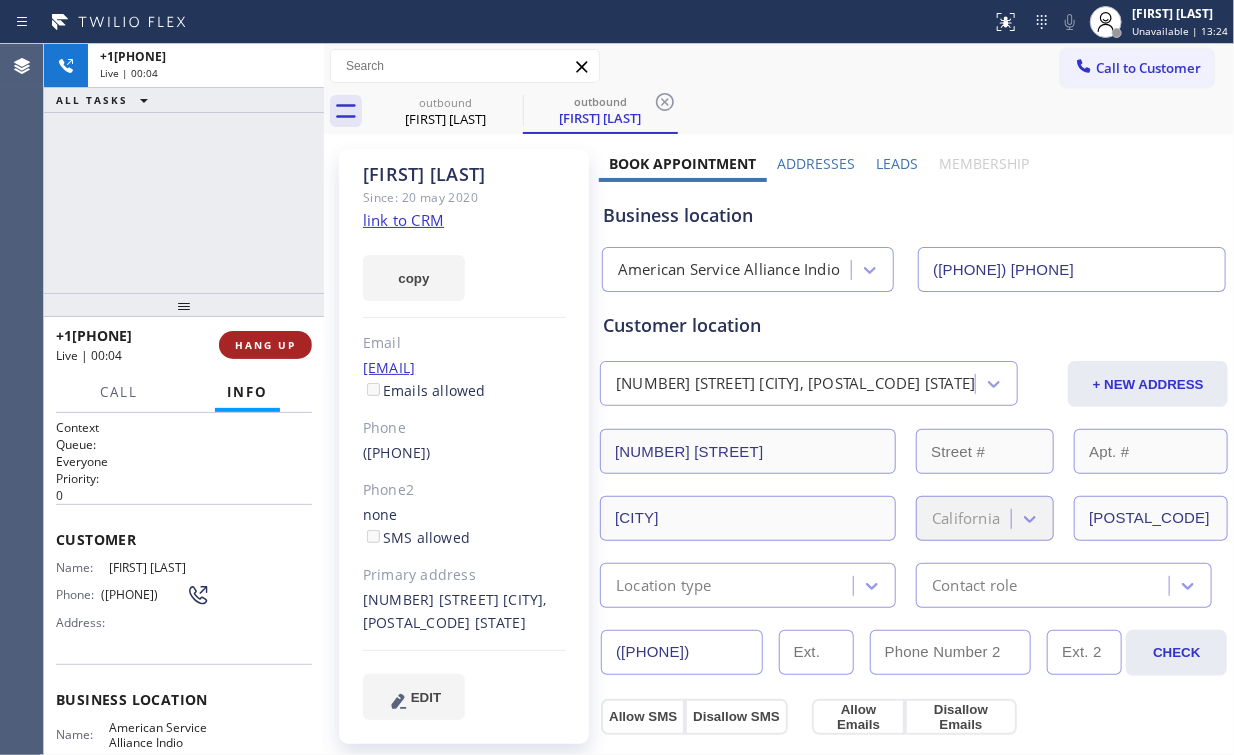 click on "HANG UP" at bounding box center (265, 345) 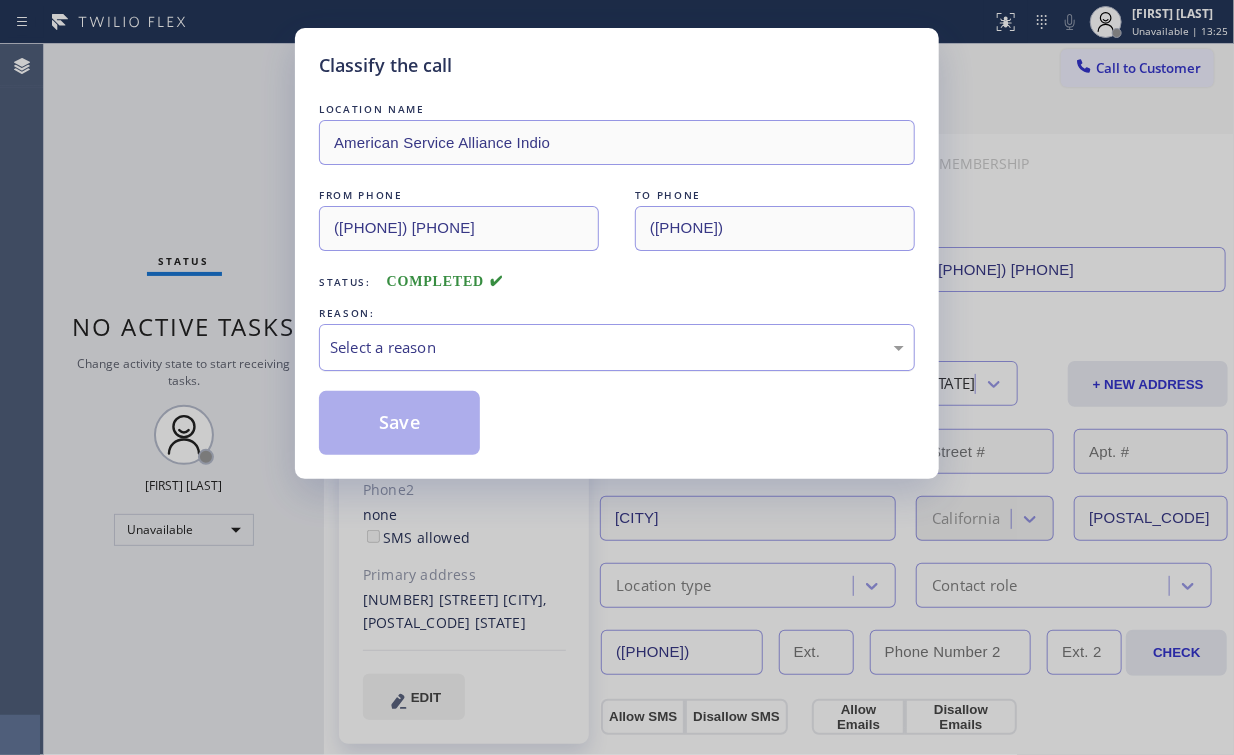 click on "Select a reason" at bounding box center (617, 347) 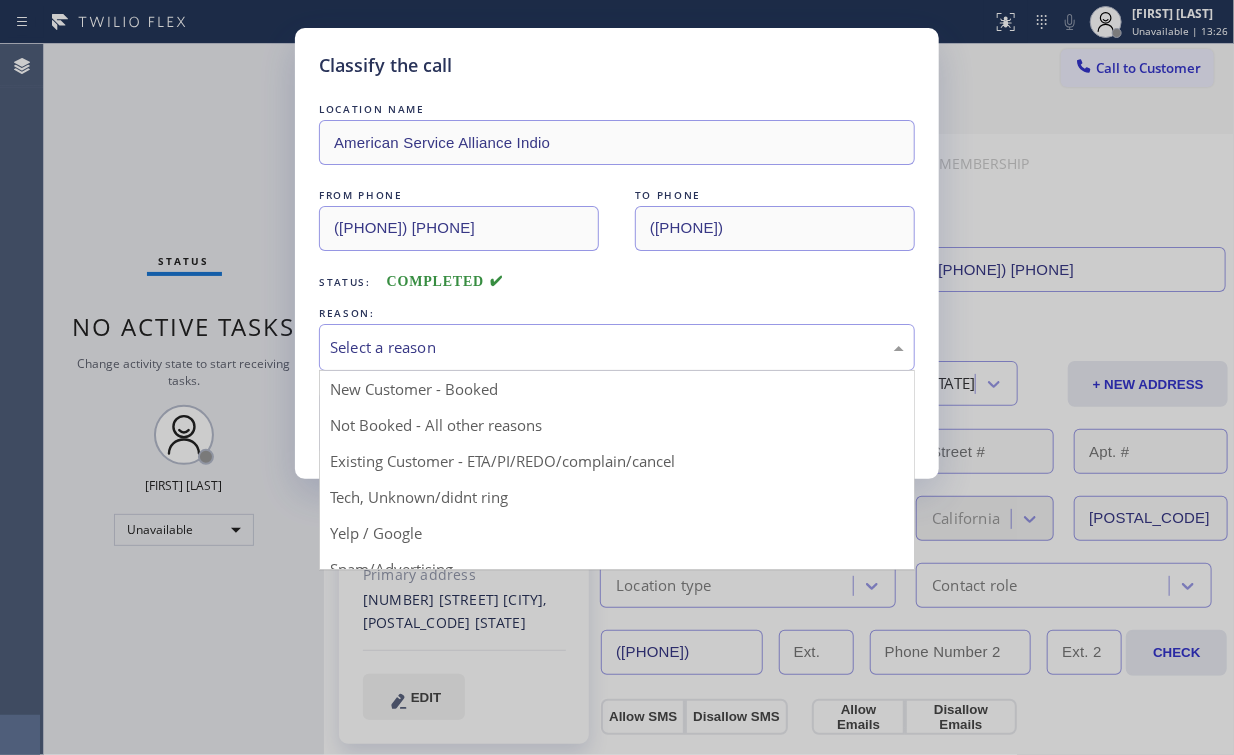 drag, startPoint x: 381, startPoint y: 420, endPoint x: 394, endPoint y: 420, distance: 13 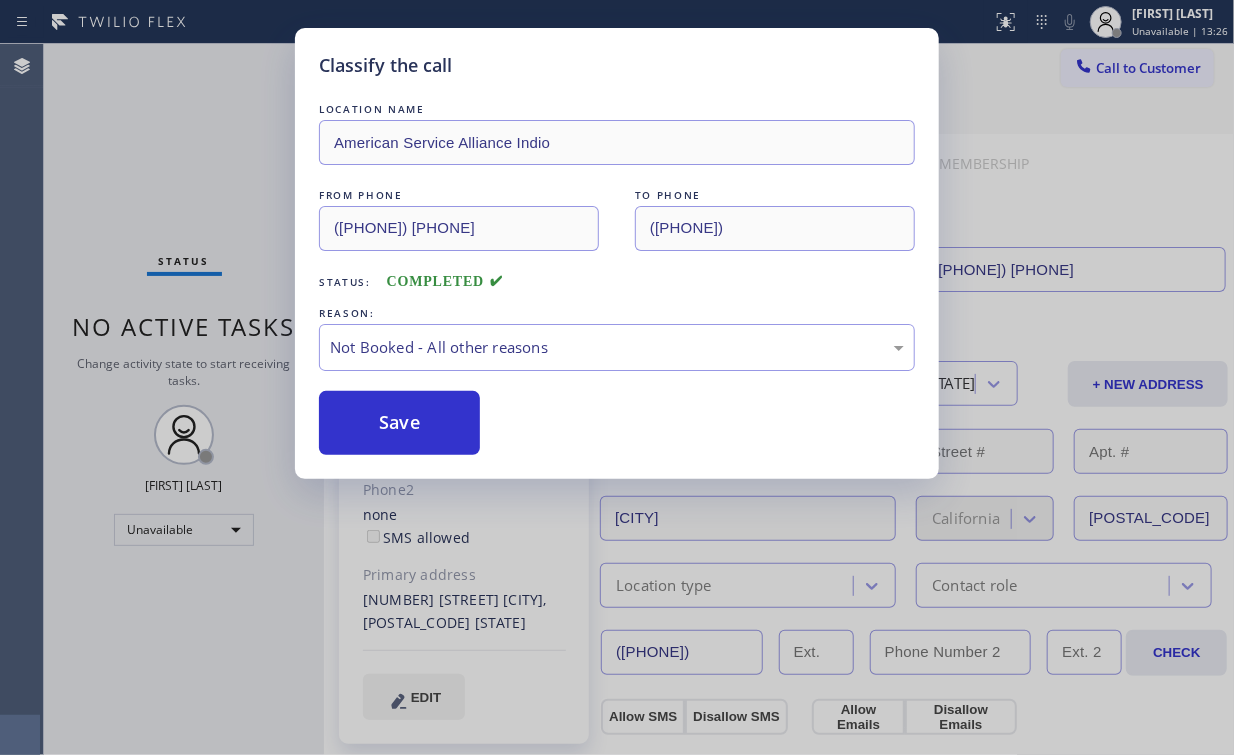 drag, startPoint x: 394, startPoint y: 420, endPoint x: 228, endPoint y: 171, distance: 299.26074 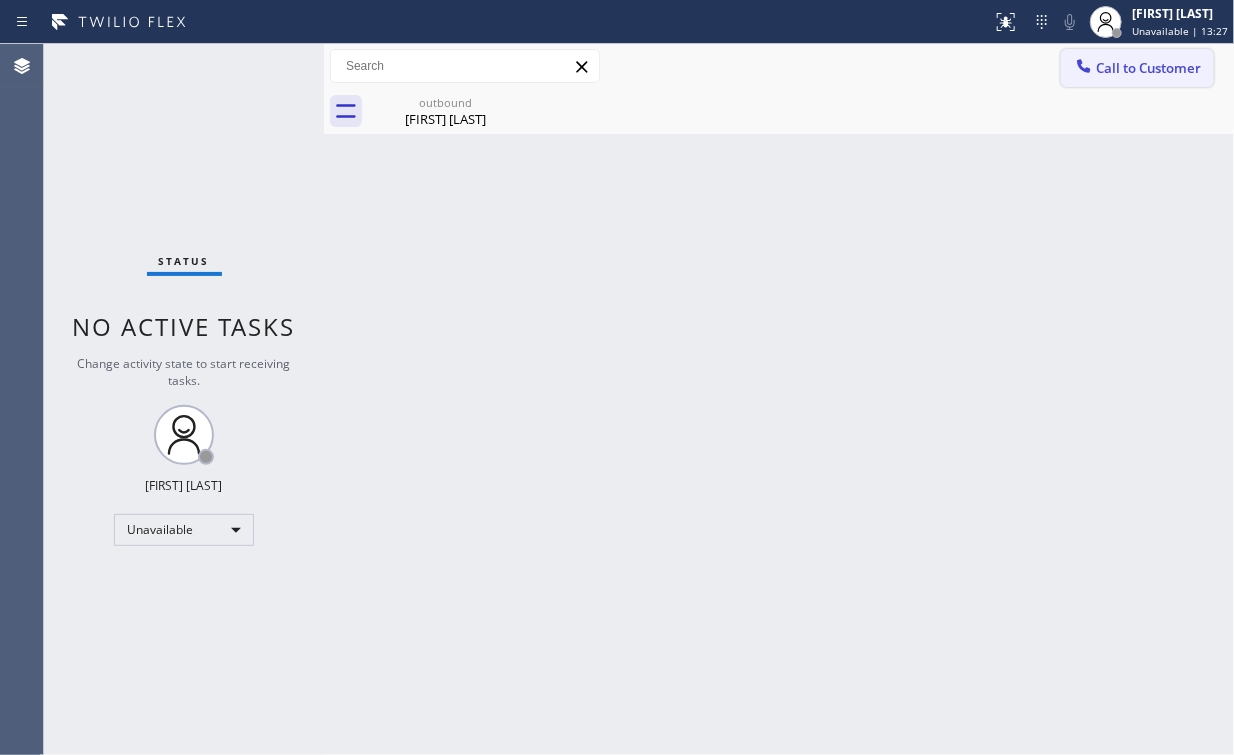click on "Call to Customer" at bounding box center (1148, 68) 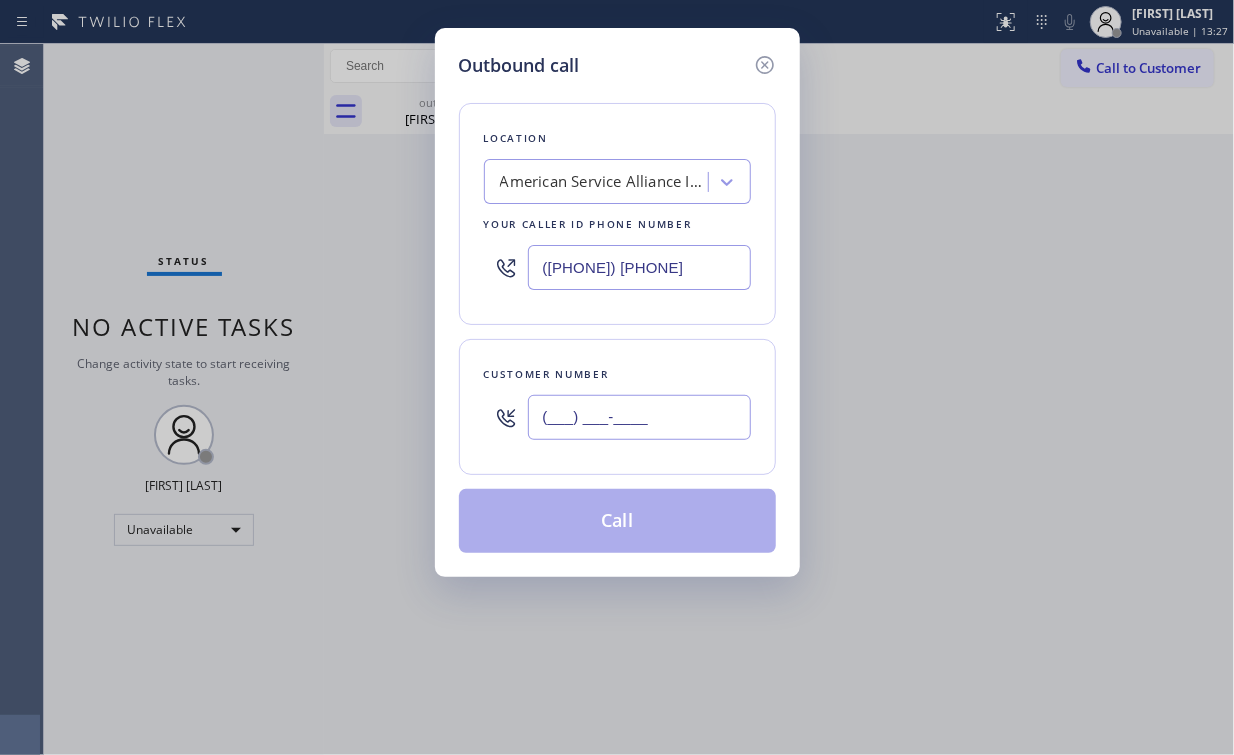 click on "(___) ___-____" at bounding box center (639, 417) 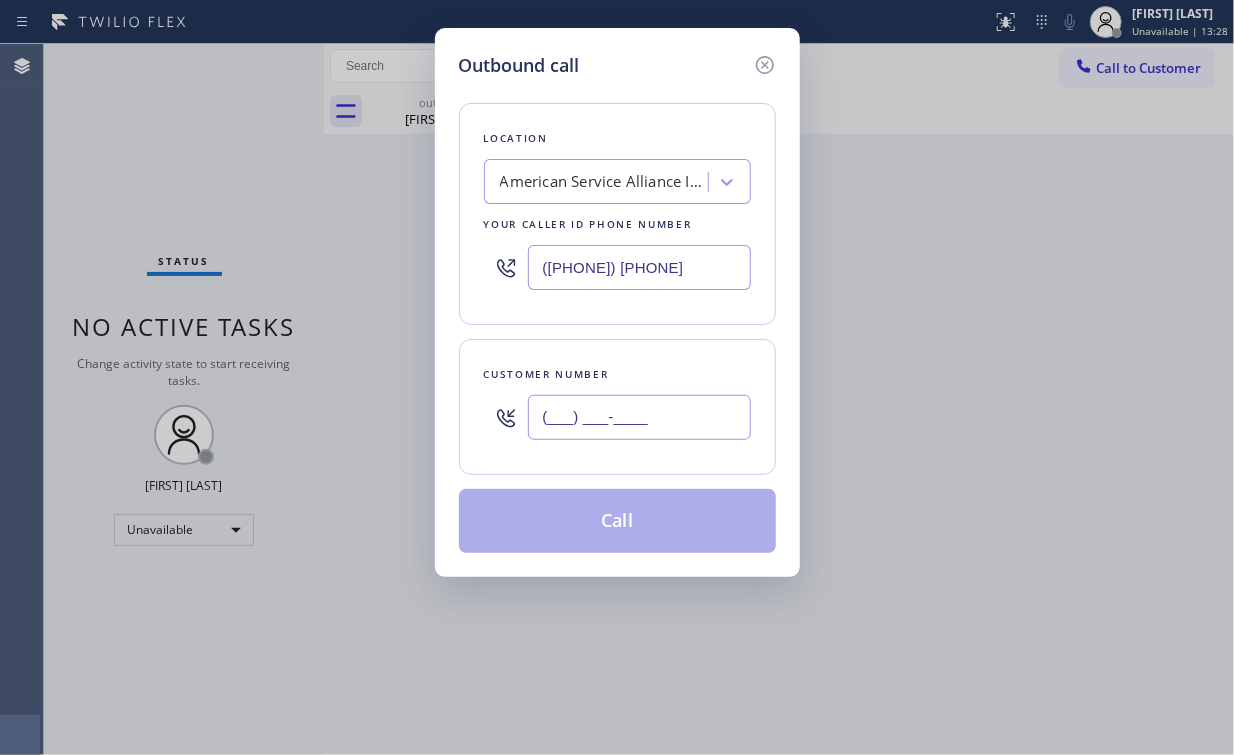 paste 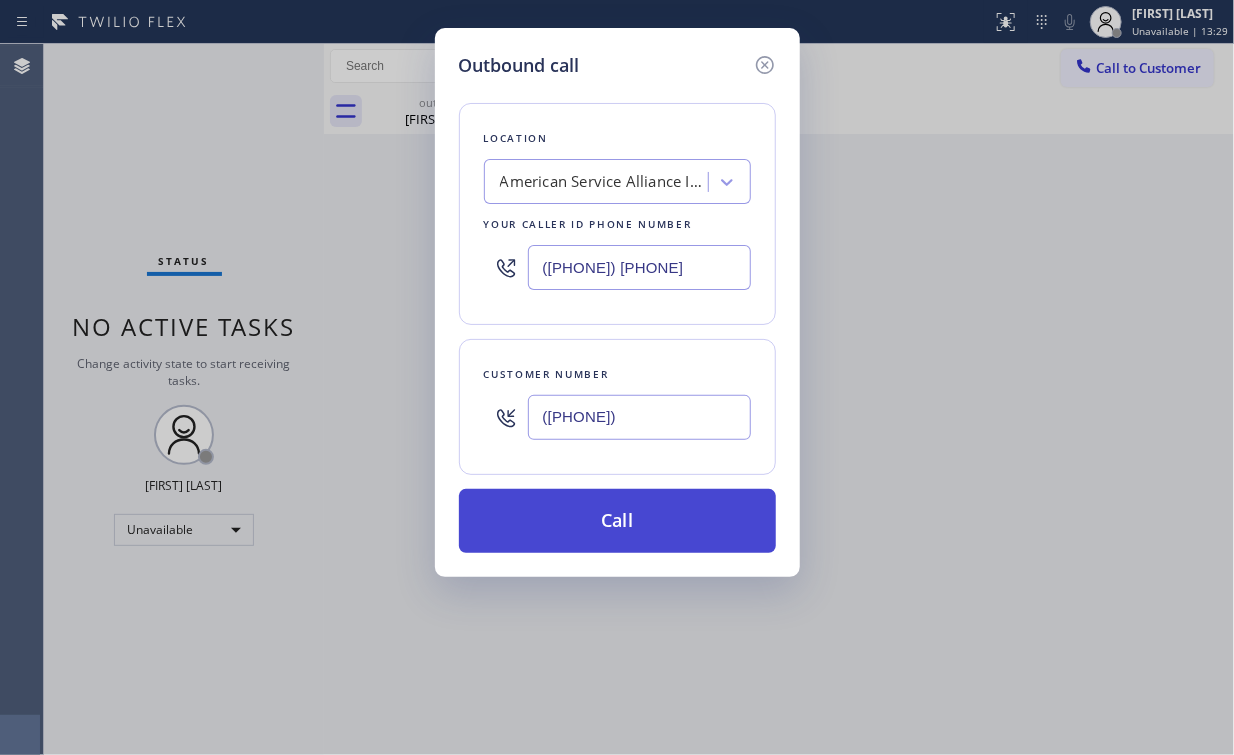 type on "([PHONE])" 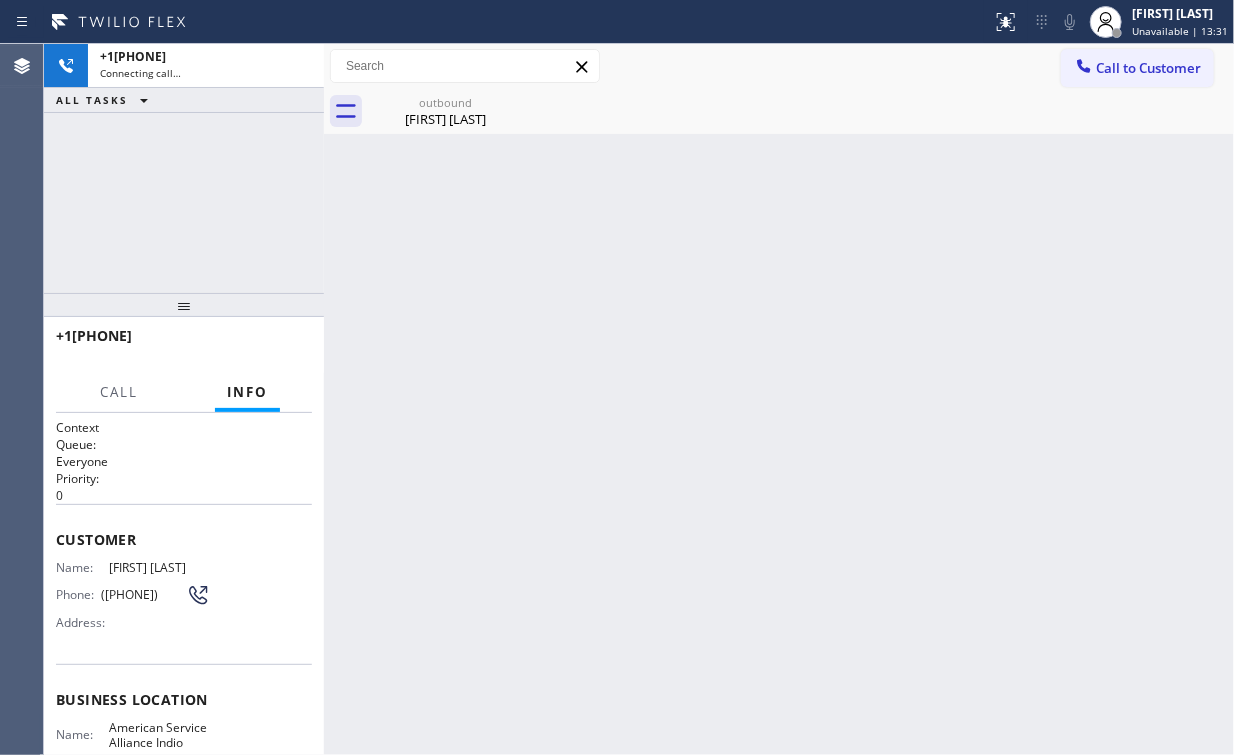 click on "+17608613700 Connecting call… ALL TASKS ALL TASKS ACTIVE TASKS TASKS IN WRAP UP" at bounding box center (184, 168) 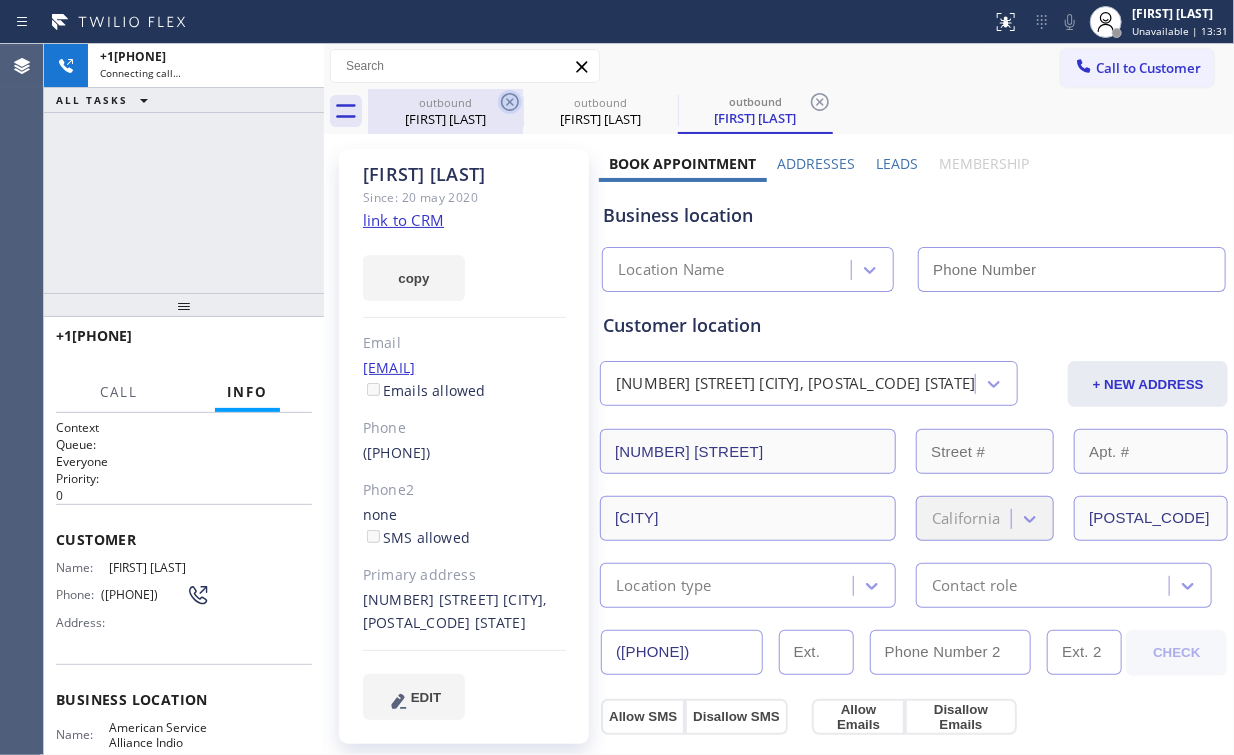 click on "outbound" at bounding box center (445, 102) 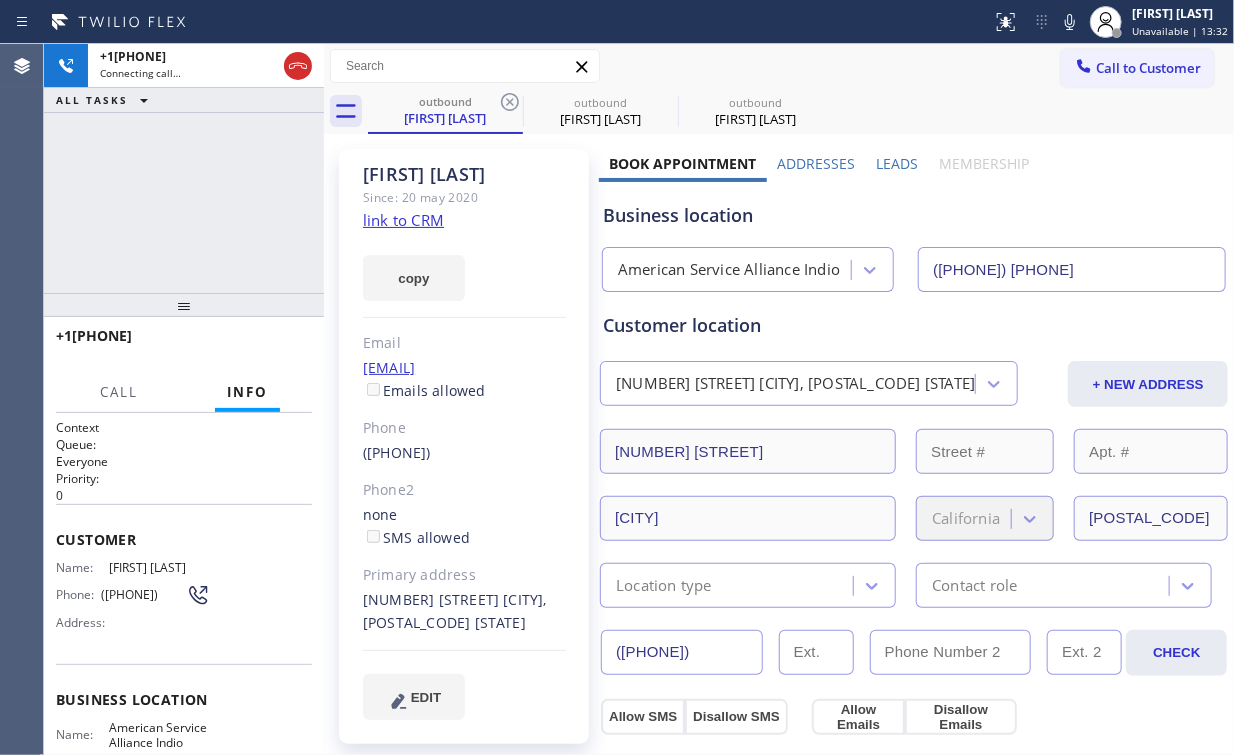 drag, startPoint x: 504, startPoint y: 101, endPoint x: 256, endPoint y: 189, distance: 263.15015 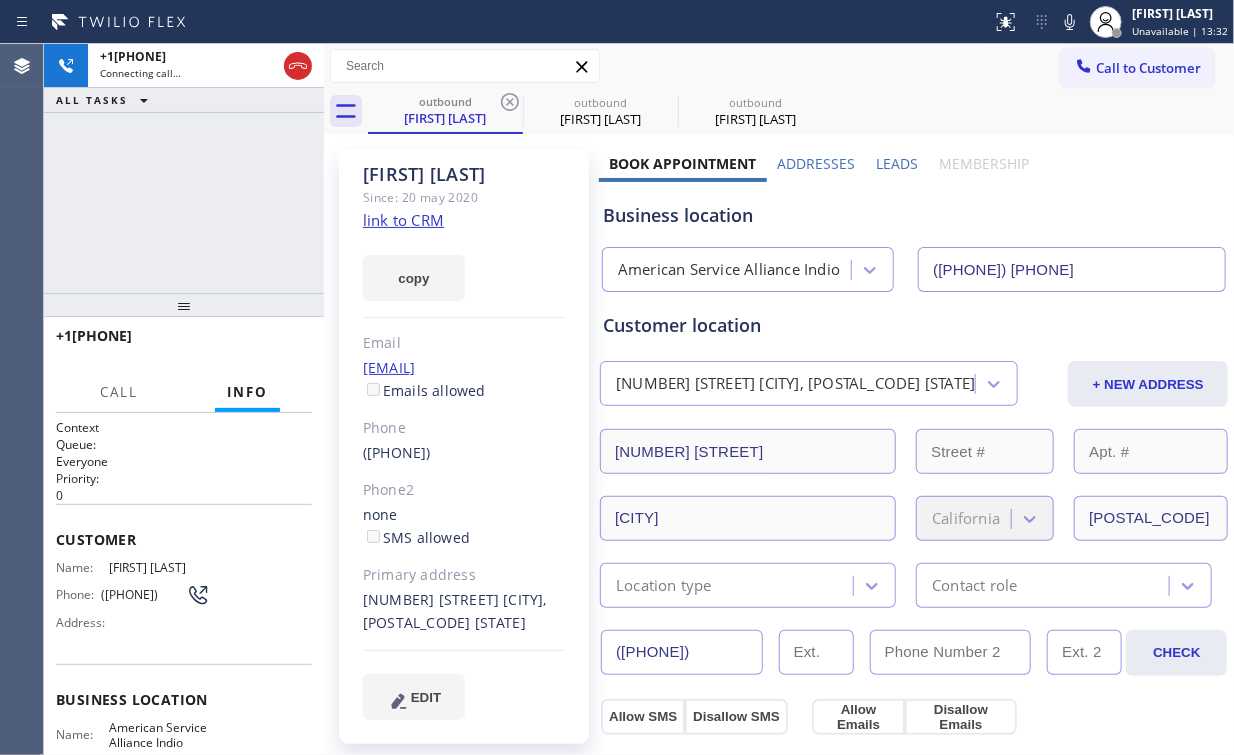 click 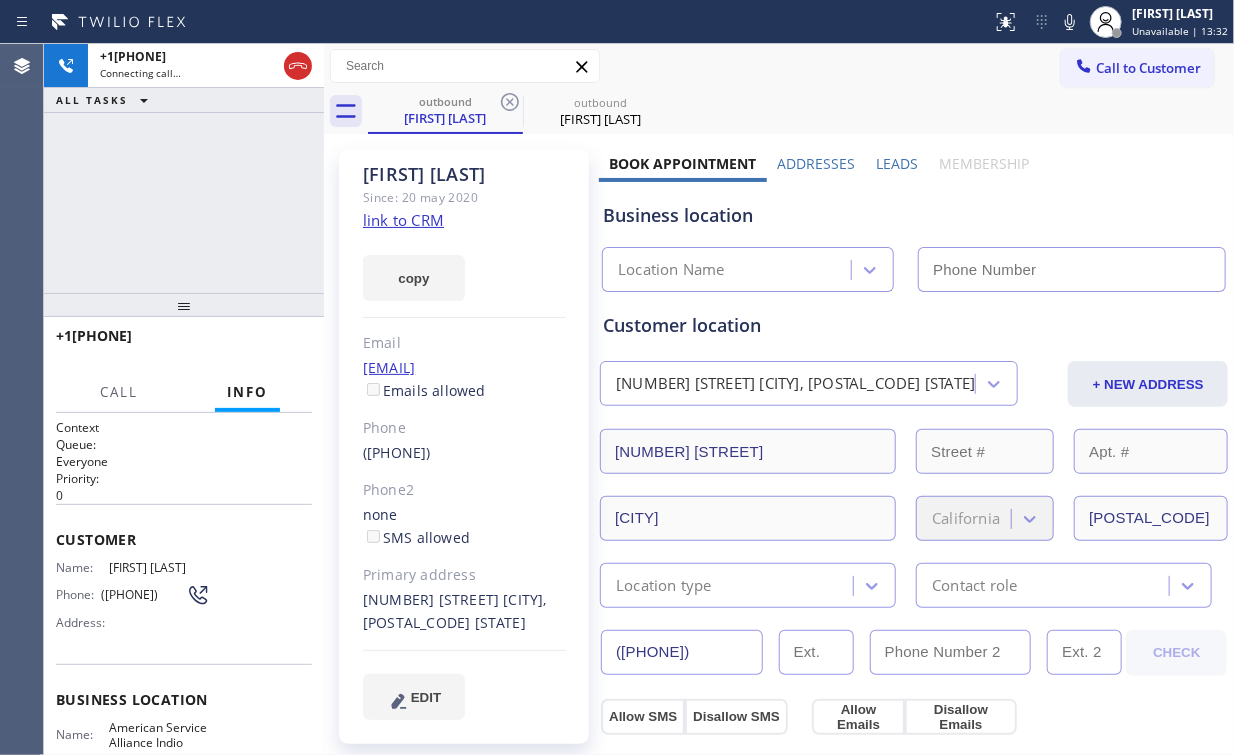 click on "+17608613700 Connecting call… ALL TASKS ALL TASKS ACTIVE TASKS TASKS IN WRAP UP" at bounding box center [184, 168] 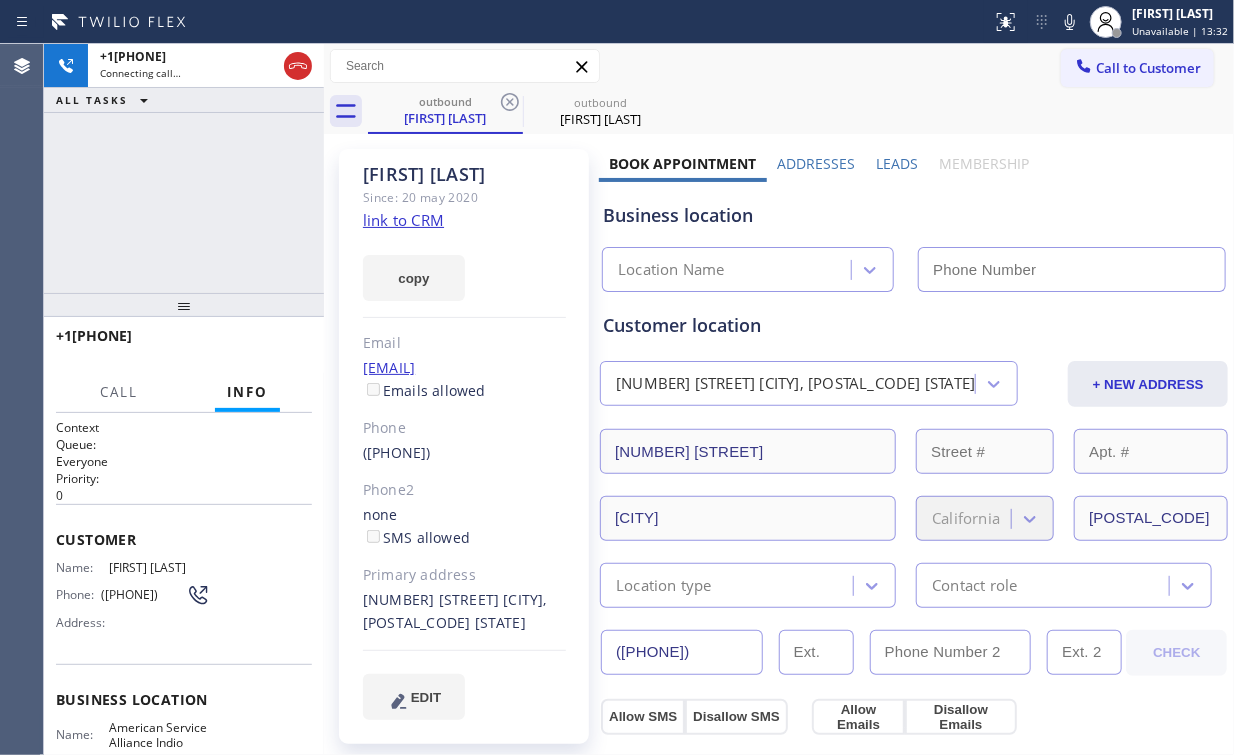 type on "([PHONE])" 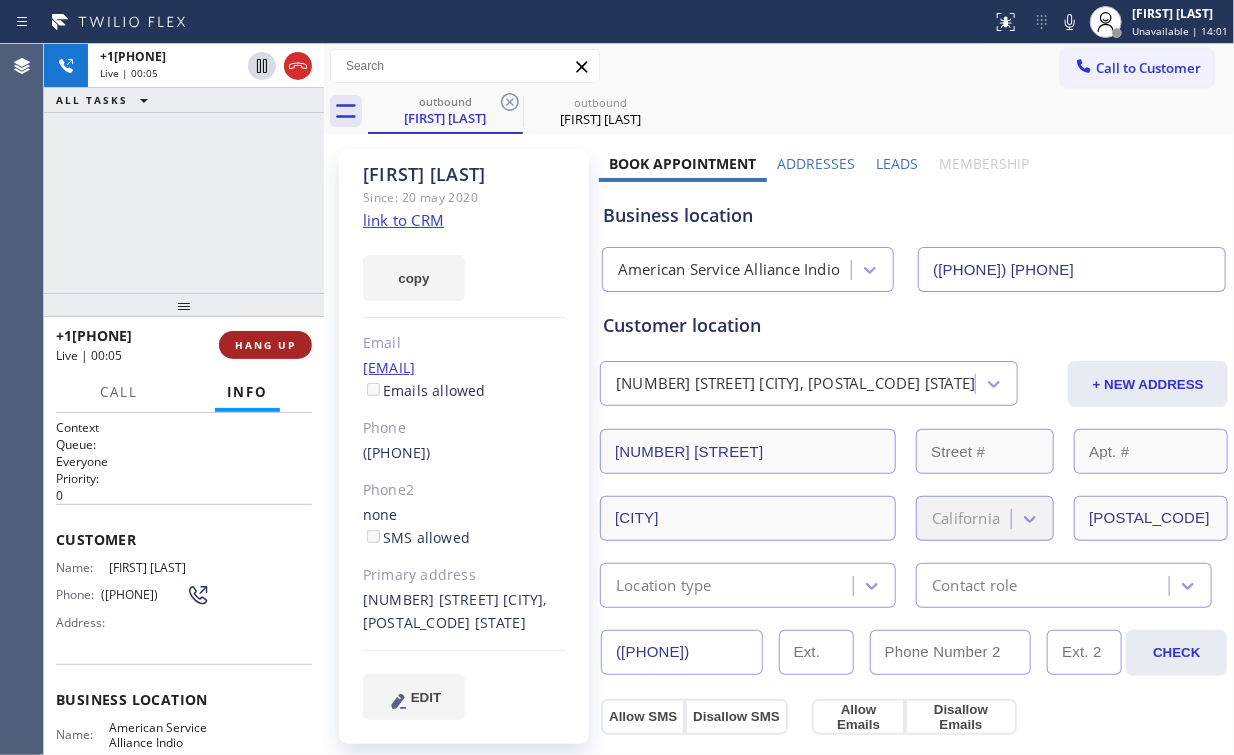 click on "HANG UP" at bounding box center [265, 345] 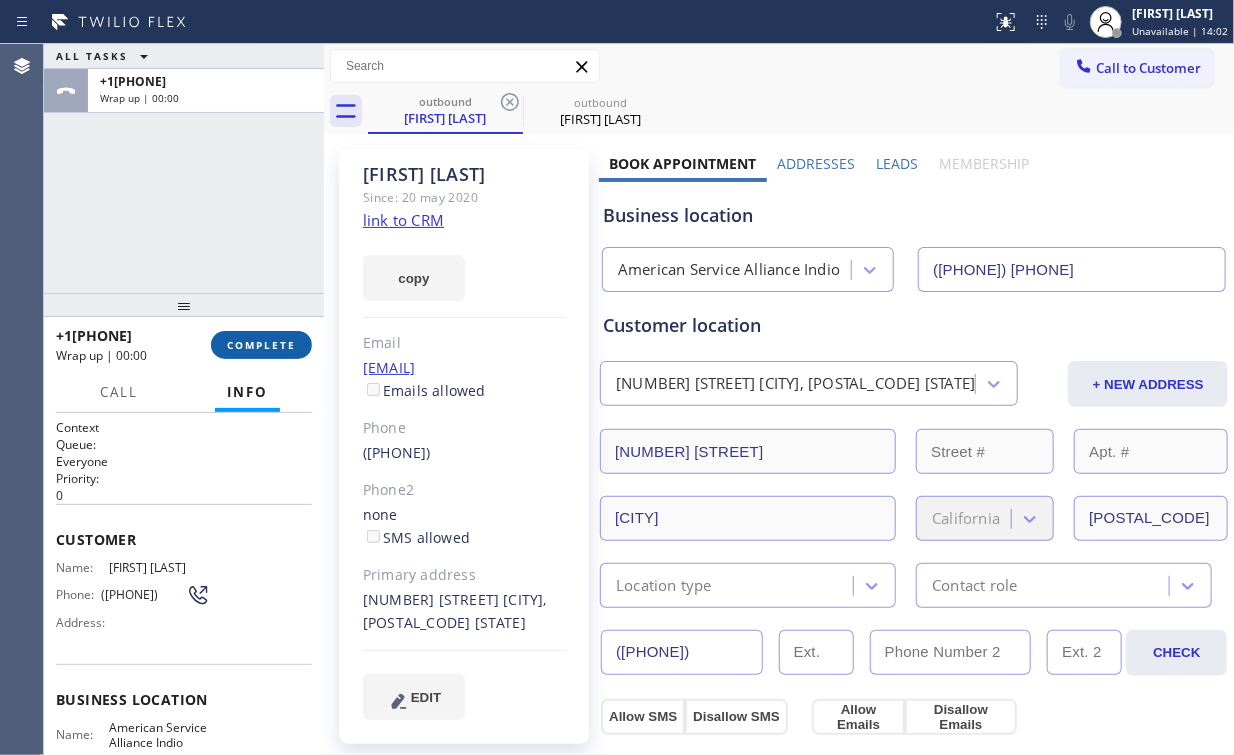 click on "COMPLETE" at bounding box center (261, 345) 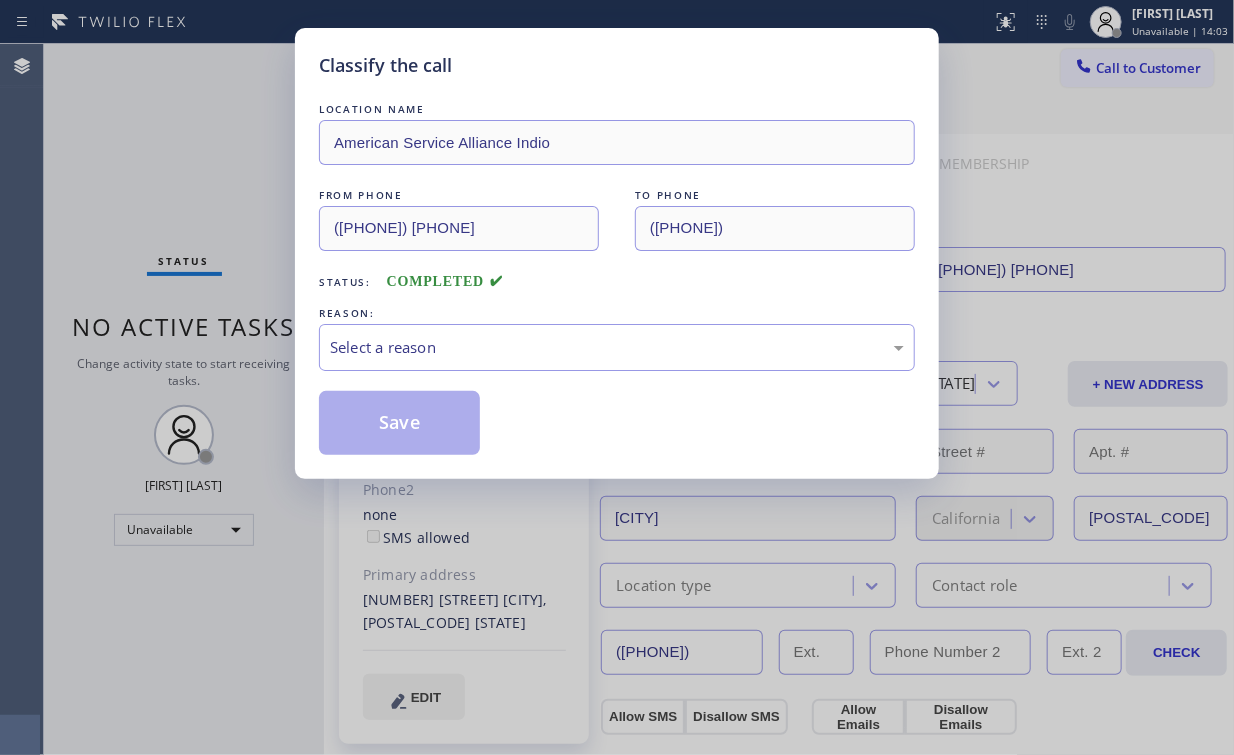 click on "Classify the call LOCATION NAME American Service Alliance Indio FROM PHONE (760) 452-3788 TO PHONE (760) 861-3700 Status: COMPLETED REASON: Select a reason Save" at bounding box center (617, 377) 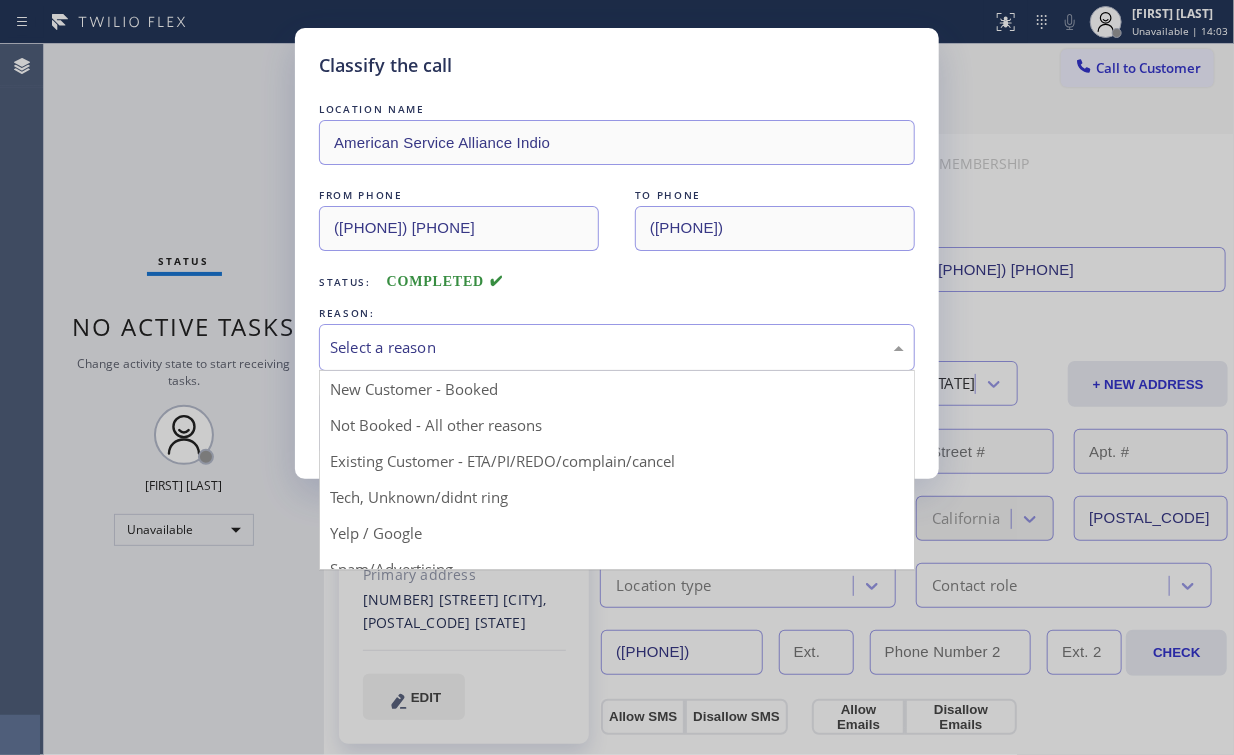 click on "Select a reason" at bounding box center [617, 347] 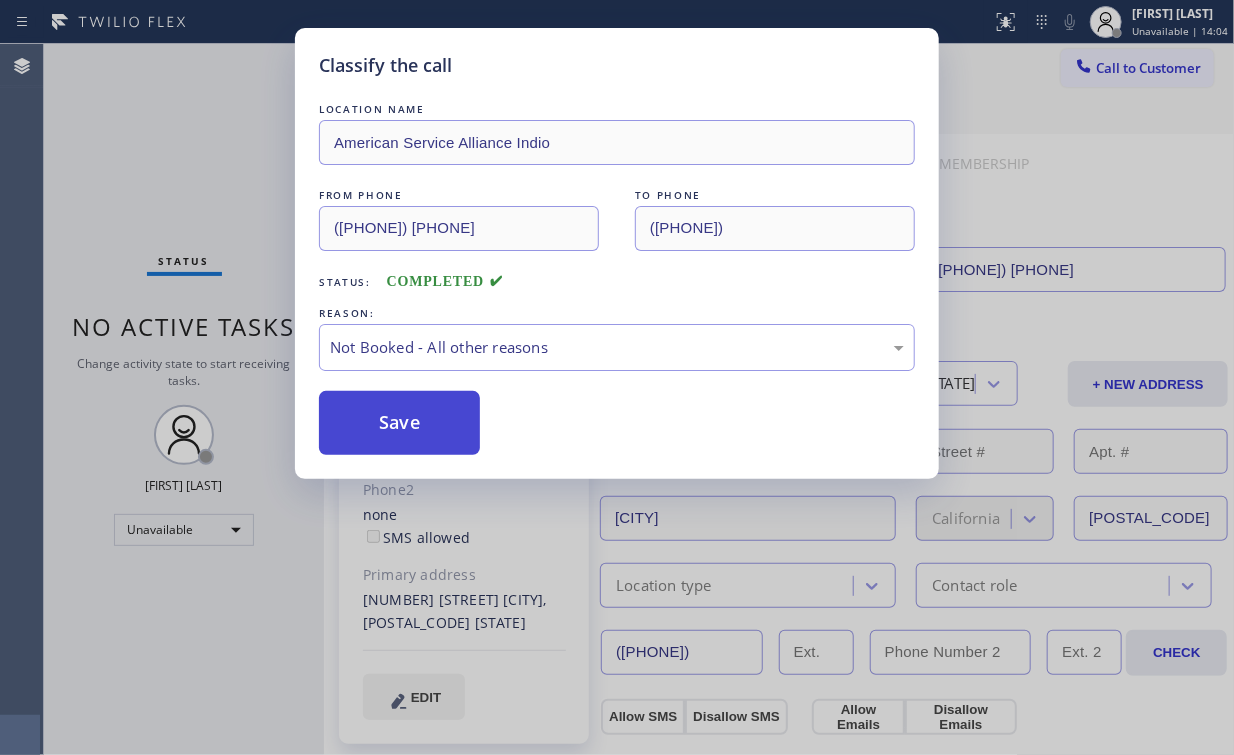 click on "Save" at bounding box center (399, 423) 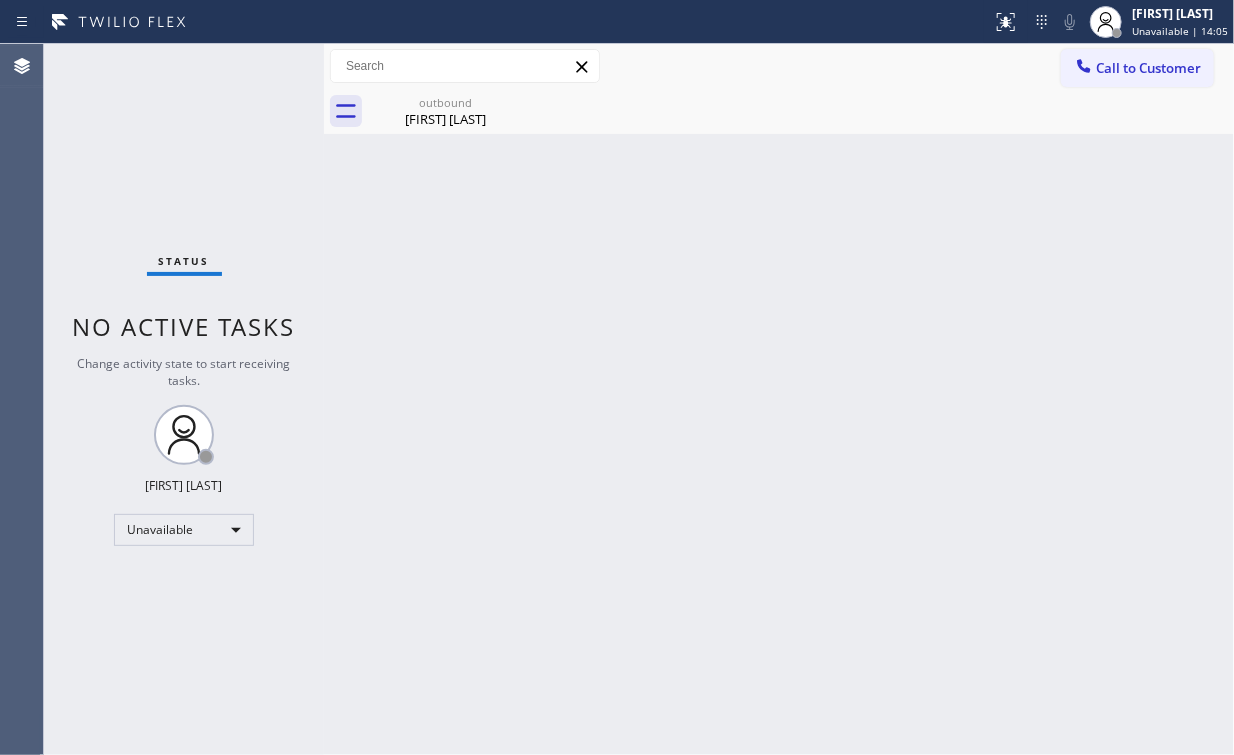 click on "Status   No active tasks     Change activity state to start receiving tasks.   Arnold Verallo Unavailable" at bounding box center [184, 399] 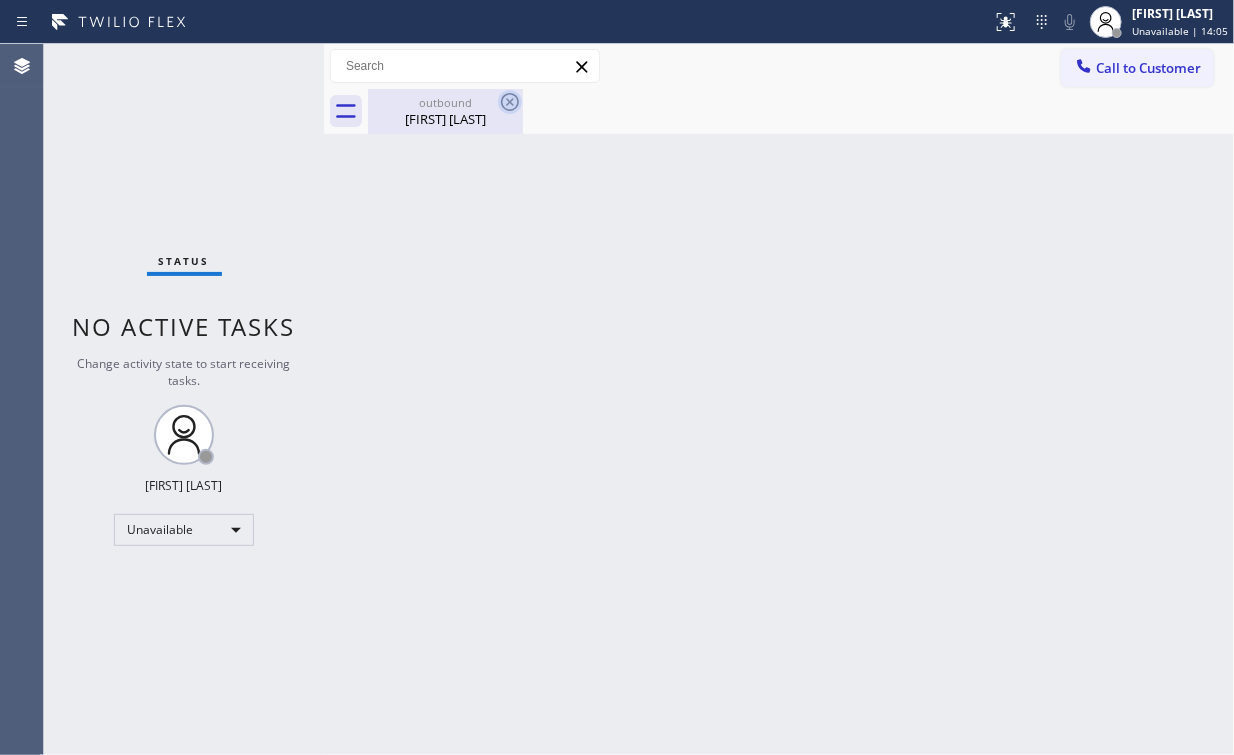 click on "outbound" at bounding box center [445, 102] 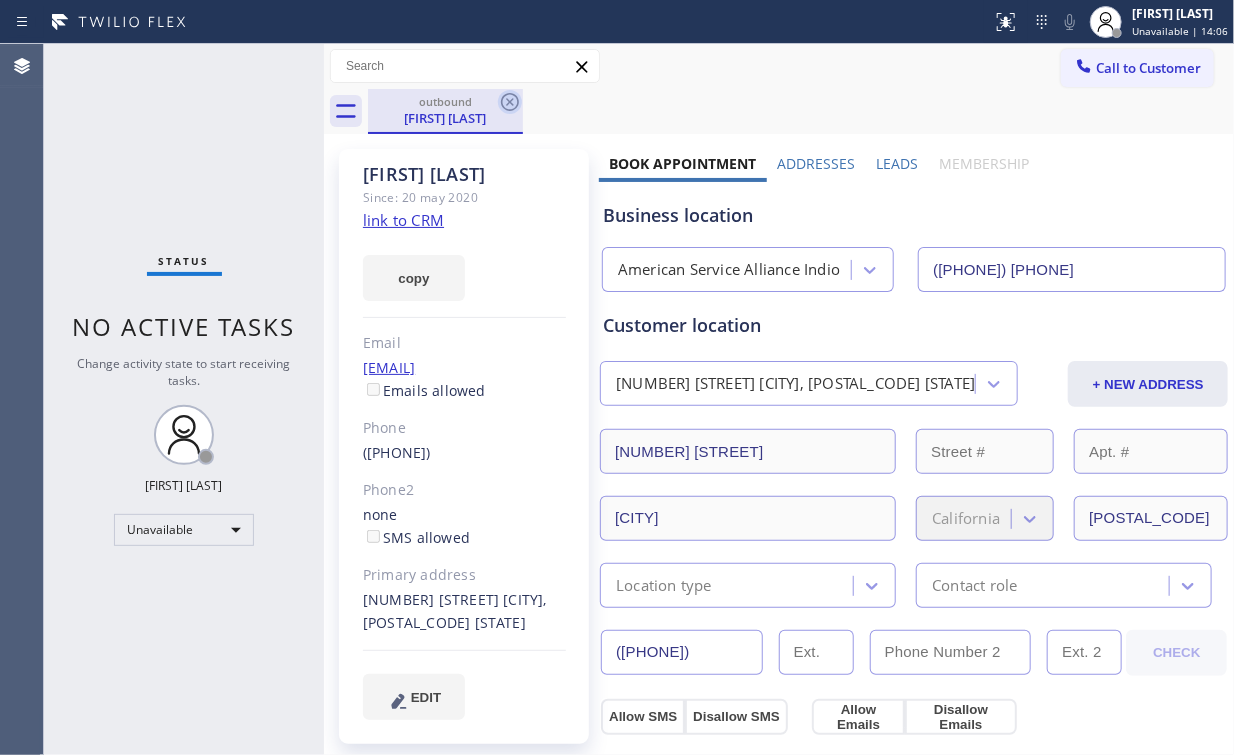 click 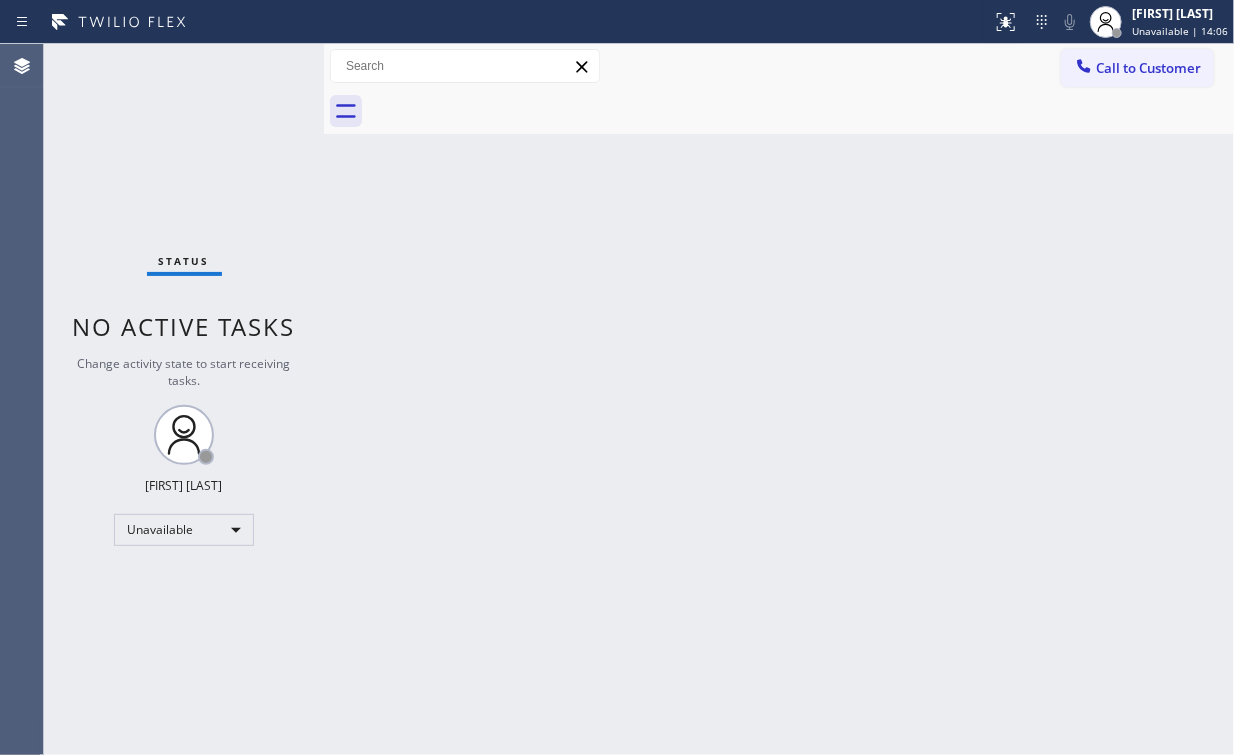 click on "Status   No active tasks     Change activity state to start receiving tasks.   Arnold Verallo Unavailable" at bounding box center [184, 399] 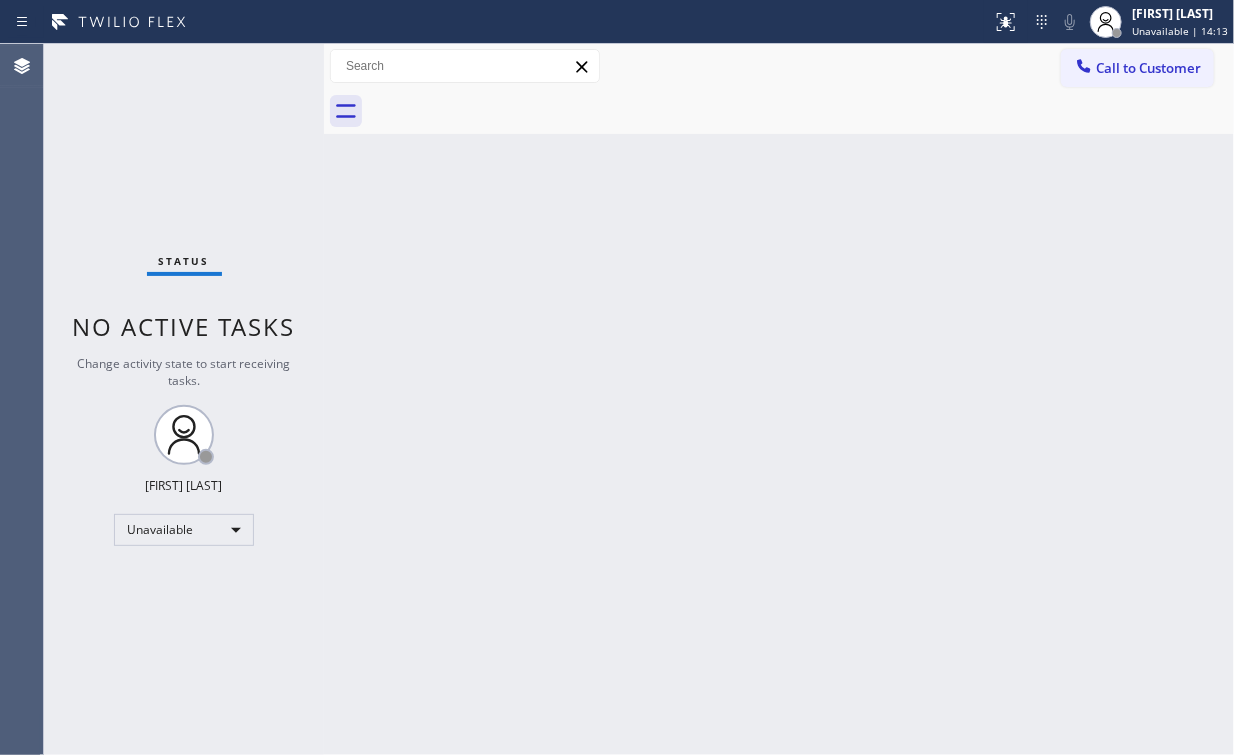 drag, startPoint x: 1141, startPoint y: 62, endPoint x: 758, endPoint y: 342, distance: 474.43546 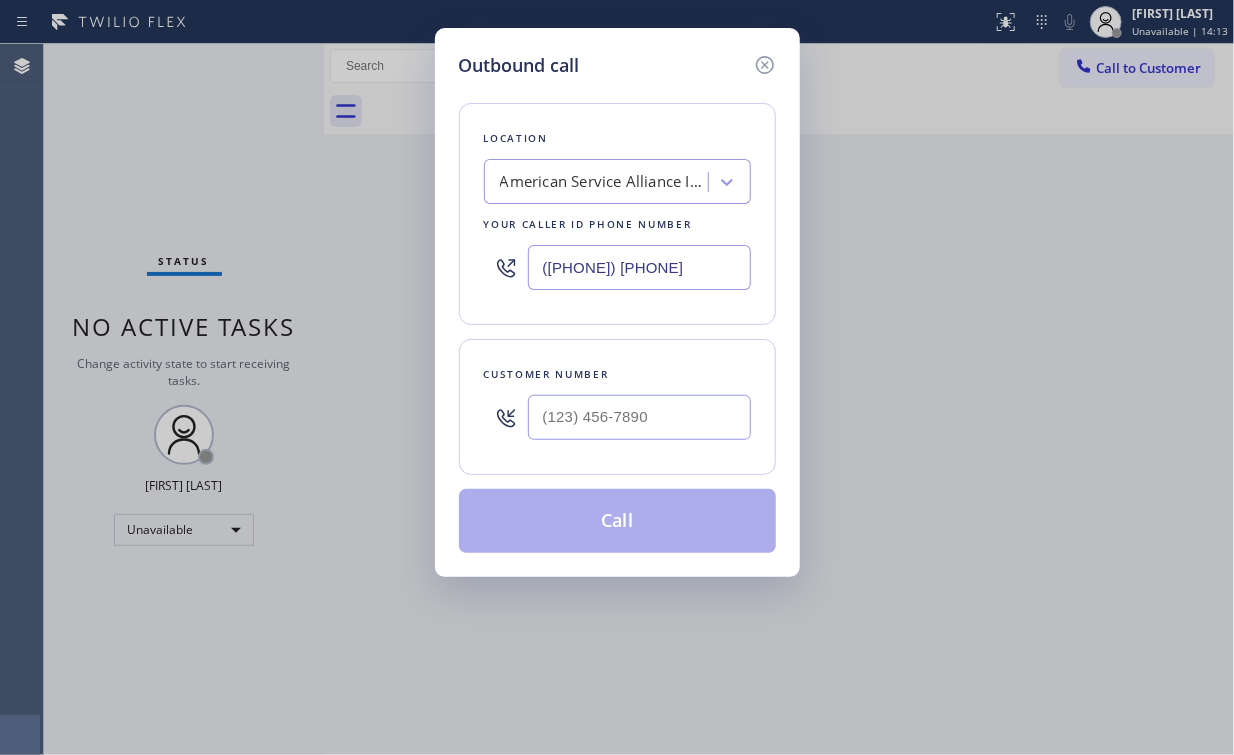 click at bounding box center (639, 417) 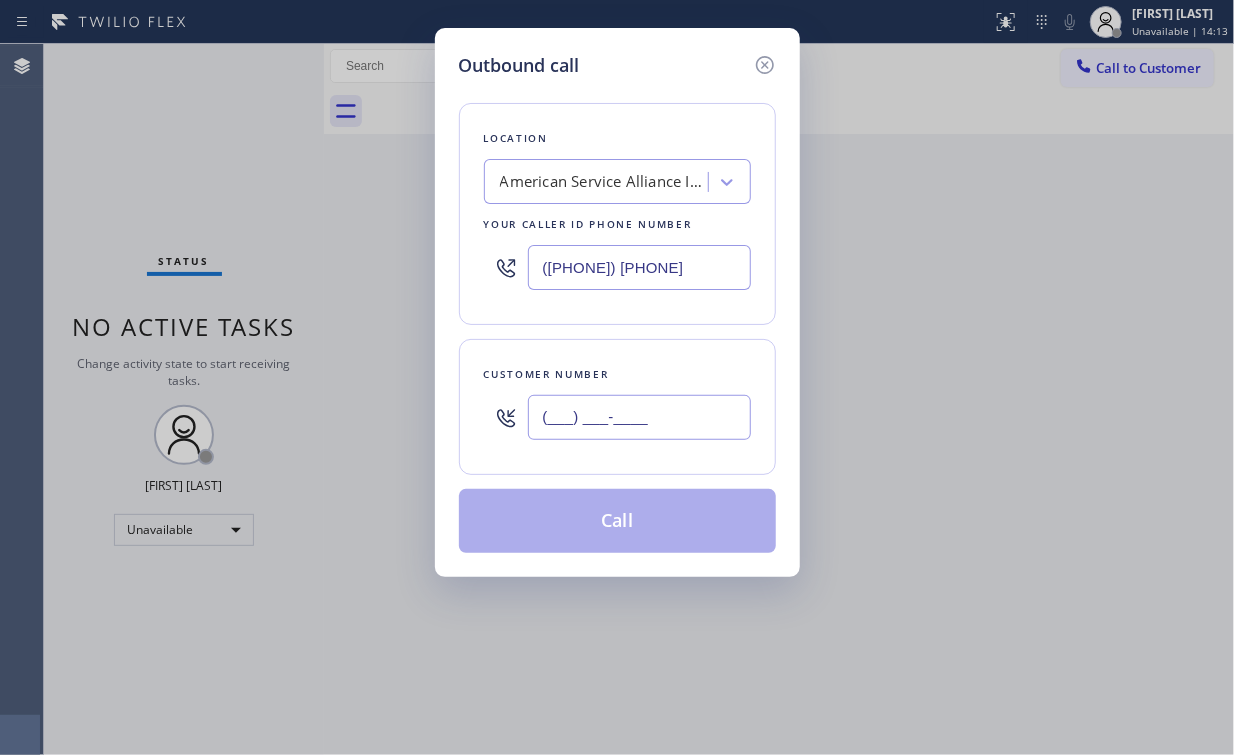 click on "(___) ___-____" at bounding box center (639, 417) 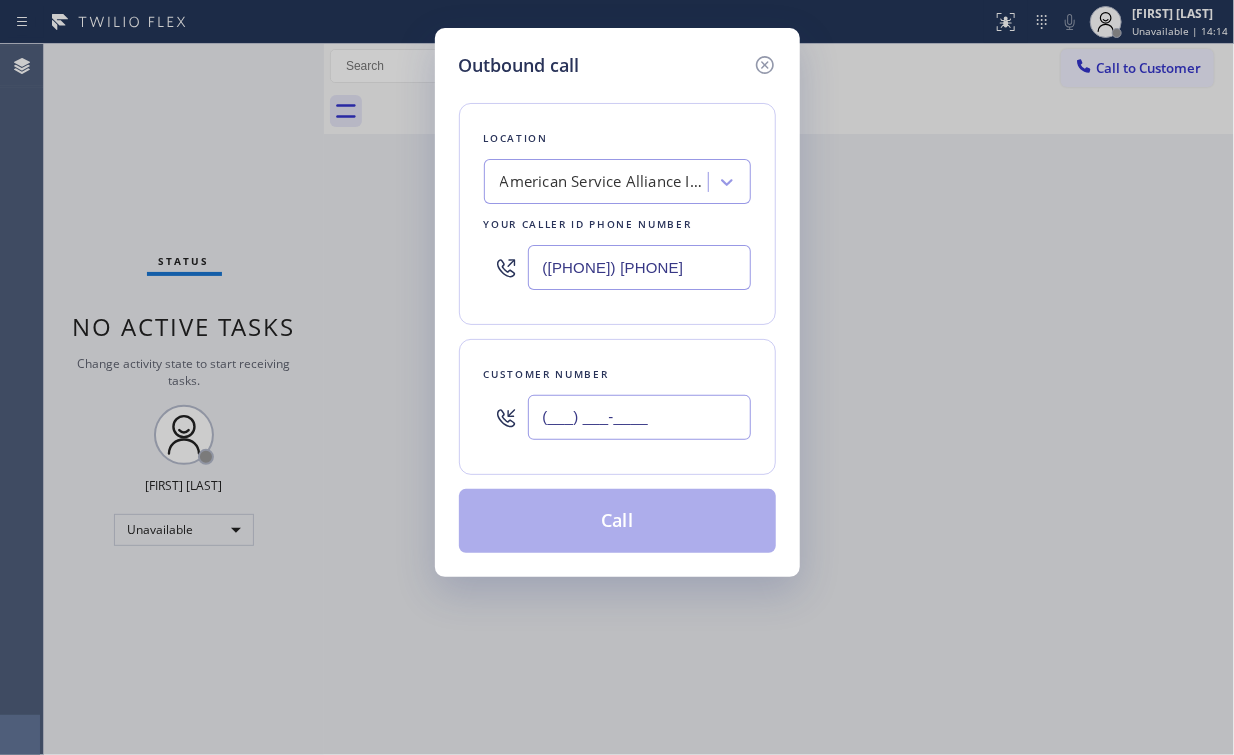 paste on "760) 449-0942" 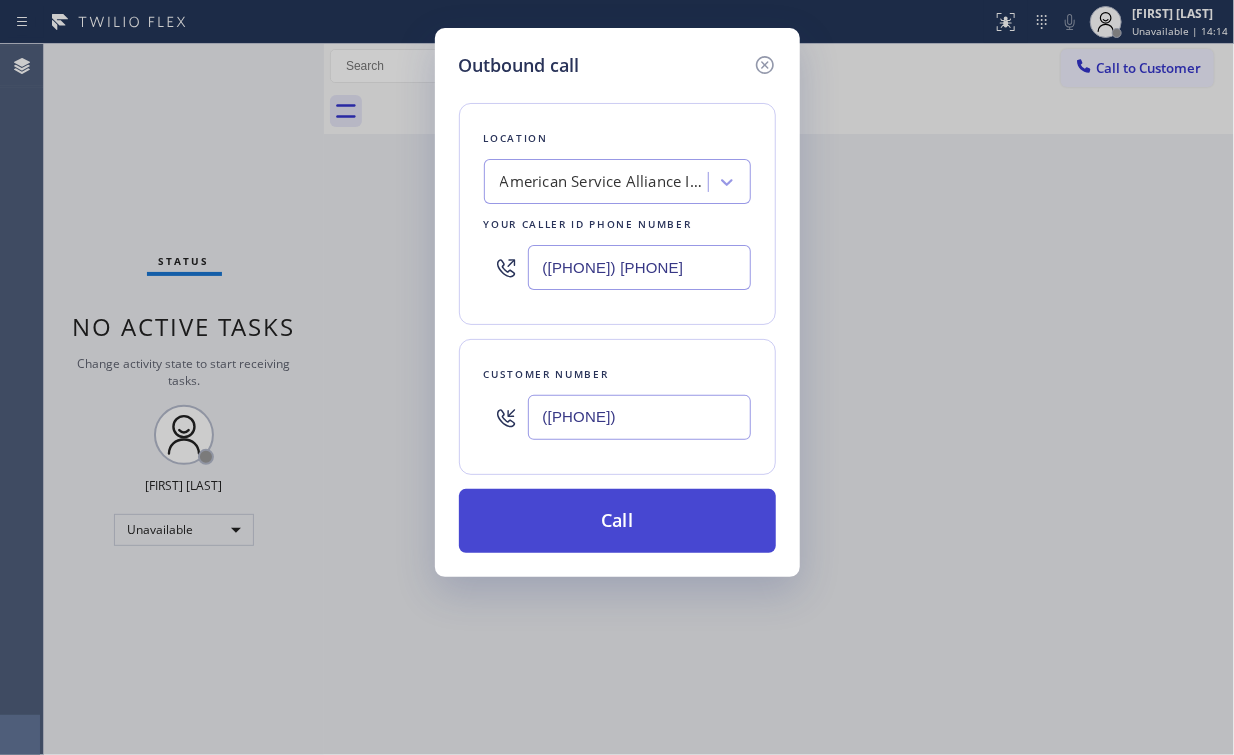 type on "([PHONE])" 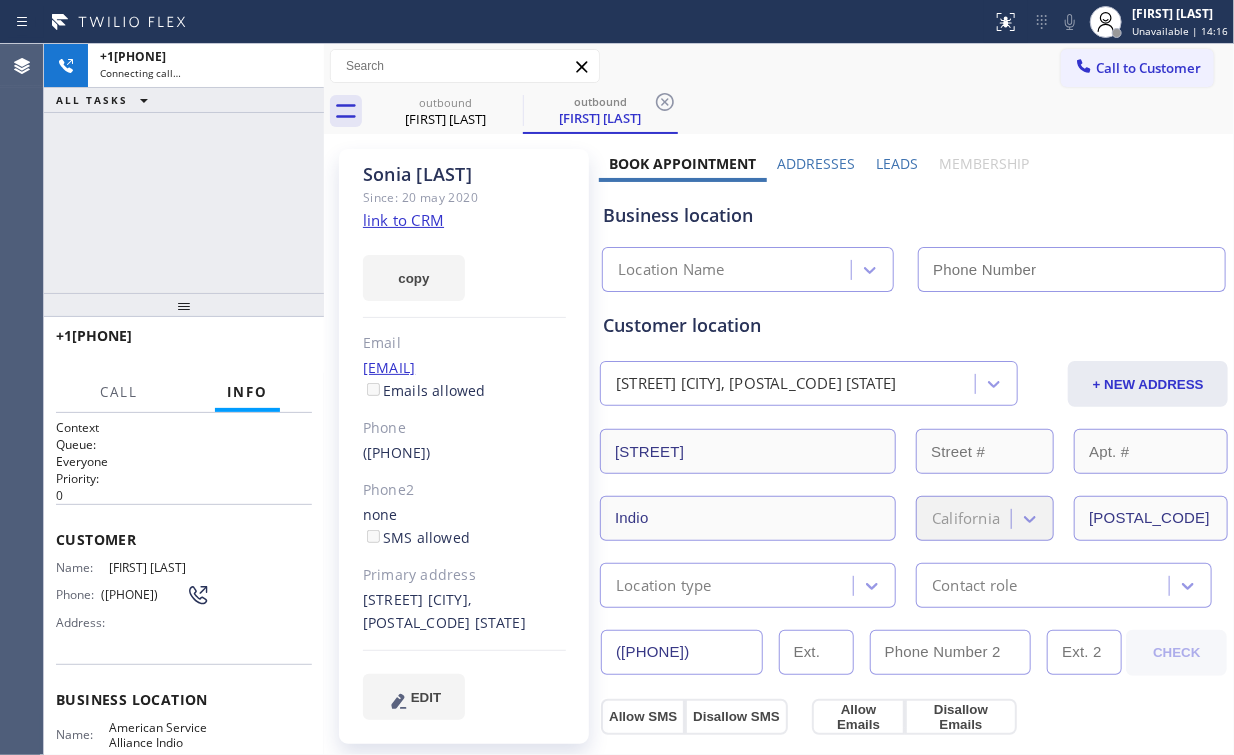 click on "+17604490942 Connecting call… ALL TASKS ALL TASKS ACTIVE TASKS TASKS IN WRAP UP" at bounding box center [184, 168] 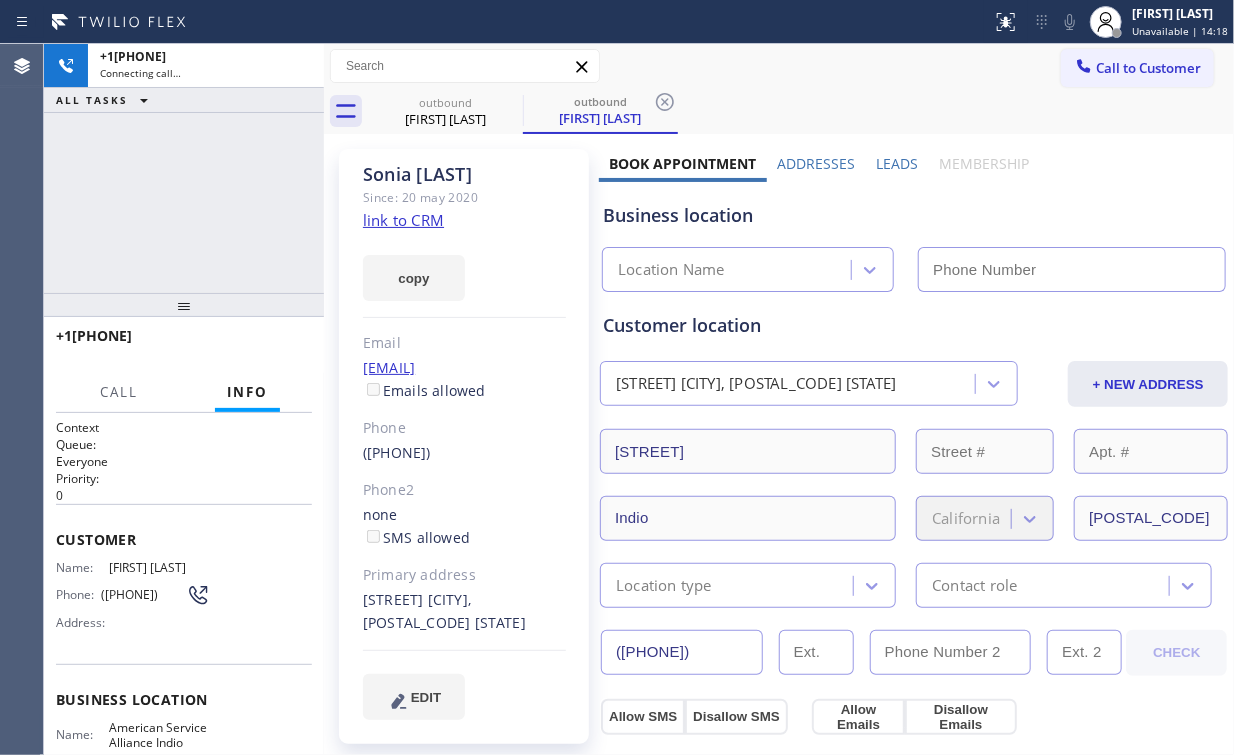 type on "([PHONE])" 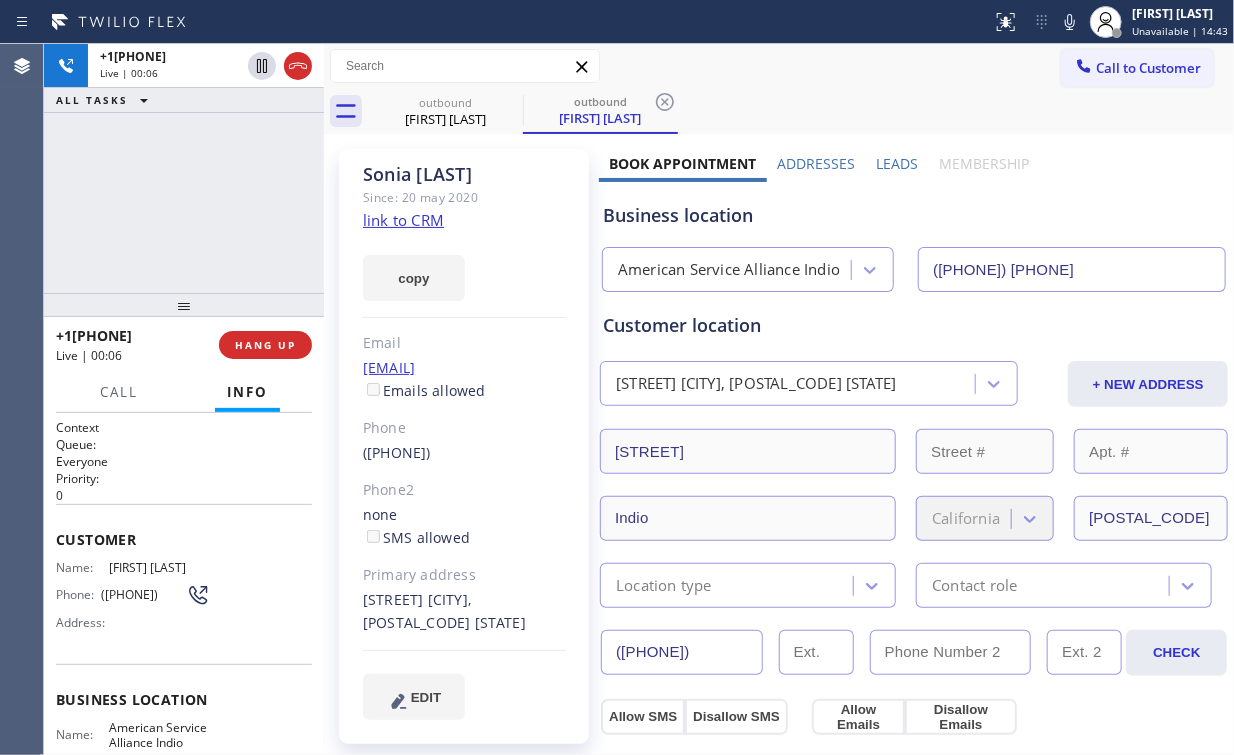 click on "American Service Alliance Indio" at bounding box center (729, 270) 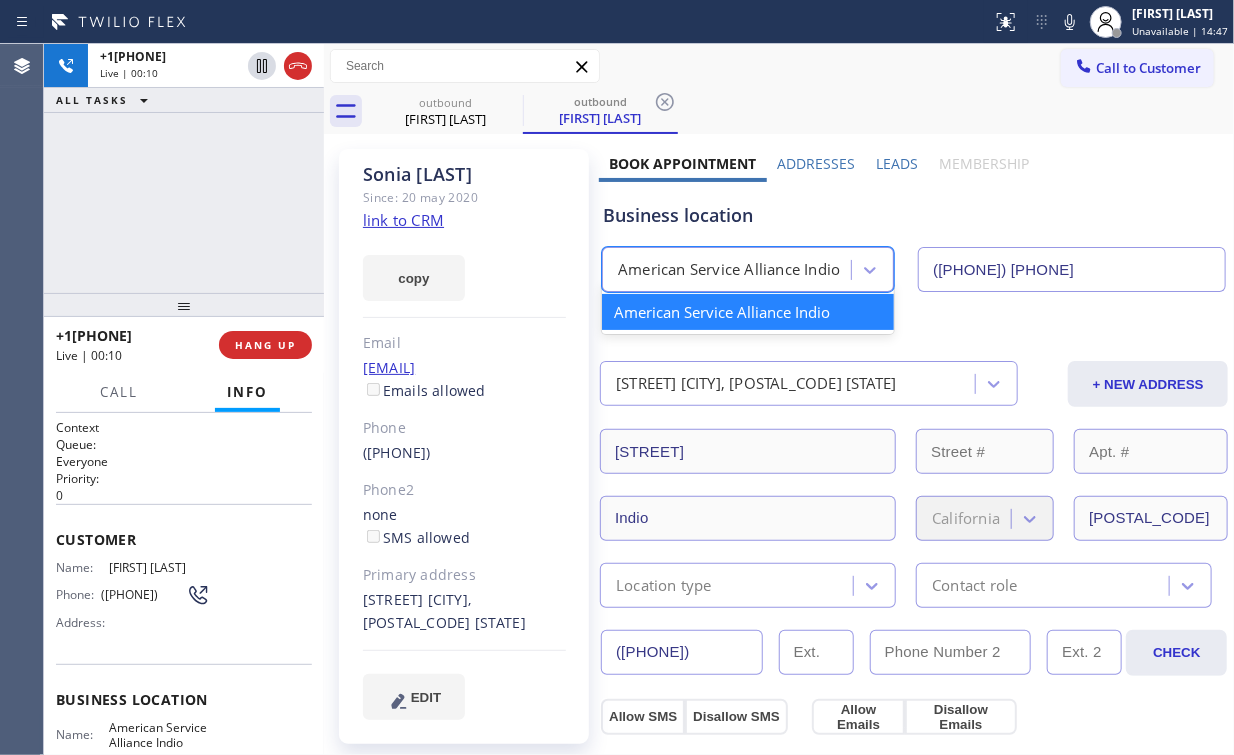 click on "Business location" at bounding box center (914, 215) 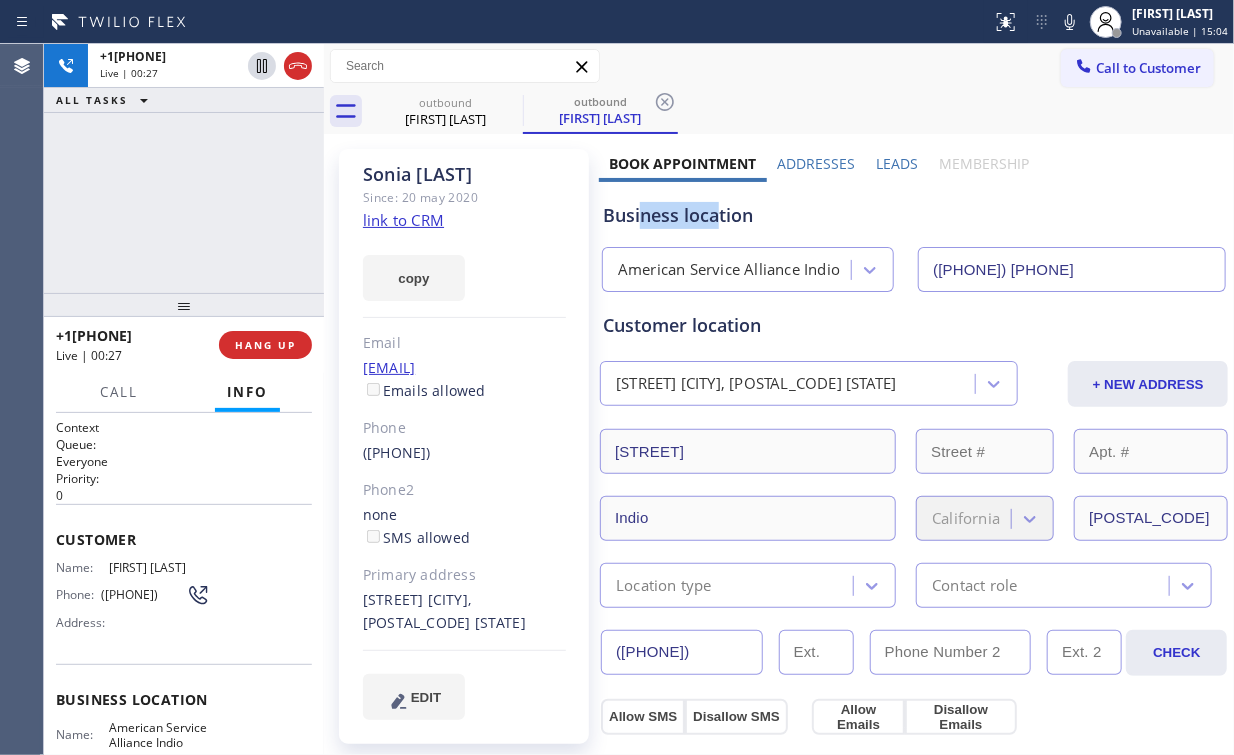 drag, startPoint x: 715, startPoint y: 218, endPoint x: 526, endPoint y: 200, distance: 189.85521 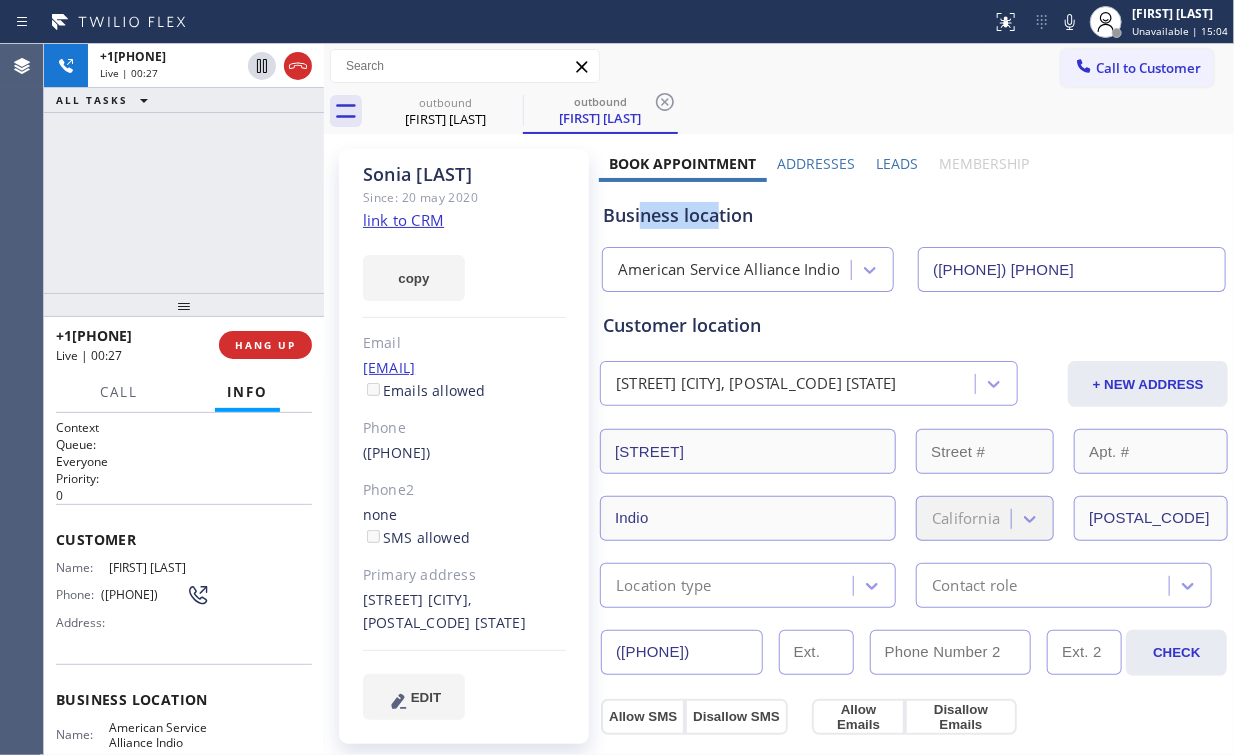 click on "Business location" at bounding box center (914, 215) 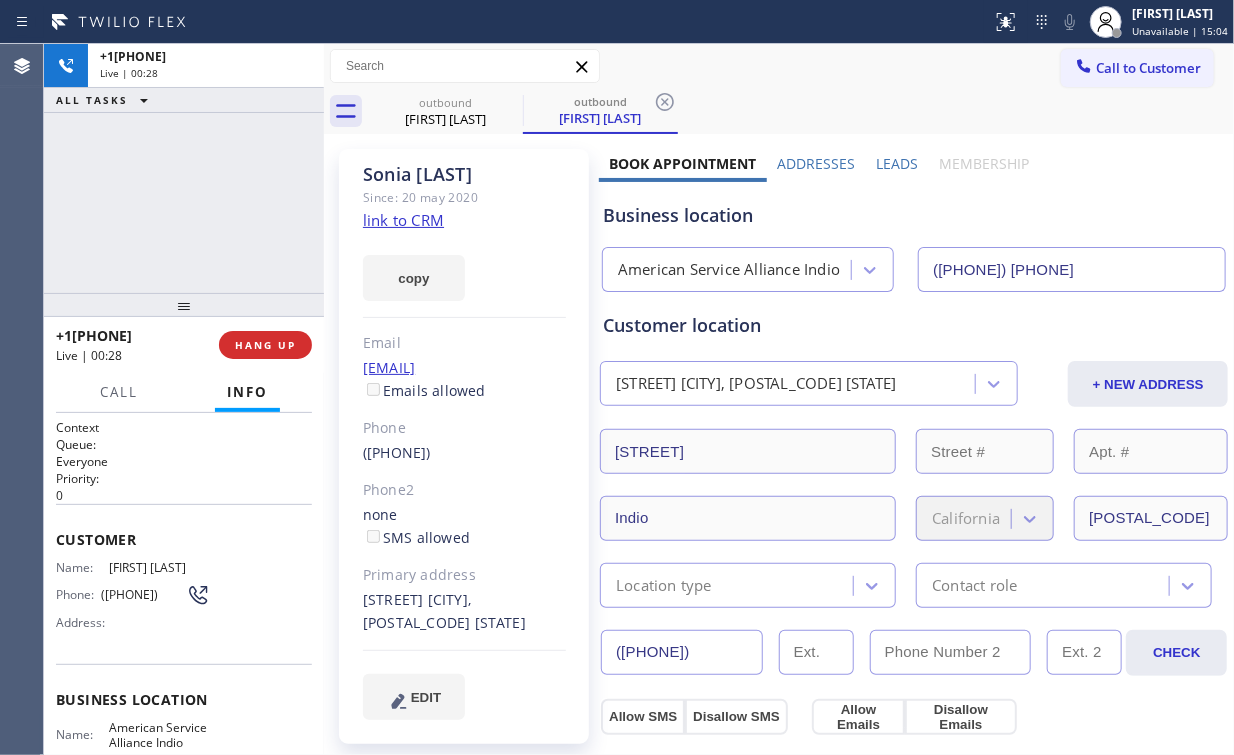 click on "+17604490942 Live | 00:28 ALL TASKS ALL TASKS ACTIVE TASKS TASKS IN WRAP UP" at bounding box center [184, 168] 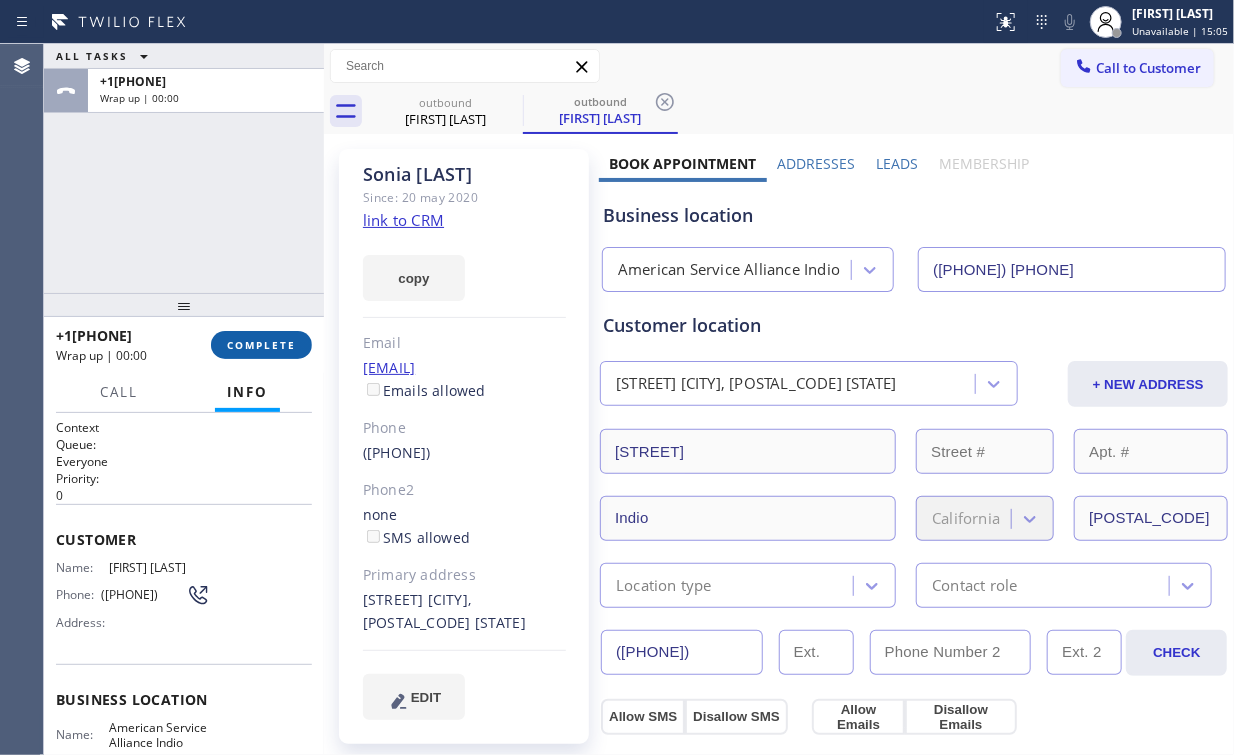click on "COMPLETE" at bounding box center (261, 345) 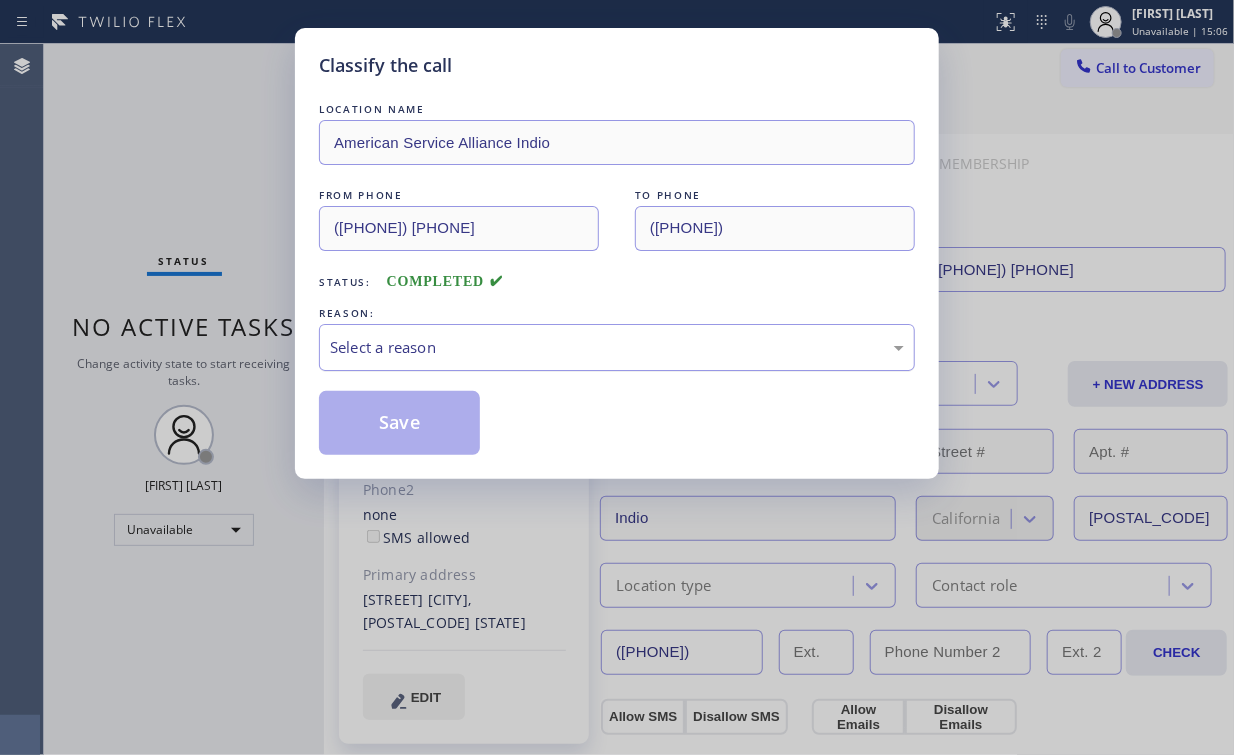 click on "Select a reason" at bounding box center (617, 347) 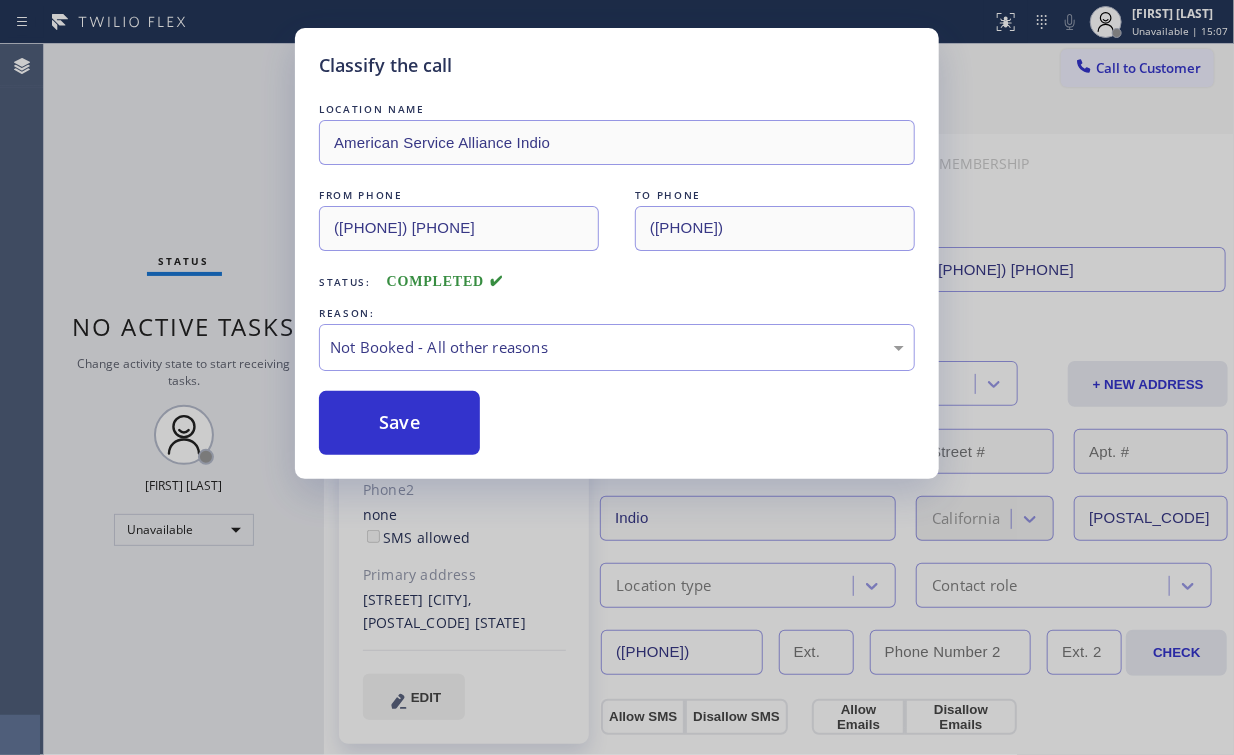 drag, startPoint x: 430, startPoint y: 425, endPoint x: 188, endPoint y: 216, distance: 319.75772 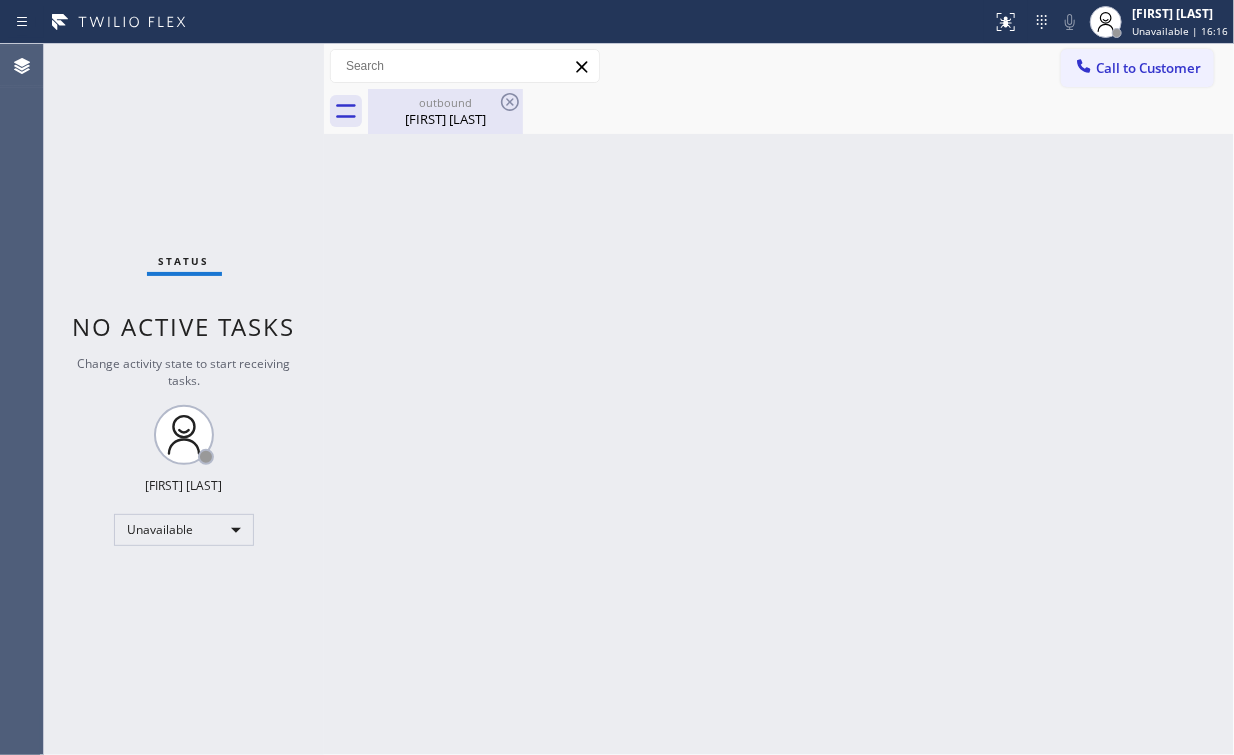 drag, startPoint x: 439, startPoint y: 100, endPoint x: 485, endPoint y: 104, distance: 46.173584 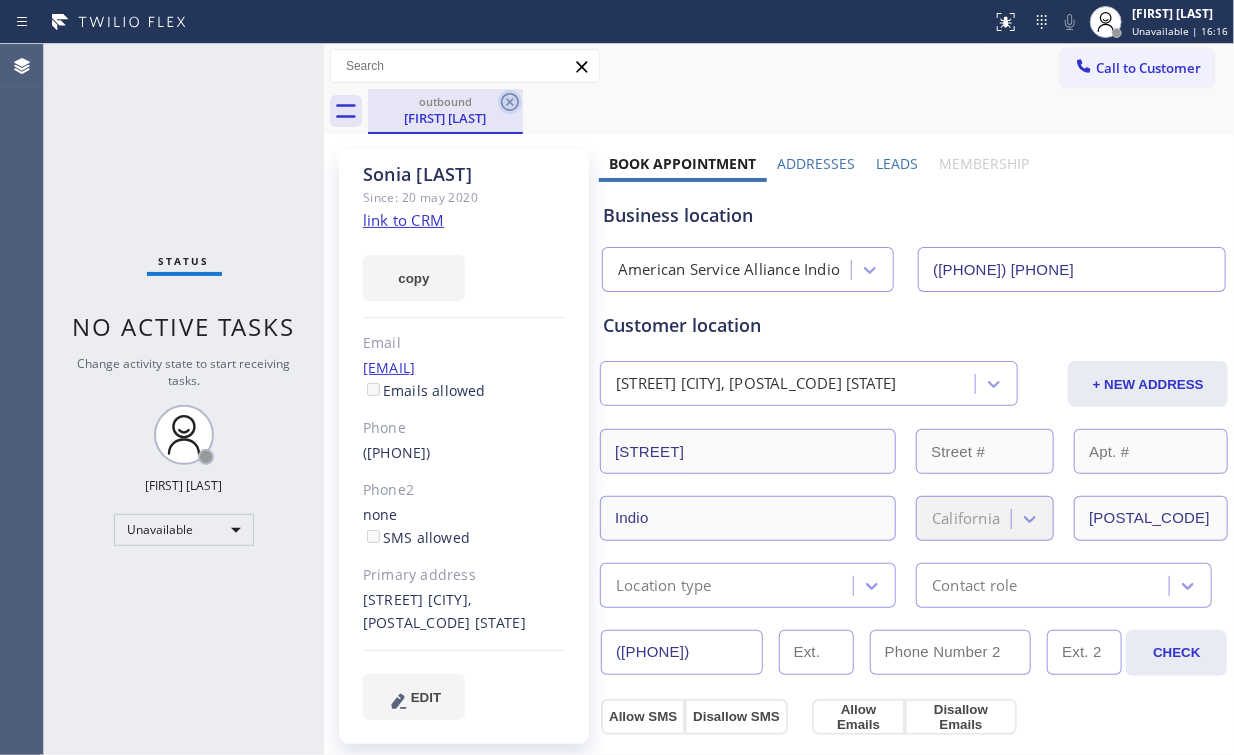 click 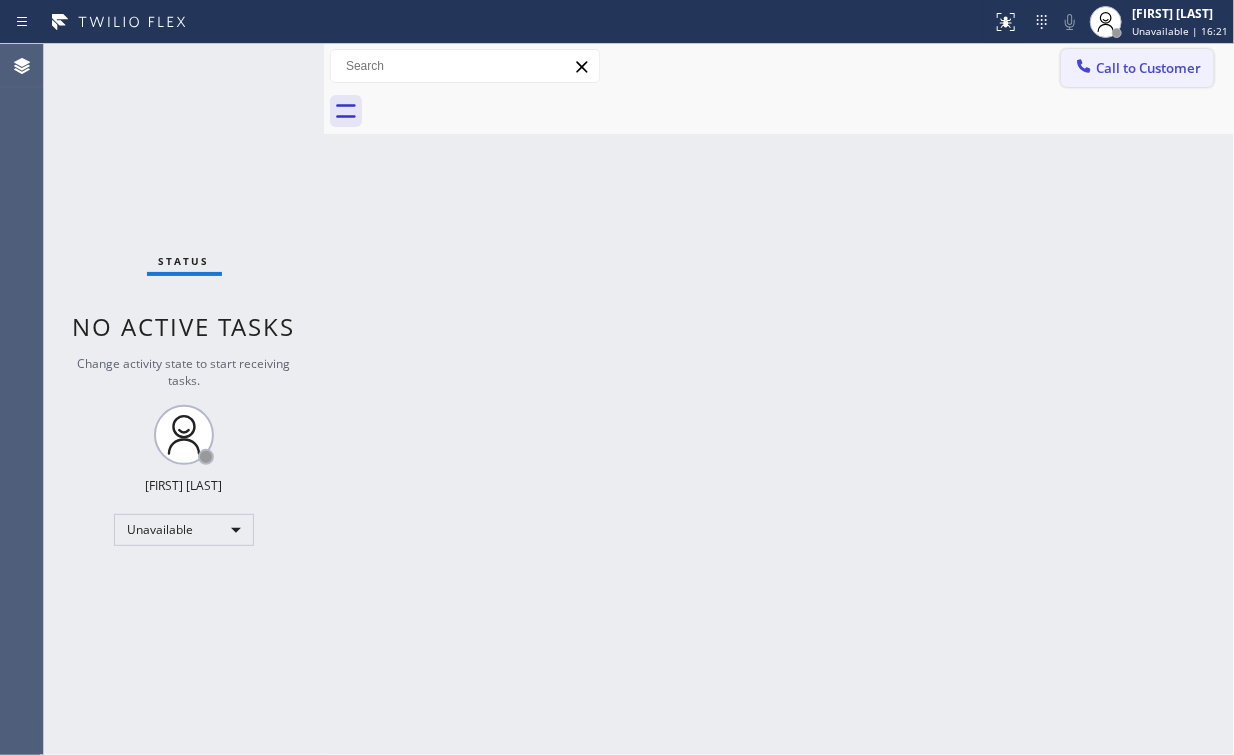 click on "Call to Customer" at bounding box center (1148, 68) 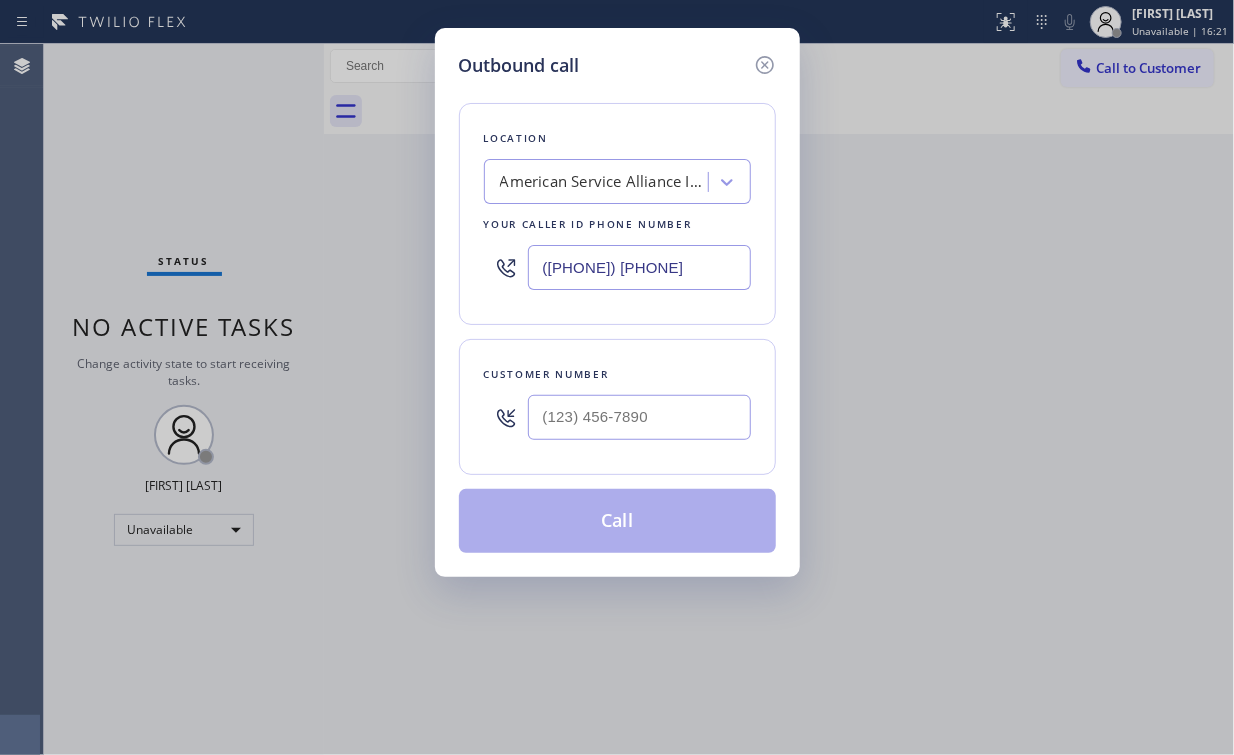 drag, startPoint x: 615, startPoint y: 271, endPoint x: 105, endPoint y: 210, distance: 513.6351 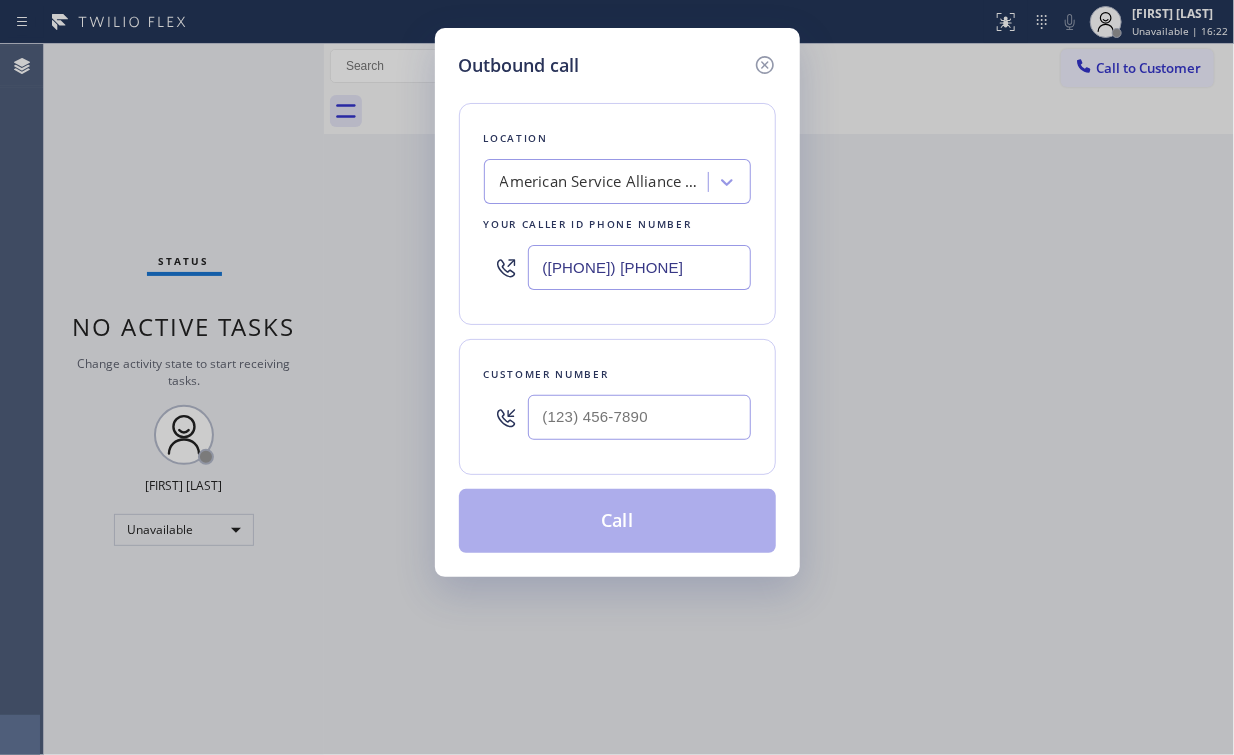 type on "([PHONE])" 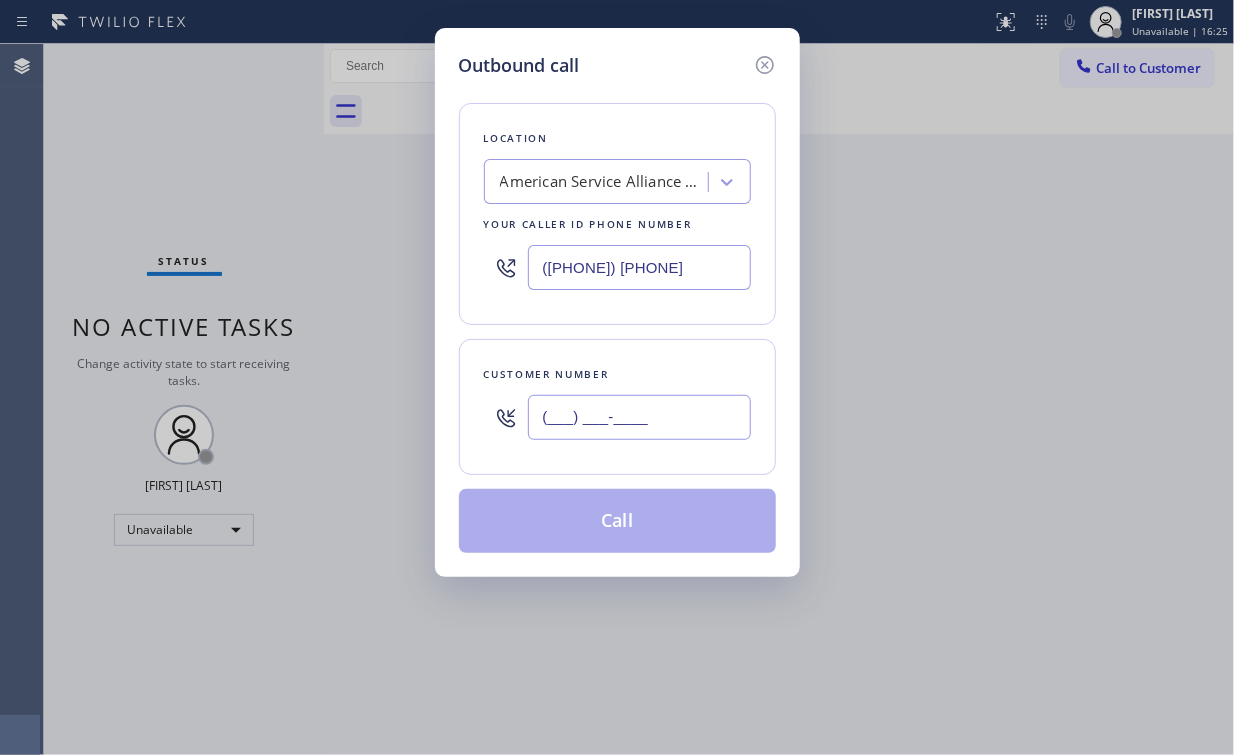 click on "(___) ___-____" at bounding box center (639, 417) 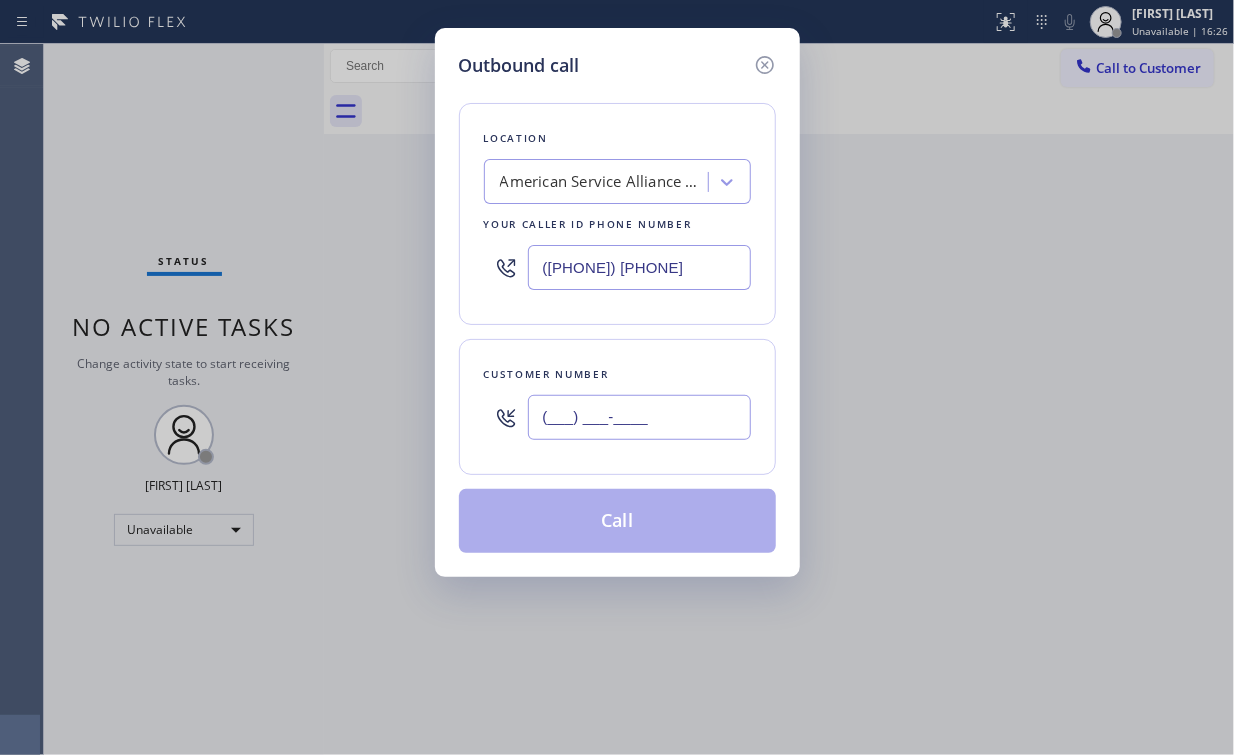 paste on "425) 213-2974" 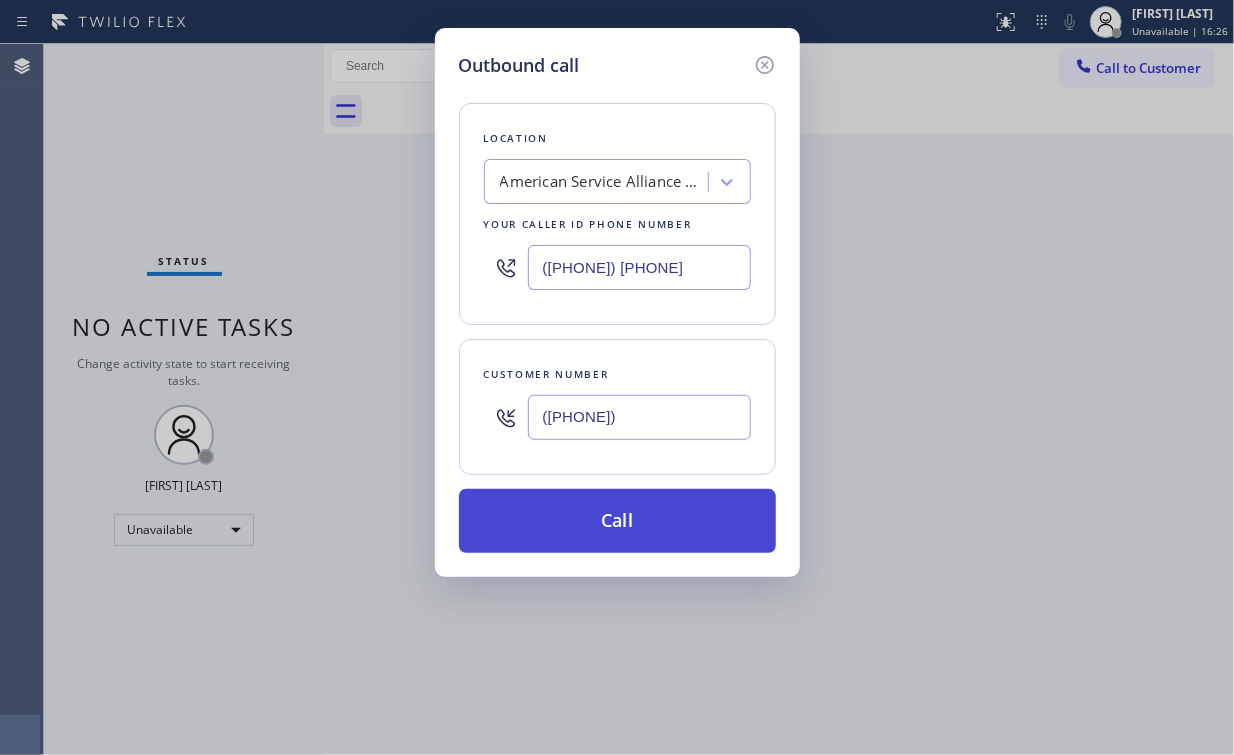 type on "([PHONE])" 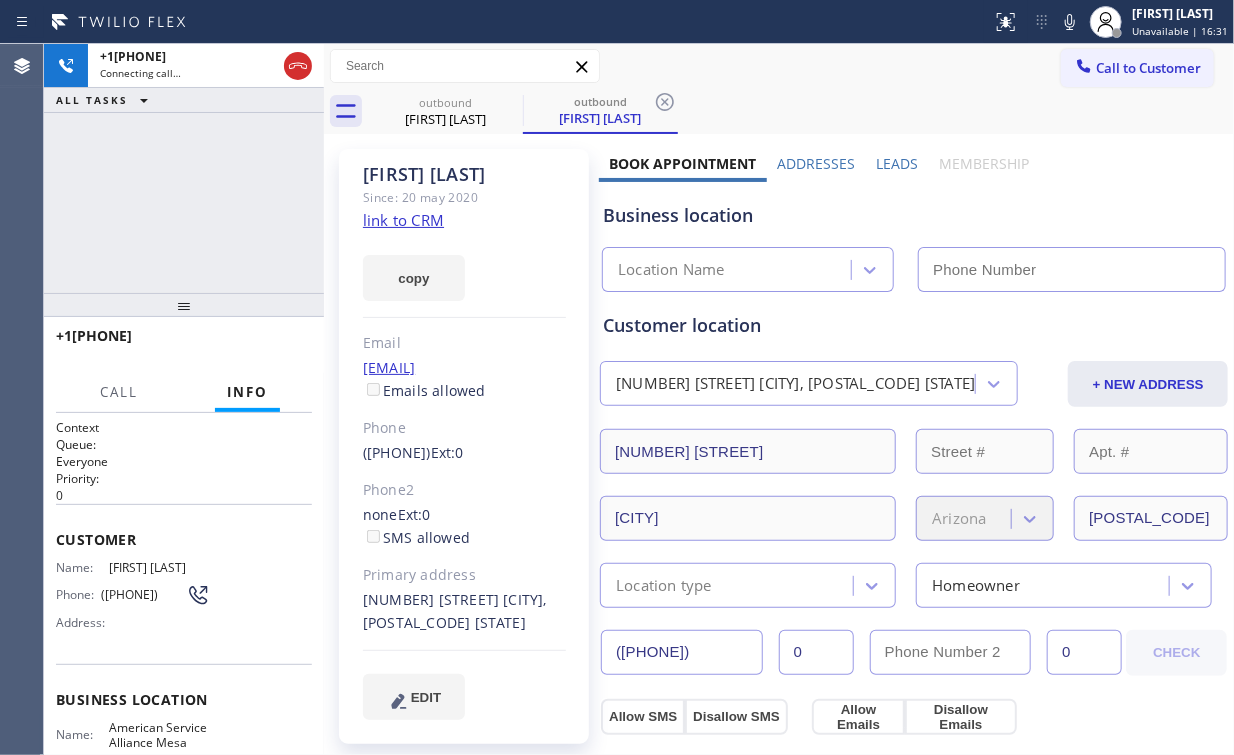 type on "([PHONE])" 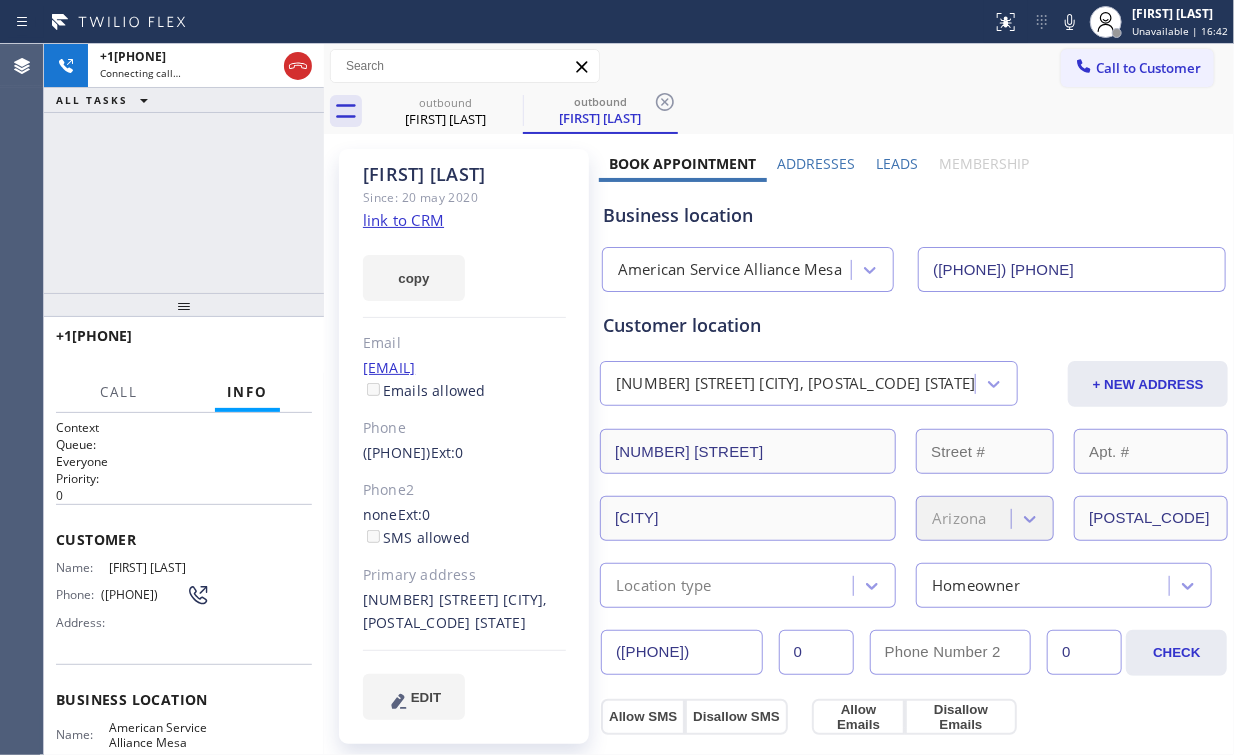 click on "+14252132974 Connecting call… ALL TASKS ALL TASKS ACTIVE TASKS TASKS IN WRAP UP" at bounding box center [184, 168] 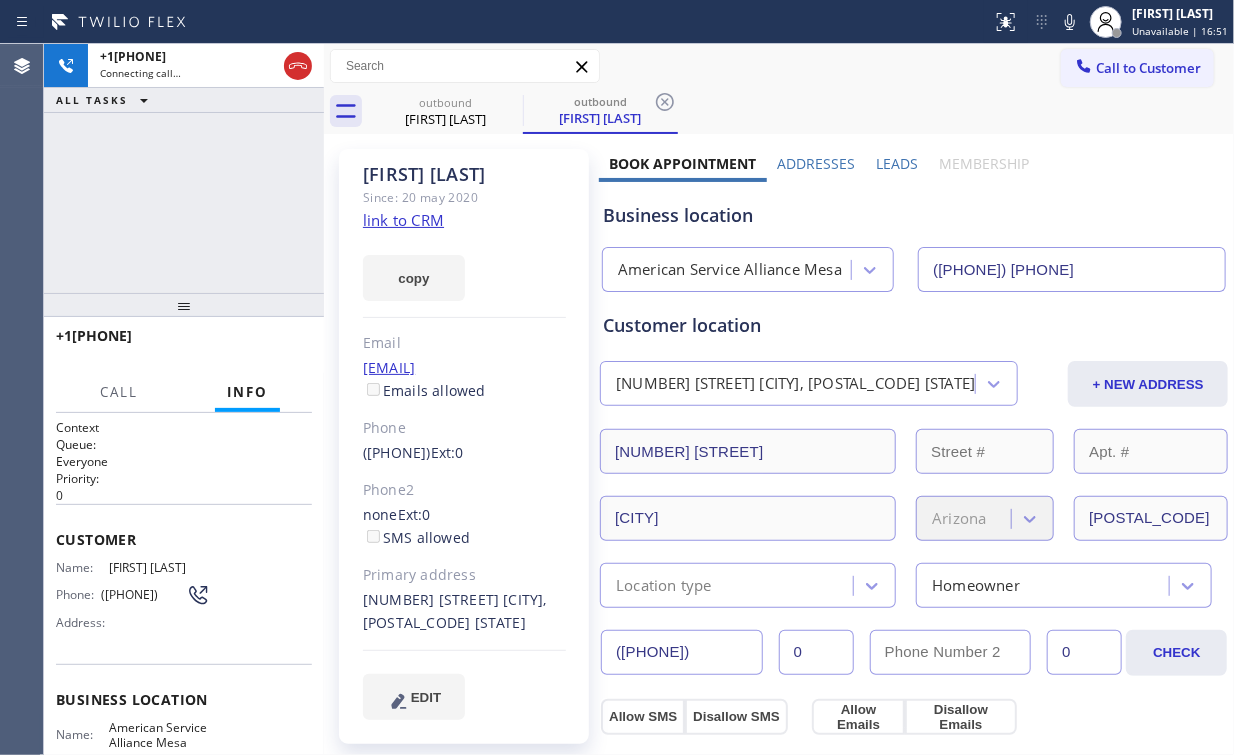 click on "+14252132974 Connecting call… ALL TASKS ALL TASKS ACTIVE TASKS TASKS IN WRAP UP" at bounding box center [184, 168] 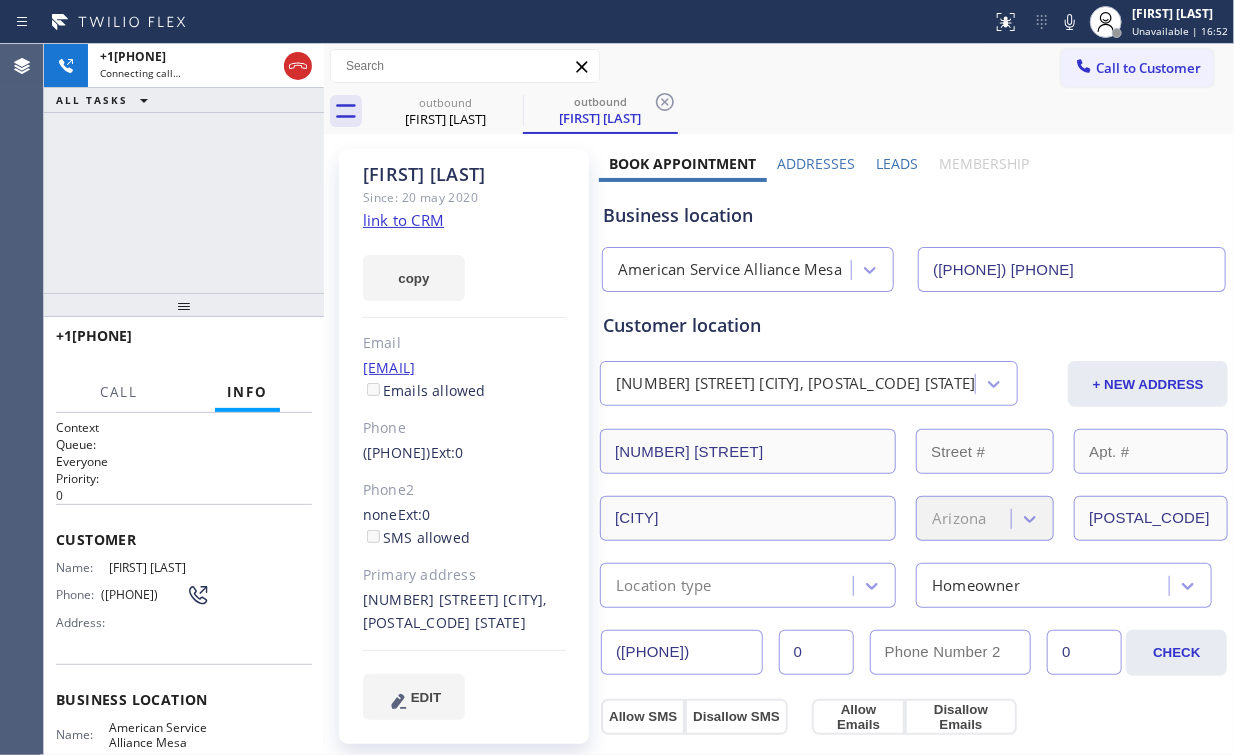 click on "+14252132974 Connecting call… ALL TASKS ALL TASKS ACTIVE TASKS TASKS IN WRAP UP" at bounding box center (184, 168) 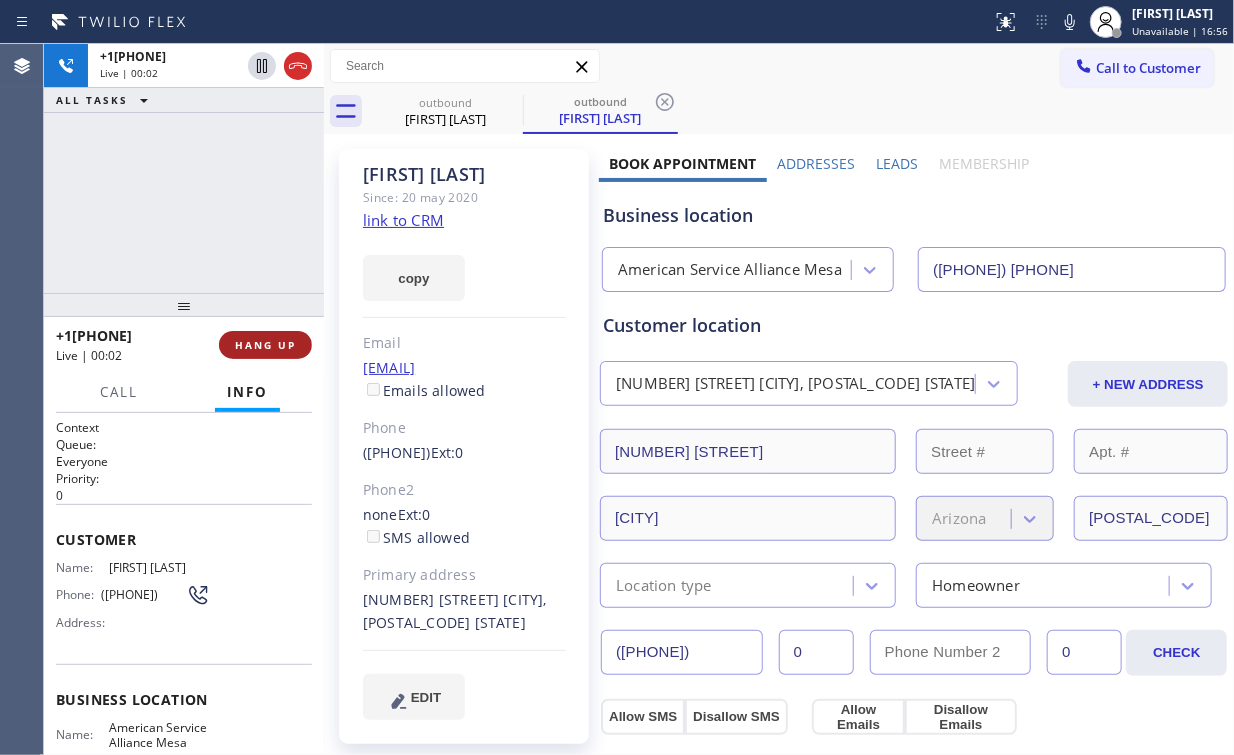 click on "HANG UP" at bounding box center [265, 345] 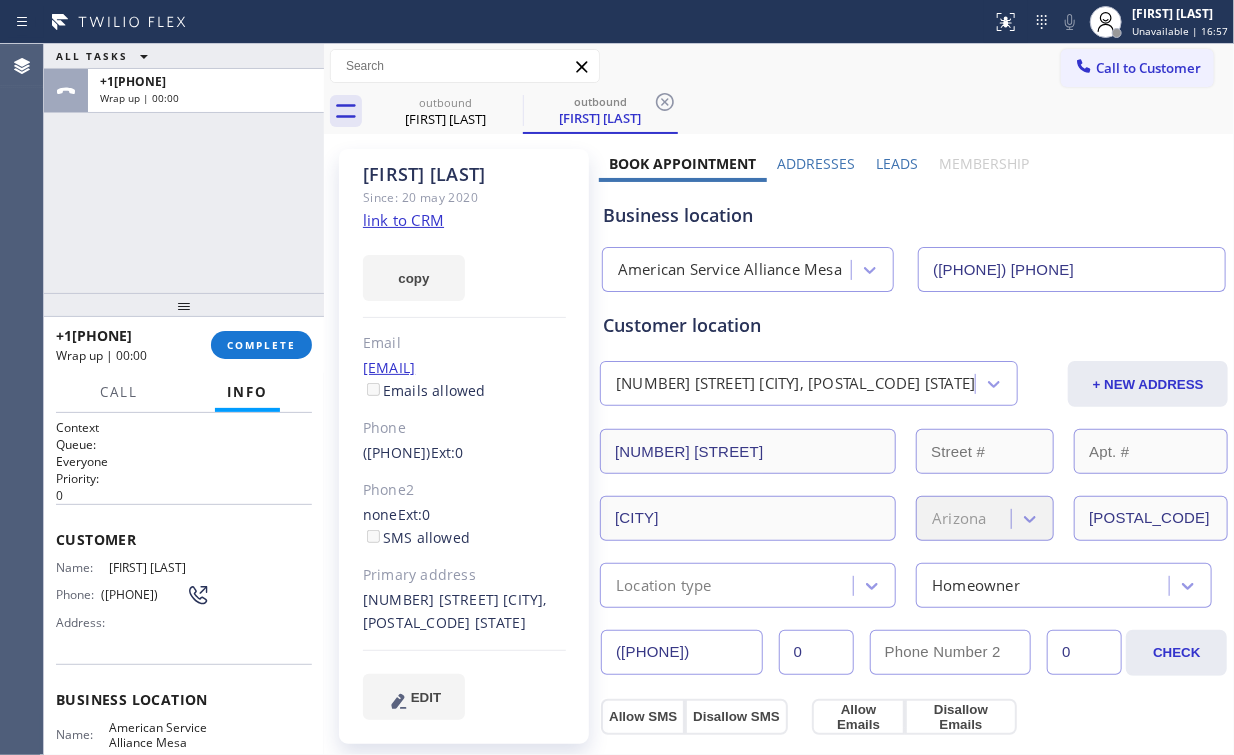 click on "+14252132974 Wrap up | 00:00 COMPLETE" at bounding box center [184, 345] 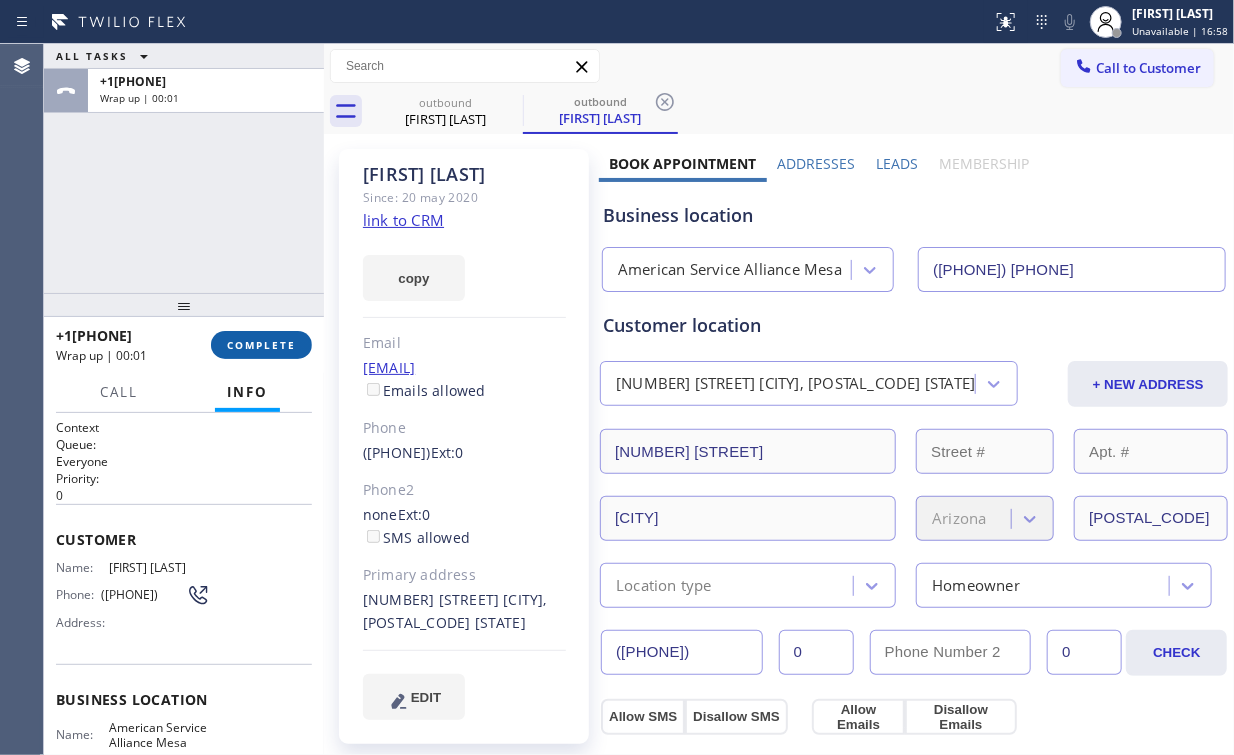 drag, startPoint x: 240, startPoint y: 344, endPoint x: 308, endPoint y: 350, distance: 68.26419 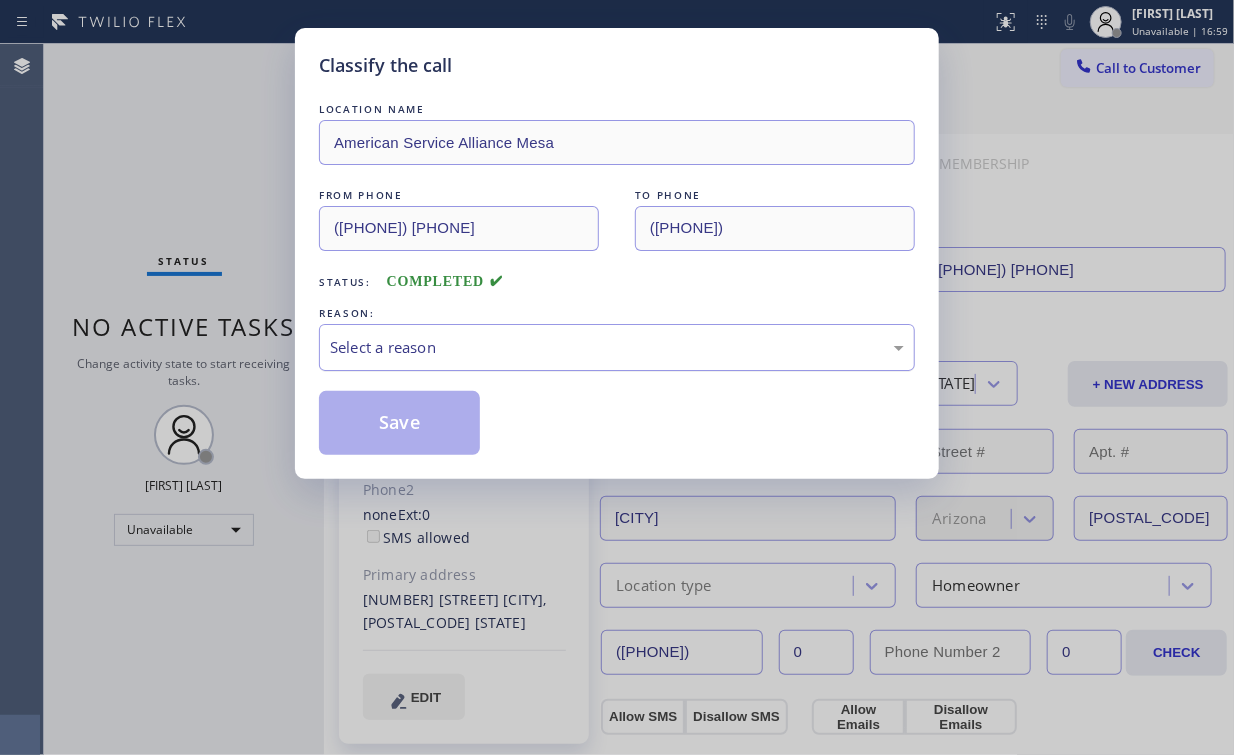 click on "Select a reason" at bounding box center [617, 347] 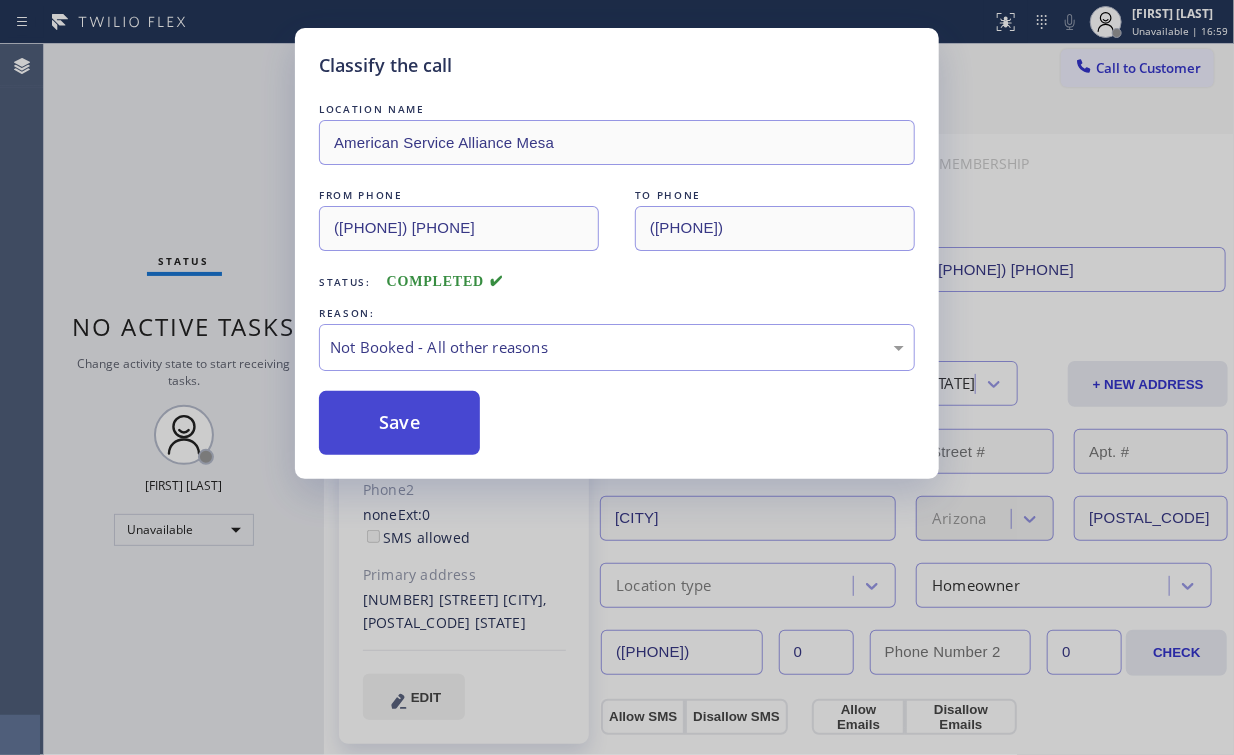 click on "Save" at bounding box center (399, 423) 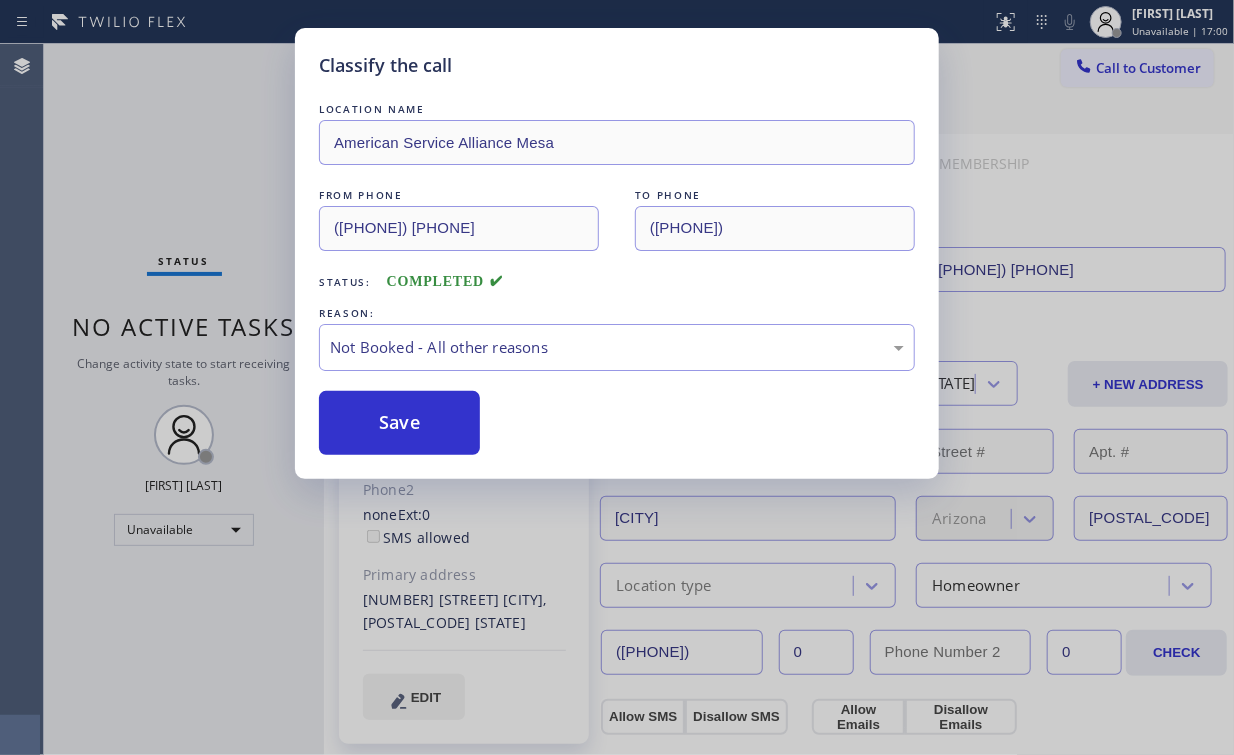 drag, startPoint x: 156, startPoint y: 139, endPoint x: 187, endPoint y: 140, distance: 31.016125 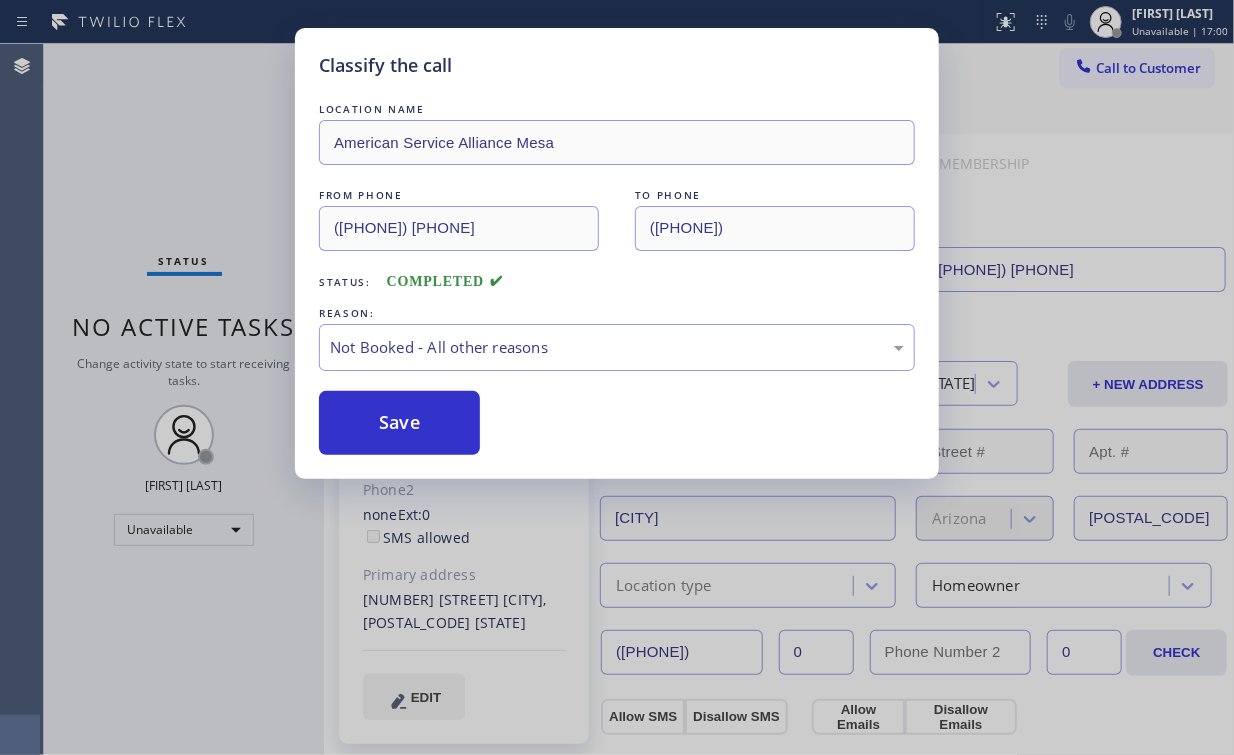 click on "Classify the call LOCATION NAME American Service Alliance Mesa FROM PHONE (480) 257-7701 TO PHONE (425) 213-2974 Status: COMPLETED REASON: Not Booked - All other reasons Save" at bounding box center (617, 377) 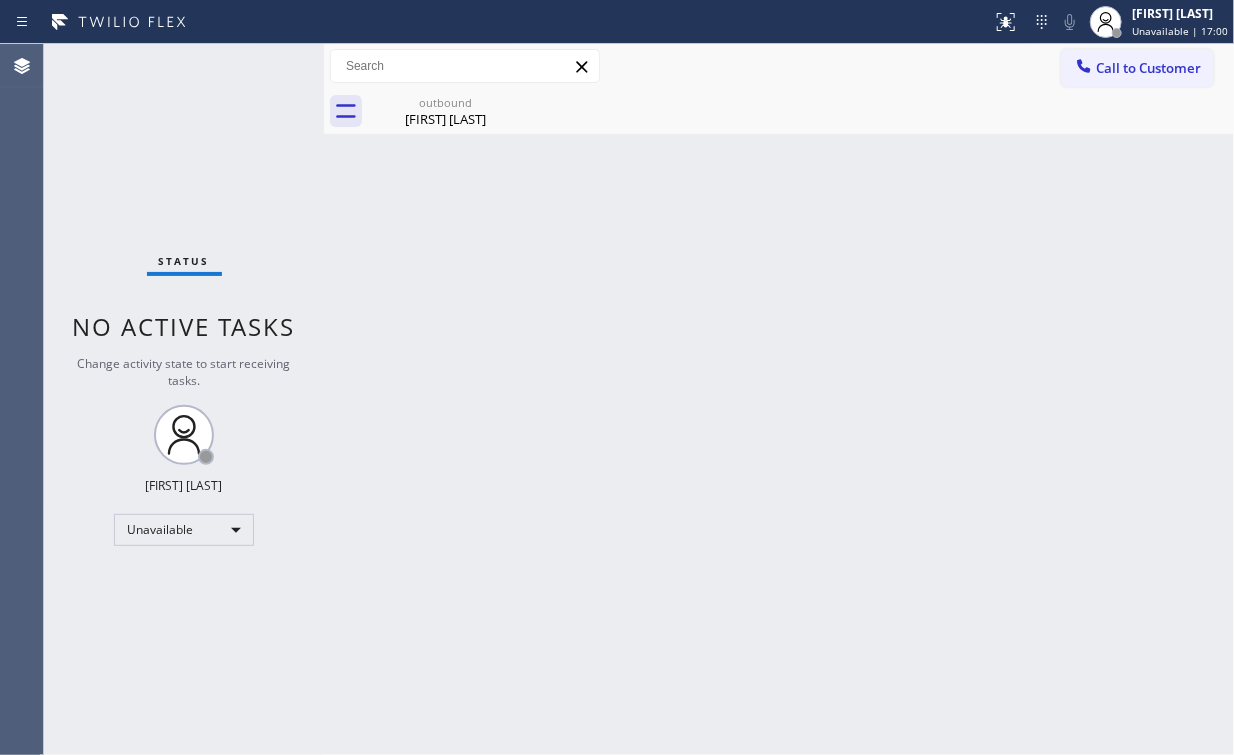 click on "Call to Customer" at bounding box center [1137, 68] 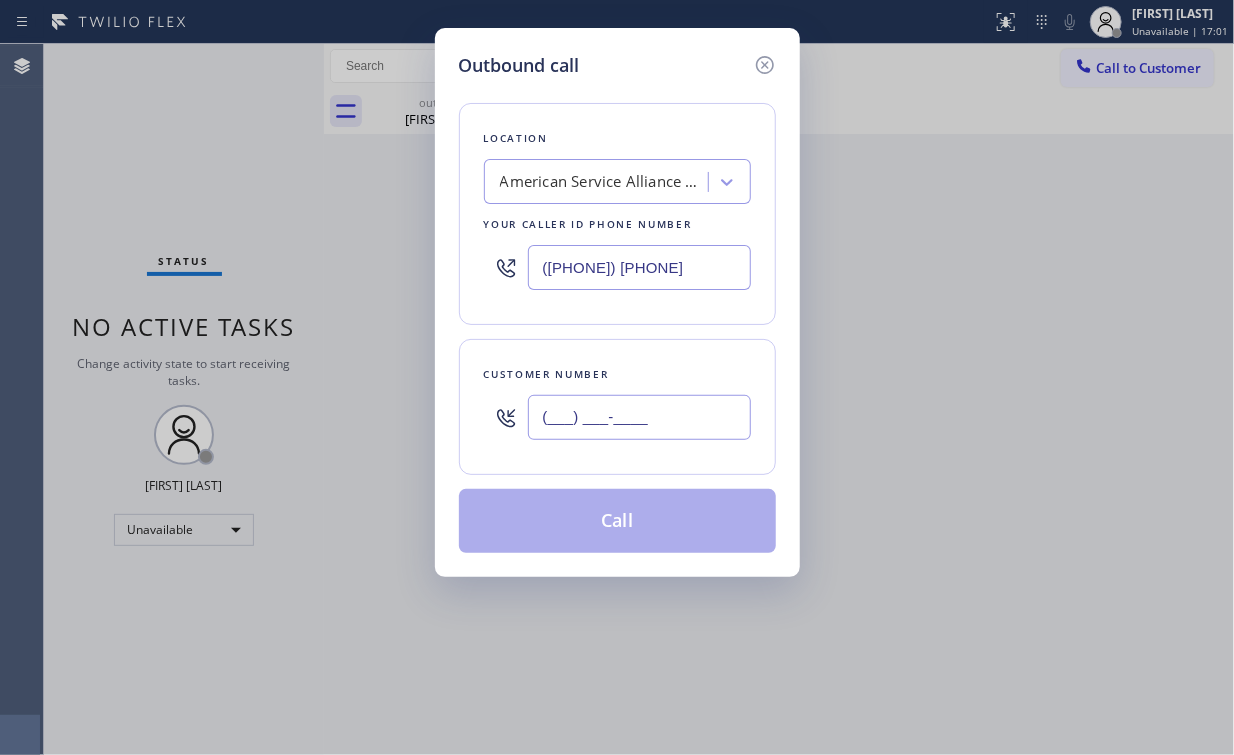click on "(___) ___-____" at bounding box center (639, 417) 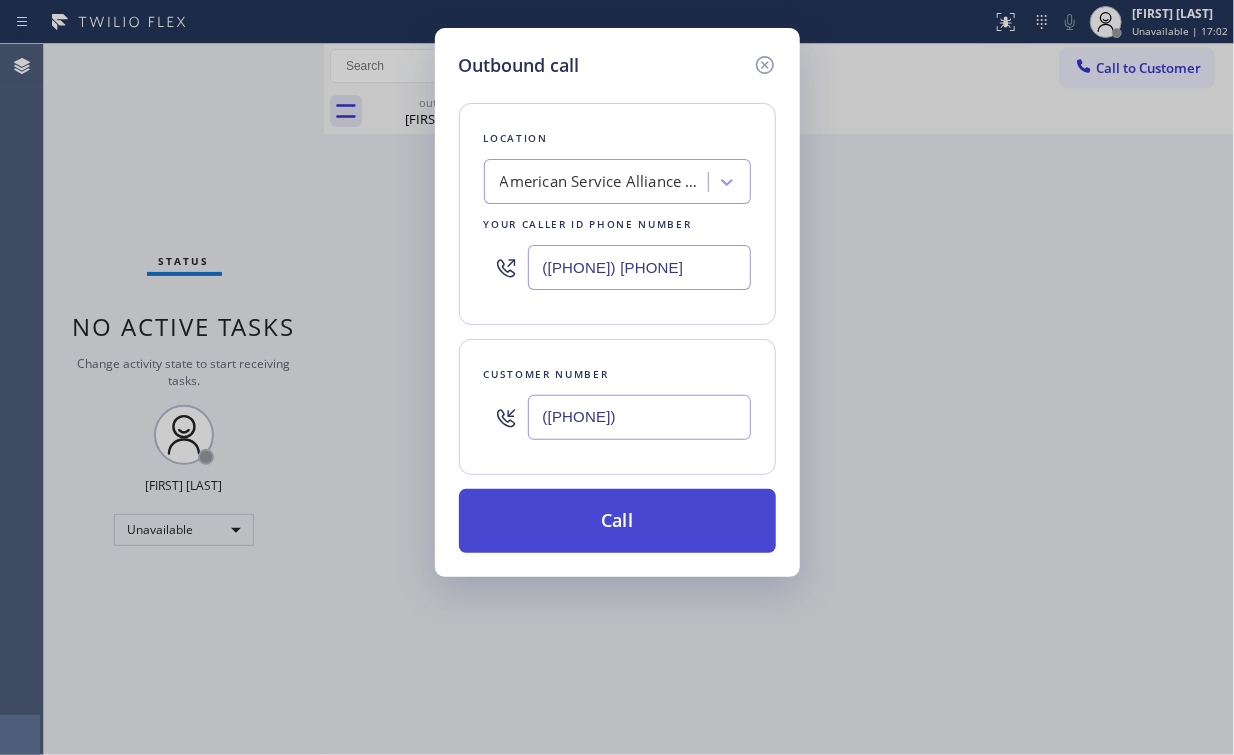 type on "([PHONE])" 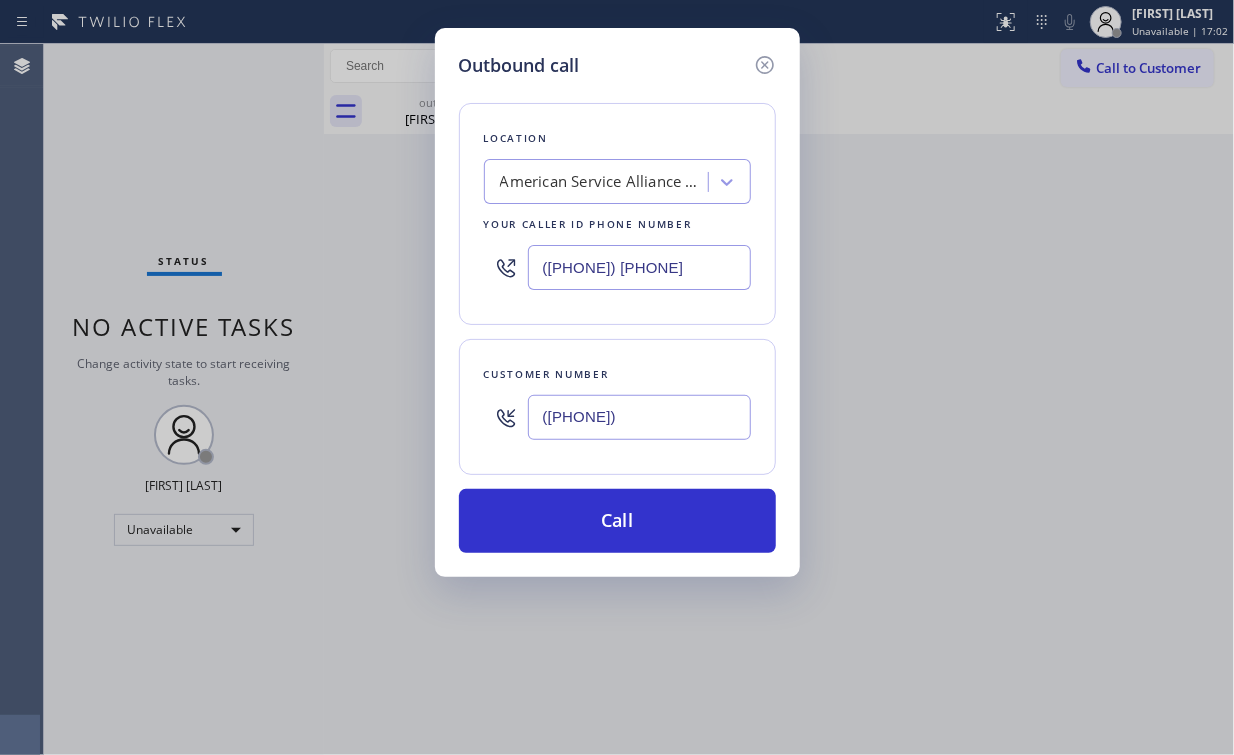 drag, startPoint x: 609, startPoint y: 496, endPoint x: 546, endPoint y: 696, distance: 209.68787 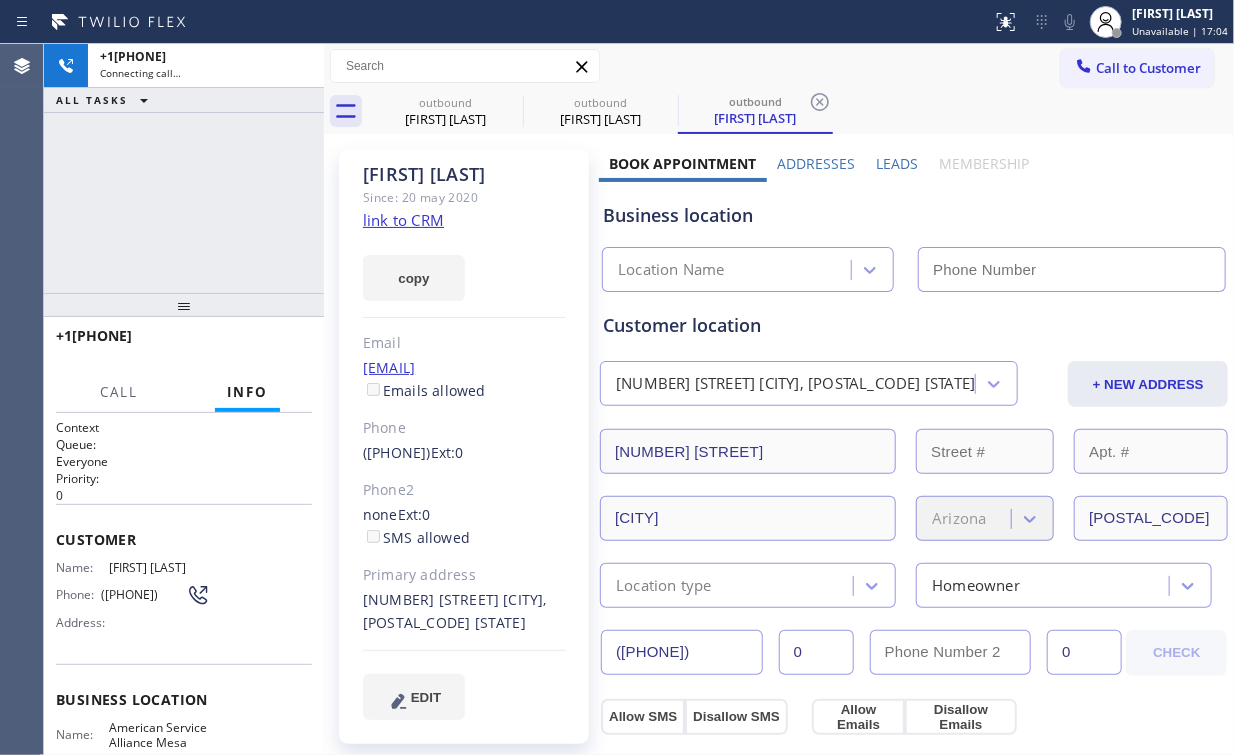 click on "+14252132974 Connecting call… ALL TASKS ALL TASKS ACTIVE TASKS TASKS IN WRAP UP" at bounding box center [184, 168] 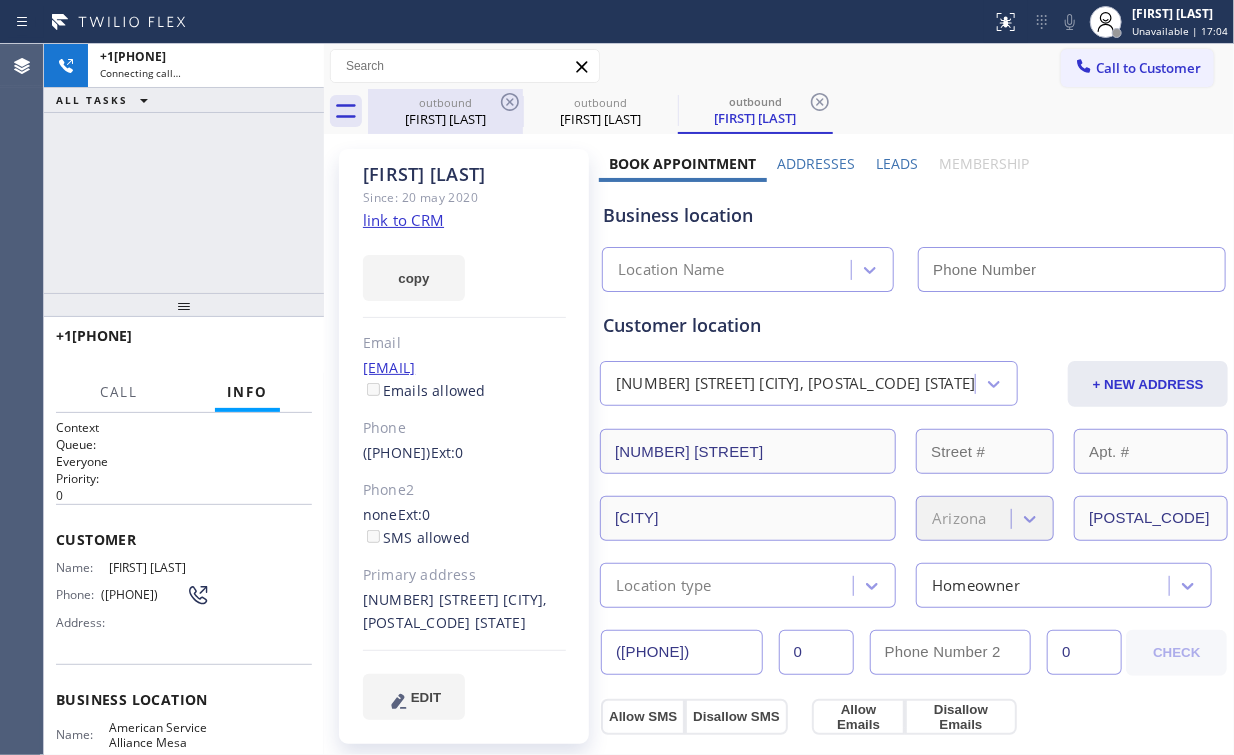 drag, startPoint x: 430, startPoint y: 115, endPoint x: 513, endPoint y: 92, distance: 86.127815 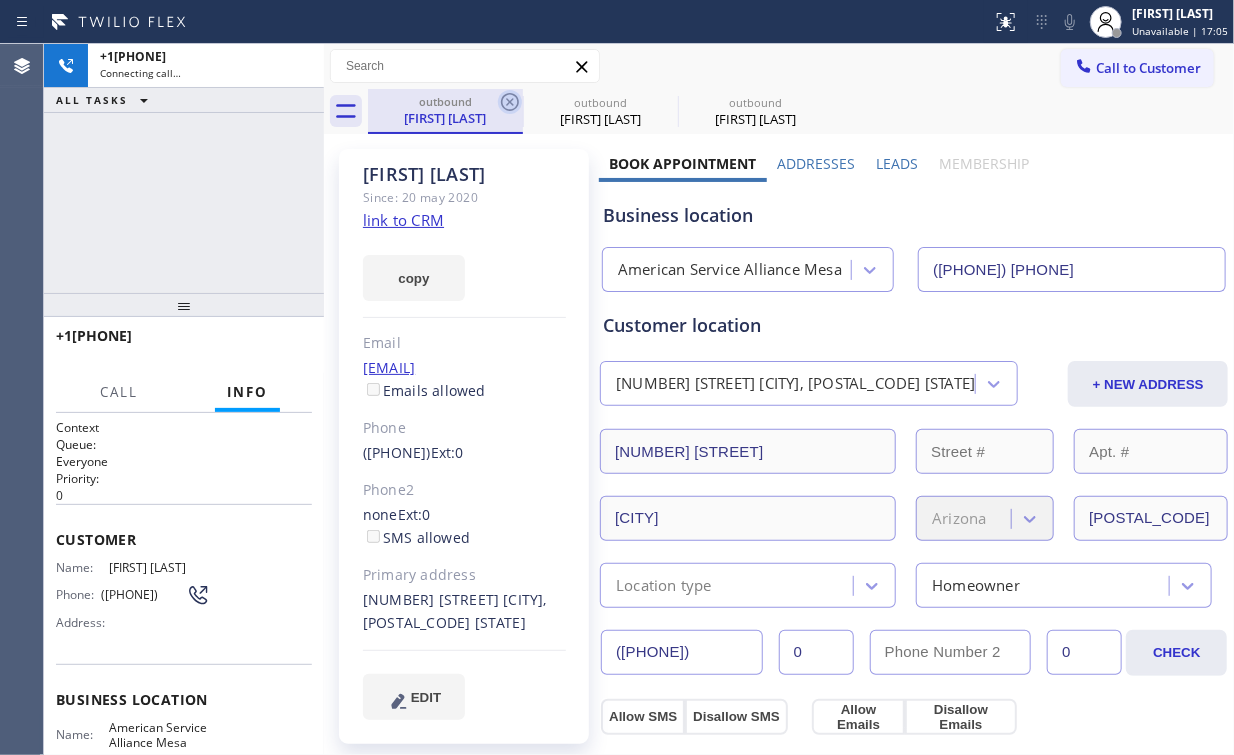 click 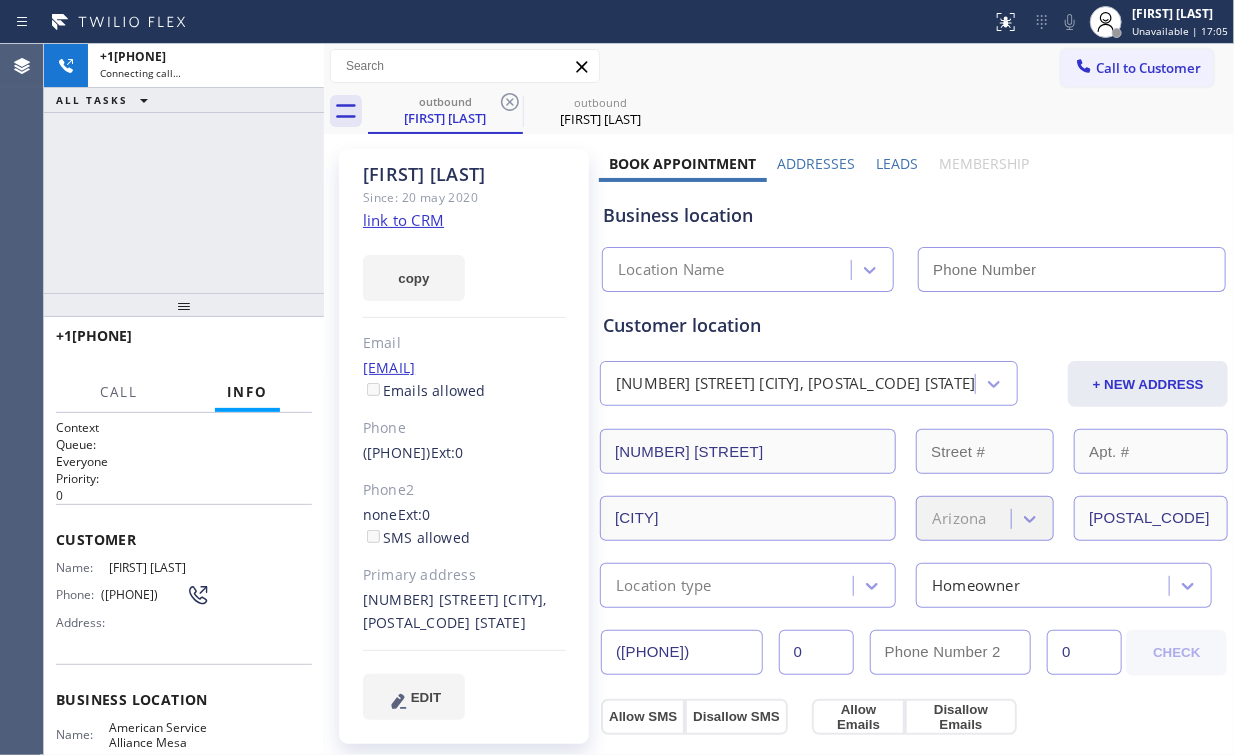 click on "+14252132974 Connecting call… ALL TASKS ALL TASKS ACTIVE TASKS TASKS IN WRAP UP" at bounding box center [184, 168] 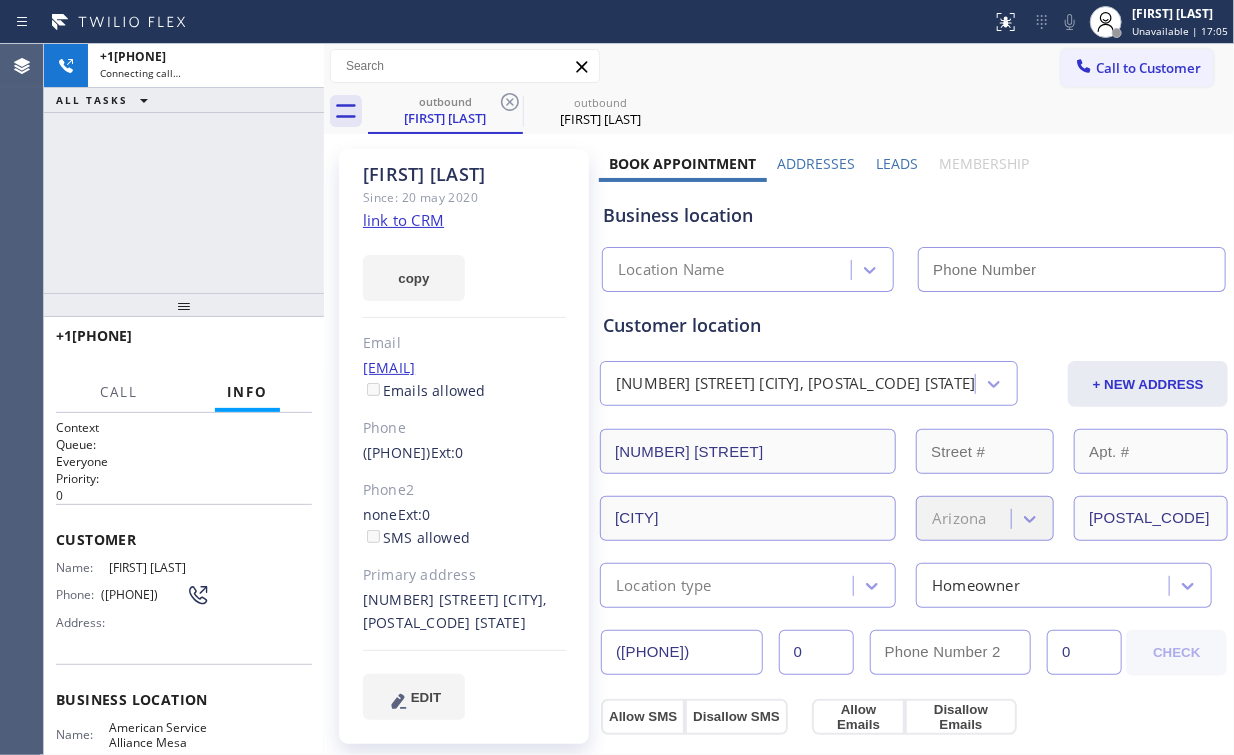 type on "([PHONE])" 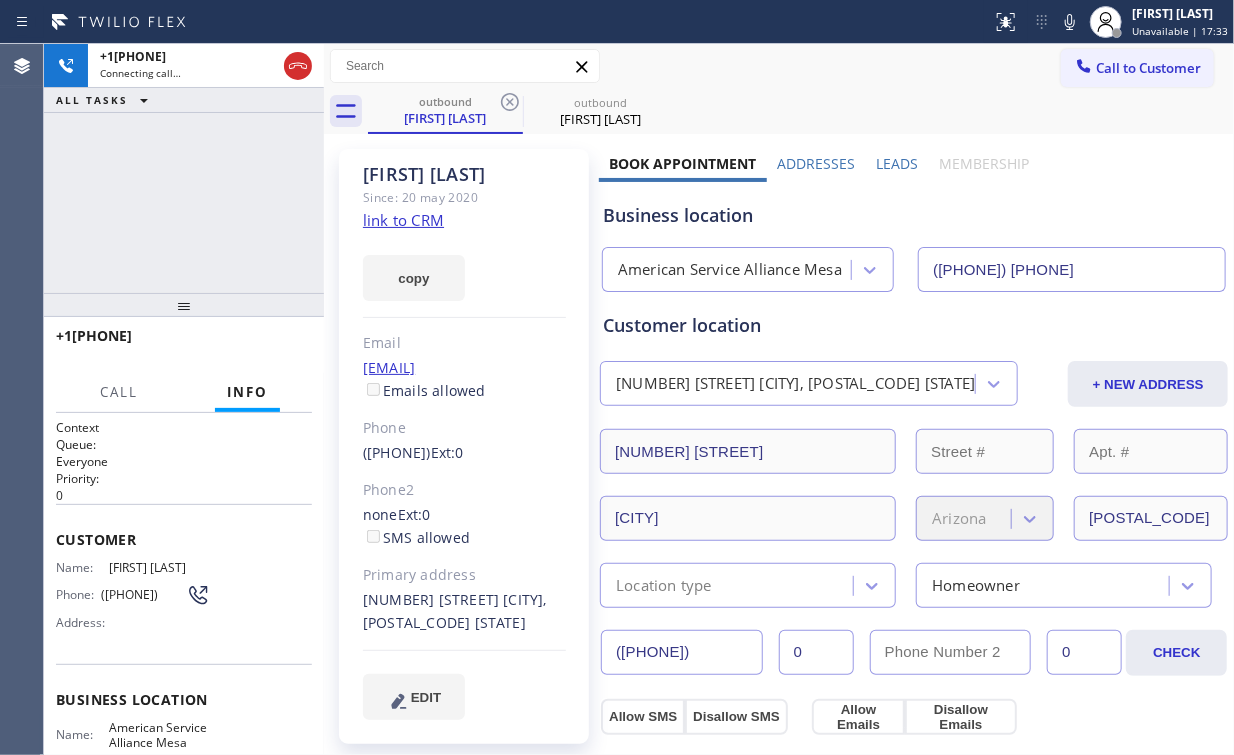drag, startPoint x: 168, startPoint y: 189, endPoint x: 184, endPoint y: 191, distance: 16.124516 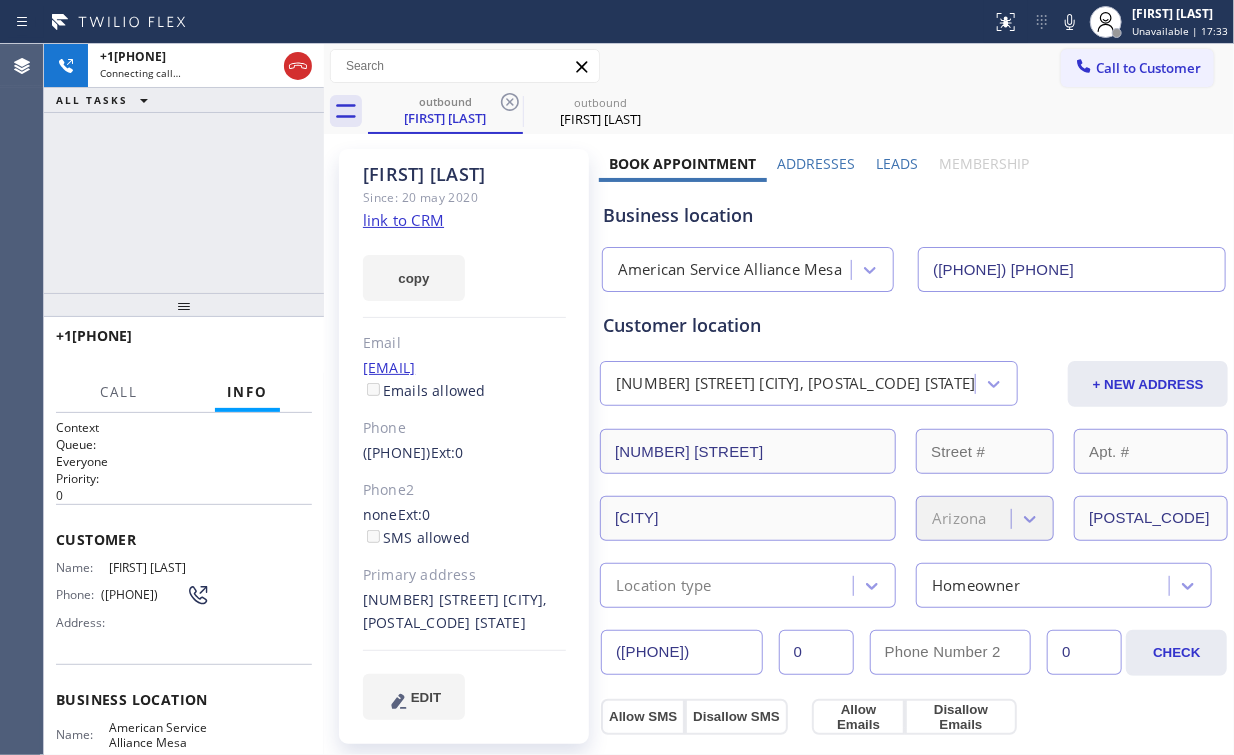 click on "+14252132974 Connecting call… ALL TASKS ALL TASKS ACTIVE TASKS TASKS IN WRAP UP" at bounding box center (184, 168) 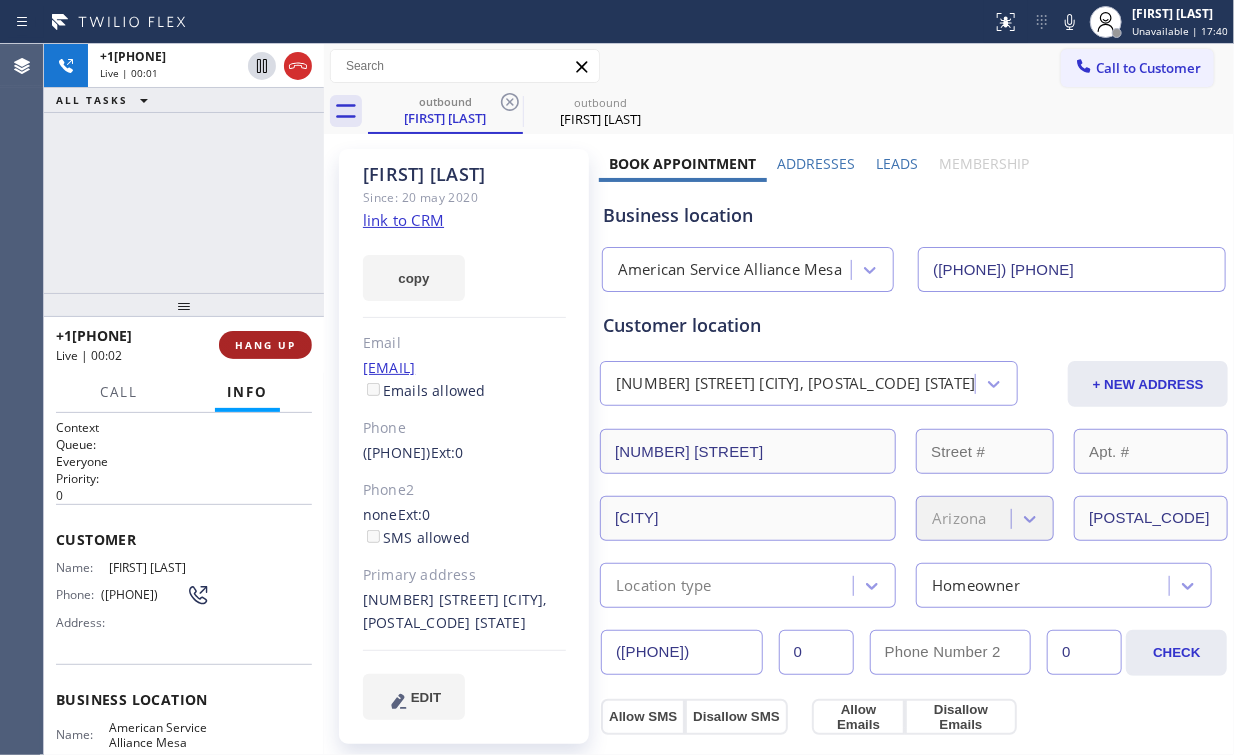 drag, startPoint x: 279, startPoint y: 321, endPoint x: 287, endPoint y: 343, distance: 23.409399 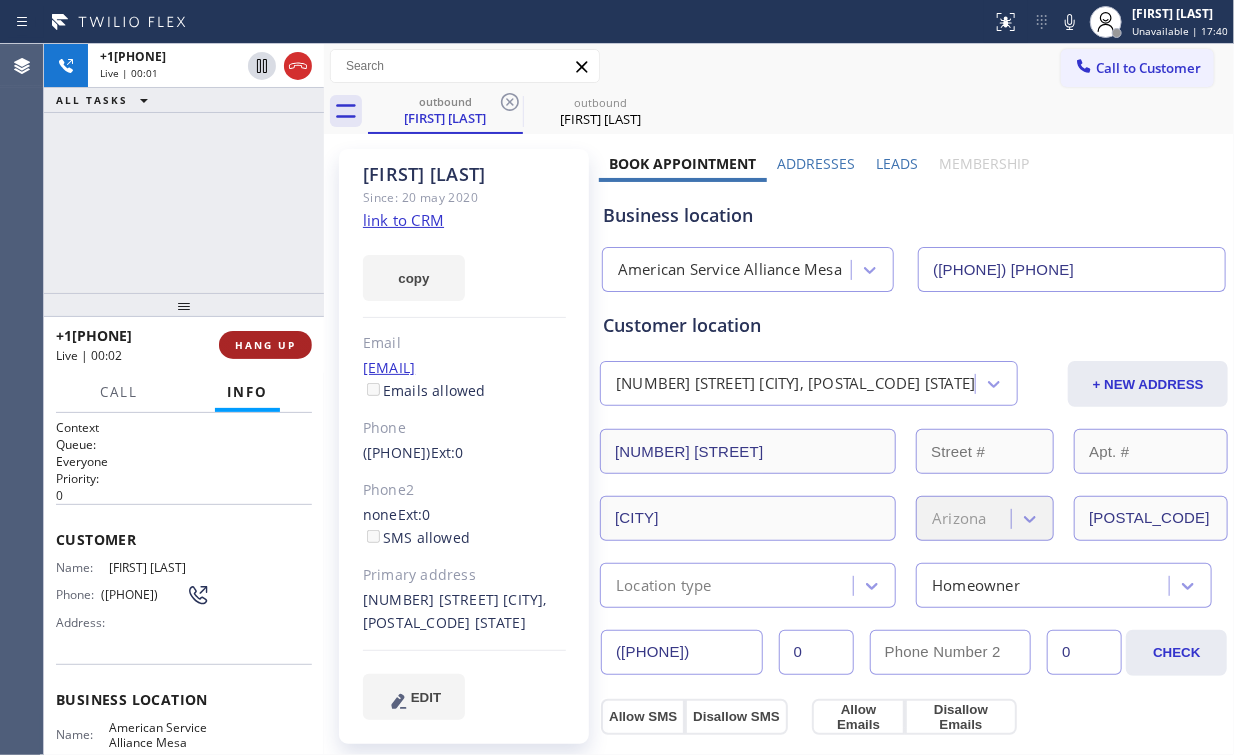 click at bounding box center [184, 305] 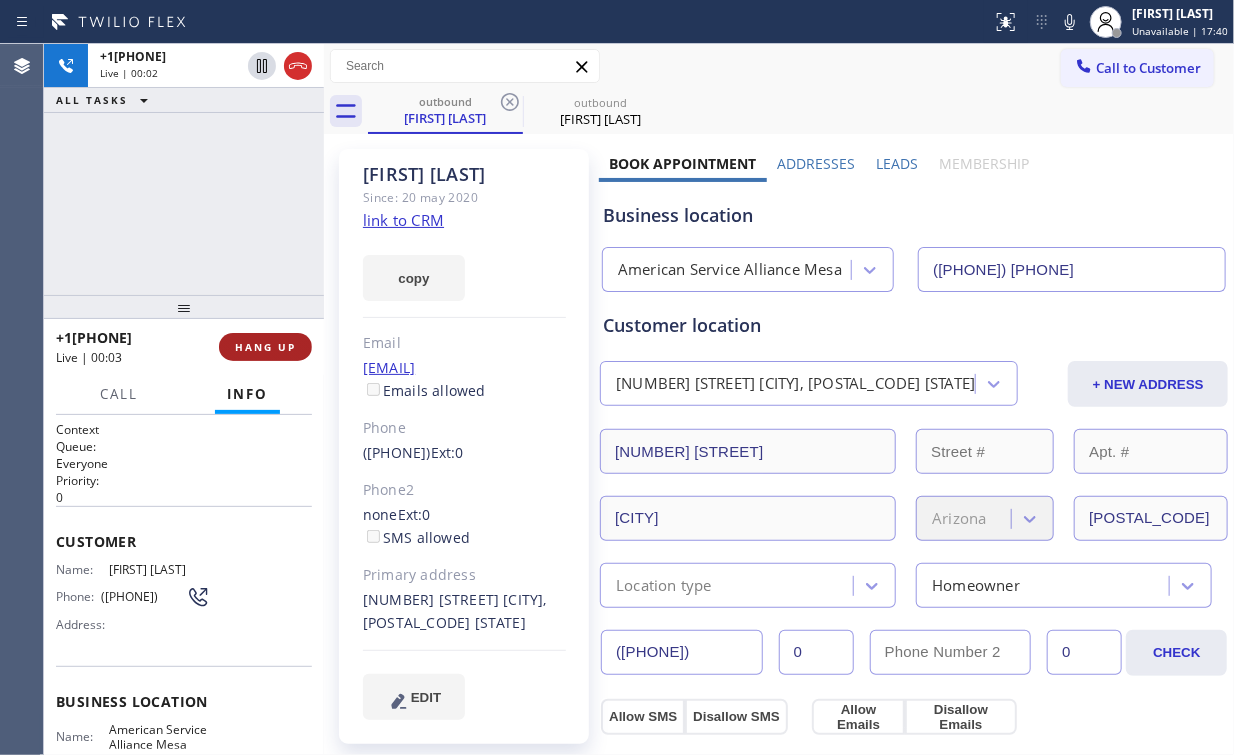 click on "HANG UP" at bounding box center [265, 347] 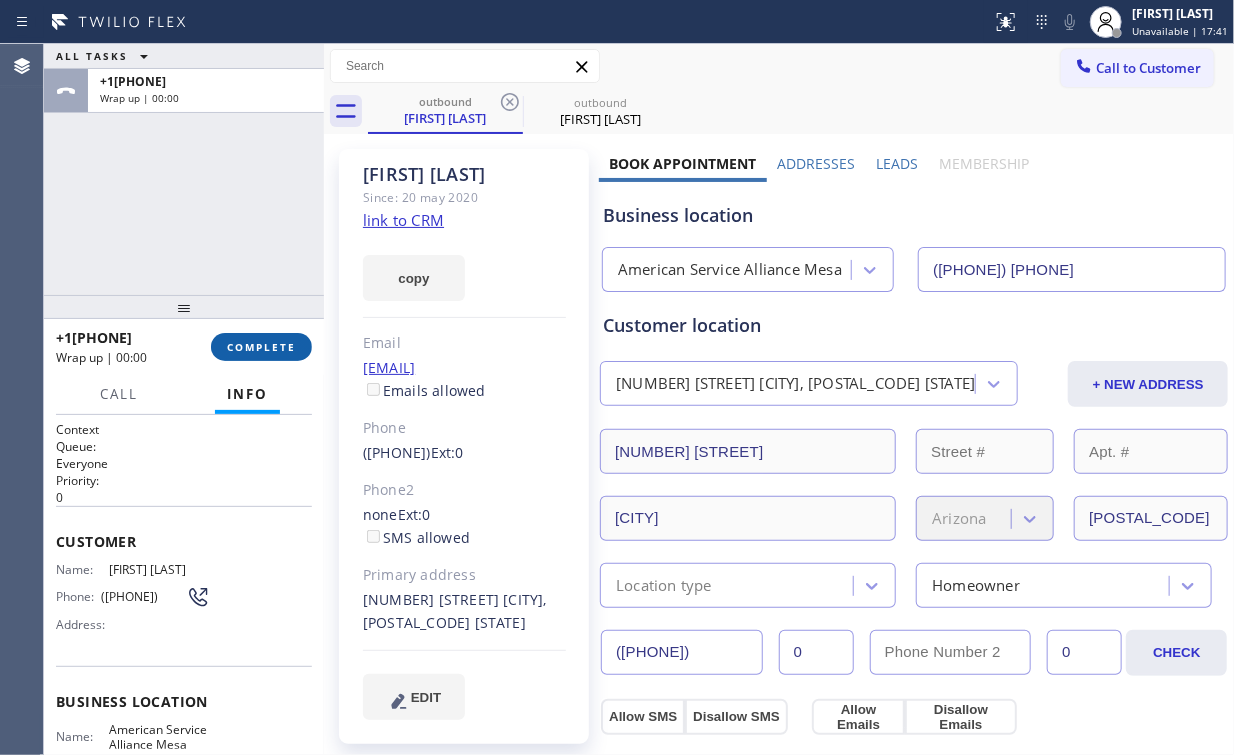 click on "COMPLETE" at bounding box center [261, 347] 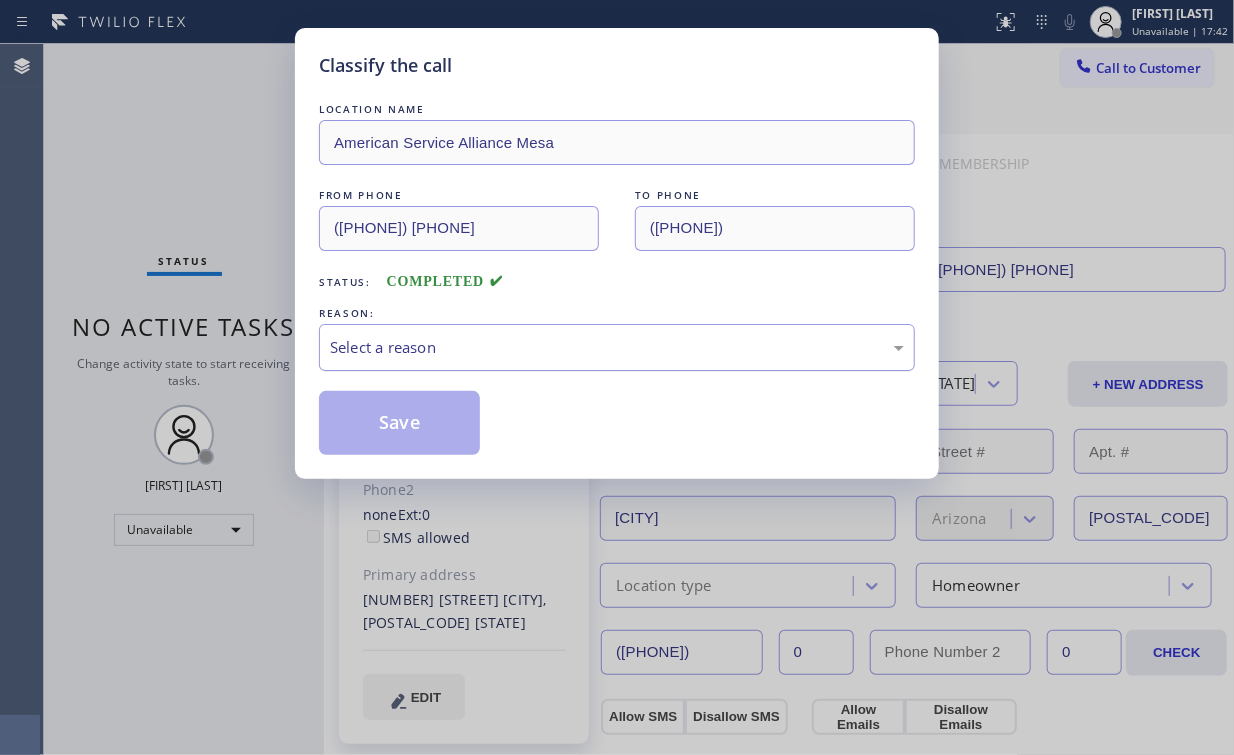 drag, startPoint x: 412, startPoint y: 342, endPoint x: 424, endPoint y: 364, distance: 25.059929 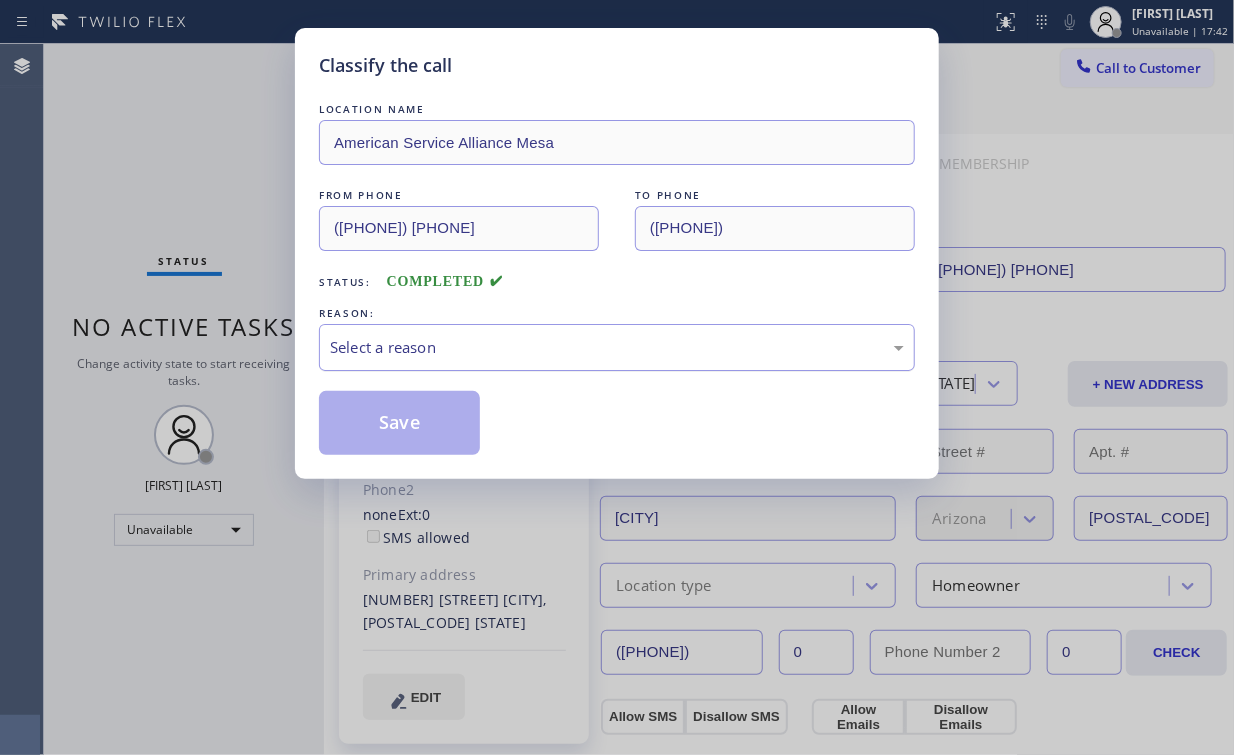 click on "Select a reason" at bounding box center [617, 347] 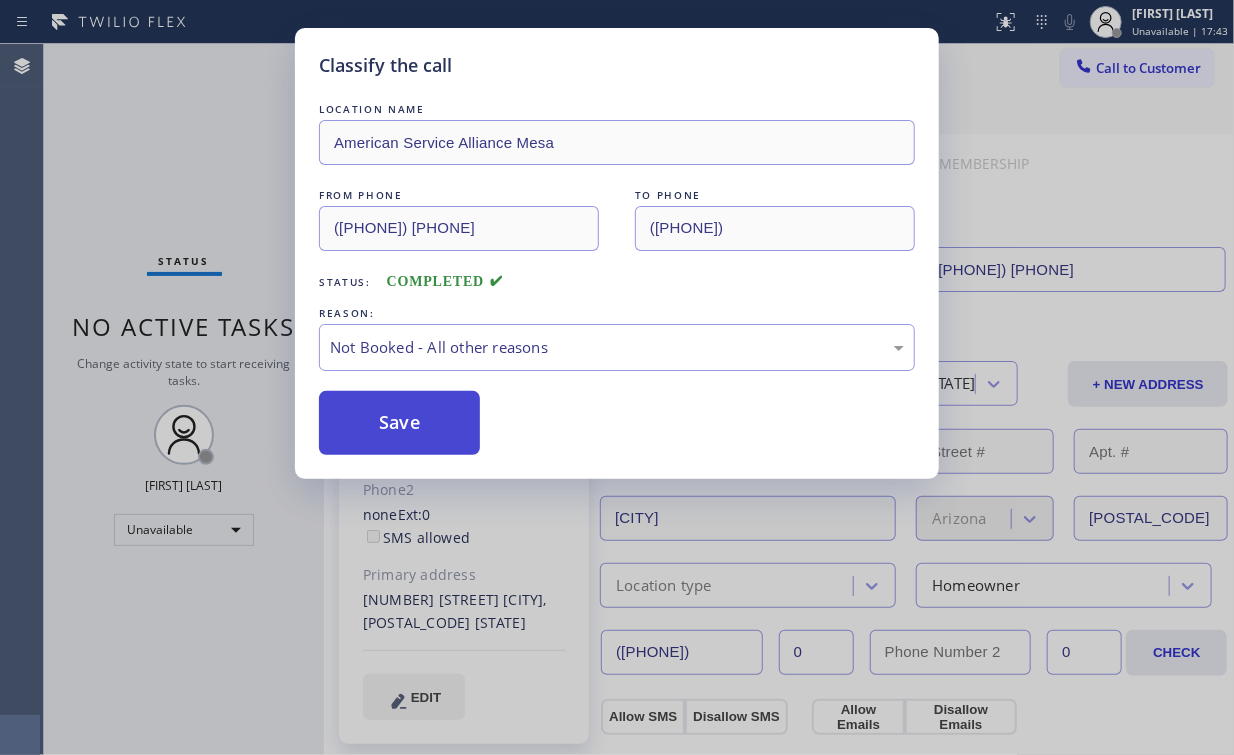 click on "Save" at bounding box center (399, 423) 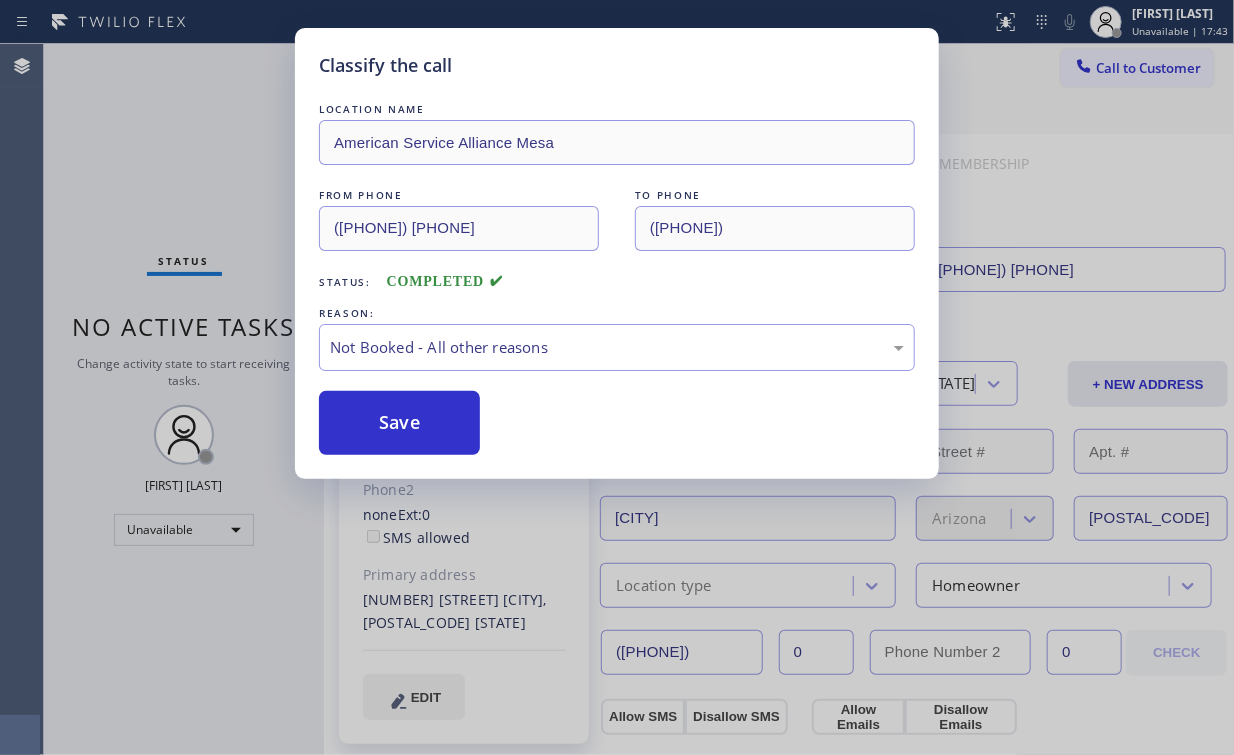 click on "Classify the call LOCATION NAME American Service Alliance Mesa FROM PHONE (480) 257-7701 TO PHONE (425) 213-2974 Status: COMPLETED REASON: Not Booked - All other reasons Save" at bounding box center [617, 377] 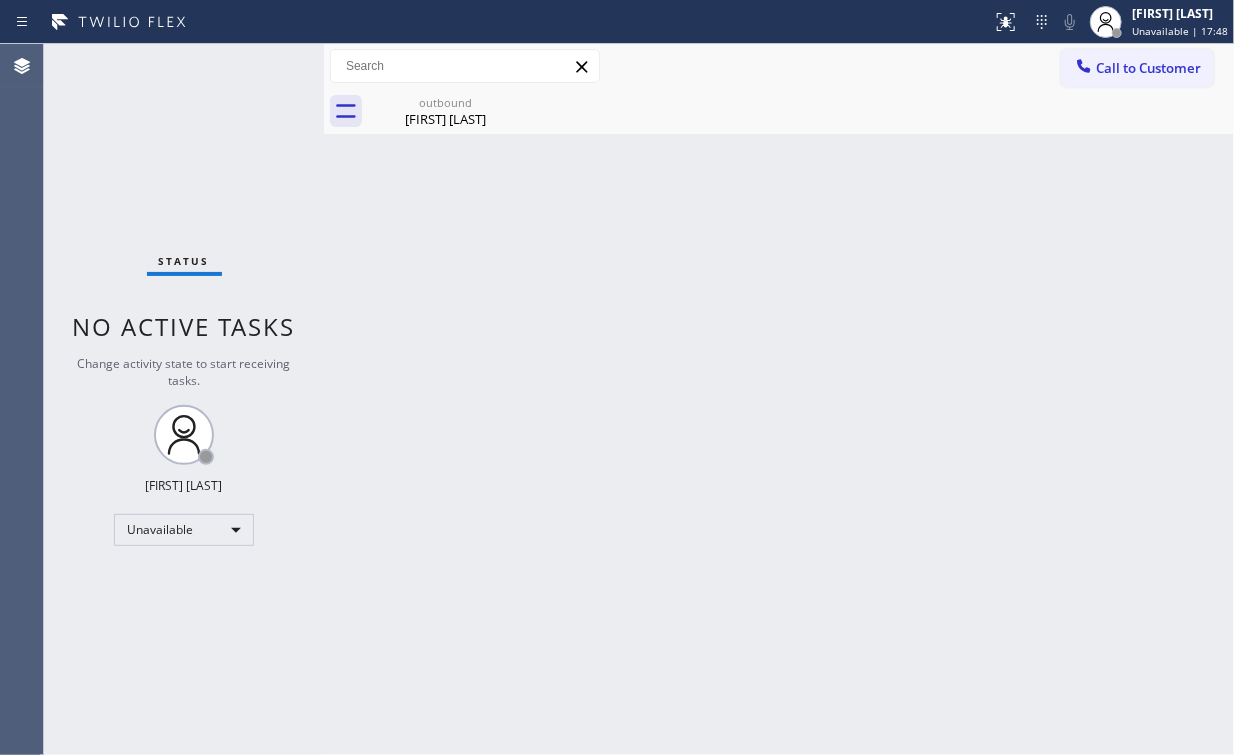 drag, startPoint x: 1139, startPoint y: 72, endPoint x: 876, endPoint y: 192, distance: 289.08304 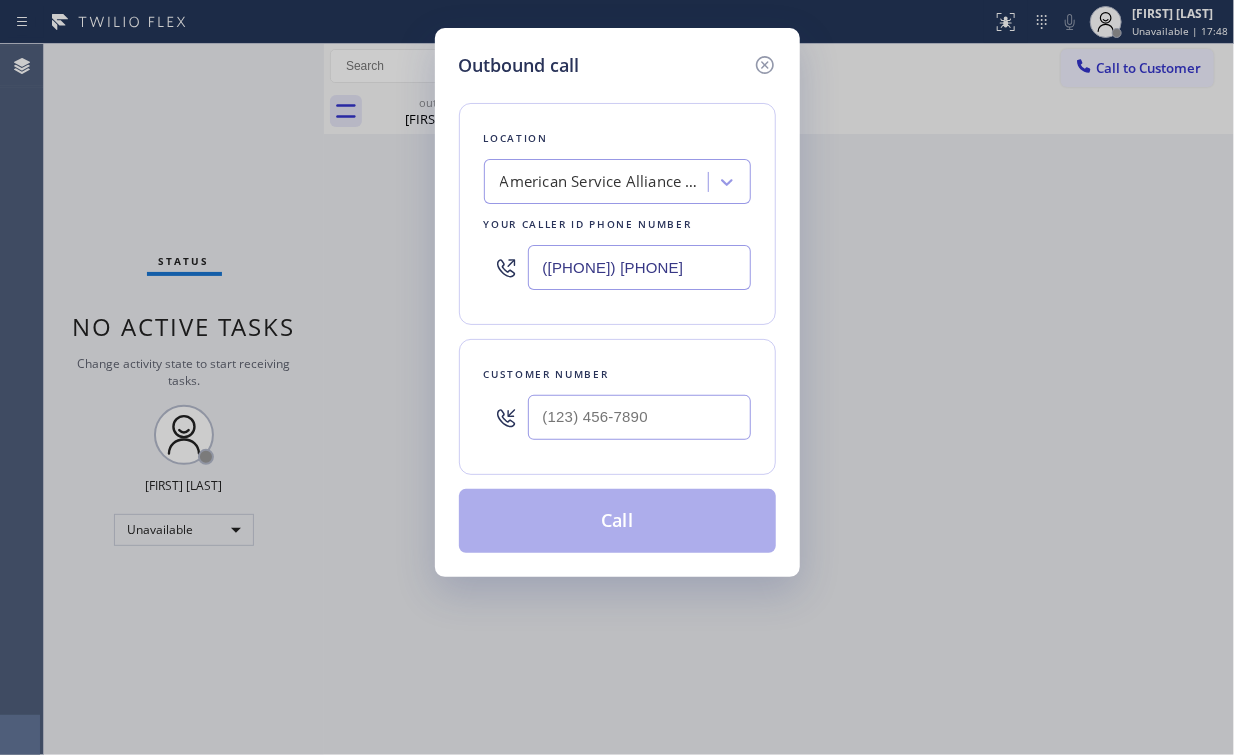 drag, startPoint x: 710, startPoint y: 264, endPoint x: 291, endPoint y: 265, distance: 419.0012 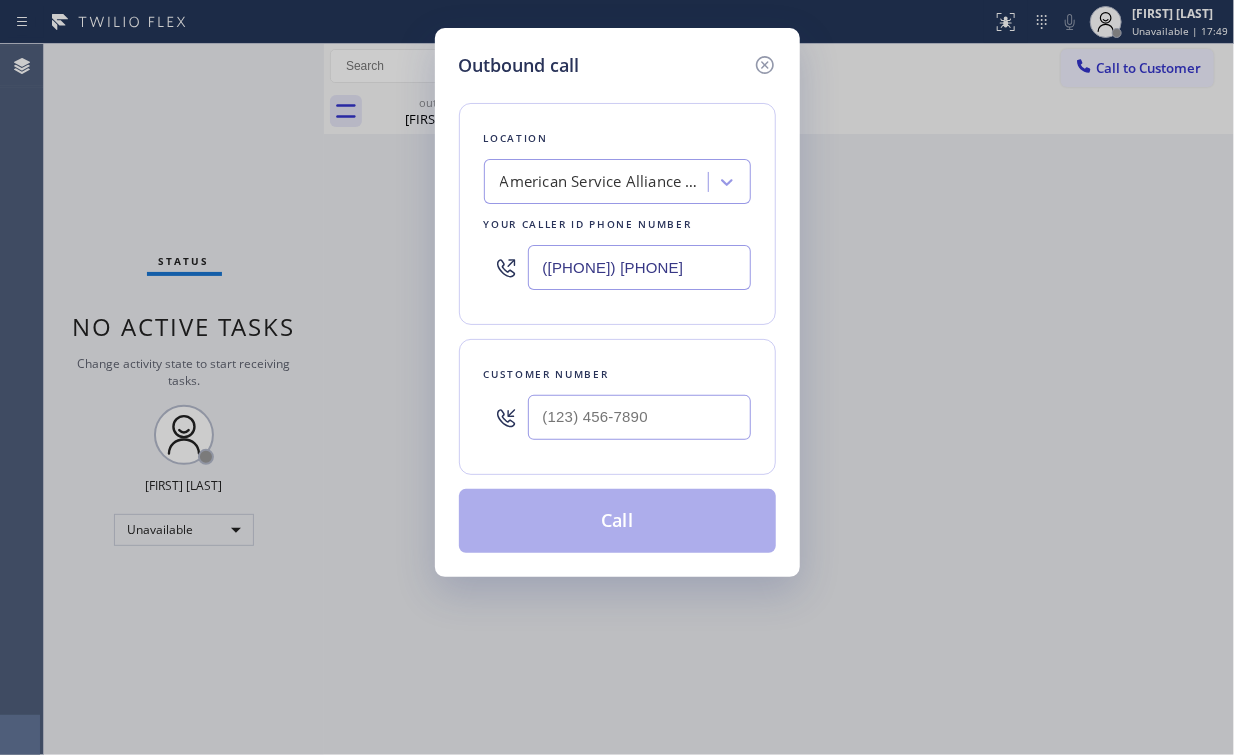 paste on "619) 369-0110" 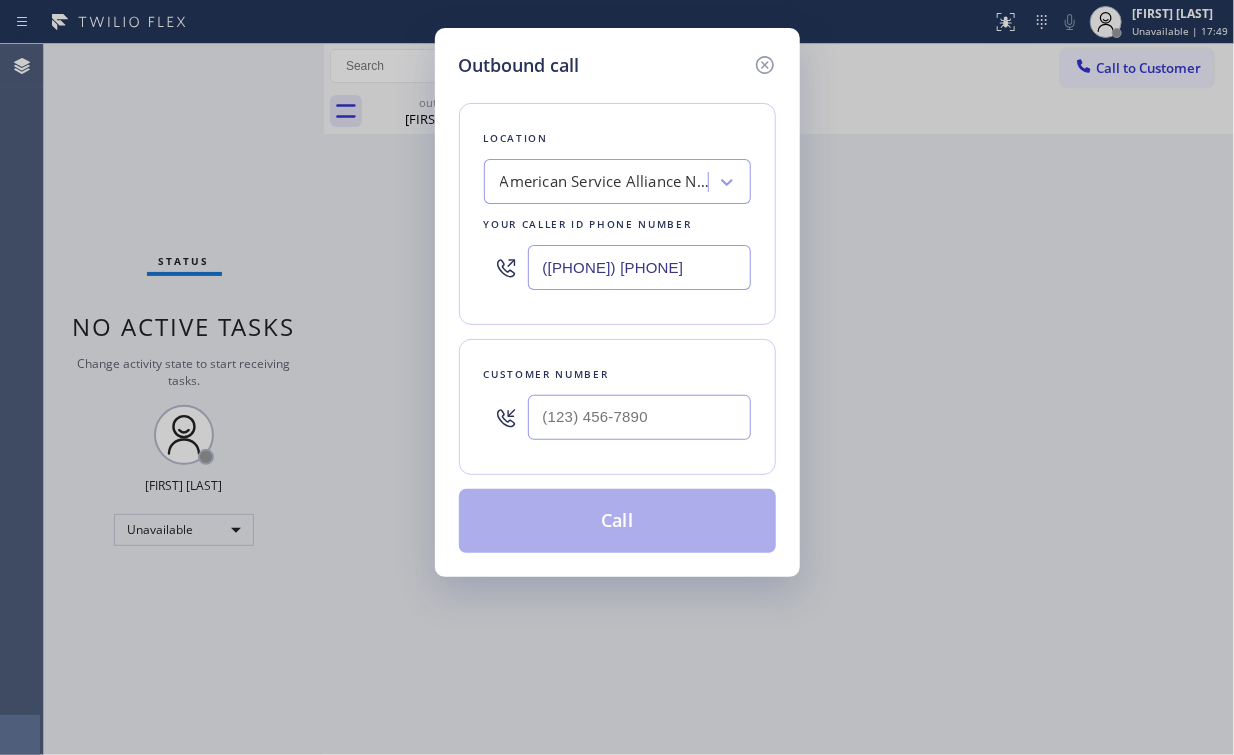 type on "([PHONE])" 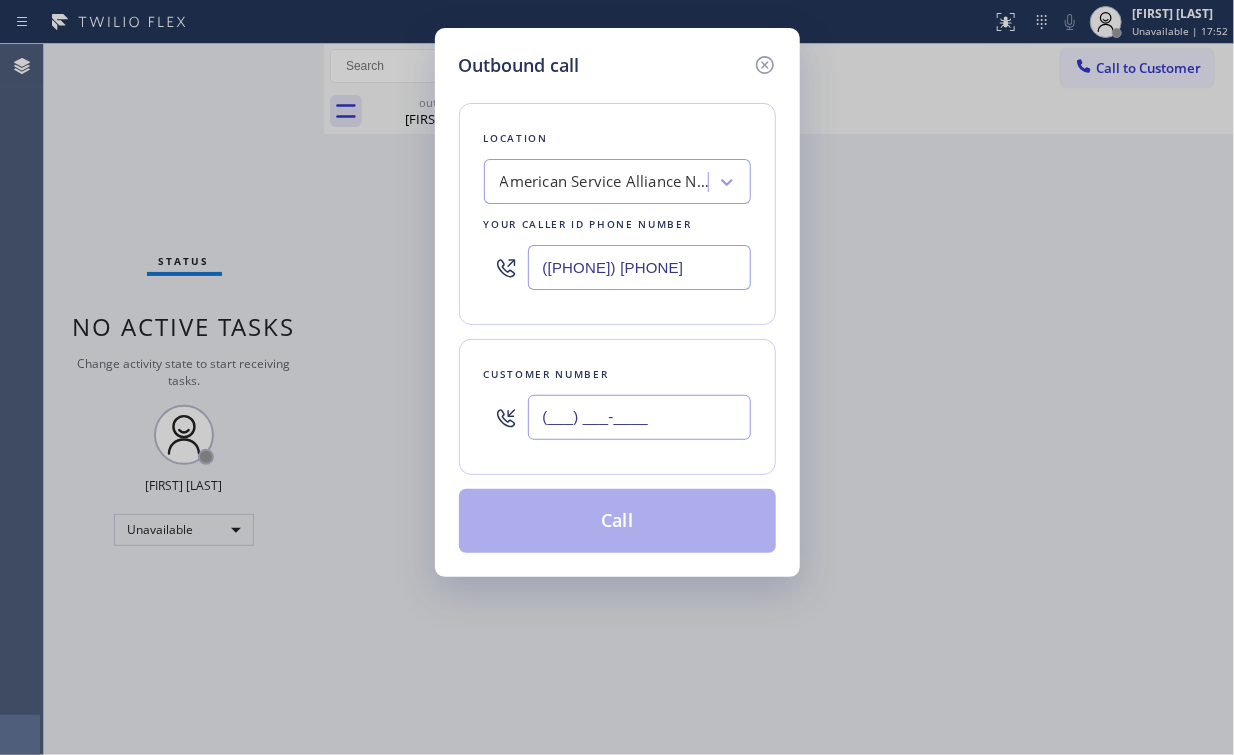 click on "(___) ___-____" at bounding box center (639, 417) 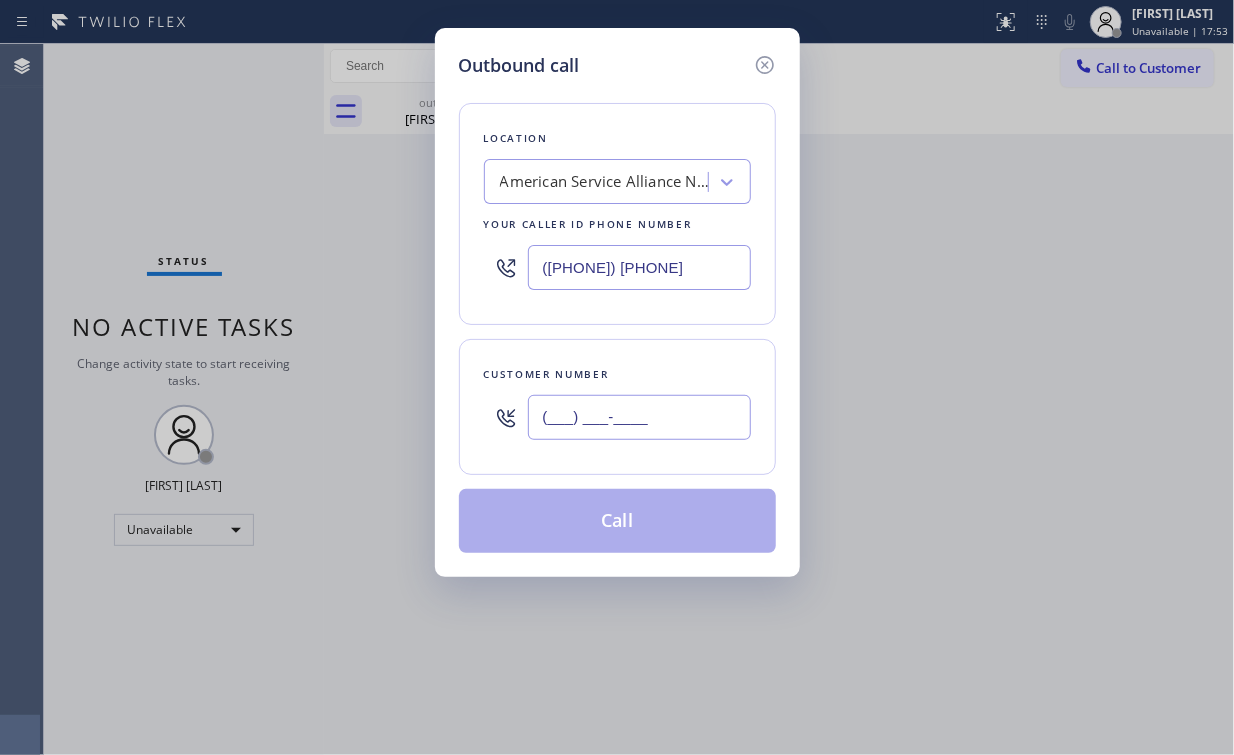 paste on "619) 756-0787" 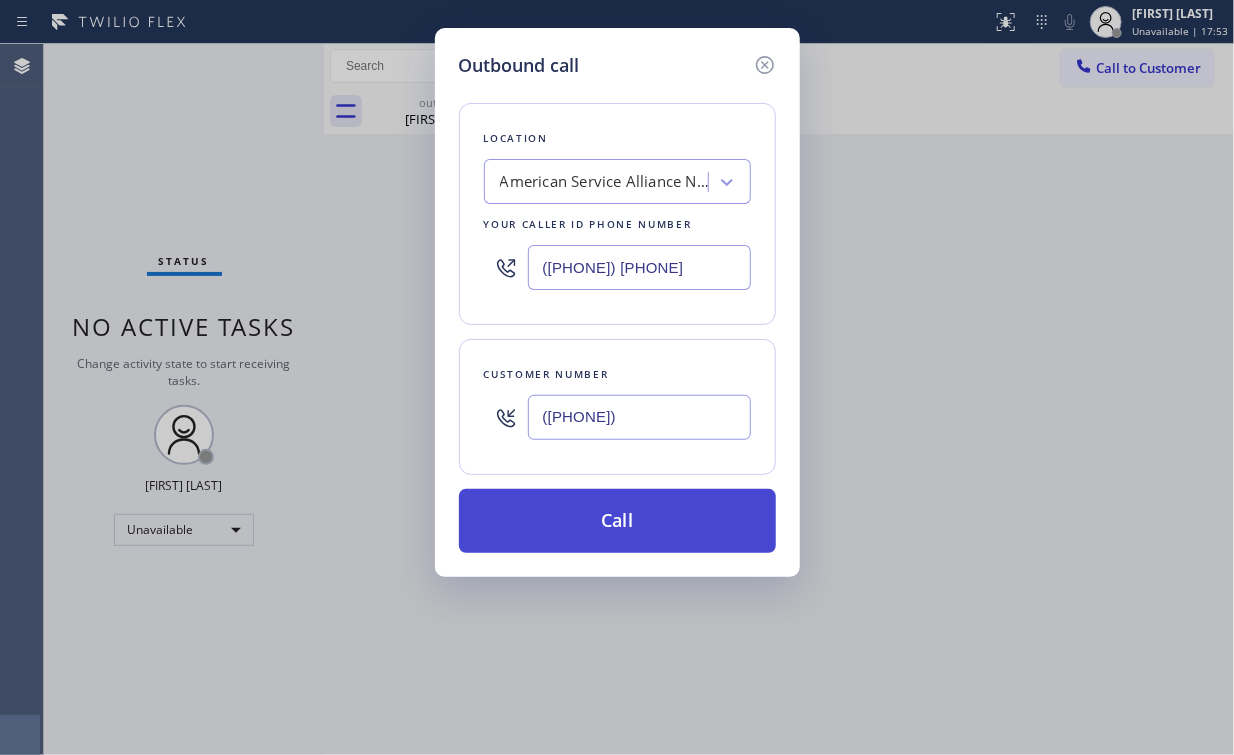 type on "([PHONE])" 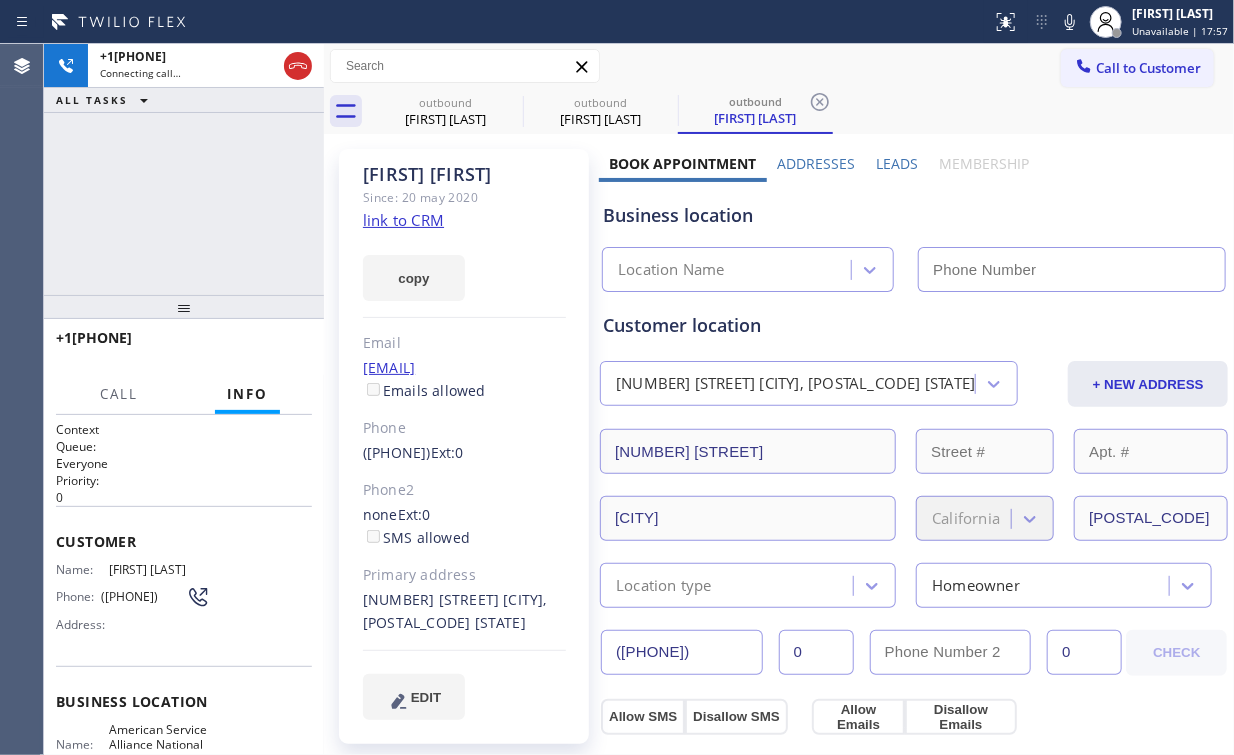 type on "([PHONE])" 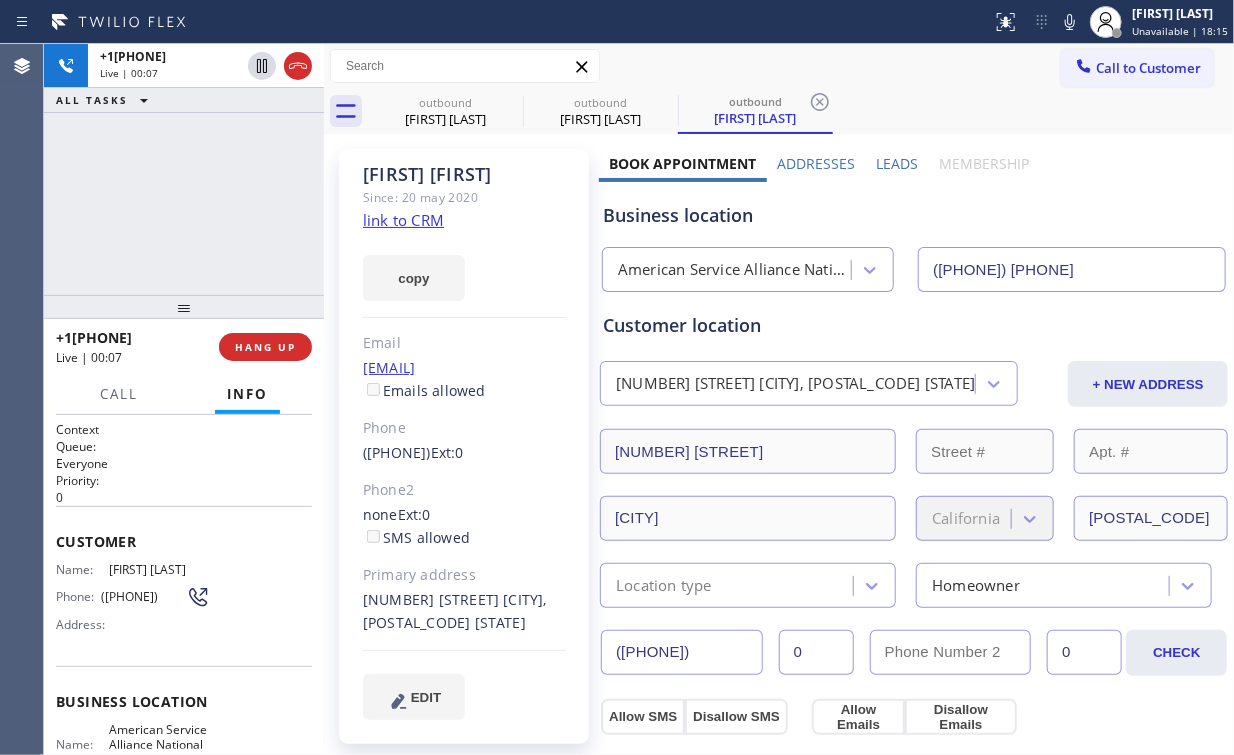 click on "+16197560787 Live | 00:07 ALL TASKS ALL TASKS ACTIVE TASKS TASKS IN WRAP UP" at bounding box center [184, 169] 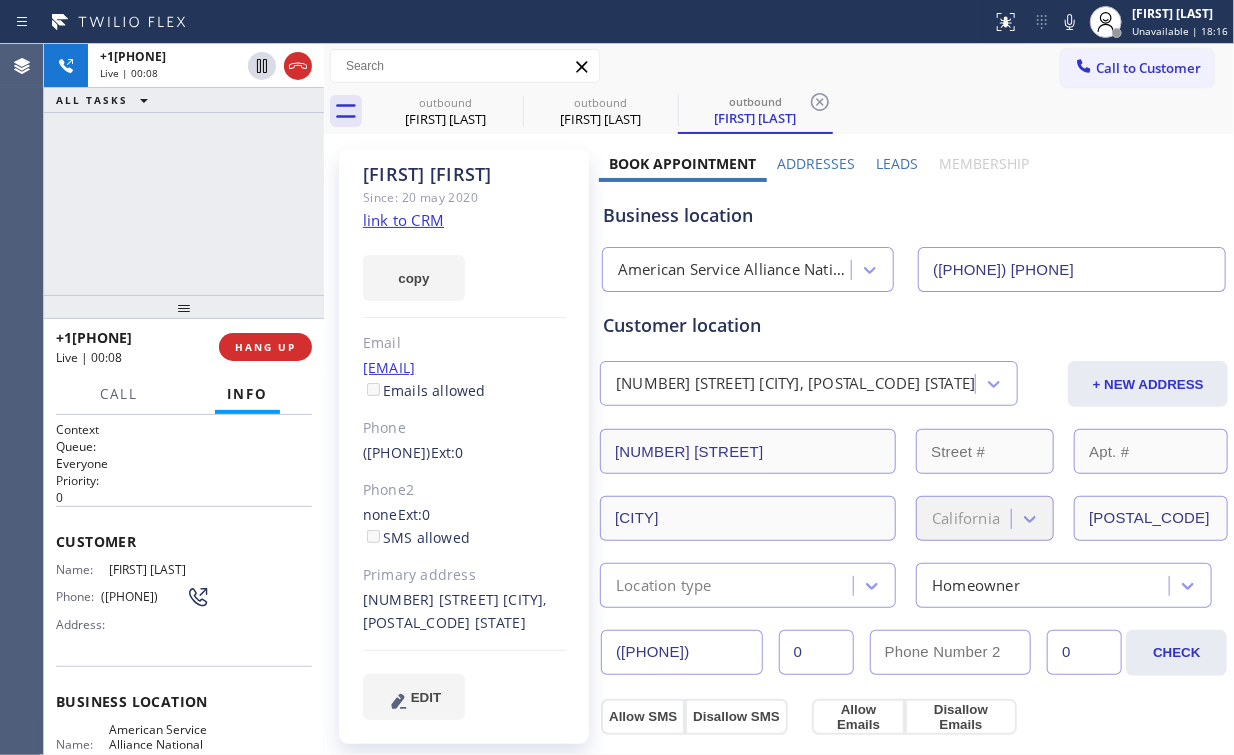 click on "American Service Alliance National City" at bounding box center [735, 270] 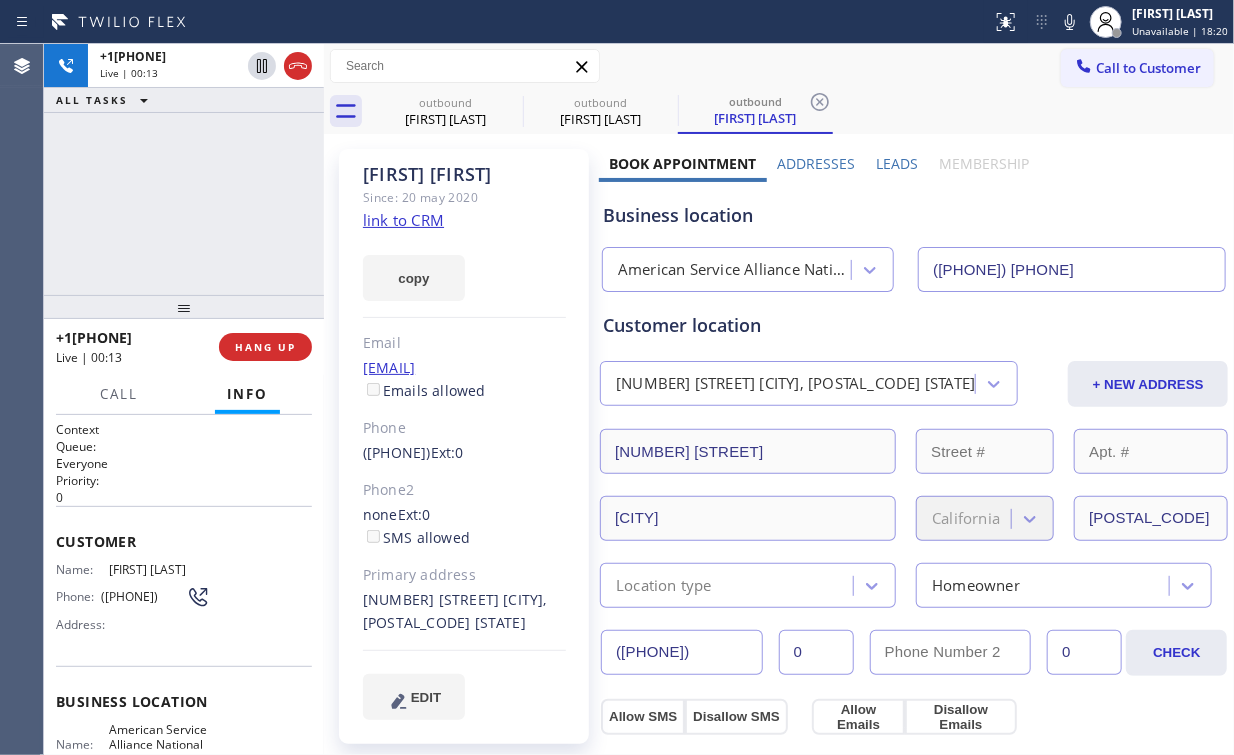 click on "+16197560787 Live | 00:13 ALL TASKS ALL TASKS ACTIVE TASKS TASKS IN WRAP UP" at bounding box center (184, 169) 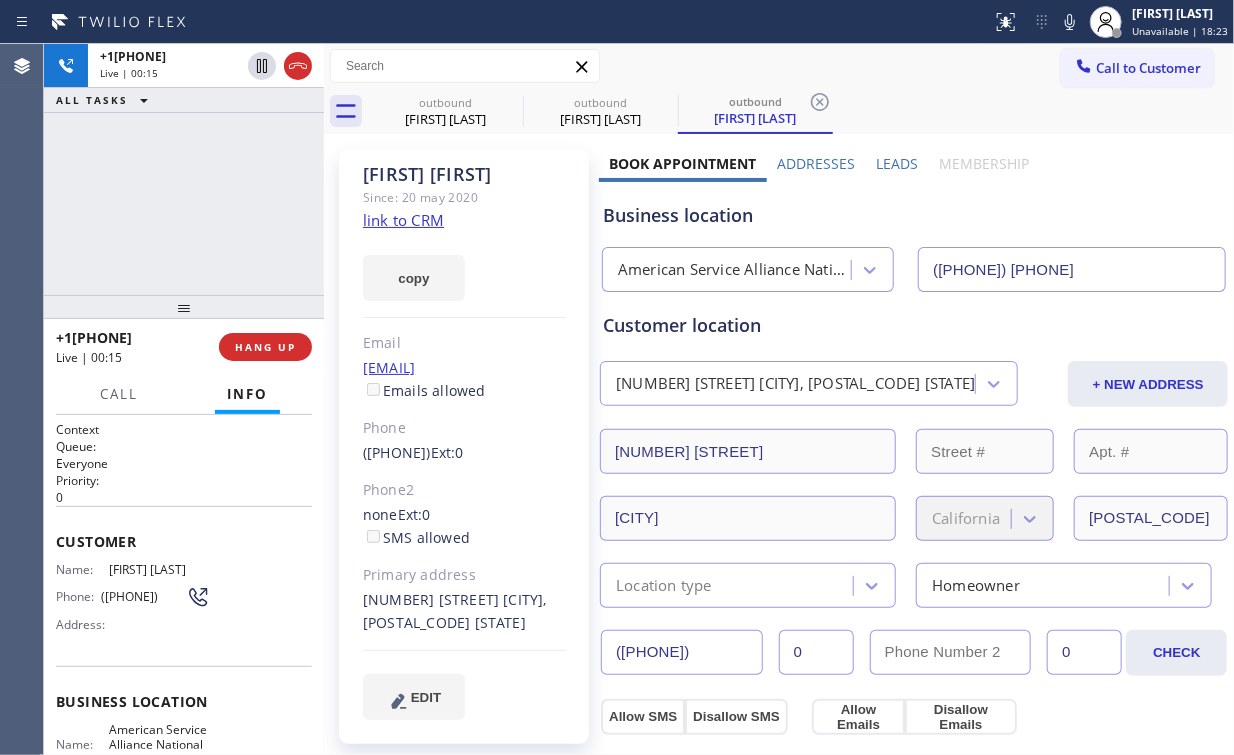 click on "+16197560787 Live | 00:15 ALL TASKS ALL TASKS ACTIVE TASKS TASKS IN WRAP UP" at bounding box center (184, 169) 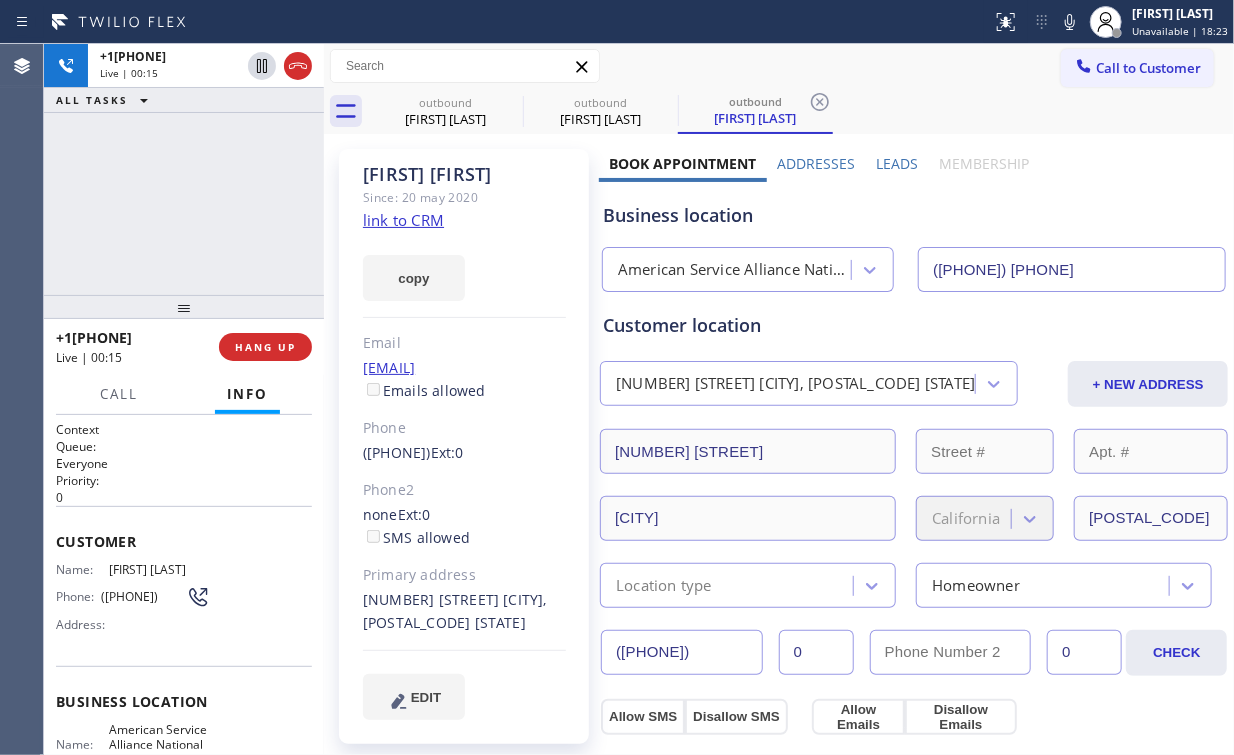 click on "+16197560787 Live | 00:15 ALL TASKS ALL TASKS ACTIVE TASKS TASKS IN WRAP UP" at bounding box center [184, 169] 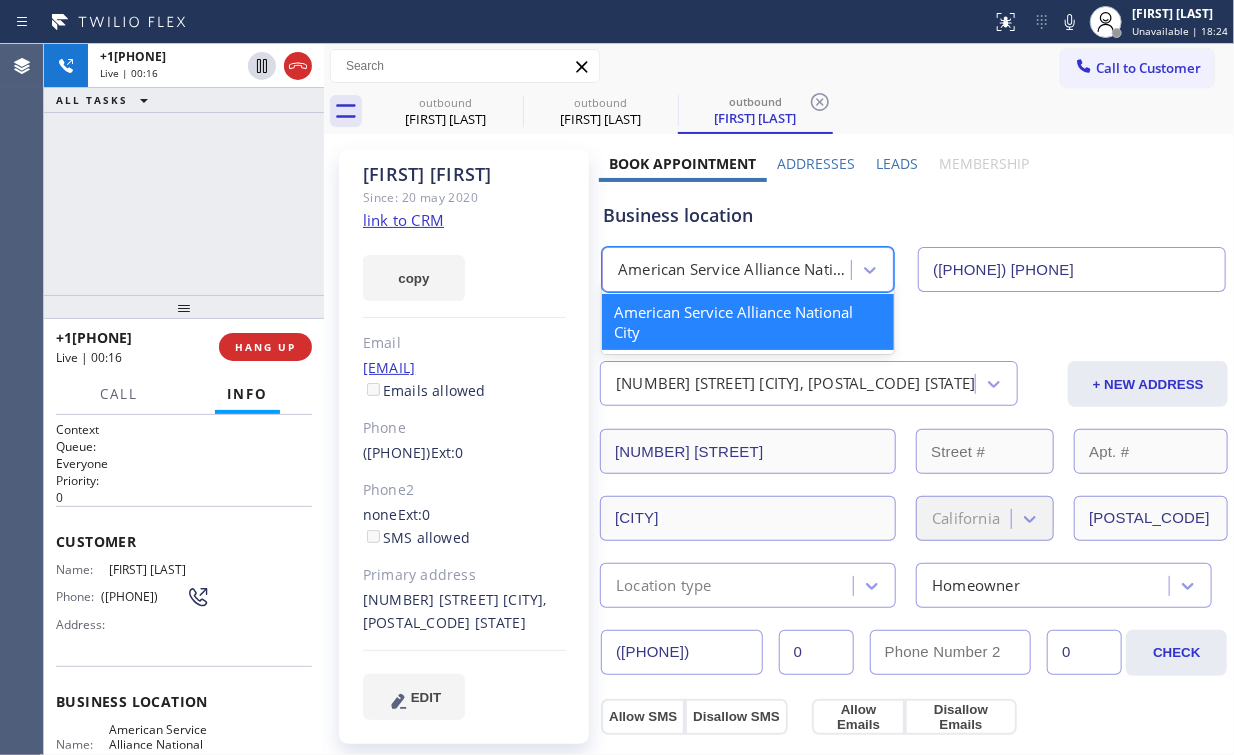 click on "American Service Alliance National City" at bounding box center [735, 270] 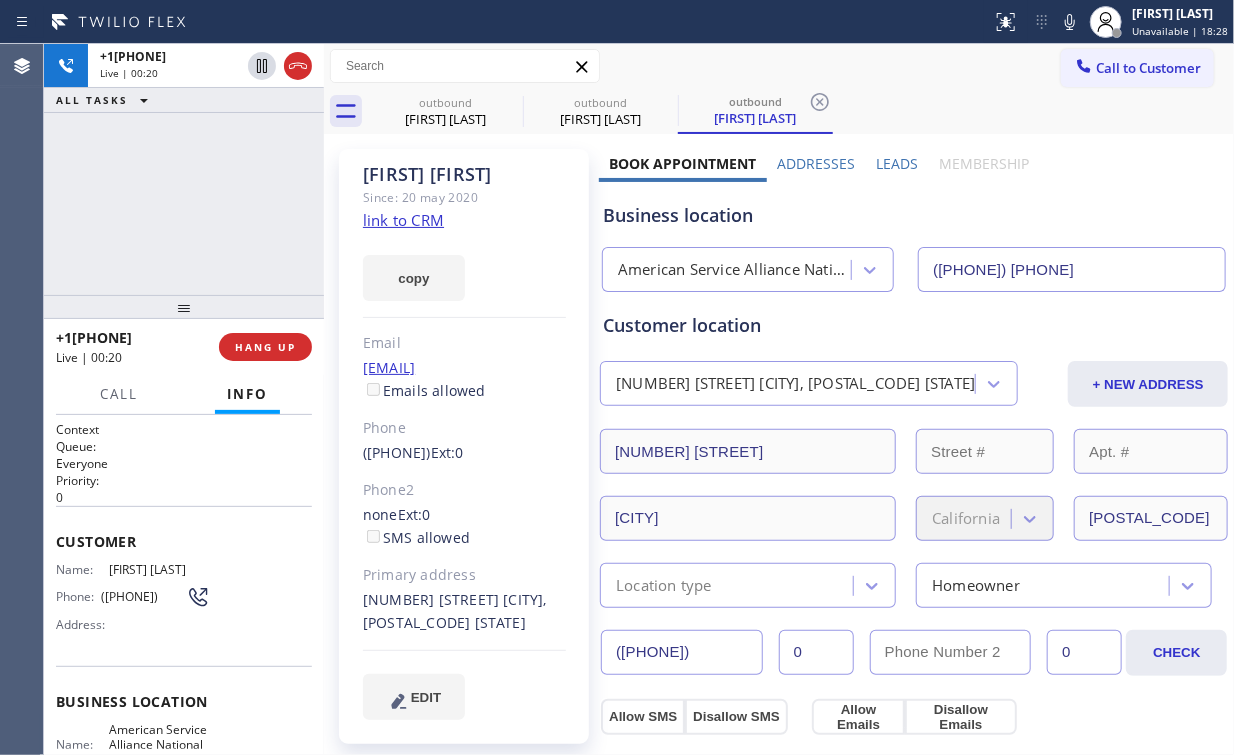 click on "+16197560787 Live | 00:20 ALL TASKS ALL TASKS ACTIVE TASKS TASKS IN WRAP UP" at bounding box center [184, 169] 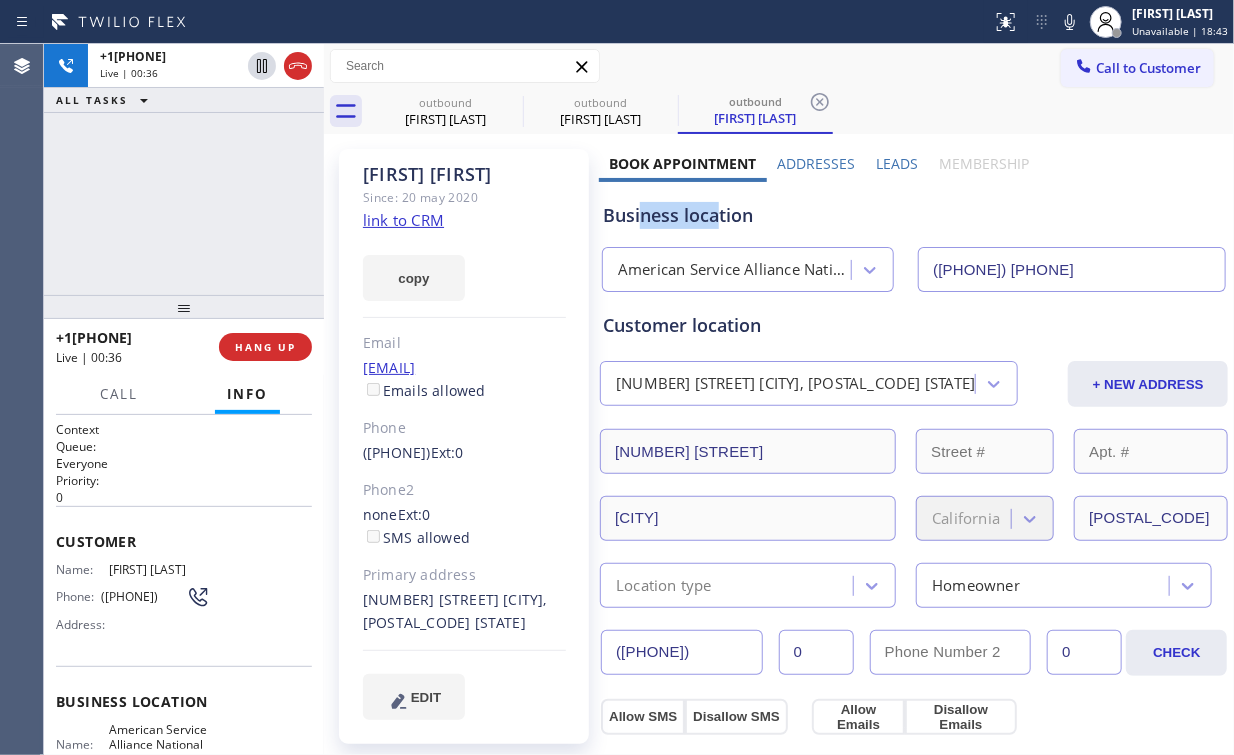 drag, startPoint x: 714, startPoint y: 218, endPoint x: 640, endPoint y: 218, distance: 74 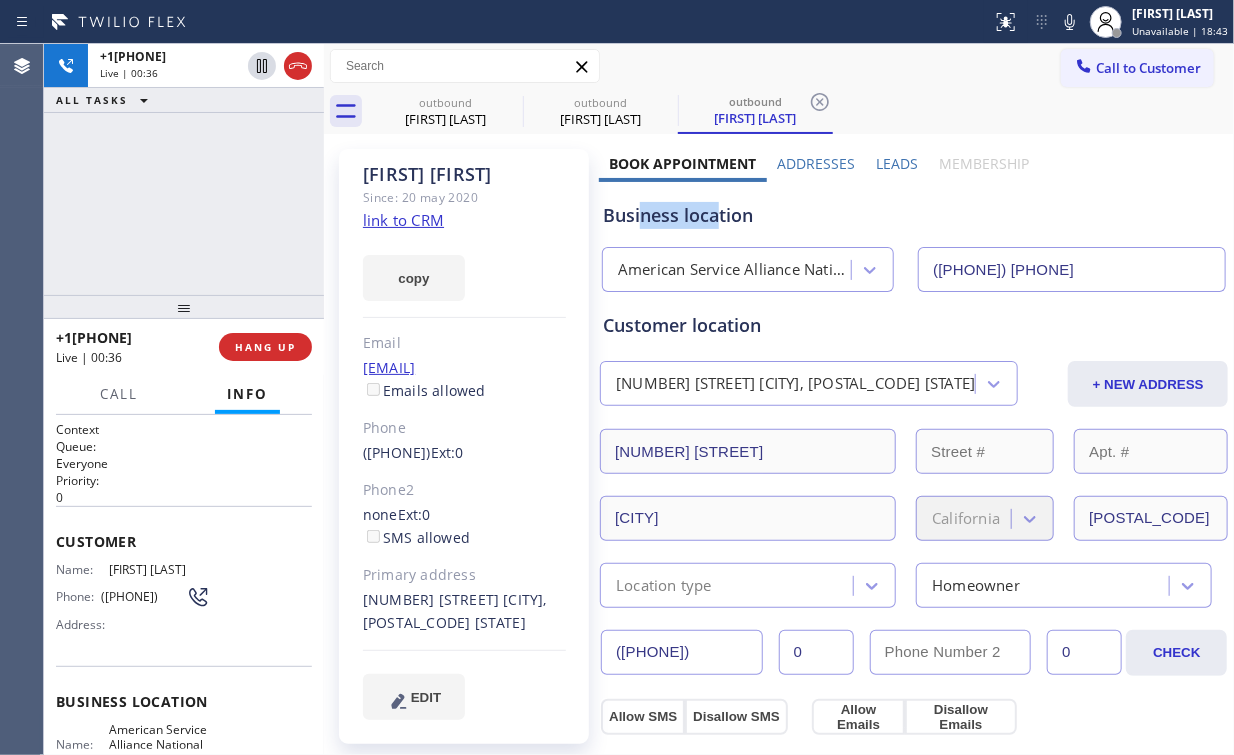 click on "Business location" at bounding box center (914, 215) 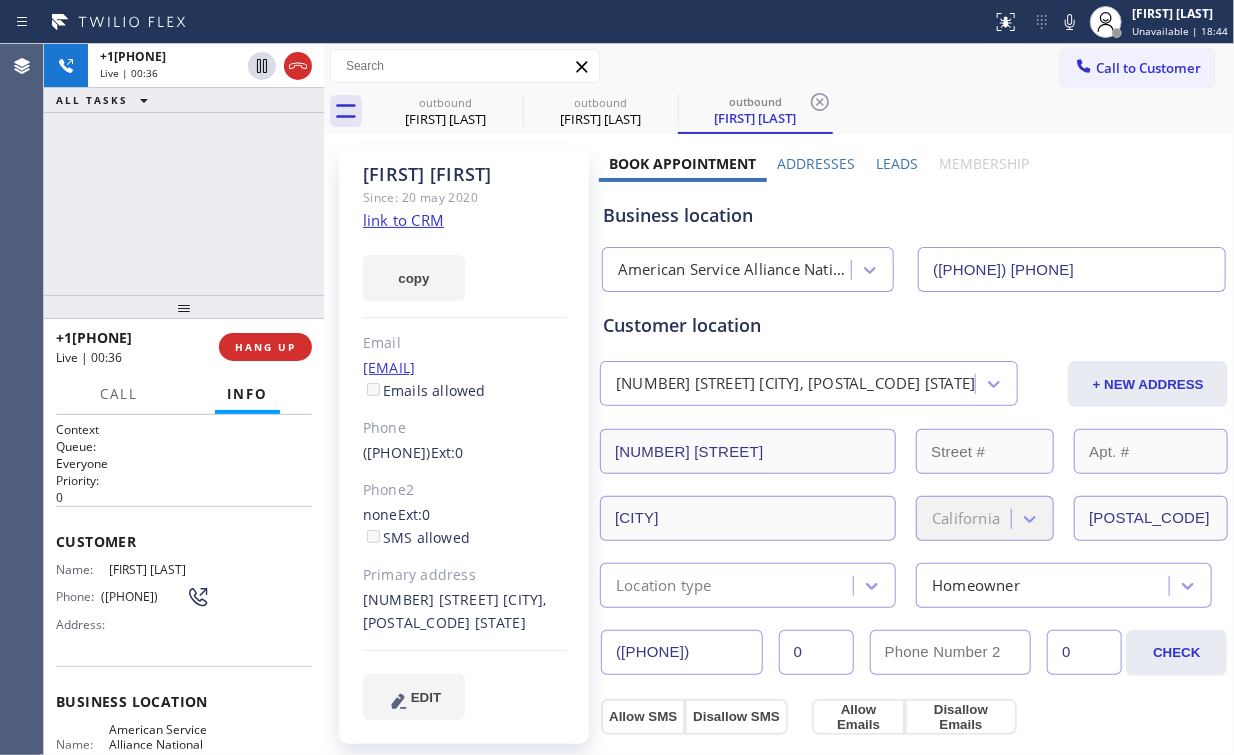 click on "+16197560787 Live | 00:36 ALL TASKS ALL TASKS ACTIVE TASKS TASKS IN WRAP UP" at bounding box center (184, 169) 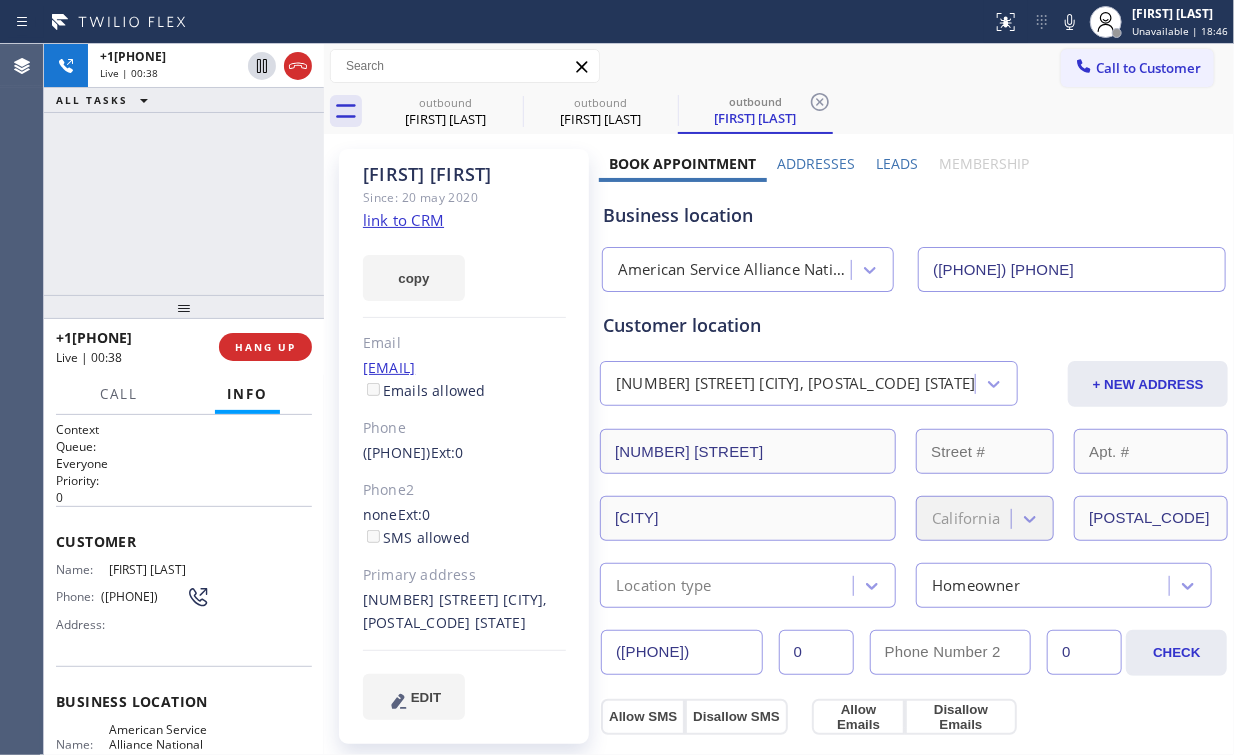 click on "+16197560787 Live | 00:38 ALL TASKS ALL TASKS ACTIVE TASKS TASKS IN WRAP UP" at bounding box center [184, 169] 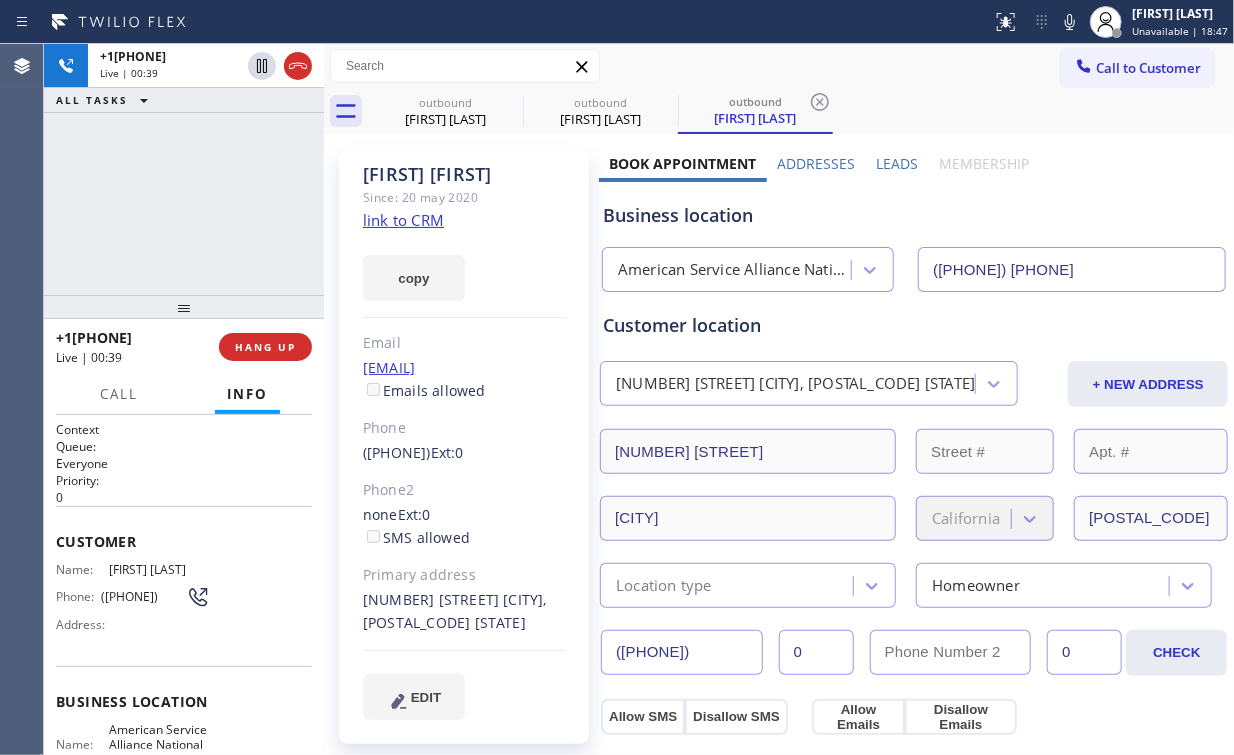 click on "+16197560787 Live | 00:39 ALL TASKS ALL TASKS ACTIVE TASKS TASKS IN WRAP UP" at bounding box center (184, 169) 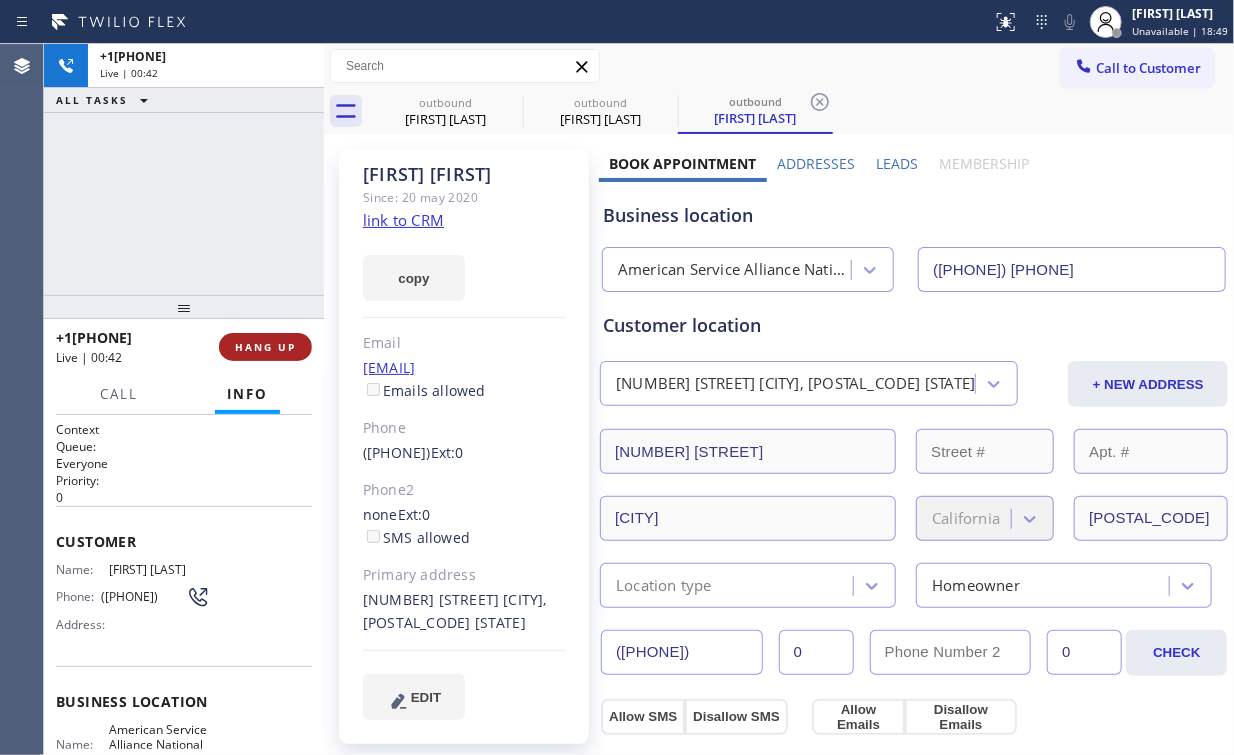 click on "HANG UP" at bounding box center [265, 347] 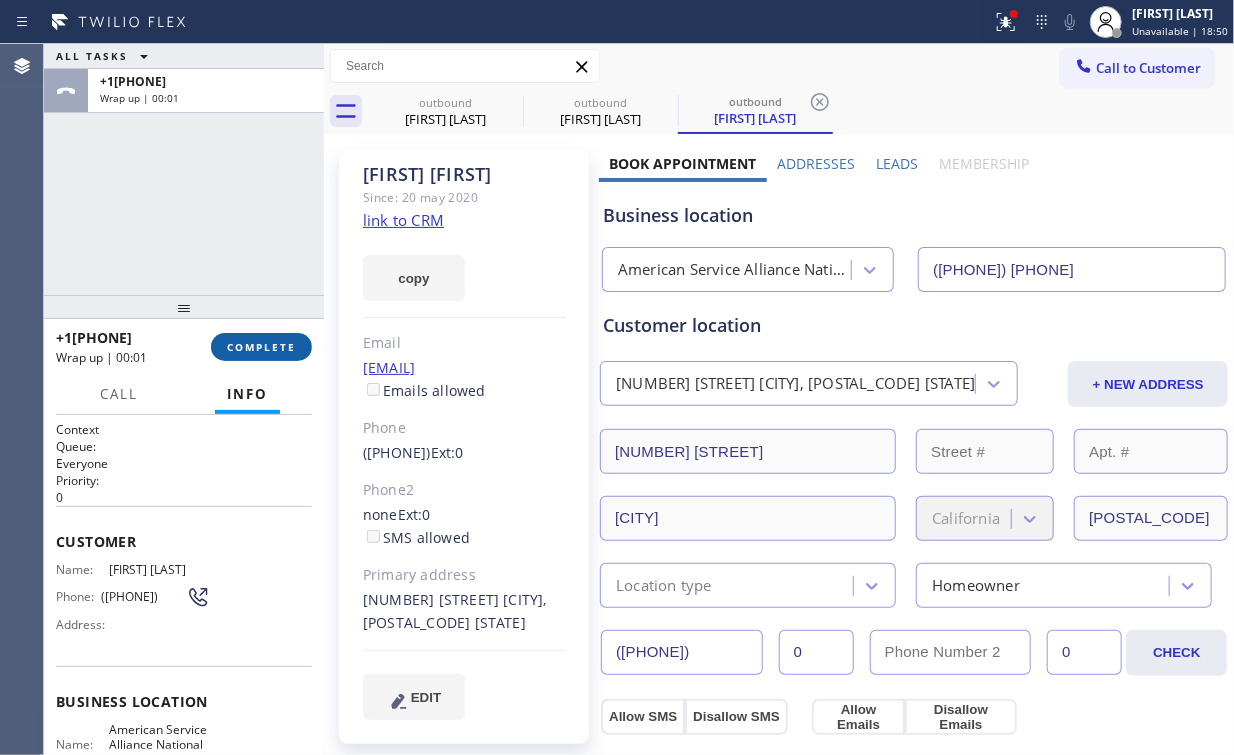click on "COMPLETE" at bounding box center [261, 347] 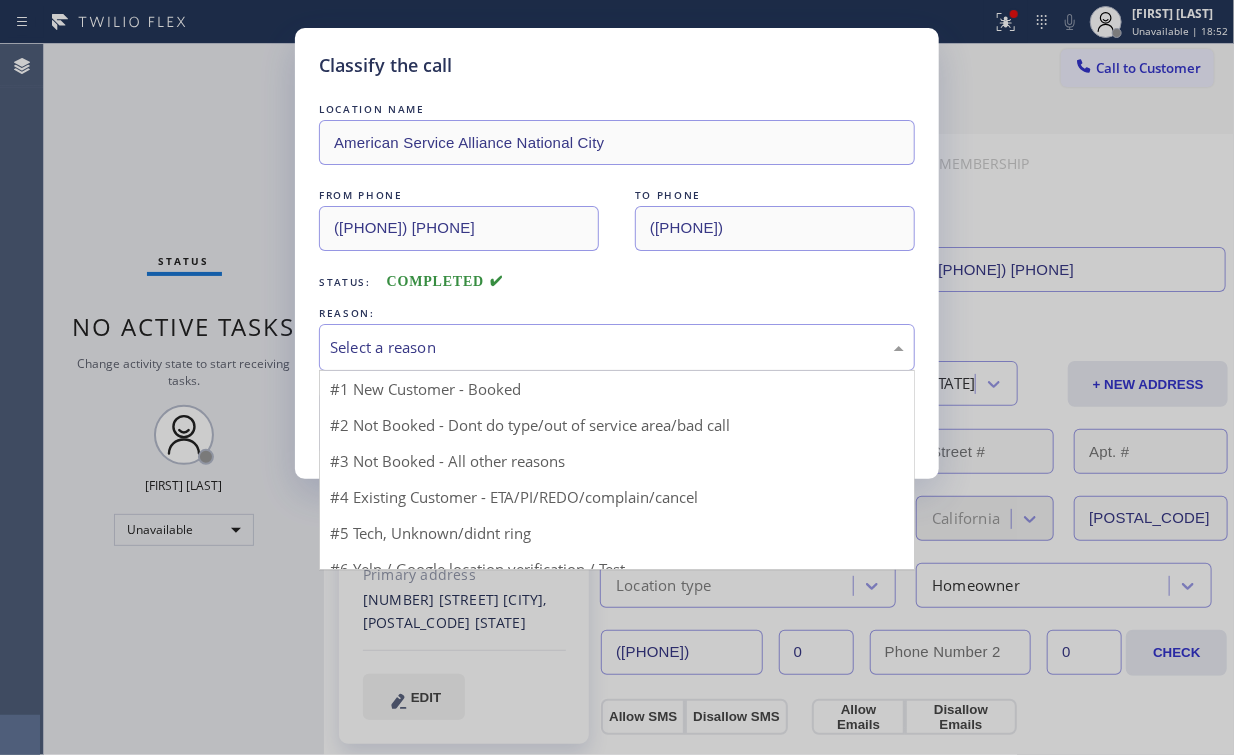 click on "Select a reason" at bounding box center (617, 347) 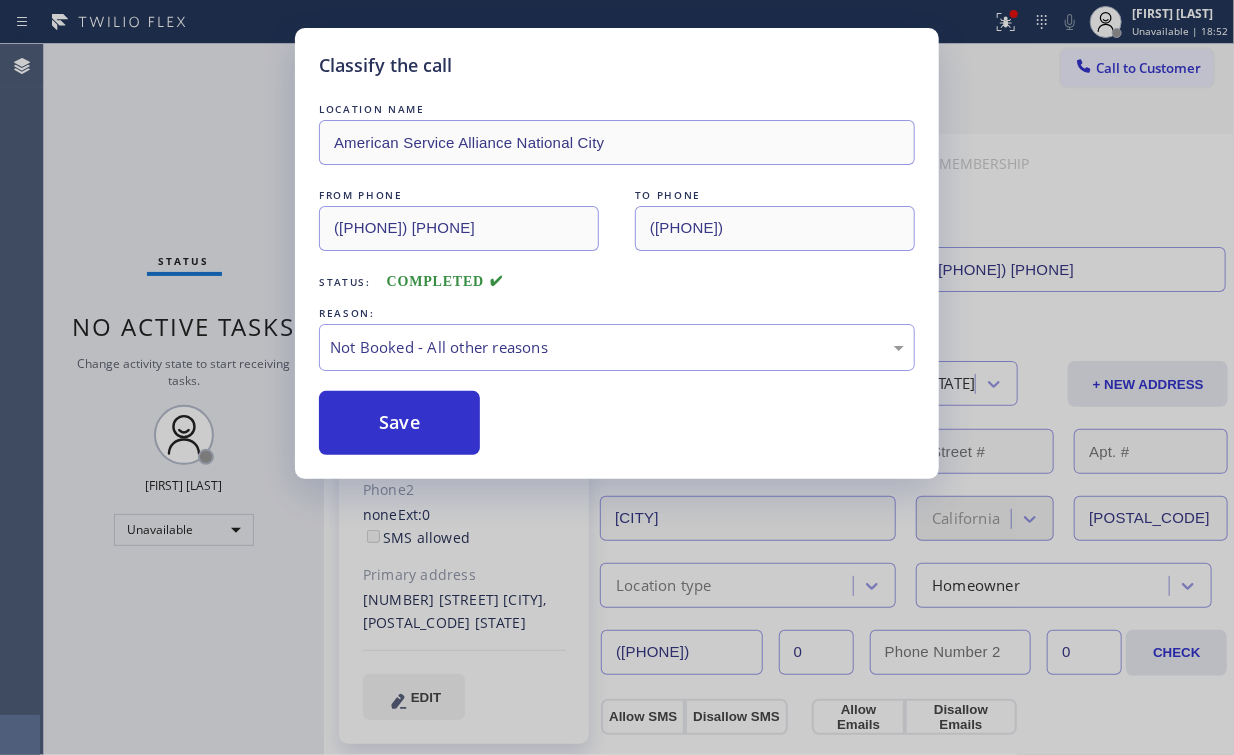 drag, startPoint x: 404, startPoint y: 412, endPoint x: 254, endPoint y: 152, distance: 300.16663 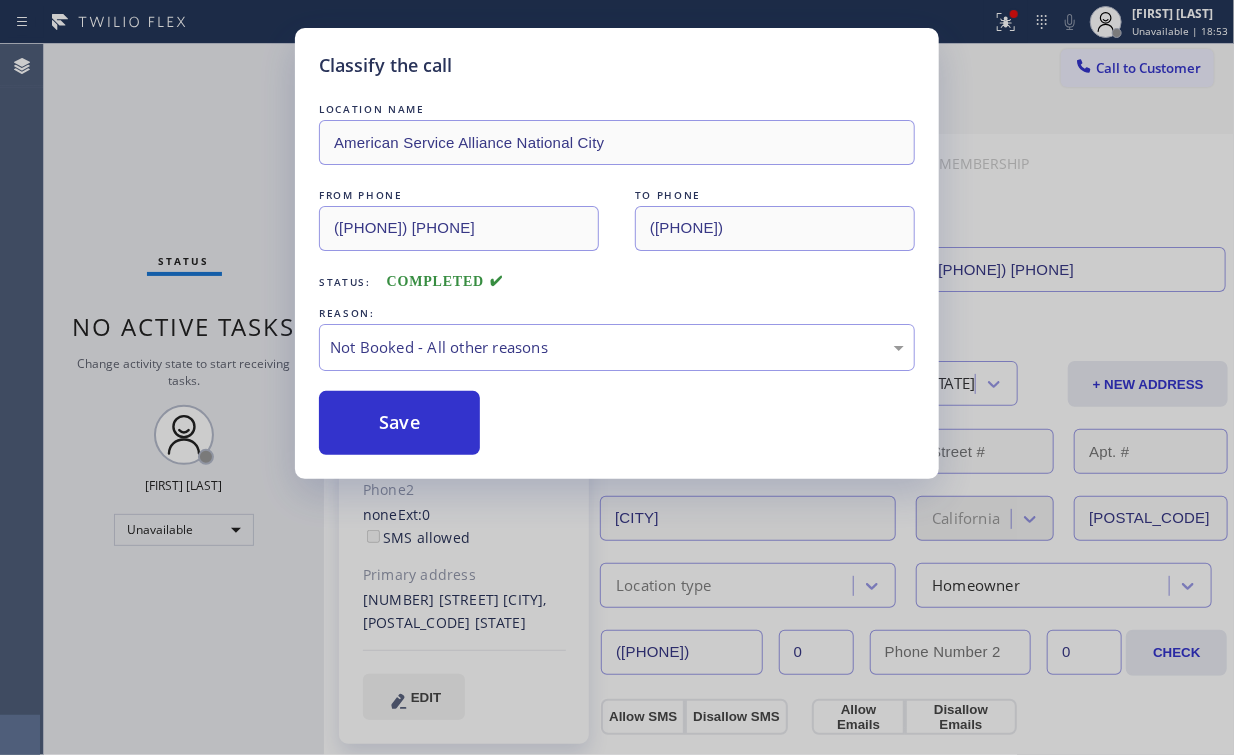 click on "Classify the call LOCATION NAME American Service Alliance National City FROM PHONE (619) 369-0110 TO PHONE (619) 756-0787 Status: COMPLETED REASON: Not Booked - All other reasons Save" at bounding box center [617, 377] 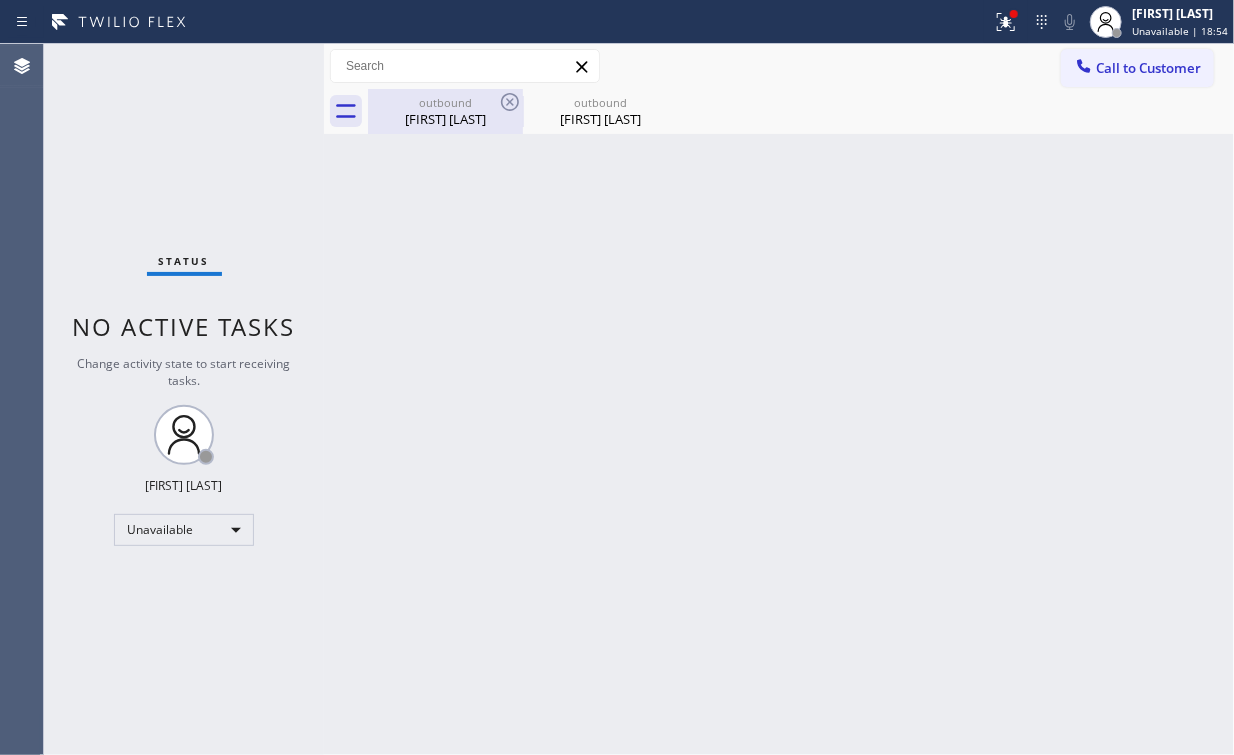 click on "Craig Sebring" at bounding box center (445, 119) 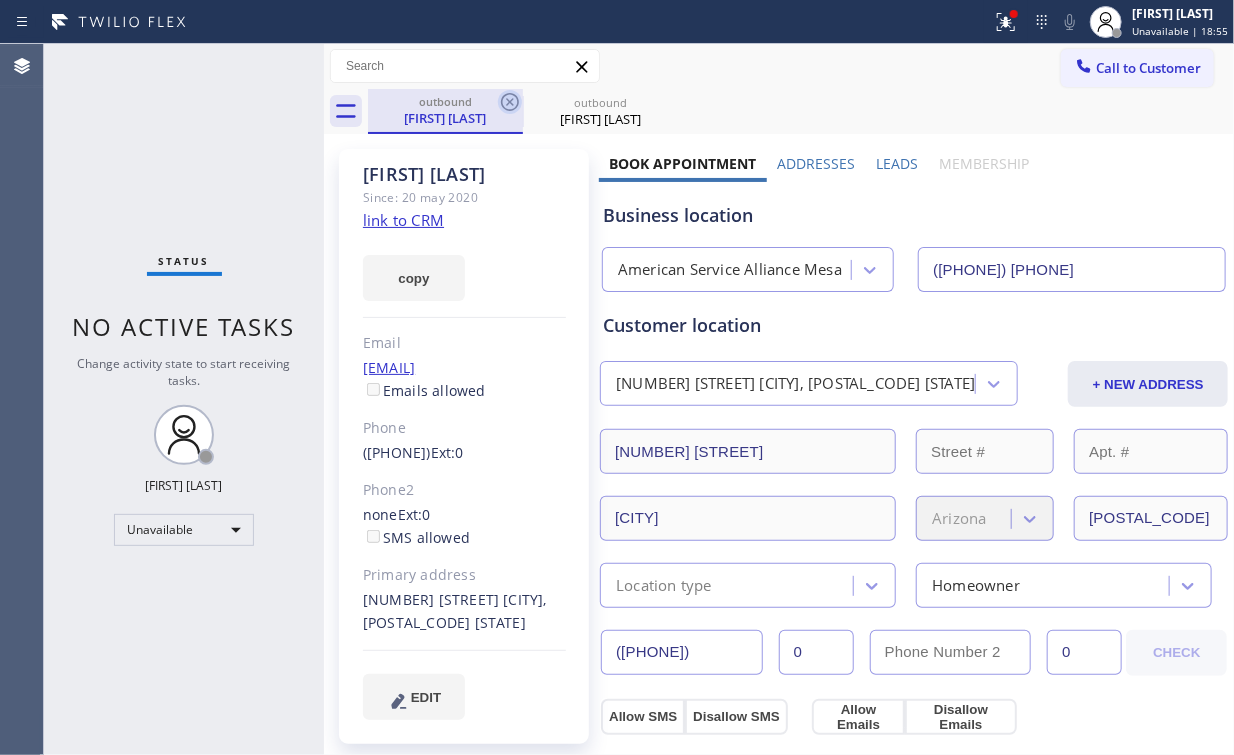 click 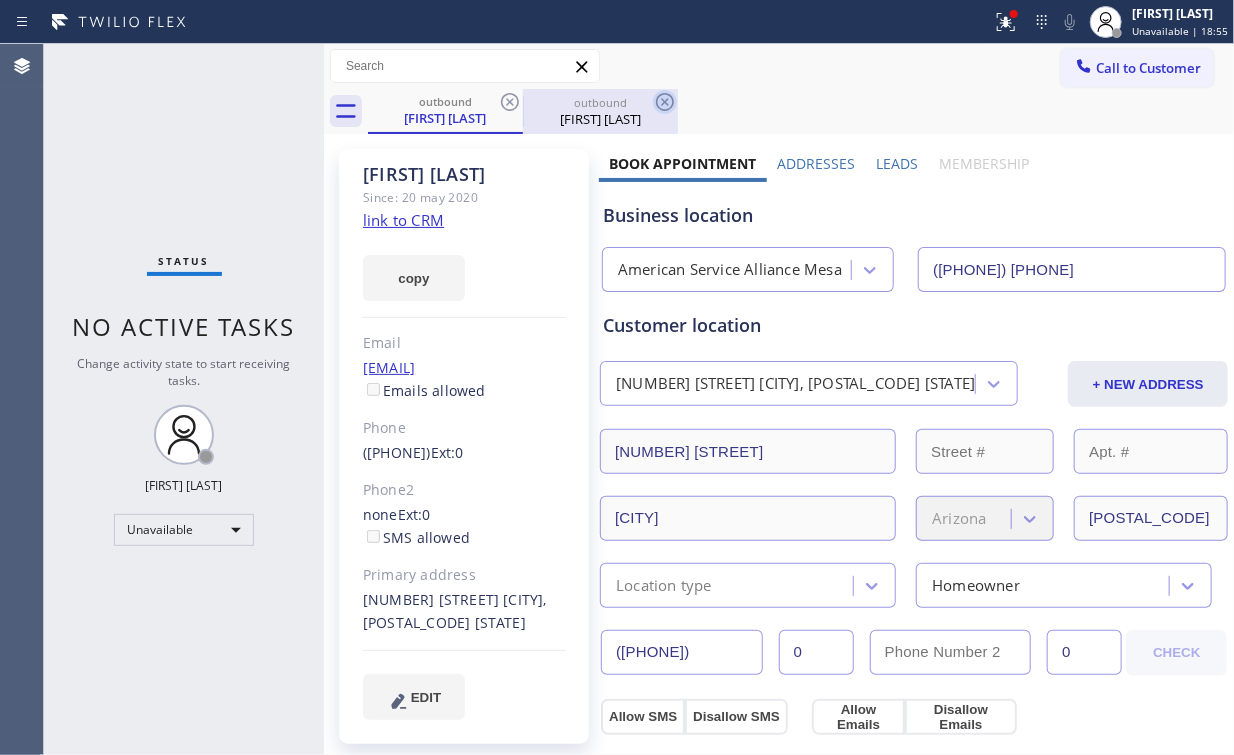 type on "([PHONE])" 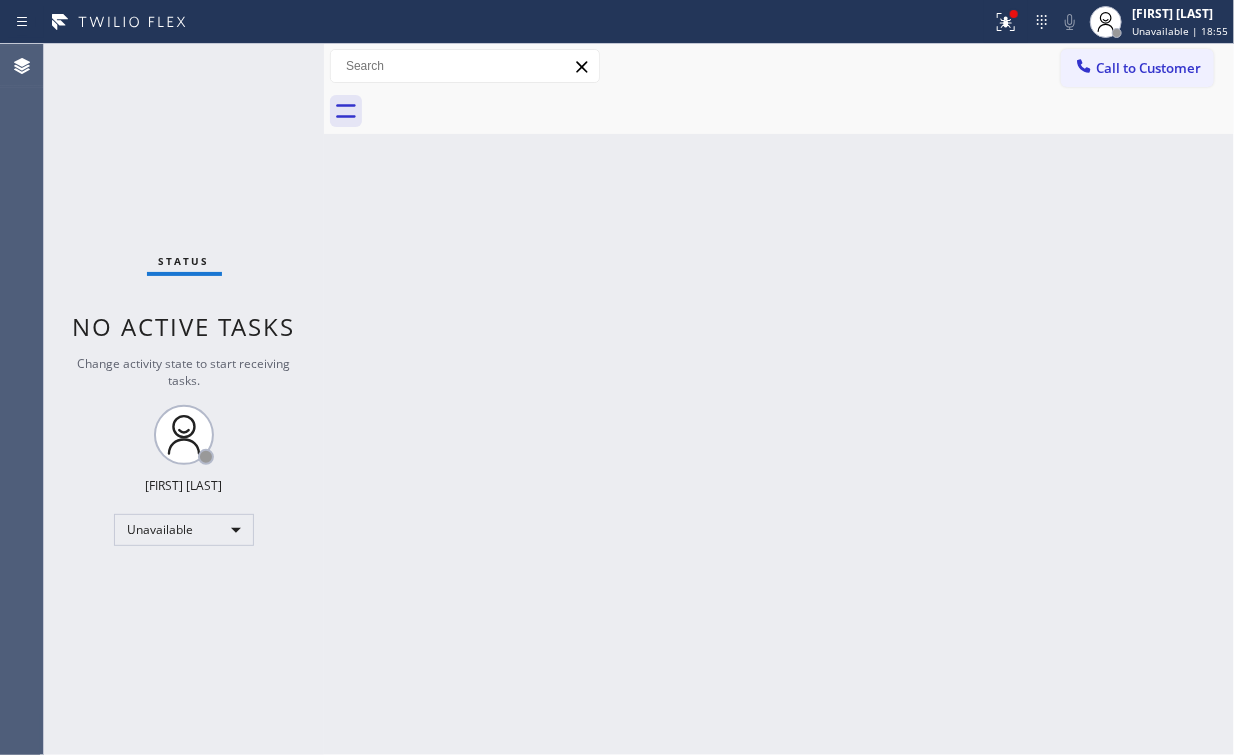 drag, startPoint x: 180, startPoint y: 136, endPoint x: 194, endPoint y: 0, distance: 136.71869 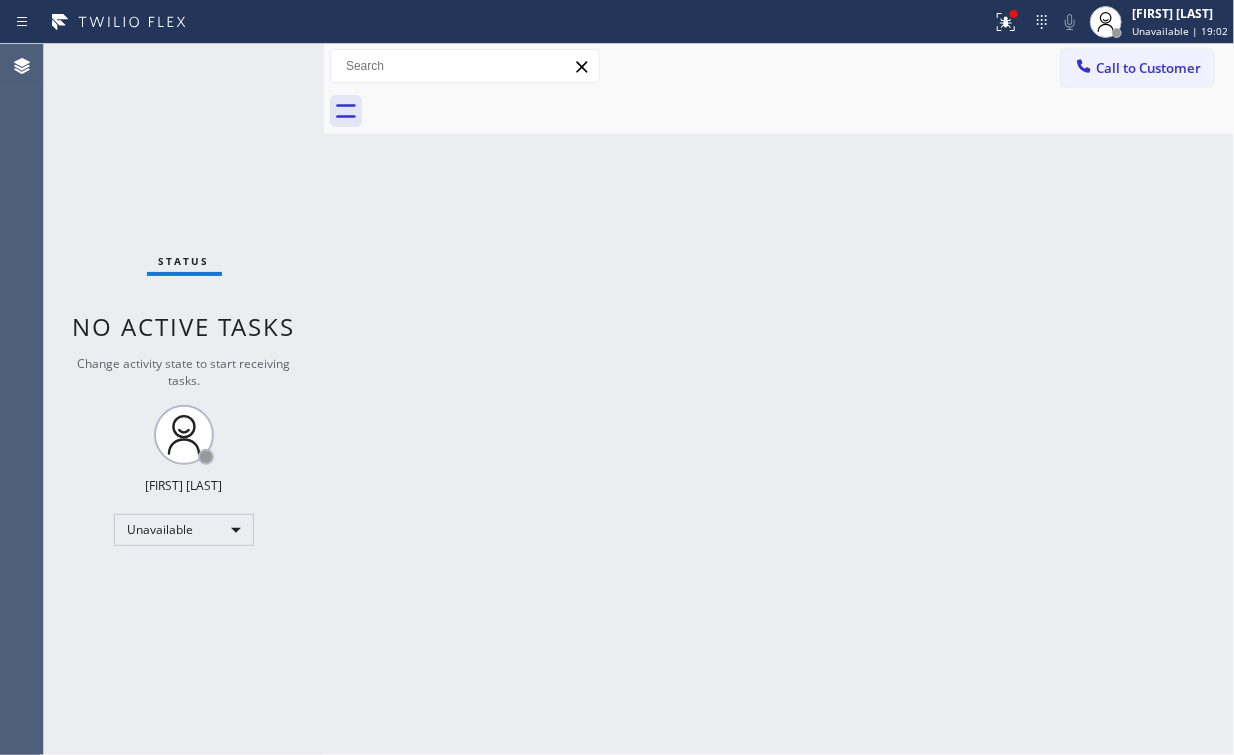 drag, startPoint x: 1013, startPoint y: 20, endPoint x: 961, endPoint y: 234, distance: 220.22716 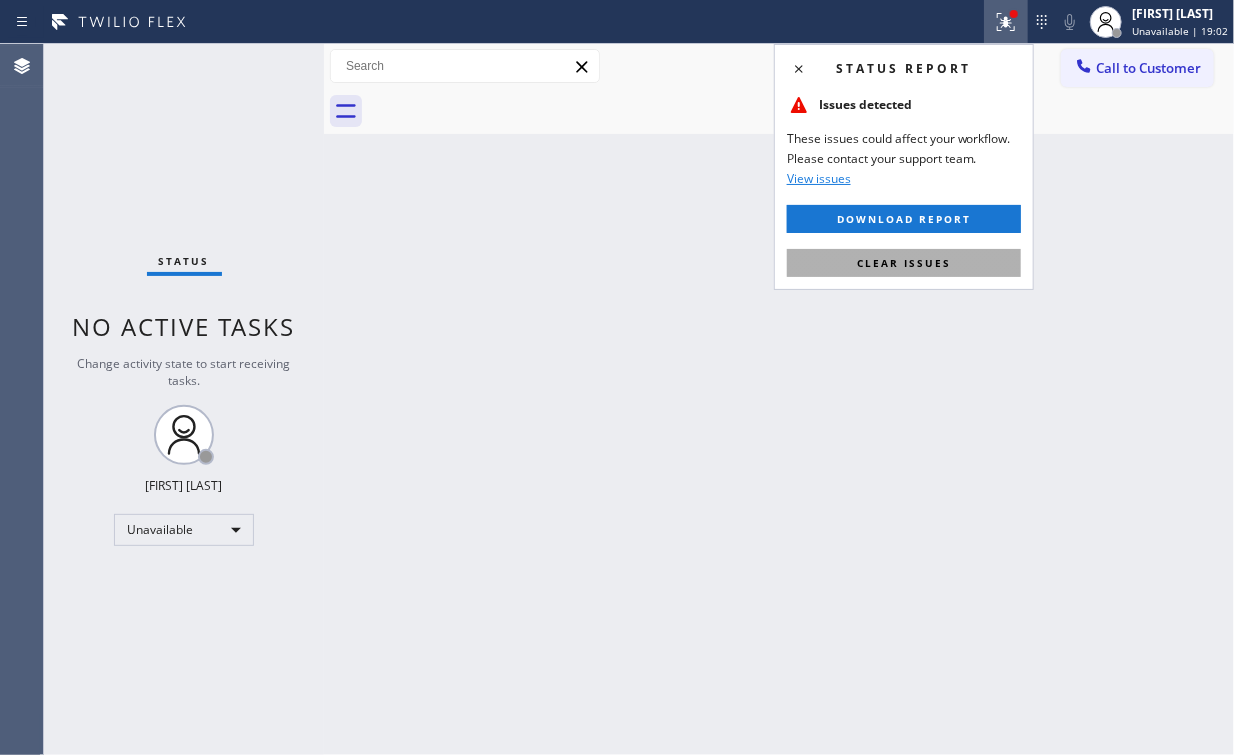 click on "Clear issues" at bounding box center (904, 263) 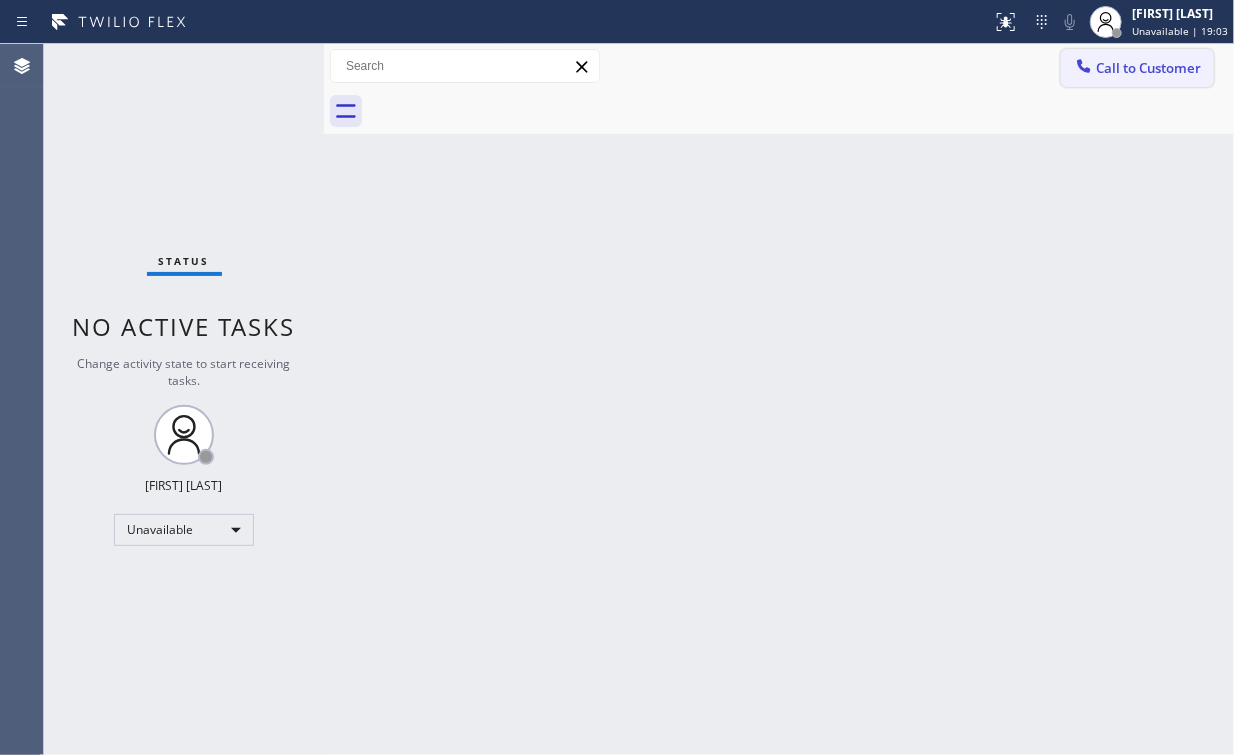 click on "Call to Customer" at bounding box center [1148, 68] 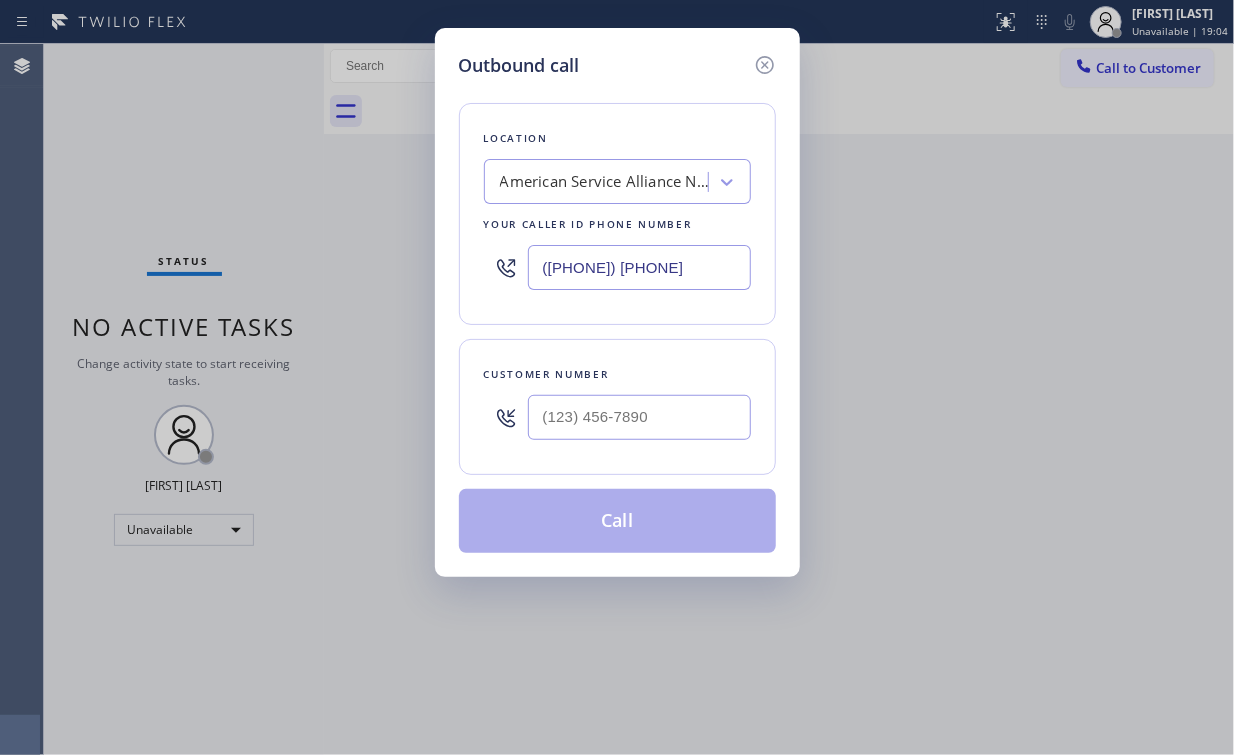 drag, startPoint x: 662, startPoint y: 264, endPoint x: 305, endPoint y: 282, distance: 357.4535 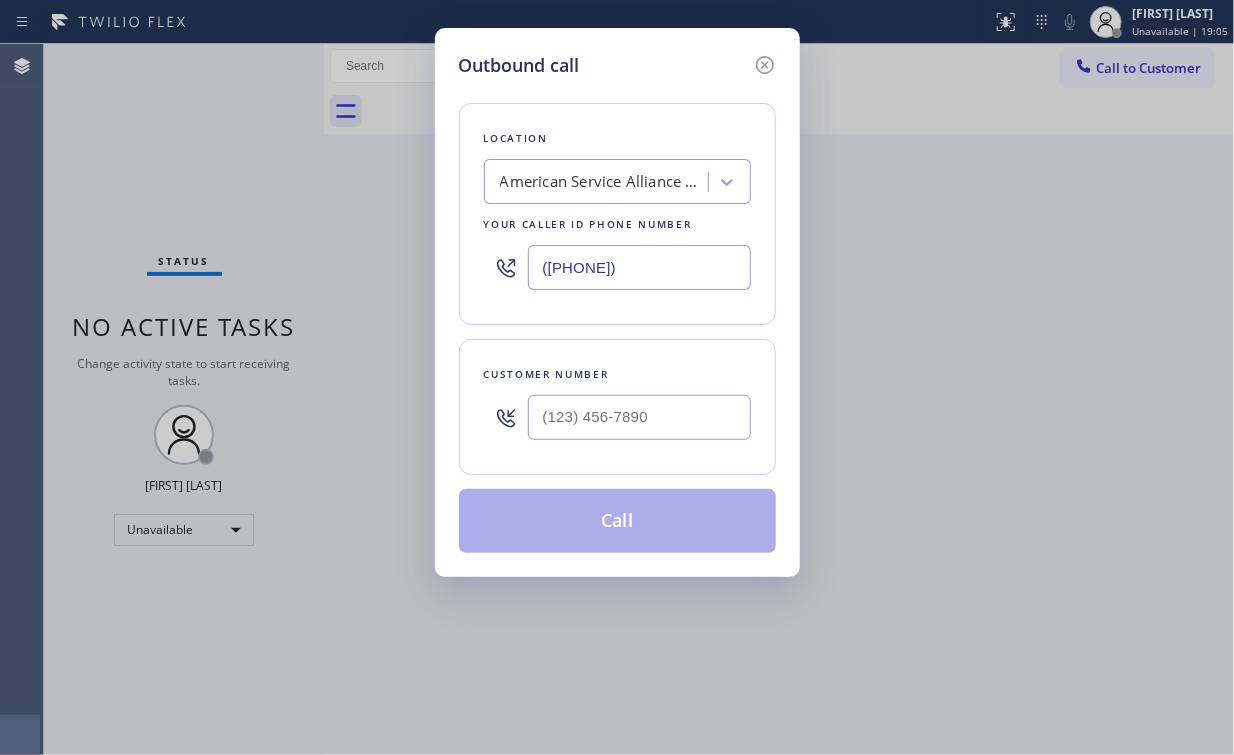 type on "([PHONE])" 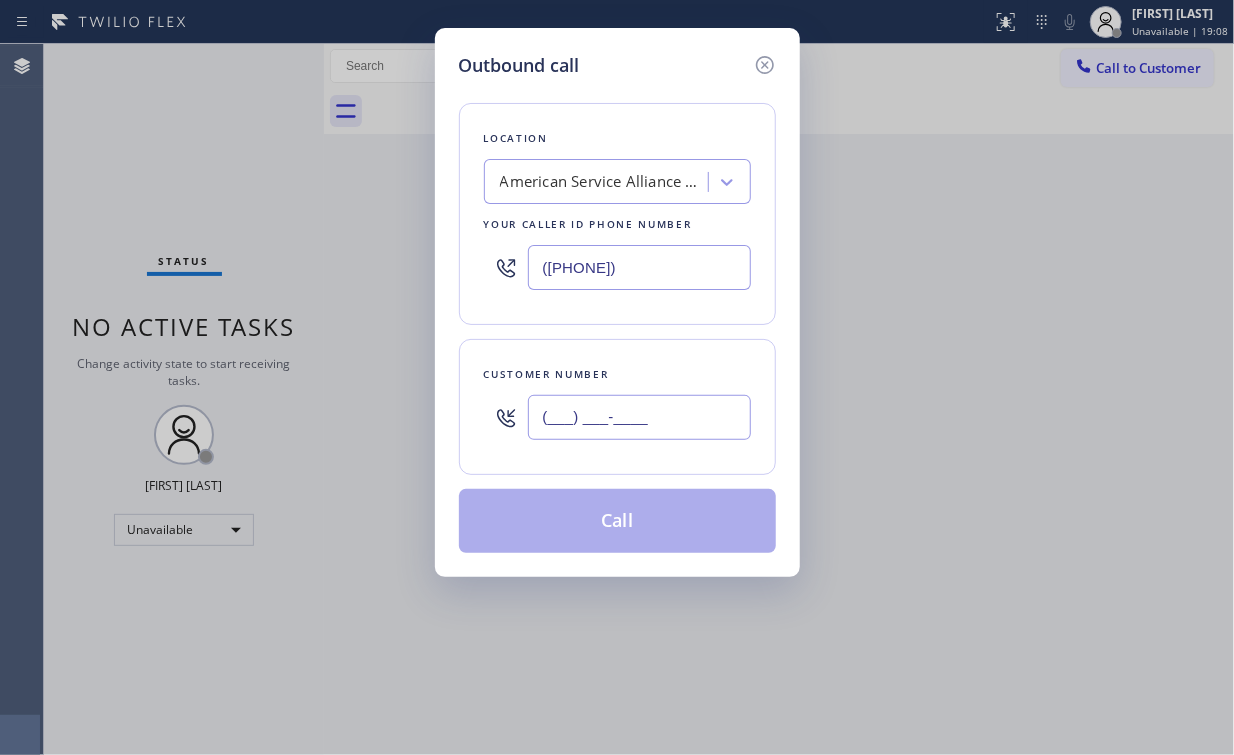 click on "(___) ___-____" at bounding box center [639, 417] 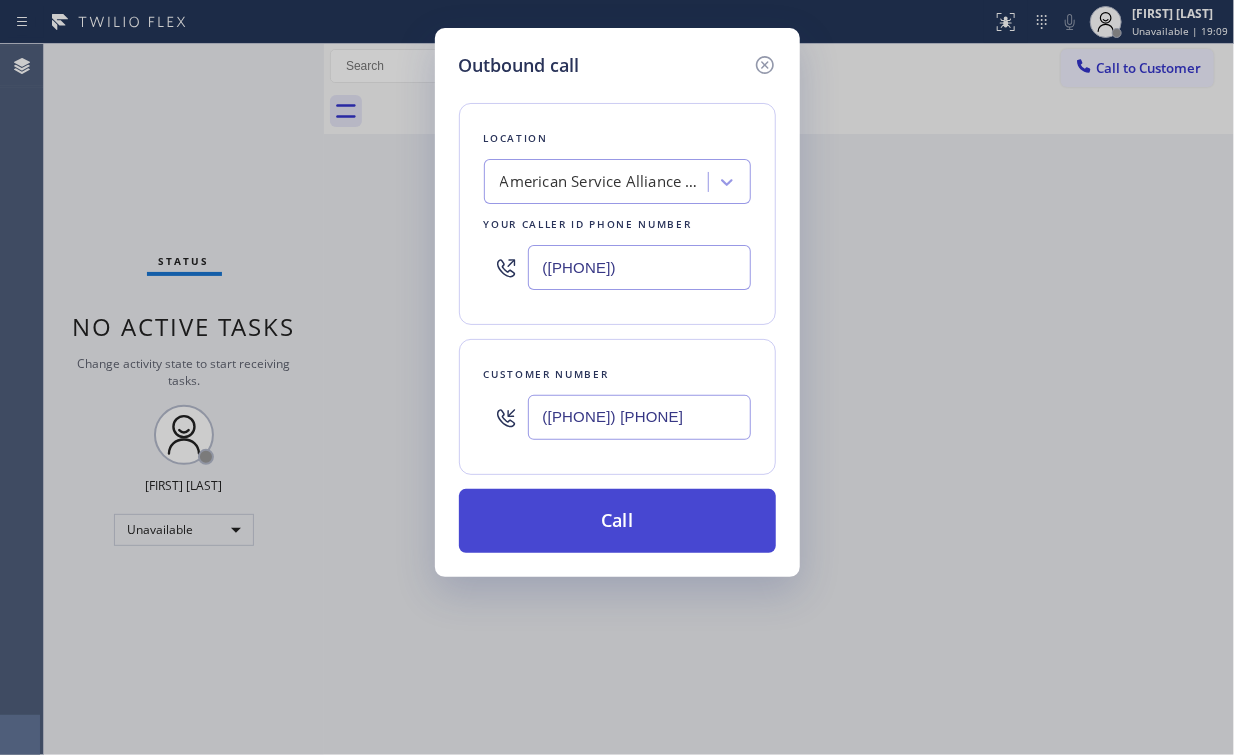 type on "([PHONE])" 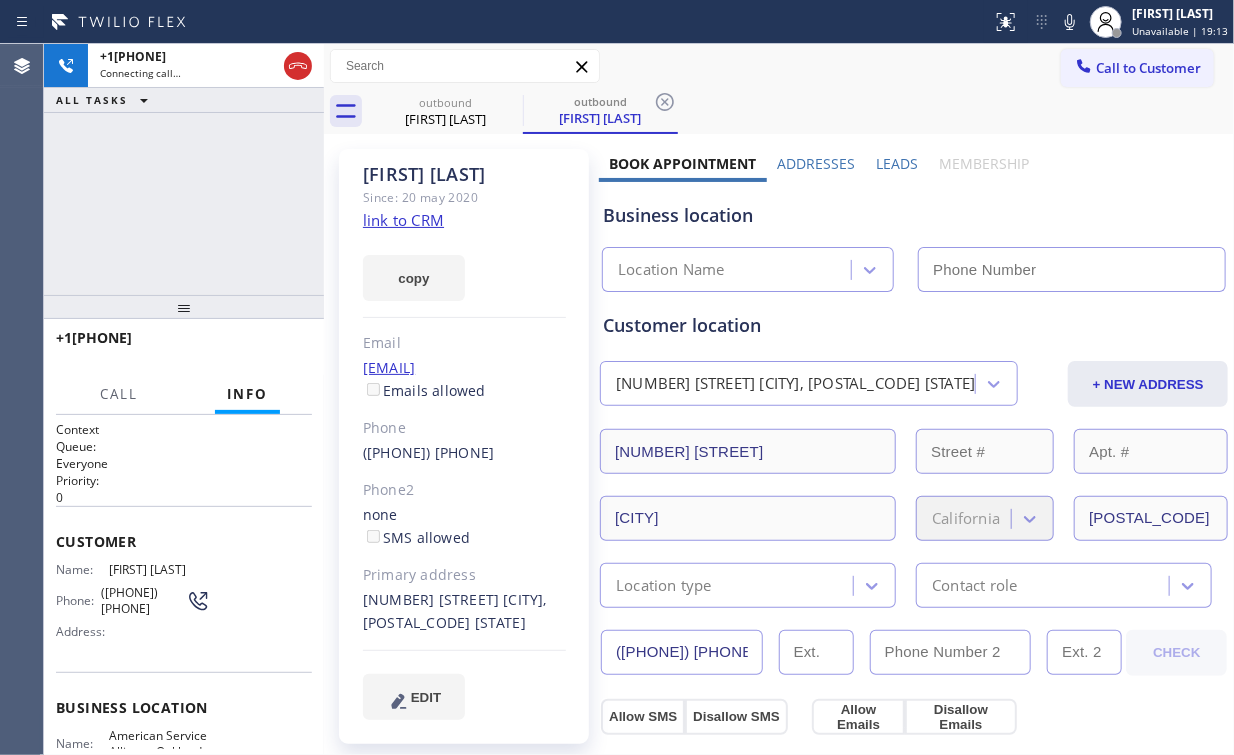 type on "([PHONE])" 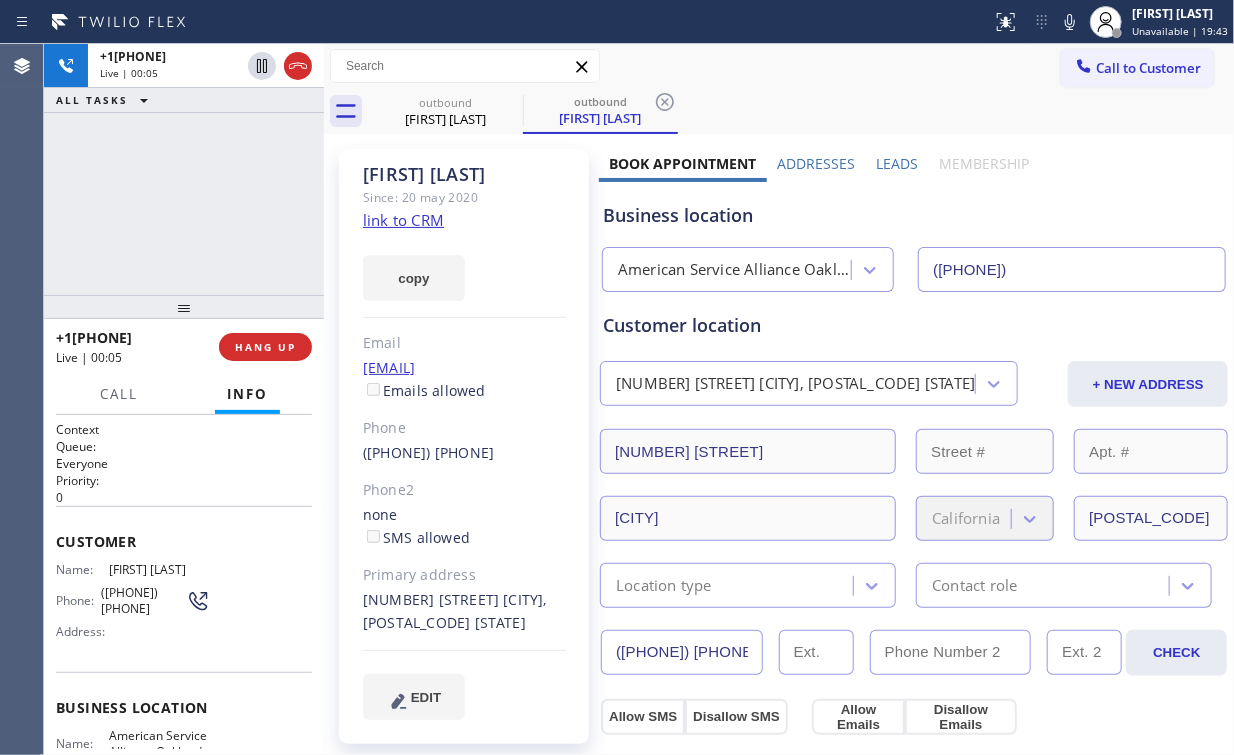 click on "+15102191717 Live | 00:05 ALL TASKS ALL TASKS ACTIVE TASKS TASKS IN WRAP UP" at bounding box center (184, 169) 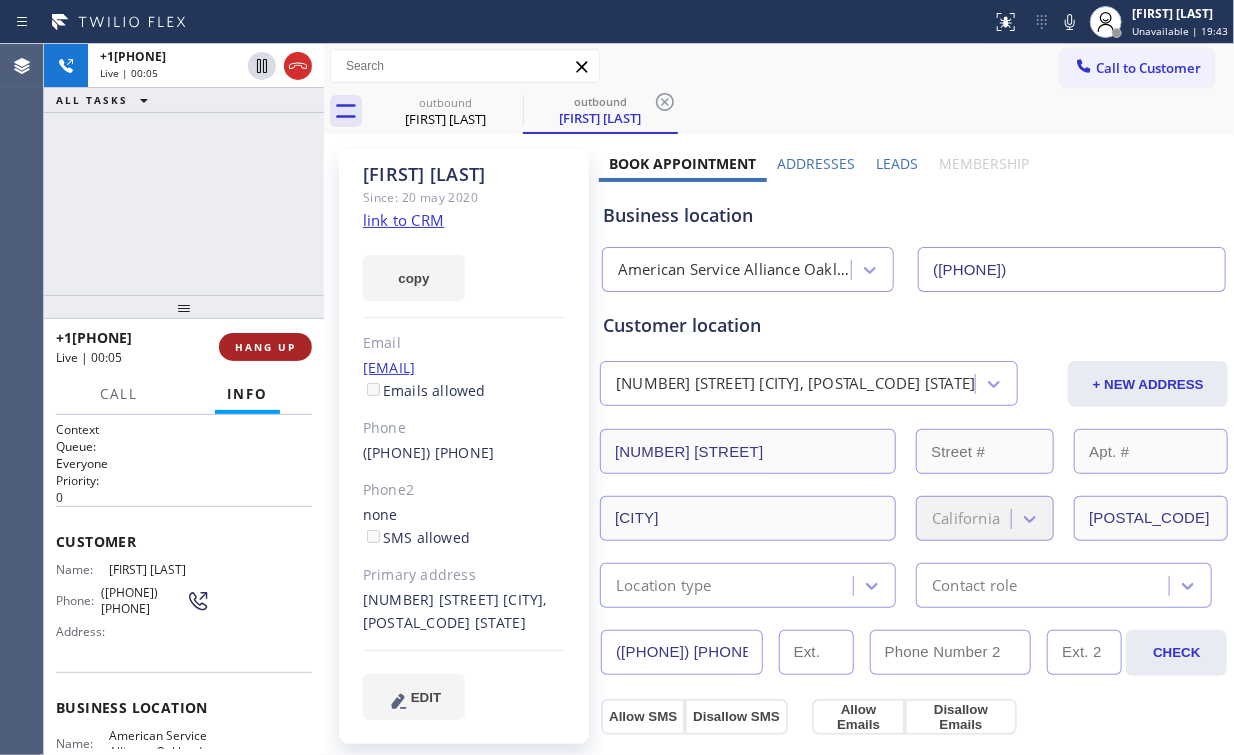 click on "HANG UP" at bounding box center [265, 347] 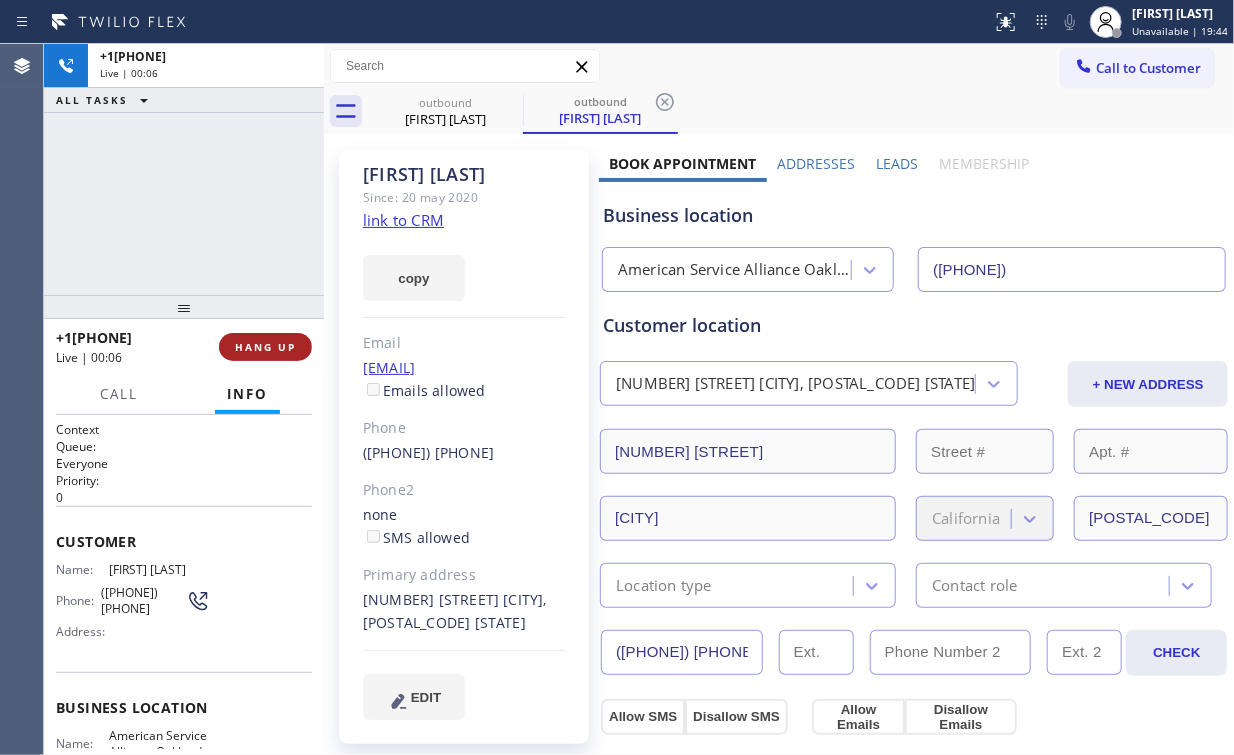 click on "HANG UP" at bounding box center (265, 347) 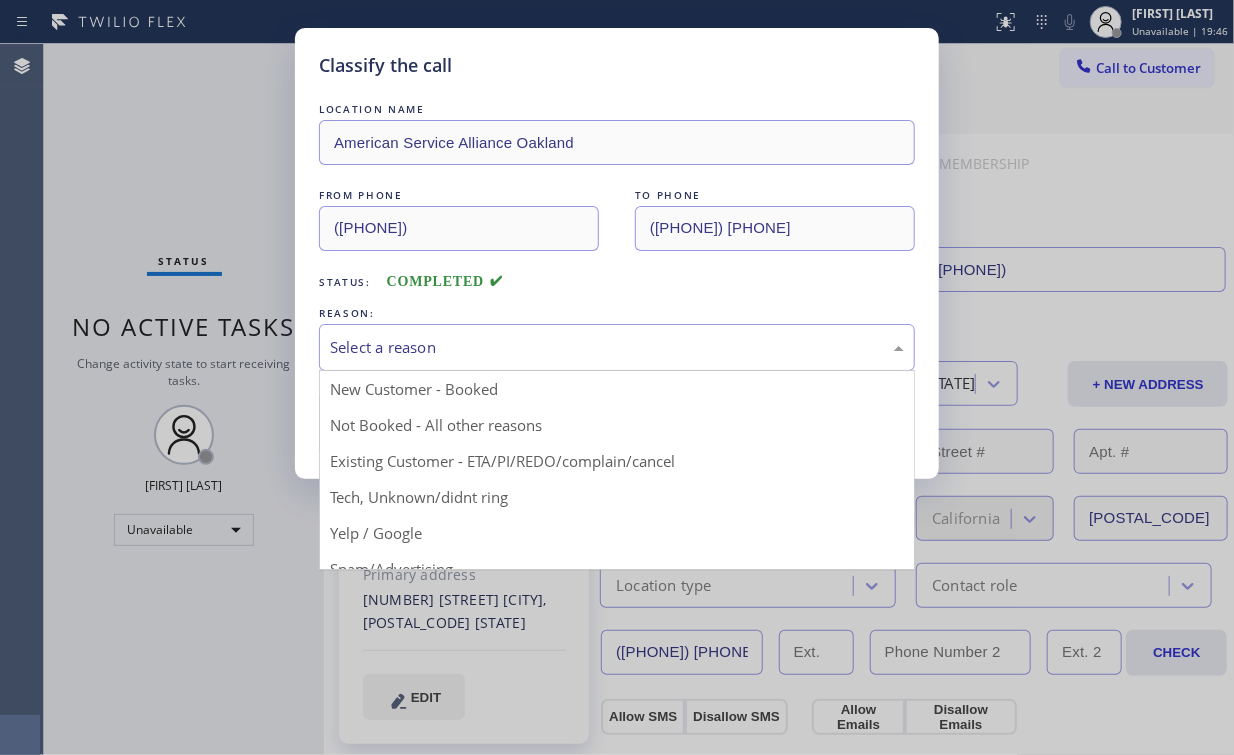 click on "Select a reason" at bounding box center (617, 347) 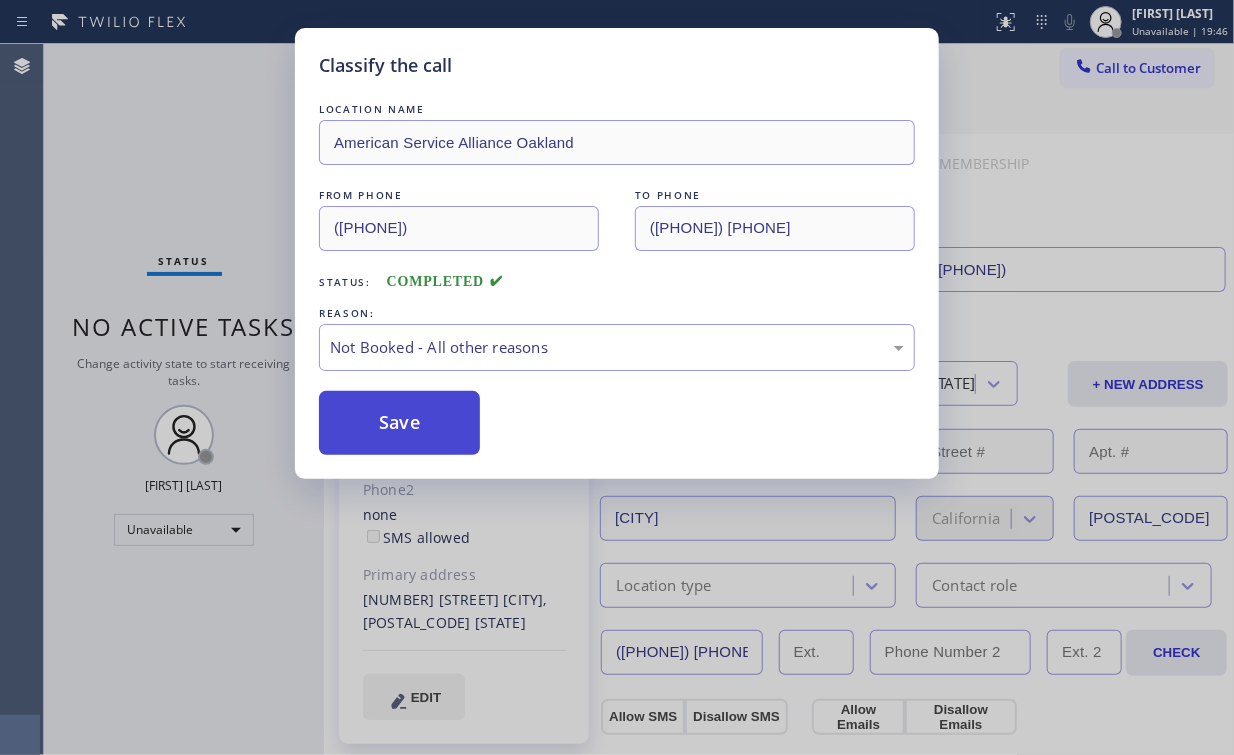 click on "Save" at bounding box center (399, 423) 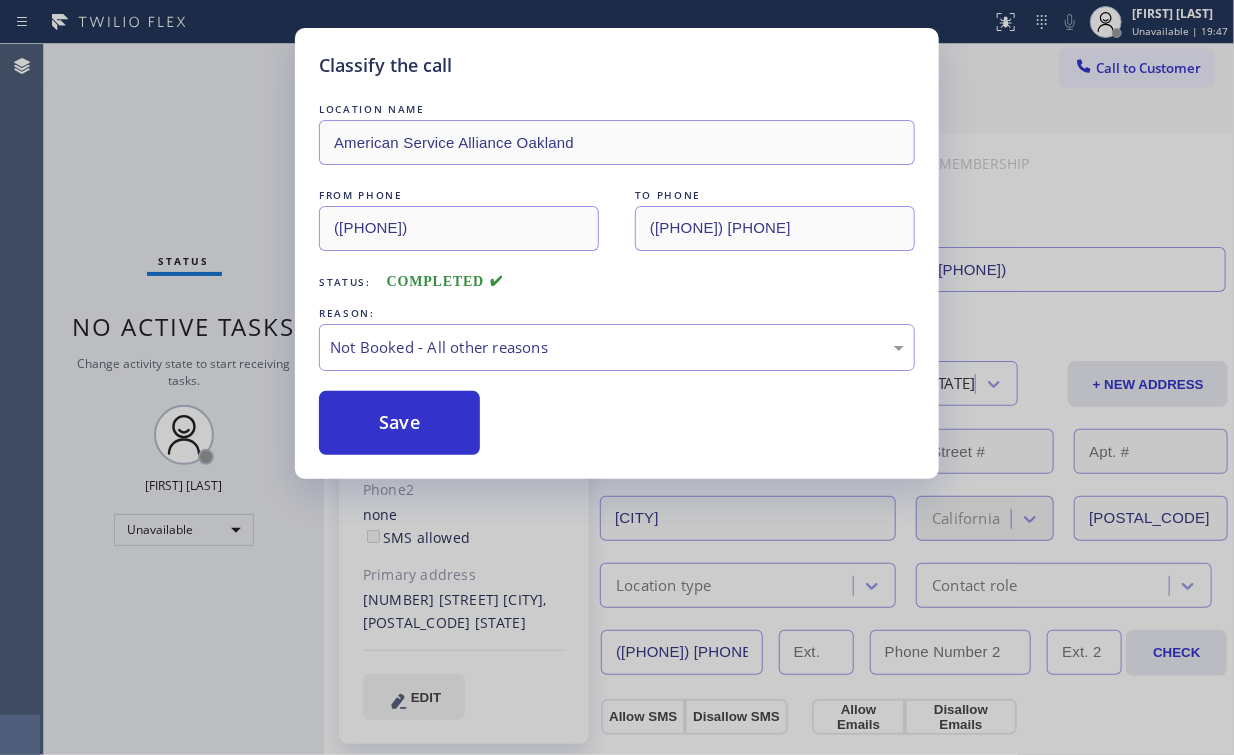 click on "Classify the call LOCATION NAME American Service Alliance Oakland FROM PHONE (510) 756-4242 TO PHONE (510) 219-1717 Status: COMPLETED REASON: Not Booked - All other reasons Save" at bounding box center [617, 377] 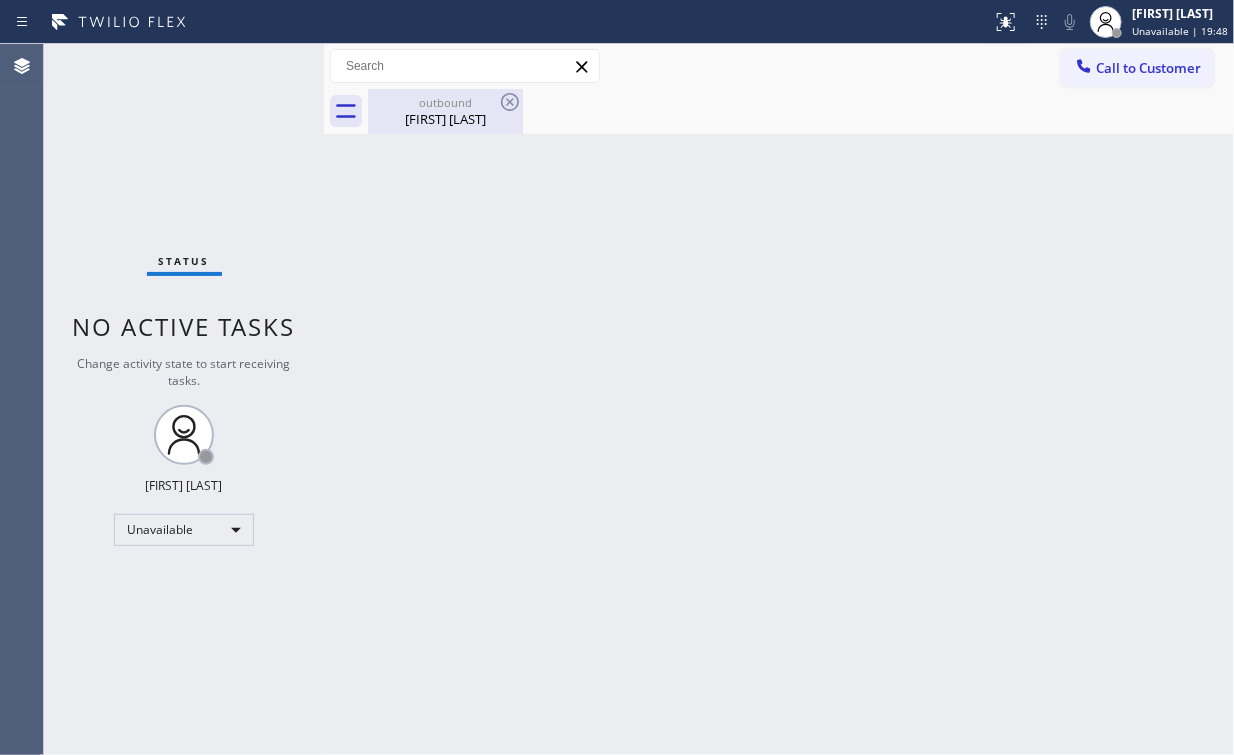 click on "Barabara  Rygg" at bounding box center (445, 119) 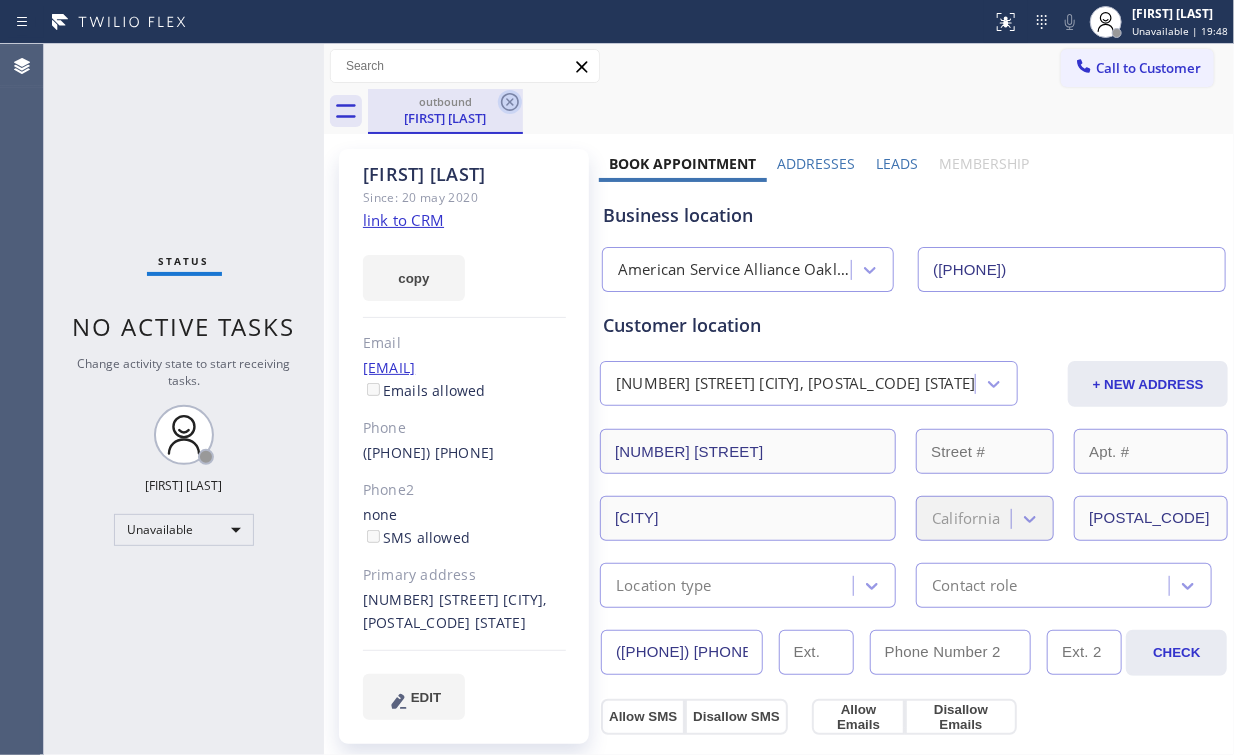 click 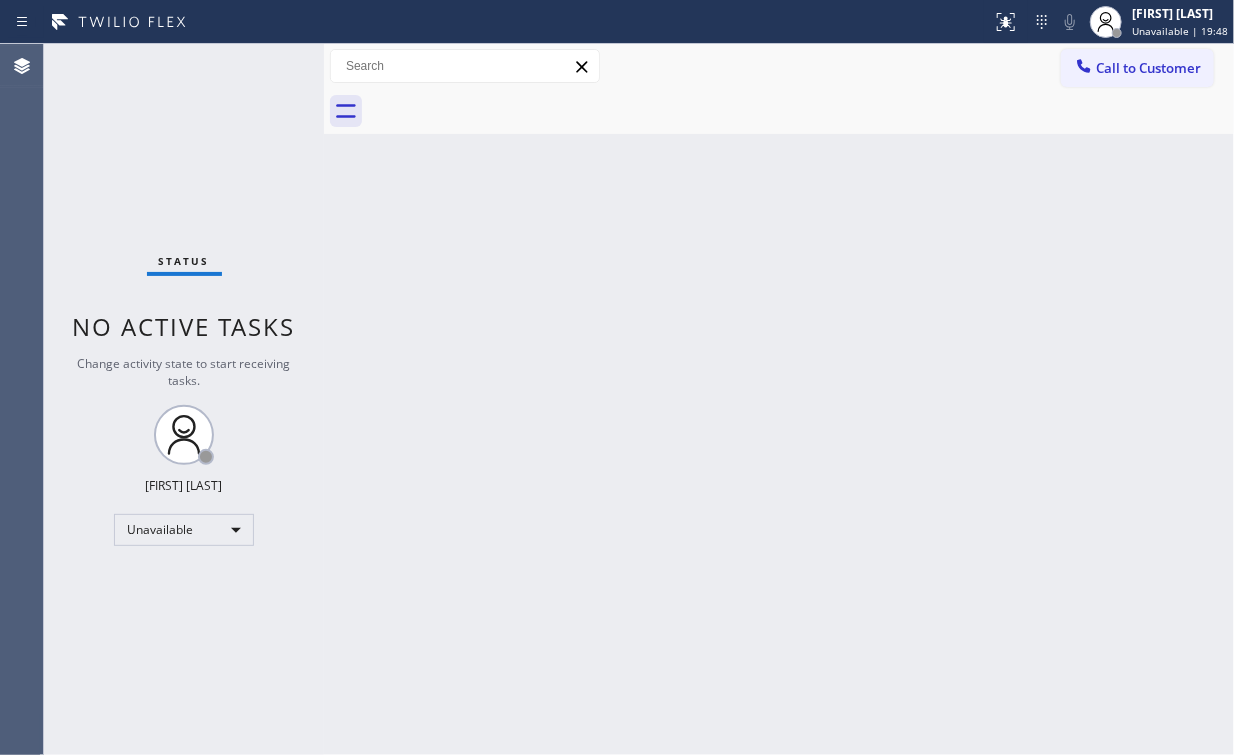 drag, startPoint x: 208, startPoint y: 148, endPoint x: 188, endPoint y: 72, distance: 78.58753 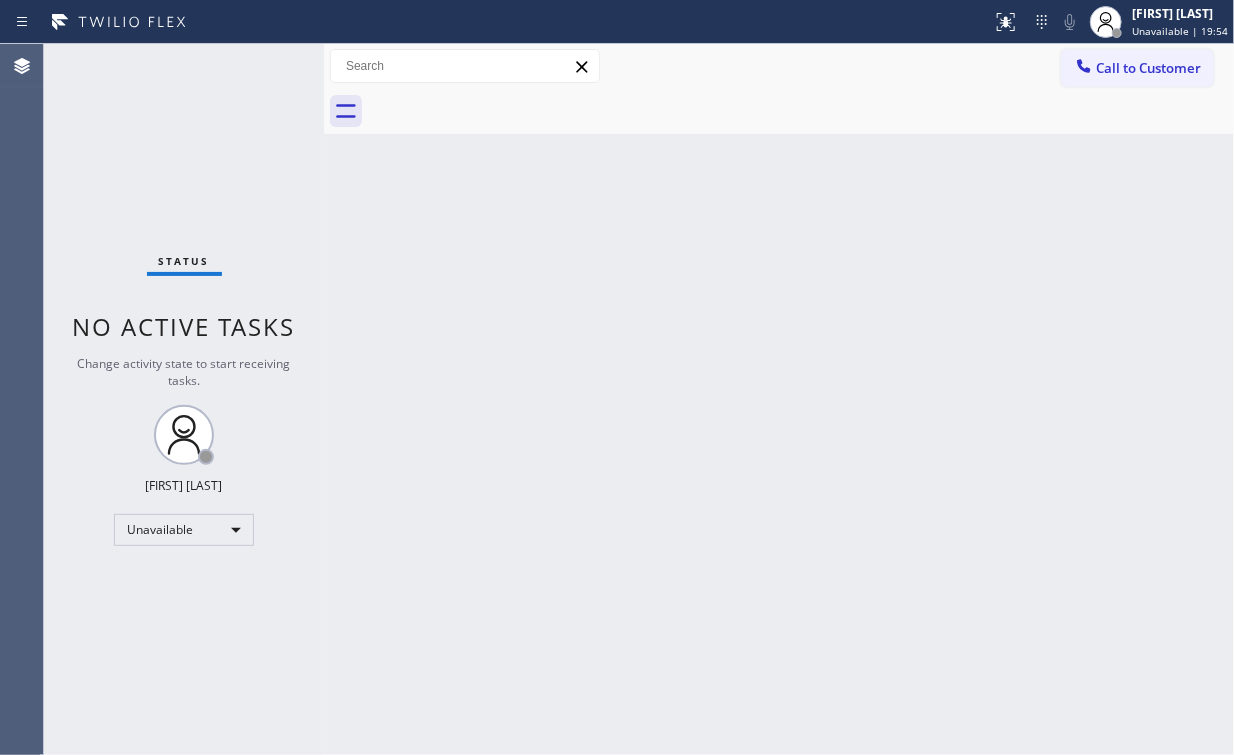 click on "Call to Customer" at bounding box center [1148, 68] 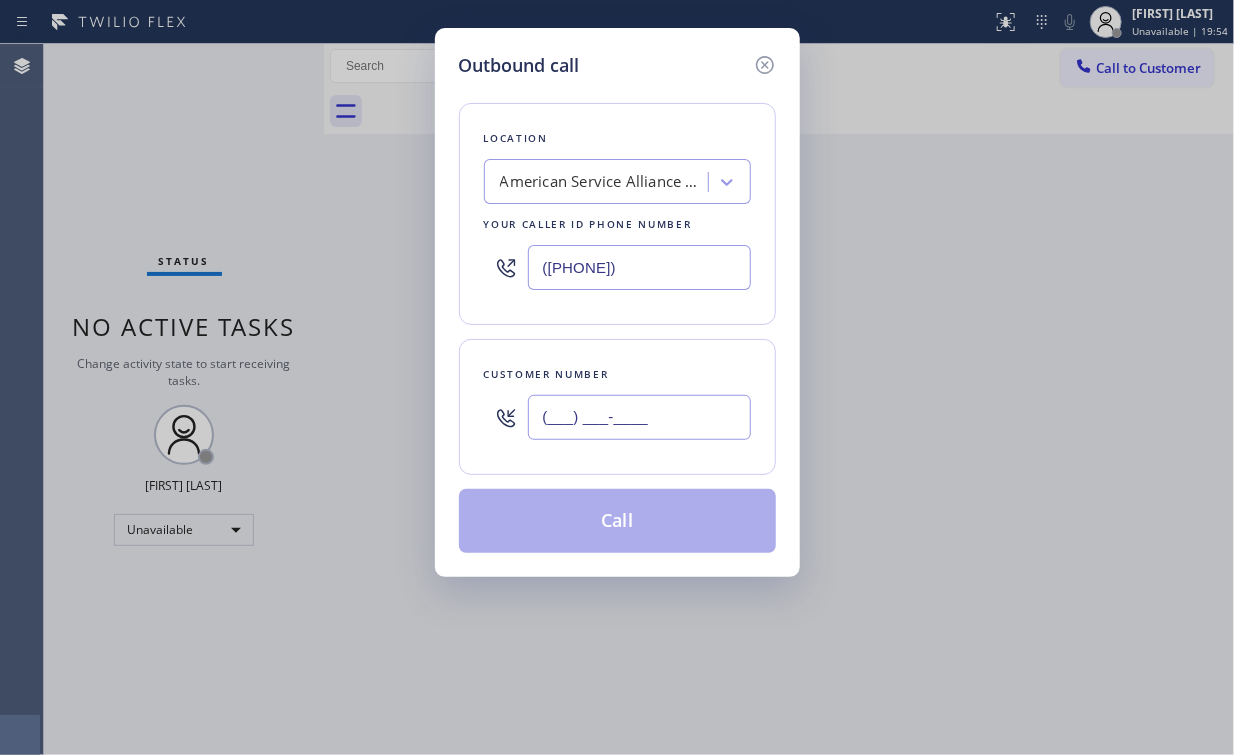 click on "(___) ___-____" at bounding box center (639, 417) 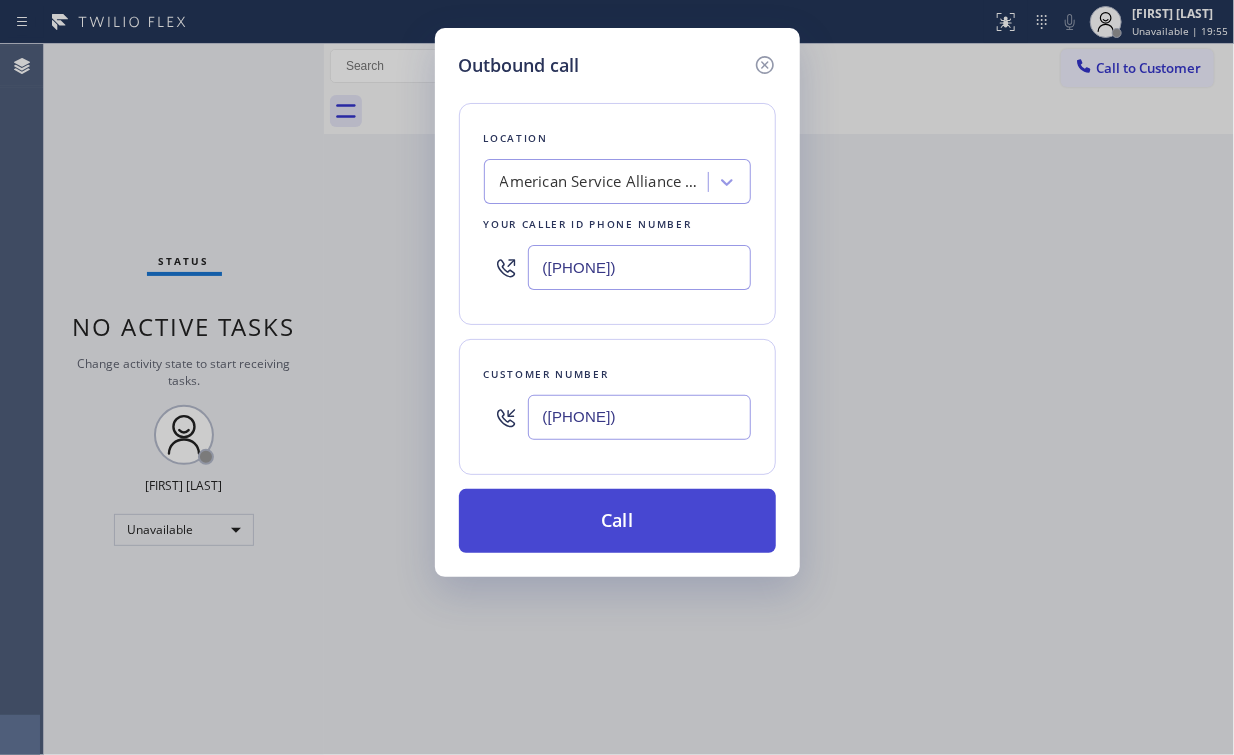 type on "([PHONE])" 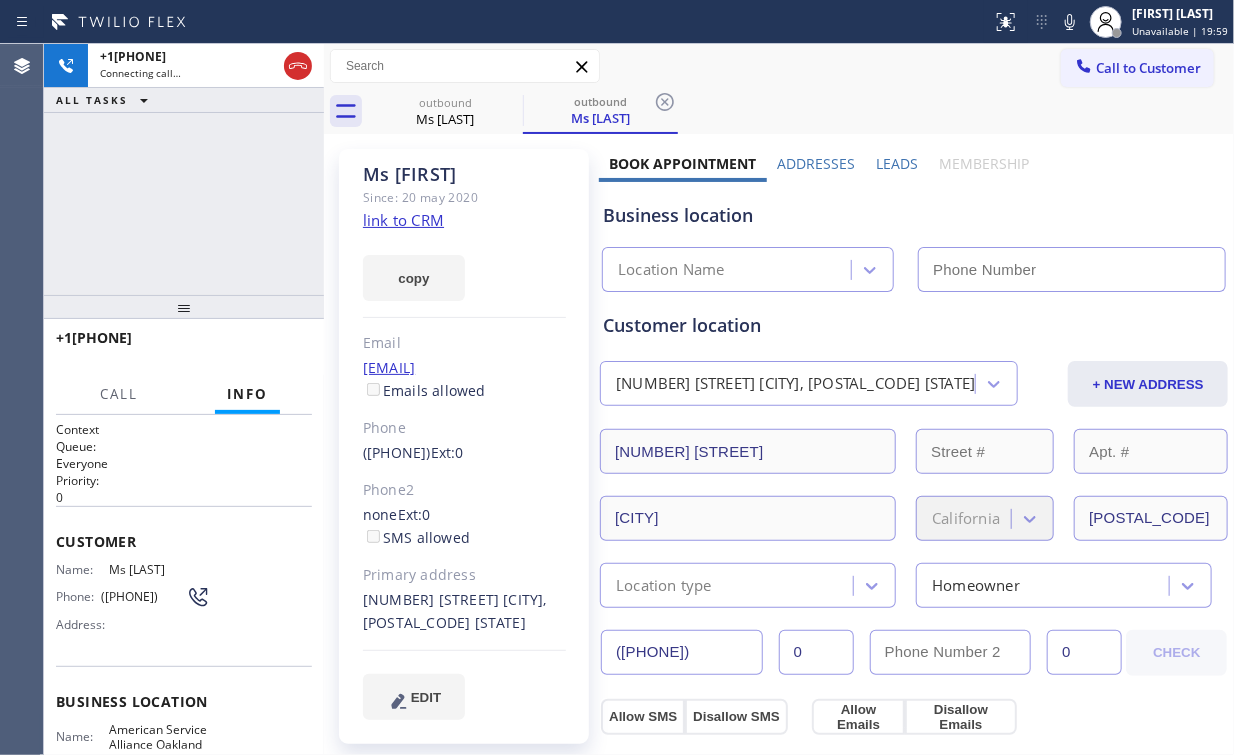 type on "([PHONE])" 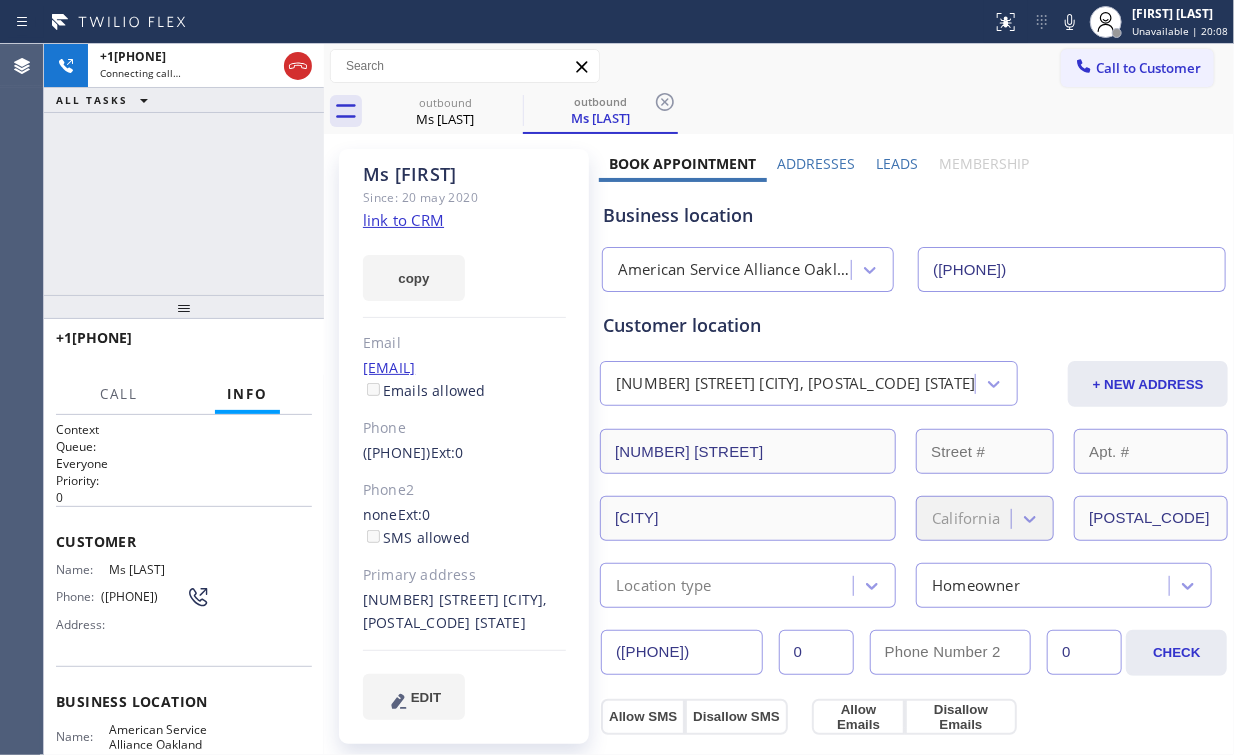 click on "+15105314383 Connecting call… ALL TASKS ALL TASKS ACTIVE TASKS TASKS IN WRAP UP" at bounding box center [184, 169] 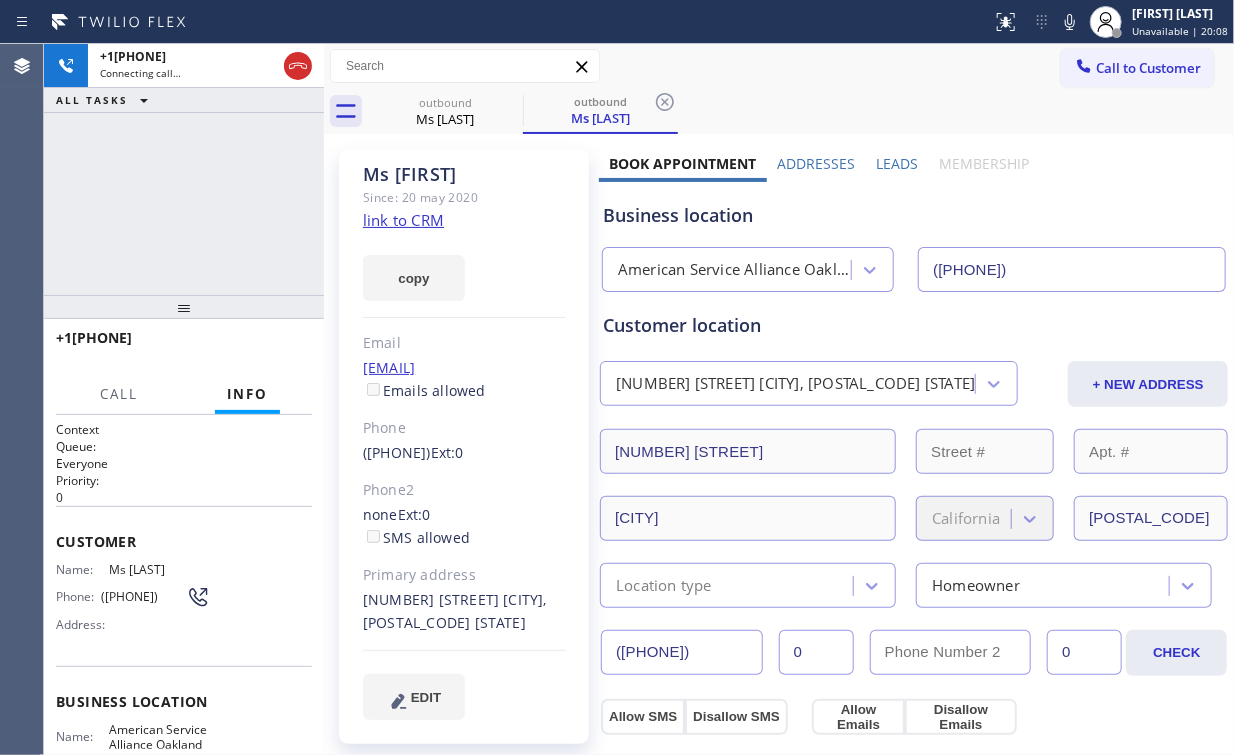 click on "+15105314383 Connecting call… ALL TASKS ALL TASKS ACTIVE TASKS TASKS IN WRAP UP" at bounding box center [184, 169] 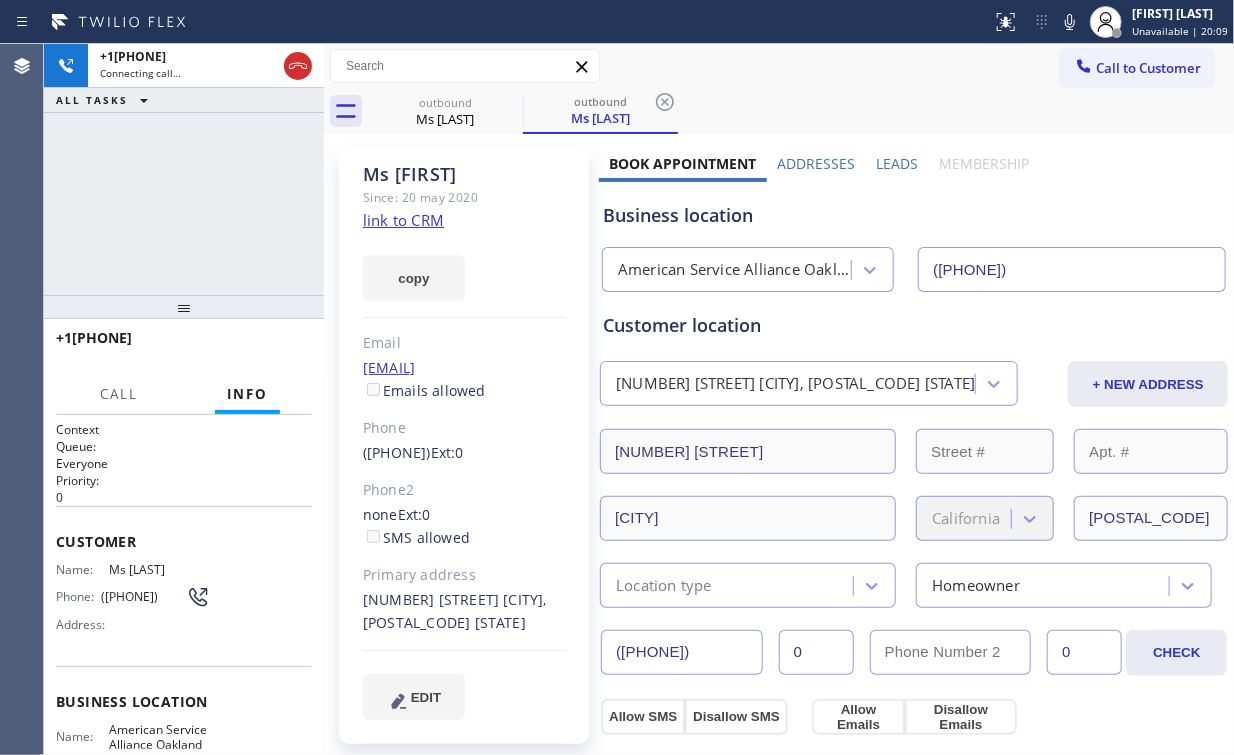 click on "+15105314383 Connecting call… ALL TASKS ALL TASKS ACTIVE TASKS TASKS IN WRAP UP" at bounding box center (184, 169) 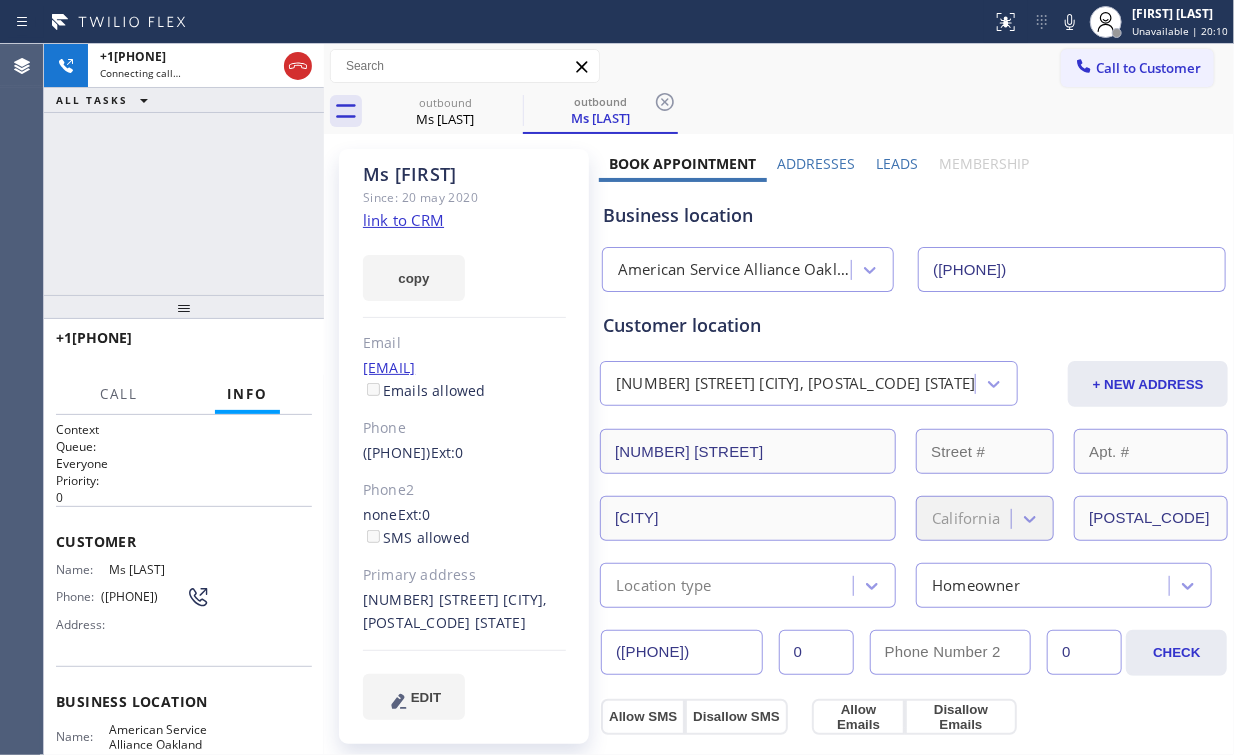 click on "+15105314383 Connecting call… ALL TASKS ALL TASKS ACTIVE TASKS TASKS IN WRAP UP" at bounding box center (184, 169) 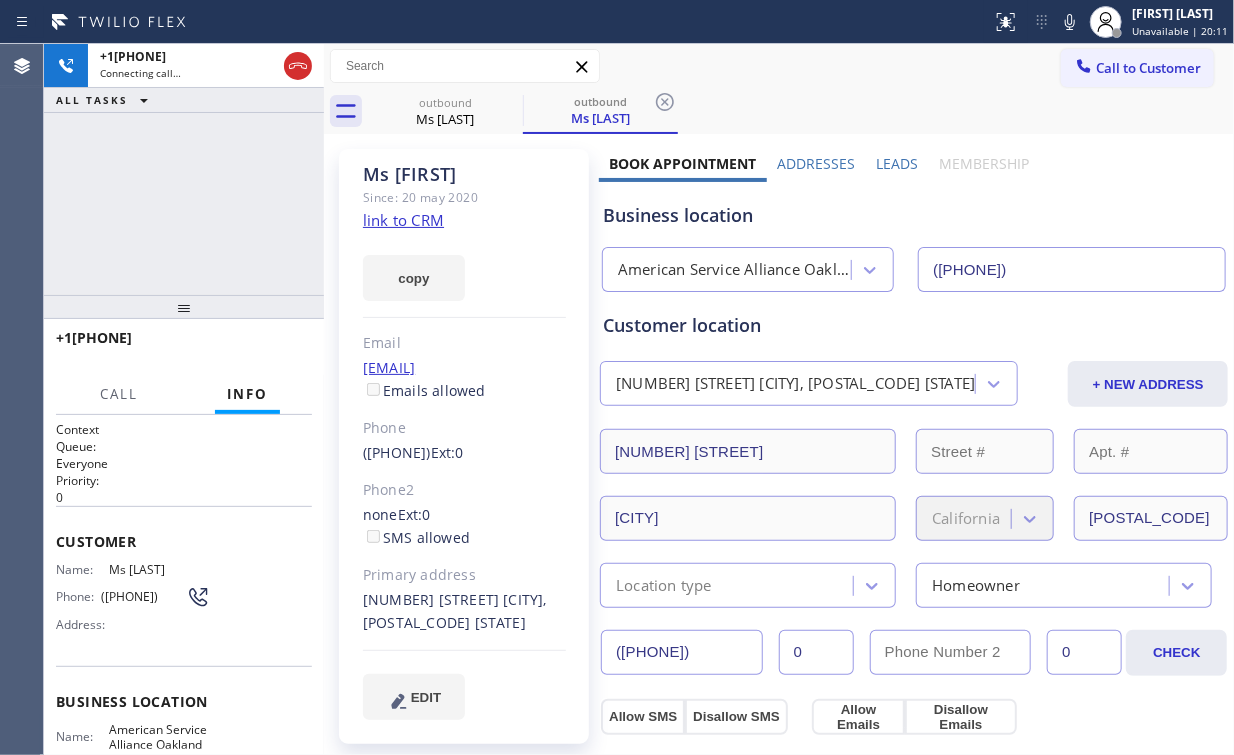 click on "+15105314383 Connecting call… ALL TASKS ALL TASKS ACTIVE TASKS TASKS IN WRAP UP" at bounding box center (184, 169) 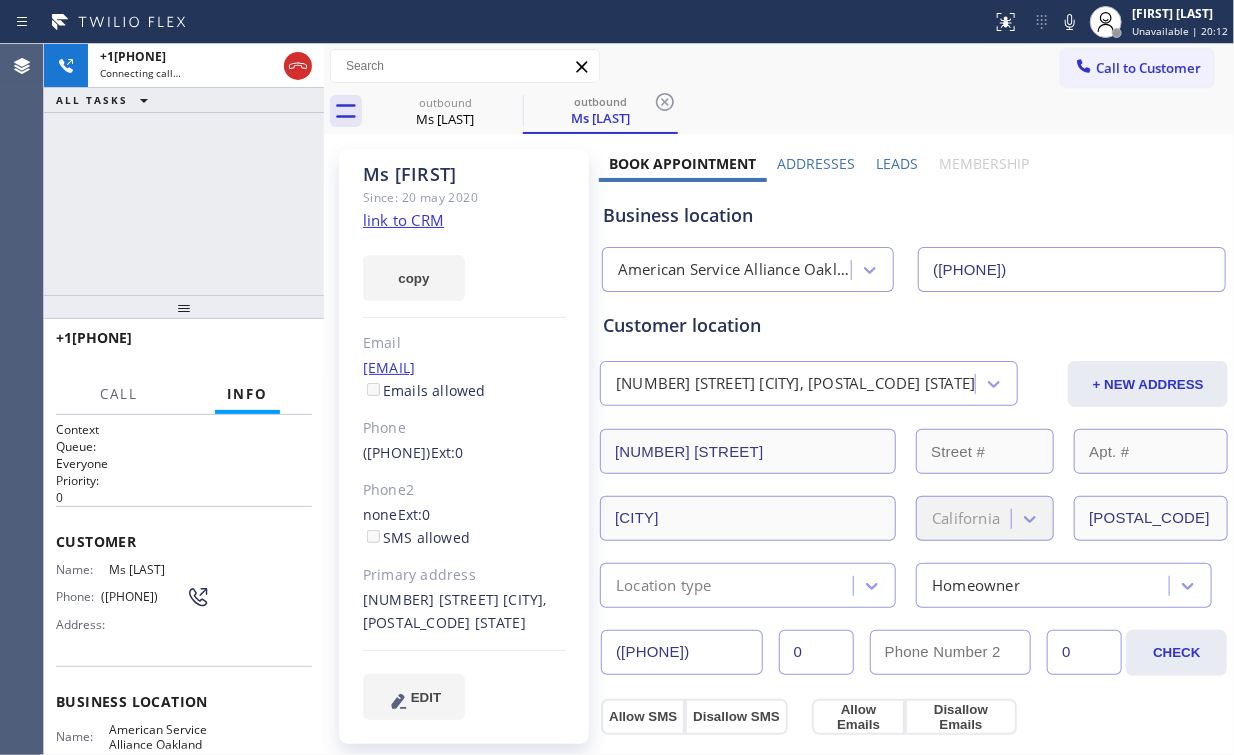 click on "+15105314383 Connecting call… ALL TASKS ALL TASKS ACTIVE TASKS TASKS IN WRAP UP" at bounding box center (184, 169) 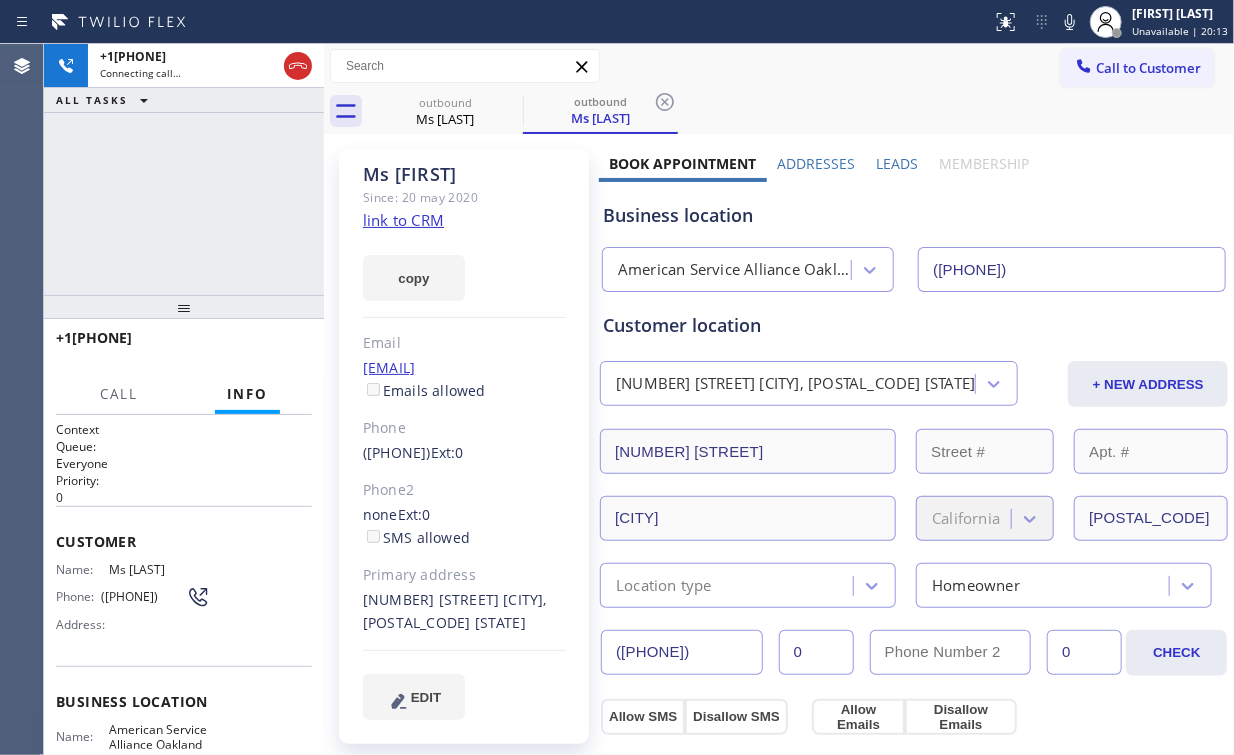click on "+15105314383 Connecting call… ALL TASKS ALL TASKS ACTIVE TASKS TASKS IN WRAP UP" at bounding box center (184, 169) 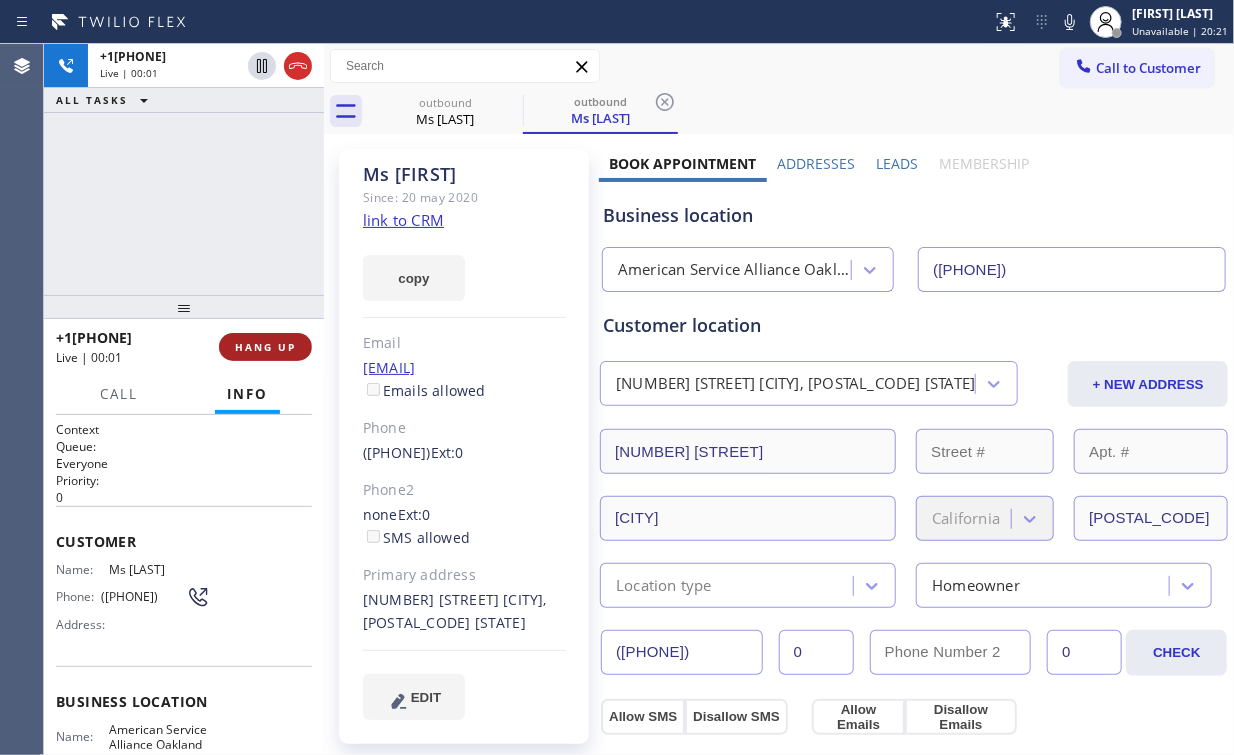 click on "HANG UP" at bounding box center [265, 347] 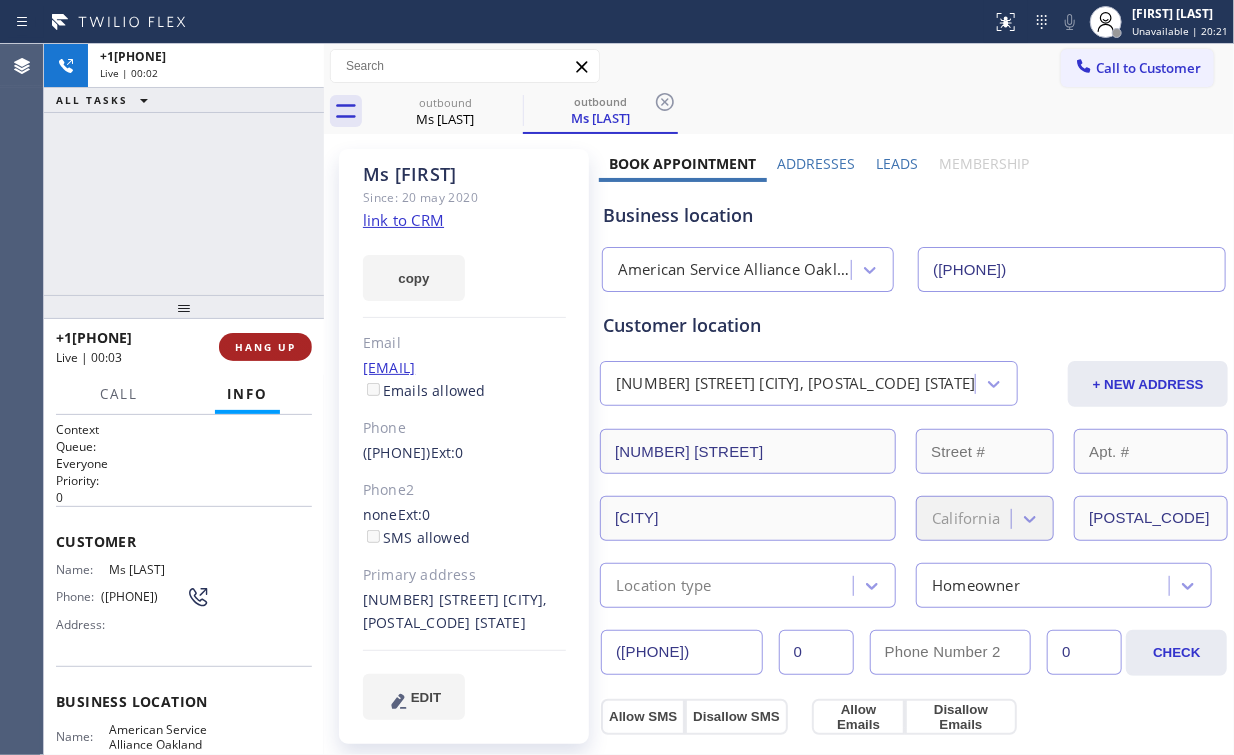 click on "HANG UP" at bounding box center [265, 347] 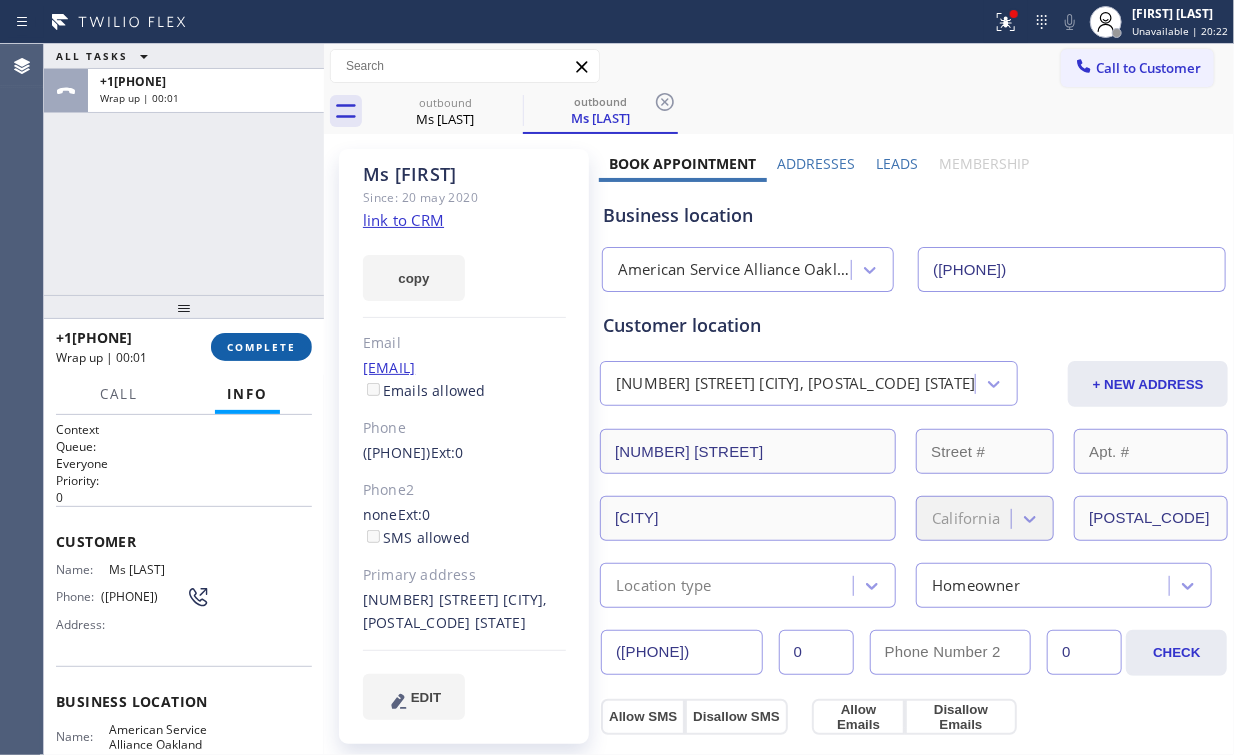 click on "COMPLETE" at bounding box center (261, 347) 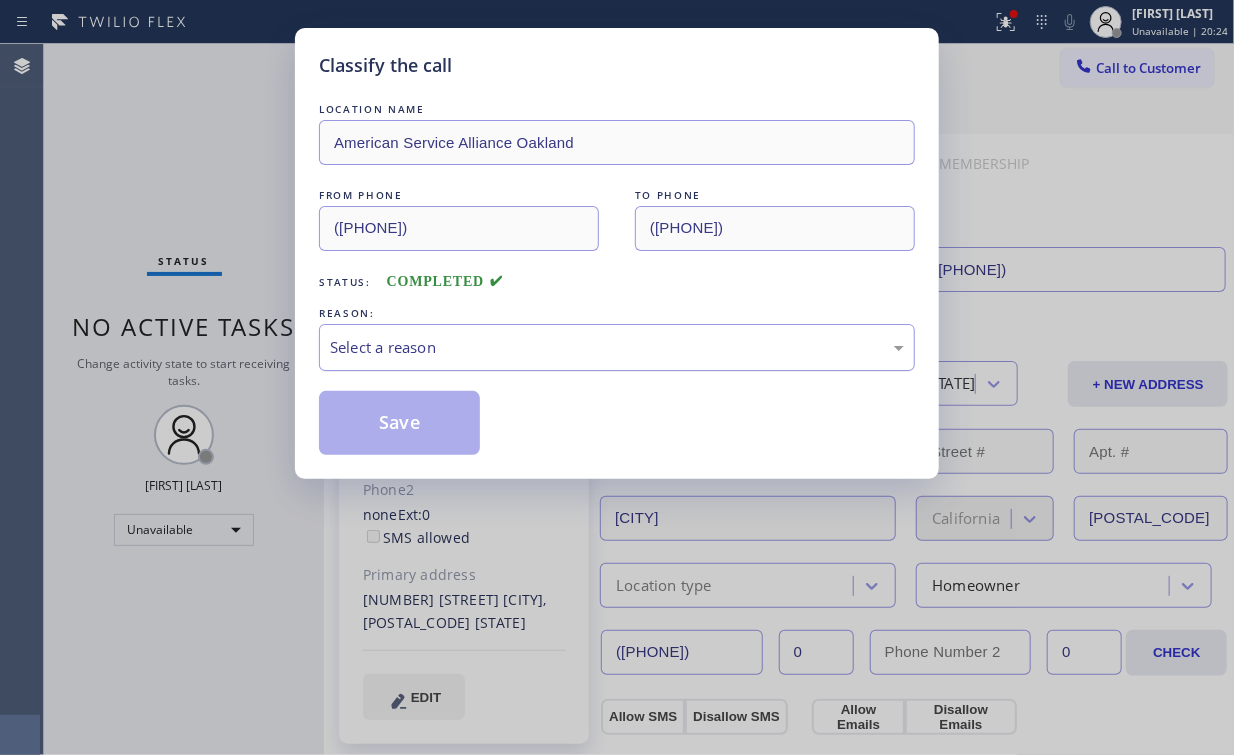 click on "Select a reason" at bounding box center (617, 347) 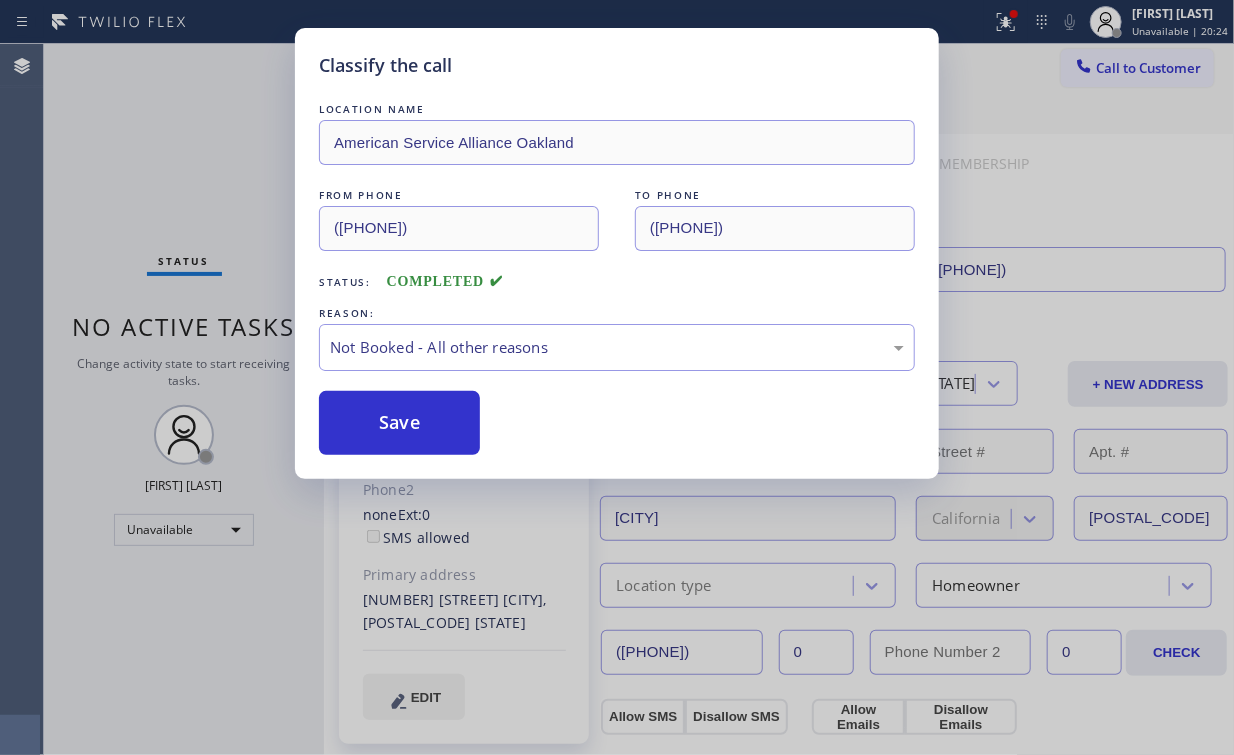 drag, startPoint x: 436, startPoint y: 426, endPoint x: 214, endPoint y: 191, distance: 323.2785 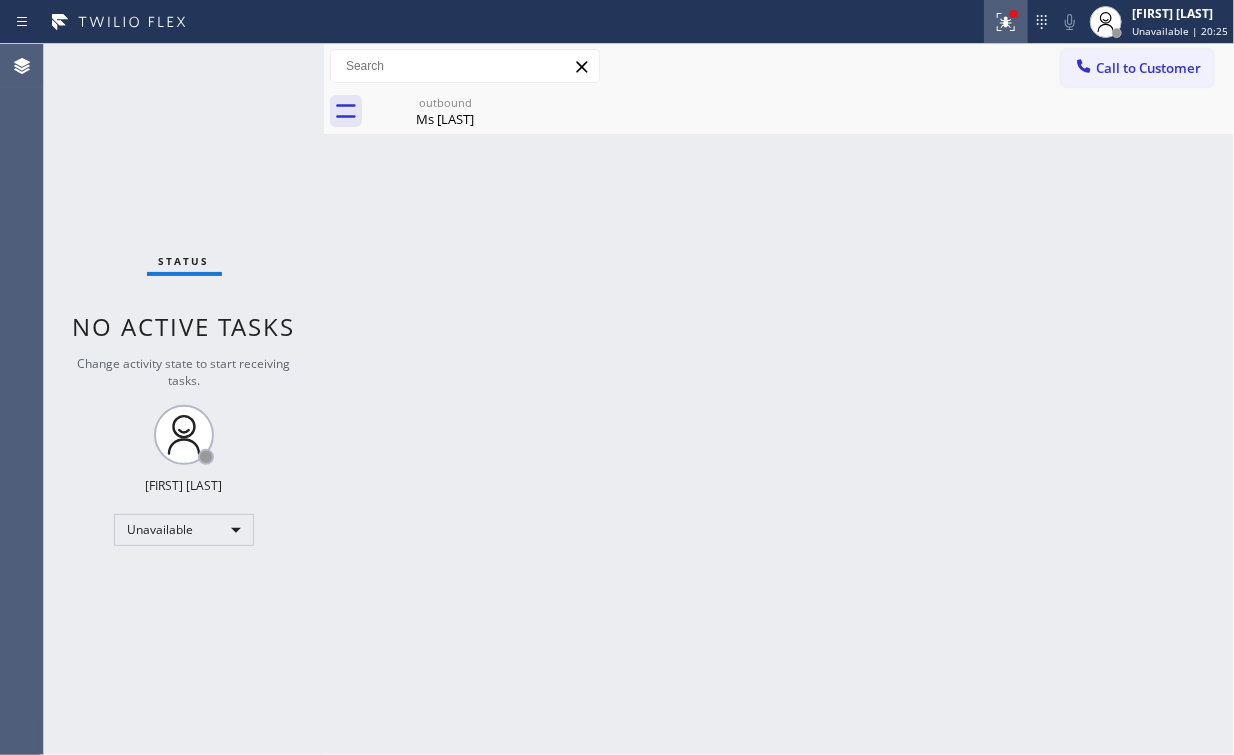 click 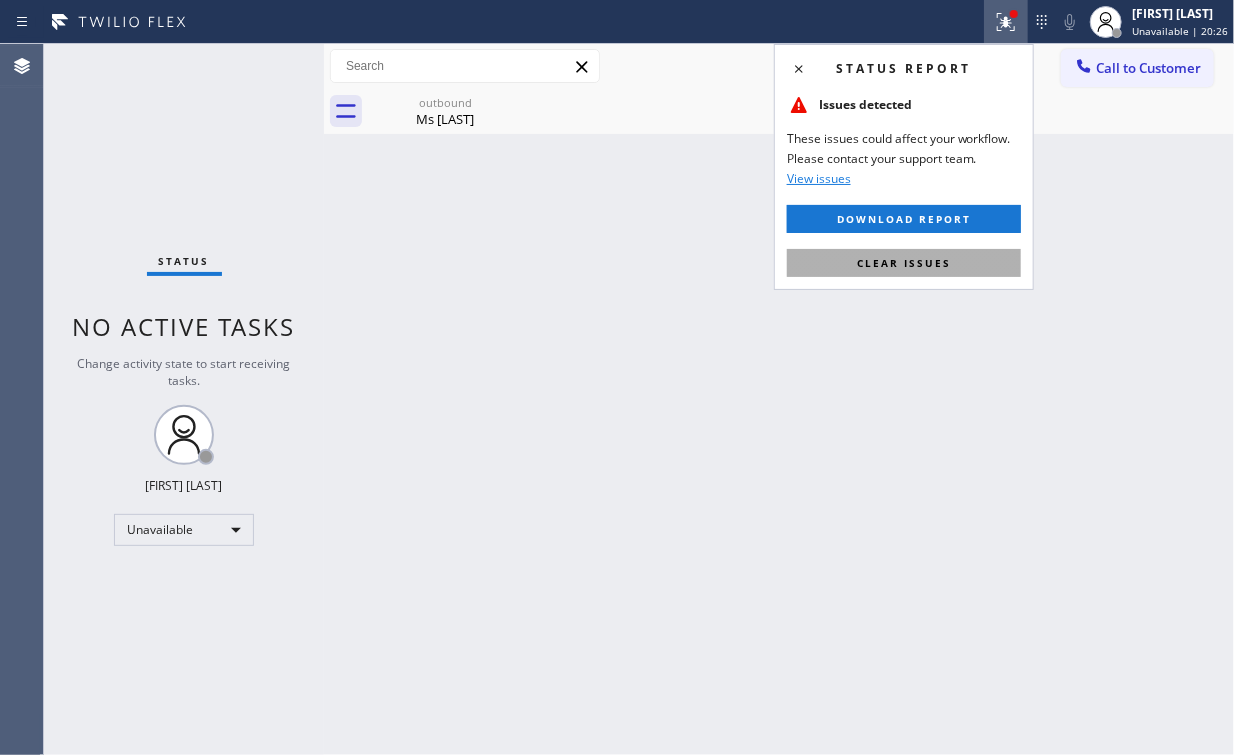 drag, startPoint x: 928, startPoint y: 258, endPoint x: 1068, endPoint y: 215, distance: 146.45477 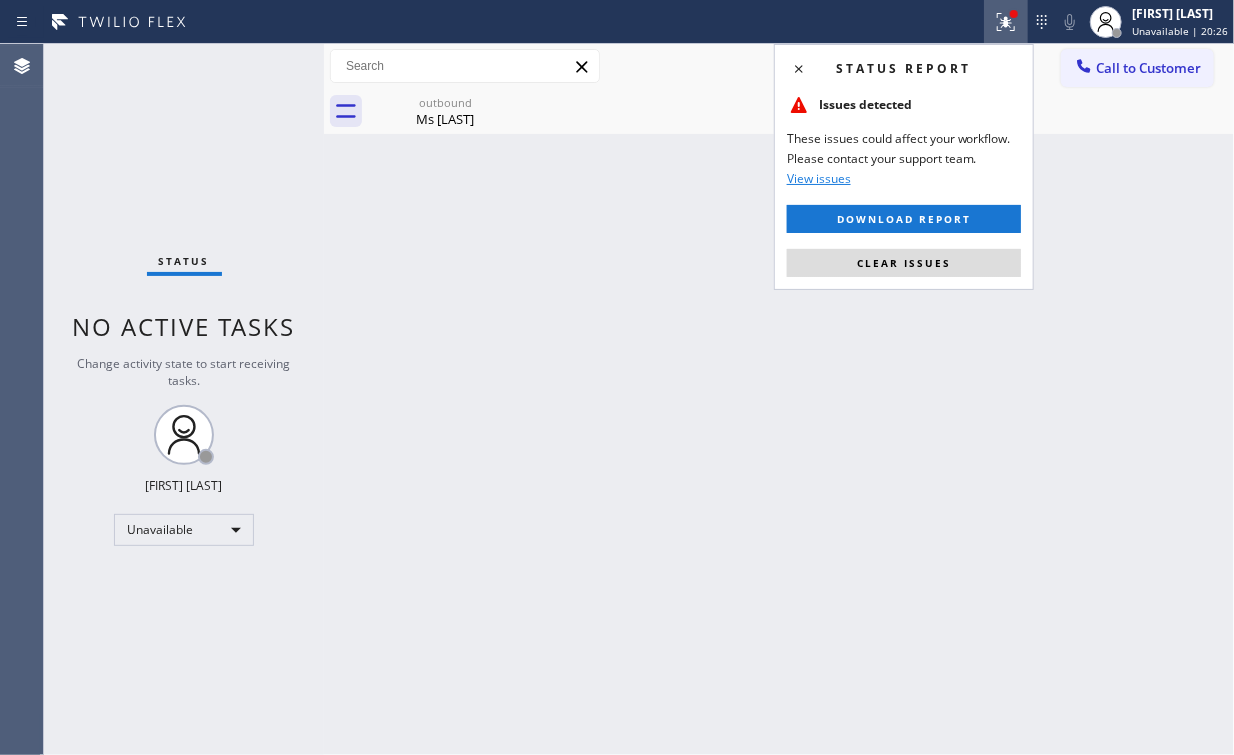 click on "Clear issues" at bounding box center (904, 263) 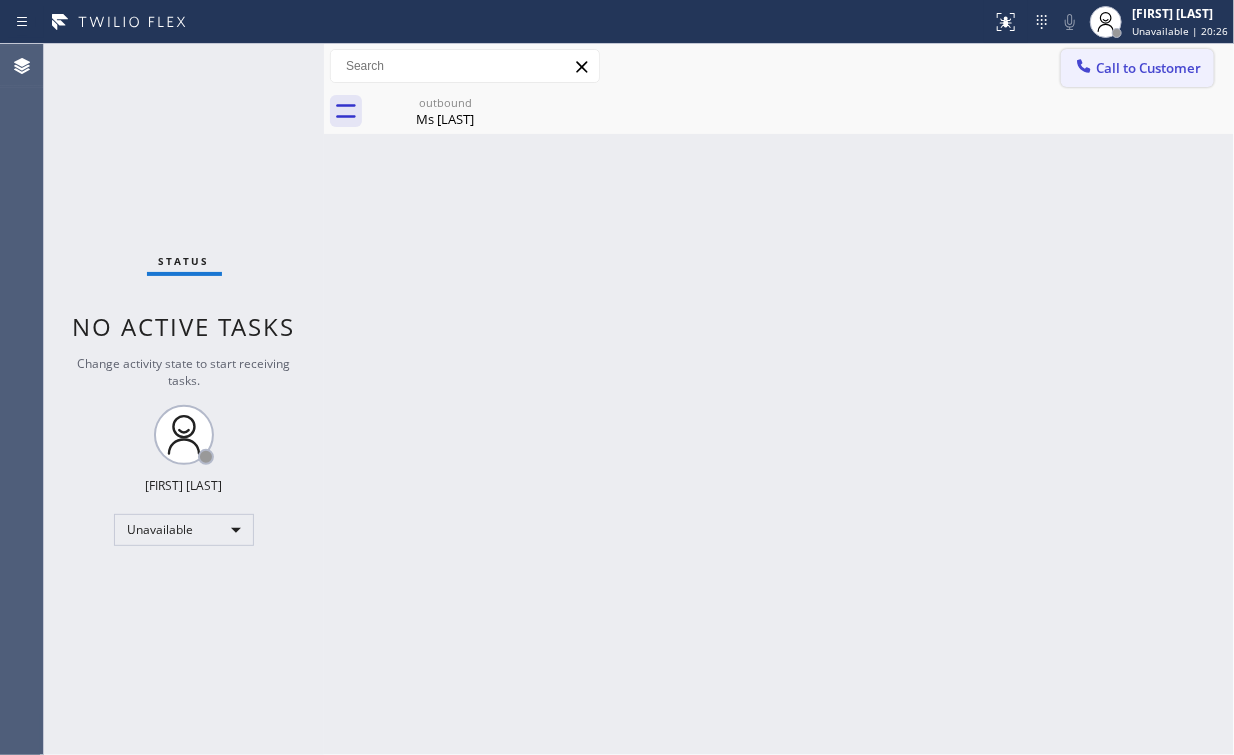 click on "Call to Customer" at bounding box center (1148, 68) 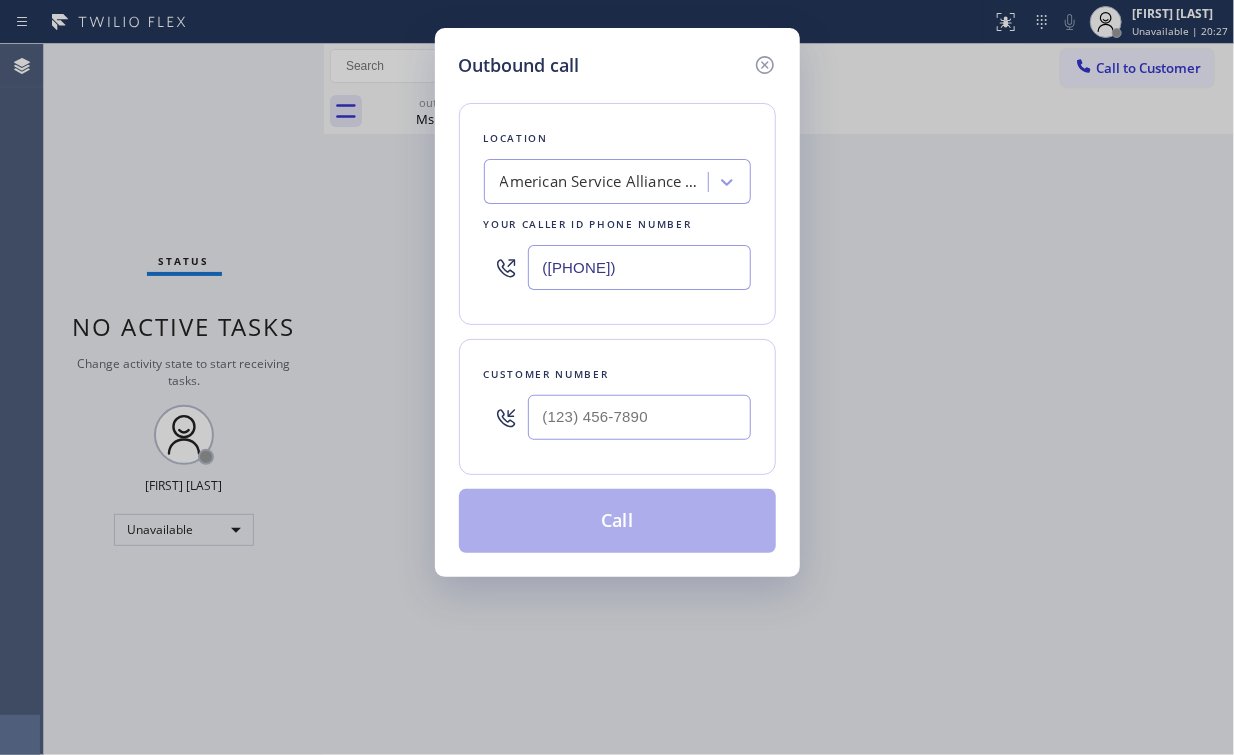 click at bounding box center [639, 417] 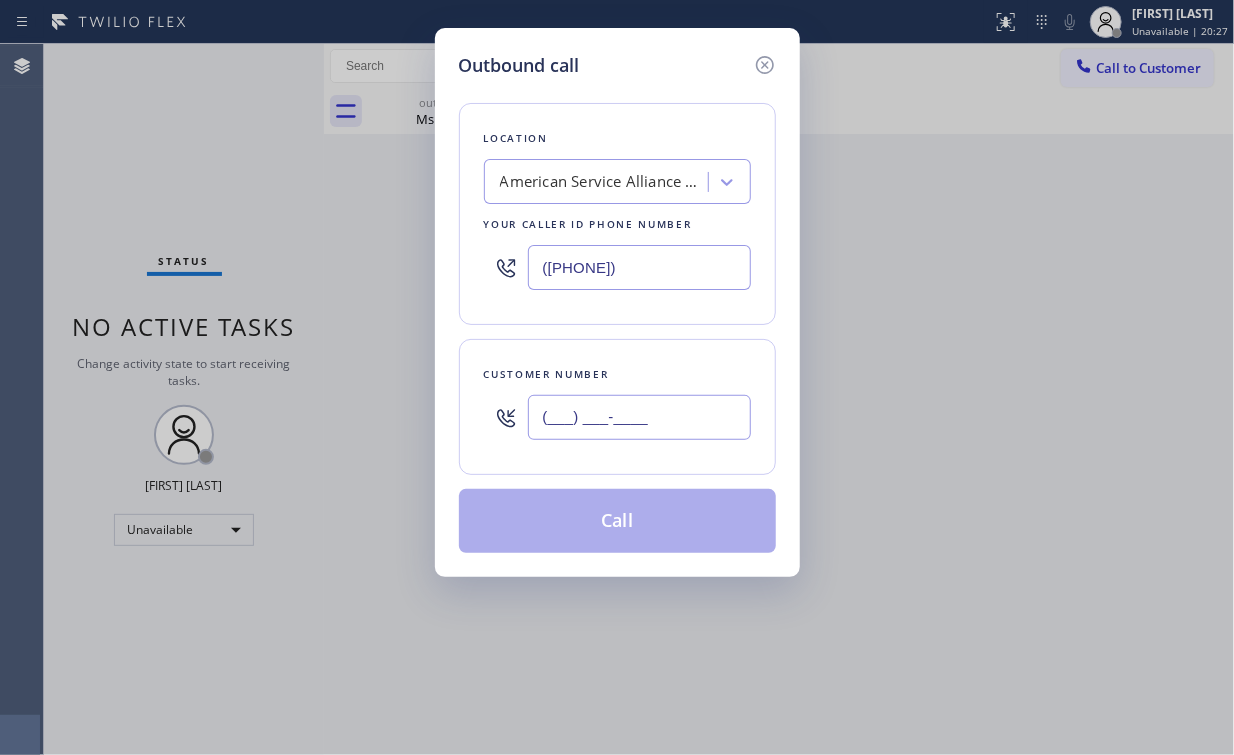 click on "(___) ___-____" at bounding box center [639, 417] 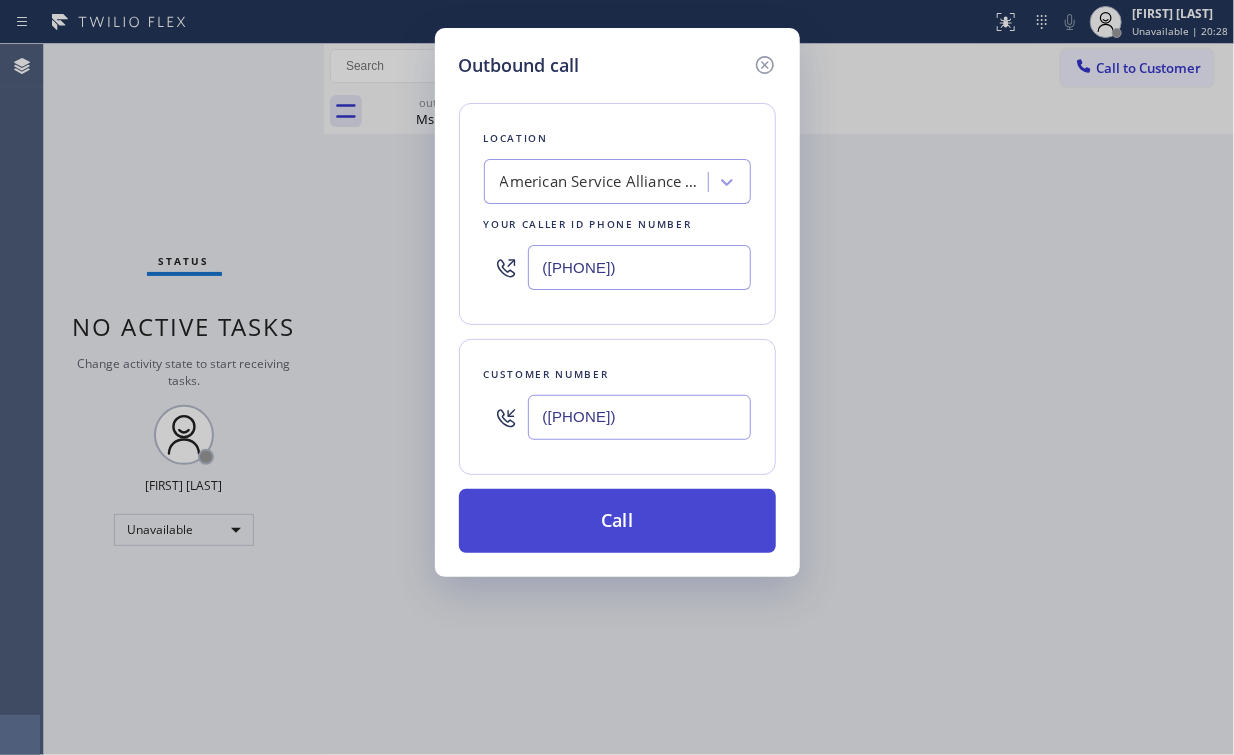 type on "([PHONE])" 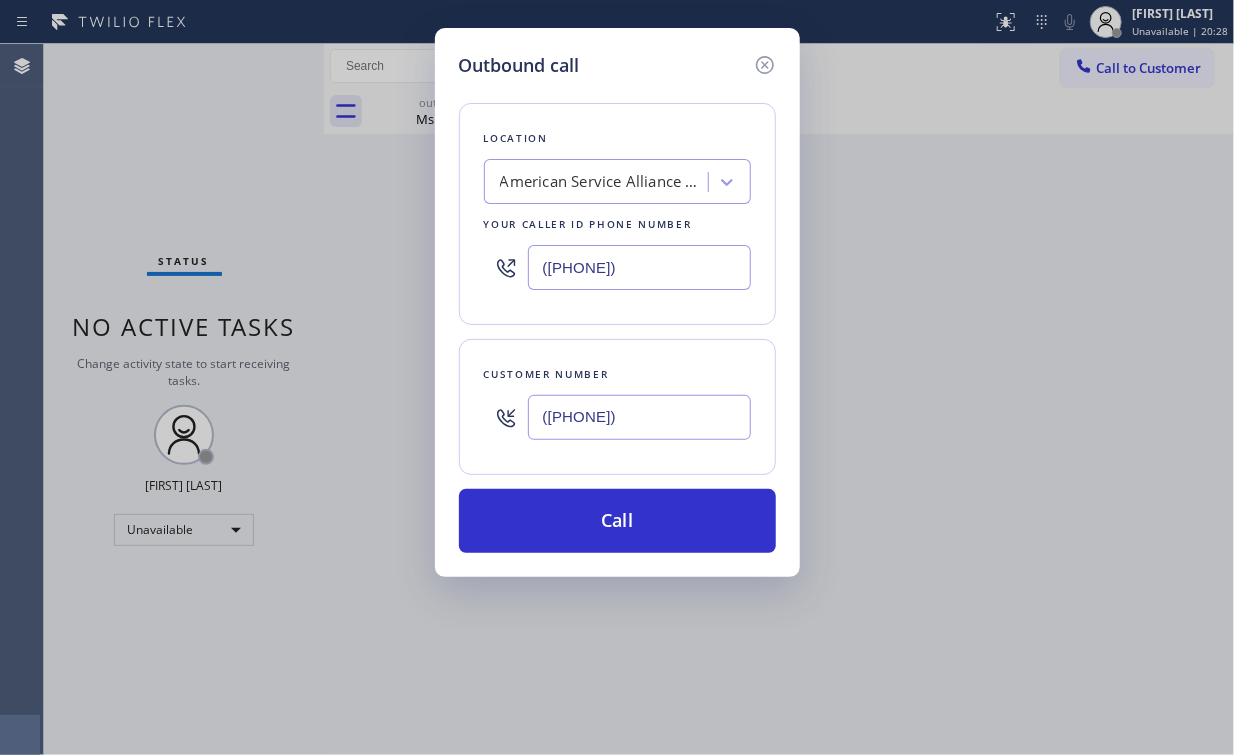 click on "Call" at bounding box center [617, 521] 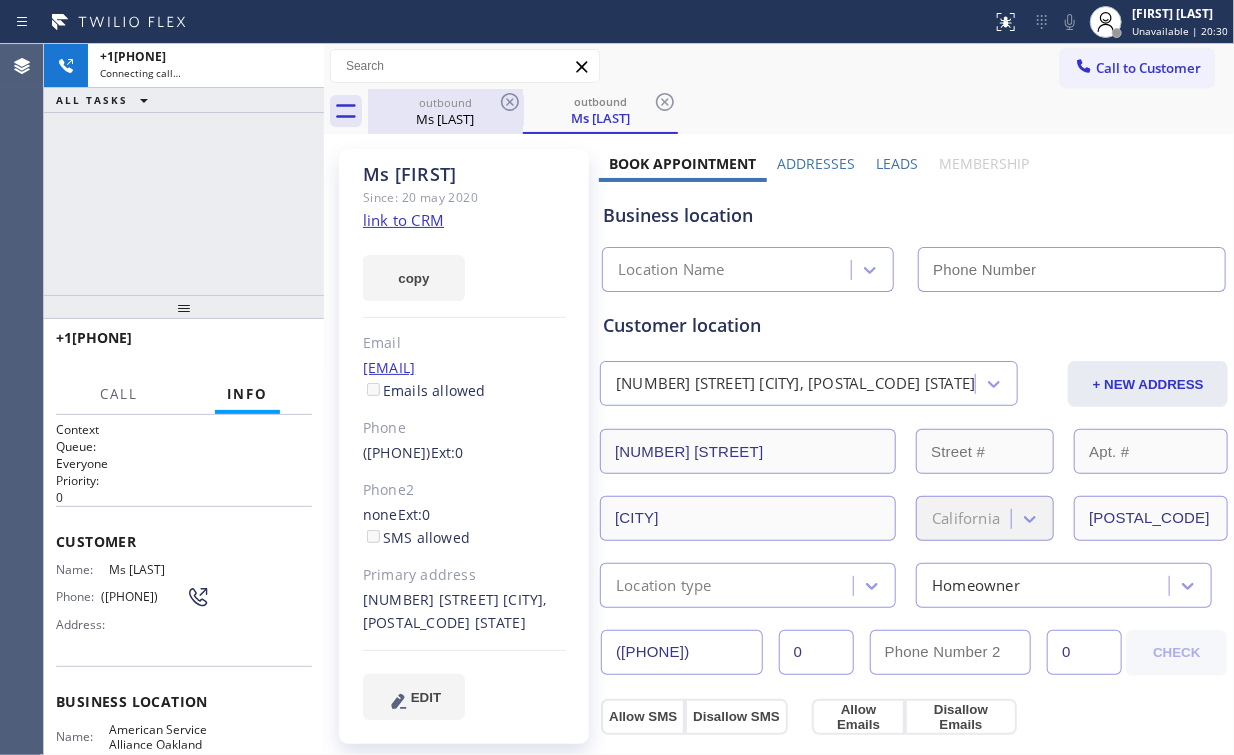 drag, startPoint x: 205, startPoint y: 175, endPoint x: 408, endPoint y: 120, distance: 210.3188 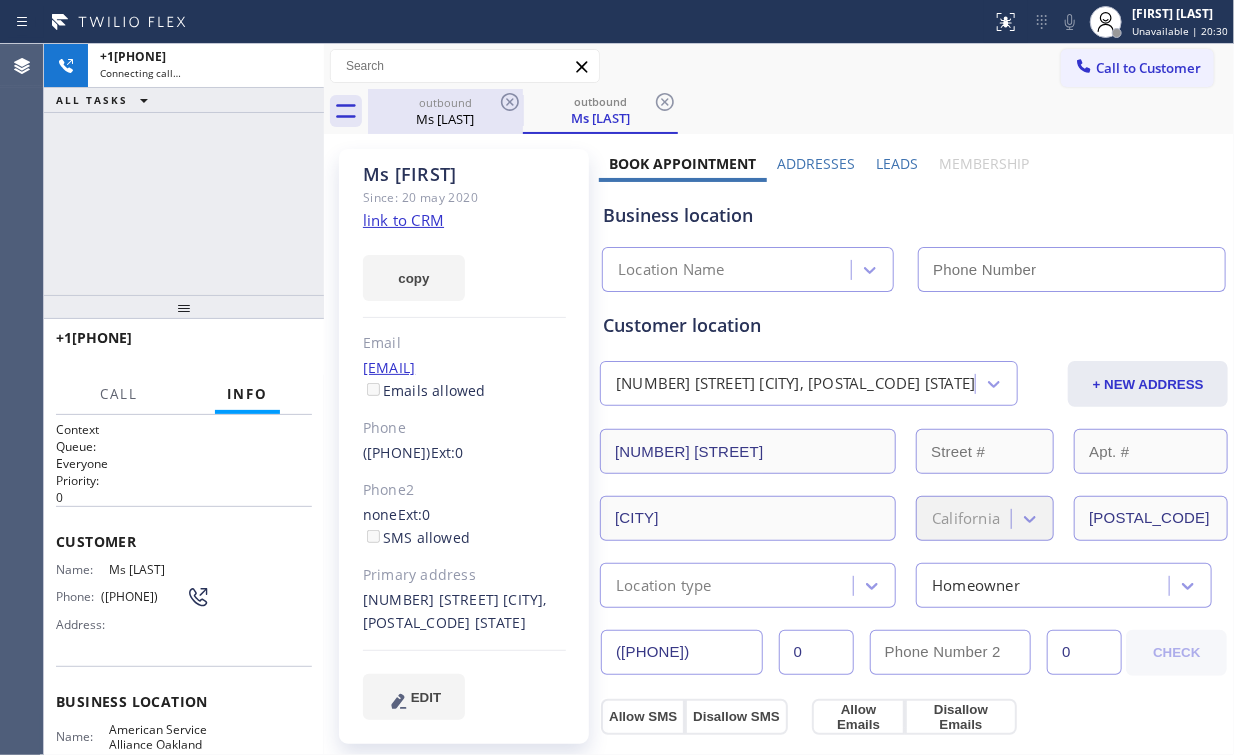 click on "+15105314383 Connecting call… ALL TASKS ALL TASKS ACTIVE TASKS TASKS IN WRAP UP" at bounding box center [184, 169] 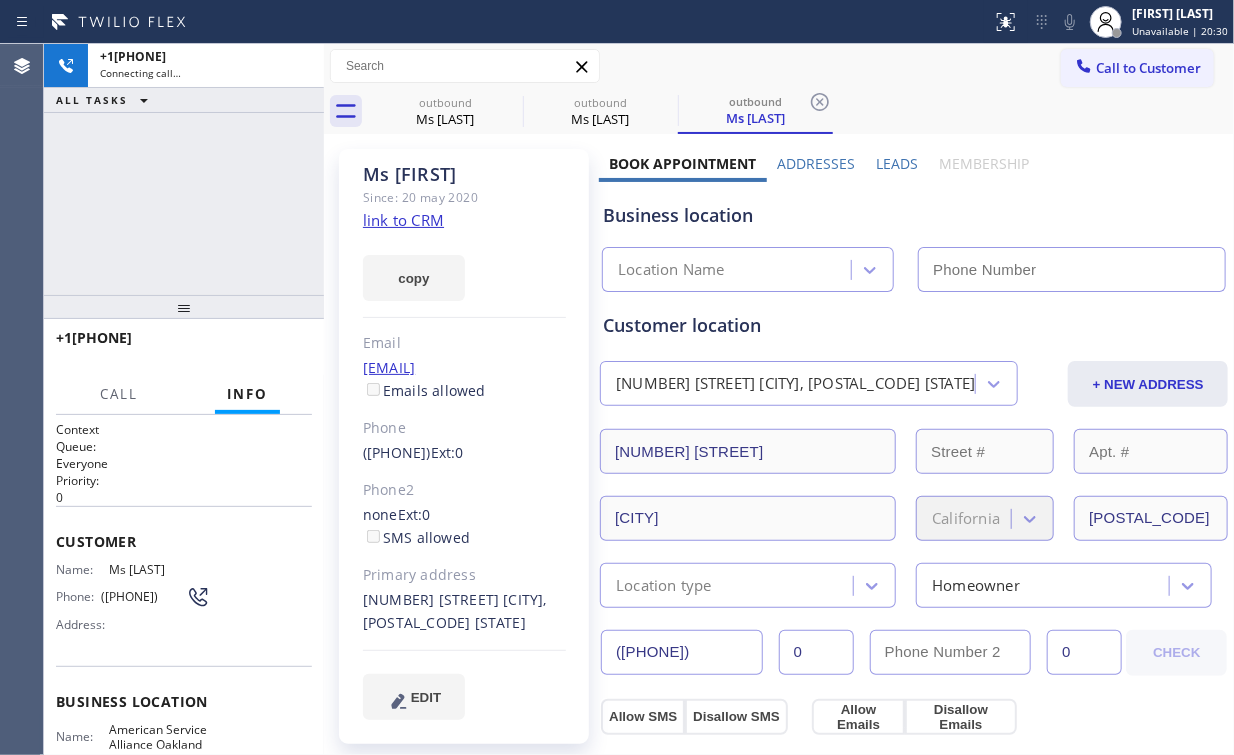 click on "Call to Customer Outbound call Location American Service Alliance Oakland Your caller id phone number (510) 756-4242 Customer number Call Outbound call Technician Search Technician Your caller id phone number Your caller id phone number Call" at bounding box center (779, 66) 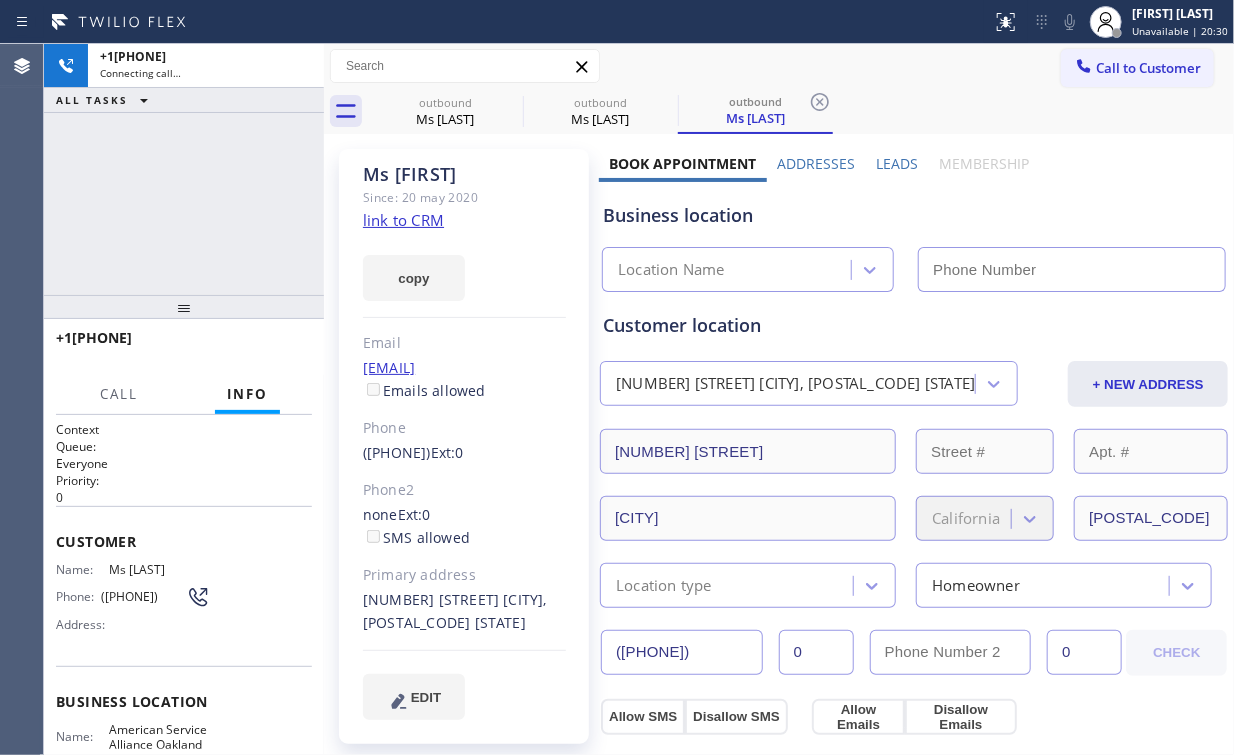 drag, startPoint x: 464, startPoint y: 105, endPoint x: 548, endPoint y: 88, distance: 85.70297 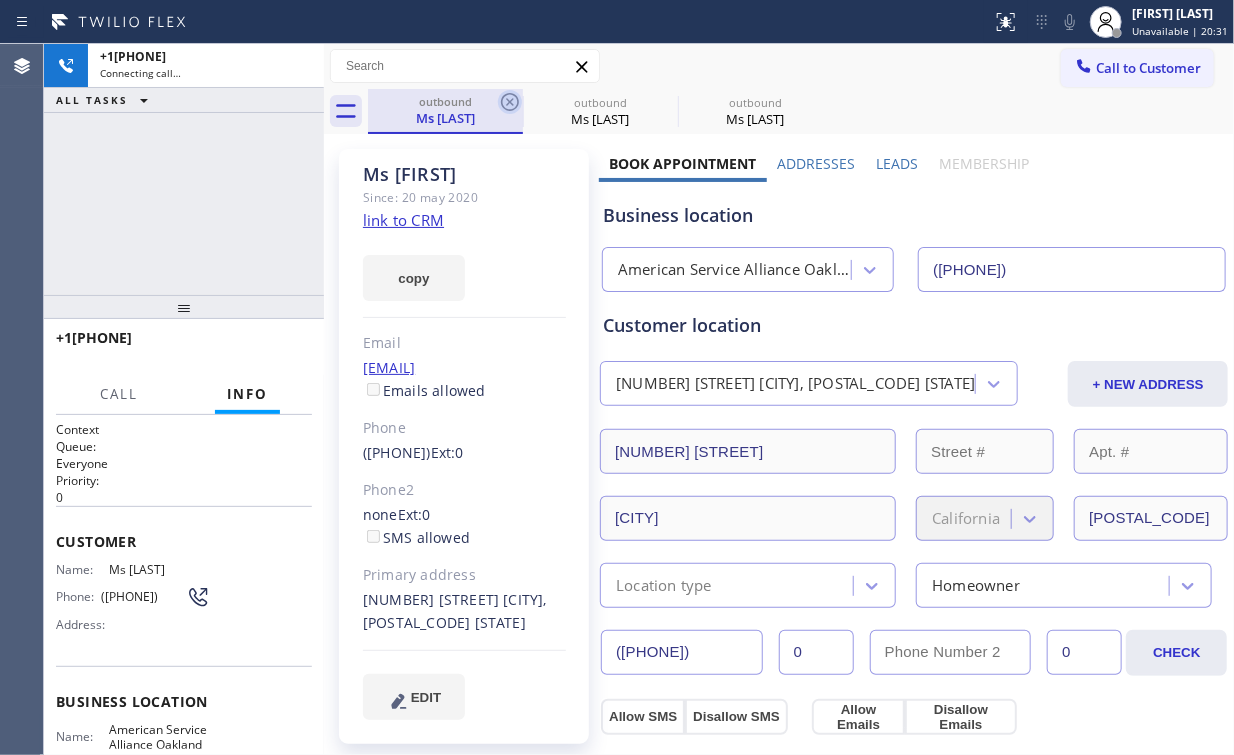 click 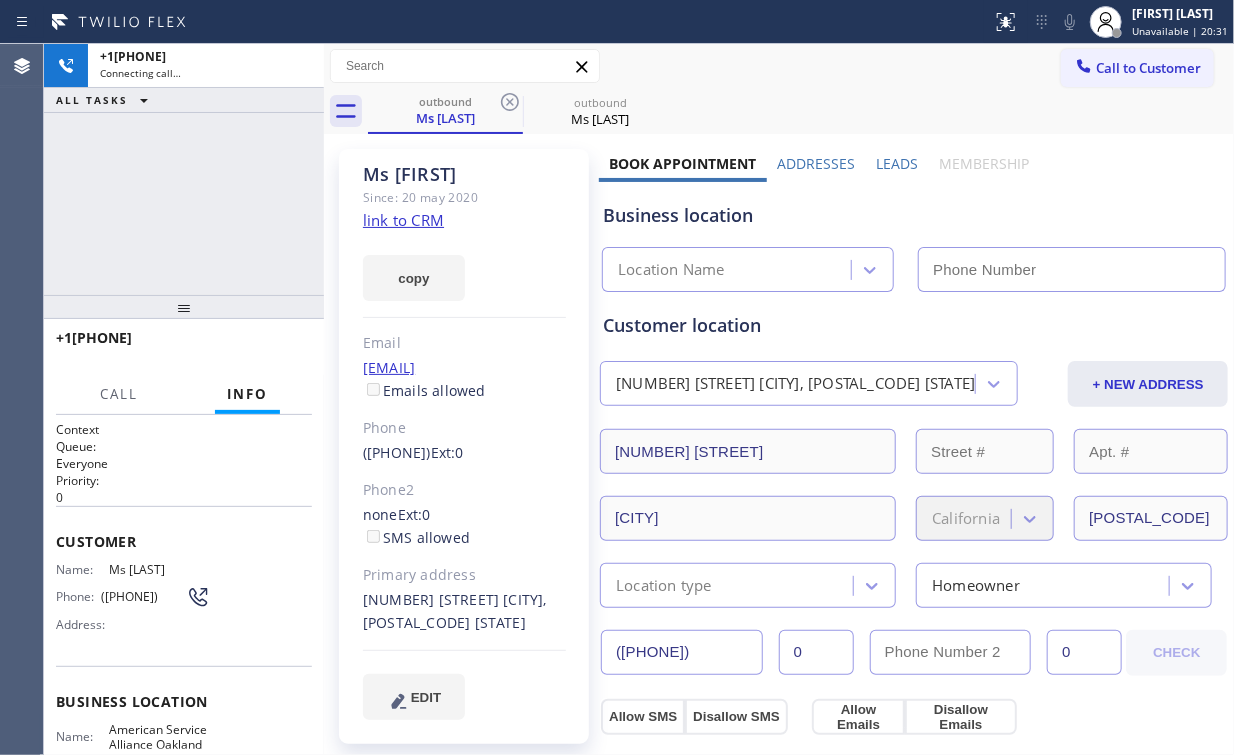 type on "([PHONE])" 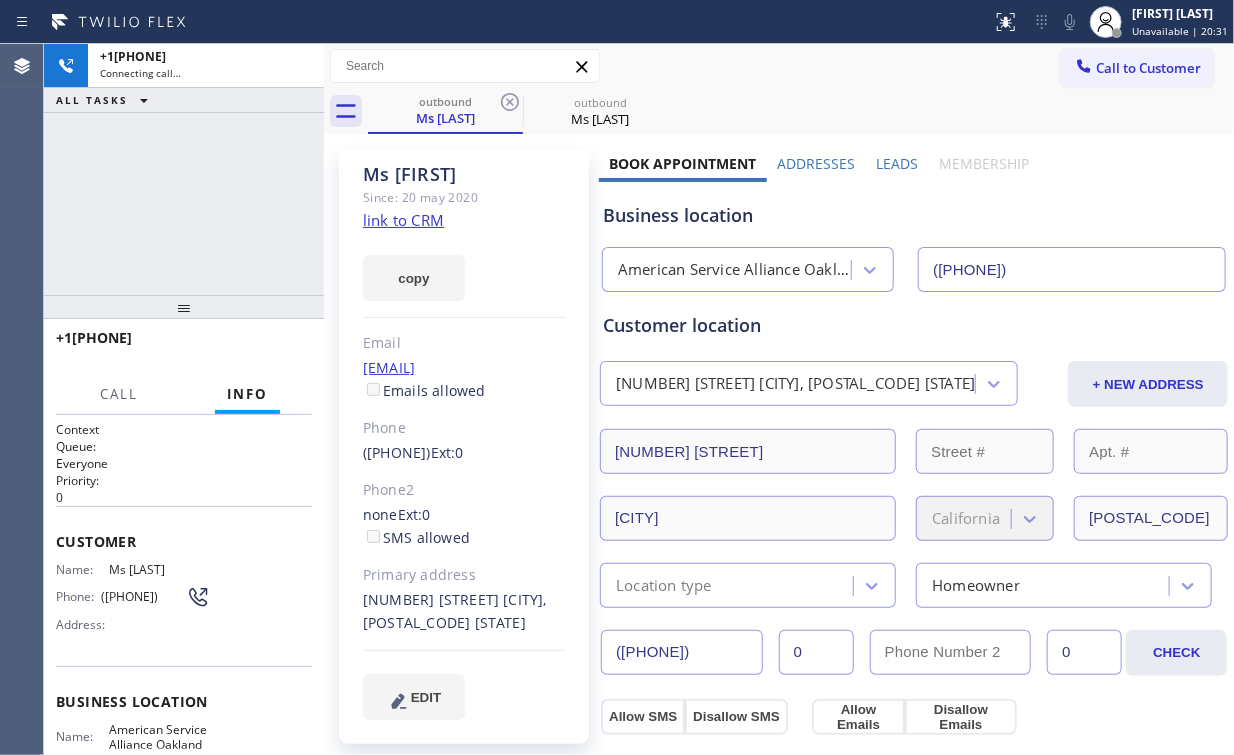 click on "+15105314383 Connecting call… ALL TASKS ALL TASKS ACTIVE TASKS TASKS IN WRAP UP" at bounding box center [184, 169] 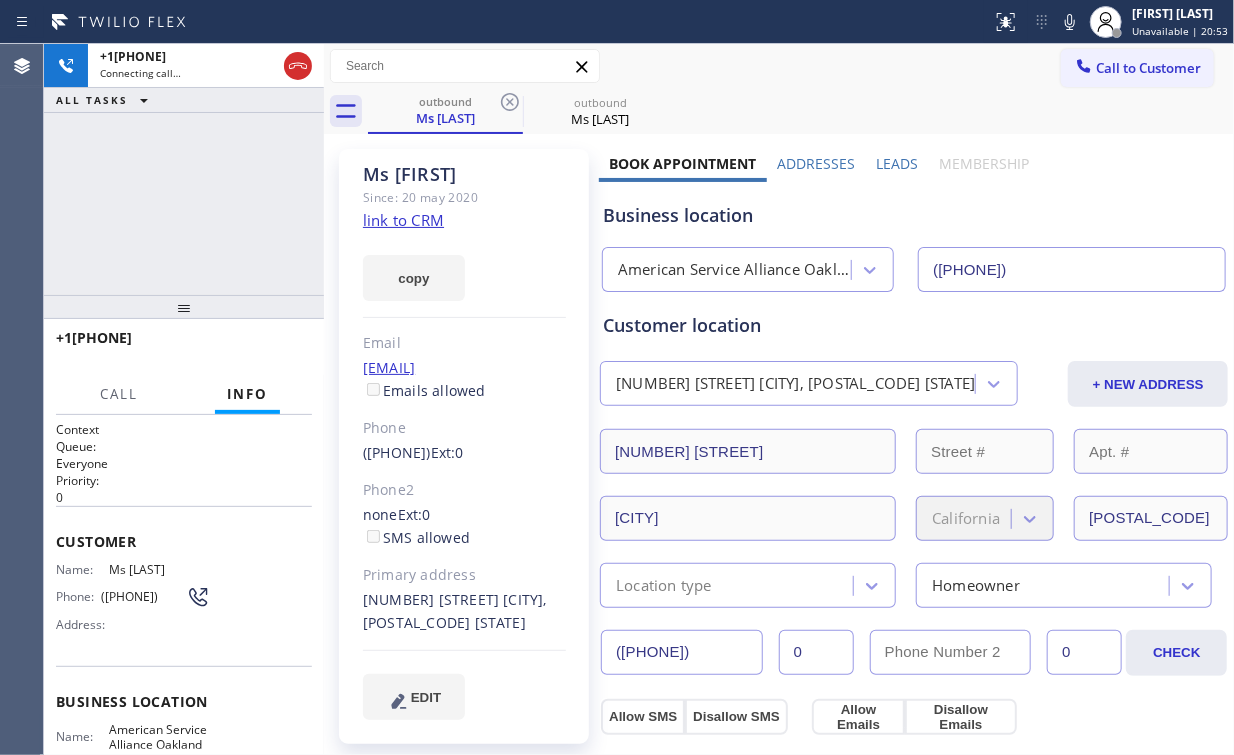 drag, startPoint x: 64, startPoint y: 165, endPoint x: 131, endPoint y: 180, distance: 68.65858 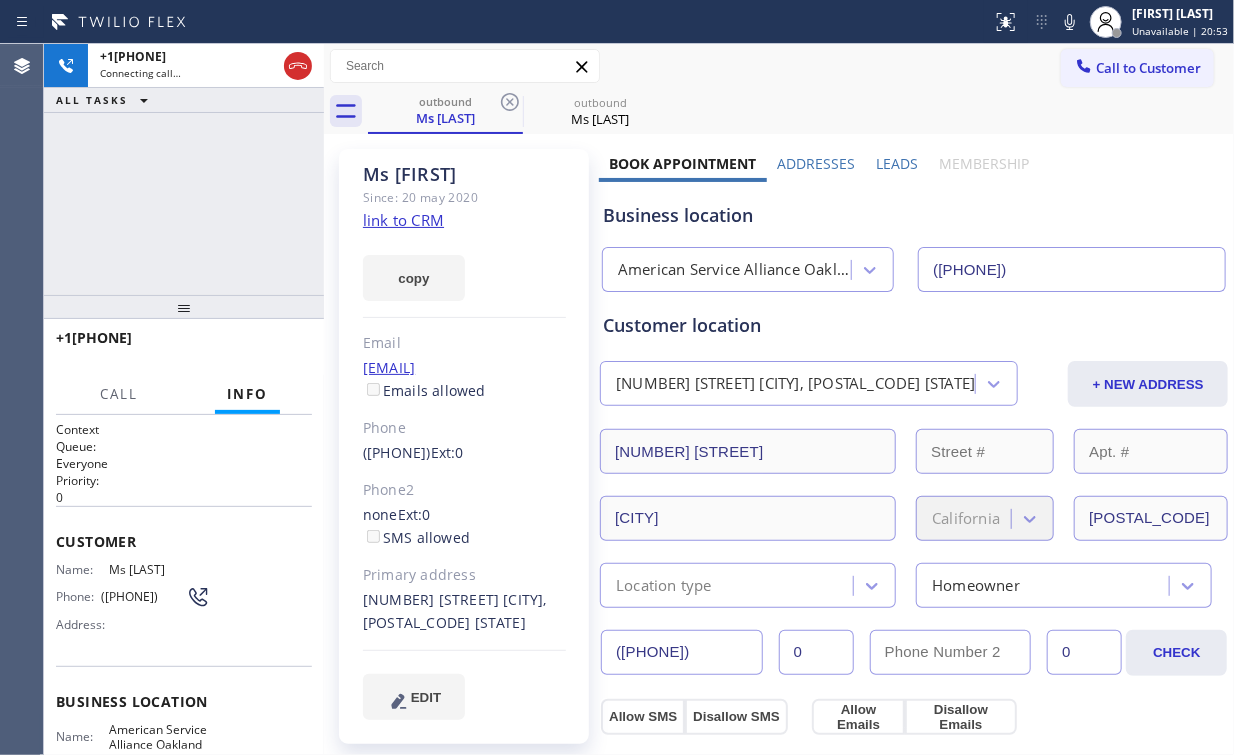 click on "+15105314383 Connecting call… ALL TASKS ALL TASKS ACTIVE TASKS TASKS IN WRAP UP" at bounding box center [184, 169] 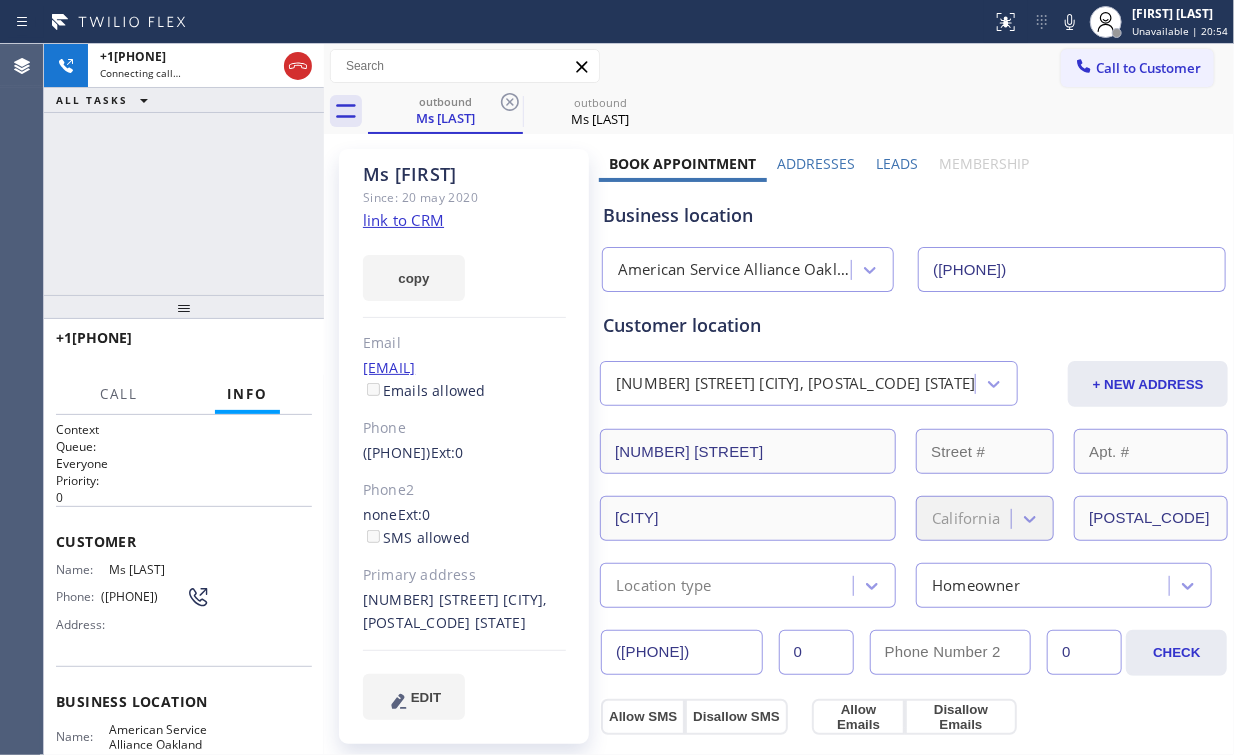 click on "+15105314383 Connecting call… ALL TASKS ALL TASKS ACTIVE TASKS TASKS IN WRAP UP" at bounding box center (184, 169) 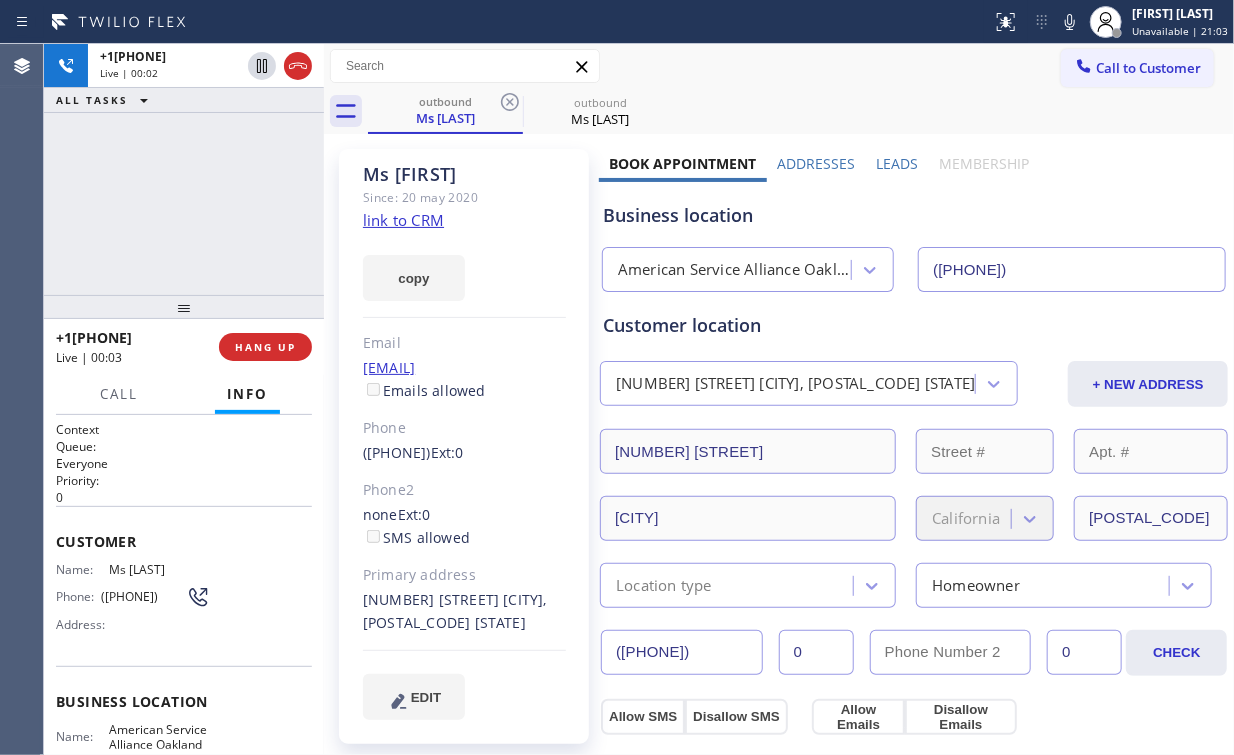 click on "+15105314383 Live | 00:02 ALL TASKS ALL TASKS ACTIVE TASKS TASKS IN WRAP UP" at bounding box center (184, 169) 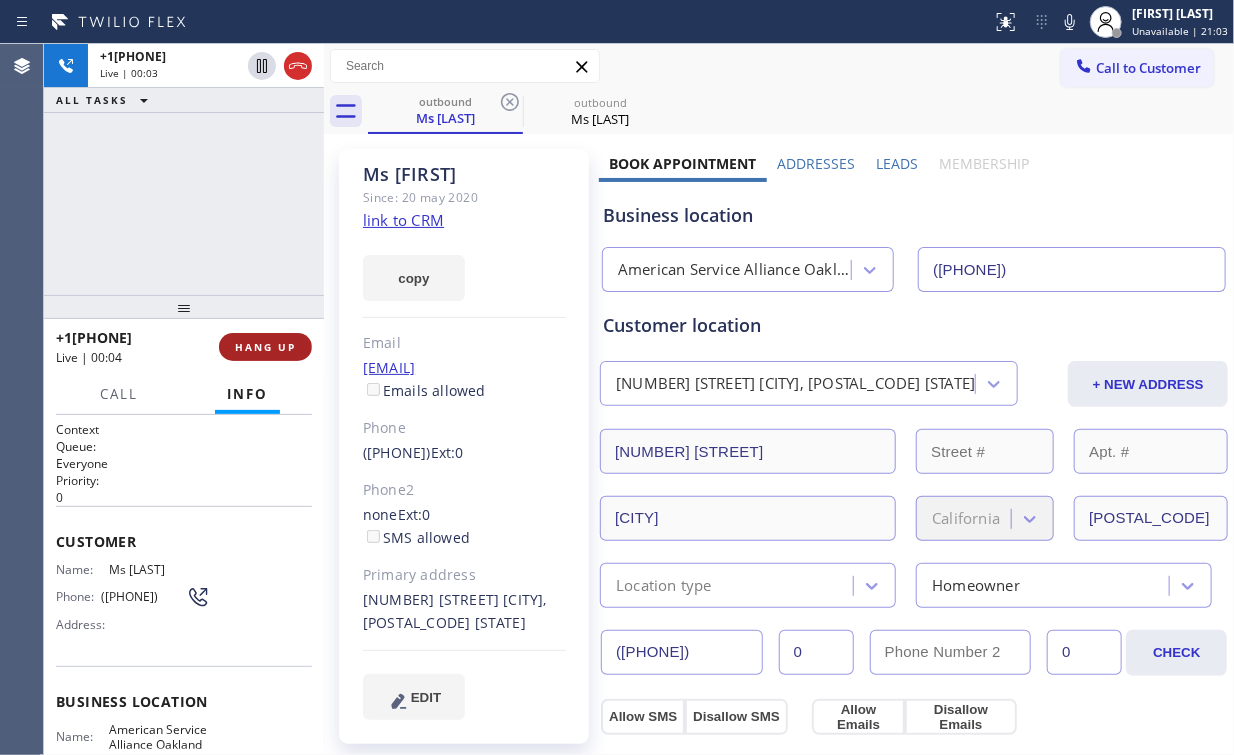 click on "HANG UP" at bounding box center [265, 347] 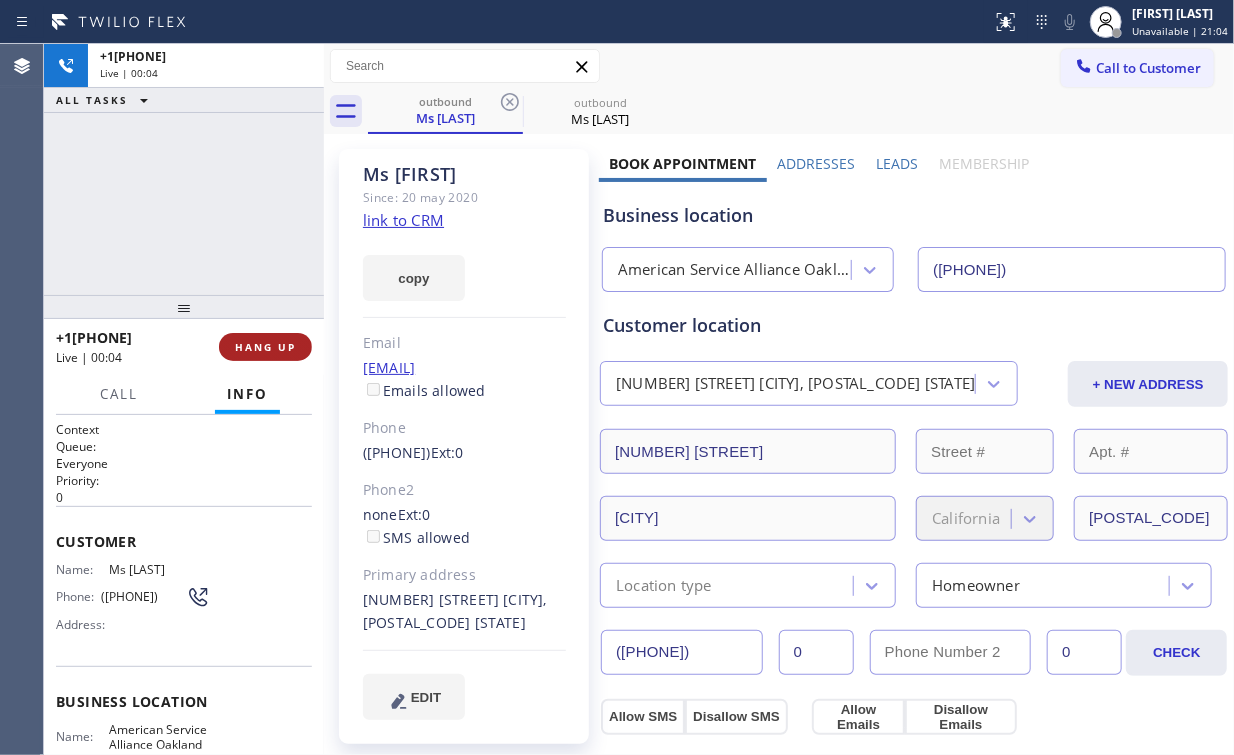 click on "HANG UP" at bounding box center [265, 347] 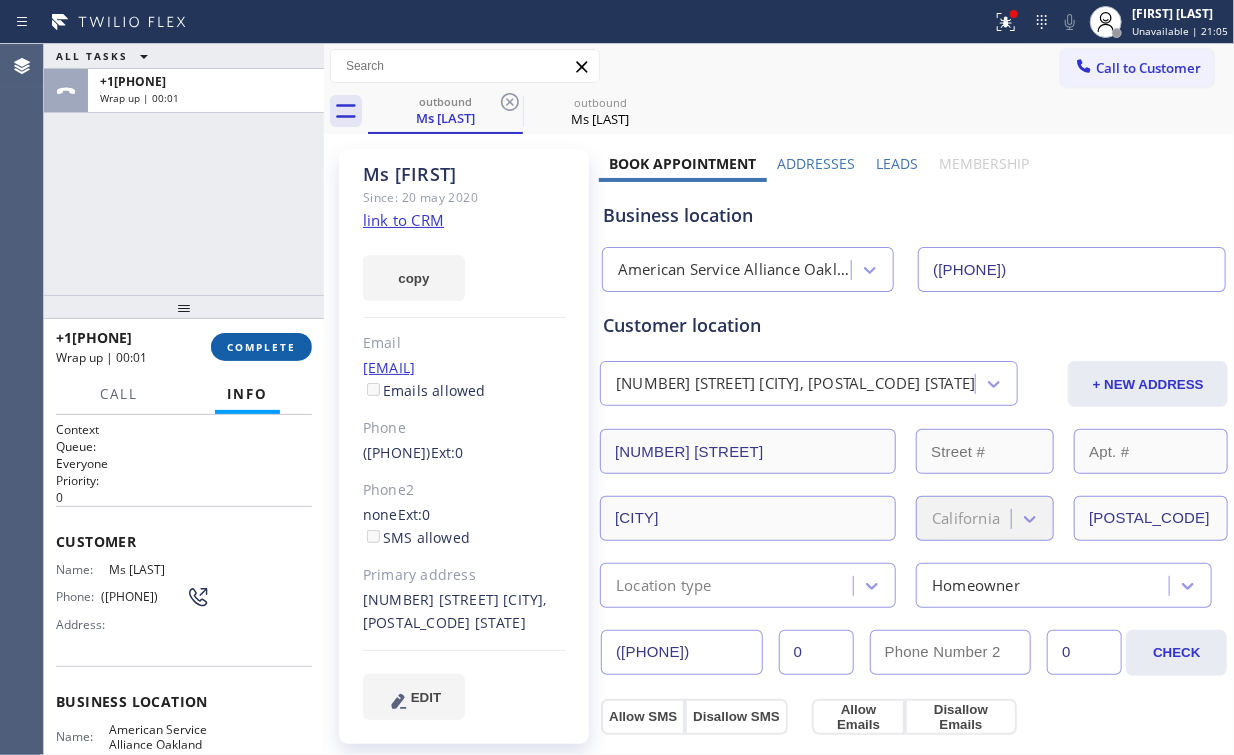 click on "COMPLETE" at bounding box center (261, 347) 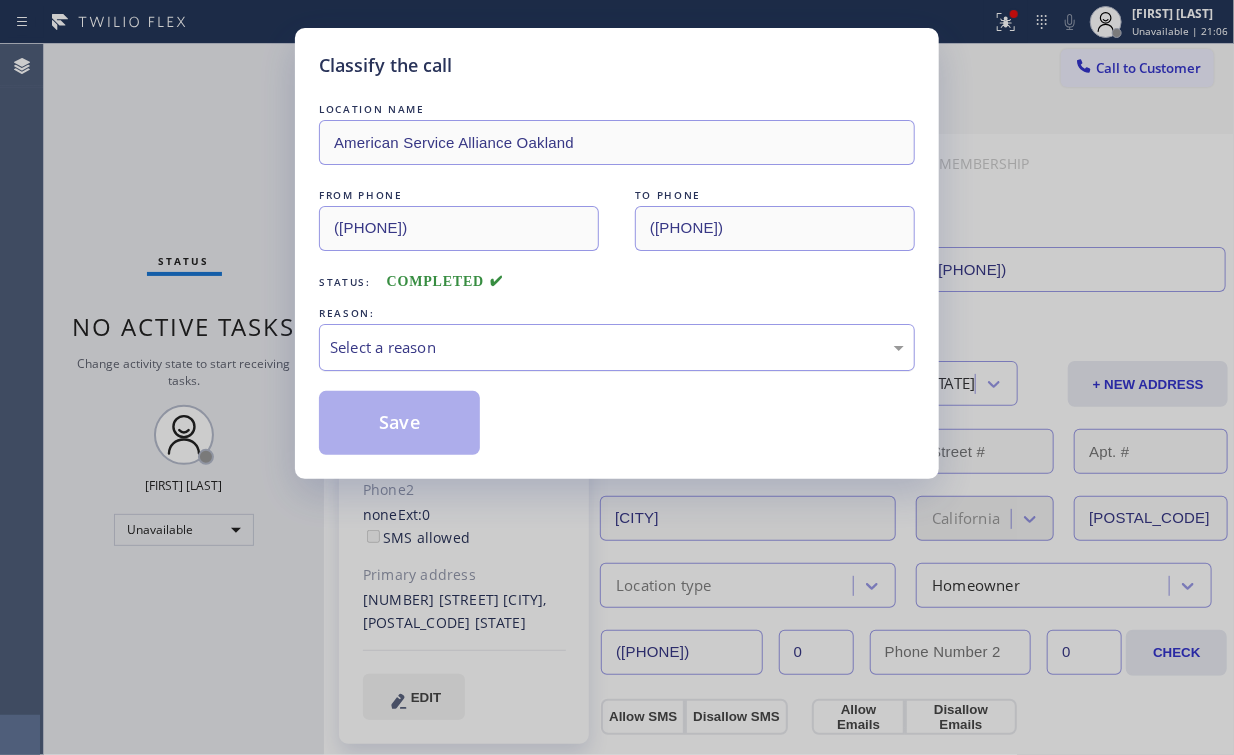 click on "Select a reason" at bounding box center (617, 347) 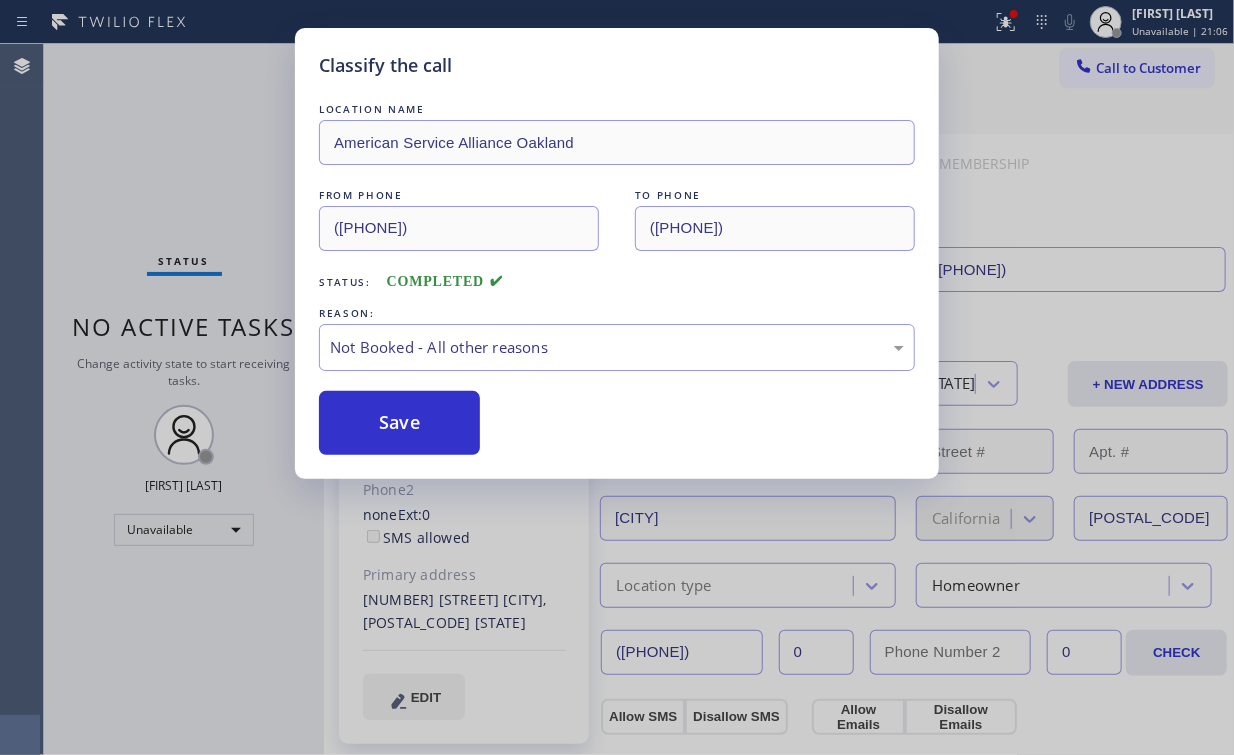 click on "Save" at bounding box center [399, 423] 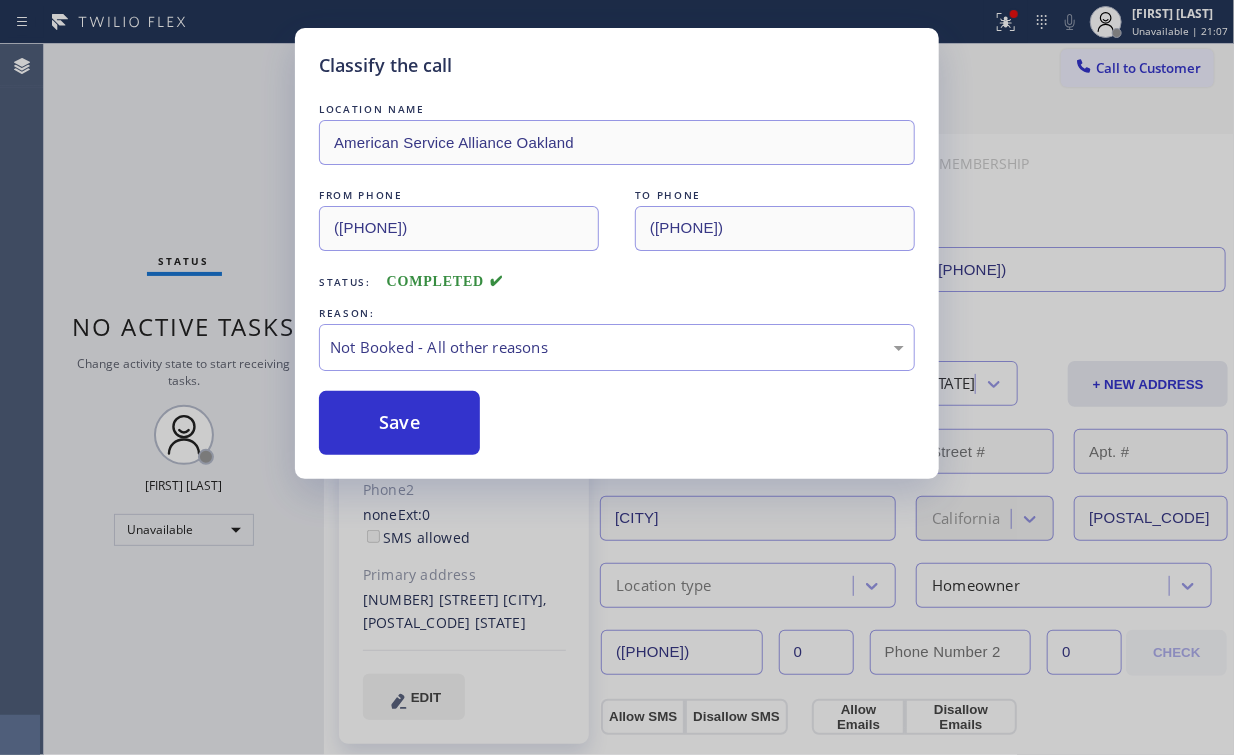 click on "Classify the call LOCATION NAME American Service Alliance Oakland FROM PHONE (510) 756-4242 TO PHONE (510) 531-4383 Status: COMPLETED REASON: Not Booked - All other reasons Save" at bounding box center (617, 377) 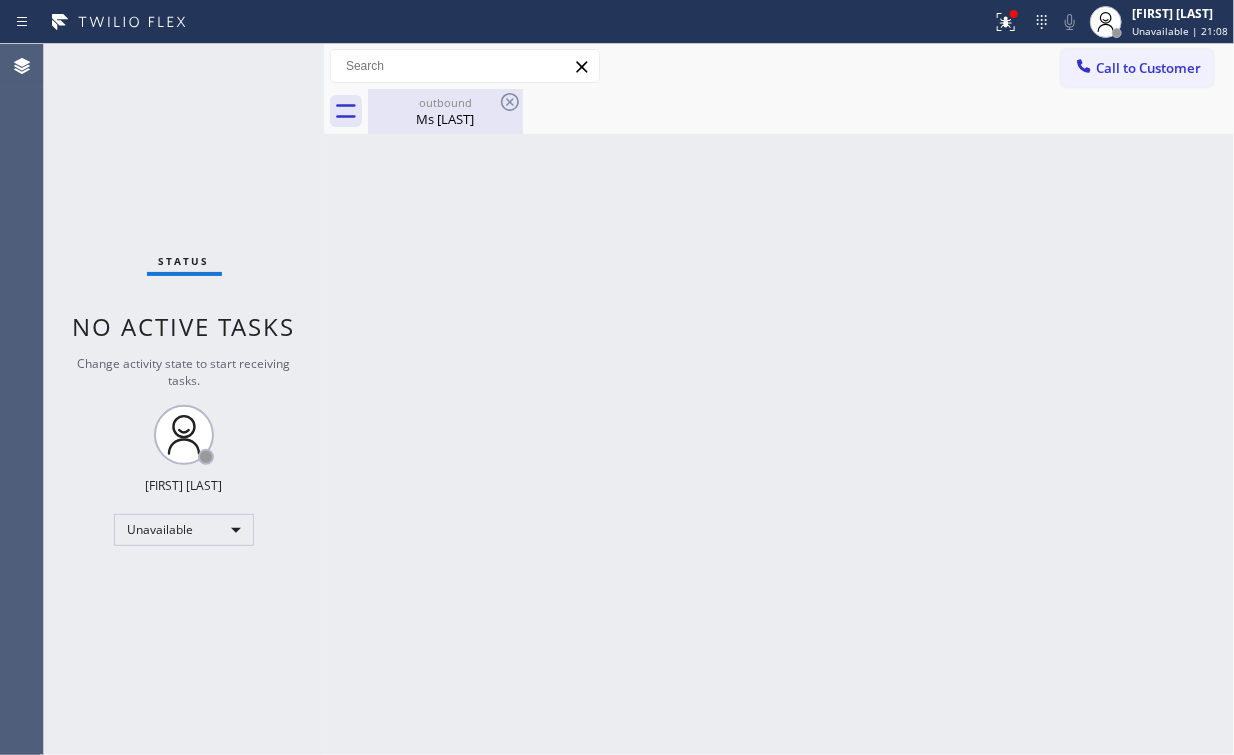 click on "outbound" at bounding box center [445, 102] 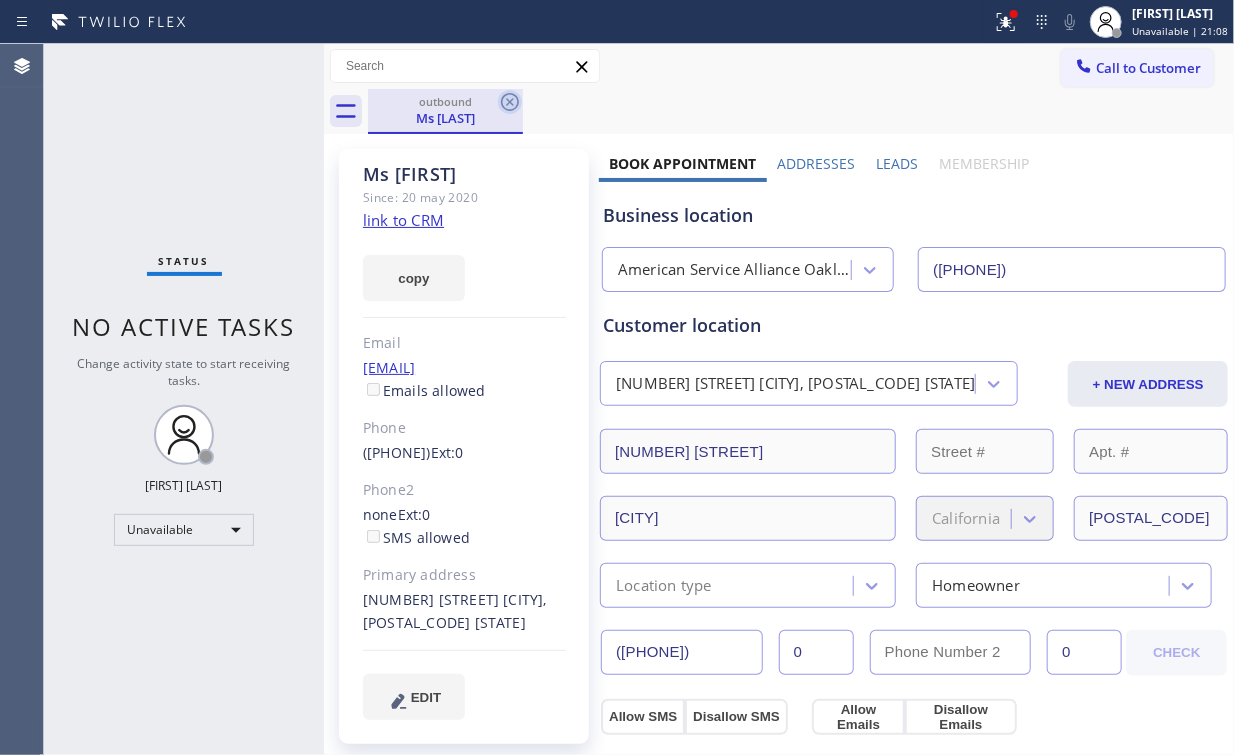click 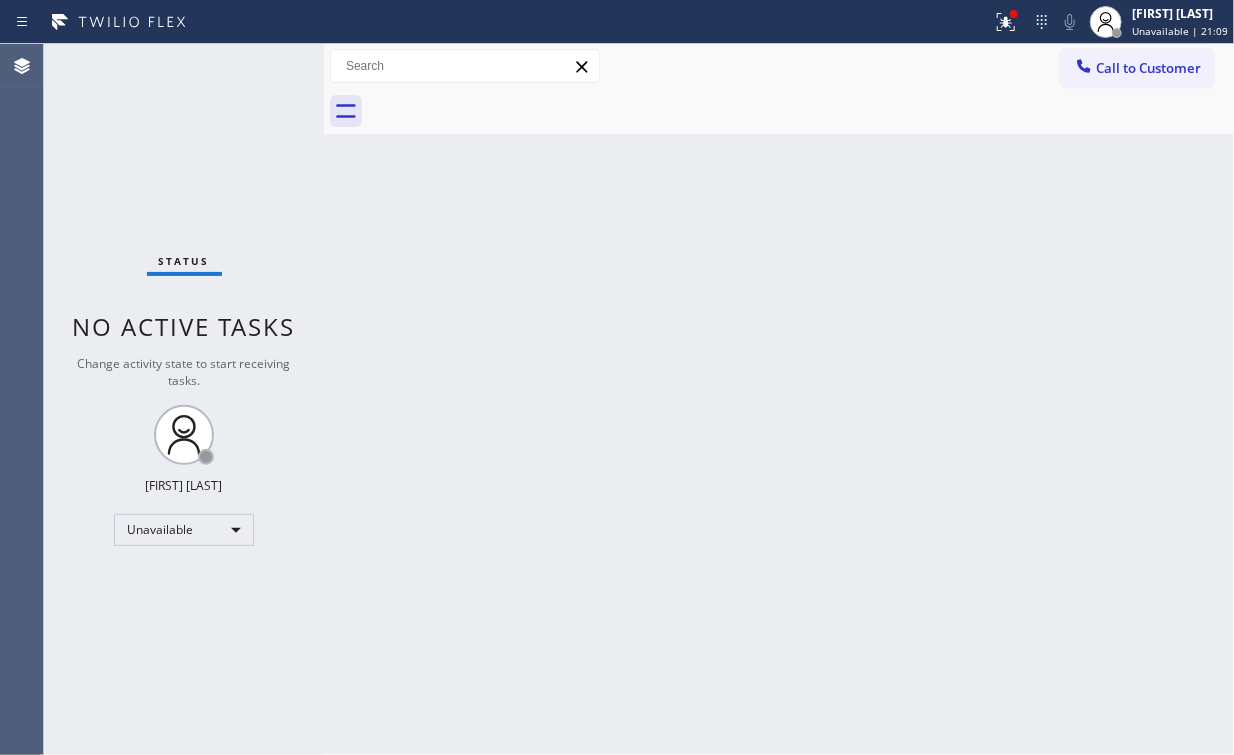 drag, startPoint x: 198, startPoint y: 116, endPoint x: 194, endPoint y: 4, distance: 112.0714 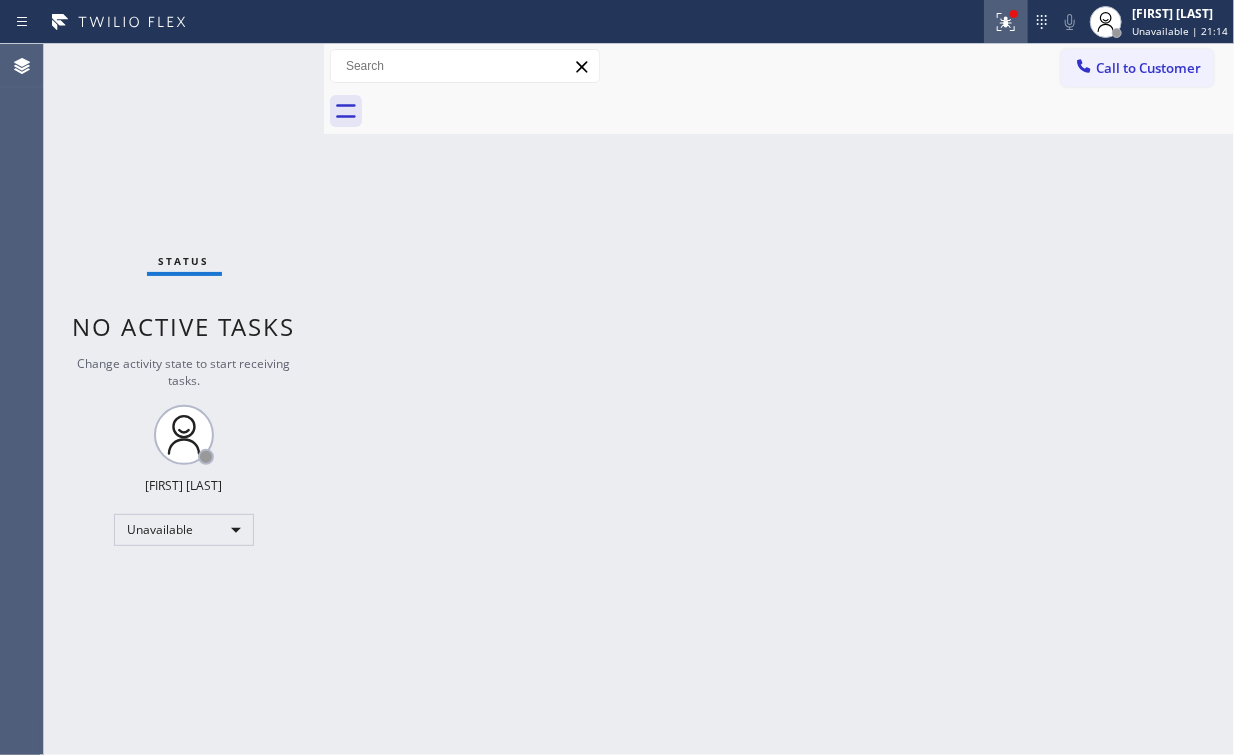 click at bounding box center [1006, 22] 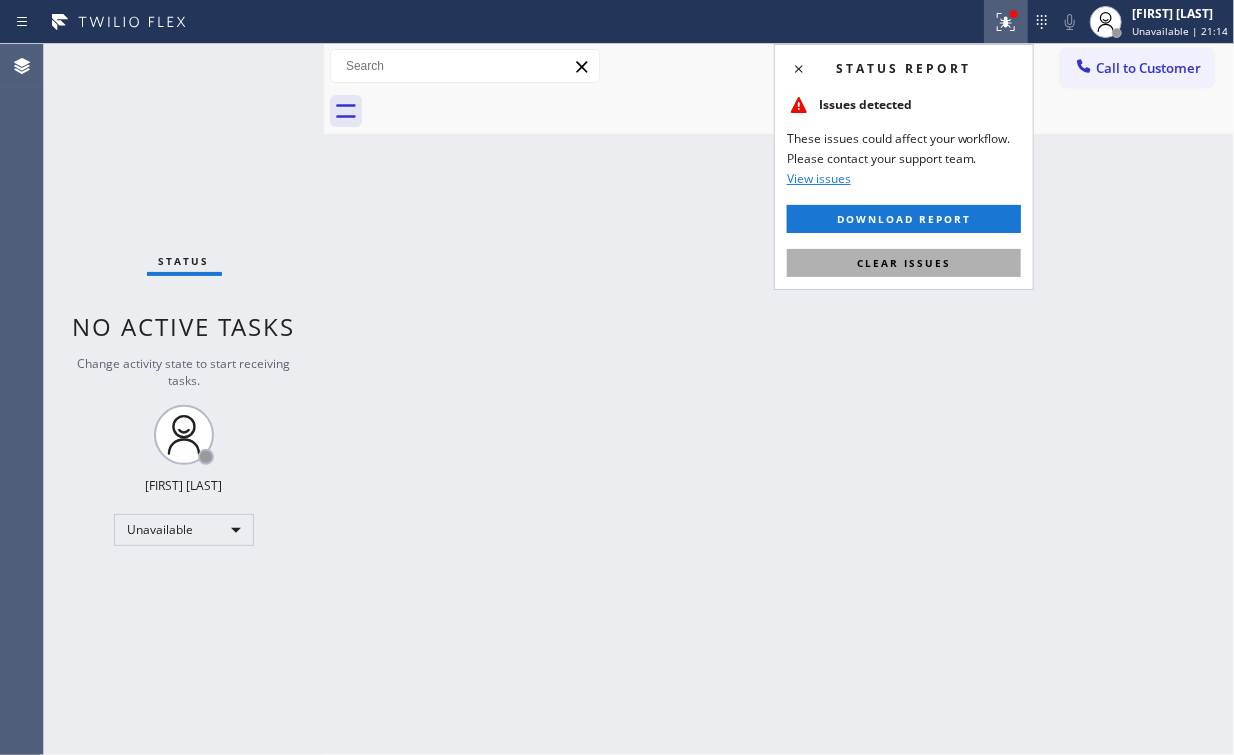 click on "Clear issues" at bounding box center (904, 263) 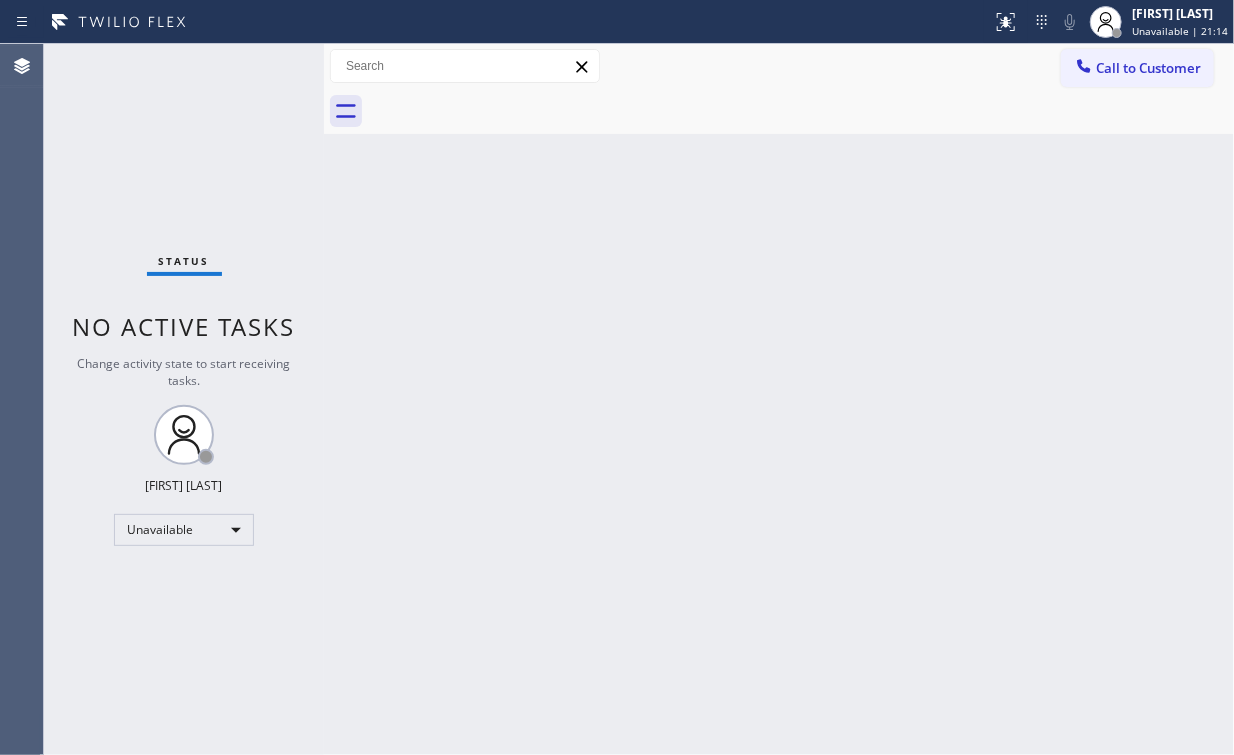 drag, startPoint x: 1121, startPoint y: 181, endPoint x: 1131, endPoint y: 105, distance: 76.655075 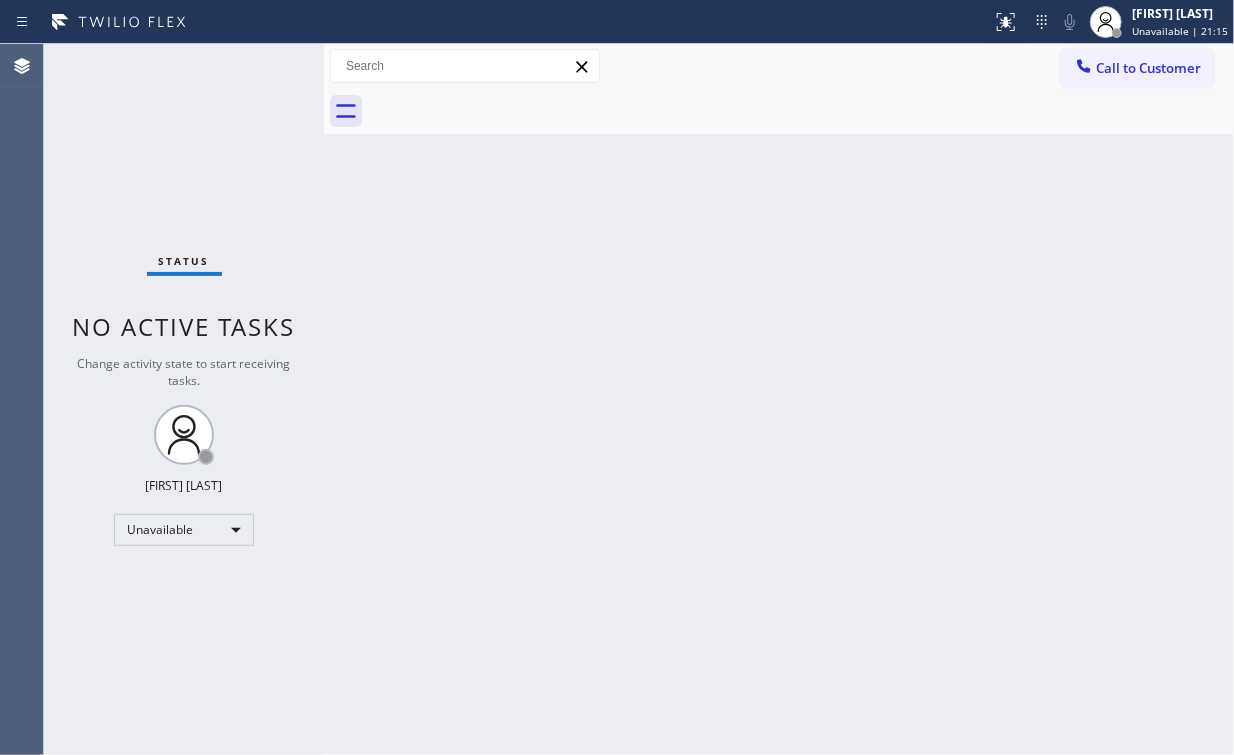 drag, startPoint x: 1119, startPoint y: 70, endPoint x: 1096, endPoint y: 84, distance: 26.925823 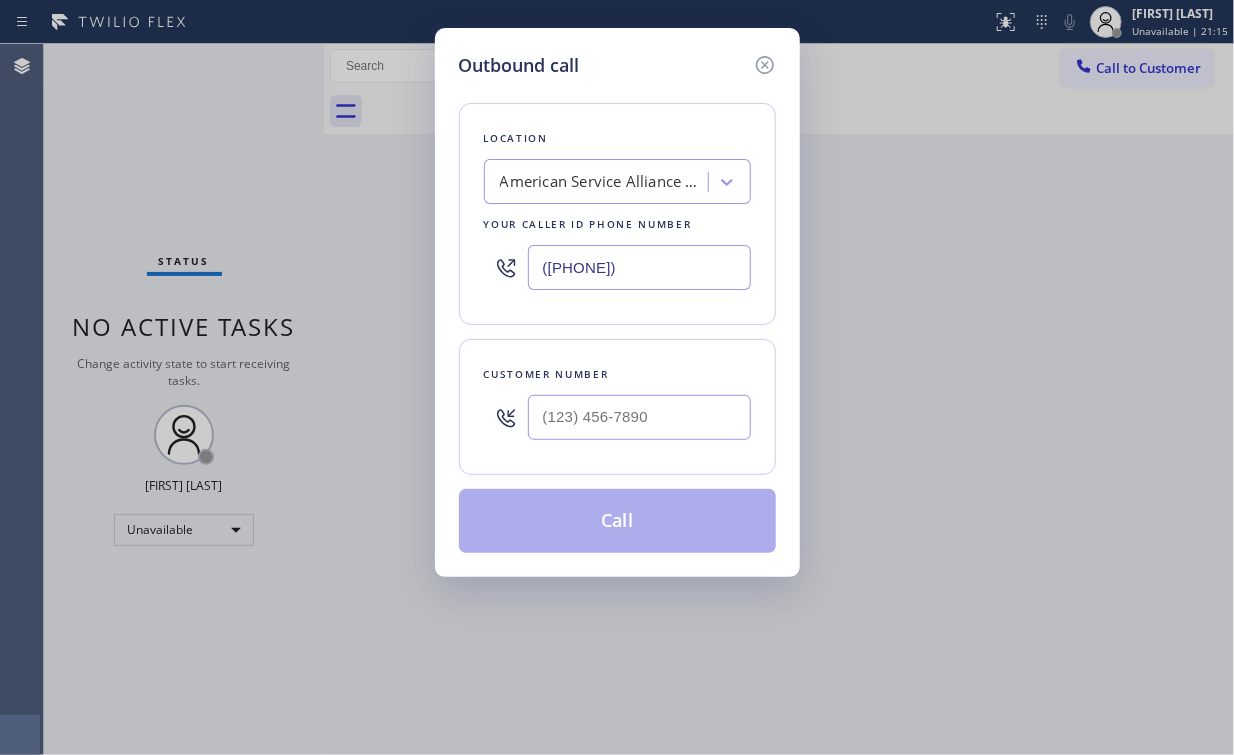 drag, startPoint x: 712, startPoint y: 246, endPoint x: 333, endPoint y: 276, distance: 380.1855 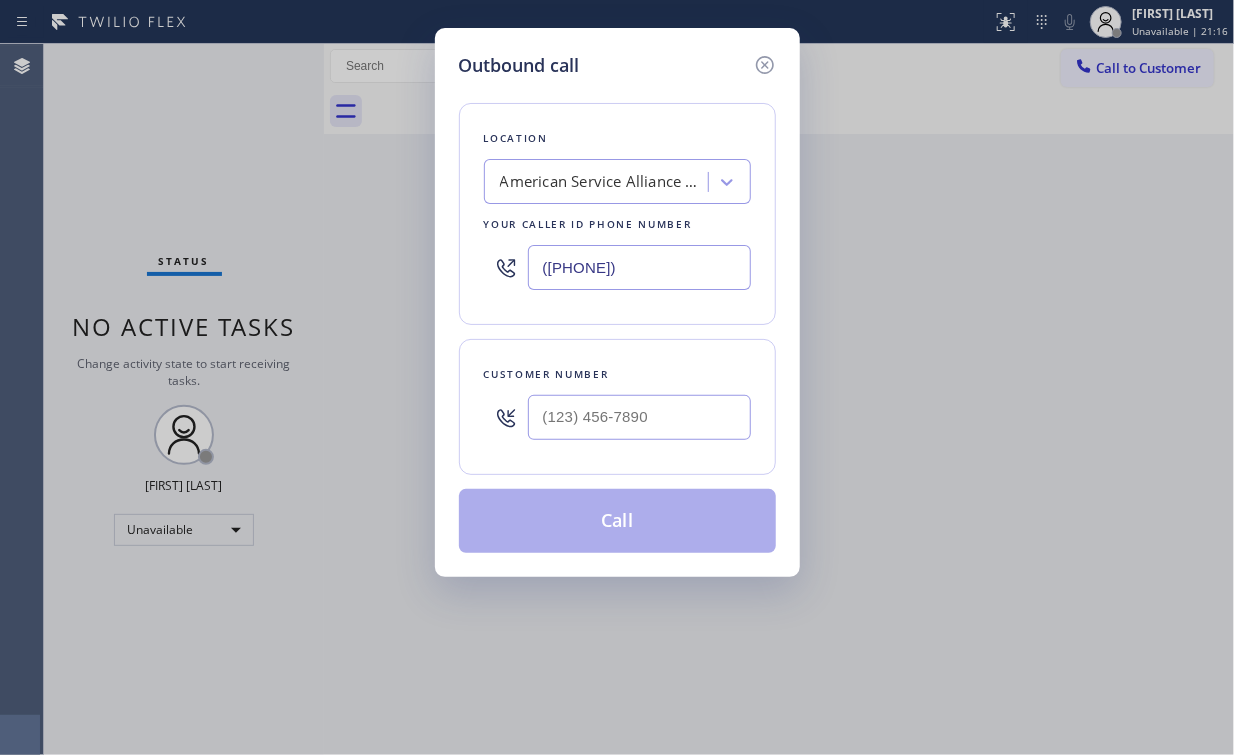 paste on "718) 550-1587" 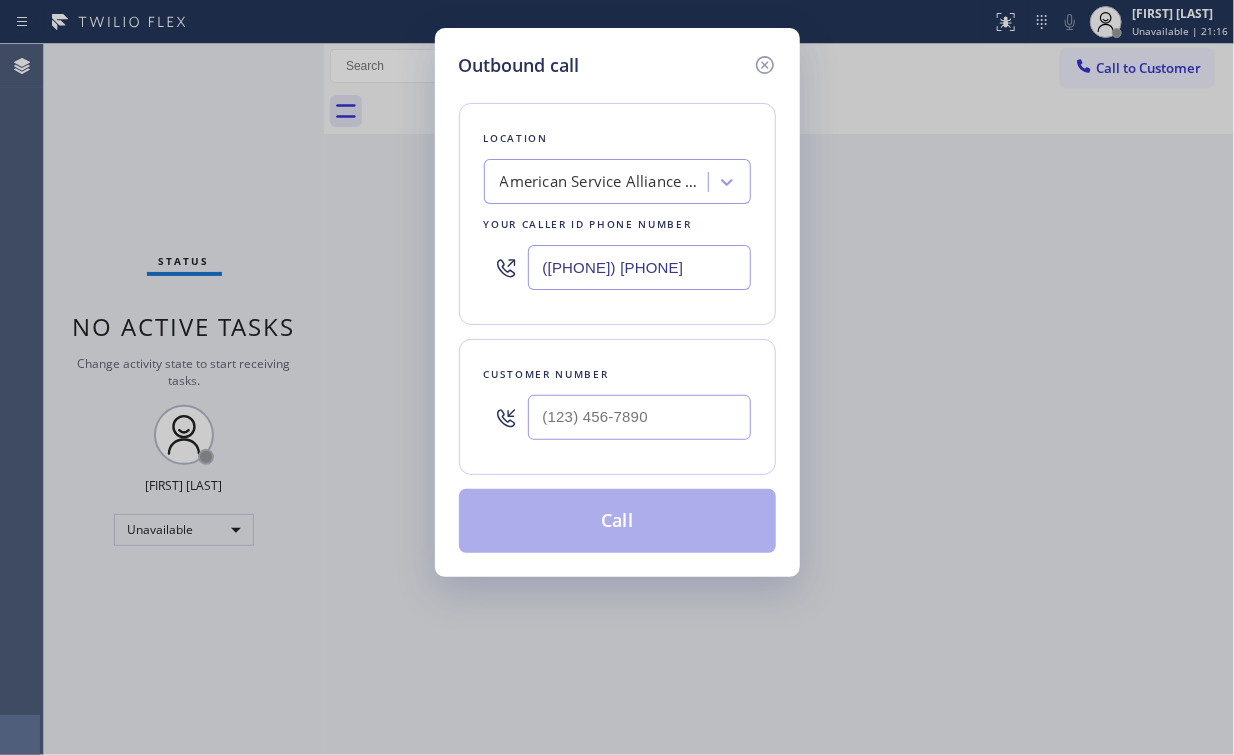 type on "([PHONE])" 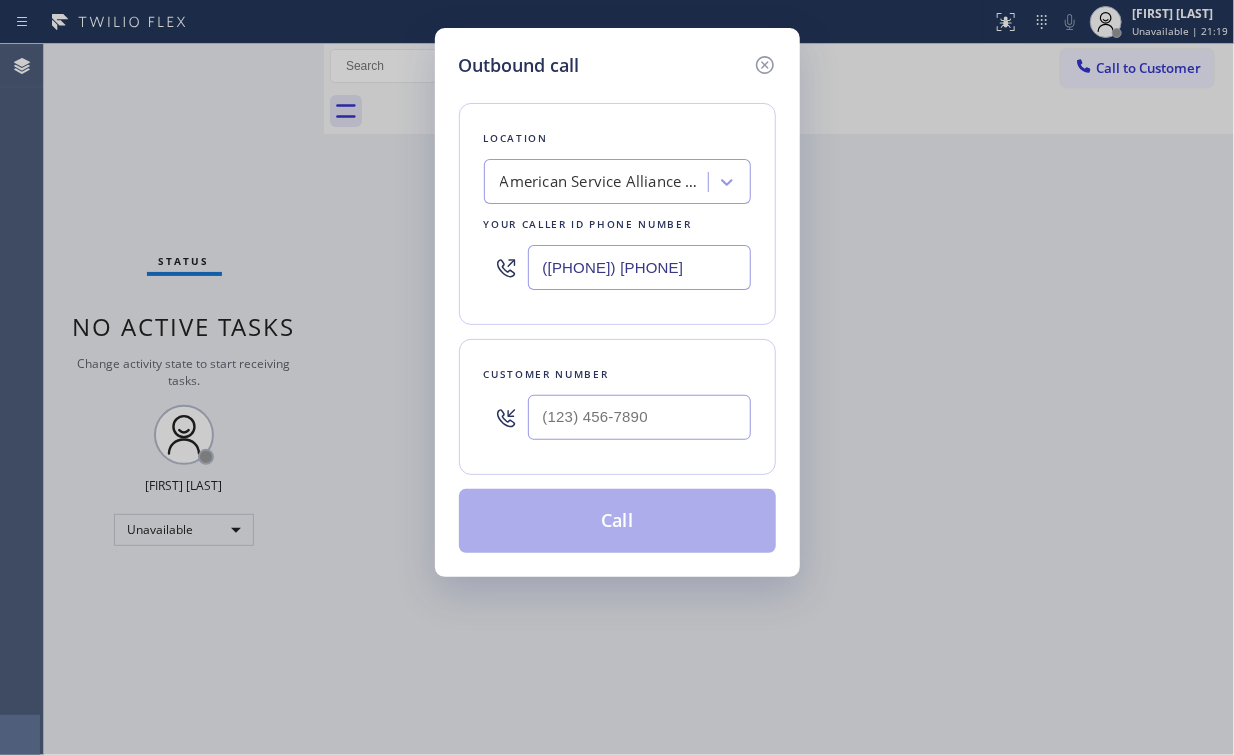 type on "(___) ___-____" 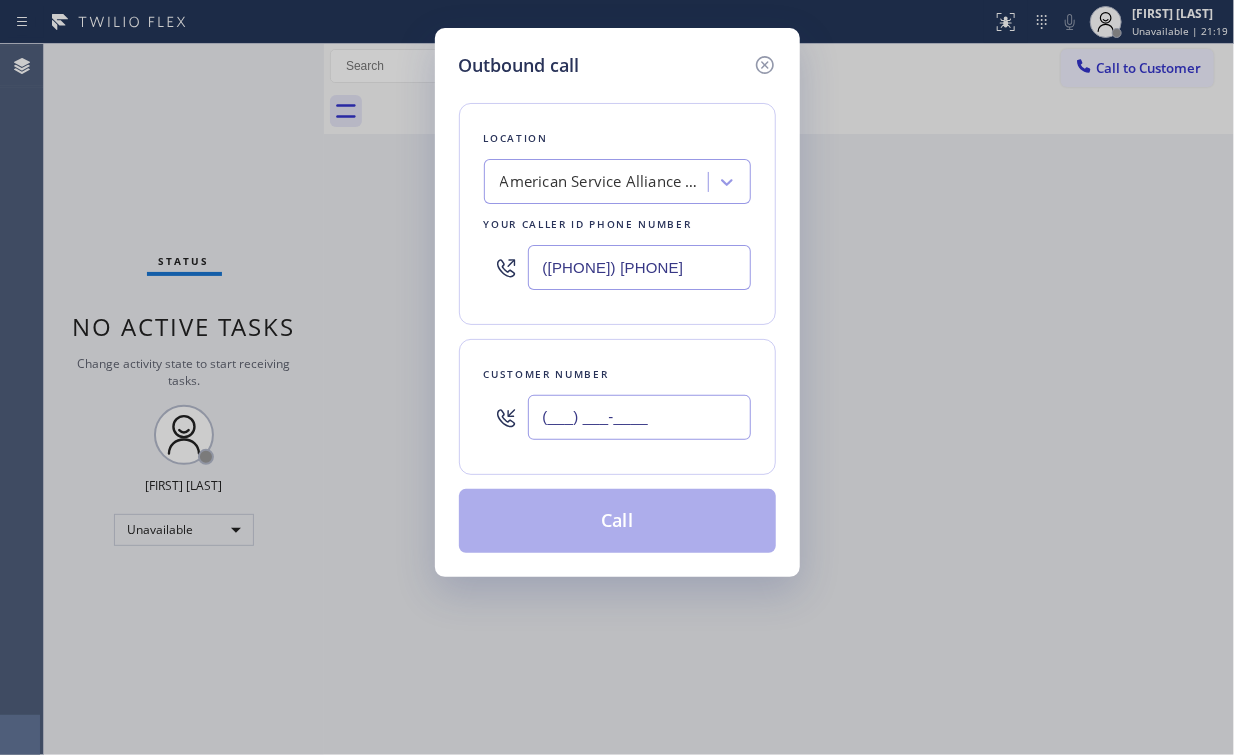 click on "(___) ___-____" at bounding box center (639, 417) 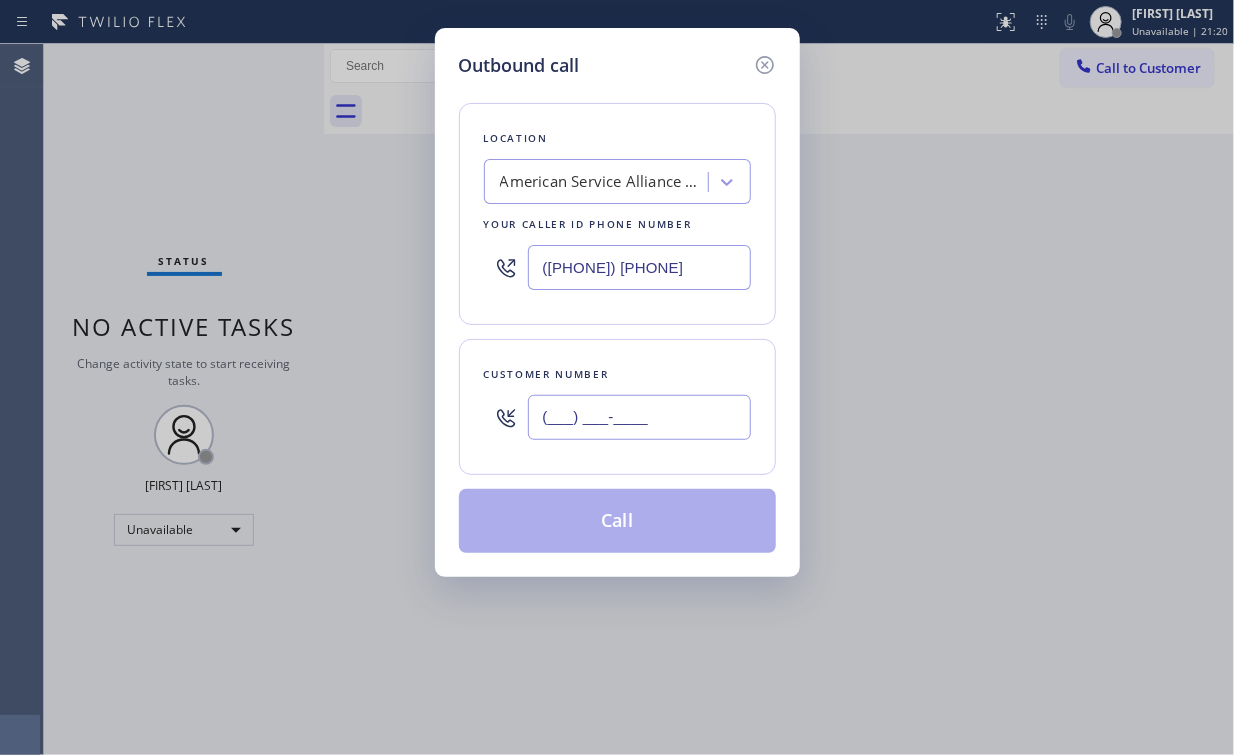 click on "(___) ___-____" at bounding box center (639, 417) 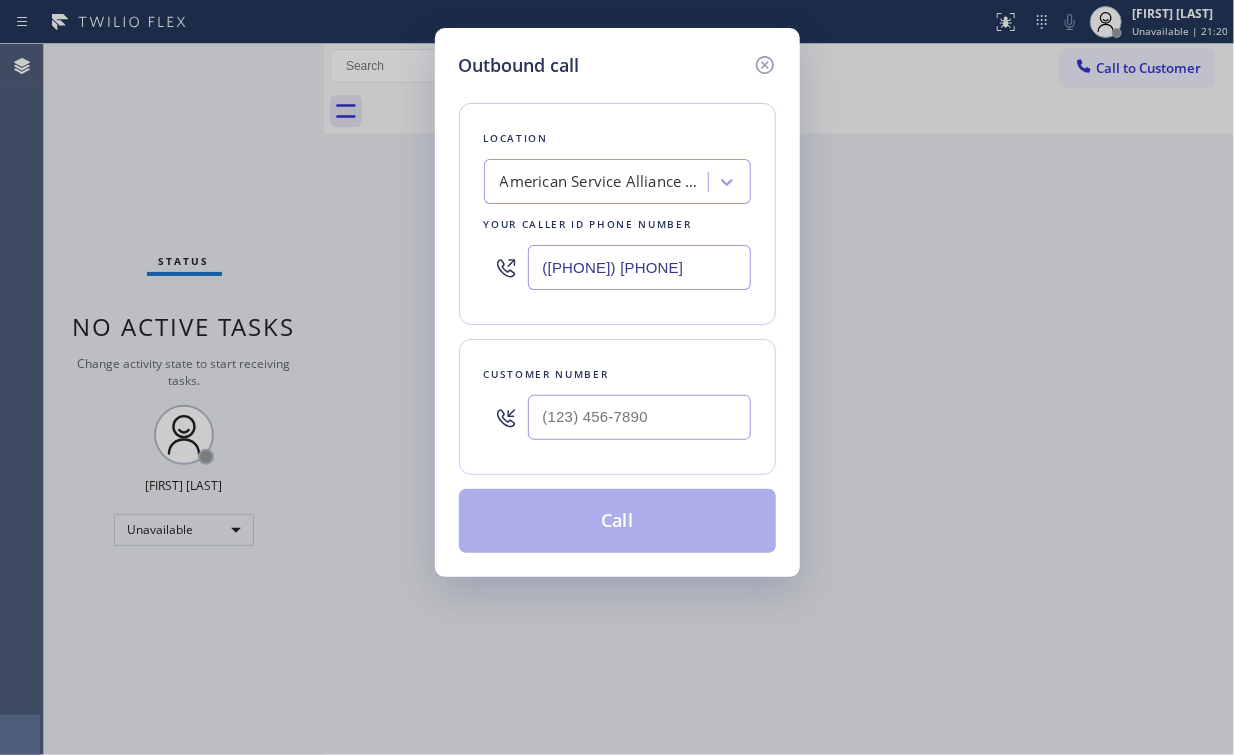 click on "Outbound call Location American Service Alliance Ozone Park Your caller id phone number (718) 550-1587 Customer number Call" at bounding box center [617, 377] 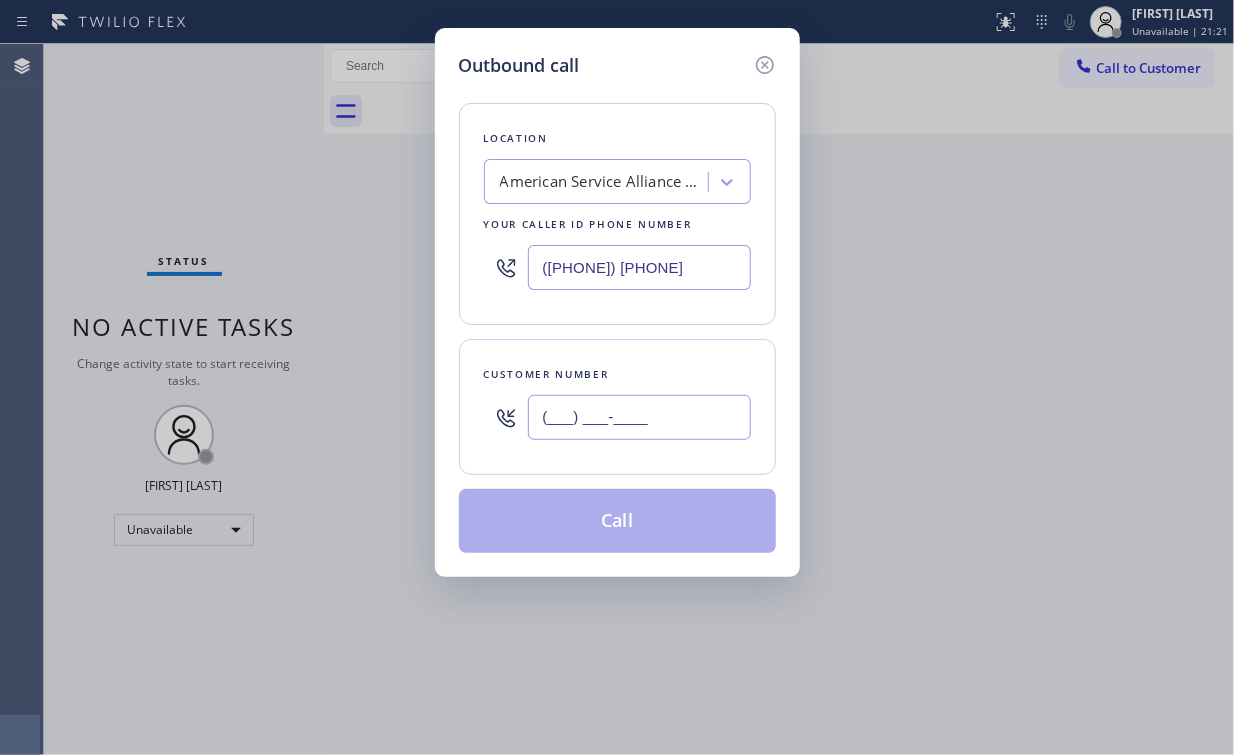 click on "(___) ___-____" at bounding box center [639, 417] 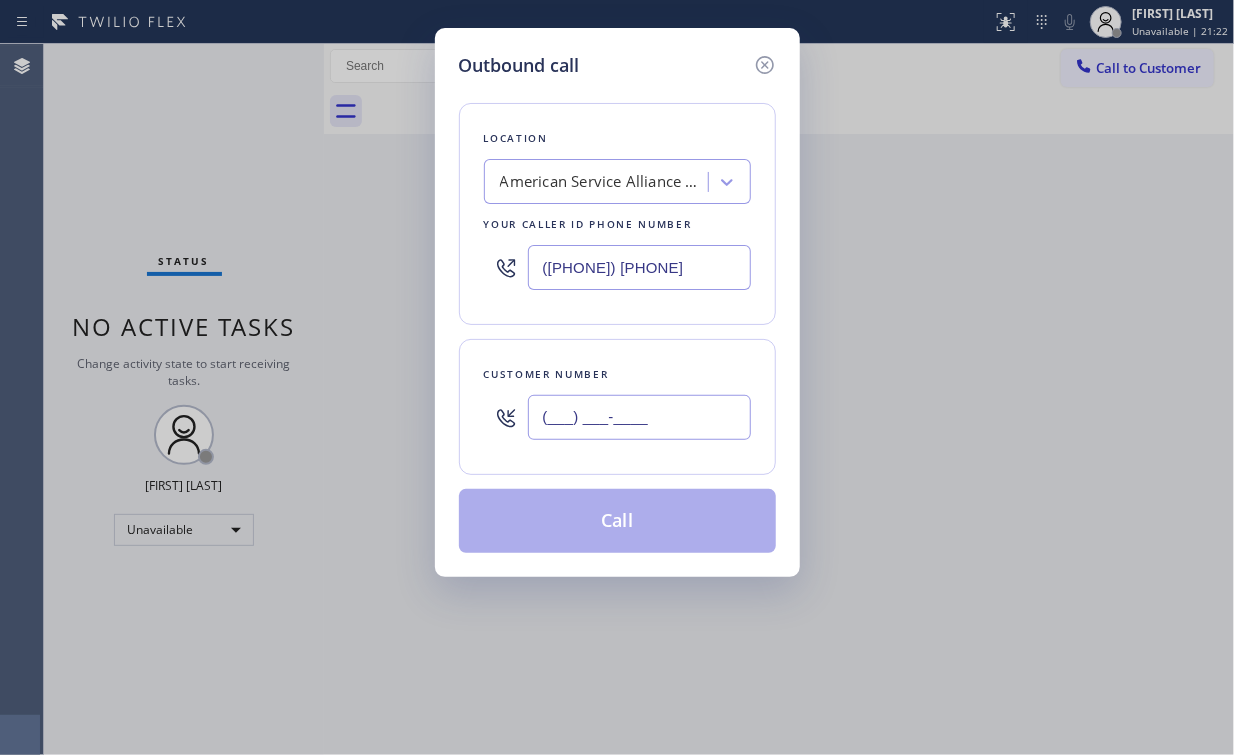 paste on "917) 684-0364" 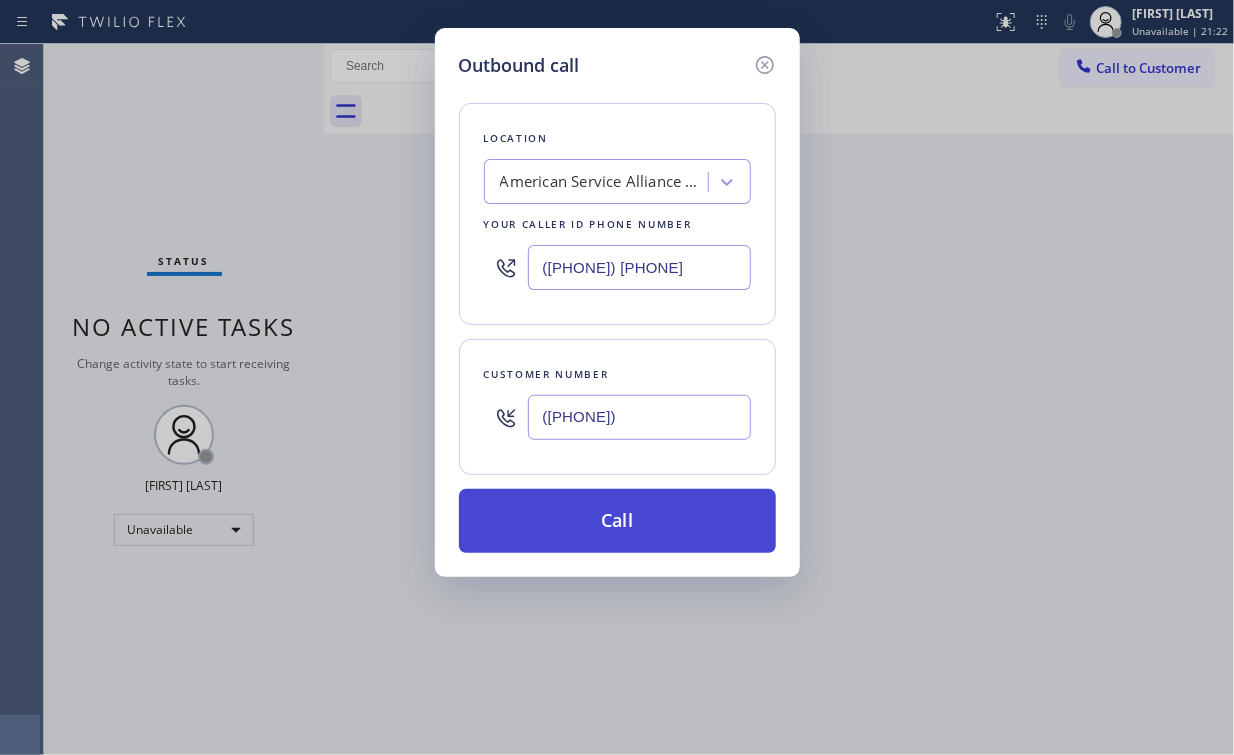 type on "([PHONE])" 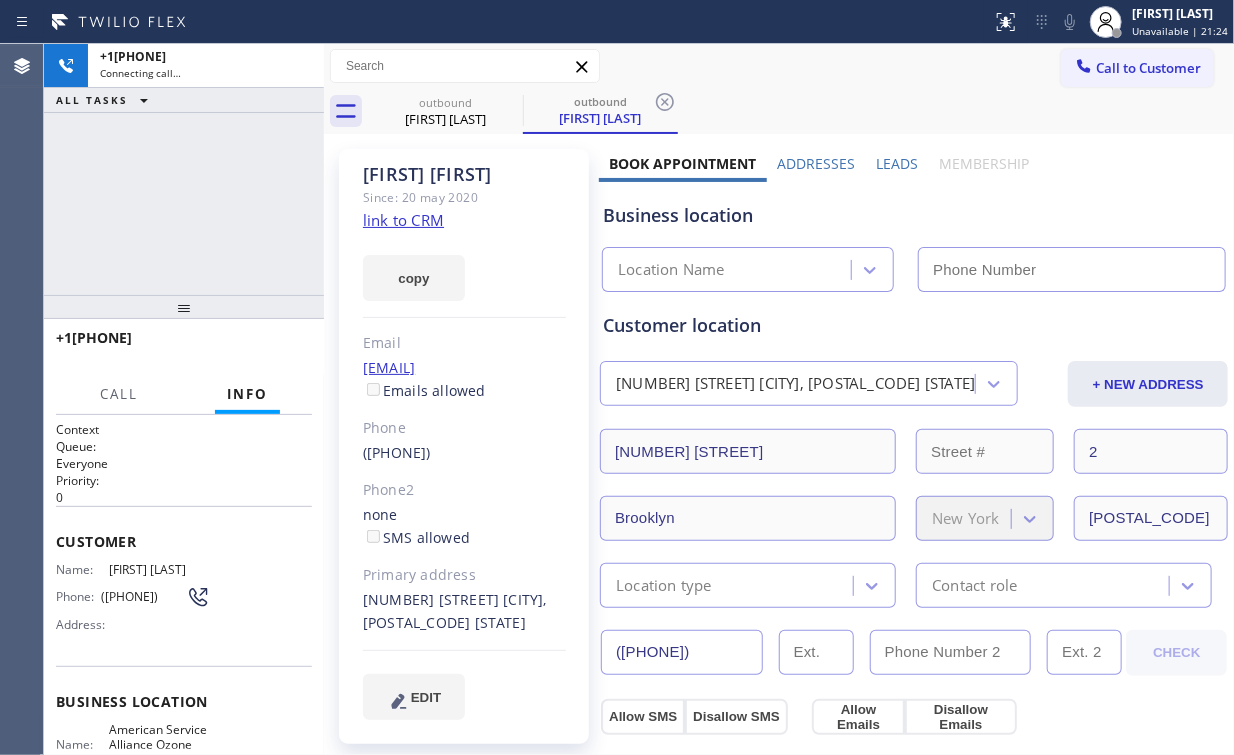 click on "+19176840364 Connecting call… ALL TASKS ALL TASKS ACTIVE TASKS TASKS IN WRAP UP" at bounding box center [184, 169] 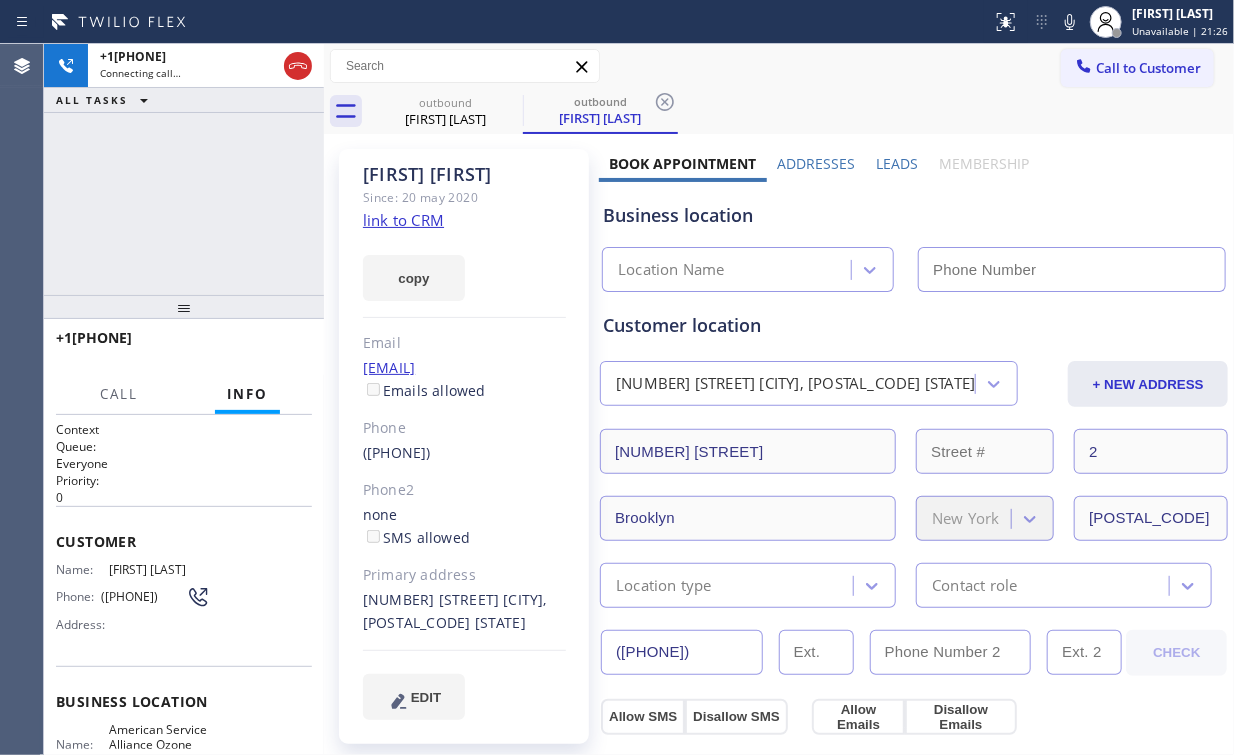 type on "([PHONE])" 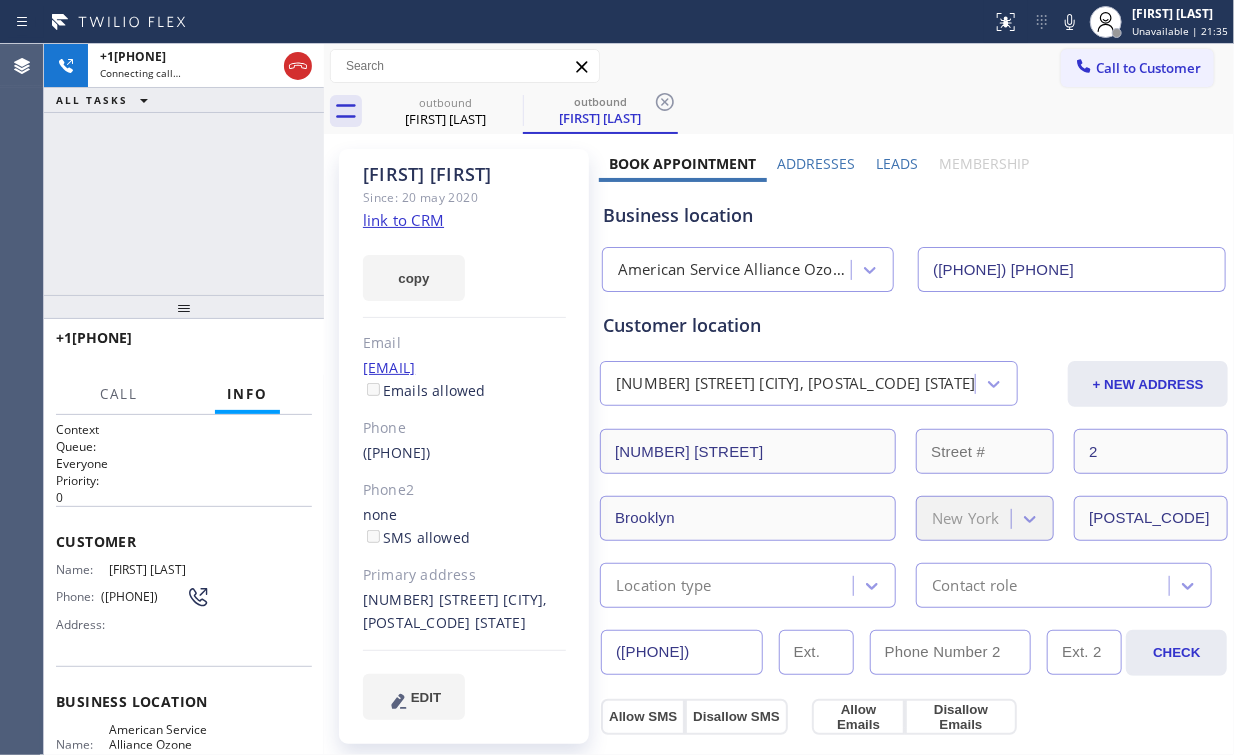 click on "+19176840364 Connecting call… ALL TASKS ALL TASKS ACTIVE TASKS TASKS IN WRAP UP" at bounding box center [184, 169] 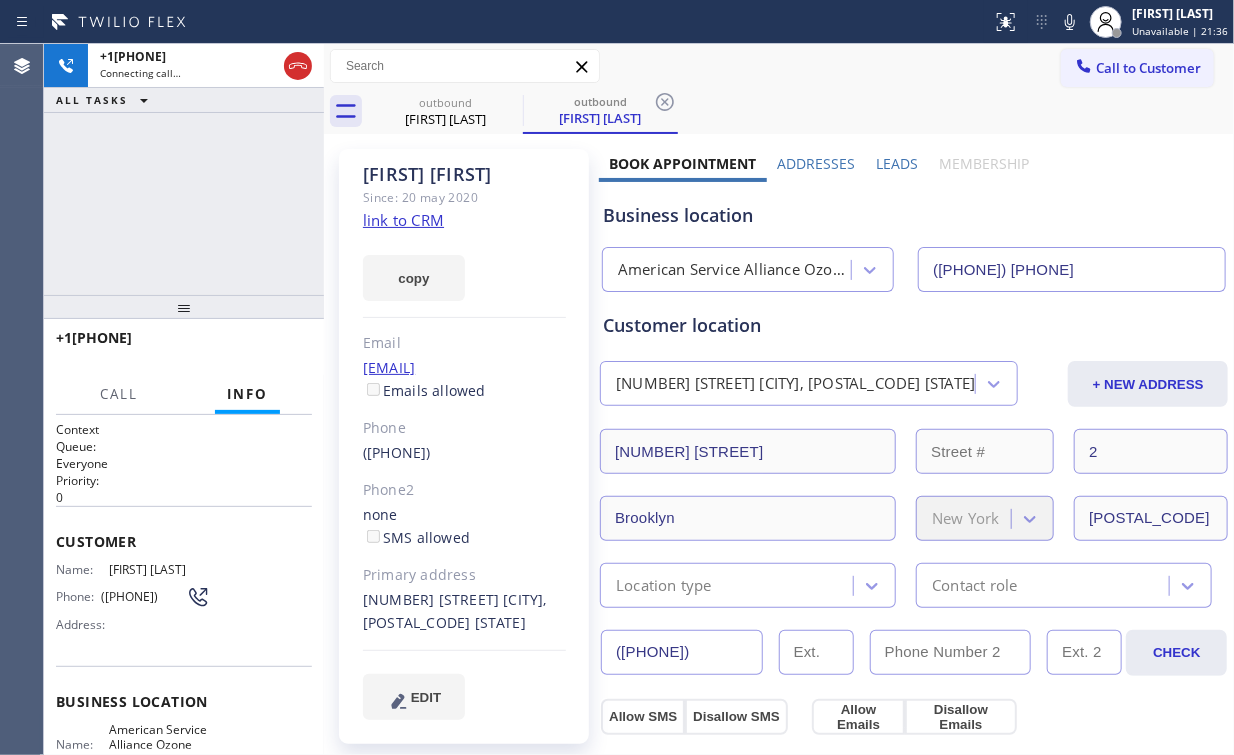 click on "+19176840364 Connecting call… ALL TASKS ALL TASKS ACTIVE TASKS TASKS IN WRAP UP" at bounding box center (184, 169) 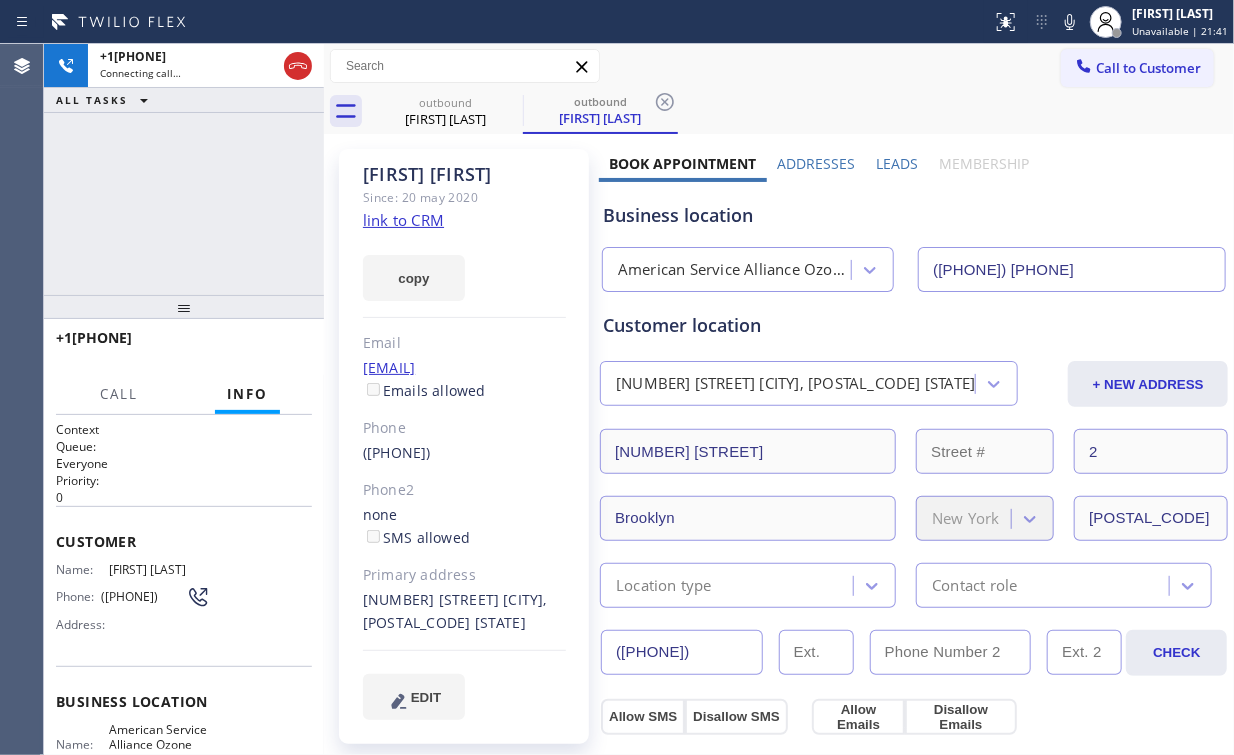 click on "+19176840364 Connecting call… ALL TASKS ALL TASKS ACTIVE TASKS TASKS IN WRAP UP" at bounding box center (184, 169) 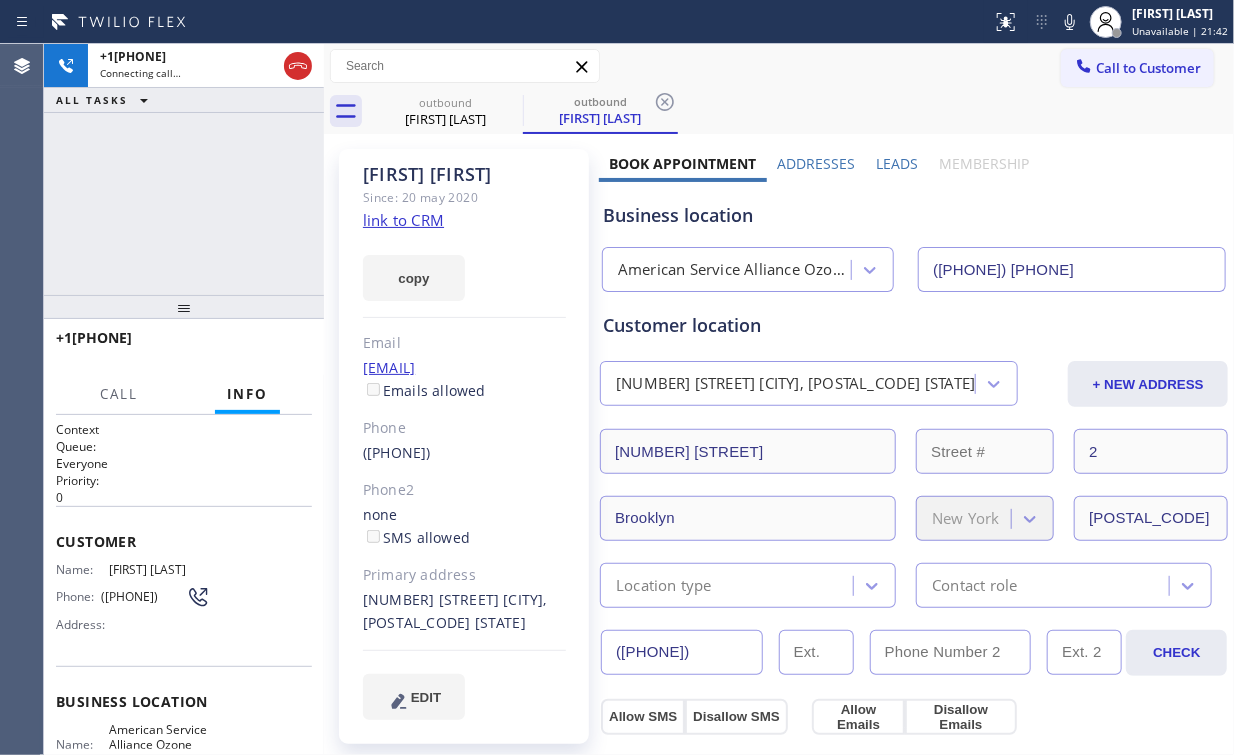 click on "+19176840364 Connecting call… ALL TASKS ALL TASKS ACTIVE TASKS TASKS IN WRAP UP" at bounding box center (184, 169) 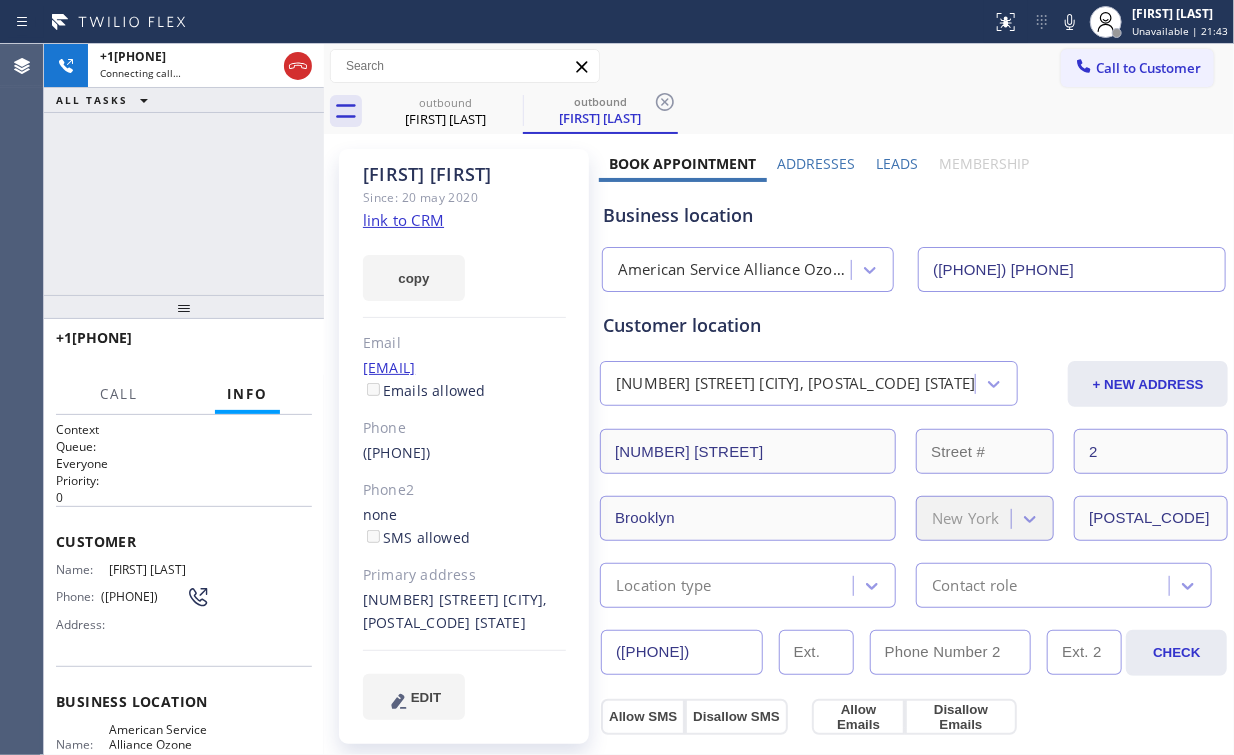 click on "+19176840364 Connecting call… ALL TASKS ALL TASKS ACTIVE TASKS TASKS IN WRAP UP" at bounding box center (184, 169) 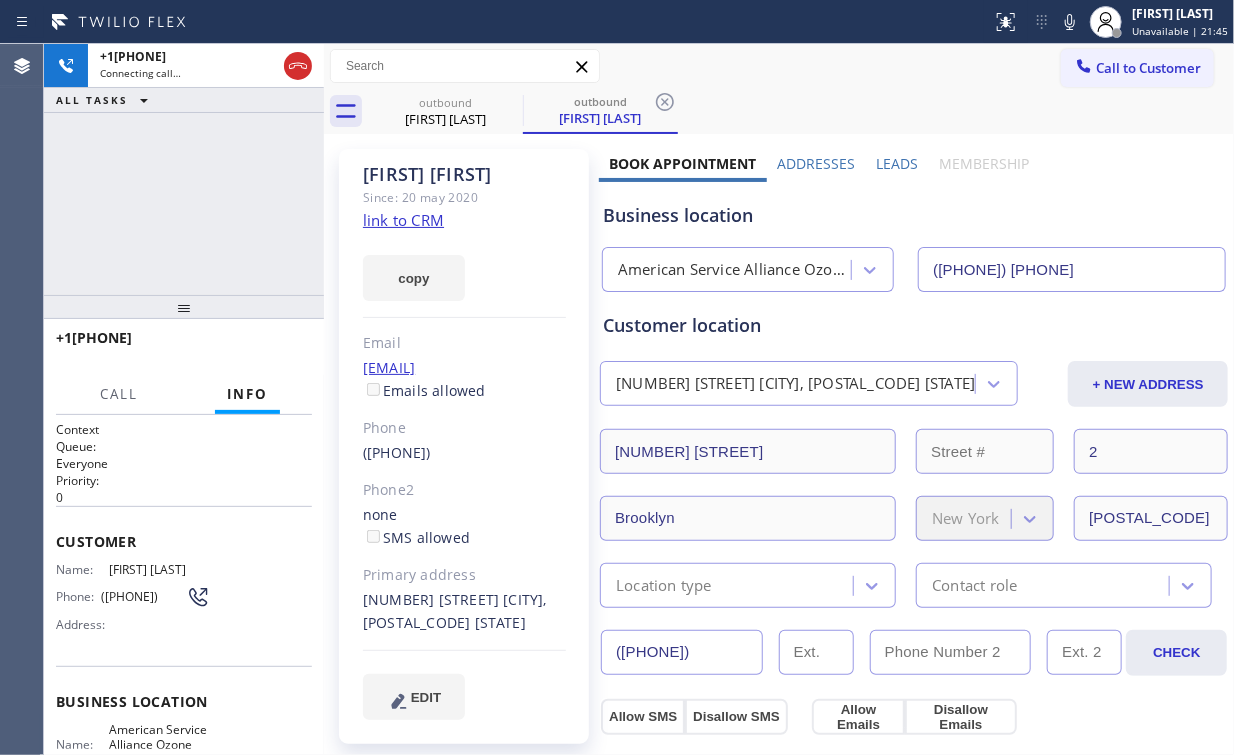 click on "+19176840364 Connecting call… ALL TASKS ALL TASKS ACTIVE TASKS TASKS IN WRAP UP" at bounding box center (184, 169) 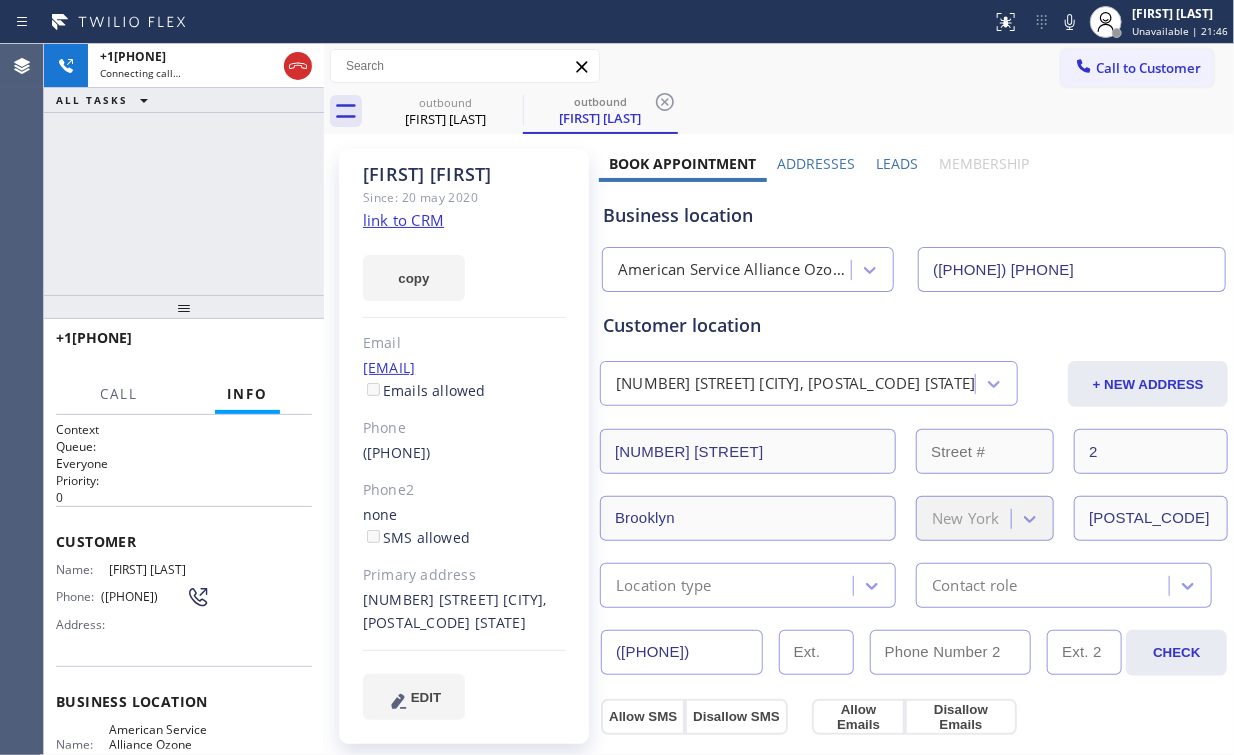 click on "+19176840364 Connecting call… ALL TASKS ALL TASKS ACTIVE TASKS TASKS IN WRAP UP" at bounding box center (184, 169) 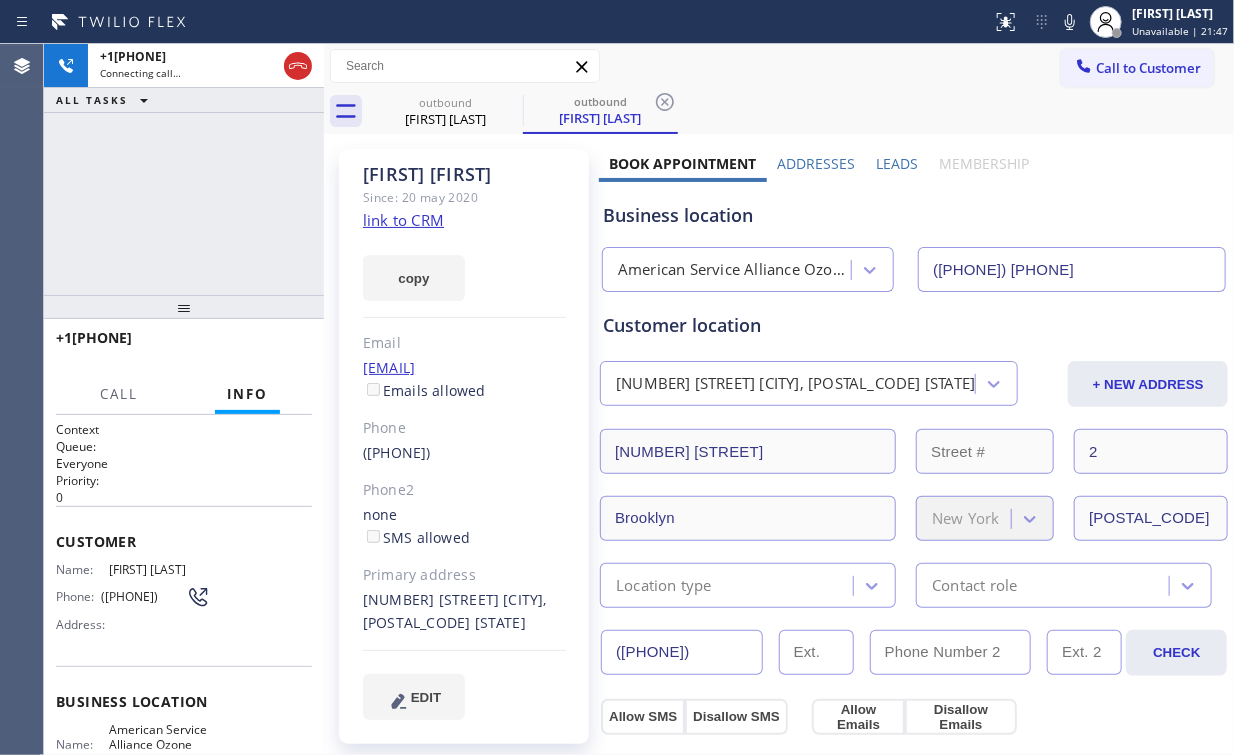 click on "+19176840364 Connecting call… ALL TASKS ALL TASKS ACTIVE TASKS TASKS IN WRAP UP" at bounding box center [184, 169] 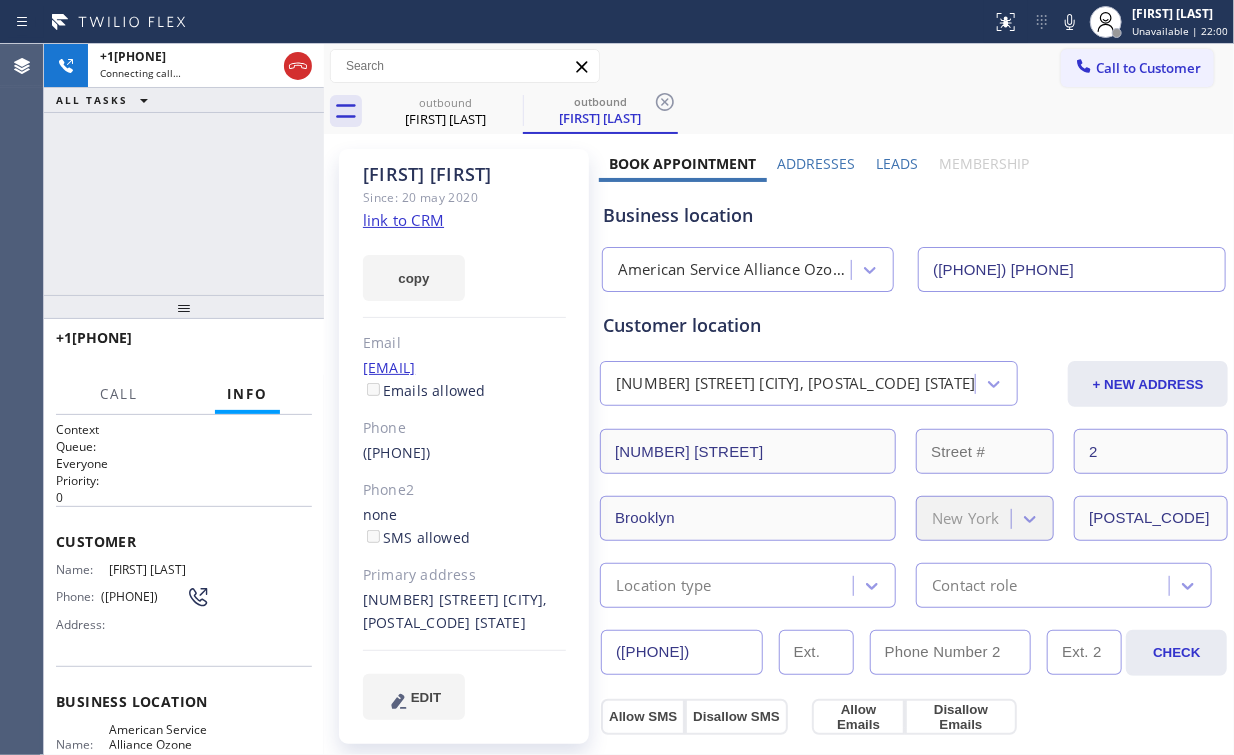 click on "+19176840364 Connecting call… ALL TASKS ALL TASKS ACTIVE TASKS TASKS IN WRAP UP" at bounding box center (184, 169) 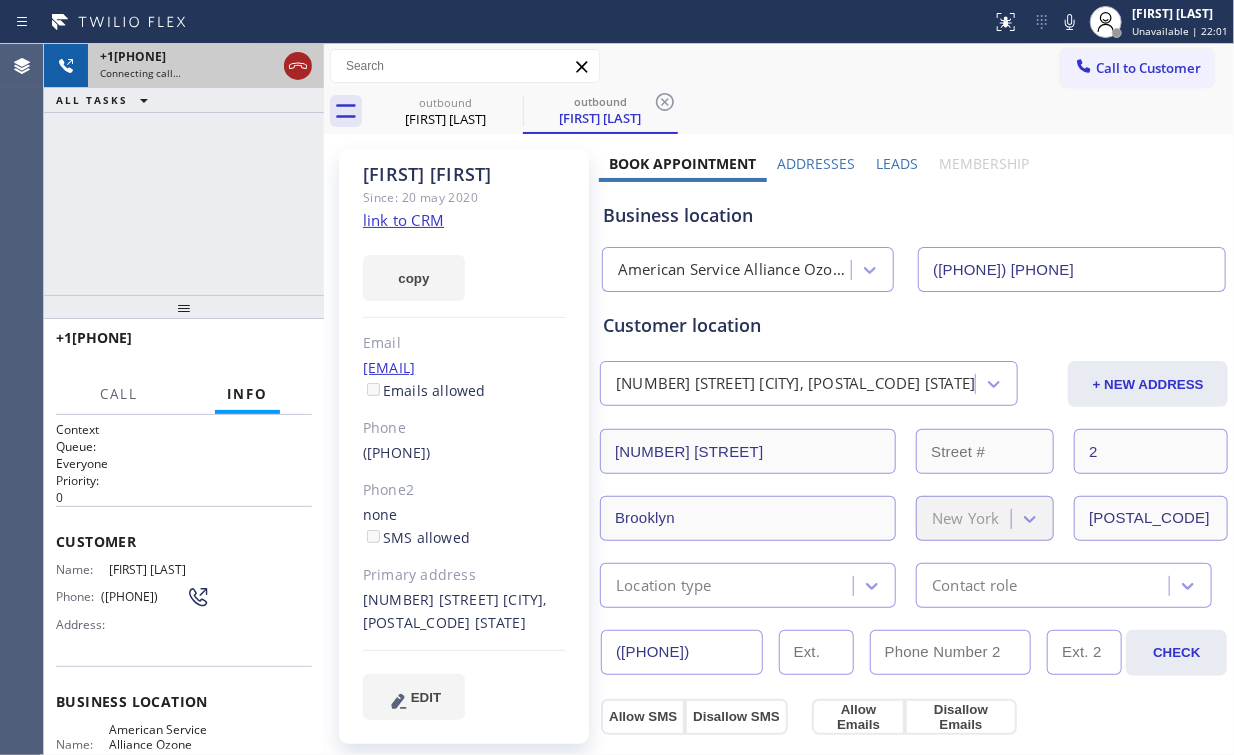 drag, startPoint x: 298, startPoint y: 68, endPoint x: 442, endPoint y: 115, distance: 151.47607 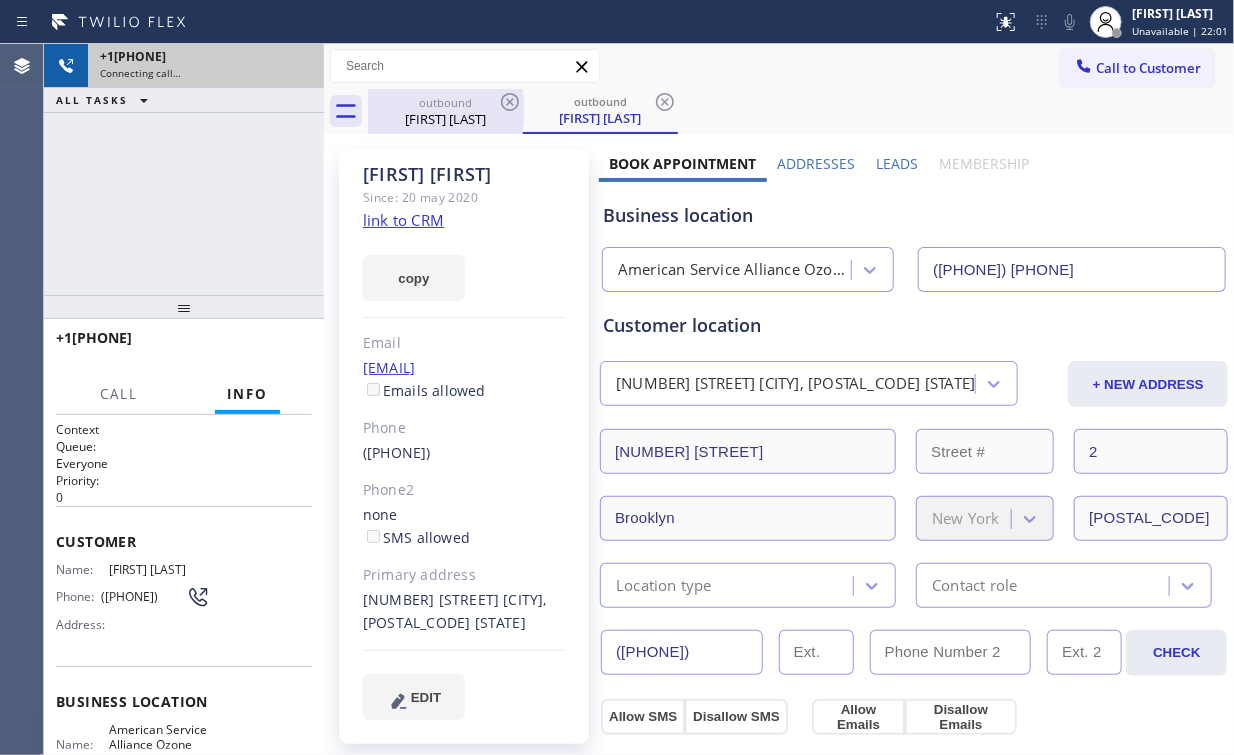click on "Luan Donald" at bounding box center (445, 119) 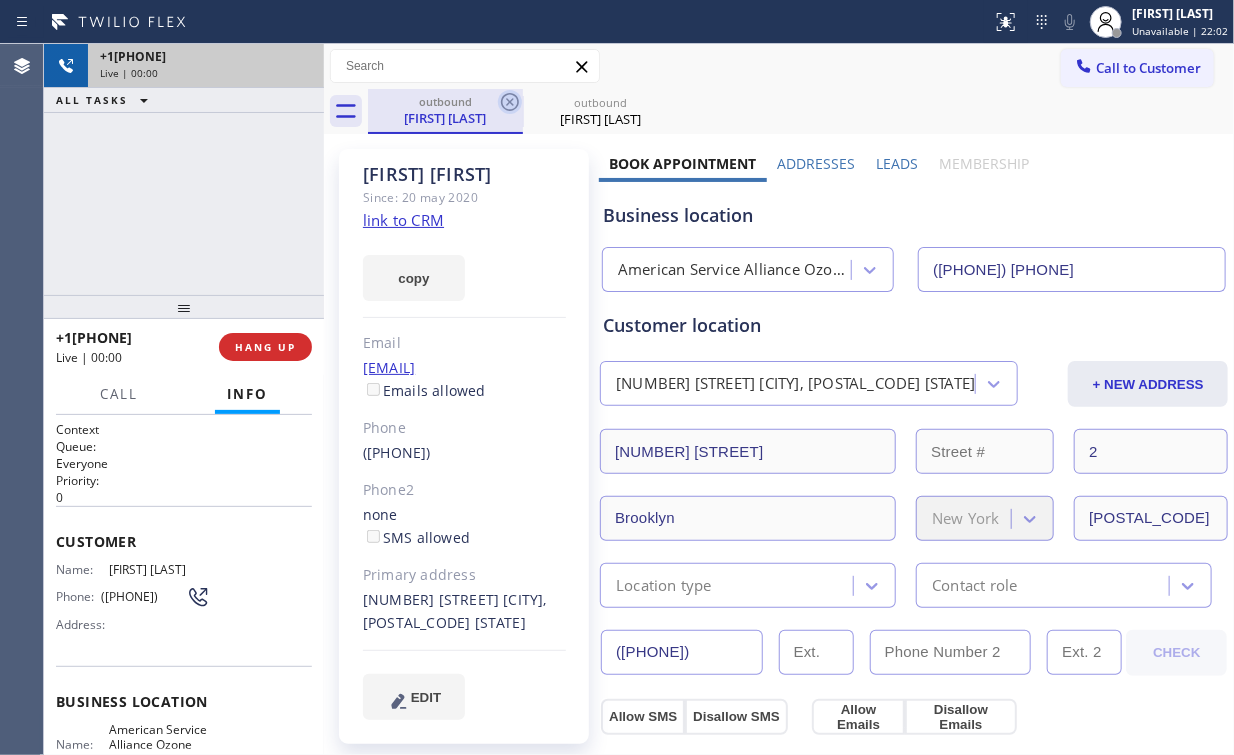 click 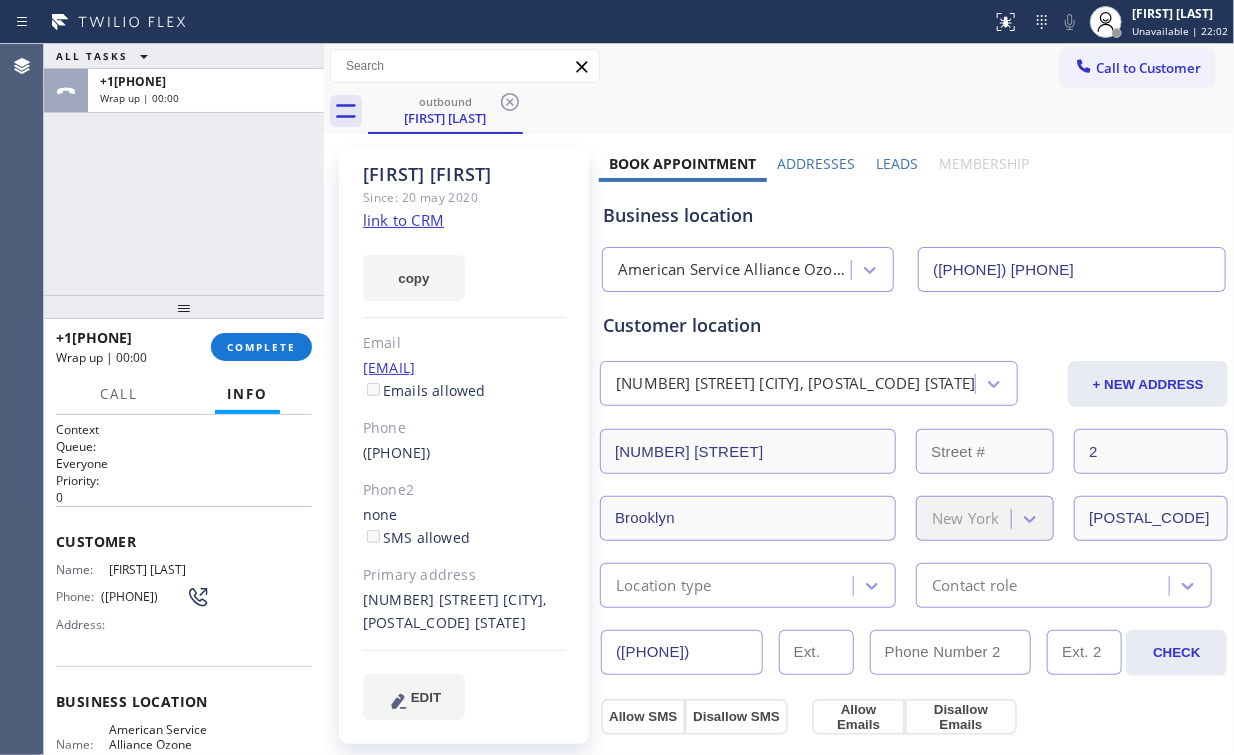 click 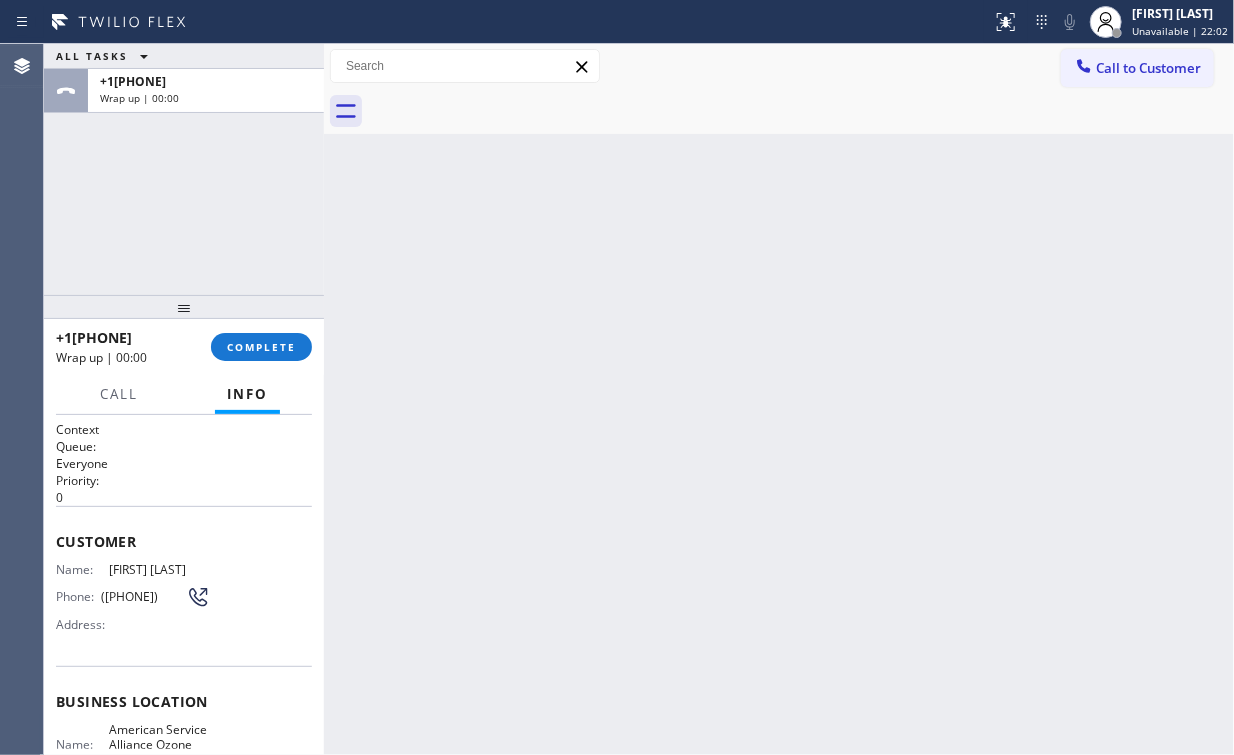 drag, startPoint x: 112, startPoint y: 183, endPoint x: 832, endPoint y: 177, distance: 720.025 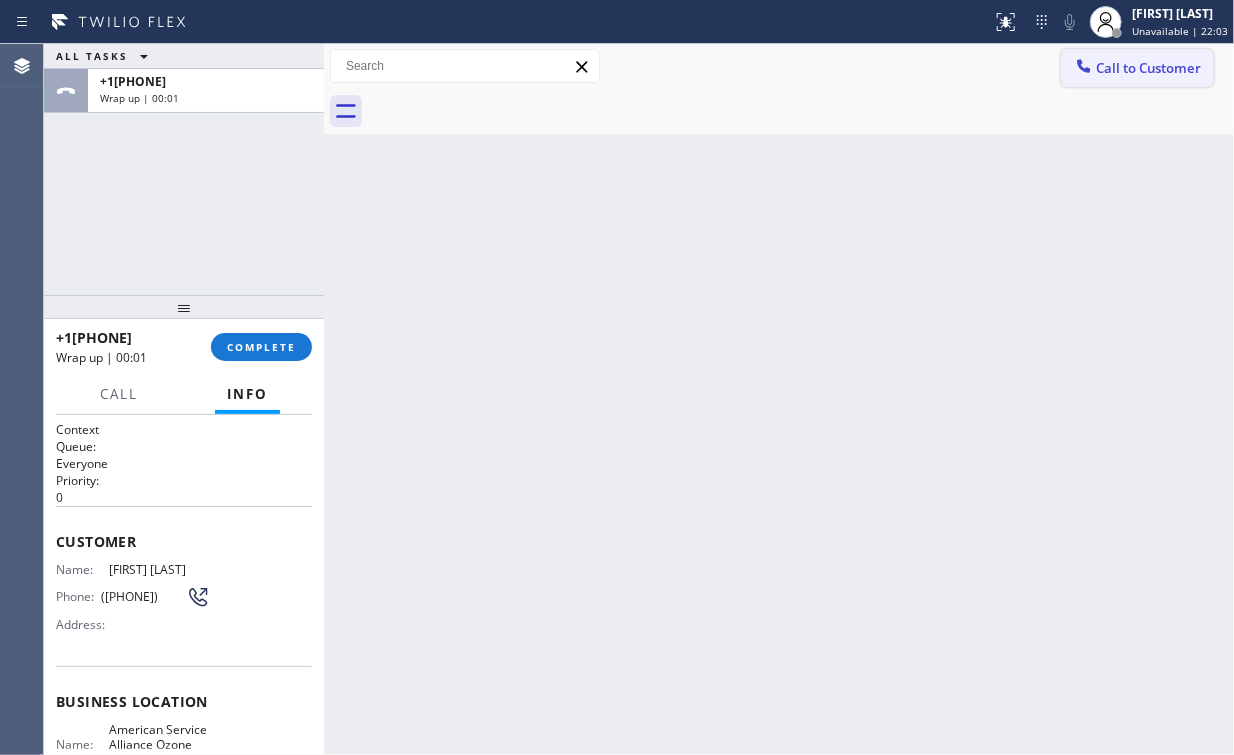 drag, startPoint x: 1124, startPoint y: 84, endPoint x: 1113, endPoint y: 85, distance: 11.045361 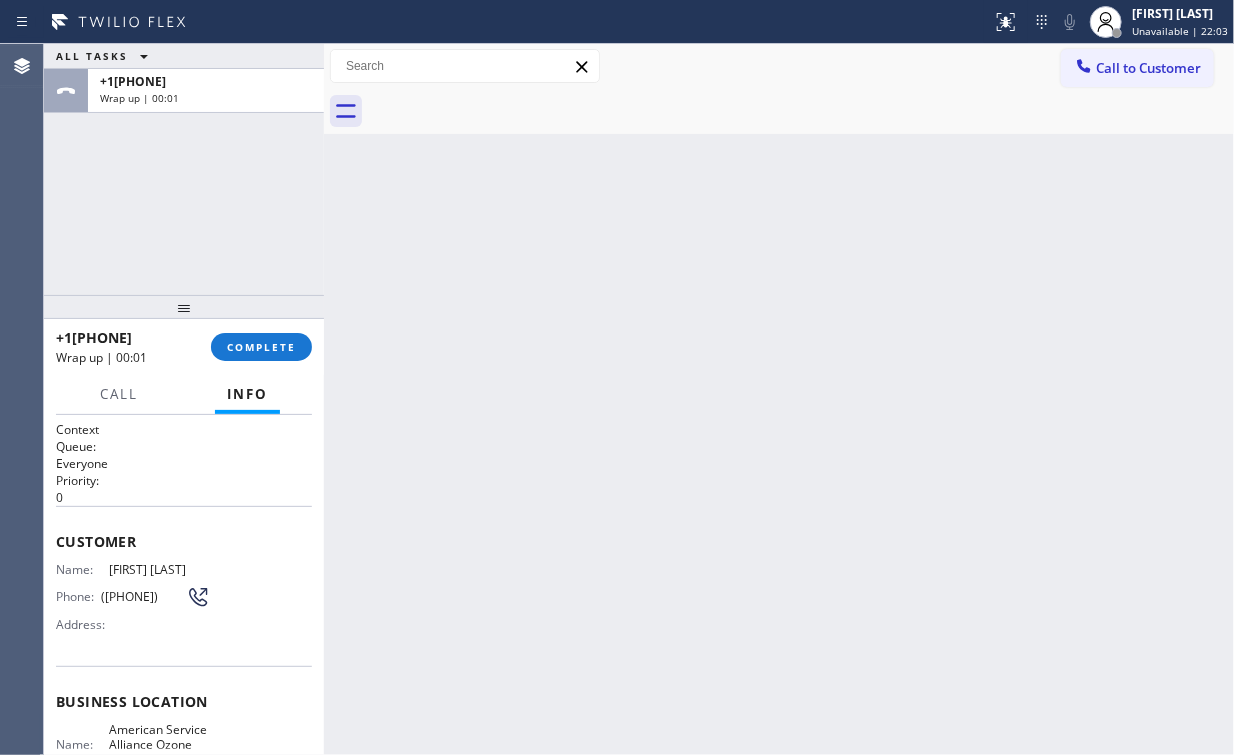 click on "Call to Customer" at bounding box center [1137, 68] 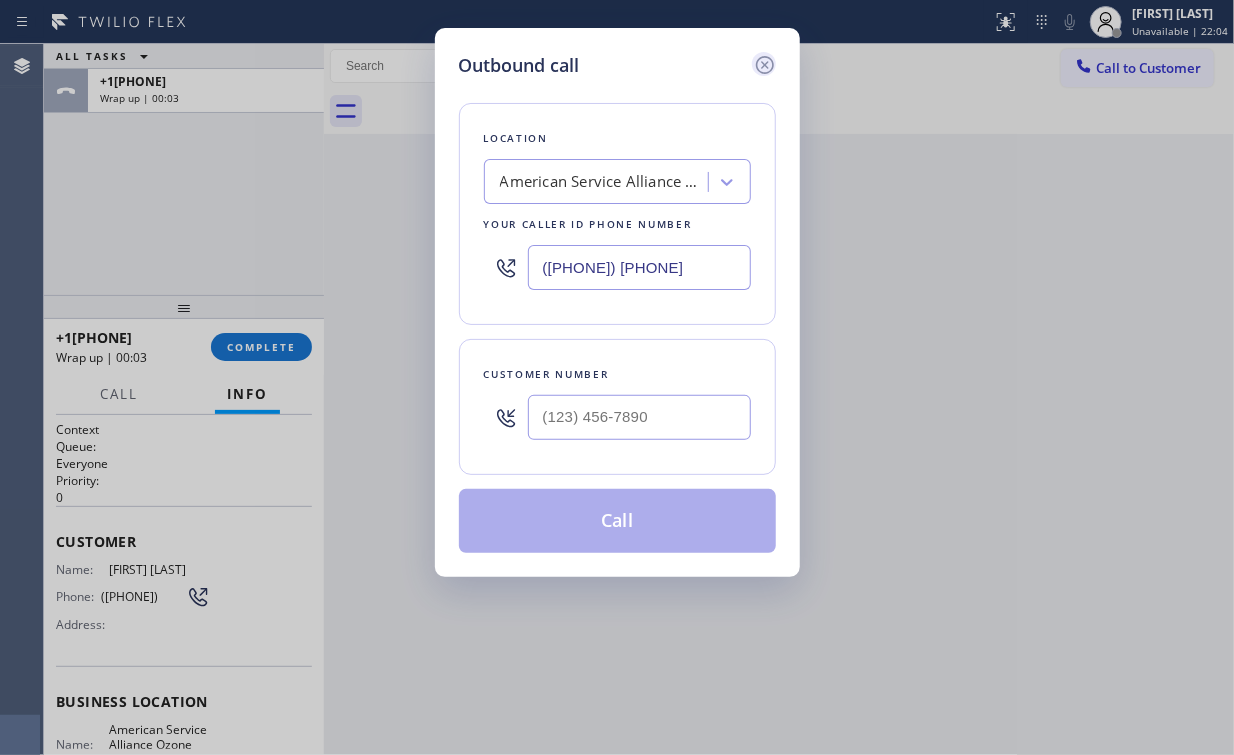 click 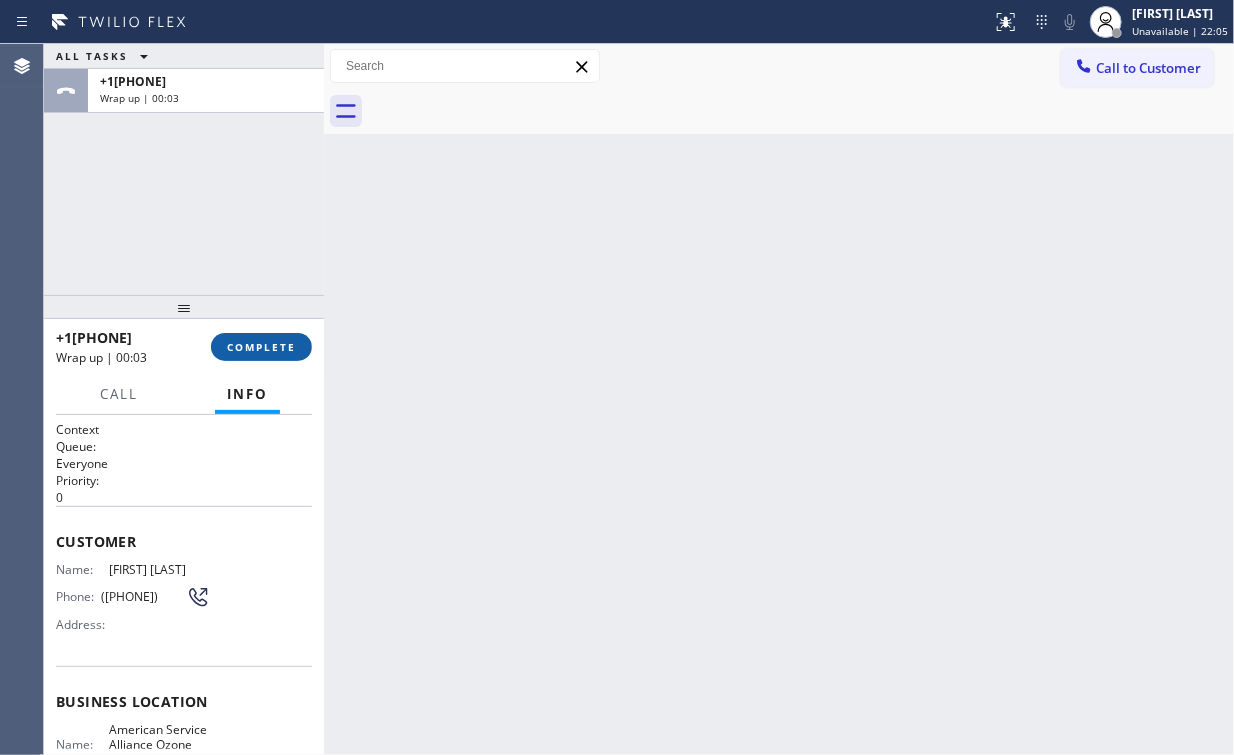 type on "([PHONE])" 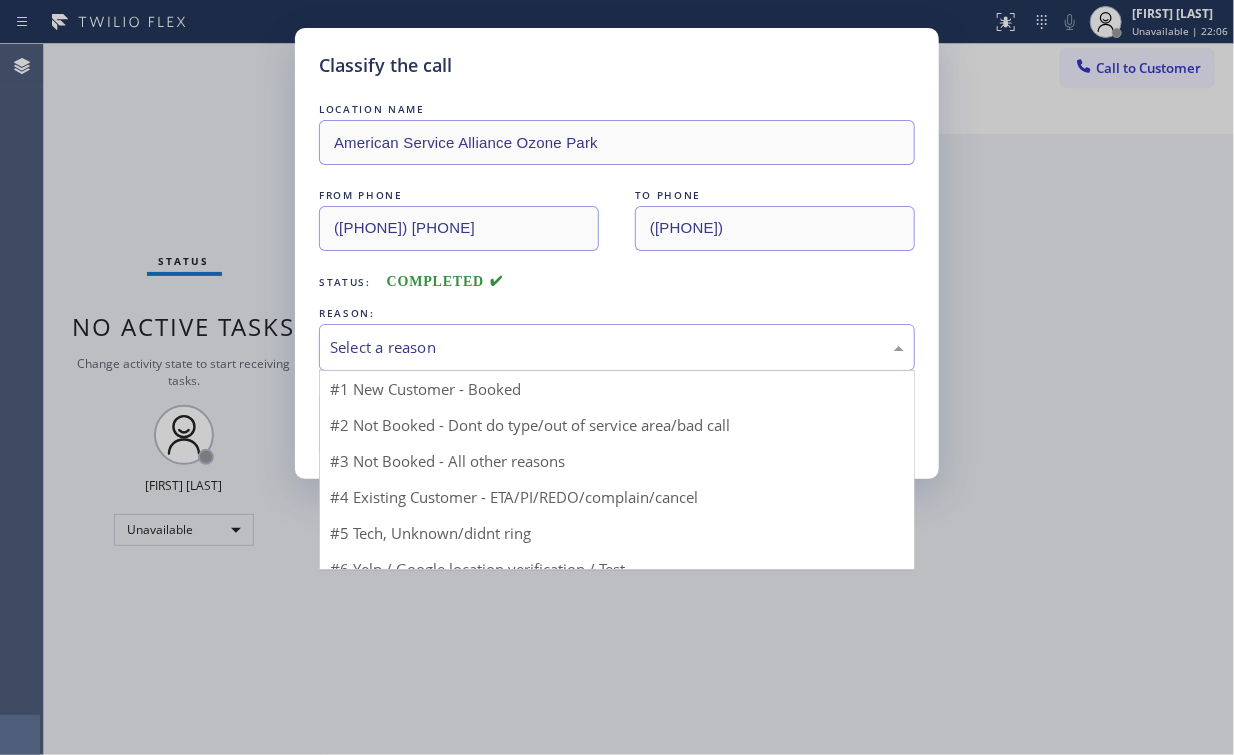 click on "Select a reason" at bounding box center [617, 347] 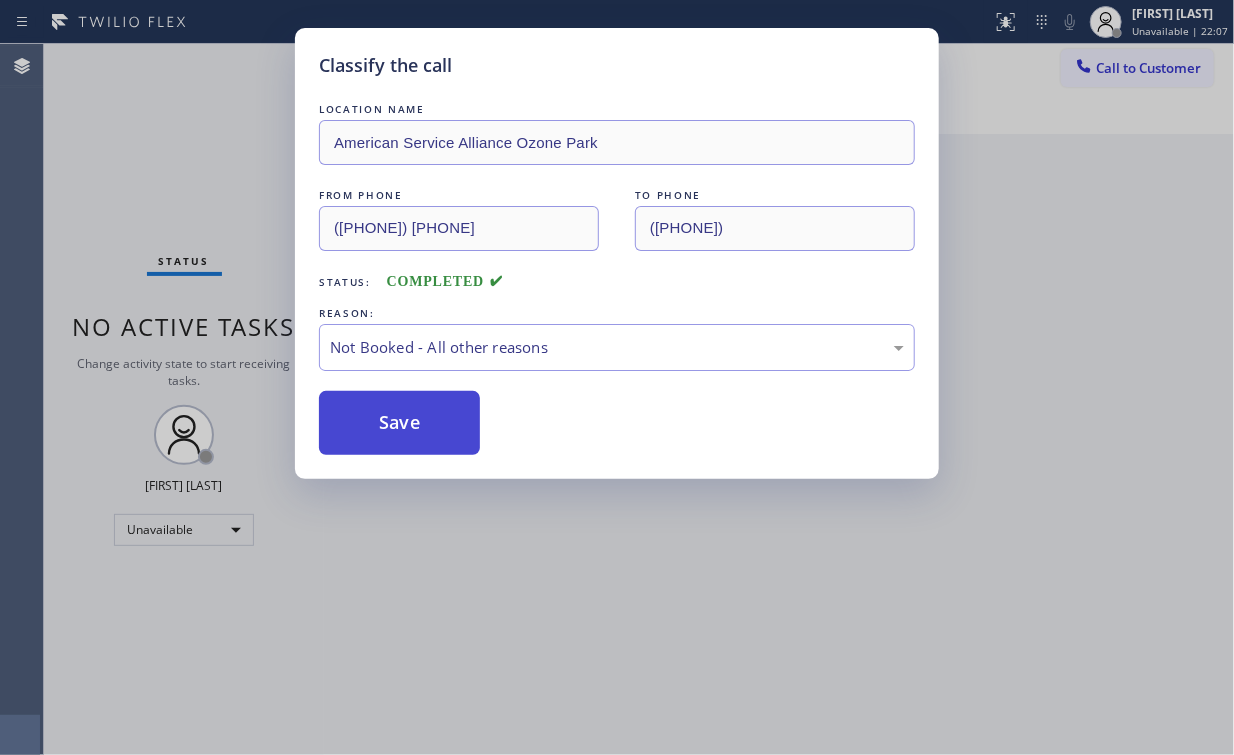 click on "Save" at bounding box center (399, 423) 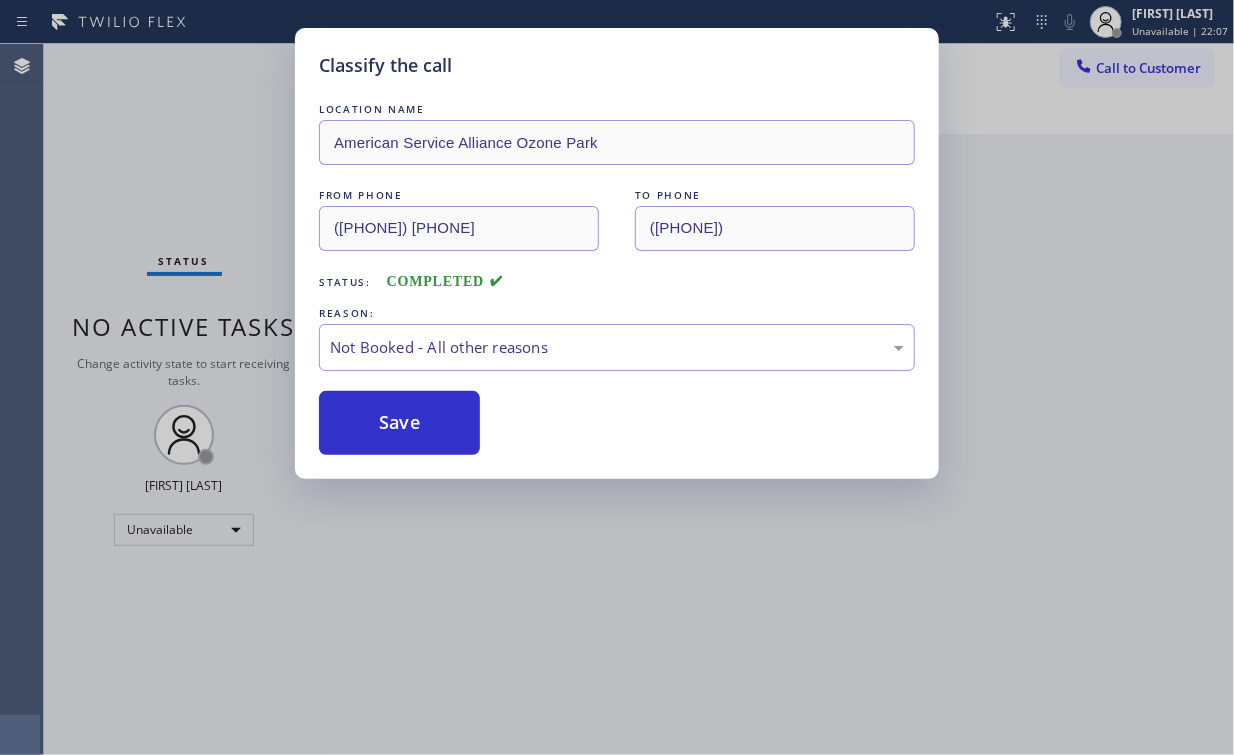 click on "Classify the call LOCATION NAME American Service Alliance Ozone Park FROM PHONE (718) 550-1587 TO PHONE (917) 684-0364 Status: COMPLETED REASON: Not Booked - All other reasons Save" at bounding box center [617, 377] 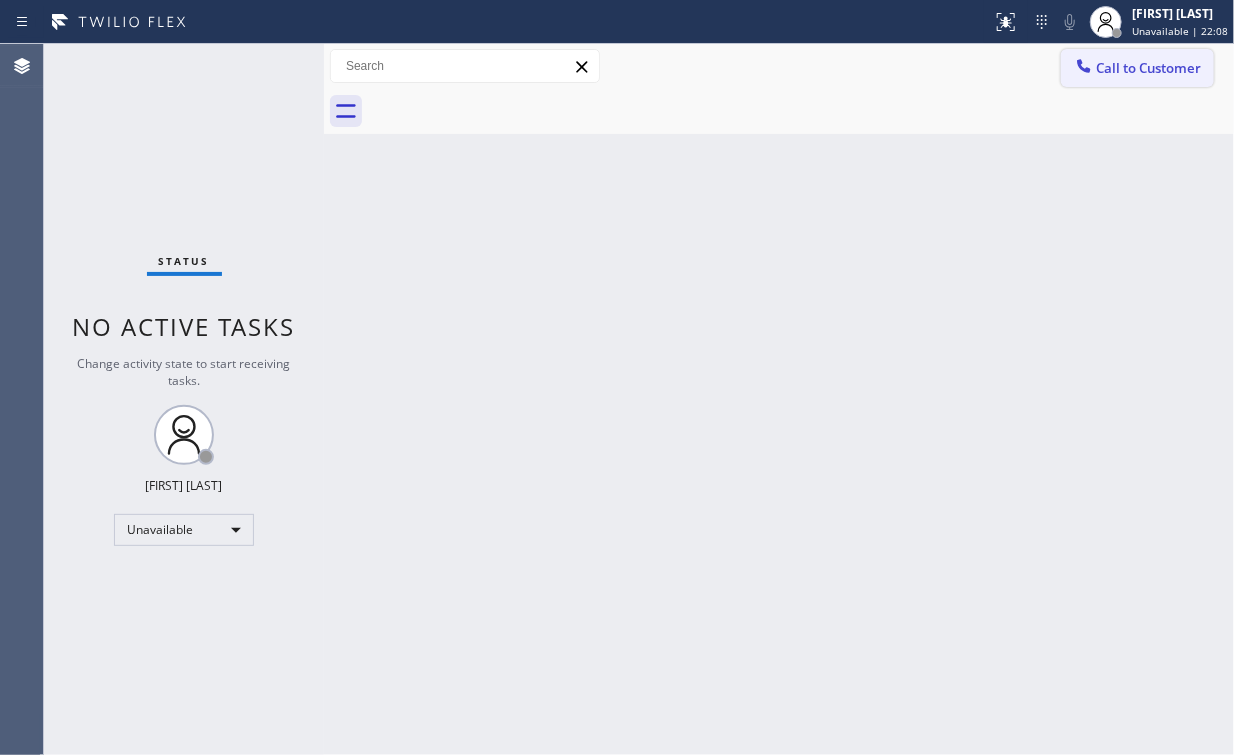 click on "Call to Customer" at bounding box center (1137, 68) 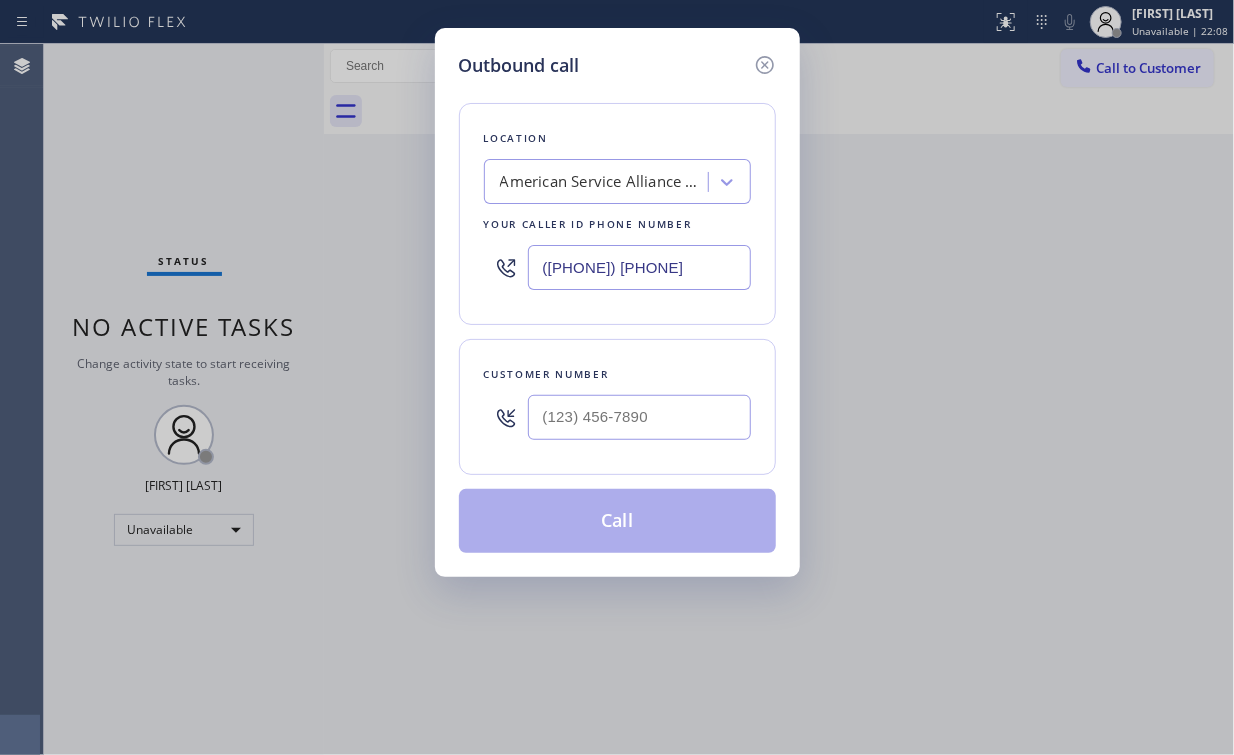 click on "Customer number" at bounding box center (617, 407) 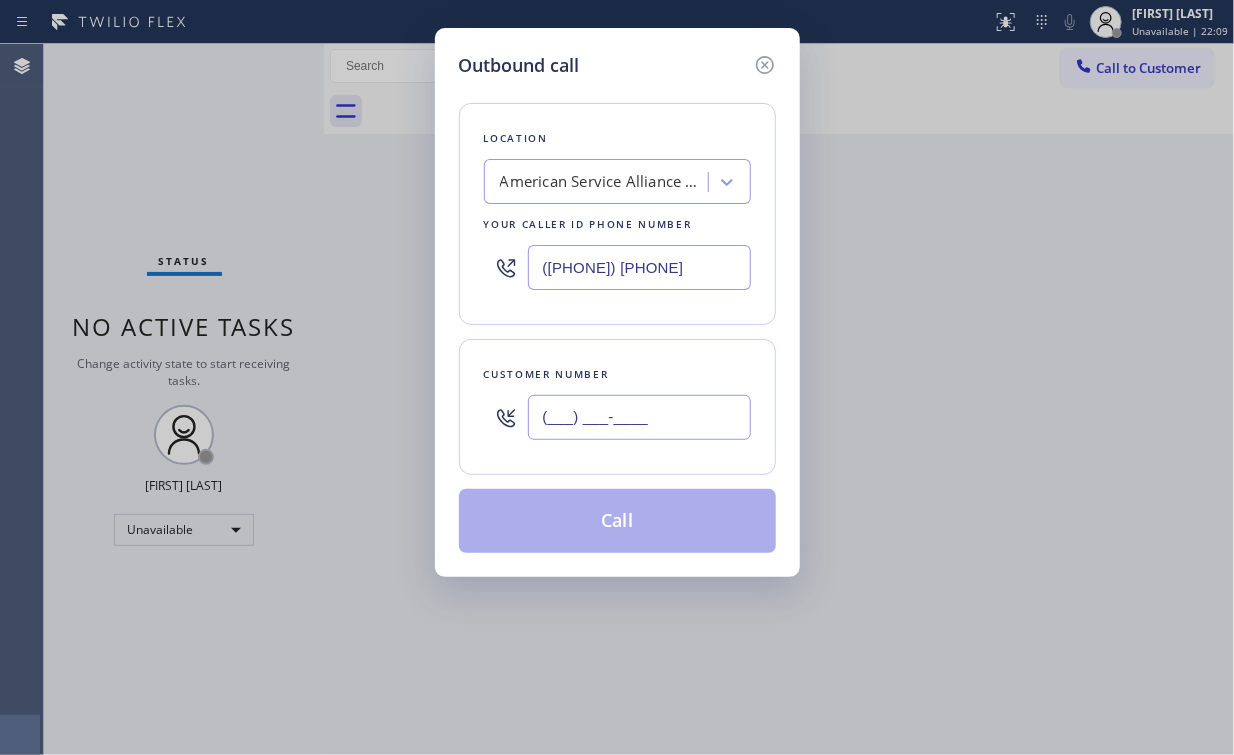 click on "(___) ___-____" at bounding box center (639, 417) 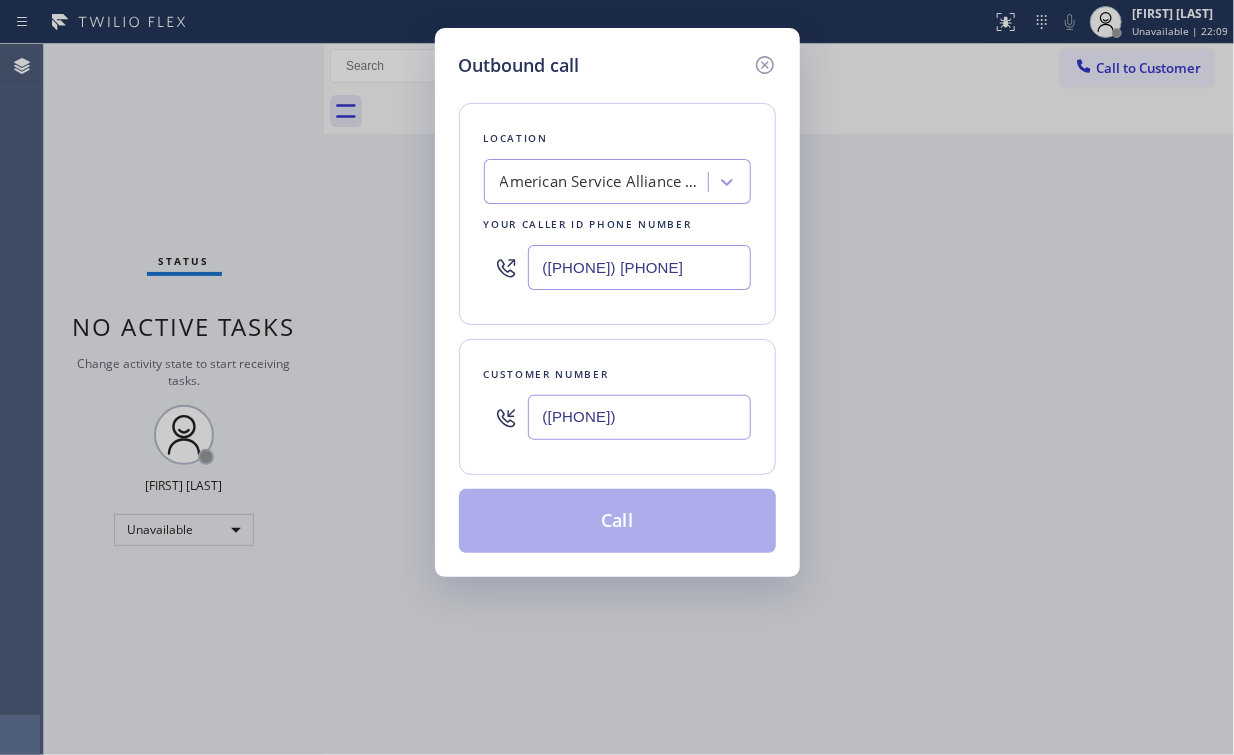 type on "([PHONE])" 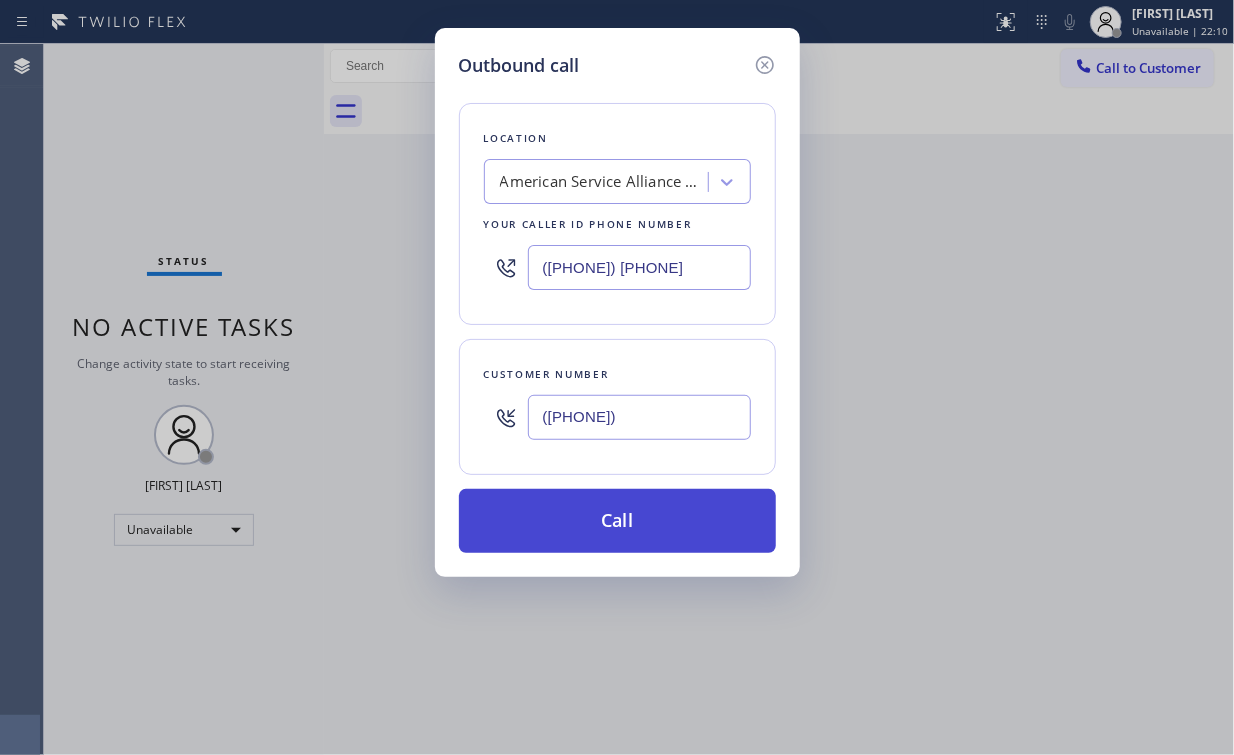 click on "Call" at bounding box center [617, 521] 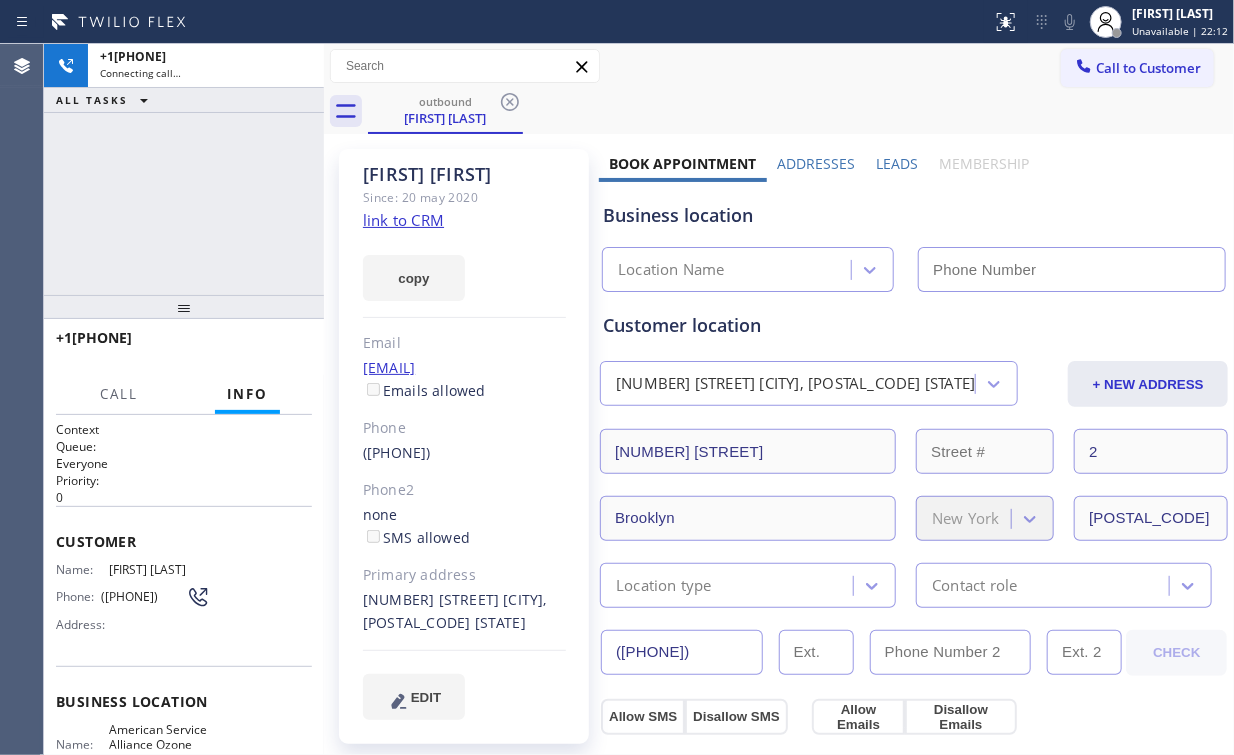 click on "+19176840364 Connecting call… ALL TASKS ALL TASKS ACTIVE TASKS TASKS IN WRAP UP" at bounding box center (184, 169) 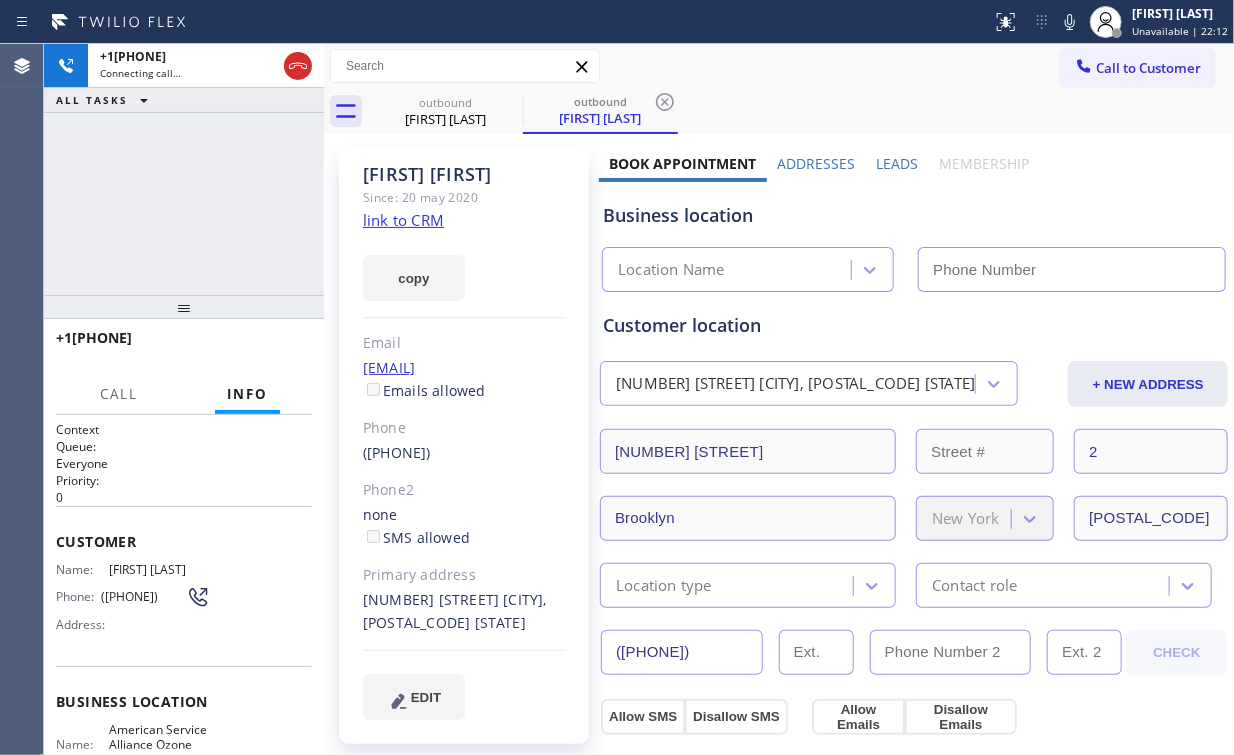 drag, startPoint x: 224, startPoint y: 208, endPoint x: 157, endPoint y: 43, distance: 178.08424 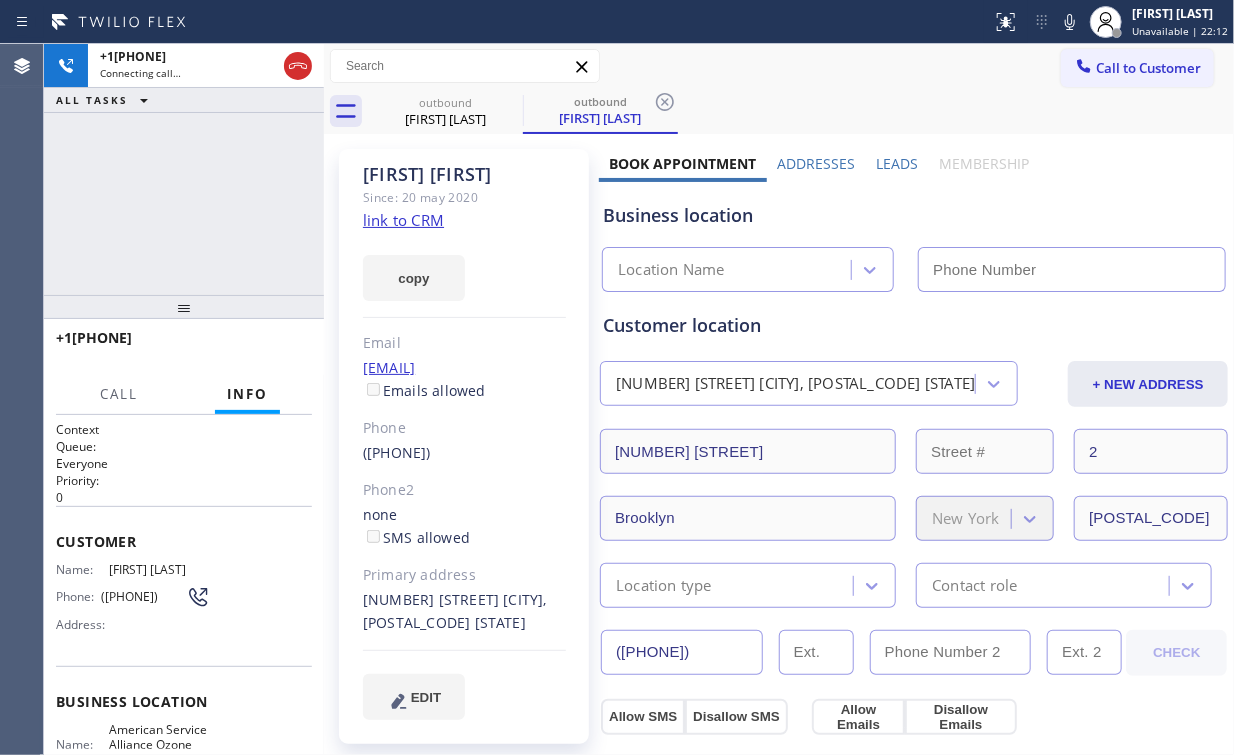 click on "+19176840364 Connecting call… ALL TASKS ALL TASKS ACTIVE TASKS TASKS IN WRAP UP" at bounding box center [184, 169] 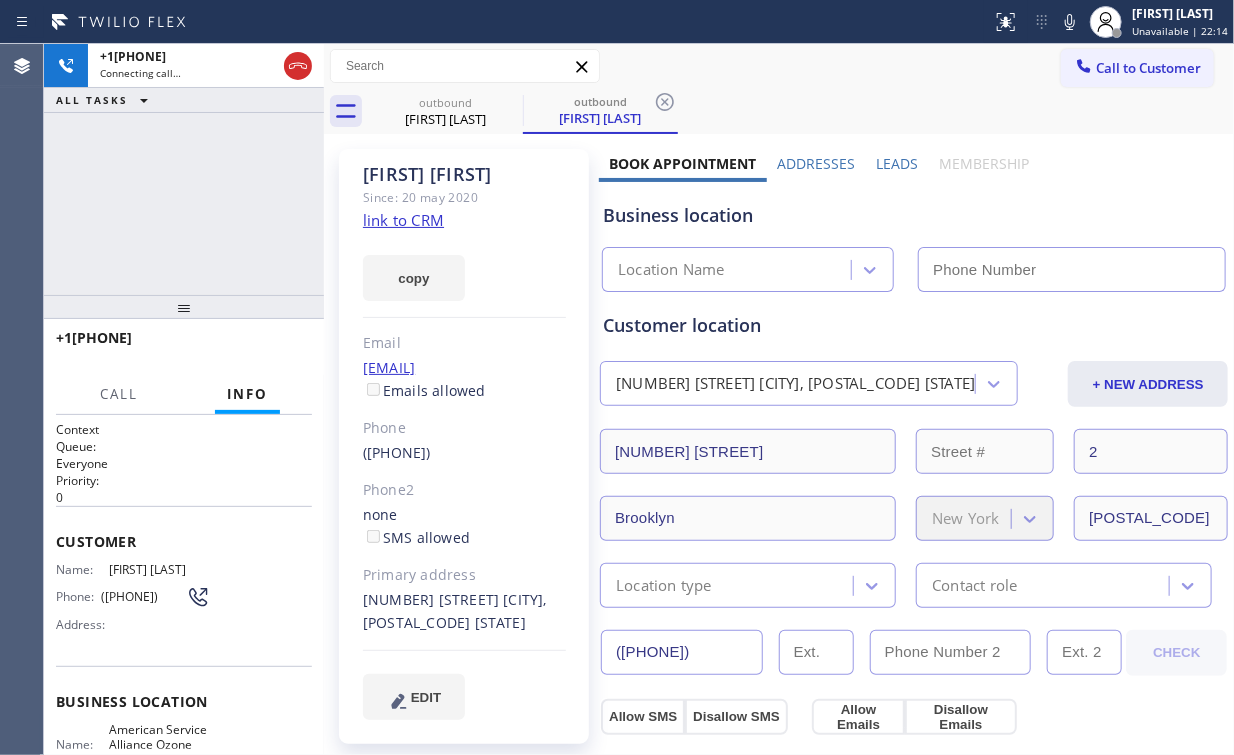 type on "([PHONE])" 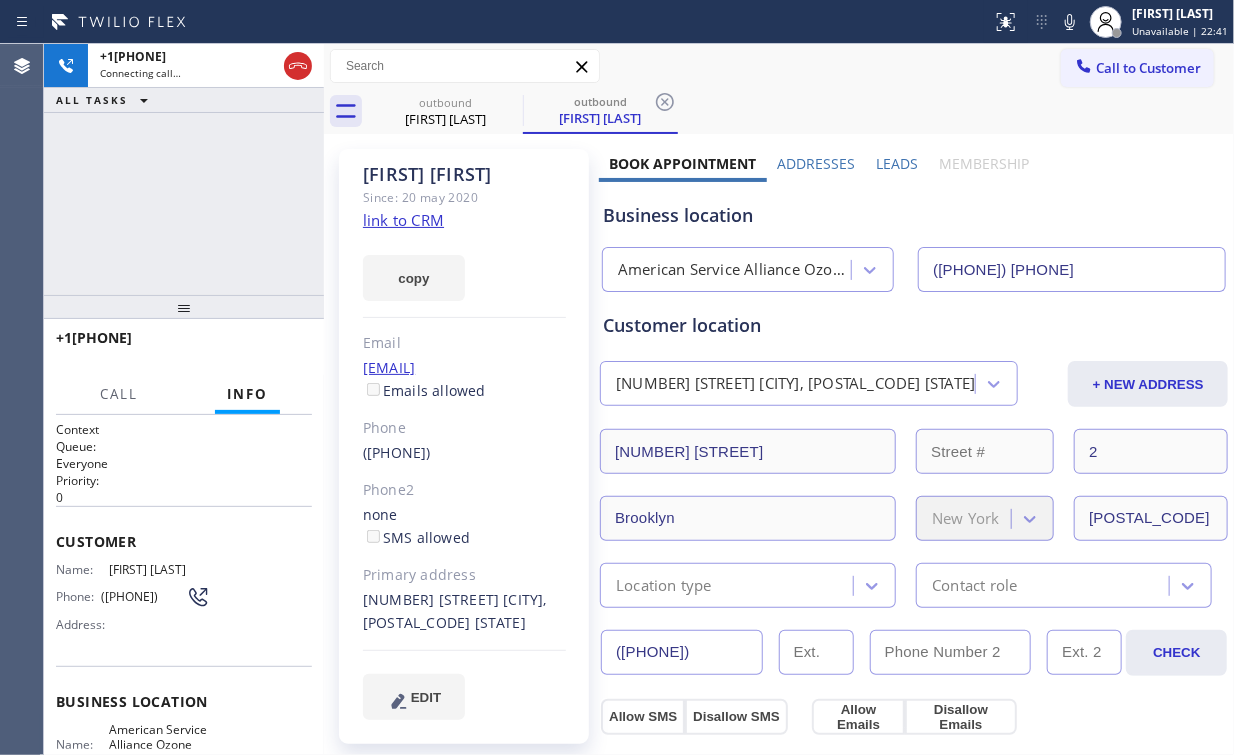 drag, startPoint x: 185, startPoint y: 201, endPoint x: 172, endPoint y: 180, distance: 24.698177 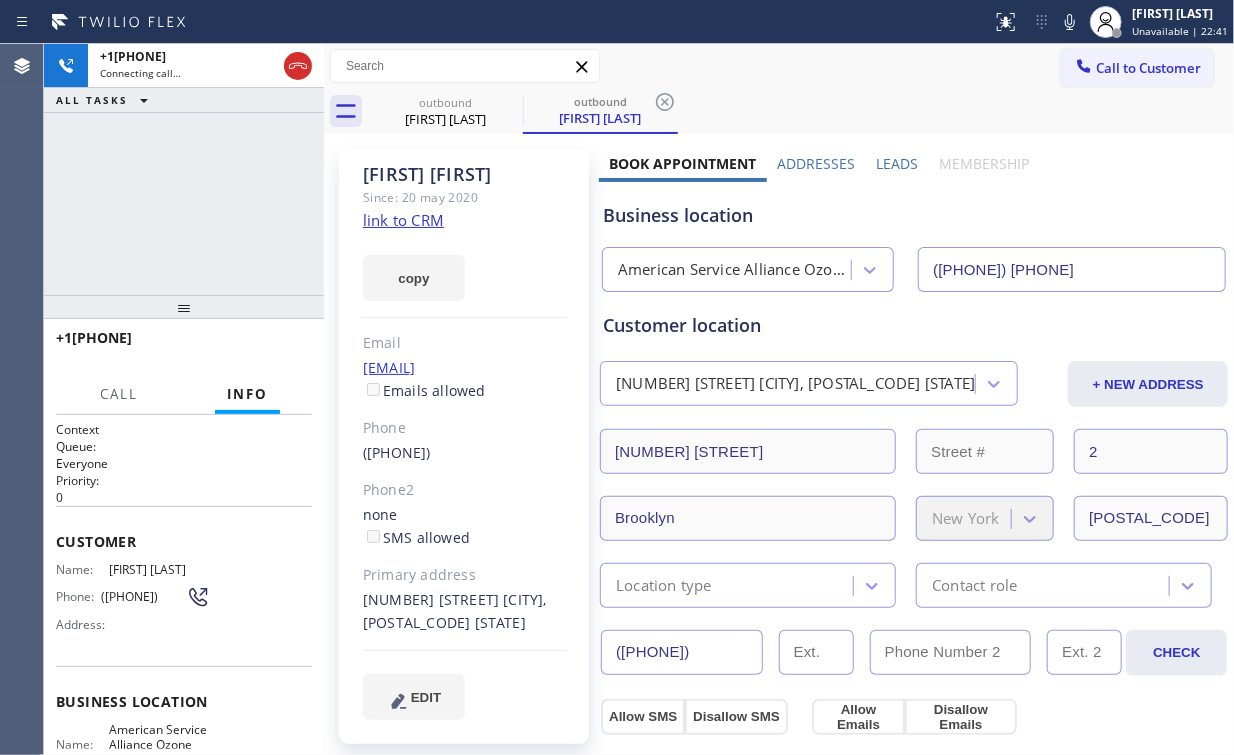 click on "+19176840364 Connecting call… ALL TASKS ALL TASKS ACTIVE TASKS TASKS IN WRAP UP" at bounding box center [184, 169] 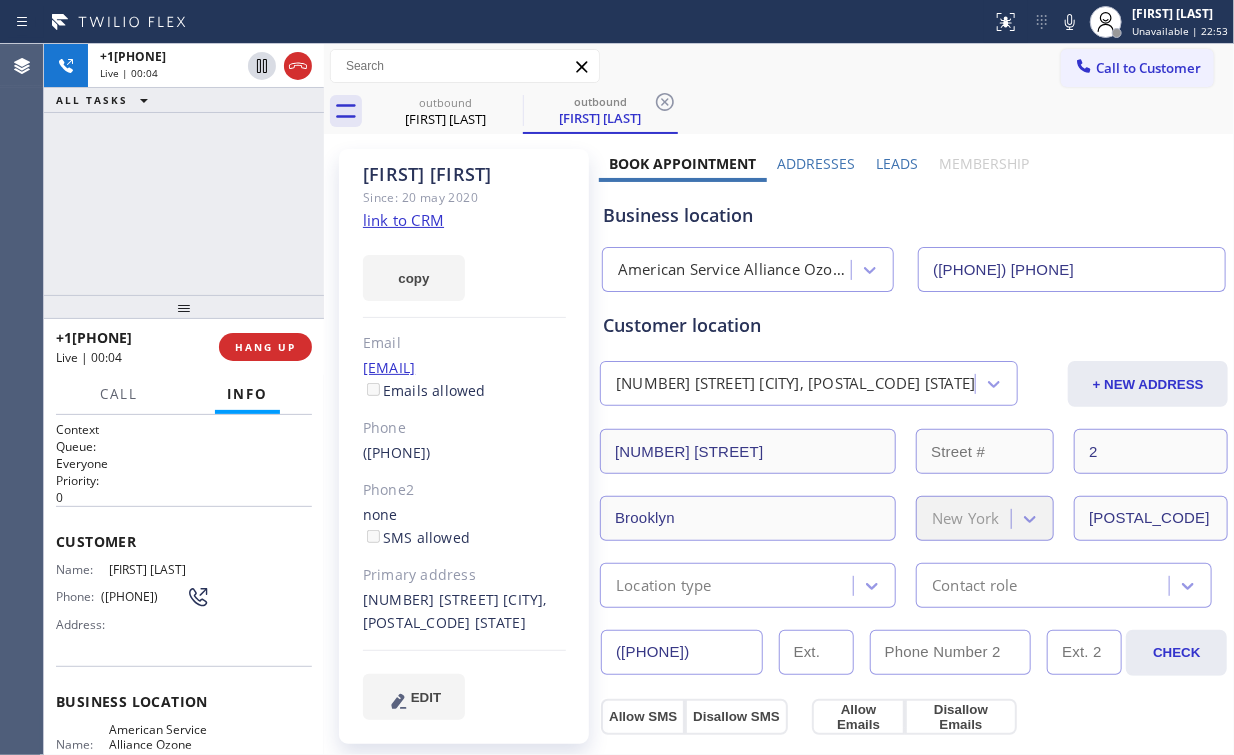 drag, startPoint x: 146, startPoint y: 189, endPoint x: 276, endPoint y: 300, distance: 170.94151 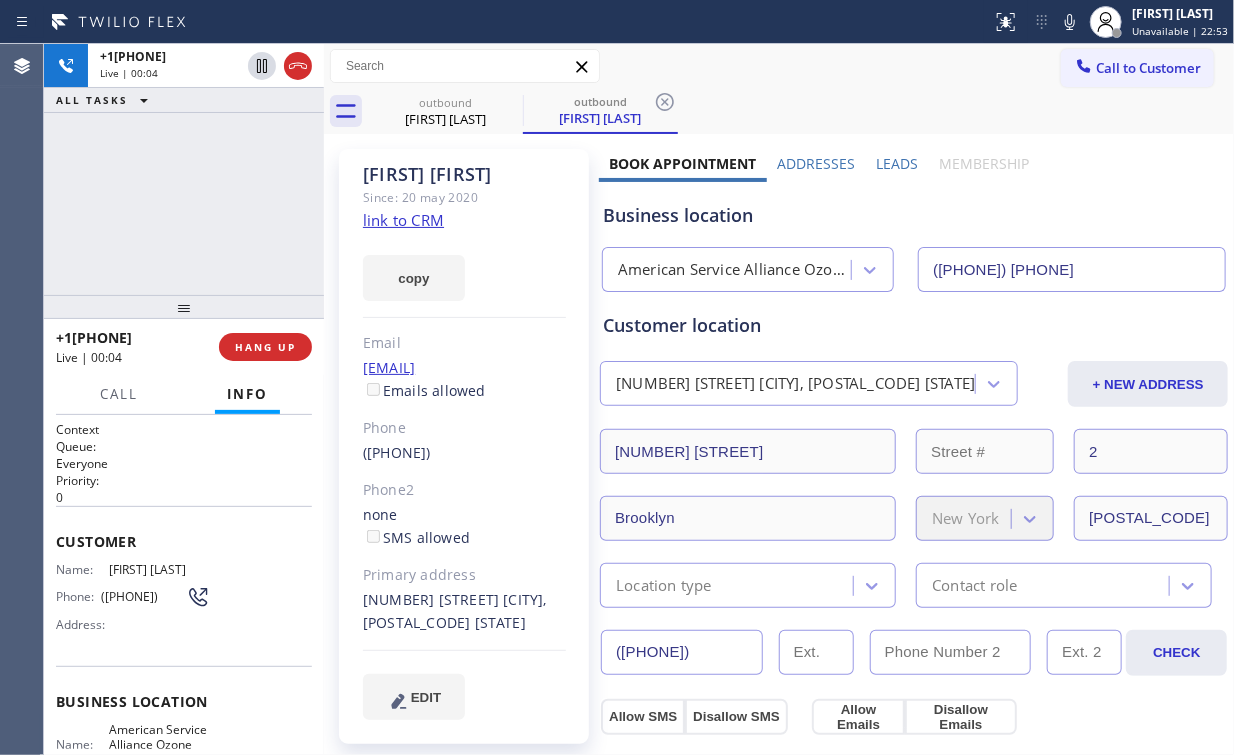 click on "+19176840364 Live | 00:04 ALL TASKS ALL TASKS ACTIVE TASKS TASKS IN WRAP UP" at bounding box center [184, 169] 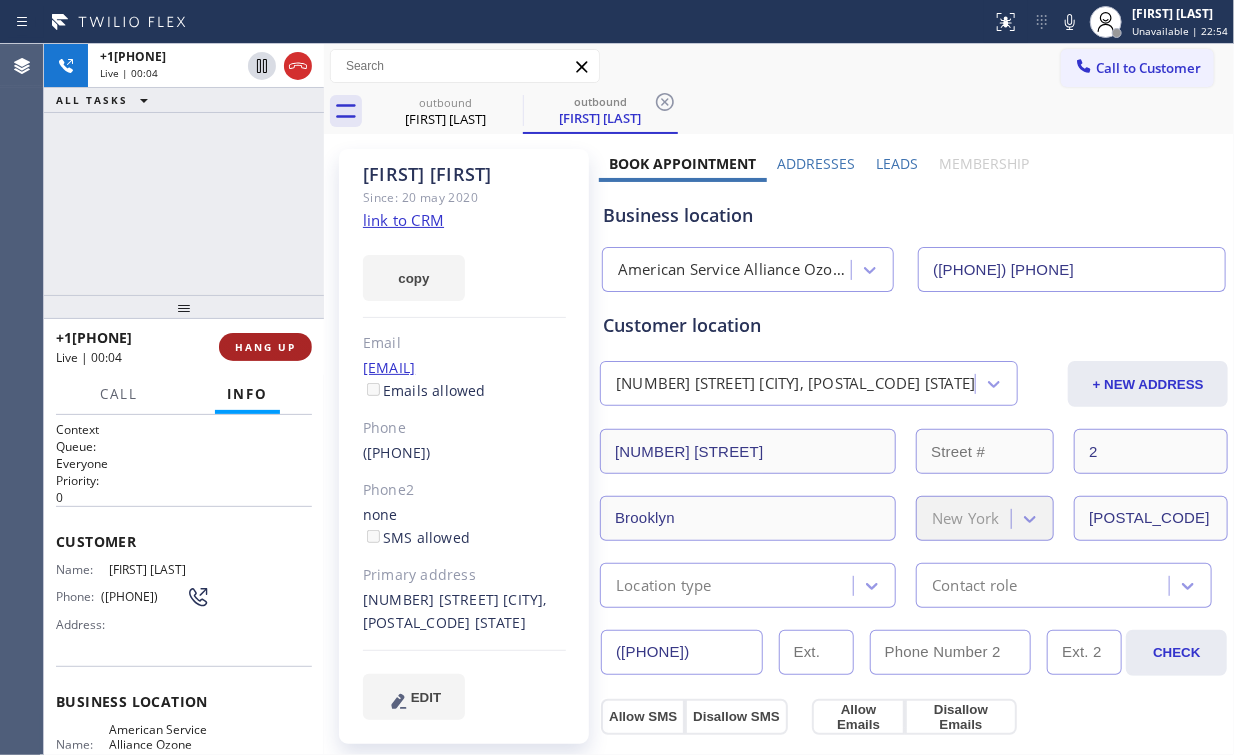 click on "HANG UP" at bounding box center [265, 347] 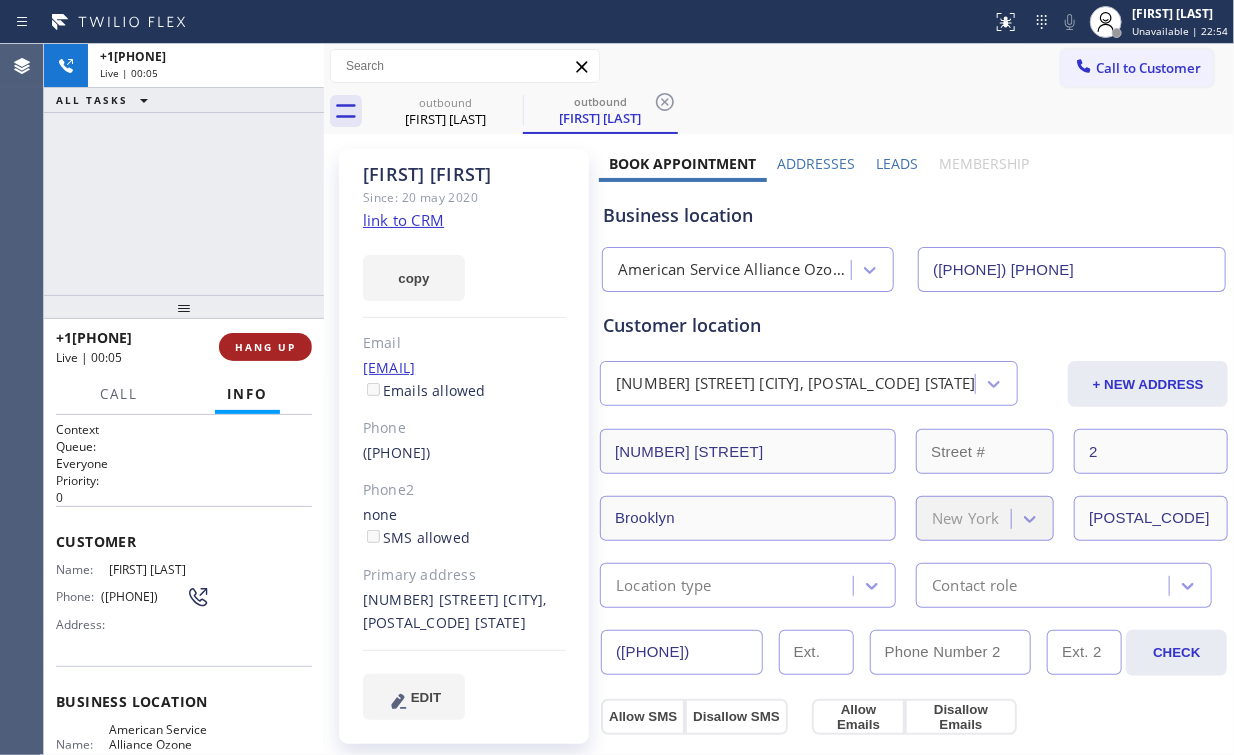 click on "HANG UP" at bounding box center [265, 347] 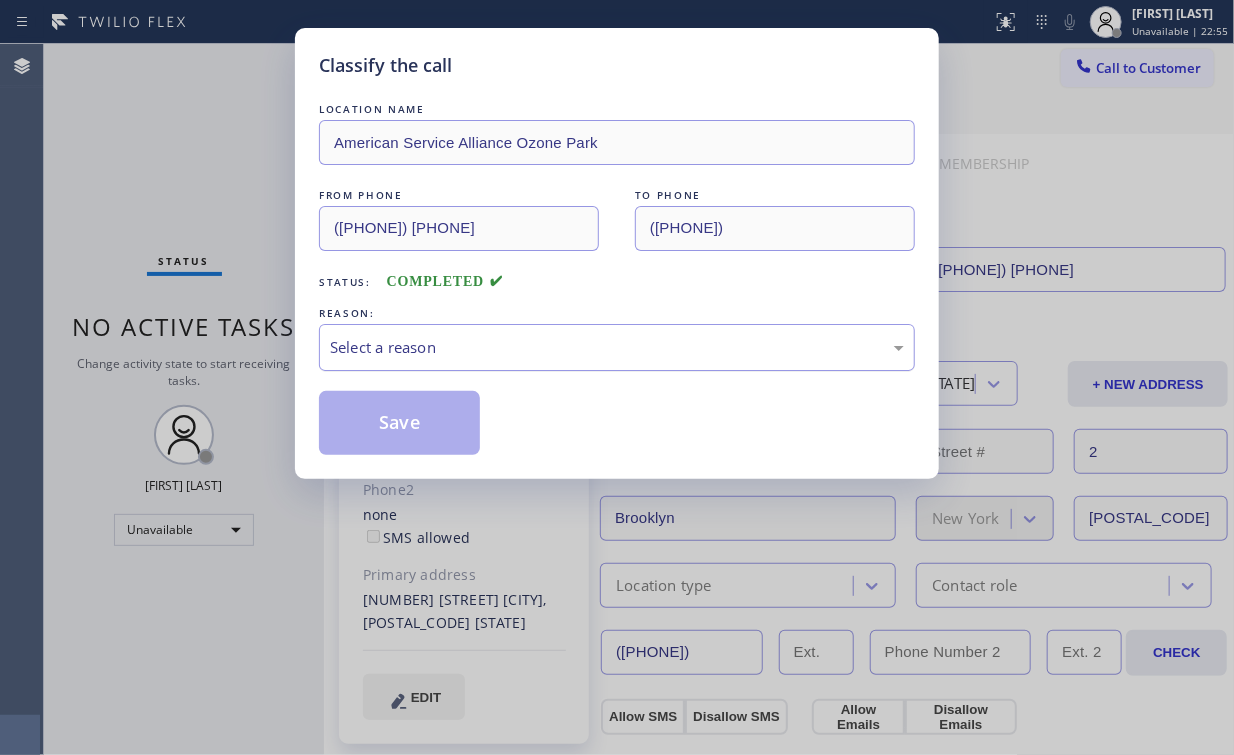 click on "Select a reason" at bounding box center [617, 347] 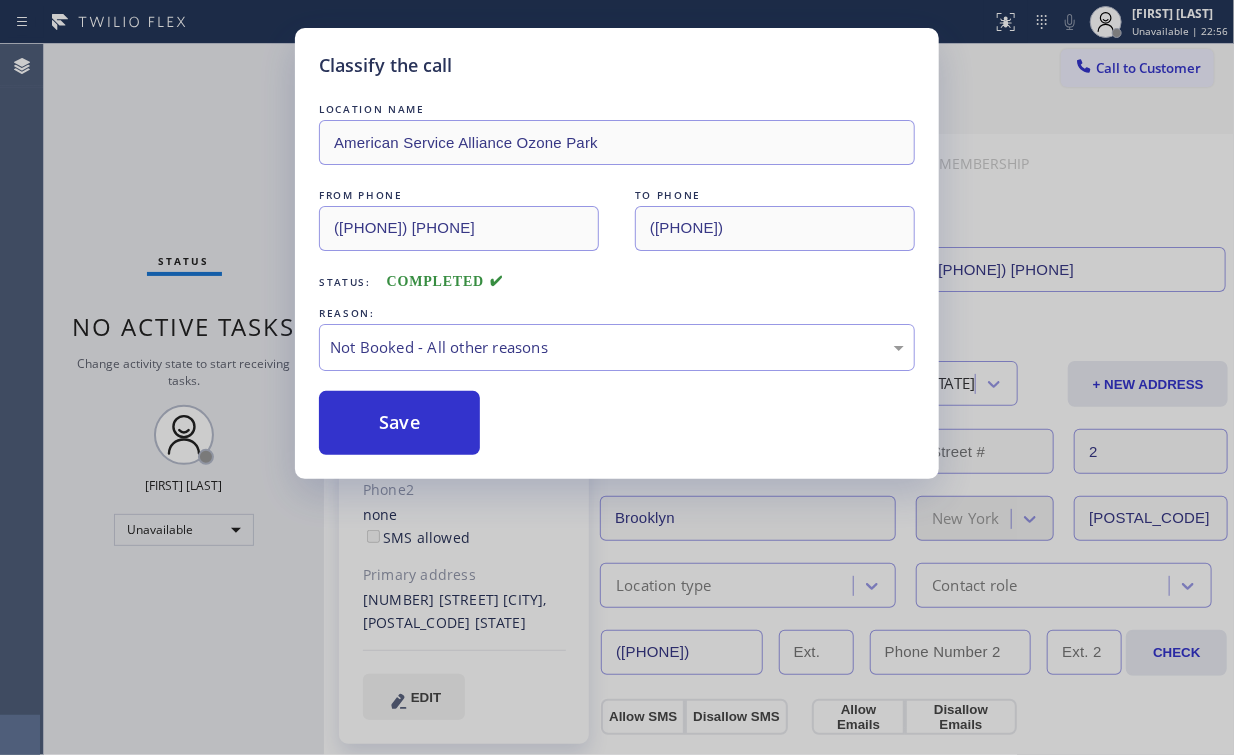 drag, startPoint x: 392, startPoint y: 424, endPoint x: 300, endPoint y: 302, distance: 152.80052 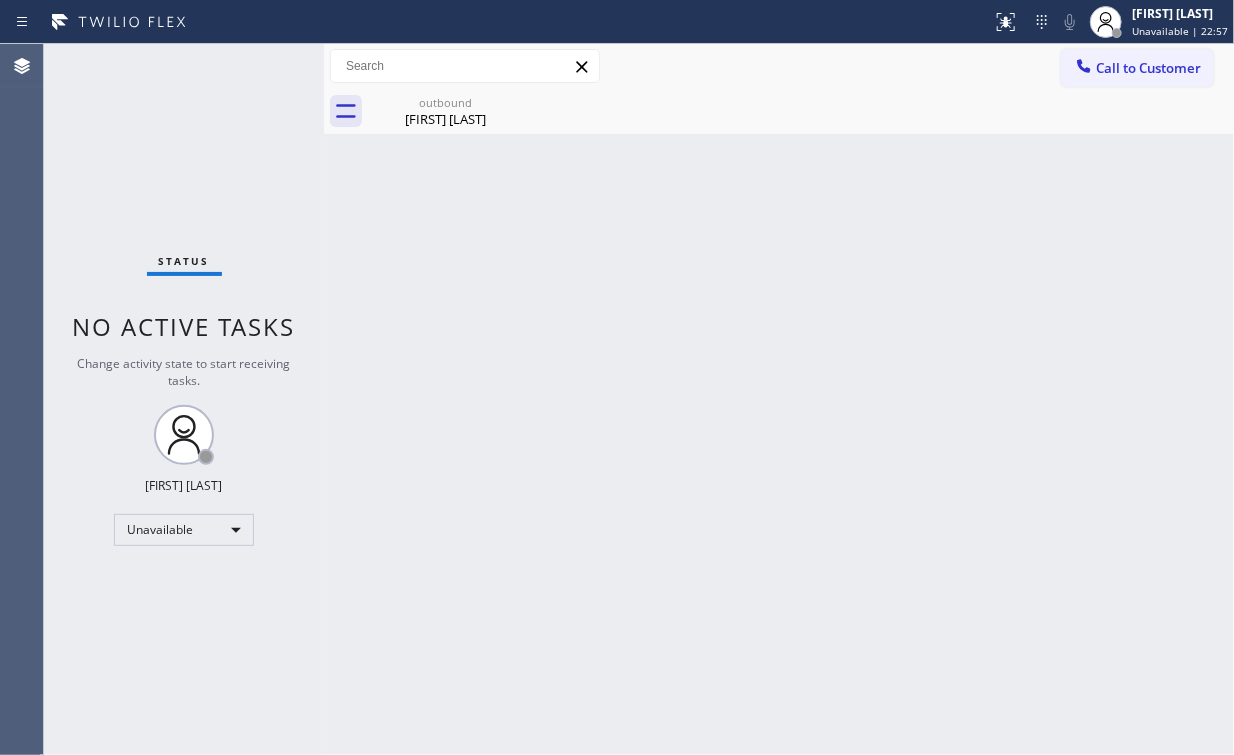 drag, startPoint x: 451, startPoint y: 104, endPoint x: 524, endPoint y: 105, distance: 73.00685 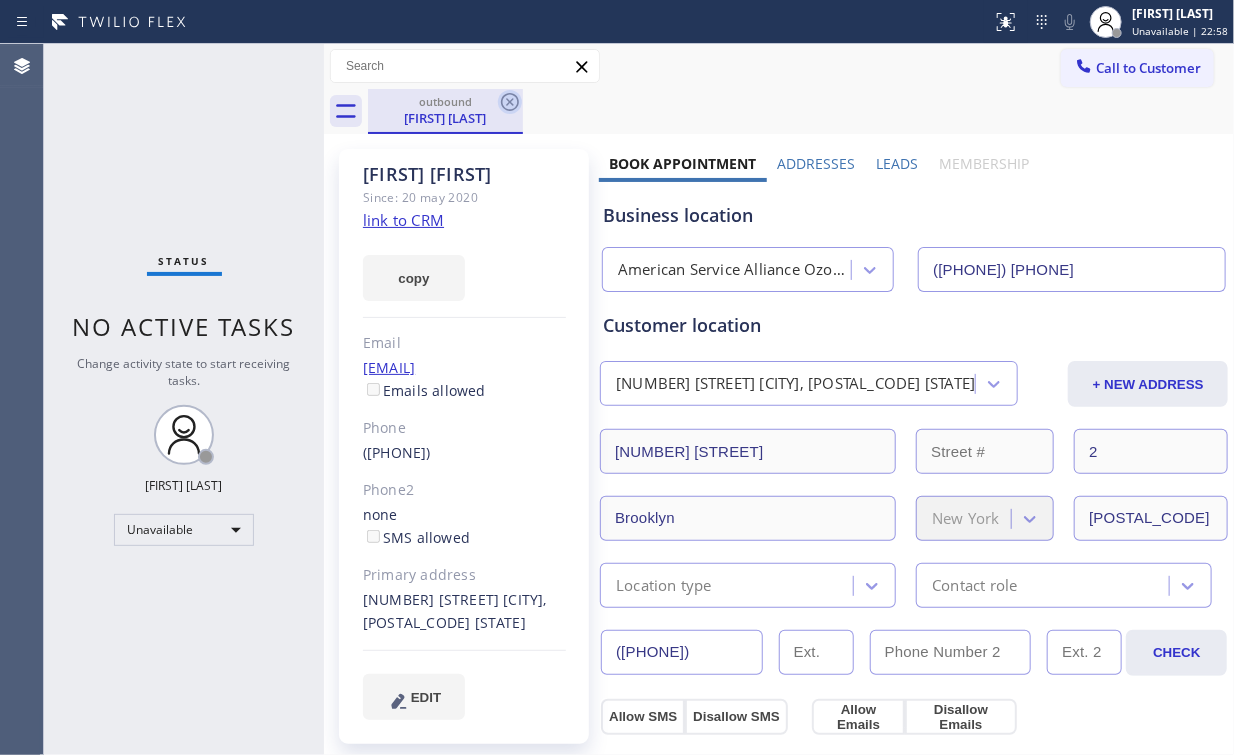 click 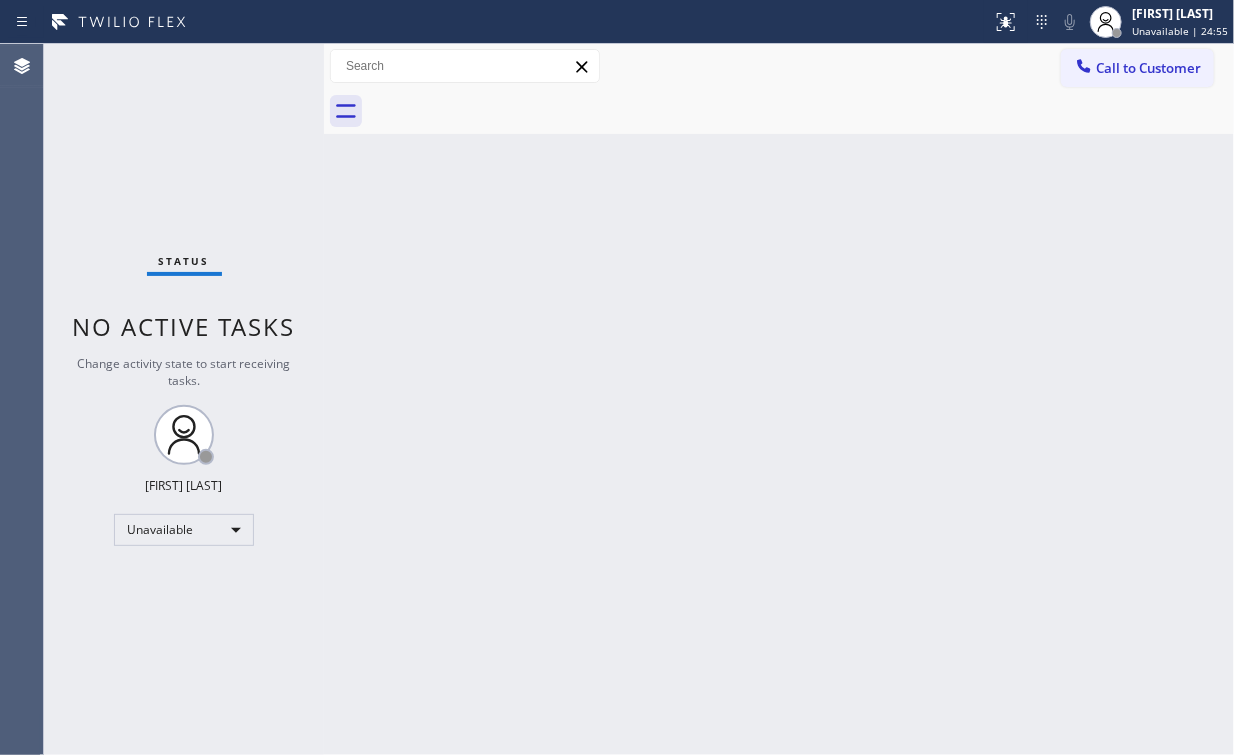 click on "Status   No active tasks     Change activity state to start receiving tasks.   Arnold Verallo Unavailable" at bounding box center [184, 399] 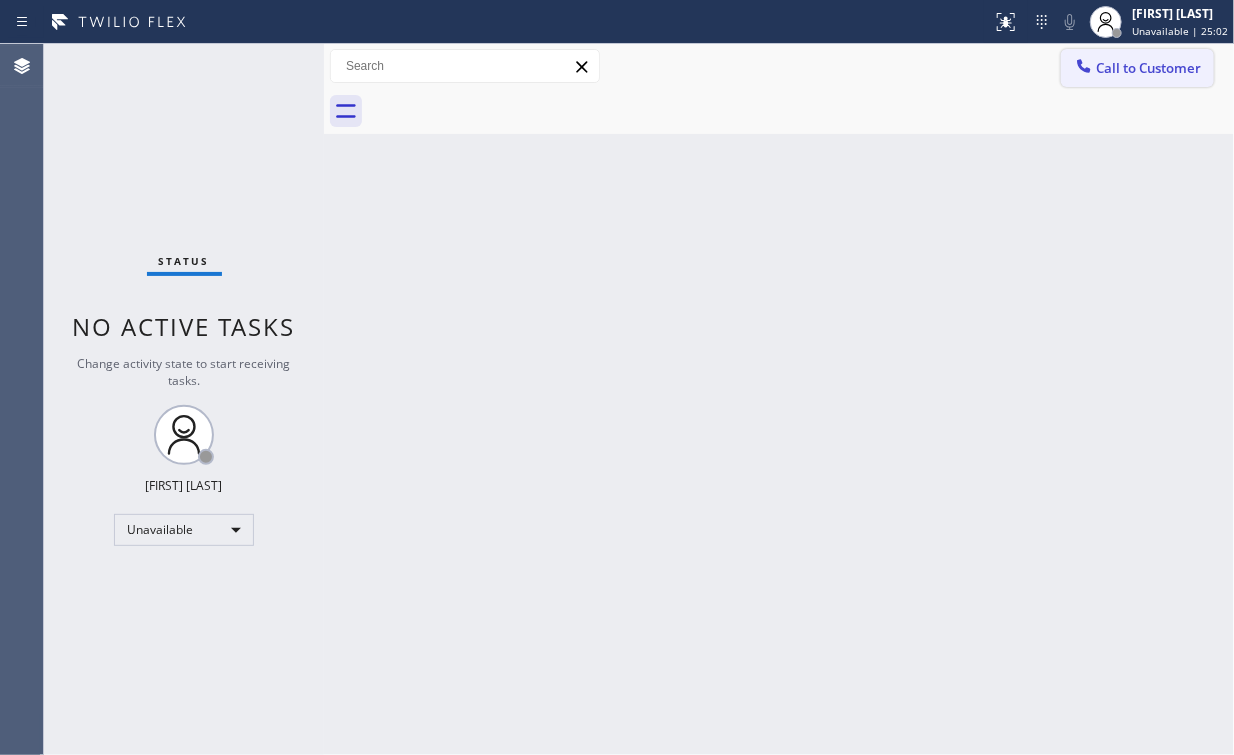 click on "Call to Customer" at bounding box center (1148, 68) 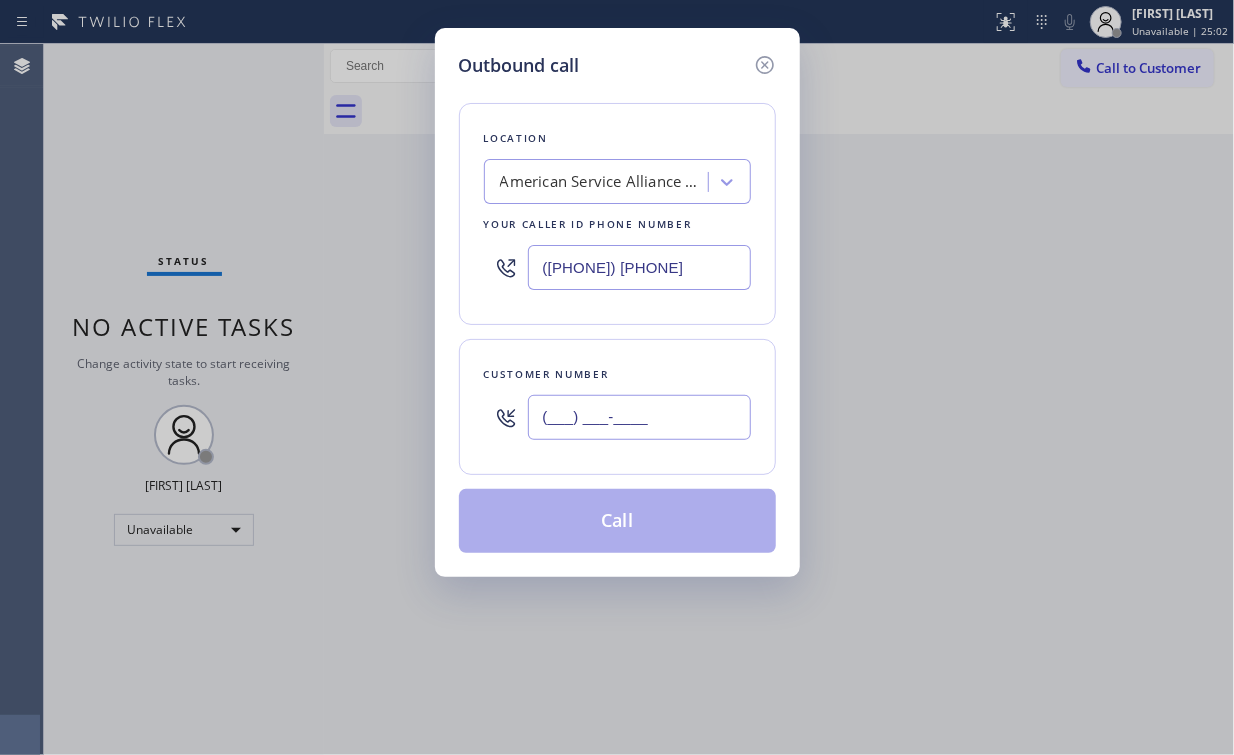 click on "(___) ___-____" at bounding box center (639, 417) 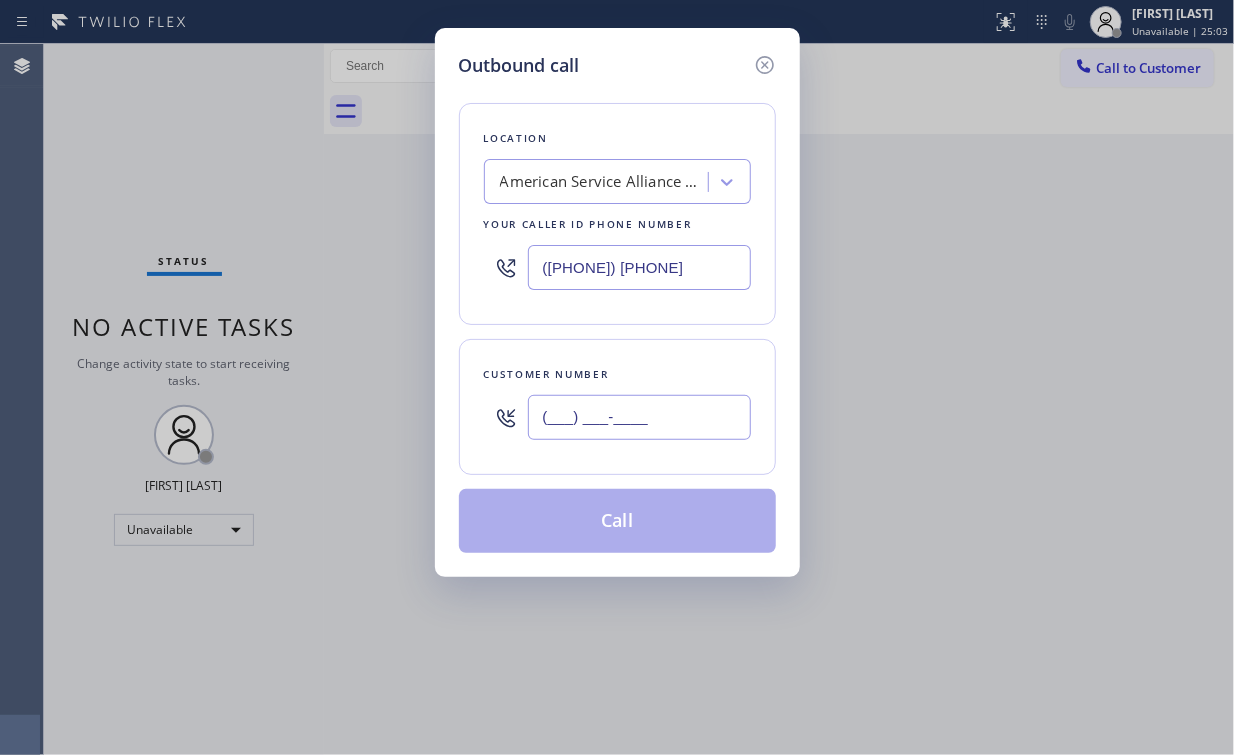 paste on "917) 952-8130" 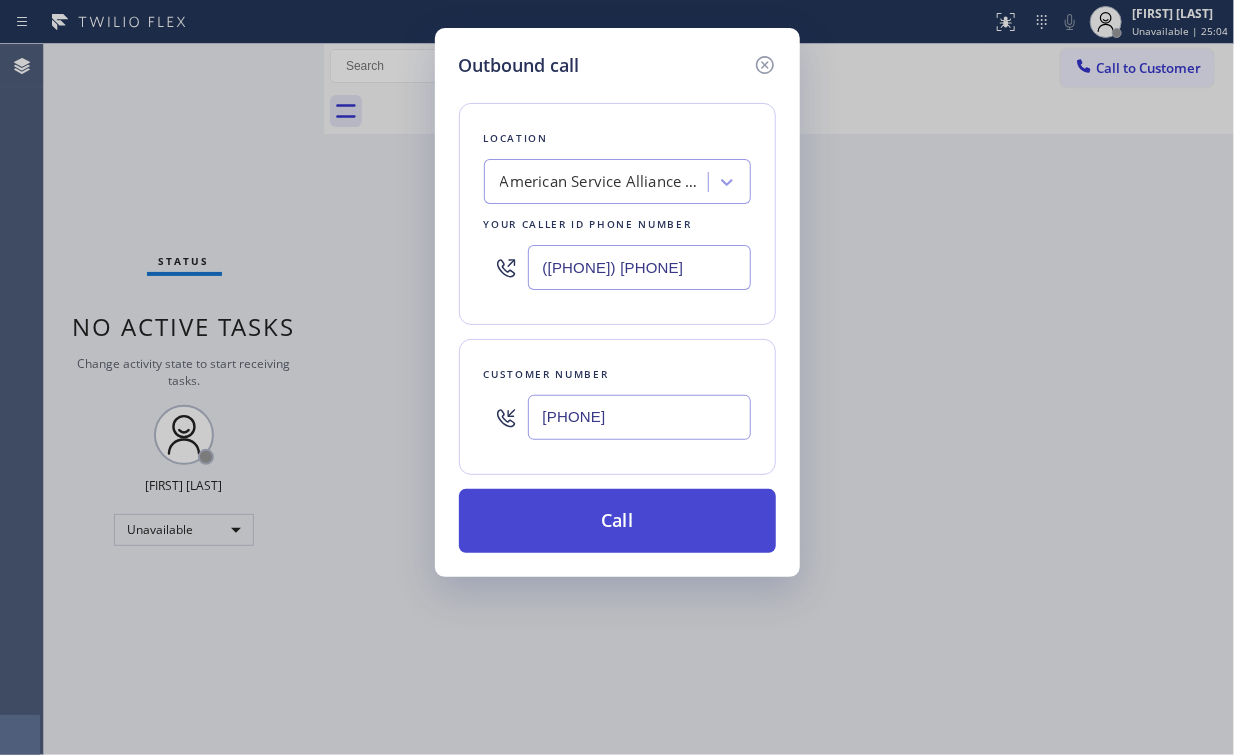 type on "([PHONE])" 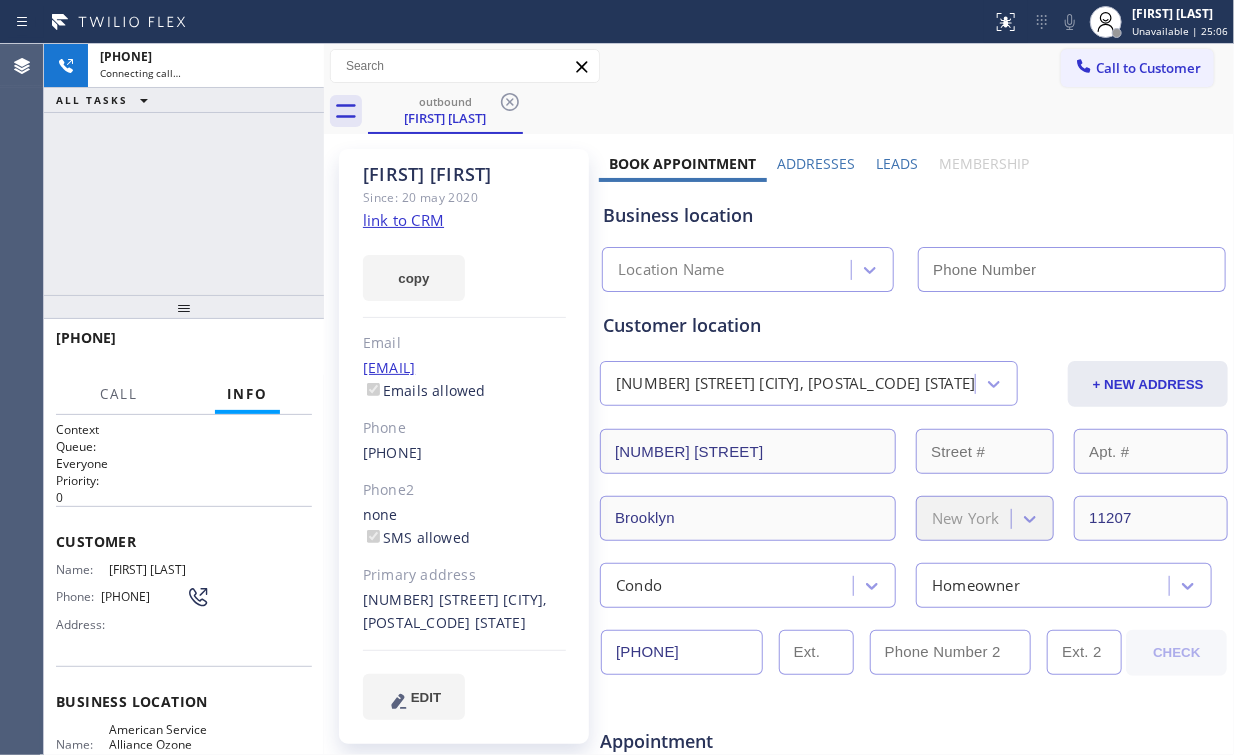 click on "+19179528130 Connecting call… ALL TASKS ALL TASKS ACTIVE TASKS TASKS IN WRAP UP" at bounding box center [184, 169] 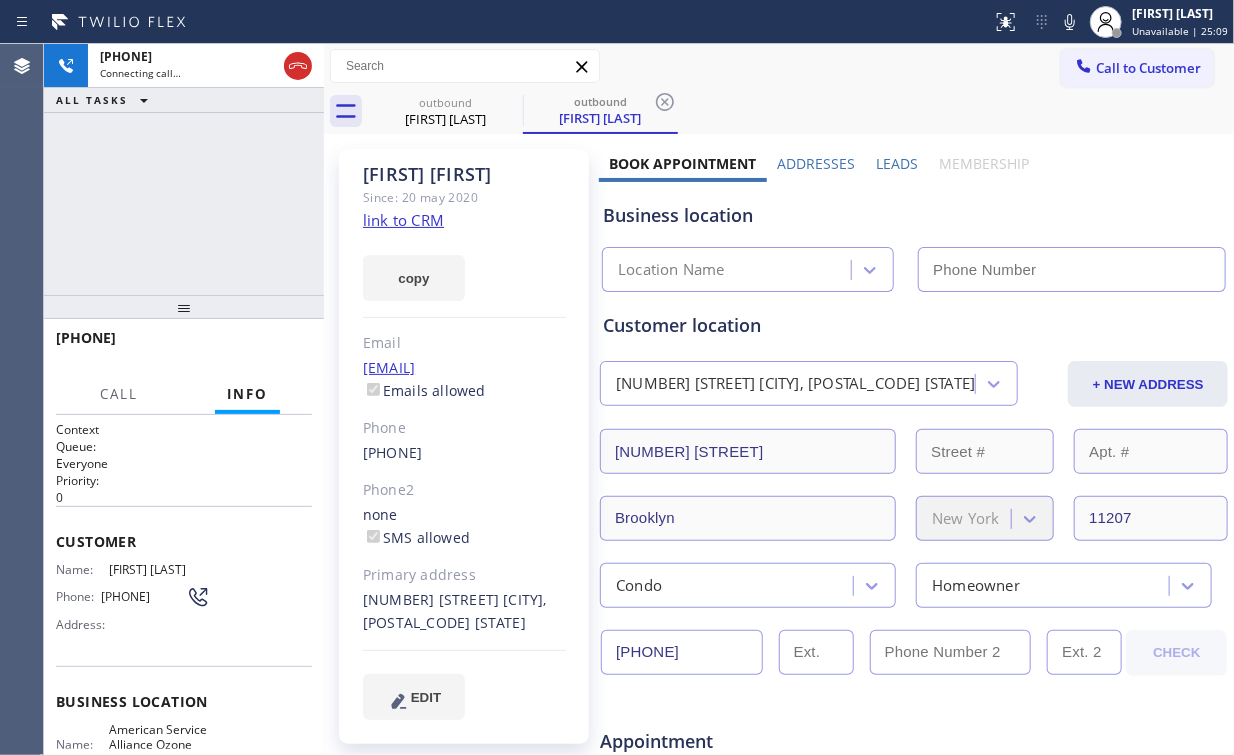 type on "([PHONE])" 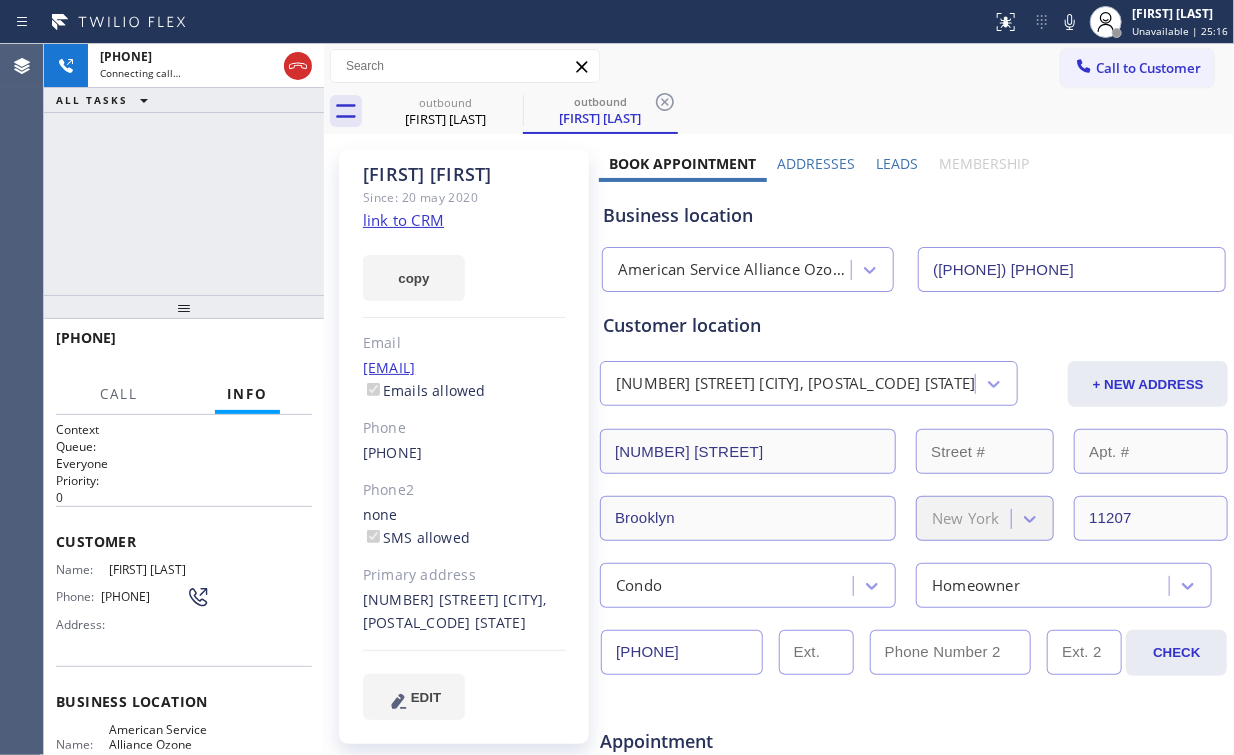 click on "+19179528130 Connecting call… ALL TASKS ALL TASKS ACTIVE TASKS TASKS IN WRAP UP" at bounding box center (184, 169) 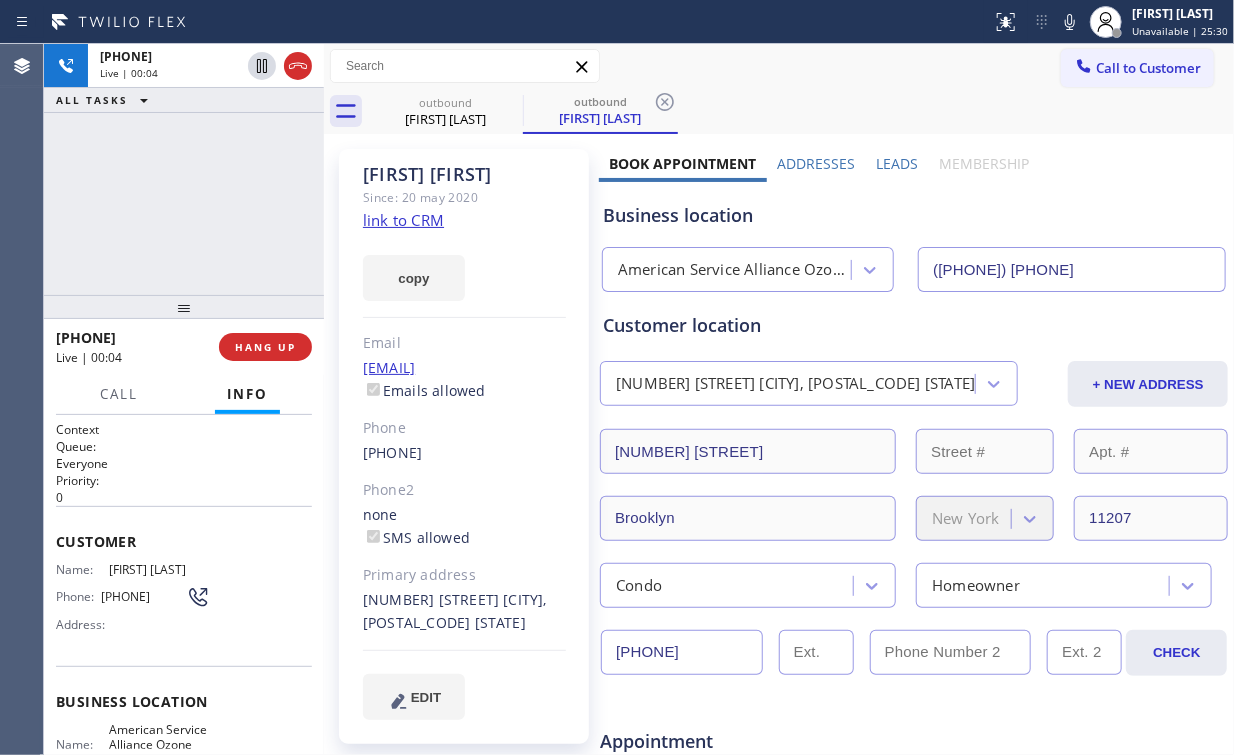 click on "+19179528130 Live | 00:04 ALL TASKS ALL TASKS ACTIVE TASKS TASKS IN WRAP UP" at bounding box center [184, 169] 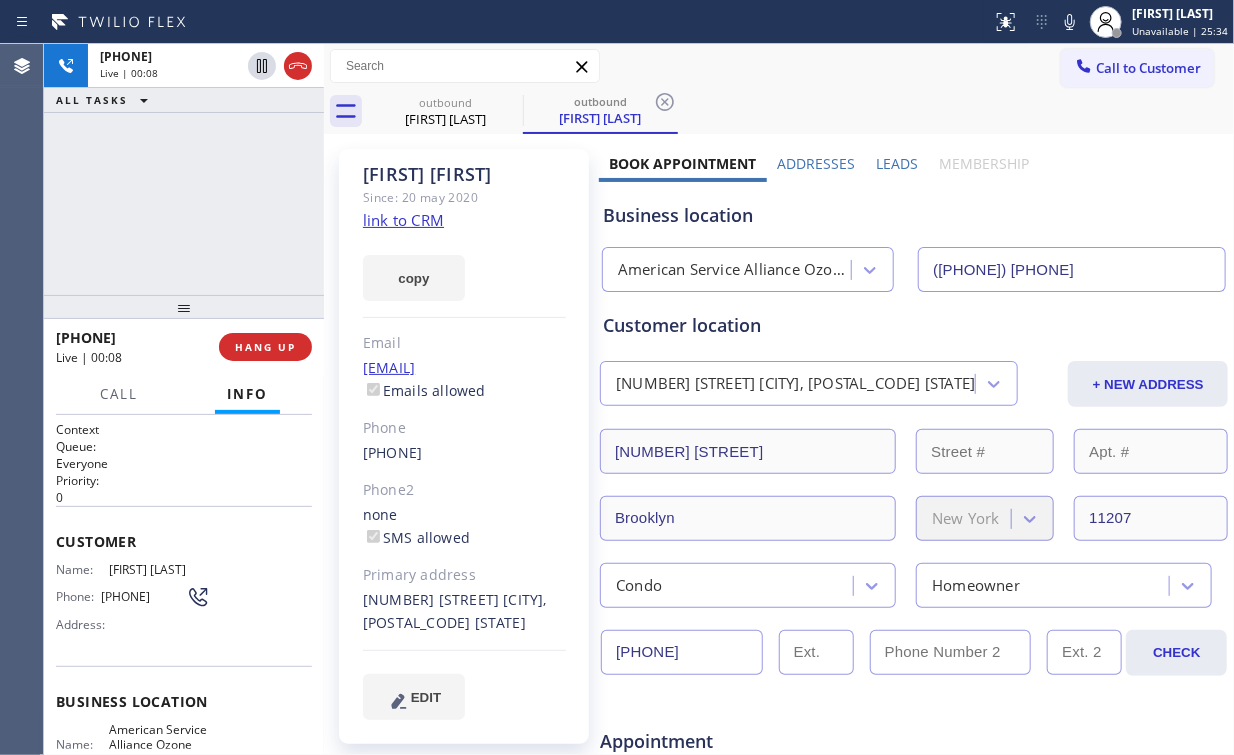 click on "American Service Alliance Ozone Park" at bounding box center (735, 270) 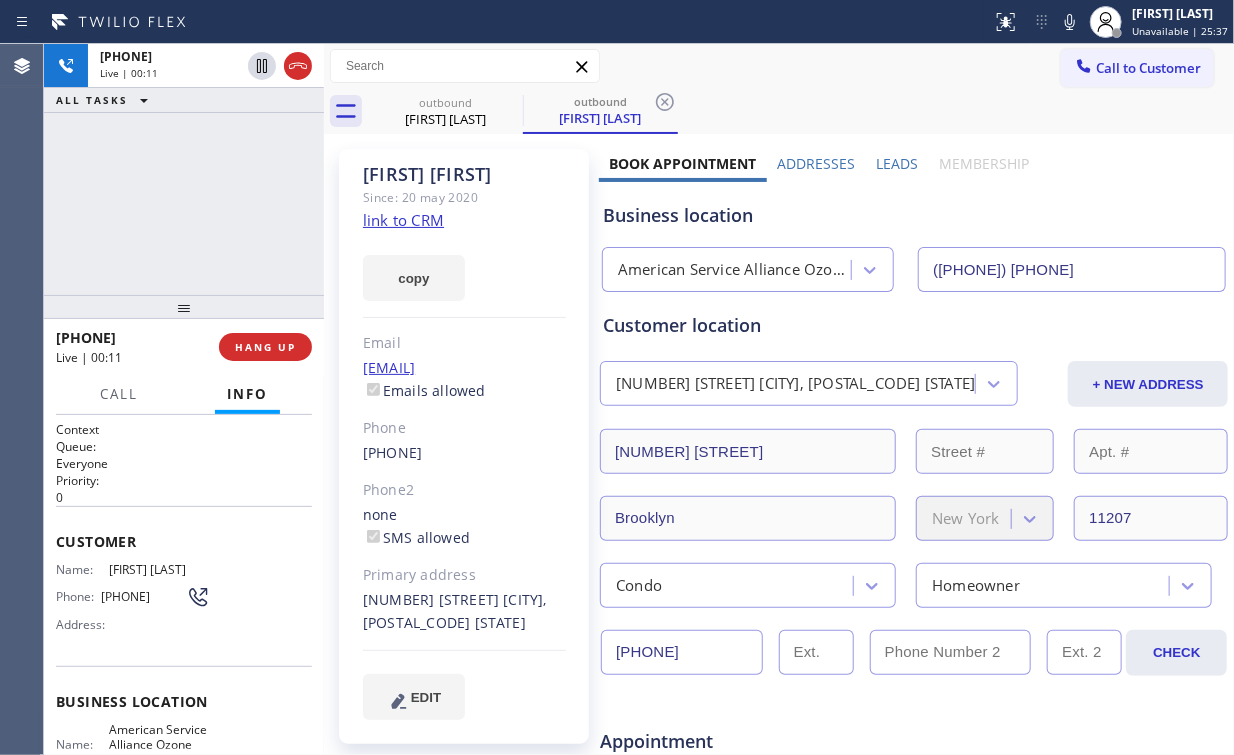 click on "Business location" at bounding box center [914, 215] 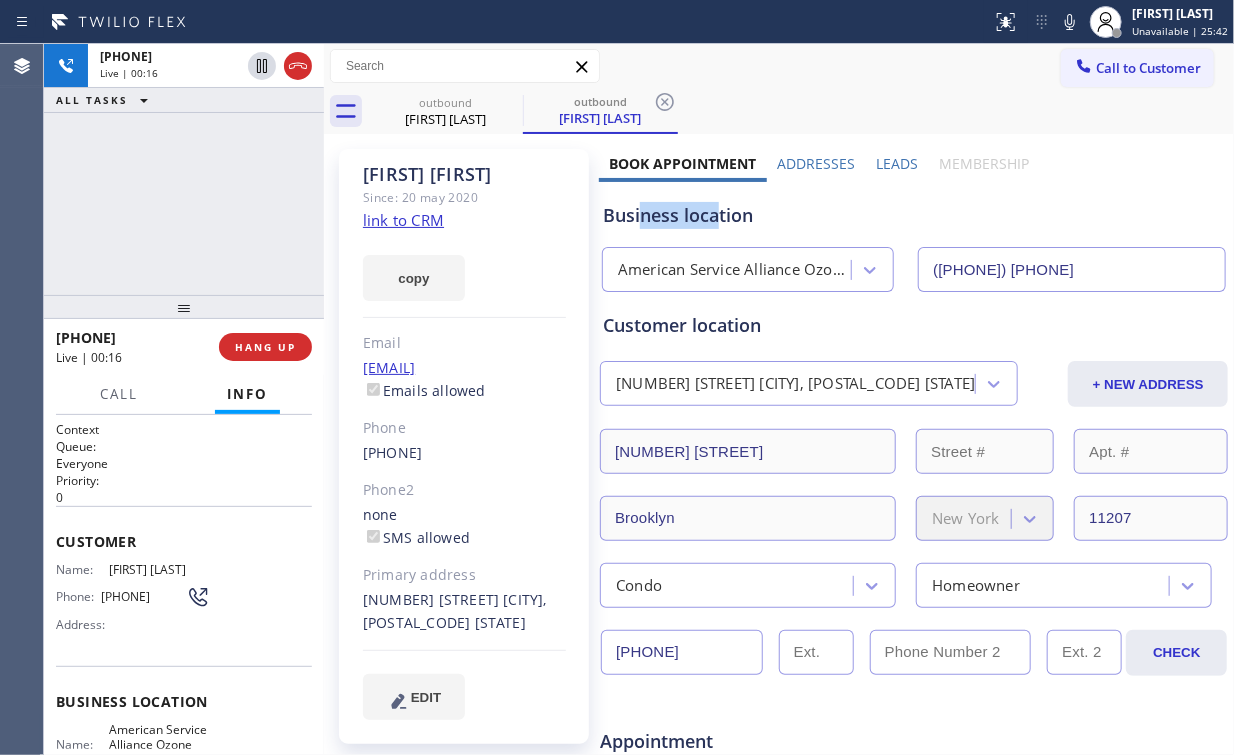 drag, startPoint x: 713, startPoint y: 218, endPoint x: 635, endPoint y: 215, distance: 78.05767 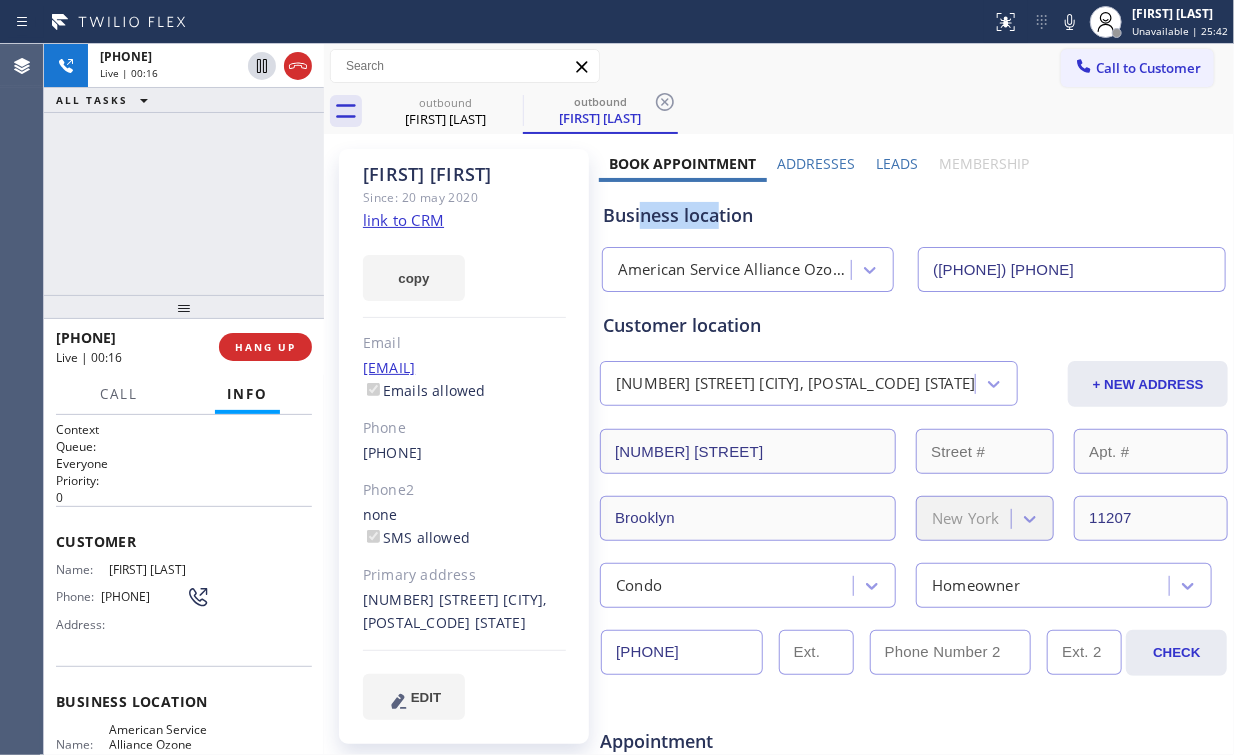 click on "Business location" at bounding box center [914, 215] 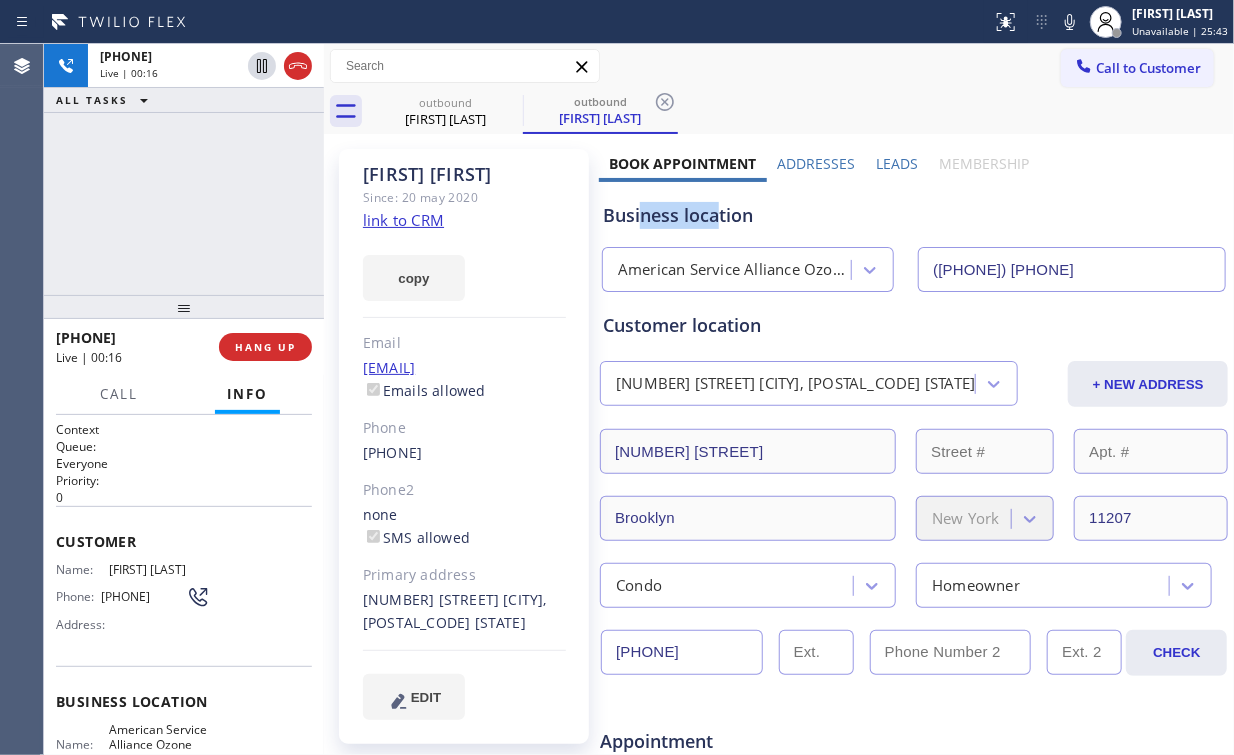 click on "Business location" at bounding box center (914, 215) 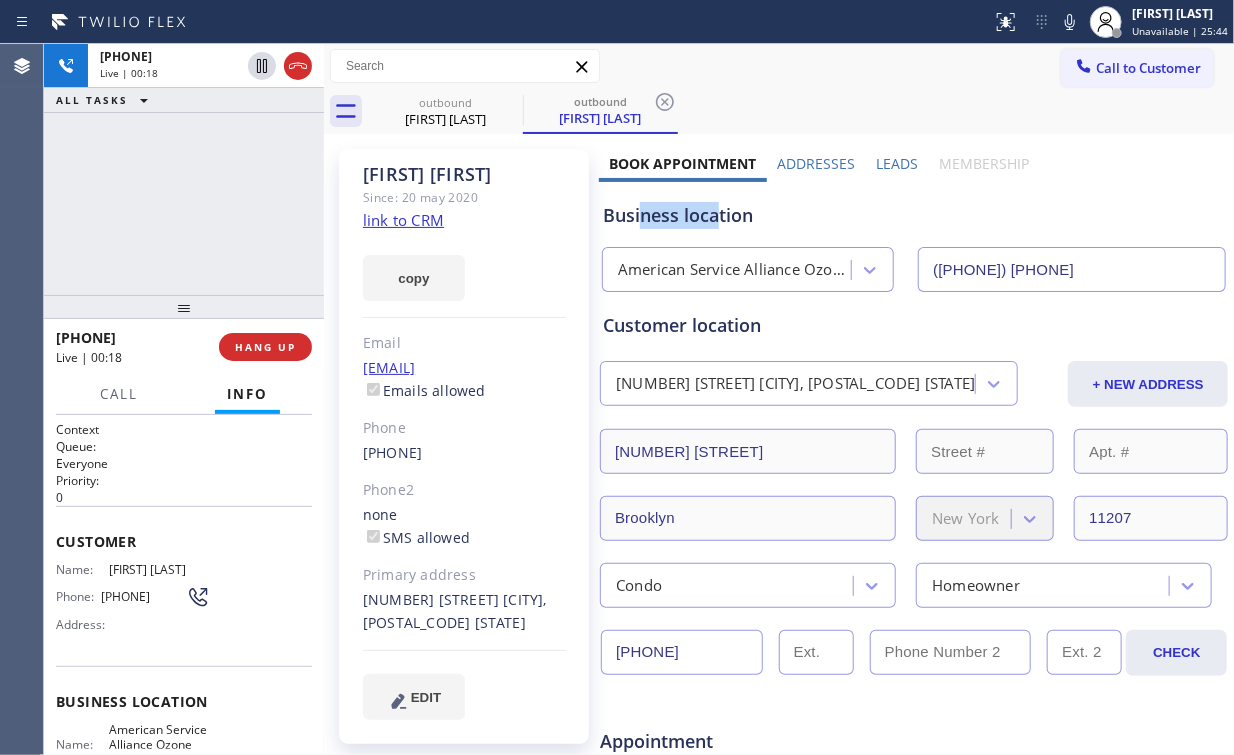 click on "Business location" at bounding box center (914, 215) 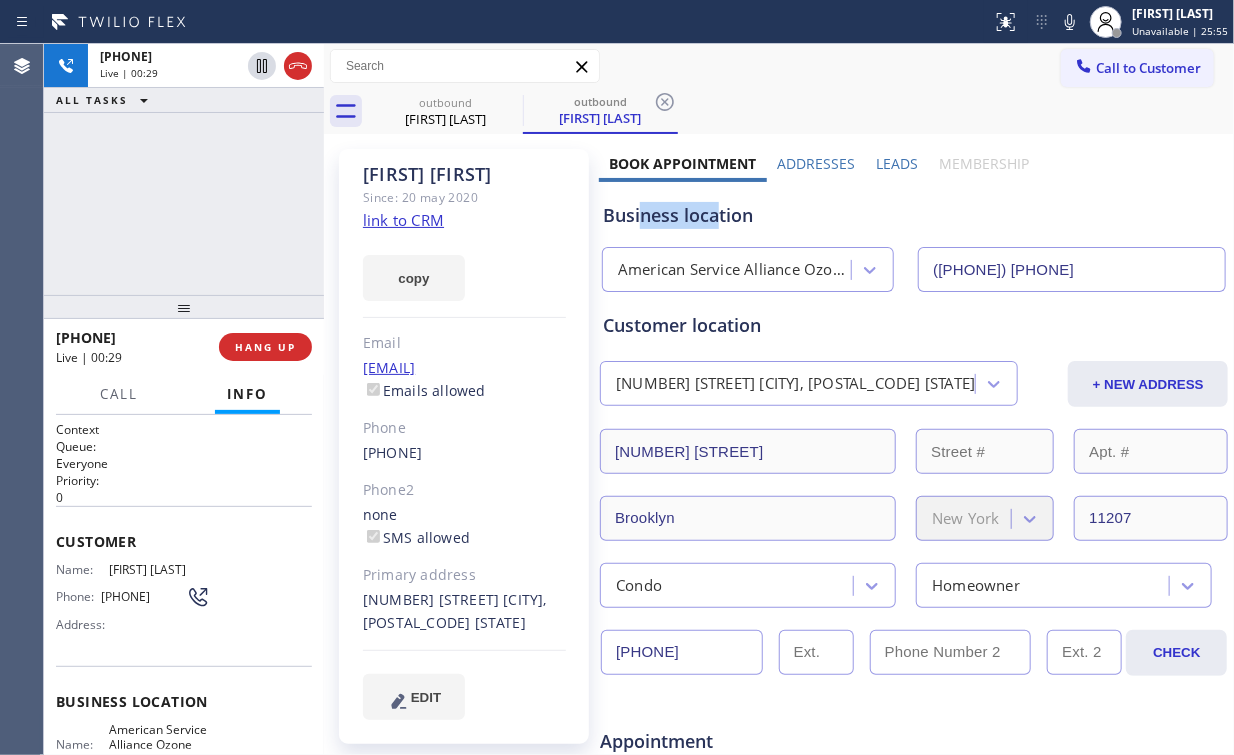 drag, startPoint x: 714, startPoint y: 216, endPoint x: 640, endPoint y: 216, distance: 74 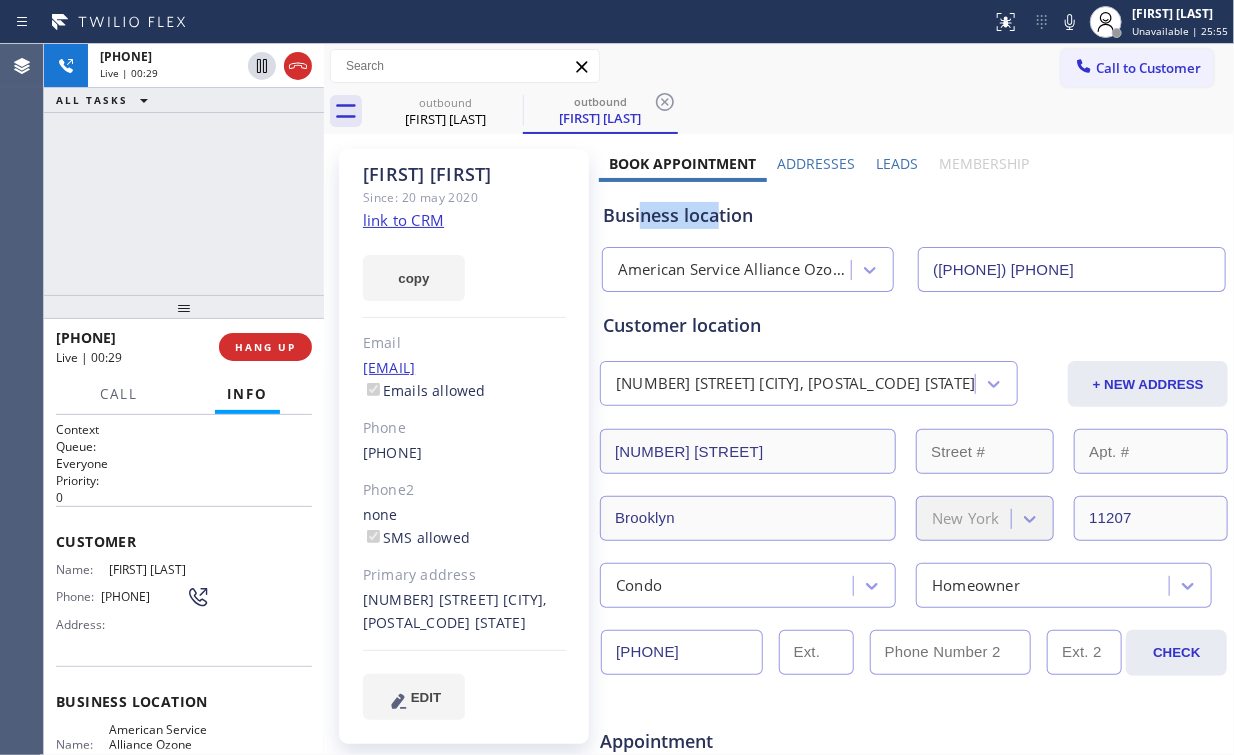 click on "Business location" at bounding box center (914, 215) 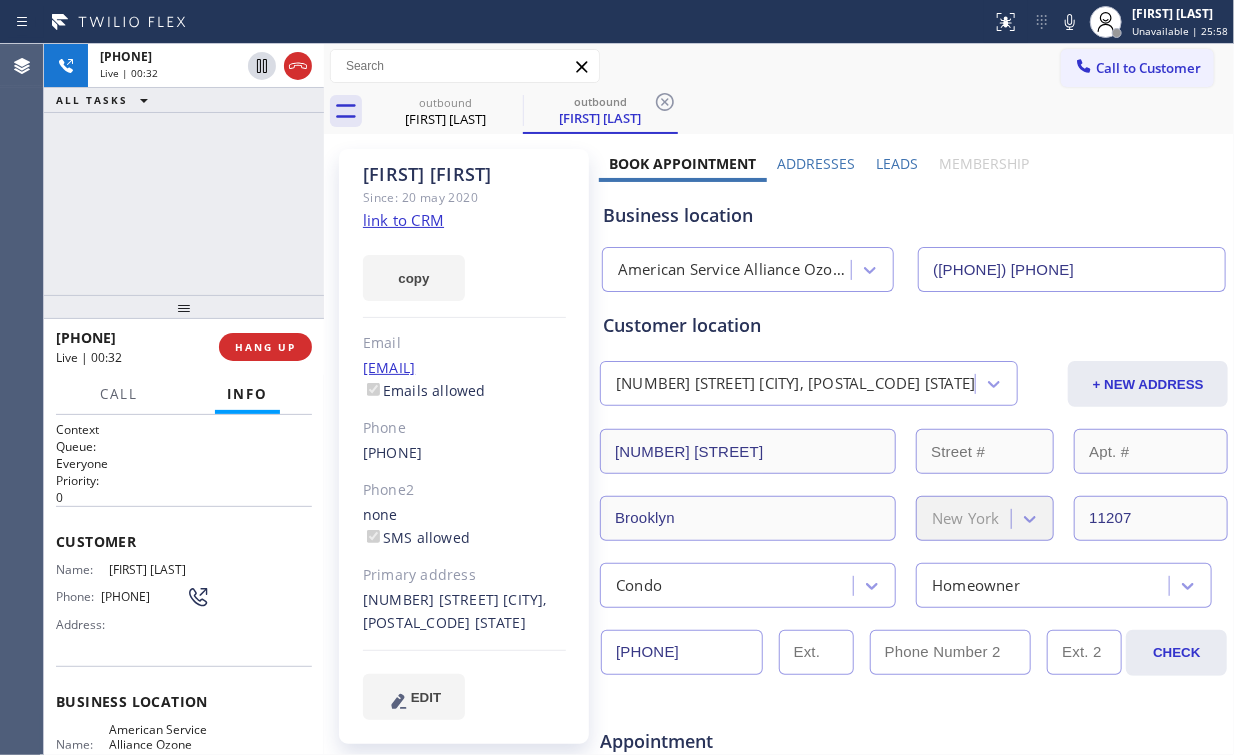 click on "Business location" at bounding box center (914, 215) 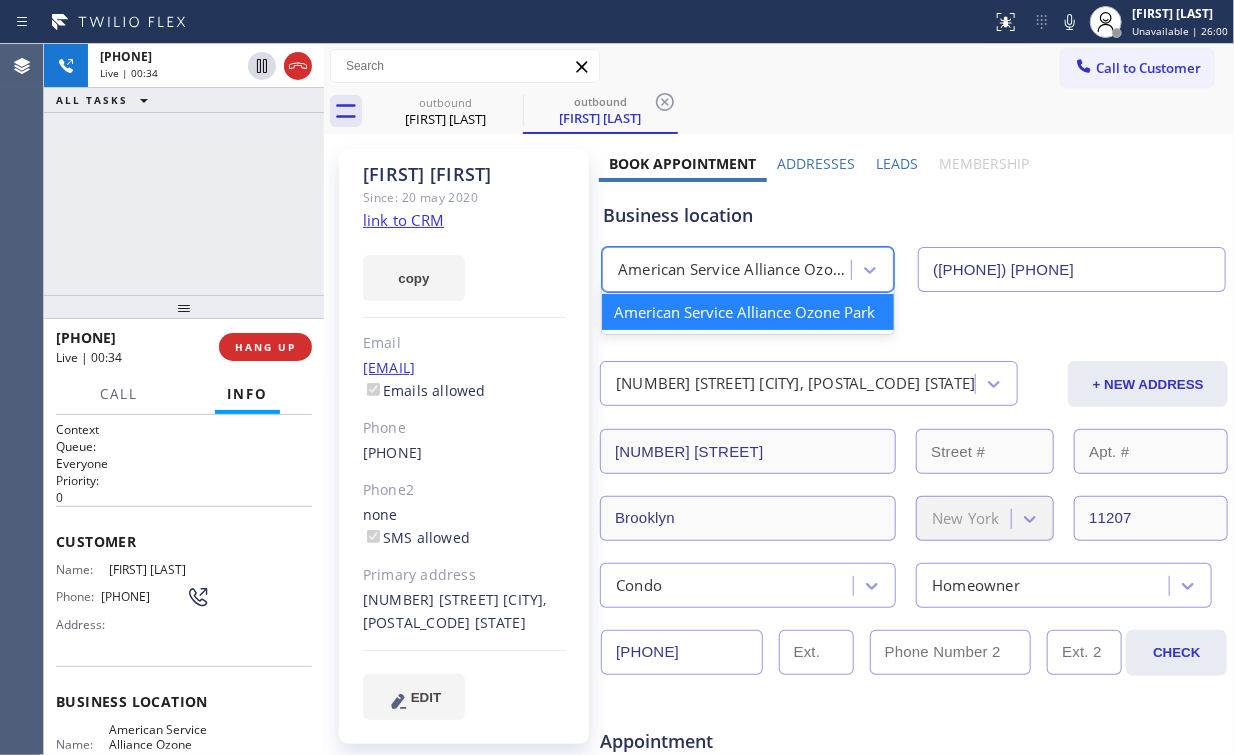 click on "American Service Alliance Ozone Park" at bounding box center [735, 270] 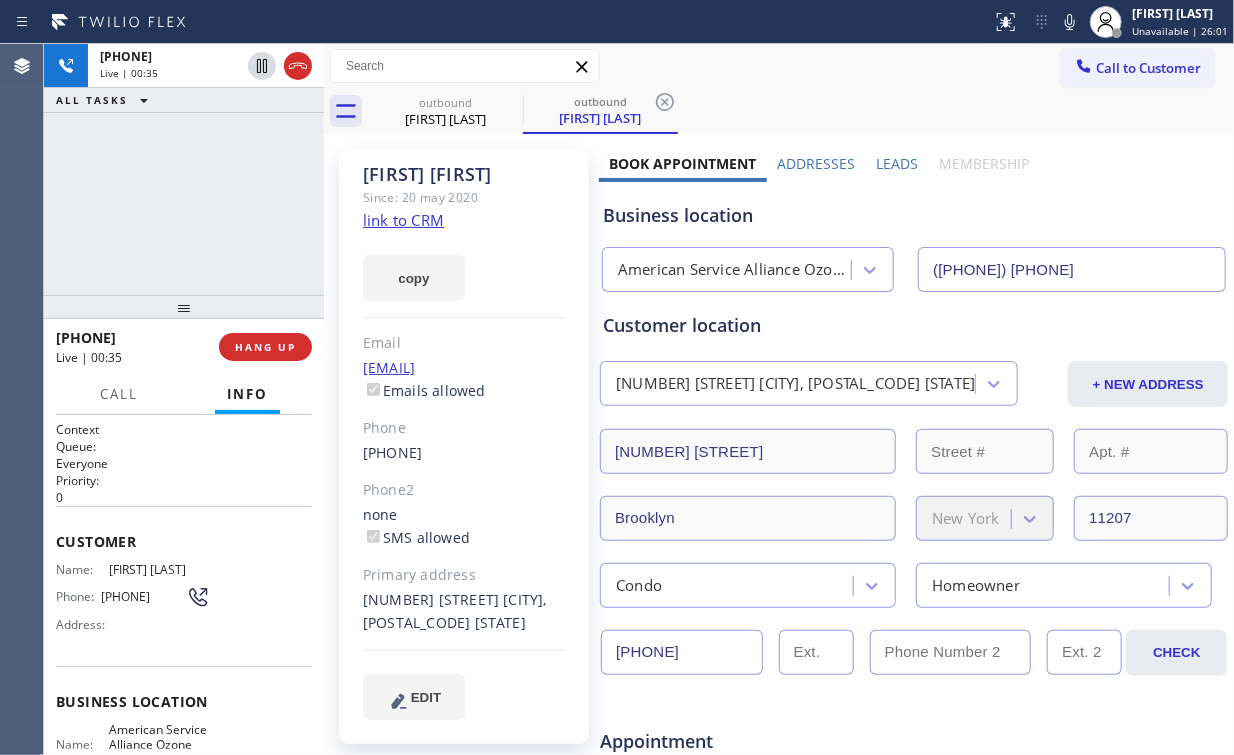 click on "Business location" at bounding box center (914, 215) 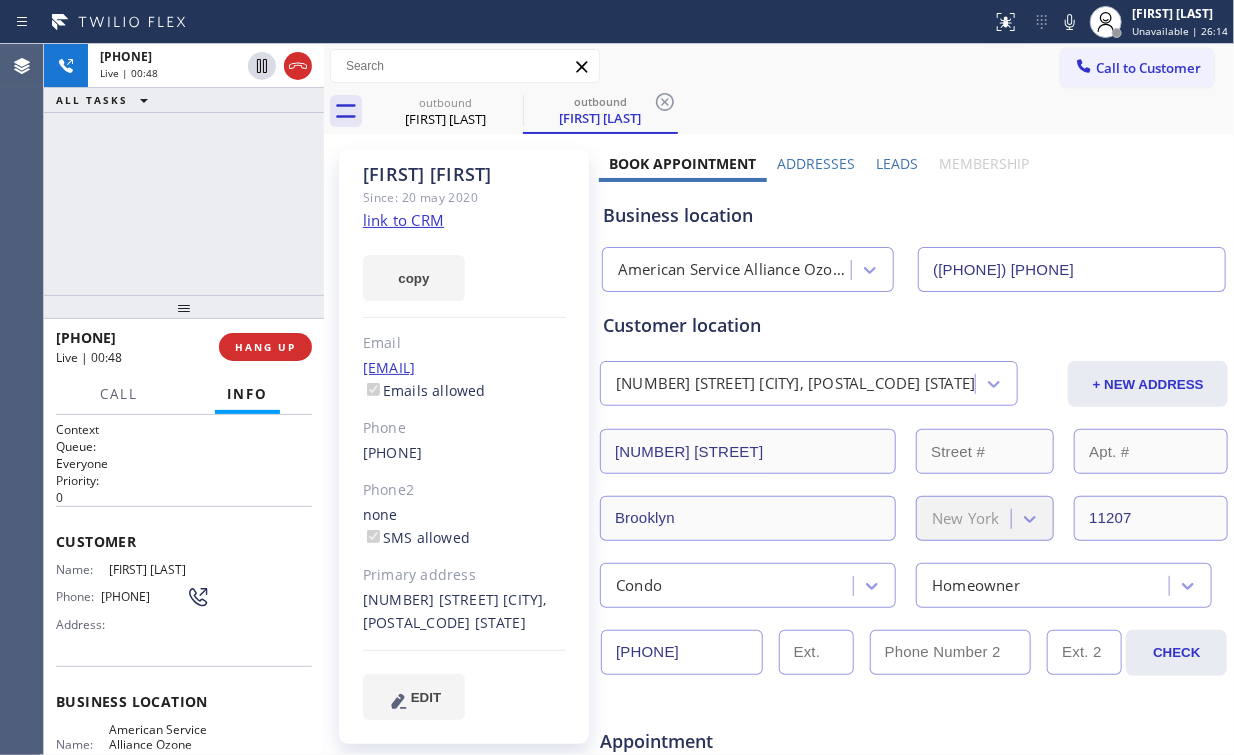 click on "+19179528130 Live | 00:48 ALL TASKS ALL TASKS ACTIVE TASKS TASKS IN WRAP UP" at bounding box center [184, 169] 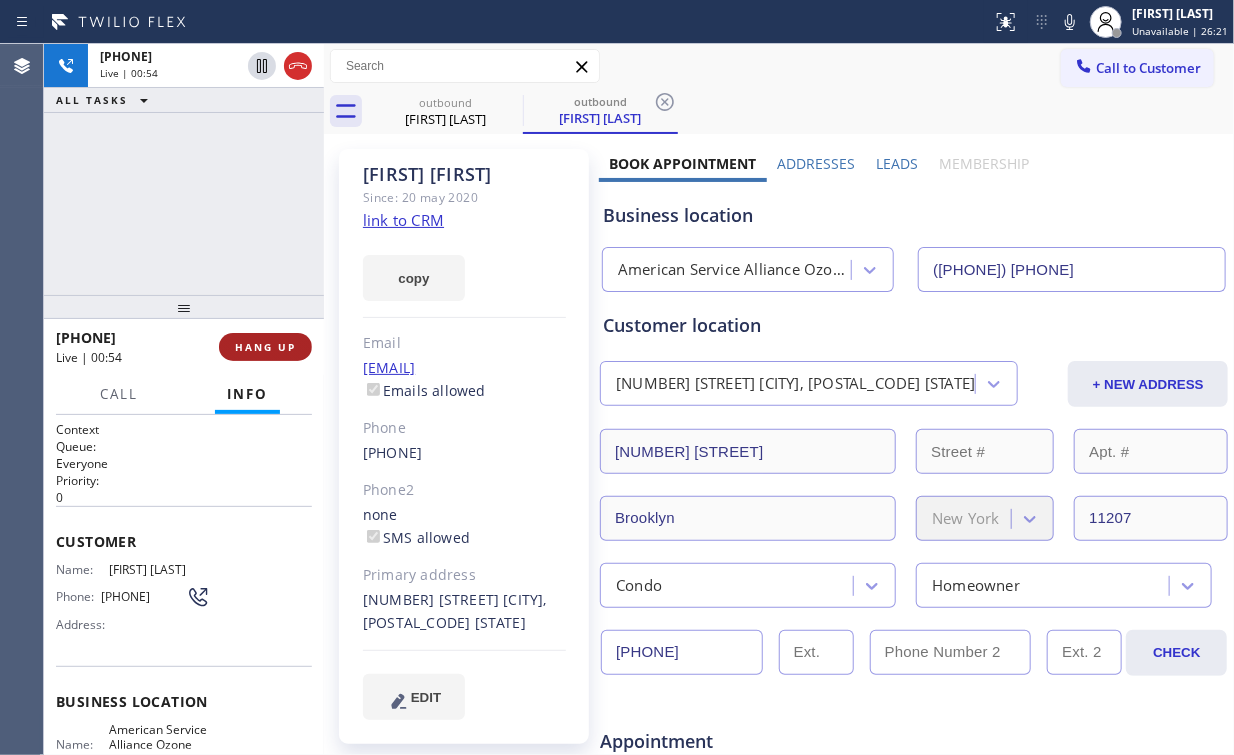 click on "HANG UP" at bounding box center (265, 347) 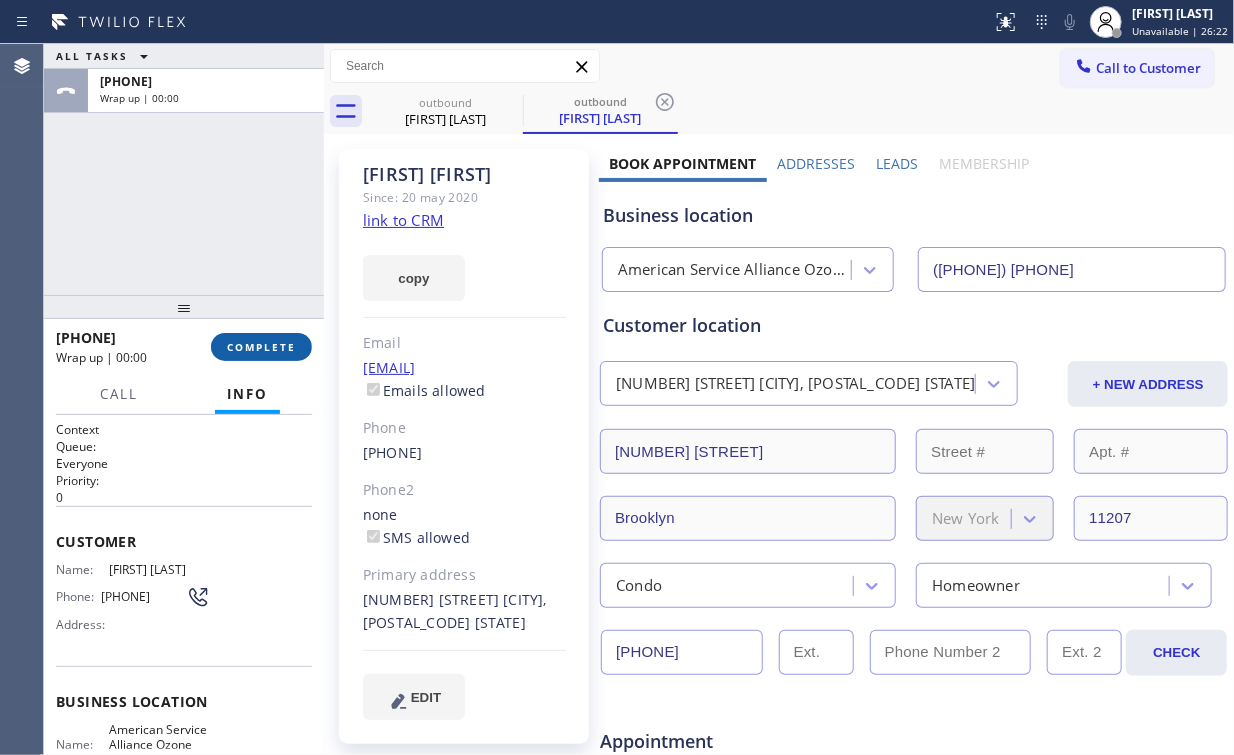 click on "COMPLETE" at bounding box center [261, 347] 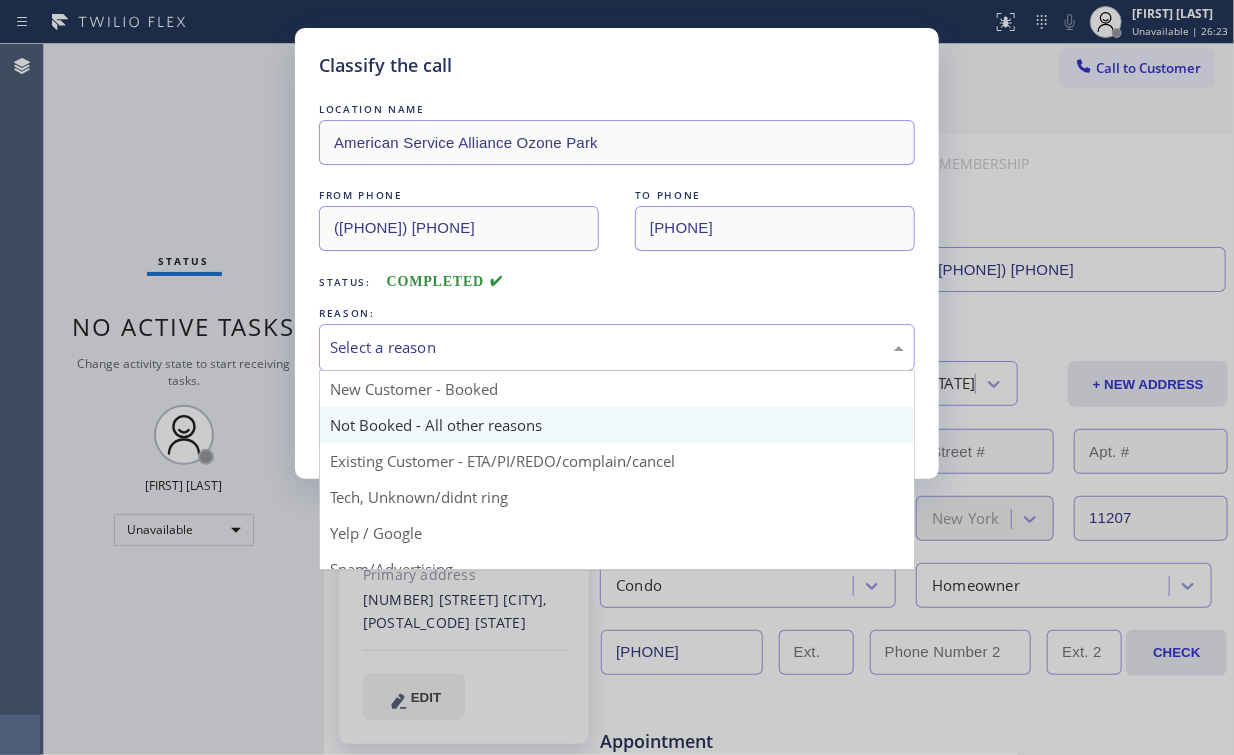 drag, startPoint x: 456, startPoint y: 333, endPoint x: 423, endPoint y: 405, distance: 79.20227 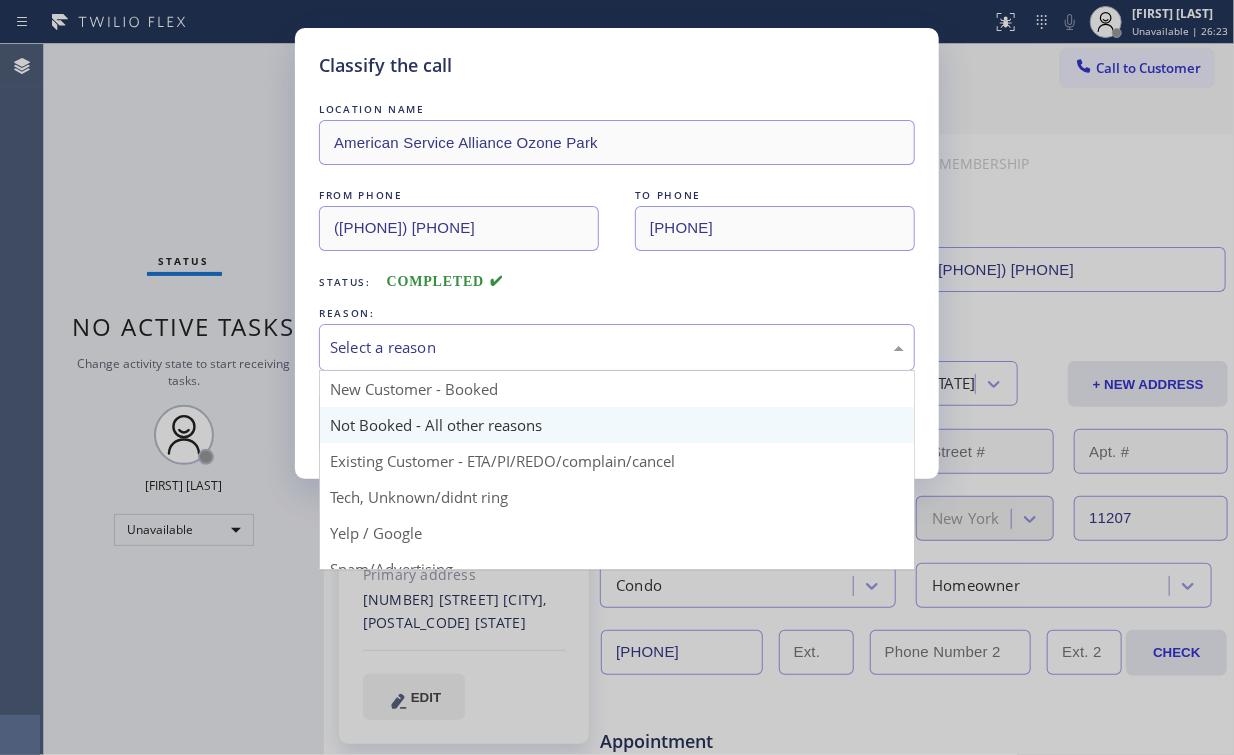 click on "Select a reason" at bounding box center [617, 347] 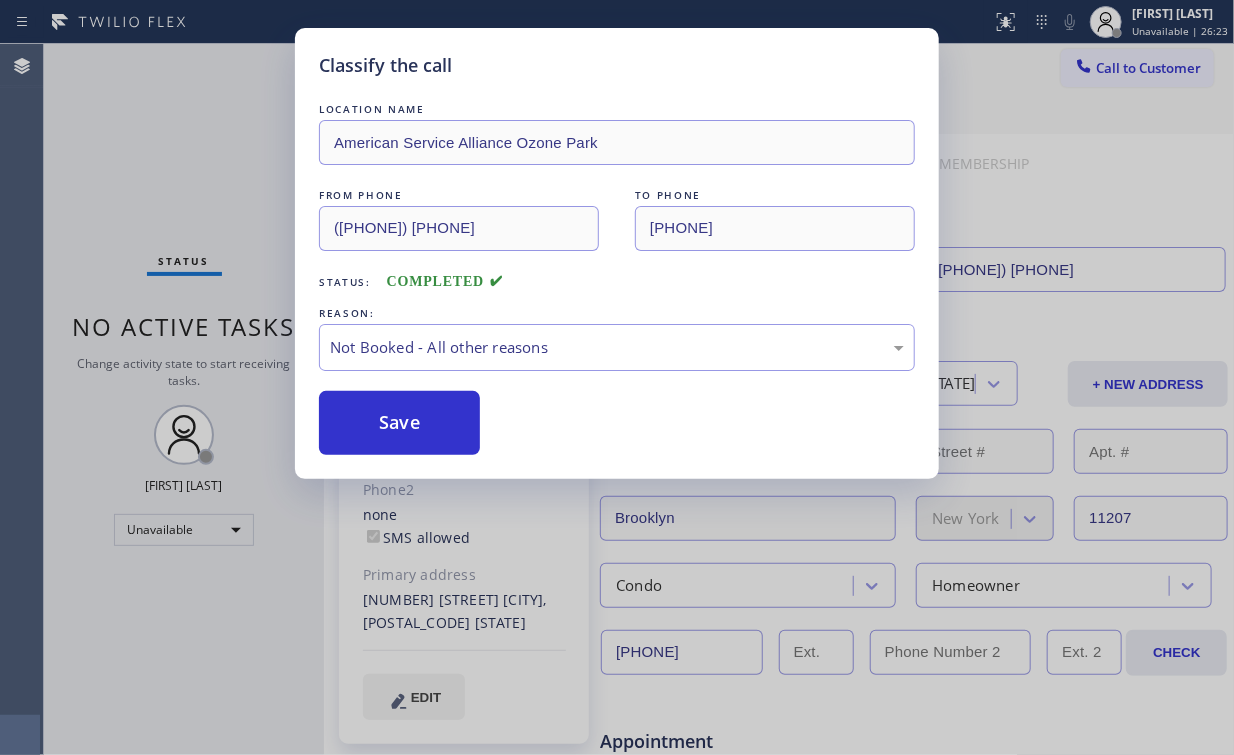 drag, startPoint x: 401, startPoint y: 424, endPoint x: 328, endPoint y: 314, distance: 132.01894 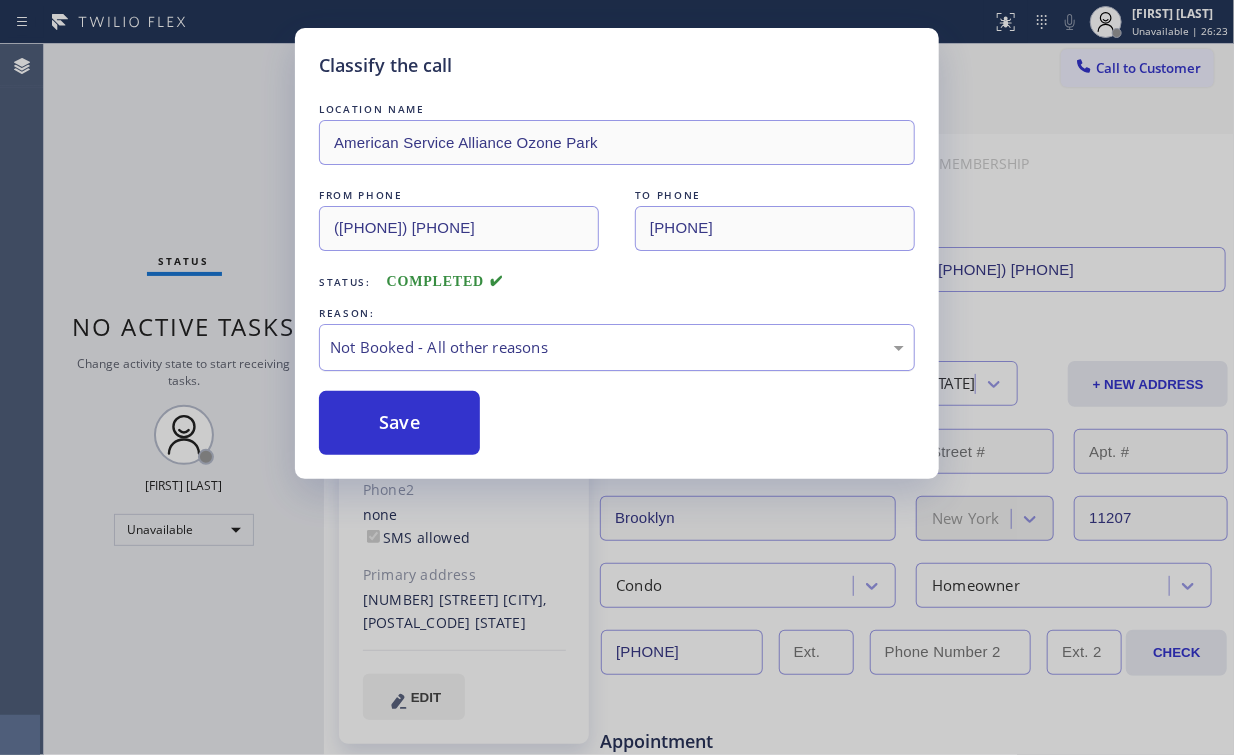 click on "Classify the call LOCATION NAME American Service Alliance Ozone Park FROM PHONE (718) 550-1587 TO PHONE (917) 952-8130 Status: COMPLETED REASON: Not Booked - All other reasons Save" at bounding box center [617, 377] 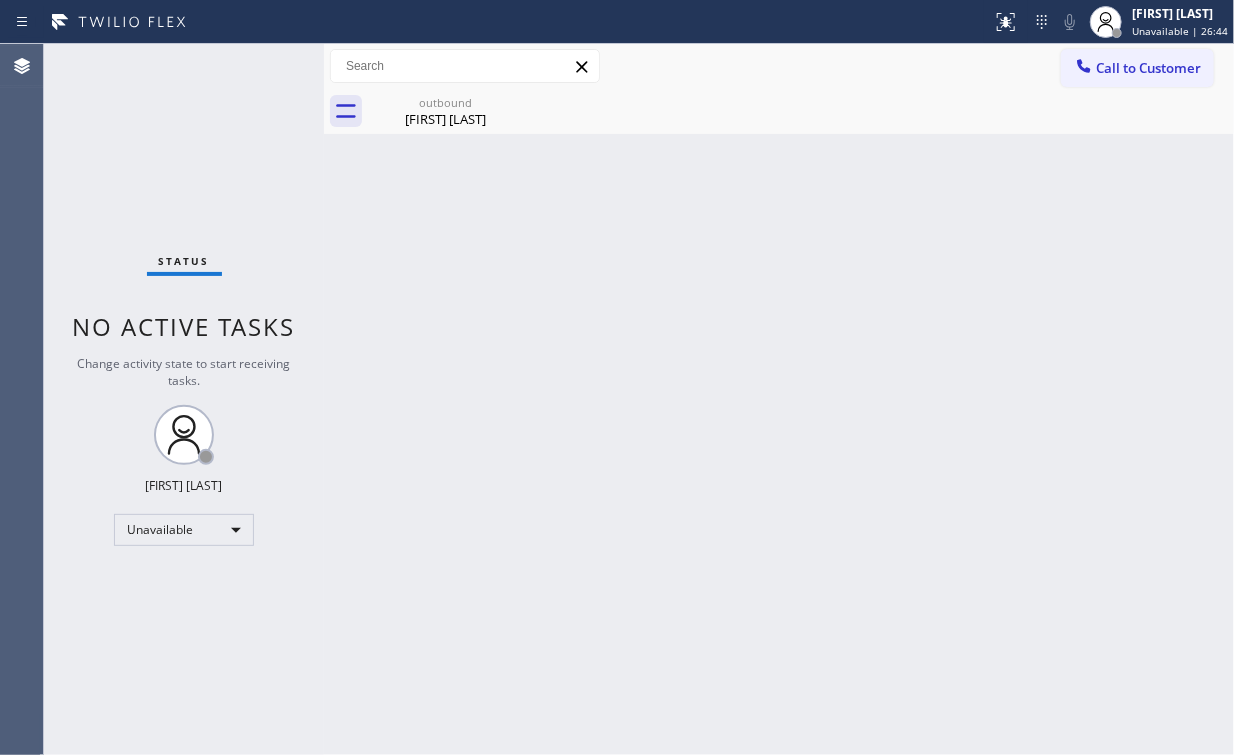 click on "Status   No active tasks     Change activity state to start receiving tasks.   Arnold Verallo Unavailable" at bounding box center (184, 399) 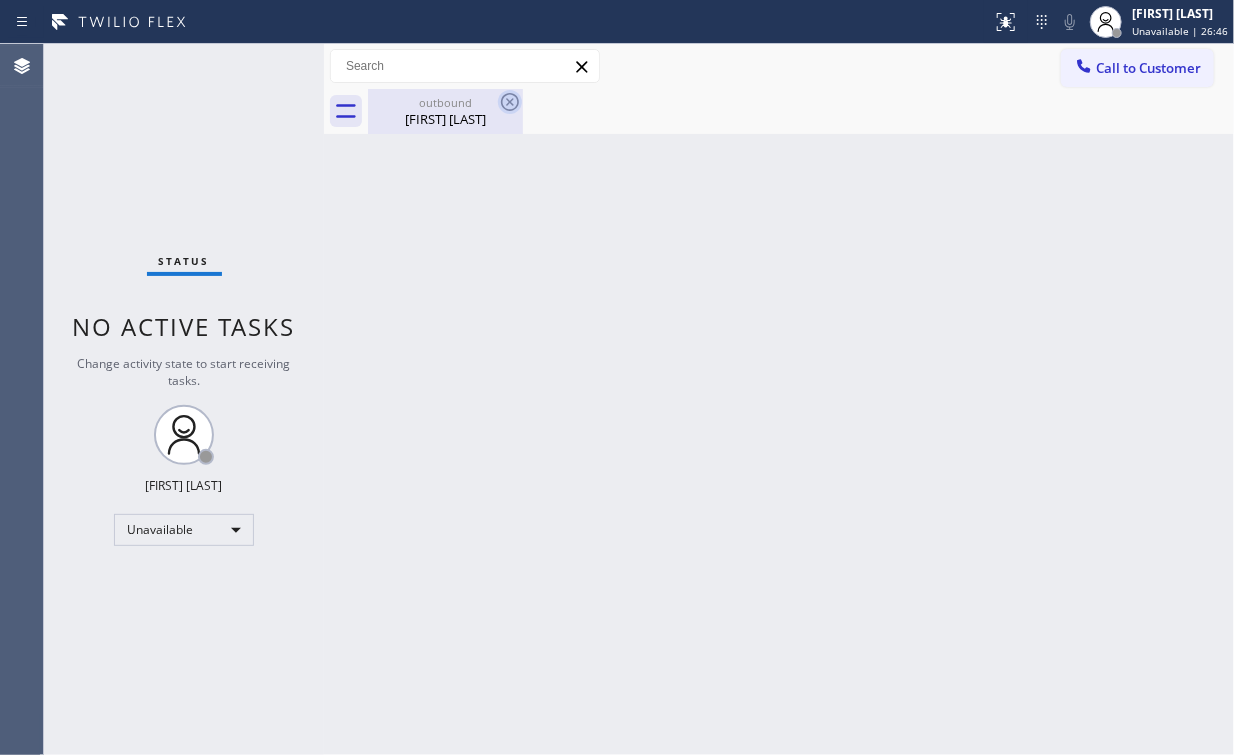 drag, startPoint x: 439, startPoint y: 106, endPoint x: 500, endPoint y: 100, distance: 61.294373 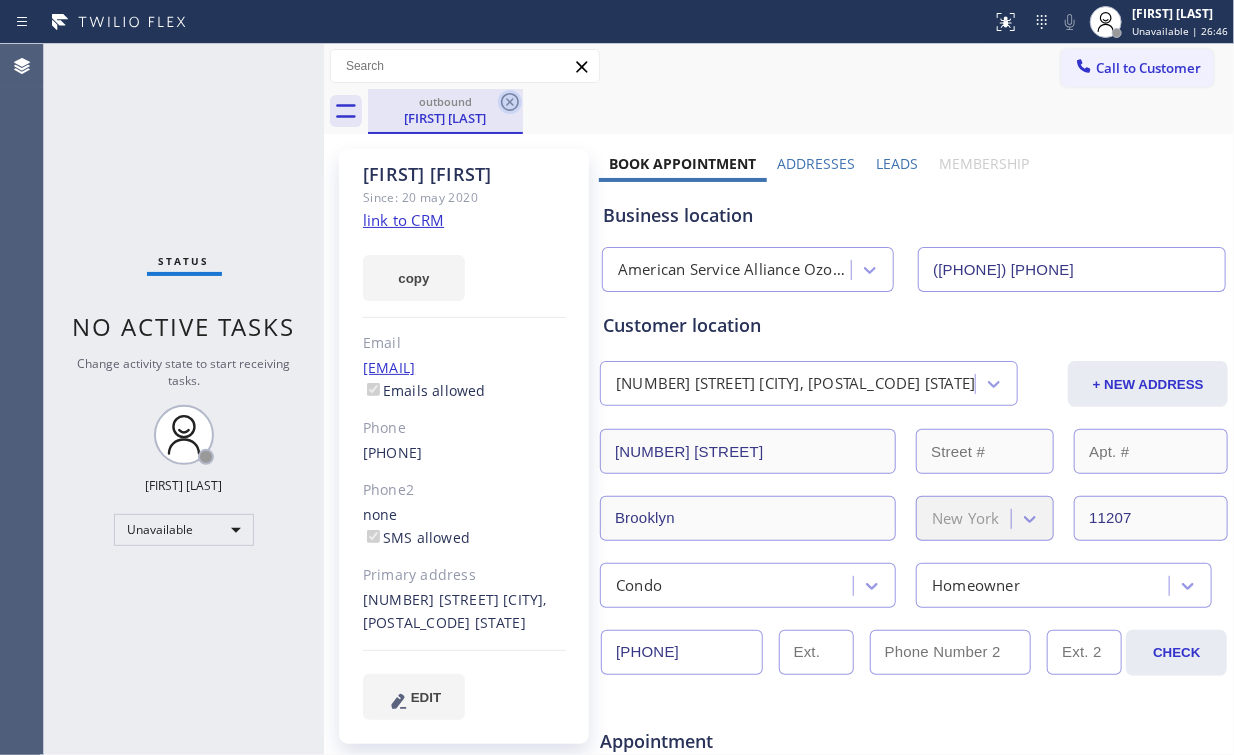 click 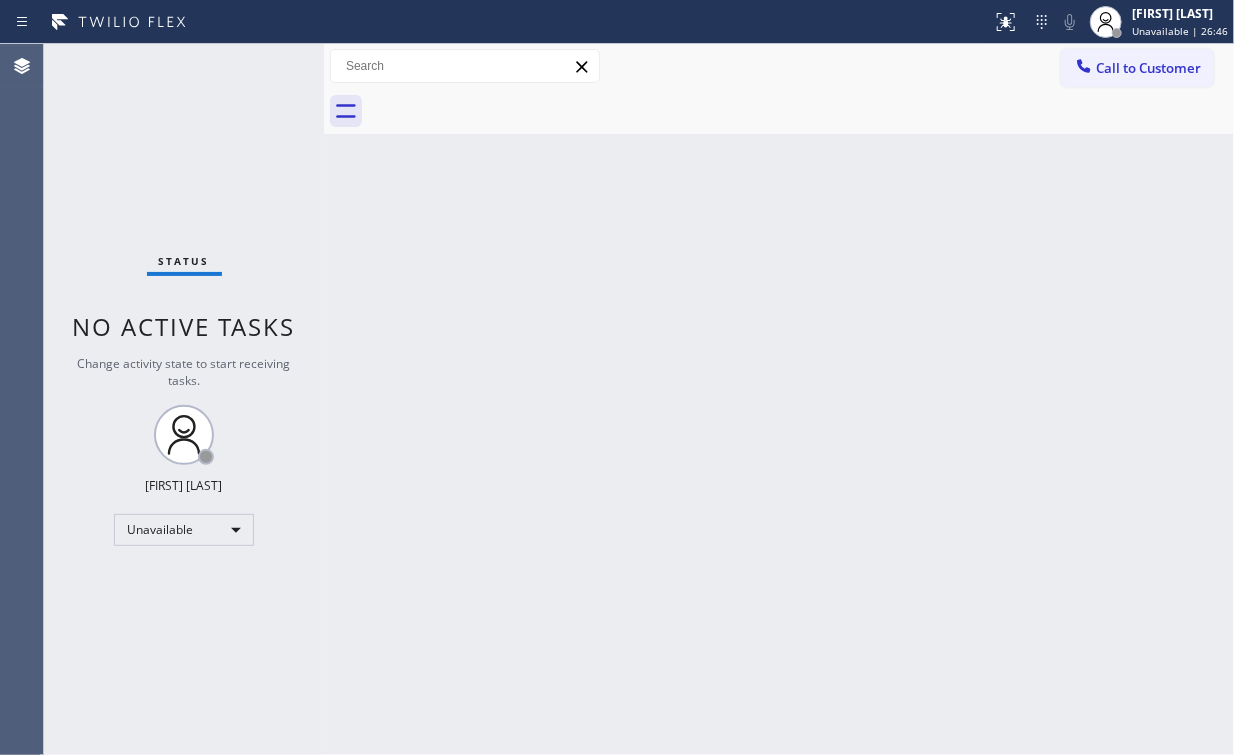 click on "Status   No active tasks     Change activity state to start receiving tasks.   Arnold Verallo Unavailable" at bounding box center [184, 399] 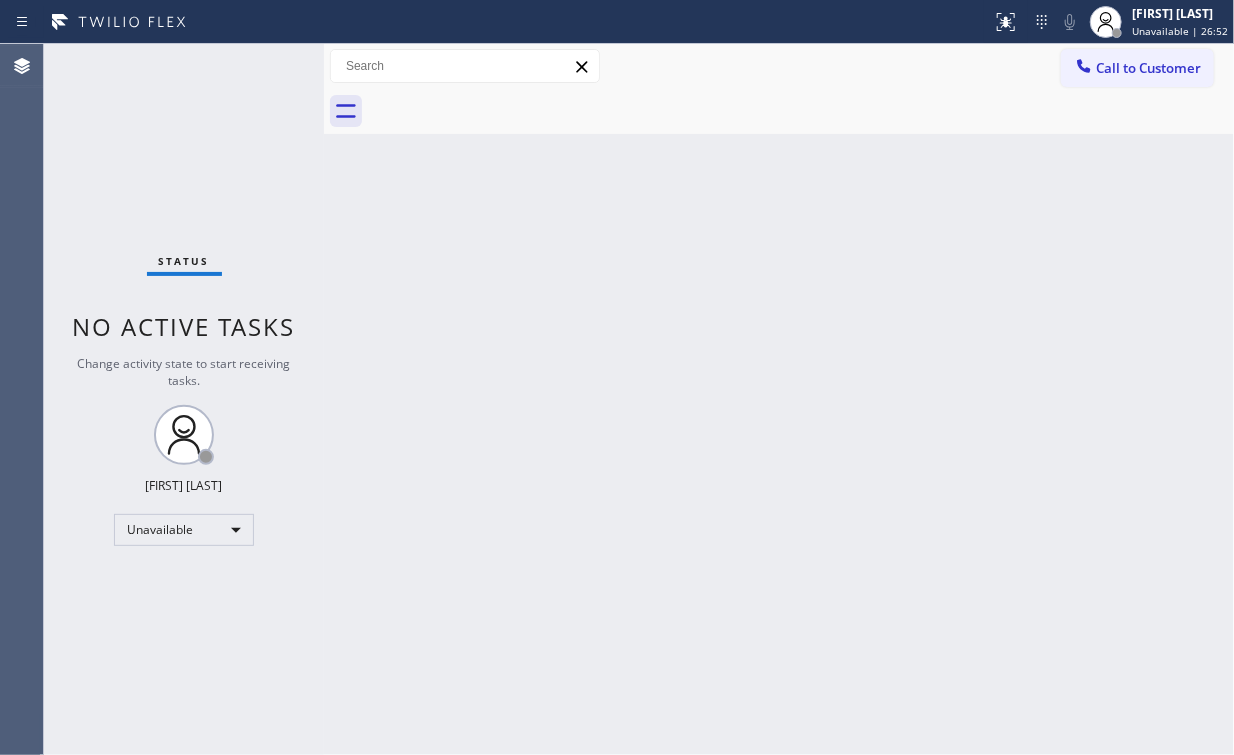 click on "Call to Customer" at bounding box center (1148, 68) 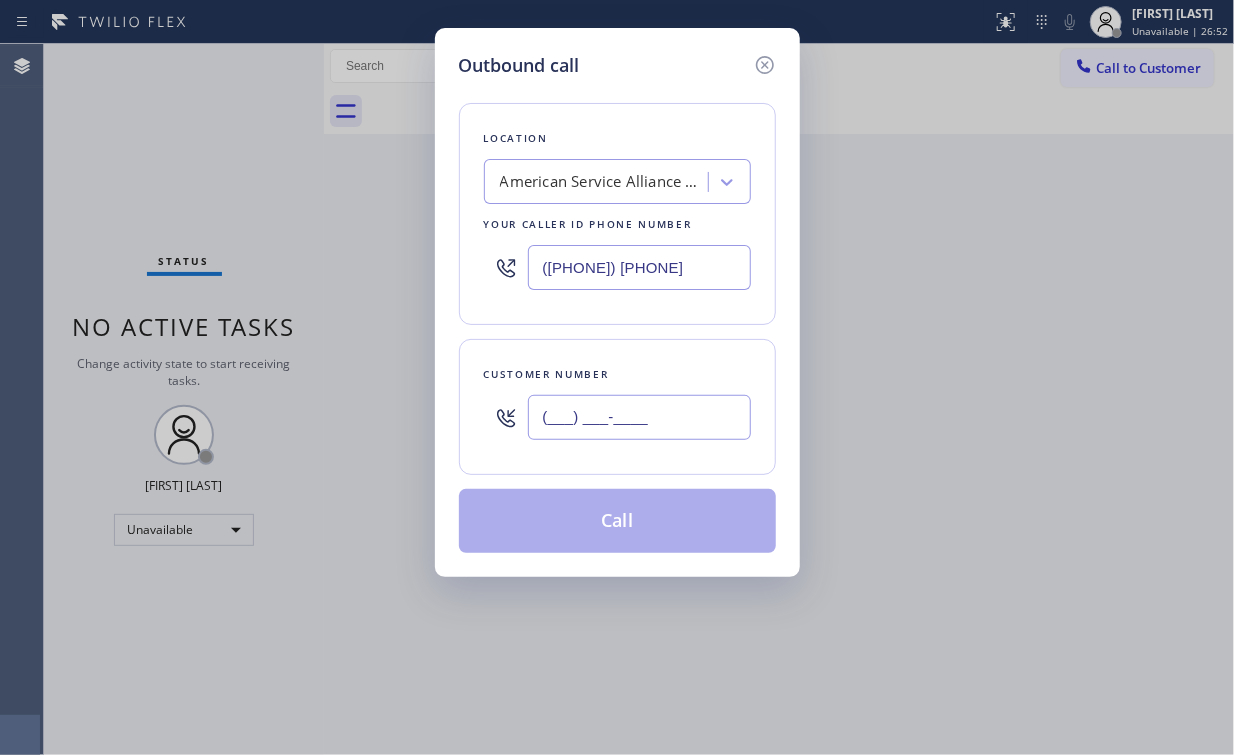click on "(___) ___-____" at bounding box center [639, 417] 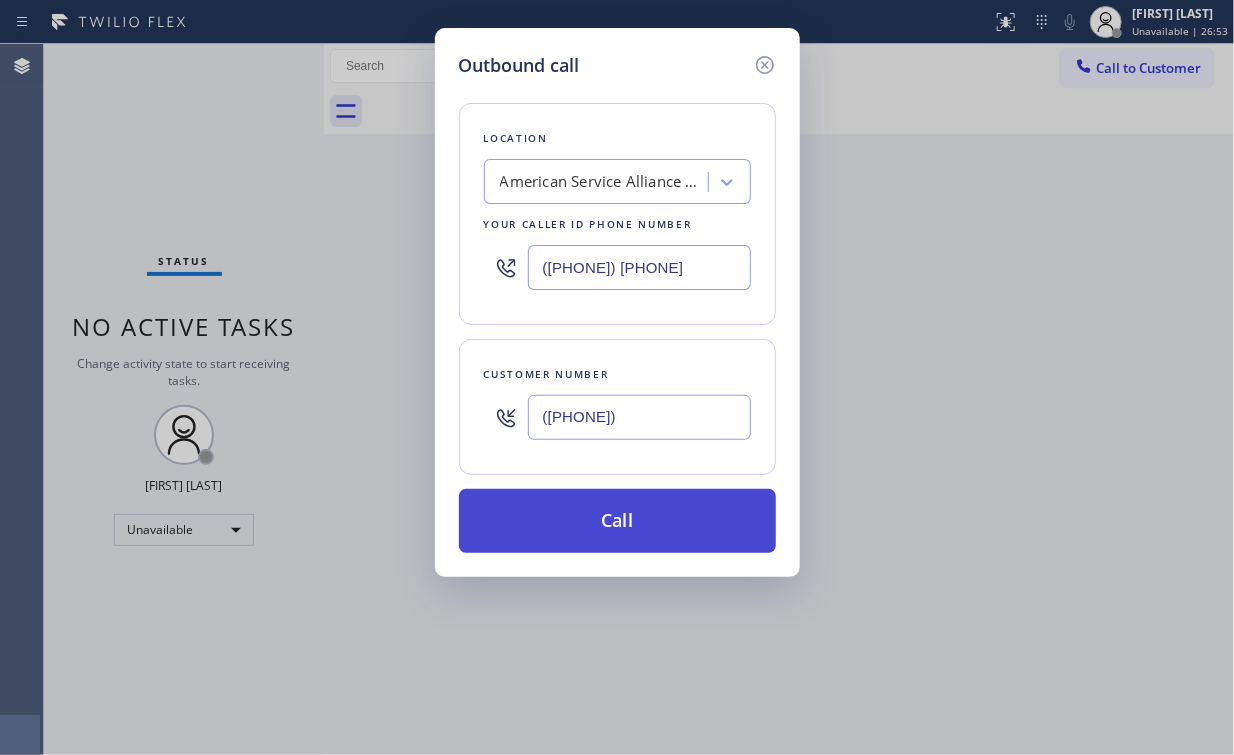 type on "([PHONE])" 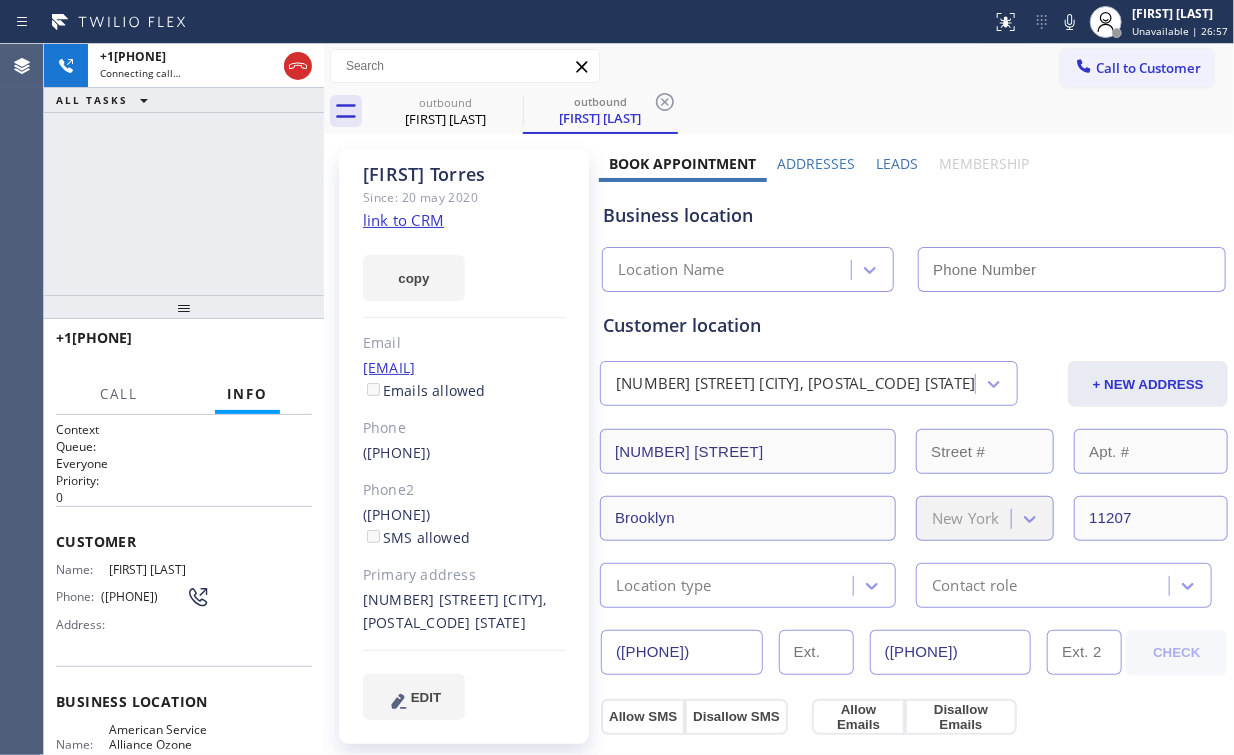 type on "([PHONE])" 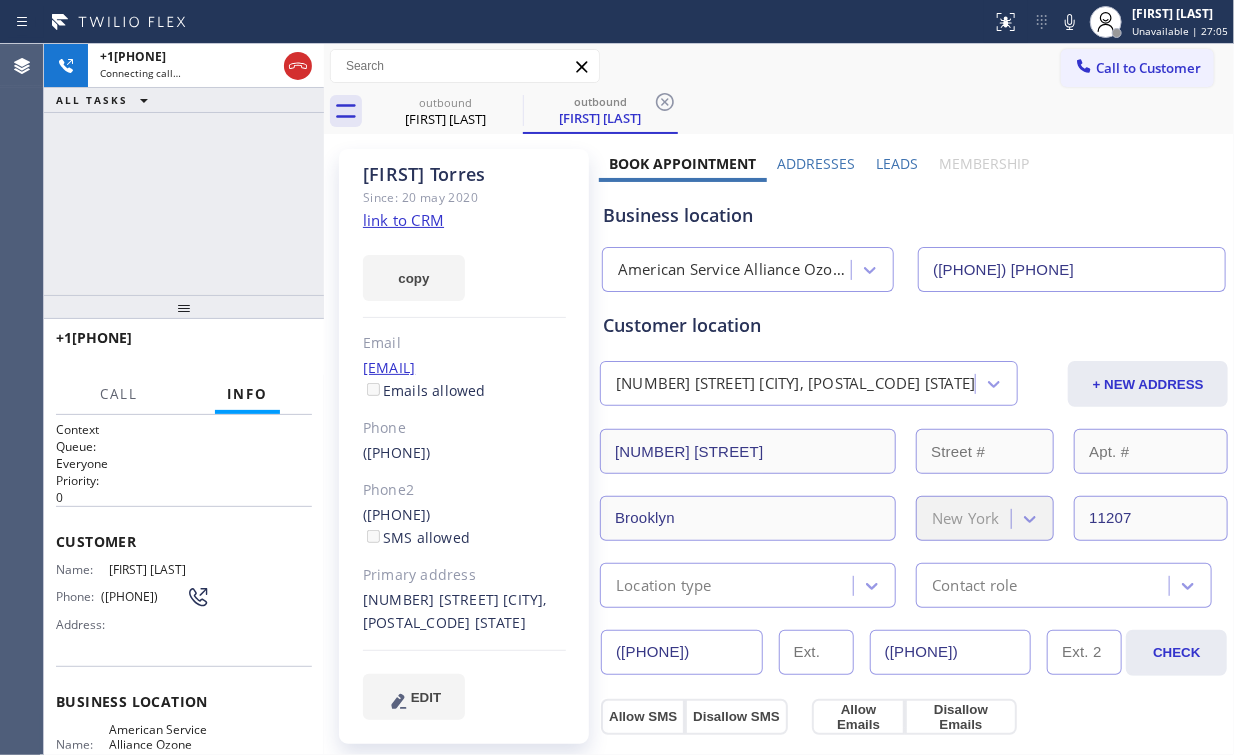click on "+19174394686 Connecting call… ALL TASKS ALL TASKS ACTIVE TASKS TASKS IN WRAP UP" at bounding box center [184, 169] 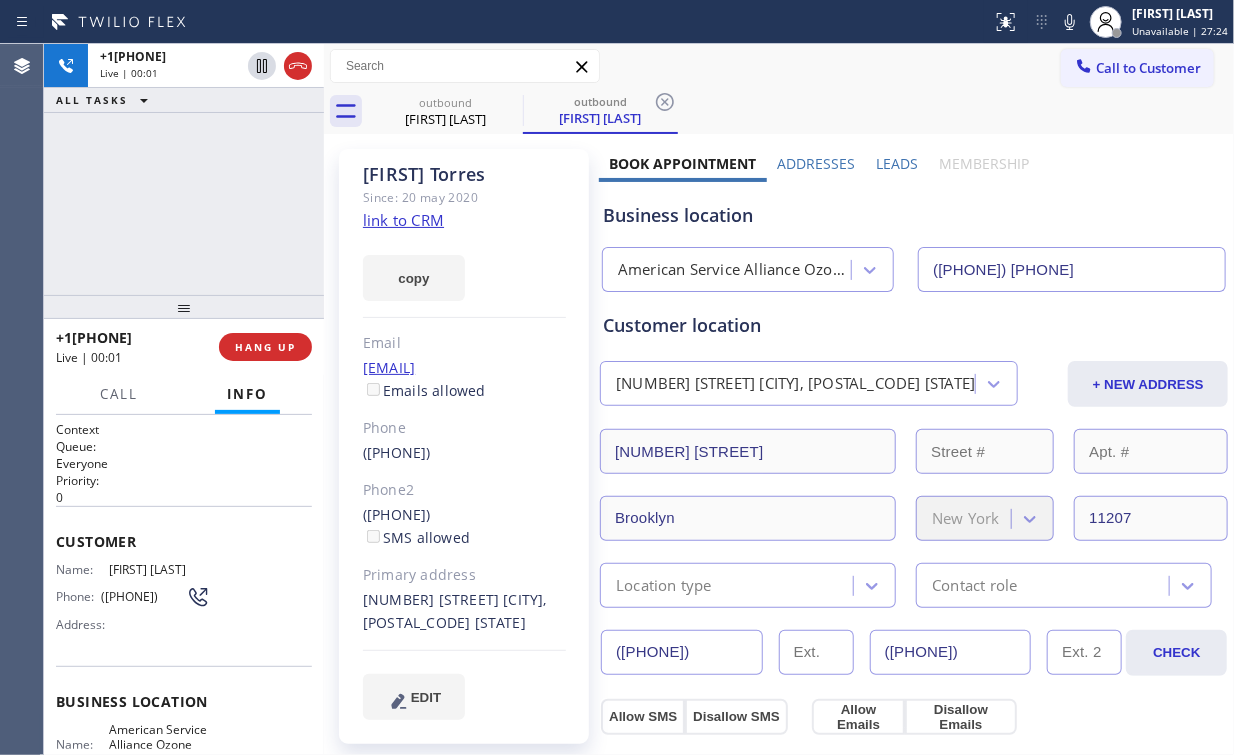 drag, startPoint x: 113, startPoint y: 139, endPoint x: 250, endPoint y: 317, distance: 224.61745 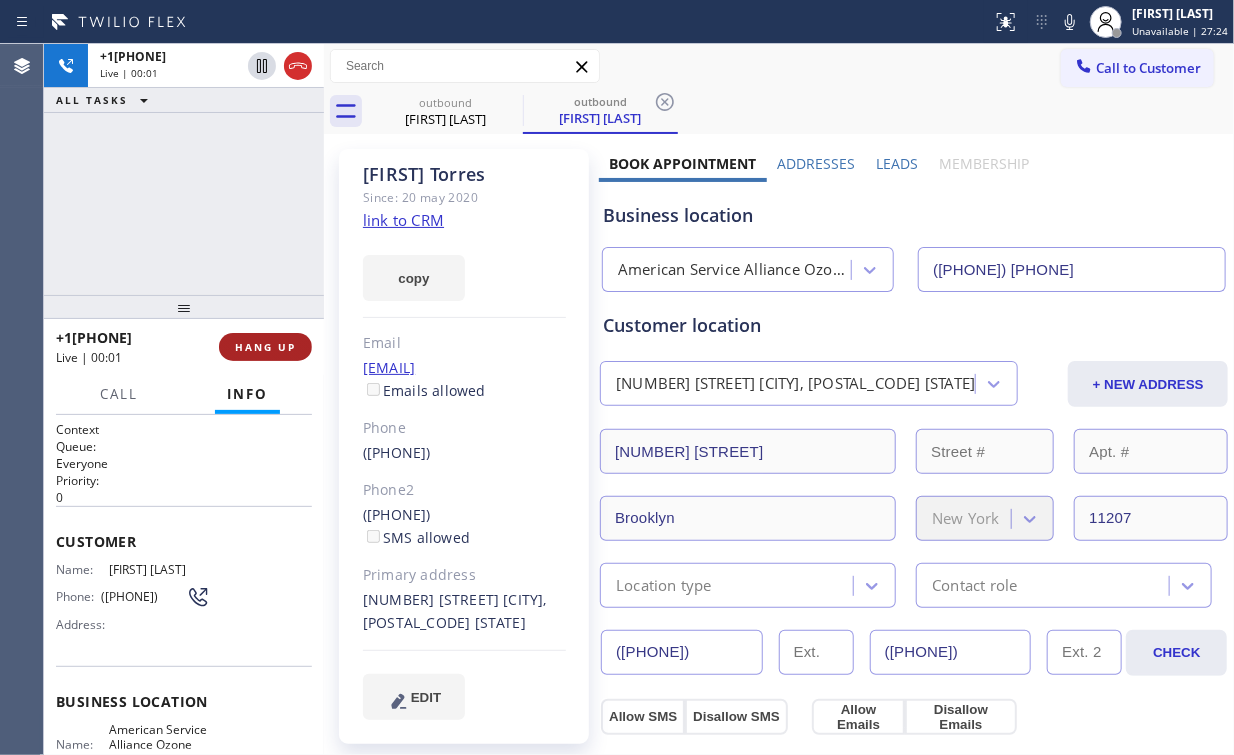 click on "HANG UP" at bounding box center (265, 347) 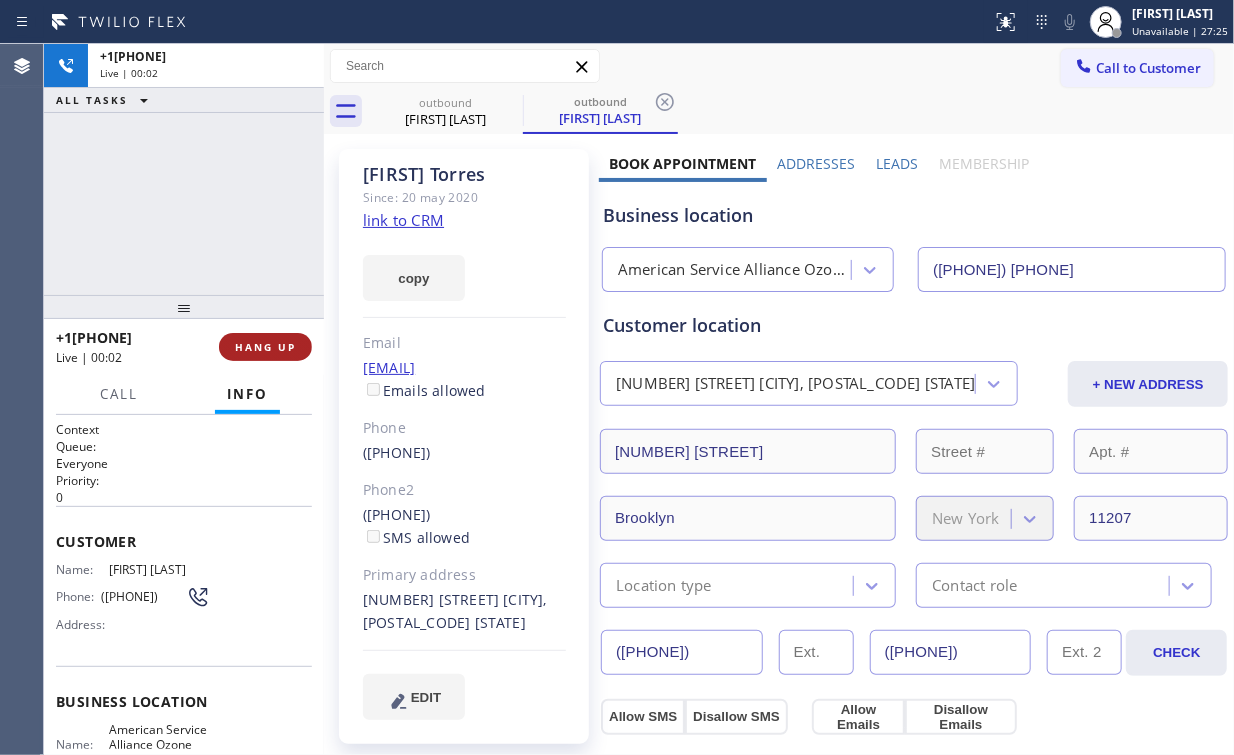click on "HANG UP" at bounding box center (265, 347) 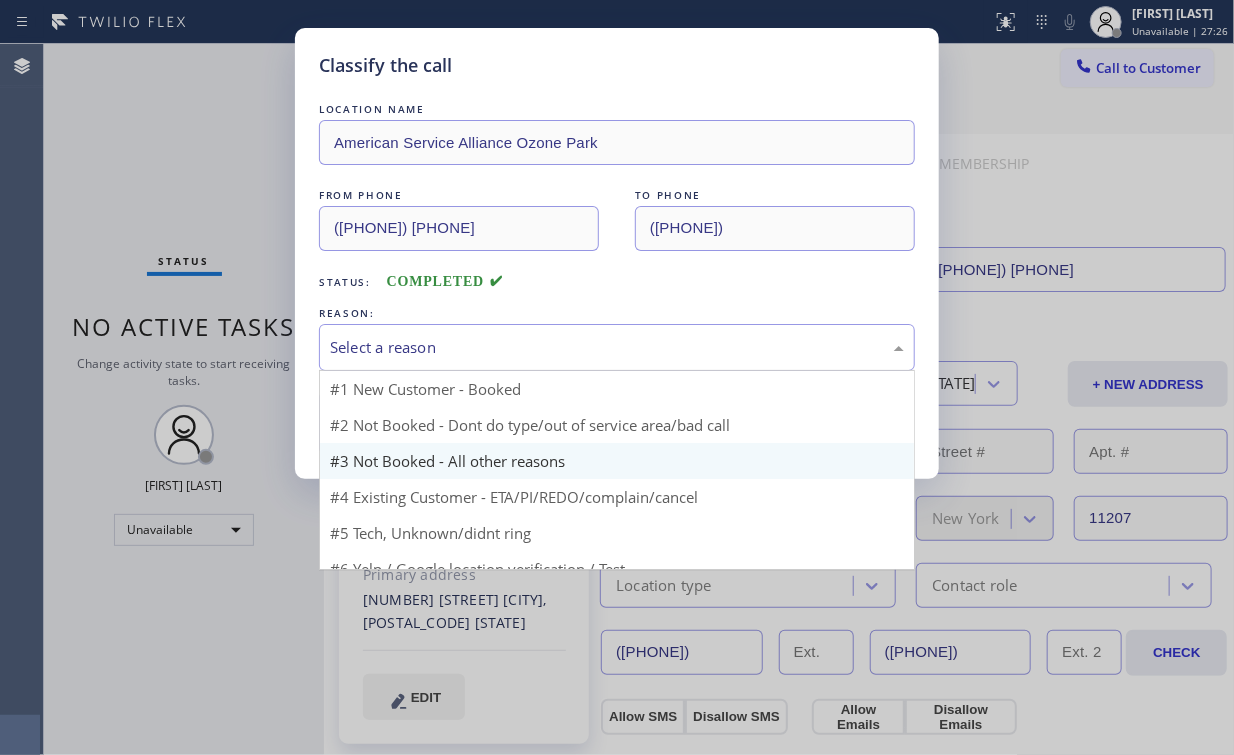 drag, startPoint x: 434, startPoint y: 352, endPoint x: 419, endPoint y: 428, distance: 77.46612 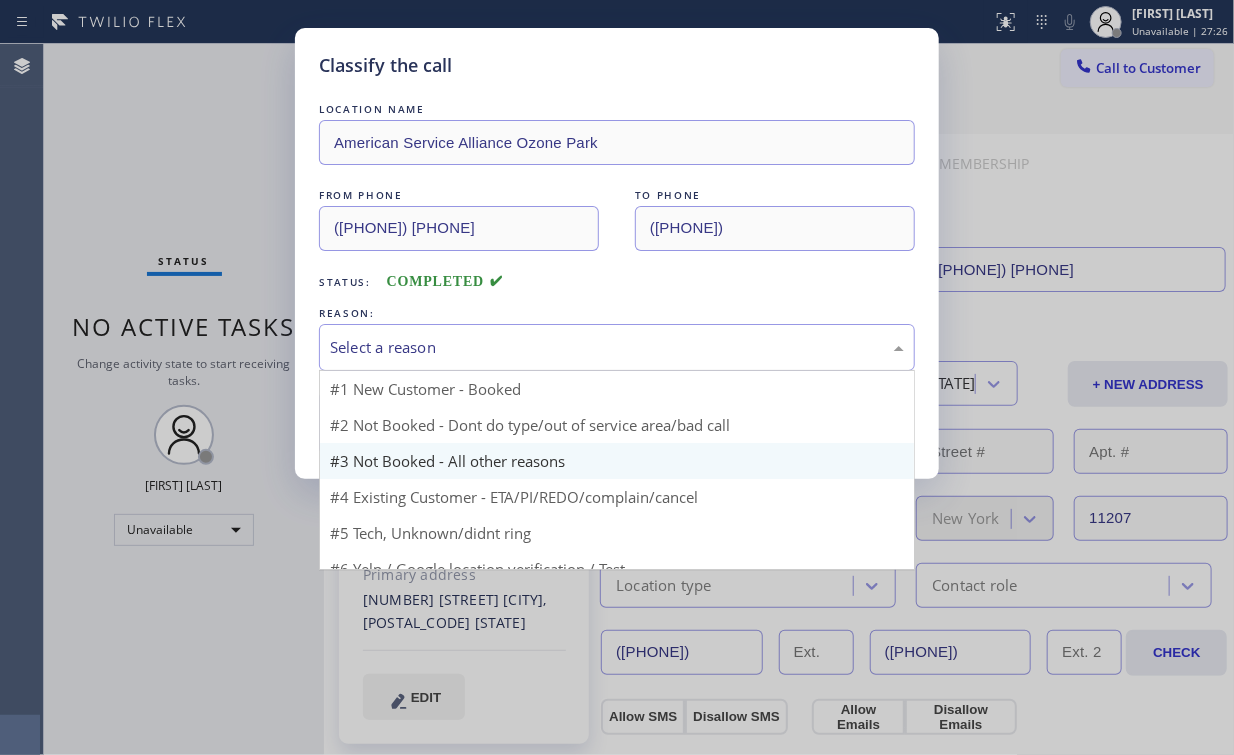 click on "Select a reason" at bounding box center (617, 347) 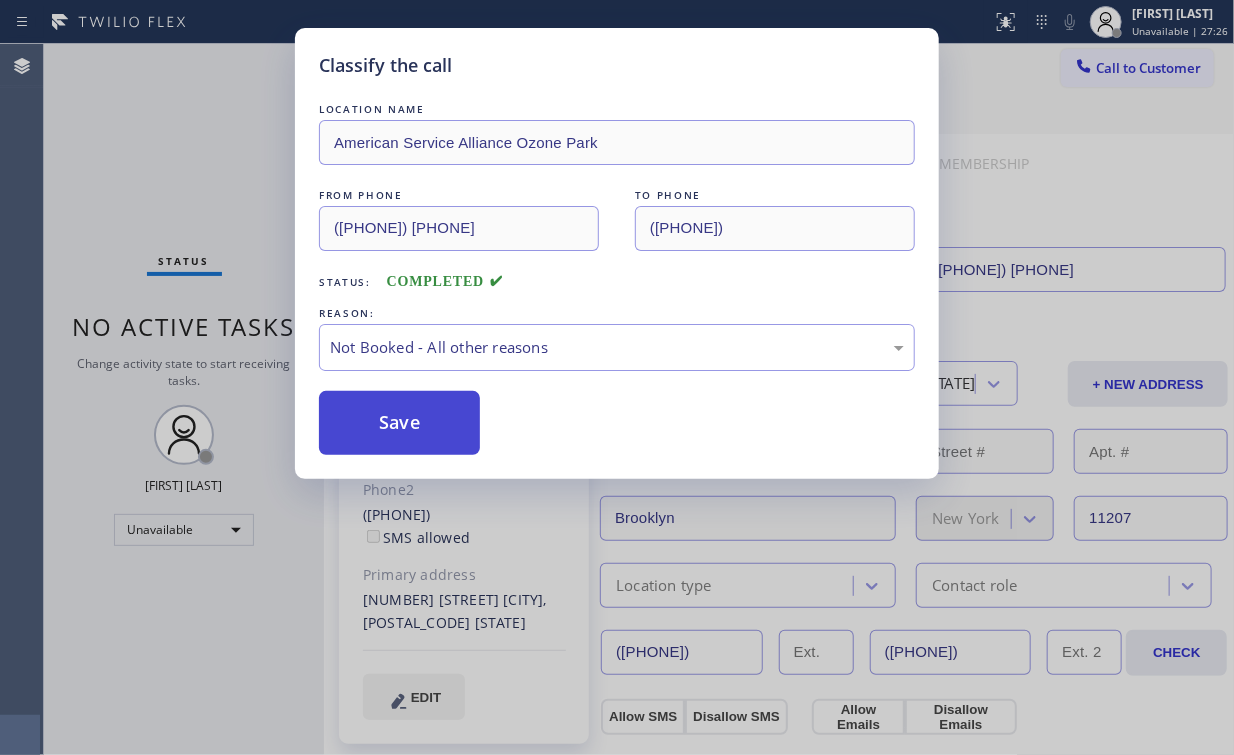 drag, startPoint x: 412, startPoint y: 434, endPoint x: 398, endPoint y: 410, distance: 27.784887 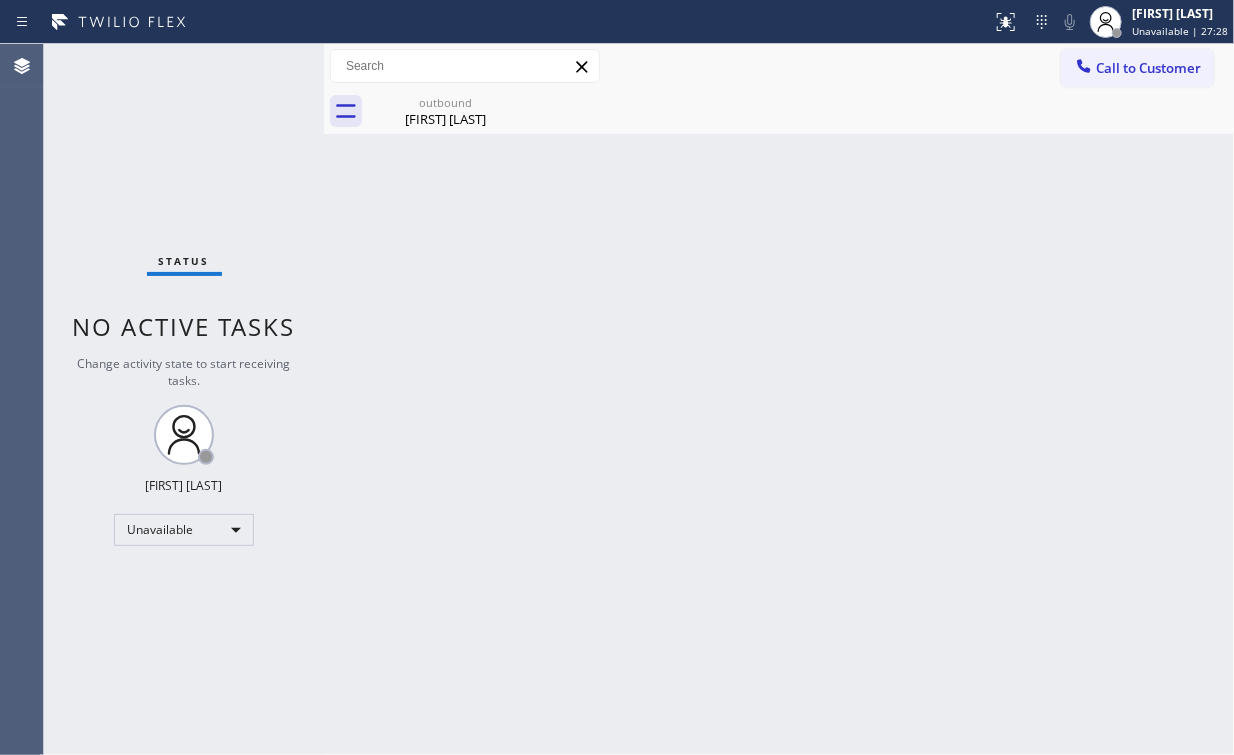 click 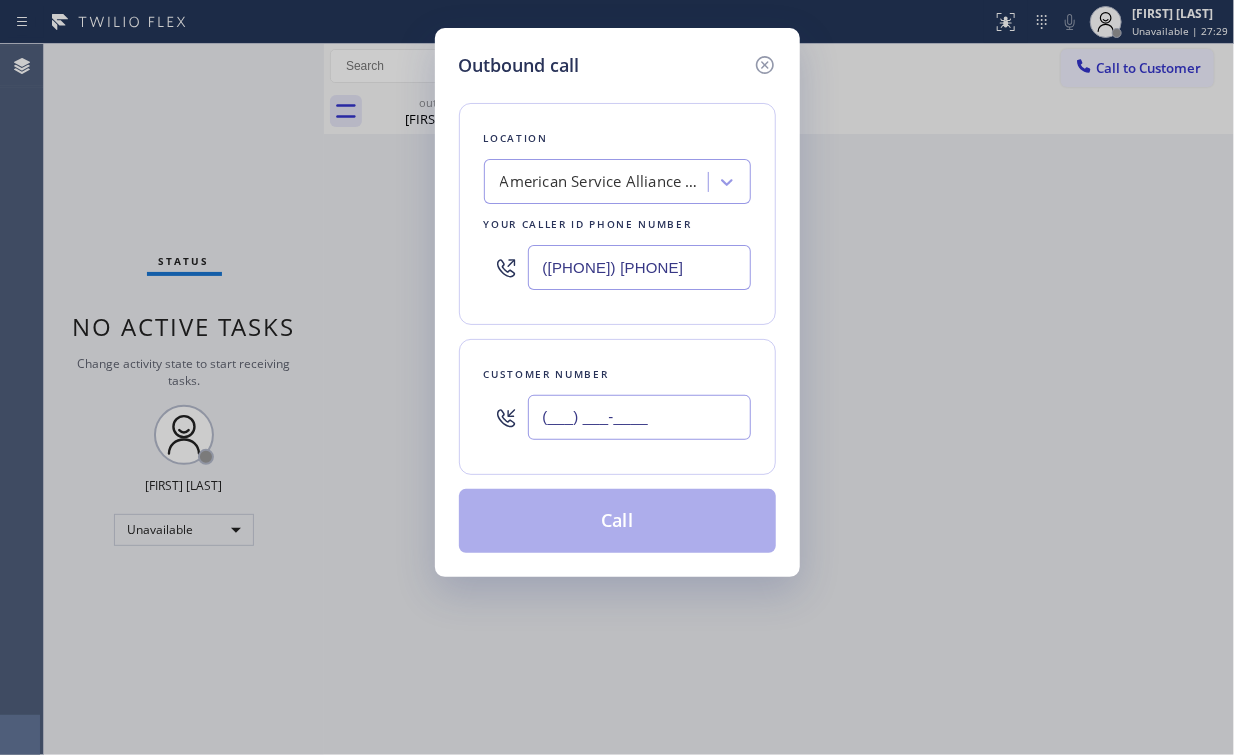 click on "(___) ___-____" at bounding box center [639, 417] 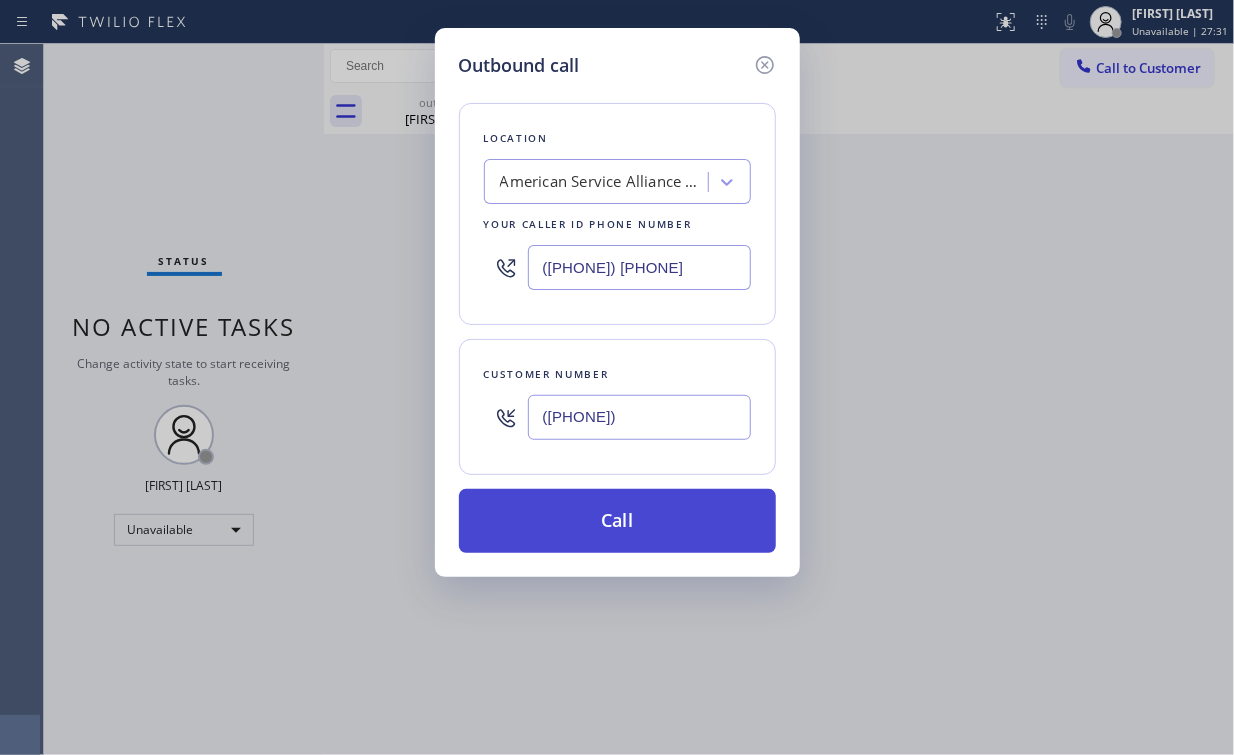 type on "([PHONE])" 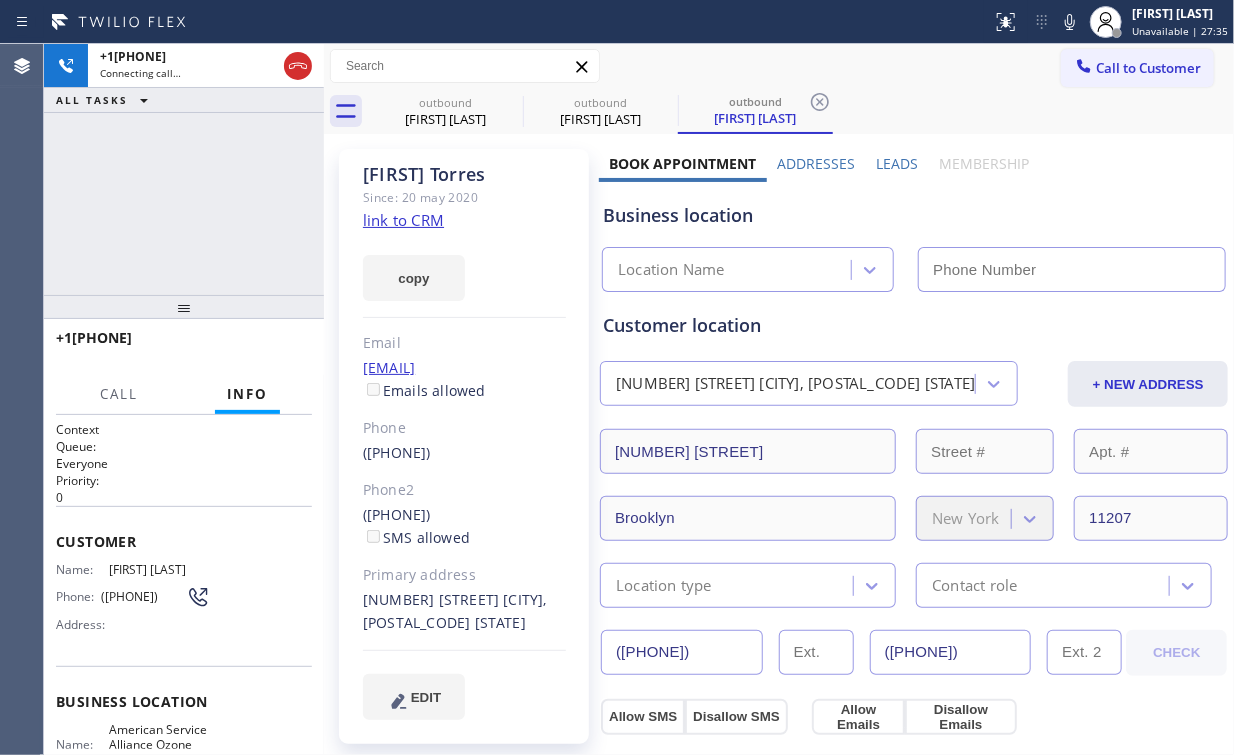 type on "([PHONE])" 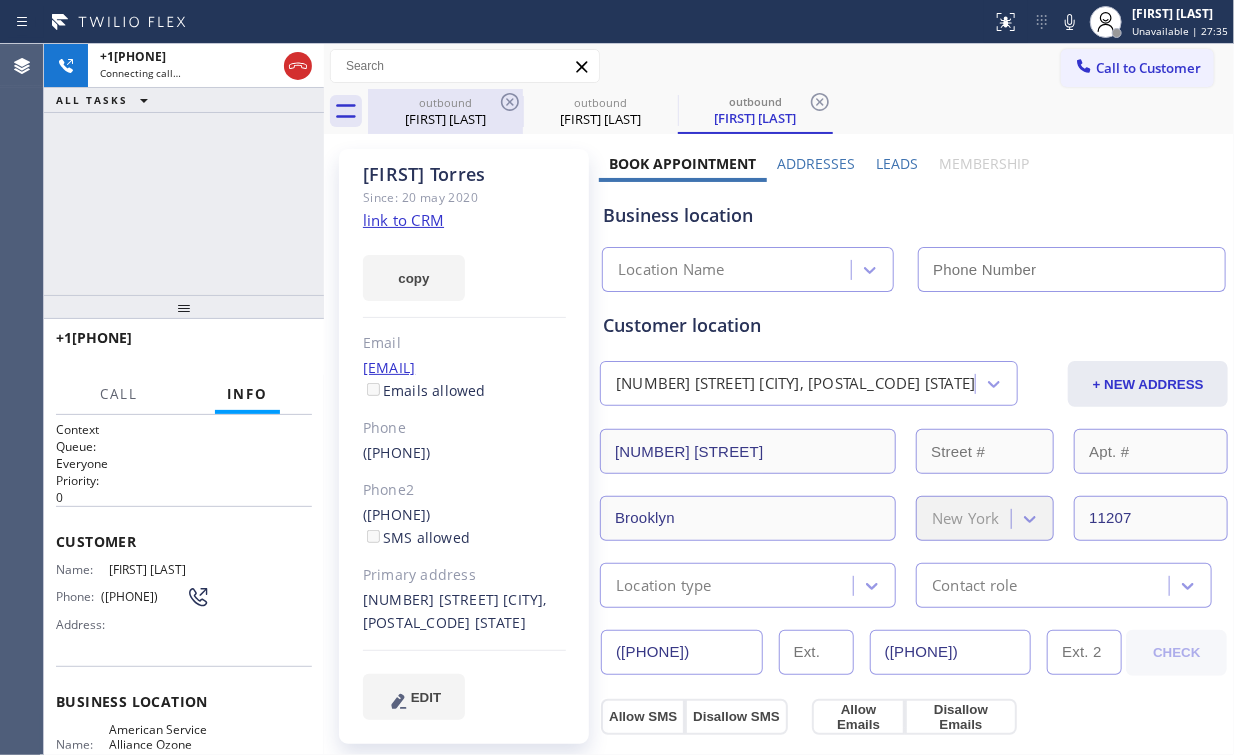 drag, startPoint x: 145, startPoint y: 200, endPoint x: 400, endPoint y: 123, distance: 266.37192 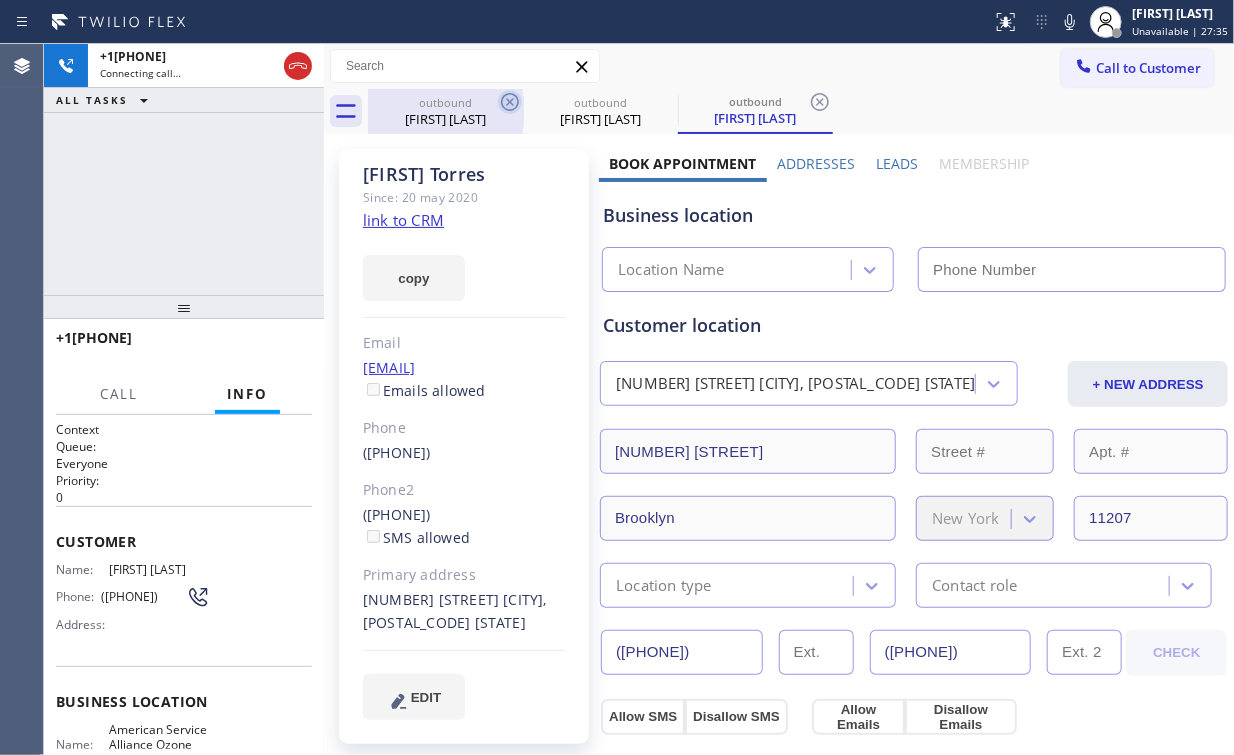 click on "outbound" at bounding box center [445, 102] 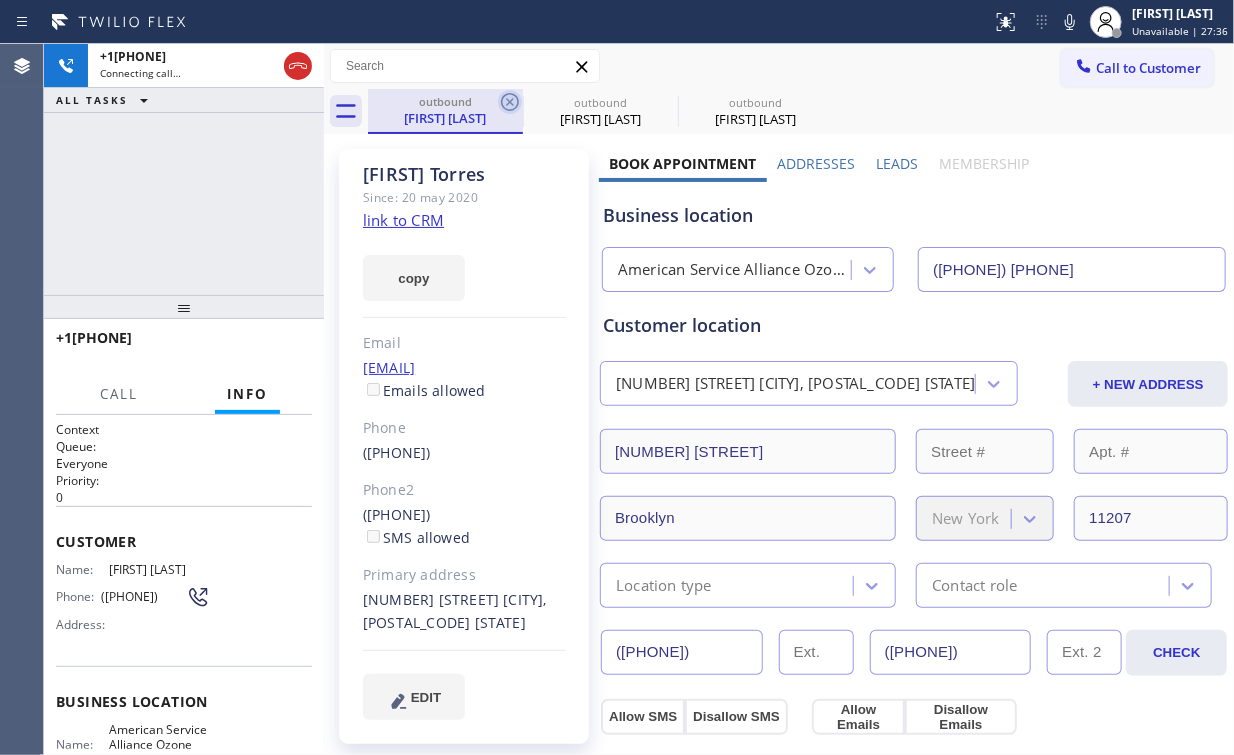click 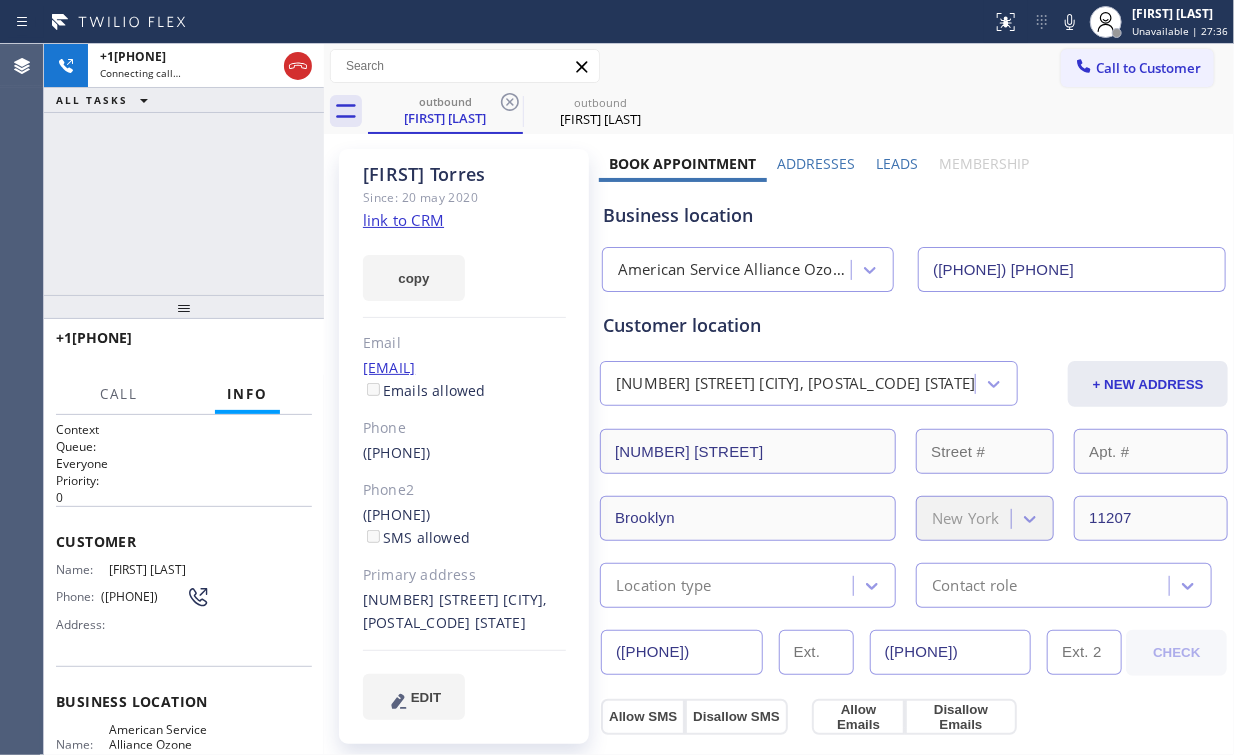 drag, startPoint x: 200, startPoint y: 188, endPoint x: 176, endPoint y: 1, distance: 188.53381 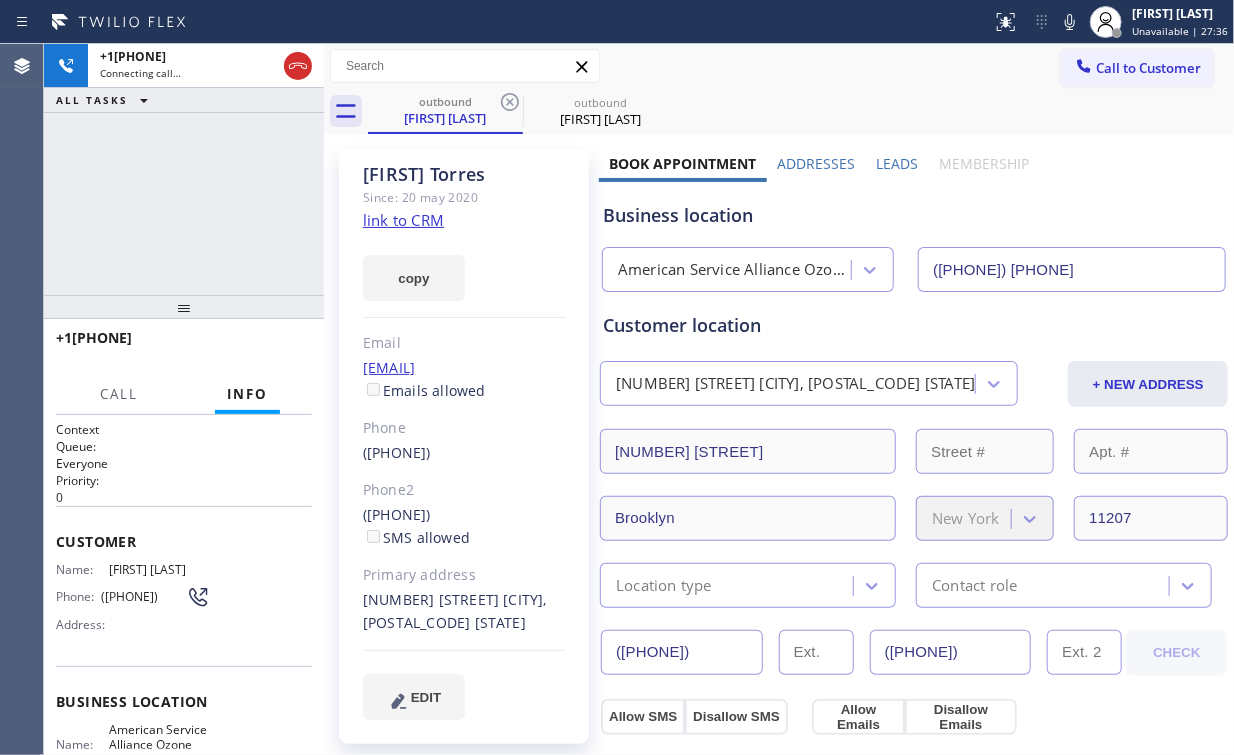 click on "+19174394686 Connecting call… ALL TASKS ALL TASKS ACTIVE TASKS TASKS IN WRAP UP" at bounding box center [184, 169] 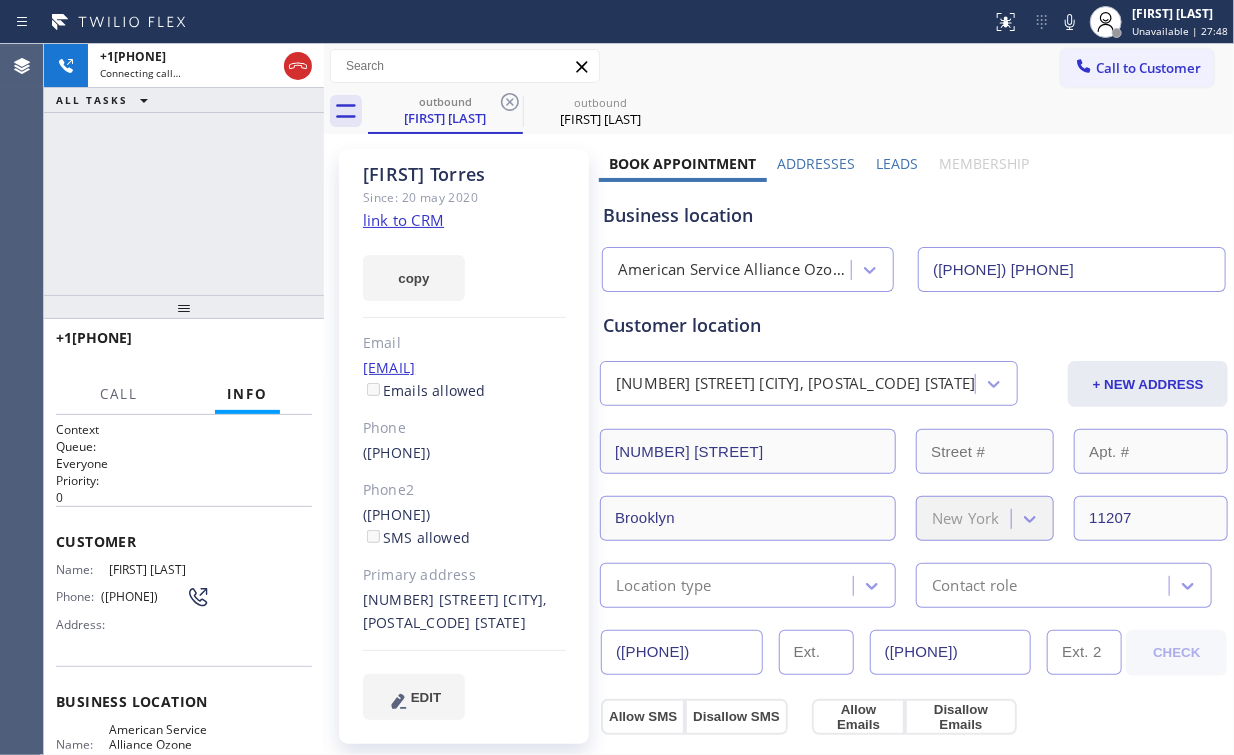 click on "+19174394686 Connecting call… ALL TASKS ALL TASKS ACTIVE TASKS TASKS IN WRAP UP" at bounding box center (184, 169) 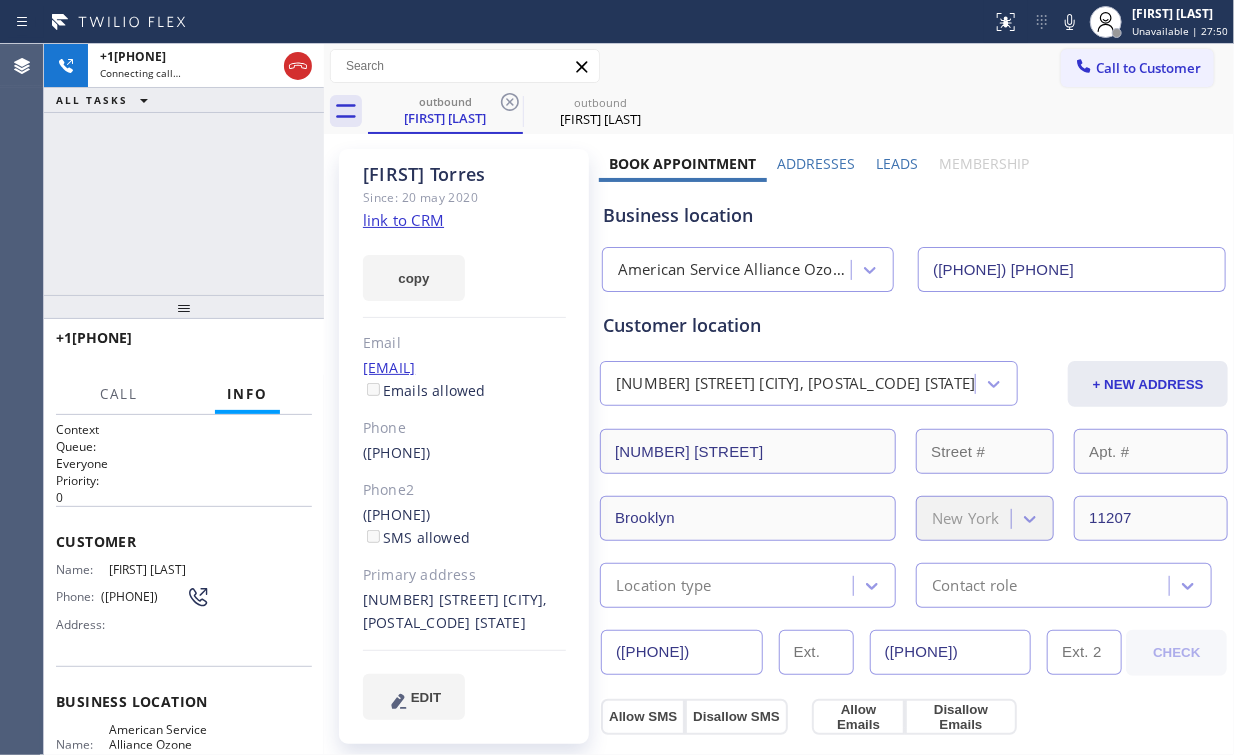click on "+19174394686 Connecting call… ALL TASKS ALL TASKS ACTIVE TASKS TASKS IN WRAP UP" at bounding box center [184, 169] 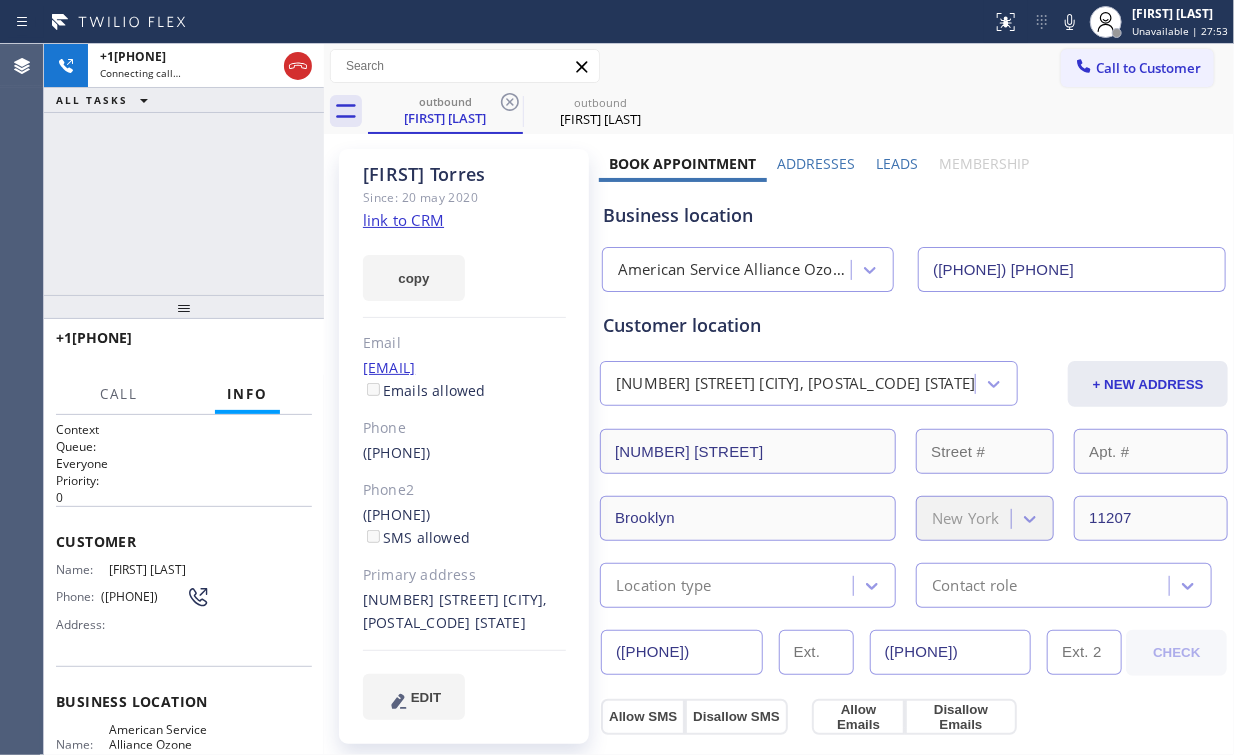 click on "+19174394686 Connecting call… ALL TASKS ALL TASKS ACTIVE TASKS TASKS IN WRAP UP" at bounding box center (184, 169) 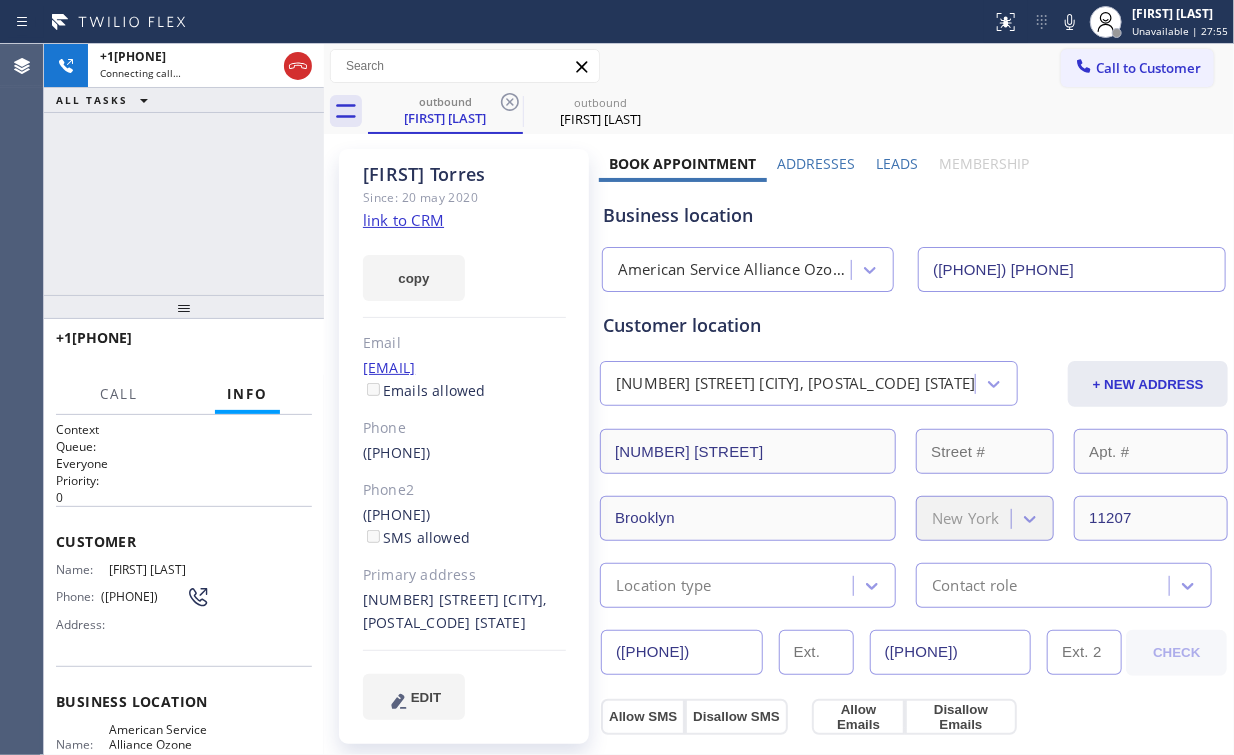 click on "+19174394686 Connecting call… ALL TASKS ALL TASKS ACTIVE TASKS TASKS IN WRAP UP" at bounding box center (184, 169) 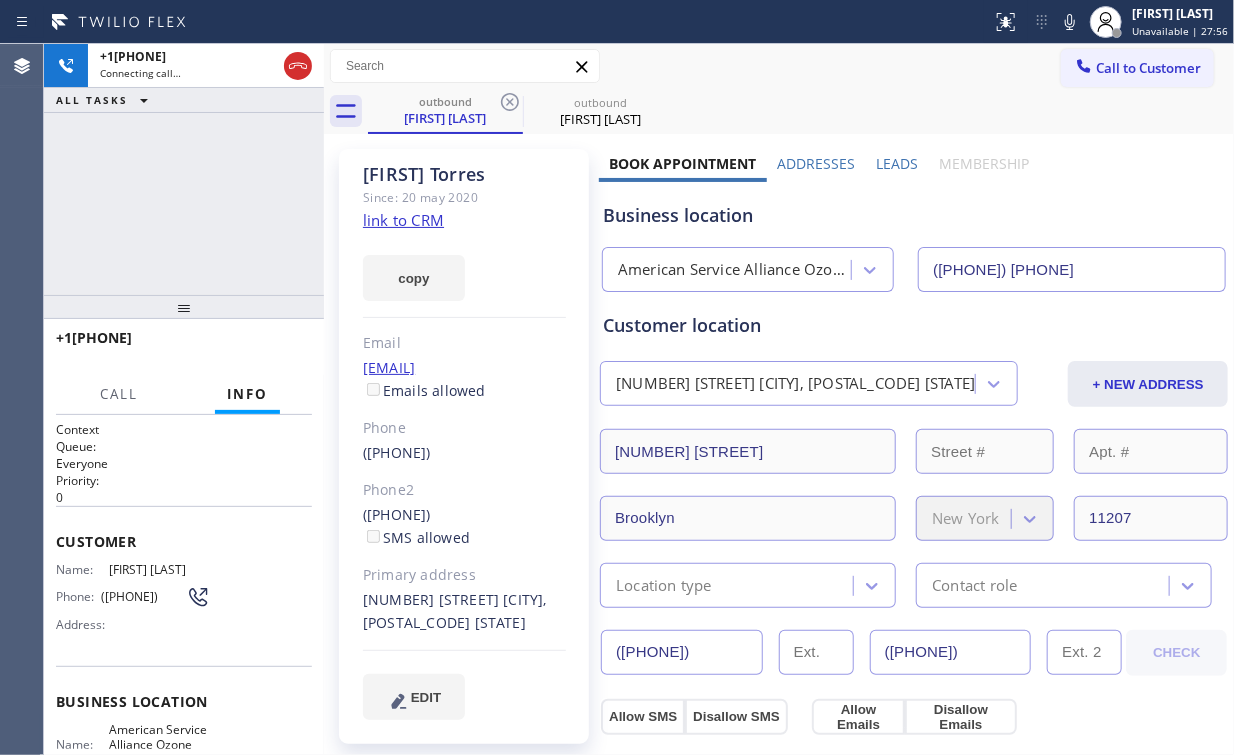 click on "+19174394686 Connecting call… ALL TASKS ALL TASKS ACTIVE TASKS TASKS IN WRAP UP" at bounding box center (184, 169) 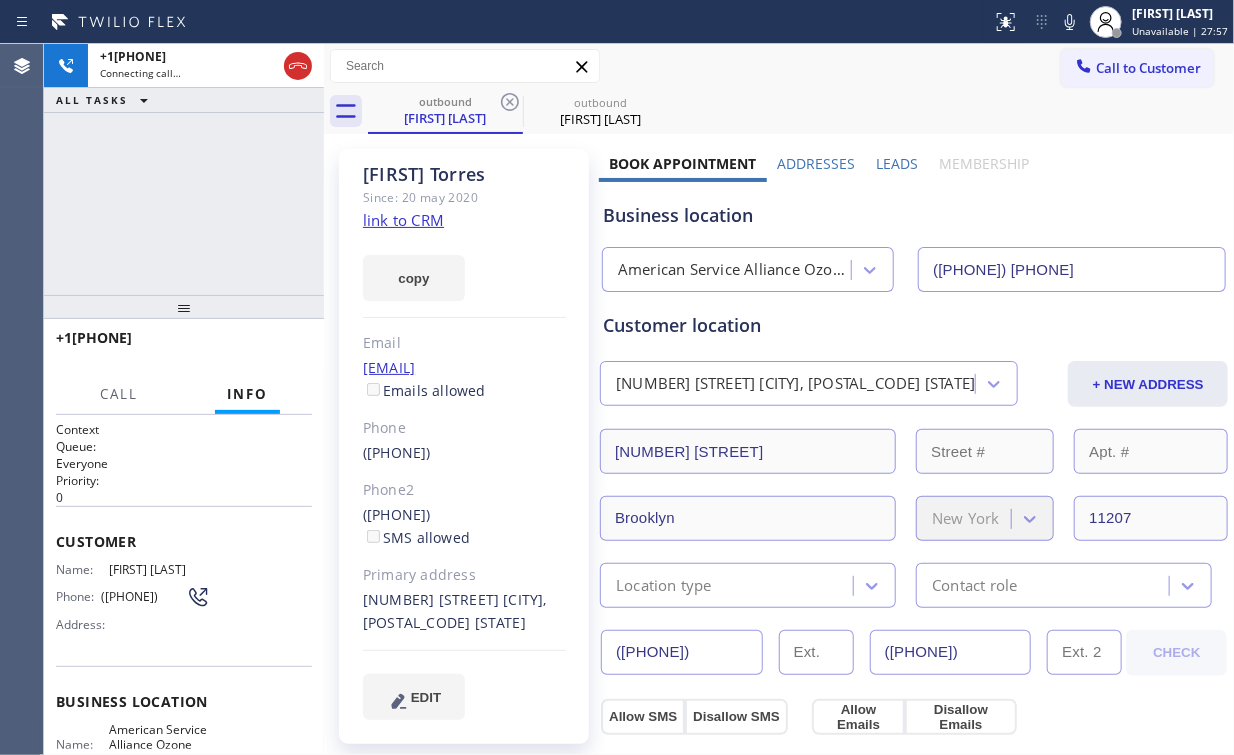 click on "+19174394686 Connecting call… ALL TASKS ALL TASKS ACTIVE TASKS TASKS IN WRAP UP" at bounding box center (184, 169) 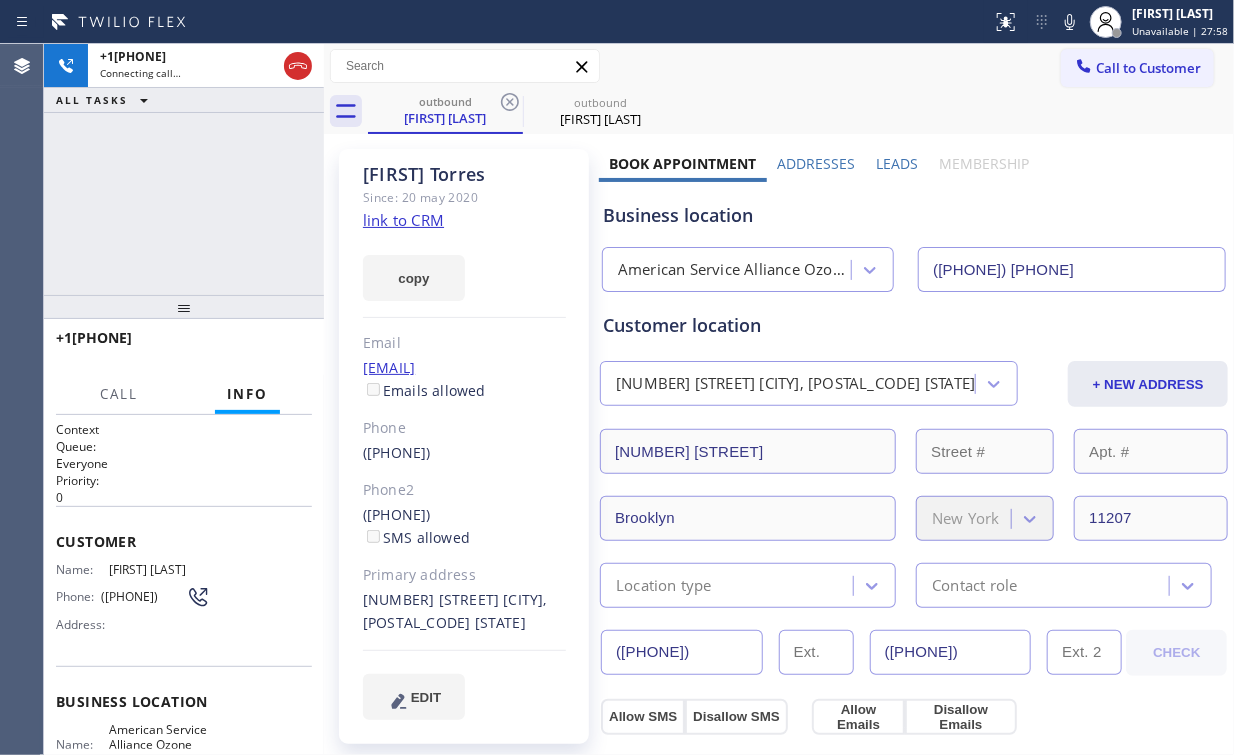 click on "+19174394686 Connecting call… ALL TASKS ALL TASKS ACTIVE TASKS TASKS IN WRAP UP" at bounding box center (184, 169) 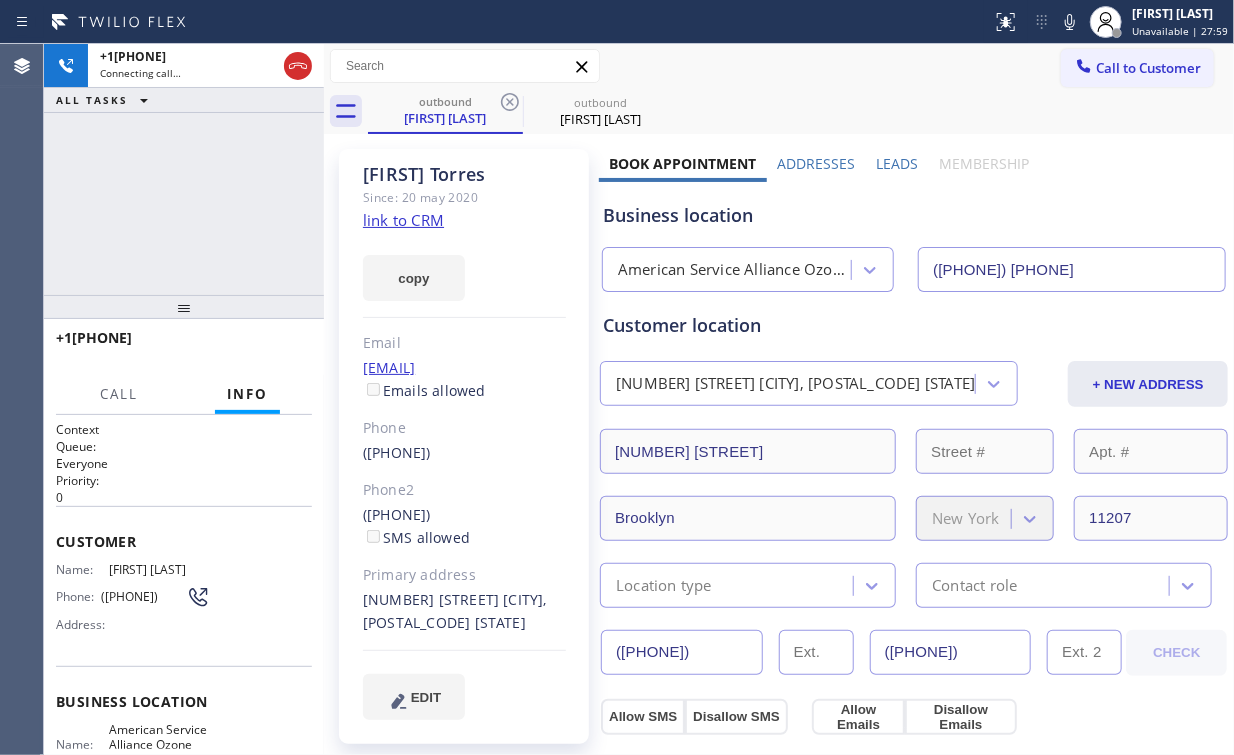 click on "+19174394686 Connecting call… ALL TASKS ALL TASKS ACTIVE TASKS TASKS IN WRAP UP" at bounding box center [184, 169] 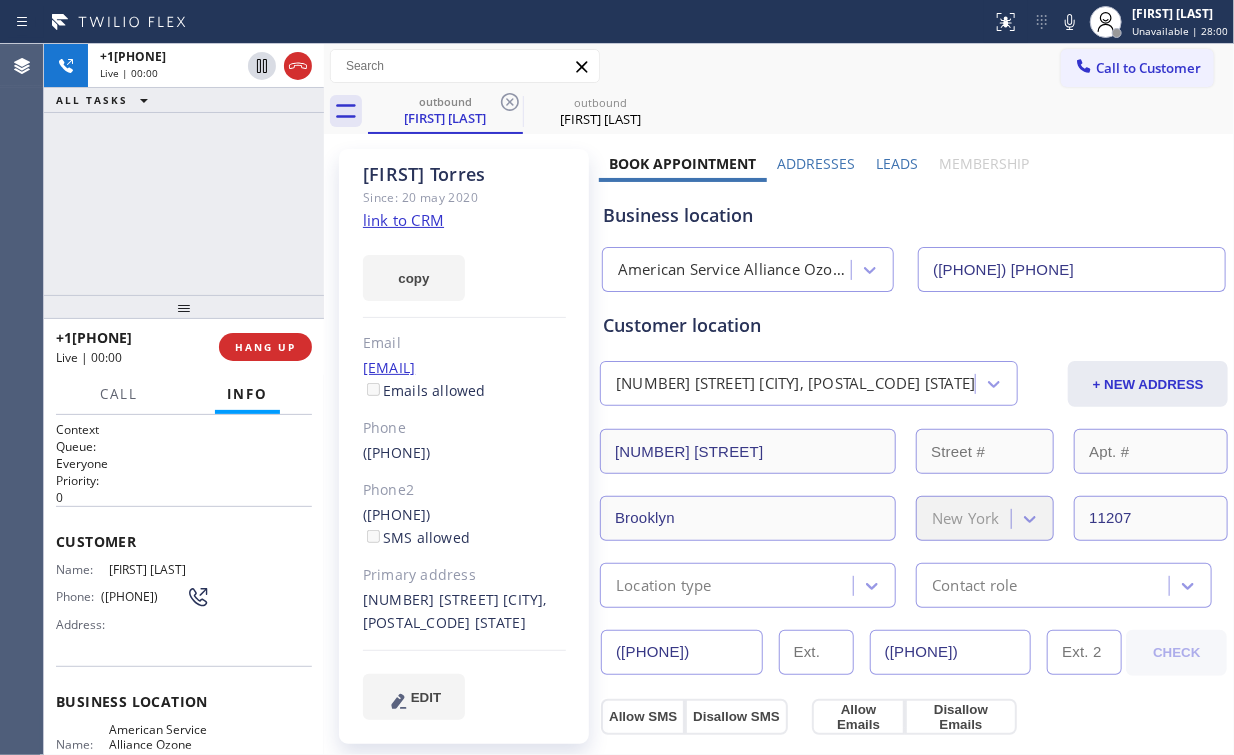 click on "+19174394686 Live | 00:00 ALL TASKS ALL TASKS ACTIVE TASKS TASKS IN WRAP UP" at bounding box center [184, 169] 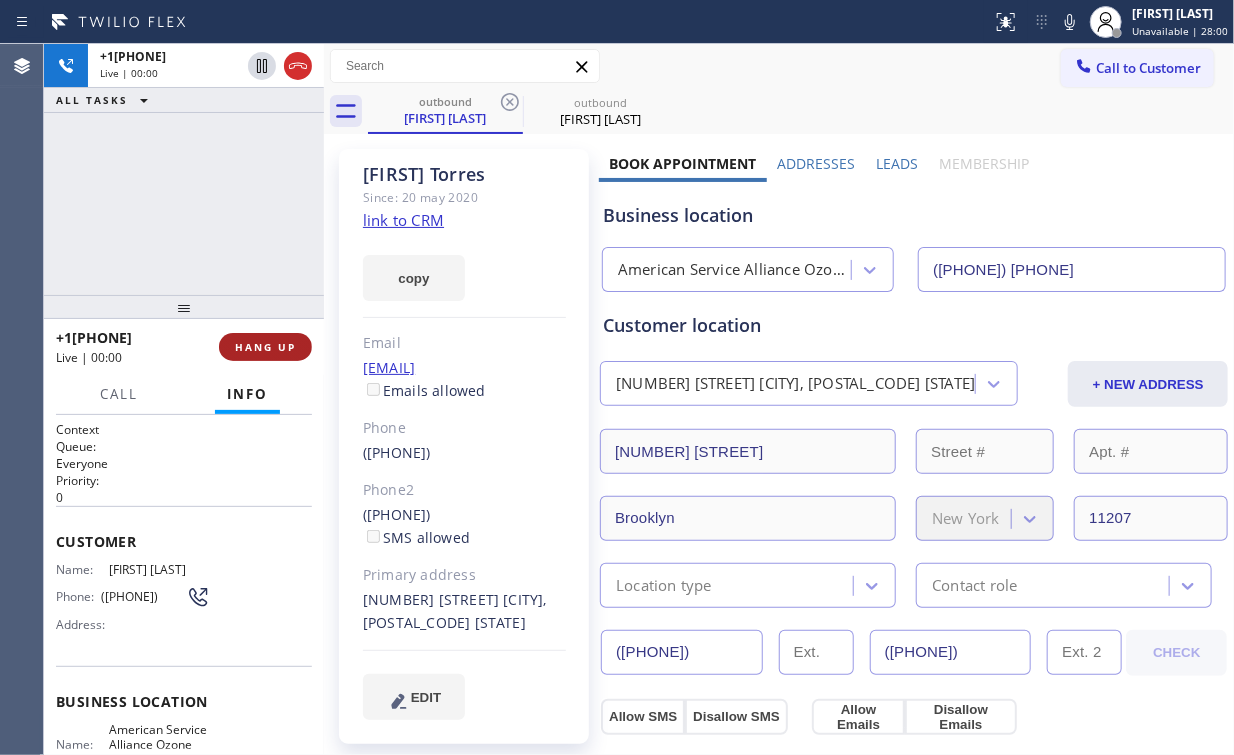 click on "HANG UP" at bounding box center (265, 347) 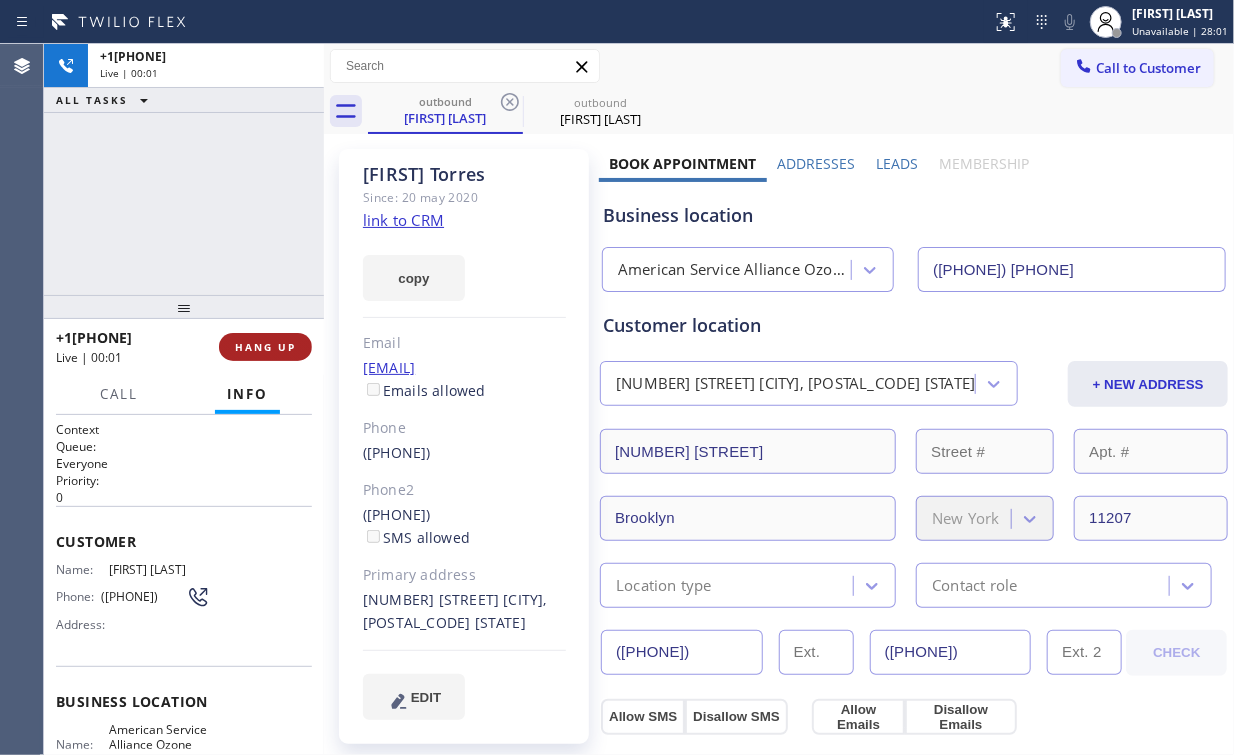 click on "HANG UP" at bounding box center [265, 347] 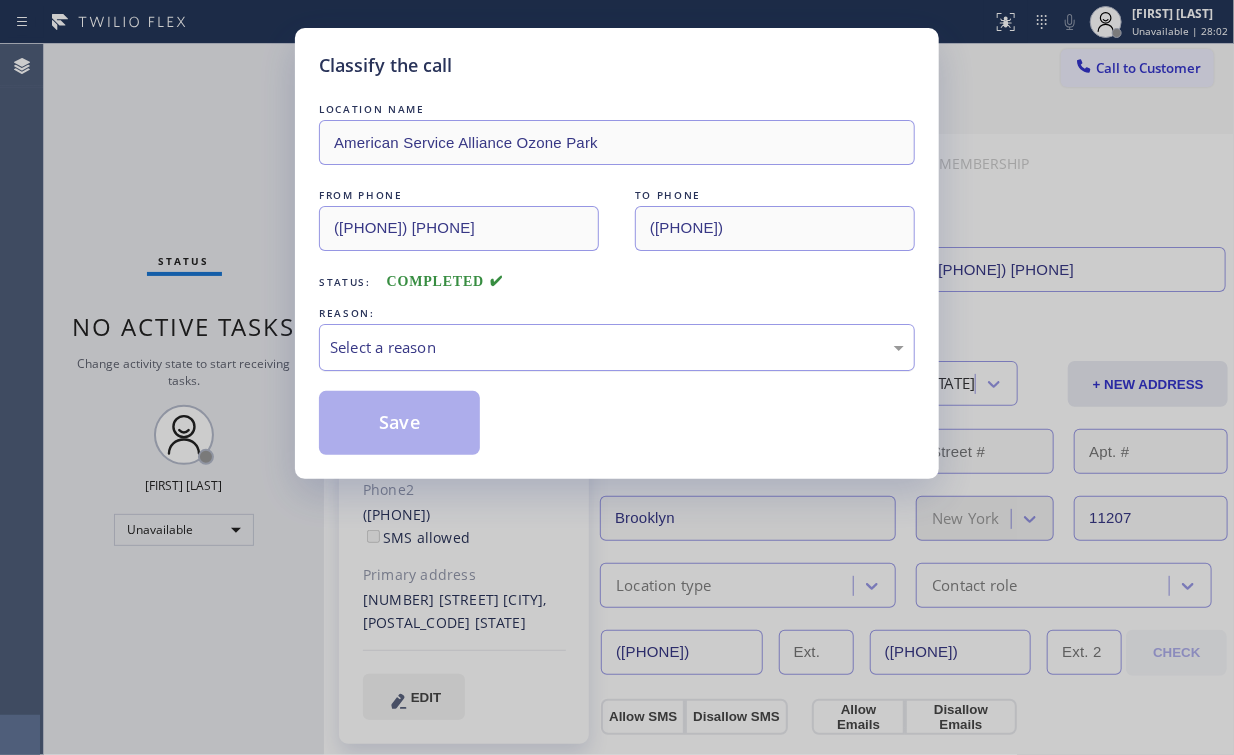 click on "Select a reason" at bounding box center (617, 347) 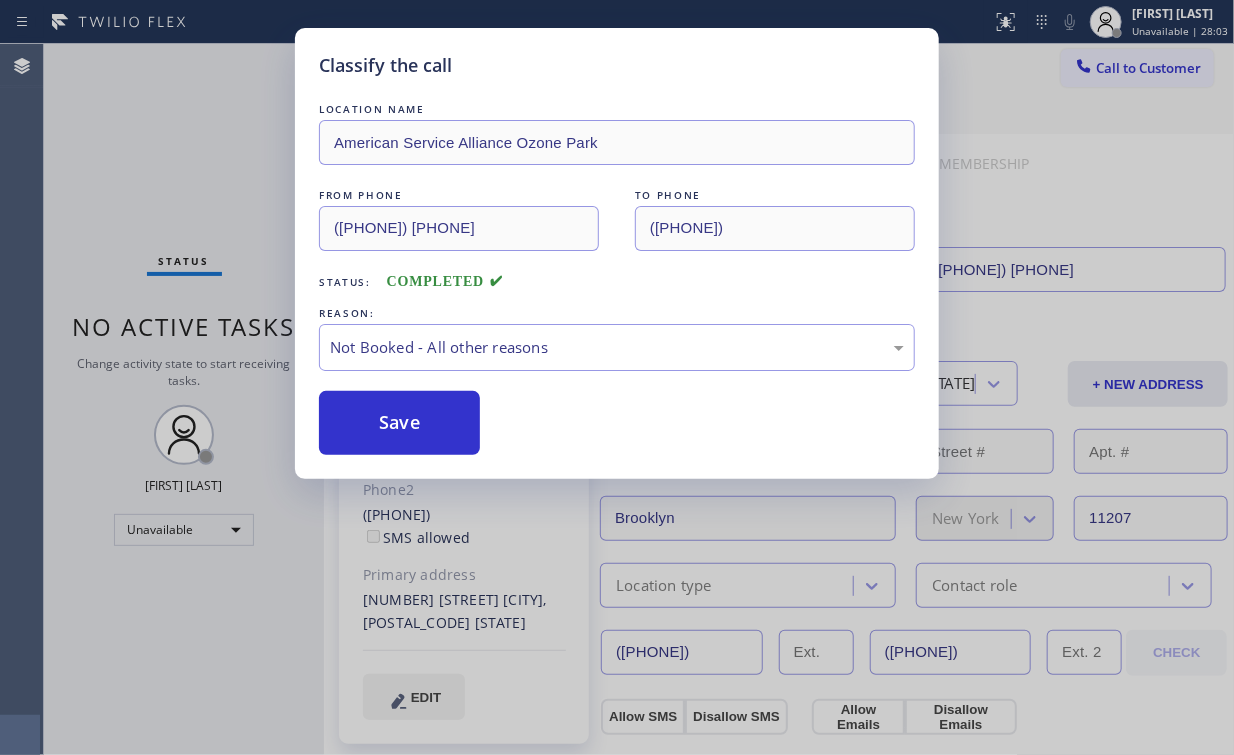 drag, startPoint x: 408, startPoint y: 433, endPoint x: 192, endPoint y: 152, distance: 354.4249 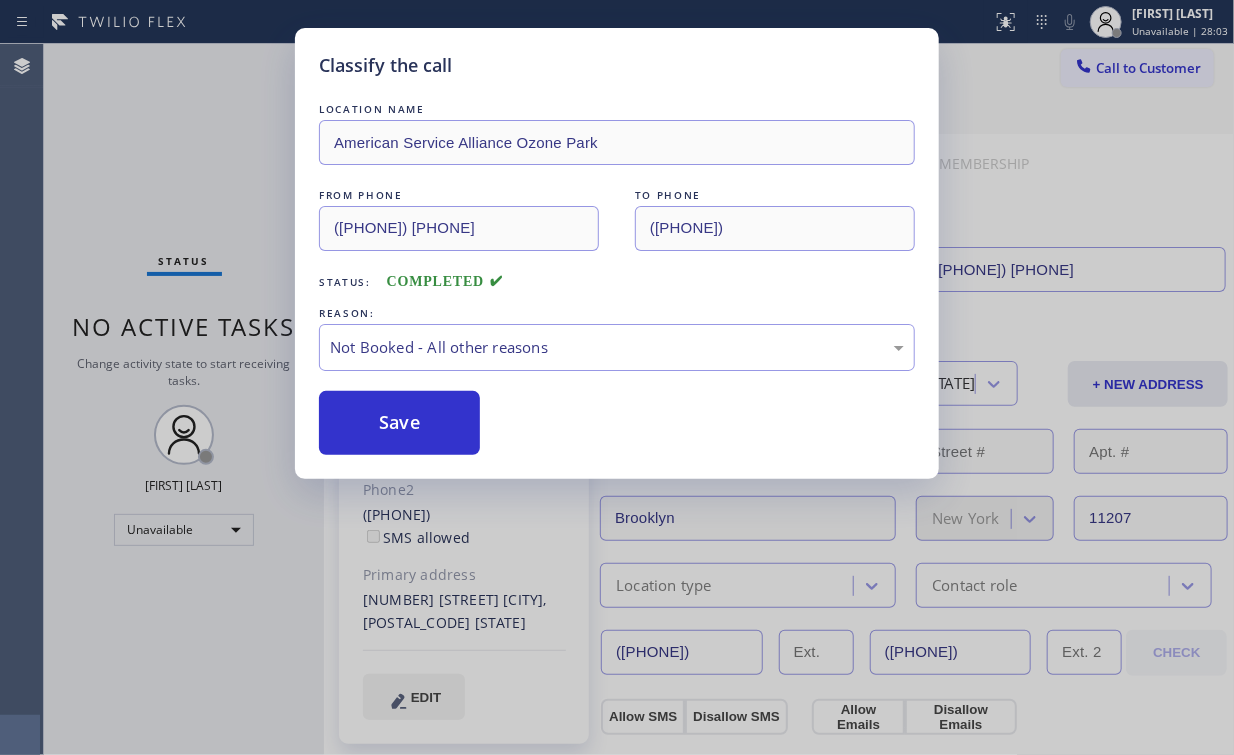 click on "Save" at bounding box center (399, 423) 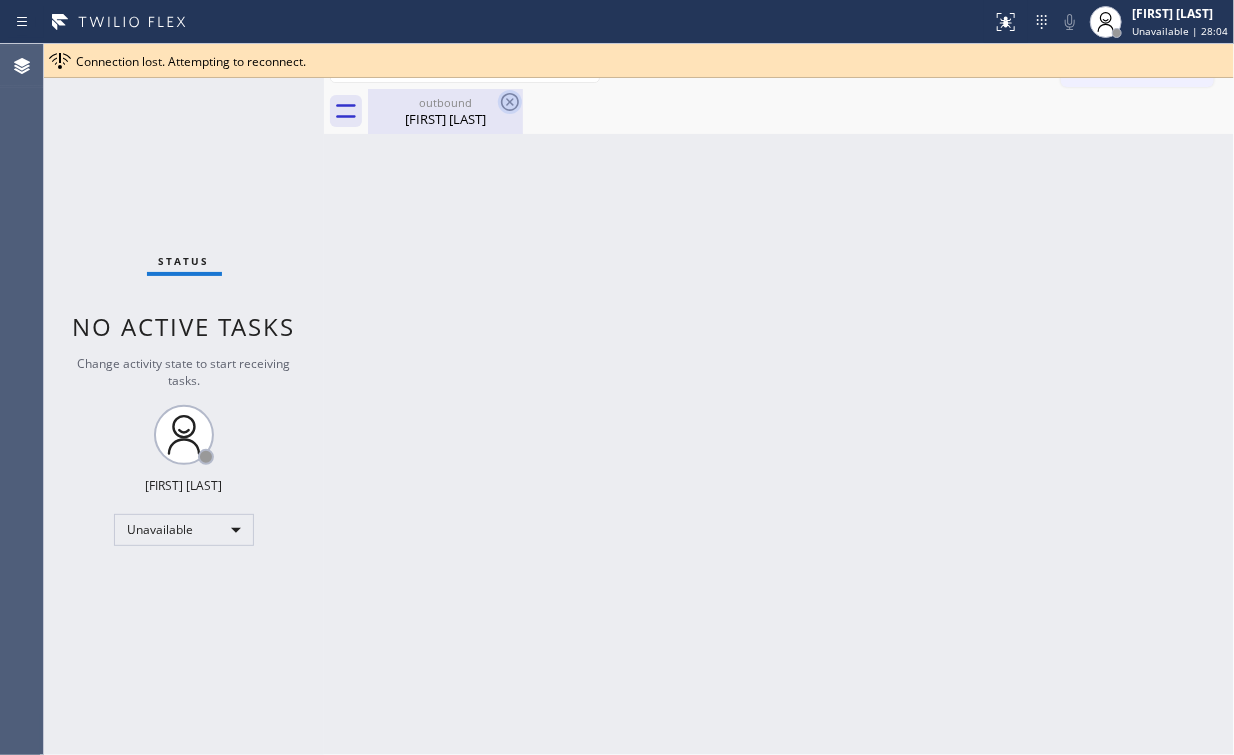 click on "outbound Victor Torres" at bounding box center (445, 111) 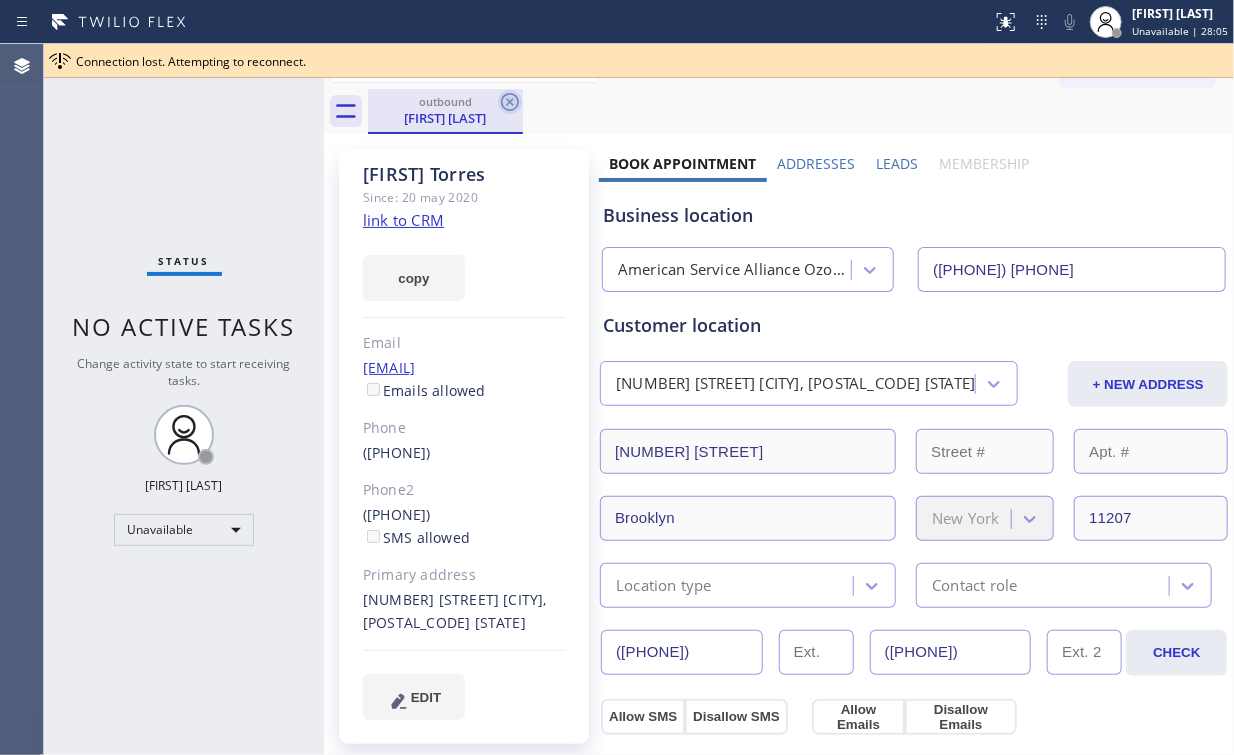 click 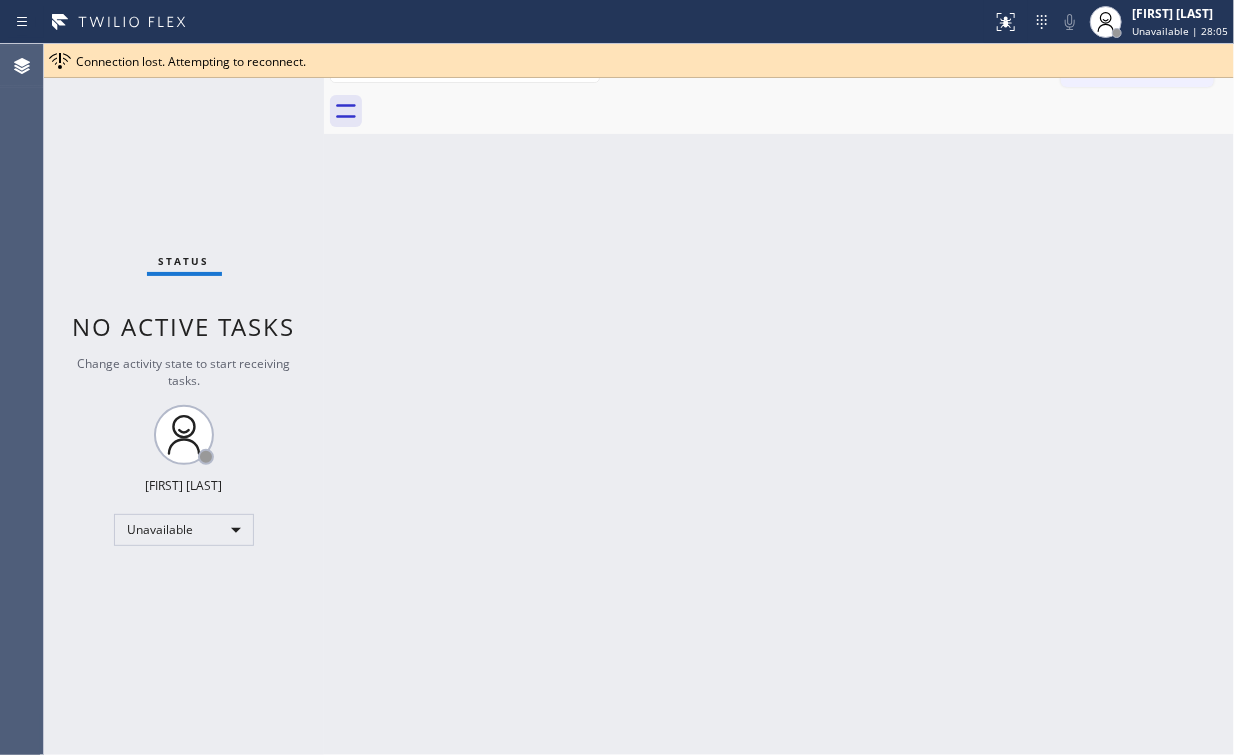 click on "Back to Dashboard Change Sender ID Customers Technicians Select a contact Outbound call Location Search location Your caller id phone number Customer number Call Customer info Name   Phone none Address none Change Sender ID HVAC +18559994417 5 Star Appliance +18557314952 Appliance Repair +18554611149 Plumbing +18889090120 Air Duct Cleaning +18006865038  Electricians +18005688664 Cancel Change Check personal SMS Reset Change No tabs Call to Customer Outbound call Location American Service Alliance Ozone Park Your caller id phone number (718) 550-1587 Customer number Call Outbound call Technician Search Technician Your caller id phone number Your caller id phone number Call" at bounding box center (779, 399) 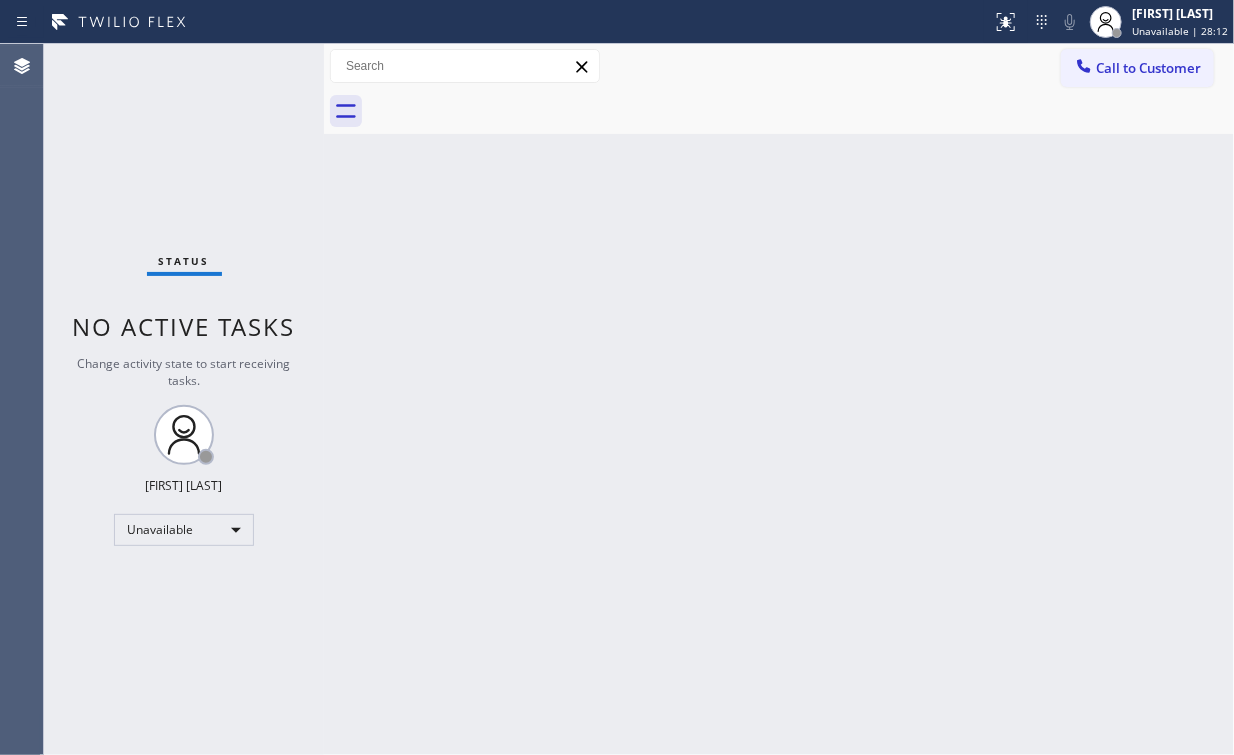 drag, startPoint x: 1151, startPoint y: 70, endPoint x: 716, endPoint y: 346, distance: 515.17084 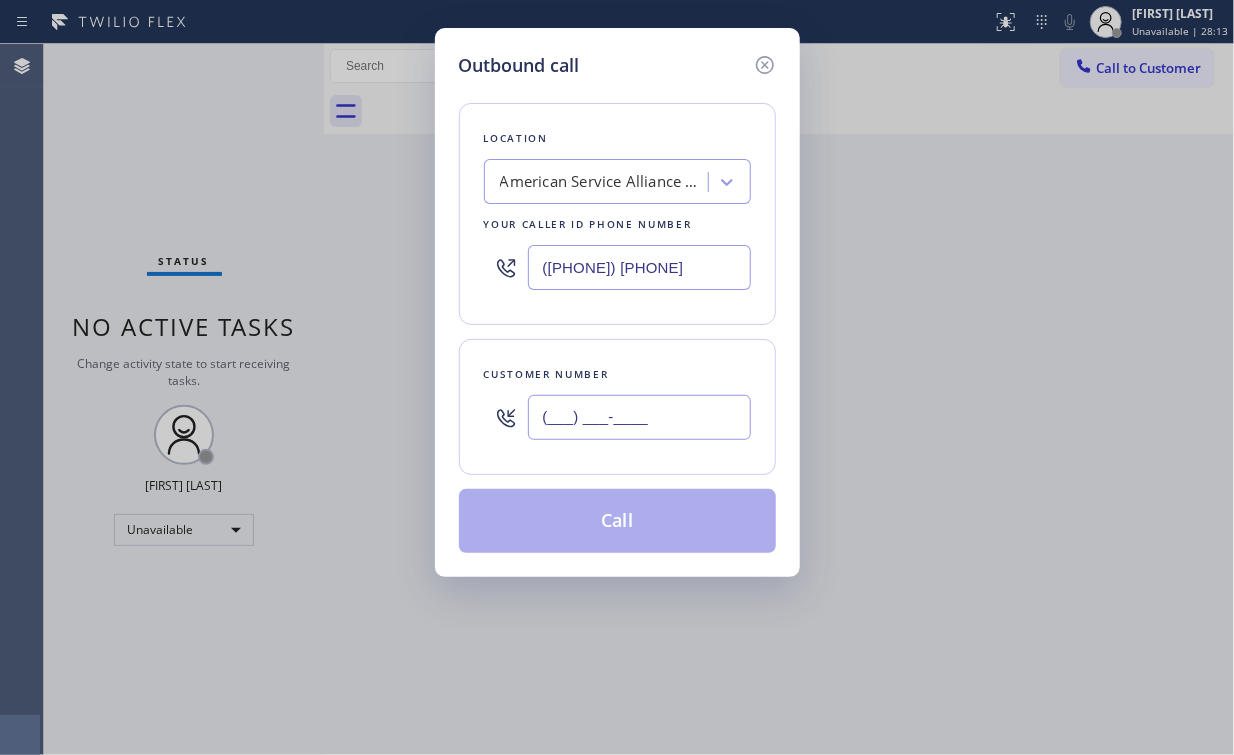 click on "(___) ___-____" at bounding box center (639, 417) 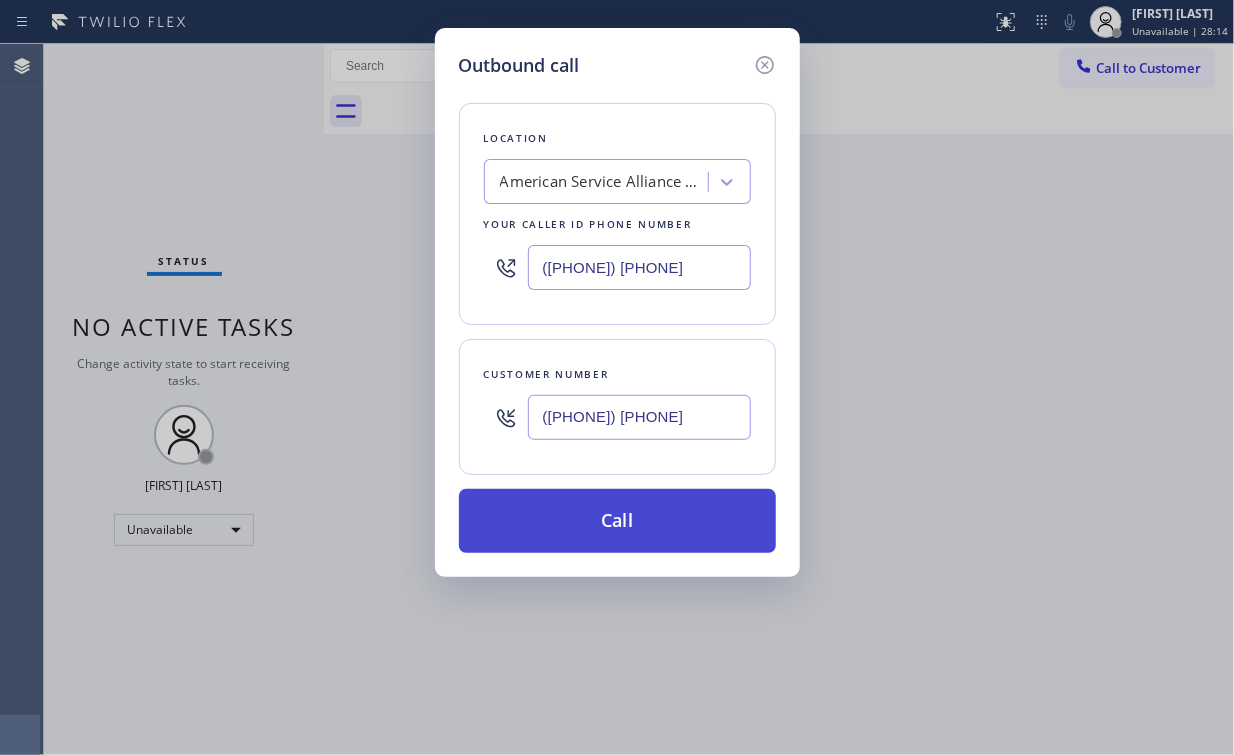 type on "([AREA_CODE]) [PHONE]" 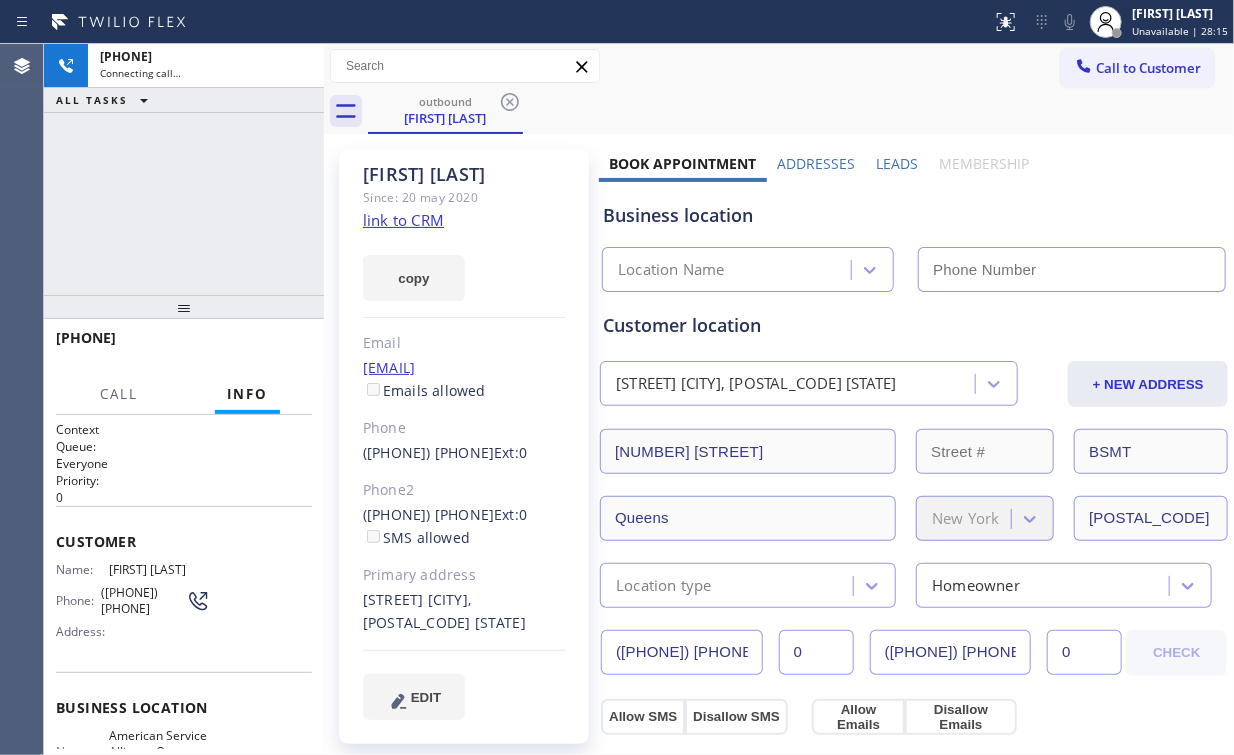 drag, startPoint x: 157, startPoint y: 175, endPoint x: 323, endPoint y: 140, distance: 169.64964 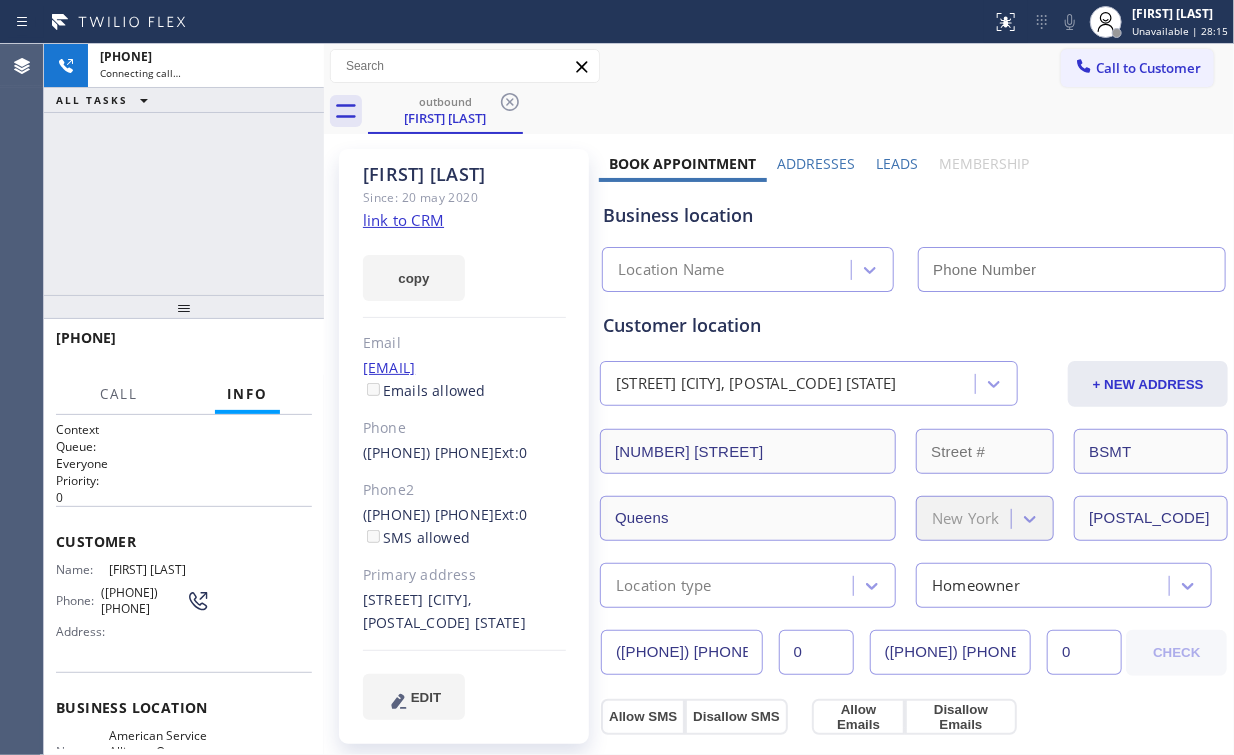 click on "+19172517839 Connecting call… ALL TASKS ALL TASKS ACTIVE TASKS TASKS IN WRAP UP" at bounding box center (184, 169) 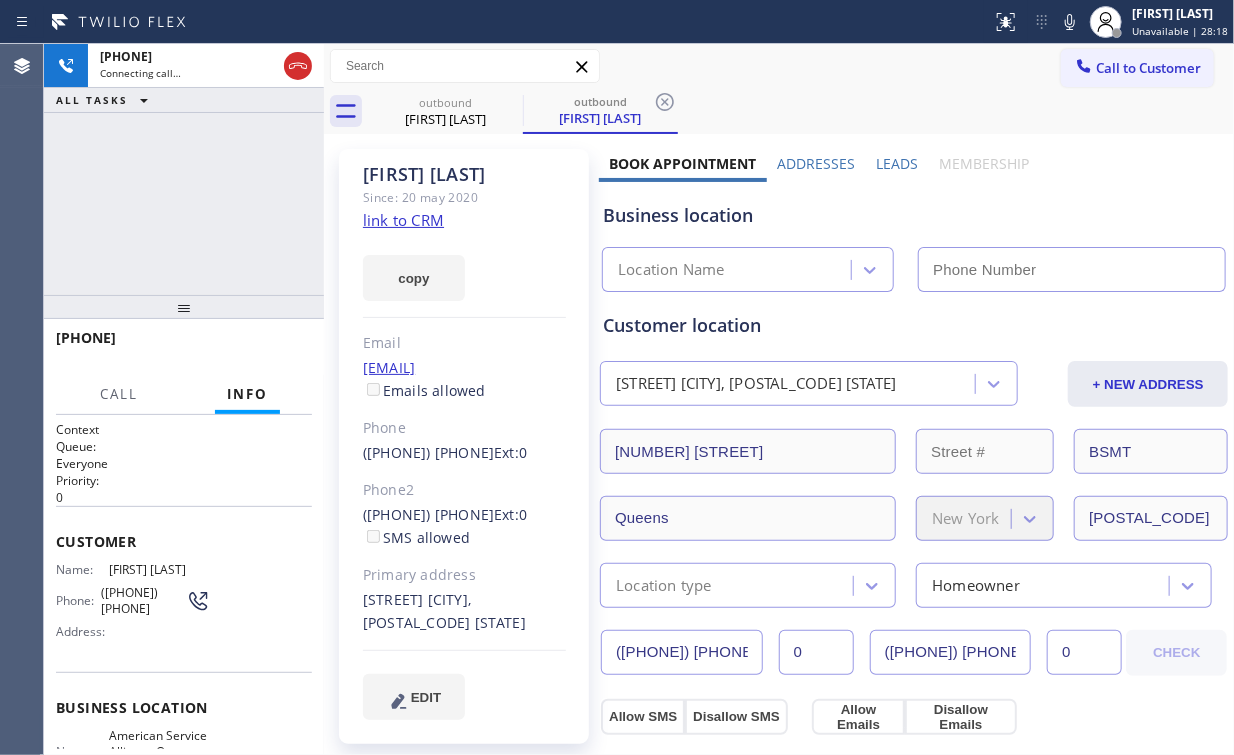 type on "([PHONE])" 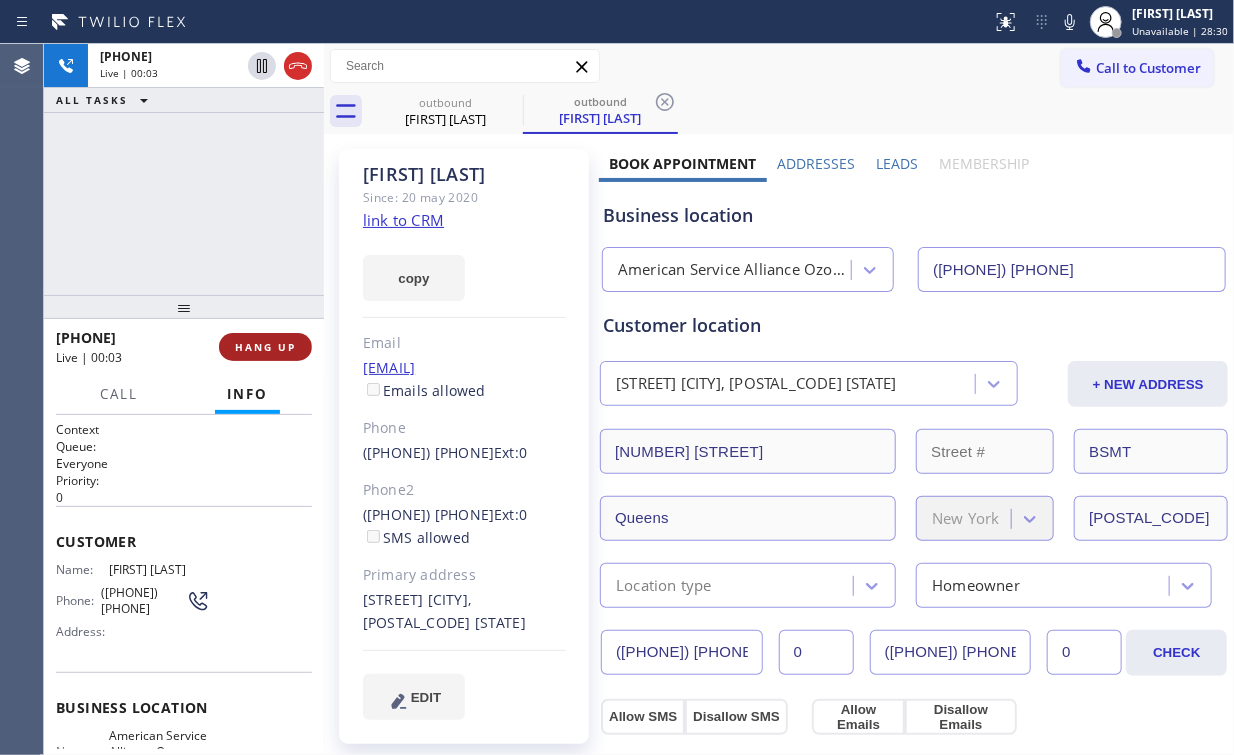 click on "HANG UP" at bounding box center (265, 347) 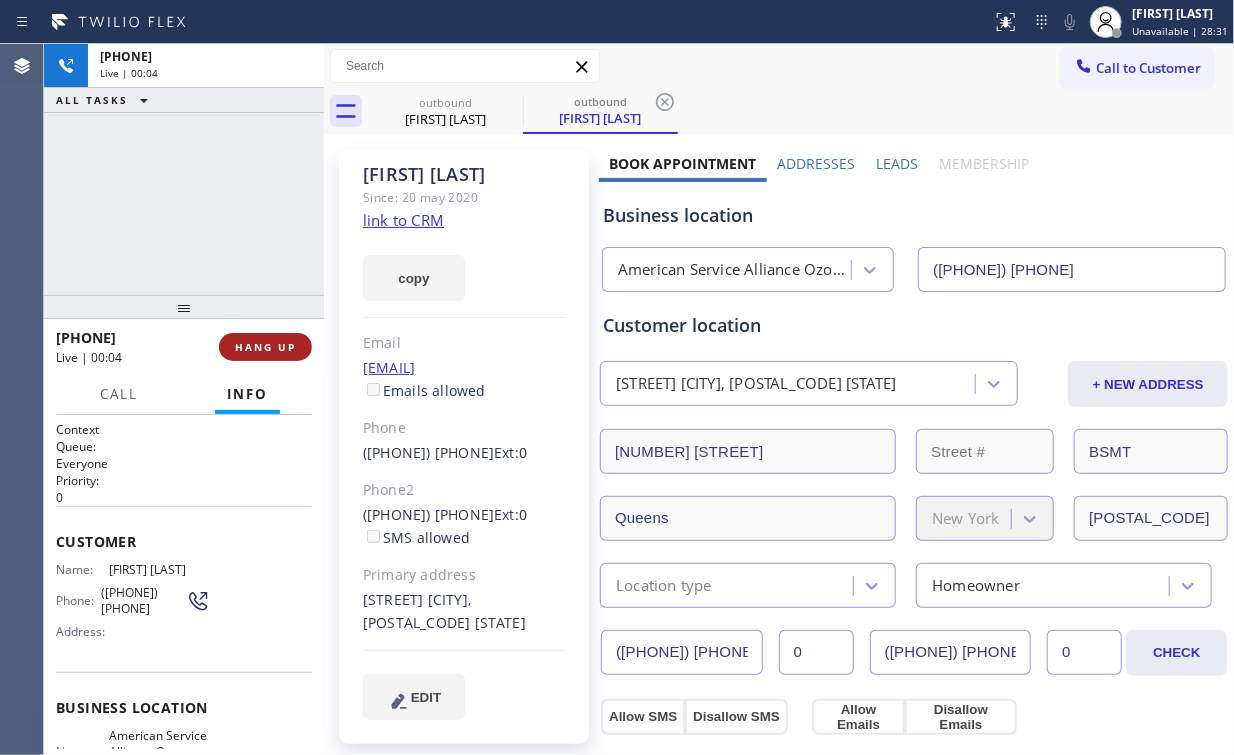 click on "HANG UP" at bounding box center [265, 347] 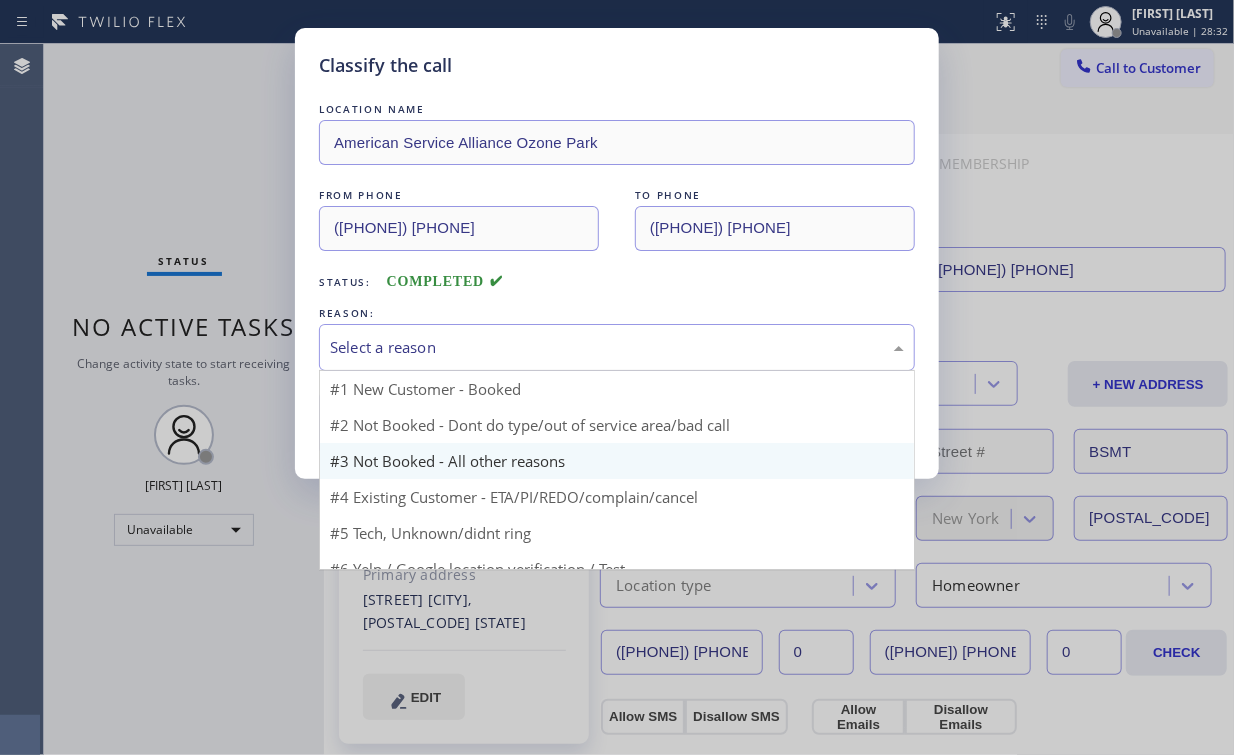 drag, startPoint x: 408, startPoint y: 342, endPoint x: 419, endPoint y: 418, distance: 76.79192 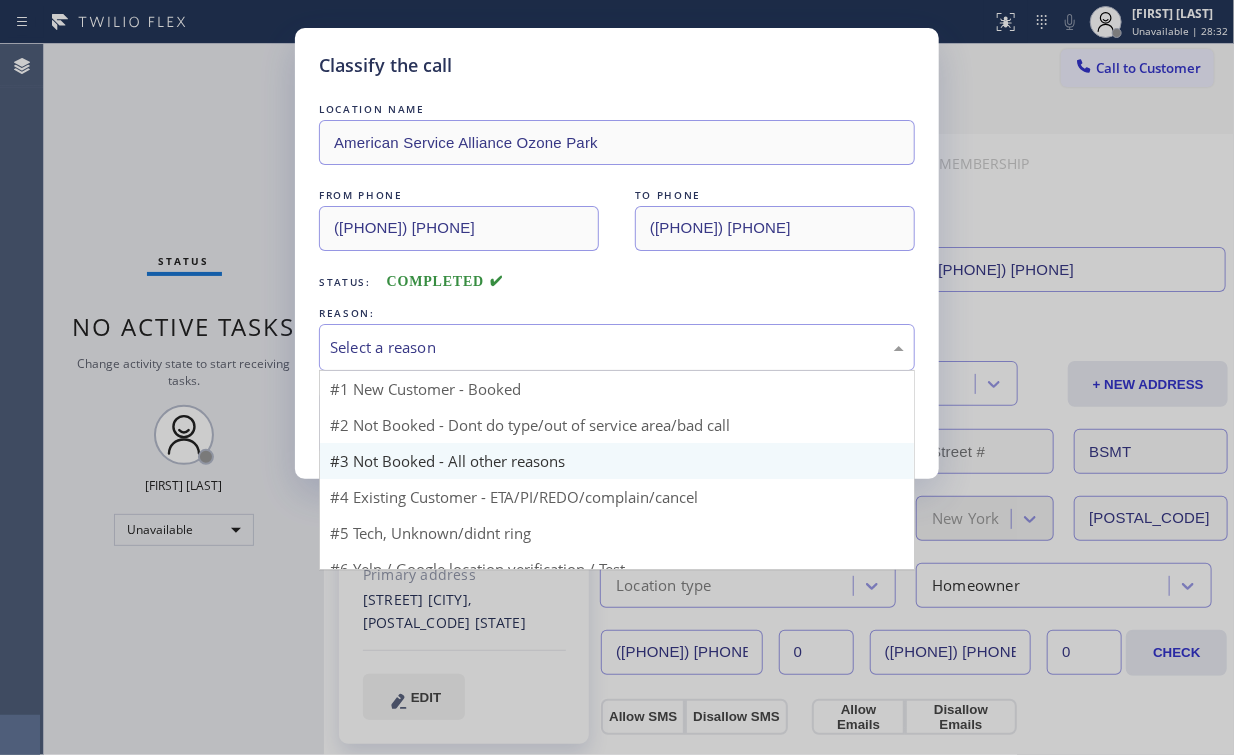 click on "Select a reason" at bounding box center [617, 347] 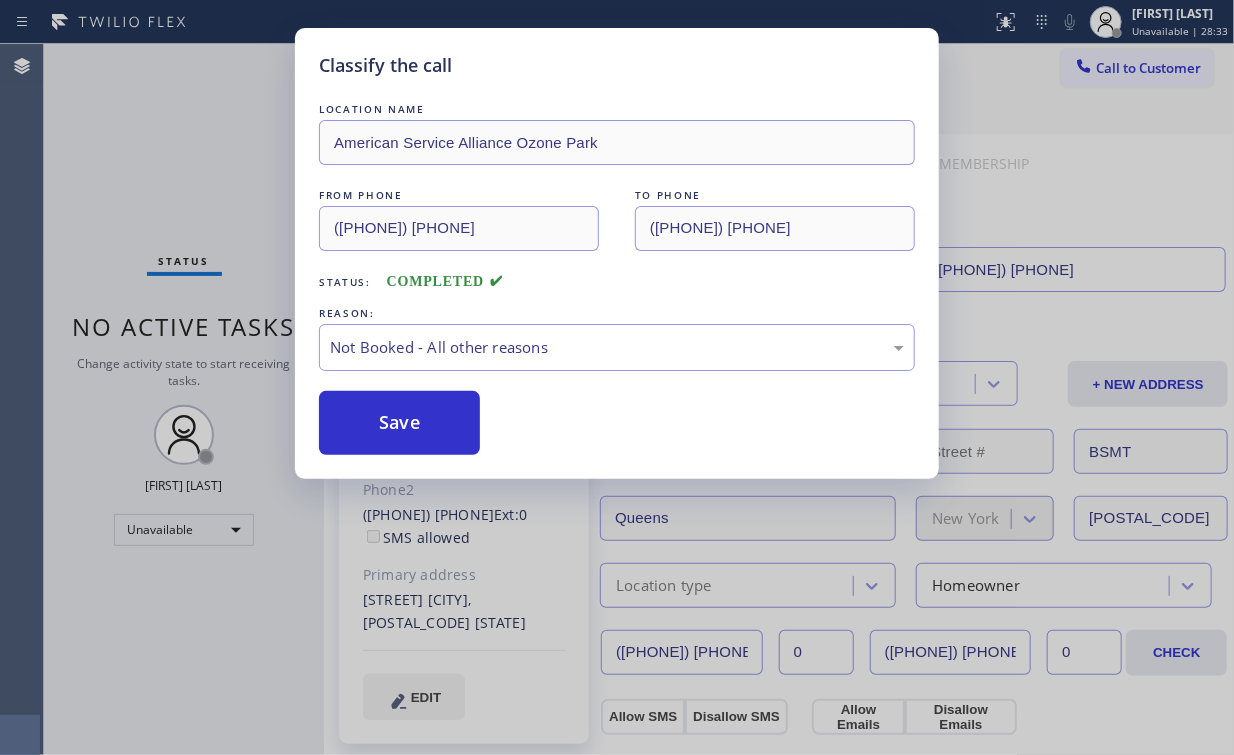 click on "Save" at bounding box center [399, 423] 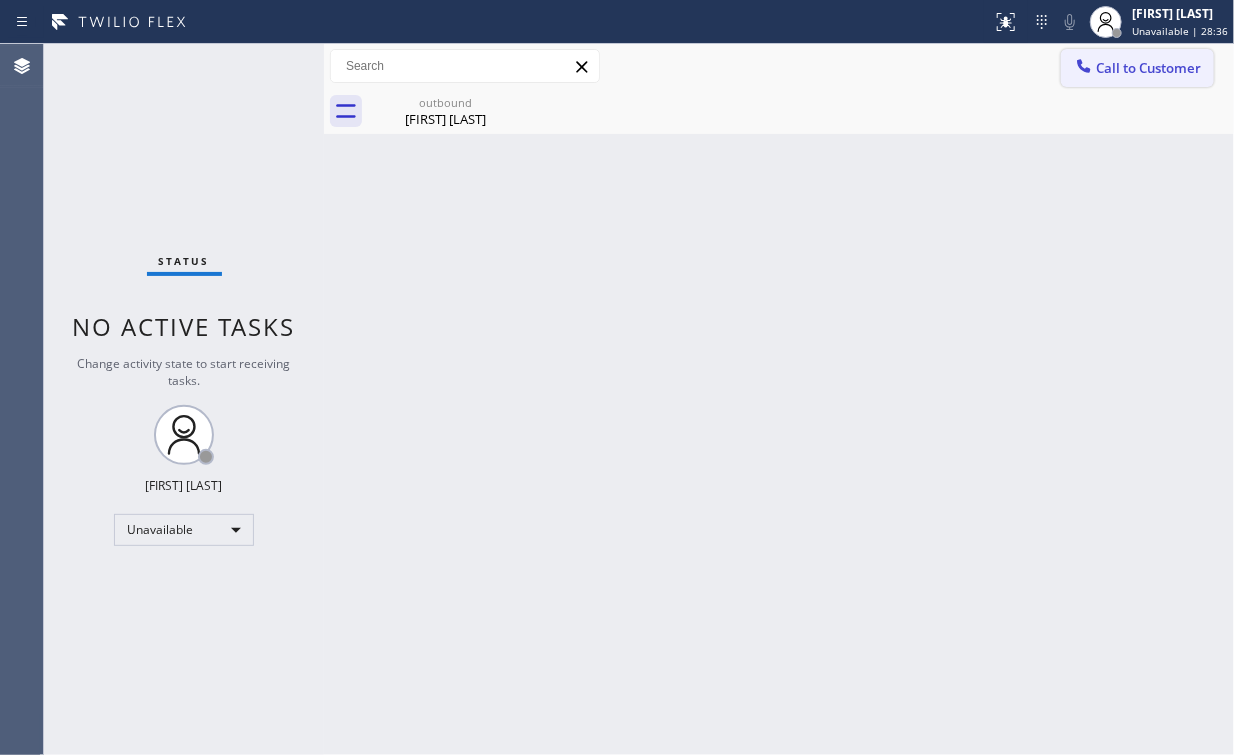 drag, startPoint x: 1121, startPoint y: 72, endPoint x: 873, endPoint y: 236, distance: 297.32138 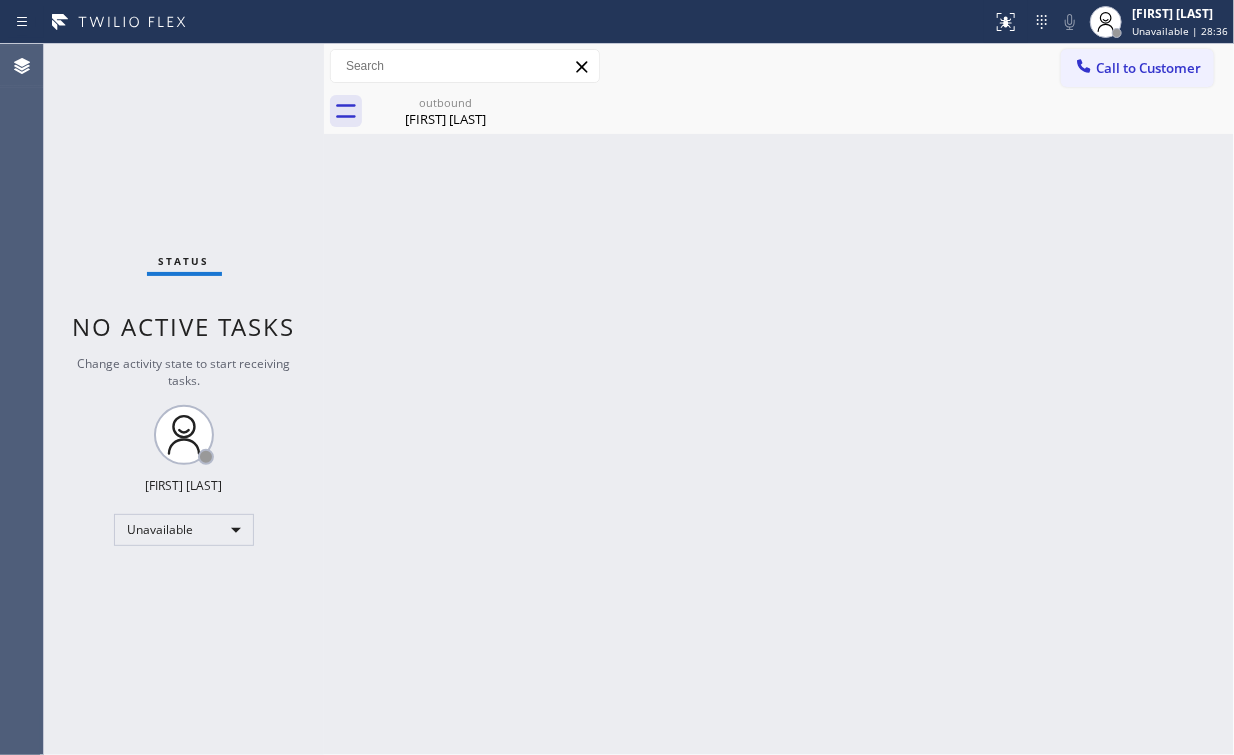 click on "Call to Customer" at bounding box center (1148, 68) 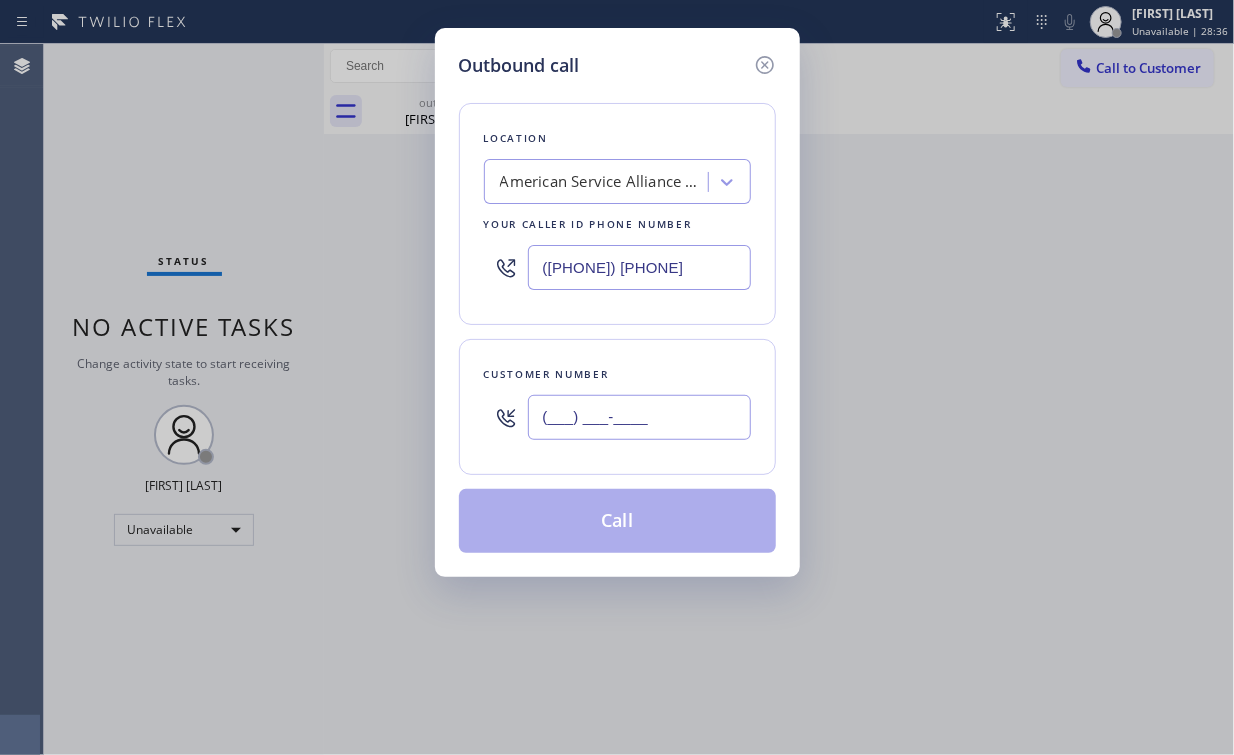 click on "(___) ___-____" at bounding box center (639, 417) 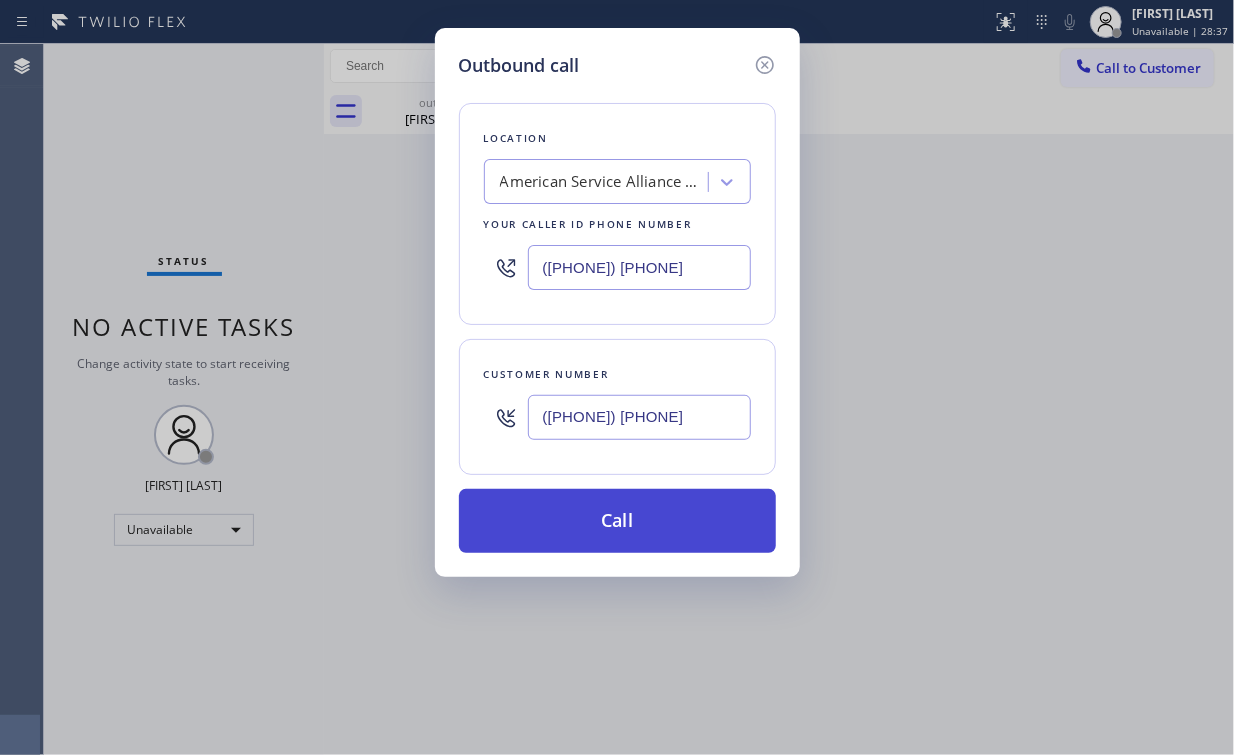type on "([AREA_CODE]) [PHONE]" 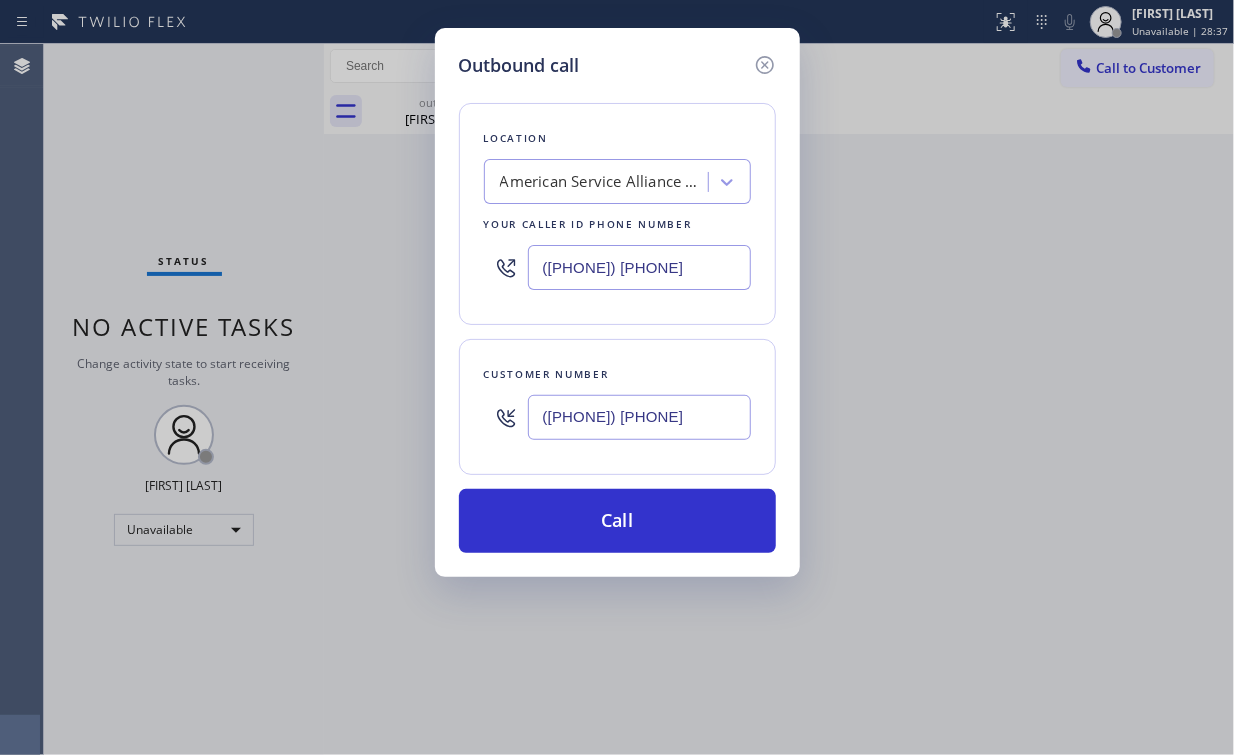 drag, startPoint x: 596, startPoint y: 514, endPoint x: 538, endPoint y: 616, distance: 117.33712 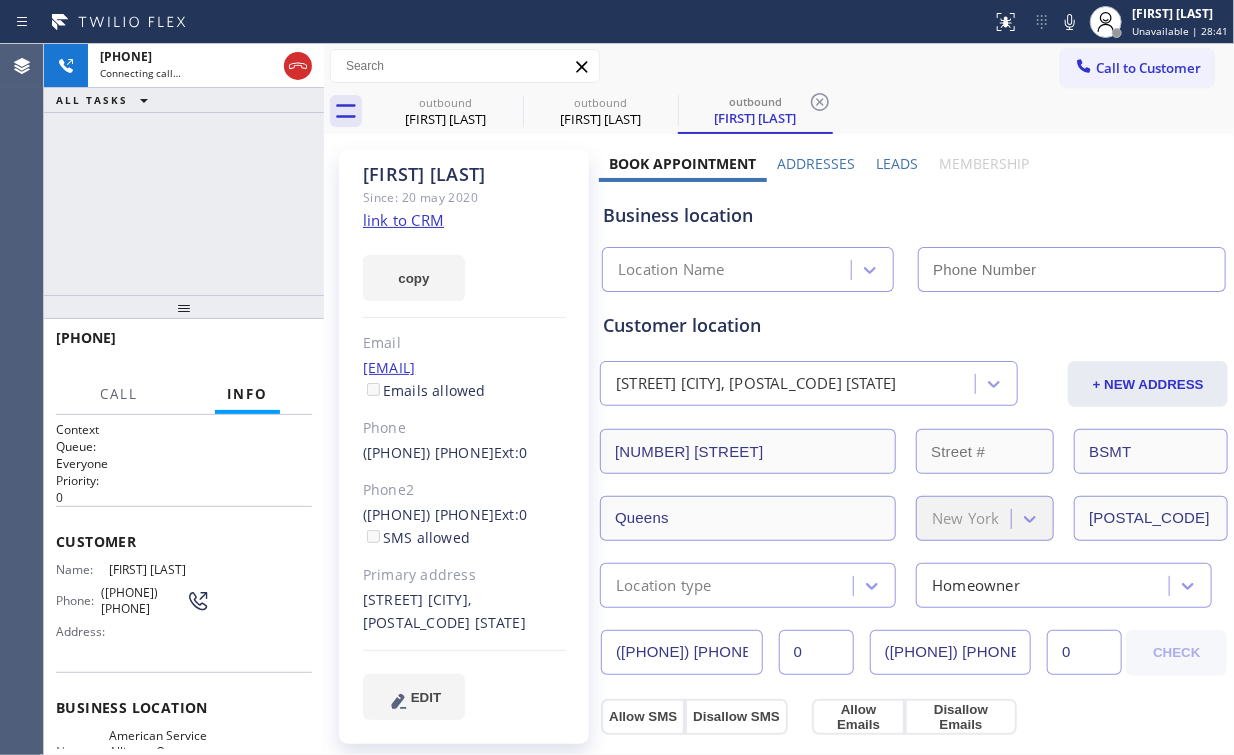 type on "([PHONE])" 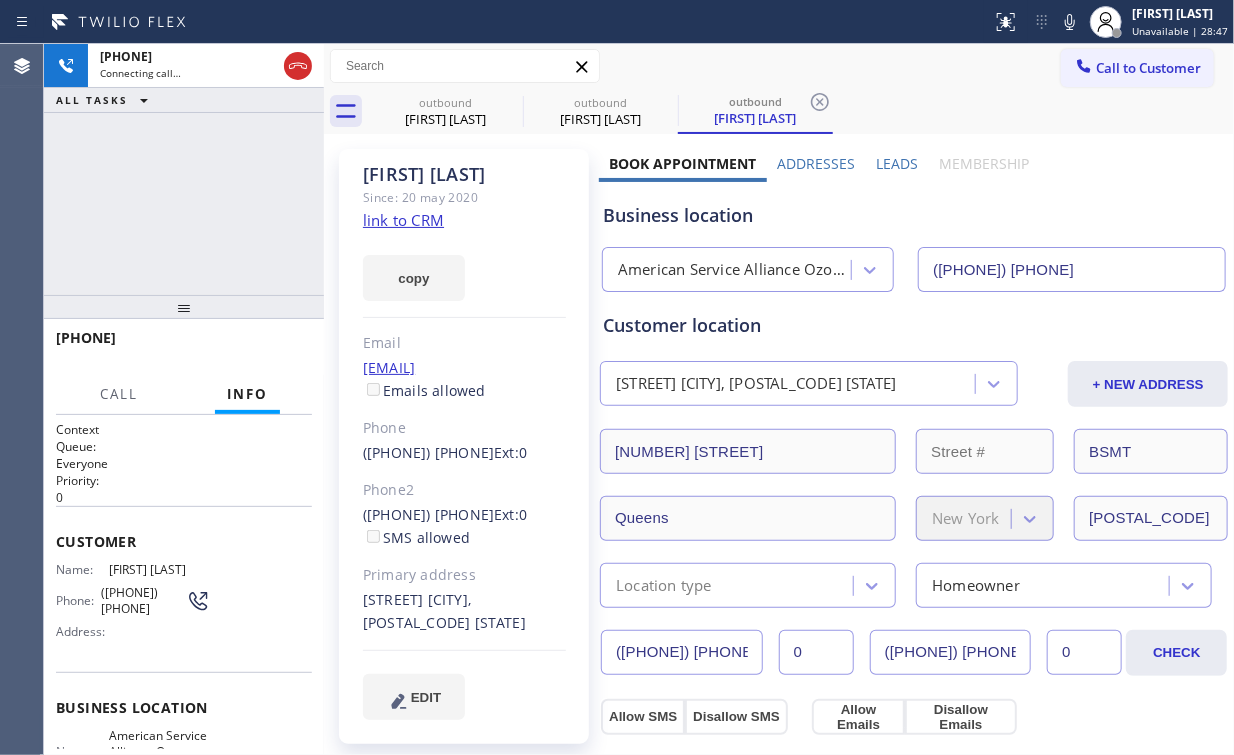 drag, startPoint x: 83, startPoint y: 187, endPoint x: 486, endPoint y: 74, distance: 418.54272 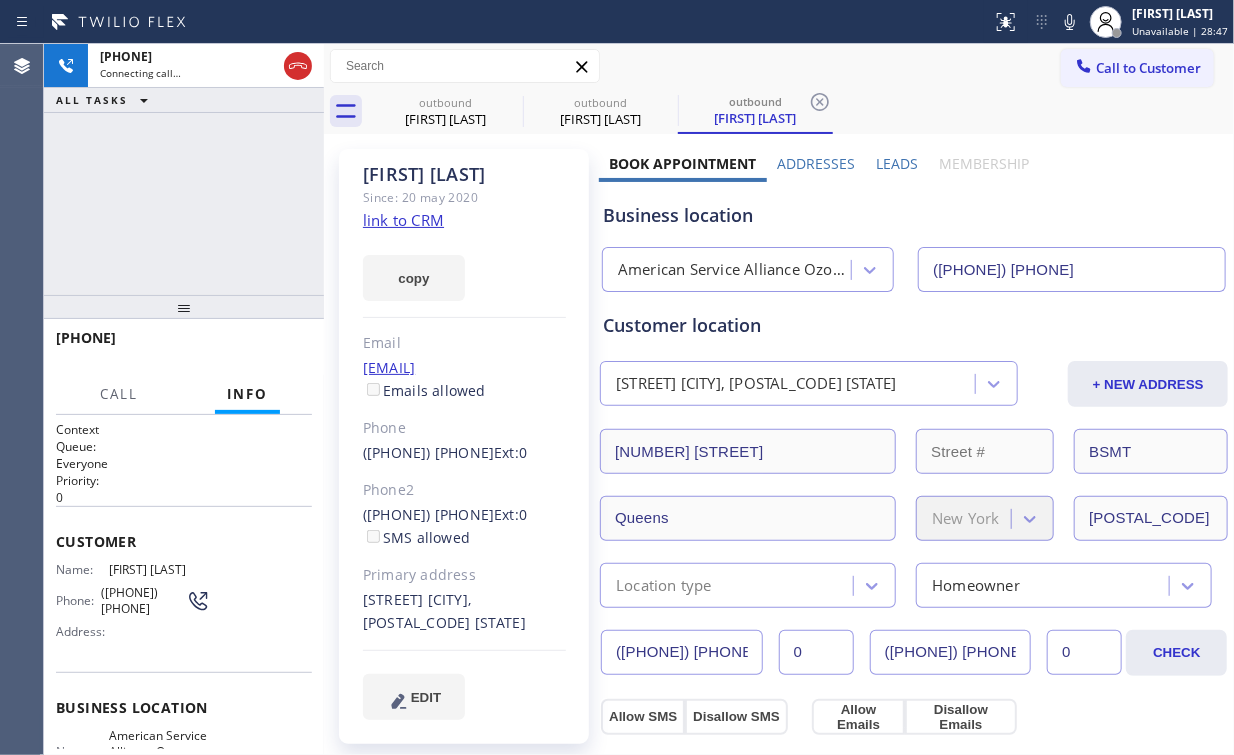 click on "+19172517839 Connecting call… ALL TASKS ALL TASKS ACTIVE TASKS TASKS IN WRAP UP" at bounding box center [184, 169] 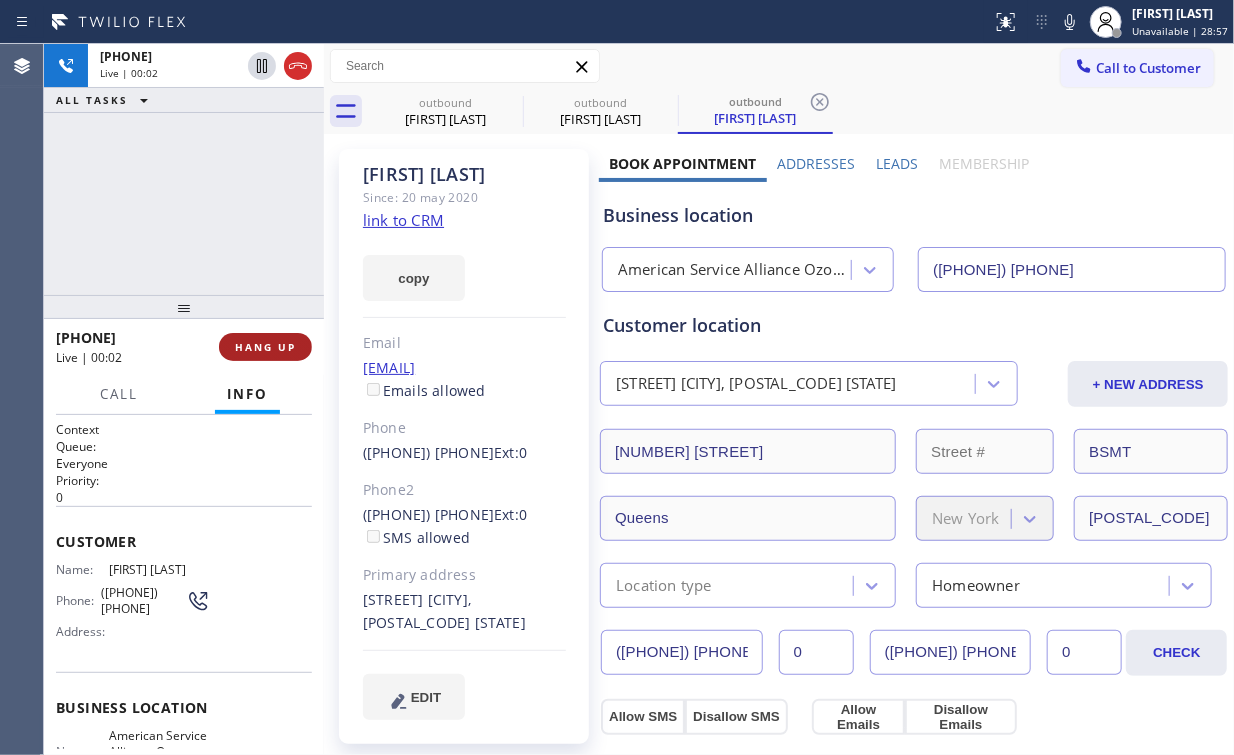 click on "HANG UP" at bounding box center (265, 347) 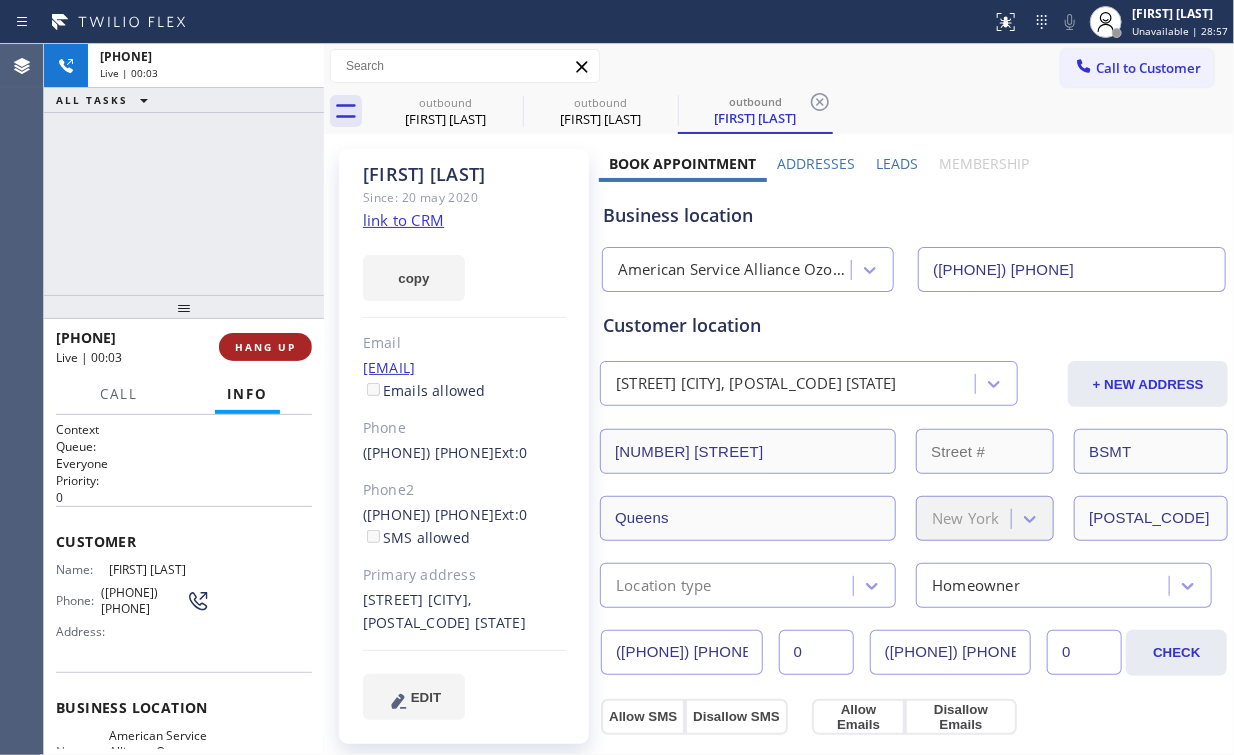 click on "HANG UP" at bounding box center [265, 347] 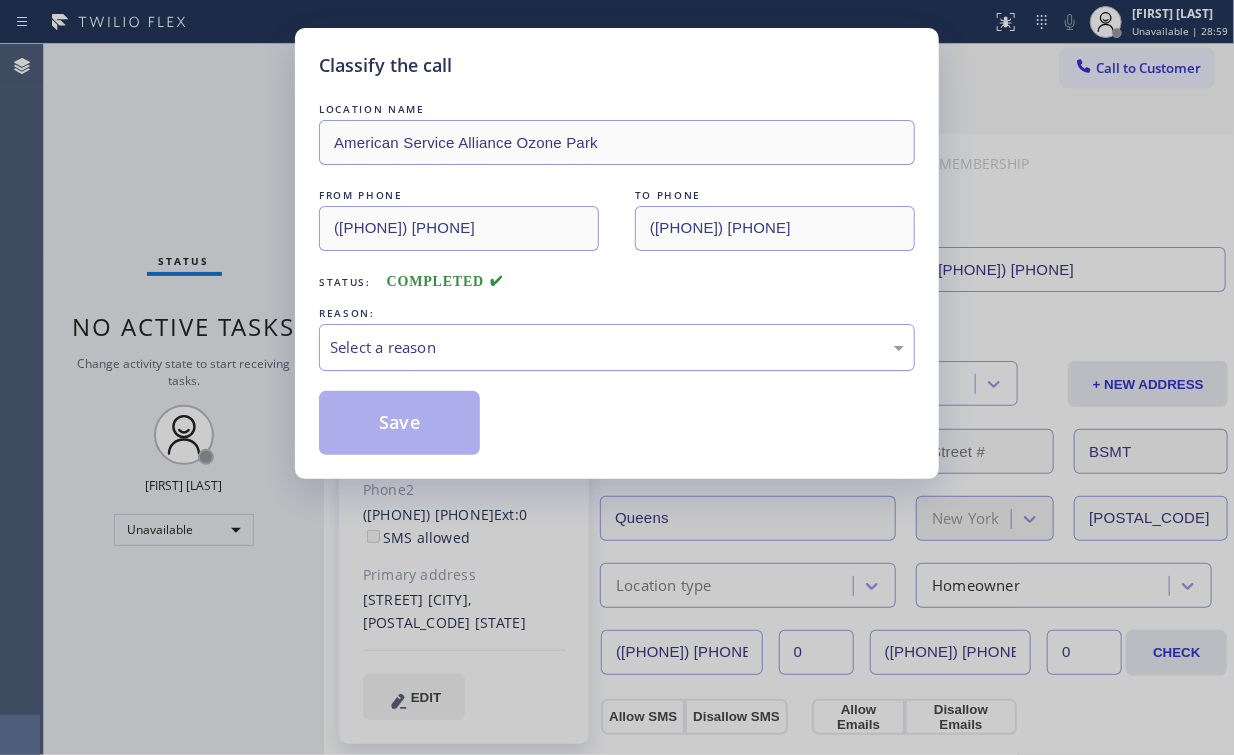 click on "Select a reason" at bounding box center [617, 347] 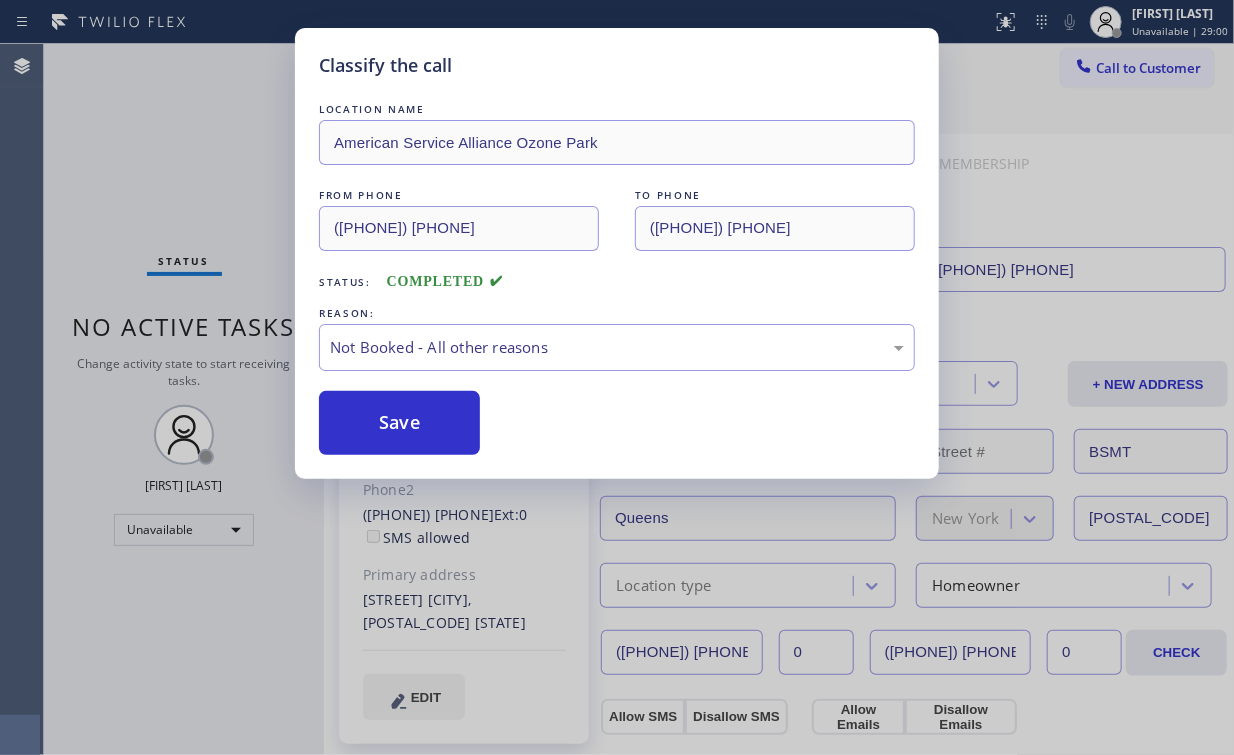 click on "Save" at bounding box center [399, 423] 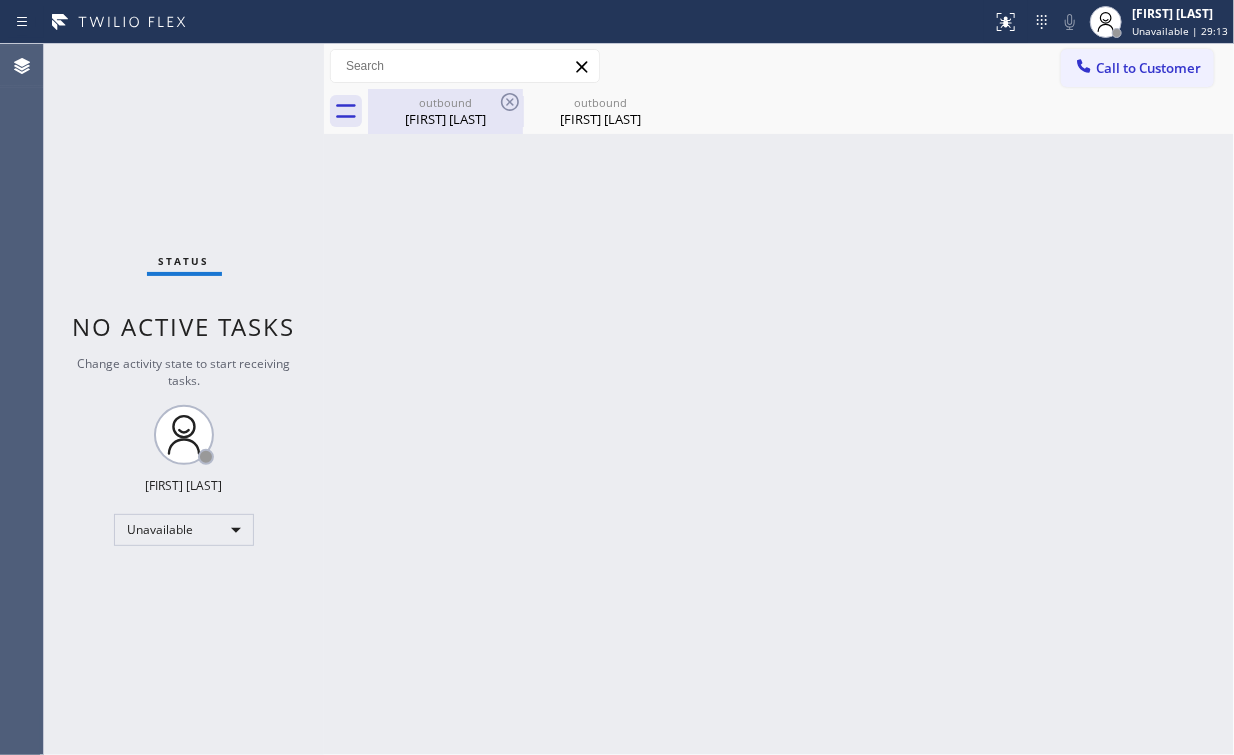 click on "Robert Oroceo" at bounding box center [445, 119] 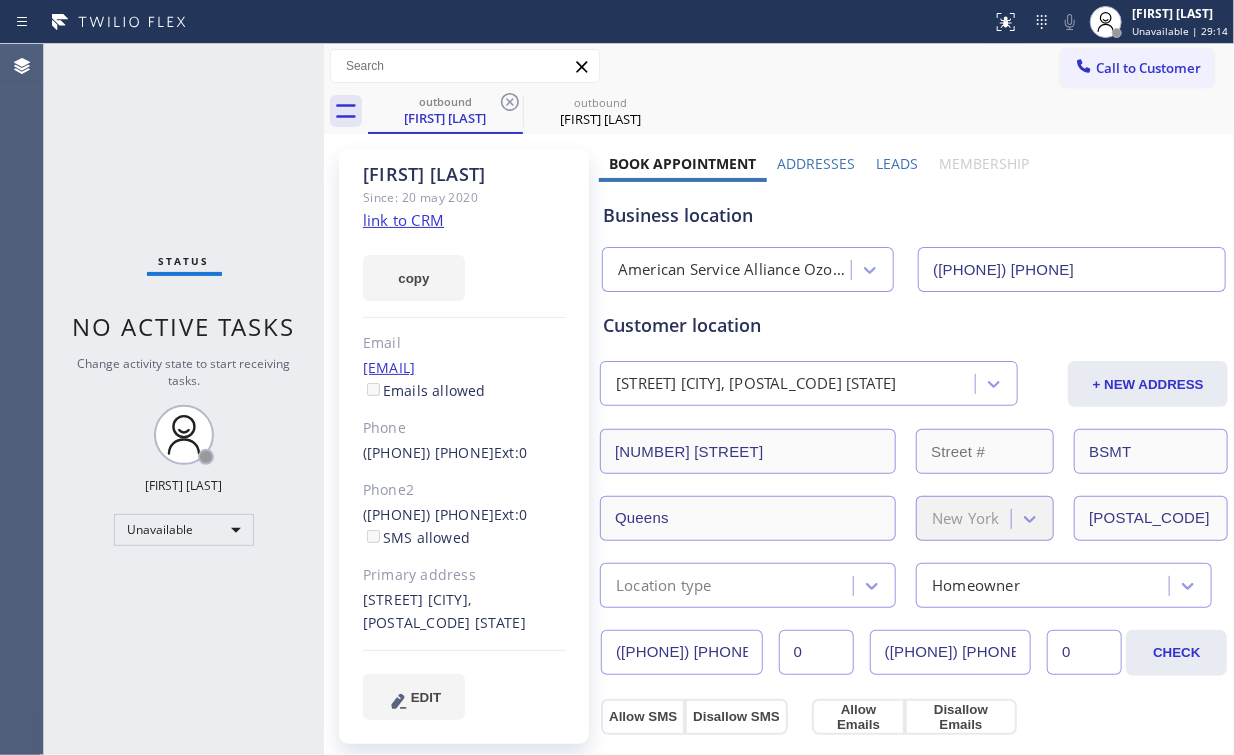 click 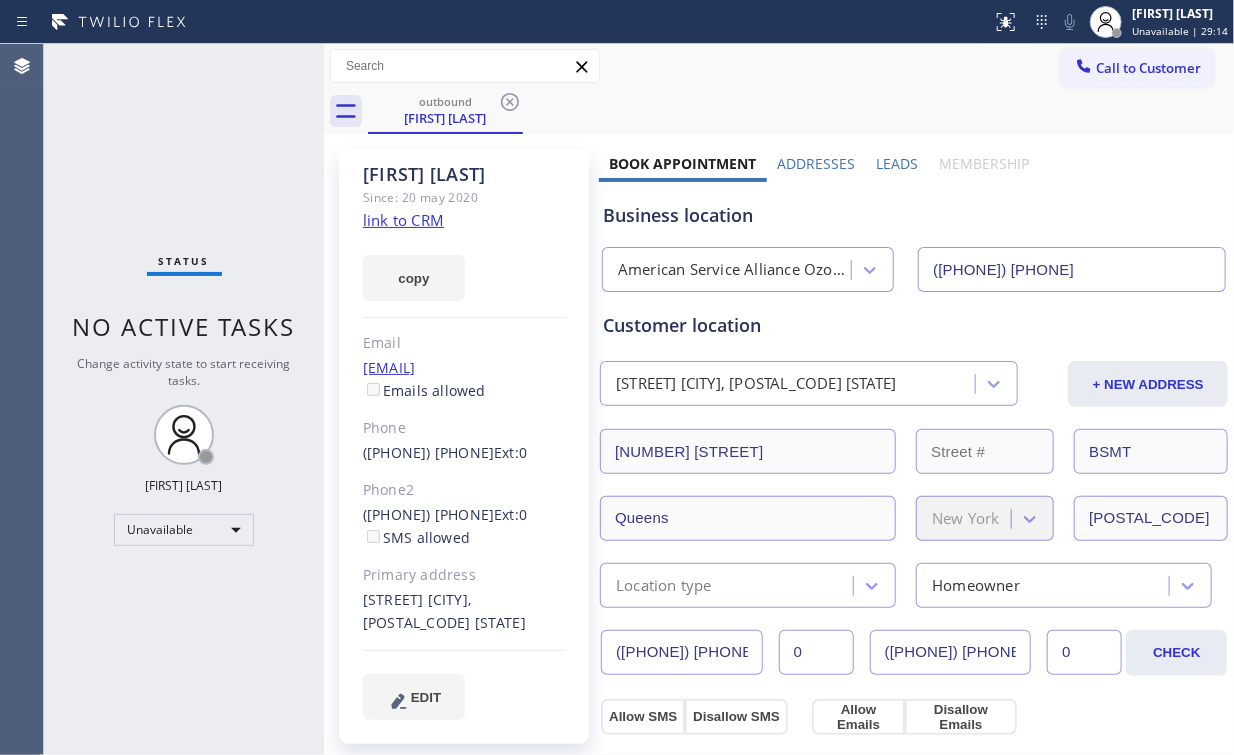 click on "Status   No active tasks     Change activity state to start receiving tasks.   Arnold Verallo Unavailable" at bounding box center [184, 399] 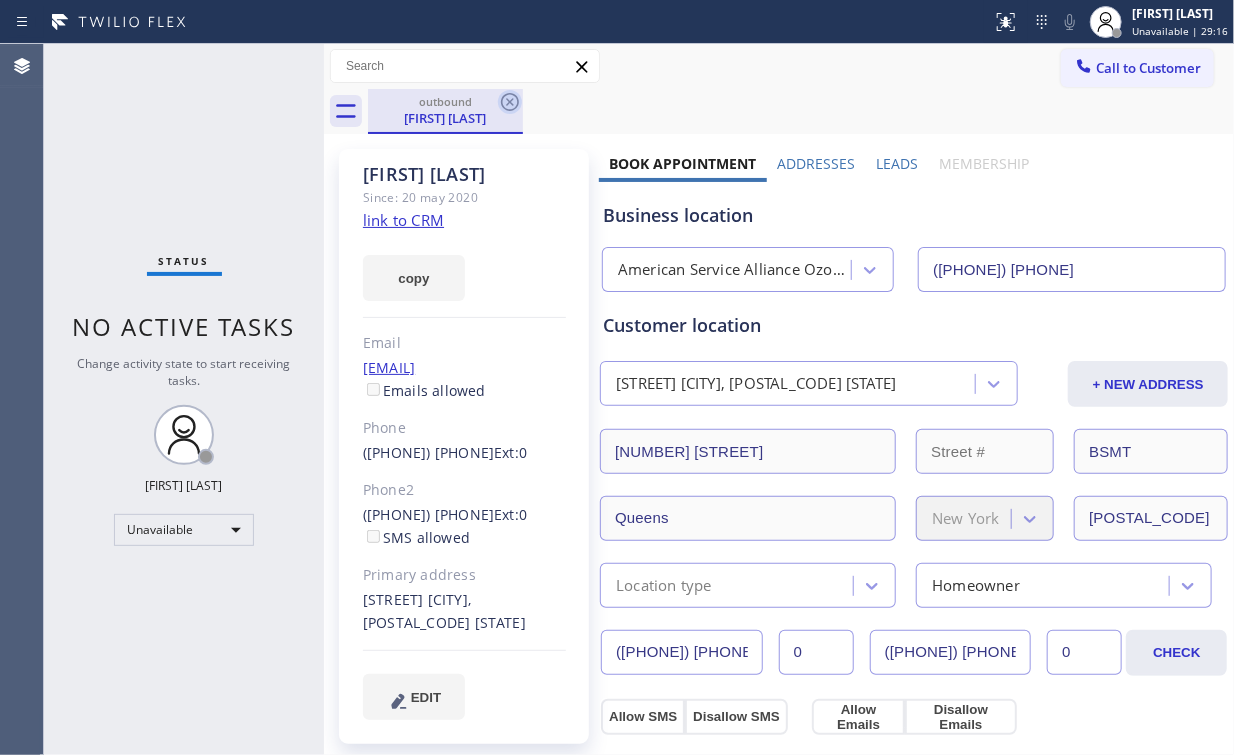 click 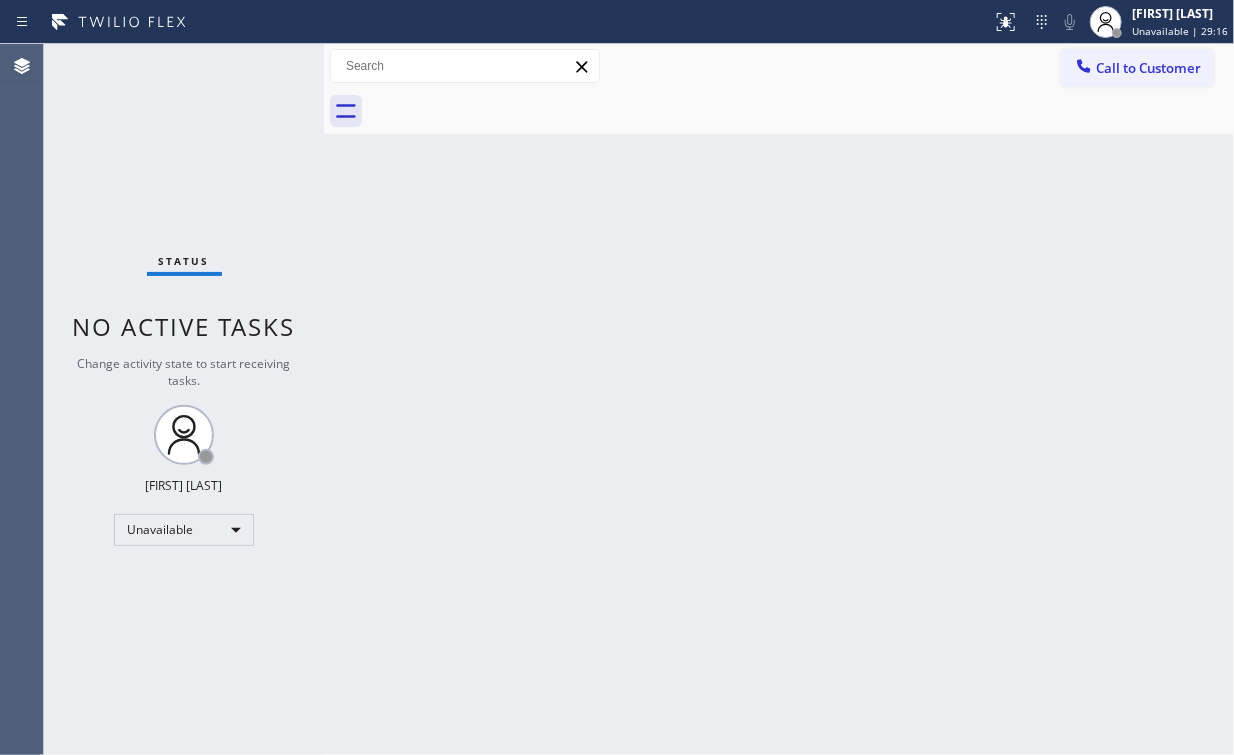 click on "Status   No active tasks     Change activity state to start receiving tasks.   Arnold Verallo Unavailable" at bounding box center (184, 399) 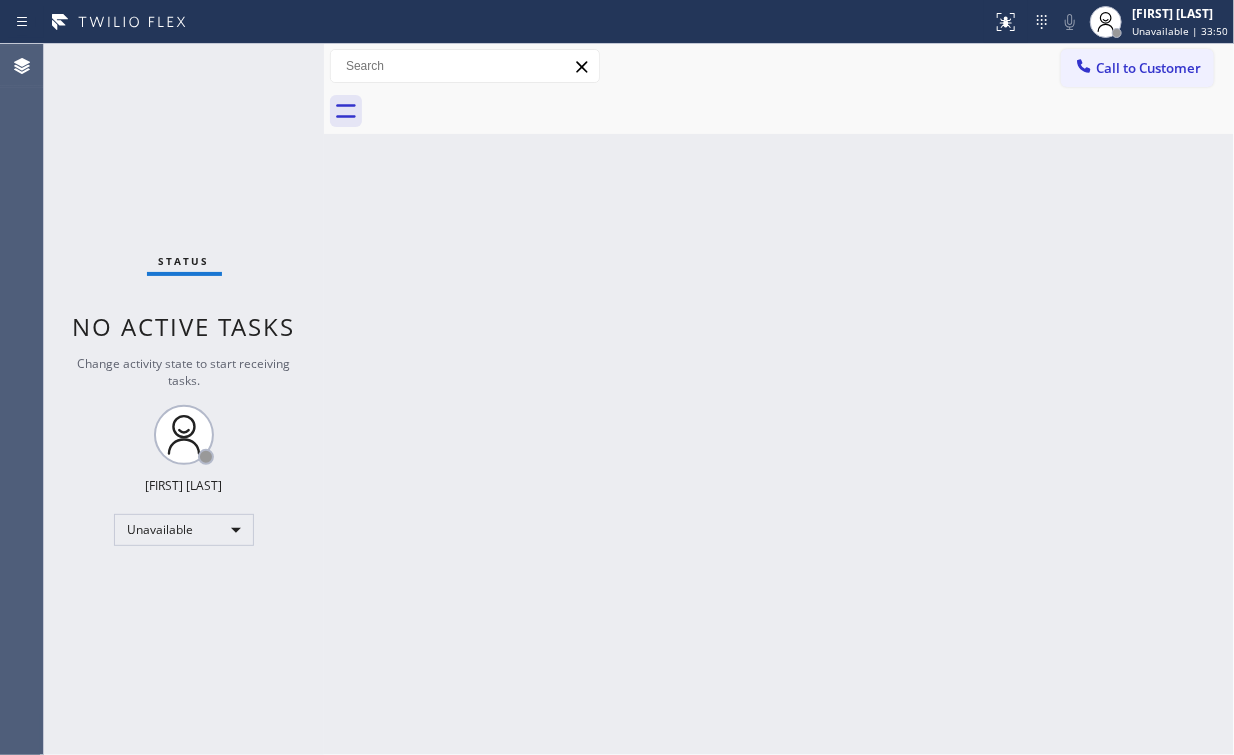 click on "Call to Customer" at bounding box center (1148, 68) 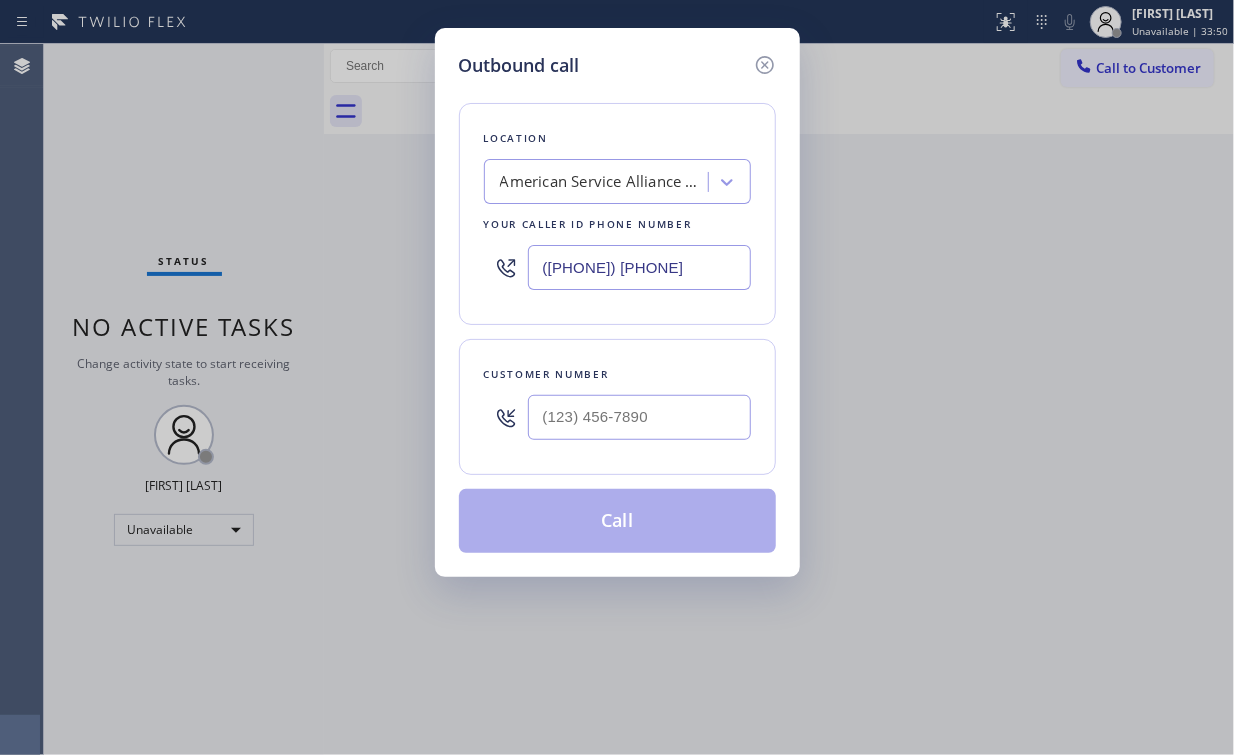 drag, startPoint x: 695, startPoint y: 273, endPoint x: 216, endPoint y: 272, distance: 479.00104 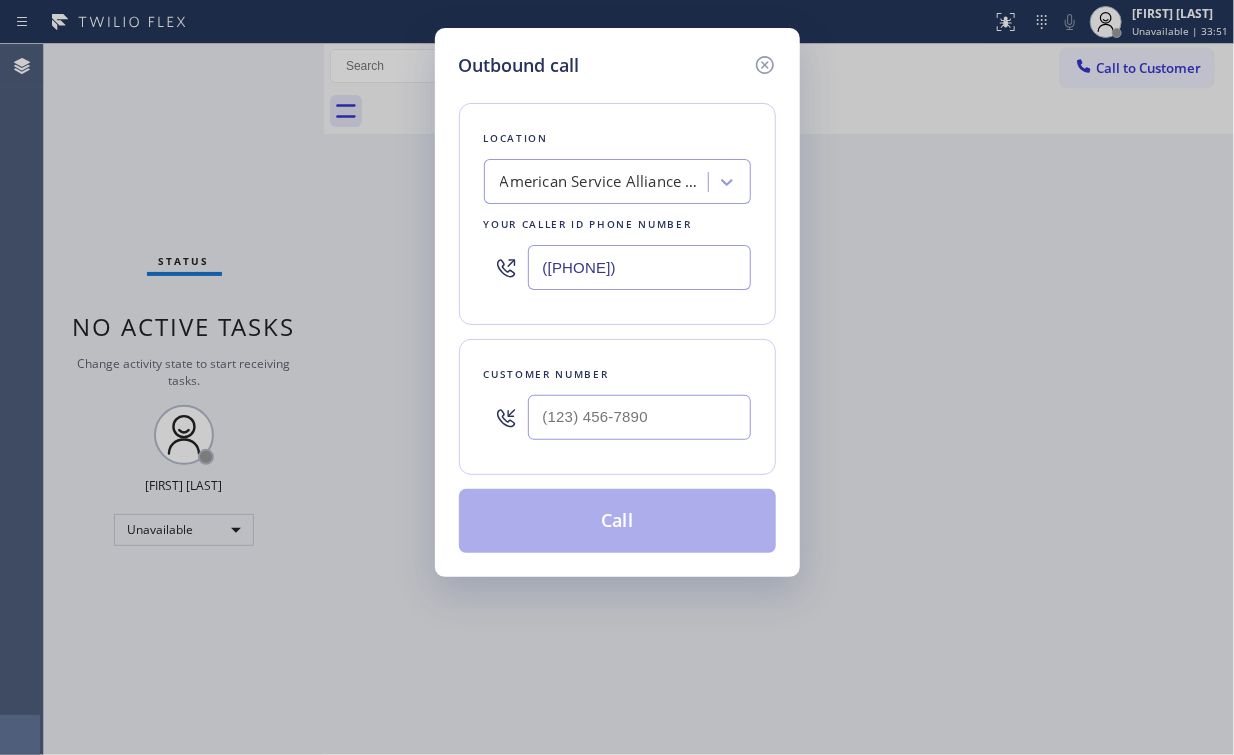 type on "([PHONE])" 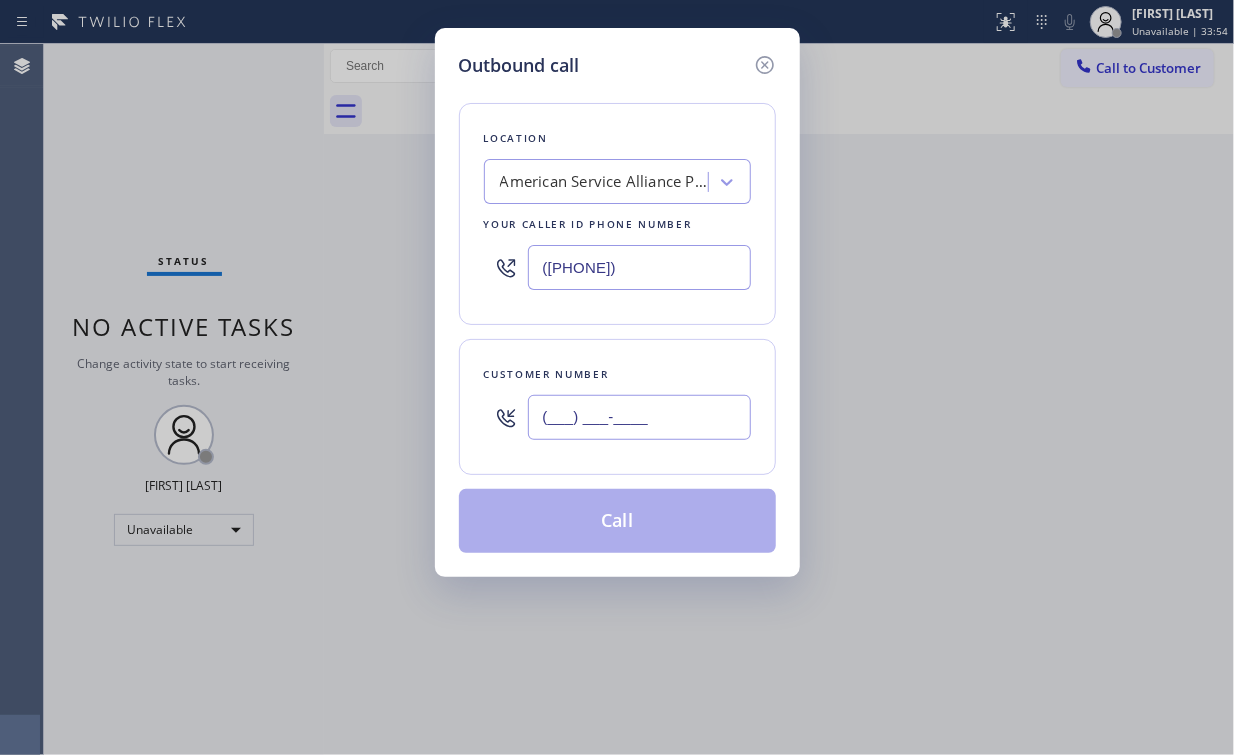 click on "(___) ___-____" at bounding box center (639, 417) 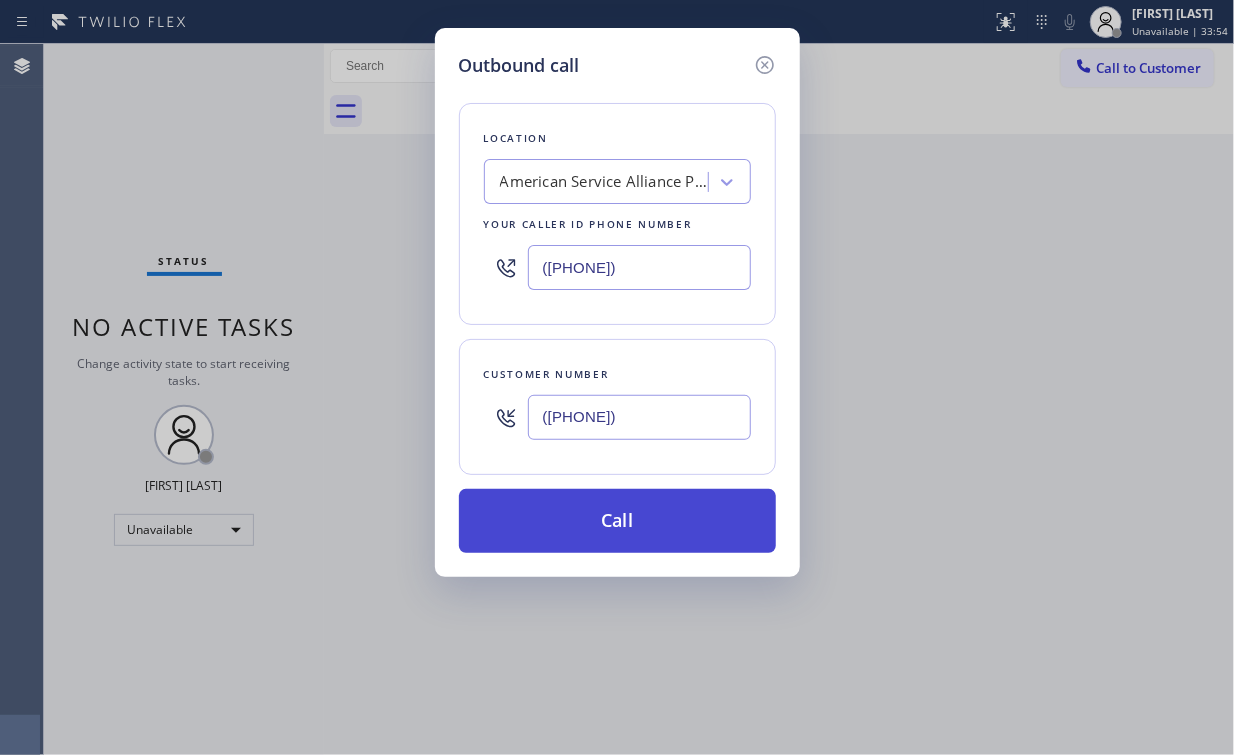type on "([PHONE])" 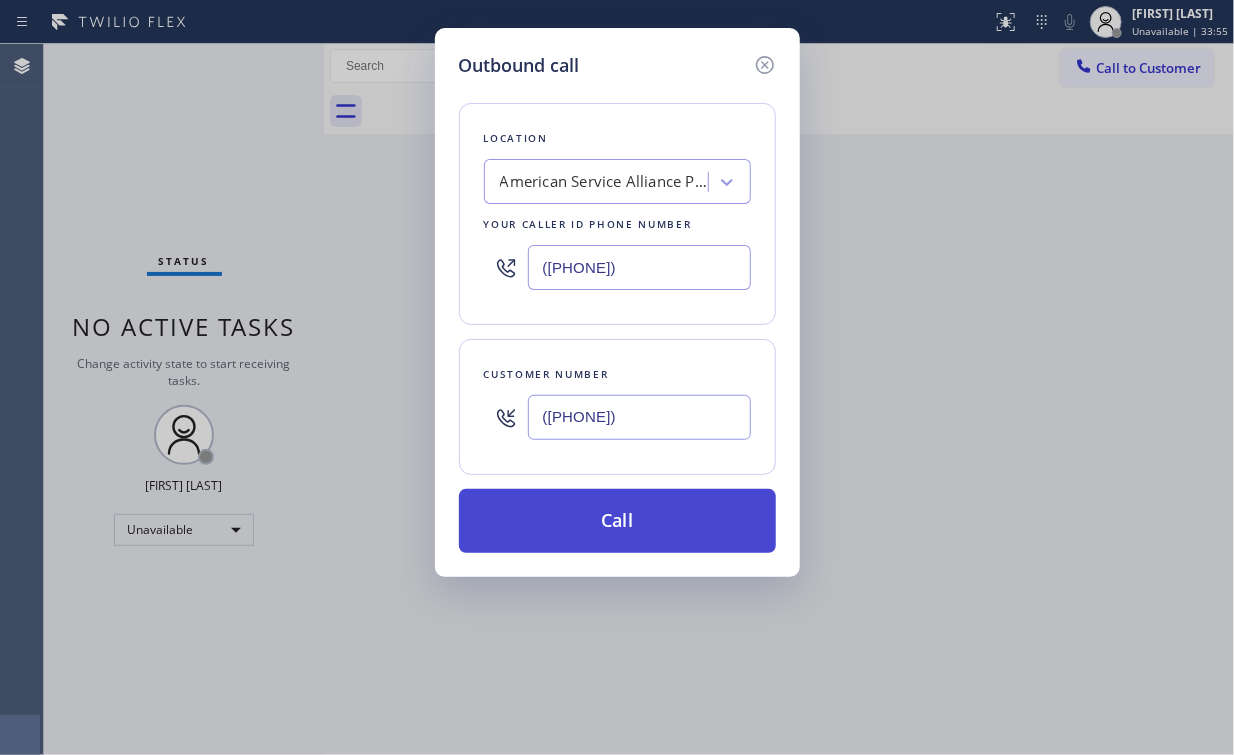 click on "Call" at bounding box center (617, 521) 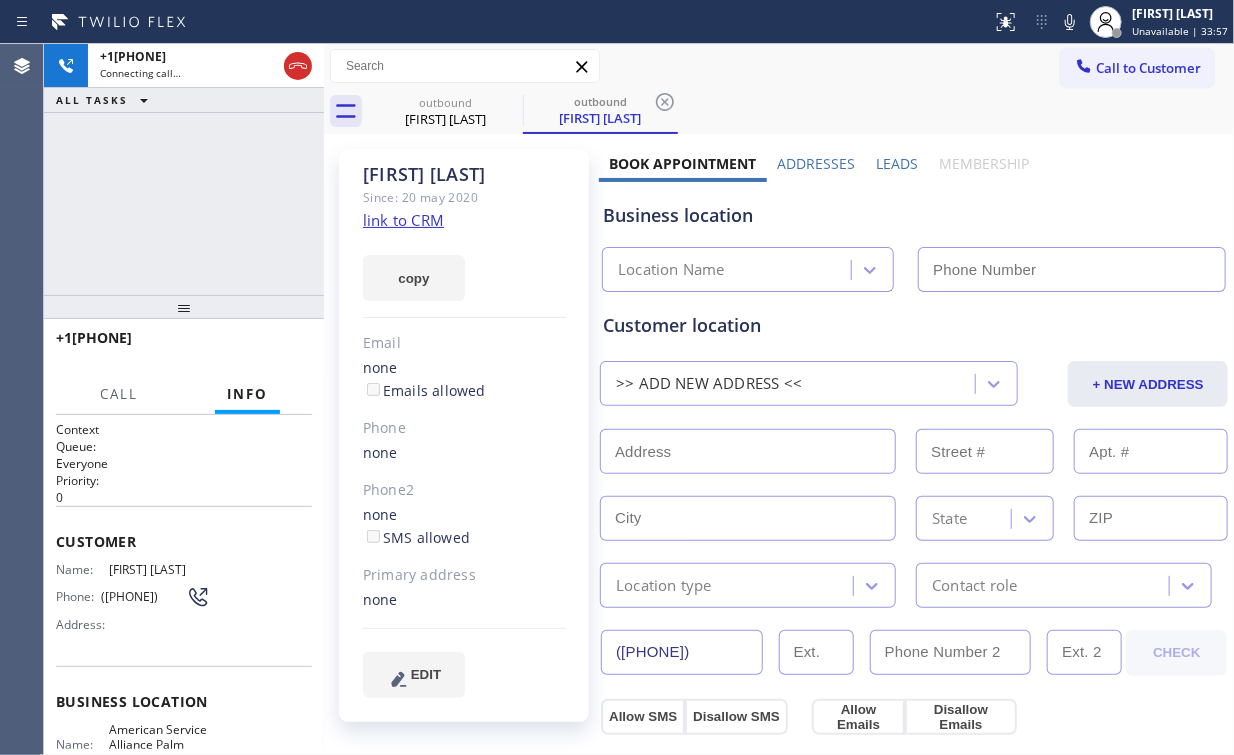 click on "+17143362805 Connecting call… ALL TASKS ALL TASKS ACTIVE TASKS TASKS IN WRAP UP" at bounding box center (184, 169) 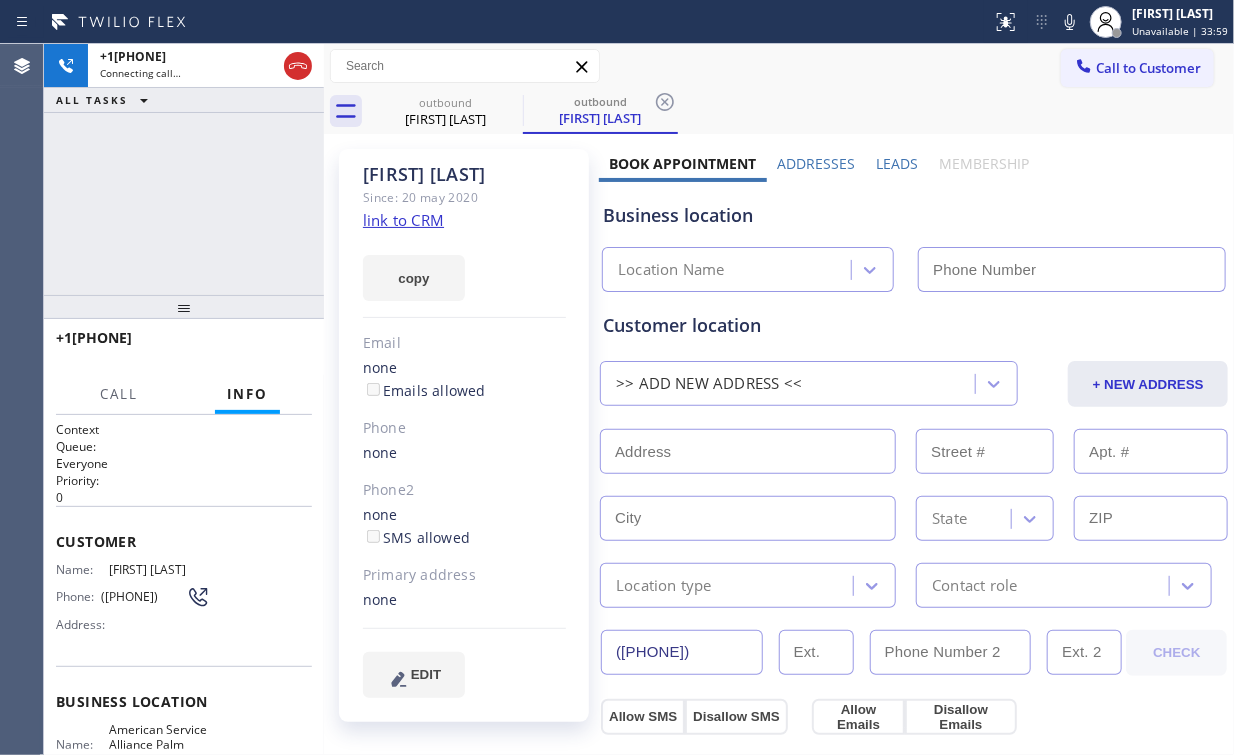 type on "([PHONE])" 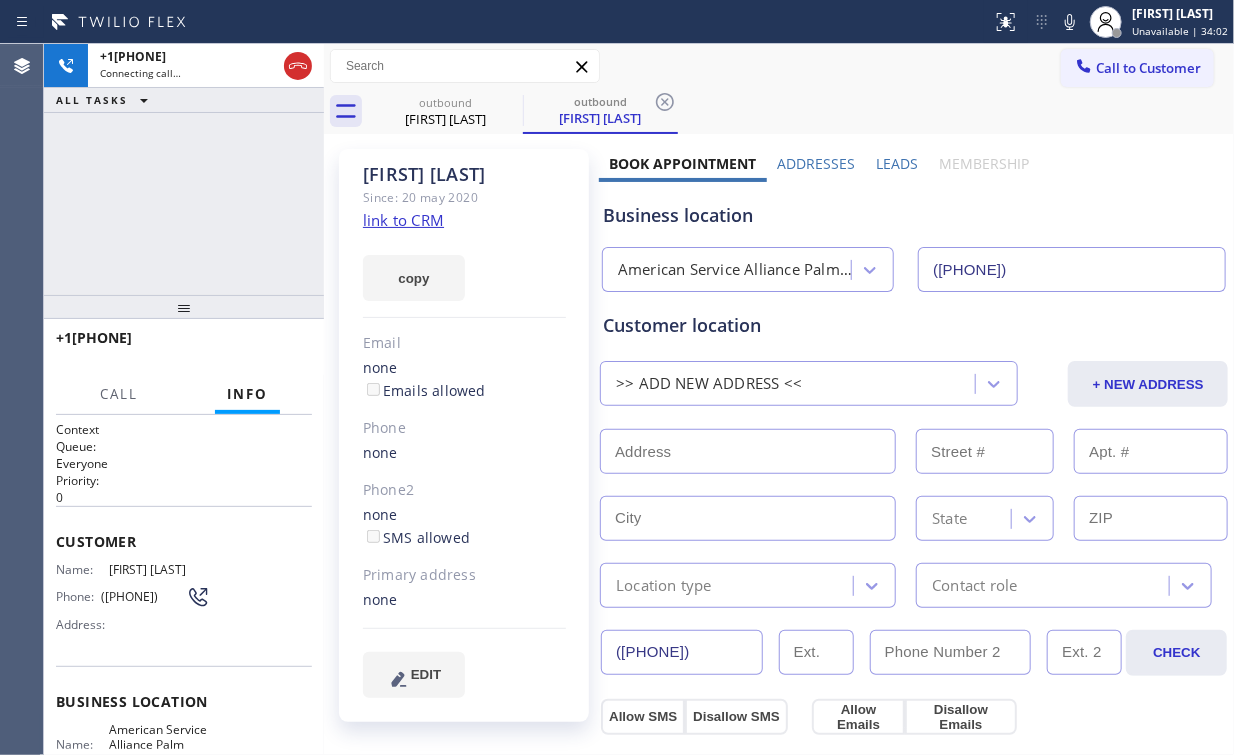 click on "+17143362805 Connecting call… ALL TASKS ALL TASKS ACTIVE TASKS TASKS IN WRAP UP" at bounding box center [184, 169] 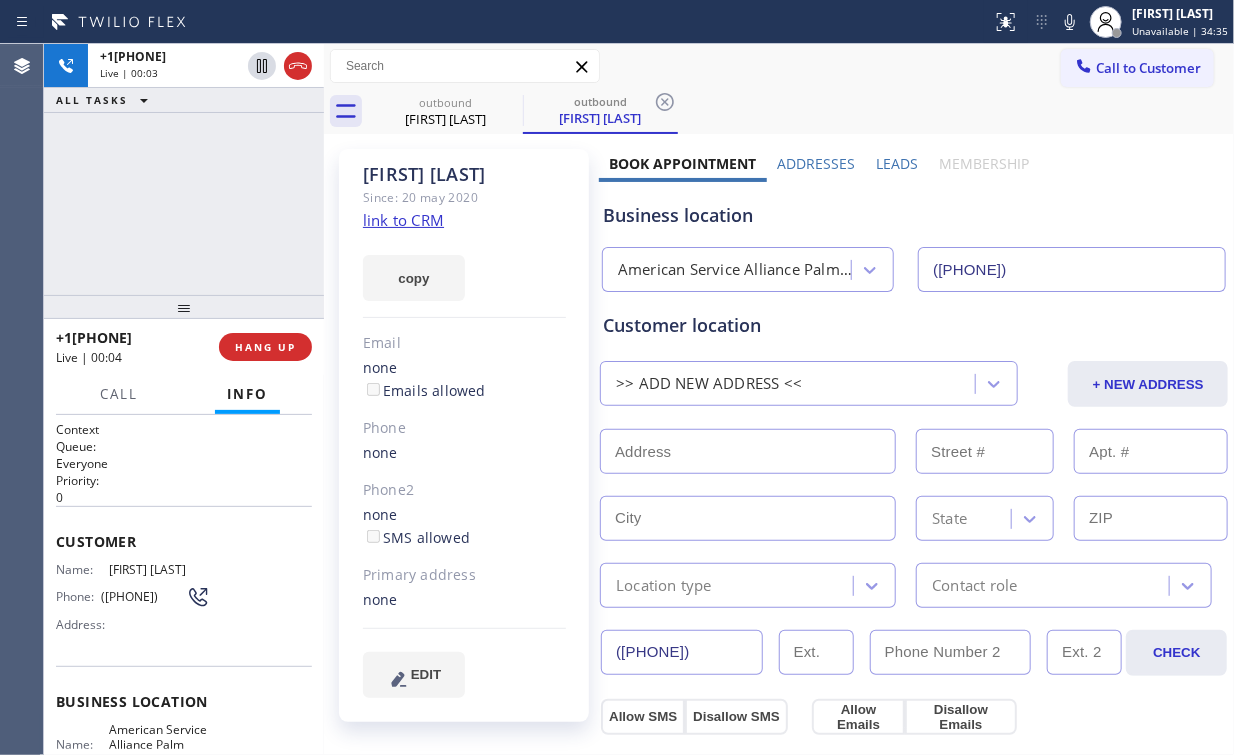 click on "+17143362805 Live | 00:03 ALL TASKS ALL TASKS ACTIVE TASKS TASKS IN WRAP UP" at bounding box center (184, 169) 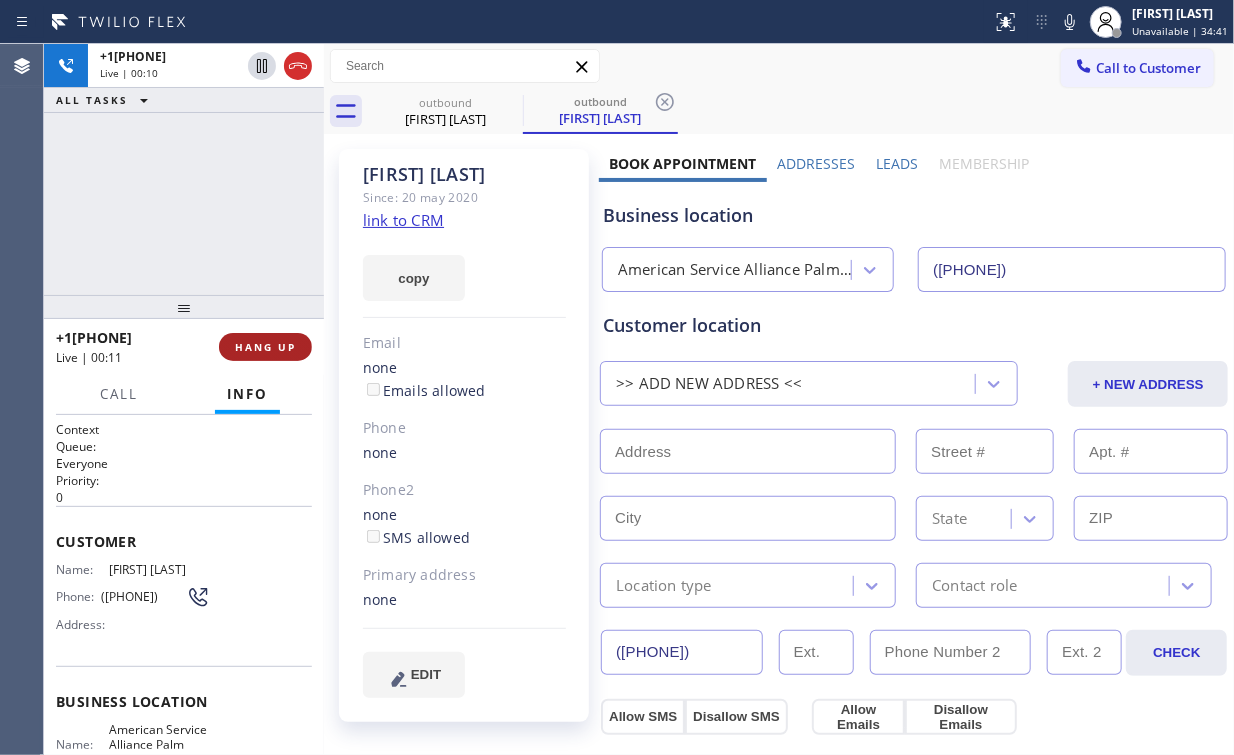 click on "HANG UP" at bounding box center [265, 347] 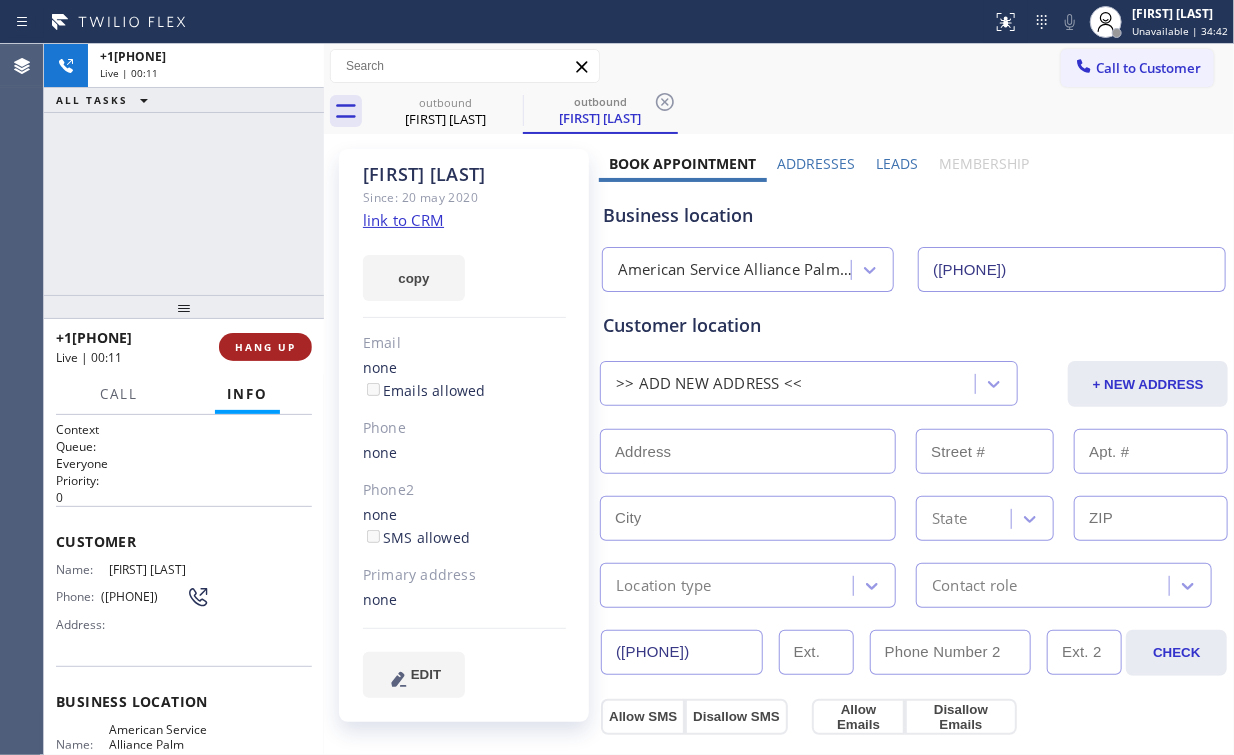 click on "HANG UP" at bounding box center (265, 347) 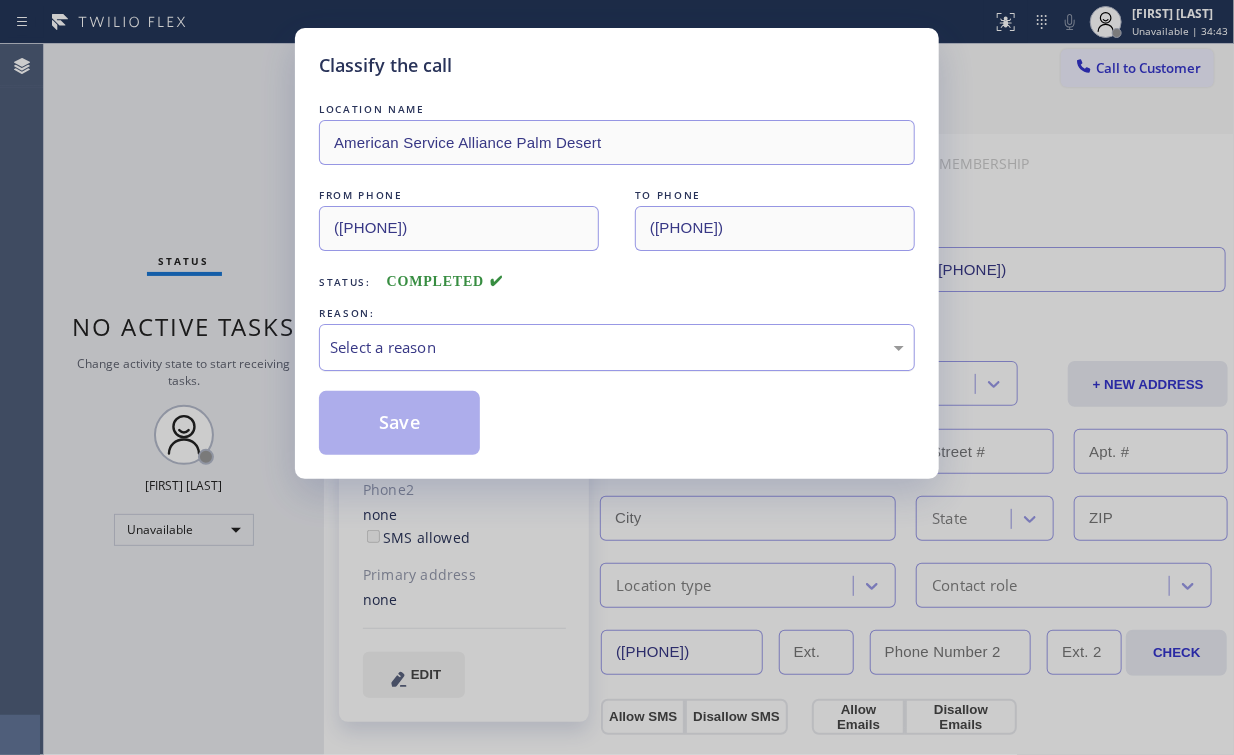 drag, startPoint x: 394, startPoint y: 341, endPoint x: 400, endPoint y: 365, distance: 24.738634 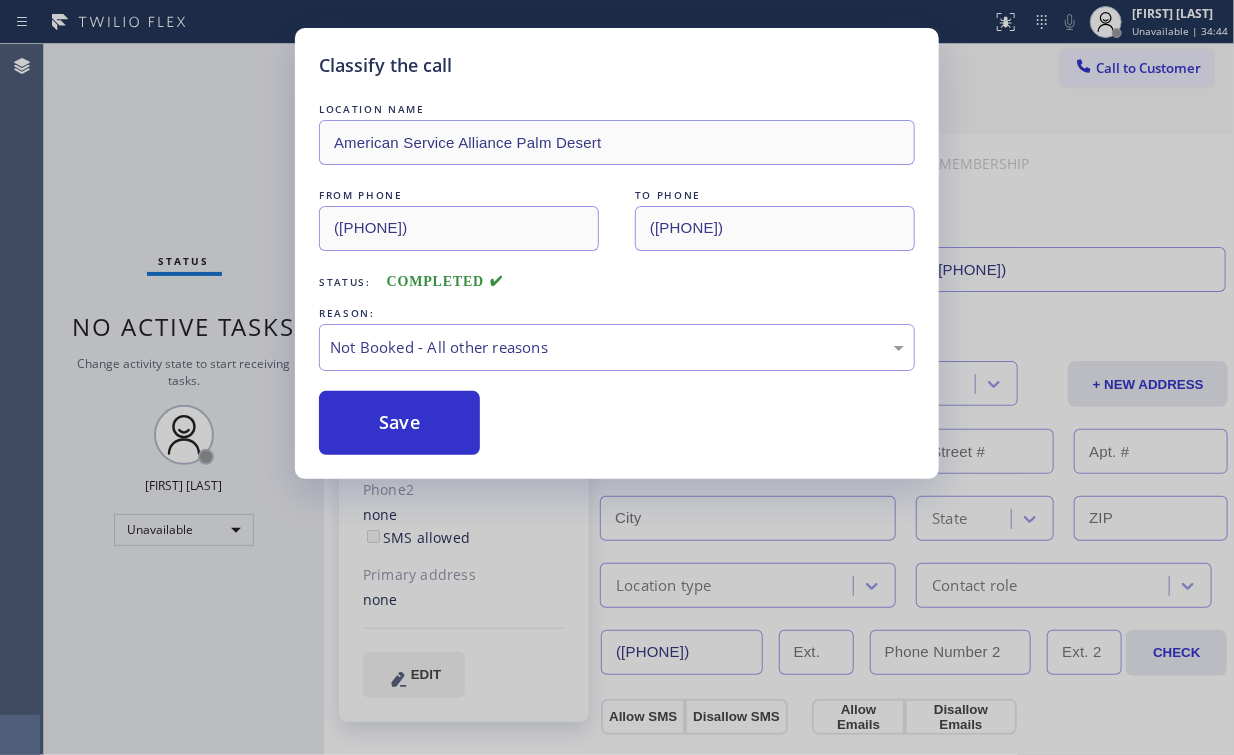 drag, startPoint x: 405, startPoint y: 419, endPoint x: 202, endPoint y: 227, distance: 279.41547 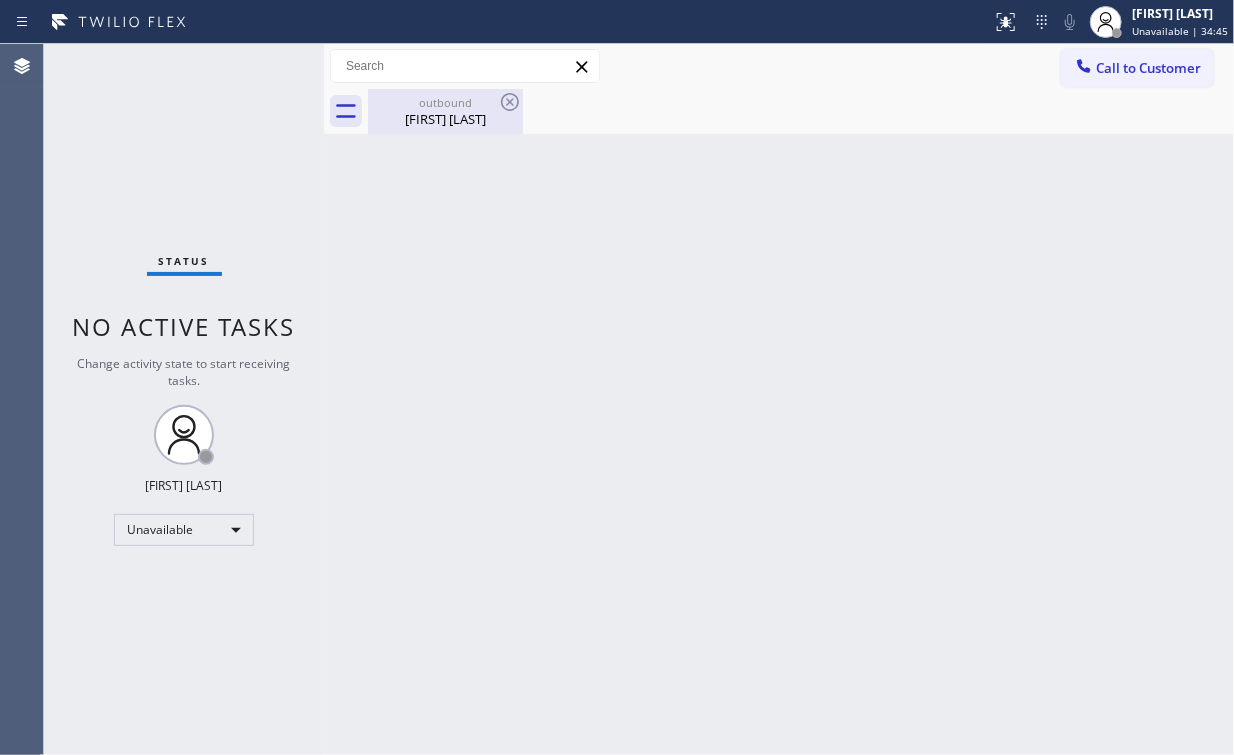 drag, startPoint x: 418, startPoint y: 105, endPoint x: 466, endPoint y: 107, distance: 48.04165 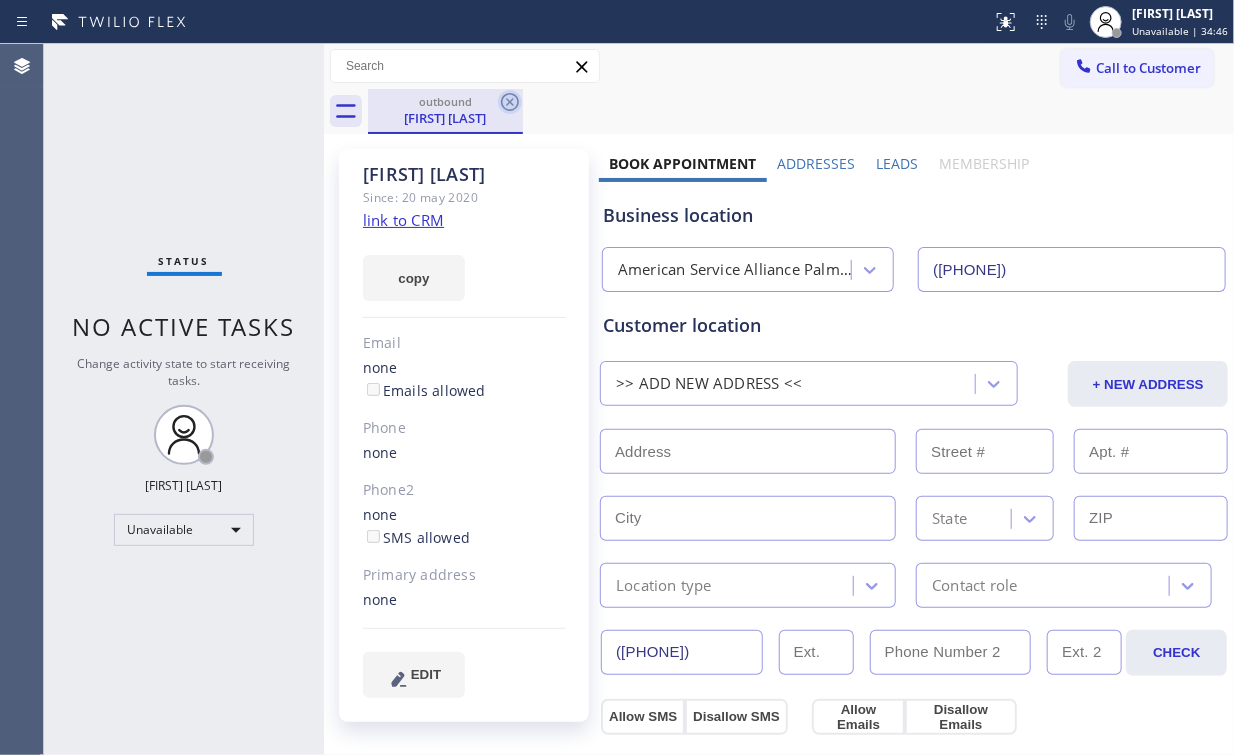 click 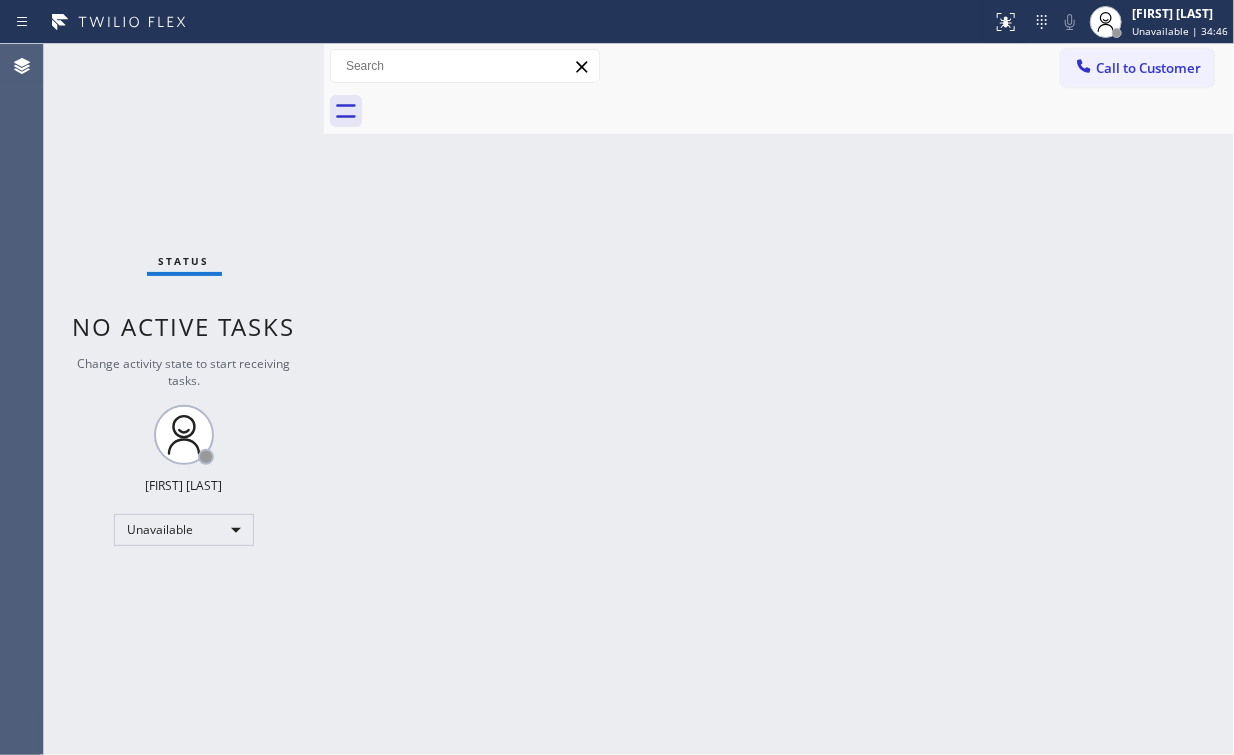 click on "Status   No active tasks     Change activity state to start receiving tasks.   Arnold Verallo Unavailable" at bounding box center (184, 399) 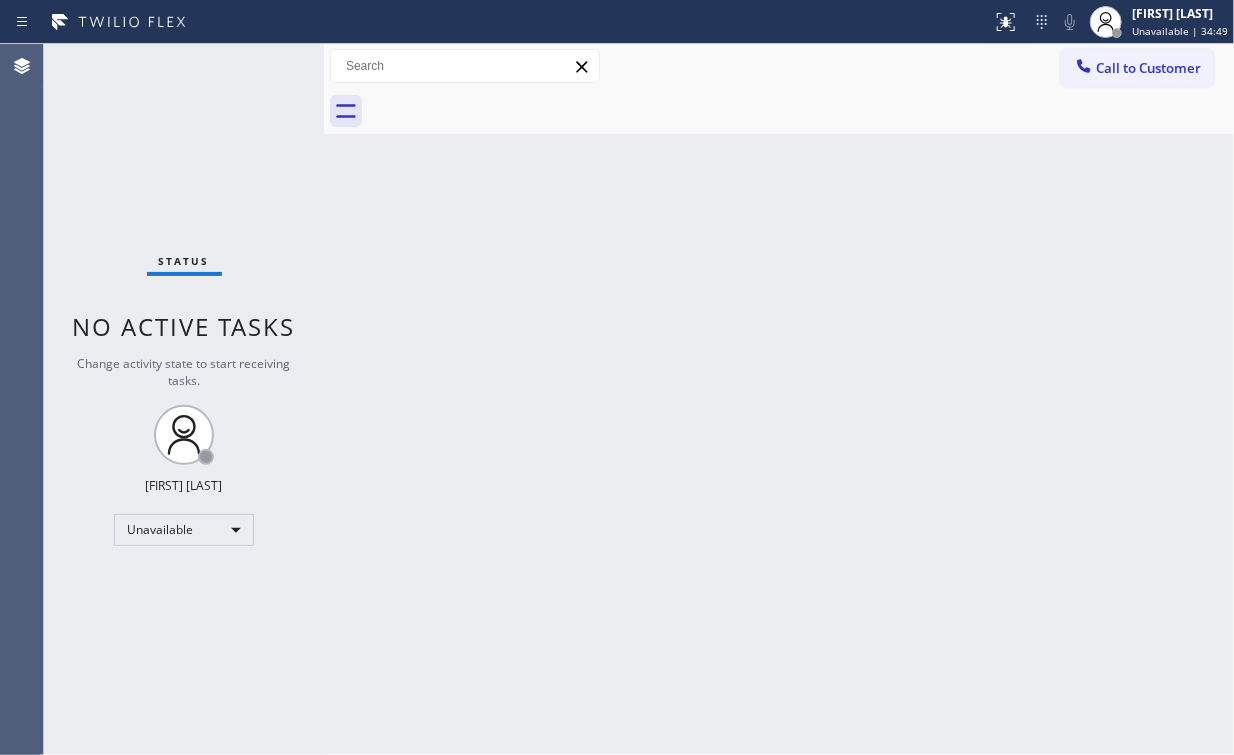 click on "Call to Customer" at bounding box center [1137, 68] 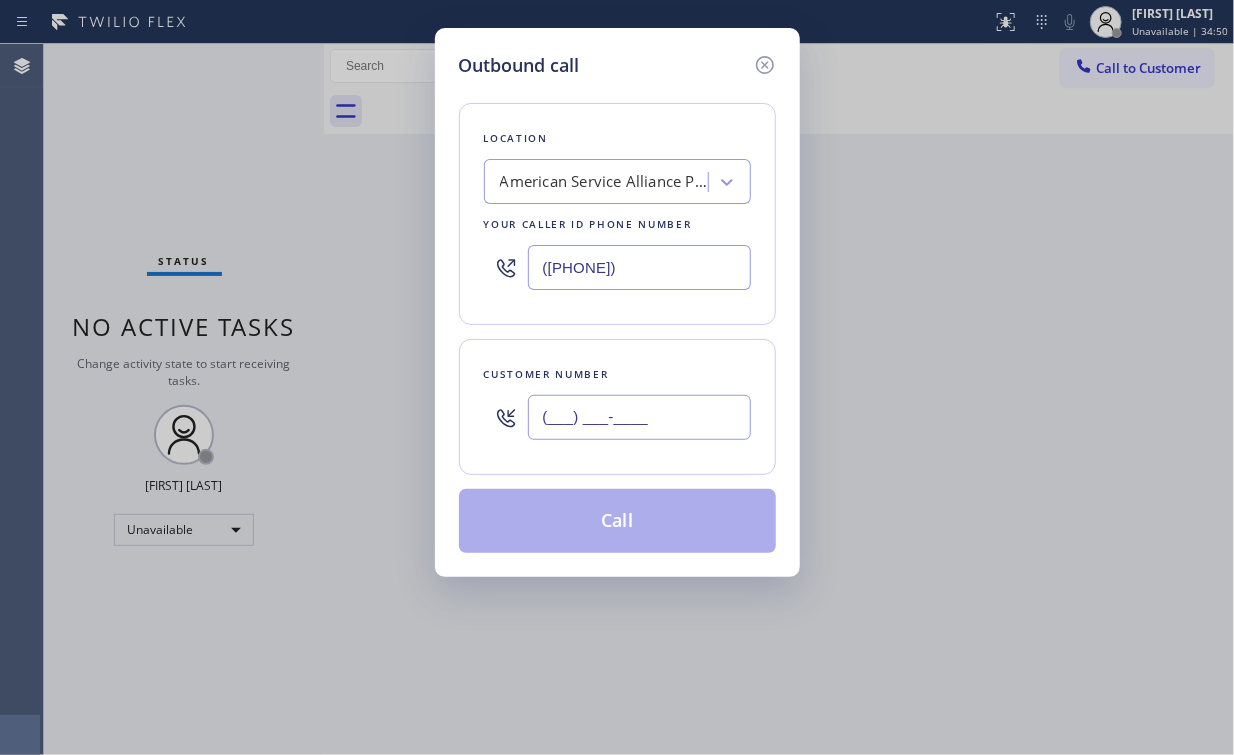 click on "(___) ___-____" at bounding box center [639, 417] 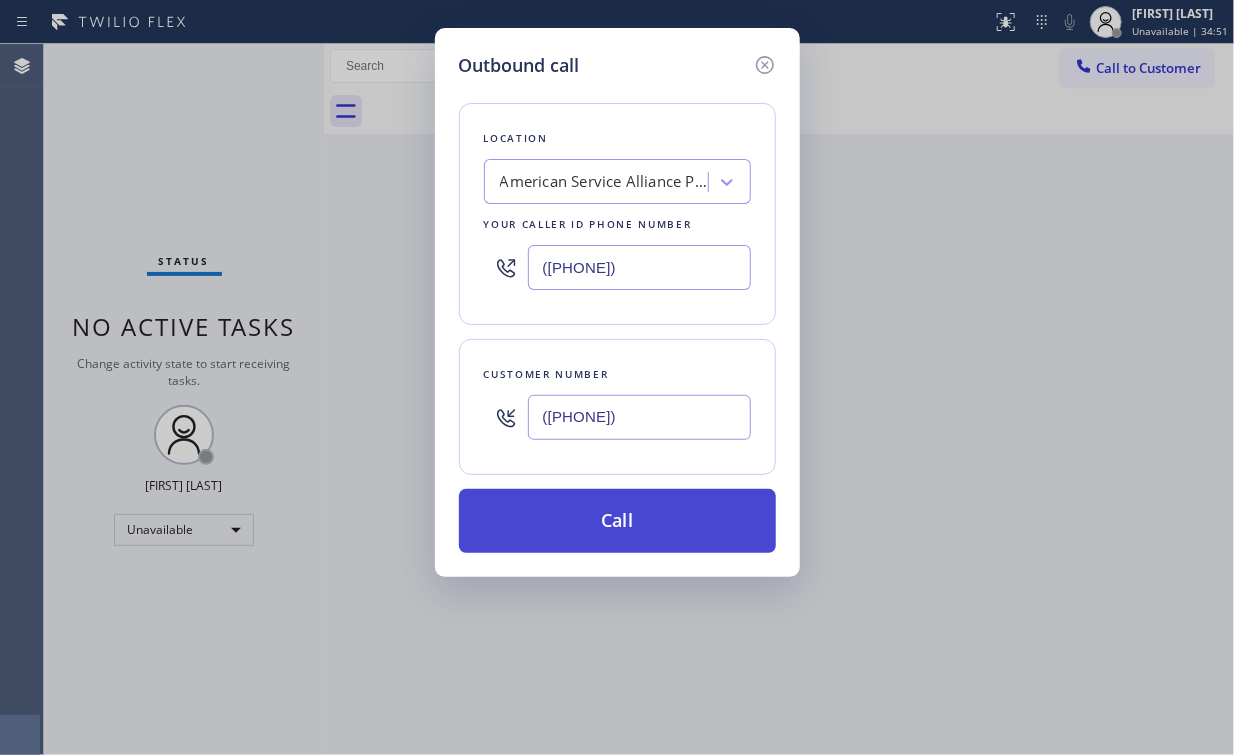 type on "([PHONE])" 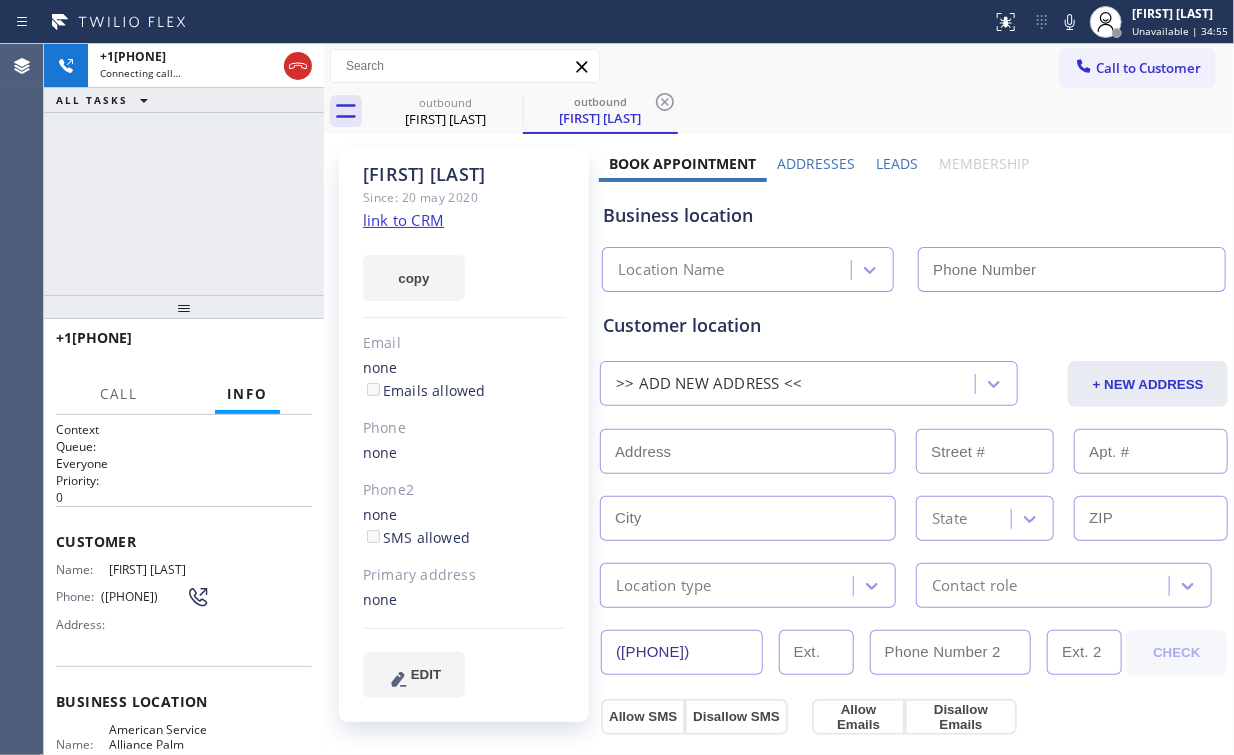 type on "([PHONE])" 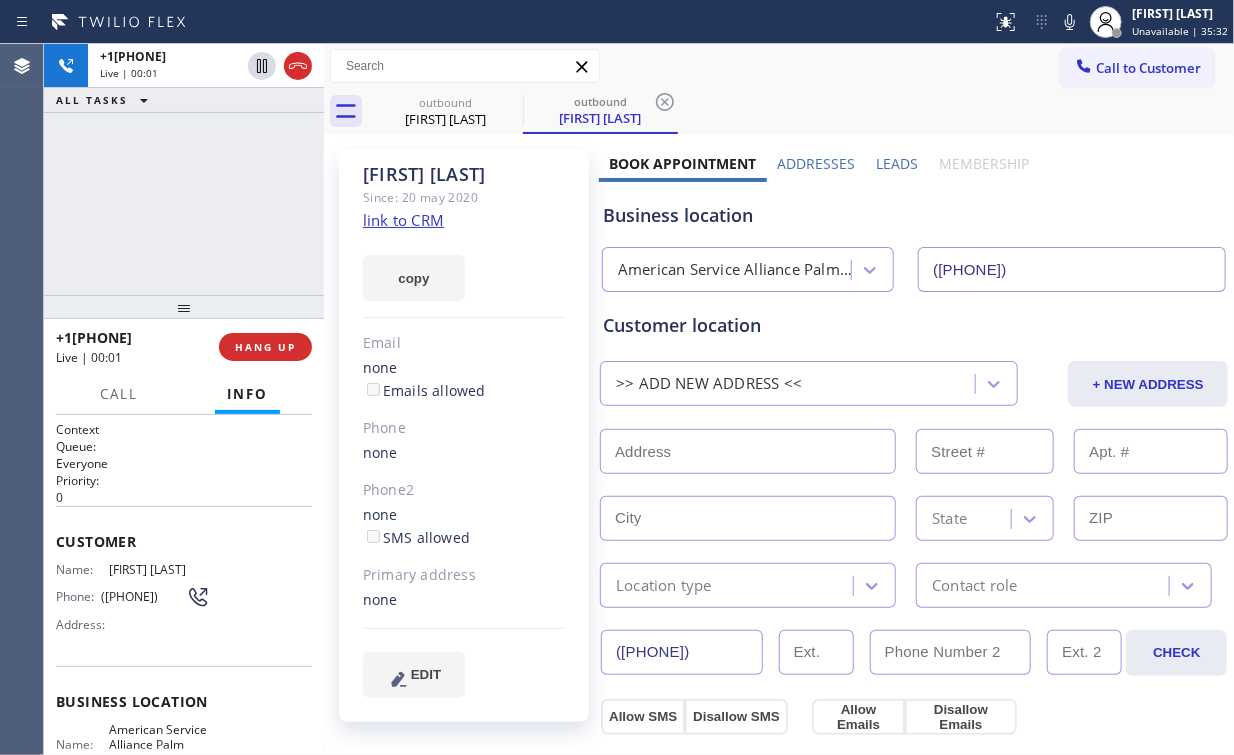 drag, startPoint x: 142, startPoint y: 181, endPoint x: 152, endPoint y: 196, distance: 18.027756 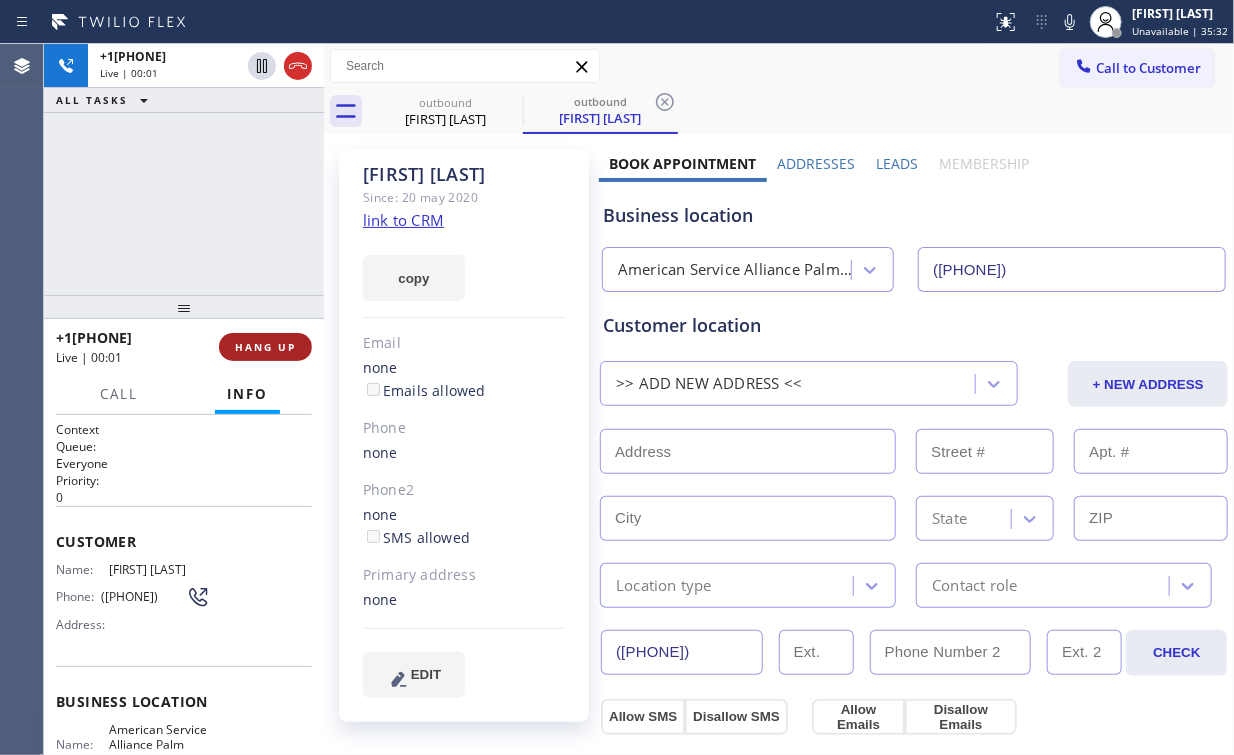 click on "HANG UP" at bounding box center [265, 347] 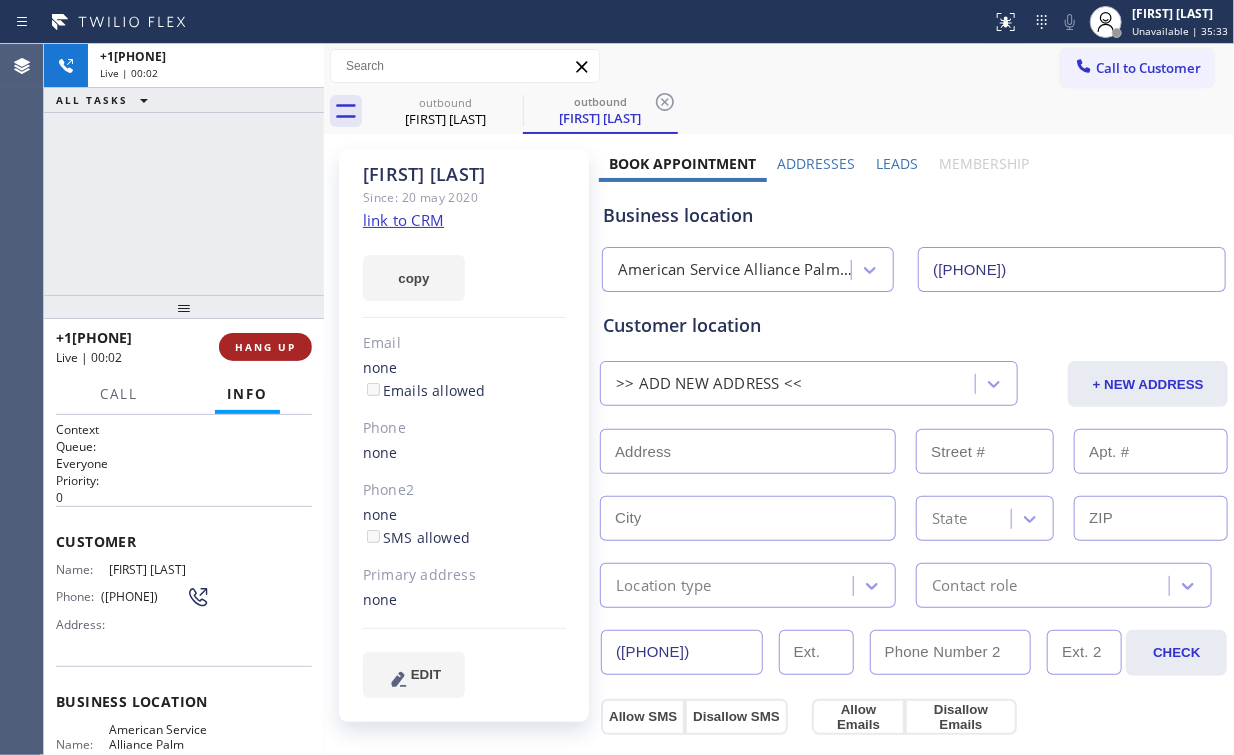 click on "HANG UP" at bounding box center [265, 347] 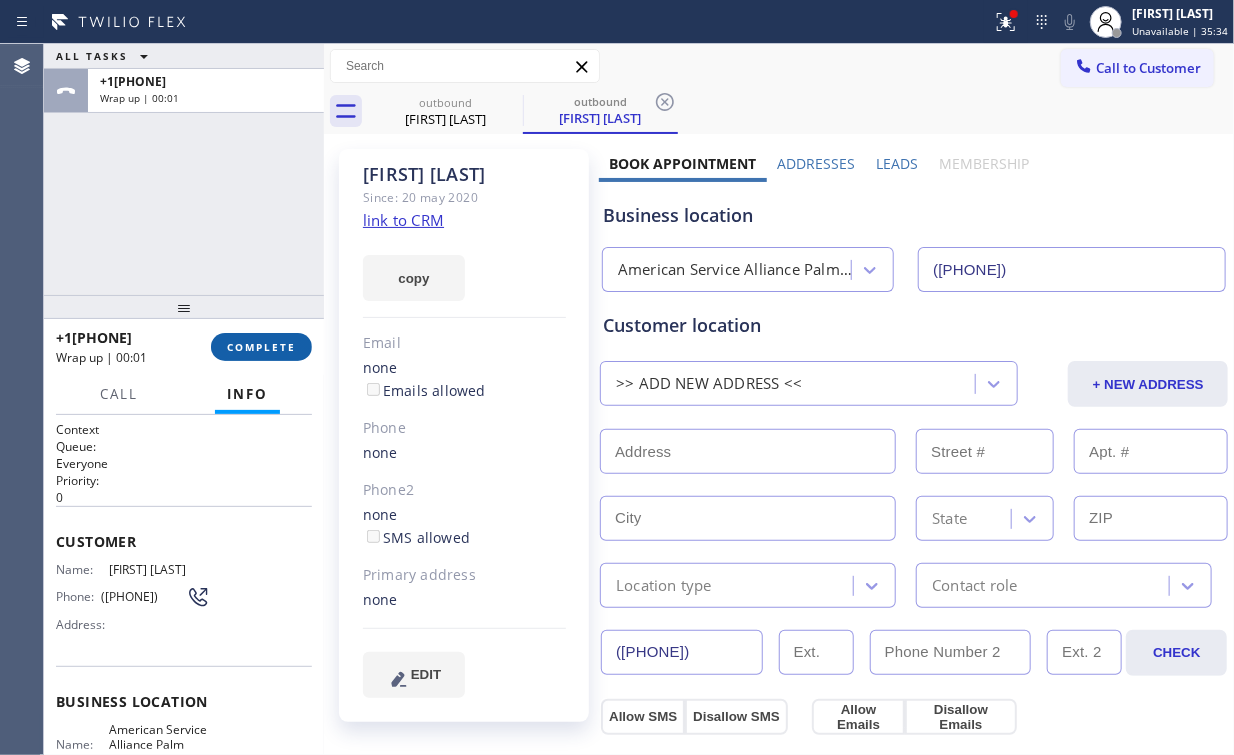 click on "COMPLETE" at bounding box center (261, 347) 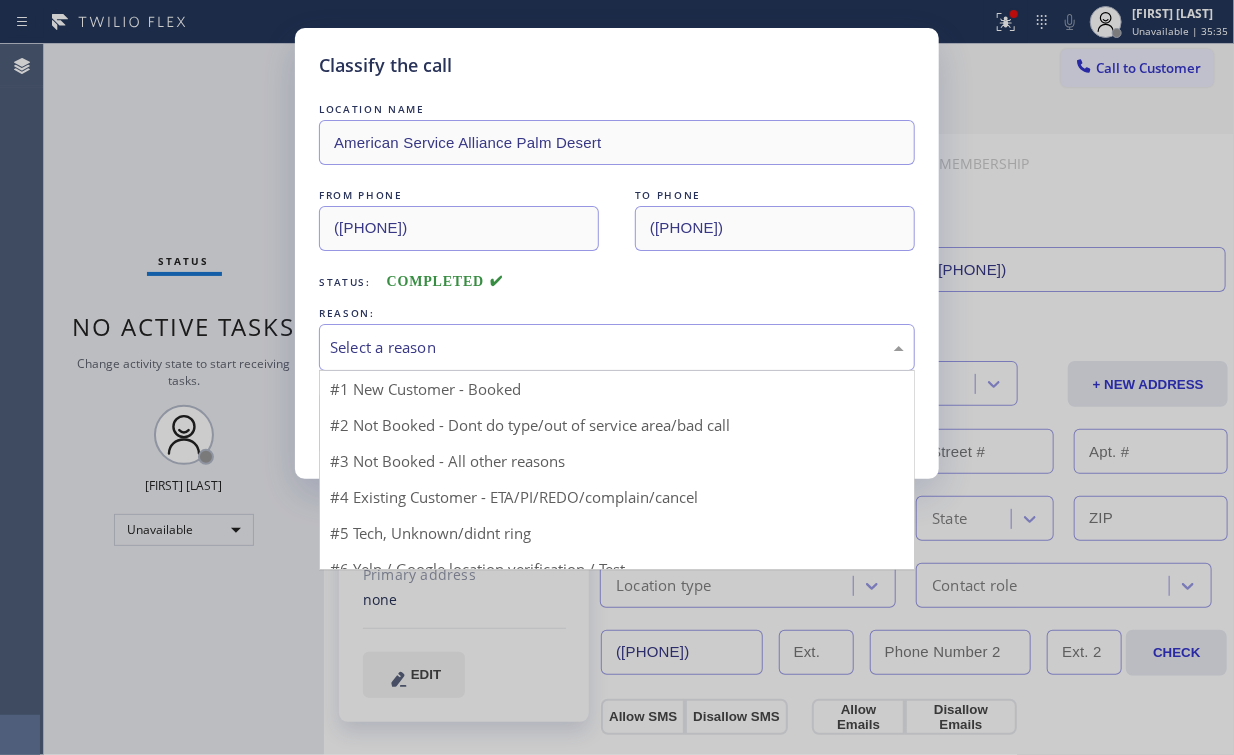 click on "Select a reason" at bounding box center (617, 347) 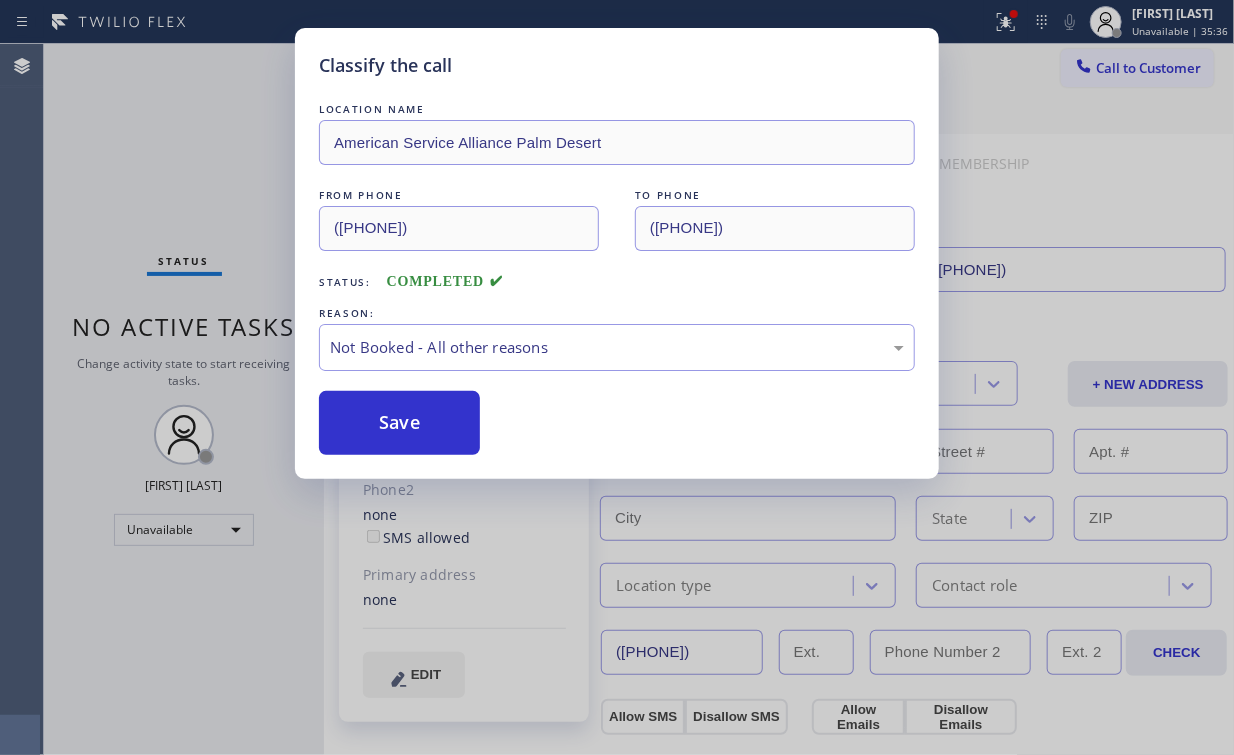 drag, startPoint x: 406, startPoint y: 413, endPoint x: 164, endPoint y: 156, distance: 353.00568 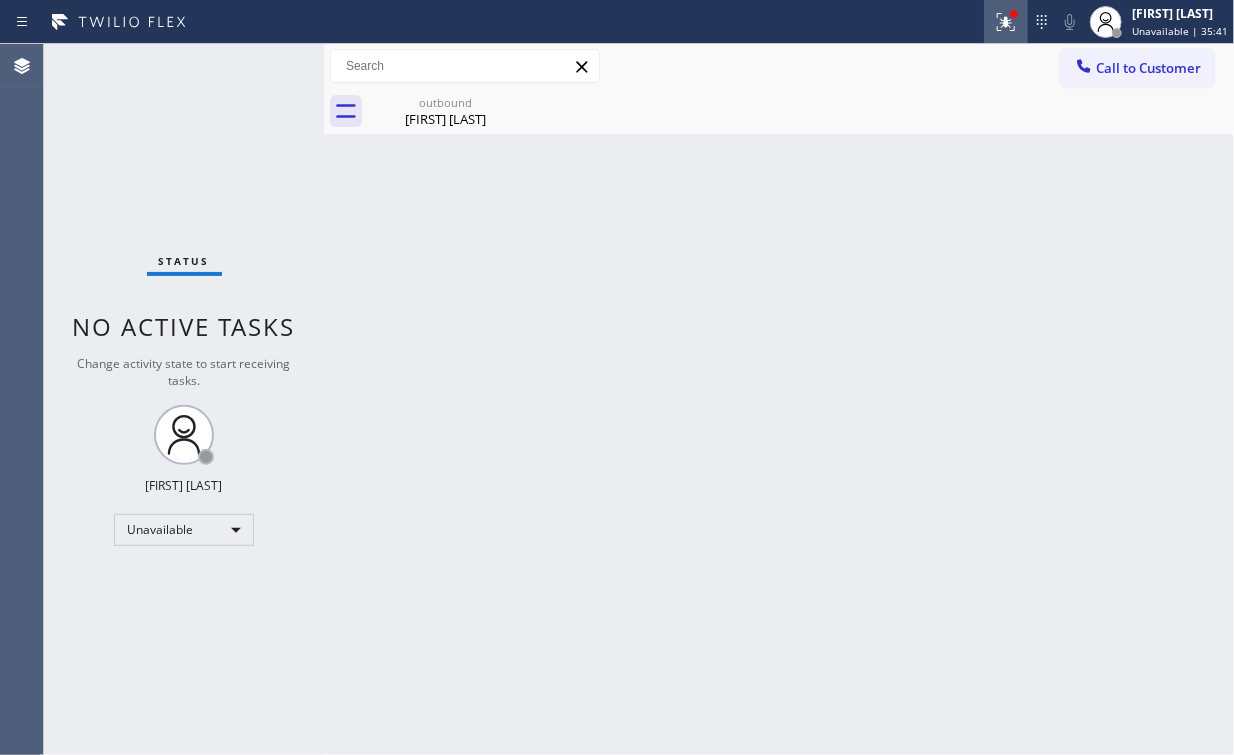 click 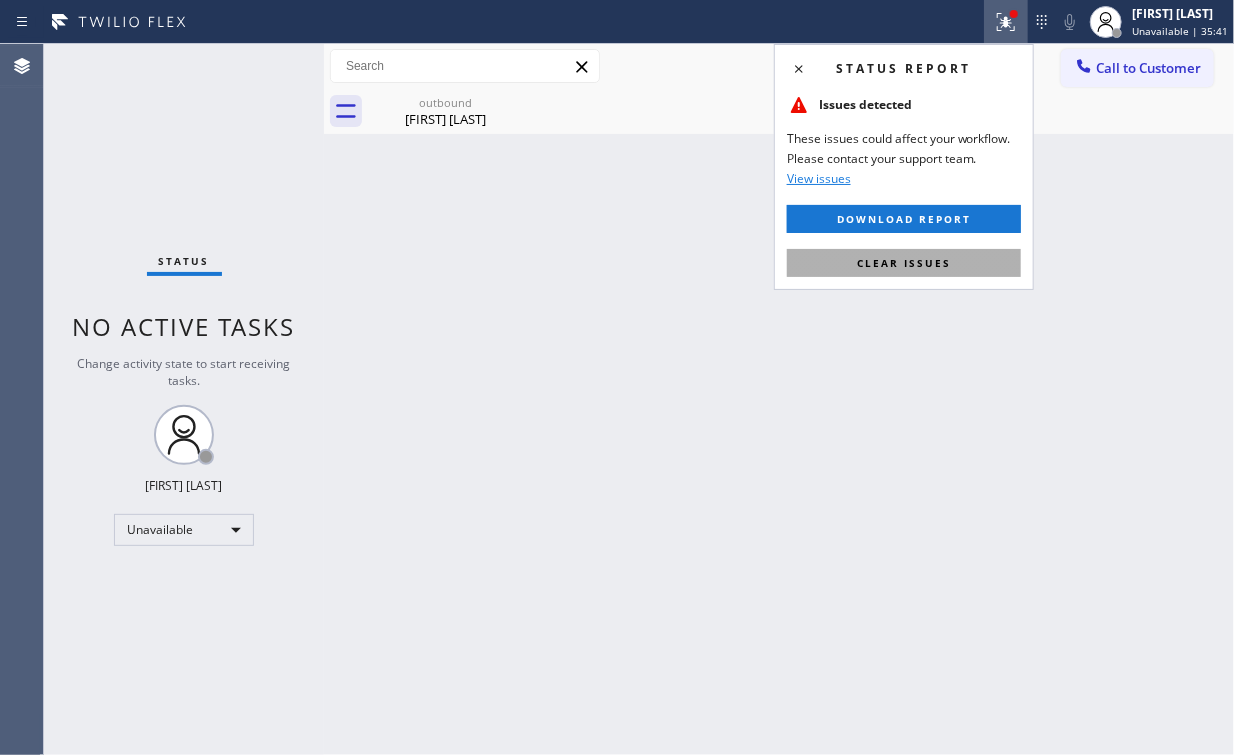 click on "Clear issues" at bounding box center (904, 263) 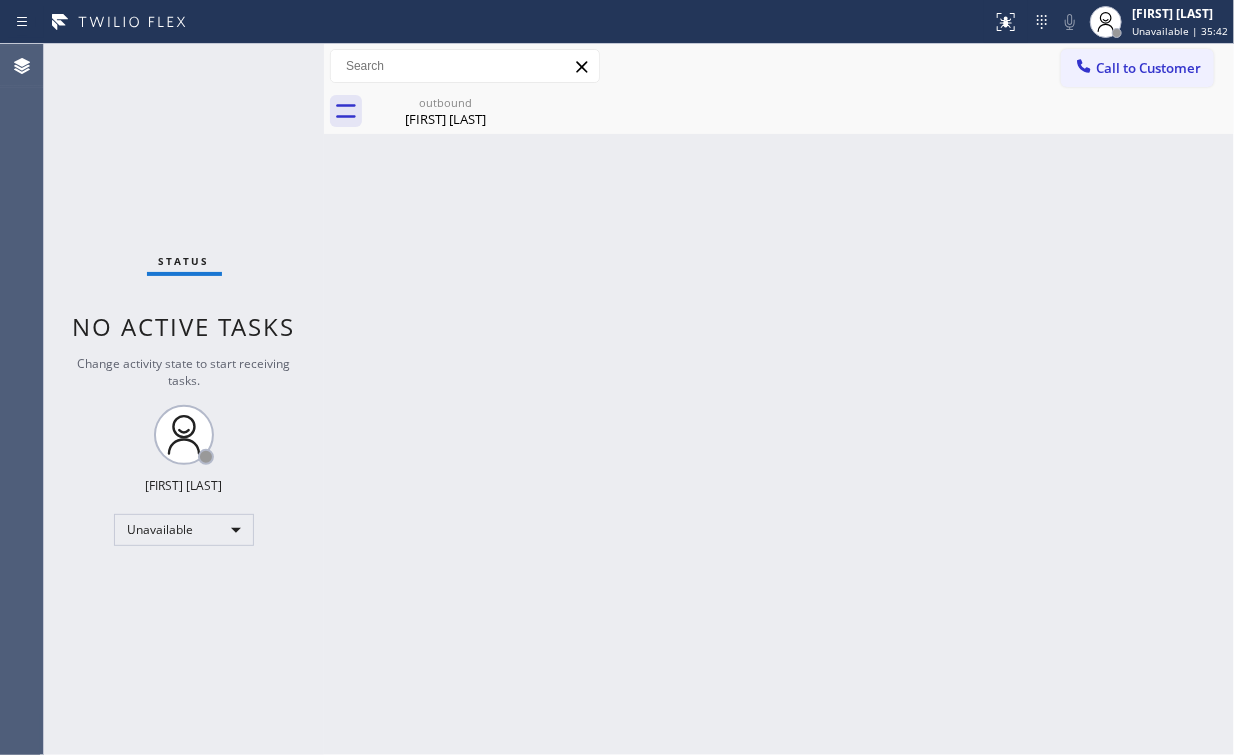 drag, startPoint x: 1098, startPoint y: 216, endPoint x: 1144, endPoint y: 116, distance: 110.0727 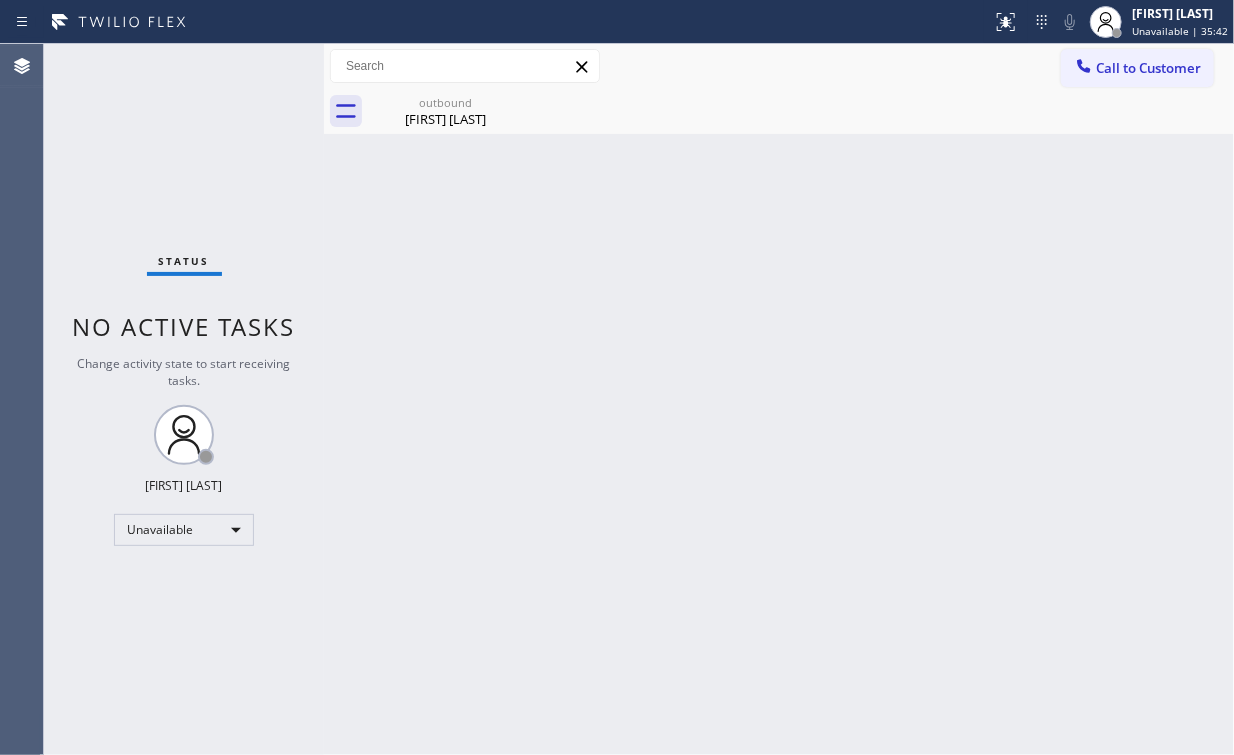 drag, startPoint x: 1137, startPoint y: 61, endPoint x: 666, endPoint y: 274, distance: 516.9236 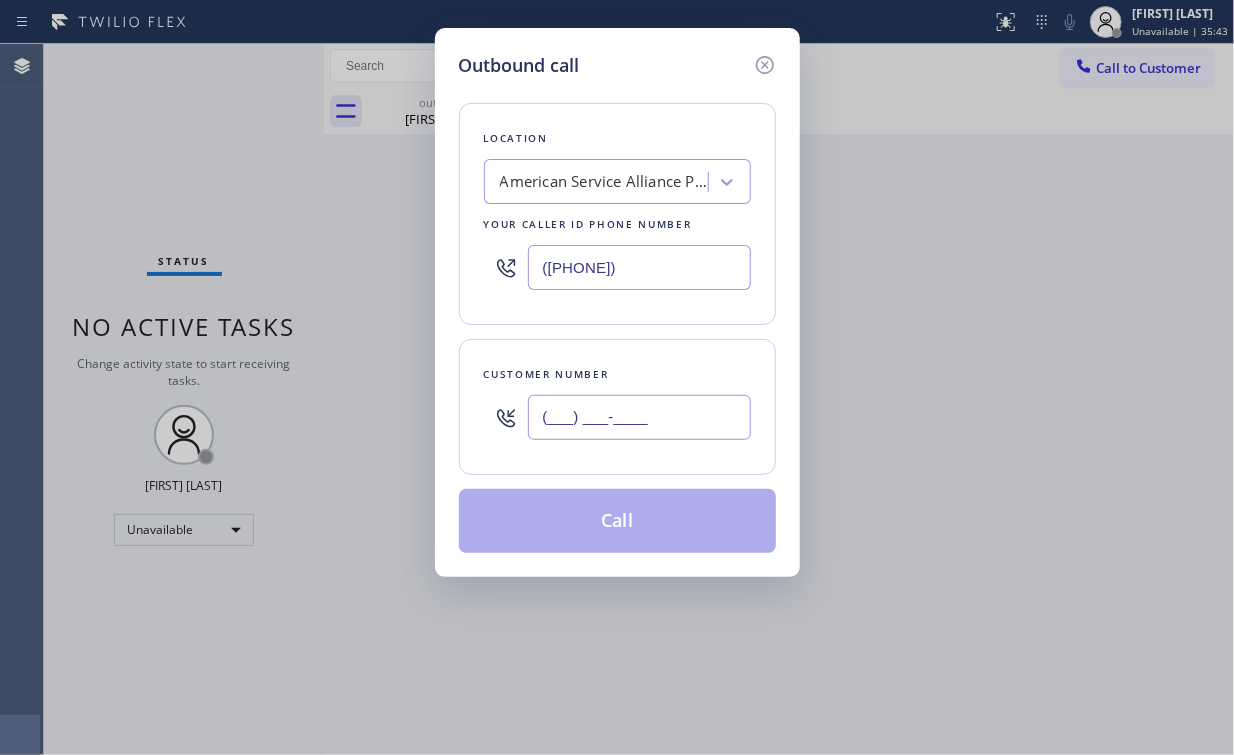 click on "(___) ___-____" at bounding box center [639, 417] 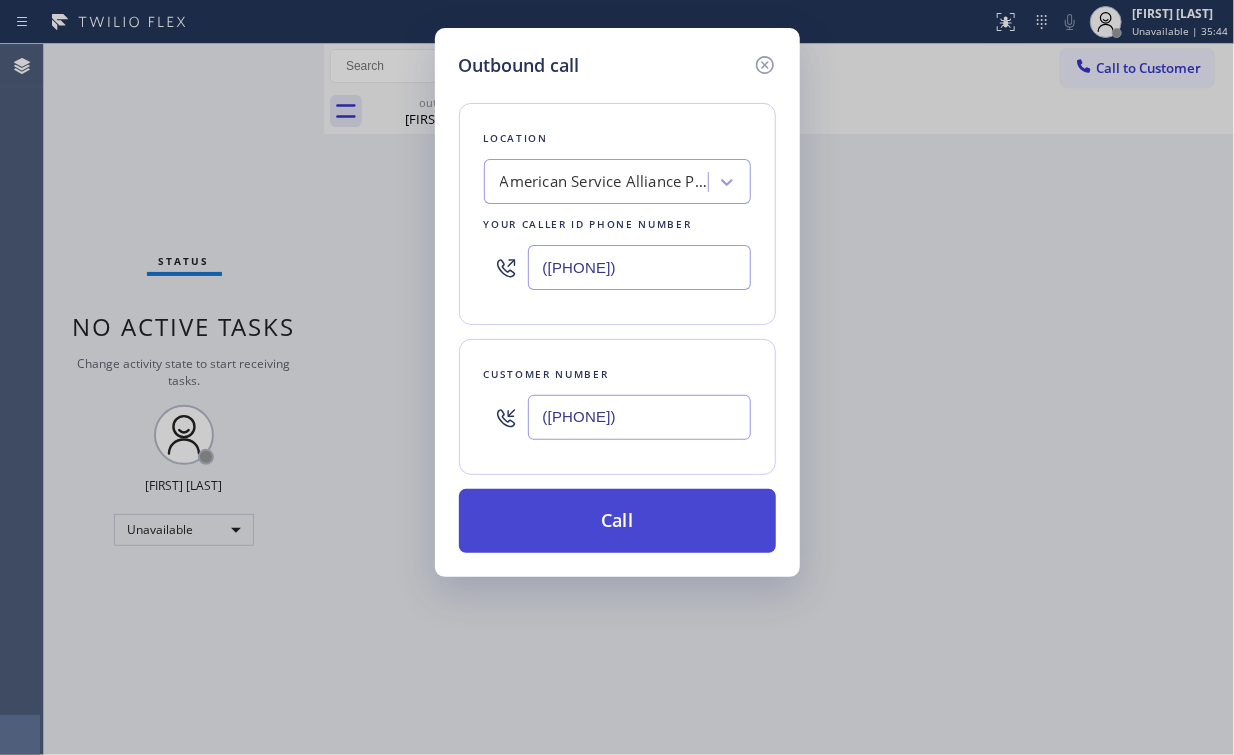 type on "([PHONE])" 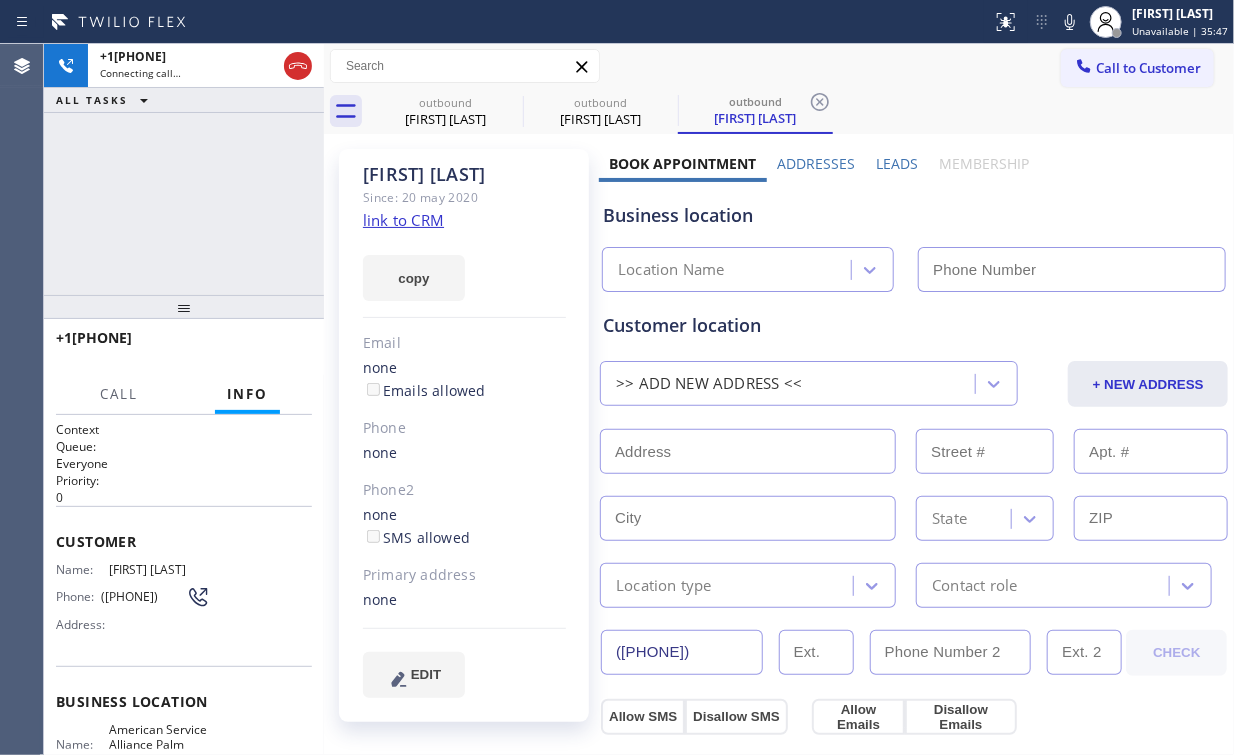 click on "+19179512712 Connecting call… ALL TASKS ALL TASKS ACTIVE TASKS TASKS IN WRAP UP" at bounding box center [184, 169] 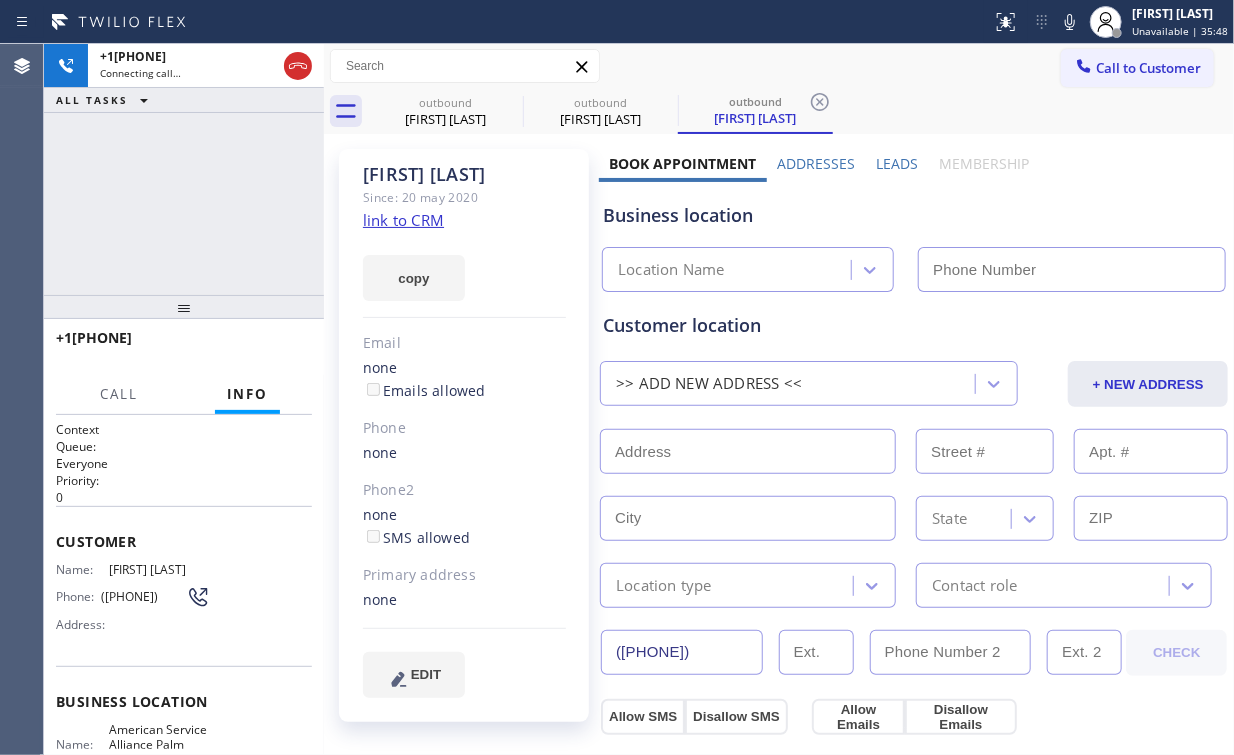 type on "([PHONE])" 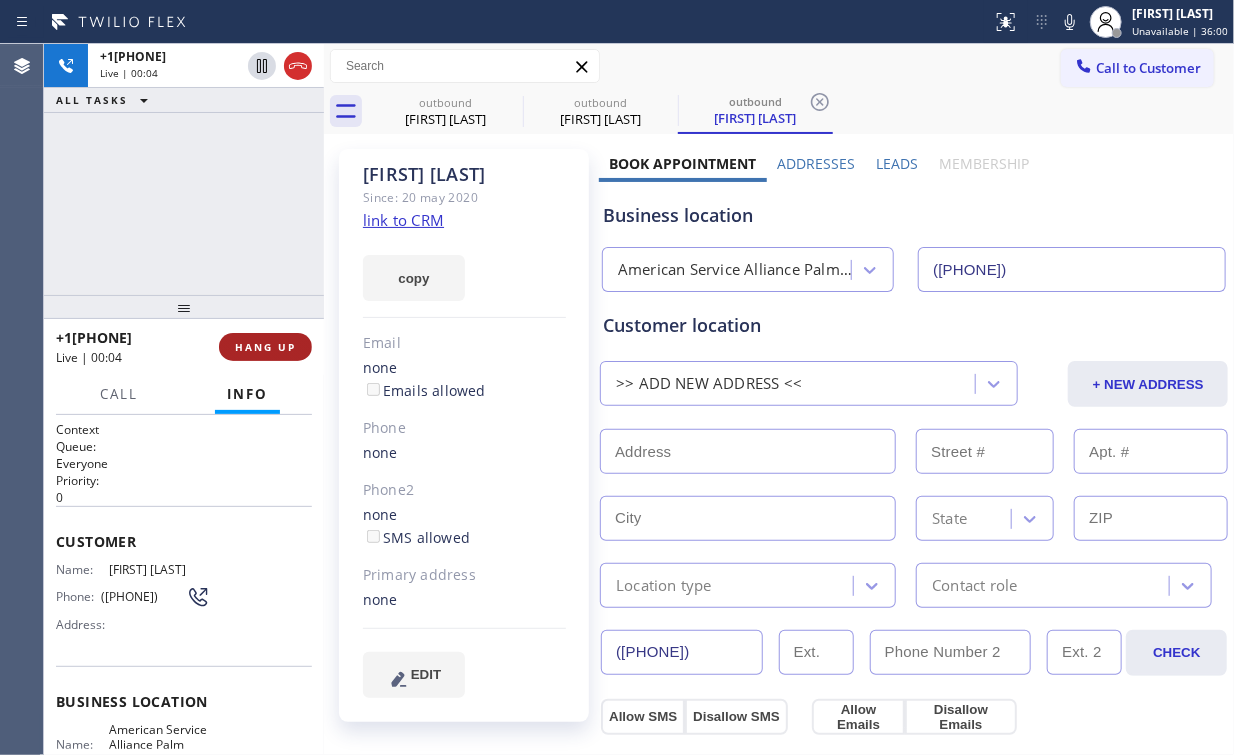 click on "HANG UP" at bounding box center (265, 347) 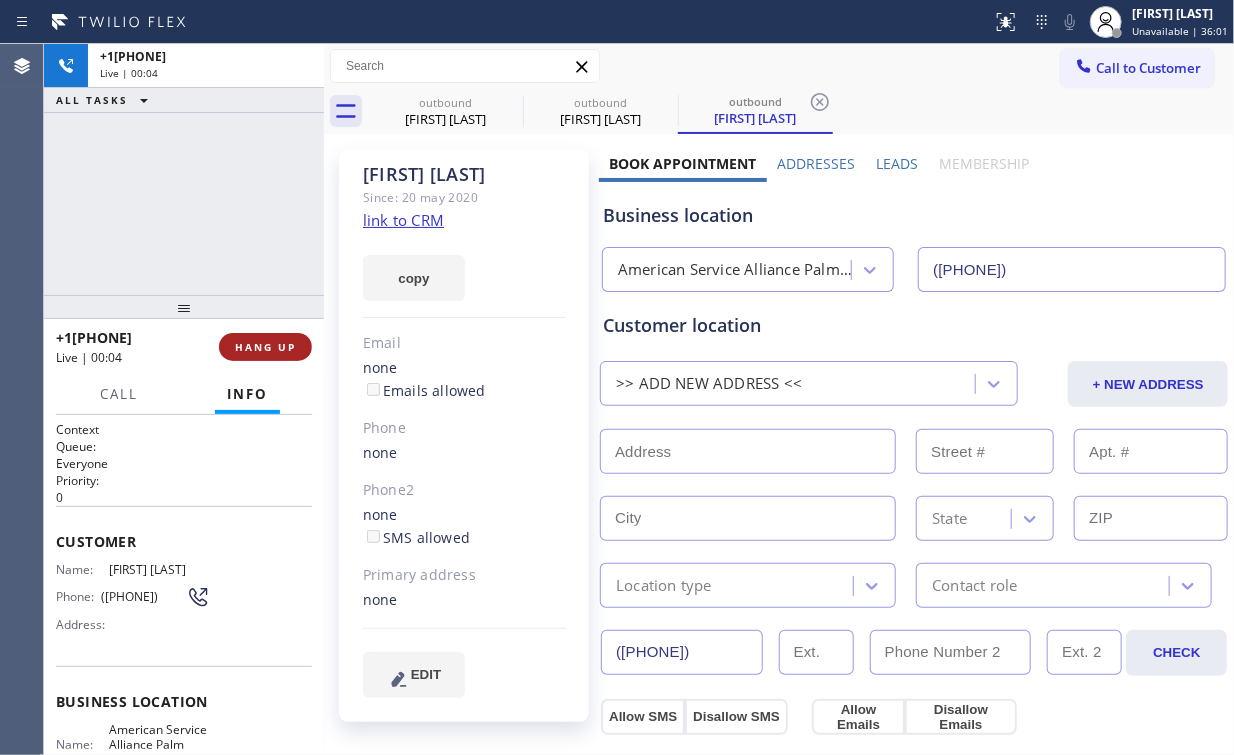 click on "HANG UP" at bounding box center (265, 347) 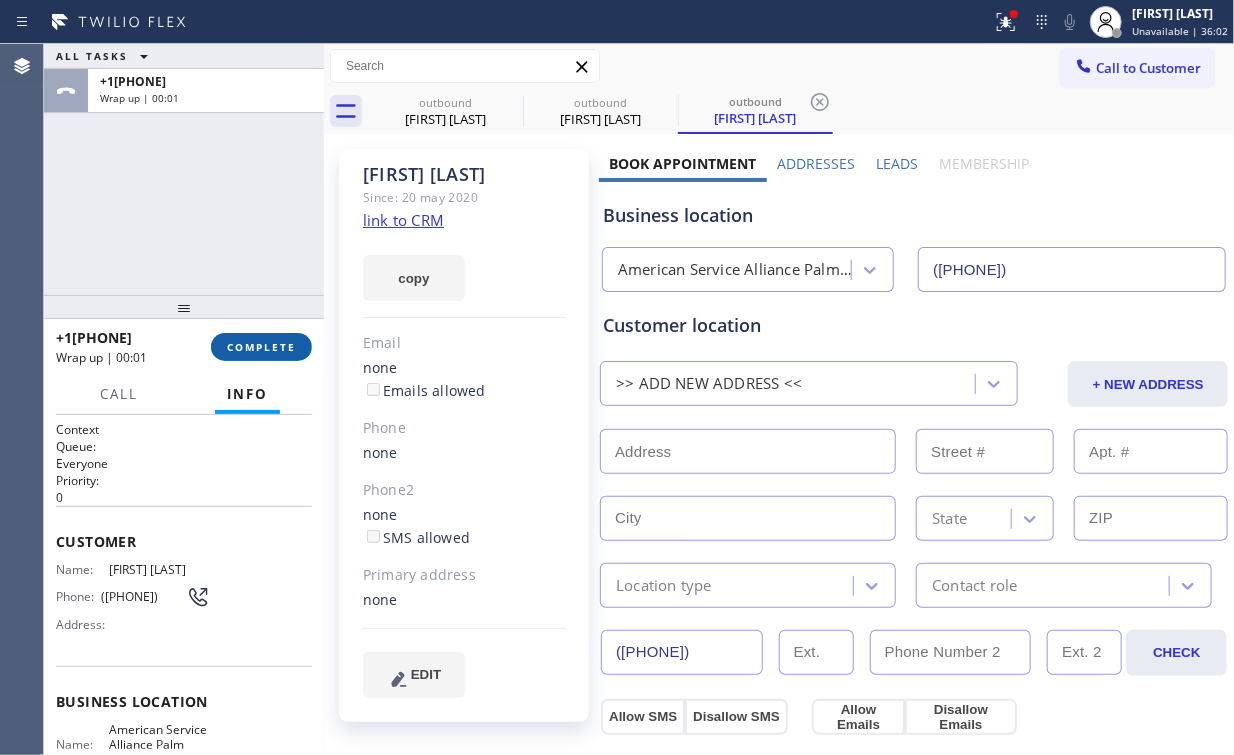 click on "COMPLETE" at bounding box center (261, 347) 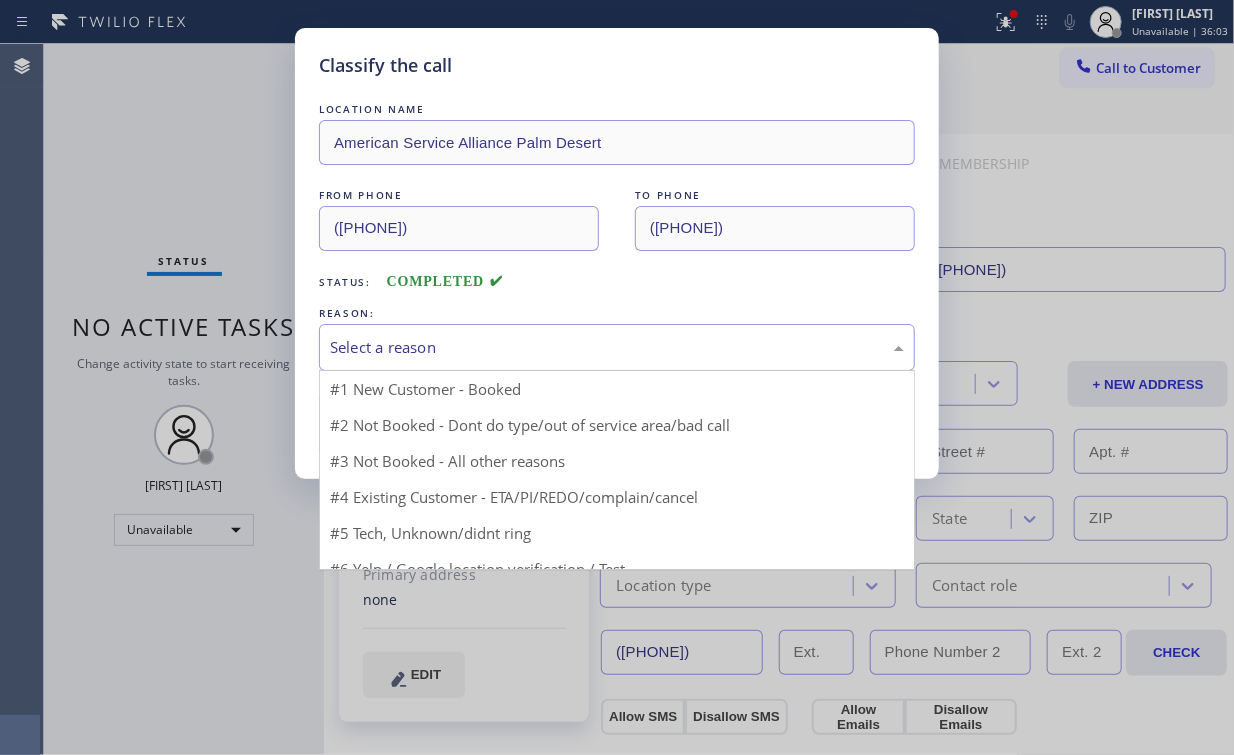 click on "Select a reason" at bounding box center [617, 347] 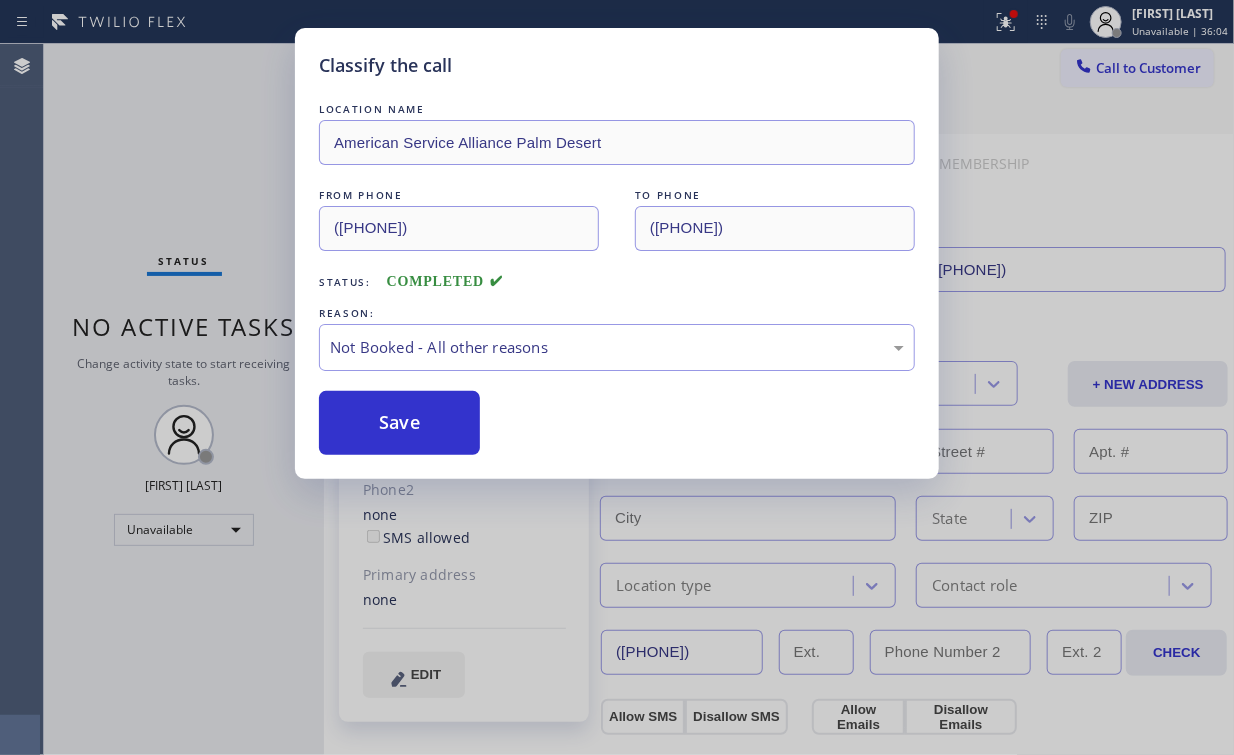 drag, startPoint x: 394, startPoint y: 426, endPoint x: 212, endPoint y: 156, distance: 325.61328 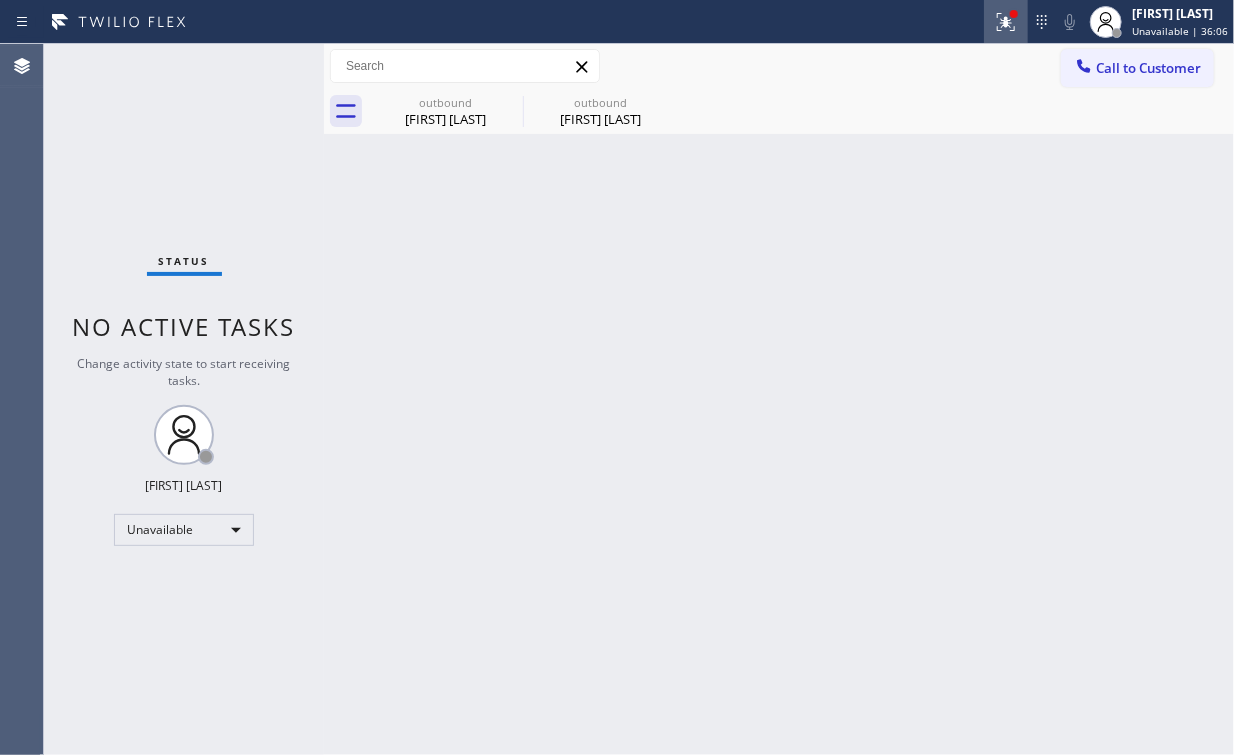 click 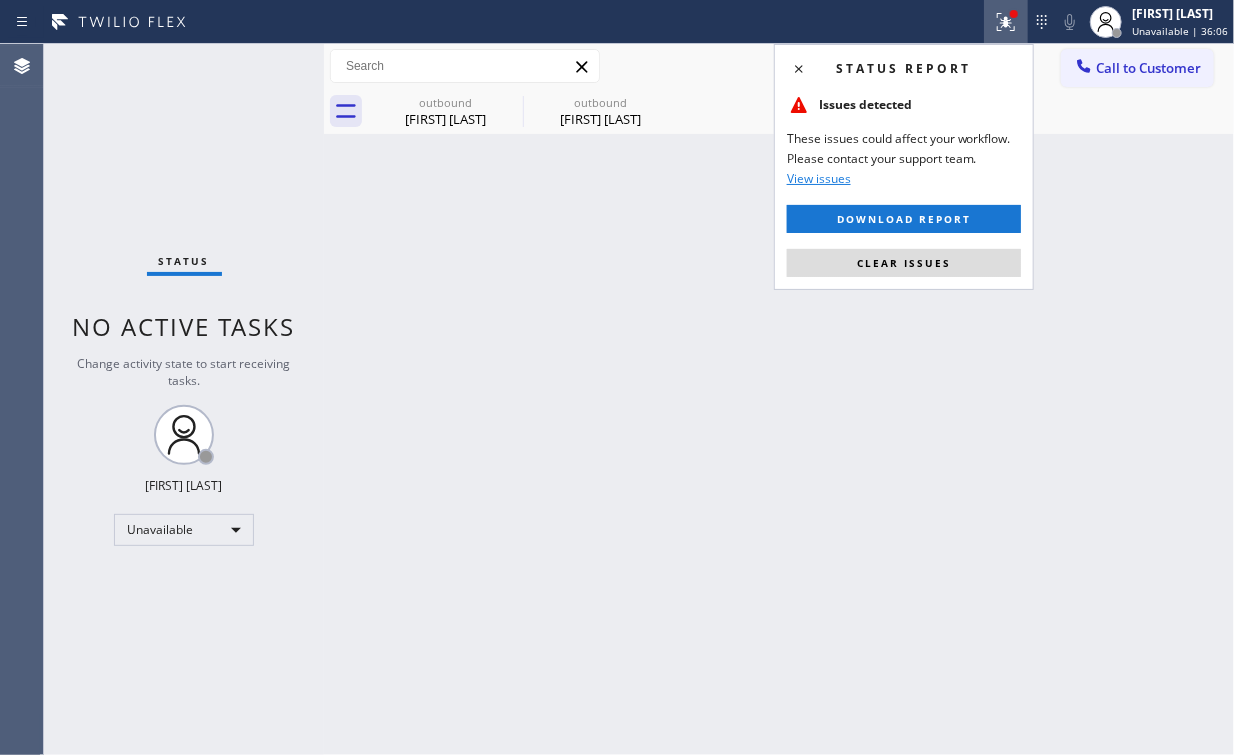 drag, startPoint x: 916, startPoint y: 273, endPoint x: 1084, endPoint y: 221, distance: 175.86359 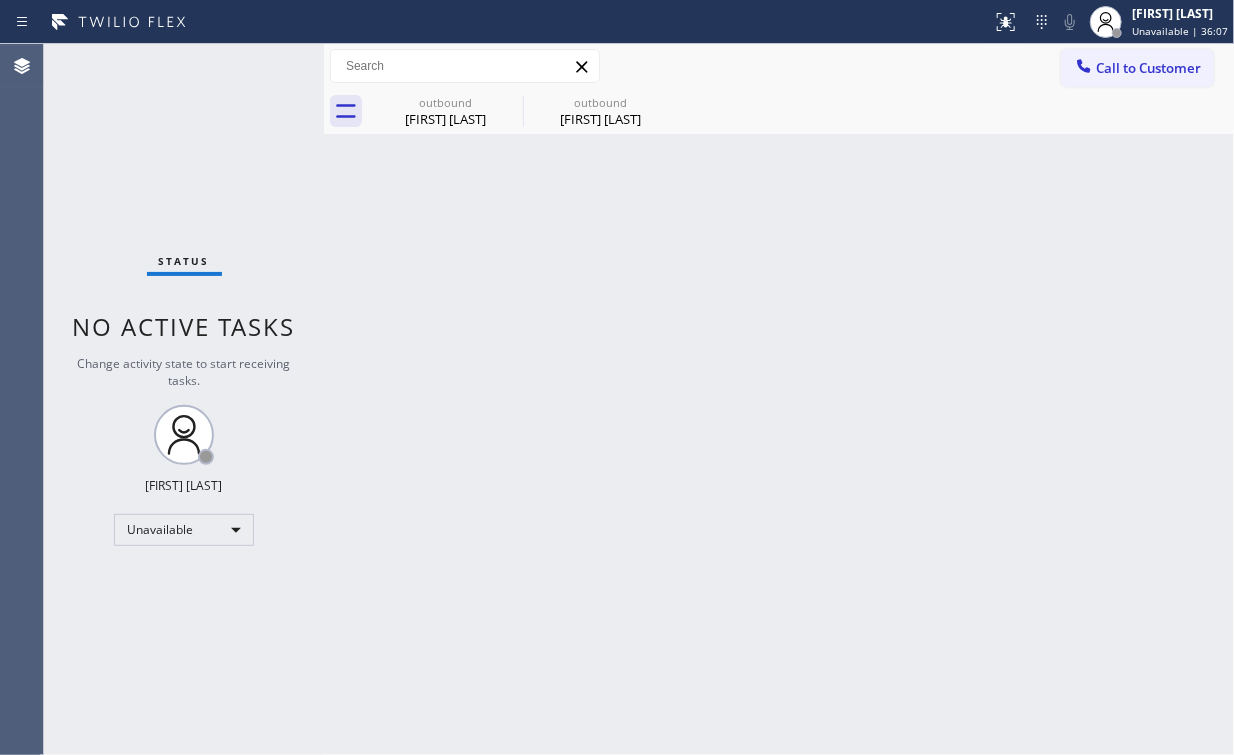 click on "Back to Dashboard Change Sender ID Customers Technicians Select a contact Outbound call Location Search location Your caller id phone number Customer number Call Customer info Name   Phone none Address none Change Sender ID HVAC +18559994417 5 Star Appliance +18557314952 Appliance Repair +18554611149 Plumbing +18889090120 Air Duct Cleaning +18006865038  Electricians +18005688664 Cancel Change Check personal SMS Reset Change outbound Kim Klein outbound MaryJo Tonachio Call to Customer Outbound call Location American Service Alliance Palm Desert Your caller id phone number (760) 452-3737 Customer number Call Outbound call Technician Search Technician Your caller id phone number Your caller id phone number Call outbound Kim Klein outbound MaryJo Tonachio Kim   Klein Since: 20 may 2020 link to CRM copy Email none  Emails allowed Phone none Phone2 none  SMS allowed Primary address none EDIT Outbound call Location American Service Alliance Palm Desert Your caller id phone number (760) 452-3737 Customer number Call" at bounding box center [779, 399] 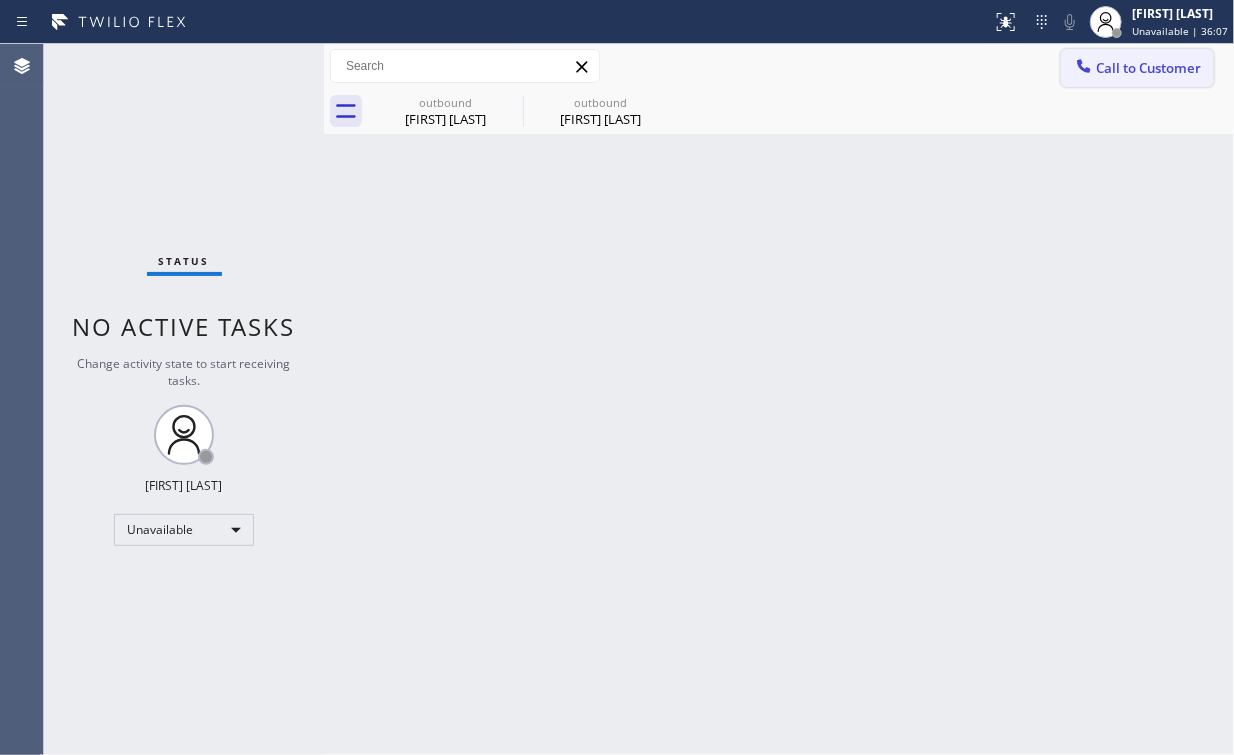click on "Call to Customer" at bounding box center [1148, 68] 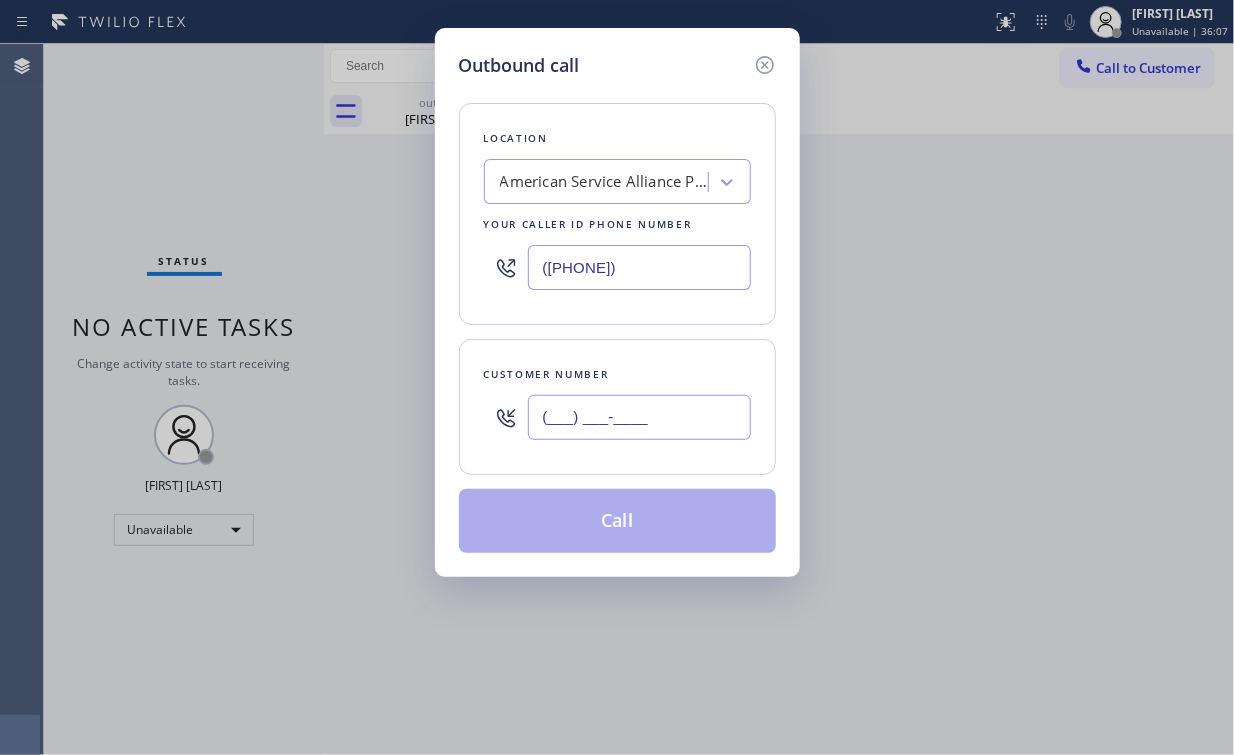 click on "(___) ___-____" at bounding box center [639, 417] 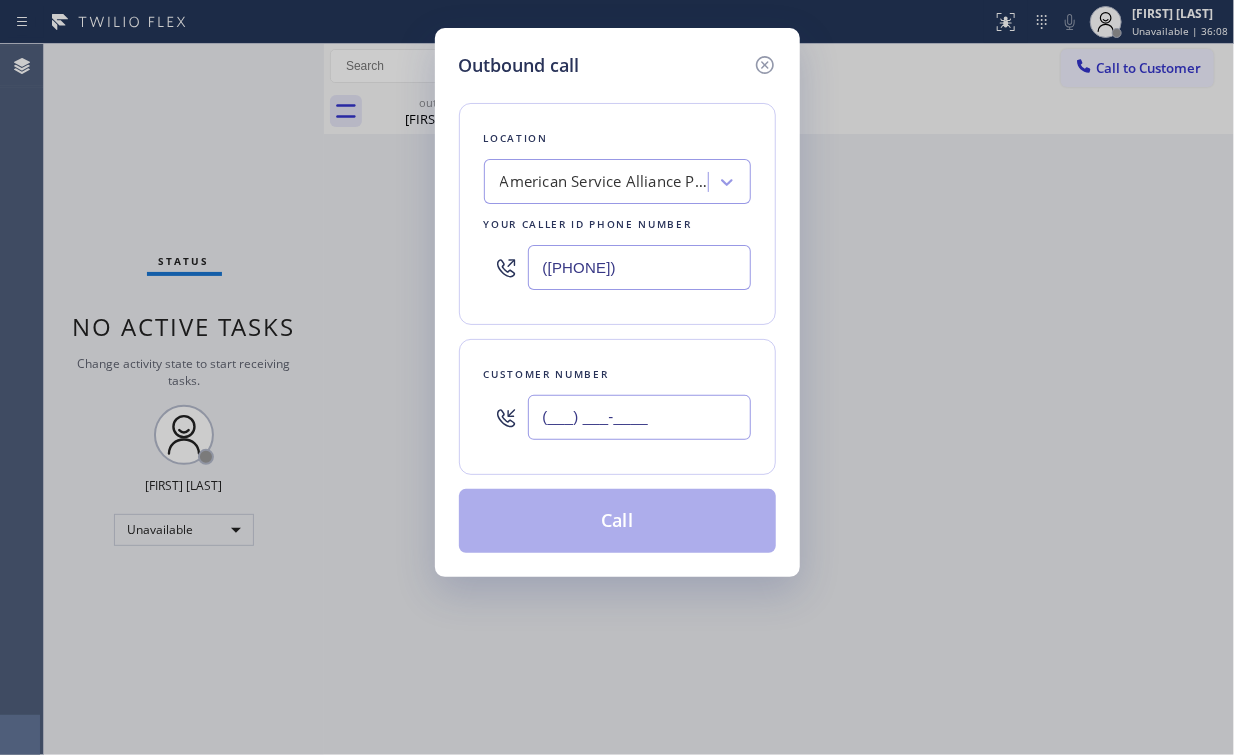 paste on "917) 951-2712" 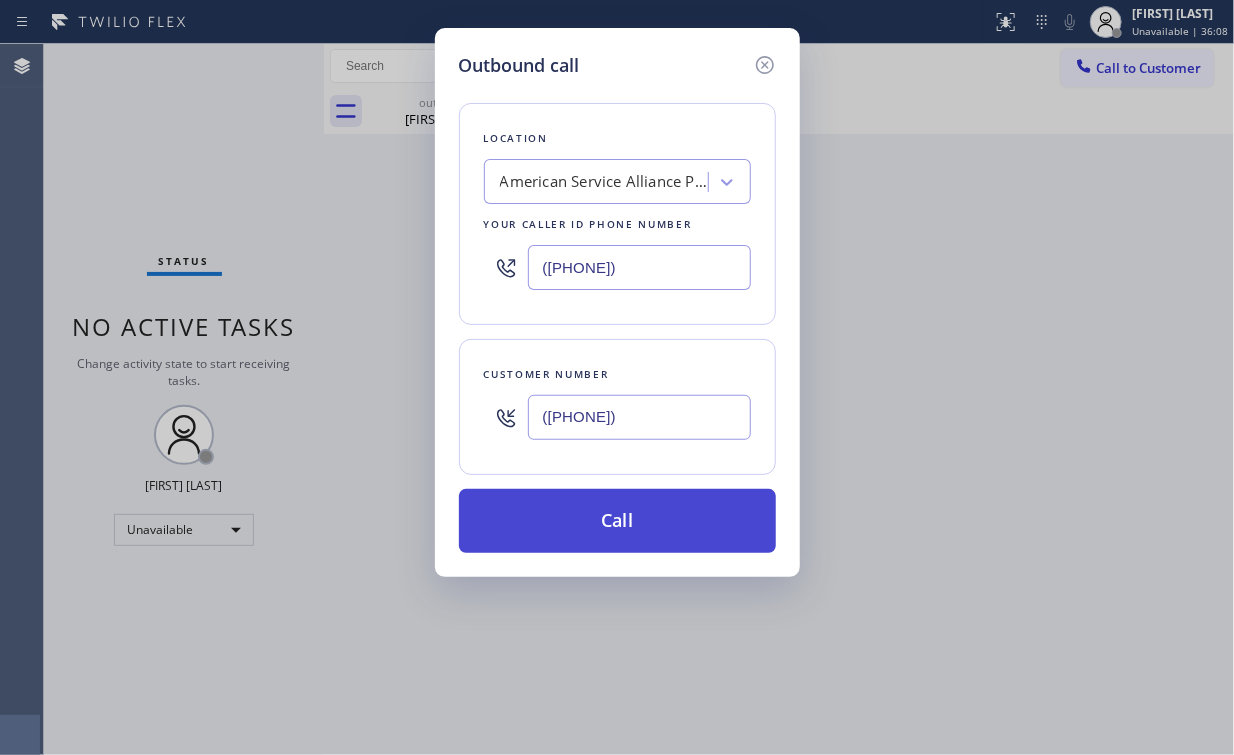 click on "Call" at bounding box center (617, 521) 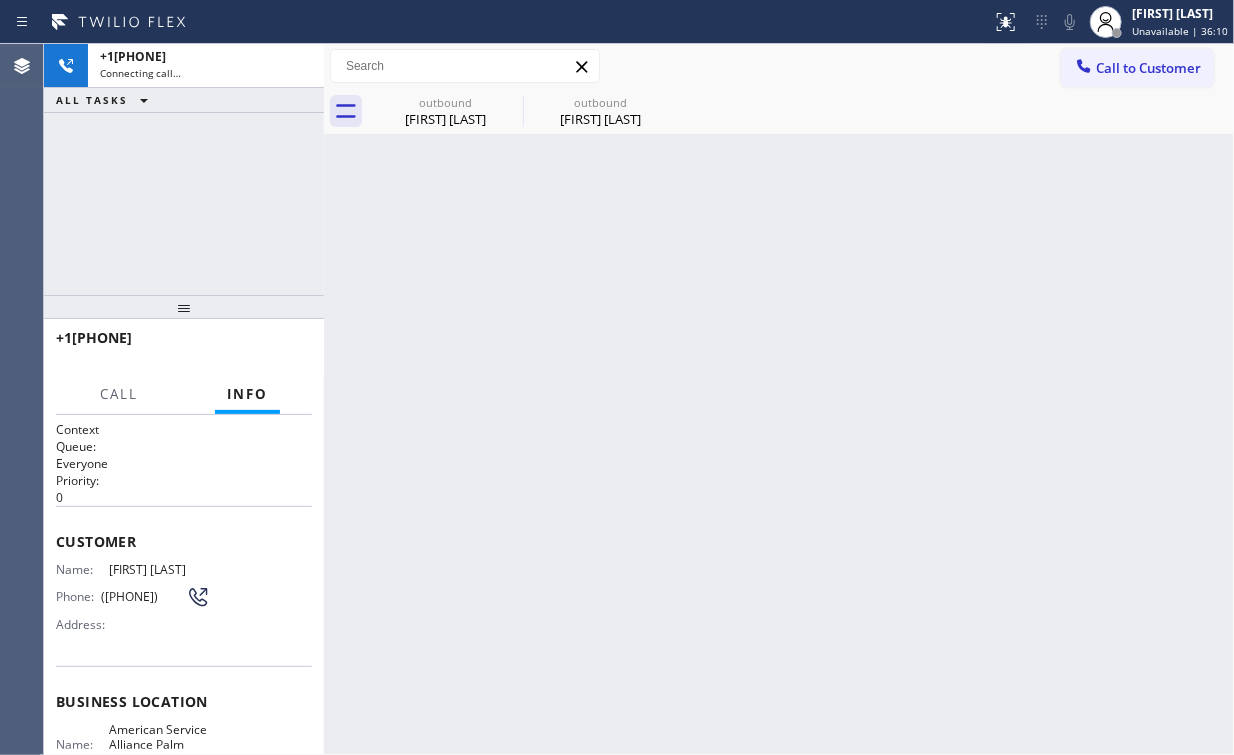 click on "+19179512712 Connecting call… ALL TASKS ALL TASKS ACTIVE TASKS TASKS IN WRAP UP" at bounding box center (184, 169) 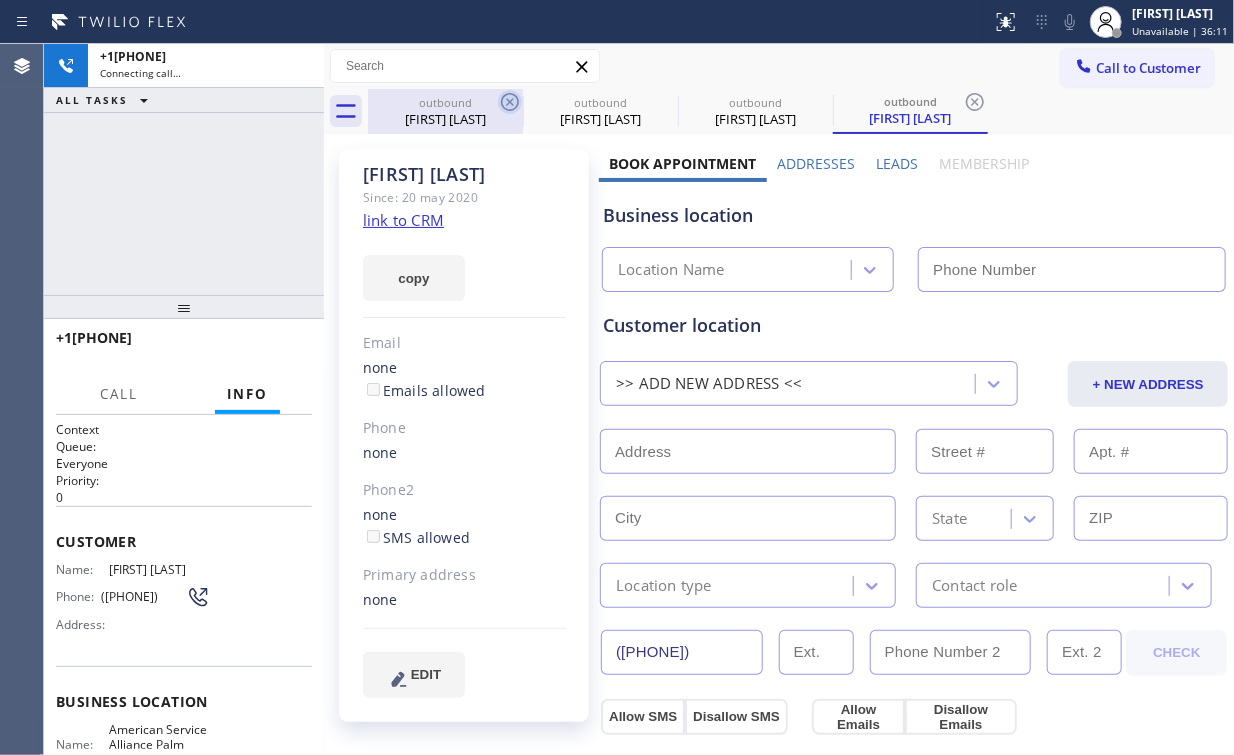 drag, startPoint x: 420, startPoint y: 117, endPoint x: 509, endPoint y: 99, distance: 90.80198 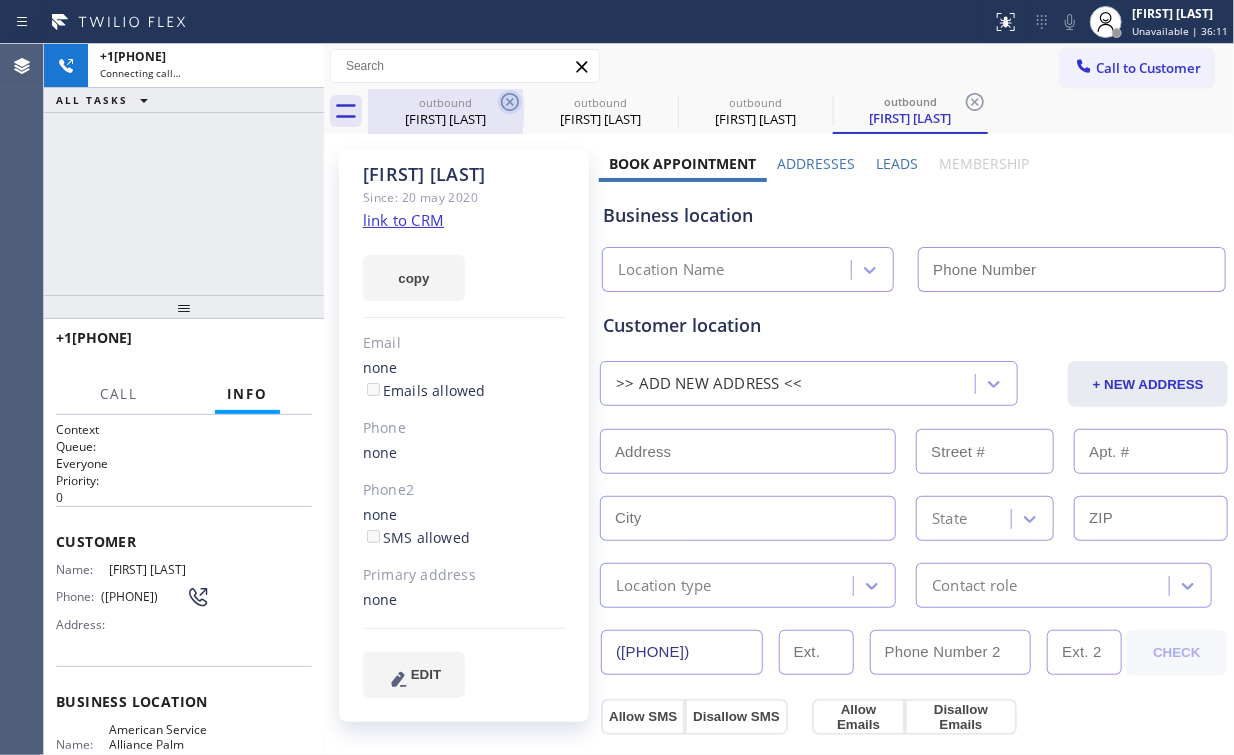 click on "Kim Klein" at bounding box center (445, 119) 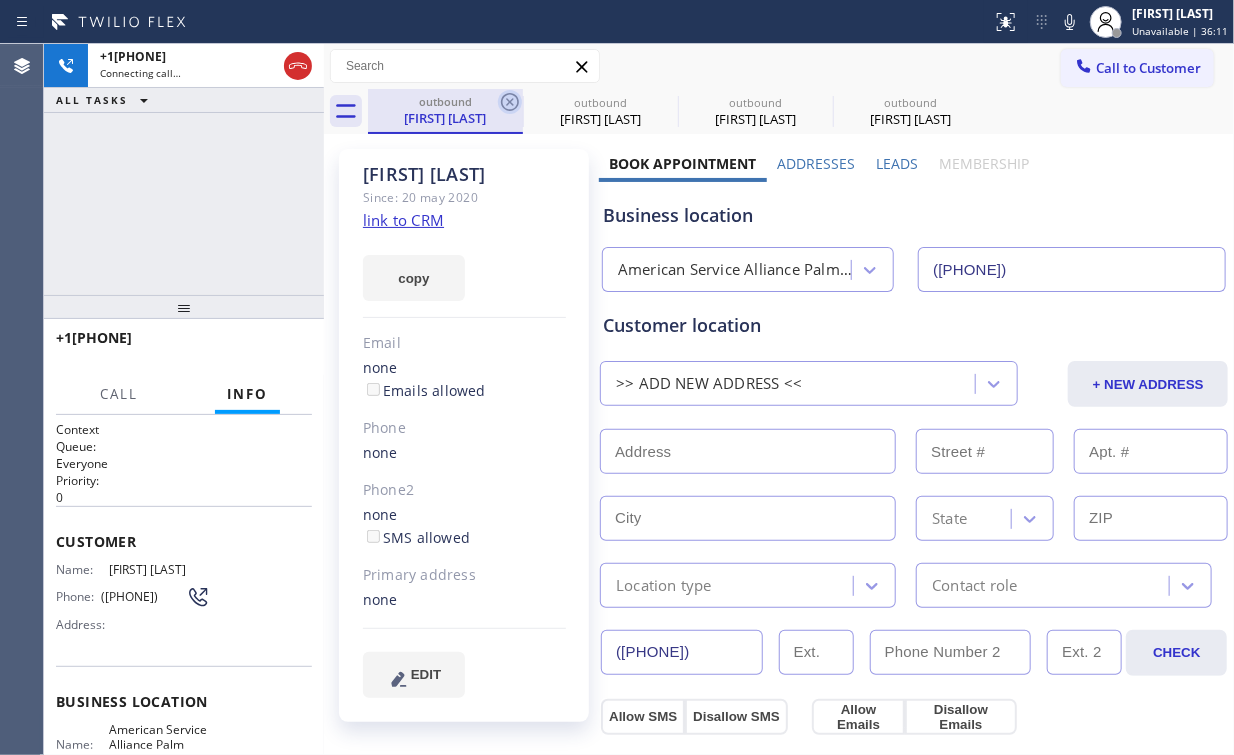 click 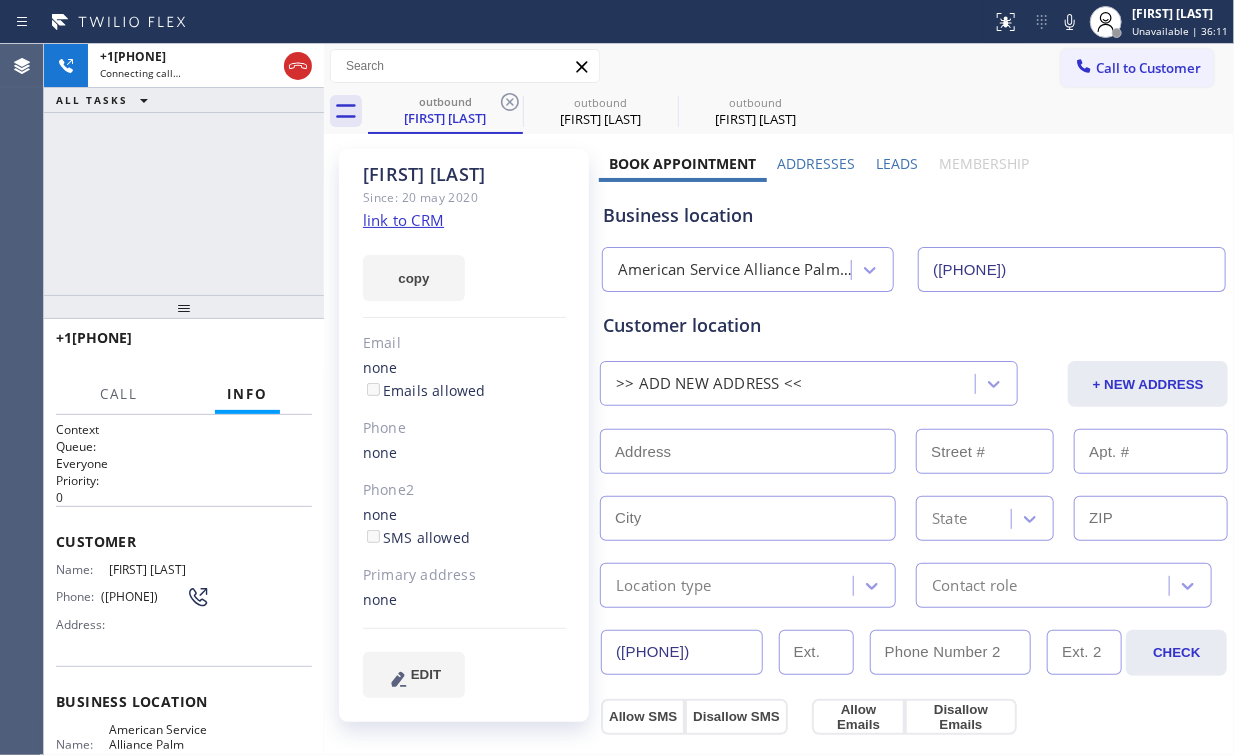click on "+19179512712 Connecting call… ALL TASKS ALL TASKS ACTIVE TASKS TASKS IN WRAP UP" at bounding box center (184, 169) 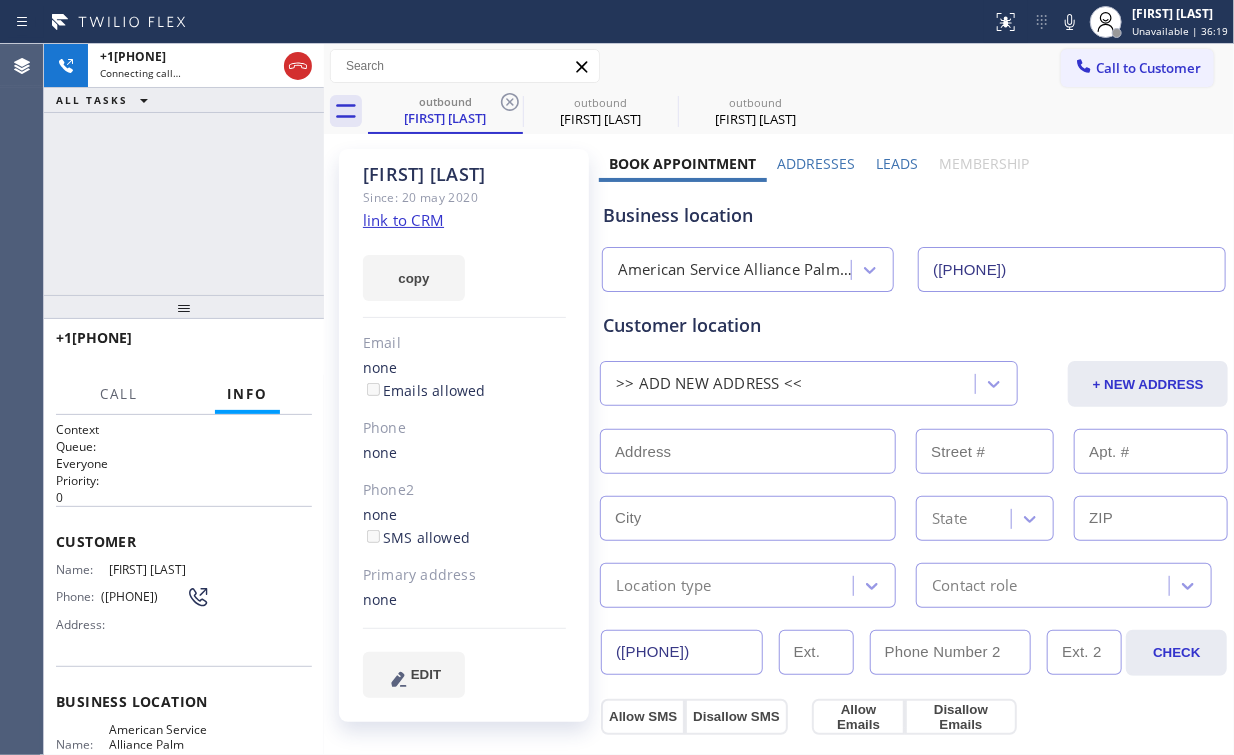 click on "+19179512712 Connecting call… ALL TASKS ALL TASKS ACTIVE TASKS TASKS IN WRAP UP" at bounding box center (184, 169) 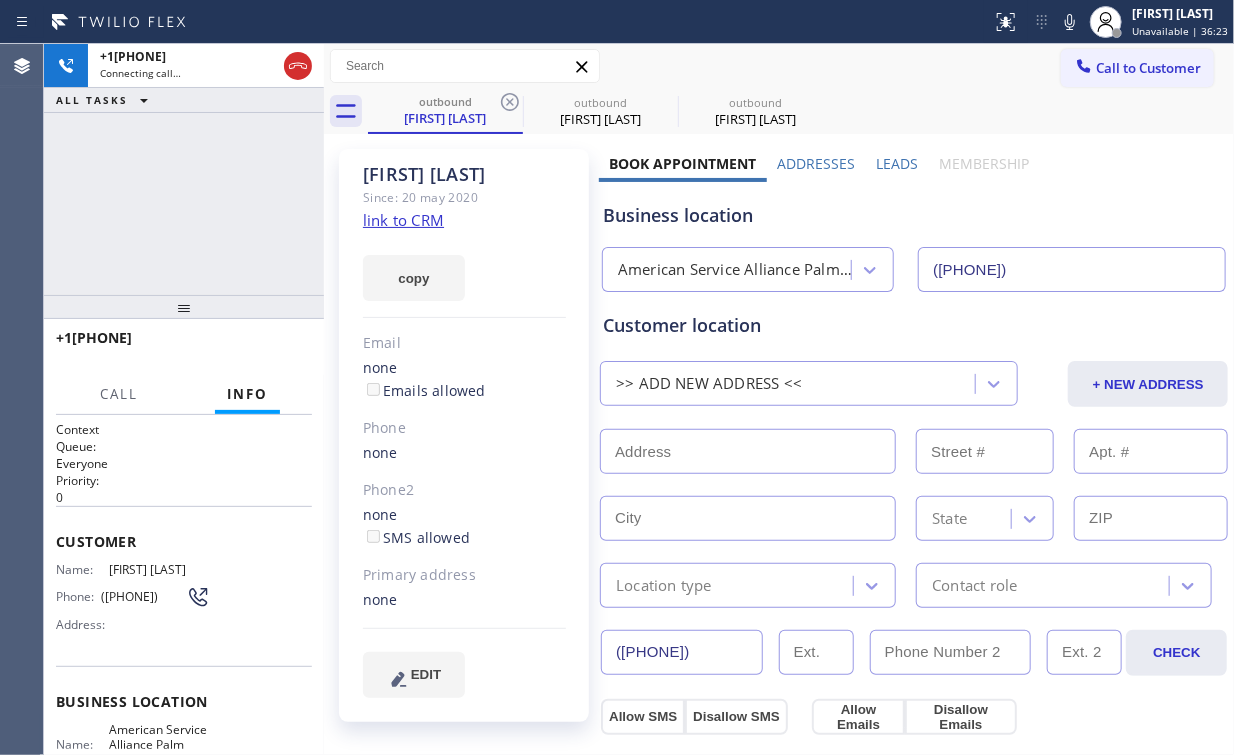 drag, startPoint x: 200, startPoint y: 195, endPoint x: 228, endPoint y: 196, distance: 28.01785 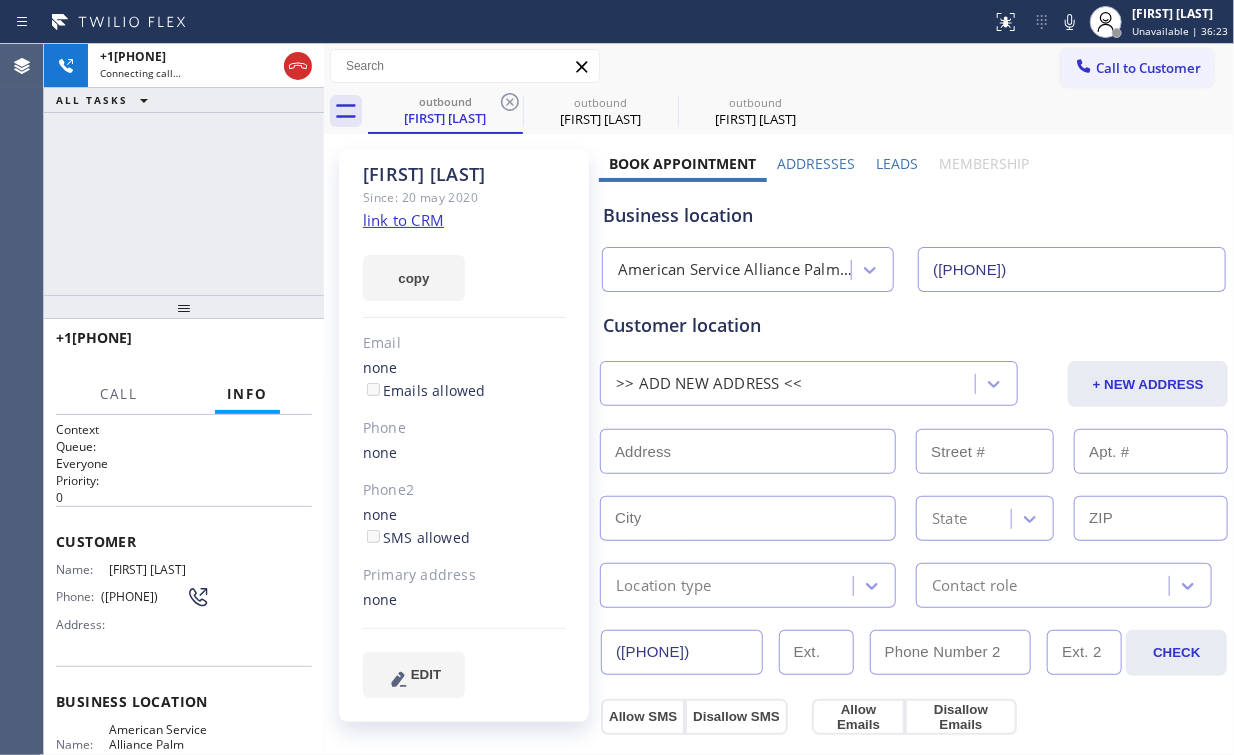 click on "+19179512712 Connecting call… ALL TASKS ALL TASKS ACTIVE TASKS TASKS IN WRAP UP" at bounding box center (184, 169) 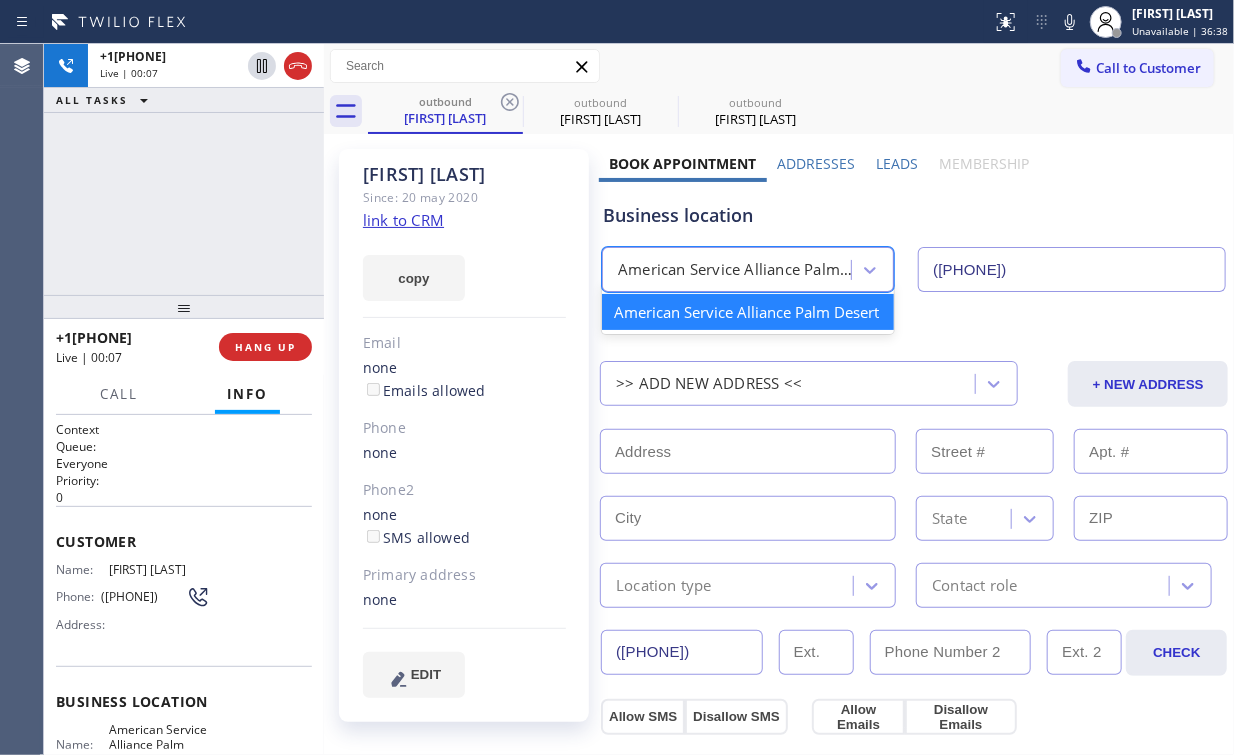 click on "American Service Alliance Palm Desert" at bounding box center (735, 270) 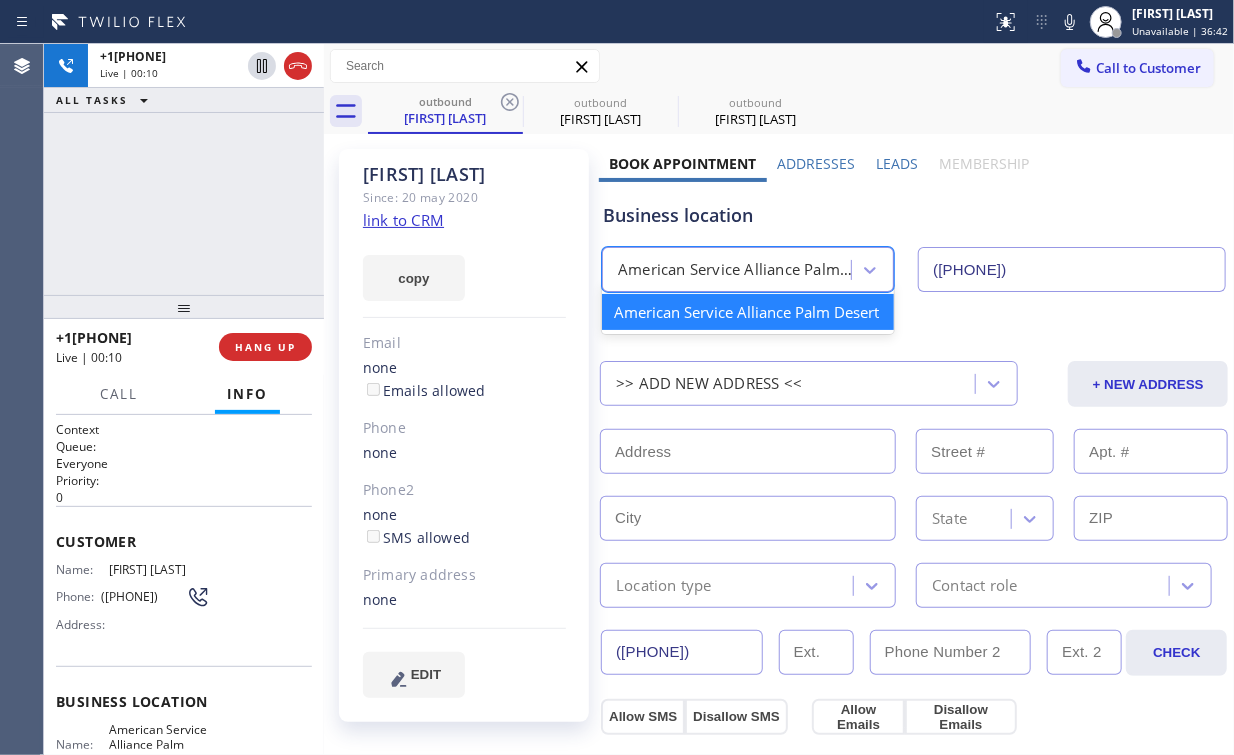 click on "+19179512712 Live | 00:10 ALL TASKS ALL TASKS ACTIVE TASKS TASKS IN WRAP UP" at bounding box center [184, 169] 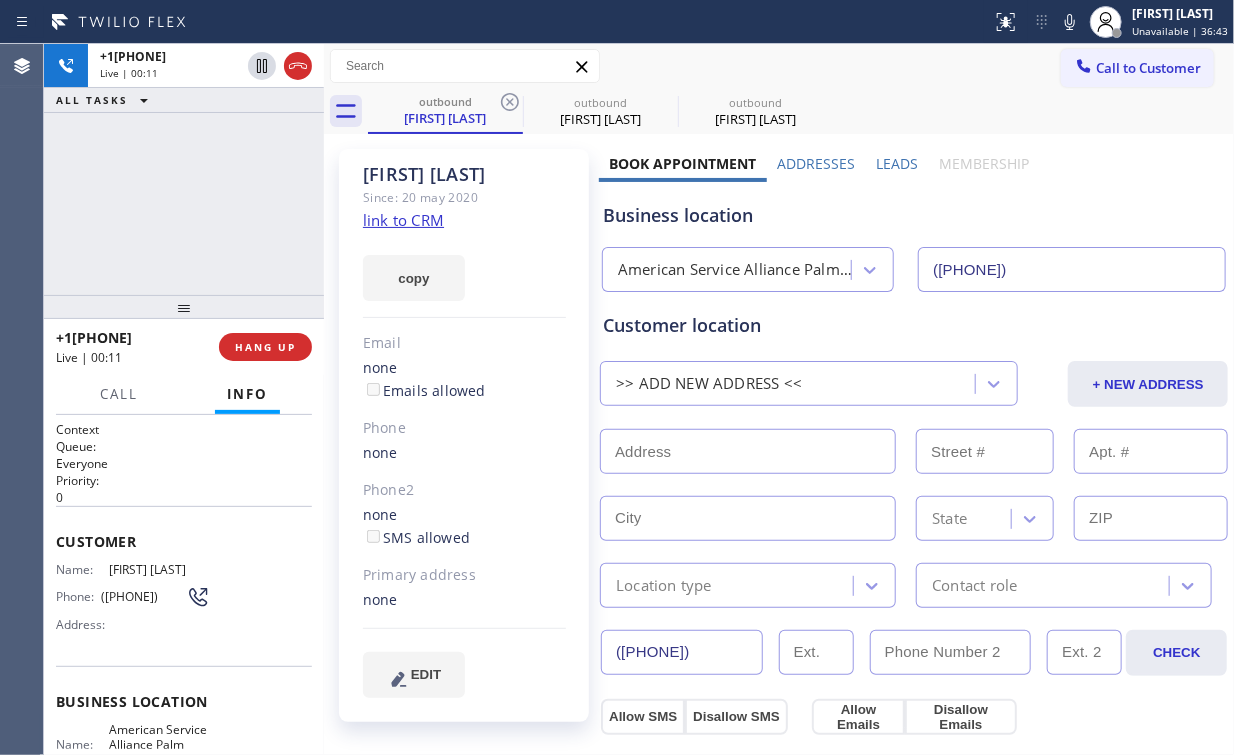 click on "+19179512712 Live | 00:11 ALL TASKS ALL TASKS ACTIVE TASKS TASKS IN WRAP UP" at bounding box center (184, 169) 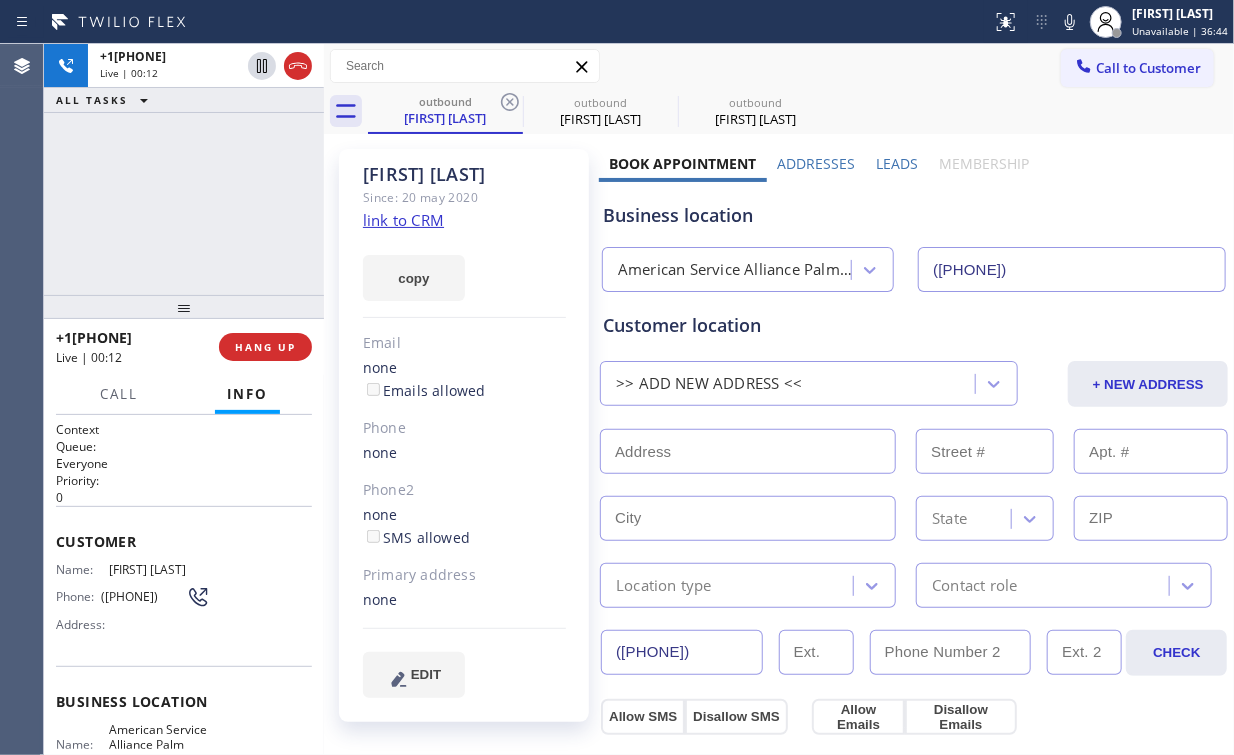 click on "link to CRM" 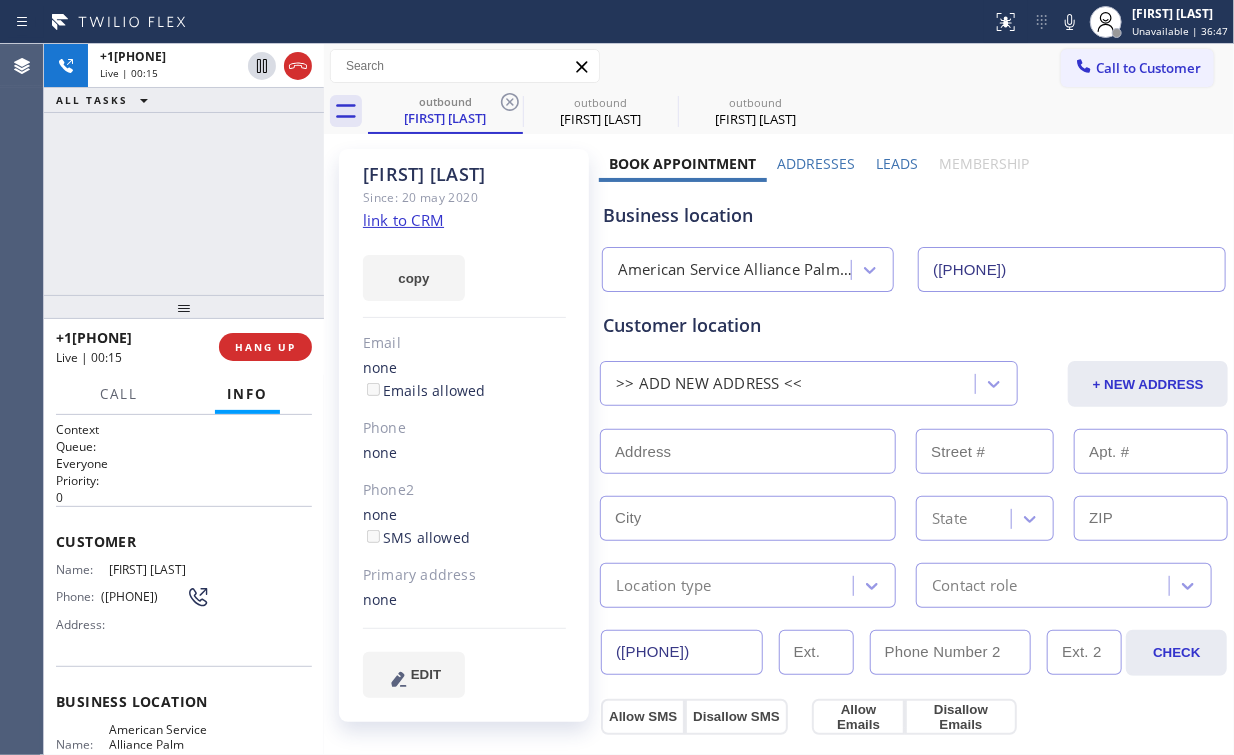 click on "+19179512712 Live | 00:15 ALL TASKS ALL TASKS ACTIVE TASKS TASKS IN WRAP UP" at bounding box center (184, 169) 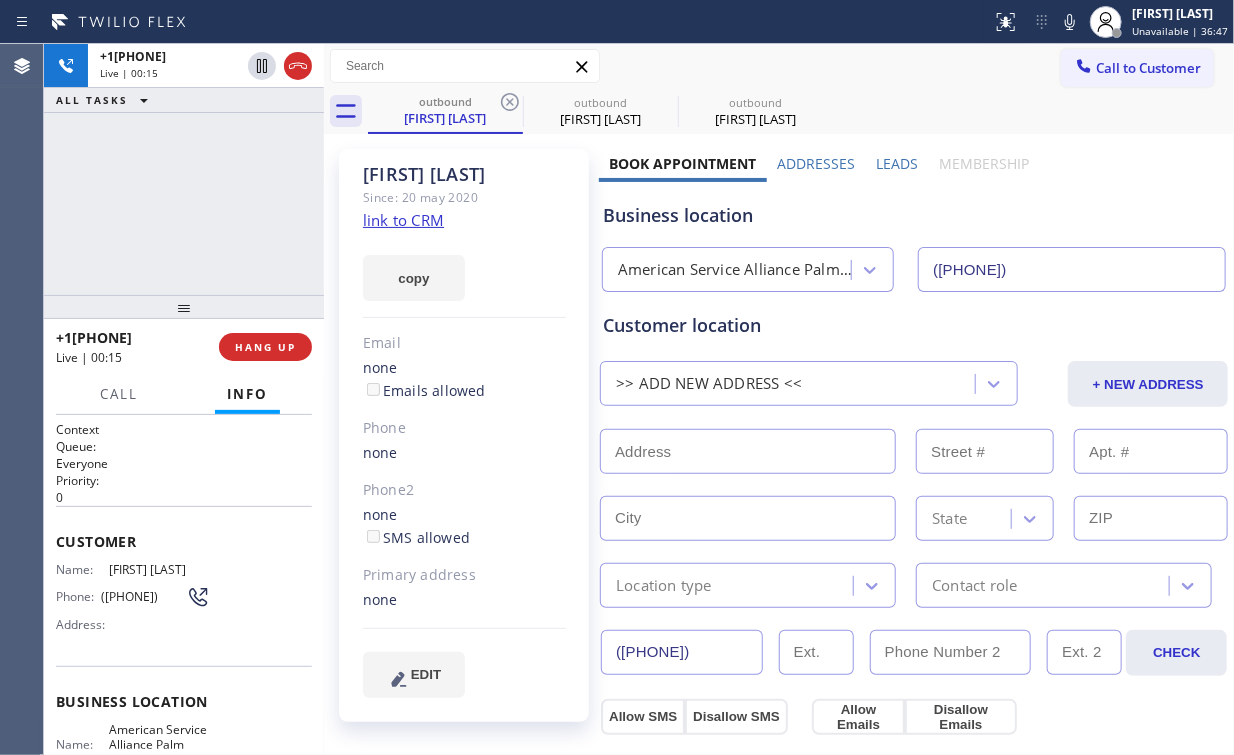 click on "+19179512712 Live | 00:15 ALL TASKS ALL TASKS ACTIVE TASKS TASKS IN WRAP UP" at bounding box center (184, 169) 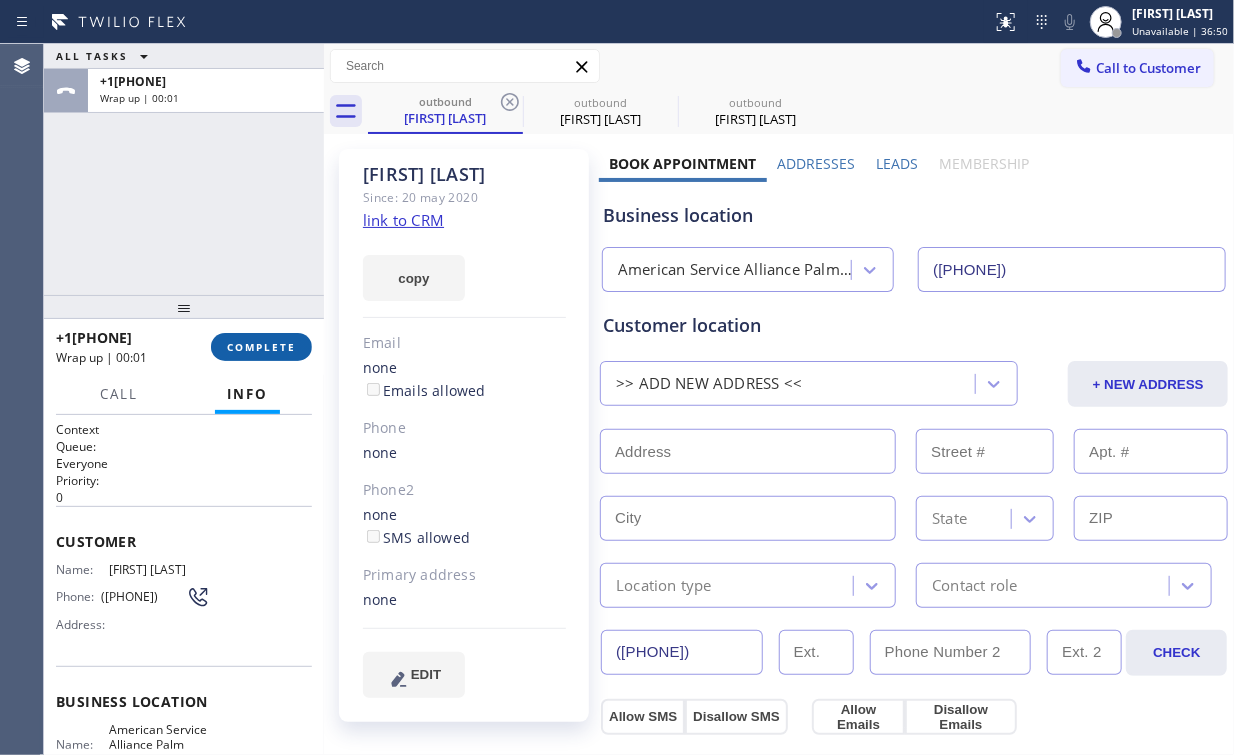 click on "COMPLETE" at bounding box center [261, 347] 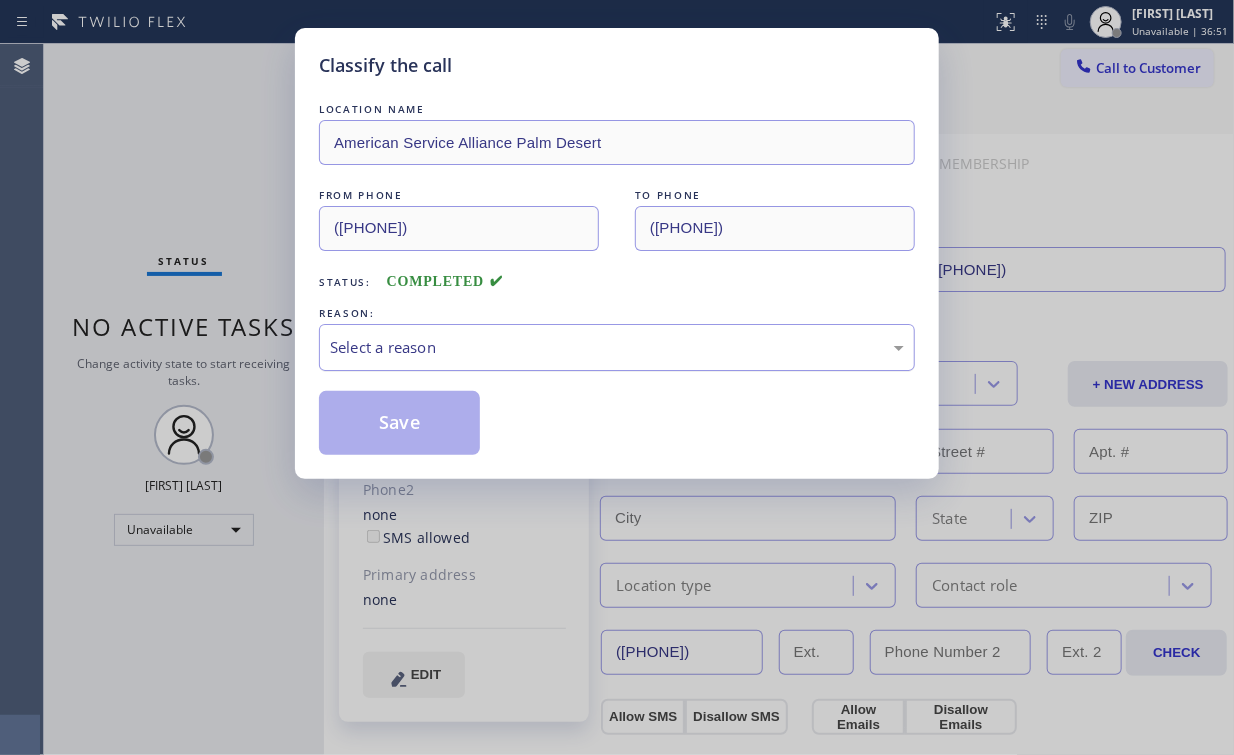drag, startPoint x: 378, startPoint y: 344, endPoint x: 384, endPoint y: 353, distance: 10.816654 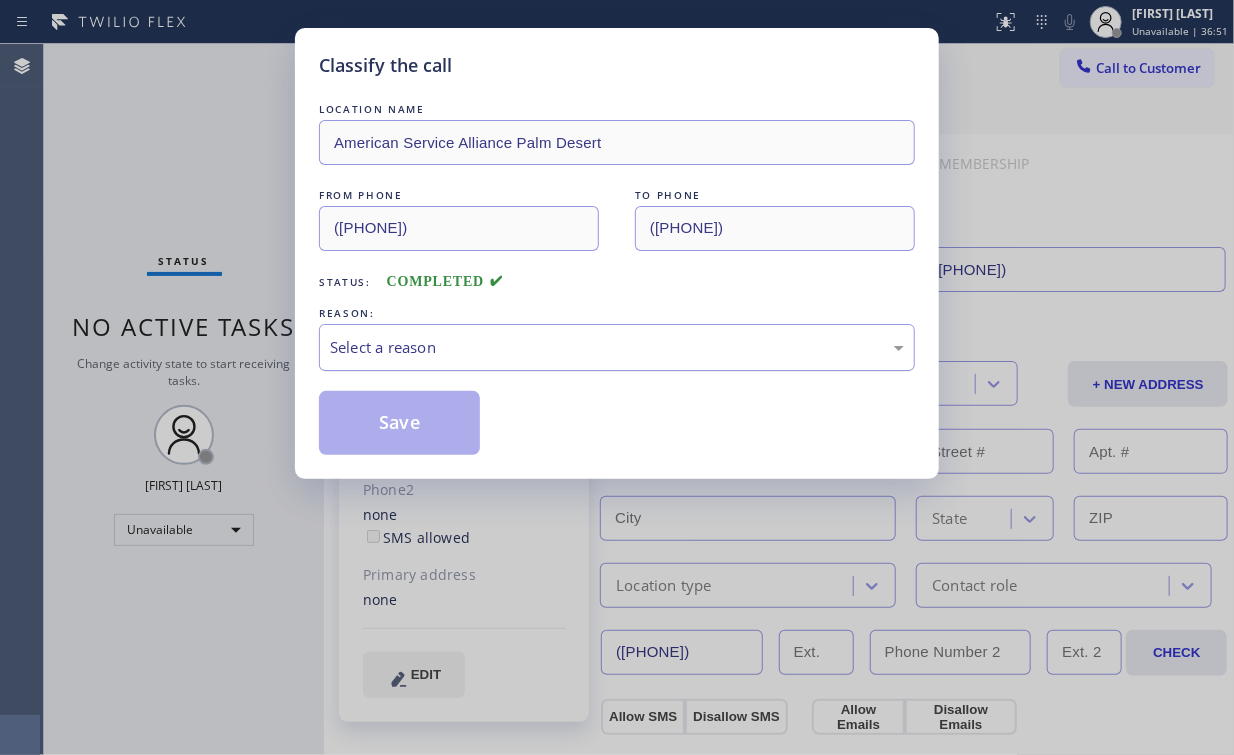 click on "Select a reason" at bounding box center [617, 347] 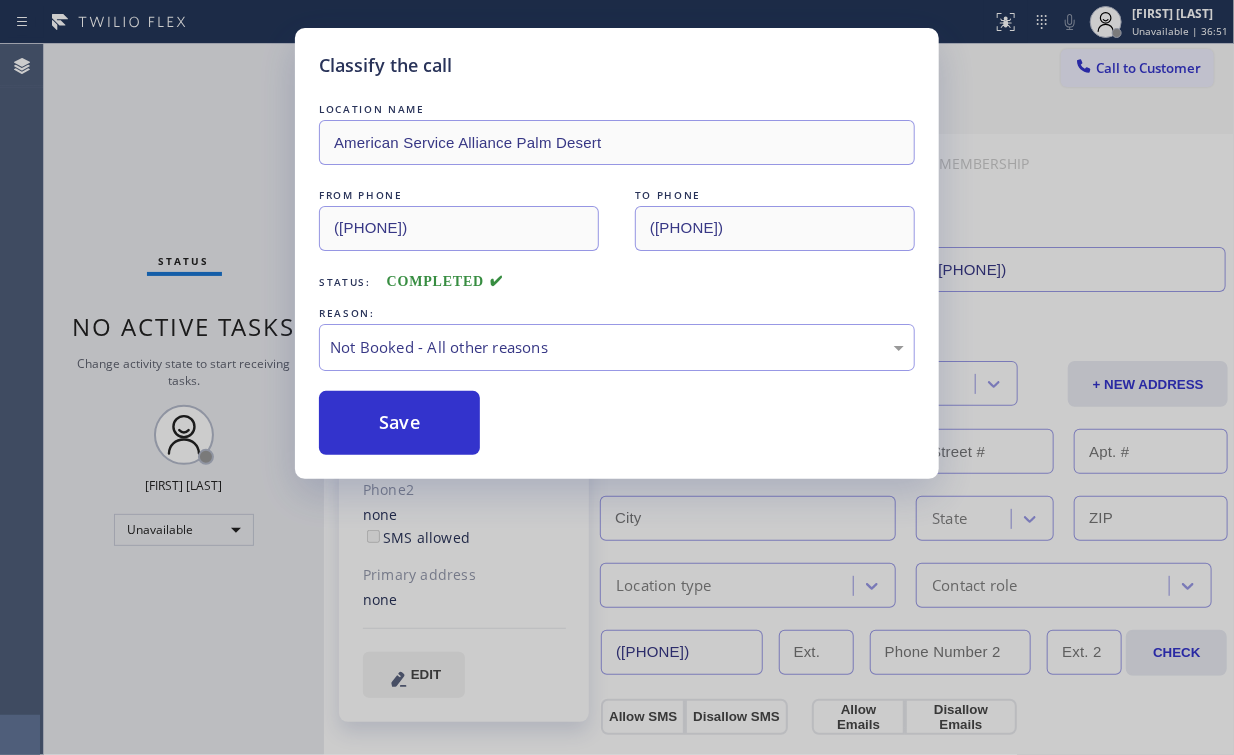 drag, startPoint x: 422, startPoint y: 428, endPoint x: 167, endPoint y: 151, distance: 376.50232 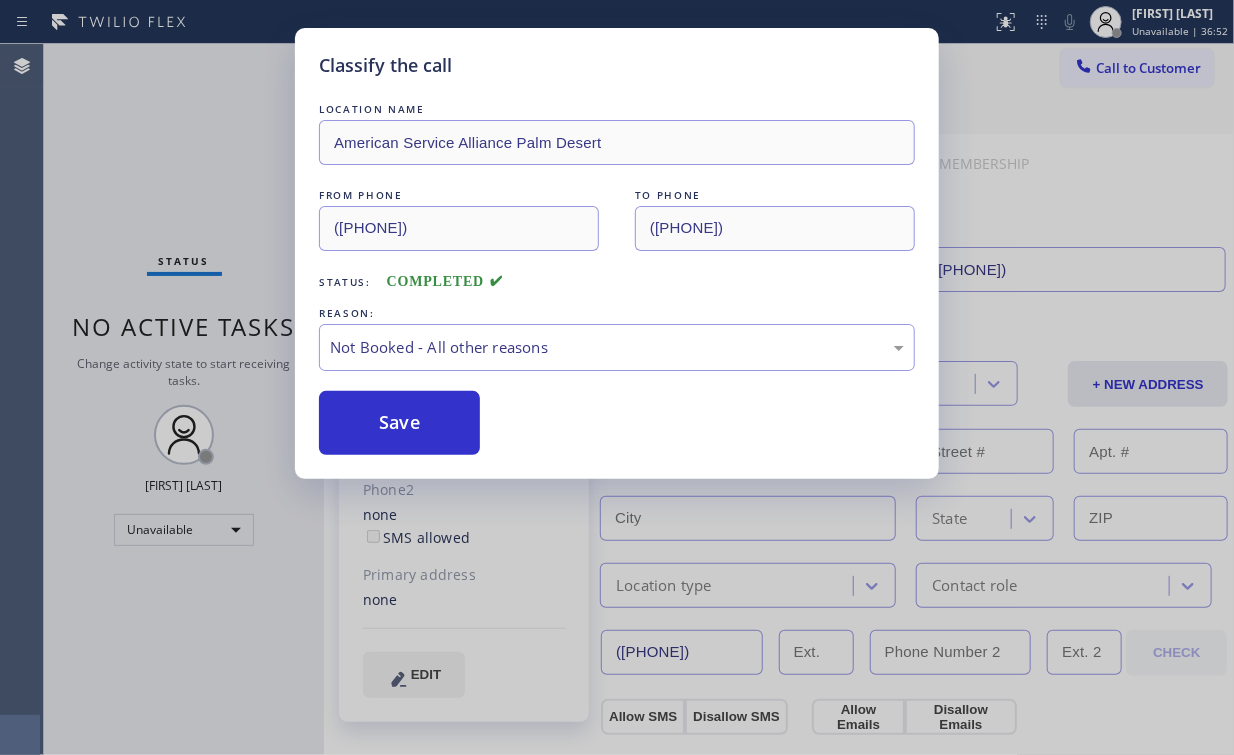 drag, startPoint x: 167, startPoint y: 151, endPoint x: 219, endPoint y: 13, distance: 147.47203 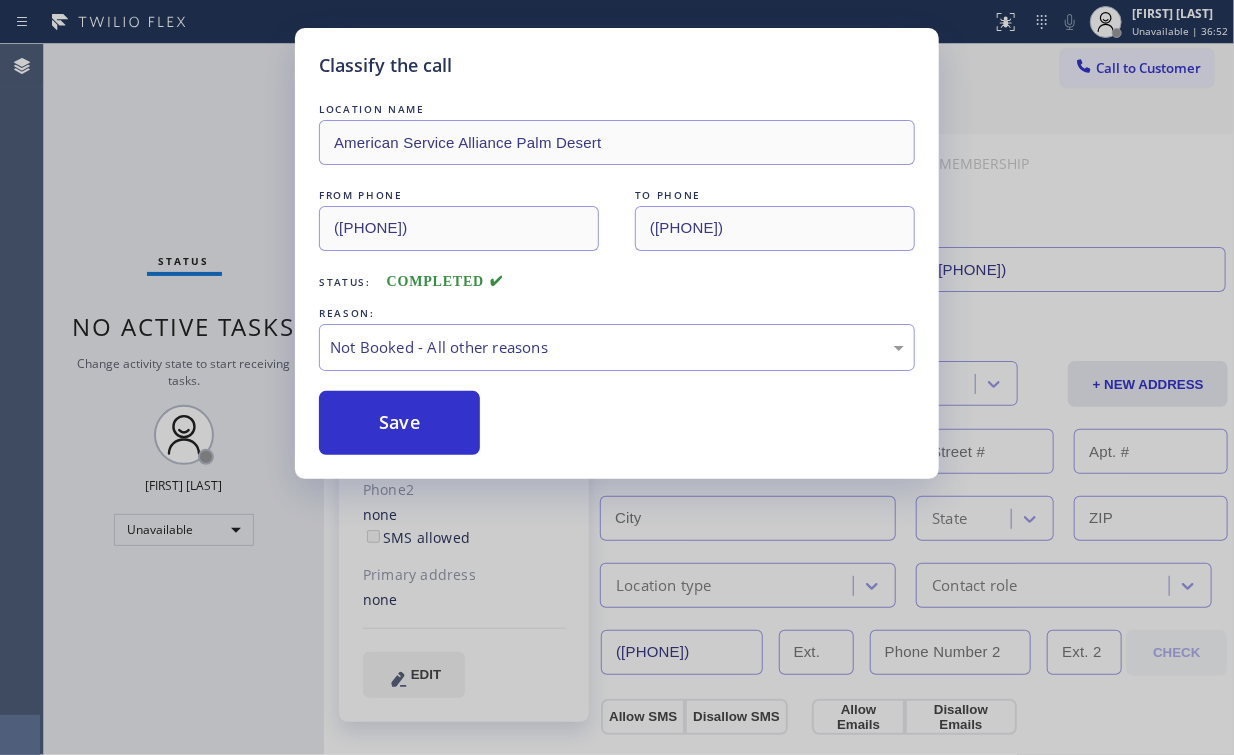click on "Classify the call LOCATION NAME American Service Alliance Palm Desert FROM PHONE (760) 452-3737 TO PHONE (917) 951-2712 Status: COMPLETED REASON: Not Booked - All other reasons Save" at bounding box center (617, 377) 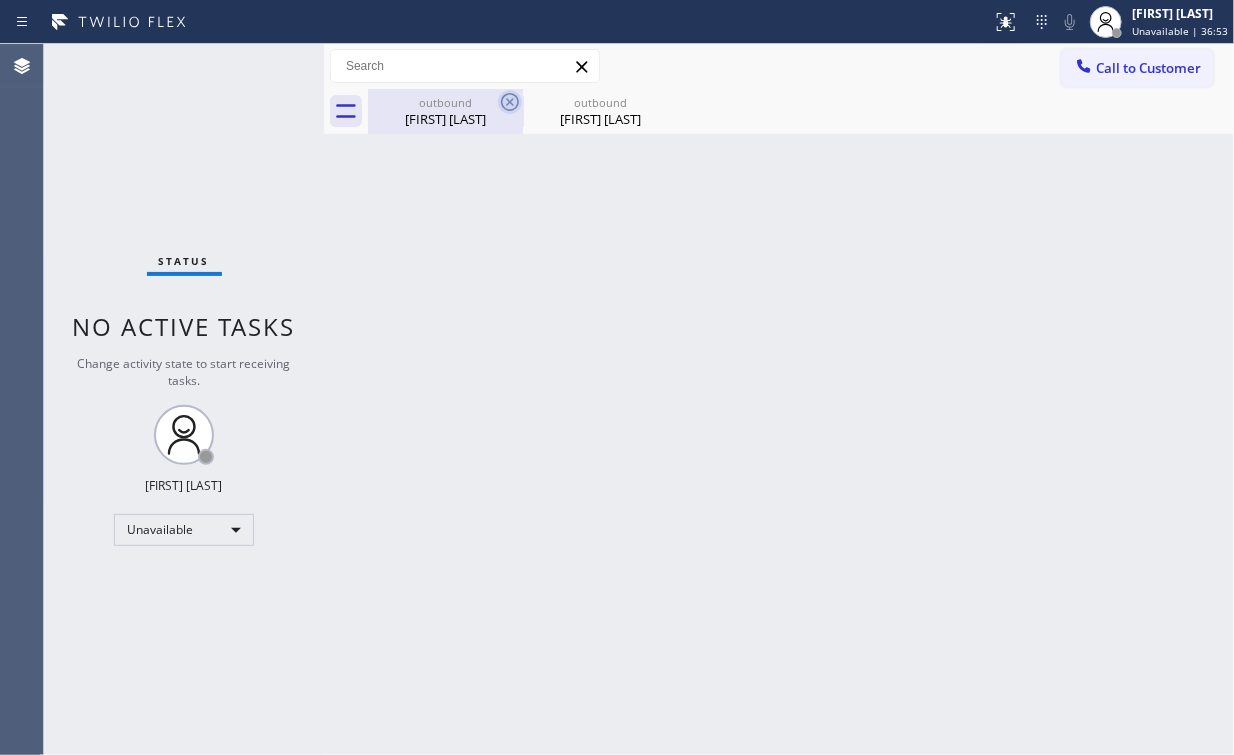 drag, startPoint x: 440, startPoint y: 131, endPoint x: 511, endPoint y: 113, distance: 73.24616 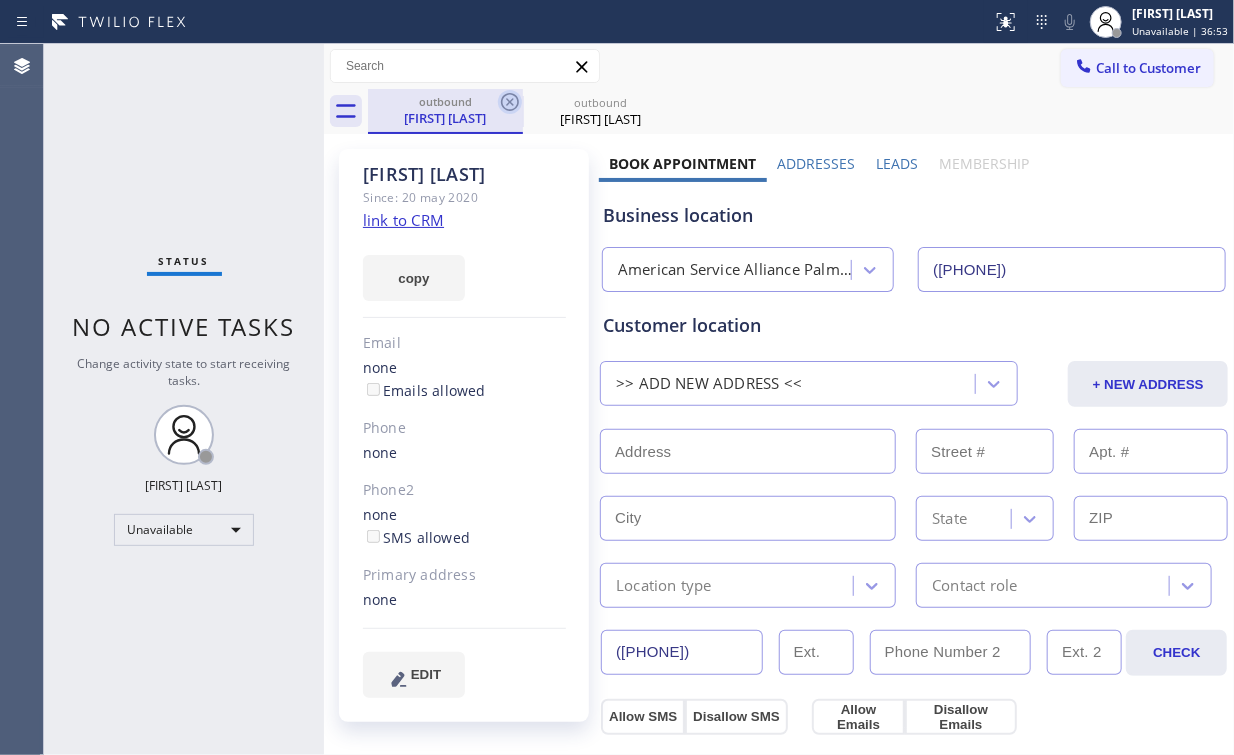 click 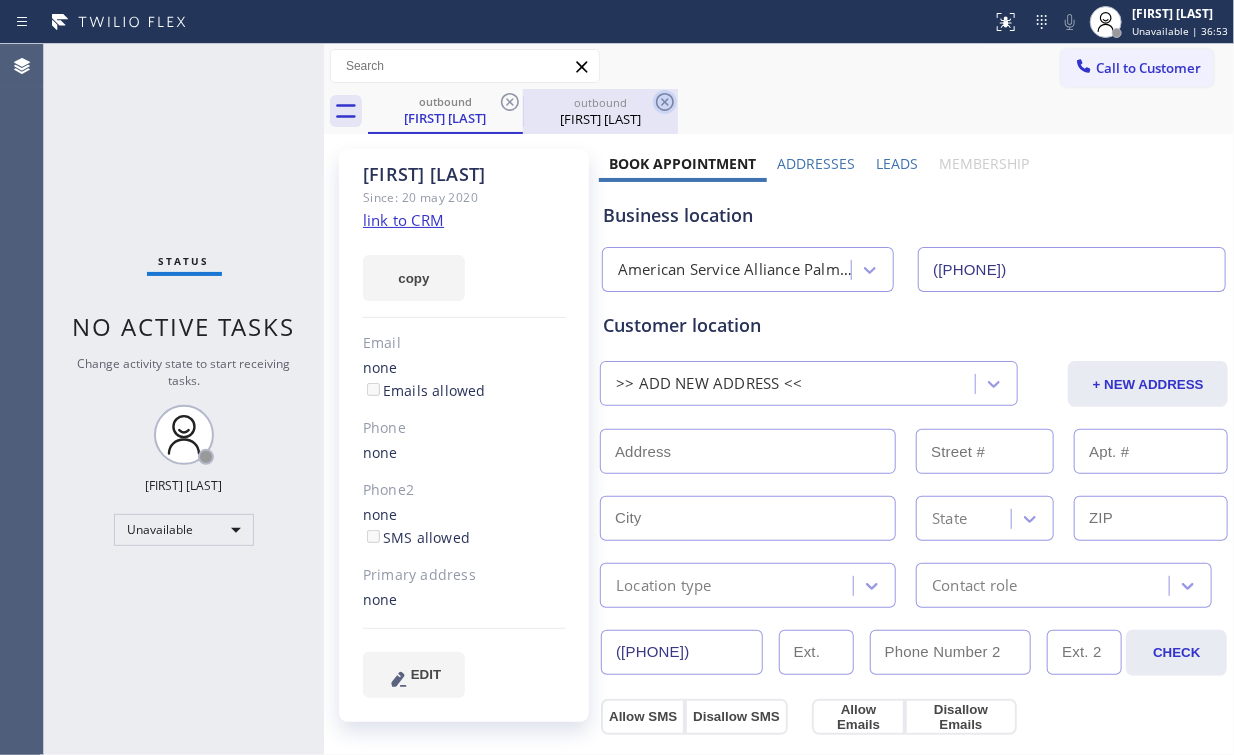 click 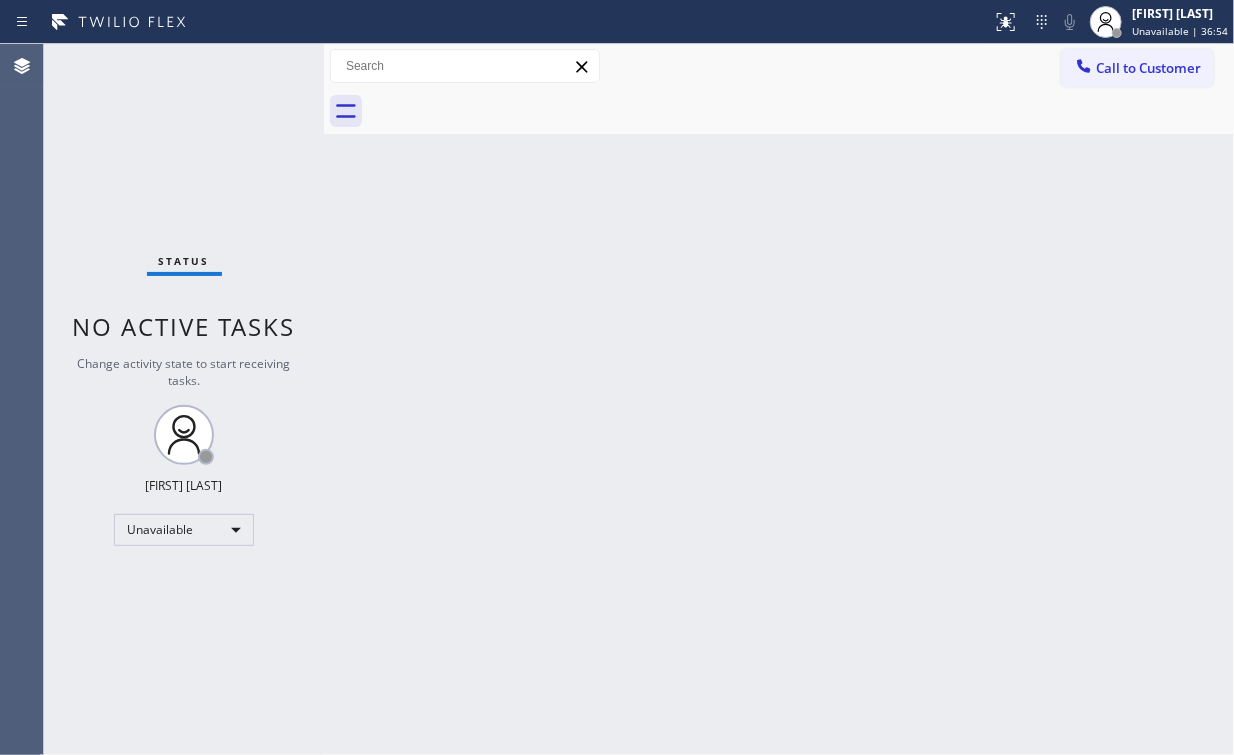 drag, startPoint x: 126, startPoint y: 183, endPoint x: 167, endPoint y: 113, distance: 81.12336 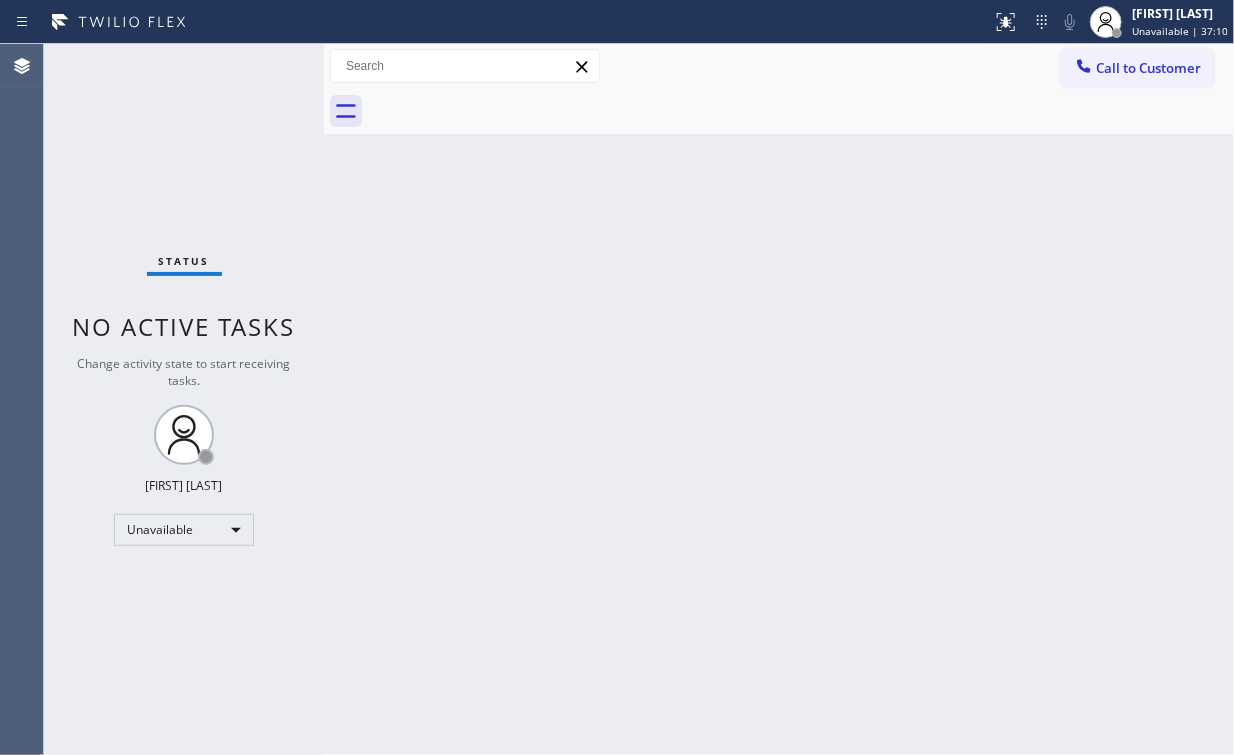drag, startPoint x: 1128, startPoint y: 73, endPoint x: 820, endPoint y: 252, distance: 356.23727 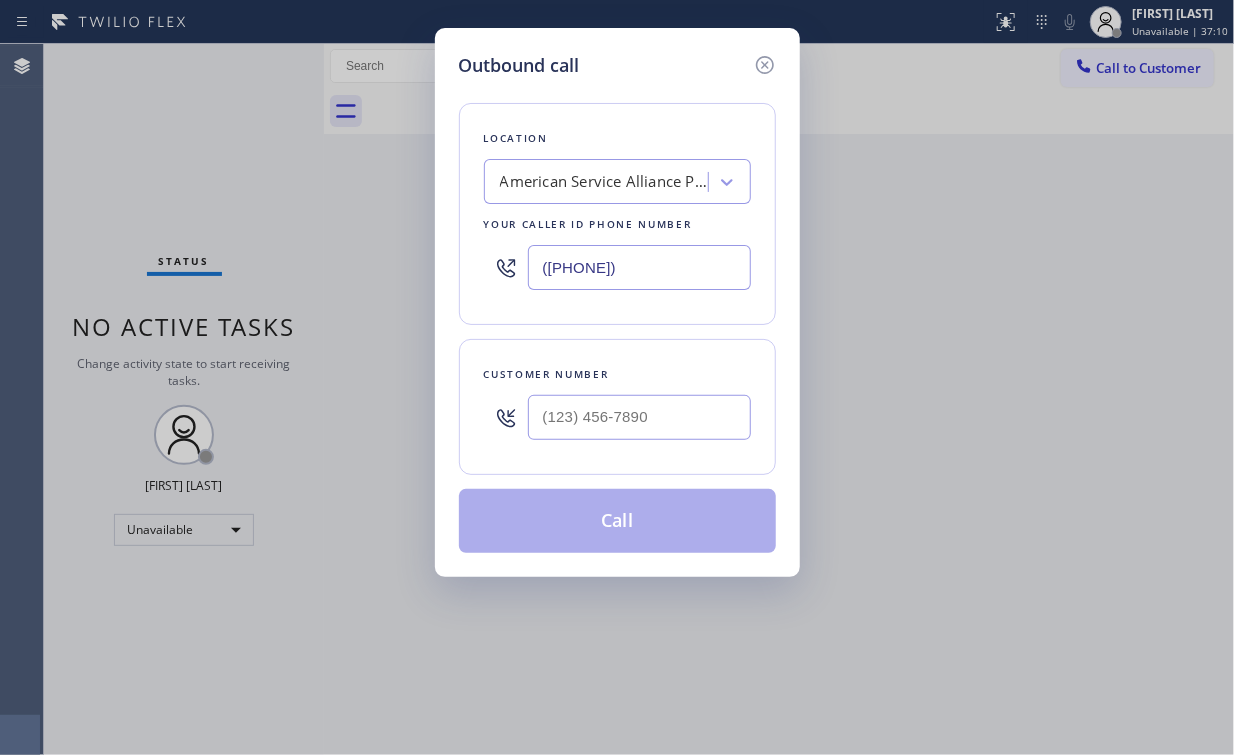 click at bounding box center [639, 417] 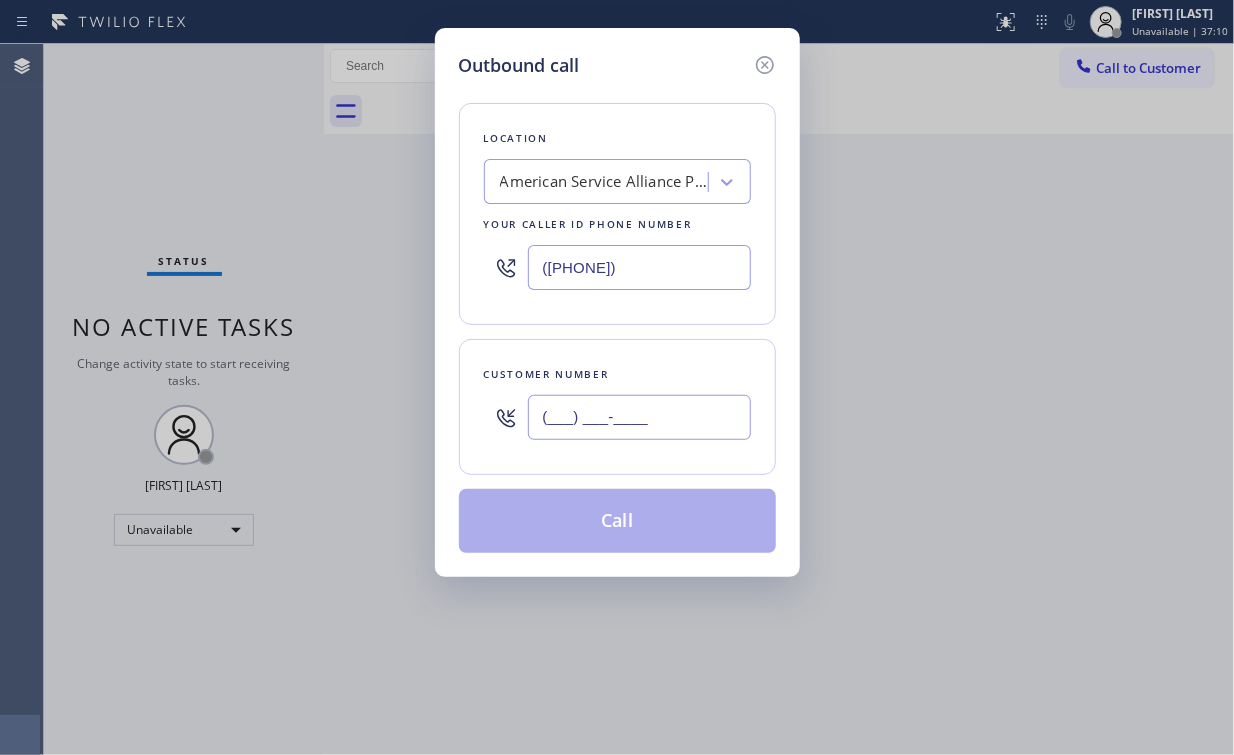 click on "(___) ___-____" at bounding box center [639, 417] 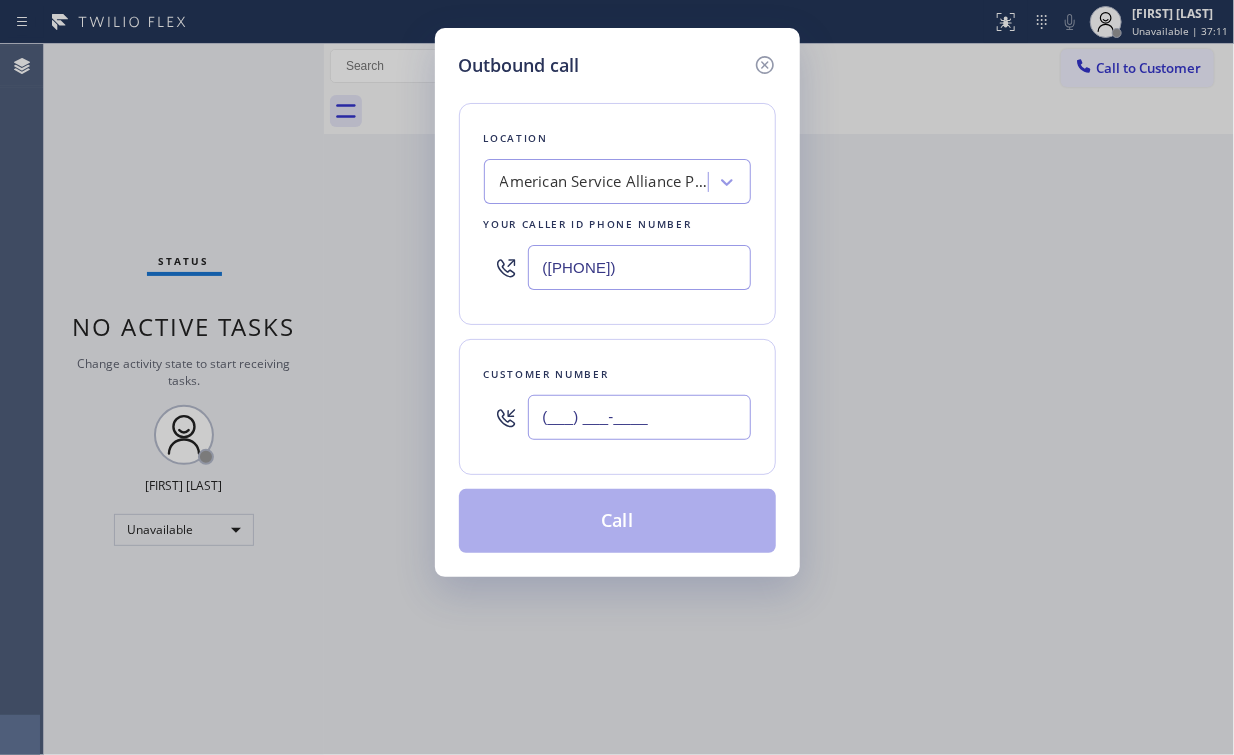 paste on "908) 884-9998" 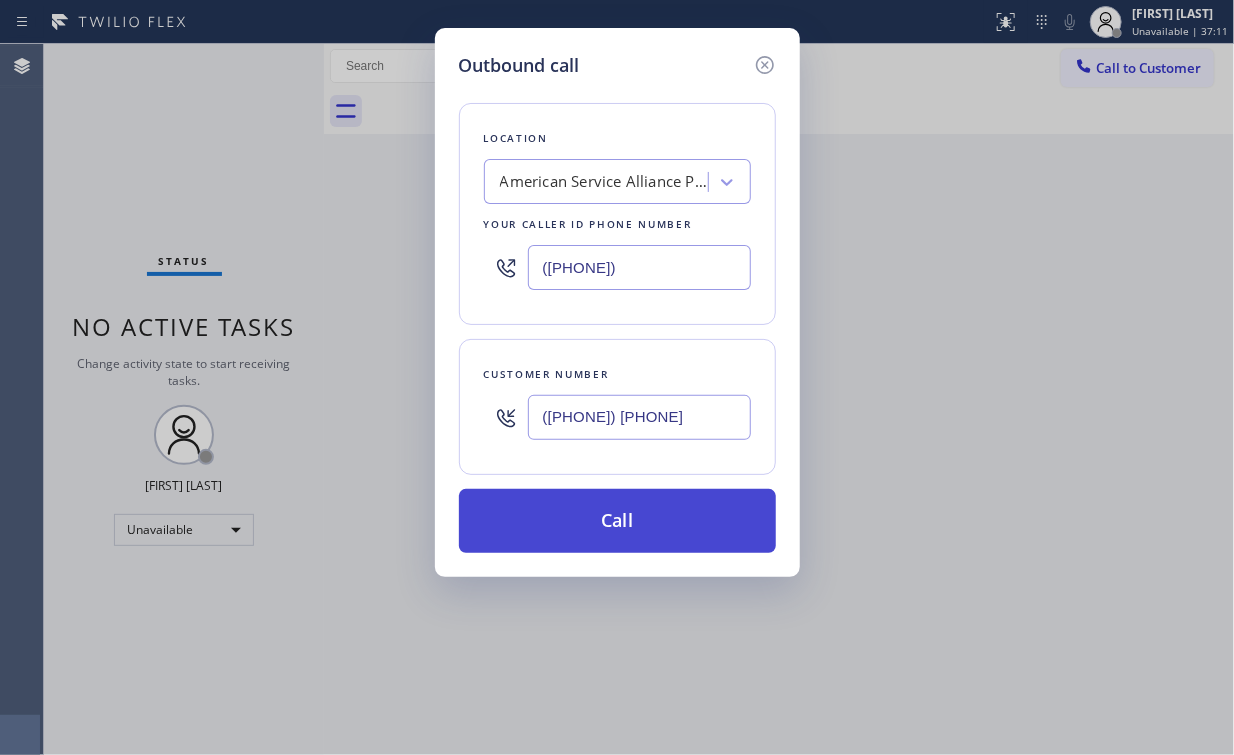 type on "([PHONE])" 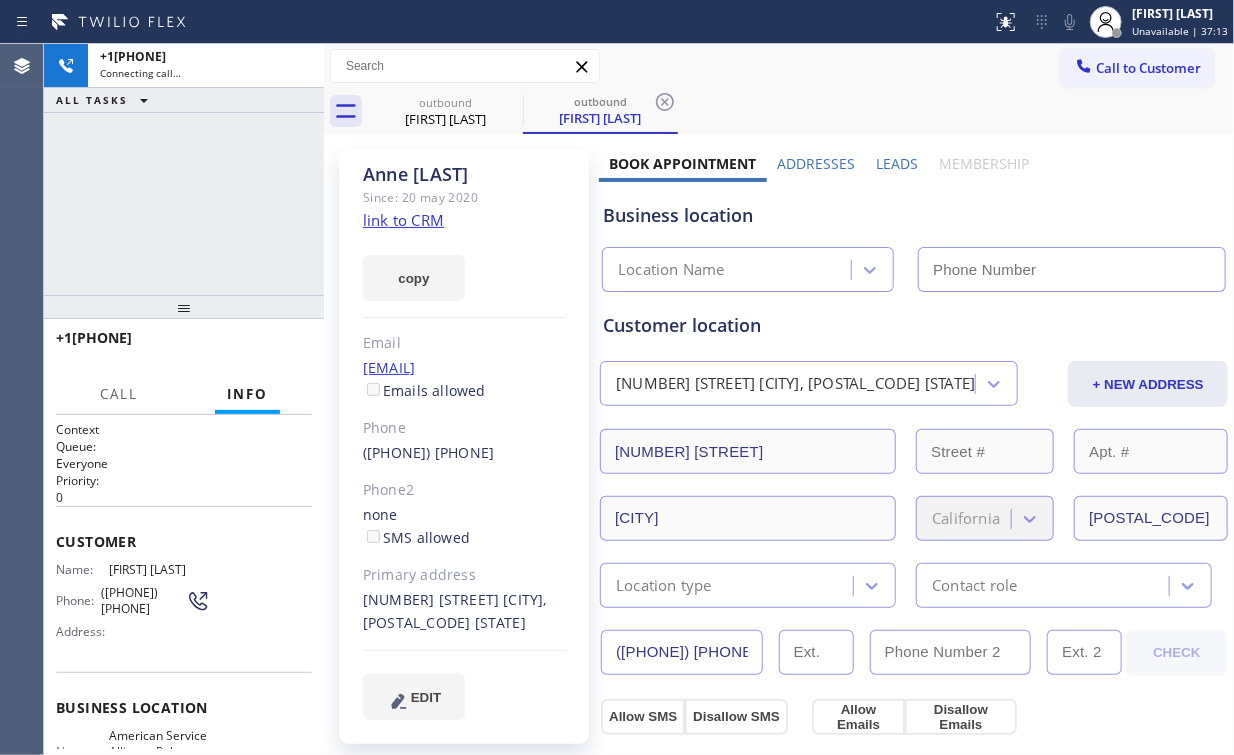 click on "+19088849998 Connecting call… ALL TASKS ALL TASKS ACTIVE TASKS TASKS IN WRAP UP" at bounding box center (184, 169) 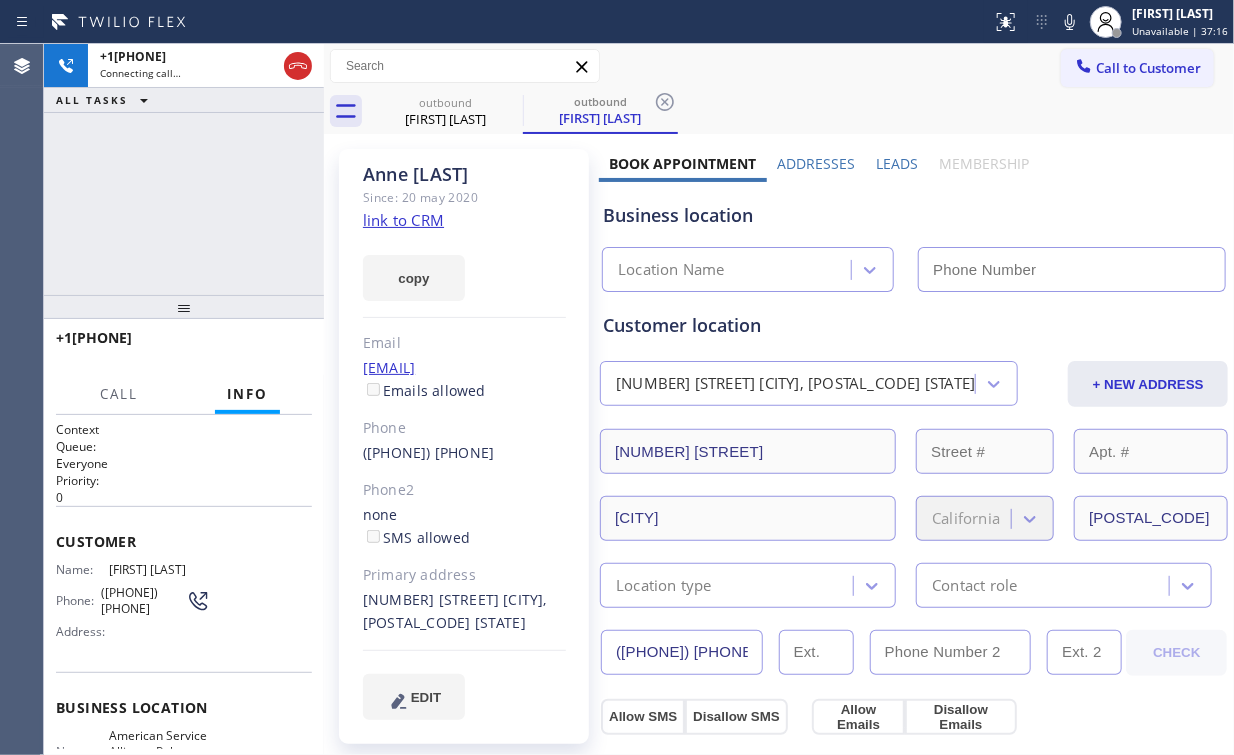 type on "([PHONE])" 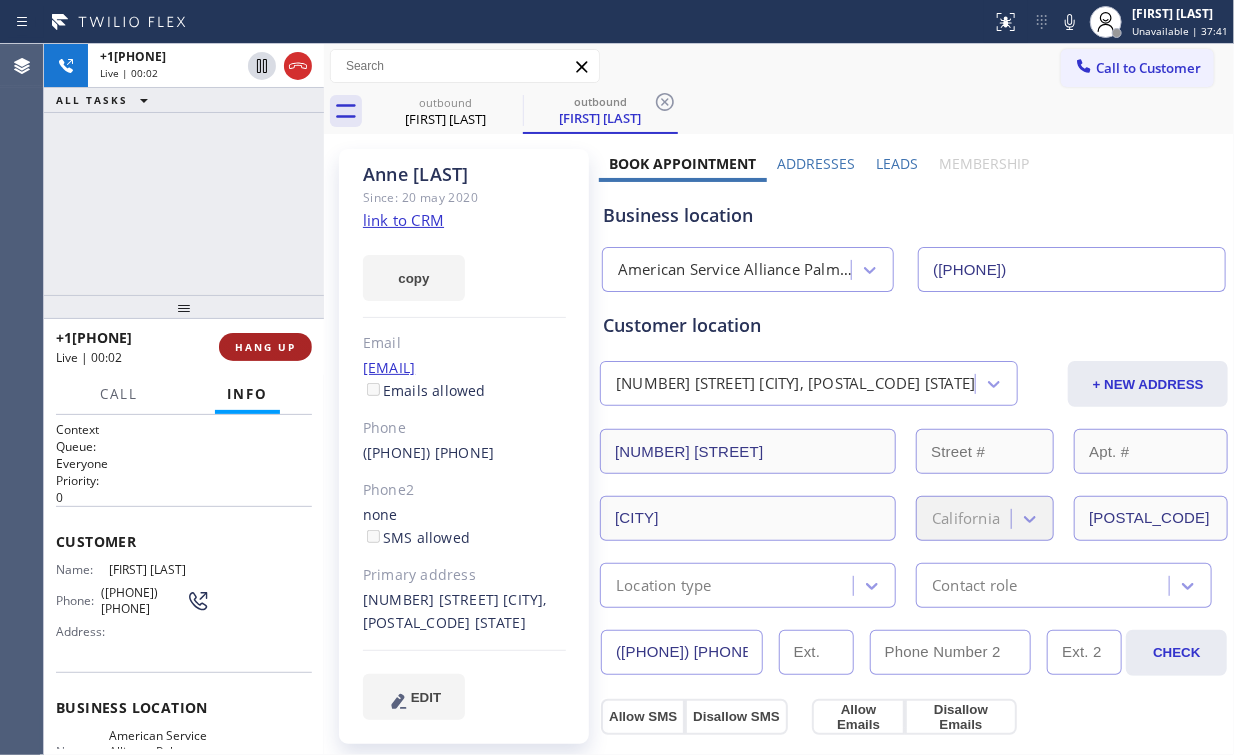 drag, startPoint x: 277, startPoint y: 328, endPoint x: 277, endPoint y: 347, distance: 19 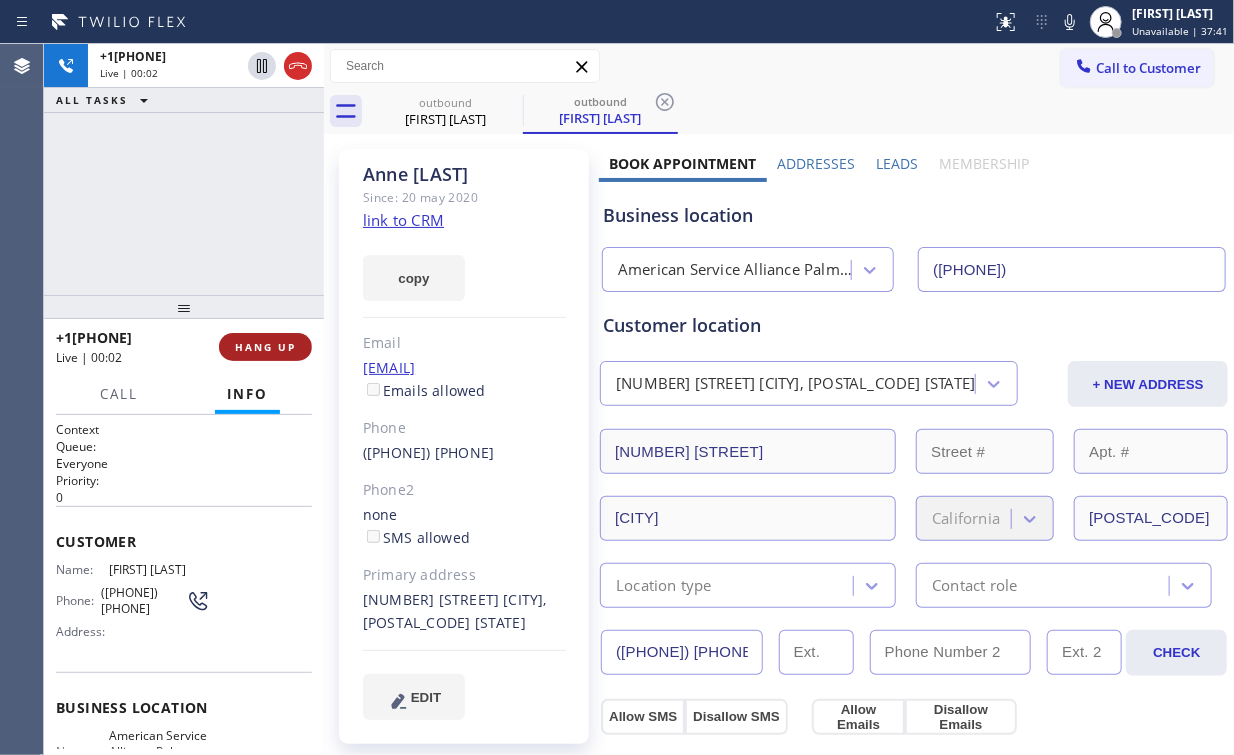 click on "+19088849998 Live | 00:02 HANG UP" at bounding box center [184, 347] 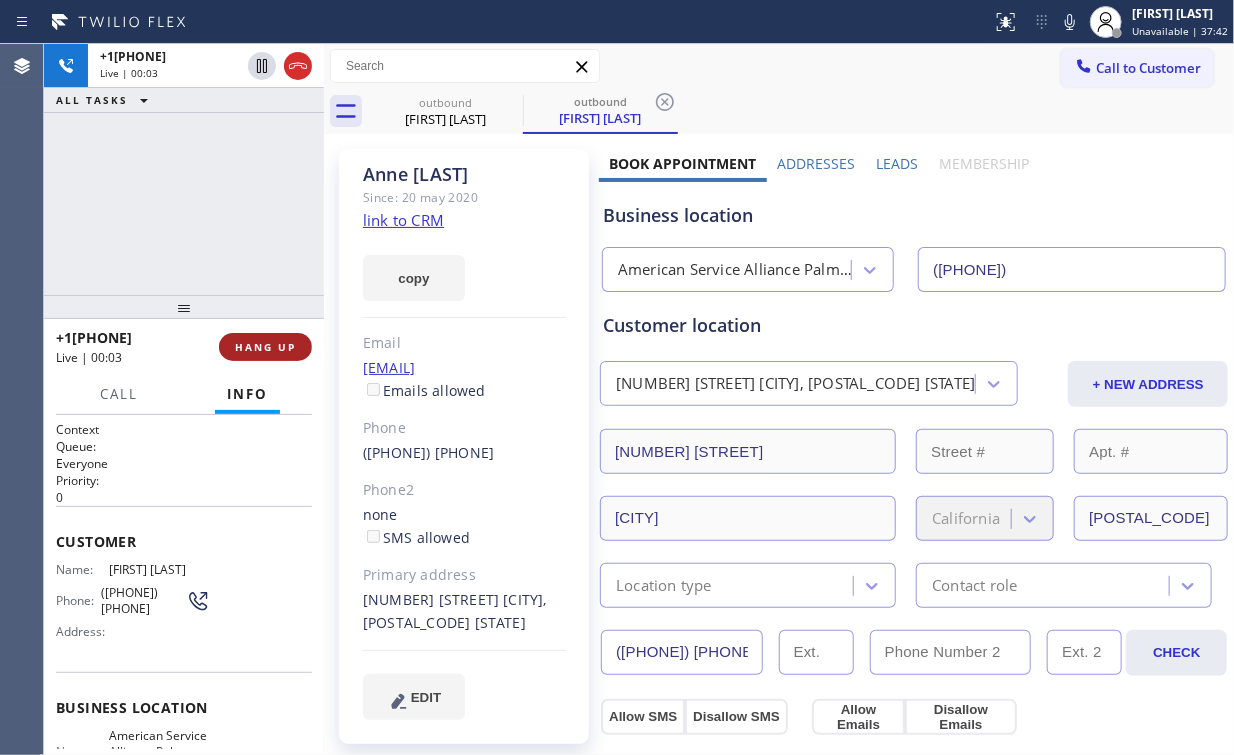 click on "HANG UP" at bounding box center [265, 347] 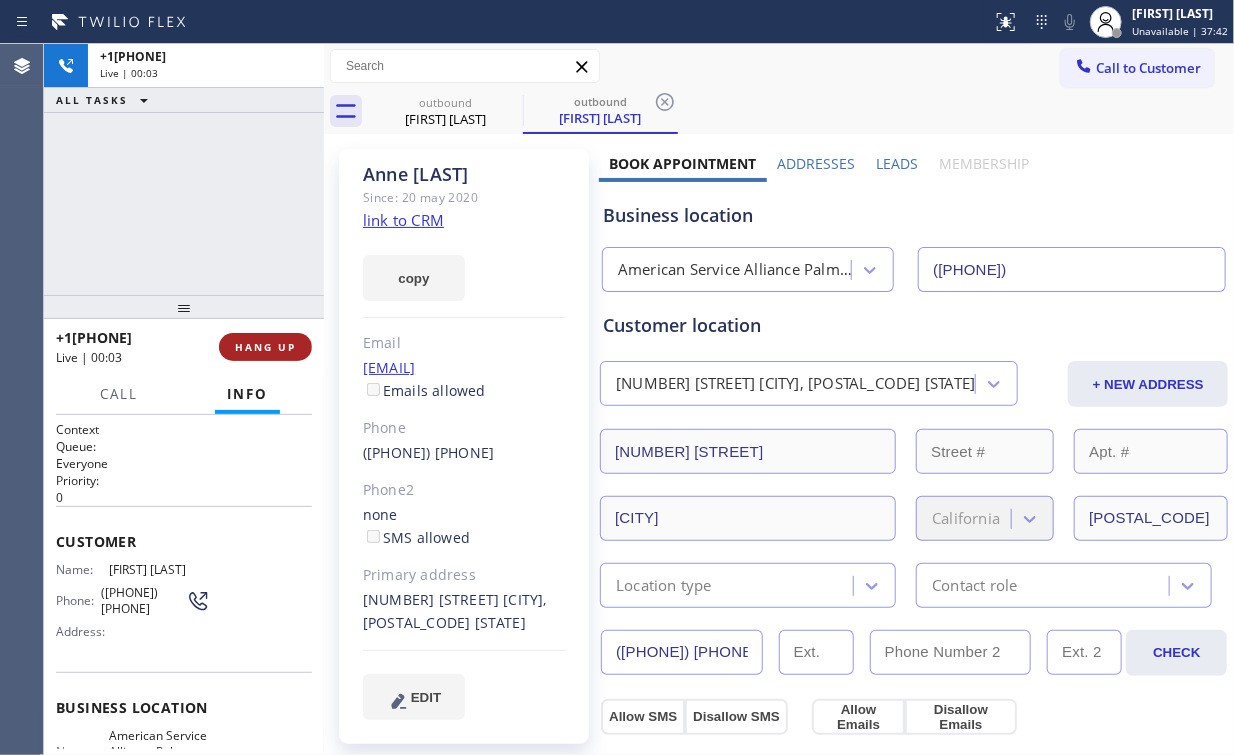 click on "HANG UP" at bounding box center (265, 347) 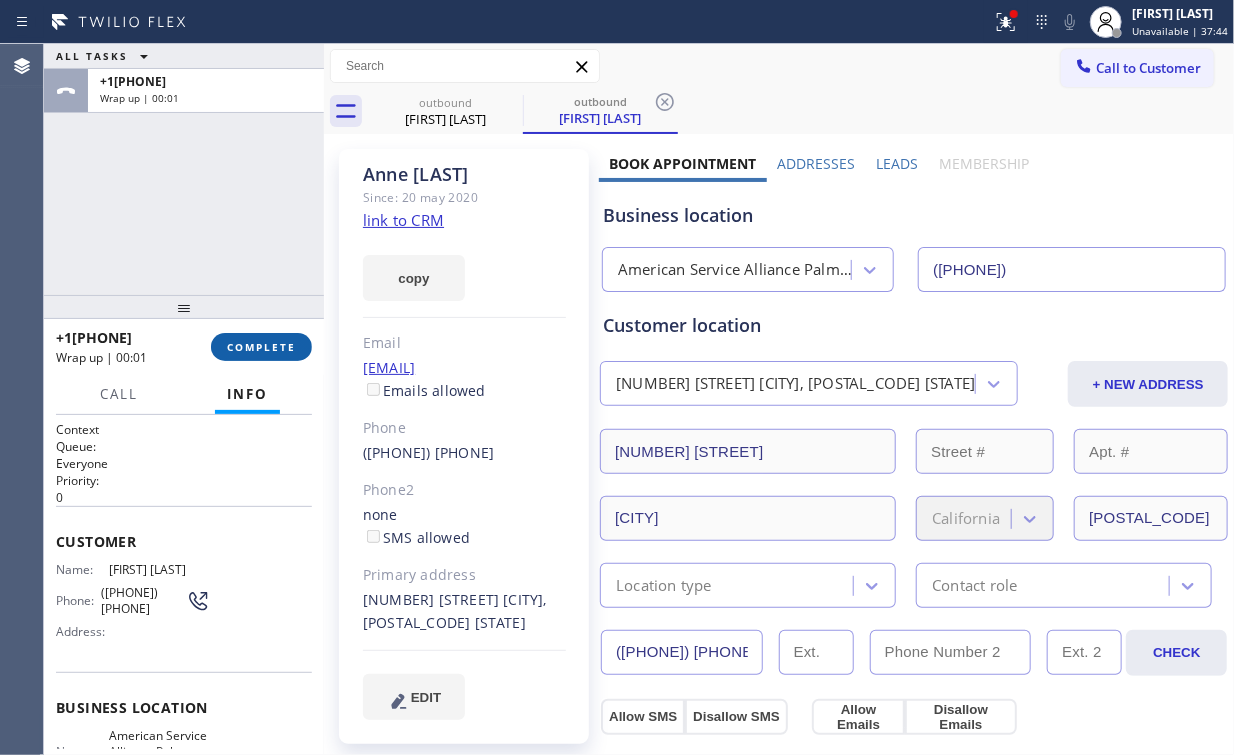 click on "COMPLETE" at bounding box center (261, 347) 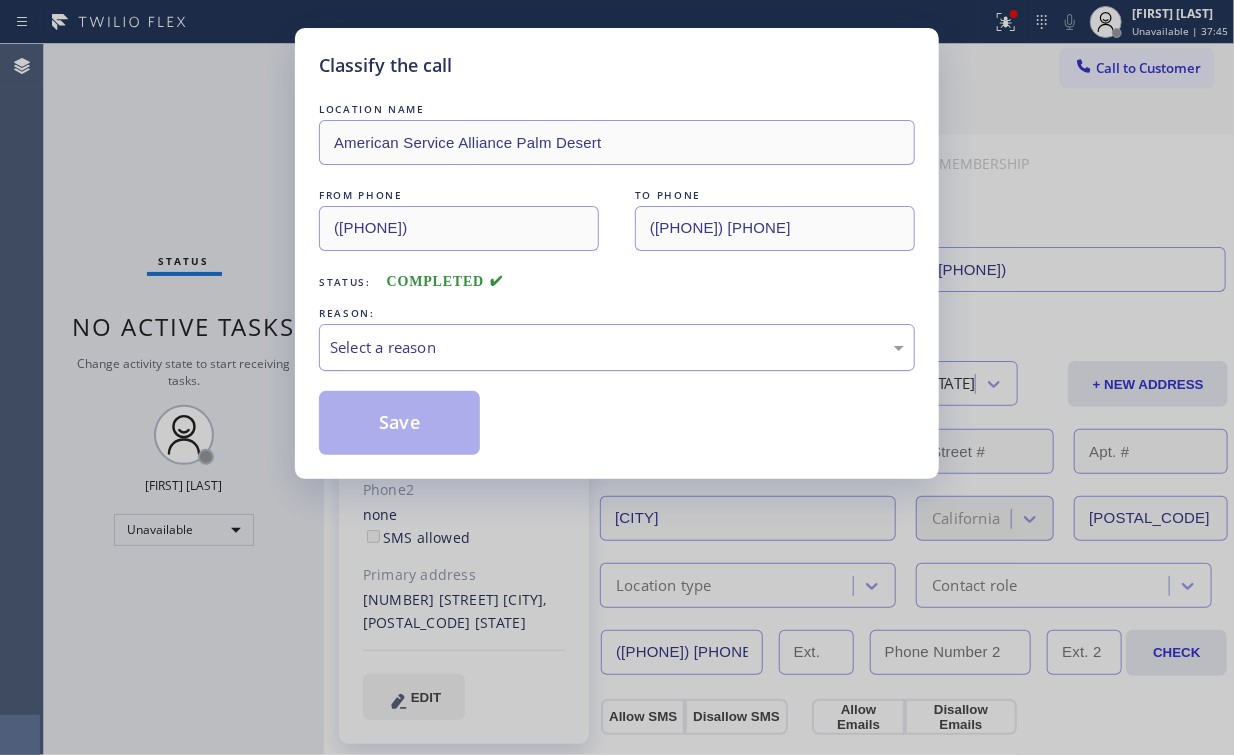 drag, startPoint x: 402, startPoint y: 345, endPoint x: 403, endPoint y: 364, distance: 19.026299 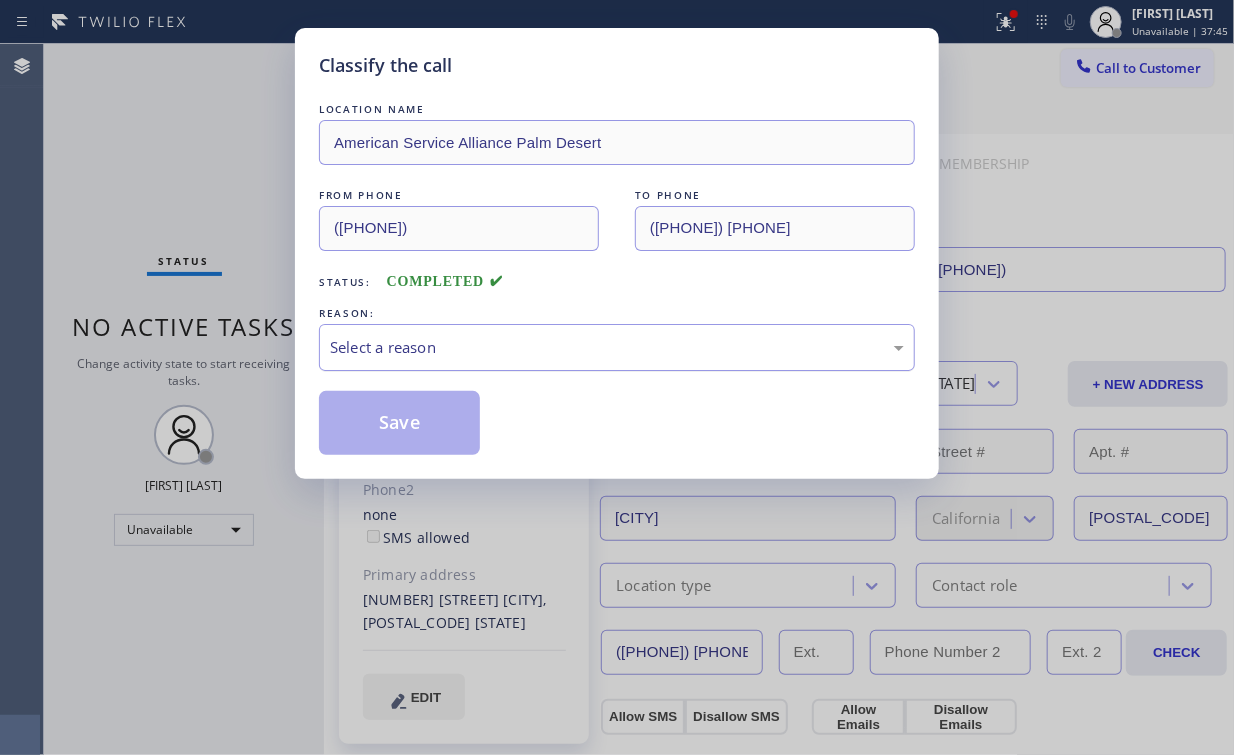 click on "Select a reason" at bounding box center [617, 347] 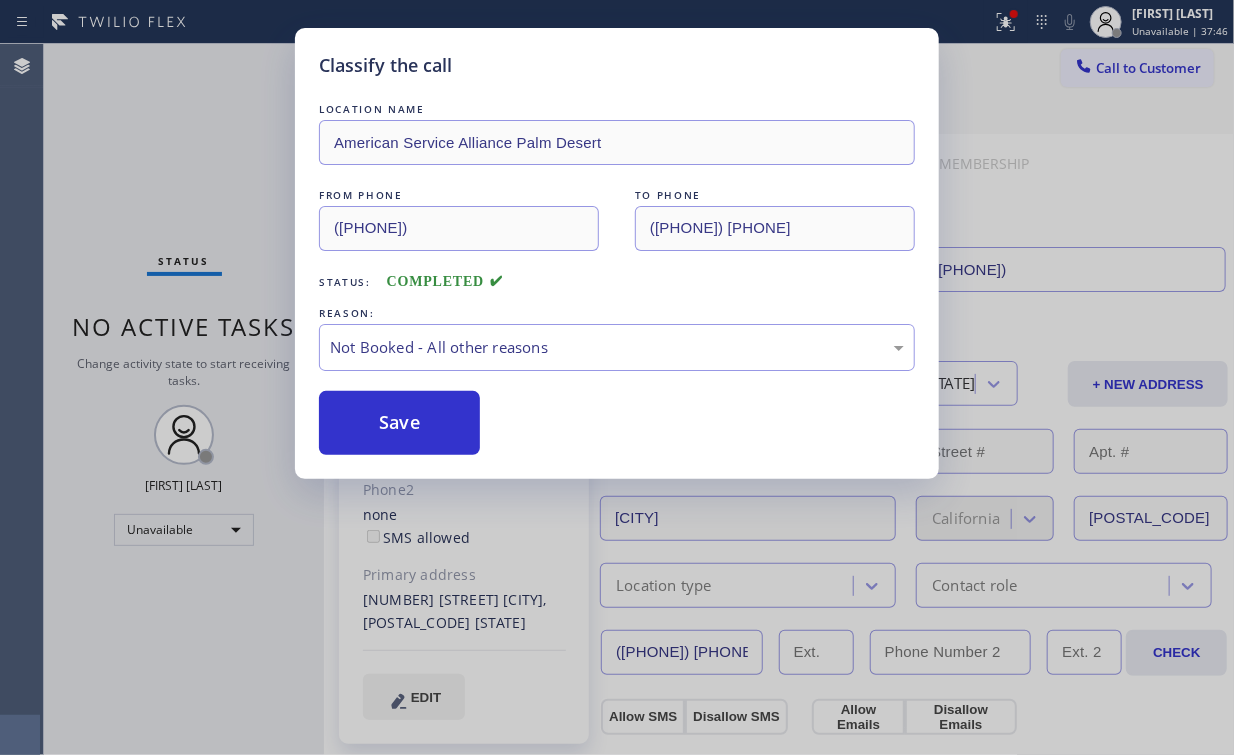 drag, startPoint x: 408, startPoint y: 413, endPoint x: 331, endPoint y: 311, distance: 127.80063 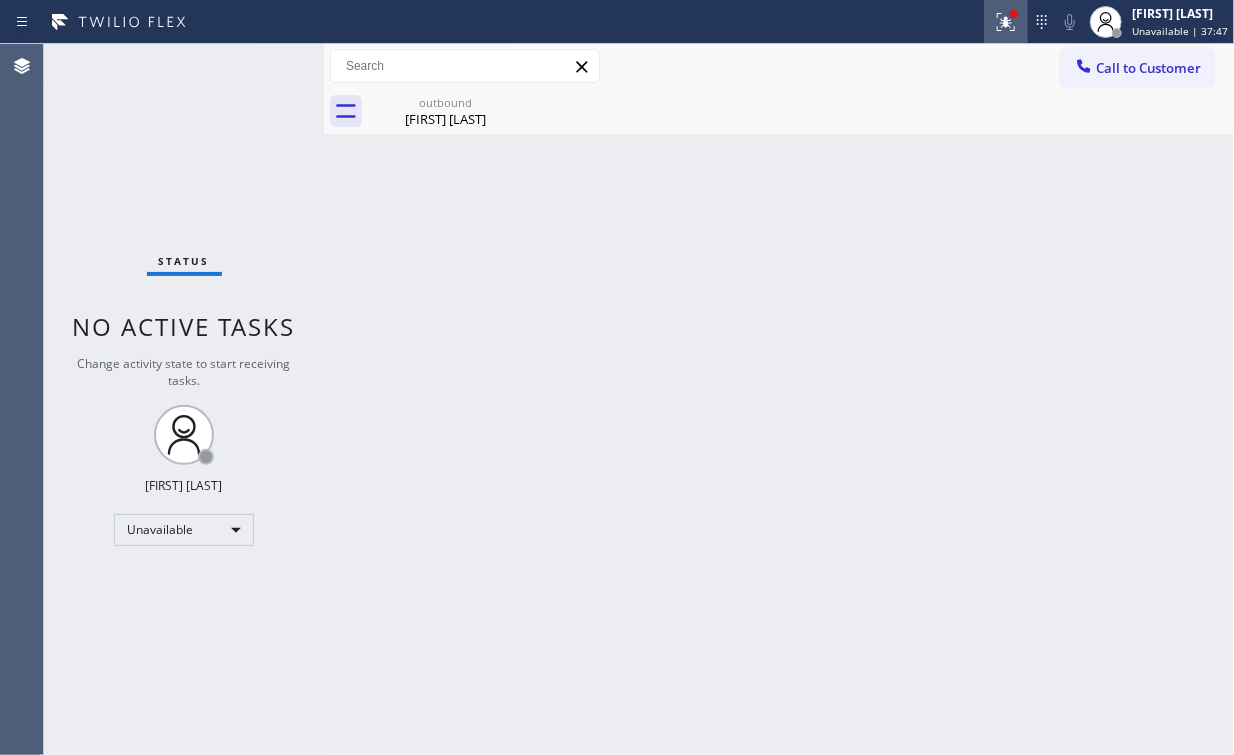 drag, startPoint x: 1022, startPoint y: 14, endPoint x: 1021, endPoint y: 40, distance: 26.019224 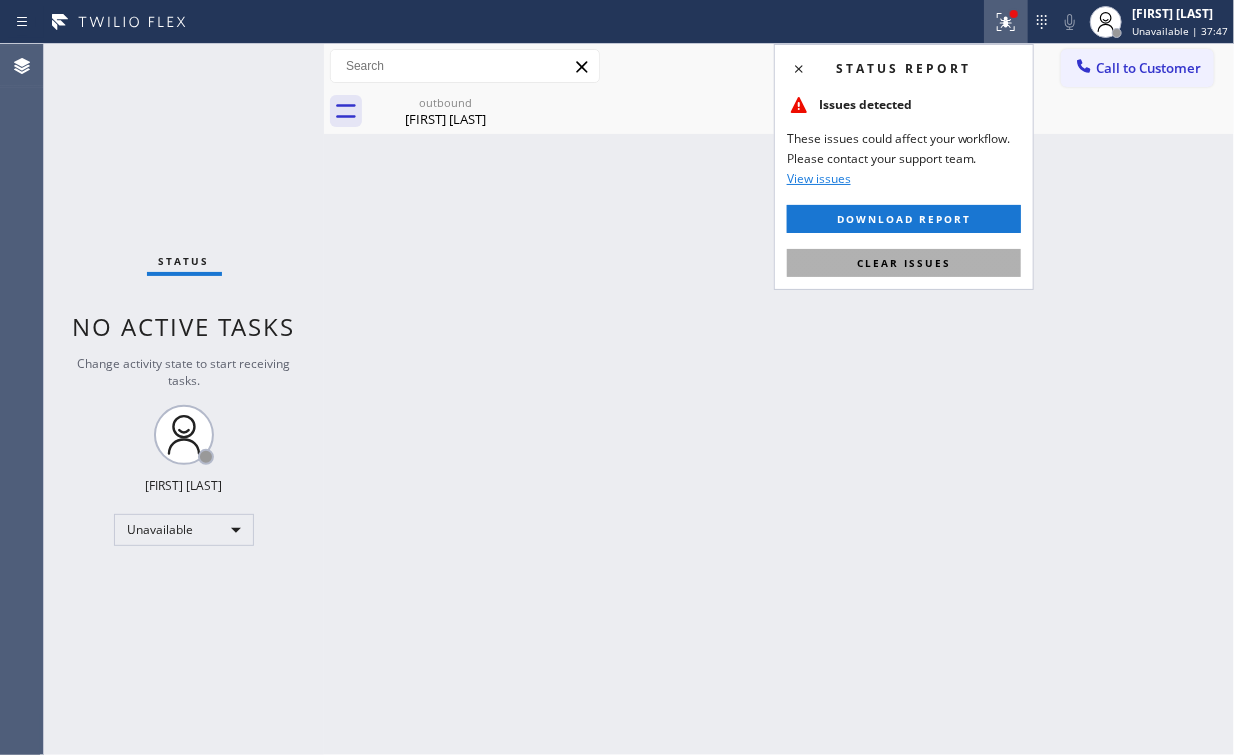 click on "Clear issues" at bounding box center [904, 263] 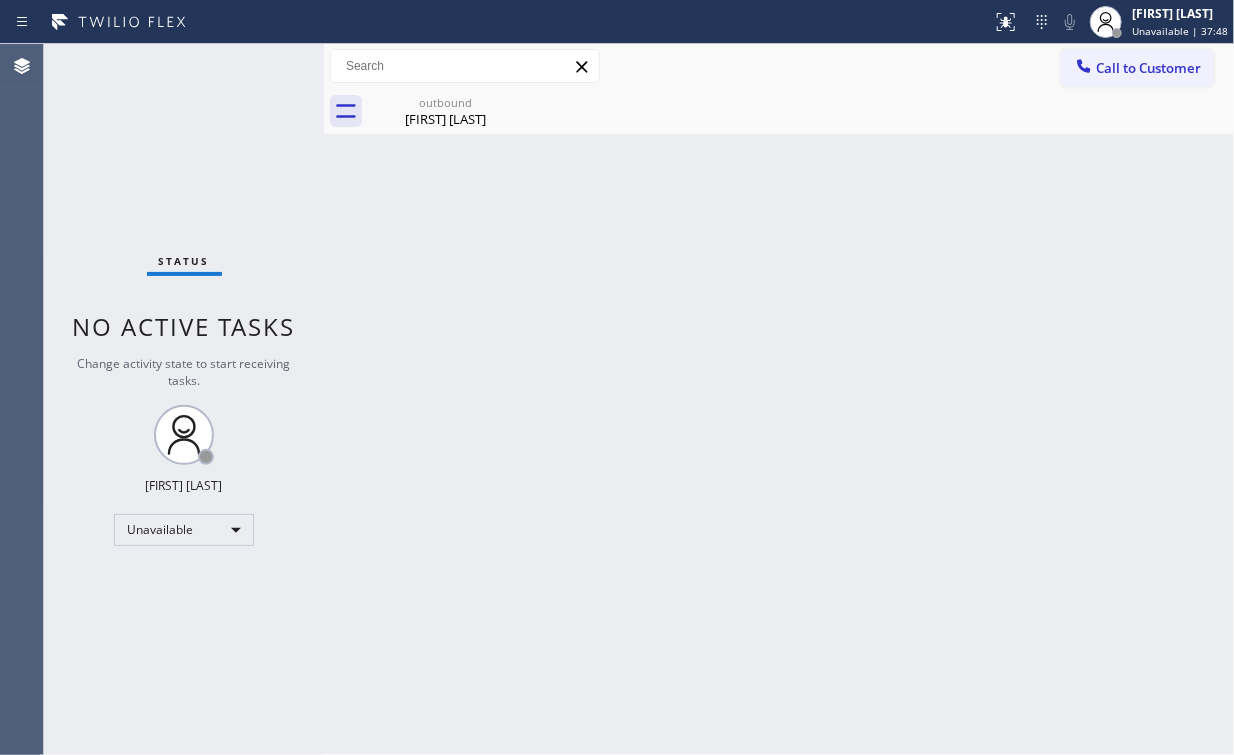 drag, startPoint x: 1102, startPoint y: 72, endPoint x: 922, endPoint y: 195, distance: 218.01147 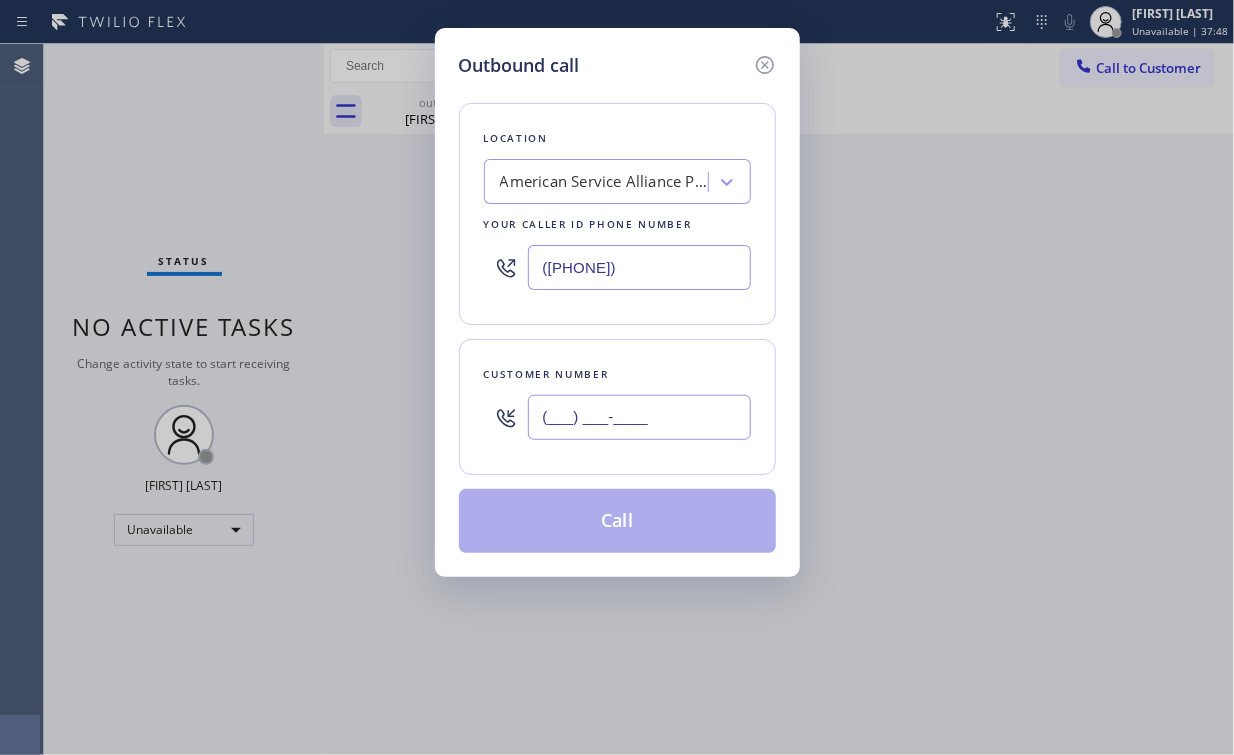 click on "(___) ___-____" at bounding box center [639, 417] 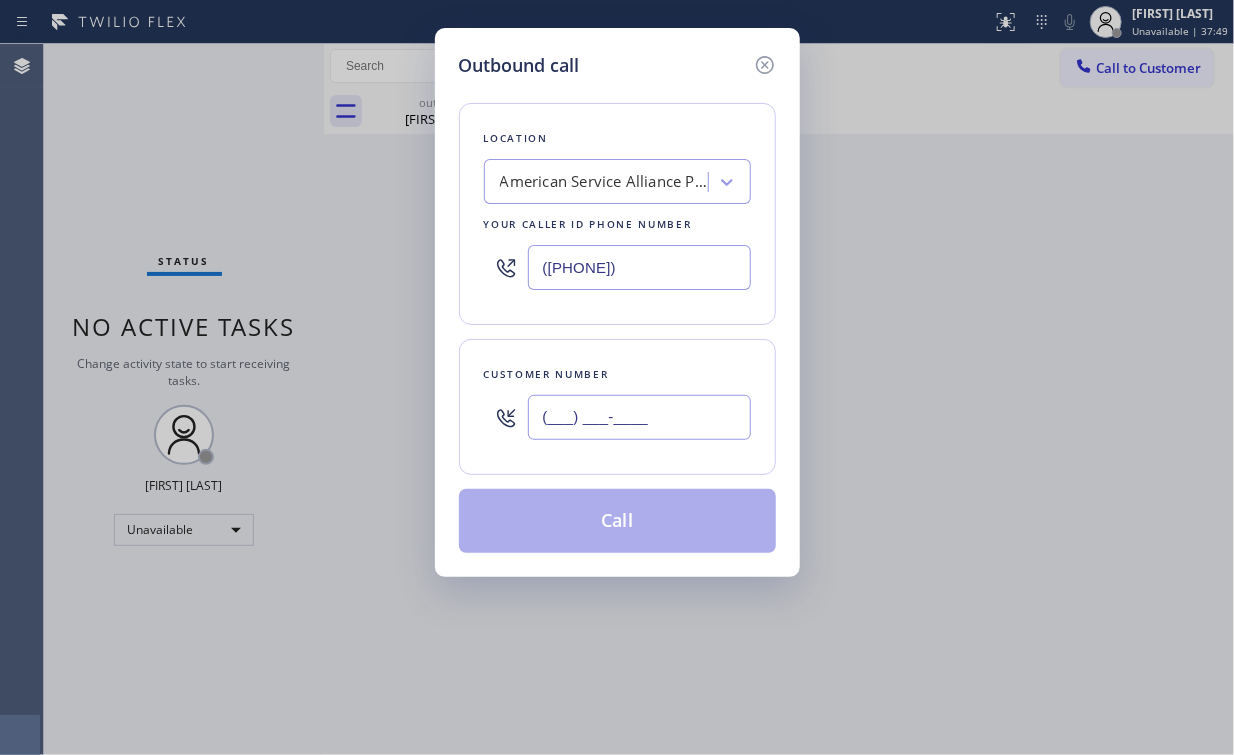 paste on "908) 884-9998" 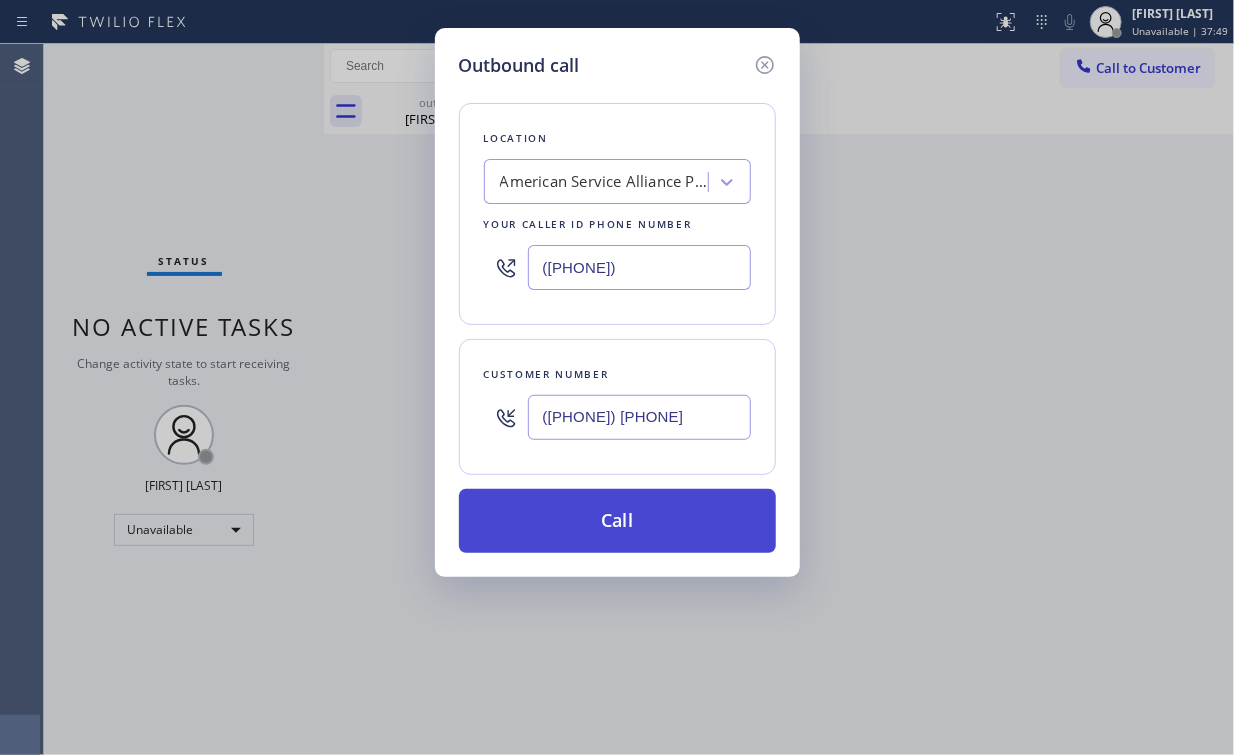 type on "([PHONE])" 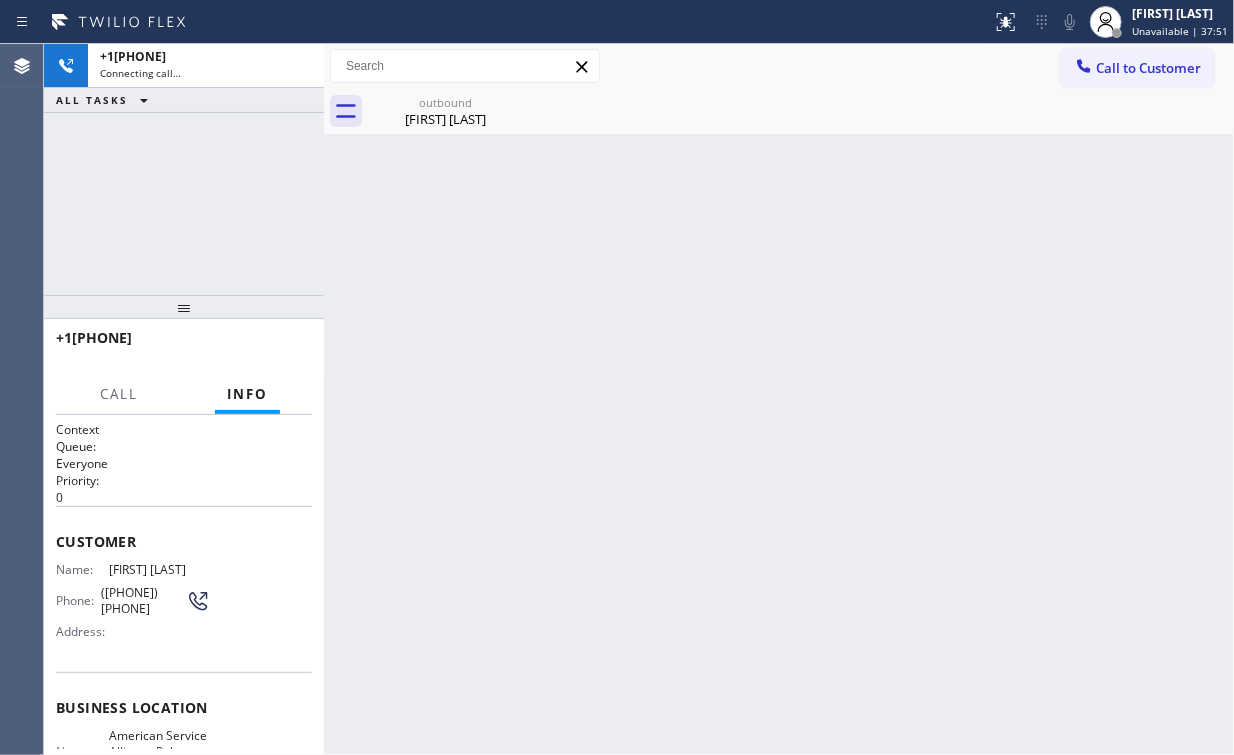 click on "+19088849998 Connecting call… ALL TASKS ALL TASKS ACTIVE TASKS TASKS IN WRAP UP" at bounding box center (184, 169) 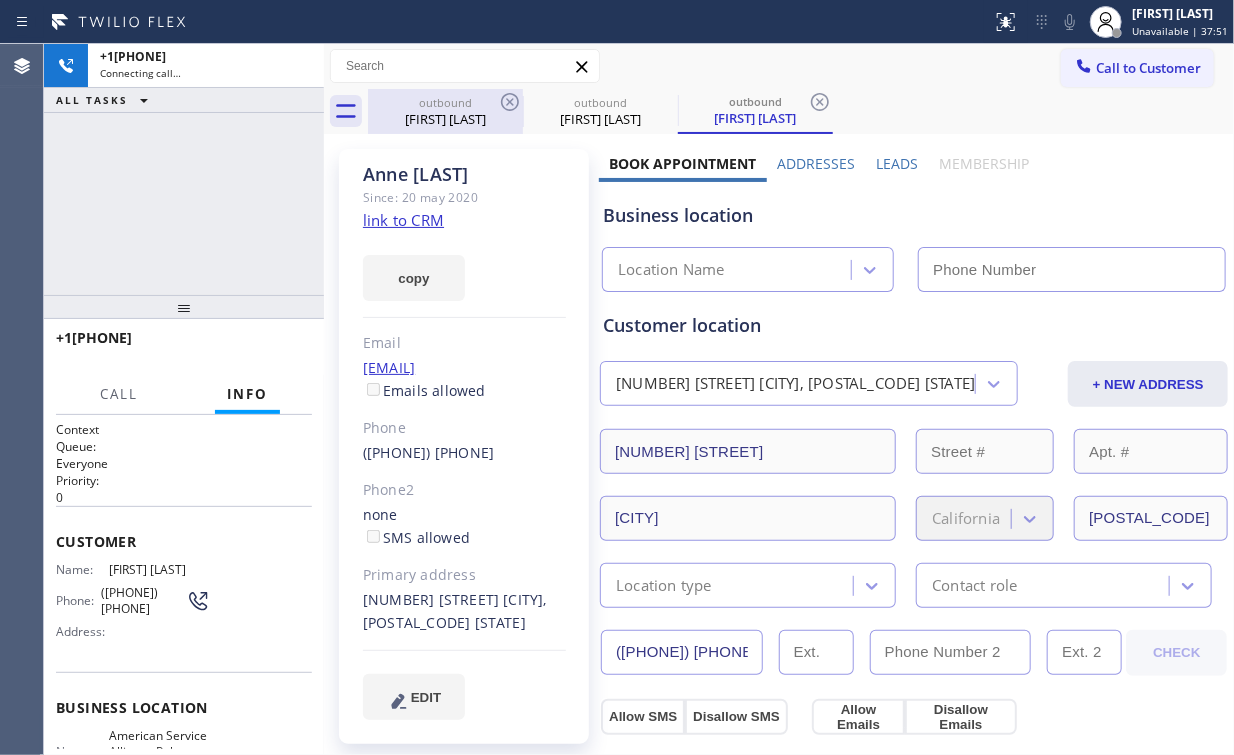 drag, startPoint x: 412, startPoint y: 110, endPoint x: 531, endPoint y: 96, distance: 119.8207 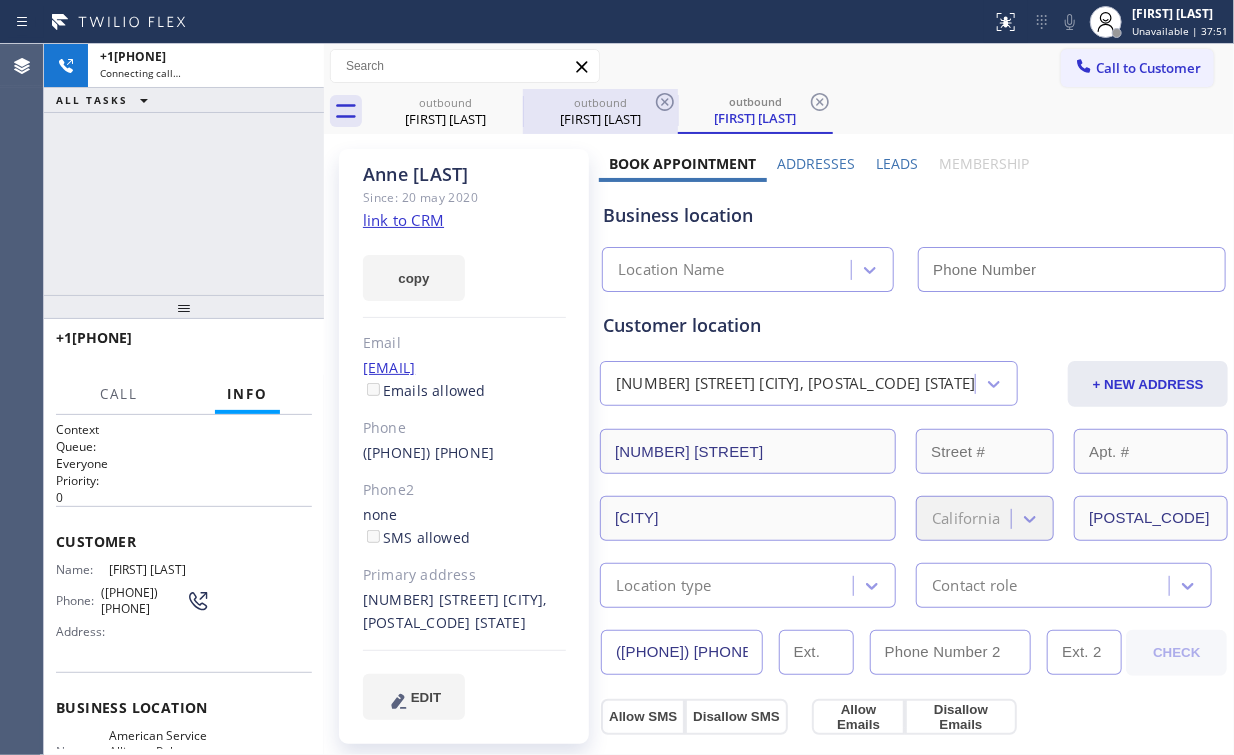 click on "Anne Olesnicky" at bounding box center (445, 119) 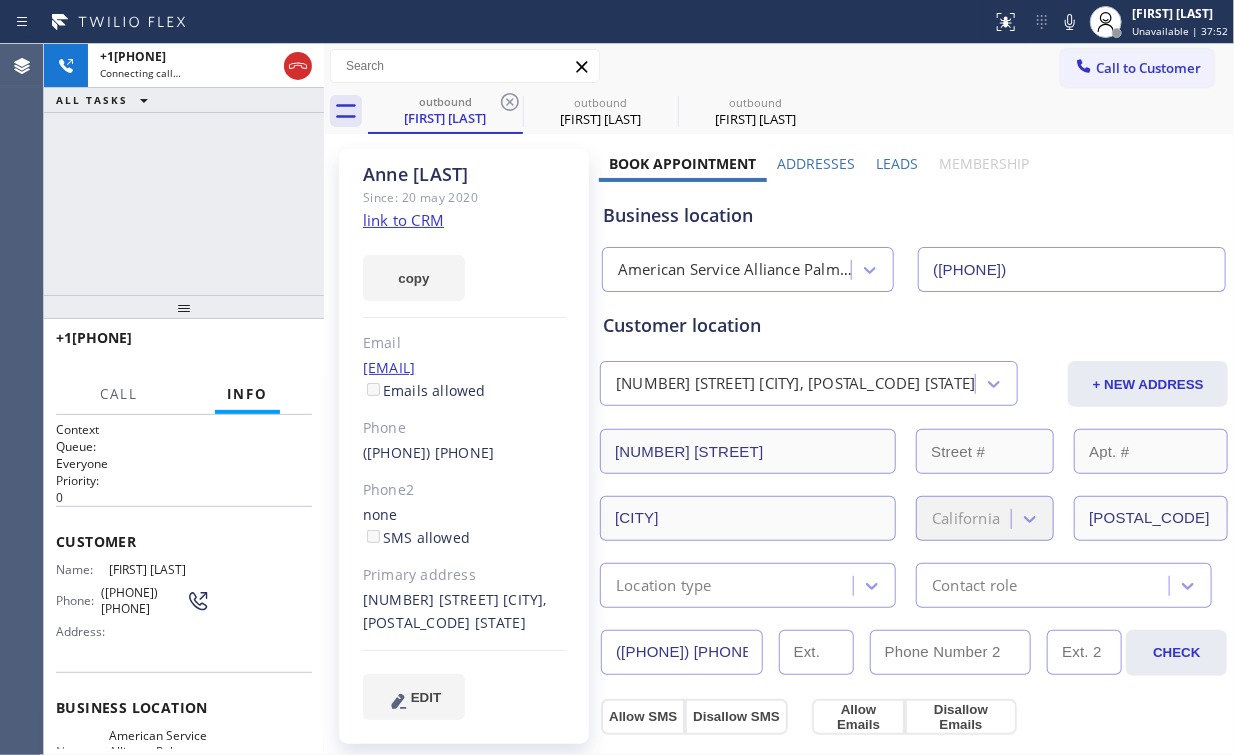 click 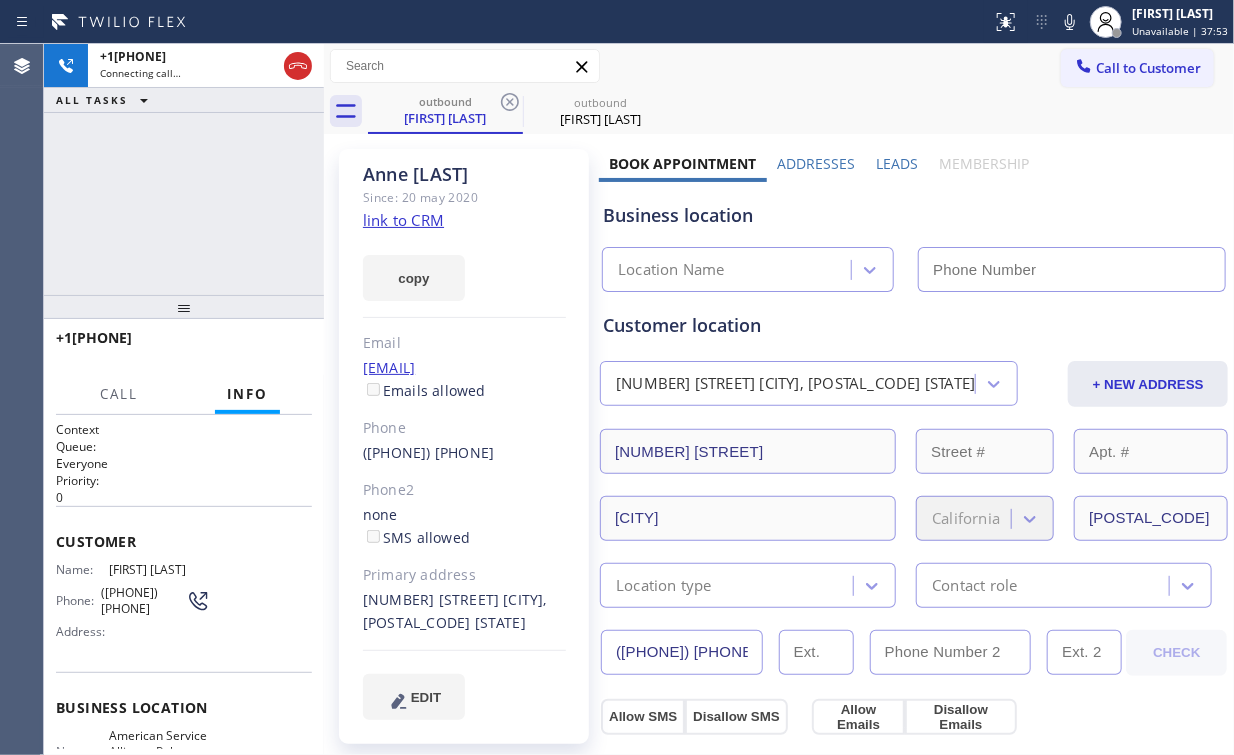 type on "([PHONE])" 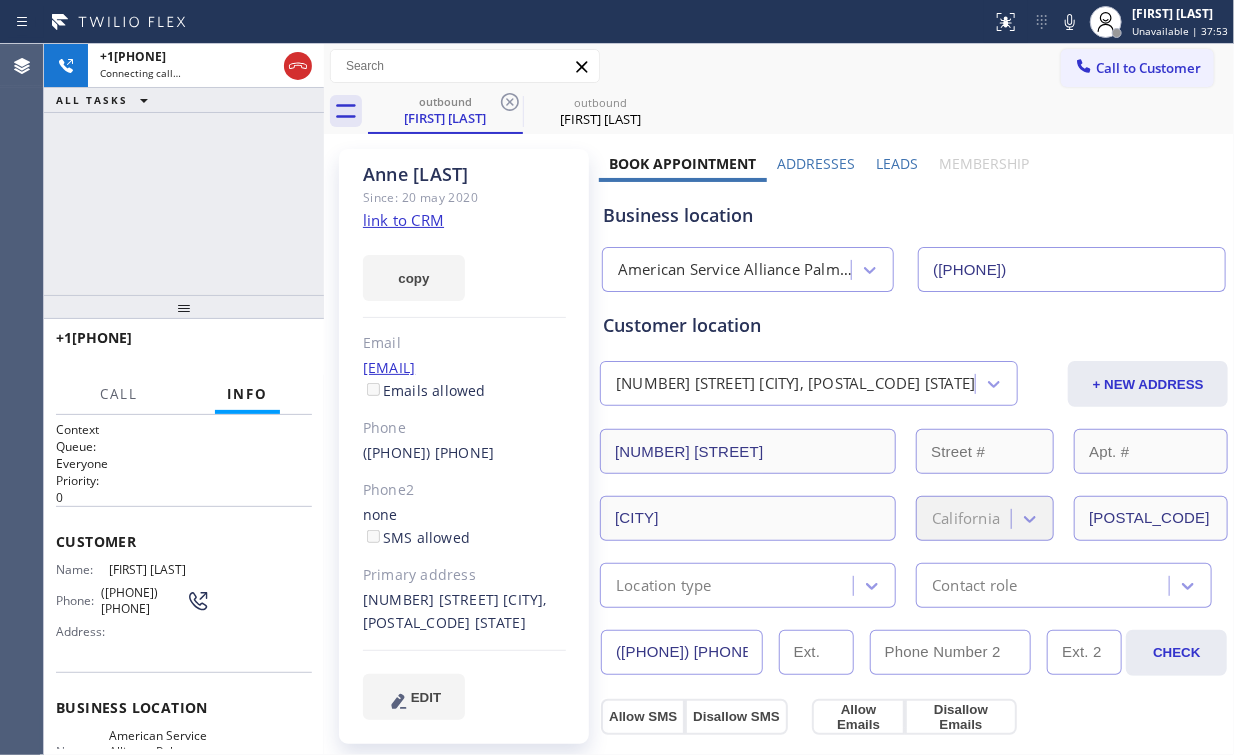 click on "+19088849998 Connecting call… ALL TASKS ALL TASKS ACTIVE TASKS TASKS IN WRAP UP" at bounding box center [184, 169] 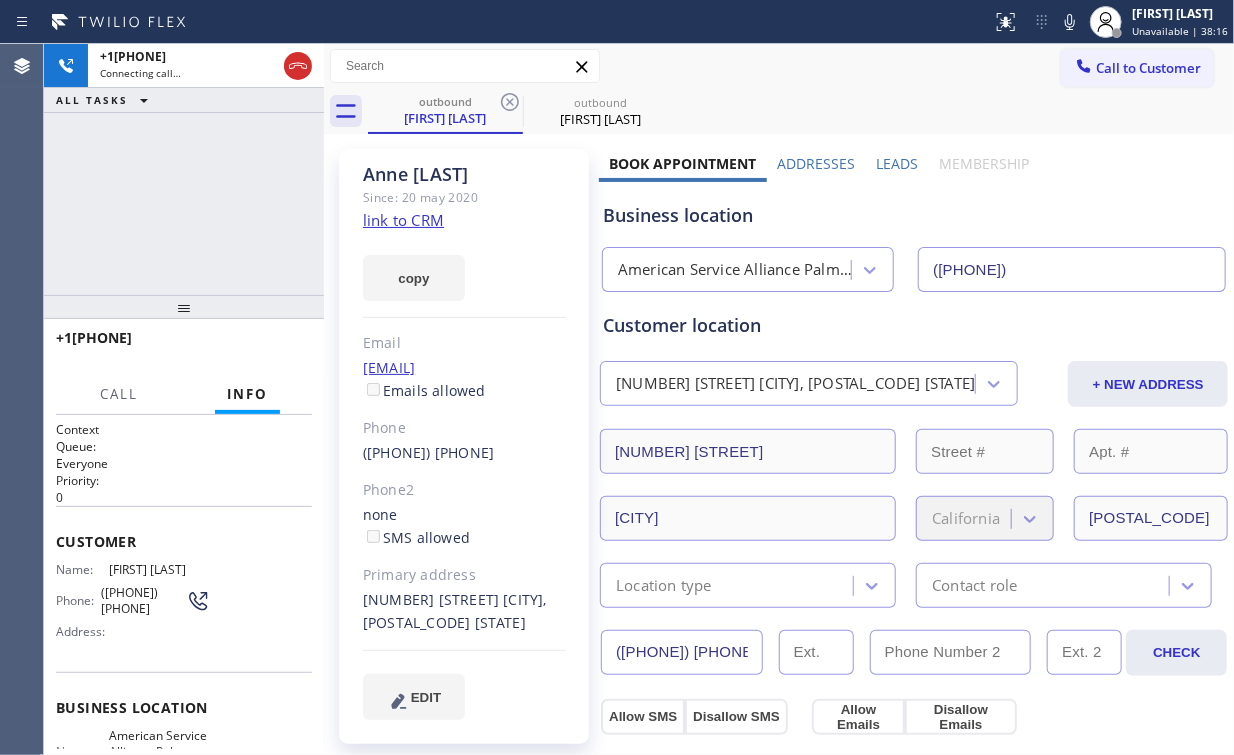 click on "+19088849998 Connecting call… ALL TASKS ALL TASKS ACTIVE TASKS TASKS IN WRAP UP" at bounding box center [184, 169] 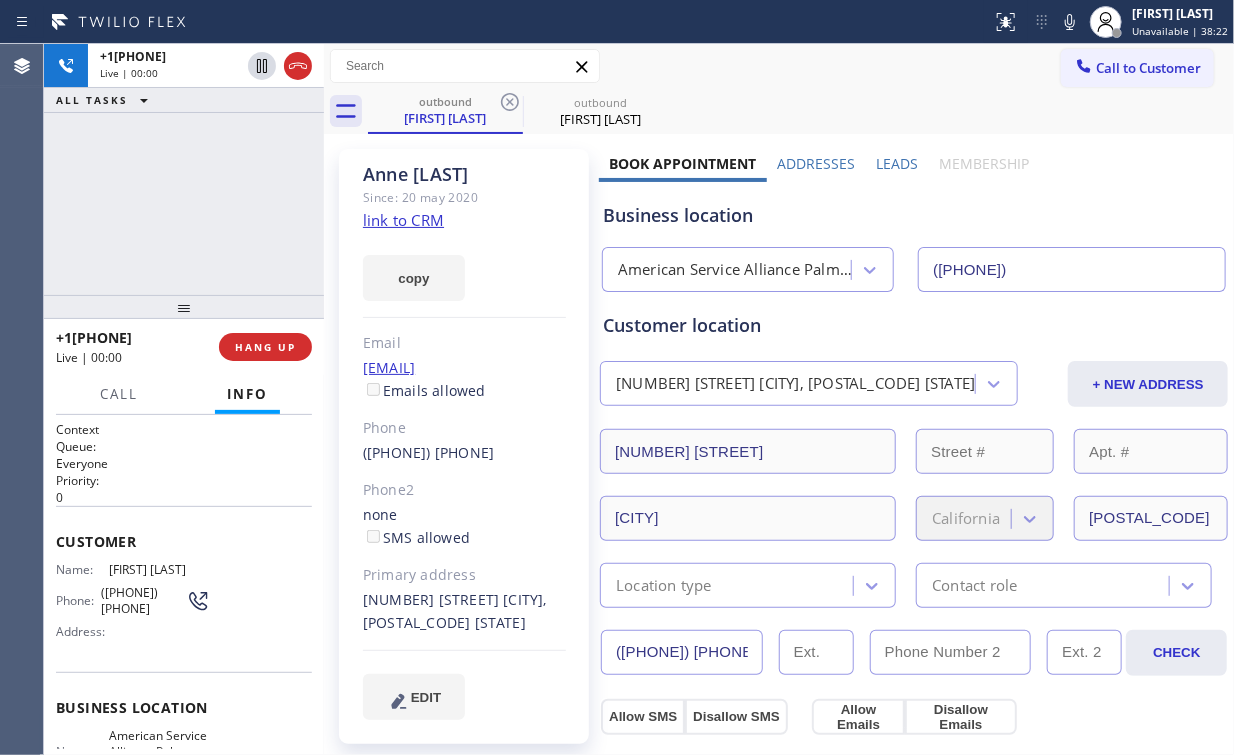 click on "+19088849998 Live | 00:00 ALL TASKS ALL TASKS ACTIVE TASKS TASKS IN WRAP UP" at bounding box center (184, 169) 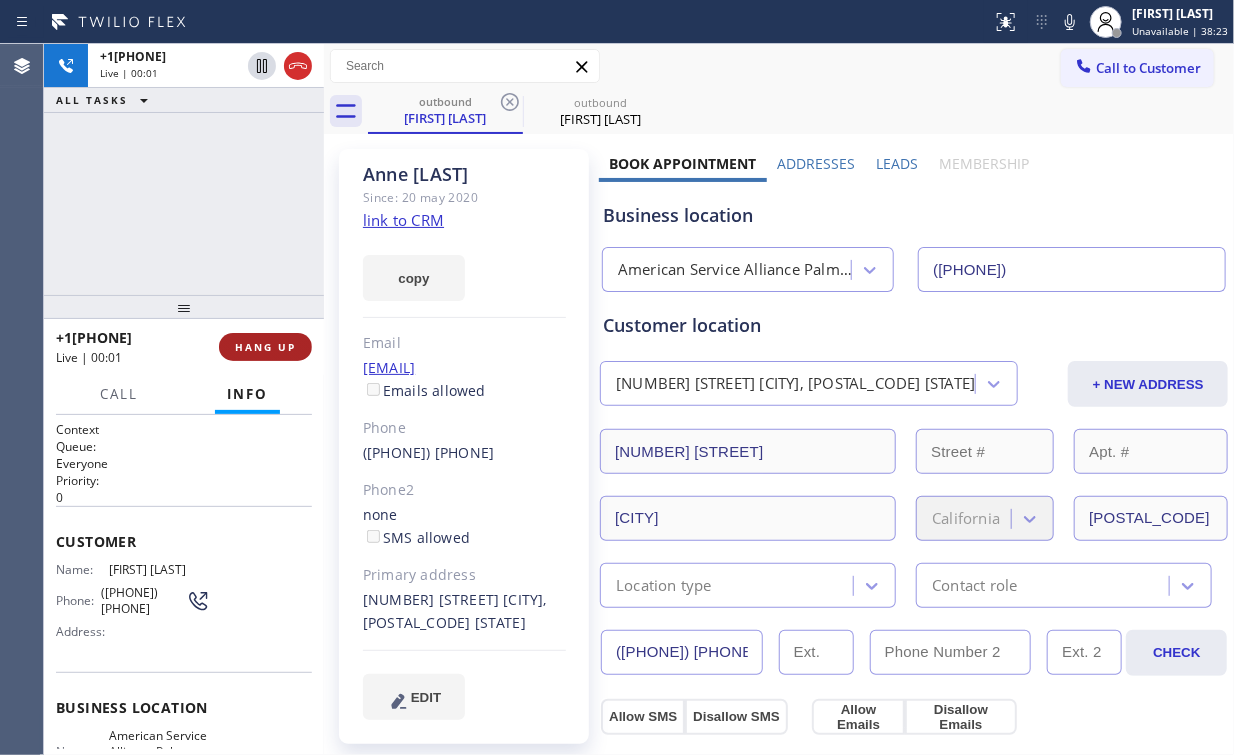 click on "HANG UP" at bounding box center [265, 347] 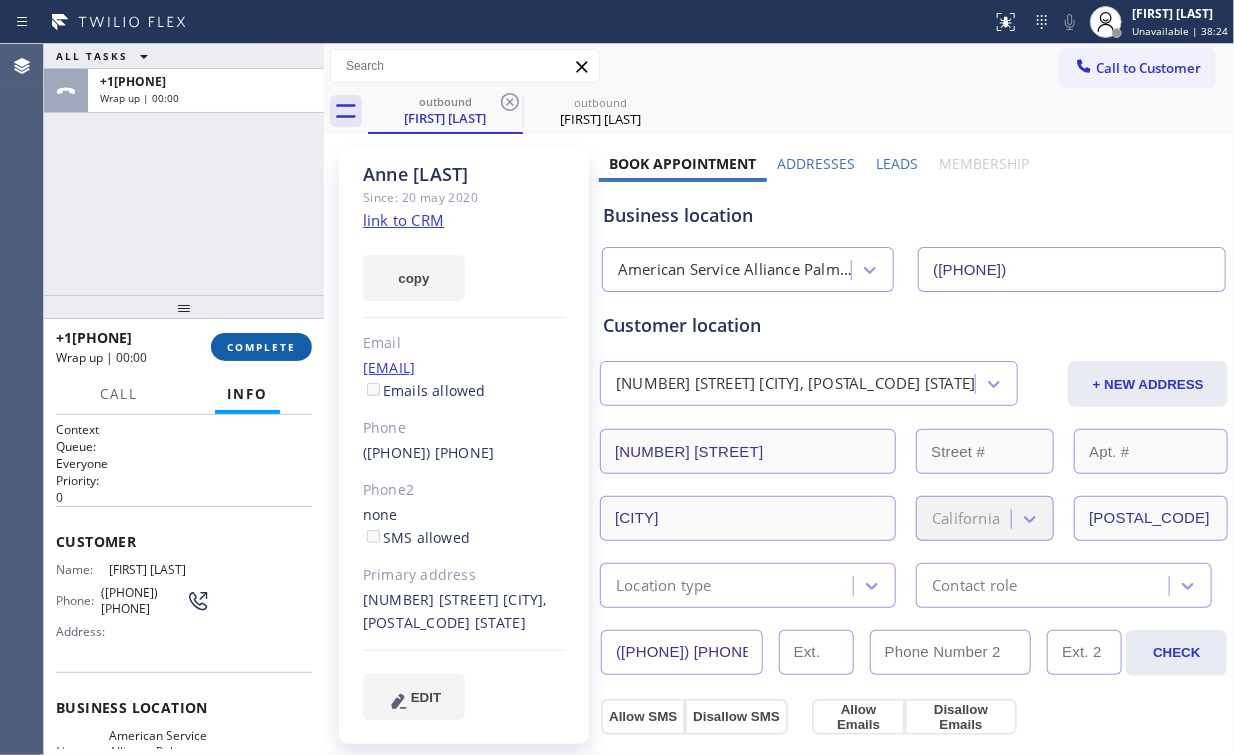 click on "COMPLETE" at bounding box center (261, 347) 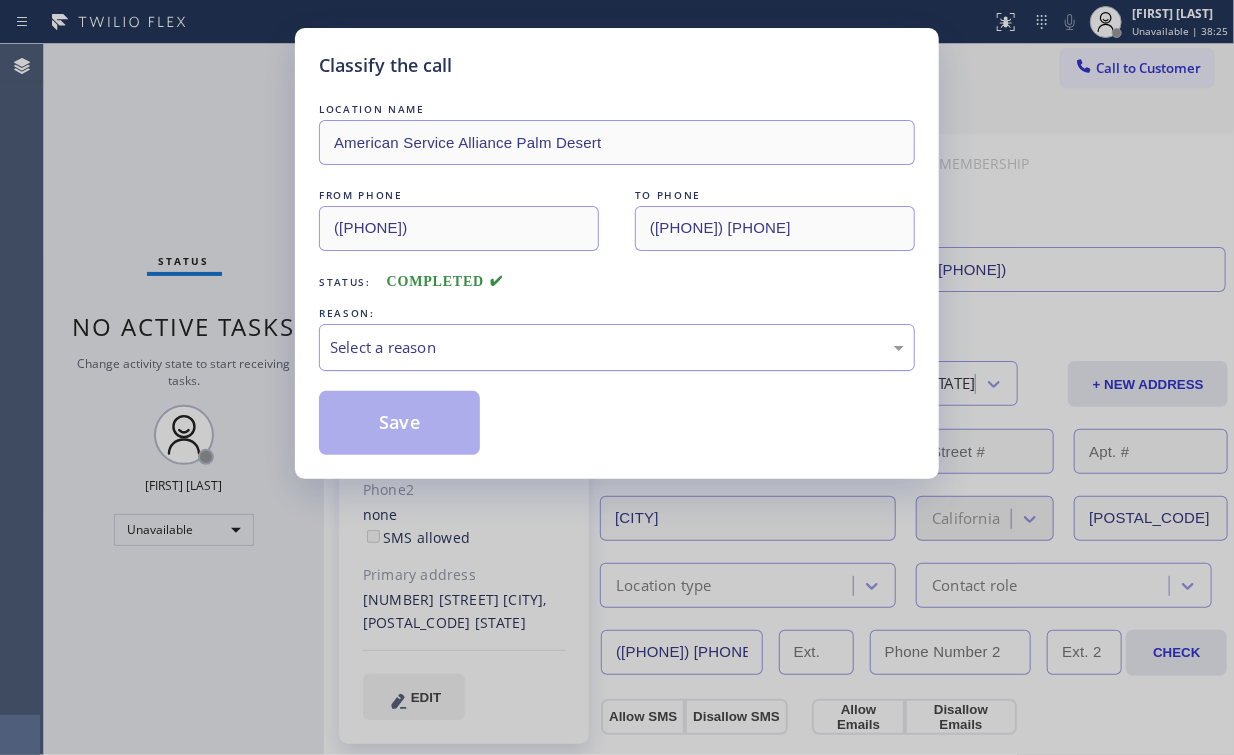 drag, startPoint x: 348, startPoint y: 344, endPoint x: 355, endPoint y: 360, distance: 17.464249 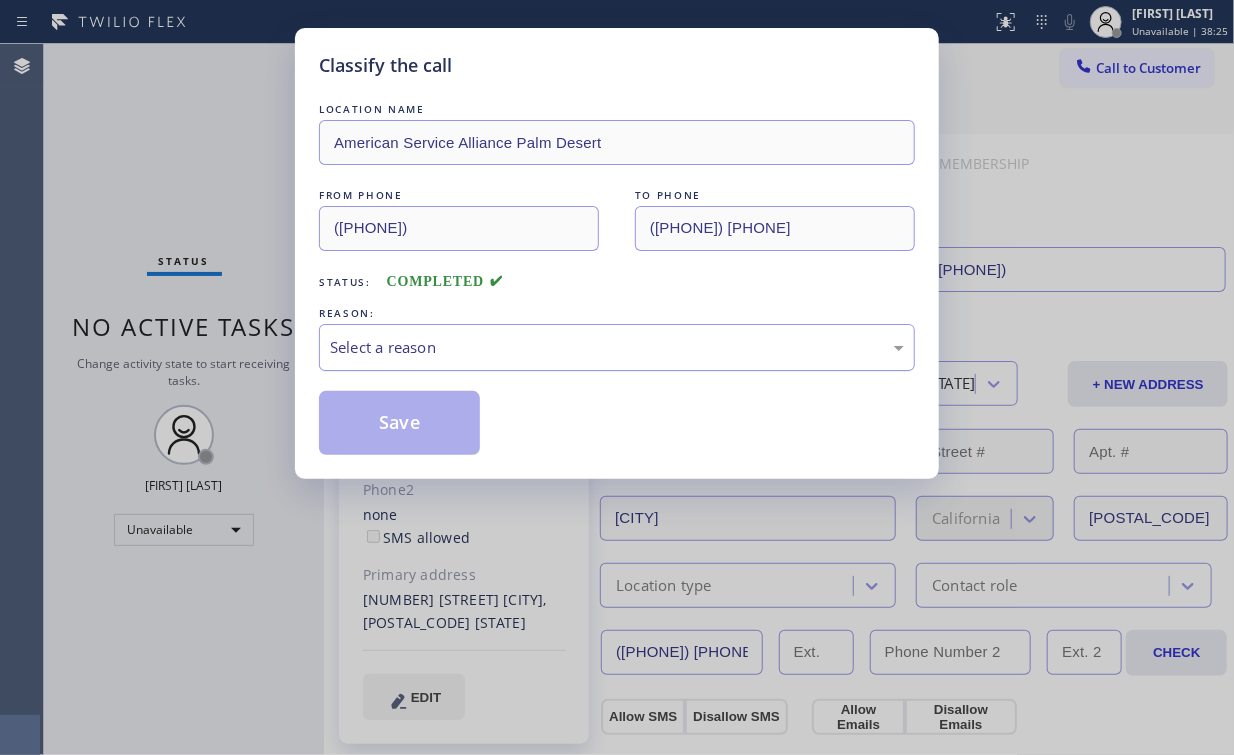click on "Select a reason" at bounding box center [617, 347] 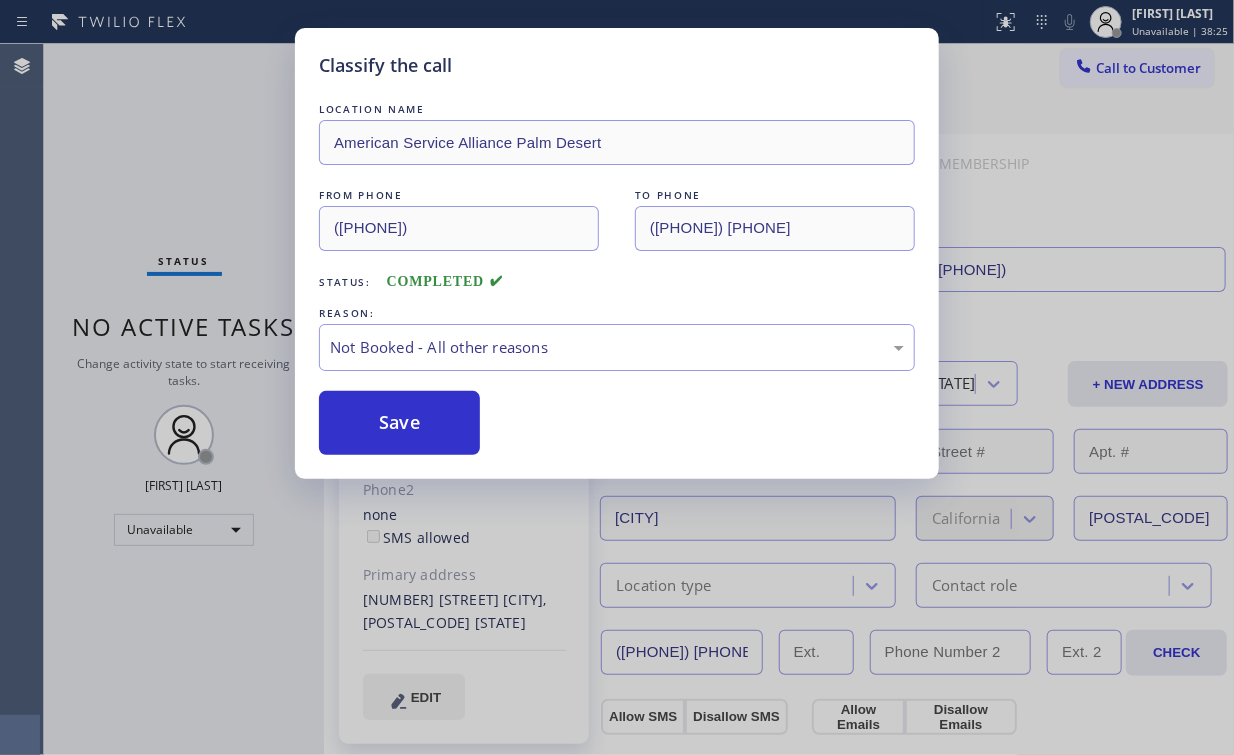 drag, startPoint x: 388, startPoint y: 423, endPoint x: 234, endPoint y: 237, distance: 241.47878 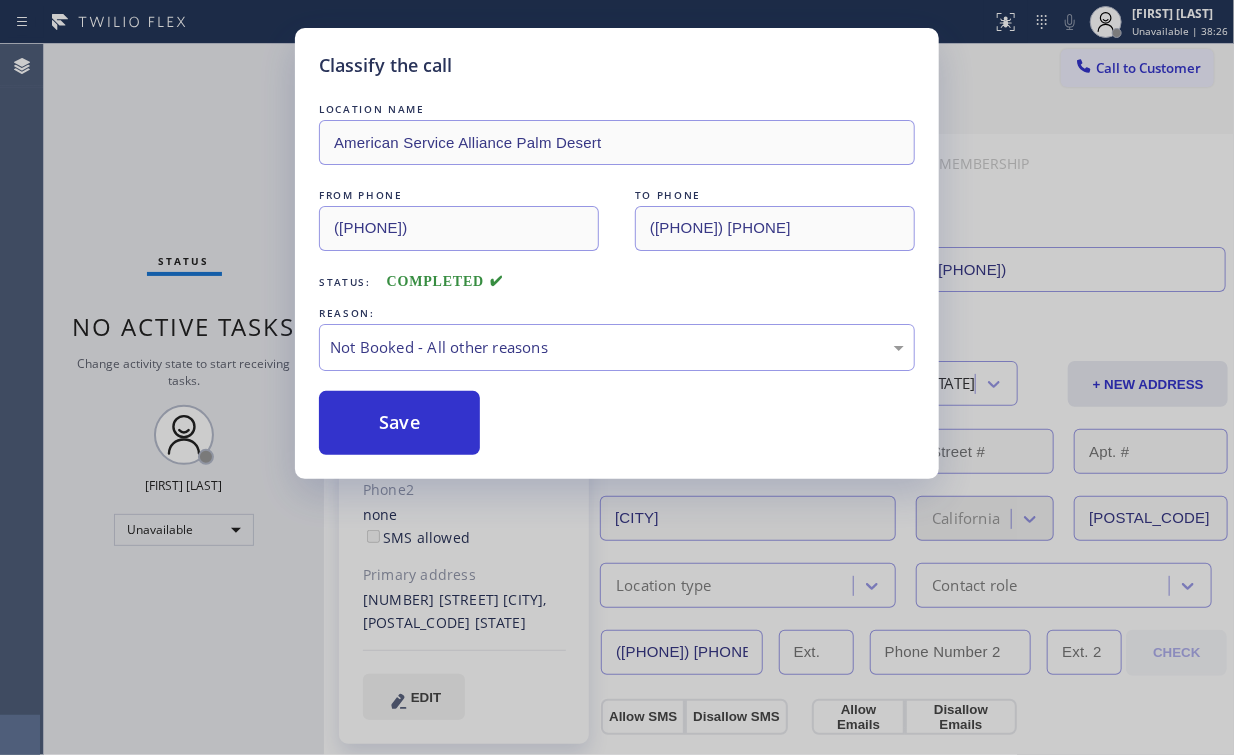 click on "Classify the call LOCATION NAME American Service Alliance Palm Desert FROM PHONE (760) 452-3737 TO PHONE (908) 884-9998 Status: COMPLETED REASON: Not Booked - All other reasons Save" at bounding box center (617, 377) 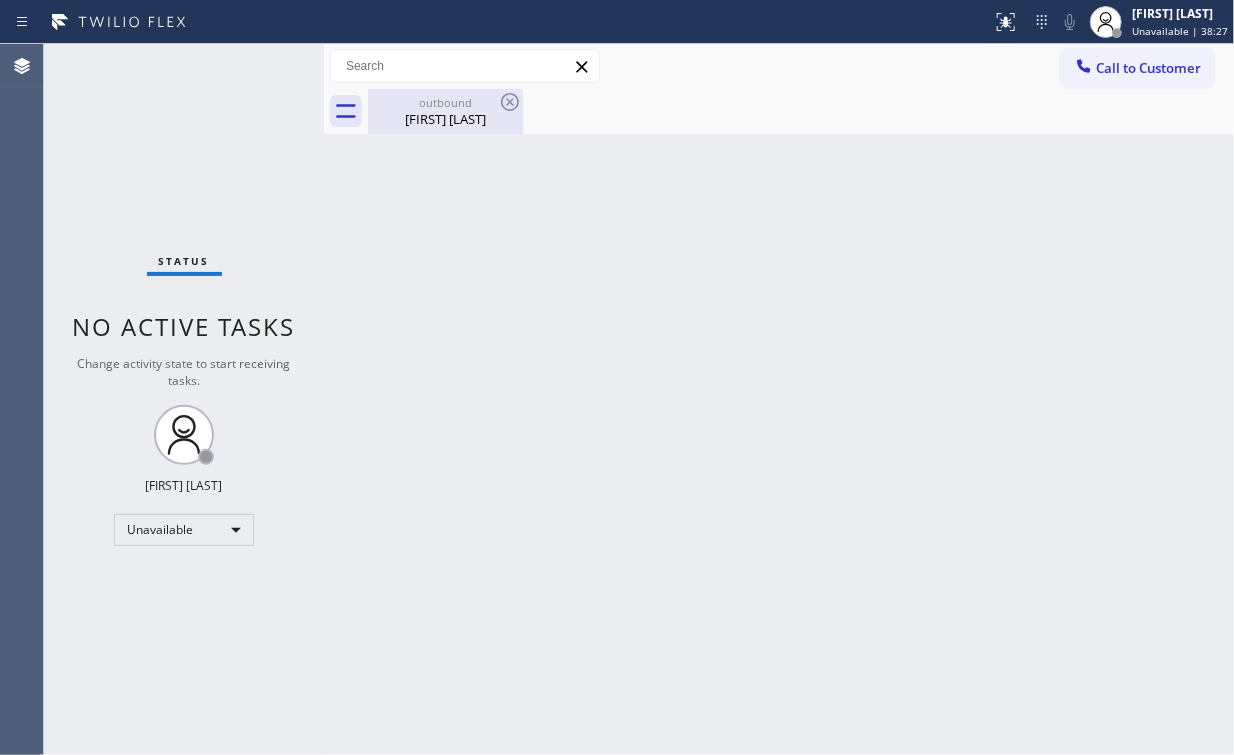 drag, startPoint x: 475, startPoint y: 108, endPoint x: 487, endPoint y: 112, distance: 12.649111 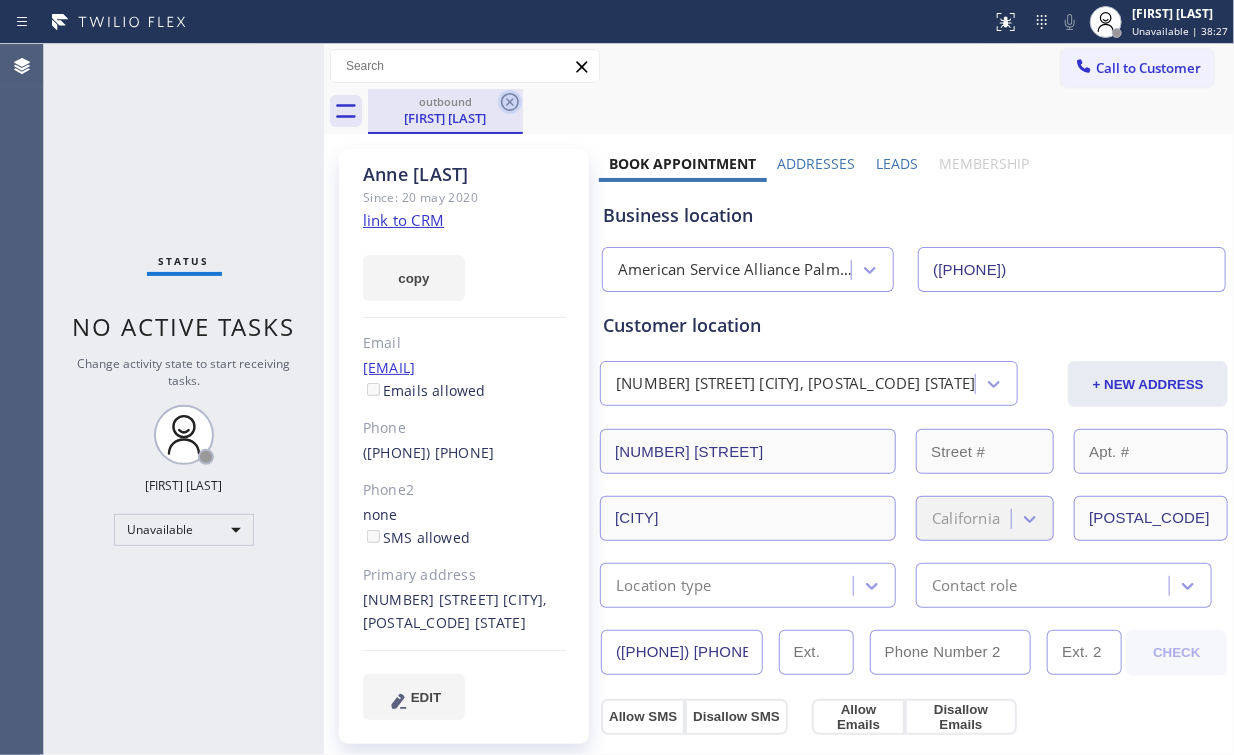 click 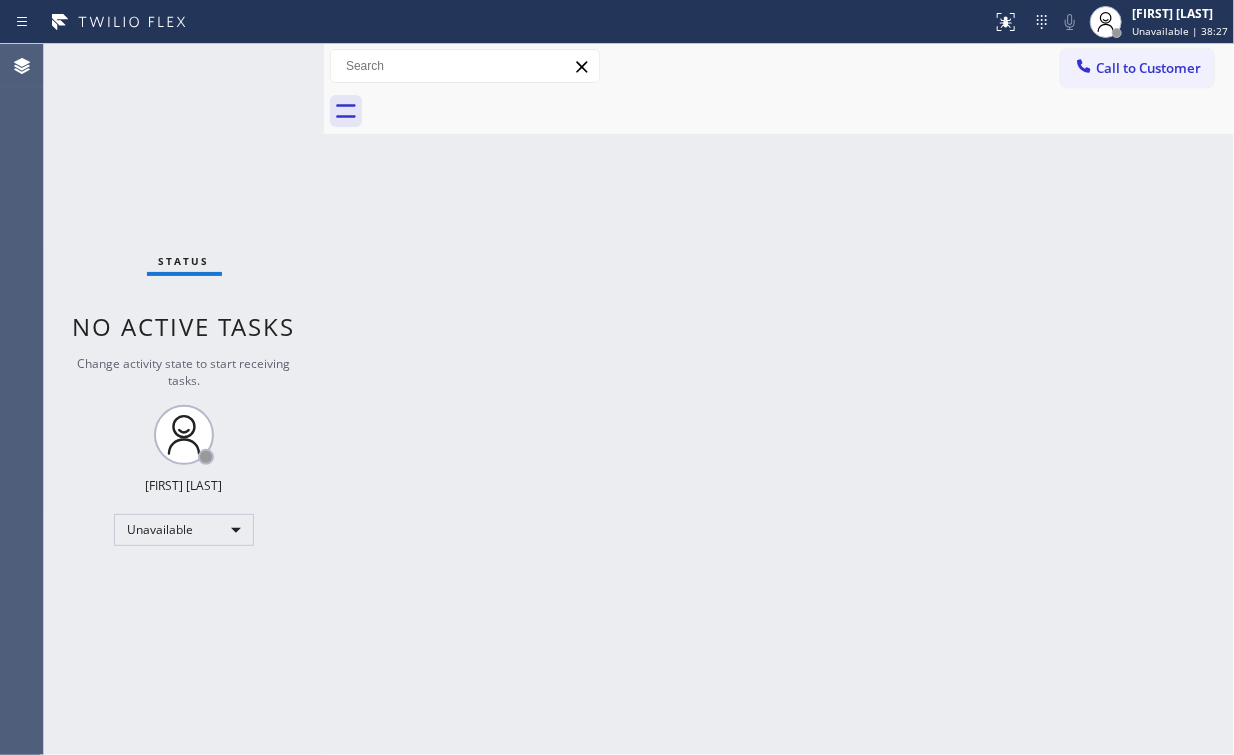 click on "Status   No active tasks     Change activity state to start receiving tasks.   Arnold Verallo Unavailable" at bounding box center (184, 399) 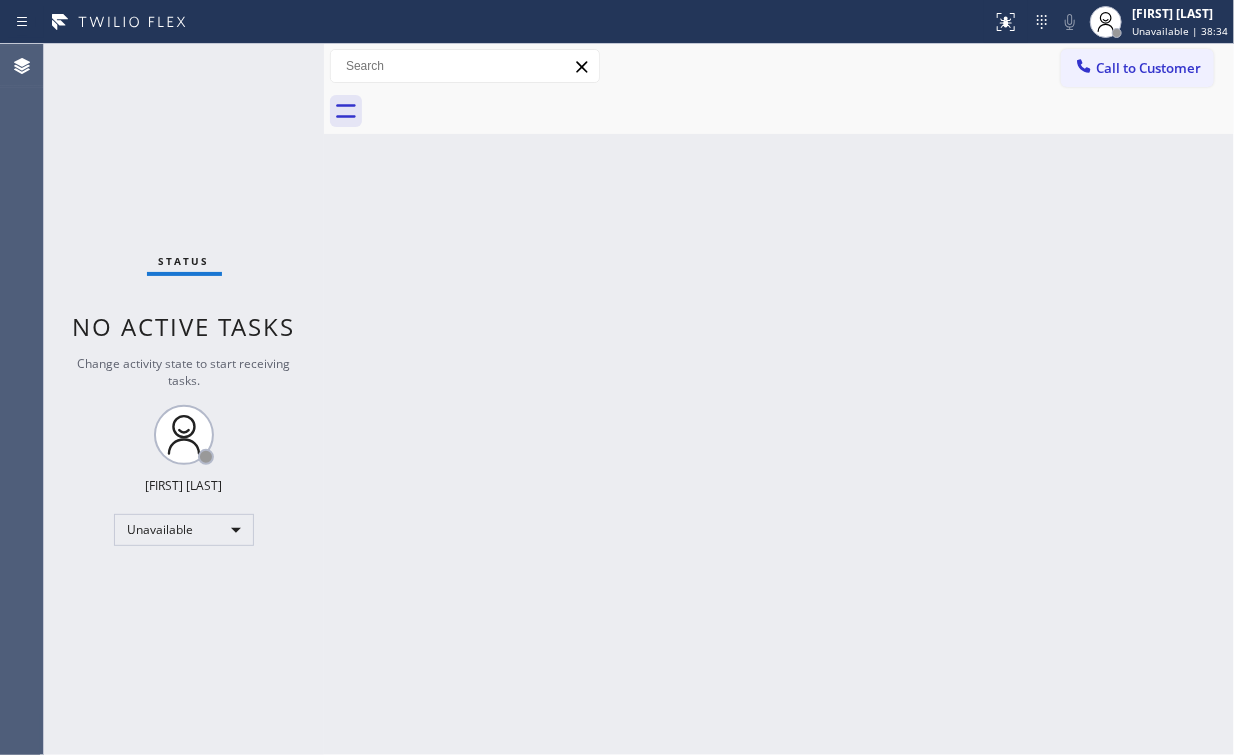 click on "Call to Customer" at bounding box center (1148, 68) 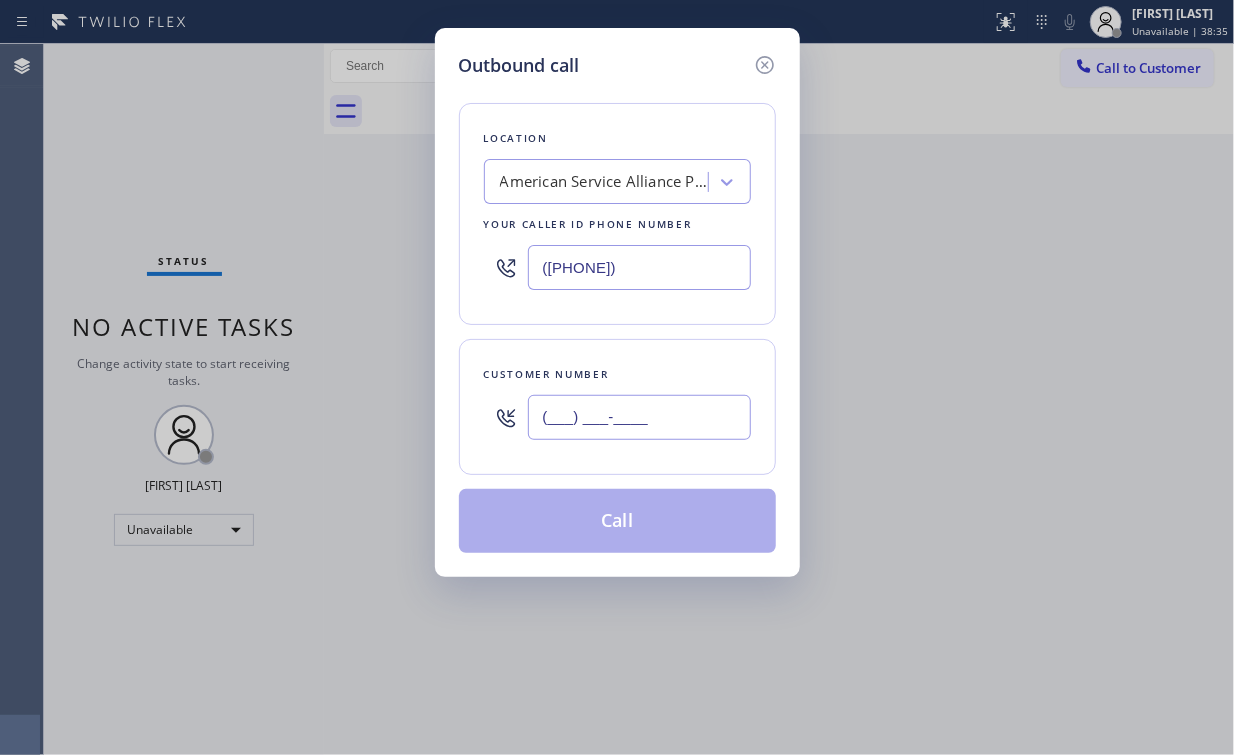 click on "(___) ___-____" at bounding box center [639, 417] 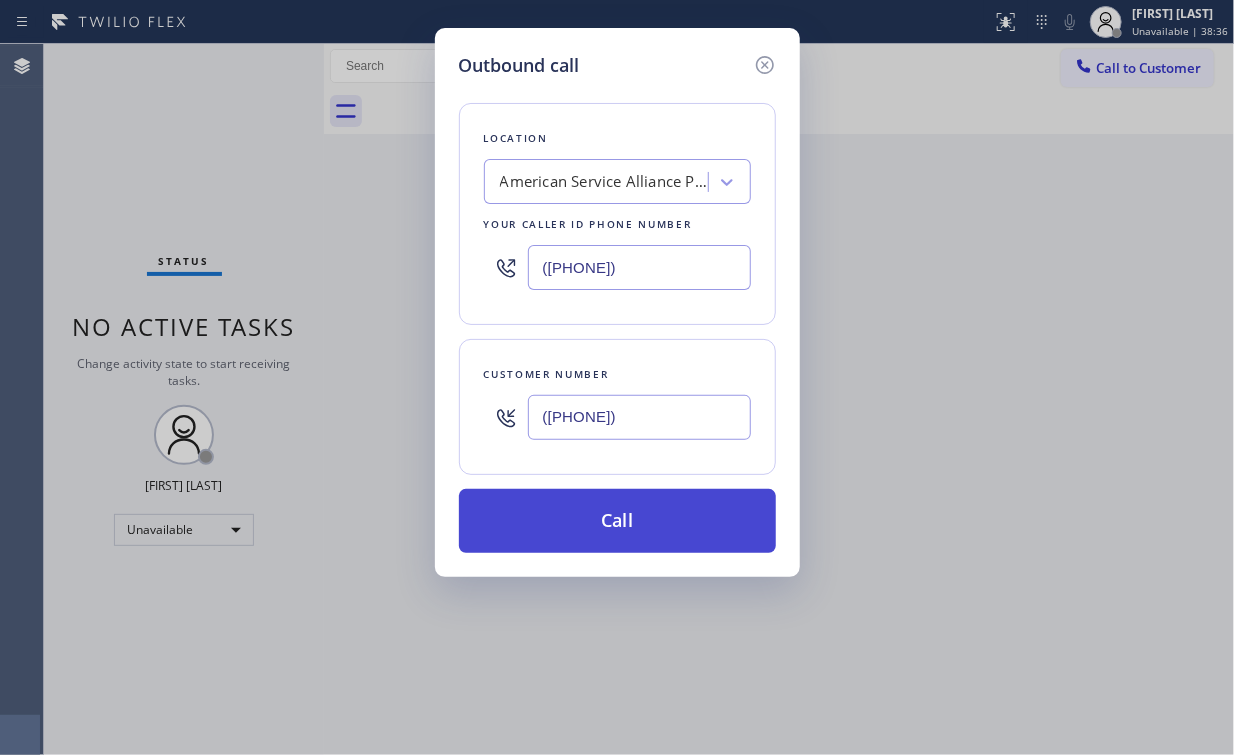 type on "([PHONE])" 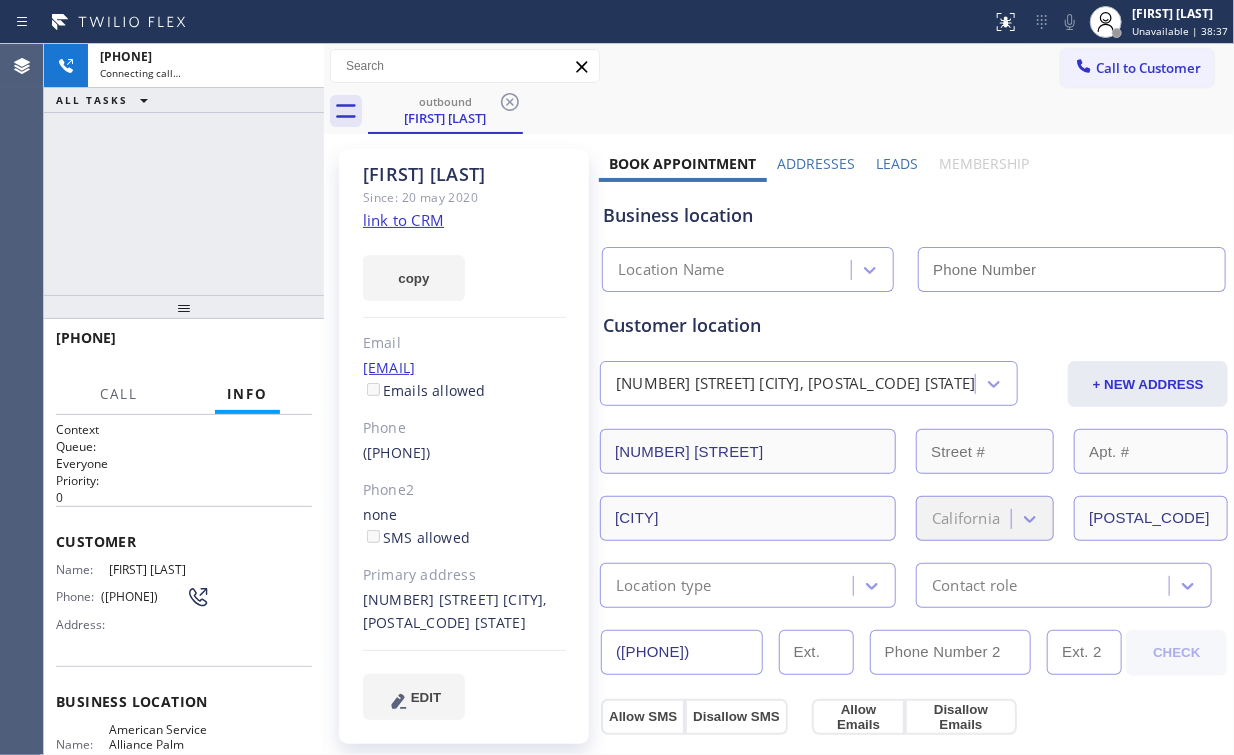 click on "+12069308699 Connecting call… ALL TASKS ALL TASKS ACTIVE TASKS TASKS IN WRAP UP" at bounding box center [184, 169] 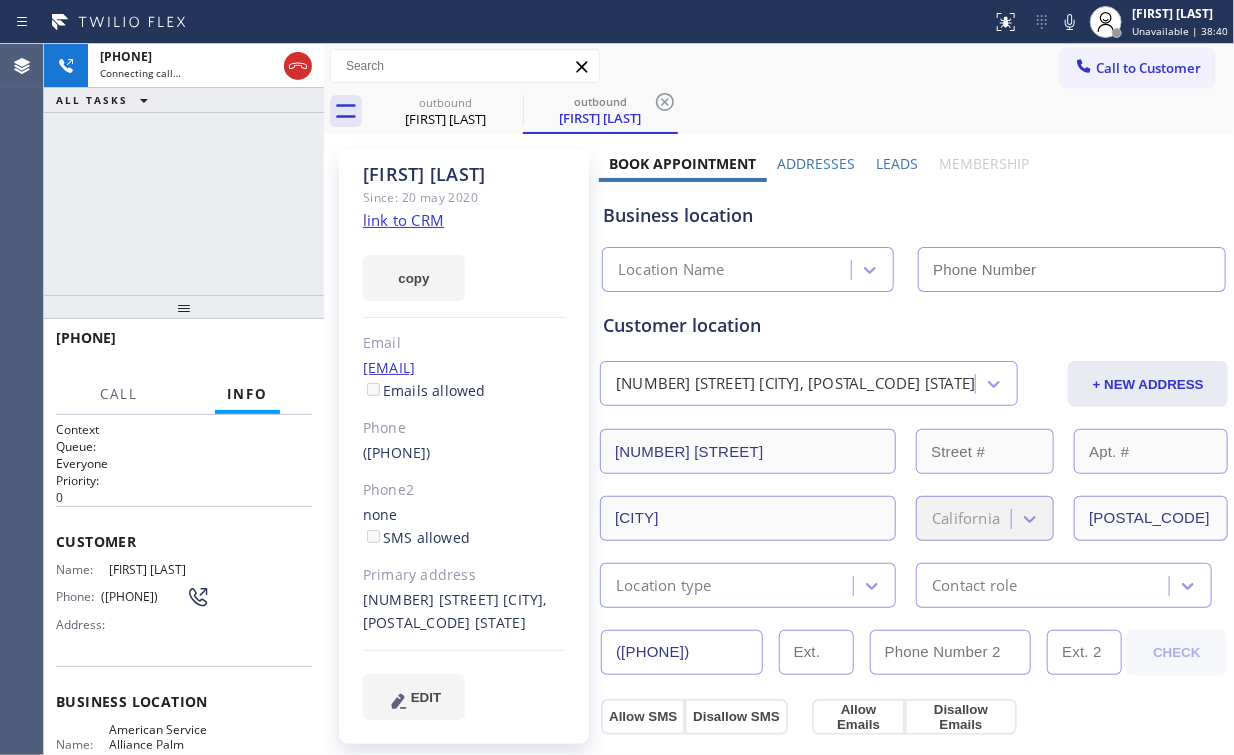 type on "([PHONE])" 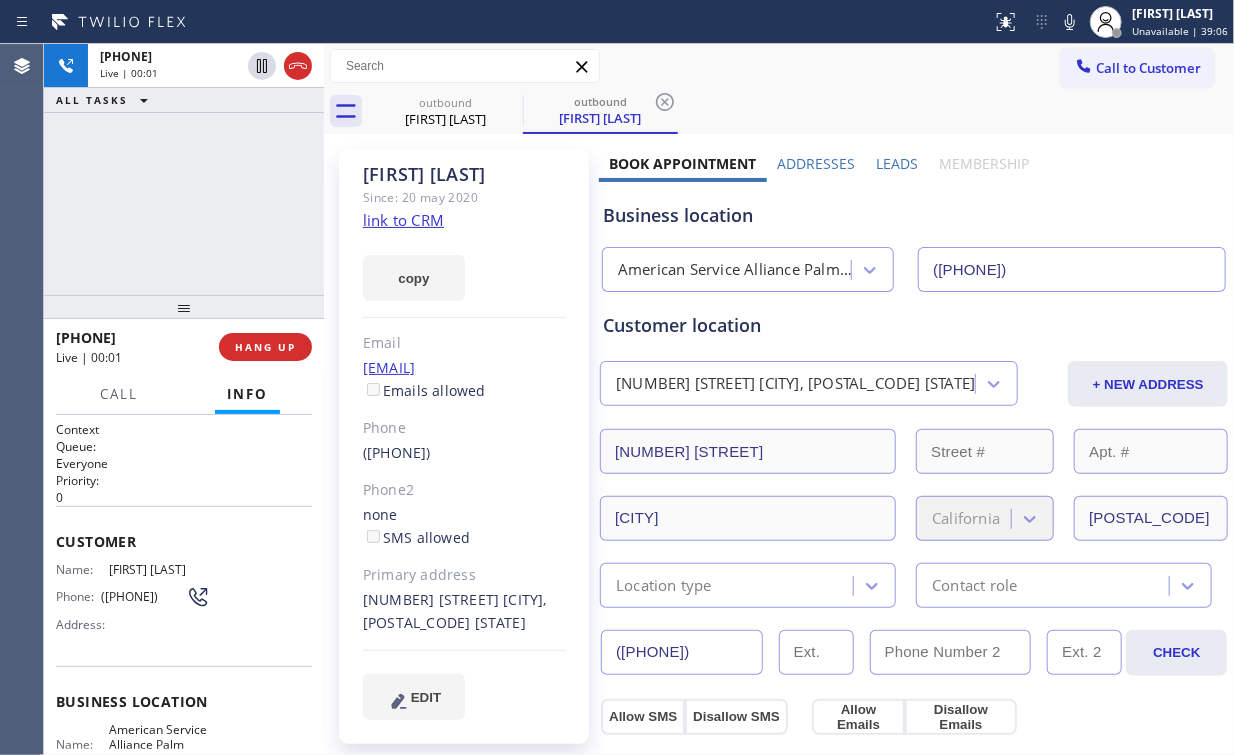 drag, startPoint x: 136, startPoint y: 204, endPoint x: 164, endPoint y: 232, distance: 39.59798 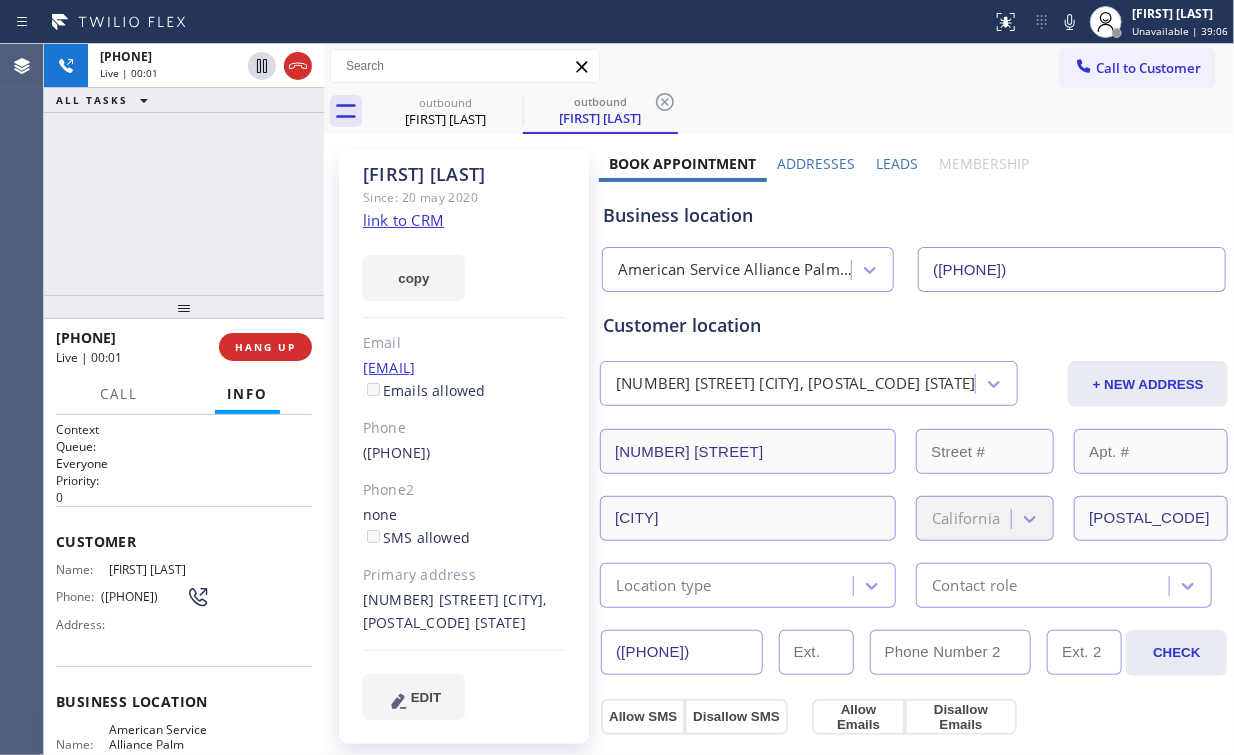 click on "+12069308699 Live | 00:01 ALL TASKS ALL TASKS ACTIVE TASKS TASKS IN WRAP UP" at bounding box center [184, 169] 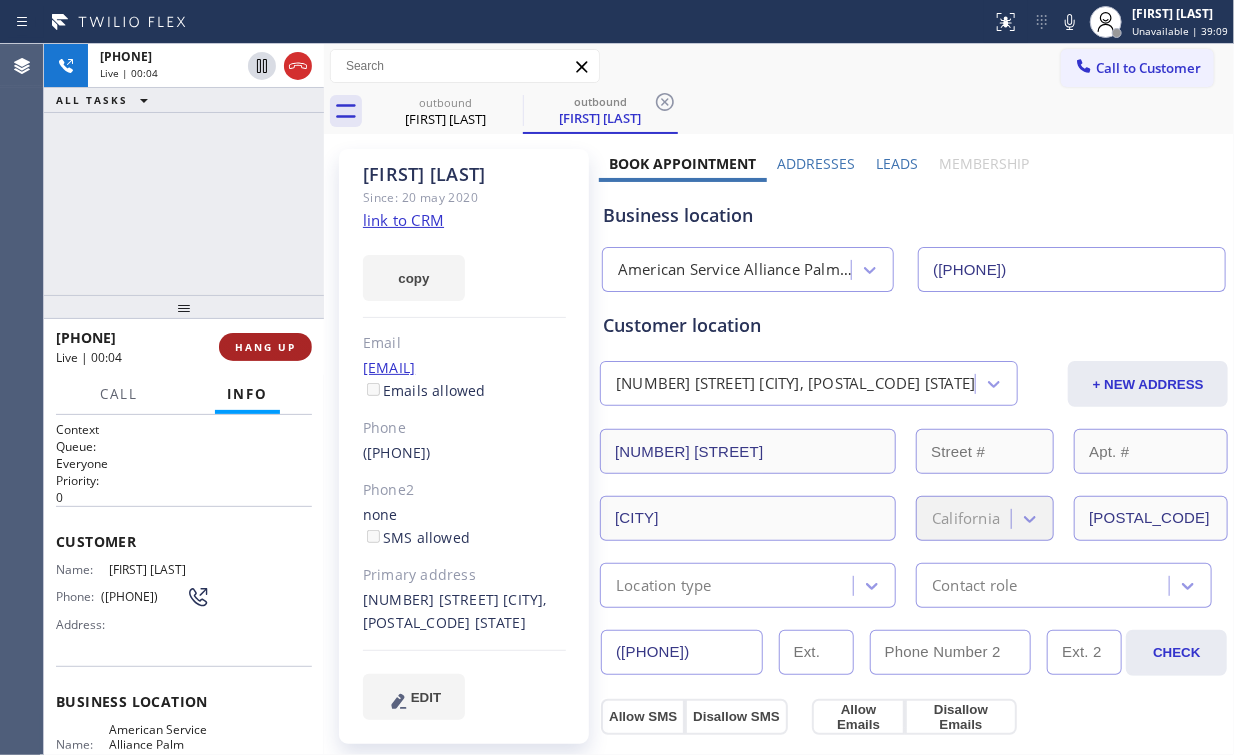 click on "HANG UP" at bounding box center [265, 347] 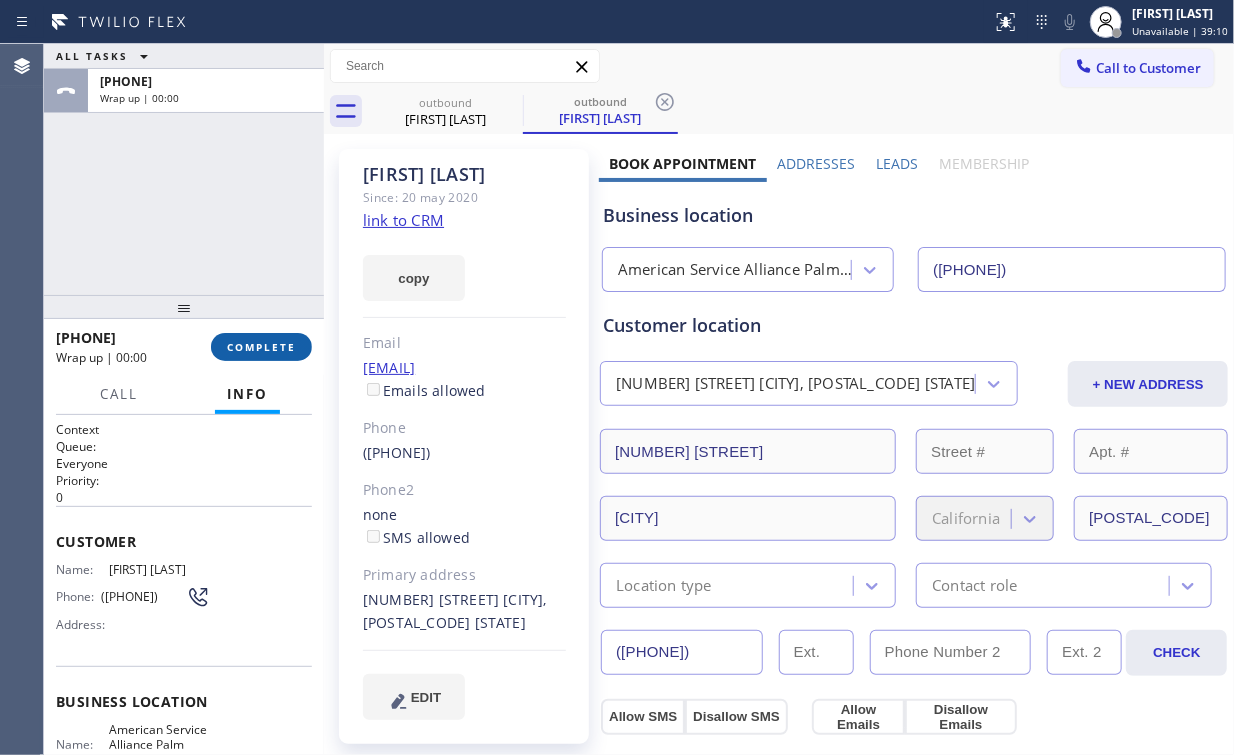 click on "COMPLETE" at bounding box center [261, 347] 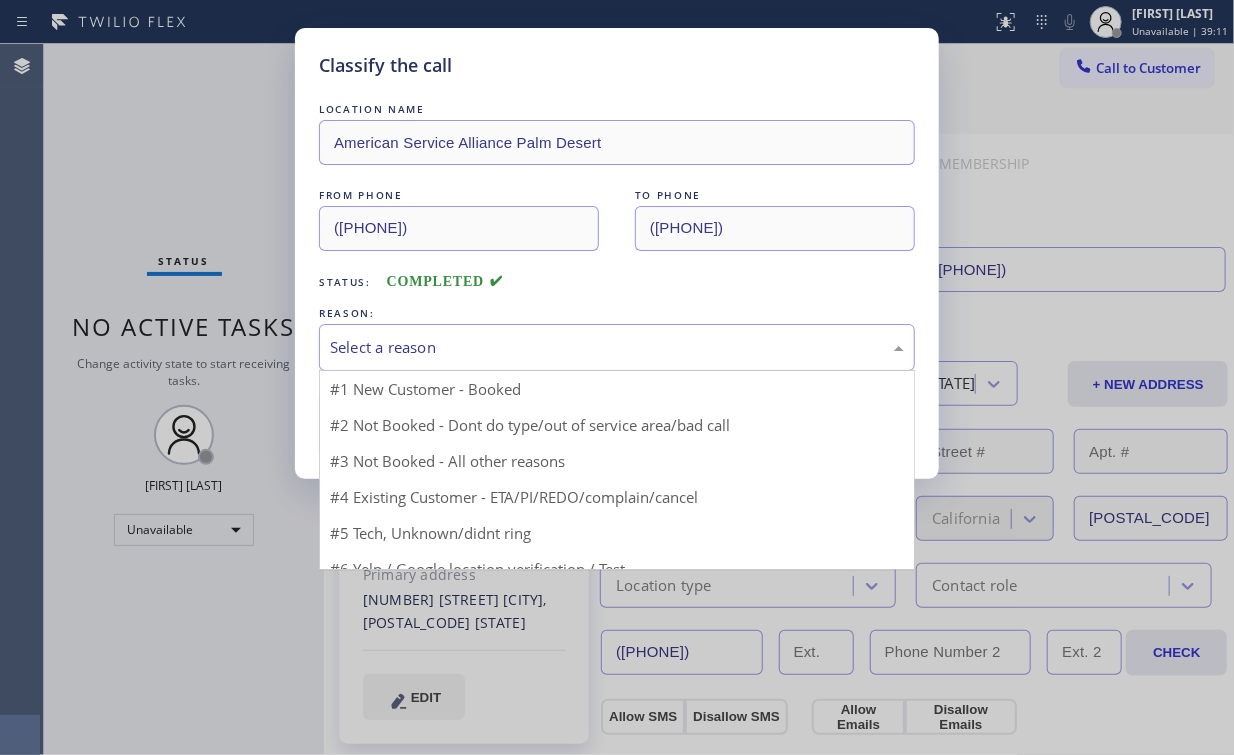 click on "Select a reason" at bounding box center [617, 347] 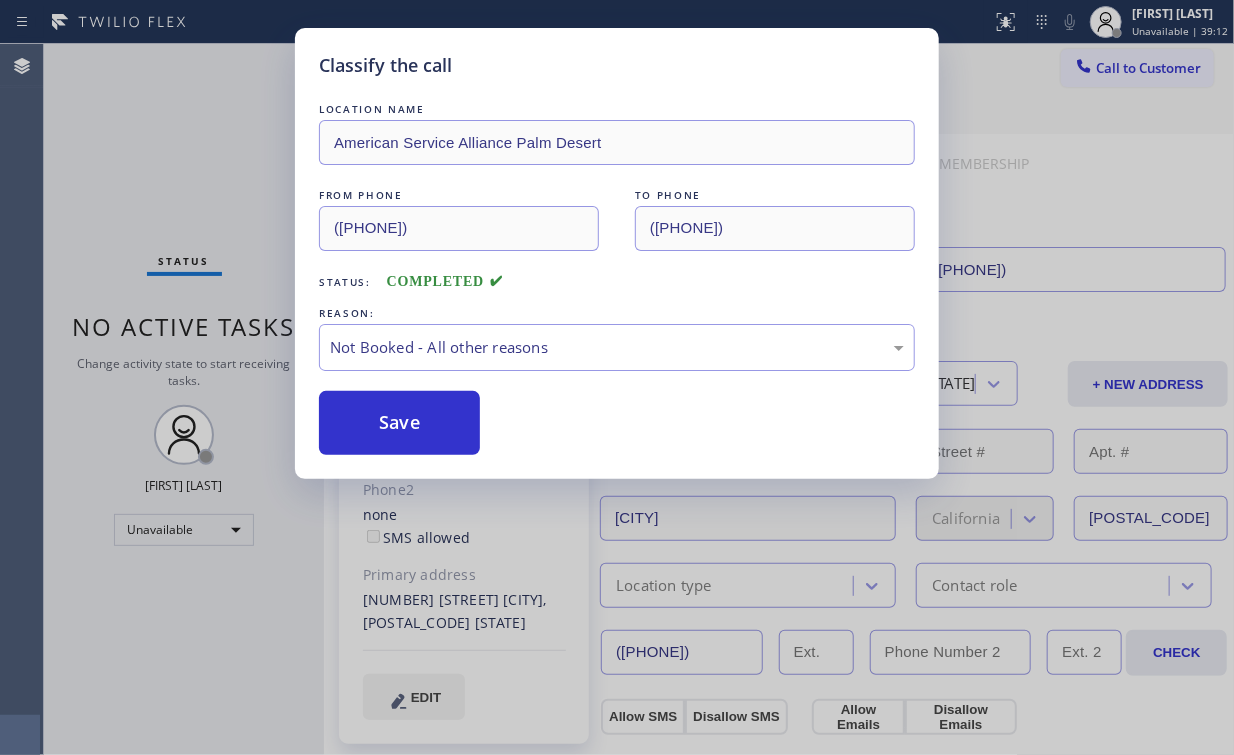 drag, startPoint x: 411, startPoint y: 428, endPoint x: 237, endPoint y: 170, distance: 311.19125 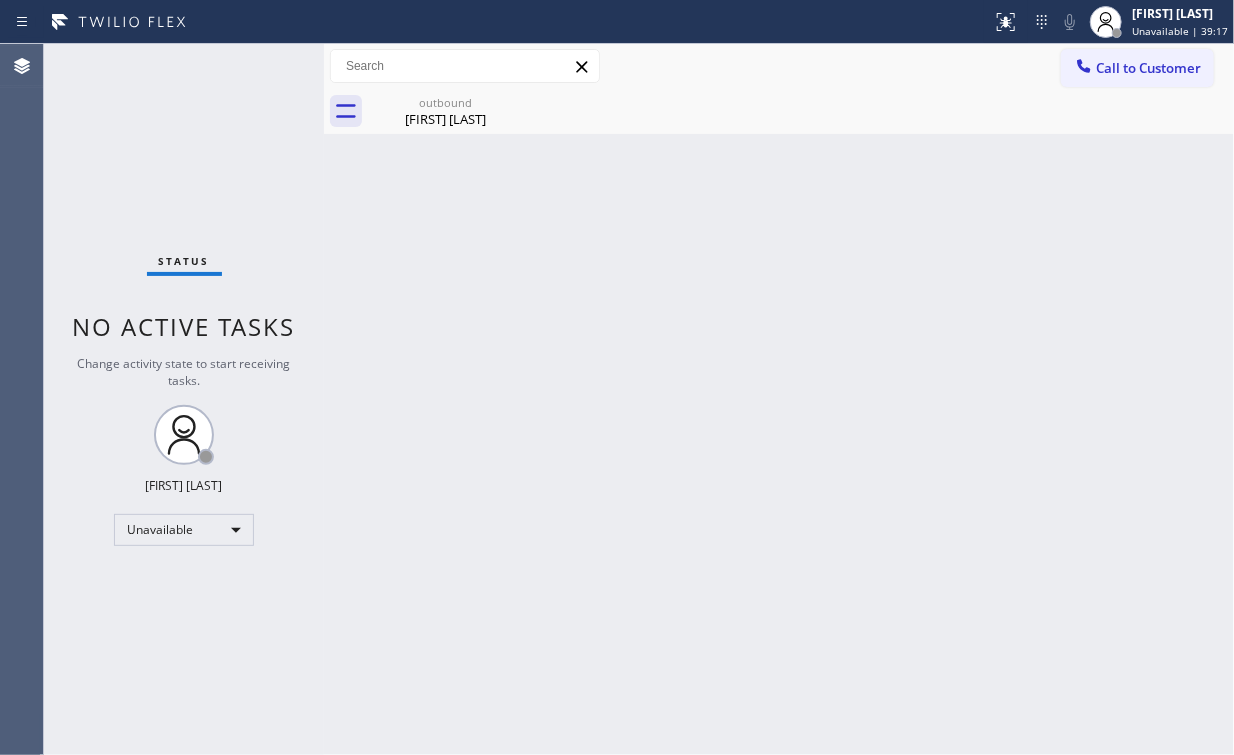 click on "Status   No active tasks     Change activity state to start receiving tasks.   Arnold Verallo Unavailable" at bounding box center (184, 399) 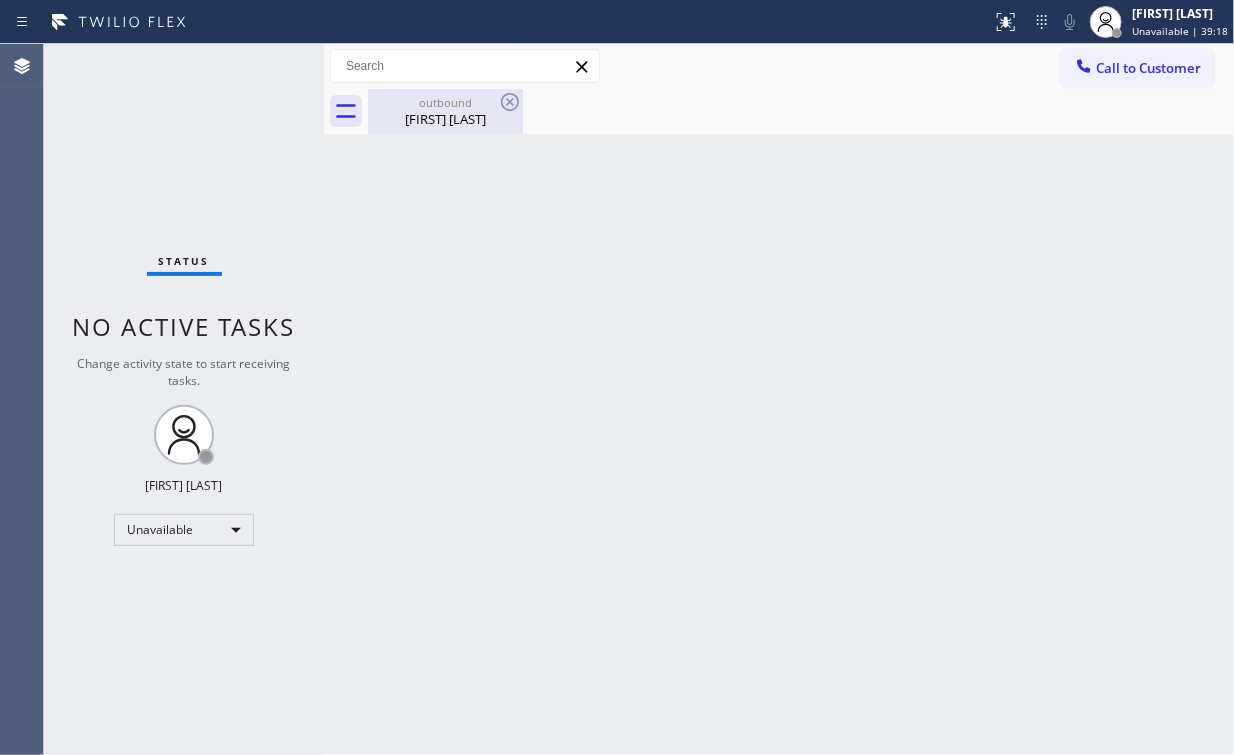 click on "Debbie Walter" at bounding box center [445, 119] 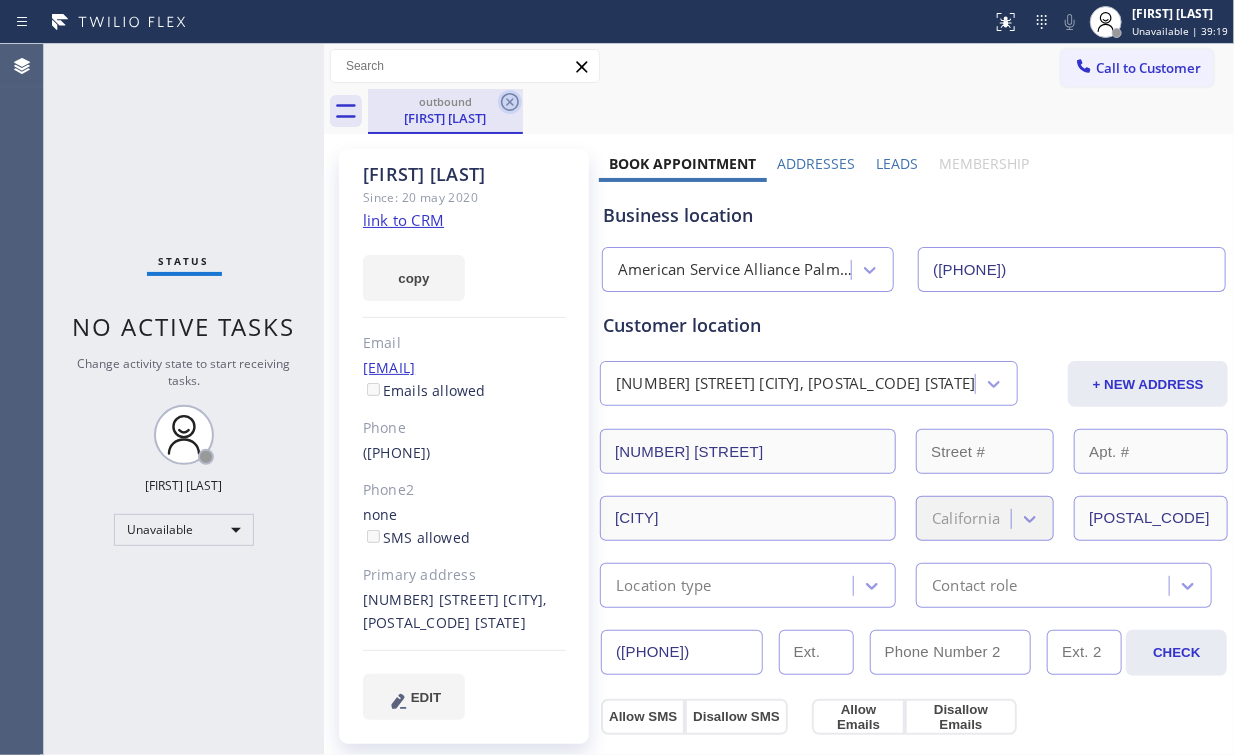 click 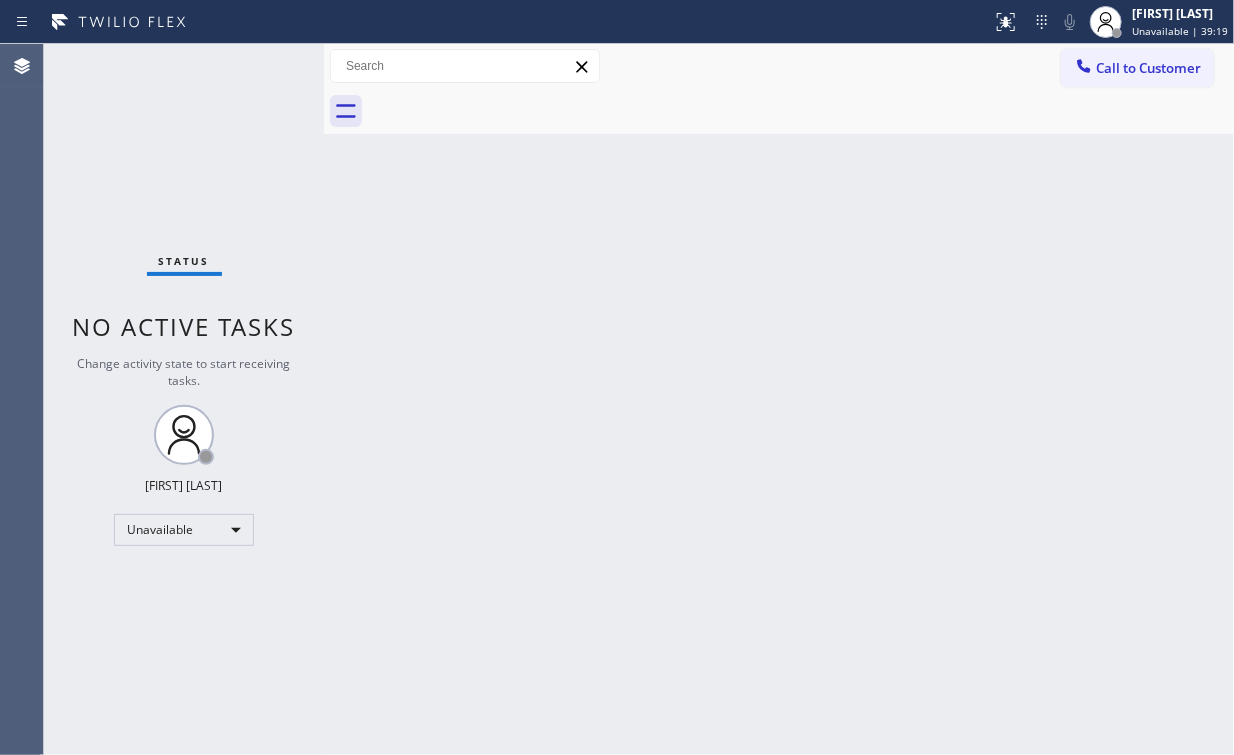drag, startPoint x: 140, startPoint y: 121, endPoint x: 159, endPoint y: 121, distance: 19 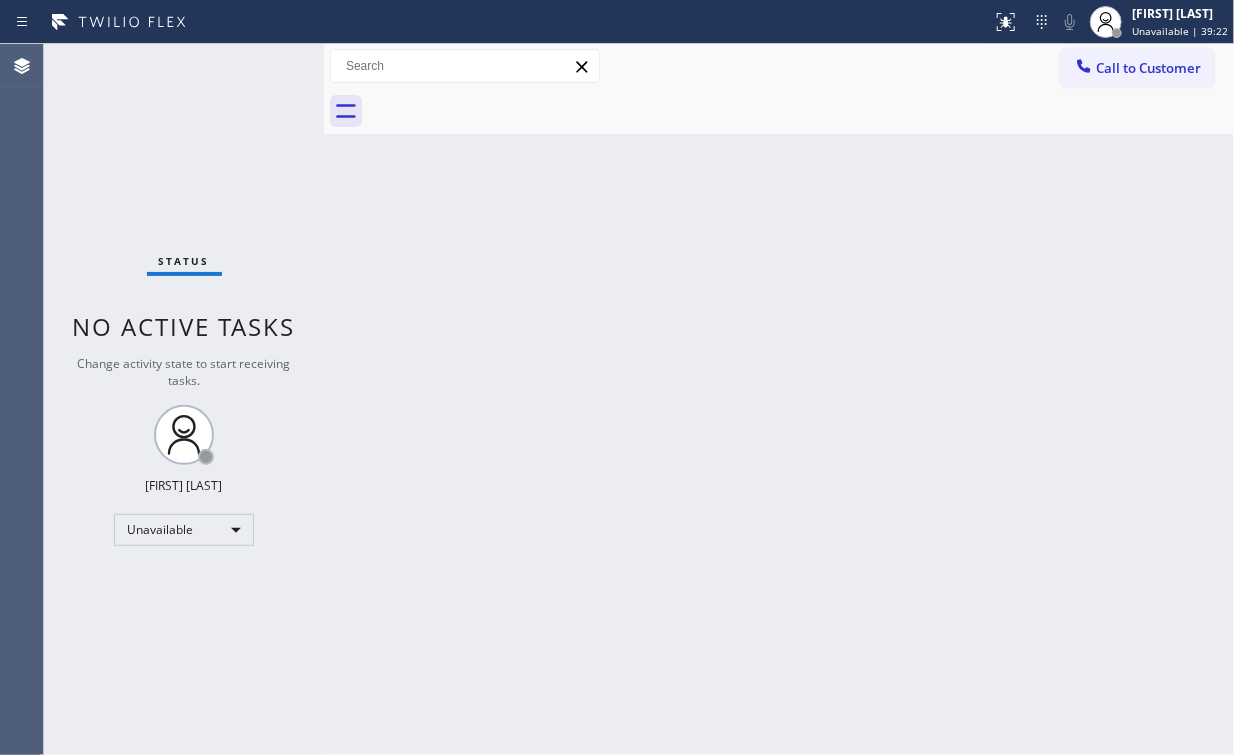 drag, startPoint x: 1103, startPoint y: 59, endPoint x: 813, endPoint y: 277, distance: 362.80023 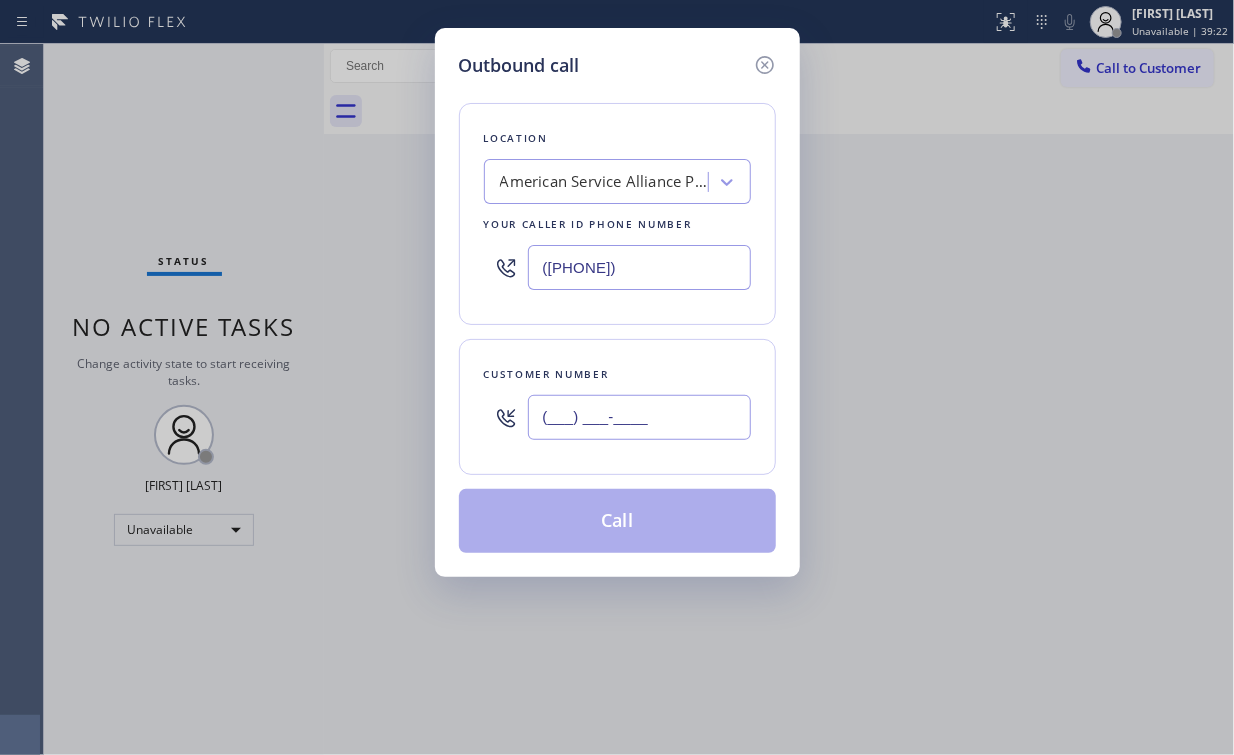 drag, startPoint x: 636, startPoint y: 408, endPoint x: 661, endPoint y: 406, distance: 25.079872 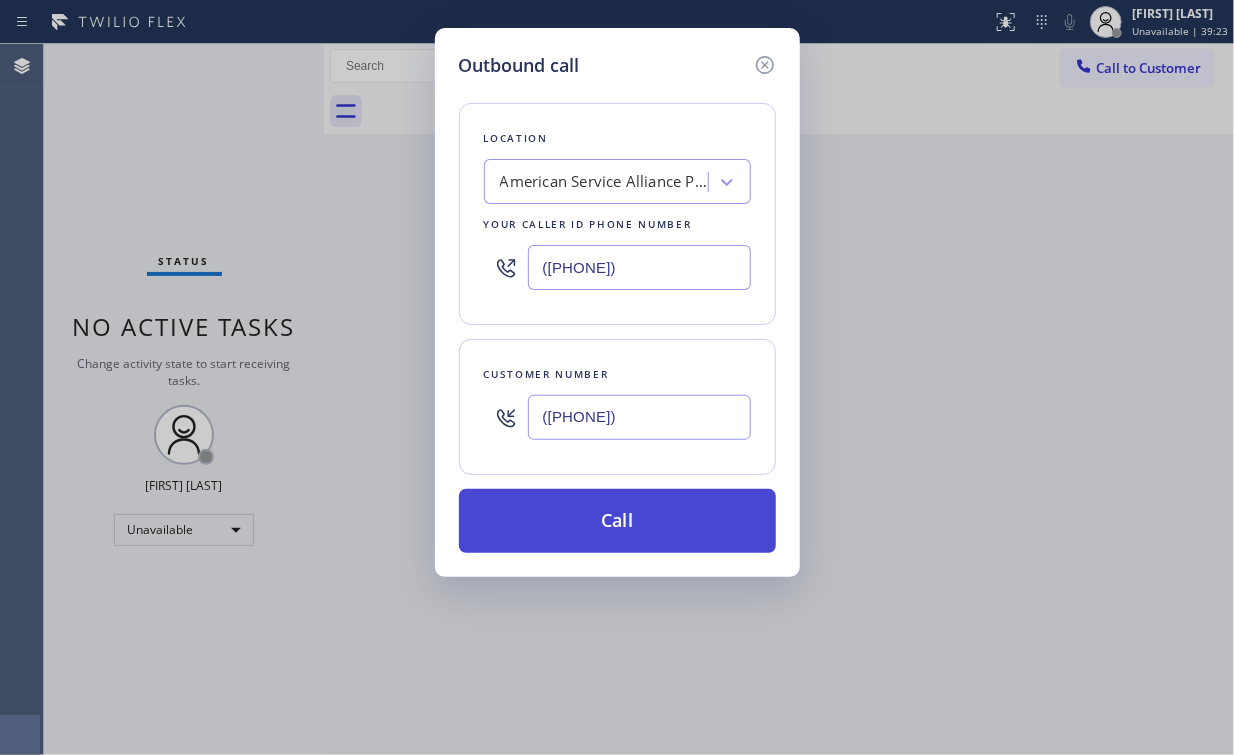 type on "([PHONE])" 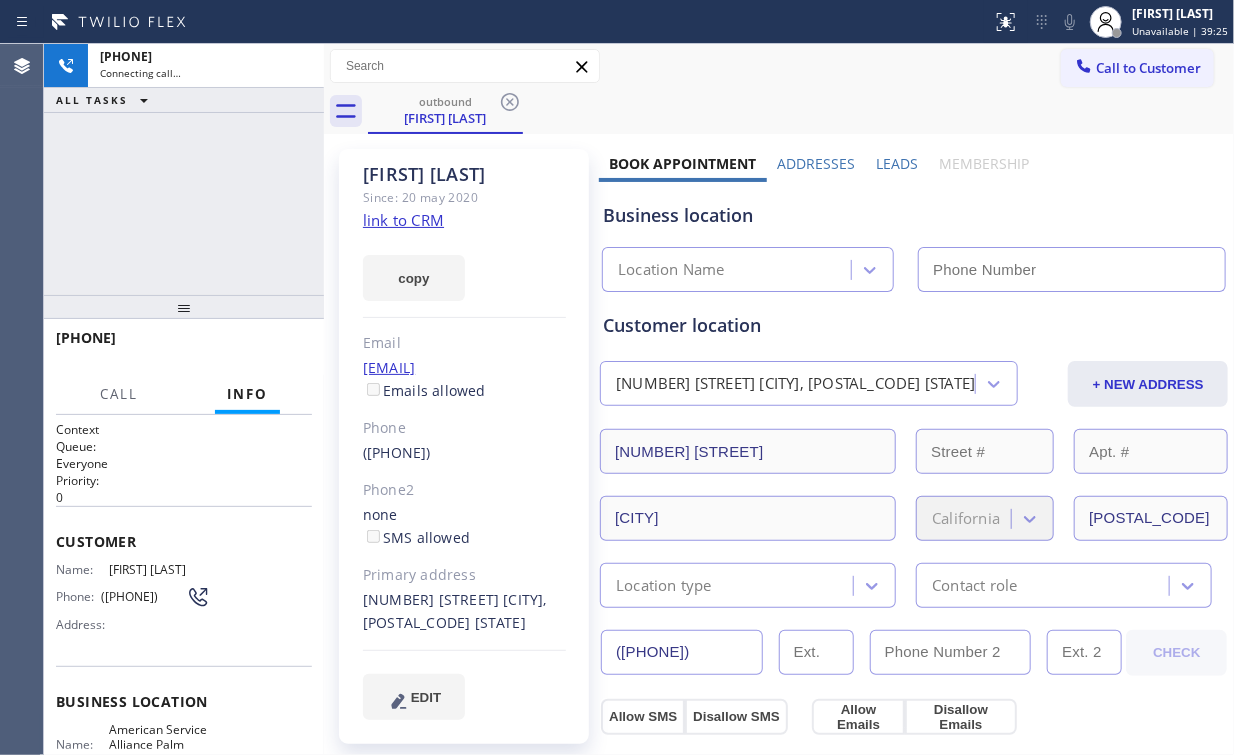 click on "+12069308699 Connecting call… ALL TASKS ALL TASKS ACTIVE TASKS TASKS IN WRAP UP" at bounding box center [184, 169] 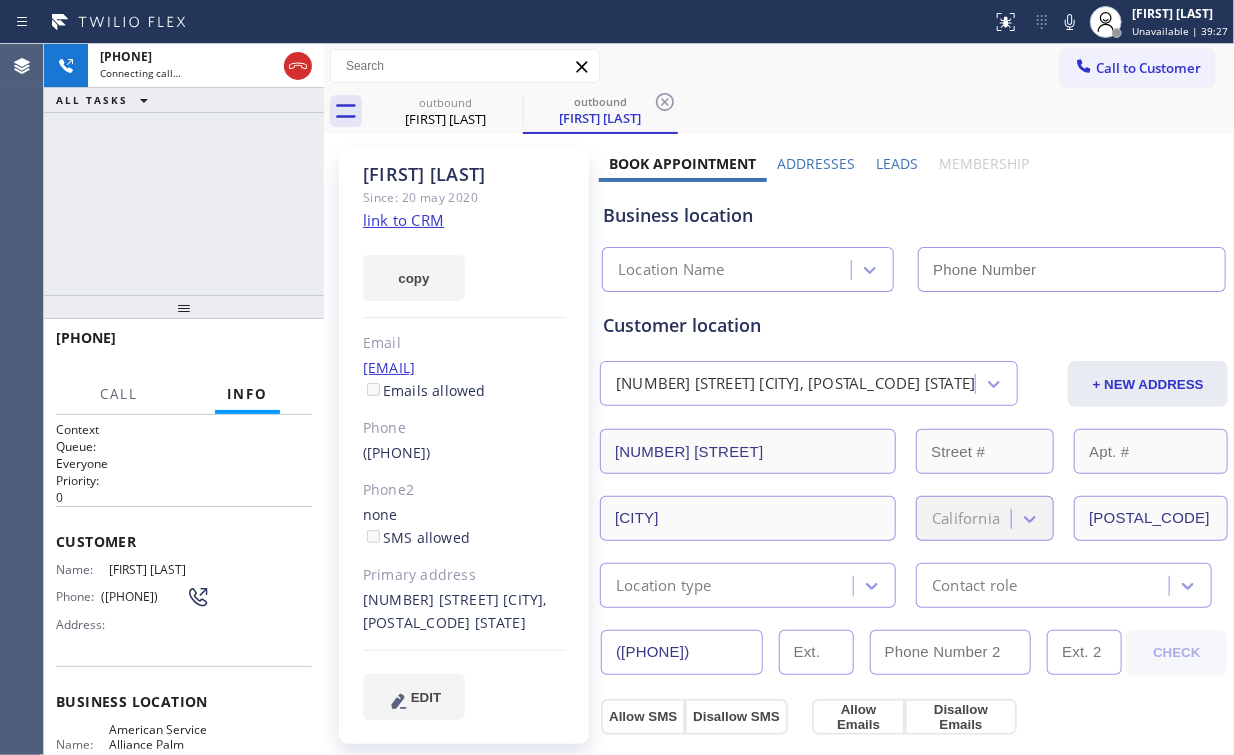 type on "([PHONE])" 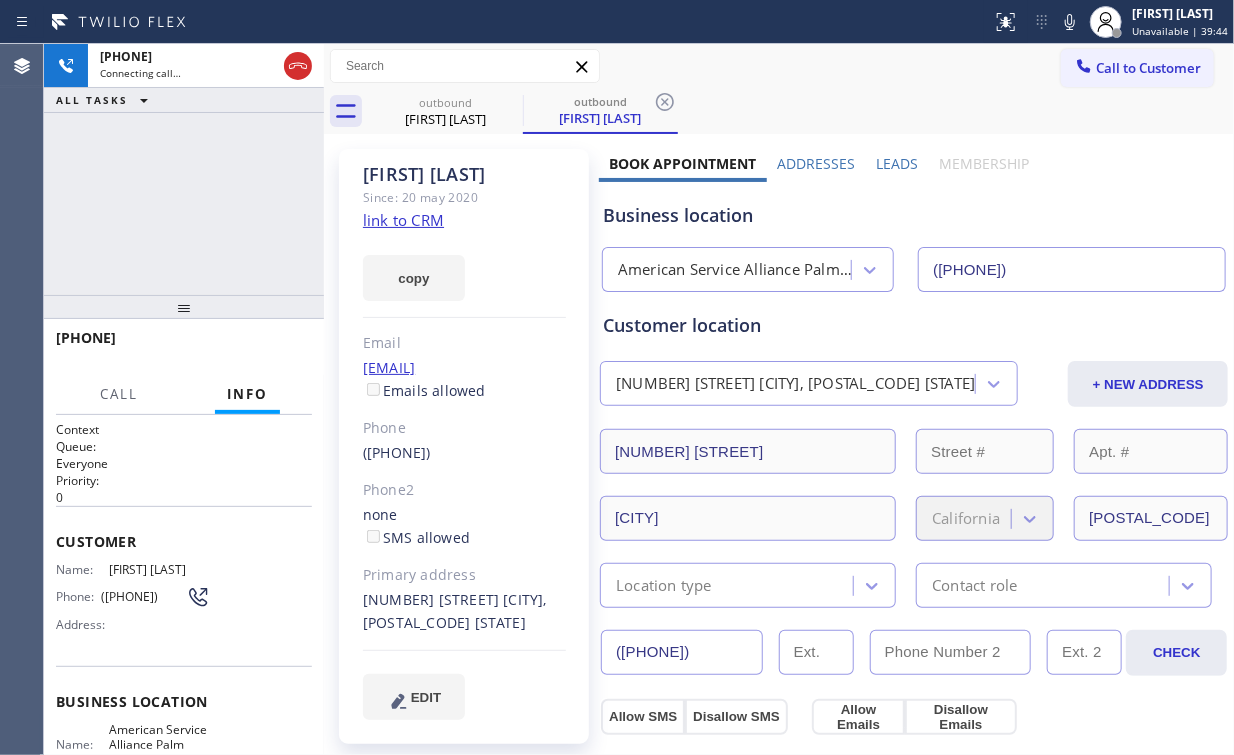 click on "+12069308699 Connecting call… ALL TASKS ALL TASKS ACTIVE TASKS TASKS IN WRAP UP" at bounding box center [184, 169] 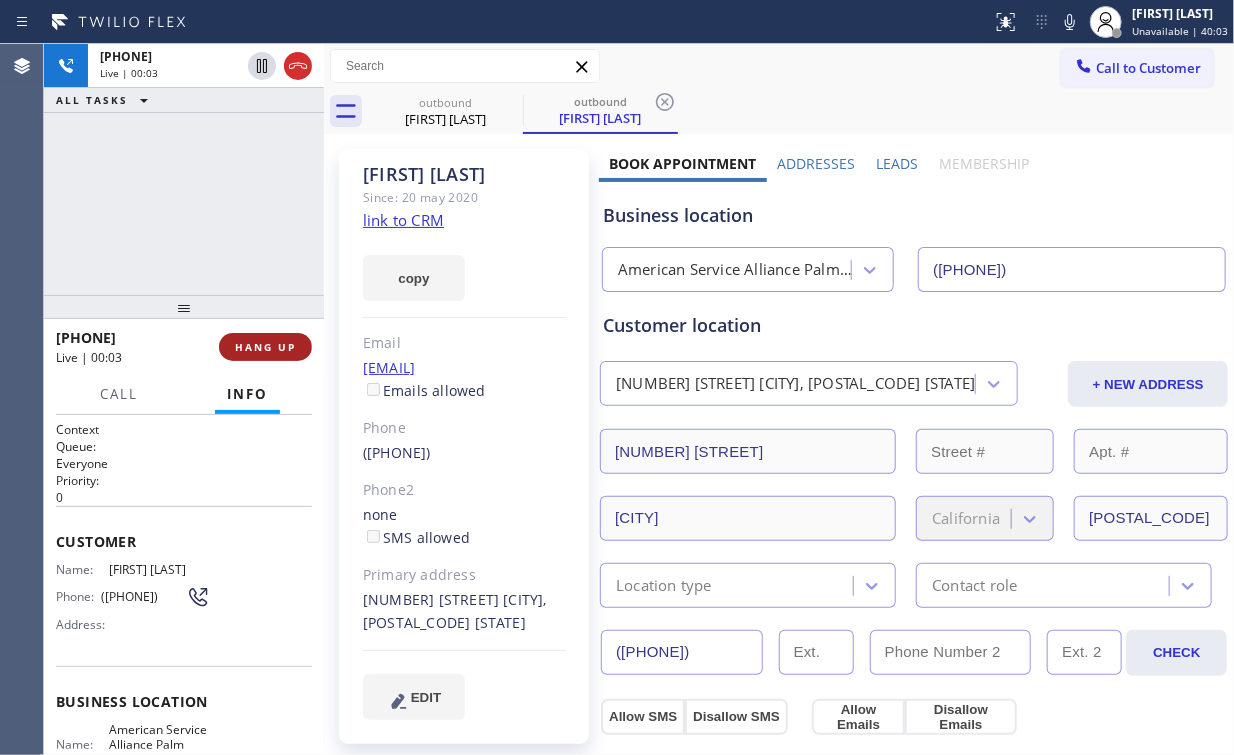 click on "HANG UP" at bounding box center (265, 347) 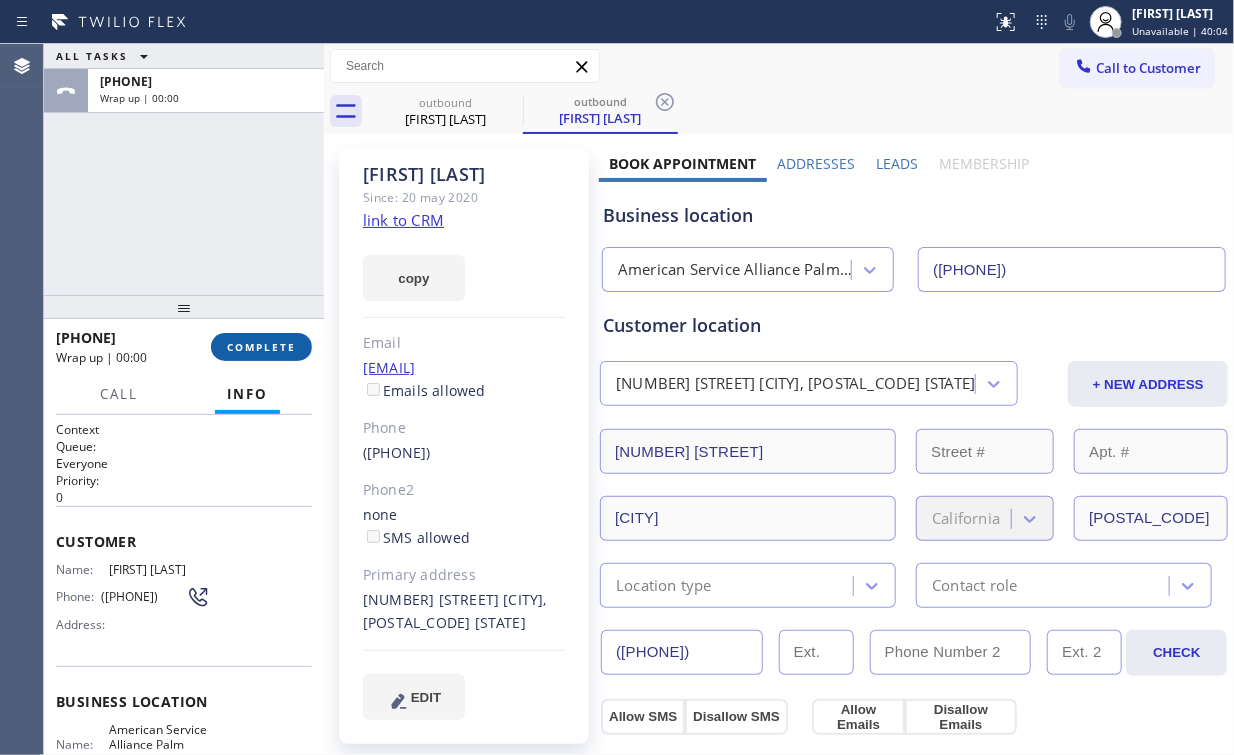 click on "COMPLETE" at bounding box center (261, 347) 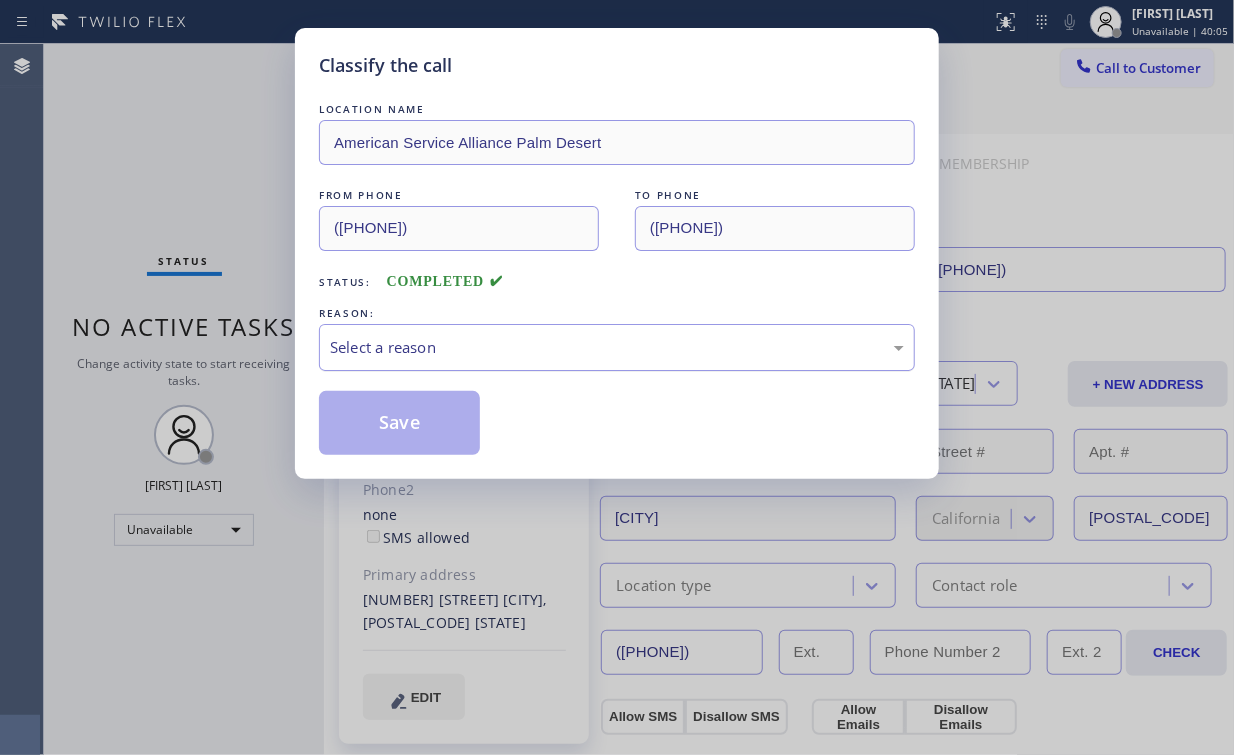 drag, startPoint x: 383, startPoint y: 344, endPoint x: 389, endPoint y: 367, distance: 23.769728 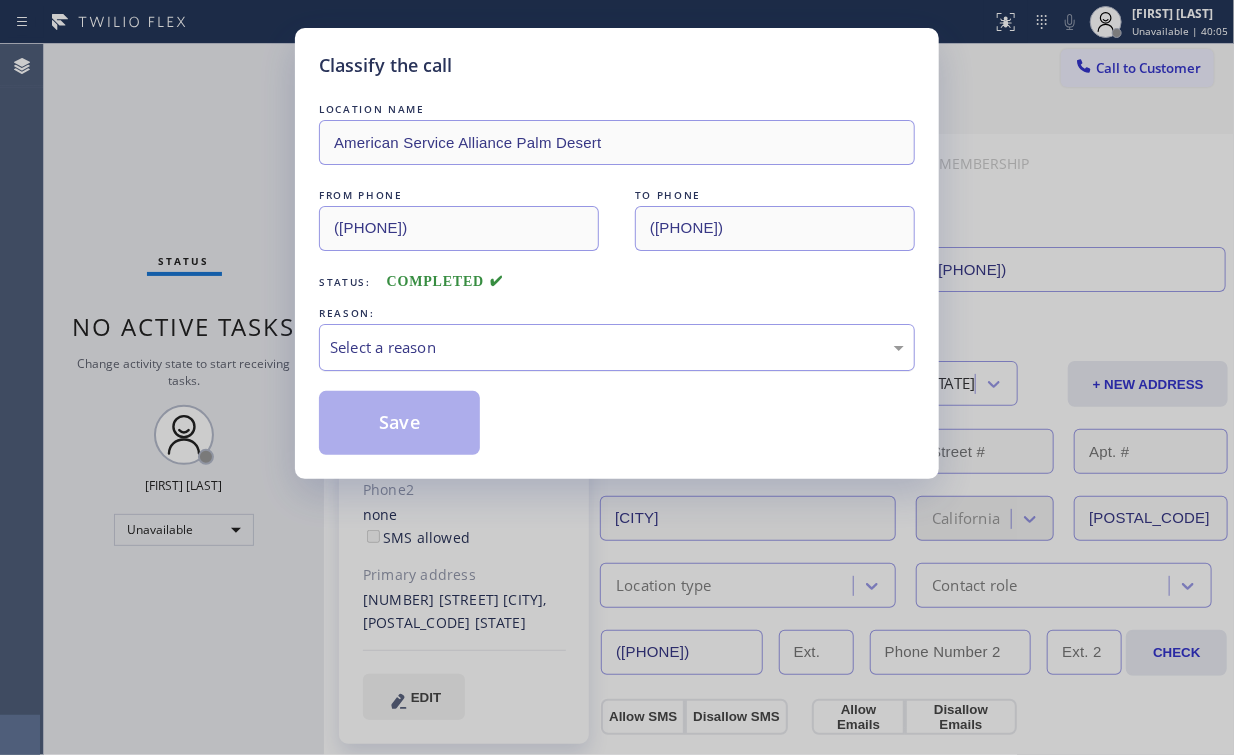 click on "Select a reason" at bounding box center [617, 347] 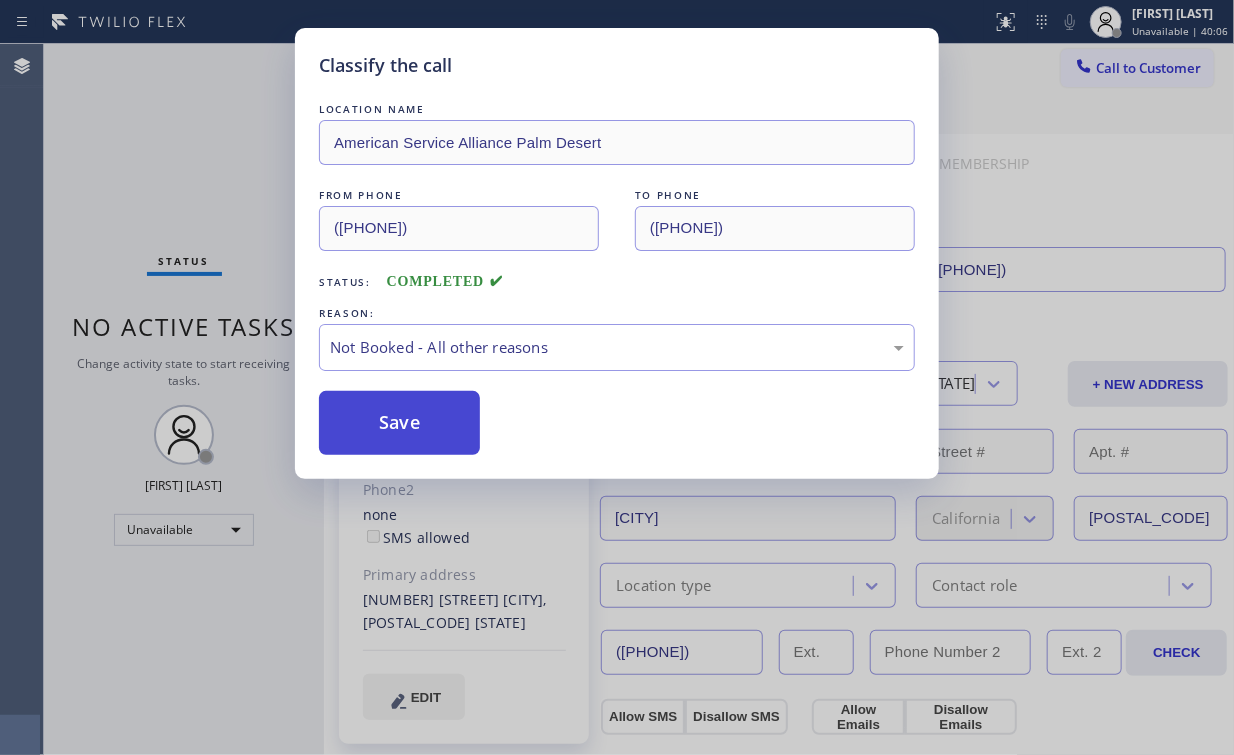 drag, startPoint x: 433, startPoint y: 433, endPoint x: 192, endPoint y: 161, distance: 363.40747 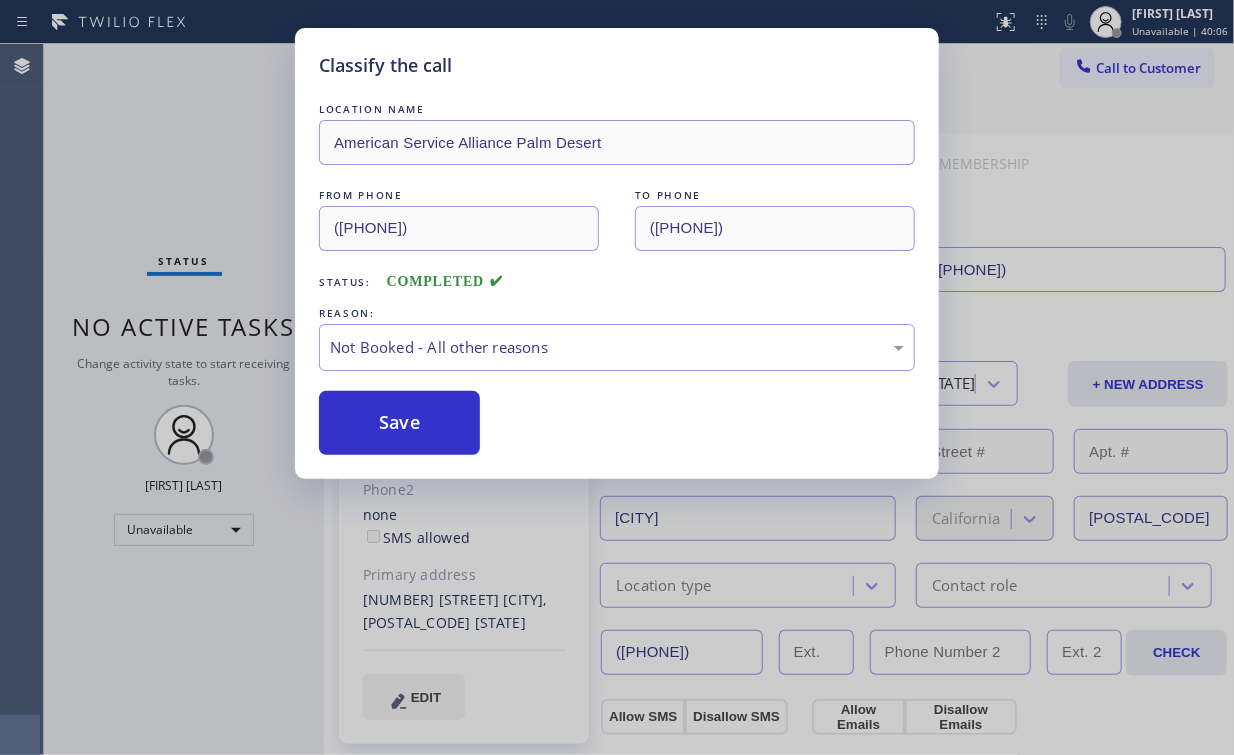 click on "Save" at bounding box center (399, 423) 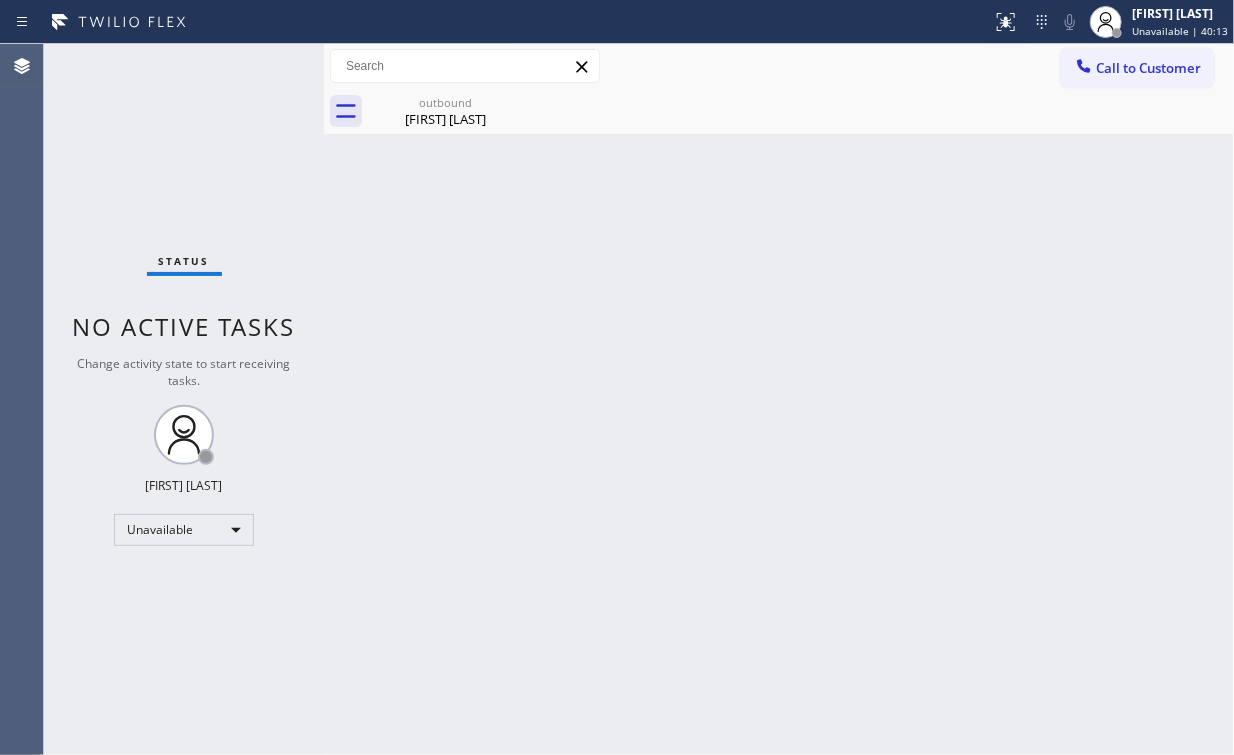 drag, startPoint x: 1113, startPoint y: 63, endPoint x: 833, endPoint y: 262, distance: 343.51273 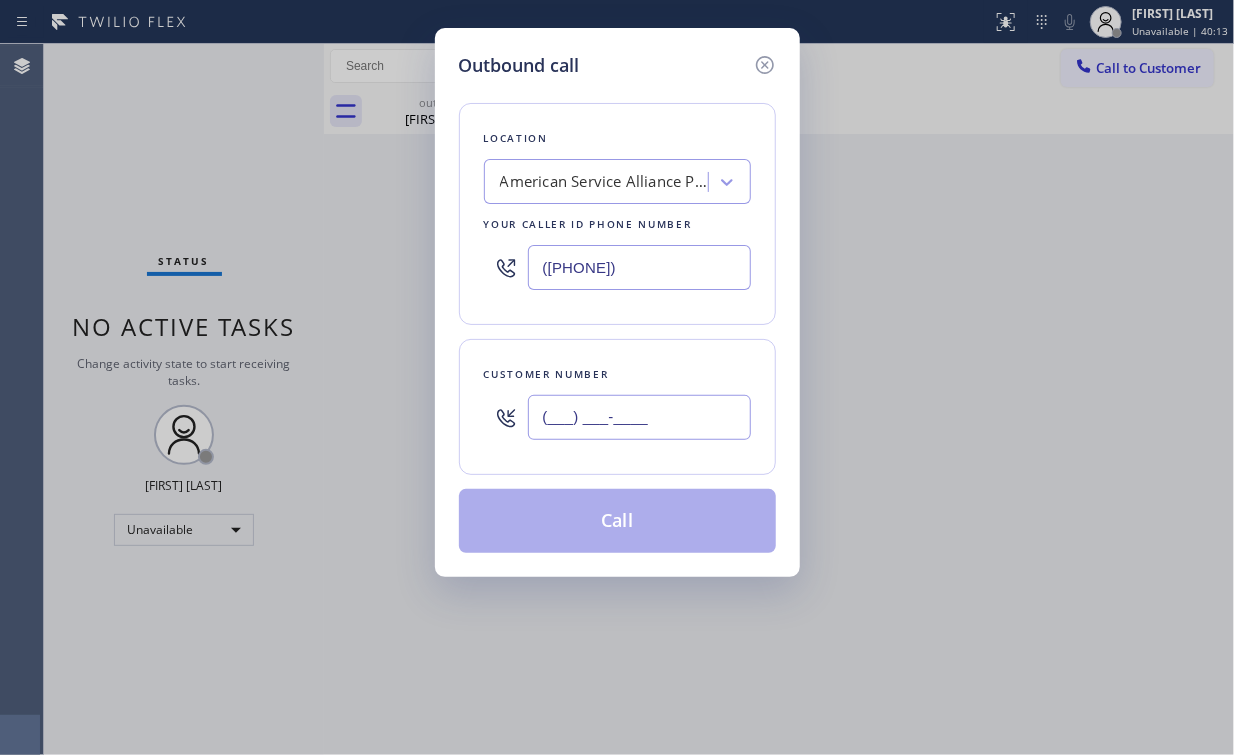 drag, startPoint x: 671, startPoint y: 430, endPoint x: 676, endPoint y: 413, distance: 17.720045 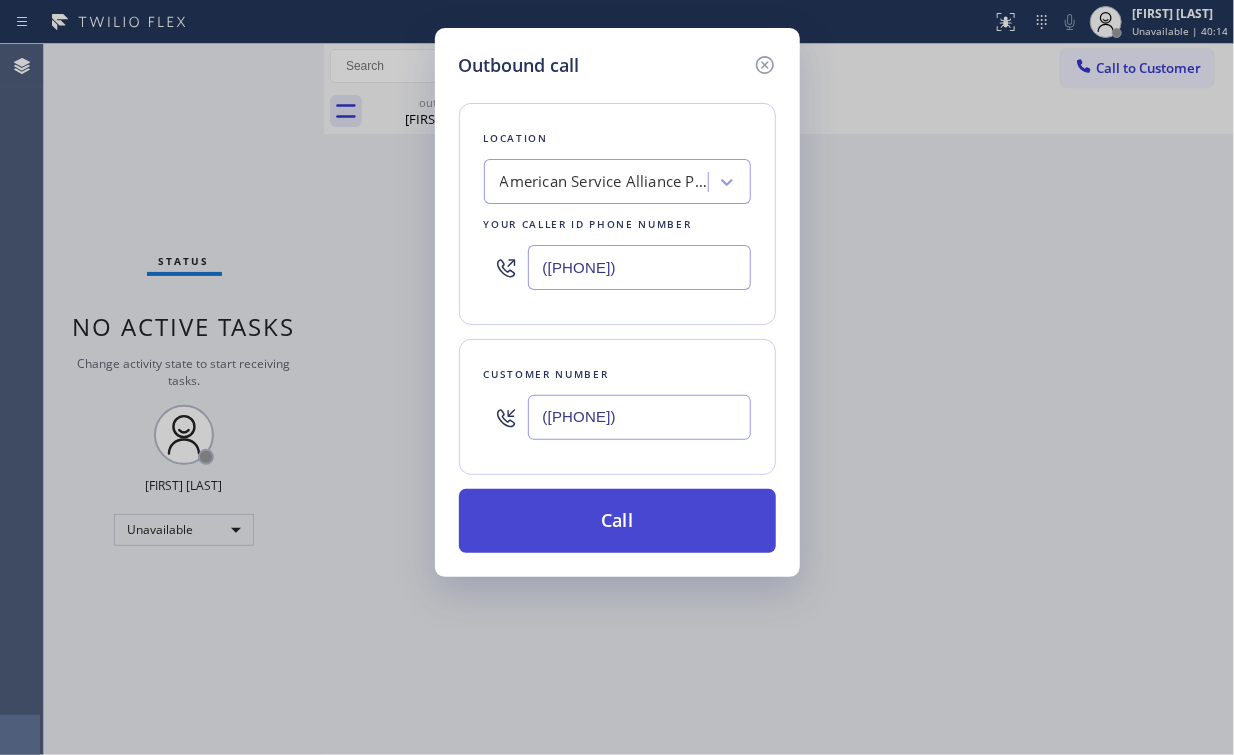 type on "([PHONE])" 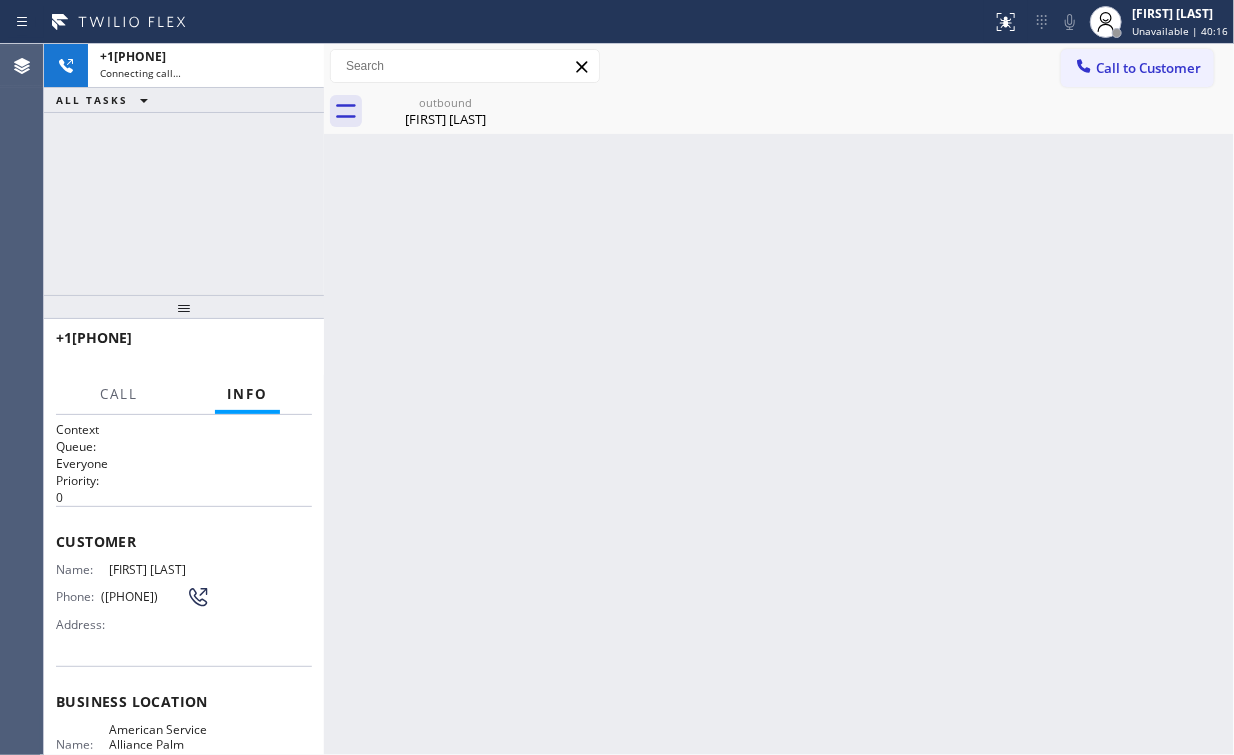 click on "+12134798880 Connecting call… ALL TASKS ALL TASKS ACTIVE TASKS TASKS IN WRAP UP" at bounding box center [184, 169] 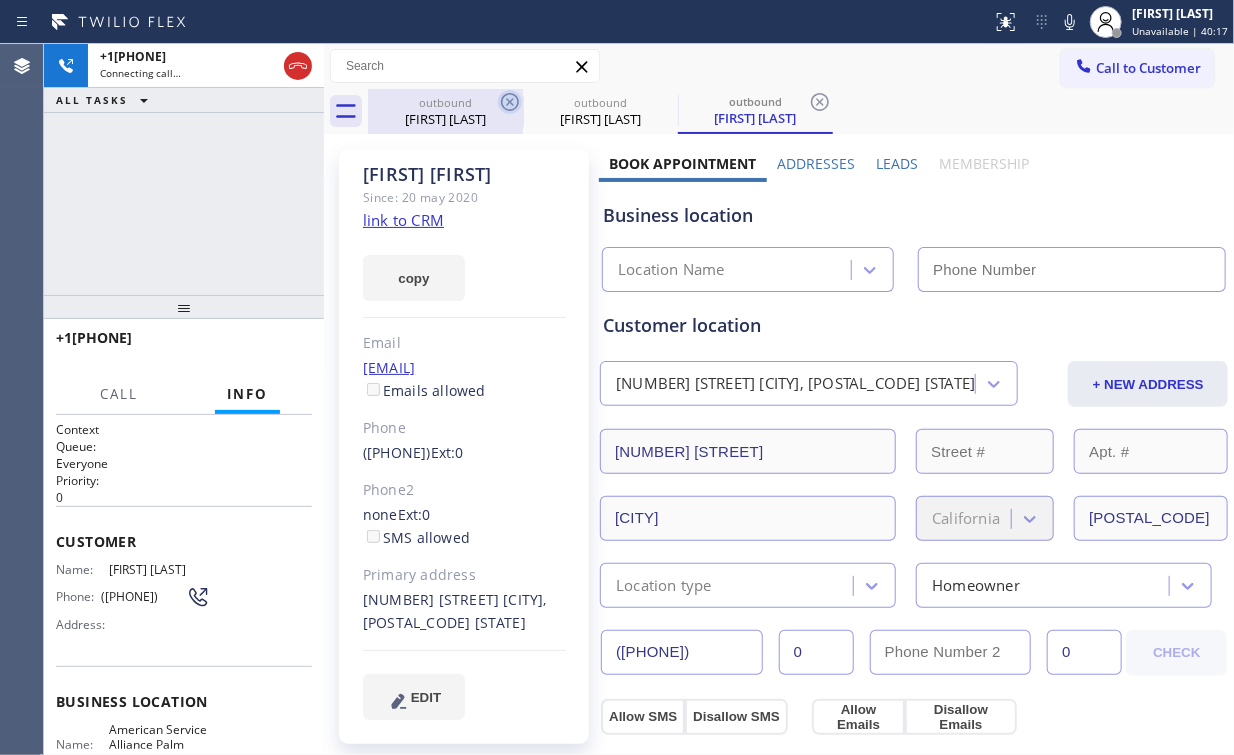 drag, startPoint x: 438, startPoint y: 116, endPoint x: 499, endPoint y: 108, distance: 61.522354 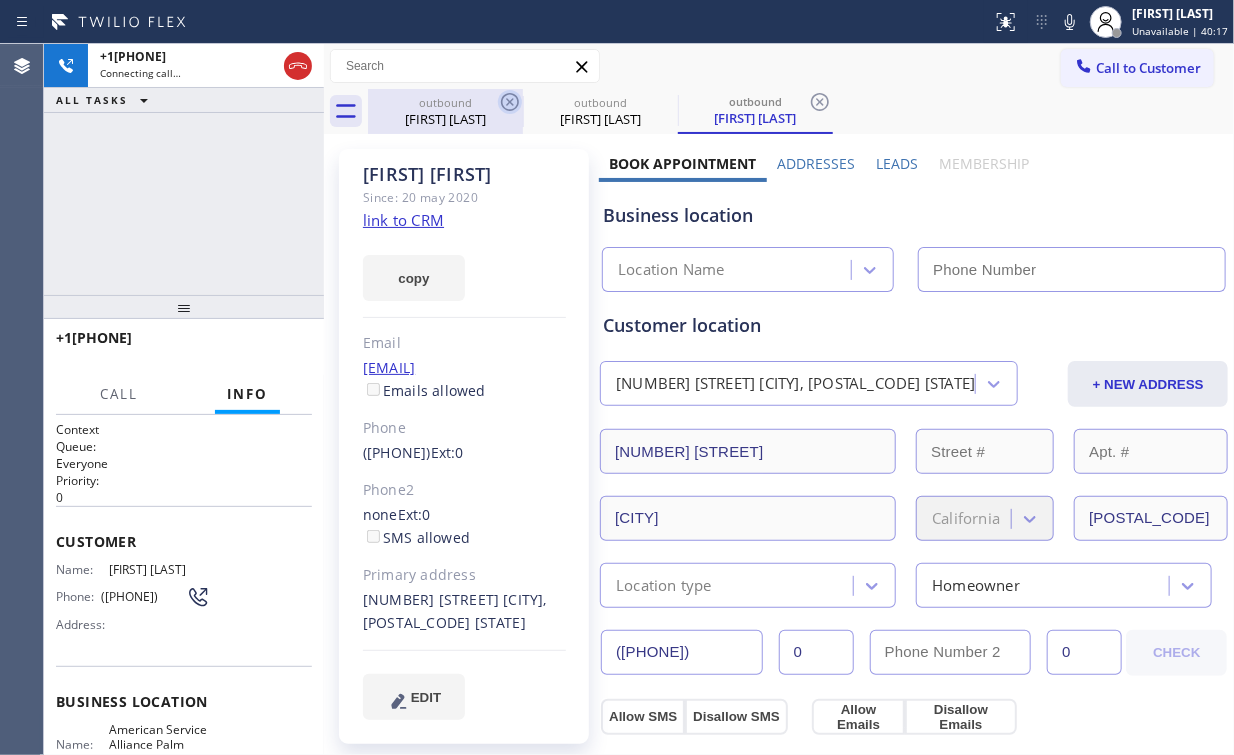 click on "Debbie Walter" at bounding box center (445, 119) 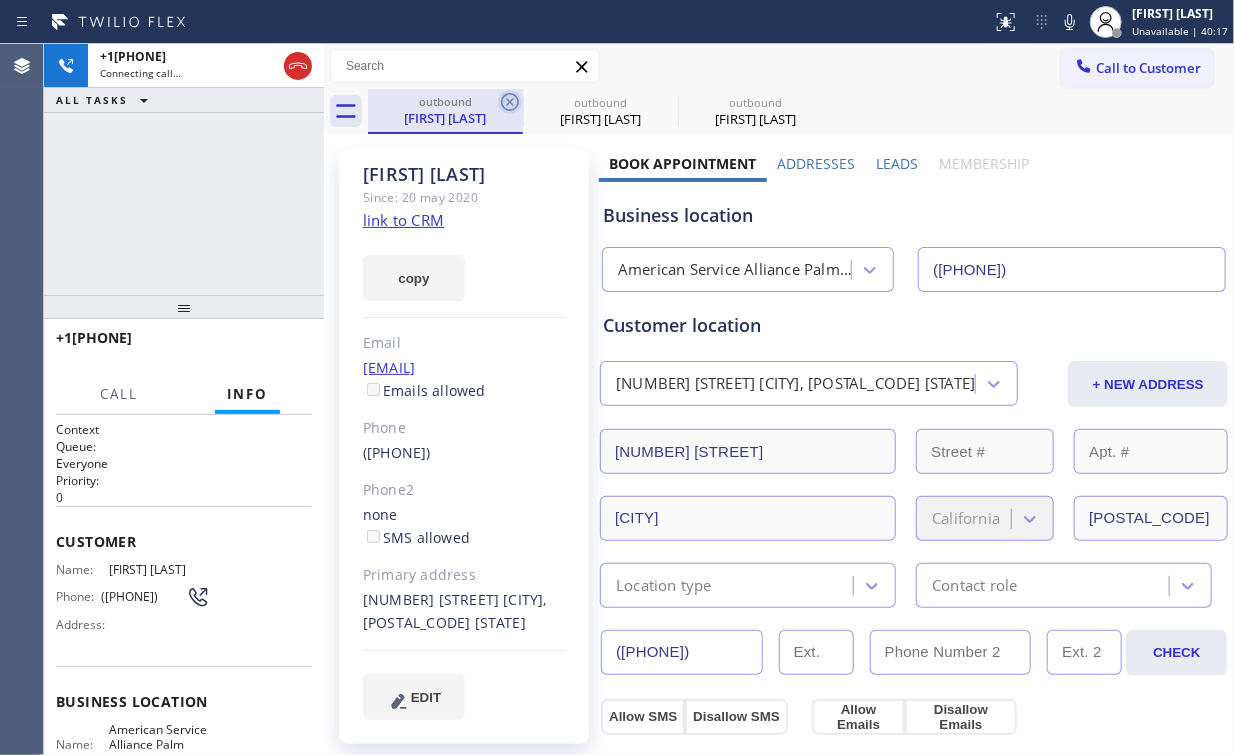 click 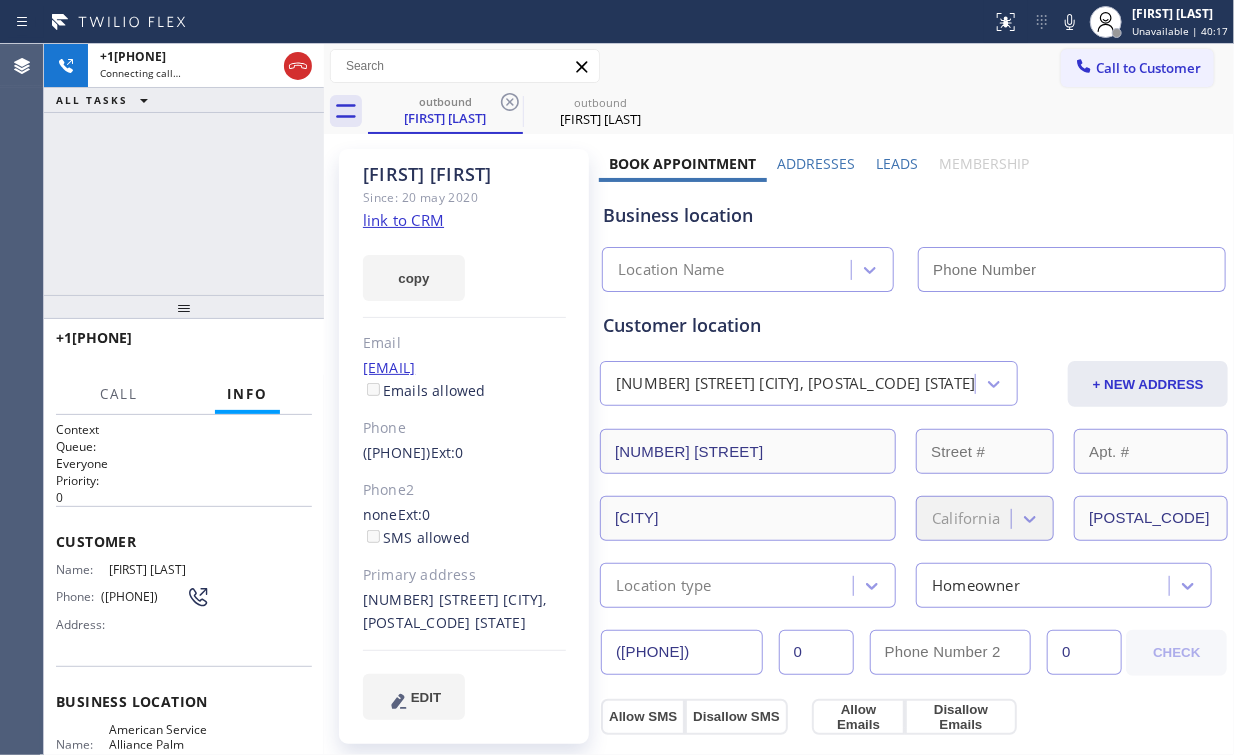 click on "+12134798880 Connecting call… ALL TASKS ALL TASKS ACTIVE TASKS TASKS IN WRAP UP" at bounding box center (184, 169) 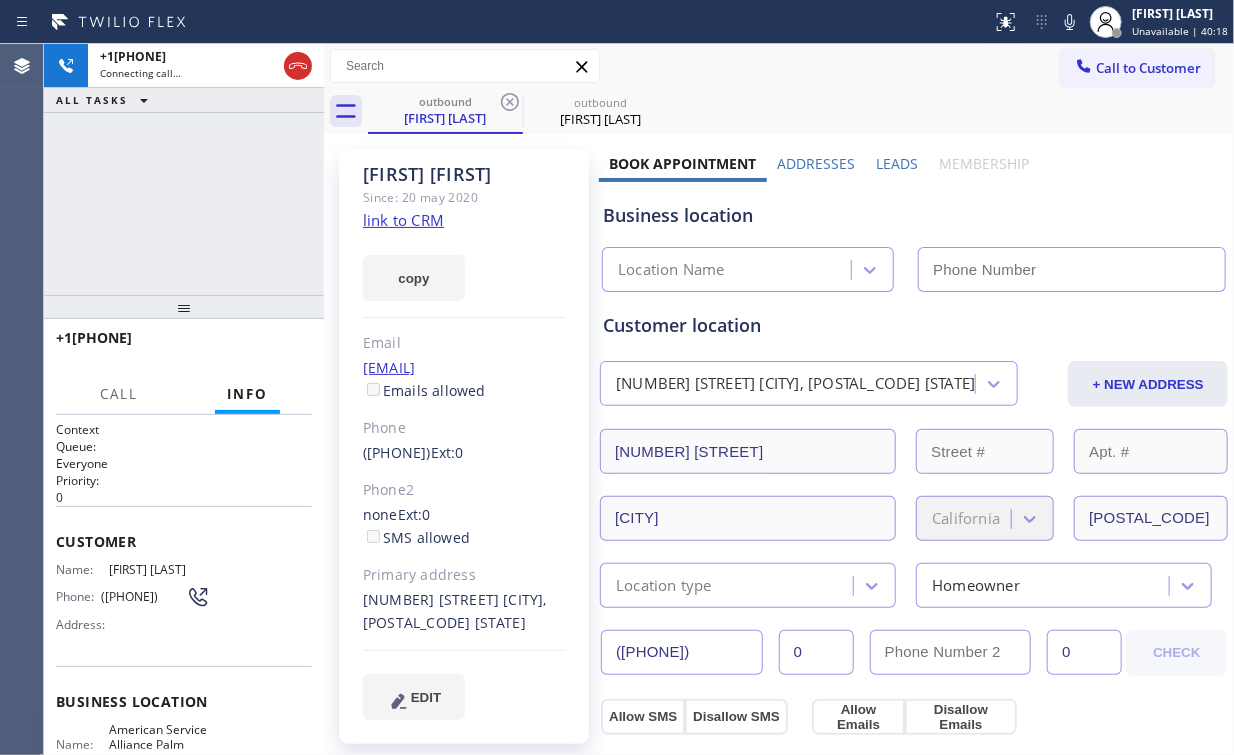 type on "([PHONE])" 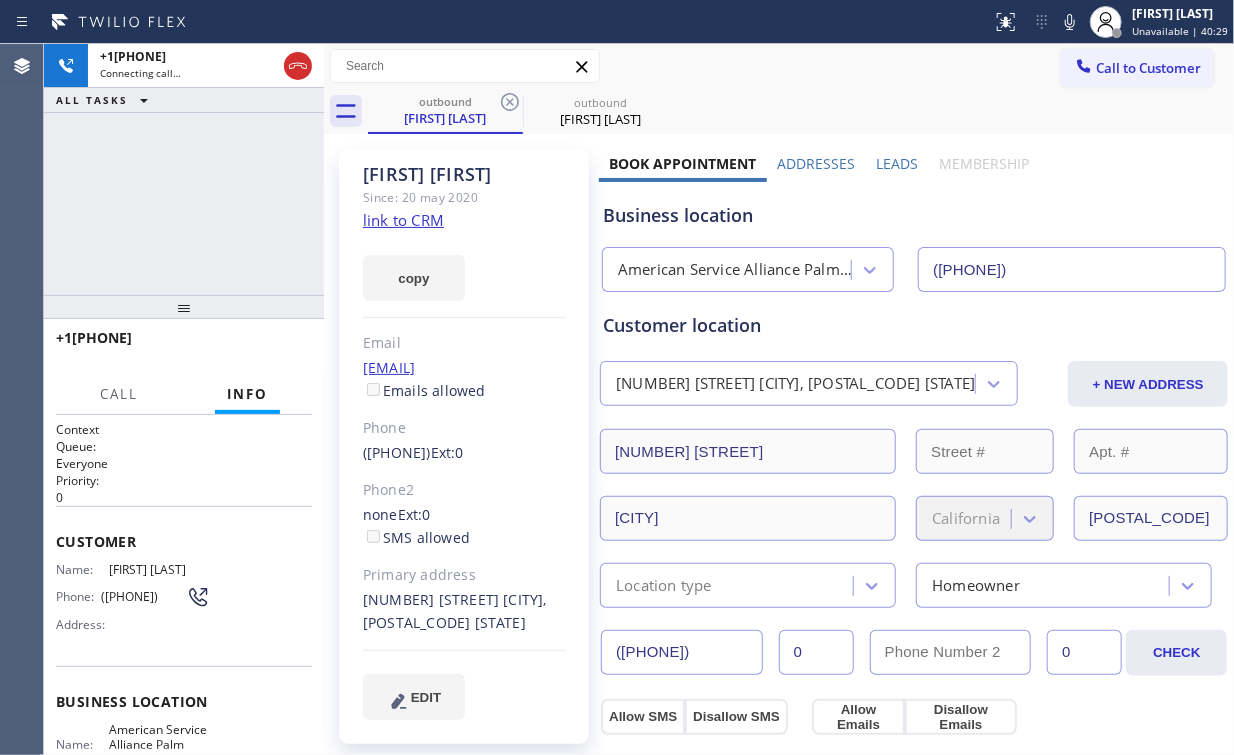 click on "+12134798880 Connecting call… ALL TASKS ALL TASKS ACTIVE TASKS TASKS IN WRAP UP" at bounding box center [184, 169] 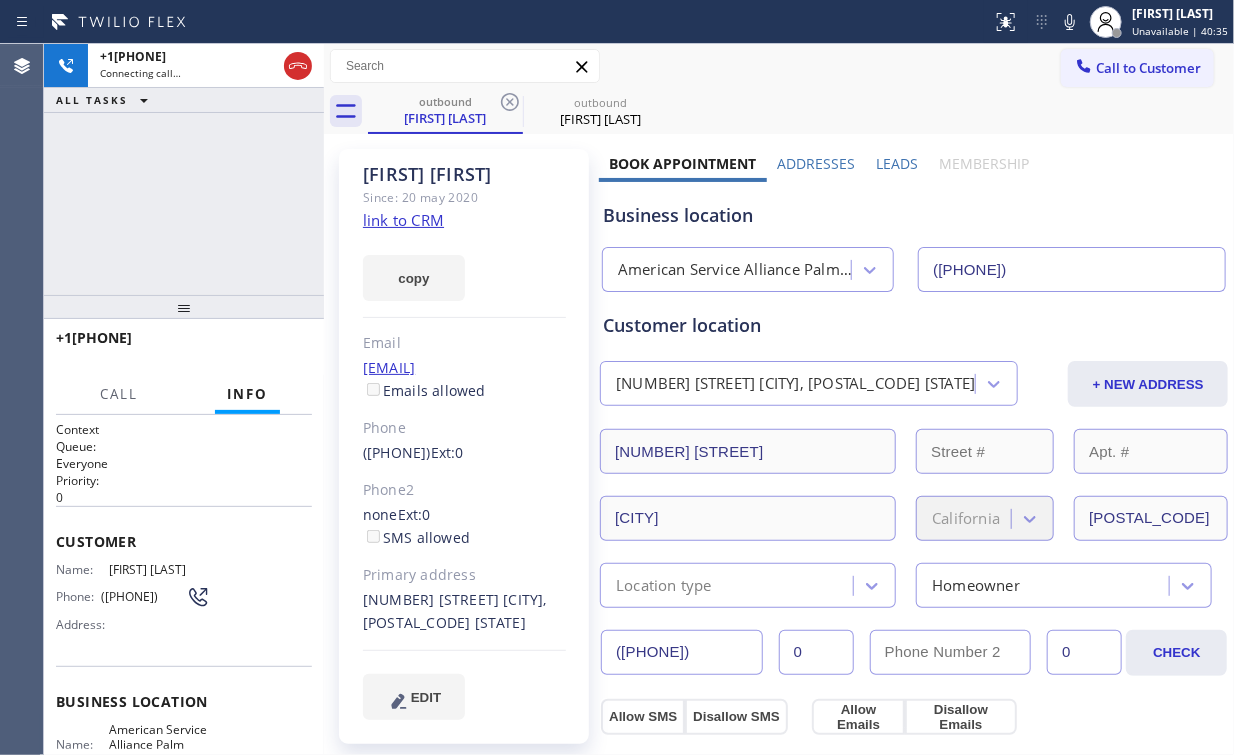 click on "+12134798880 Connecting call… ALL TASKS ALL TASKS ACTIVE TASKS TASKS IN WRAP UP" at bounding box center [184, 169] 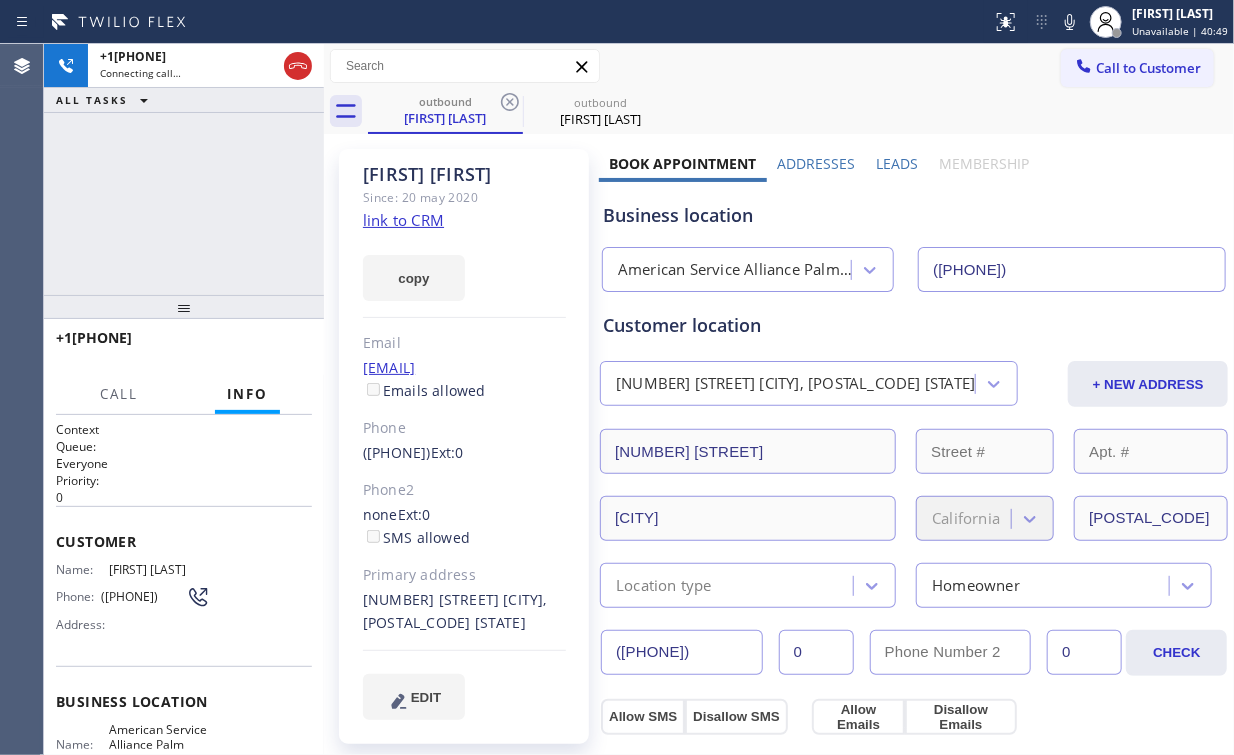 drag, startPoint x: 148, startPoint y: 213, endPoint x: 314, endPoint y: 194, distance: 167.08382 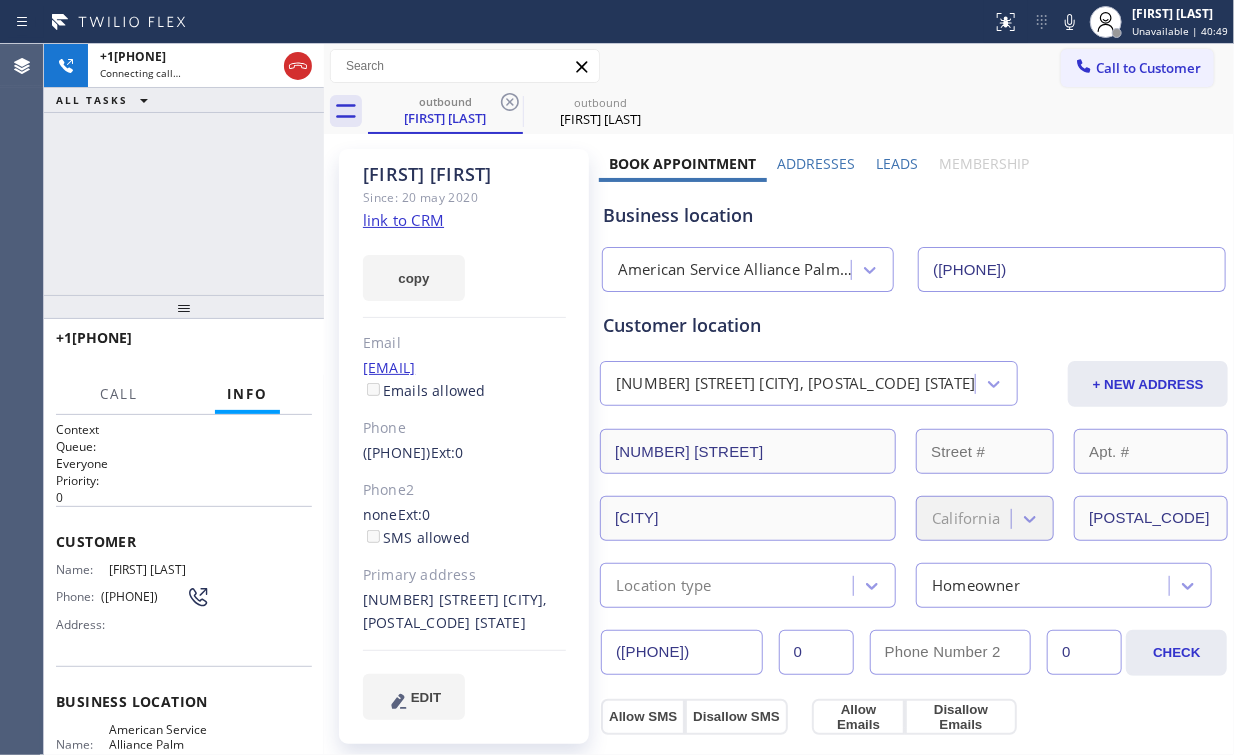 click on "+12134798880 Connecting call… ALL TASKS ALL TASKS ACTIVE TASKS TASKS IN WRAP UP" at bounding box center (184, 169) 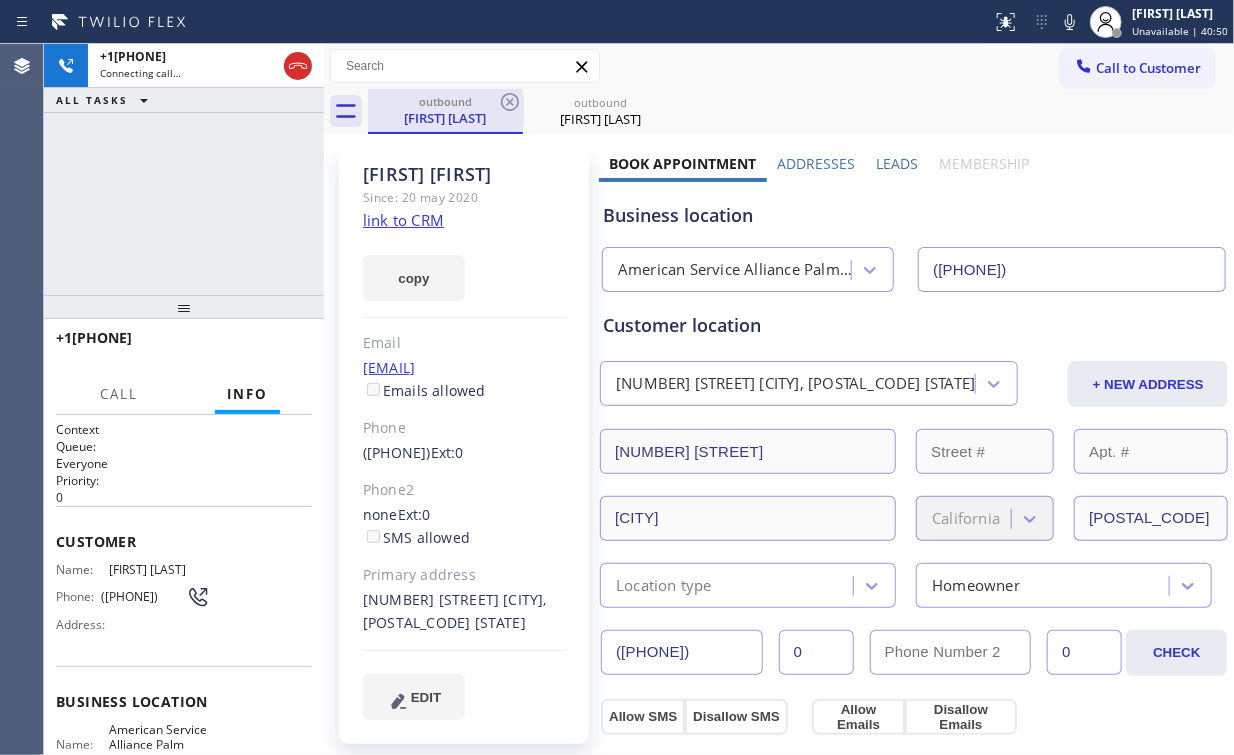 drag, startPoint x: 300, startPoint y: 72, endPoint x: 370, endPoint y: 102, distance: 76.15773 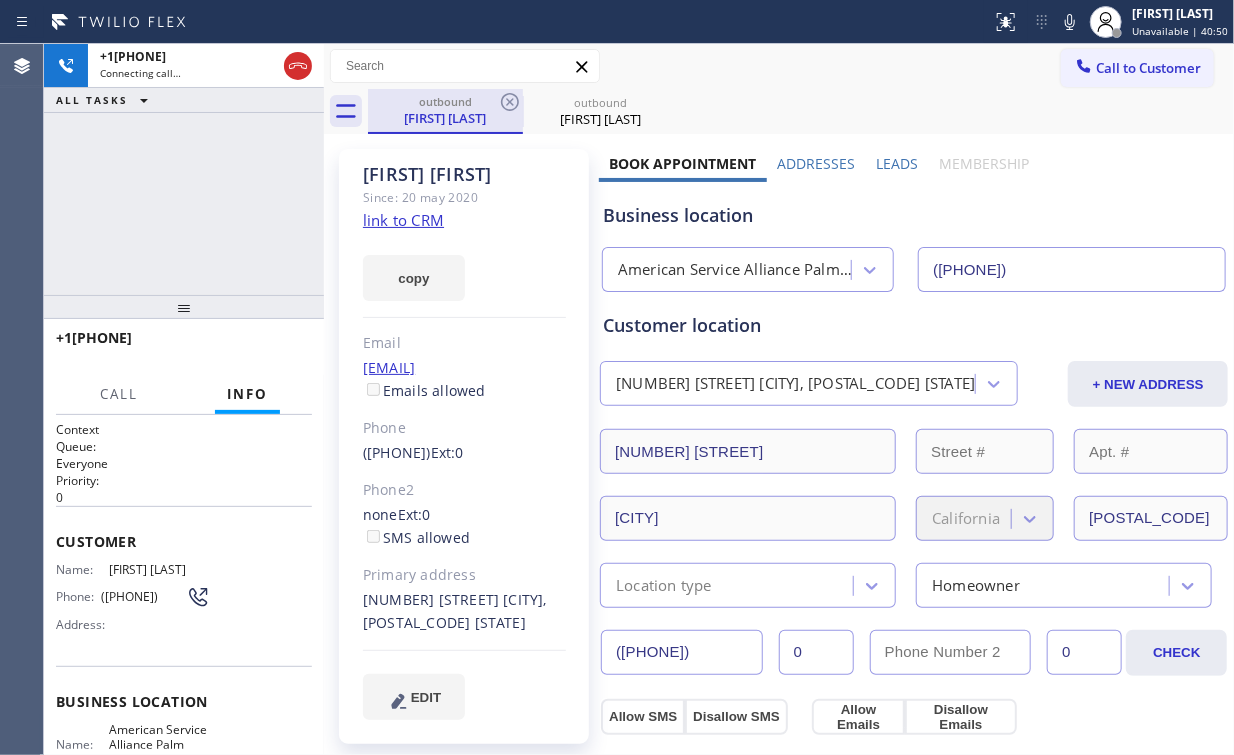click 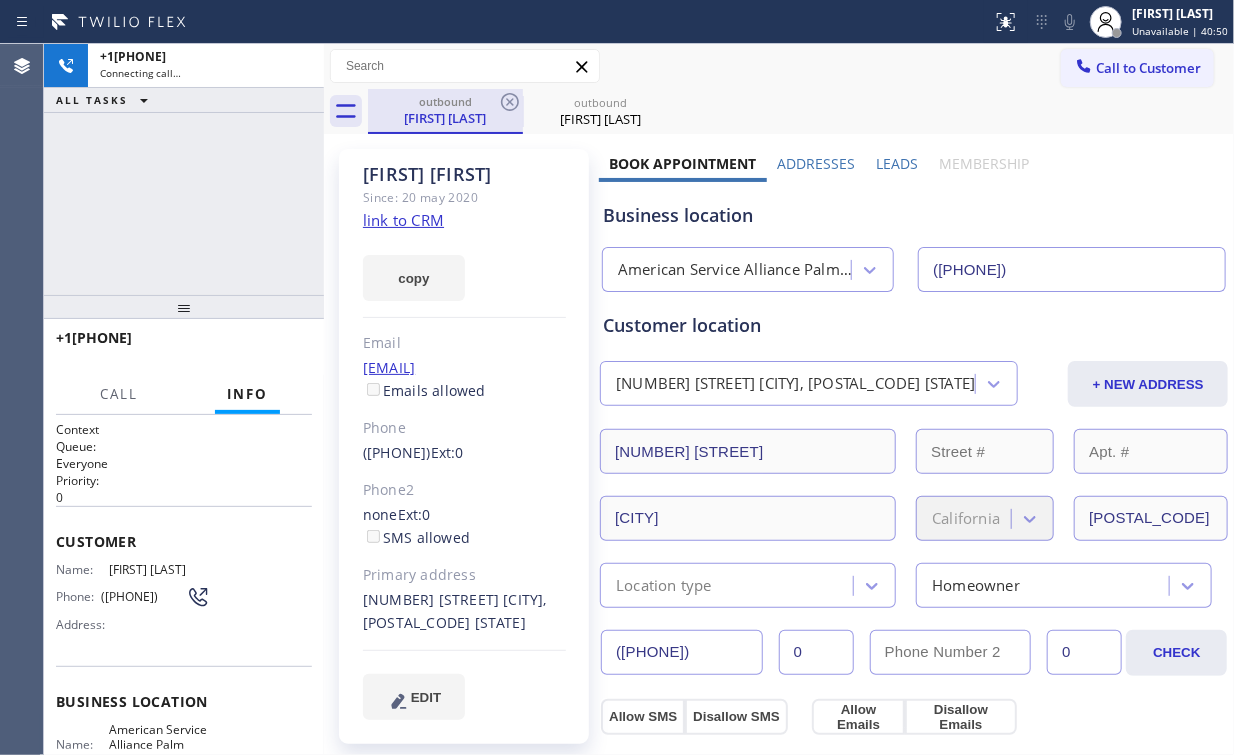 drag, startPoint x: 428, startPoint y: 107, endPoint x: 528, endPoint y: 98, distance: 100.40418 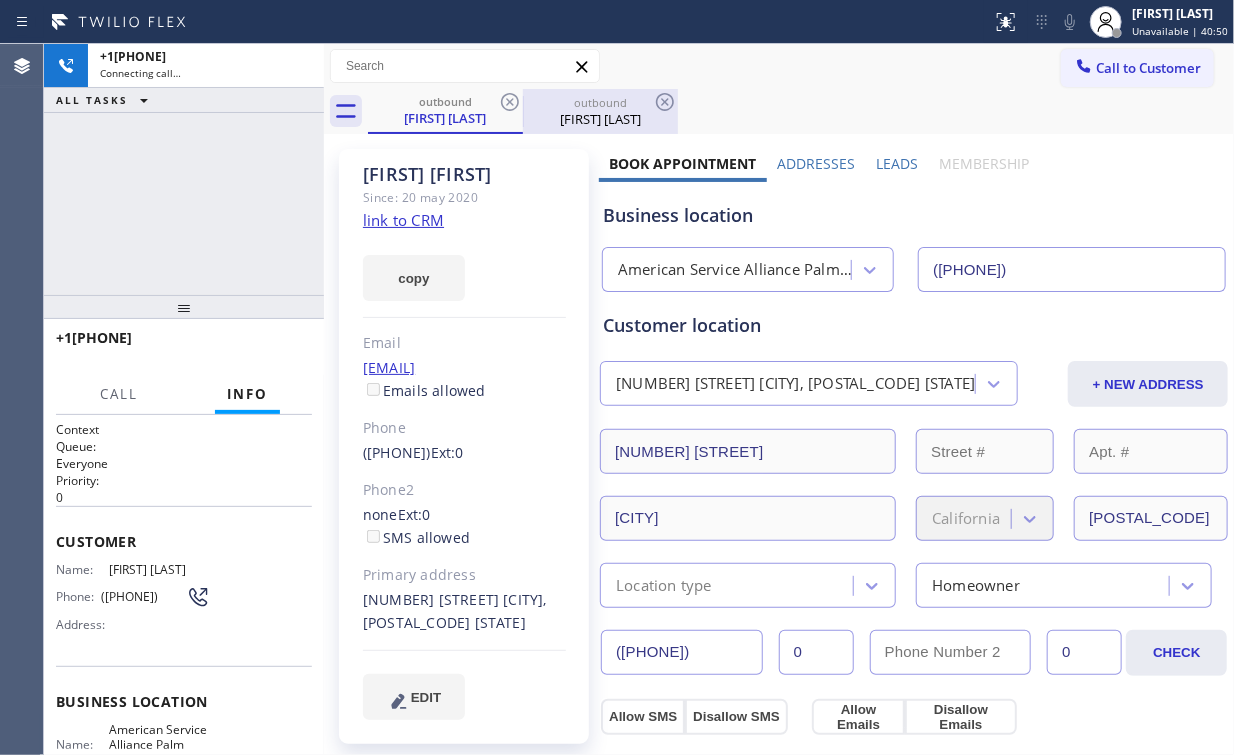 click on "outbound" at bounding box center [445, 101] 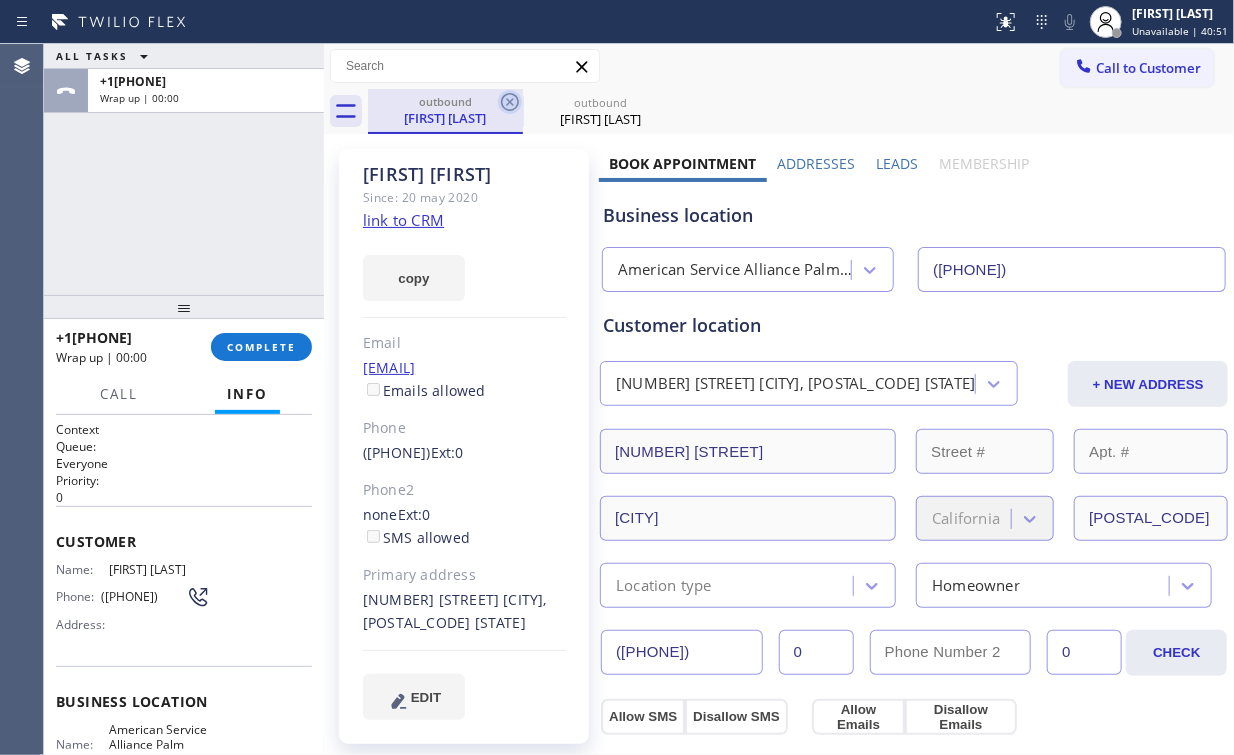 click on "Doug Sherin" at bounding box center [445, 118] 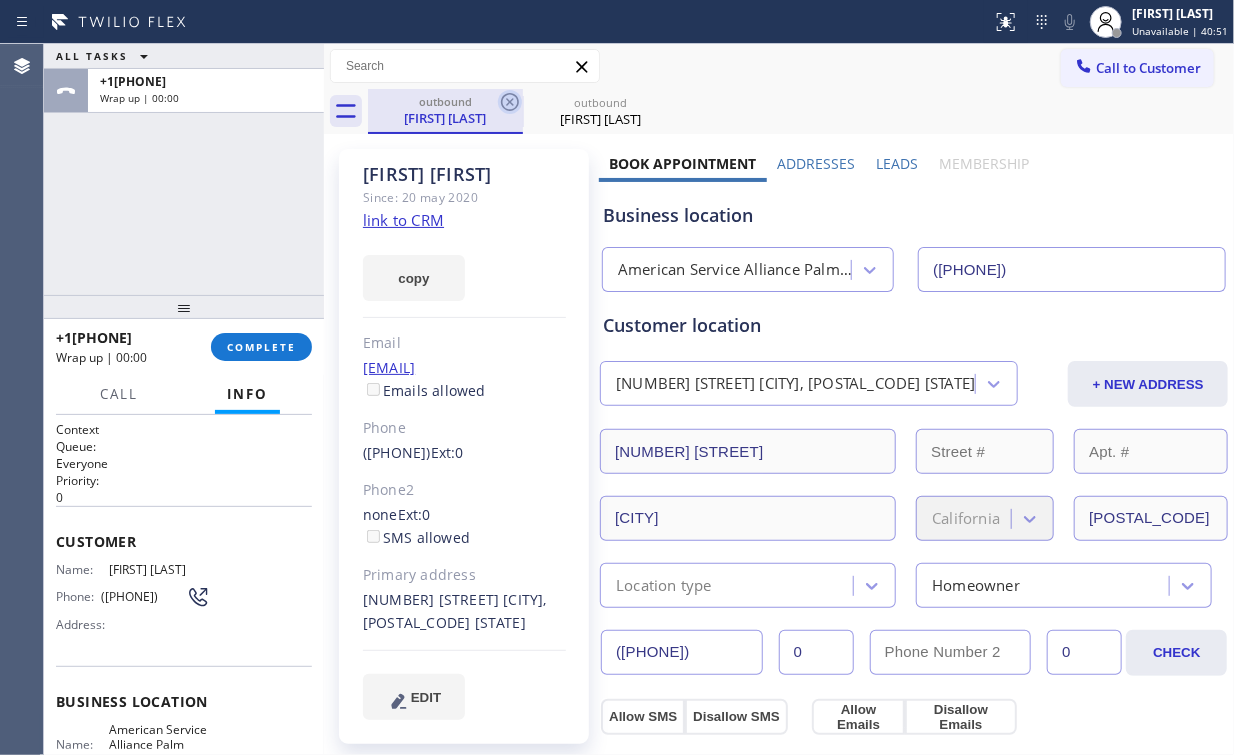 click 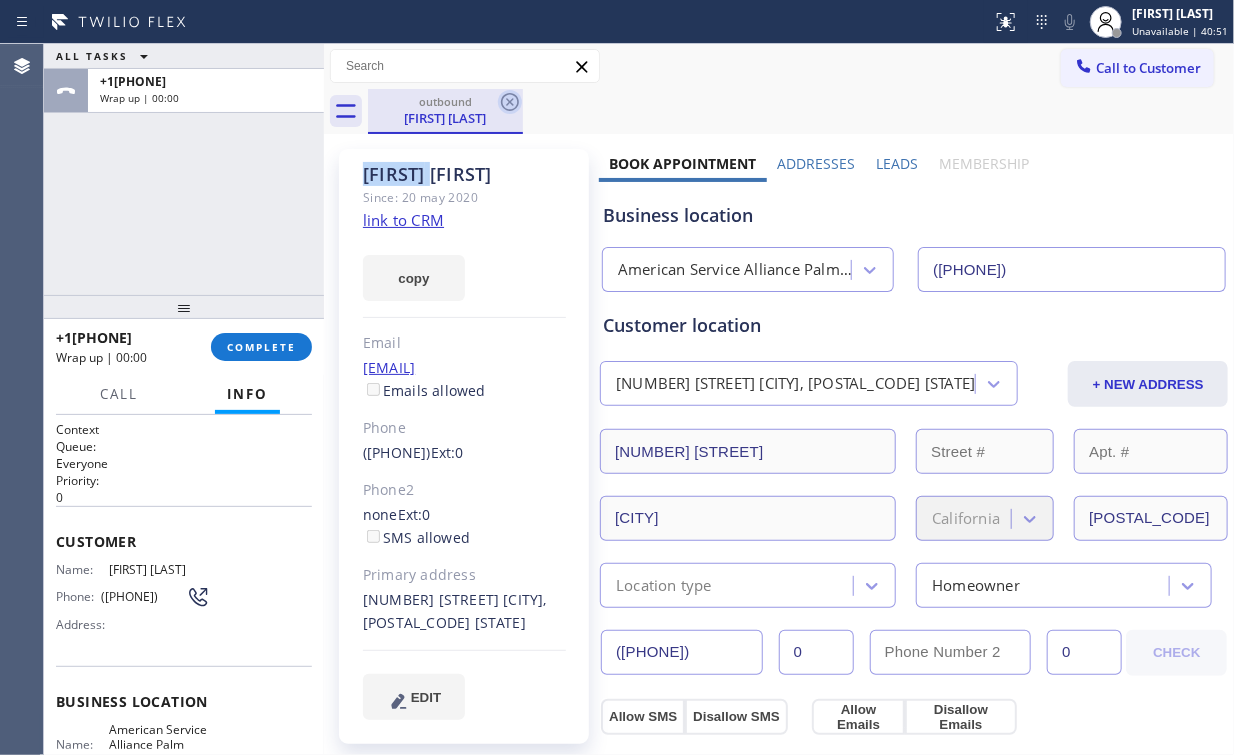 click 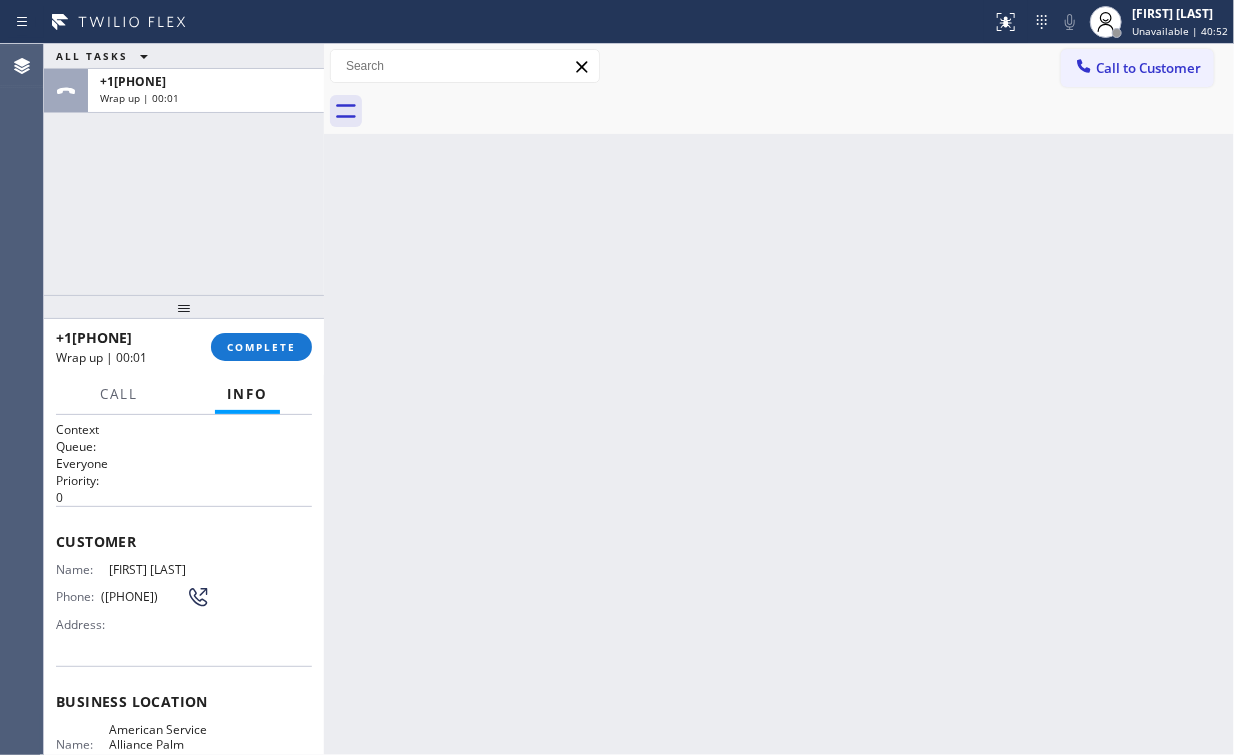 drag, startPoint x: 184, startPoint y: 151, endPoint x: 214, endPoint y: 191, distance: 50 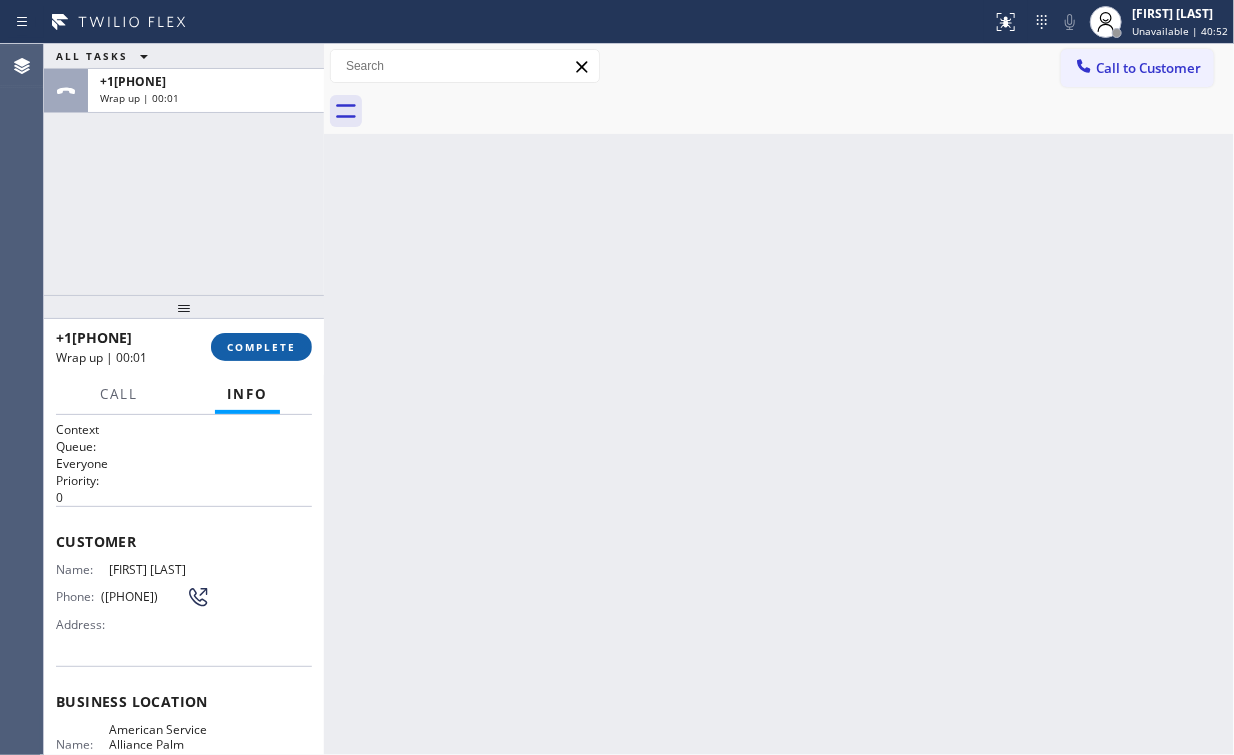click on "COMPLETE" at bounding box center (261, 347) 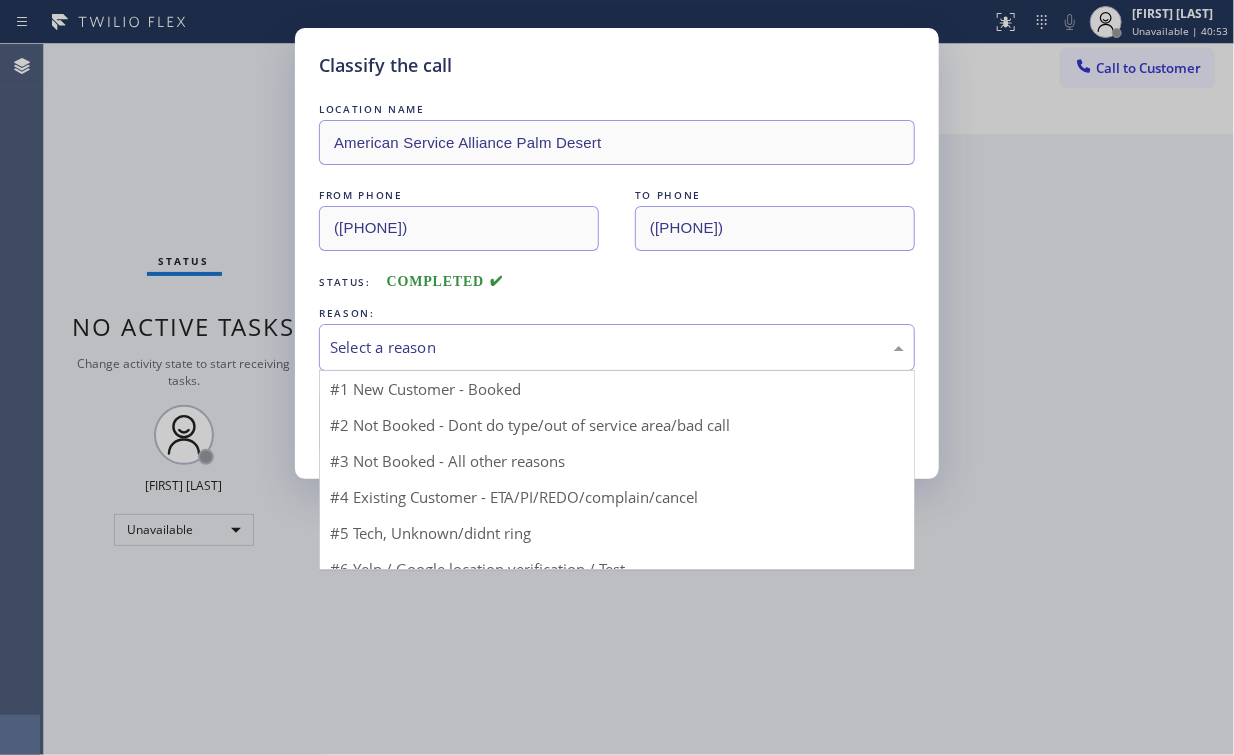 click on "Select a reason" at bounding box center (617, 347) 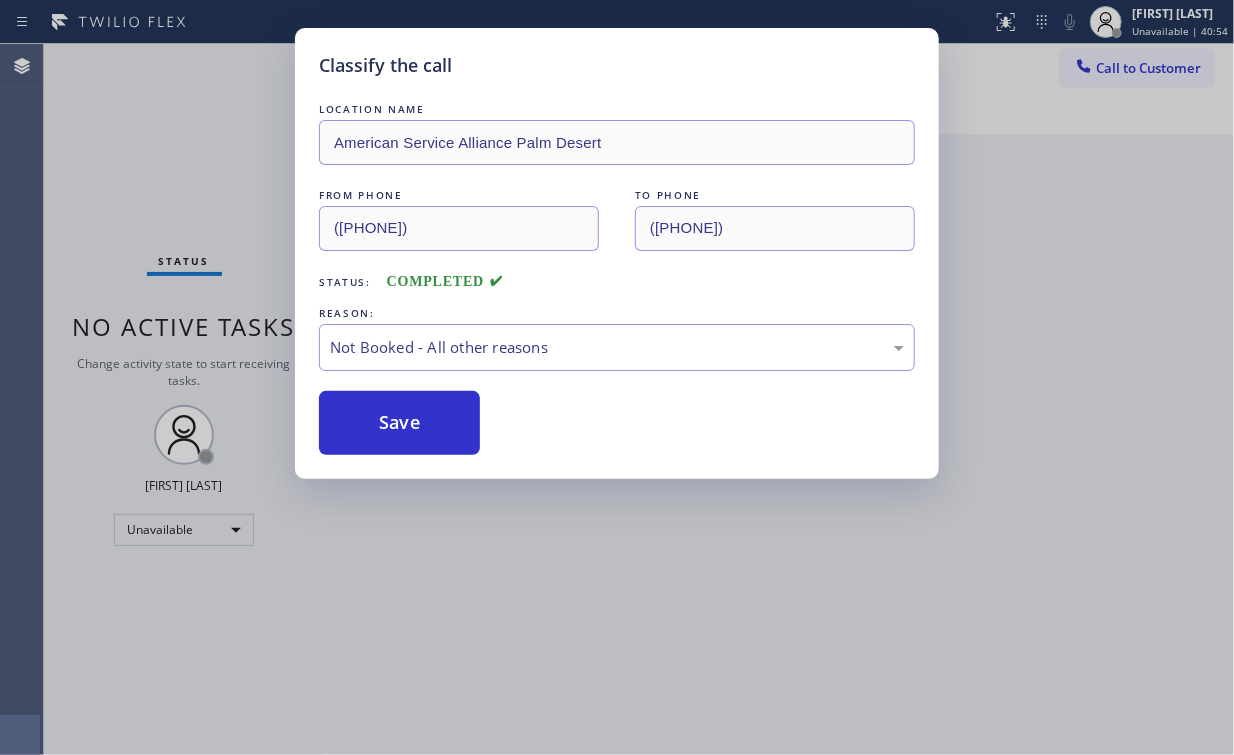 drag, startPoint x: 399, startPoint y: 423, endPoint x: 293, endPoint y: 262, distance: 192.7615 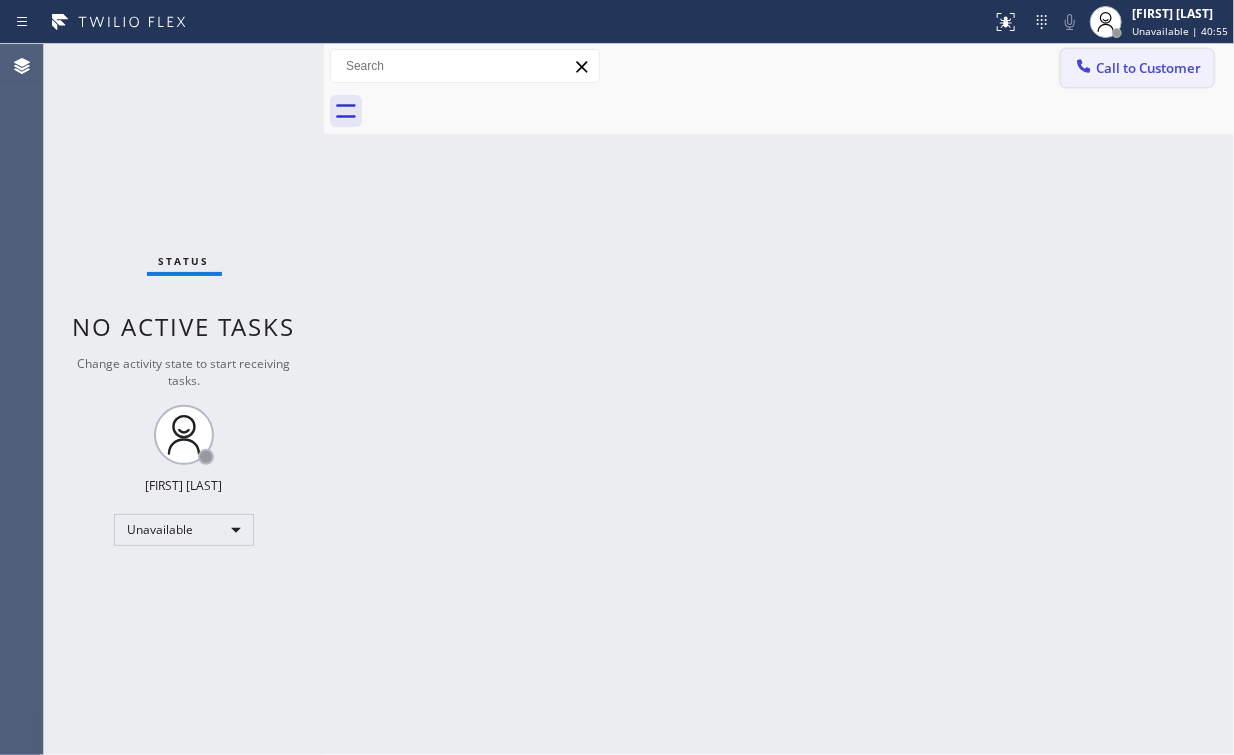 click on "Call to Customer" at bounding box center [1148, 68] 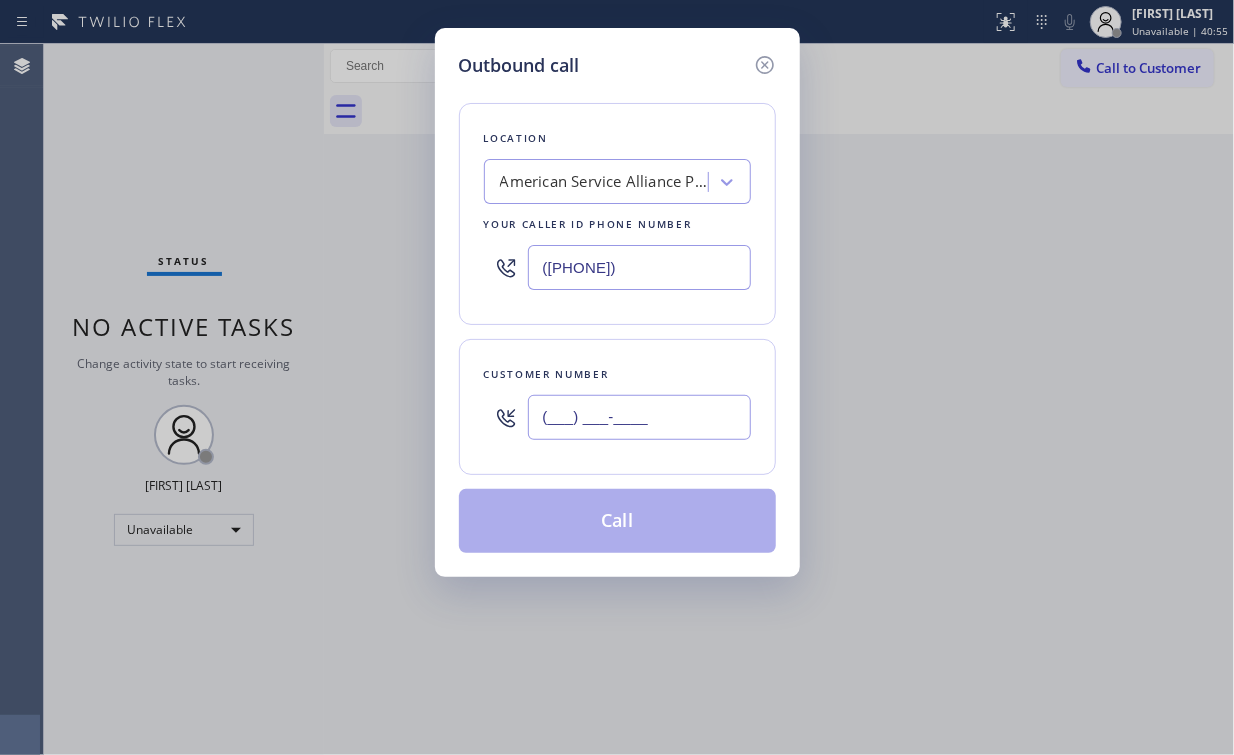click on "(___) ___-____" at bounding box center [639, 417] 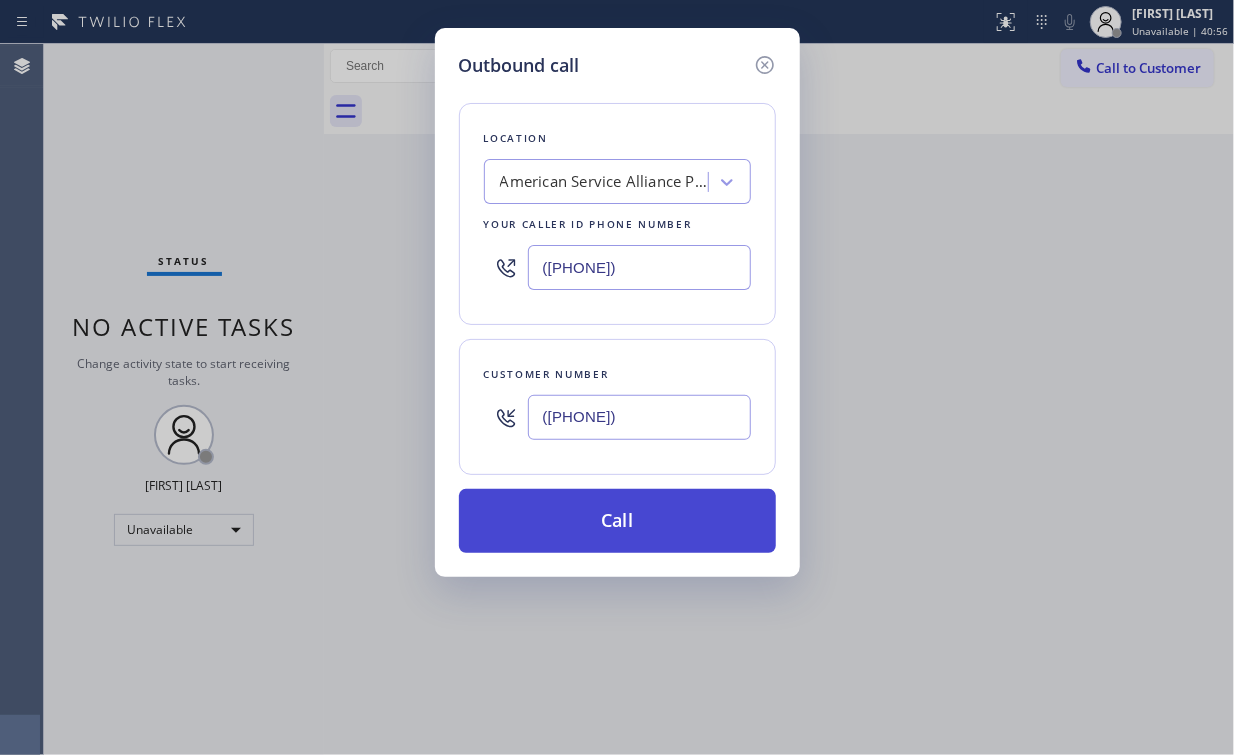 type on "([PHONE])" 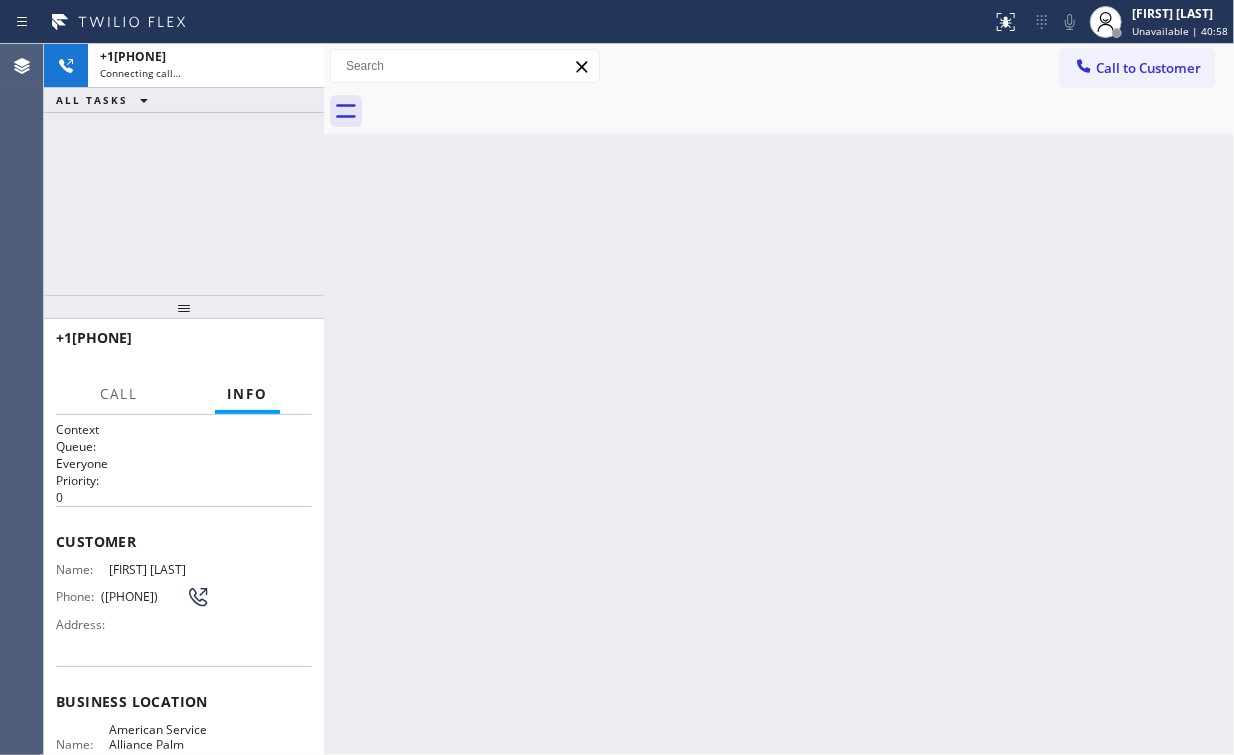 click on "+12134798880 Connecting call… ALL TASKS ALL TASKS ACTIVE TASKS TASKS IN WRAP UP" at bounding box center [184, 169] 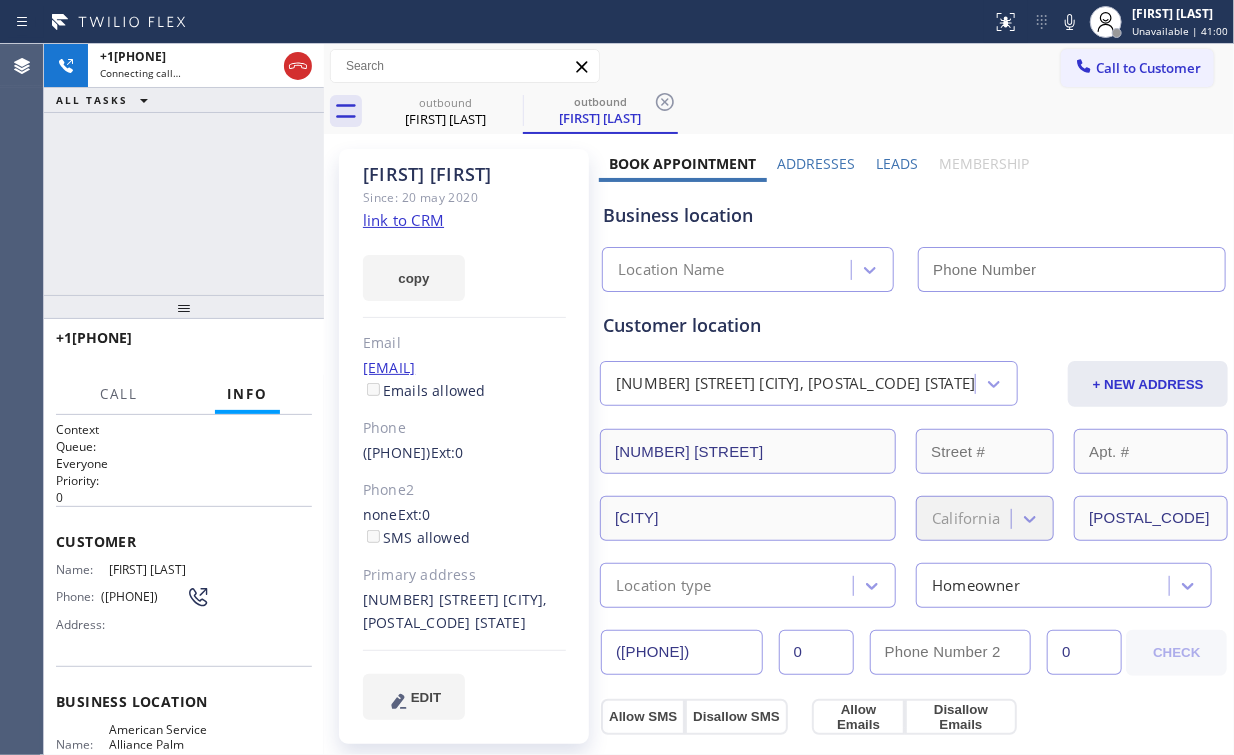 type on "([PHONE])" 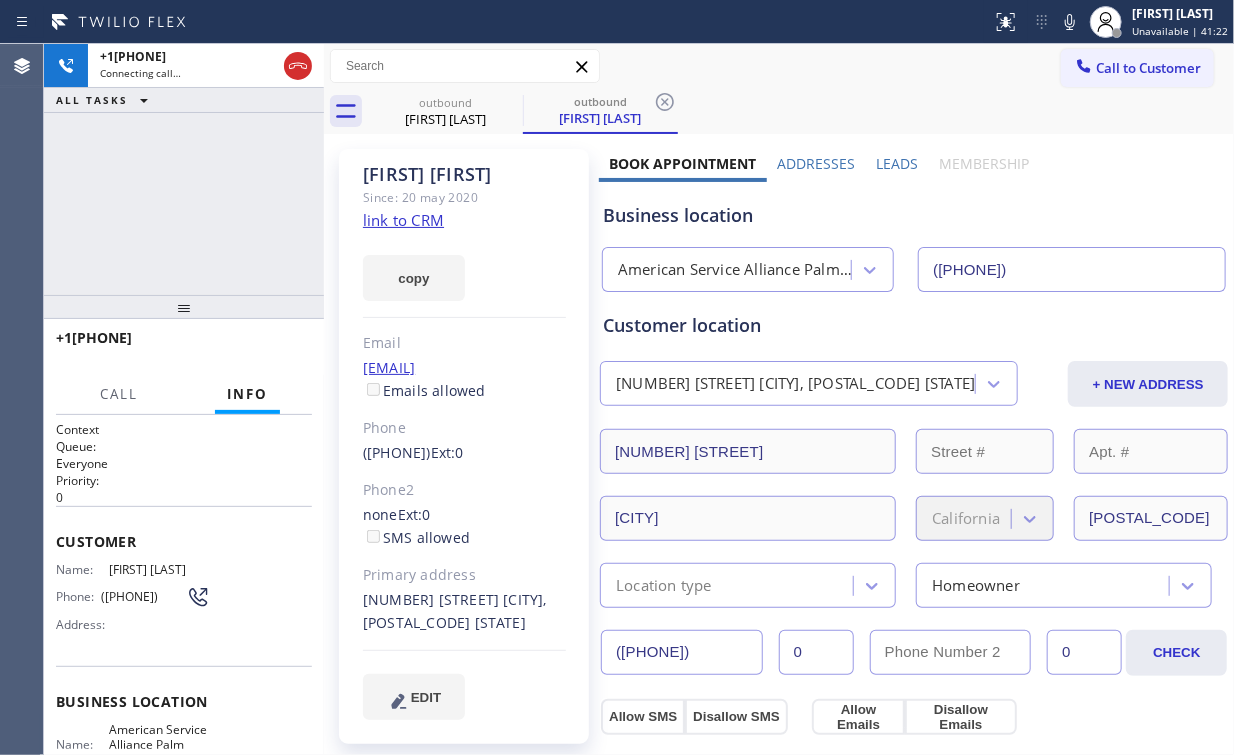 click on "+12134798880 Connecting call… ALL TASKS ALL TASKS ACTIVE TASKS TASKS IN WRAP UP" at bounding box center [184, 169] 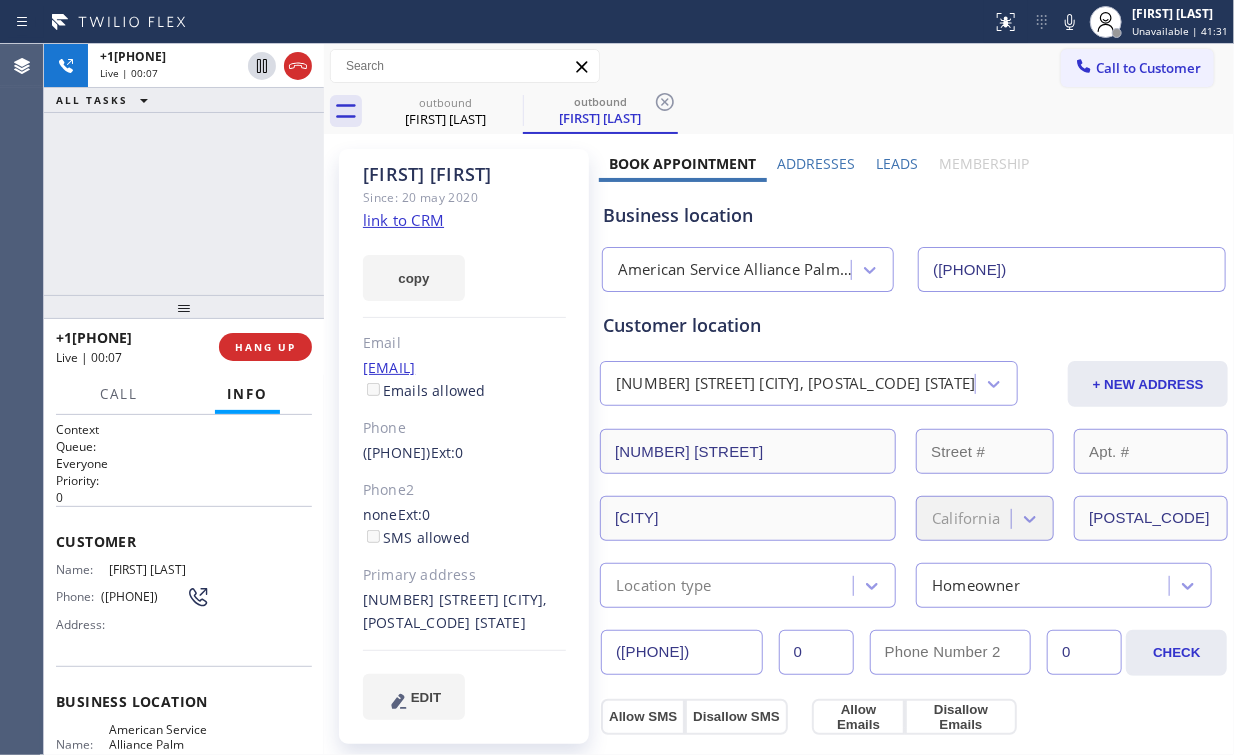 click on "+12134798880 Live | 00:07 ALL TASKS ALL TASKS ACTIVE TASKS TASKS IN WRAP UP" at bounding box center [184, 169] 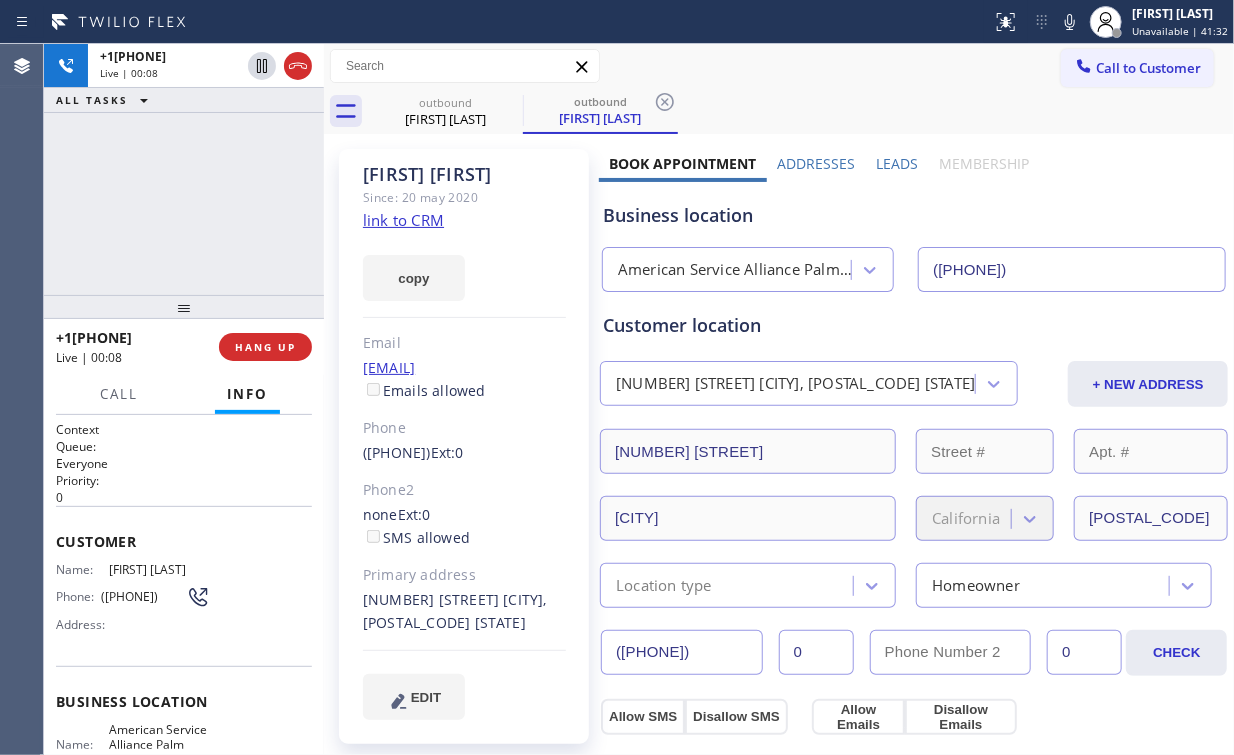 click on "+12134798880 Live | 00:08 ALL TASKS ALL TASKS ACTIVE TASKS TASKS IN WRAP UP" at bounding box center (184, 169) 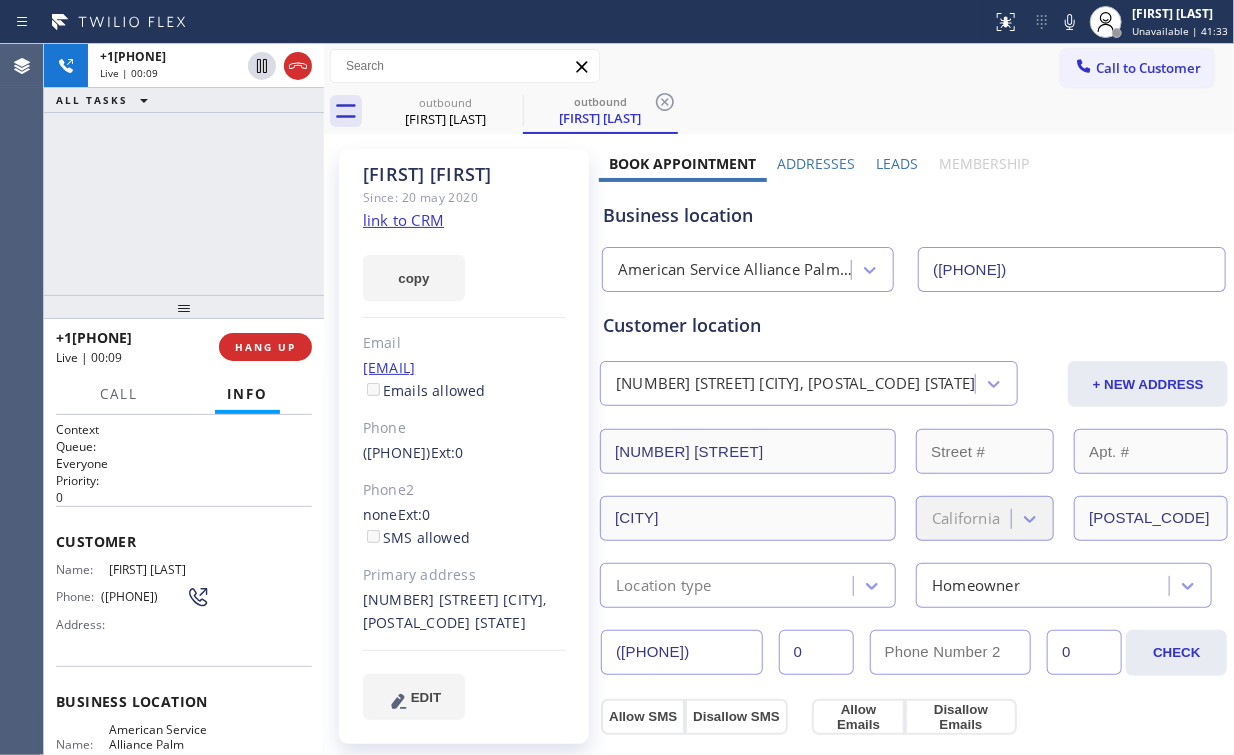 click on "+12134798880 Live | 00:09 ALL TASKS ALL TASKS ACTIVE TASKS TASKS IN WRAP UP" at bounding box center [184, 169] 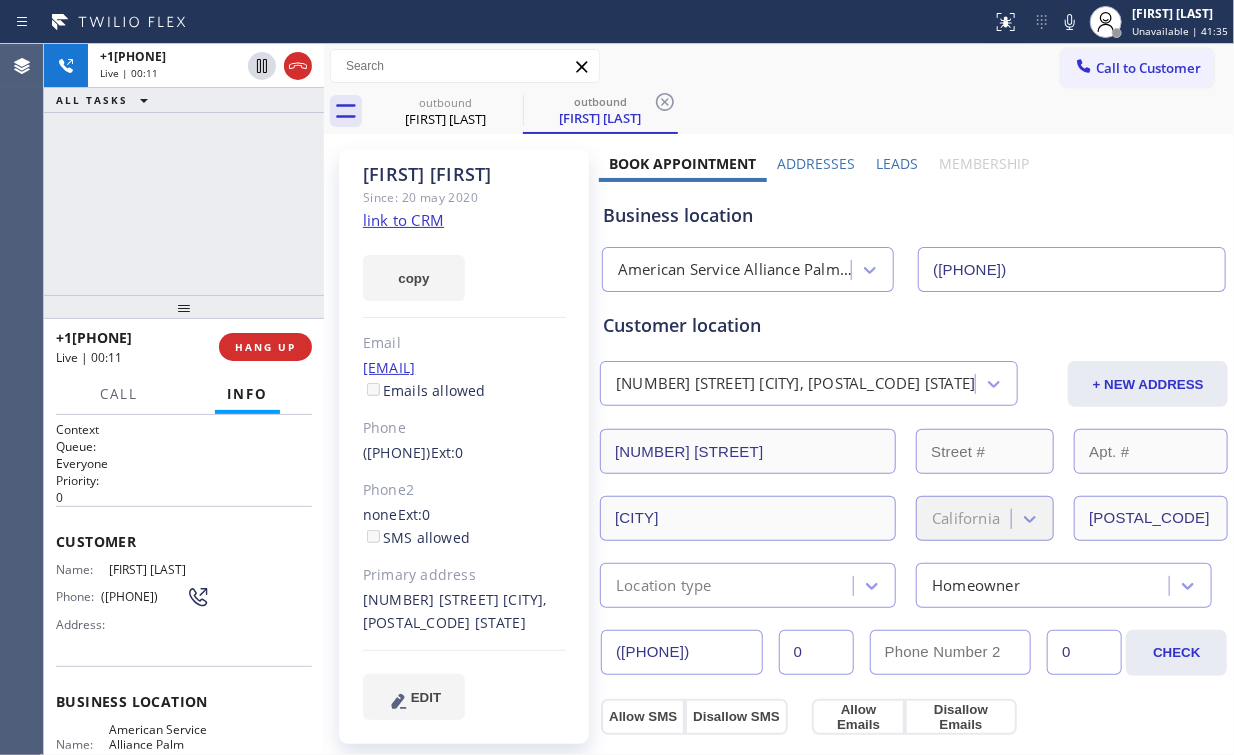 click on "+12134798880 Live | 00:11 ALL TASKS ALL TASKS ACTIVE TASKS TASKS IN WRAP UP" at bounding box center (184, 169) 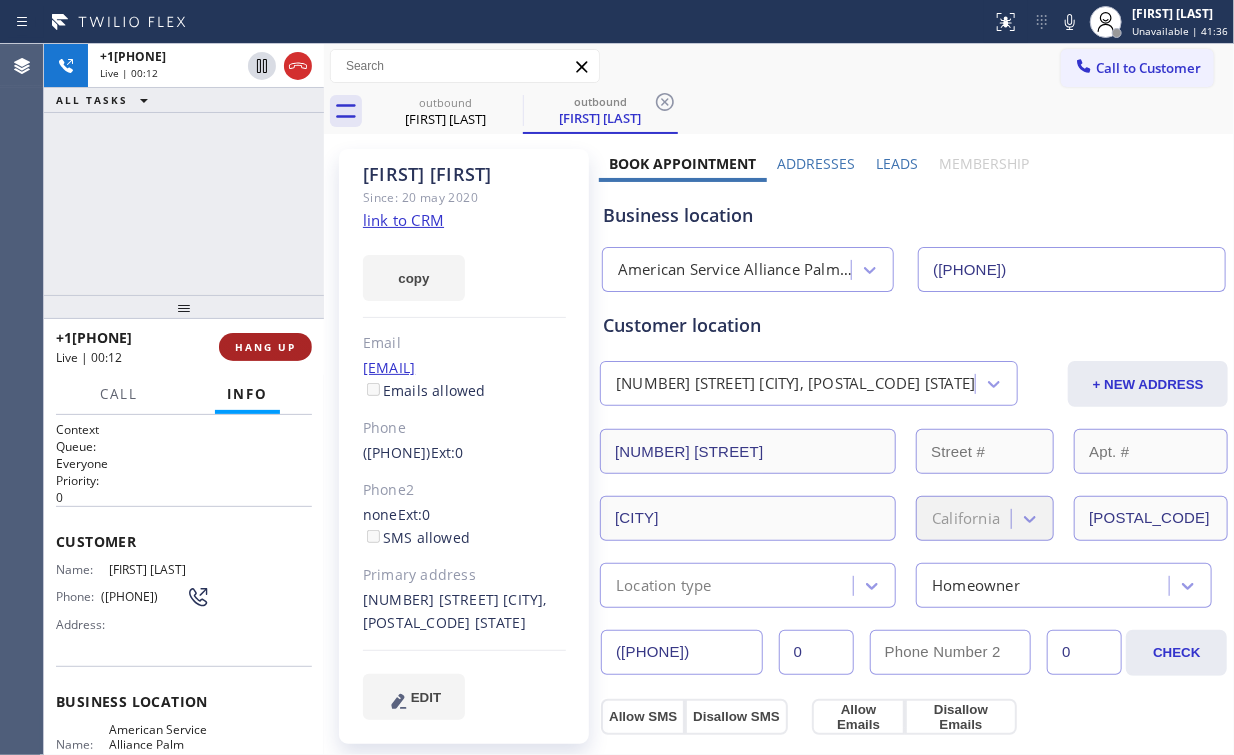 click on "HANG UP" at bounding box center [265, 347] 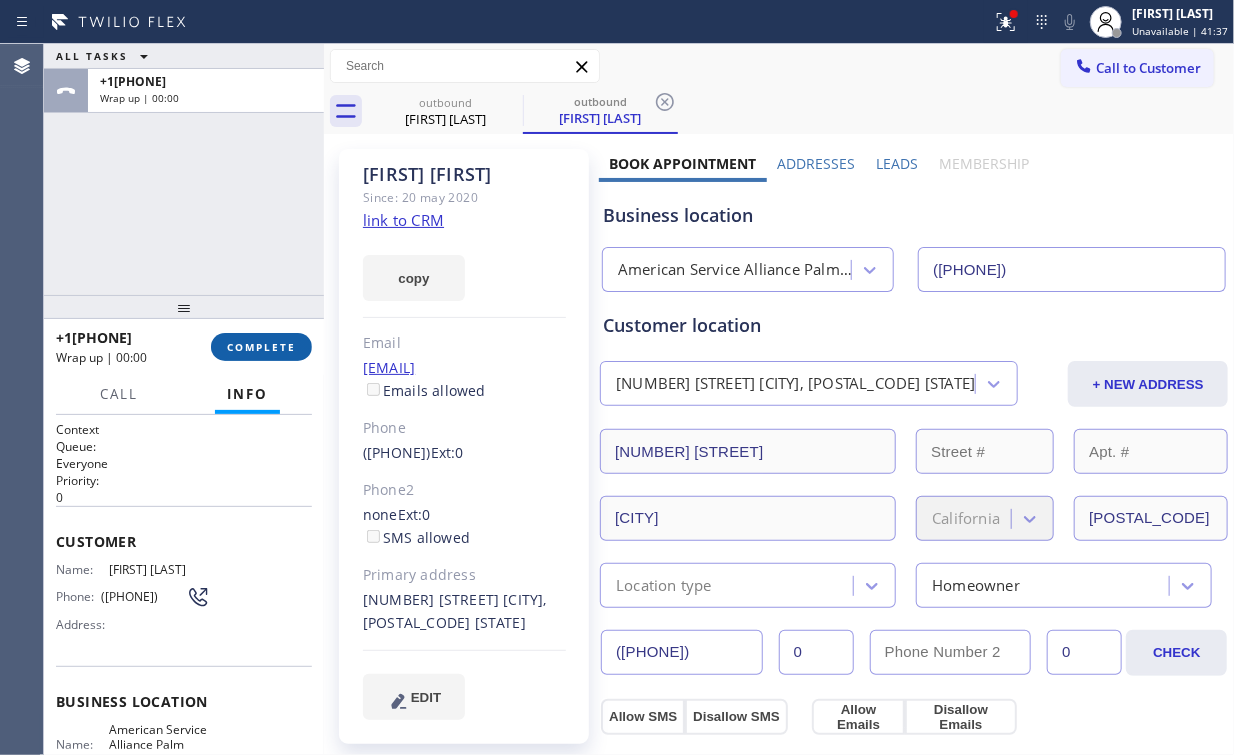 click on "COMPLETE" at bounding box center [261, 347] 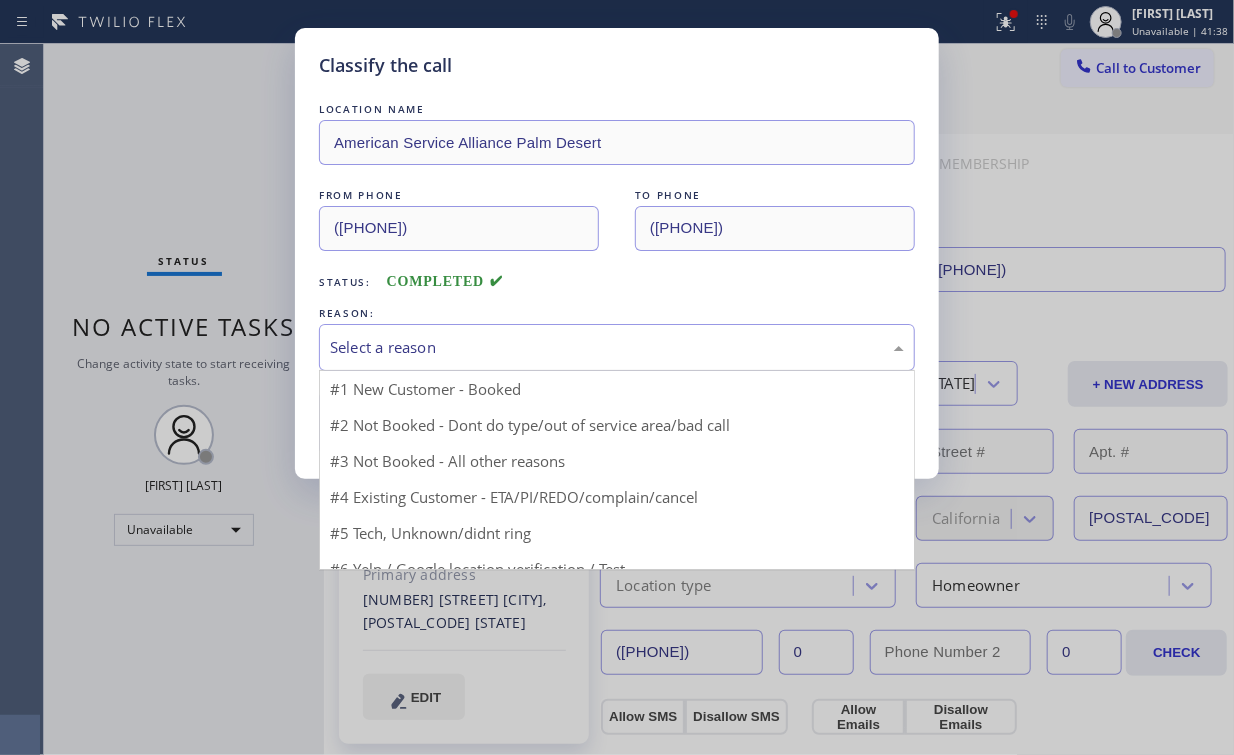click on "Select a reason" at bounding box center (617, 347) 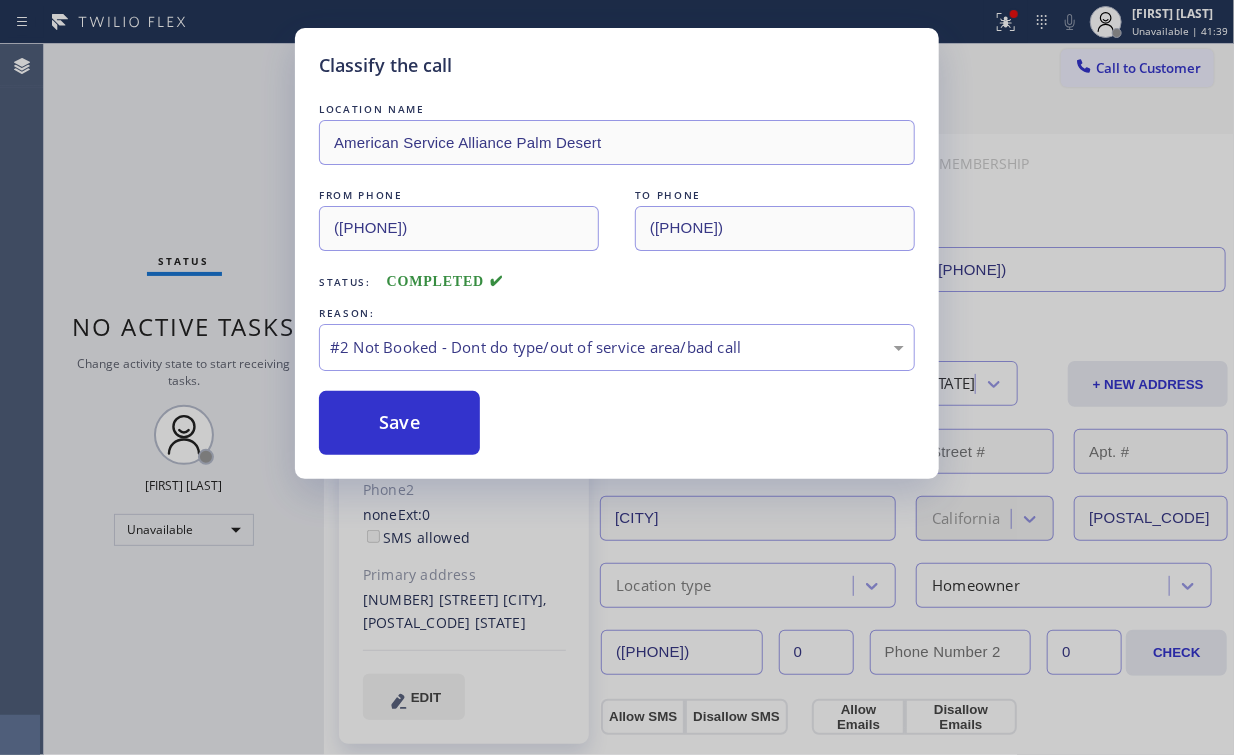 drag, startPoint x: 391, startPoint y: 432, endPoint x: 256, endPoint y: 262, distance: 217.08293 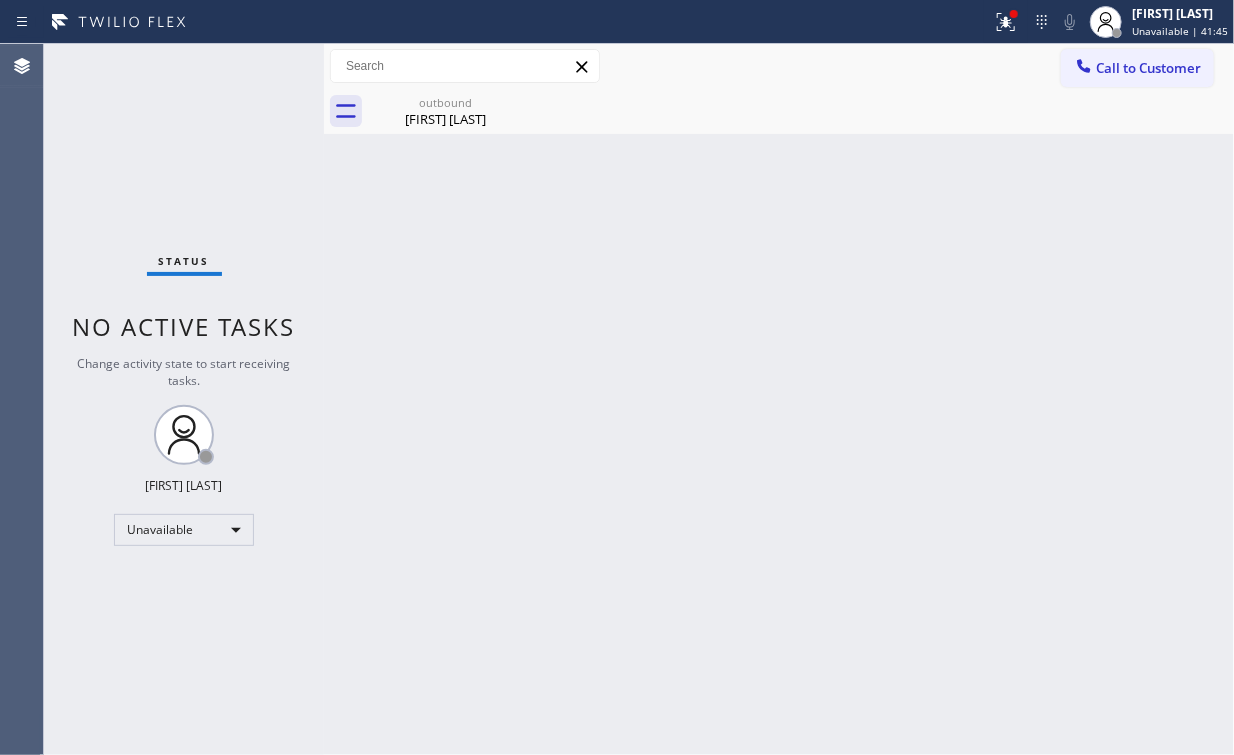 drag, startPoint x: 1003, startPoint y: 17, endPoint x: 949, endPoint y: 212, distance: 202.33882 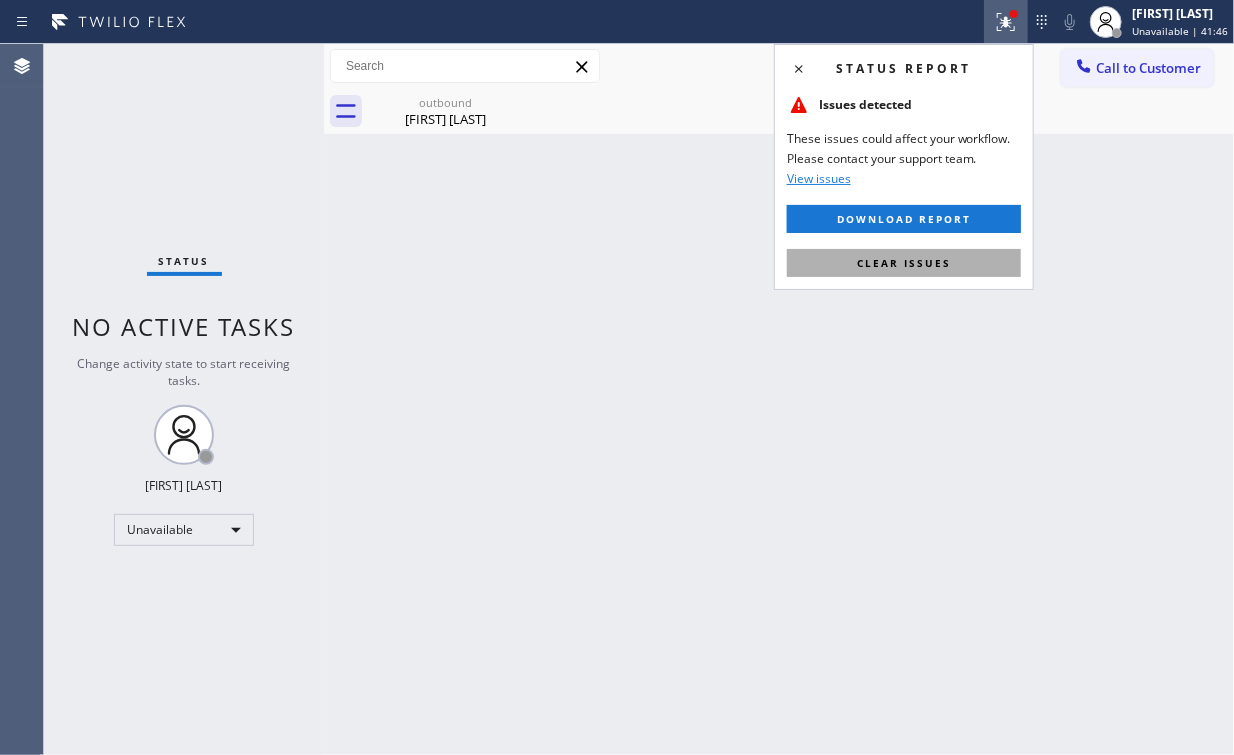 click on "Clear issues" at bounding box center (904, 263) 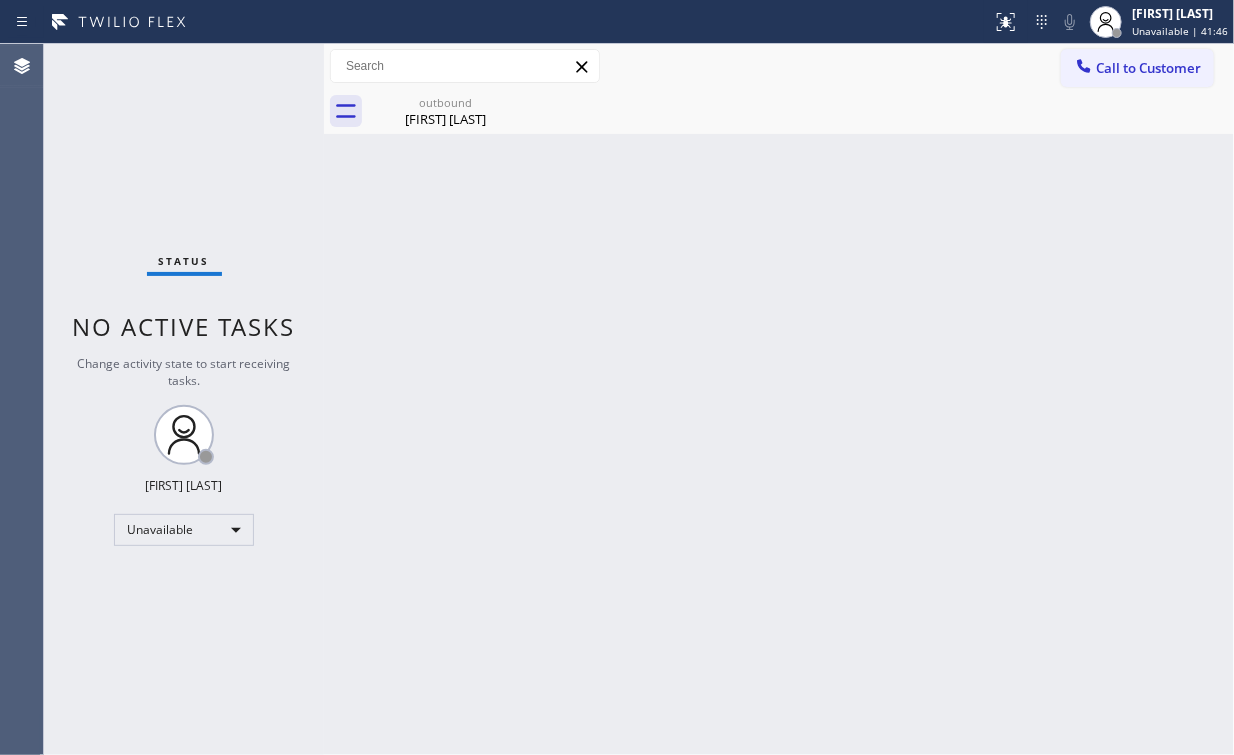 drag, startPoint x: 1119, startPoint y: 248, endPoint x: 1121, endPoint y: 145, distance: 103.01942 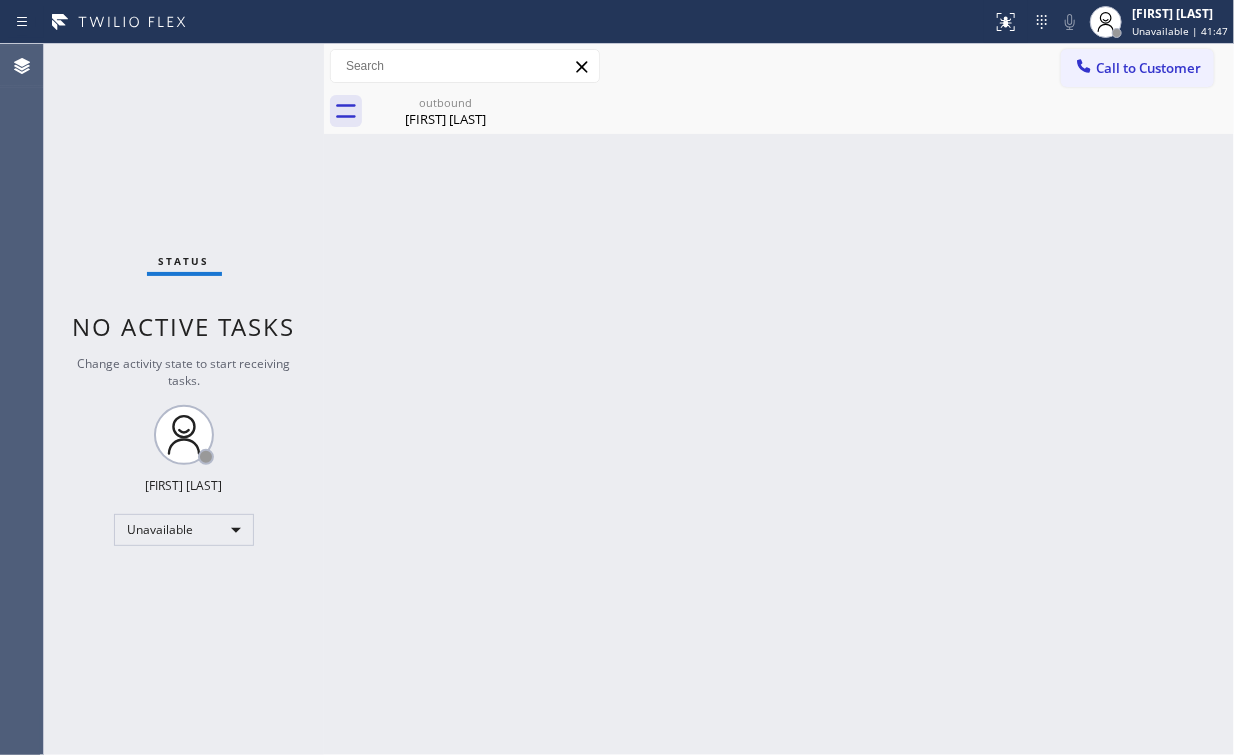 drag, startPoint x: 1133, startPoint y: 65, endPoint x: 1120, endPoint y: 80, distance: 19.849434 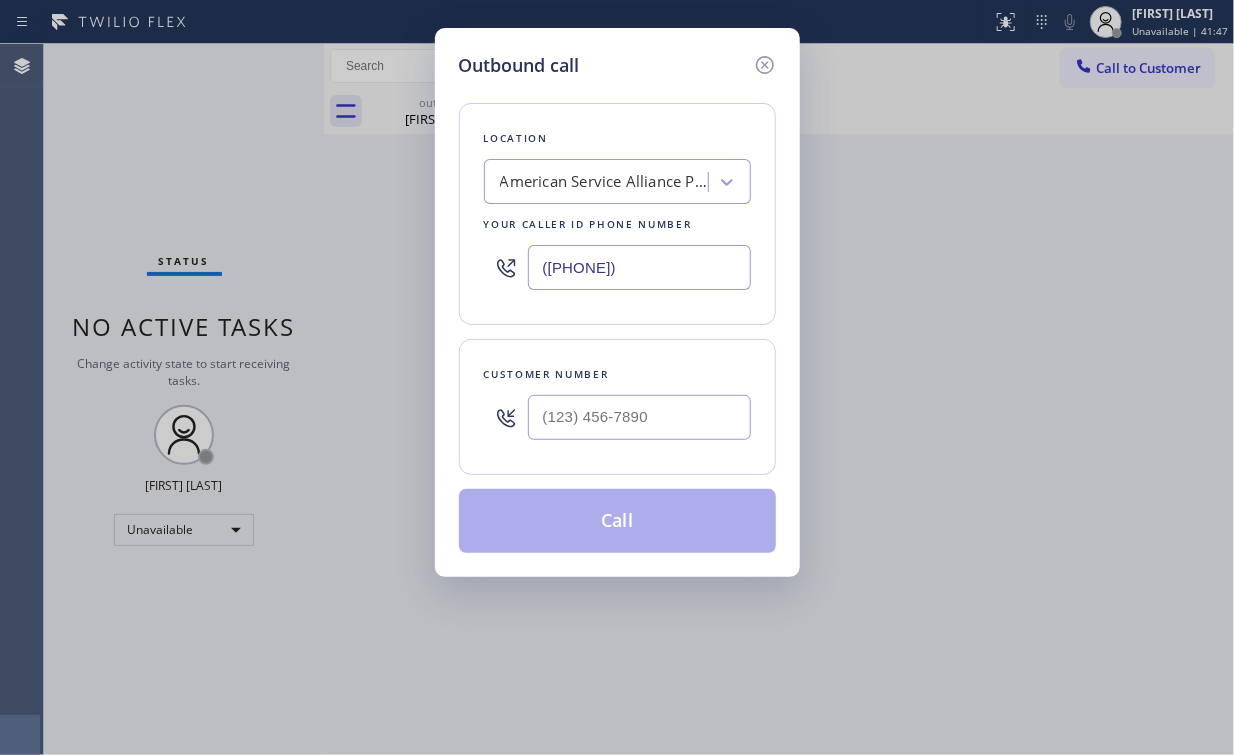 drag, startPoint x: 720, startPoint y: 243, endPoint x: 298, endPoint y: 225, distance: 422.3837 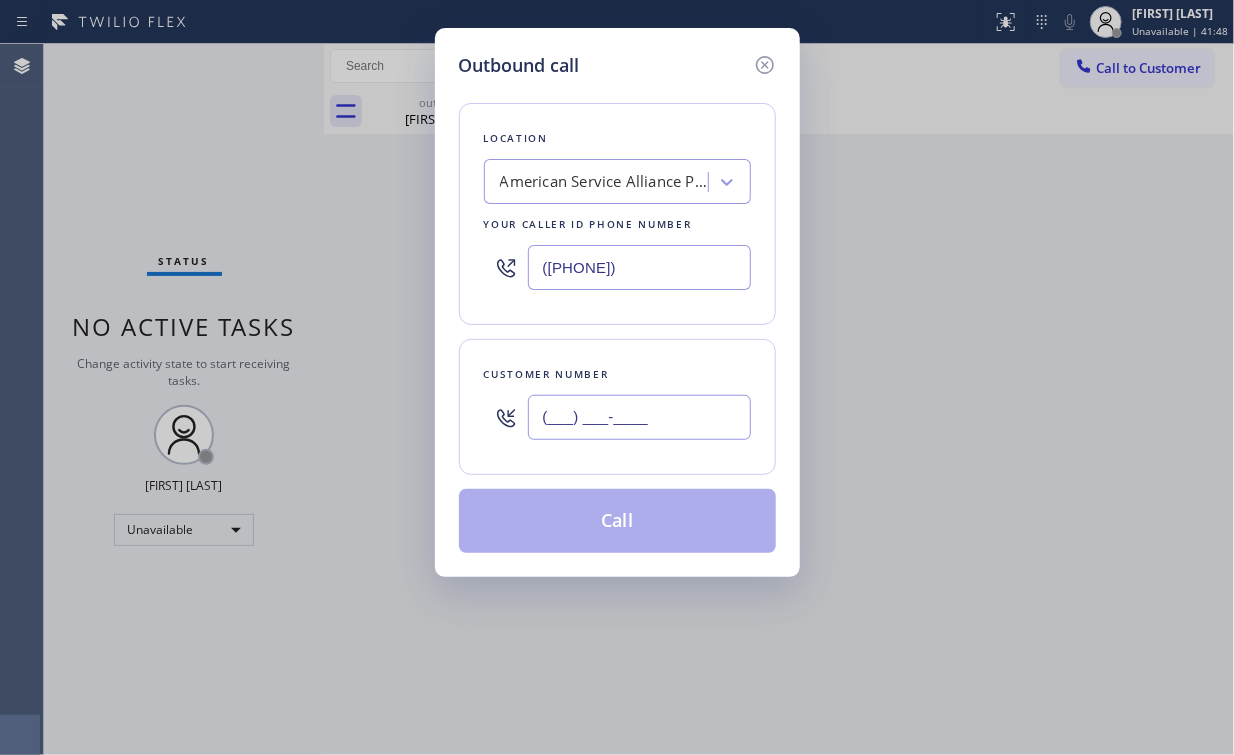 drag, startPoint x: 619, startPoint y: 420, endPoint x: 656, endPoint y: 403, distance: 40.718548 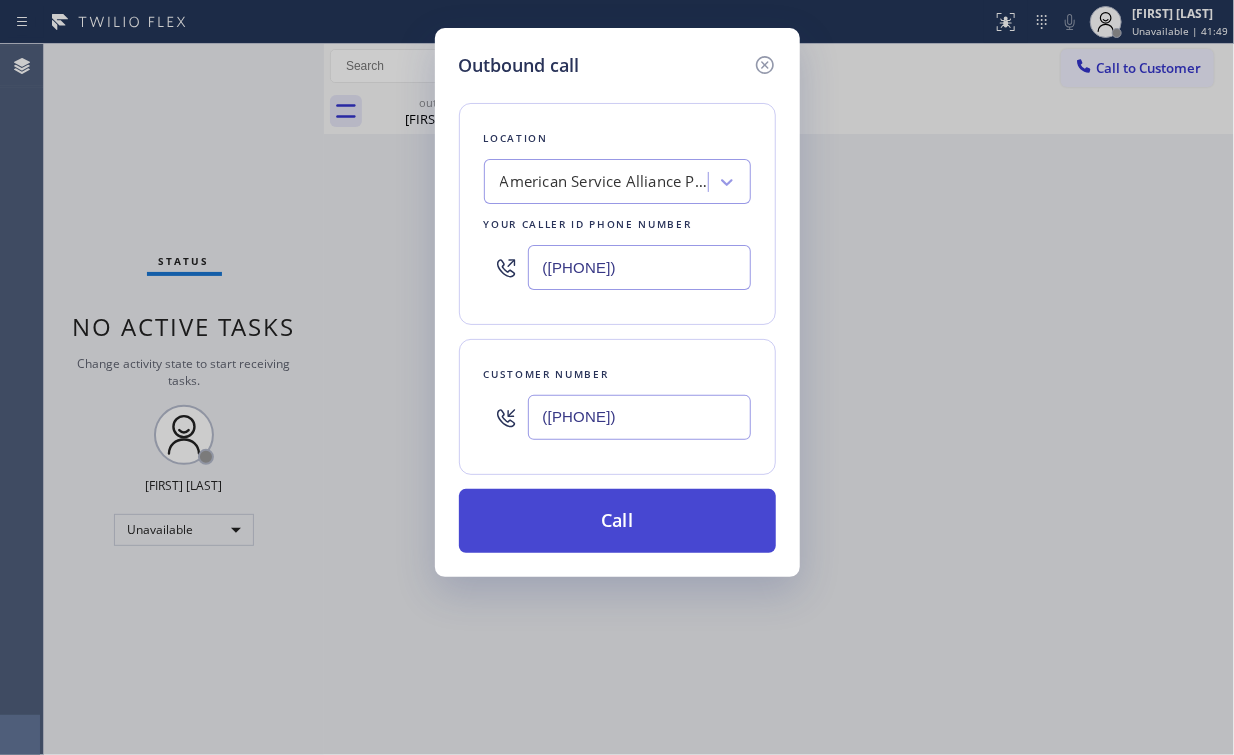 type on "([PHONE])" 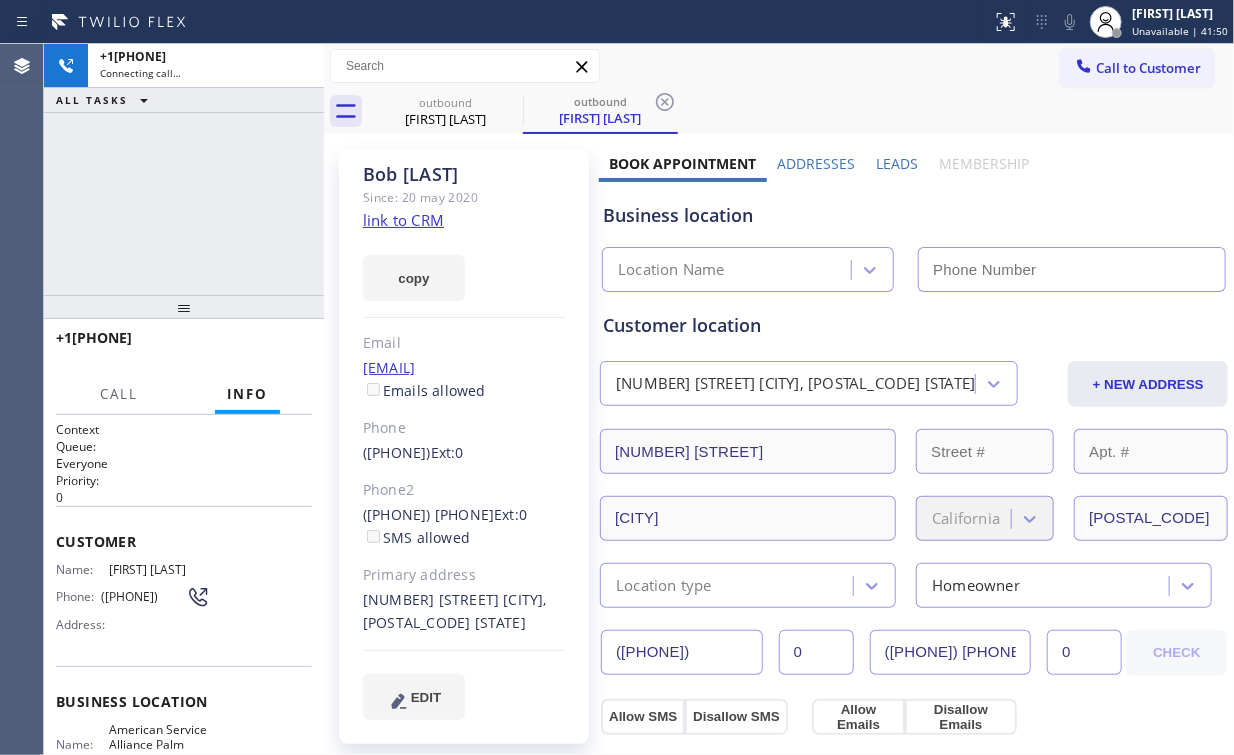click on "+12095056458 Connecting call… ALL TASKS ALL TASKS ACTIVE TASKS TASKS IN WRAP UP" at bounding box center (184, 169) 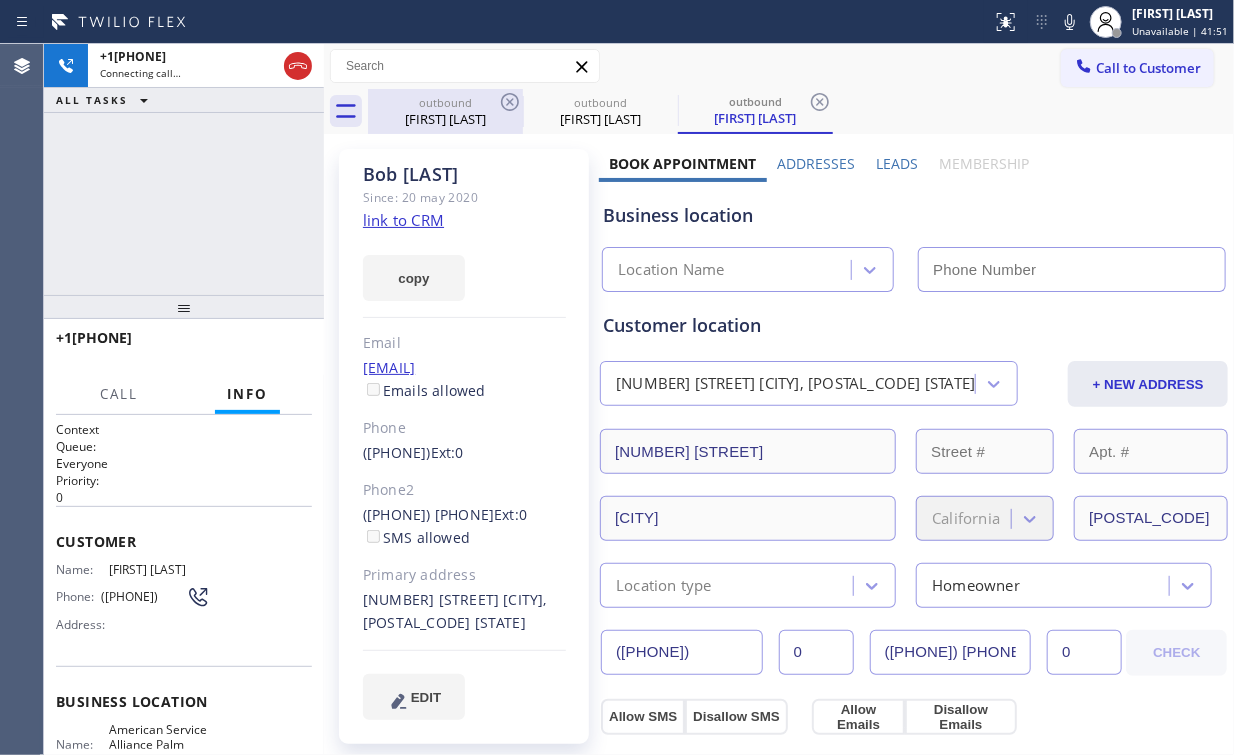 click on "Doug Sherin" at bounding box center [445, 119] 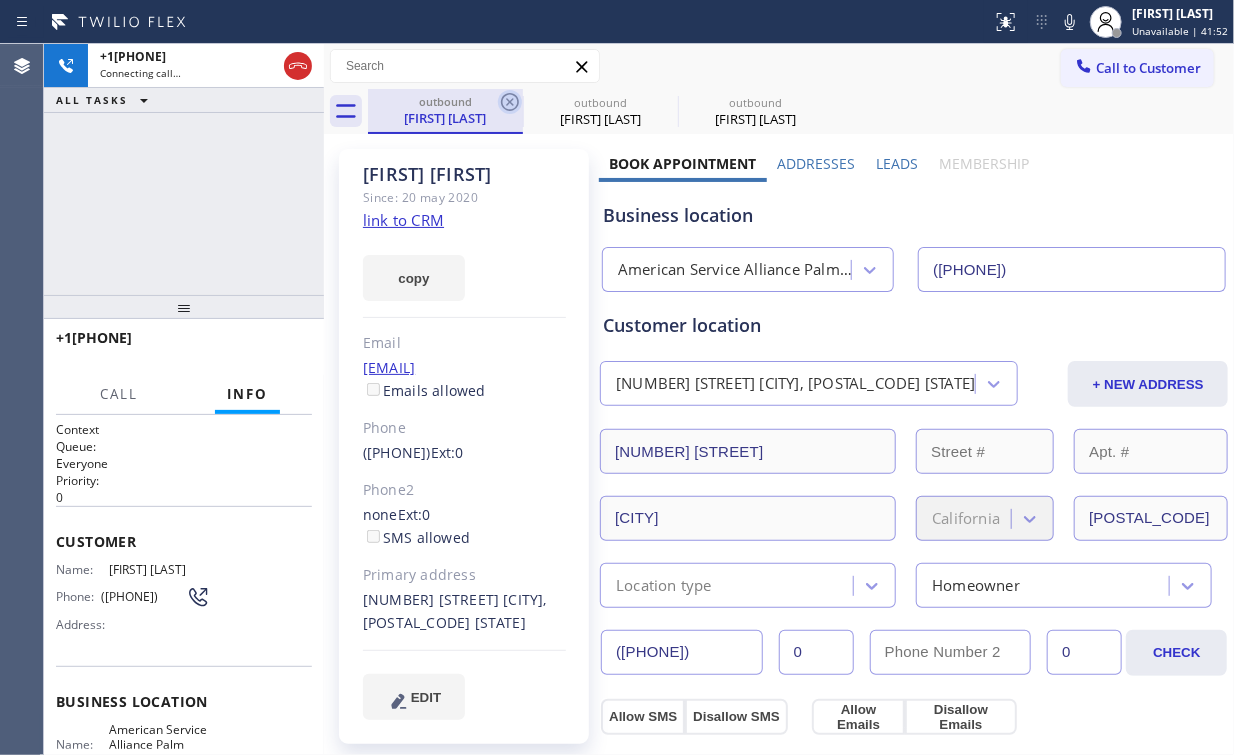 click 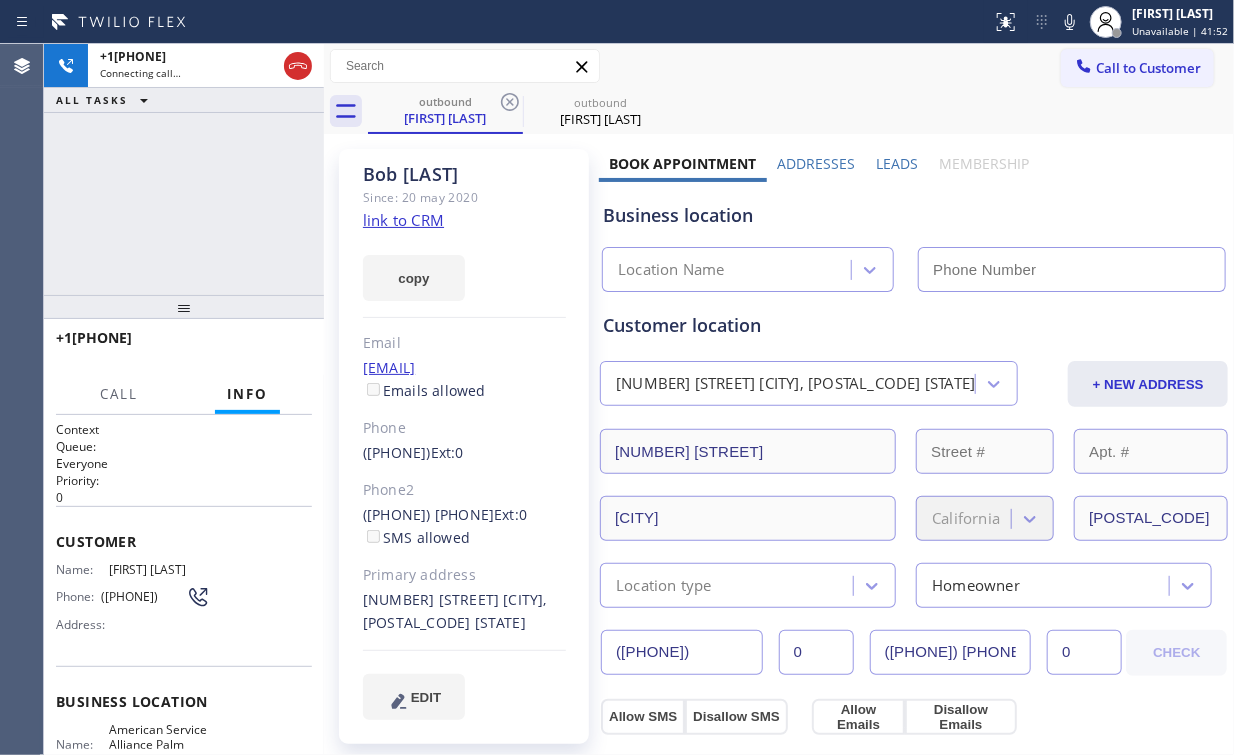 drag, startPoint x: 202, startPoint y: 162, endPoint x: 212, endPoint y: 171, distance: 13.453624 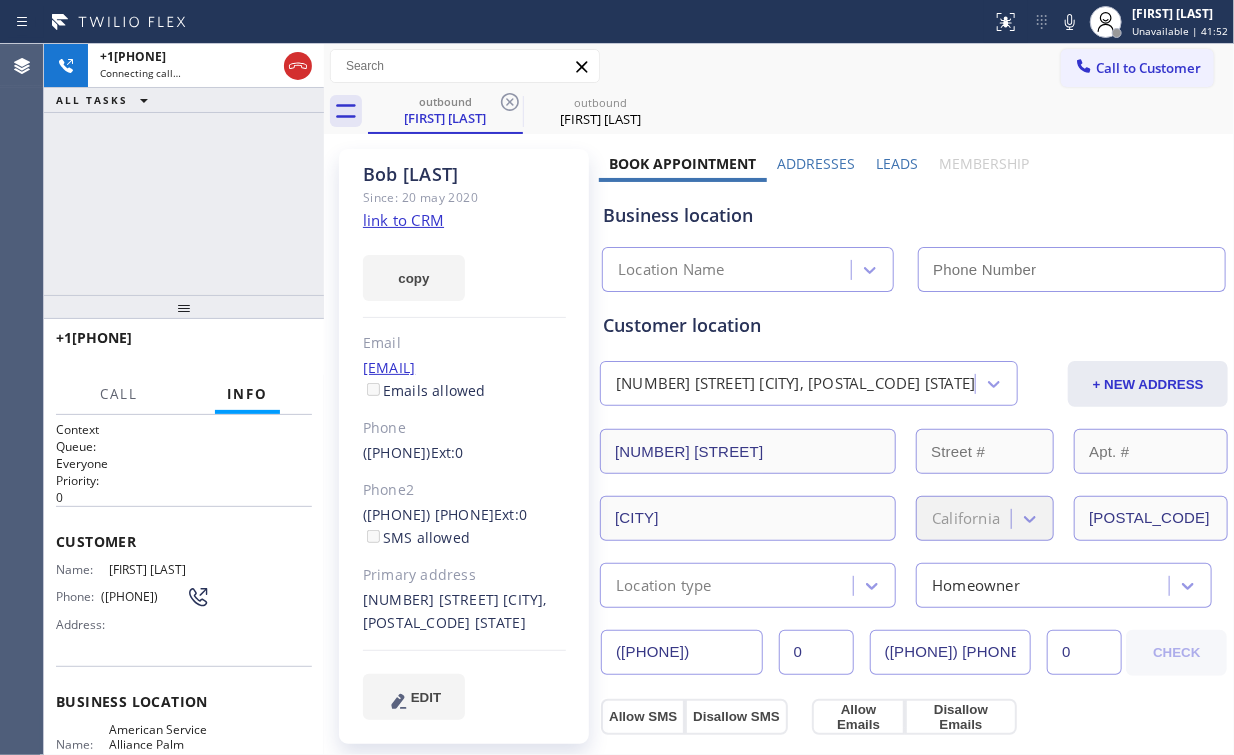 click on "+12095056458 Connecting call… ALL TASKS ALL TASKS ACTIVE TASKS TASKS IN WRAP UP" at bounding box center (184, 169) 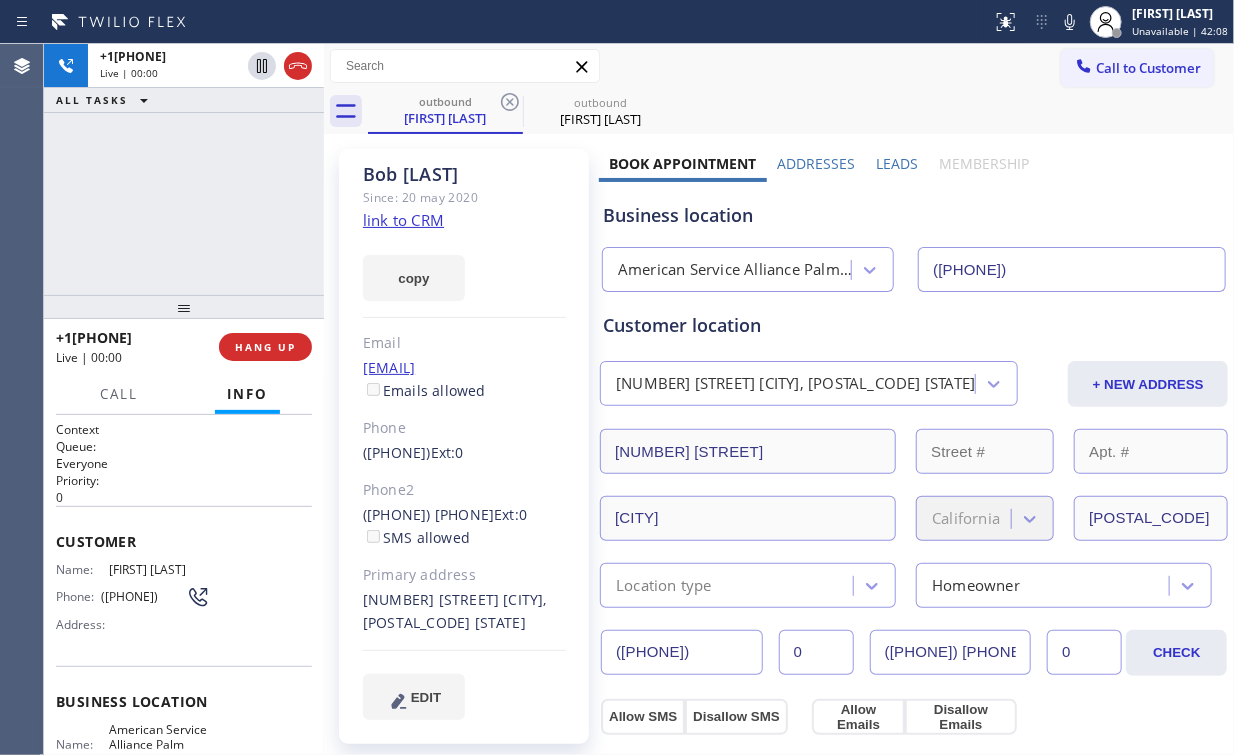 click on "+12095056458 Live | 00:00 ALL TASKS ALL TASKS ACTIVE TASKS TASKS IN WRAP UP" at bounding box center (184, 169) 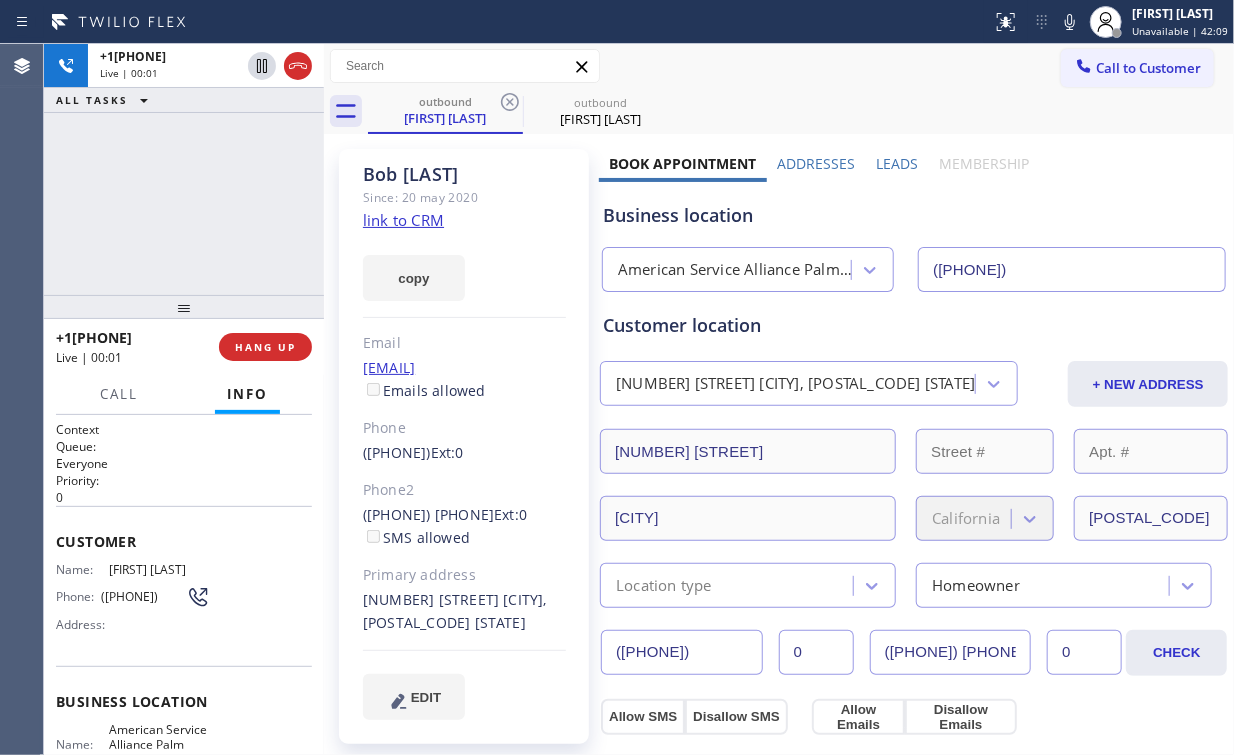 click on "+12095056458 Live | 00:01 ALL TASKS ALL TASKS ACTIVE TASKS TASKS IN WRAP UP" at bounding box center [184, 169] 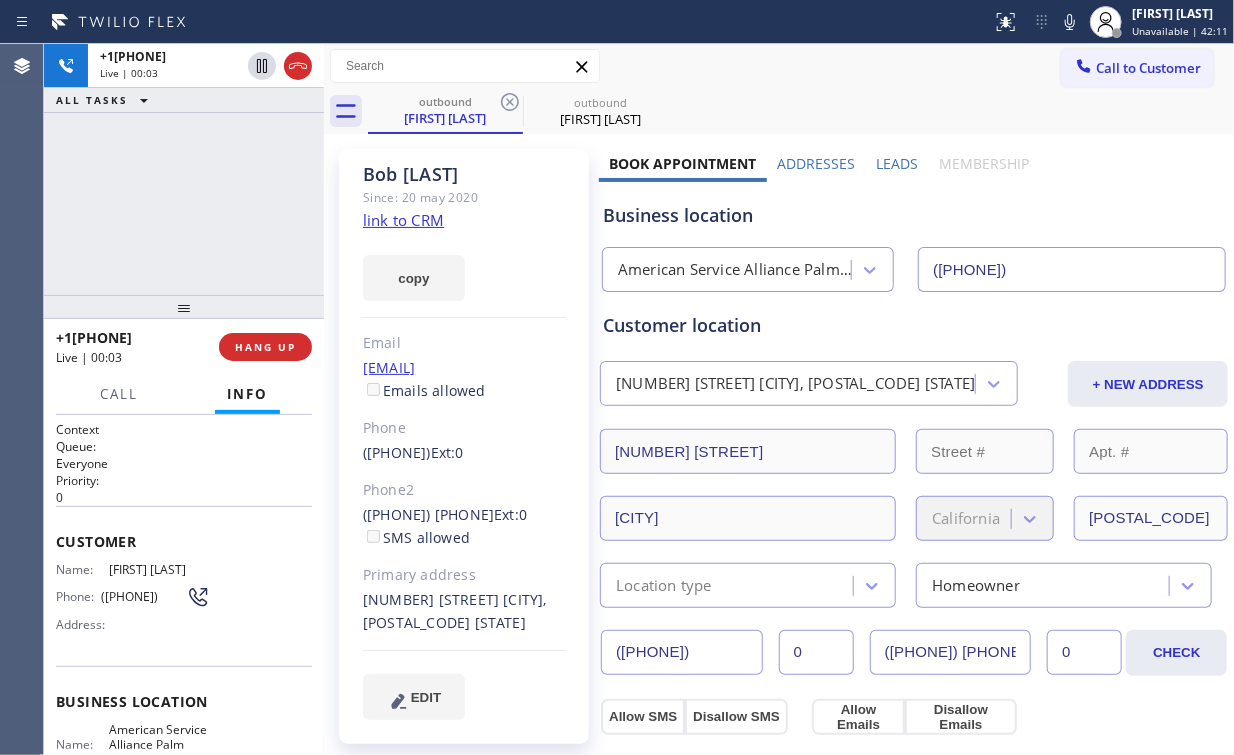 click on "American Service Alliance Palm Desert" at bounding box center (735, 270) 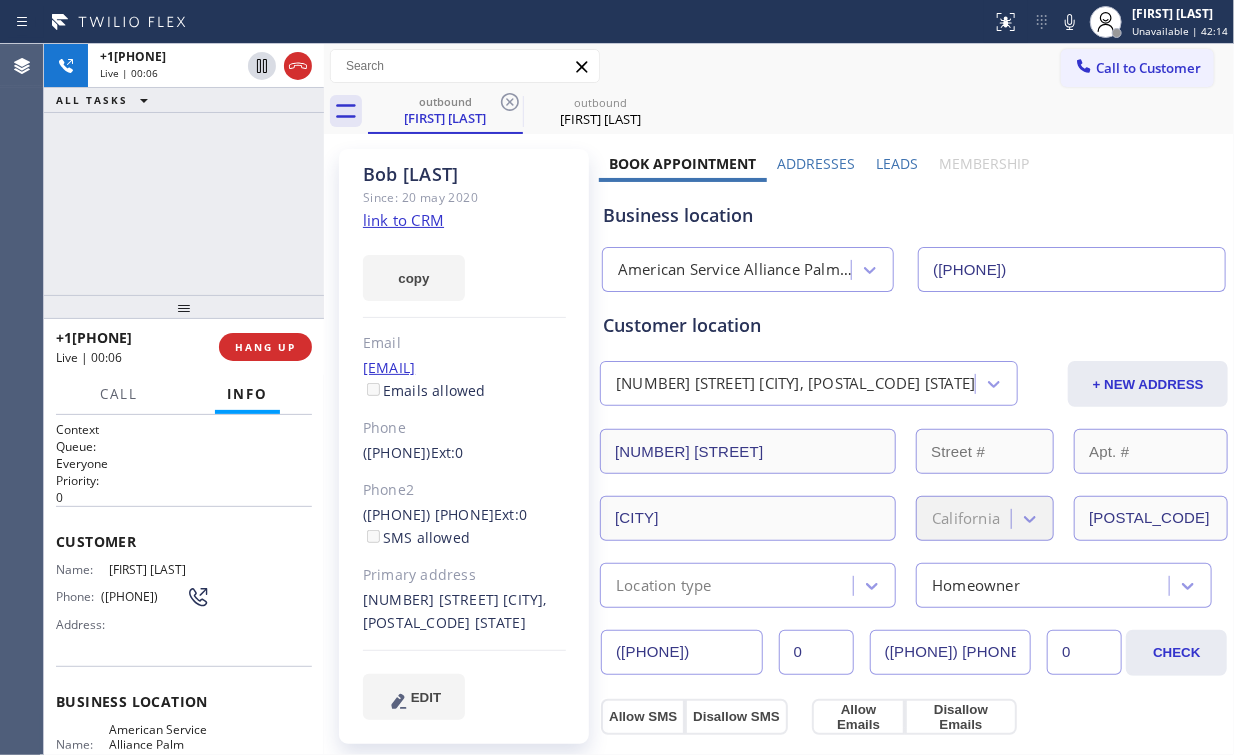 click on "Business location American Service Alliance Palm Desert (760) 452-3737" at bounding box center (914, 237) 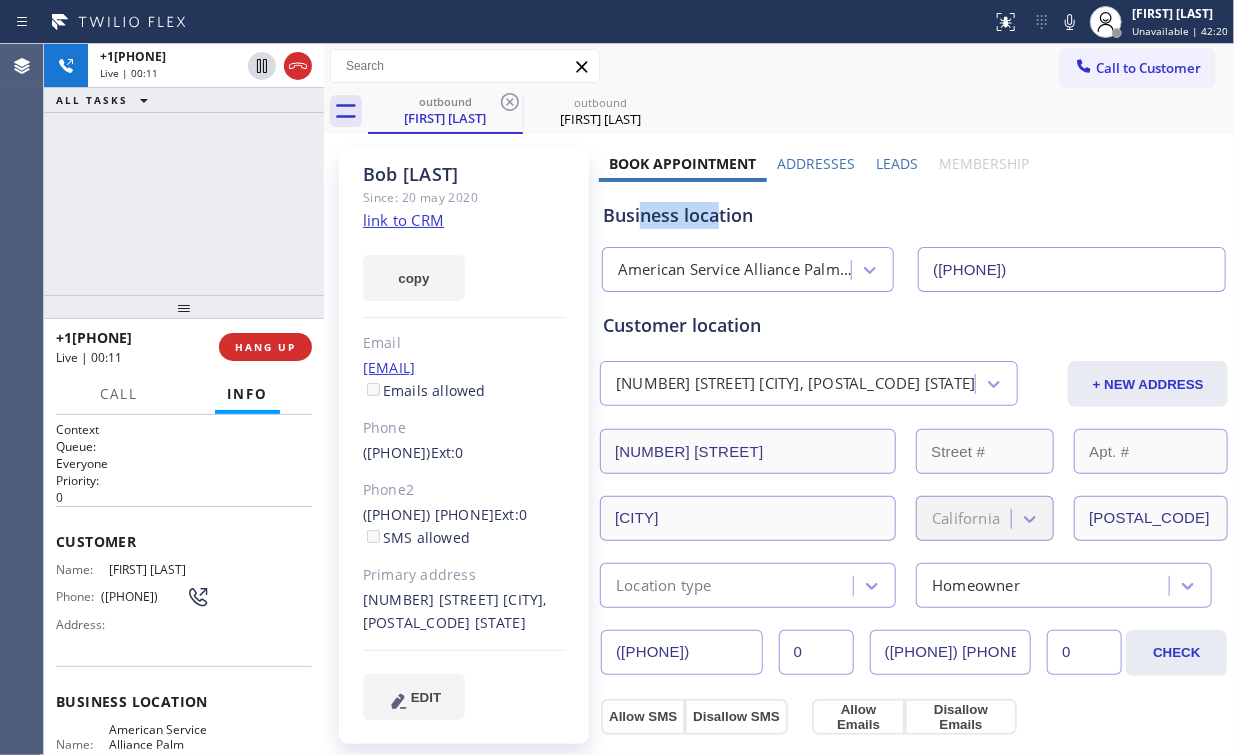 drag, startPoint x: 716, startPoint y: 218, endPoint x: 640, endPoint y: 217, distance: 76.00658 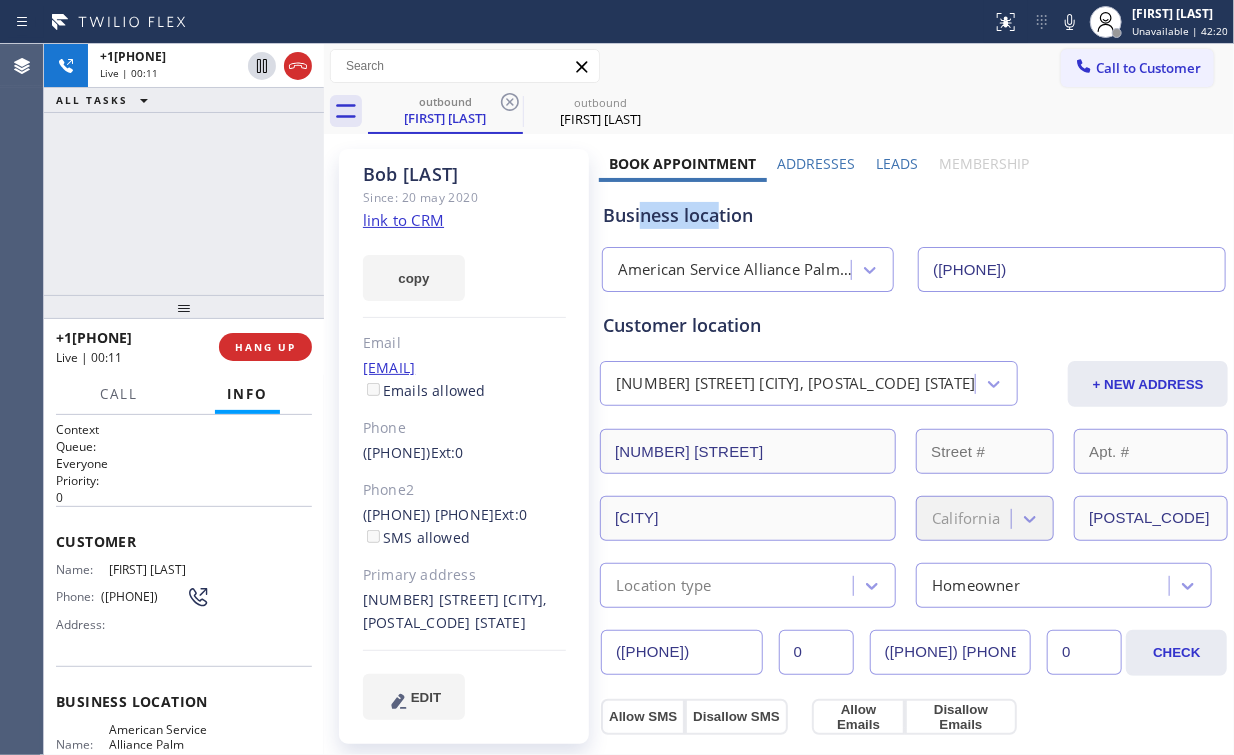 click on "Business location" at bounding box center [914, 215] 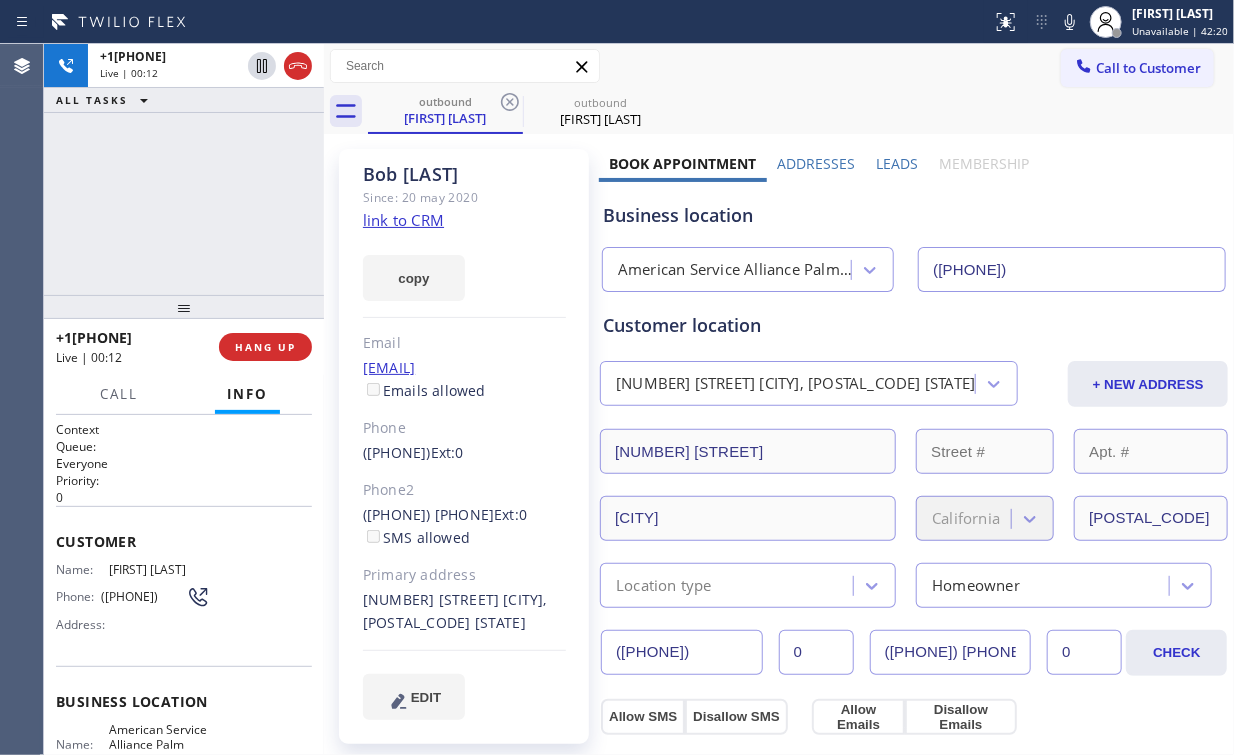 click on "+12095056458 Live | 00:12 ALL TASKS ALL TASKS ACTIVE TASKS TASKS IN WRAP UP" at bounding box center (184, 169) 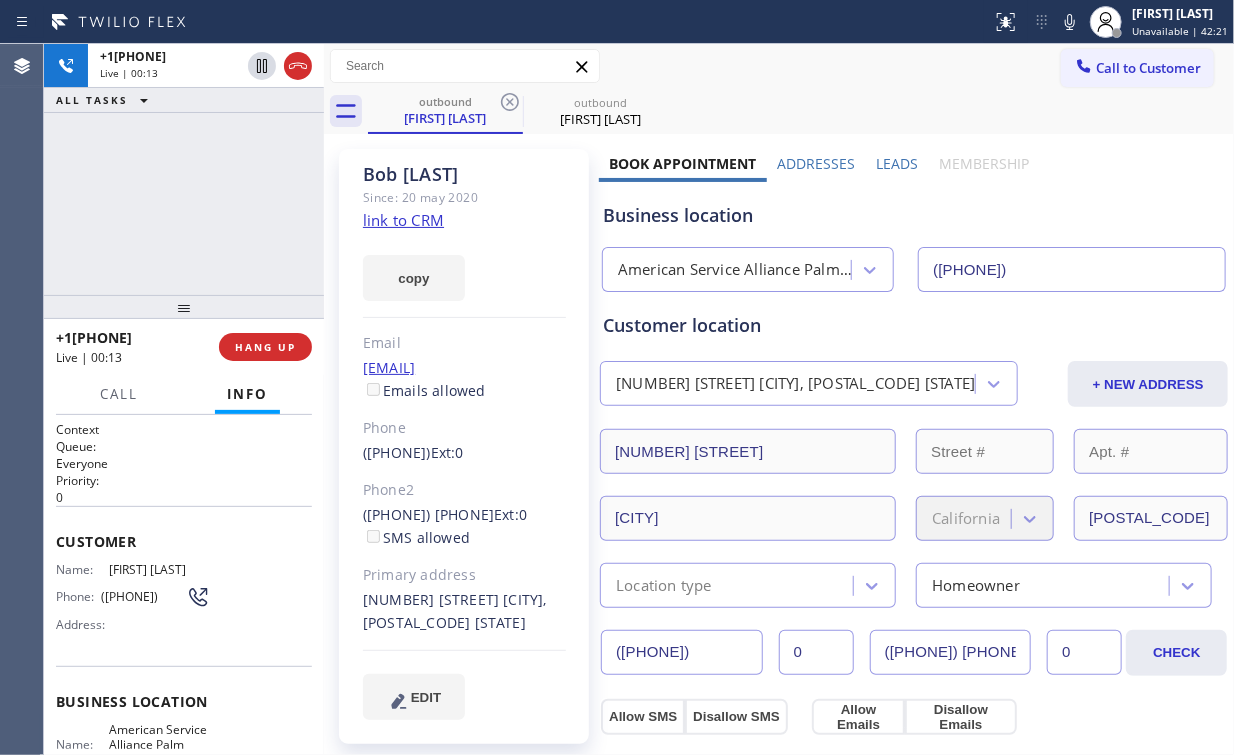 click on "+12095056458 Live | 00:13 ALL TASKS ALL TASKS ACTIVE TASKS TASKS IN WRAP UP" at bounding box center (184, 169) 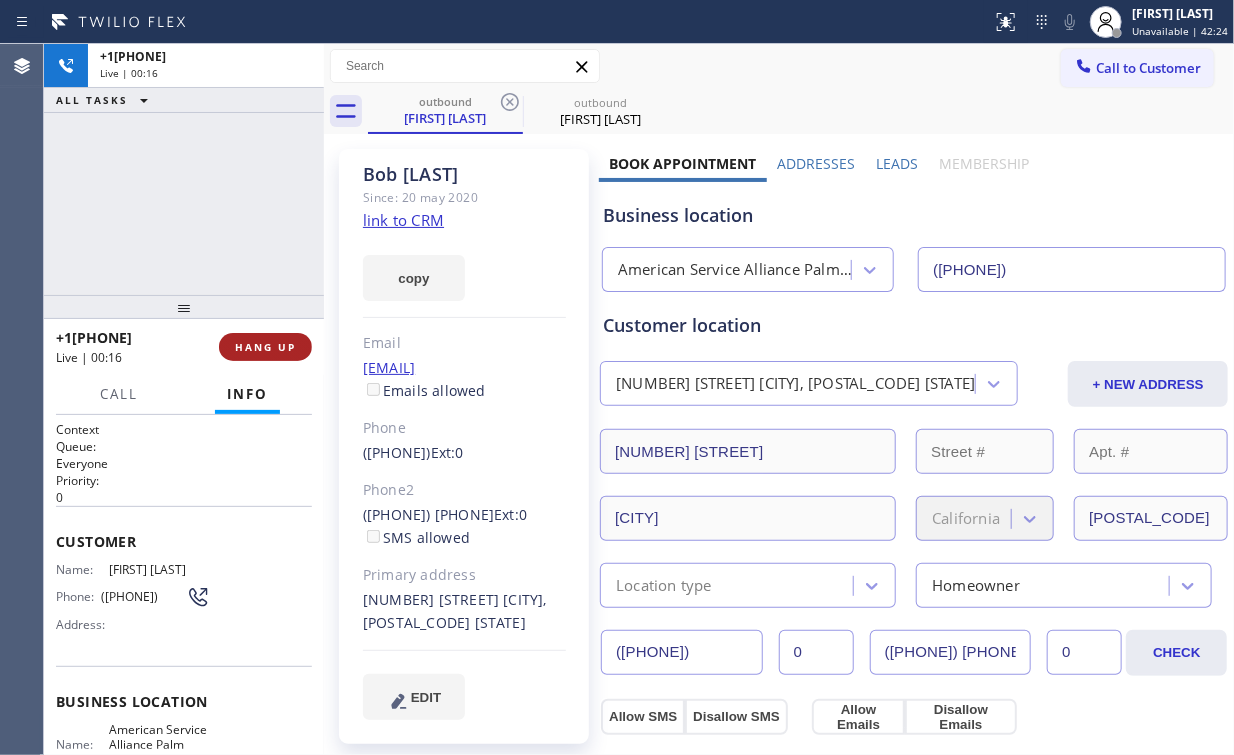 click on "HANG UP" at bounding box center (265, 347) 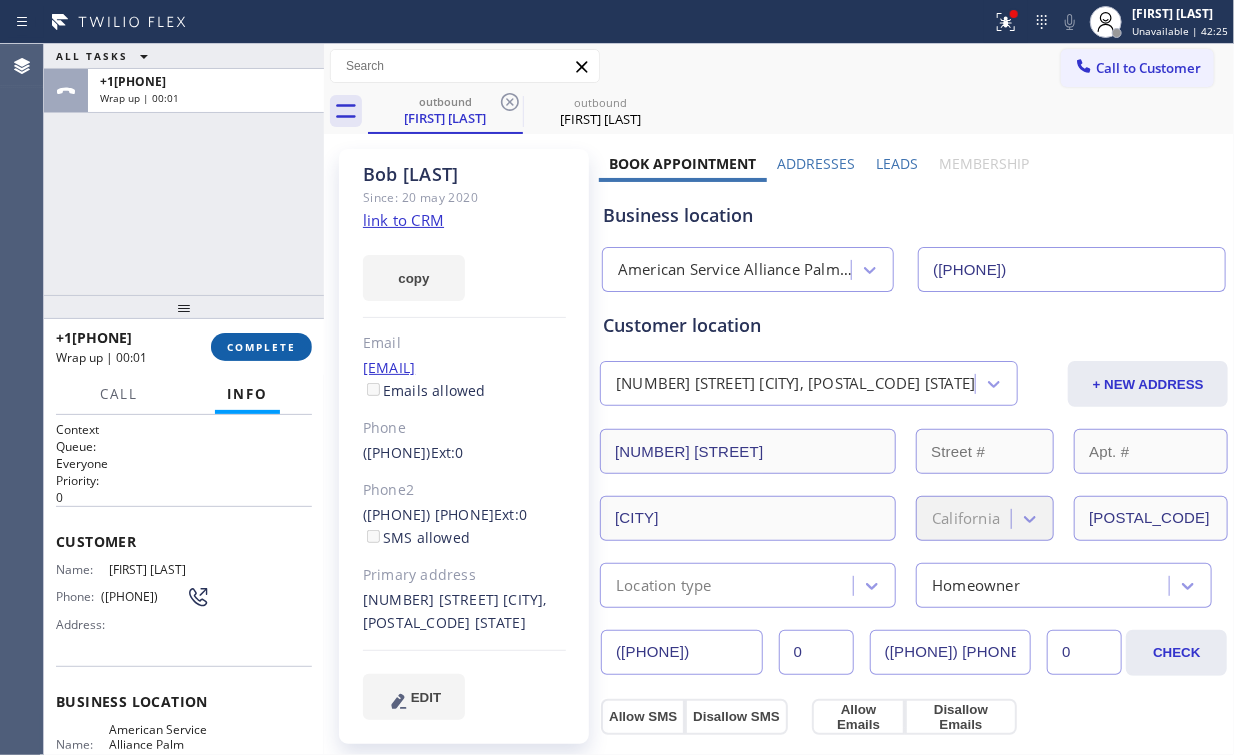 click on "COMPLETE" at bounding box center [261, 347] 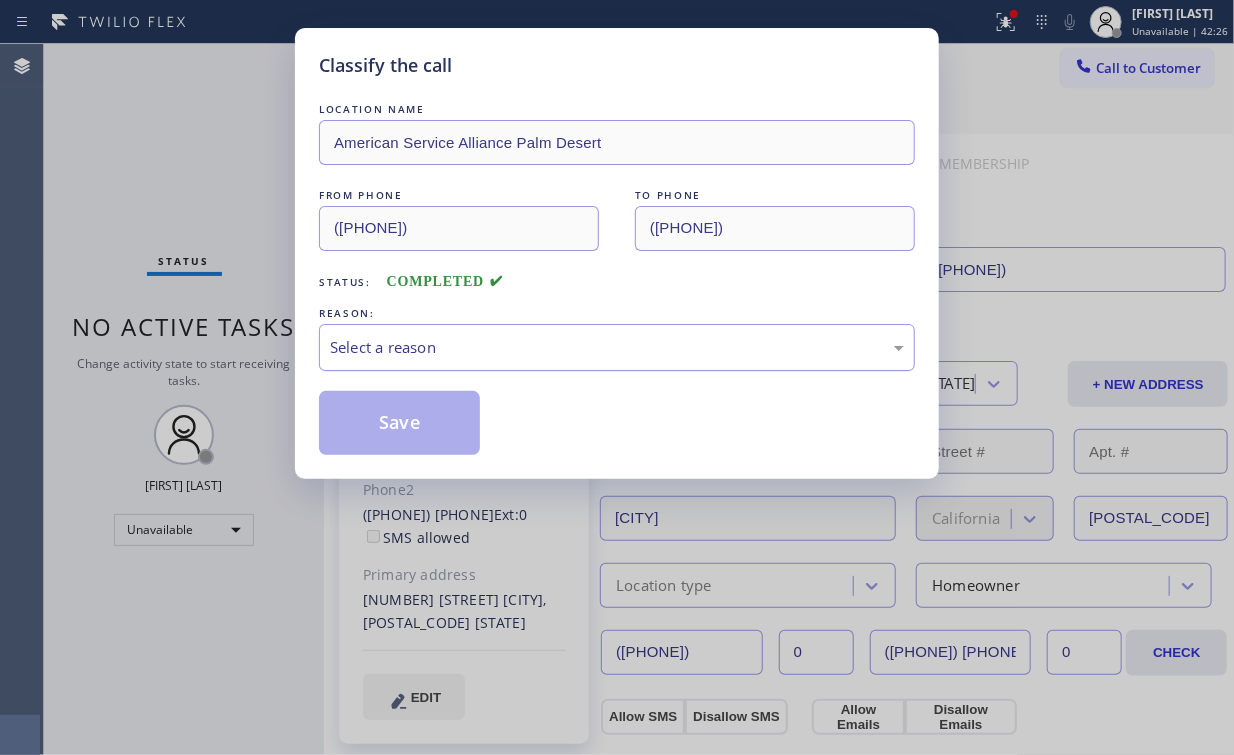 click on "Select a reason" at bounding box center (617, 347) 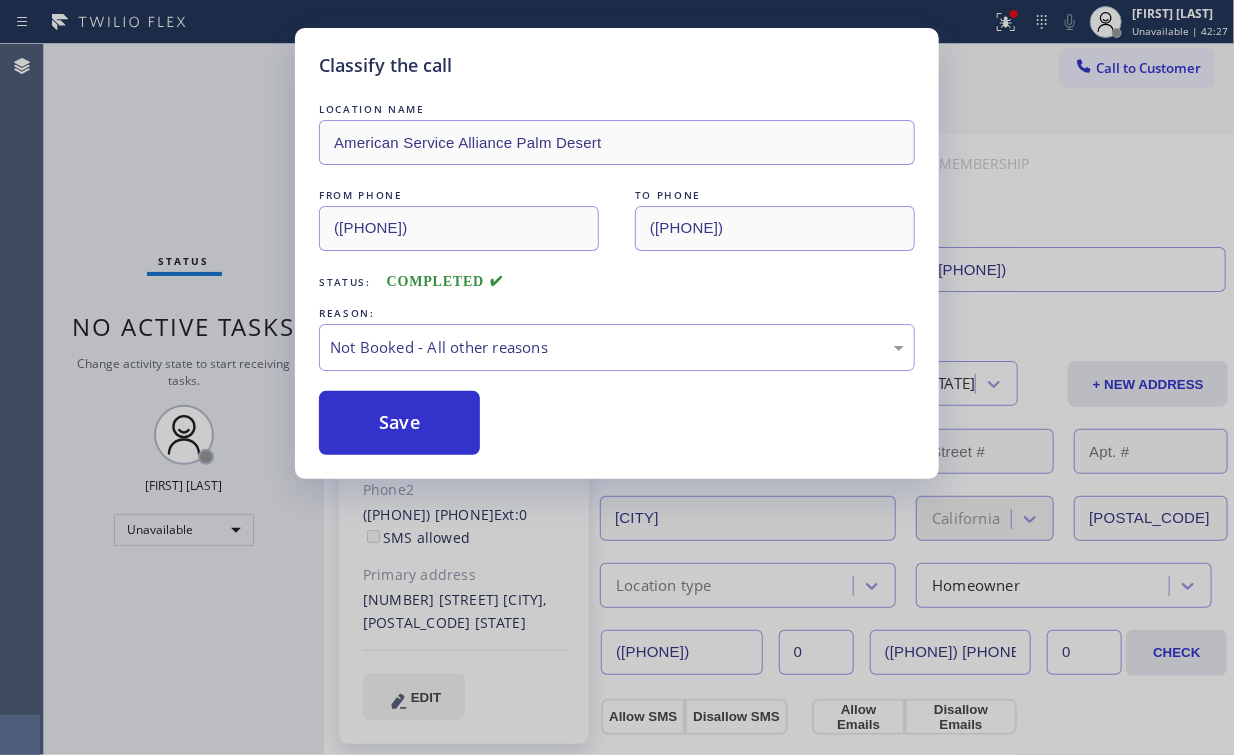 drag, startPoint x: 391, startPoint y: 422, endPoint x: 162, endPoint y: 165, distance: 344.22375 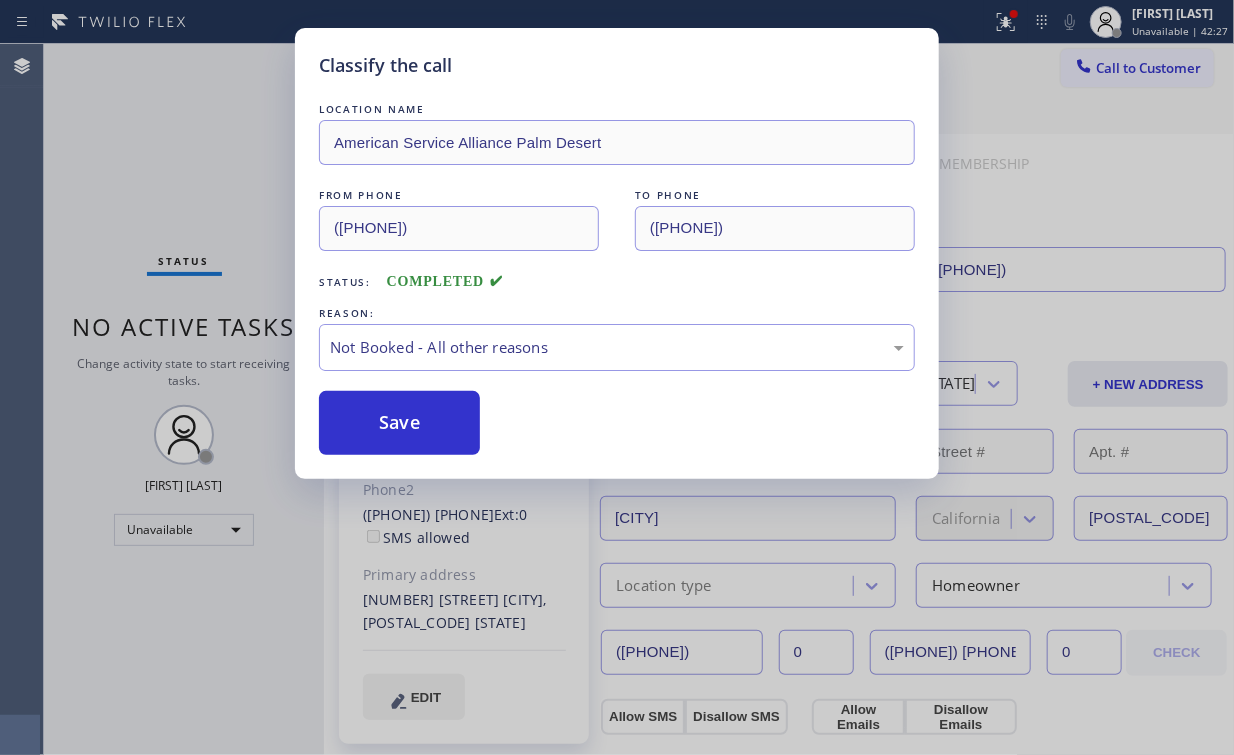 drag, startPoint x: 162, startPoint y: 162, endPoint x: 176, endPoint y: 157, distance: 14.866069 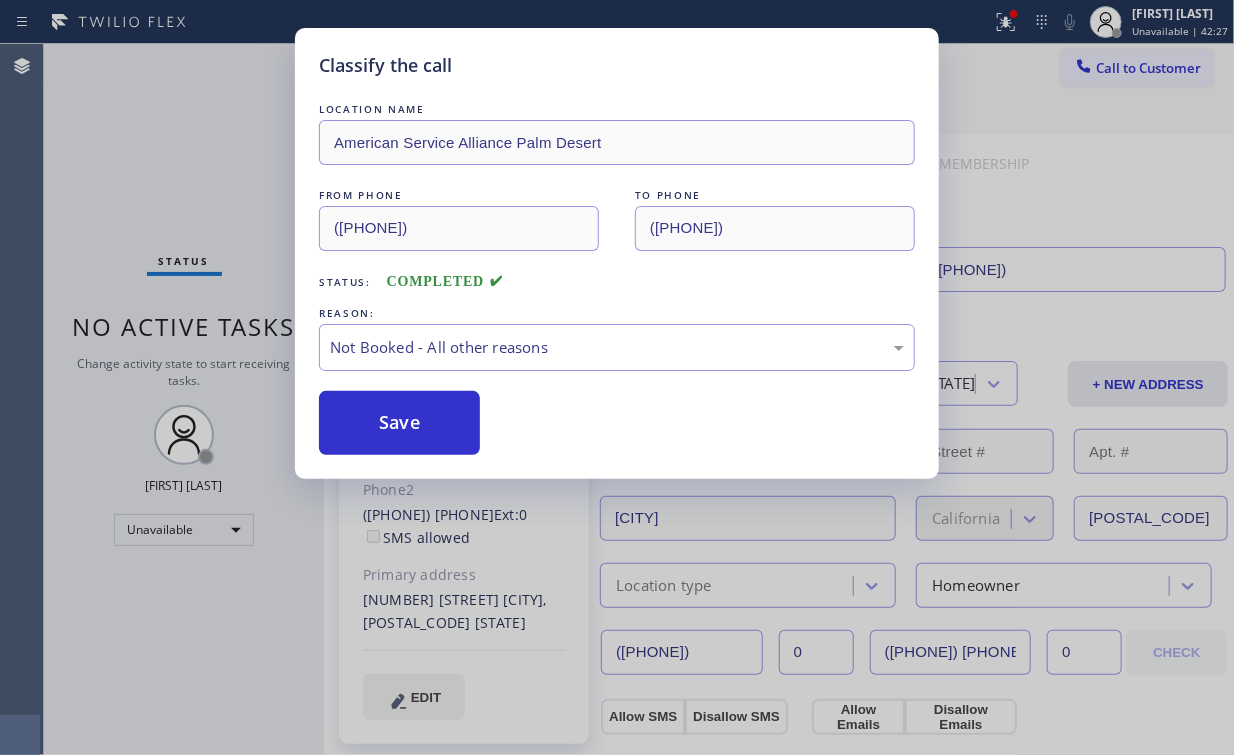 click on "Classify the call LOCATION NAME American Service Alliance Palm Desert FROM PHONE (760) 452-3737 TO PHONE (209) 505-6458 Status: COMPLETED REASON: Not Booked - All other reasons Save" at bounding box center (617, 377) 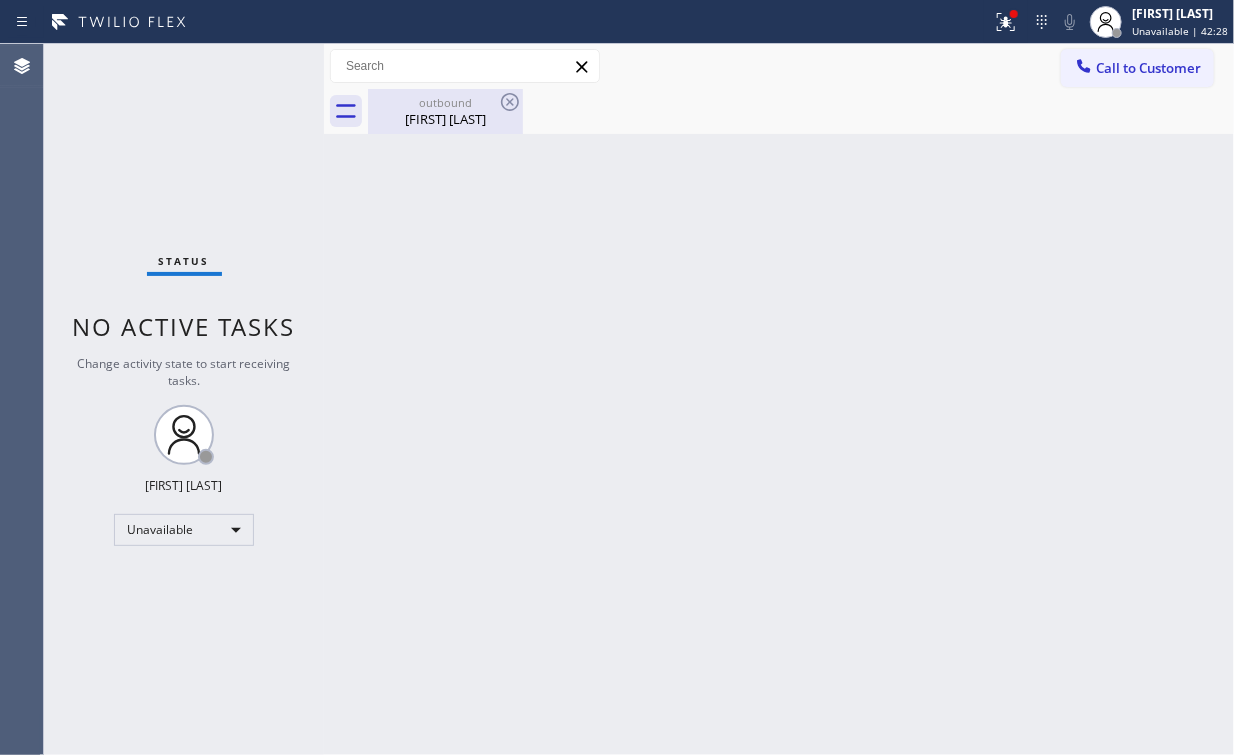 drag, startPoint x: 413, startPoint y: 99, endPoint x: 478, endPoint y: 105, distance: 65.27634 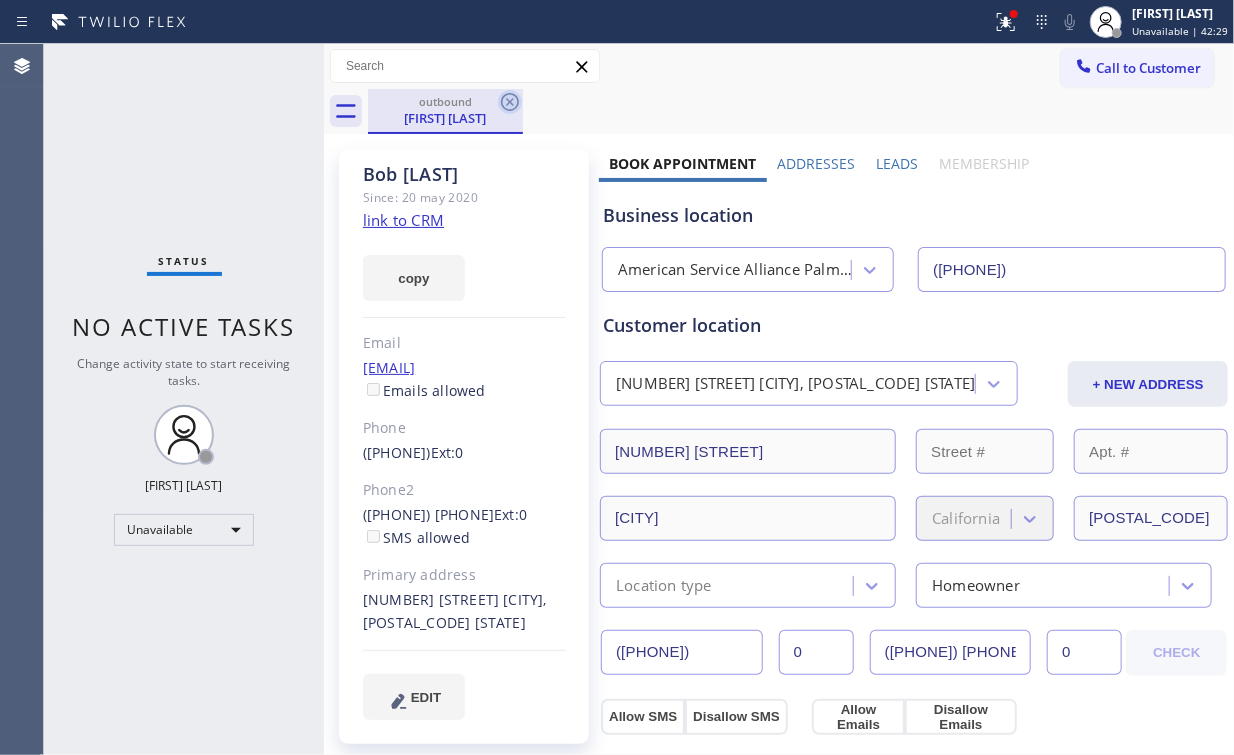 click 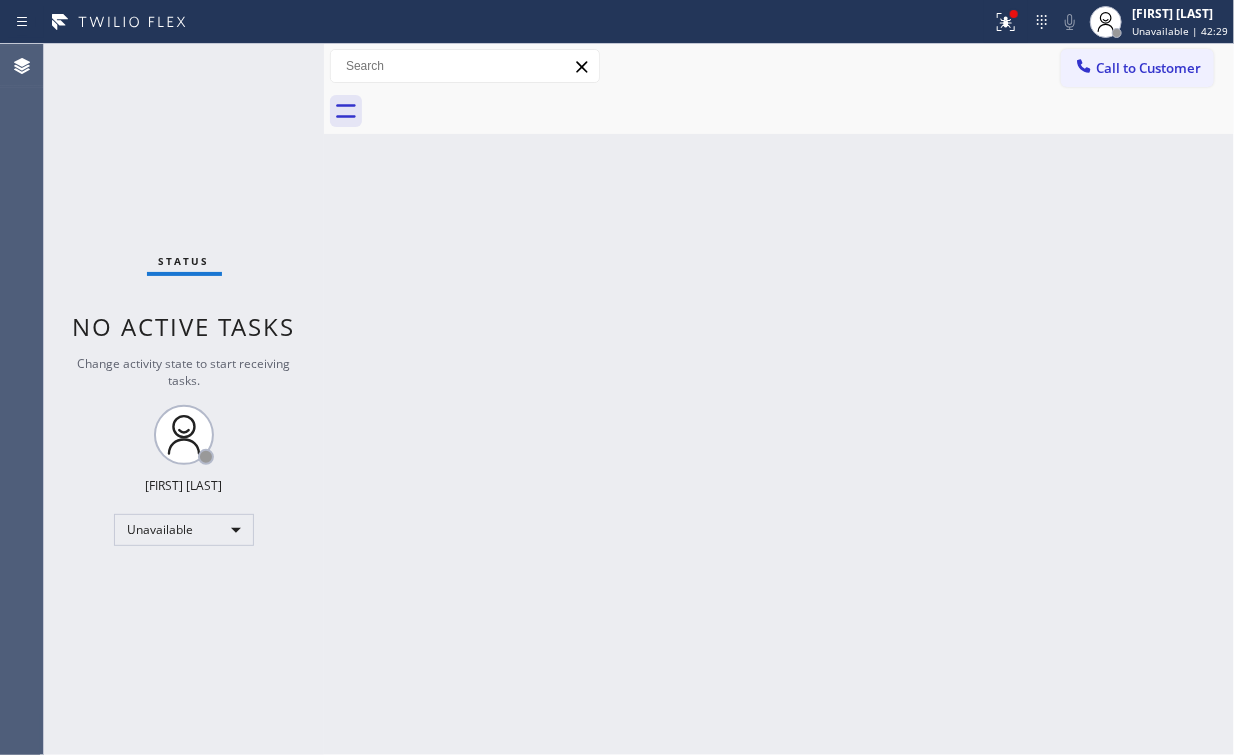 drag, startPoint x: 226, startPoint y: 144, endPoint x: 234, endPoint y: 136, distance: 11.313708 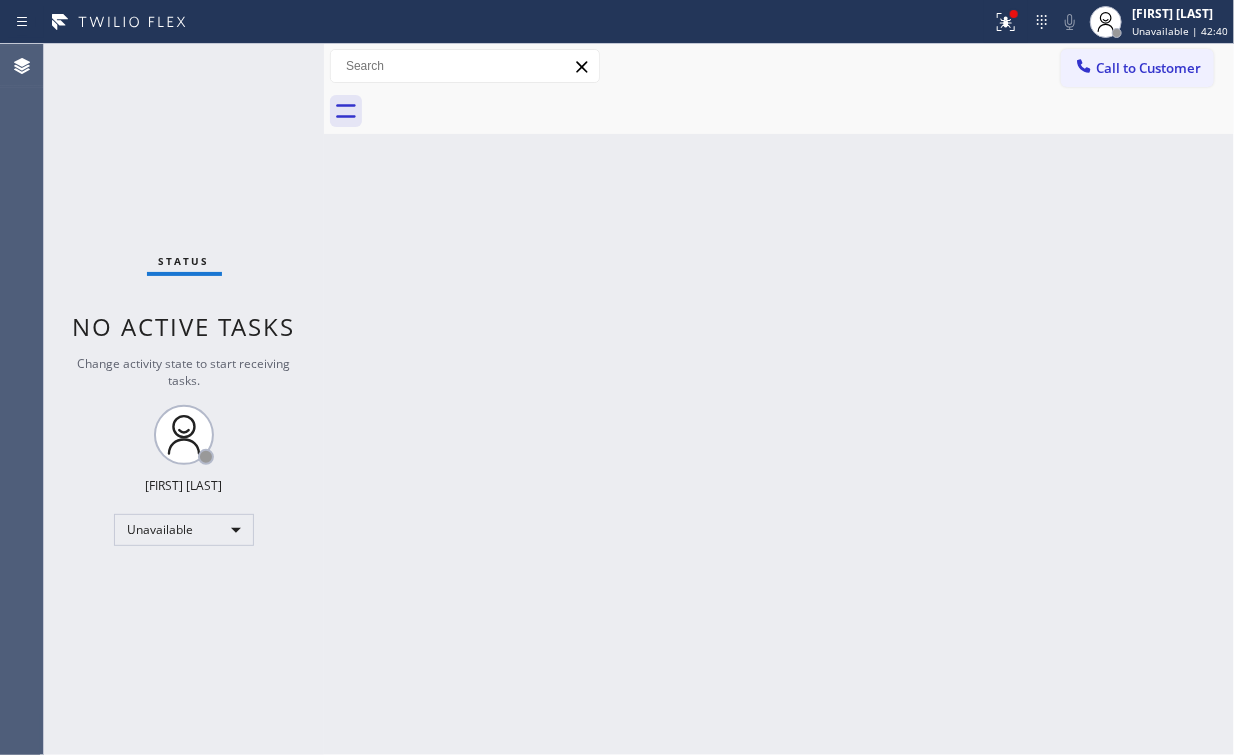 drag, startPoint x: 1008, startPoint y: 16, endPoint x: 987, endPoint y: 184, distance: 169.30742 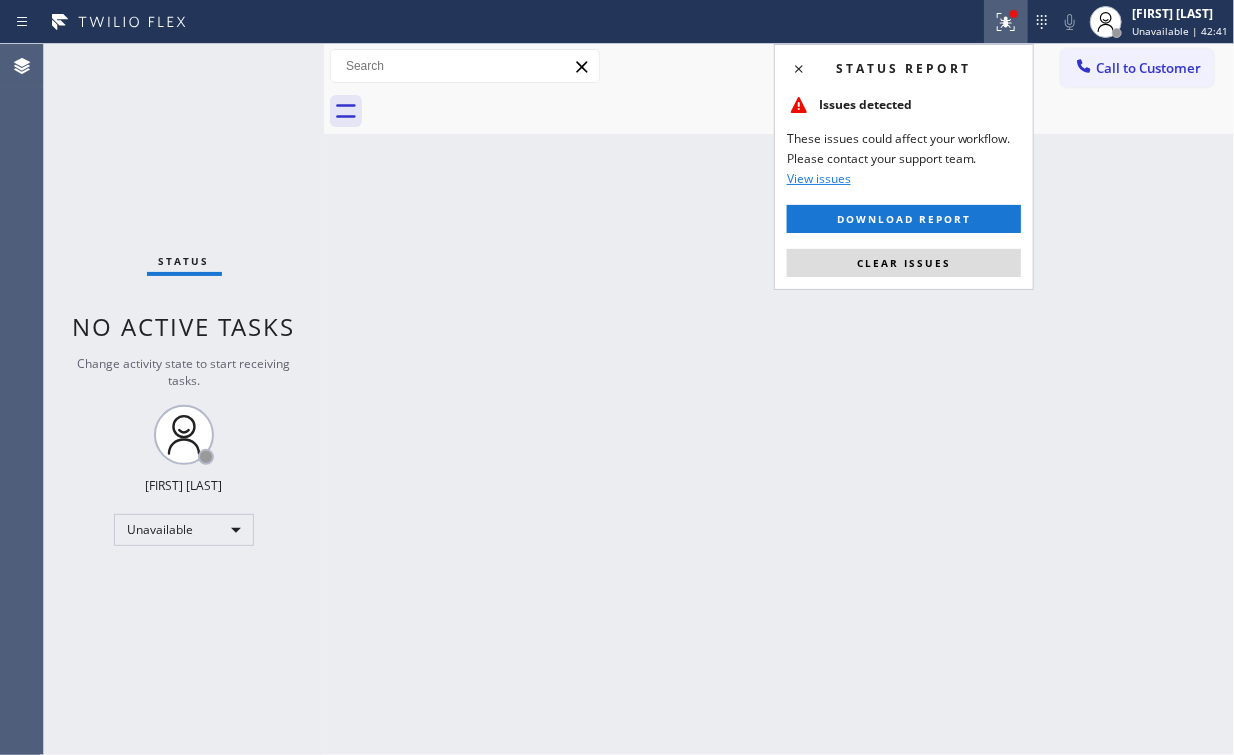 drag, startPoint x: 967, startPoint y: 252, endPoint x: 1011, endPoint y: 238, distance: 46.173584 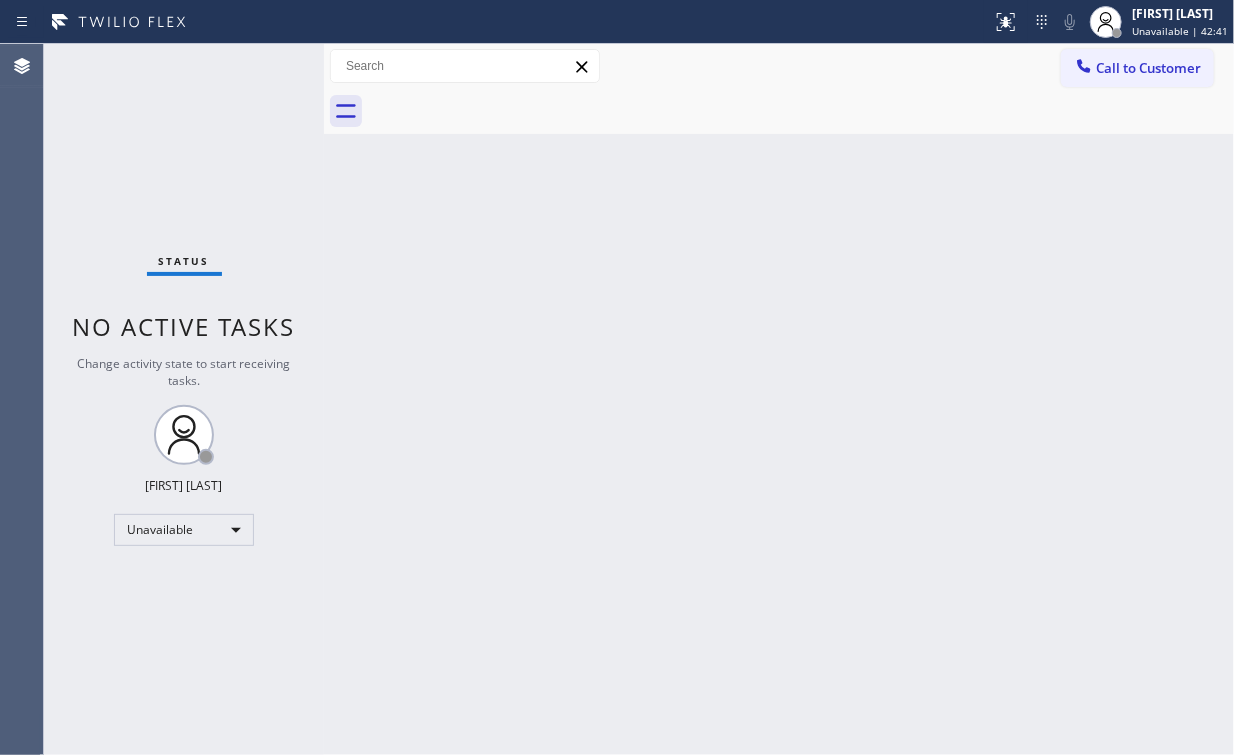 click on "Back to Dashboard Change Sender ID Customers Technicians Select a contact Outbound call Location Search location Your caller id phone number Customer number Call Customer info Name   Phone none Address none Change Sender ID HVAC +18559994417 5 Star Appliance +18557314952 Appliance Repair +18554611149 Plumbing +18889090120 Air Duct Cleaning +18006865038  Electricians +18005688664 Cancel Change Check personal SMS Reset Change No tabs Call to Customer Outbound call Location American Service Alliance Palm Desert Your caller id phone number (760) 452-3737 Customer number Call Outbound call Technician Search Technician Your caller id phone number Your caller id phone number Call" at bounding box center [779, 399] 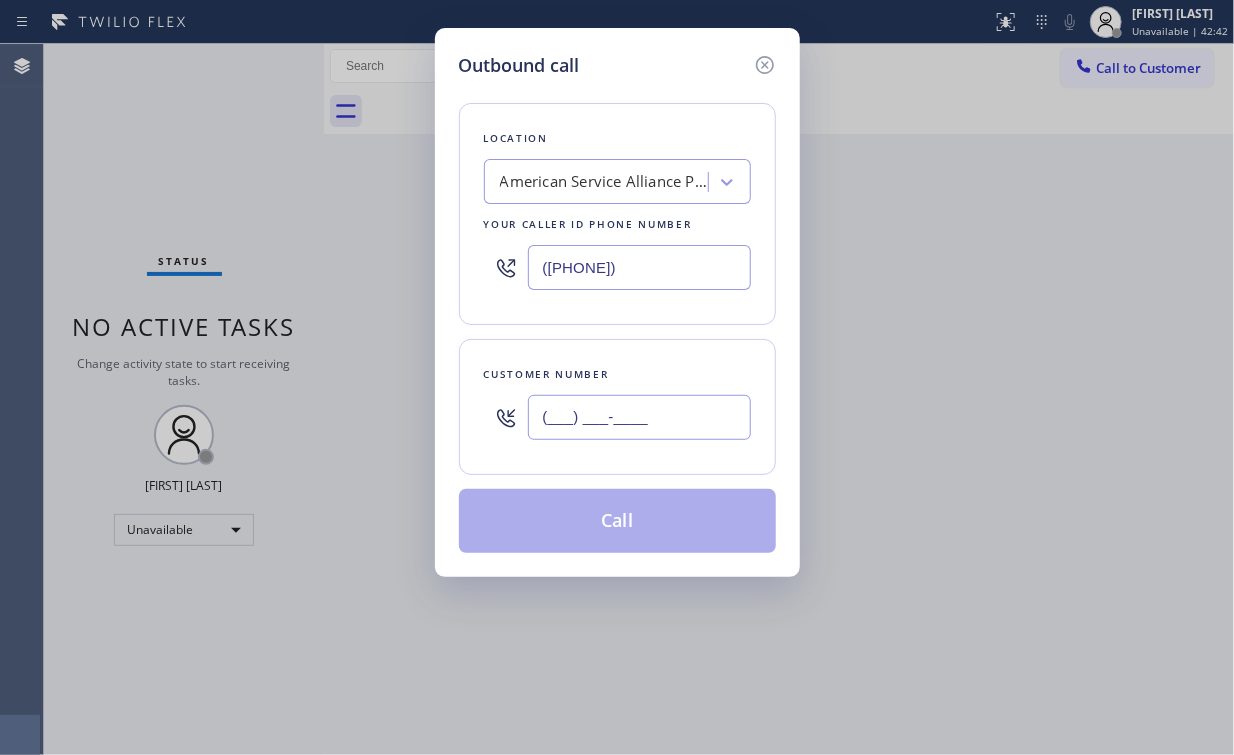 click on "(___) ___-____" at bounding box center [639, 417] 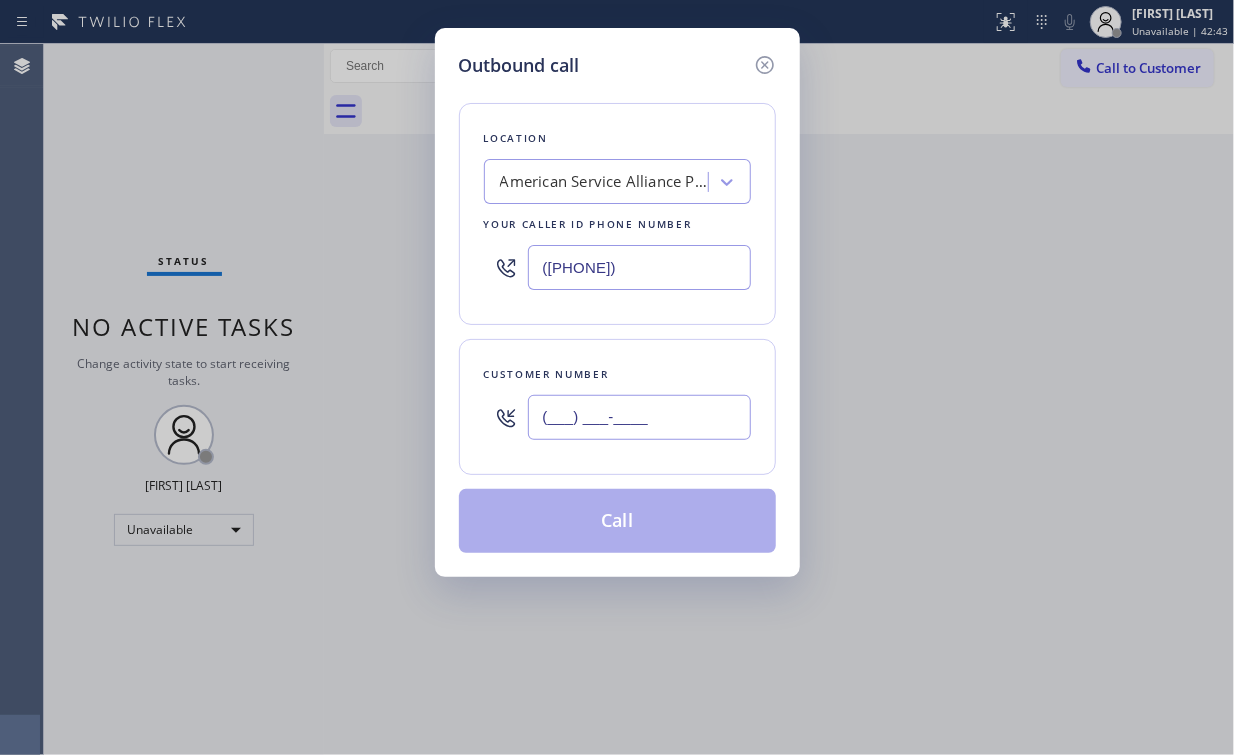 paste on "206) 633-3300" 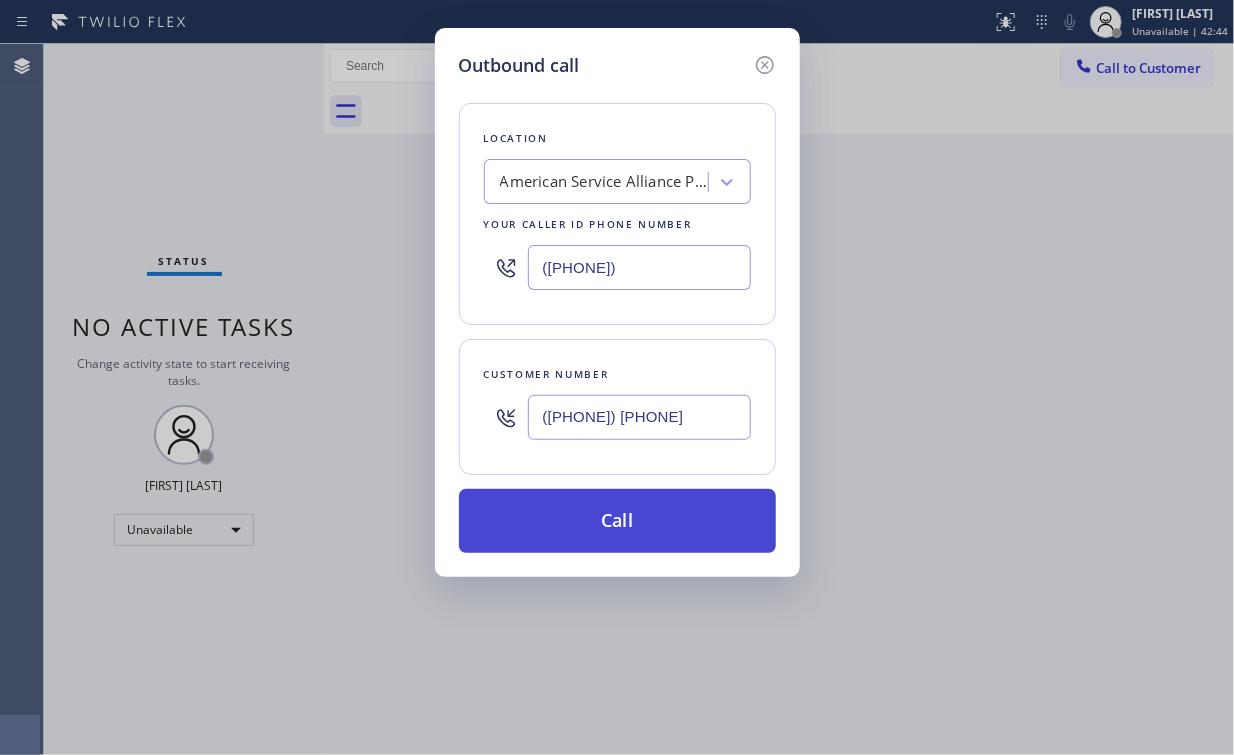 type on "([PHONE])" 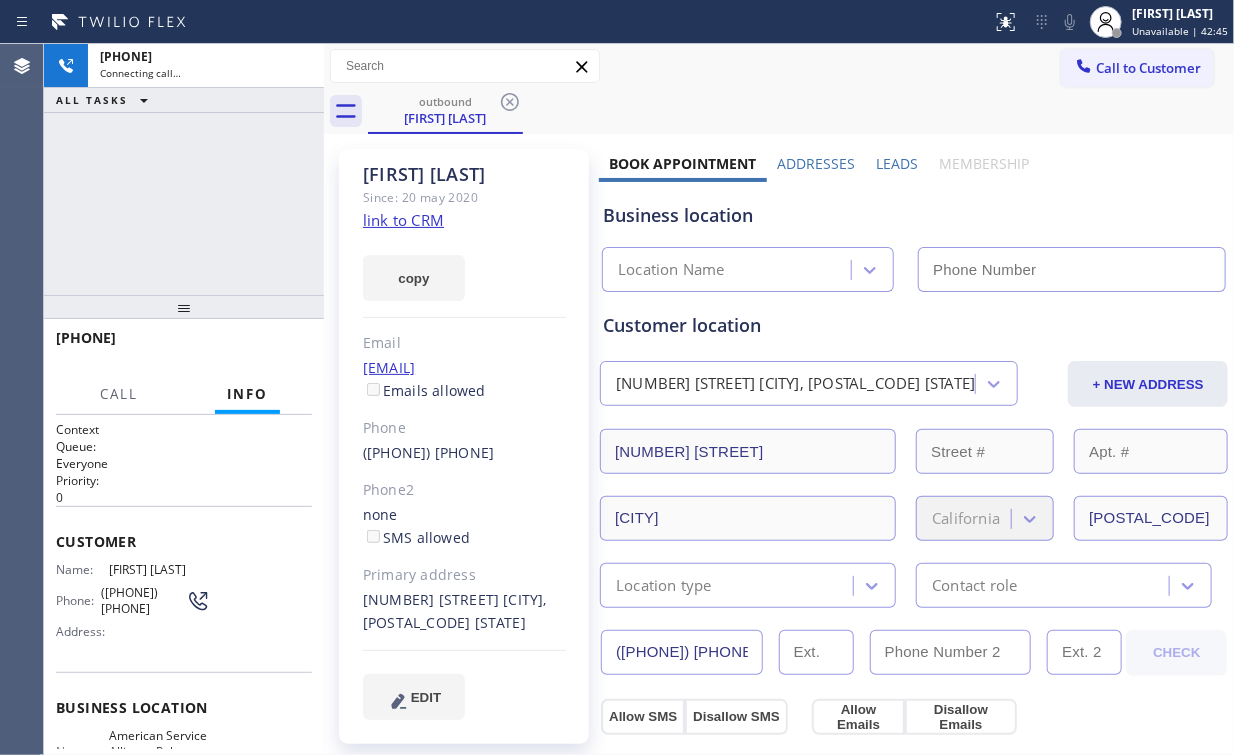 click on "+12066333300 Connecting call… ALL TASKS ALL TASKS ACTIVE TASKS TASKS IN WRAP UP" at bounding box center [184, 169] 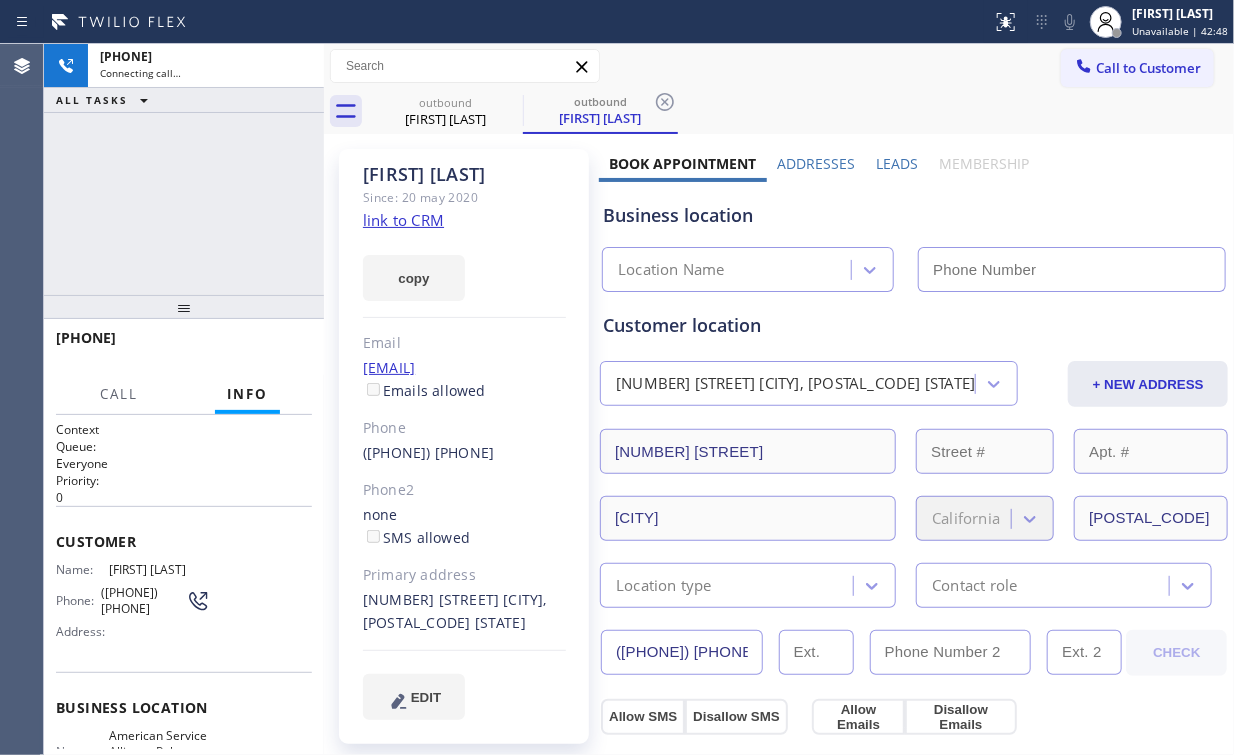 type on "([PHONE])" 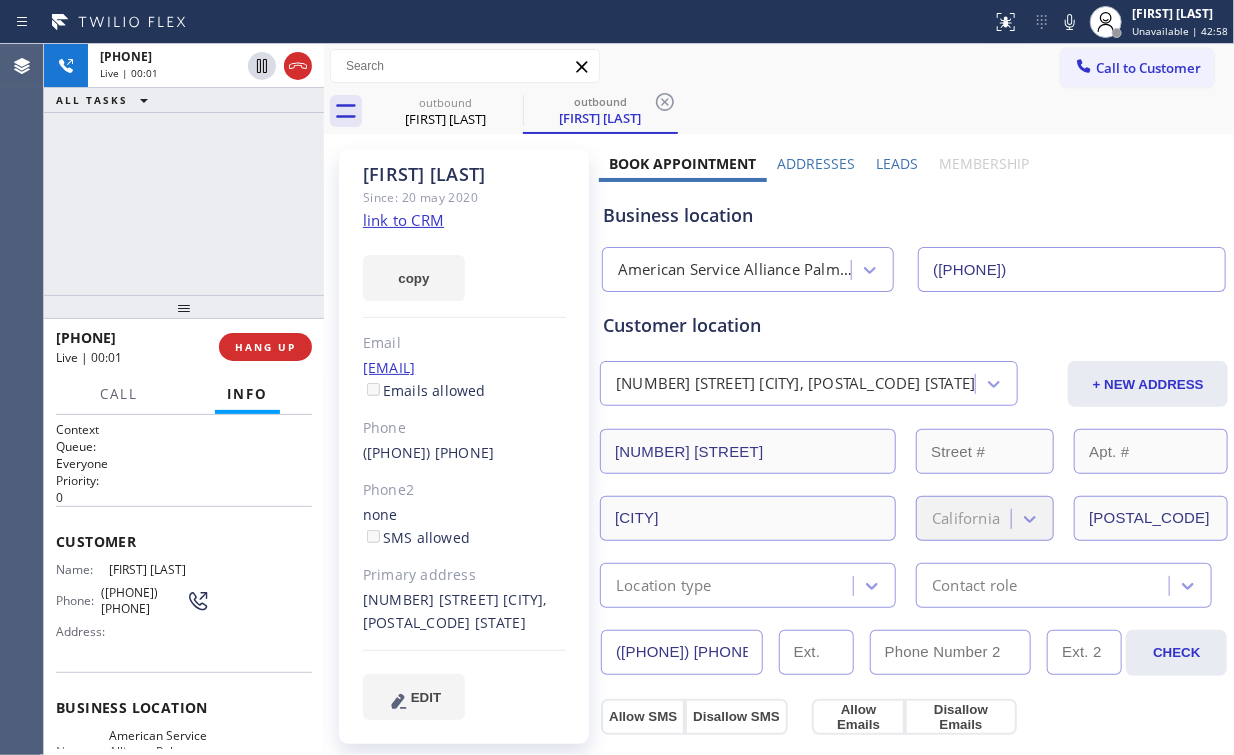 click on "+12066333300 Live | 00:01 ALL TASKS ALL TASKS ACTIVE TASKS TASKS IN WRAP UP" at bounding box center (184, 169) 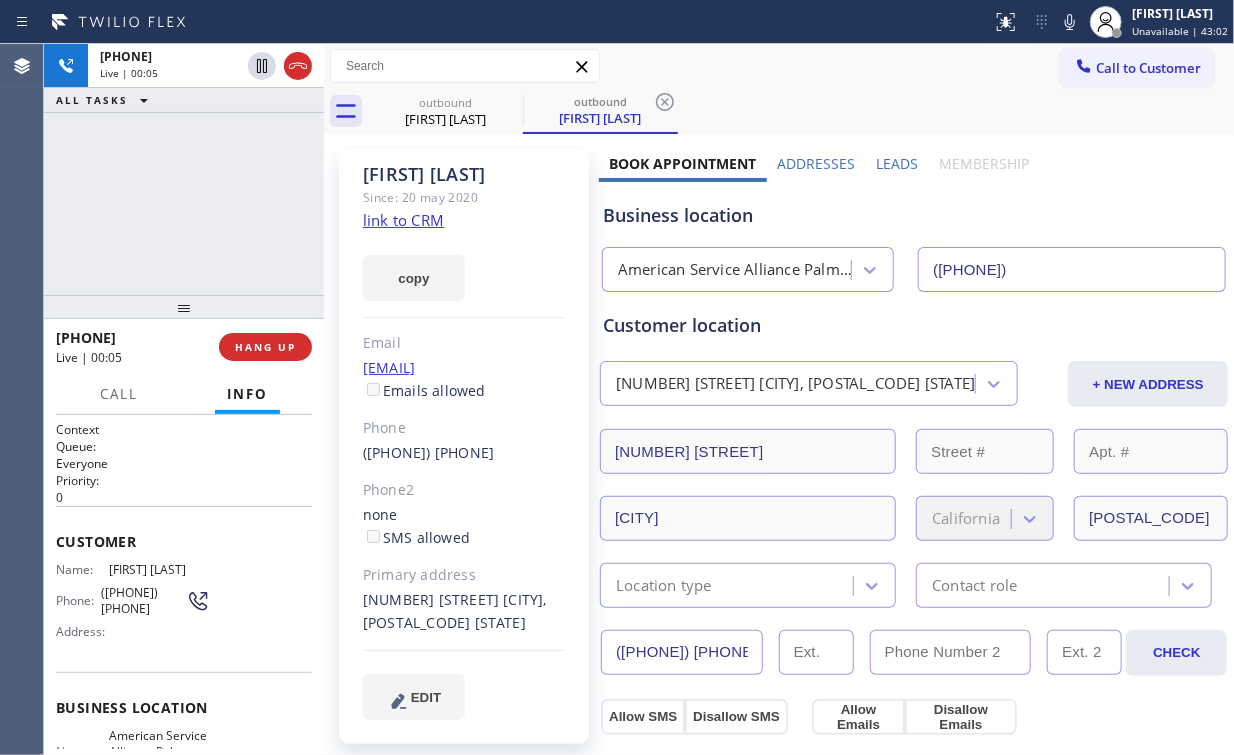 click on "American Service Alliance Palm Desert" at bounding box center (735, 270) 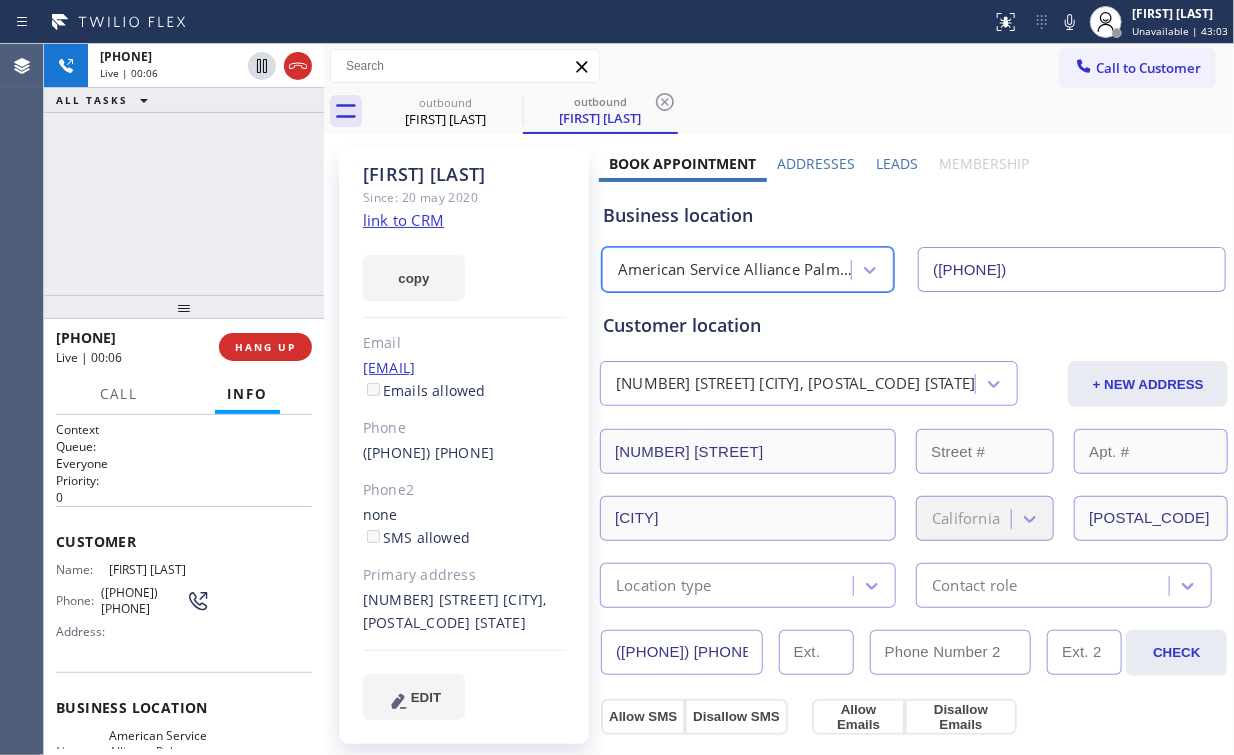 click on "American Service Alliance Palm Desert" at bounding box center [735, 270] 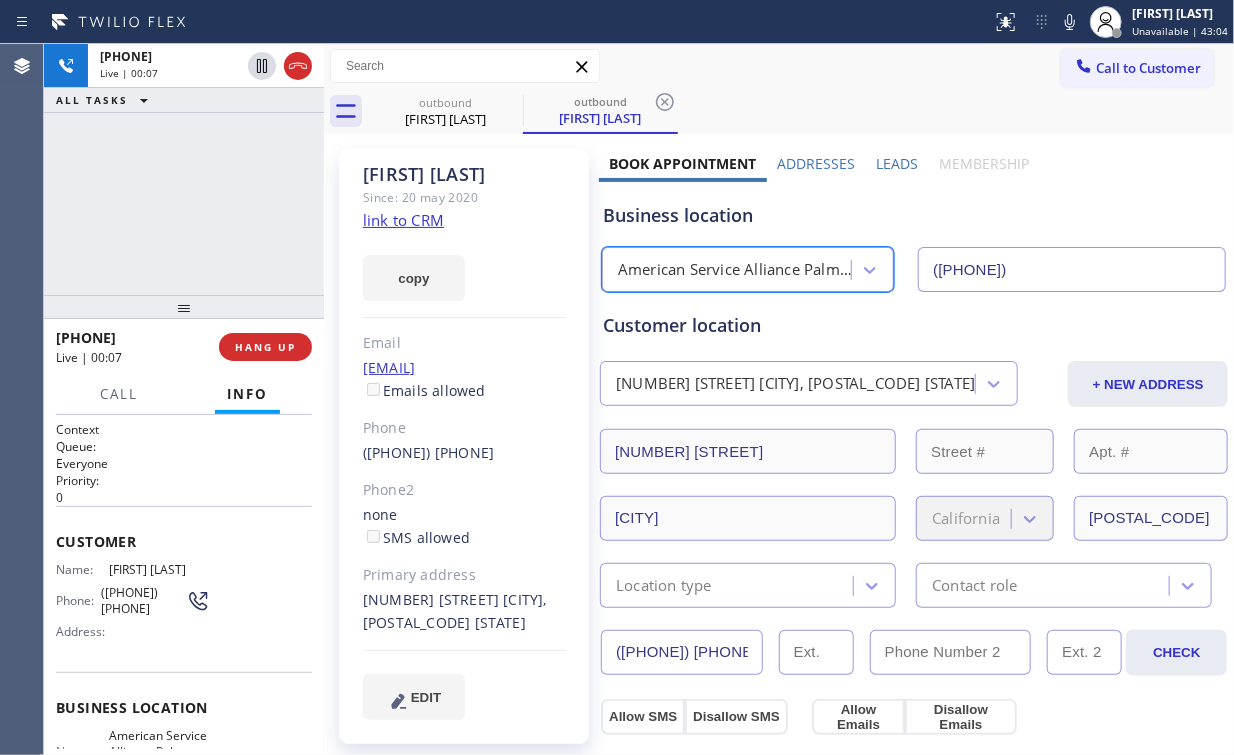 click on "Business location" at bounding box center [914, 215] 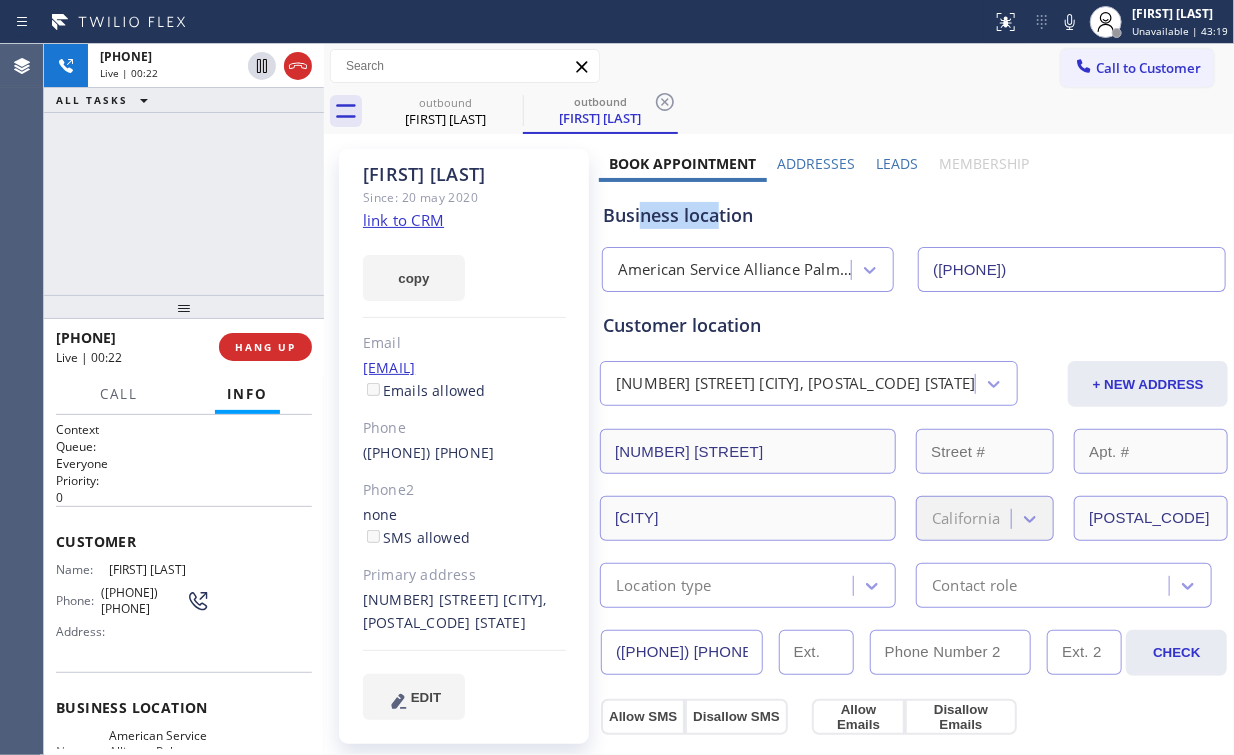 drag, startPoint x: 636, startPoint y: 215, endPoint x: 704, endPoint y: 216, distance: 68.007355 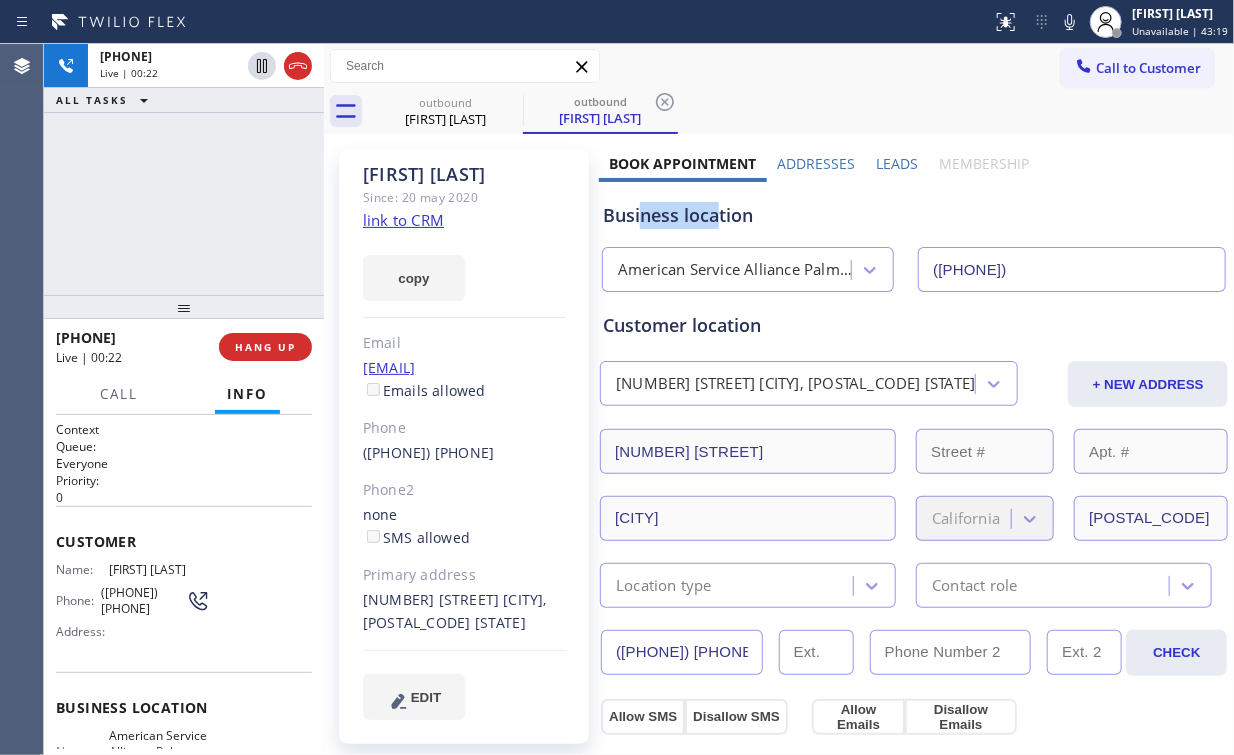 click on "Business location" at bounding box center [914, 215] 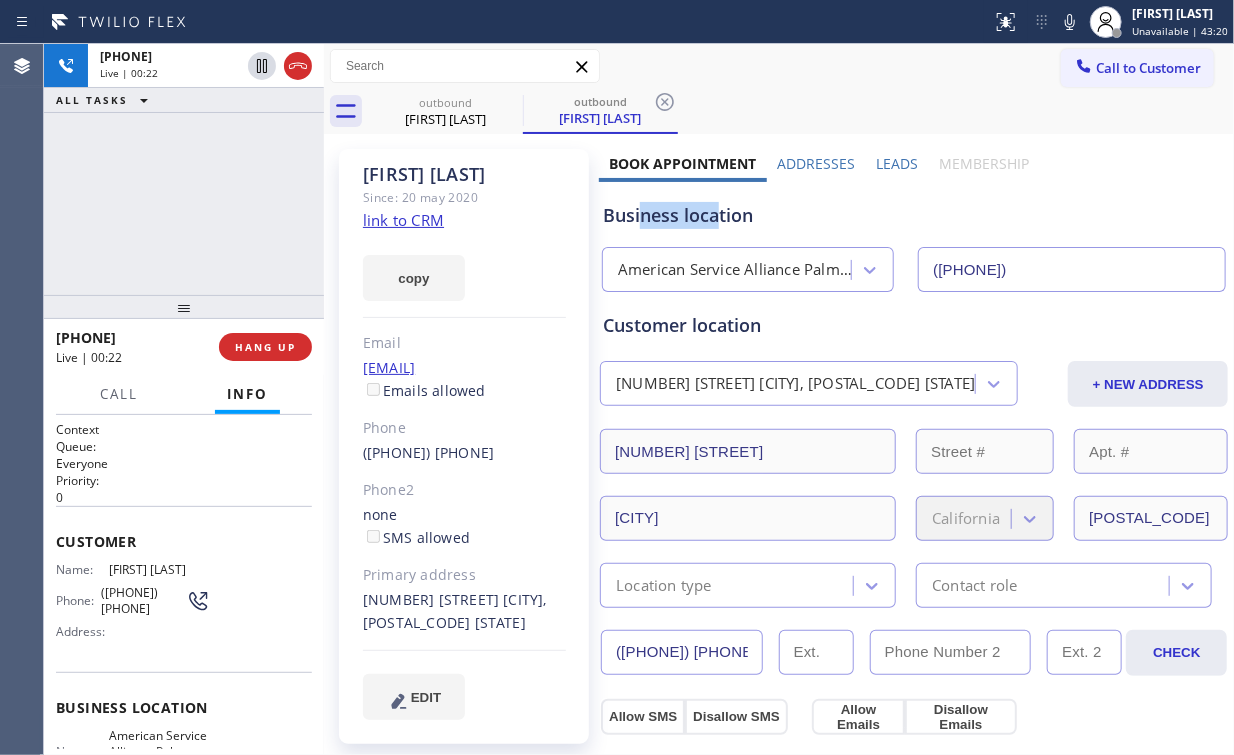 click on "Business location" at bounding box center [914, 215] 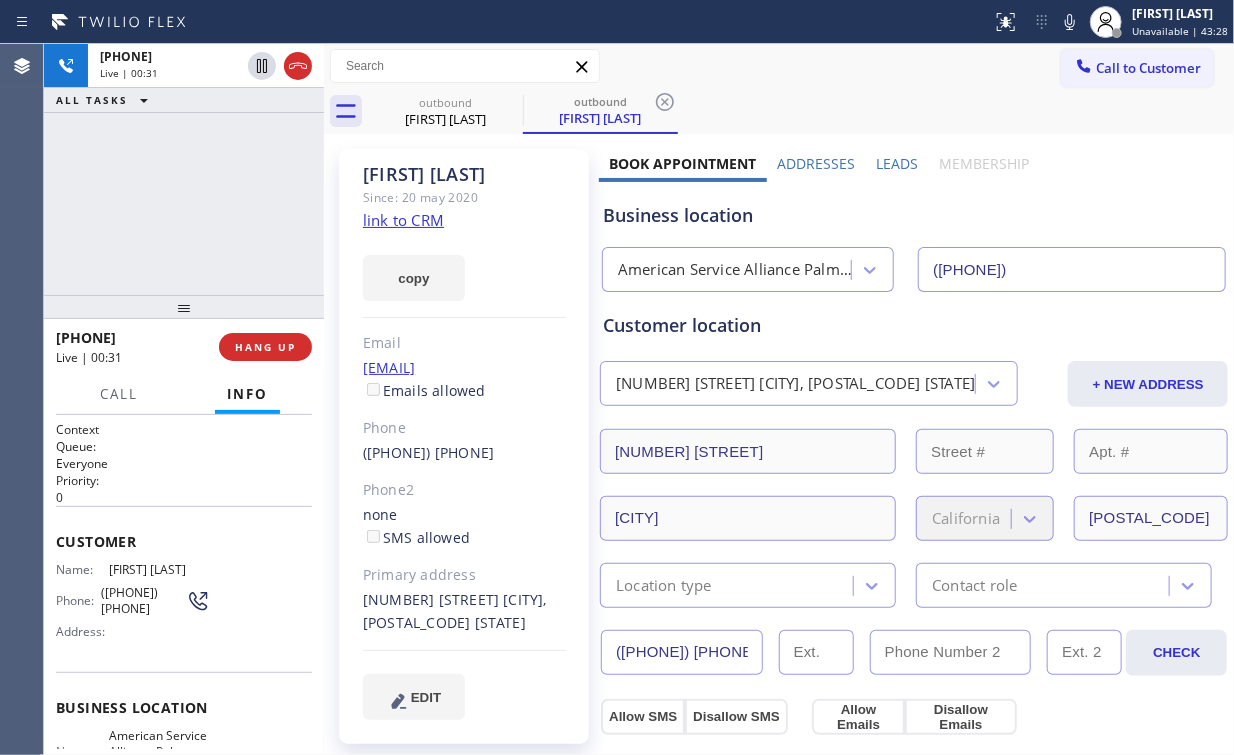 click on "+12066333300 Live | 00:31 ALL TASKS ALL TASKS ACTIVE TASKS TASKS IN WRAP UP" at bounding box center [184, 169] 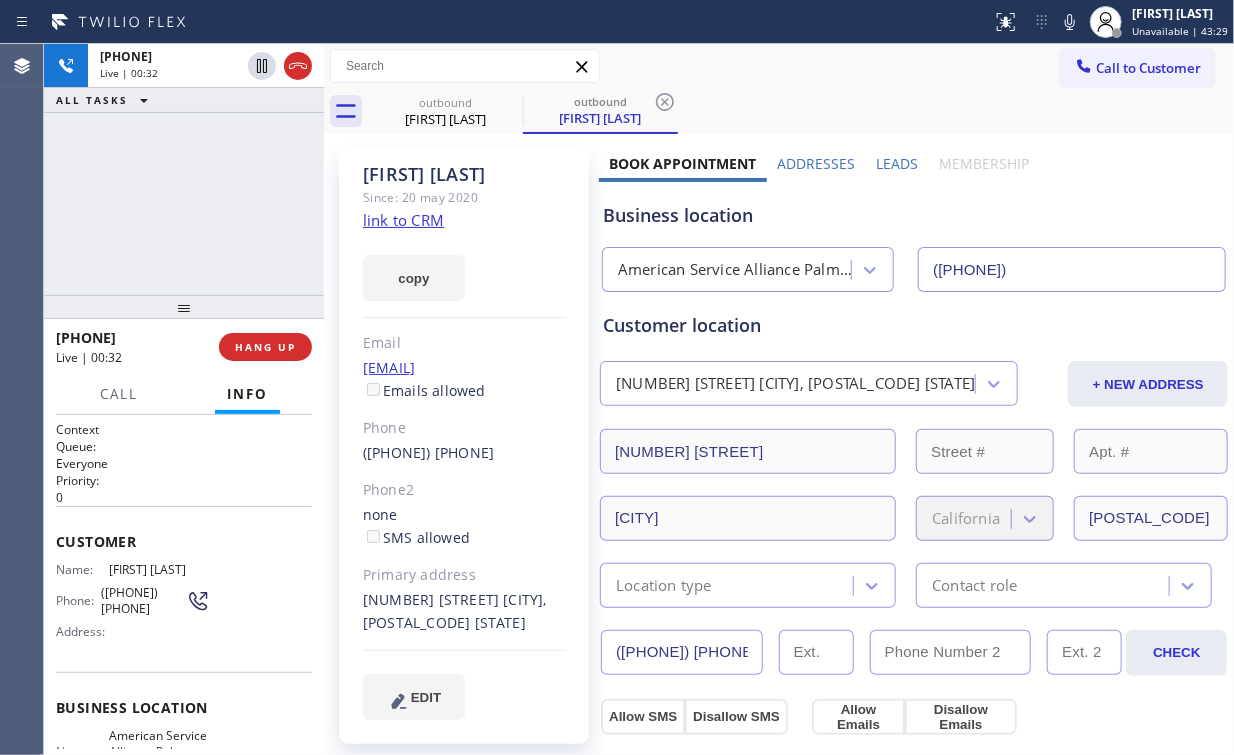 click on "+12066333300 Live | 00:32 ALL TASKS ALL TASKS ACTIVE TASKS TASKS IN WRAP UP" at bounding box center [184, 169] 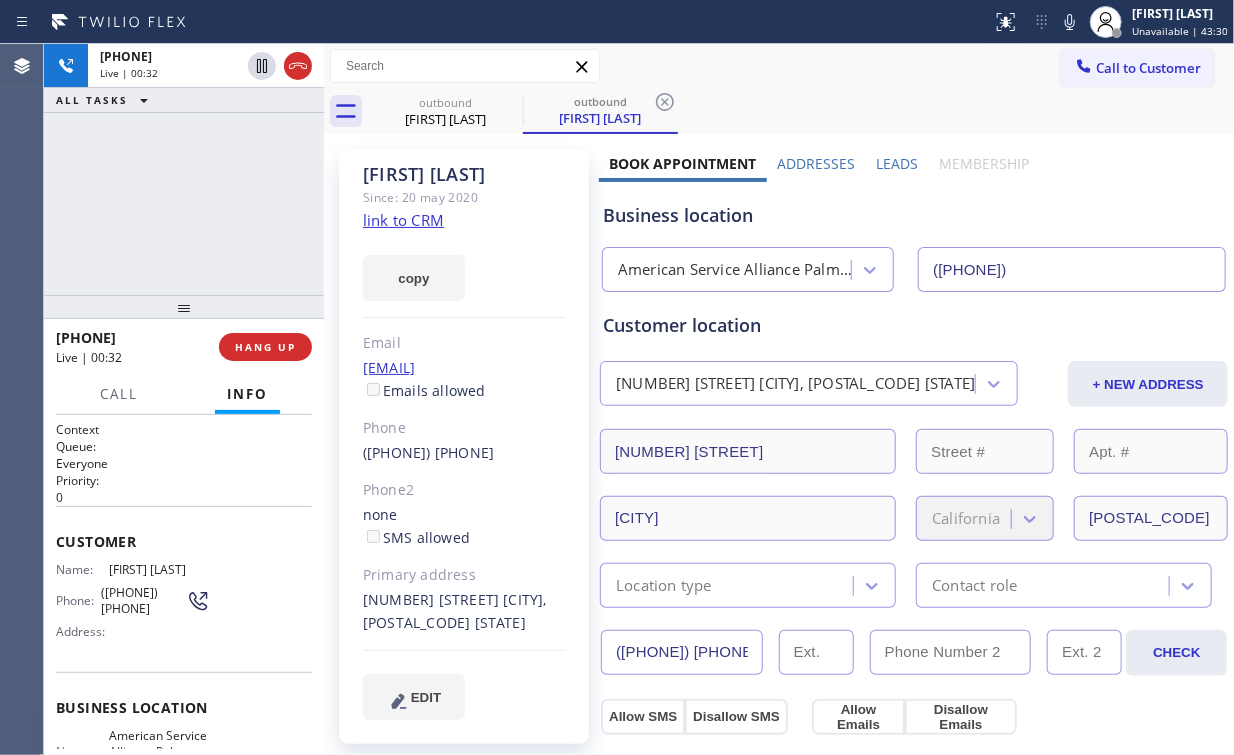 click on "+12066333300 Live | 00:32 ALL TASKS ALL TASKS ACTIVE TASKS TASKS IN WRAP UP" at bounding box center [184, 169] 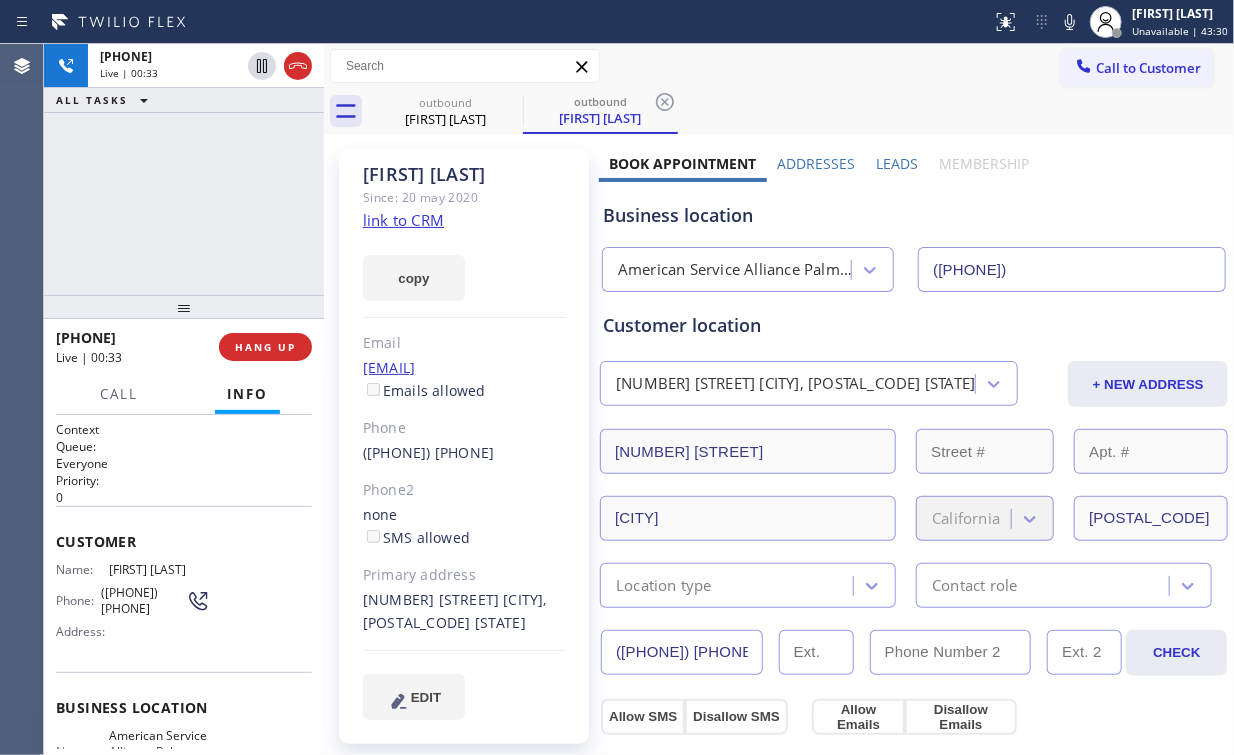 click on "+12066333300 Live | 00:33 ALL TASKS ALL TASKS ACTIVE TASKS TASKS IN WRAP UP" at bounding box center [184, 169] 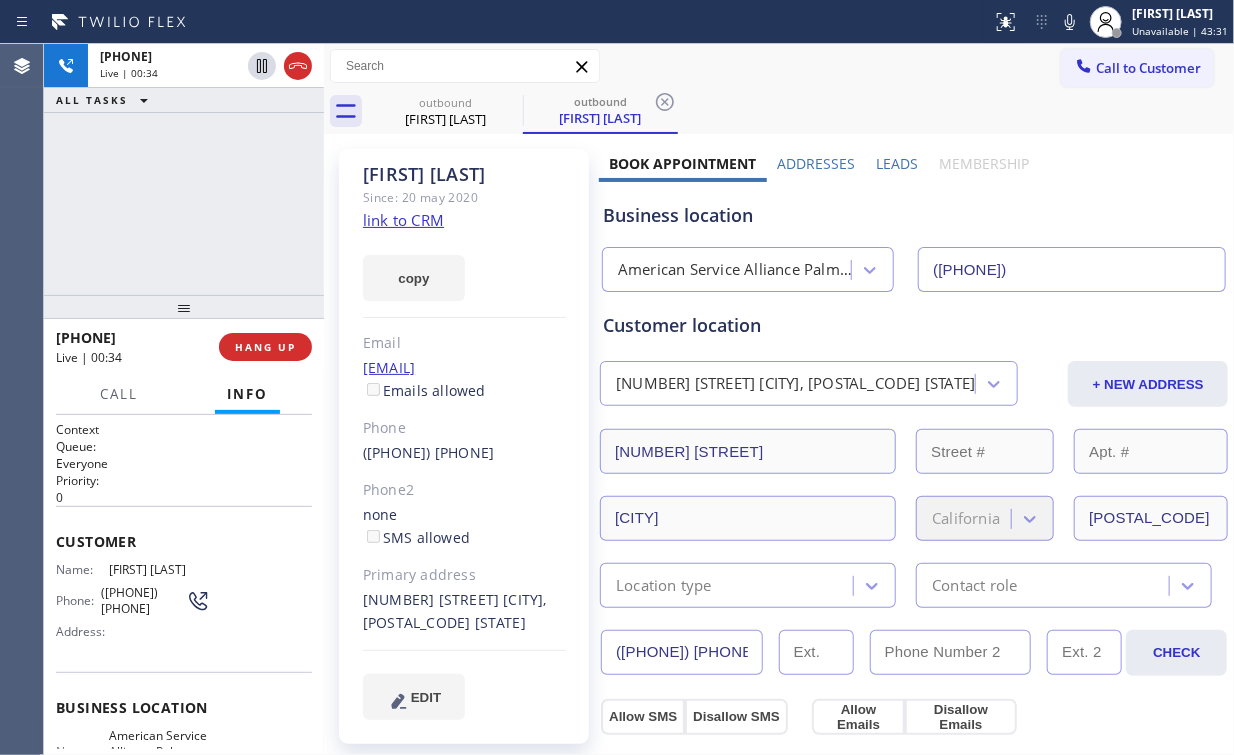 click on "+12066333300 Live | 00:34 ALL TASKS ALL TASKS ACTIVE TASKS TASKS IN WRAP UP" at bounding box center [184, 169] 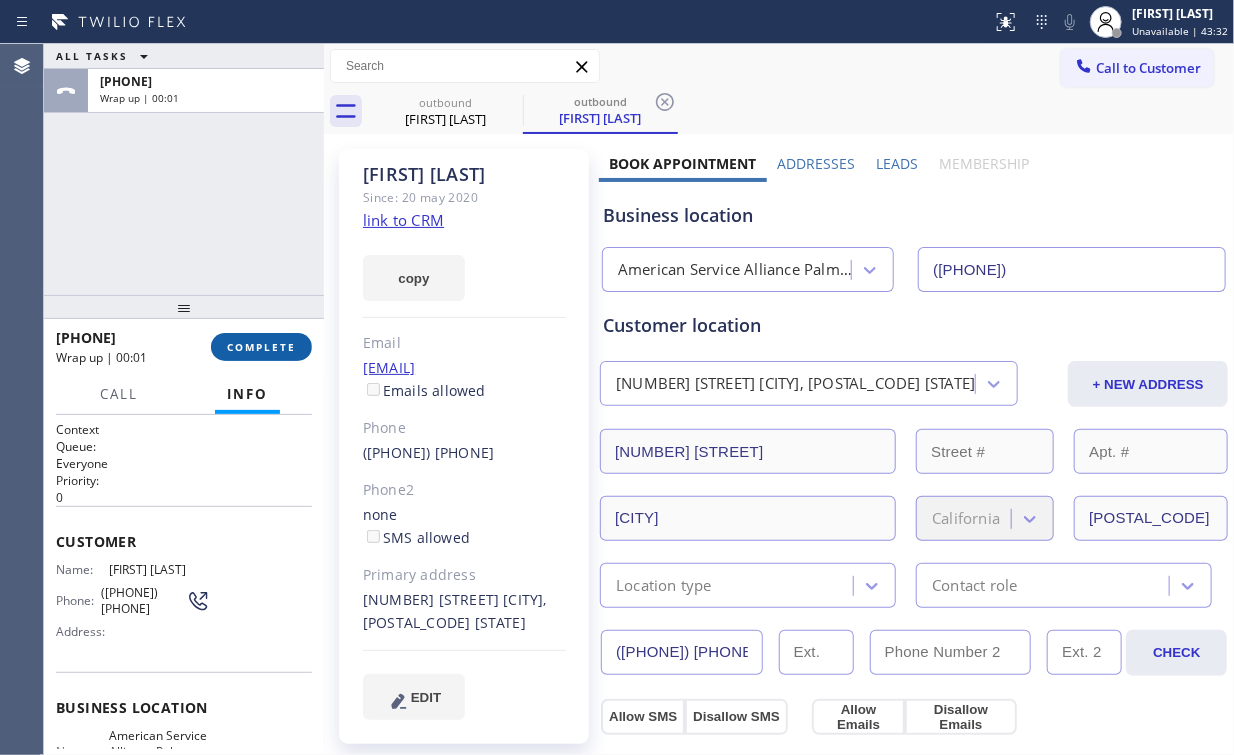 click on "COMPLETE" at bounding box center [261, 347] 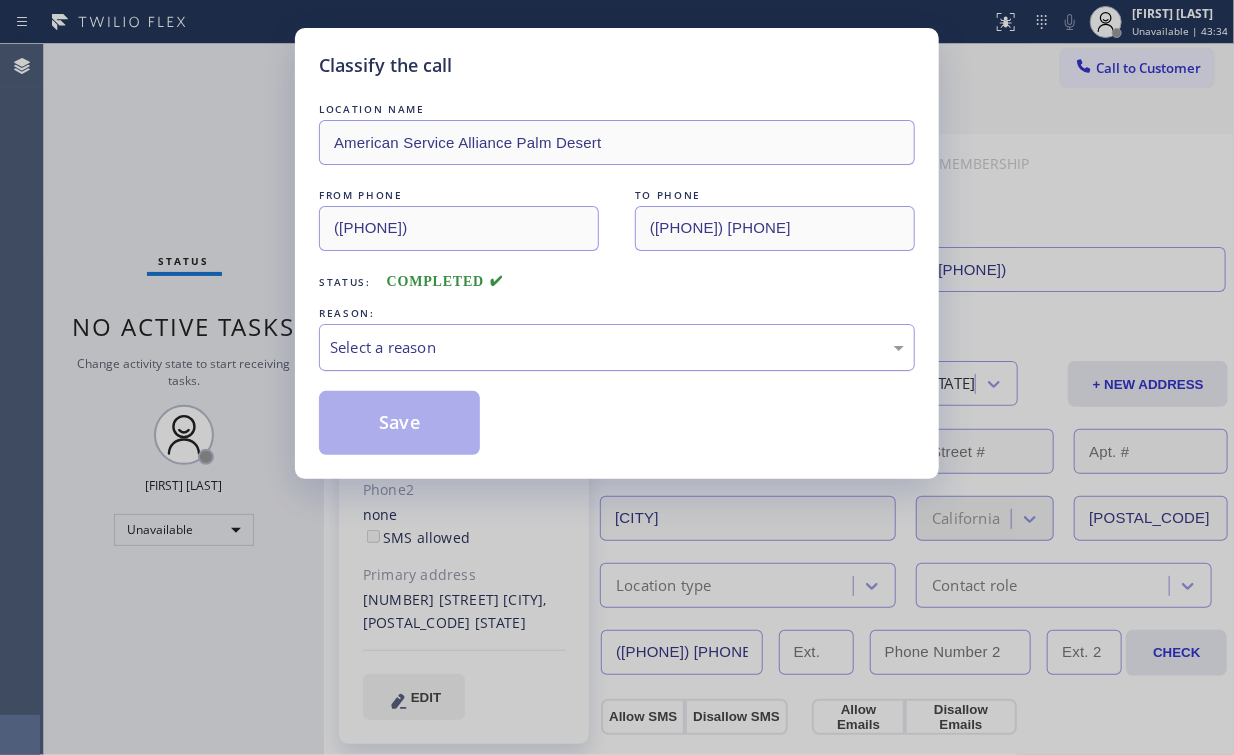 click on "Select a reason" at bounding box center [617, 347] 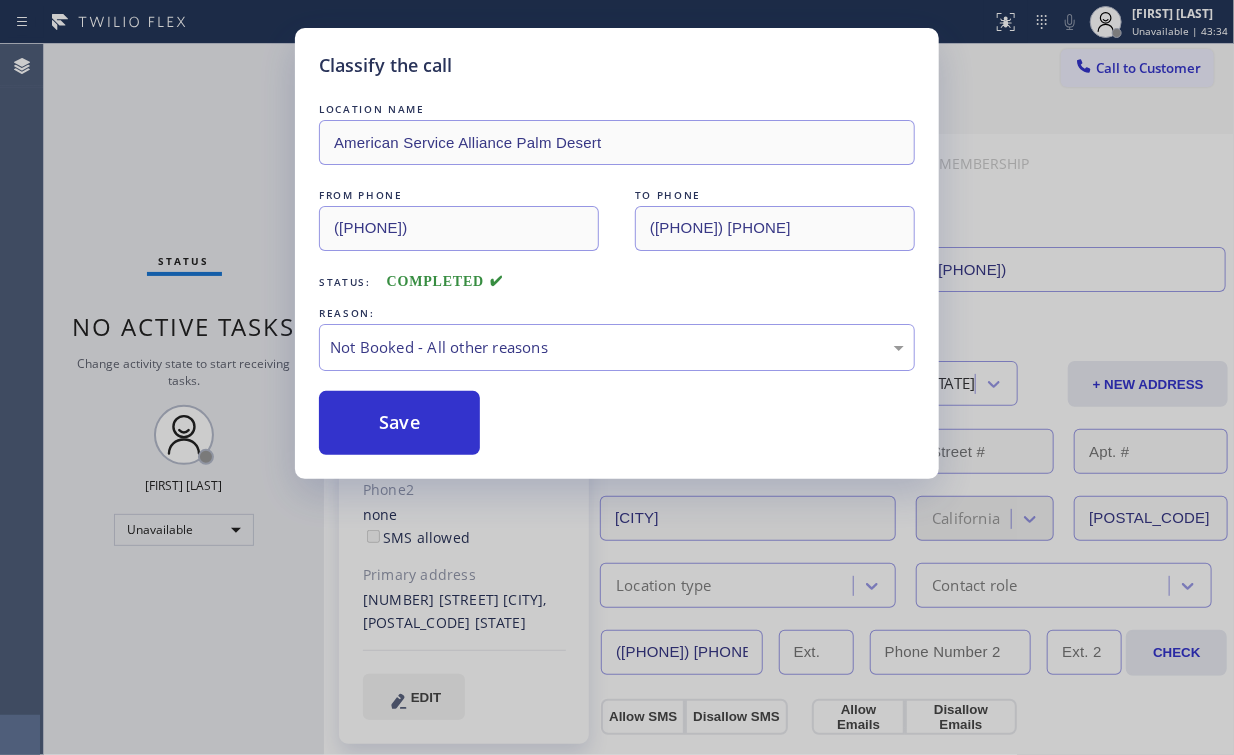 drag, startPoint x: 412, startPoint y: 420, endPoint x: 322, endPoint y: 309, distance: 142.90207 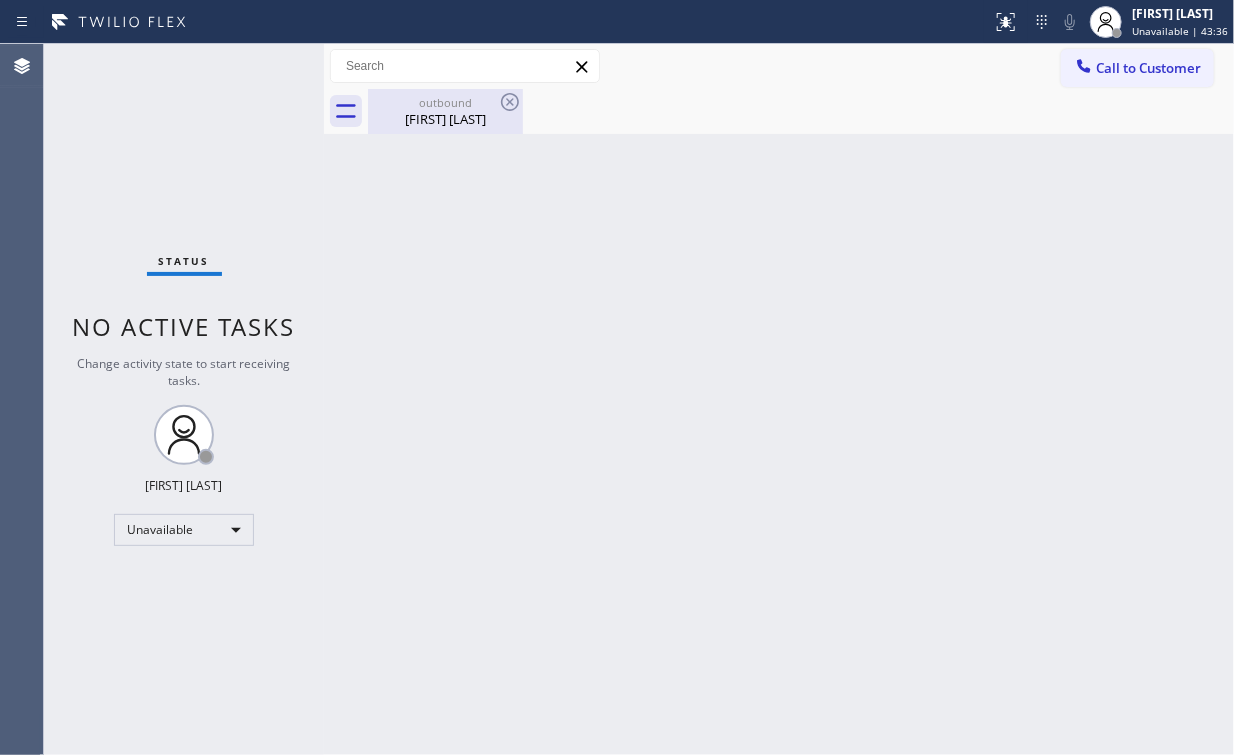 drag, startPoint x: 415, startPoint y: 115, endPoint x: 479, endPoint y: 102, distance: 65.30697 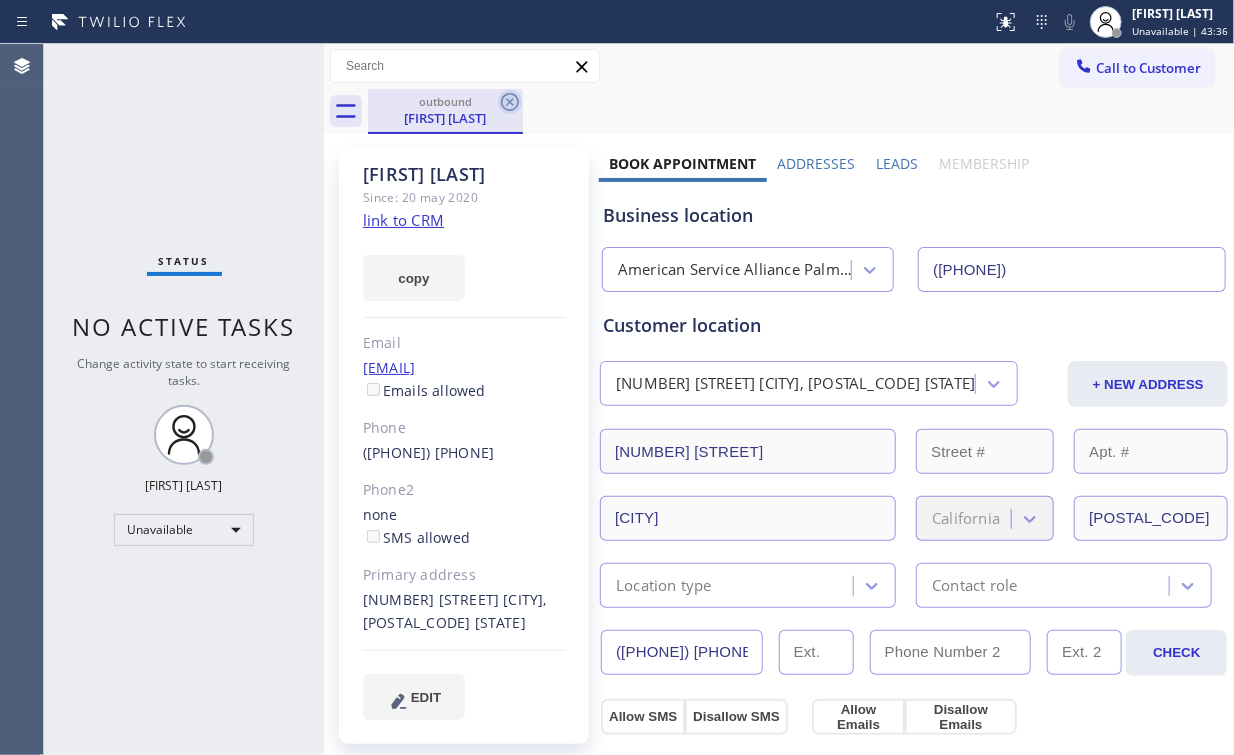 click 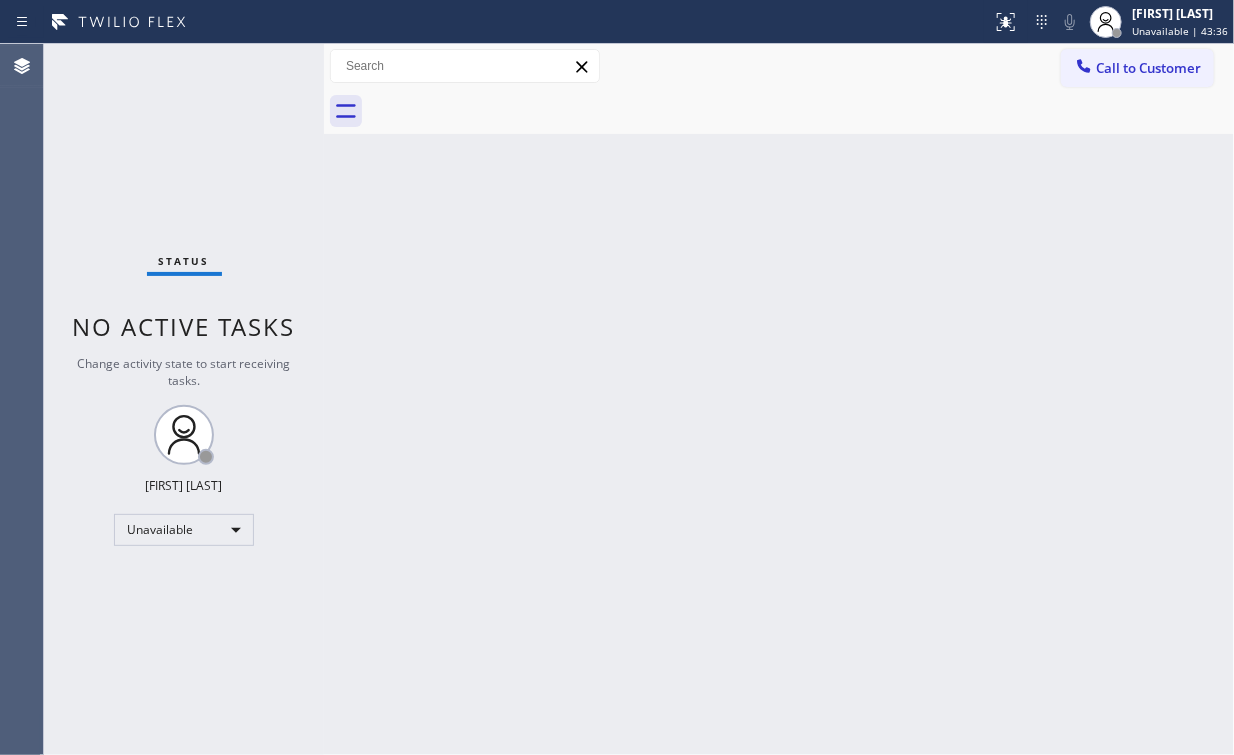 drag, startPoint x: 233, startPoint y: 148, endPoint x: 230, endPoint y: 135, distance: 13.341664 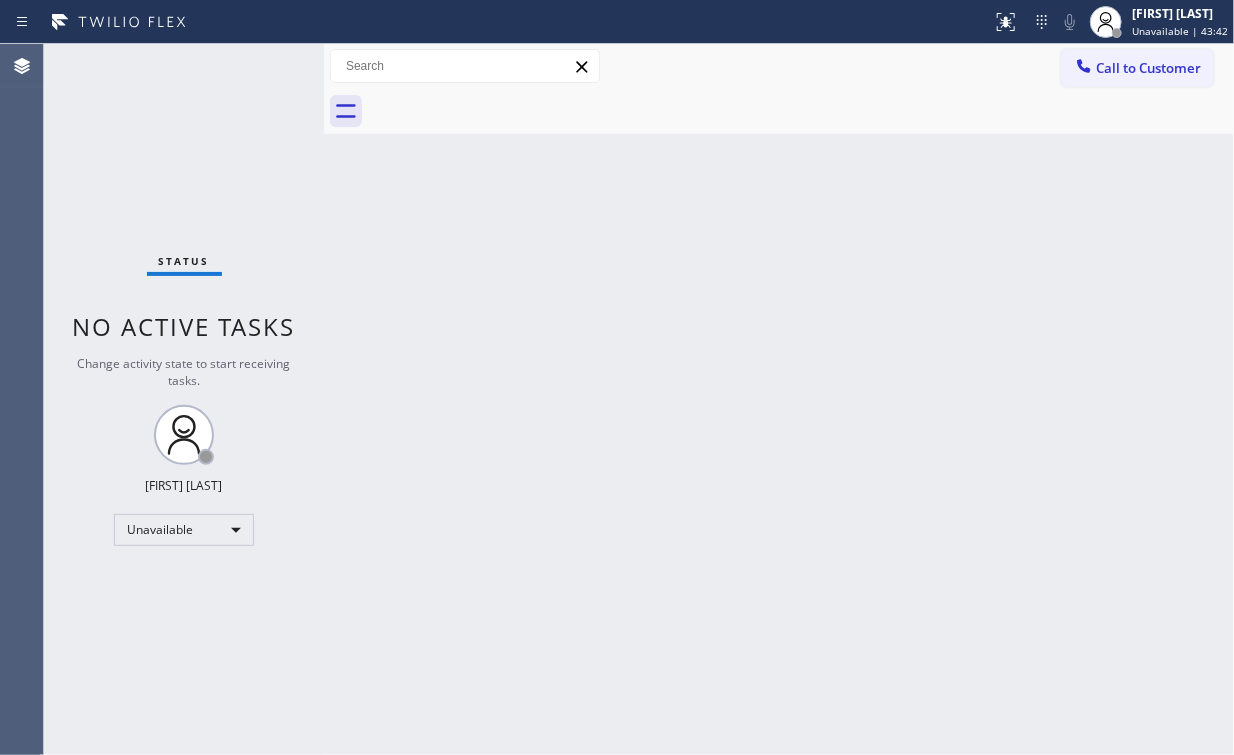 click on "Call to Customer" at bounding box center (1148, 68) 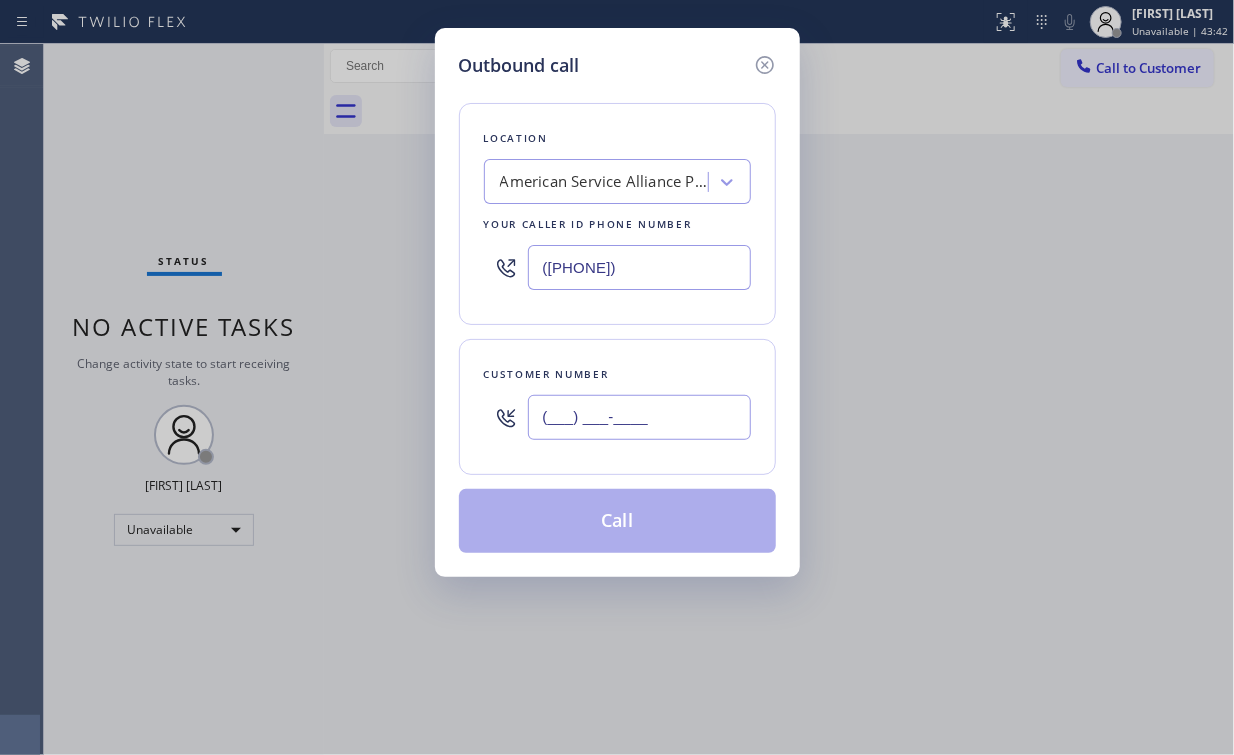 click on "(___) ___-____" at bounding box center (639, 417) 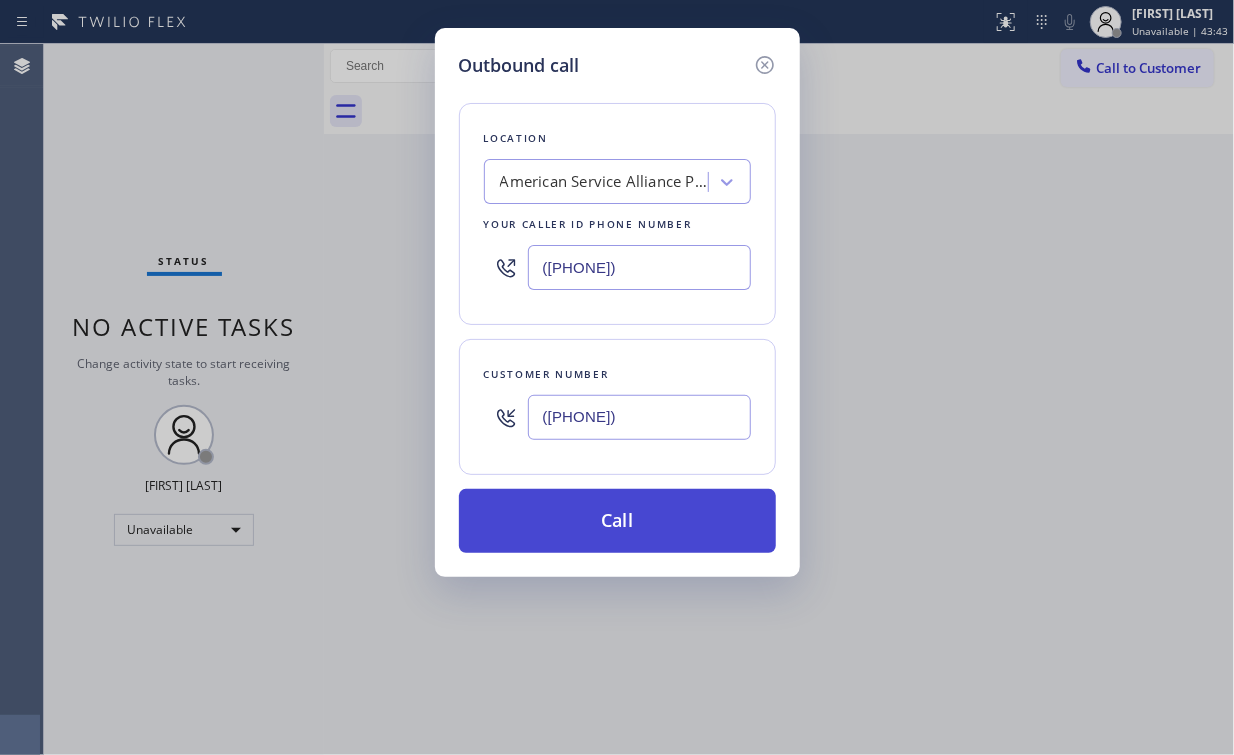 type on "([PHONE])" 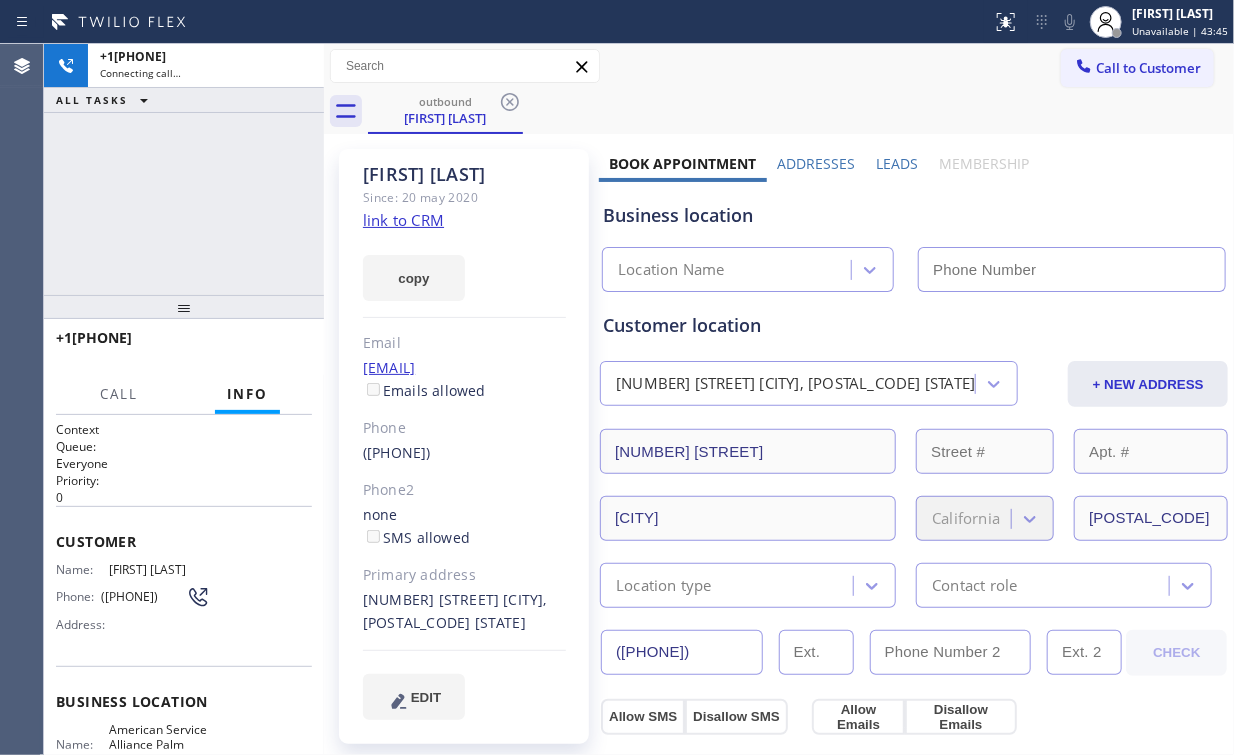 click on "+12094846565 Connecting call… ALL TASKS ALL TASKS ACTIVE TASKS TASKS IN WRAP UP" at bounding box center (184, 169) 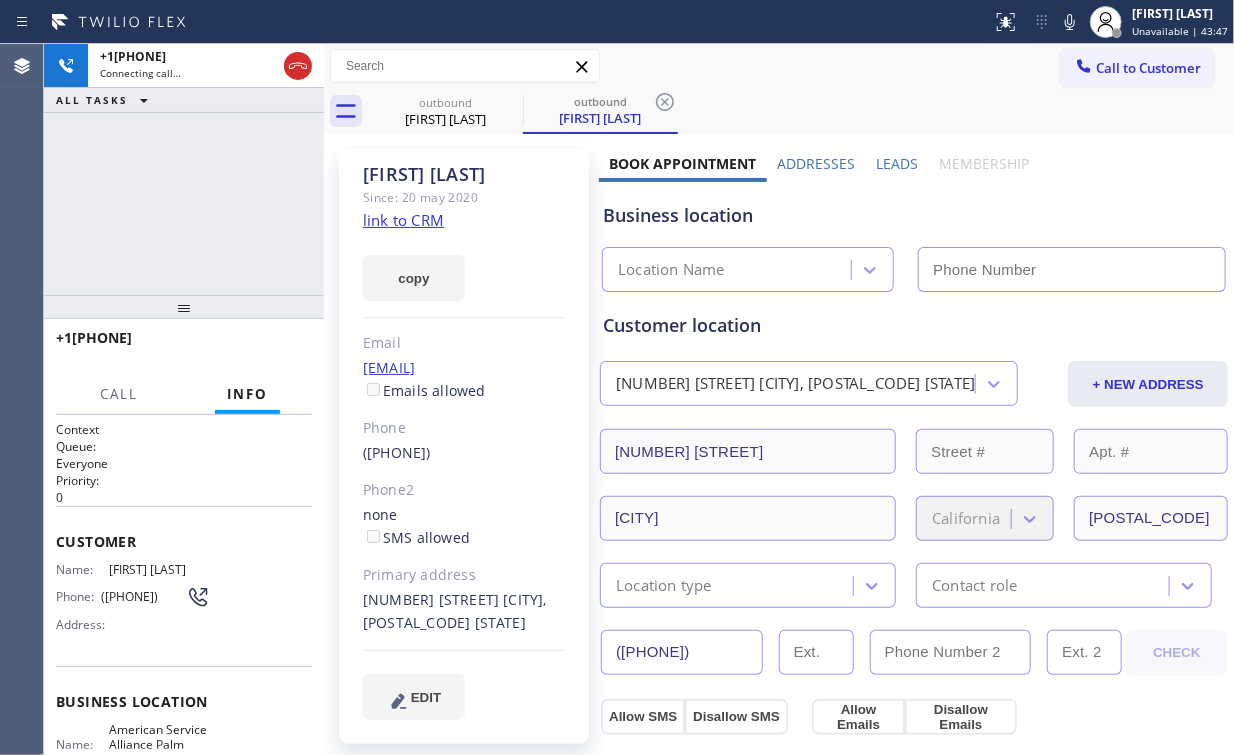 type on "([PHONE])" 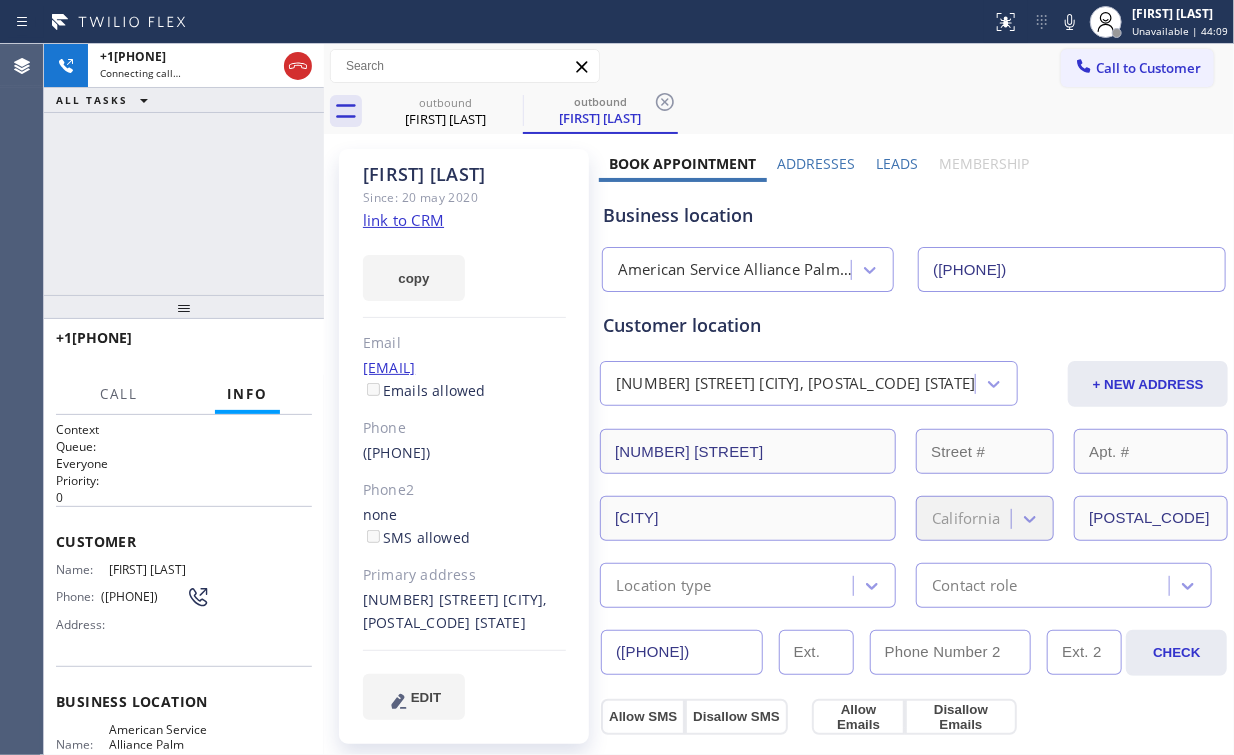 click on "+12094846565 Connecting call… ALL TASKS ALL TASKS ACTIVE TASKS TASKS IN WRAP UP" at bounding box center [184, 169] 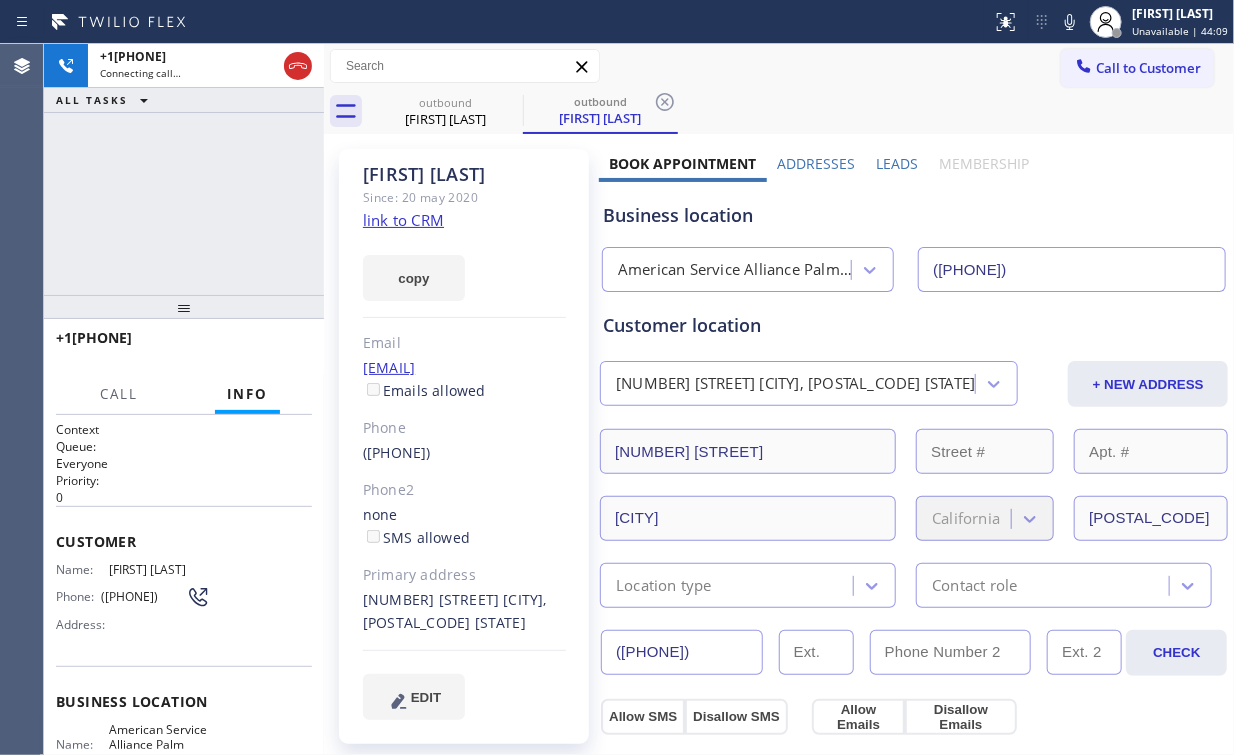 click on "+12094846565 Connecting call… ALL TASKS ALL TASKS ACTIVE TASKS TASKS IN WRAP UP" at bounding box center (184, 169) 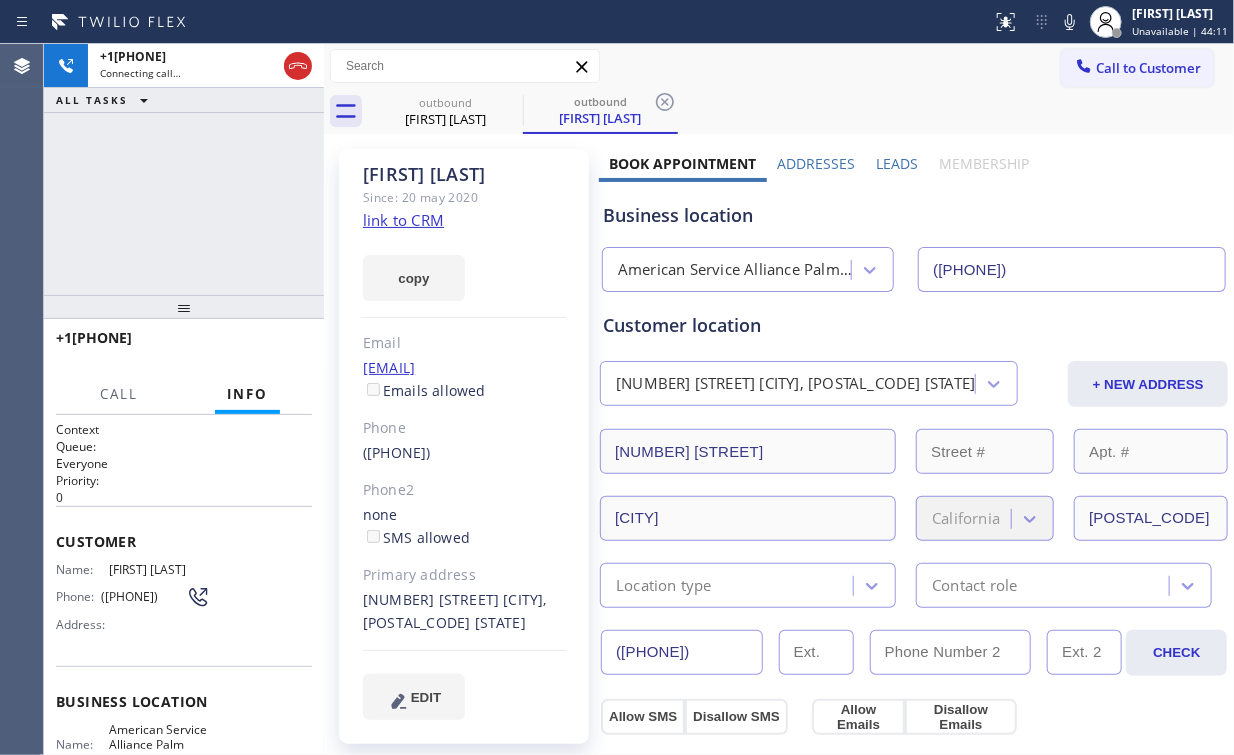 click on "+12094846565 Connecting call… ALL TASKS ALL TASKS ACTIVE TASKS TASKS IN WRAP UP" at bounding box center [184, 169] 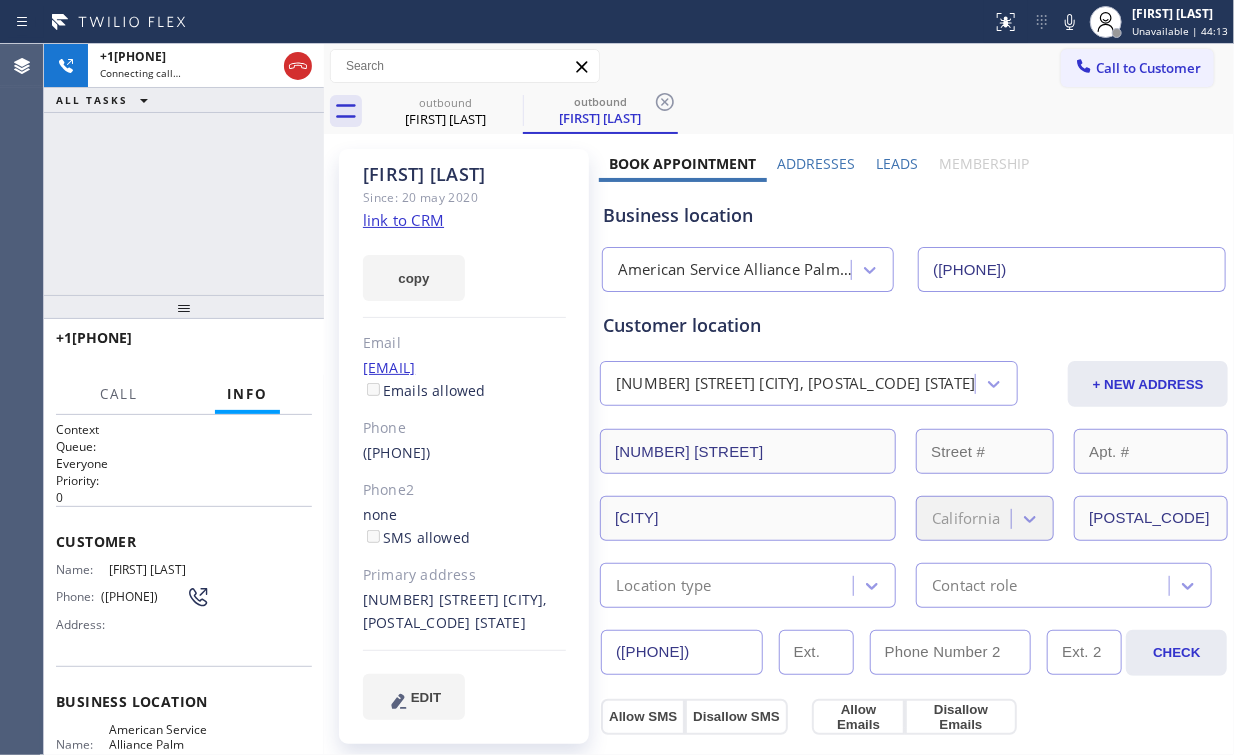 click on "+12094846565 Connecting call… ALL TASKS ALL TASKS ACTIVE TASKS TASKS IN WRAP UP" at bounding box center (184, 169) 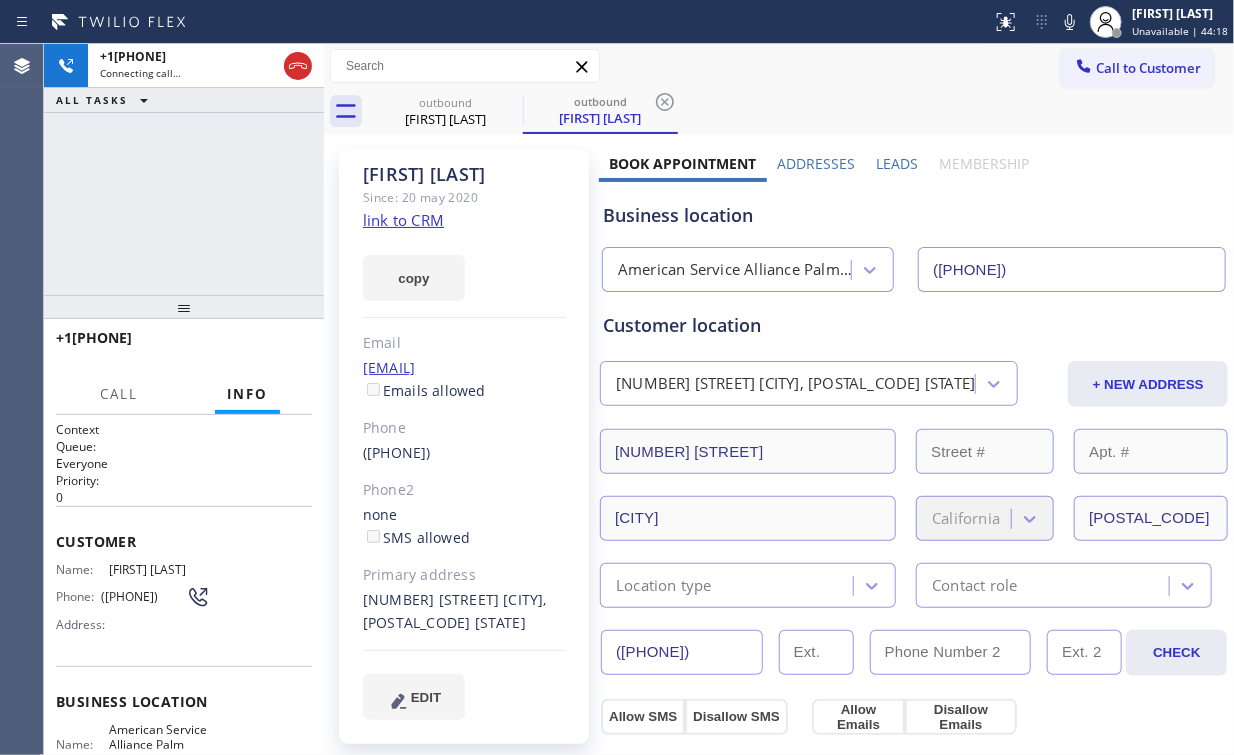 click on "+12094846565 Connecting call… ALL TASKS ALL TASKS ACTIVE TASKS TASKS IN WRAP UP" at bounding box center [184, 169] 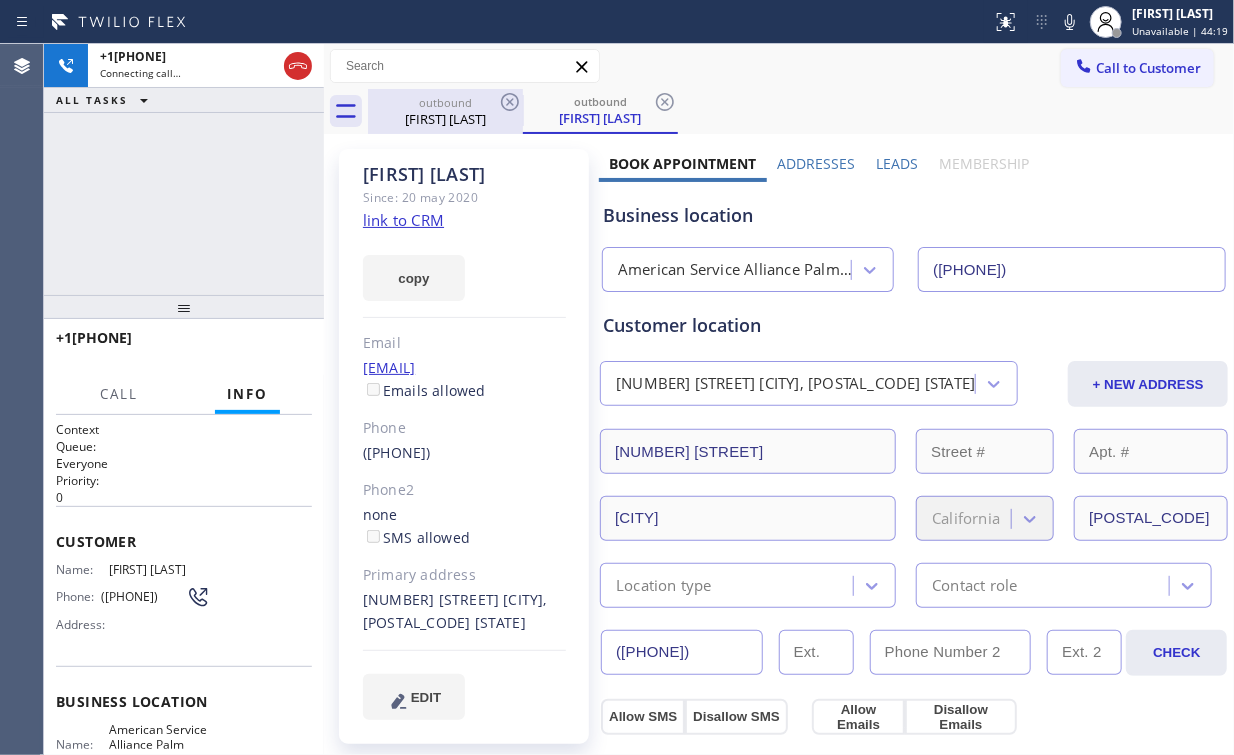 drag, startPoint x: 293, startPoint y: 68, endPoint x: 432, endPoint y: 123, distance: 149.48578 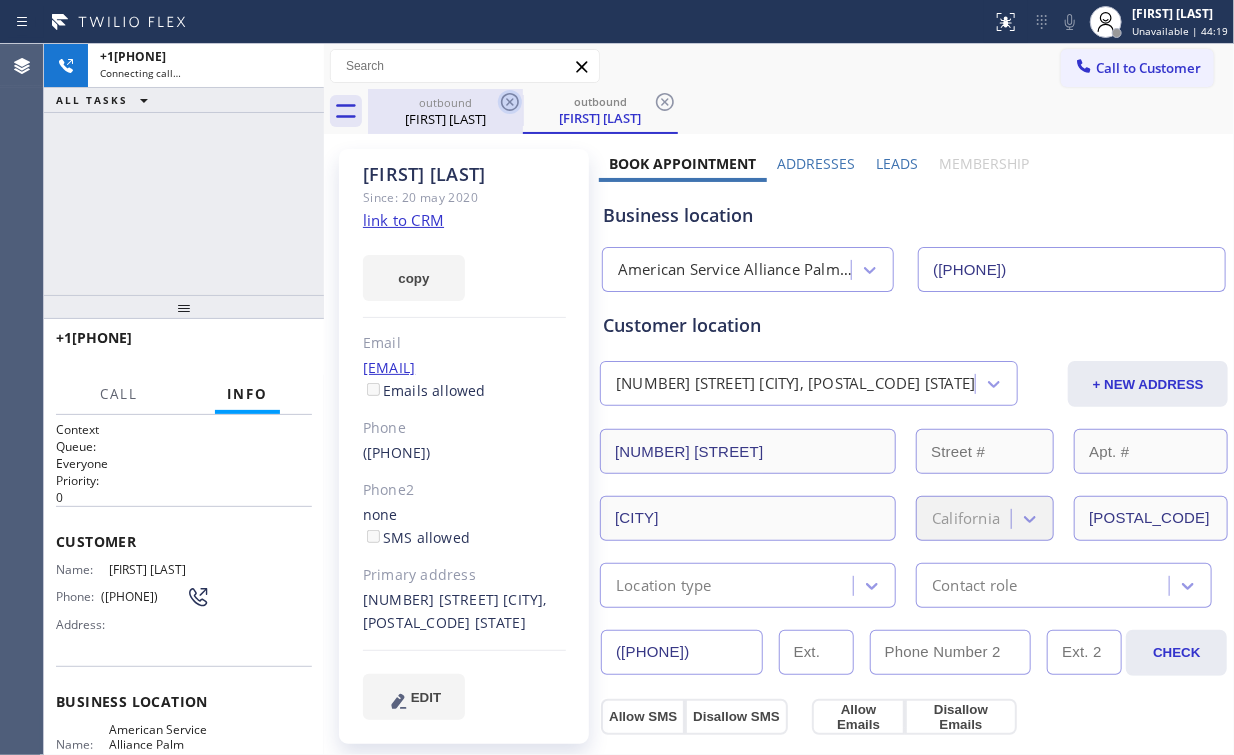 click on "Daniel  Williams" at bounding box center [445, 119] 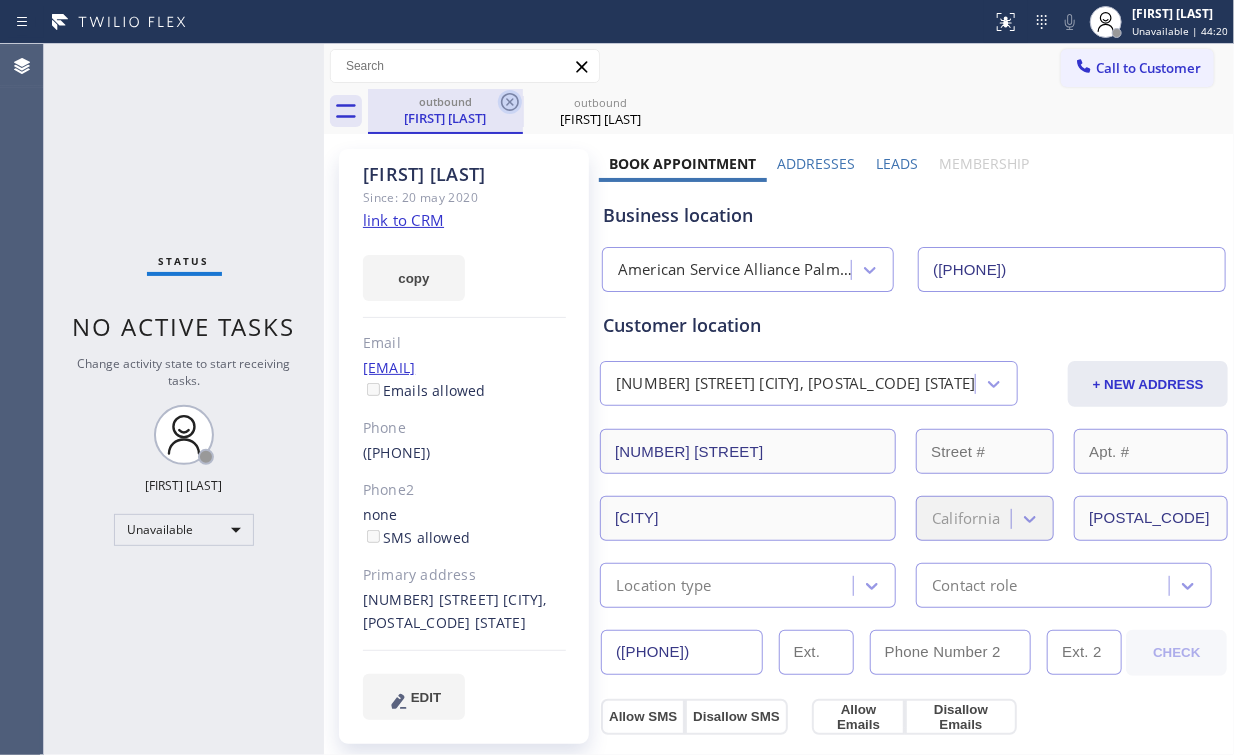 click 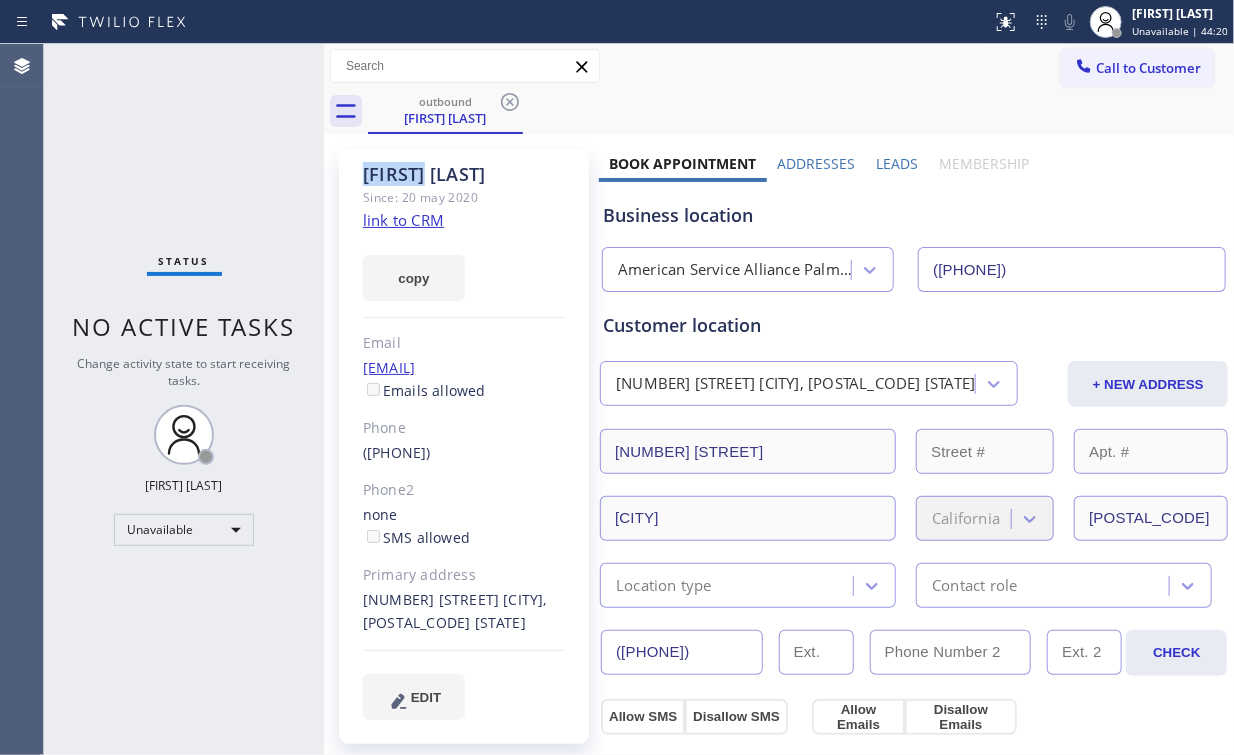 click 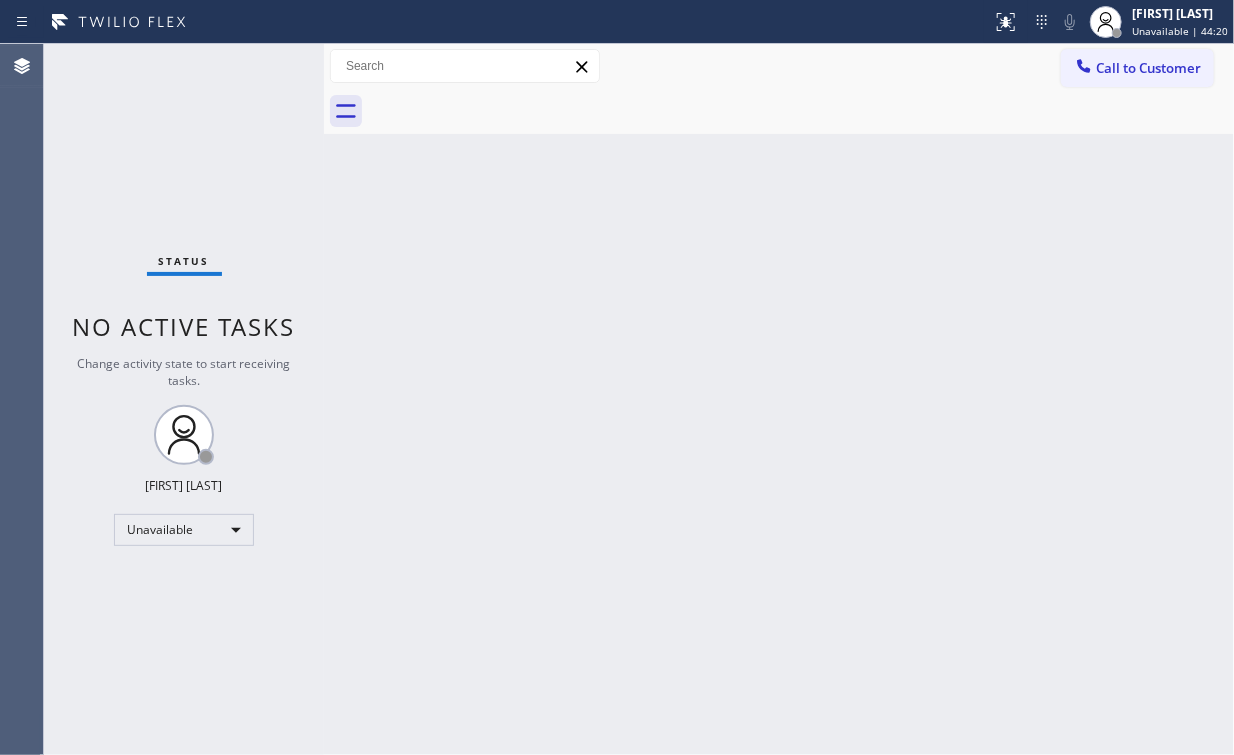 click on "Call to Customer" at bounding box center [1137, 68] 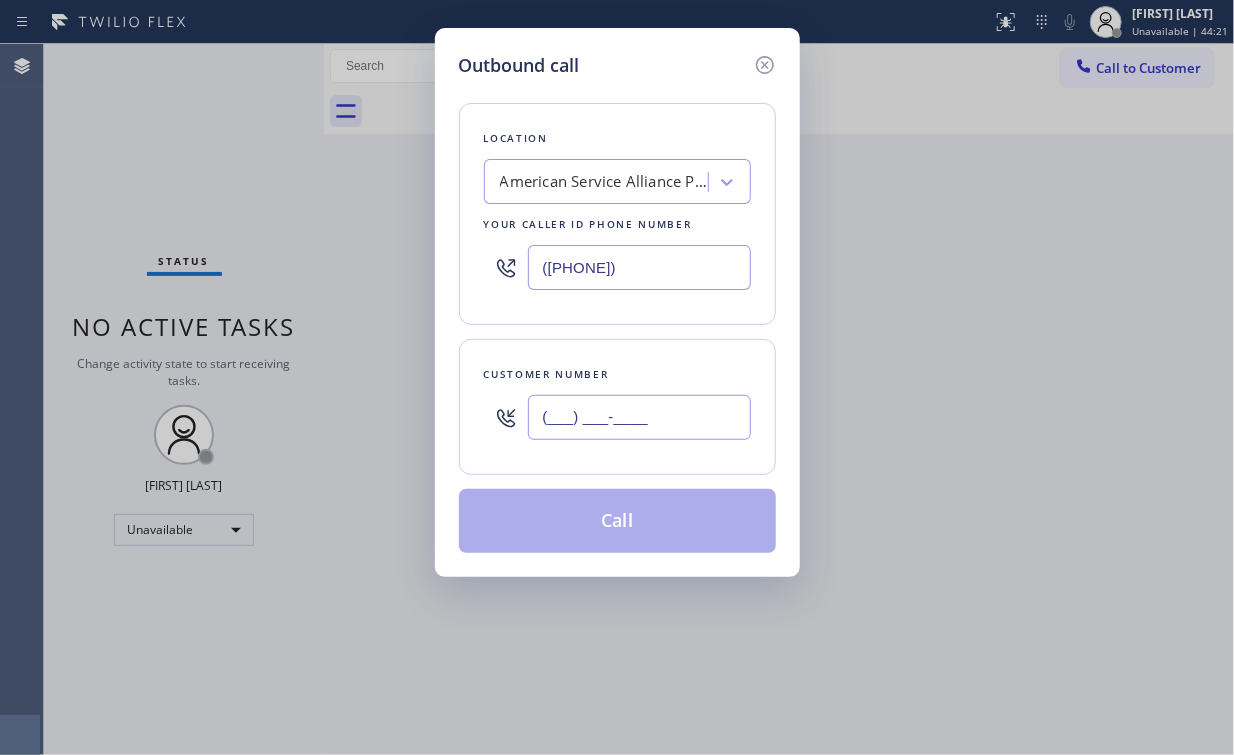 click on "(___) ___-____" at bounding box center (639, 417) 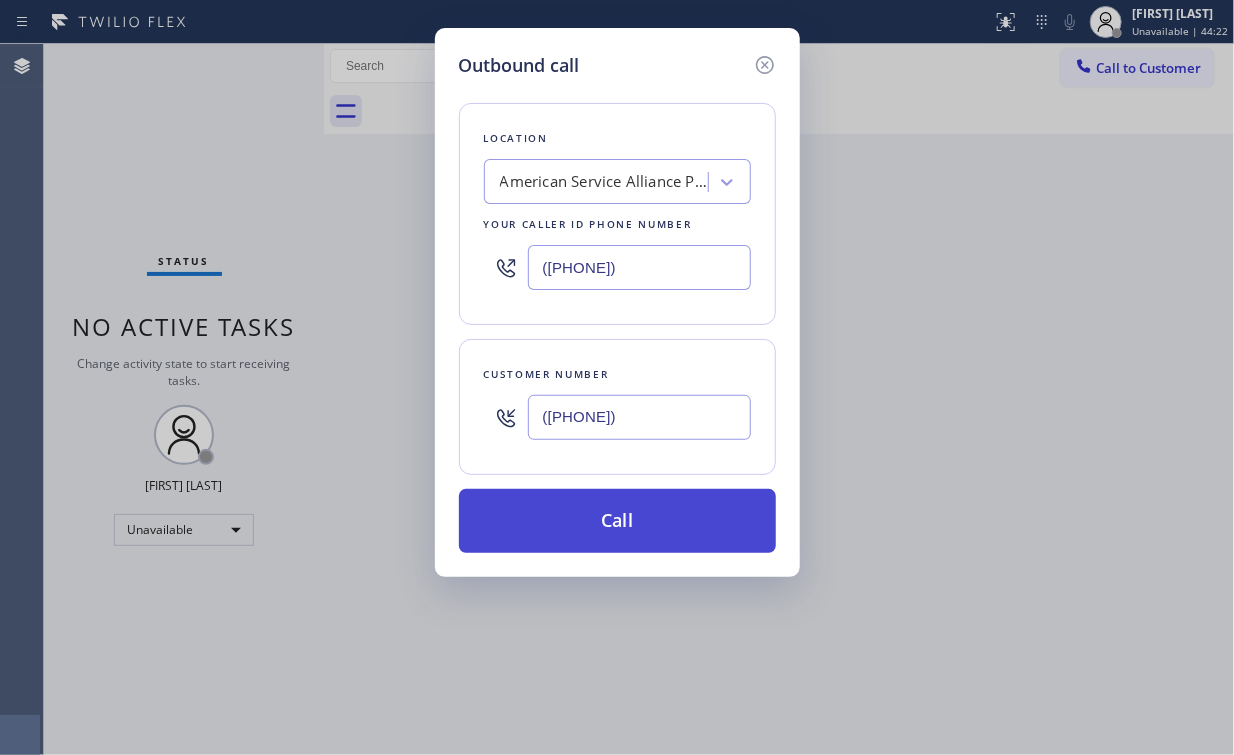 type on "([PHONE])" 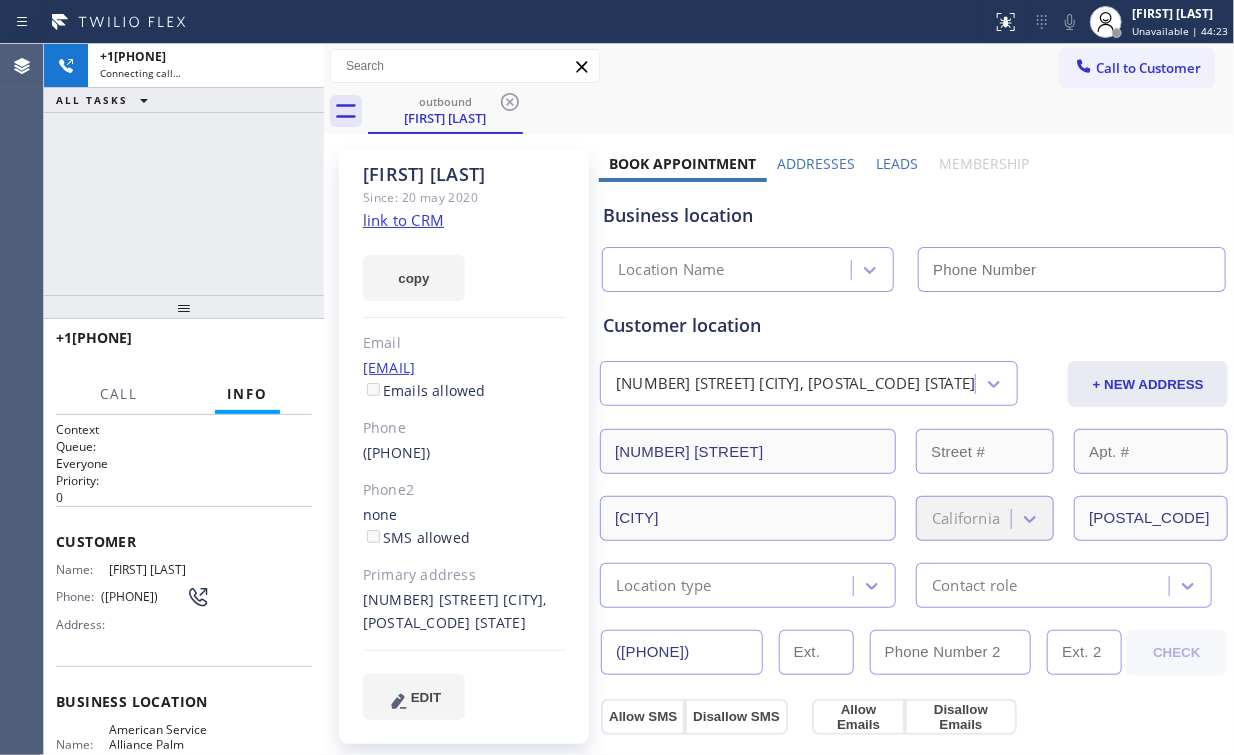 drag, startPoint x: 227, startPoint y: 207, endPoint x: 244, endPoint y: 209, distance: 17.117243 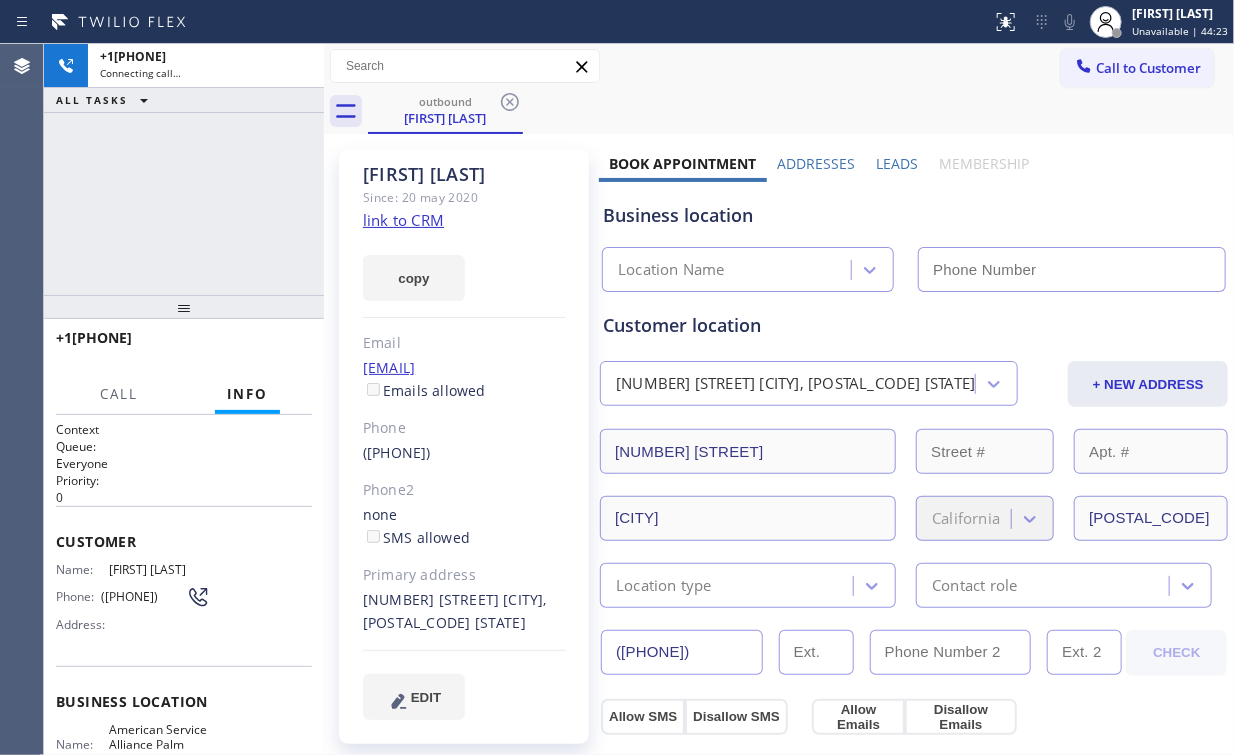 click on "+12094846565 Connecting call… ALL TASKS ALL TASKS ACTIVE TASKS TASKS IN WRAP UP" at bounding box center (184, 169) 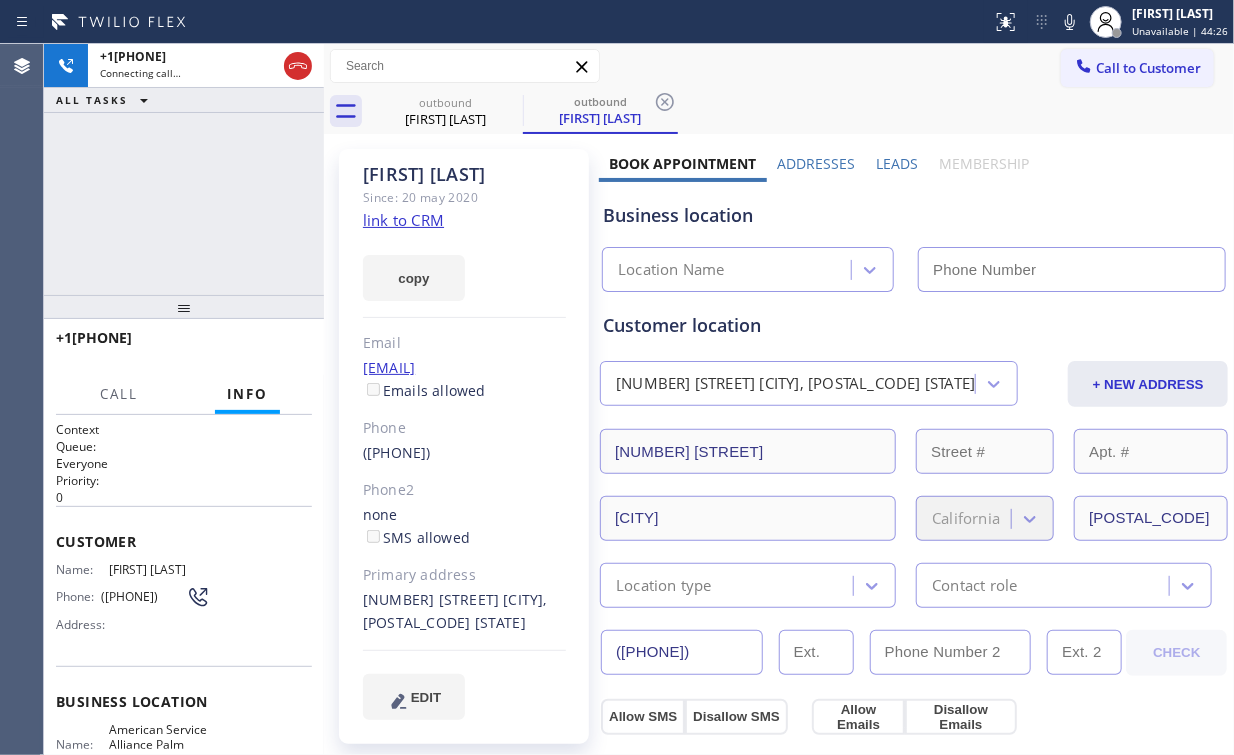 type on "([PHONE])" 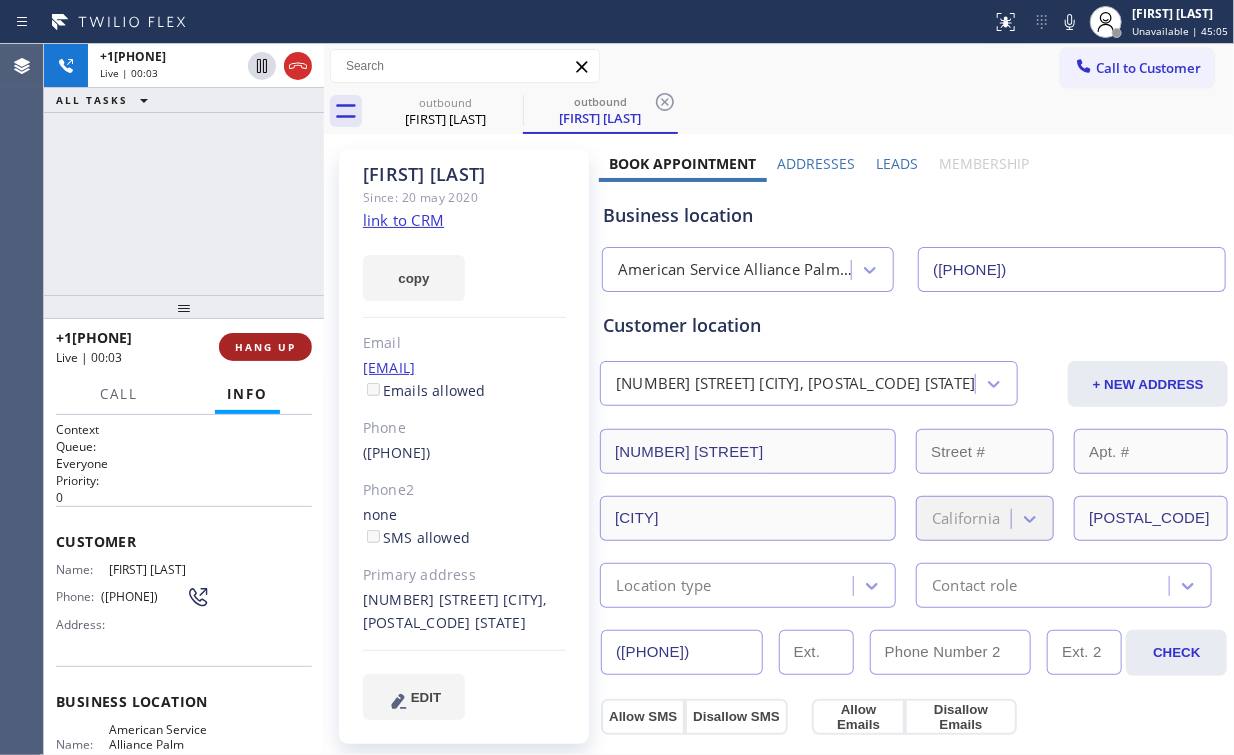 click on "HANG UP" at bounding box center [265, 347] 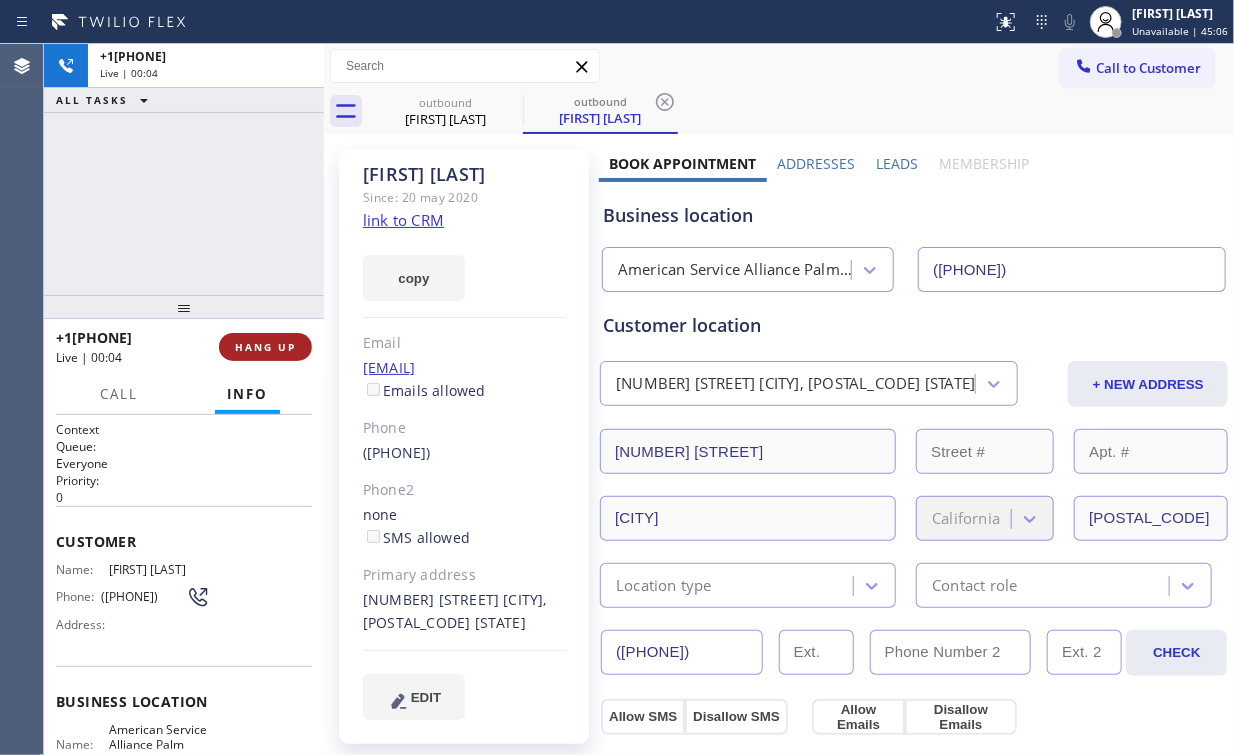 click on "HANG UP" at bounding box center (265, 347) 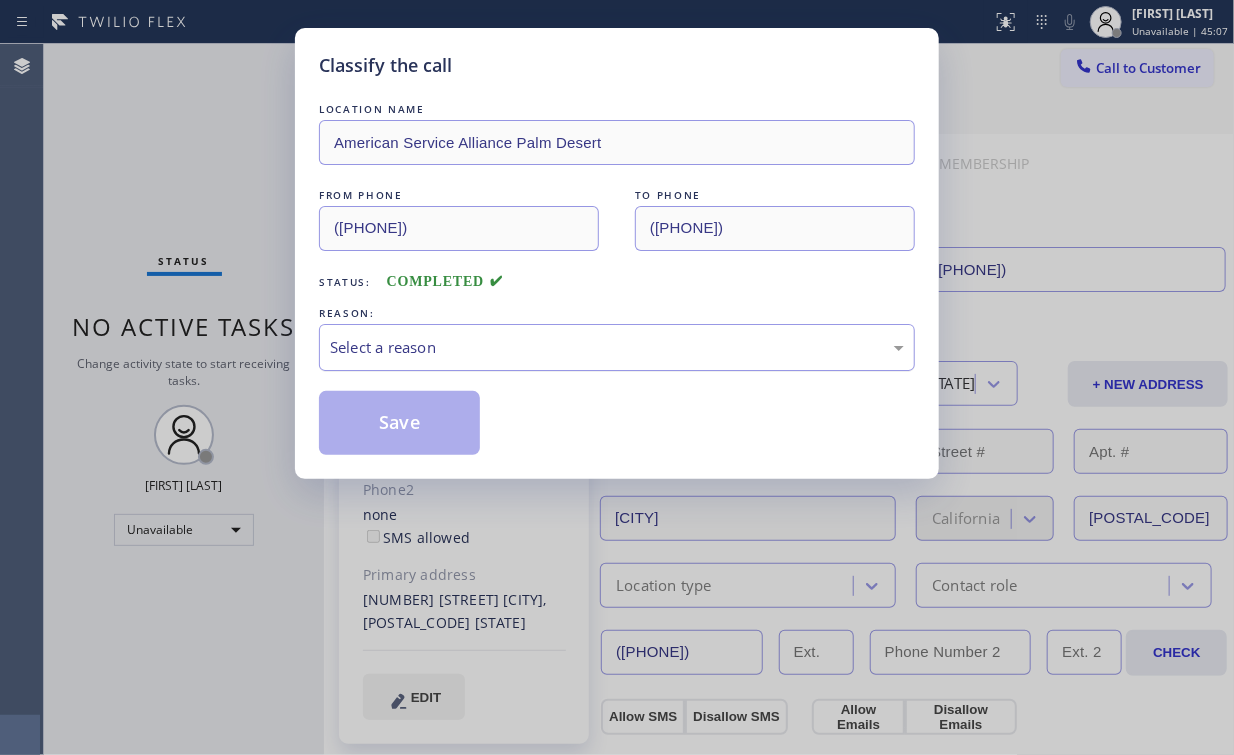 click on "Select a reason" at bounding box center (617, 347) 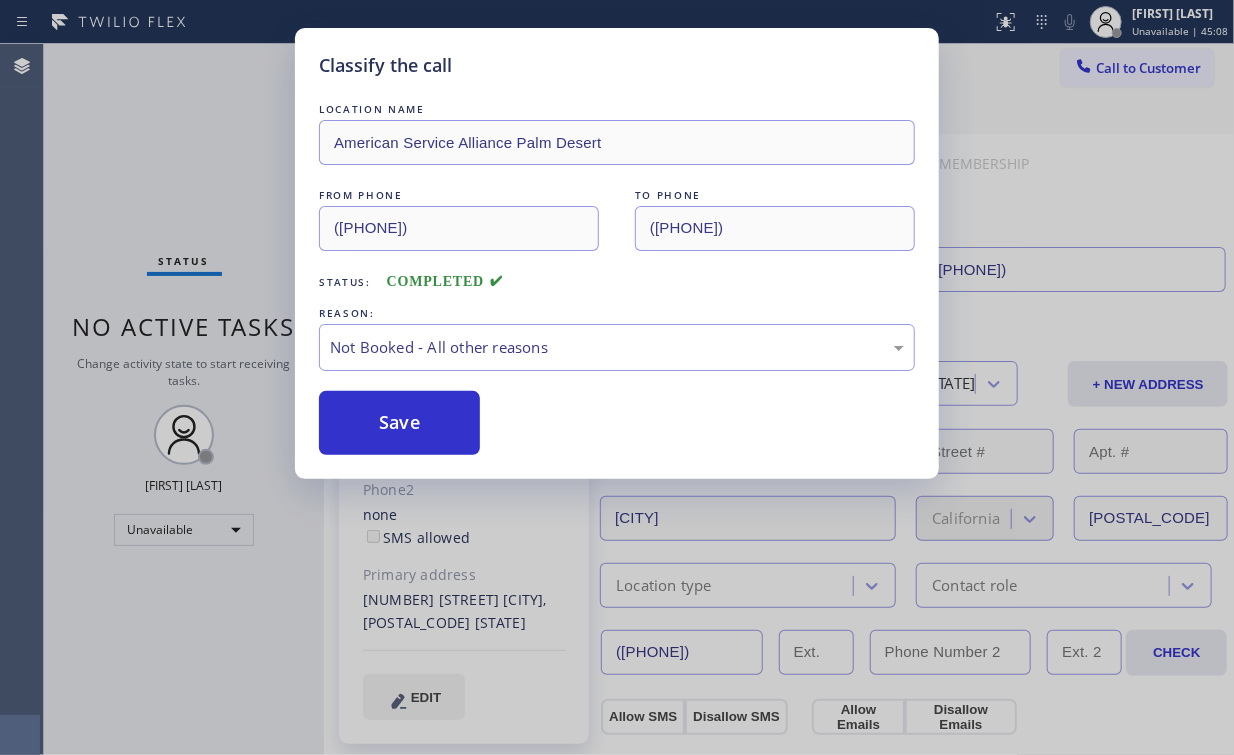 click on "Save" at bounding box center (399, 423) 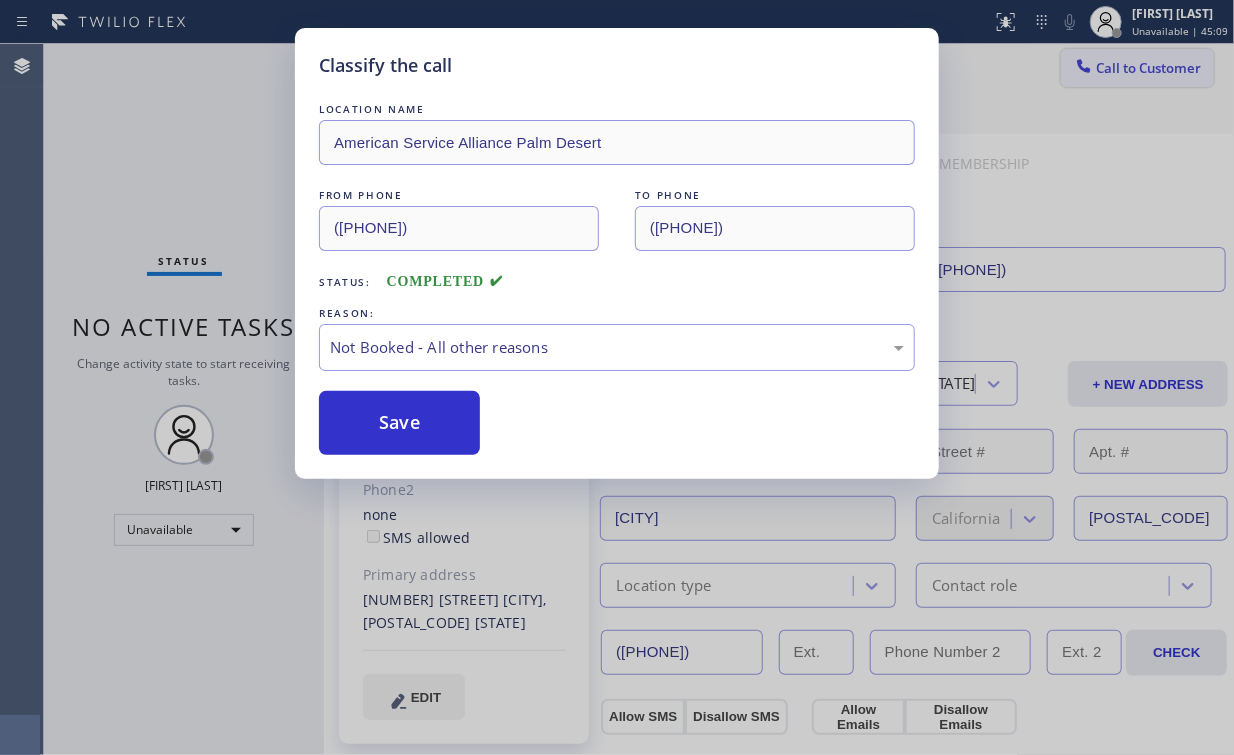 click on "Call to Customer" at bounding box center (1148, 68) 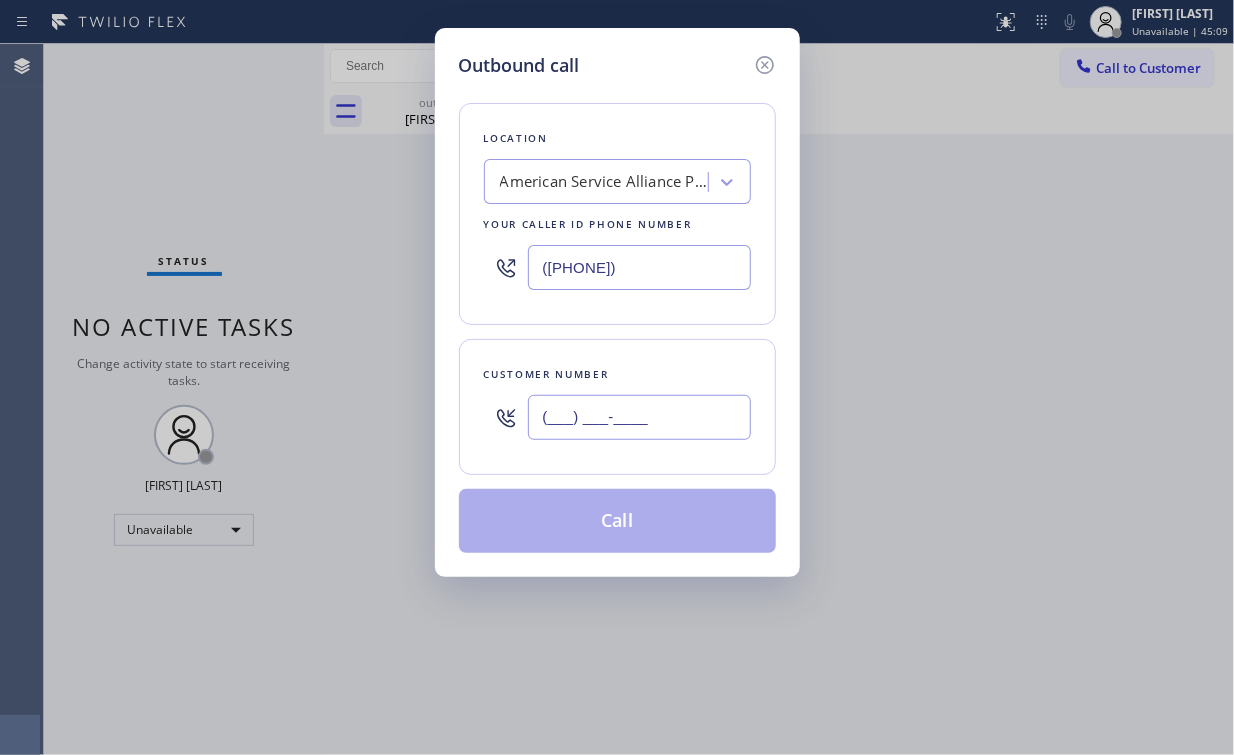 click on "(___) ___-____" at bounding box center [639, 417] 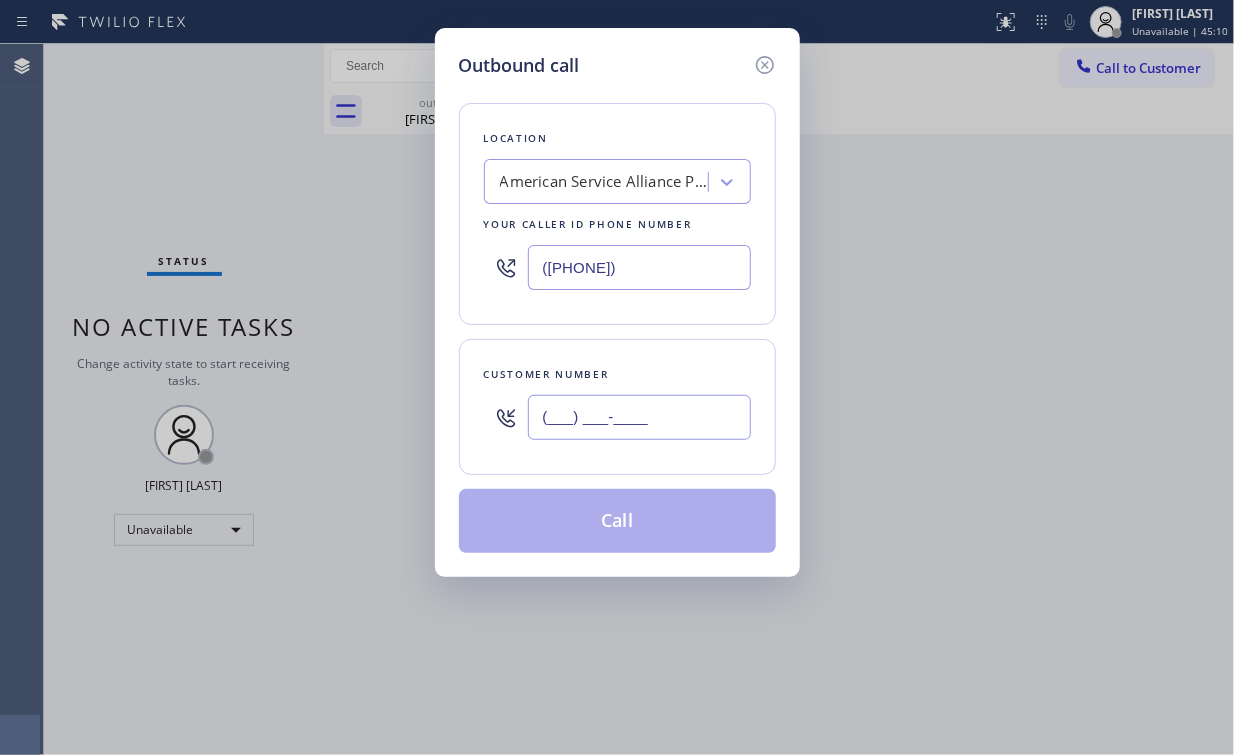 paste on "209) 484-6565" 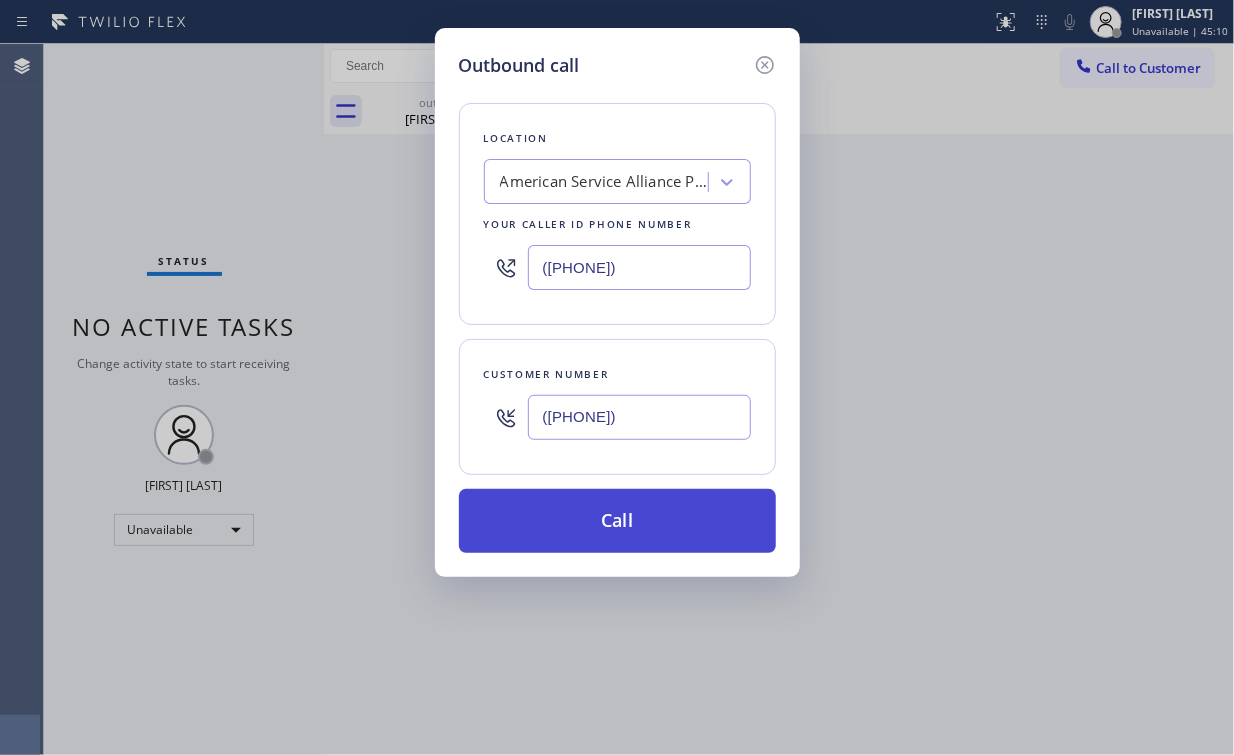 type on "([PHONE])" 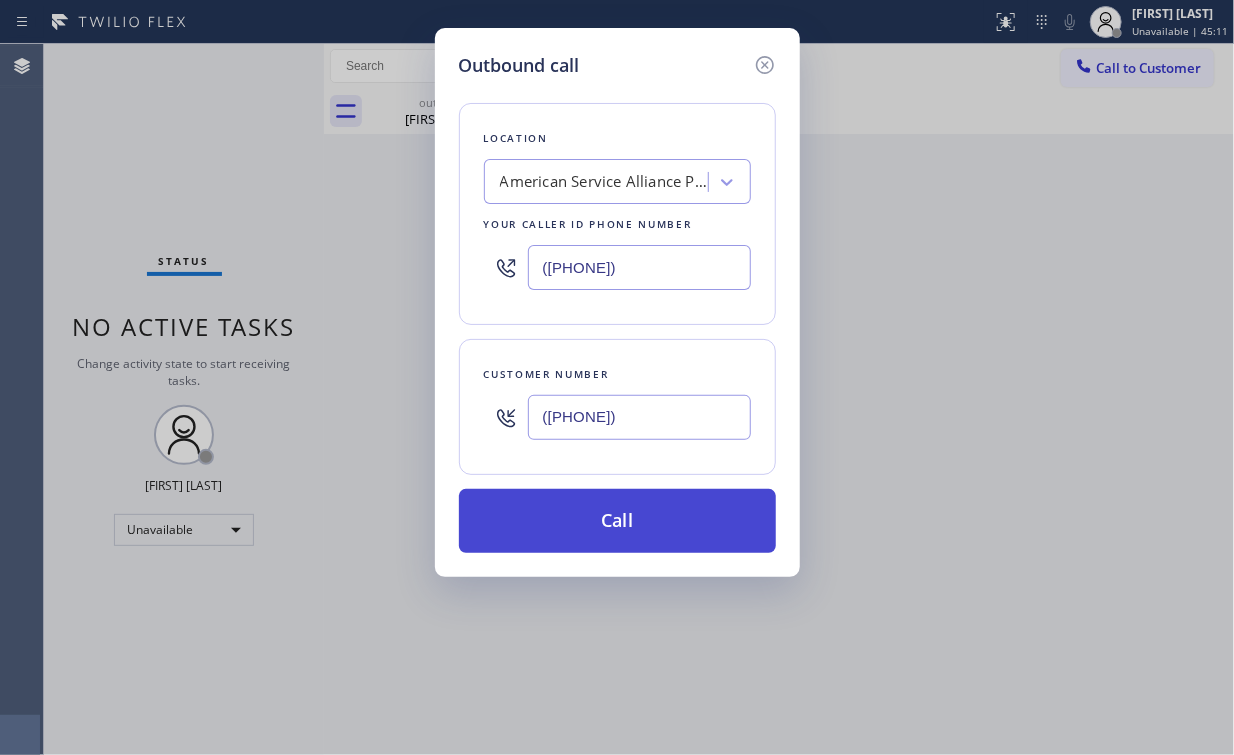 click on "Call" at bounding box center [617, 521] 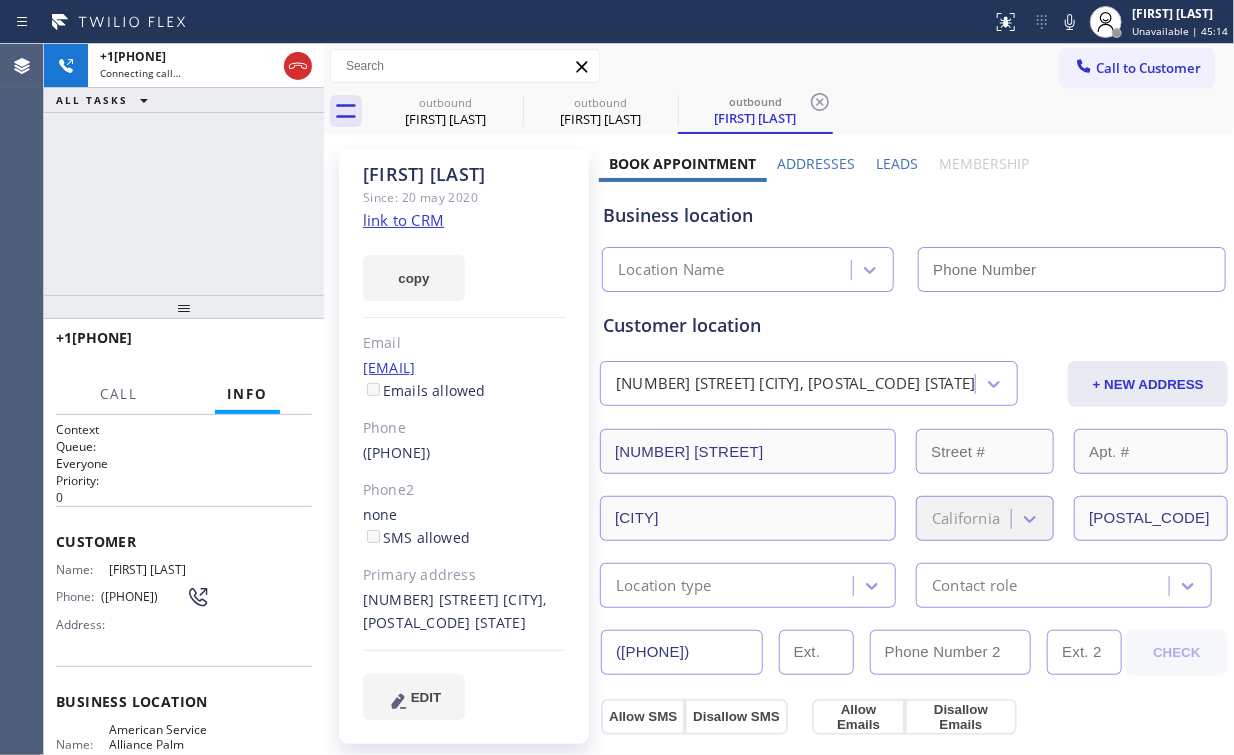 type on "([PHONE])" 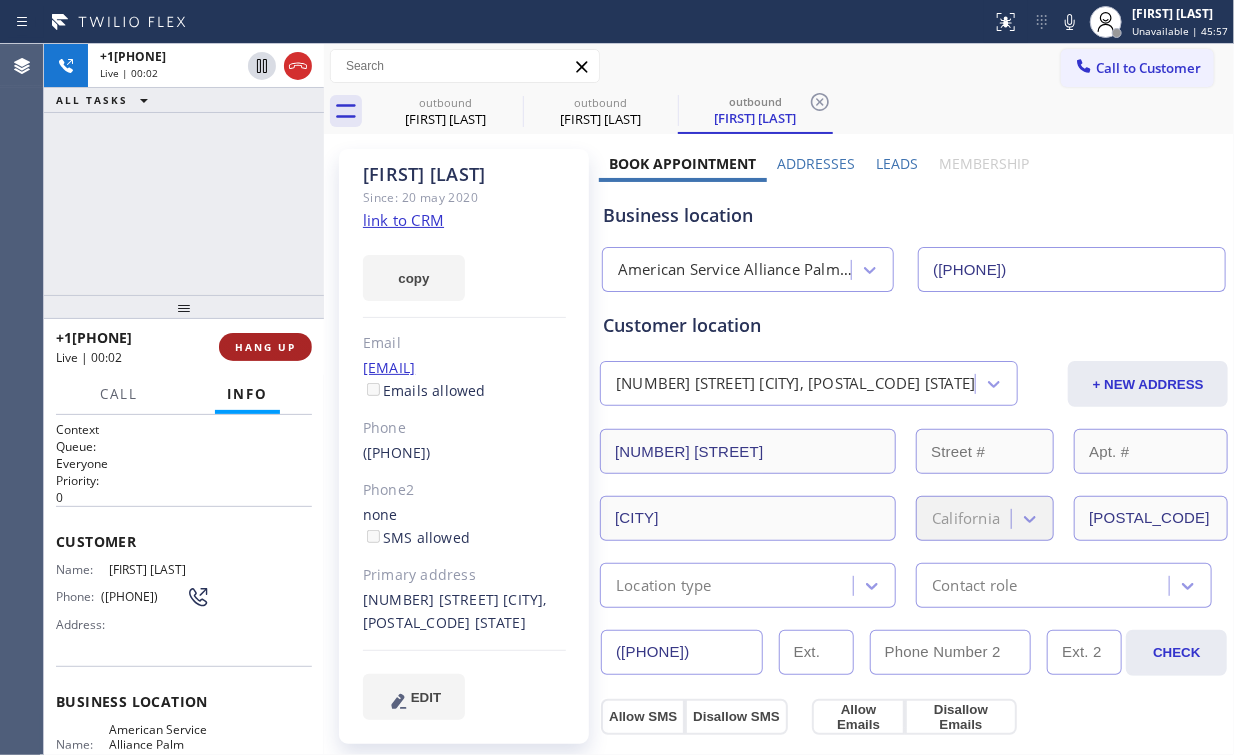 click on "HANG UP" at bounding box center [265, 347] 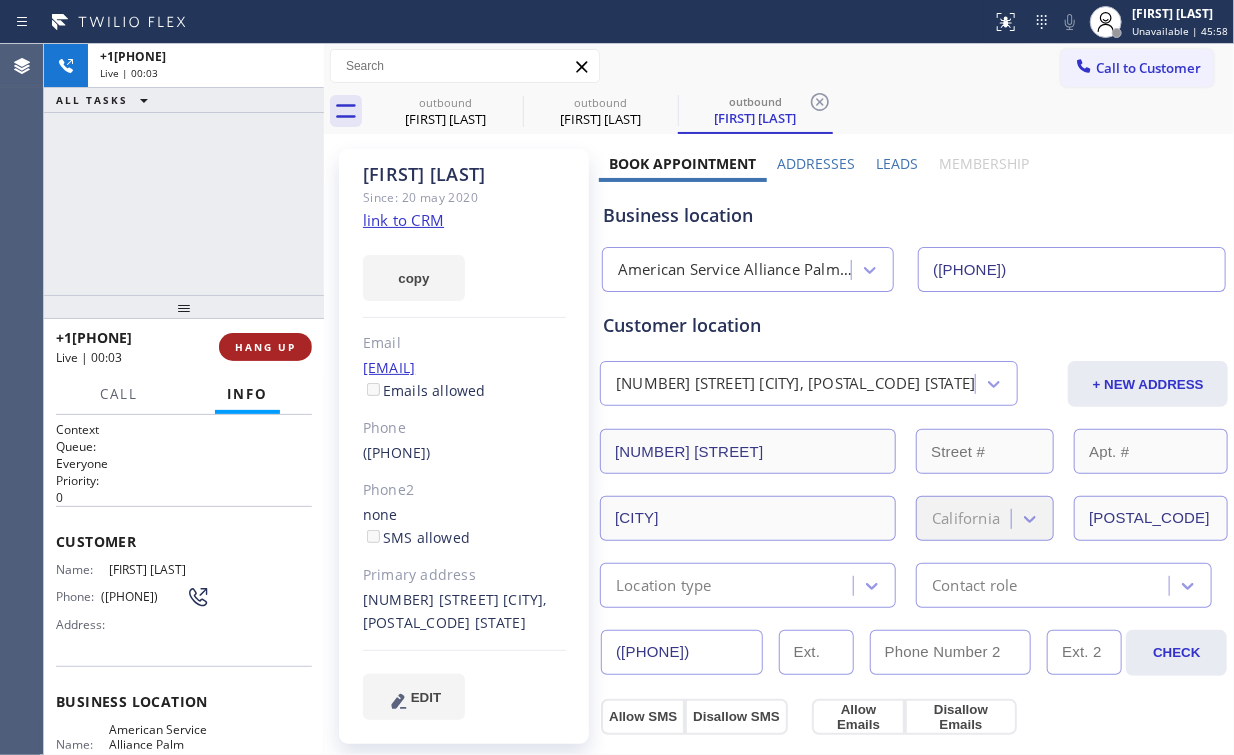 click on "HANG UP" at bounding box center [265, 347] 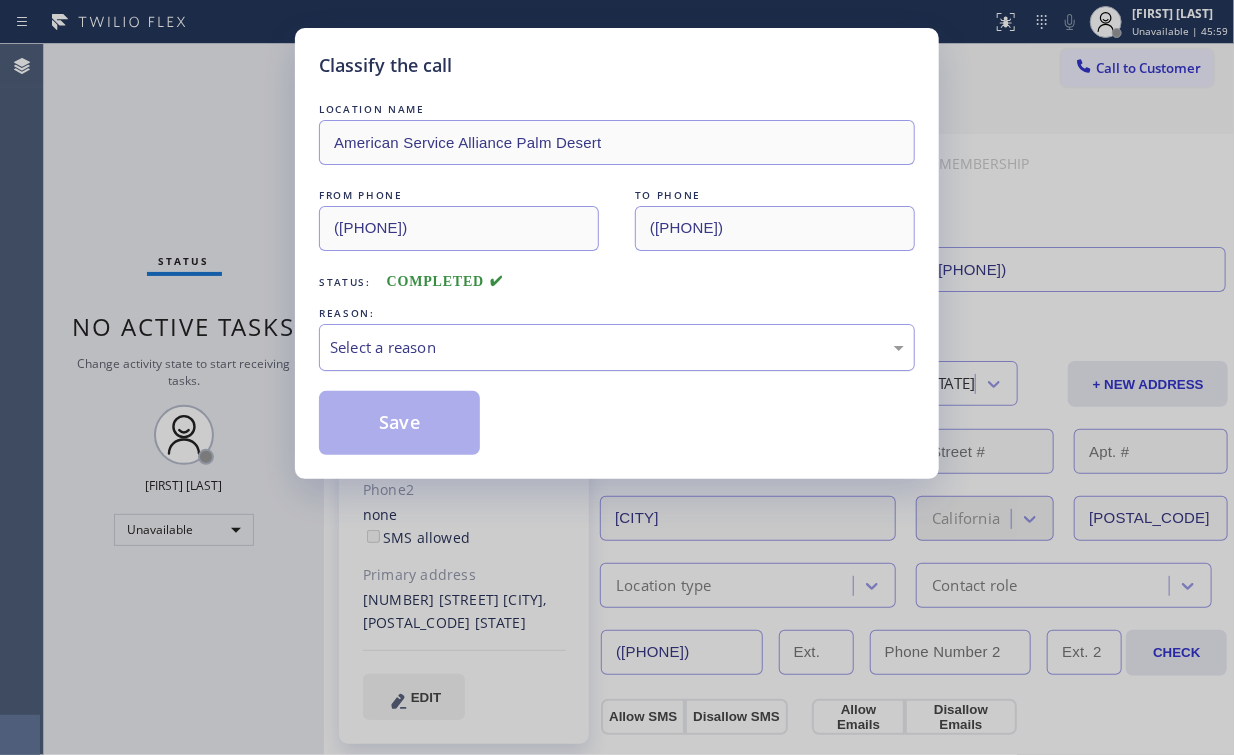 click on "Select a reason" at bounding box center [617, 347] 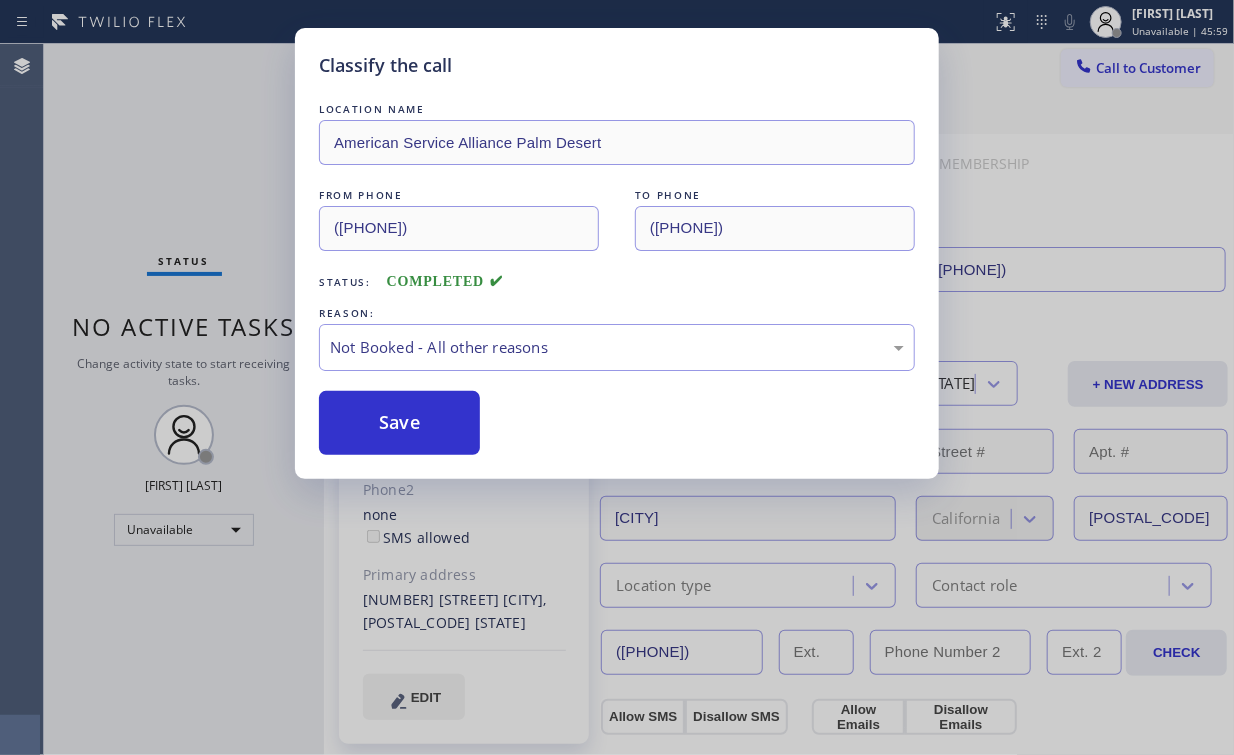 drag, startPoint x: 407, startPoint y: 427, endPoint x: 256, endPoint y: 202, distance: 270.97232 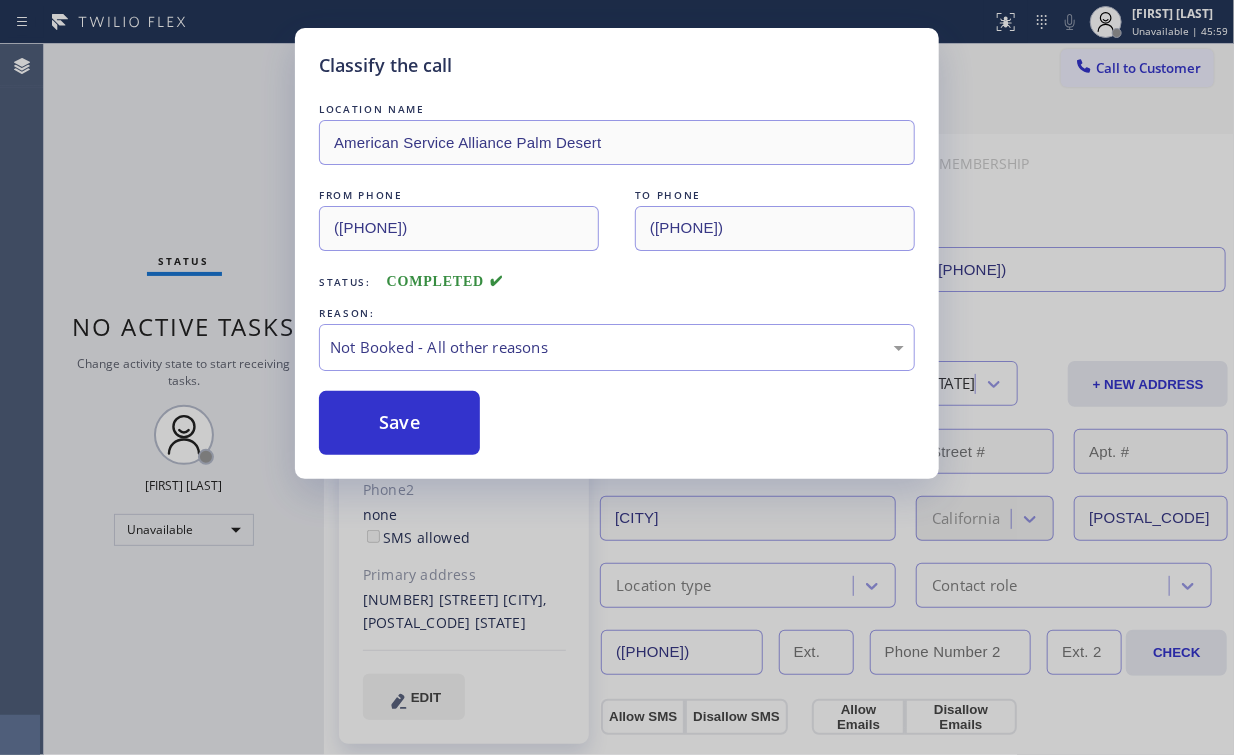 click on "Save" at bounding box center [399, 423] 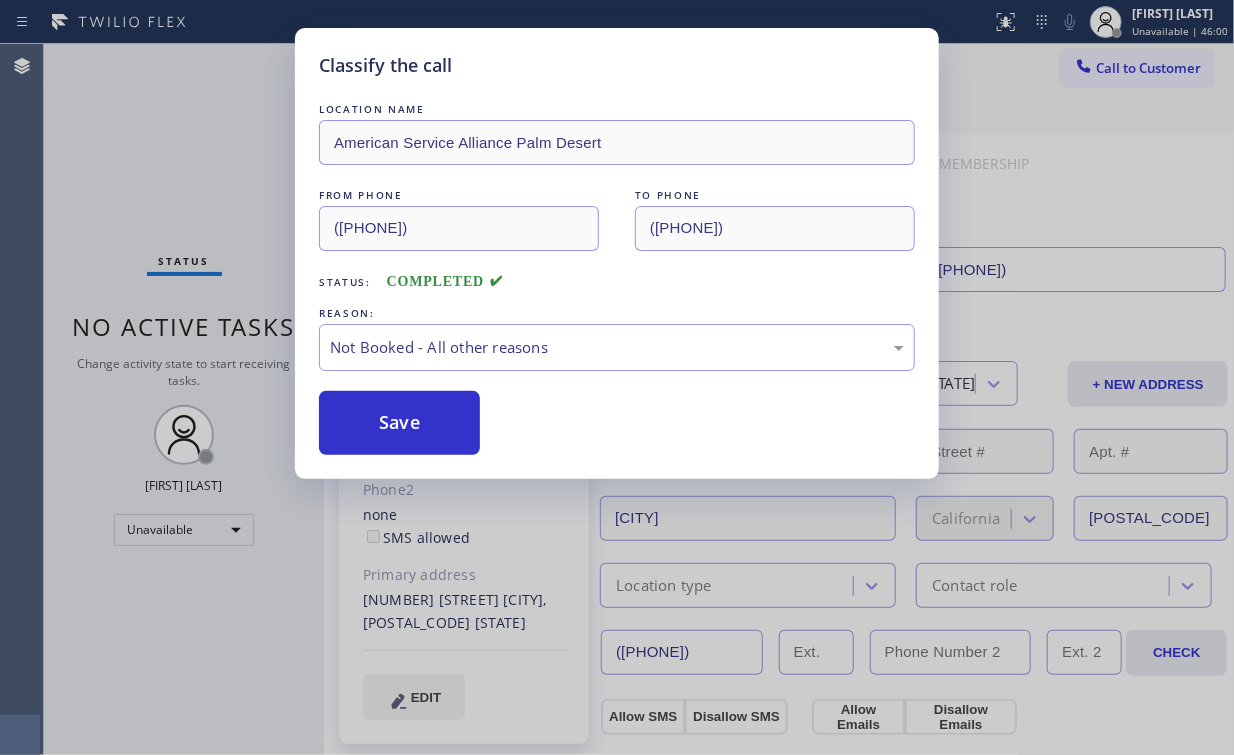 click on "Classify the call LOCATION NAME American Service Alliance Palm Desert FROM PHONE (760) 452-3737 TO PHONE (209) 484-6565 Status: COMPLETED REASON: Not Booked - All other reasons Save" at bounding box center (617, 377) 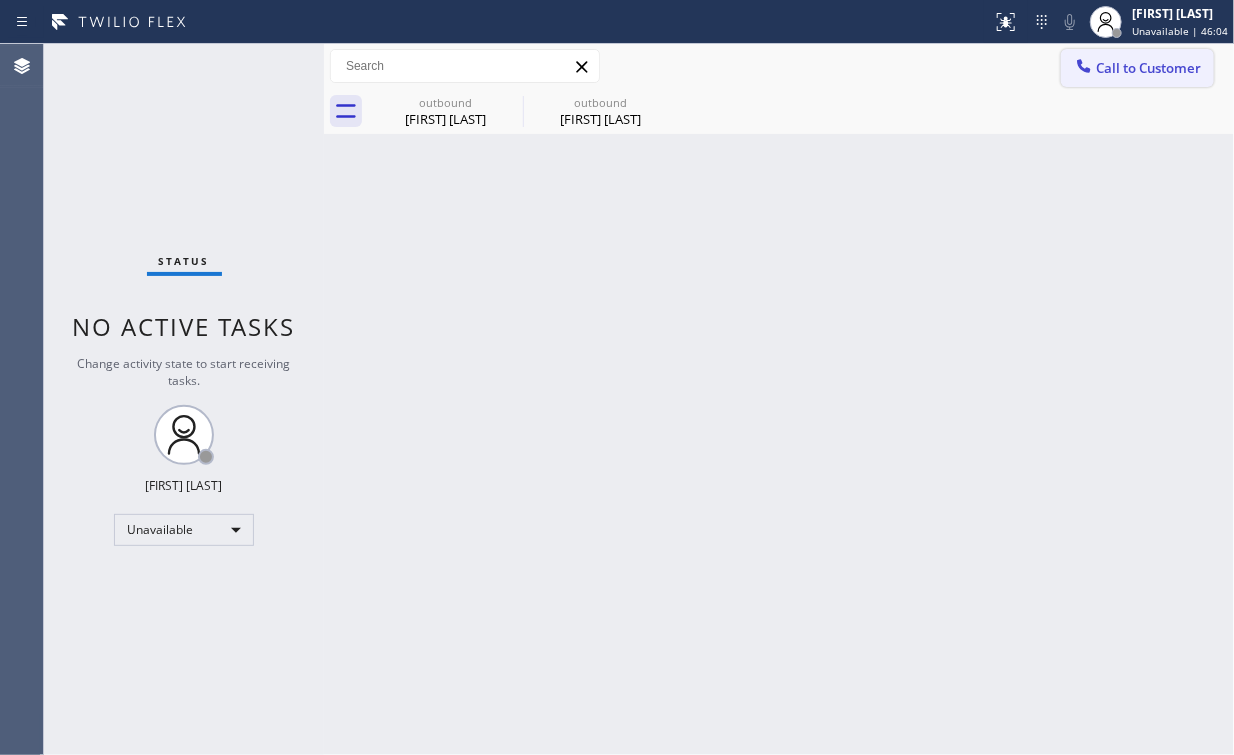 click 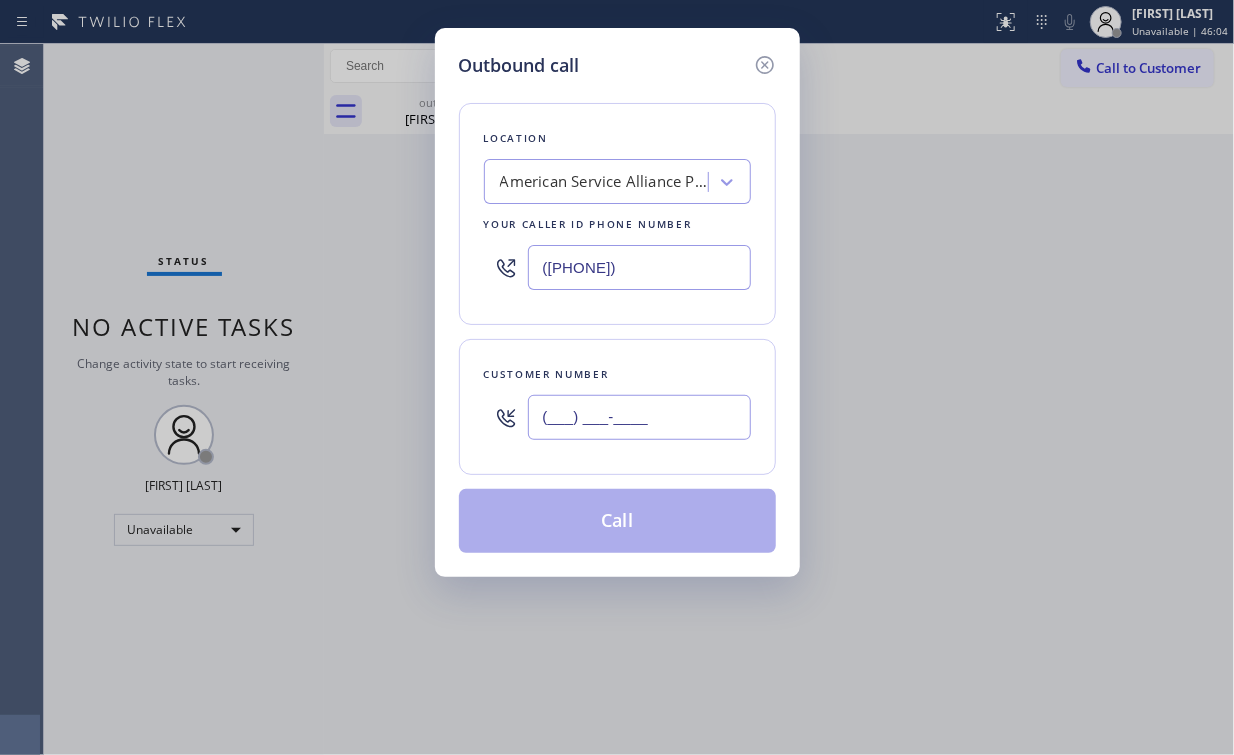 click on "(___) ___-____" at bounding box center [639, 417] 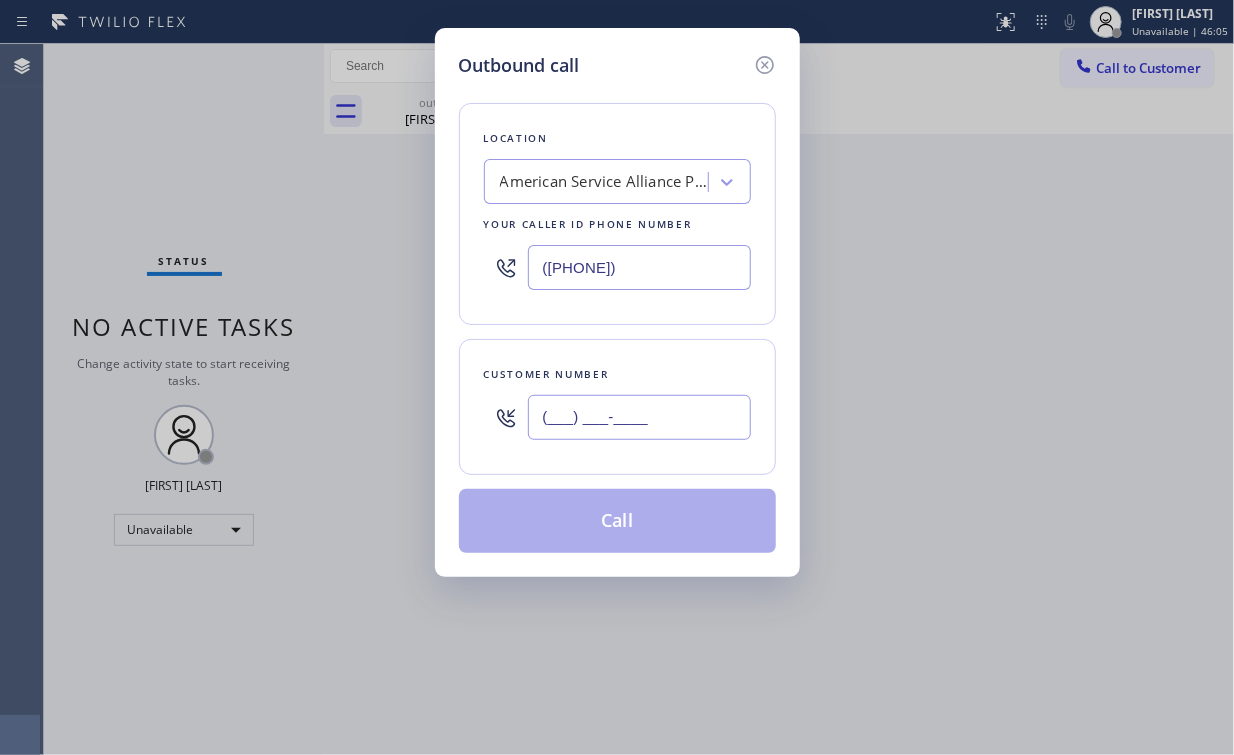 paste on "760) 898-1714" 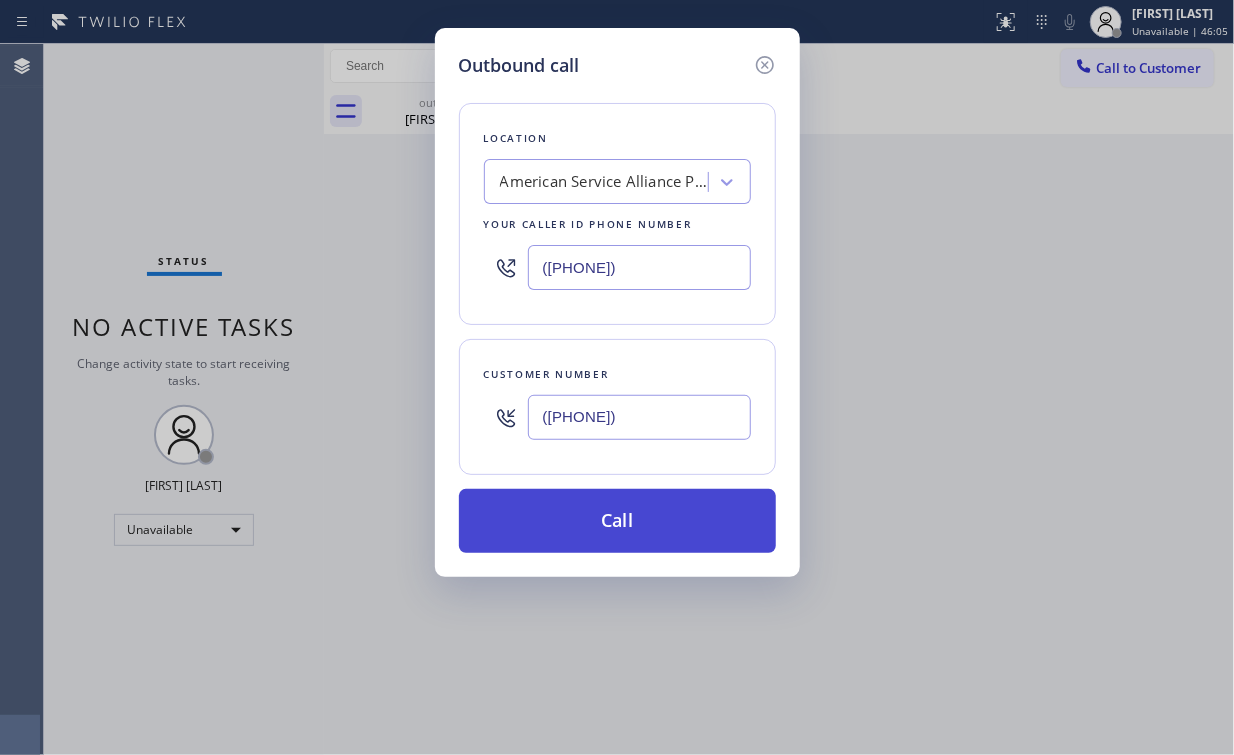 type on "([PHONE])" 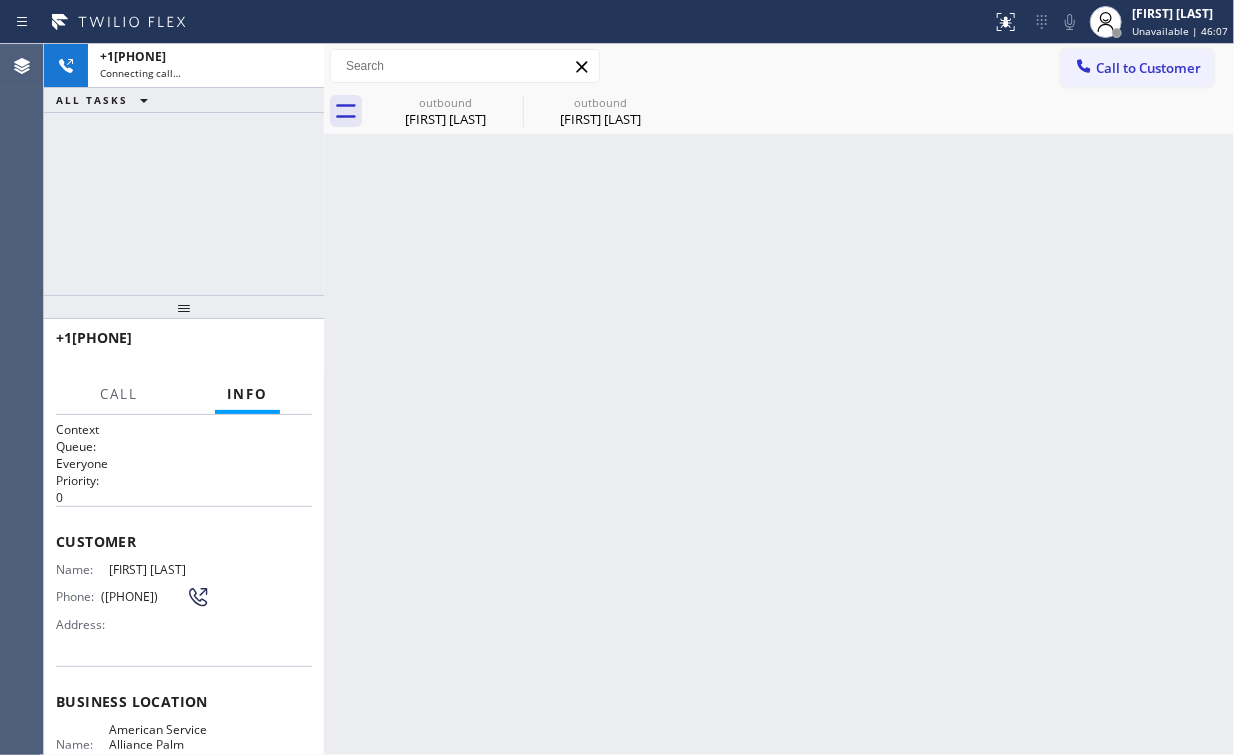 click on "+17608981714 Connecting call… ALL TASKS ALL TASKS ACTIVE TASKS TASKS IN WRAP UP" at bounding box center (184, 169) 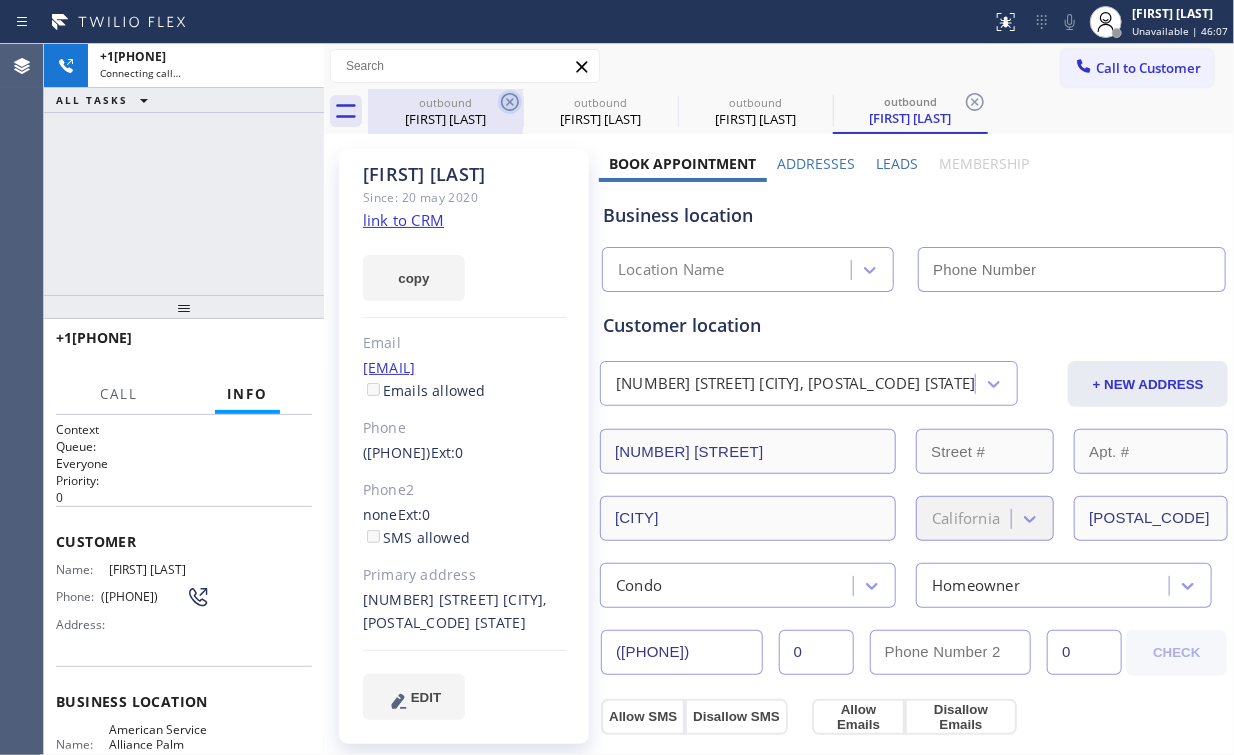 click on "Daniel  Williams" at bounding box center (445, 119) 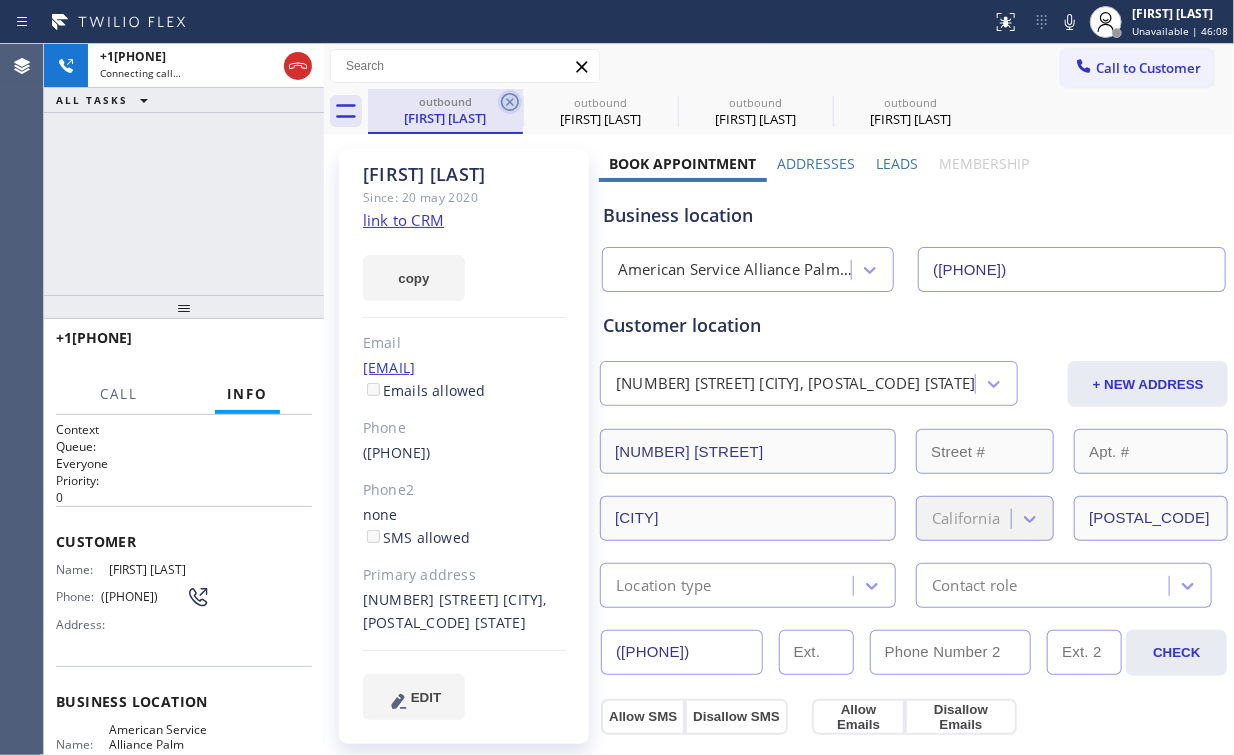 click 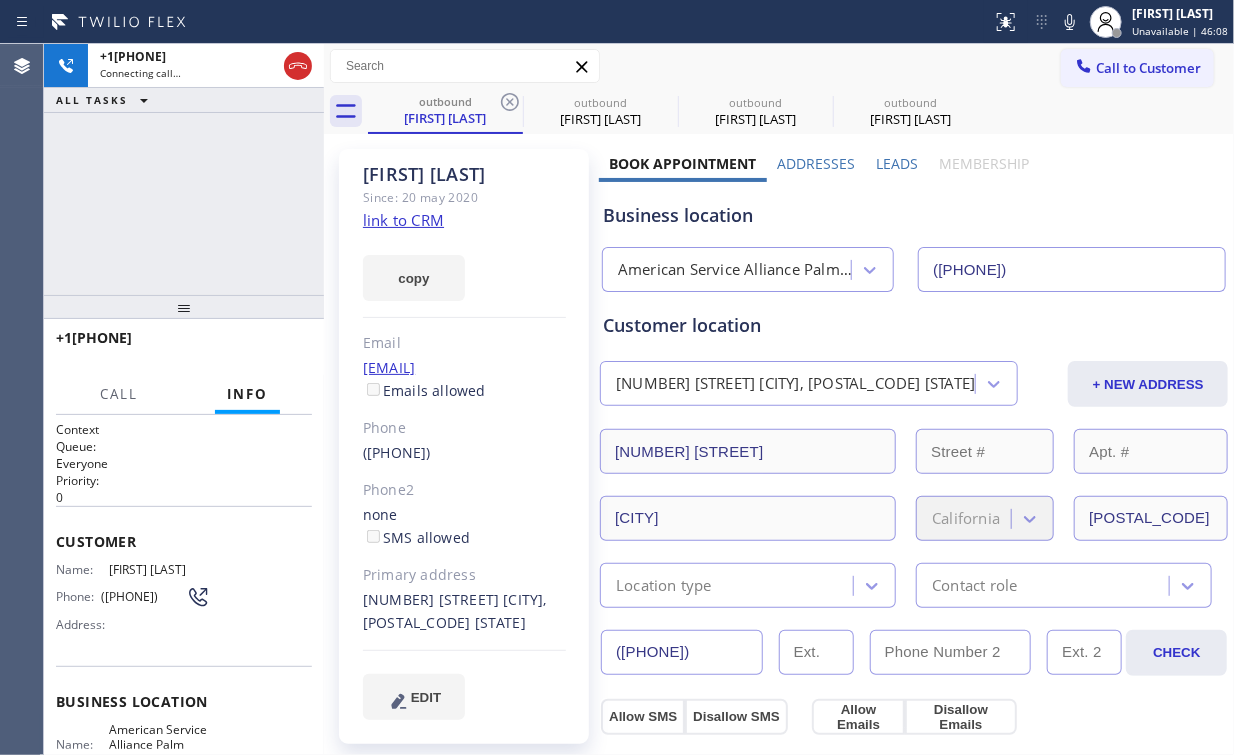 drag, startPoint x: 509, startPoint y: 100, endPoint x: 303, endPoint y: 189, distance: 224.40366 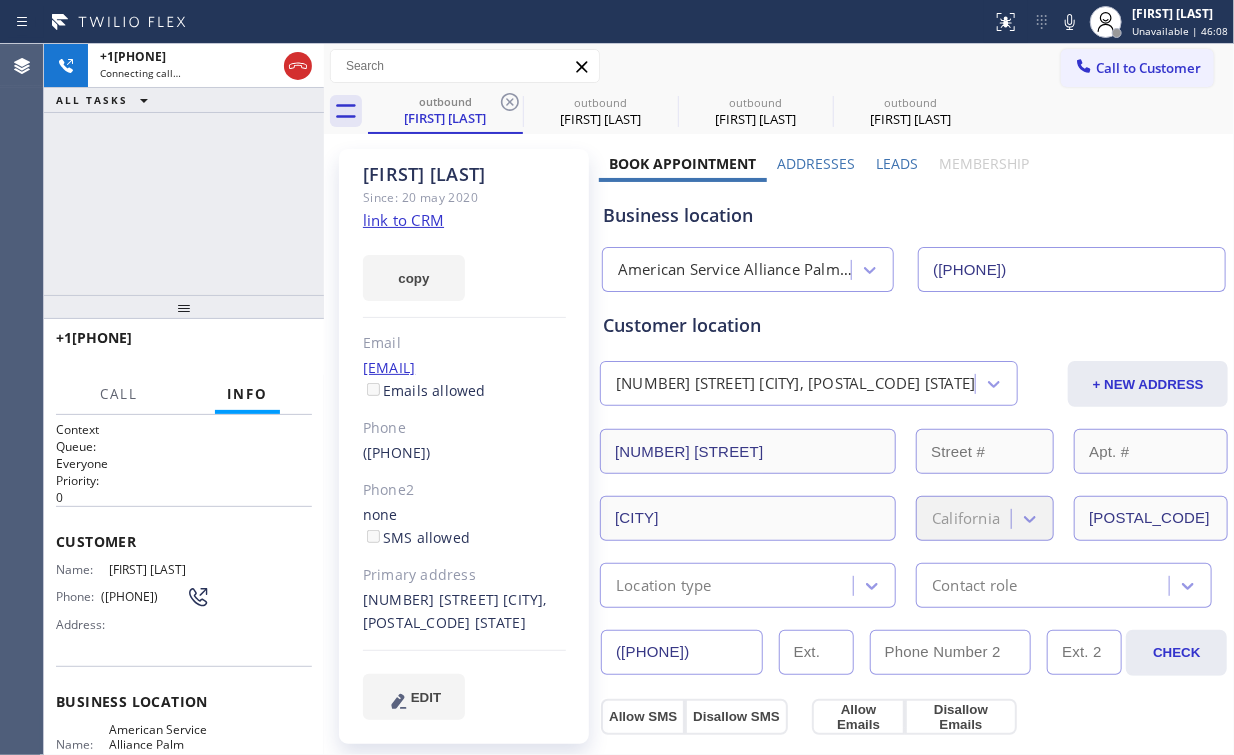 click 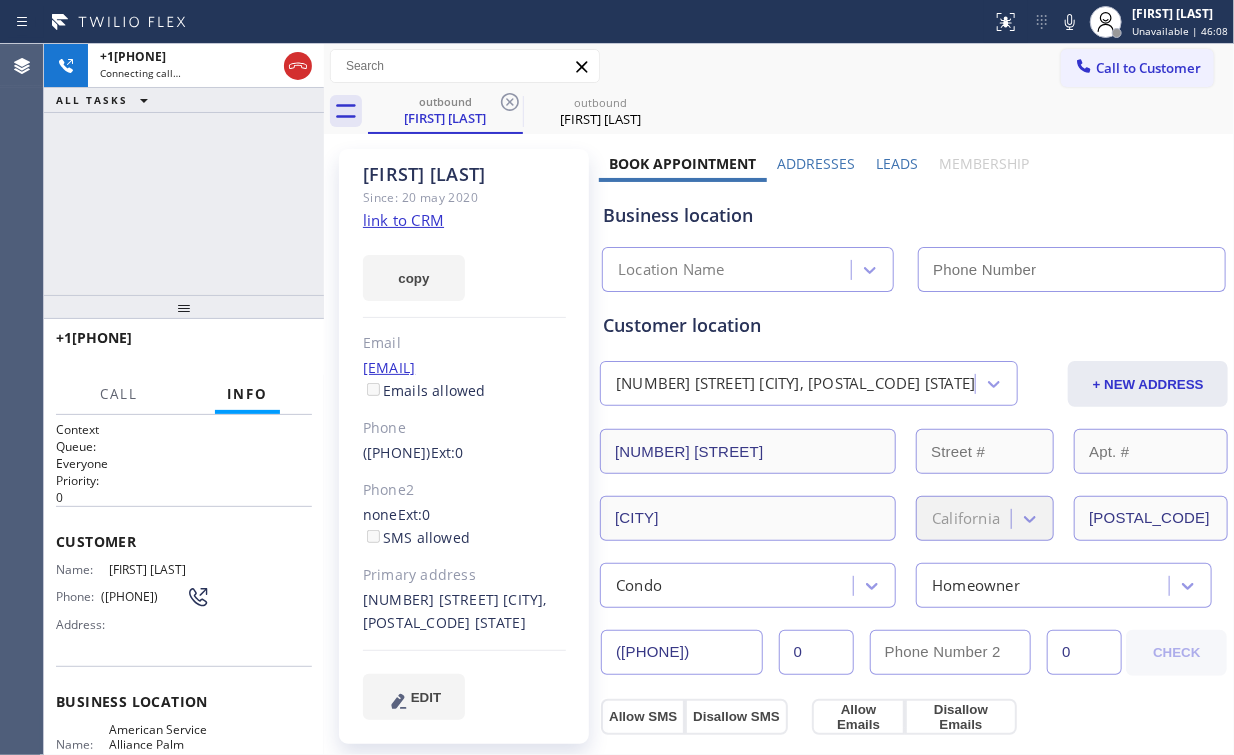 click on "+17608981714 Connecting call… ALL TASKS ALL TASKS ACTIVE TASKS TASKS IN WRAP UP" at bounding box center (184, 169) 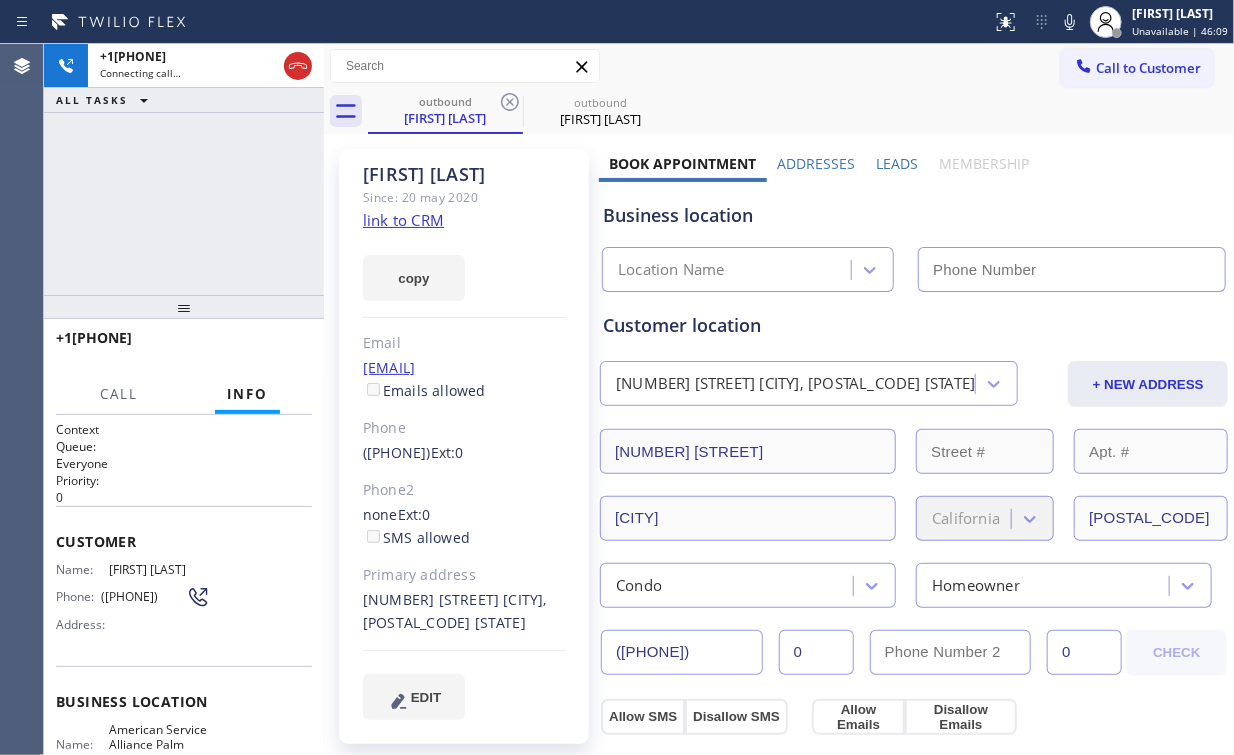 type on "([PHONE])" 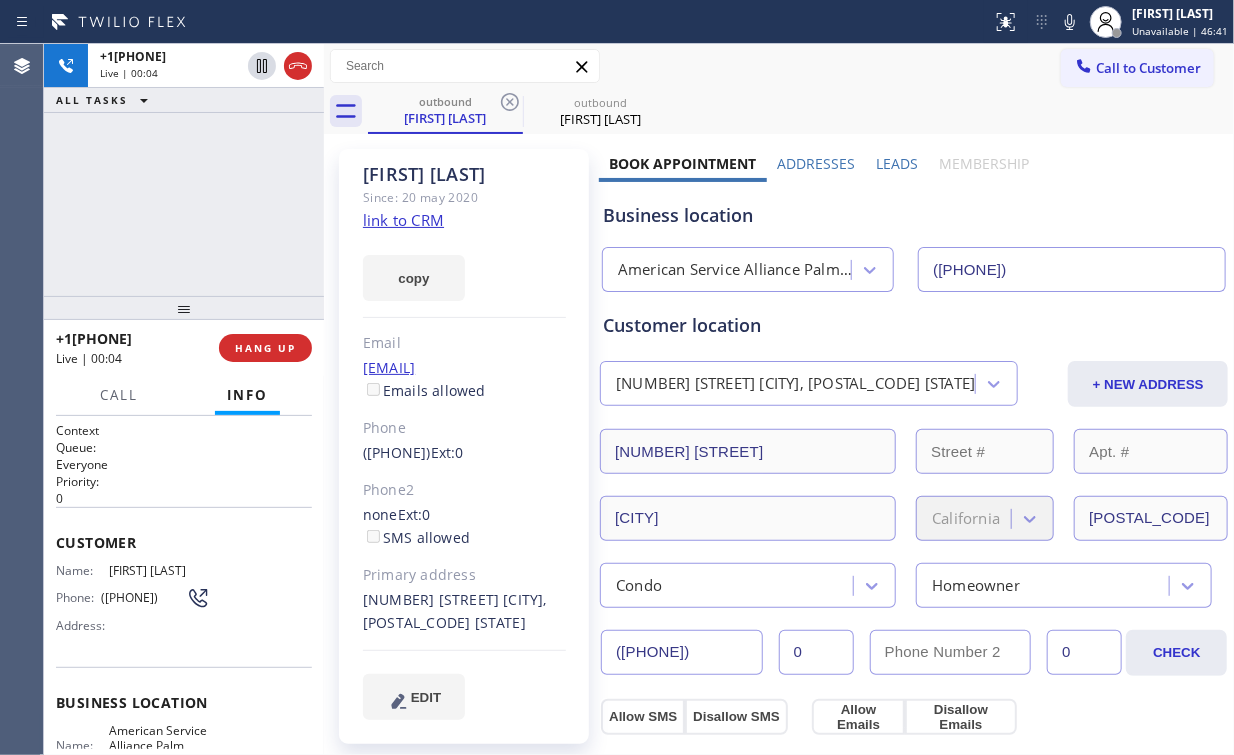 click at bounding box center (184, 308) 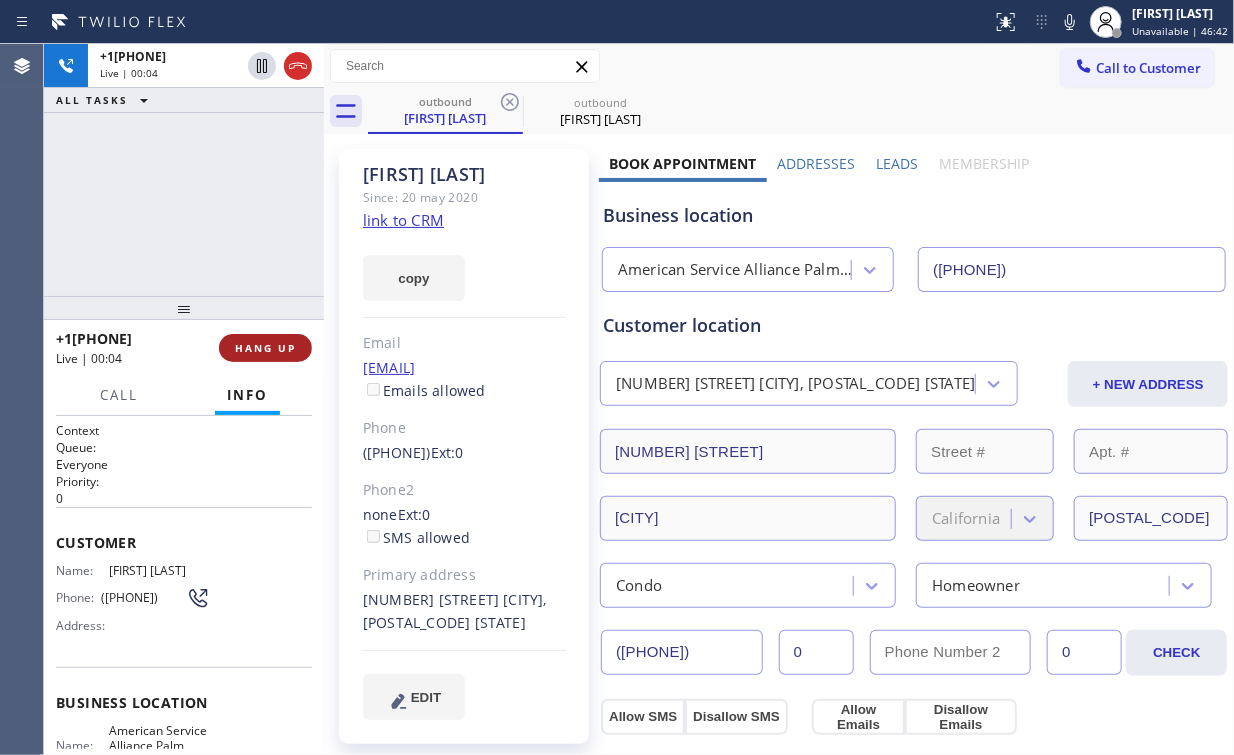 click on "HANG UP" at bounding box center [265, 348] 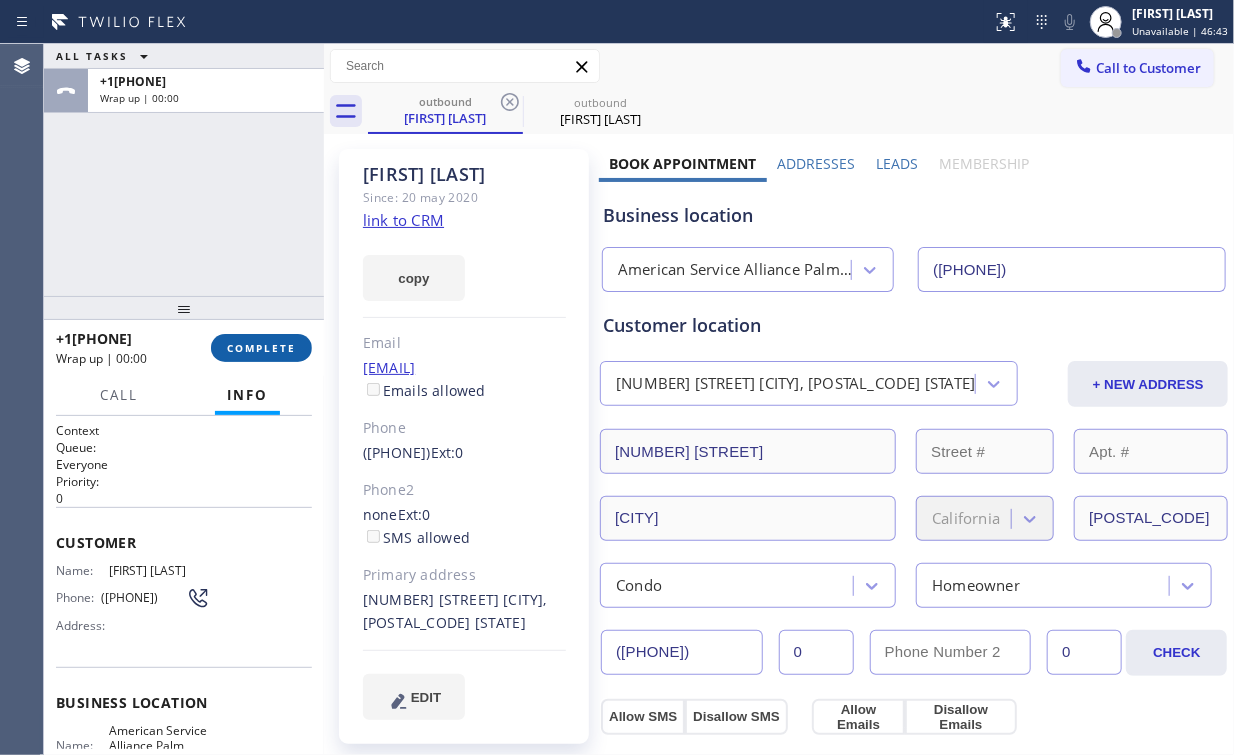 click on "COMPLETE" at bounding box center [261, 348] 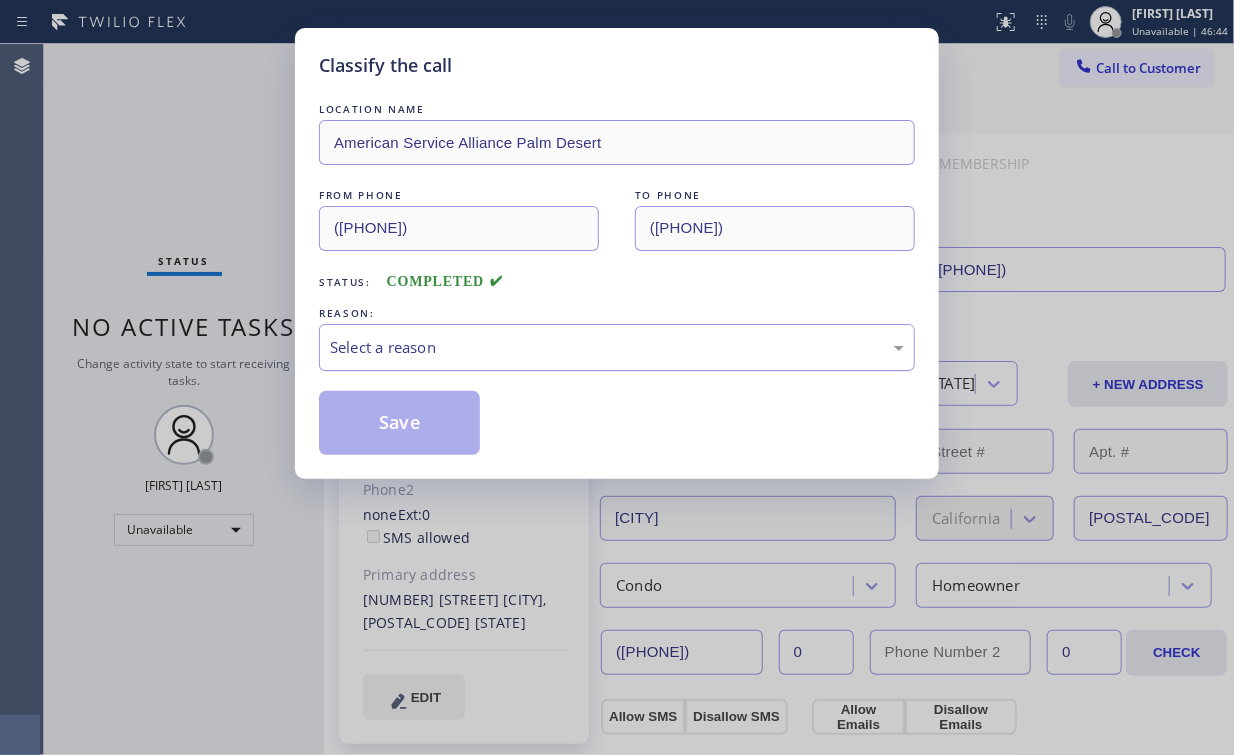 click on "Select a reason" at bounding box center [617, 347] 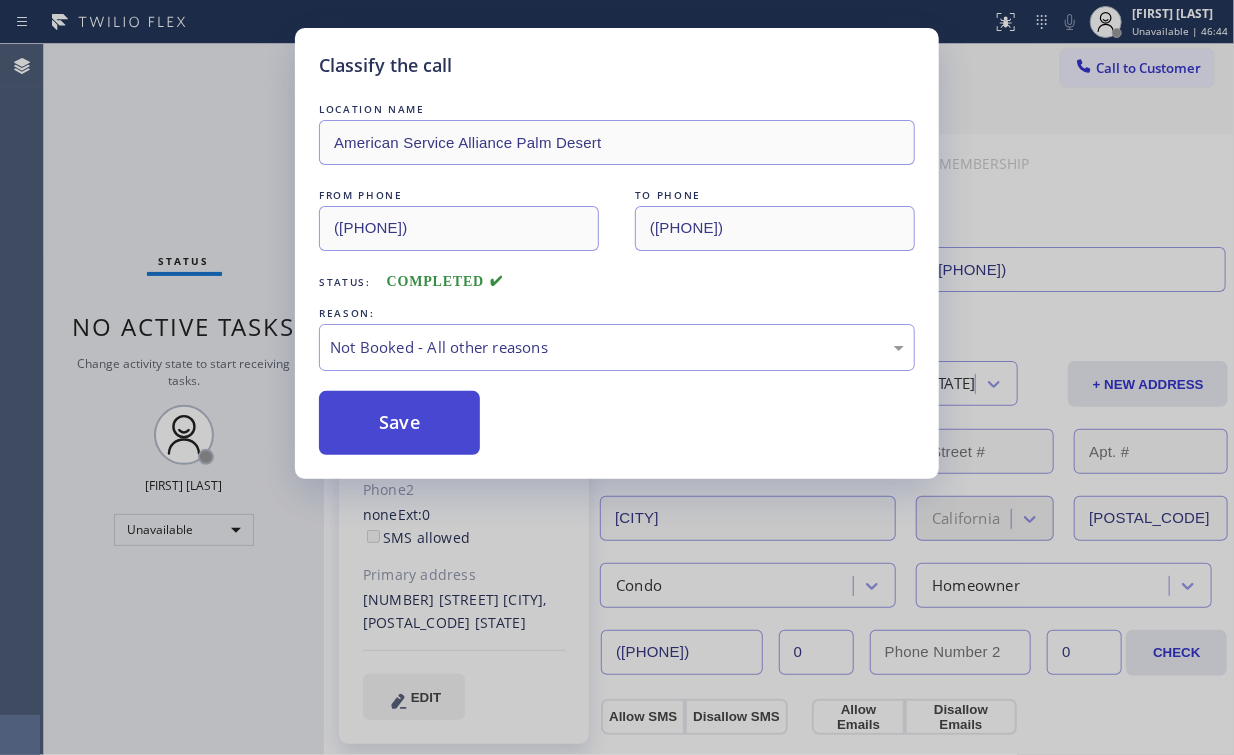 click on "Save" at bounding box center [399, 423] 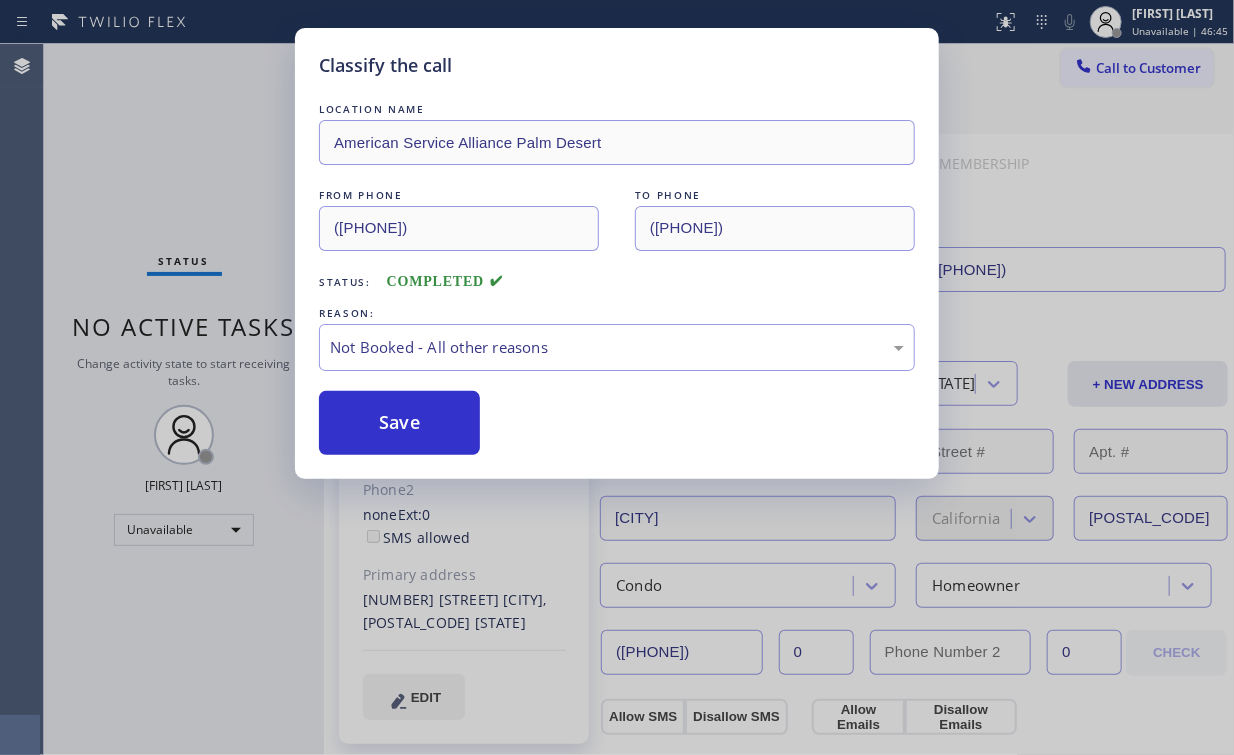 drag, startPoint x: 172, startPoint y: 186, endPoint x: 160, endPoint y: 152, distance: 36.05551 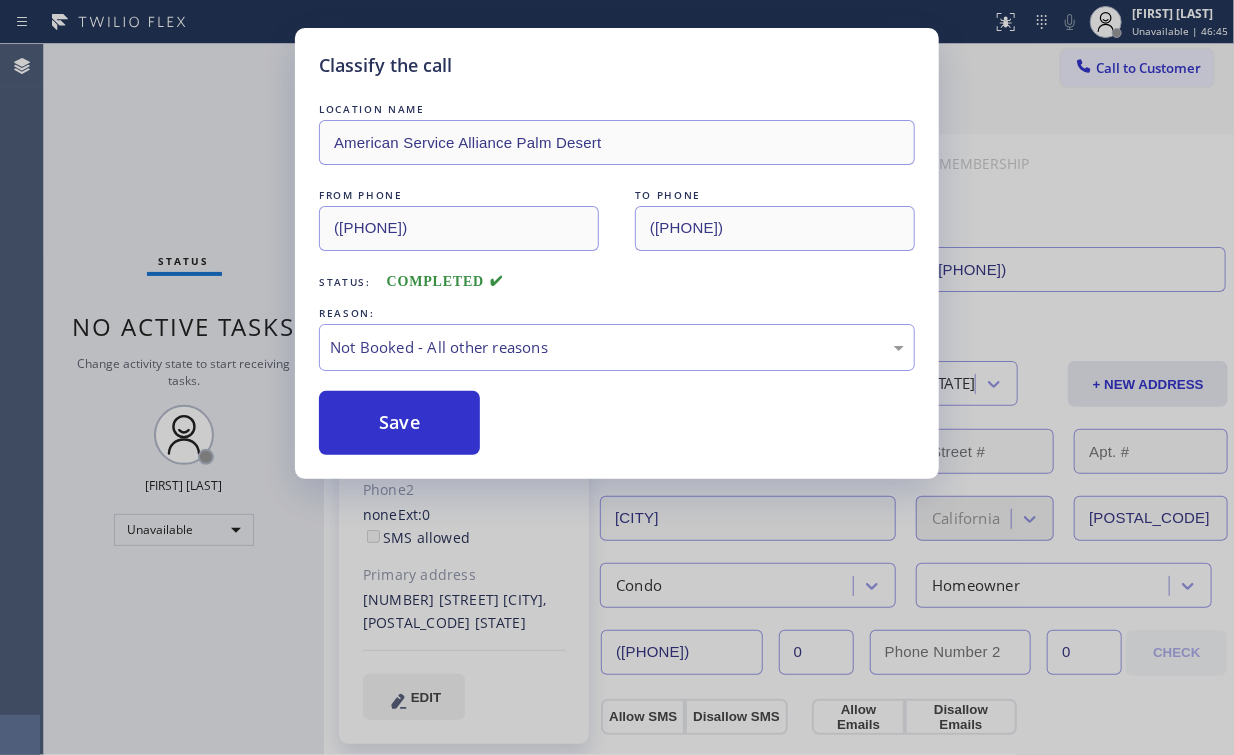 click on "Classify the call LOCATION NAME American Service Alliance Palm Desert FROM PHONE (760) 452-3737 TO PHONE (760) 898-1714 Status: COMPLETED REASON: Not Booked - All other reasons Save" at bounding box center (617, 377) 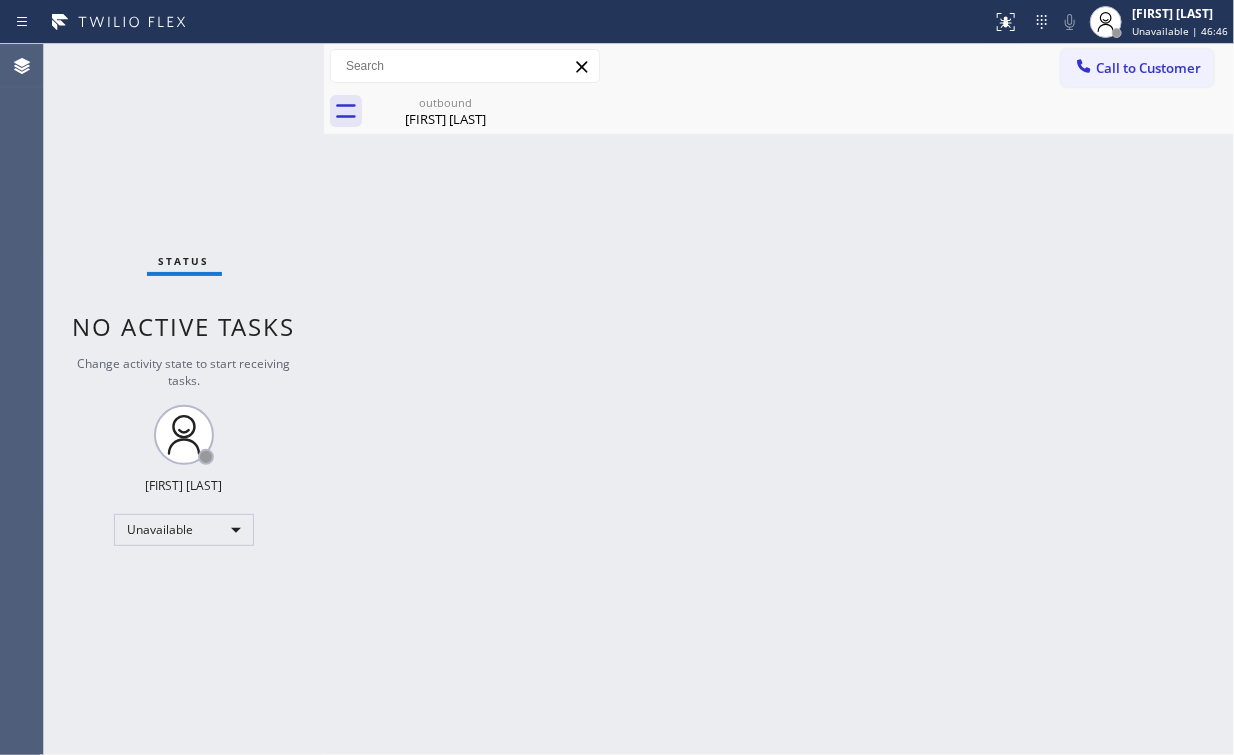 click on "Call to Customer" at bounding box center [1148, 68] 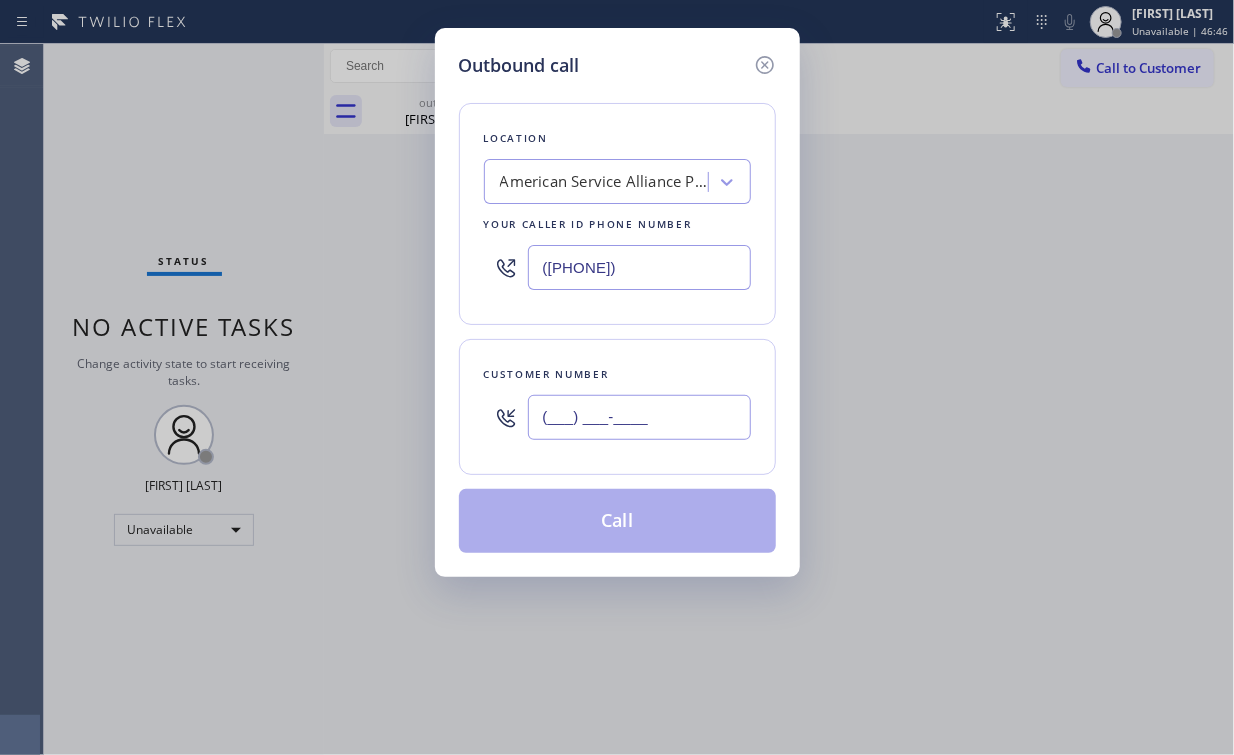 click on "(___) ___-____" at bounding box center [639, 417] 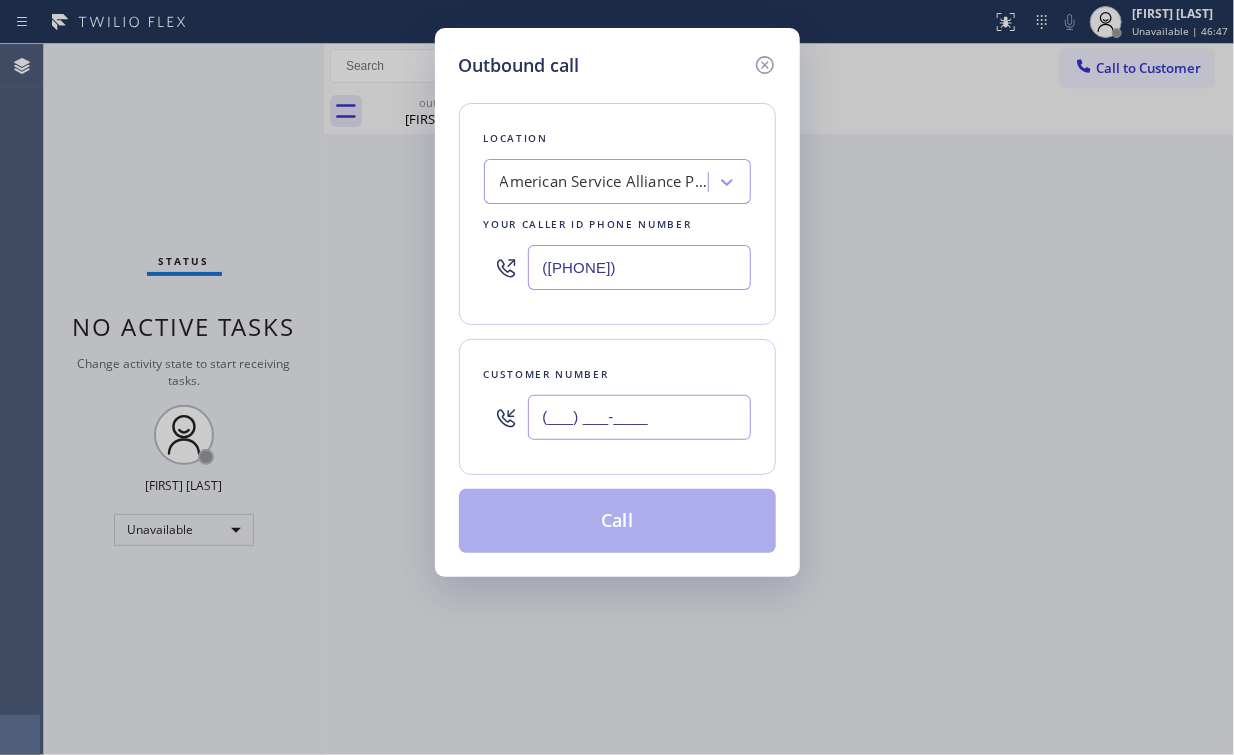 paste on "760) 898-1714" 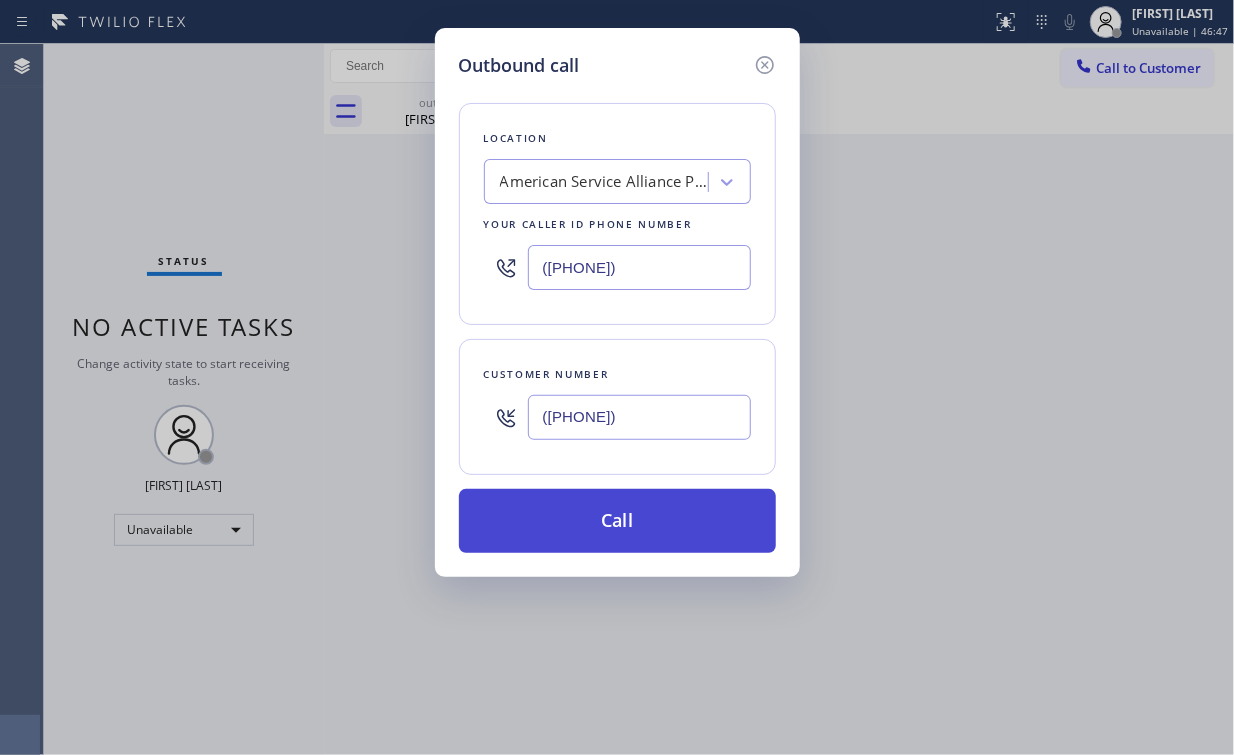 type on "([PHONE])" 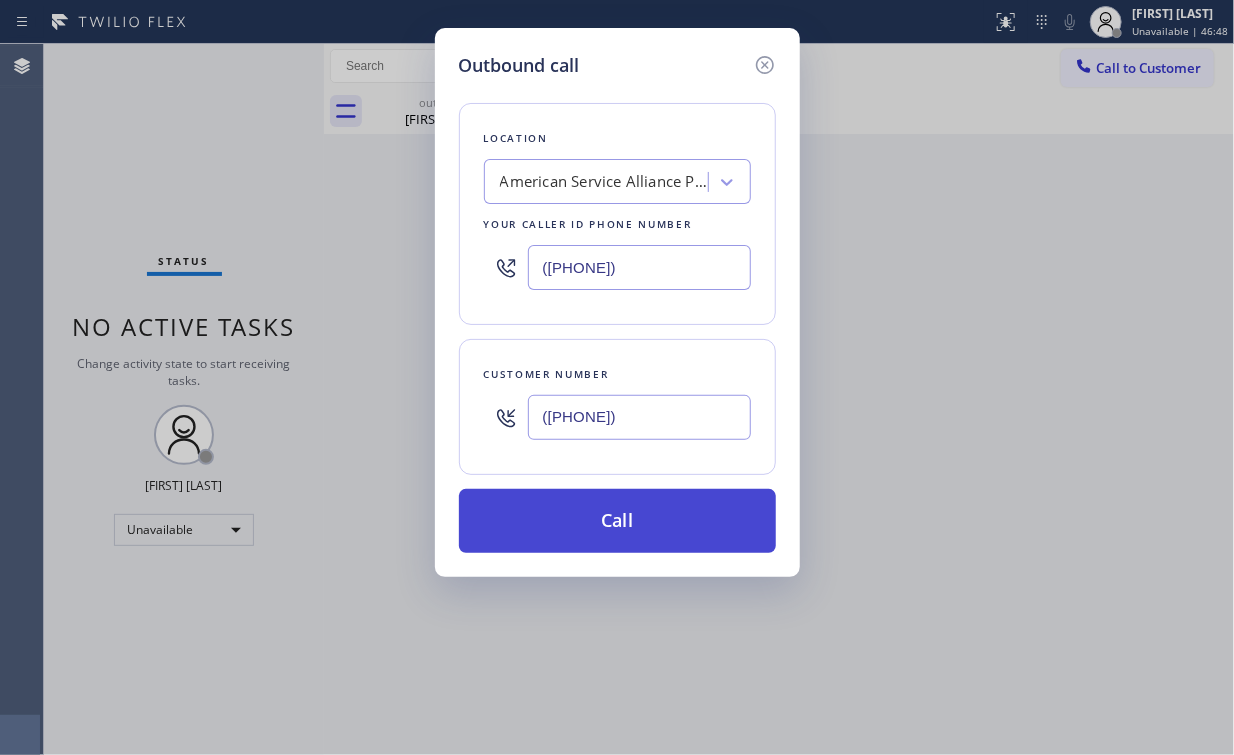 click on "Call" at bounding box center [617, 521] 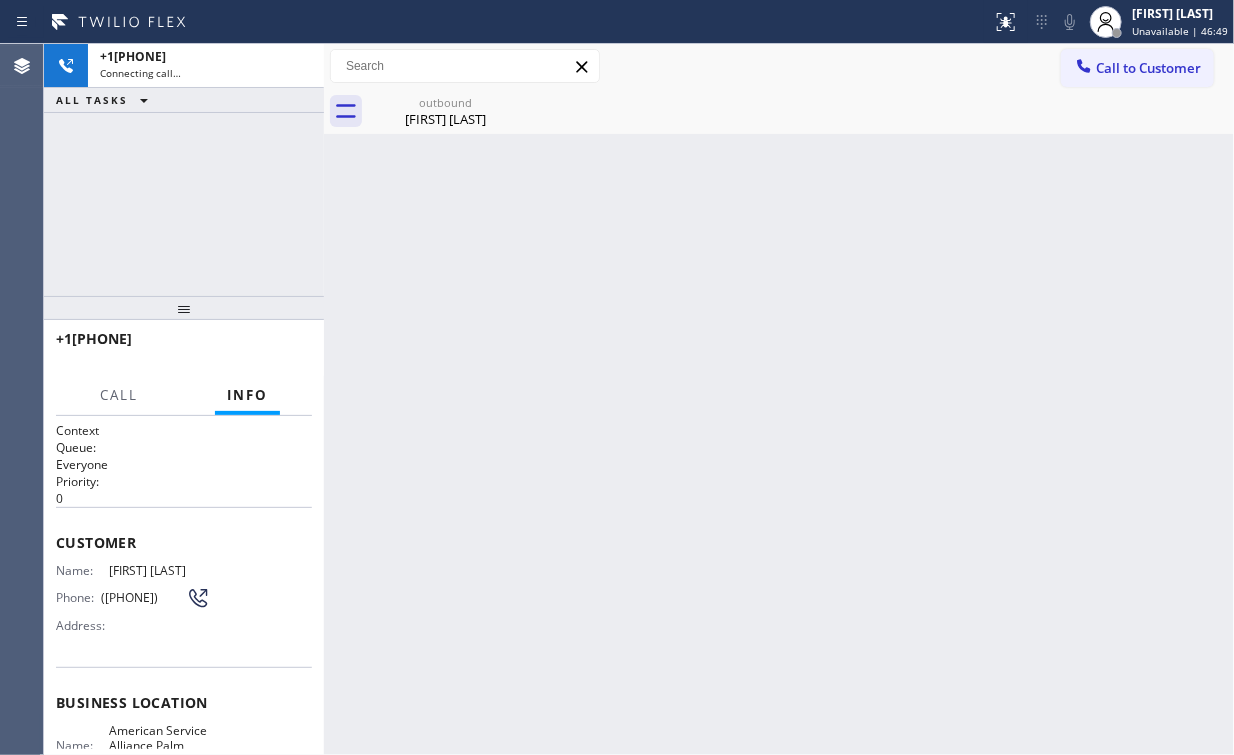 click on "+17608981714 Connecting call… ALL TASKS ALL TASKS ACTIVE TASKS TASKS IN WRAP UP" at bounding box center [184, 170] 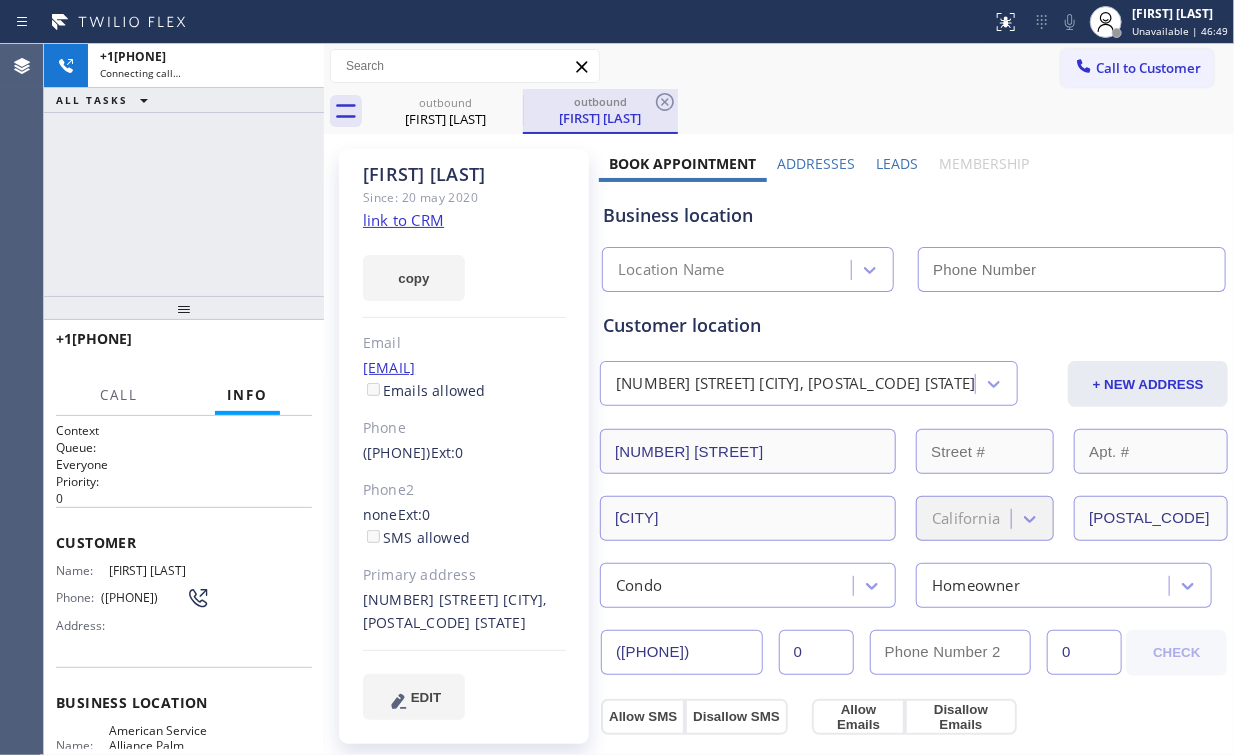 click on "outbound" at bounding box center [445, 102] 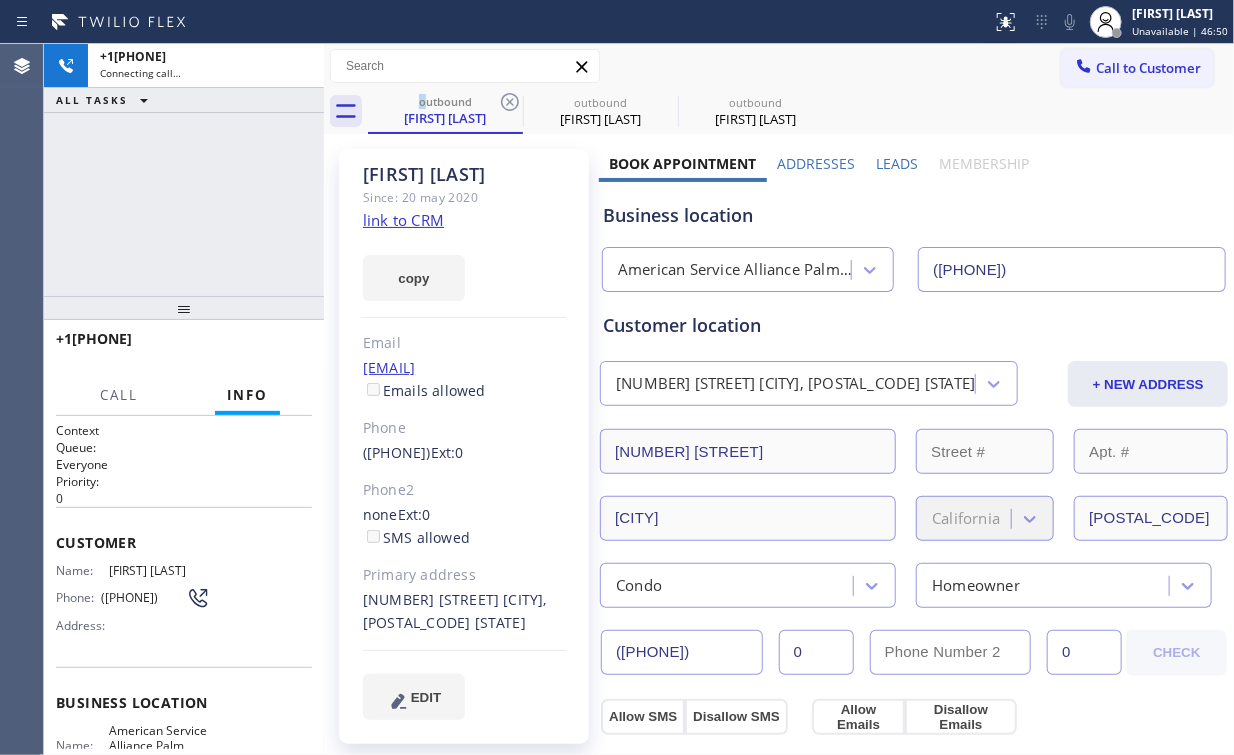 click 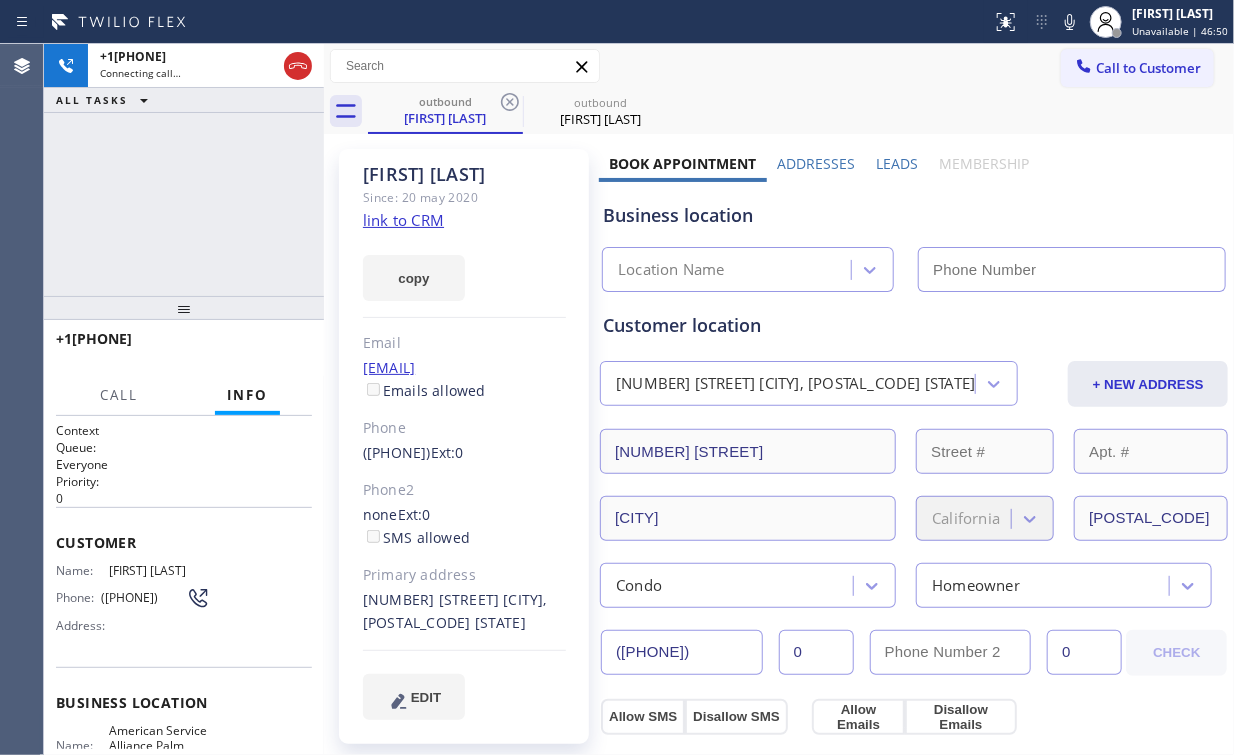 click on "+17608981714 Connecting call… ALL TASKS ALL TASKS ACTIVE TASKS TASKS IN WRAP UP" at bounding box center (184, 170) 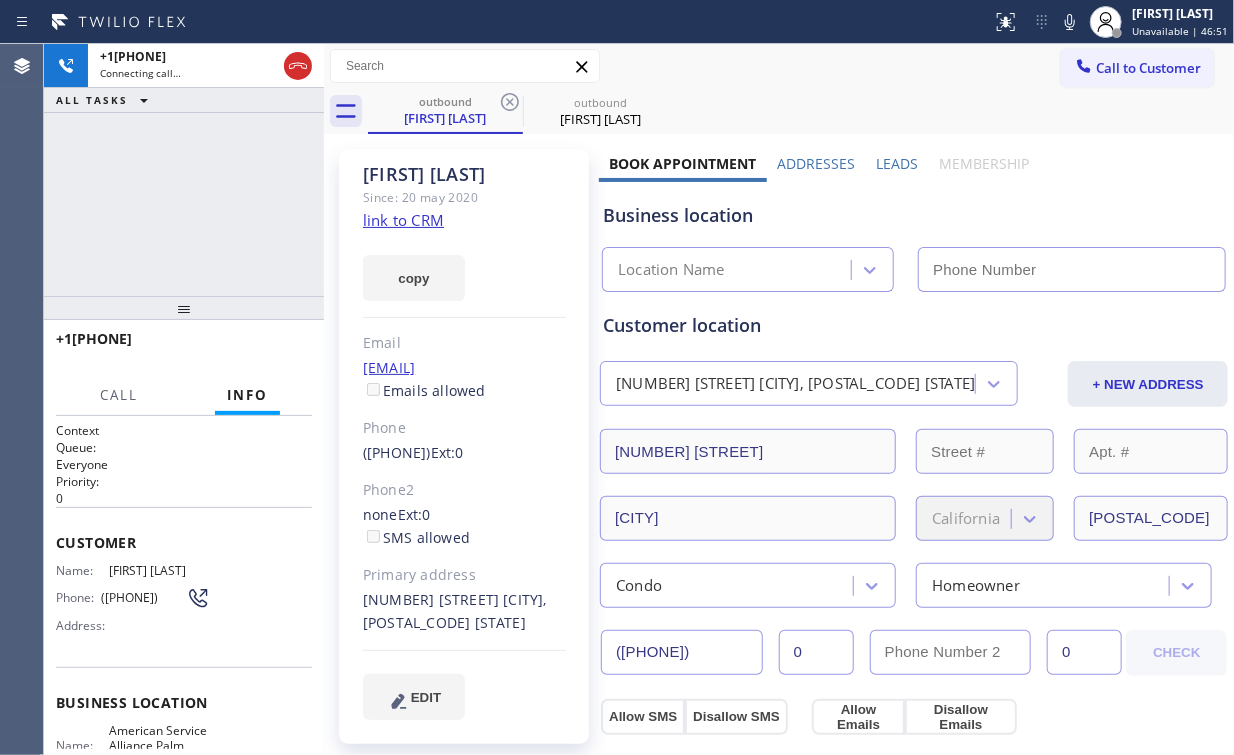 type on "([PHONE])" 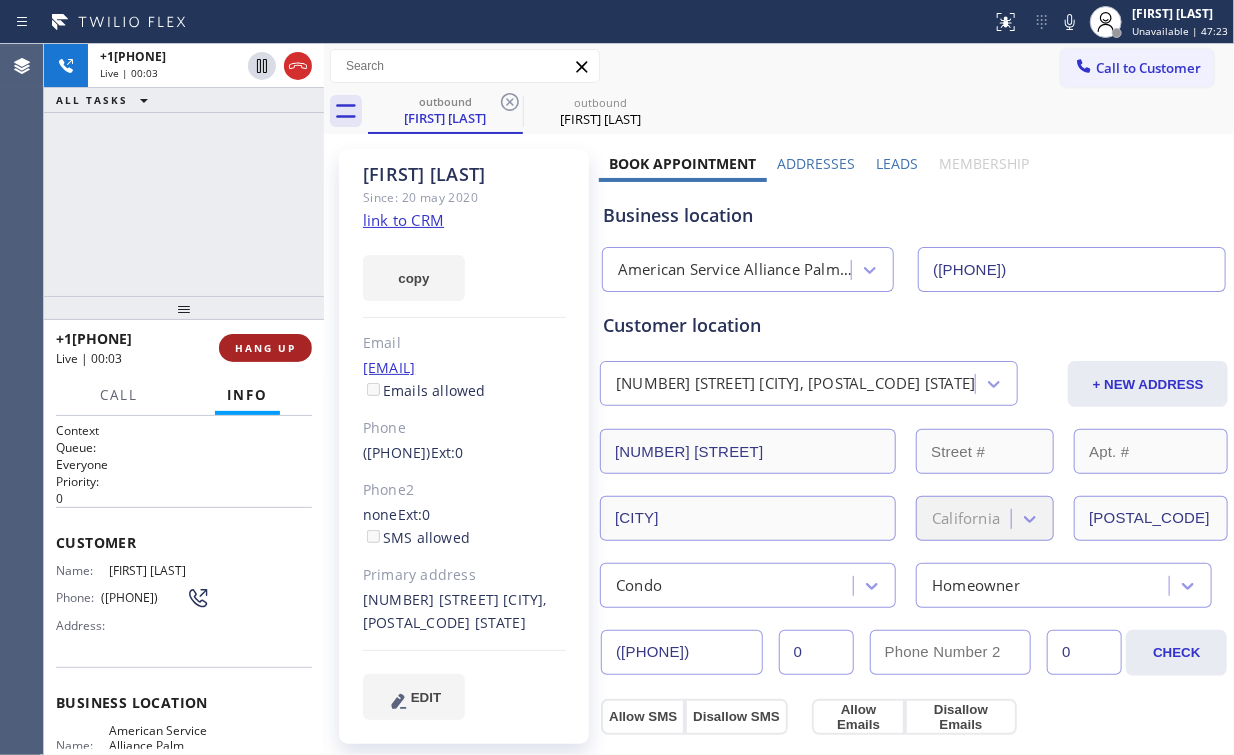 click on "HANG UP" at bounding box center [265, 348] 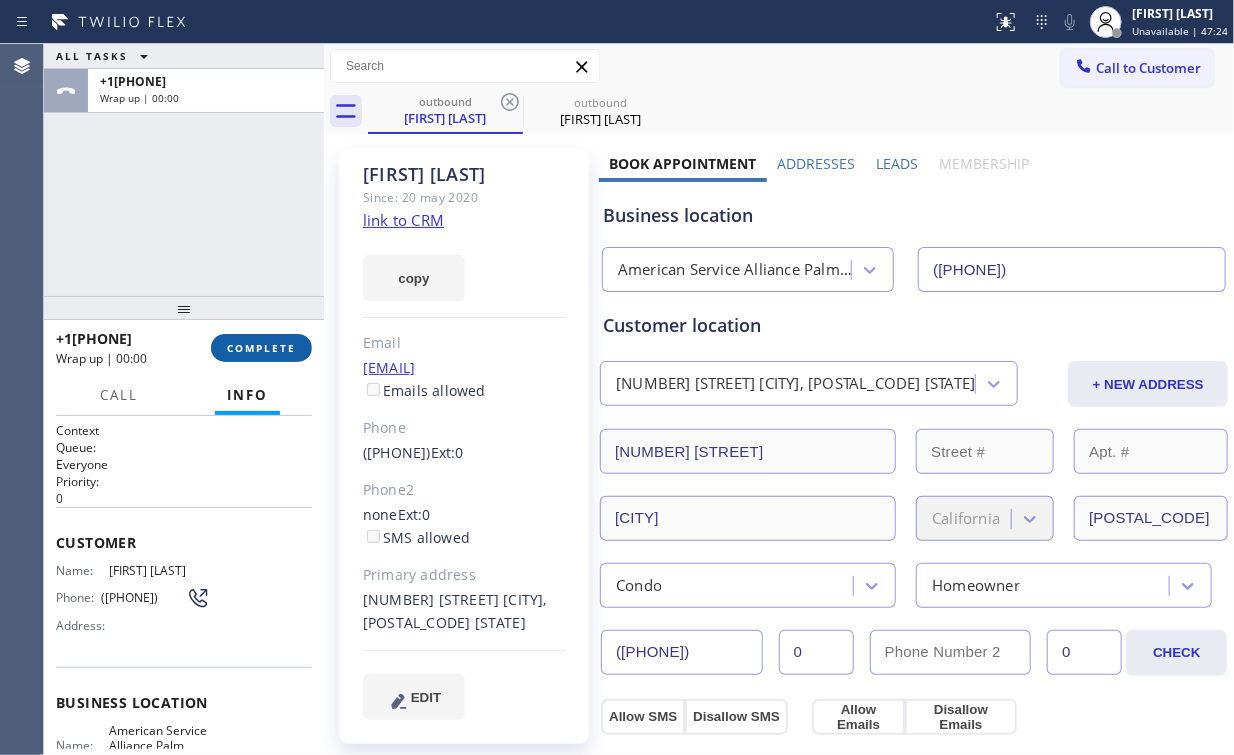 click on "COMPLETE" at bounding box center (261, 348) 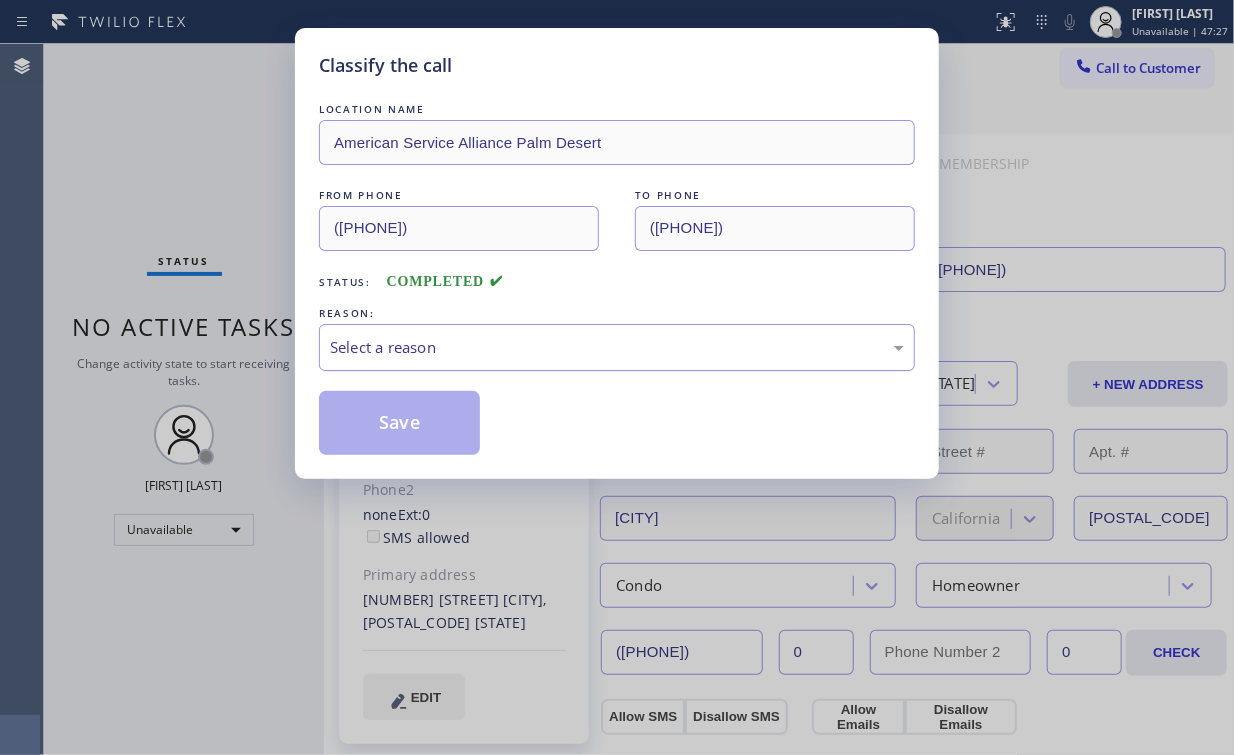 drag, startPoint x: 379, startPoint y: 337, endPoint x: 382, endPoint y: 368, distance: 31.144823 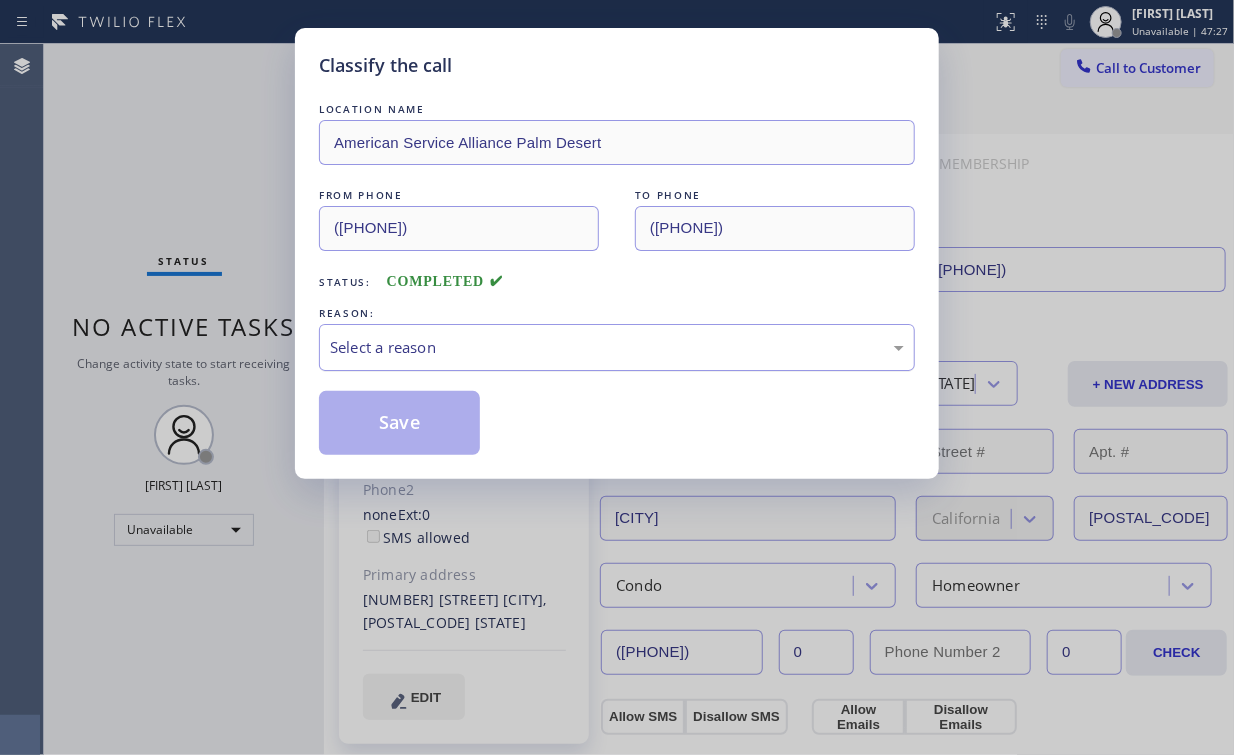click on "Select a reason" at bounding box center [617, 347] 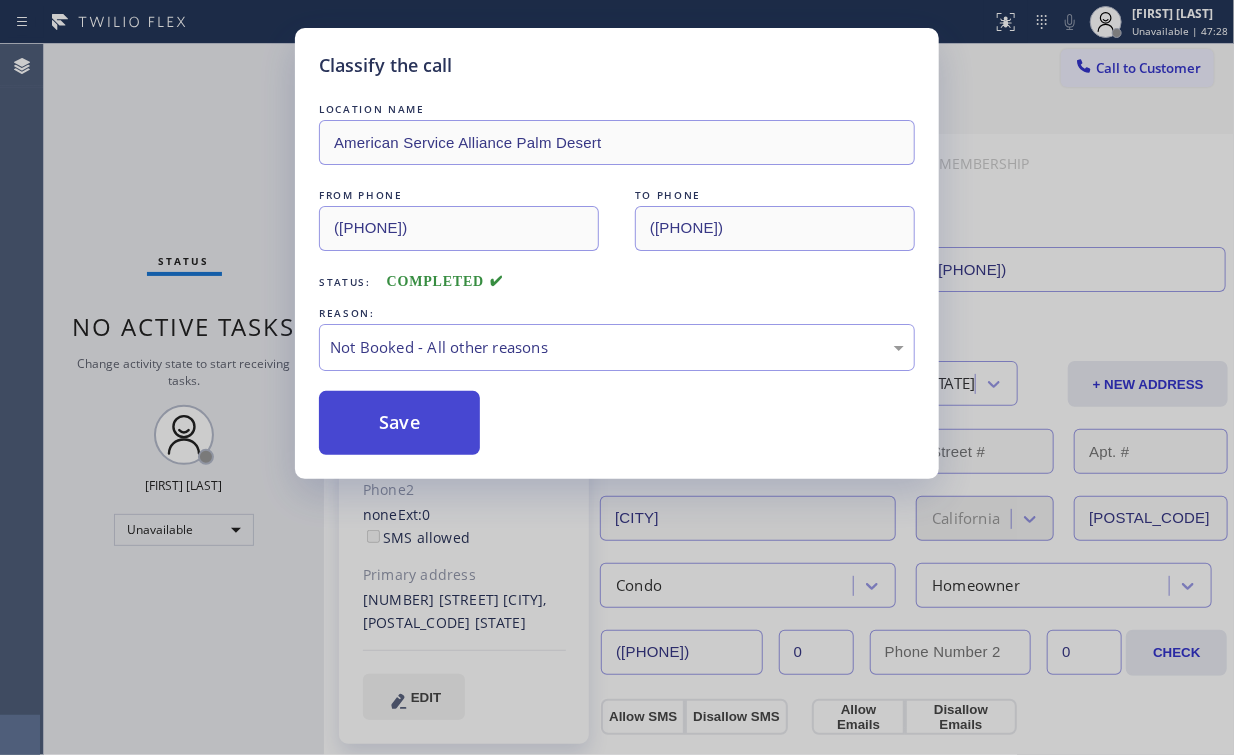 click on "Save" at bounding box center [399, 423] 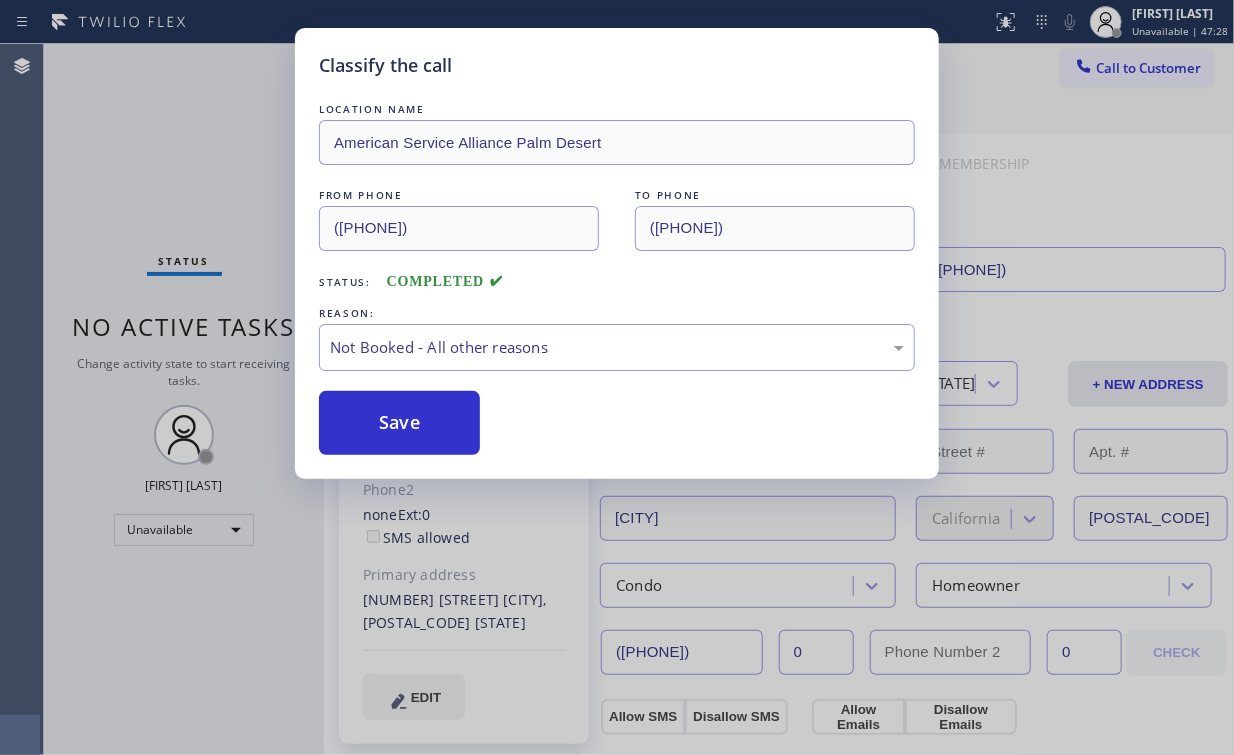 click on "Classify the call LOCATION NAME American Service Alliance Palm Desert FROM PHONE (760) 452-3737 TO PHONE (760) 898-1714 Status: COMPLETED REASON: Not Booked - All other reasons Save" at bounding box center (617, 377) 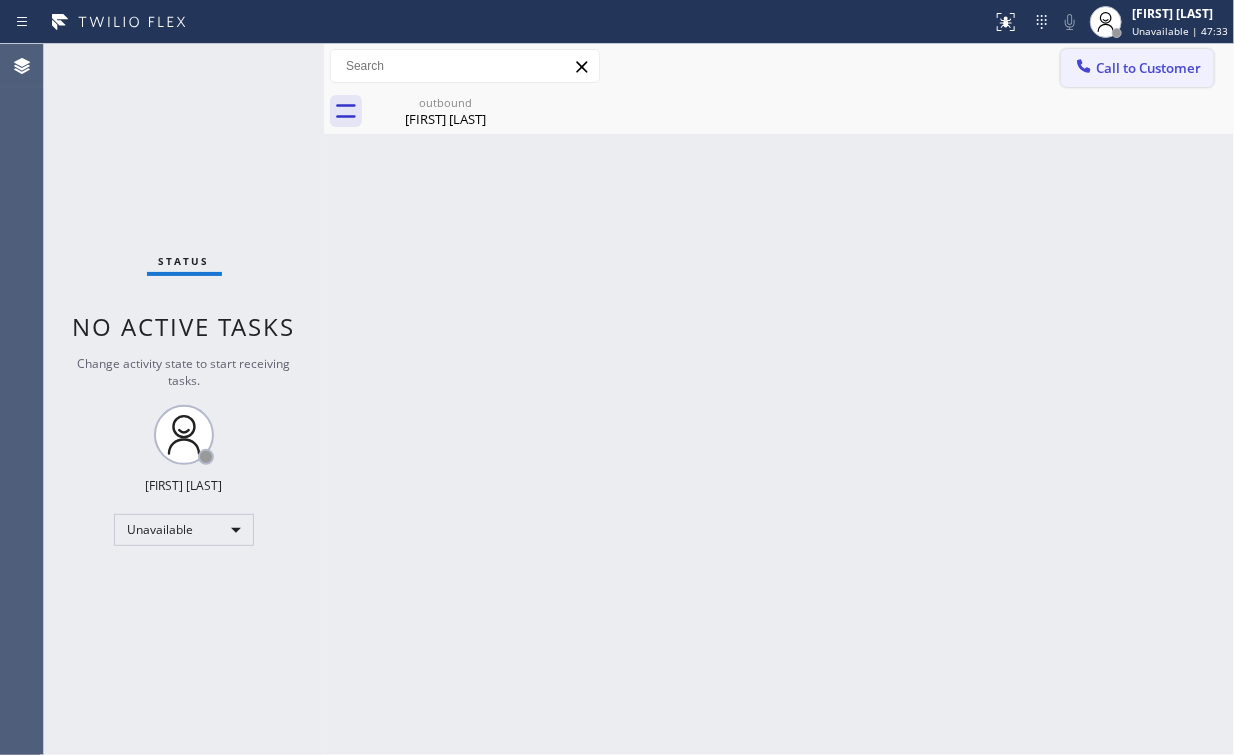 click on "Call to Customer" at bounding box center [1148, 68] 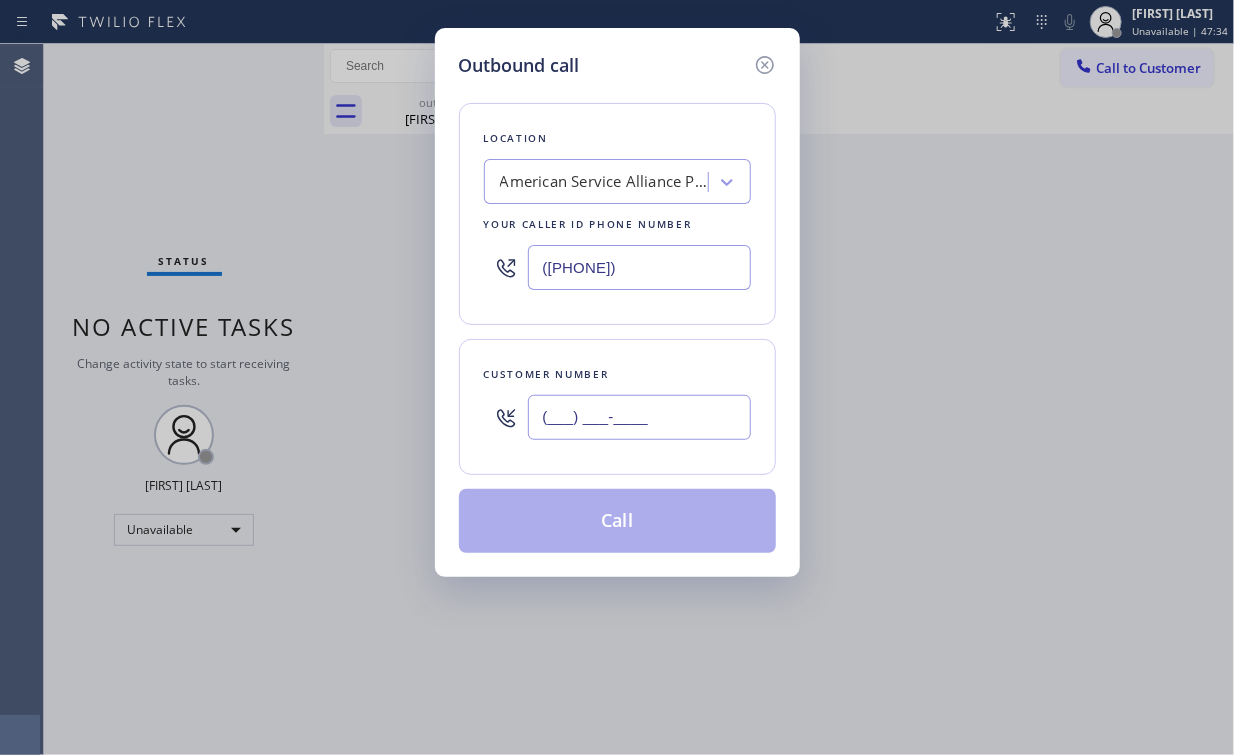 drag, startPoint x: 642, startPoint y: 416, endPoint x: 708, endPoint y: 369, distance: 81.02469 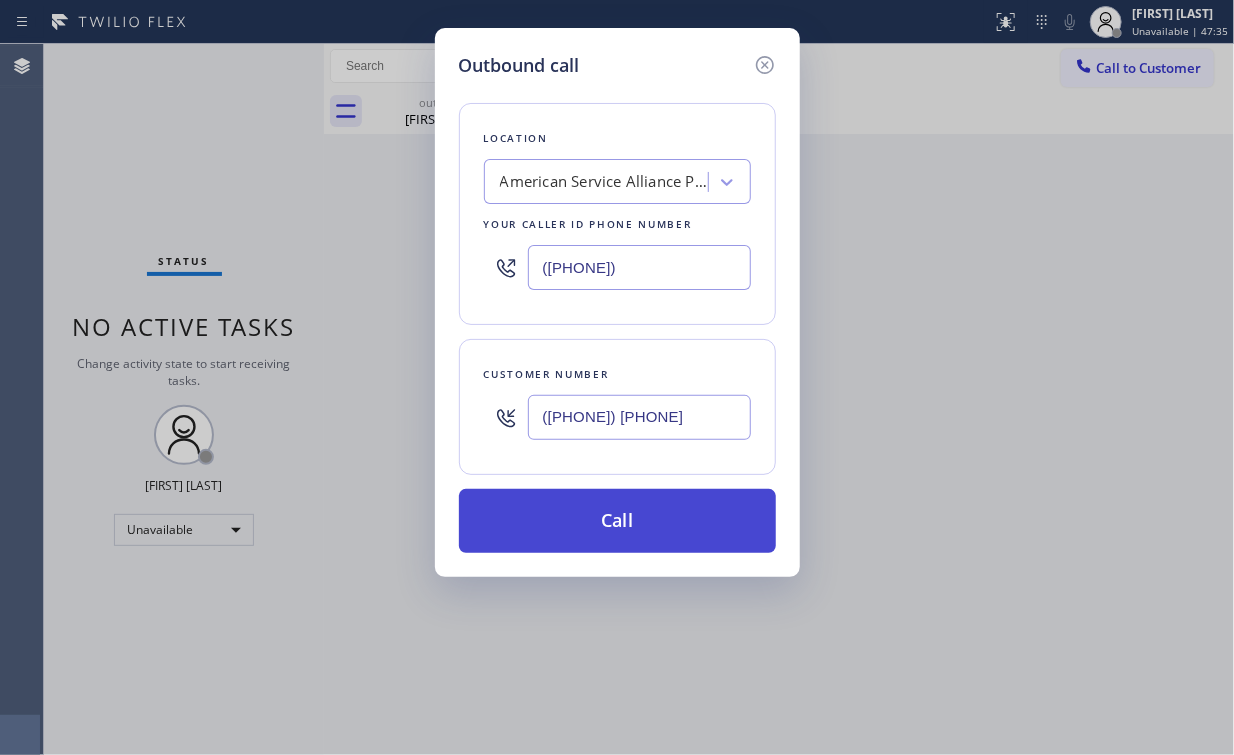 type on "([PHONE])" 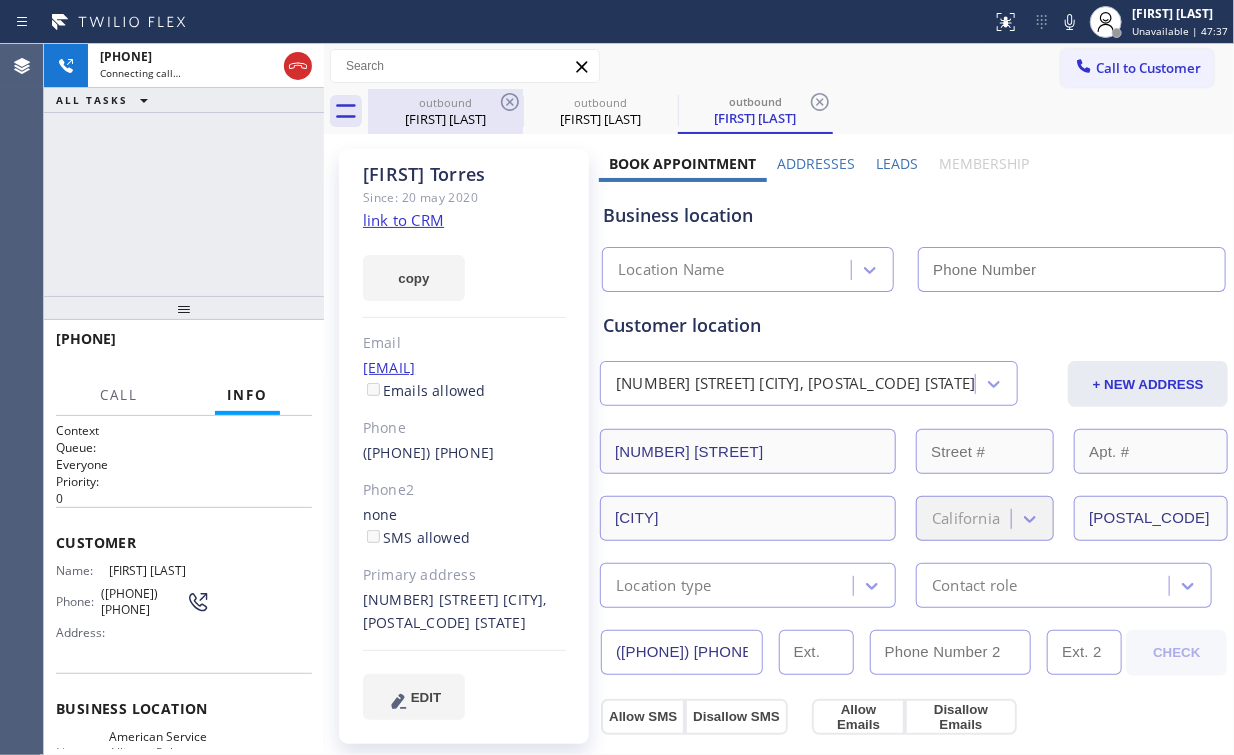 click on "Sara Chamberland" at bounding box center [445, 119] 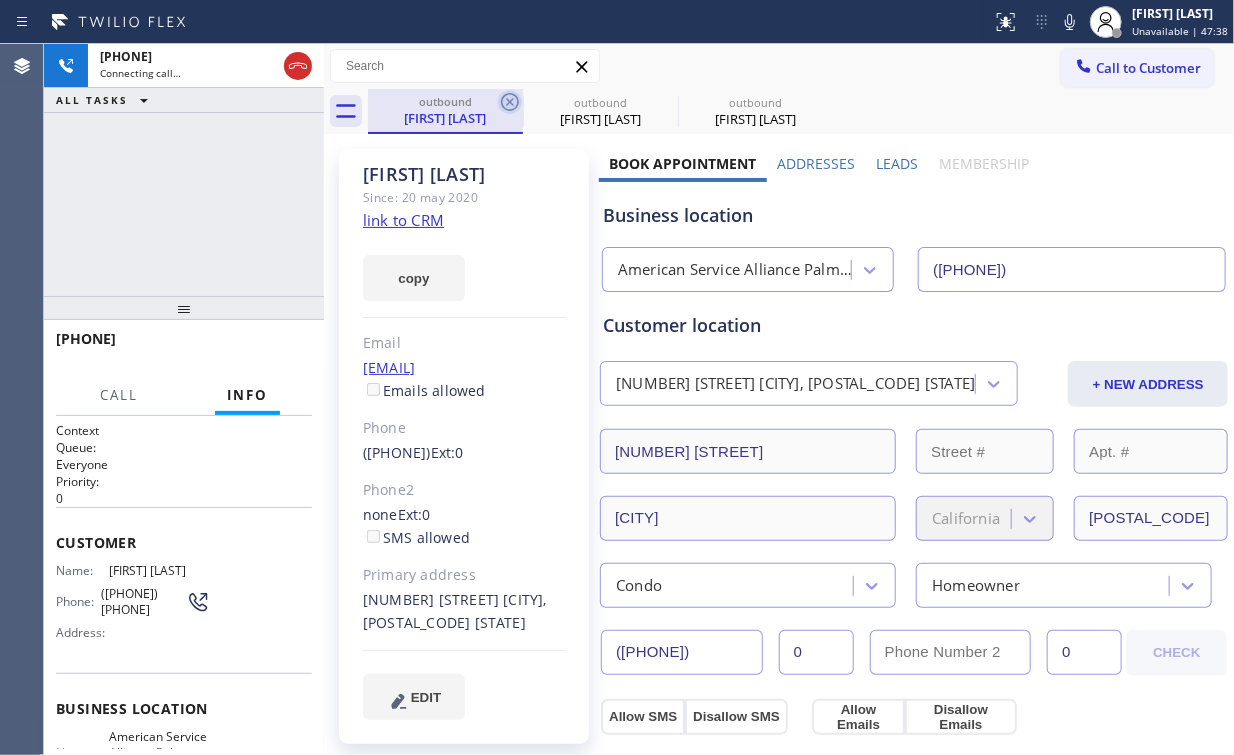 click 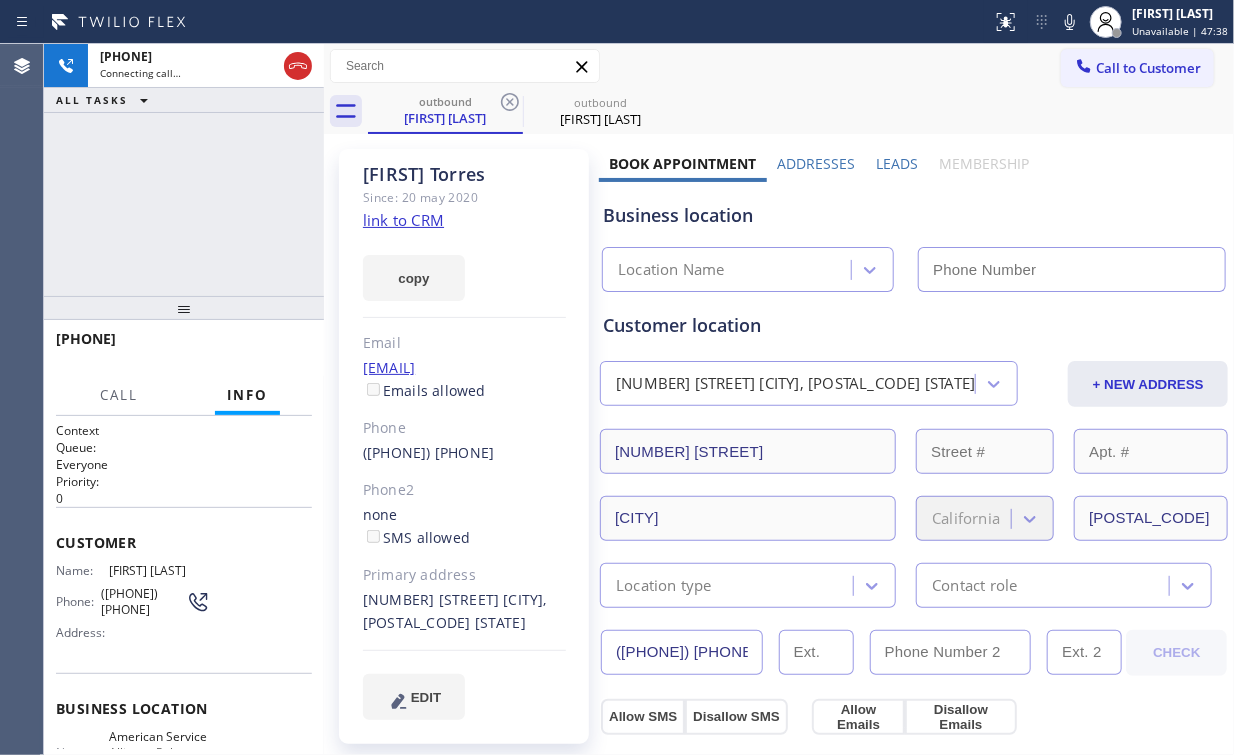 click on "+1[PHONE] Connecting call… ALL TASKS ALL TASKS ACTIVE TASKS TASKS IN WRAP UP" at bounding box center (184, 170) 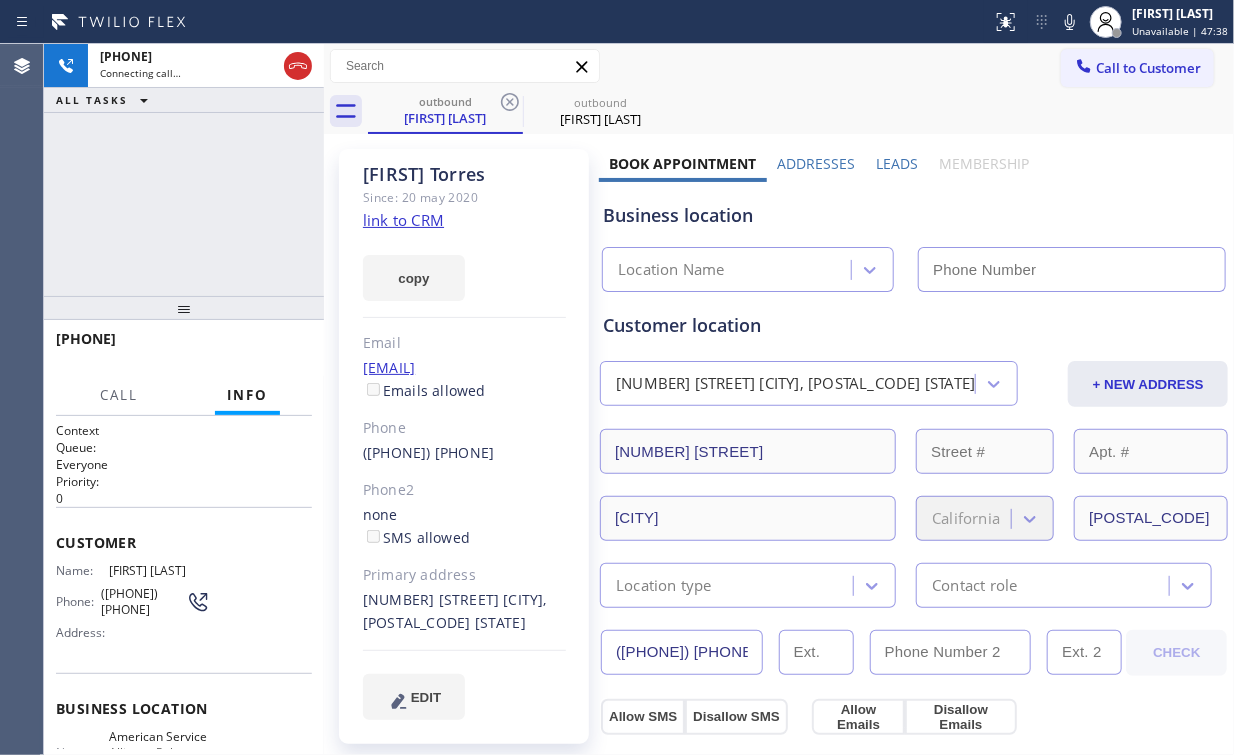 type on "([PHONE])" 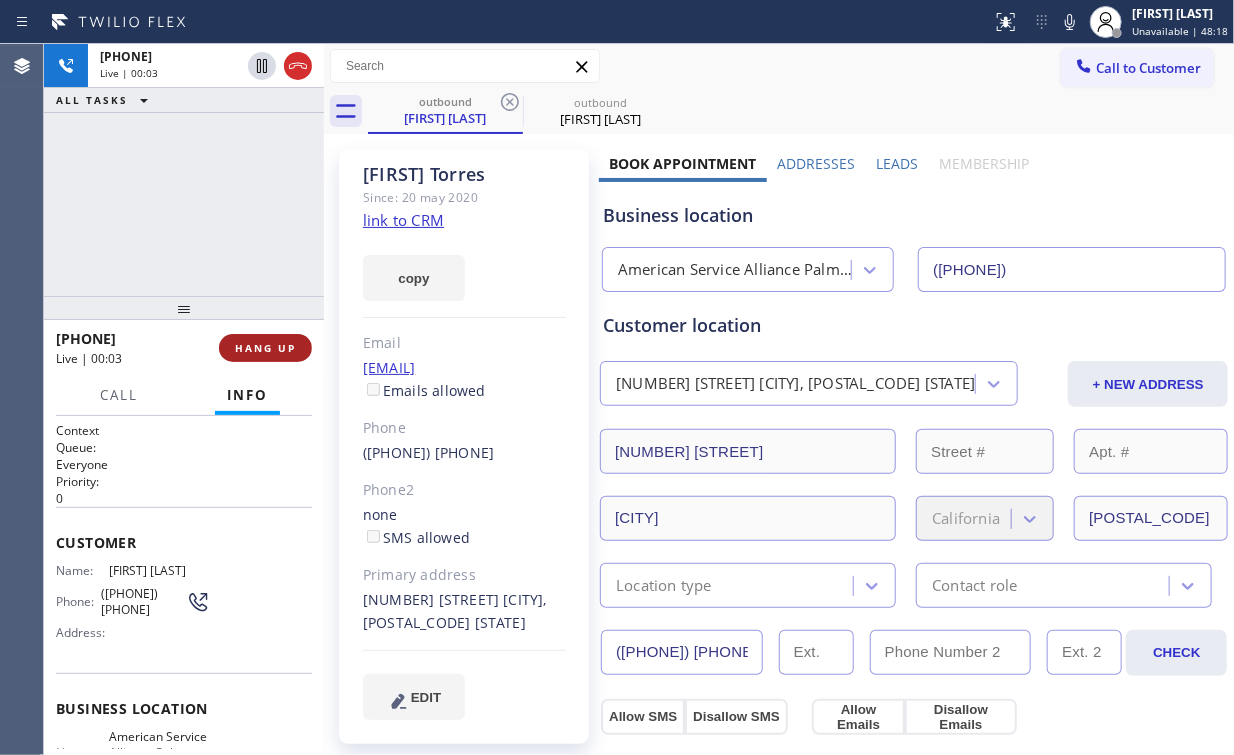 click on "HANG UP" at bounding box center [265, 348] 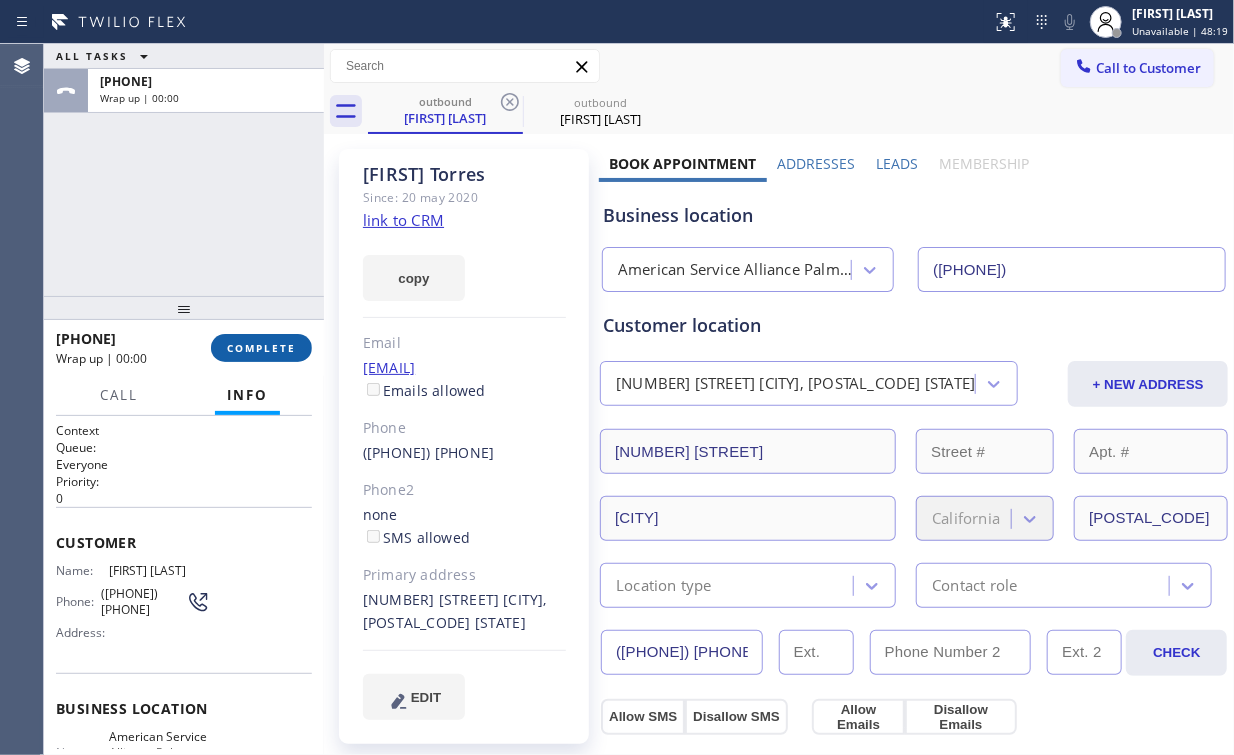 click on "COMPLETE" at bounding box center [261, 348] 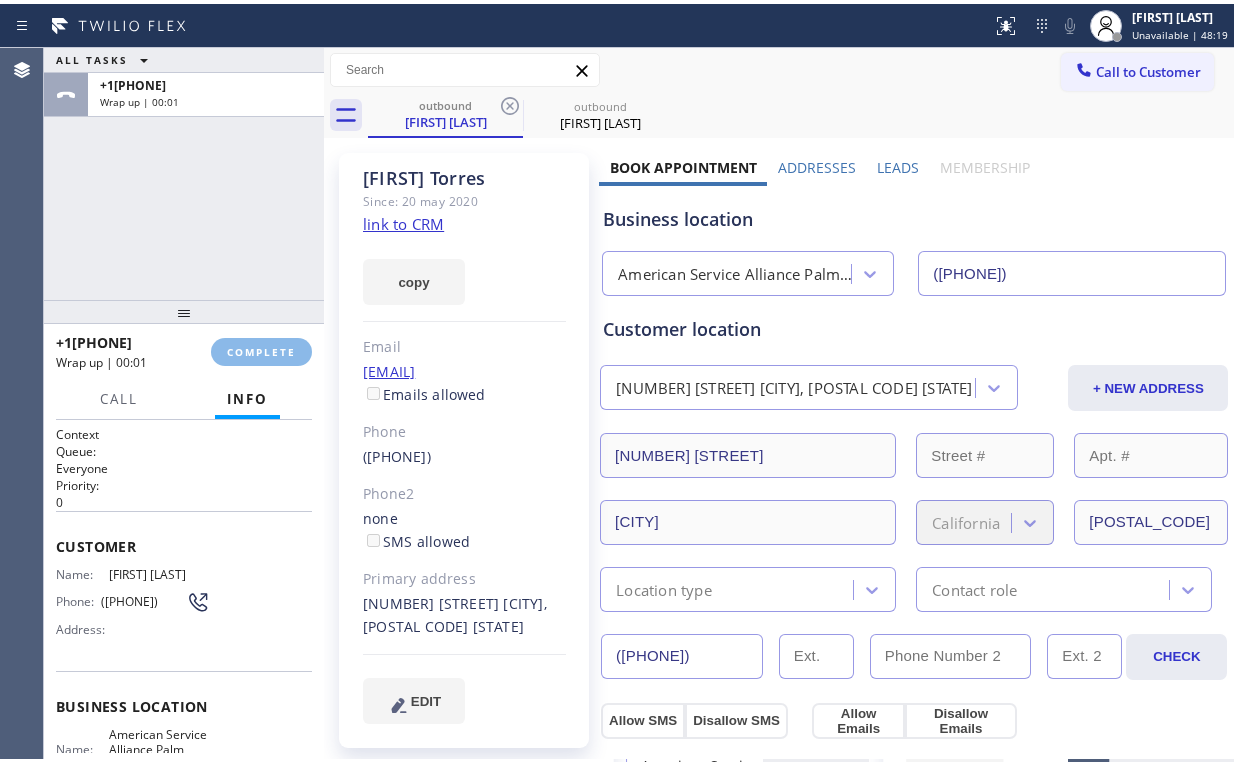 scroll, scrollTop: 0, scrollLeft: 0, axis: both 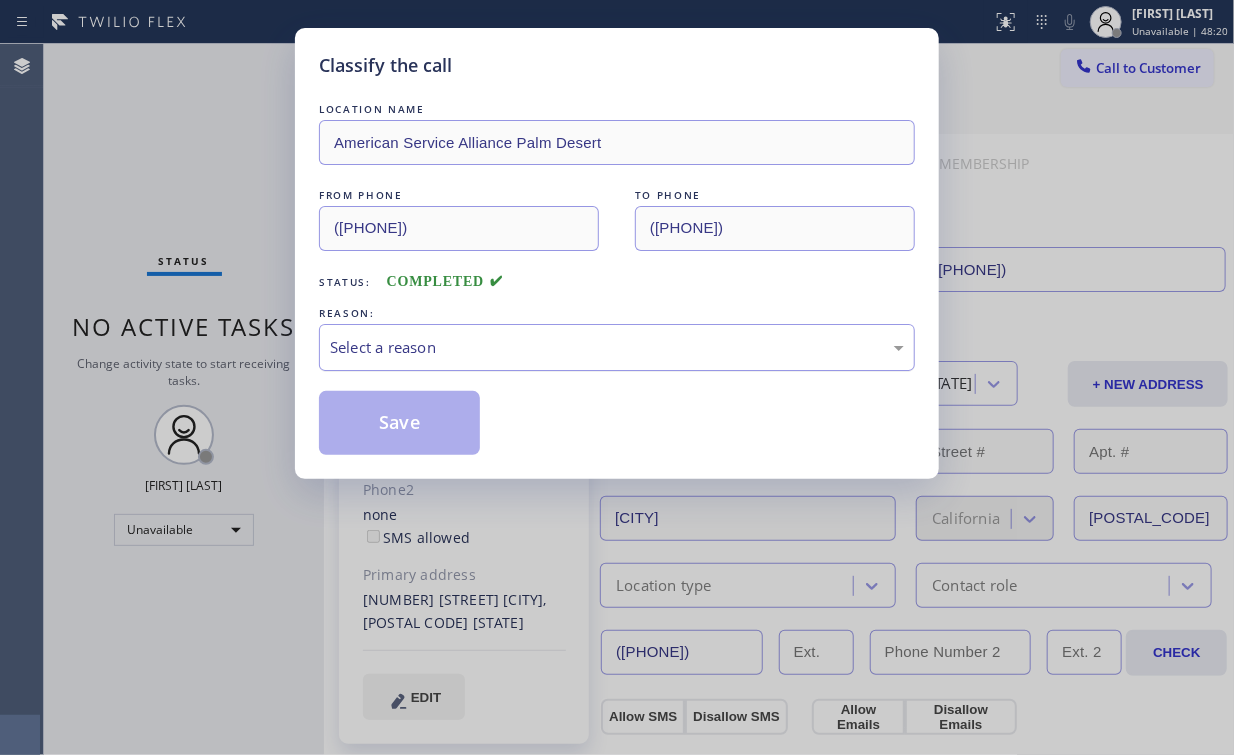 click on "Select a reason" at bounding box center (617, 347) 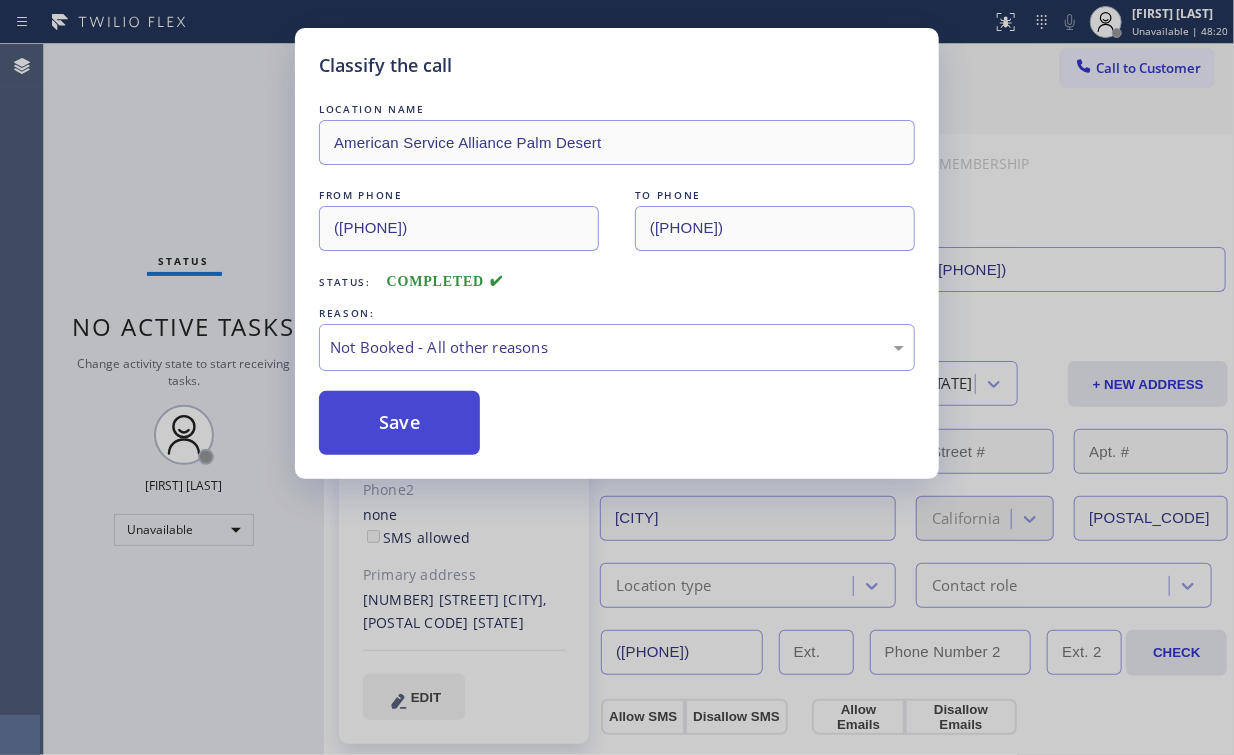click on "Save" at bounding box center [399, 423] 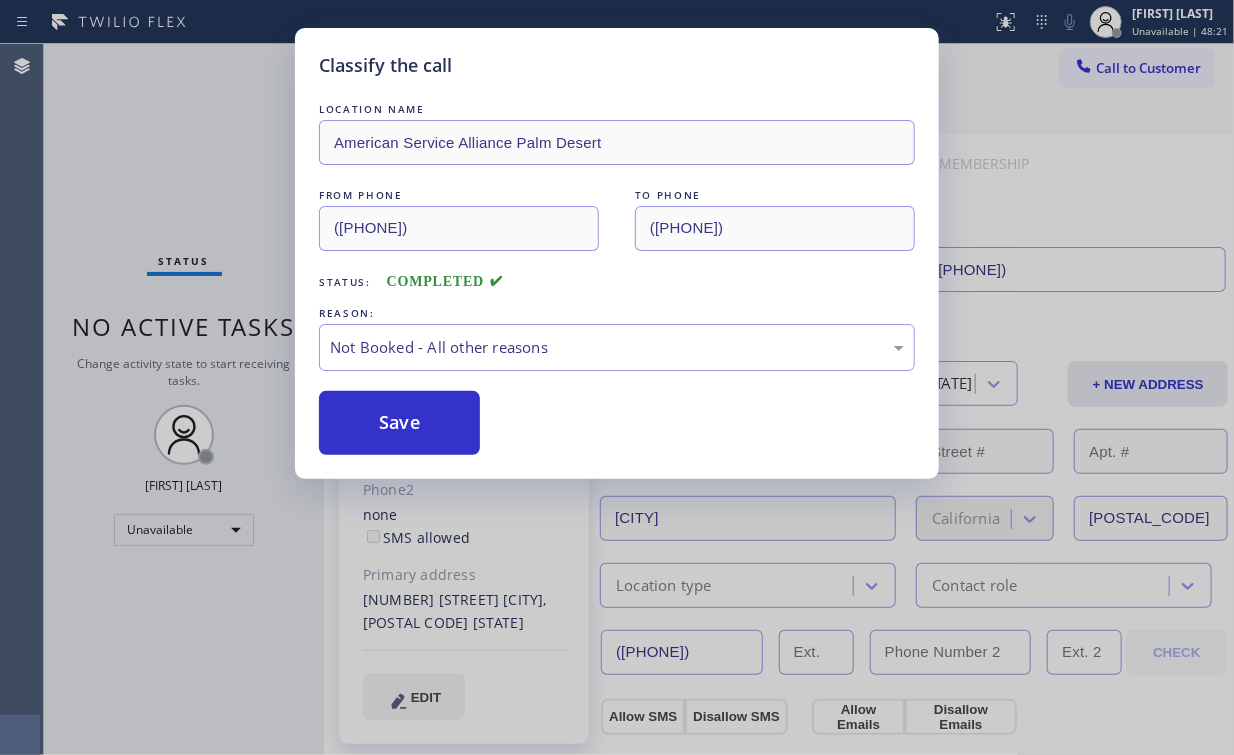 drag, startPoint x: 177, startPoint y: 200, endPoint x: 193, endPoint y: 224, distance: 28.84441 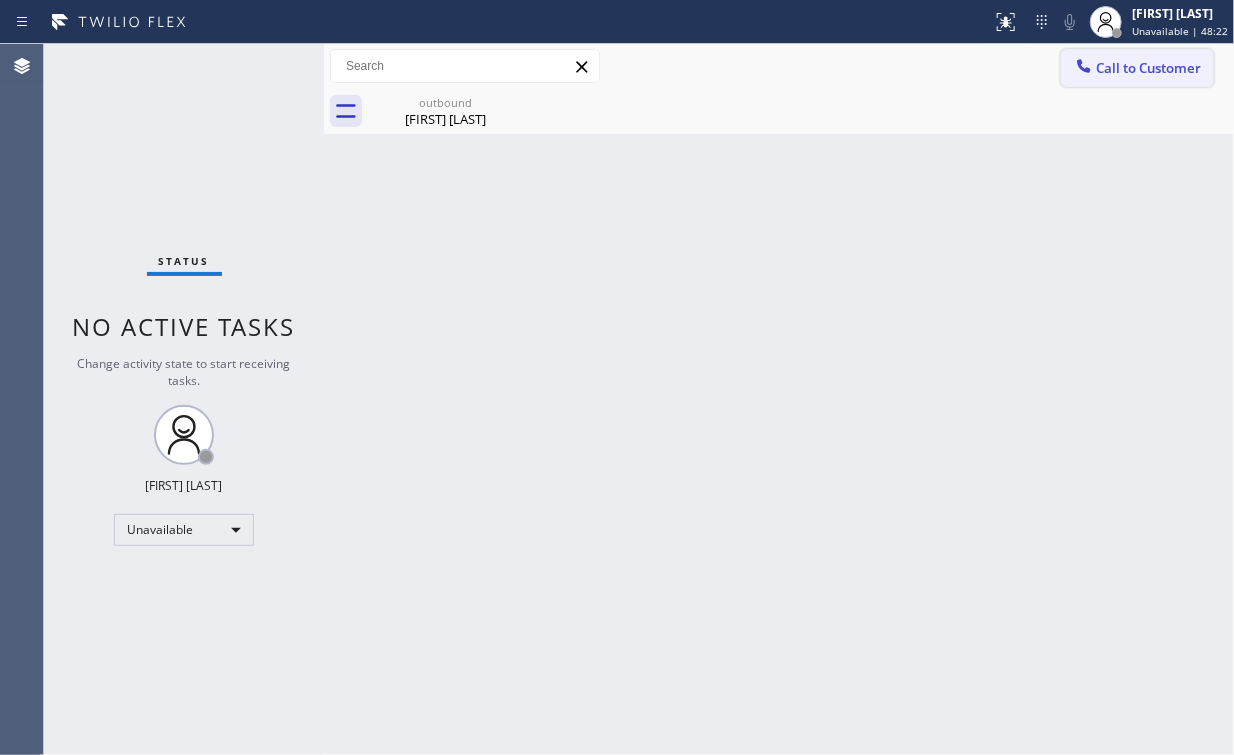 click on "Call to Customer" at bounding box center (1148, 68) 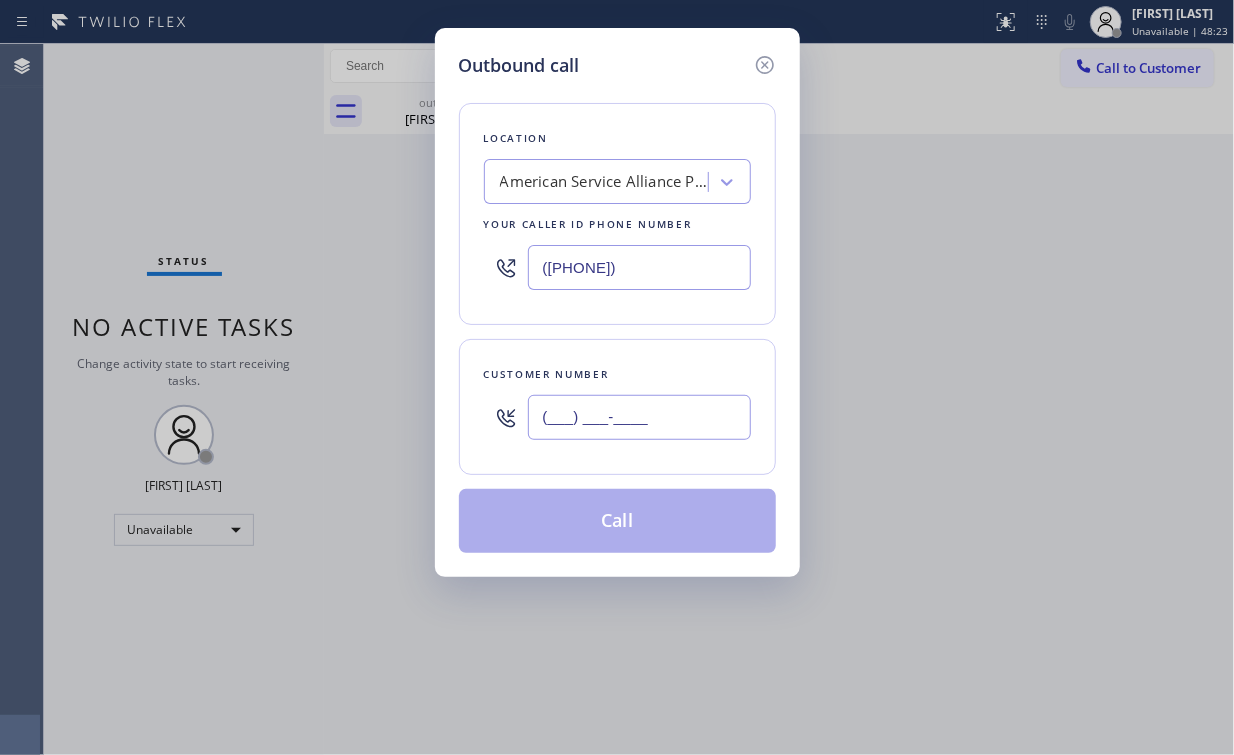 click on "(___) ___-____" at bounding box center (639, 417) 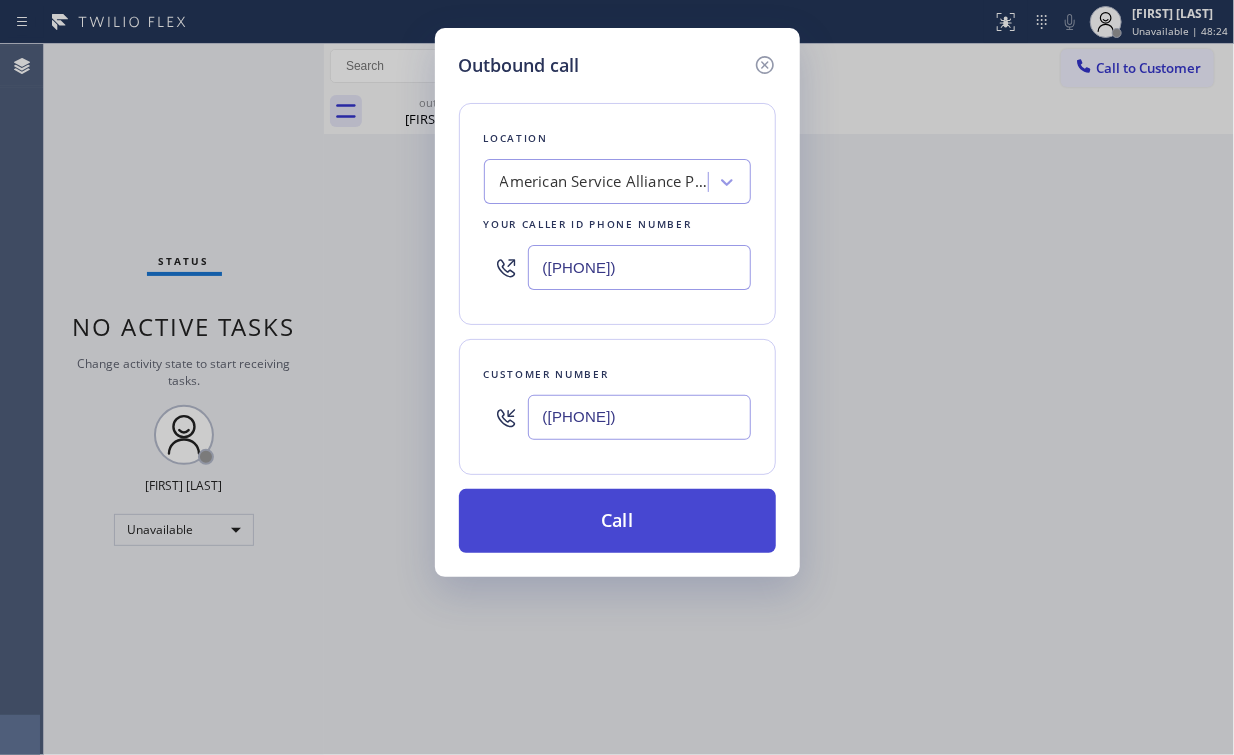 type on "([PHONE])" 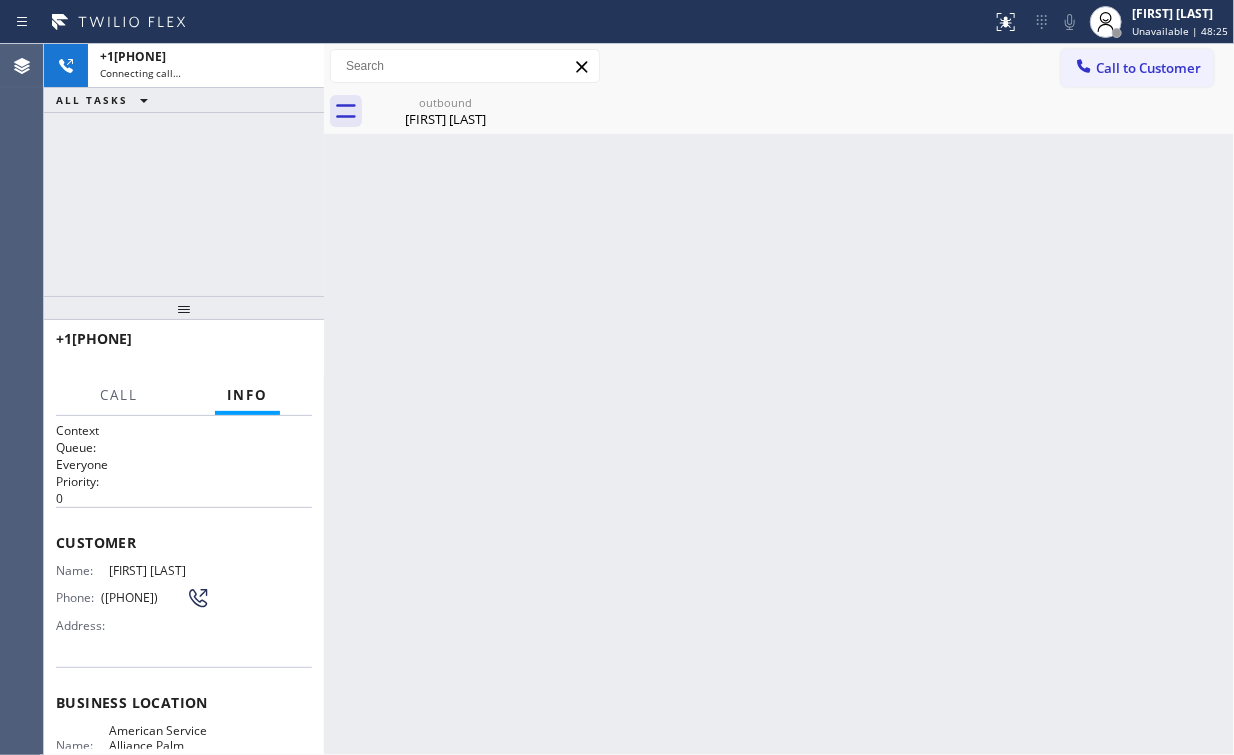 click on "+1[PHONE] Connecting call… ALL TASKS ALL TASKS ACTIVE TASKS TASKS IN WRAP UP" at bounding box center (184, 170) 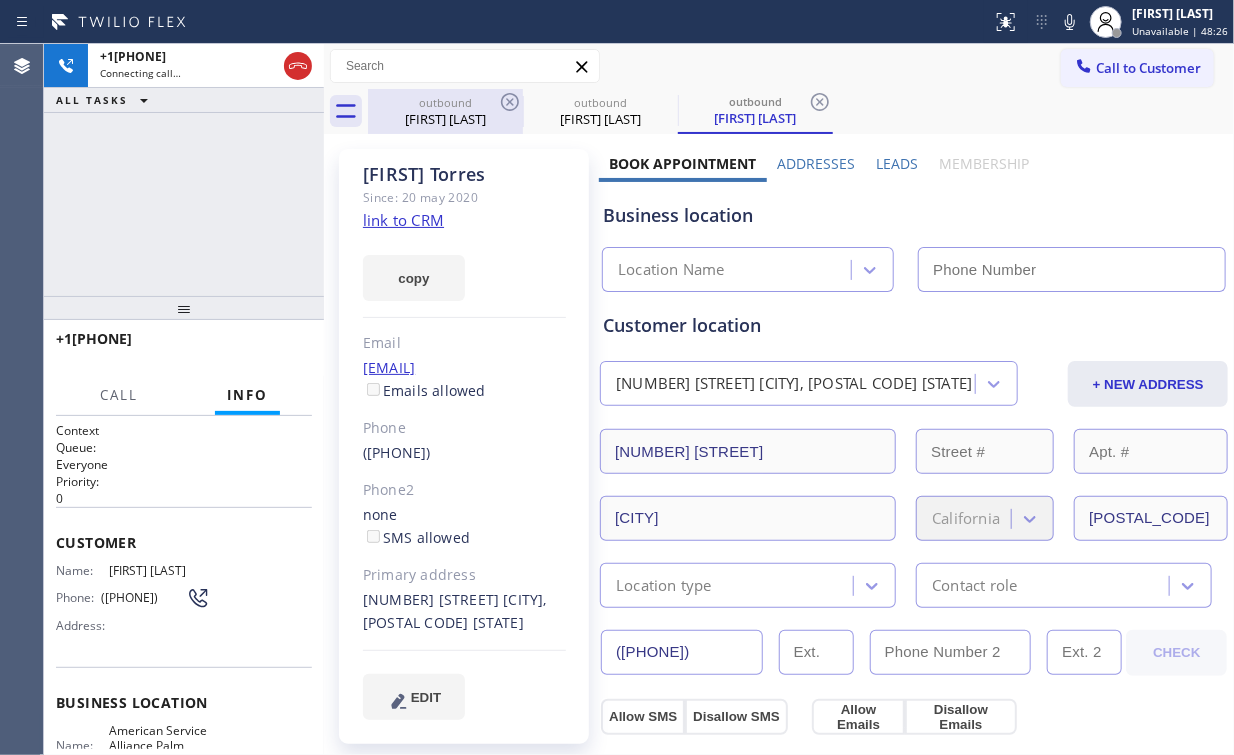 click on "outbound" at bounding box center (445, 102) 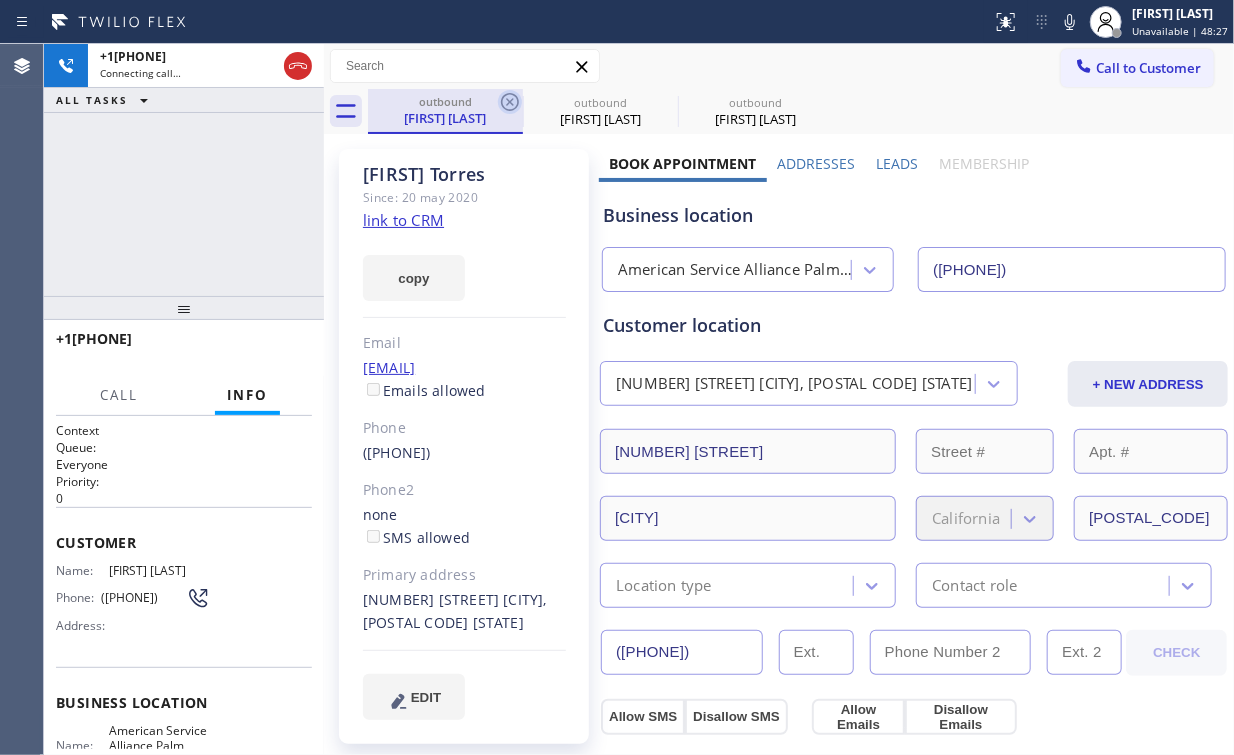 click 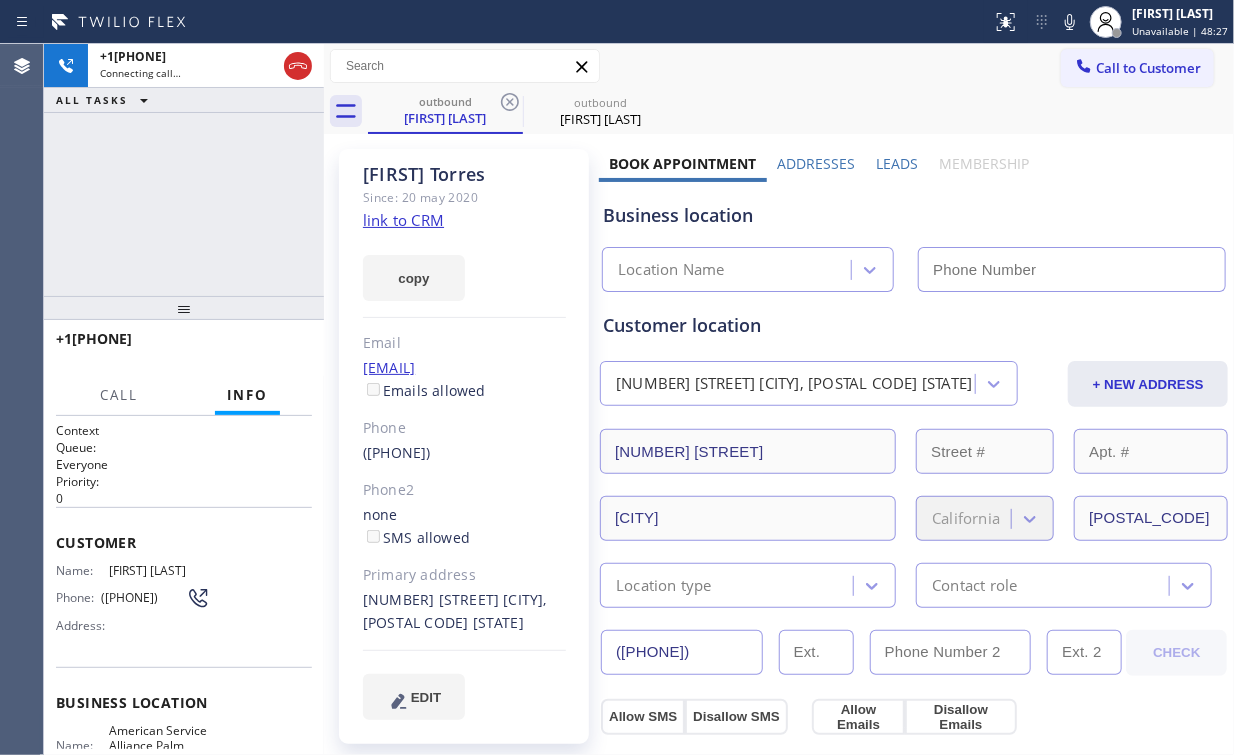 type on "([PHONE])" 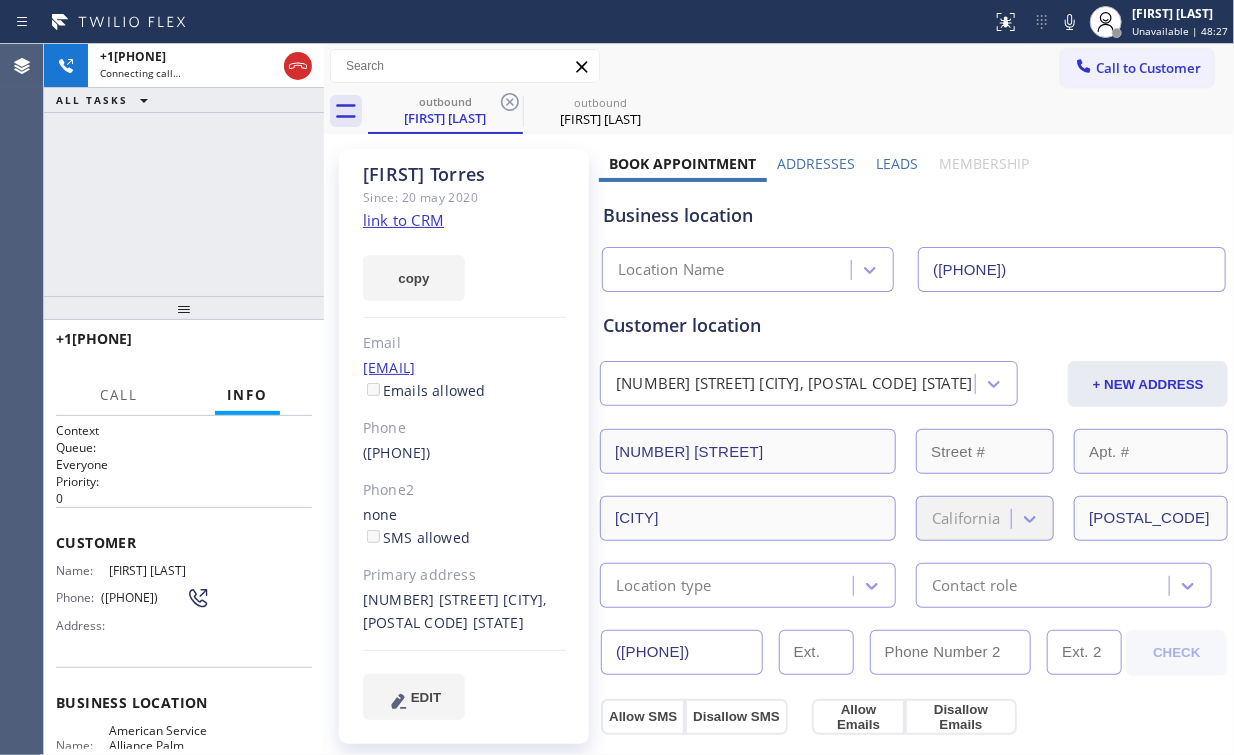 click on "+1[PHONE] Connecting call… ALL TASKS ALL TASKS ACTIVE TASKS TASKS IN WRAP UP" at bounding box center (184, 170) 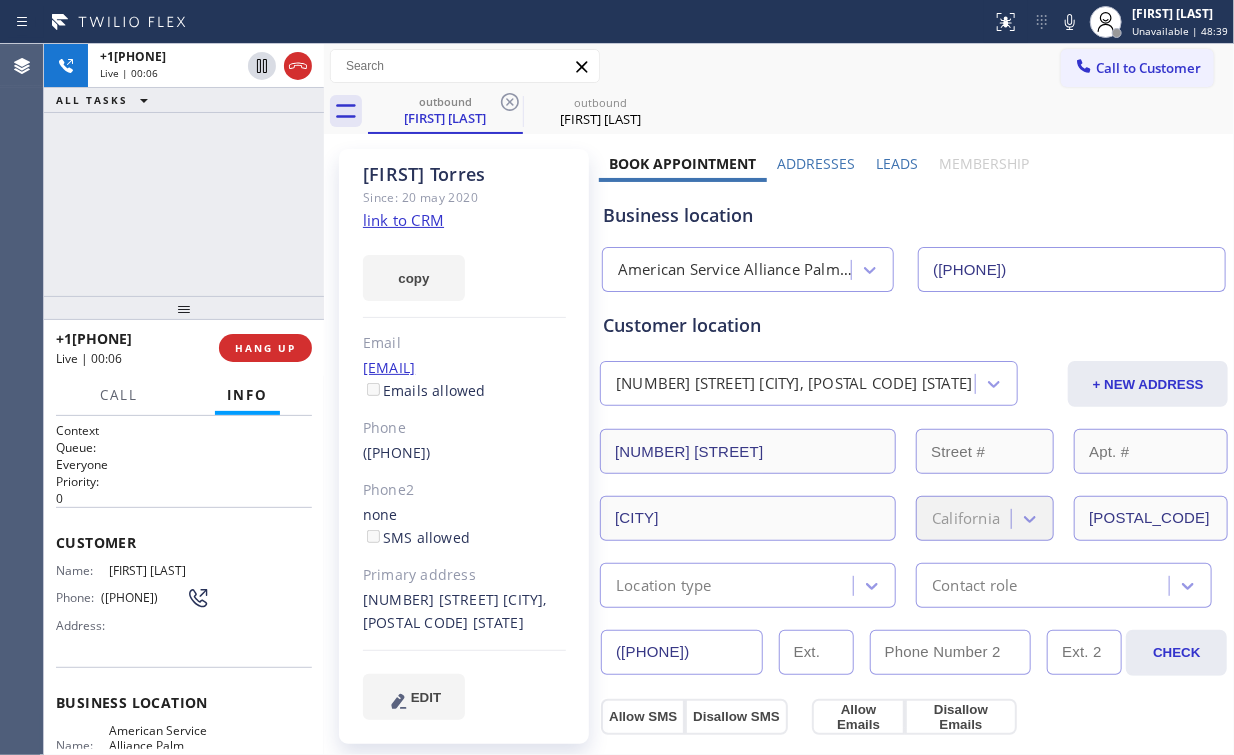 click on "American Service Alliance Palm Desert ([PHONE])" at bounding box center (914, 265) 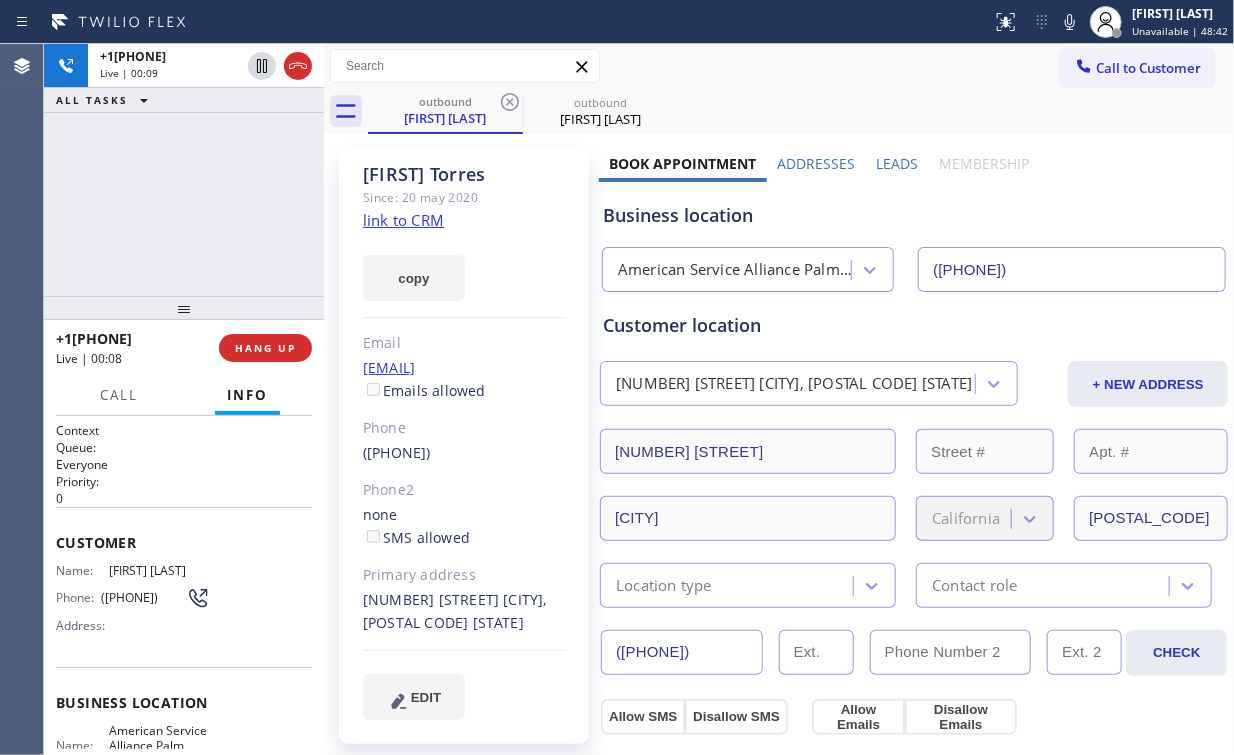click on "+1[PHONE] Live | 00:09 ALL TASKS ALL TASKS ACTIVE TASKS TASKS IN WRAP UP" at bounding box center [184, 170] 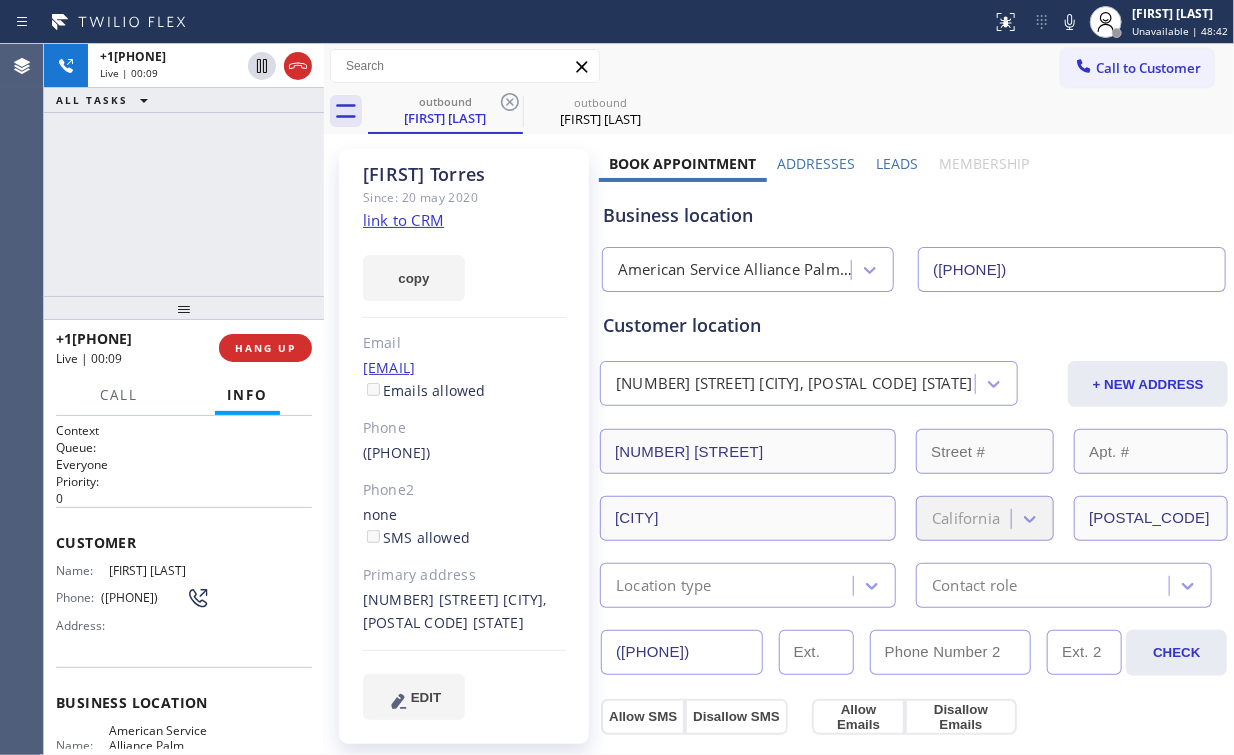 click on "+1[PHONE] Live | 00:09 ALL TASKS ALL TASKS ACTIVE TASKS TASKS IN WRAP UP" at bounding box center (184, 170) 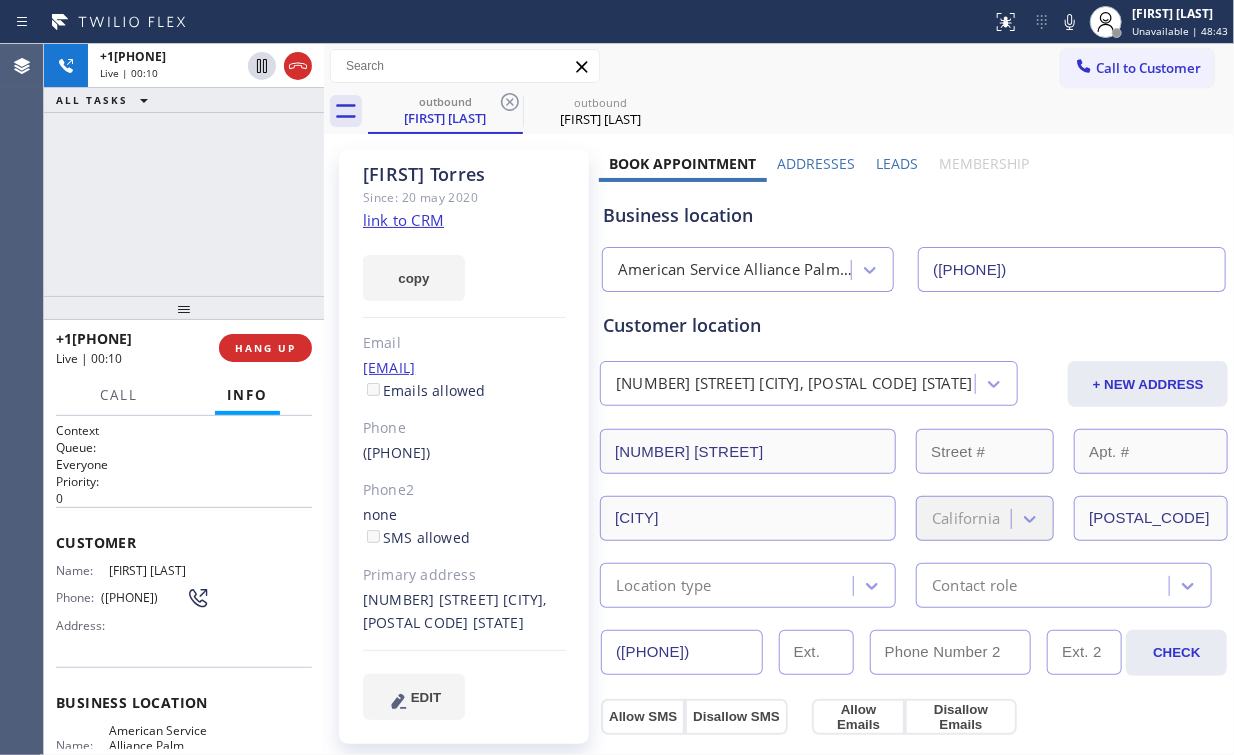 click on "+1[PHONE] Live | 00:10 ALL TASKS ALL TASKS ACTIVE TASKS TASKS IN WRAP UP" at bounding box center [184, 170] 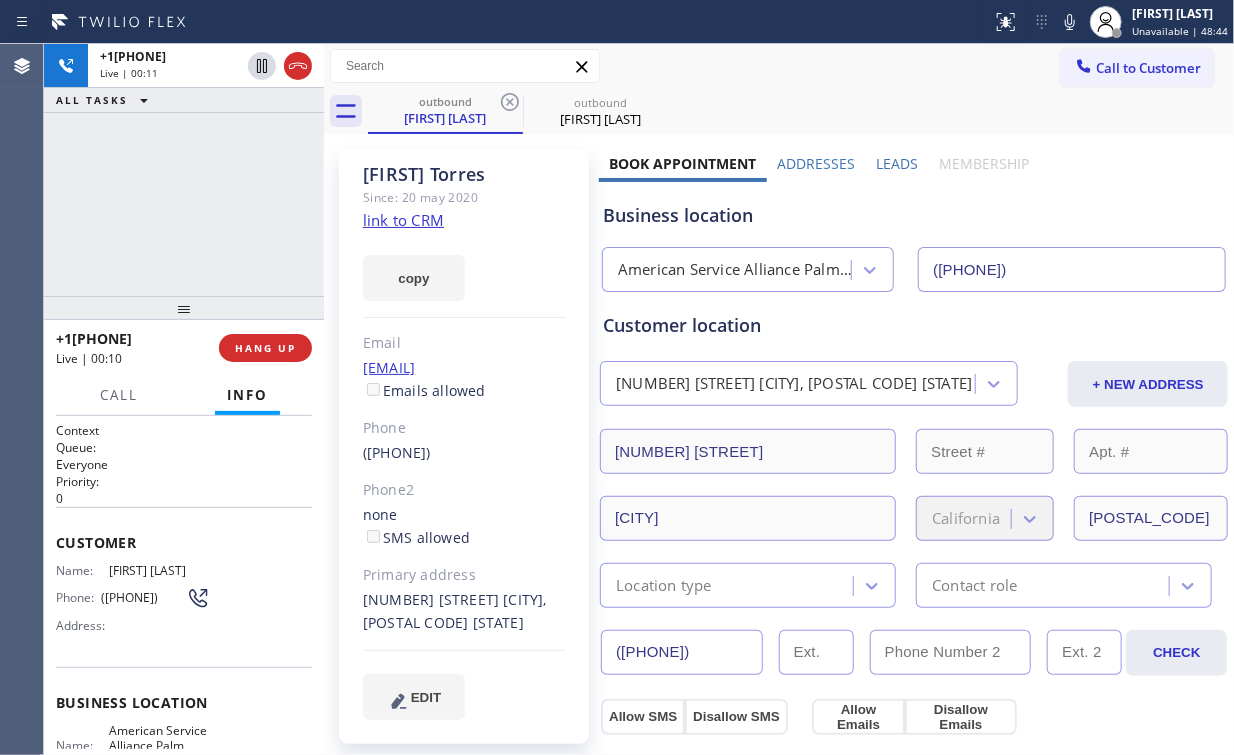 click on "+1[PHONE] Live | 00:11 ALL TASKS ALL TASKS ACTIVE TASKS TASKS IN WRAP UP" at bounding box center [184, 170] 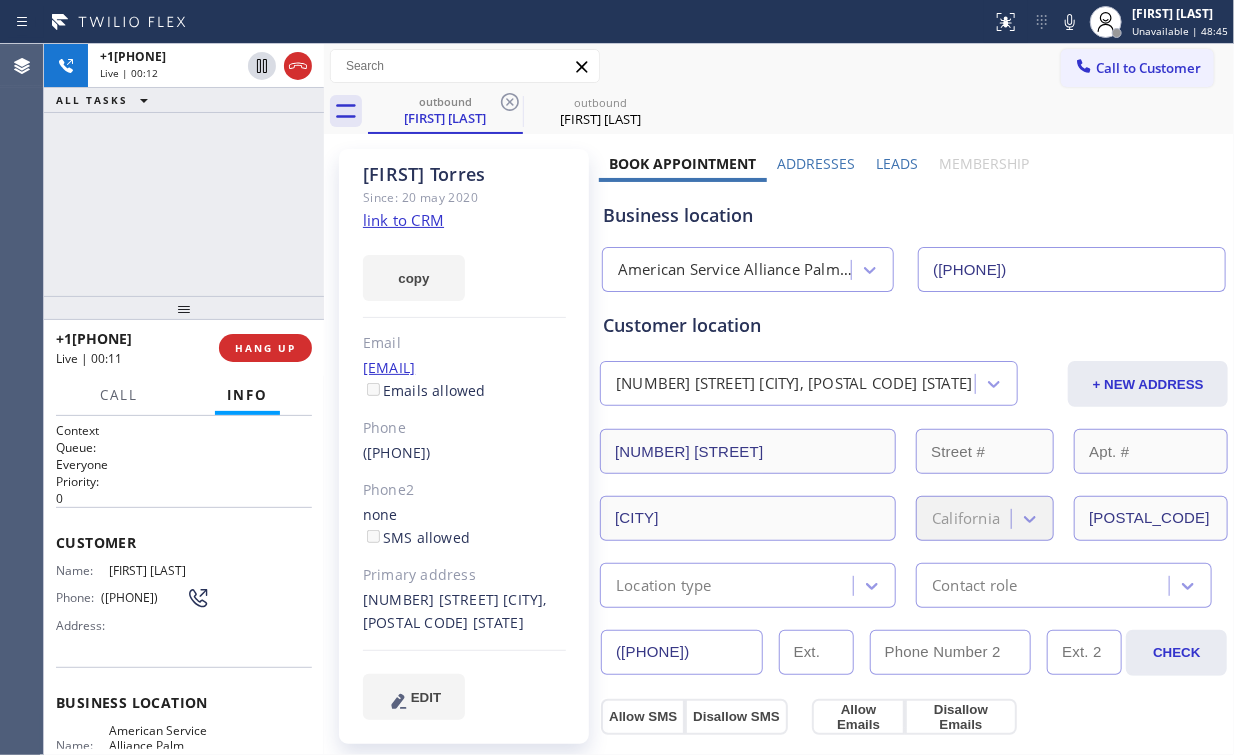 click on "+1[PHONE] Live | 00:12 ALL TASKS ALL TASKS ACTIVE TASKS TASKS IN WRAP UP" at bounding box center (184, 170) 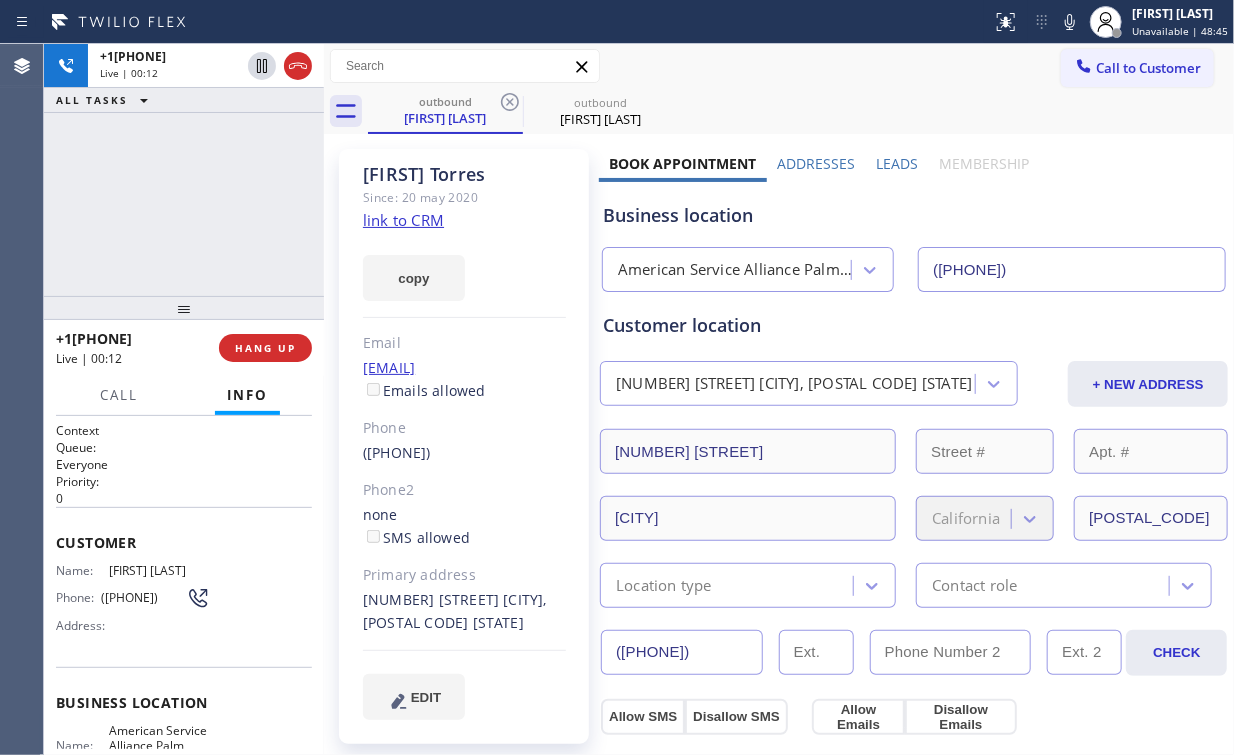 click on "+1[PHONE] Live | 00:12 ALL TASKS ALL TASKS ACTIVE TASKS TASKS IN WRAP UP" at bounding box center [184, 170] 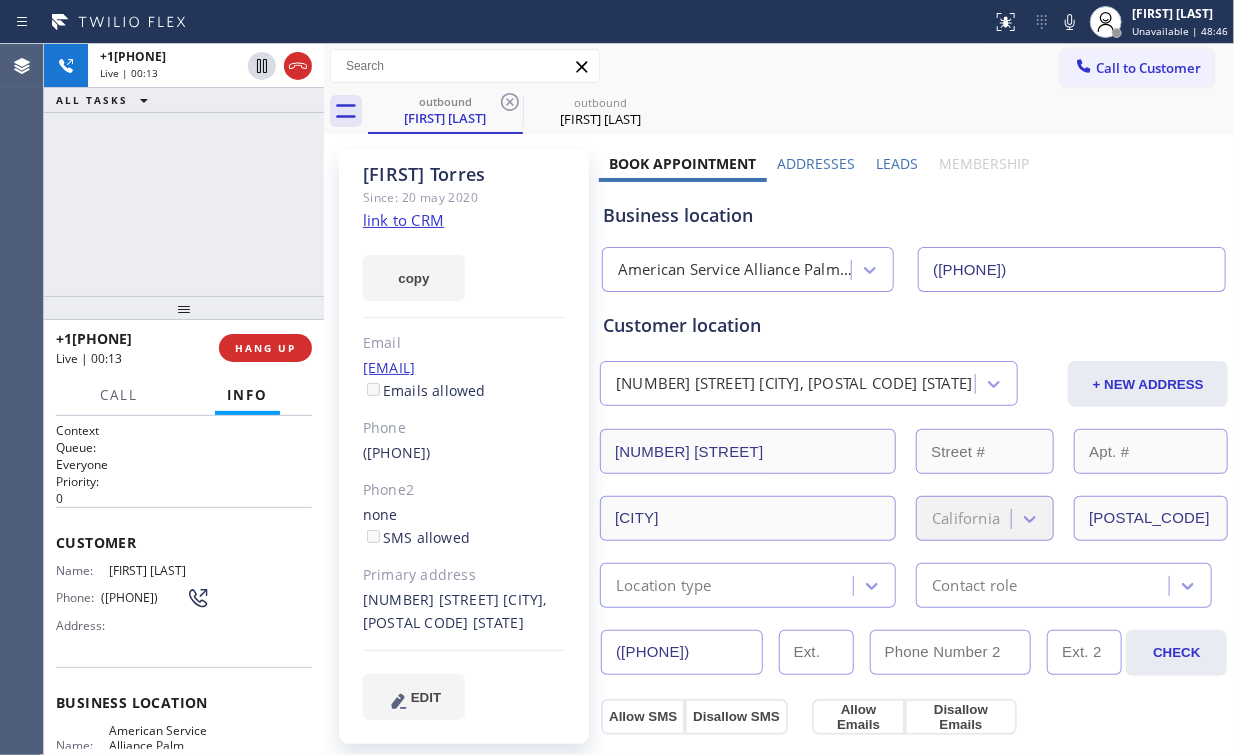 click on "+1[PHONE] Live | 00:13 ALL TASKS ALL TASKS ACTIVE TASKS TASKS IN WRAP UP" at bounding box center (184, 170) 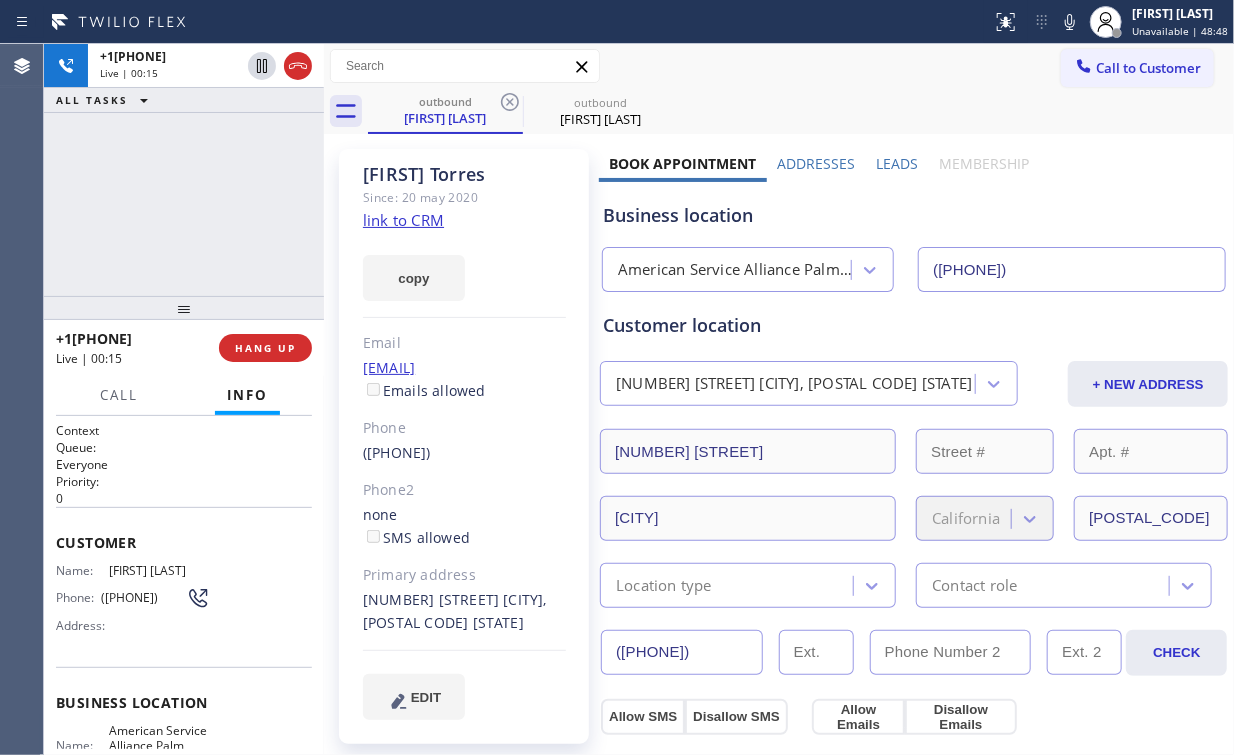 click on "+1[PHONE] Live | 00:15 ALL TASKS ALL TASKS ACTIVE TASKS TASKS IN WRAP UP" at bounding box center (184, 170) 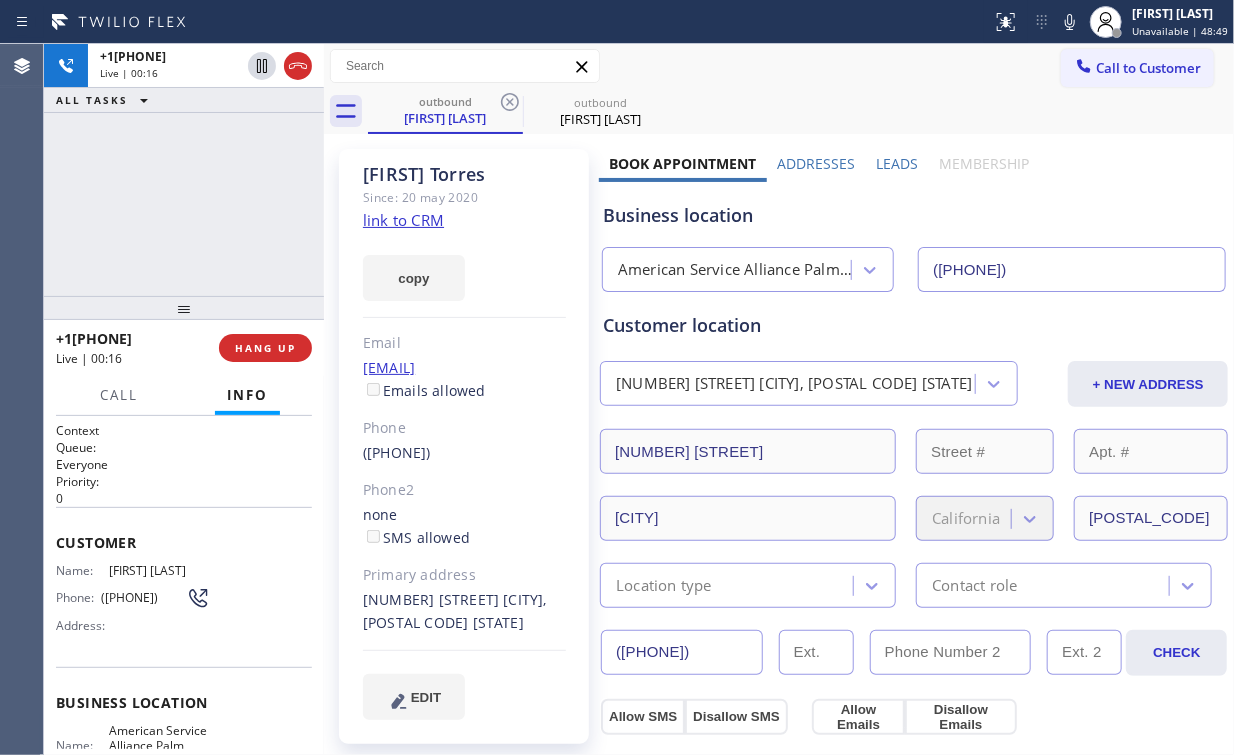 click on "+1[PHONE] Live | 00:16 ALL TASKS ALL TASKS ACTIVE TASKS TASKS IN WRAP UP" at bounding box center (184, 170) 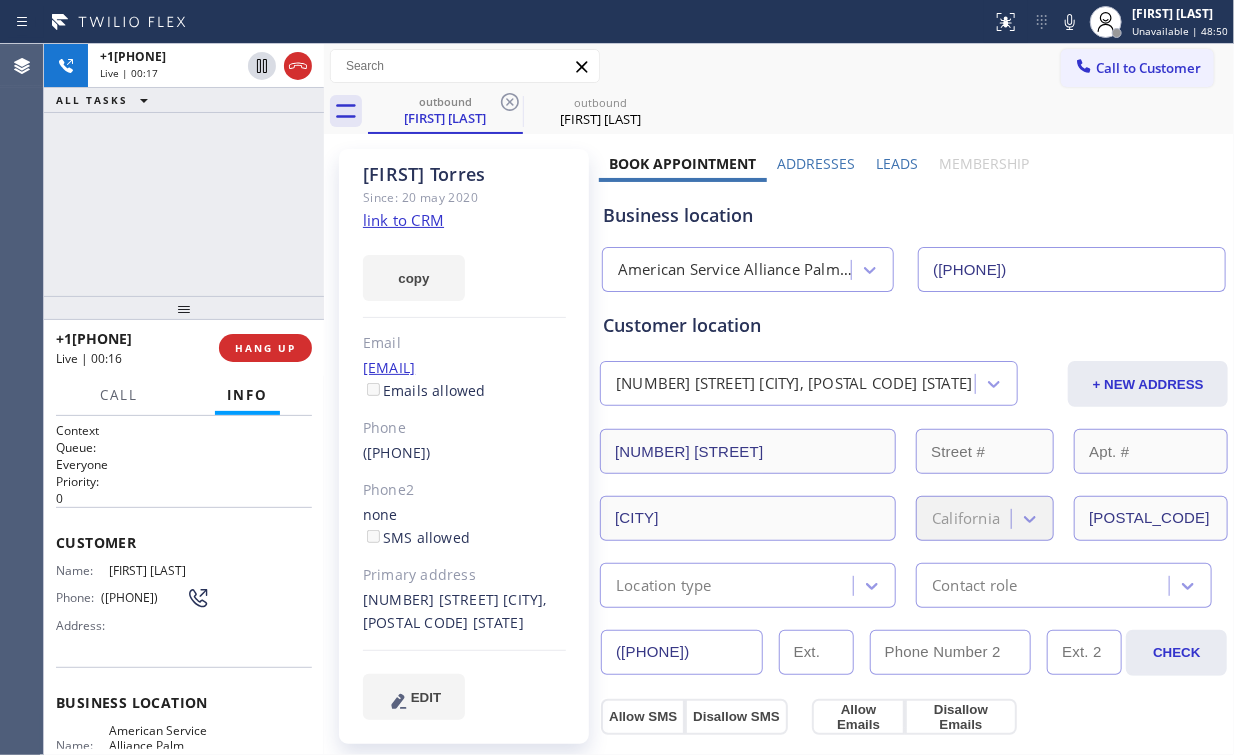 click on "+1[PHONE] Live | 00:17 ALL TASKS ALL TASKS ACTIVE TASKS TASKS IN WRAP UP" at bounding box center (184, 170) 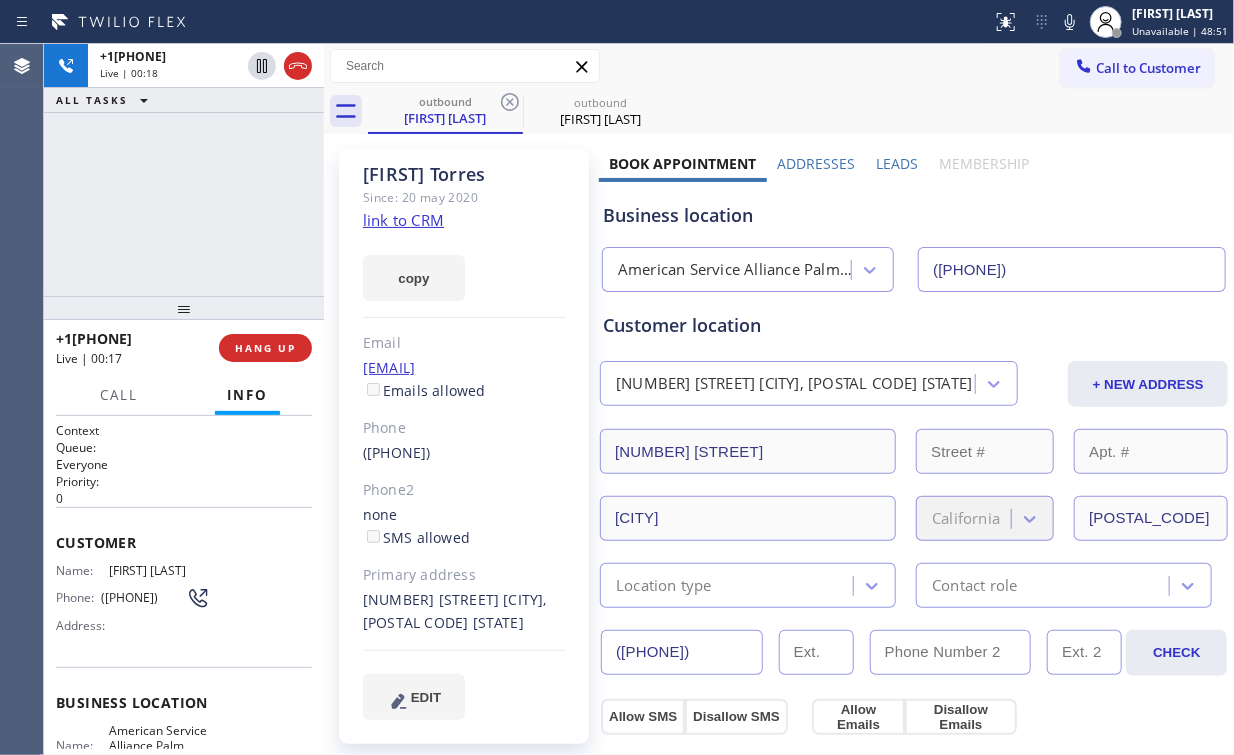 click on "+1[PHONE] Live | 00:18 ALL TASKS ALL TASKS ACTIVE TASKS TASKS IN WRAP UP" at bounding box center [184, 170] 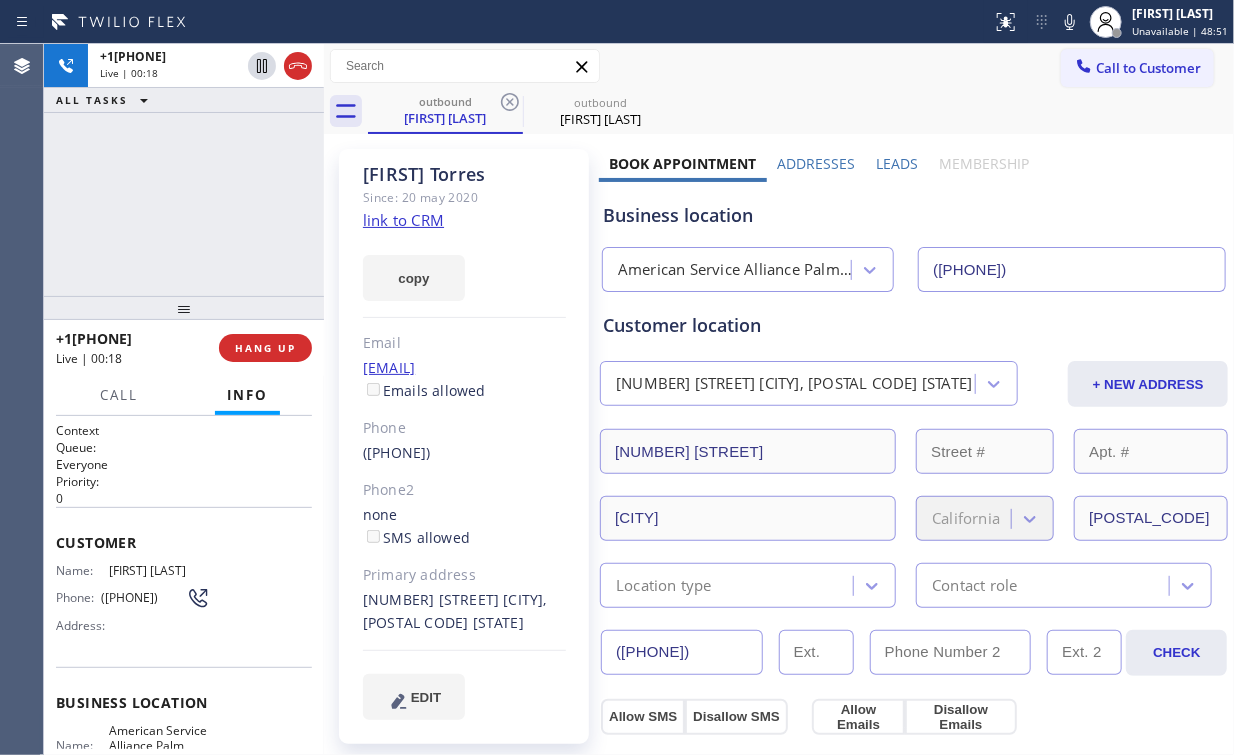 click on "+1[PHONE] Live | 00:18 ALL TASKS ALL TASKS ACTIVE TASKS TASKS IN WRAP UP" at bounding box center [184, 170] 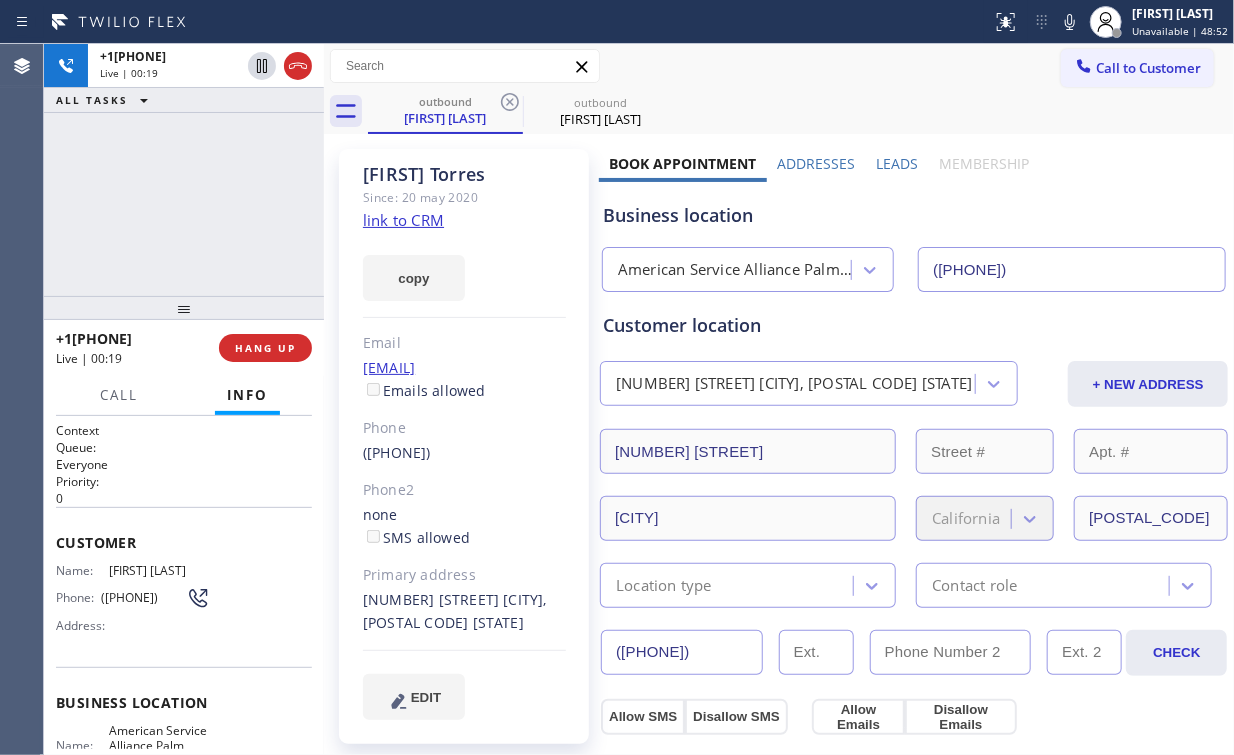 click on "+1[PHONE] Live | 00:19 ALL TASKS ALL TASKS ACTIVE TASKS TASKS IN WRAP UP" at bounding box center (184, 170) 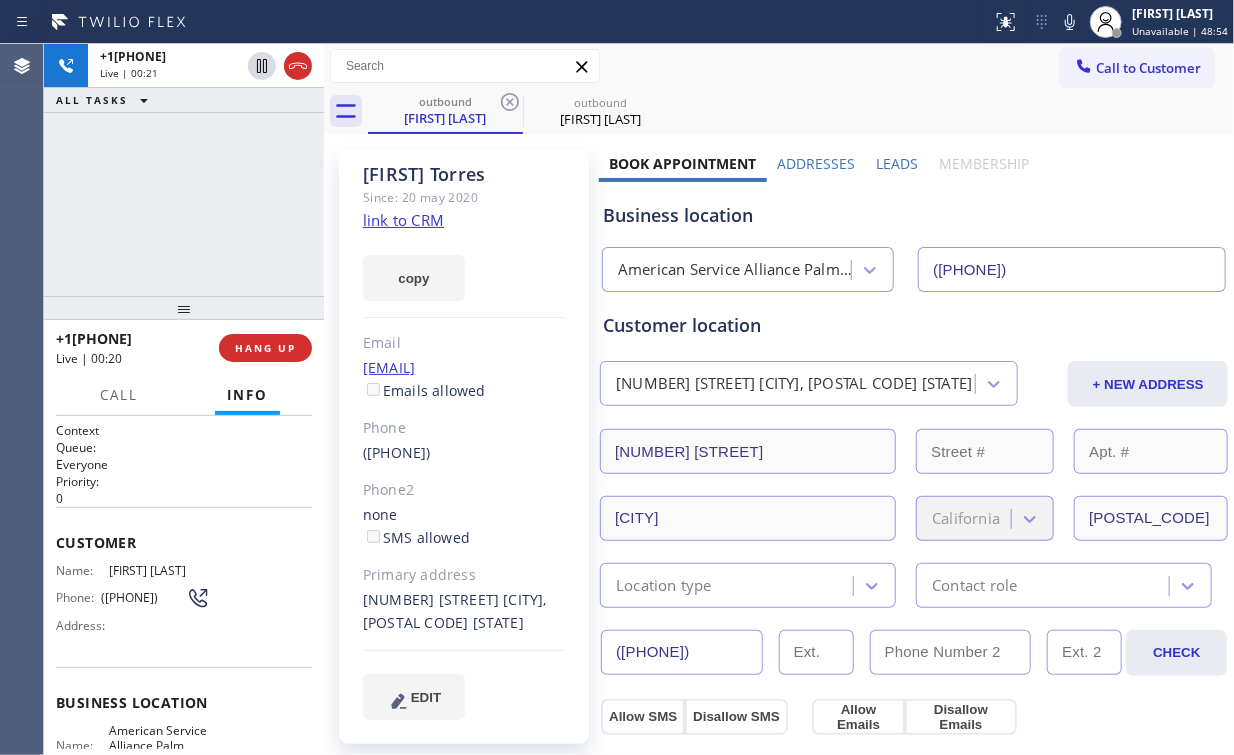 click on "+1[PHONE] Live | 00:21 ALL TASKS ALL TASKS ACTIVE TASKS TASKS IN WRAP UP" at bounding box center (184, 170) 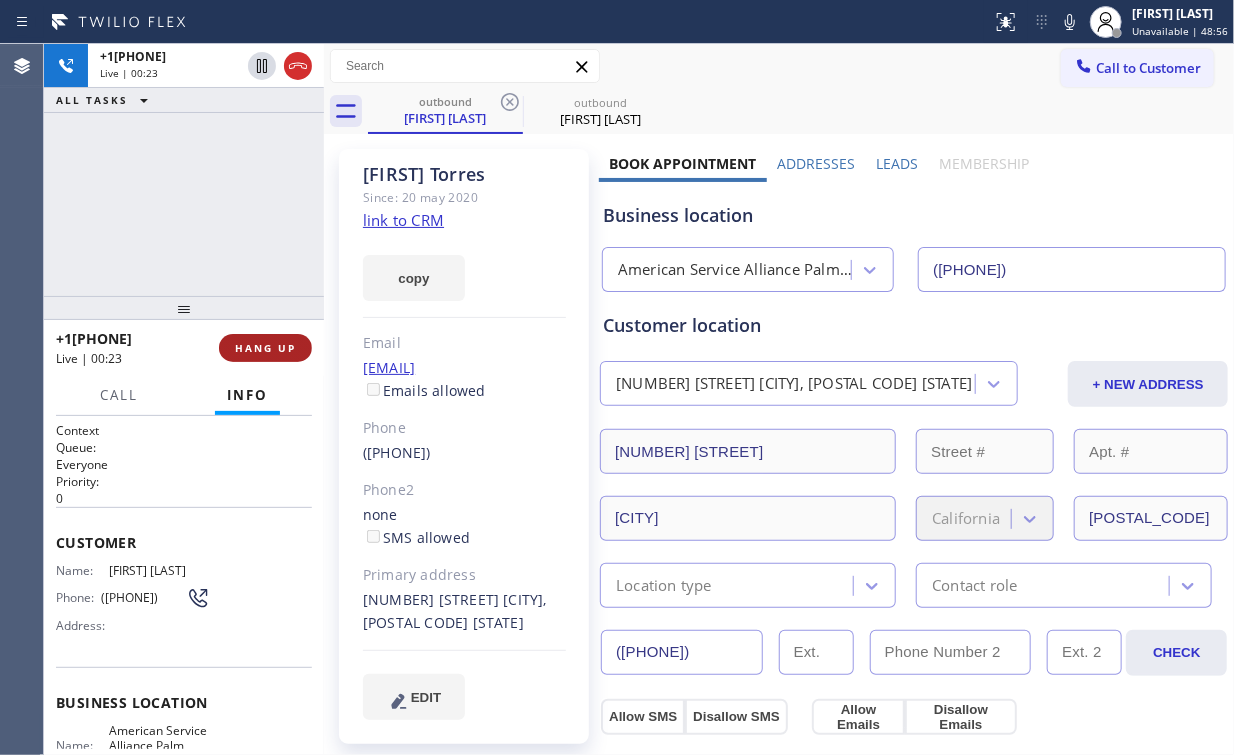 click on "HANG UP" at bounding box center (265, 348) 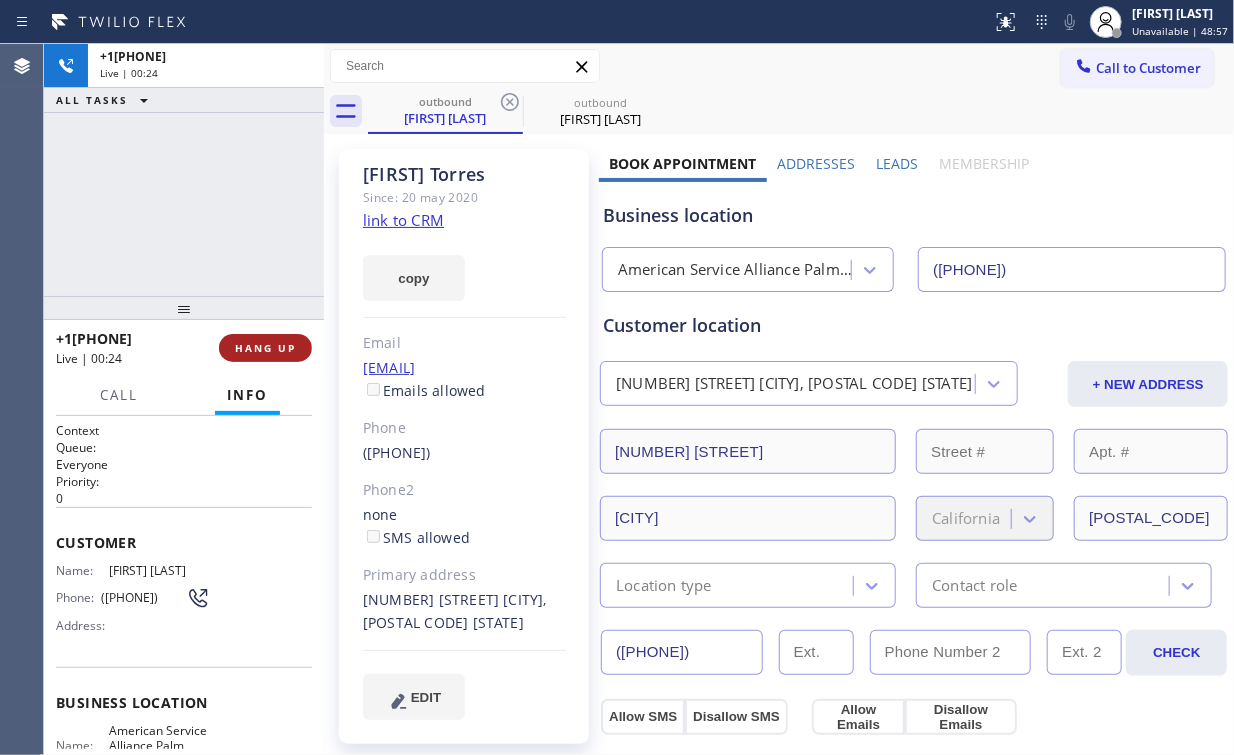 click on "HANG UP" at bounding box center (265, 348) 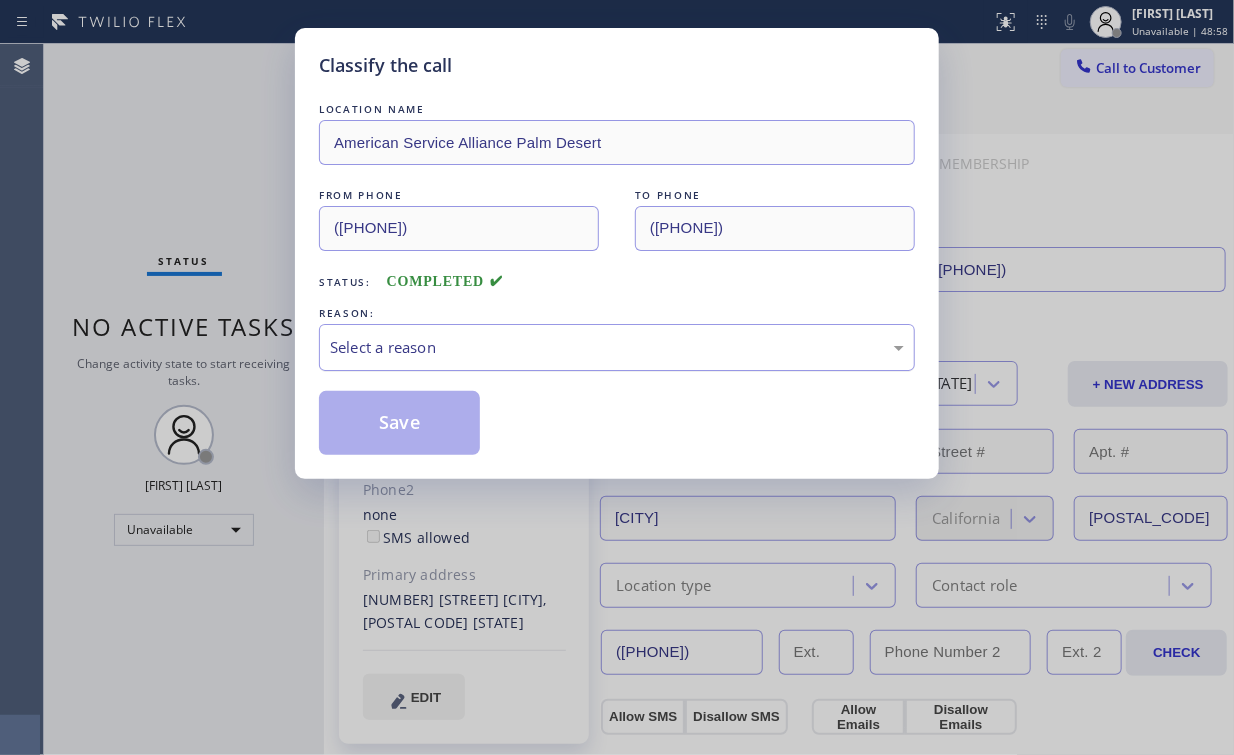 click on "Select a reason" at bounding box center [617, 347] 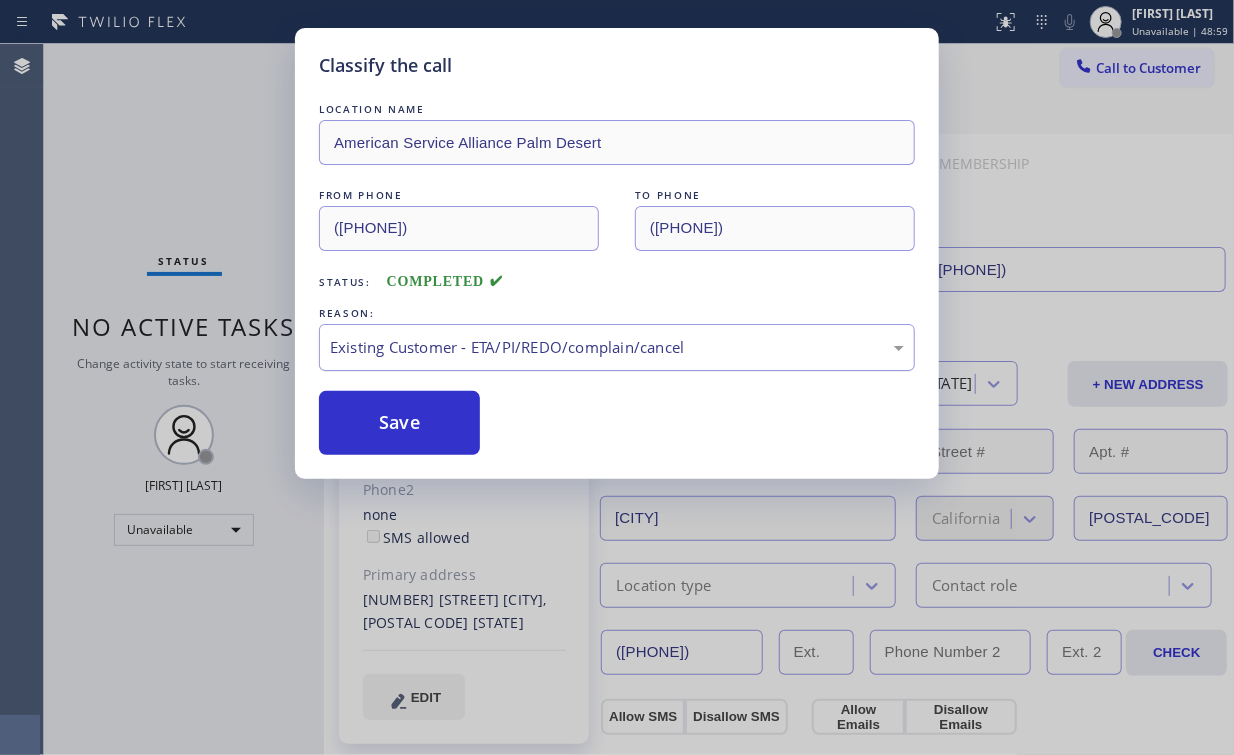 click on "Existing Customer - ETA/PI/REDO/complain/cancel" at bounding box center (617, 347) 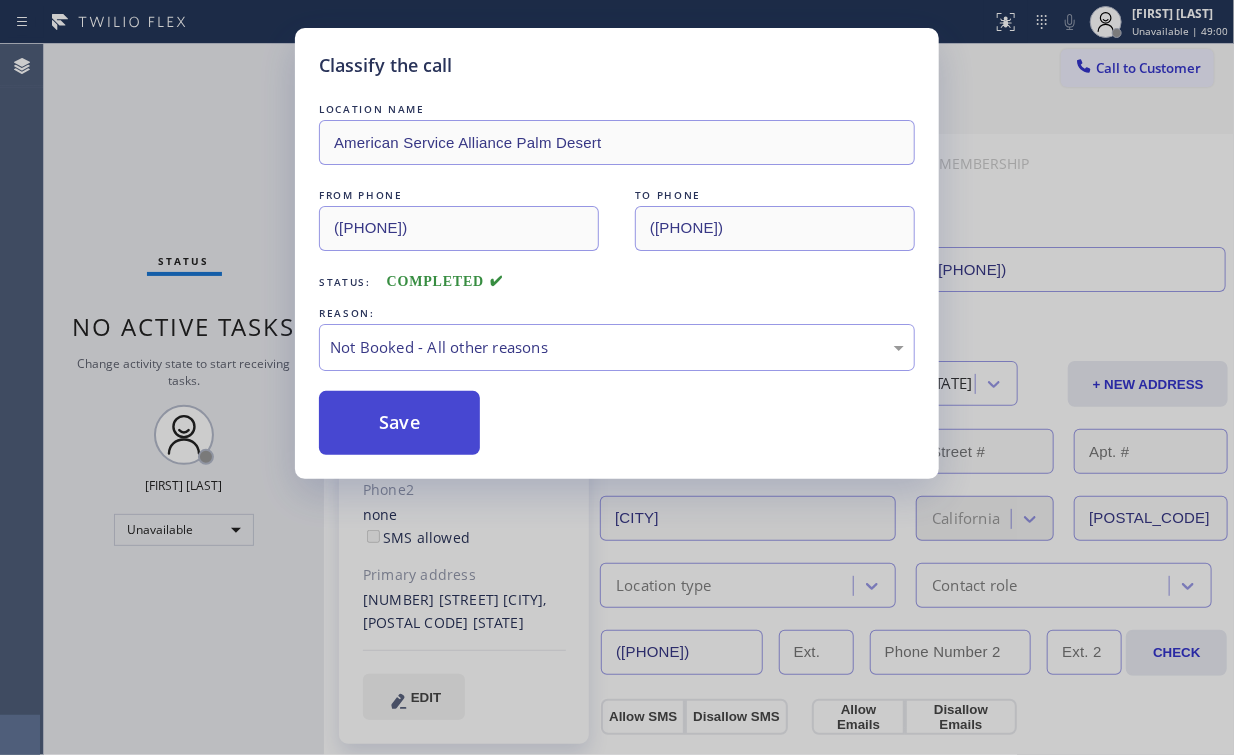 click on "Save" at bounding box center [399, 423] 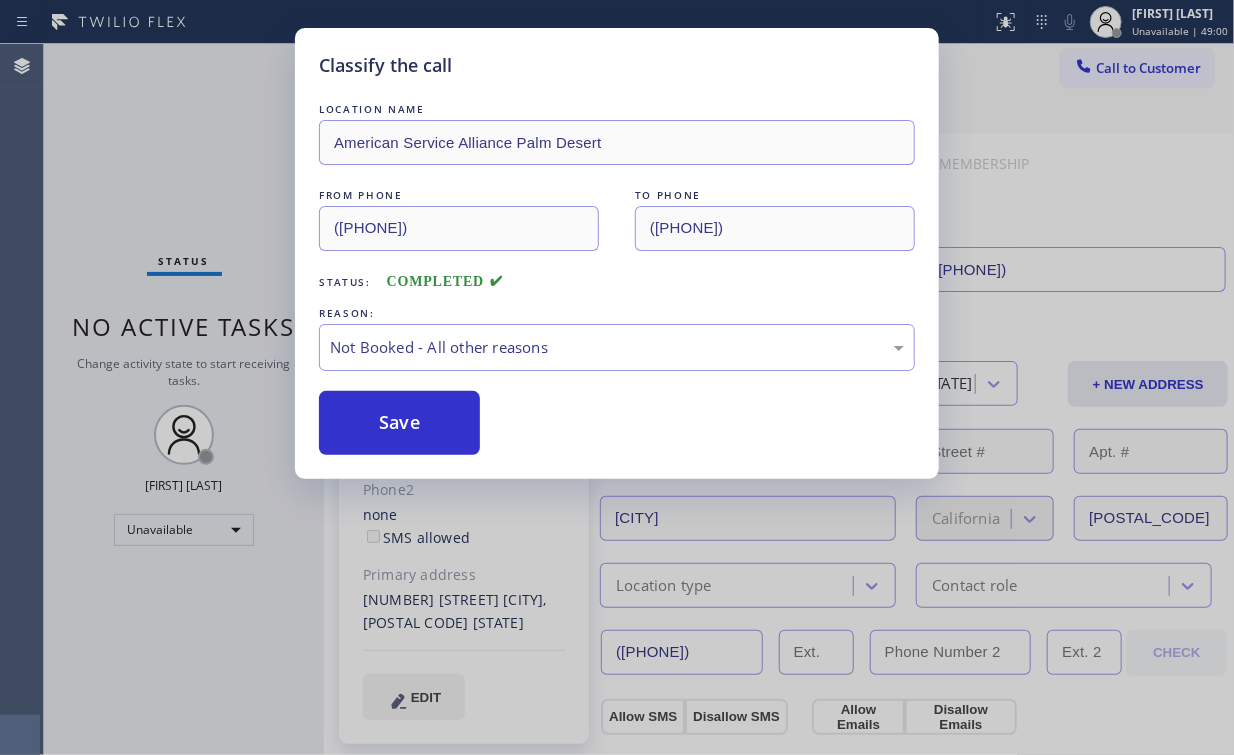 click on "Classify the call LOCATION NAME American Service Alliance Palm Desert FROM PHONE ([PHONE]) TO PHONE ([PHONE]) Status: COMPLETED REASON: Not Booked - All other reasons Save" at bounding box center (617, 377) 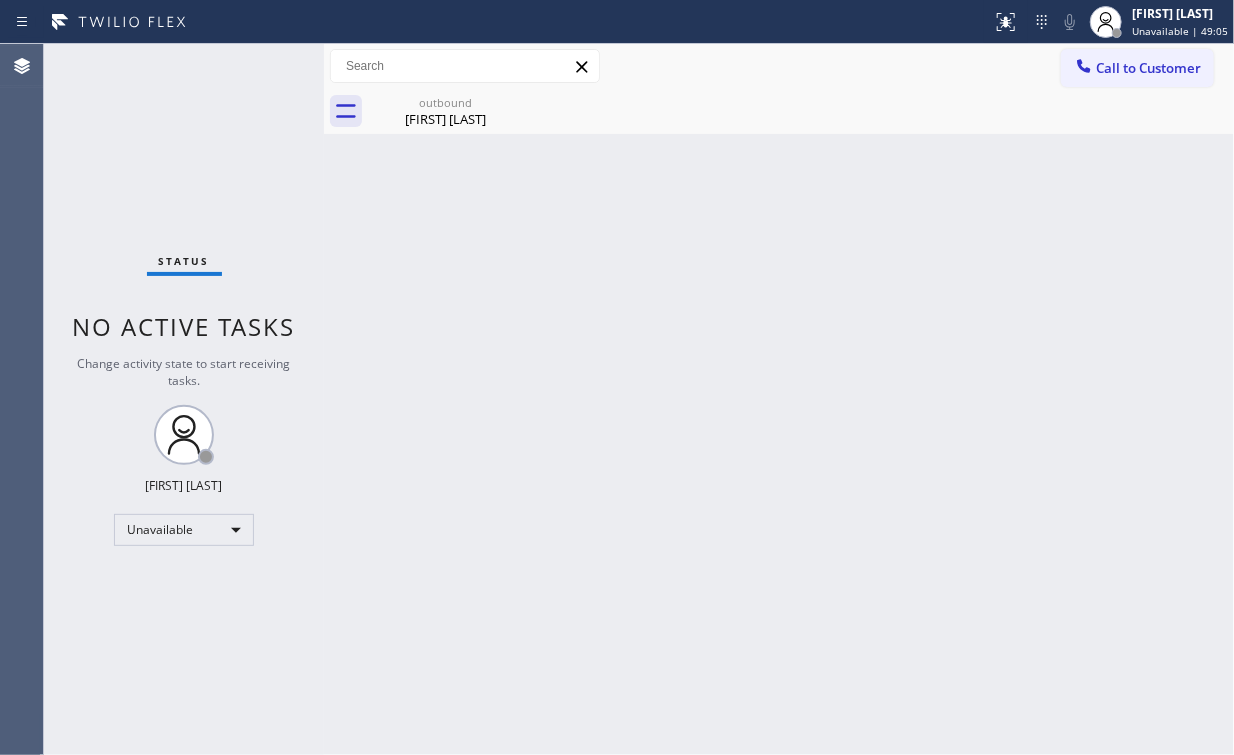 drag, startPoint x: 1145, startPoint y: 63, endPoint x: 774, endPoint y: 209, distance: 398.69412 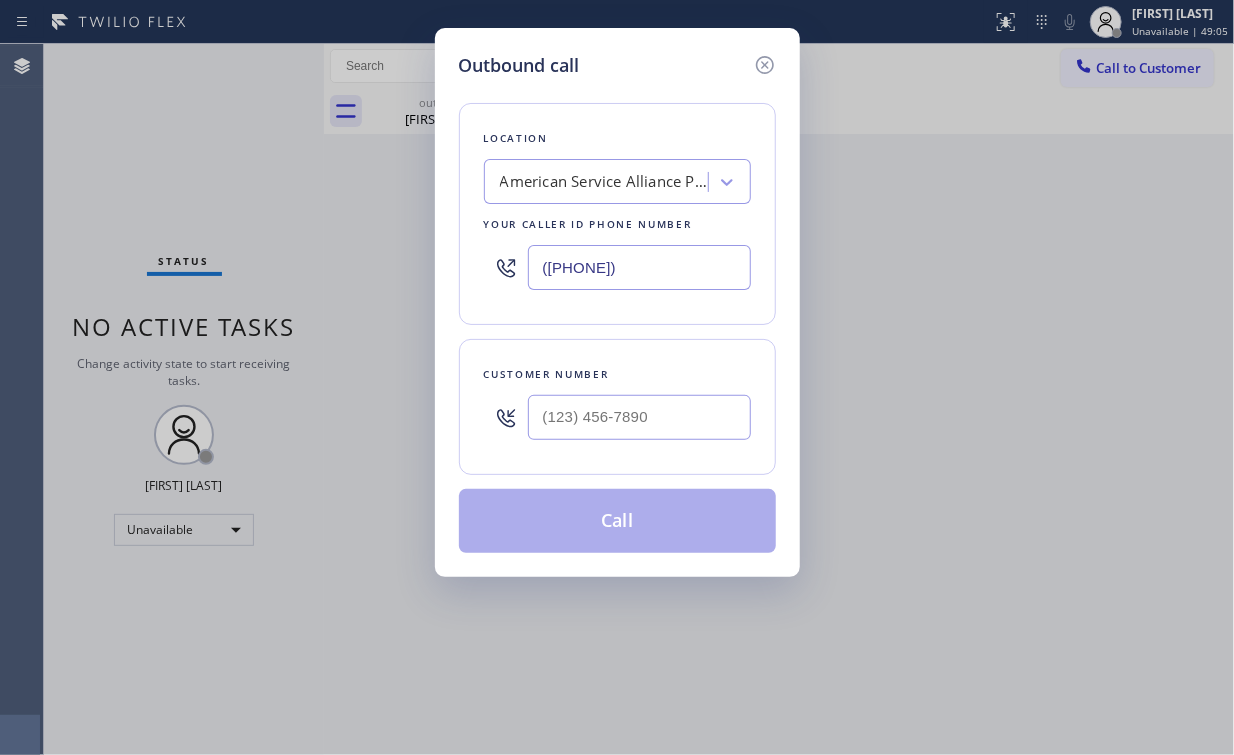 click on "Outbound call Location American Service Alliance [CITY] Your caller id phone number ([PHONE]) Customer number Call Outbound call Technician Search Technician Your caller id phone number Your caller id phone number Call" at bounding box center (617, 377) 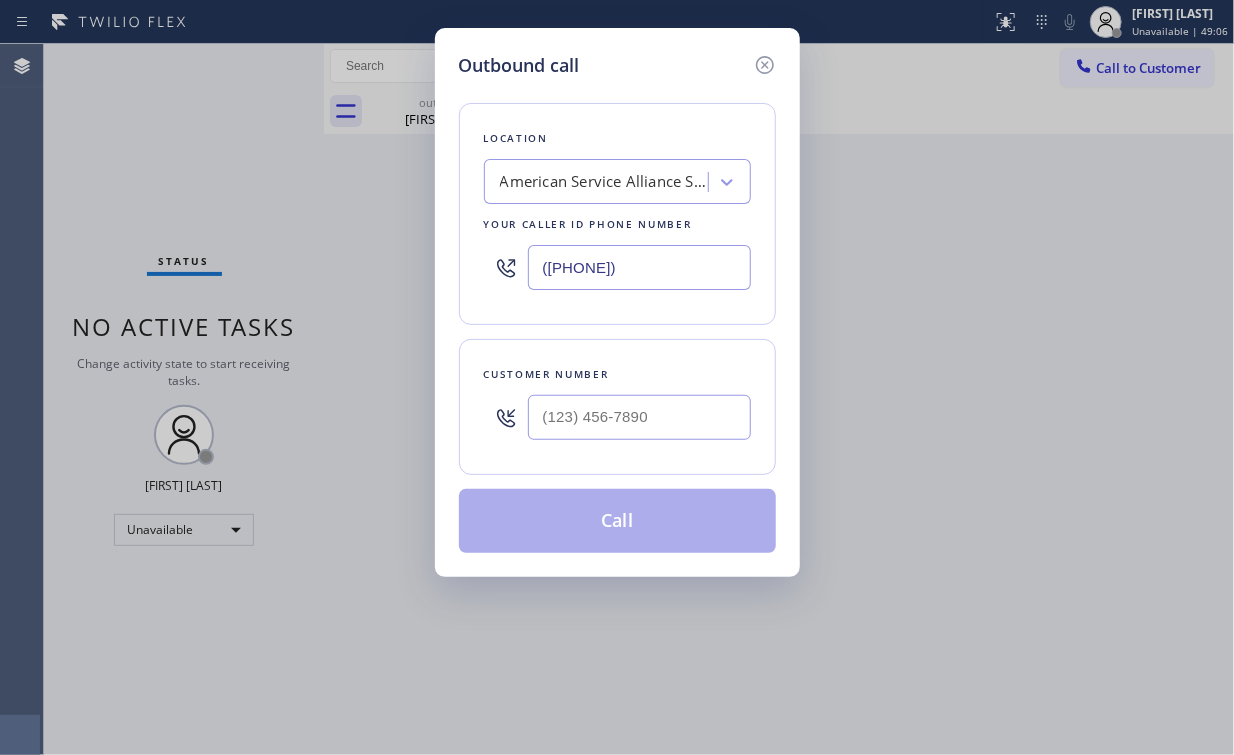 type on "([PHONE])" 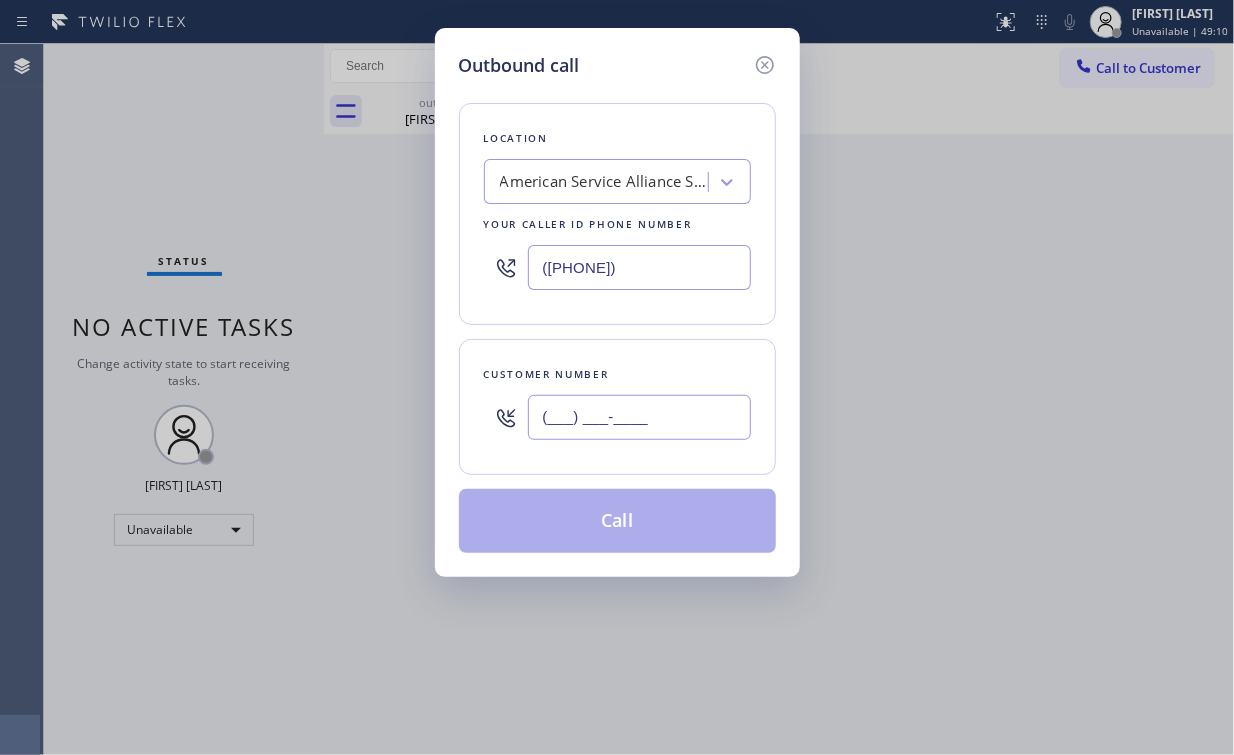 click on "(___) ___-____" at bounding box center [639, 417] 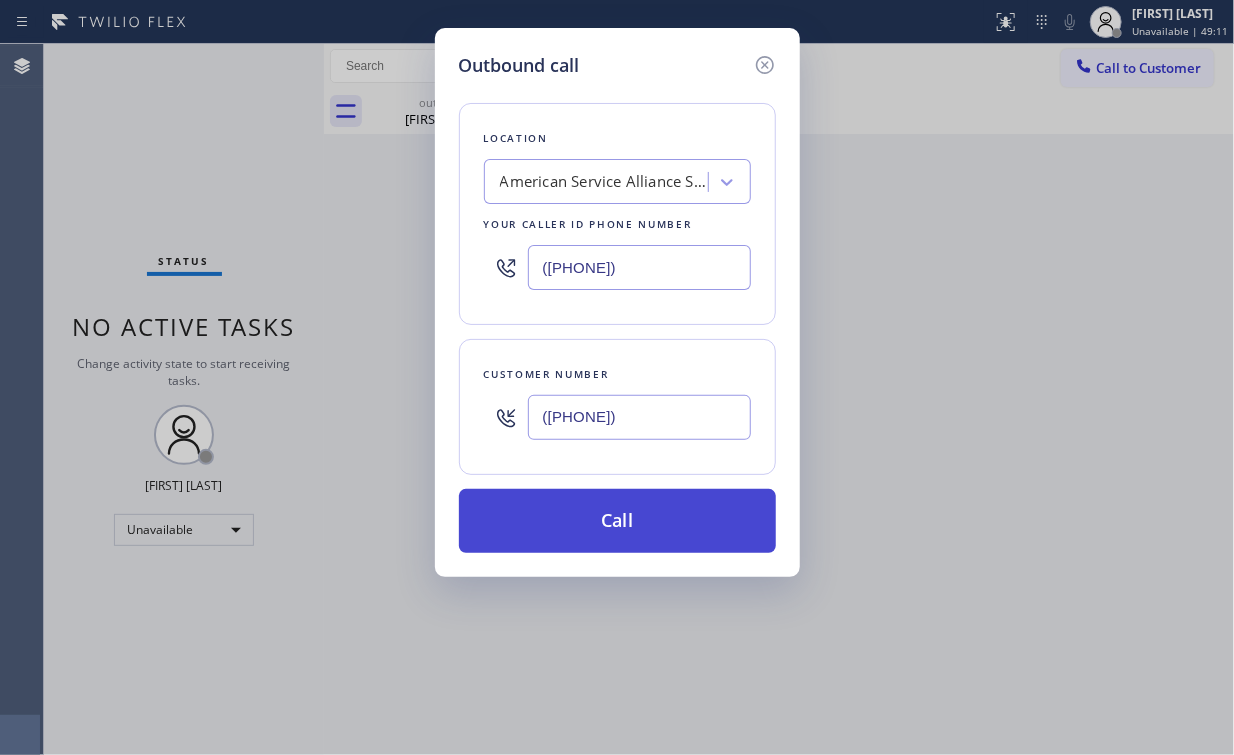 type on "([PHONE])" 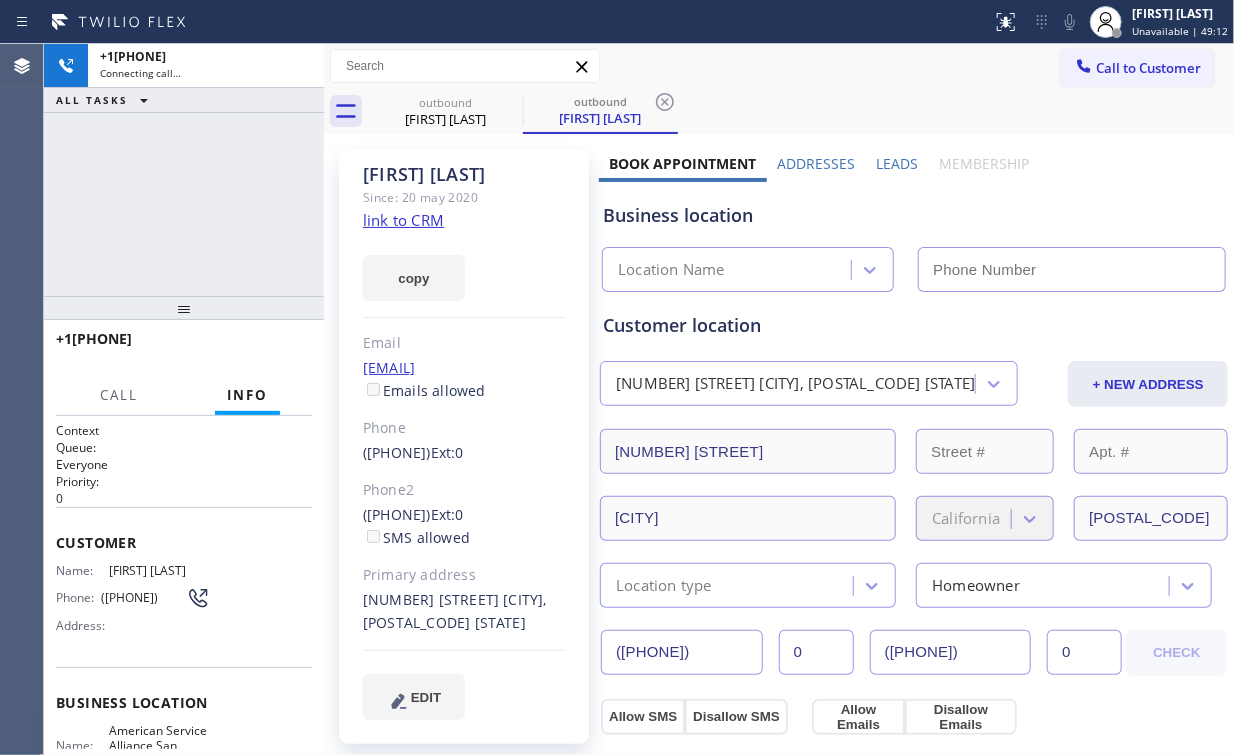 click on "+1[PHONE] Connecting call… ALL TASKS ALL TASKS ACTIVE TASKS TASKS IN WRAP UP" at bounding box center [184, 170] 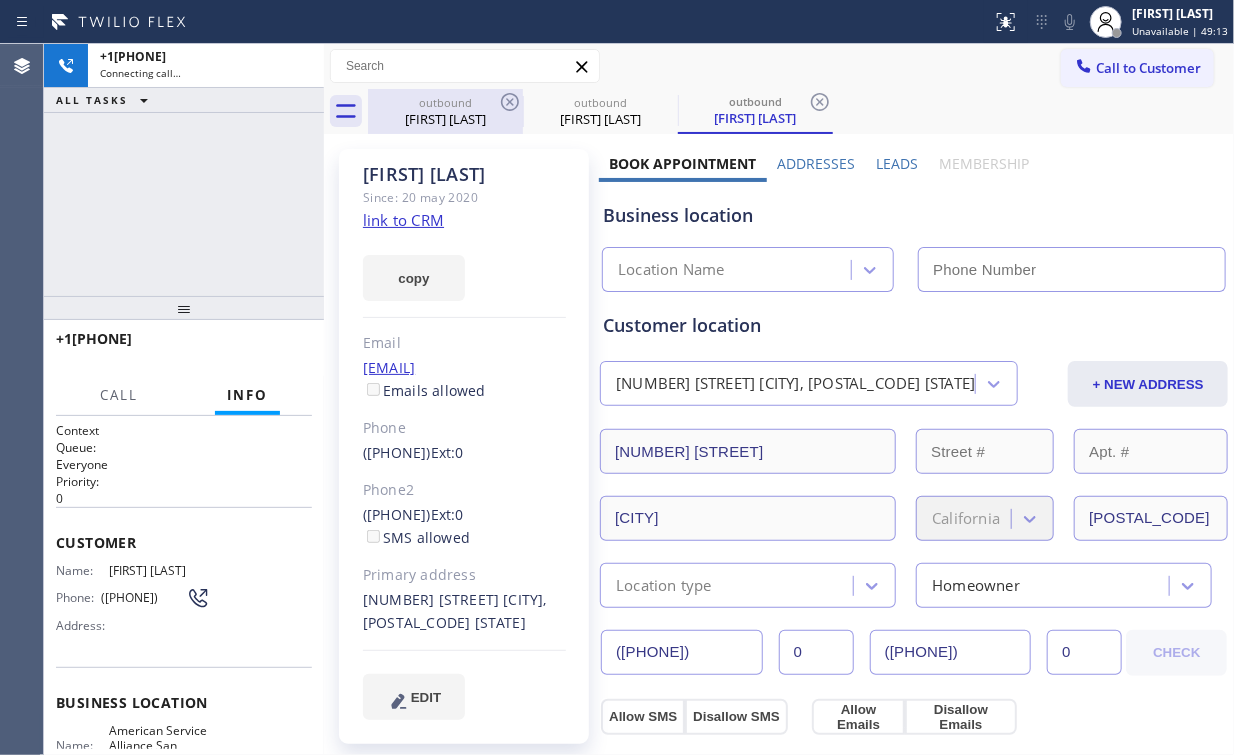 click on "[FIRST] [LAST]" at bounding box center (445, 119) 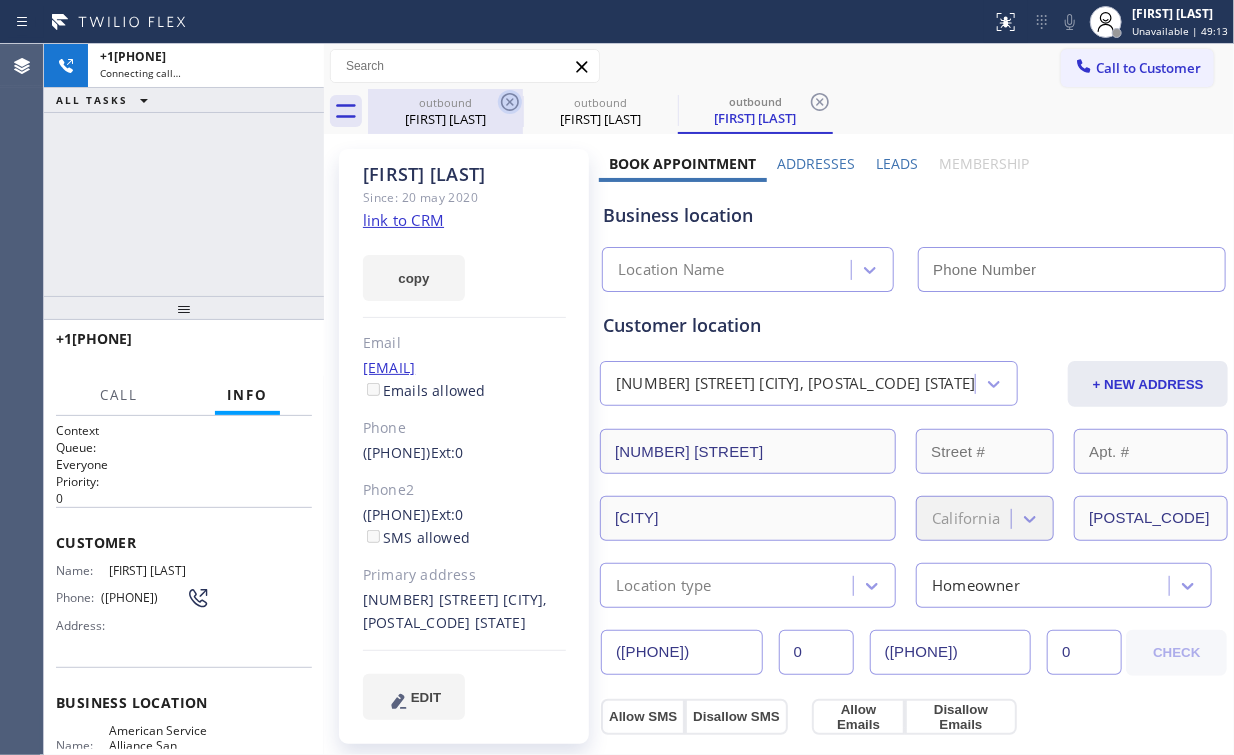 type on "([PHONE])" 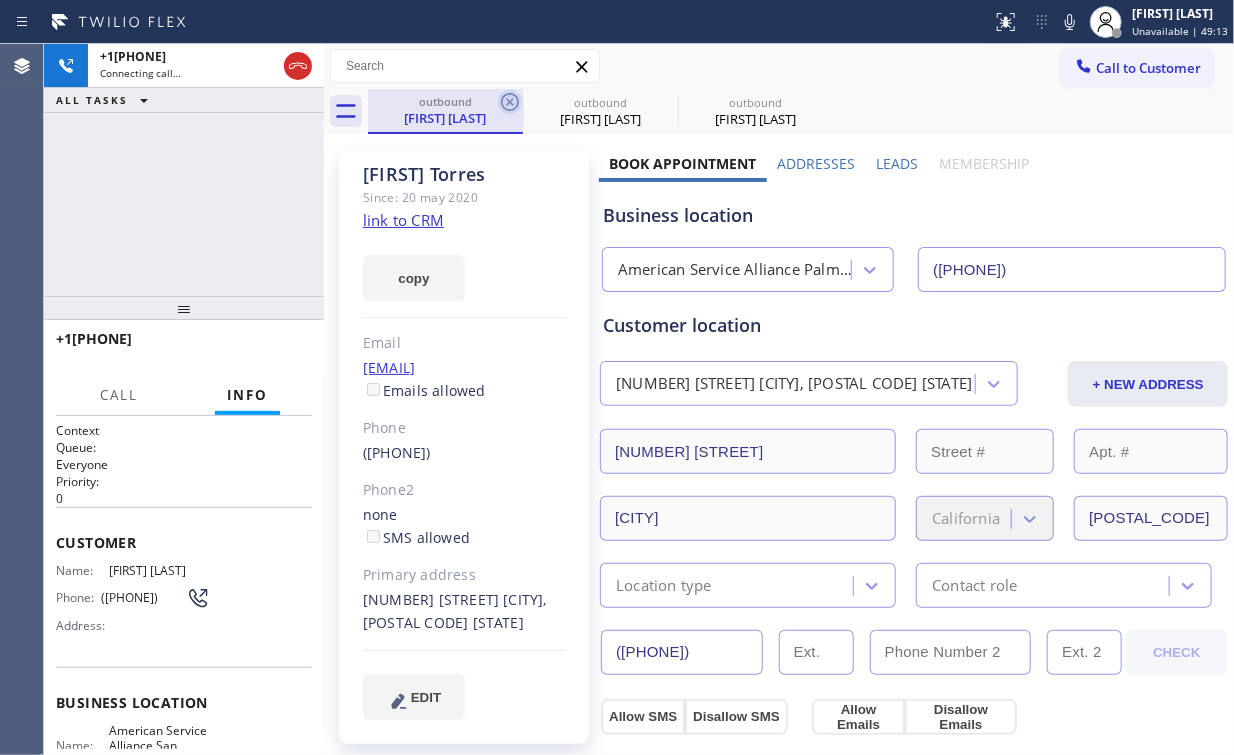 click 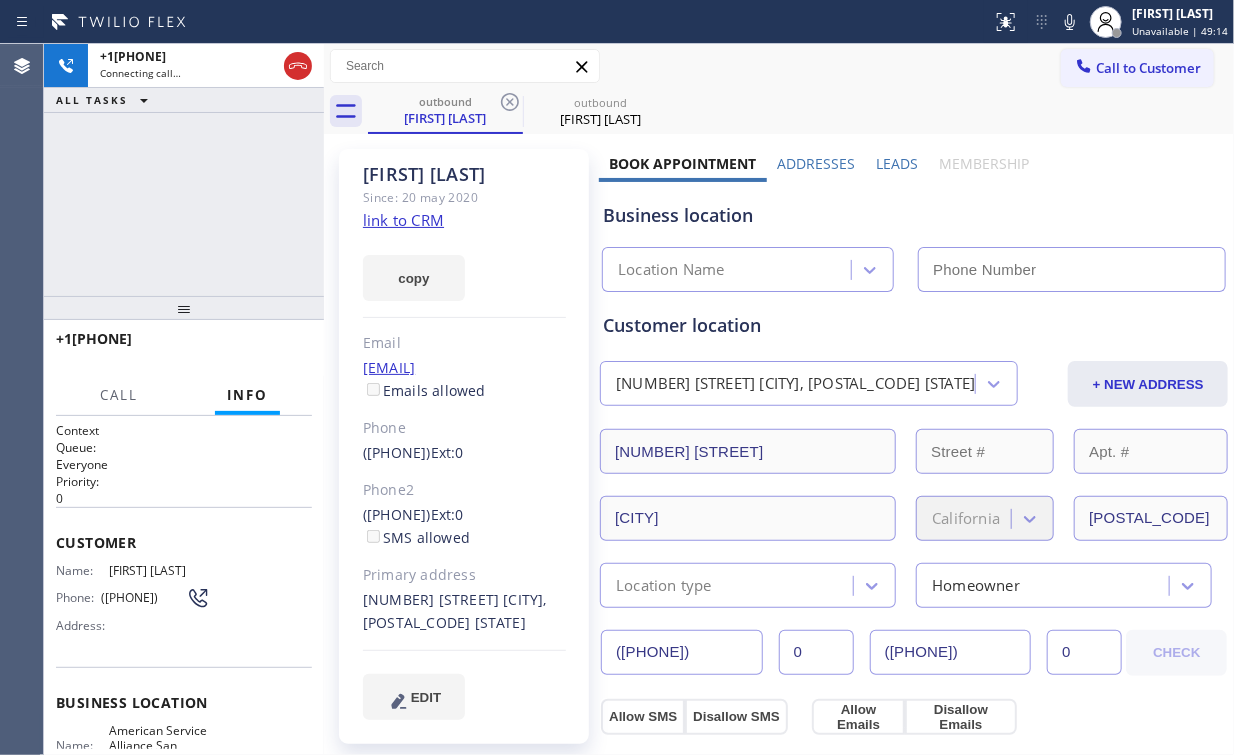 click on "+1[PHONE] Connecting call… ALL TASKS ALL TASKS ACTIVE TASKS TASKS IN WRAP UP" at bounding box center (184, 170) 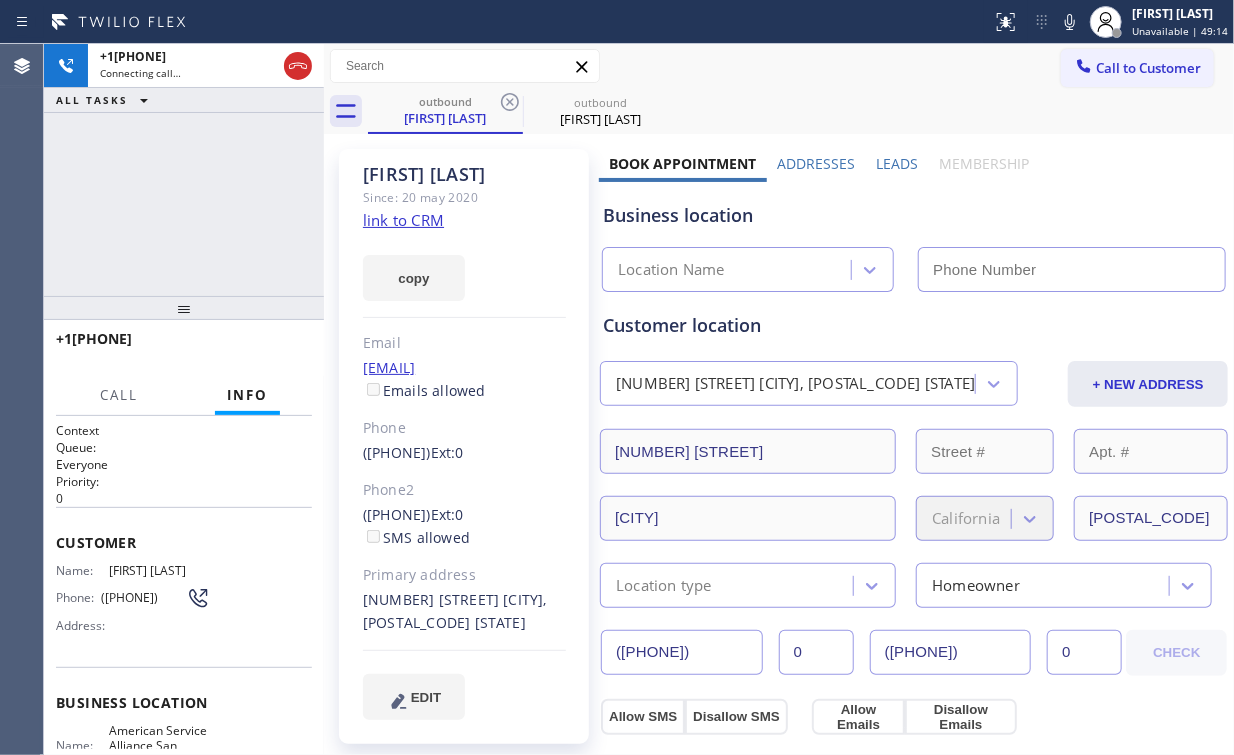 type on "([PHONE])" 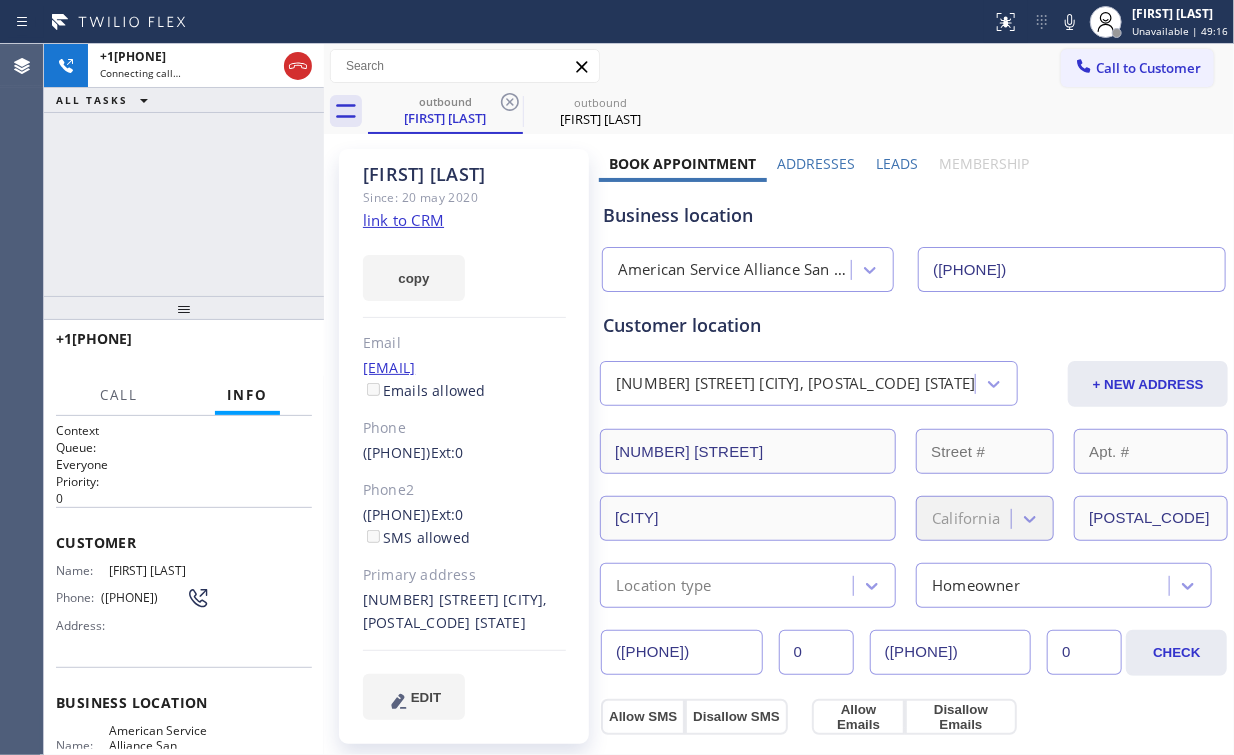 click on "Call to Customer Outbound call Location American Service Alliance [CITY] Your caller id phone number ([PHONE]) Customer number Call Outbound call Technician Search Technician Your caller id phone number Your caller id phone number Call" at bounding box center (779, 66) 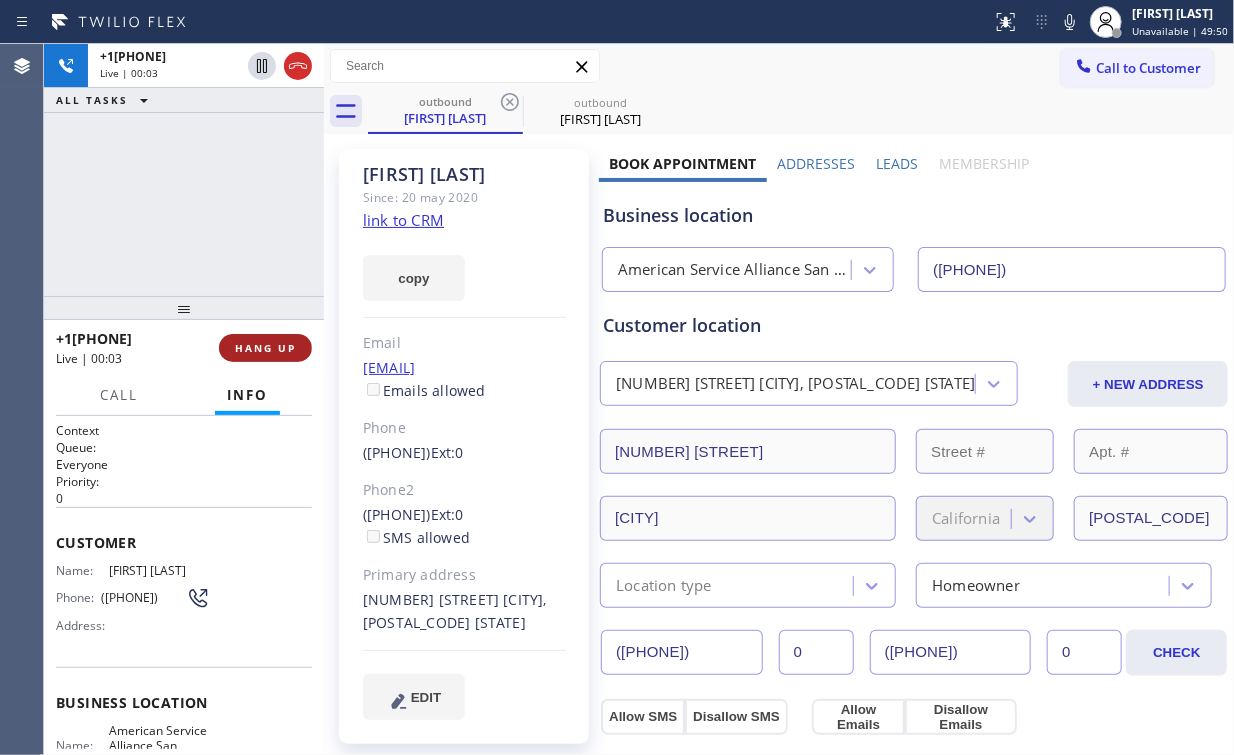 click on "HANG UP" at bounding box center (265, 348) 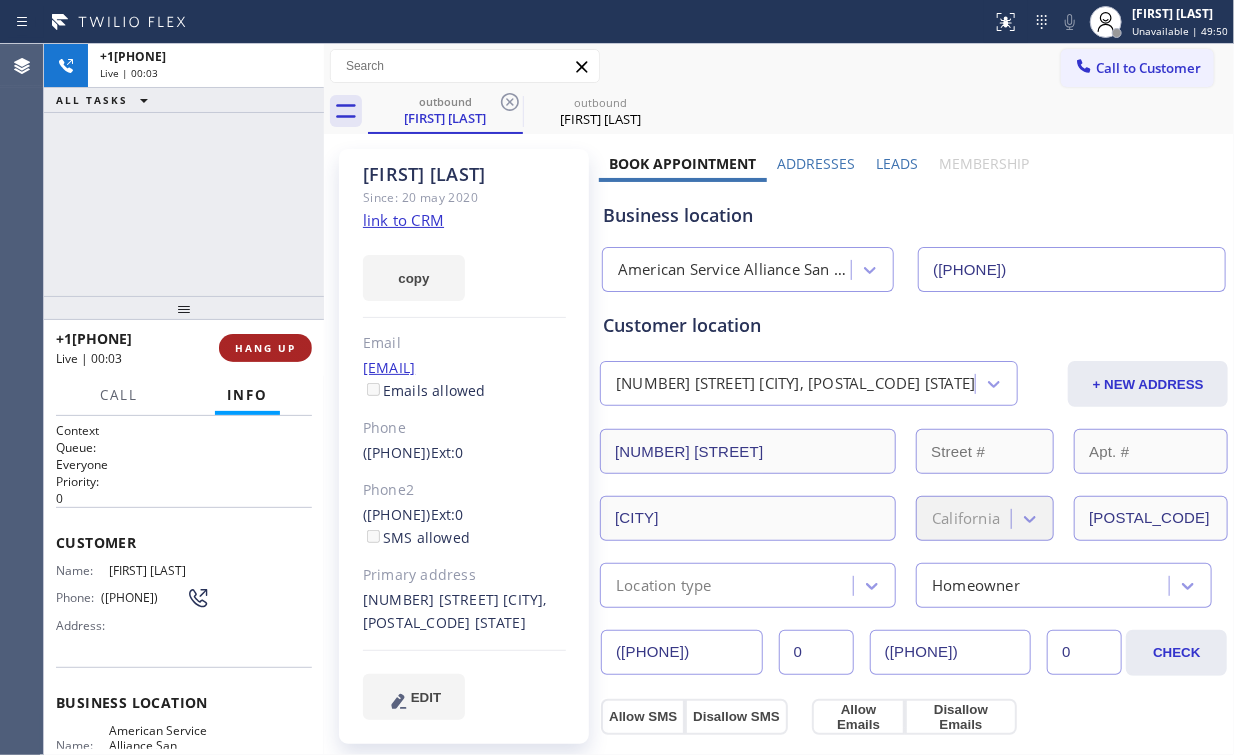 click on "HANG UP" at bounding box center (265, 348) 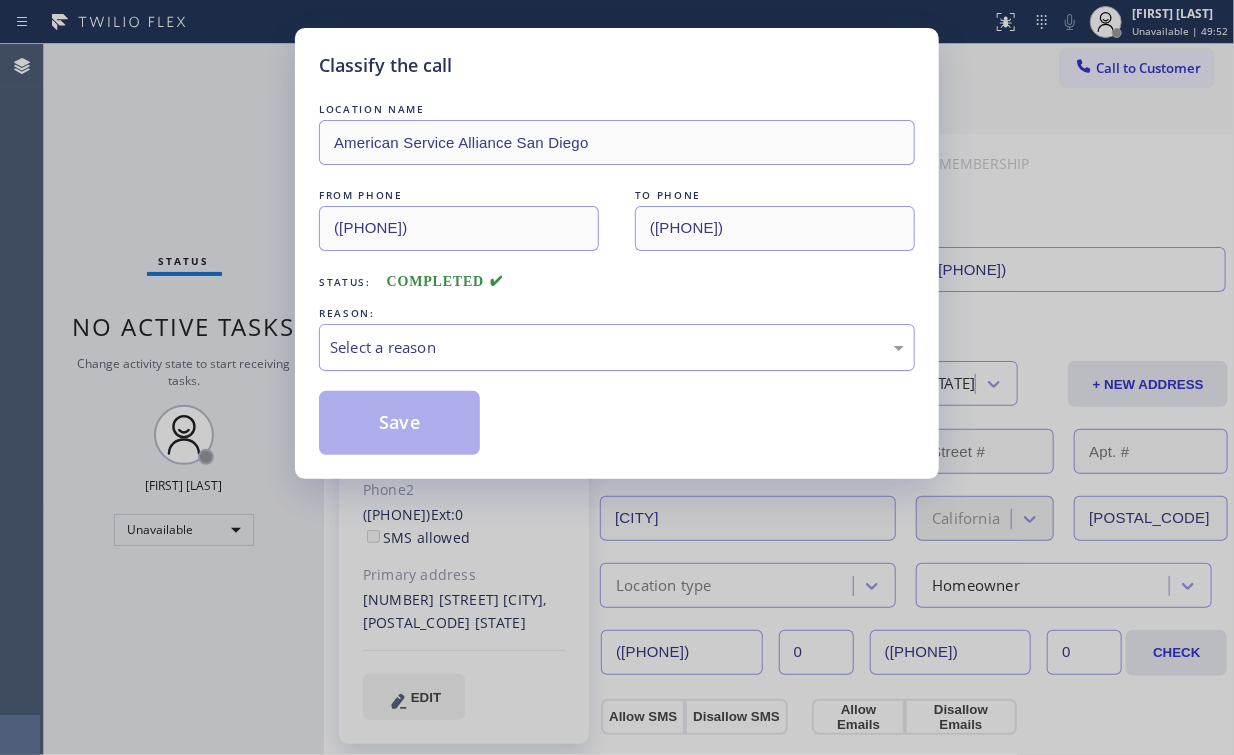 click on "Select a reason" at bounding box center [617, 347] 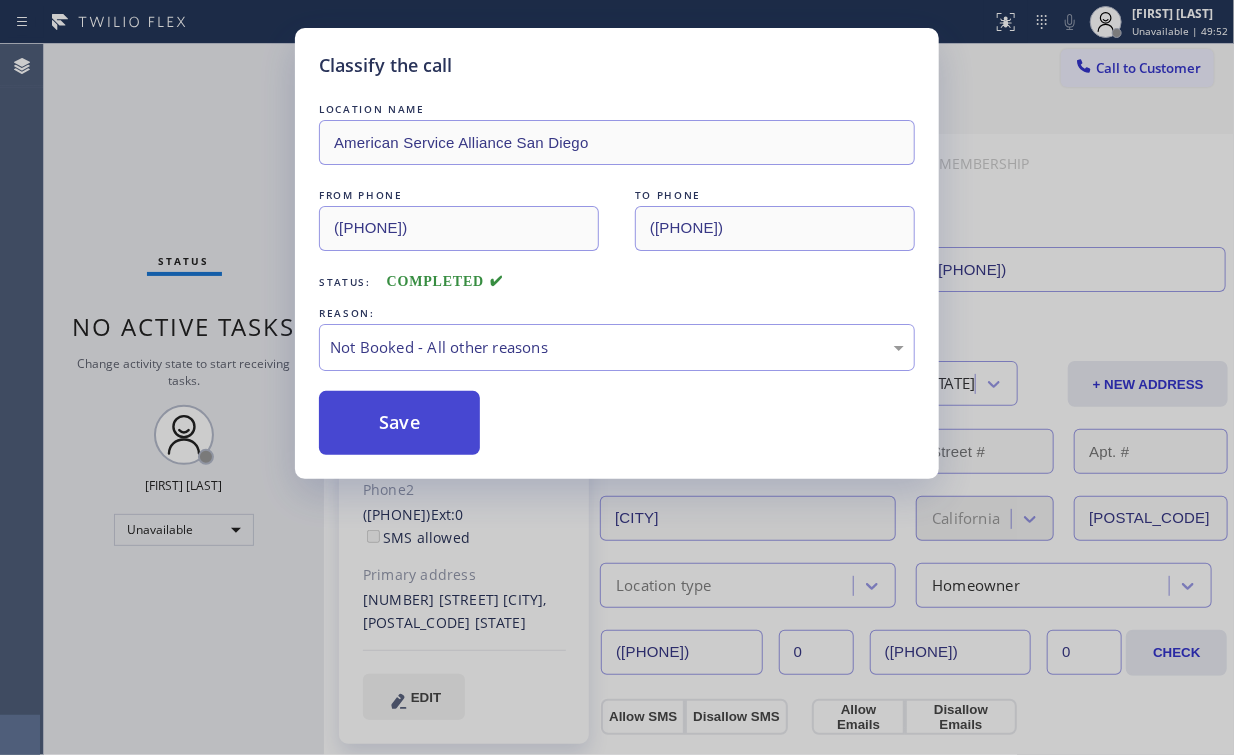 drag, startPoint x: 412, startPoint y: 419, endPoint x: 232, endPoint y: 93, distance: 372.39227 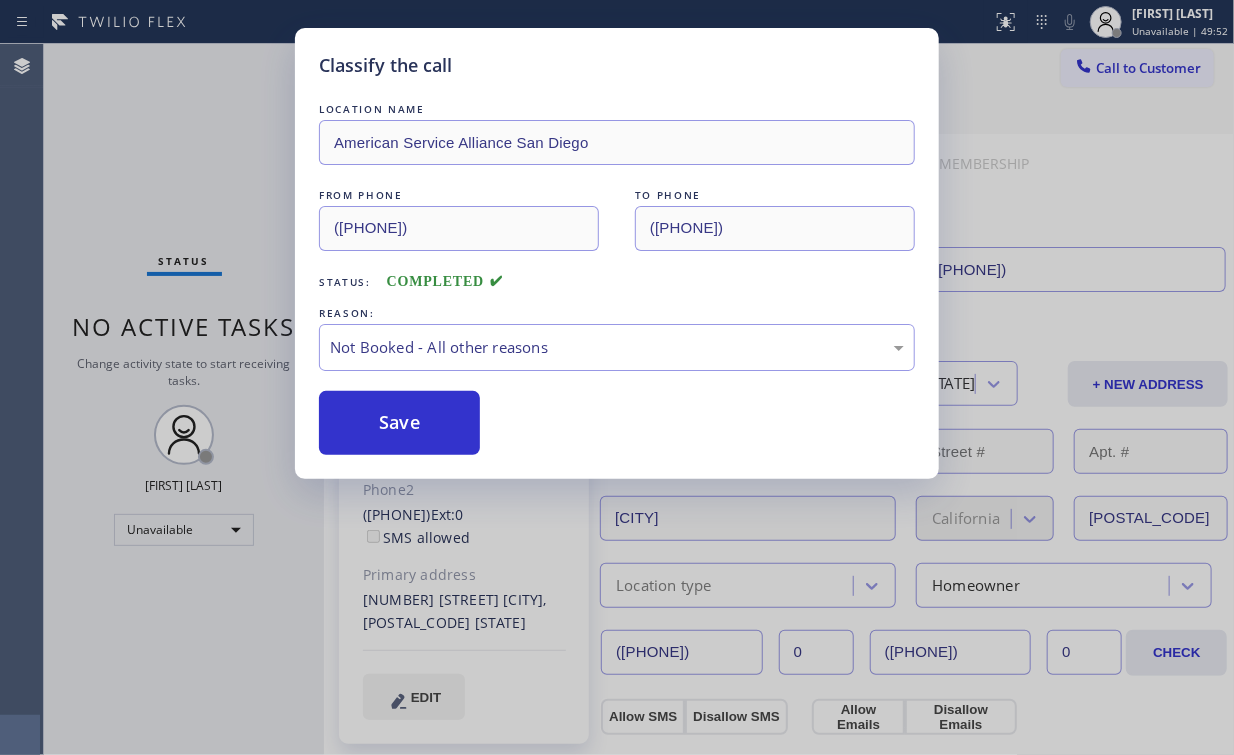 click on "Save" at bounding box center [399, 423] 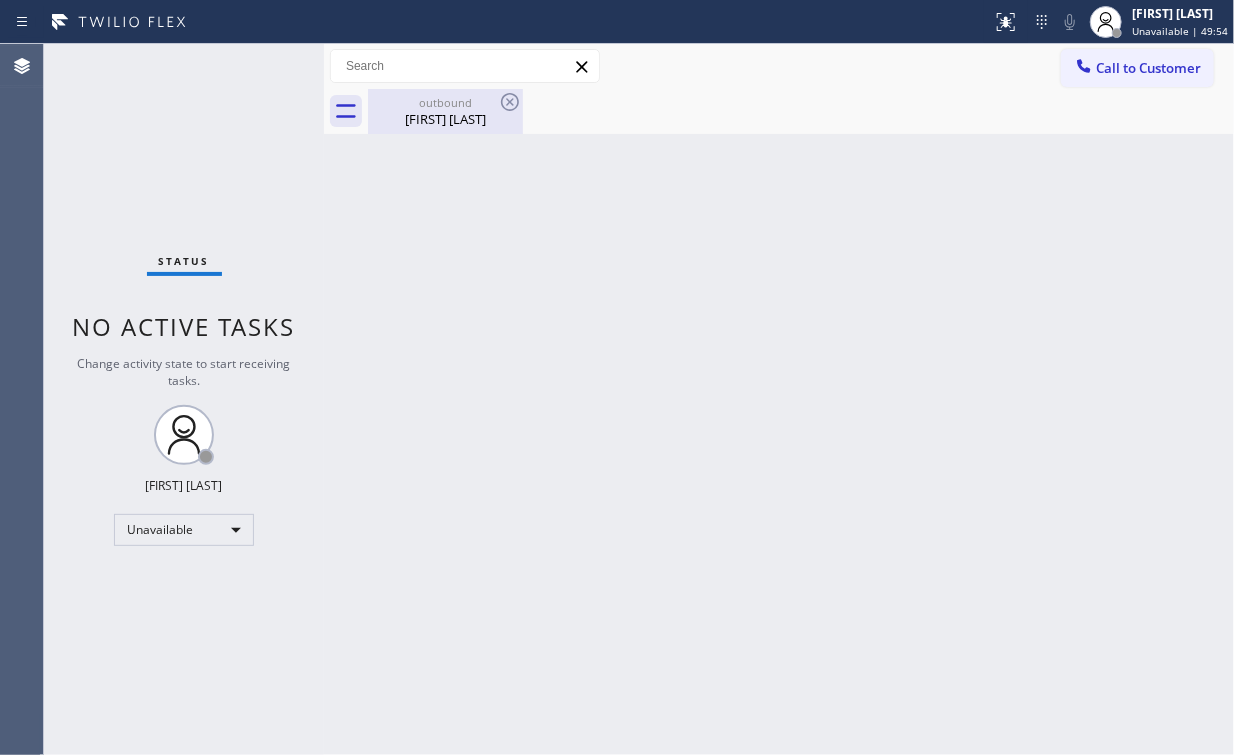 click on "outbound" at bounding box center (445, 102) 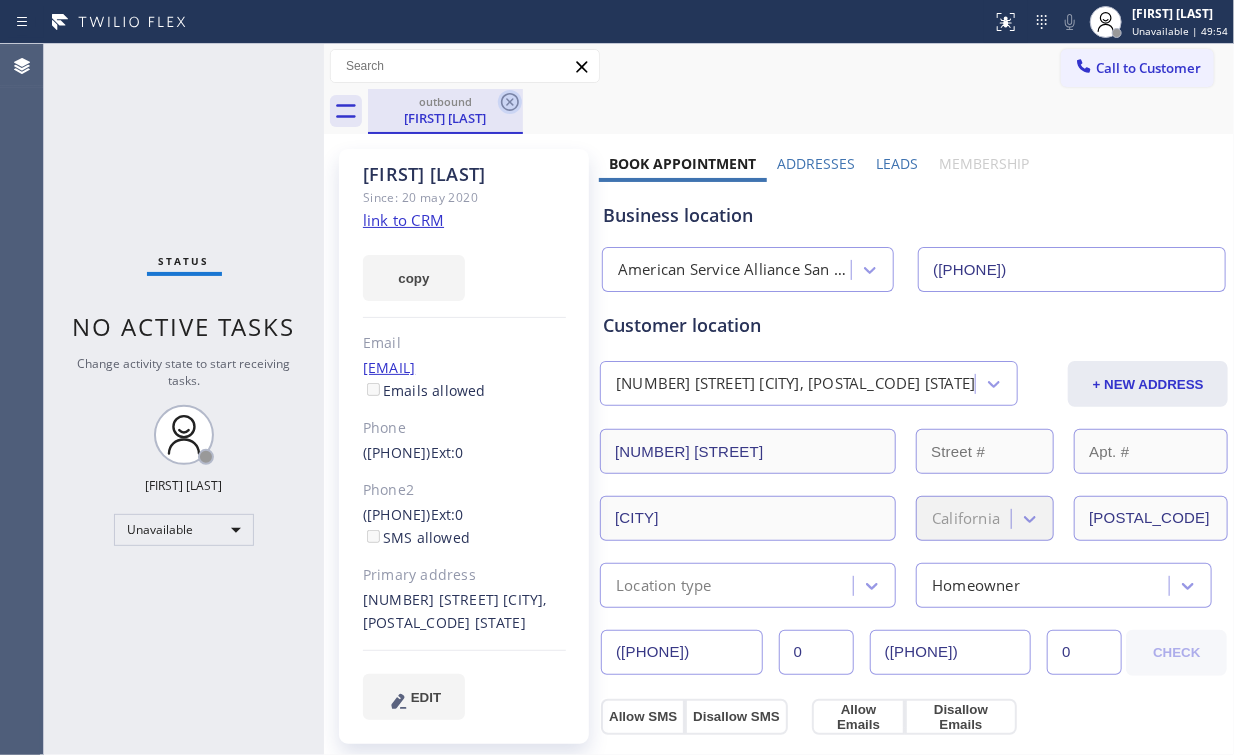 click 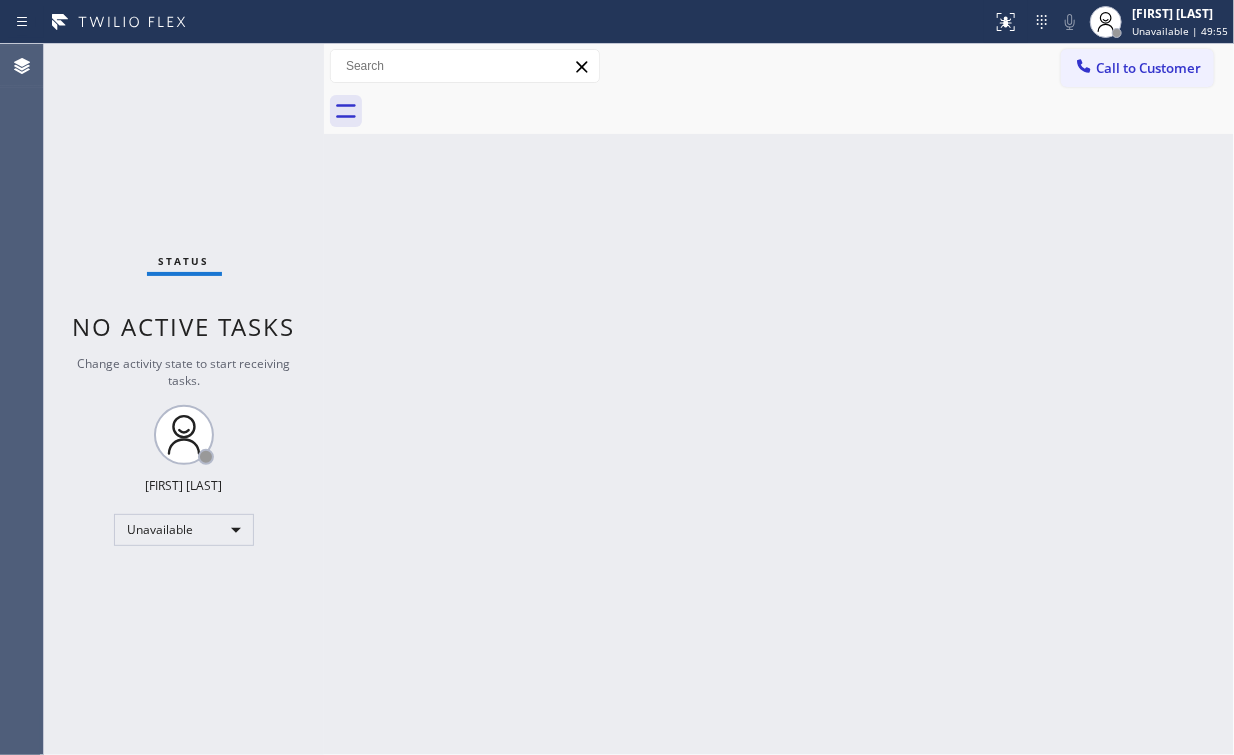click on "Status   No active tasks     Change activity state to start receiving tasks.   Arnold Verallo Unavailable" at bounding box center [184, 399] 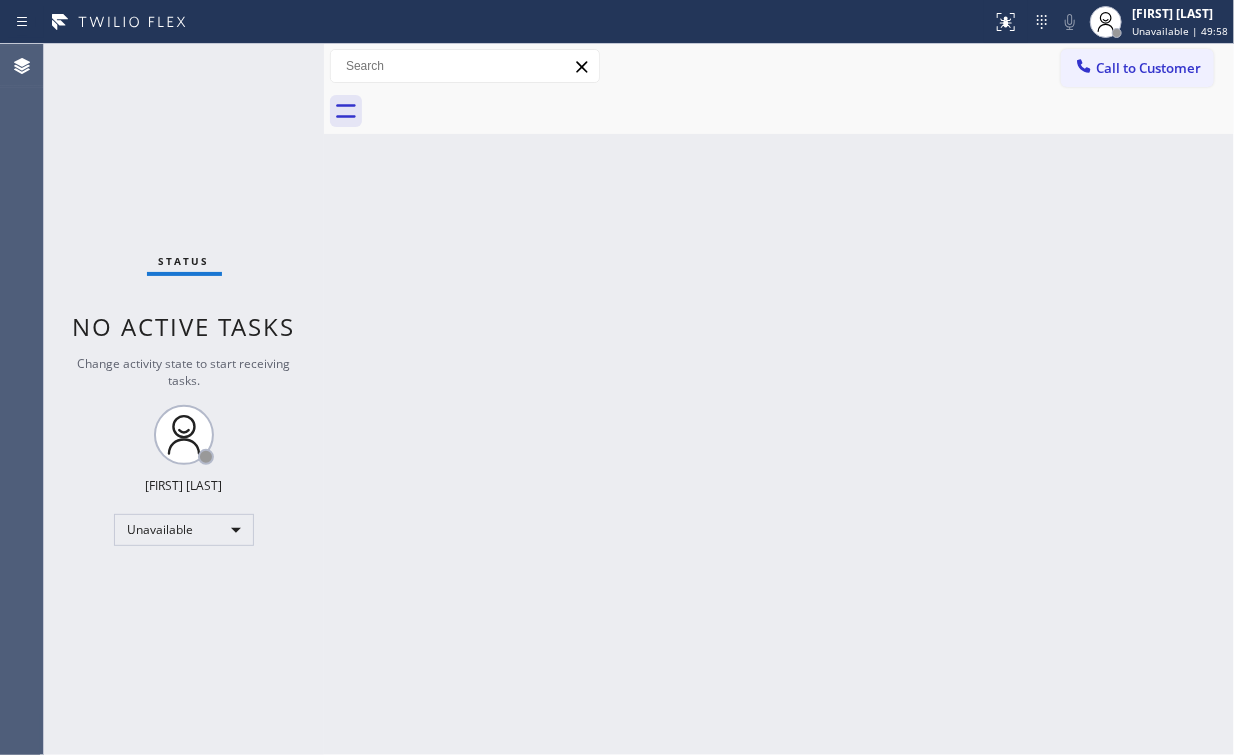 drag, startPoint x: 1135, startPoint y: 64, endPoint x: 850, endPoint y: 255, distance: 343.08307 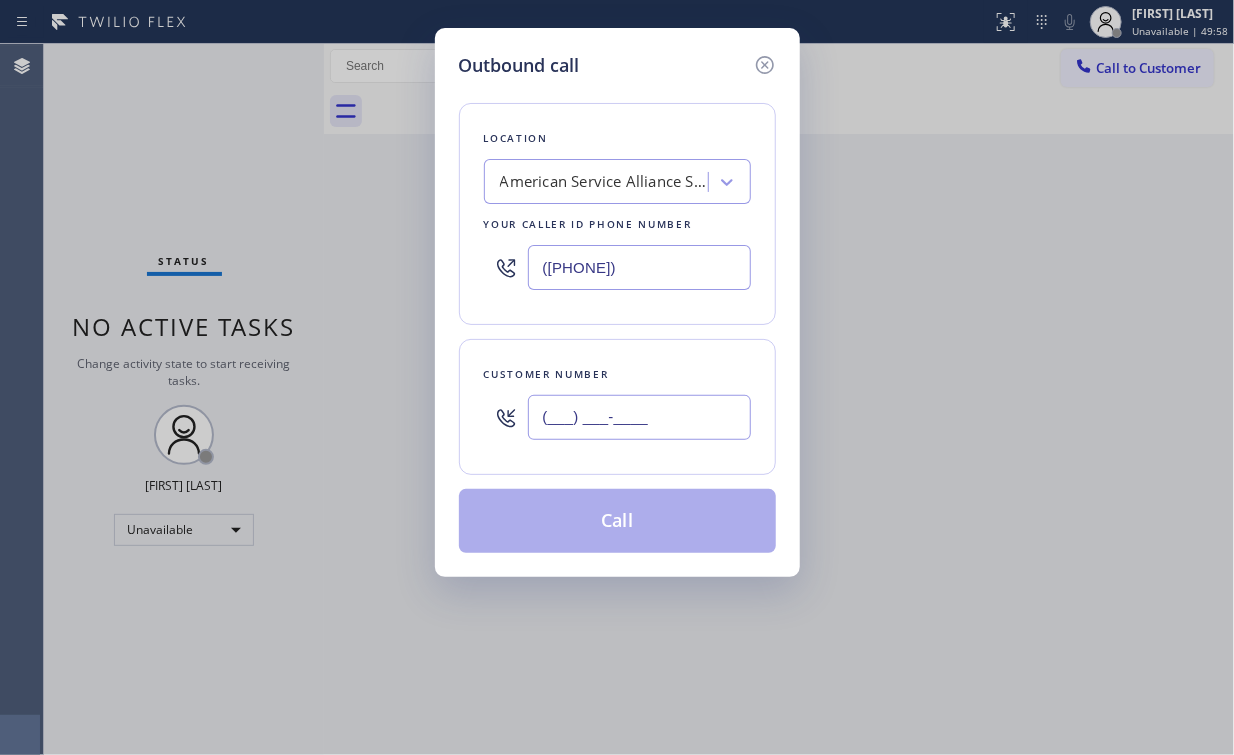 drag, startPoint x: 688, startPoint y: 403, endPoint x: 701, endPoint y: 406, distance: 13.341664 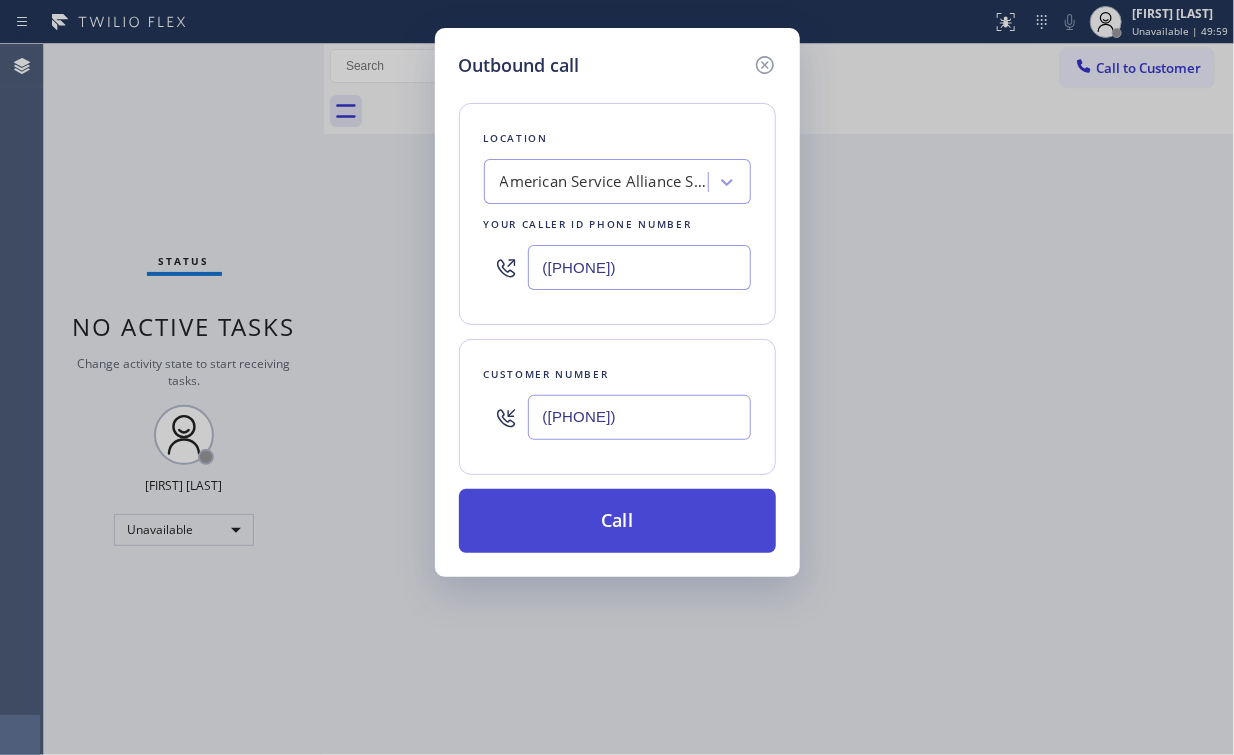 type on "([PHONE])" 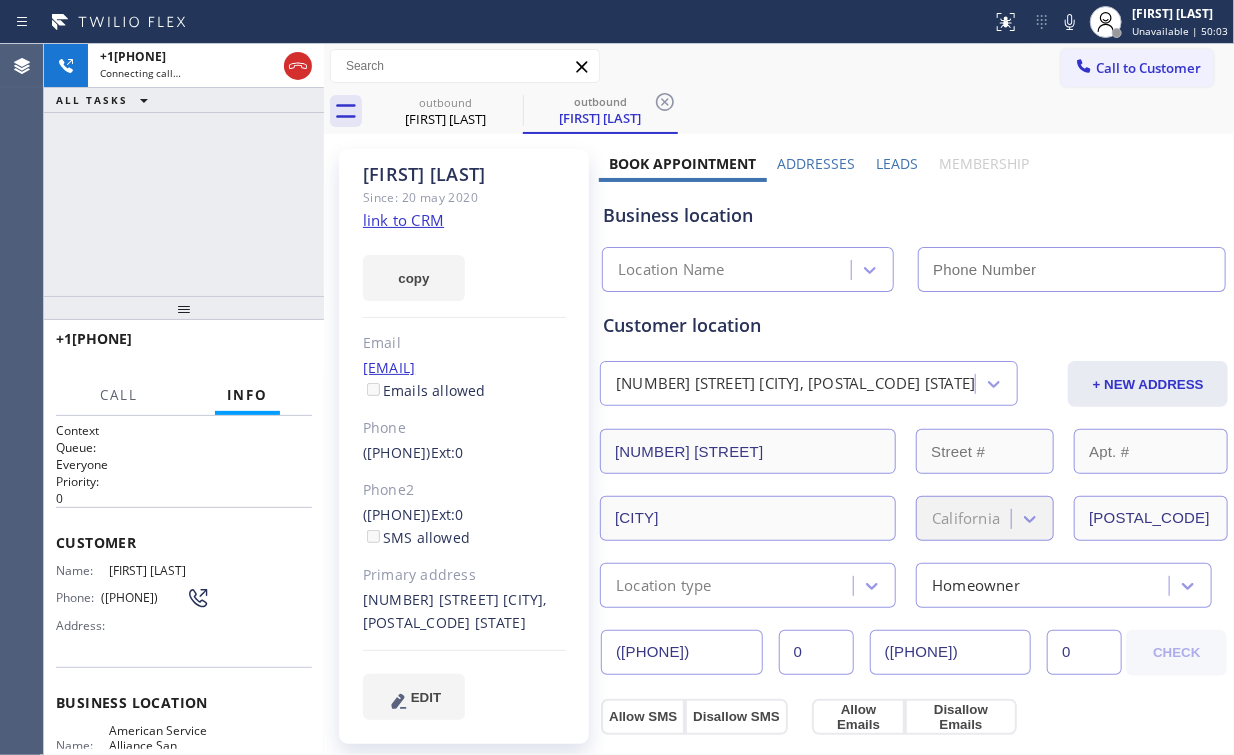 type on "([PHONE])" 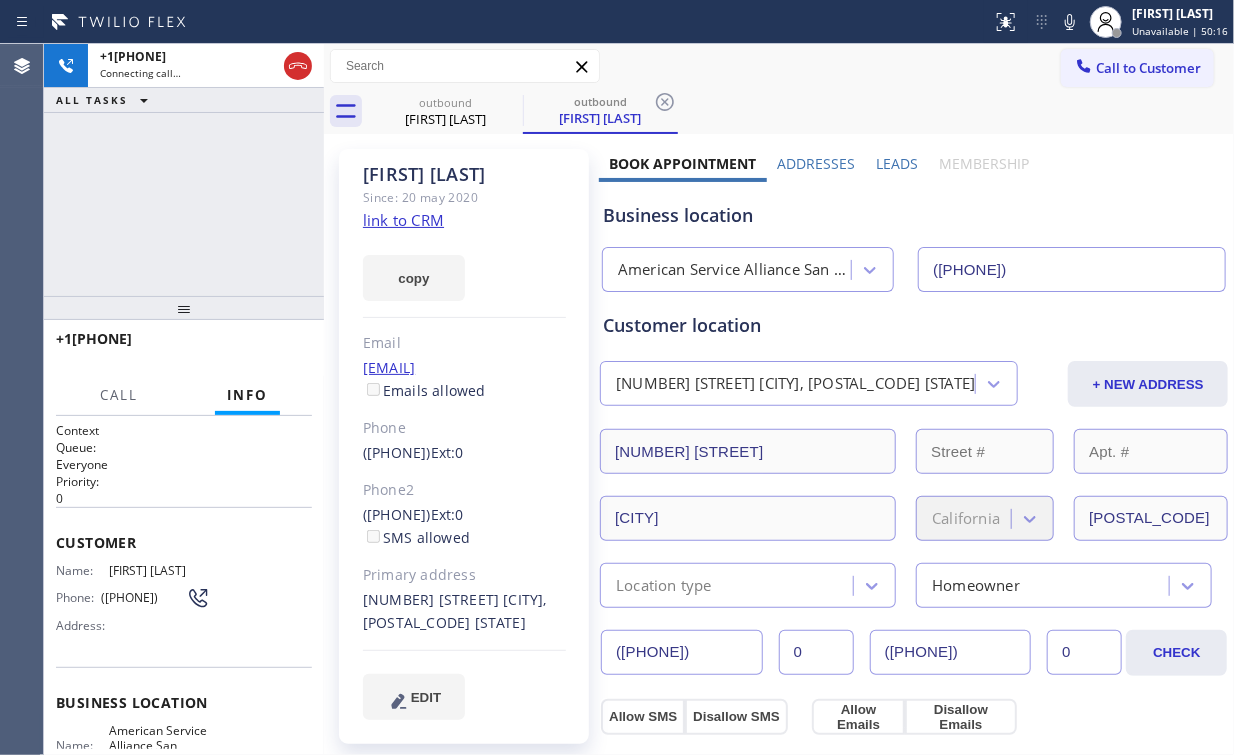 drag, startPoint x: 217, startPoint y: 228, endPoint x: 266, endPoint y: 10, distance: 223.43903 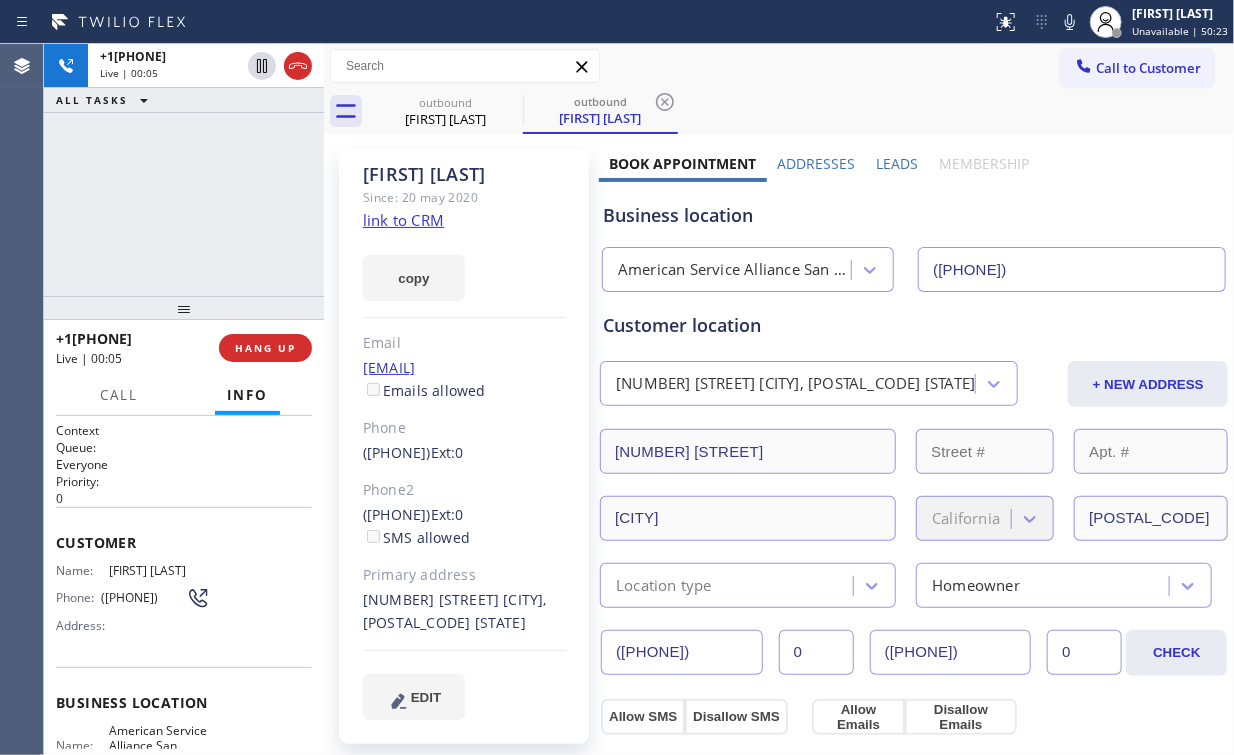 click on "+1[PHONE] Live | 00:05 ALL TASKS ALL TASKS ACTIVE TASKS TASKS IN WRAP UP" at bounding box center [184, 170] 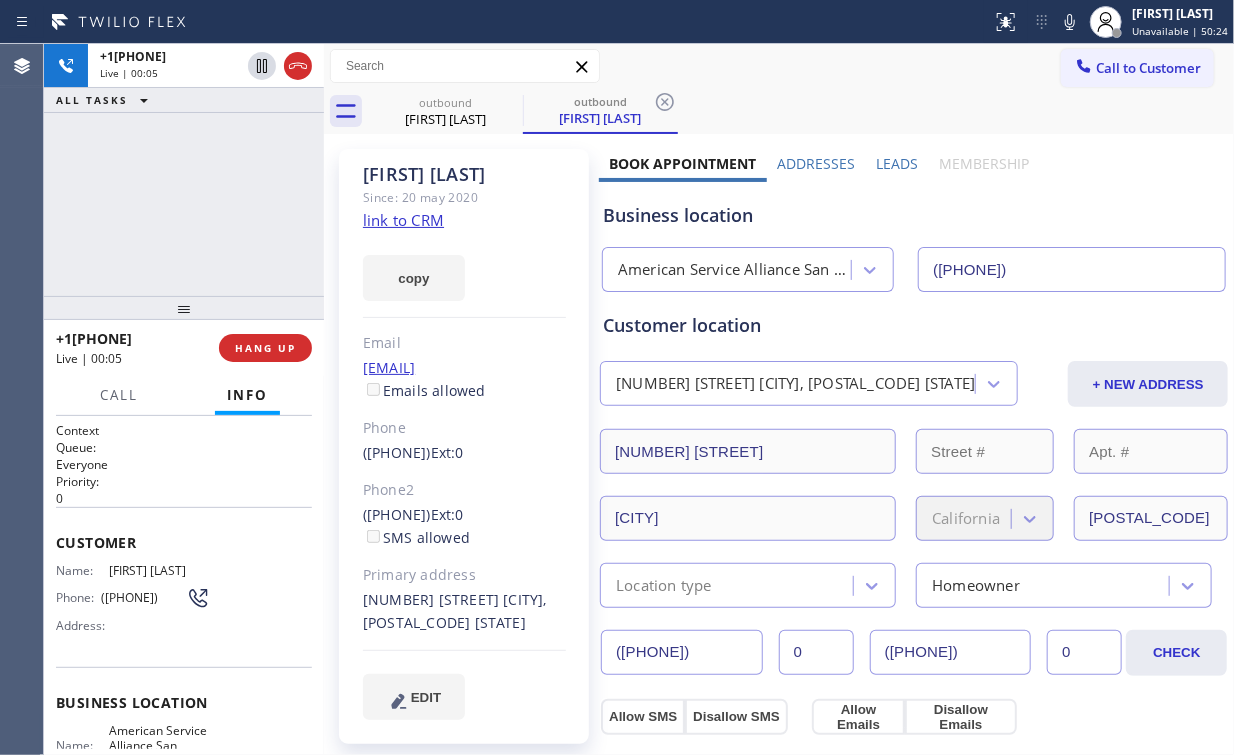click on "+1[PHONE] Live | 00:05 ALL TASKS ALL TASKS ACTIVE TASKS TASKS IN WRAP UP" at bounding box center [184, 170] 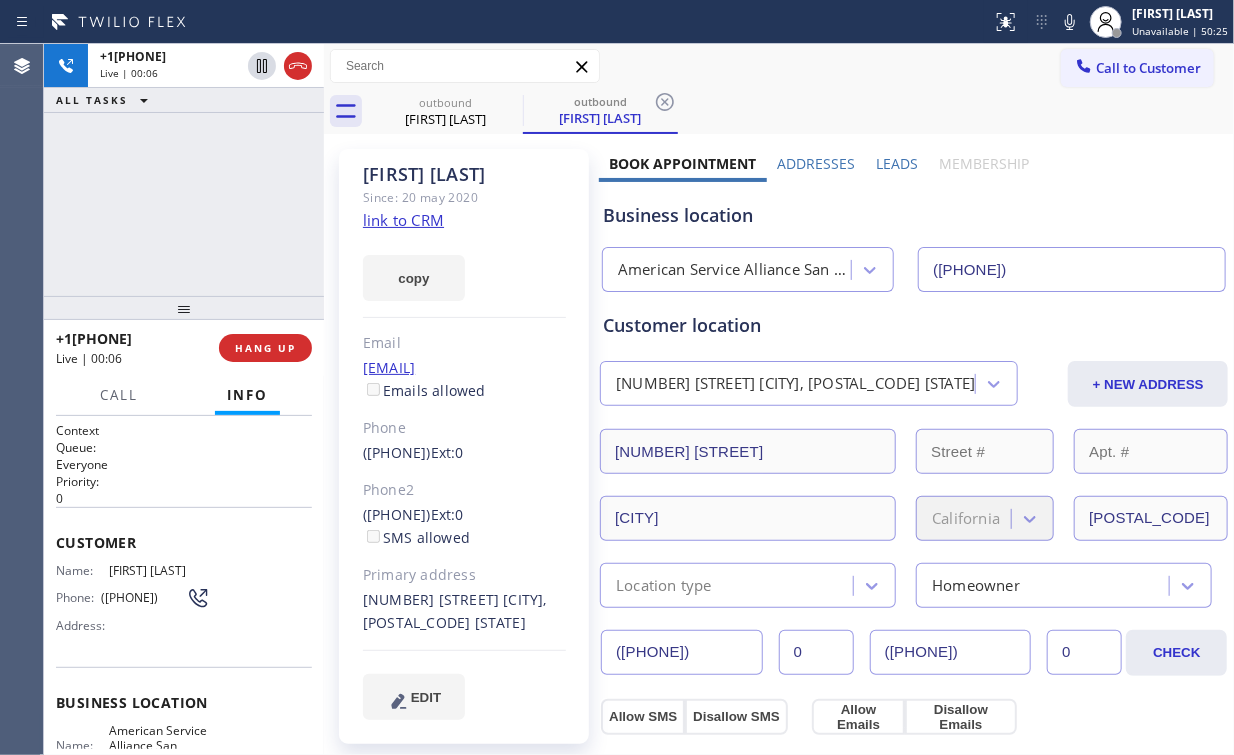 click on "+1[PHONE] Live | 00:06 ALL TASKS ALL TASKS ACTIVE TASKS TASKS IN WRAP UP" at bounding box center (184, 170) 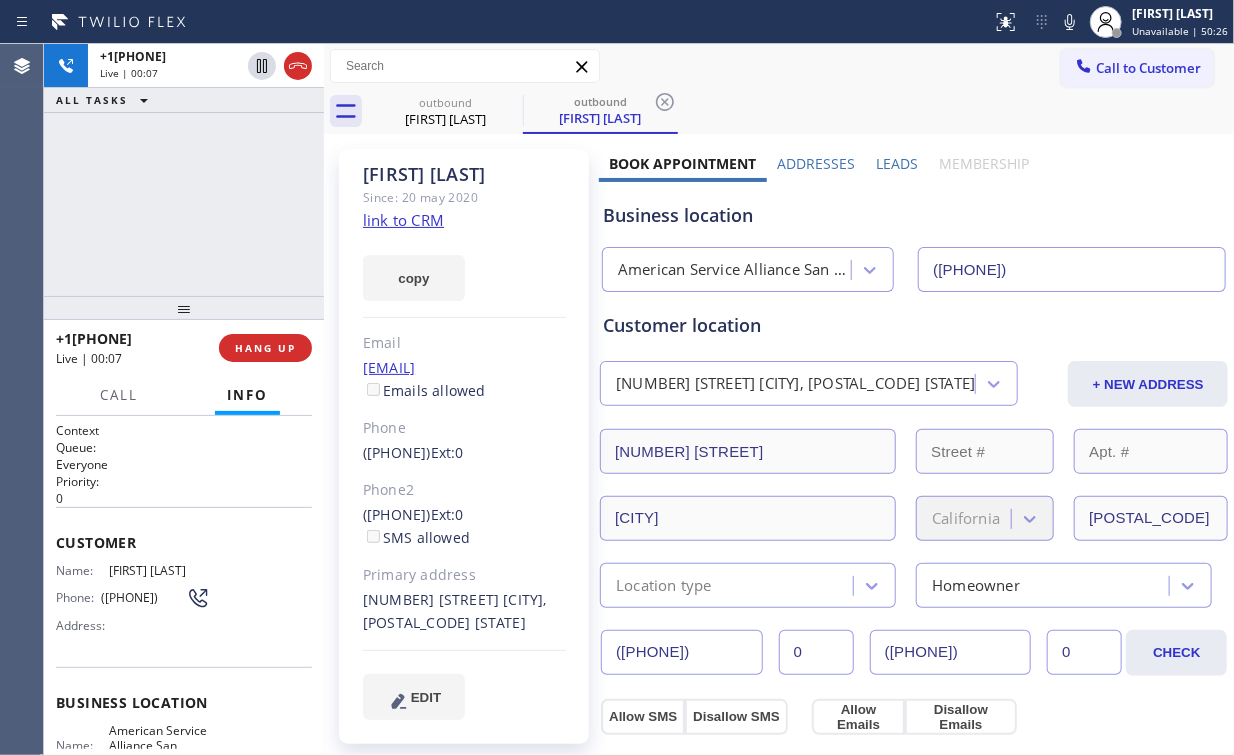 click on "+1[PHONE] Live | 00:07 ALL TASKS ALL TASKS ACTIVE TASKS TASKS IN WRAP UP" at bounding box center (184, 170) 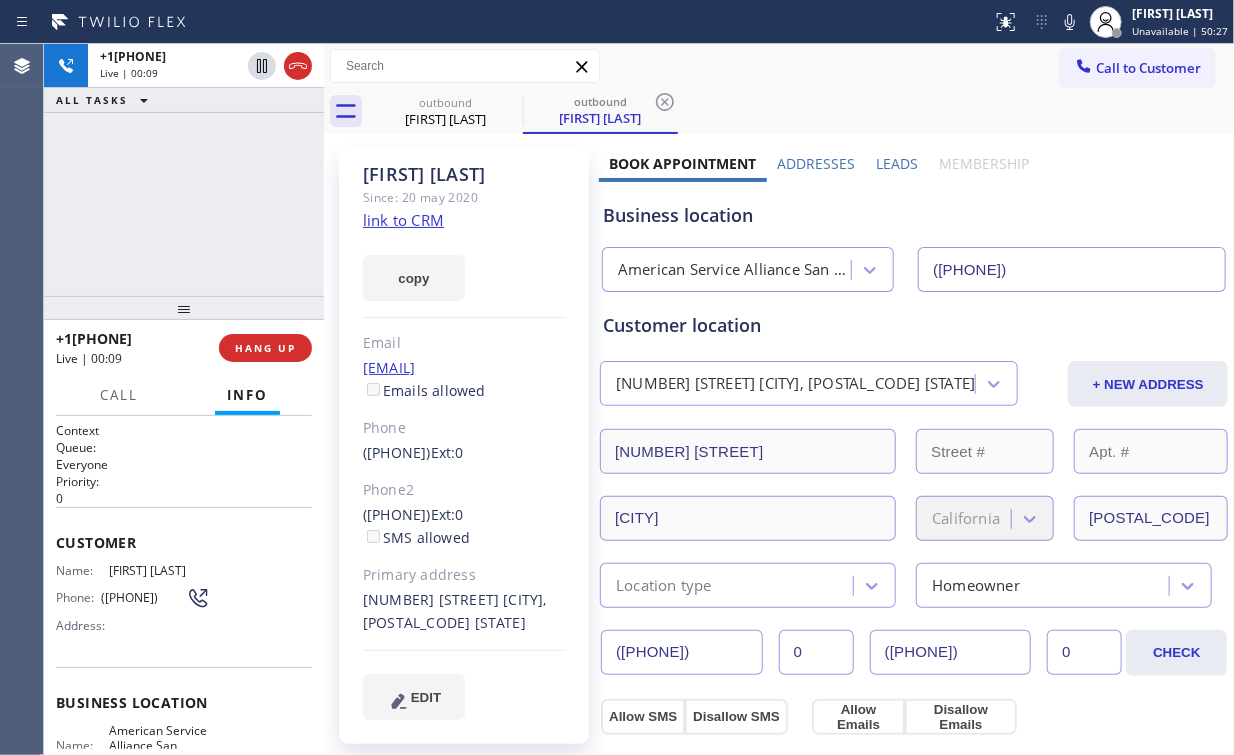 click on "+1[PHONE] Live | 00:09 ALL TASKS ALL TASKS ACTIVE TASKS TASKS IN WRAP UP" at bounding box center (184, 170) 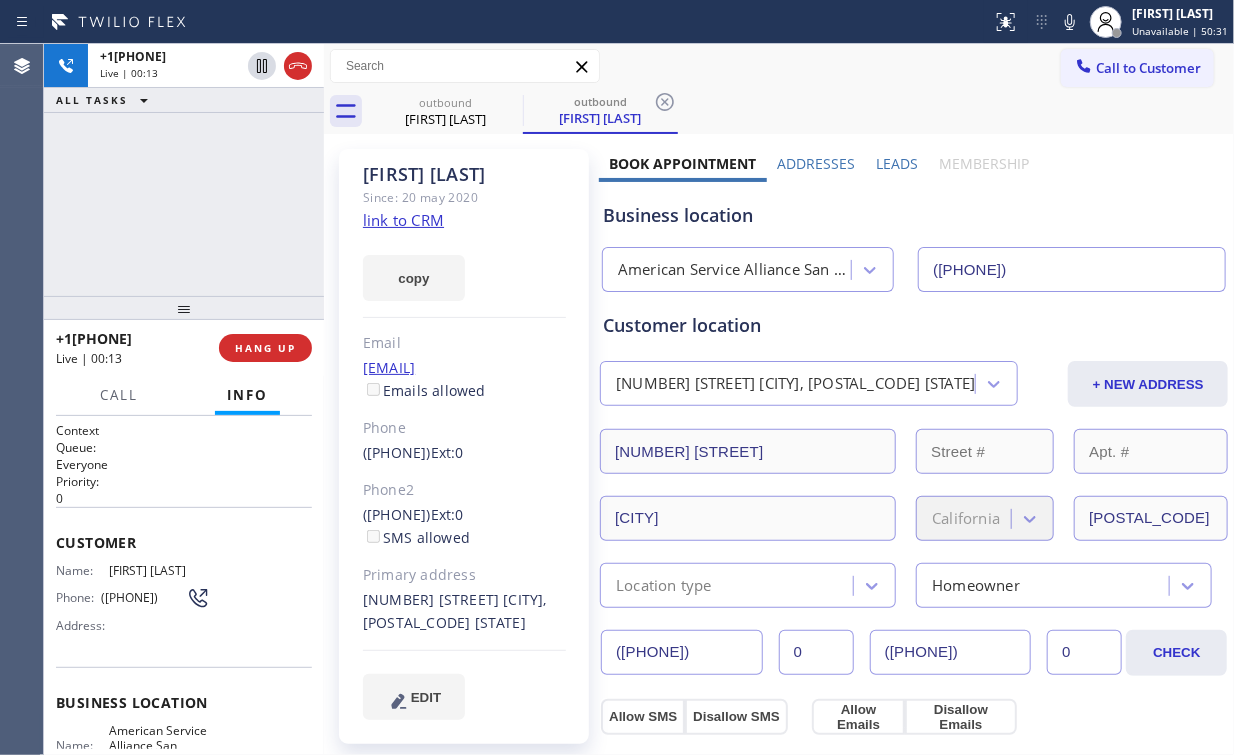 click on "+1[PHONE] Live | 00:13 ALL TASKS ALL TASKS ACTIVE TASKS TASKS IN WRAP UP" at bounding box center [184, 170] 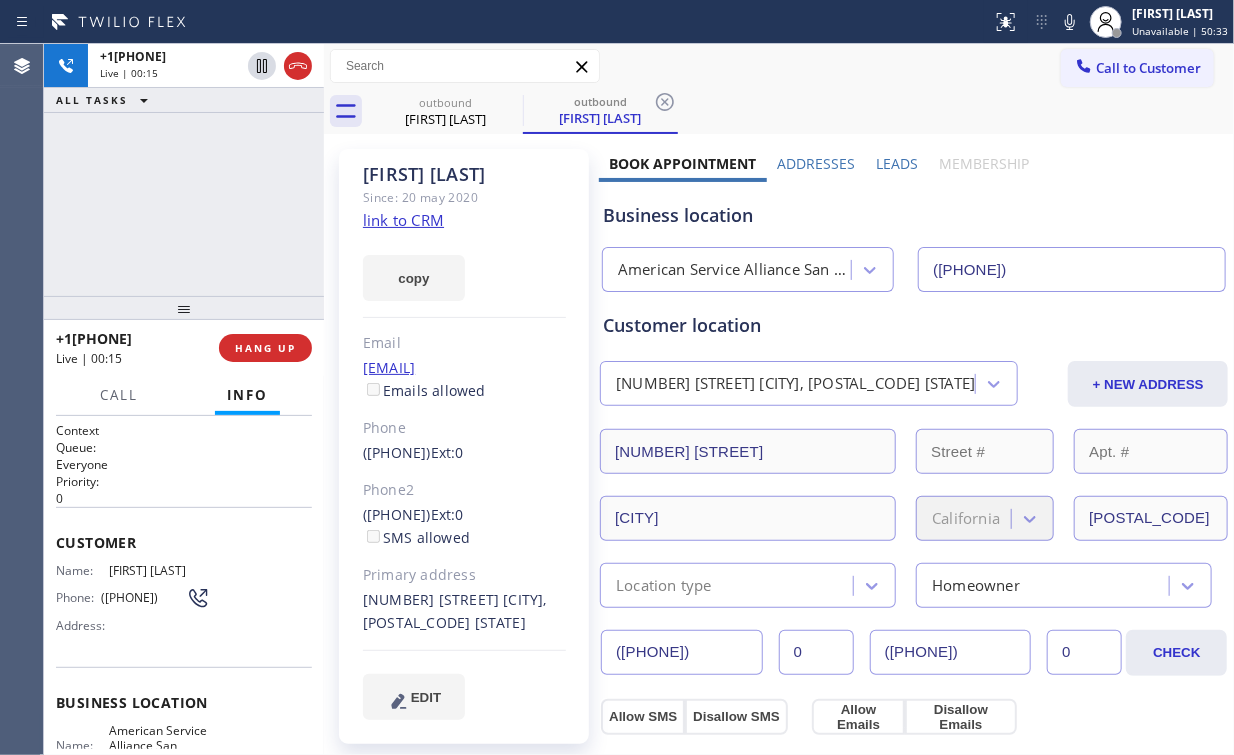 click on "+1[PHONE] Live | 00:15 ALL TASKS ALL TASKS ACTIVE TASKS TASKS IN WRAP UP" at bounding box center (184, 170) 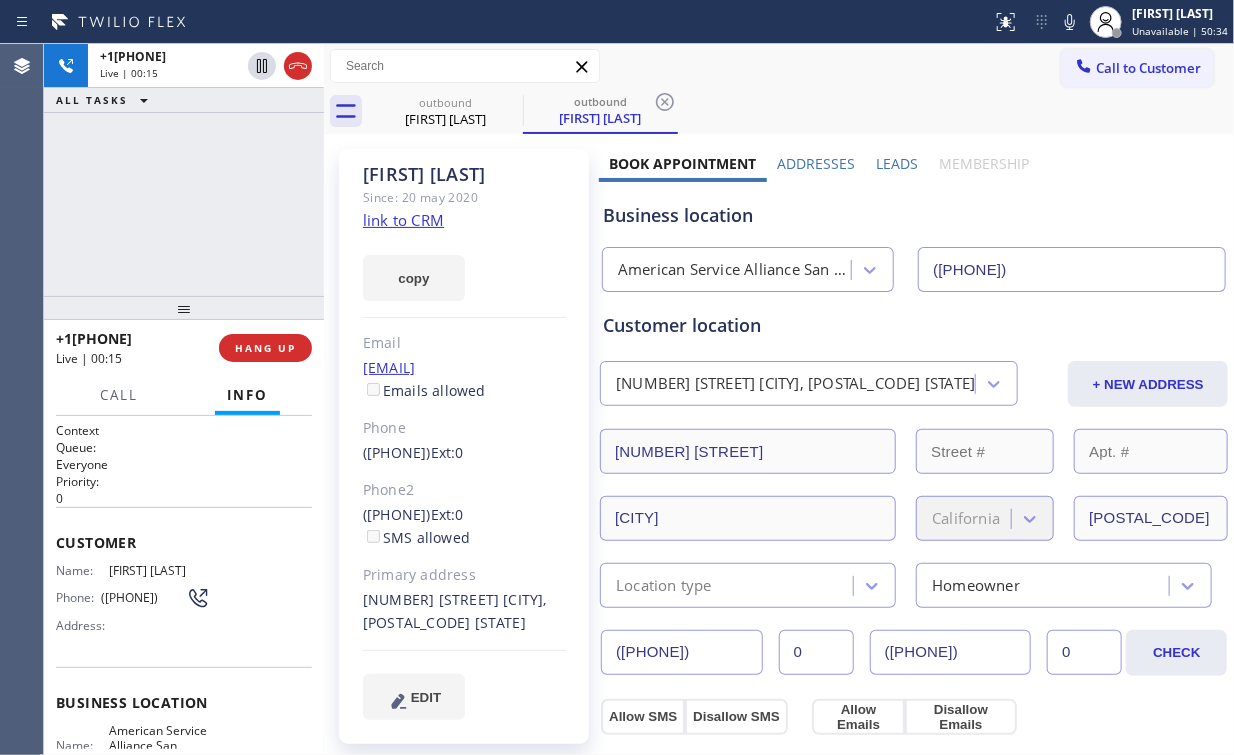 click on "+1[PHONE] Live | 00:15 ALL TASKS ALL TASKS ACTIVE TASKS TASKS IN WRAP UP" at bounding box center [184, 170] 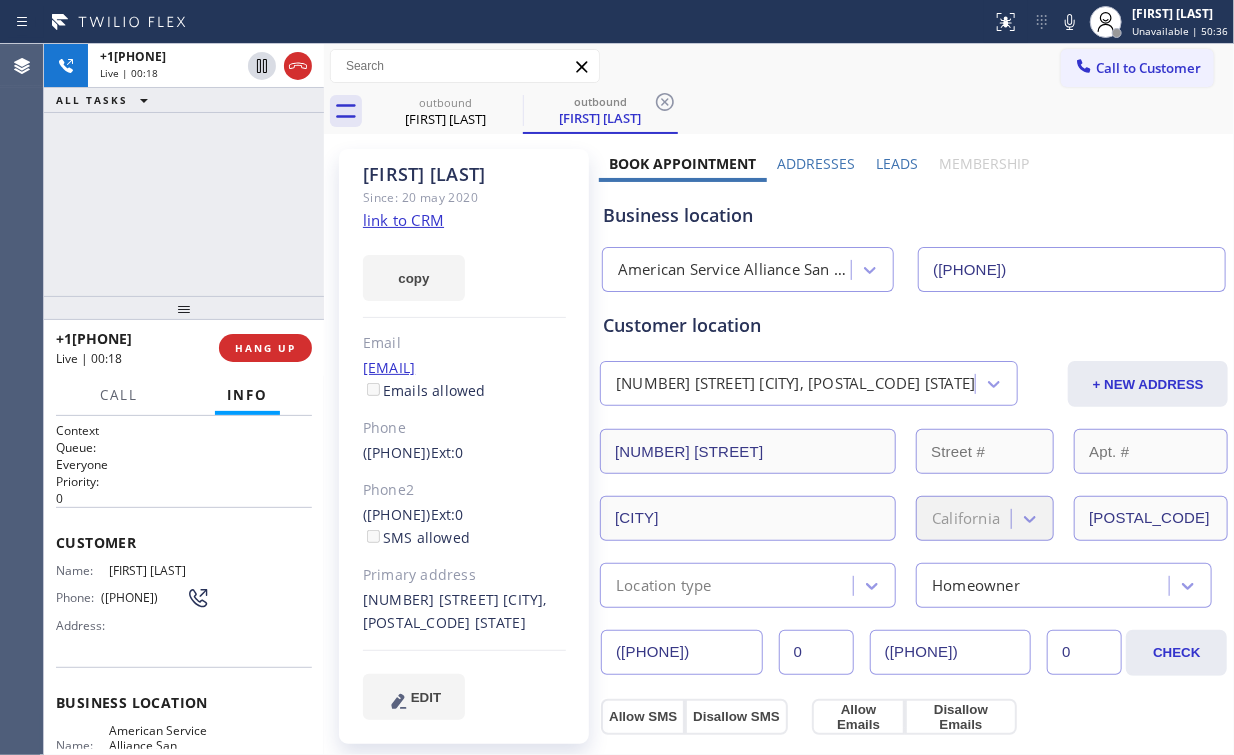 click on "+1[PHONE] Live | 00:18 ALL TASKS ALL TASKS ACTIVE TASKS TASKS IN WRAP UP" at bounding box center (184, 170) 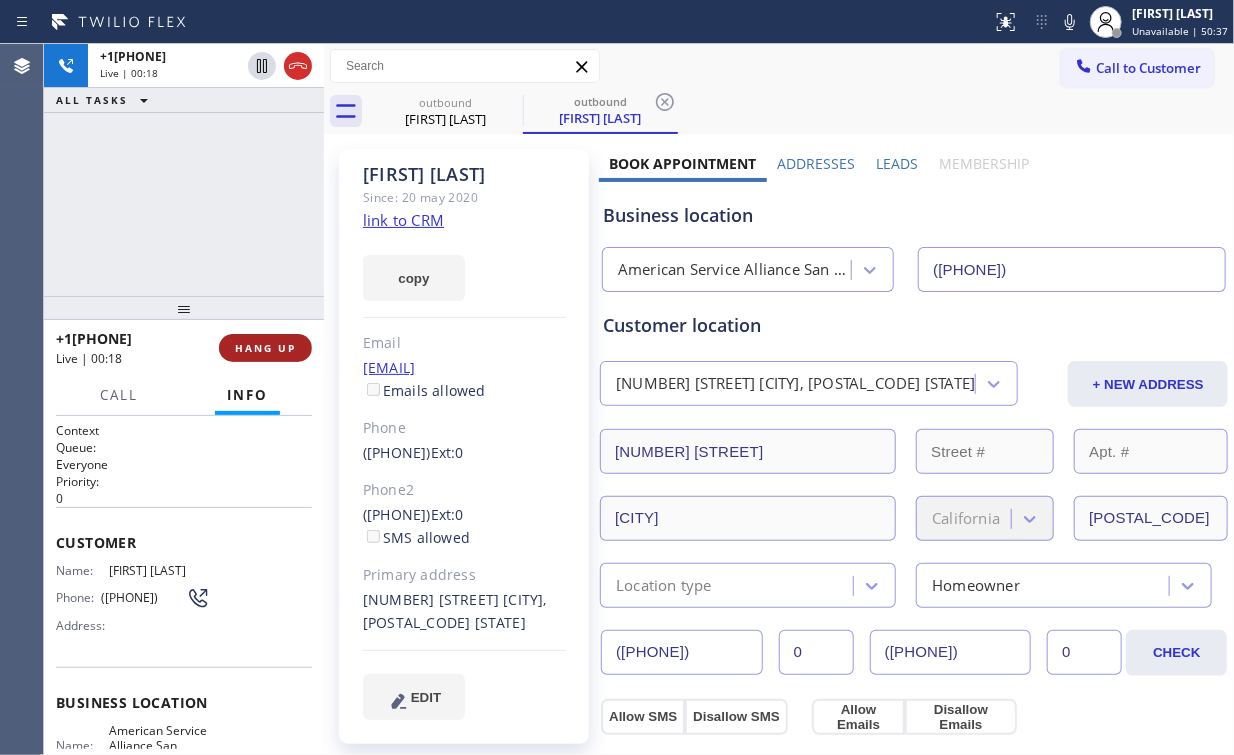 click on "HANG UP" at bounding box center [265, 348] 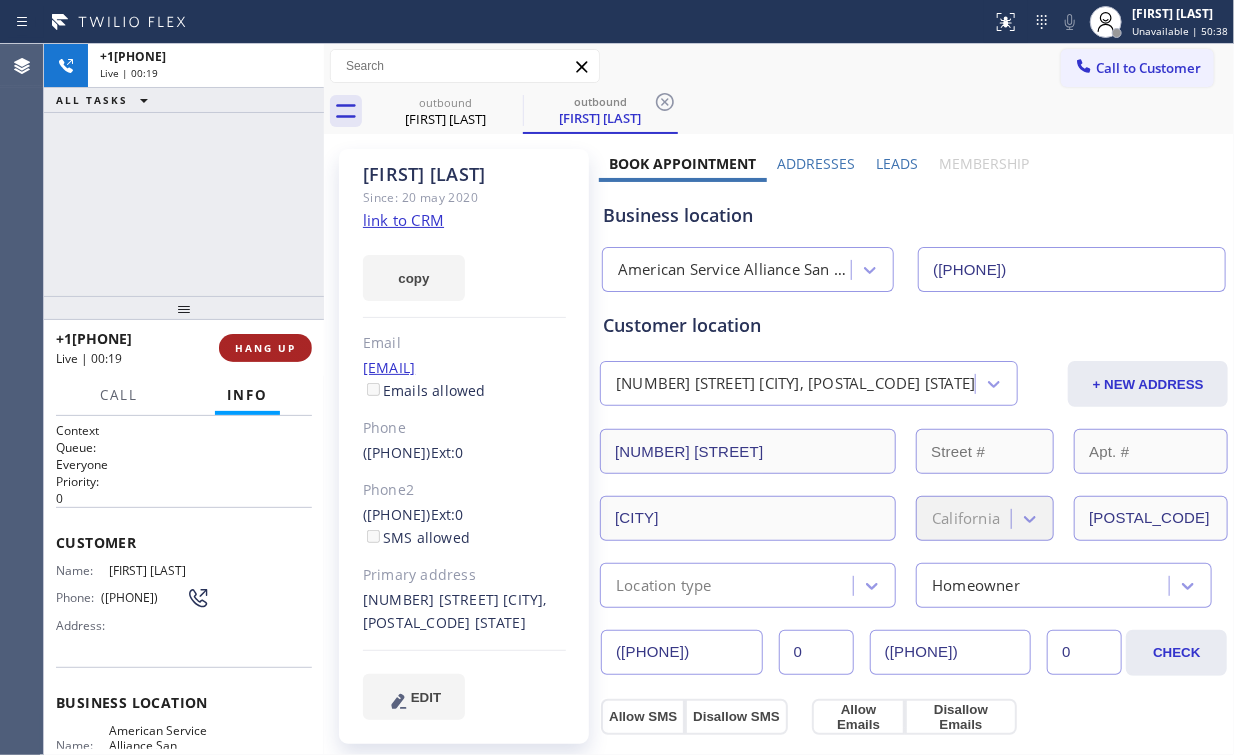 click on "HANG UP" at bounding box center [265, 348] 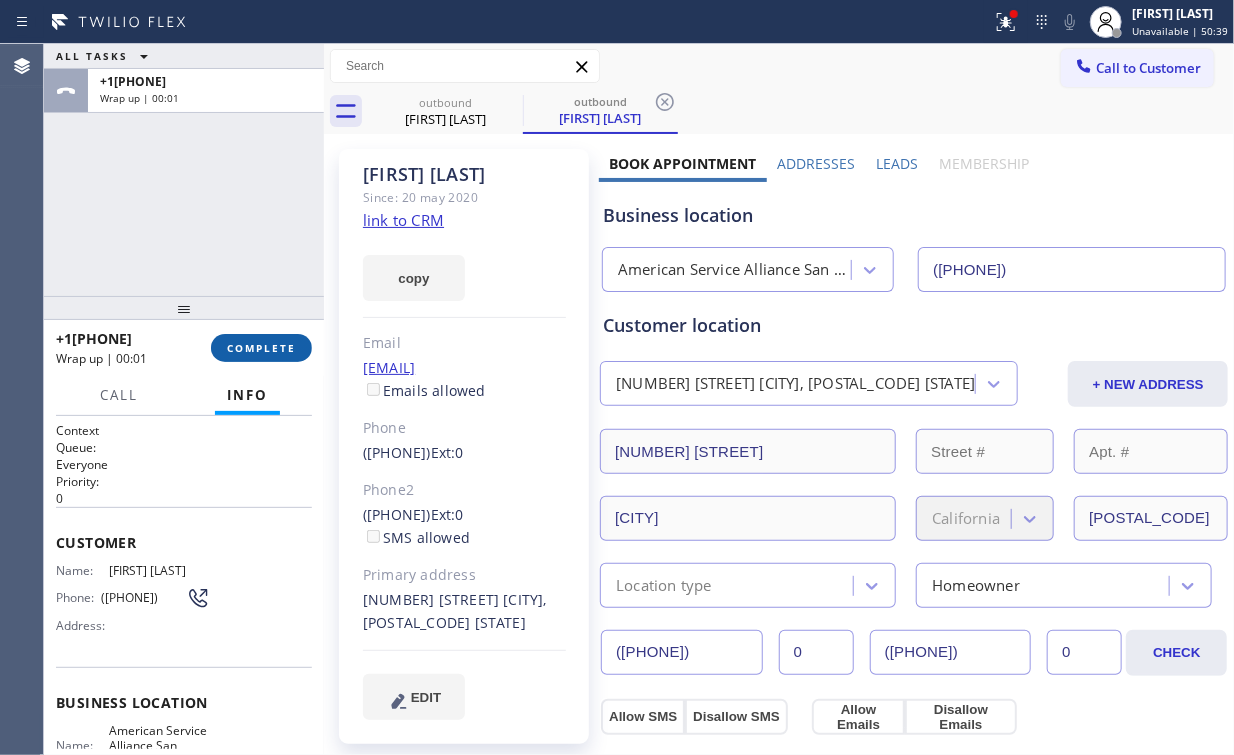 click on "COMPLETE" at bounding box center (261, 348) 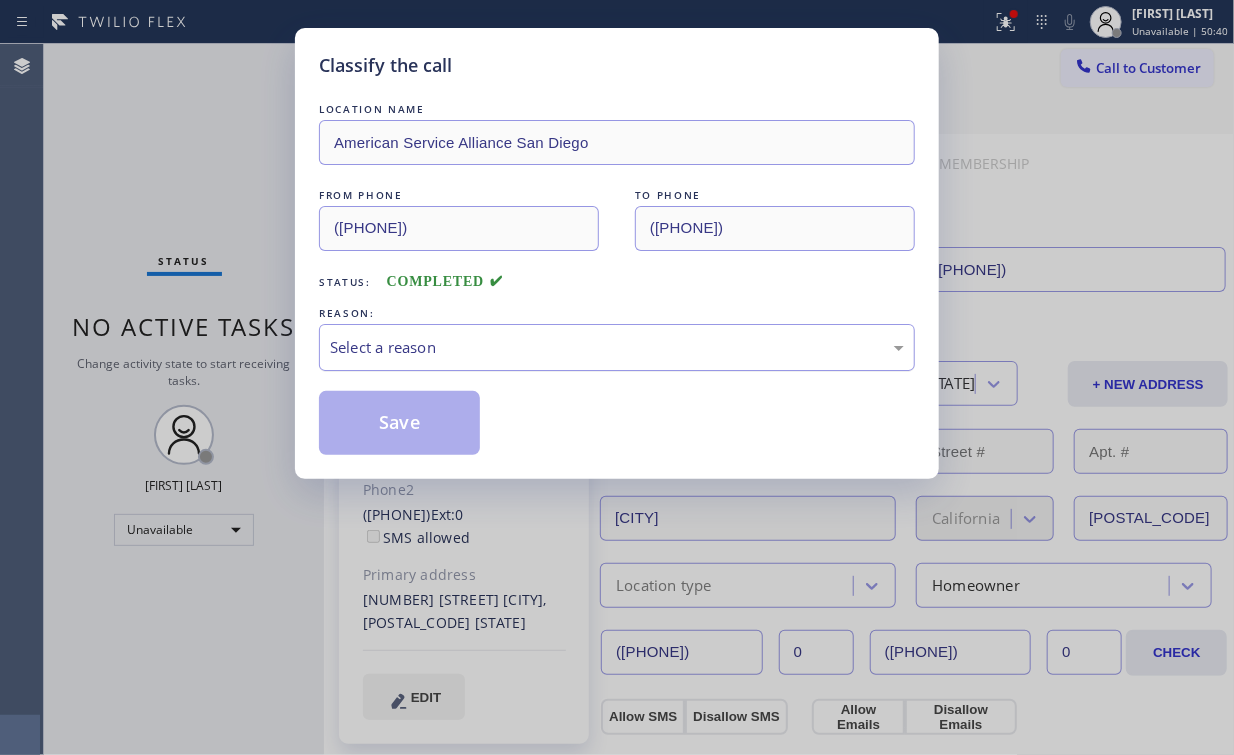 click on "Select a reason" at bounding box center (617, 347) 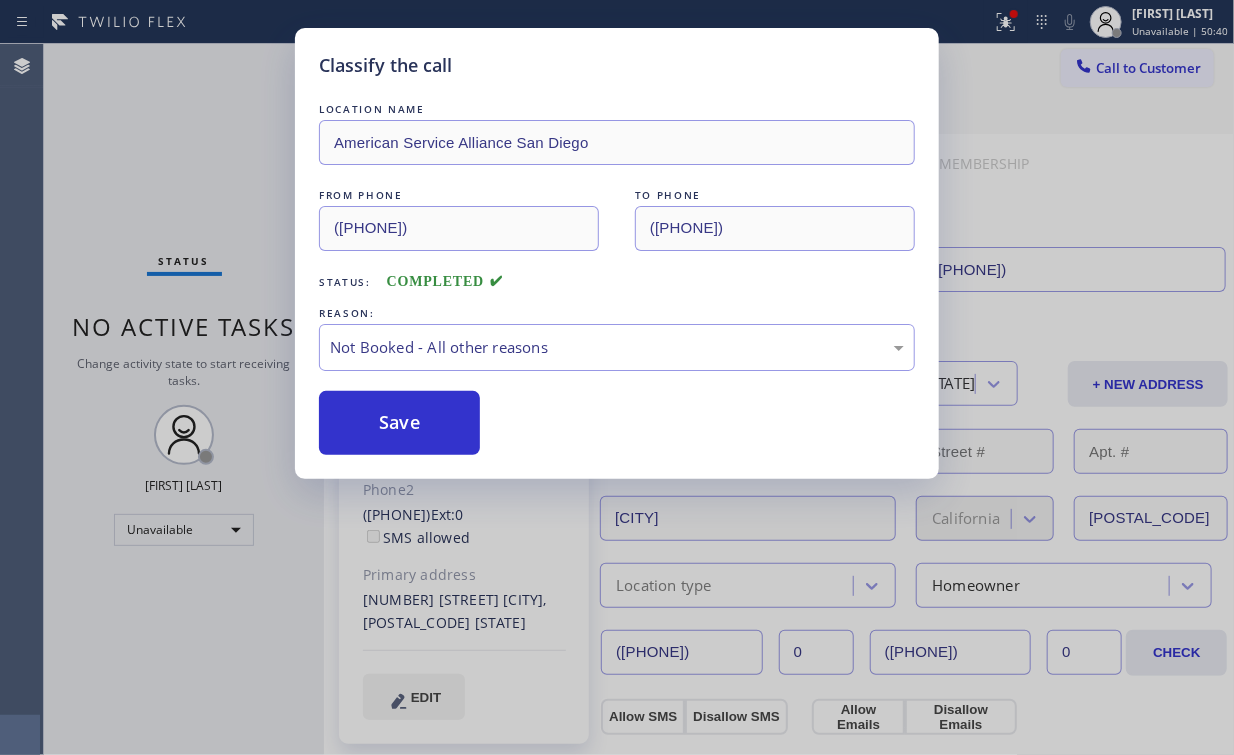click on "Save" at bounding box center (399, 423) 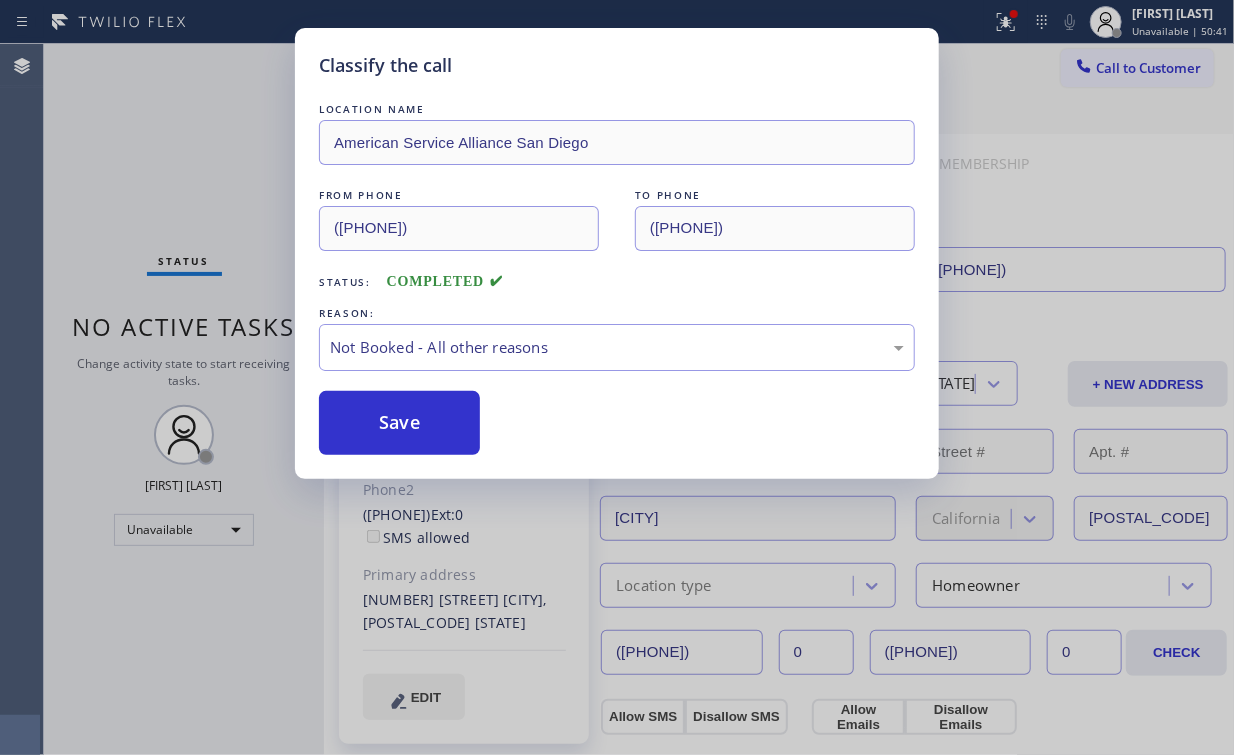 click on "Classify the call LOCATION NAME American Service Alliance [CITY] FROM PHONE ([PHONE]) TO PHONE ([PHONE]) Status: COMPLETED REASON: Not Booked - All other reasons Save" at bounding box center (617, 377) 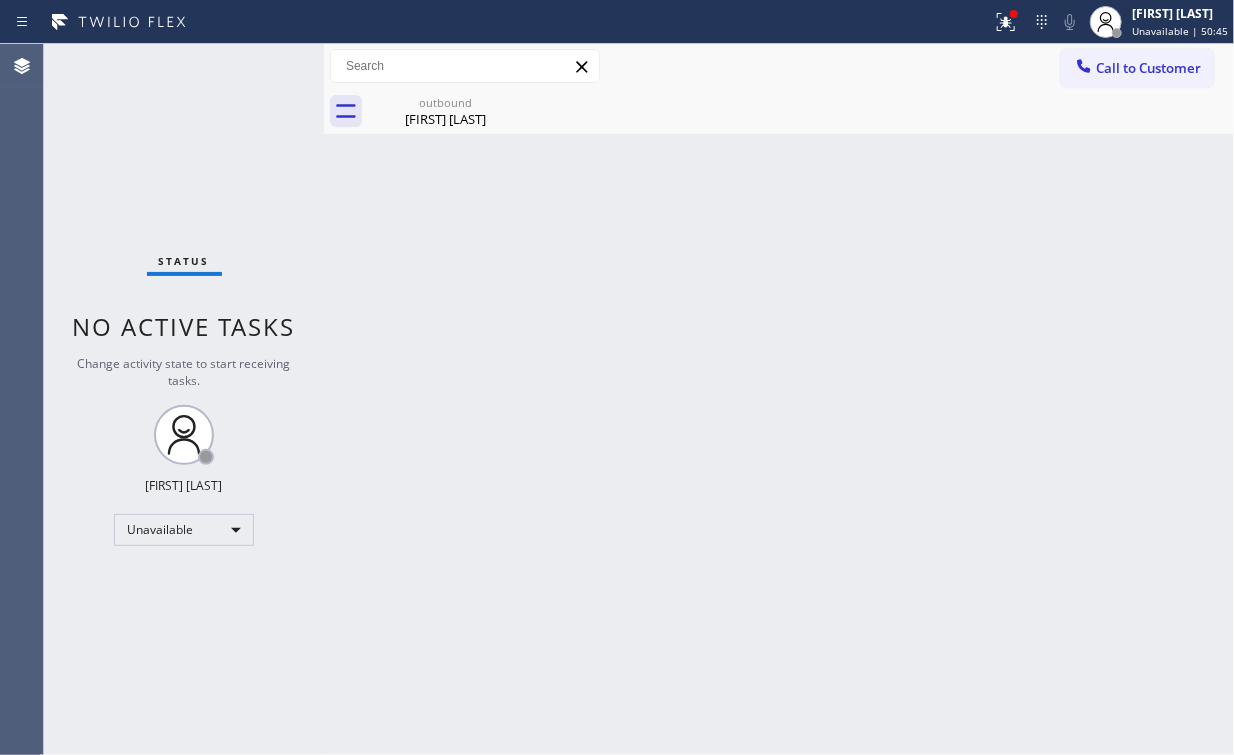 click on "Call to Customer" at bounding box center [1137, 68] 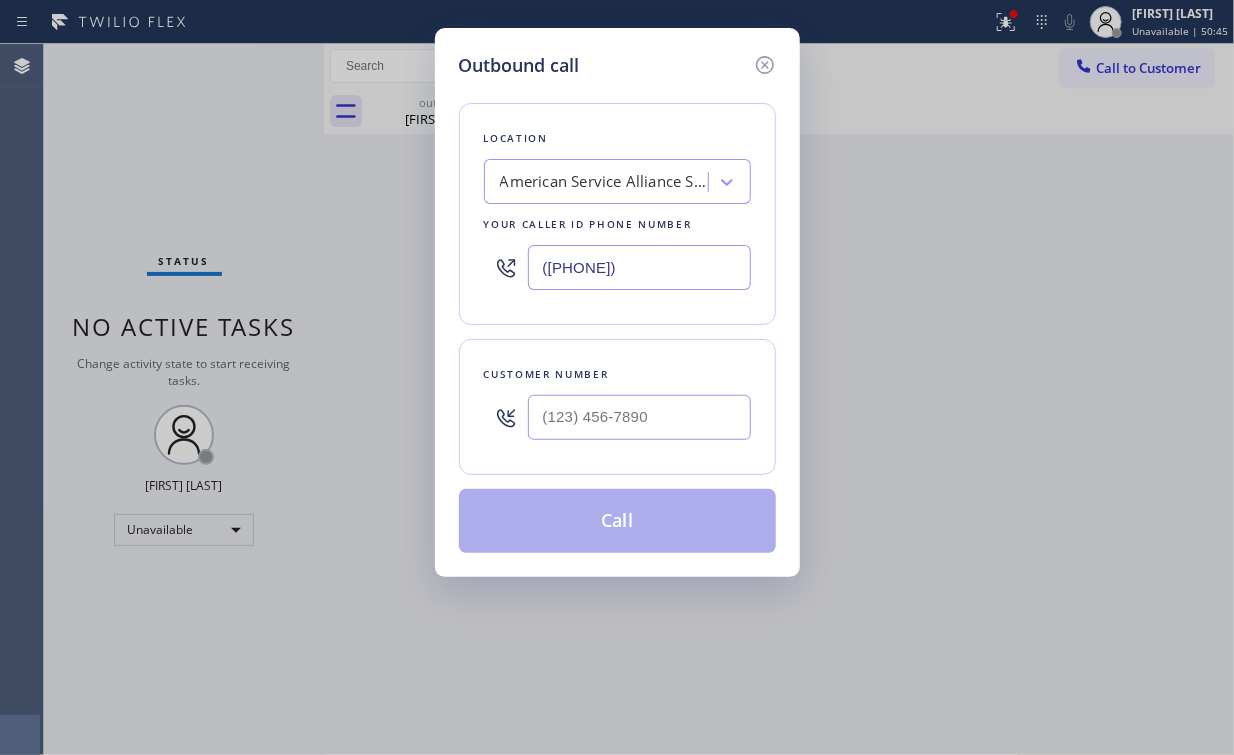 drag, startPoint x: 703, startPoint y: 264, endPoint x: 145, endPoint y: 218, distance: 559.8928 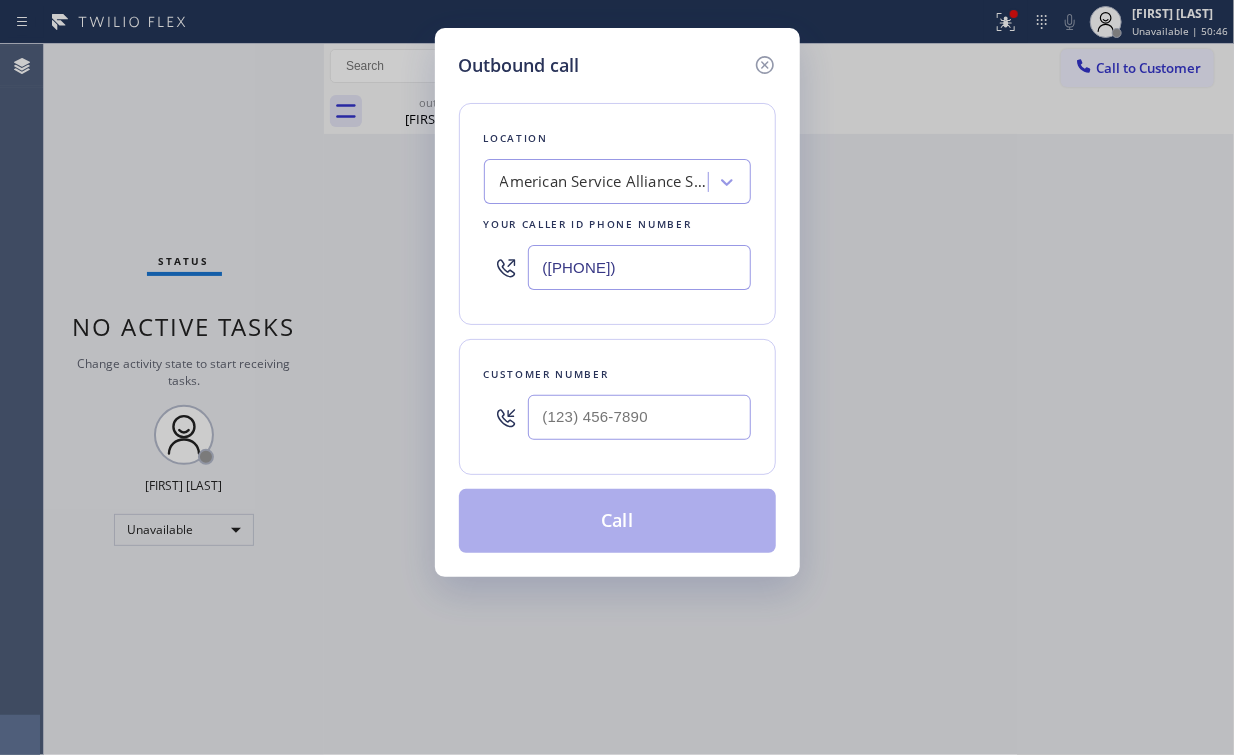 paste on "[PHONE])" 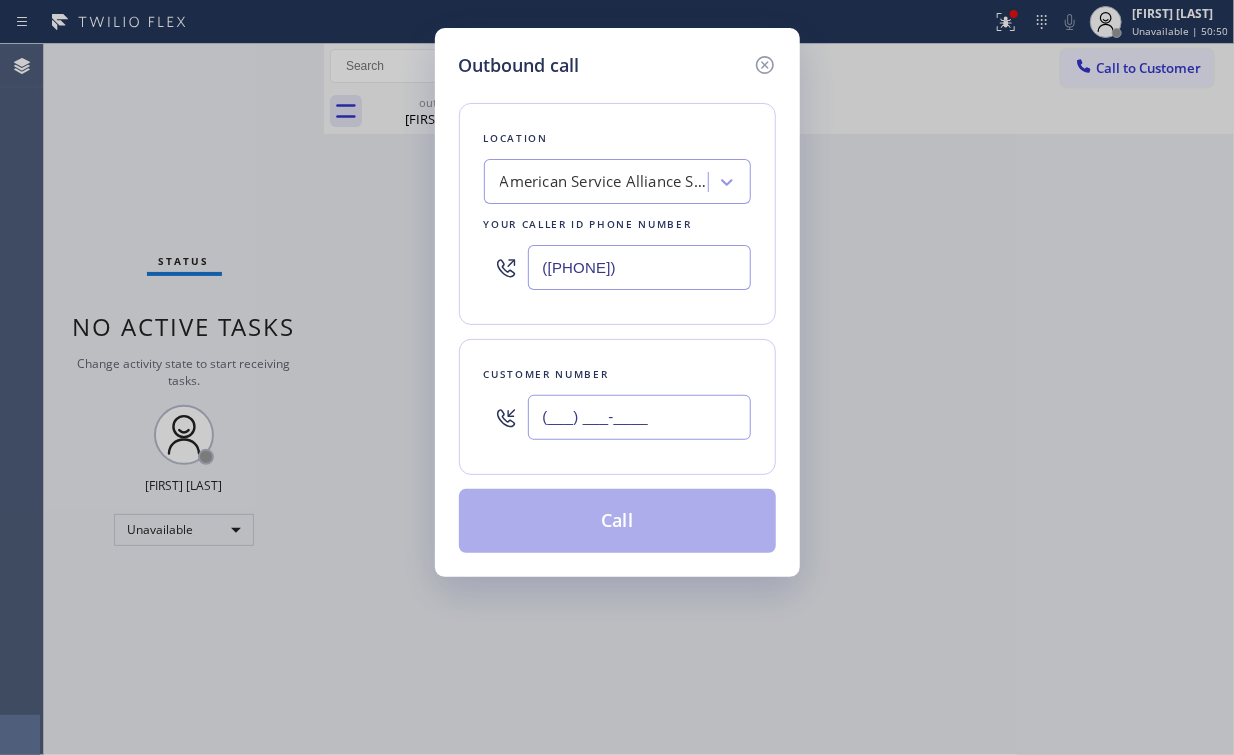click on "(___) ___-____" at bounding box center (639, 417) 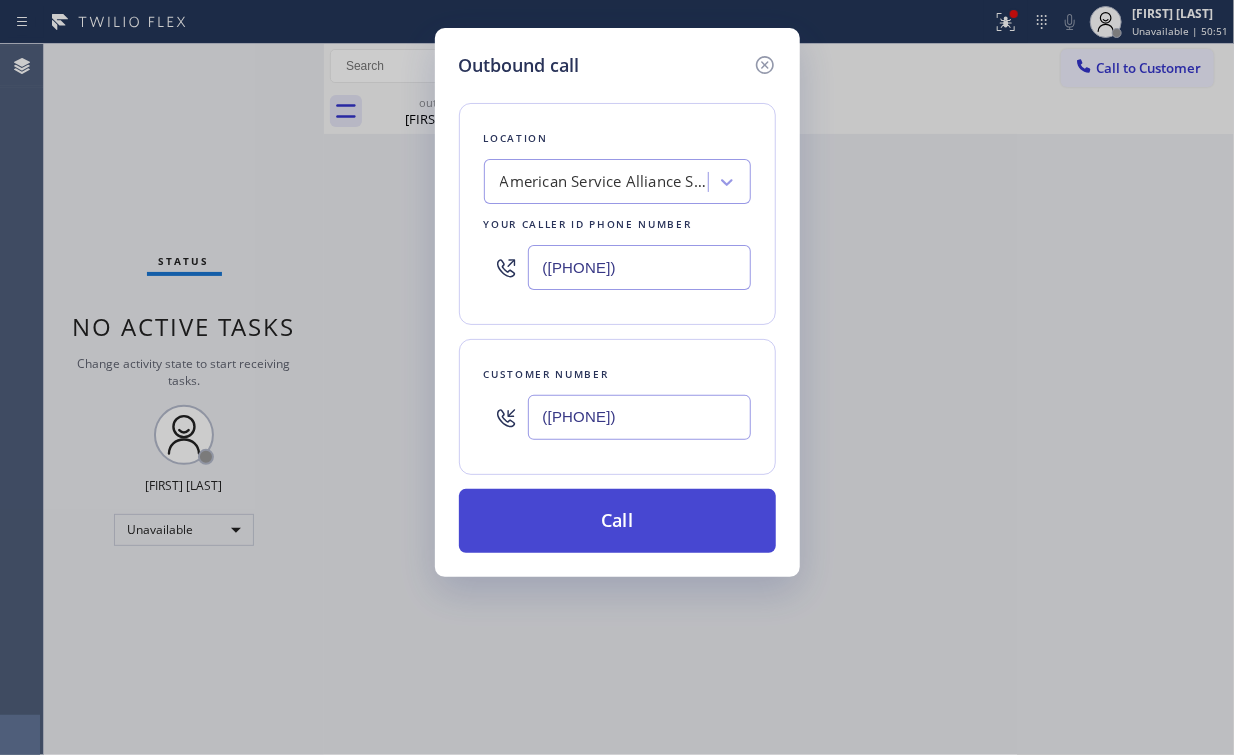 type on "([PHONE])" 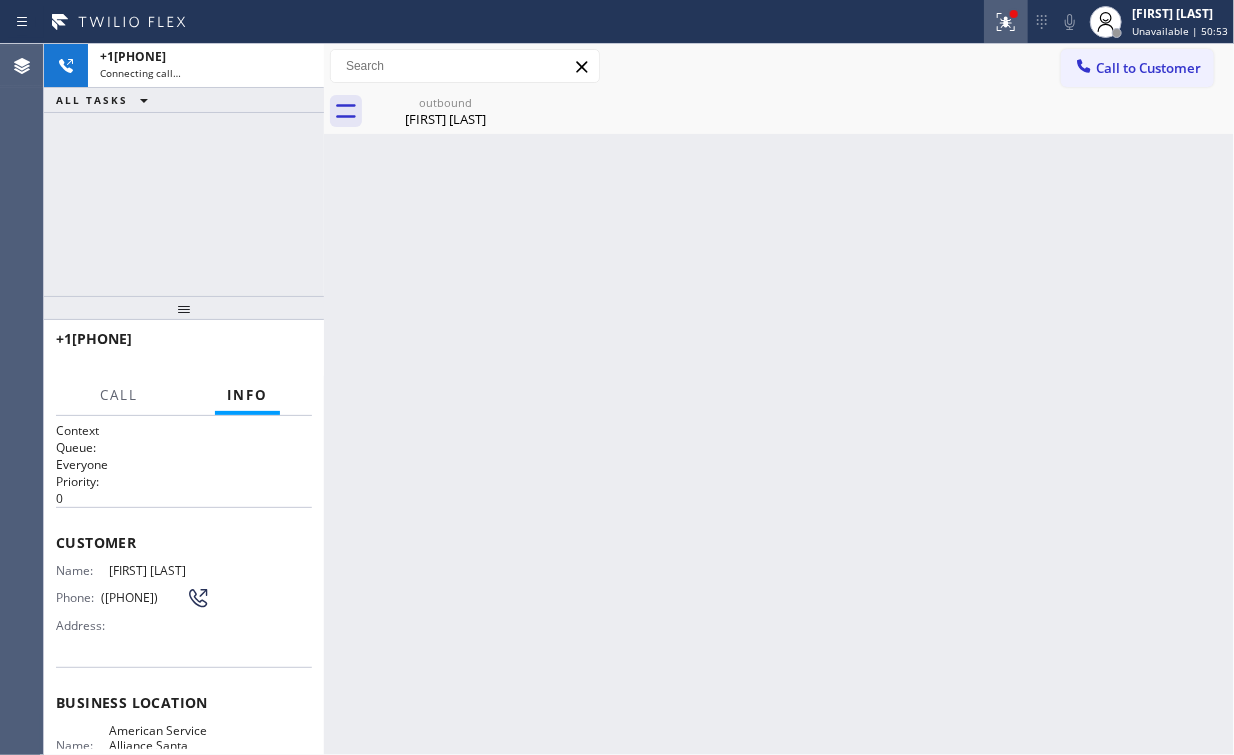 click 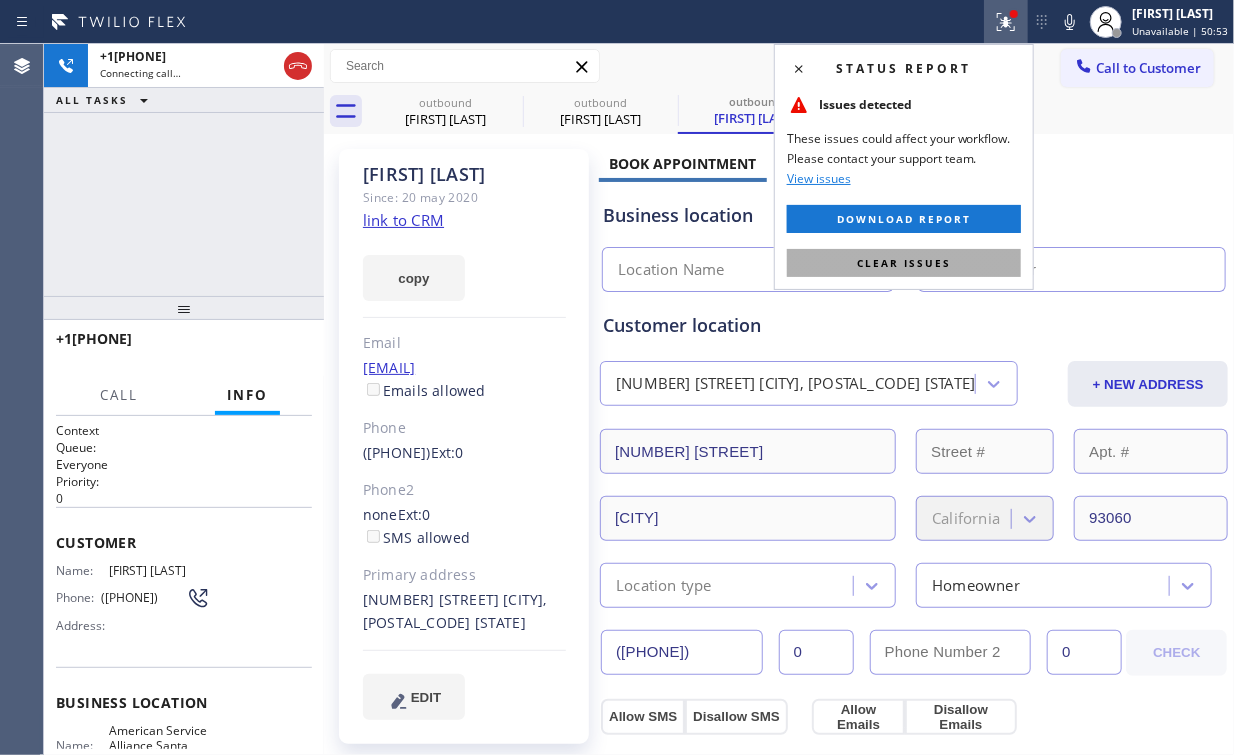 click on "Clear issues" at bounding box center [904, 263] 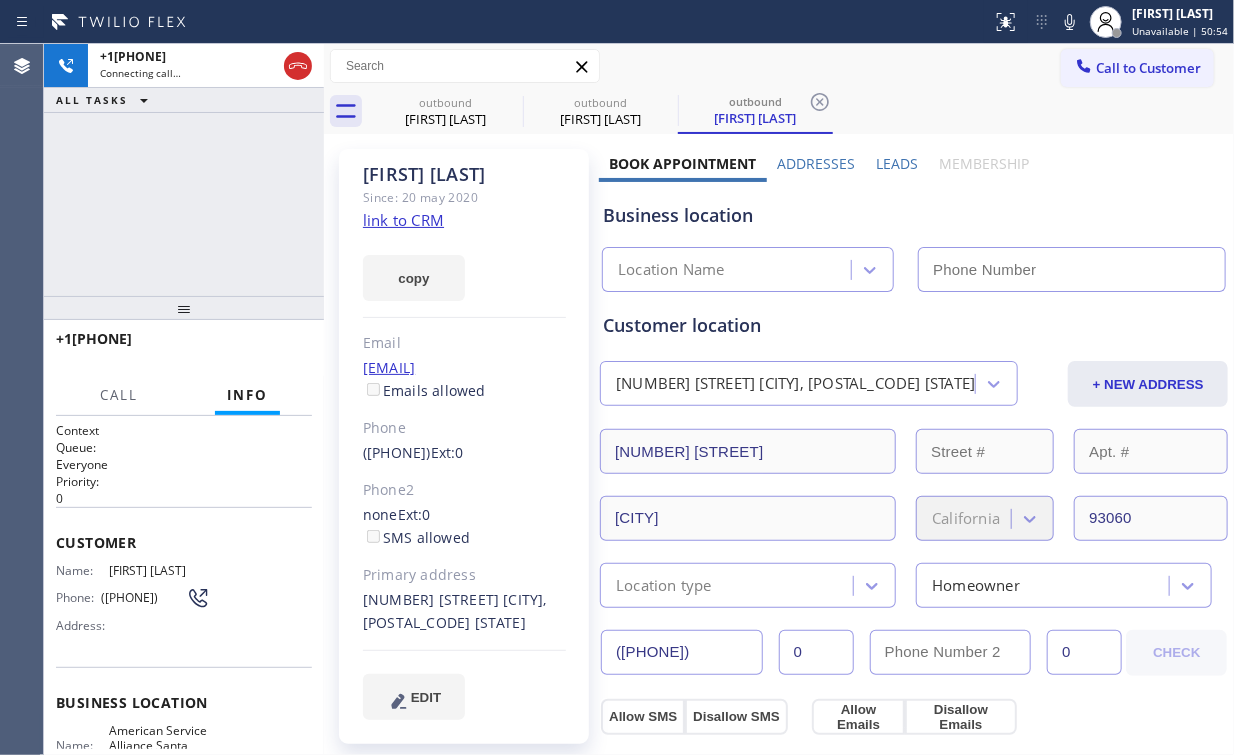 click on "+1[PHONE] Connecting call… ALL TASKS ALL TASKS ACTIVE TASKS TASKS IN WRAP UP" at bounding box center [184, 170] 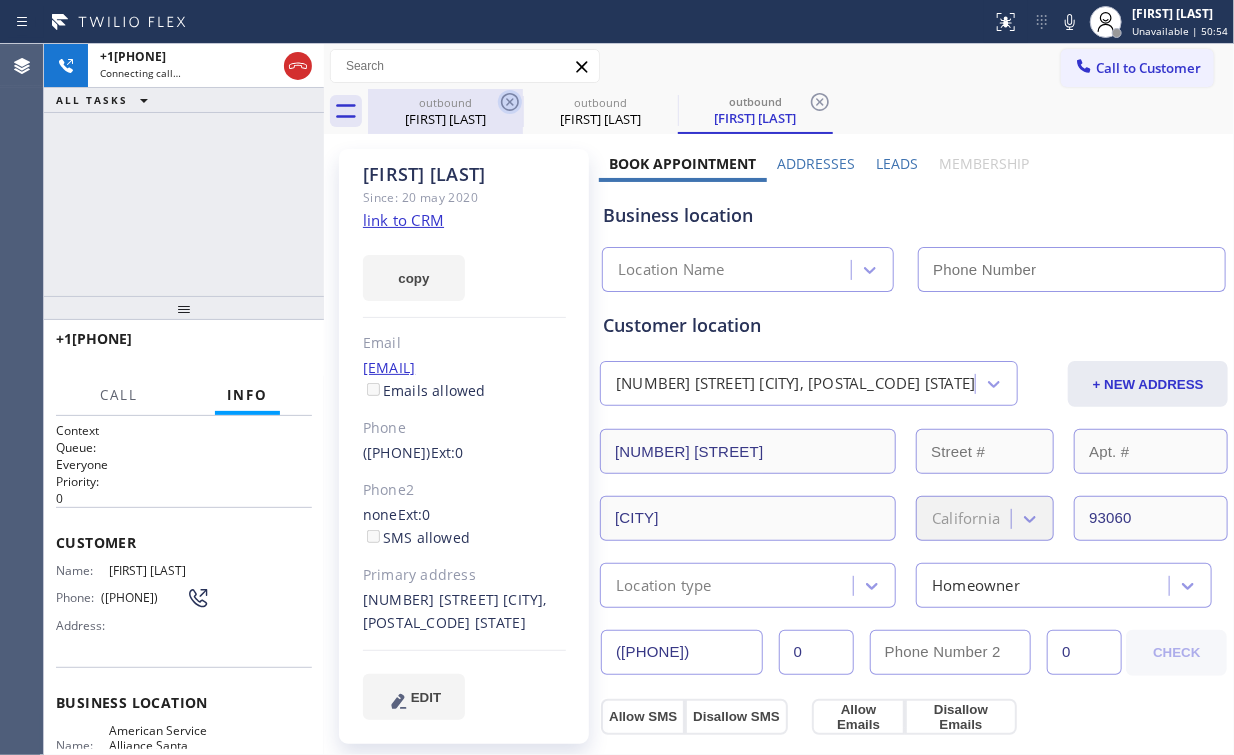drag, startPoint x: 448, startPoint y: 109, endPoint x: 516, endPoint y: 102, distance: 68.359344 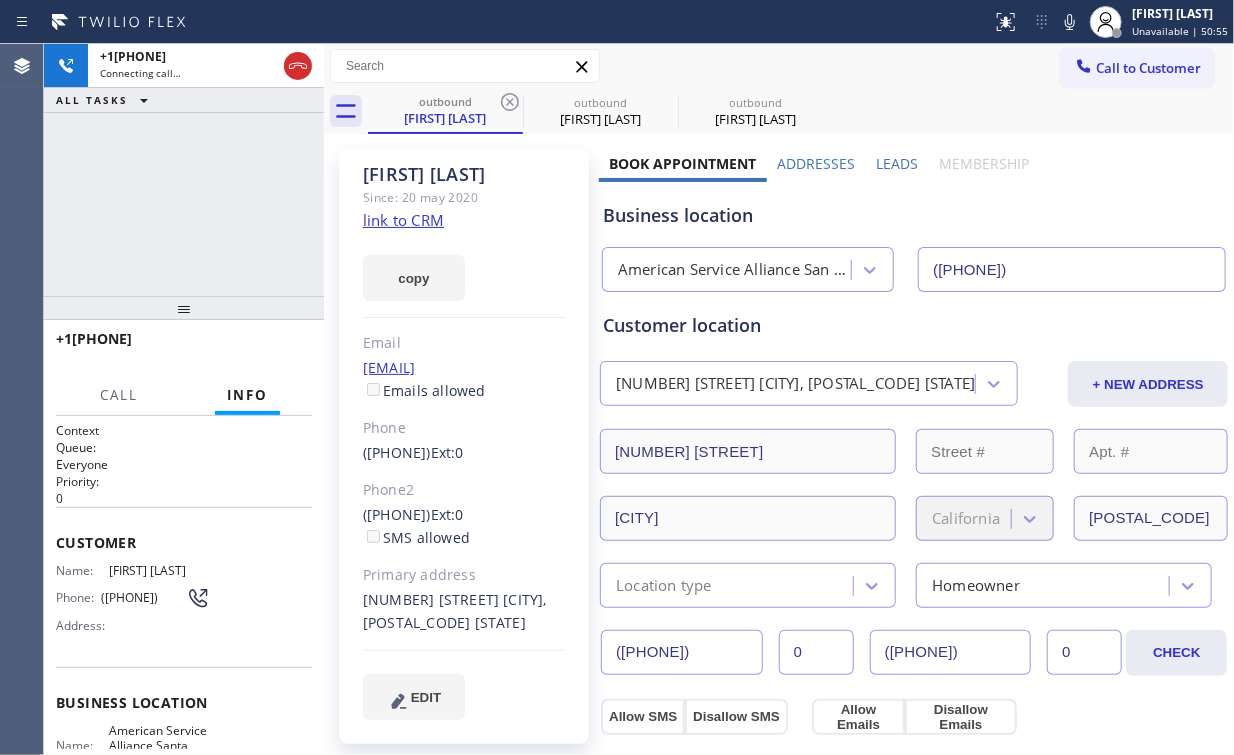 click 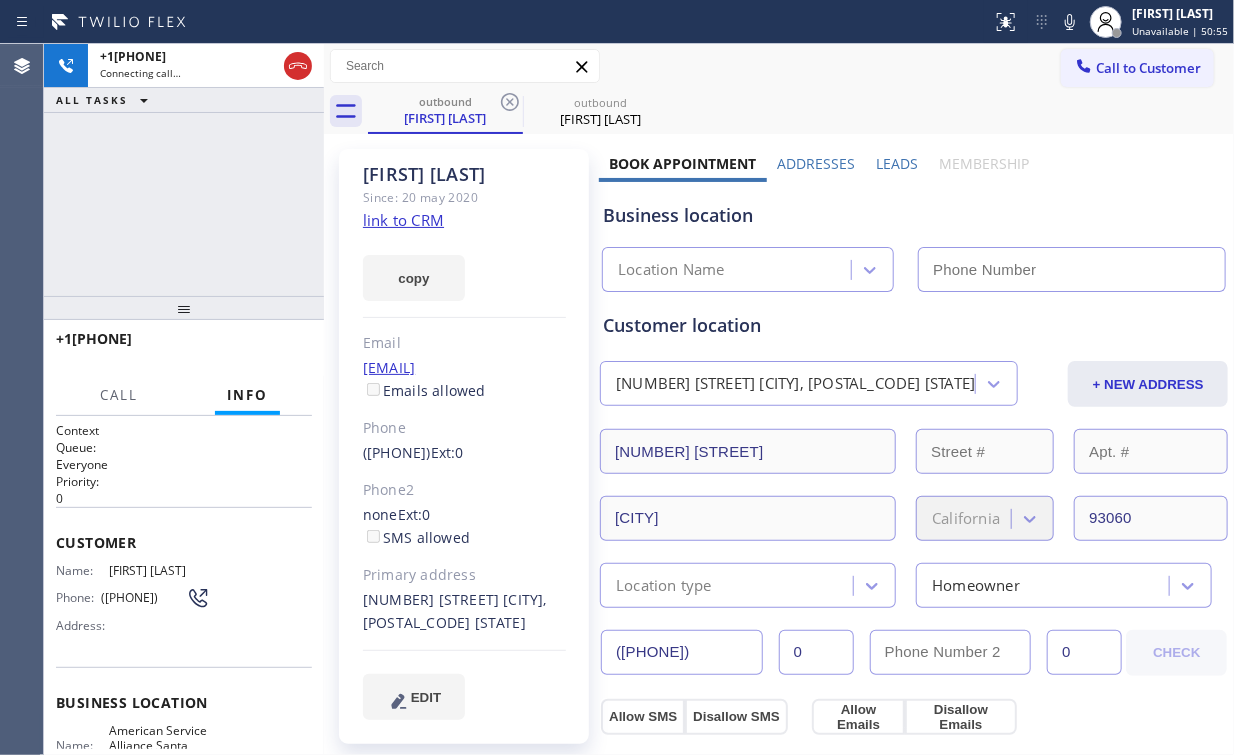 drag, startPoint x: 157, startPoint y: 188, endPoint x: 342, endPoint y: 473, distance: 339.77933 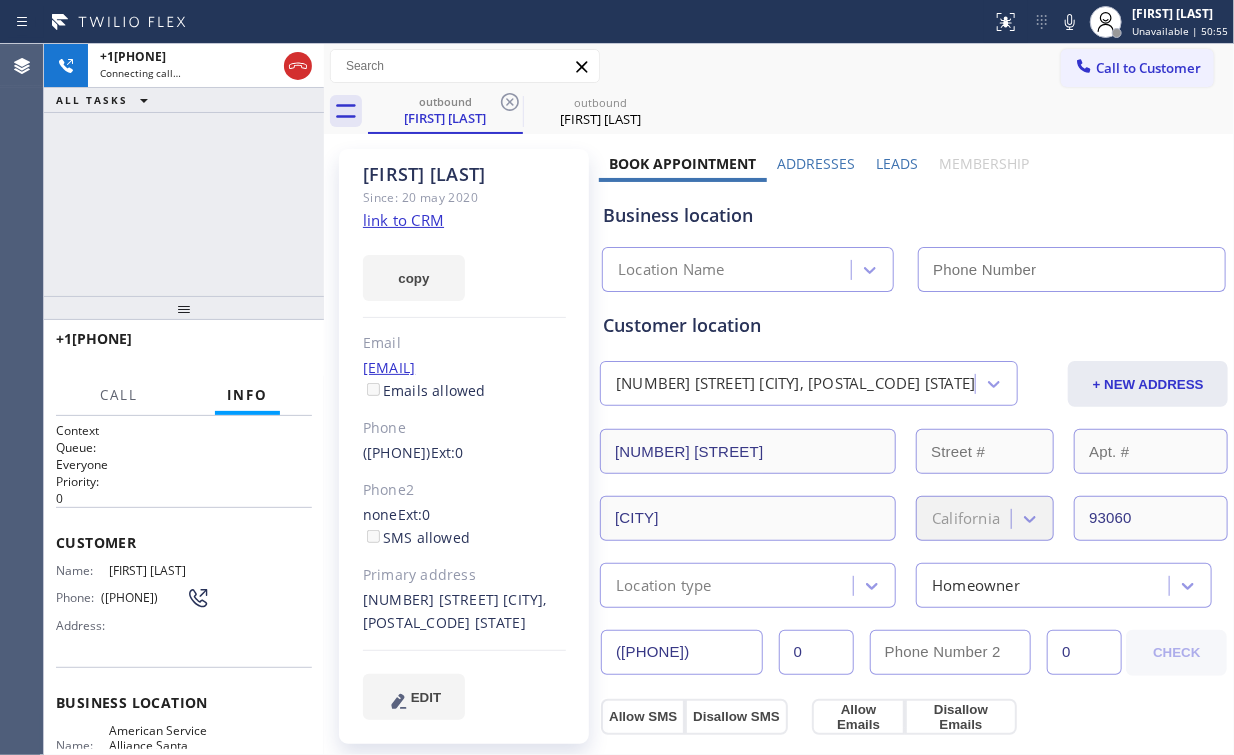 click on "+1[PHONE] Connecting call… ALL TASKS ALL TASKS ACTIVE TASKS TASKS IN WRAP UP" at bounding box center [184, 170] 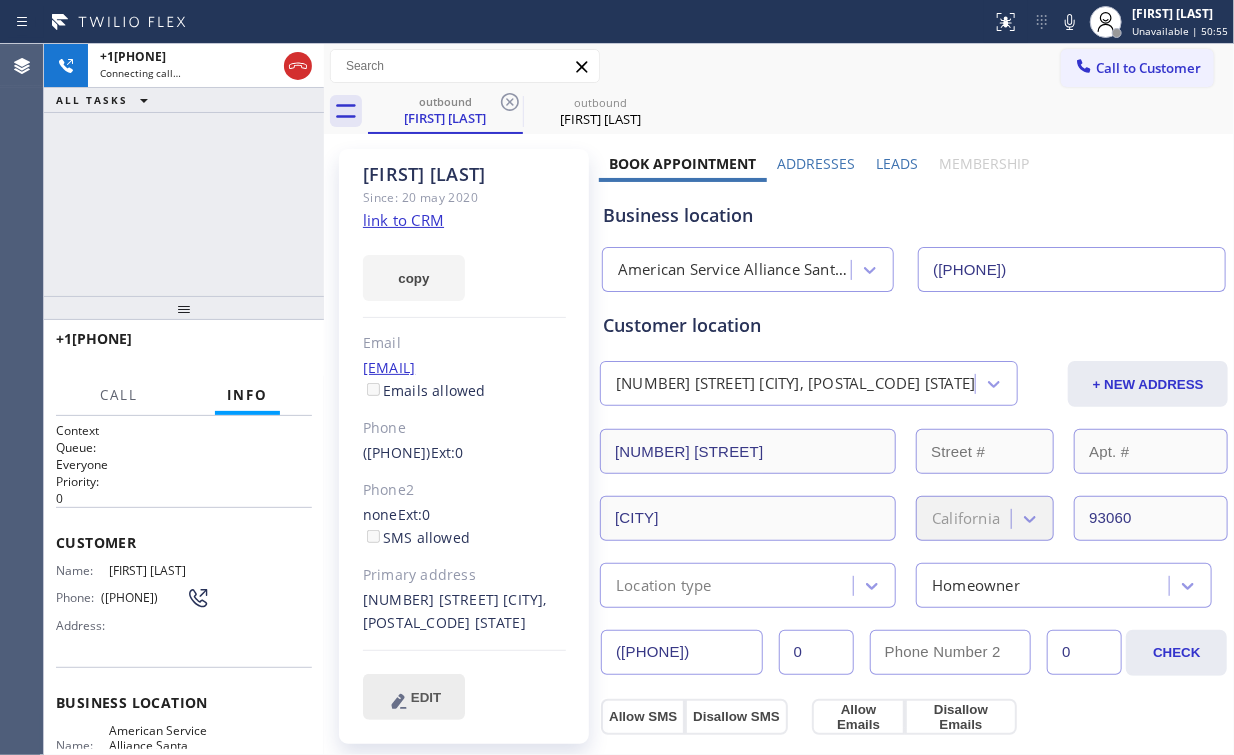 type on "([PHONE])" 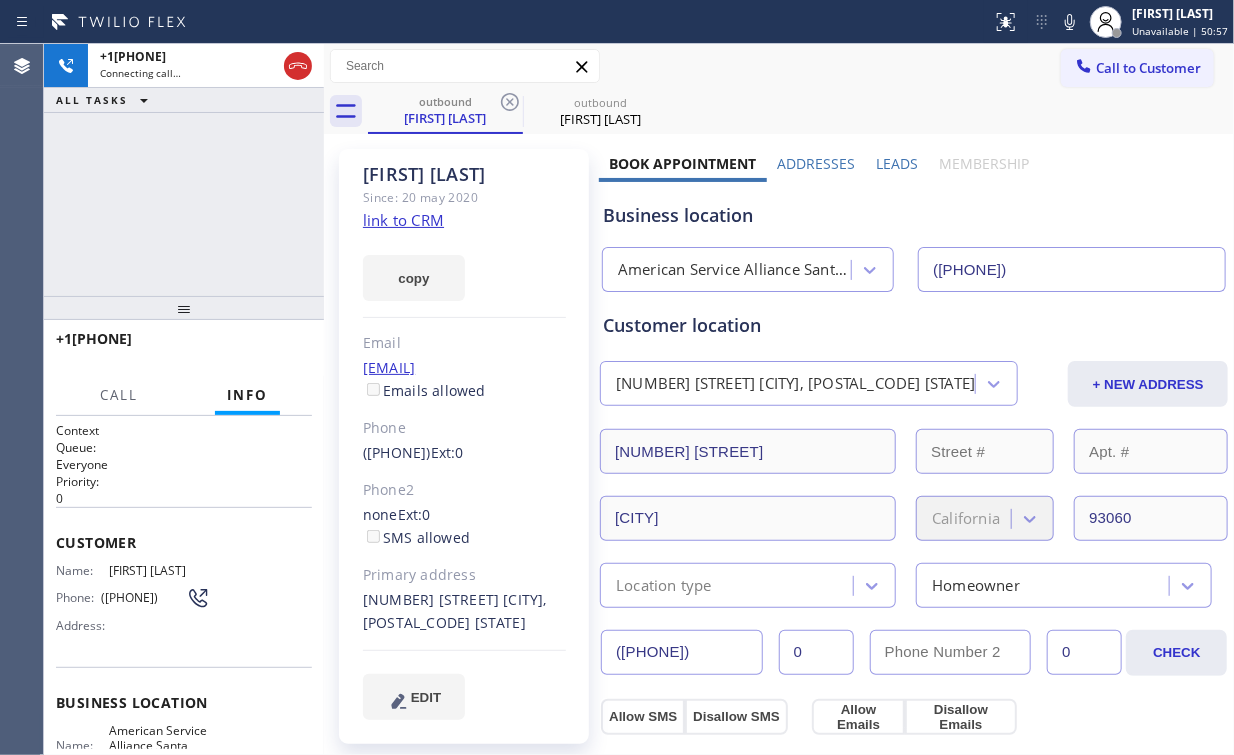 click on "+1[PHONE] Connecting call… ALL TASKS ALL TASKS ACTIVE TASKS TASKS IN WRAP UP" at bounding box center (184, 170) 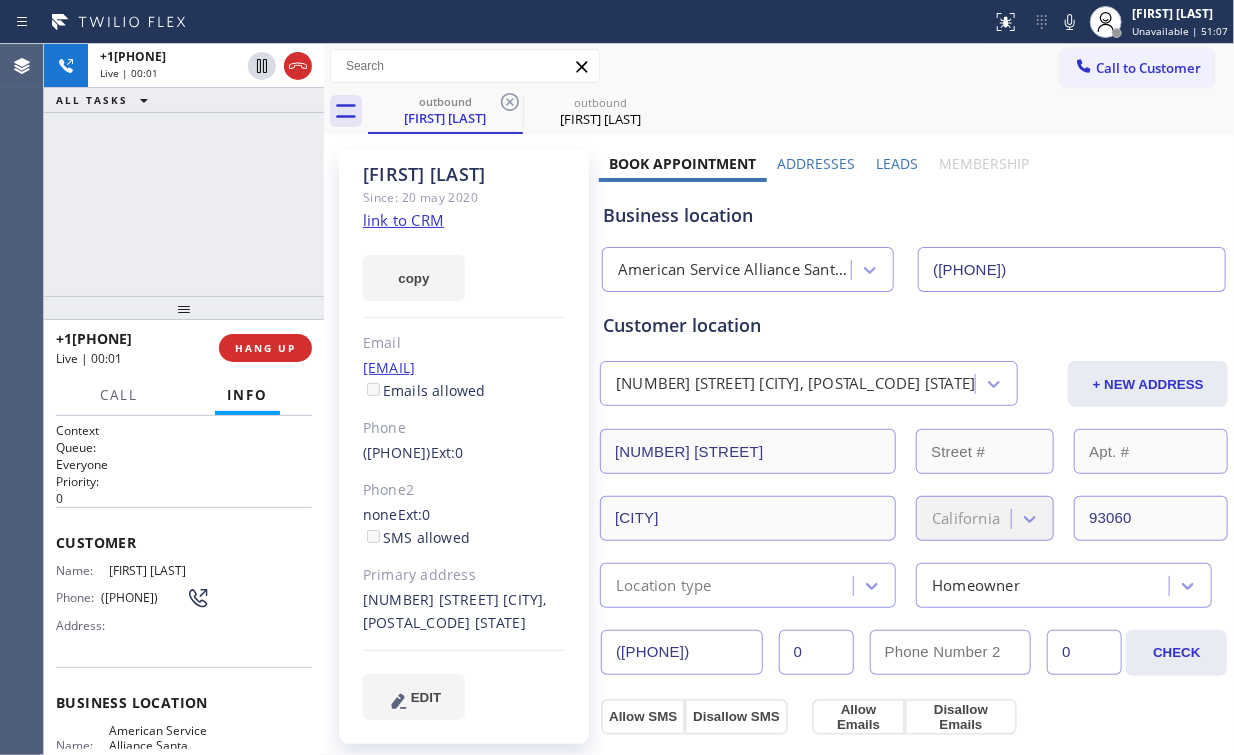 click on "+1[PHONE] Live | 00:01 ALL TASKS ALL TASKS ACTIVE TASKS TASKS IN WRAP UP" at bounding box center (184, 170) 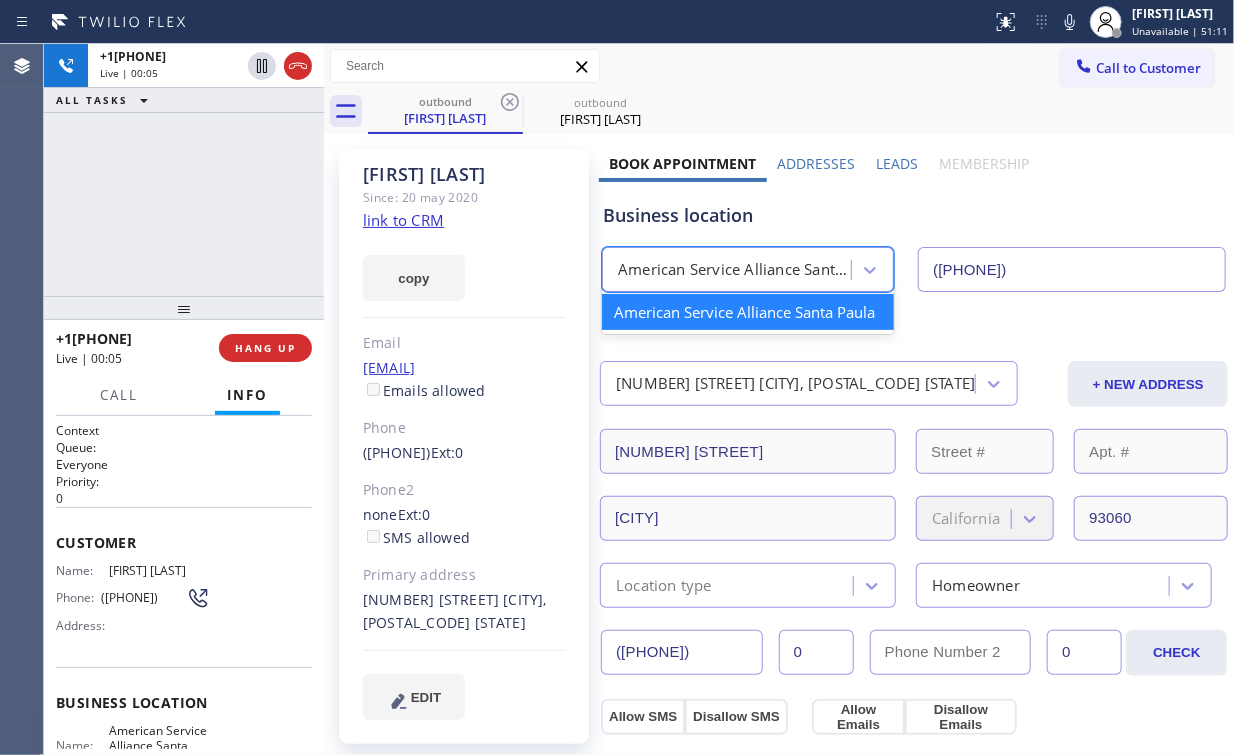 click on "American Service Alliance Santa Paula" at bounding box center [735, 270] 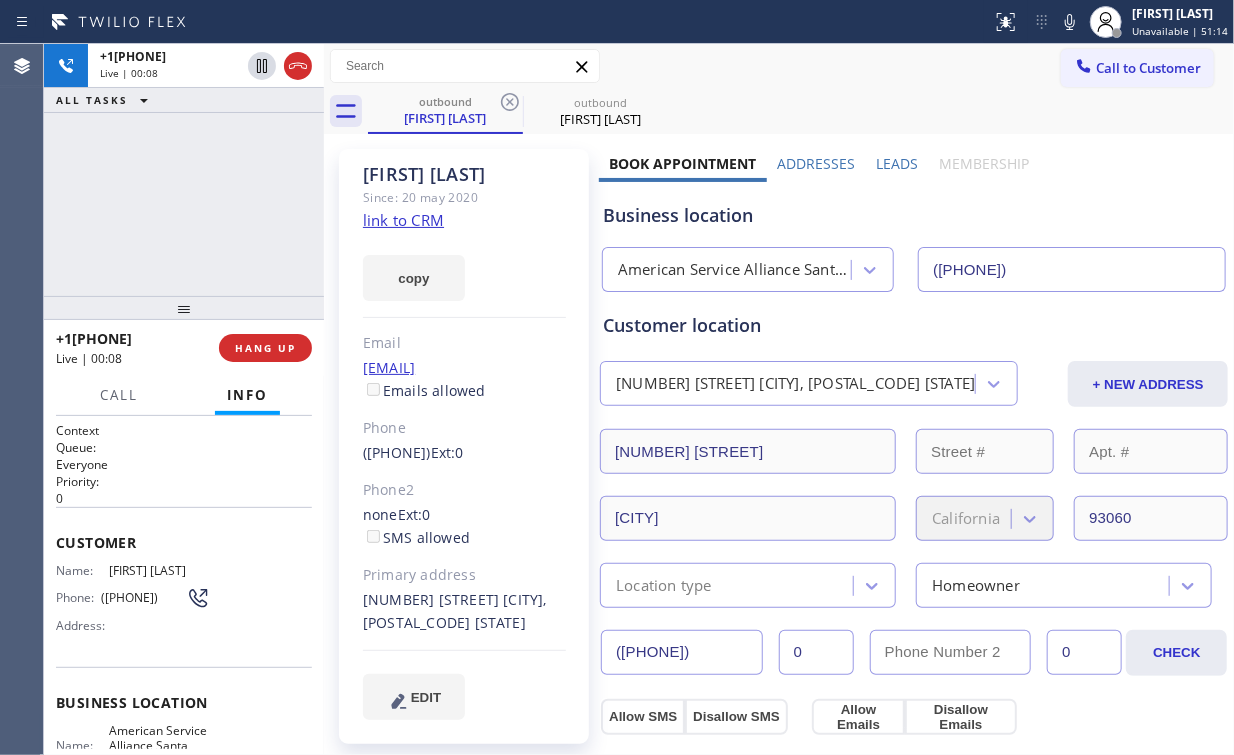 click on "+1[PHONE] Live | 00:08 ALL TASKS ALL TASKS ACTIVE TASKS TASKS IN WRAP UP" at bounding box center (184, 170) 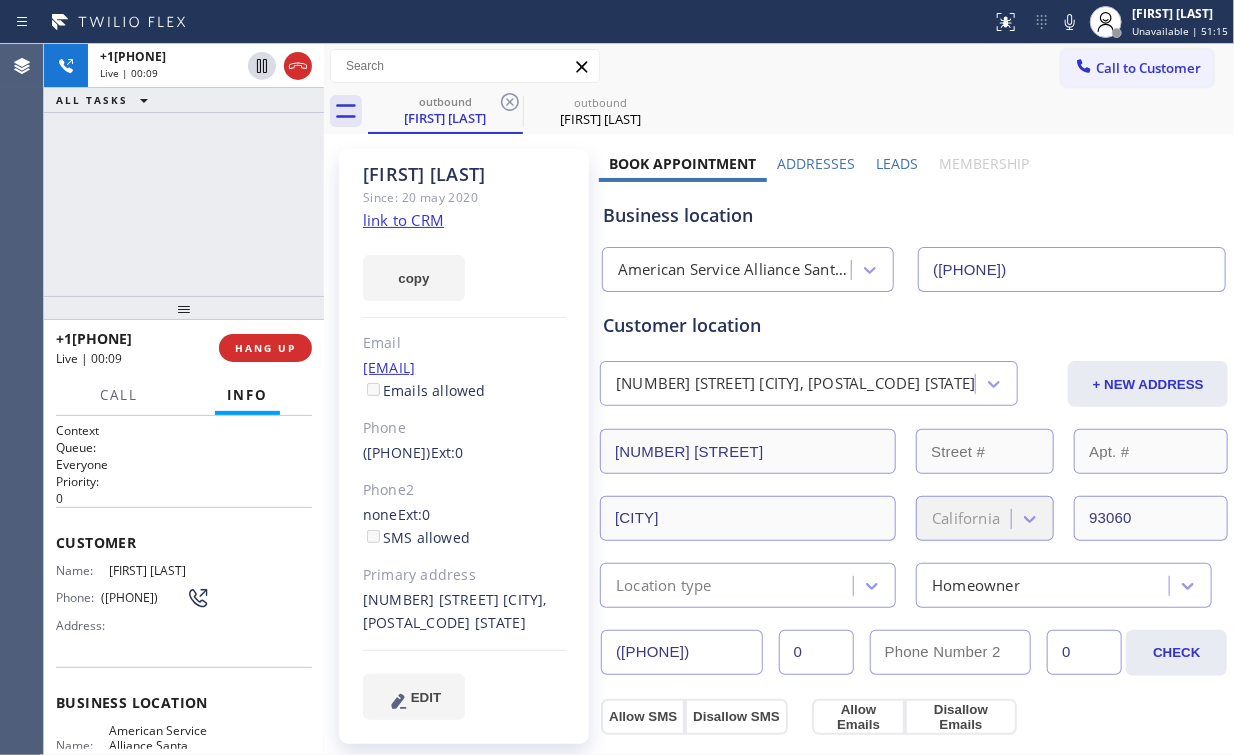 click on "+1[PHONE] Live | 00:09 ALL TASKS ALL TASKS ACTIVE TASKS TASKS IN WRAP UP" at bounding box center [184, 170] 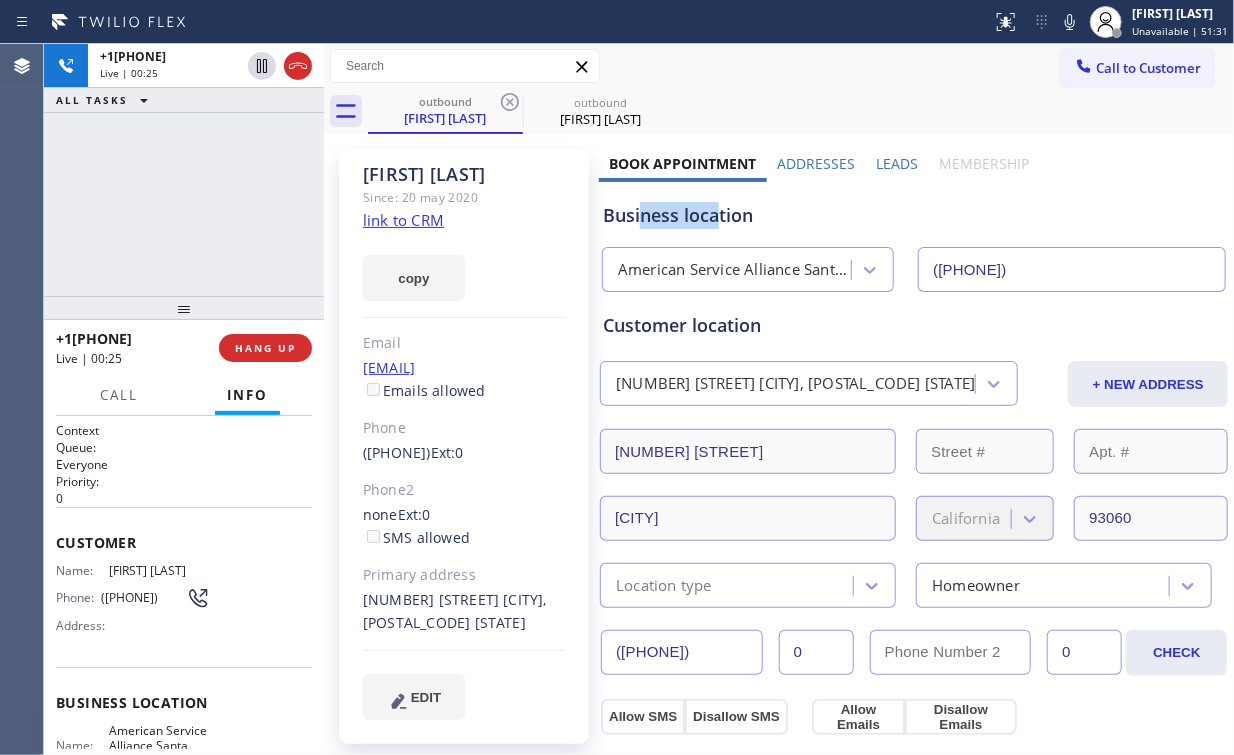 drag, startPoint x: 713, startPoint y: 219, endPoint x: 641, endPoint y: 217, distance: 72.02777 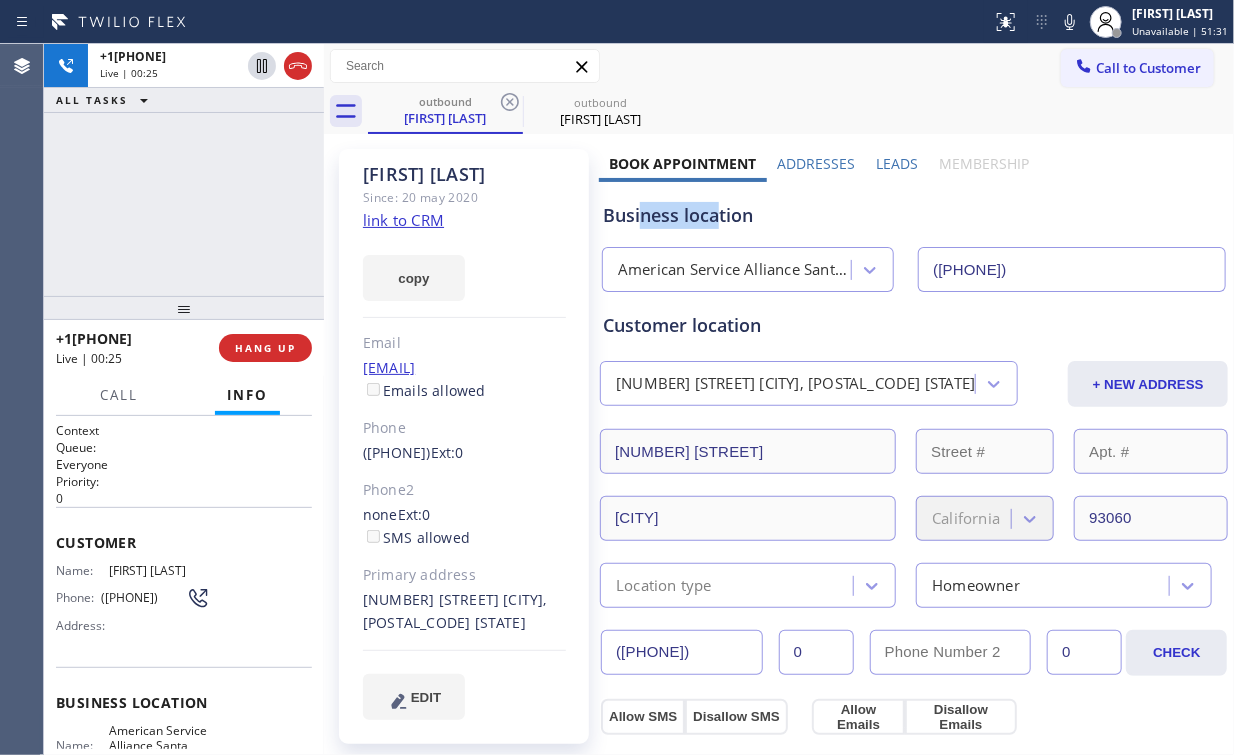 click on "Business location" at bounding box center [914, 215] 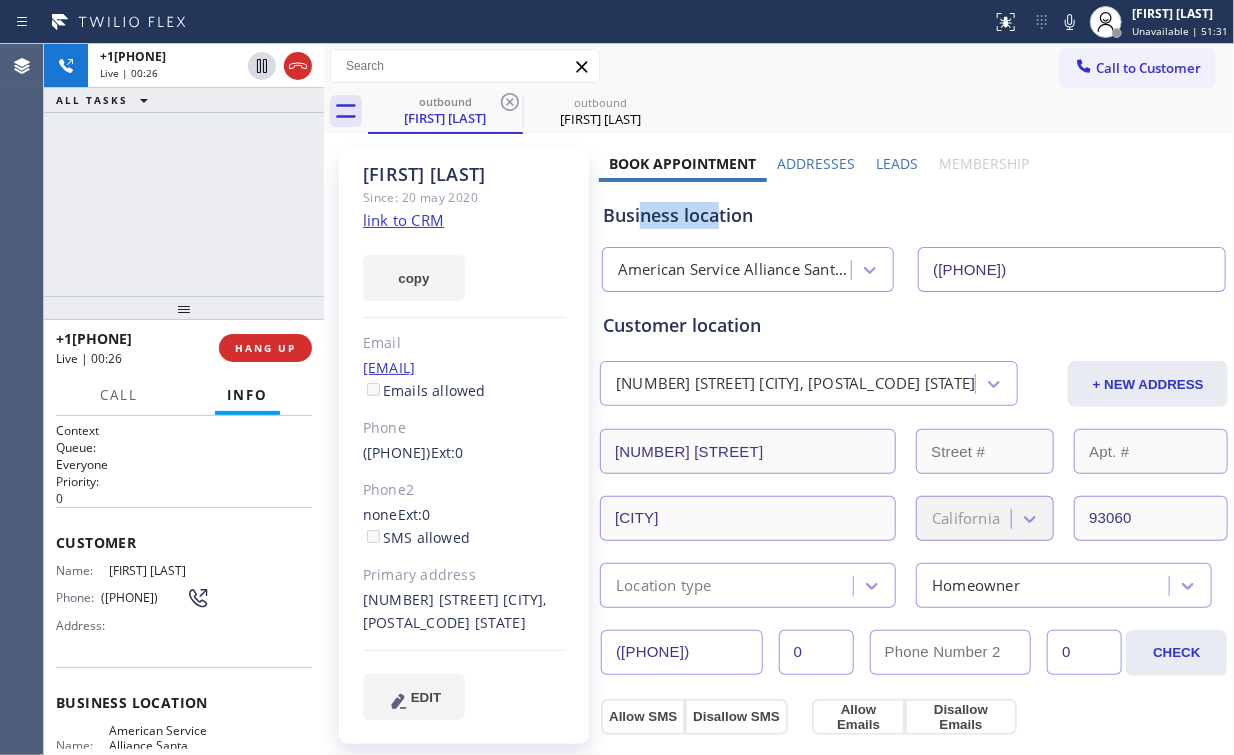 click on "Business location" at bounding box center (914, 215) 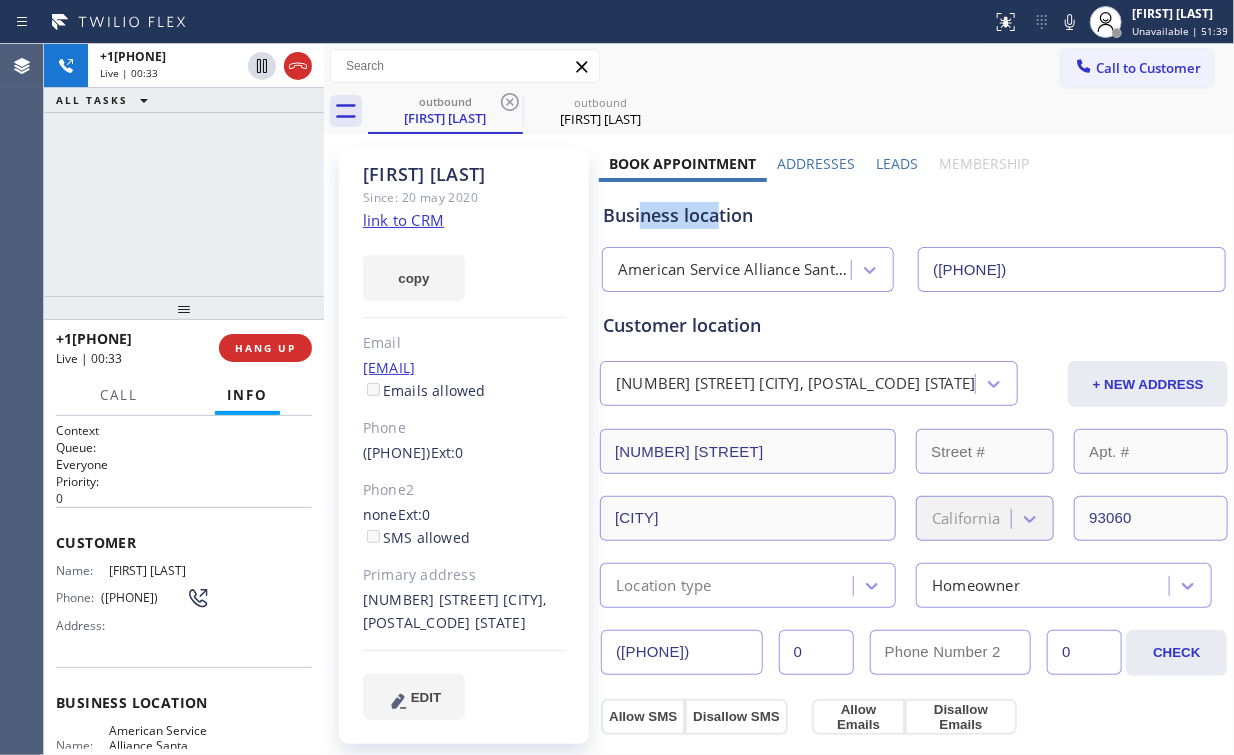 drag, startPoint x: 638, startPoint y: 216, endPoint x: 677, endPoint y: 218, distance: 39.051247 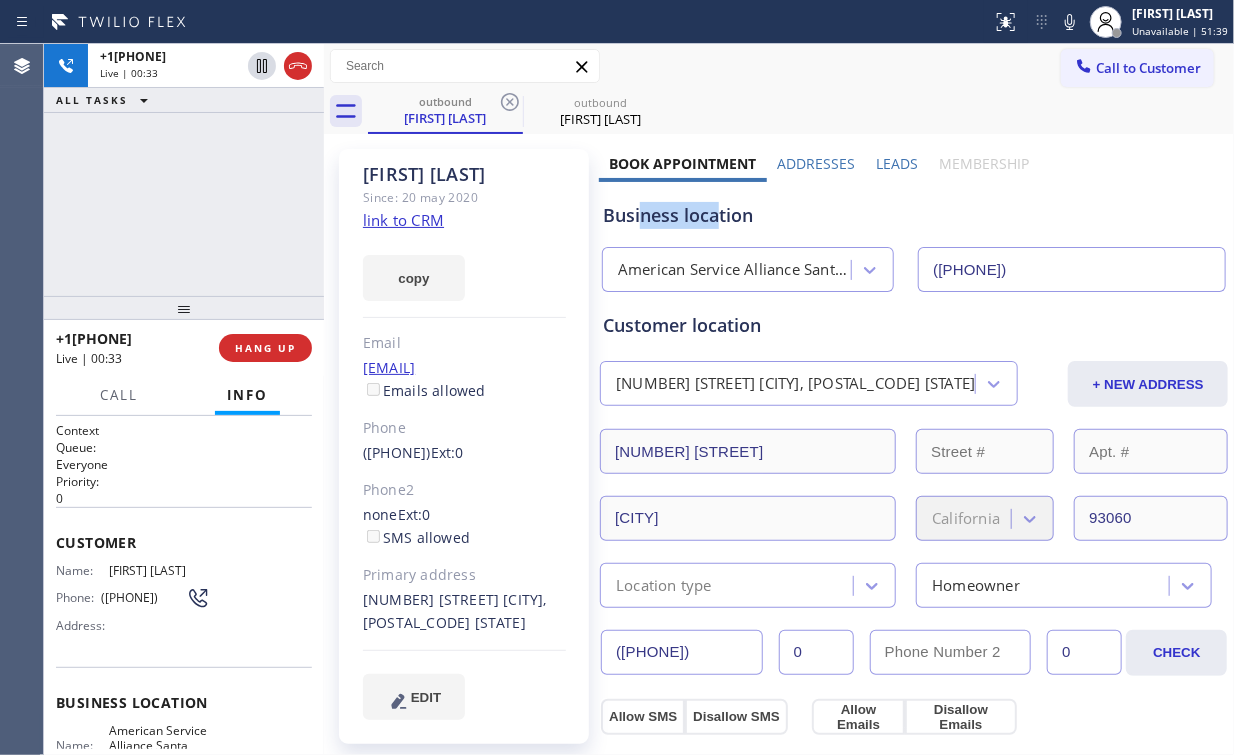 click on "Business location" at bounding box center (914, 215) 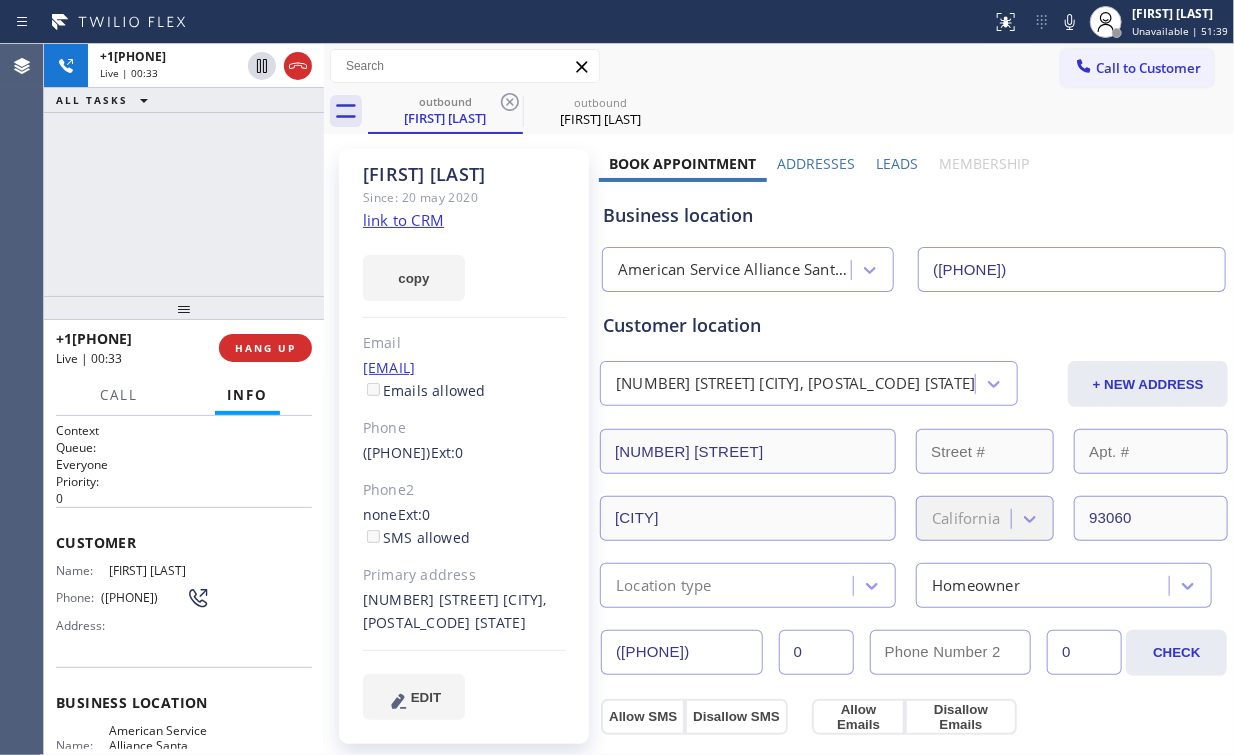 click on "Business location" at bounding box center [914, 215] 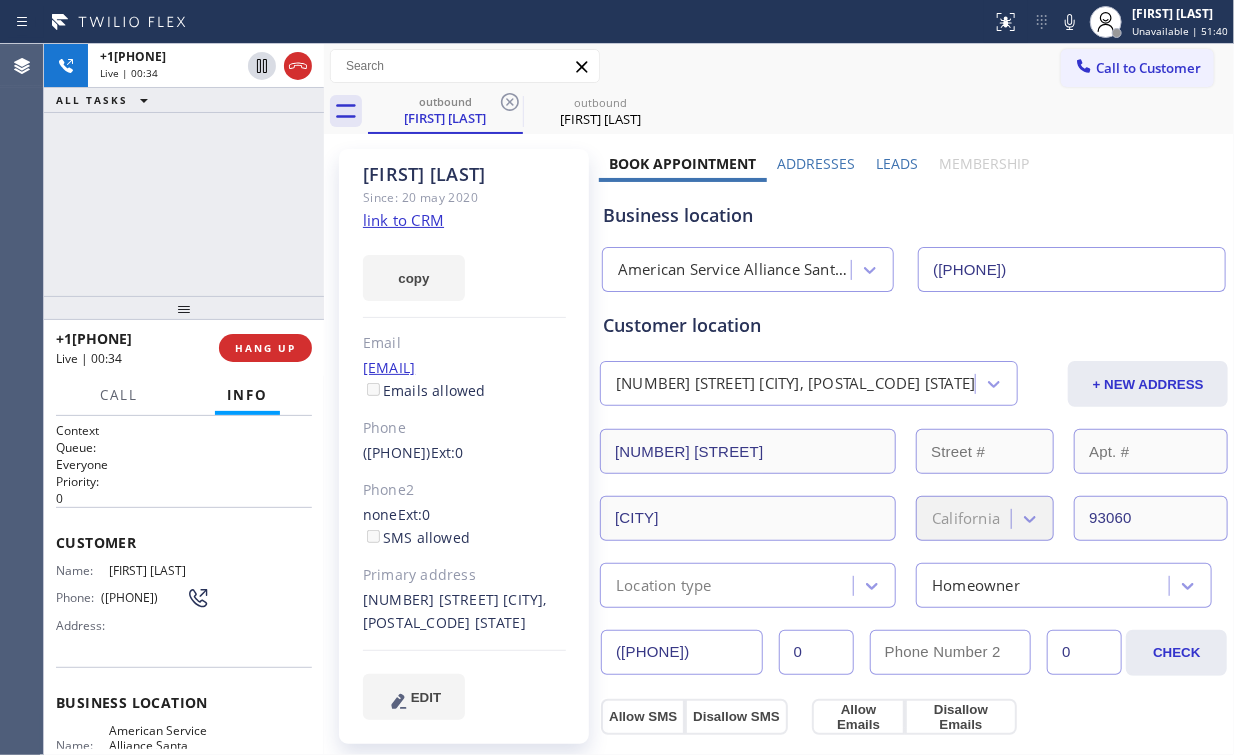 click on "+1[PHONE] Live | 00:34 ALL TASKS ALL TASKS ACTIVE TASKS TASKS IN WRAP UP" at bounding box center [184, 170] 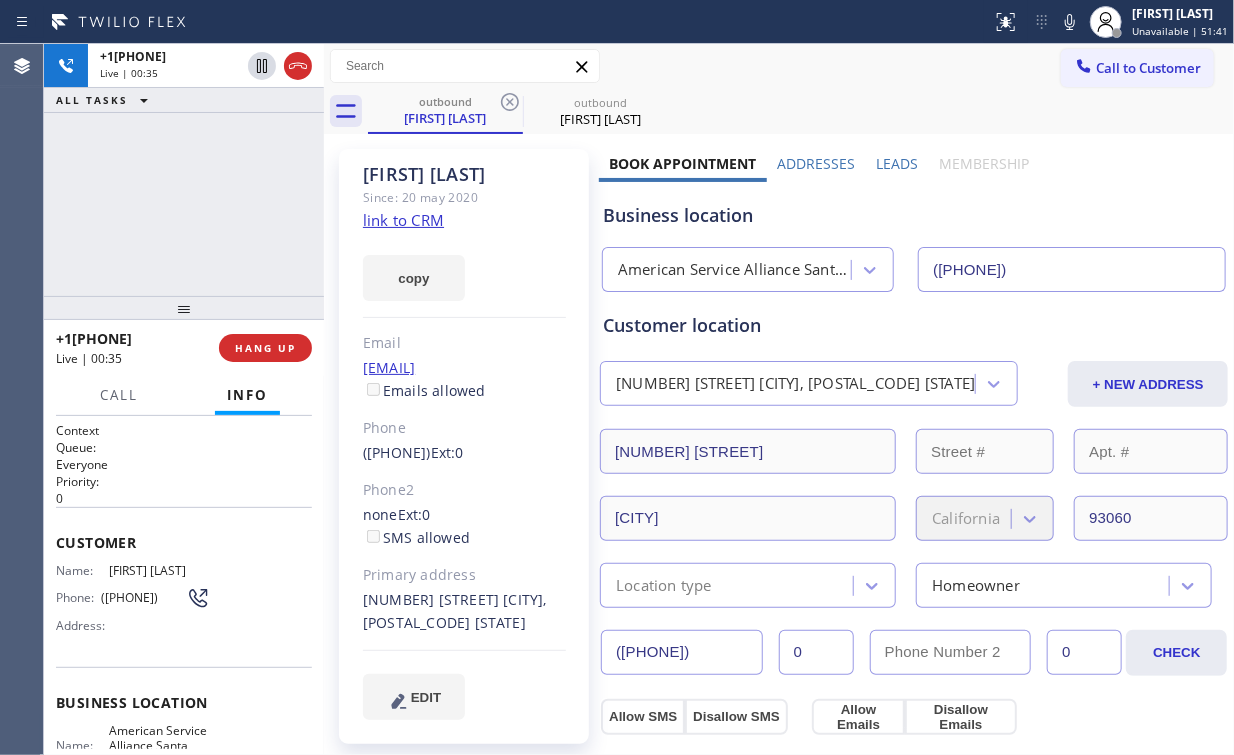 click on "+1[PHONE] Live | 00:35 ALL TASKS ALL TASKS ACTIVE TASKS TASKS IN WRAP UP" at bounding box center [184, 170] 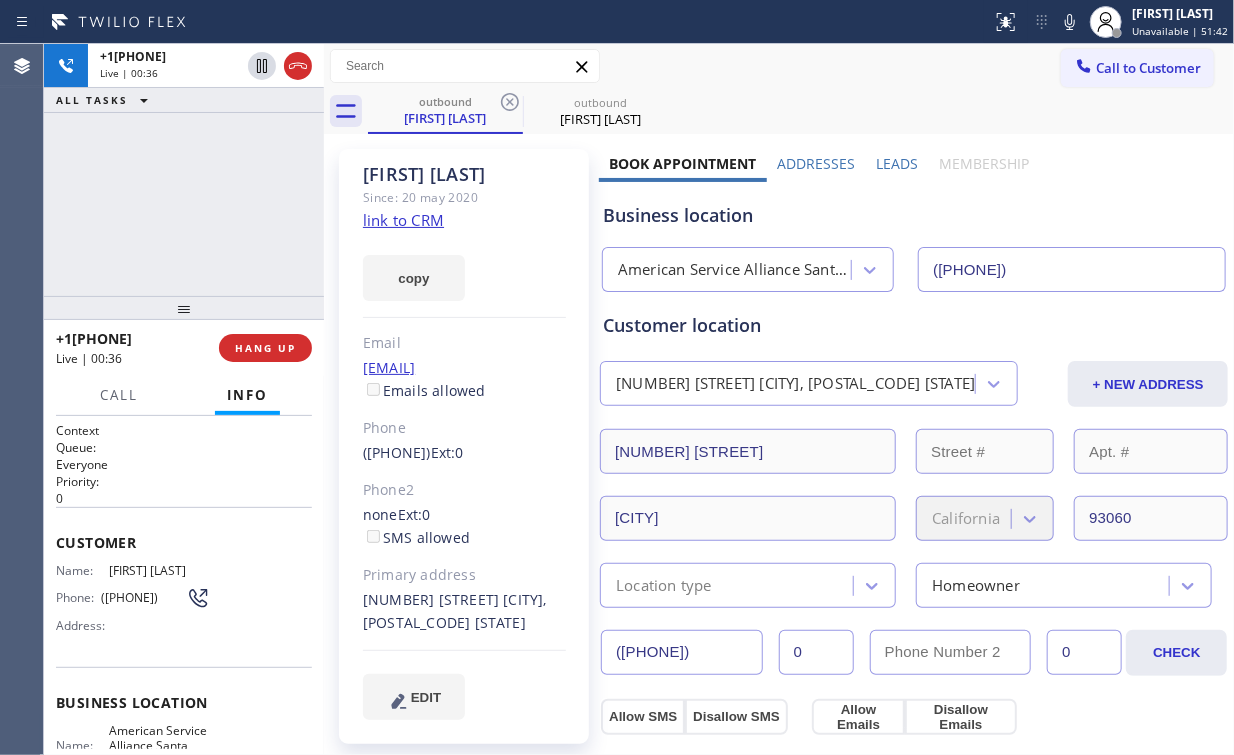 click on "+1[PHONE] Live | 00:36 ALL TASKS ALL TASKS ACTIVE TASKS TASKS IN WRAP UP" at bounding box center [184, 170] 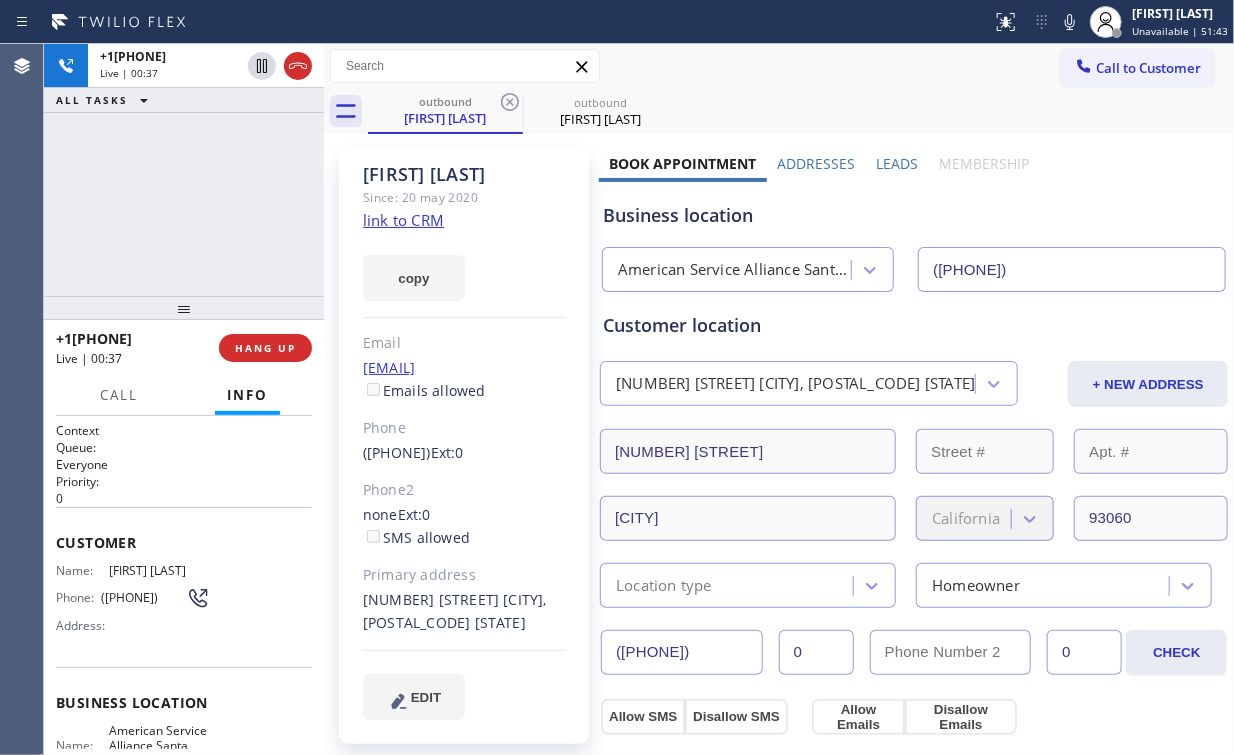 click on "+1[PHONE] Live | 00:37 ALL TASKS ALL TASKS ACTIVE TASKS TASKS IN WRAP UP" at bounding box center [184, 170] 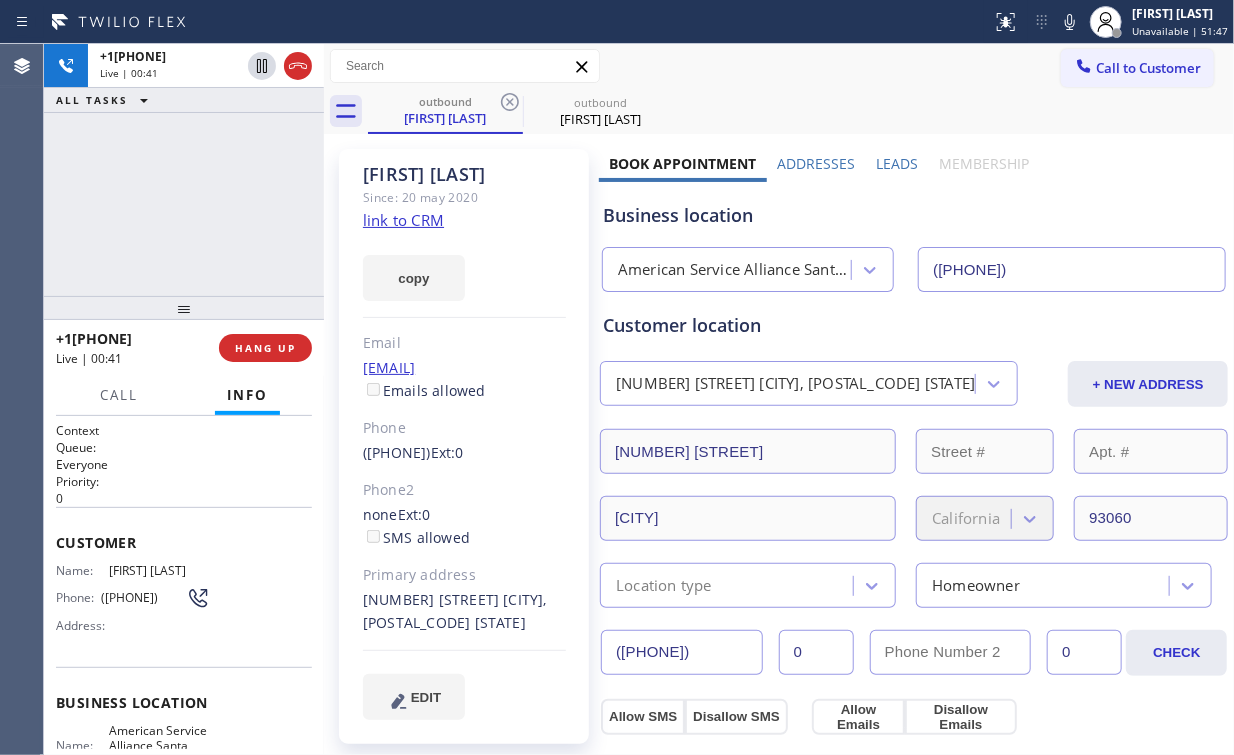 drag, startPoint x: 199, startPoint y: 202, endPoint x: 144, endPoint y: 154, distance: 73 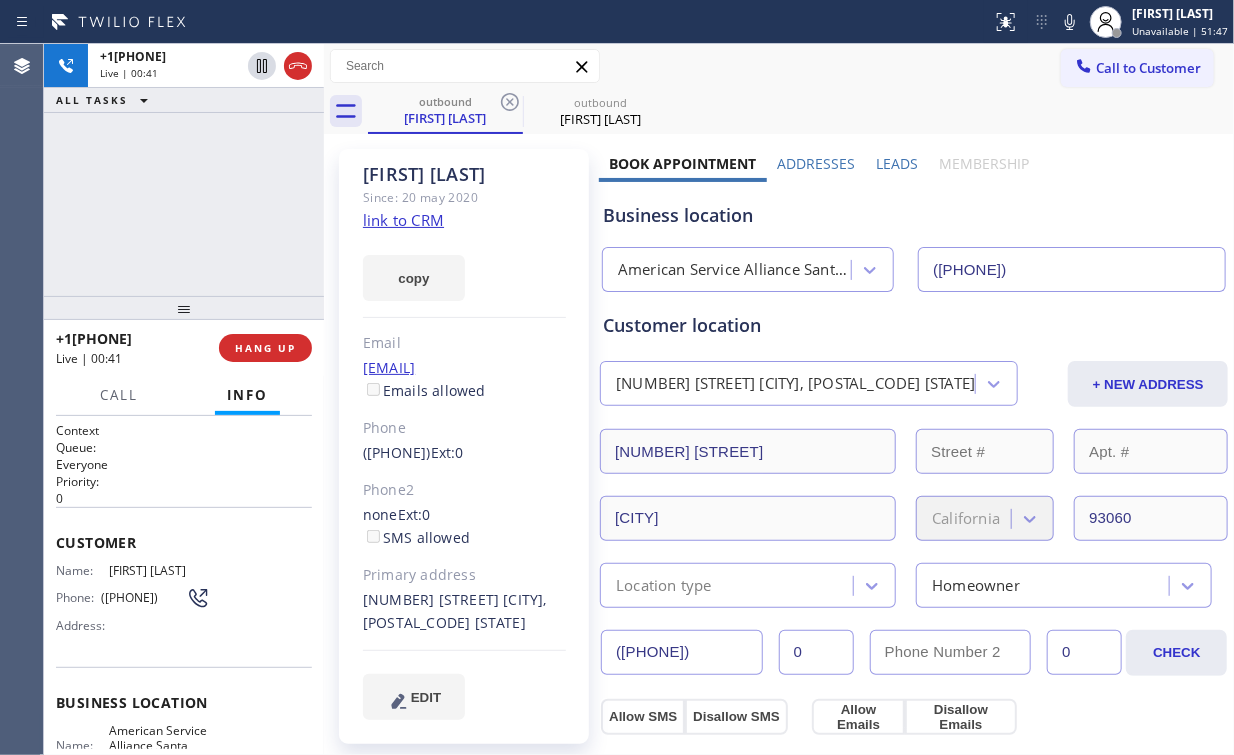 click on "+1[PHONE] Live | 00:41 ALL TASKS ALL TASKS ACTIVE TASKS TASKS IN WRAP UP" at bounding box center [184, 170] 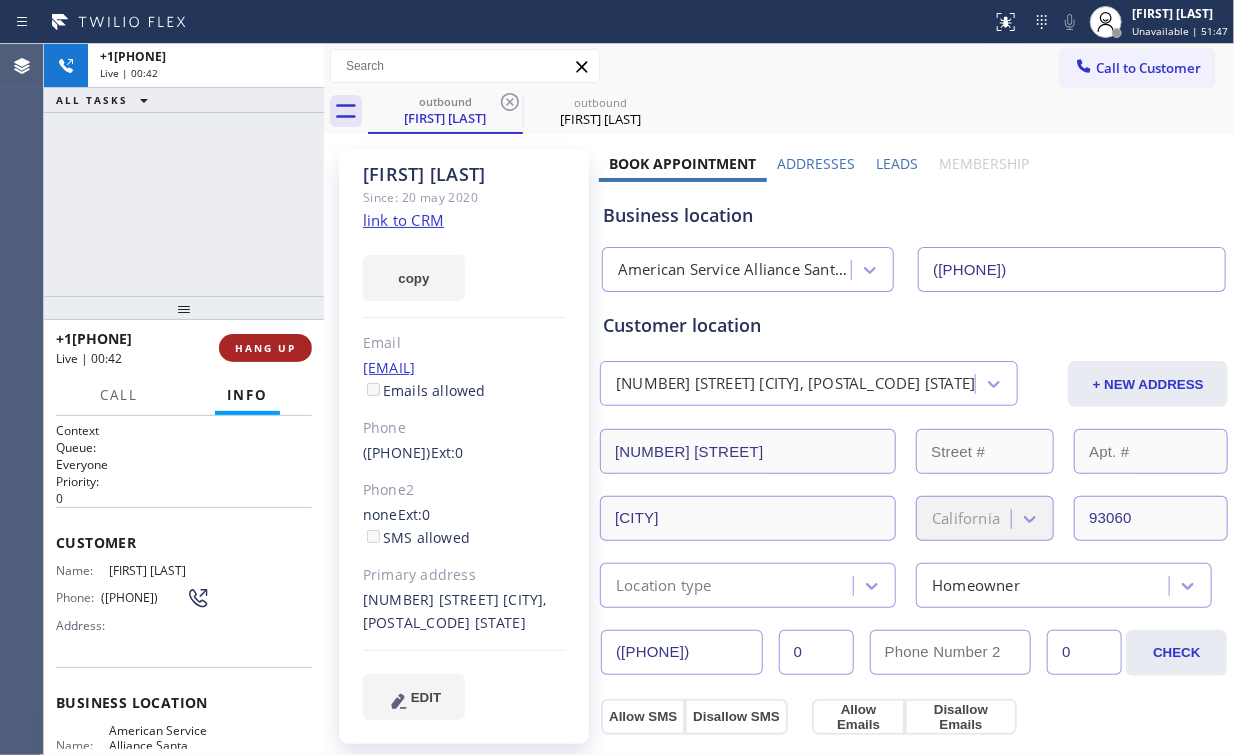 click on "HANG UP" at bounding box center [265, 348] 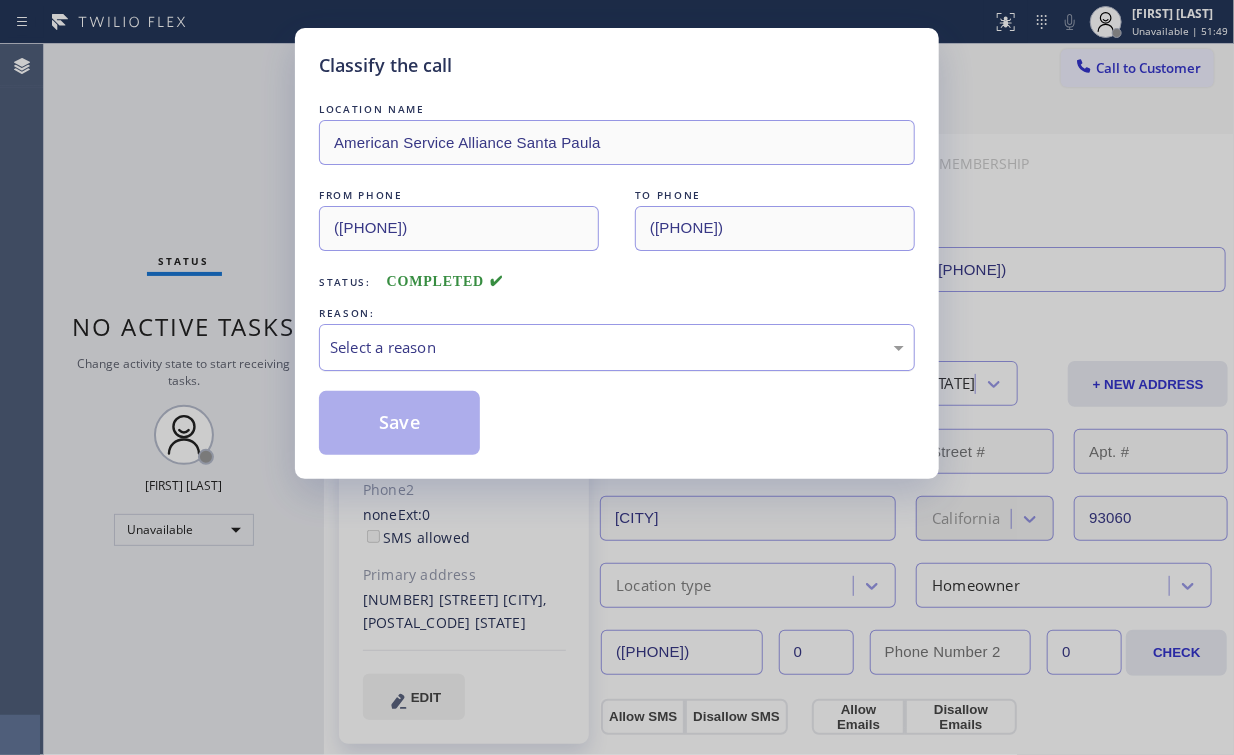 click on "Select a reason" at bounding box center (617, 347) 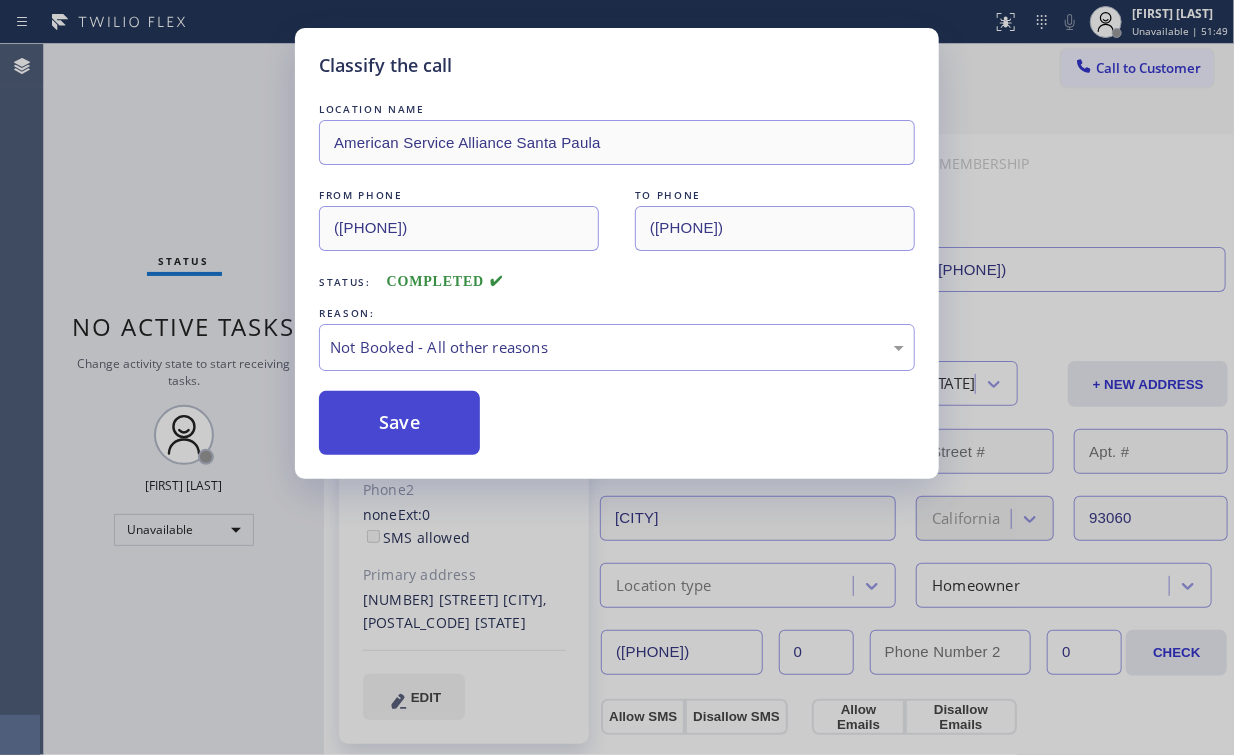 click on "Save" at bounding box center (399, 423) 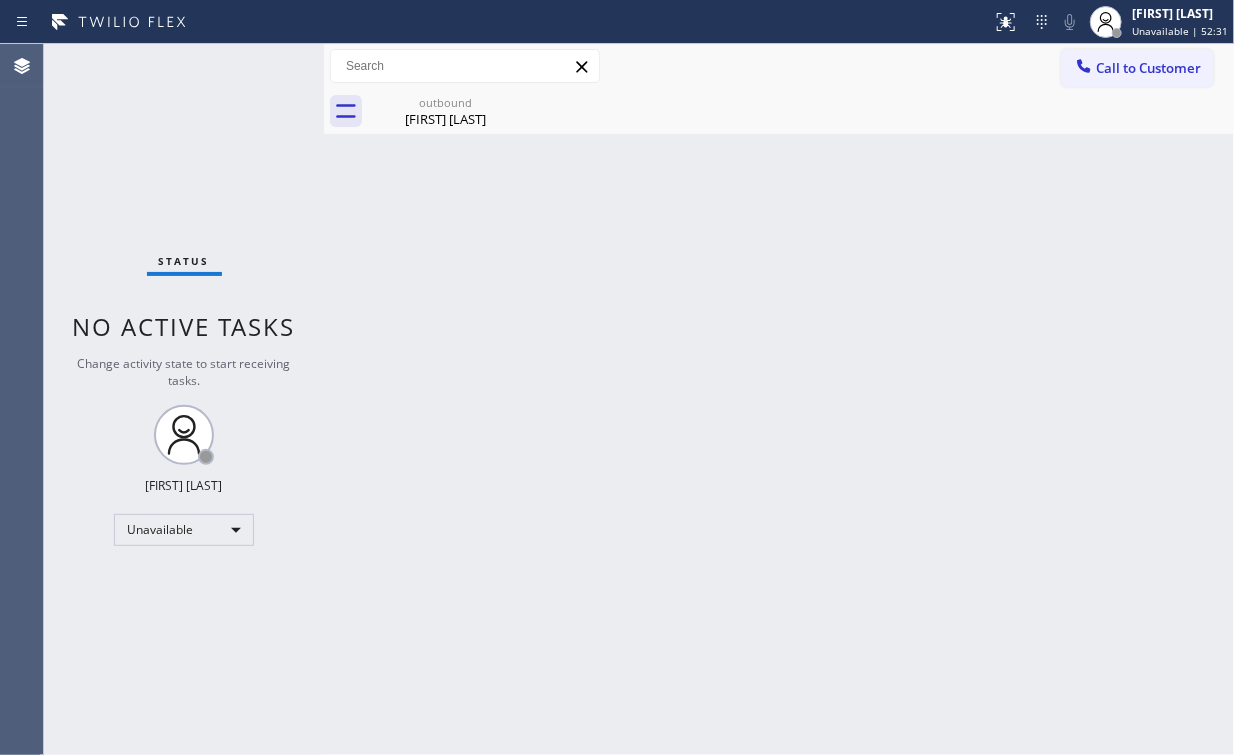 drag, startPoint x: 120, startPoint y: 160, endPoint x: 89, endPoint y: 32, distance: 131.70042 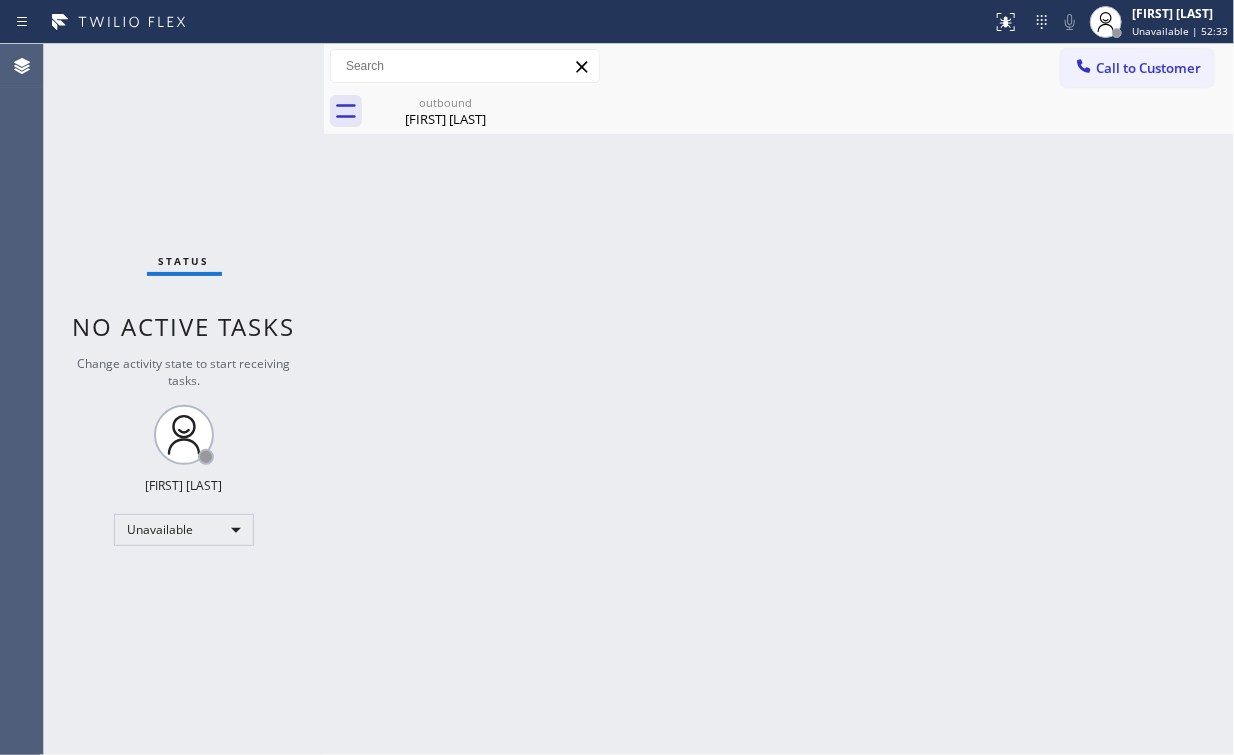 click on "[FIRST] [LAST]" at bounding box center (445, 119) 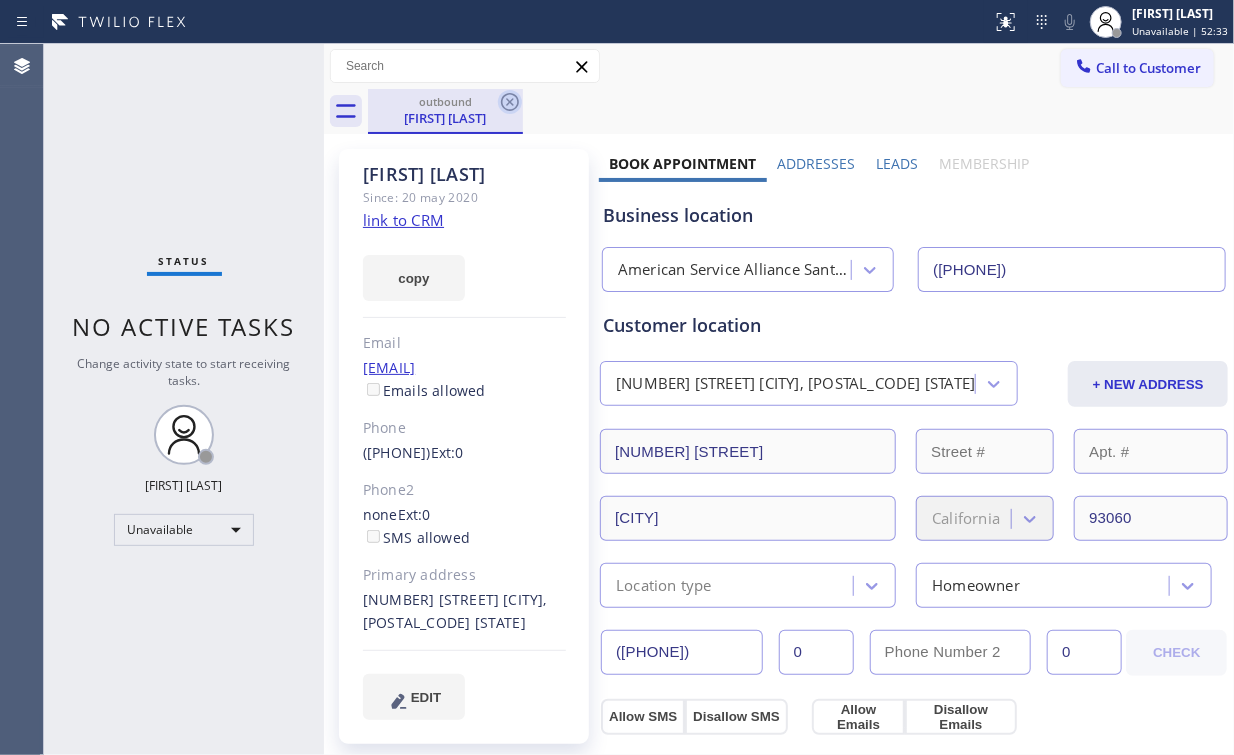click 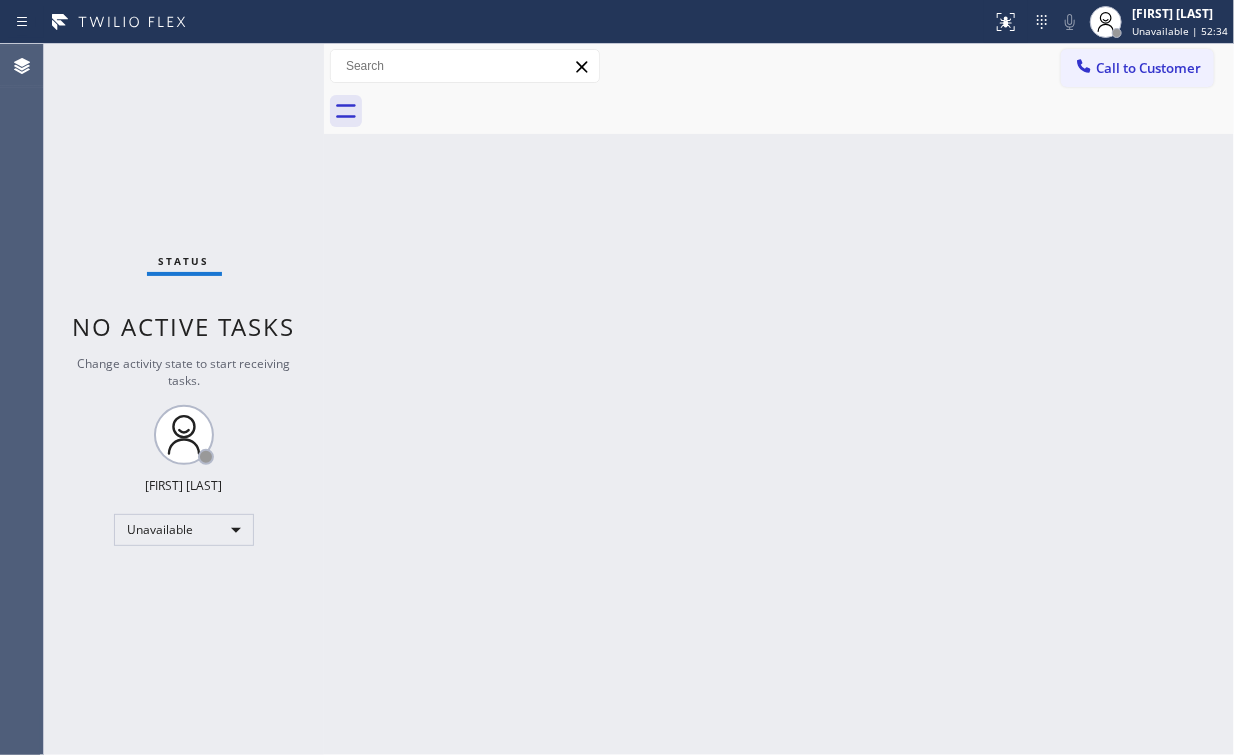 click on "Status   No active tasks     Change activity state to start receiving tasks.   Arnold Verallo Unavailable" at bounding box center (184, 399) 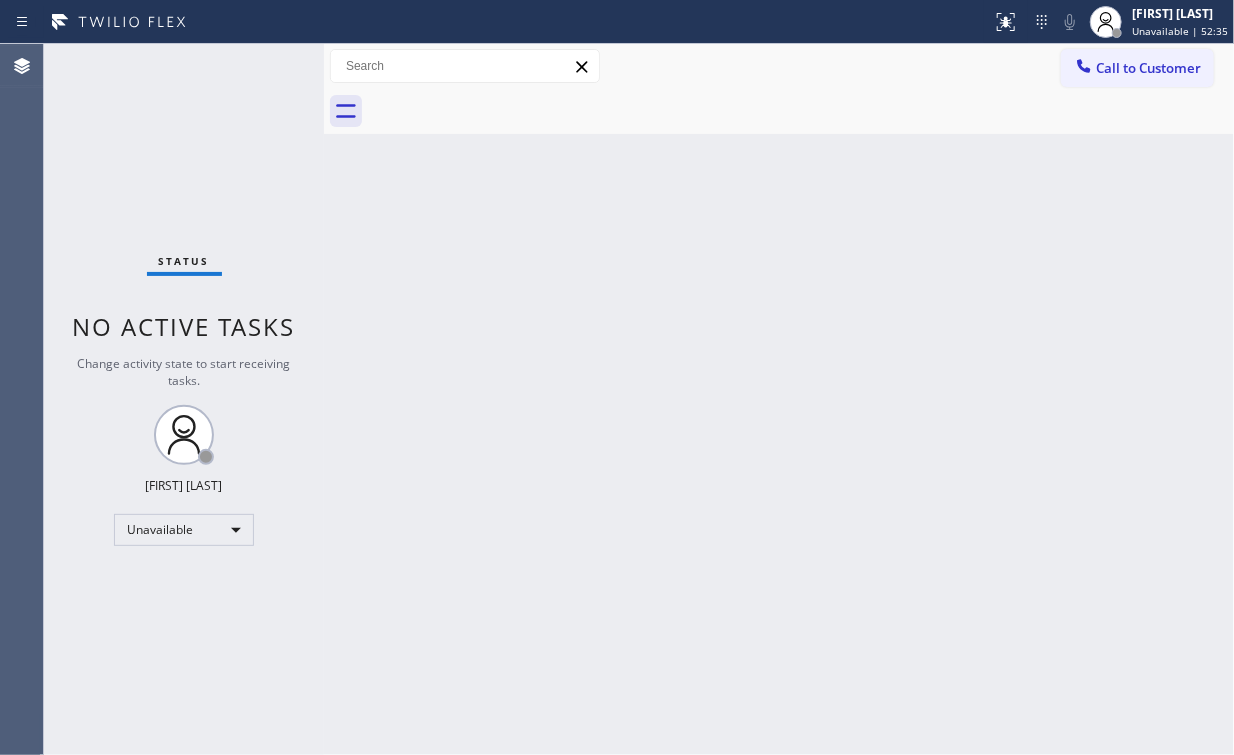drag, startPoint x: 208, startPoint y: 158, endPoint x: 208, endPoint y: 143, distance: 15 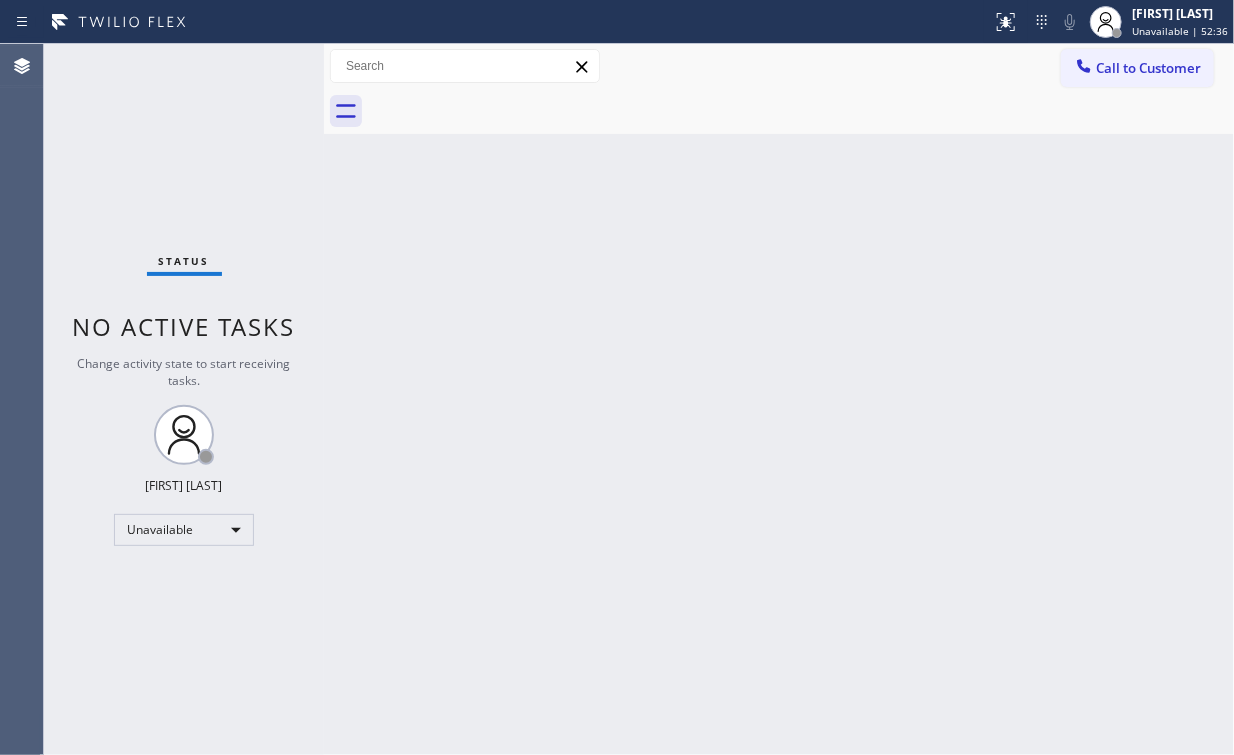 click on "Status   No active tasks     Change activity state to start receiving tasks.   Arnold Verallo Unavailable" at bounding box center [184, 399] 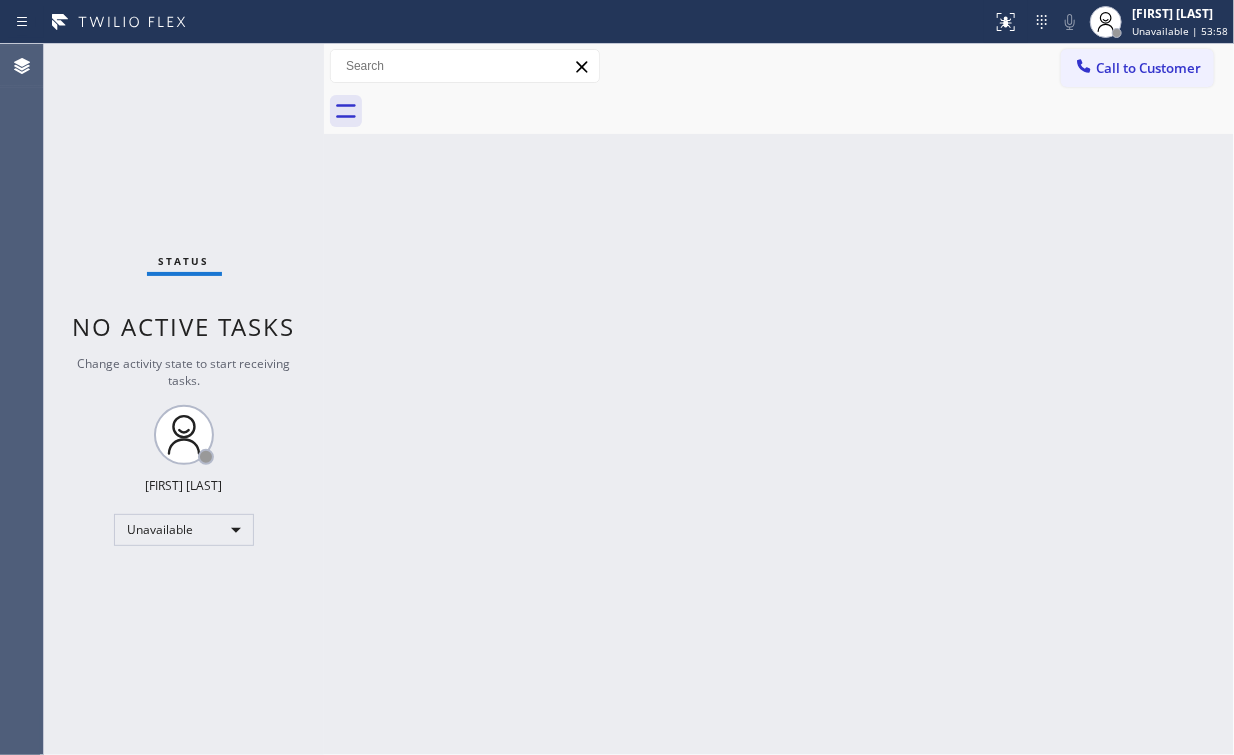 click on "Status   No active tasks     Change activity state to start receiving tasks.   Arnold Verallo Unavailable" at bounding box center [184, 399] 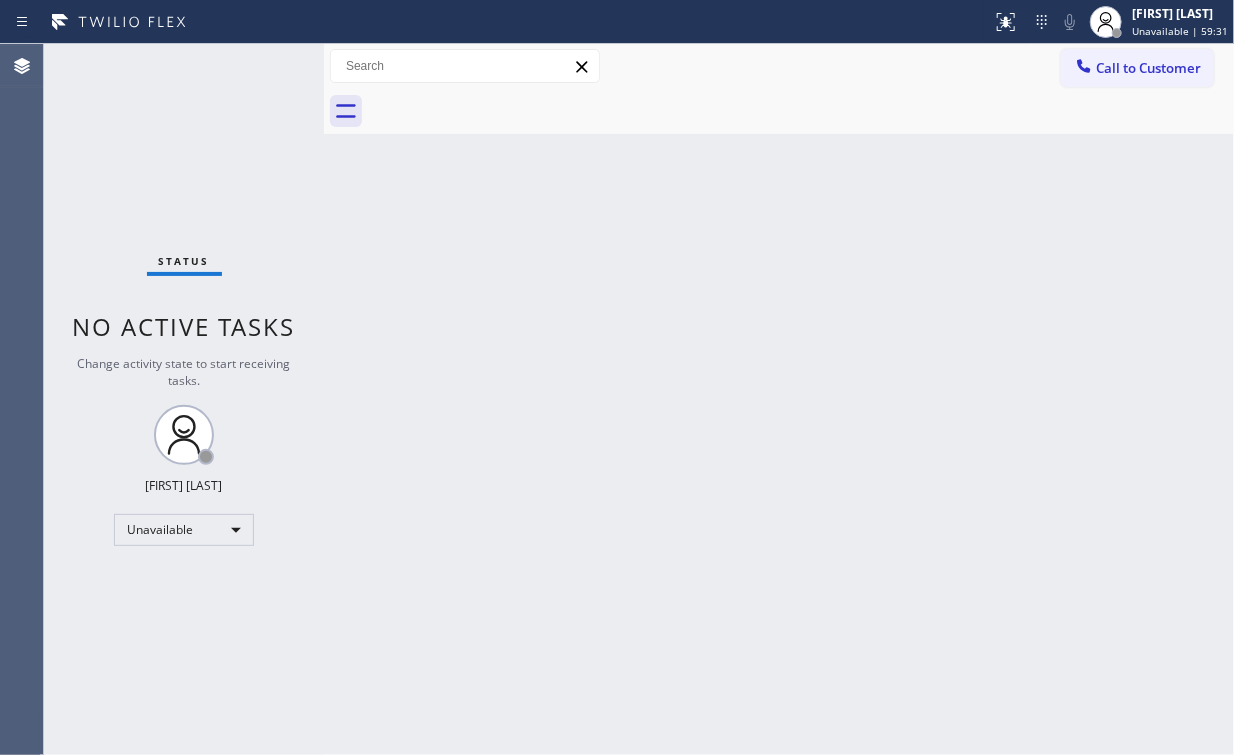 click on "Status   No active tasks     Change activity state to start receiving tasks.   Arnold Verallo Unavailable" at bounding box center [184, 399] 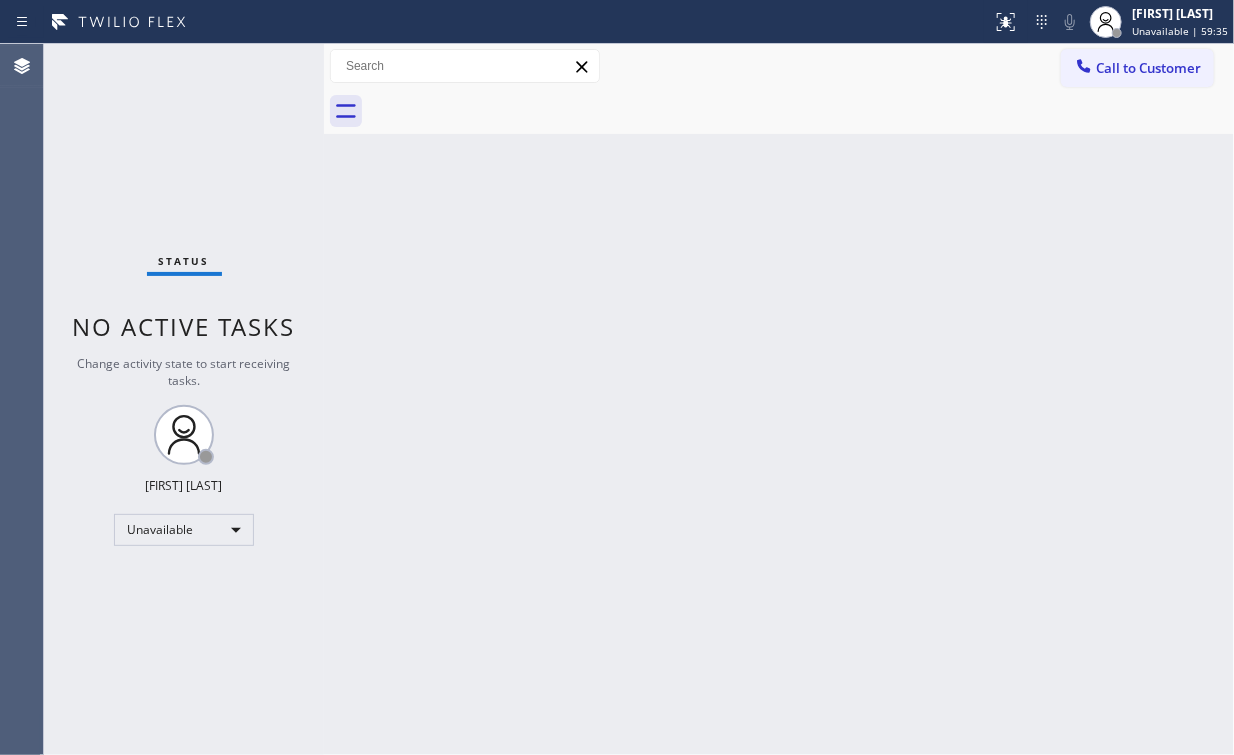 click at bounding box center (324, 399) 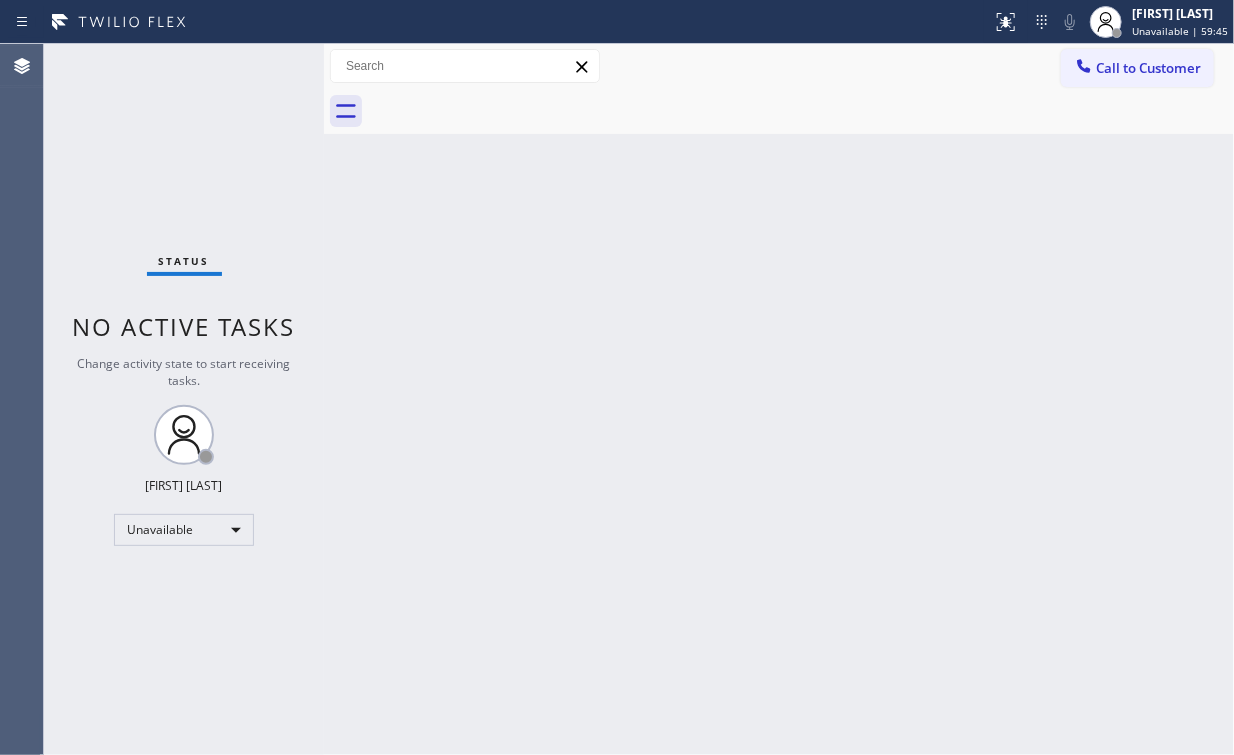 click on "Call to Customer" at bounding box center (1137, 68) 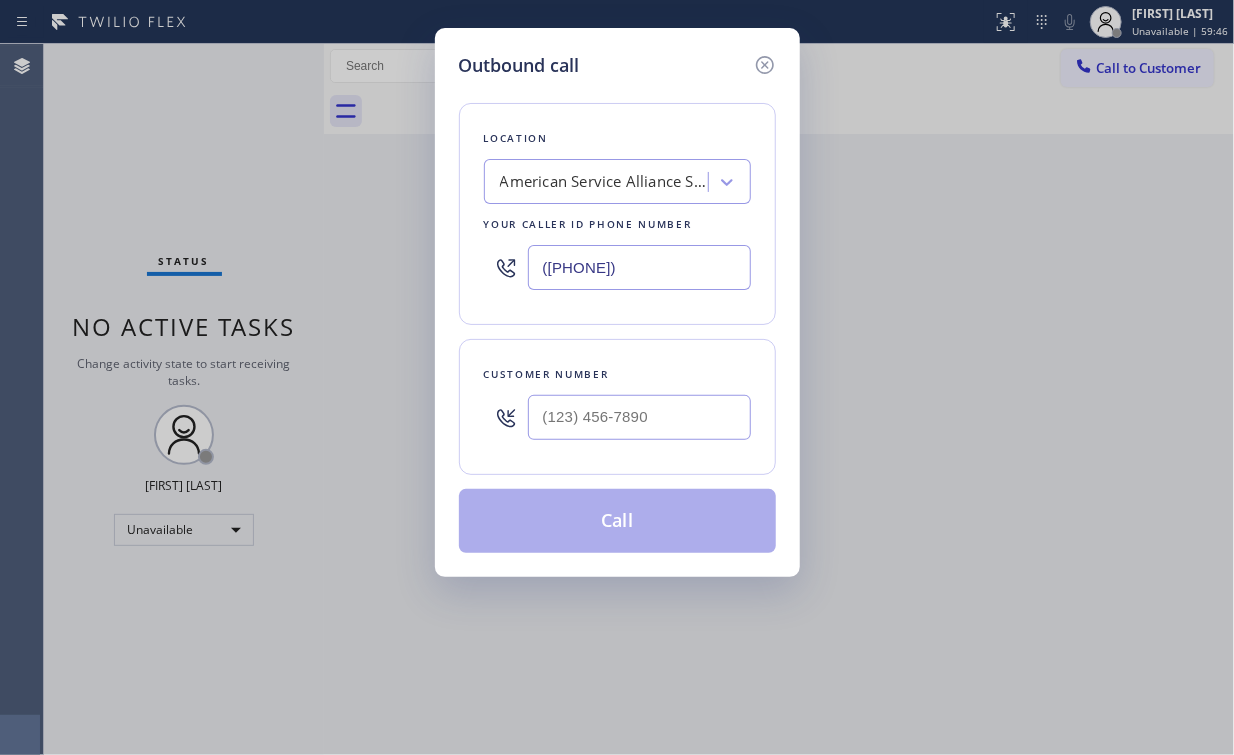 click on "Outbound call Location American Service Alliance Santa Paula Your caller id phone number ([PHONE]) Customer number Call" at bounding box center (617, 377) 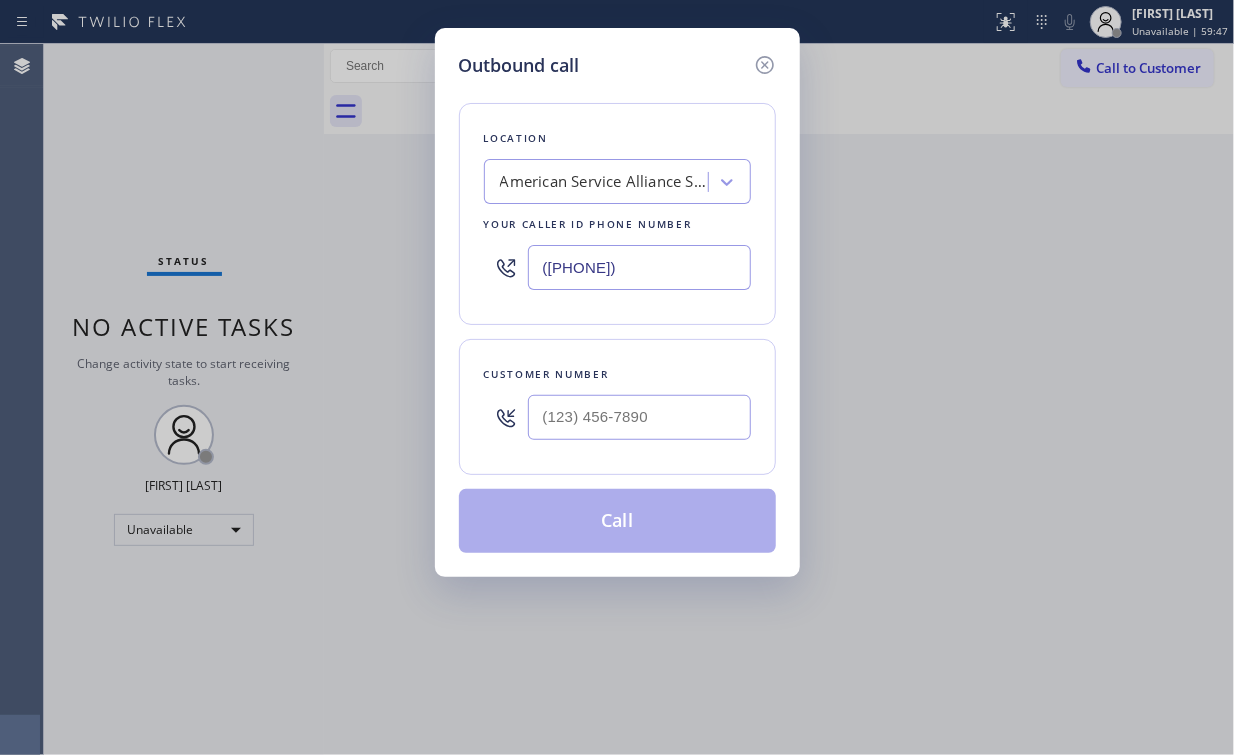 type on "([PHONE])" 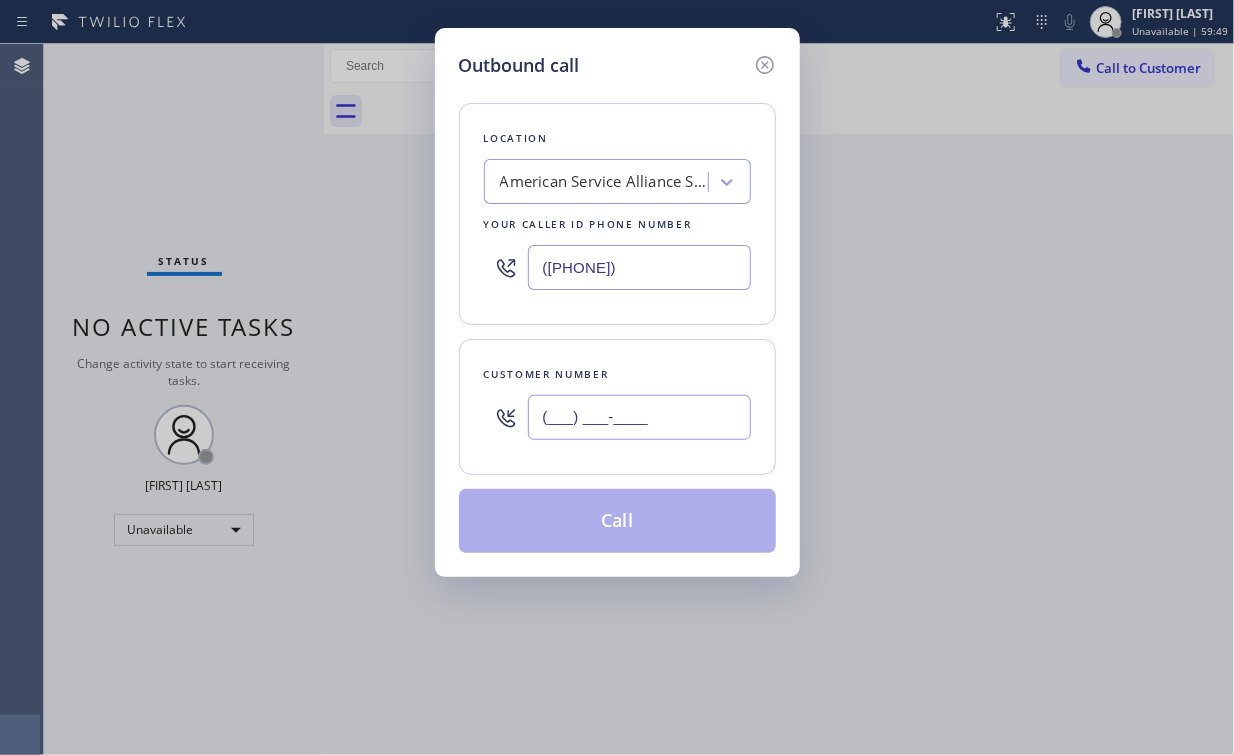 drag, startPoint x: 627, startPoint y: 424, endPoint x: 652, endPoint y: 388, distance: 43.829212 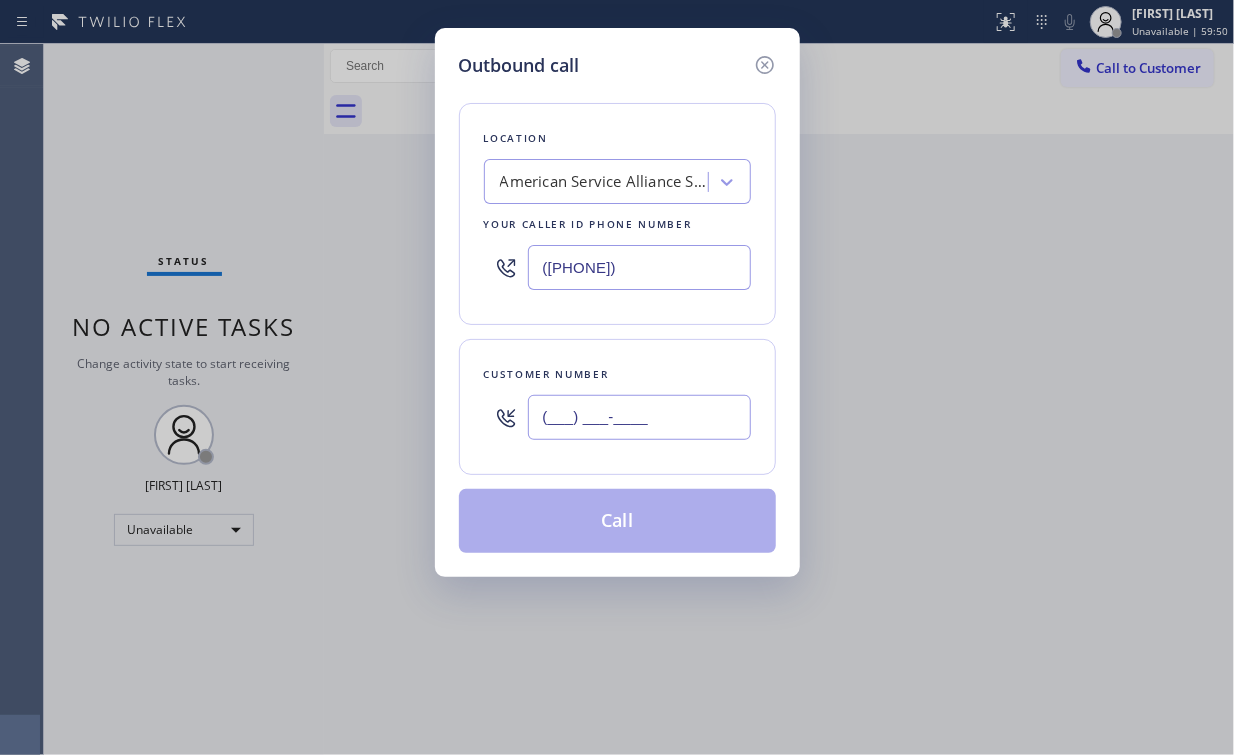 paste on "([PHONE])" 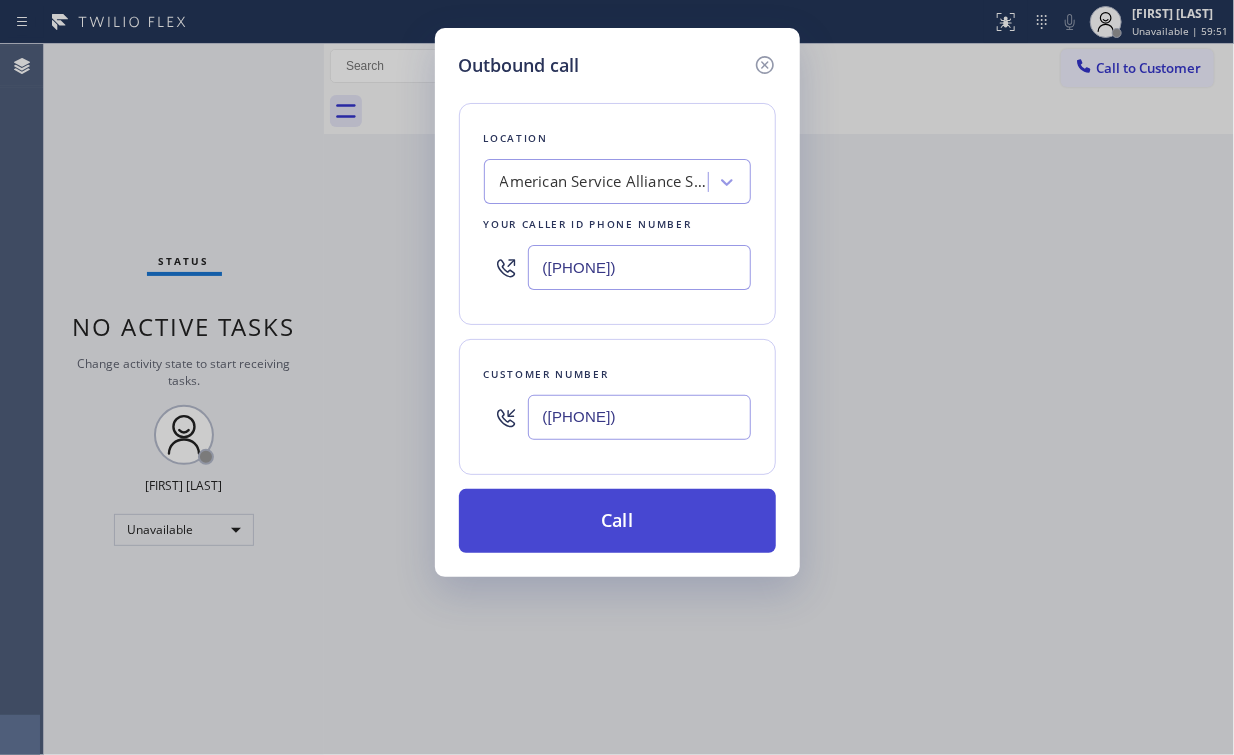 type on "([PHONE])" 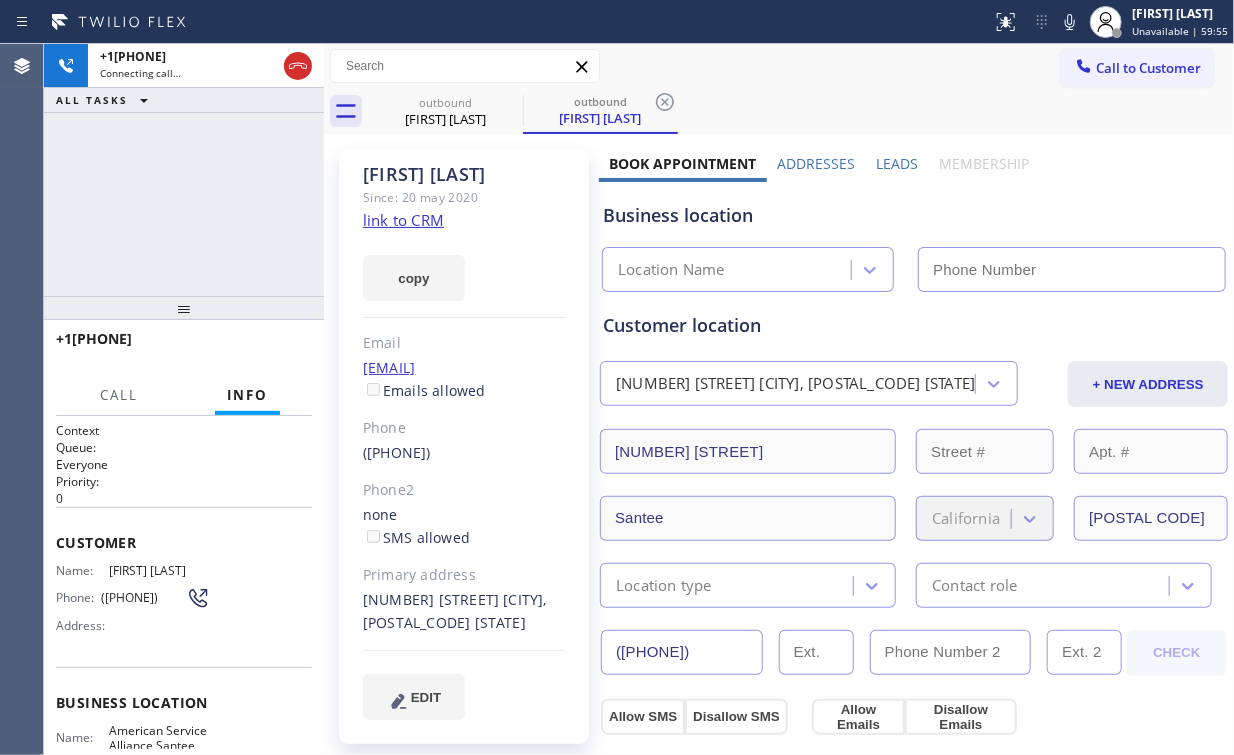 type on "([PHONE])" 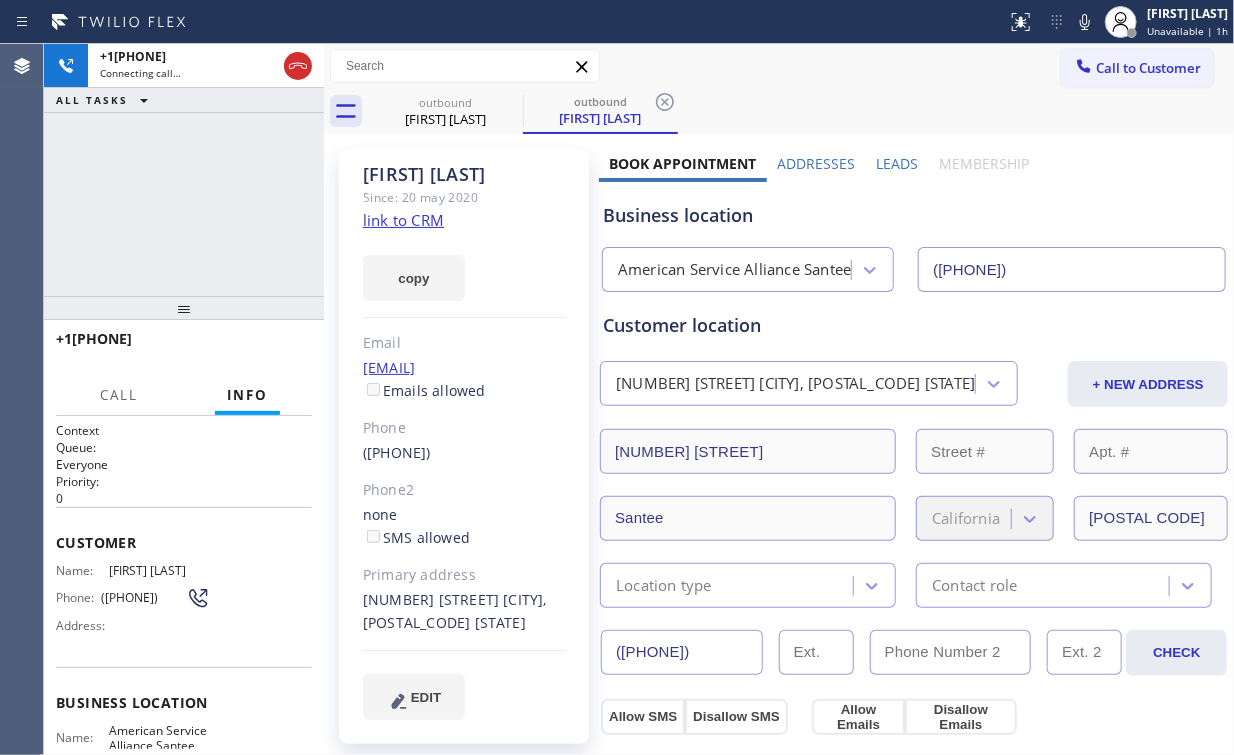click on "+1[PHONE] Connecting call… ALL TASKS ALL TASKS ACTIVE TASKS TASKS IN WRAP UP" at bounding box center [184, 170] 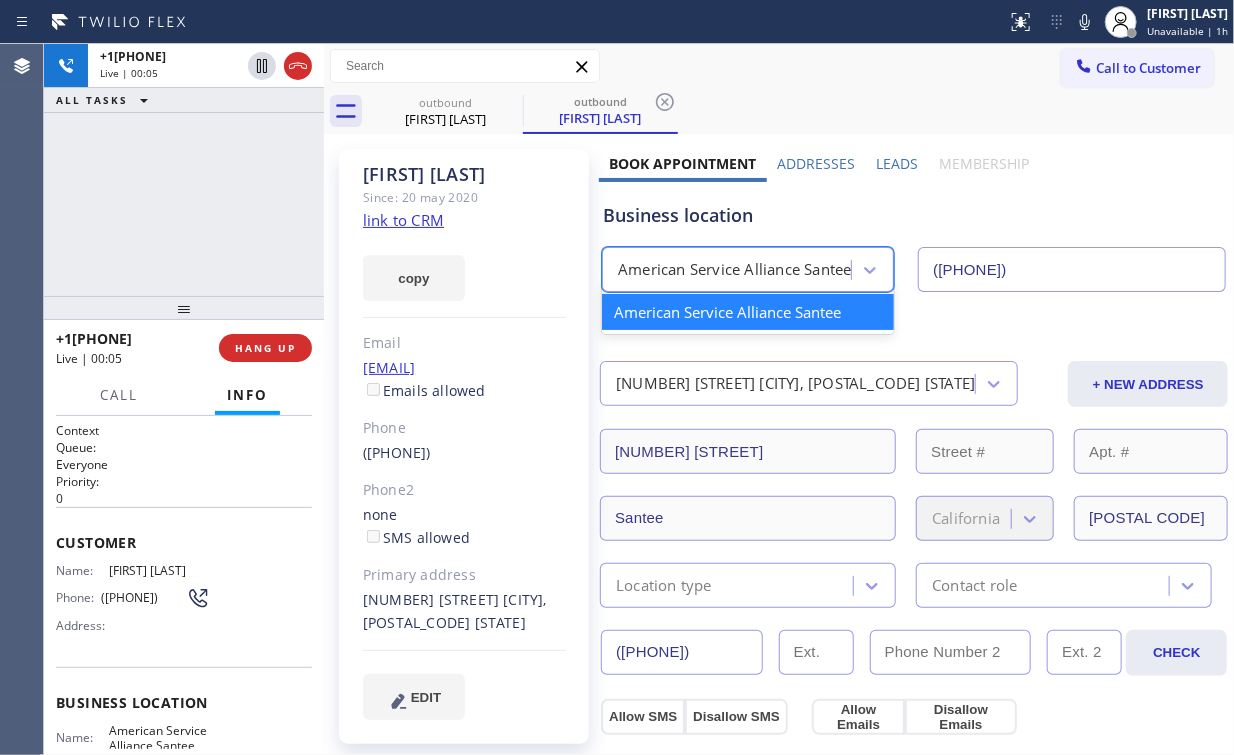 click on "American Service Alliance Santee" at bounding box center (734, 270) 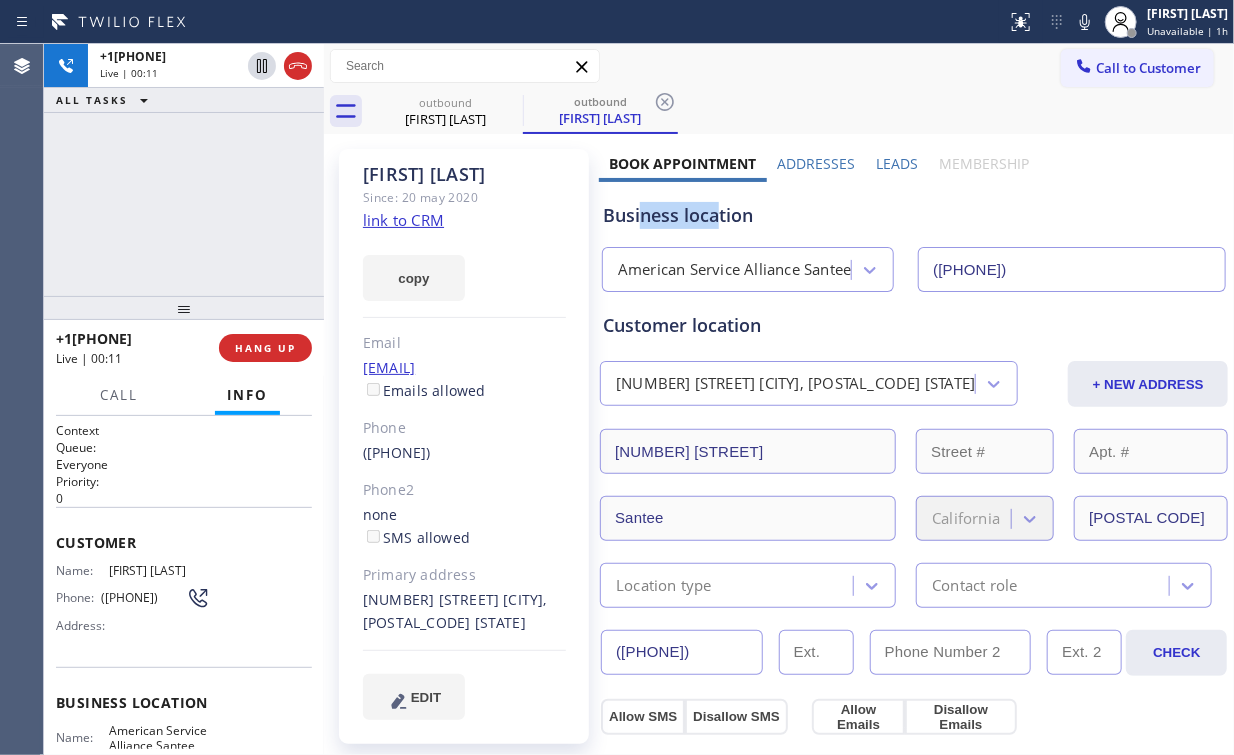 drag, startPoint x: 716, startPoint y: 216, endPoint x: 635, endPoint y: 216, distance: 81 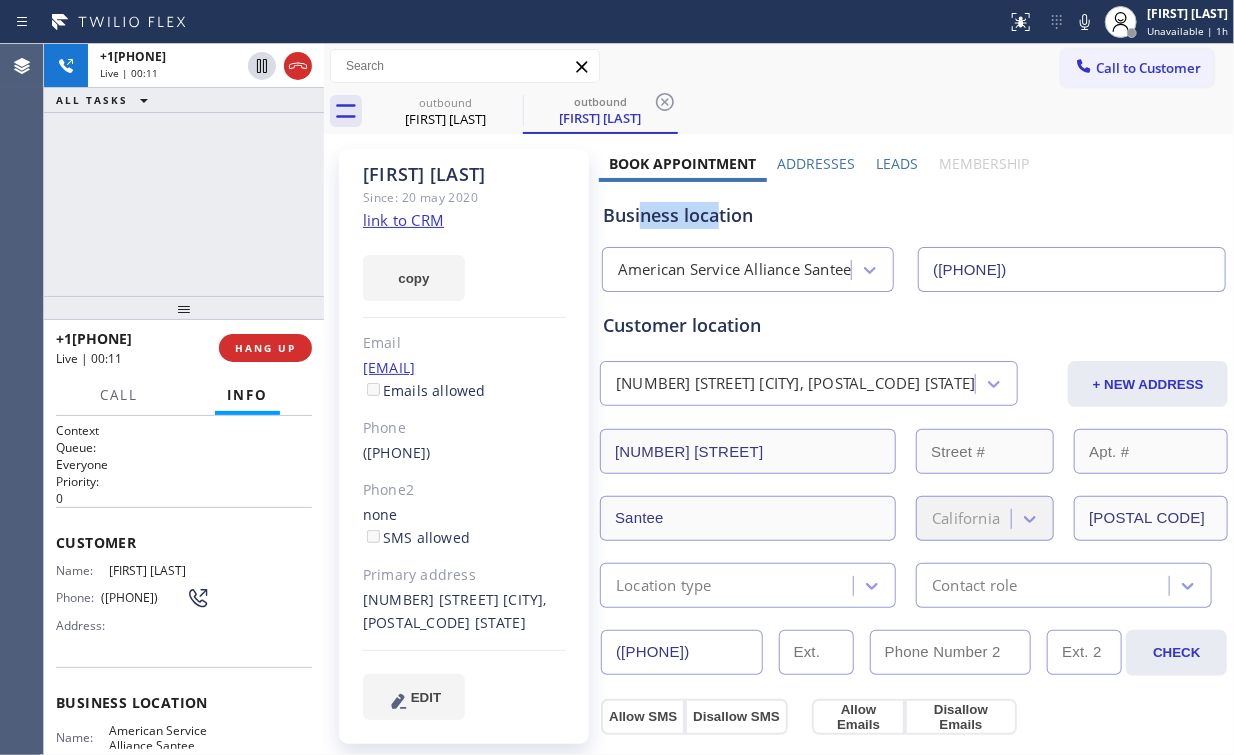 click on "Business location" at bounding box center [914, 215] 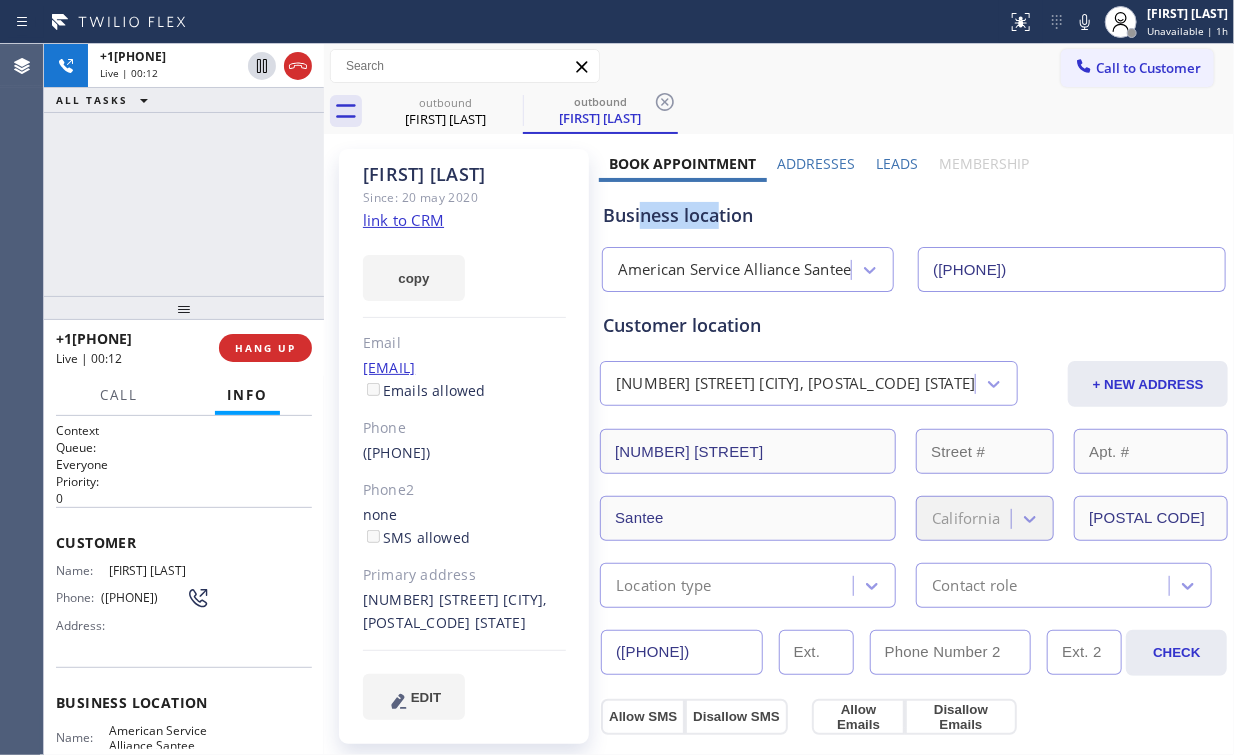 click on "Business location" at bounding box center [914, 215] 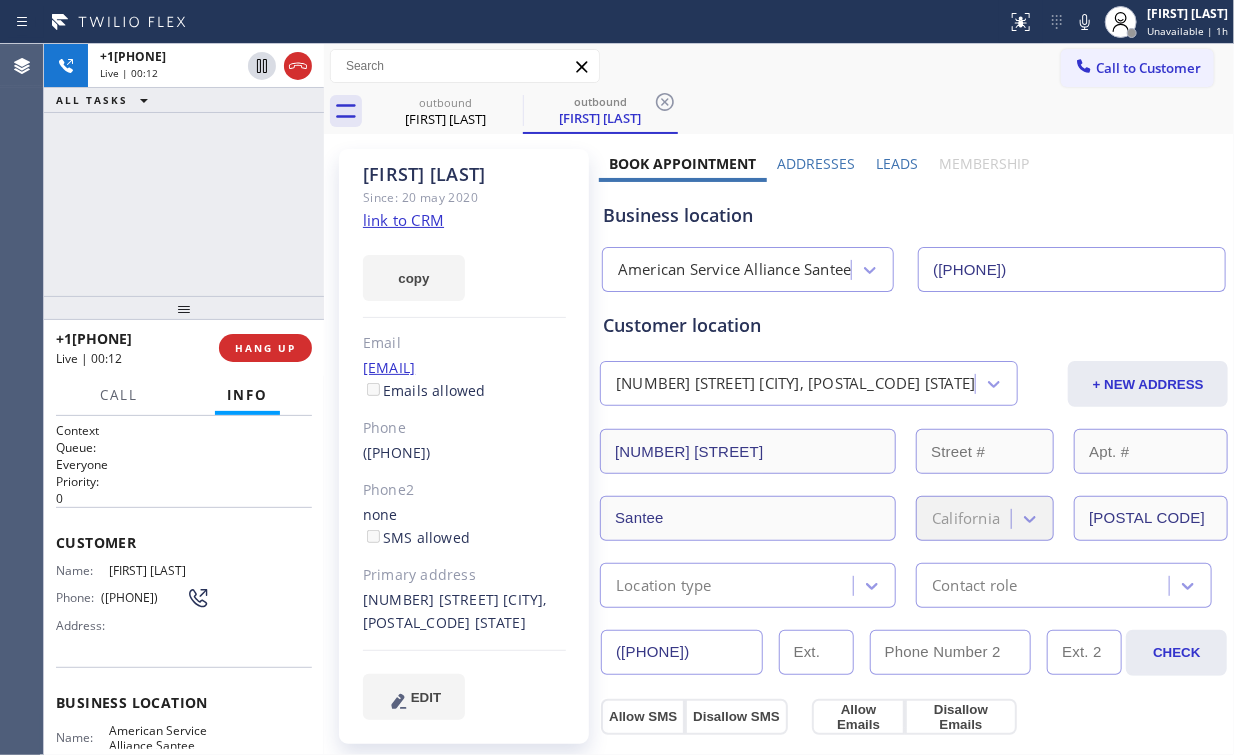 click on "American Service Alliance Santee" at bounding box center [734, 270] 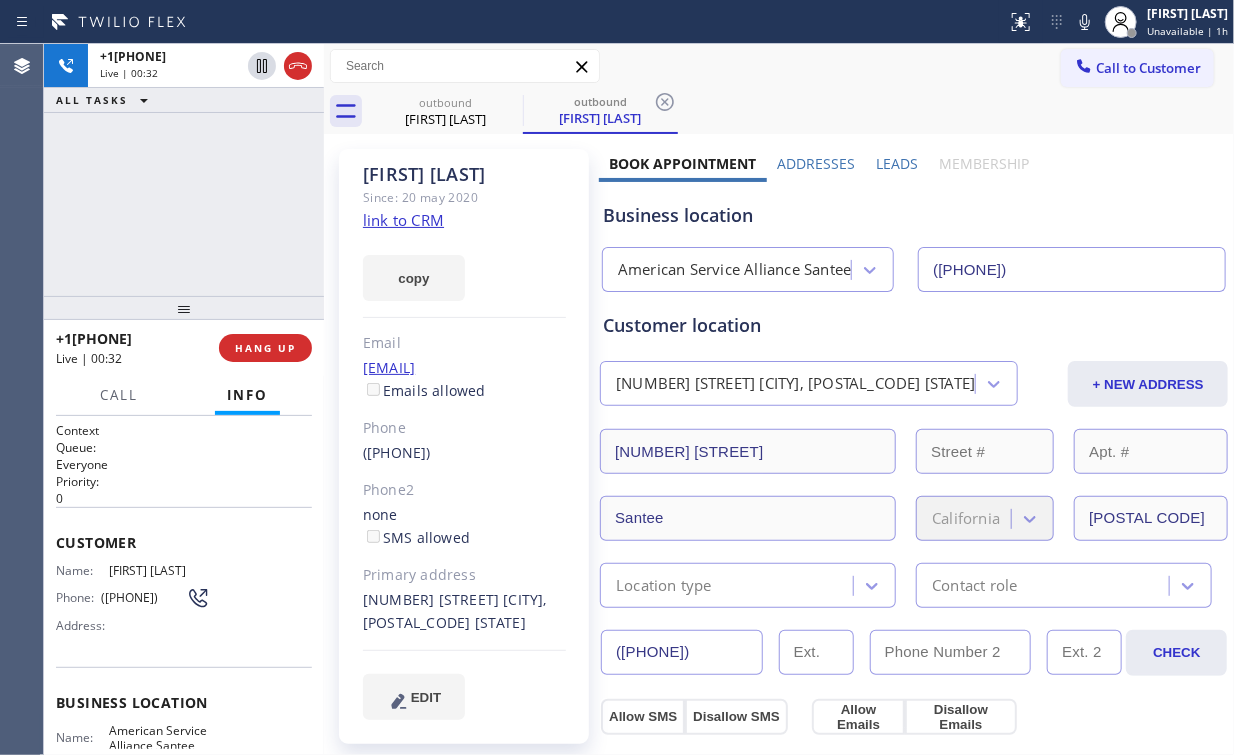click on "Business location" at bounding box center (914, 215) 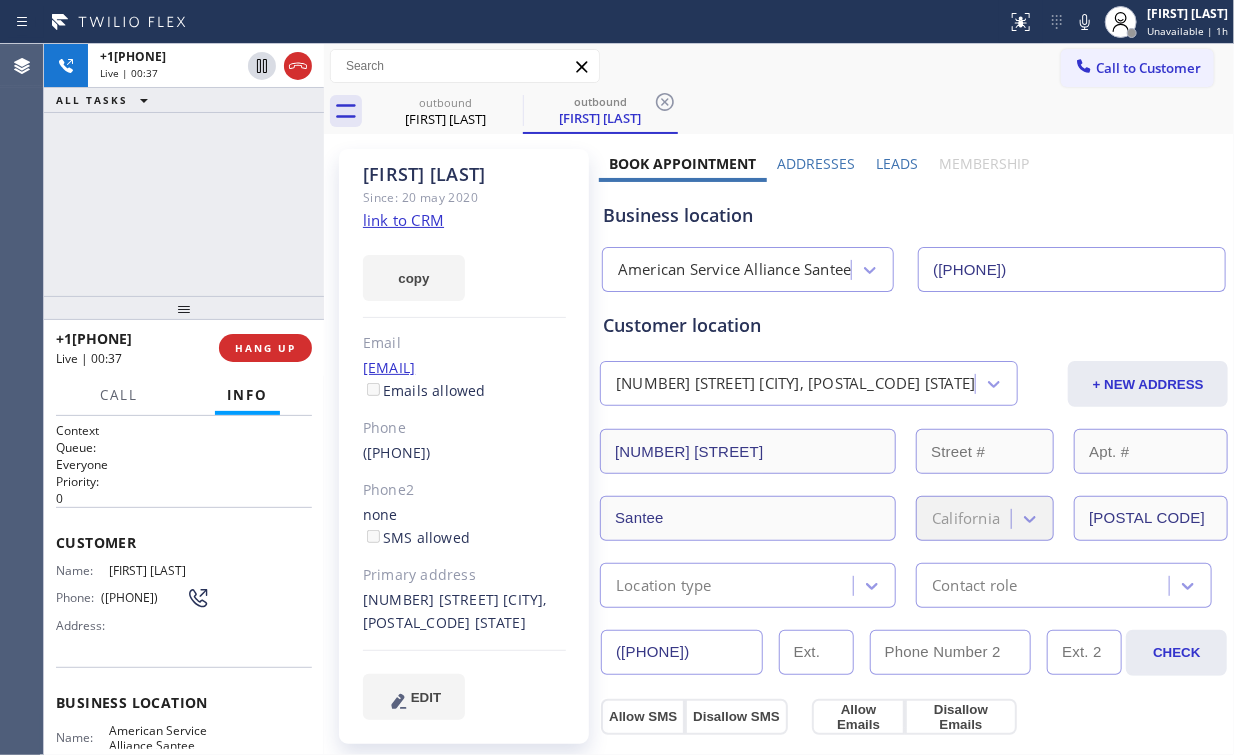 click on "+1[PHONE] Live | 00:37 ALL TASKS ALL TASKS ACTIVE TASKS TASKS IN WRAP UP" at bounding box center (184, 170) 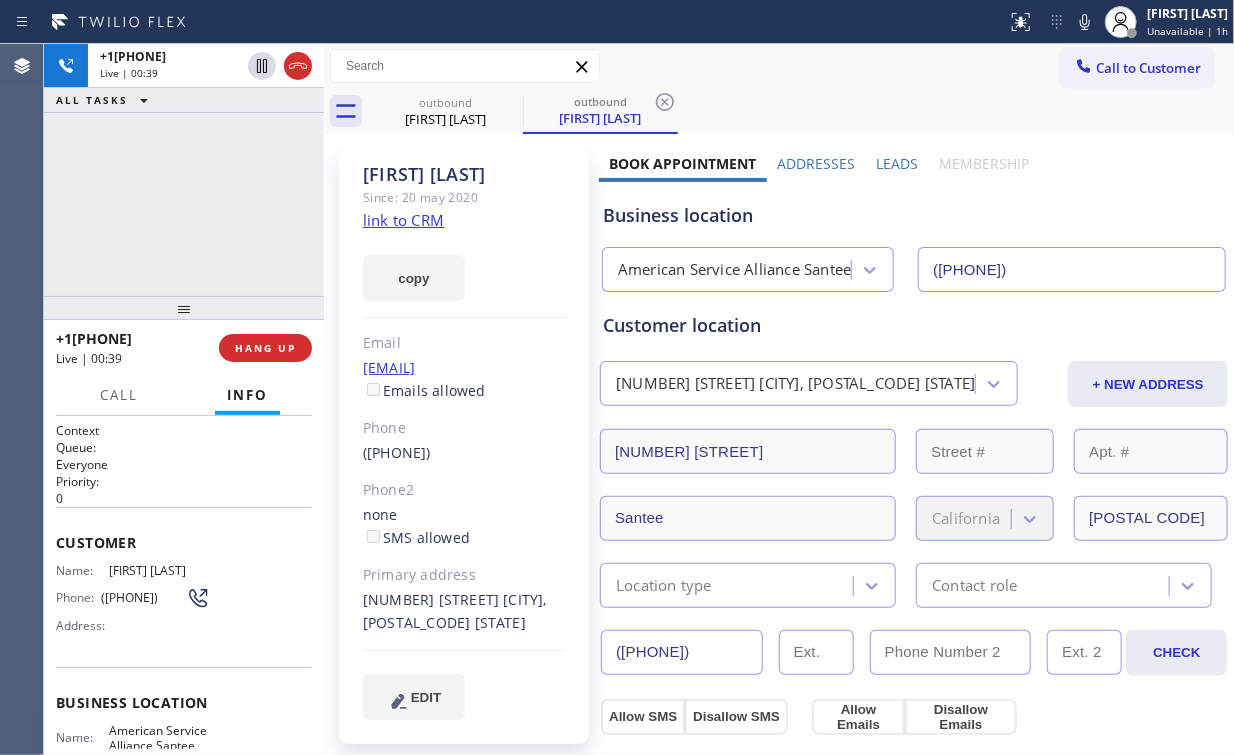 click on "+1[PHONE] Live | 00:39 ALL TASKS ALL TASKS ACTIVE TASKS TASKS IN WRAP UP" at bounding box center (184, 170) 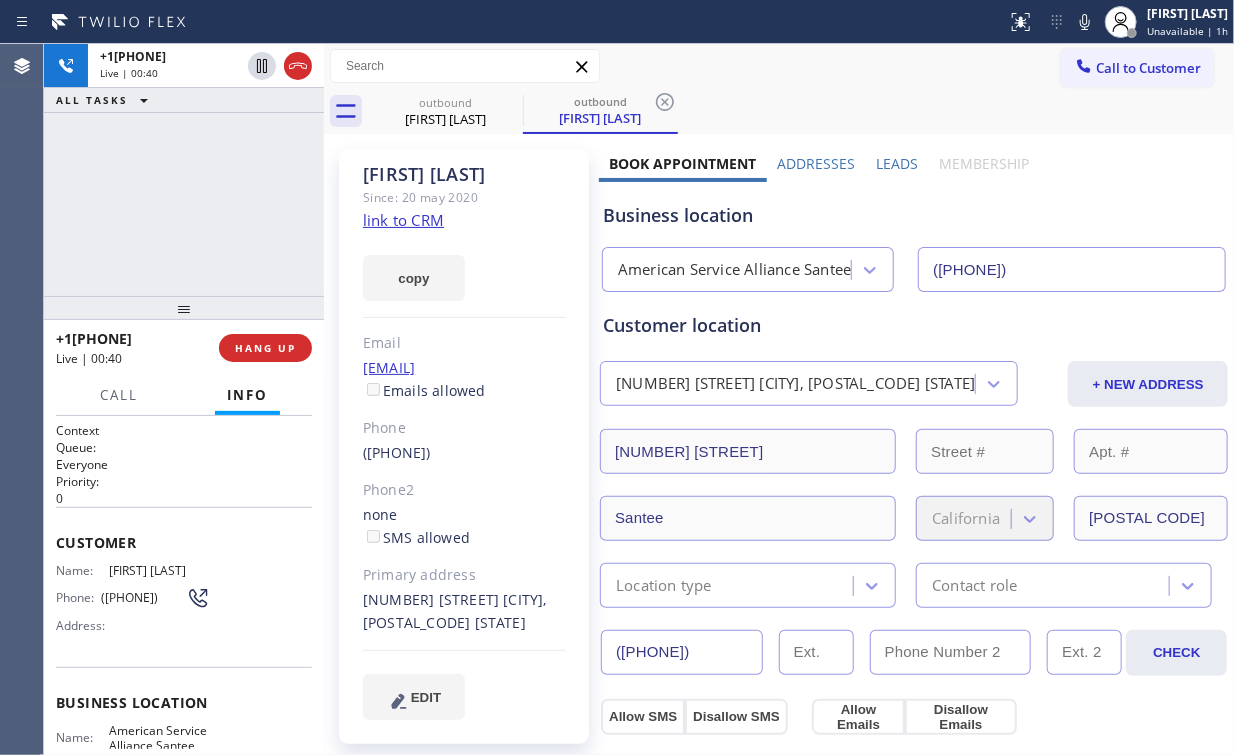 click on "+1[PHONE] Live | 00:40 ALL TASKS ALL TASKS ACTIVE TASKS TASKS IN WRAP UP" at bounding box center (184, 170) 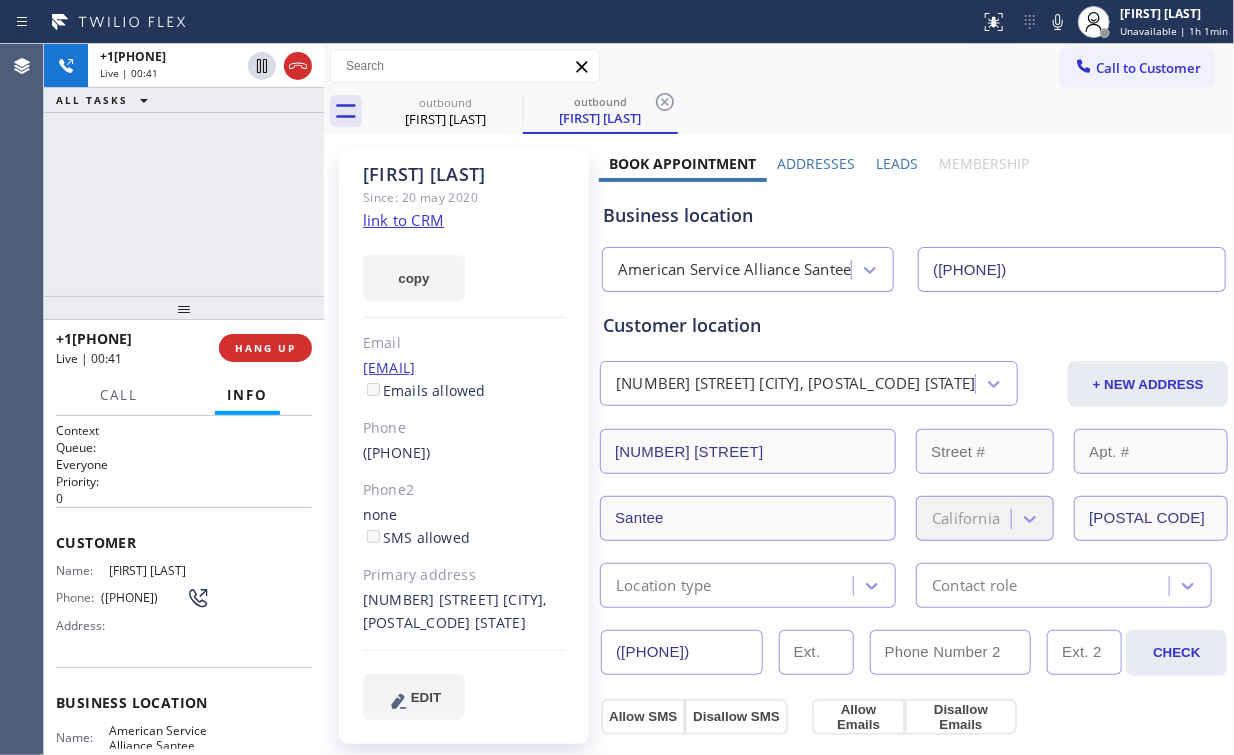 click on "+1[PHONE] Live | 00:41 ALL TASKS ALL TASKS ACTIVE TASKS TASKS IN WRAP UP" at bounding box center (184, 170) 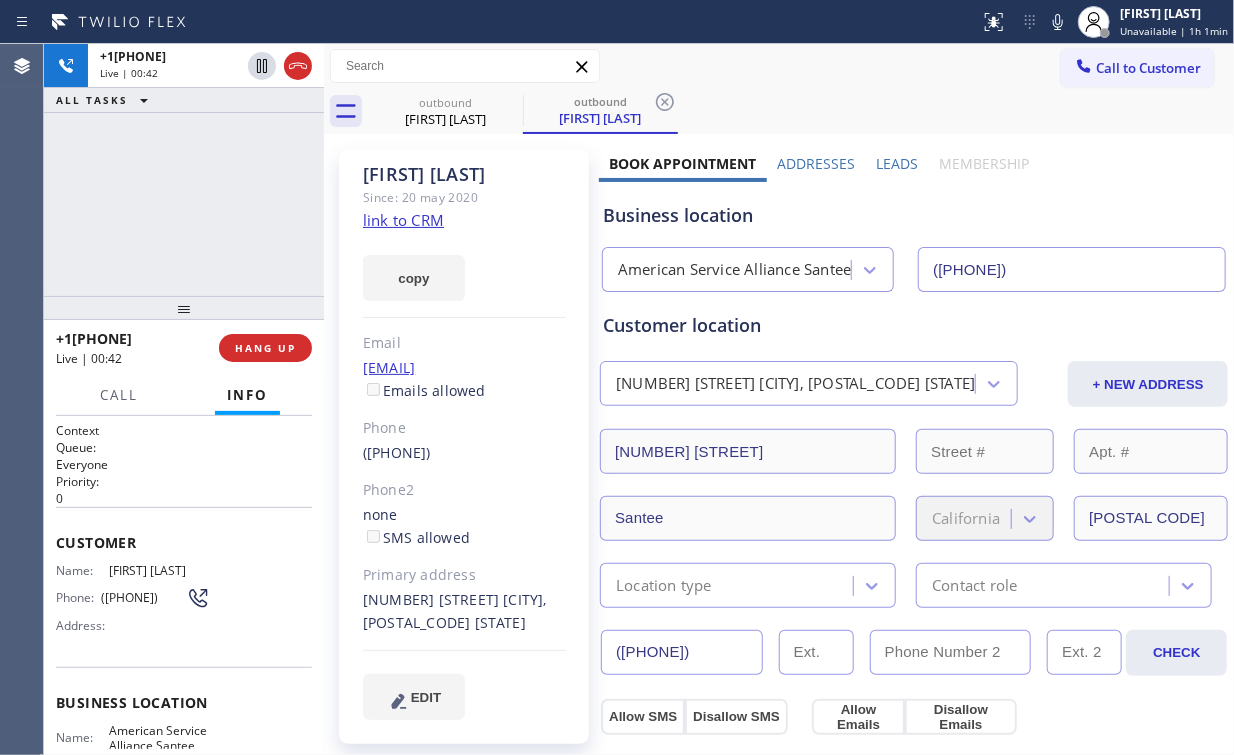 click on "+1[PHONE] Live | 00:42 ALL TASKS ALL TASKS ACTIVE TASKS TASKS IN WRAP UP" at bounding box center [184, 170] 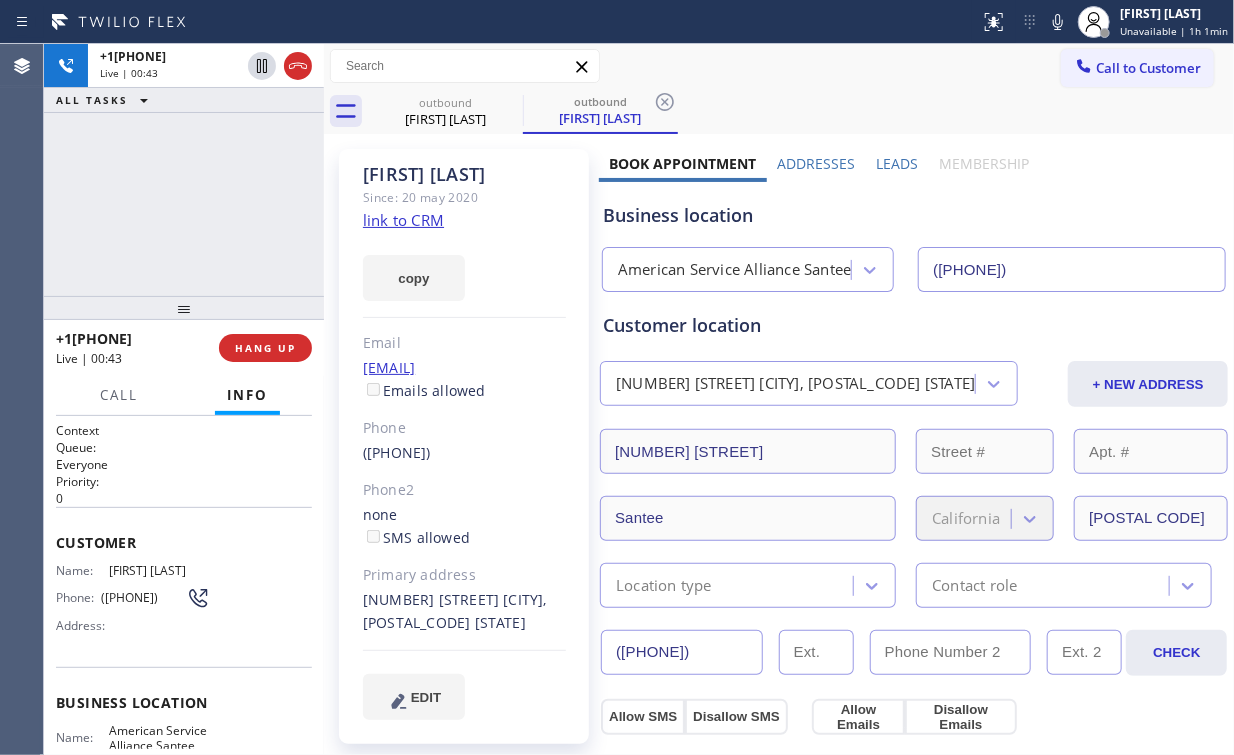 click on "+1[PHONE] Live | 00:43 ALL TASKS ALL TASKS ACTIVE TASKS TASKS IN WRAP UP" at bounding box center (184, 170) 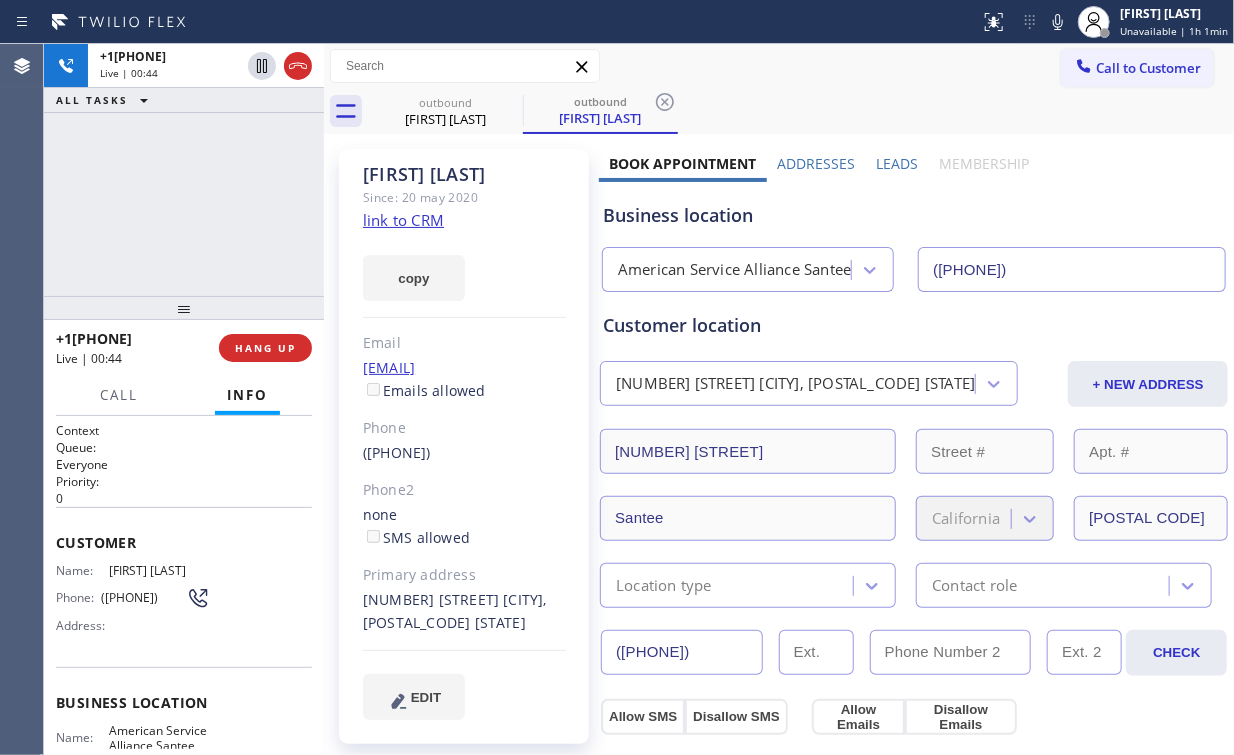 click on "+1[PHONE] Live | 00:44 ALL TASKS ALL TASKS ACTIVE TASKS TASKS IN WRAP UP" at bounding box center [184, 170] 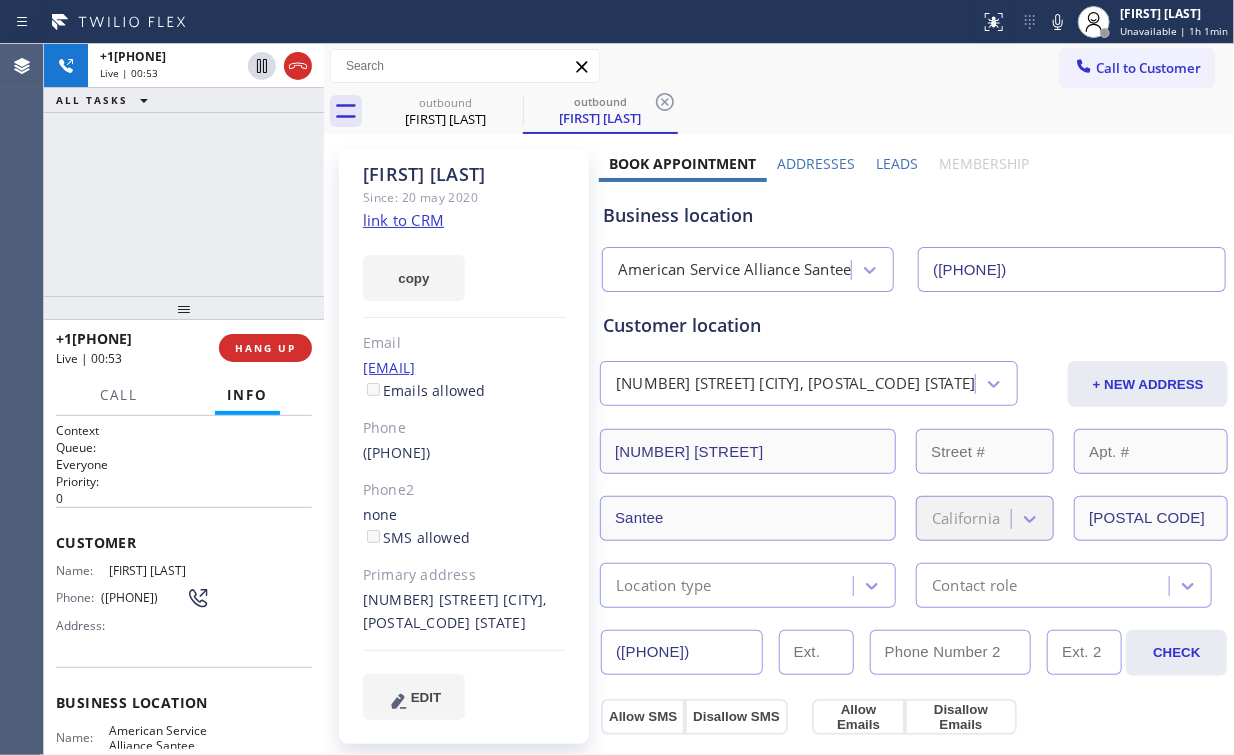 click on "+1[PHONE] Live | 00:53 ALL TASKS ALL TASKS ACTIVE TASKS TASKS IN WRAP UP" at bounding box center [184, 170] 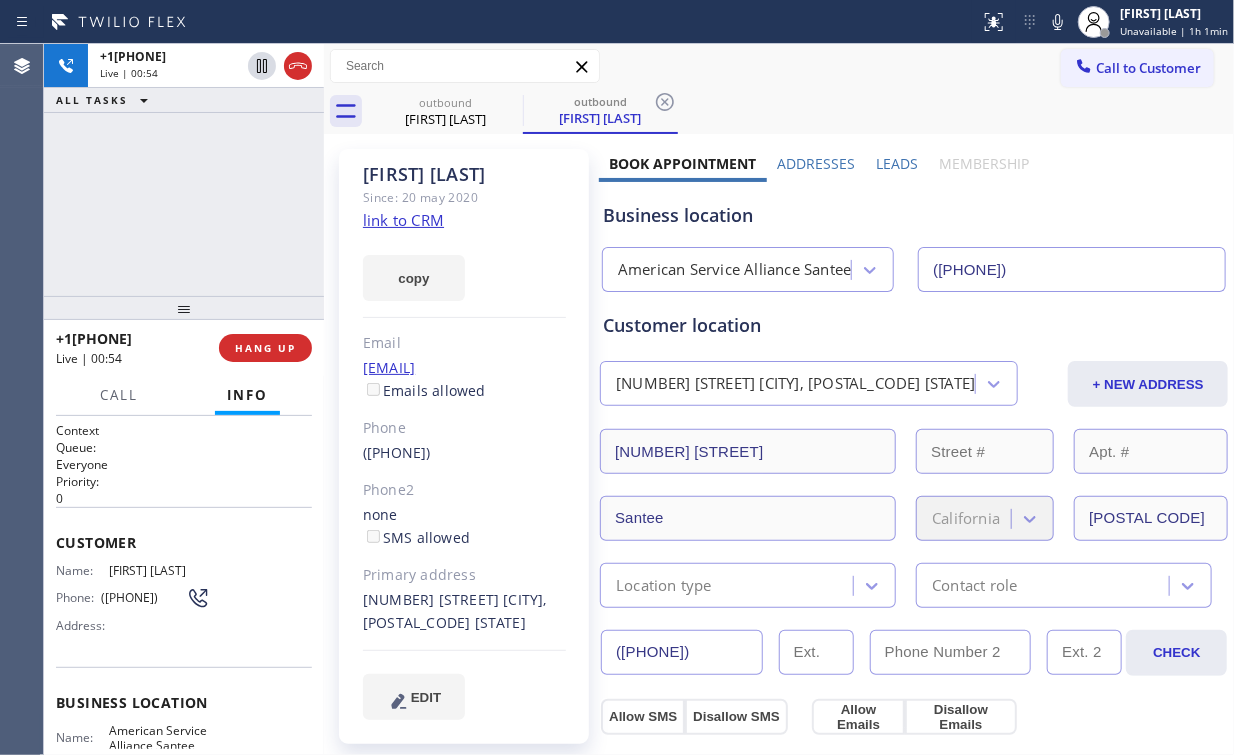 click on "+1[PHONE] Live | 00:54 ALL TASKS ALL TASKS ACTIVE TASKS TASKS IN WRAP UP" at bounding box center [184, 170] 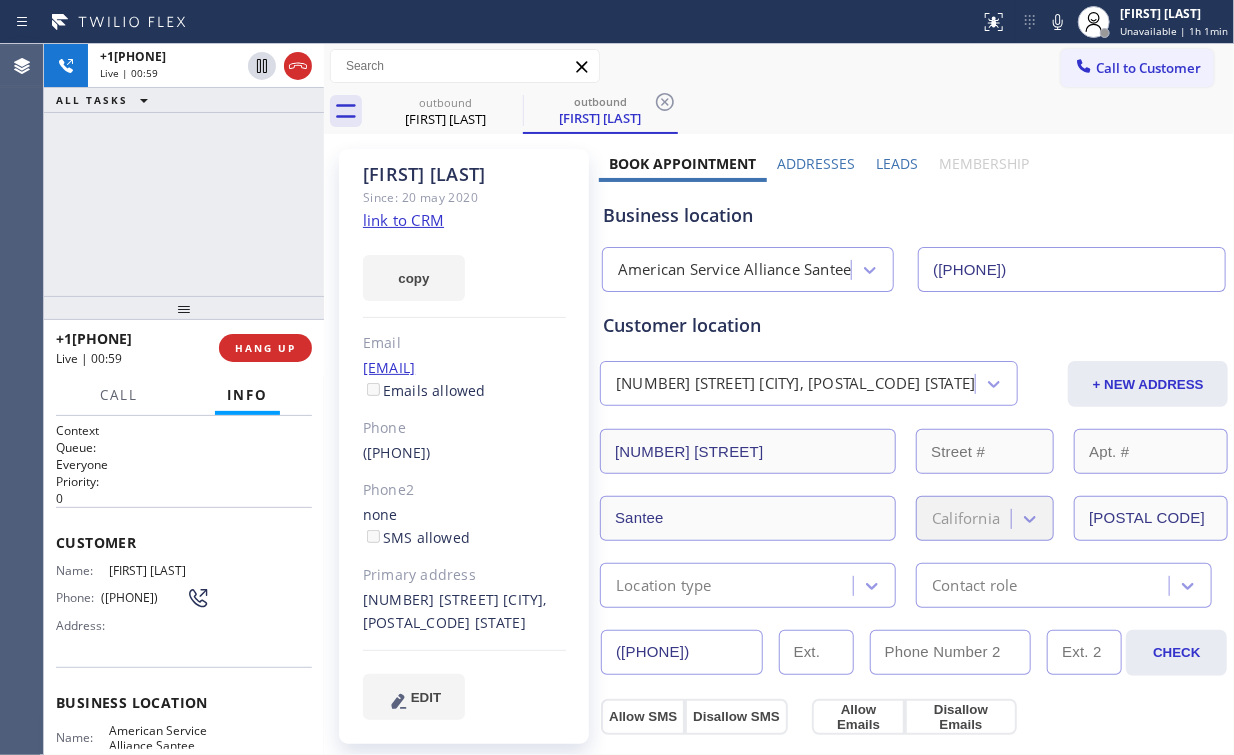 click on "+1[PHONE] Live | 00:59 ALL TASKS ALL TASKS ACTIVE TASKS TASKS IN WRAP UP" at bounding box center [184, 170] 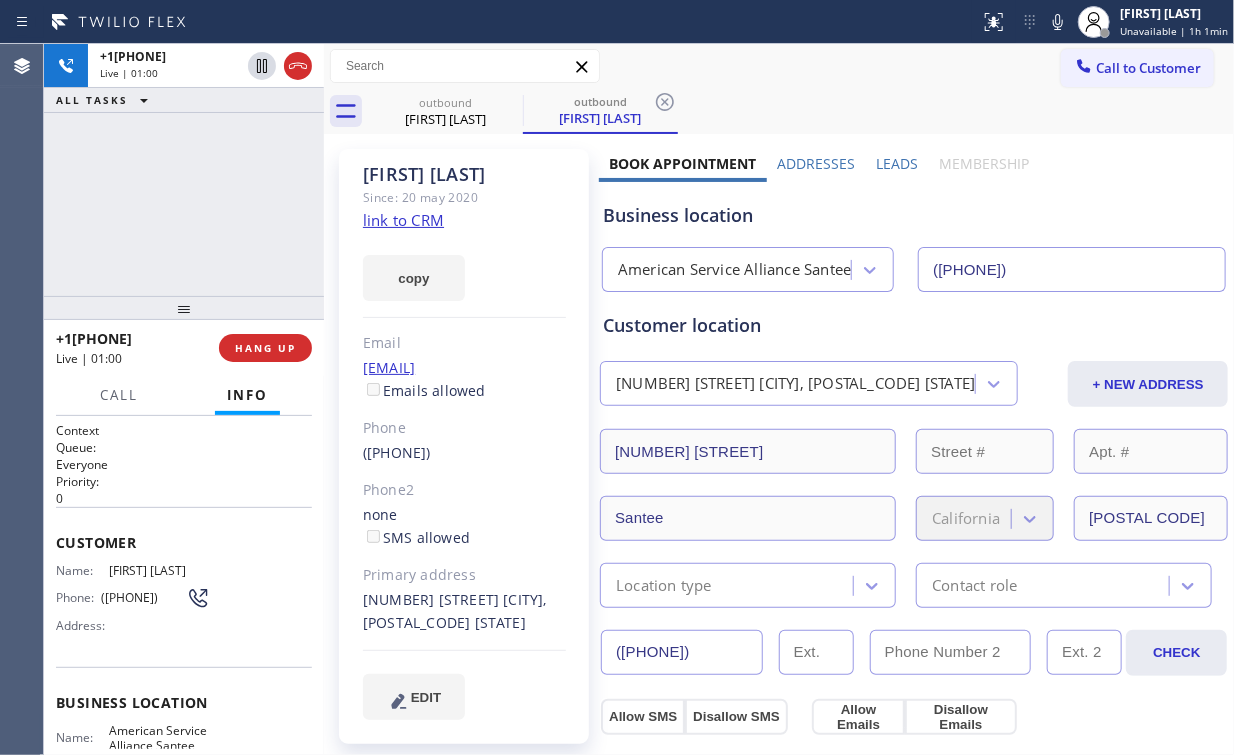 click on "+1[PHONE] Live | 01:00 ALL TASKS ALL TASKS ACTIVE TASKS TASKS IN WRAP UP" at bounding box center [184, 170] 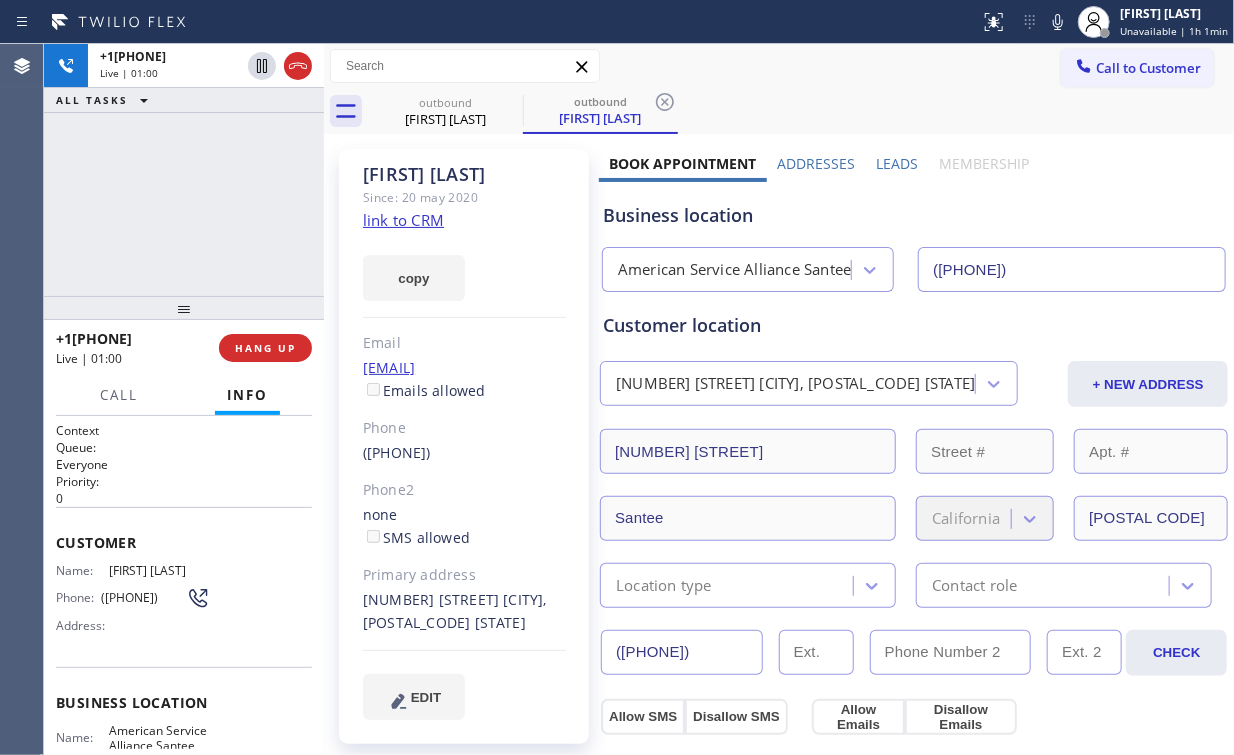 click on "+1[PHONE] Live | 01:00 ALL TASKS ALL TASKS ACTIVE TASKS TASKS IN WRAP UP" at bounding box center [184, 170] 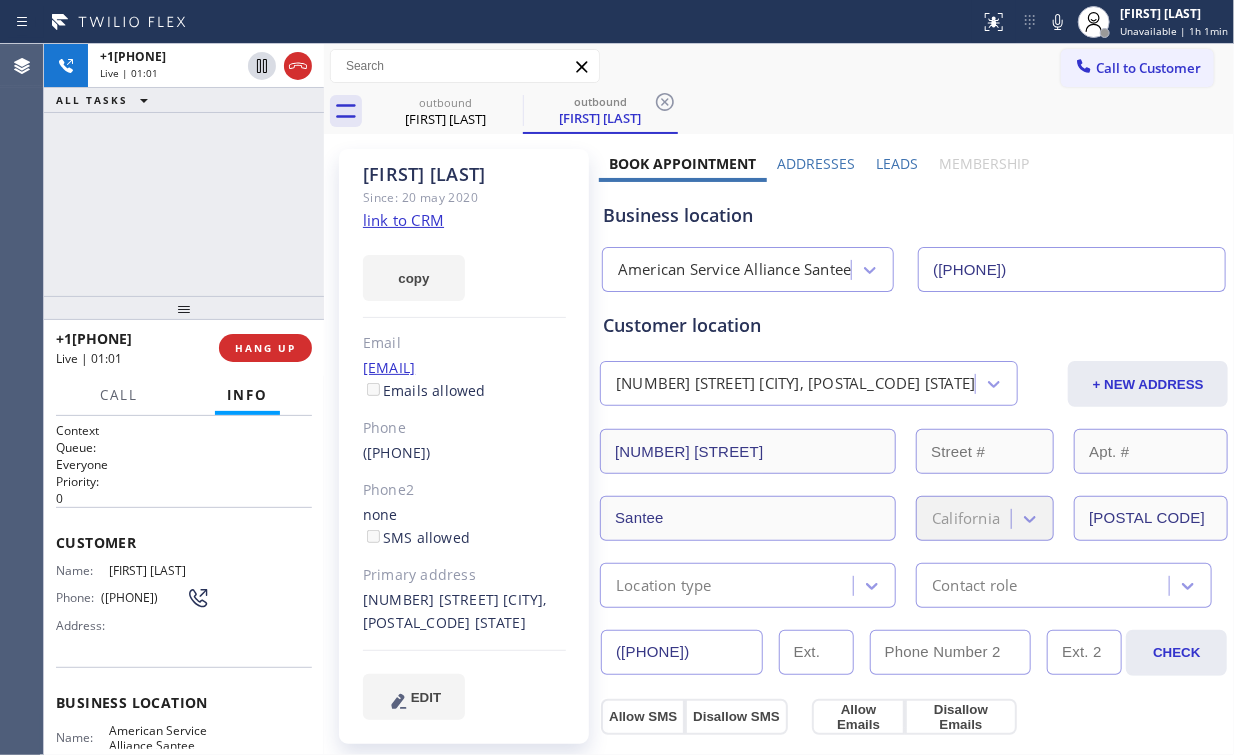 click on "+1[PHONE] Live | 01:01 ALL TASKS ALL TASKS ACTIVE TASKS TASKS IN WRAP UP" at bounding box center (184, 170) 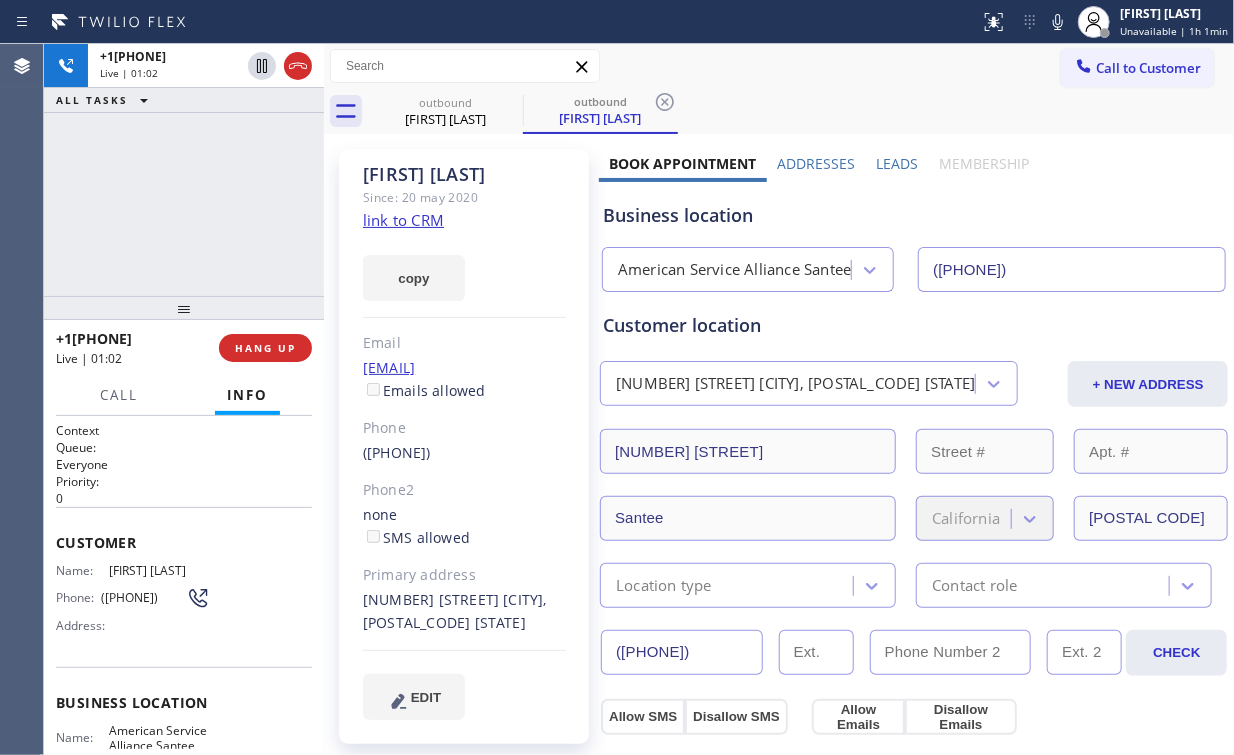 click on "+1[PHONE] Live | 01:02 ALL TASKS ALL TASKS ACTIVE TASKS TASKS IN WRAP UP" at bounding box center (184, 170) 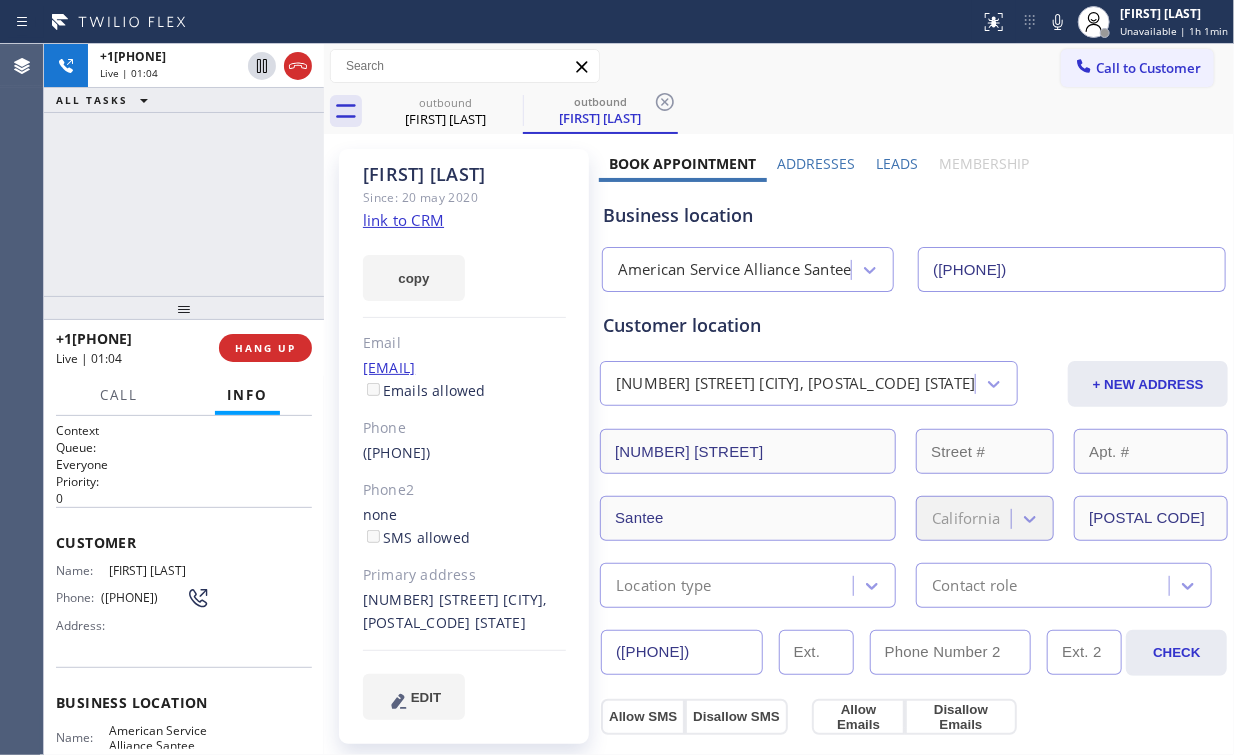 click on "+1[PHONE] Live | 01:04 ALL TASKS ALL TASKS ACTIVE TASKS TASKS IN WRAP UP" at bounding box center (184, 170) 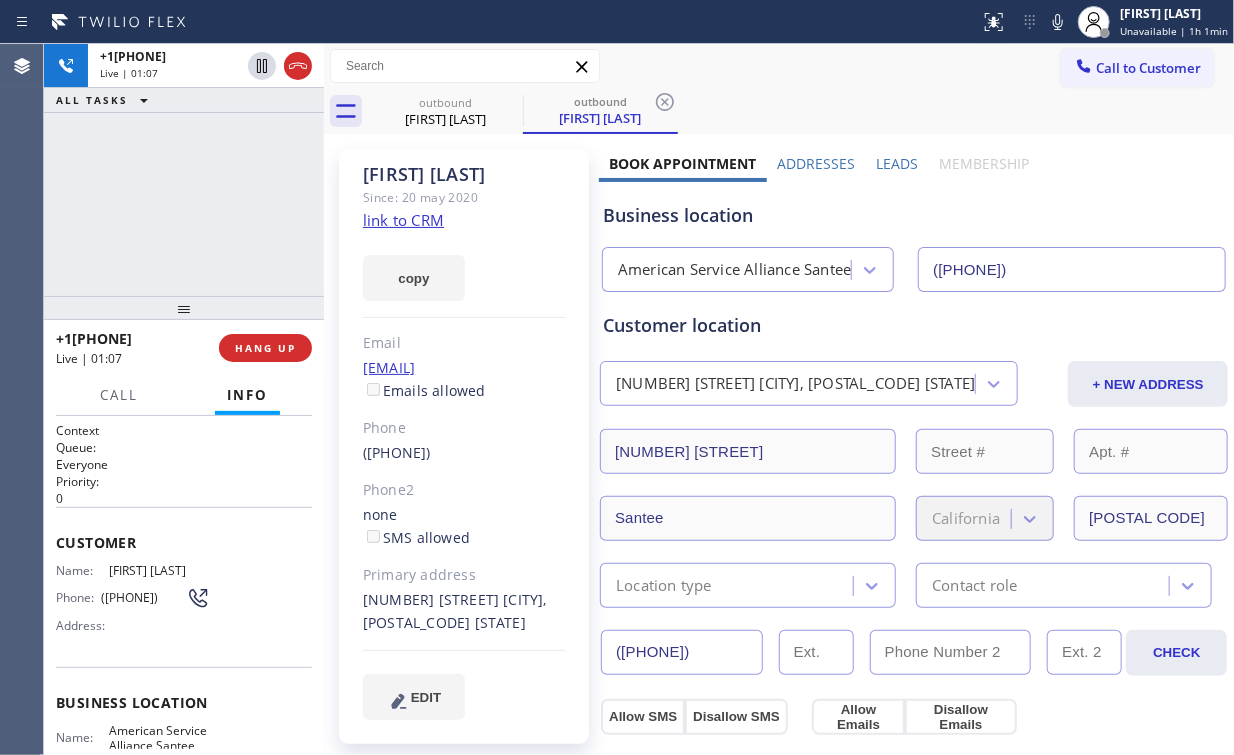 click on "+1[PHONE] Live | 01:07 ALL TASKS ALL TASKS ACTIVE TASKS TASKS IN WRAP UP" at bounding box center [184, 170] 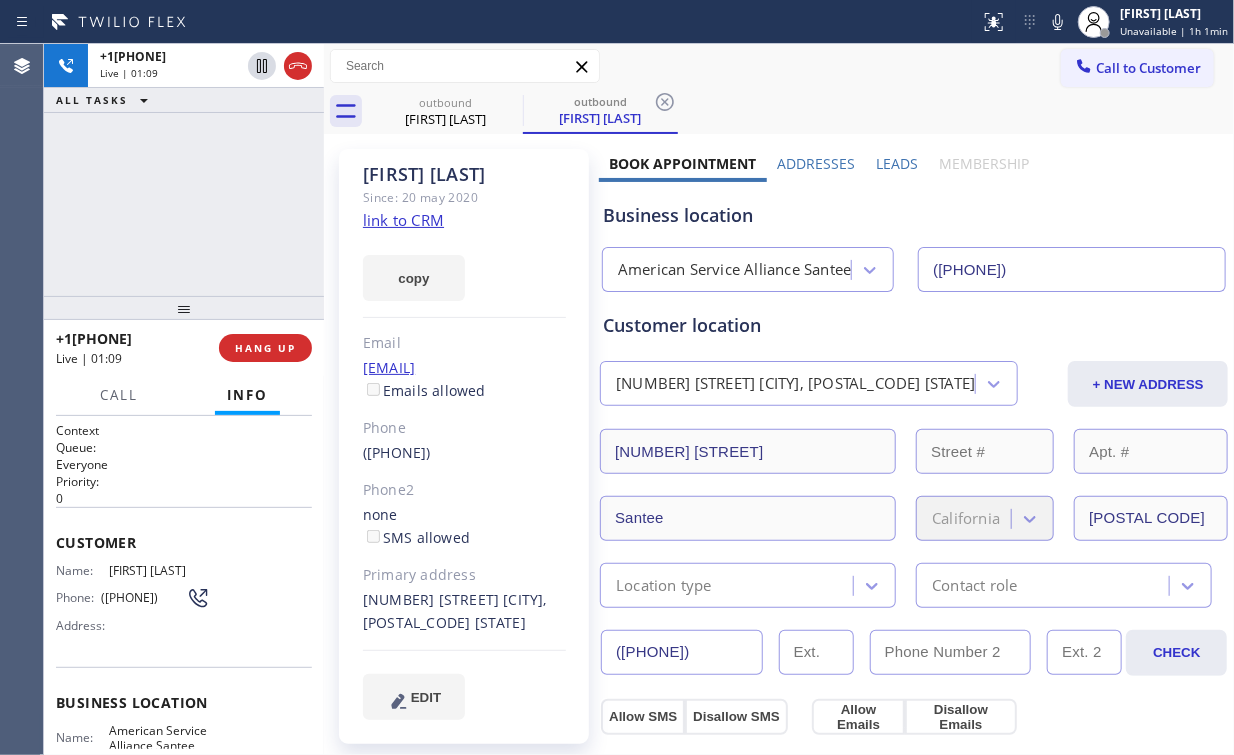 click on "+1[PHONE] Live | 01:09 ALL TASKS ALL TASKS ACTIVE TASKS TASKS IN WRAP UP" at bounding box center [184, 170] 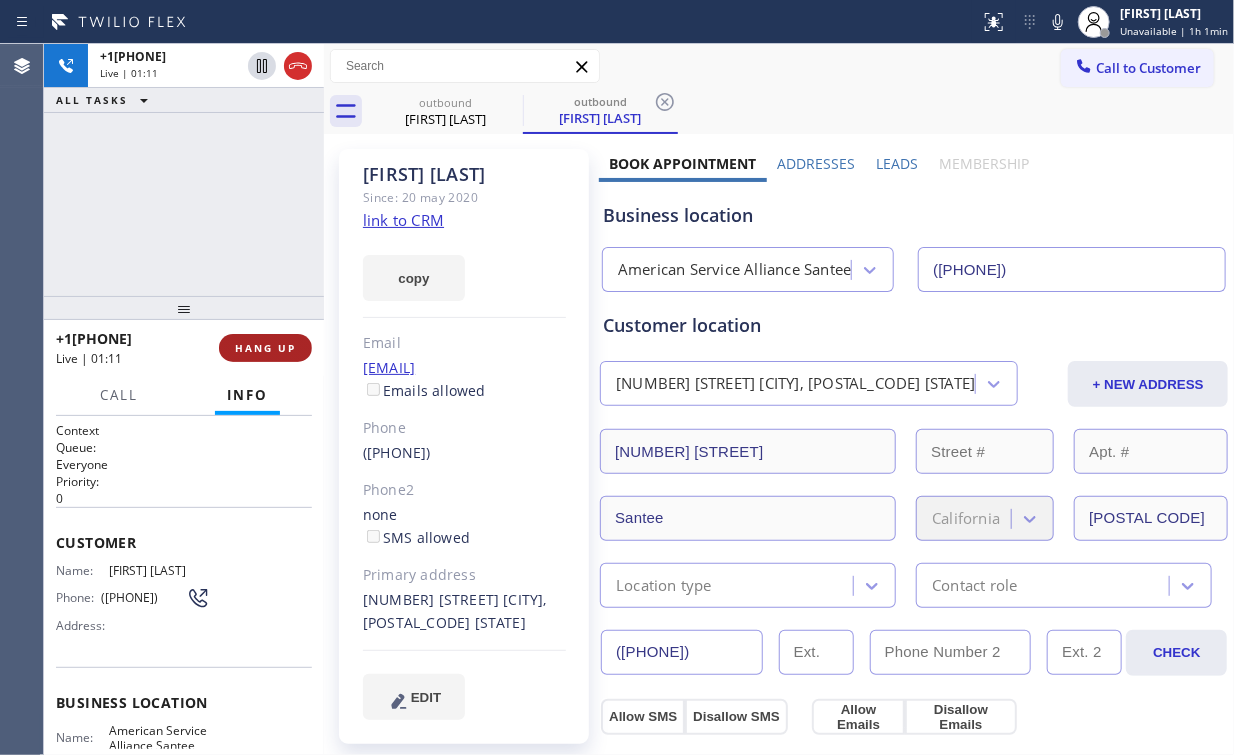 click on "HANG UP" at bounding box center (265, 348) 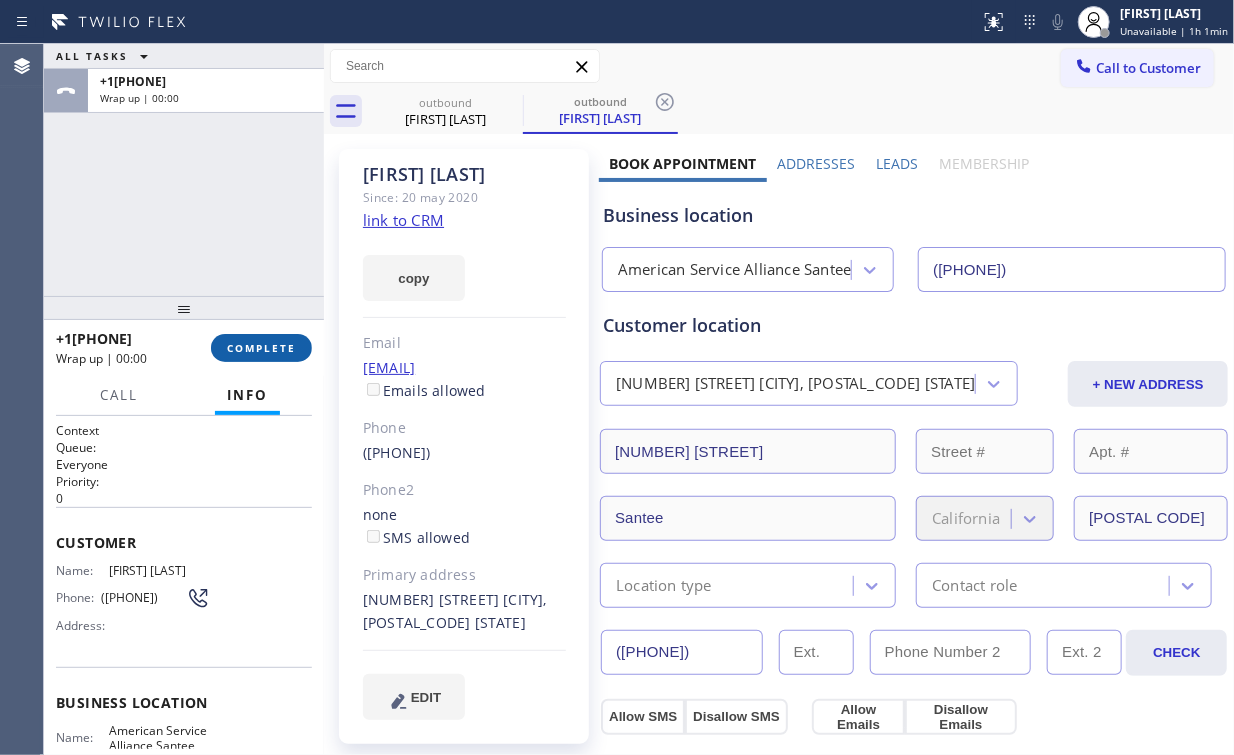 click on "COMPLETE" at bounding box center (261, 348) 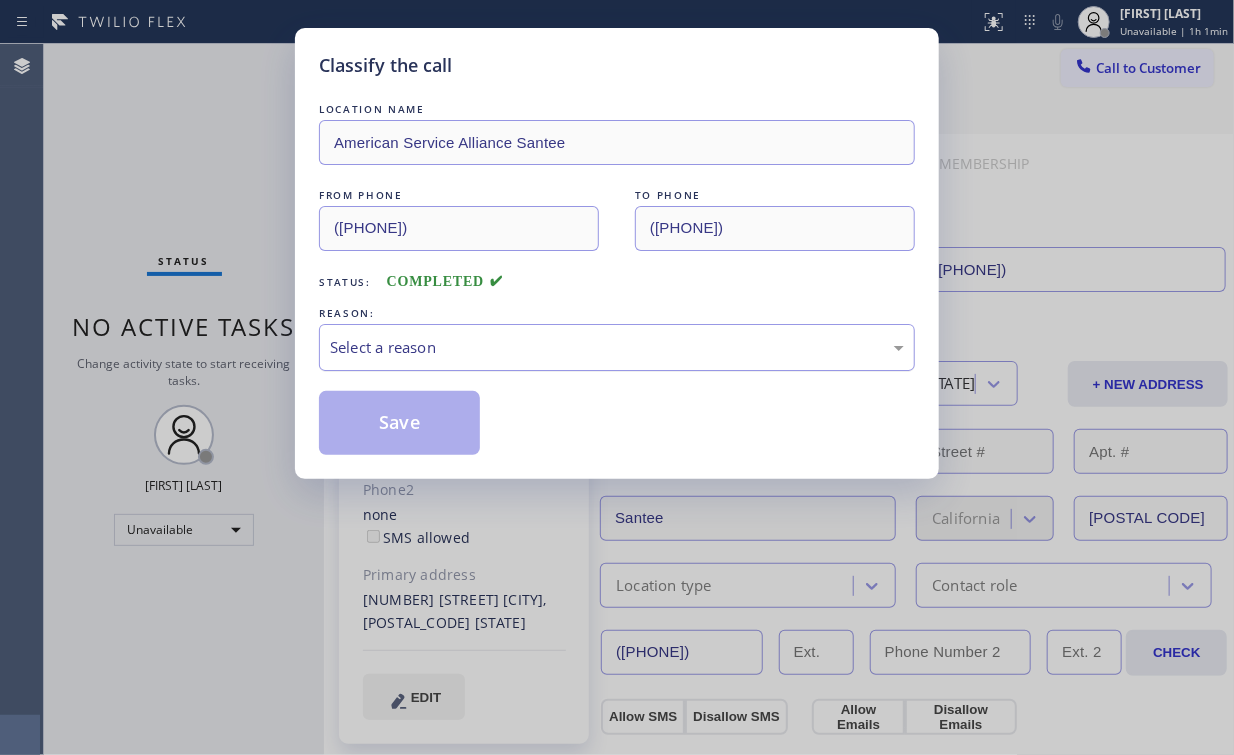 drag, startPoint x: 407, startPoint y: 344, endPoint x: 416, endPoint y: 364, distance: 21.931713 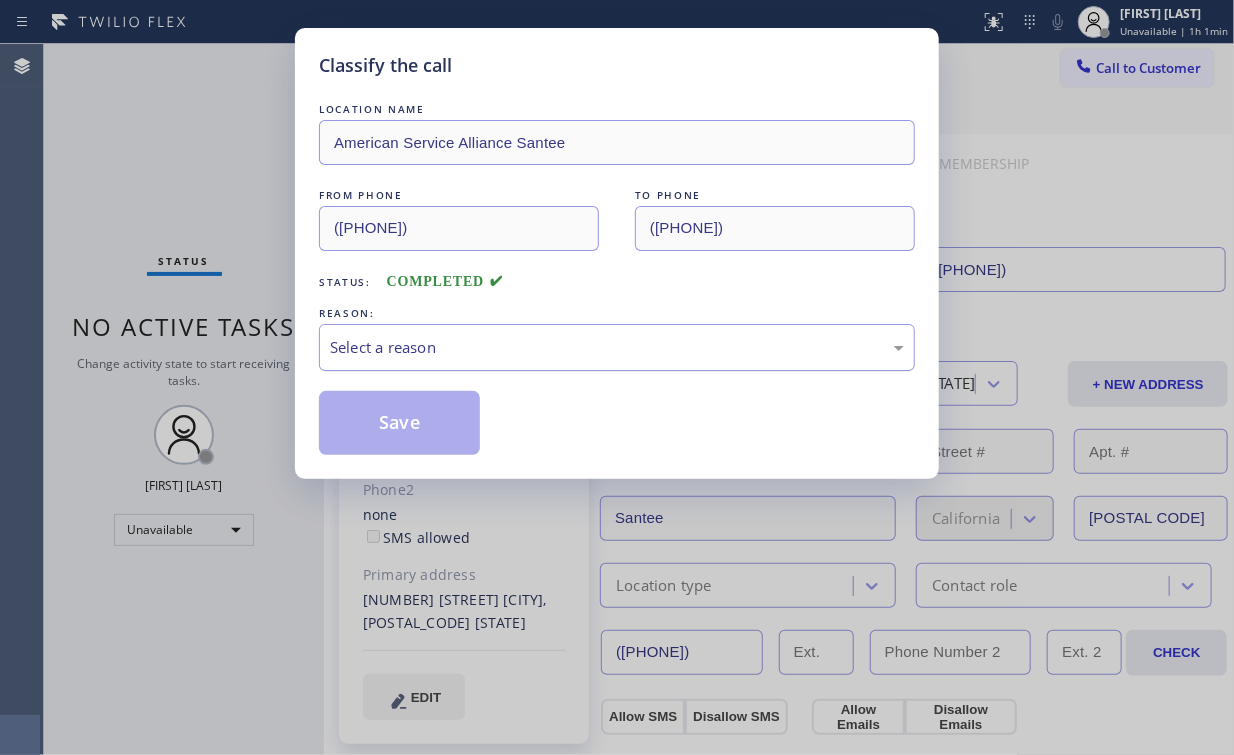 click on "Select a reason" at bounding box center [617, 347] 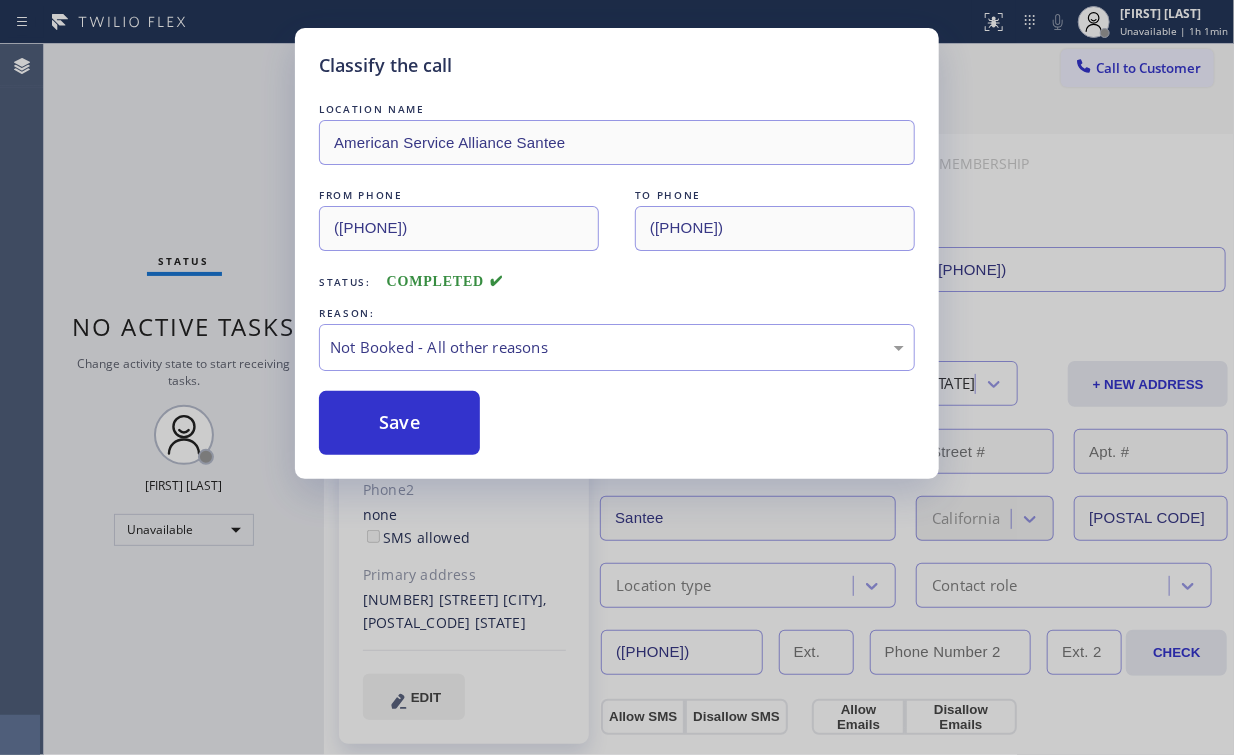 drag, startPoint x: 417, startPoint y: 425, endPoint x: 271, endPoint y: 232, distance: 242.00206 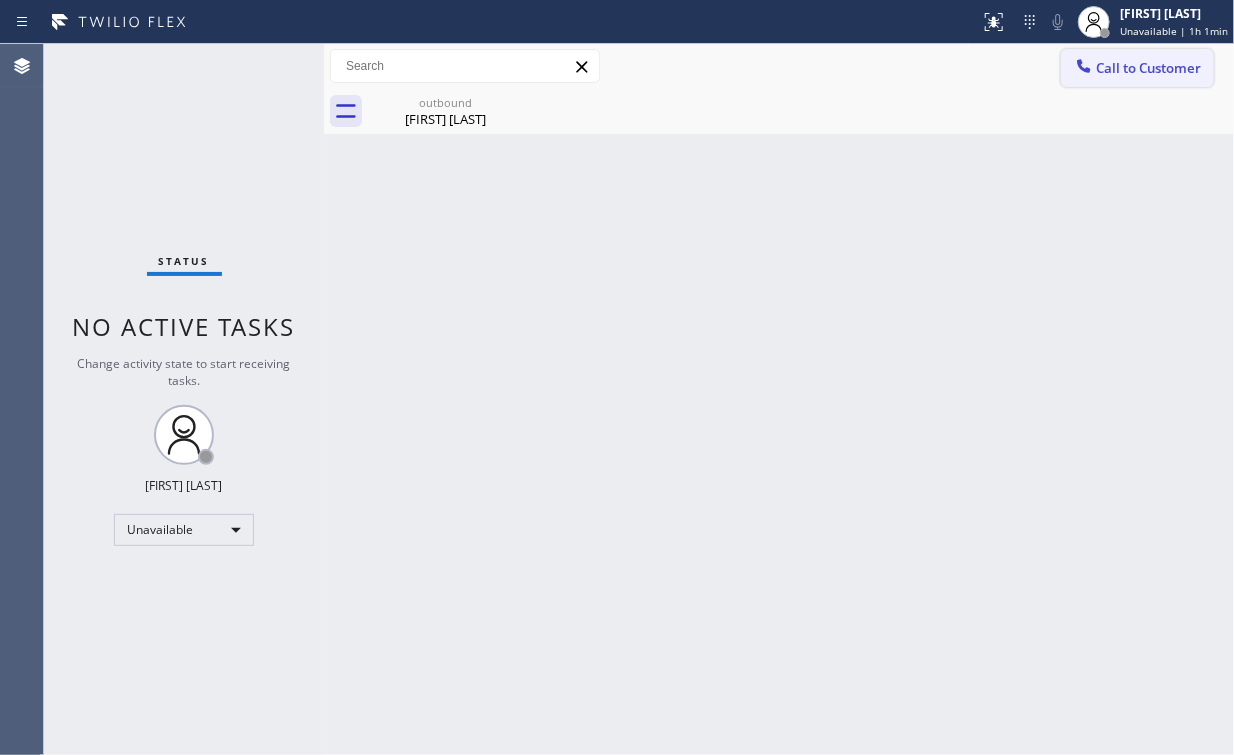 click on "Call to Customer" at bounding box center [1148, 68] 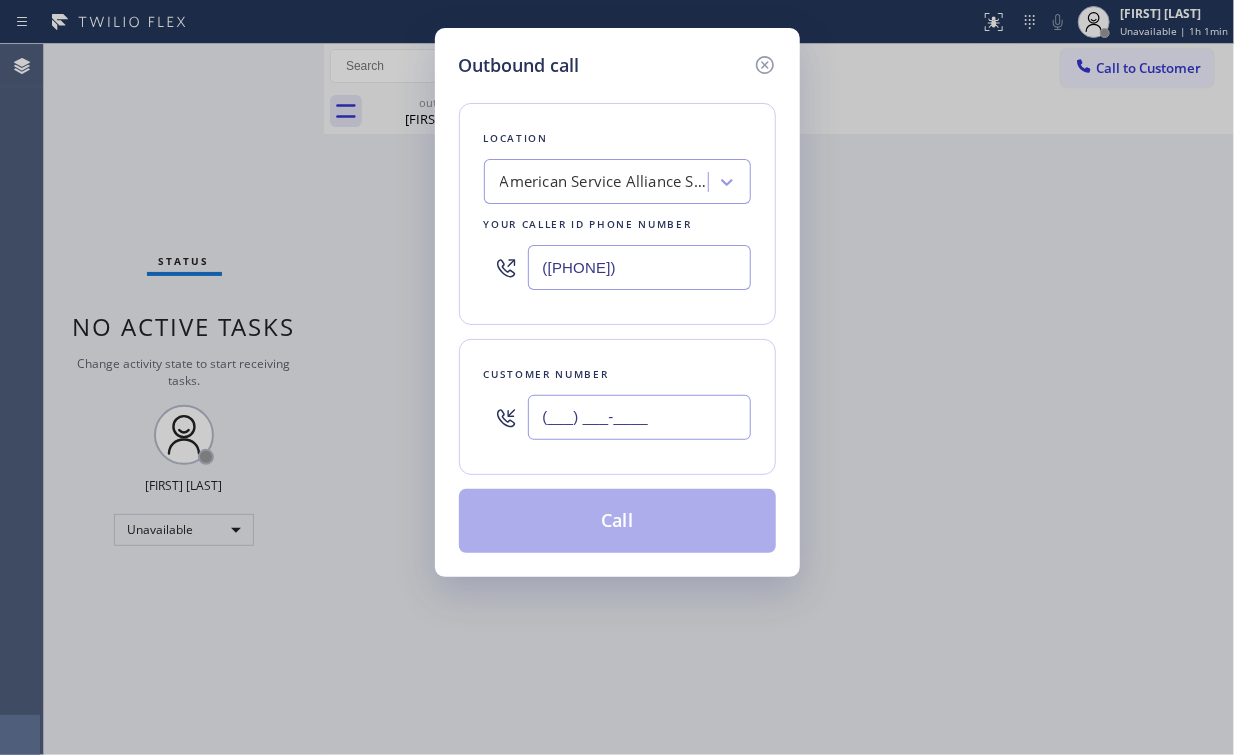 click on "(___) ___-____" at bounding box center (639, 417) 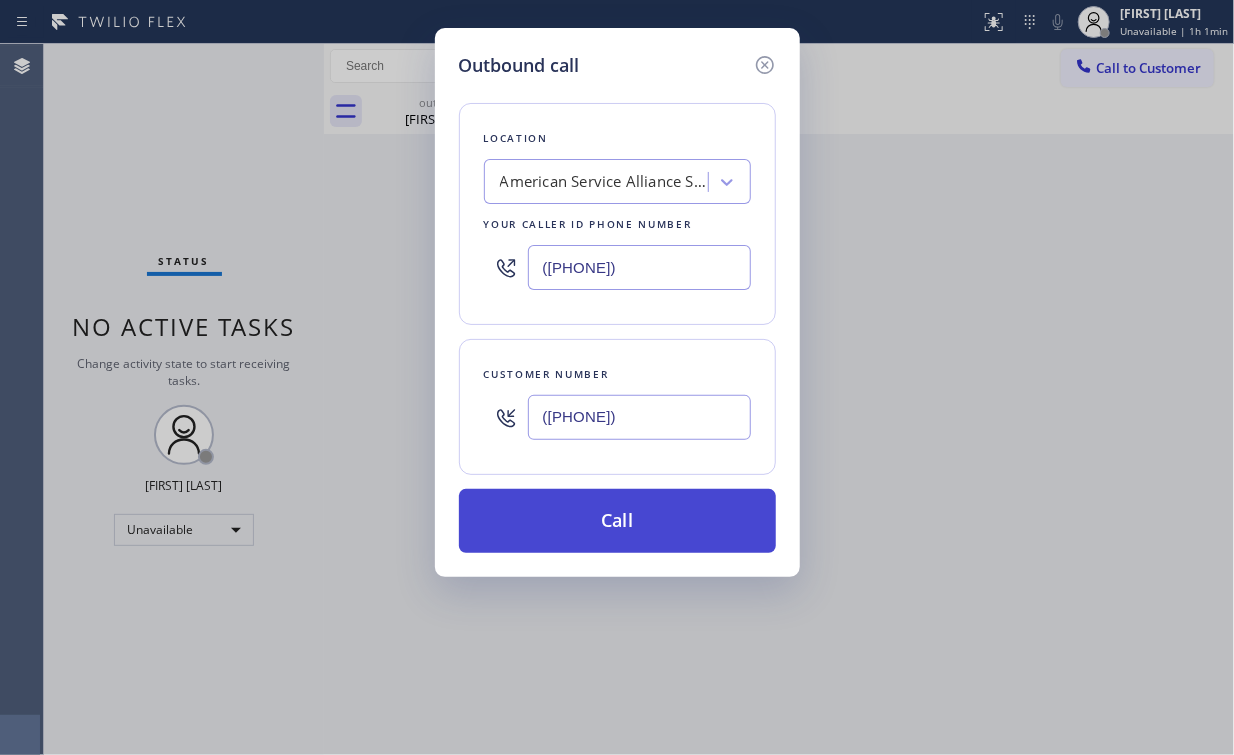 type on "([PHONE])" 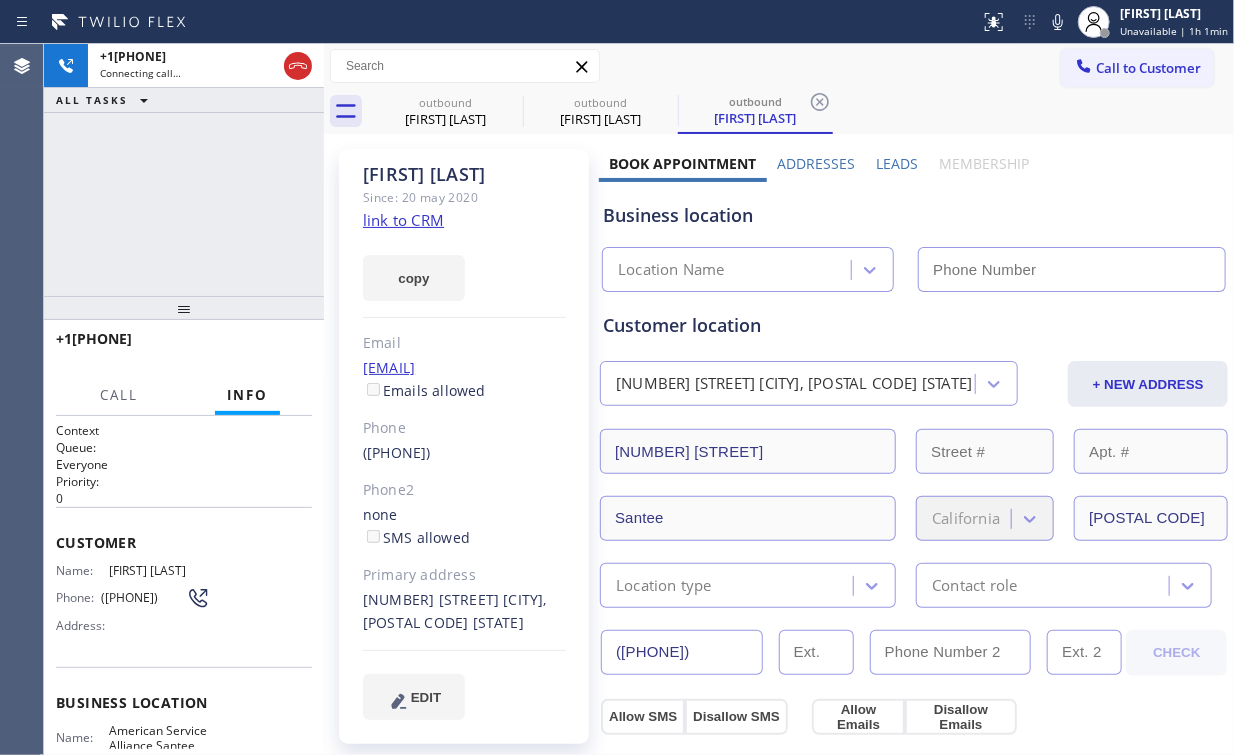 drag, startPoint x: 154, startPoint y: 182, endPoint x: 211, endPoint y: 186, distance: 57.14018 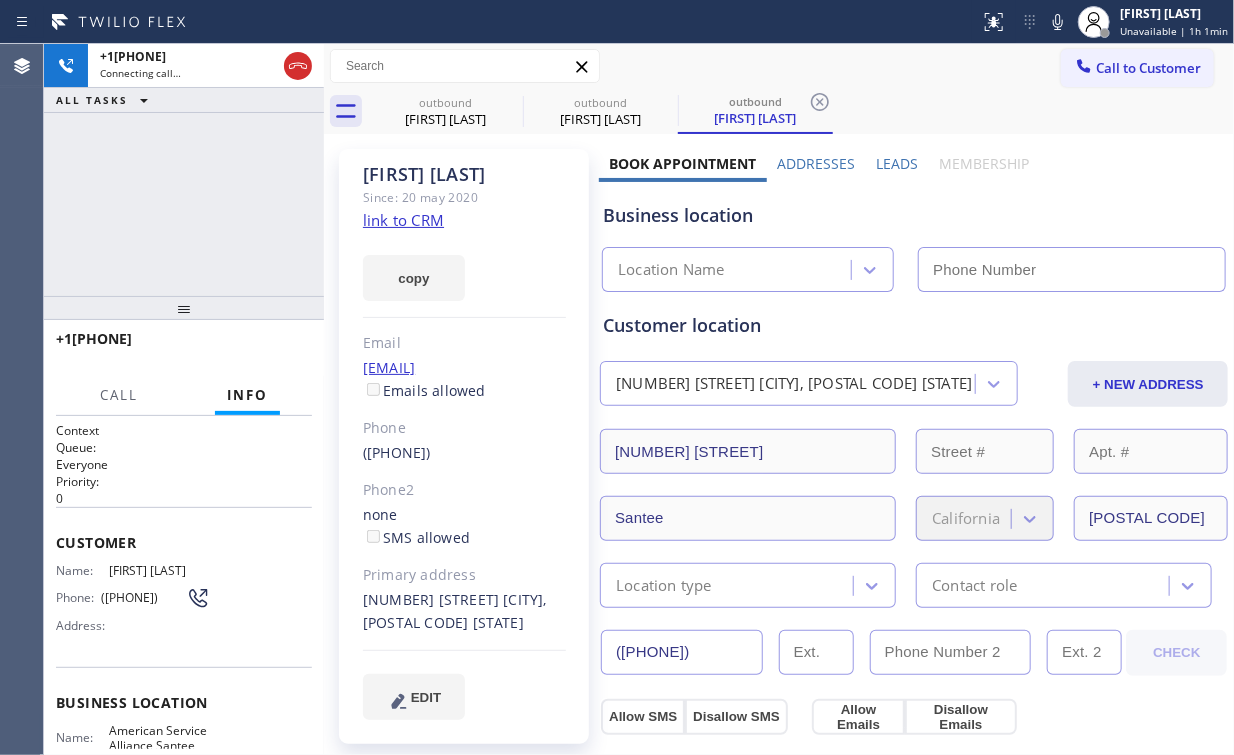 click on "+1[PHONE] Connecting call… ALL TASKS ALL TASKS ACTIVE TASKS TASKS IN WRAP UP" at bounding box center [184, 170] 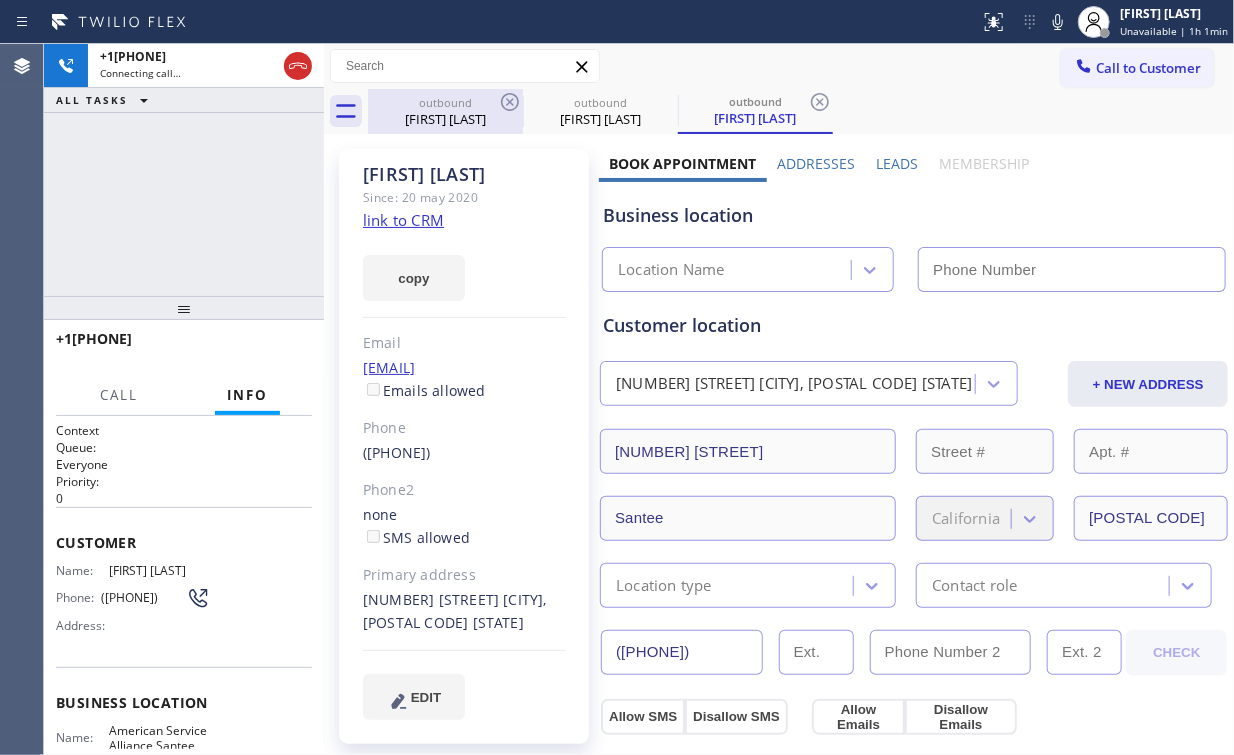 drag, startPoint x: 436, startPoint y: 105, endPoint x: 488, endPoint y: 109, distance: 52.153618 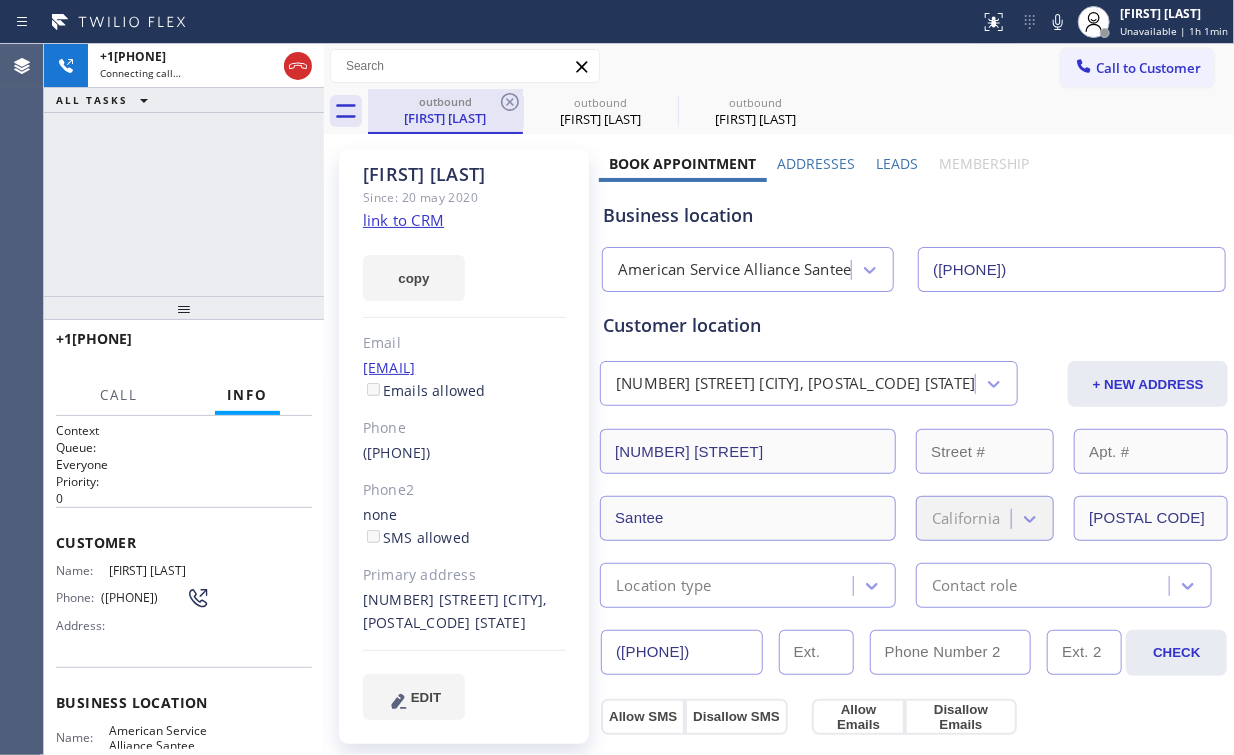 type on "([PHONE])" 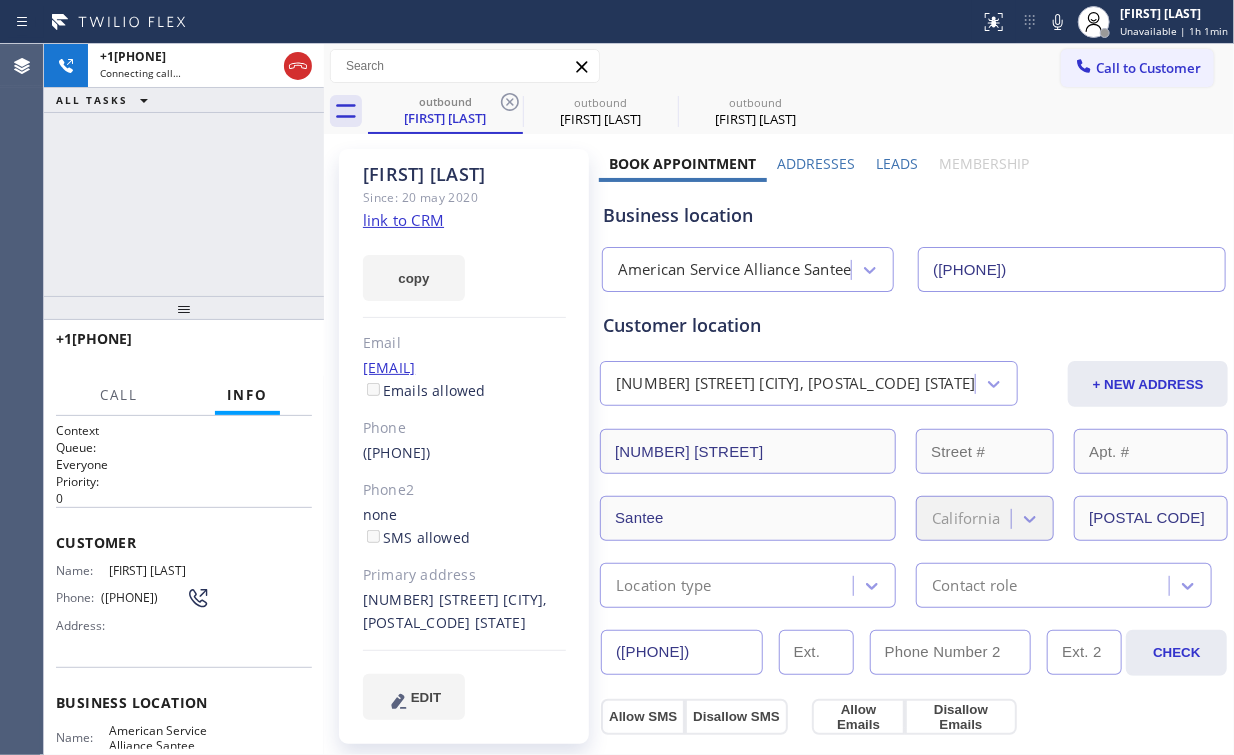 drag, startPoint x: 507, startPoint y: 102, endPoint x: 251, endPoint y: 260, distance: 300.83218 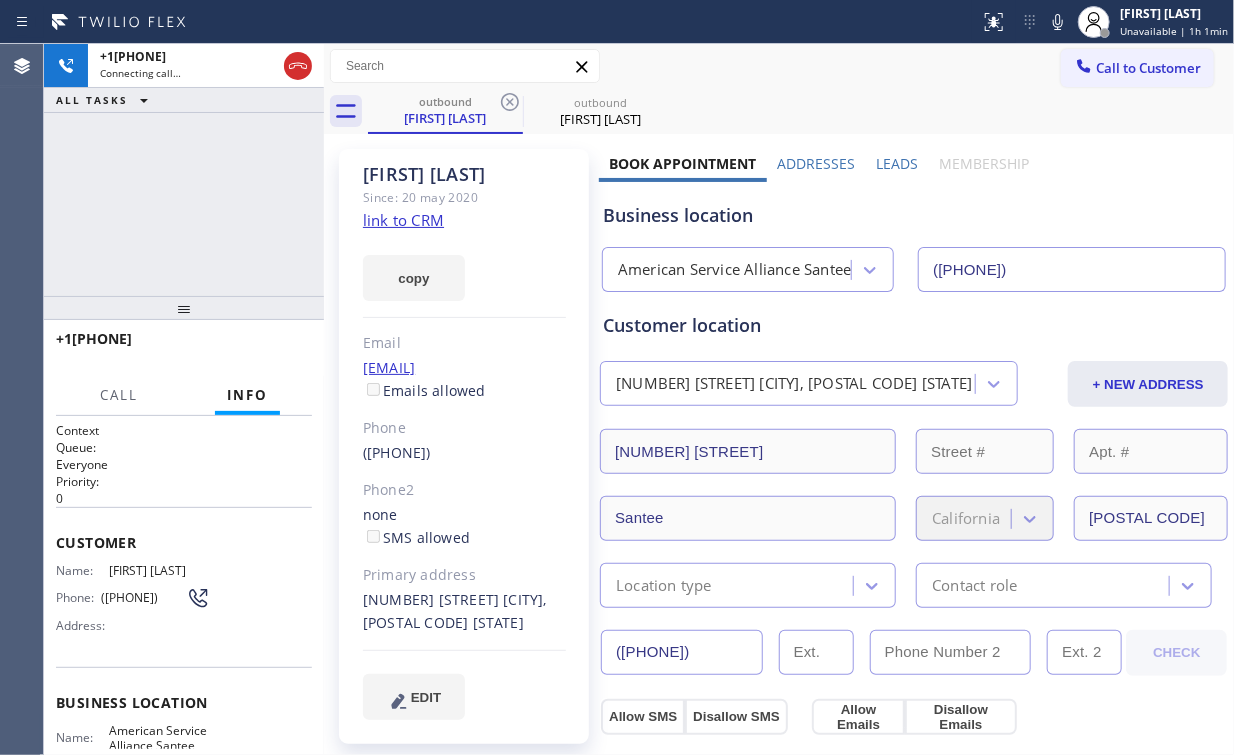 click on "+1[PHONE] Connecting call… ALL TASKS ALL TASKS ACTIVE TASKS TASKS IN WRAP UP" at bounding box center (184, 170) 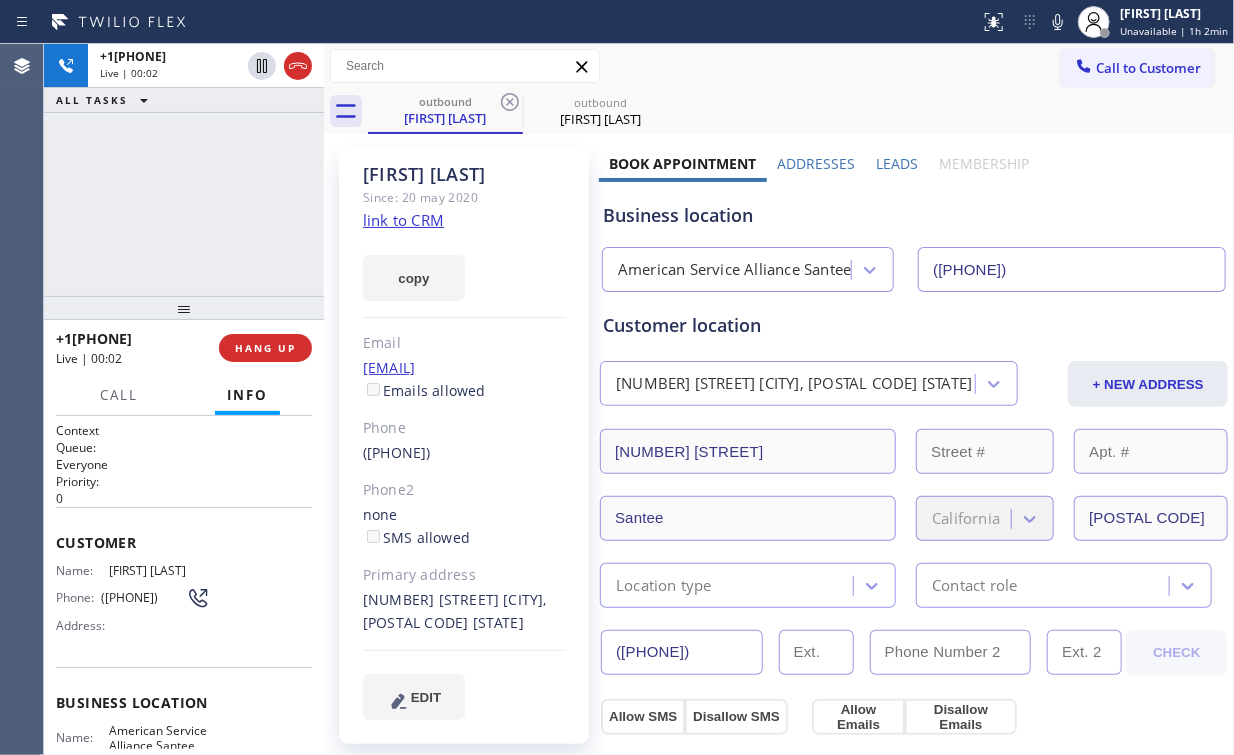drag, startPoint x: 209, startPoint y: 194, endPoint x: 196, endPoint y: 189, distance: 13.928389 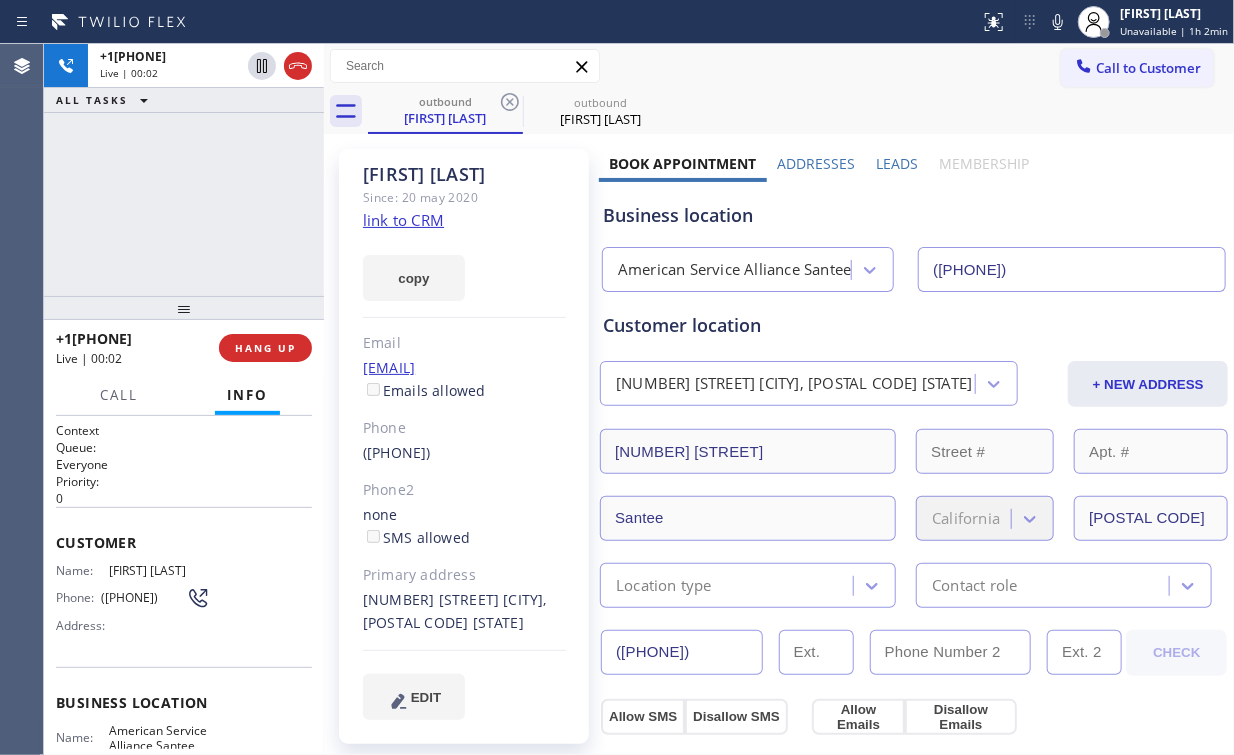 click on "+1[PHONE] Live | 00:02 ALL TASKS ALL TASKS ACTIVE TASKS TASKS IN WRAP UP" at bounding box center [184, 170] 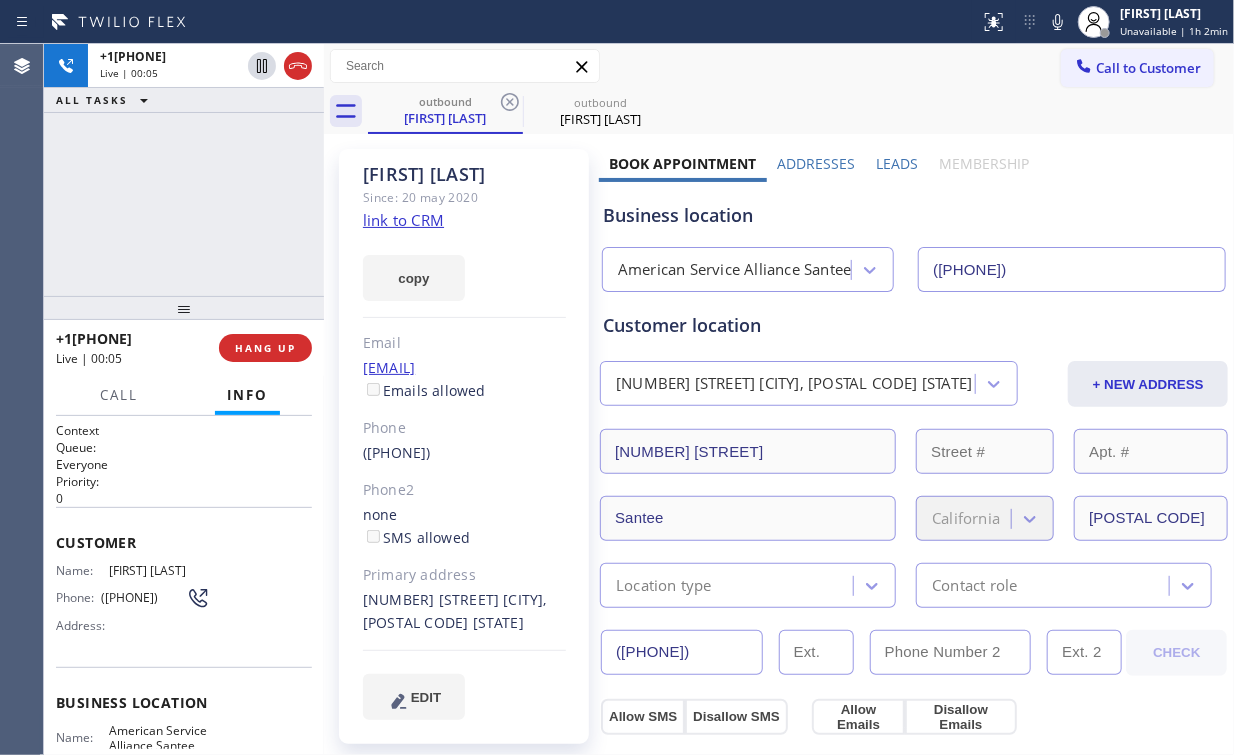 click on "+1[PHONE] Live | 00:05 ALL TASKS ALL TASKS ACTIVE TASKS TASKS IN WRAP UP" at bounding box center (184, 170) 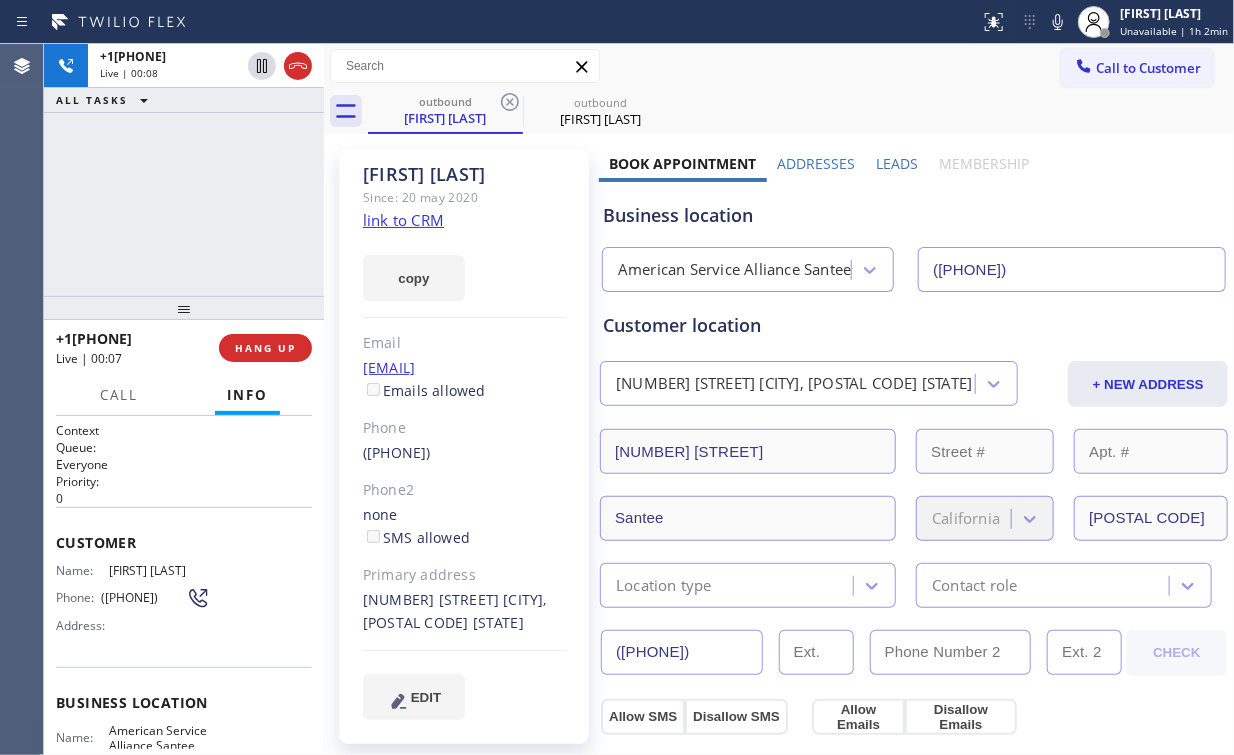 click on "+1[PHONE] Live | 00:08 ALL TASKS ALL TASKS ACTIVE TASKS TASKS IN WRAP UP" at bounding box center [184, 170] 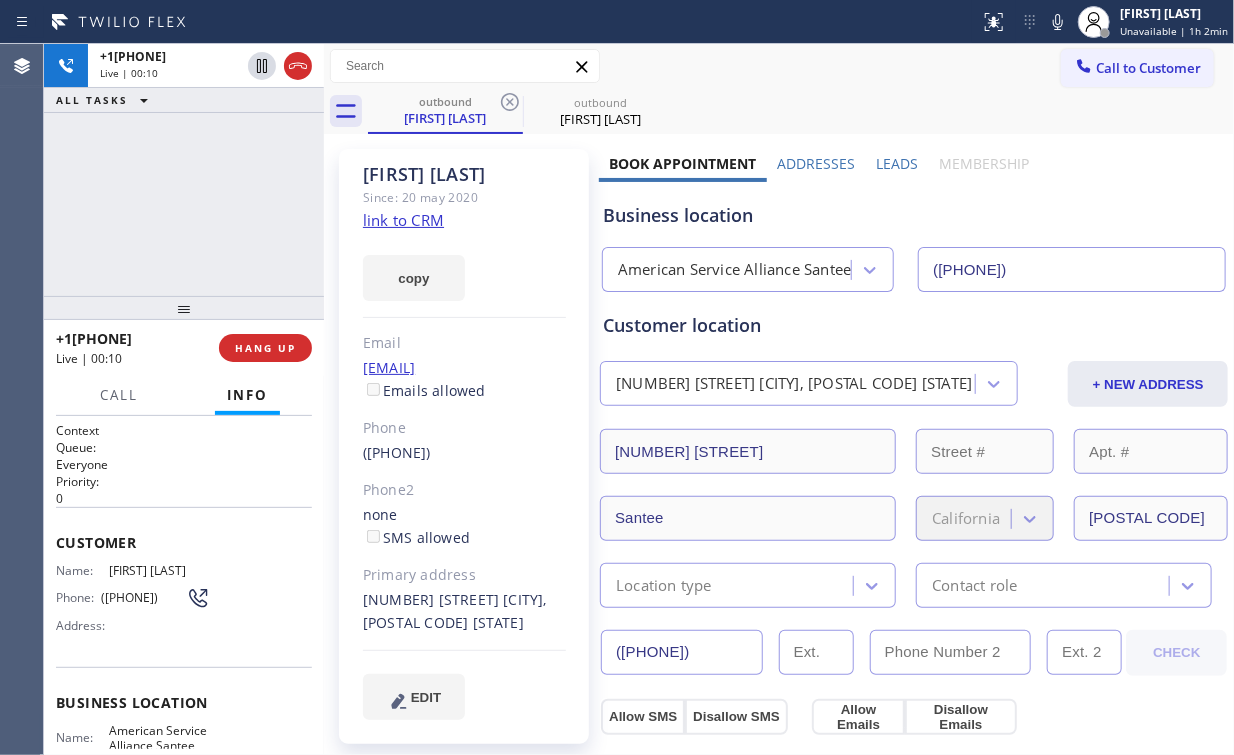 drag, startPoint x: 200, startPoint y: 200, endPoint x: 659, endPoint y: 214, distance: 459.21347 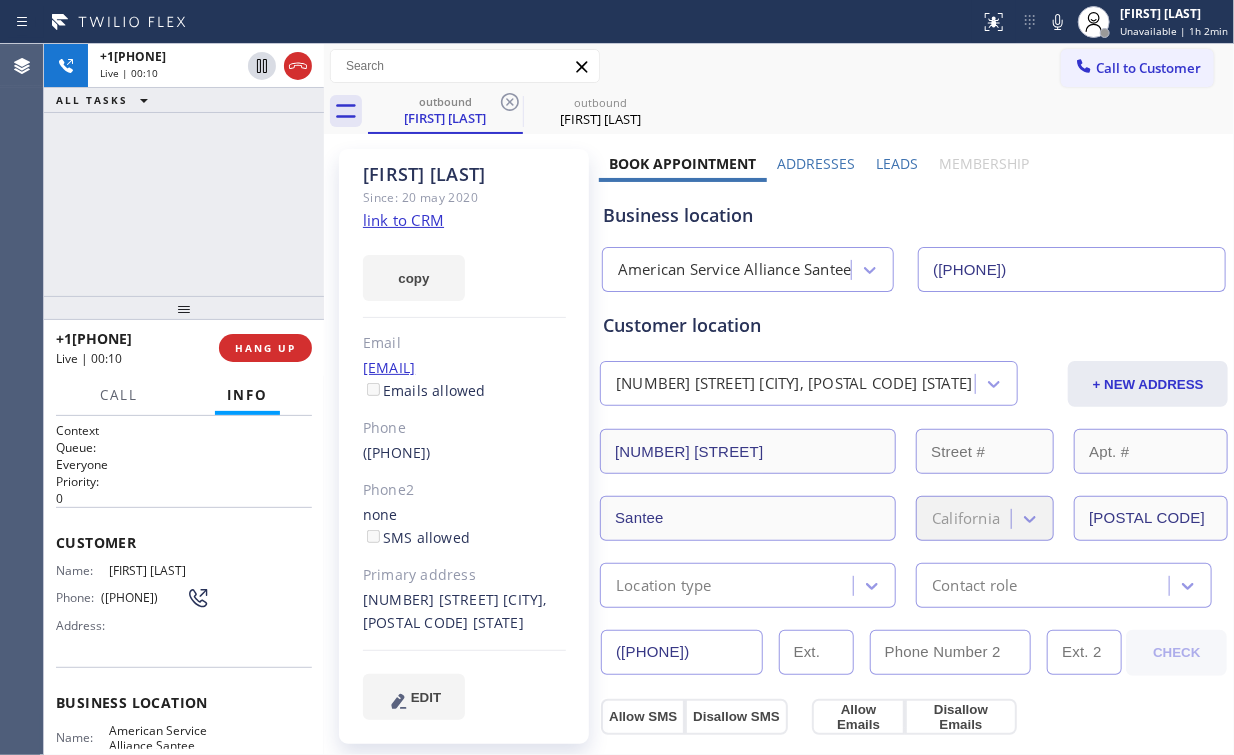 click on "Business location" at bounding box center [914, 215] 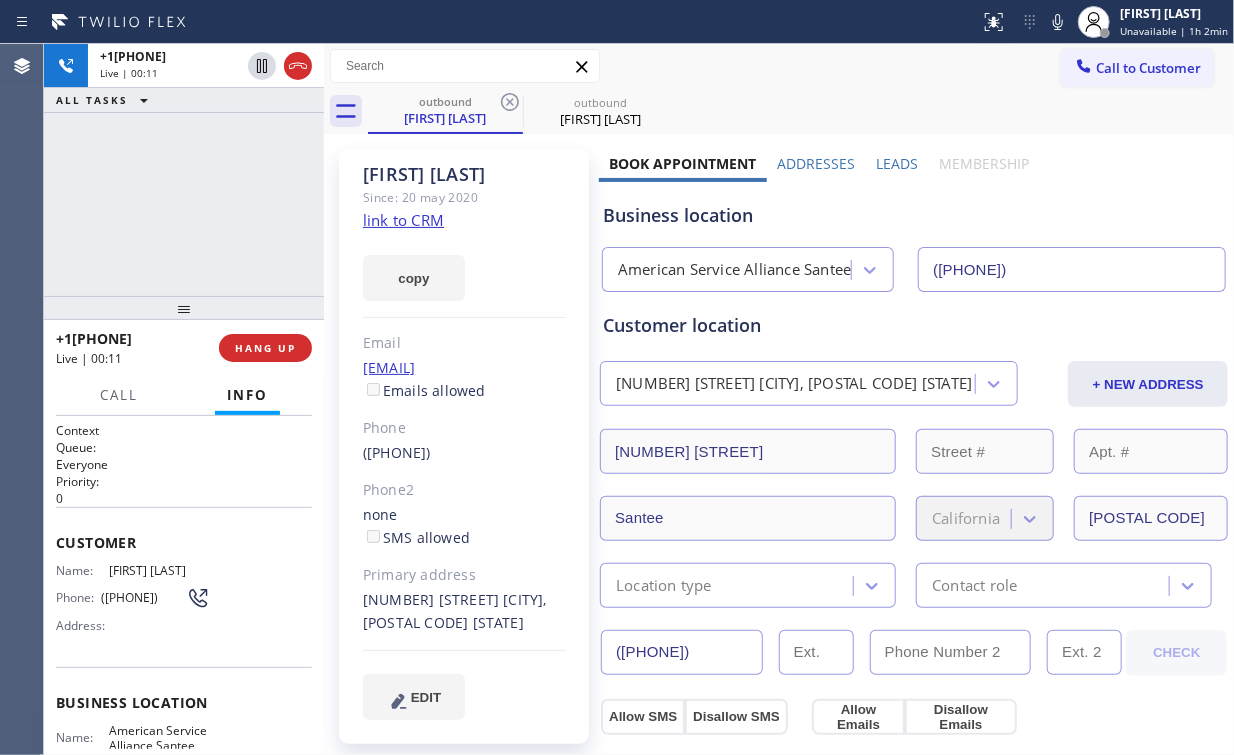 click on "Business location" at bounding box center (914, 215) 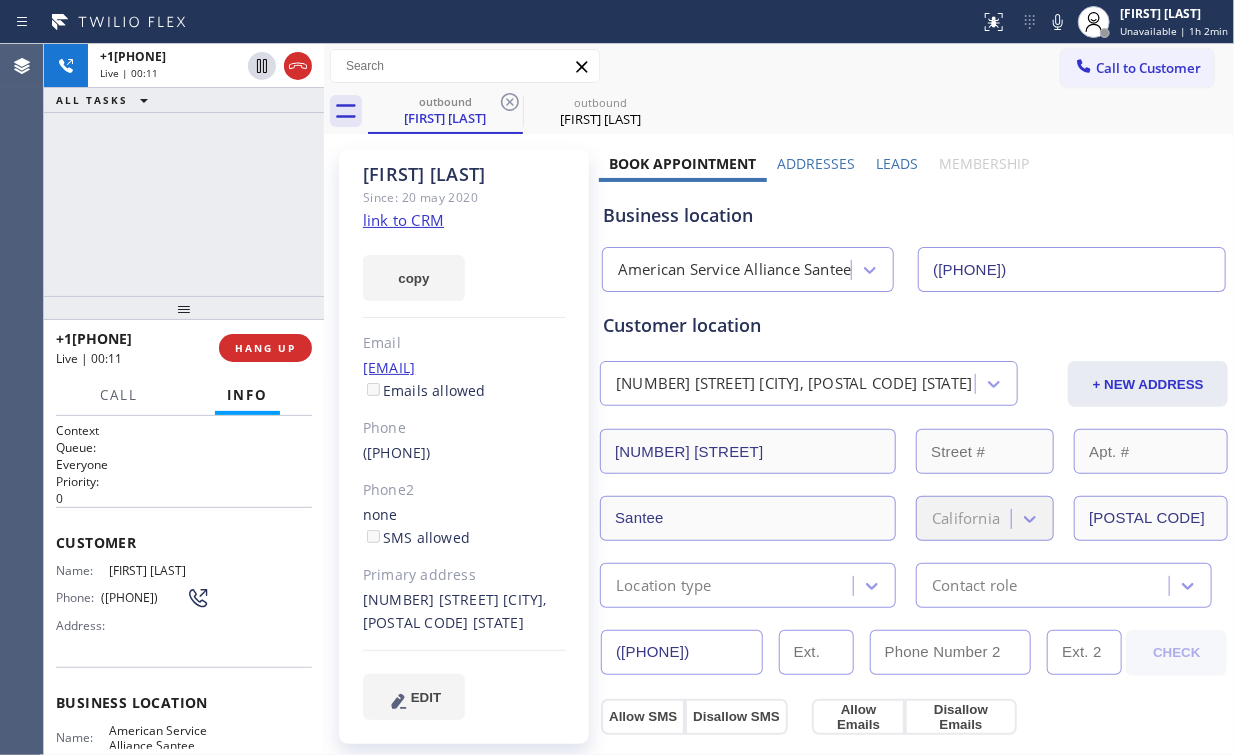 click on "American Service Alliance Santee" at bounding box center [729, 270] 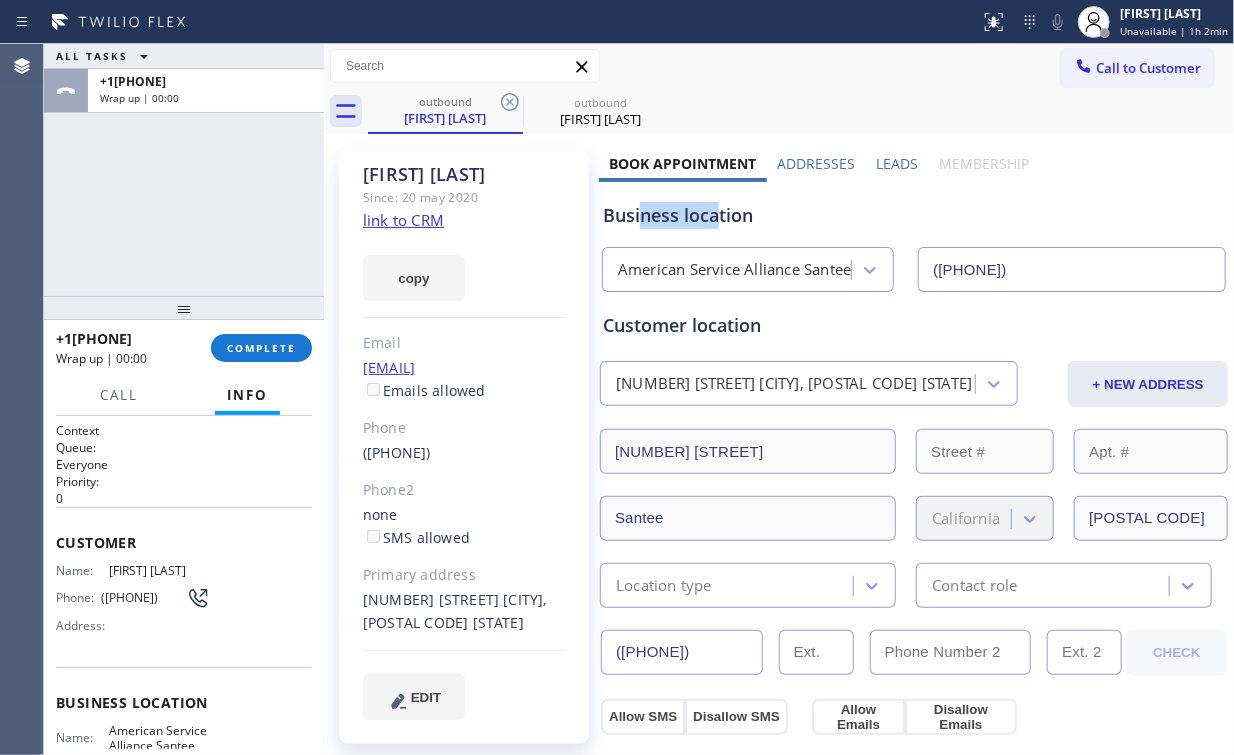 drag, startPoint x: 638, startPoint y: 217, endPoint x: 714, endPoint y: 214, distance: 76.05919 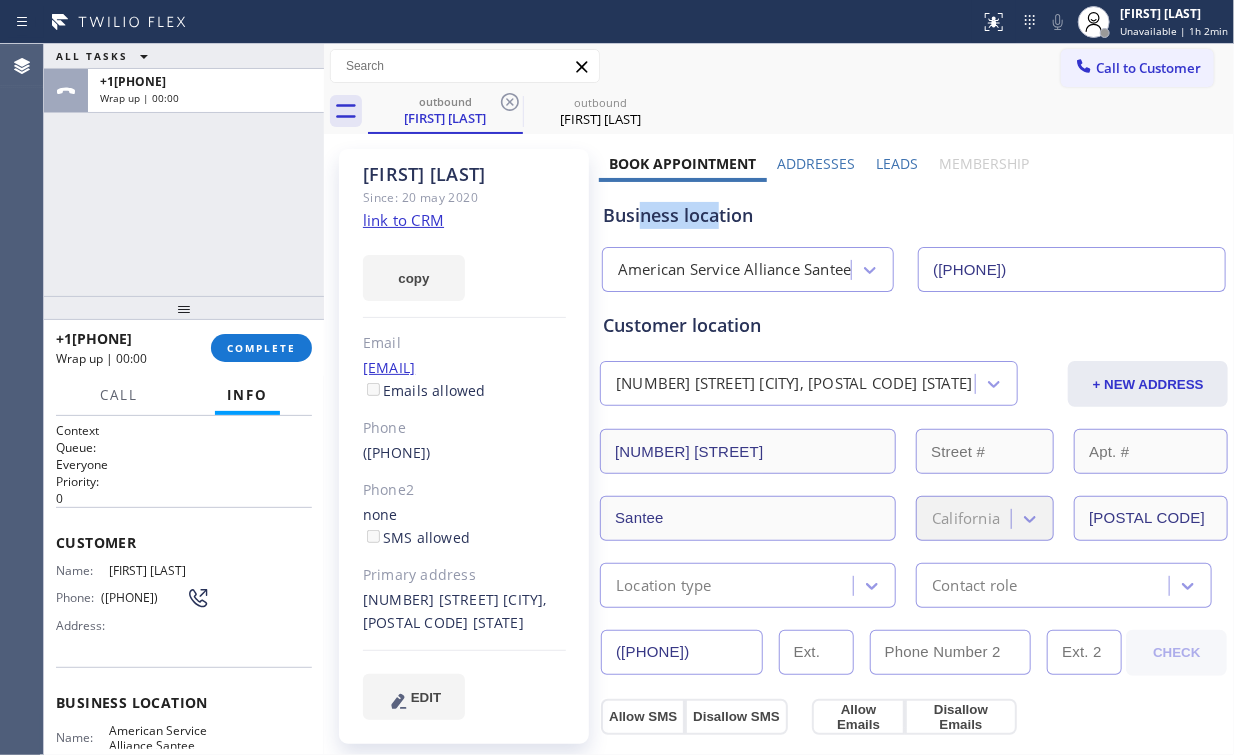 click on "Business location" at bounding box center [914, 215] 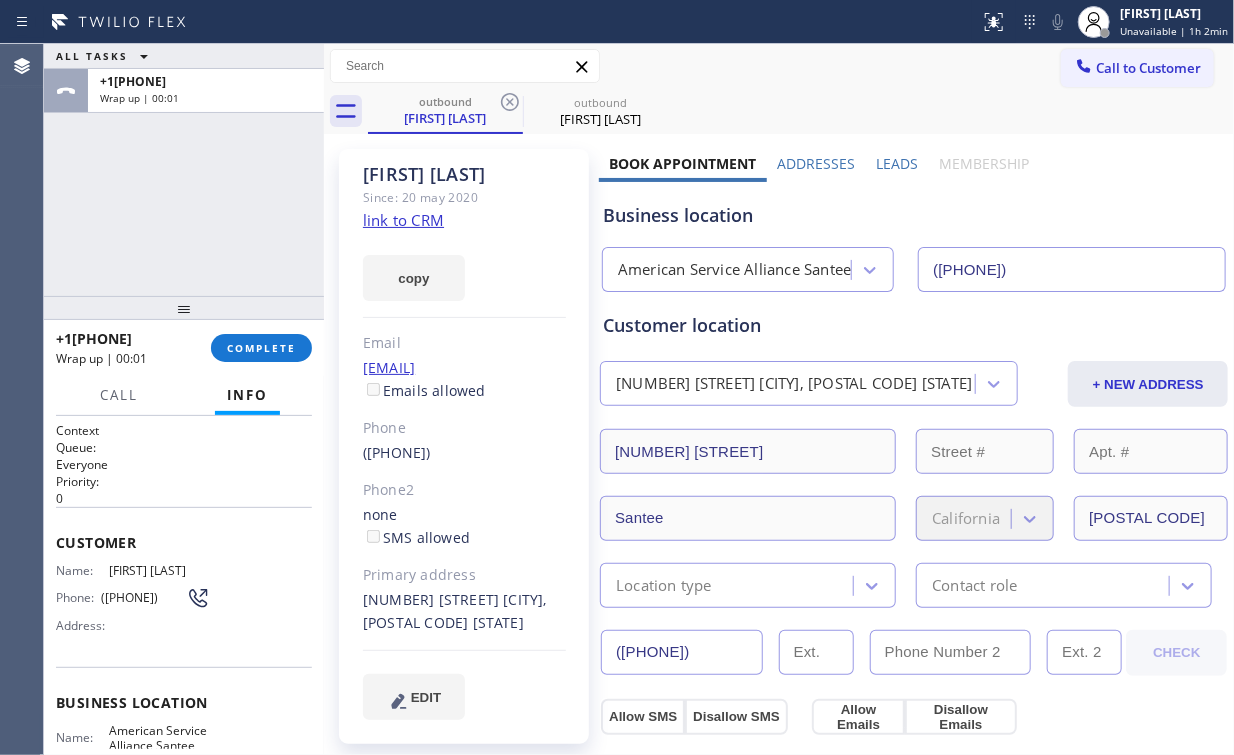 drag, startPoint x: 214, startPoint y: 200, endPoint x: 278, endPoint y: 318, distance: 134.23859 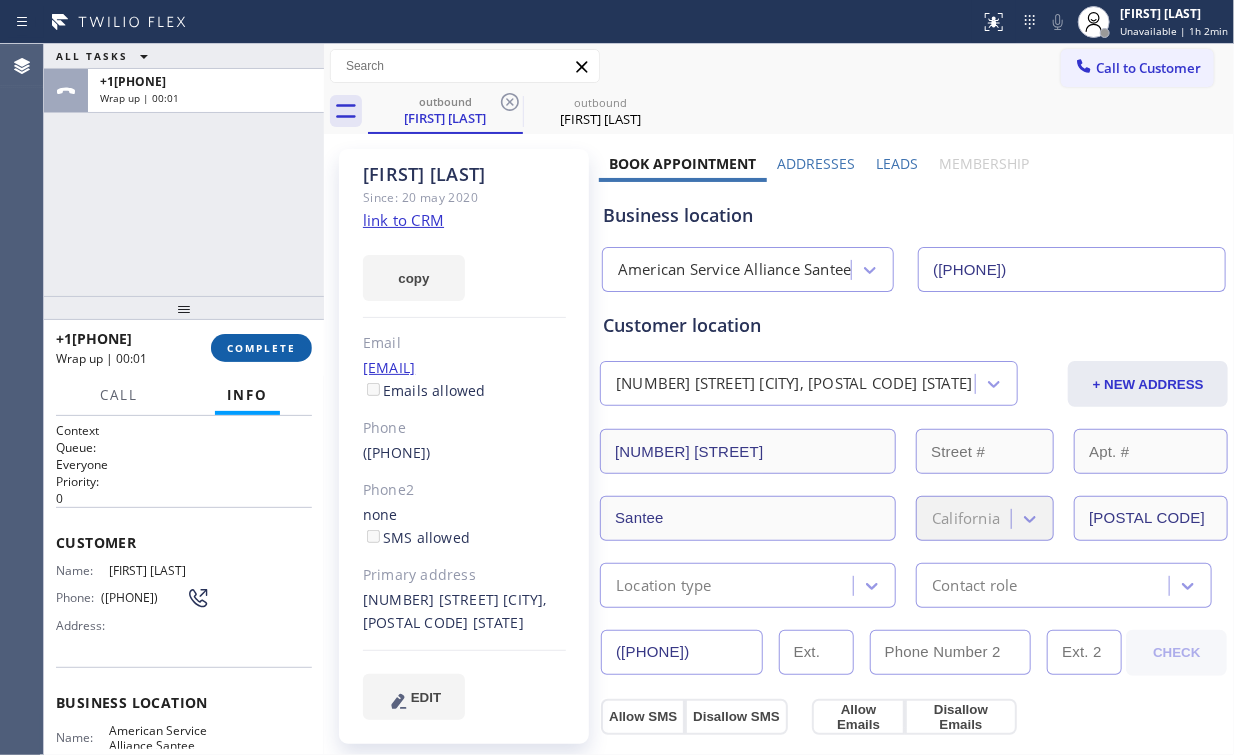 click on "COMPLETE" at bounding box center (261, 348) 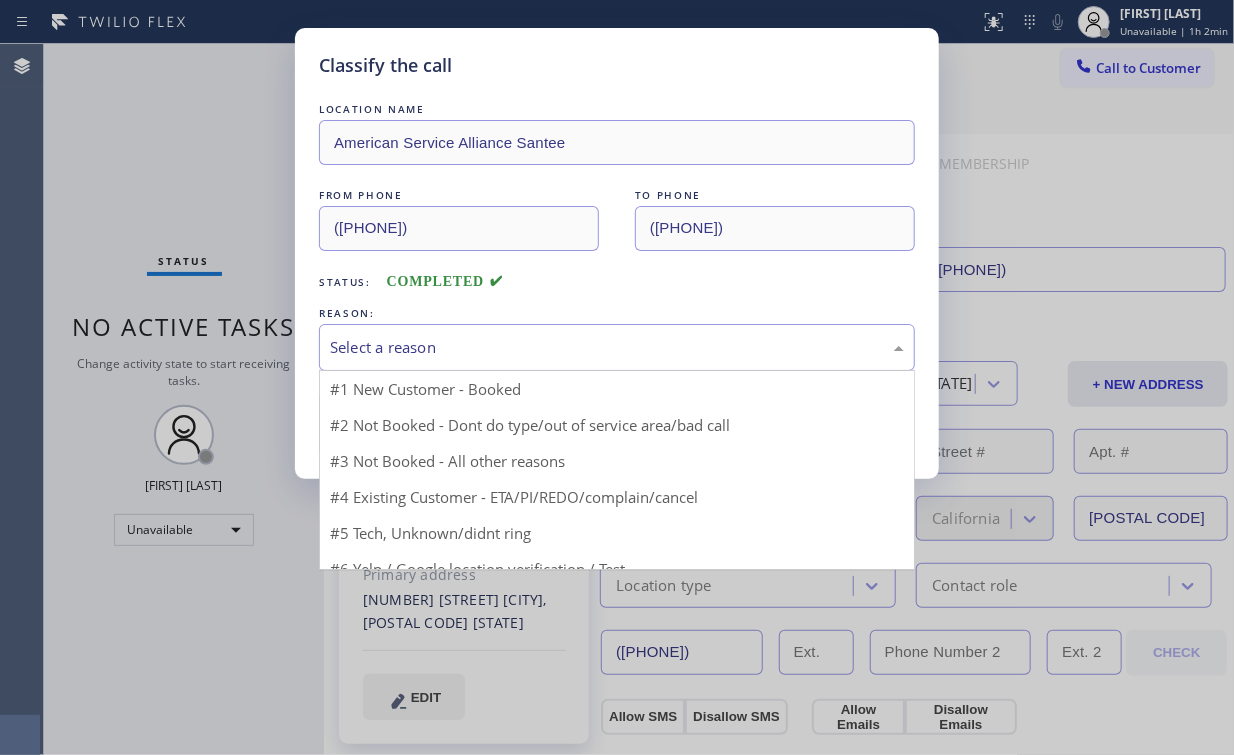 click on "Select a reason" at bounding box center [617, 347] 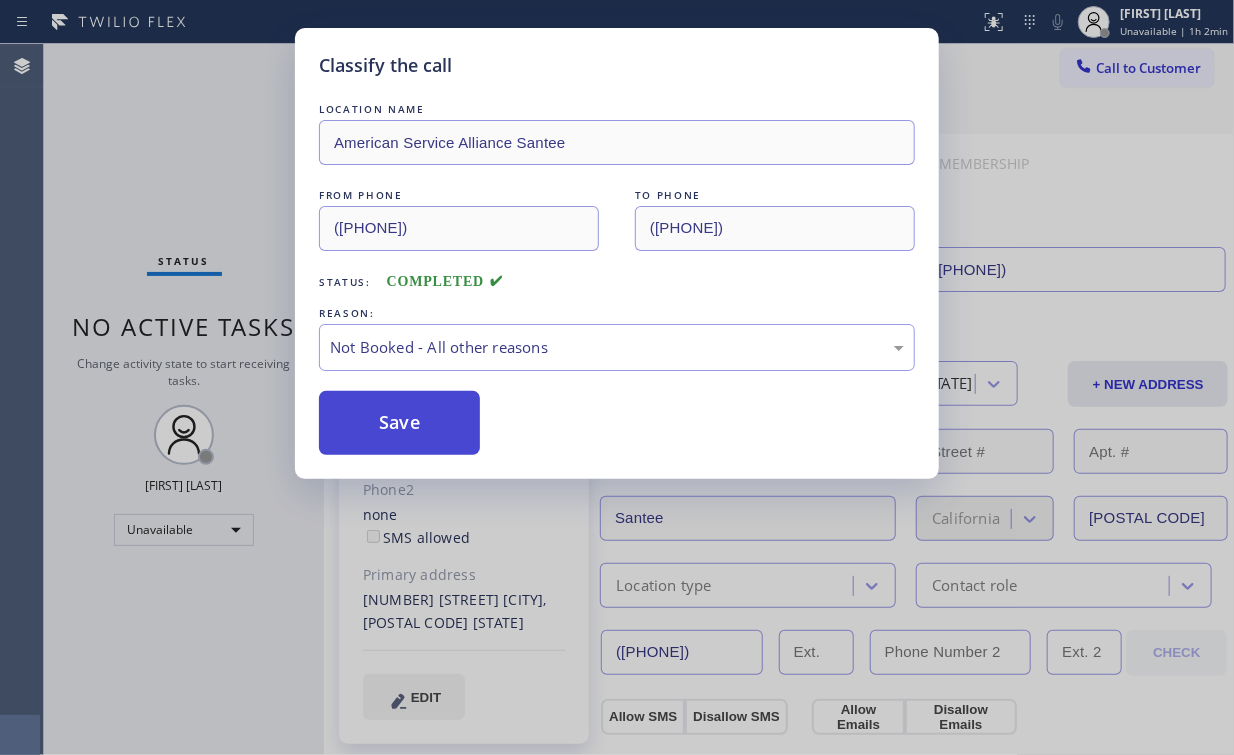 drag, startPoint x: 394, startPoint y: 417, endPoint x: 424, endPoint y: 423, distance: 30.594116 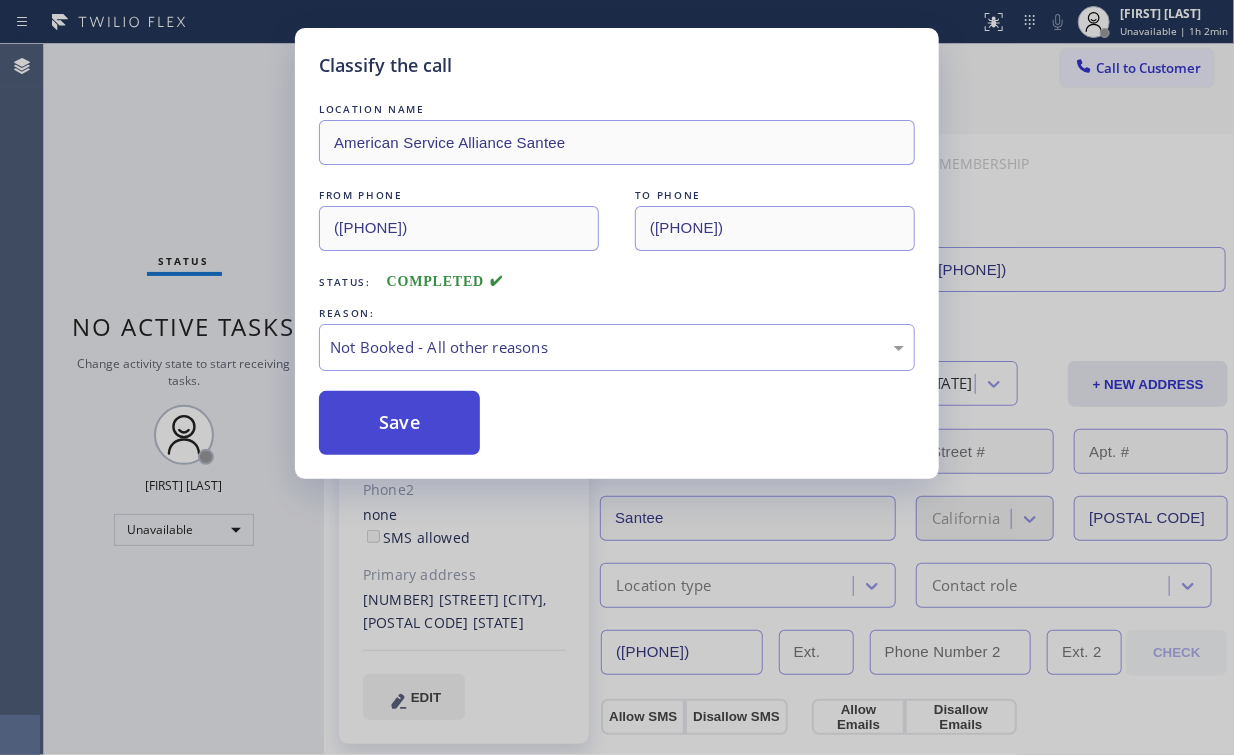 drag, startPoint x: 424, startPoint y: 423, endPoint x: 196, endPoint y: 160, distance: 348.0704 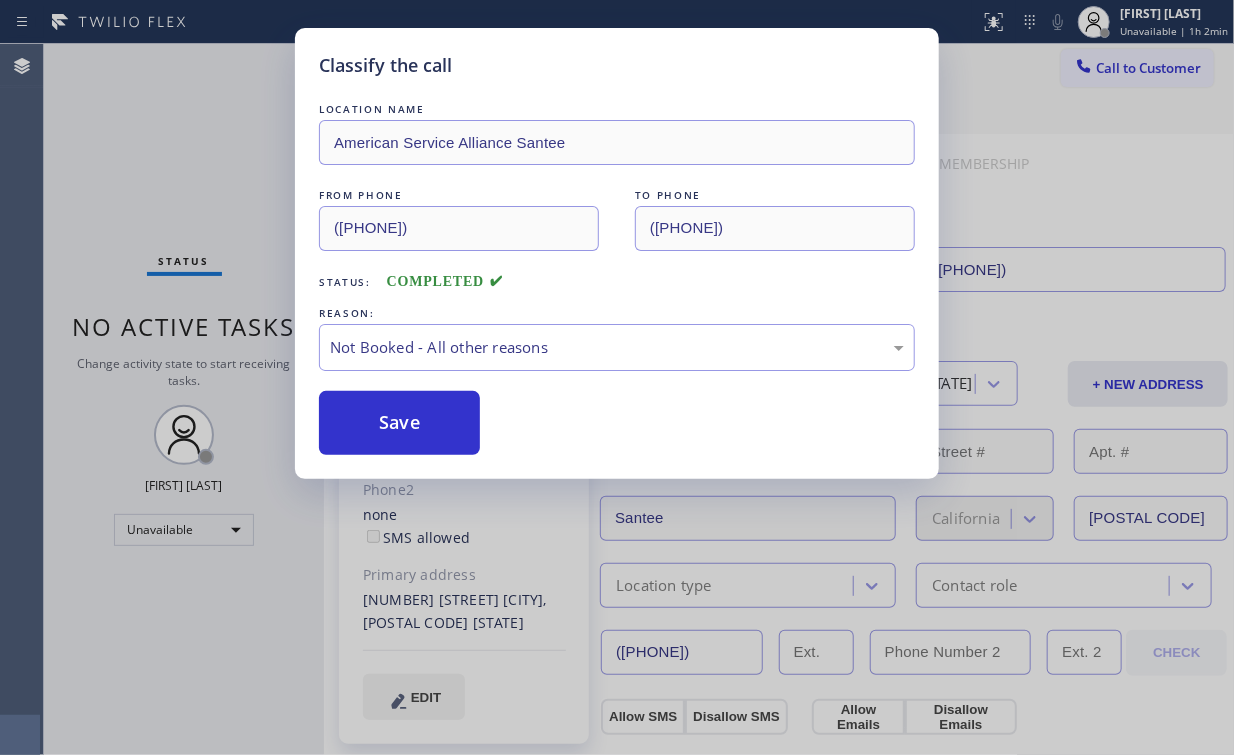 click on "Save" at bounding box center [399, 423] 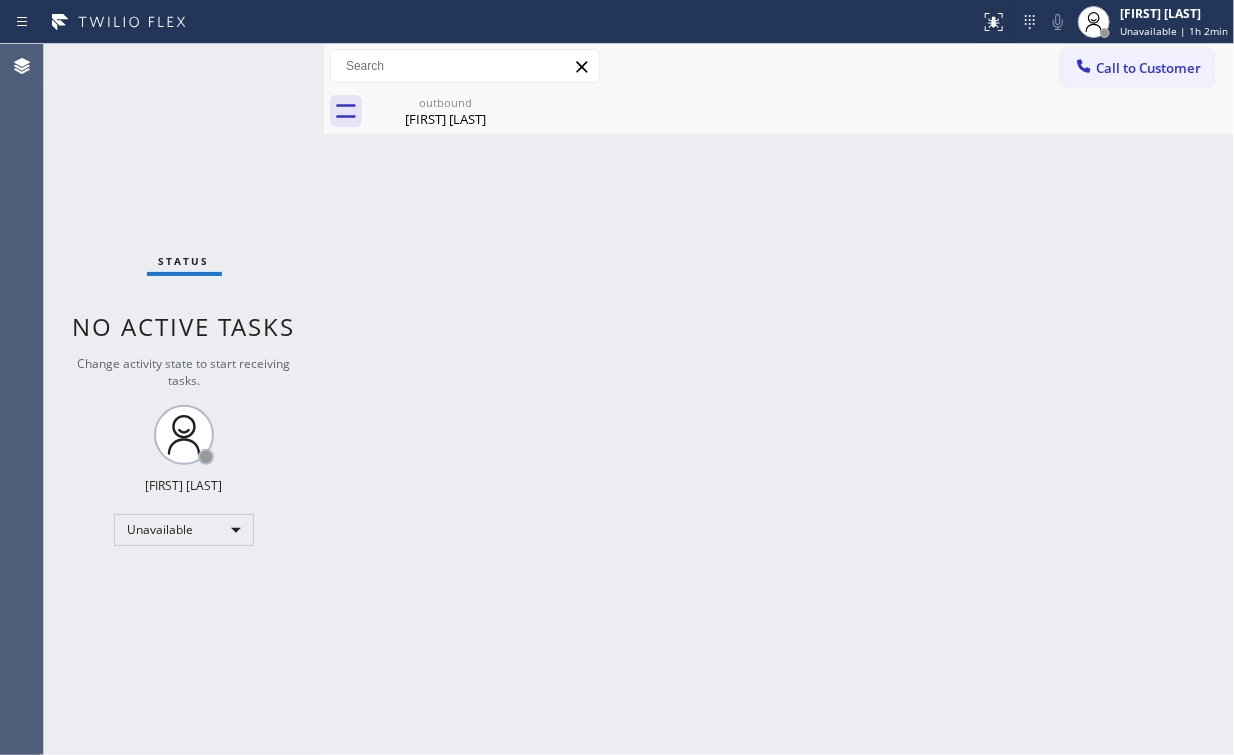 drag, startPoint x: 1087, startPoint y: 69, endPoint x: 764, endPoint y: 240, distance: 365.4723 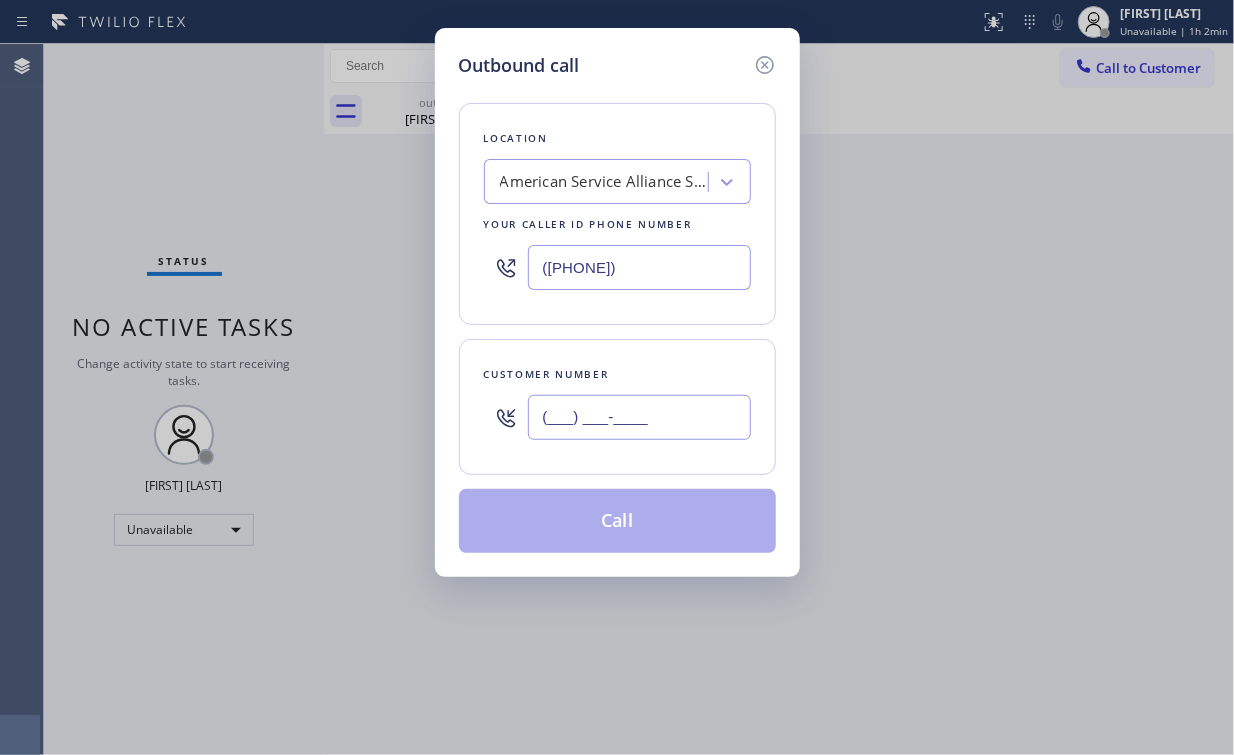 click on "(___) ___-____" at bounding box center [639, 417] 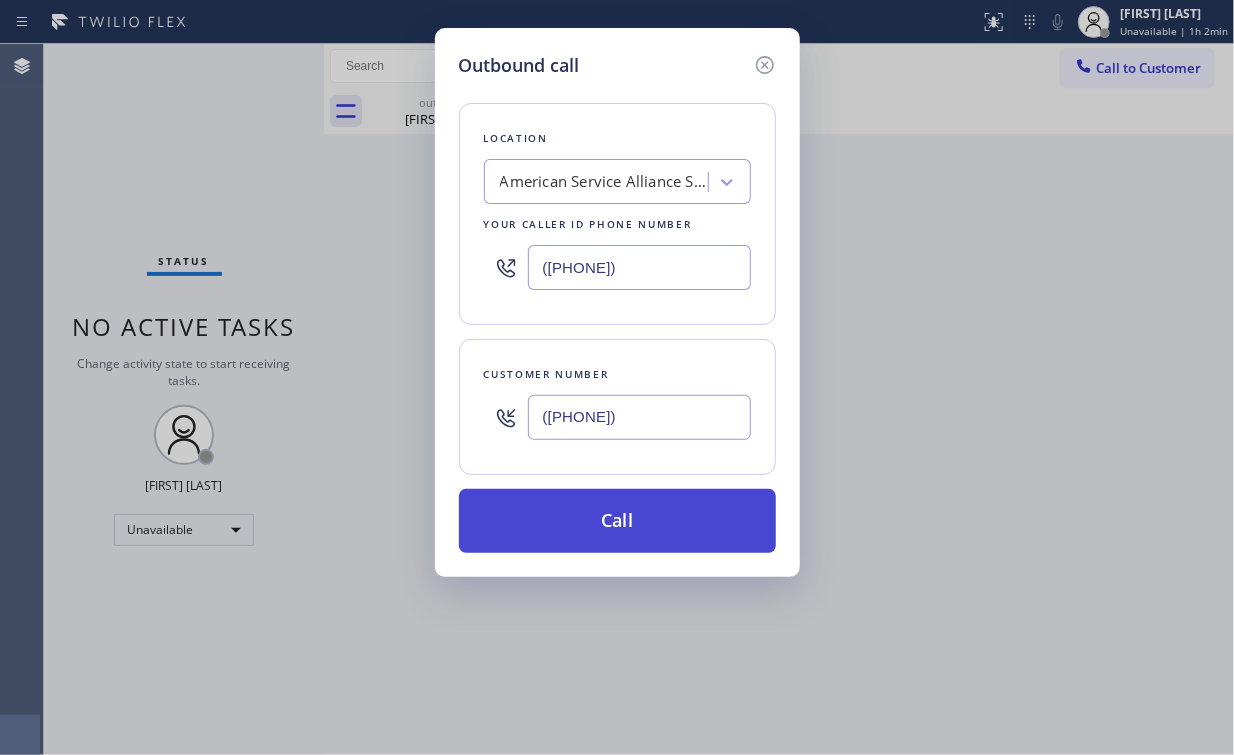 type on "([PHONE])" 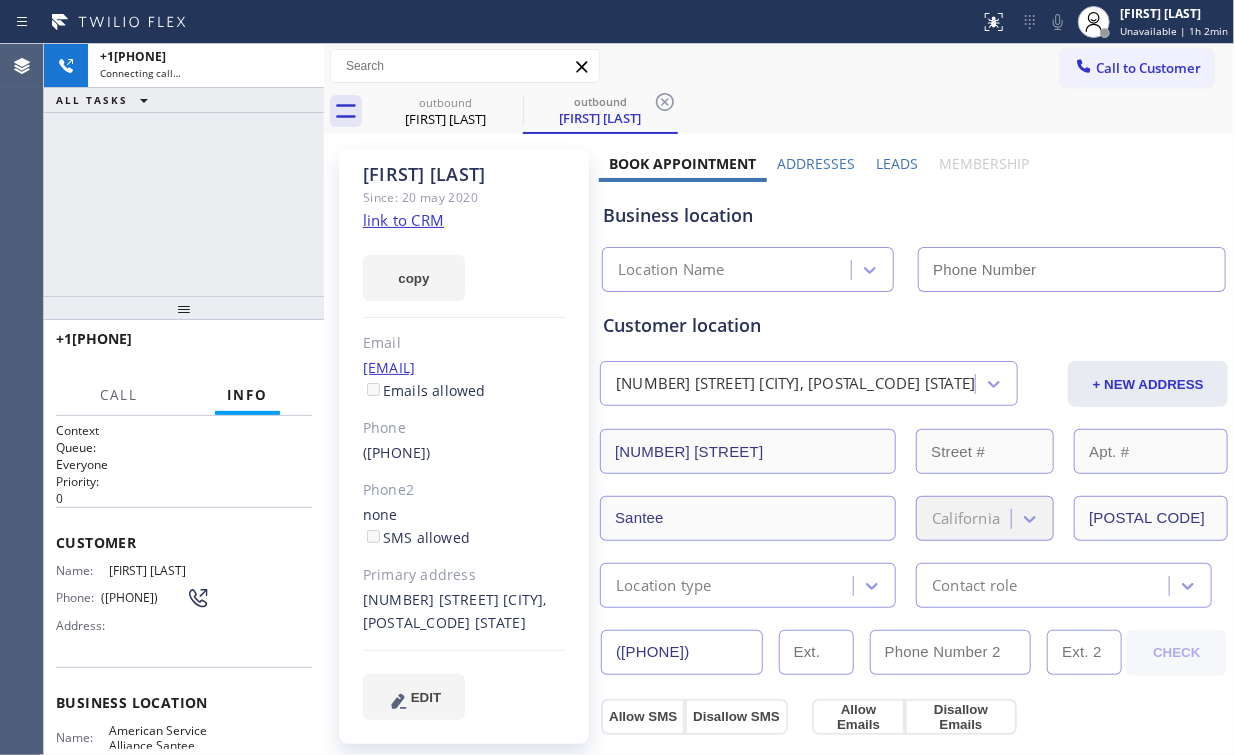 click on "+1[PHONE] Connecting call… ALL TASKS ALL TASKS ACTIVE TASKS TASKS IN WRAP UP" at bounding box center [184, 170] 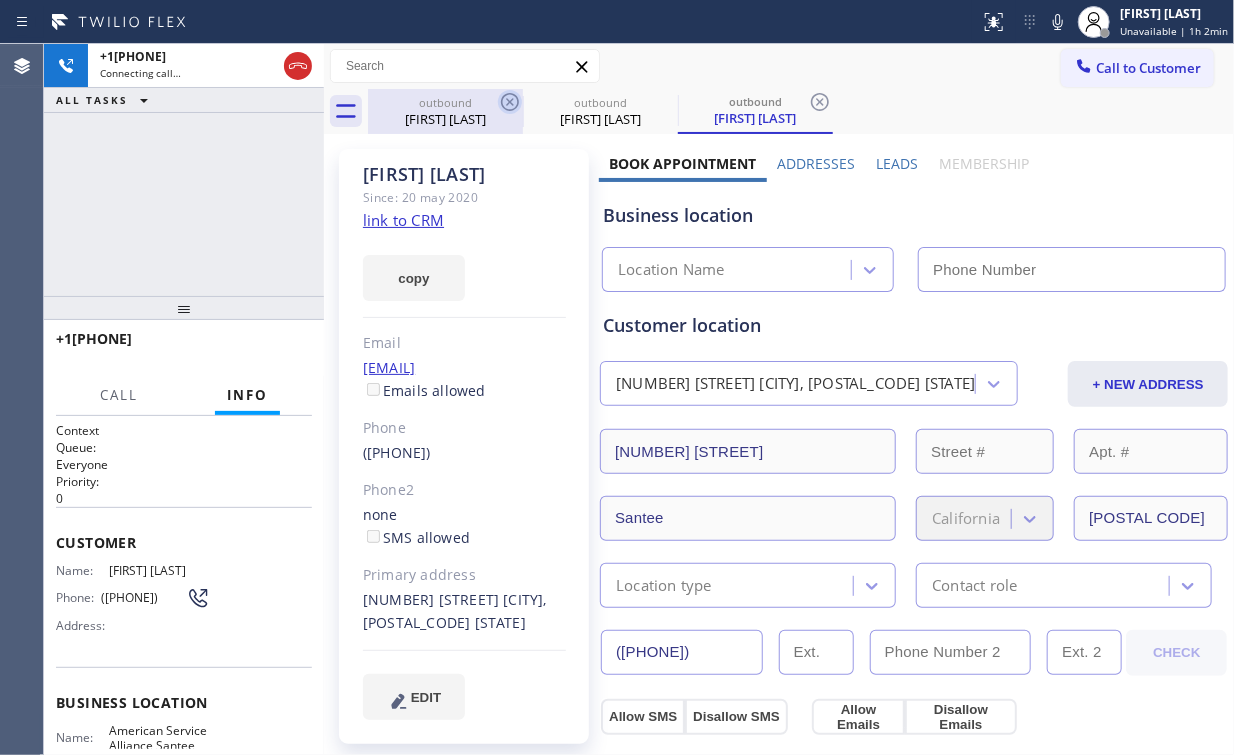 drag, startPoint x: 436, startPoint y: 110, endPoint x: 499, endPoint y: 111, distance: 63.007935 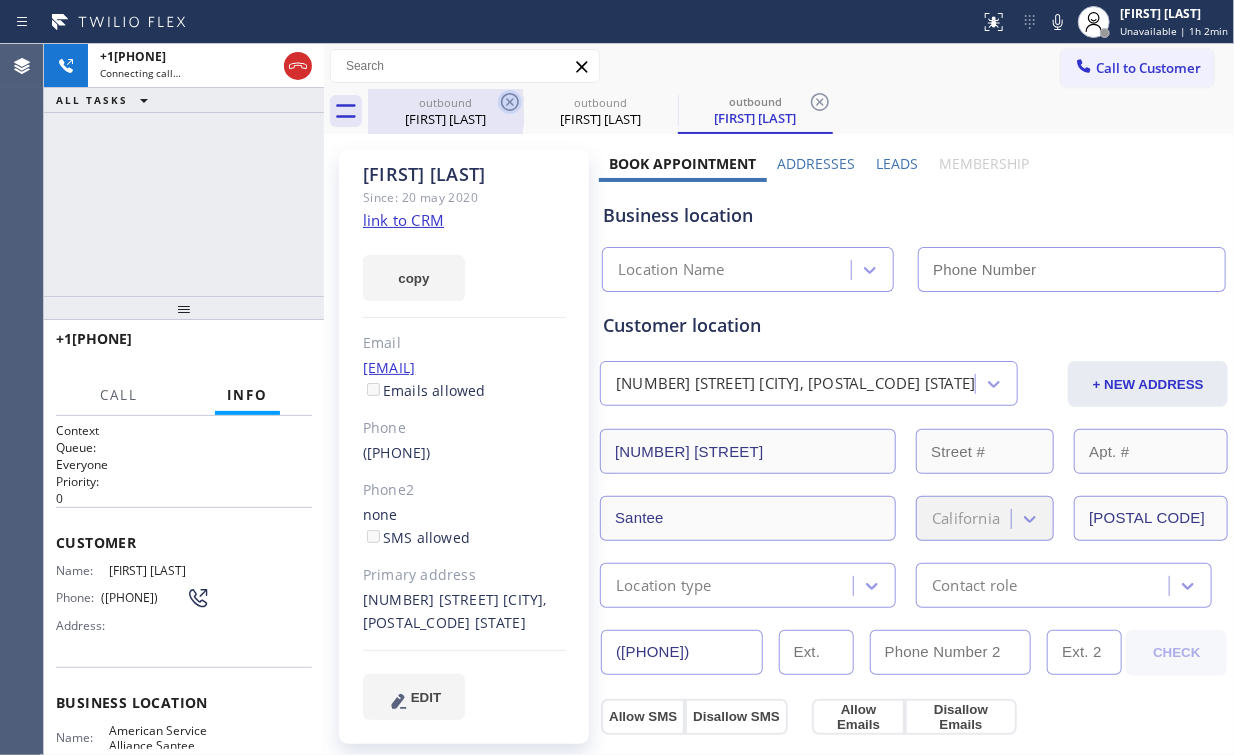 click on "[FIRST] [LAST]" at bounding box center [445, 119] 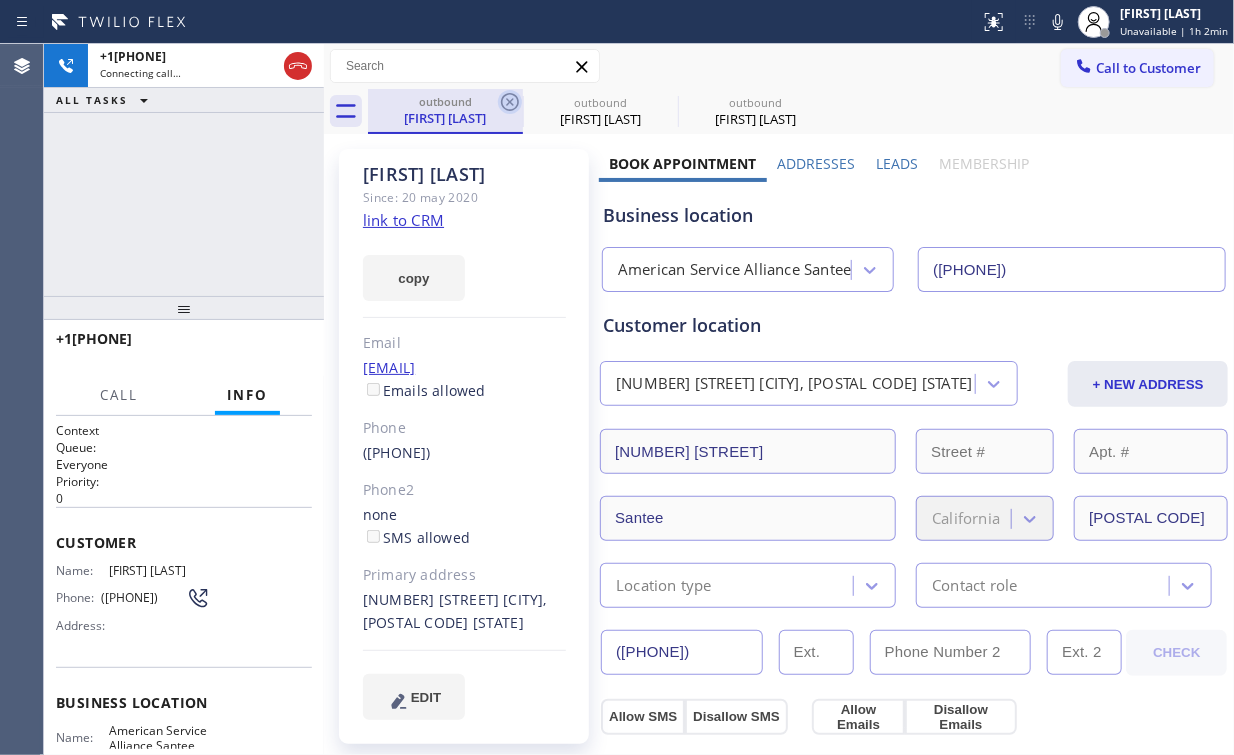 click 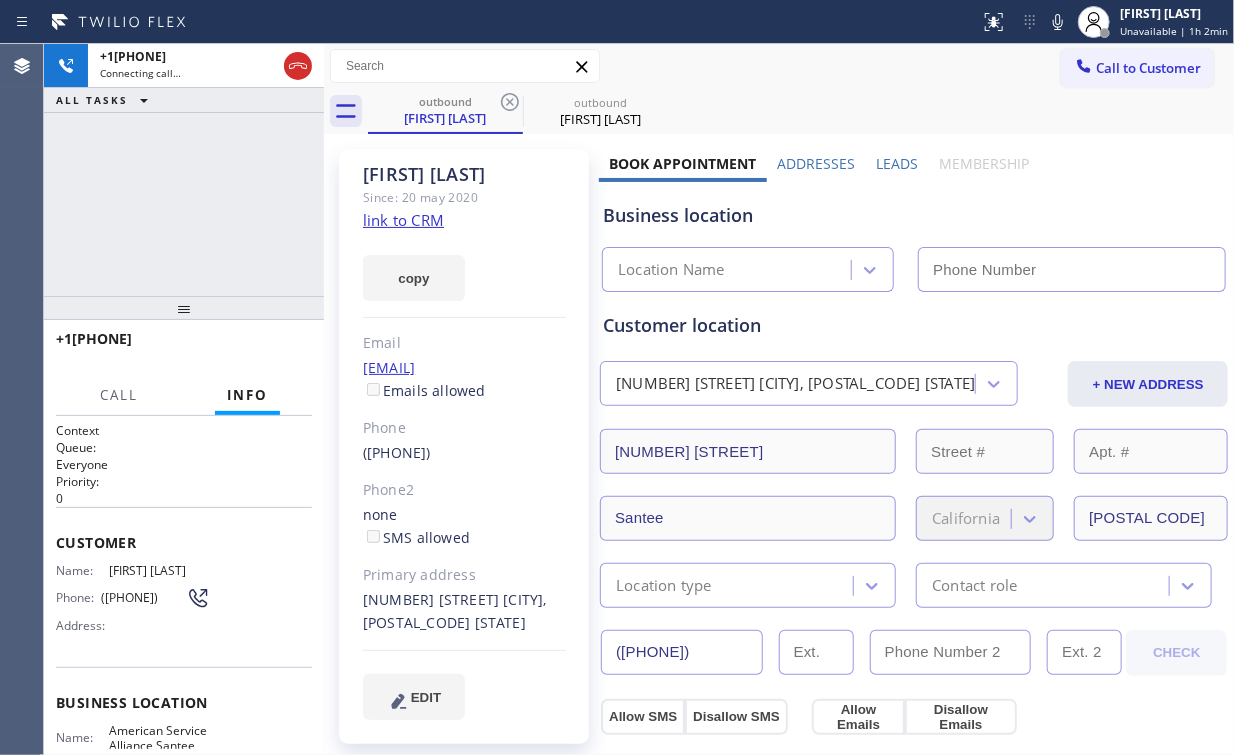 type on "([PHONE])" 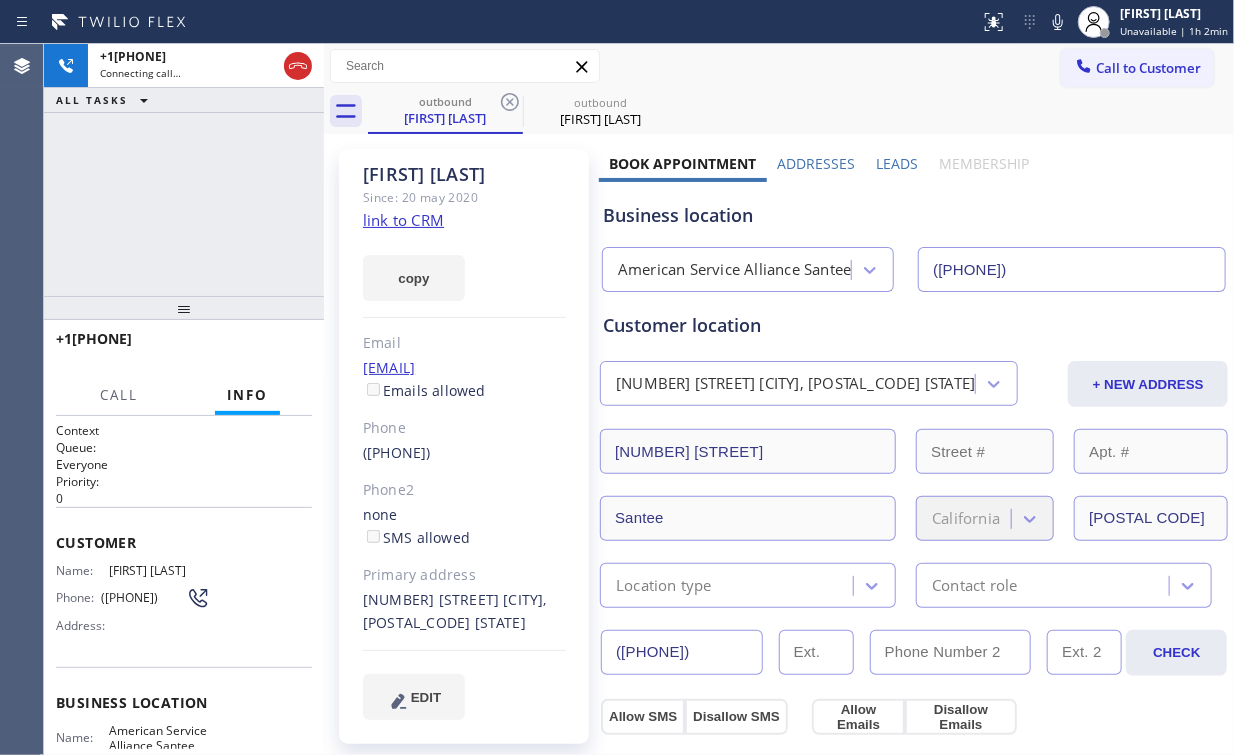 click on "+1[PHONE] Connecting call… ALL TASKS ALL TASKS ACTIVE TASKS TASKS IN WRAP UP" at bounding box center [184, 170] 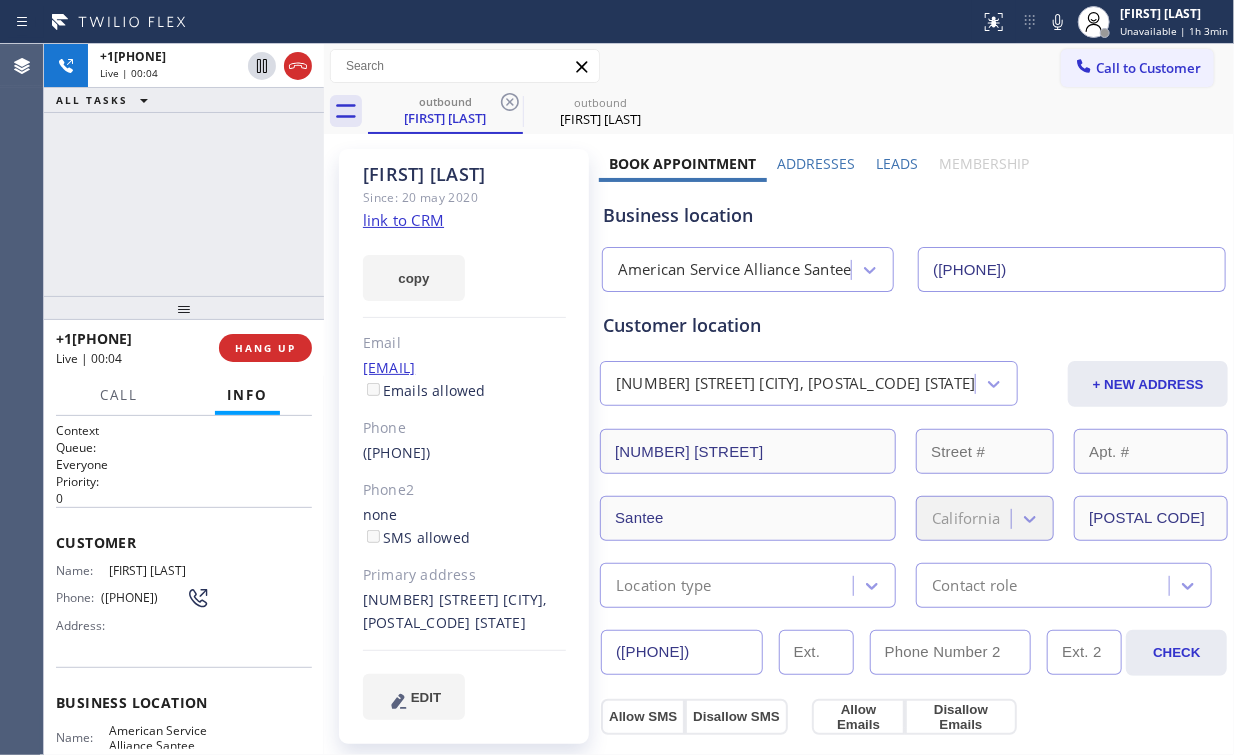 click on "+1[PHONE] Live | 00:04 ALL TASKS ALL TASKS ACTIVE TASKS TASKS IN WRAP UP" at bounding box center (184, 170) 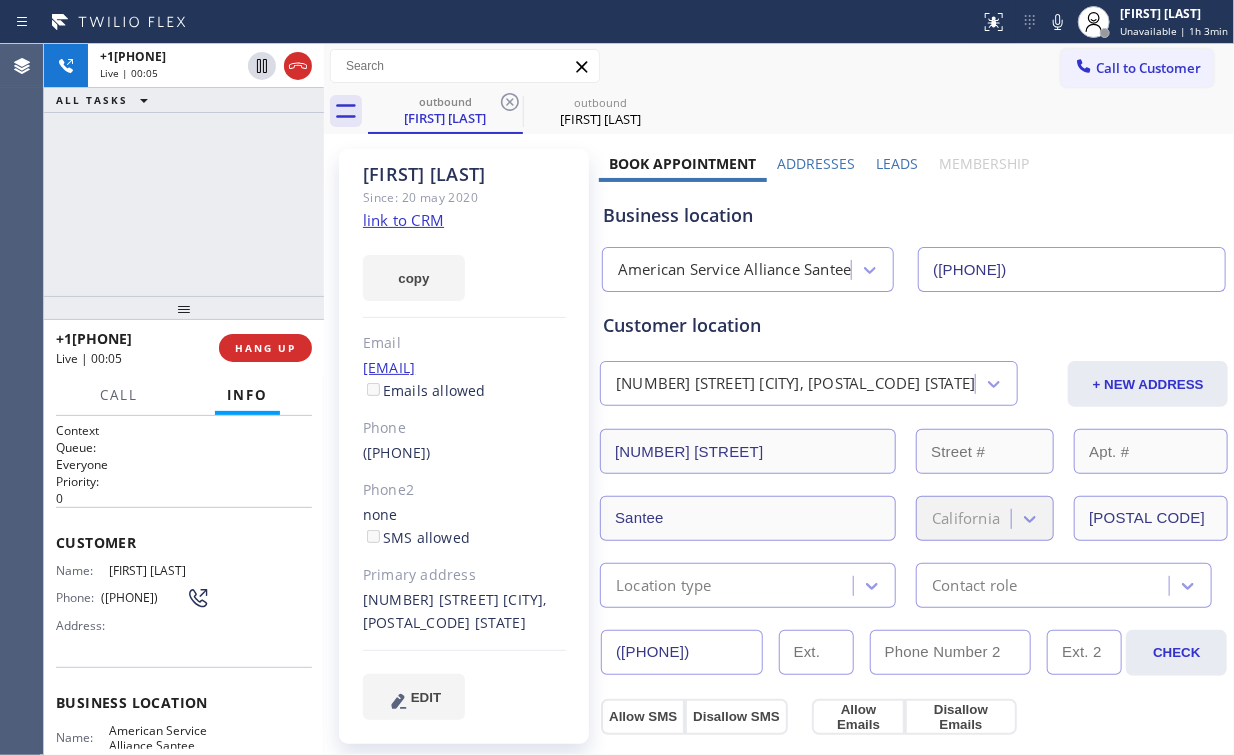 click on "+1[PHONE] Live | 00:05 ALL TASKS ALL TASKS ACTIVE TASKS TASKS IN WRAP UP" at bounding box center [184, 170] 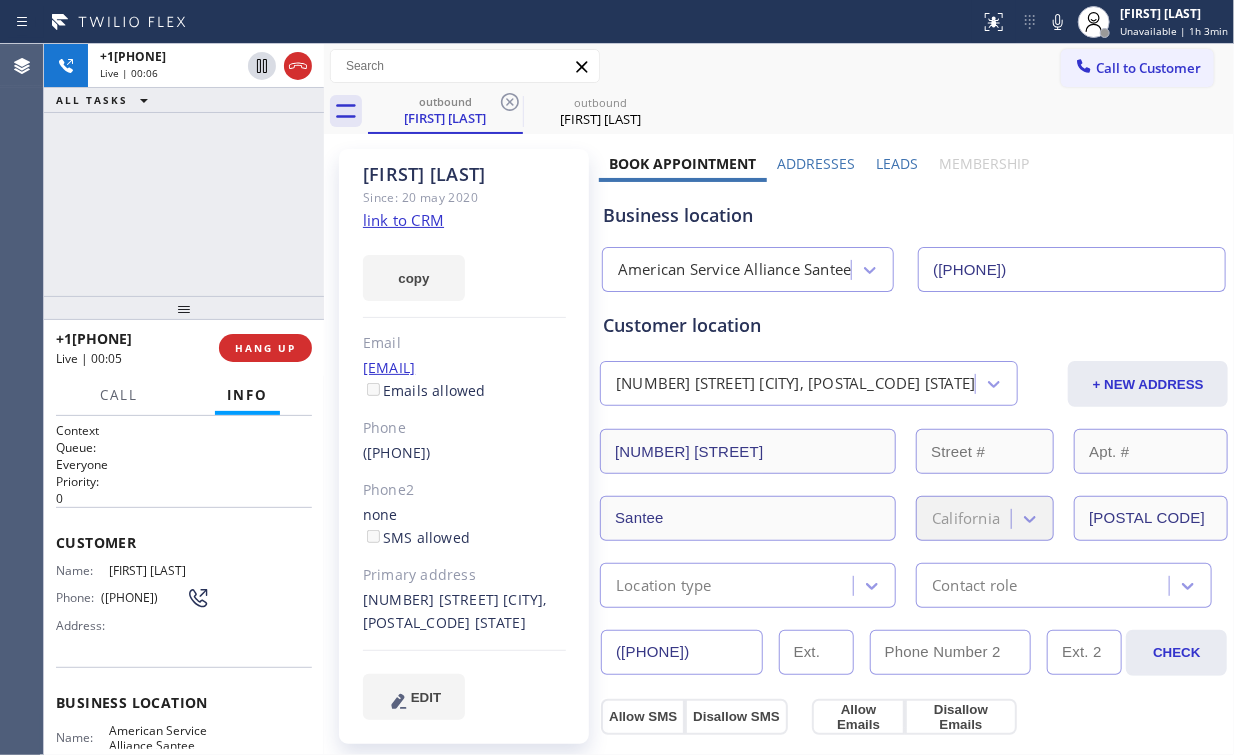 drag, startPoint x: 201, startPoint y: 209, endPoint x: 224, endPoint y: 238, distance: 37.01351 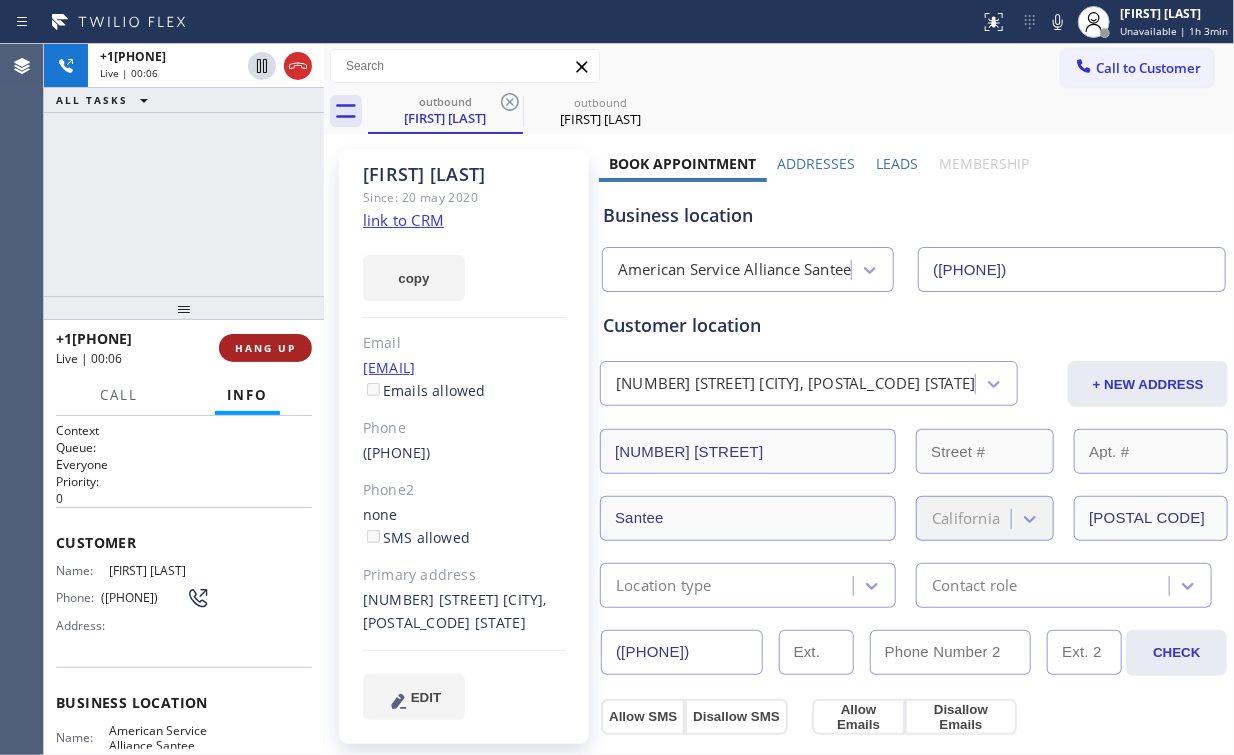 click on "HANG UP" at bounding box center [265, 348] 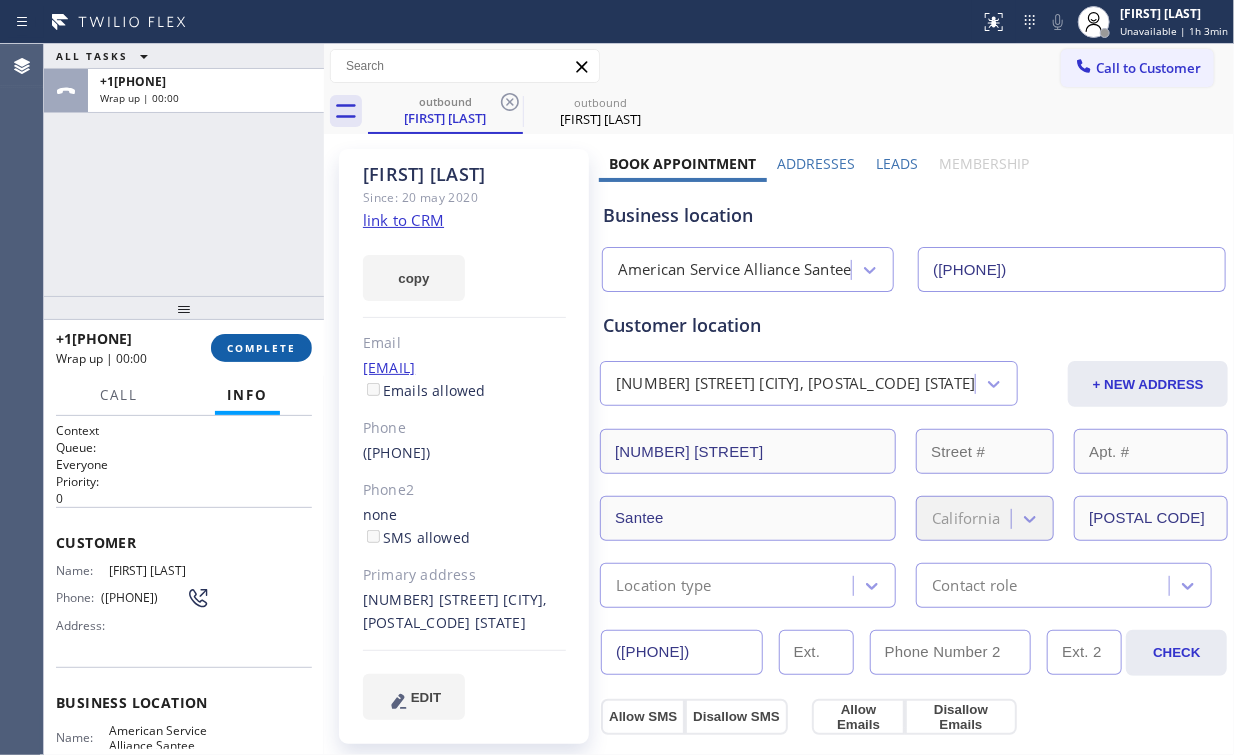 click on "COMPLETE" at bounding box center [261, 348] 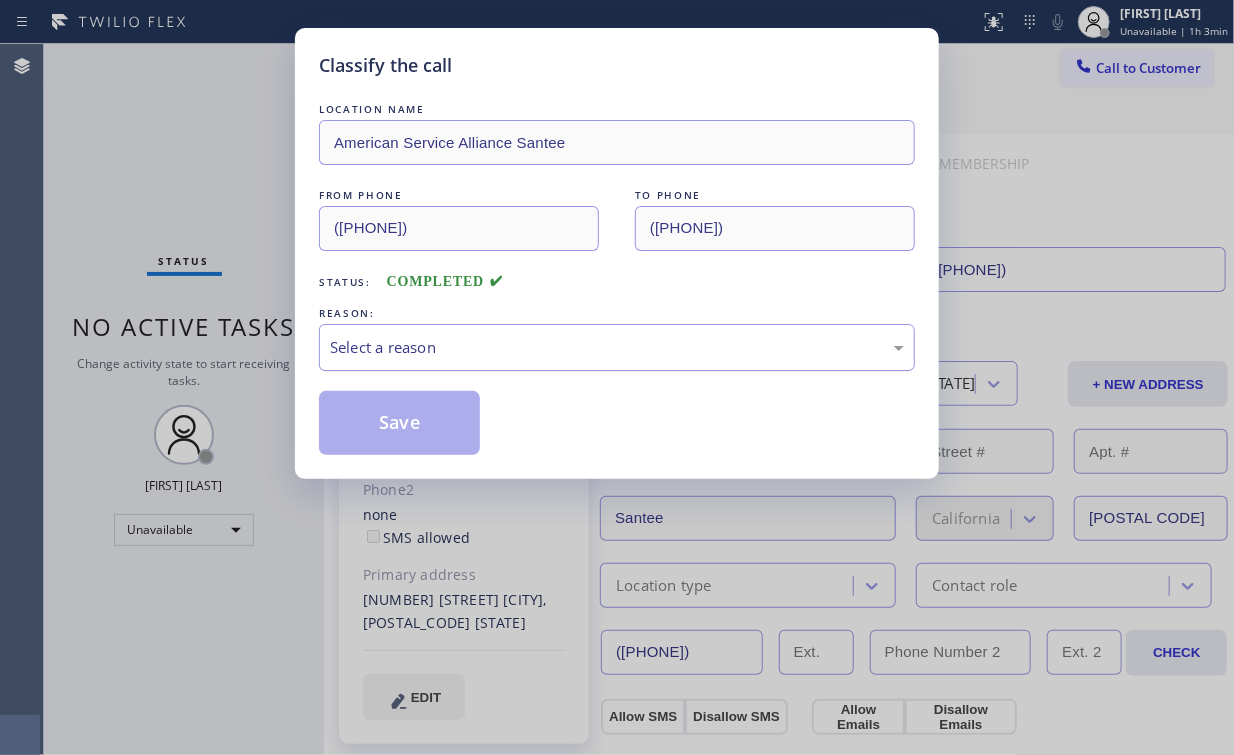 drag, startPoint x: 360, startPoint y: 354, endPoint x: 375, endPoint y: 367, distance: 19.849434 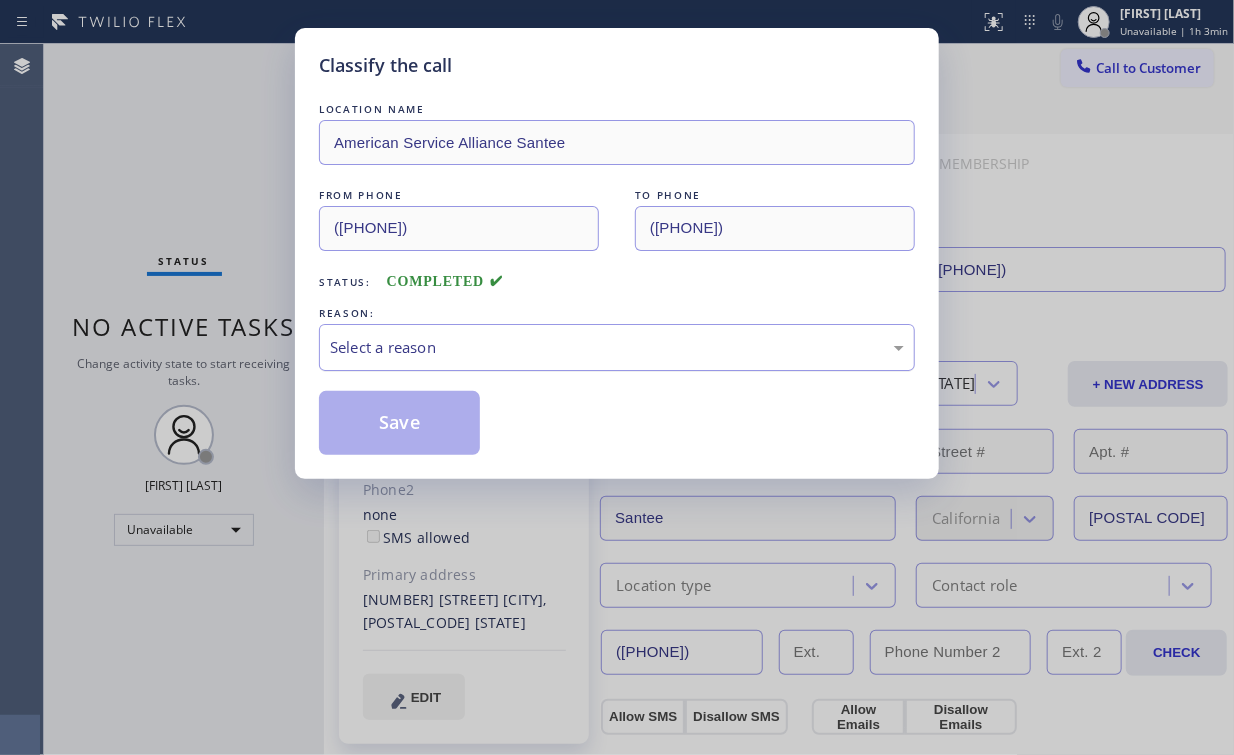 click on "Select a reason" at bounding box center [617, 347] 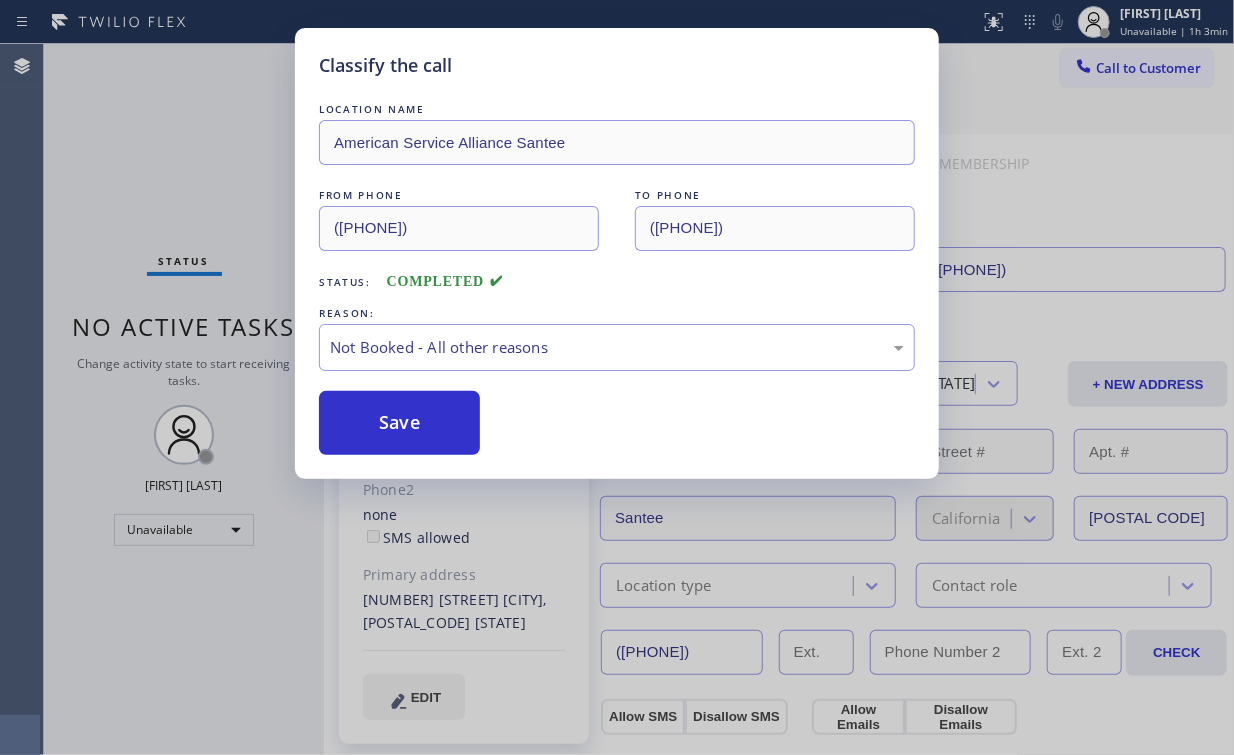 drag, startPoint x: 389, startPoint y: 425, endPoint x: 200, endPoint y: 219, distance: 279.56573 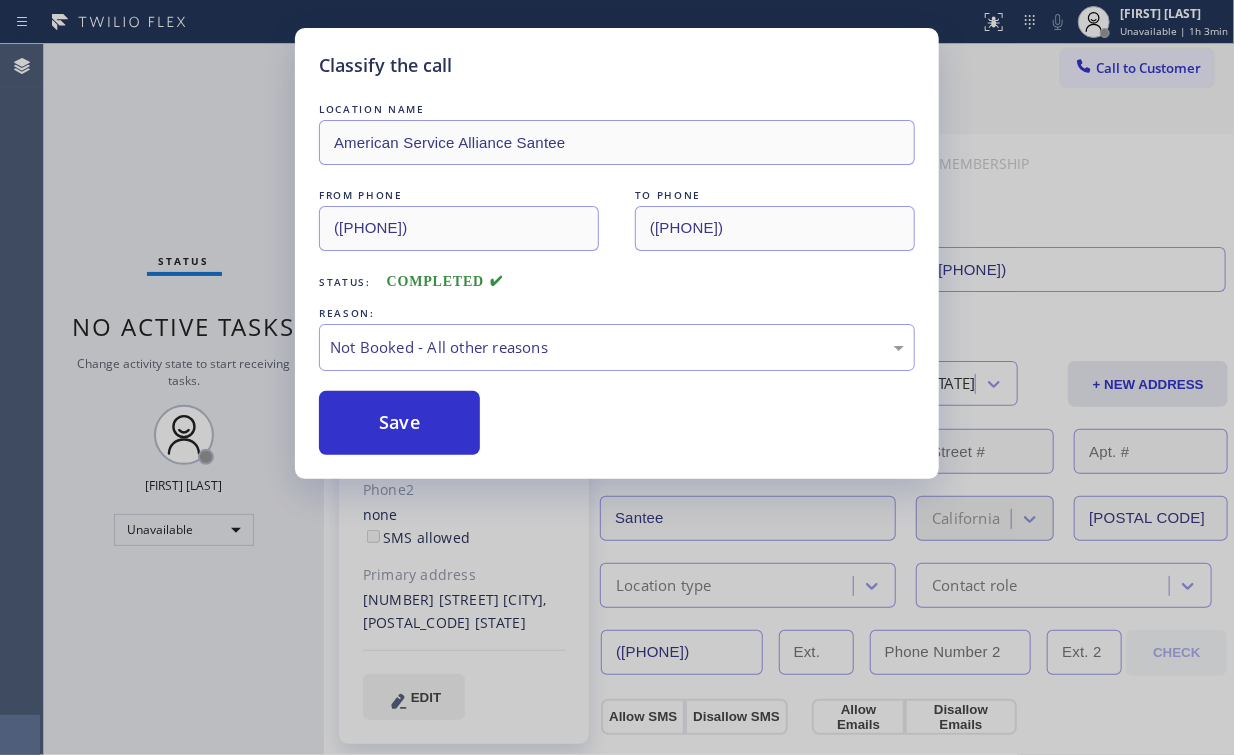 click on "Classify the call LOCATION NAME American Service Alliance Santee FROM PHONE ([PHONE]) TO PHONE ([PHONE]) Status: COMPLETED REASON: Not Booked - All other reasons Save" at bounding box center (617, 377) 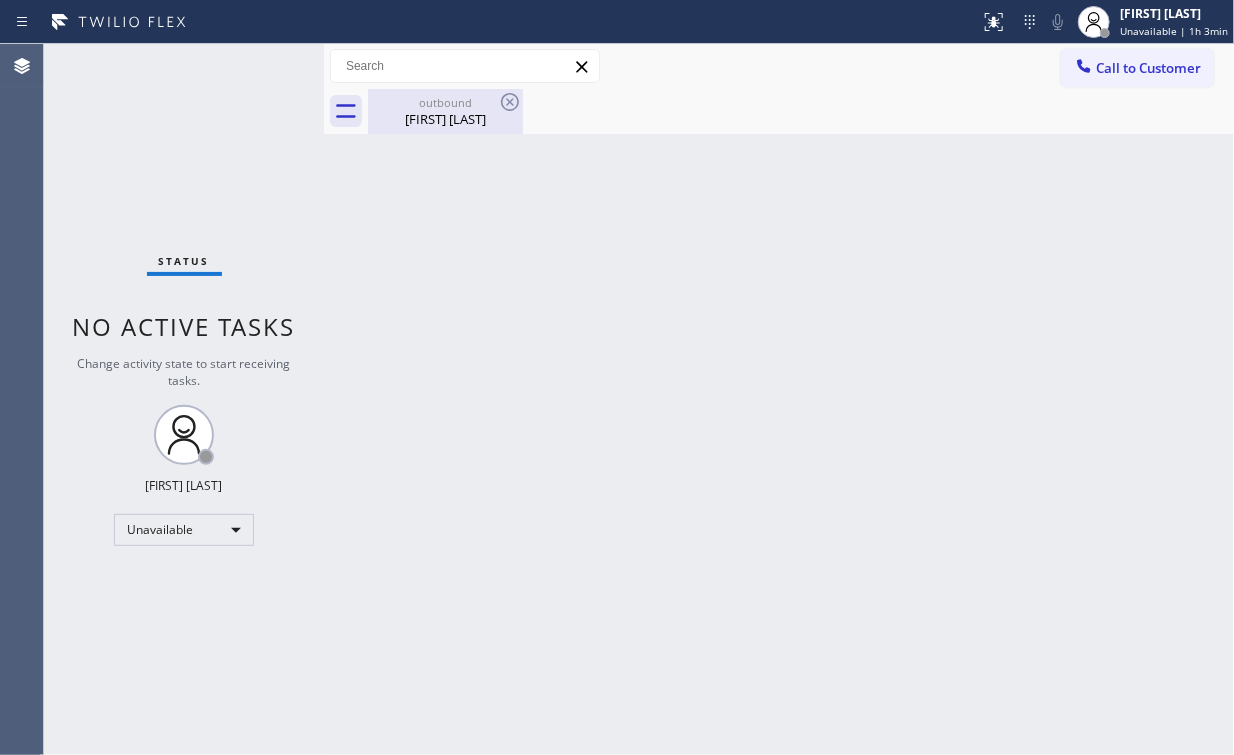 click on "[FIRST] [LAST]" at bounding box center (445, 119) 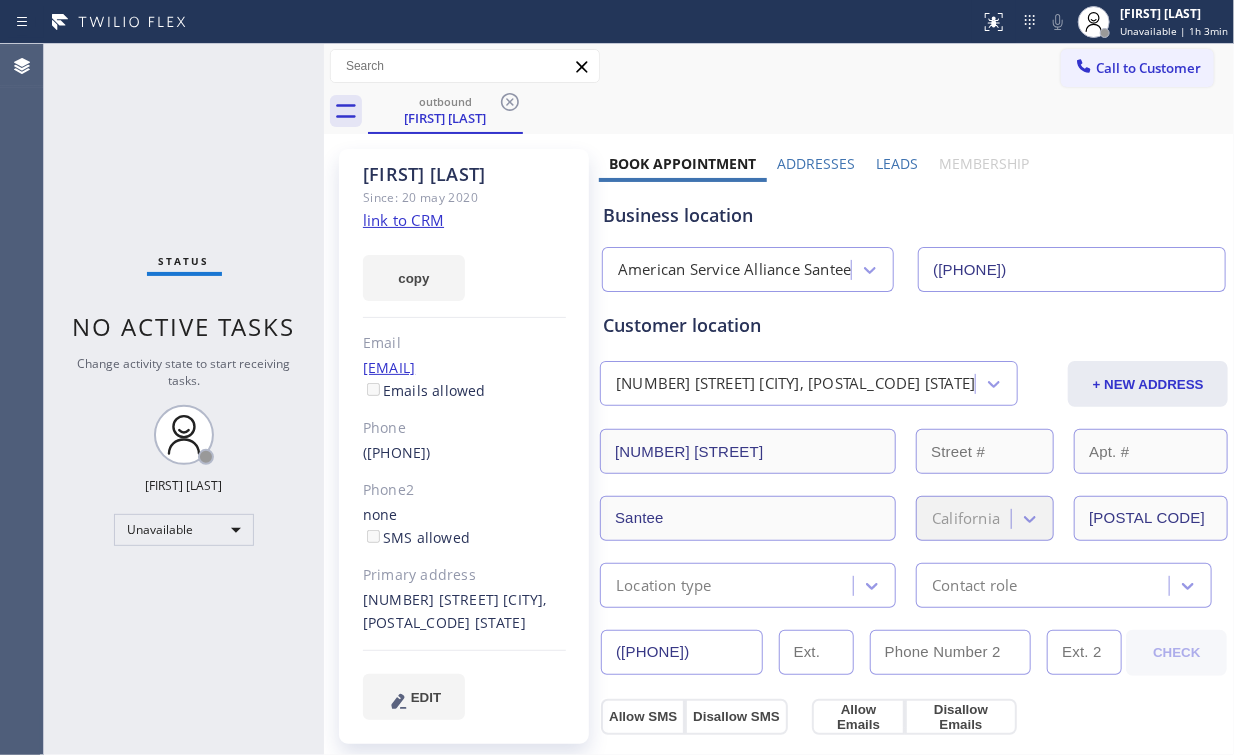 drag, startPoint x: 511, startPoint y: 102, endPoint x: 415, endPoint y: 111, distance: 96.42095 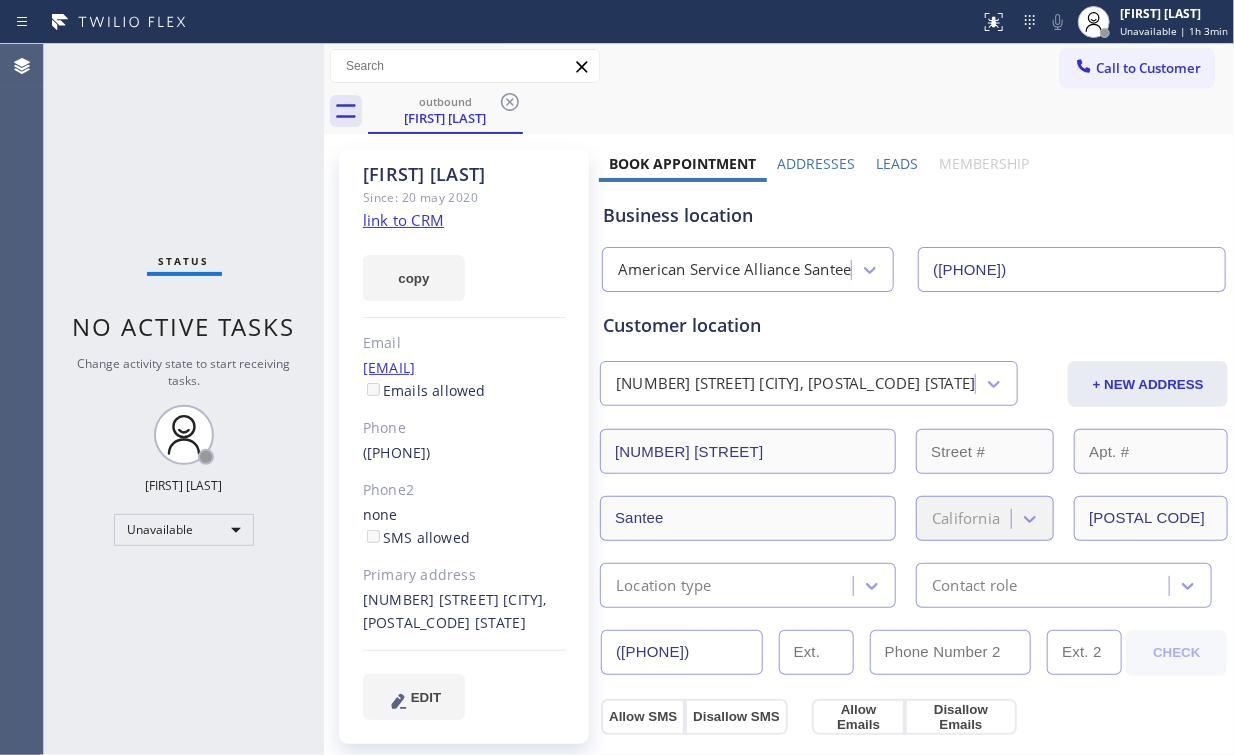click 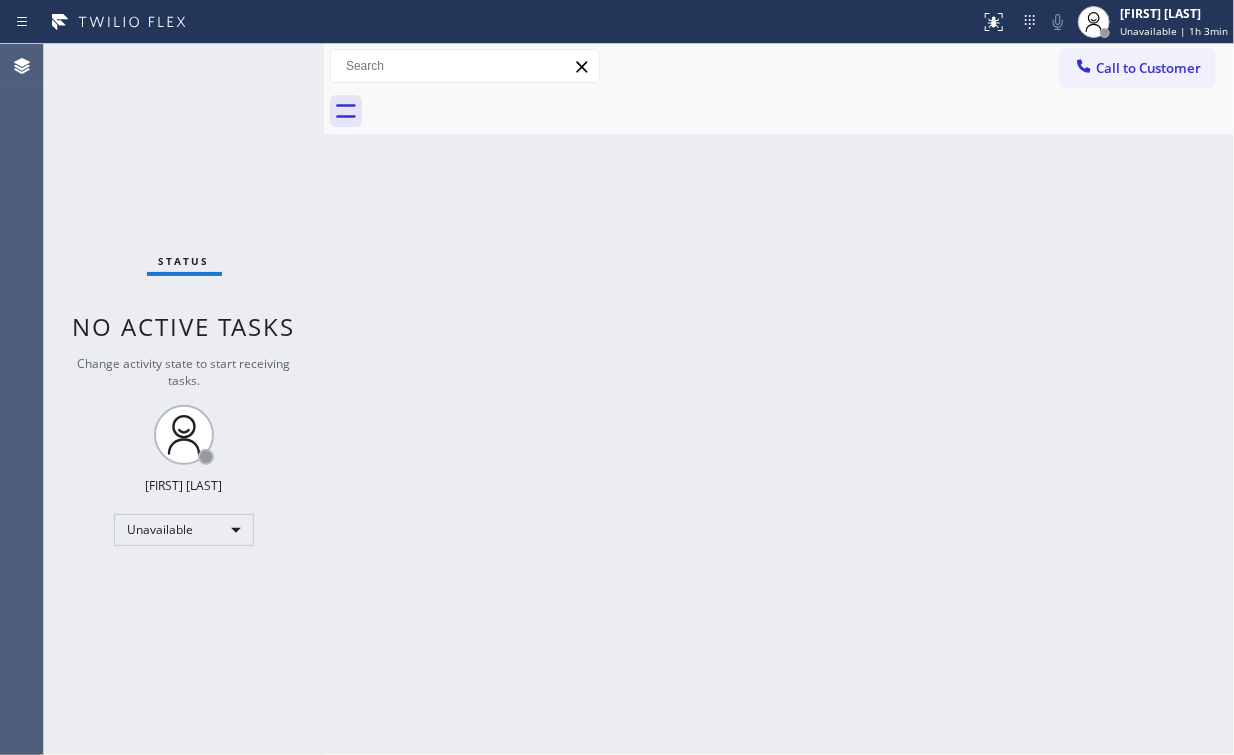 click on "Status   No active tasks     Change activity state to start receiving tasks.   Arnold Verallo Unavailable" at bounding box center (184, 399) 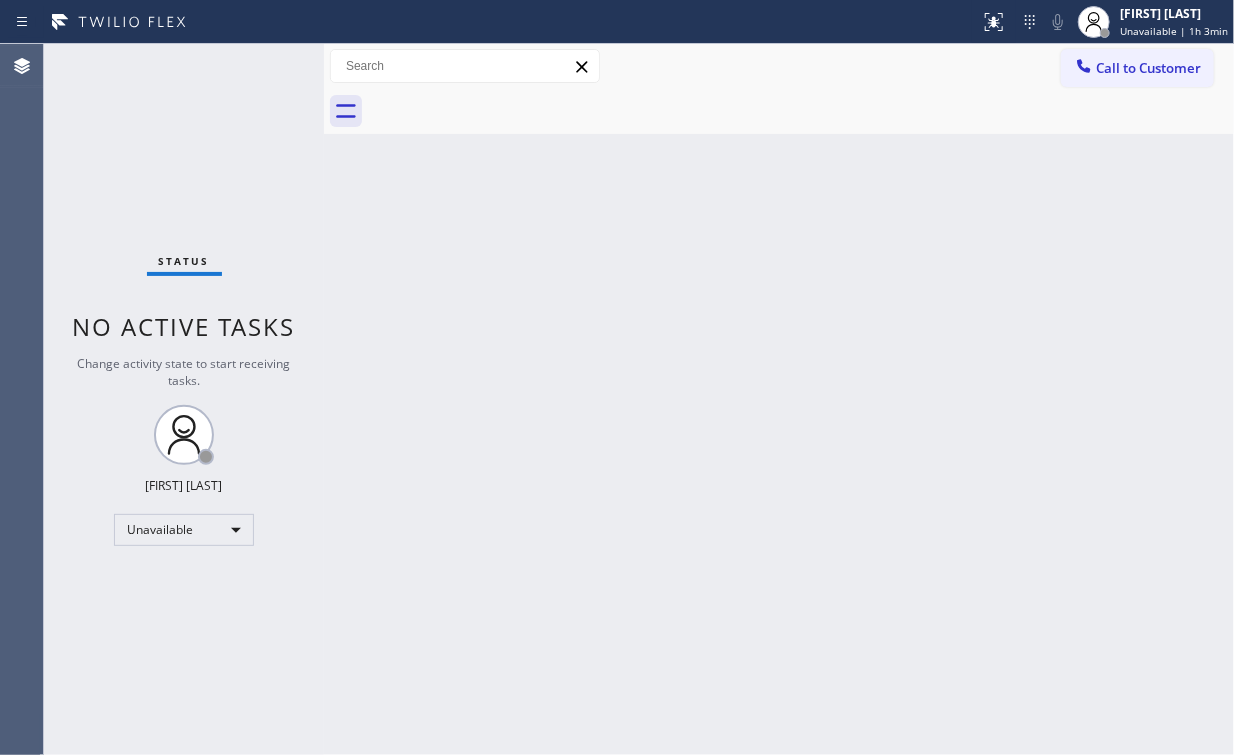 drag, startPoint x: 203, startPoint y: 152, endPoint x: 177, endPoint y: 124, distance: 38.209946 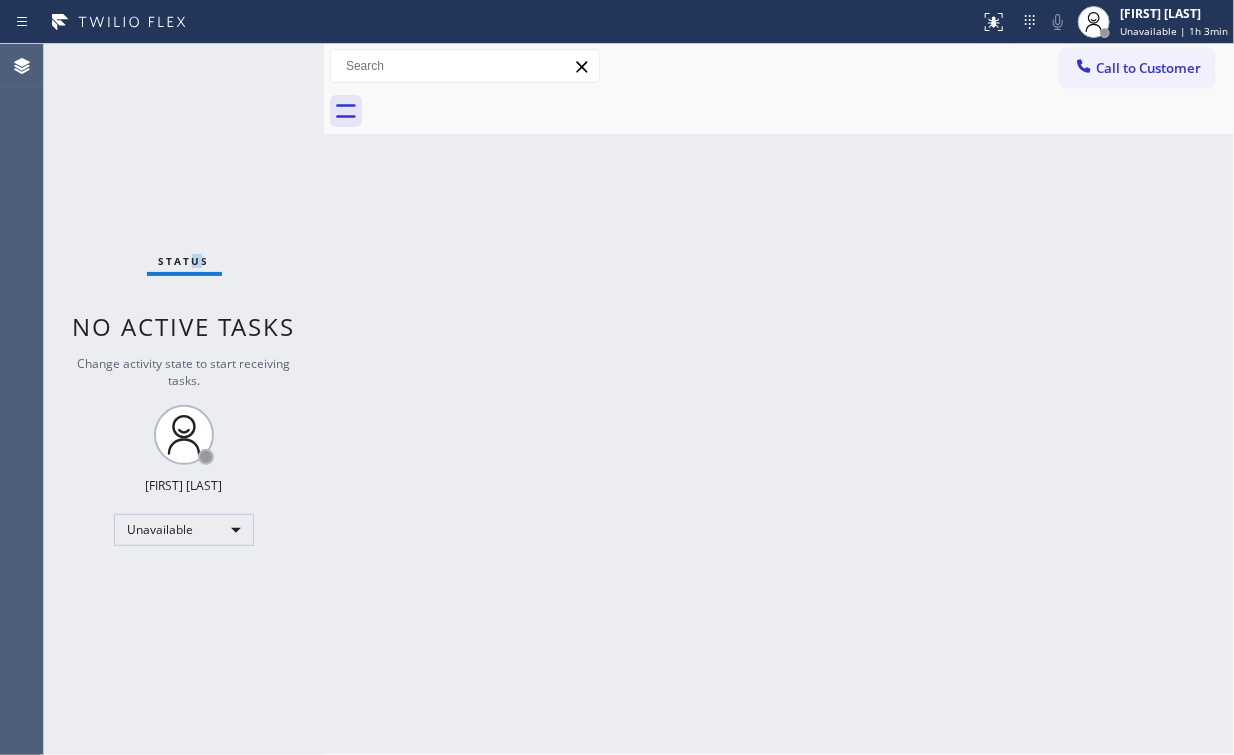 click on "Status   No active tasks     Change activity state to start receiving tasks.   Arnold Verallo Unavailable" at bounding box center (184, 399) 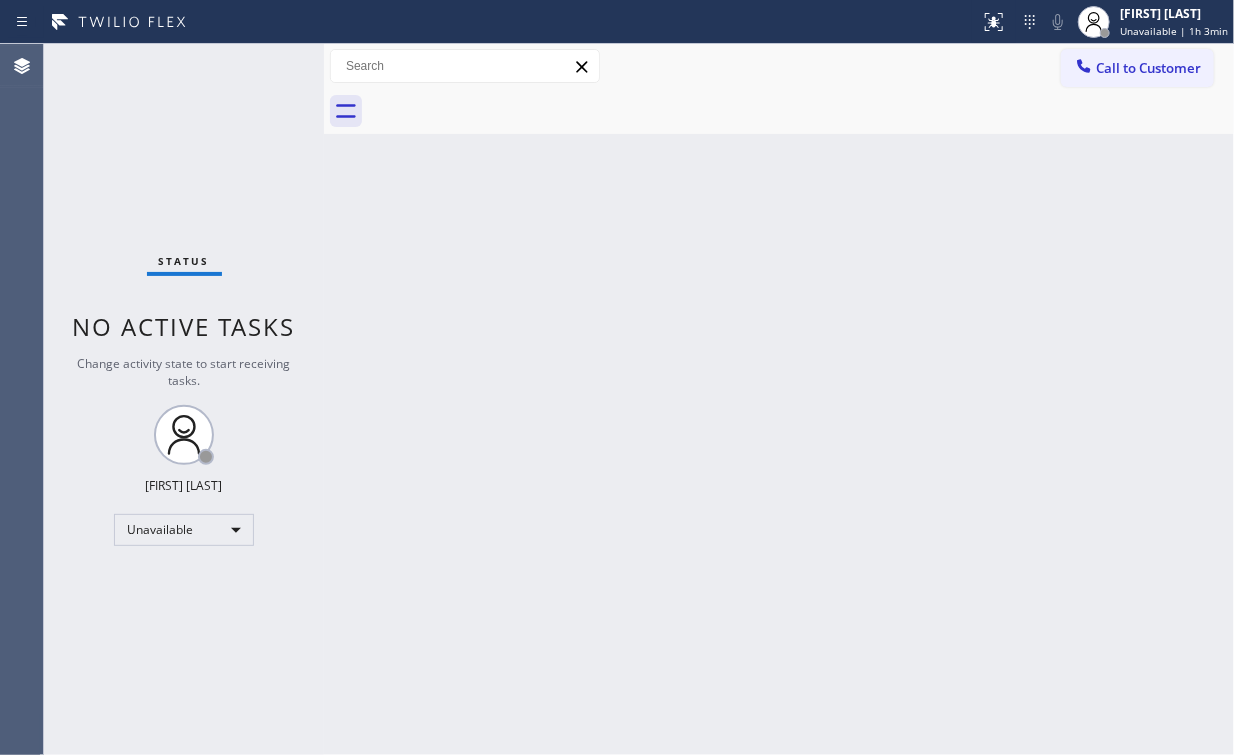 click on "Status   No active tasks     Change activity state to start receiving tasks.   Arnold Verallo Unavailable" at bounding box center (184, 399) 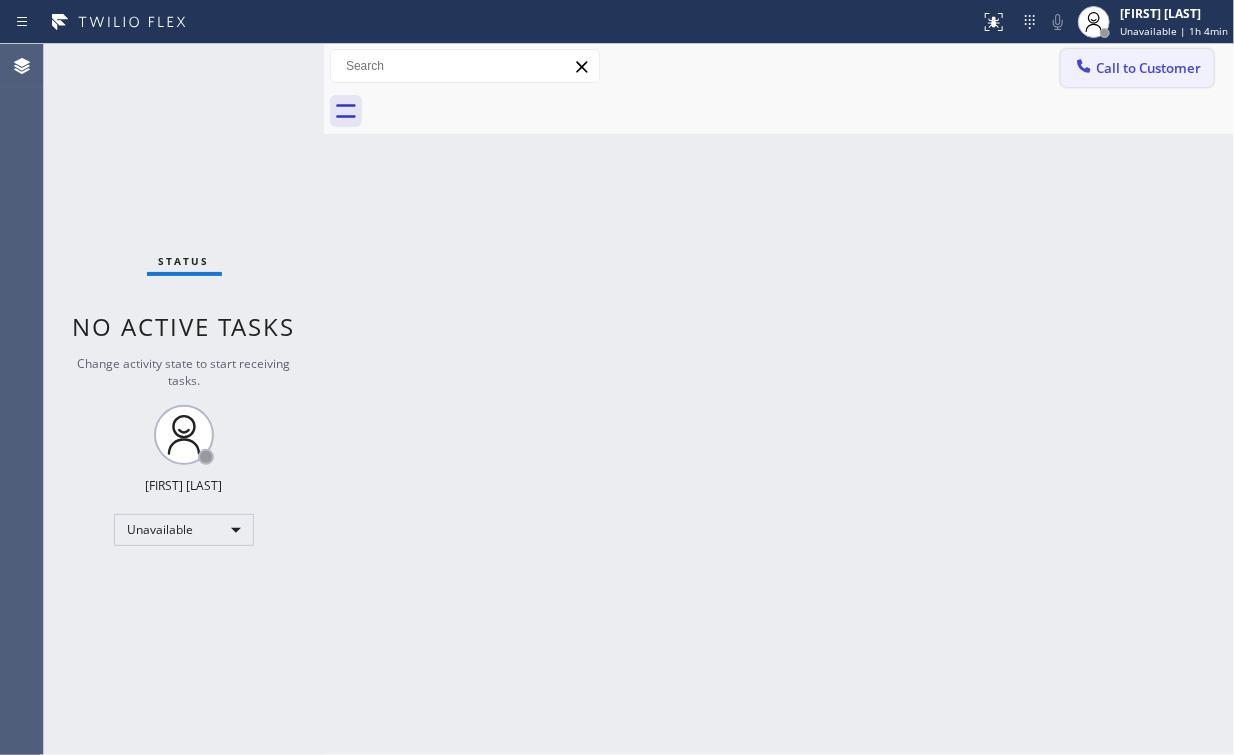 click on "Call to Customer Outbound call Location American Service Alliance Santee Your caller id phone number ([PHONE]) Customer number Call Outbound call Technician Search Technician Your caller id phone number Your caller id phone number Call" at bounding box center (779, 66) 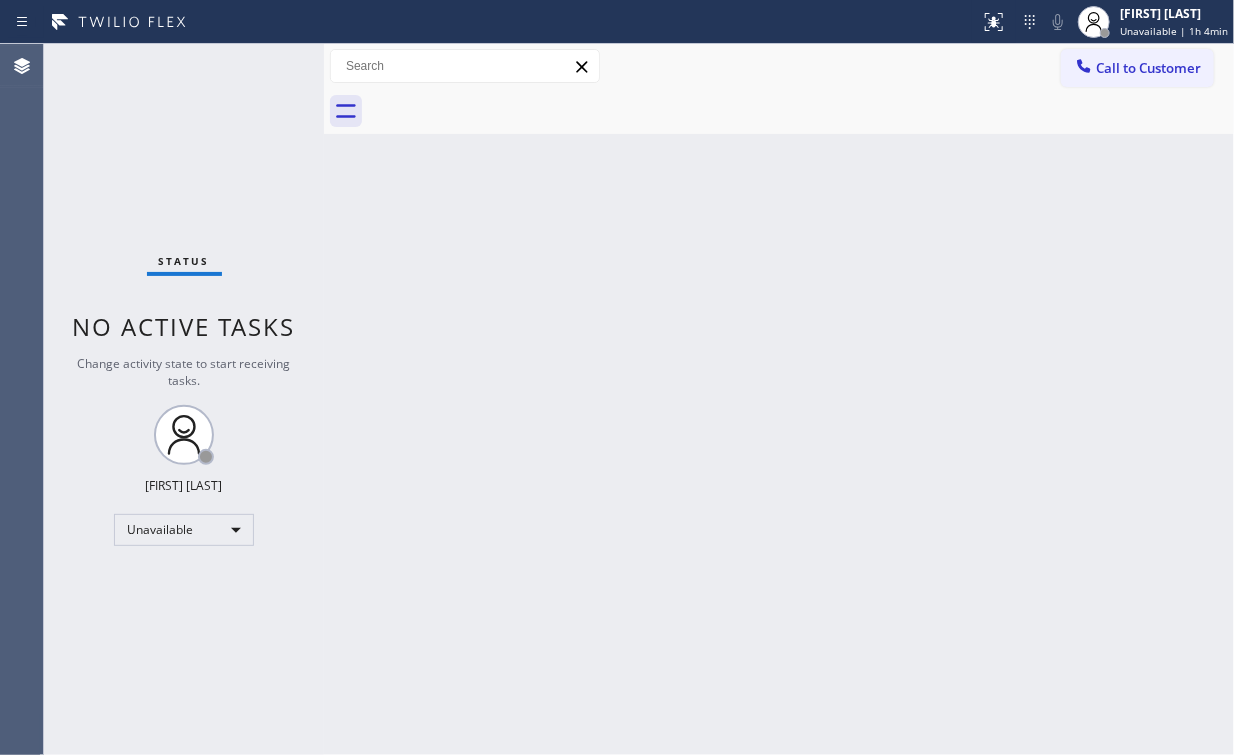 drag, startPoint x: 1151, startPoint y: 65, endPoint x: 746, endPoint y: 315, distance: 475.9464 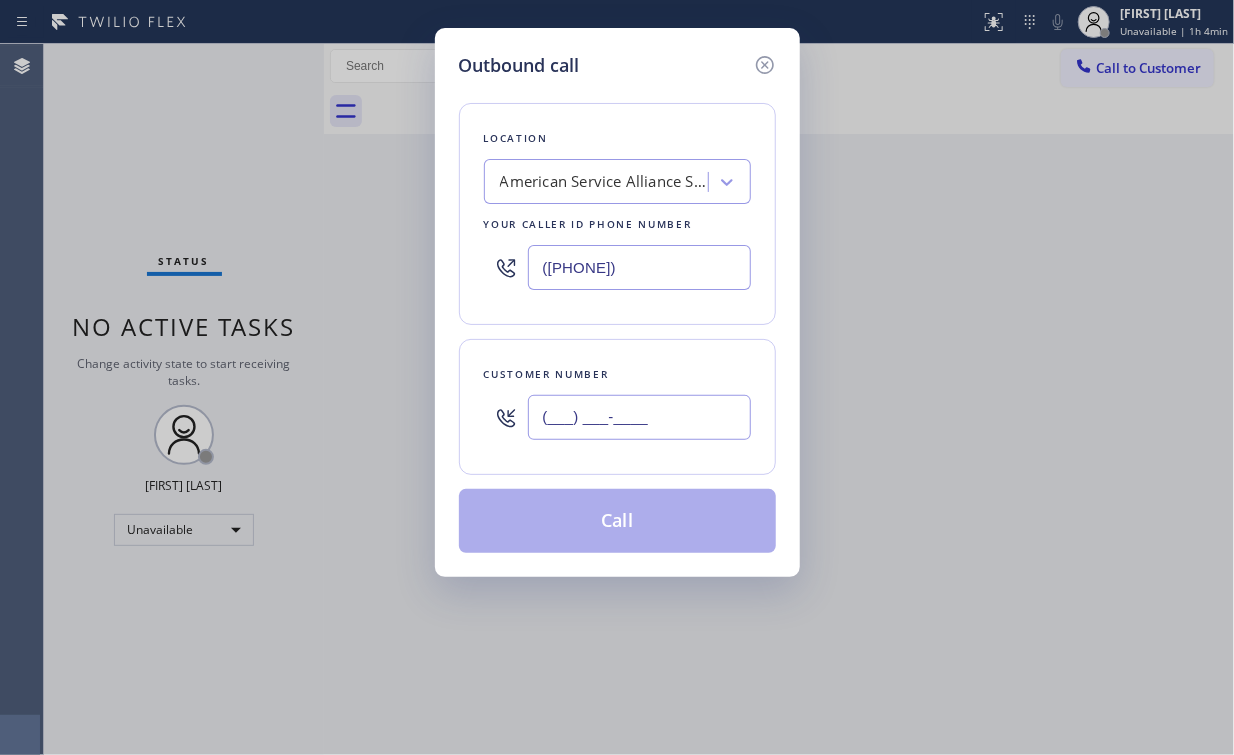 click on "(___) ___-____" at bounding box center (639, 417) 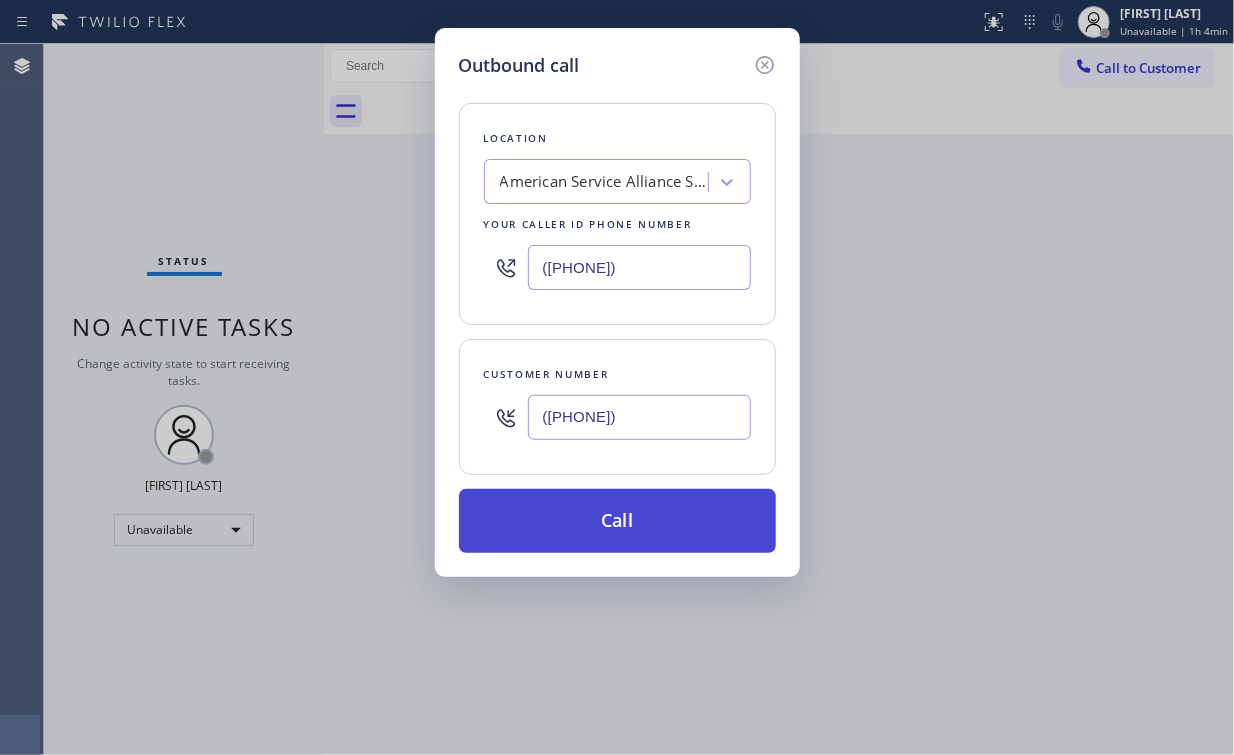 type on "([PHONE])" 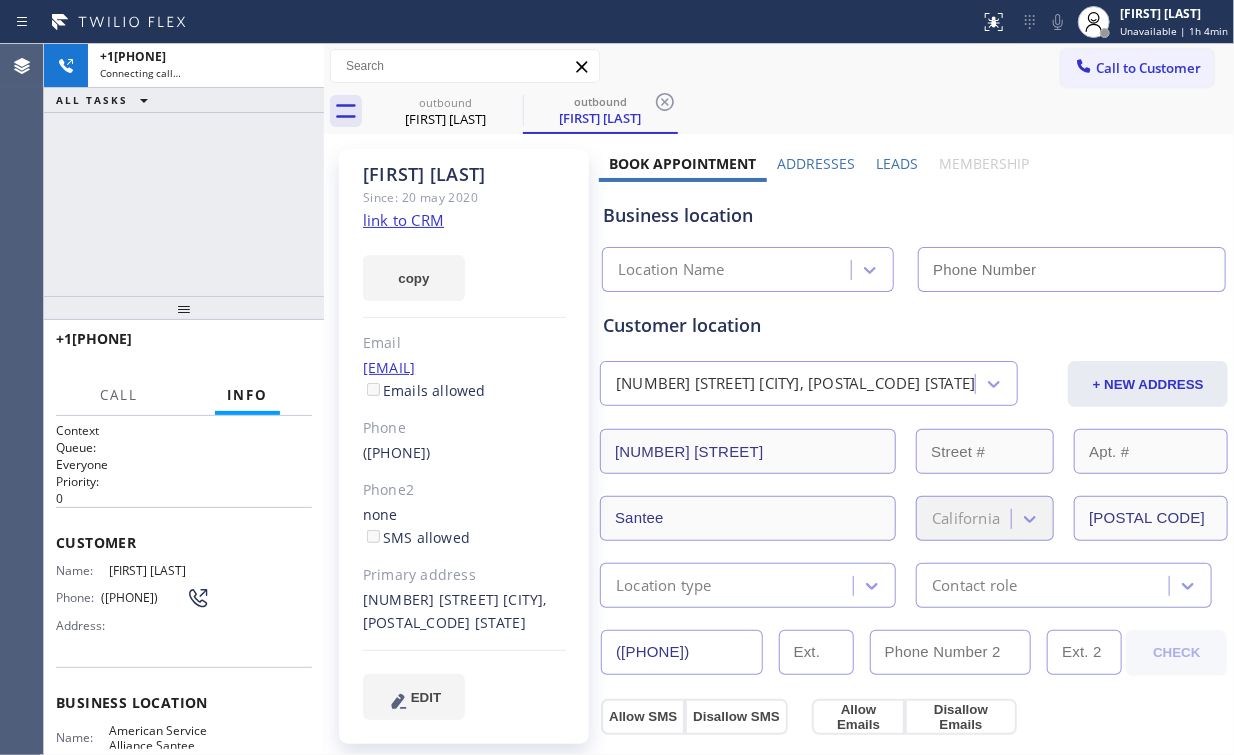 type on "([PHONE])" 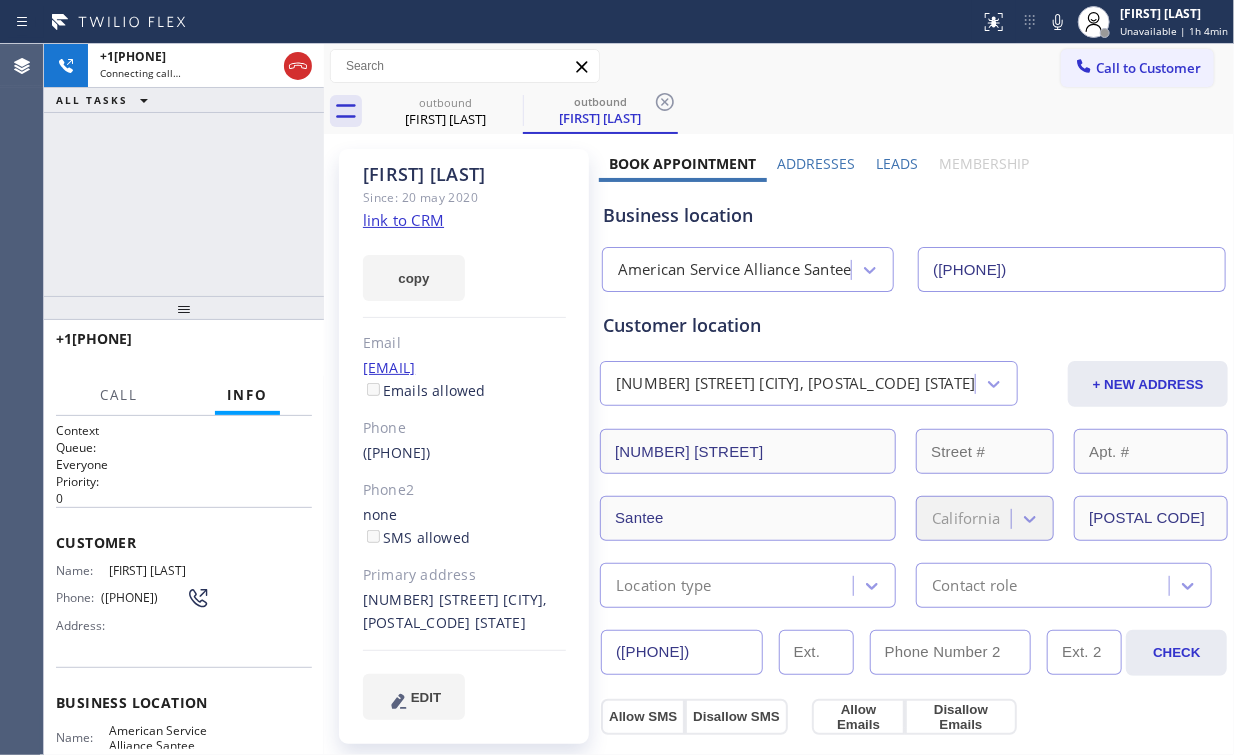 click on "+1[PHONE] Connecting call… ALL TASKS ALL TASKS ACTIVE TASKS TASKS IN WRAP UP" at bounding box center (184, 170) 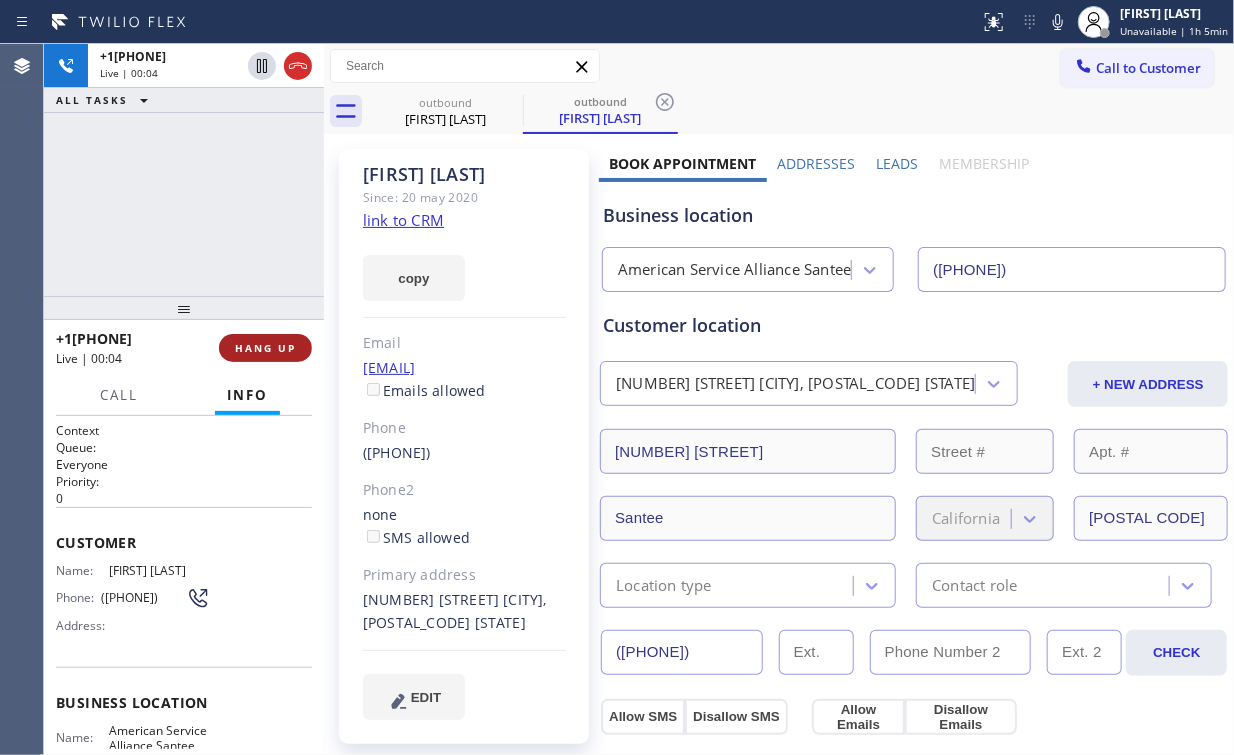click on "+1[PHONE] Live | 00:04 HANG UP" at bounding box center [184, 348] 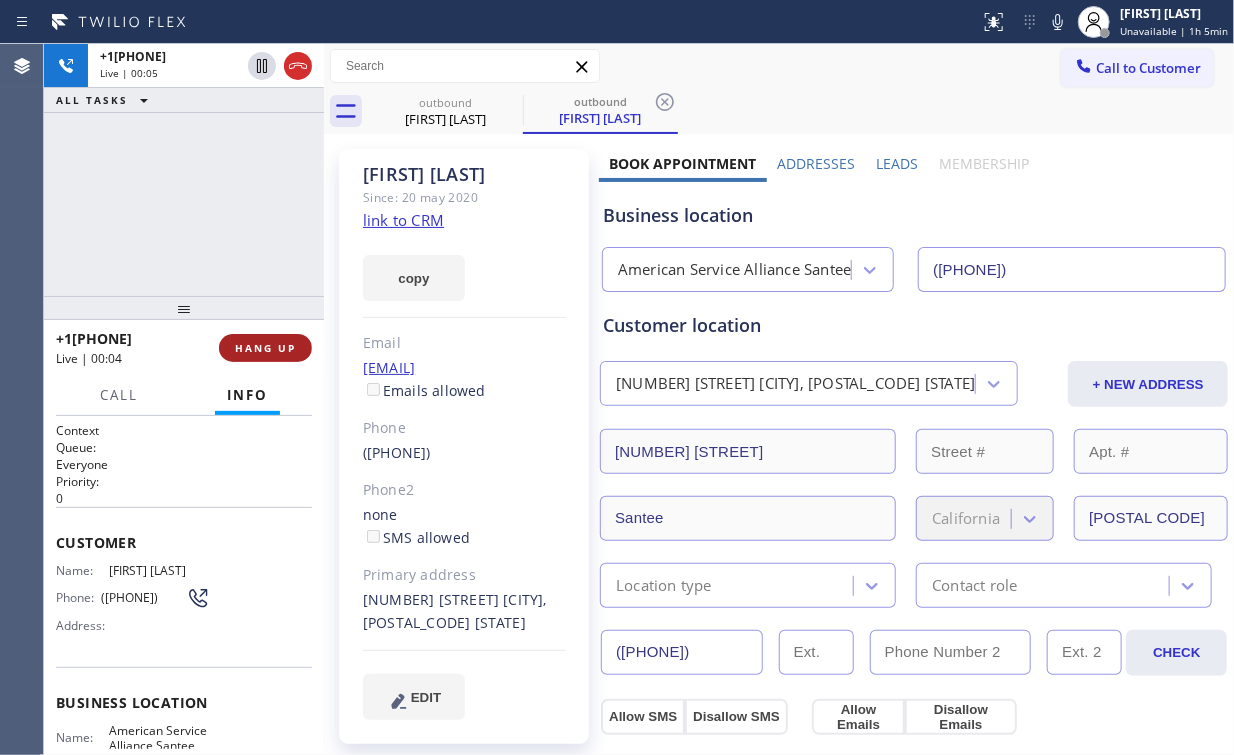 click on "HANG UP" at bounding box center [265, 348] 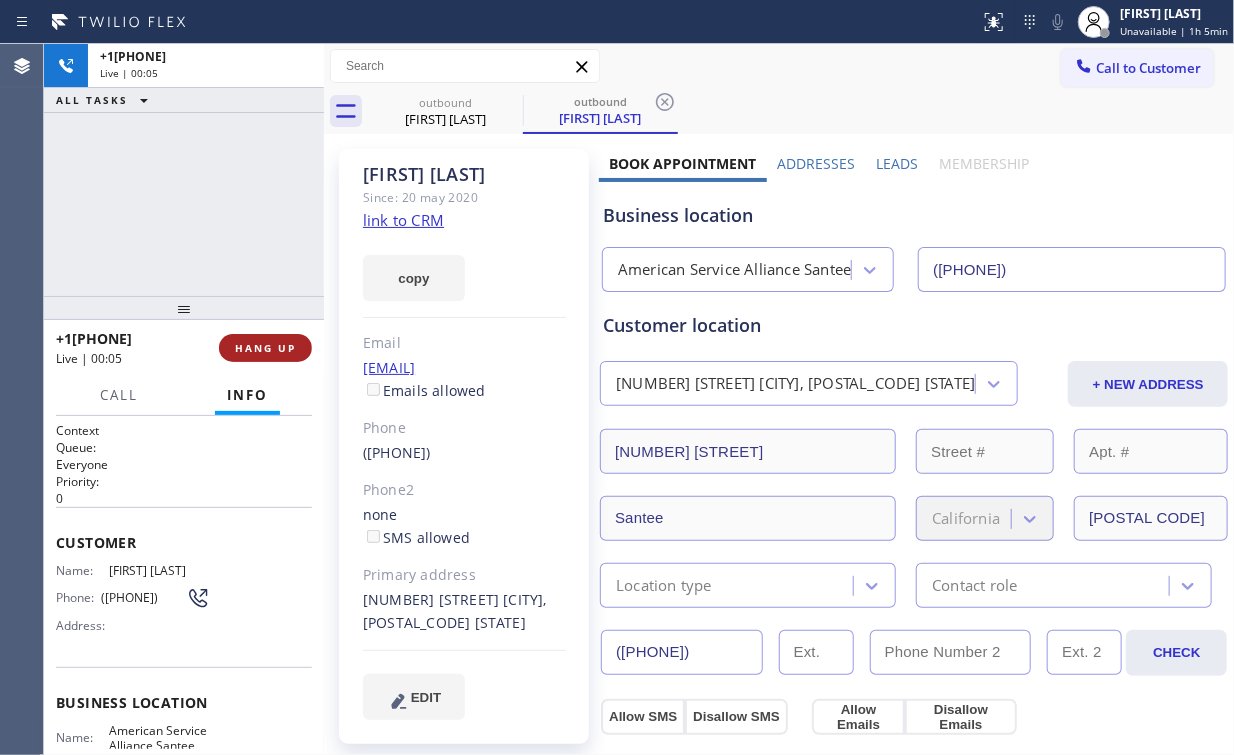 click on "HANG UP" at bounding box center (265, 348) 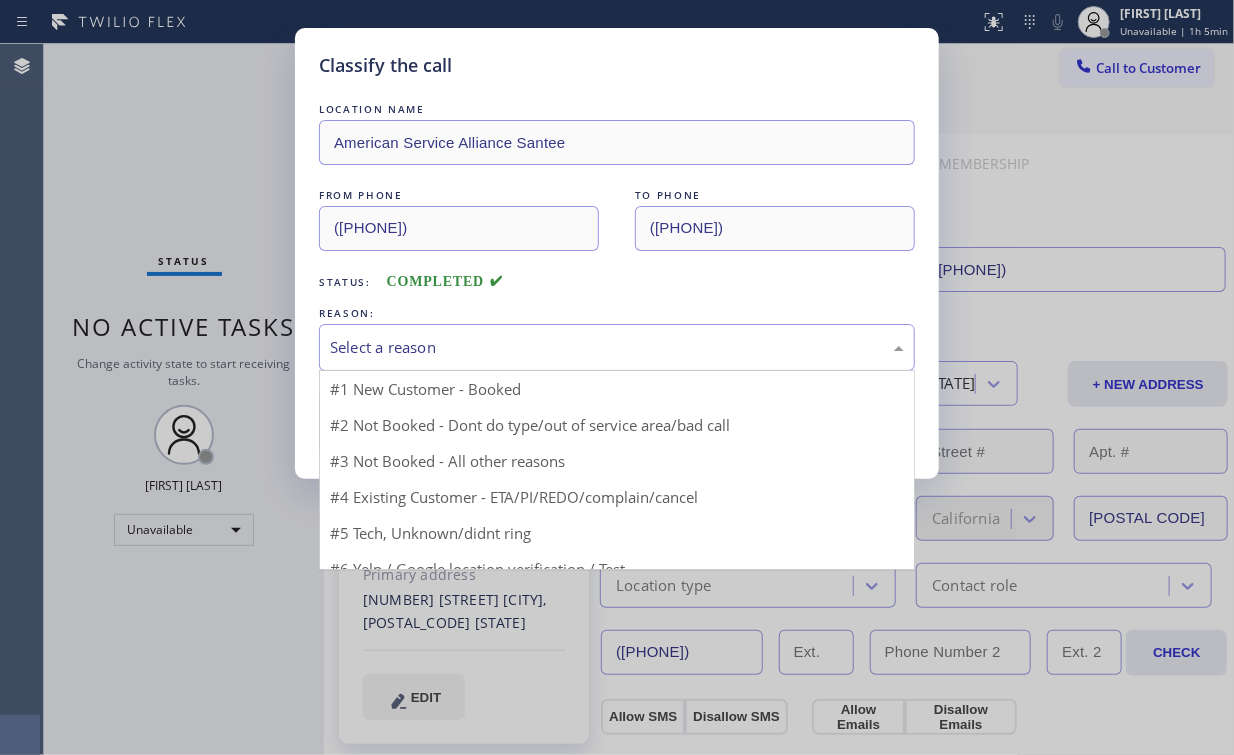 click on "Select a reason" at bounding box center (617, 347) 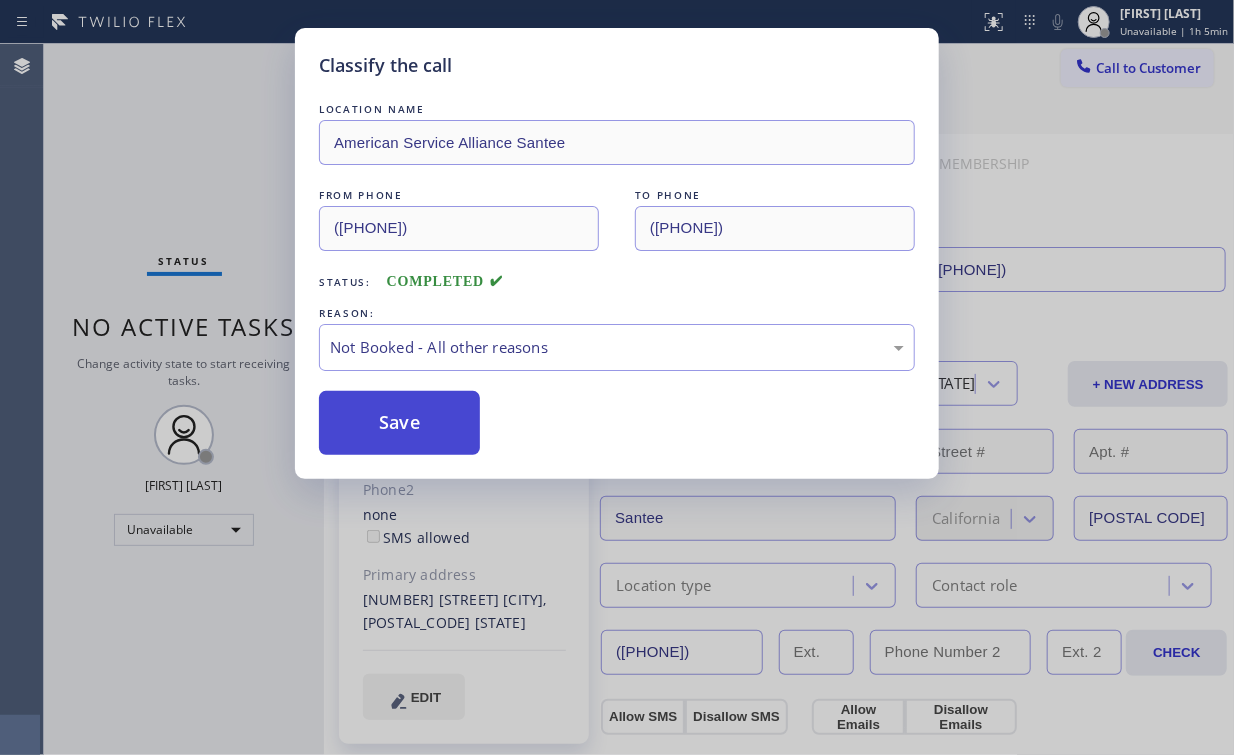 click on "Save" at bounding box center (399, 423) 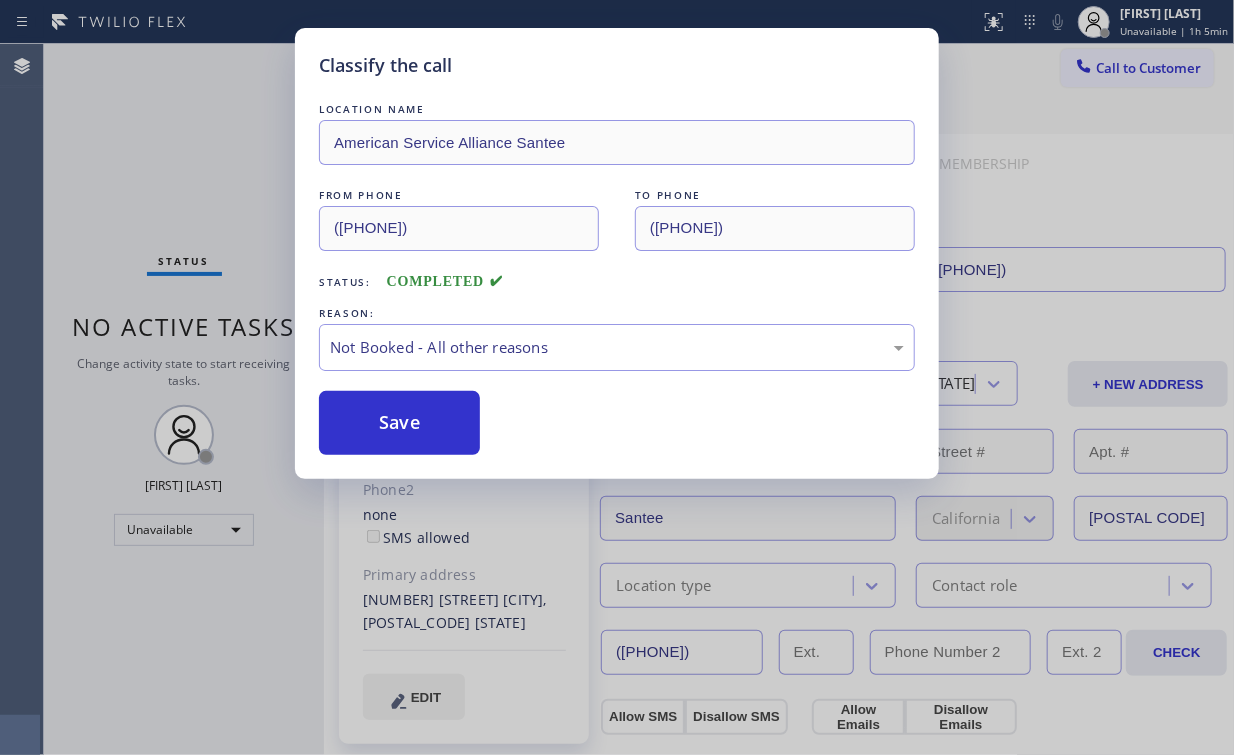 click on "Classify the call LOCATION NAME American Service Alliance Santee FROM PHONE ([PHONE]) TO PHONE ([PHONE]) Status: COMPLETED REASON: Not Booked - All other reasons Save" at bounding box center [617, 377] 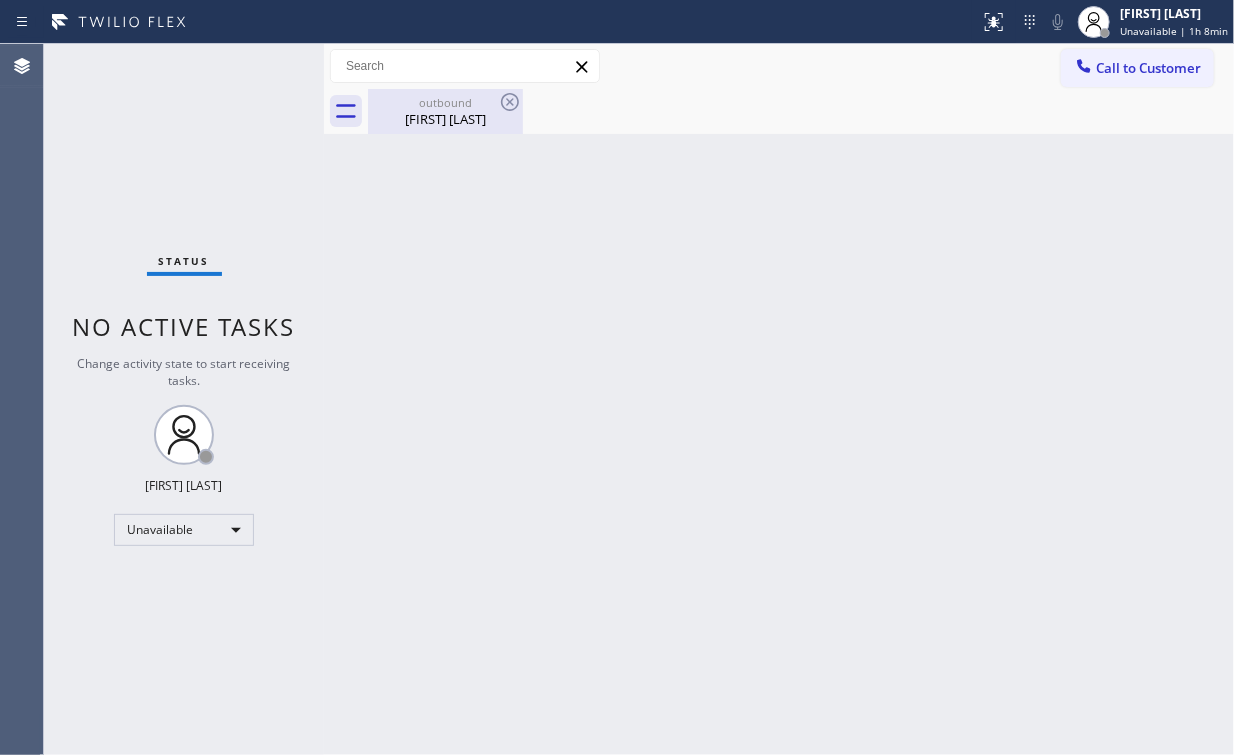 click on "outbound" at bounding box center [445, 102] 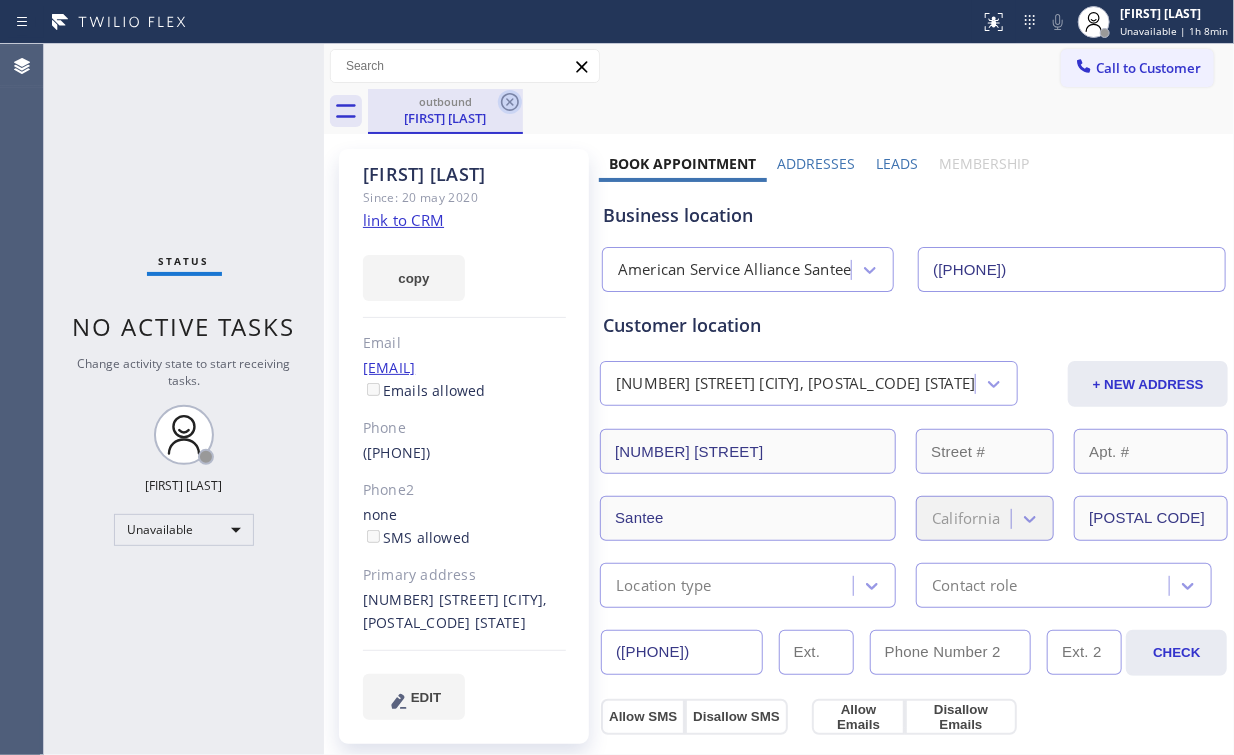 click 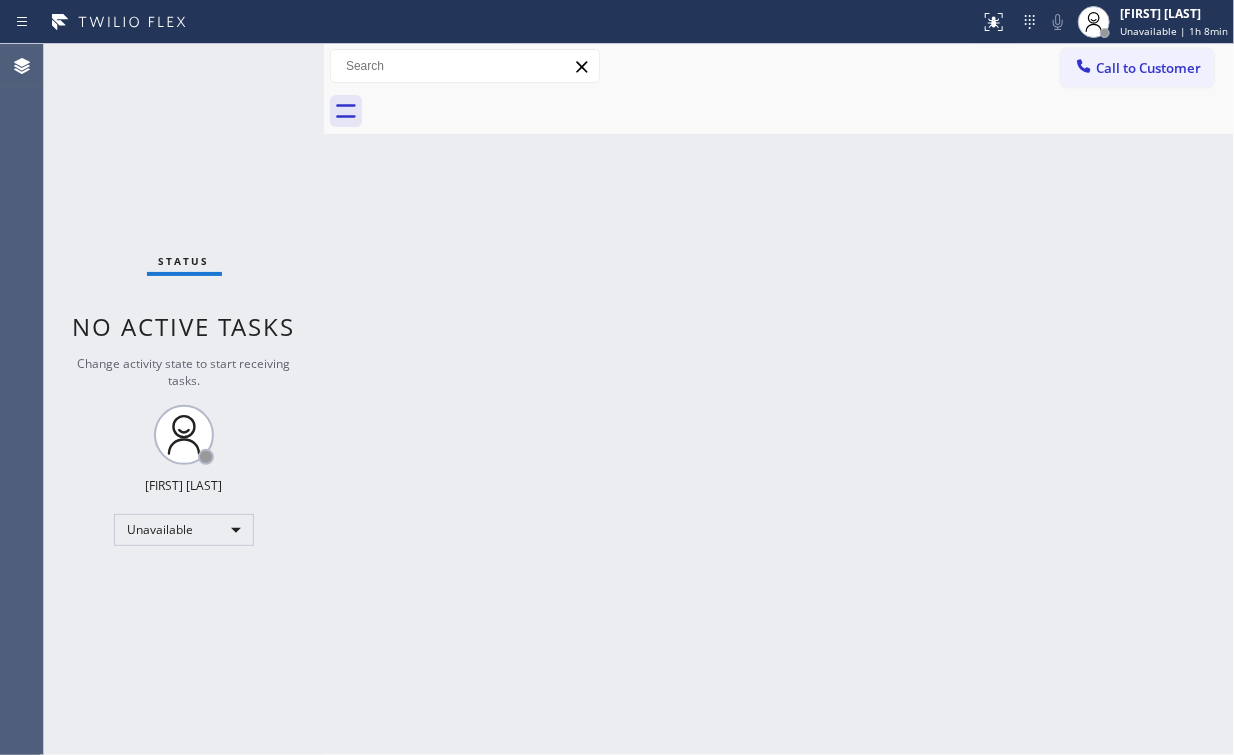 drag, startPoint x: 217, startPoint y: 124, endPoint x: 292, endPoint y: 75, distance: 89.587944 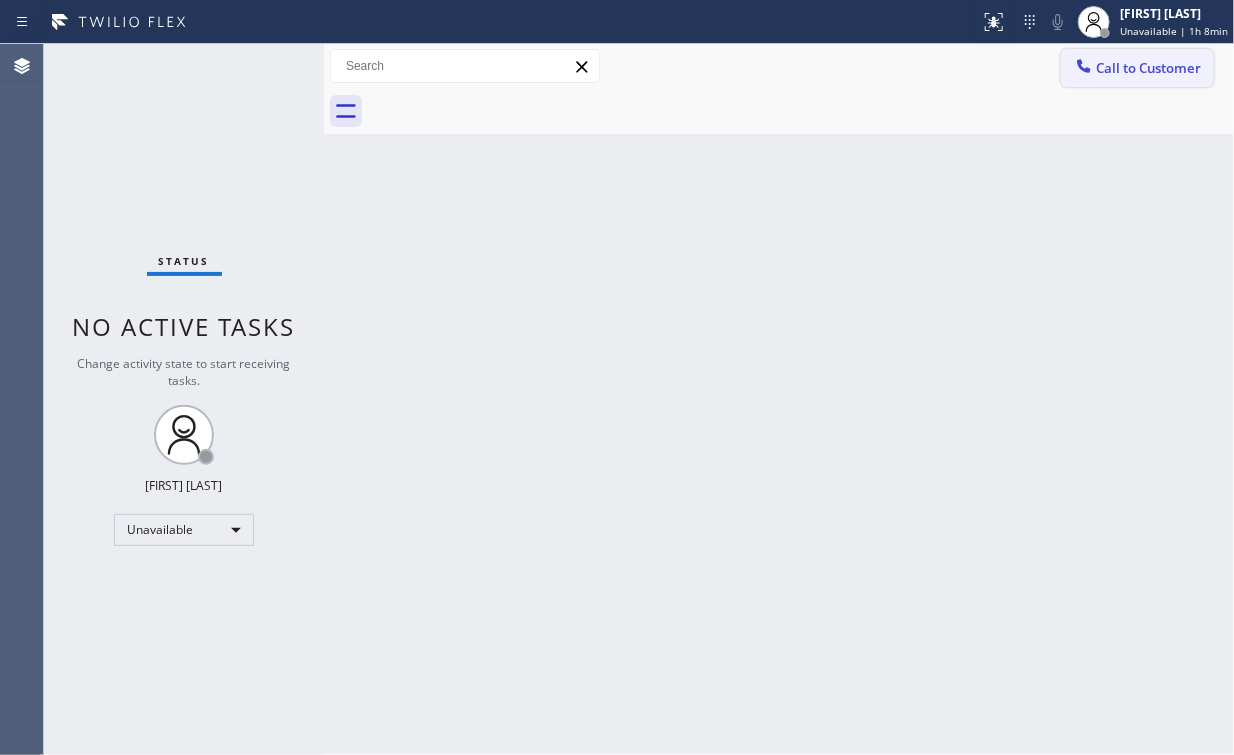 click on "Call to Customer" at bounding box center [1148, 68] 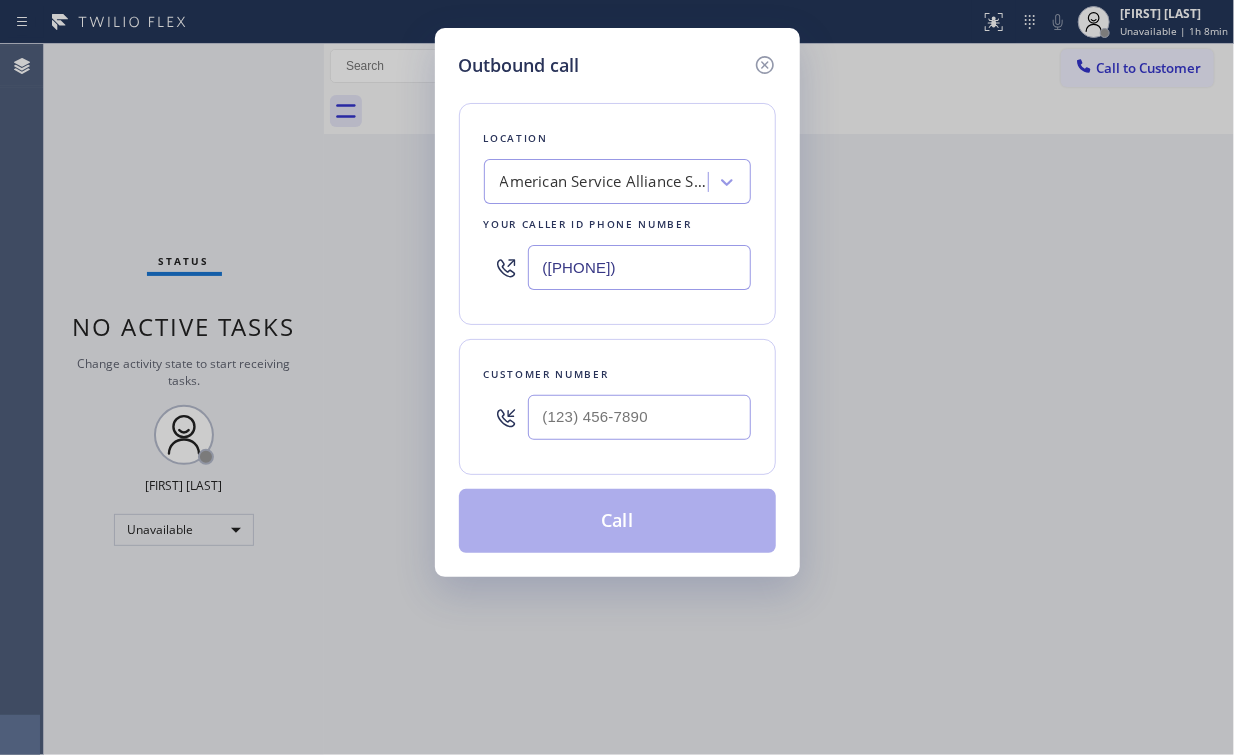 drag, startPoint x: 678, startPoint y: 252, endPoint x: 441, endPoint y: 257, distance: 237.05273 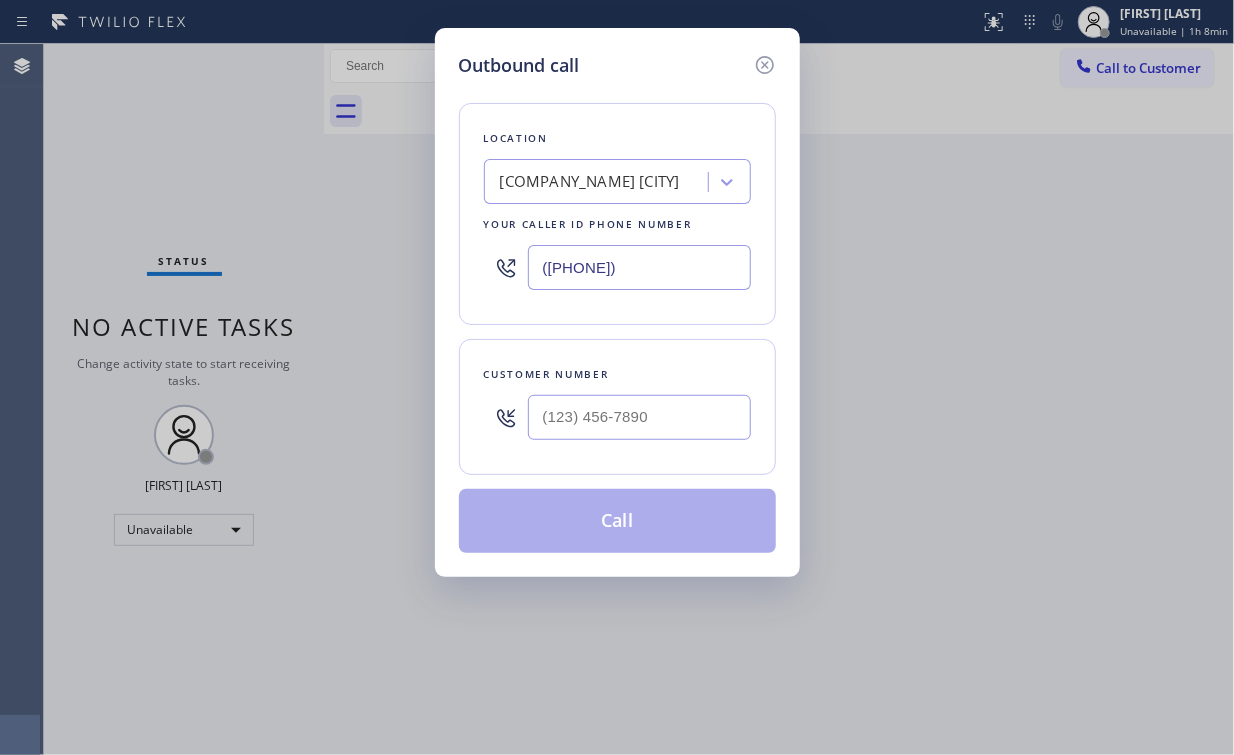 type on "([PHONE])" 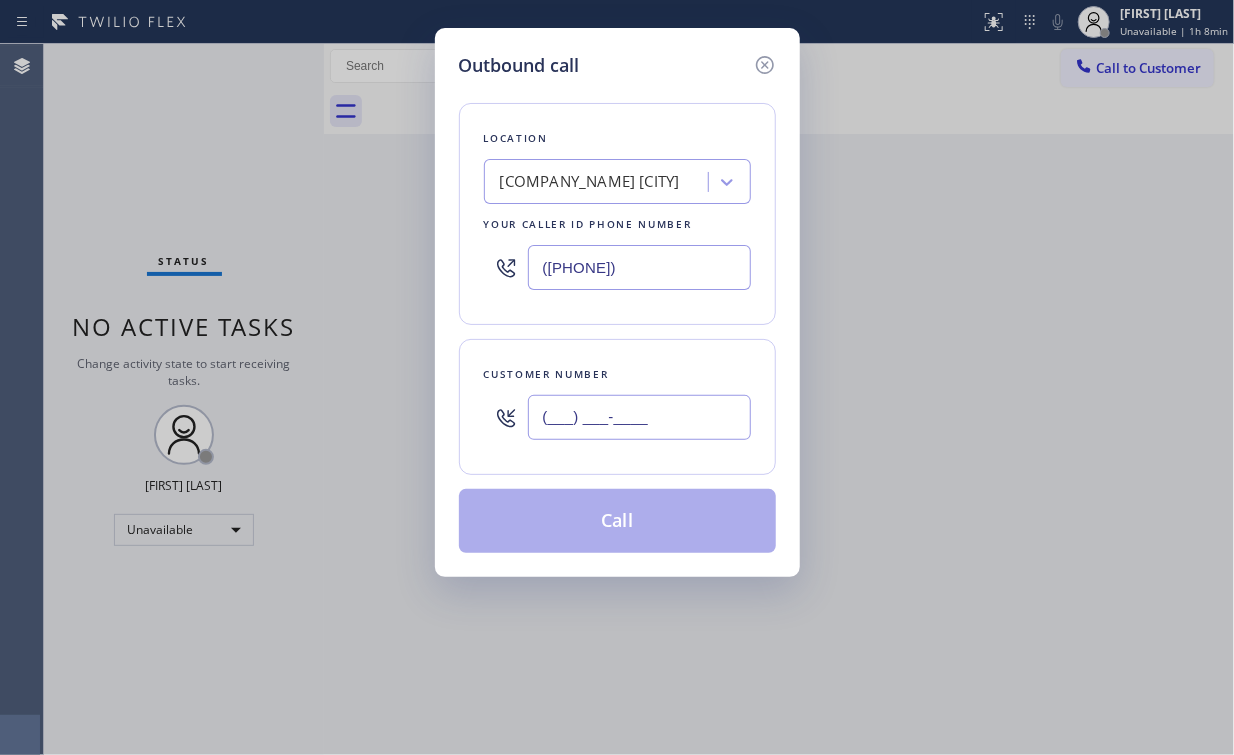 click on "(___) ___-____" at bounding box center [639, 417] 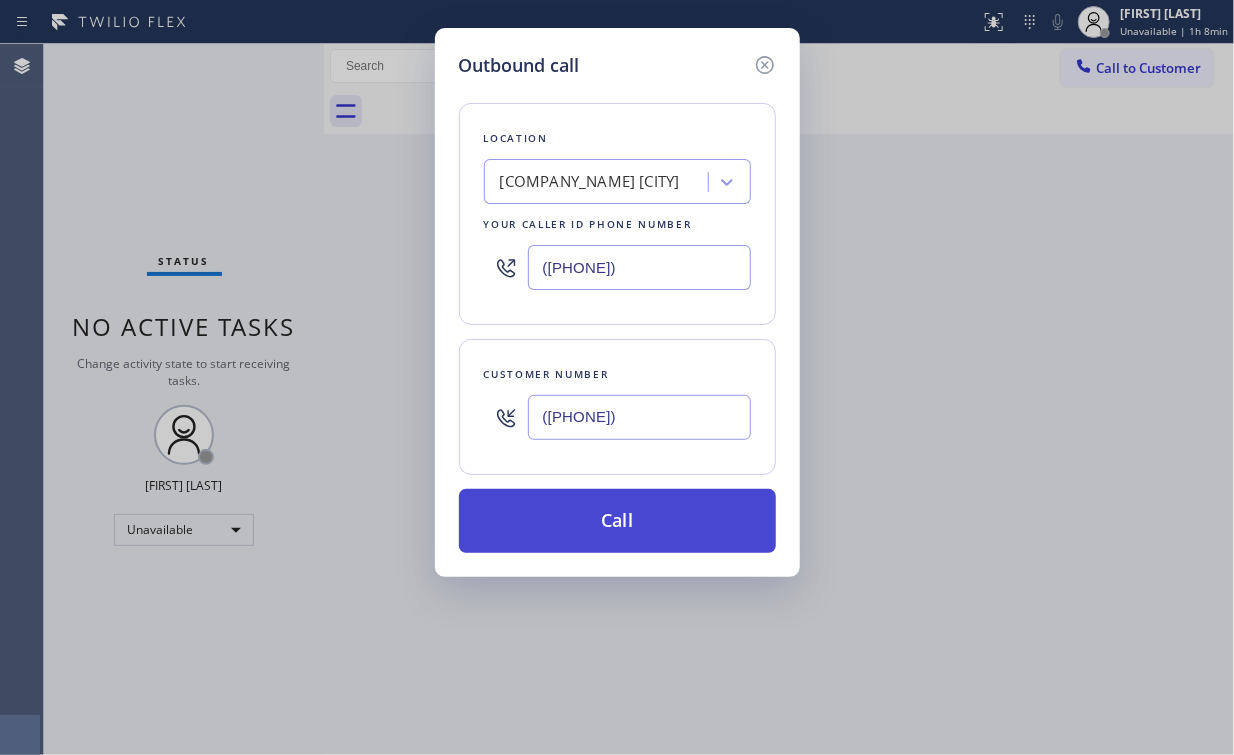type on "([PHONE])" 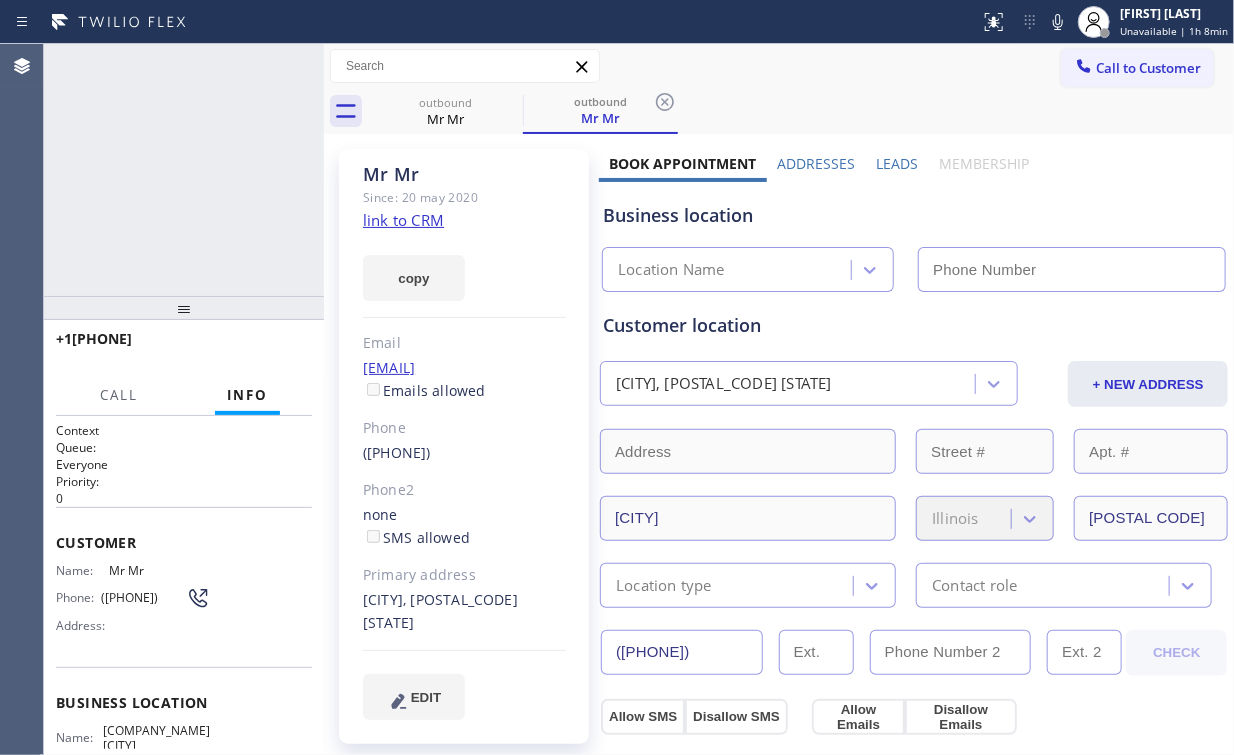 type on "([PHONE])" 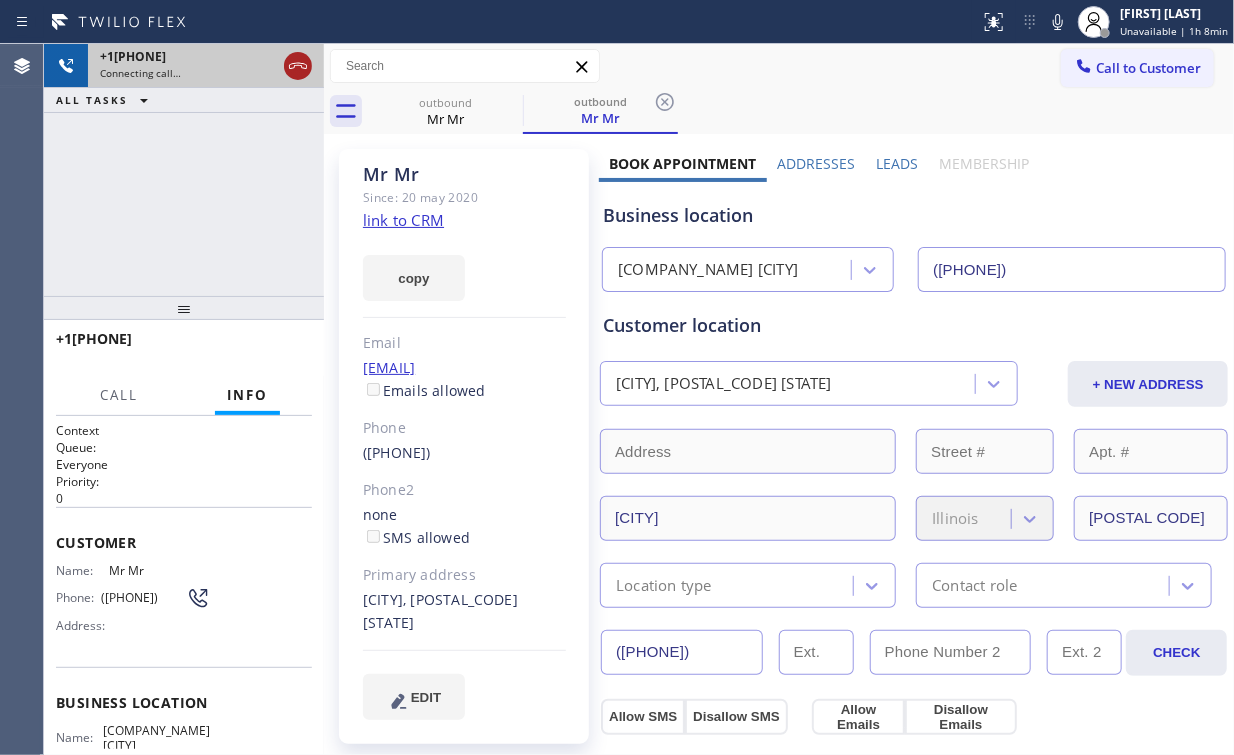 click 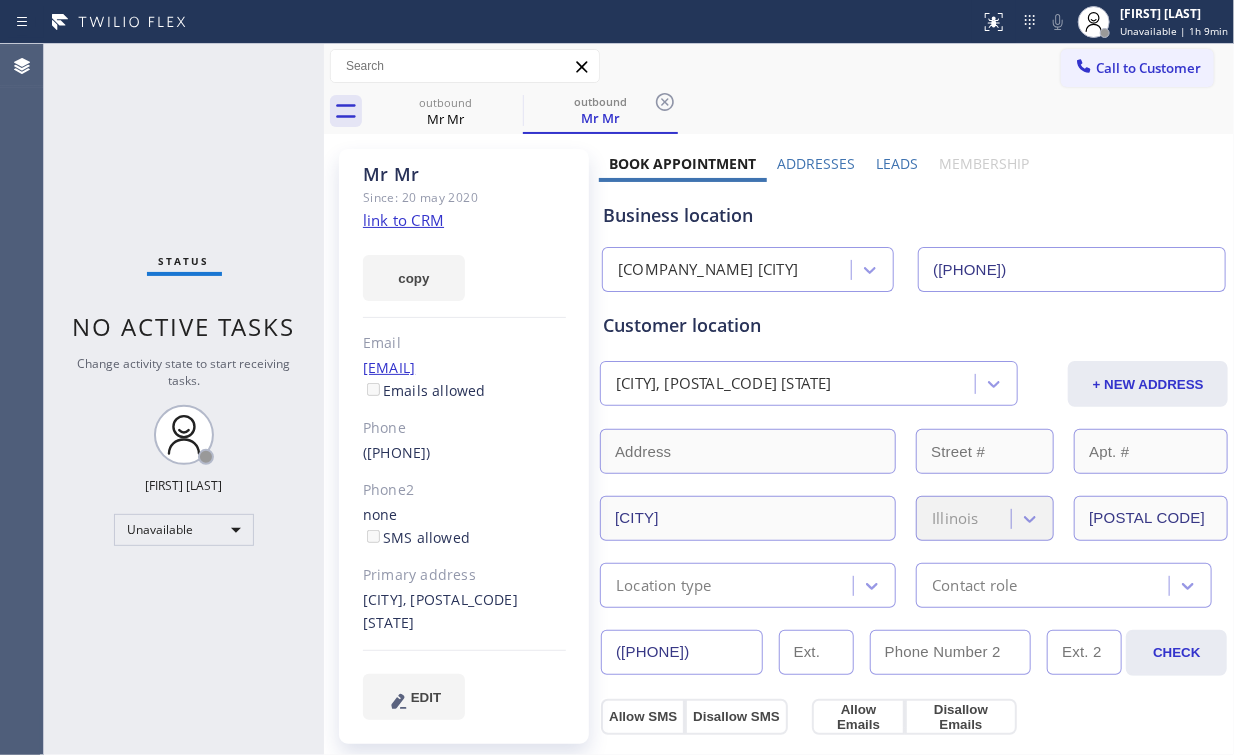 click on "Status   No active tasks     Change activity state to start receiving tasks.   Arnold Verallo Unavailable" at bounding box center (184, 399) 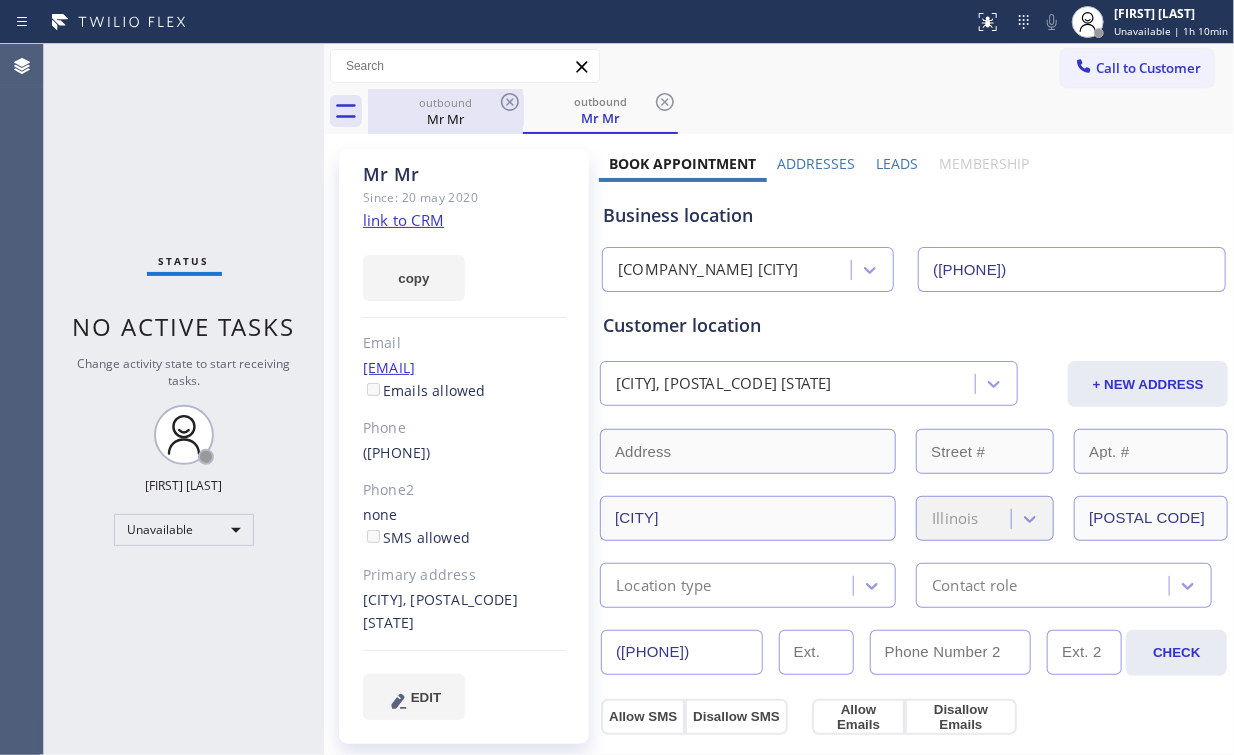 click on "Mr Mr" at bounding box center (445, 119) 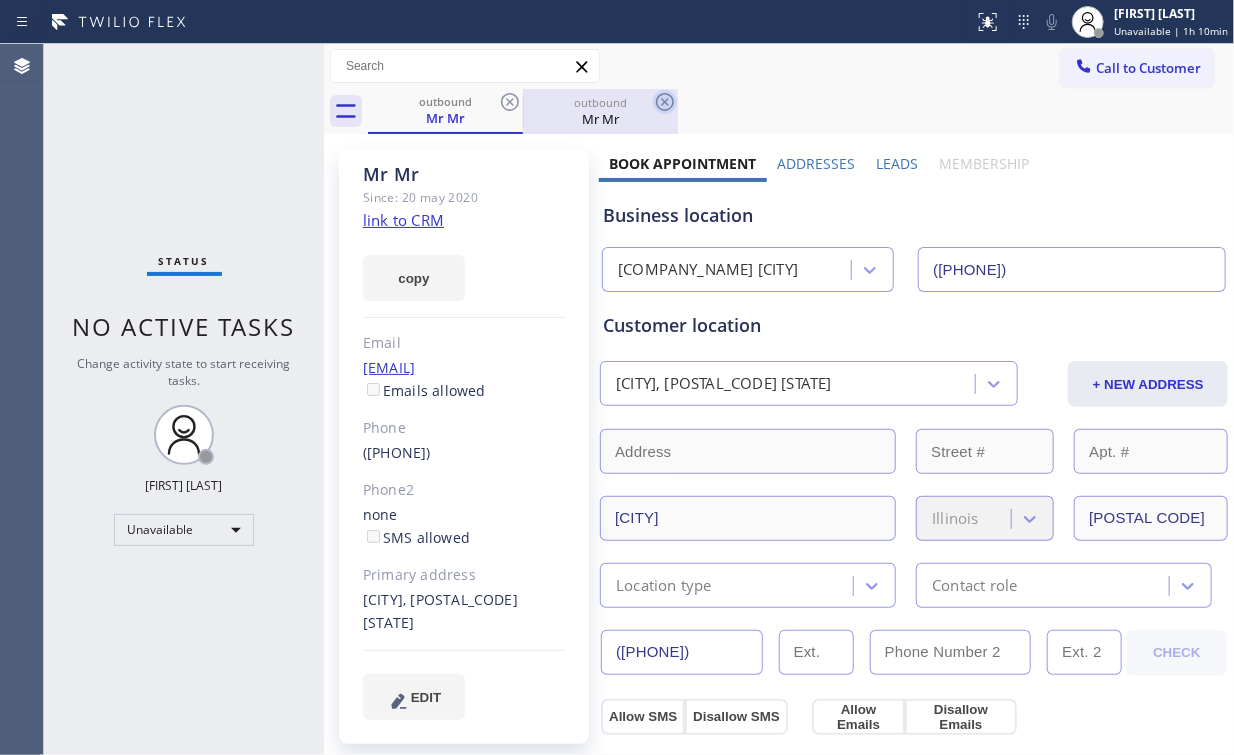 click 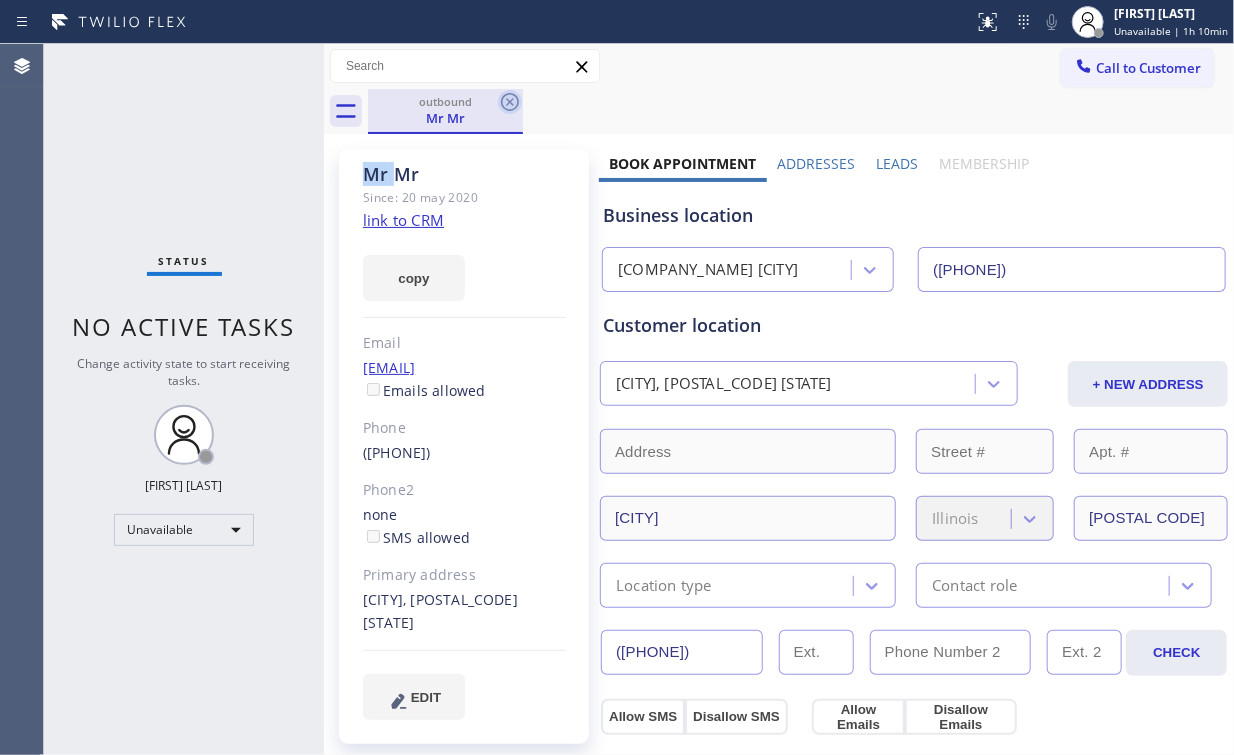 click 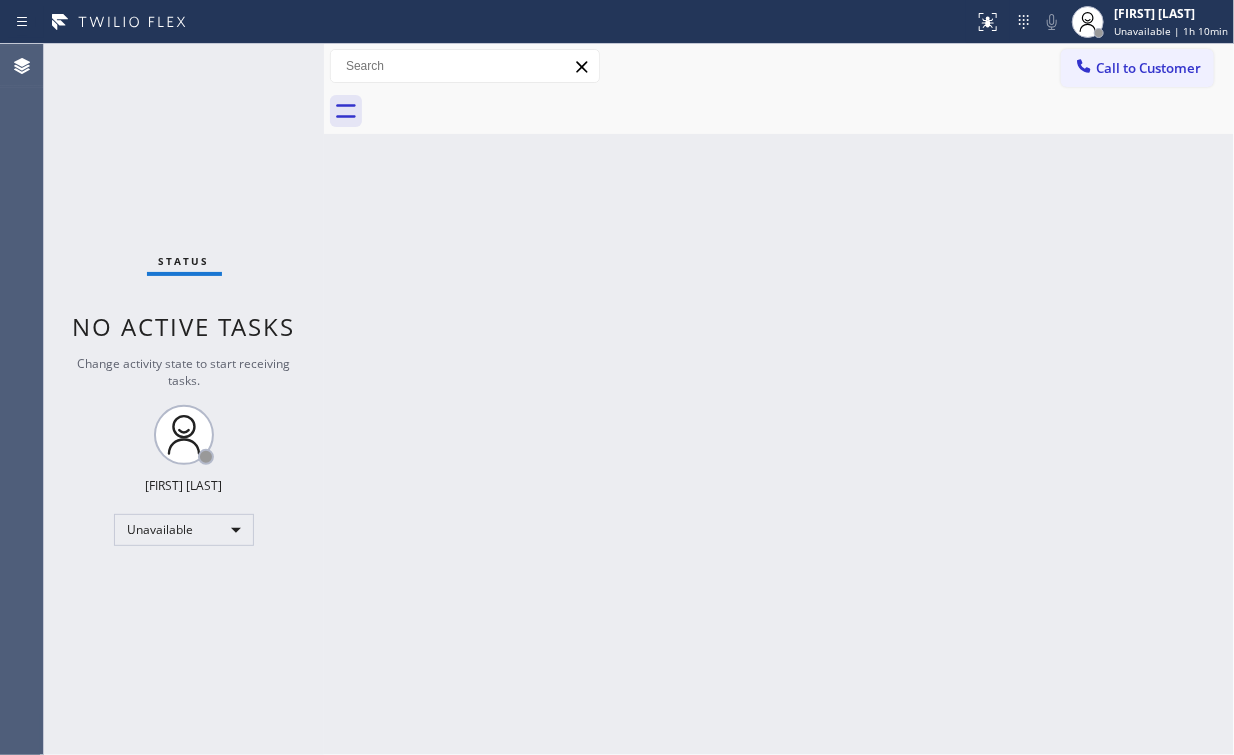 click on "Status   No active tasks     Change activity state to start receiving tasks.   Arnold Verallo Unavailable" at bounding box center [184, 399] 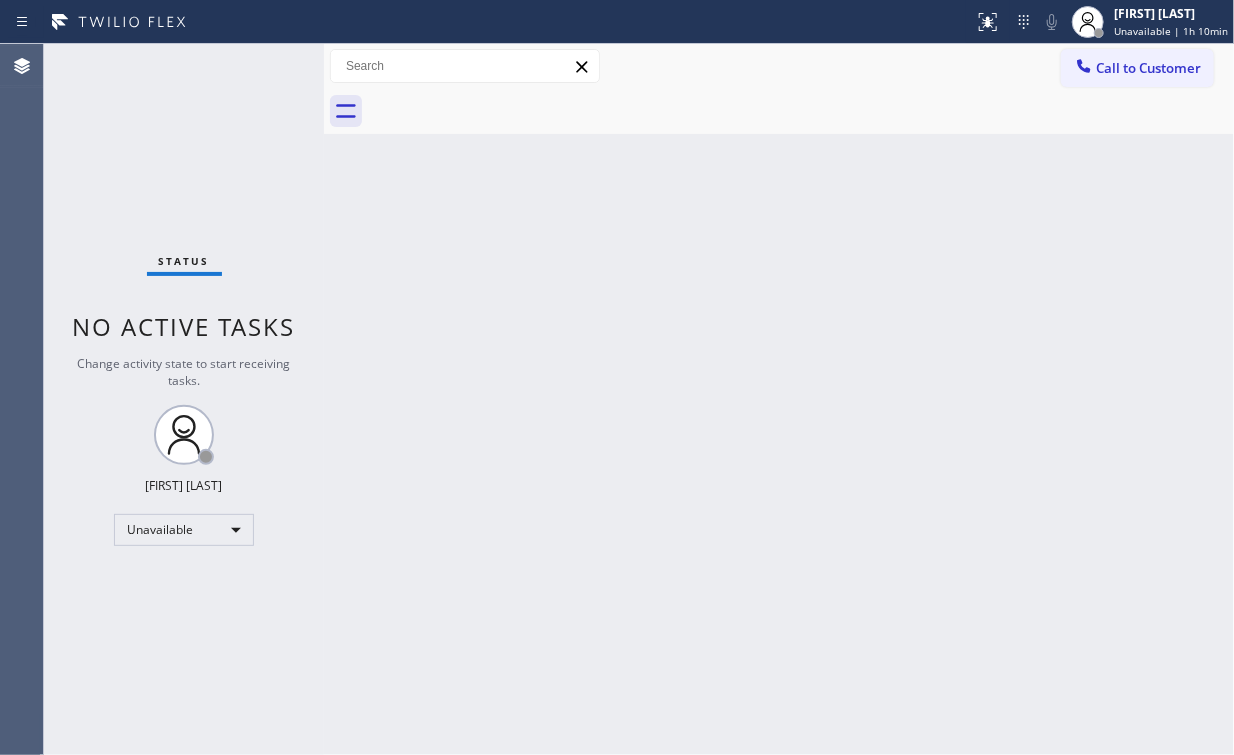 click on "Status   No active tasks     Change activity state to start receiving tasks.   Arnold Verallo Unavailable" at bounding box center (184, 399) 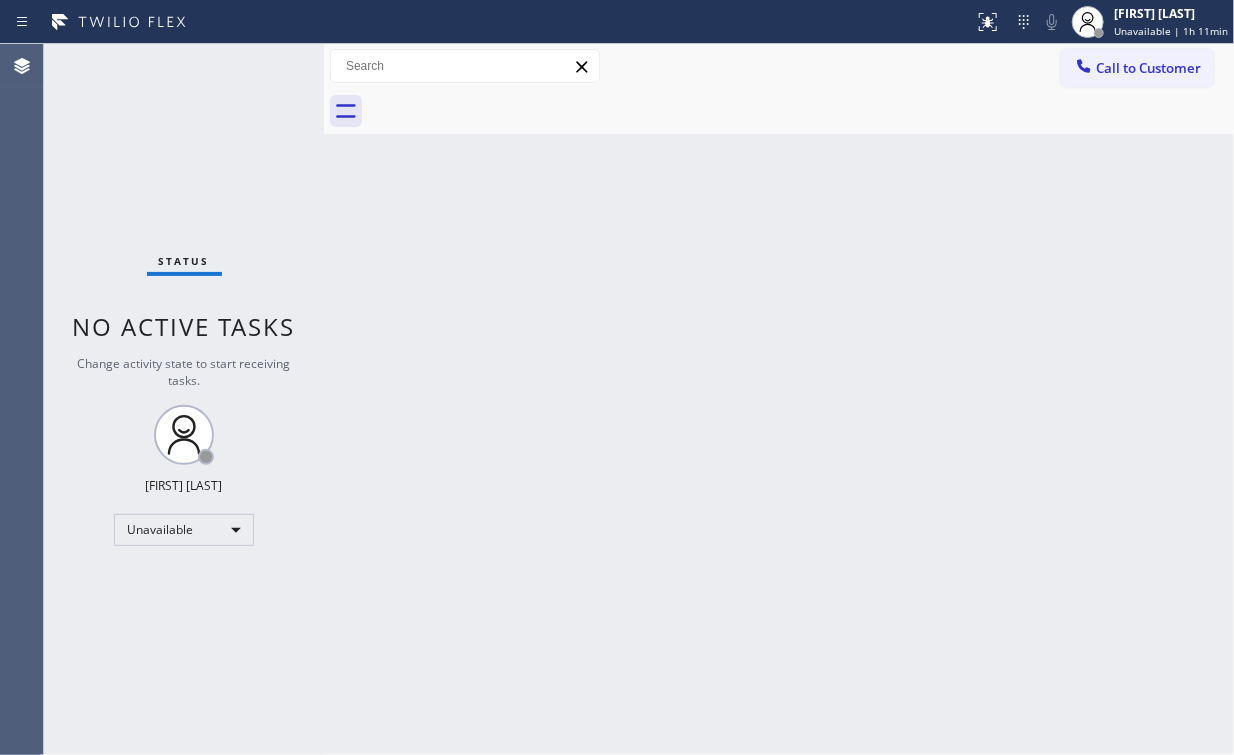 drag, startPoint x: 98, startPoint y: 182, endPoint x: 130, endPoint y: 180, distance: 32.06244 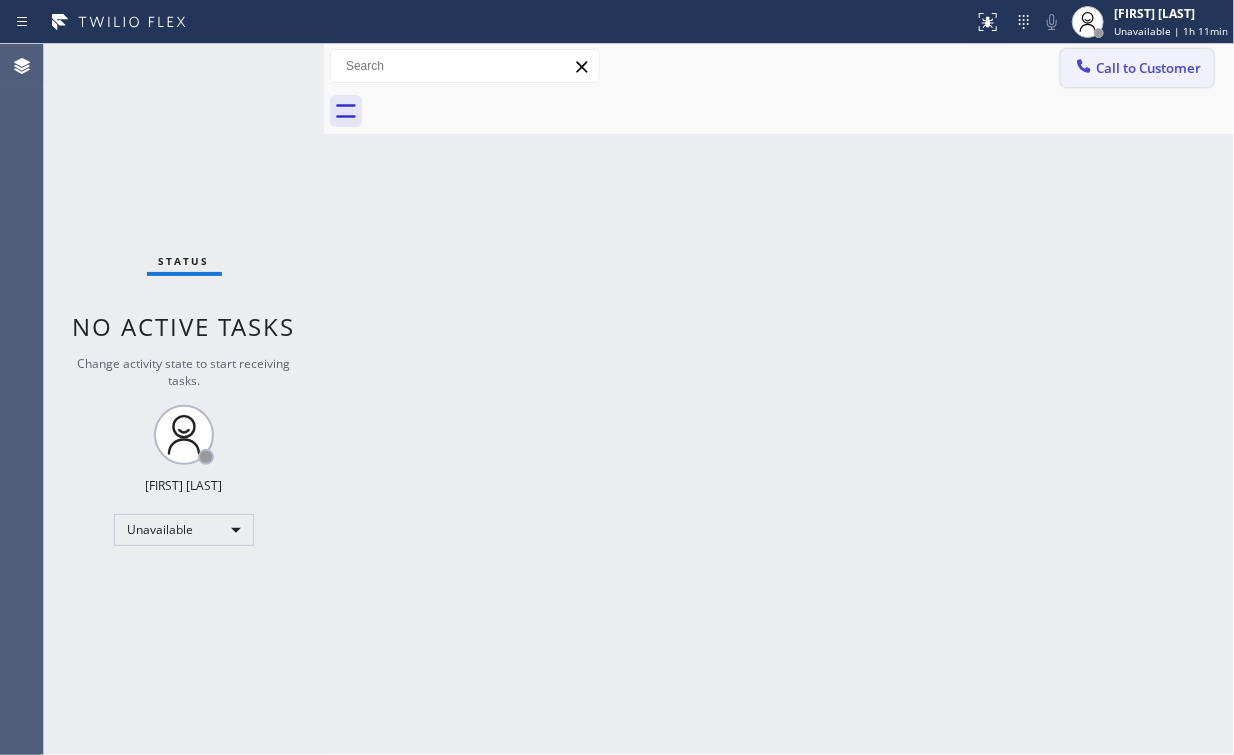 click on "Call to Customer" at bounding box center [1148, 68] 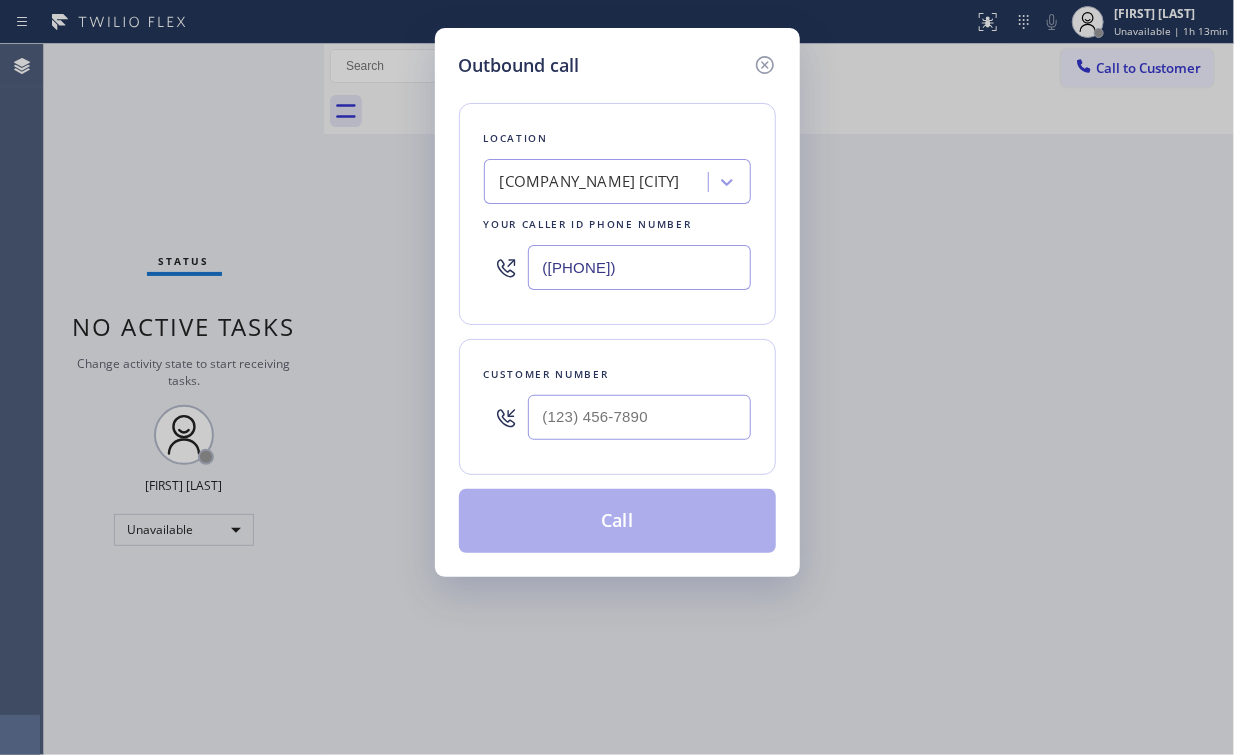 click 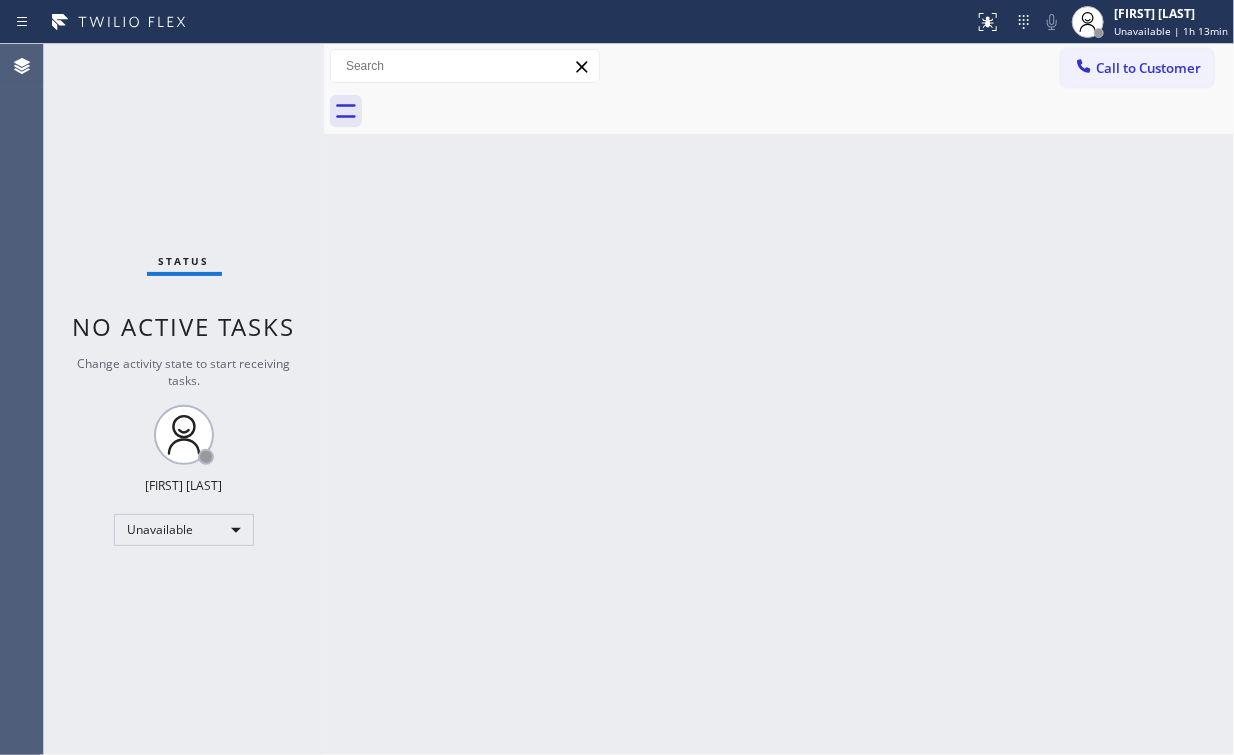 drag, startPoint x: 828, startPoint y: 288, endPoint x: 496, endPoint y: 28, distance: 421.69183 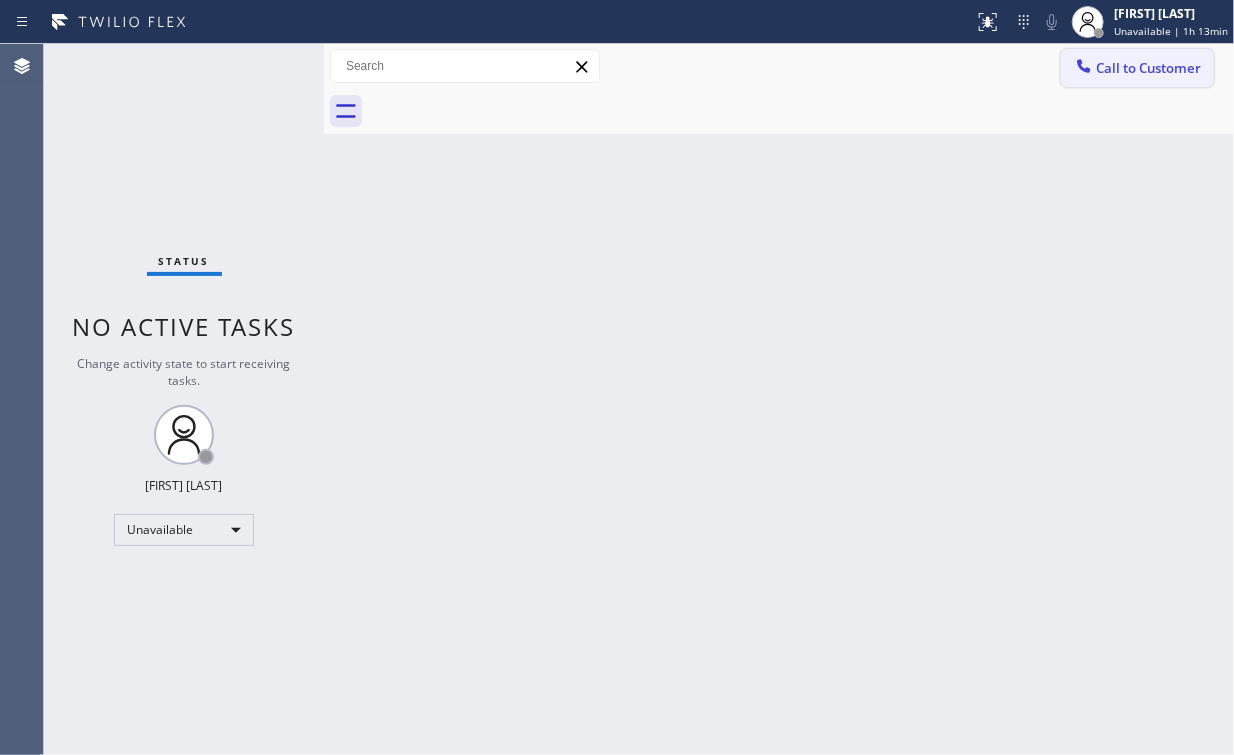 drag, startPoint x: 1134, startPoint y: 68, endPoint x: 844, endPoint y: 177, distance: 309.808 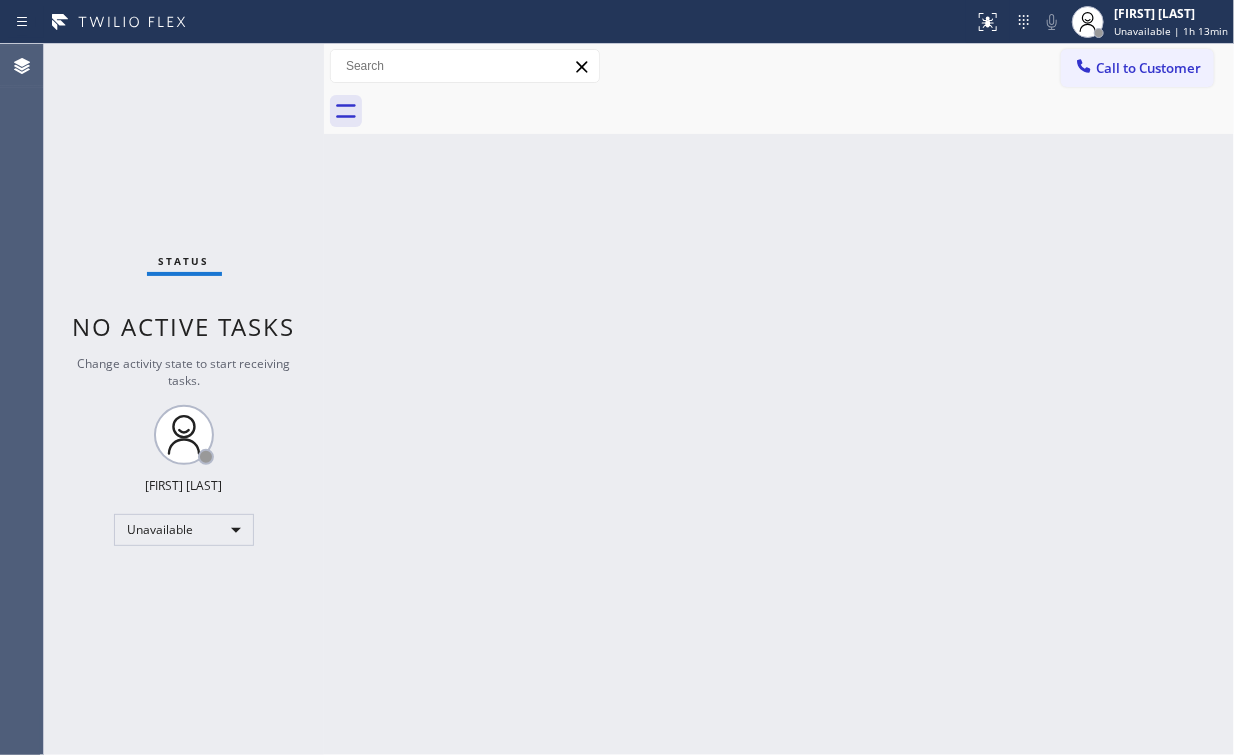 click on "Call to Customer" at bounding box center (1148, 68) 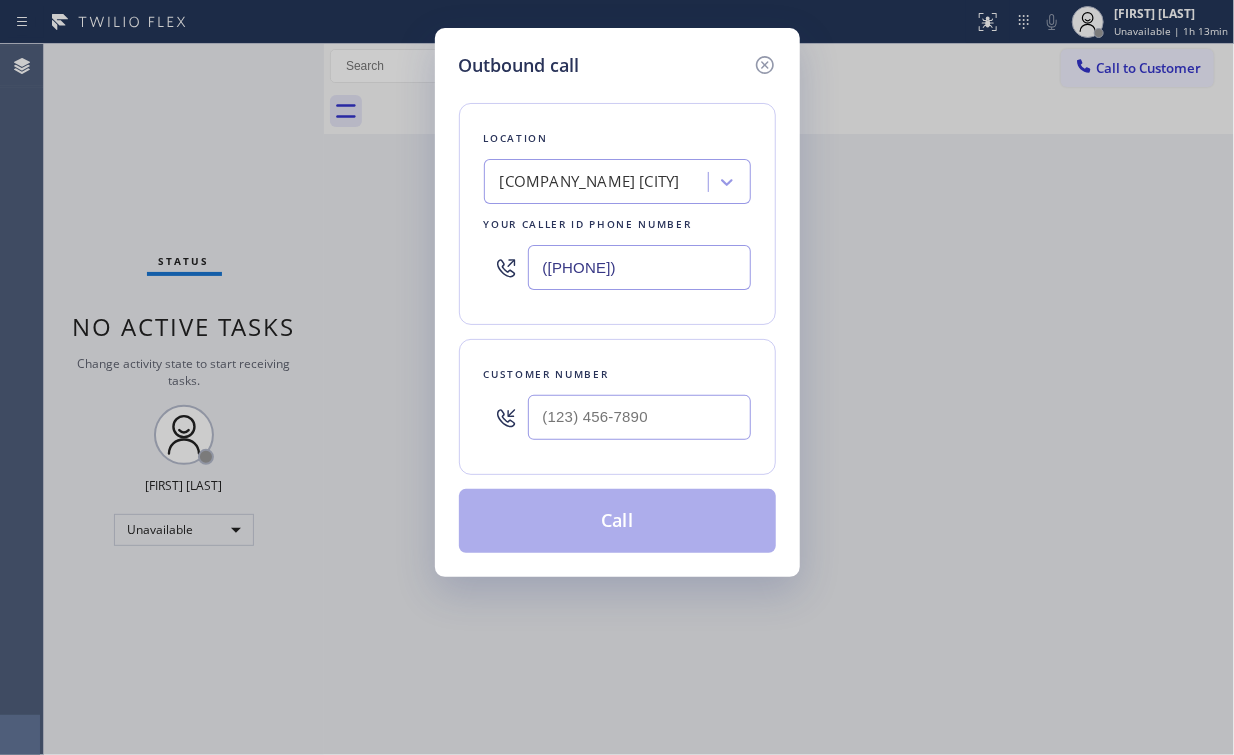 drag, startPoint x: 583, startPoint y: 260, endPoint x: 306, endPoint y: 217, distance: 280.3177 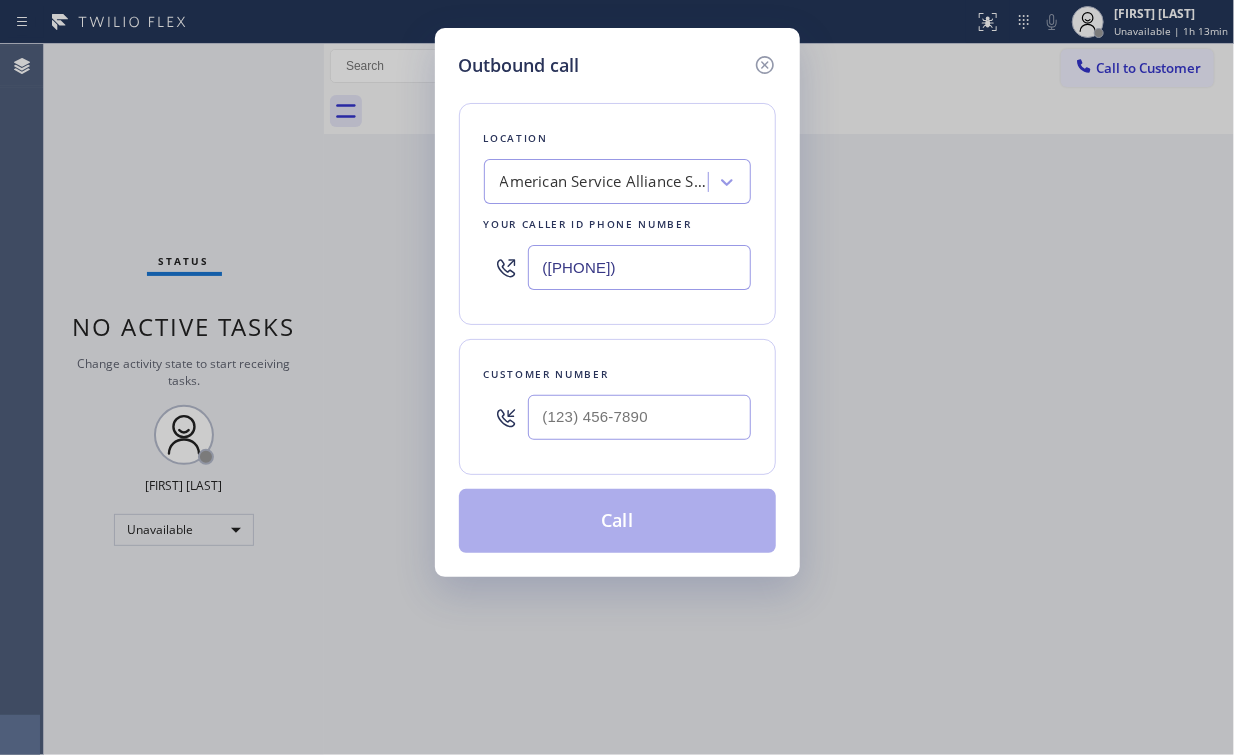 type on "([PHONE])" 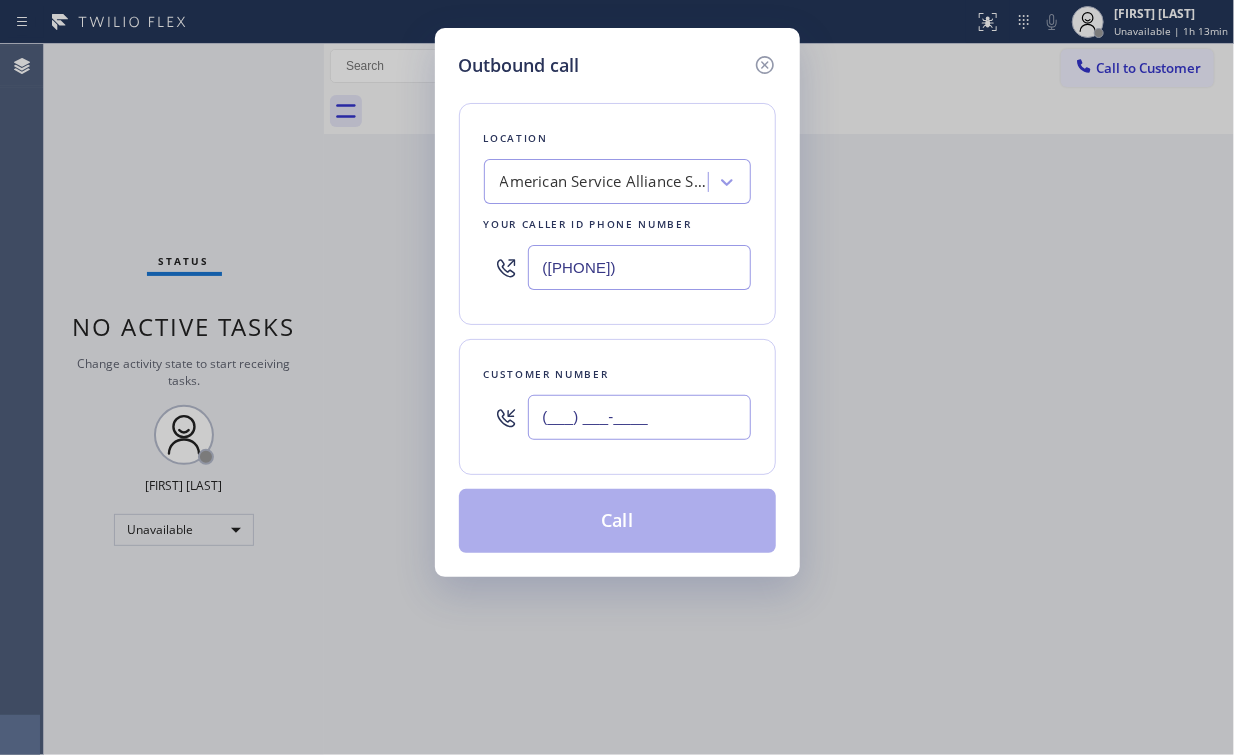 click on "(___) ___-____" at bounding box center [639, 417] 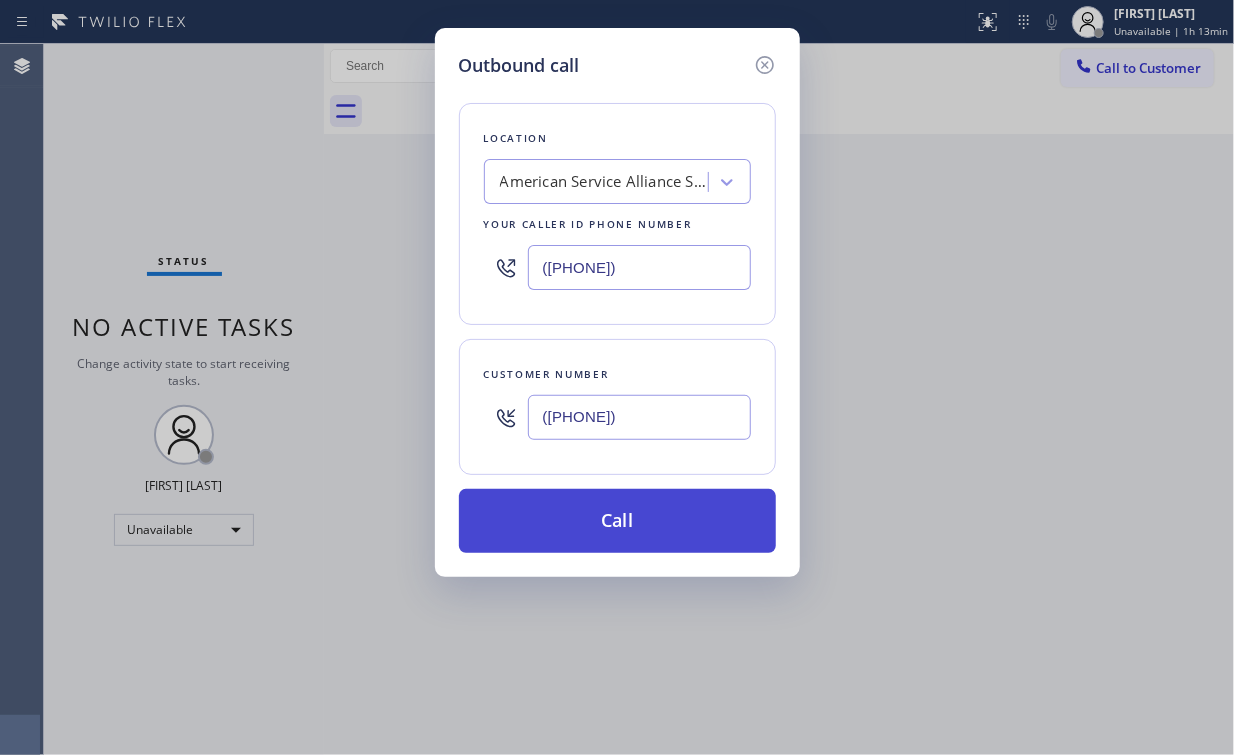 type on "([PHONE])" 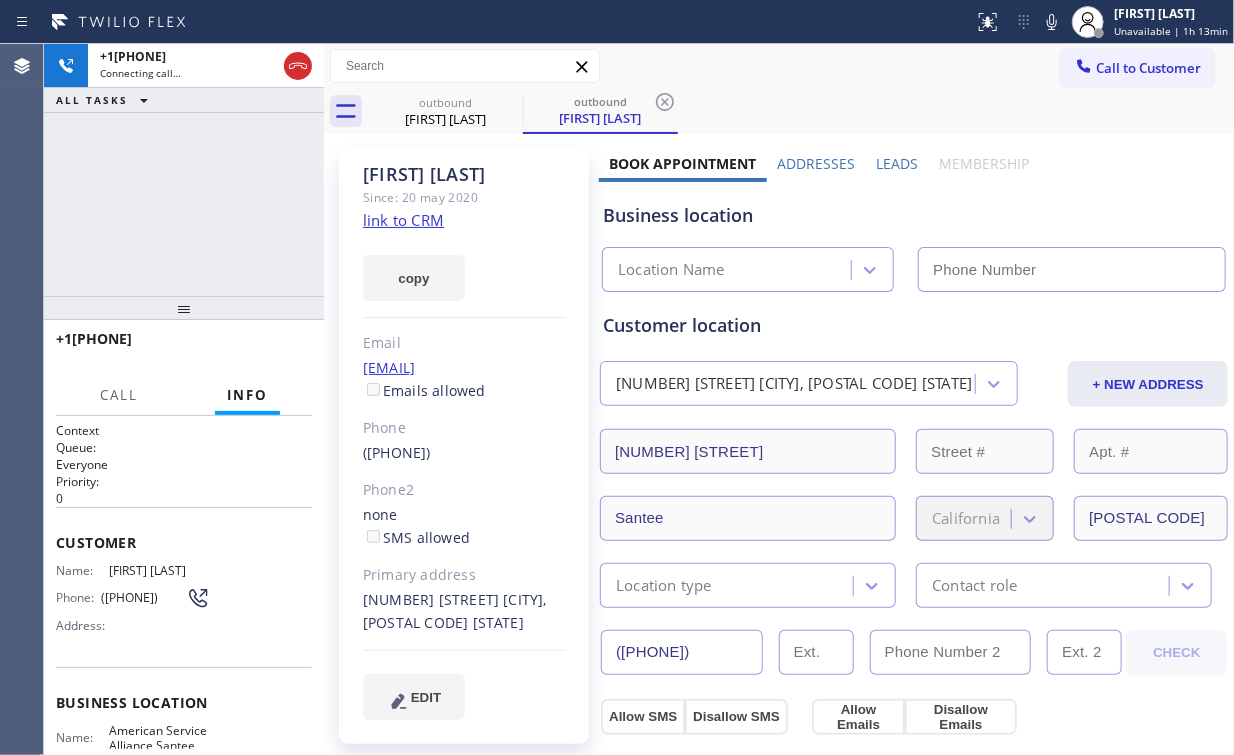 type on "([PHONE])" 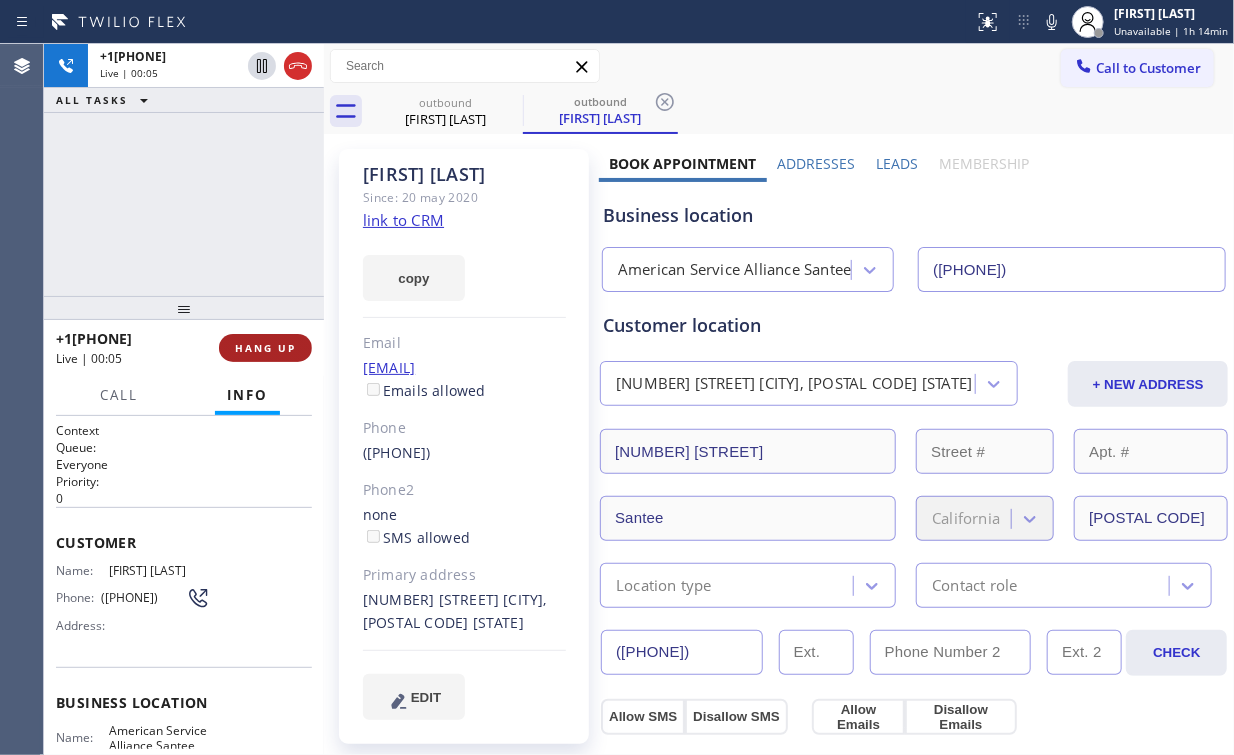 click on "HANG UP" at bounding box center (265, 348) 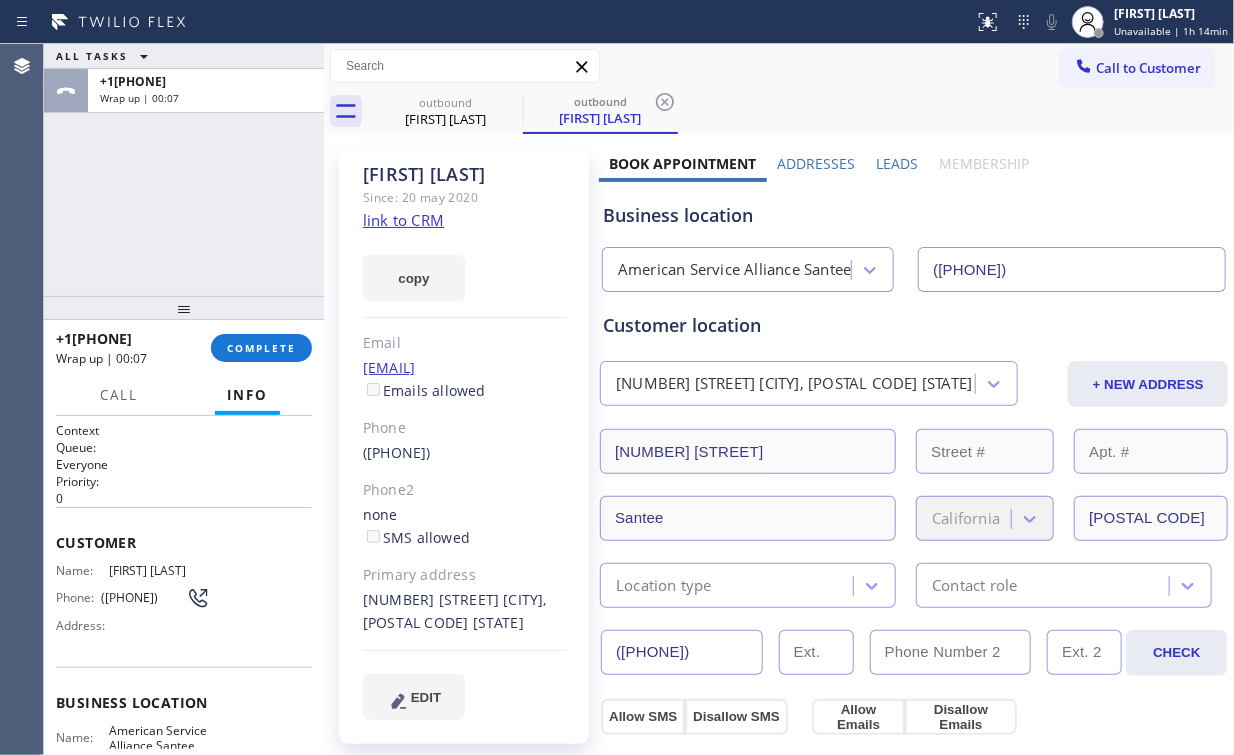 click on "+1[PHONE] Wrap up | 00:07 COMPLETE" at bounding box center [184, 348] 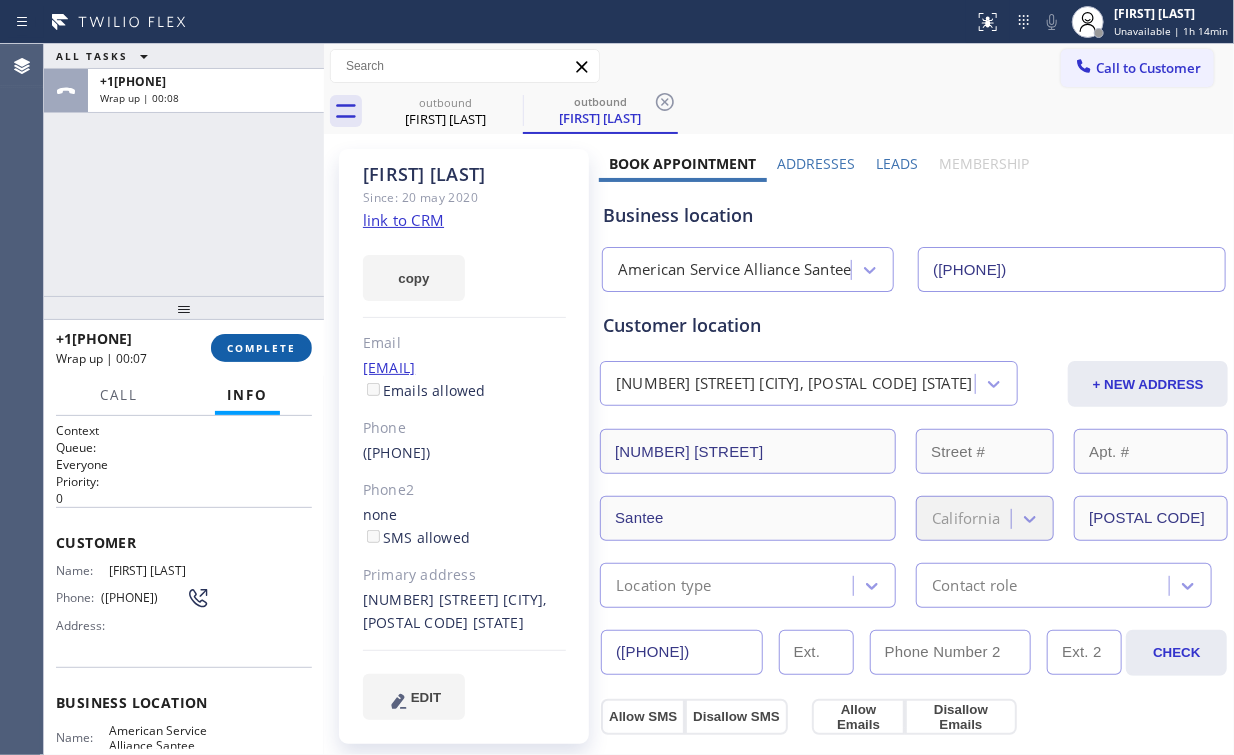click on "COMPLETE" at bounding box center (261, 348) 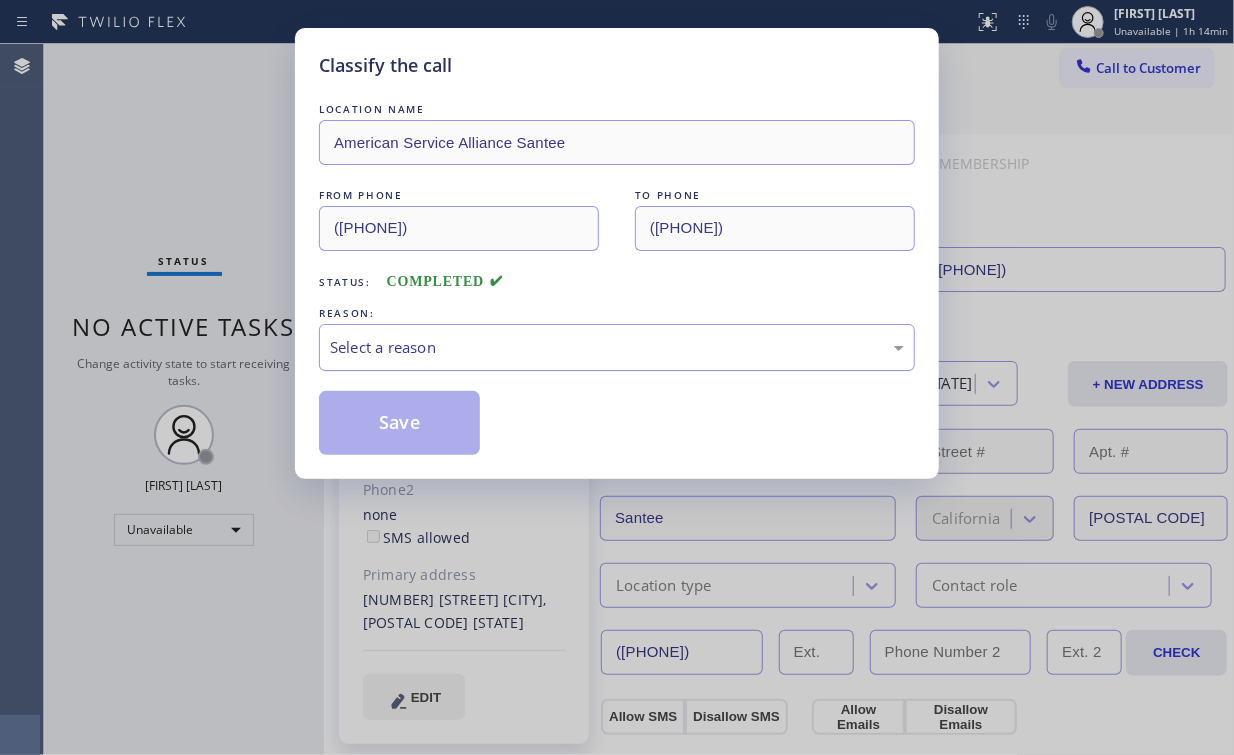 drag, startPoint x: 402, startPoint y: 344, endPoint x: 427, endPoint y: 364, distance: 32.01562 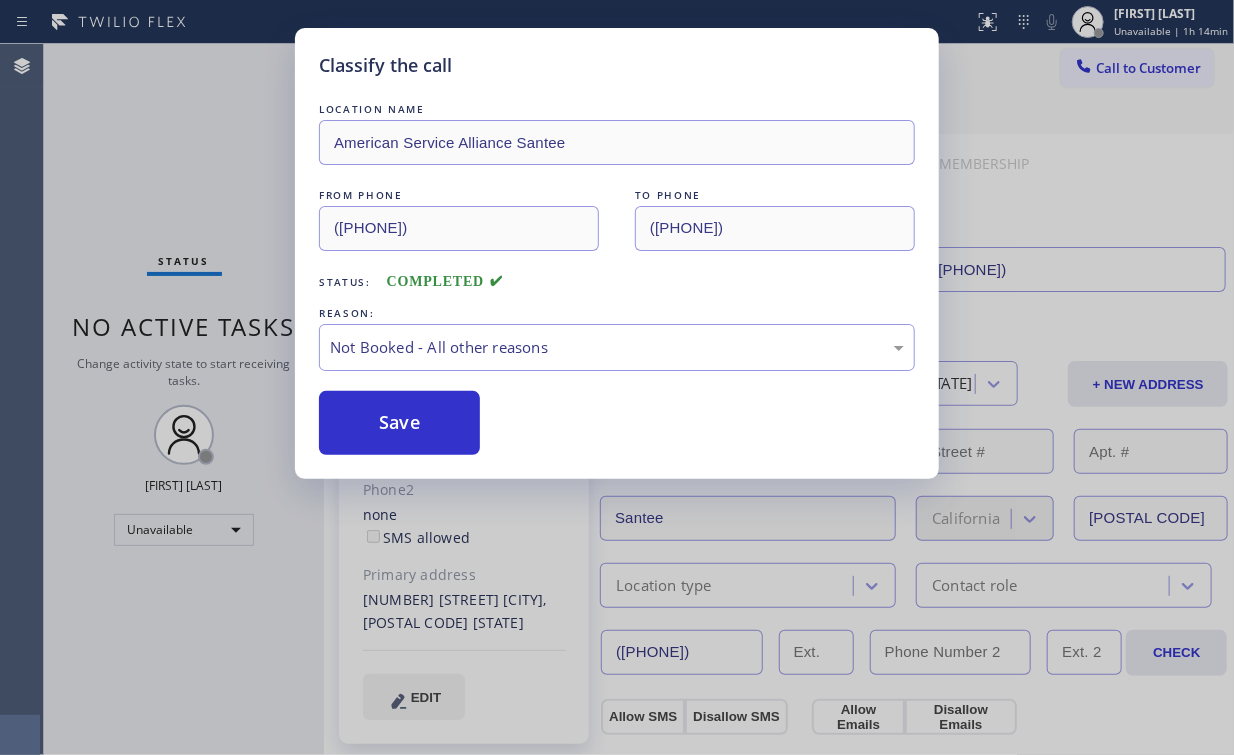 drag, startPoint x: 412, startPoint y: 414, endPoint x: 255, endPoint y: 224, distance: 246.47313 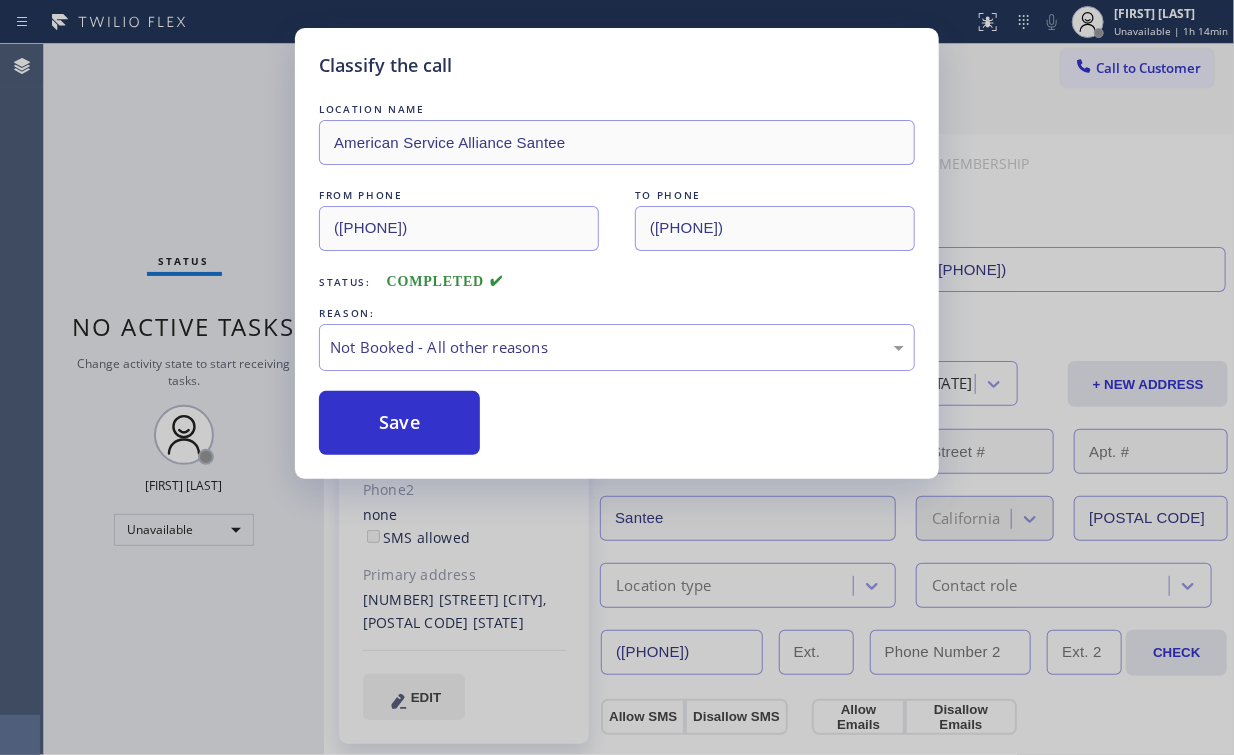 click on "Save" at bounding box center (399, 423) 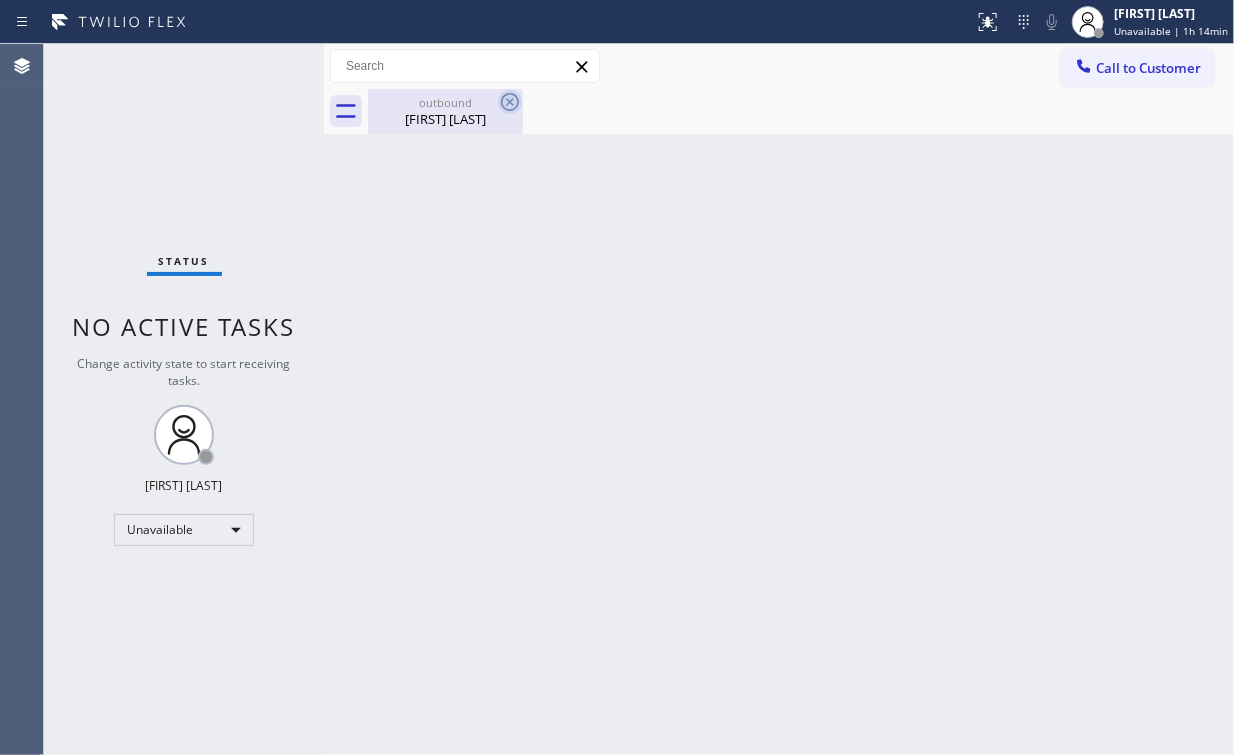 drag, startPoint x: 445, startPoint y: 96, endPoint x: 504, endPoint y: 100, distance: 59.135437 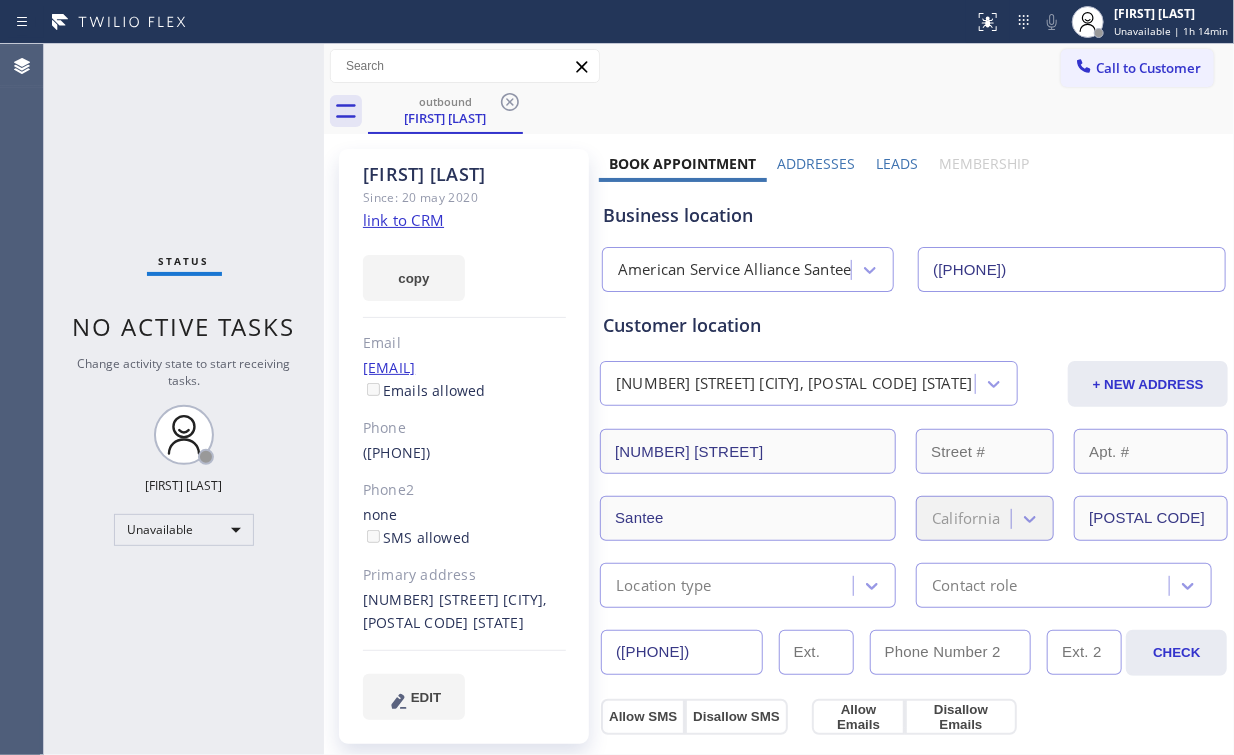 drag, startPoint x: 504, startPoint y: 99, endPoint x: 460, endPoint y: 141, distance: 60.827625 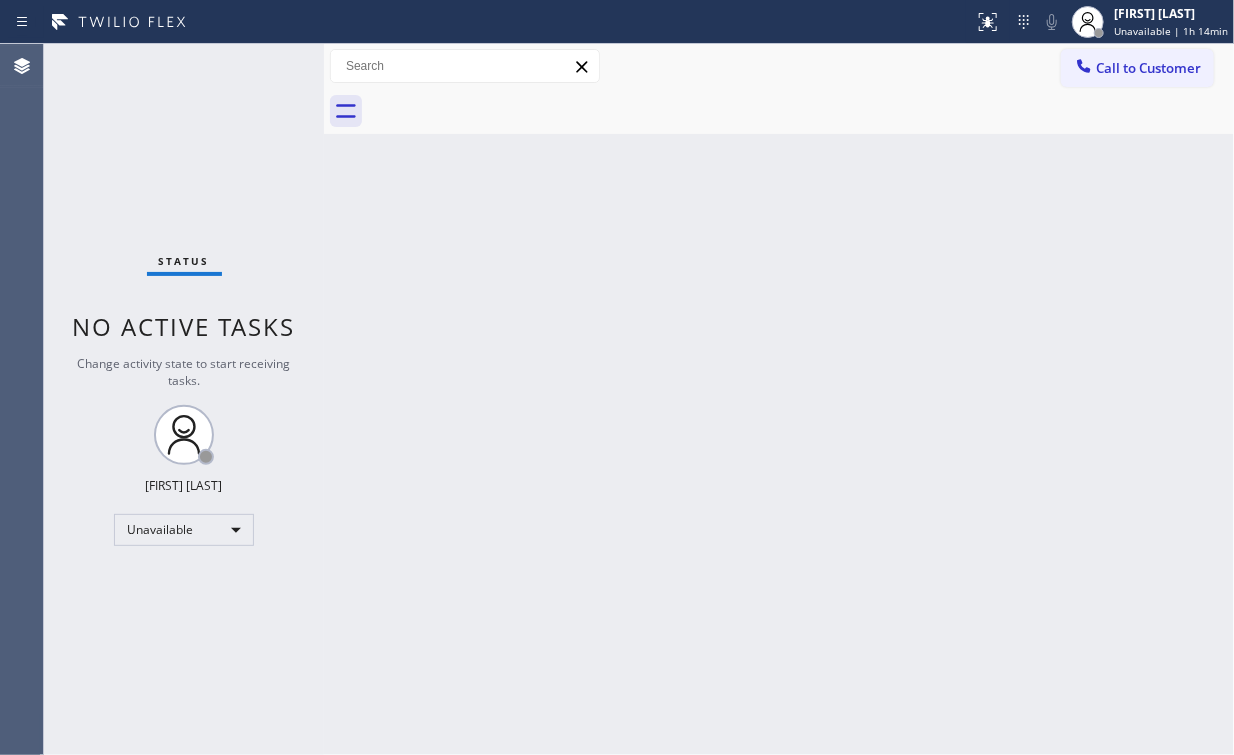 click on "Status   No active tasks     Change activity state to start receiving tasks.   Arnold Verallo Unavailable" at bounding box center [184, 399] 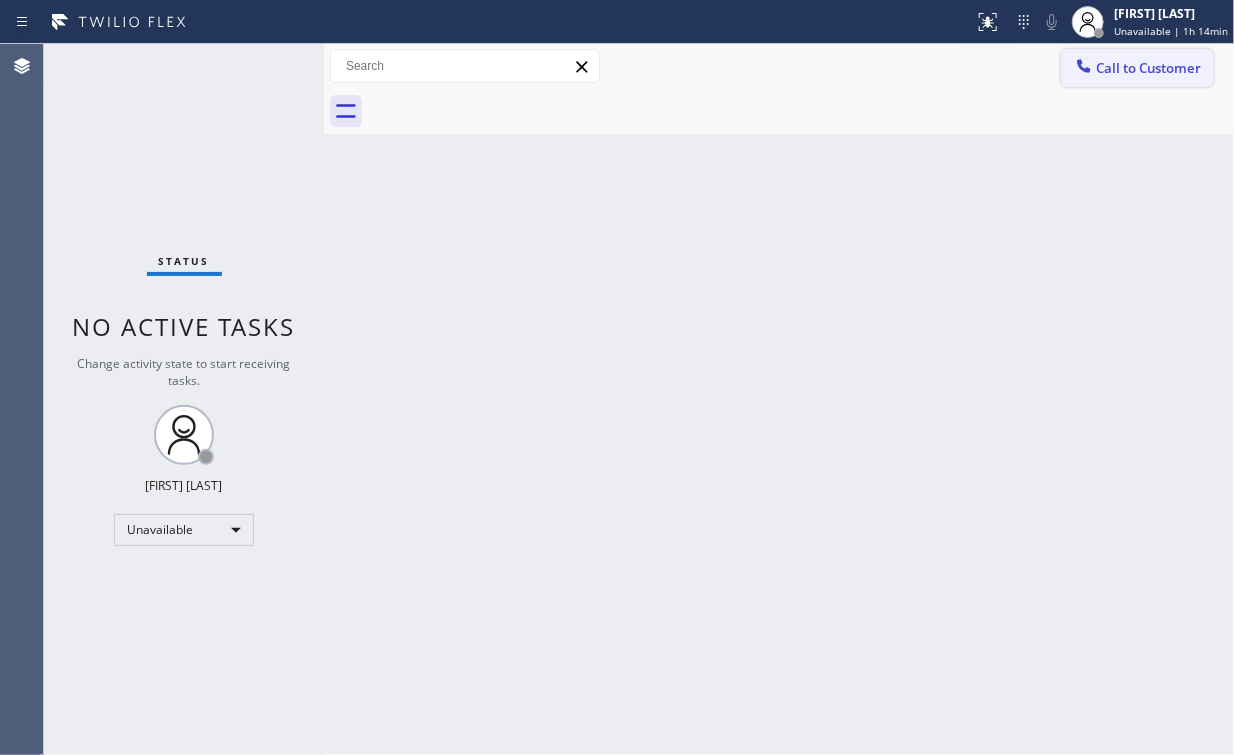 drag, startPoint x: 1112, startPoint y: 54, endPoint x: 724, endPoint y: 312, distance: 465.9485 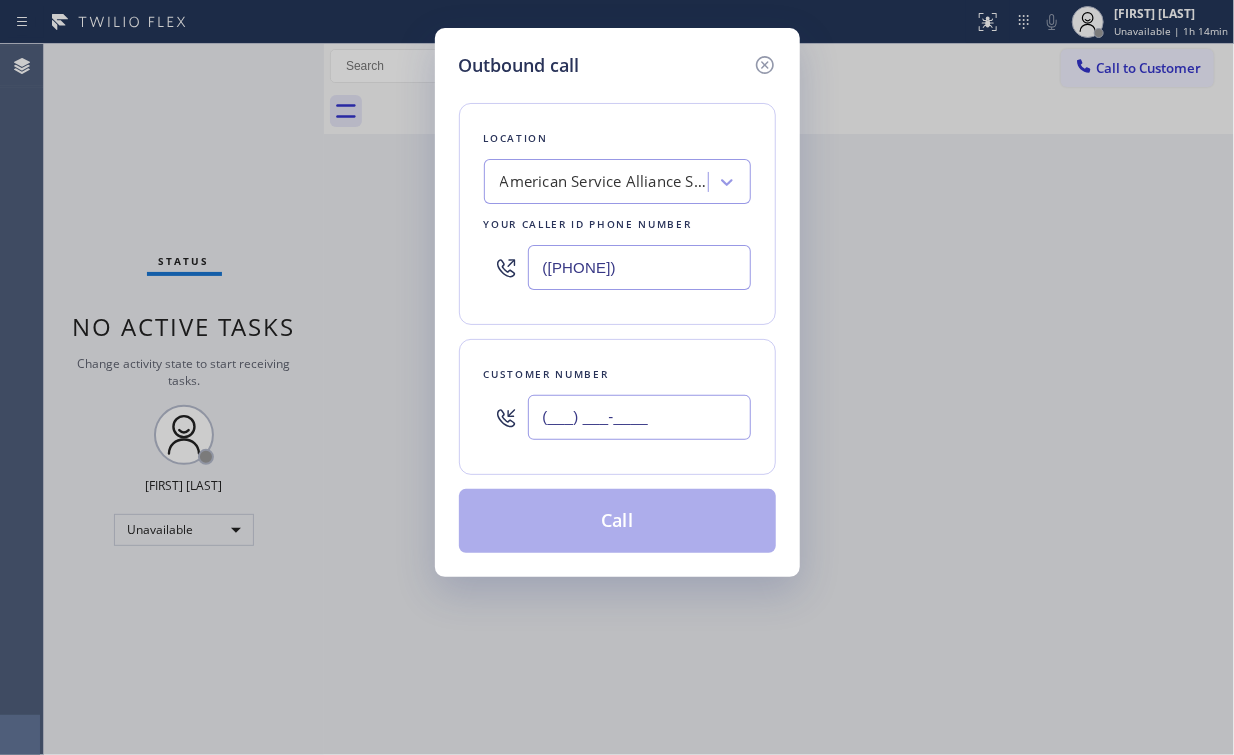 click on "(___) ___-____" at bounding box center [639, 417] 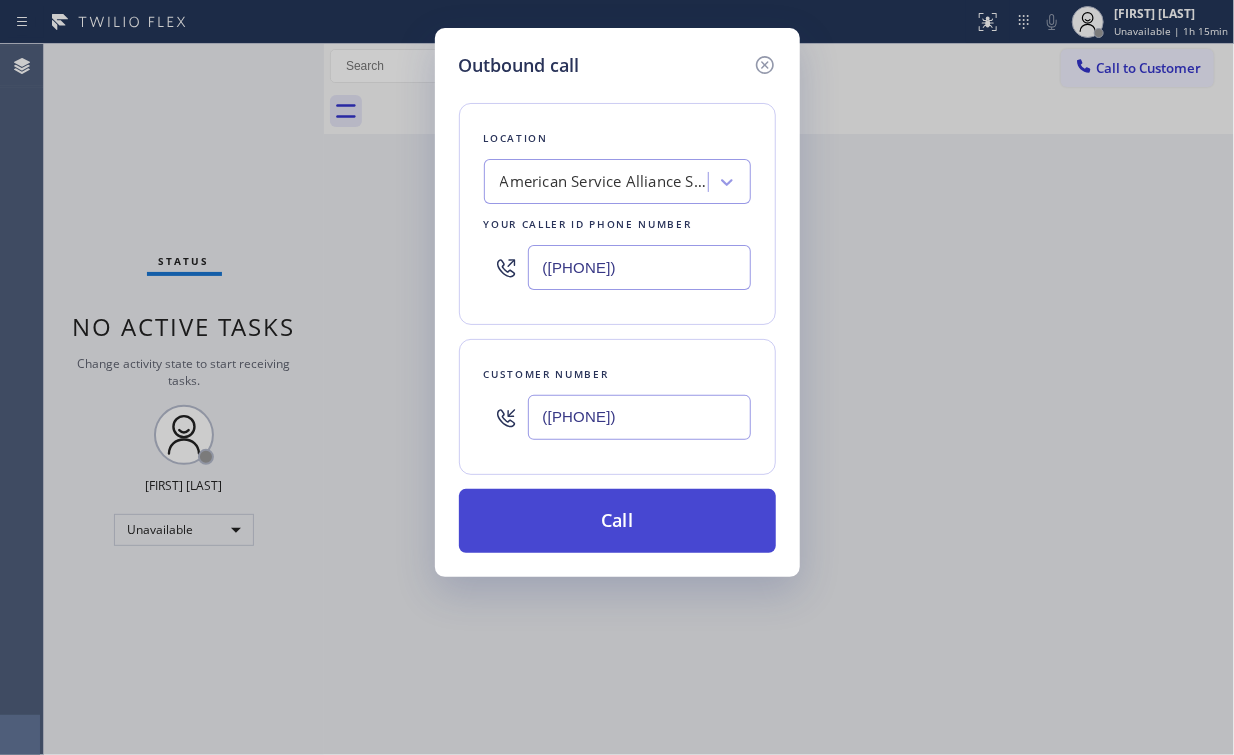 type on "([PHONE])" 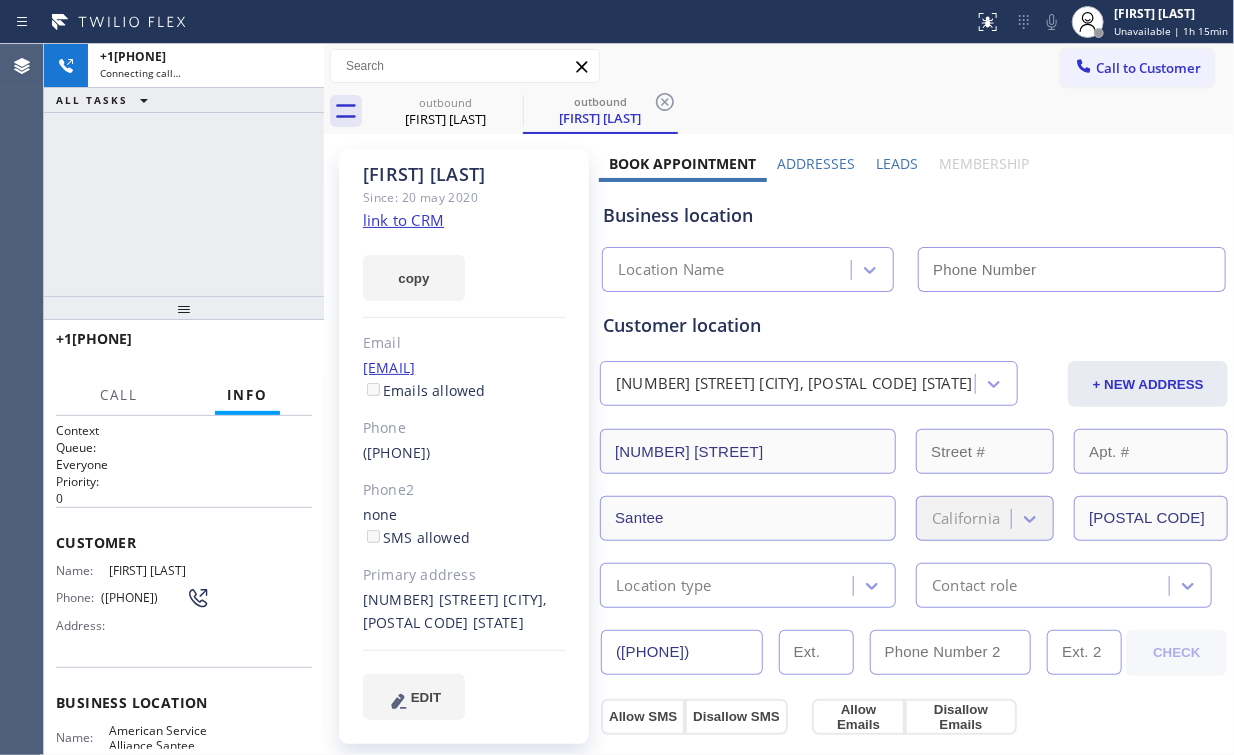 type on "([PHONE])" 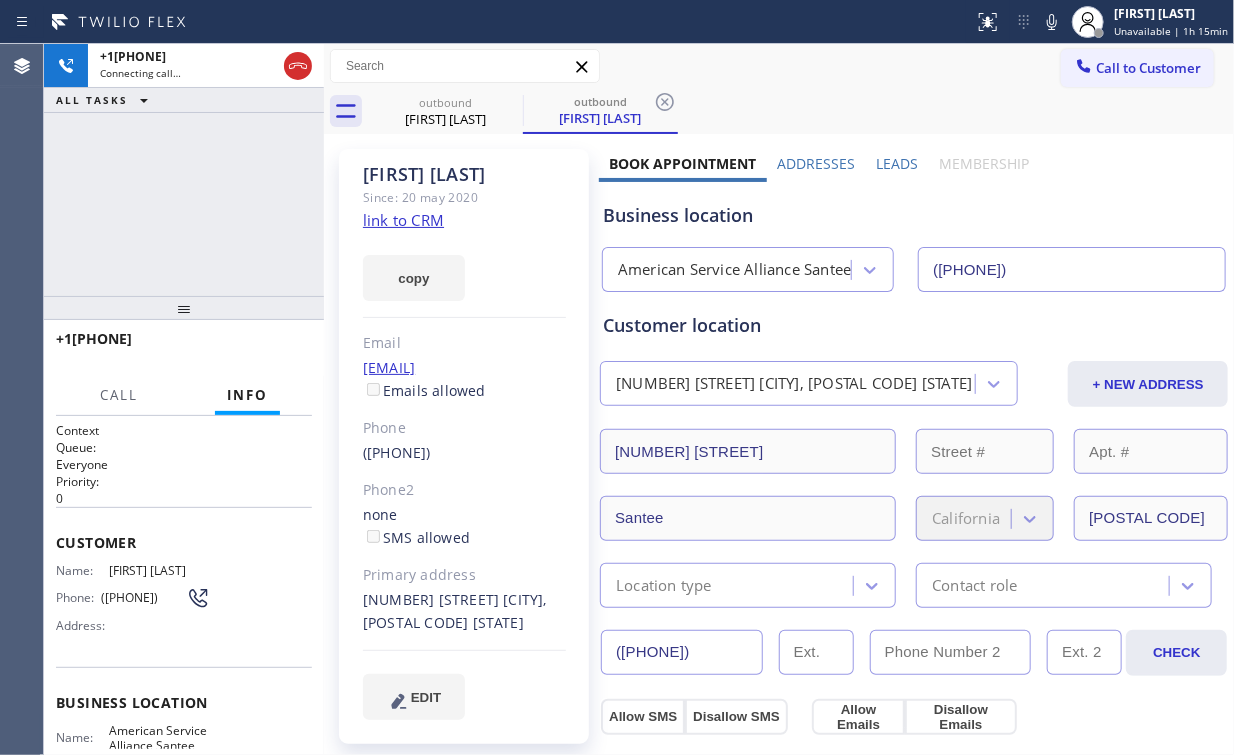 click on "+1[PHONE] Connecting call… ALL TASKS ALL TASKS ACTIVE TASKS TASKS IN WRAP UP" at bounding box center [184, 170] 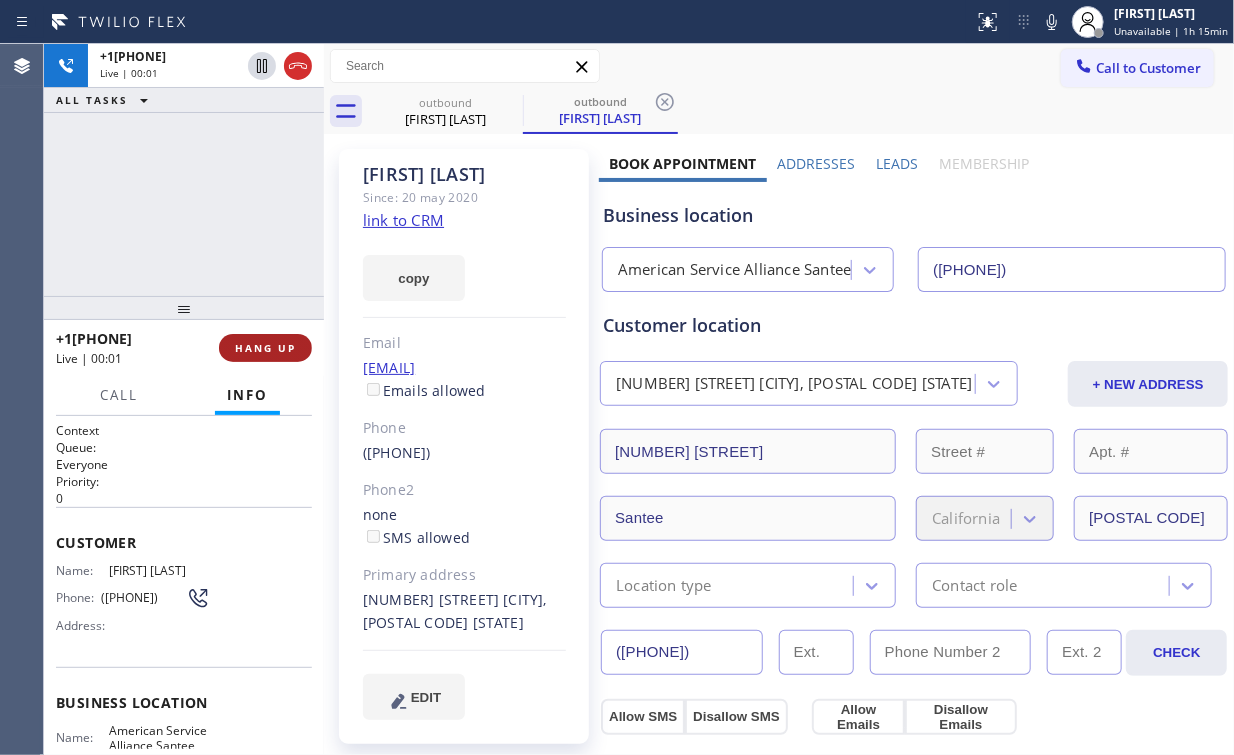 click on "HANG UP" at bounding box center (265, 348) 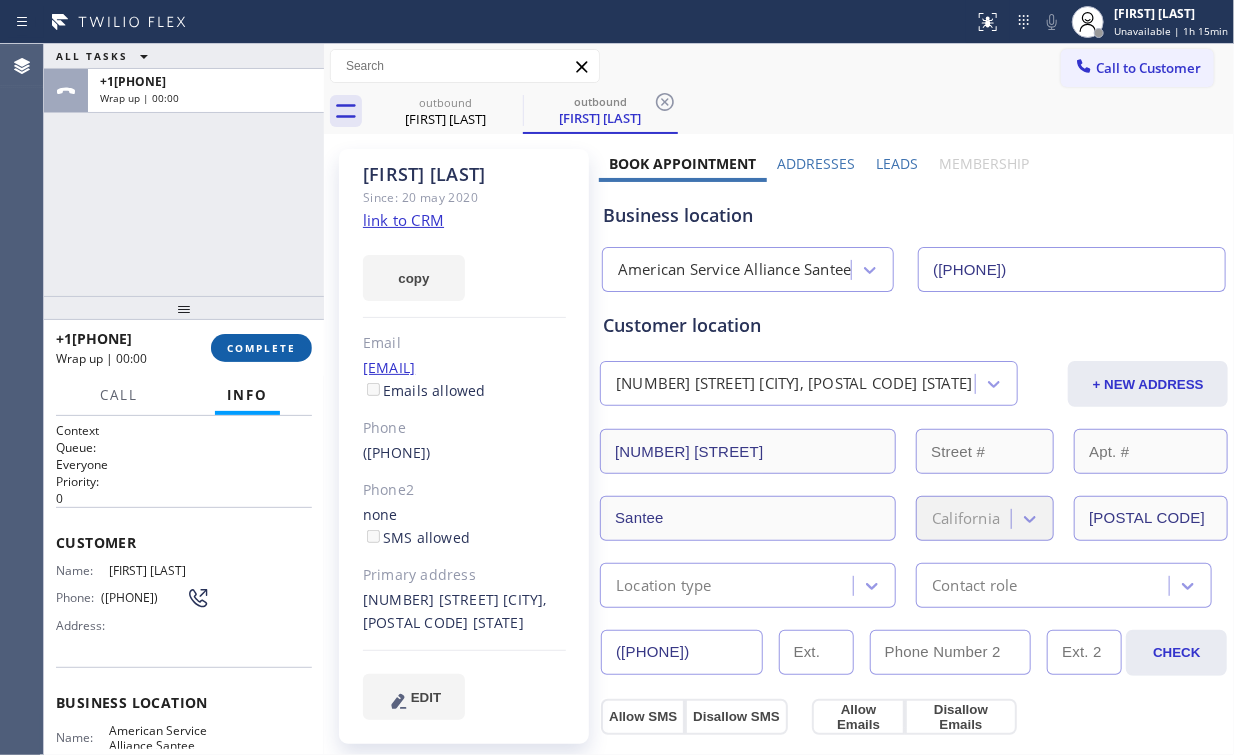 click on "COMPLETE" at bounding box center (261, 348) 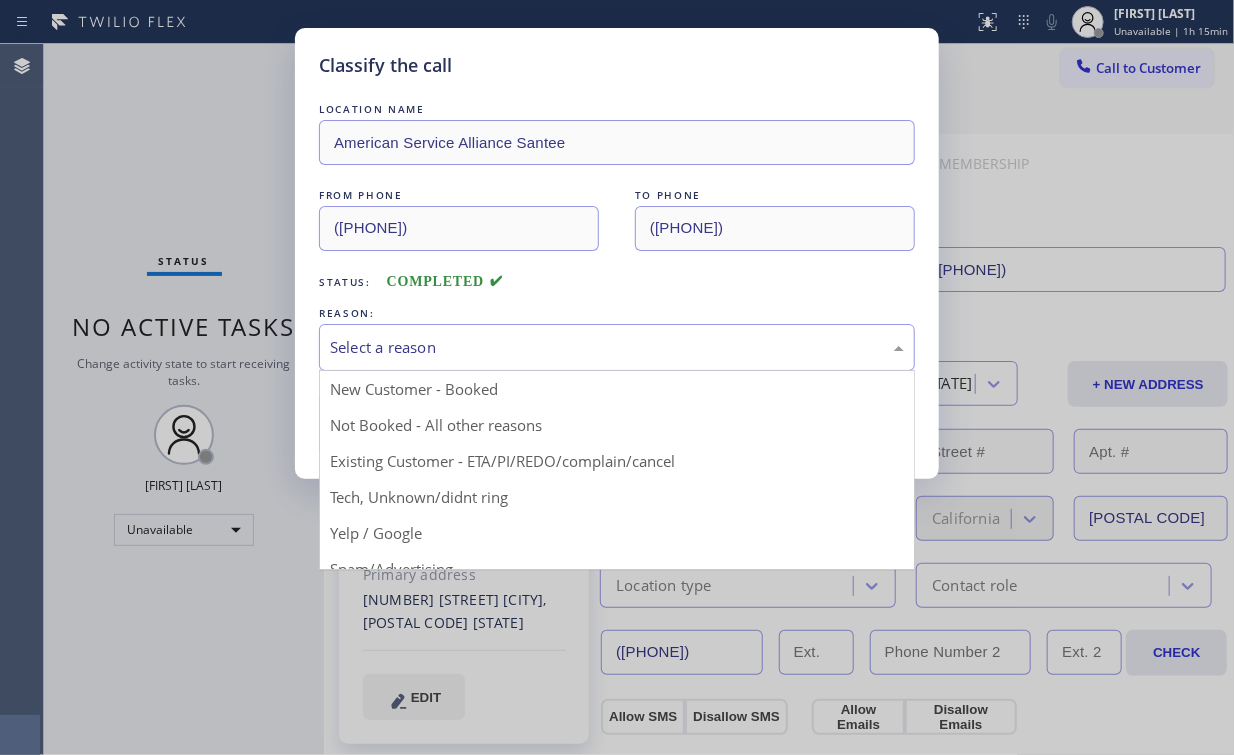 click on "Select a reason" at bounding box center [617, 347] 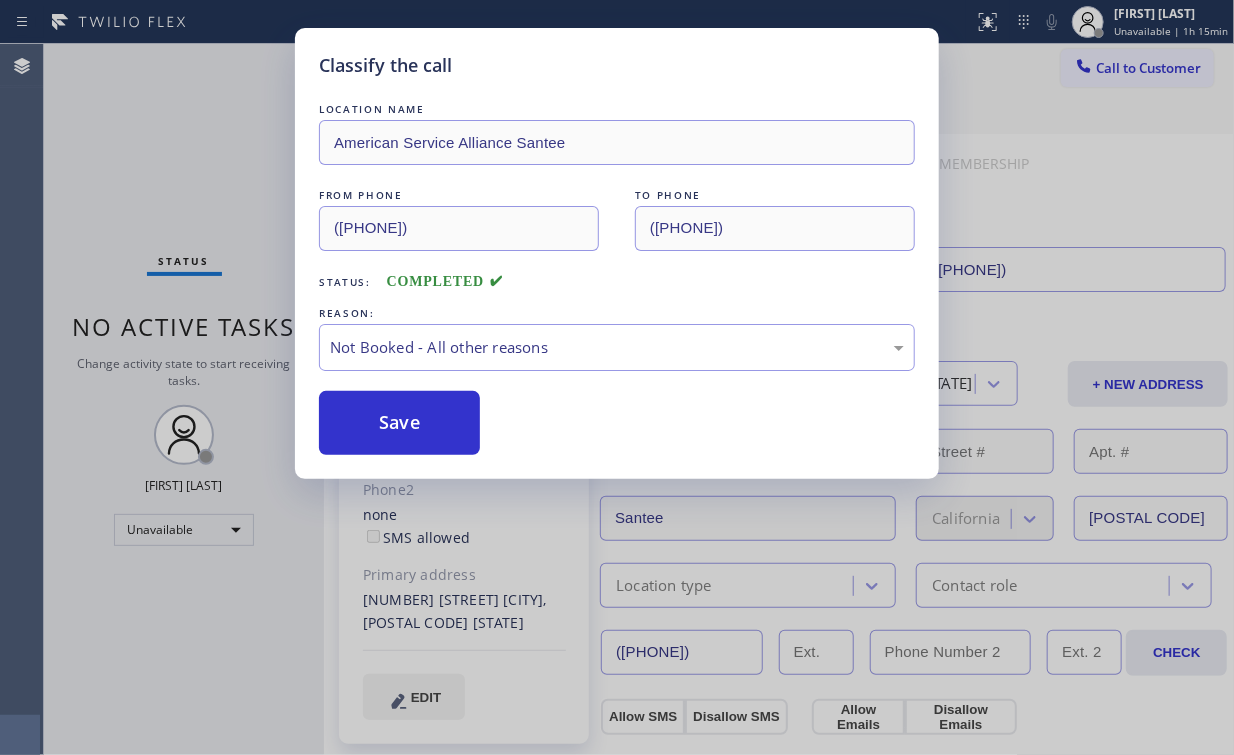 click on "Save" at bounding box center (399, 423) 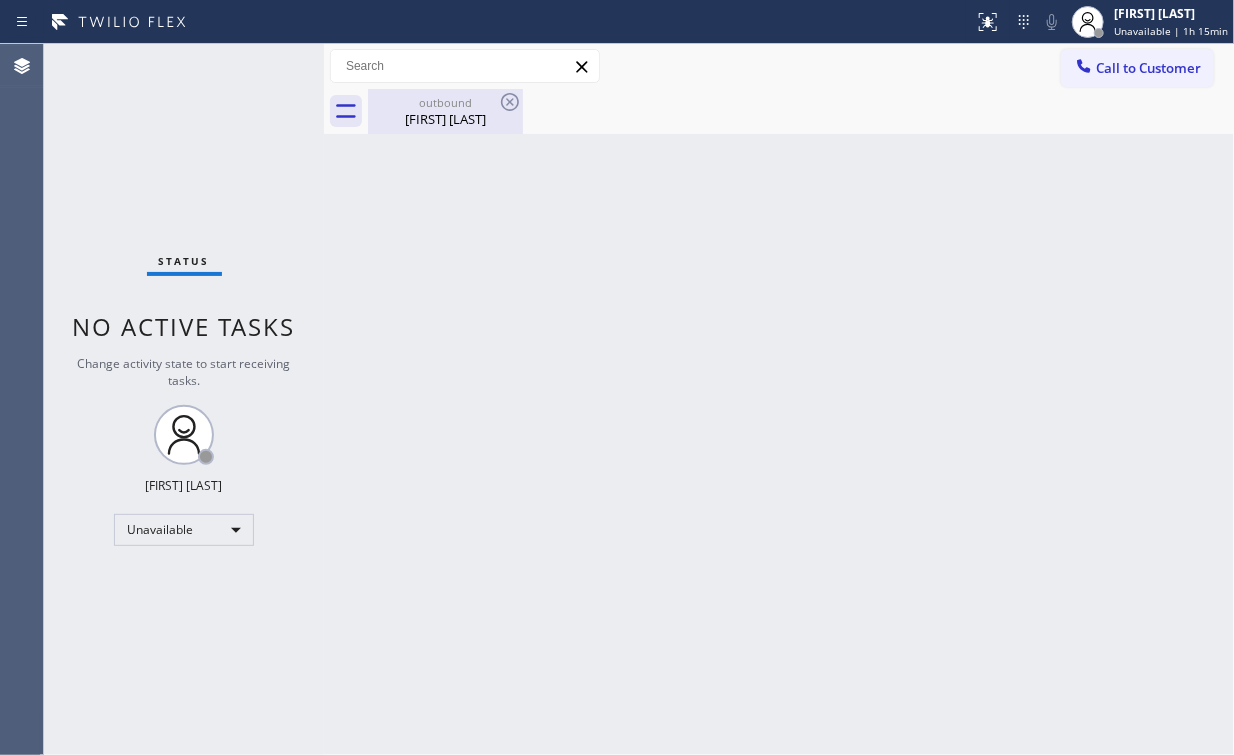 click on "[FIRST] [LAST]" at bounding box center (445, 119) 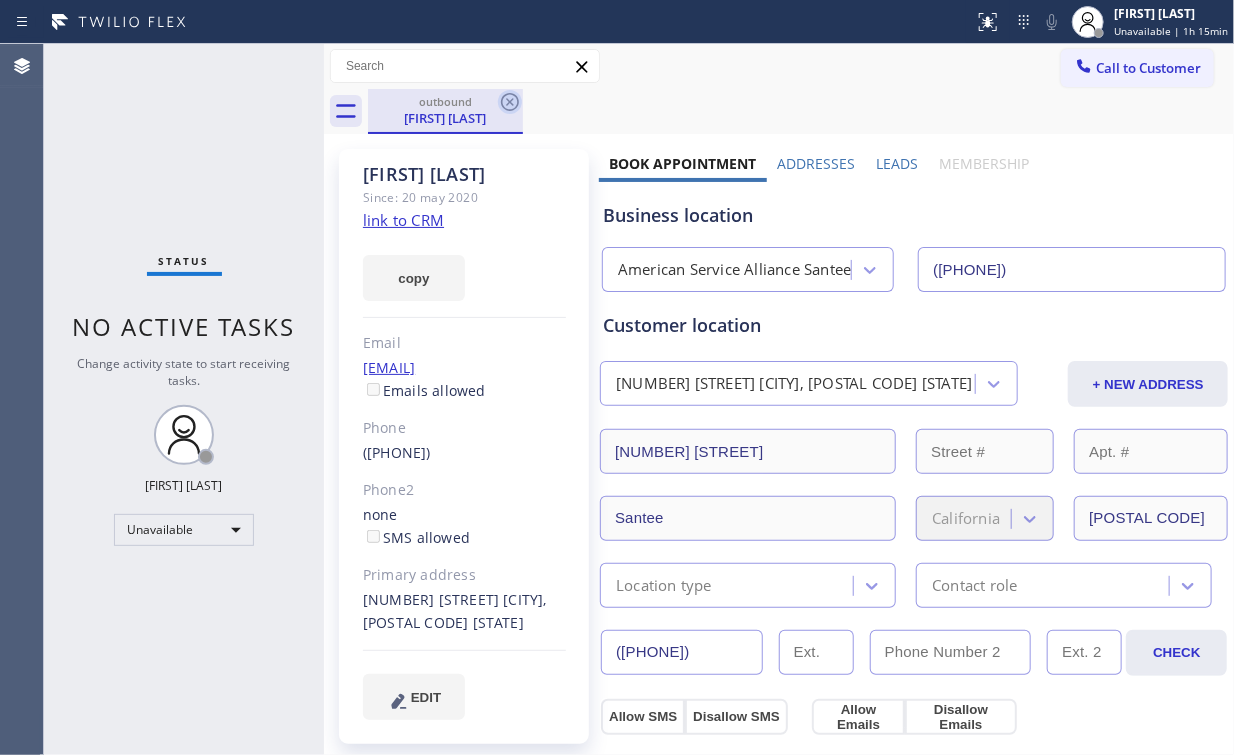 click 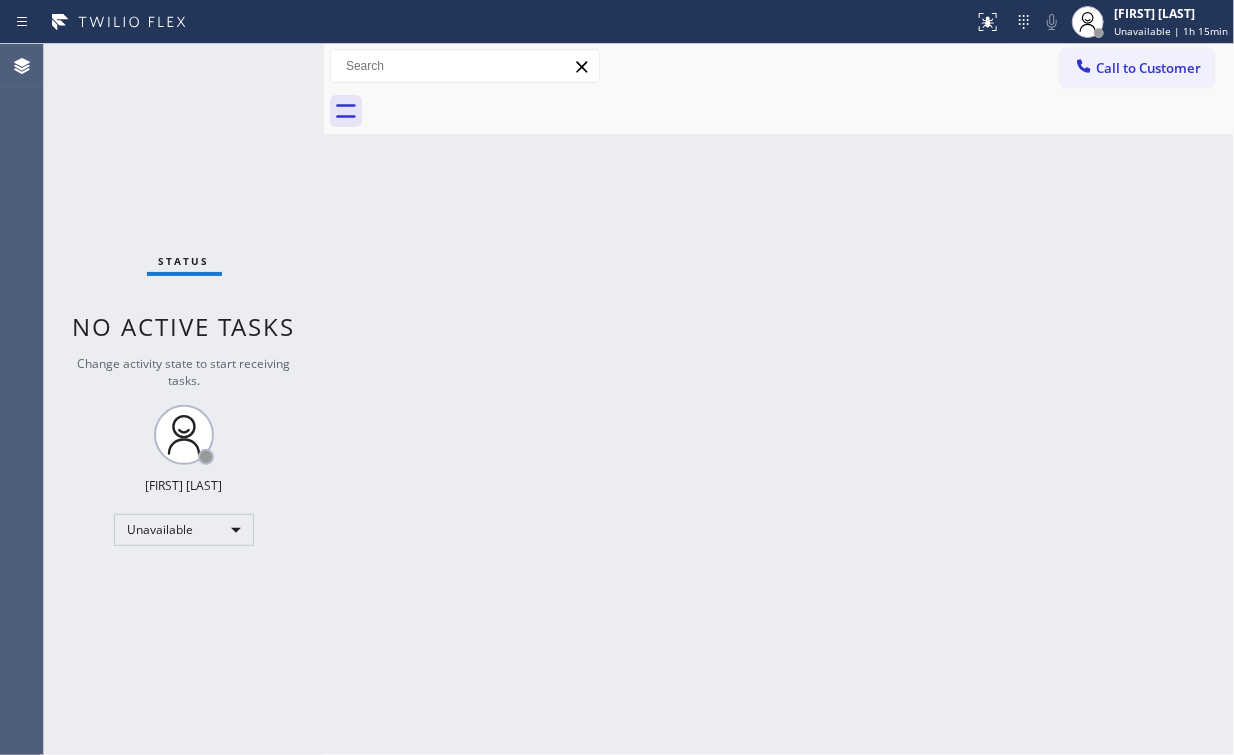 drag, startPoint x: 184, startPoint y: 156, endPoint x: 194, endPoint y: 146, distance: 14.142136 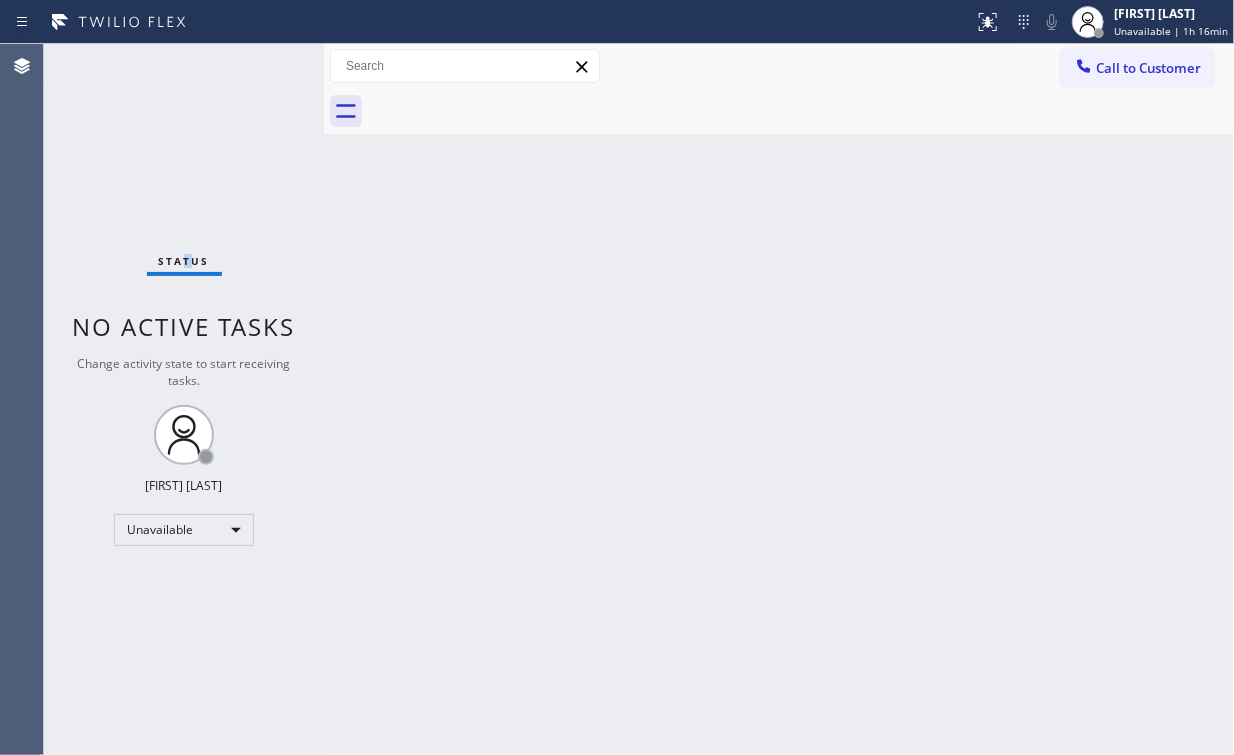 click at bounding box center (1084, 68) 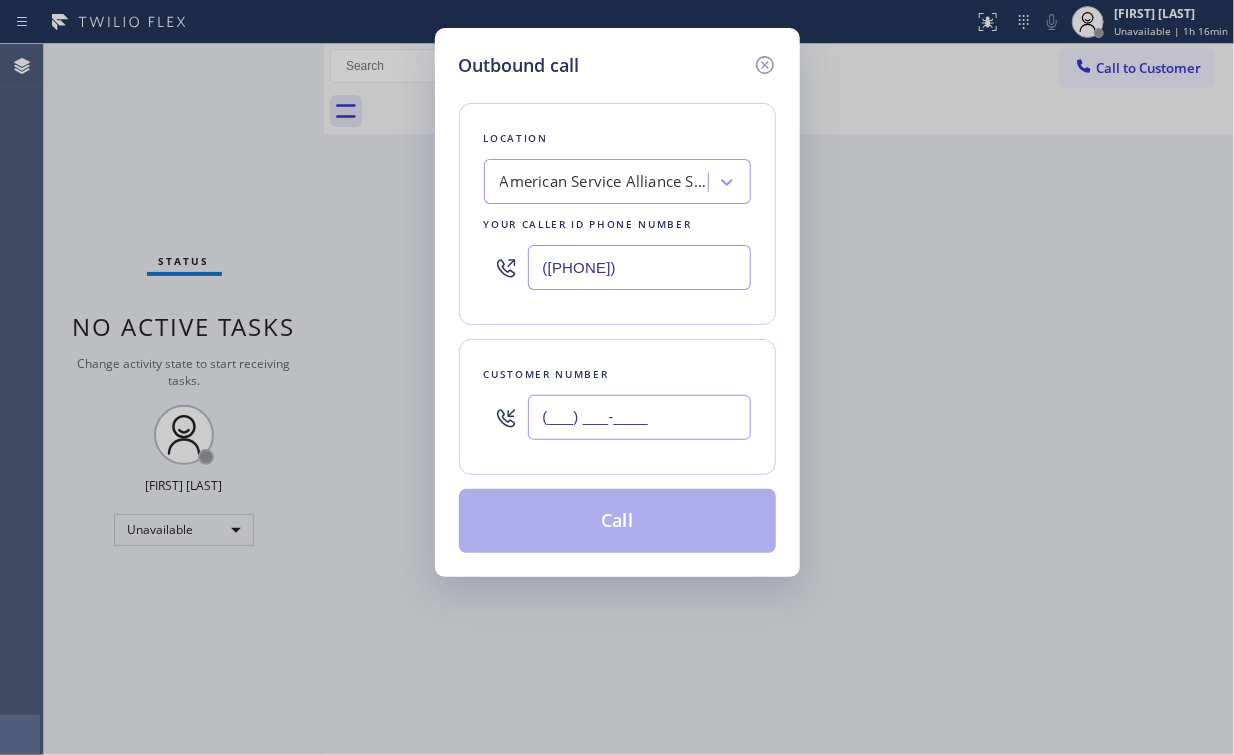 drag, startPoint x: 622, startPoint y: 404, endPoint x: 643, endPoint y: 405, distance: 21.023796 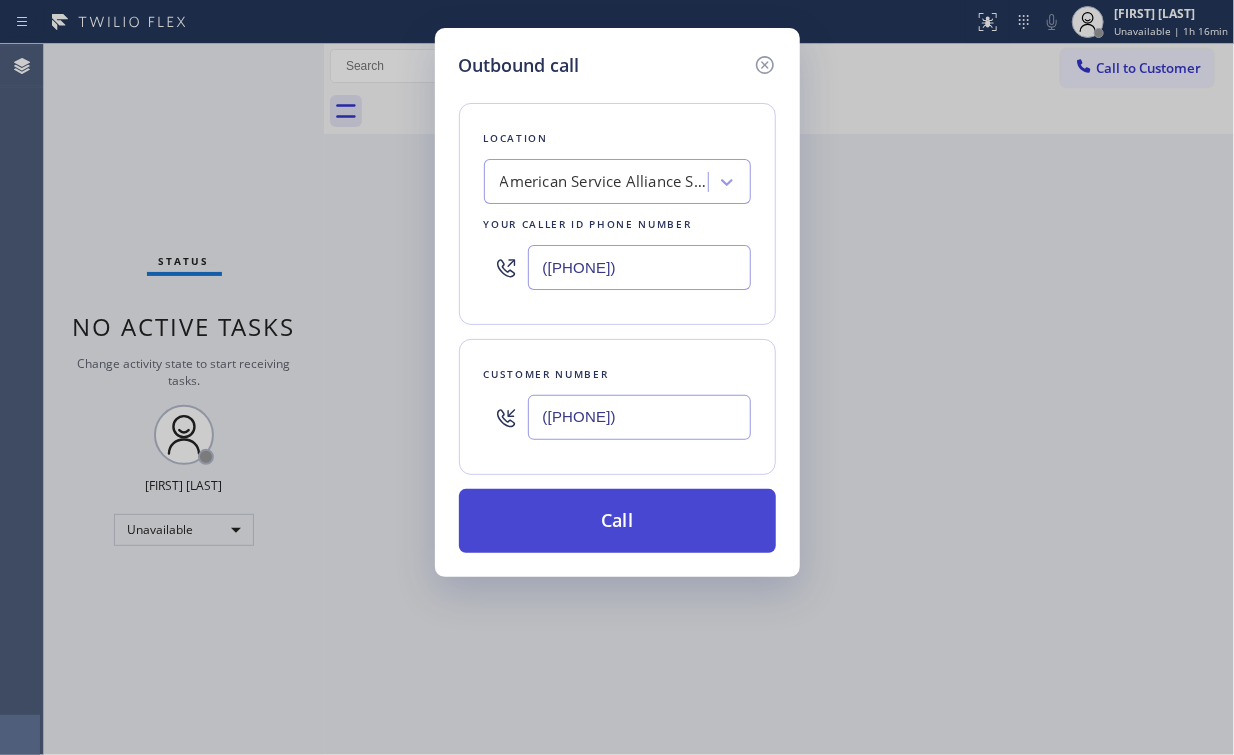 type on "([PHONE])" 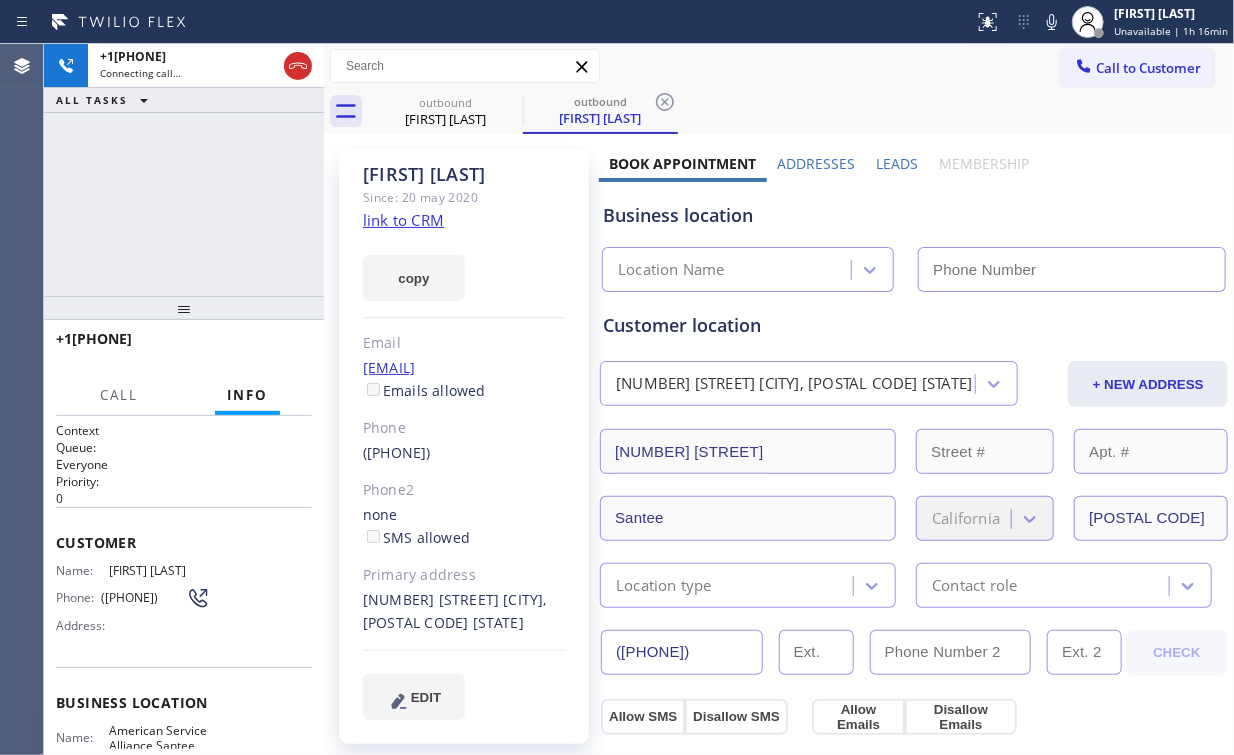 drag, startPoint x: 196, startPoint y: 225, endPoint x: 257, endPoint y: 228, distance: 61.073727 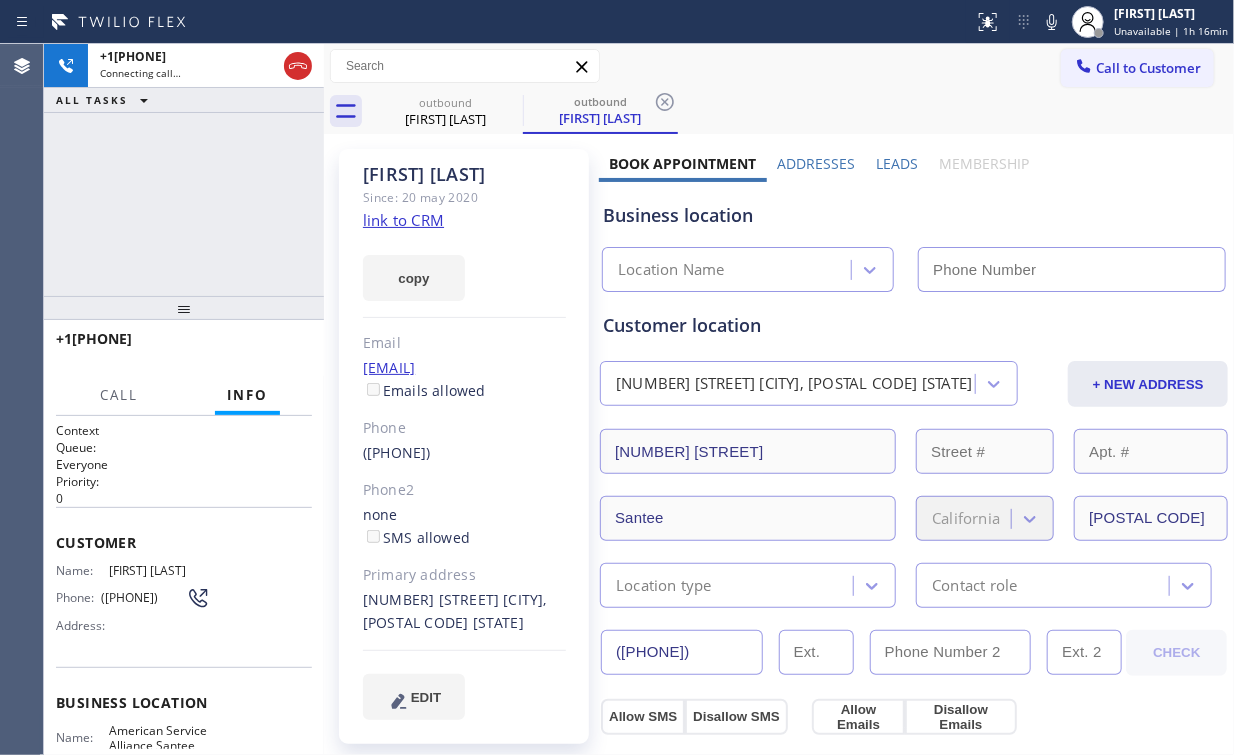 click on "+1[PHONE] Connecting call… ALL TASKS ALL TASKS ACTIVE TASKS TASKS IN WRAP UP" at bounding box center [184, 170] 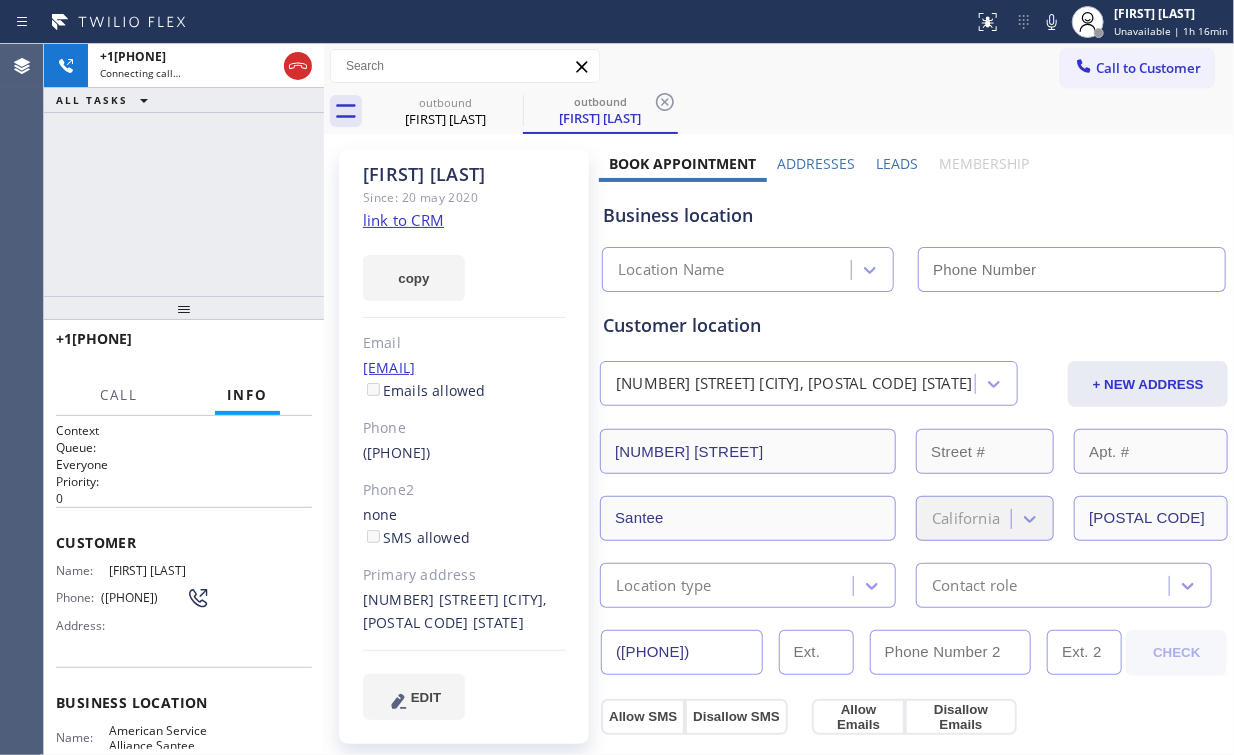type on "([PHONE])" 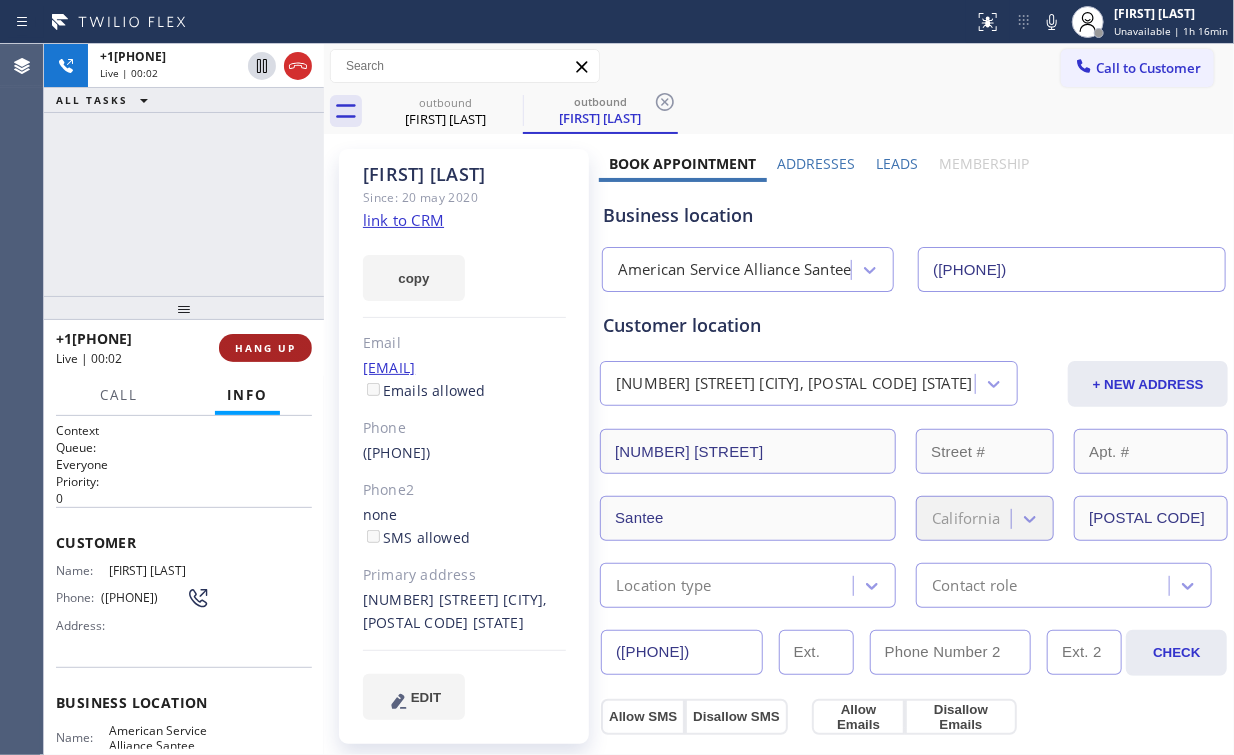click on "HANG UP" at bounding box center (265, 348) 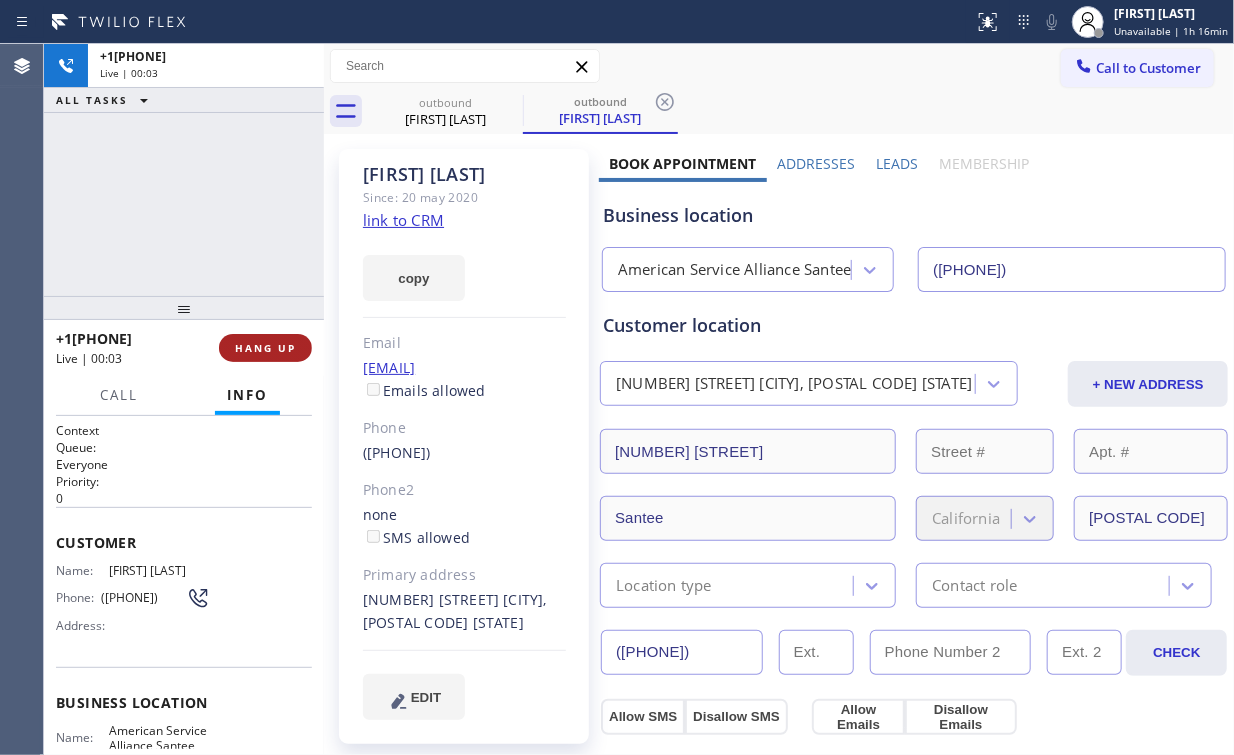 click on "HANG UP" at bounding box center (265, 348) 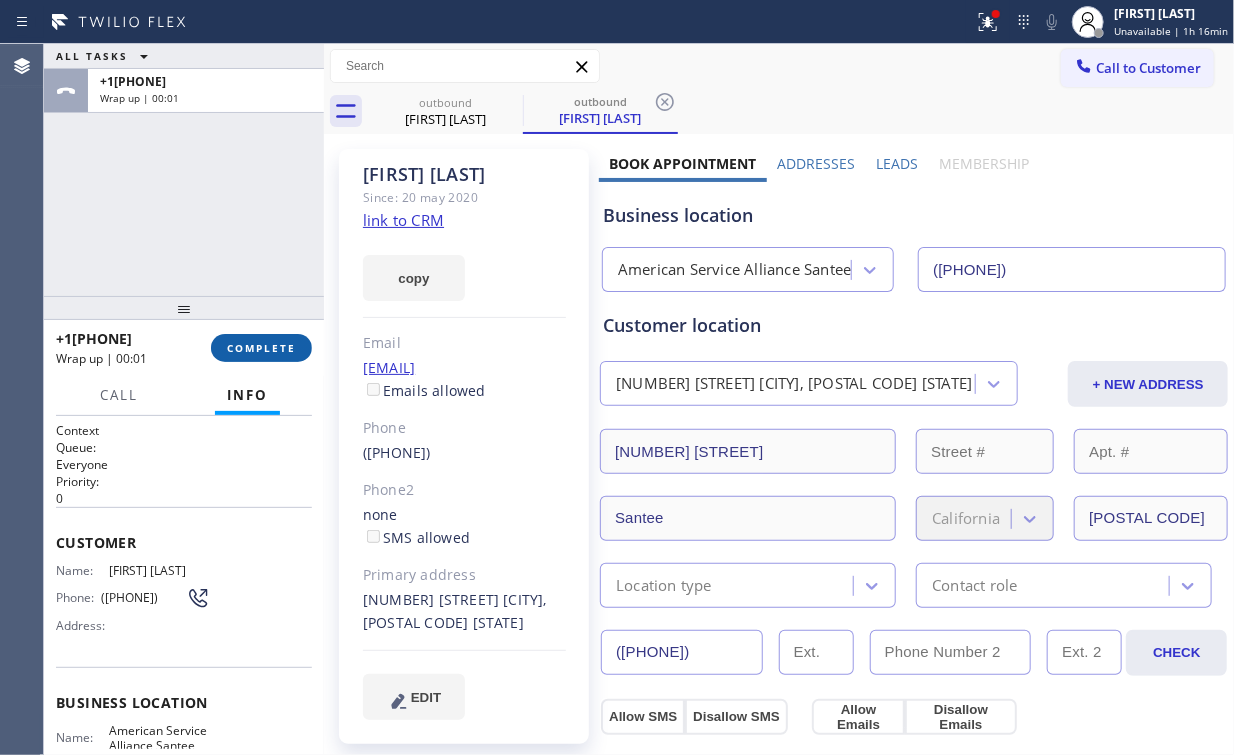 click on "COMPLETE" at bounding box center (261, 348) 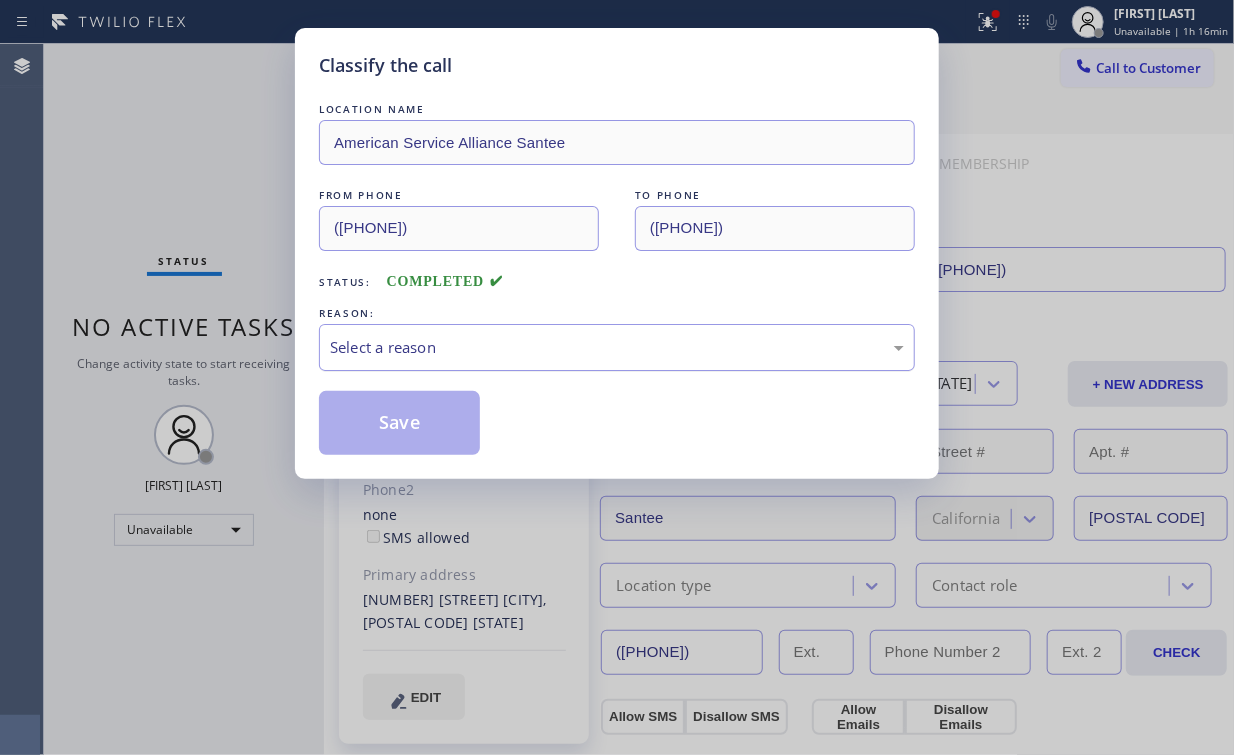 drag, startPoint x: 432, startPoint y: 335, endPoint x: 431, endPoint y: 352, distance: 17.029387 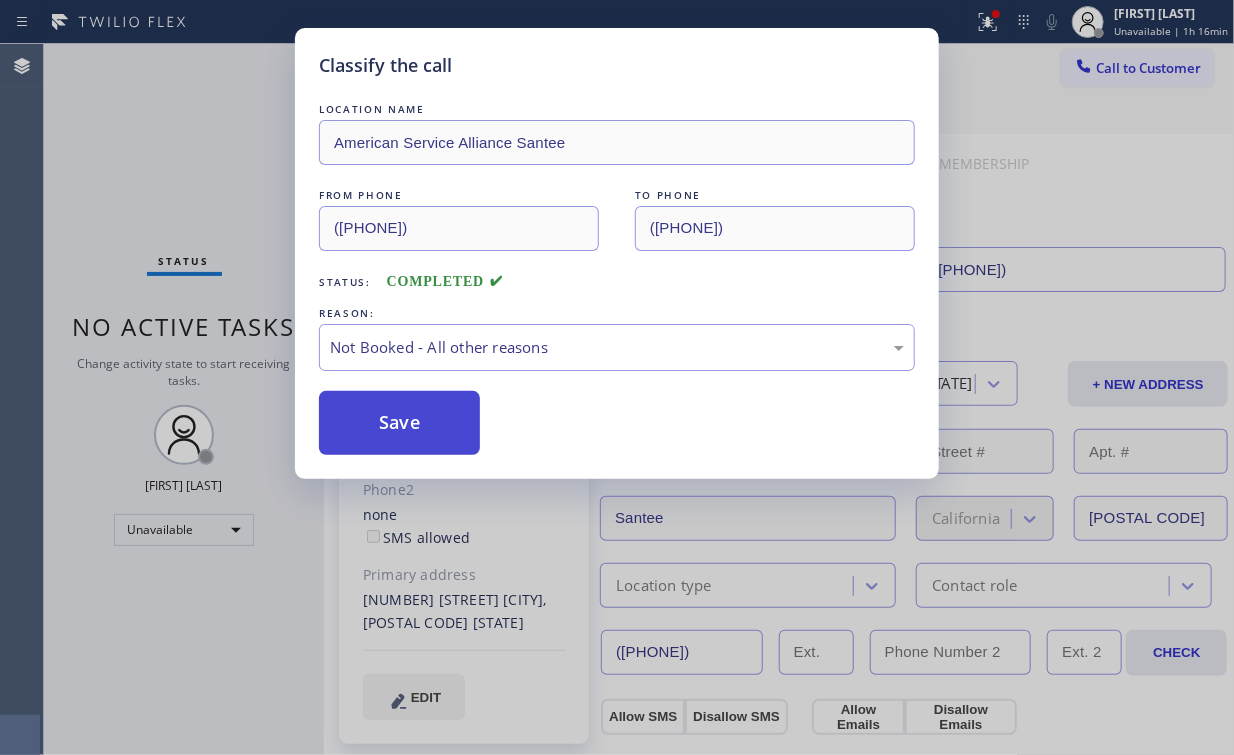drag, startPoint x: 419, startPoint y: 427, endPoint x: 316, endPoint y: 290, distance: 171.40012 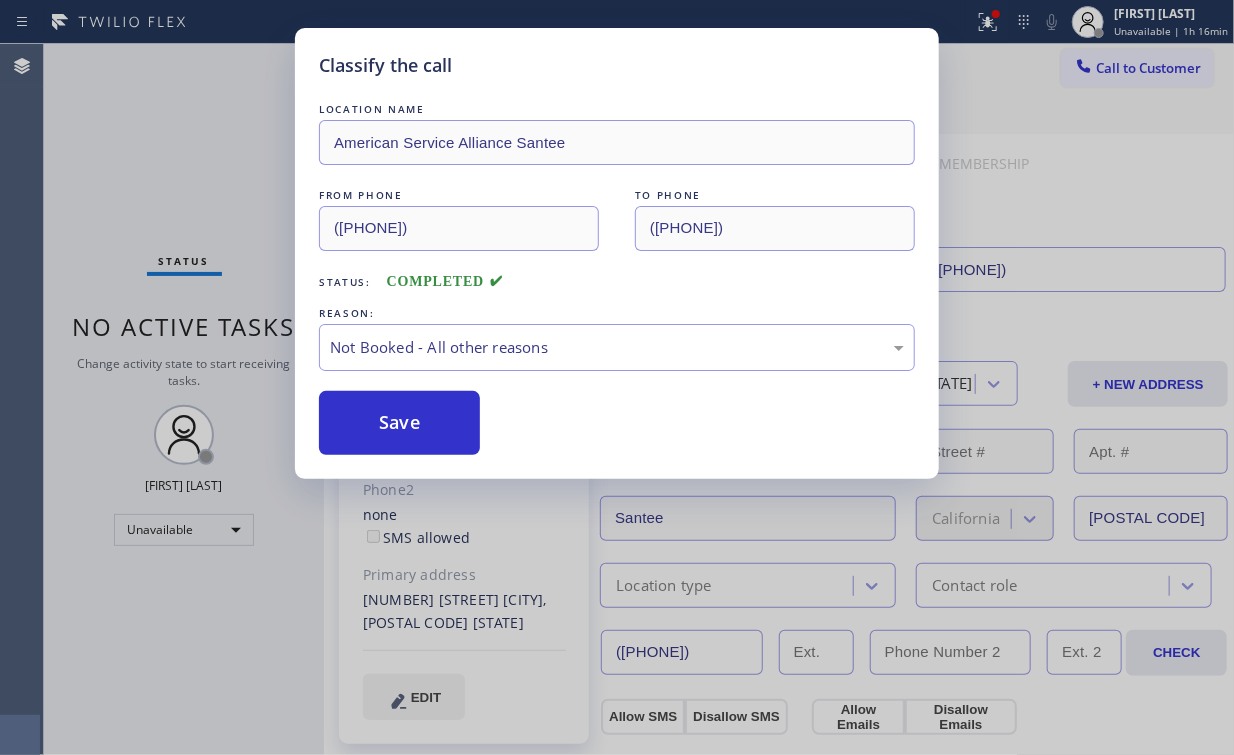 click on "Save" at bounding box center (399, 423) 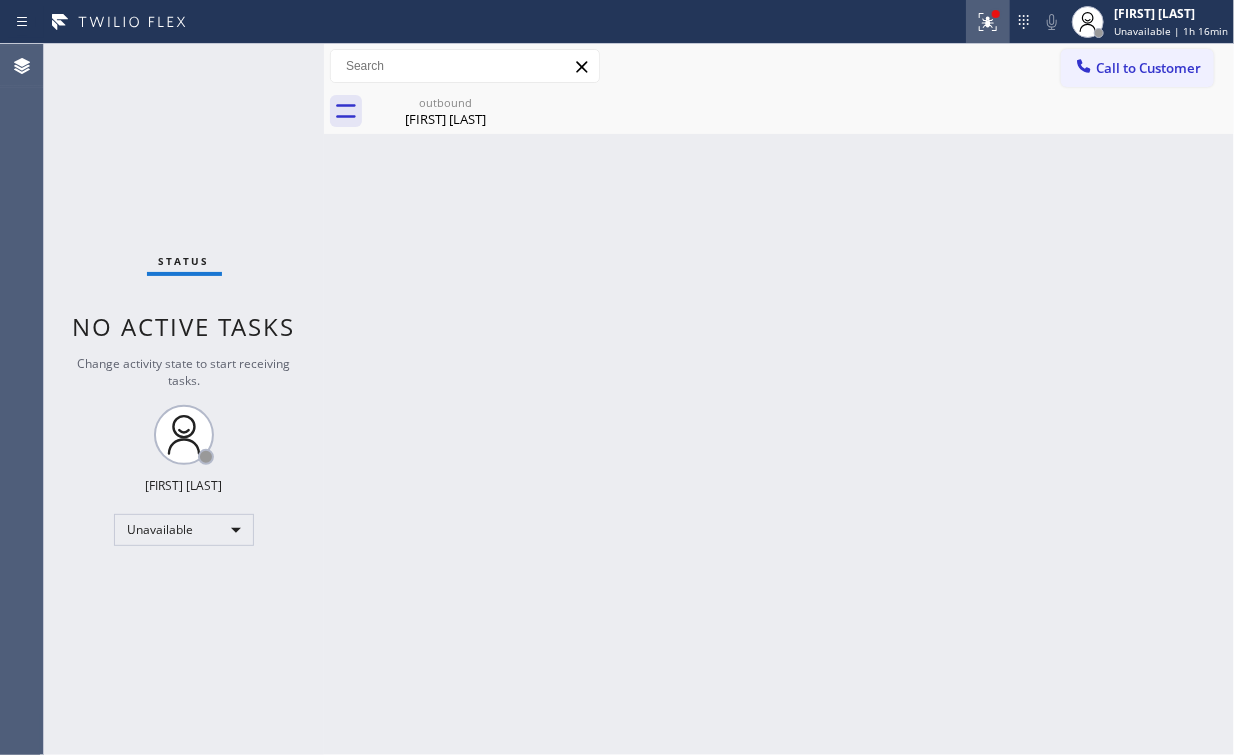 click 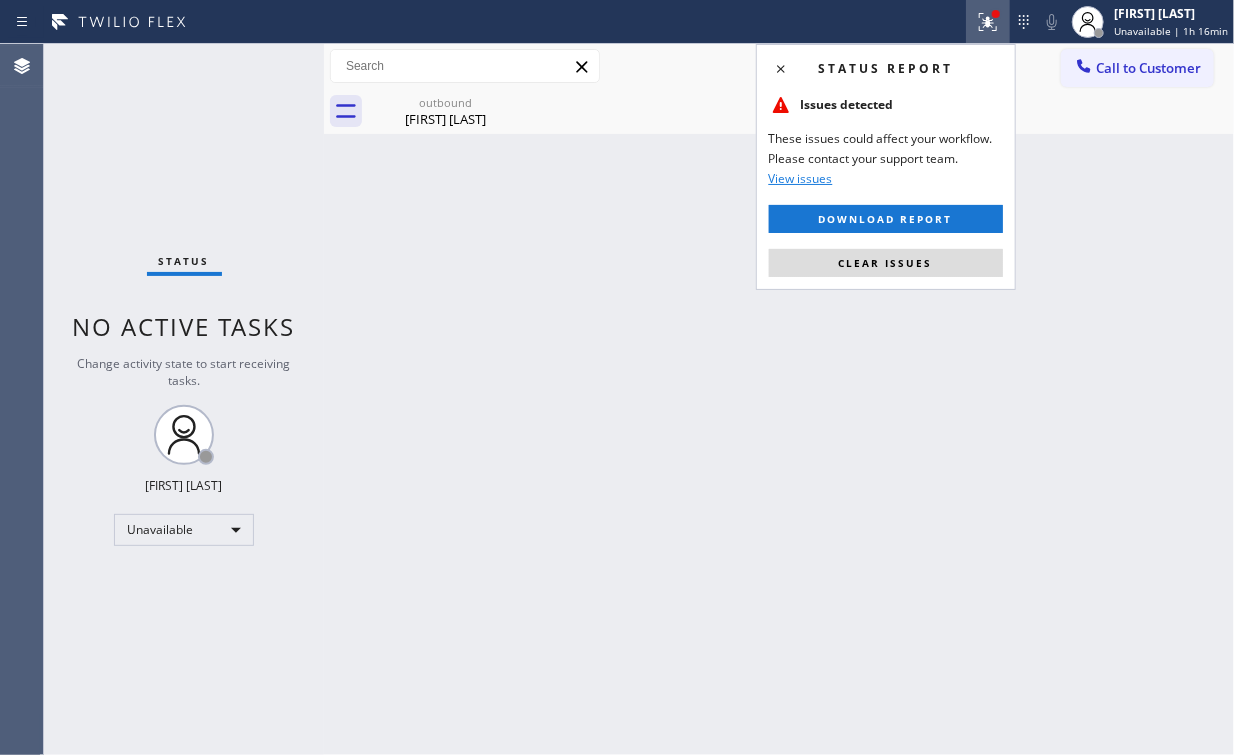 click on "Clear issues" at bounding box center (886, 263) 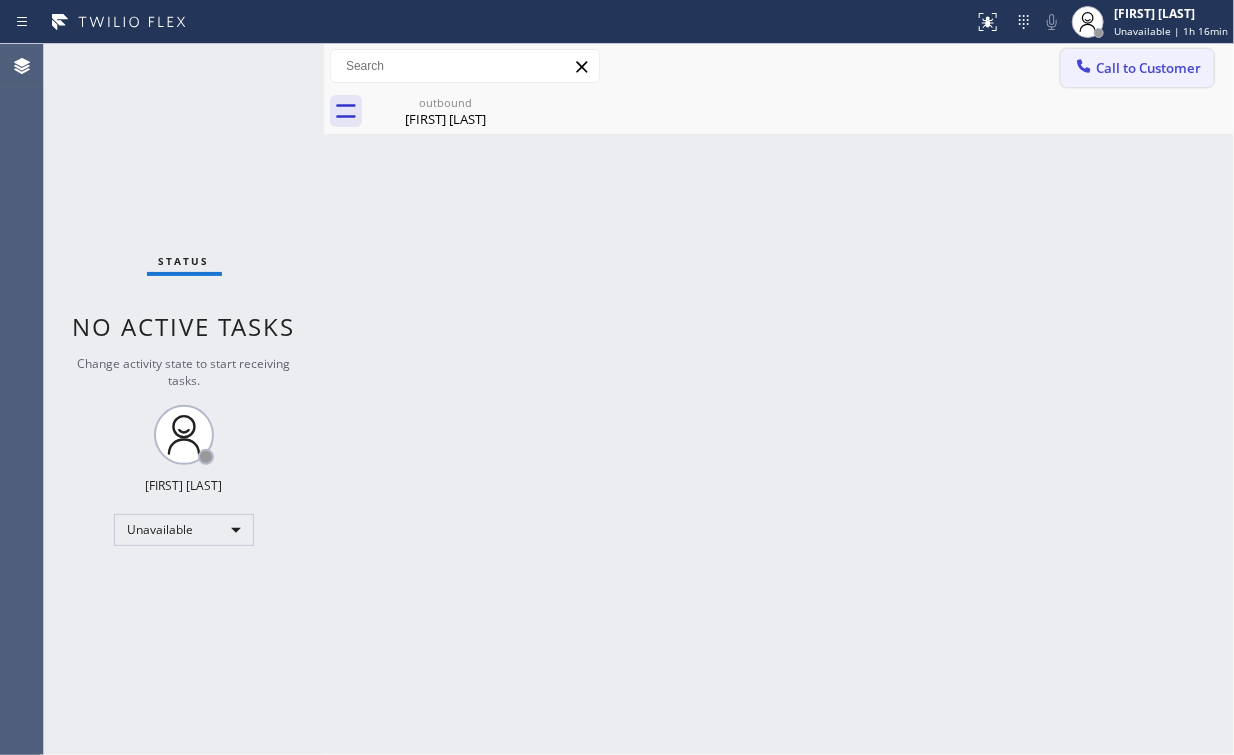 click on "Call to Customer" at bounding box center [1137, 68] 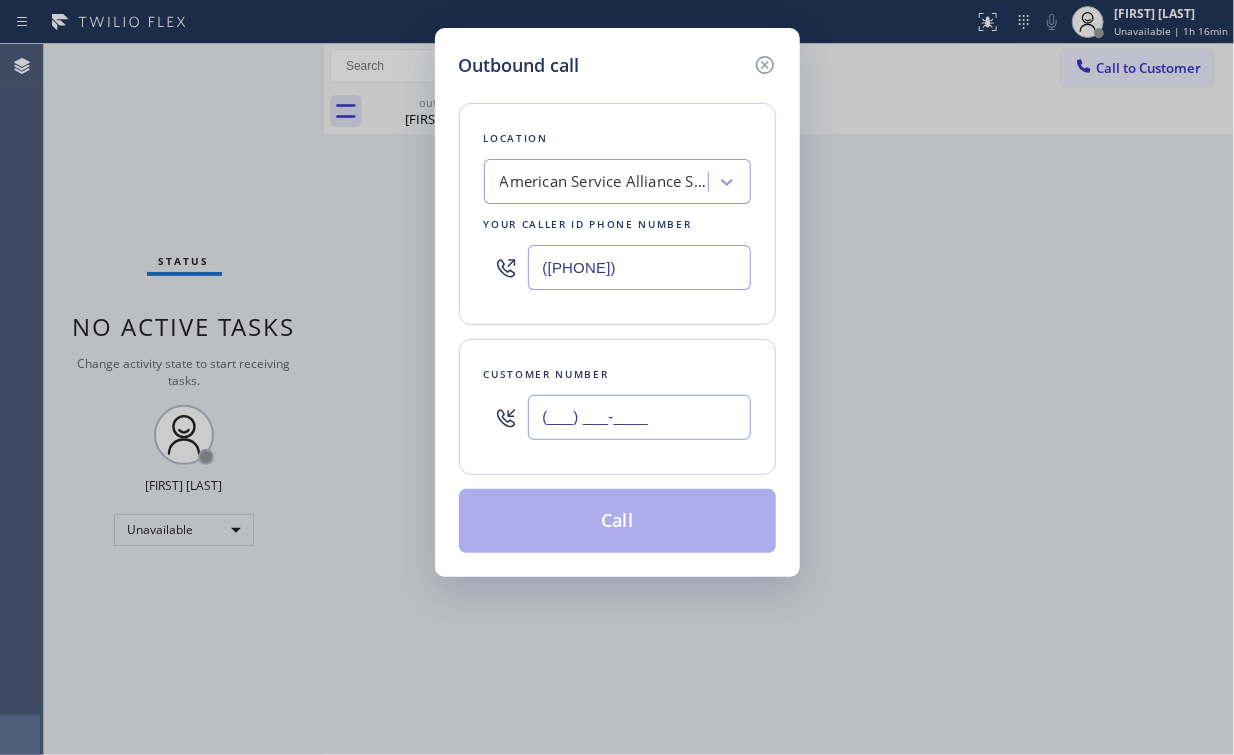 click on "(___) ___-____" at bounding box center [639, 417] 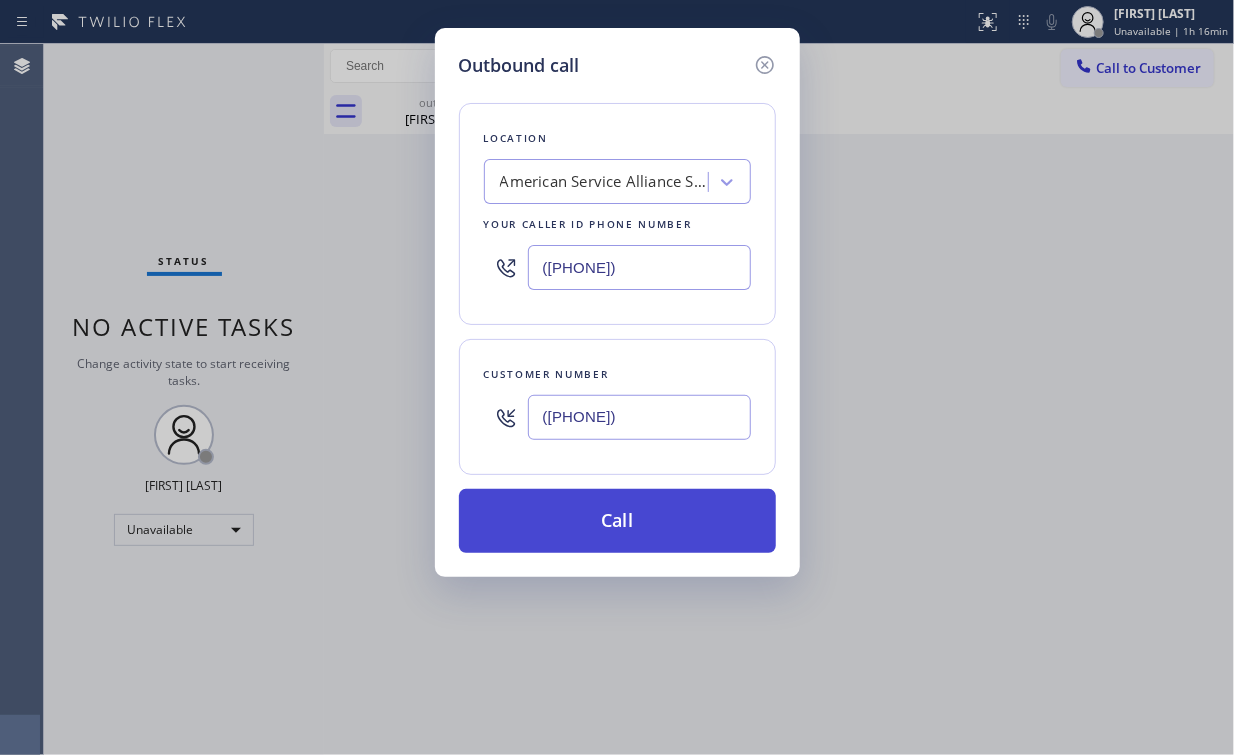 type on "([PHONE])" 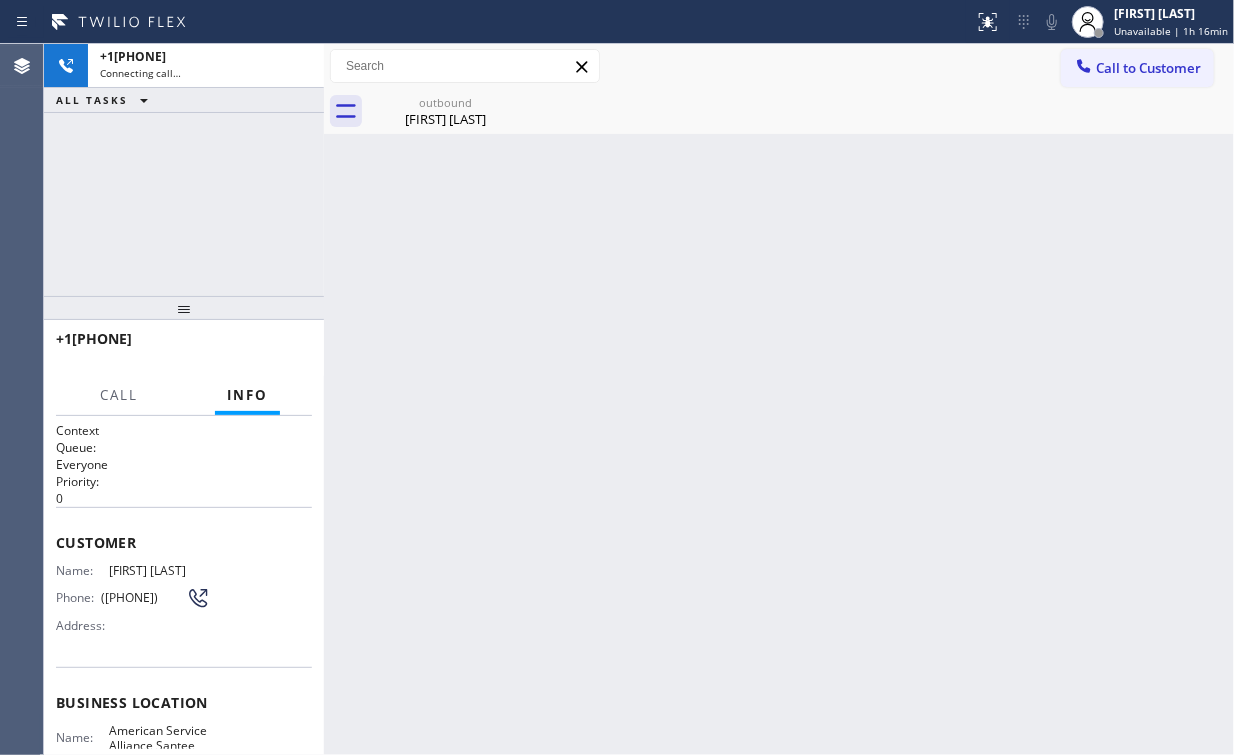 click on "+1[PHONE] Connecting call… ALL TASKS ALL TASKS ACTIVE TASKS TASKS IN WRAP UP" at bounding box center [184, 170] 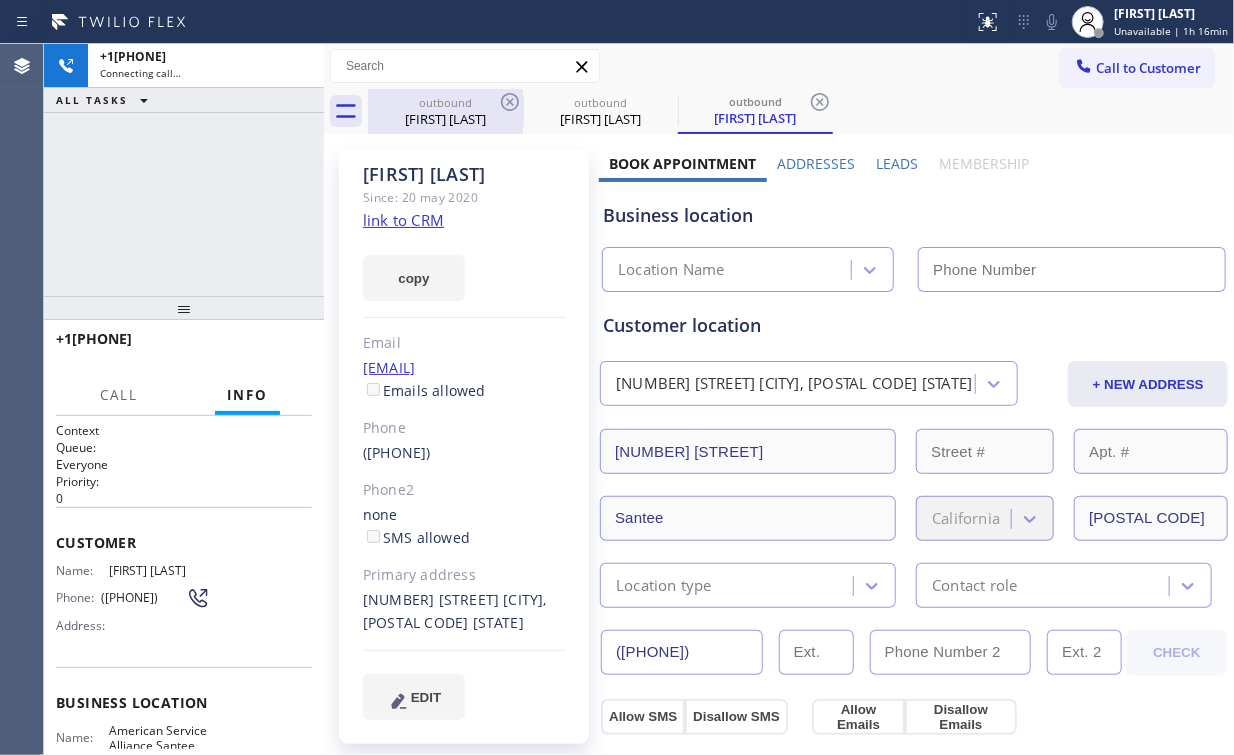click on "[FIRST] [LAST]" at bounding box center (445, 119) 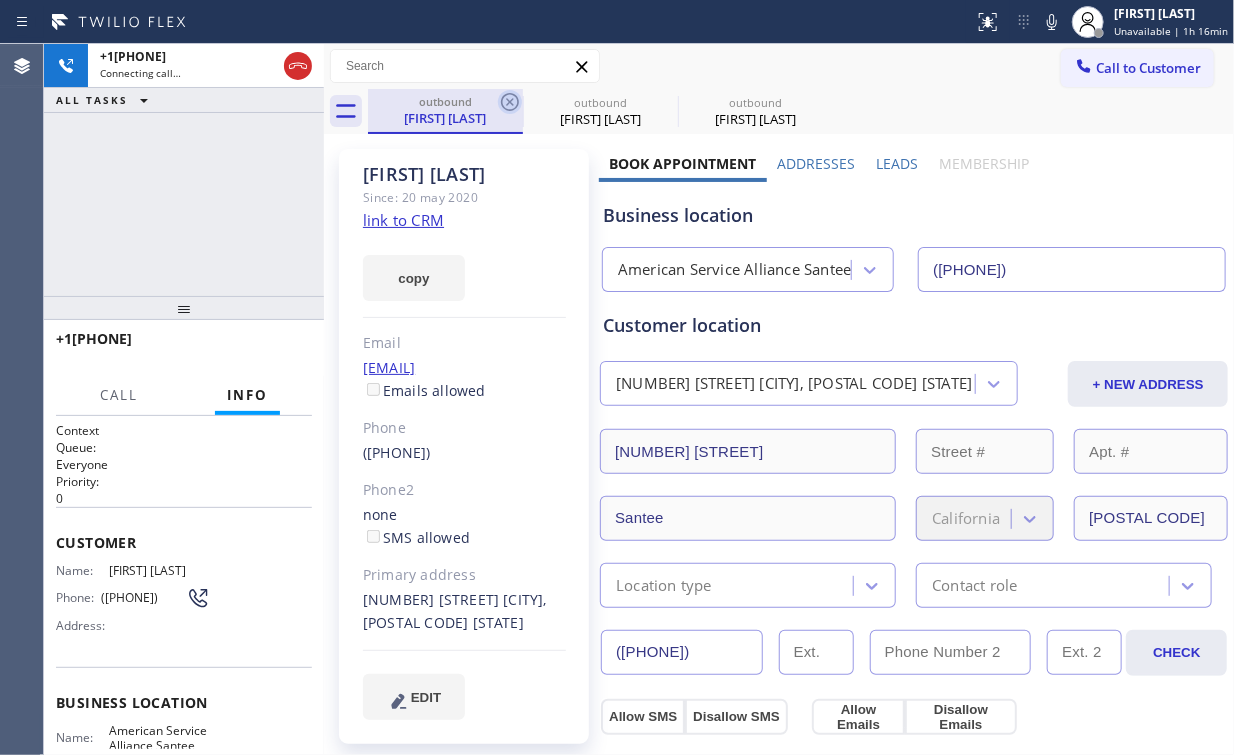 type on "([PHONE])" 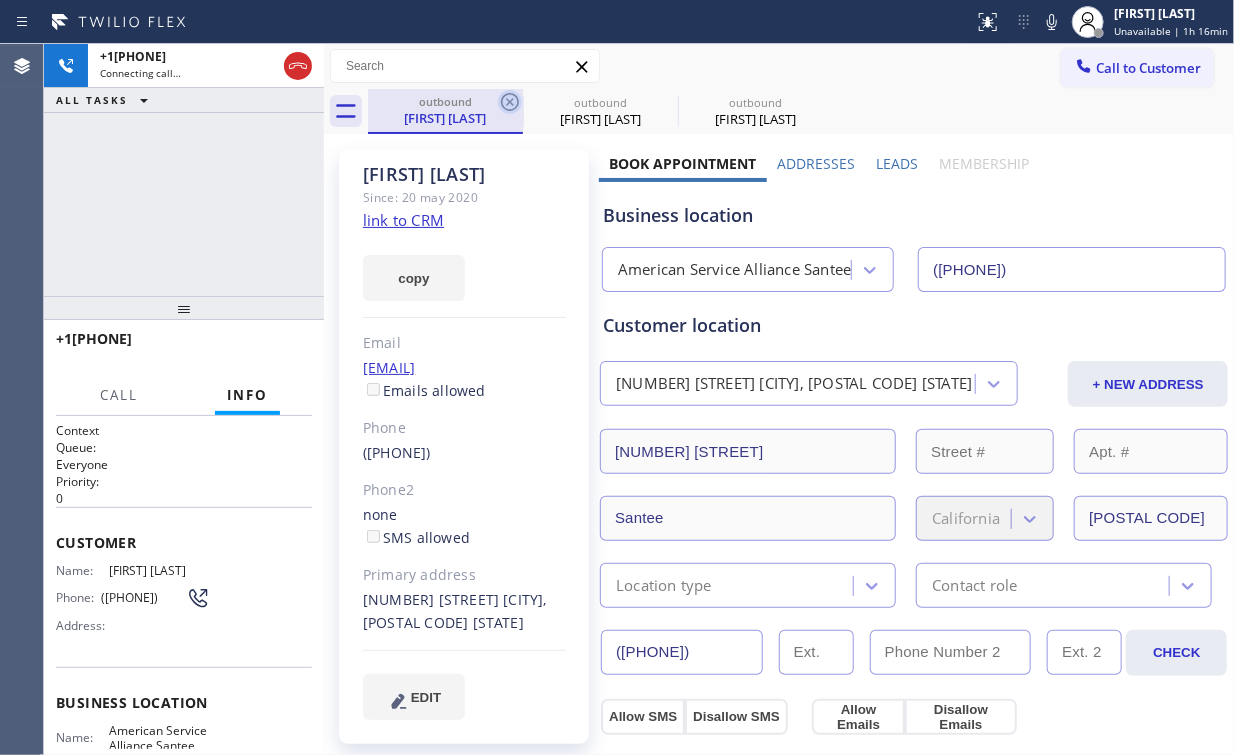 click 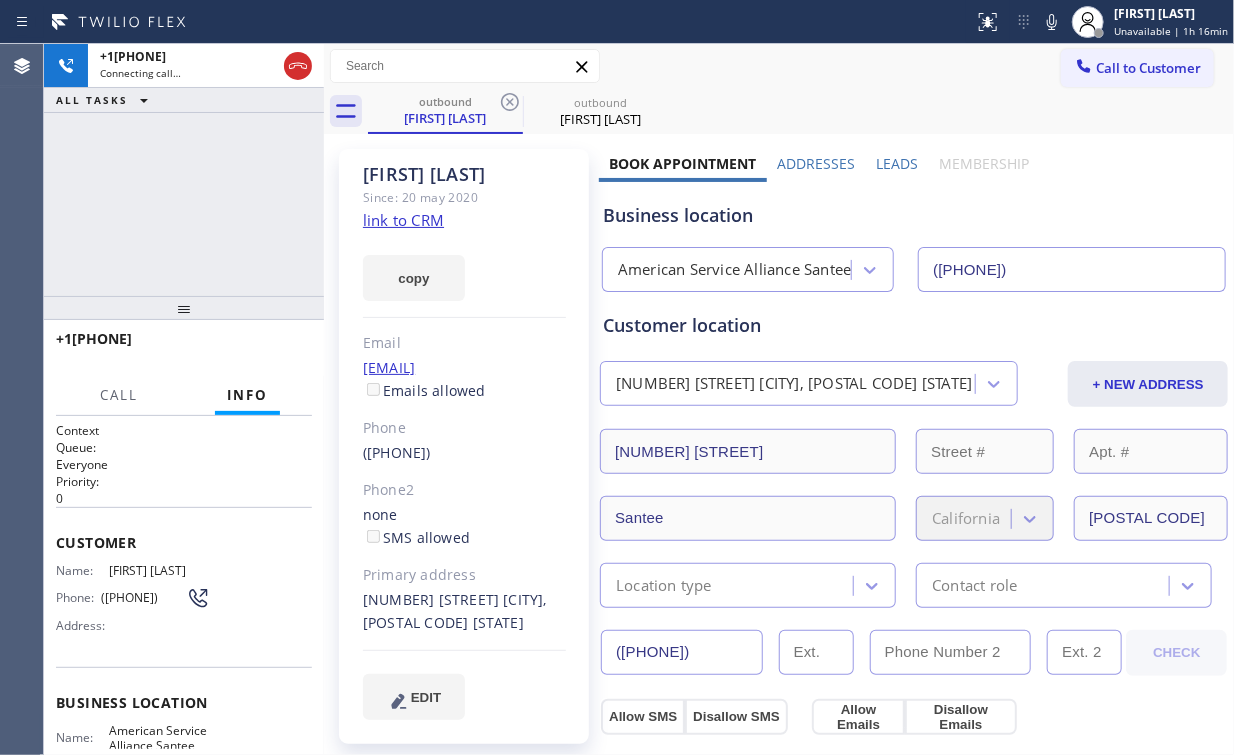 drag, startPoint x: 112, startPoint y: 196, endPoint x: 195, endPoint y: 28, distance: 187.38463 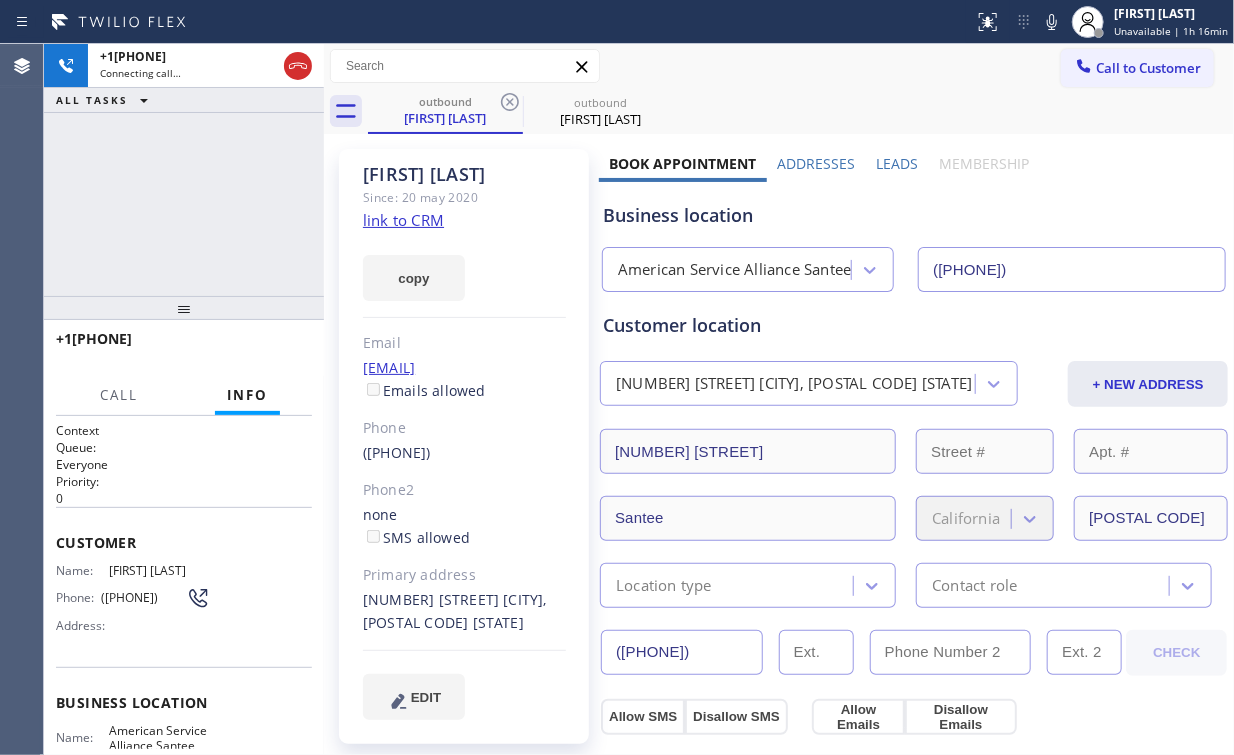 click on "+1[PHONE] Connecting call… ALL TASKS ALL TASKS ACTIVE TASKS TASKS IN WRAP UP" at bounding box center [184, 170] 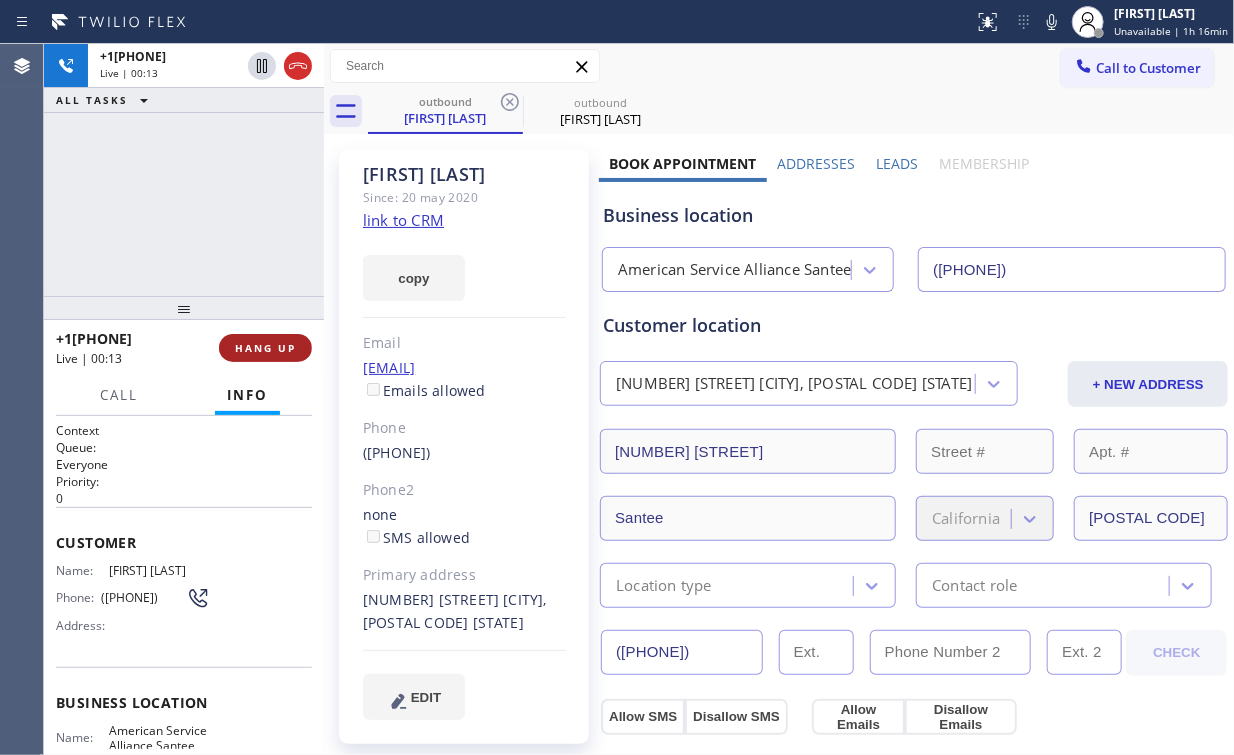 click on "HANG UP" at bounding box center (265, 348) 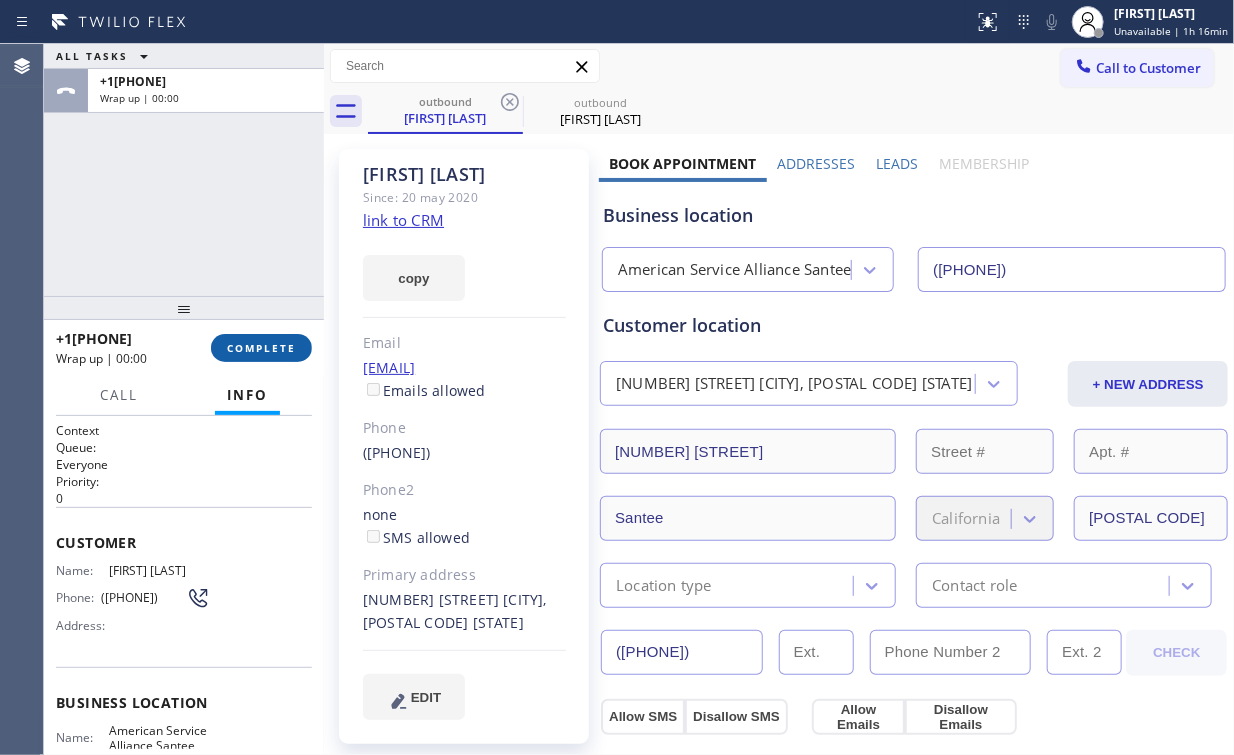 click on "COMPLETE" at bounding box center (261, 348) 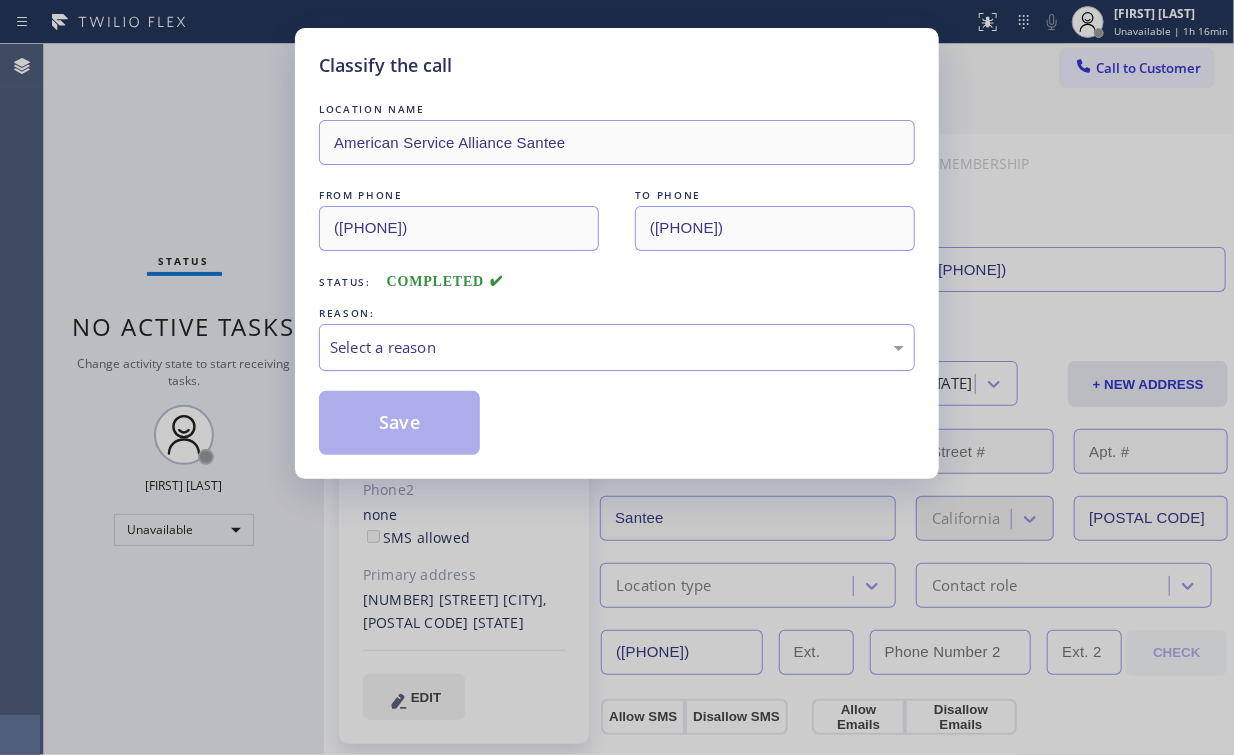 drag, startPoint x: 444, startPoint y: 336, endPoint x: 444, endPoint y: 352, distance: 16 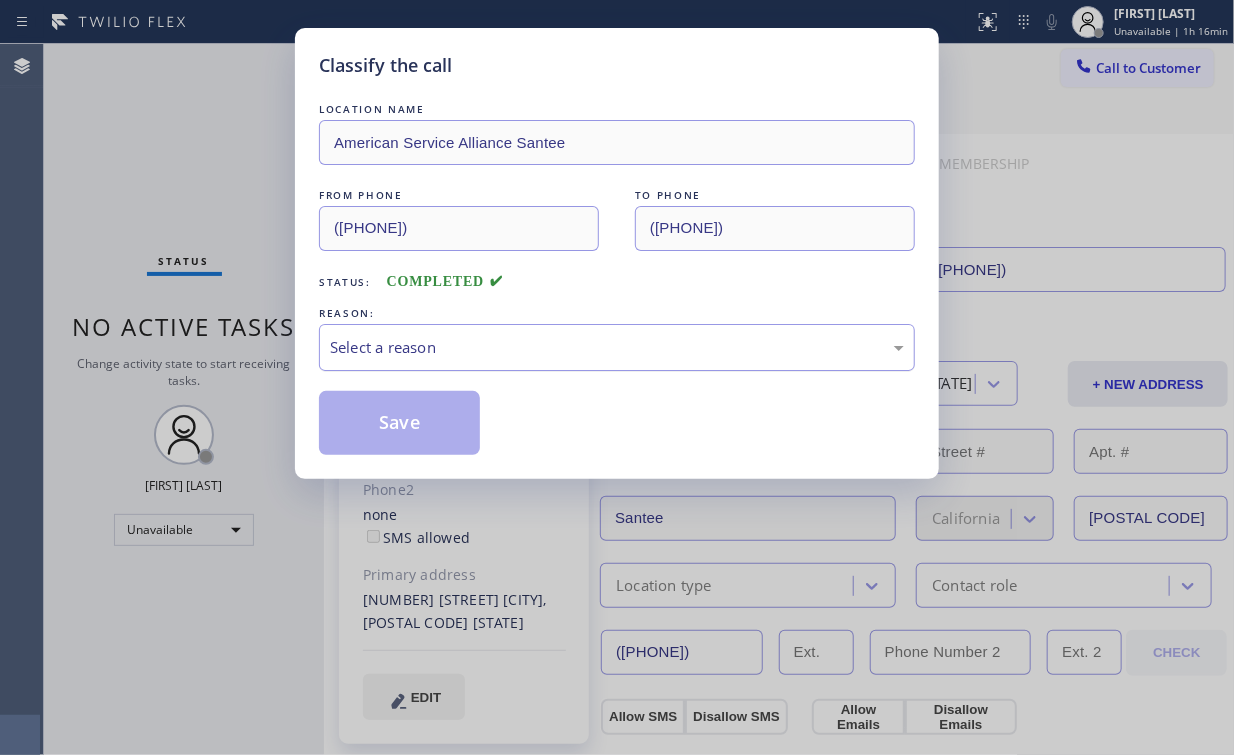 click on "Select a reason" at bounding box center (617, 347) 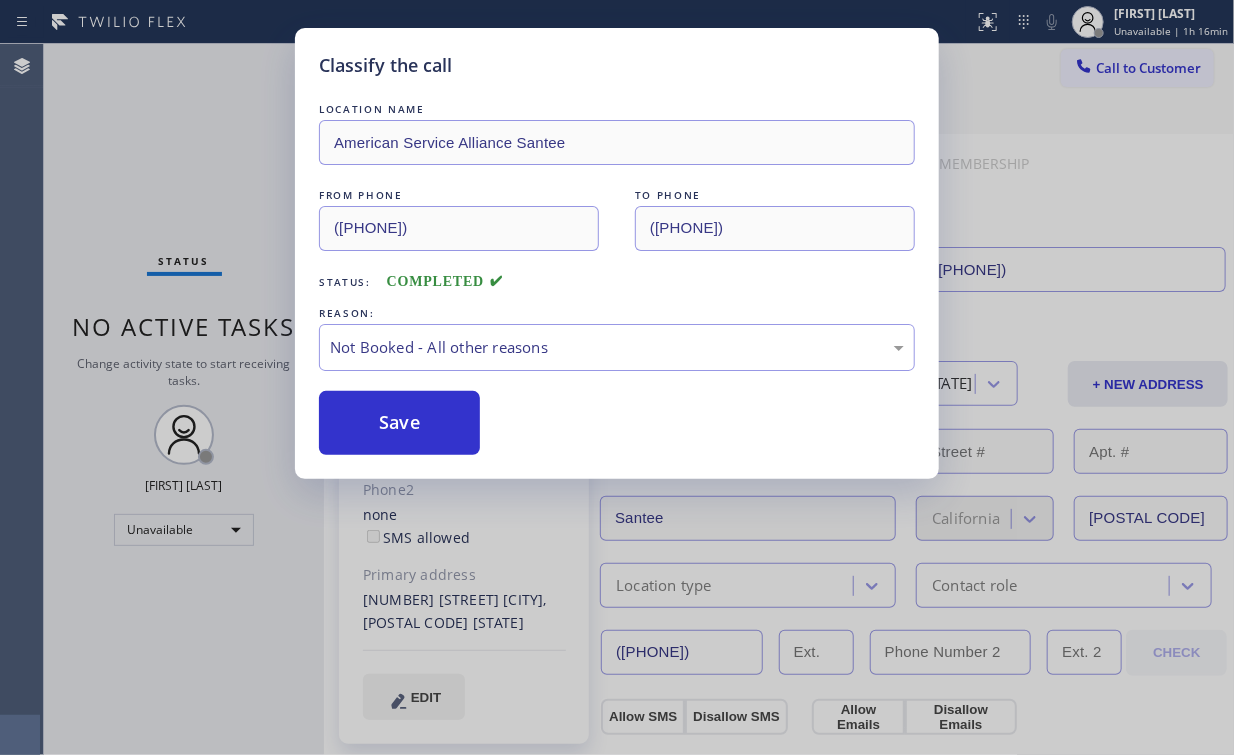 click on "Save" at bounding box center [399, 423] 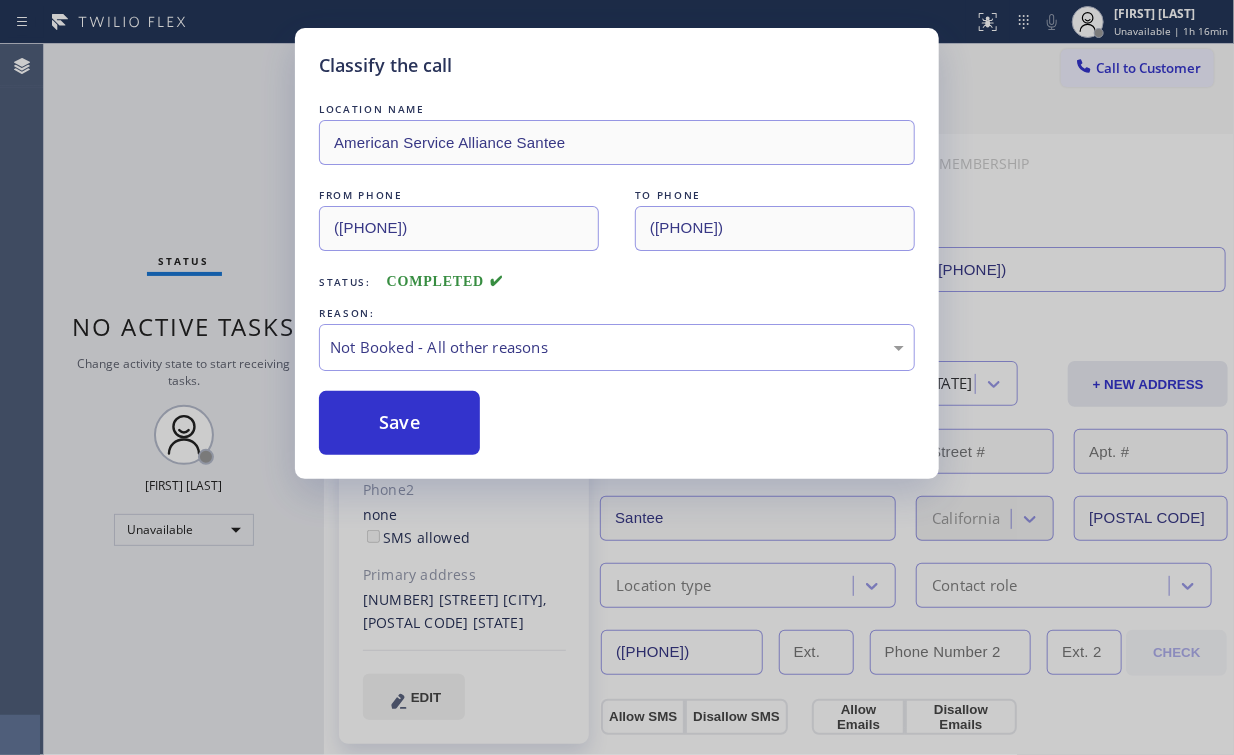 click on "Classify the call LOCATION NAME American Service Alliance Santee FROM PHONE ([AREA_CODE]) [PHONE] TO PHONE ([AREA_CODE]) [PHONE] Status: COMPLETED REASON: Not Booked - All other reasons Save" at bounding box center (617, 377) 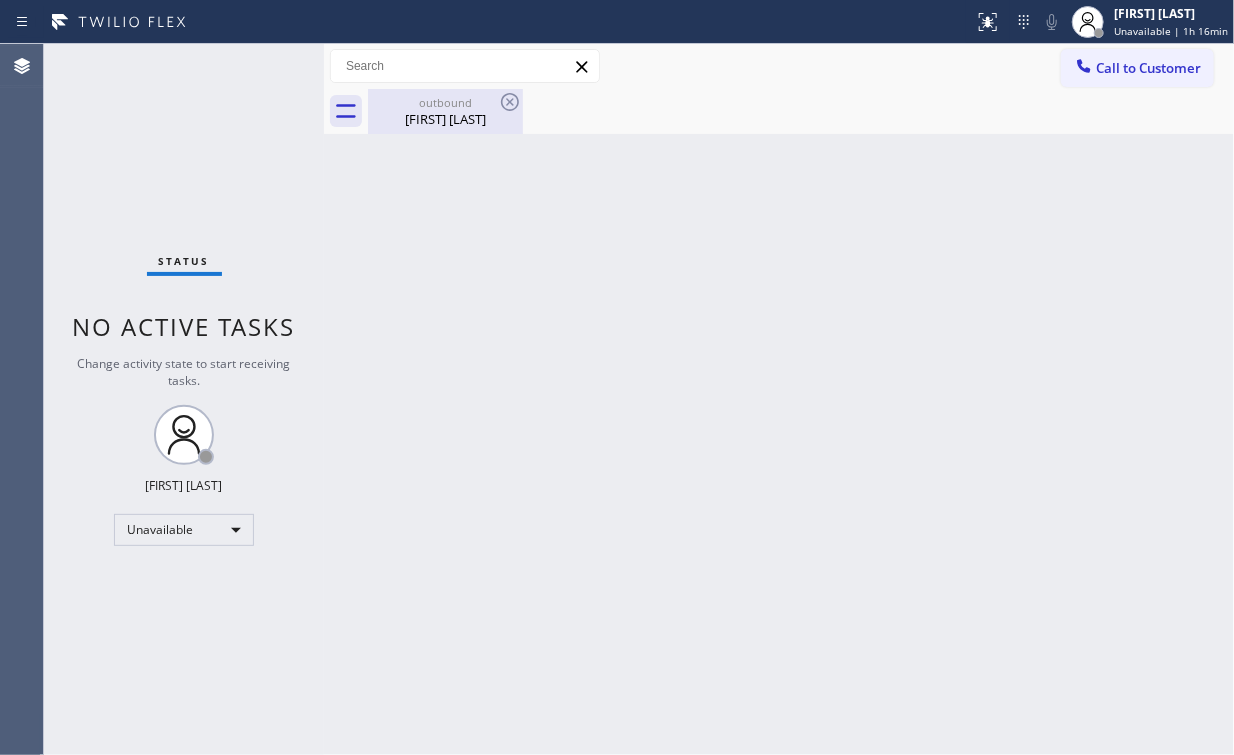 click on "[FIRST] [LAST]" at bounding box center [445, 119] 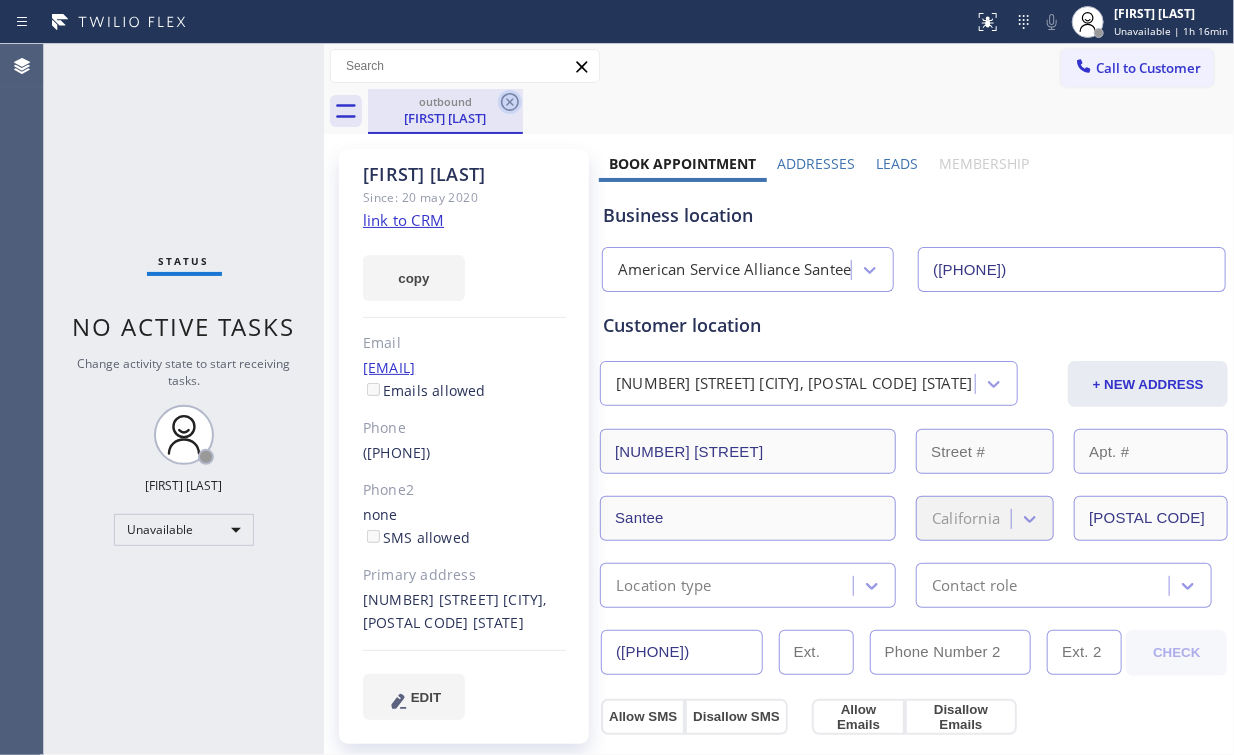 click 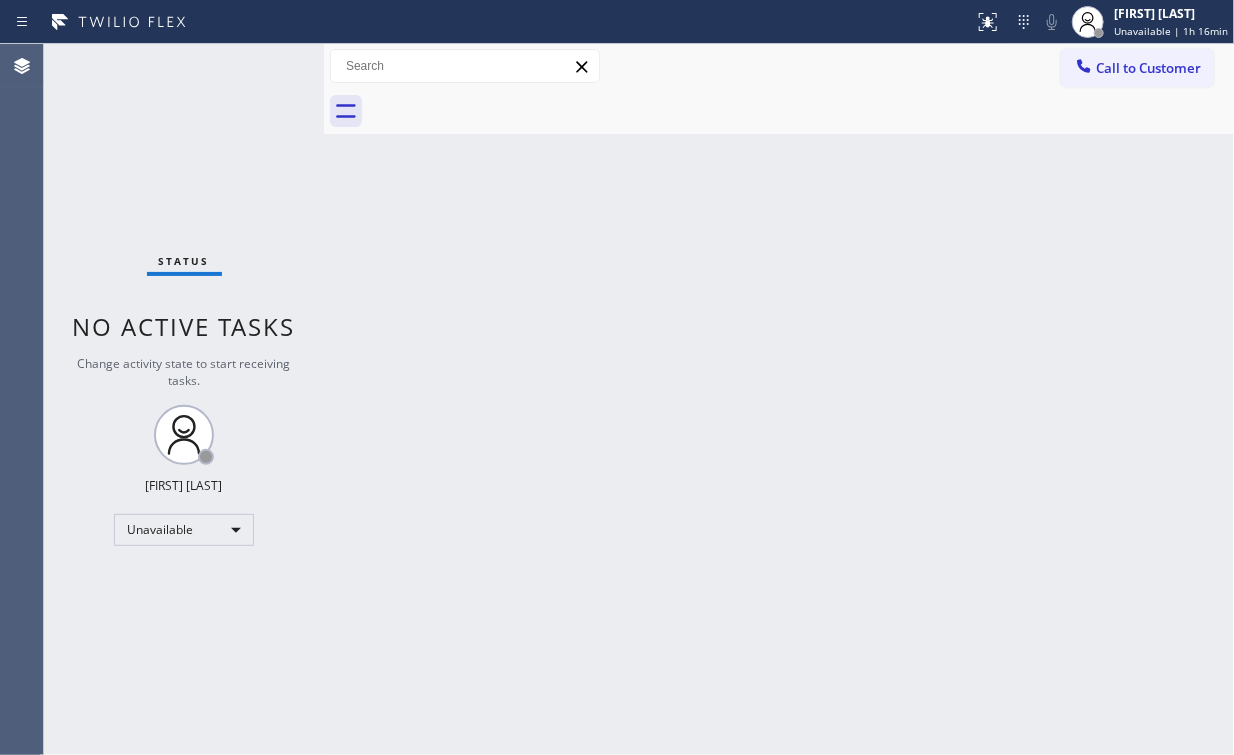click on "Back to Dashboard Change Sender ID Customers Technicians Select a contact Outbound call Location Search location Your caller id phone number Customer number Call Customer info Name   Phone none Address none Change Sender ID HVAC +1[PHONE] 5 Star Appliance +1[PHONE] Appliance Repair +1[PHONE] Plumbing +1[PHONE] Air Duct Cleaning +1[PHONE]  Electricians +1[PHONE]  Cancel Change Check personal SMS Reset Change No tabs Call to Customer Outbound call Location American Service Alliance Santee Your caller id phone number ([PHONE]) Customer number Call Outbound call Technician Search Technician Your caller id phone number Your caller id phone number Call" at bounding box center [779, 399] 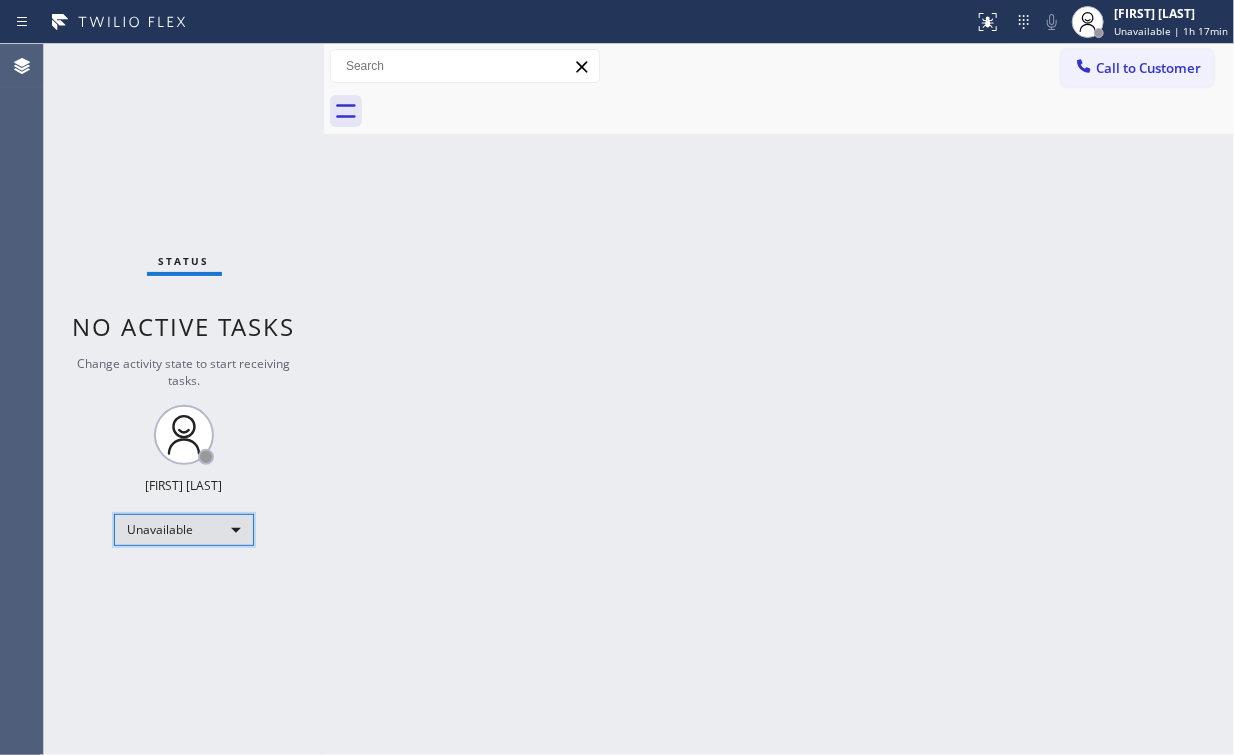 click on "Unavailable" at bounding box center [184, 530] 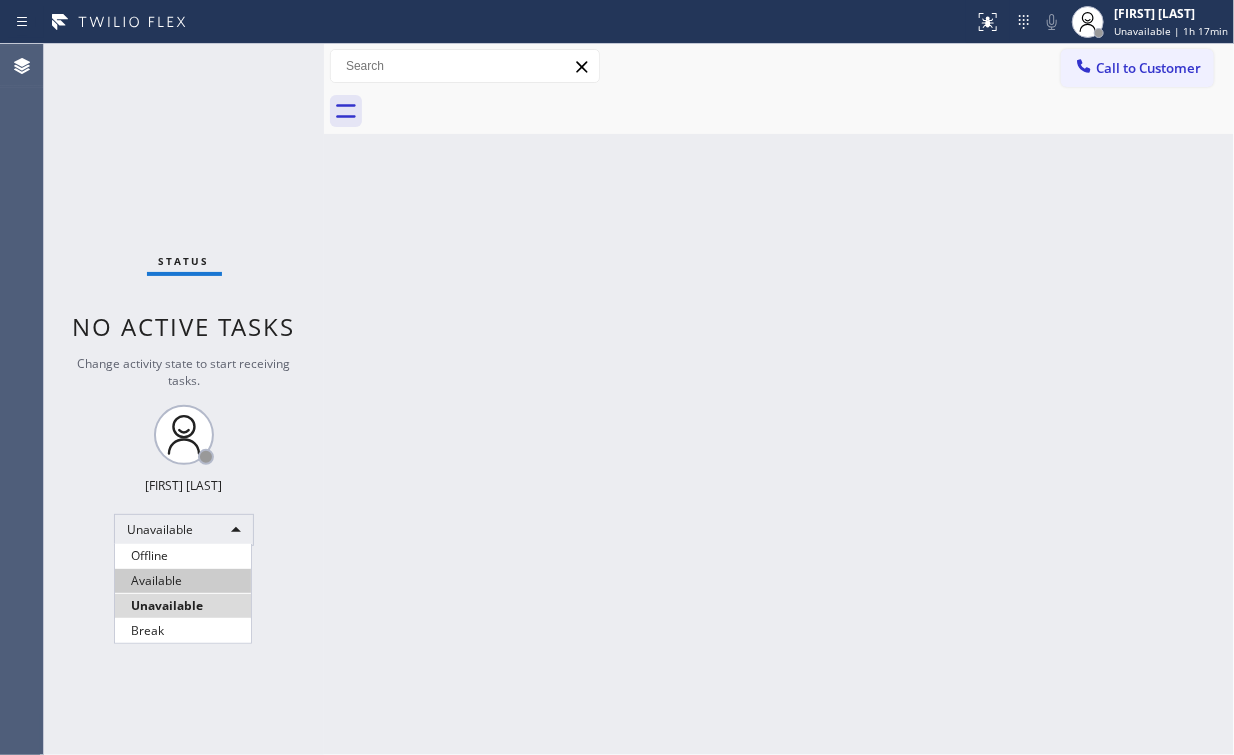 click on "Available" at bounding box center (183, 581) 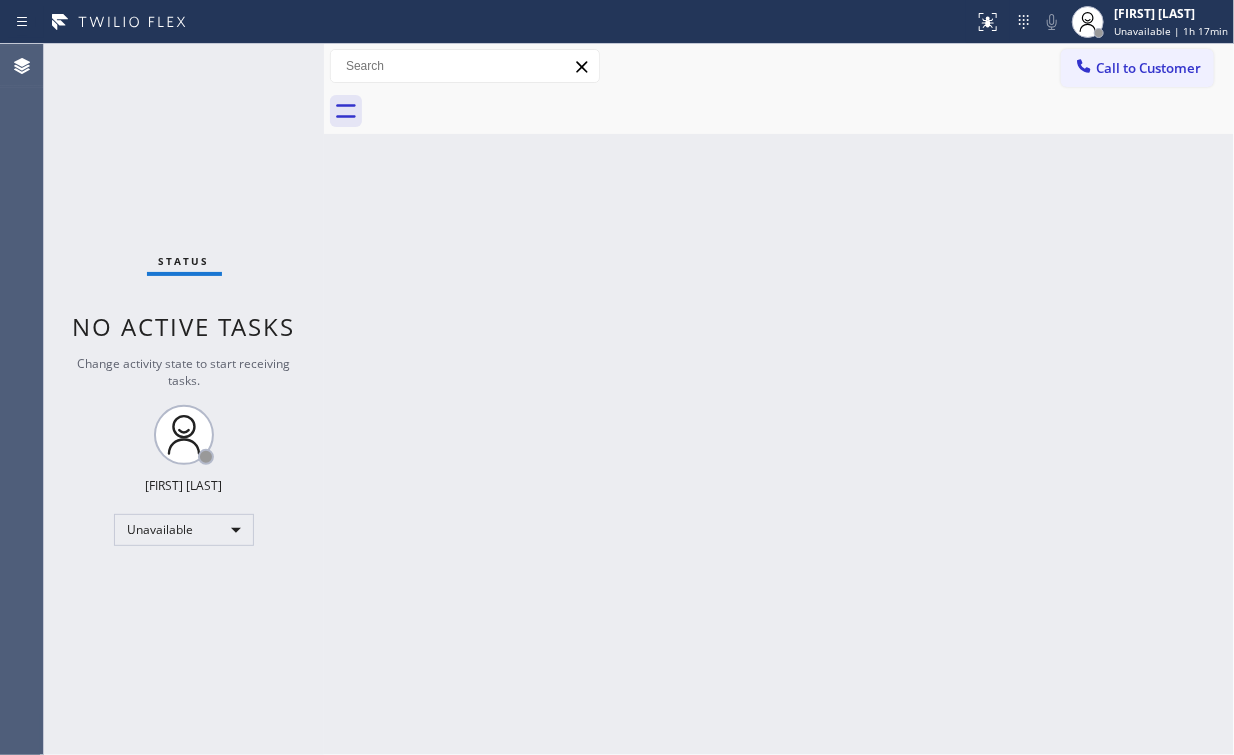 drag, startPoint x: 562, startPoint y: 535, endPoint x: 566, endPoint y: 515, distance: 20.396078 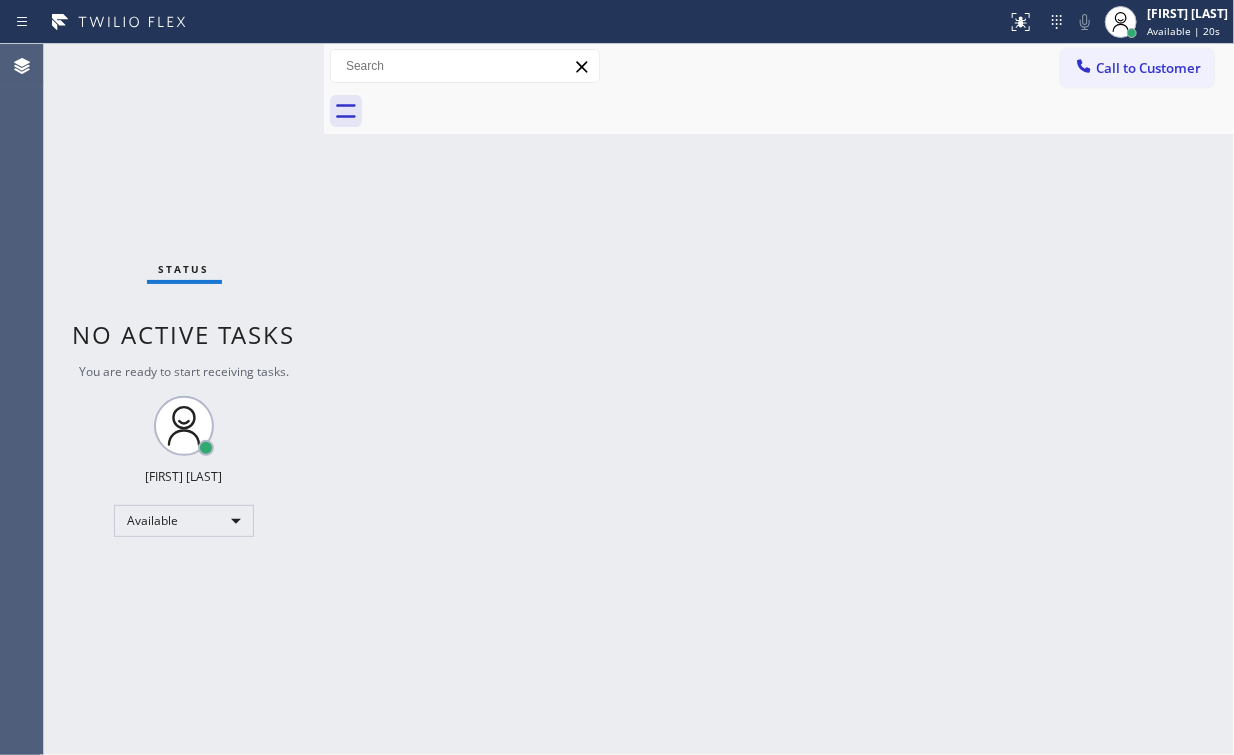 click on "Back to Dashboard Change Sender ID Customers Technicians Select a contact Outbound call Location Search location Your caller id phone number Customer number Call Customer info Name   Phone none Address none Change Sender ID HVAC +1[PHONE] 5 Star Appliance +1[PHONE] Appliance Repair +1[PHONE] Plumbing +1[PHONE] Air Duct Cleaning +1[PHONE]  Electricians +1[PHONE]  Cancel Change Check personal SMS Reset Change No tabs Call to Customer Outbound call Location American Service Alliance Santee Your caller id phone number ([PHONE]) Customer number Call Outbound call Technician Search Technician Your caller id phone number Your caller id phone number Call" at bounding box center (779, 399) 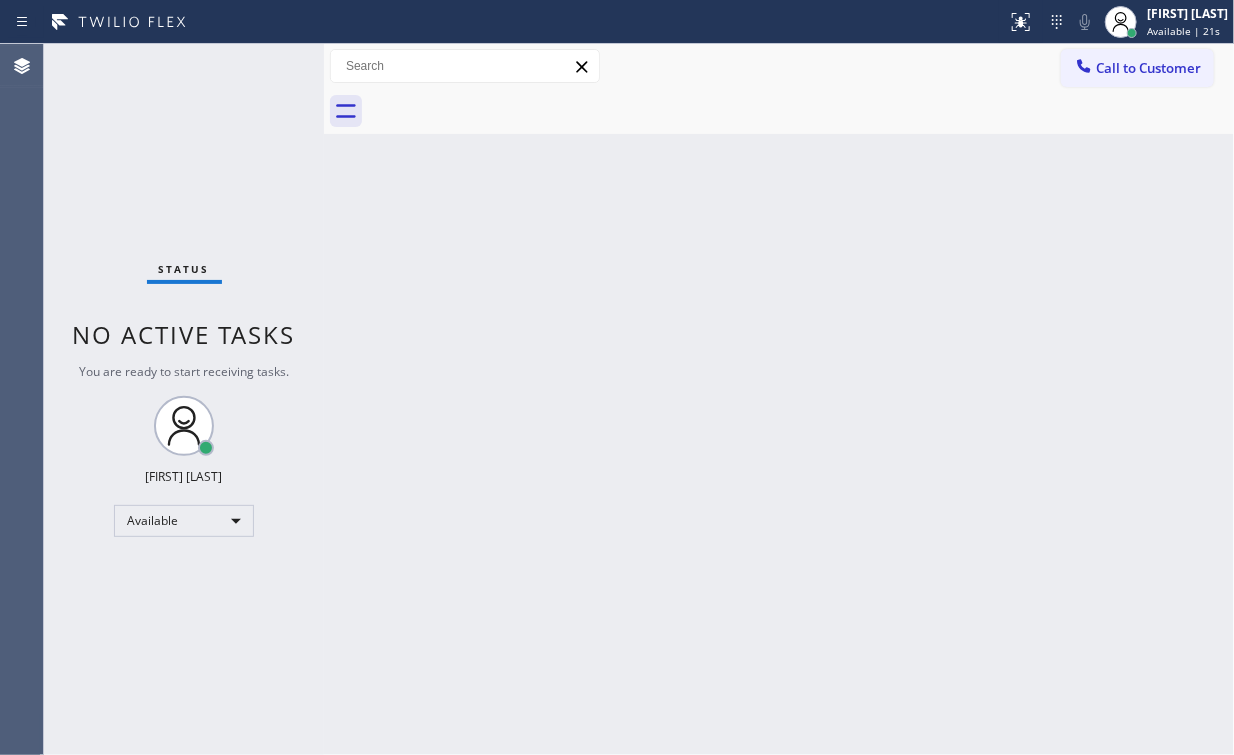 drag, startPoint x: 217, startPoint y: 161, endPoint x: 201, endPoint y: 157, distance: 16.492422 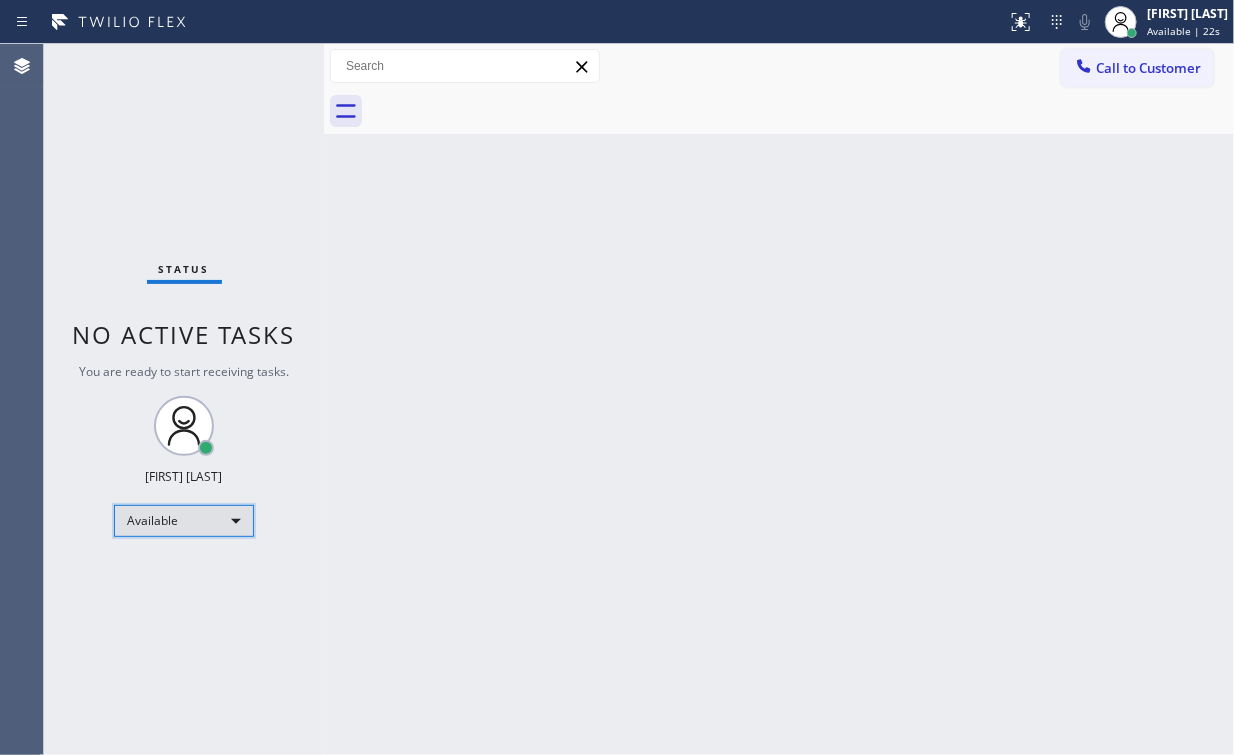 click on "Available" at bounding box center [184, 521] 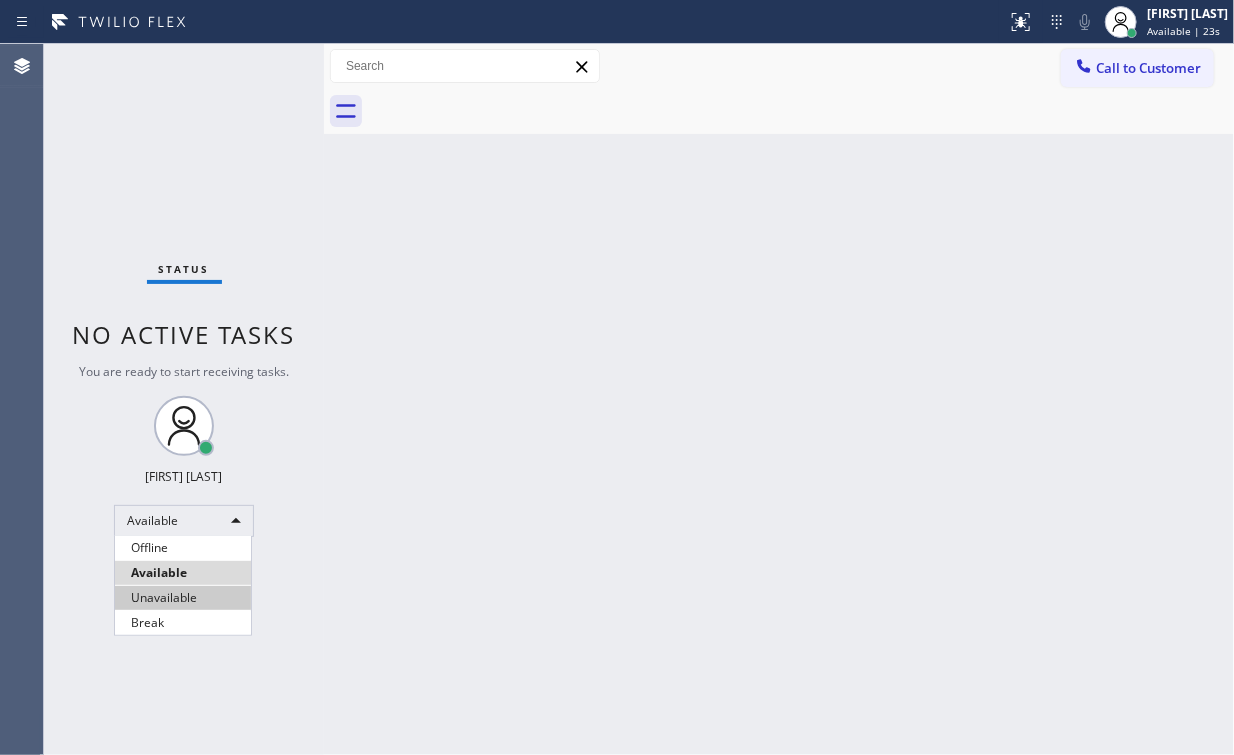 click on "Unavailable" at bounding box center [183, 598] 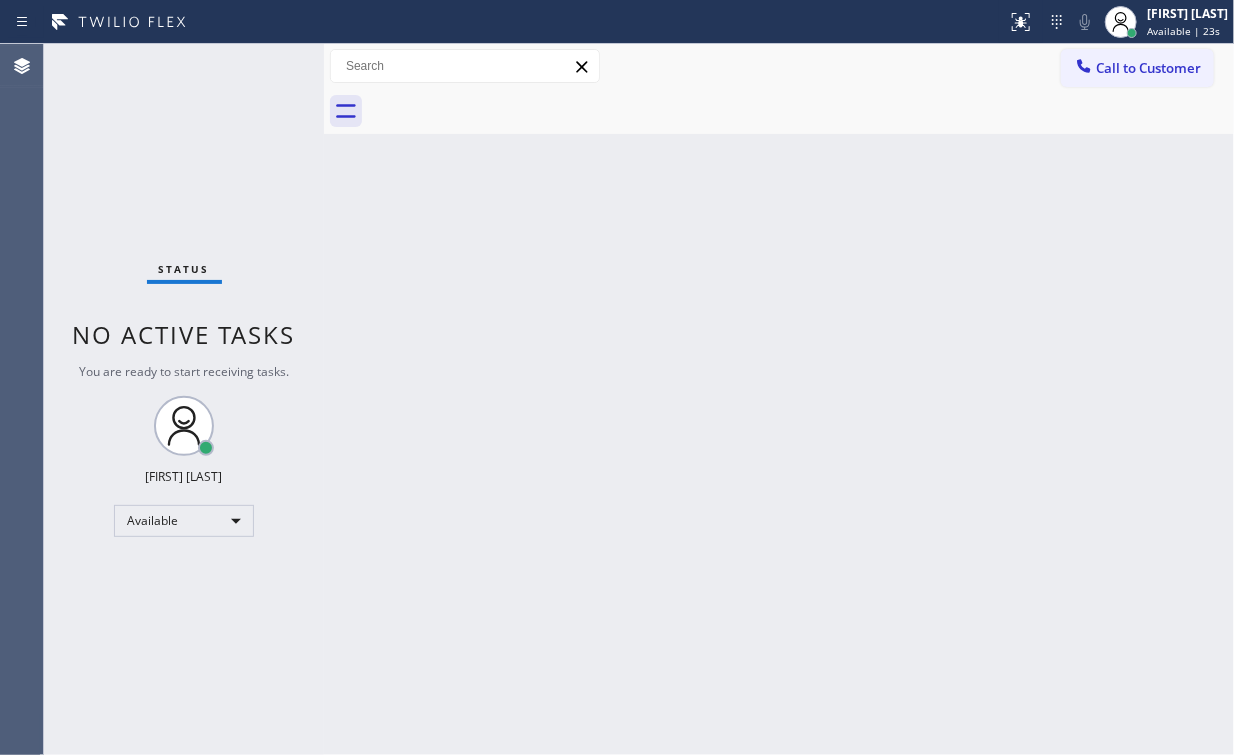 click on "Back to Dashboard Change Sender ID Customers Technicians Select a contact Outbound call Location Search location Your caller id phone number Customer number Call Customer info Name   Phone none Address none Change Sender ID HVAC +1[PHONE] 5 Star Appliance +1[PHONE] Appliance Repair +1[PHONE] Plumbing +1[PHONE] Air Duct Cleaning +1[PHONE]  Electricians +1[PHONE]  Cancel Change Check personal SMS Reset Change No tabs Call to Customer Outbound call Location American Service Alliance Santee Your caller id phone number ([PHONE]) Customer number Call Outbound call Technician Search Technician Your caller id phone number Your caller id phone number Call" at bounding box center [779, 399] 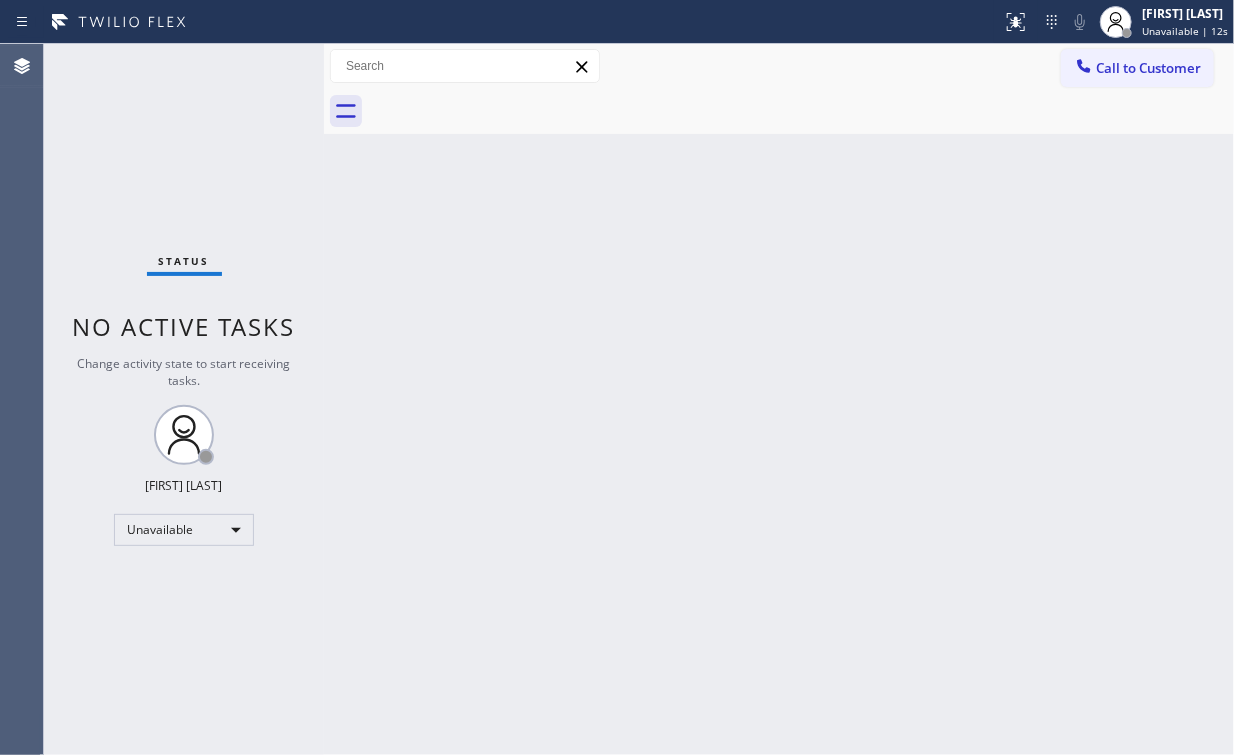 drag, startPoint x: 1118, startPoint y: 68, endPoint x: 765, endPoint y: 239, distance: 392.23718 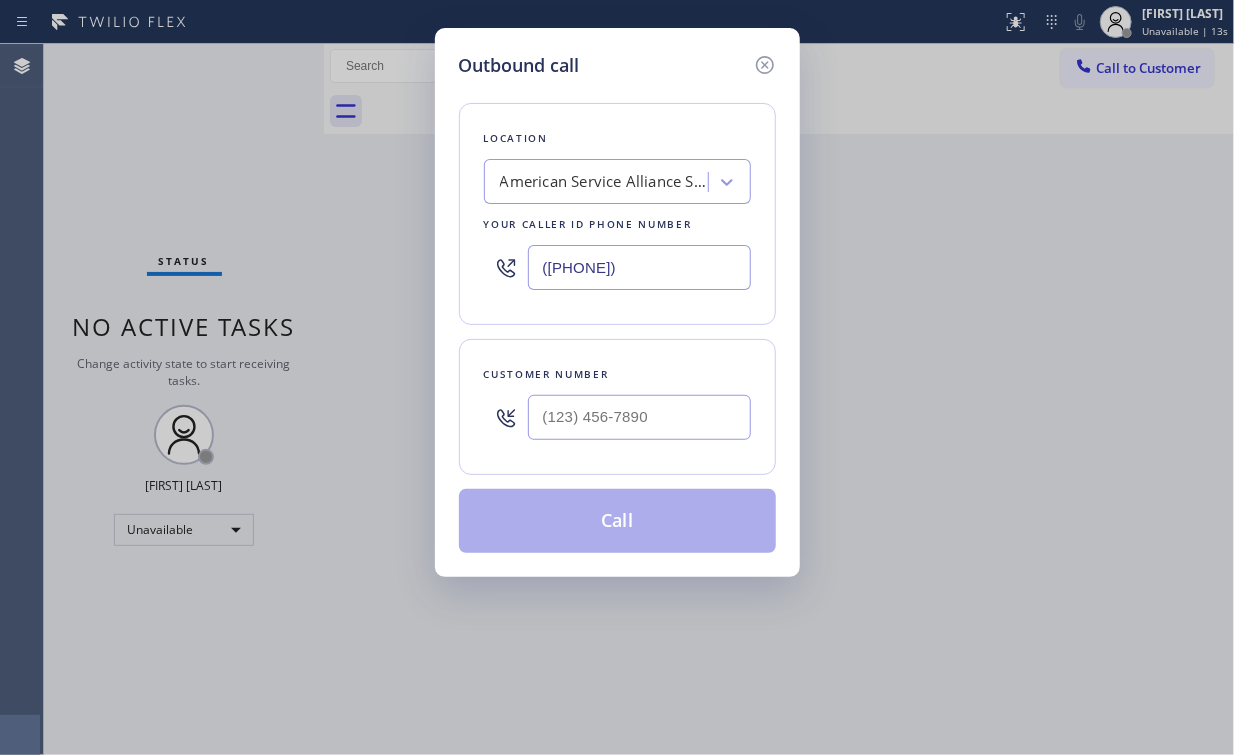 drag, startPoint x: 652, startPoint y: 268, endPoint x: 348, endPoint y: 235, distance: 305.78586 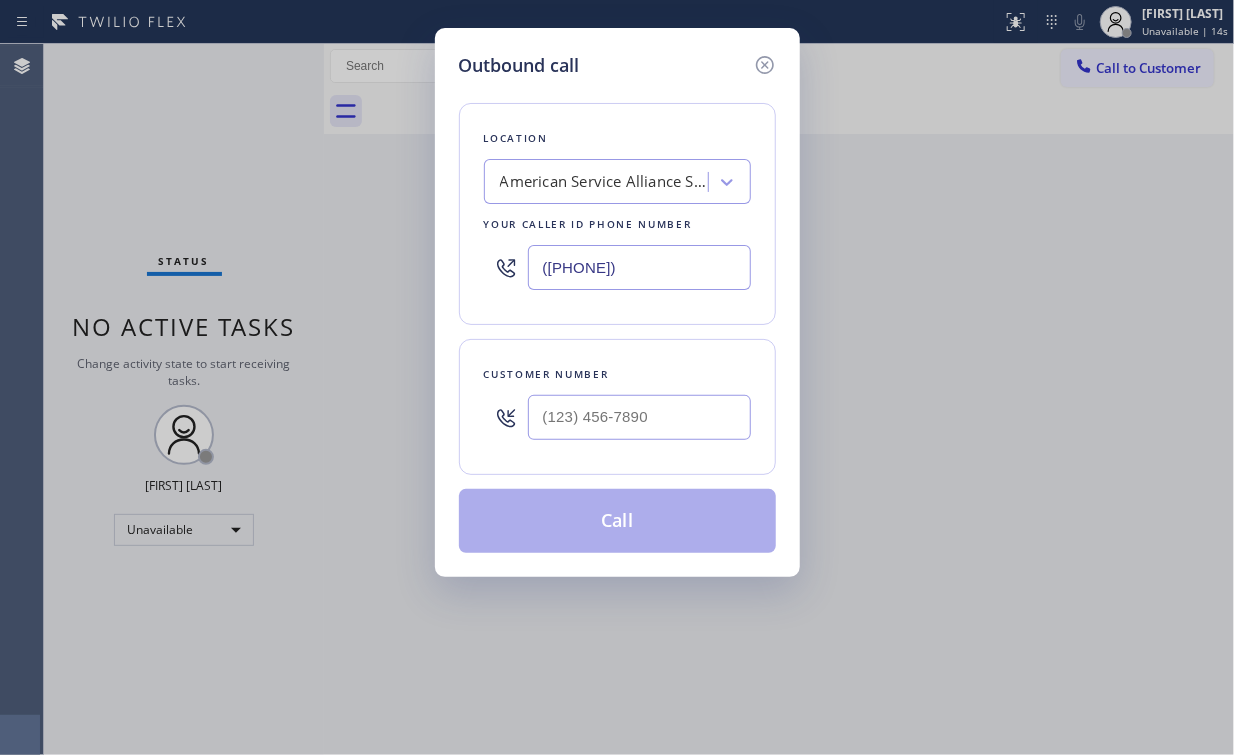 type on "([PHONE])" 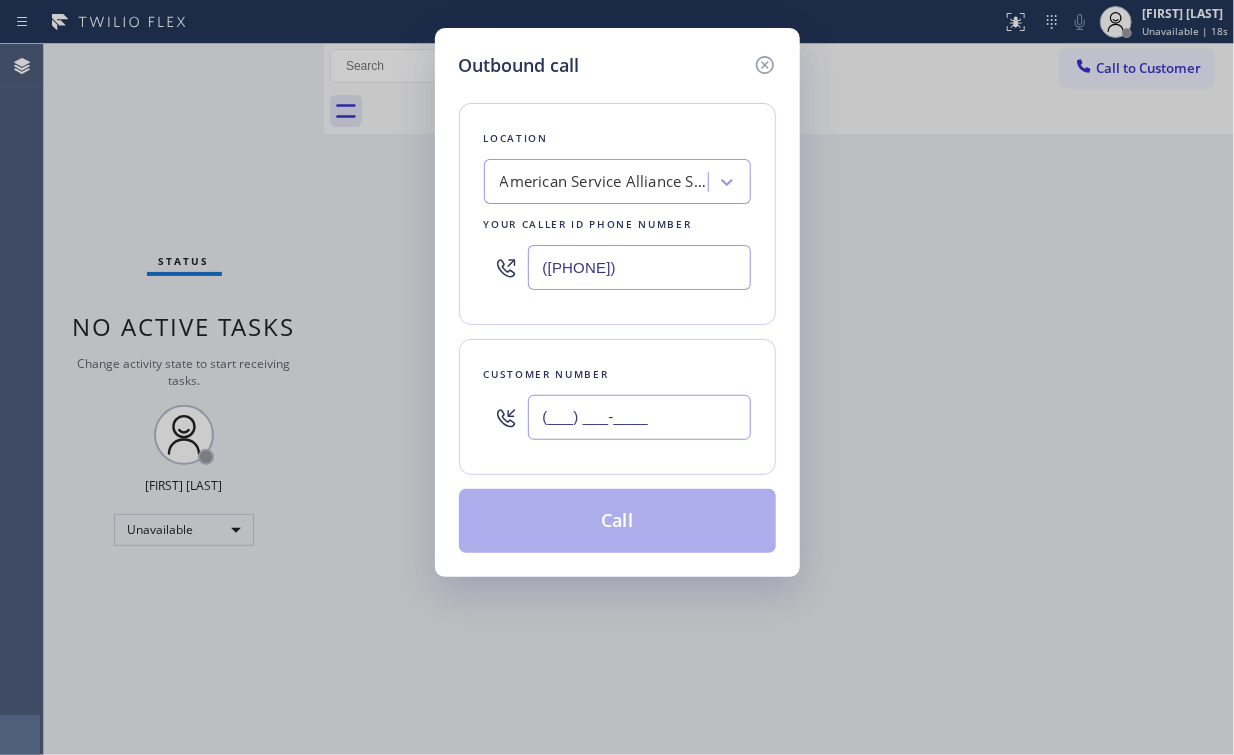 drag, startPoint x: 643, startPoint y: 418, endPoint x: 667, endPoint y: 413, distance: 24.5153 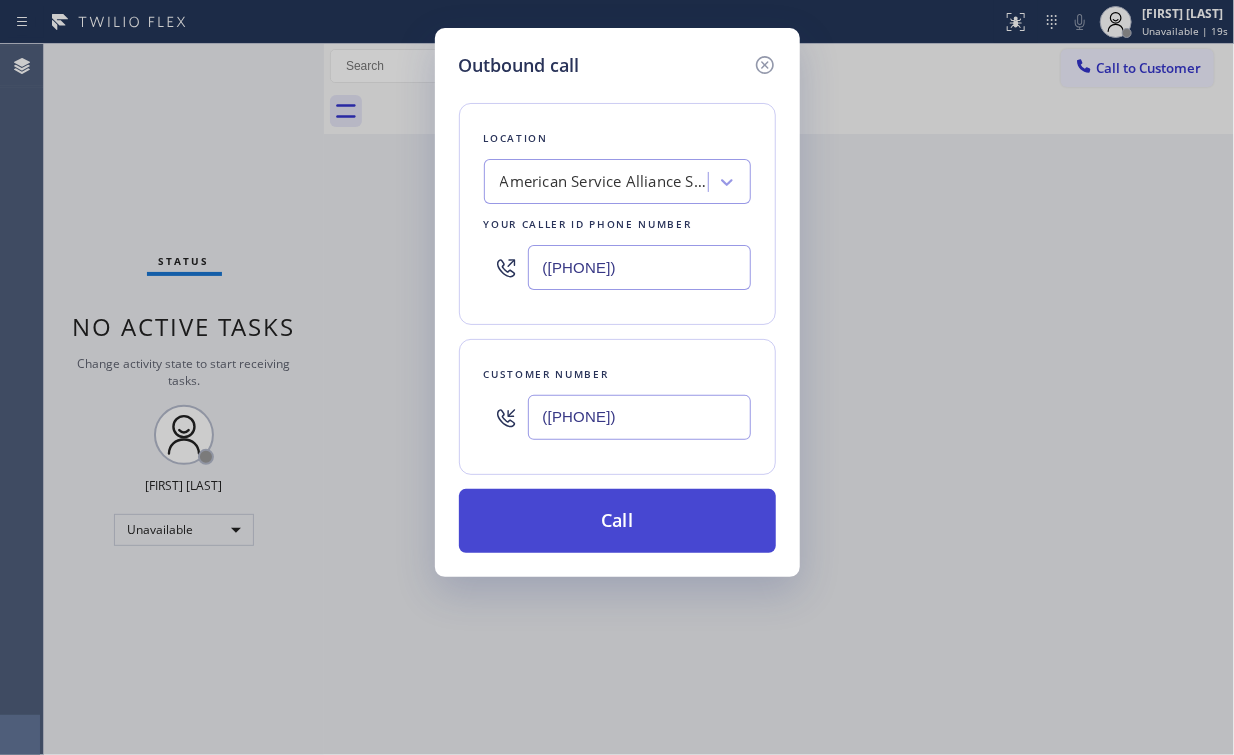 type on "([PHONE])" 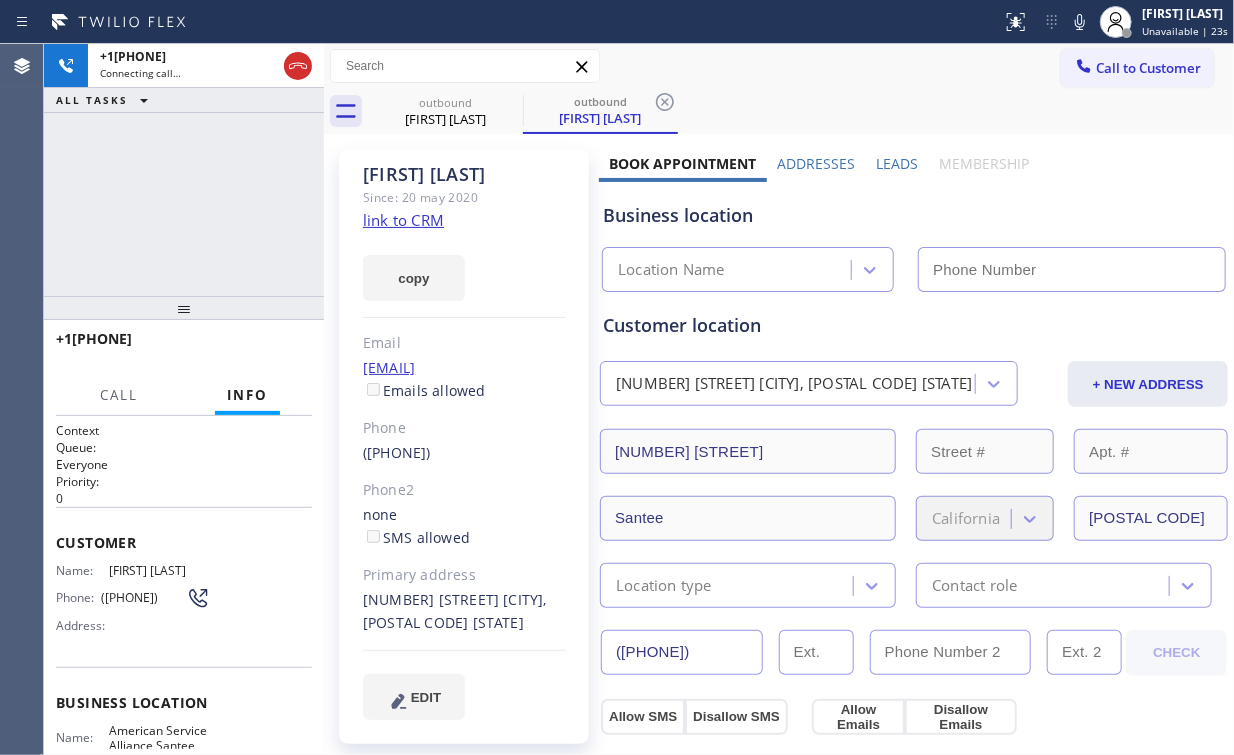 type on "([PHONE])" 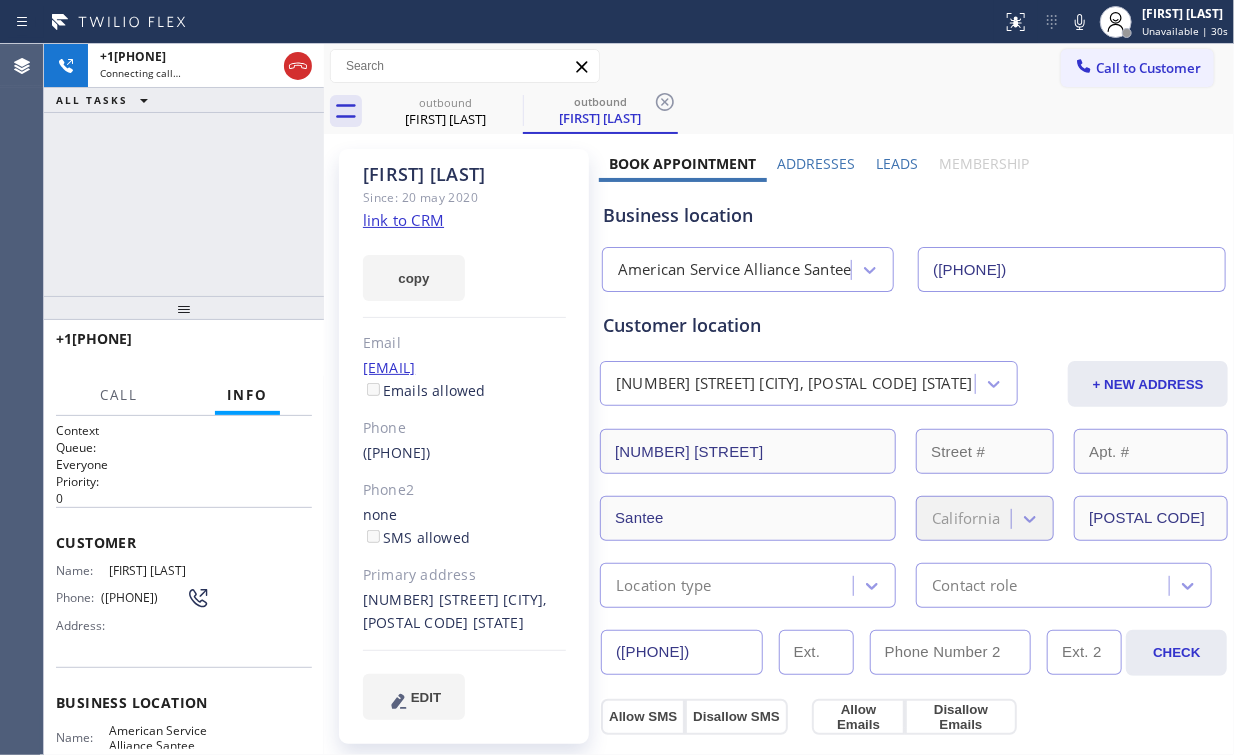 click on "+1[PHONE] Connecting call… ALL TASKS ALL TASKS ACTIVE TASKS TASKS IN WRAP UP" at bounding box center (184, 170) 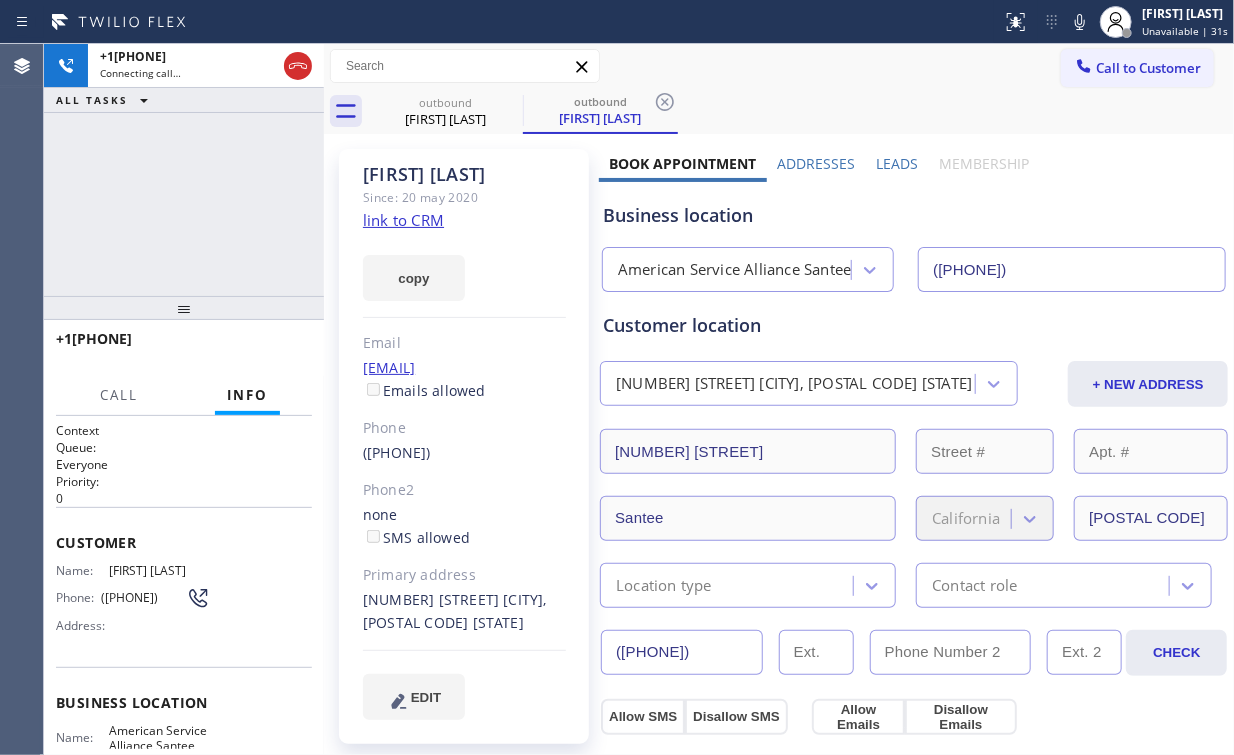 click on "+1[PHONE] Connecting call… ALL TASKS ALL TASKS ACTIVE TASKS TASKS IN WRAP UP" at bounding box center (184, 170) 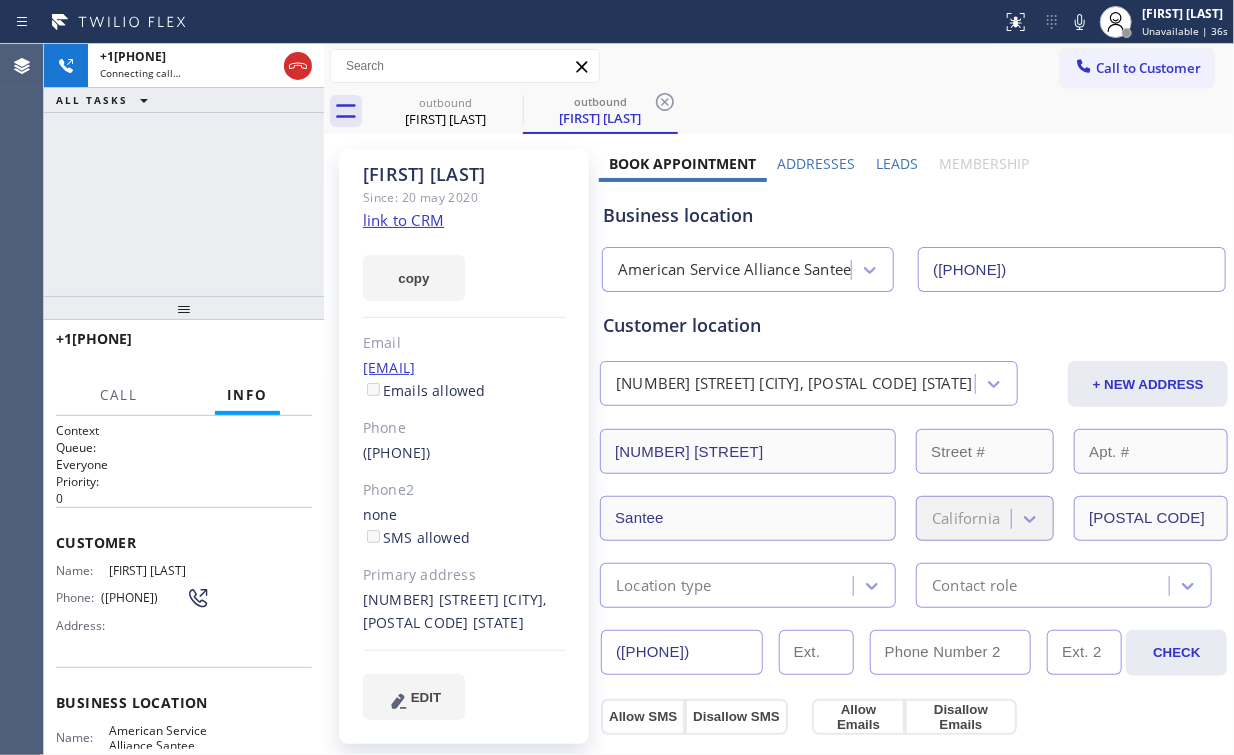 drag, startPoint x: 206, startPoint y: 204, endPoint x: 196, endPoint y: 203, distance: 10.049875 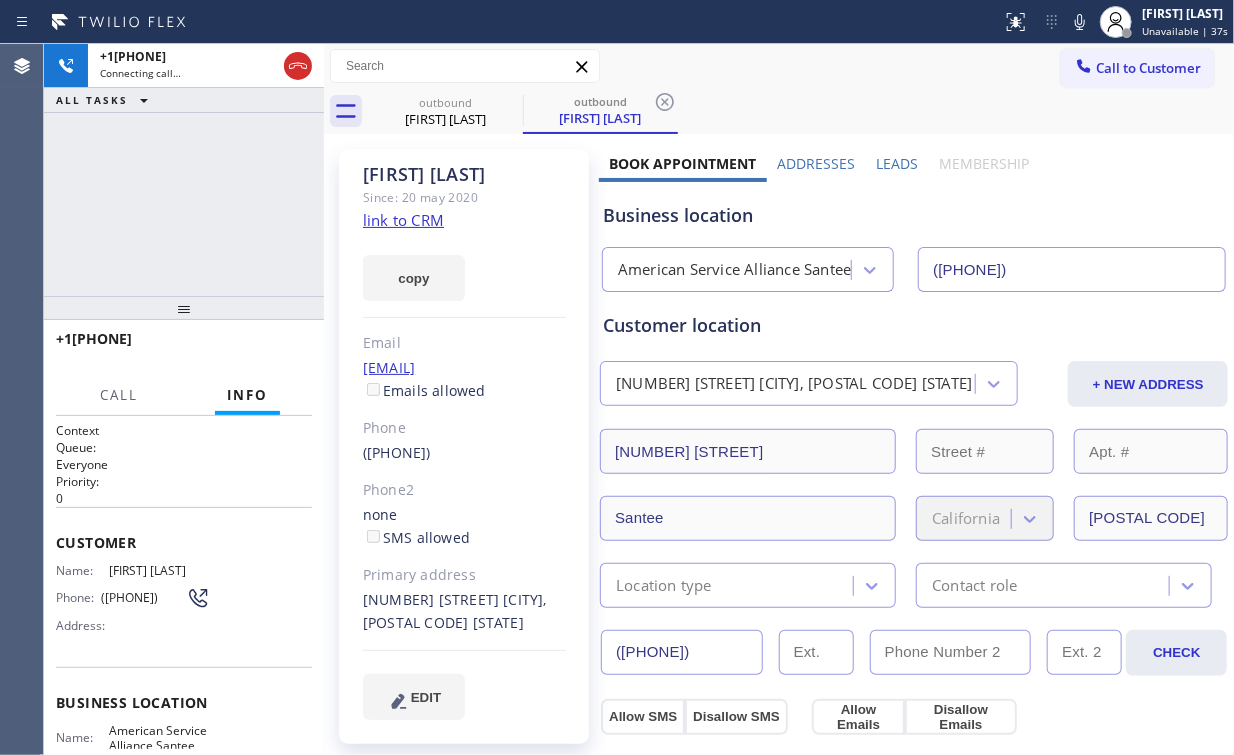 click on "+1[PHONE] Connecting call… ALL TASKS ALL TASKS ACTIVE TASKS TASKS IN WRAP UP" at bounding box center (184, 170) 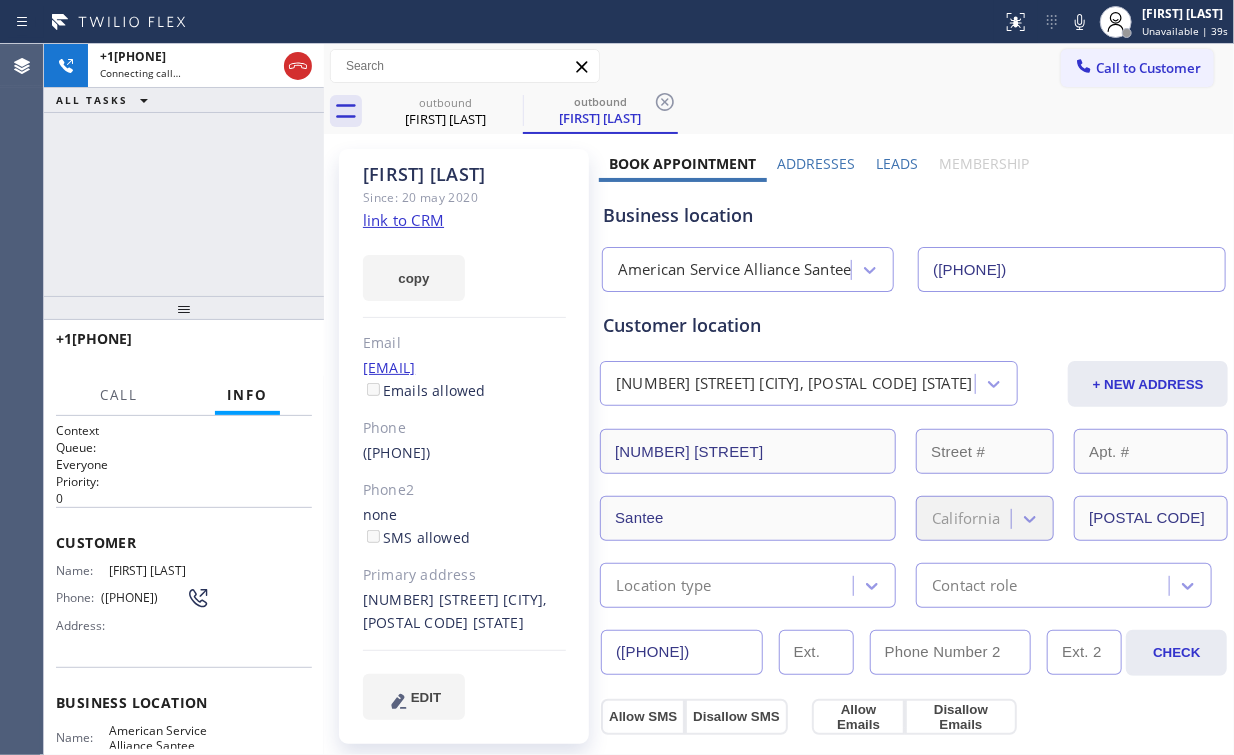 click on "+1[PHONE] Connecting call… ALL TASKS ALL TASKS ACTIVE TASKS TASKS IN WRAP UP" at bounding box center (184, 170) 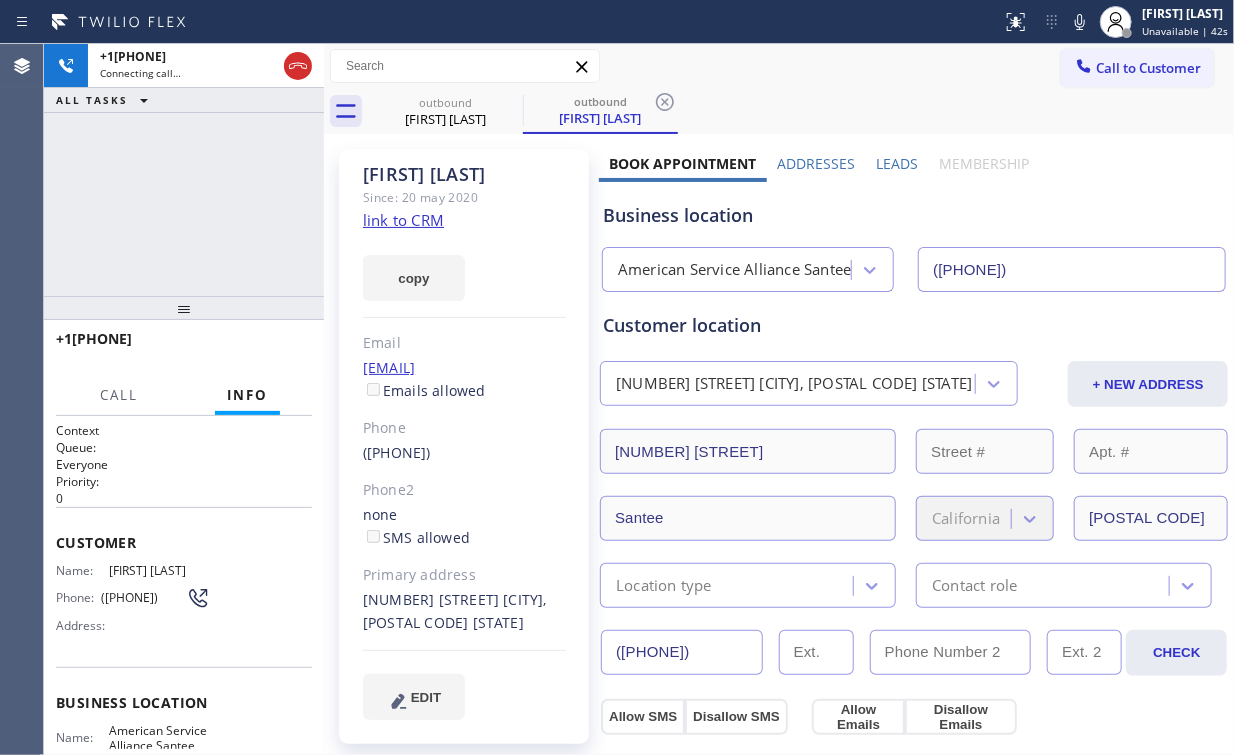 click on "+1[PHONE] Connecting call… ALL TASKS ALL TASKS ACTIVE TASKS TASKS IN WRAP UP" at bounding box center [184, 170] 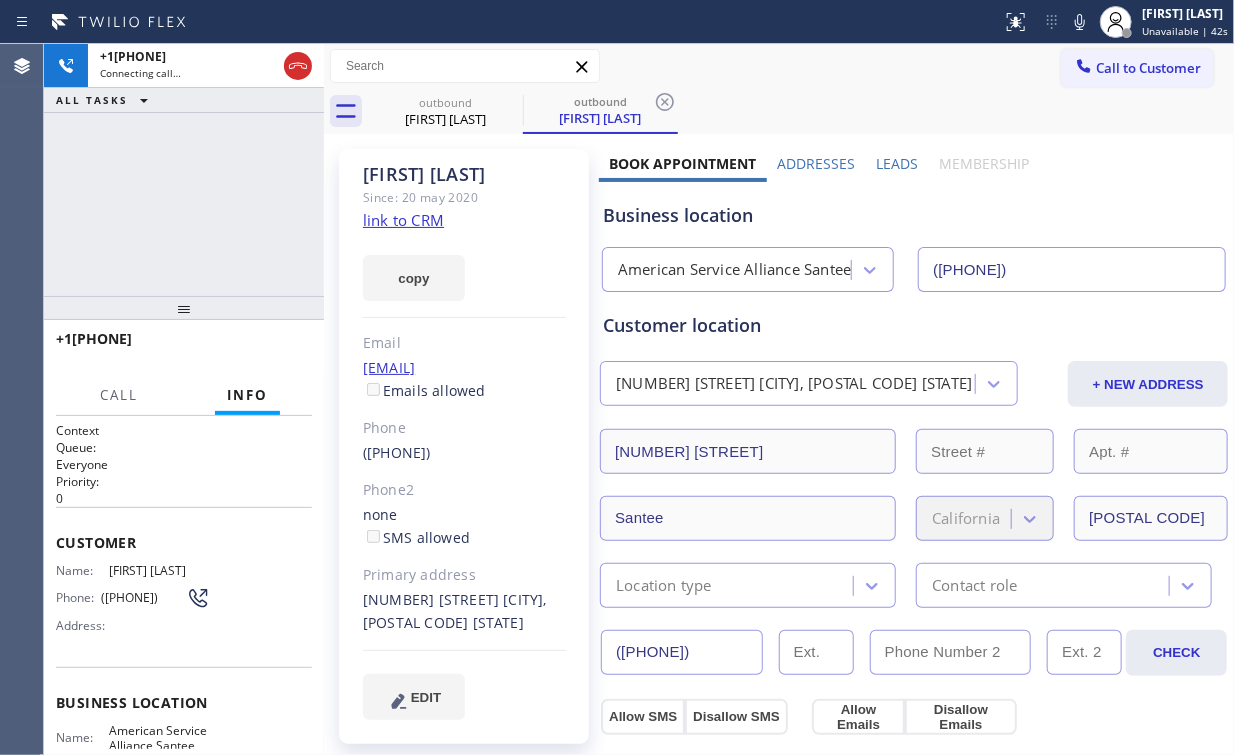 click on "+1[PHONE] Connecting call… ALL TASKS ALL TASKS ACTIVE TASKS TASKS IN WRAP UP" at bounding box center (184, 170) 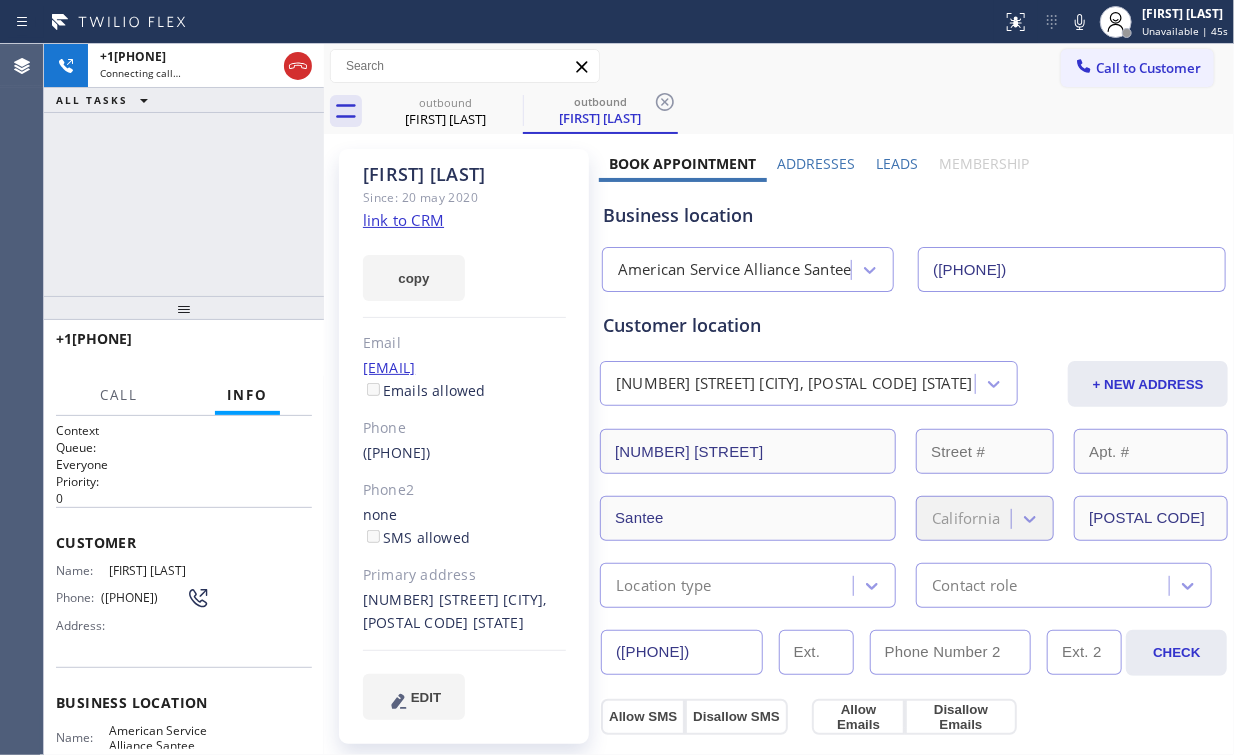 click on "+1[PHONE] Connecting call… ALL TASKS ALL TASKS ACTIVE TASKS TASKS IN WRAP UP" at bounding box center (184, 170) 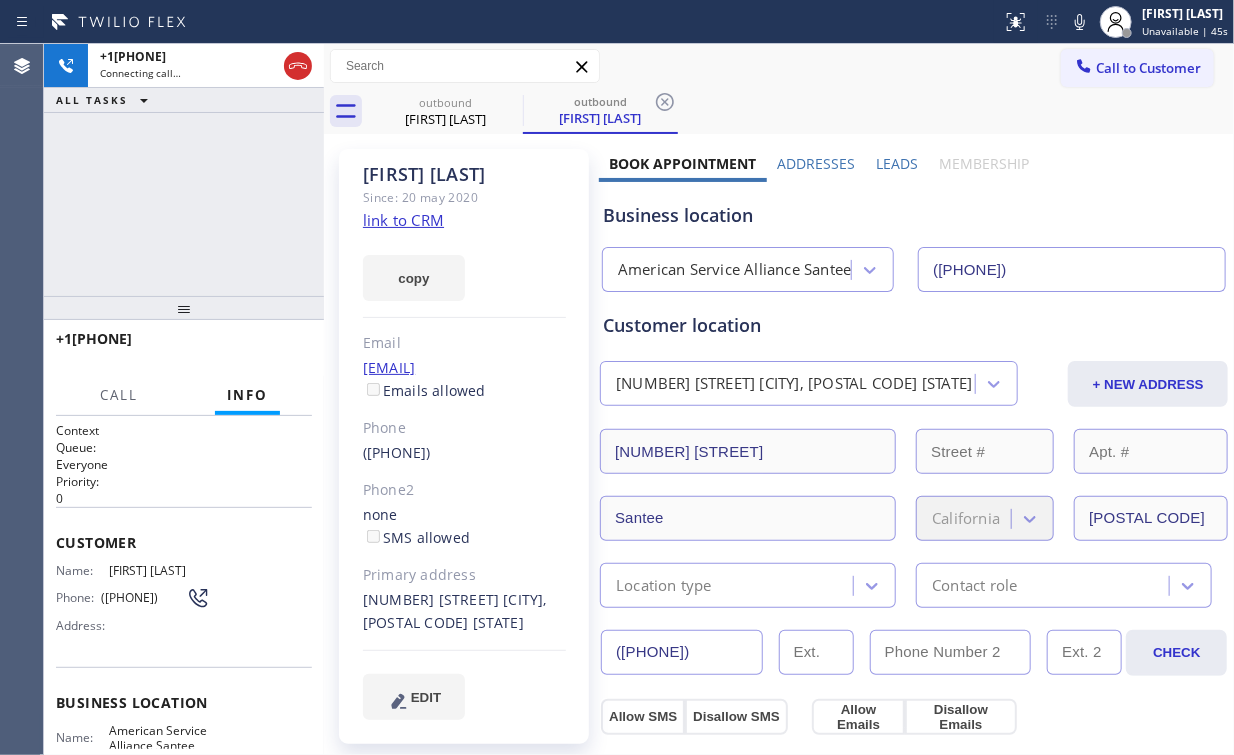 click on "+1[PHONE] Connecting call… ALL TASKS ALL TASKS ACTIVE TASKS TASKS IN WRAP UP" at bounding box center [184, 170] 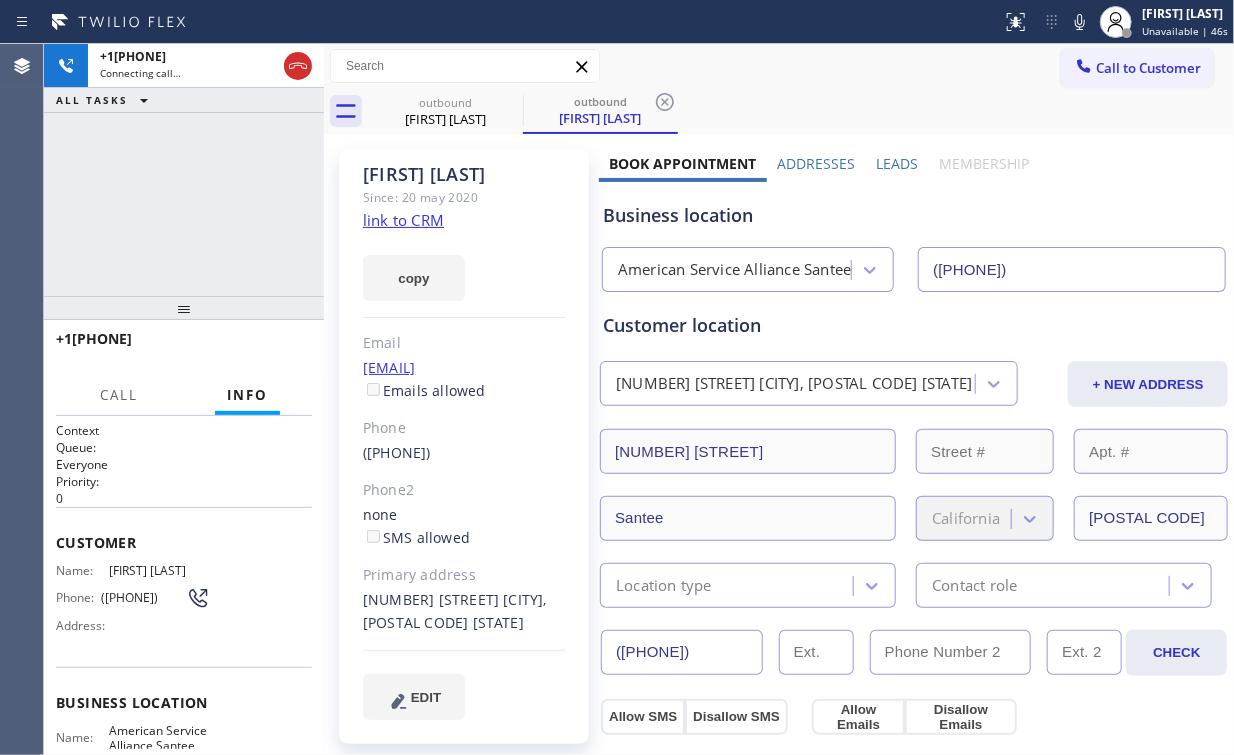click on "+1[PHONE] Connecting call… ALL TASKS ALL TASKS ACTIVE TASKS TASKS IN WRAP UP" at bounding box center [184, 170] 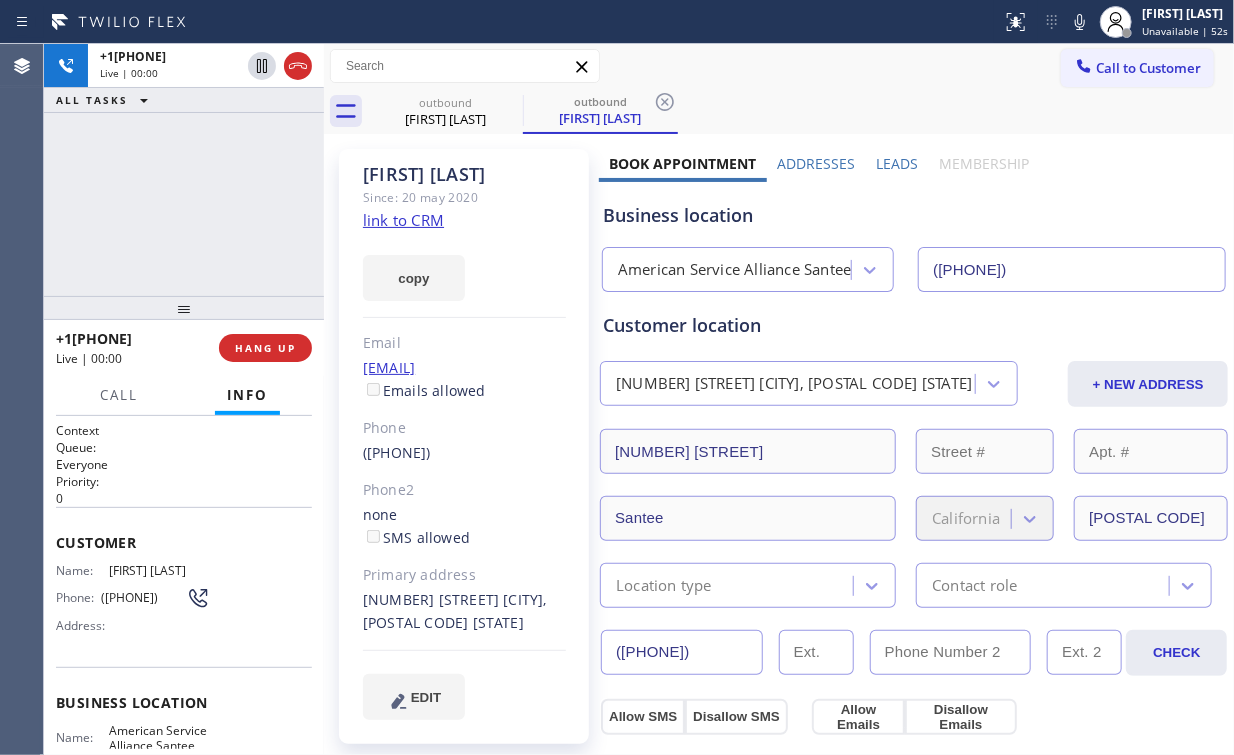 click on "+1[PHONE] Live | 00:00 ALL TASKS ALL TASKS ACTIVE TASKS TASKS IN WRAP UP" at bounding box center [184, 170] 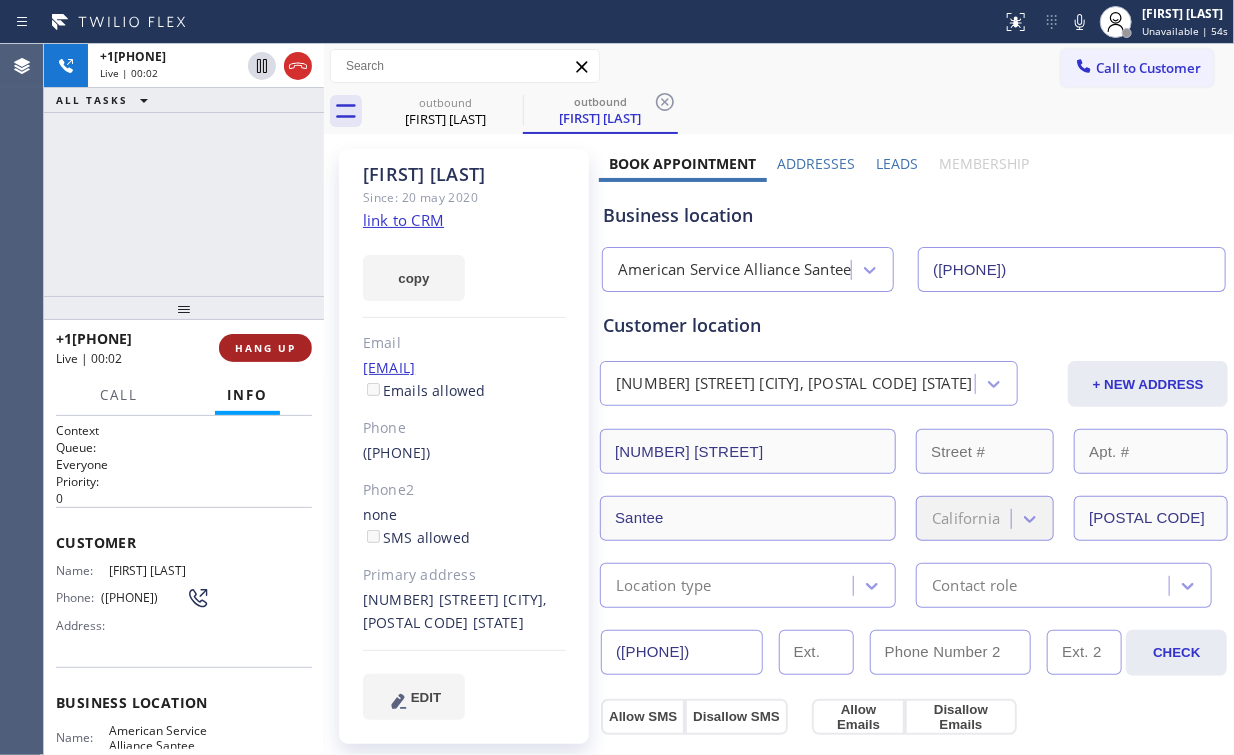 click on "HANG UP" at bounding box center (265, 348) 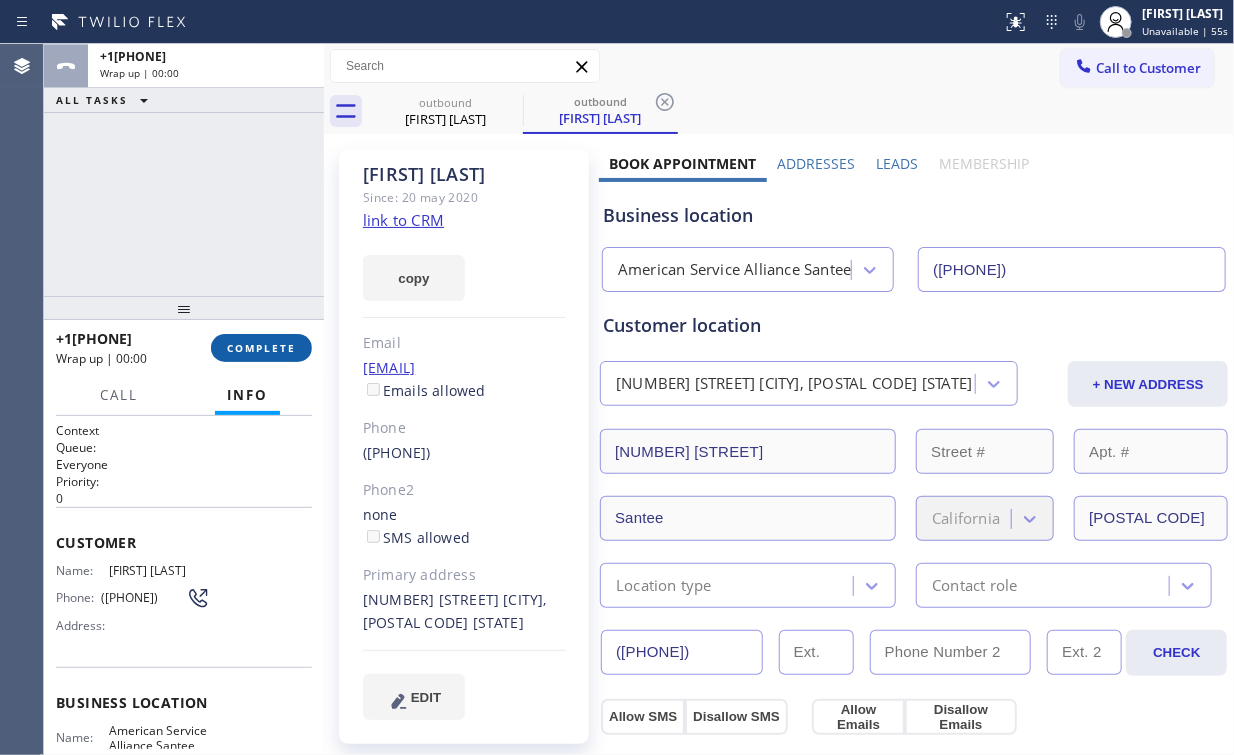 click on "COMPLETE" at bounding box center [261, 348] 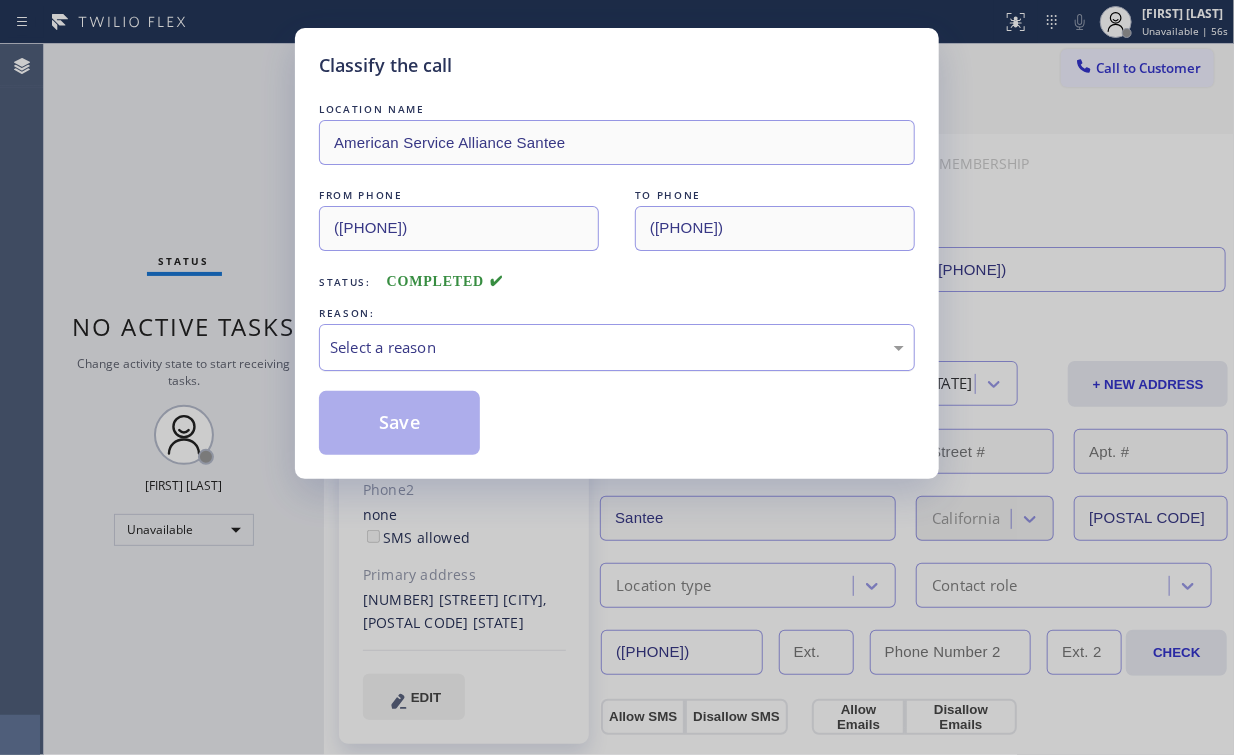 click on "Select a reason" at bounding box center [617, 347] 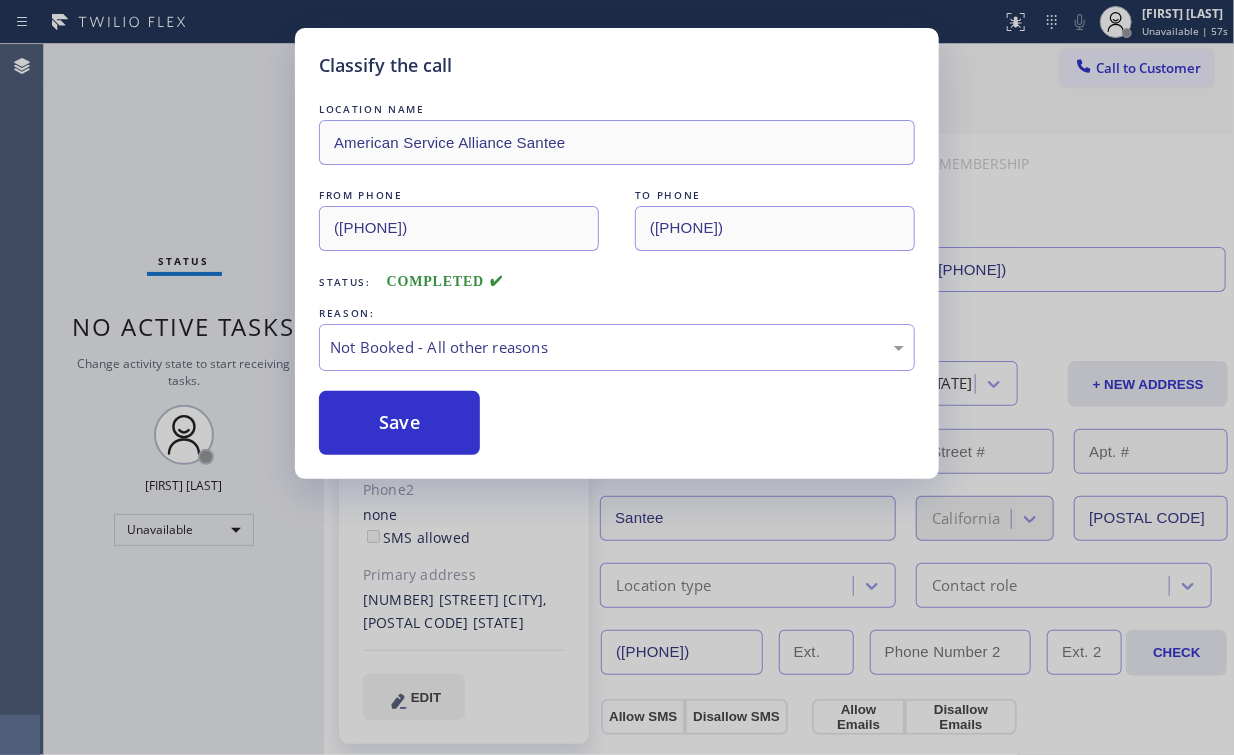 drag, startPoint x: 415, startPoint y: 417, endPoint x: 156, endPoint y: 133, distance: 384.36572 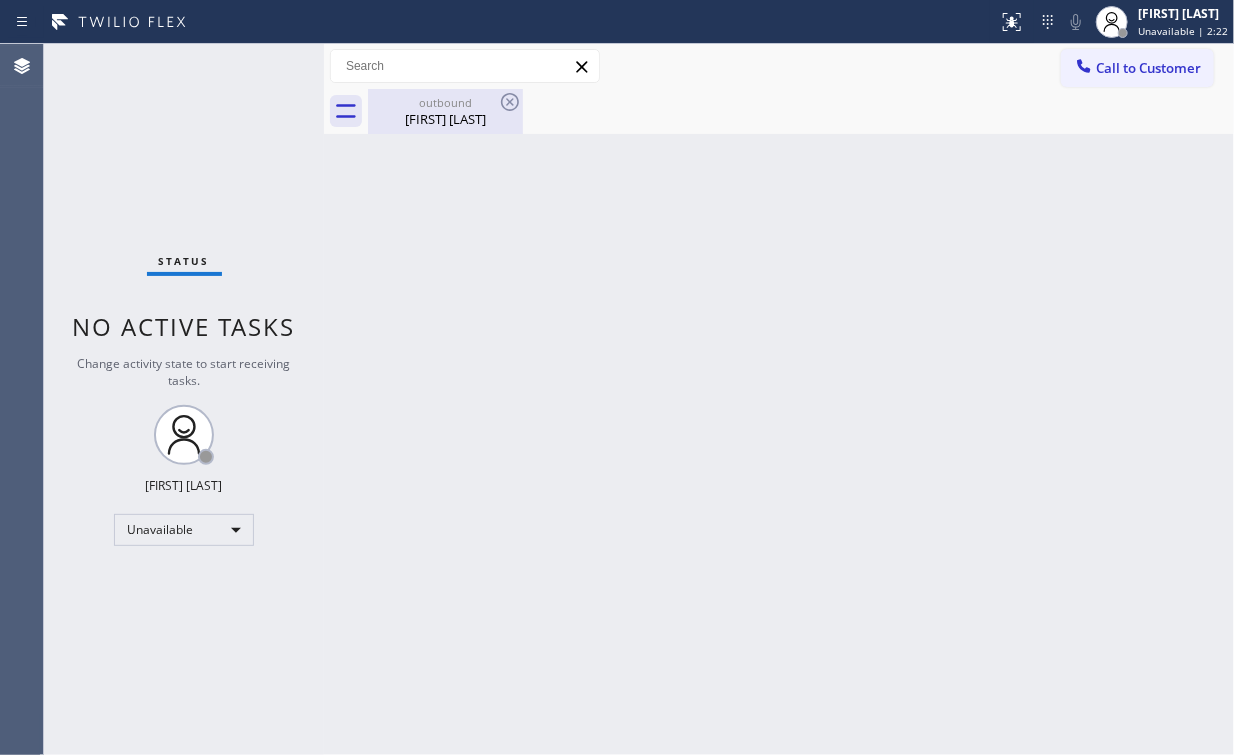 click on "outbound [FIRST] [LAST]" at bounding box center (445, 111) 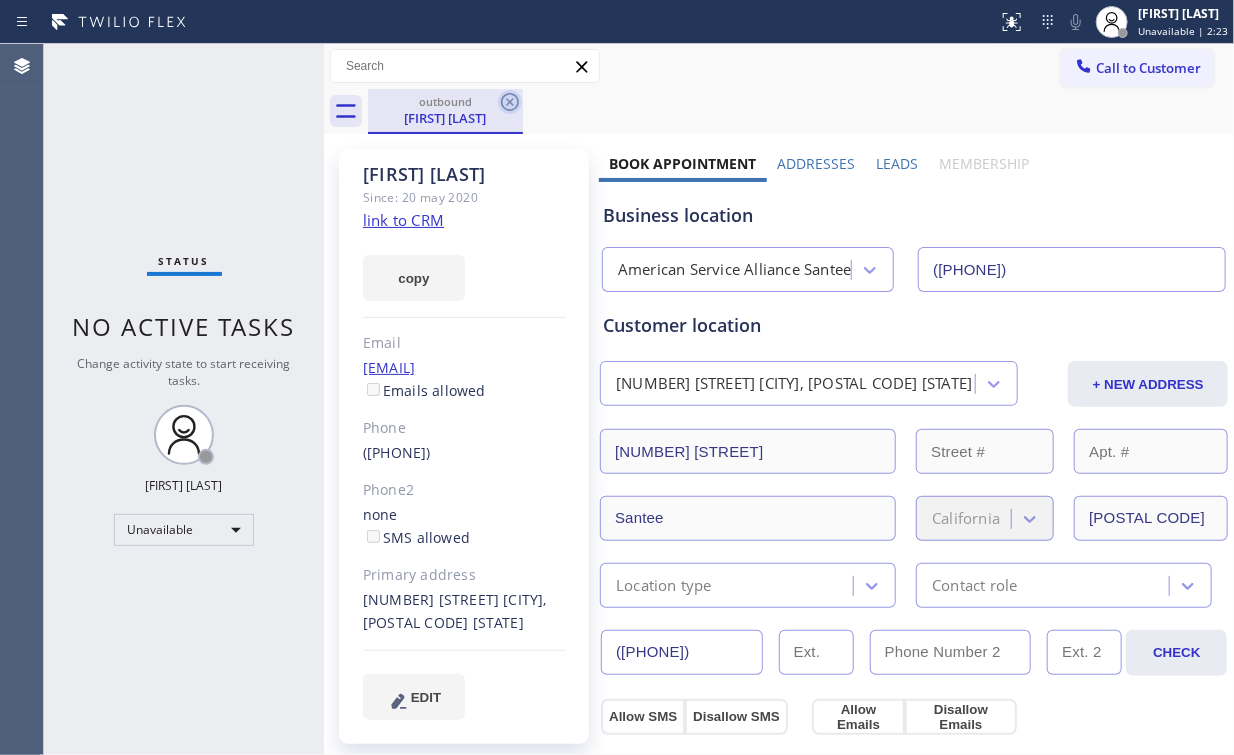 click 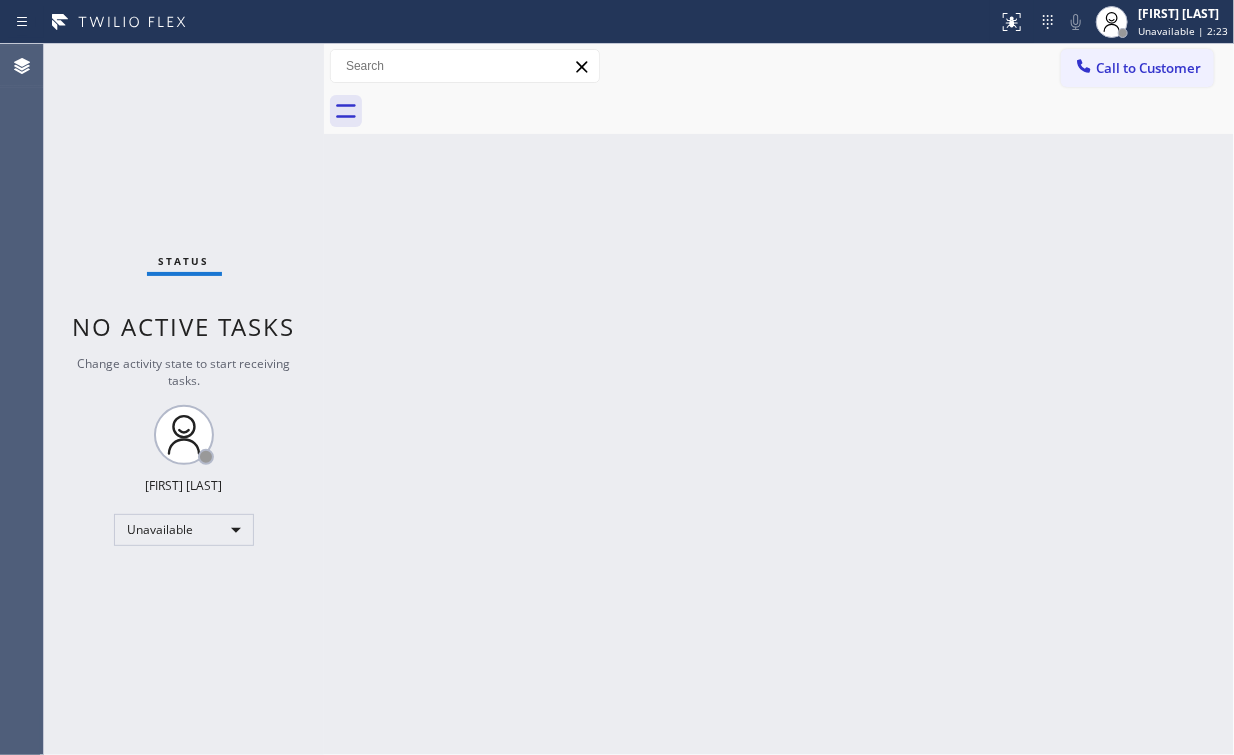 click on "Back to Dashboard Change Sender ID Customers Technicians Select a contact Outbound call Location Search location Your caller id phone number Customer number Call Customer info Name   Phone none Address none Change Sender ID HVAC +1[PHONE] 5 Star Appliance +1[PHONE] Appliance Repair +1[PHONE] Plumbing +1[PHONE] Air Duct Cleaning +1[PHONE]  Electricians +1[PHONE]  Cancel Change Check personal SMS Reset Change No tabs Call to Customer Outbound call Location American Service Alliance Santee Your caller id phone number ([PHONE]) Customer number Call Outbound call Technician Search Technician Your caller id phone number Your caller id phone number Call" at bounding box center [779, 399] 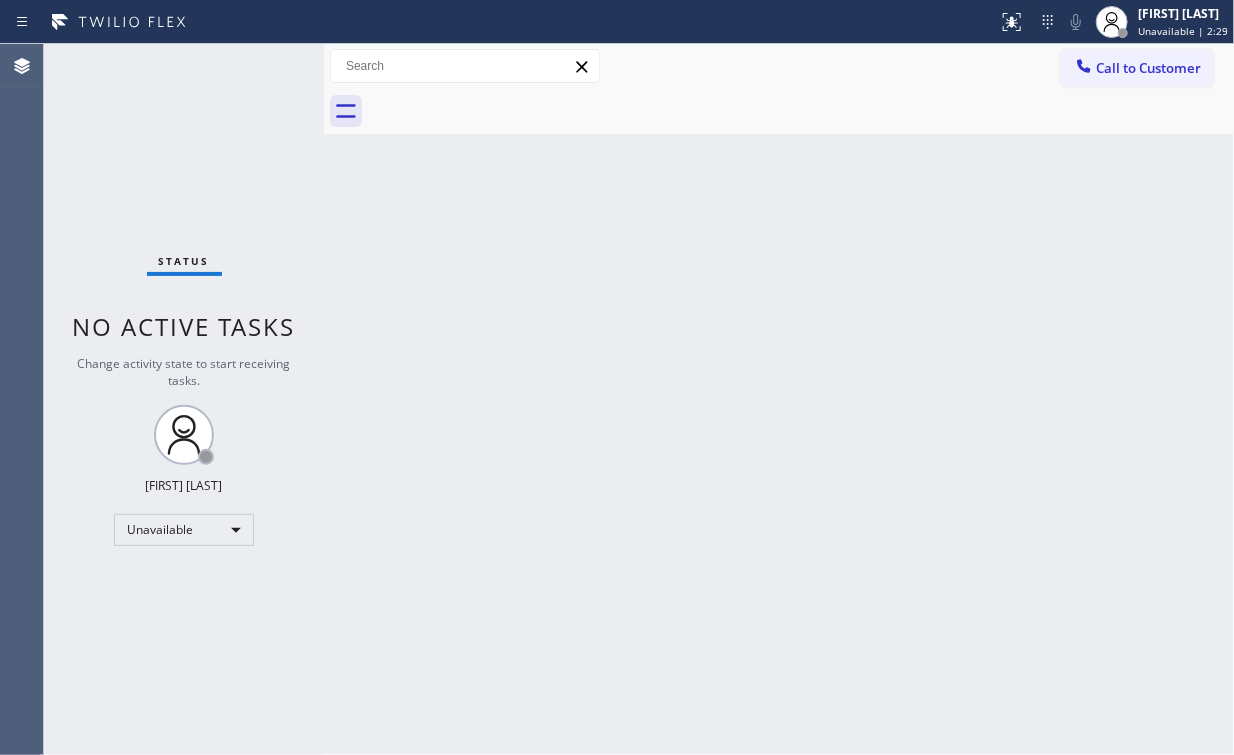 click on "Back to Dashboard Change Sender ID Customers Technicians Select a contact Outbound call Location Search location Your caller id phone number Customer number Call Customer info Name   Phone none Address none Change Sender ID HVAC +1[PHONE] 5 Star Appliance +1[PHONE] Appliance Repair +1[PHONE] Plumbing +1[PHONE] Air Duct Cleaning +1[PHONE]  Electricians +1[PHONE]  Cancel Change Check personal SMS Reset Change No tabs Call to Customer Outbound call Location American Service Alliance Santee Your caller id phone number ([PHONE]) Customer number Call Outbound call Technician Search Technician Your caller id phone number Your caller id phone number Call" at bounding box center [779, 399] 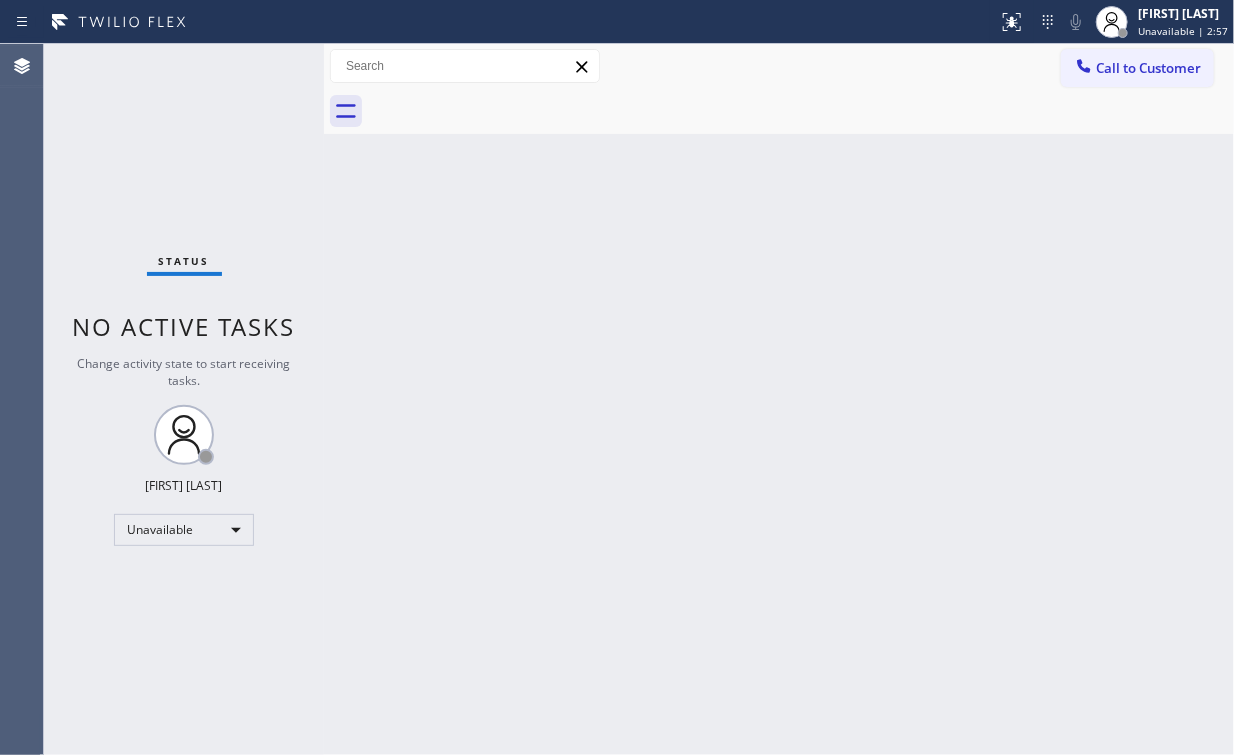 drag, startPoint x: 1145, startPoint y: 80, endPoint x: 900, endPoint y: 168, distance: 260.3248 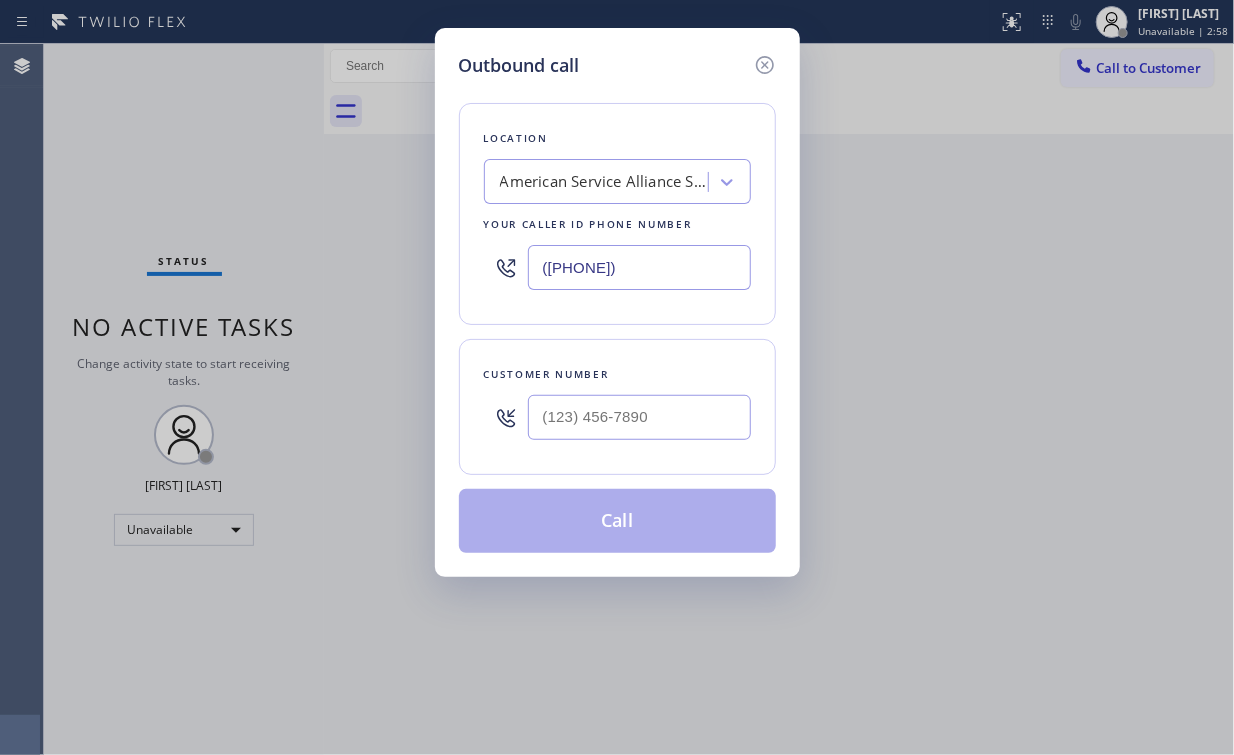 drag, startPoint x: 677, startPoint y: 270, endPoint x: 412, endPoint y: 234, distance: 267.4341 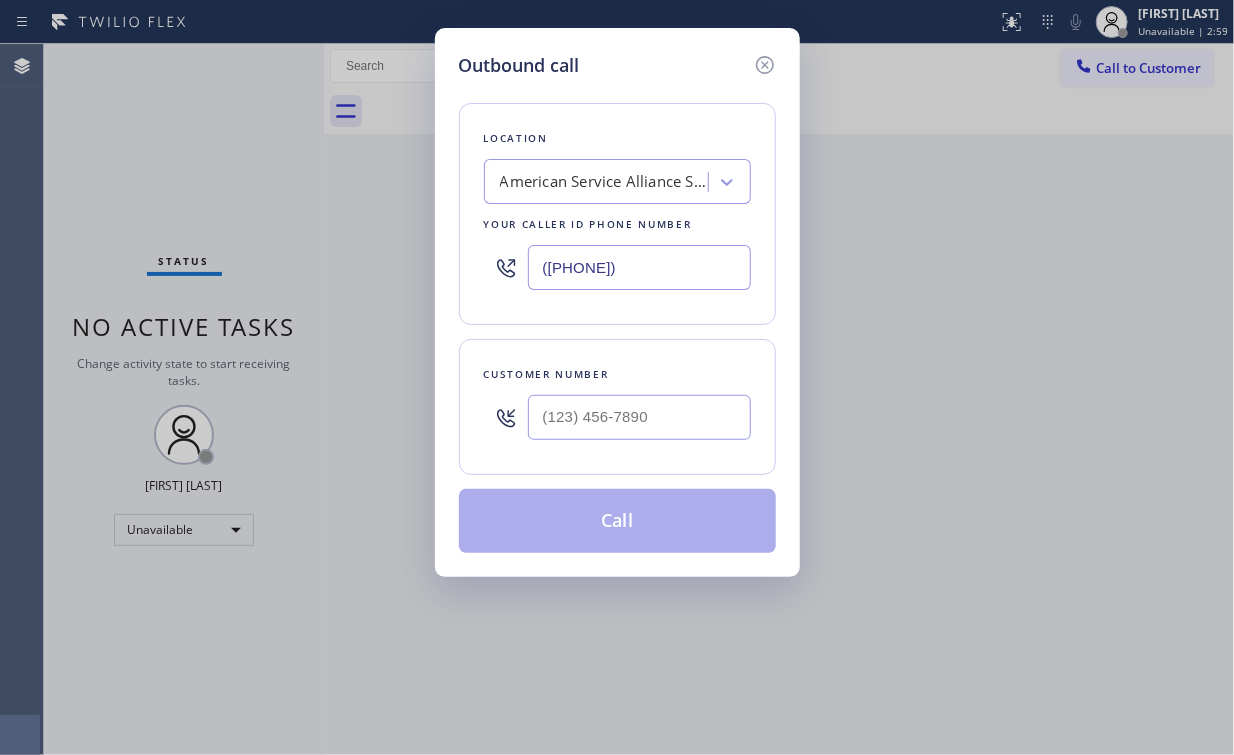 type on "([PHONE])" 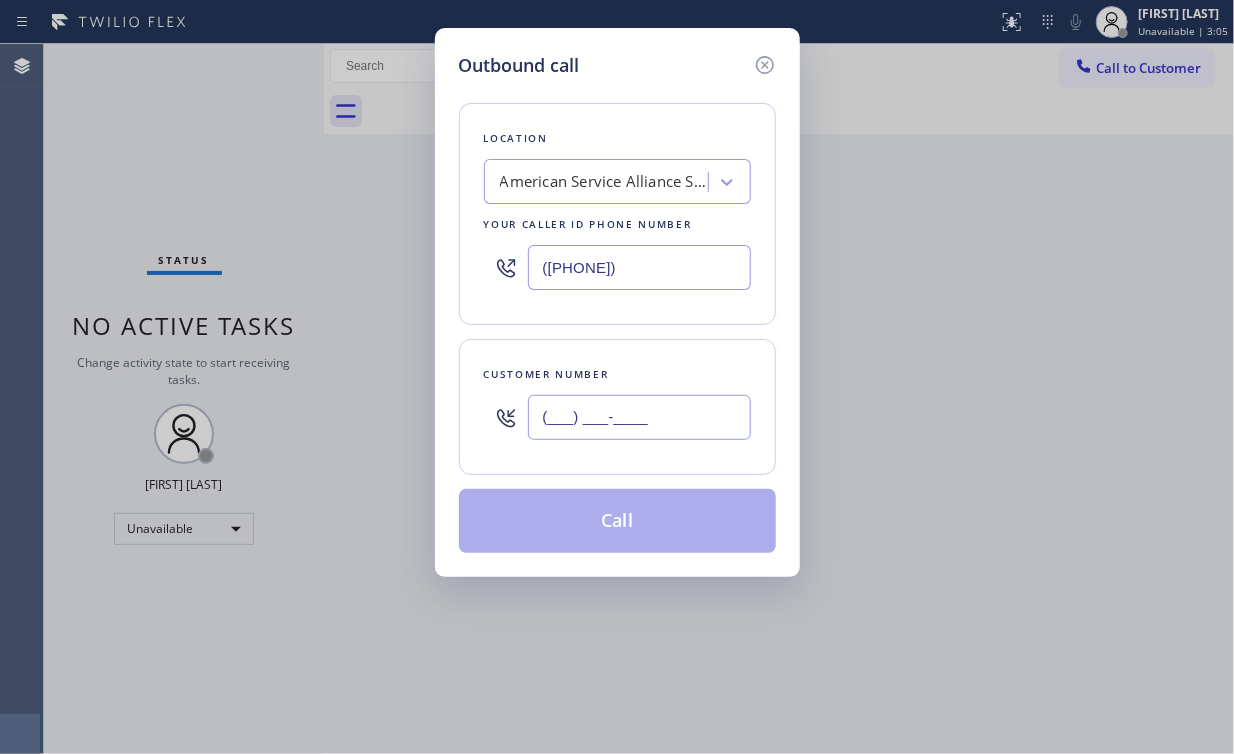 click on "(___) ___-____" at bounding box center [639, 417] 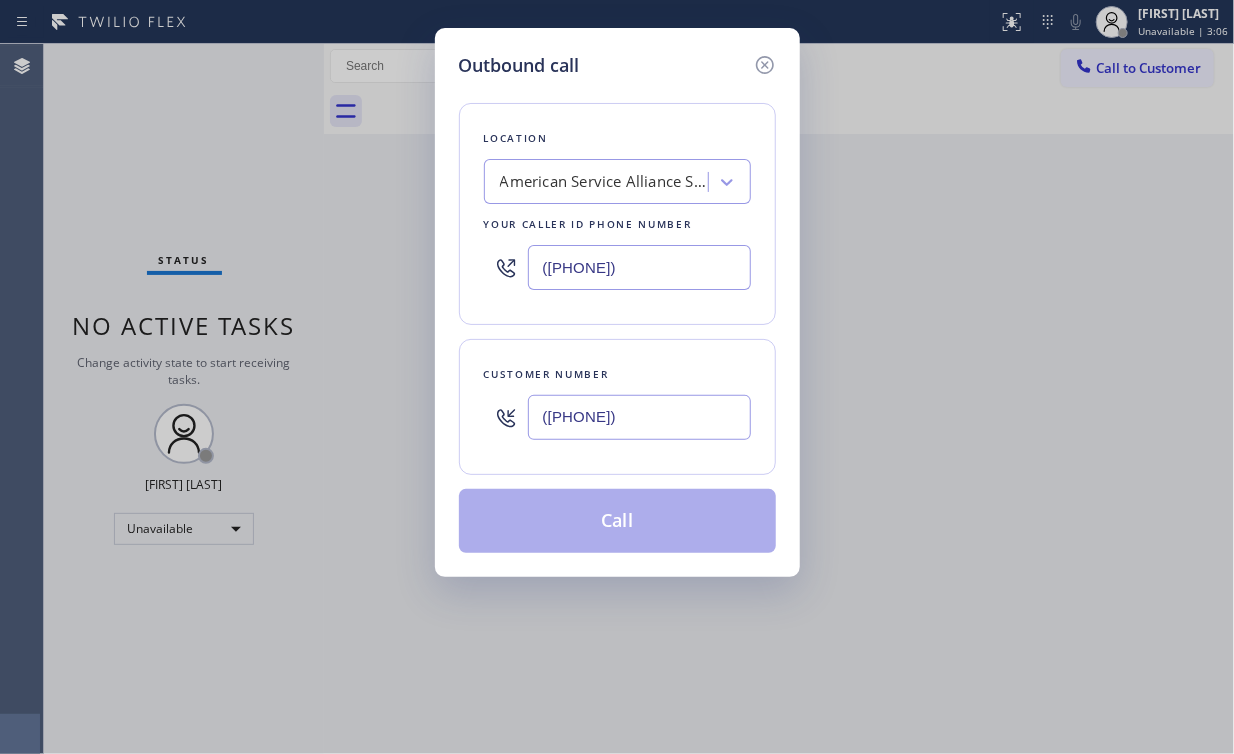 type on "([PHONE])" 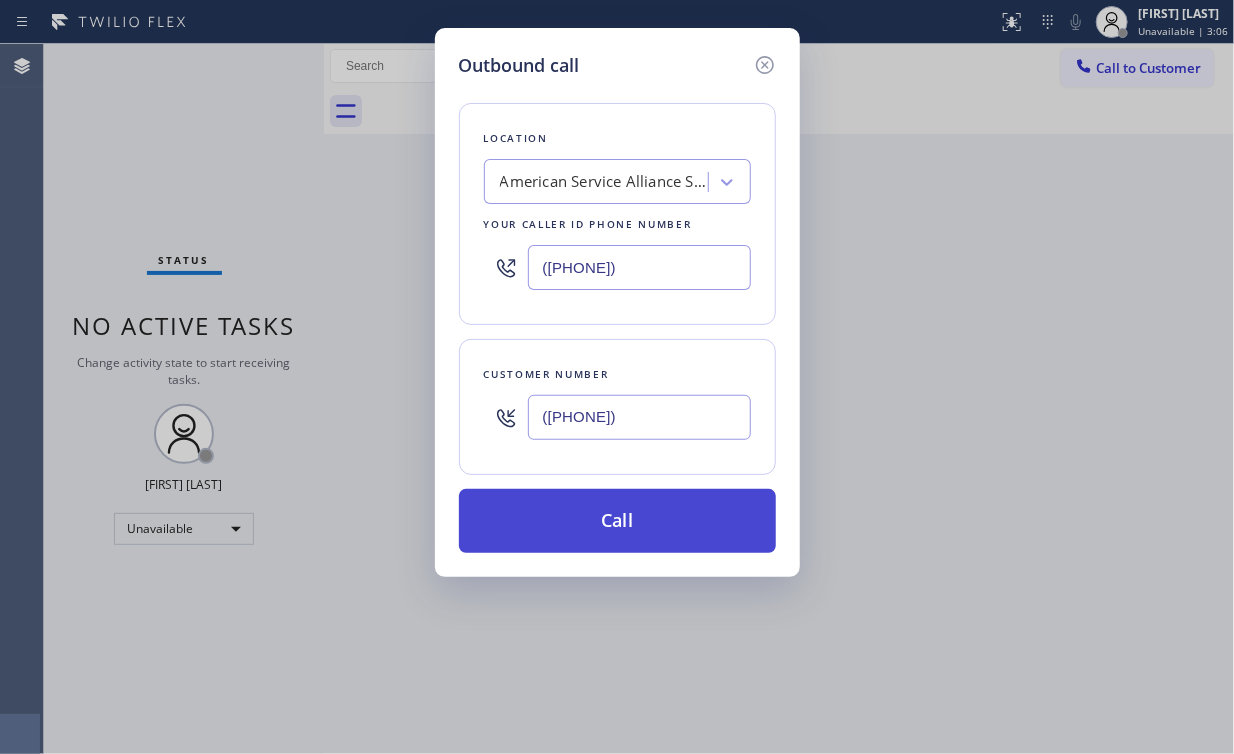 click on "Call" at bounding box center [617, 521] 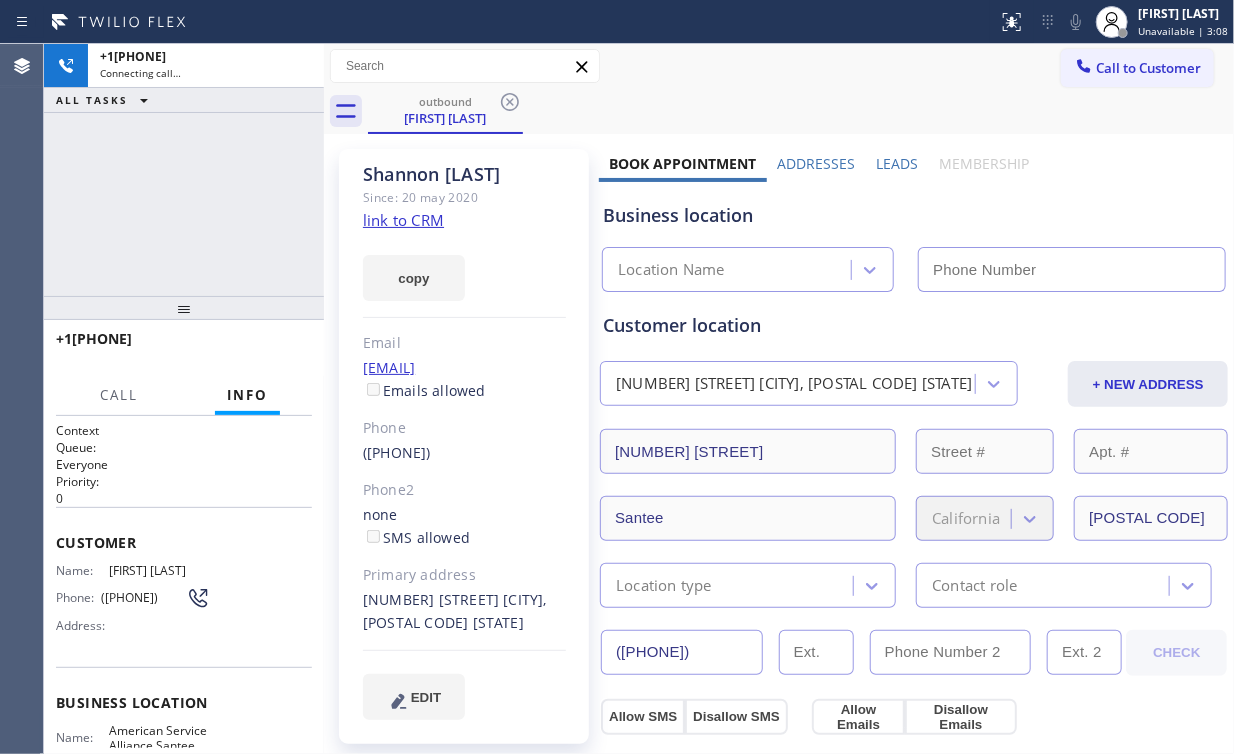 click on "+1[PHONE] Connecting call… ALL TASKS ALL TASKS ACTIVE TASKS TASKS IN WRAP UP" at bounding box center [184, 170] 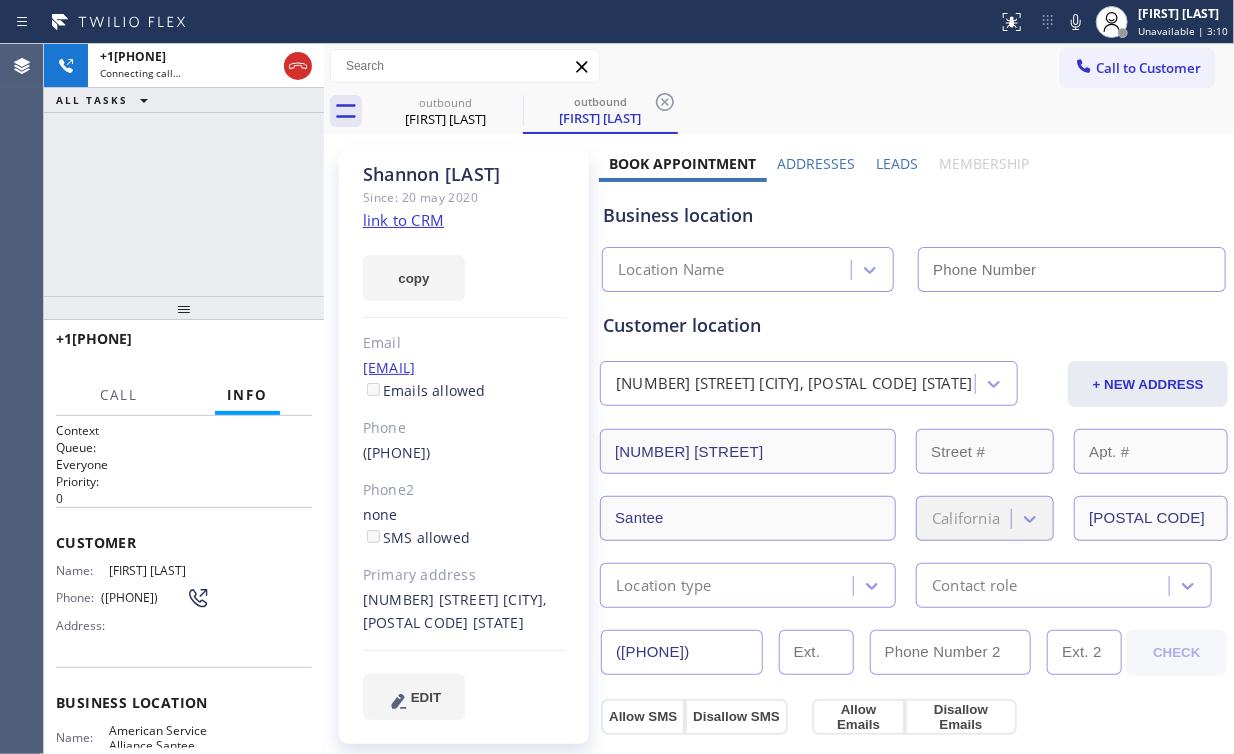 type on "([PHONE])" 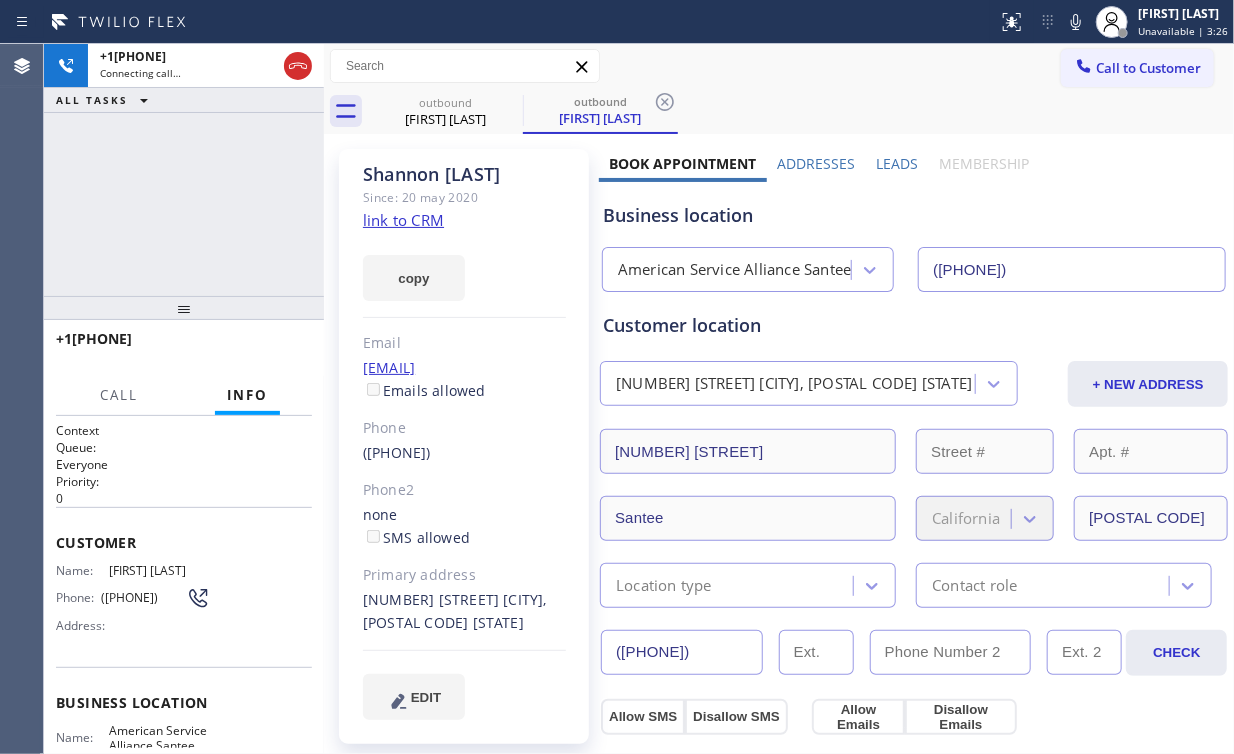 click on "+1[PHONE] Connecting call… ALL TASKS ALL TASKS ACTIVE TASKS TASKS IN WRAP UP" at bounding box center [184, 170] 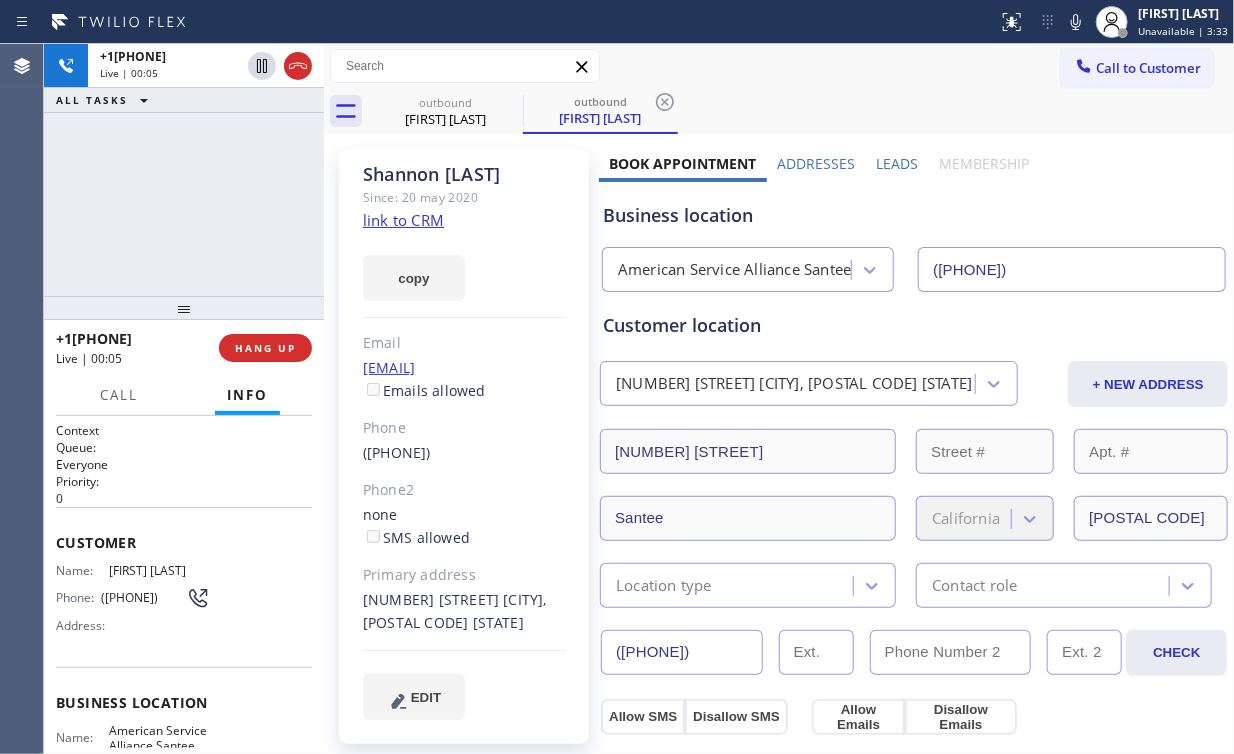 click on "+1[PHONE] Live | 00:05 ALL TASKS ALL TASKS ACTIVE TASKS TASKS IN WRAP UP" at bounding box center [184, 170] 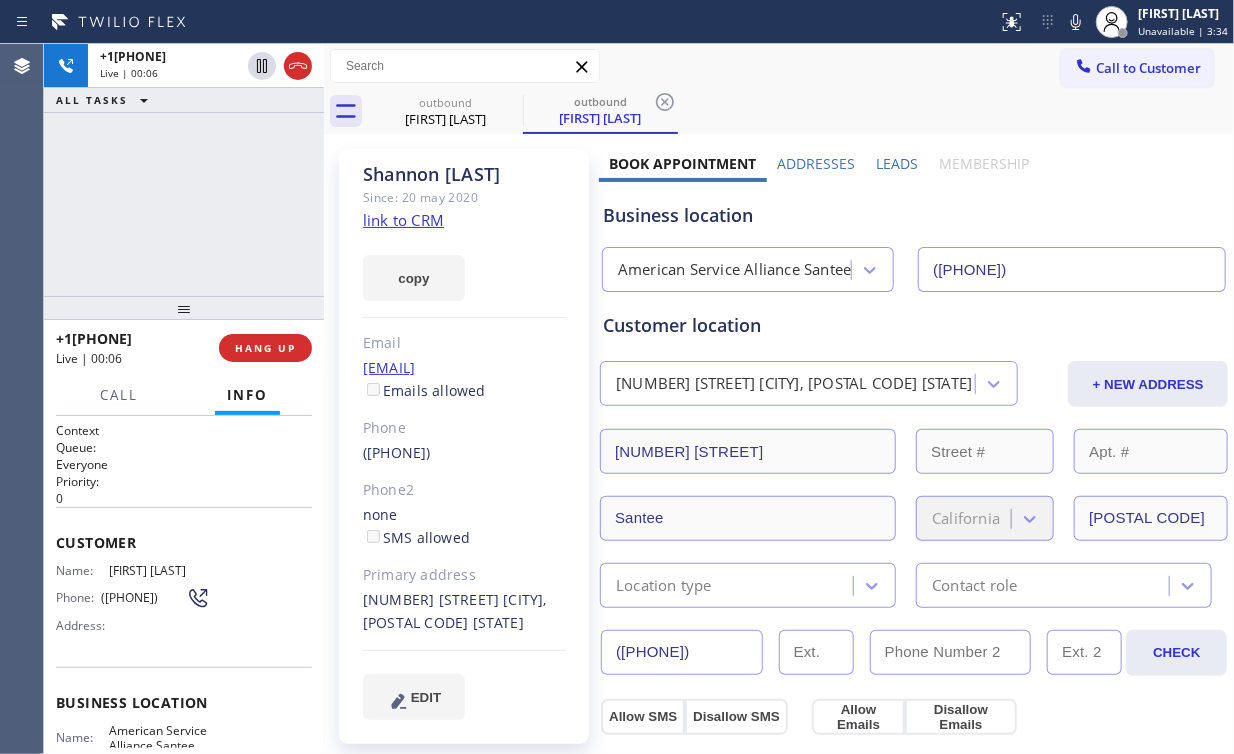 click on "+1[PHONE] Live | 00:06 ALL TASKS ALL TASKS ACTIVE TASKS TASKS IN WRAP UP" at bounding box center (184, 170) 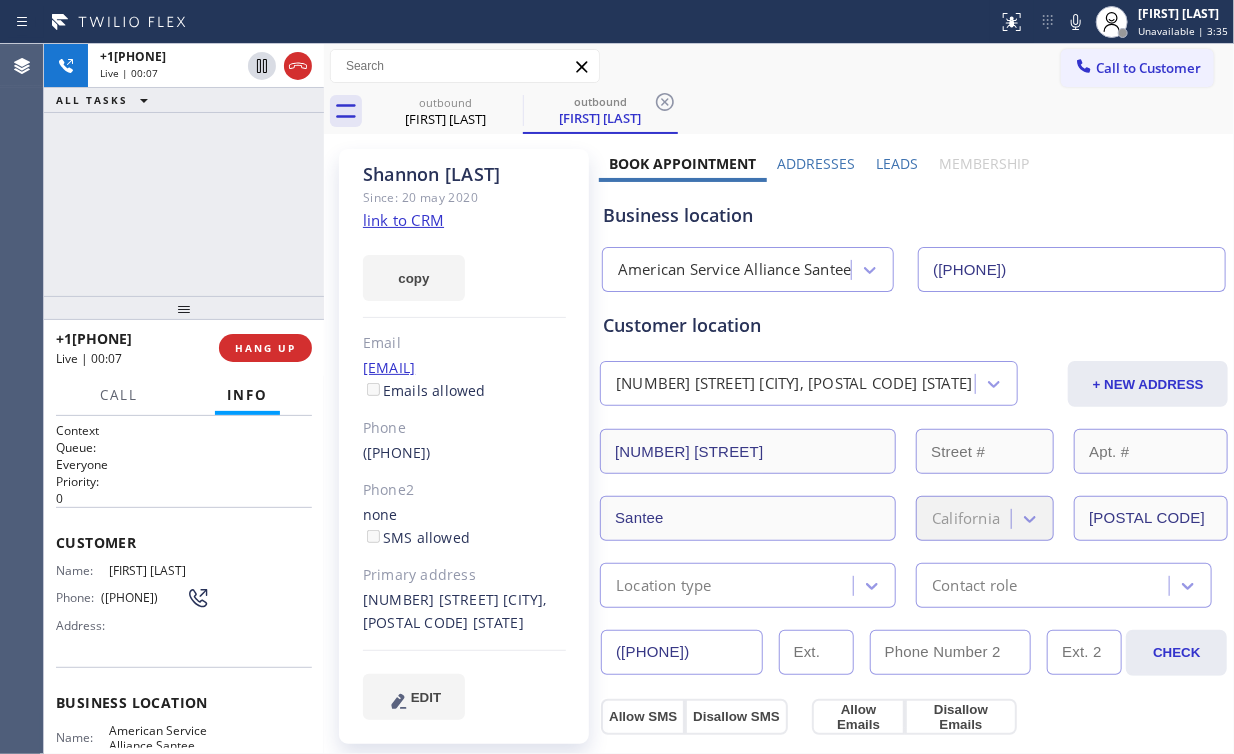 click on "+1[PHONE] Live | 00:07 ALL TASKS ALL TASKS ACTIVE TASKS TASKS IN WRAP UP" at bounding box center (184, 170) 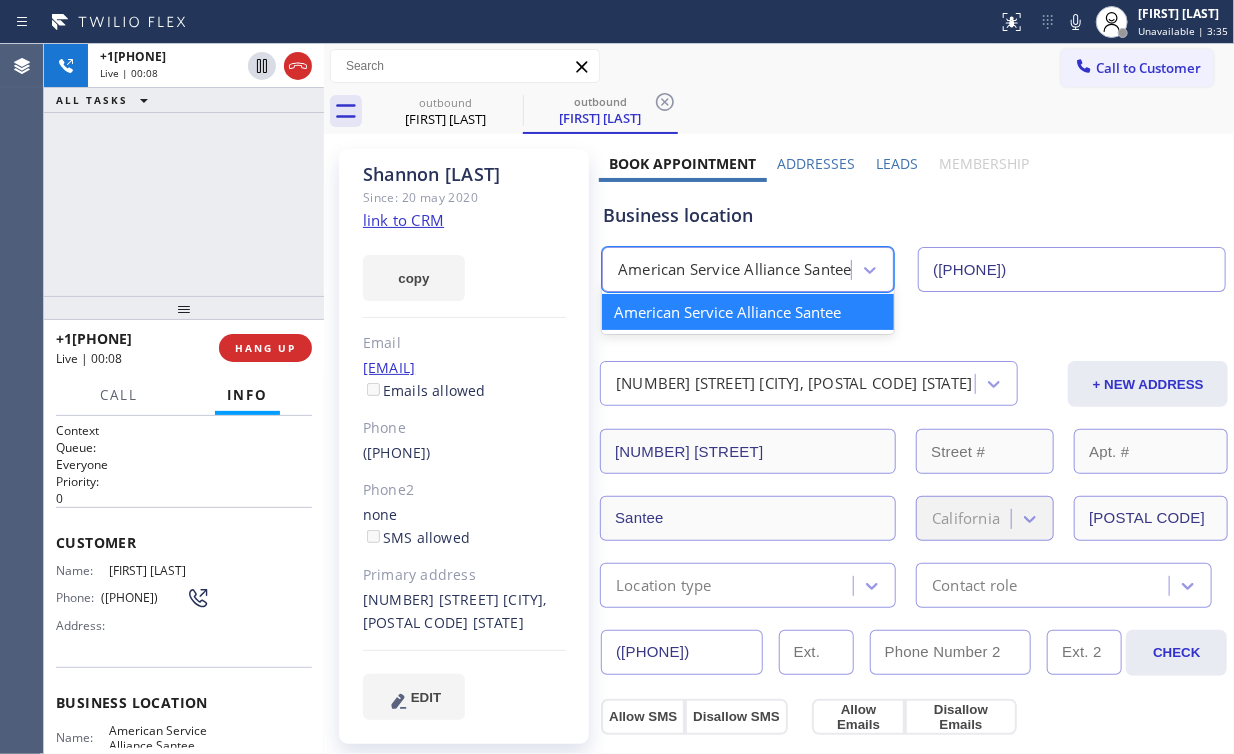 click on "American Service Alliance Santee" at bounding box center (734, 270) 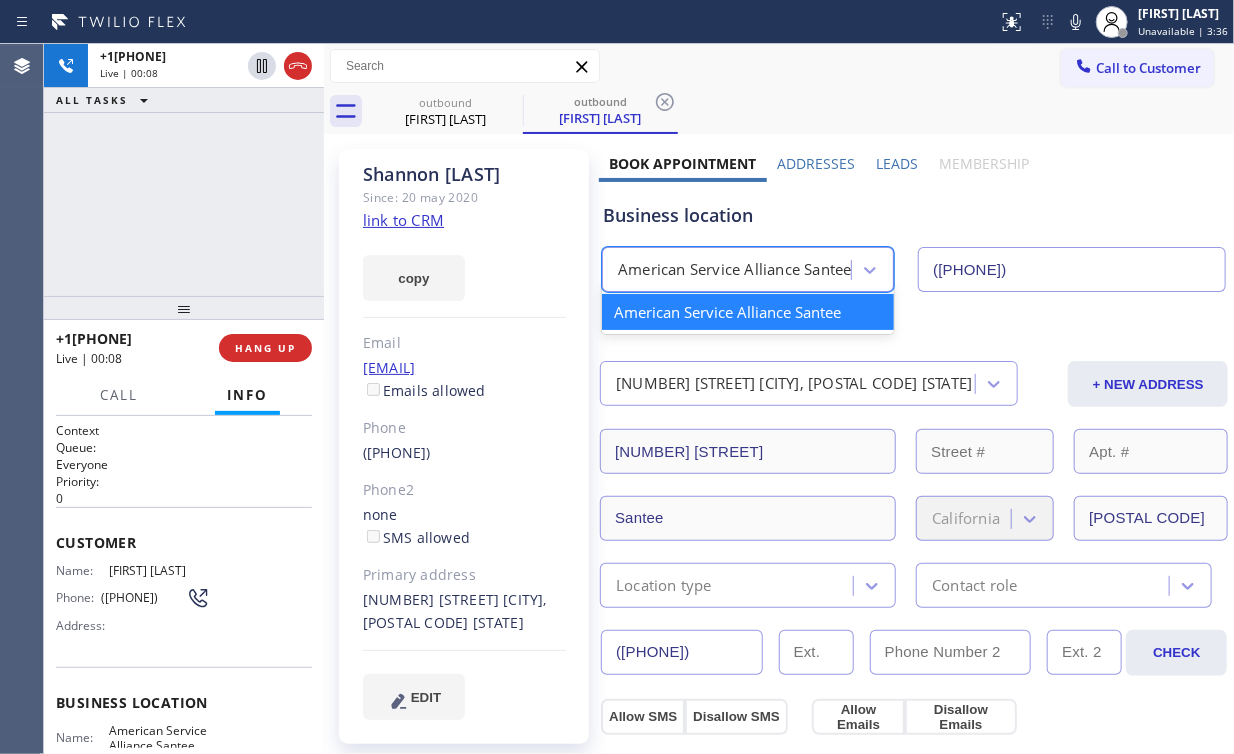 click on "Business location" at bounding box center [914, 215] 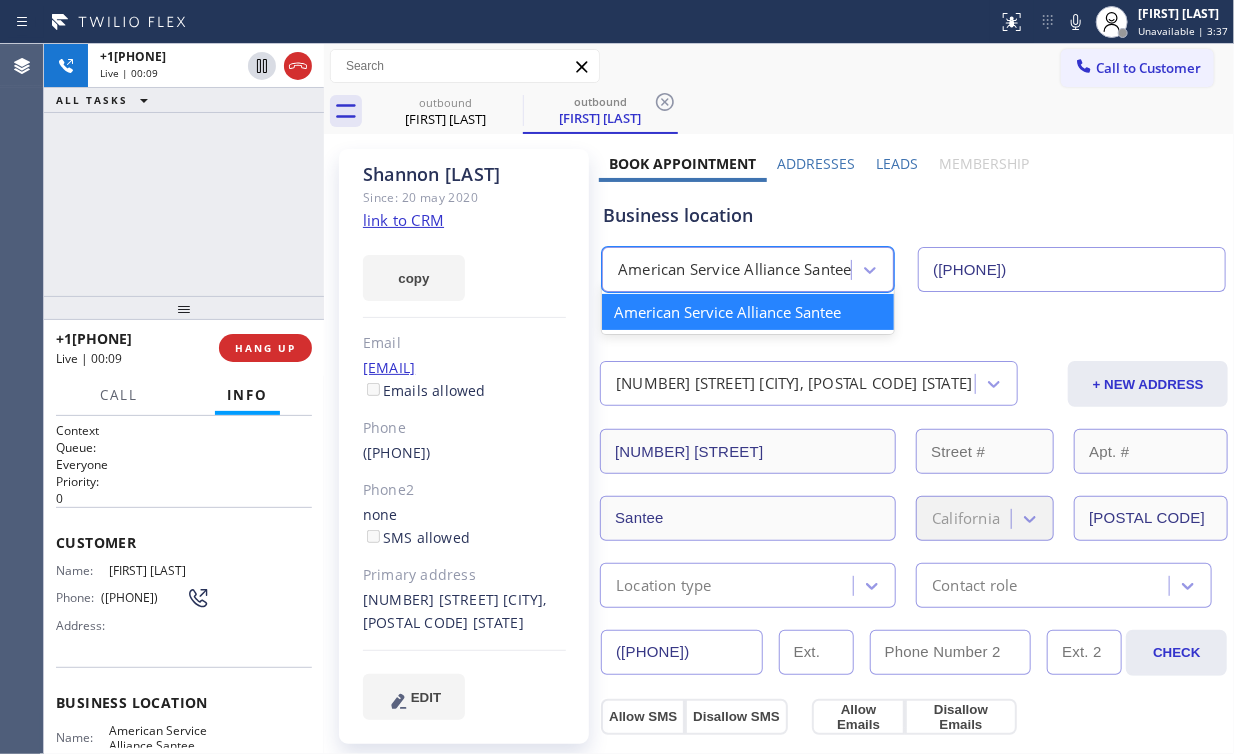click on "American Service Alliance Santee" at bounding box center (734, 270) 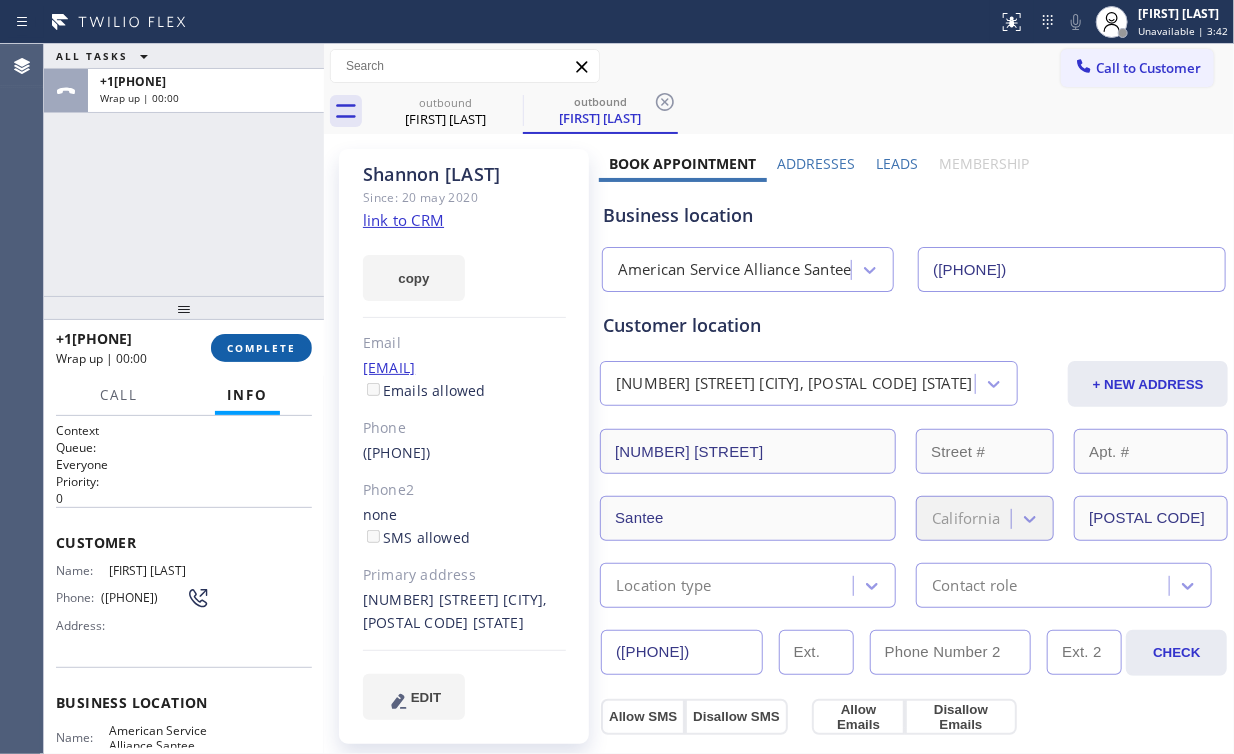 click on "COMPLETE" at bounding box center (261, 348) 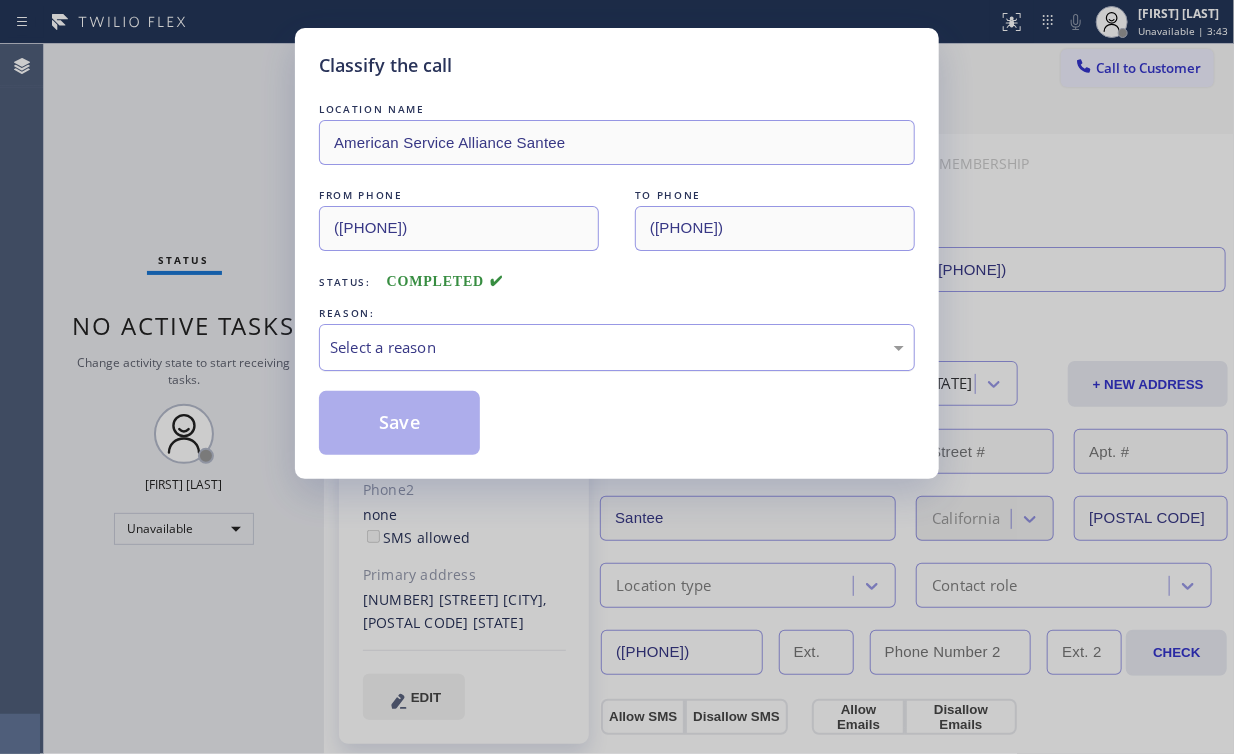 click on "Select a reason" at bounding box center [617, 347] 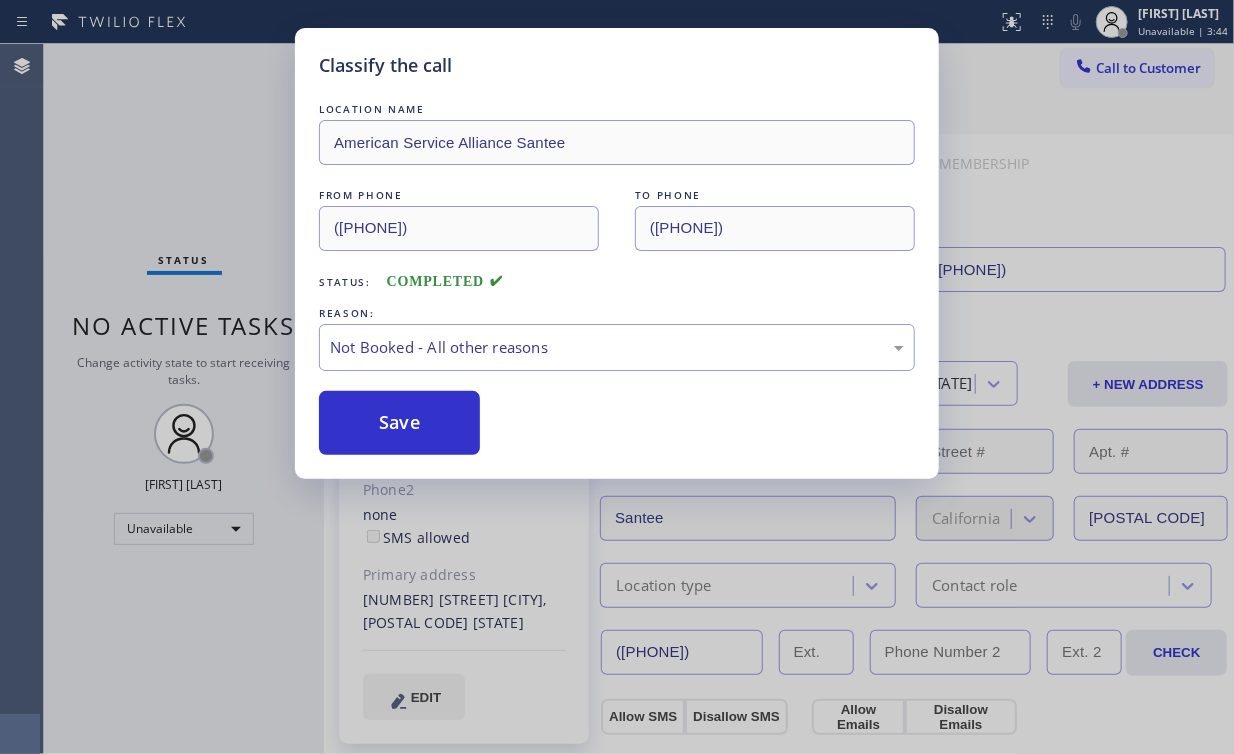 drag, startPoint x: 391, startPoint y: 416, endPoint x: 252, endPoint y: 188, distance: 267.02997 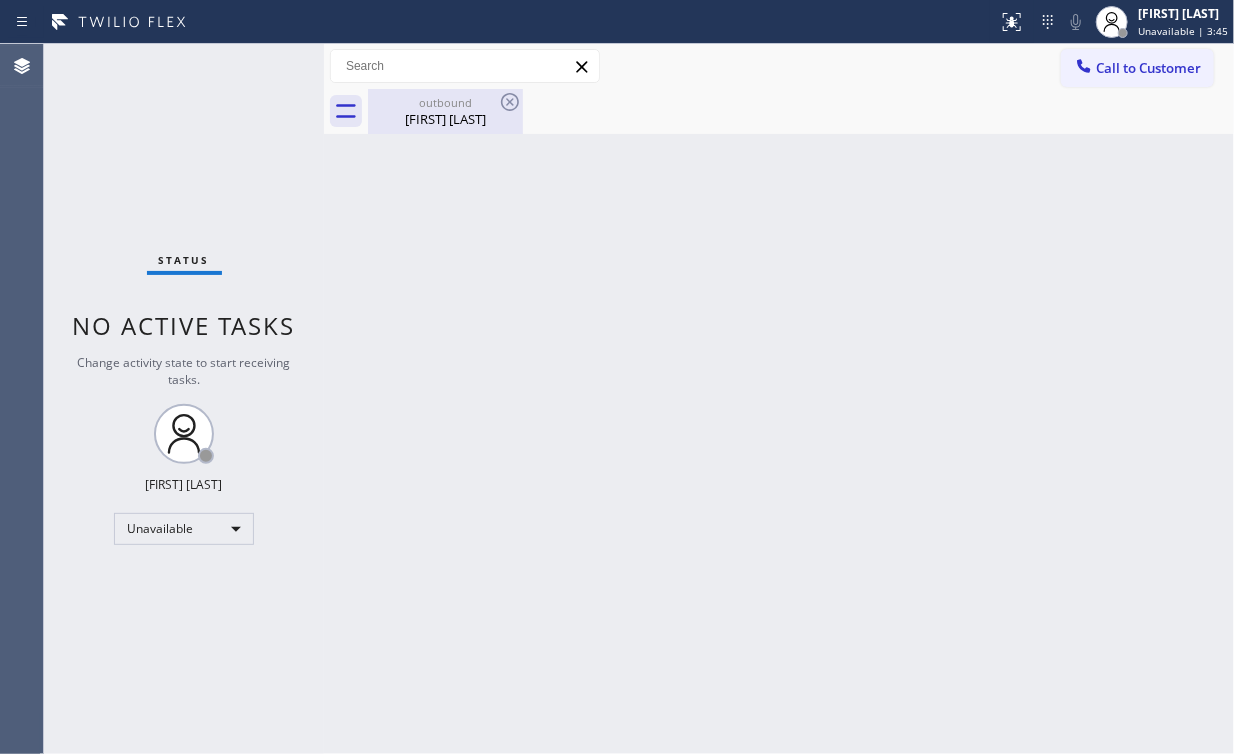 drag, startPoint x: 432, startPoint y: 105, endPoint x: 487, endPoint y: 93, distance: 56.293873 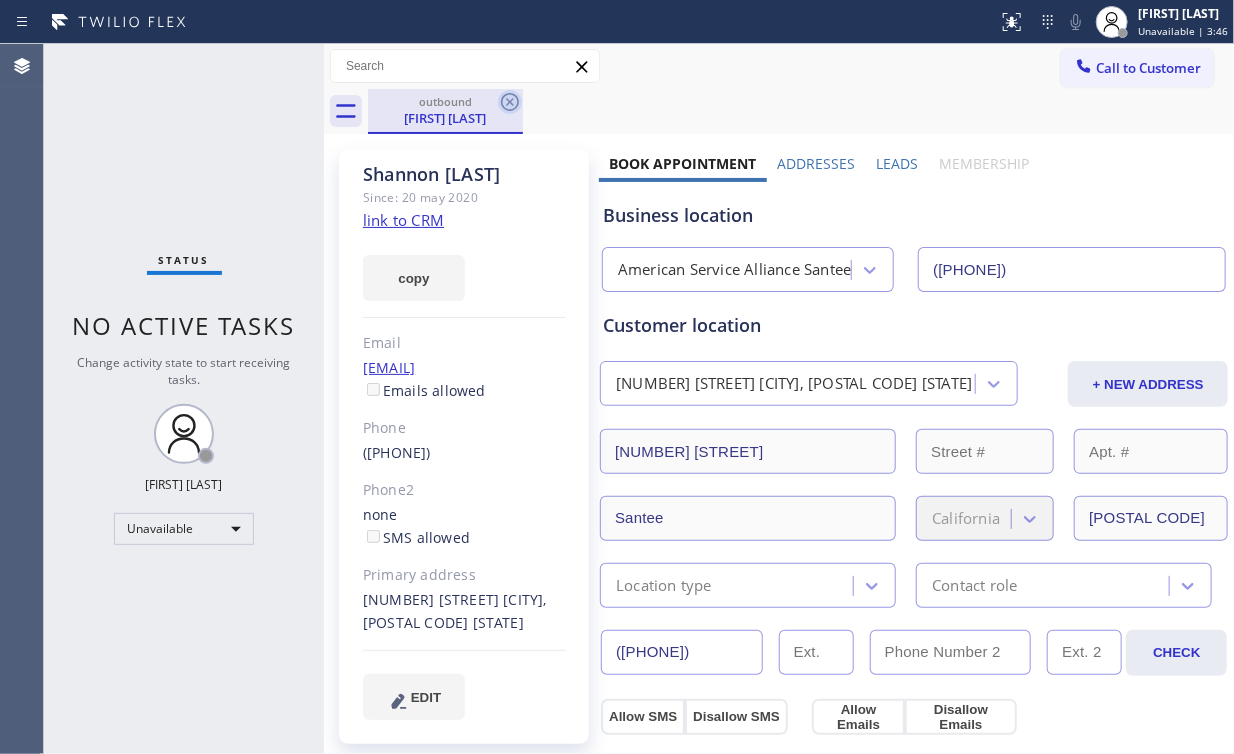 click 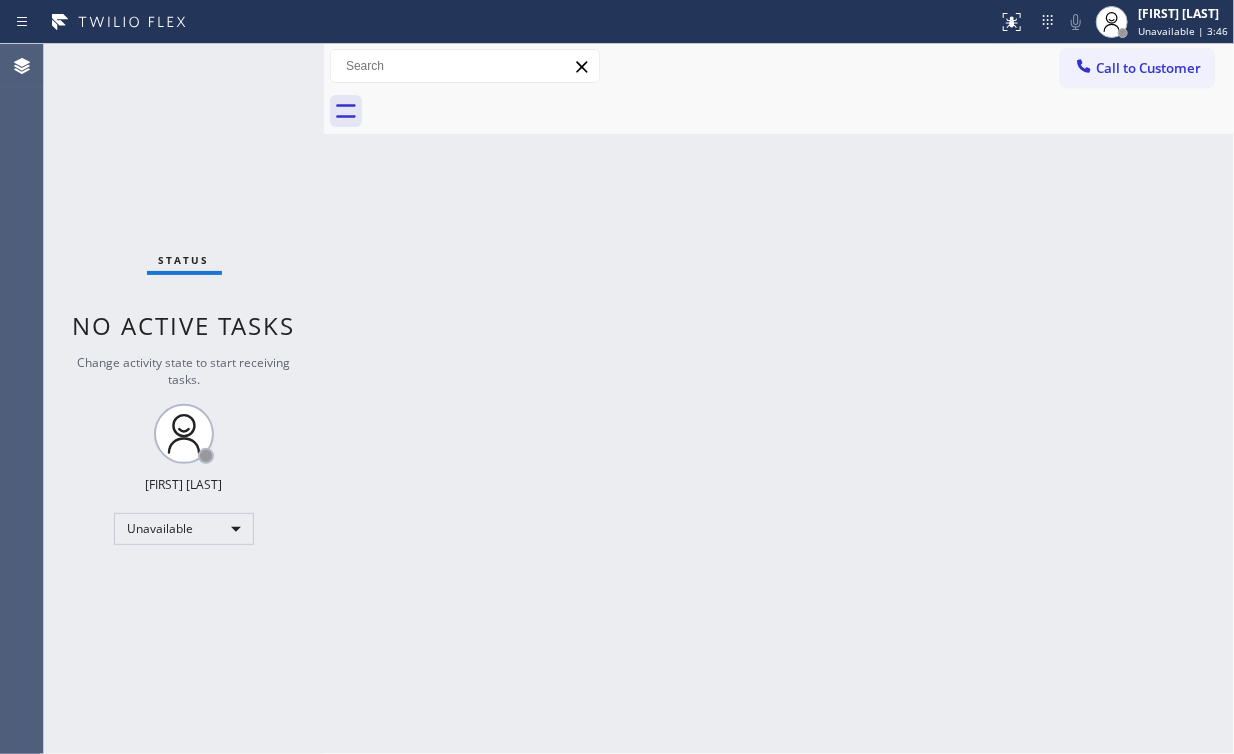 click on "Status   No active tasks     Change activity state to start receiving tasks.   Arnold Verallo Unavailable" at bounding box center (184, 399) 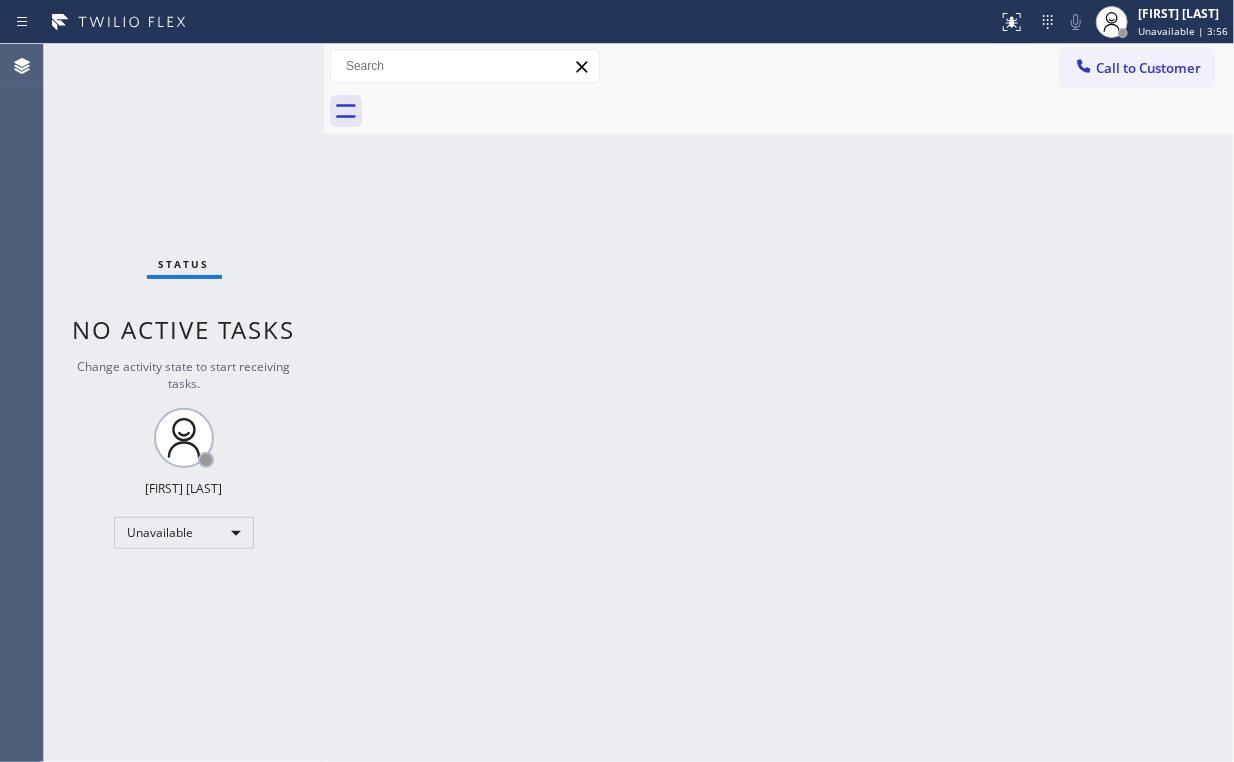 click on "Call to Customer" at bounding box center [1137, 68] 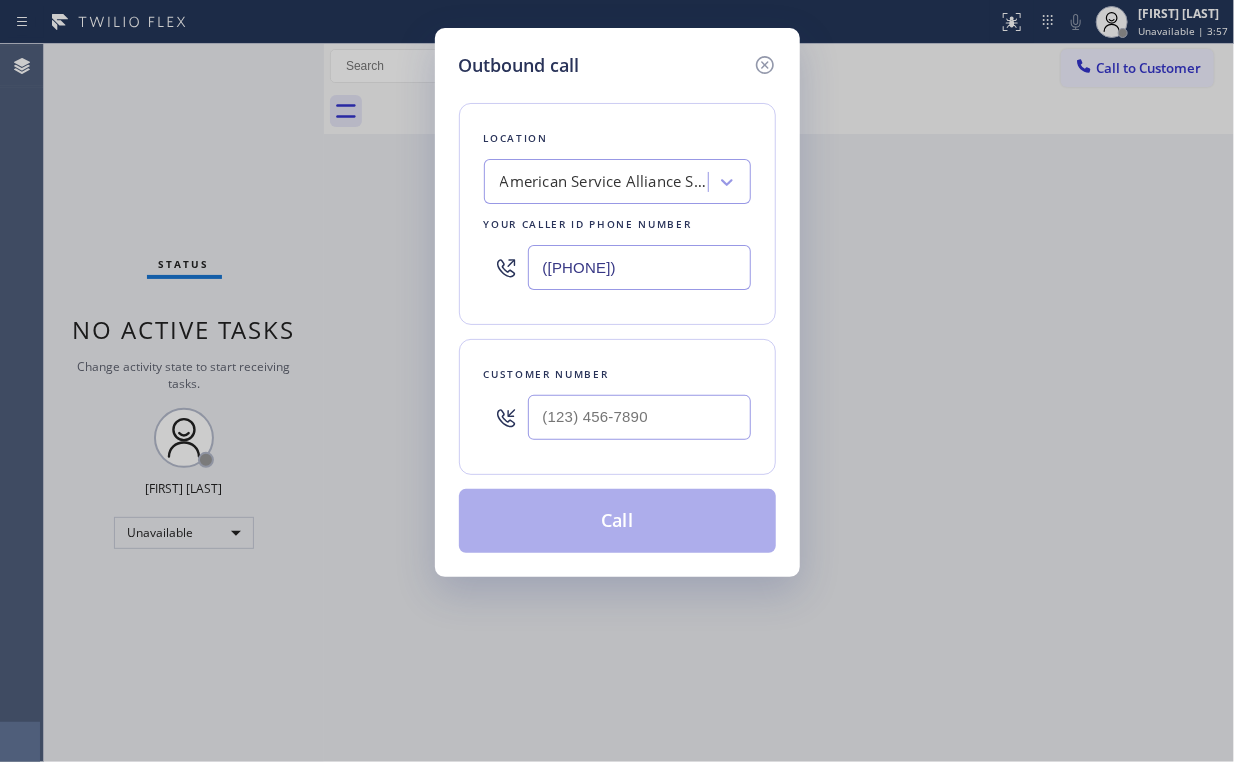 drag, startPoint x: 675, startPoint y: 271, endPoint x: 485, endPoint y: 266, distance: 190.06578 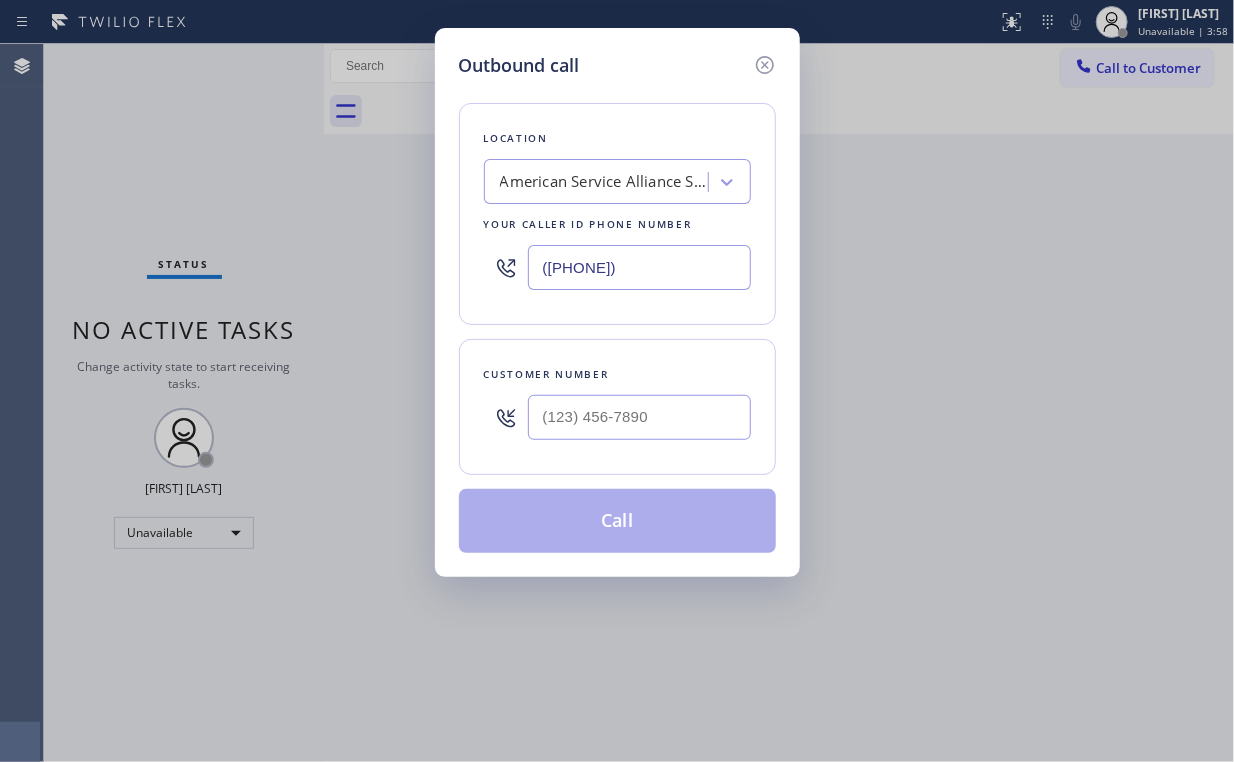 type on "([PHONE])" 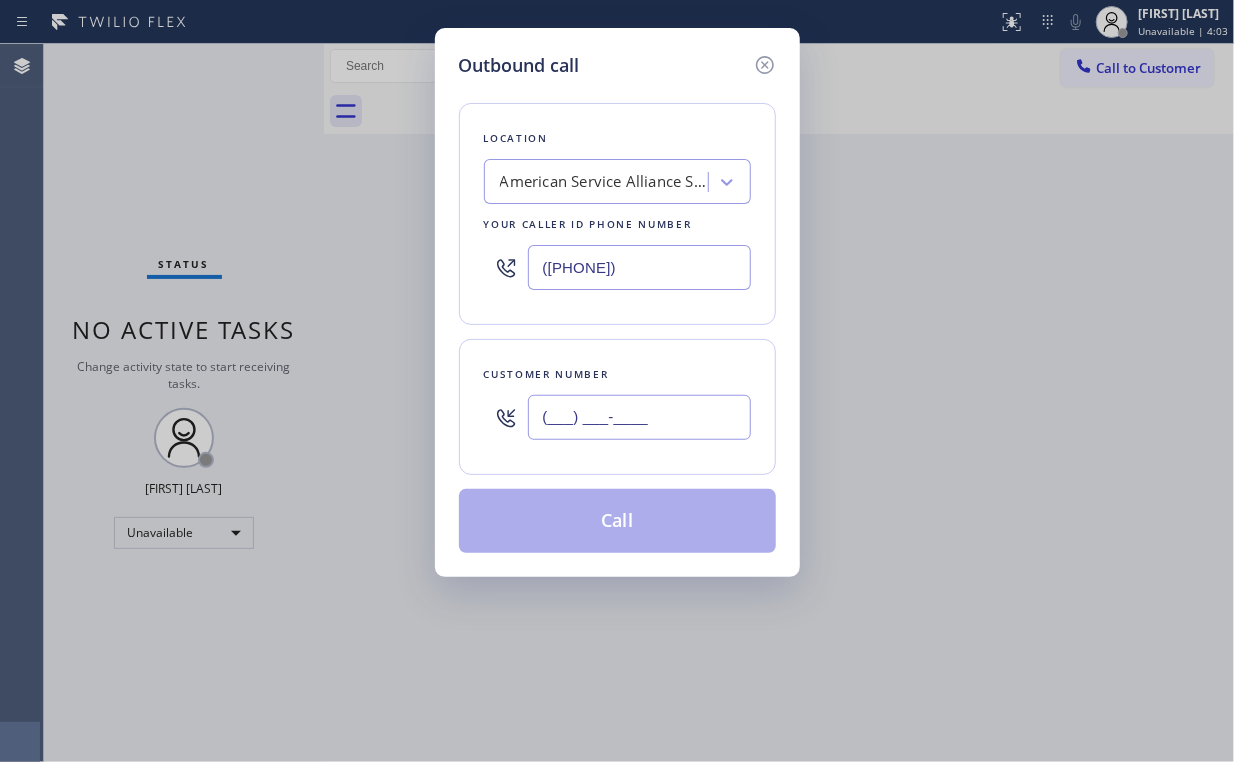 click on "(___) ___-____" at bounding box center [639, 417] 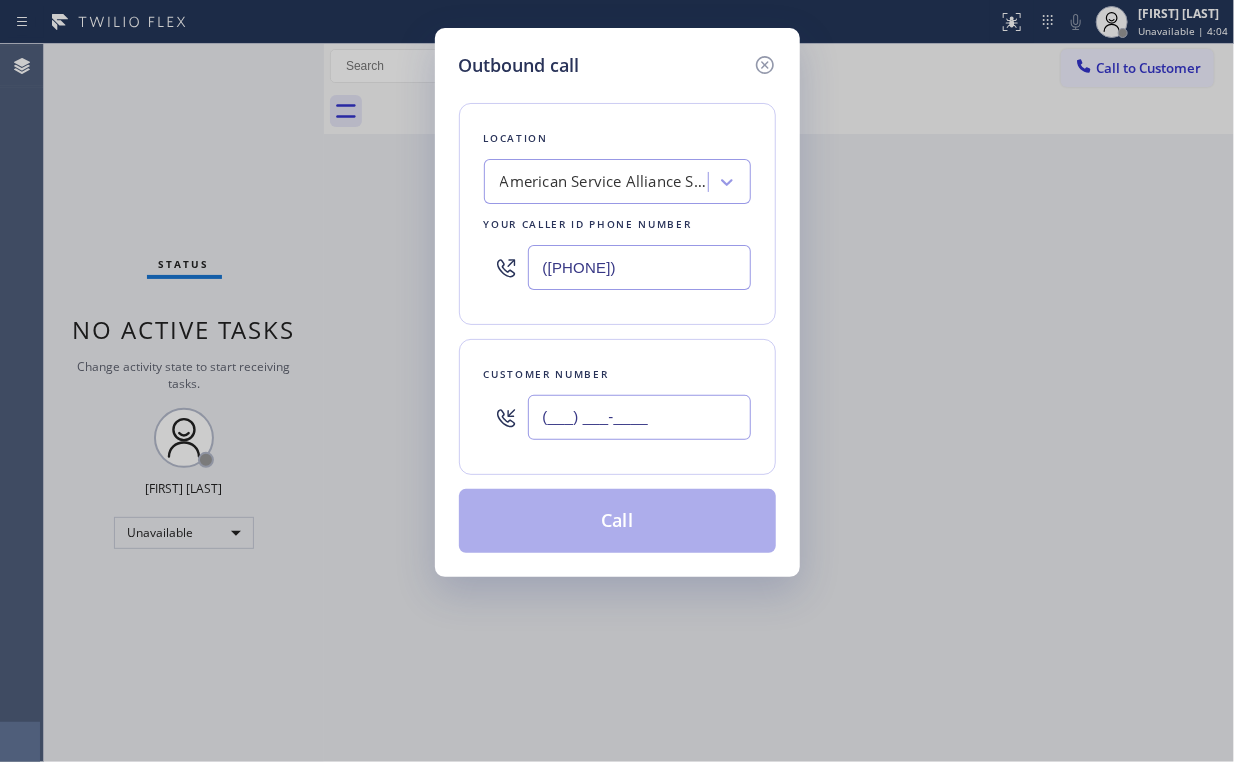 paste on "([PHONE])" 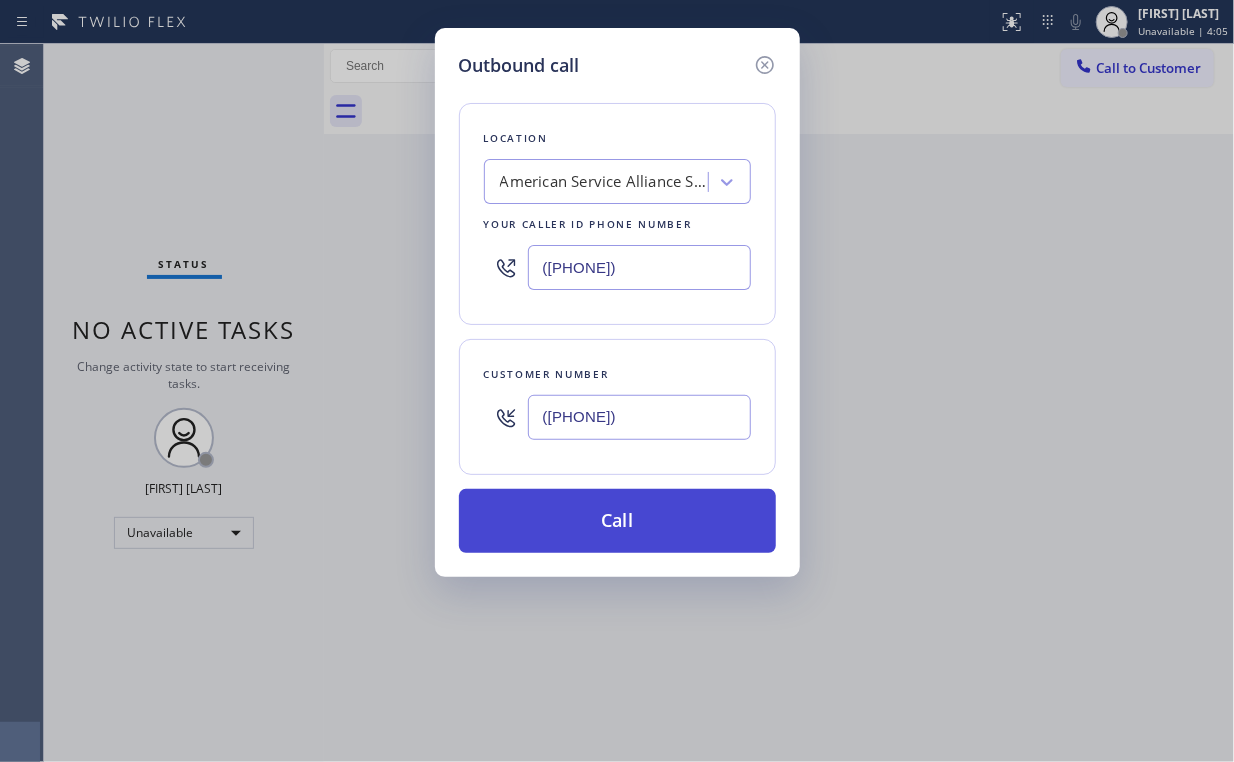 type on "([PHONE])" 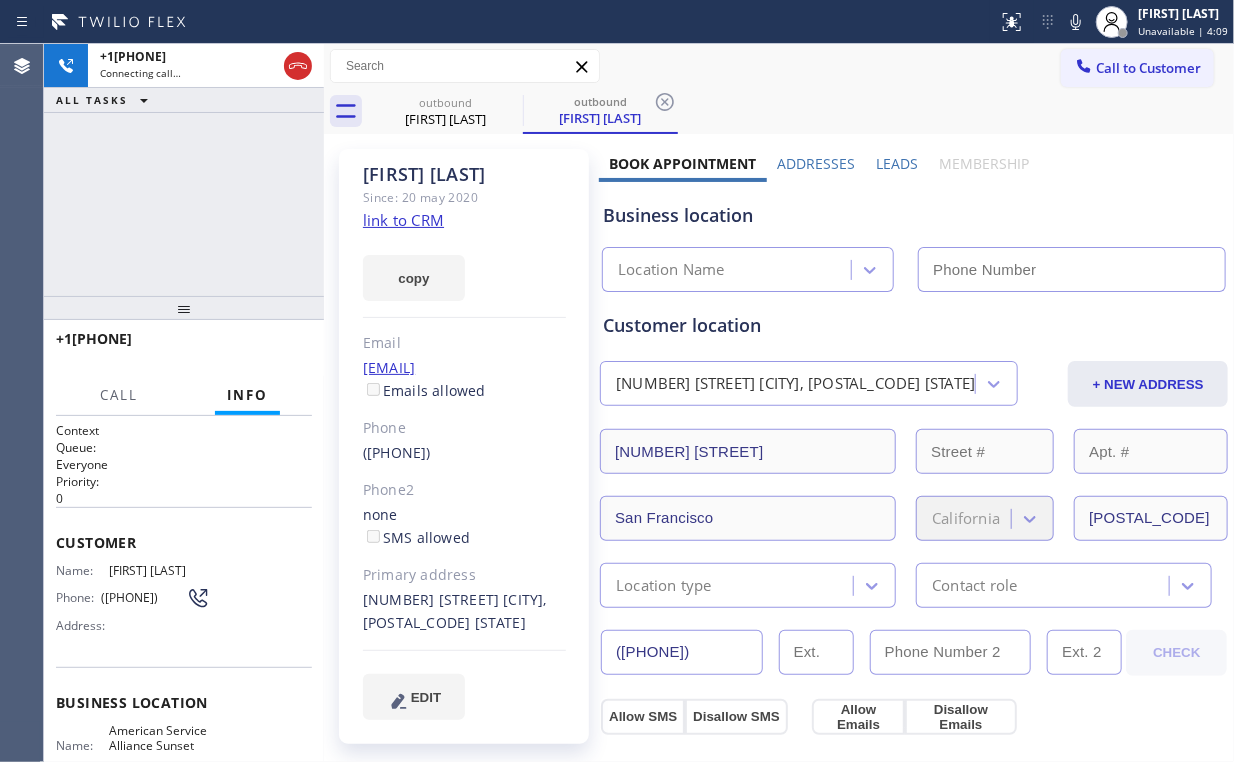 type on "([PHONE])" 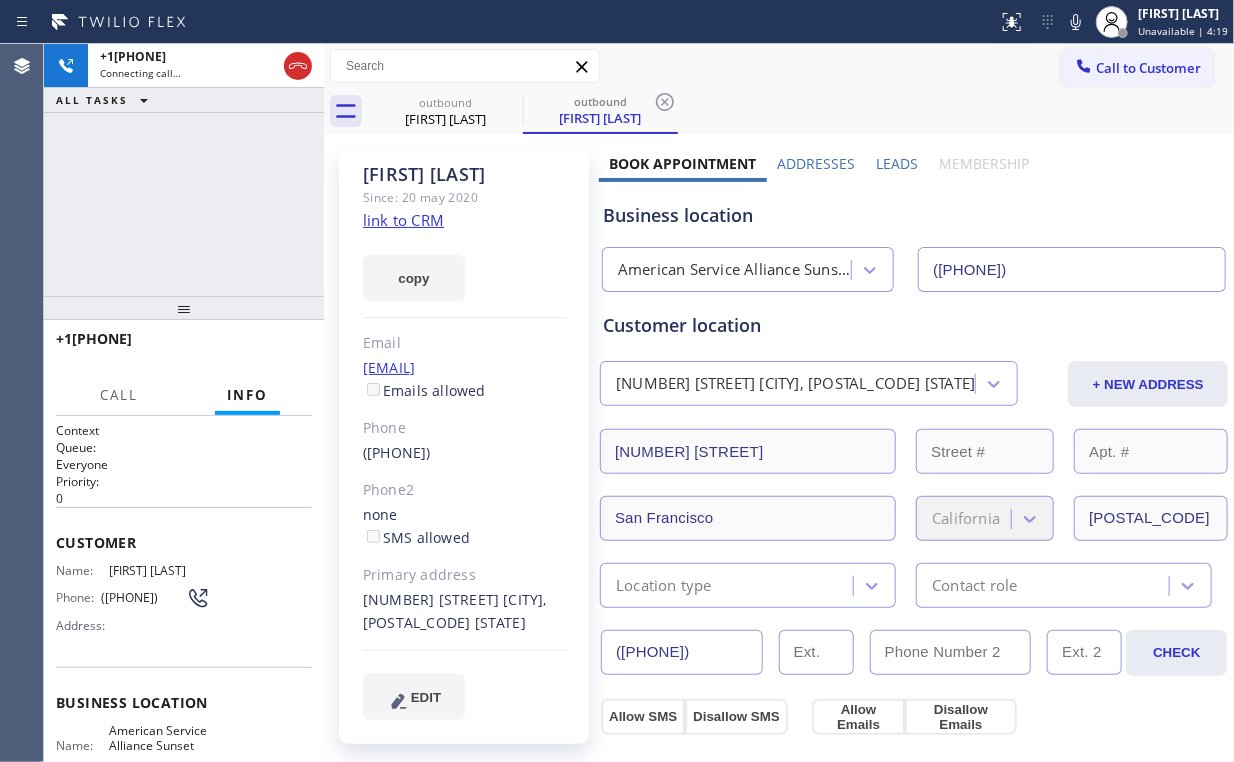 click on "+1[PHONE] Connecting call… ALL TASKS ALL TASKS ACTIVE TASKS TASKS IN WRAP UP" at bounding box center [184, 170] 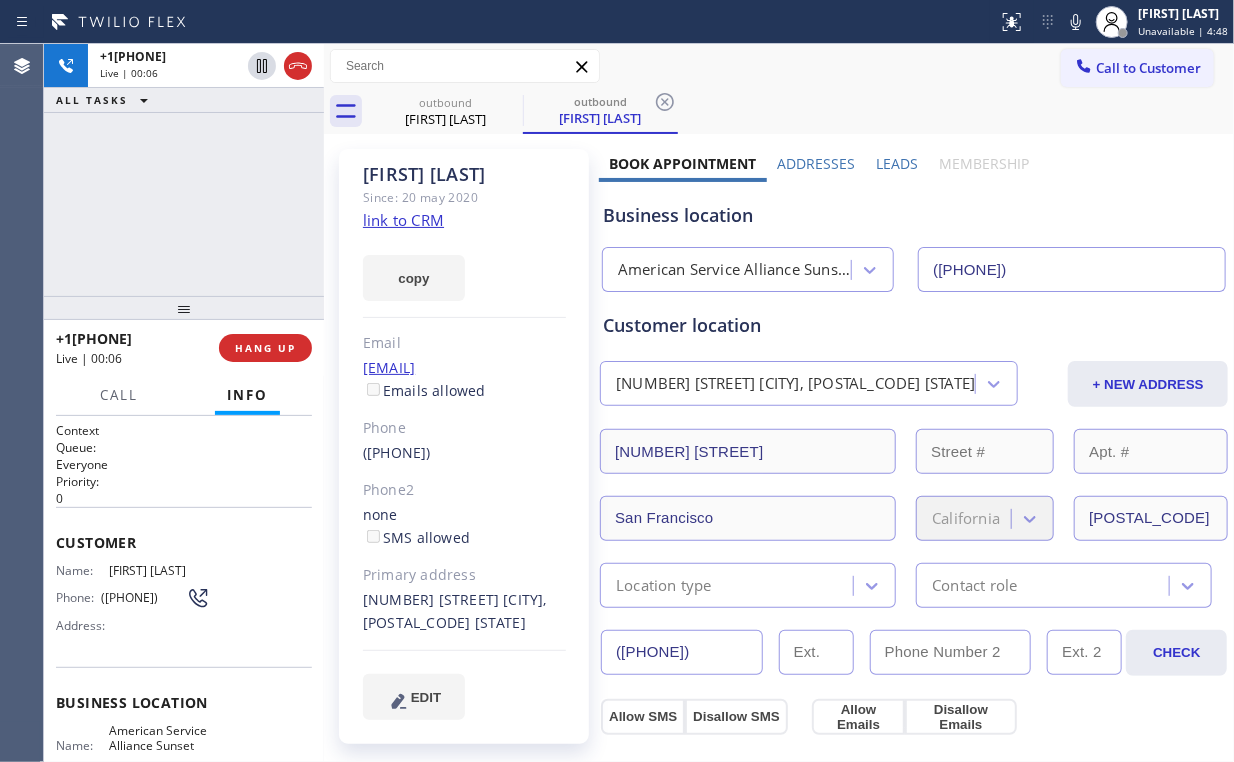 drag, startPoint x: 198, startPoint y: 180, endPoint x: 276, endPoint y: 284, distance: 130 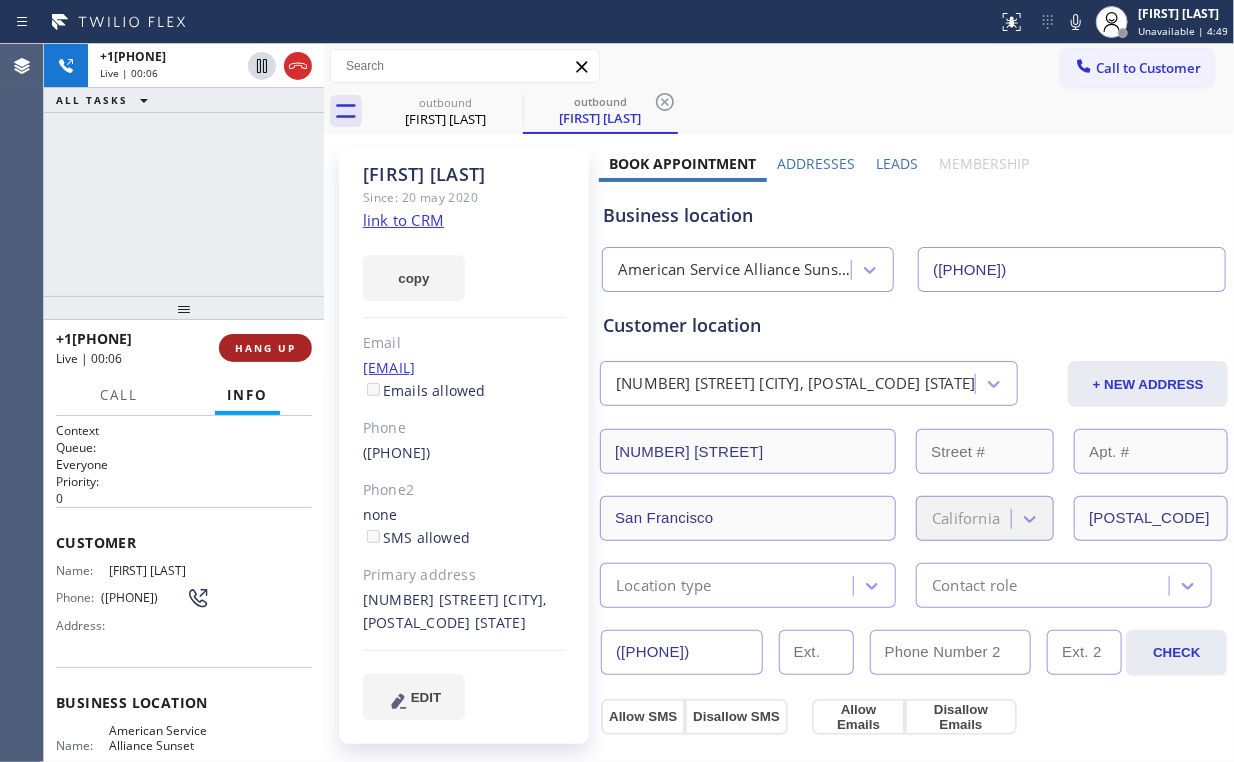 click on "HANG UP" at bounding box center (265, 348) 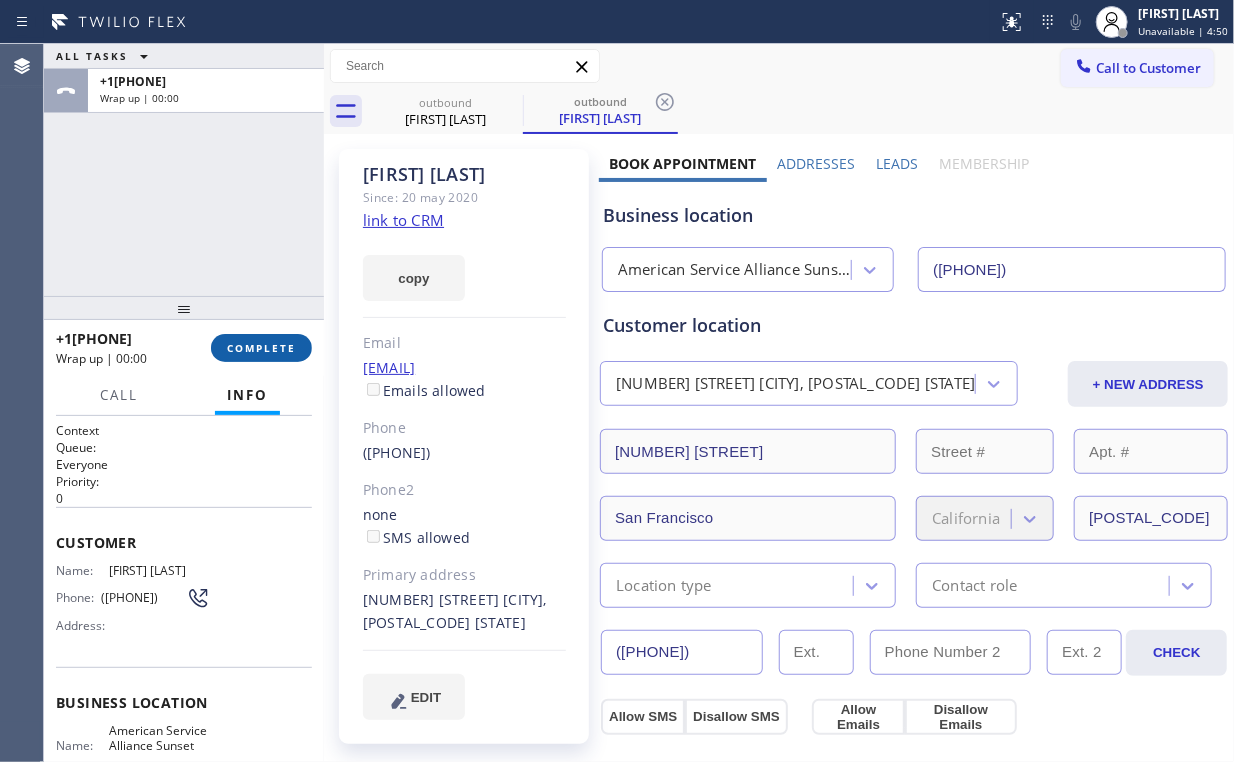 click on "COMPLETE" at bounding box center [261, 348] 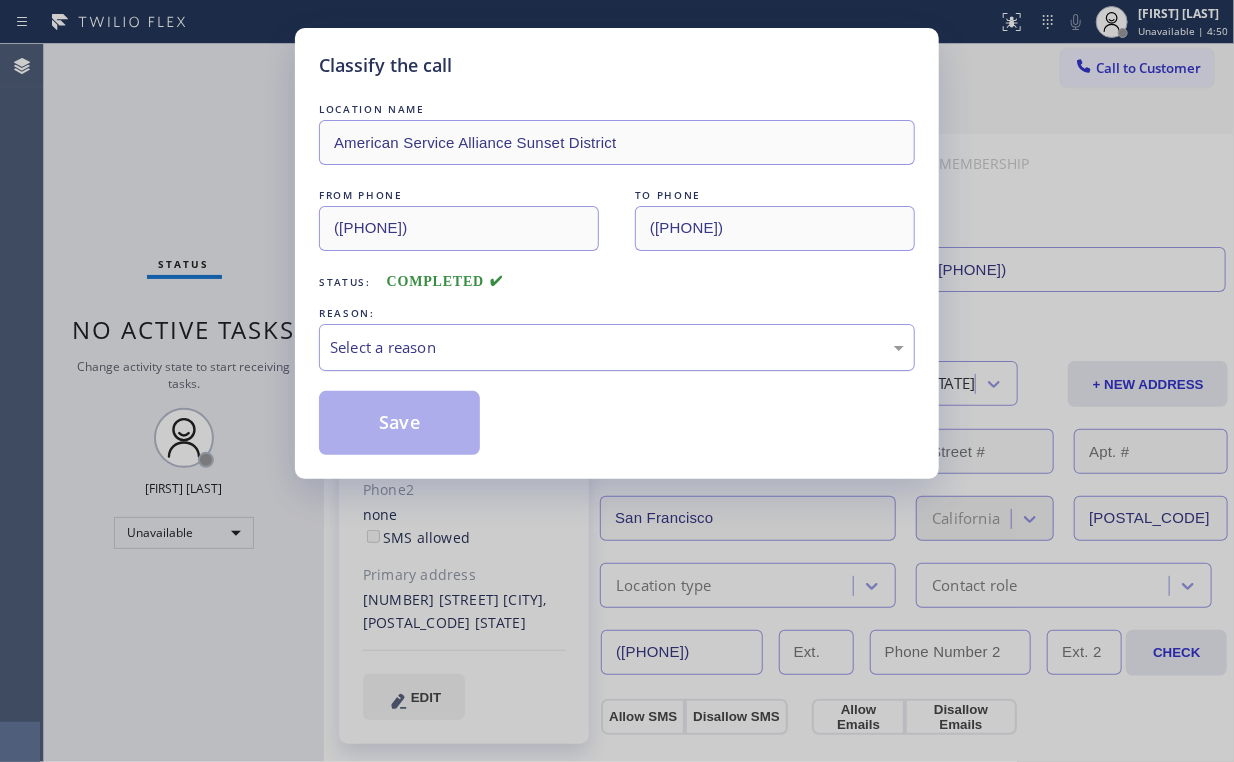 click on "Select a reason" at bounding box center (617, 347) 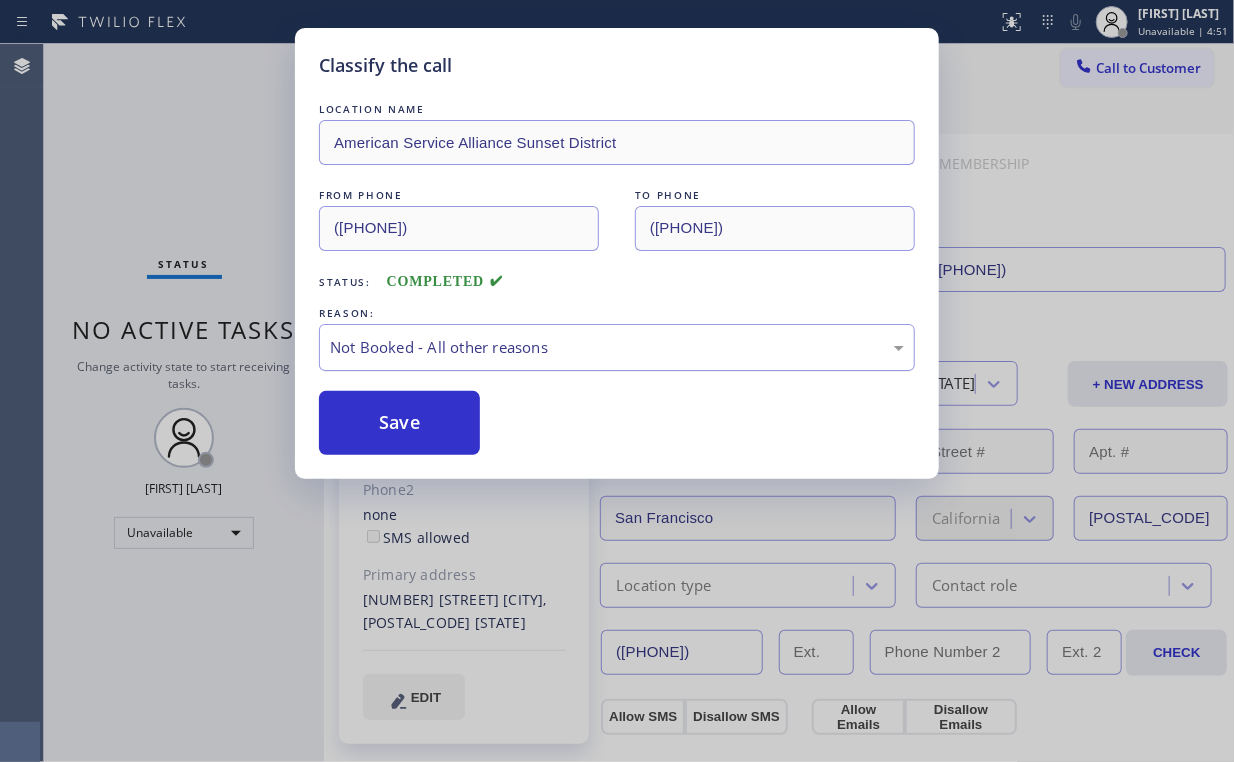 drag, startPoint x: 398, startPoint y: 434, endPoint x: 326, endPoint y: 337, distance: 120.80149 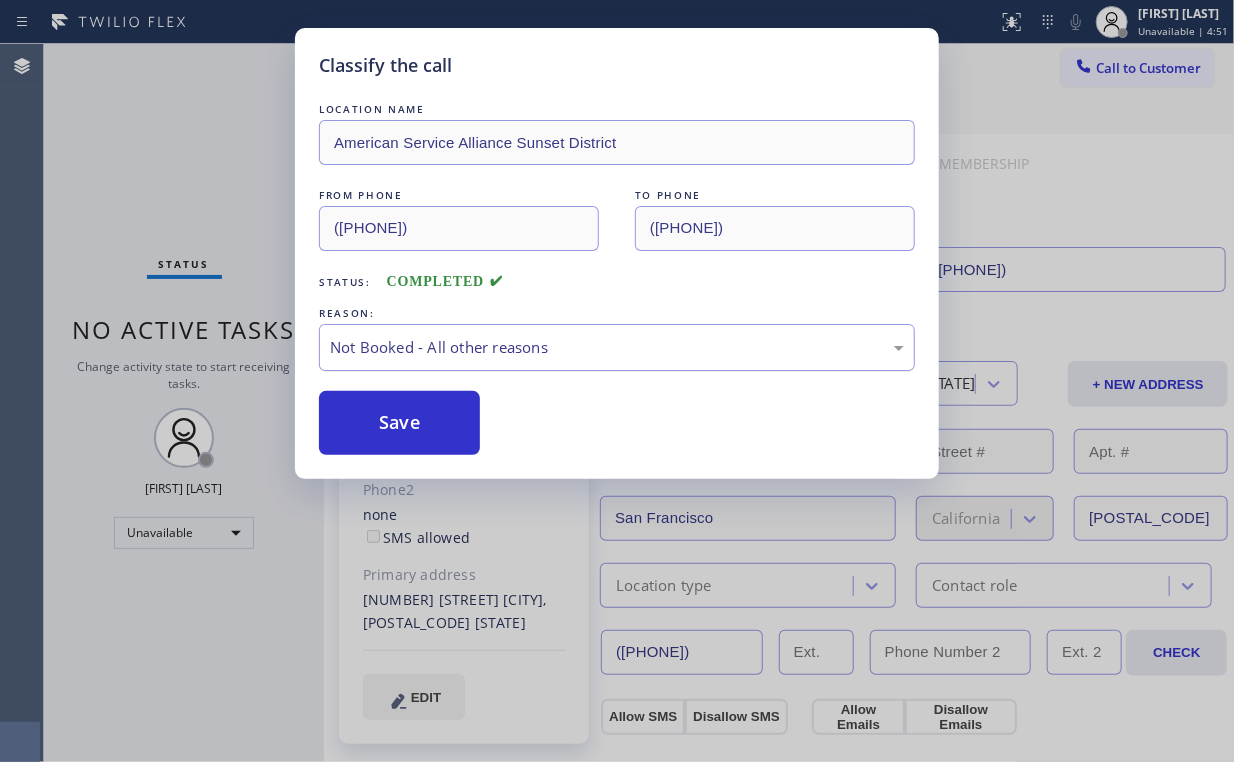 click on "Save" at bounding box center [399, 423] 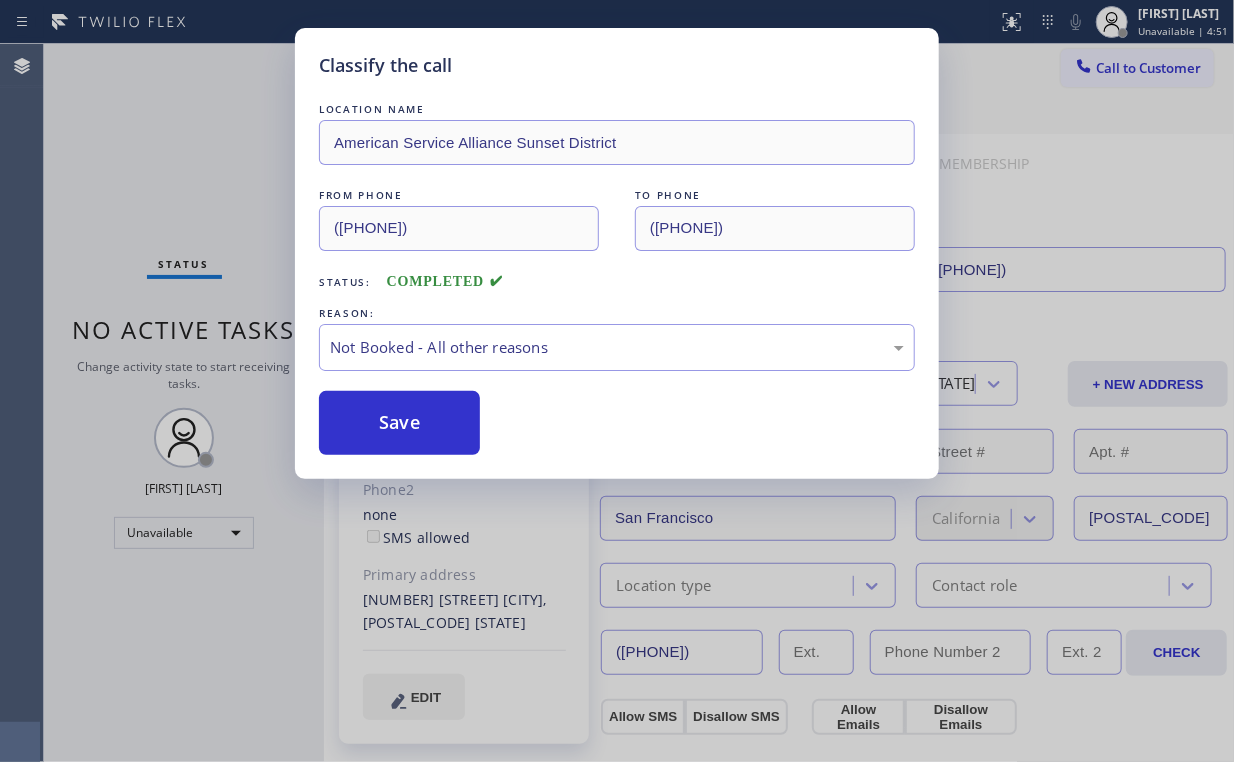 drag, startPoint x: 159, startPoint y: 143, endPoint x: 266, endPoint y: 448, distance: 323.22437 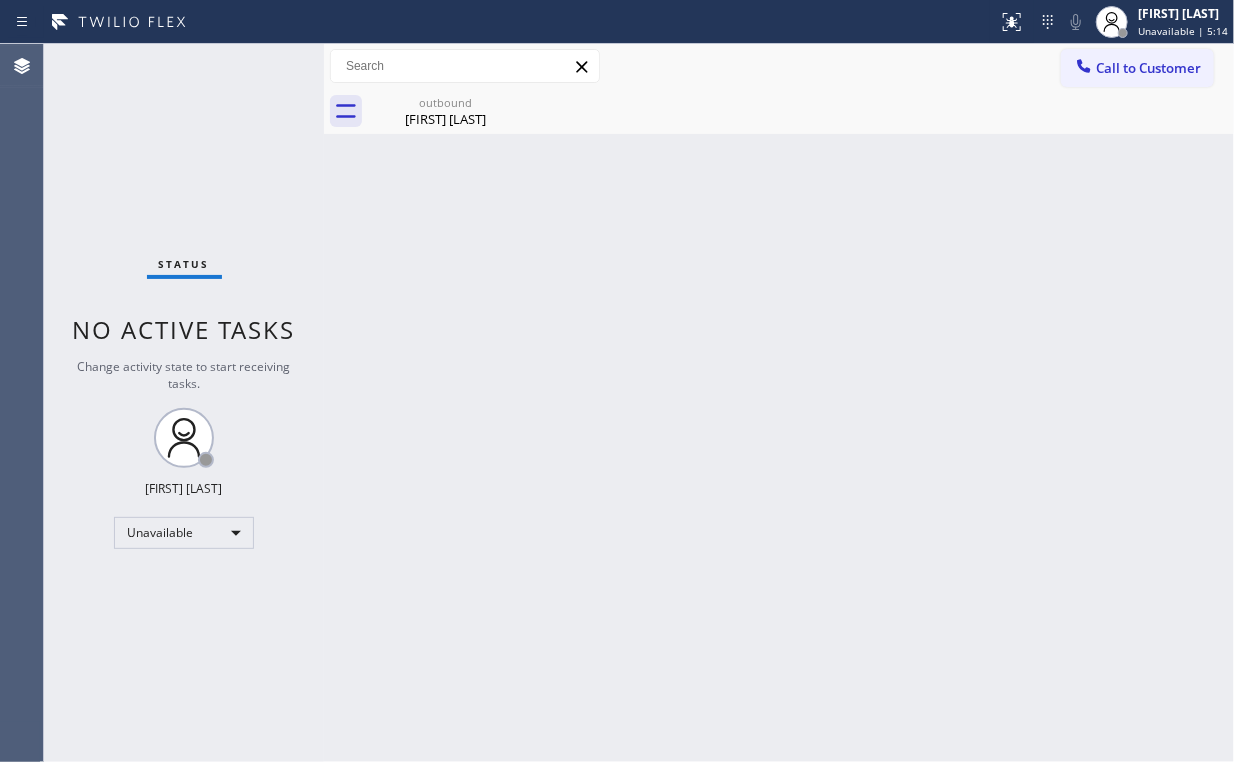 click on "Status   No active tasks     Change activity state to start receiving tasks.   Arnold Verallo Unavailable" at bounding box center [184, 403] 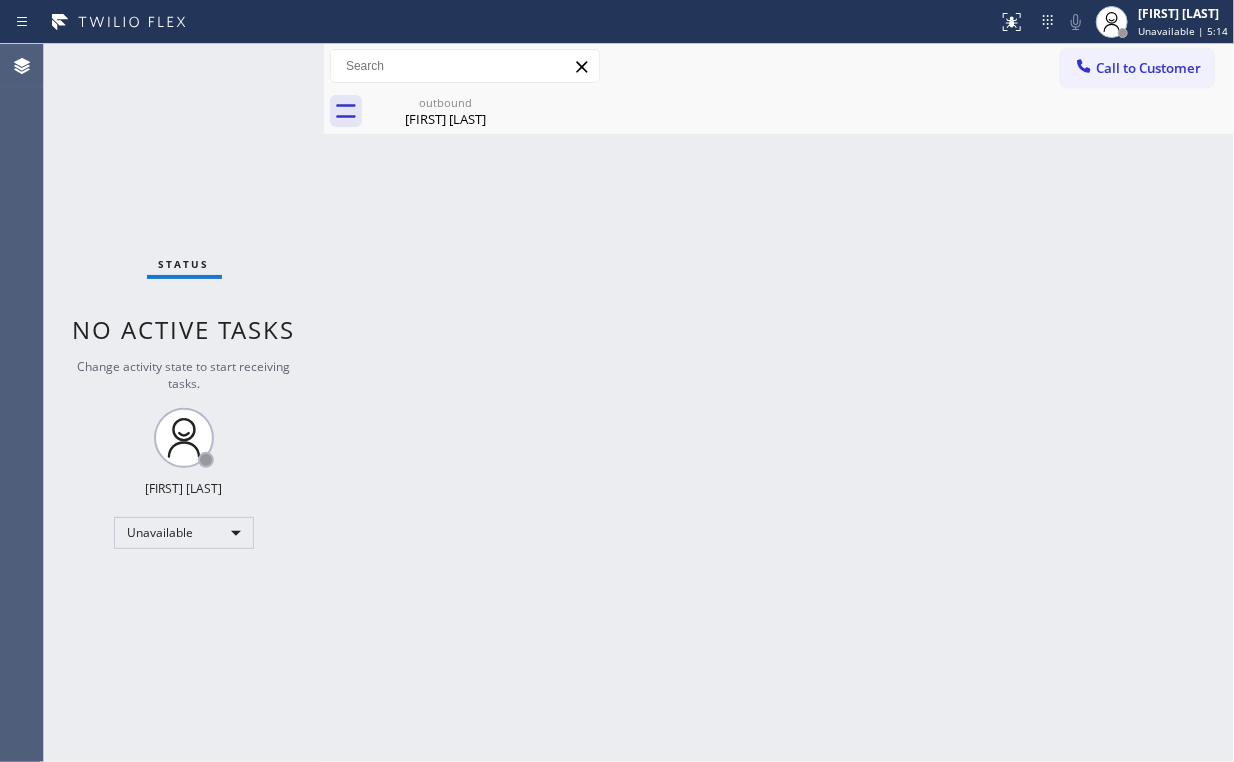 drag, startPoint x: 1158, startPoint y: 67, endPoint x: 1143, endPoint y: 74, distance: 16.552946 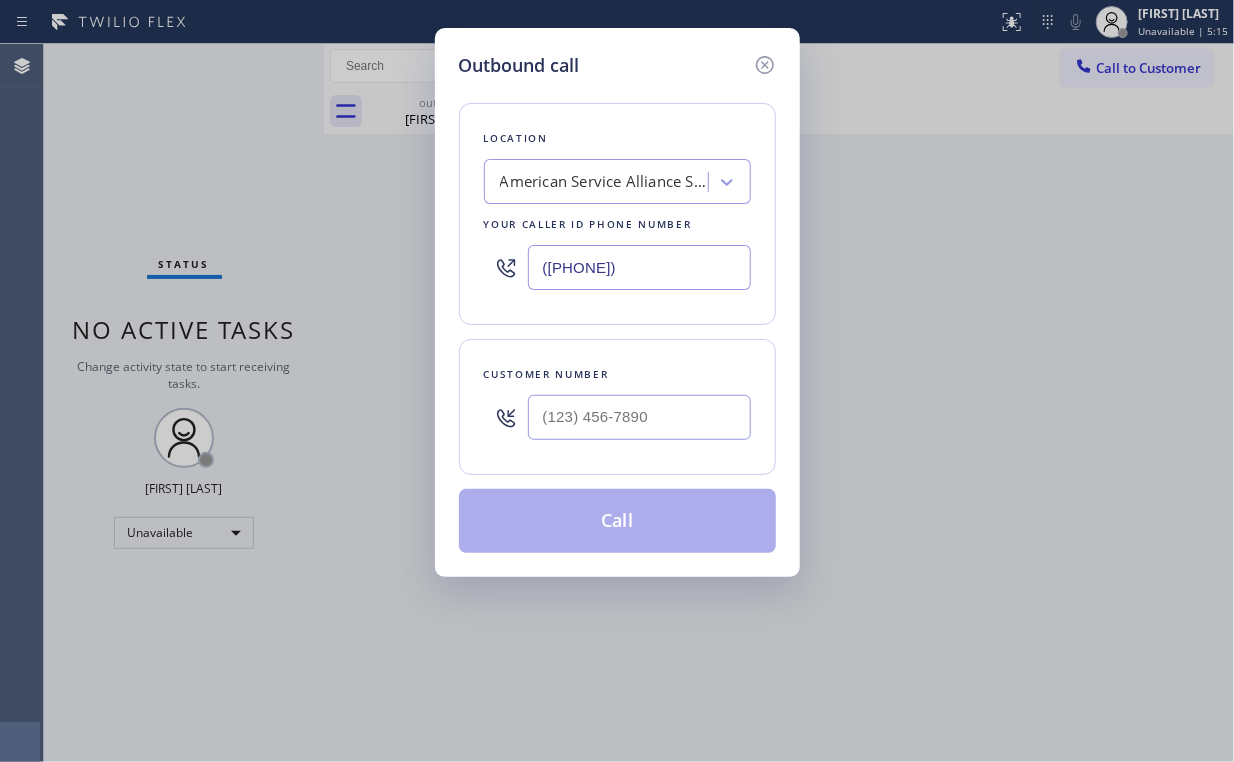 drag, startPoint x: 688, startPoint y: 266, endPoint x: 273, endPoint y: 296, distance: 416.08292 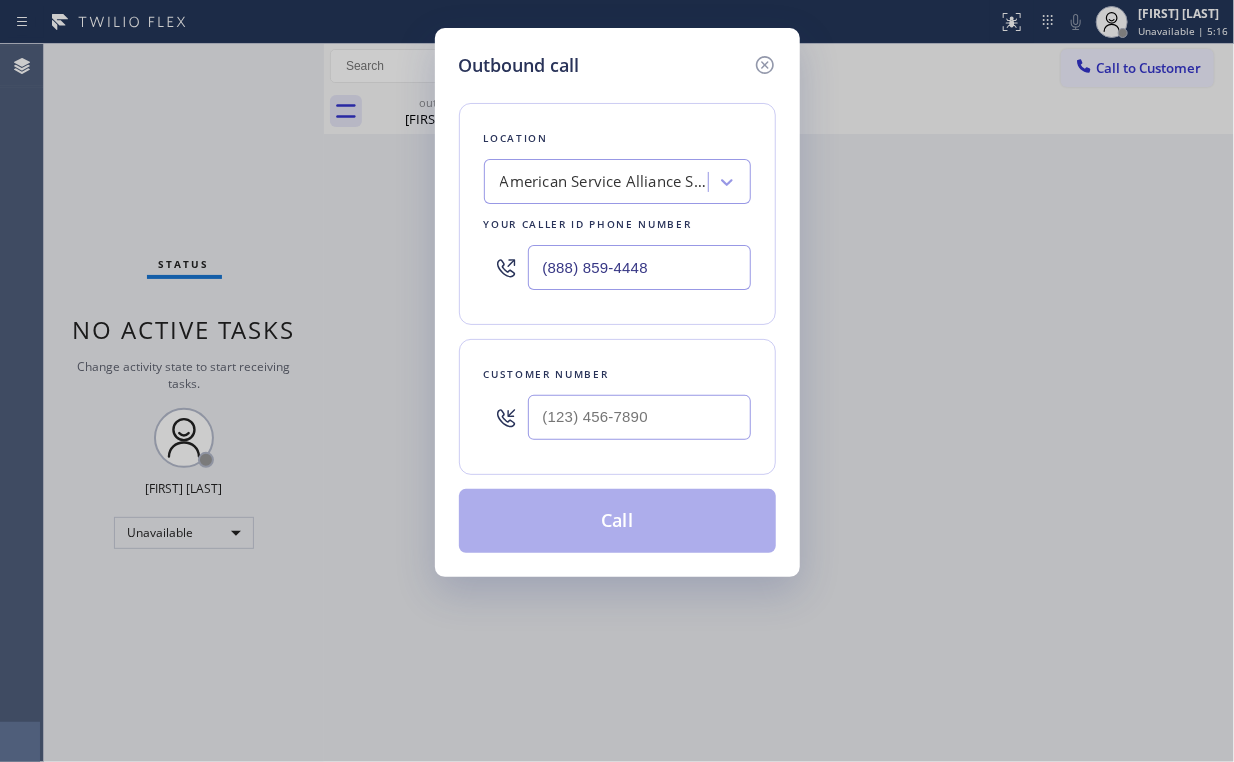 type on "(888) 859-4448" 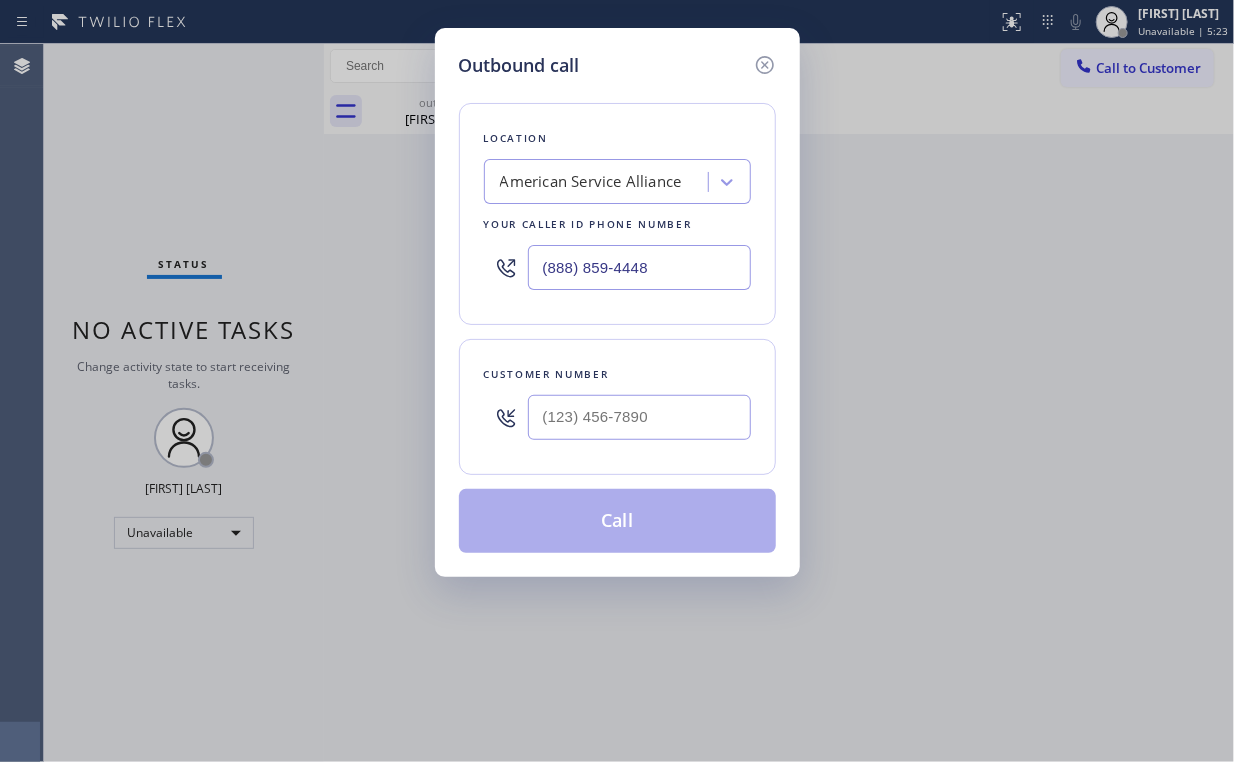 drag, startPoint x: 460, startPoint y: 205, endPoint x: 593, endPoint y: 408, distance: 242.6891 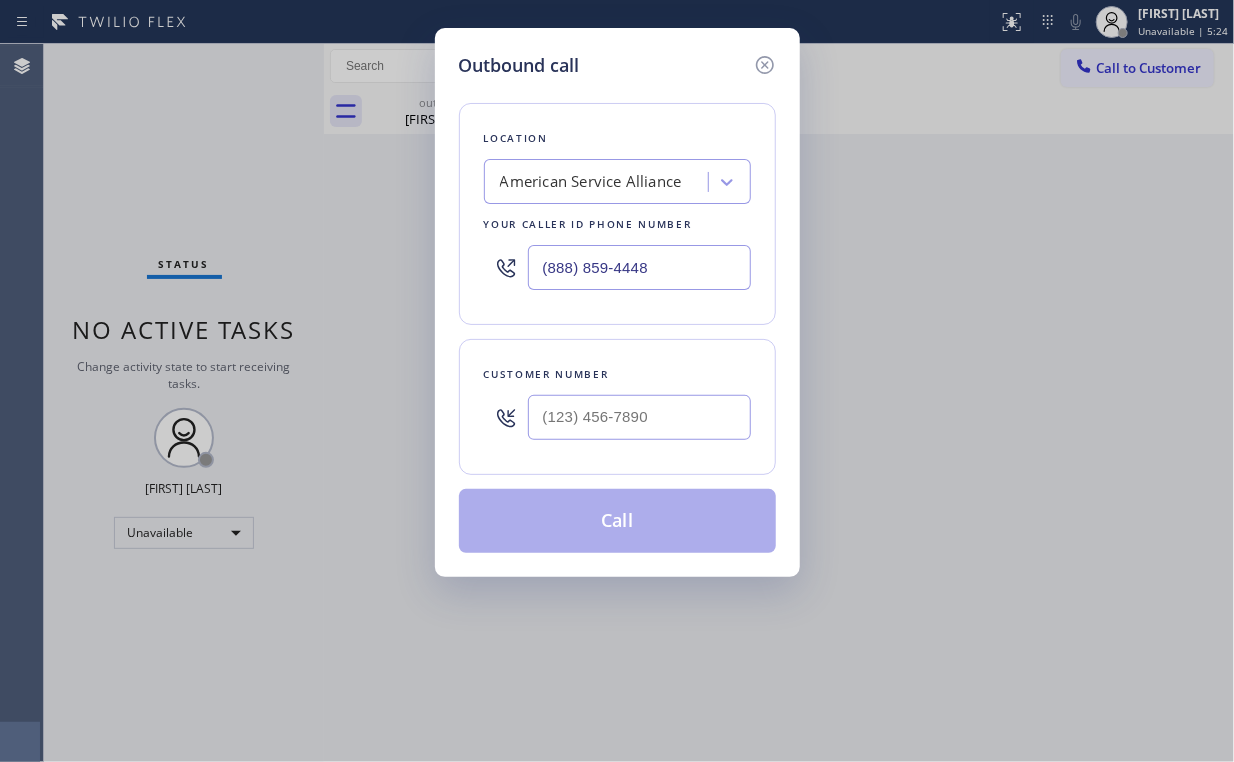 drag, startPoint x: 607, startPoint y: 451, endPoint x: 609, endPoint y: 440, distance: 11.18034 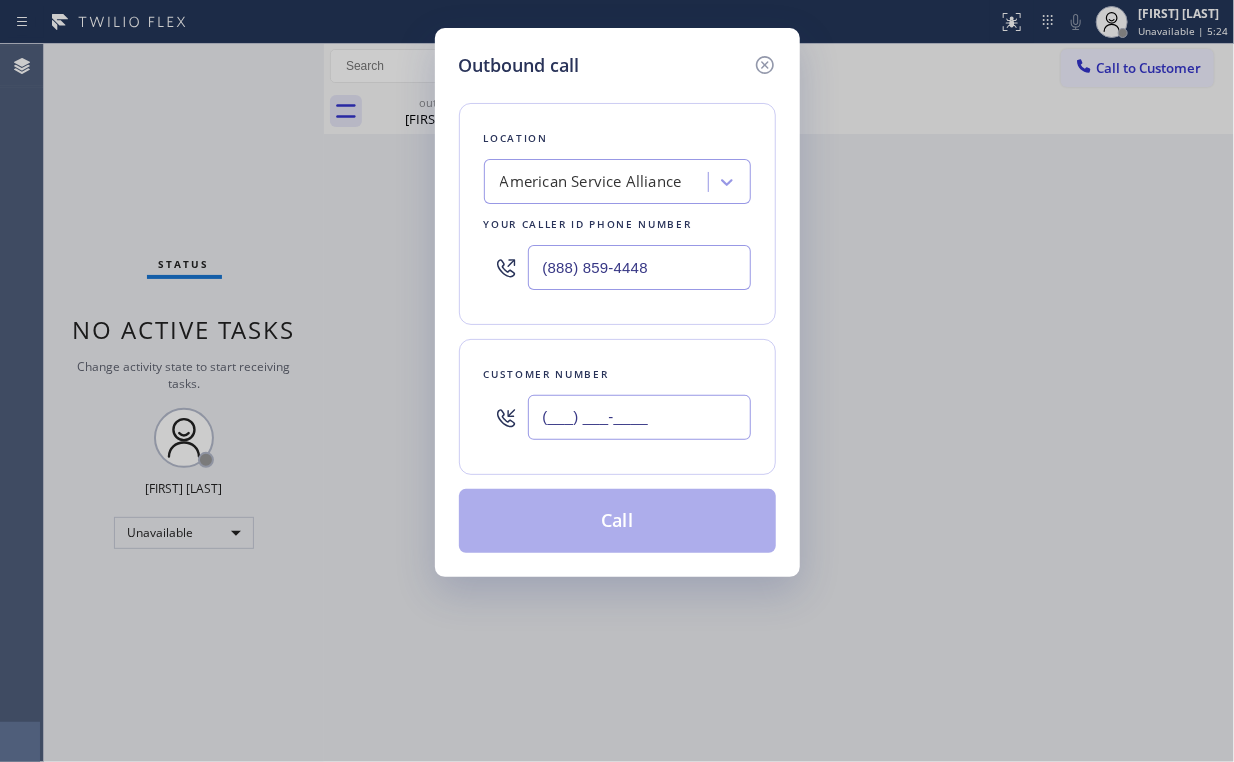click on "(___) ___-____" at bounding box center [639, 417] 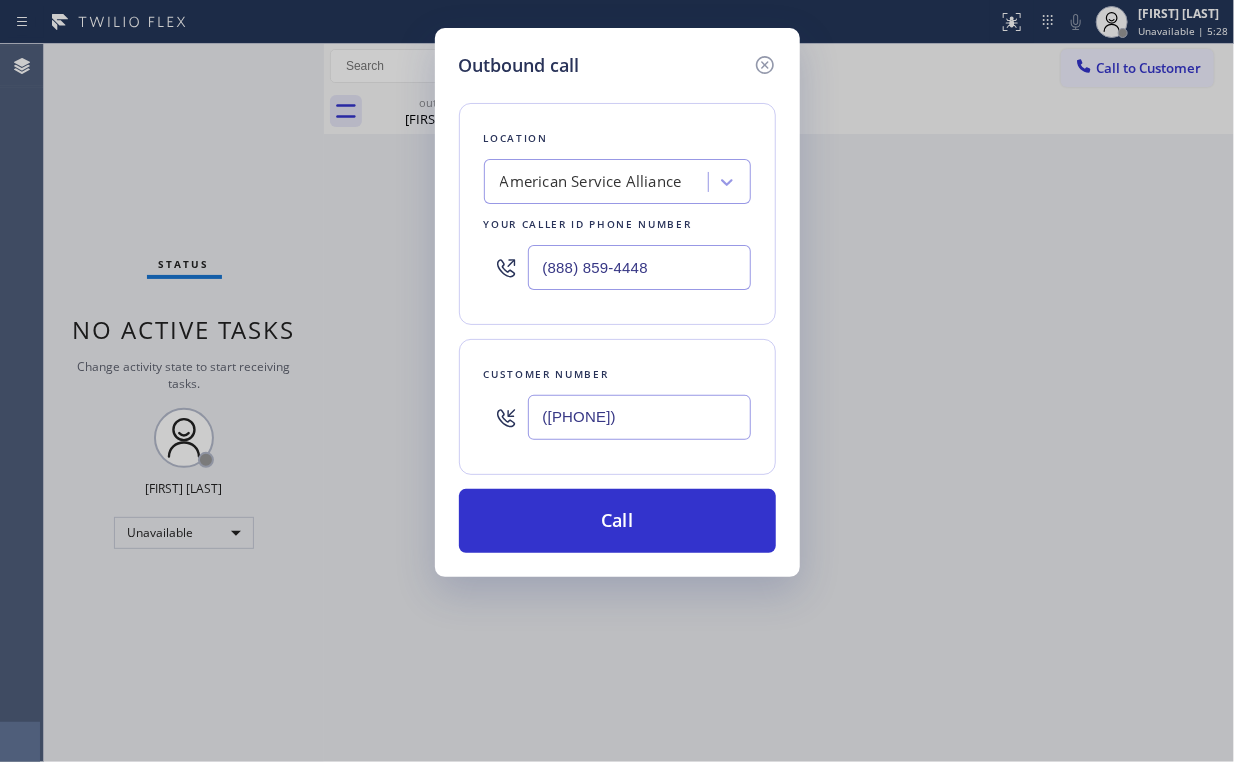 type on "([PHONE])" 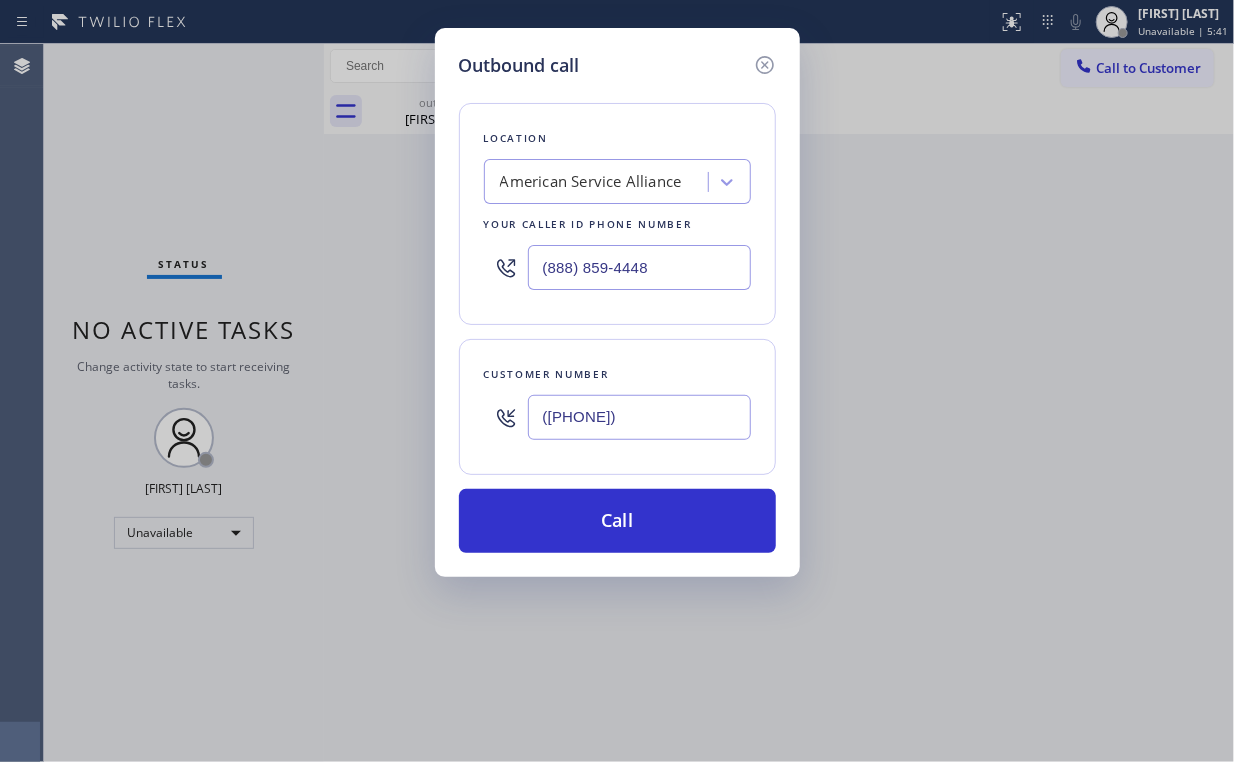 drag, startPoint x: 440, startPoint y: 277, endPoint x: 457, endPoint y: 288, distance: 20.248457 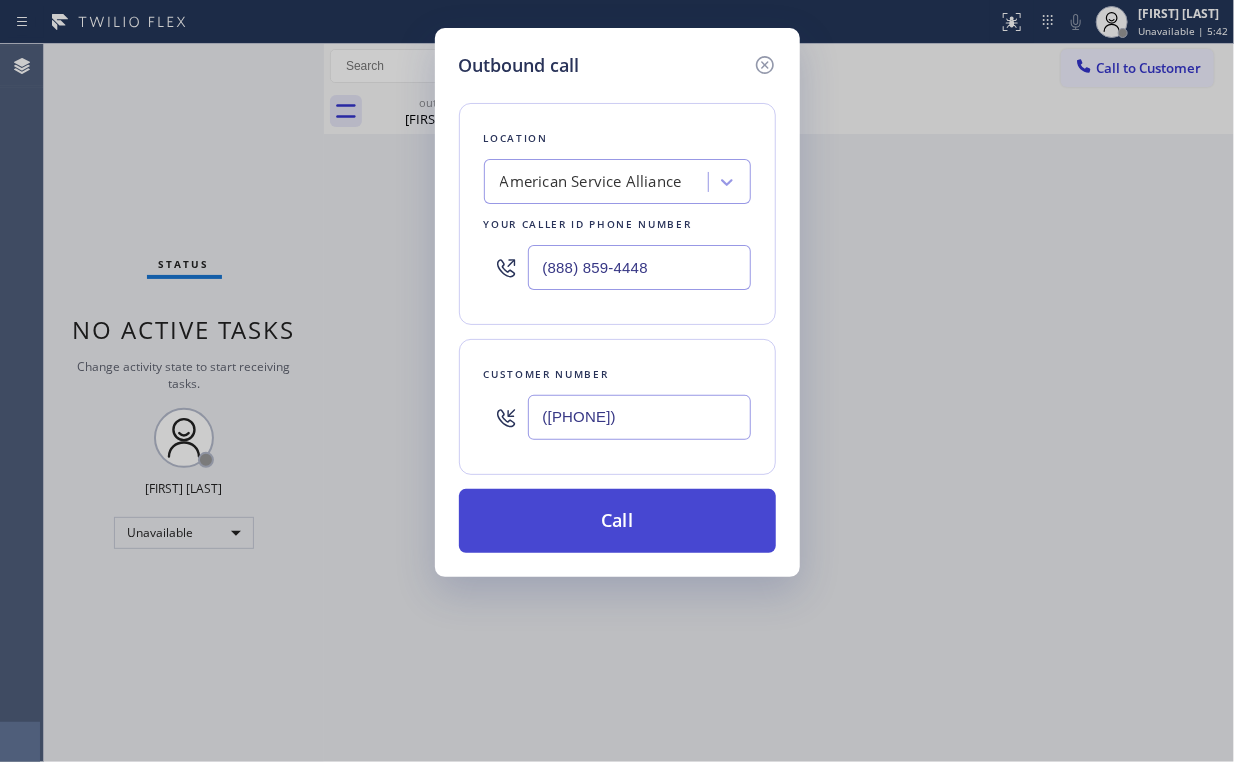 click on "Call" at bounding box center (617, 521) 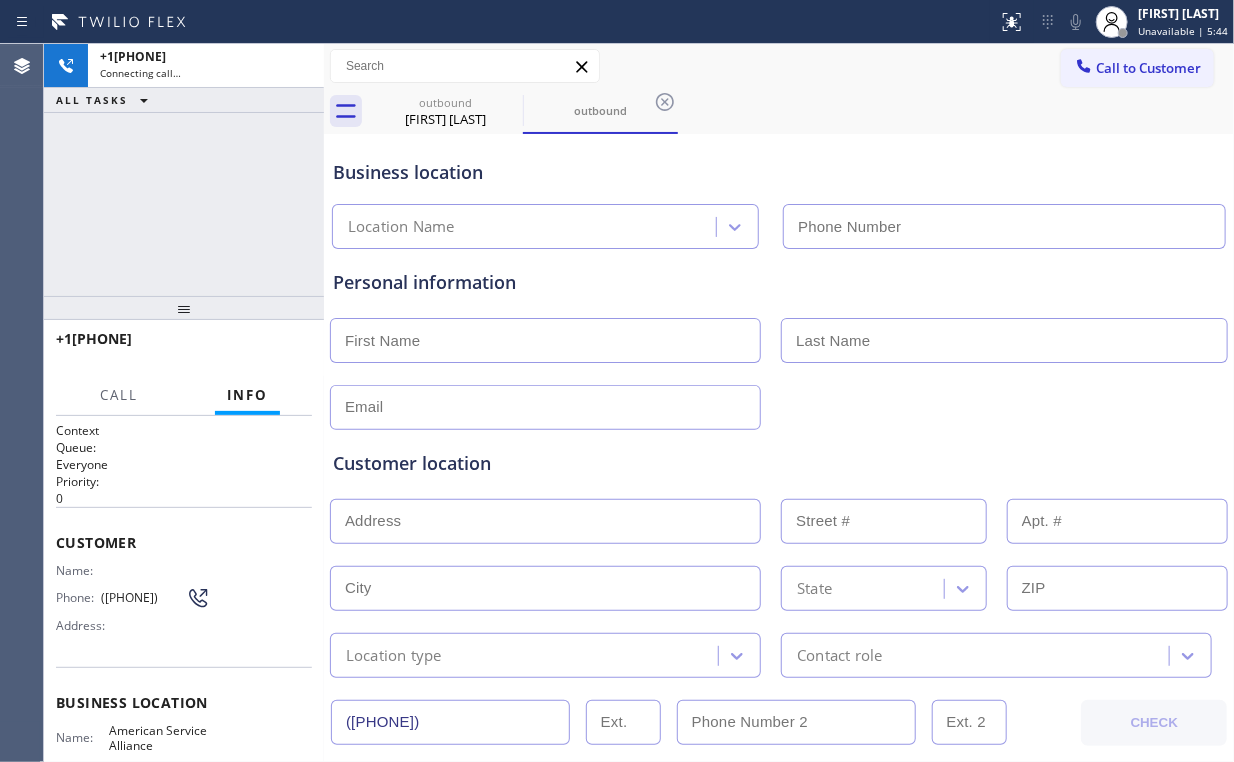 type on "(888) 859-4448" 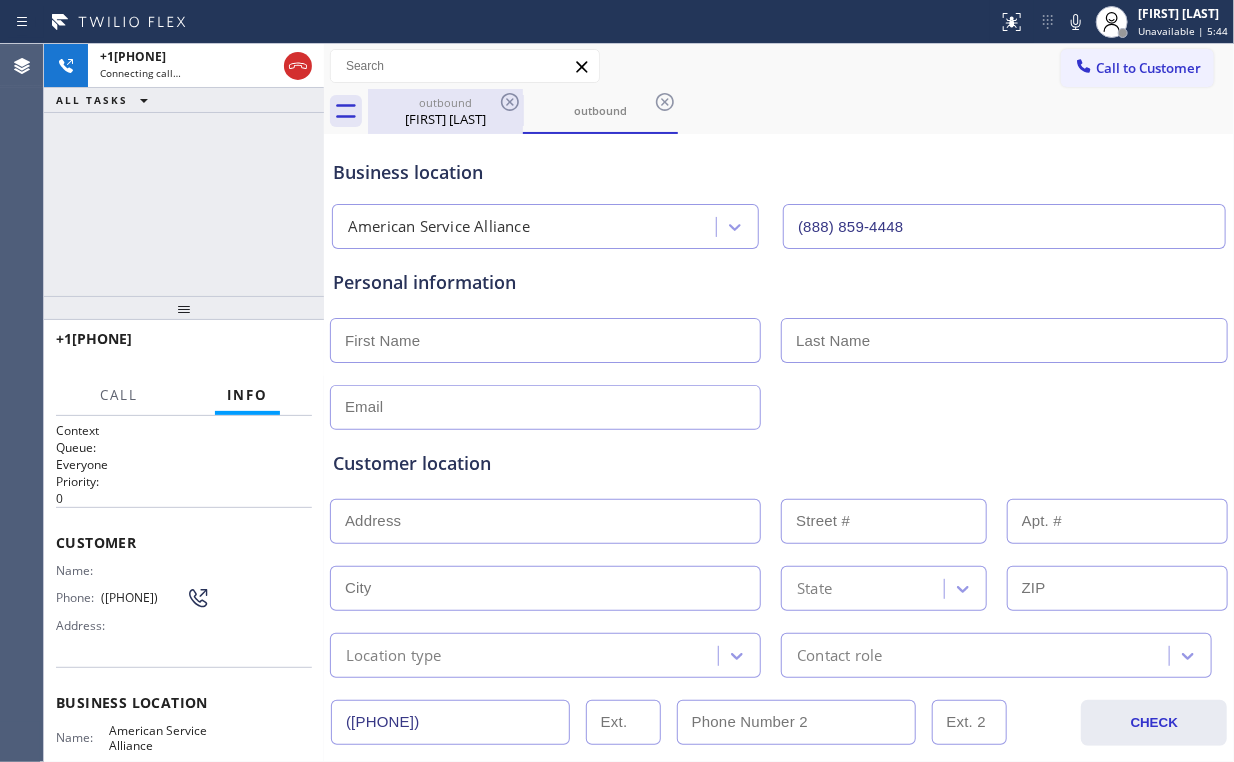 click on "[FIRST] [LAST]" at bounding box center [445, 119] 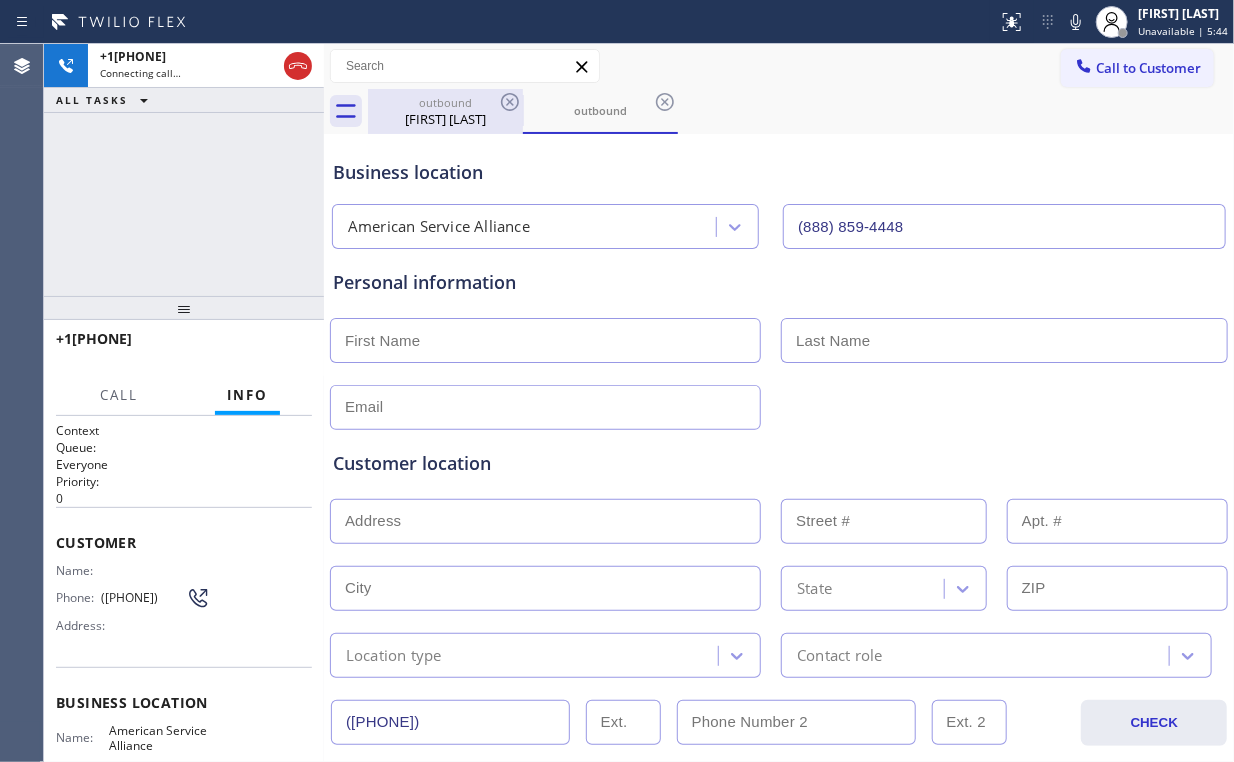 type on "([PHONE])" 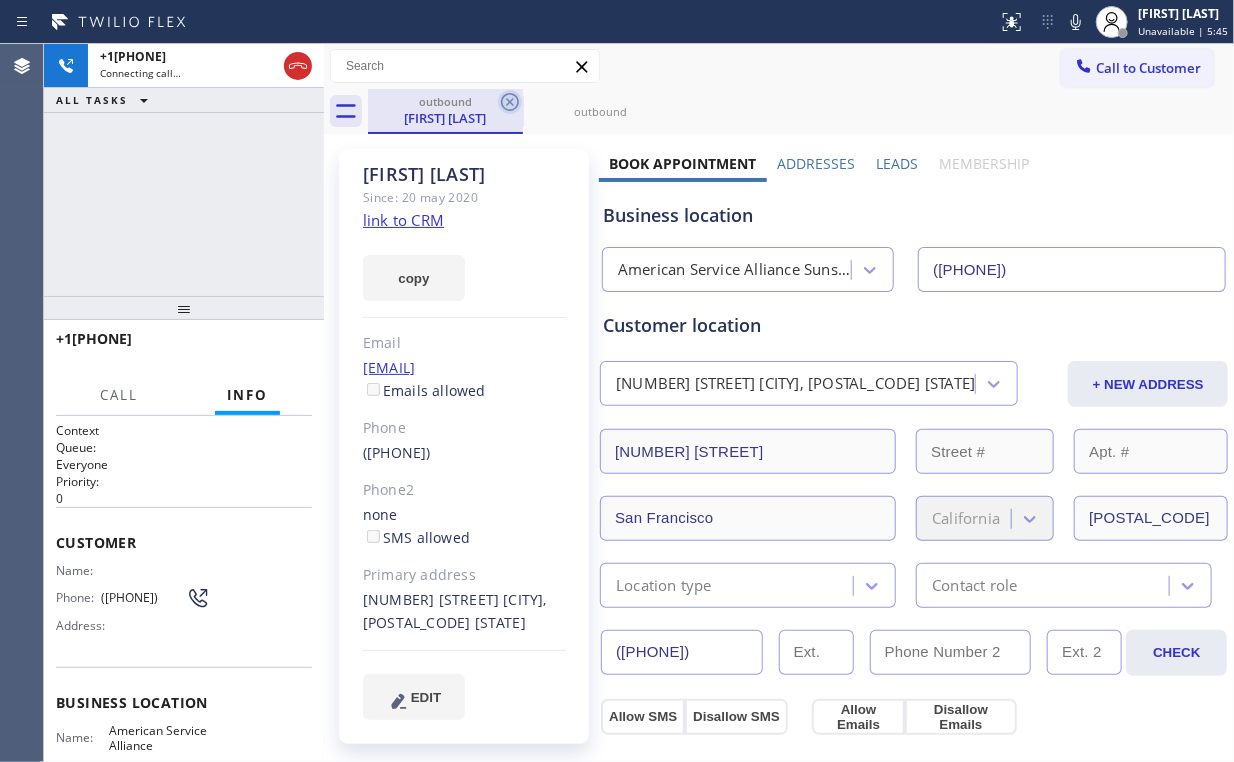 click 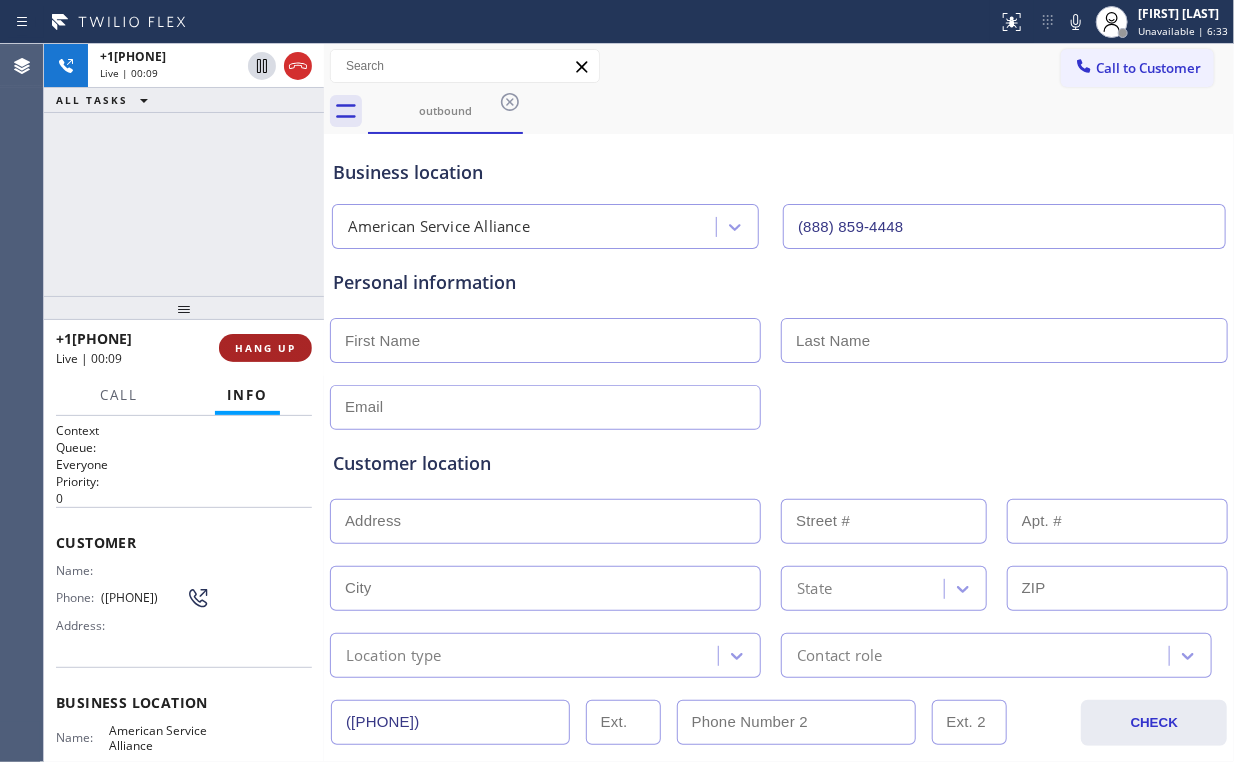 click on "HANG UP" at bounding box center [265, 348] 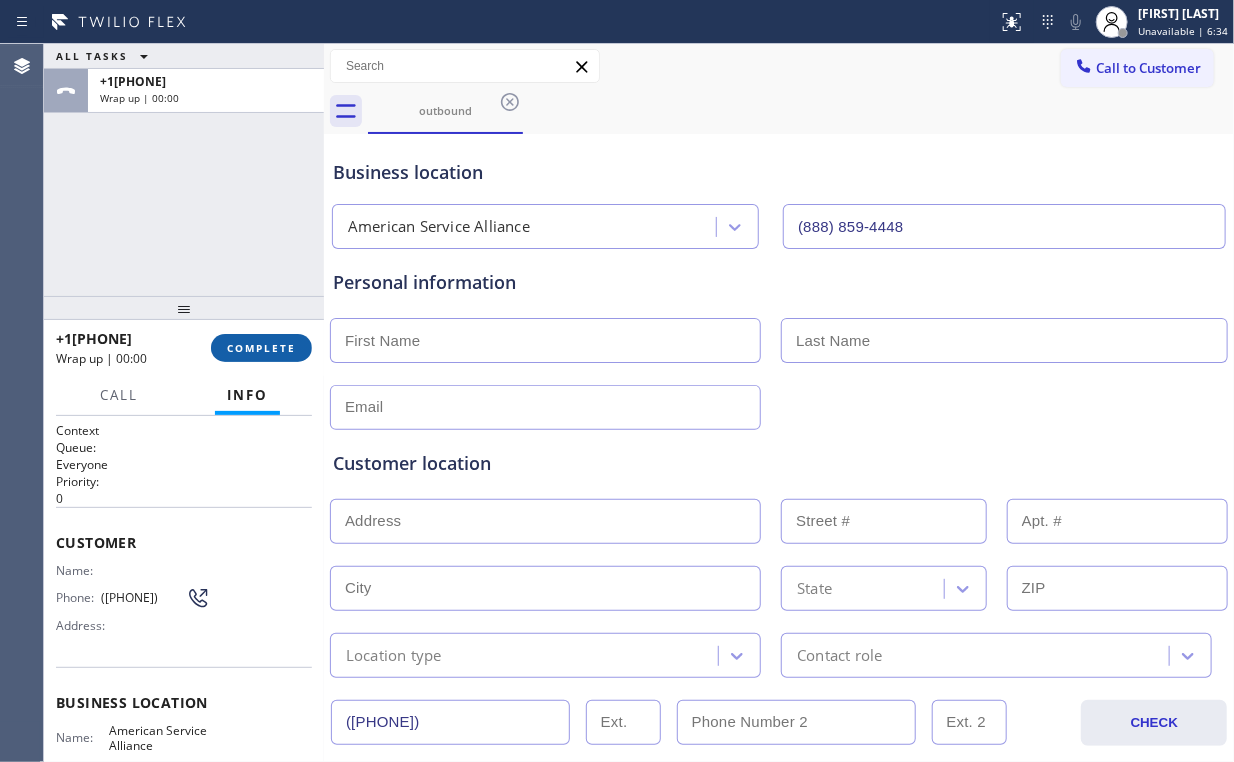 click on "COMPLETE" at bounding box center [261, 348] 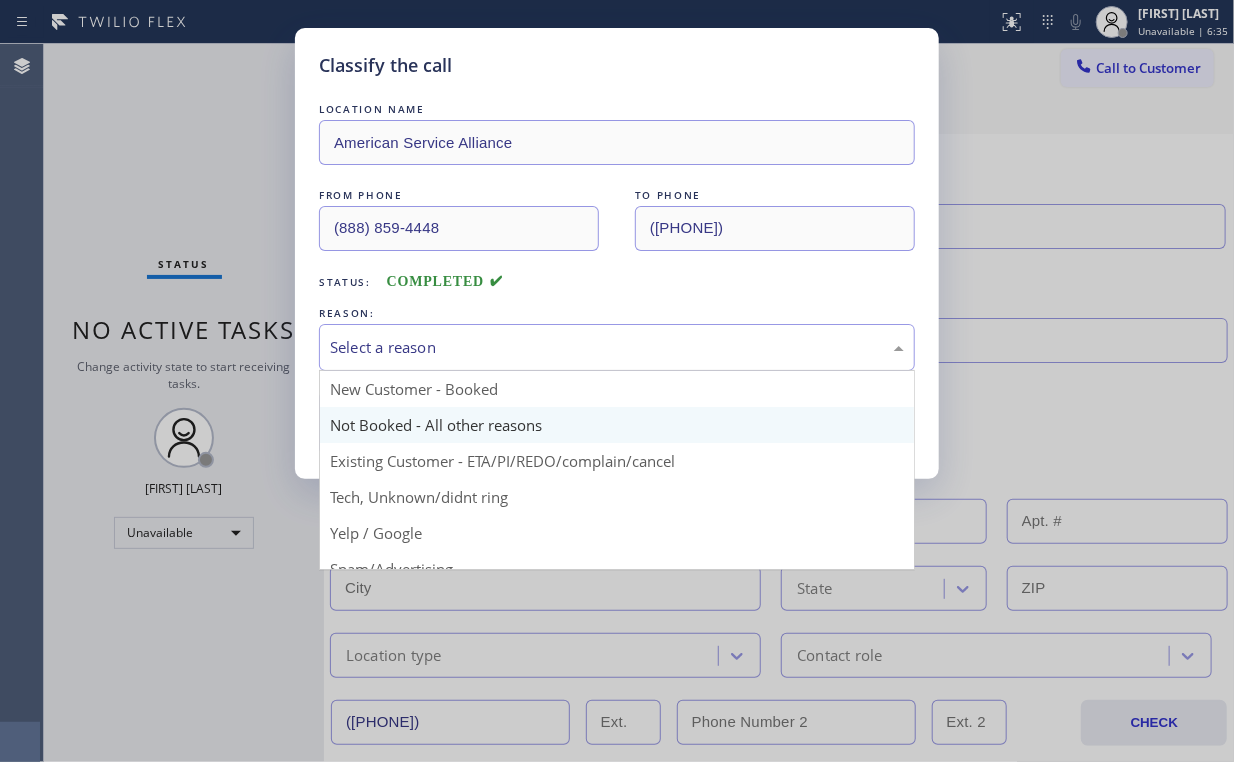drag, startPoint x: 436, startPoint y: 338, endPoint x: 424, endPoint y: 419, distance: 81.88406 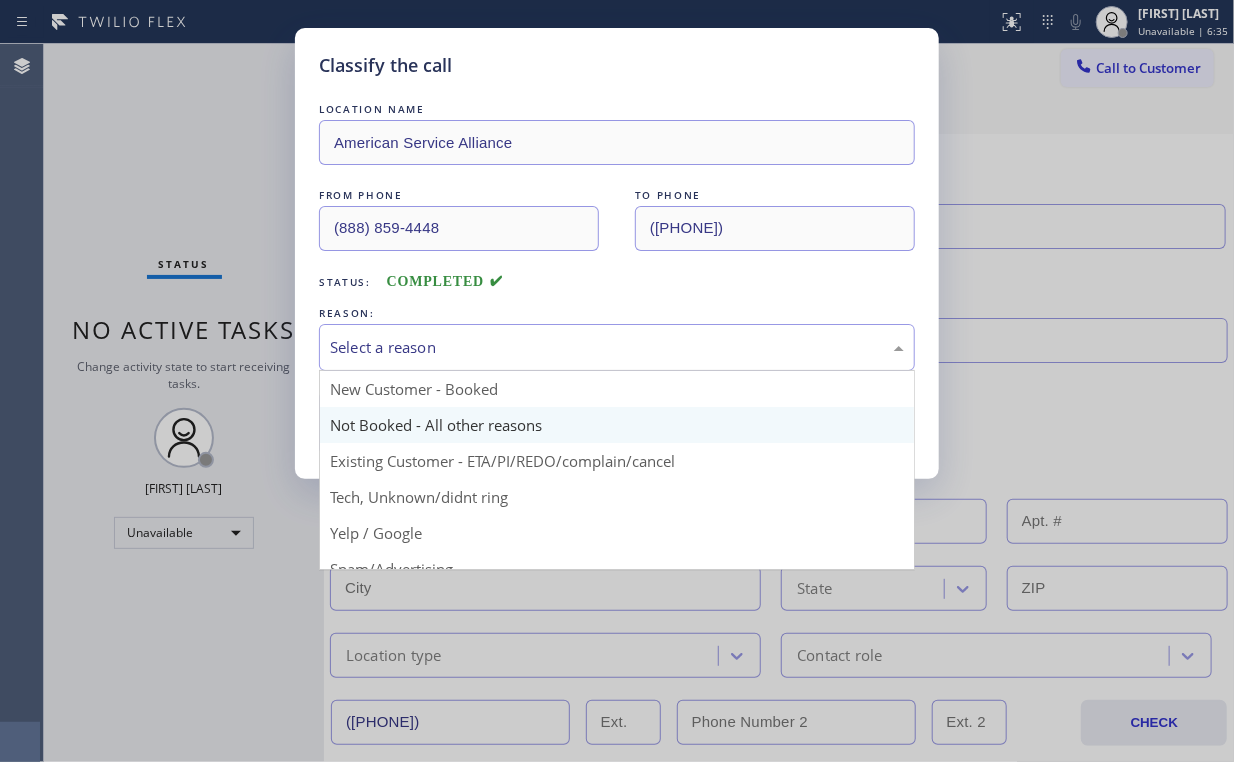 click on "Select a reason" at bounding box center [617, 347] 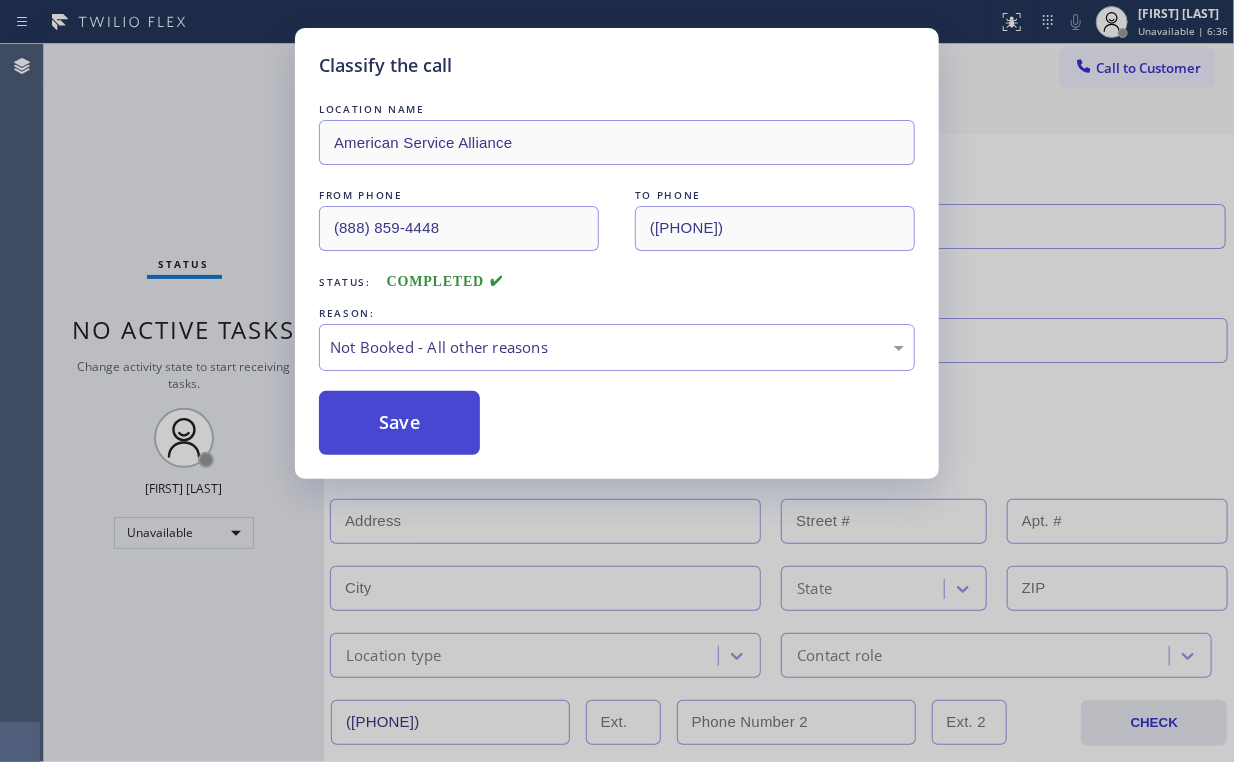click on "Save" at bounding box center (399, 423) 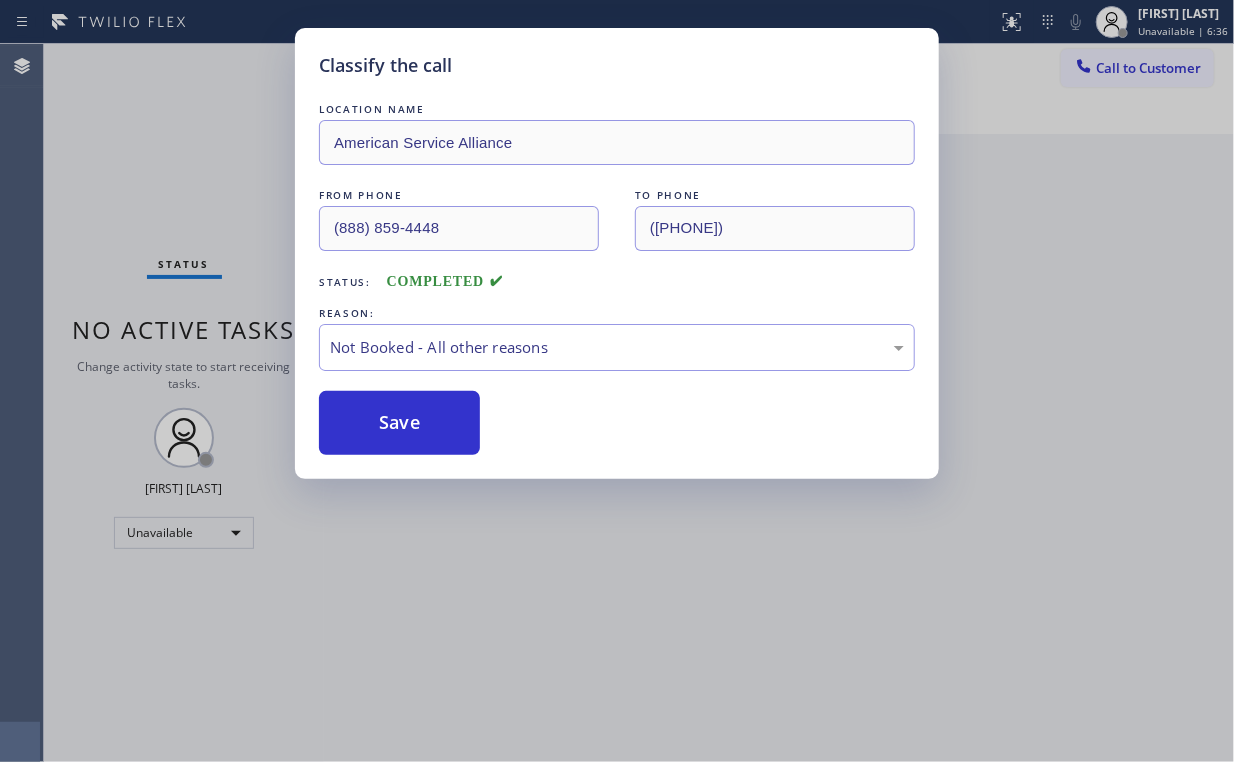 click on "Classify the call LOCATION NAME American Service Alliance FROM PHONE ([PHONE]) TO PHONE ([PHONE]) Status: COMPLETED REASON: Not Booked - All other reasons Save" at bounding box center (617, 381) 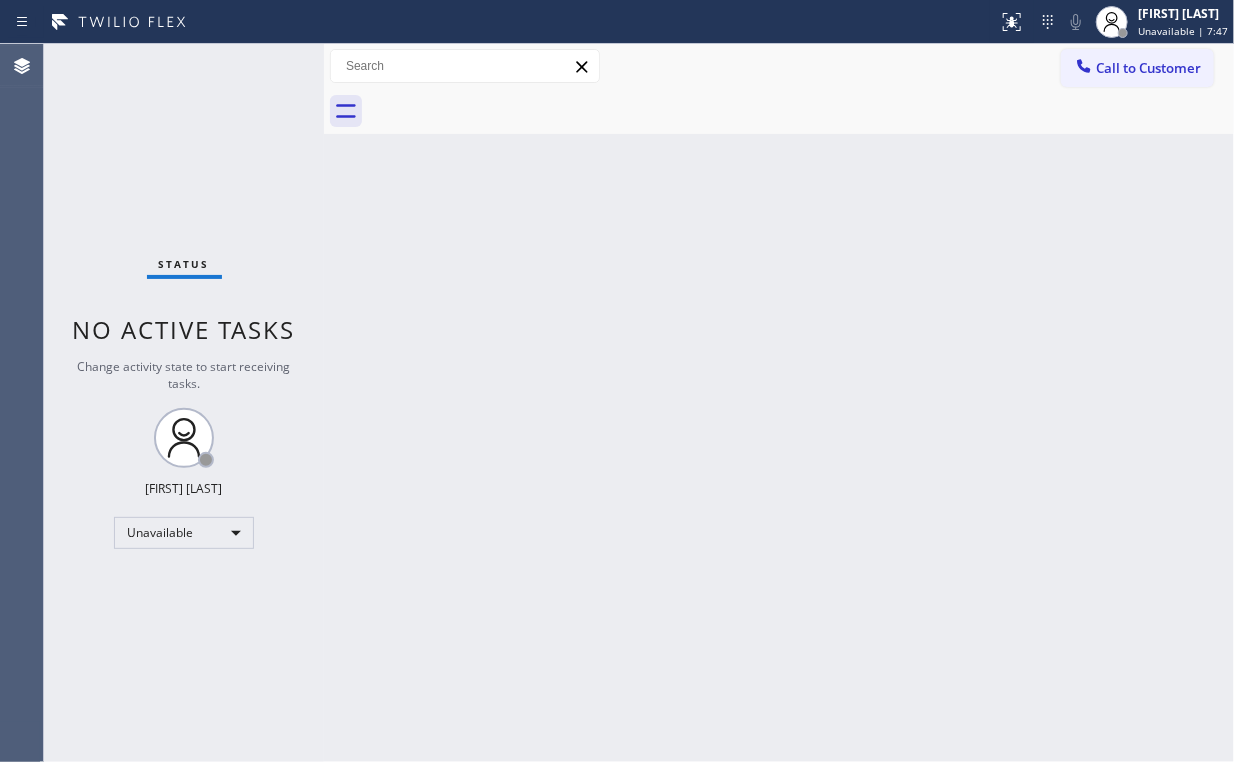 drag, startPoint x: 1125, startPoint y: 66, endPoint x: 770, endPoint y: 239, distance: 394.91013 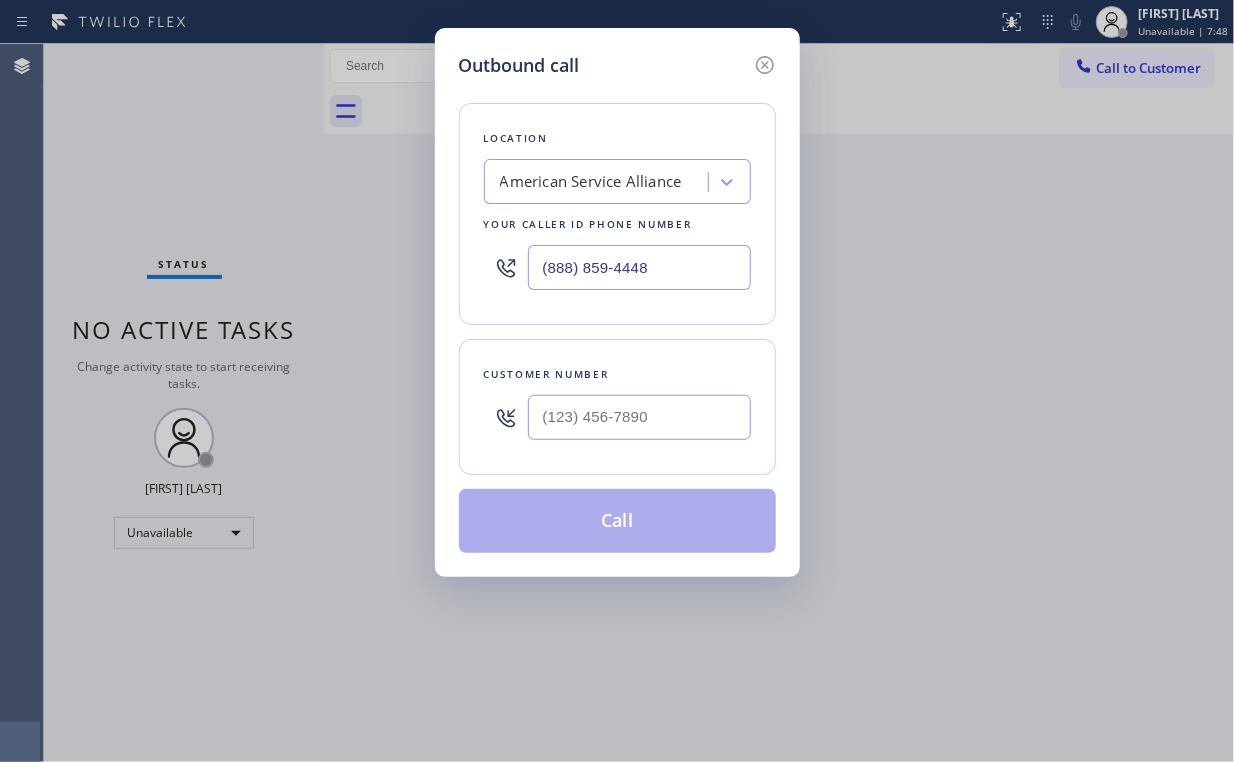 drag, startPoint x: 693, startPoint y: 268, endPoint x: 230, endPoint y: 311, distance: 464.99246 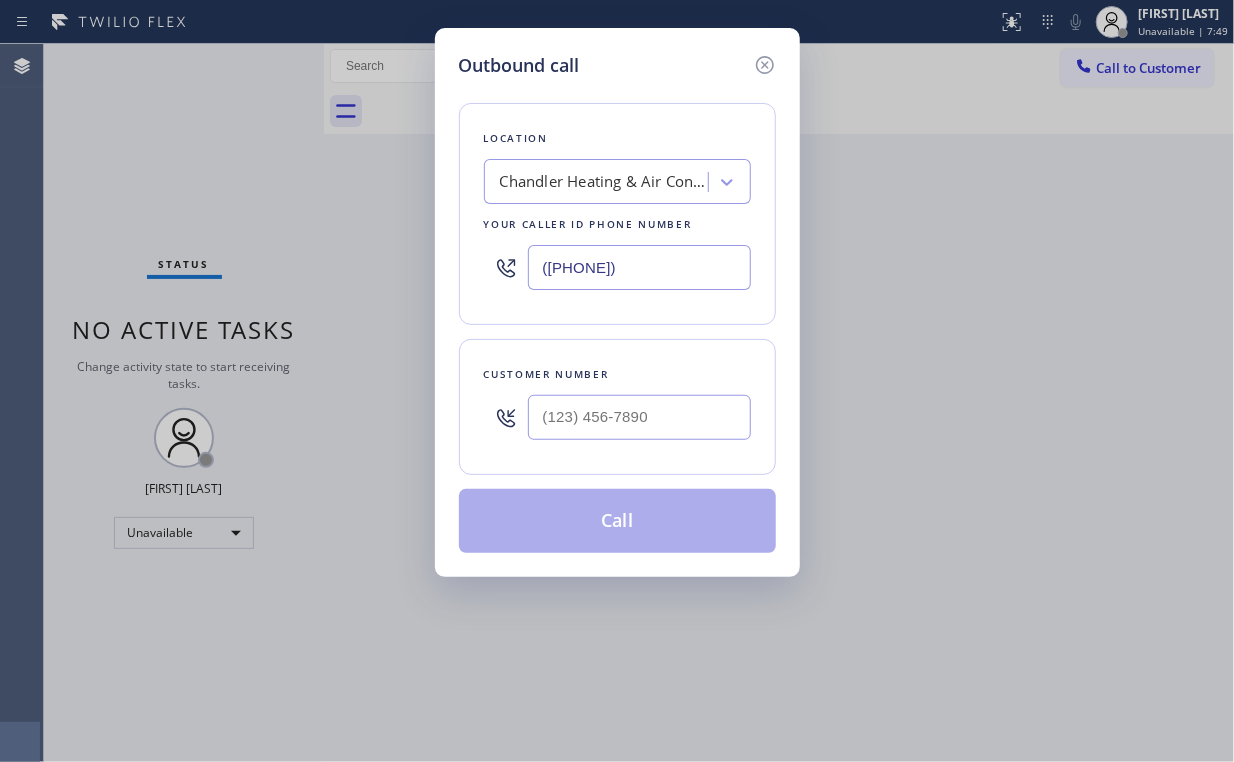 type on "([PHONE])" 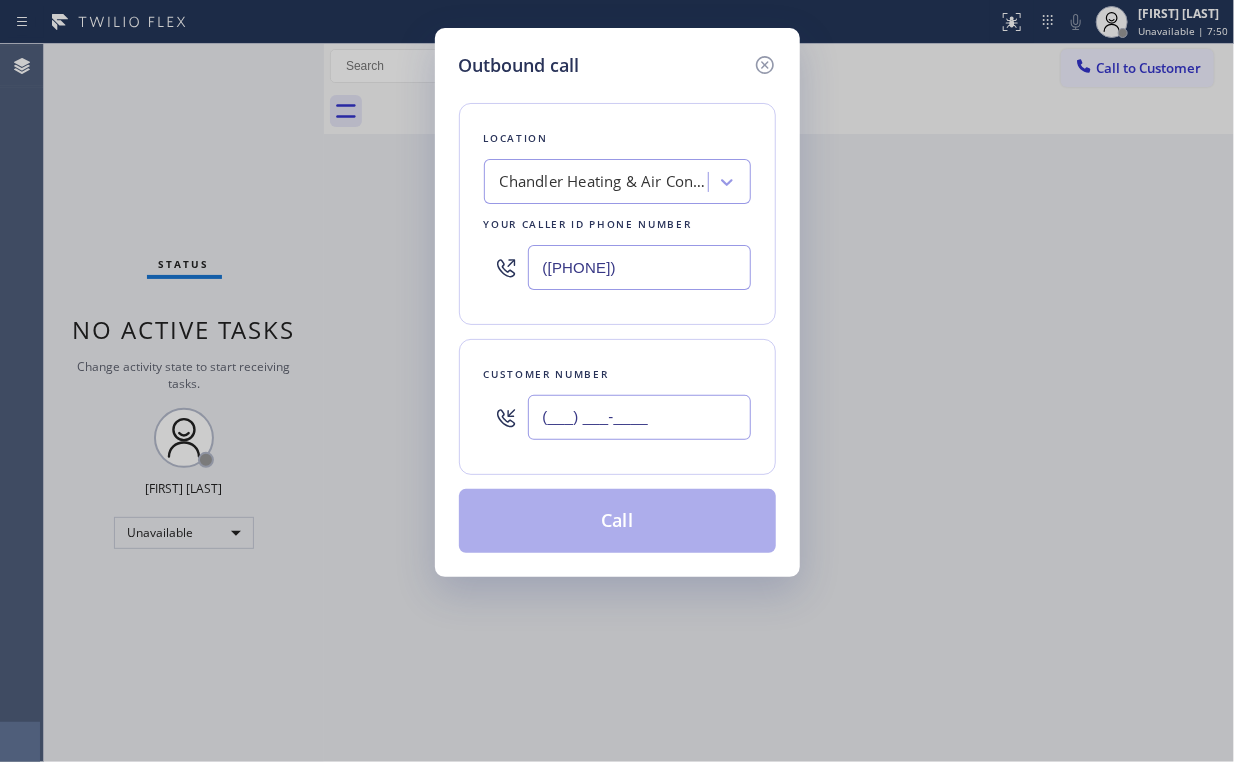 drag, startPoint x: 634, startPoint y: 409, endPoint x: 649, endPoint y: 412, distance: 15.297058 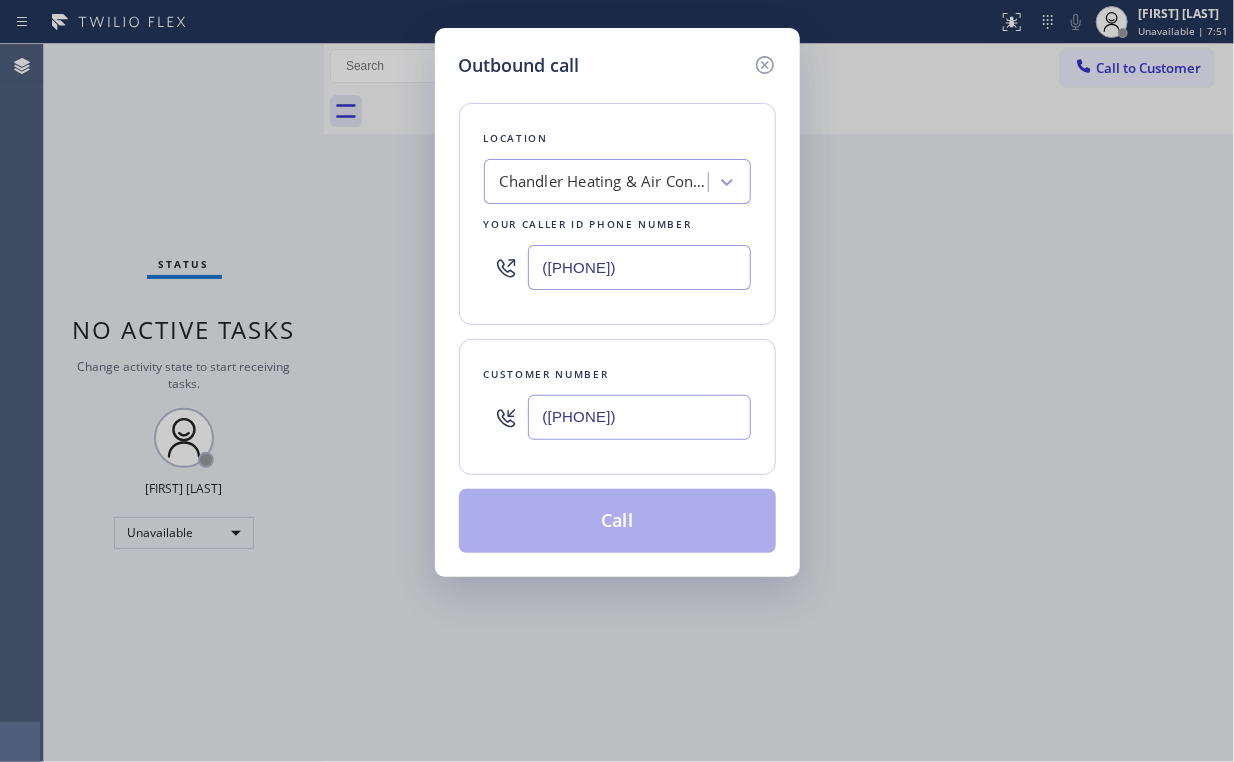 type on "([PHONE])" 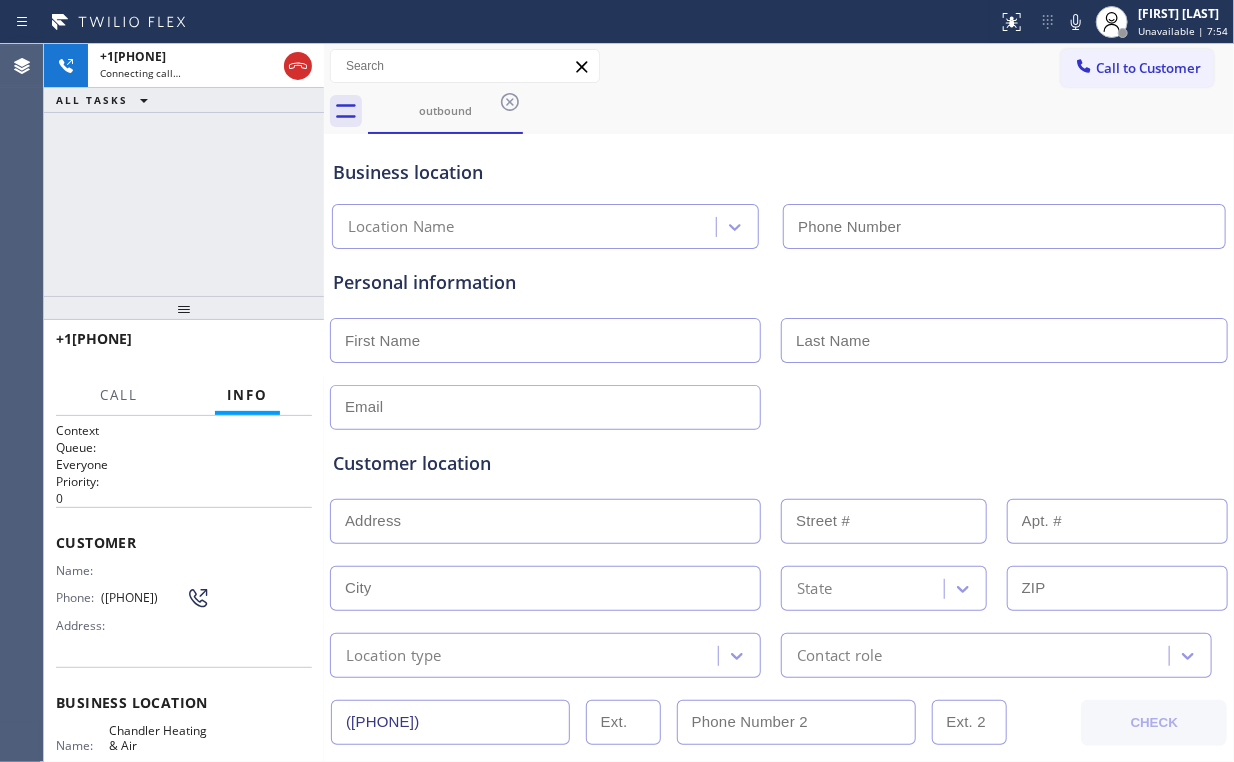 type on "([PHONE])" 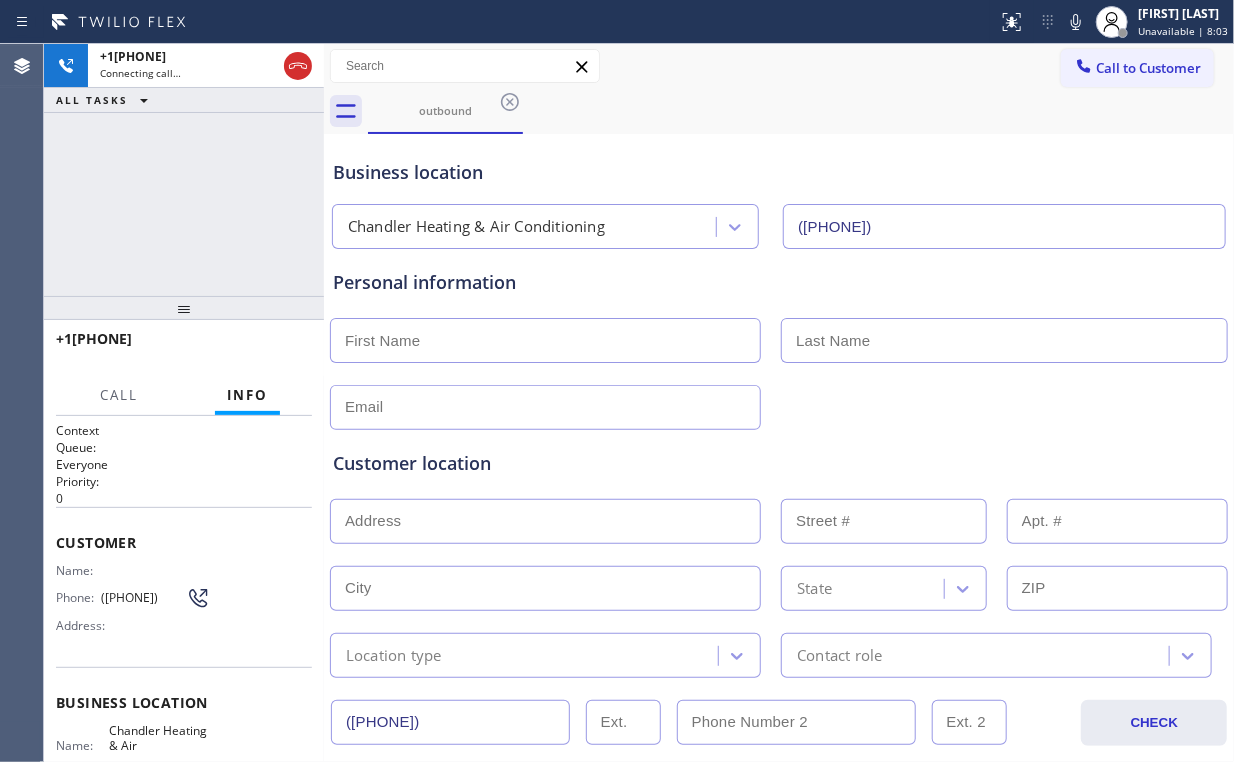 click on "+1[PHONE] Connecting call… ALL TASKS ALL TASKS ACTIVE TASKS TASKS IN WRAP UP" at bounding box center [184, 170] 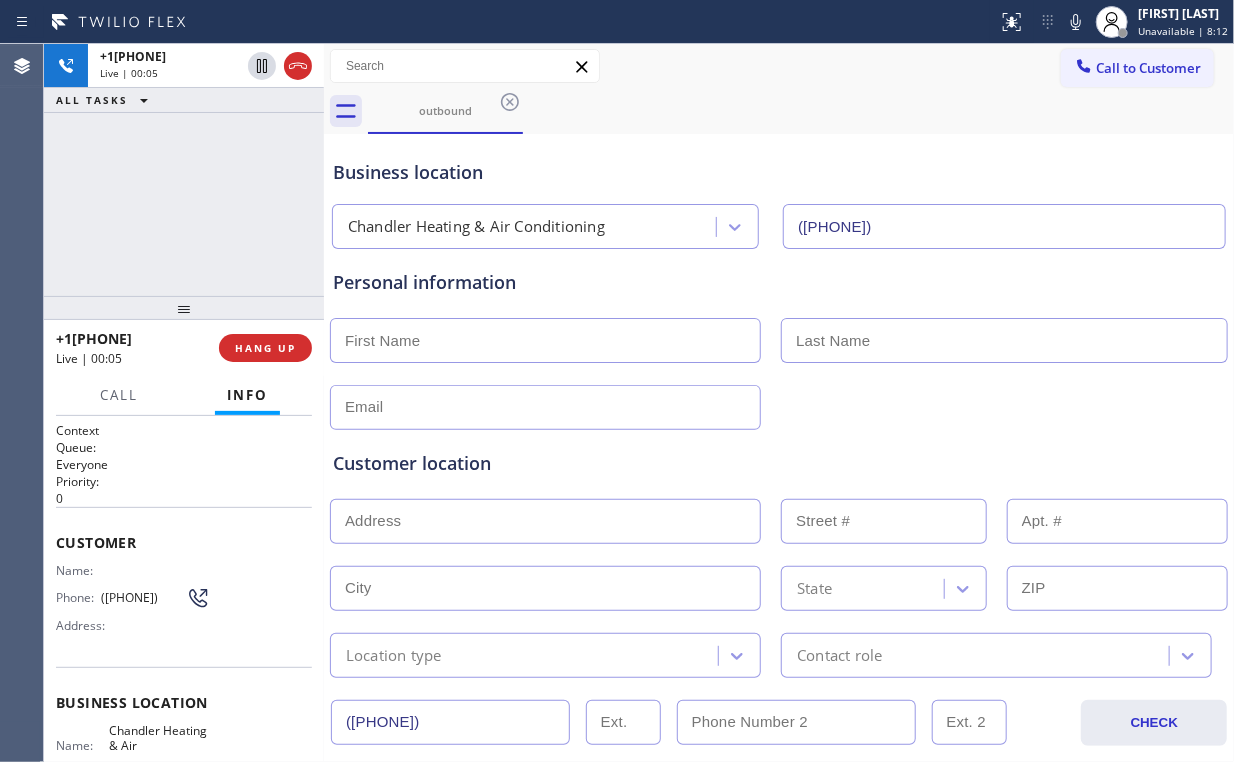 click on "+1[PHONE] Live | 00:05 ALL TASKS ALL TASKS ACTIVE TASKS TASKS IN WRAP UP" at bounding box center (184, 170) 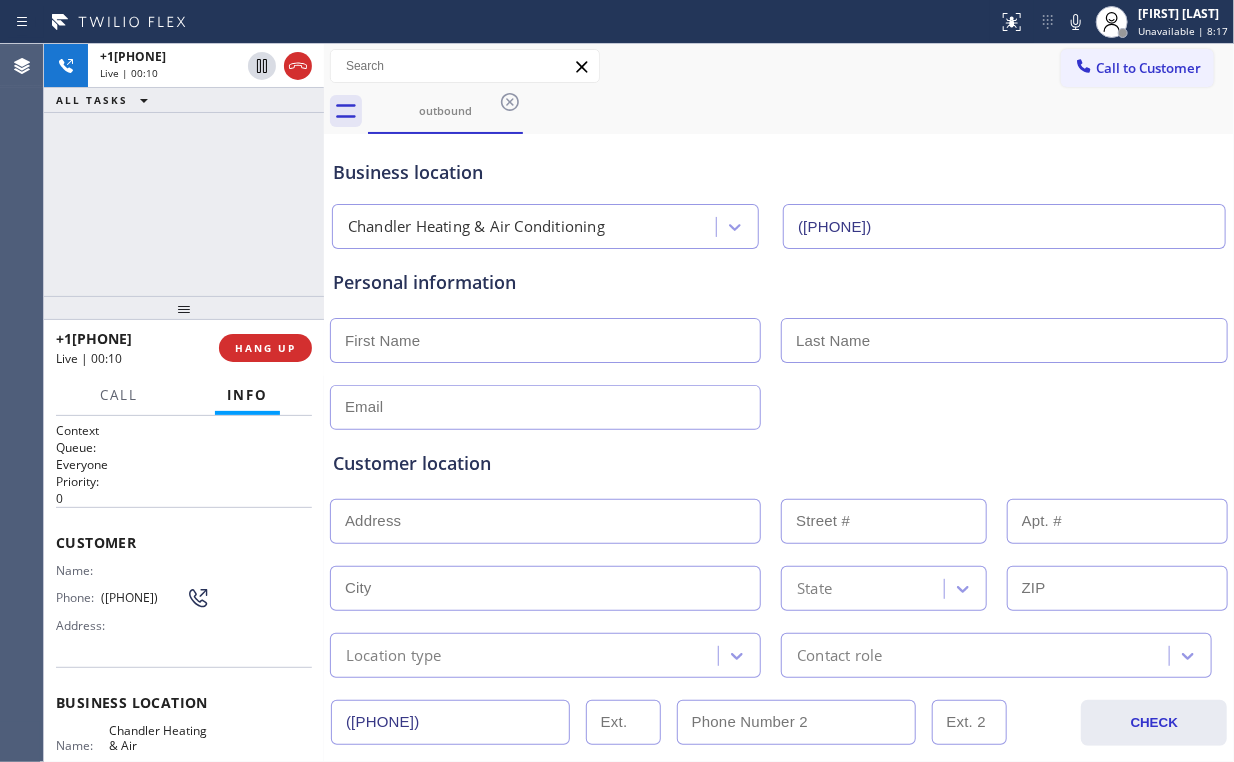 click on "+1[PHONE] Live | 00:10 ALL TASKS ALL TASKS ACTIVE TASKS TASKS IN WRAP UP" at bounding box center (184, 170) 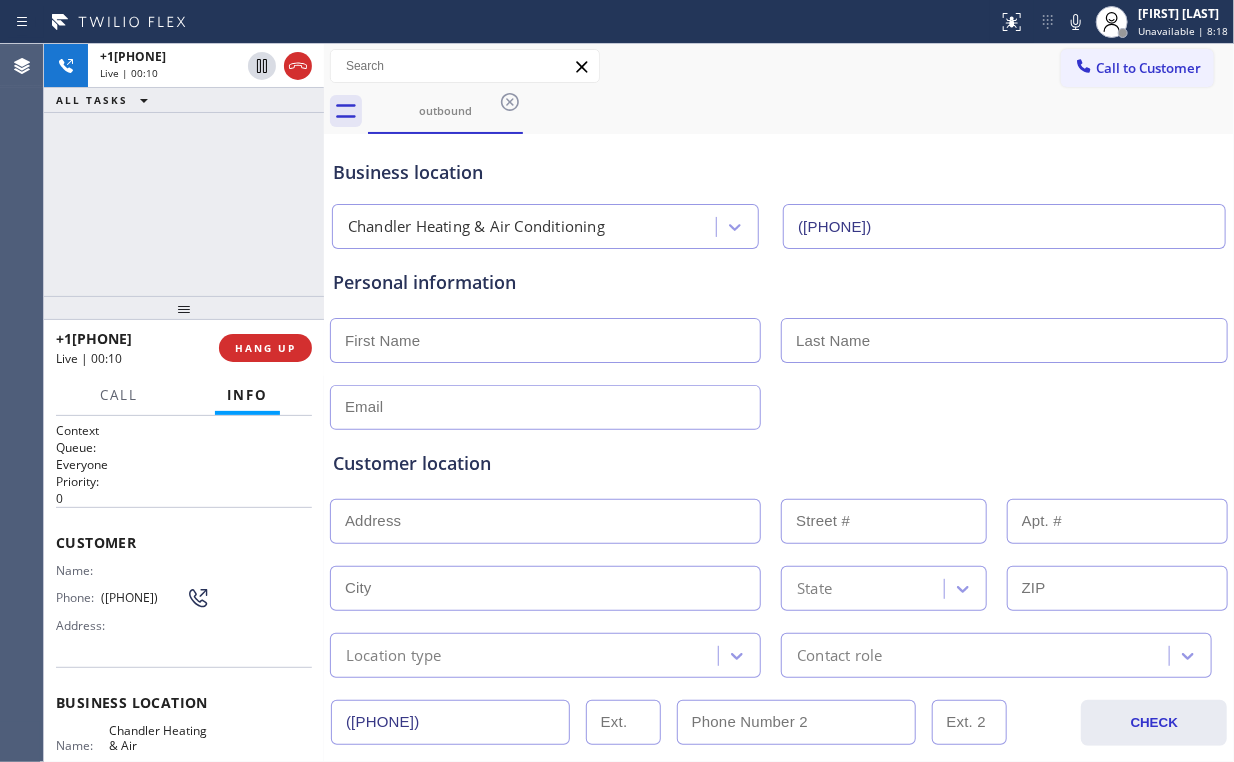 click on "+1[PHONE] Live | 00:10 ALL TASKS ALL TASKS ACTIVE TASKS TASKS IN WRAP UP" at bounding box center [184, 170] 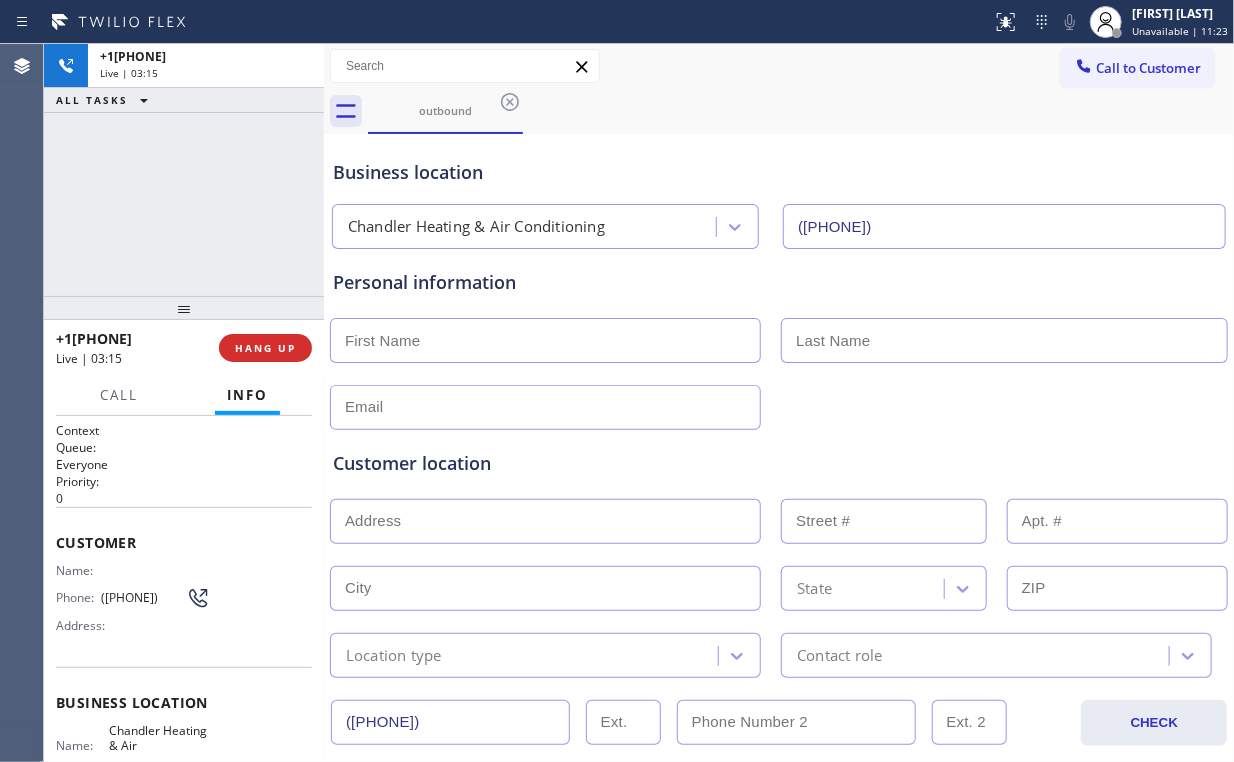 click on "+1[PHONE] Live | 03:15 ALL TASKS ALL TASKS ACTIVE TASKS TASKS IN WRAP UP" at bounding box center (184, 170) 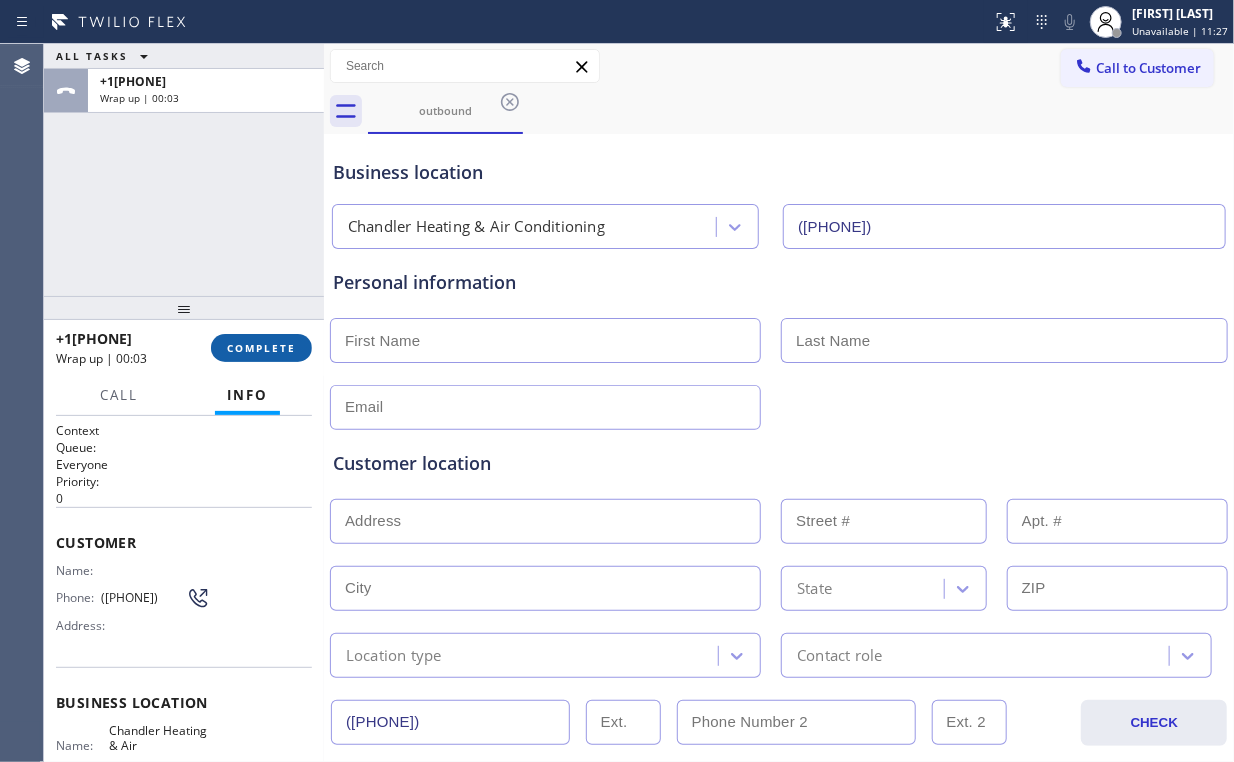click on "COMPLETE" at bounding box center (261, 348) 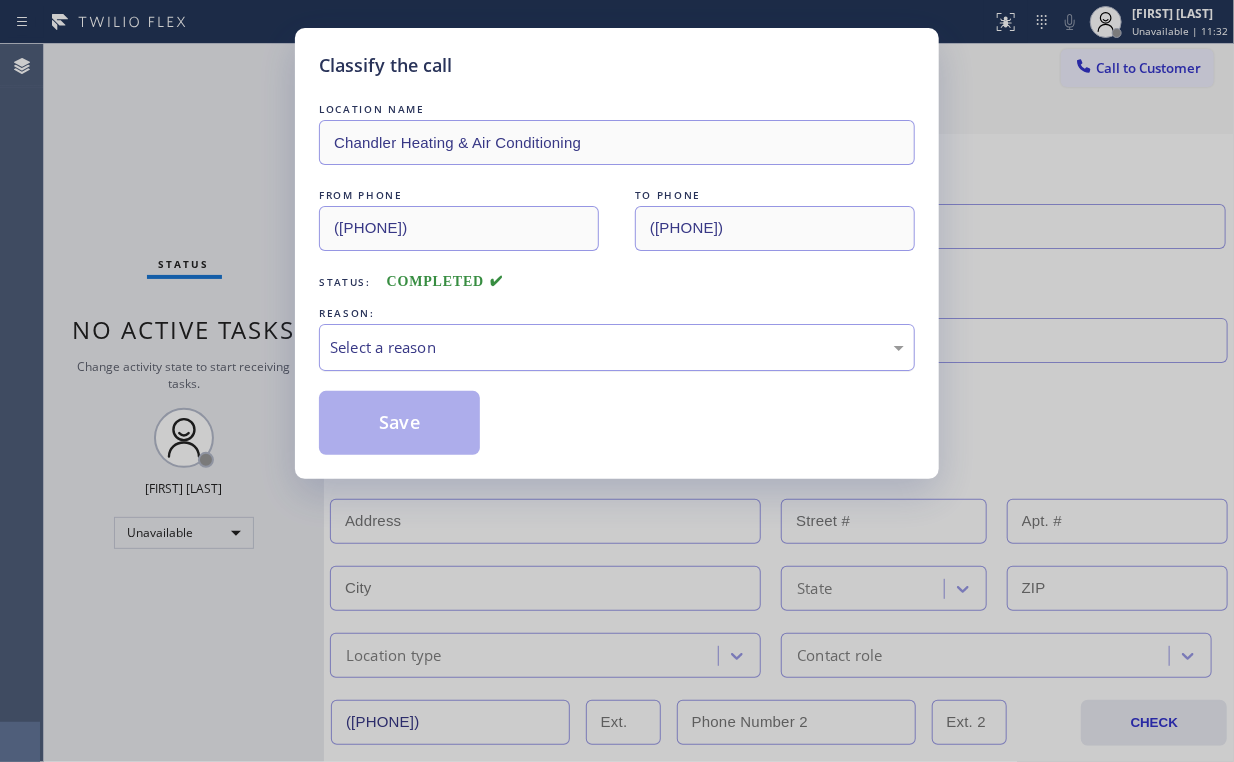 click on "Select a reason" at bounding box center [617, 347] 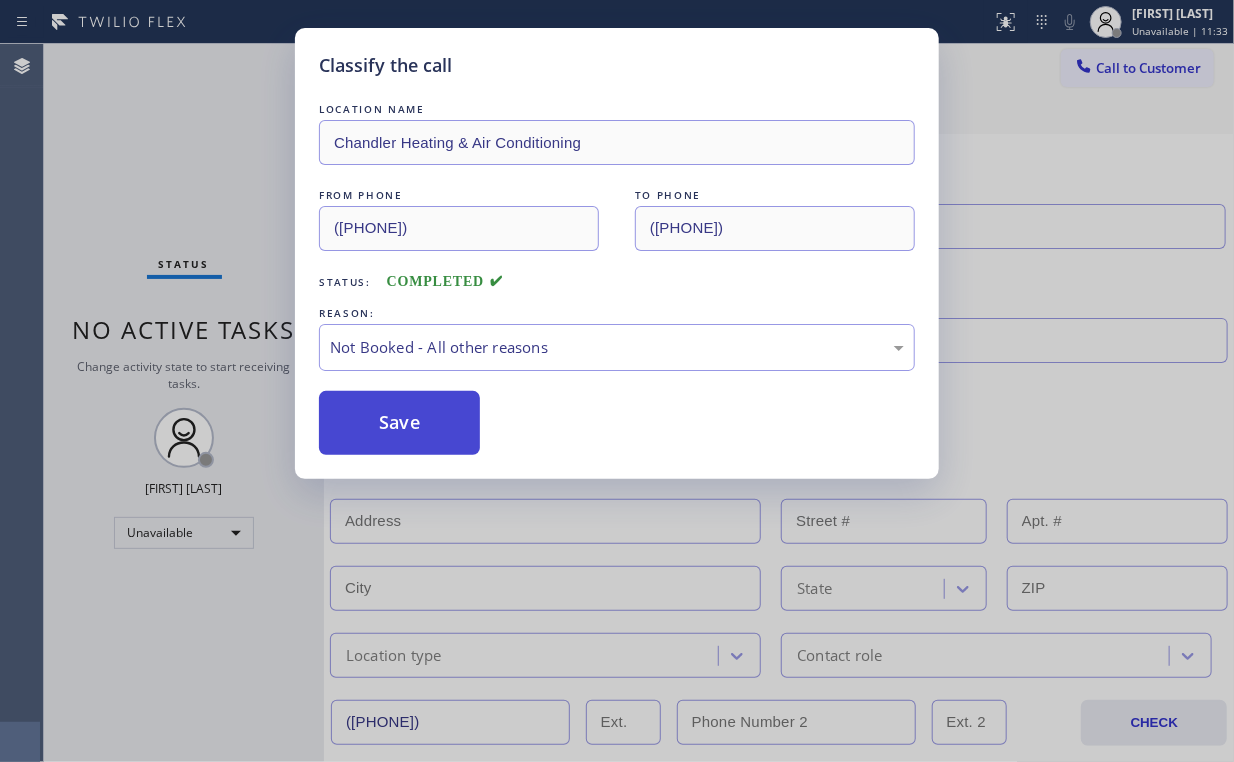 click on "Save" at bounding box center (399, 423) 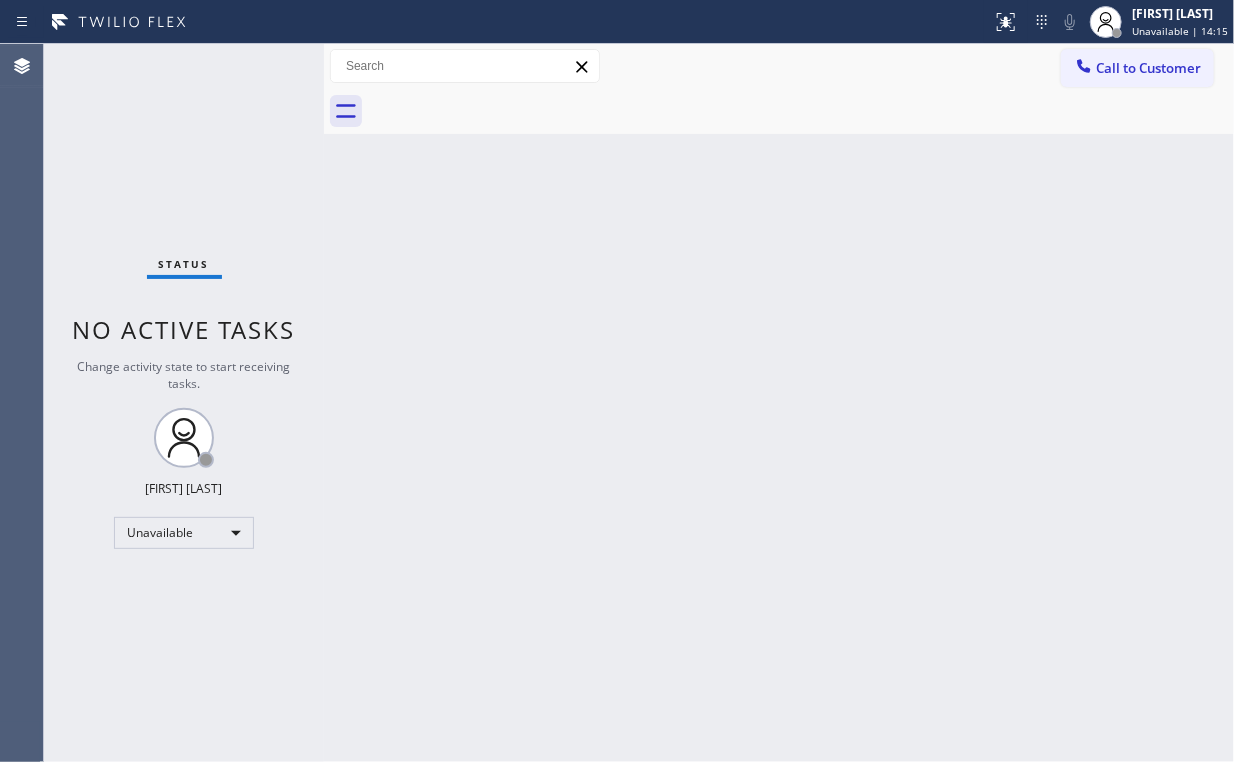 drag, startPoint x: 371, startPoint y: 213, endPoint x: 484, endPoint y: 152, distance: 128.41339 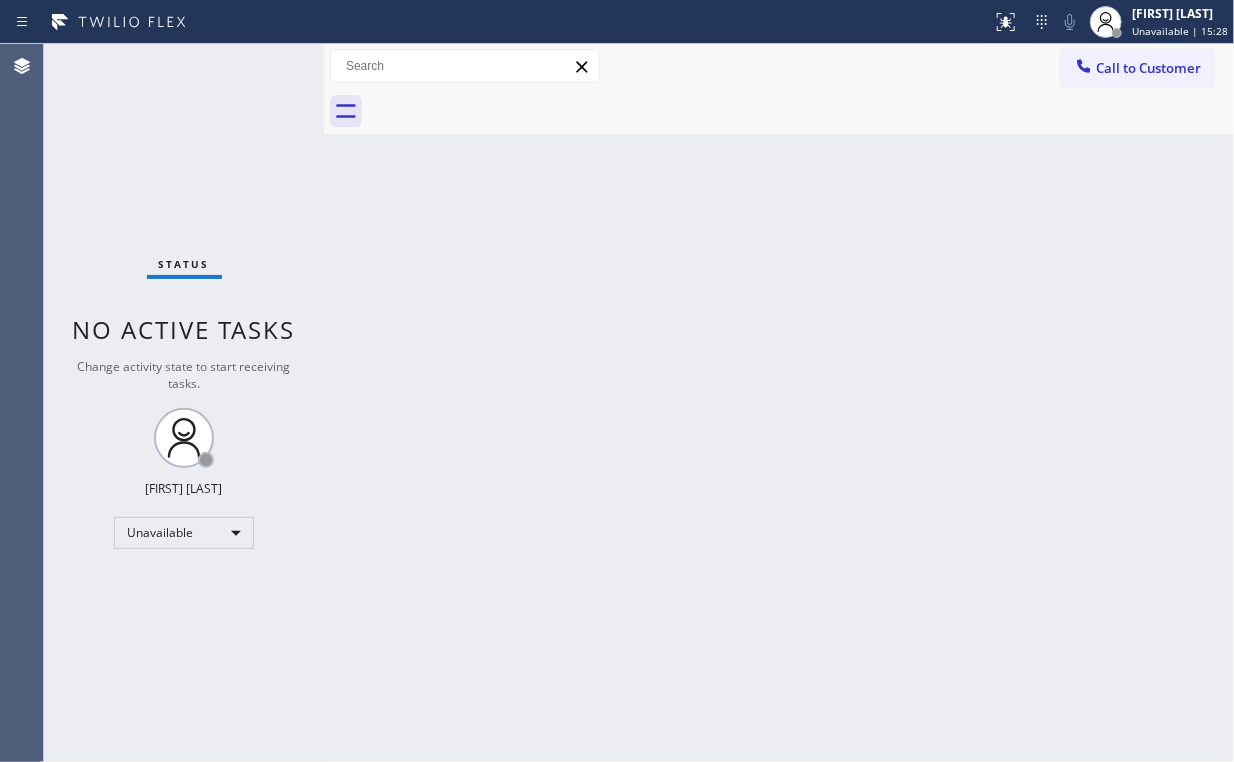 drag, startPoint x: 164, startPoint y: 111, endPoint x: 167, endPoint y: 128, distance: 17.262676 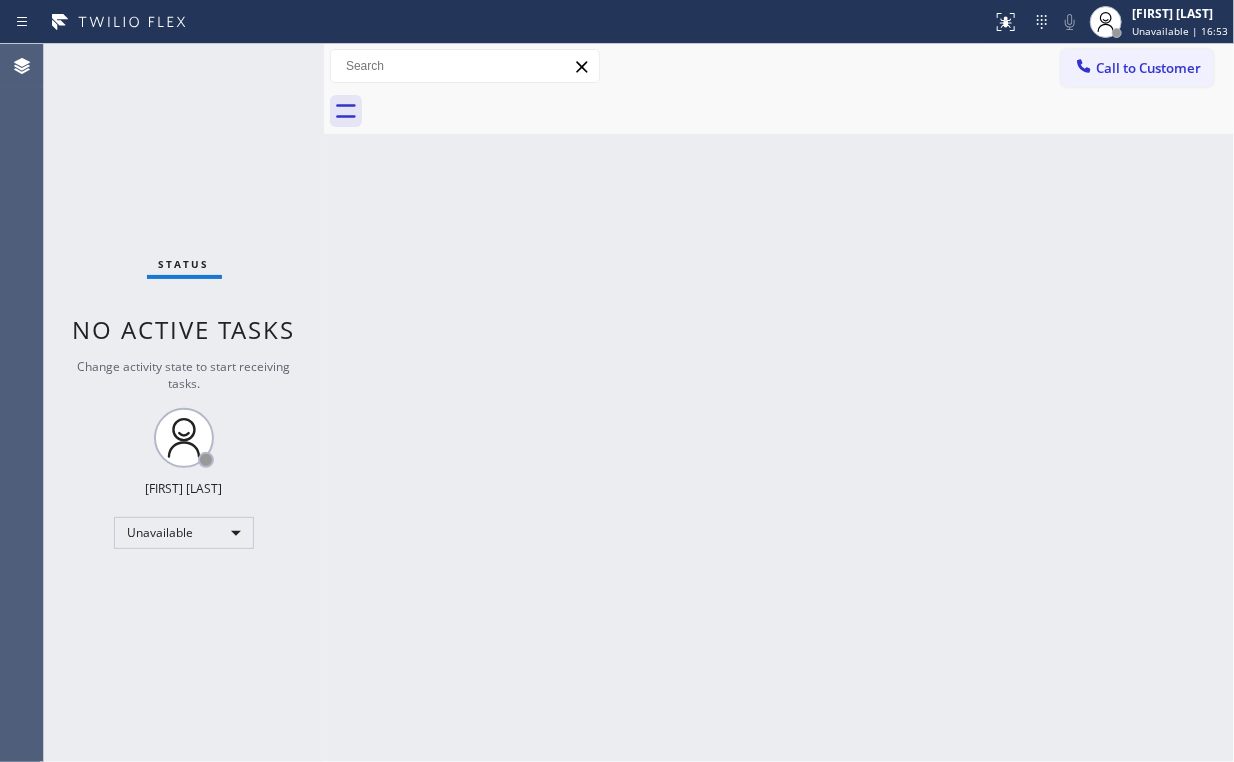 click on "Status   No active tasks     Change activity state to start receiving tasks.   Arnold Verallo Unavailable" at bounding box center (184, 403) 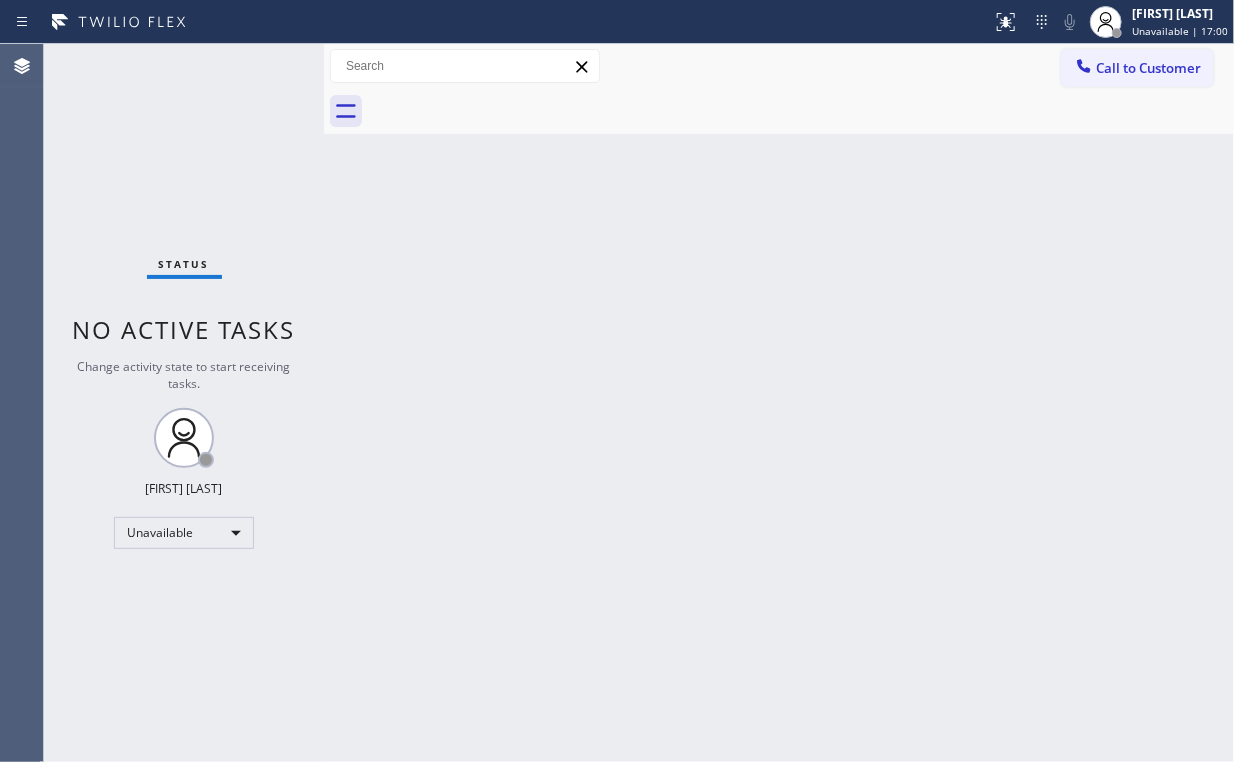 click on "Status   No active tasks     Change activity state to start receiving tasks.   Arnold Verallo Unavailable" at bounding box center (184, 403) 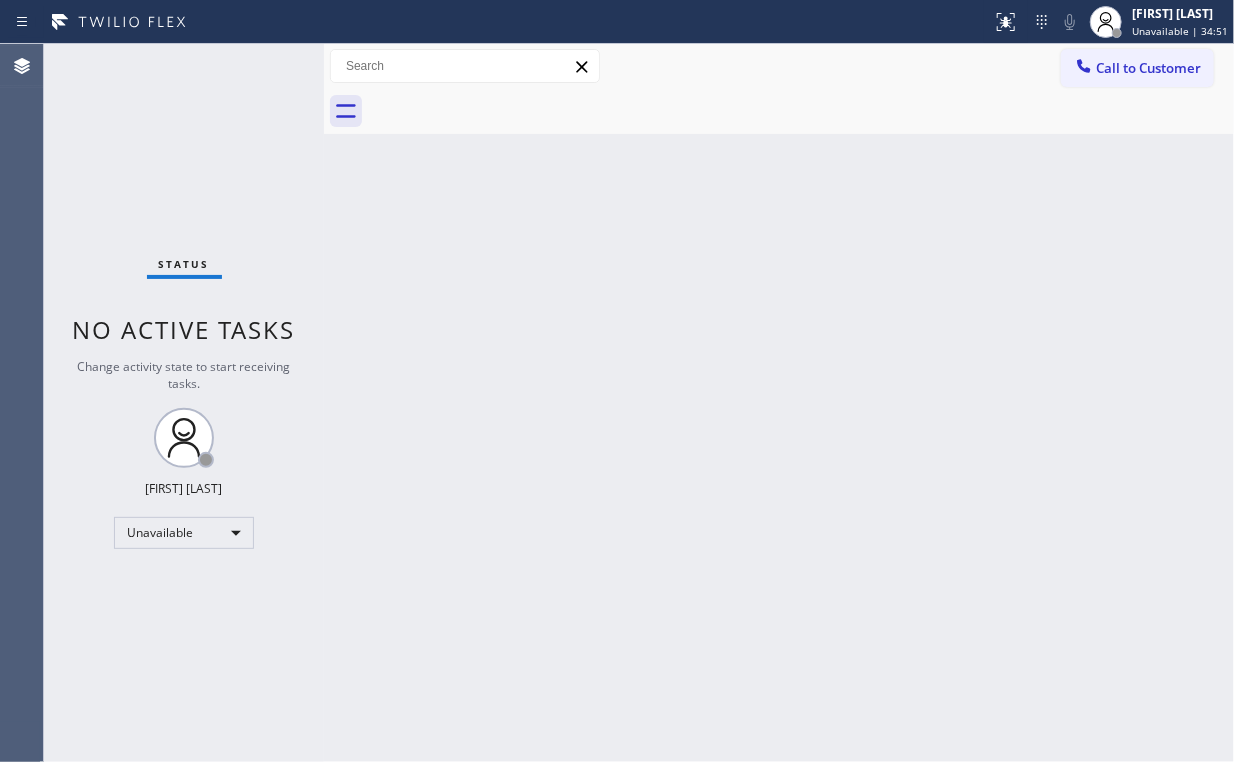 click on "Status   No active tasks     Change activity state to start receiving tasks.   Arnold Verallo Unavailable" at bounding box center (184, 403) 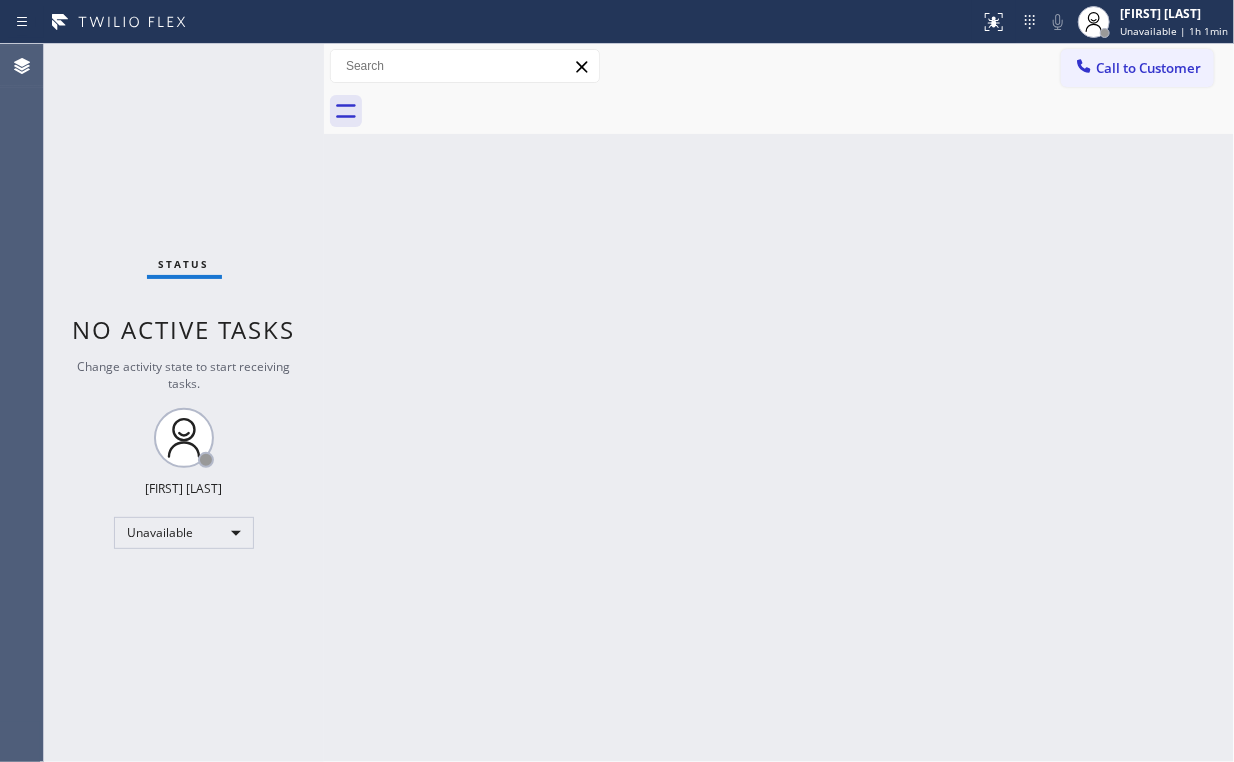 click on "Status   No active tasks     Change activity state to start receiving tasks.   Arnold Verallo Unavailable" at bounding box center [184, 403] 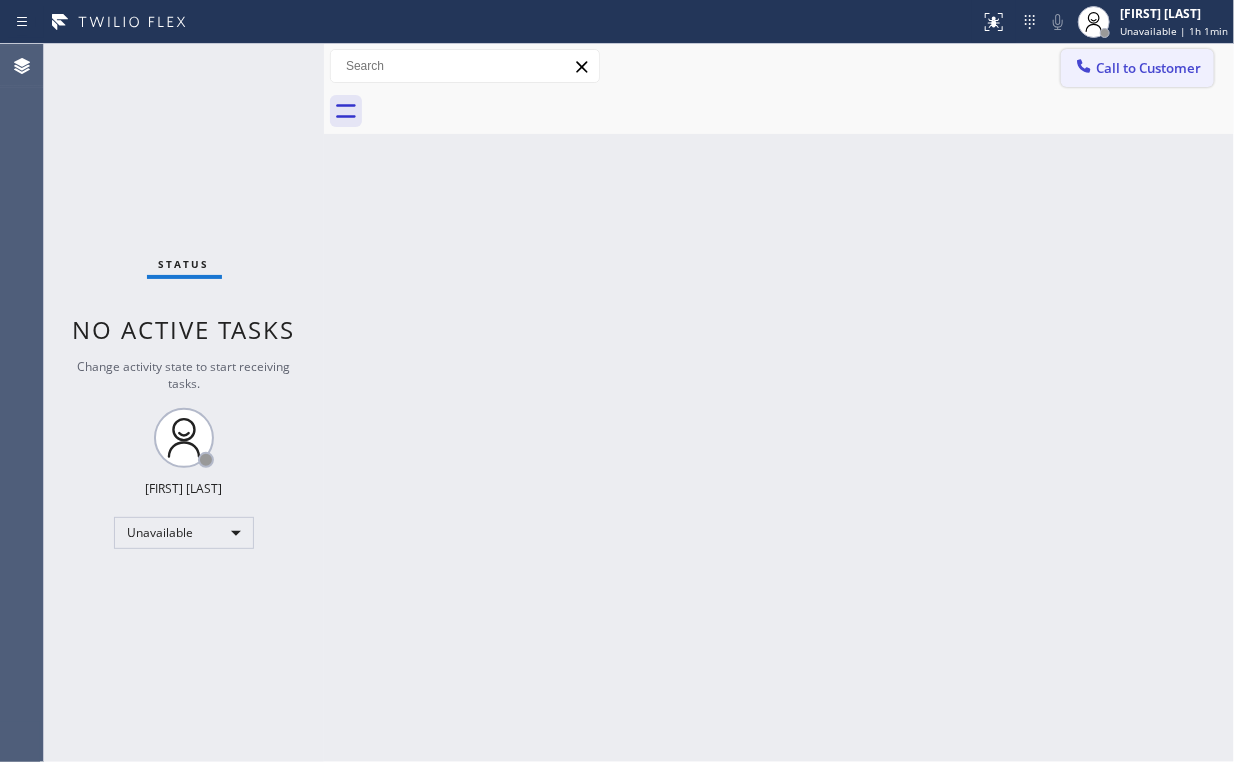 click on "Call to Customer" at bounding box center [1148, 68] 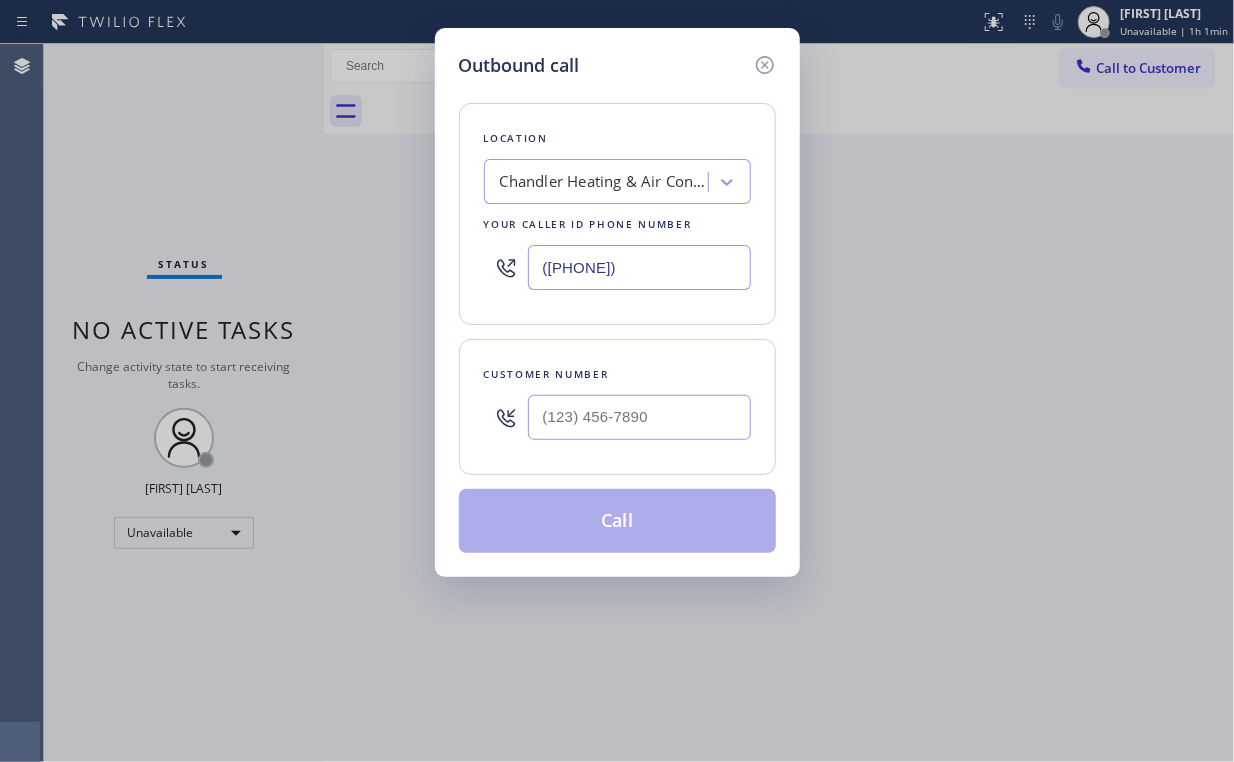drag, startPoint x: 695, startPoint y: 264, endPoint x: 415, endPoint y: 258, distance: 280.06427 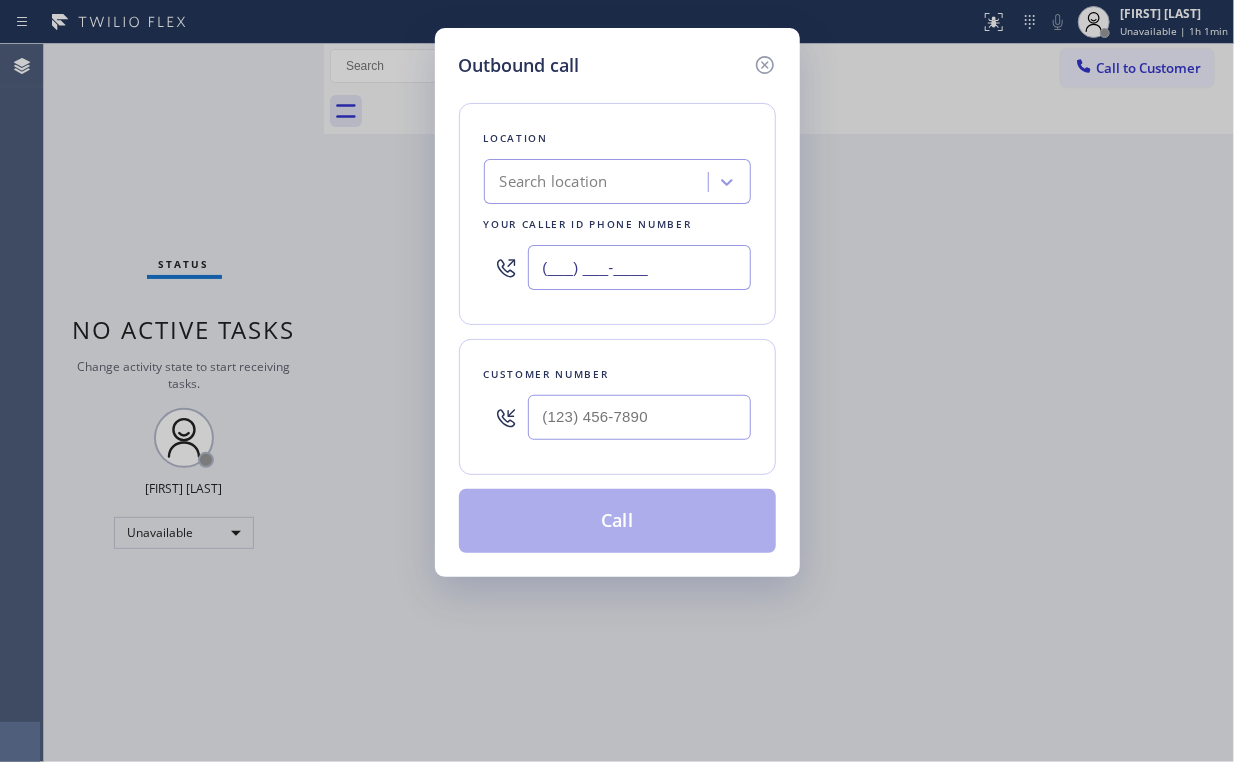 type on "(___) ___-____" 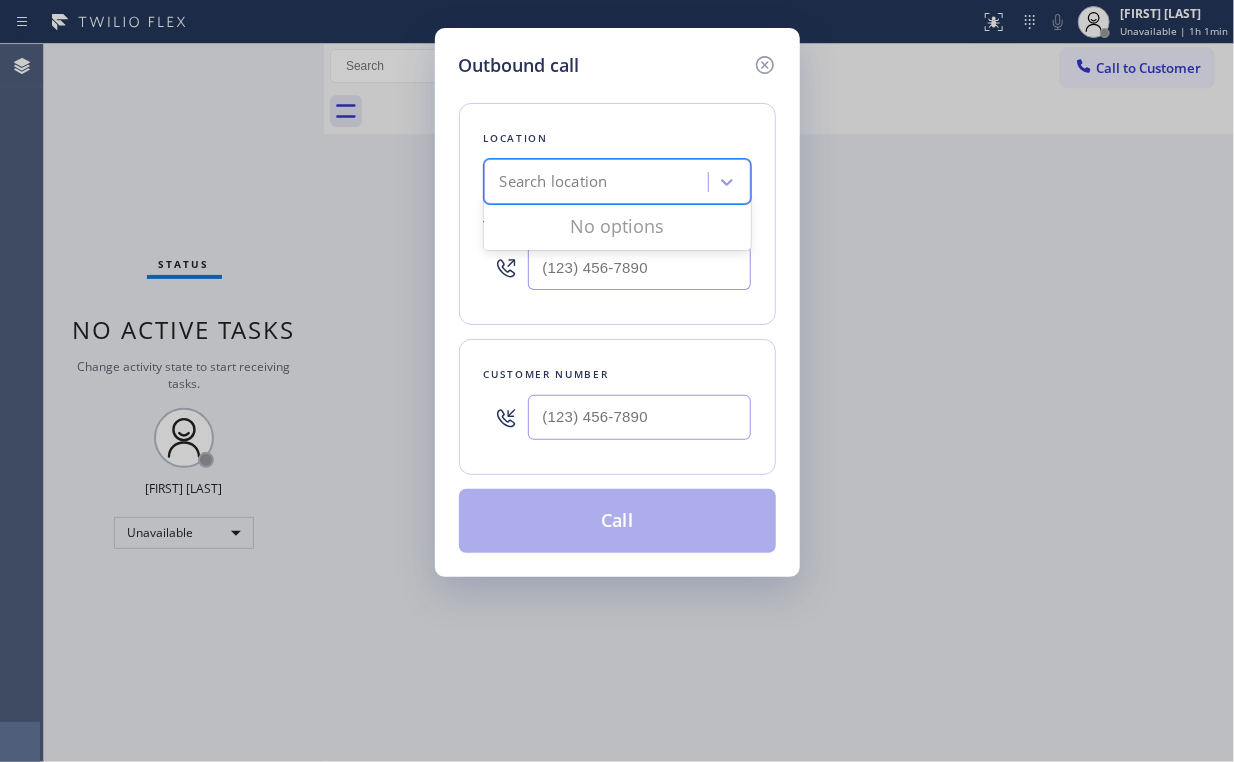 click on "Search location" at bounding box center (554, 182) 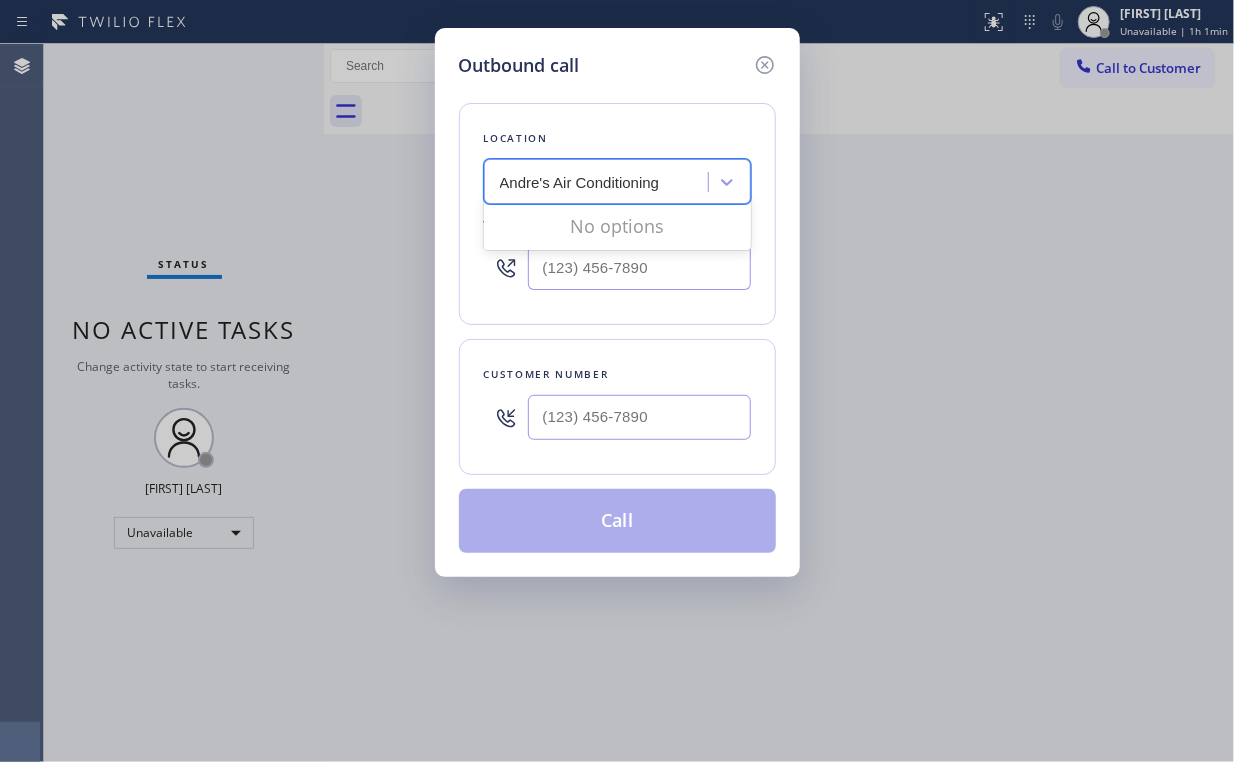 type on "Andre's Air Conditioning" 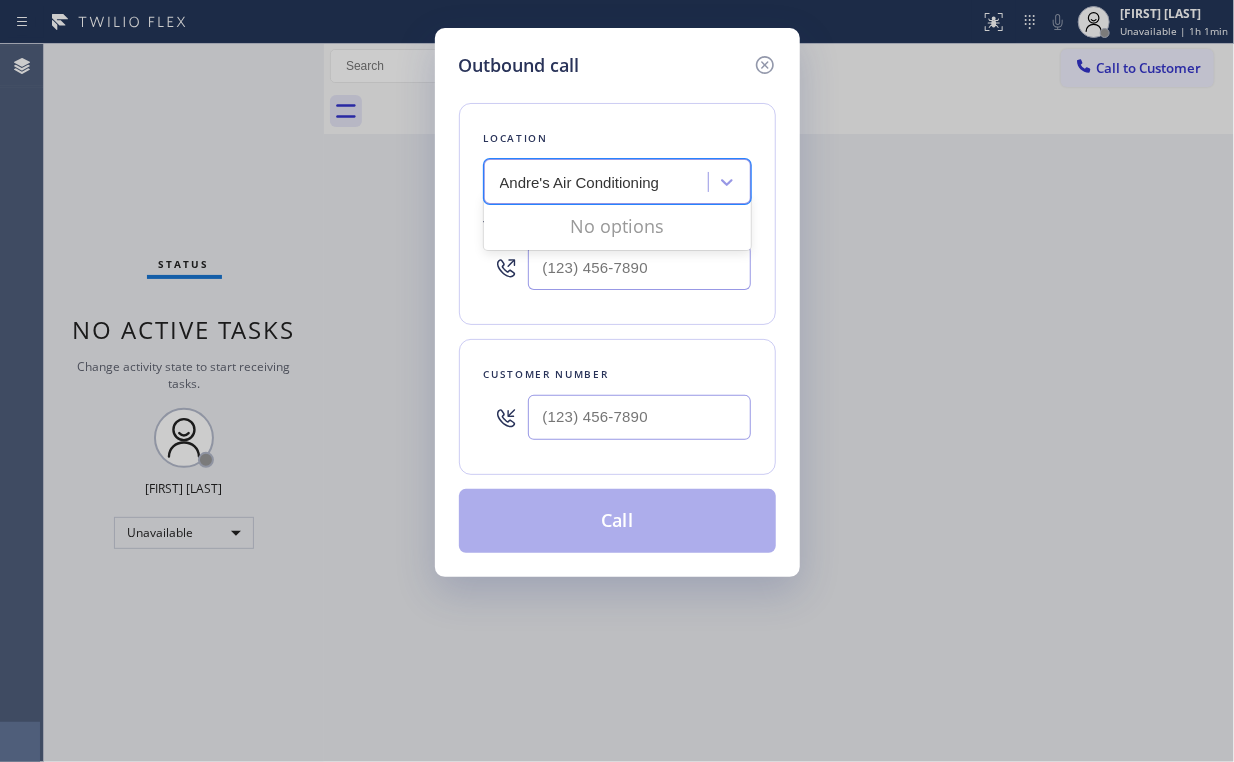 type 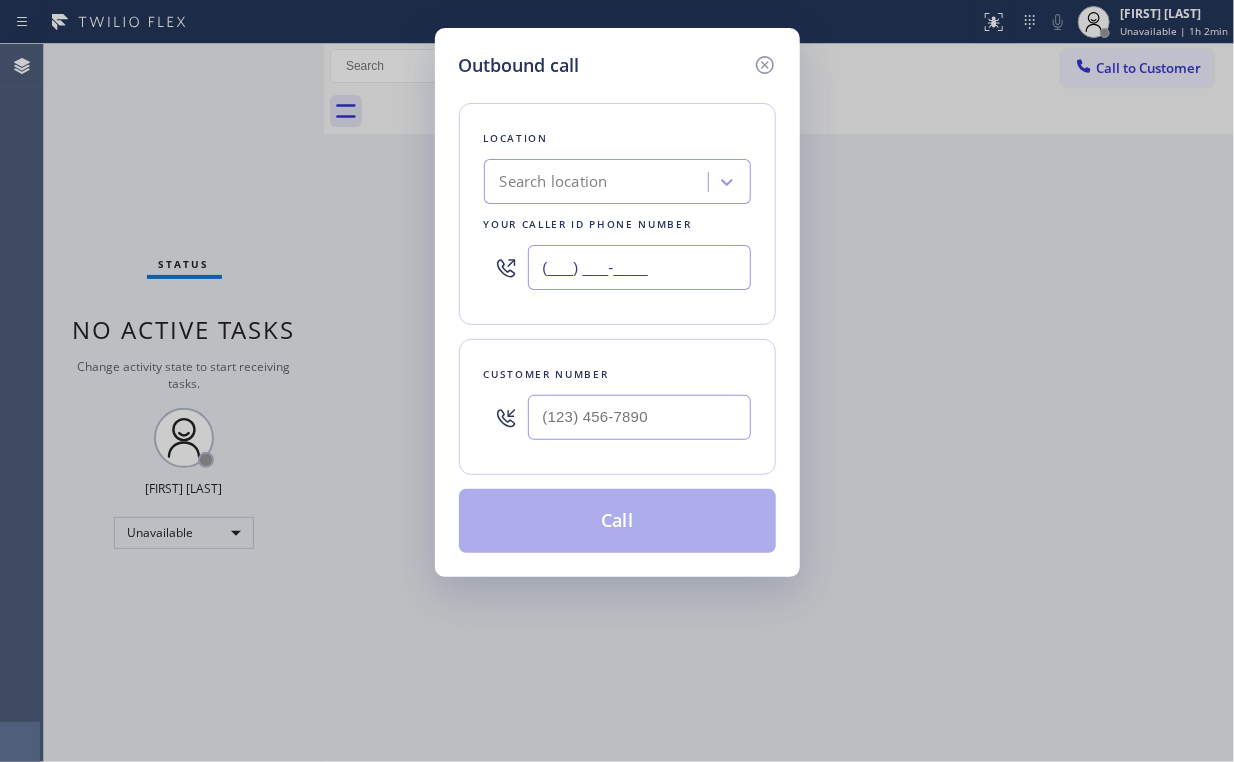 drag, startPoint x: 691, startPoint y: 252, endPoint x: 285, endPoint y: 264, distance: 406.1773 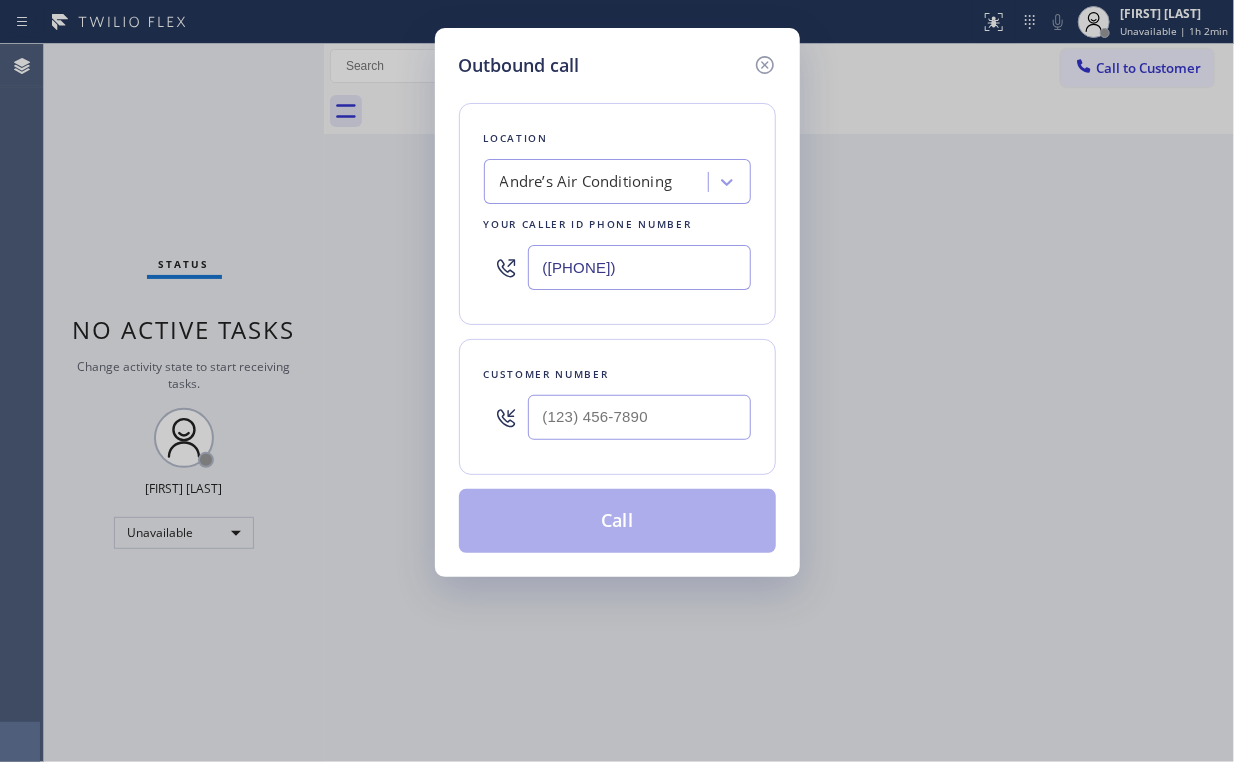 type on "([PHONE])" 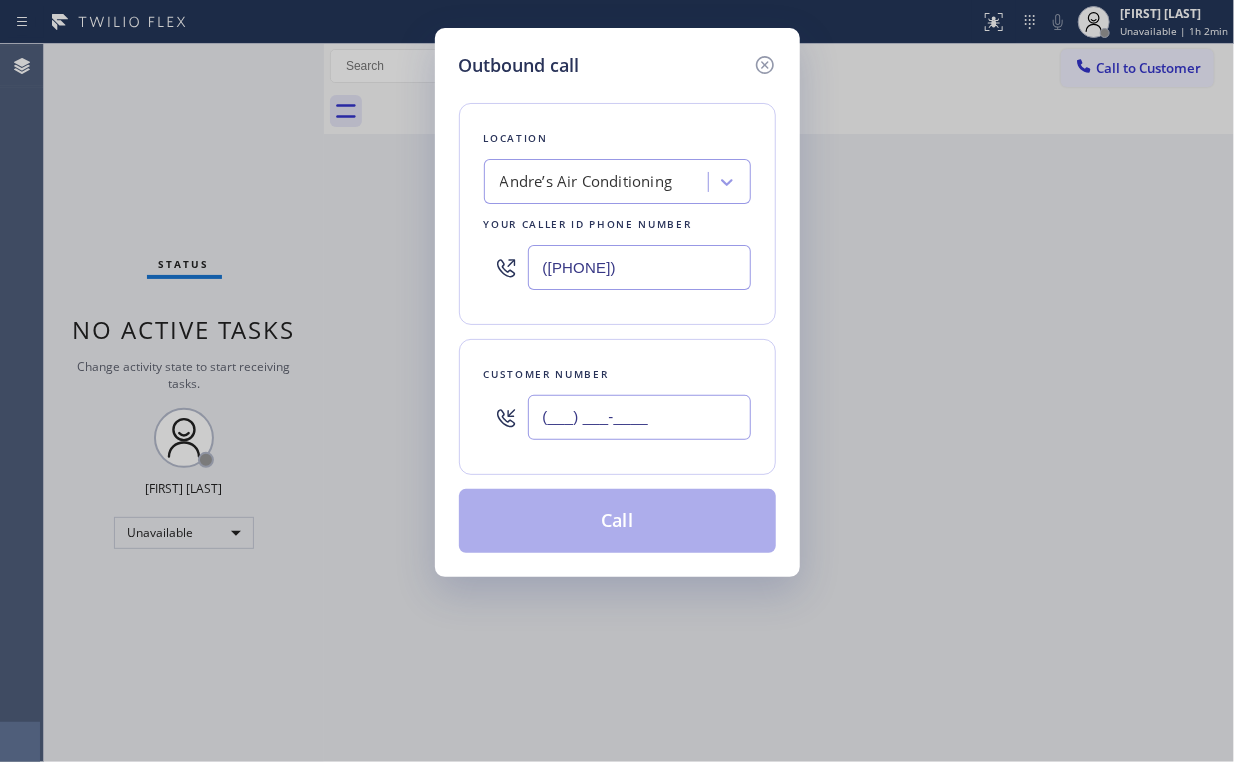click on "(___) ___-____" at bounding box center (639, 417) 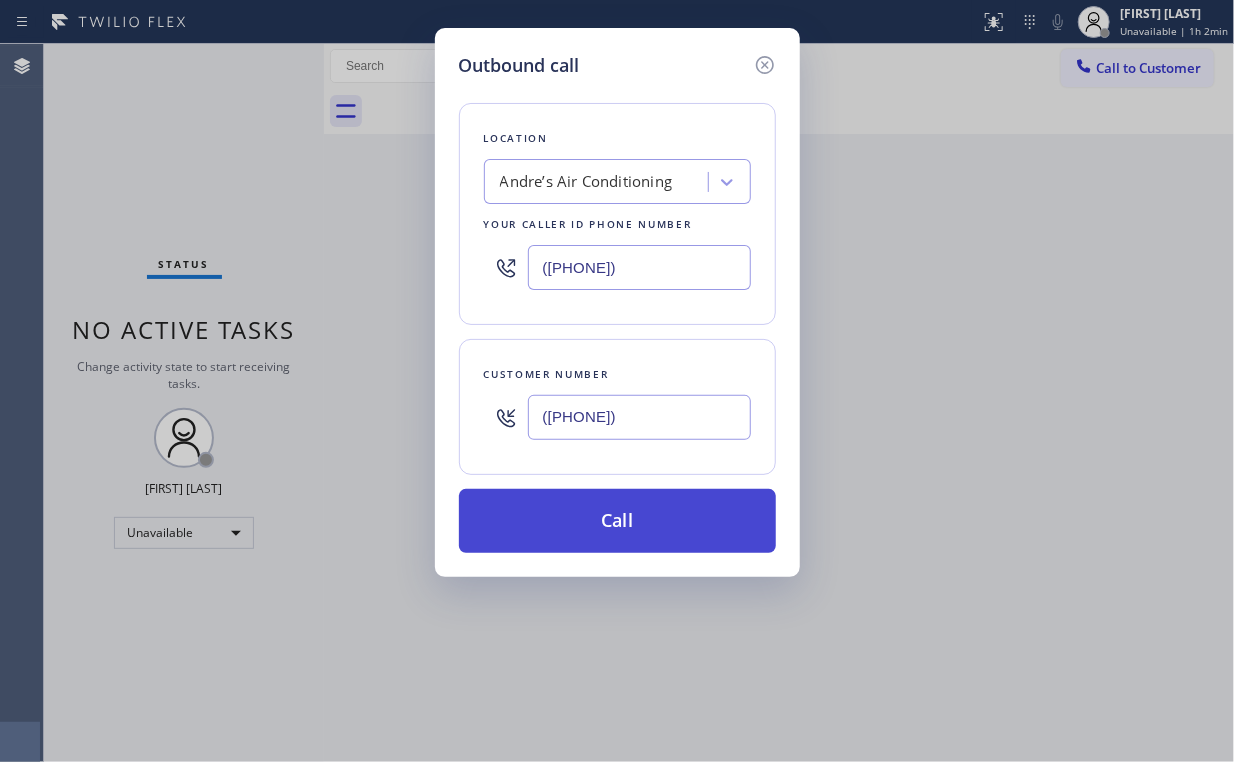 type on "([PHONE])" 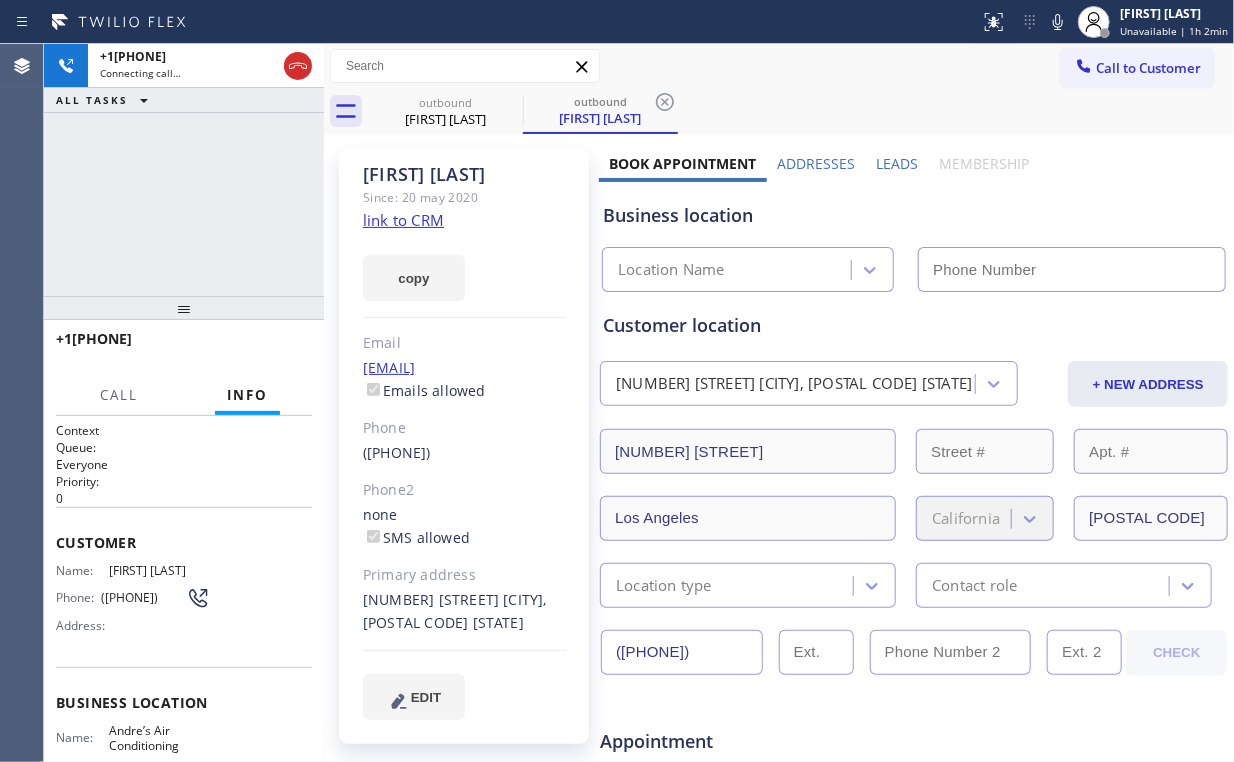 click on "+1[PHONE] Connecting call… ALL TASKS ALL TASKS ACTIVE TASKS TASKS IN WRAP UP" at bounding box center [184, 170] 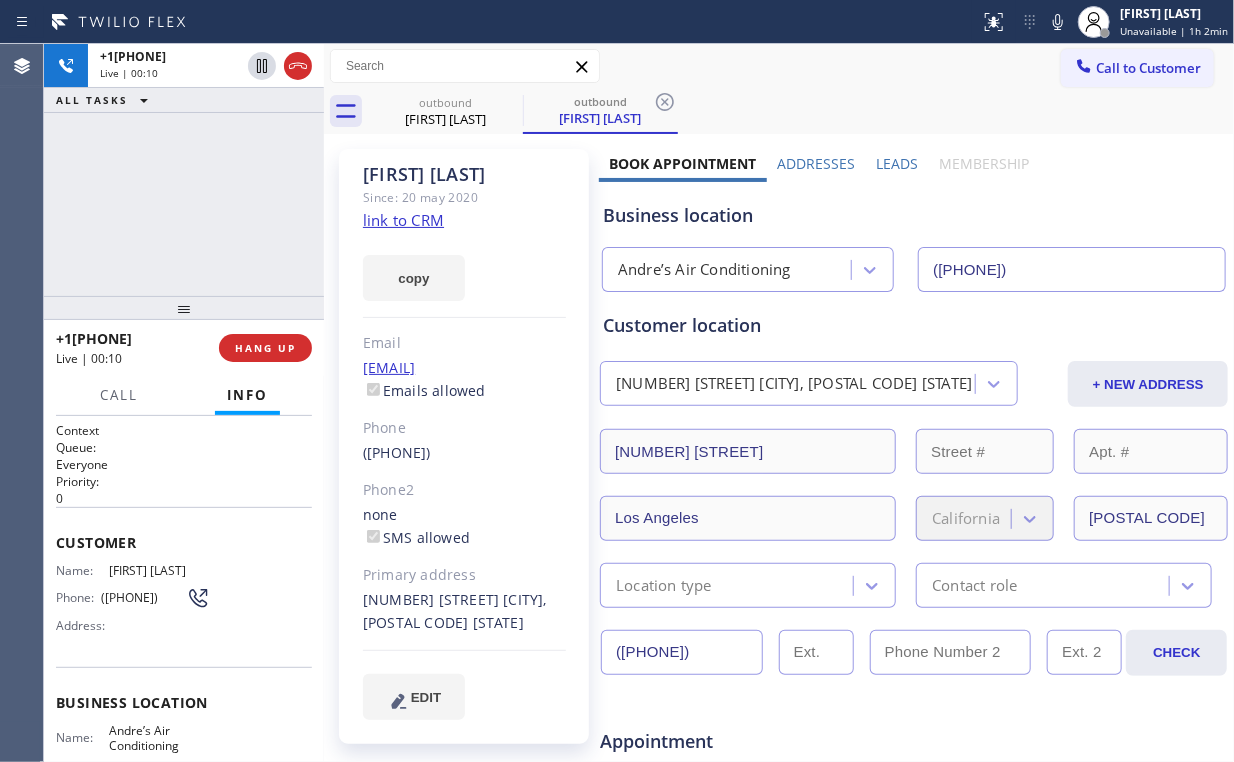 click on "Business location" at bounding box center (914, 215) 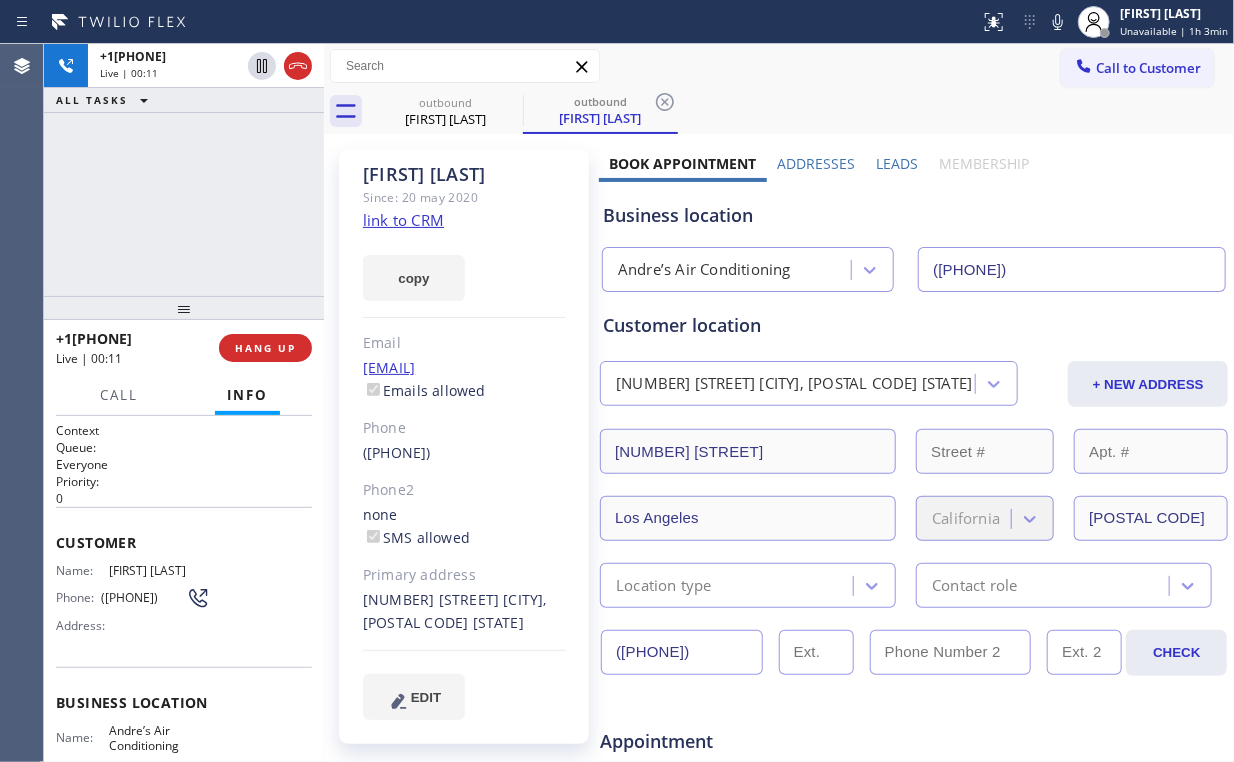 click on "Andre’s Air Conditioning" at bounding box center [704, 270] 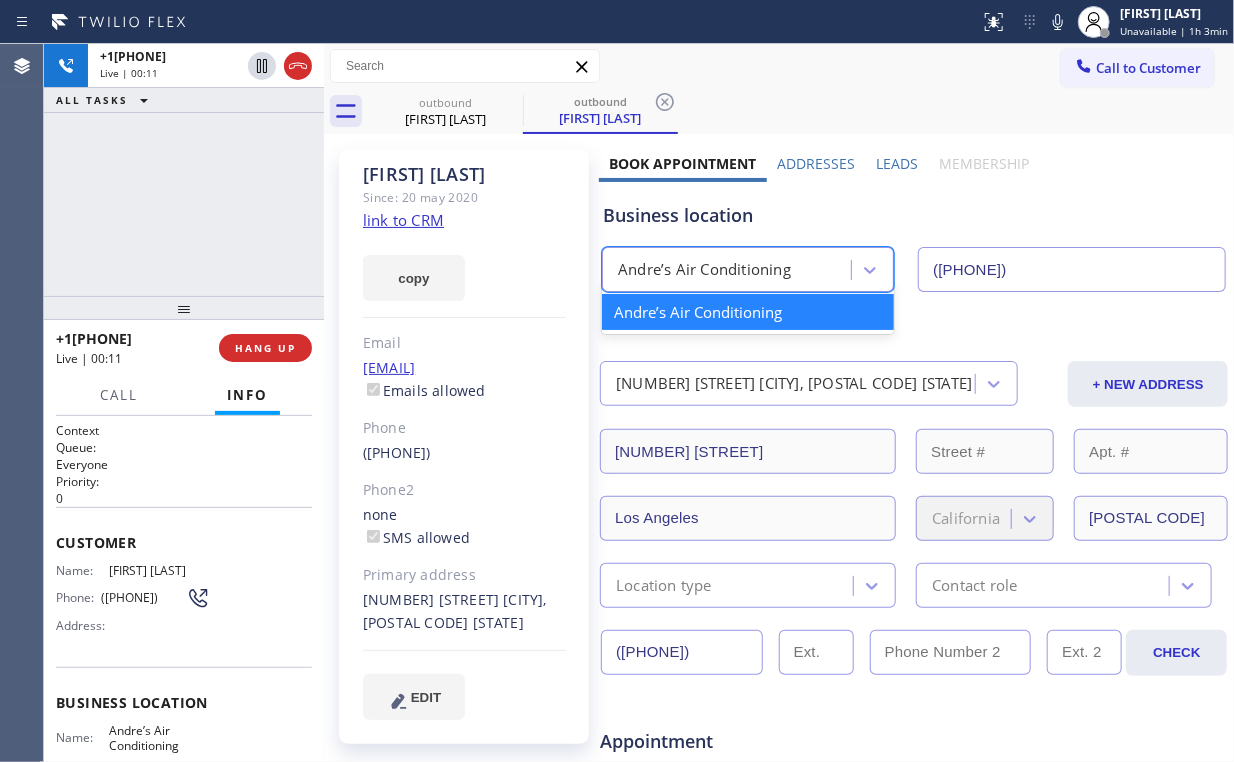 click on "Business location" at bounding box center (914, 215) 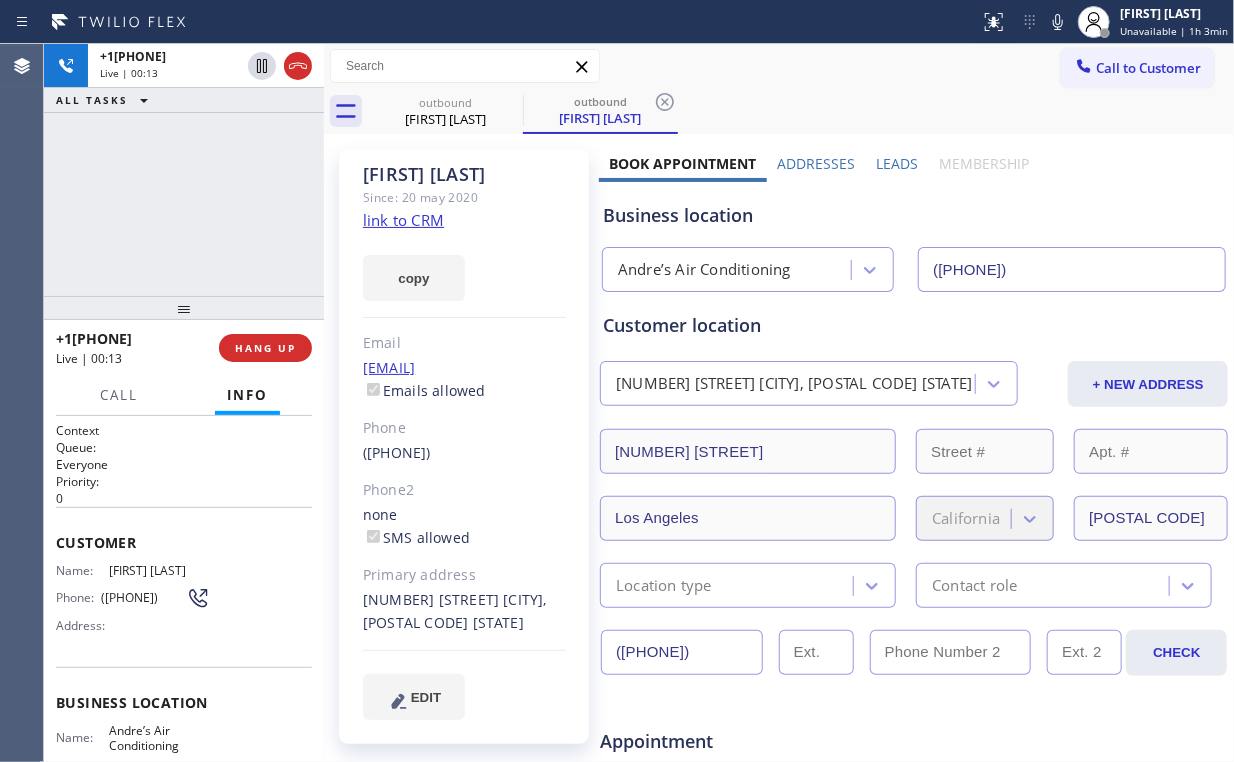 click on "+1[PHONE] Live | 00:13 ALL TASKS ALL TASKS ACTIVE TASKS TASKS IN WRAP UP" at bounding box center (184, 170) 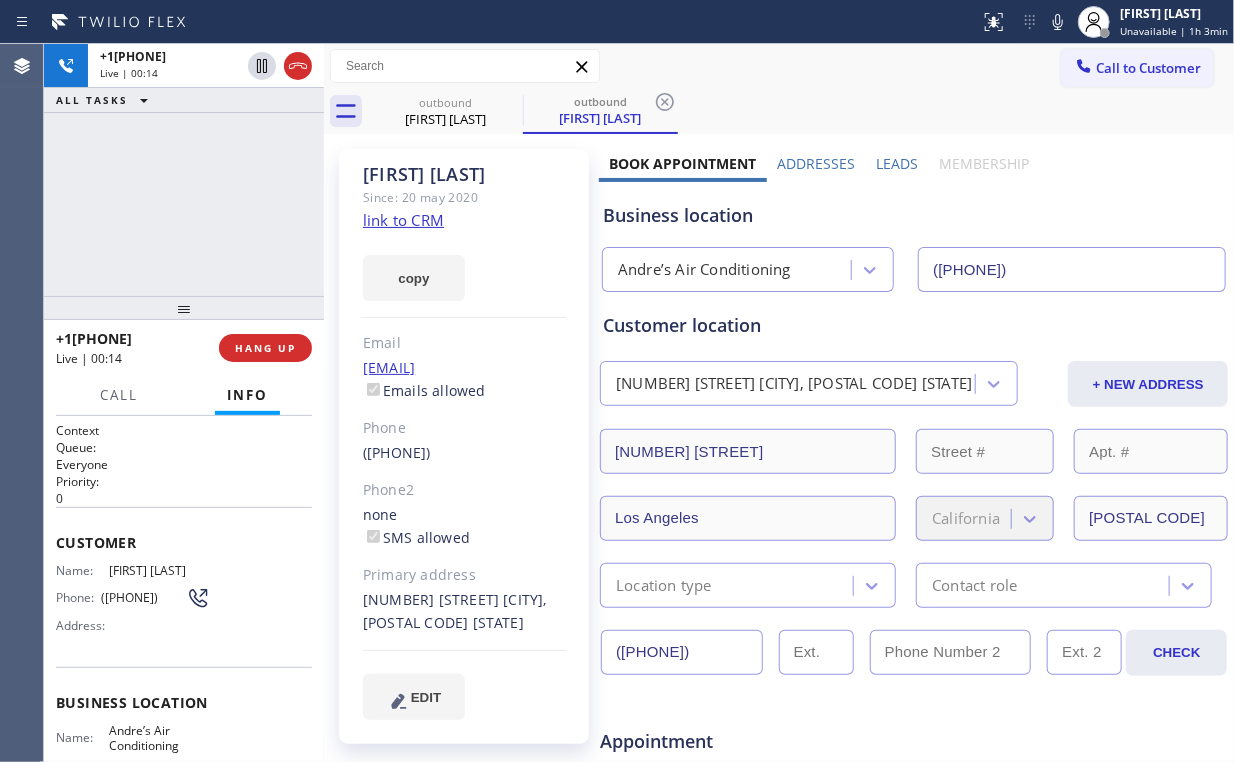 click on "+1[PHONE] Live | 00:14 ALL TASKS ALL TASKS ACTIVE TASKS TASKS IN WRAP UP" at bounding box center (184, 170) 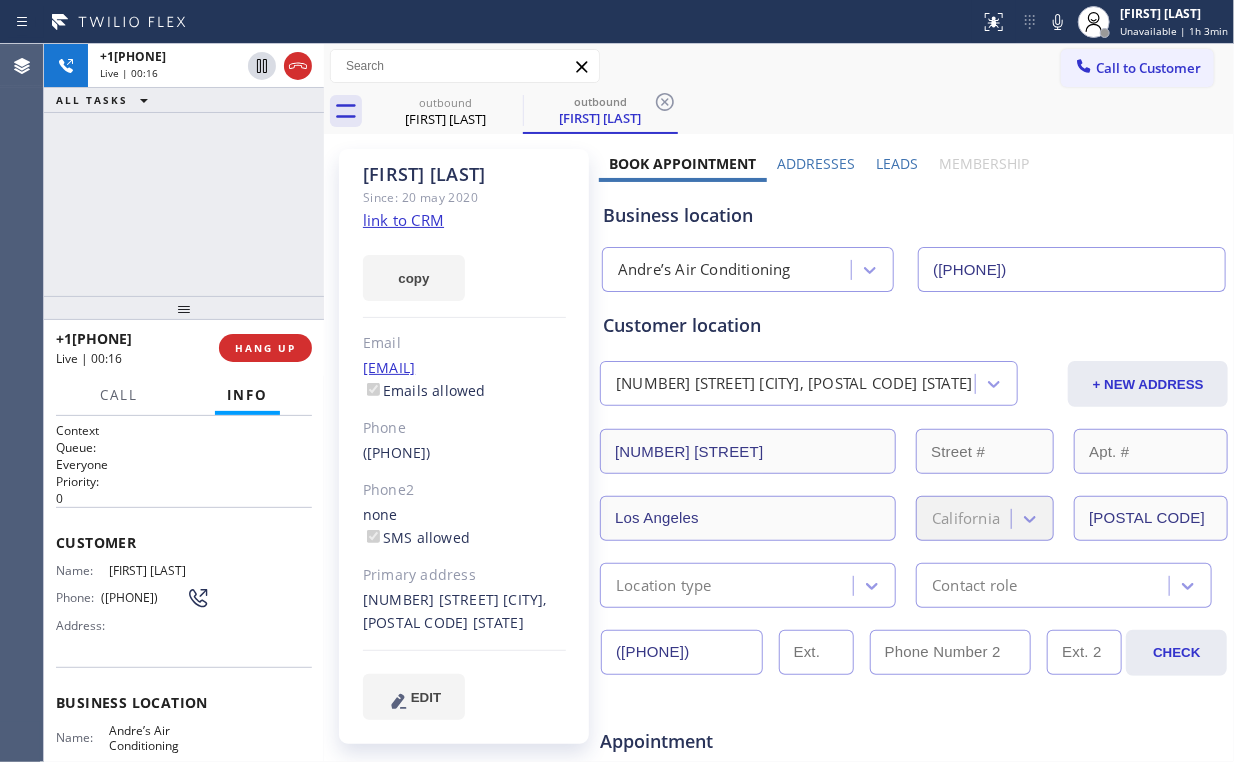 click on "+1[PHONE] Live | 00:16 ALL TASKS ALL TASKS ACTIVE TASKS TASKS IN WRAP UP" at bounding box center [184, 170] 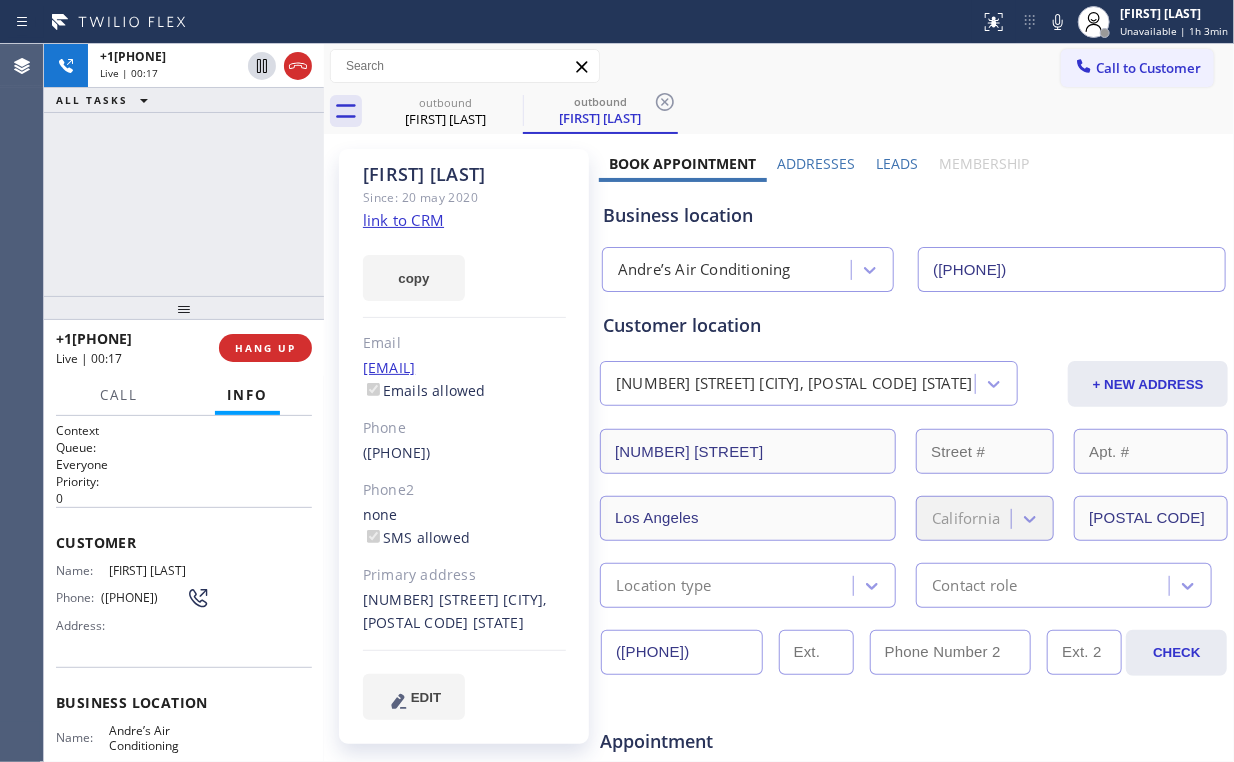 click on "+1[PHONE] Live | 00:17 ALL TASKS ALL TASKS ACTIVE TASKS TASKS IN WRAP UP" at bounding box center [184, 170] 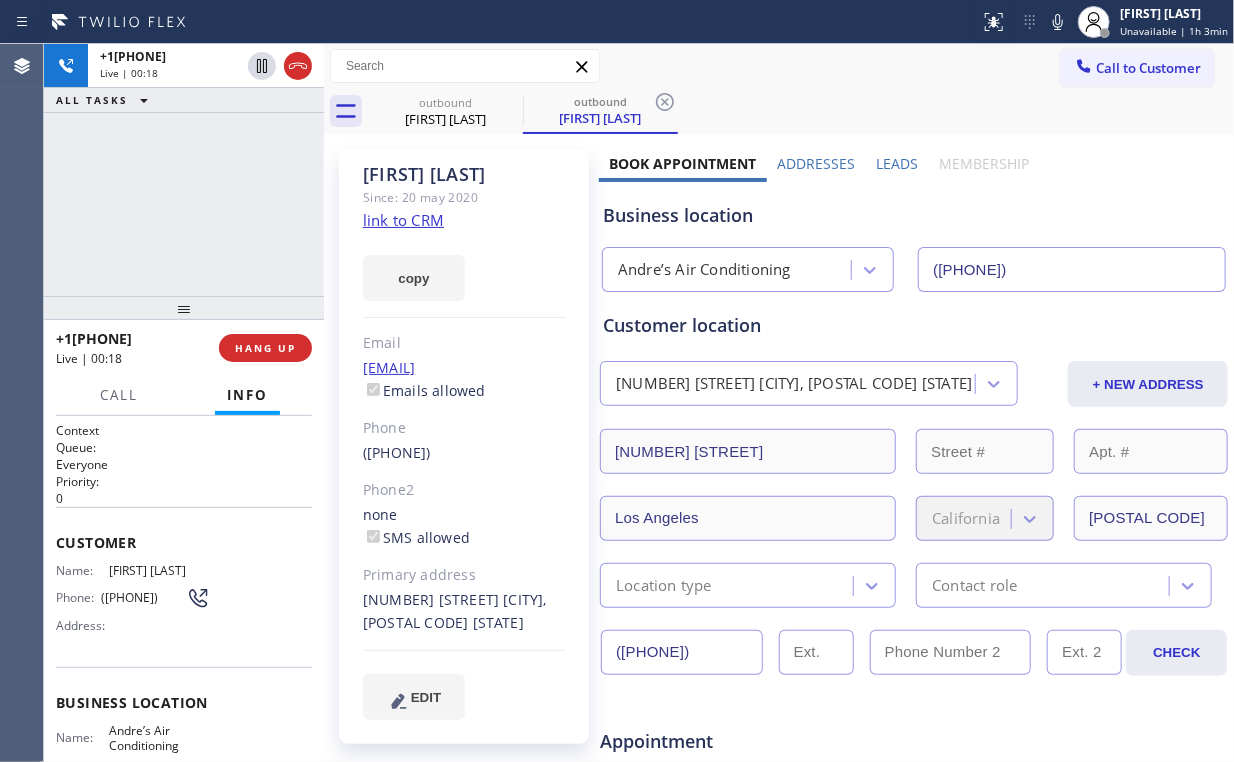 click on "+1[PHONE] Live | 00:18 ALL TASKS ALL TASKS ACTIVE TASKS TASKS IN WRAP UP" at bounding box center [184, 170] 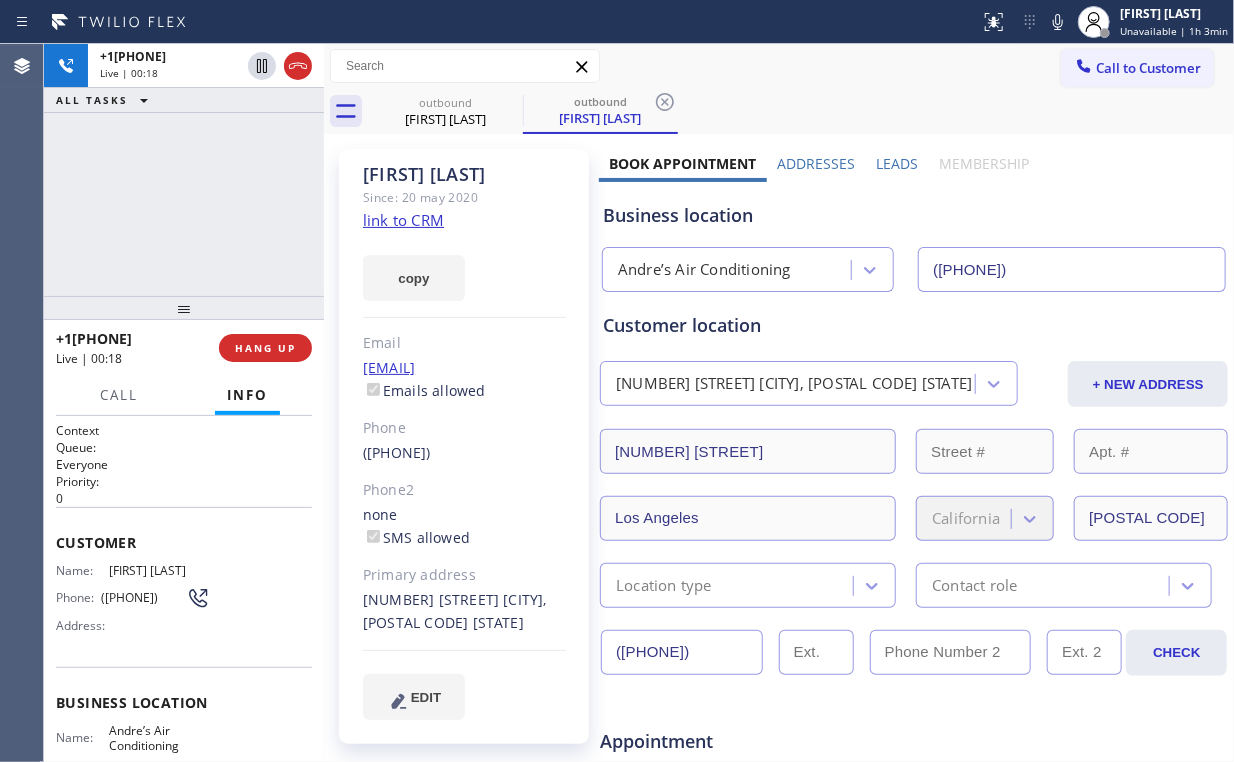 click on "+1[PHONE] Live | 00:18 ALL TASKS ALL TASKS ACTIVE TASKS TASKS IN WRAP UP" at bounding box center (184, 170) 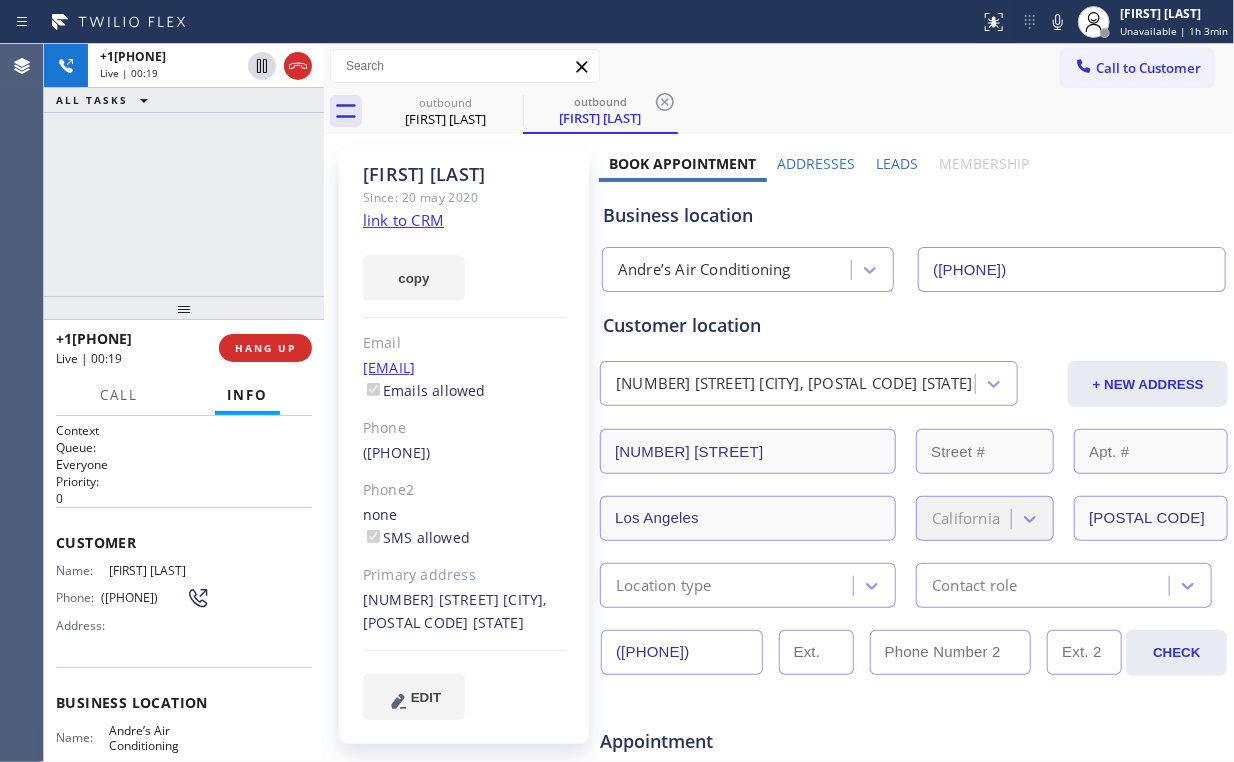 click on "+1[PHONE] Live | 00:19 ALL TASKS ALL TASKS ACTIVE TASKS TASKS IN WRAP UP" at bounding box center (184, 170) 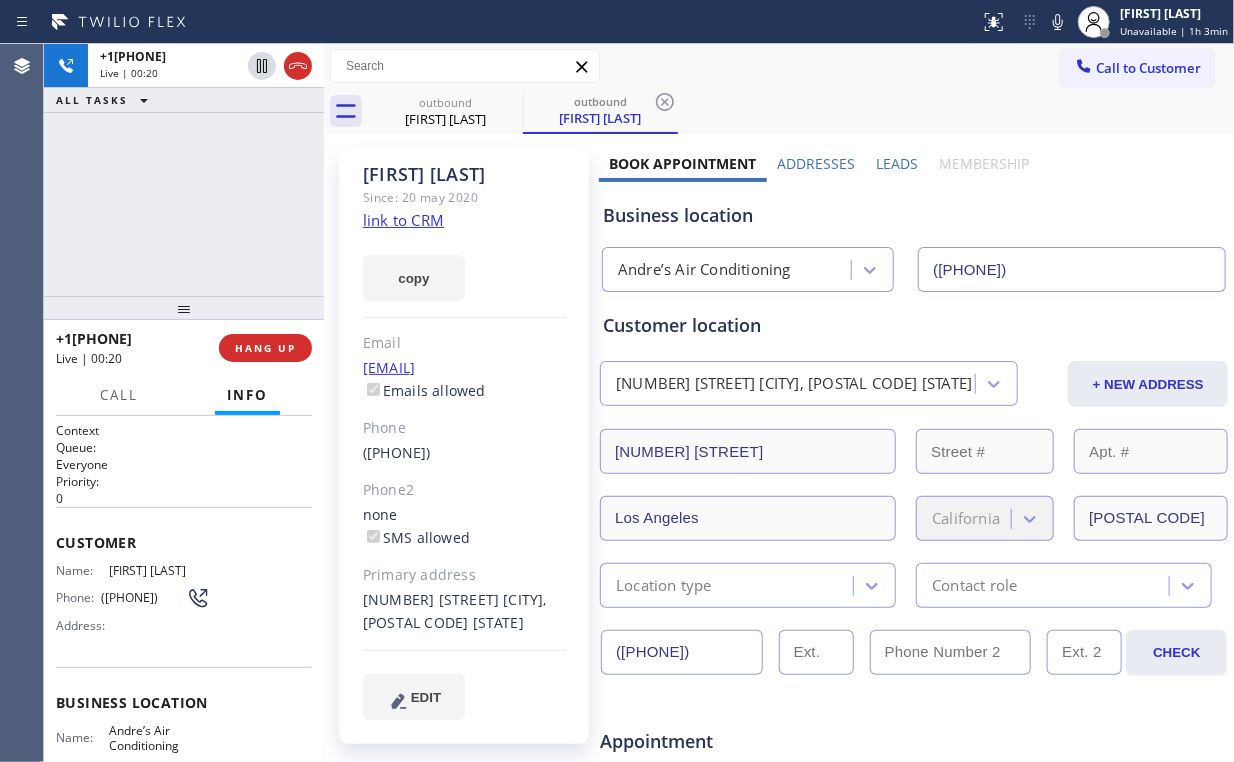 click on "+1[PHONE] Live | 00:20 ALL TASKS ALL TASKS ACTIVE TASKS TASKS IN WRAP UP" at bounding box center (184, 170) 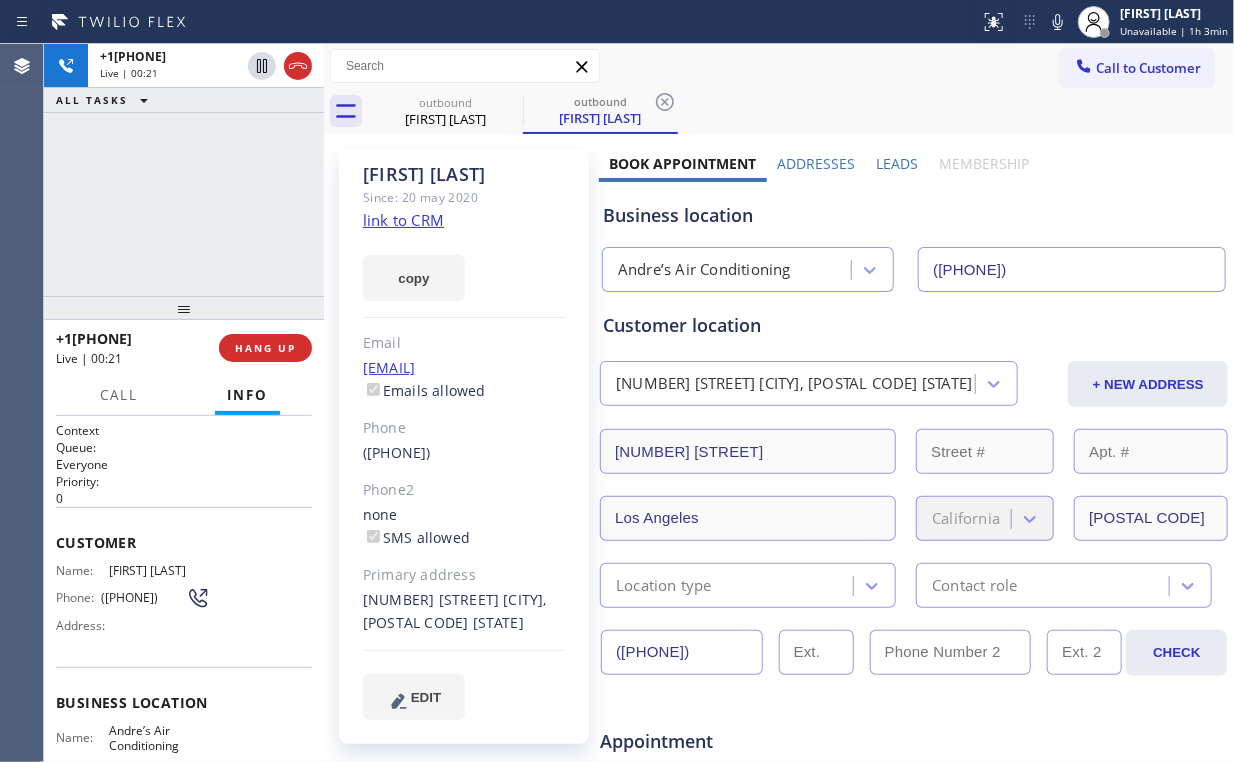 click on "+1[PHONE] Live | 00:21 ALL TASKS ALL TASKS ACTIVE TASKS TASKS IN WRAP UP" at bounding box center [184, 170] 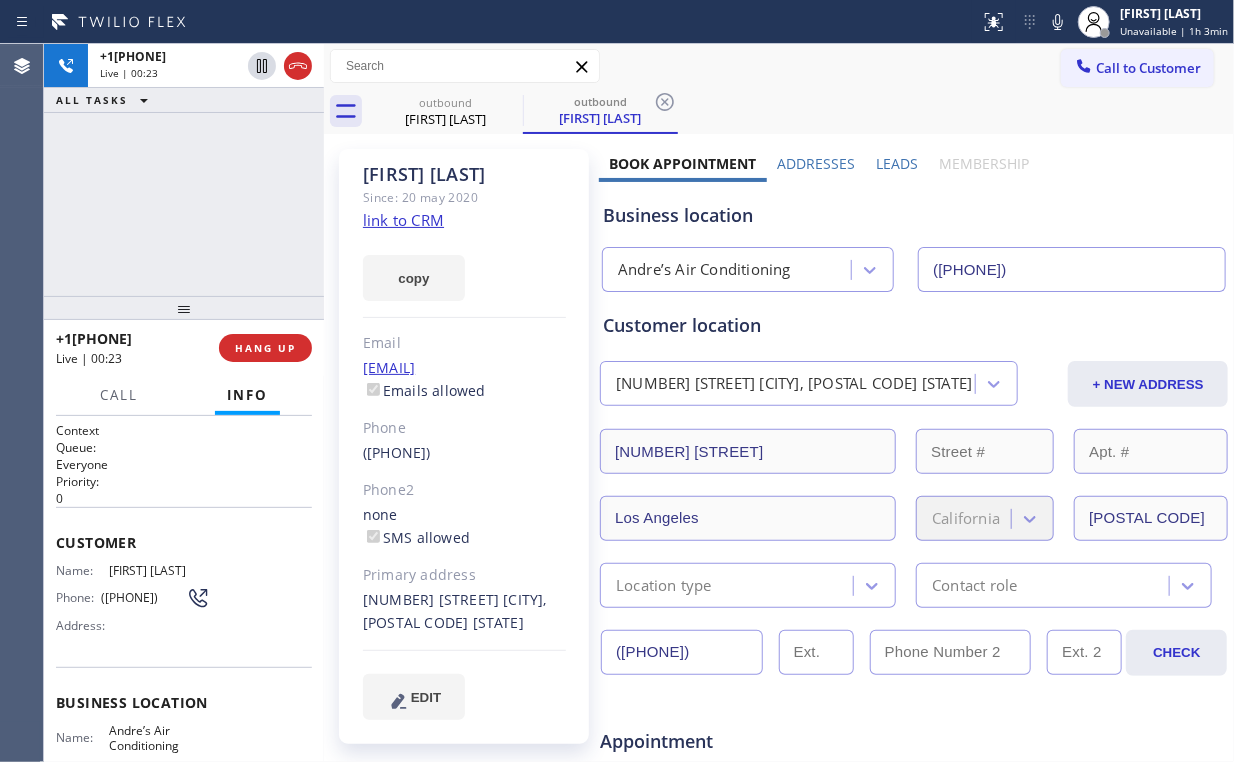 click on "+1[PHONE] Live | 00:23 ALL TASKS ALL TASKS ACTIVE TASKS TASKS IN WRAP UP" at bounding box center (184, 170) 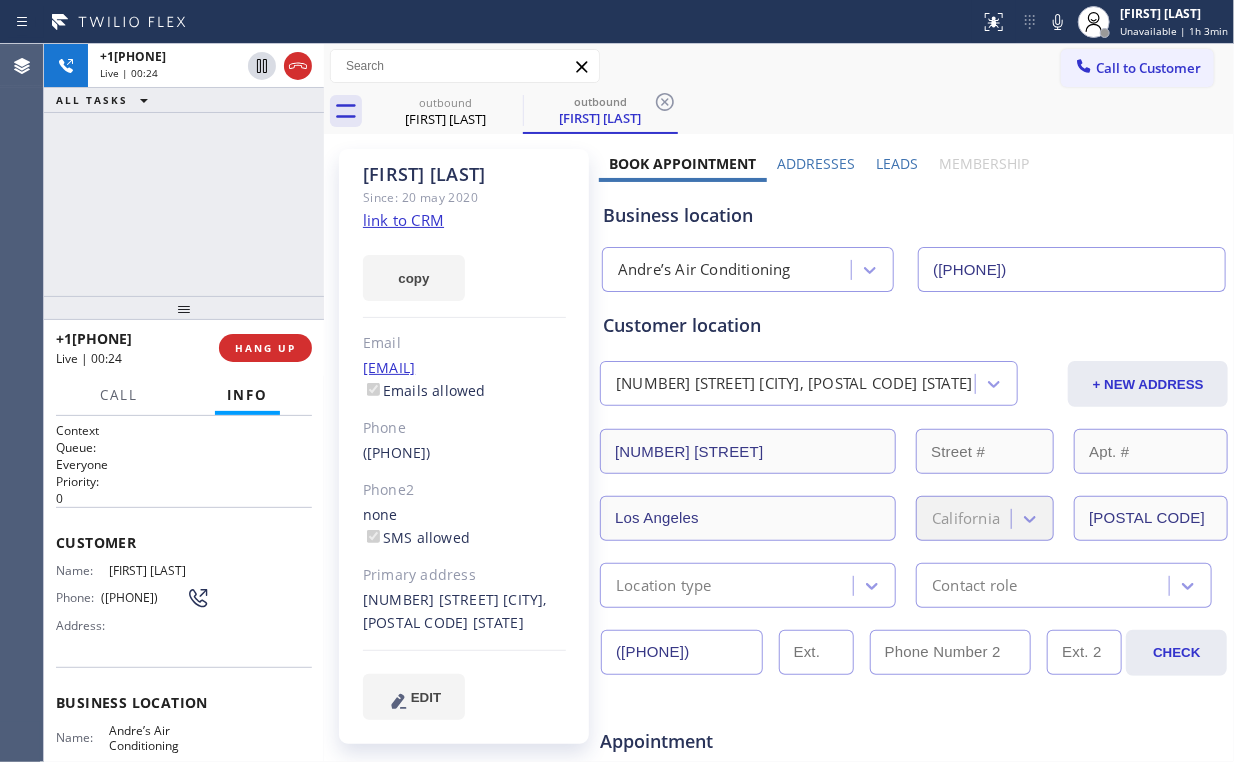 click on "+1[PHONE] Live | 00:24 ALL TASKS ALL TASKS ACTIVE TASKS TASKS IN WRAP UP" at bounding box center [184, 170] 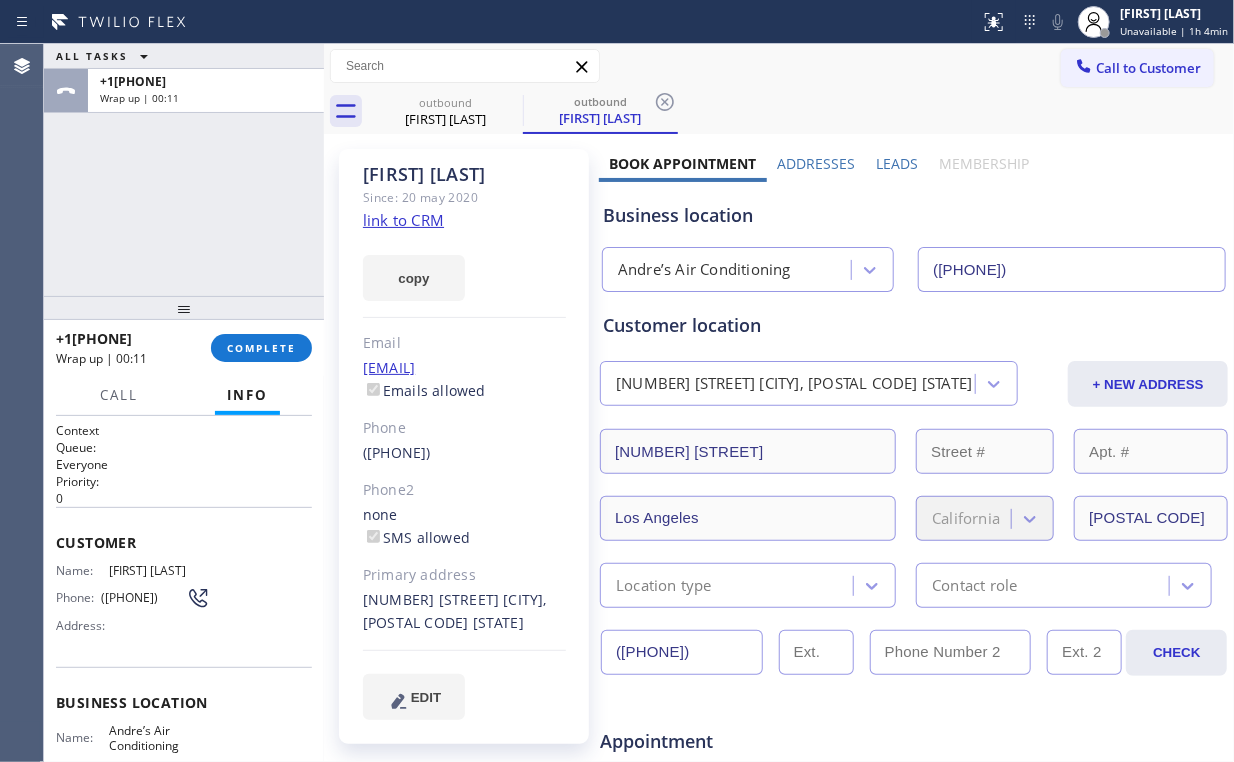 click on "ALL TASKS ALL TASKS ACTIVE TASKS TASKS IN WRAP UP +1[PHONE] Wrap up | 00:11" at bounding box center [184, 170] 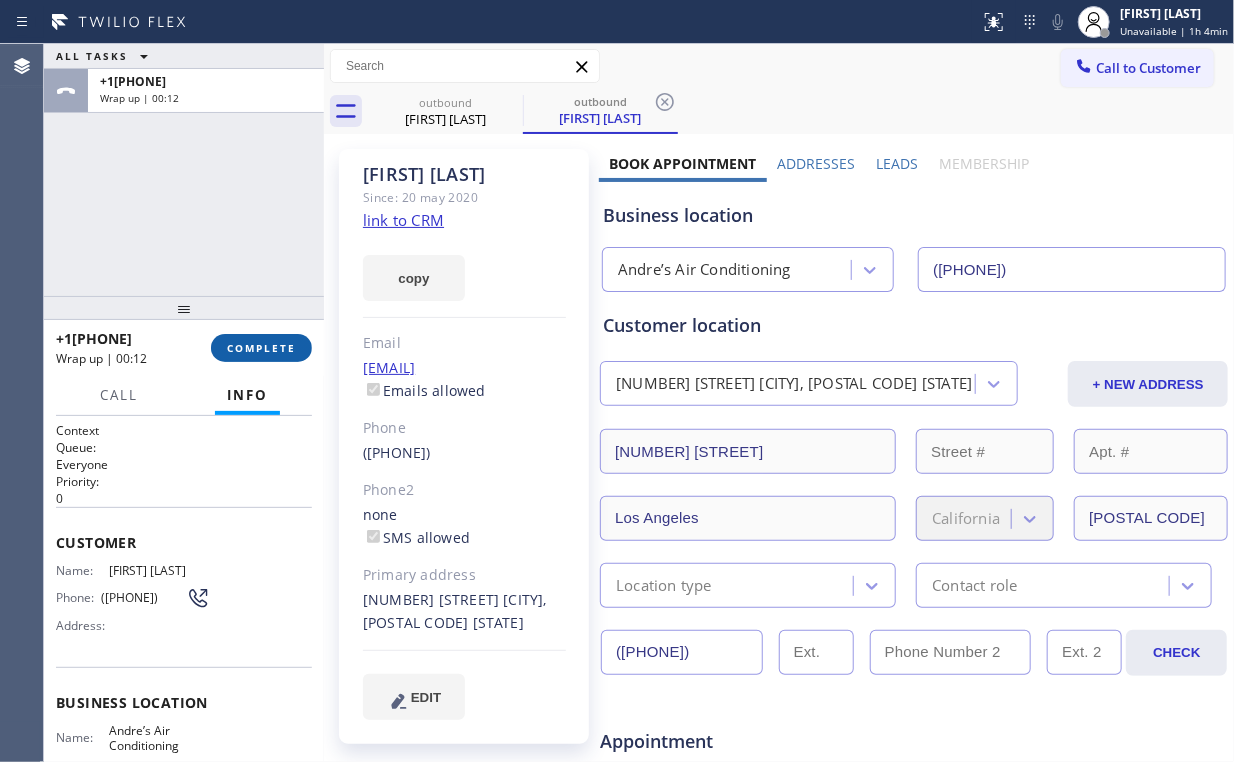 click on "COMPLETE" at bounding box center [261, 348] 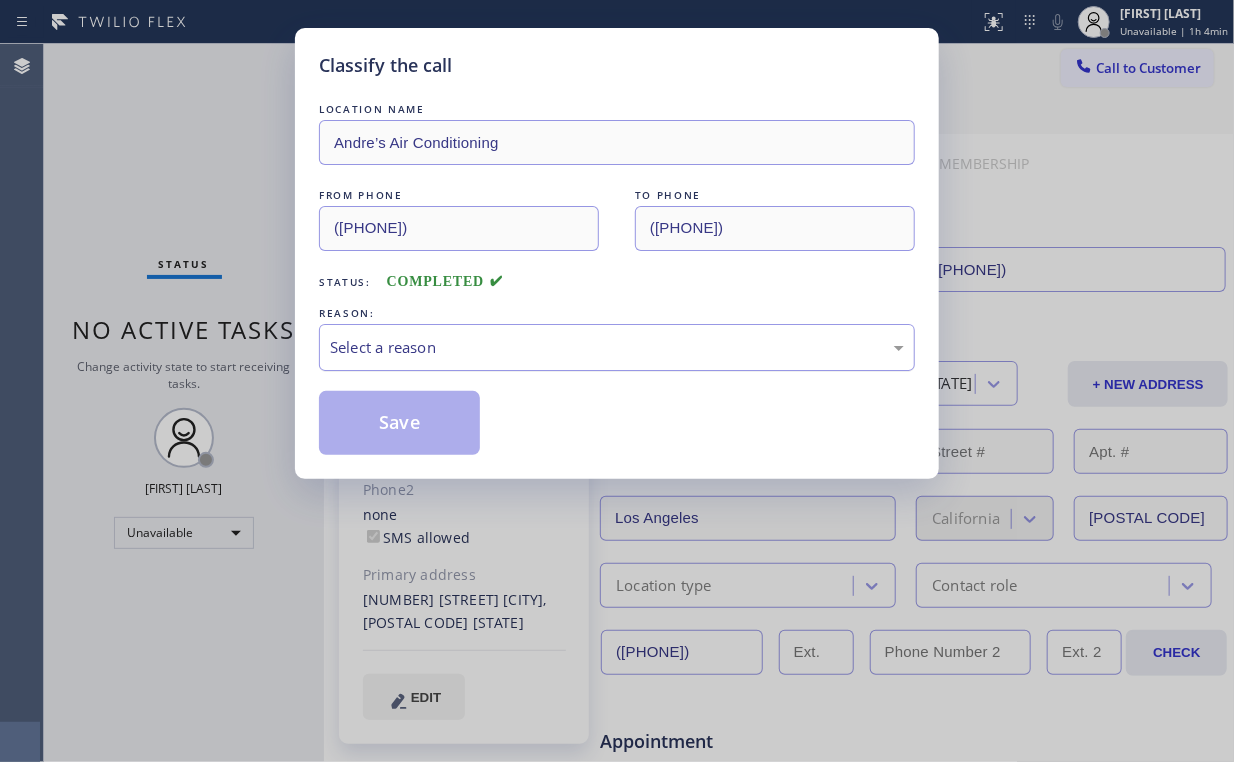 click on "Select a reason" at bounding box center (617, 347) 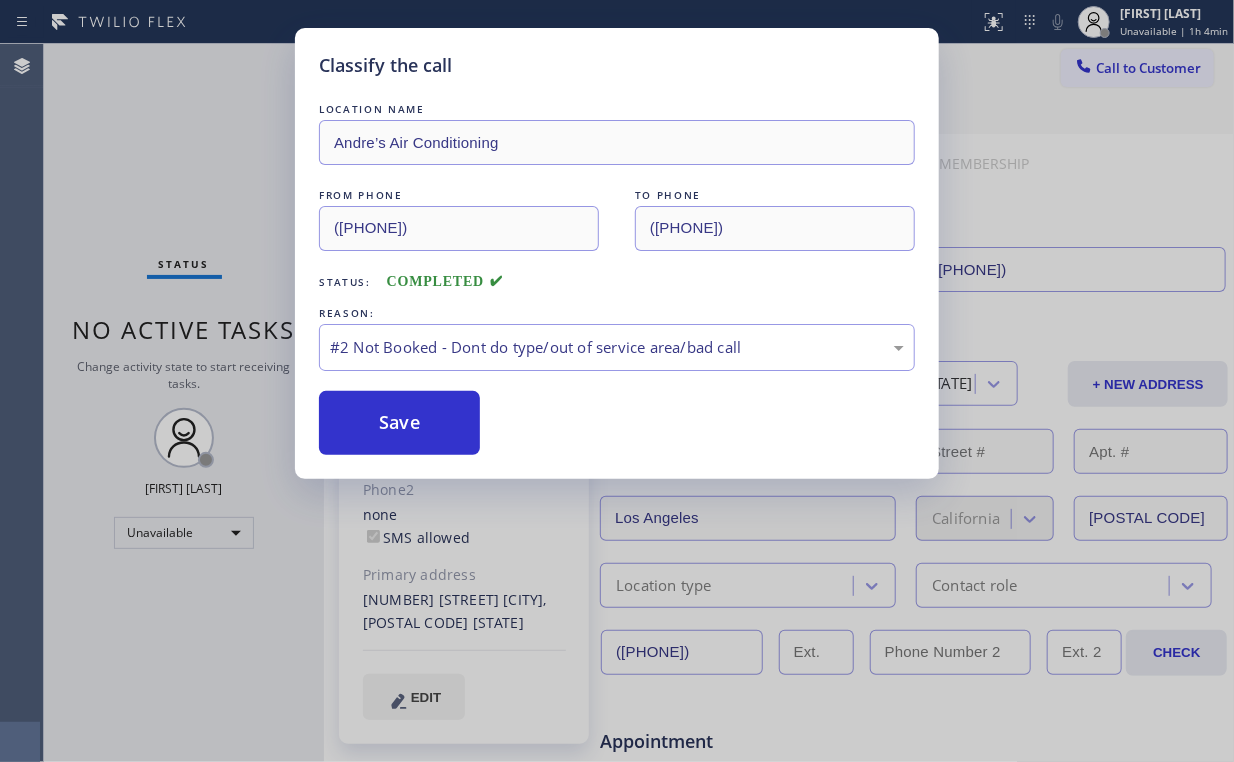 drag, startPoint x: 432, startPoint y: 423, endPoint x: 246, endPoint y: 189, distance: 298.91806 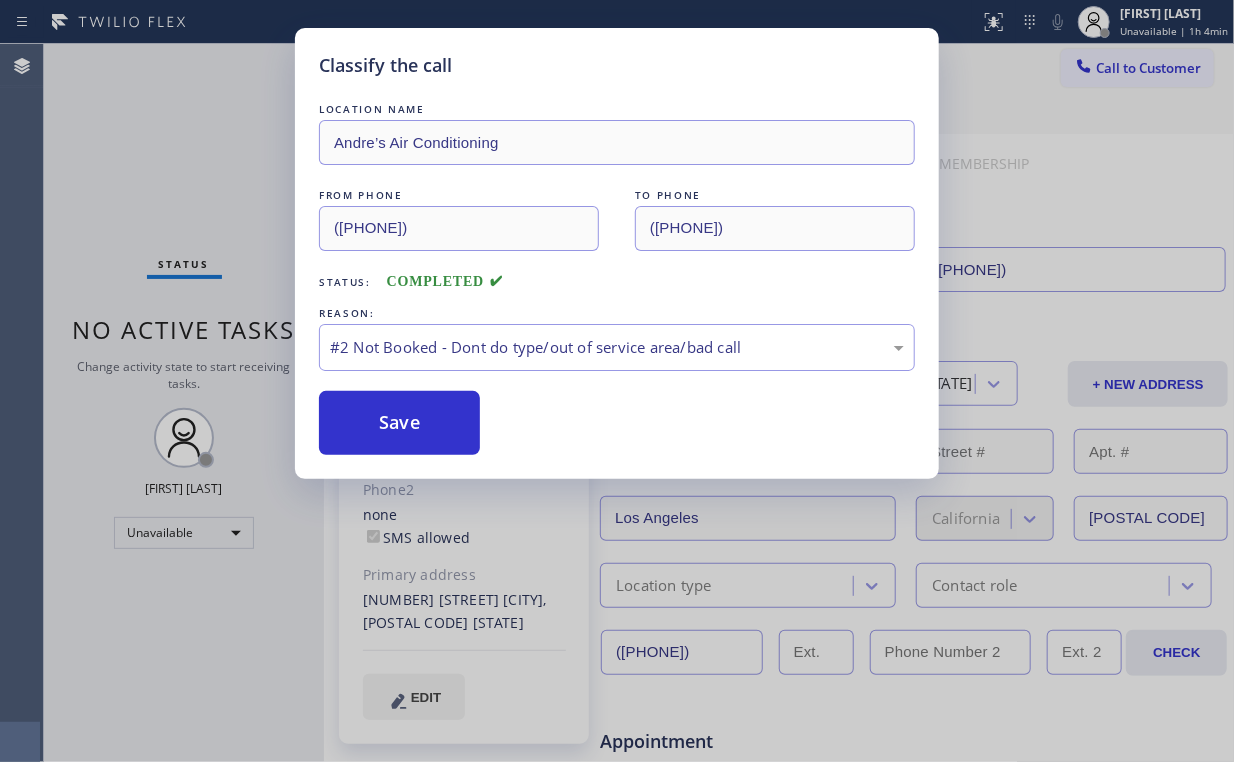 click on "Save" at bounding box center [399, 423] 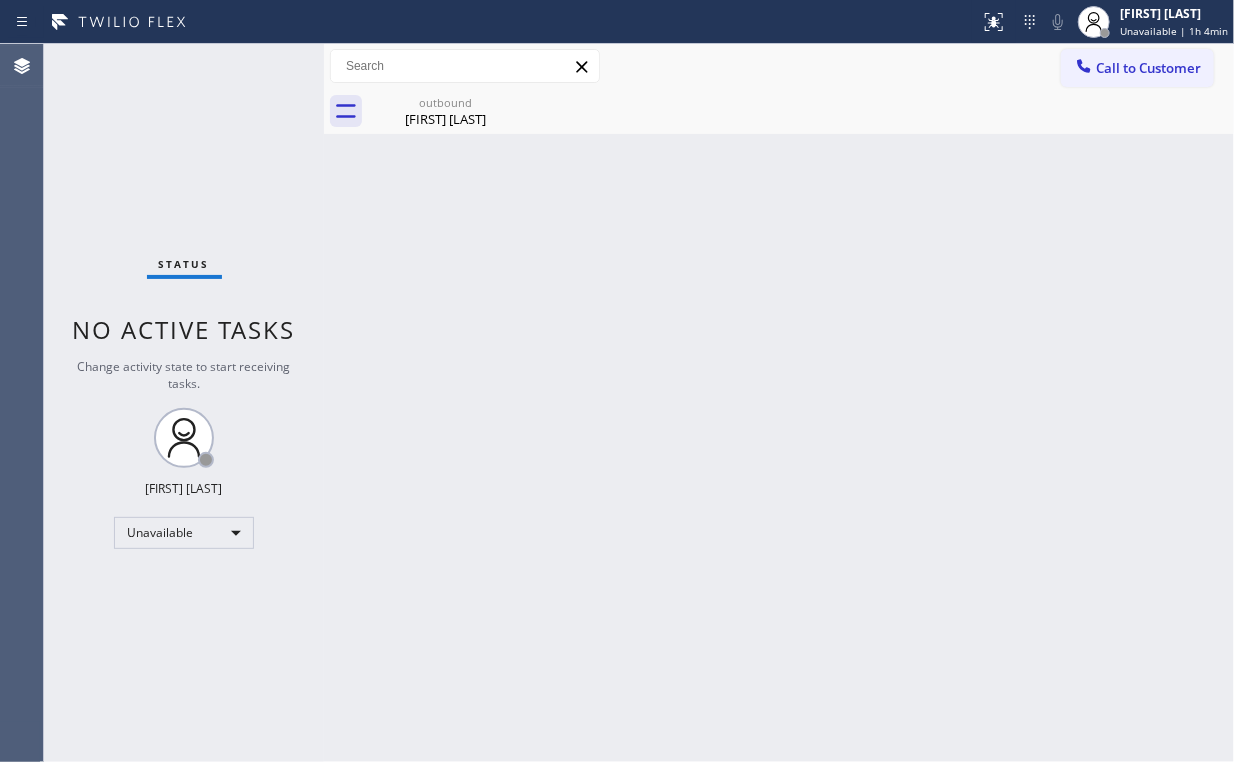 click on "Status   No active tasks     Change activity state to start receiving tasks.   Arnold Verallo Unavailable" at bounding box center [184, 403] 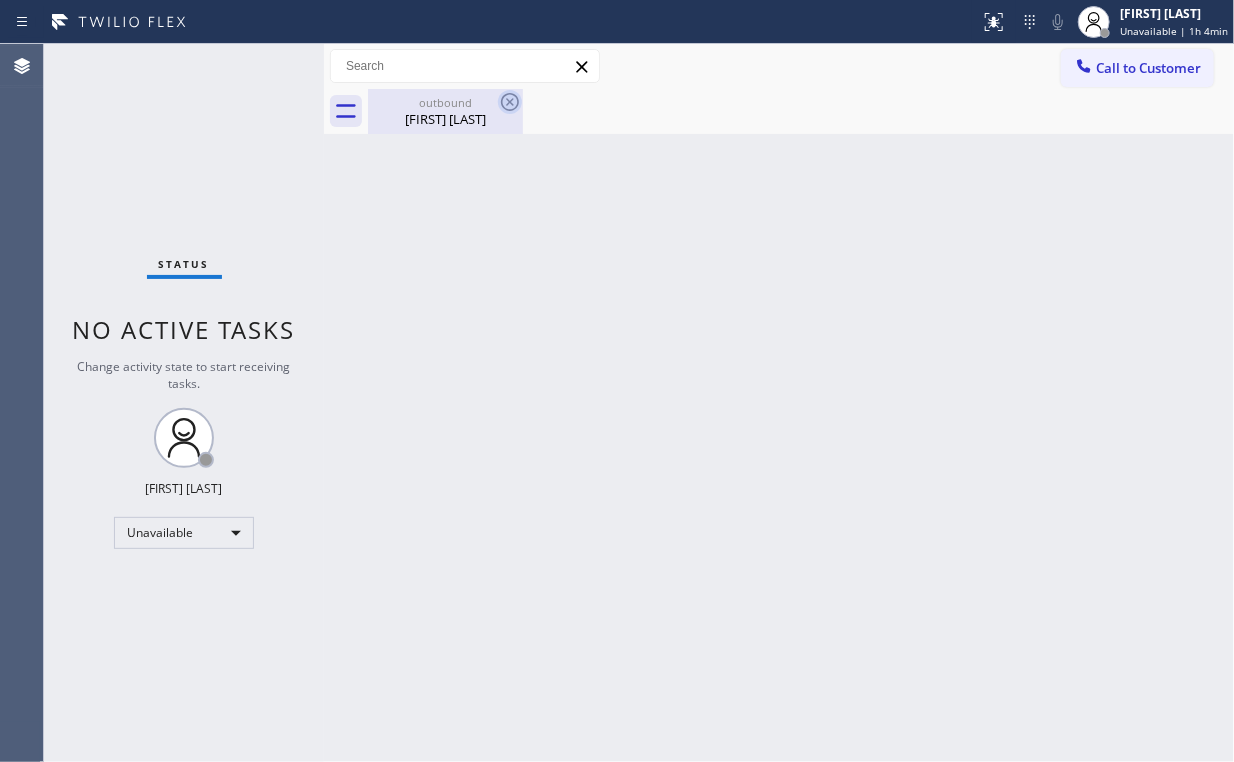 drag, startPoint x: 435, startPoint y: 120, endPoint x: 516, endPoint y: 105, distance: 82.37718 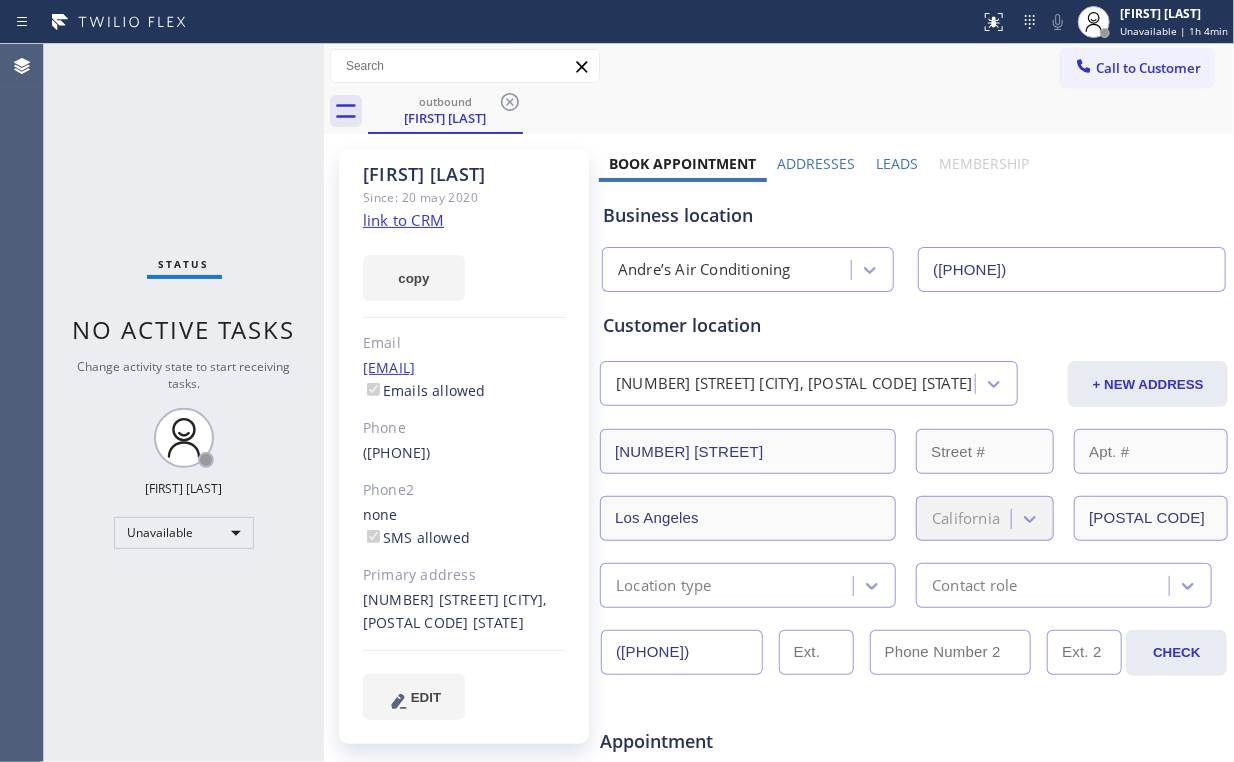drag, startPoint x: 512, startPoint y: 100, endPoint x: 512, endPoint y: 113, distance: 13 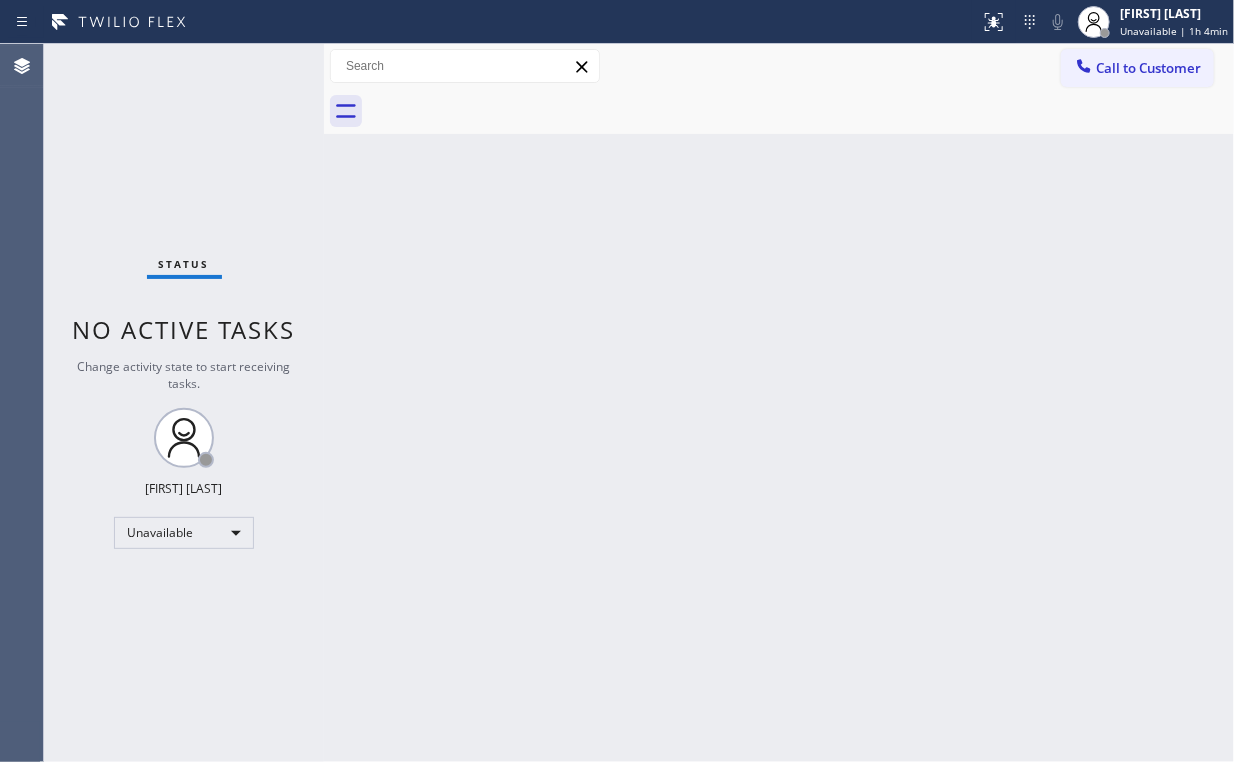 click on "Status   No active tasks     Change activity state to start receiving tasks.   Arnold Verallo Unavailable" at bounding box center [184, 403] 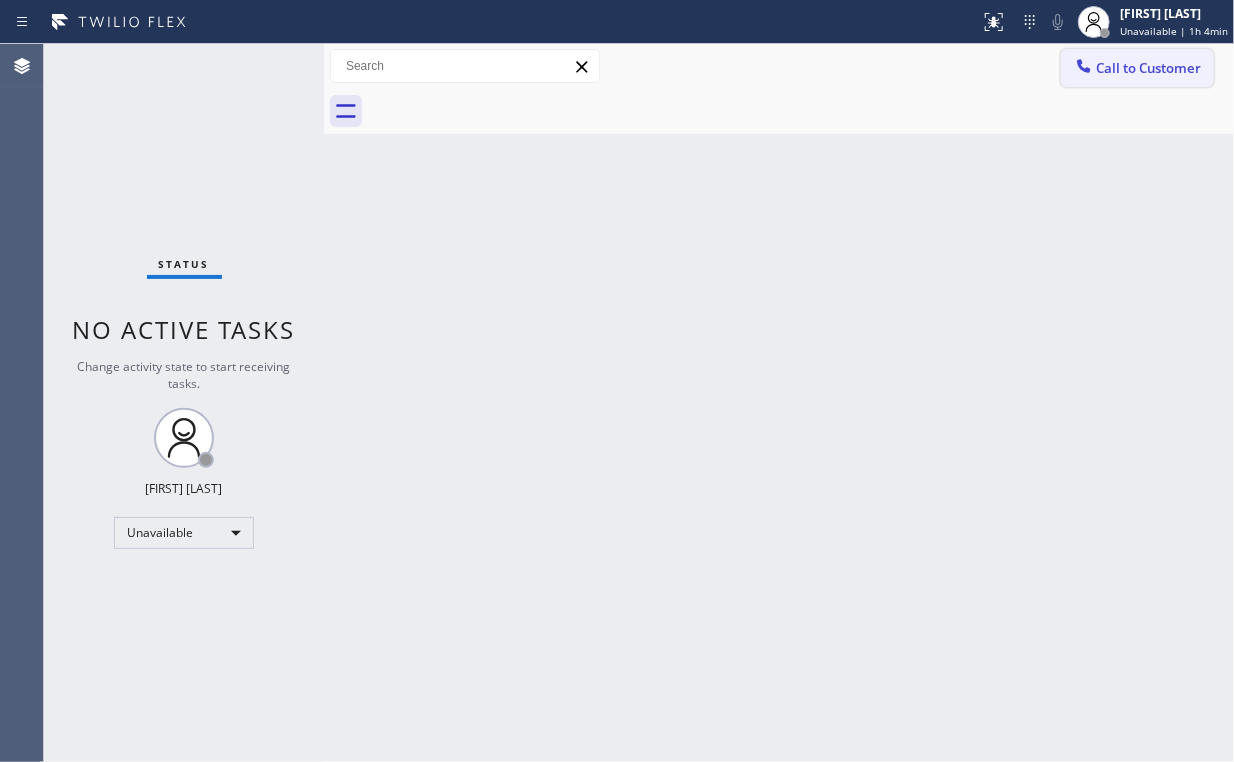 click on "Call to Customer" at bounding box center (1137, 68) 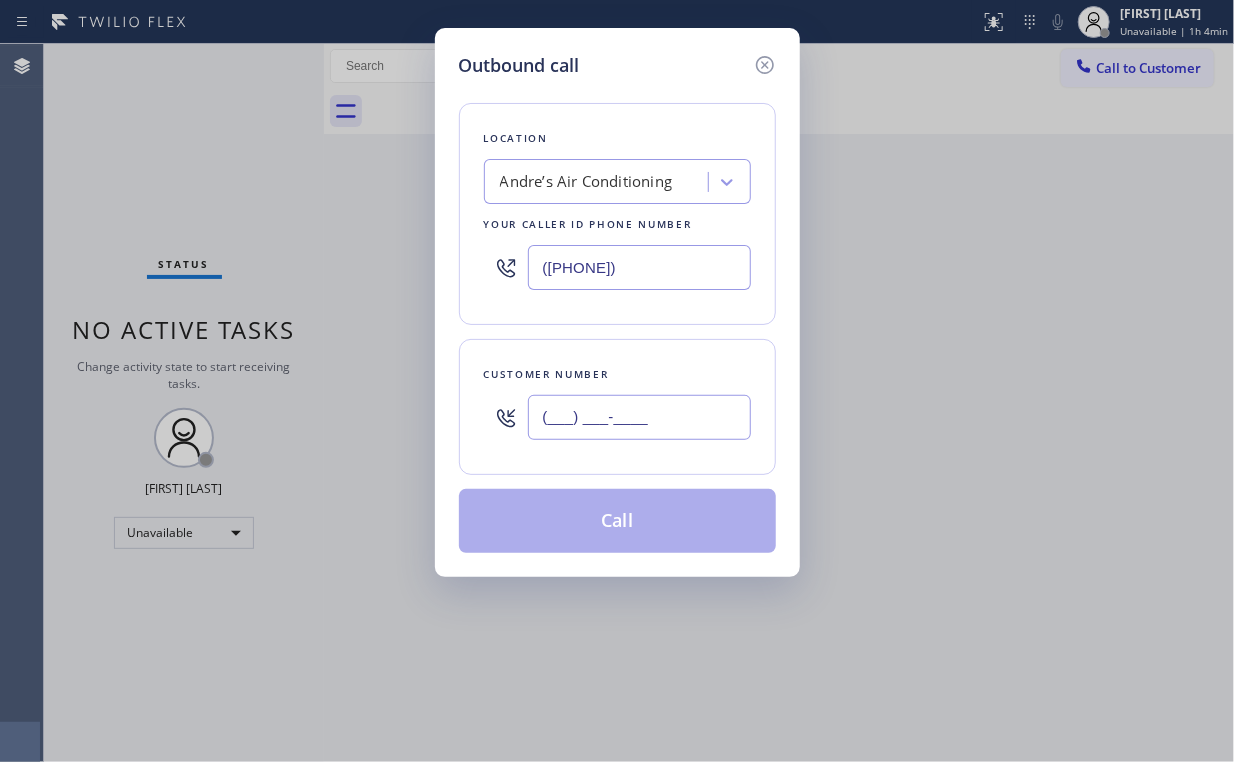 drag, startPoint x: 632, startPoint y: 403, endPoint x: 644, endPoint y: 400, distance: 12.369317 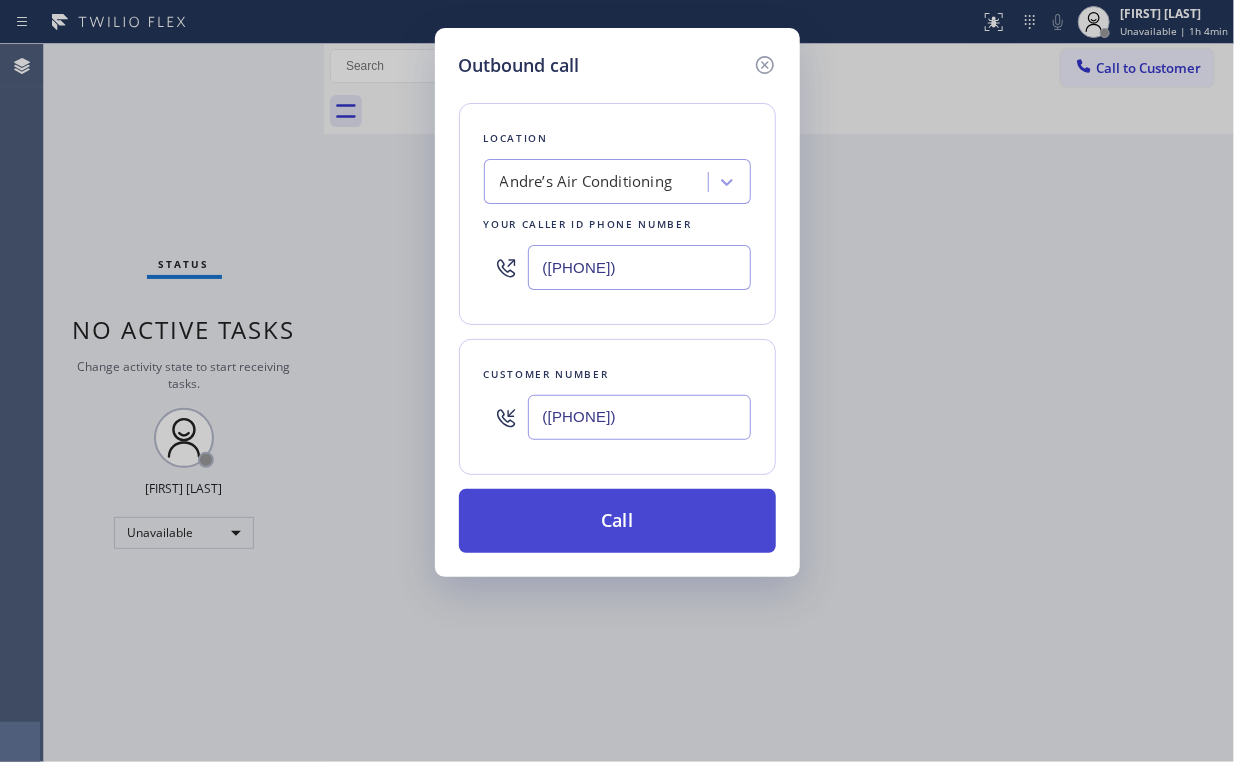 type on "([PHONE])" 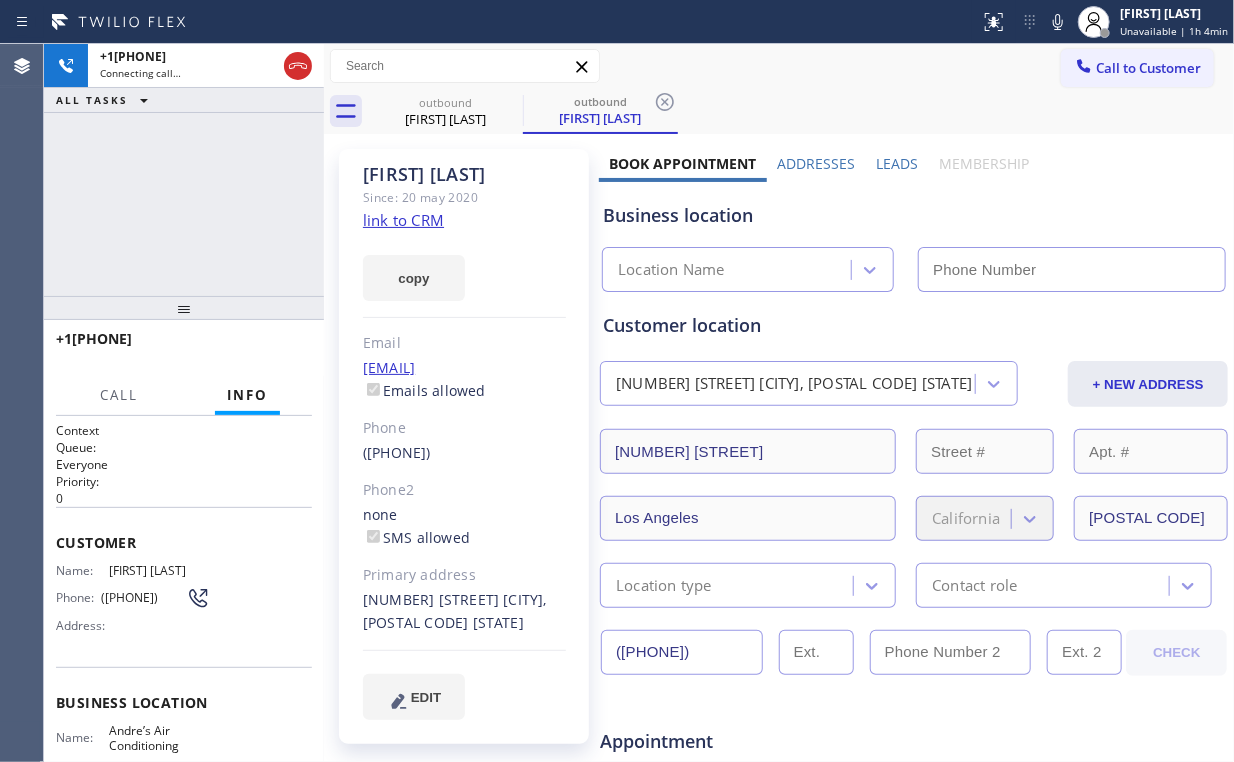 click on "+1[PHONE] Connecting call… ALL TASKS ALL TASKS ACTIVE TASKS TASKS IN WRAP UP" at bounding box center (184, 170) 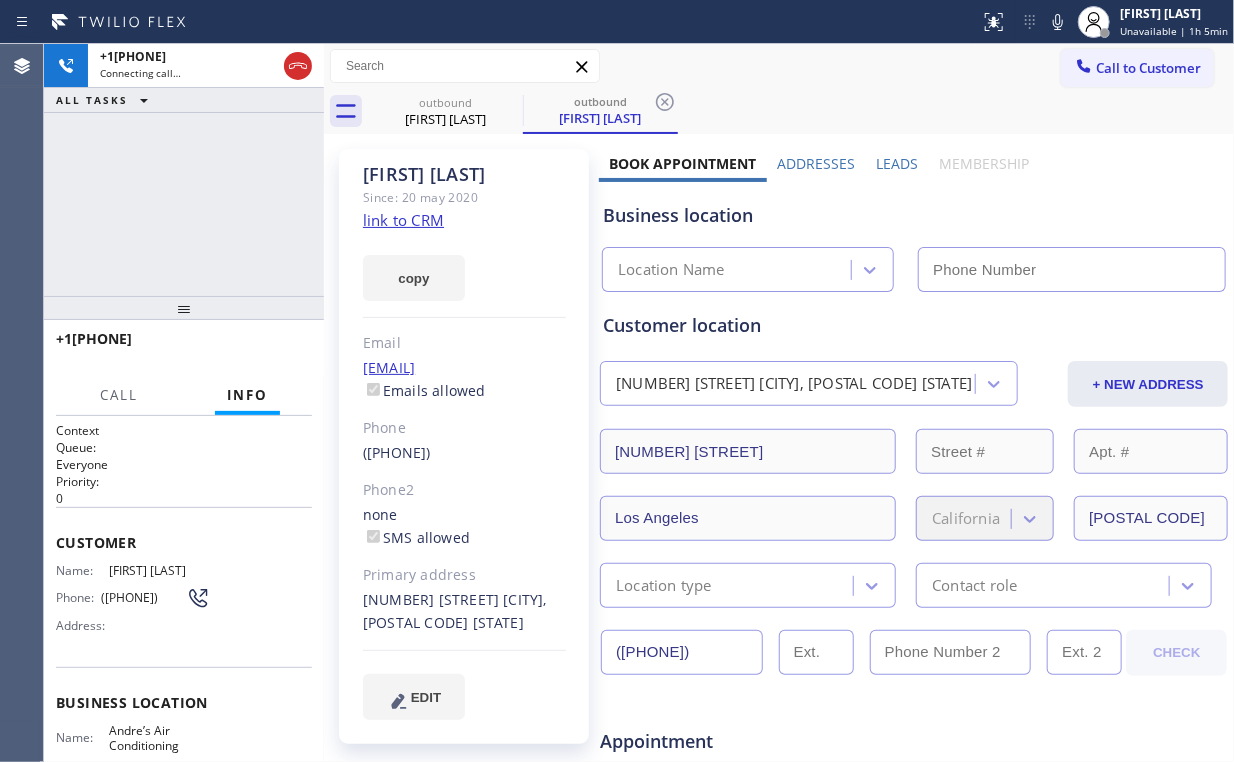 click on "+1[PHONE] Connecting call… ALL TASKS ALL TASKS ACTIVE TASKS TASKS IN WRAP UP" at bounding box center [184, 170] 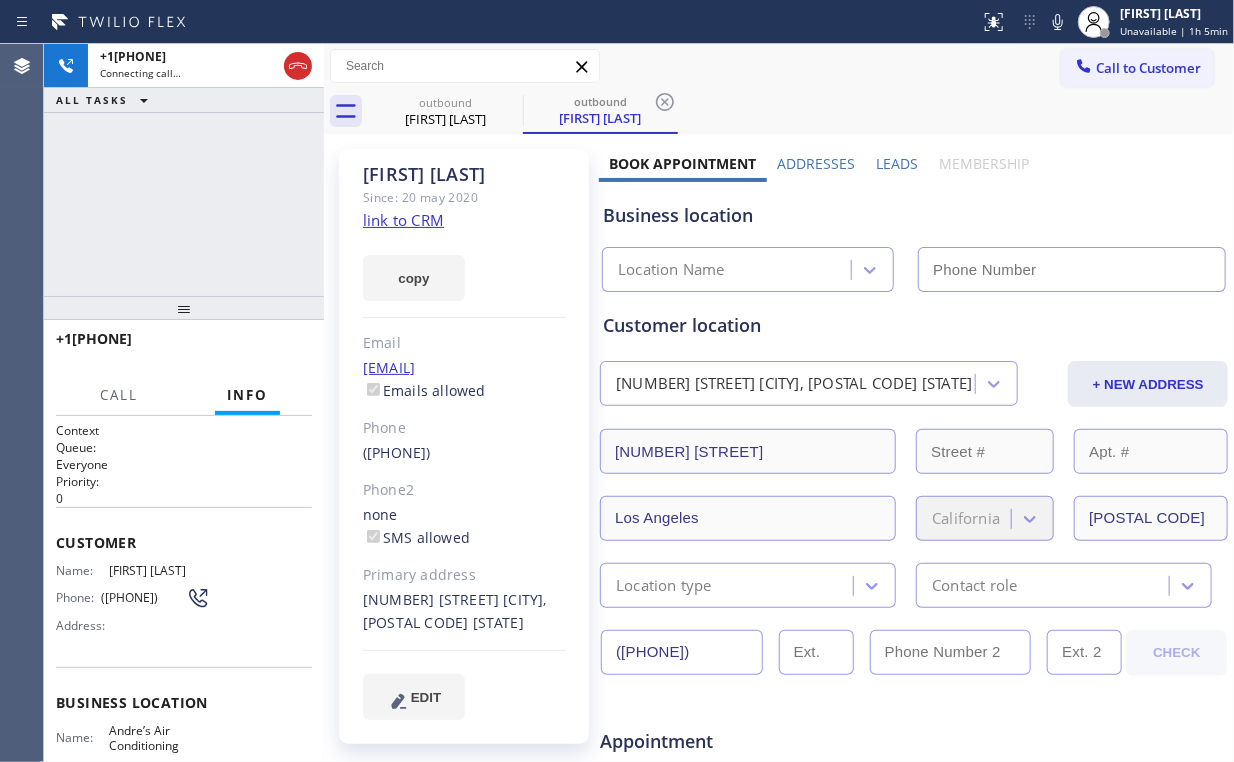 click on "+1[PHONE] Connecting call… ALL TASKS ALL TASKS ACTIVE TASKS TASKS IN WRAP UP" at bounding box center [184, 170] 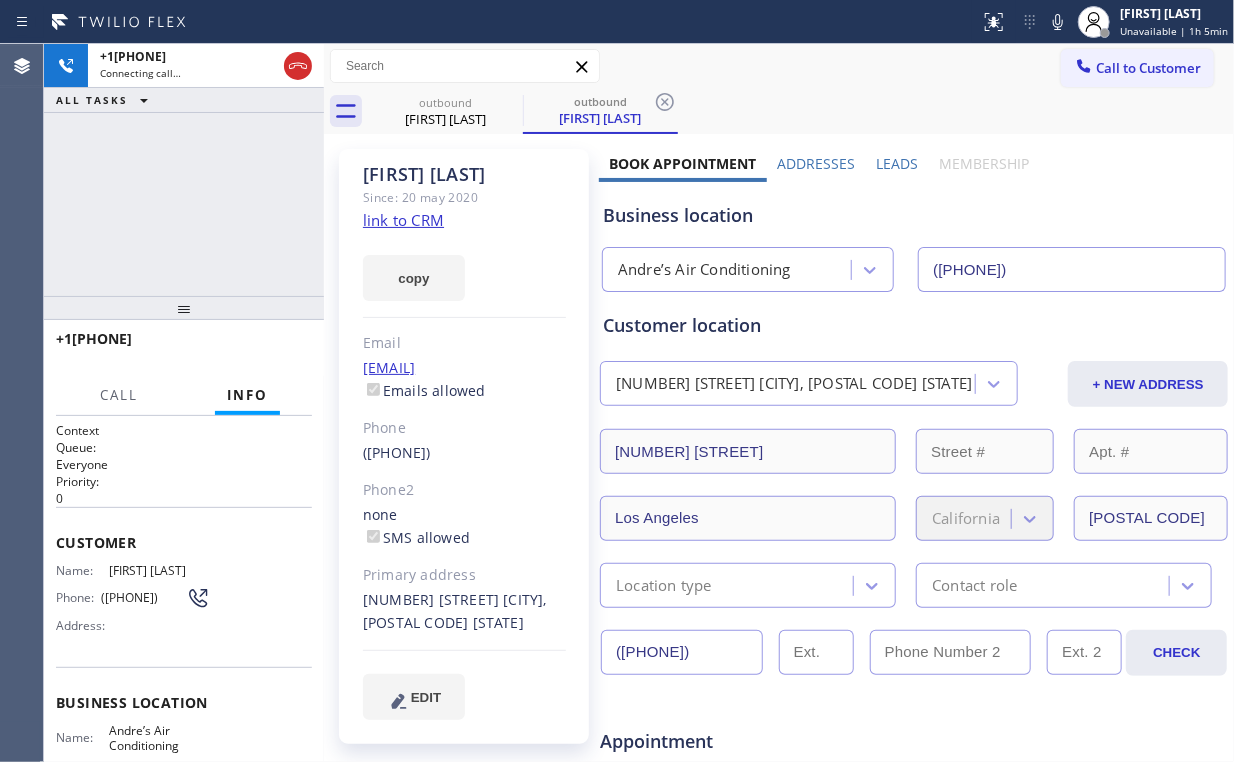 click on "+1[PHONE] Connecting call… ALL TASKS ALL TASKS ACTIVE TASKS TASKS IN WRAP UP" at bounding box center (184, 170) 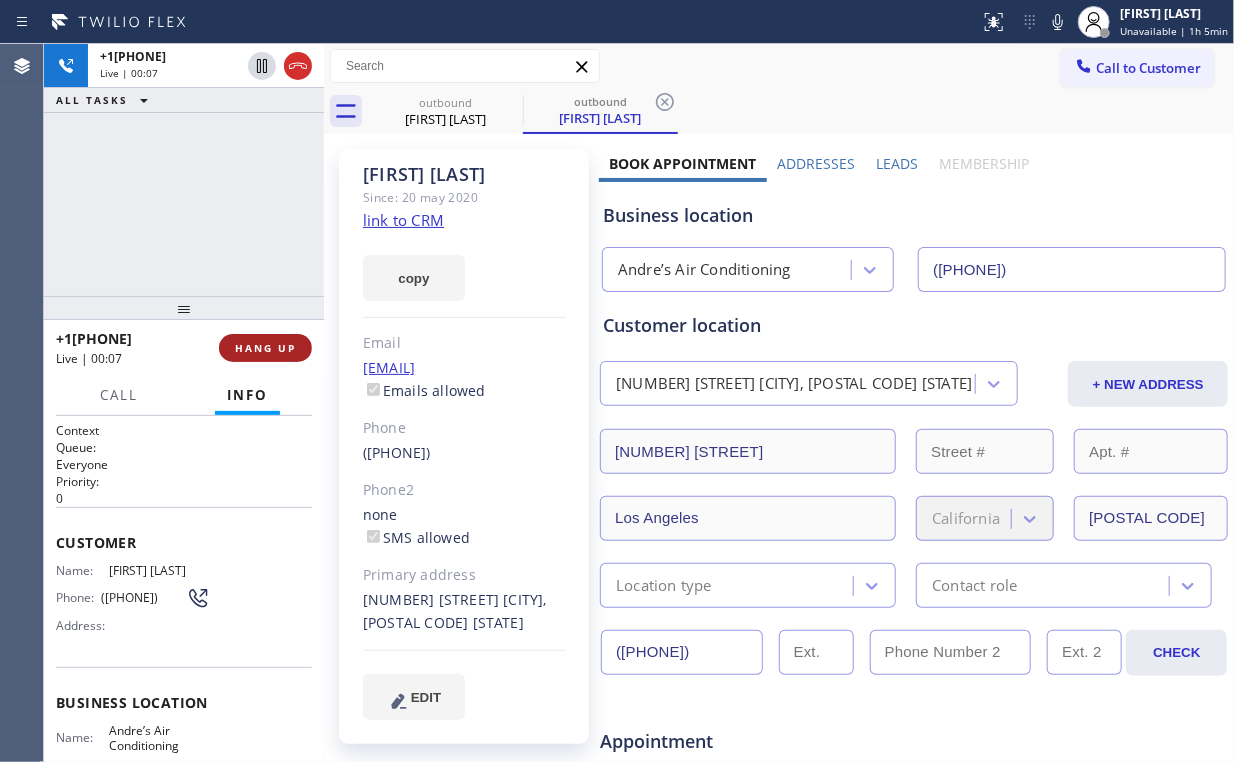 click on "HANG UP" at bounding box center [265, 348] 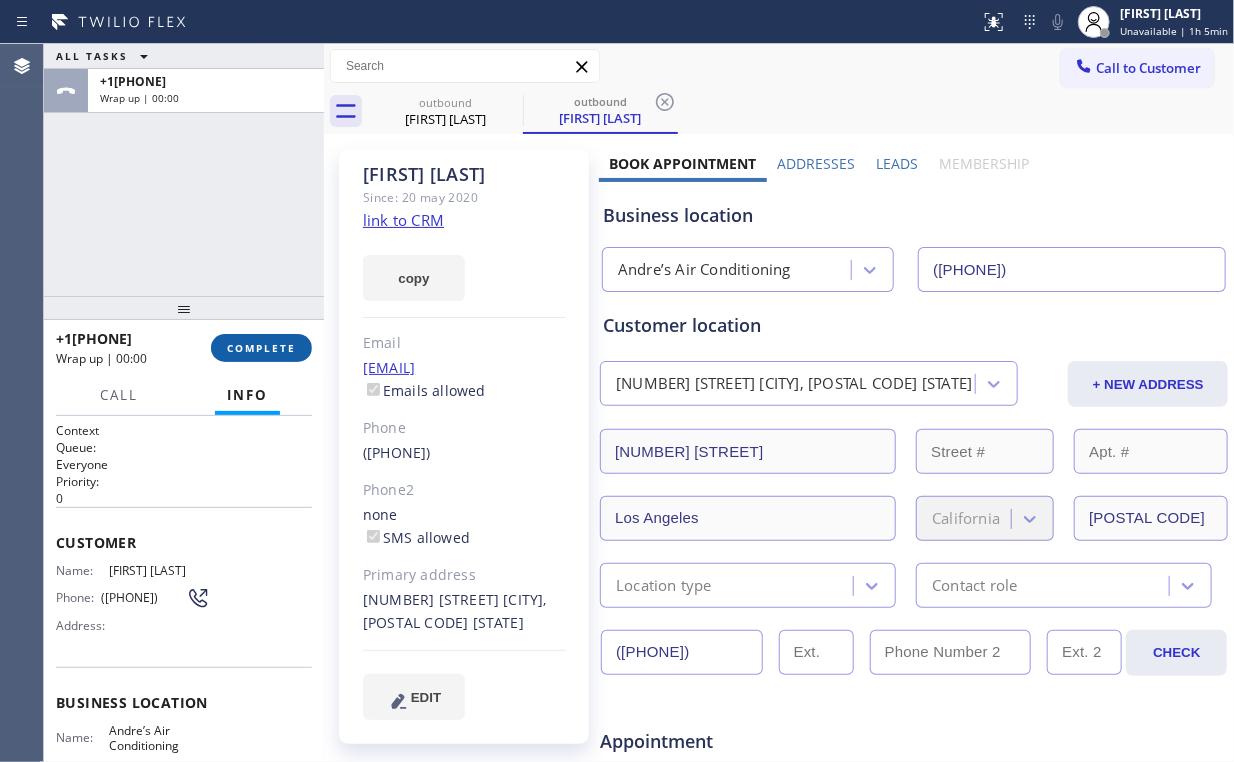 click on "COMPLETE" at bounding box center [261, 348] 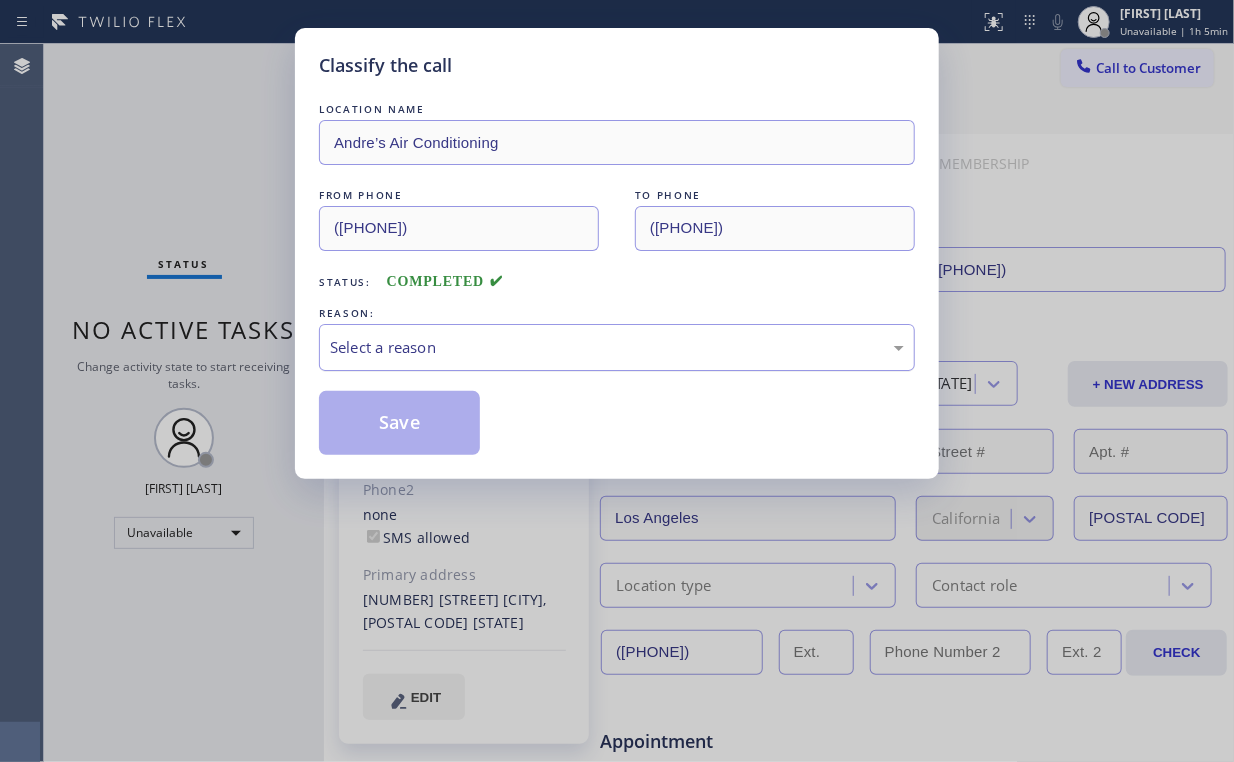 click on "Select a reason" at bounding box center (617, 347) 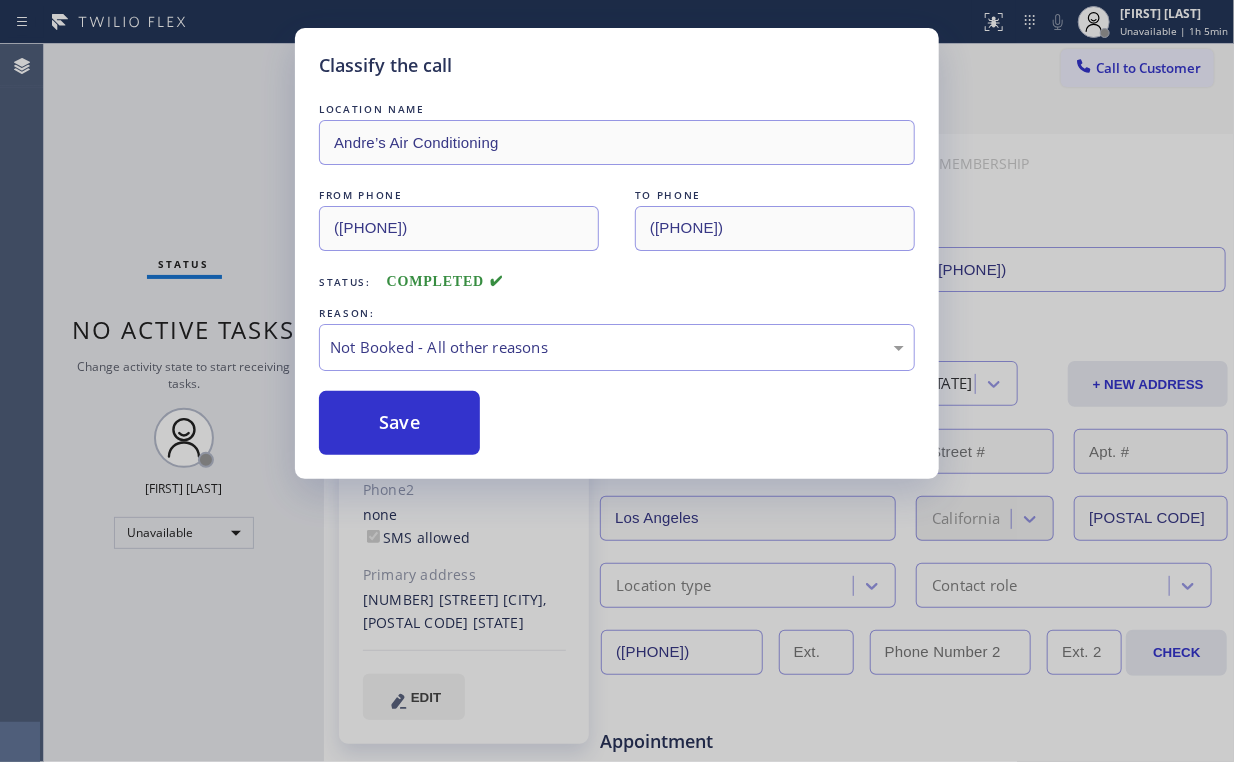 drag, startPoint x: 391, startPoint y: 420, endPoint x: 200, endPoint y: 190, distance: 298.96655 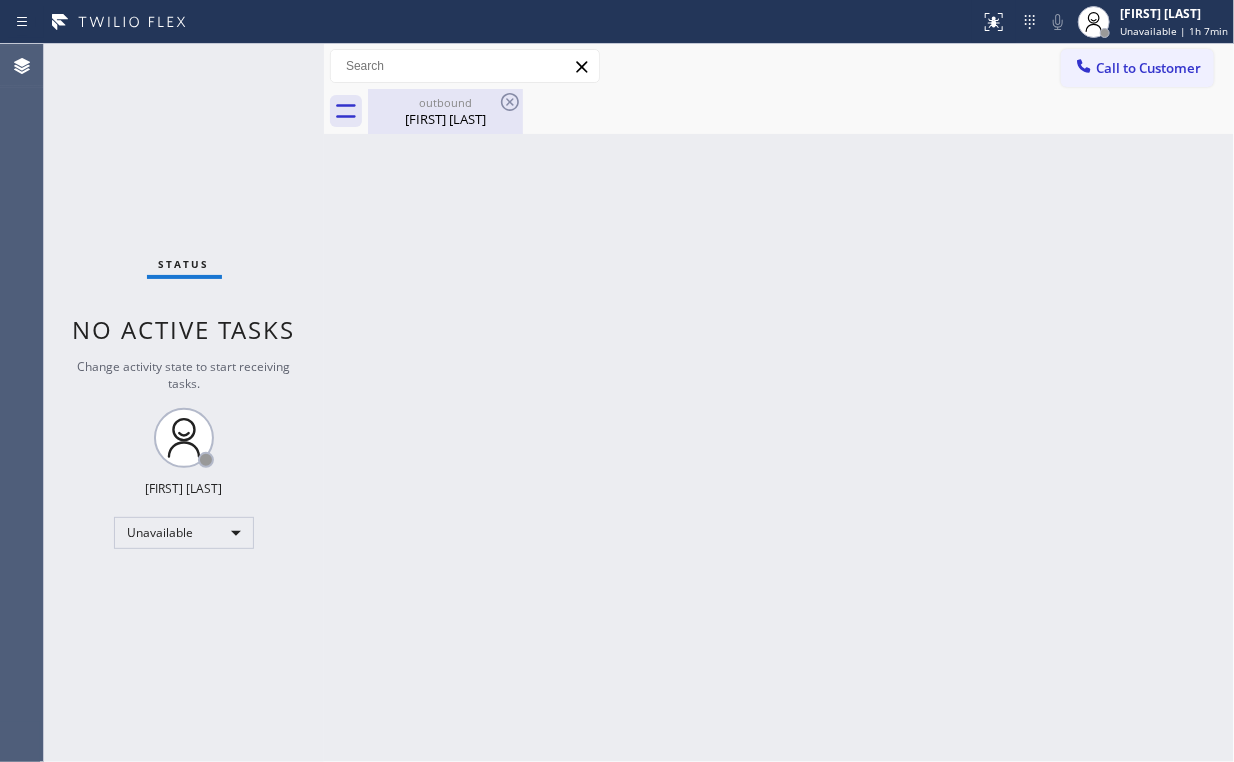 drag, startPoint x: 433, startPoint y: 119, endPoint x: 488, endPoint y: 110, distance: 55.7315 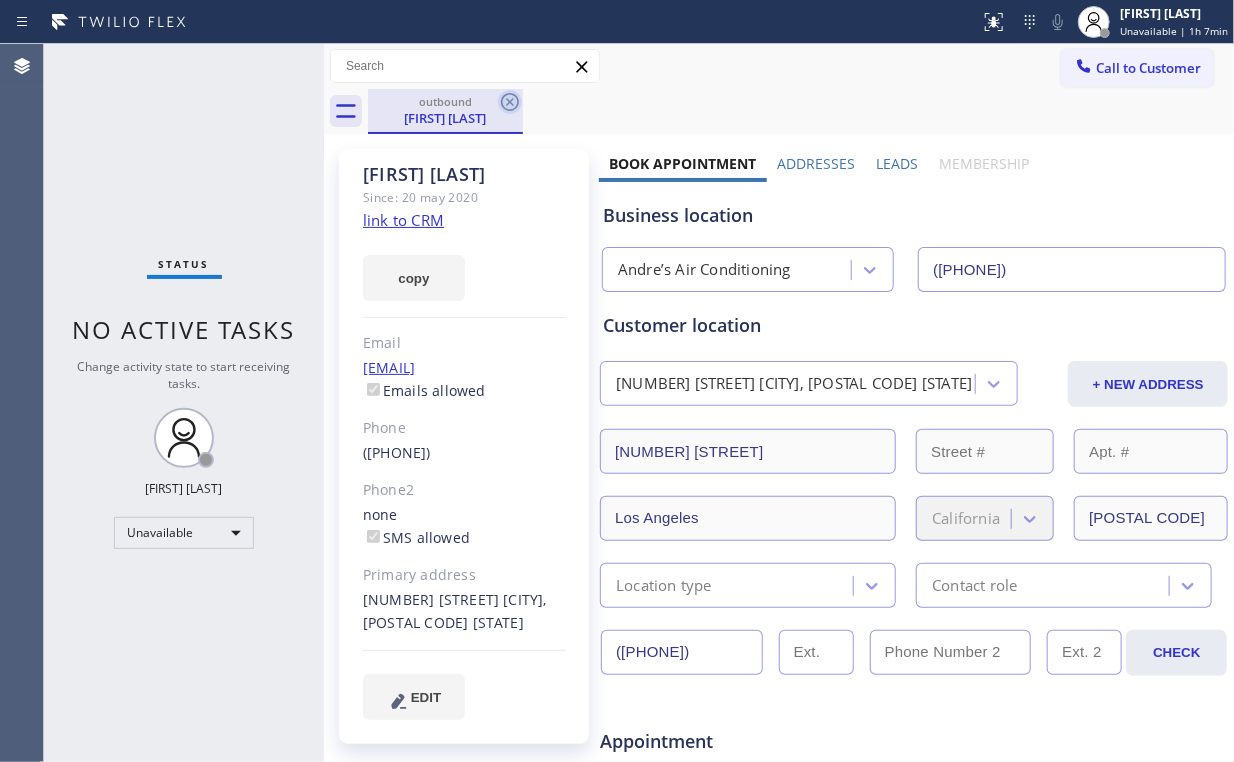 click 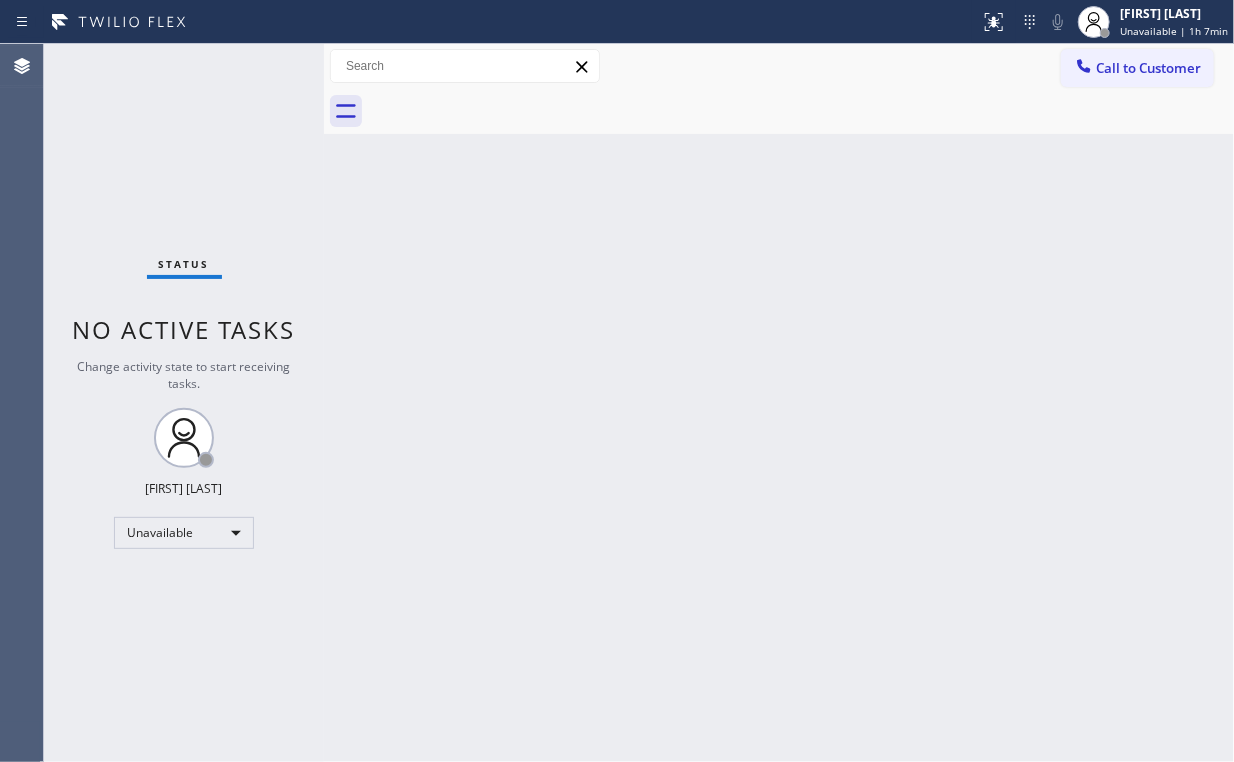 drag, startPoint x: 236, startPoint y: 148, endPoint x: 220, endPoint y: 148, distance: 16 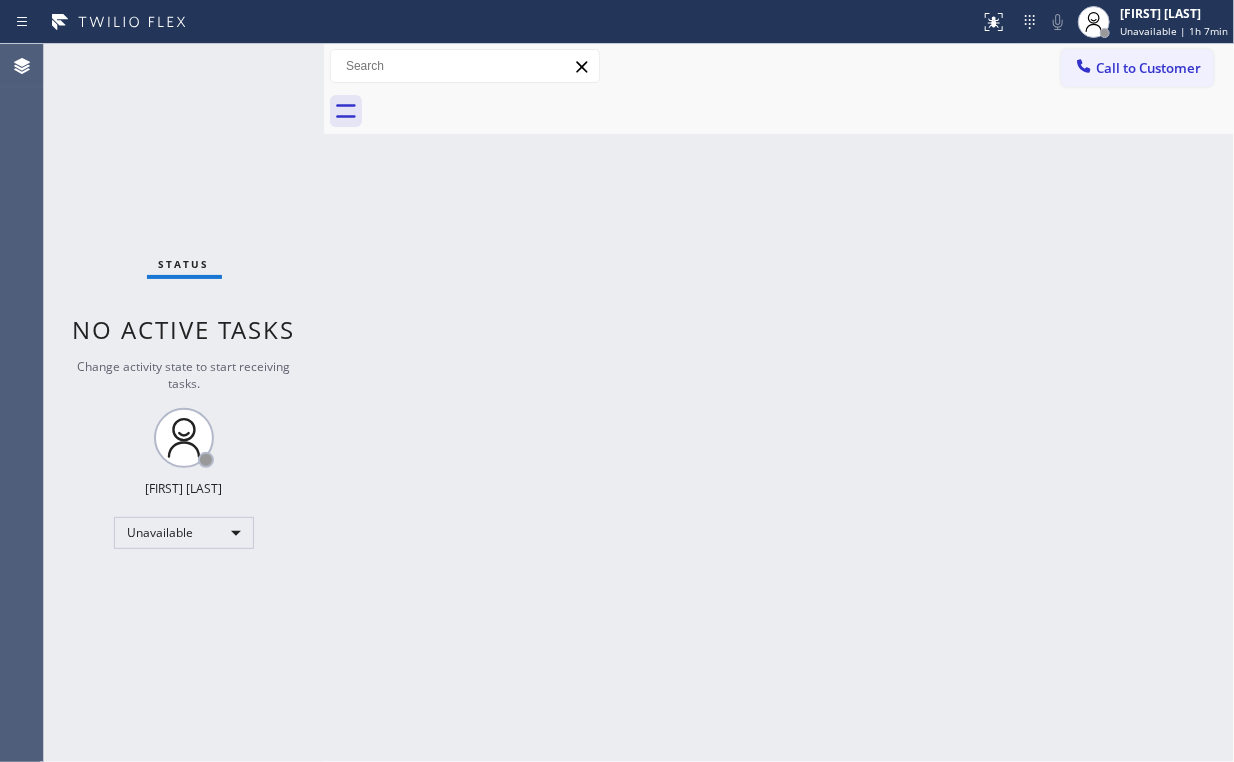 click on "Status   No active tasks     Change activity state to start receiving tasks.   Arnold Verallo Unavailable" at bounding box center (184, 403) 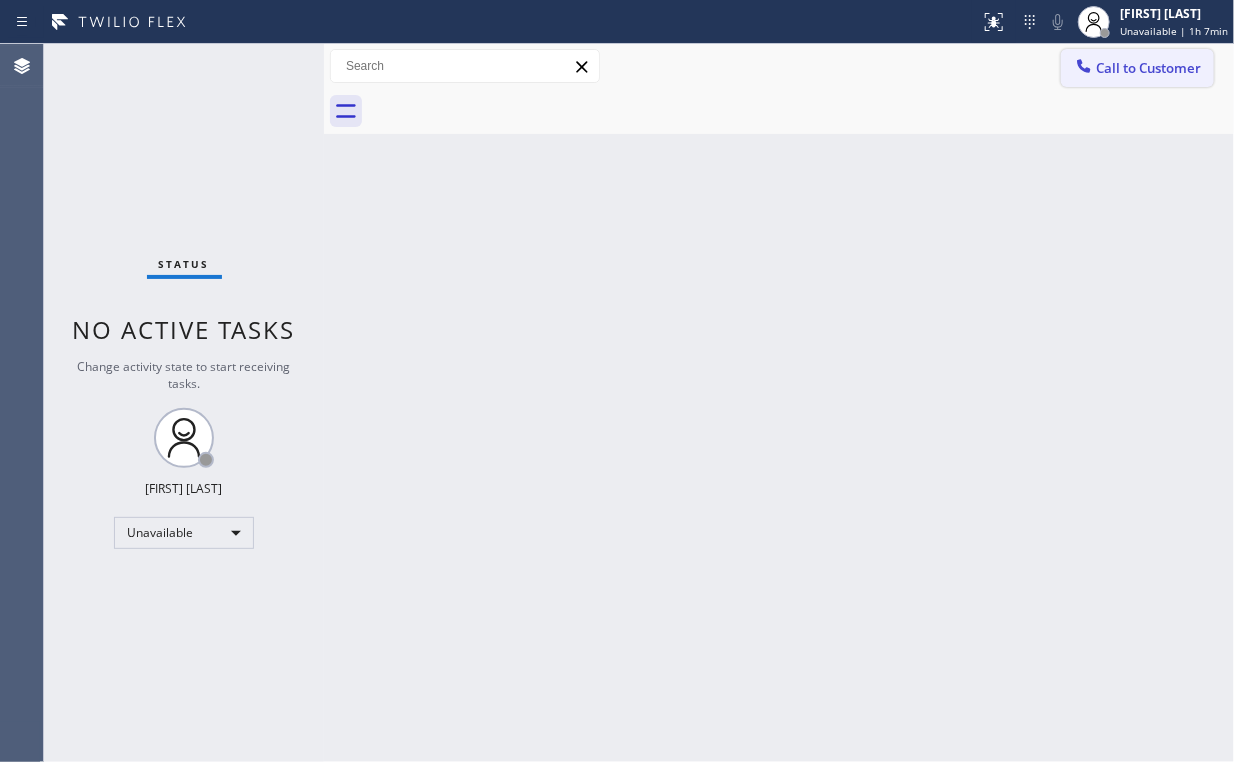 click on "Call to Customer" at bounding box center (1148, 68) 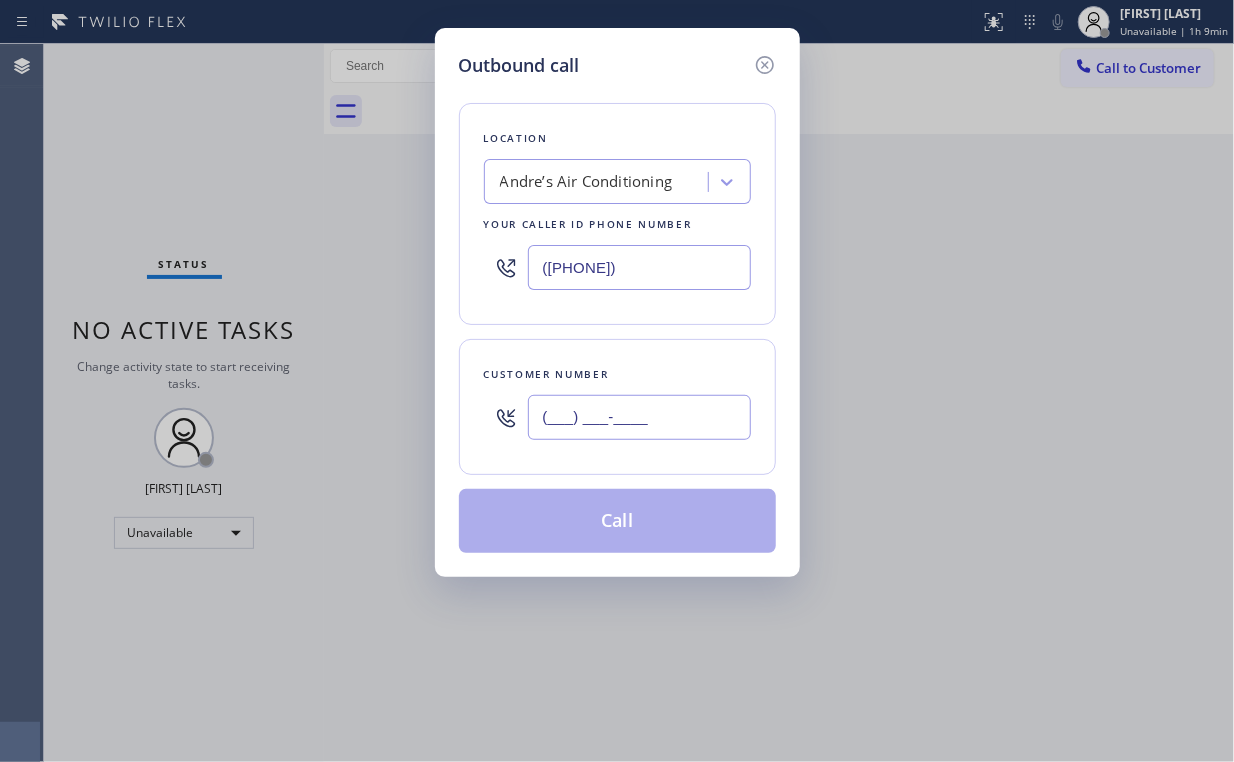 click on "(___) ___-____" at bounding box center [639, 417] 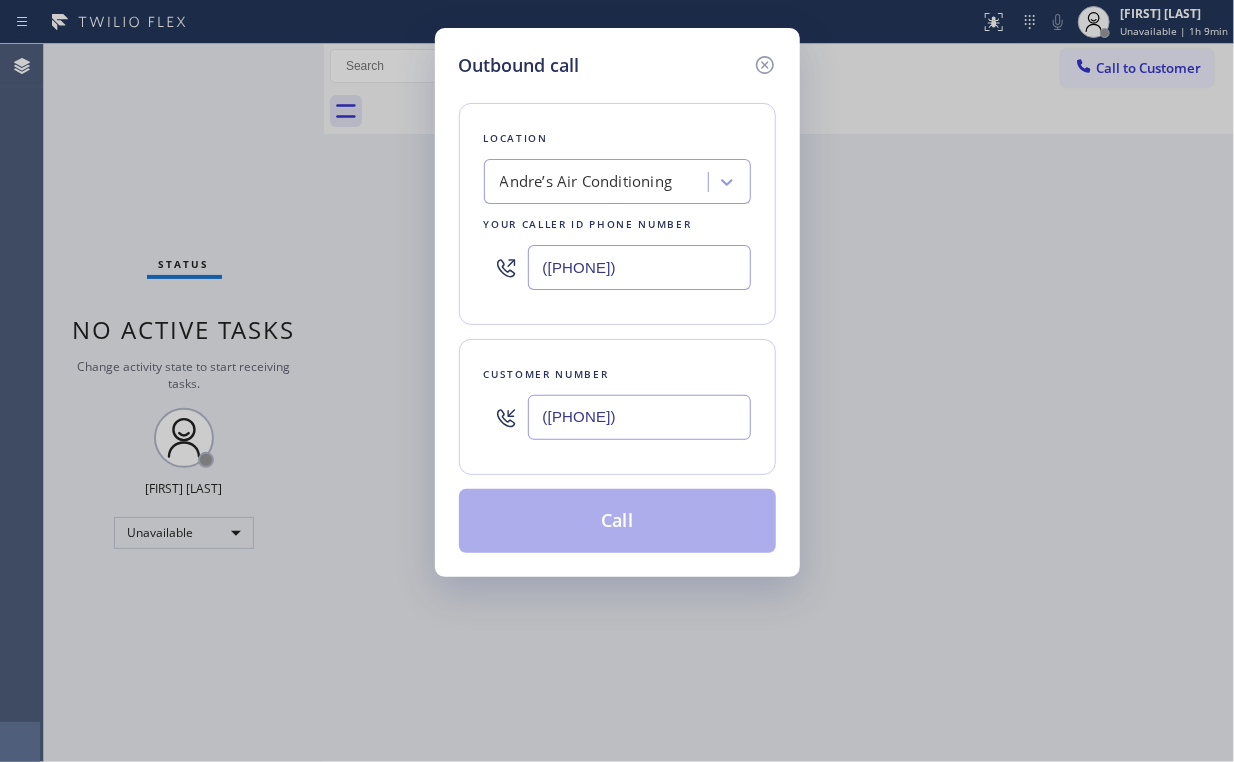 type on "([PHONE])" 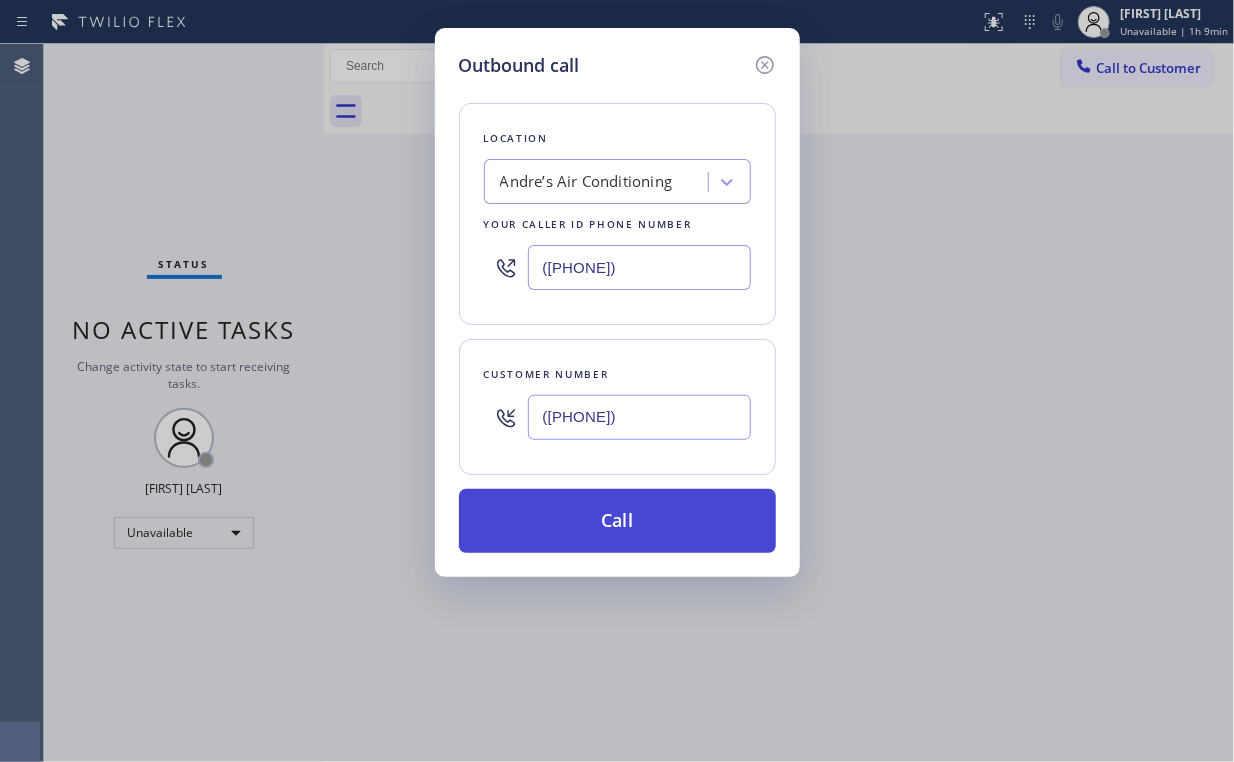 click on "Call" at bounding box center (617, 521) 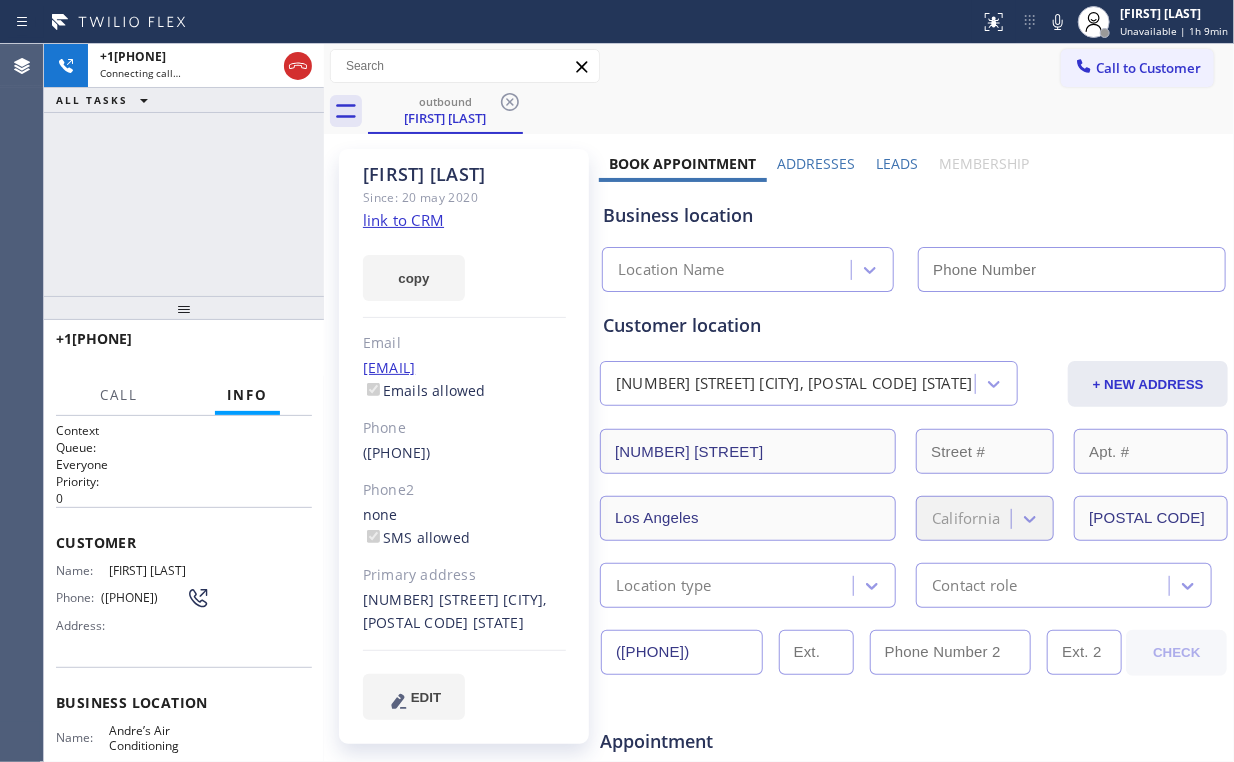 click on "+1[PHONE] Connecting call… ALL TASKS ALL TASKS ACTIVE TASKS TASKS IN WRAP UP" at bounding box center (184, 170) 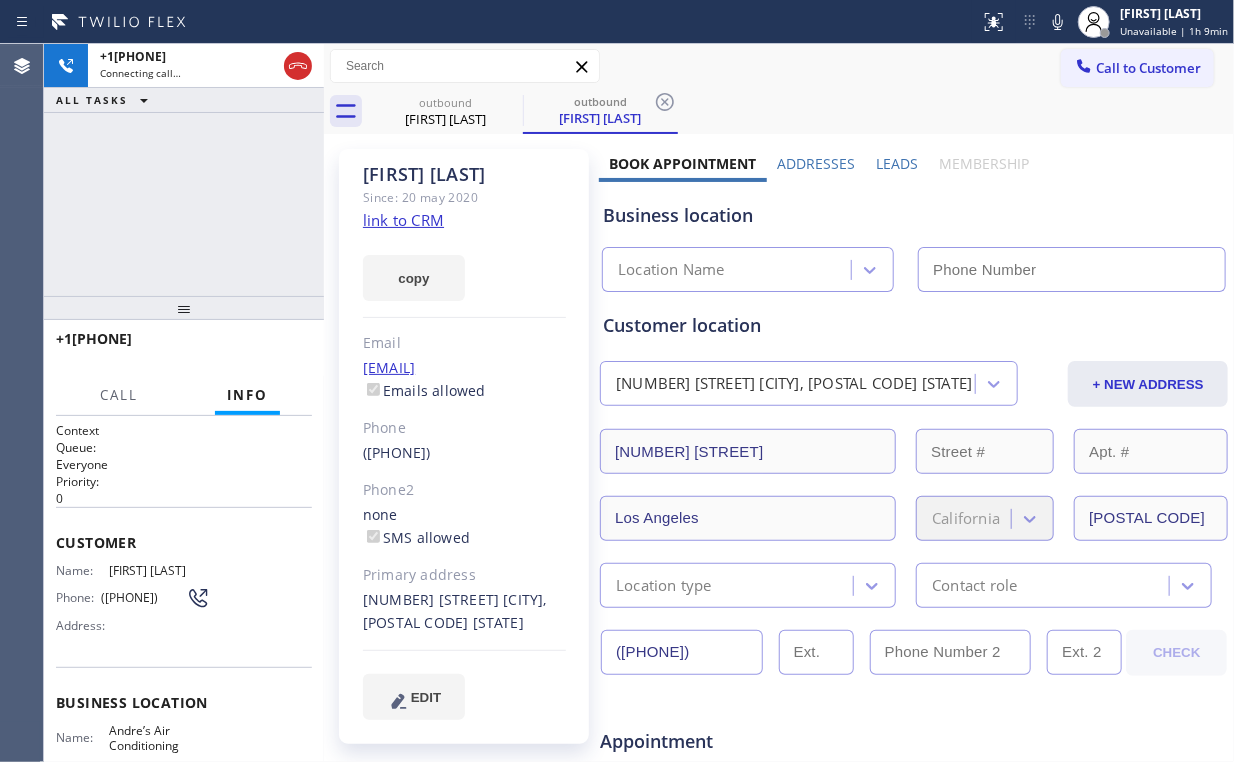 click on "+1[PHONE] Connecting call… ALL TASKS ALL TASKS ACTIVE TASKS TASKS IN WRAP UP" at bounding box center [184, 170] 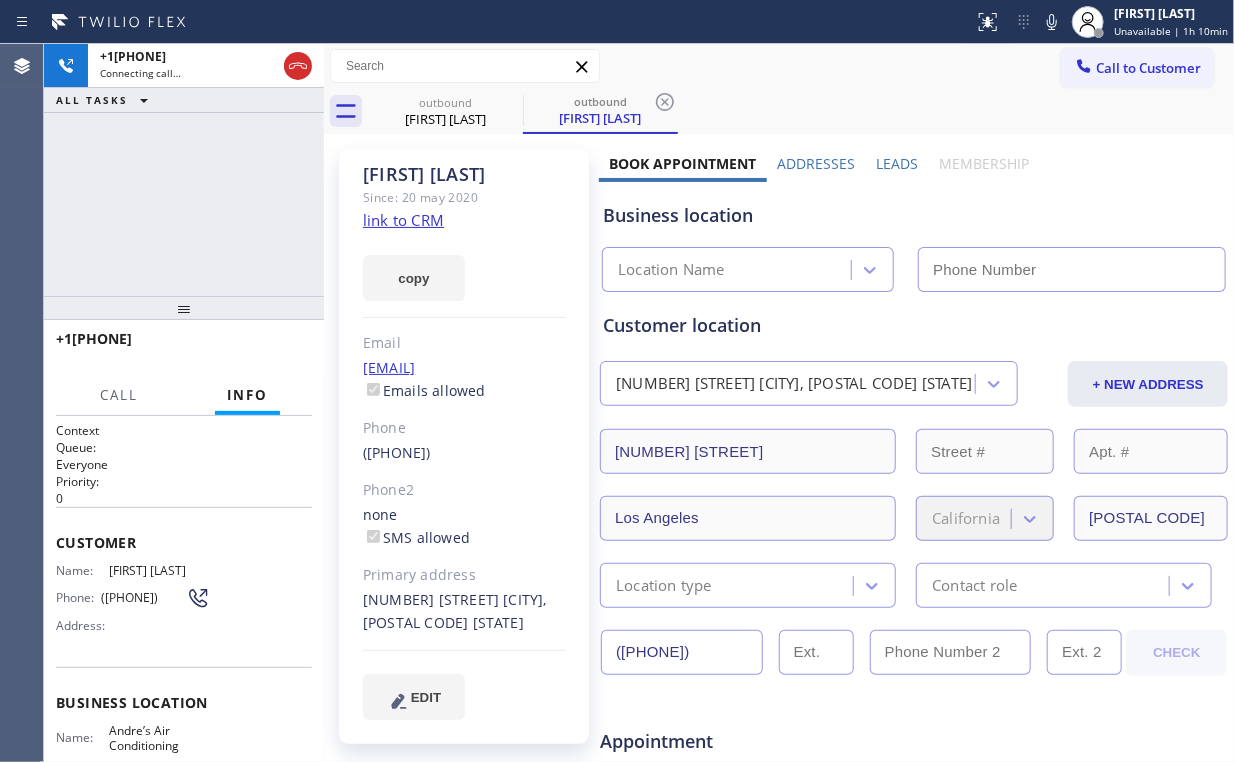 type on "([PHONE])" 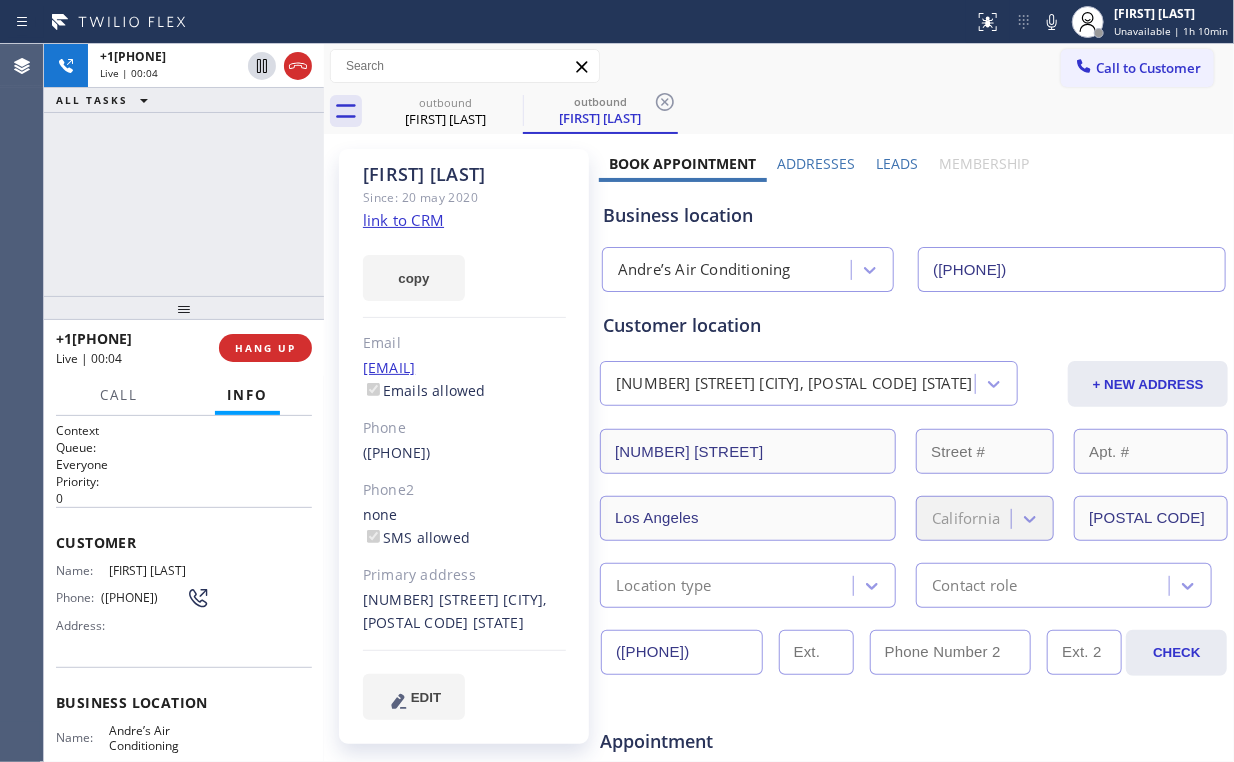 click on "+1[PHONE] Live | 00:04 HANG UP" at bounding box center (184, 348) 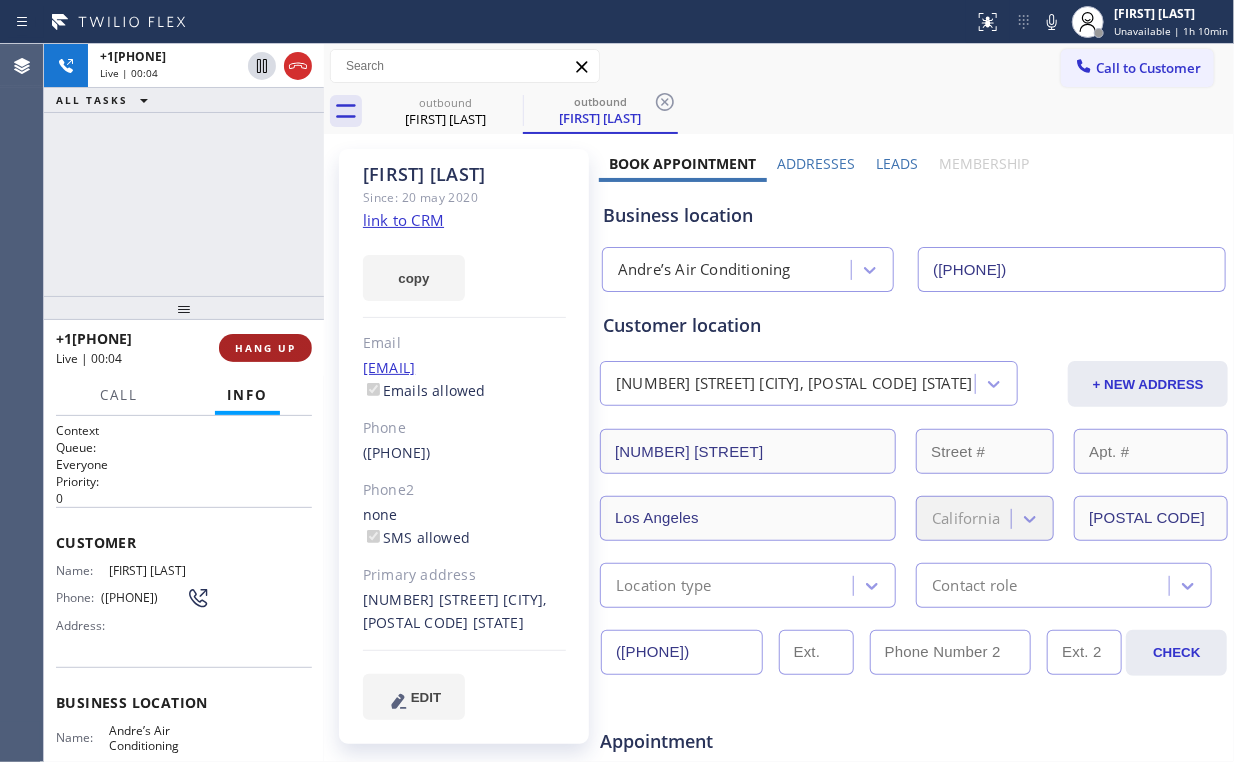 click on "HANG UP" at bounding box center (265, 348) 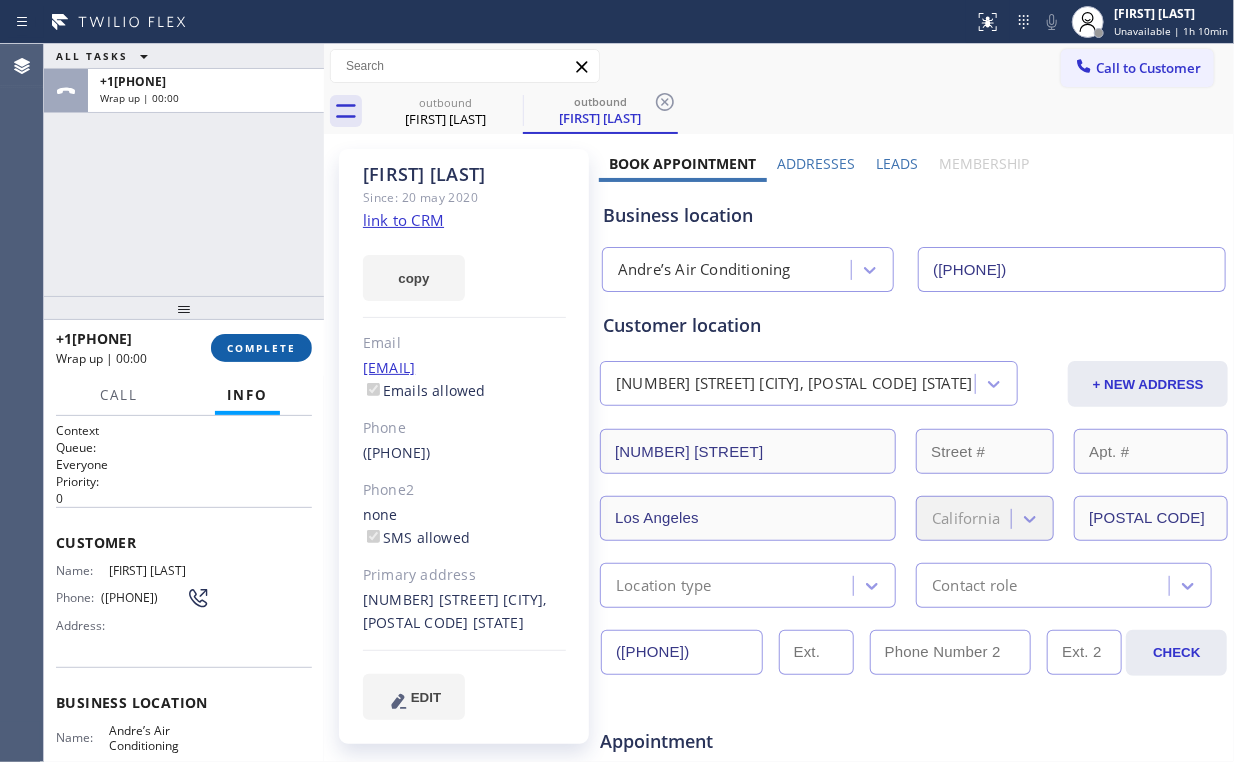 click on "COMPLETE" at bounding box center [261, 348] 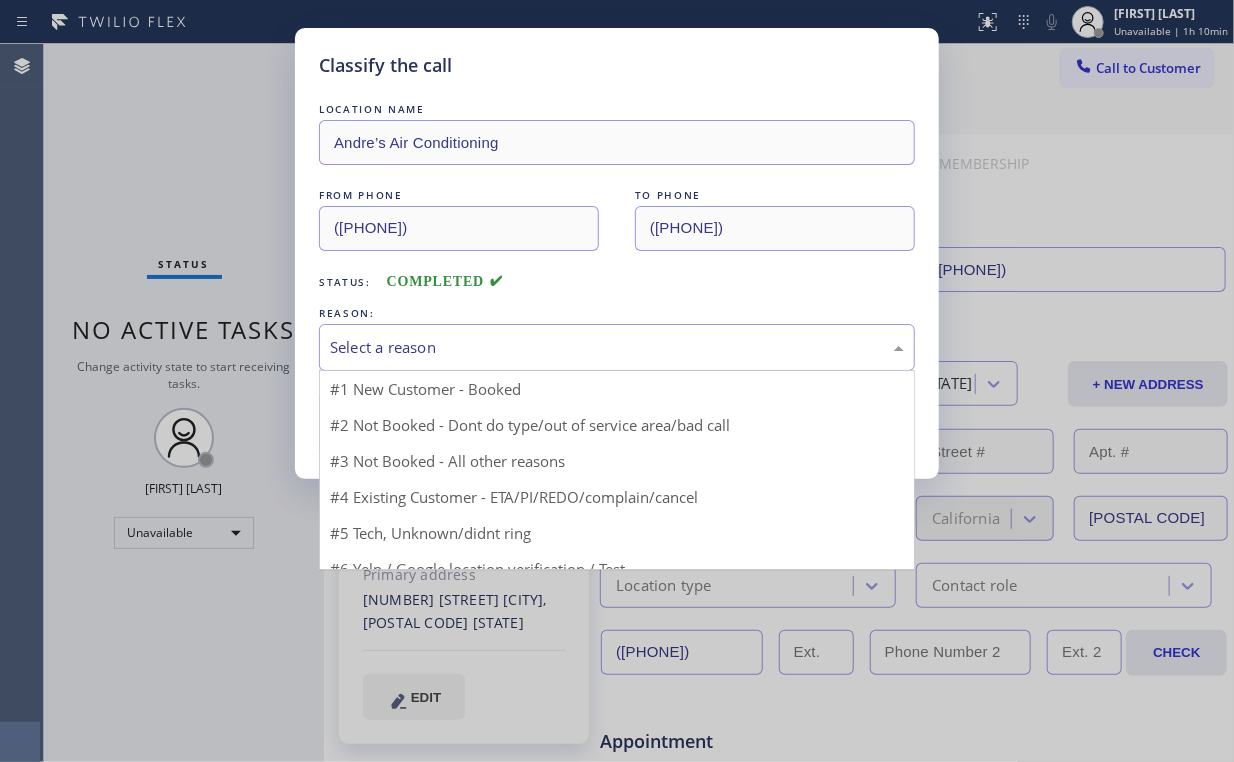 click on "Select a reason" at bounding box center (617, 347) 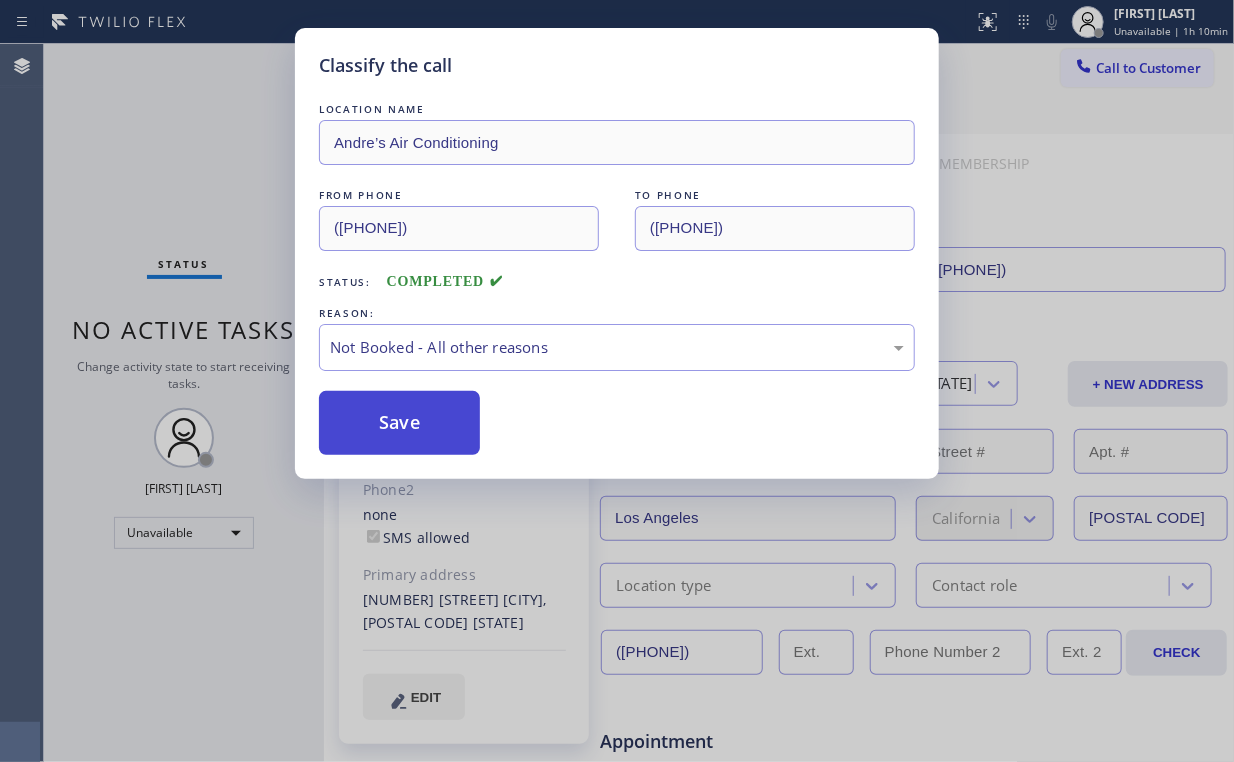click on "Save" at bounding box center (399, 423) 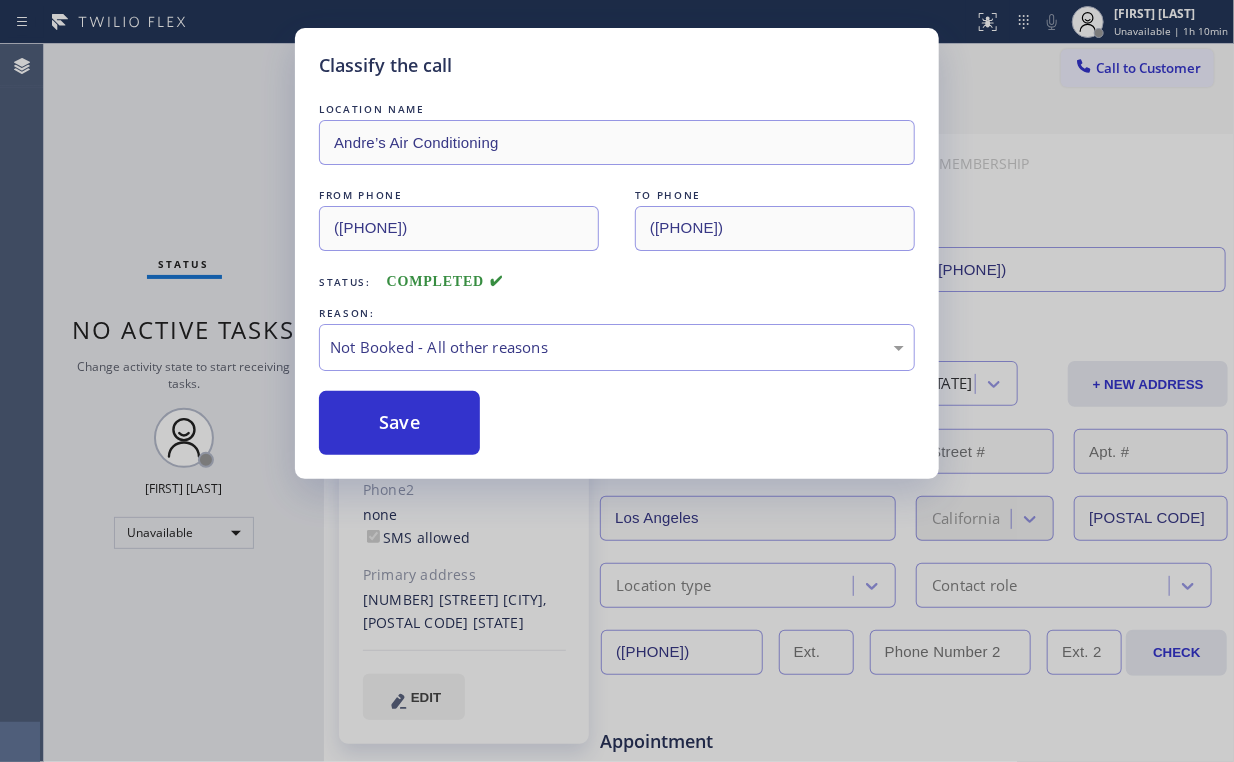 click on "Classify the call LOCATION NAME Andre’s Air Conditioning FROM PHONE ([PHONE]) TO PHONE ([PHONE]) Status: COMPLETED REASON: Not Booked - All other reasons Save" at bounding box center (617, 381) 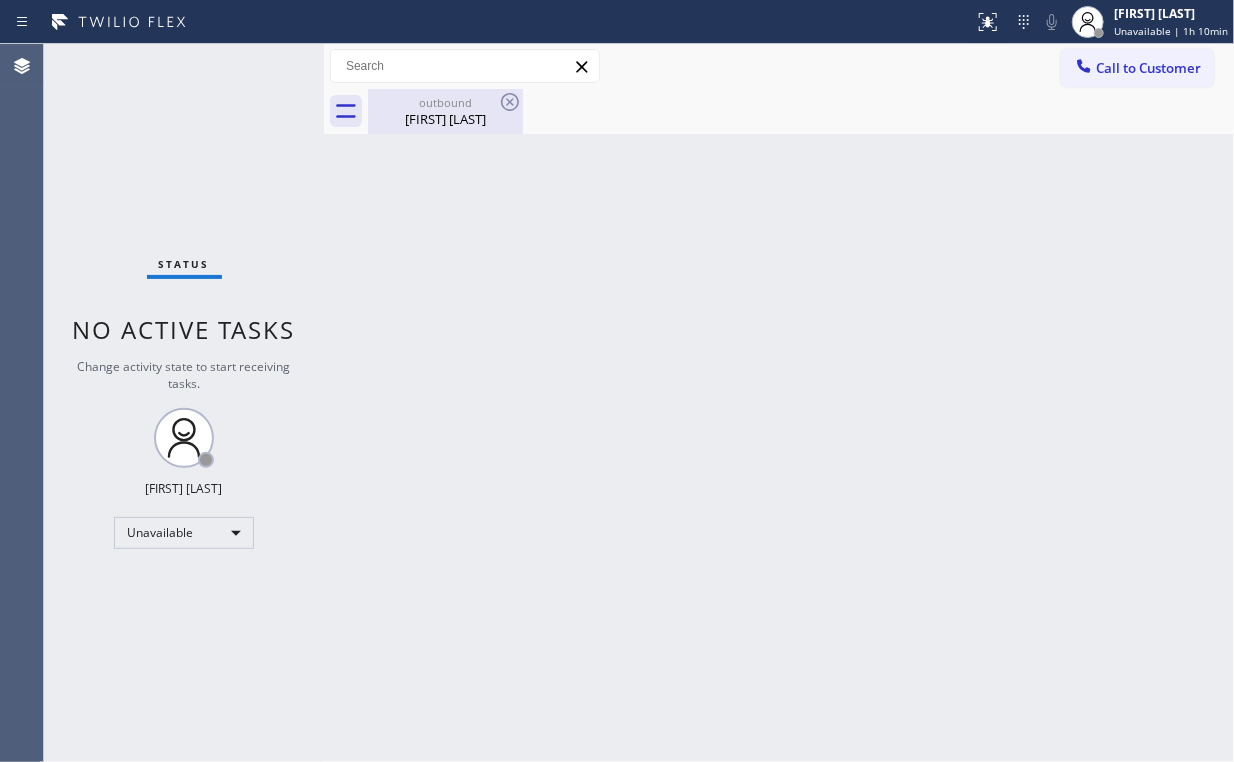 click on "[FIRST] [LAST]" at bounding box center (445, 119) 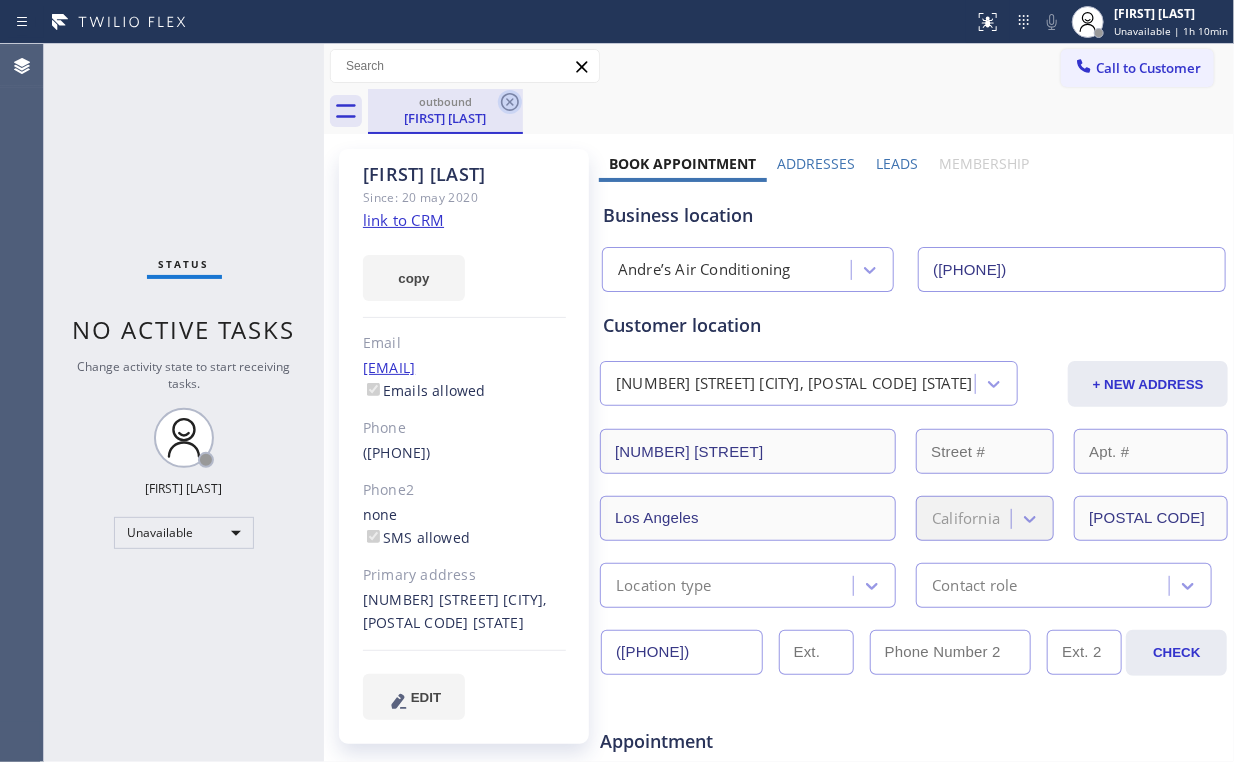 click 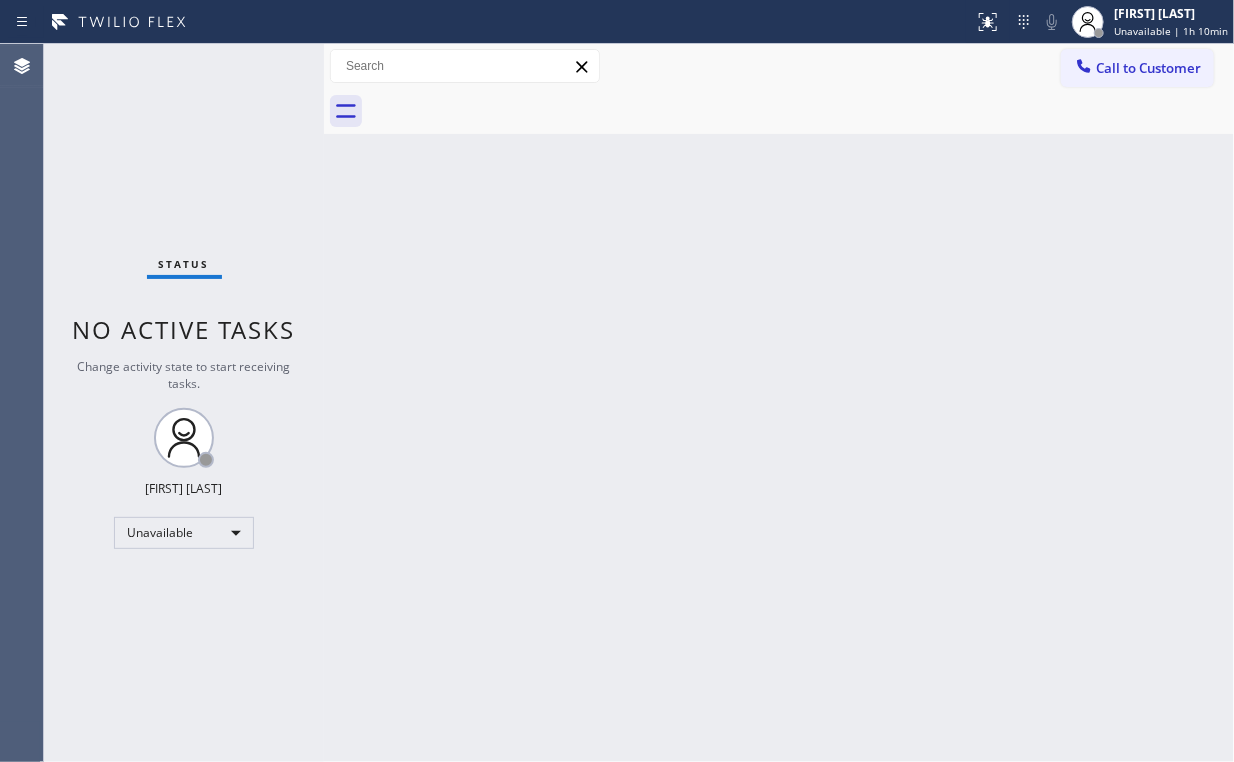 click on "Status   No active tasks     Change activity state to start receiving tasks.   Arnold Verallo Unavailable" at bounding box center (184, 403) 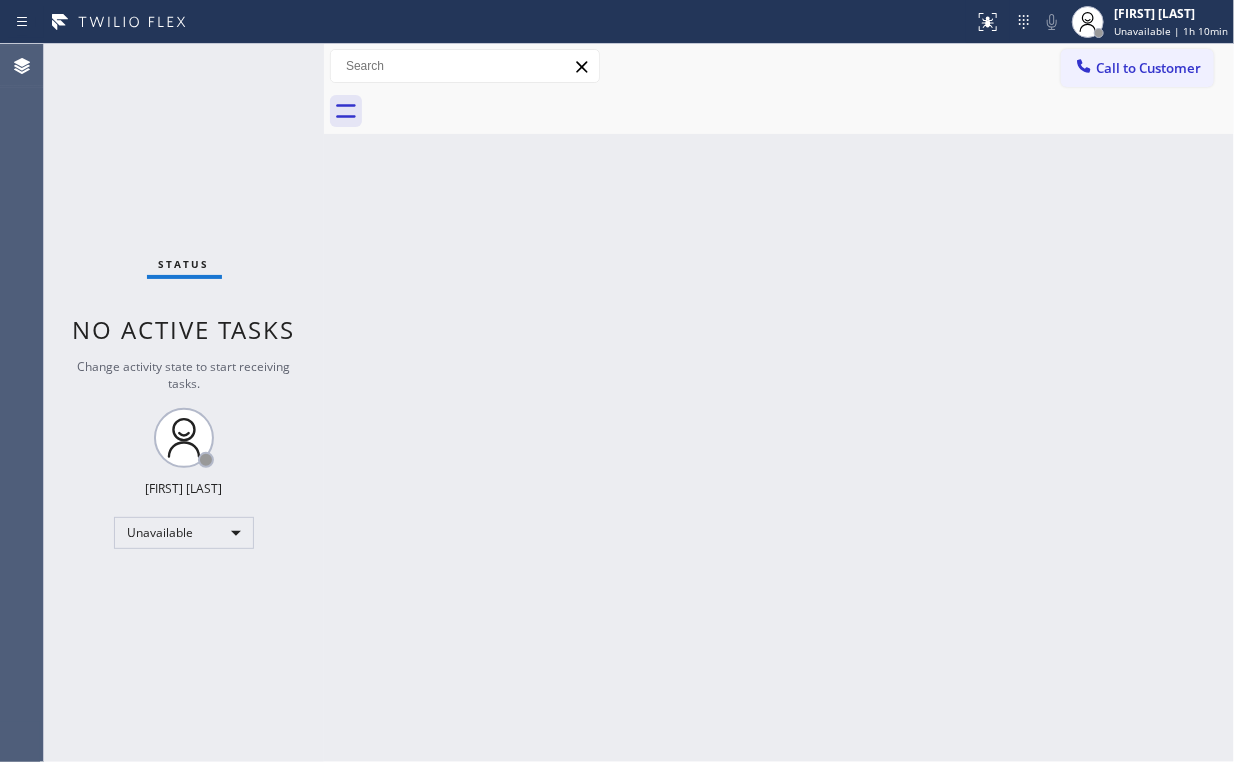 drag, startPoint x: 1125, startPoint y: 73, endPoint x: 906, endPoint y: 127, distance: 225.55931 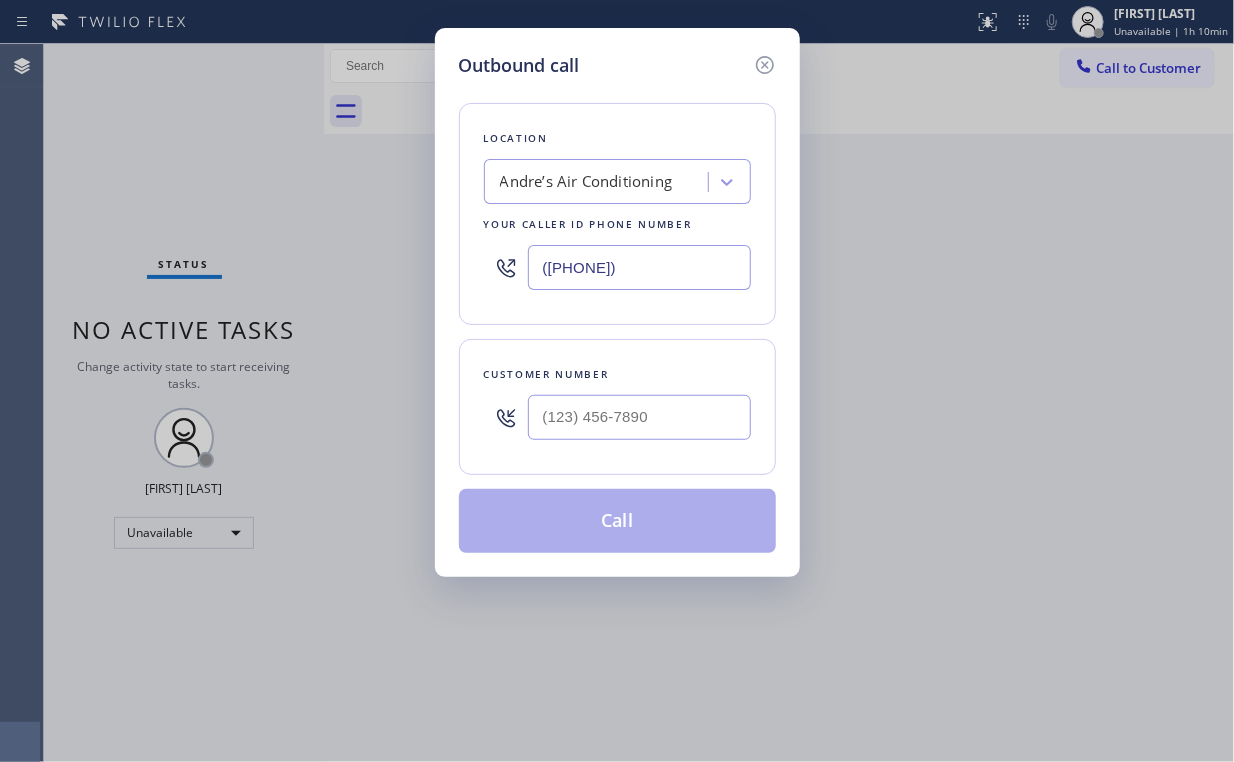 drag, startPoint x: 703, startPoint y: 242, endPoint x: 241, endPoint y: 281, distance: 463.6432 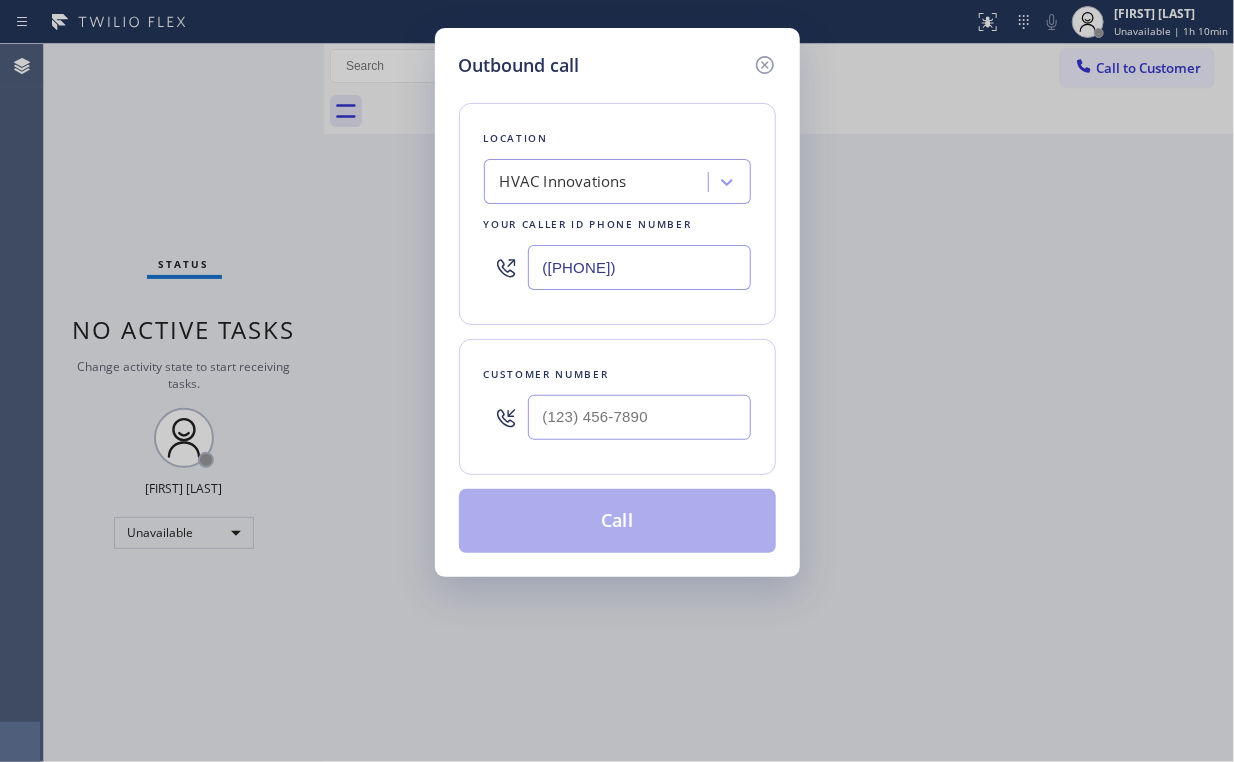 type on "([PHONE])" 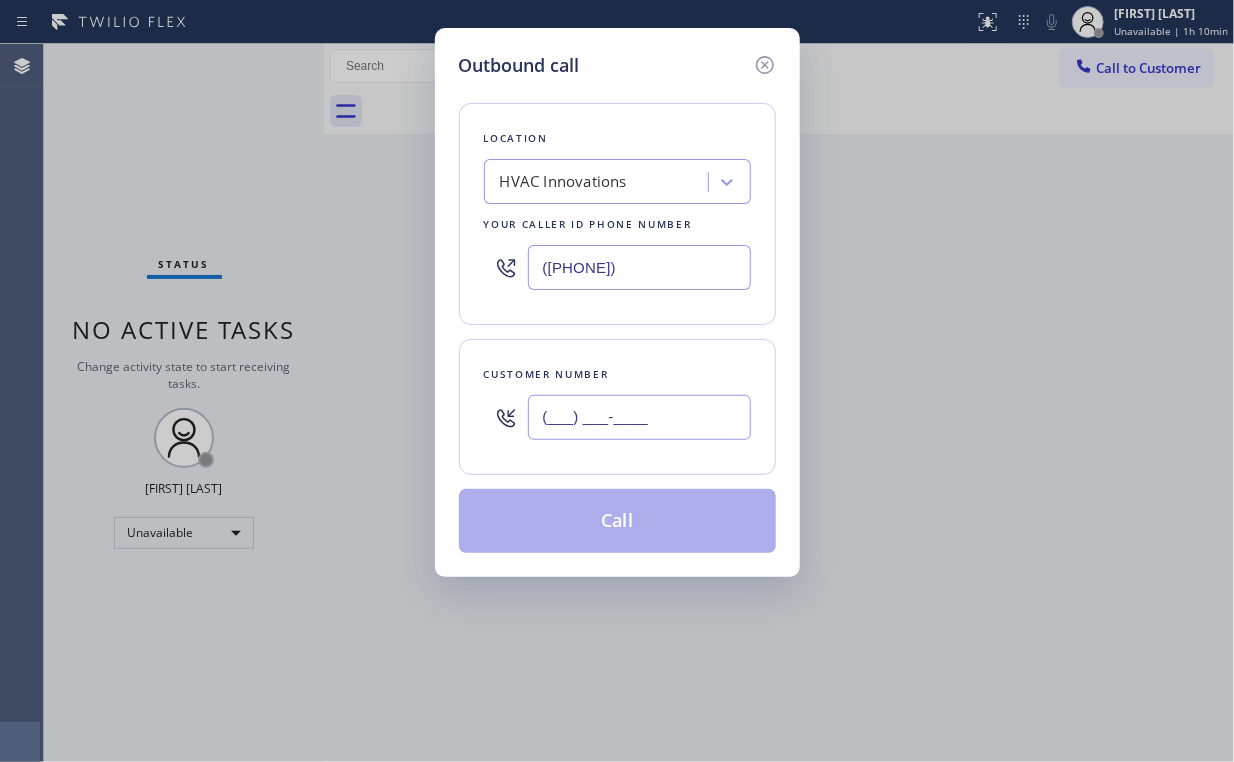 click on "(___) ___-____" at bounding box center (639, 417) 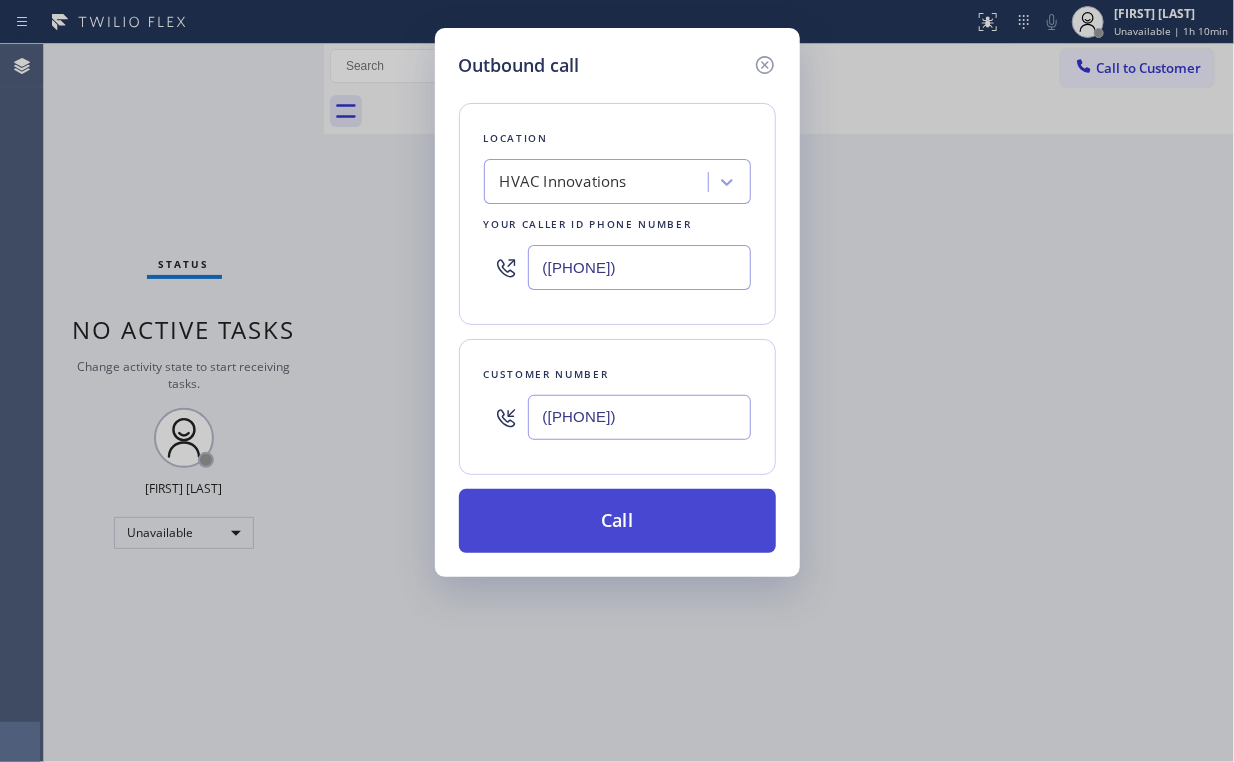type on "([PHONE])" 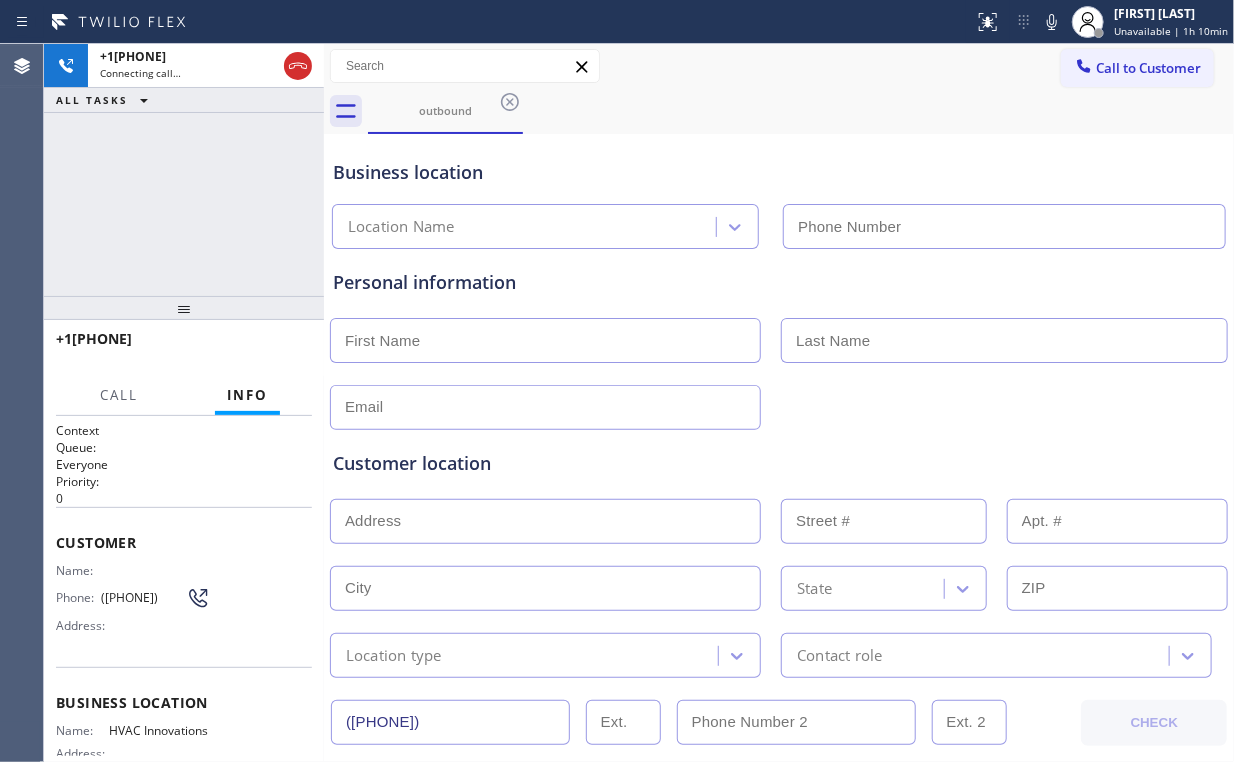 type on "([PHONE])" 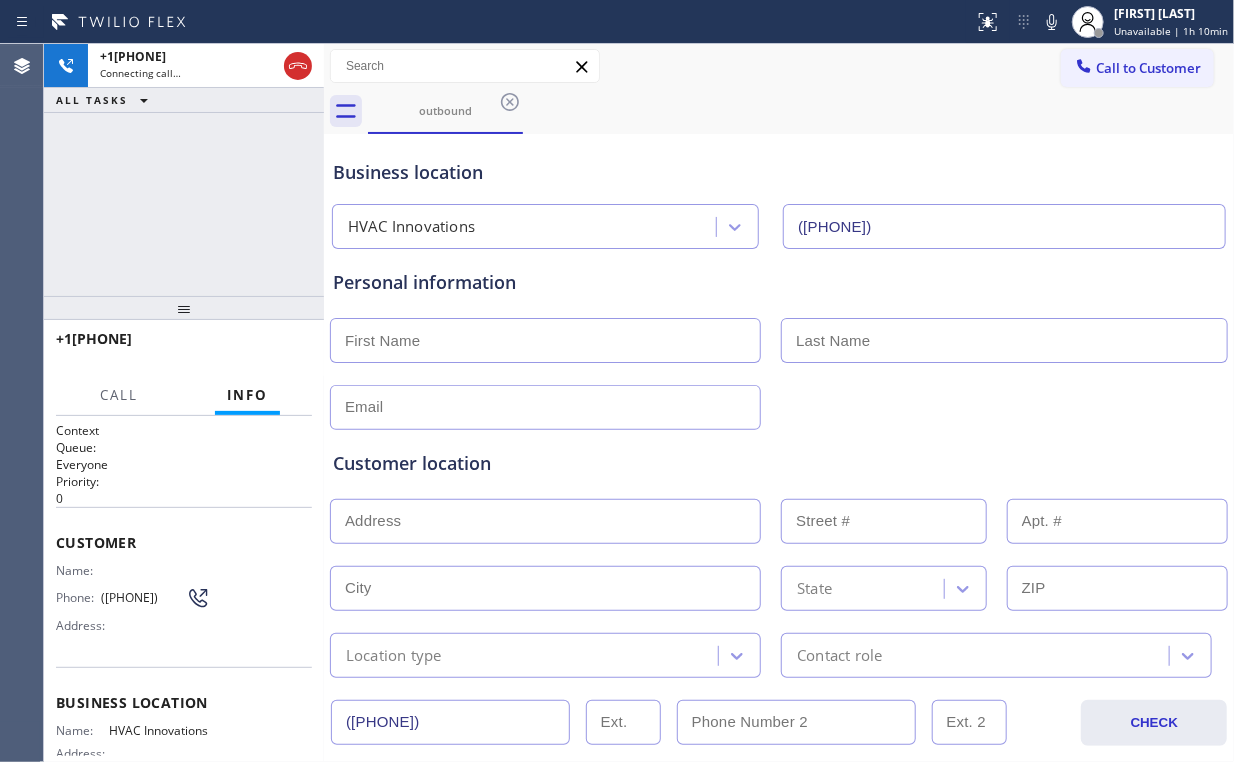 click on "Business location" at bounding box center (779, 172) 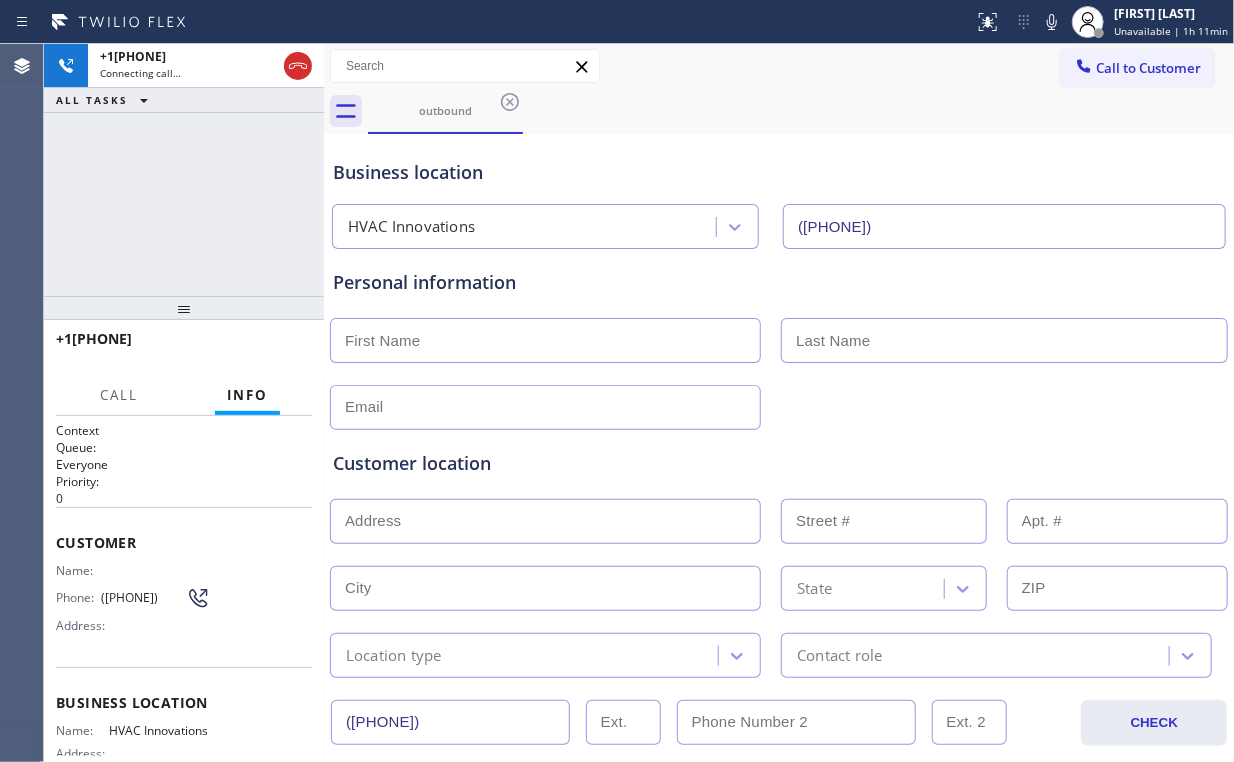 click on "+1[PHONE] Connecting call… ALL TASKS ALL TASKS ACTIVE TASKS TASKS IN WRAP UP" at bounding box center (184, 170) 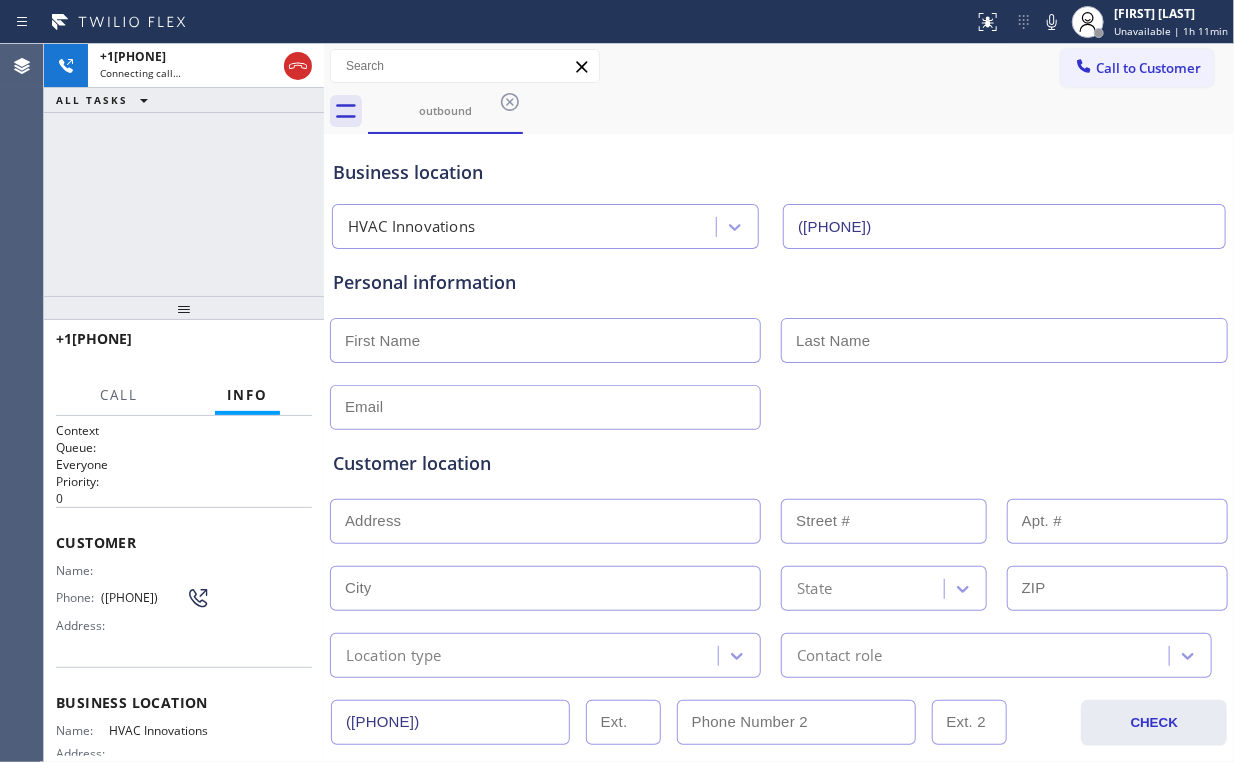 click on "+1[PHONE] Connecting call… ALL TASKS ALL TASKS ACTIVE TASKS TASKS IN WRAP UP" at bounding box center (184, 170) 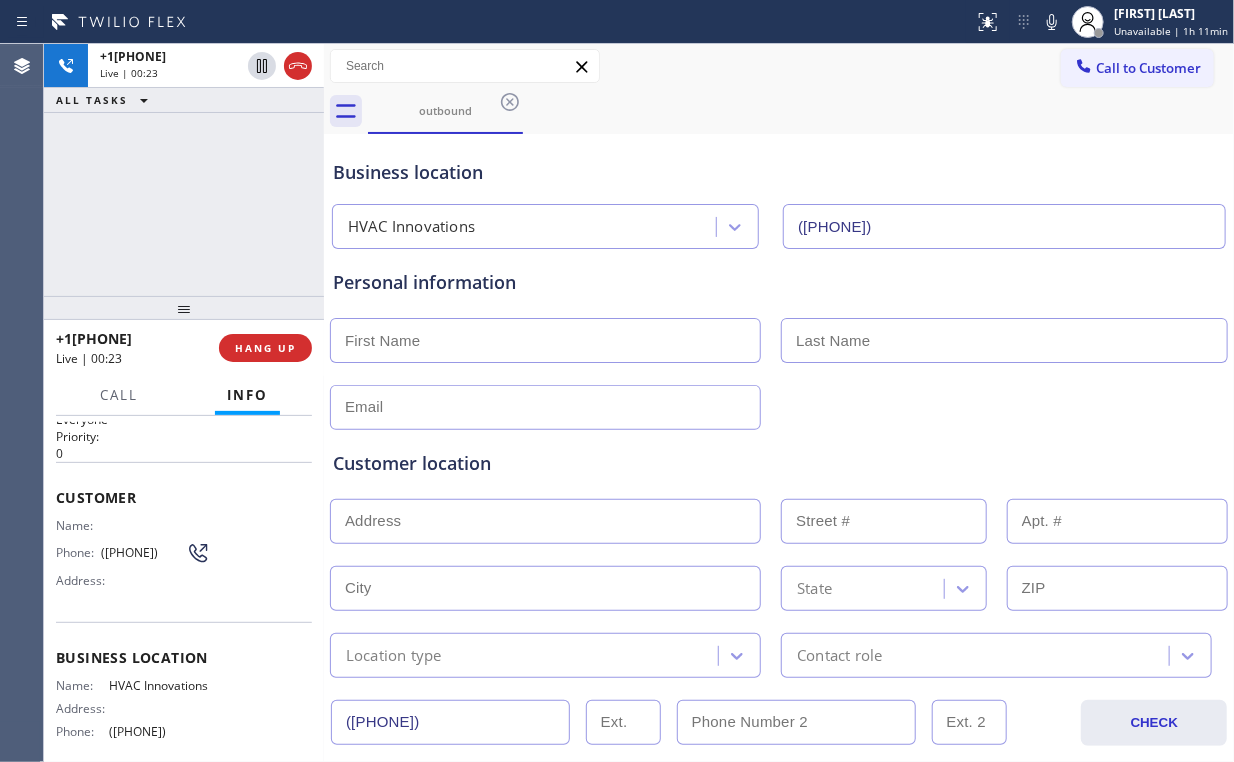 scroll, scrollTop: 80, scrollLeft: 0, axis: vertical 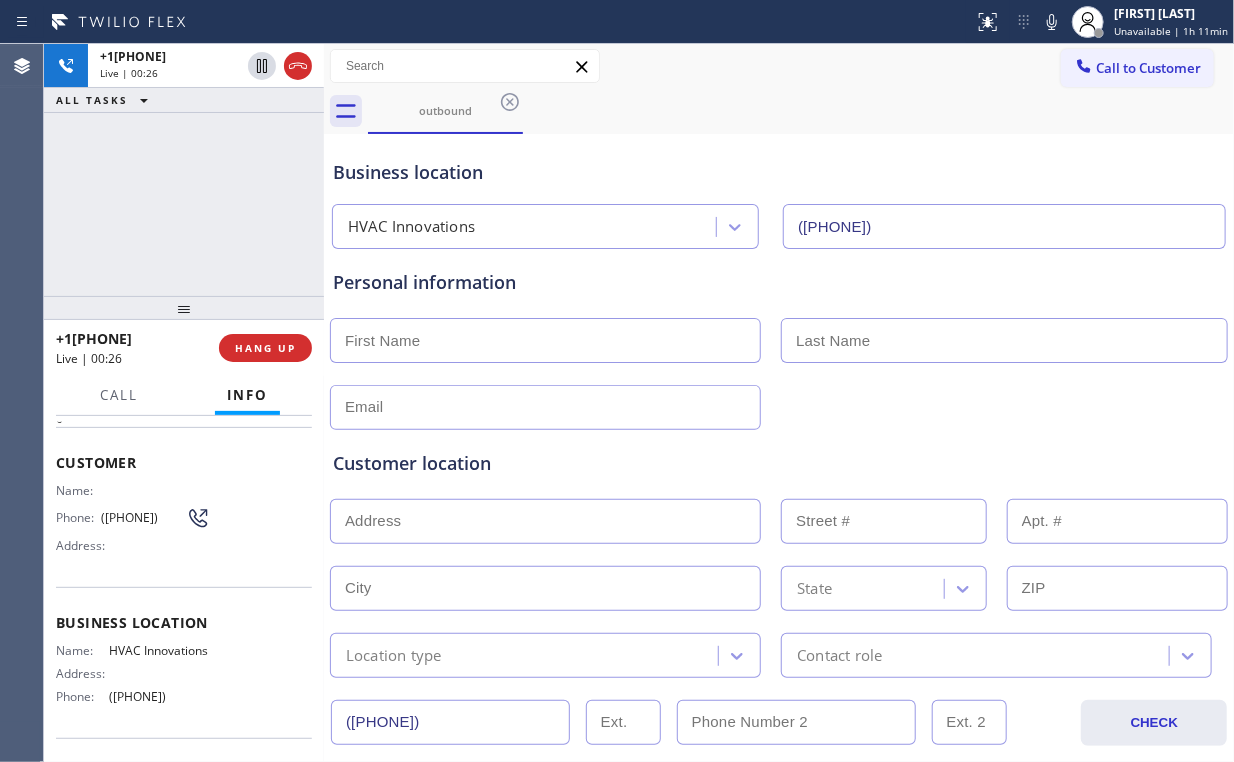 drag, startPoint x: 188, startPoint y: 209, endPoint x: 196, endPoint y: 200, distance: 12.0415945 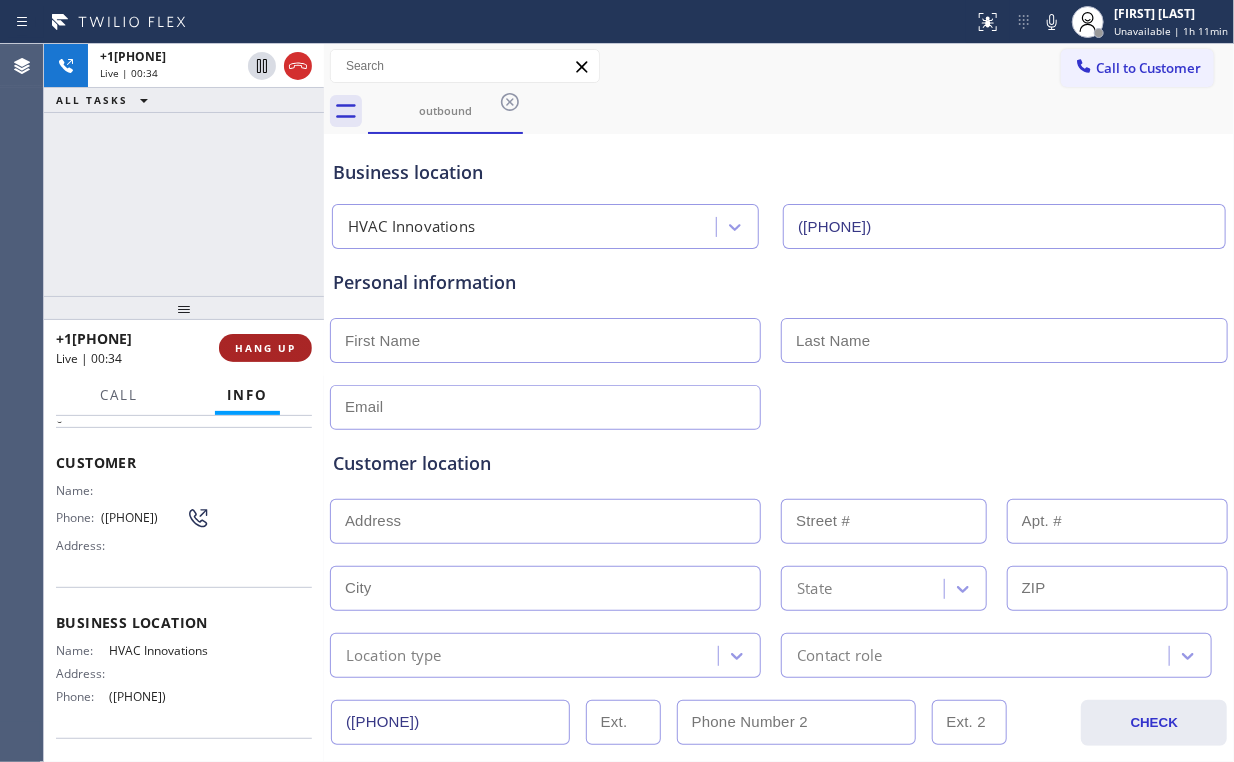 click on "HANG UP" at bounding box center (265, 348) 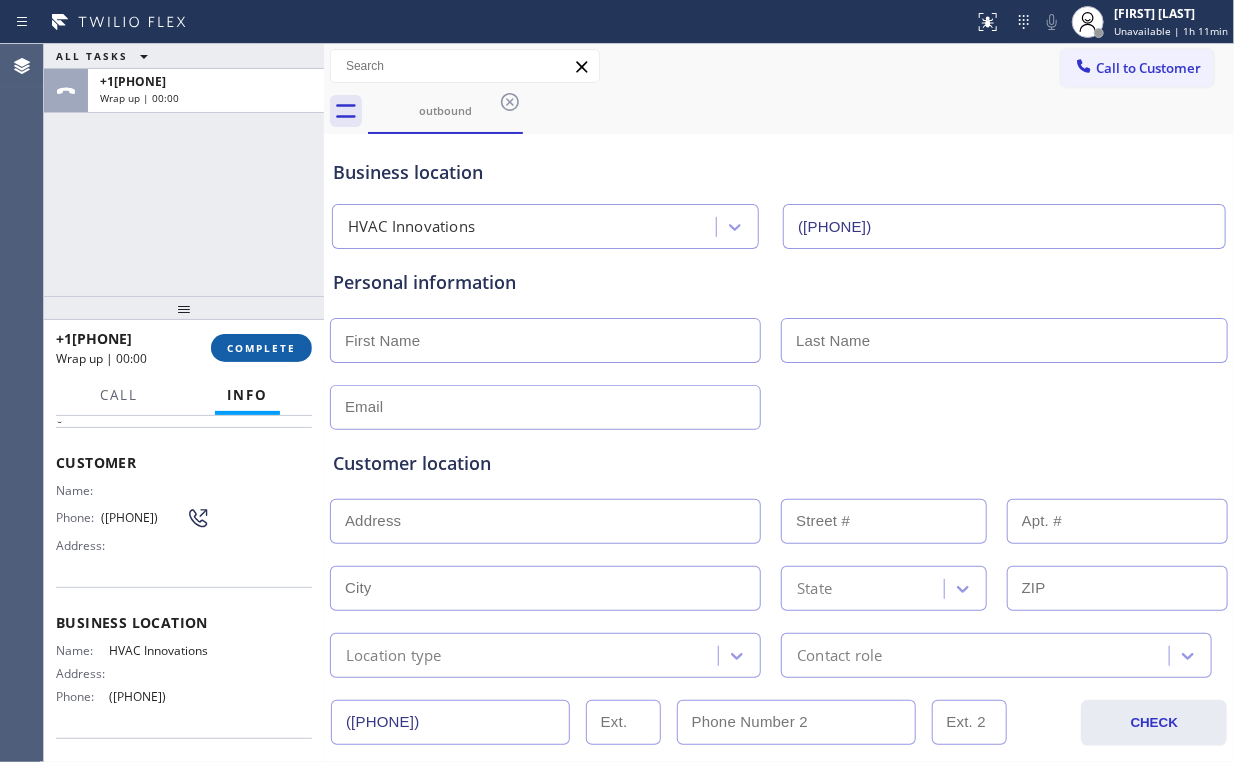 click on "COMPLETE" at bounding box center [261, 348] 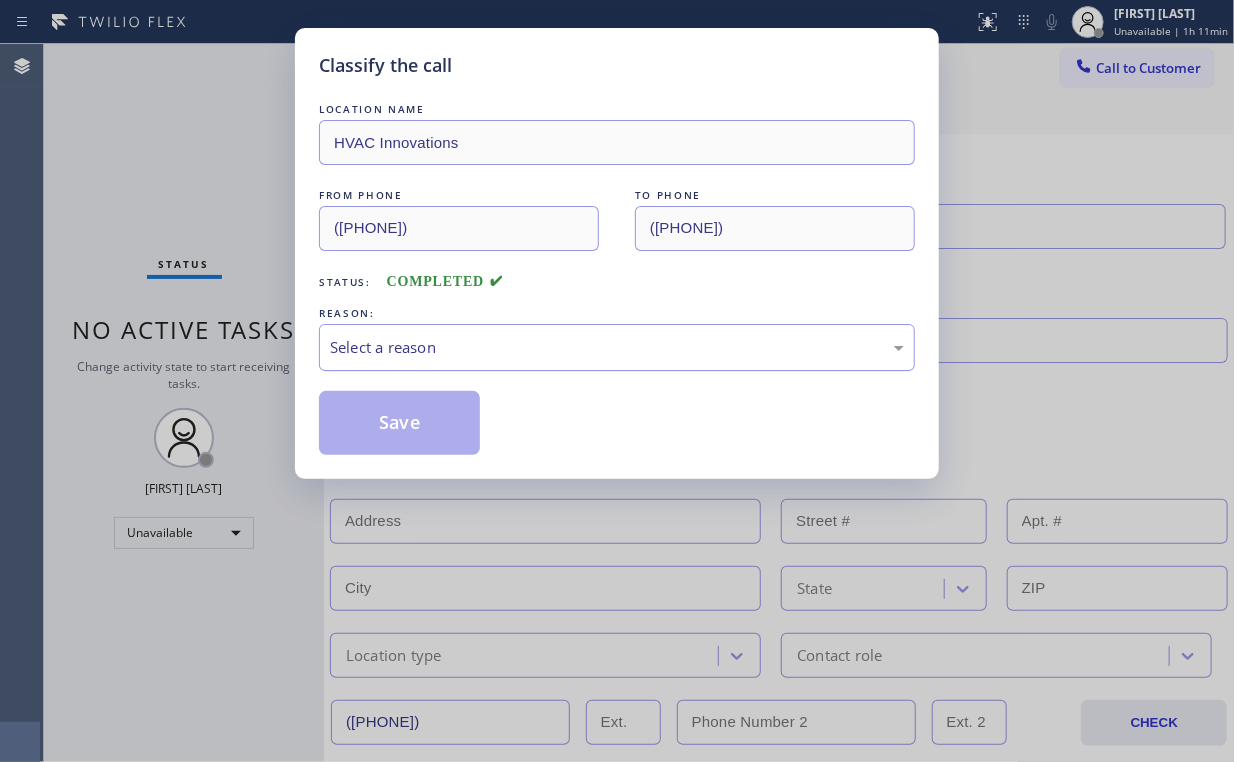 click on "Select a reason" at bounding box center [617, 347] 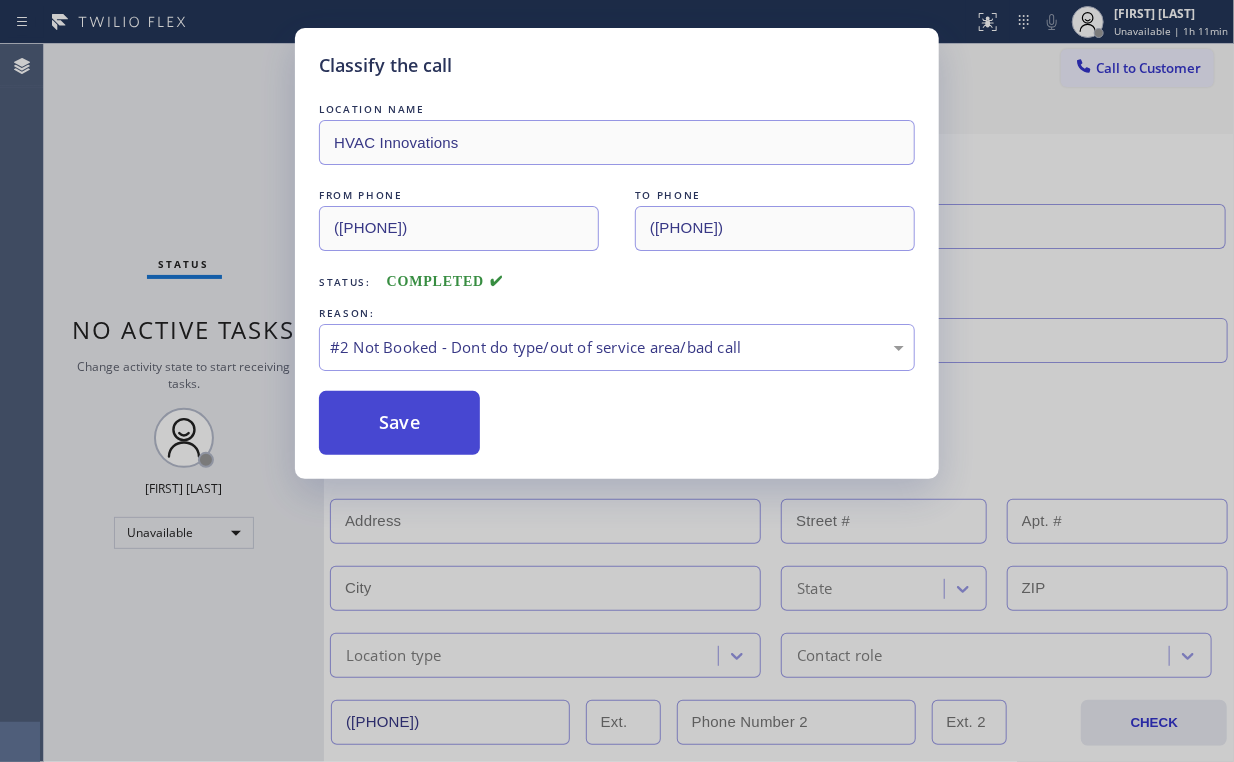 drag, startPoint x: 405, startPoint y: 416, endPoint x: 332, endPoint y: 344, distance: 102.53292 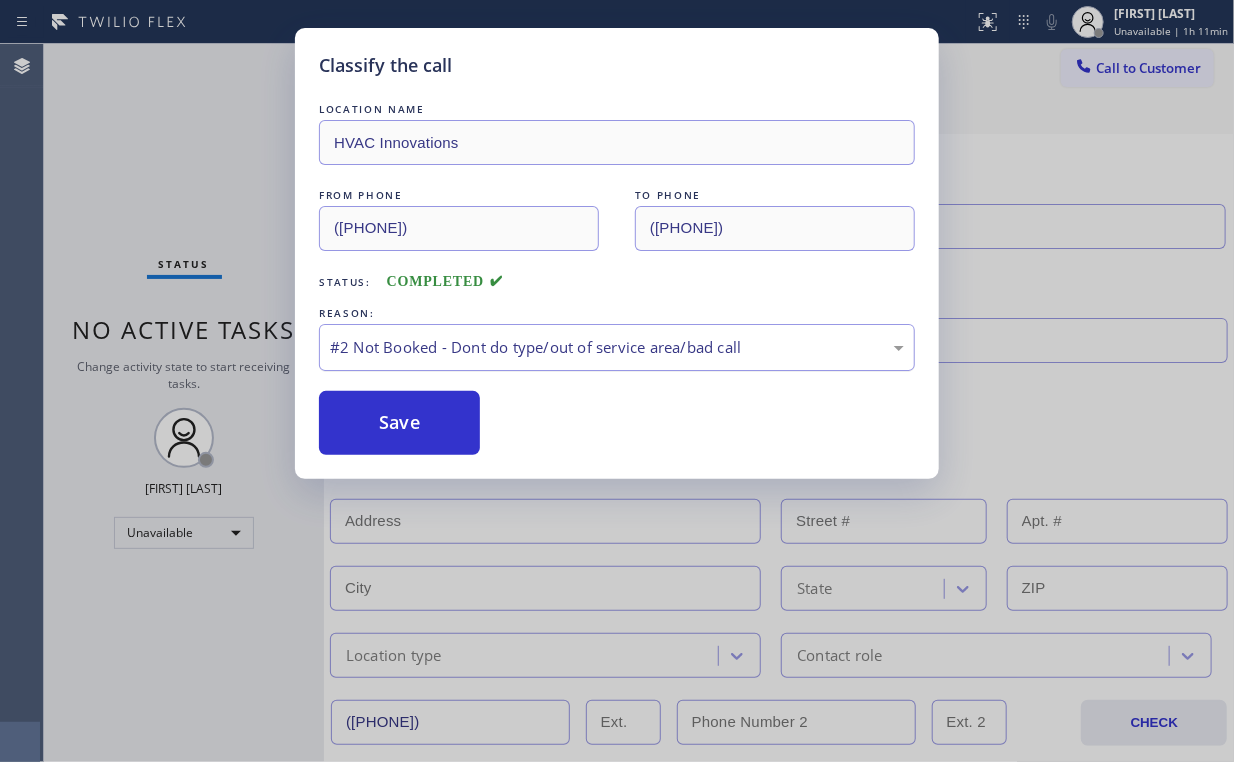 click on "Save" at bounding box center (399, 423) 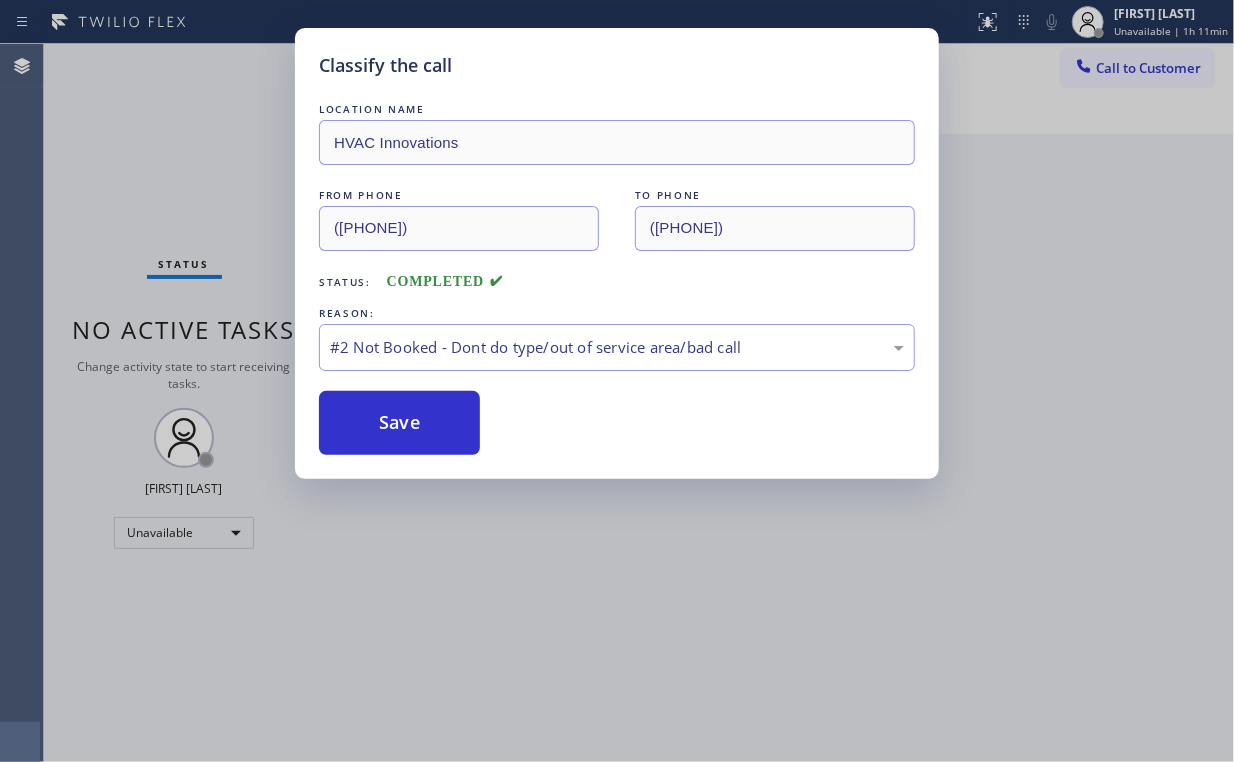click on "Classify the call LOCATION NAME HVAC Innovations FROM PHONE ([PHONE]) TO PHONE ([PHONE]) Status: COMPLETED REASON: #2 Not Booked - Dont do type/out of service area/bad call Save" at bounding box center (617, 381) 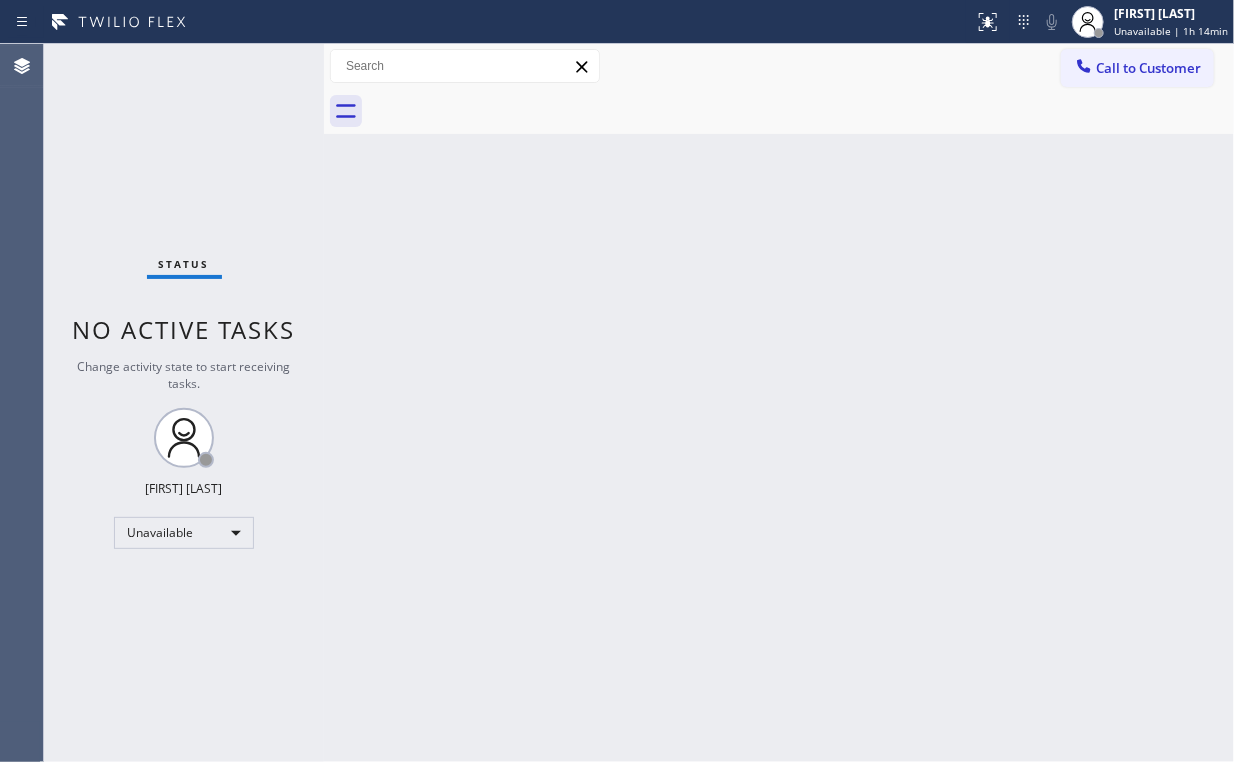 click on "Status   No active tasks     Change activity state to start receiving tasks.   Arnold Verallo Unavailable" at bounding box center [184, 403] 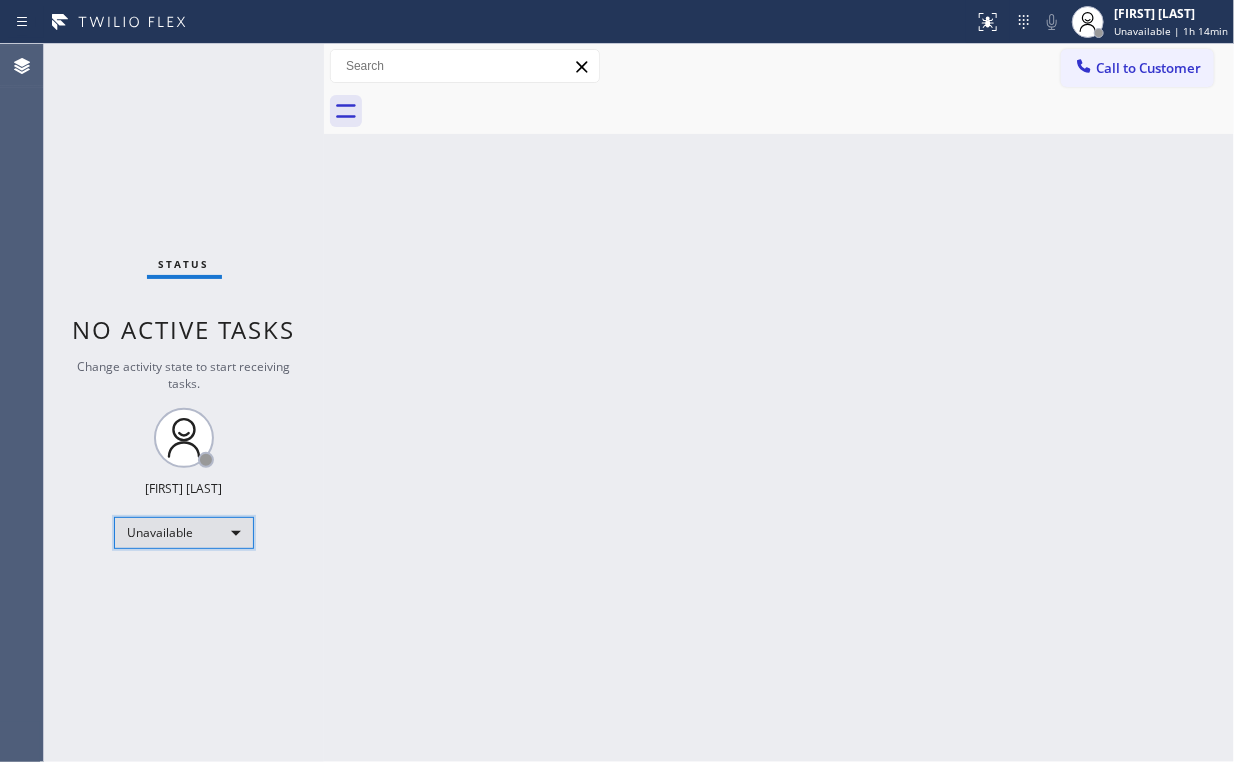 click on "Unavailable" at bounding box center [184, 533] 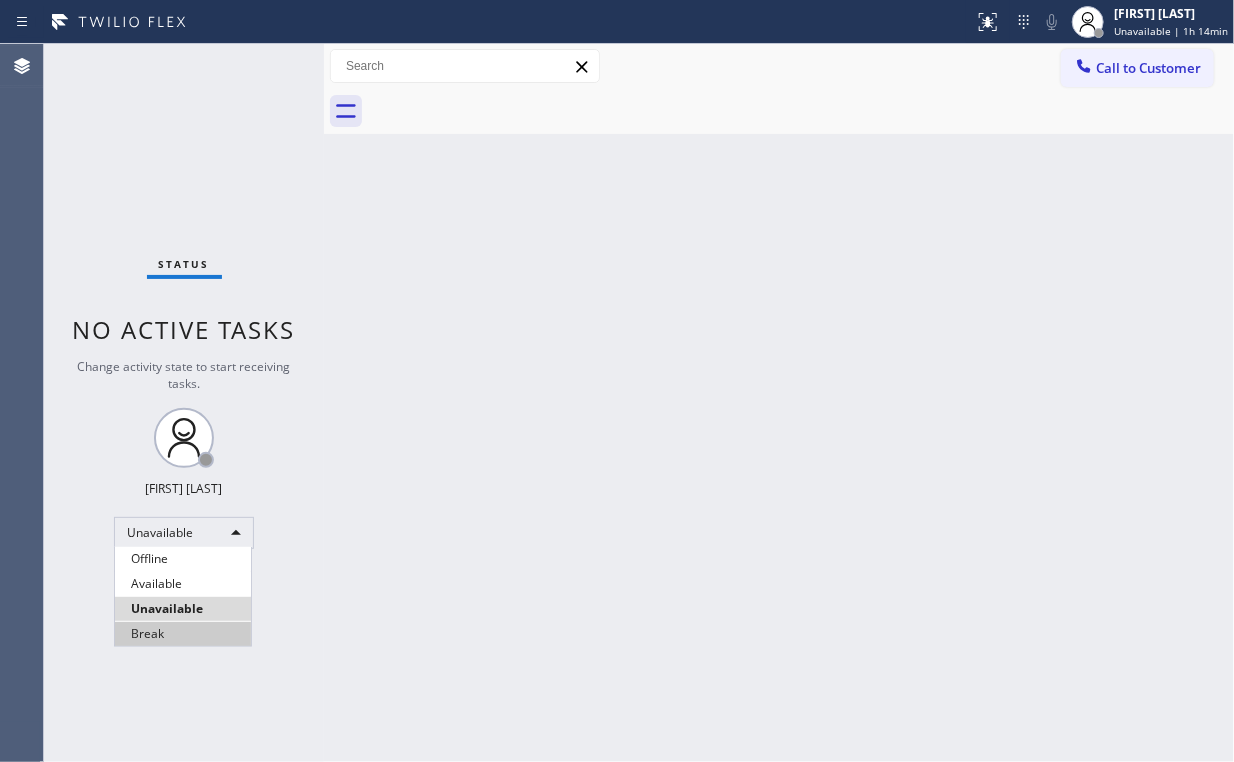 click on "Break" at bounding box center [183, 634] 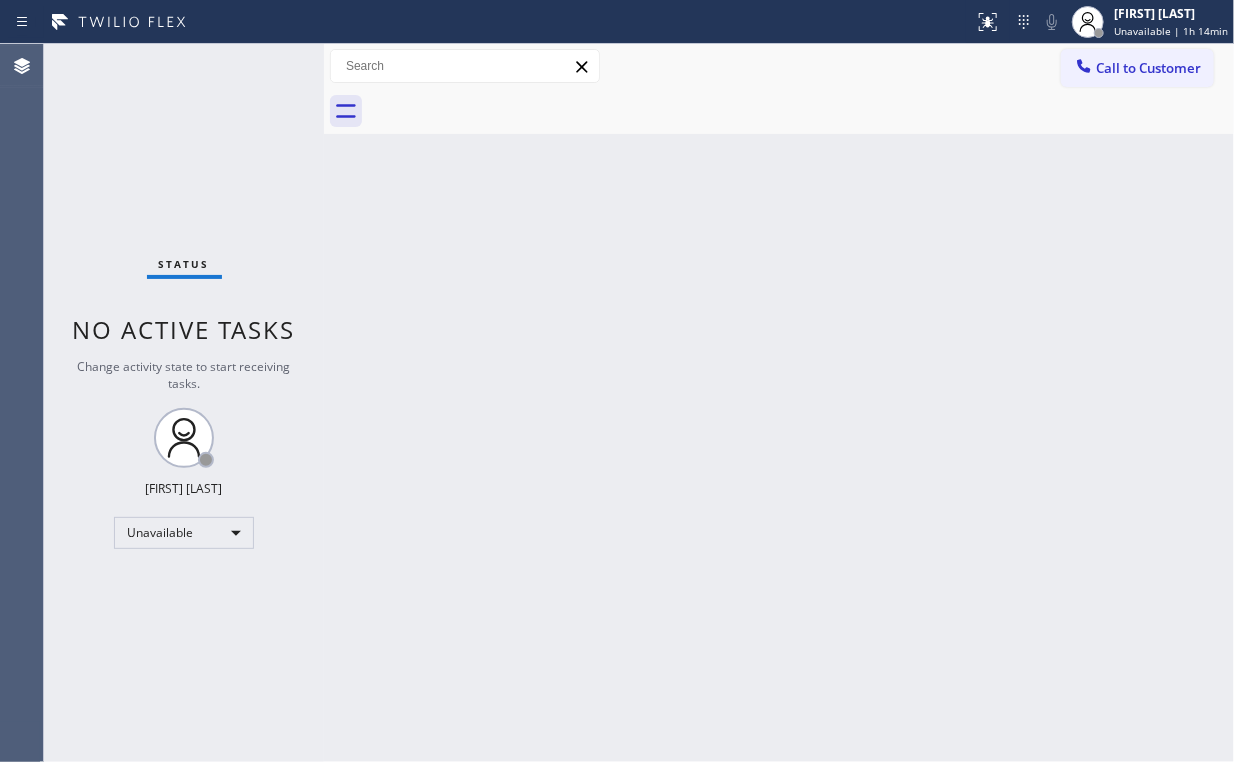 click on "Back to Dashboard Change Sender ID Customers Technicians Select a contact Outbound call Location Search location Your caller id phone number Customer number Call Customer info Name   Phone none Address none Change Sender ID HVAC +1[PHONE] 5 Star Appliance +1[PHONE] Appliance Repair +1[PHONE] Plumbing +1[PHONE] Air Duct Cleaning +1[PHONE]  Electricians +1[PHONE]  Cancel Change Check personal SMS Reset Change No tabs Call to Customer Outbound call Location HVAC Innovations Your caller id phone number ([PHONE]) Customer number Call Outbound call Technician Search Technician Your caller id phone number Your caller id phone number Call" at bounding box center [779, 403] 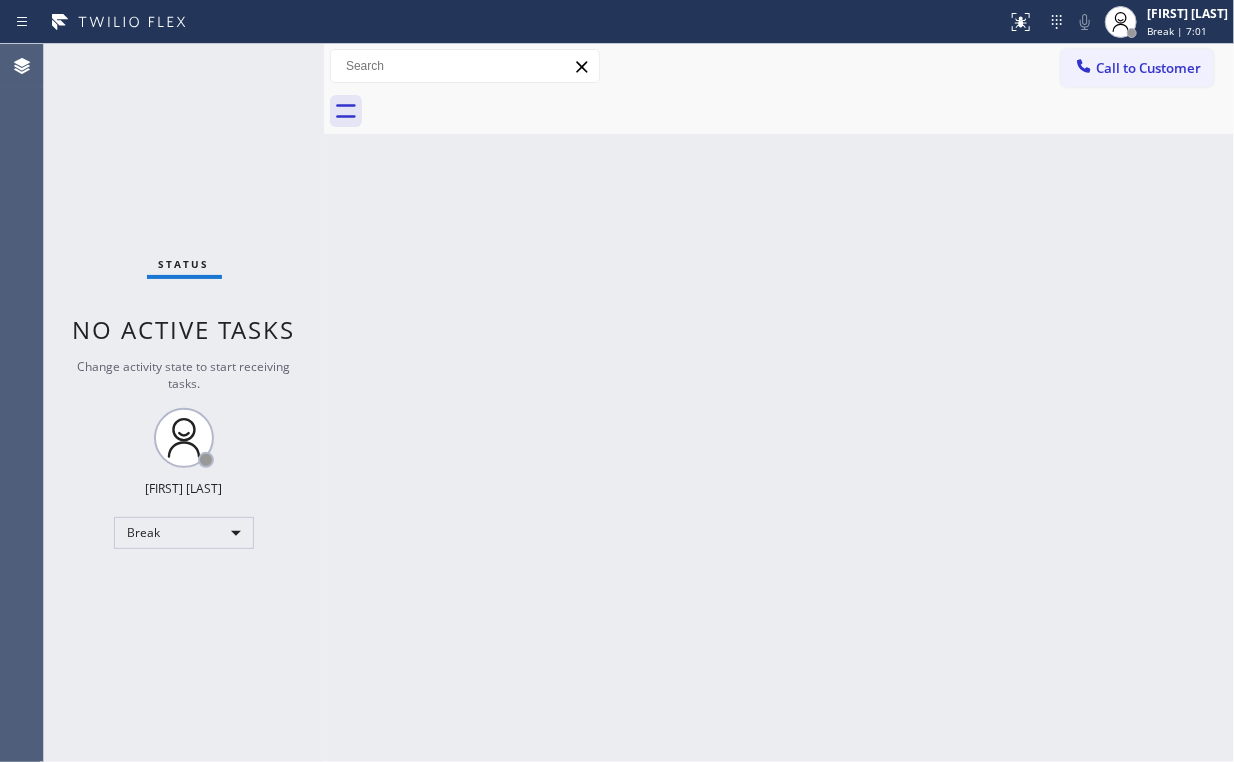 drag, startPoint x: 90, startPoint y: 140, endPoint x: 96, endPoint y: 130, distance: 11.661903 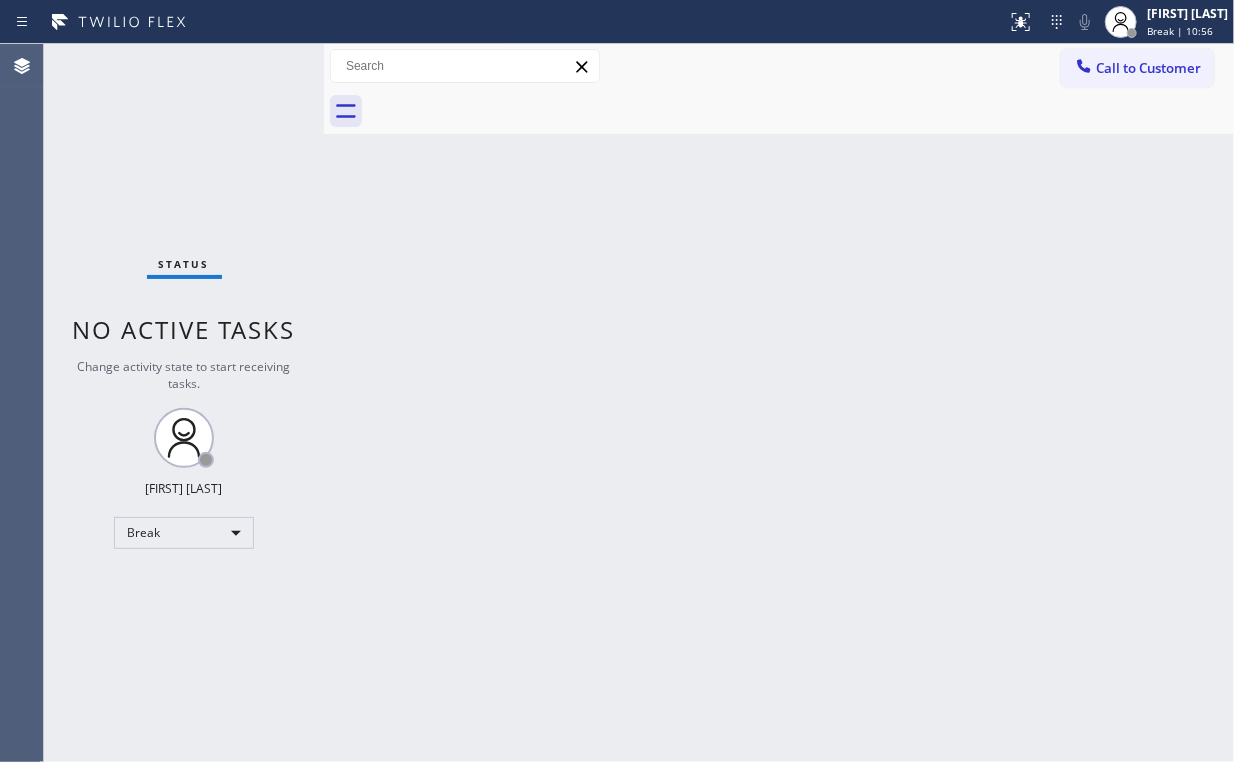 drag, startPoint x: 1134, startPoint y: 66, endPoint x: 1126, endPoint y: 74, distance: 11.313708 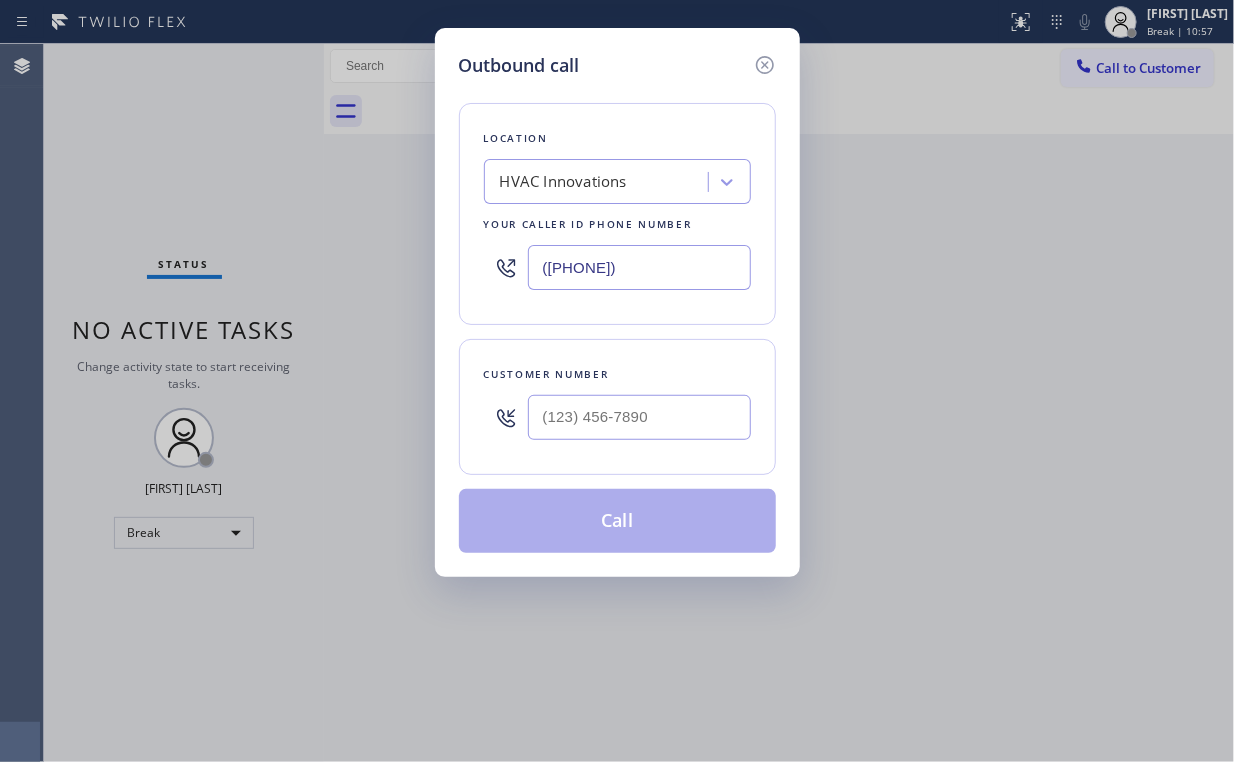 drag, startPoint x: 451, startPoint y: 260, endPoint x: 280, endPoint y: 258, distance: 171.01169 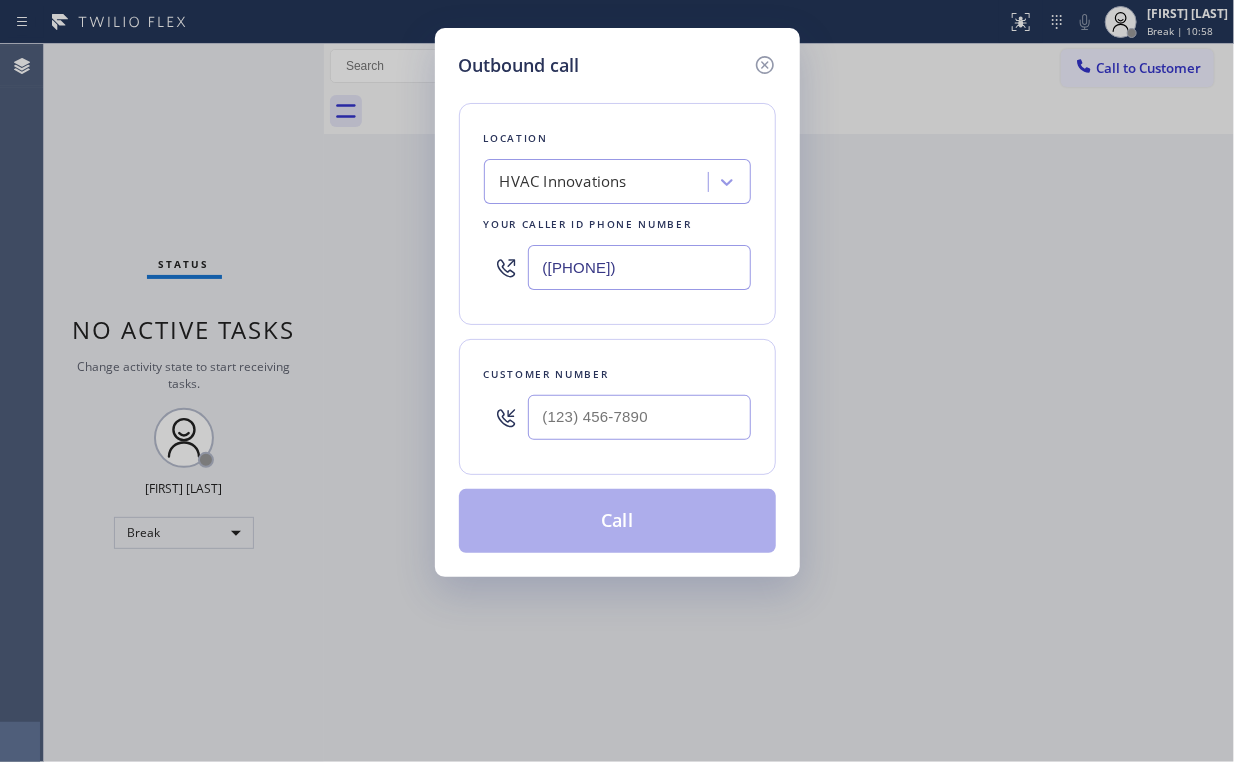 type on "([PHONE])" 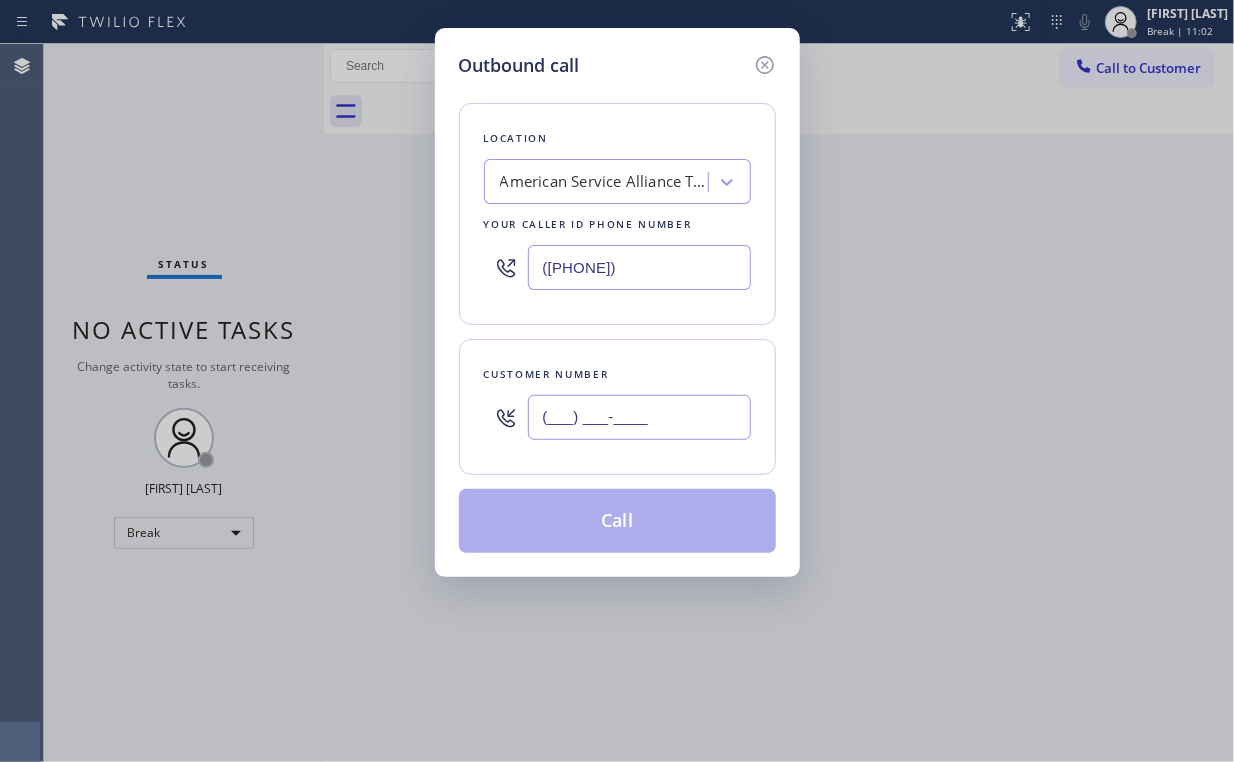 click on "(___) ___-____" at bounding box center [639, 417] 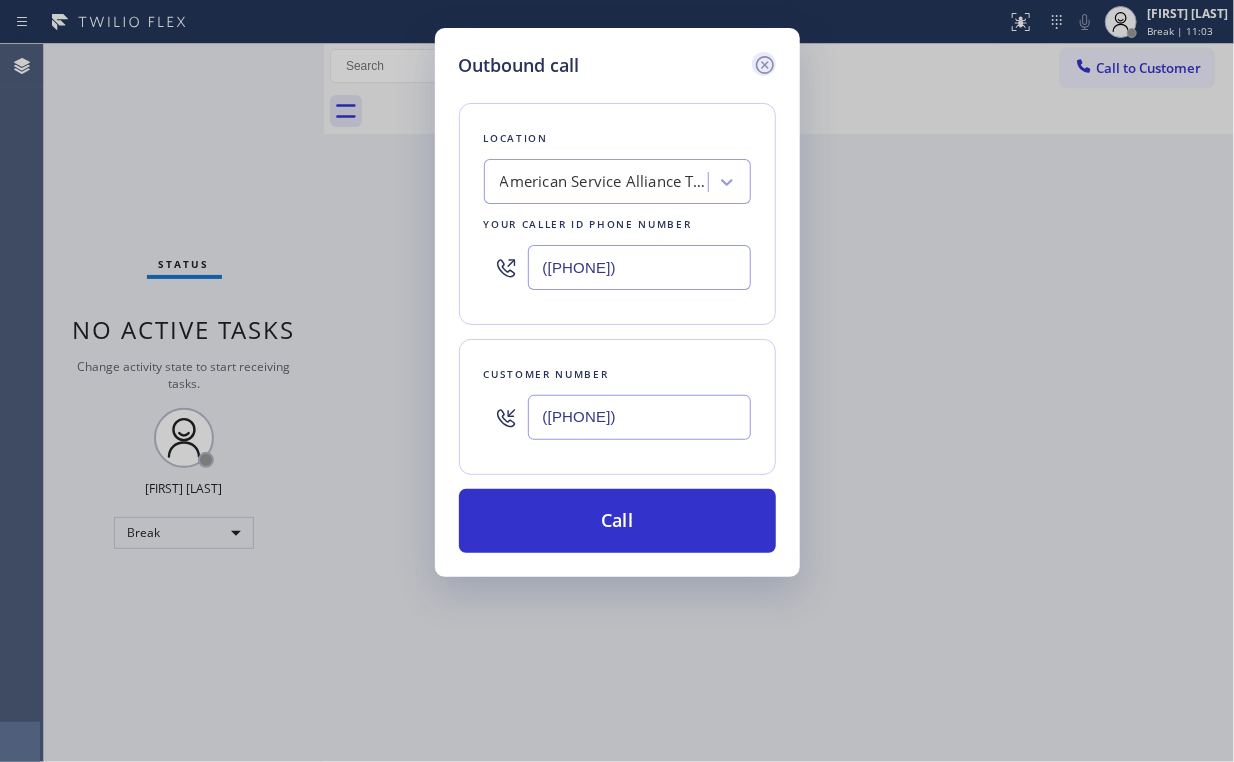 drag, startPoint x: 767, startPoint y: 65, endPoint x: 430, endPoint y: 334, distance: 431.196 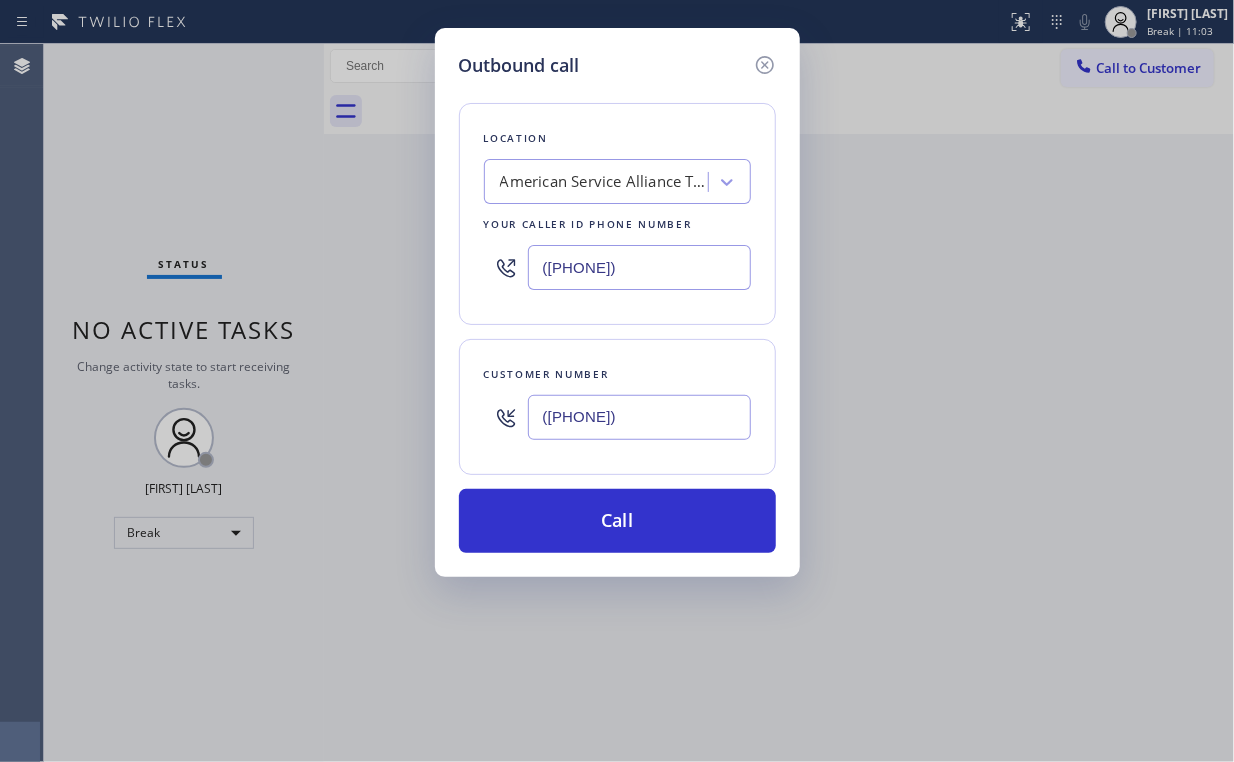 click 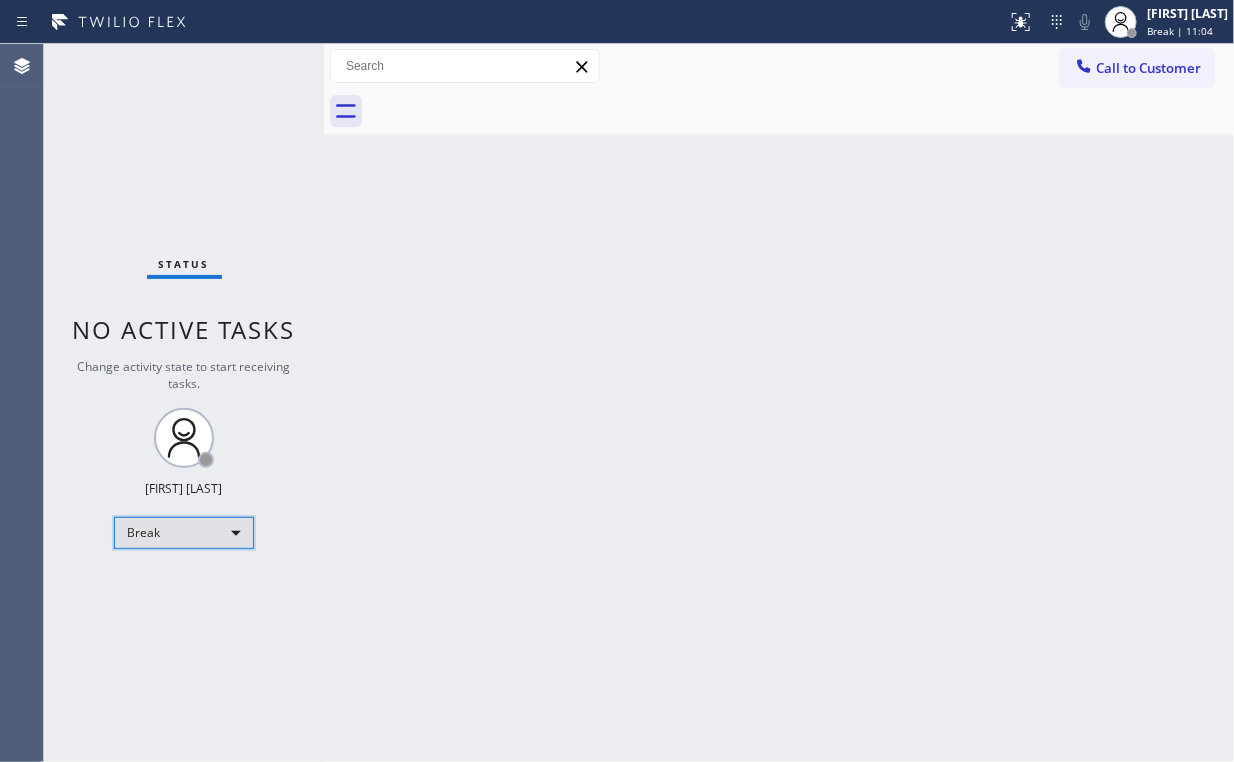 click on "Break" at bounding box center (184, 533) 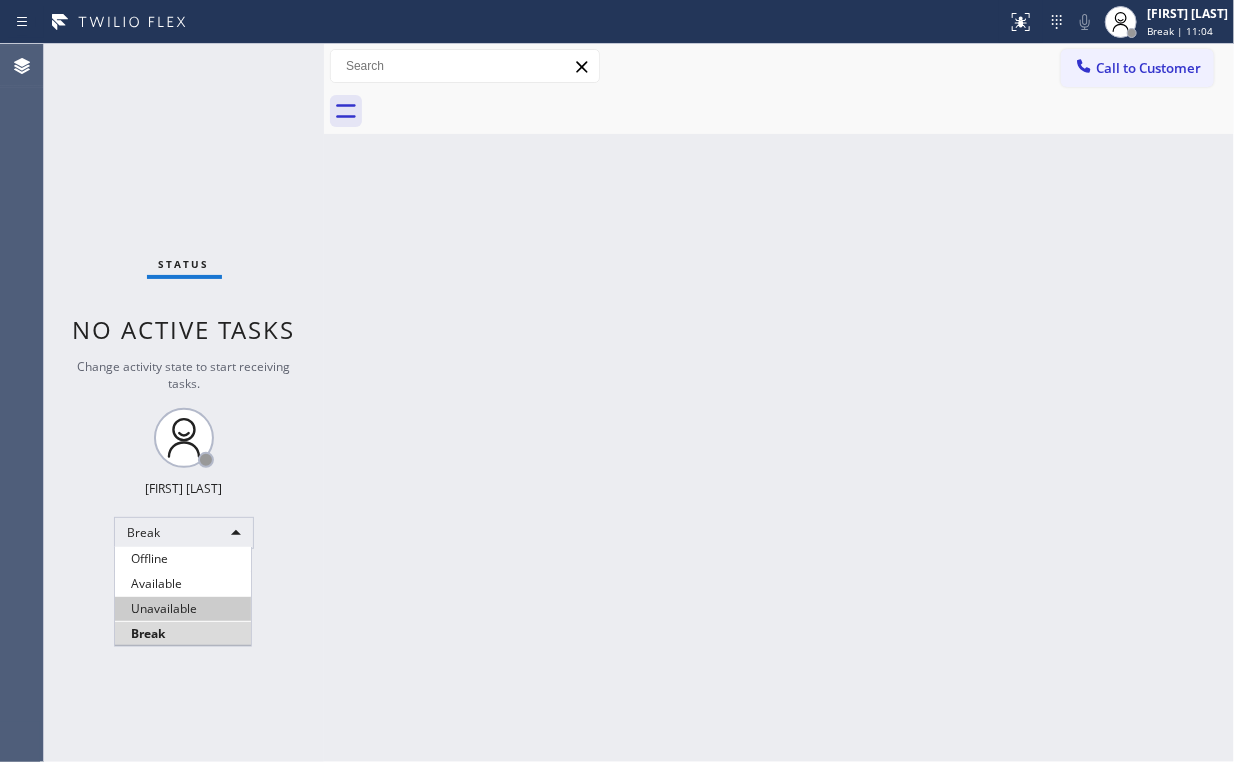 click on "Unavailable" at bounding box center (183, 609) 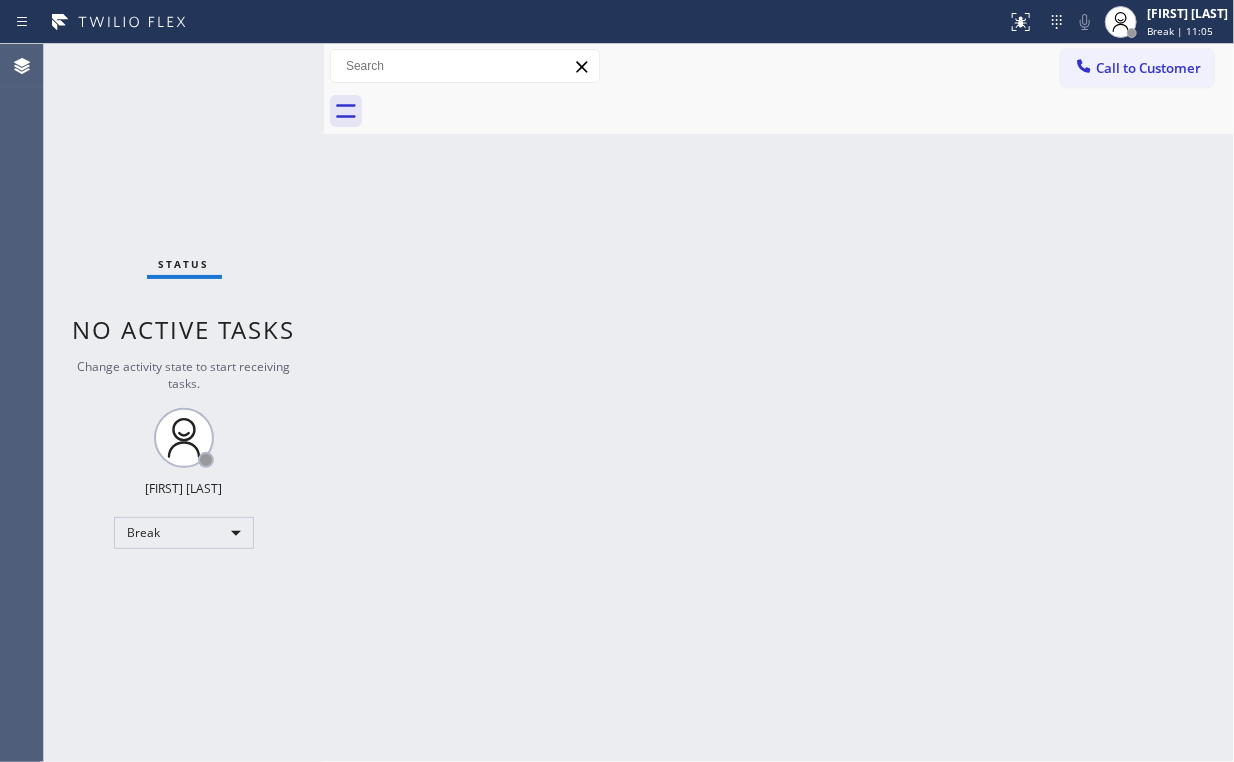 click on "Back to Dashboard Change Sender ID Customers Technicians Select a contact Outbound call Location Search location Your caller id phone number Customer number Call Customer info Name   Phone none Address none Change Sender ID HVAC +1[PHONE] 5 Star Appliance +1[PHONE] Appliance Repair +1[PHONE] Plumbing +1[PHONE] Air Duct Cleaning +1[PHONE]  Electricians +1[PHONE]  Cancel Change Check personal SMS Reset Change No tabs Call to Customer Outbound call Location American Service Alliance [CITY] Your caller id phone number ([PHONE]) Customer number Call Outbound call Technician Search Technician Your caller id phone number Your caller id phone number Call" at bounding box center [779, 403] 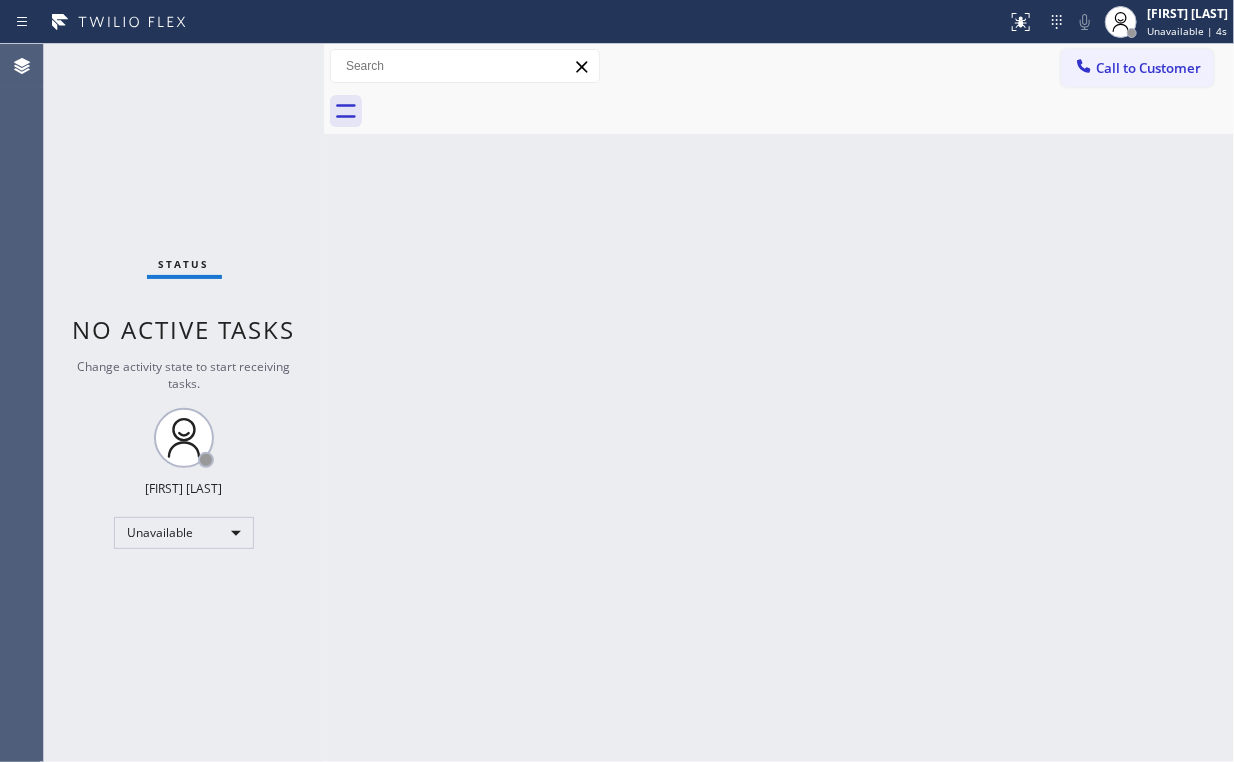 drag, startPoint x: 180, startPoint y: 141, endPoint x: 183, endPoint y: 52, distance: 89.050545 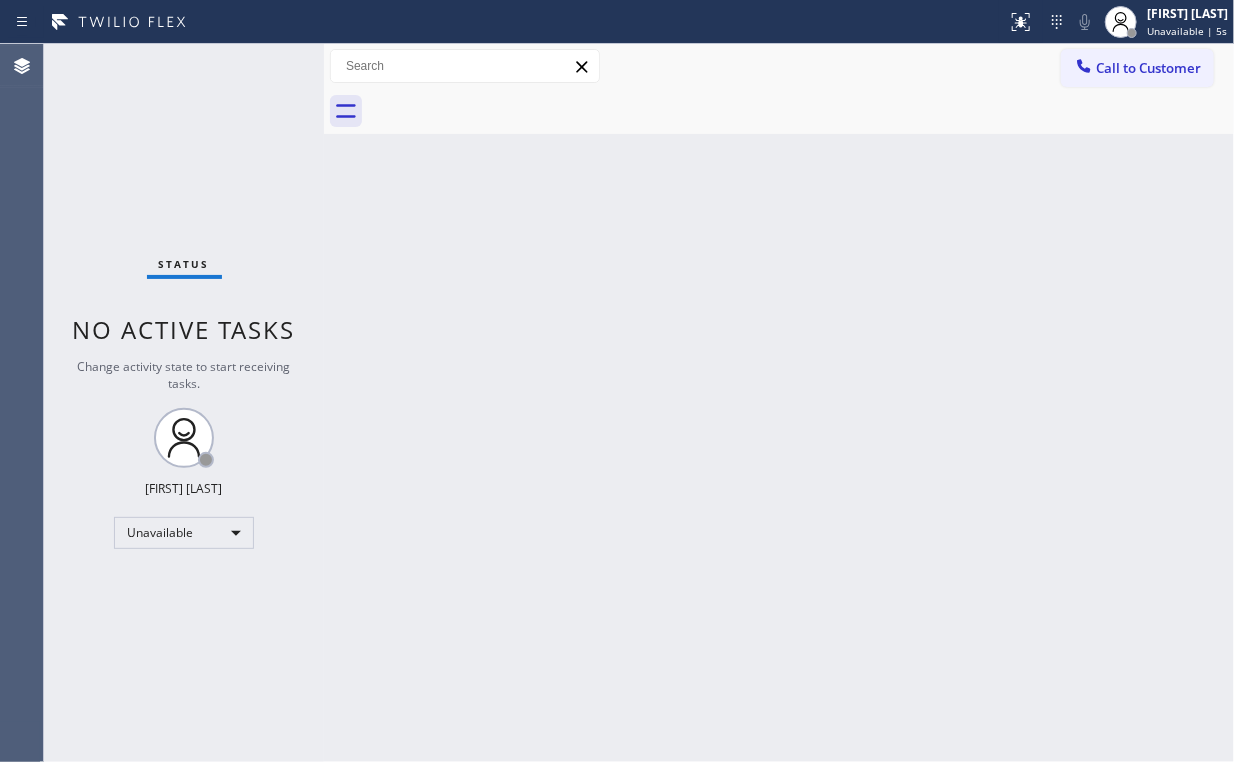 click on "Call to Customer" at bounding box center [1148, 68] 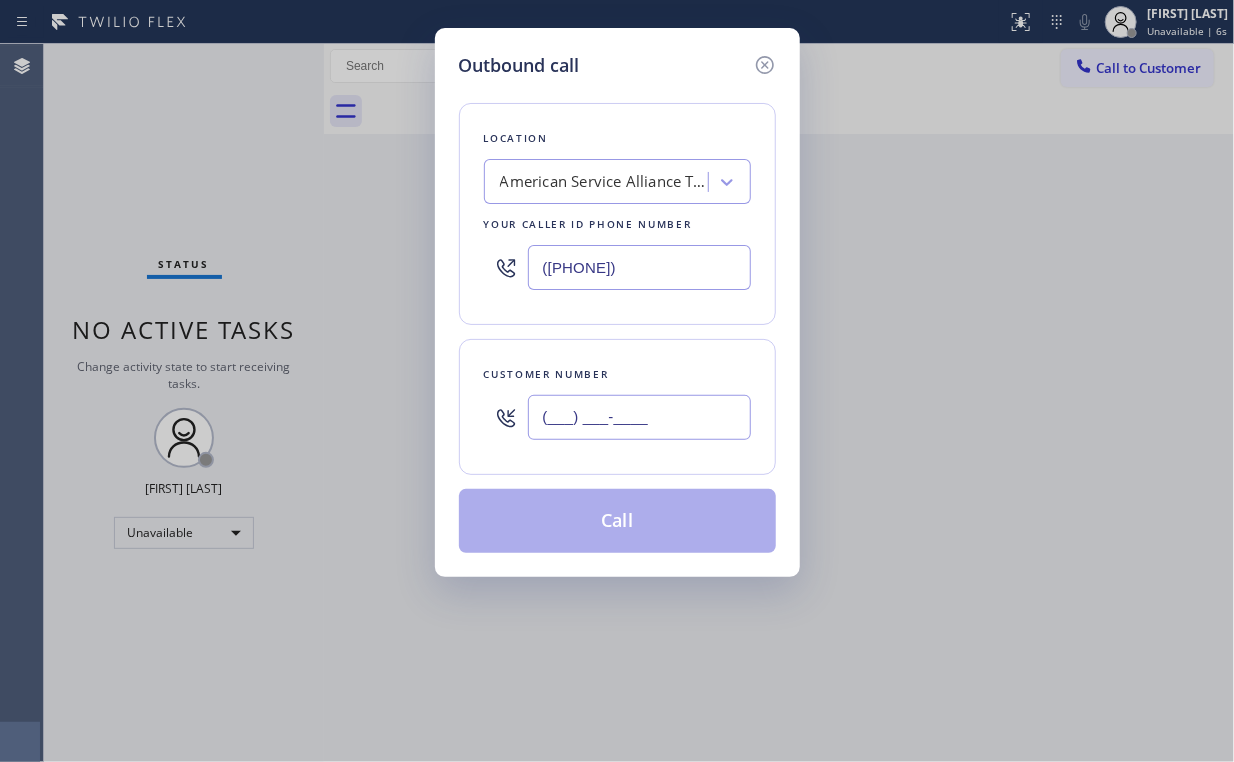 click on "(___) ___-____" at bounding box center (639, 417) 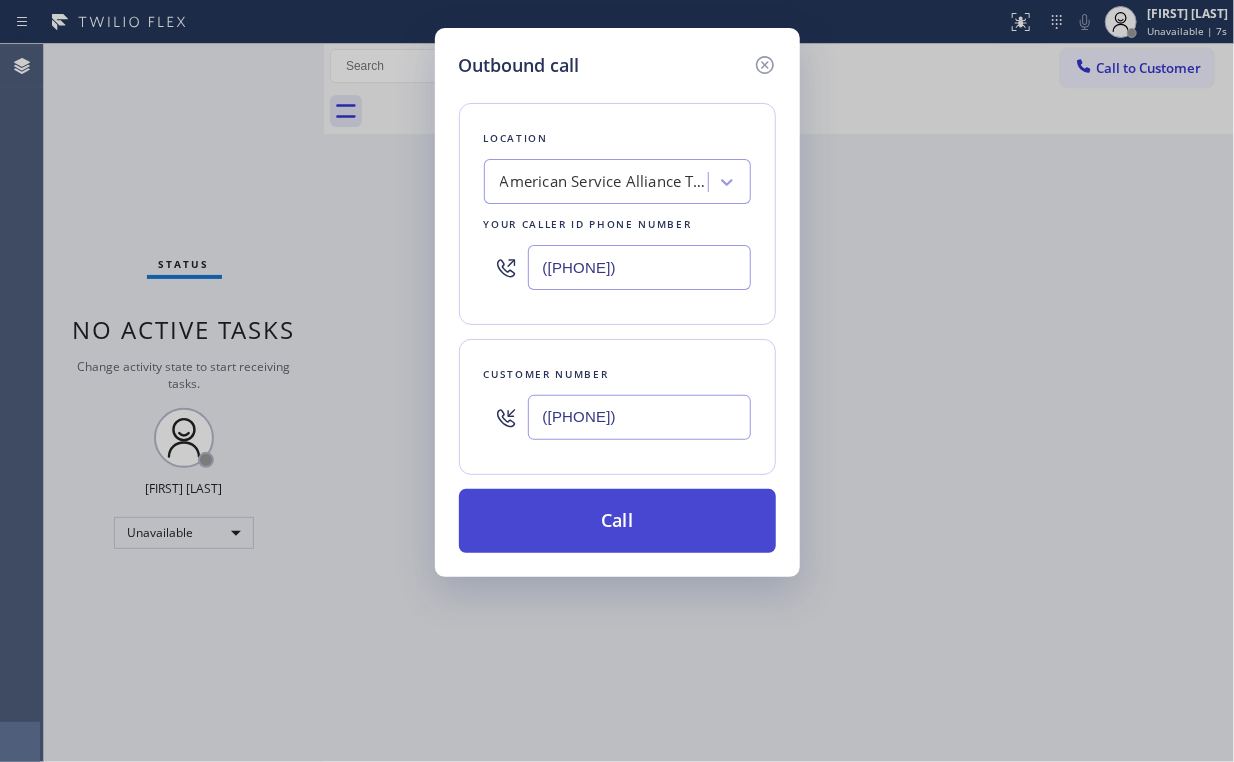 type on "([PHONE])" 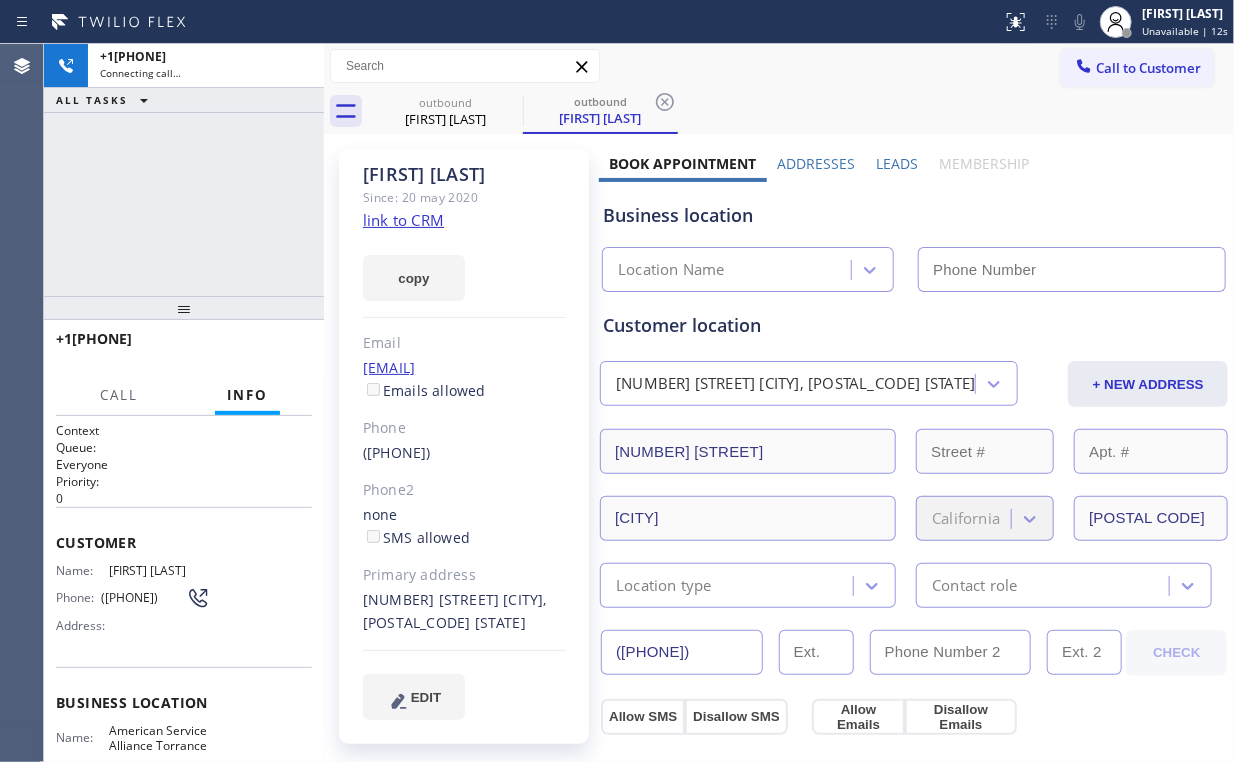 type on "([PHONE])" 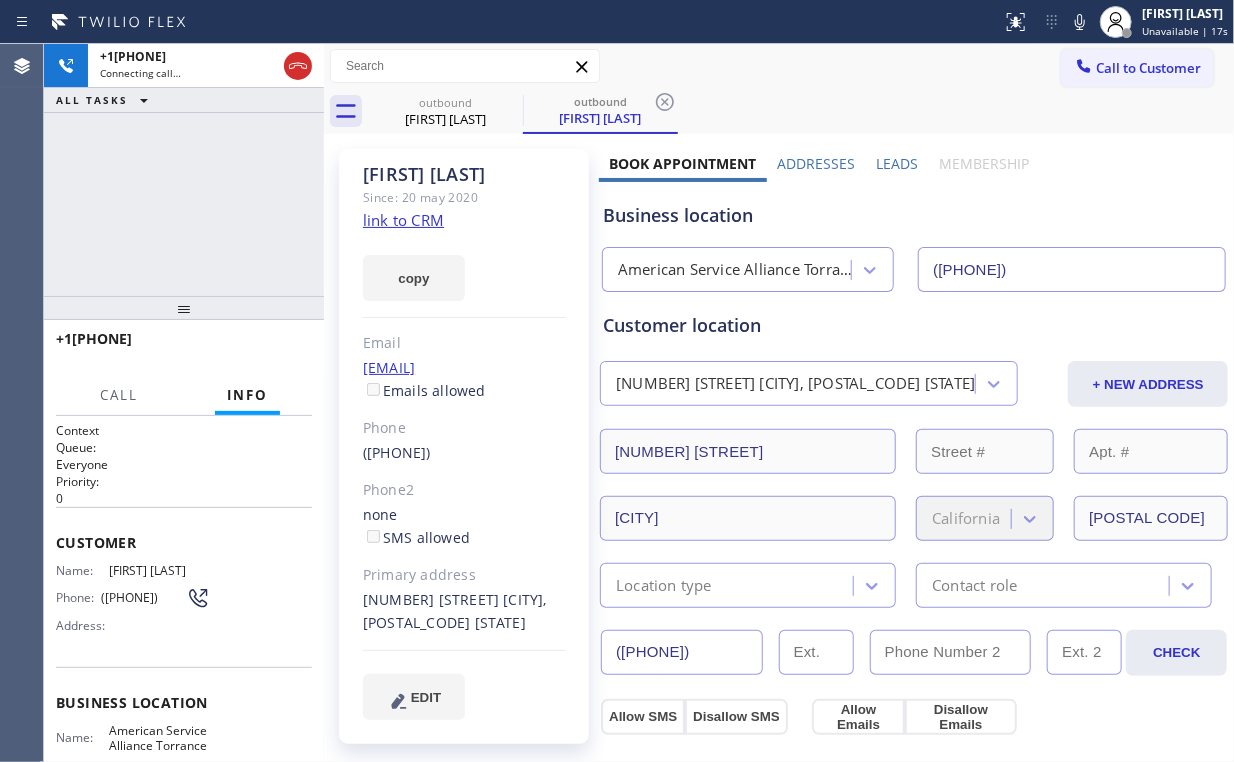 click on "+1[PHONE] Connecting call… ALL TASKS ALL TASKS ACTIVE TASKS TASKS IN WRAP UP" at bounding box center [184, 170] 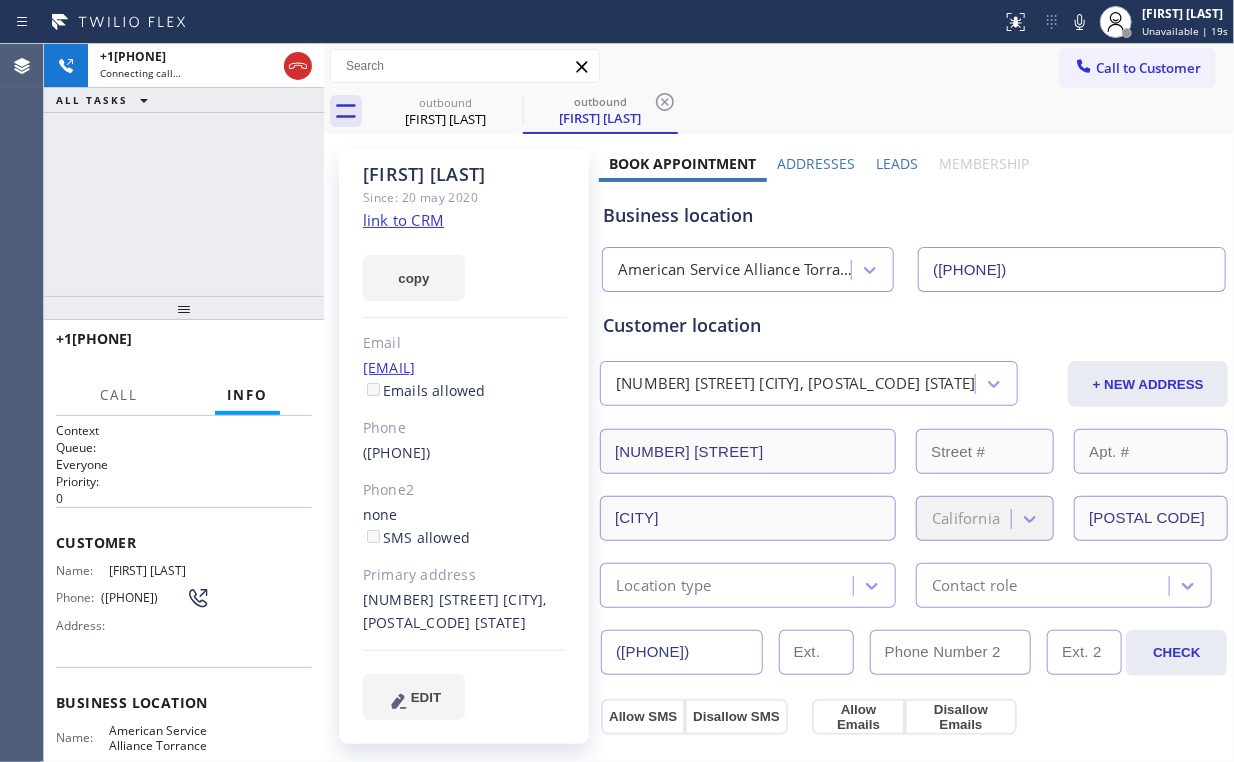 click on "+1[PHONE] Connecting call… ALL TASKS ALL TASKS ACTIVE TASKS TASKS IN WRAP UP" at bounding box center [184, 170] 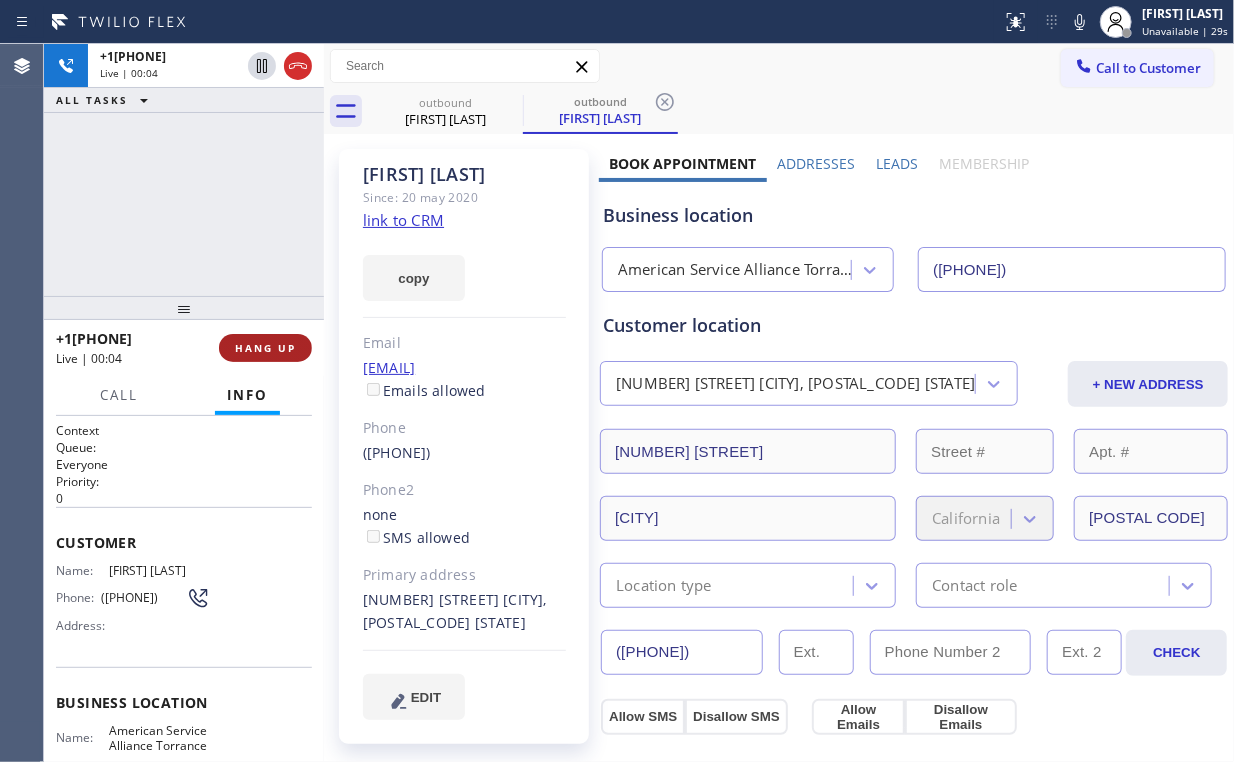 click on "HANG UP" at bounding box center [265, 348] 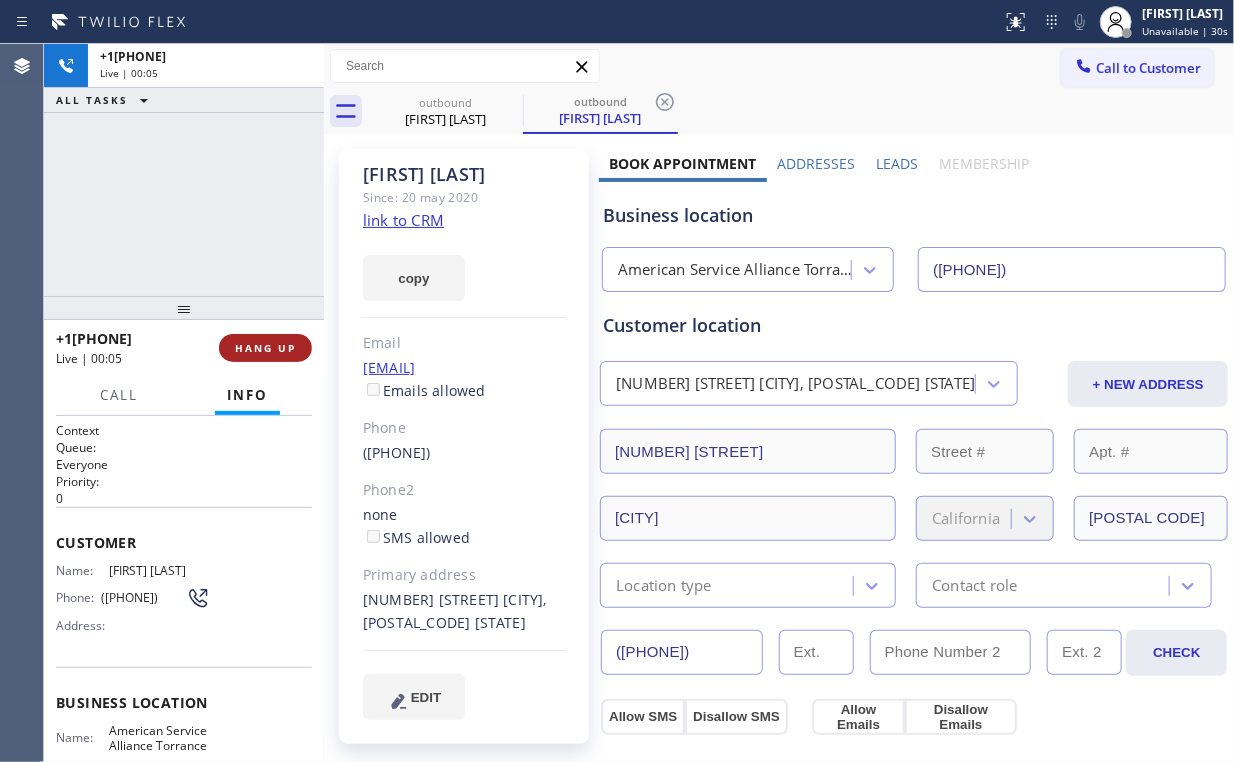 click on "HANG UP" at bounding box center [265, 348] 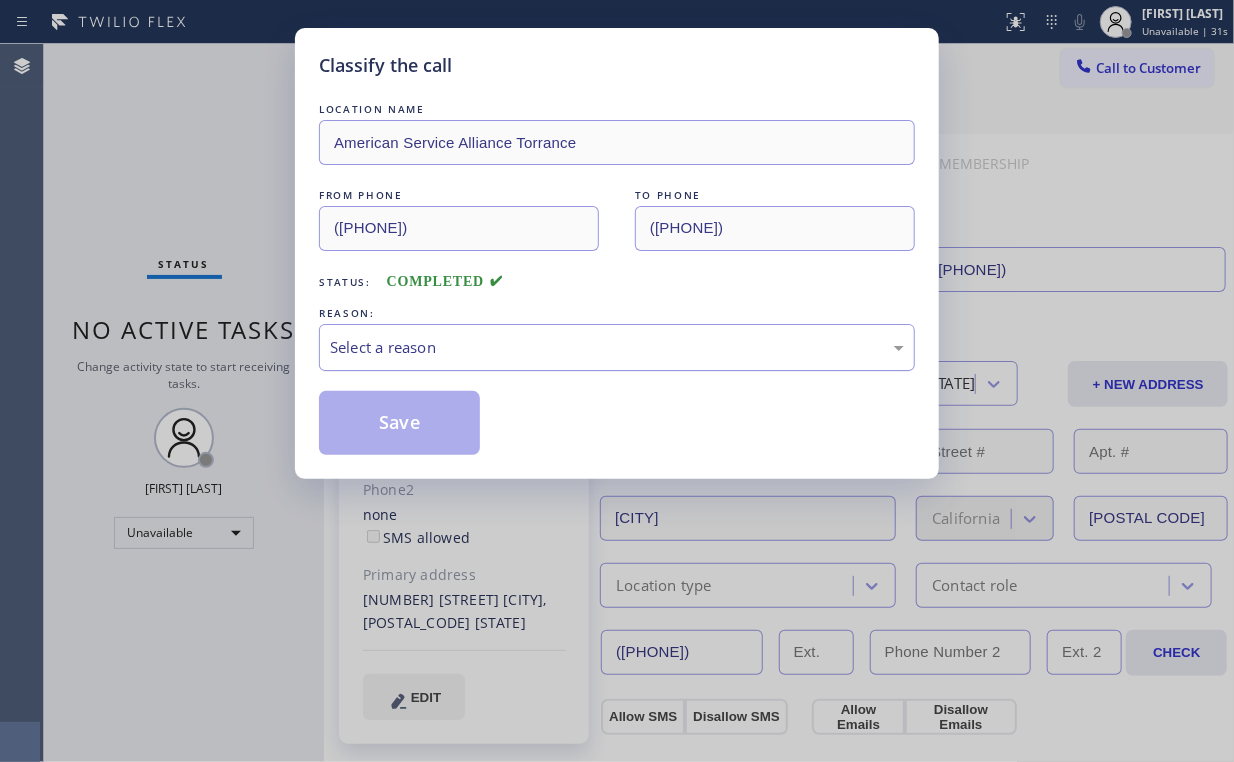 click on "Select a reason" at bounding box center [617, 347] 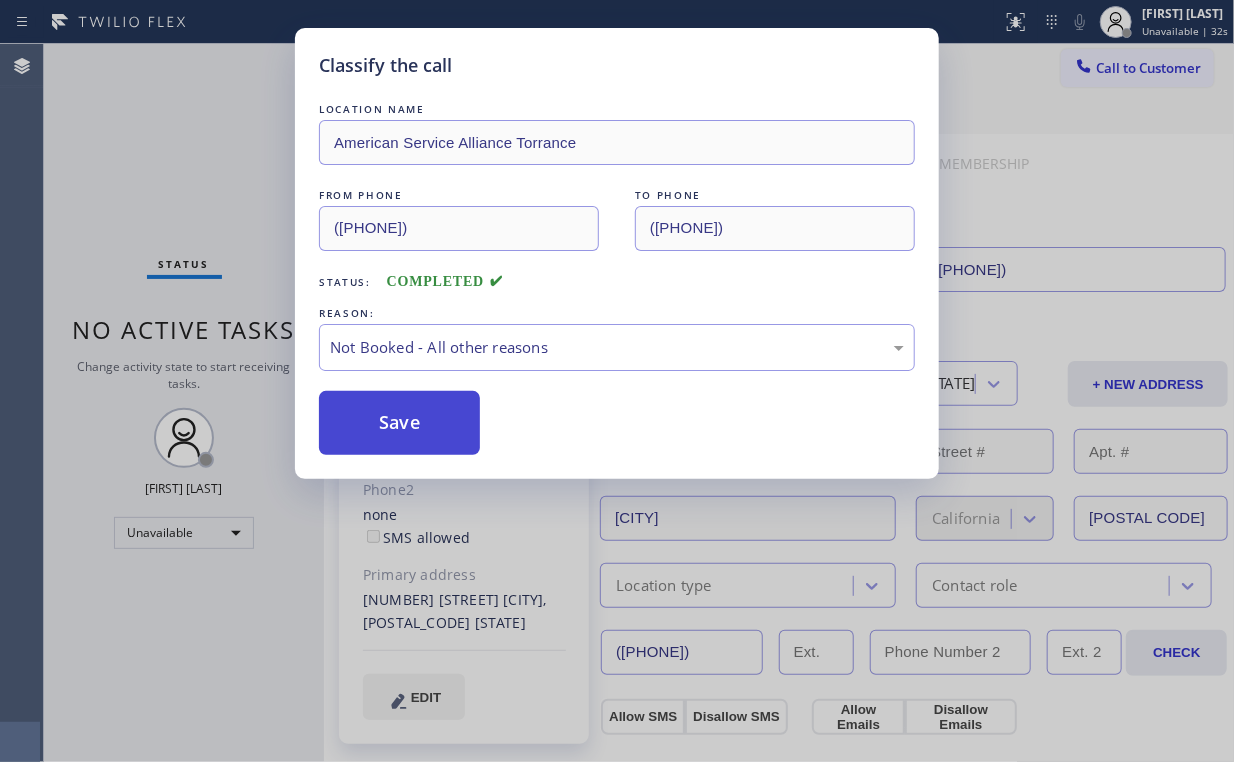 click on "Save" at bounding box center (399, 423) 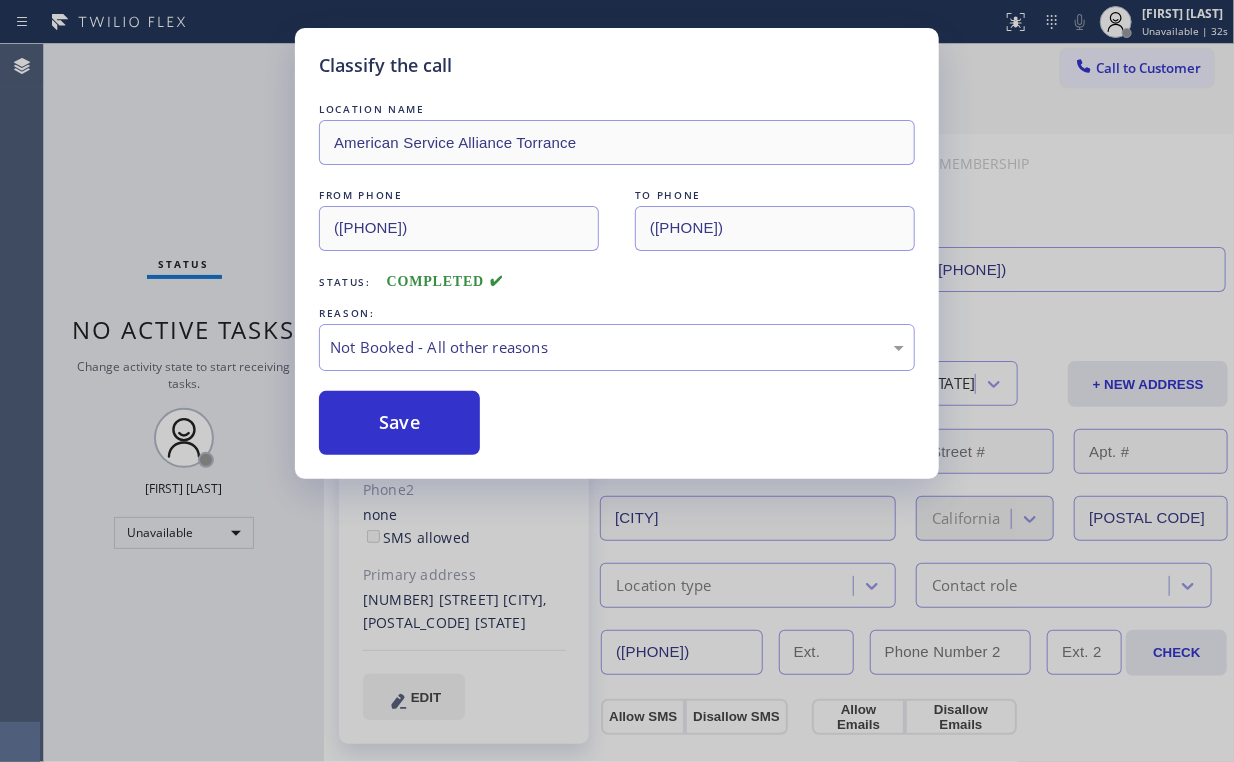 click on "Classify the call LOCATION NAME American Service Alliance Torrance FROM PHONE ([PHONE]) TO PHONE ([PHONE]) Status: COMPLETED REASON: Not Booked - All other reasons Save" at bounding box center (617, 381) 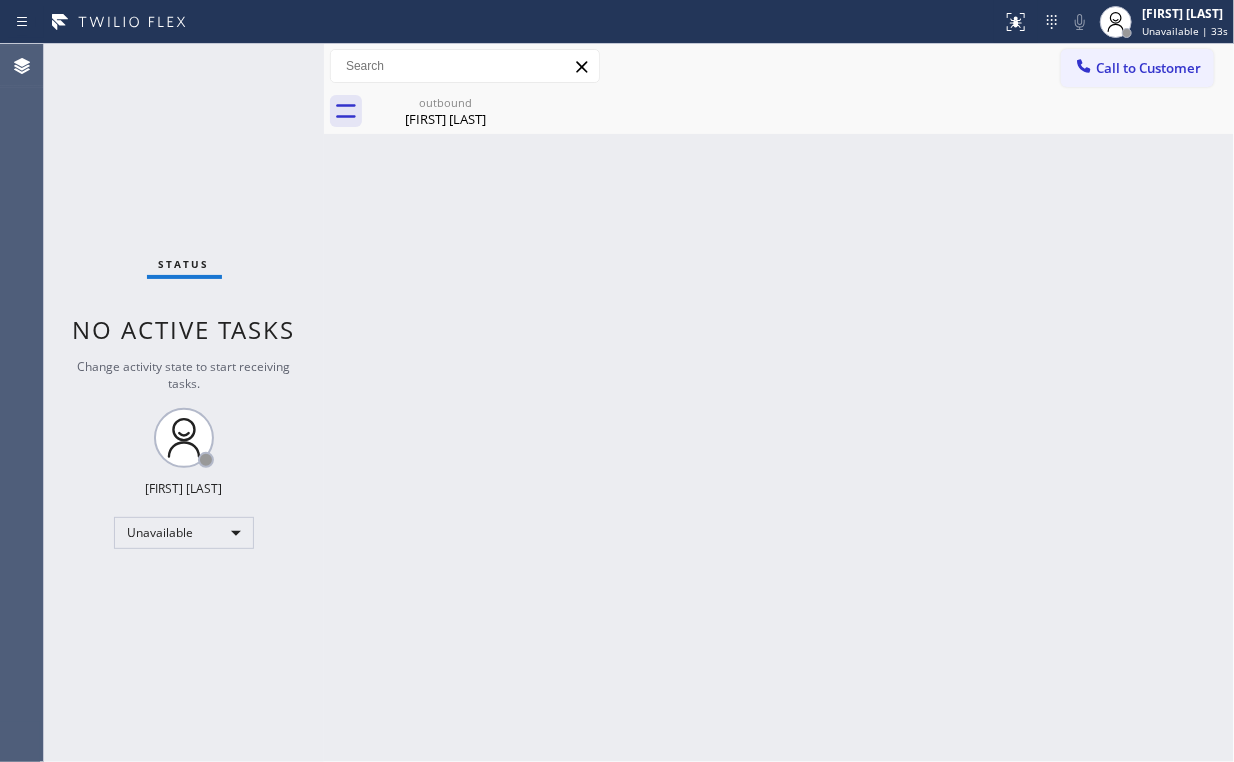 click on "Call to Customer" at bounding box center (1148, 68) 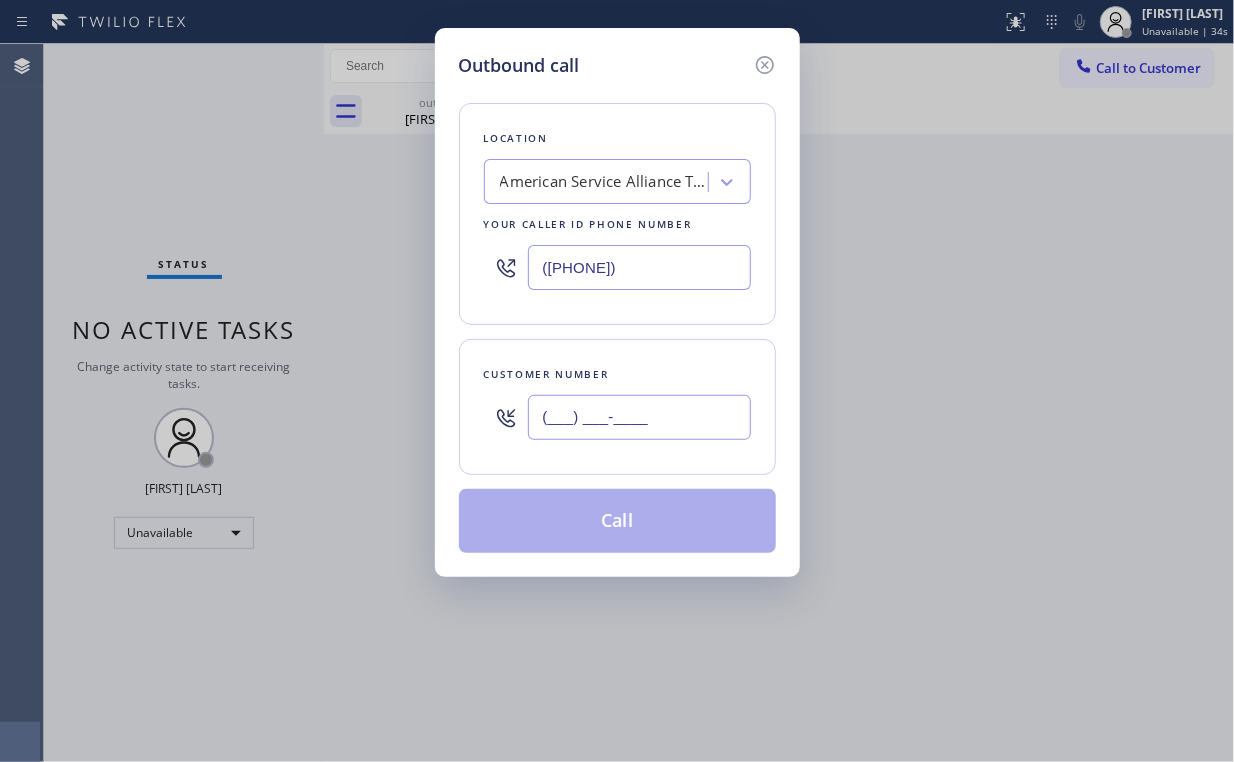 click on "(___) ___-____" at bounding box center [639, 417] 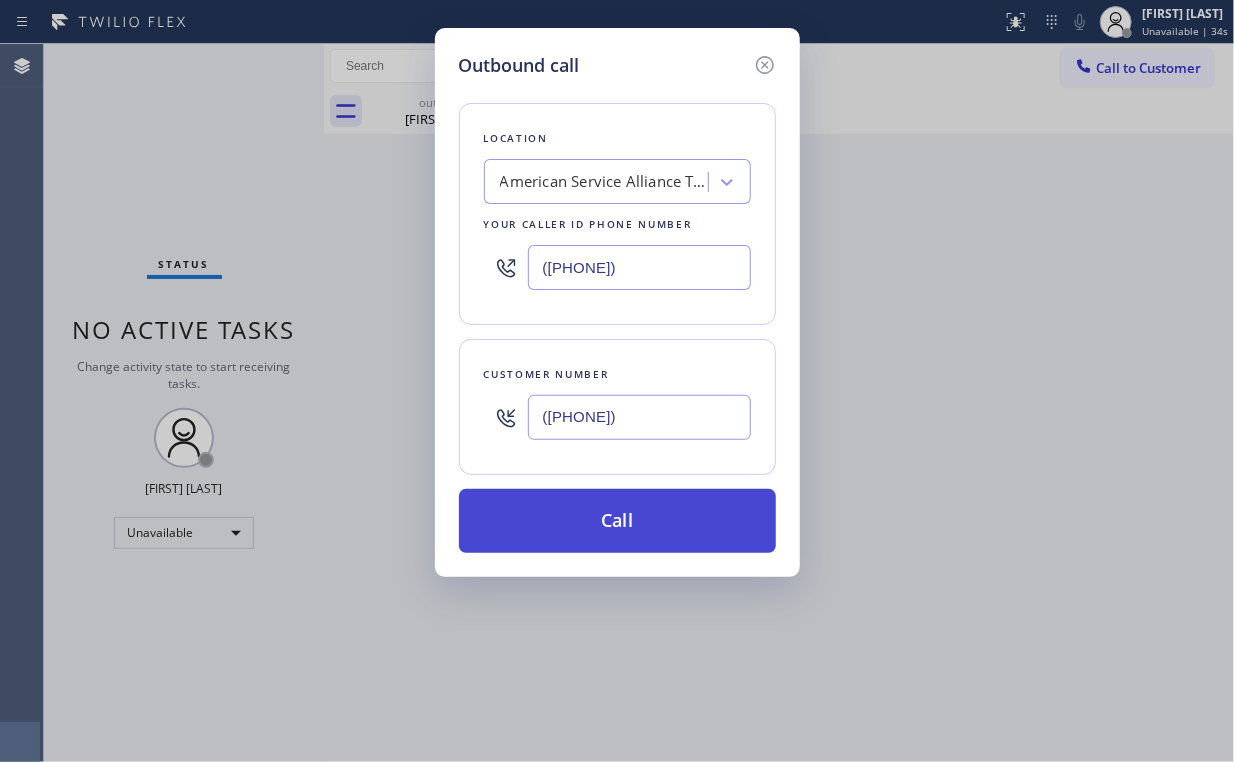 type on "([PHONE])" 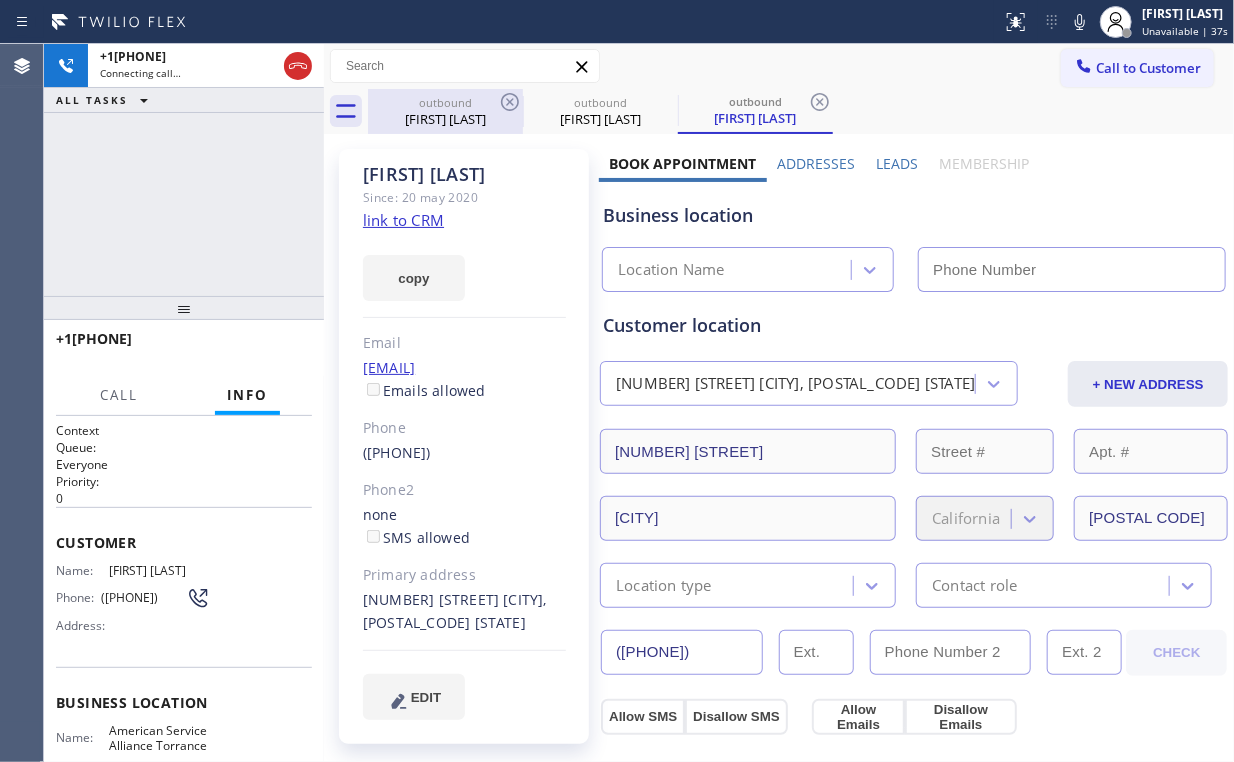 drag, startPoint x: 467, startPoint y: 109, endPoint x: 485, endPoint y: 105, distance: 18.439089 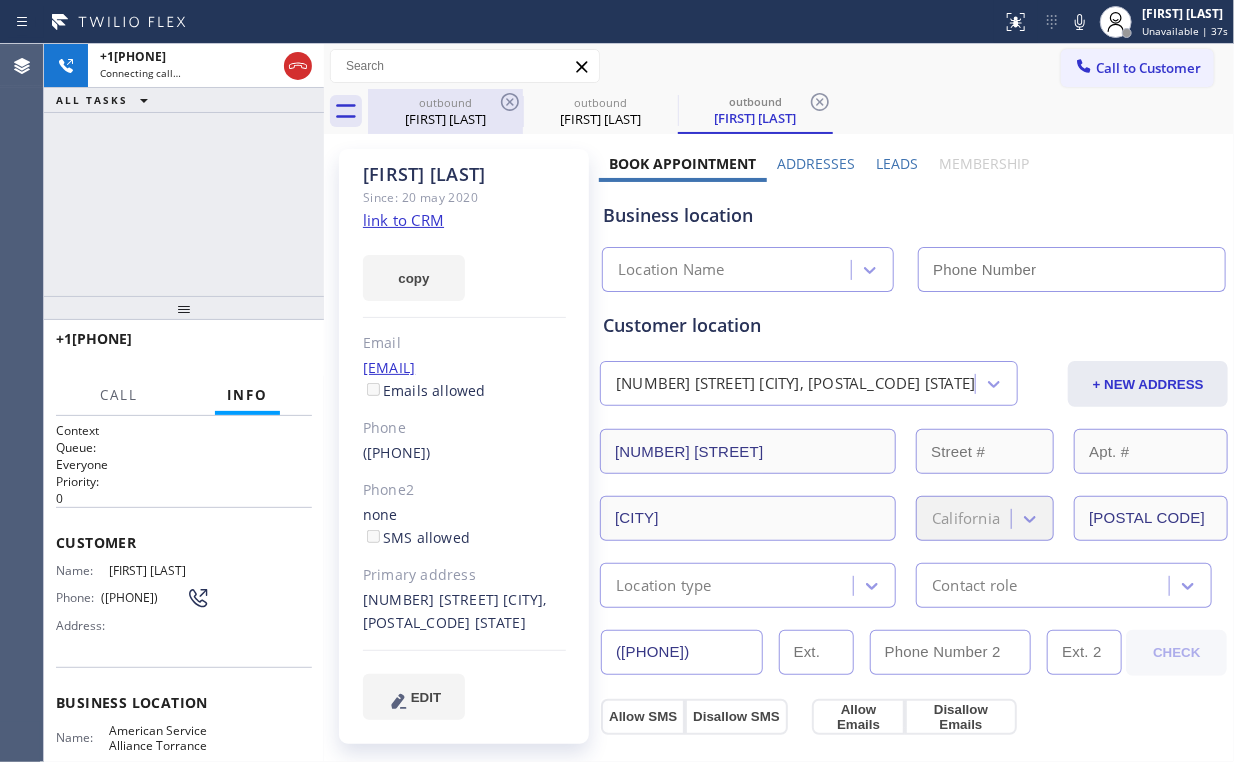 click on "outbound [FIRST] [LAST]" at bounding box center (445, 111) 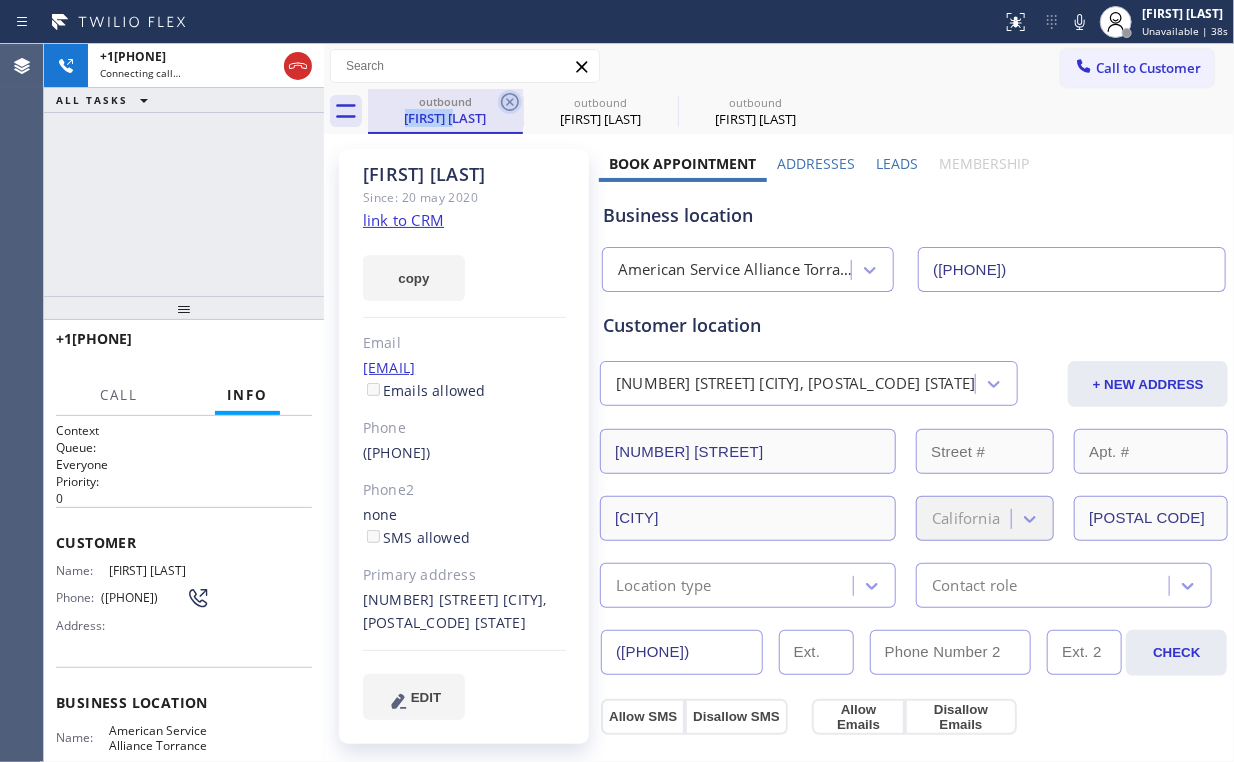 type on "([PHONE])" 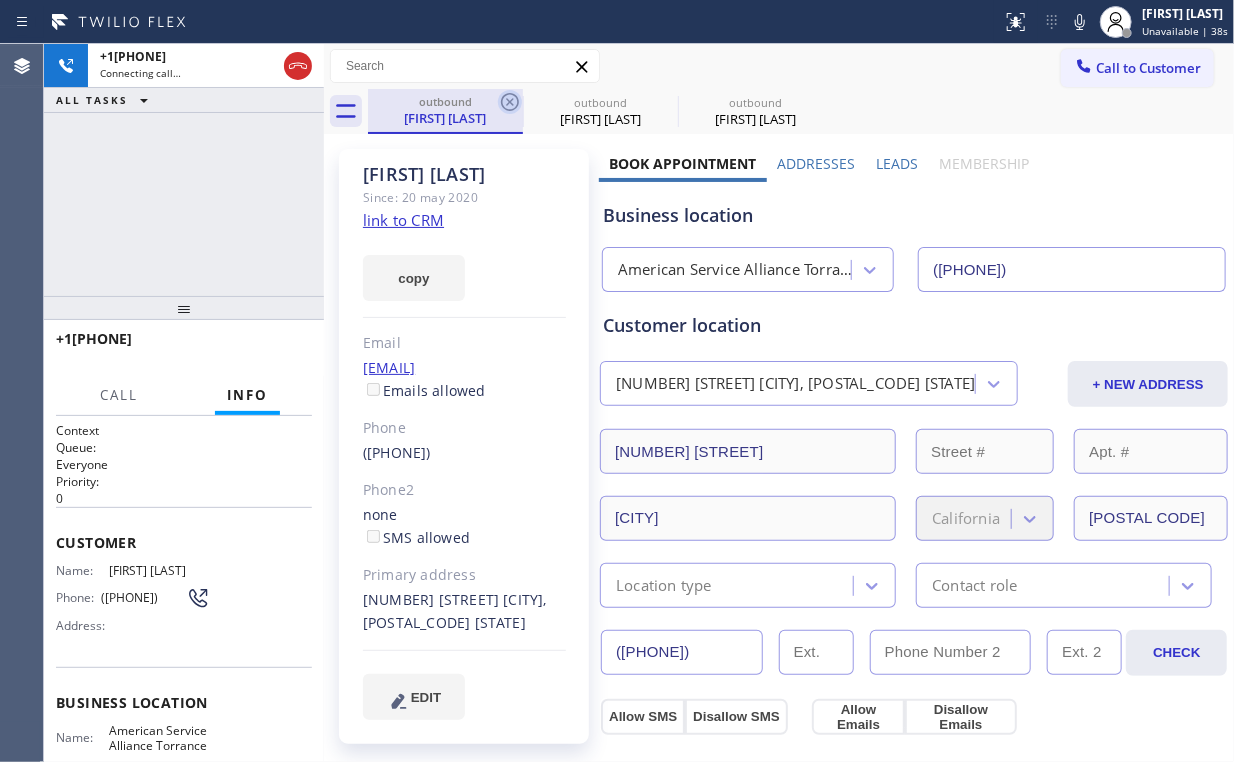 click 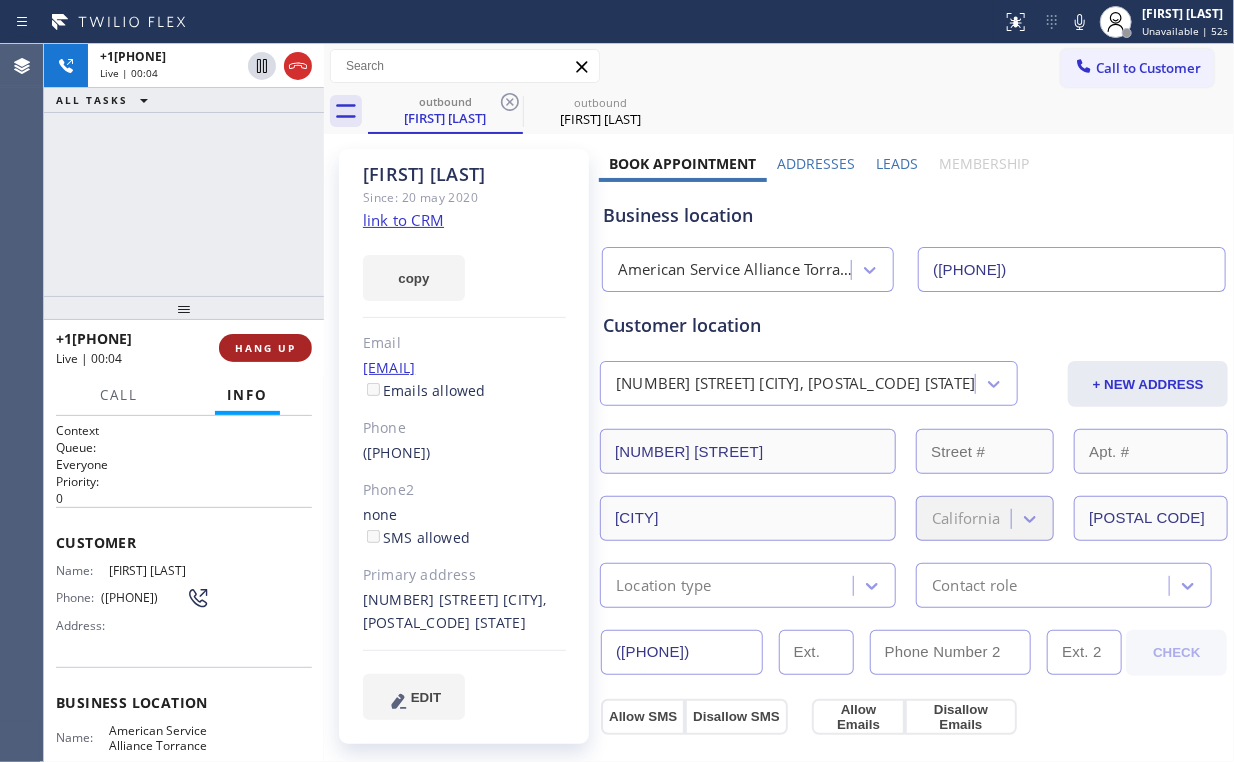 click on "HANG UP" at bounding box center [265, 348] 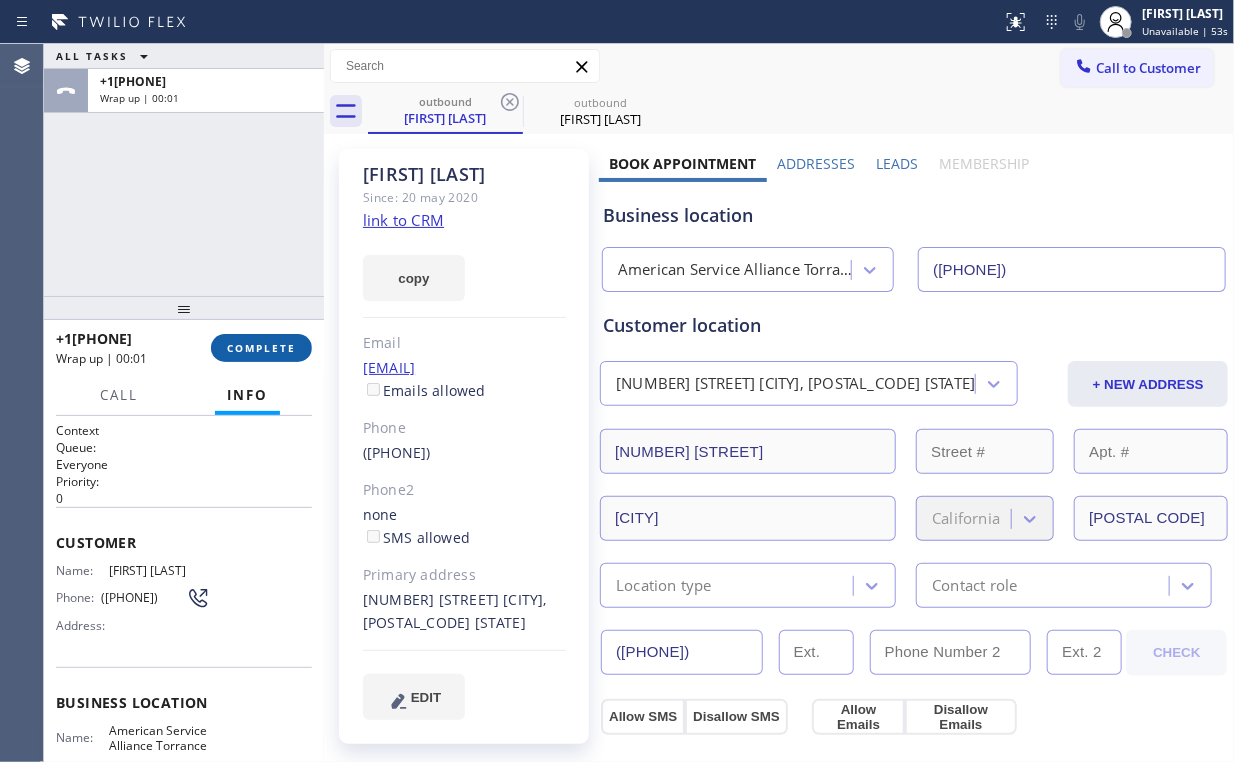 click on "COMPLETE" at bounding box center (261, 348) 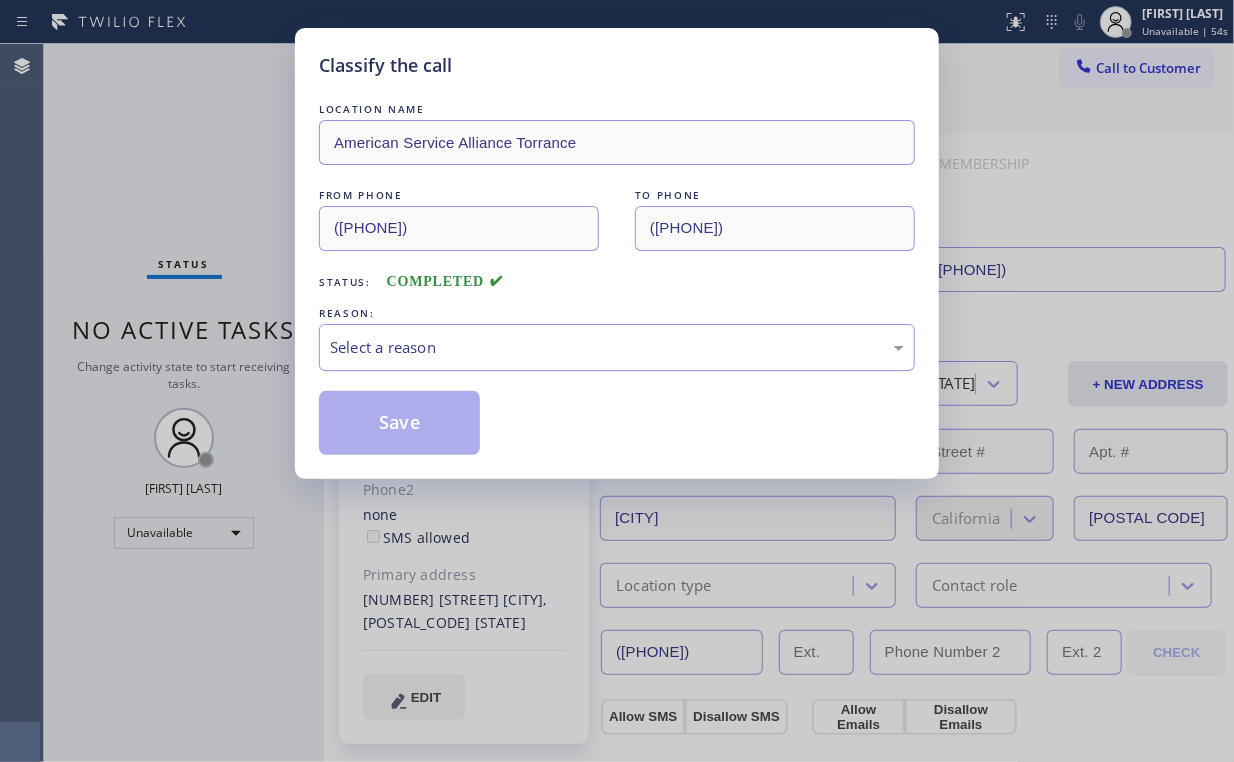 click on "Select a reason" at bounding box center [617, 347] 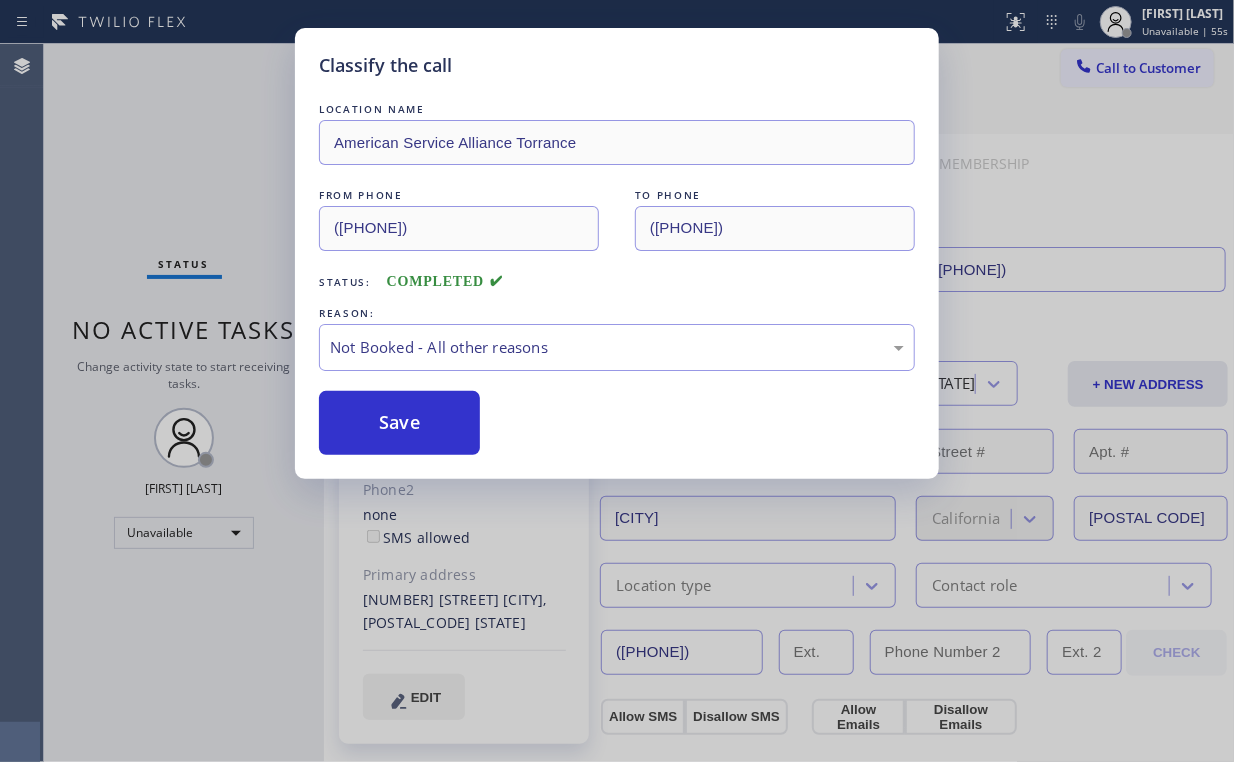 drag, startPoint x: 390, startPoint y: 429, endPoint x: 224, endPoint y: 168, distance: 309.317 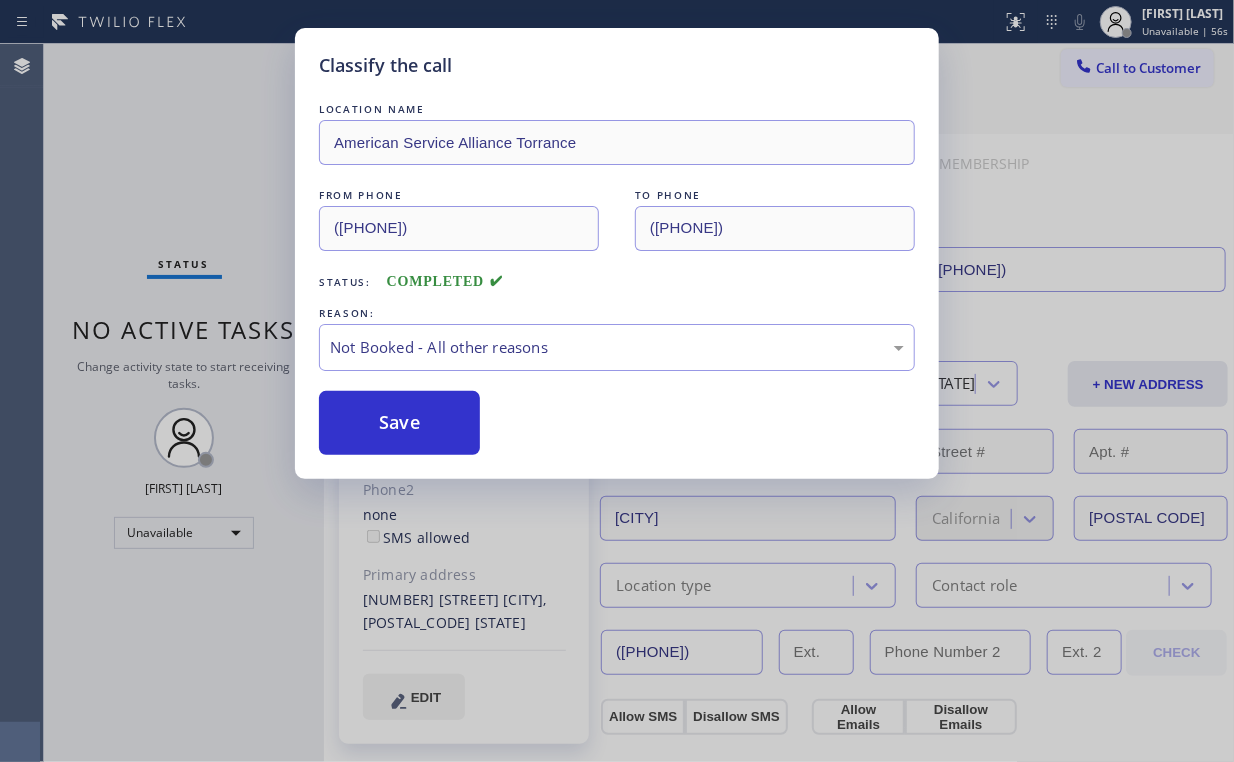 click on "Classify the call LOCATION NAME American Service Alliance Torrance FROM PHONE ([PHONE]) TO PHONE ([PHONE]) Status: COMPLETED REASON: Not Booked - All other reasons Save" at bounding box center [617, 381] 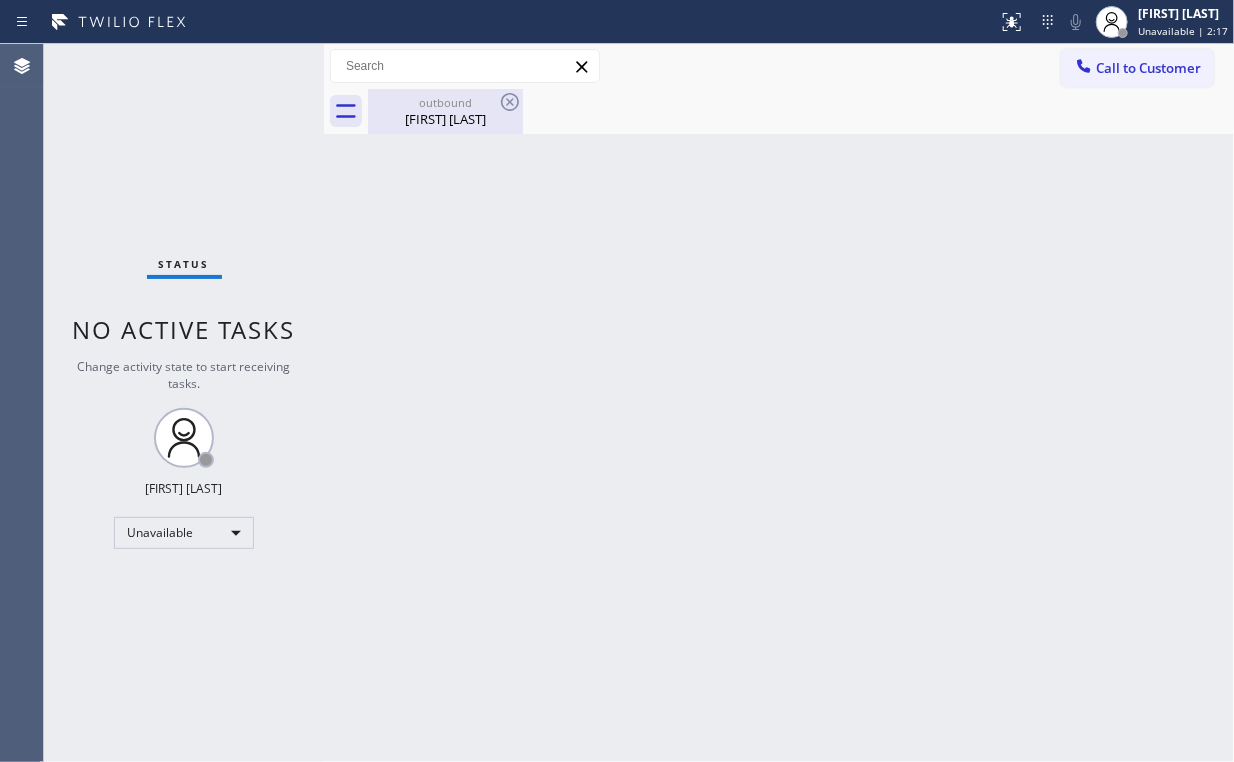 click on "[FIRST] [LAST]" at bounding box center [445, 119] 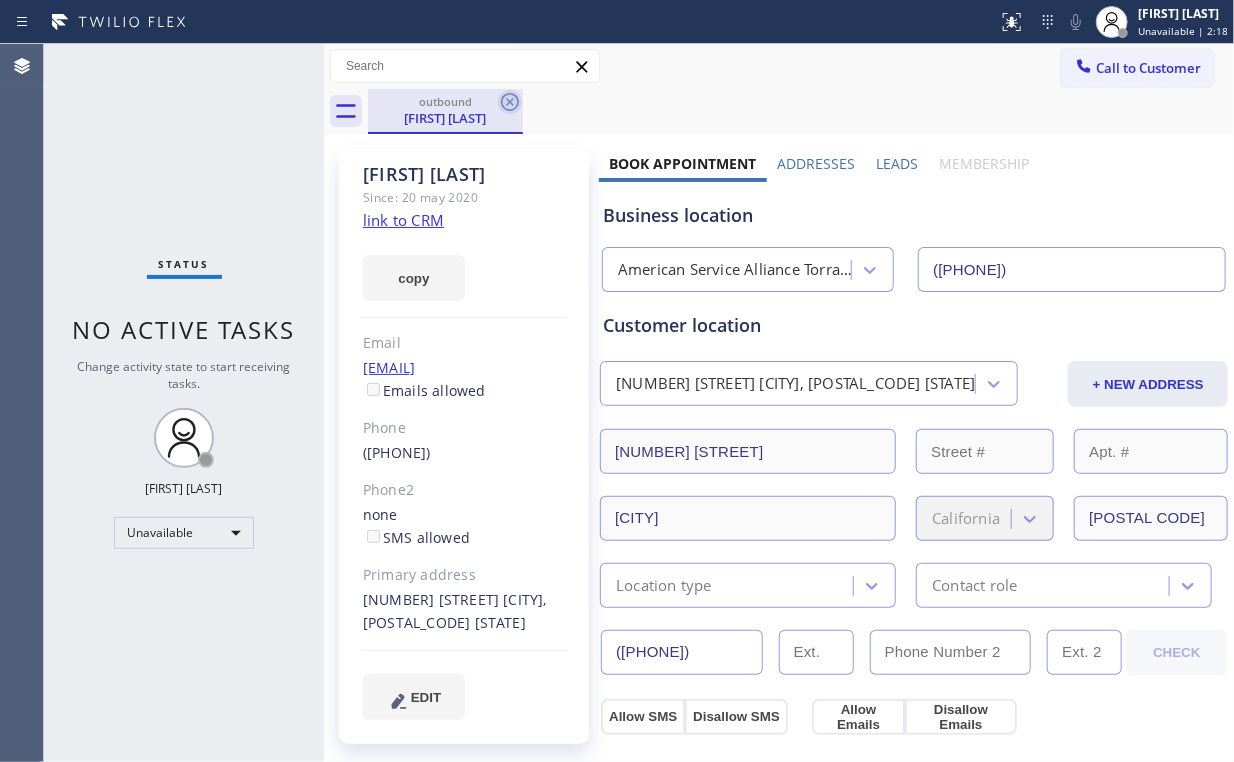 click 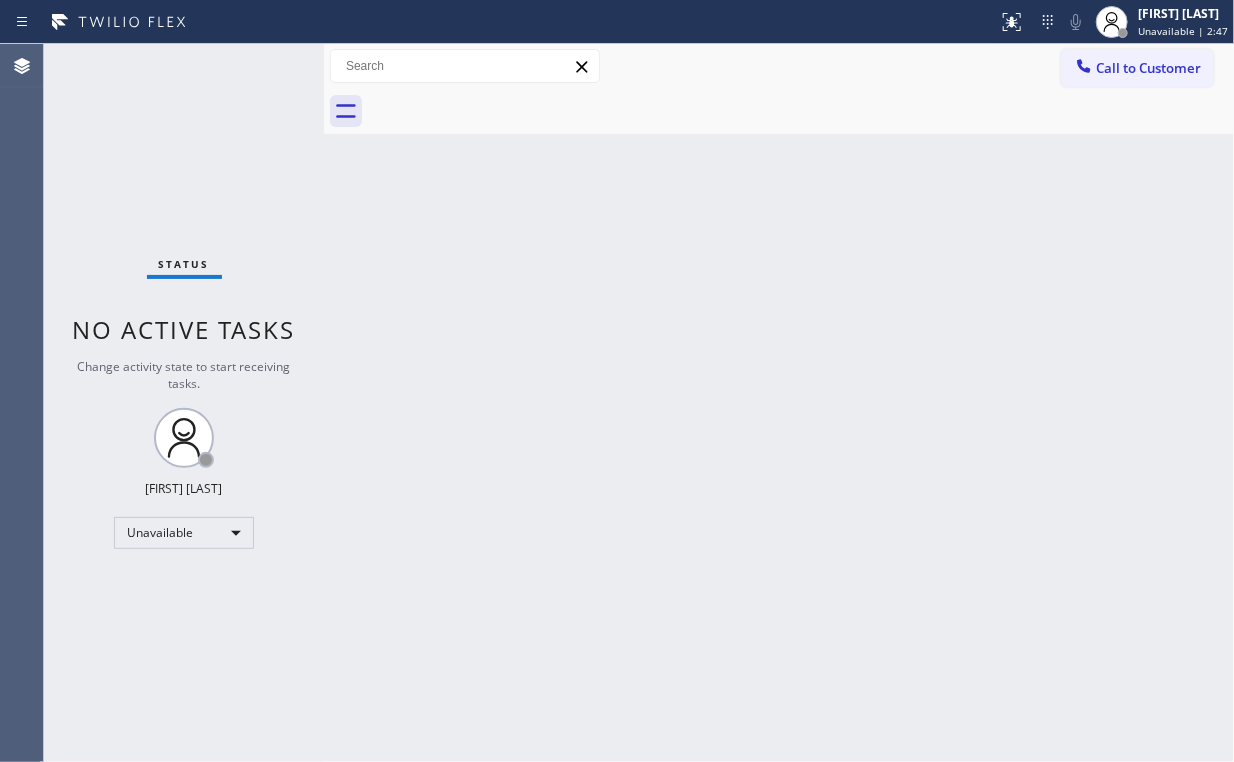 click on "Call to Customer" at bounding box center (1137, 68) 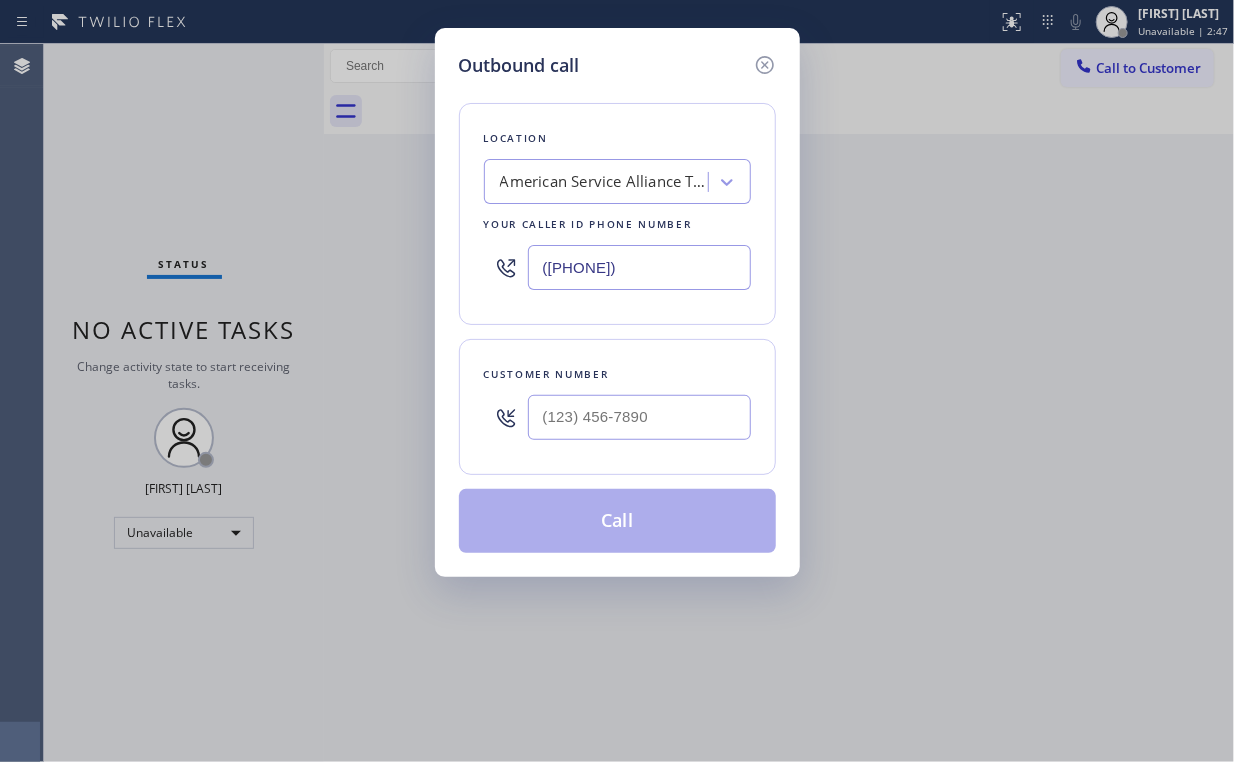 drag, startPoint x: 673, startPoint y: 288, endPoint x: 39, endPoint y: 220, distance: 637.6362 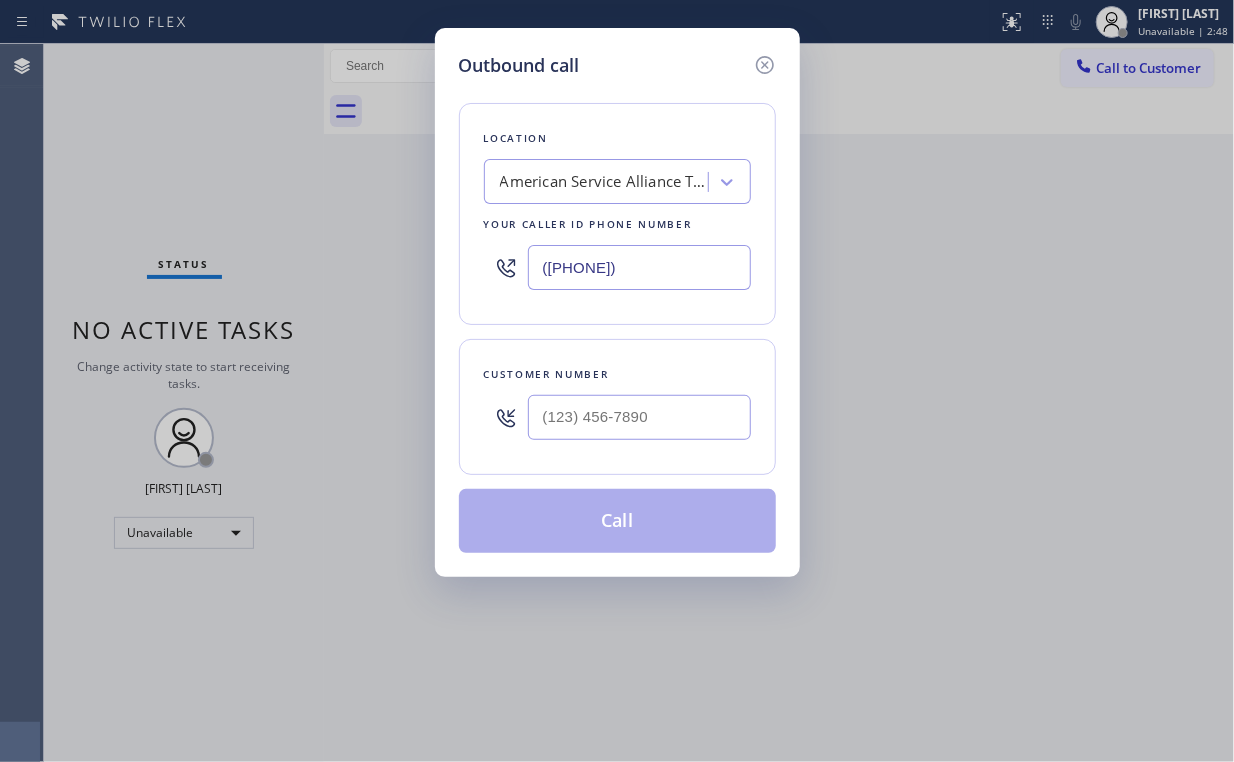 paste 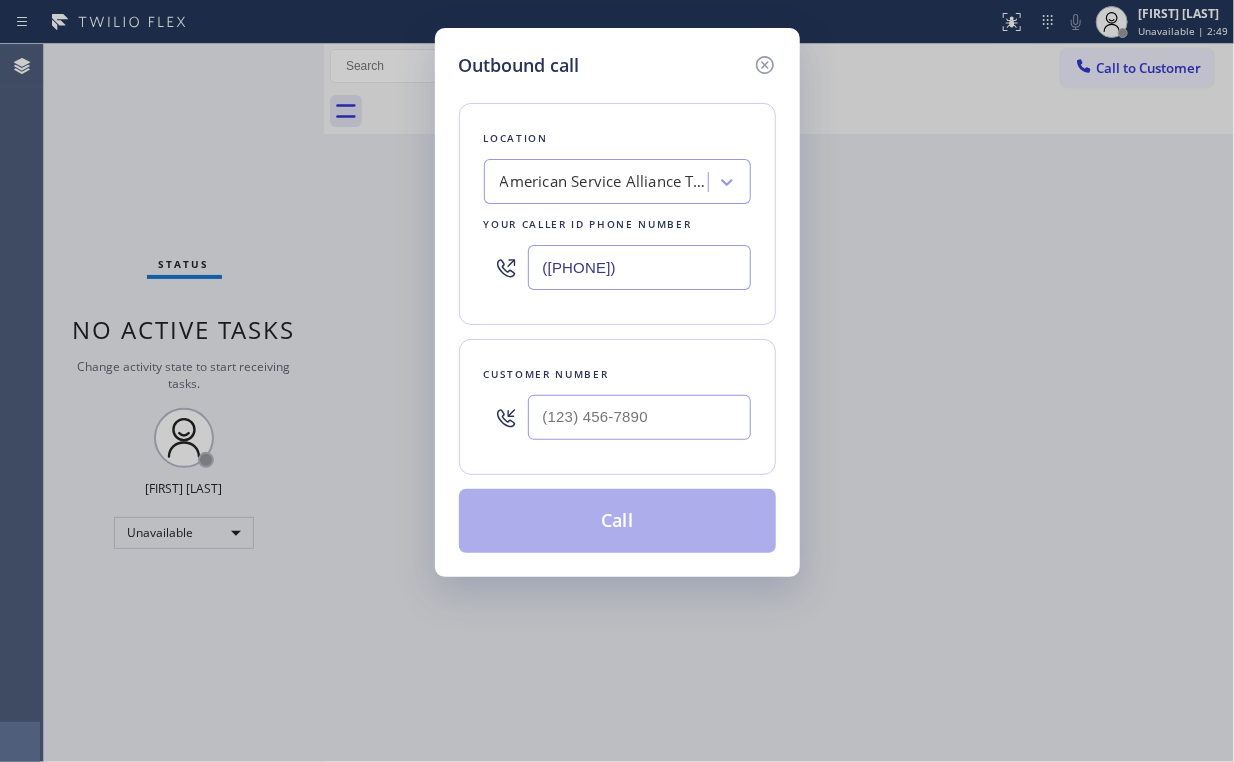 type on "([PHONE])" 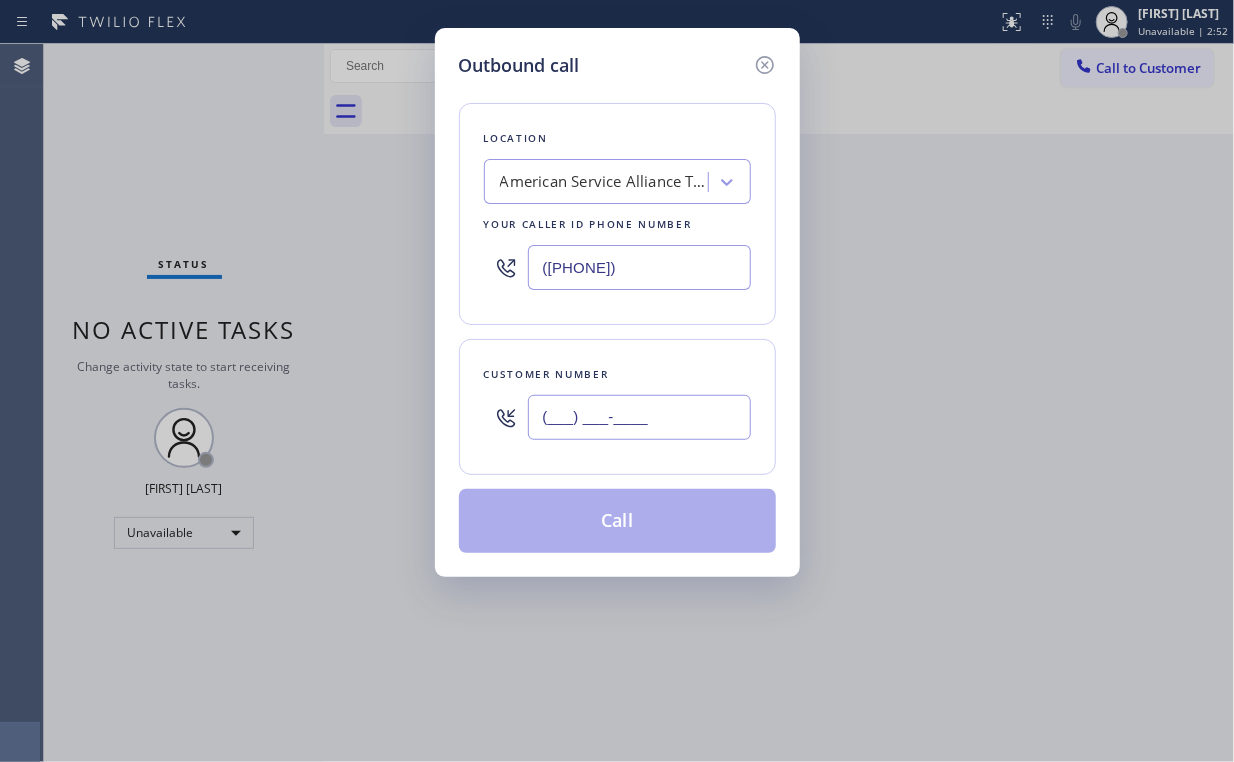 click on "(___) ___-____" at bounding box center [639, 417] 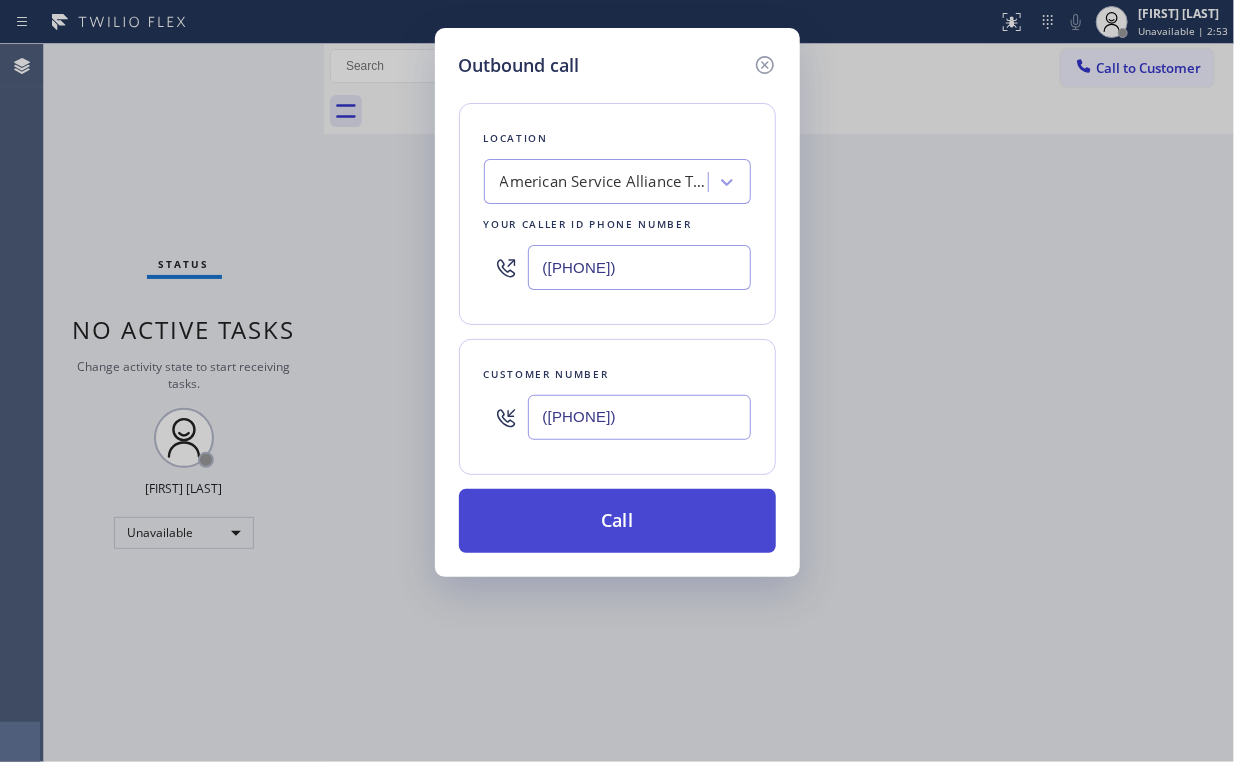 type on "([PHONE])" 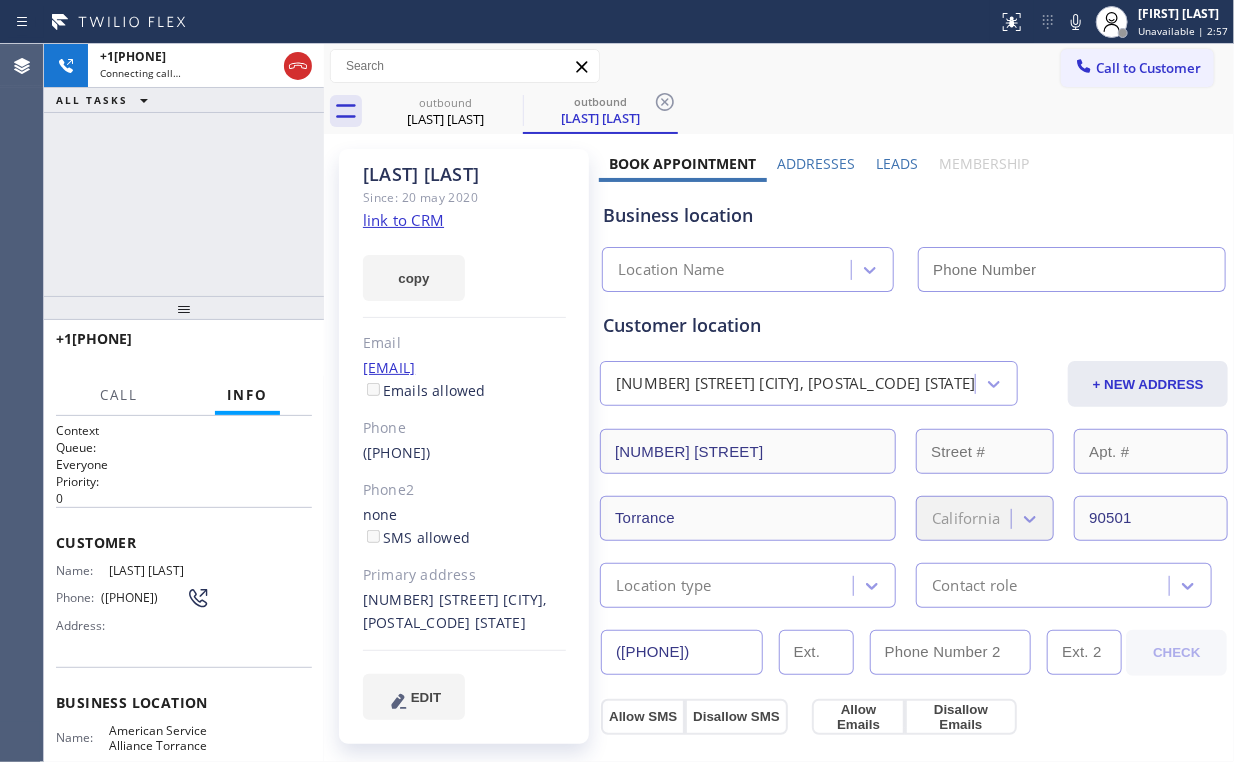 type on "([PHONE])" 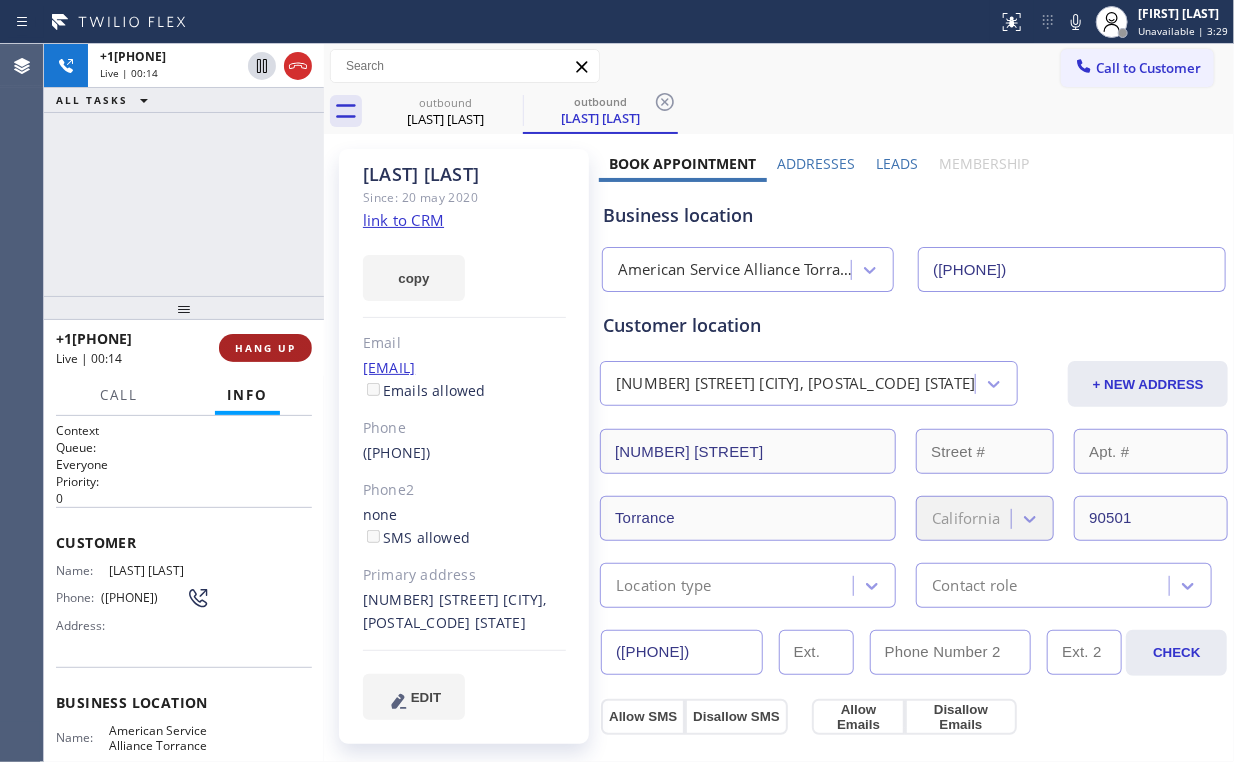 click on "HANG UP" at bounding box center (265, 348) 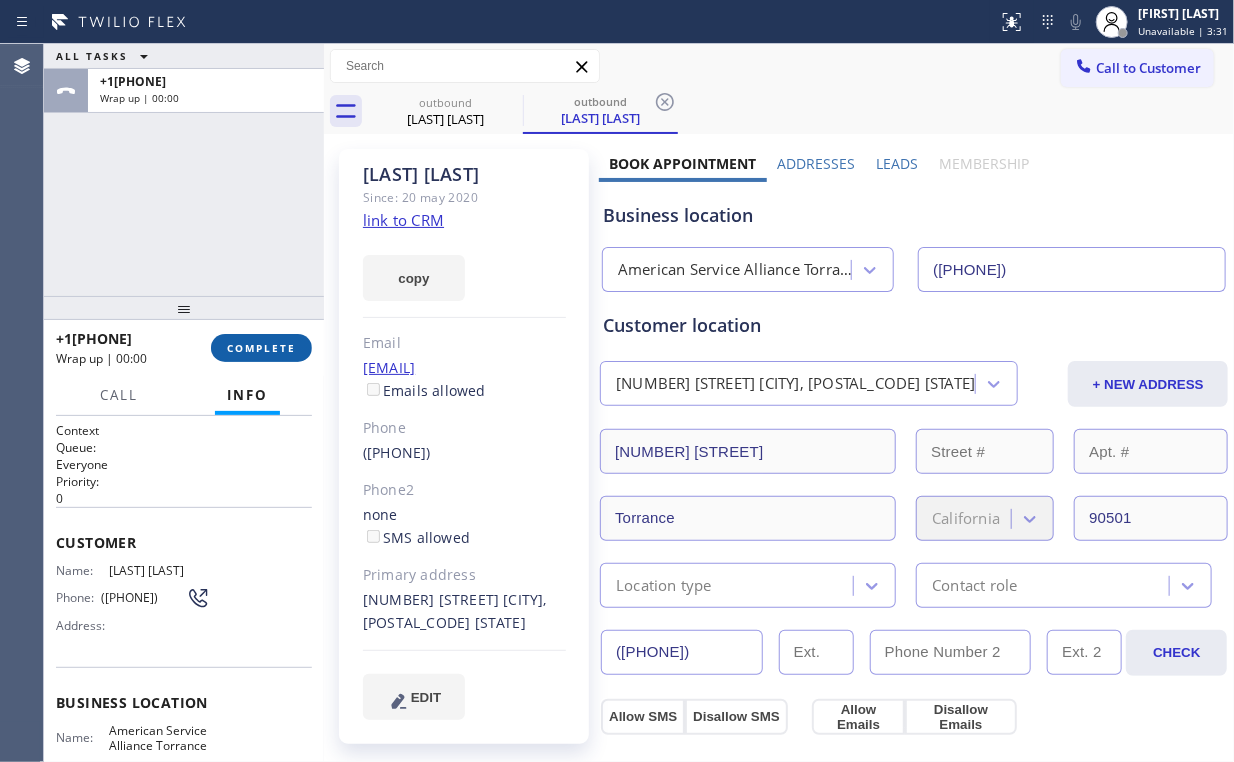 click on "COMPLETE" at bounding box center [261, 348] 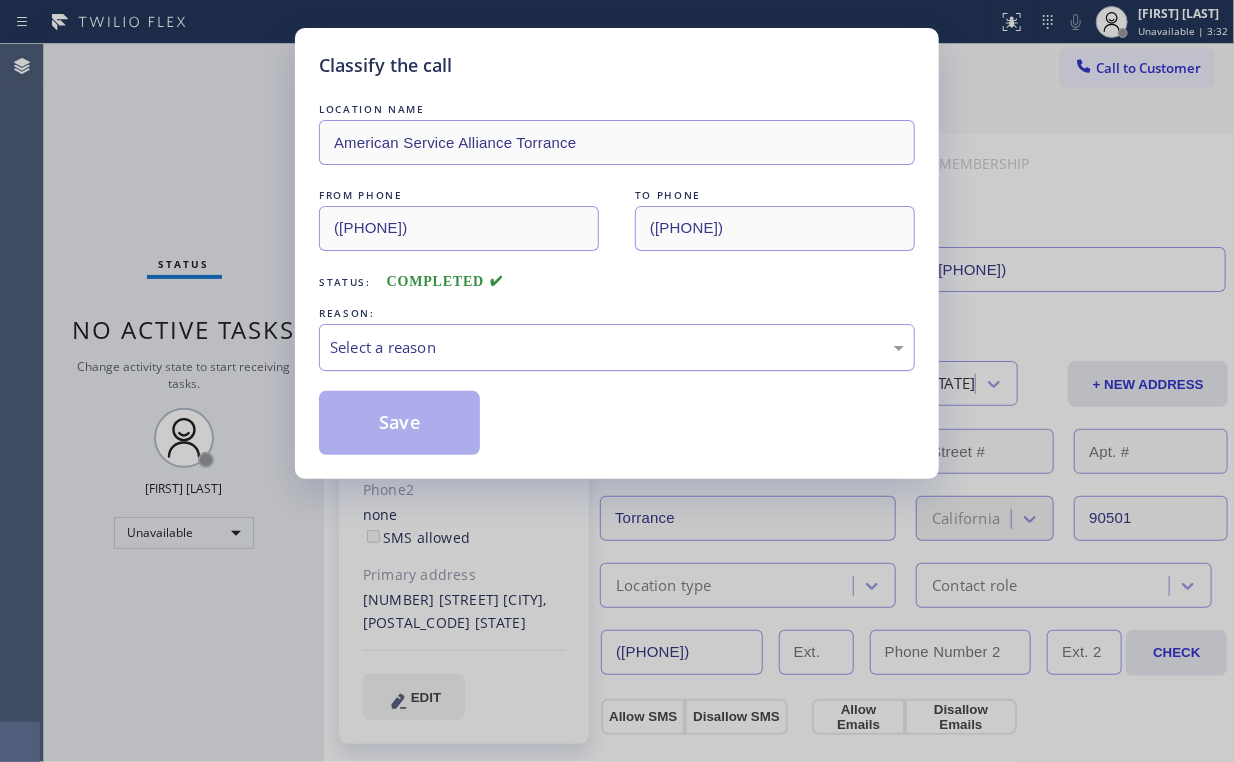 click on "Select a reason" at bounding box center (617, 347) 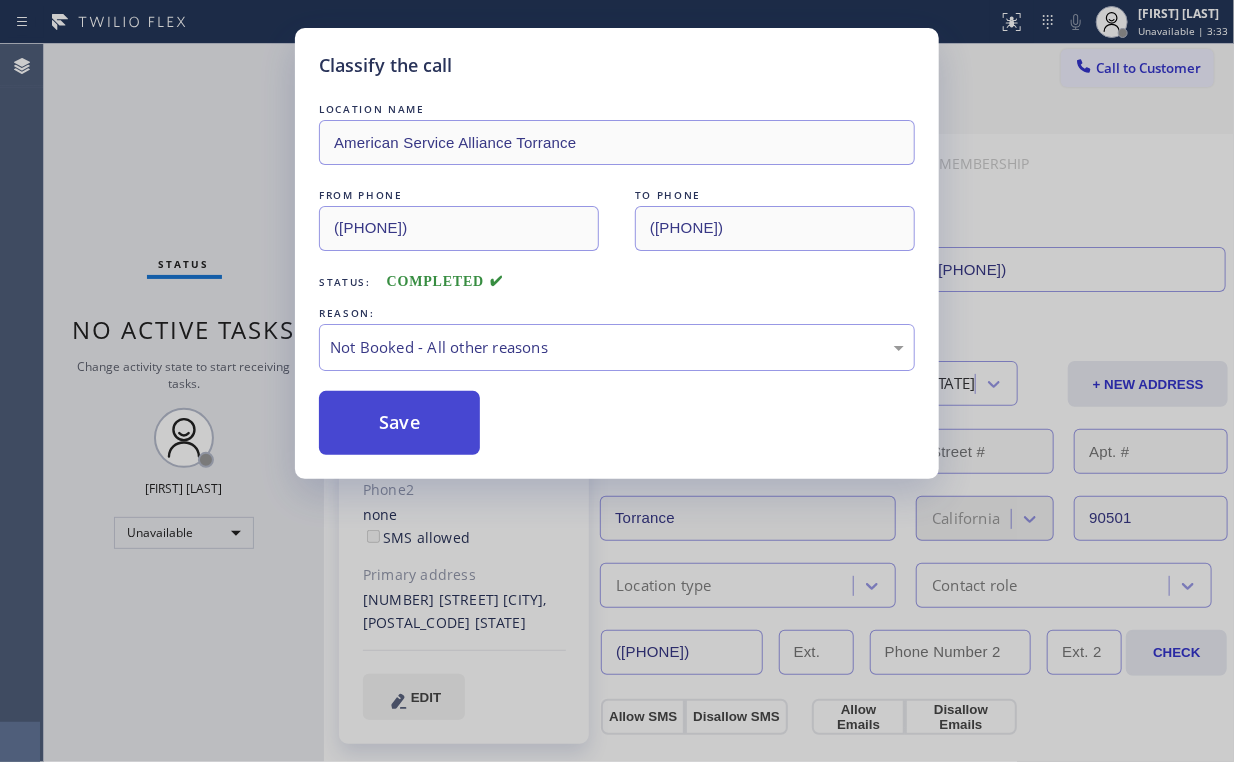 click on "Save" at bounding box center [399, 423] 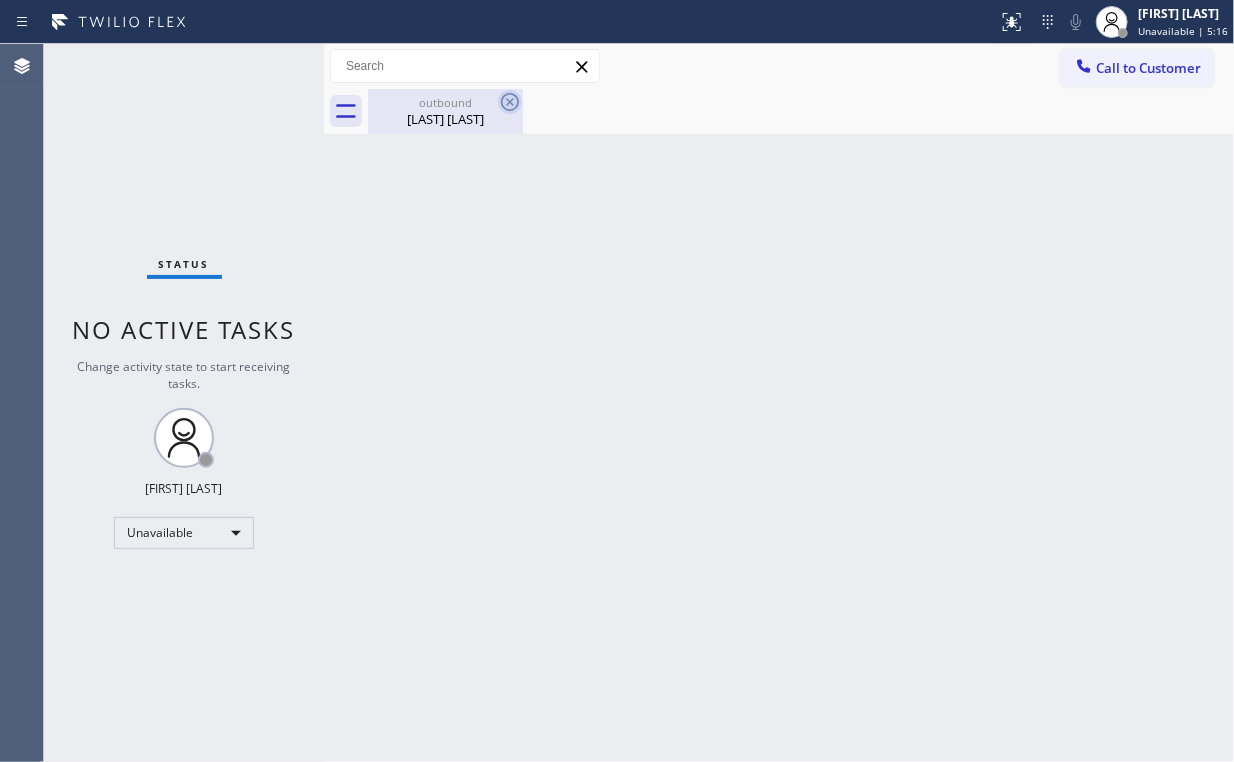drag, startPoint x: 450, startPoint y: 117, endPoint x: 508, endPoint y: 90, distance: 63.97656 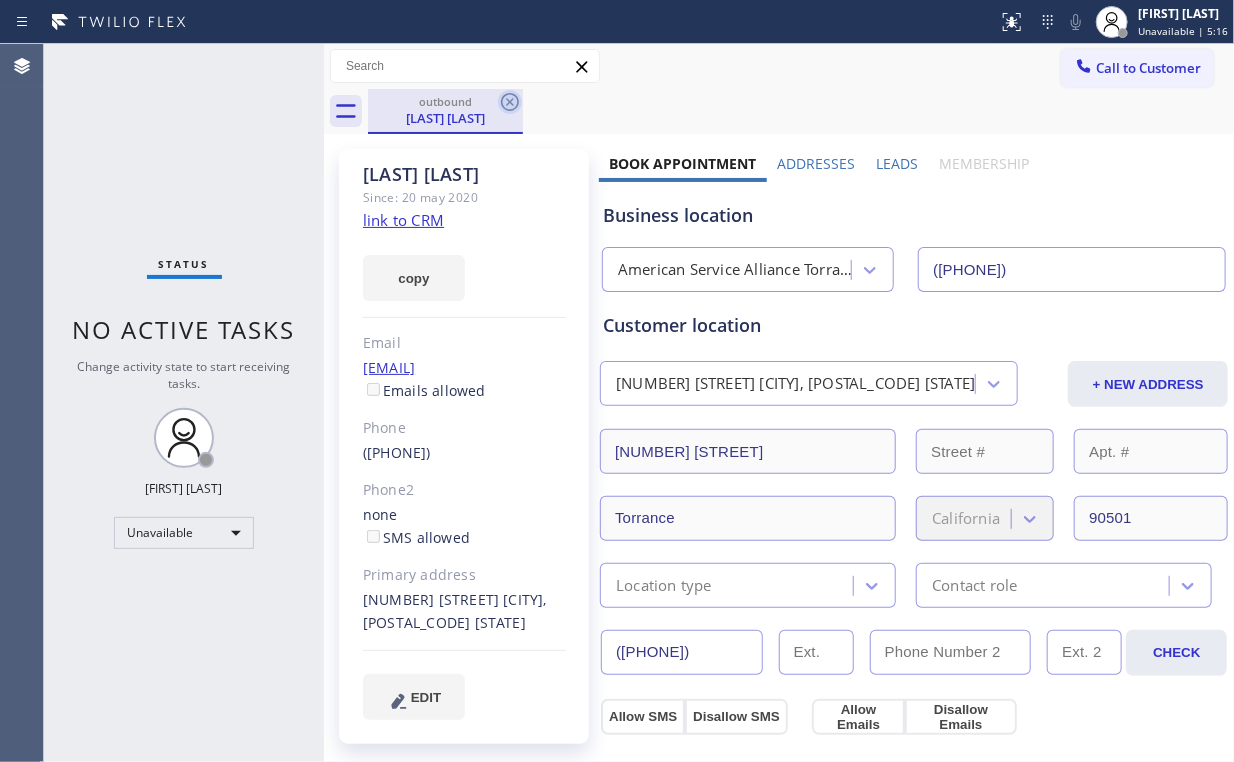 click 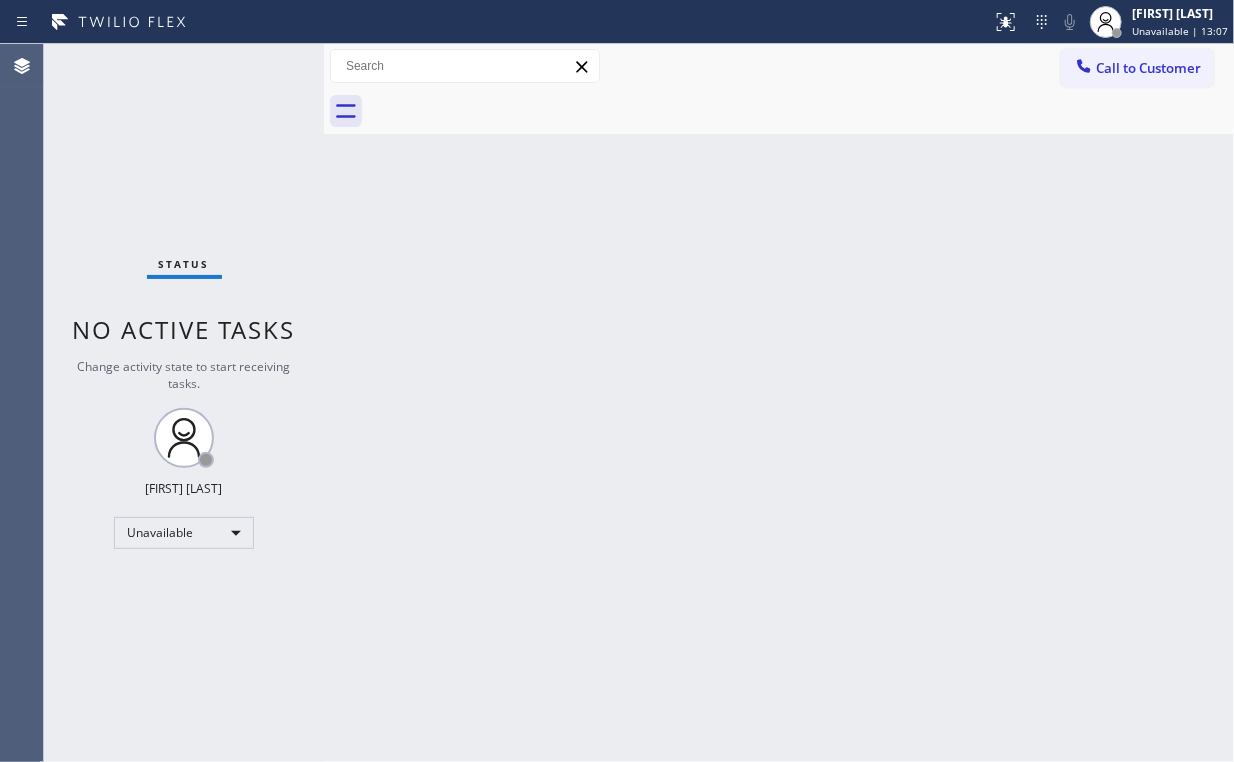 click on "Back to Dashboard Change Sender ID Customers Technicians Select a contact Outbound call Location Search location Your caller id phone number Customer number Call Customer info Name   Phone none Address none Change Sender ID HVAC +1[PHONE] 5 Star Appliance +1[PHONE] Appliance Repair +1[PHONE] Plumbing +1[PHONE] Air Duct Cleaning +1[PHONE]  Electricians +1[PHONE]  Cancel Change Check personal SMS Reset Change No tabs Call to Customer Outbound call Location American Service Alliance [CITY] Your caller id phone number ([PHONE]) Customer number Call Outbound call Technician Search Technician Your caller id phone number Your caller id phone number Call" at bounding box center (779, 403) 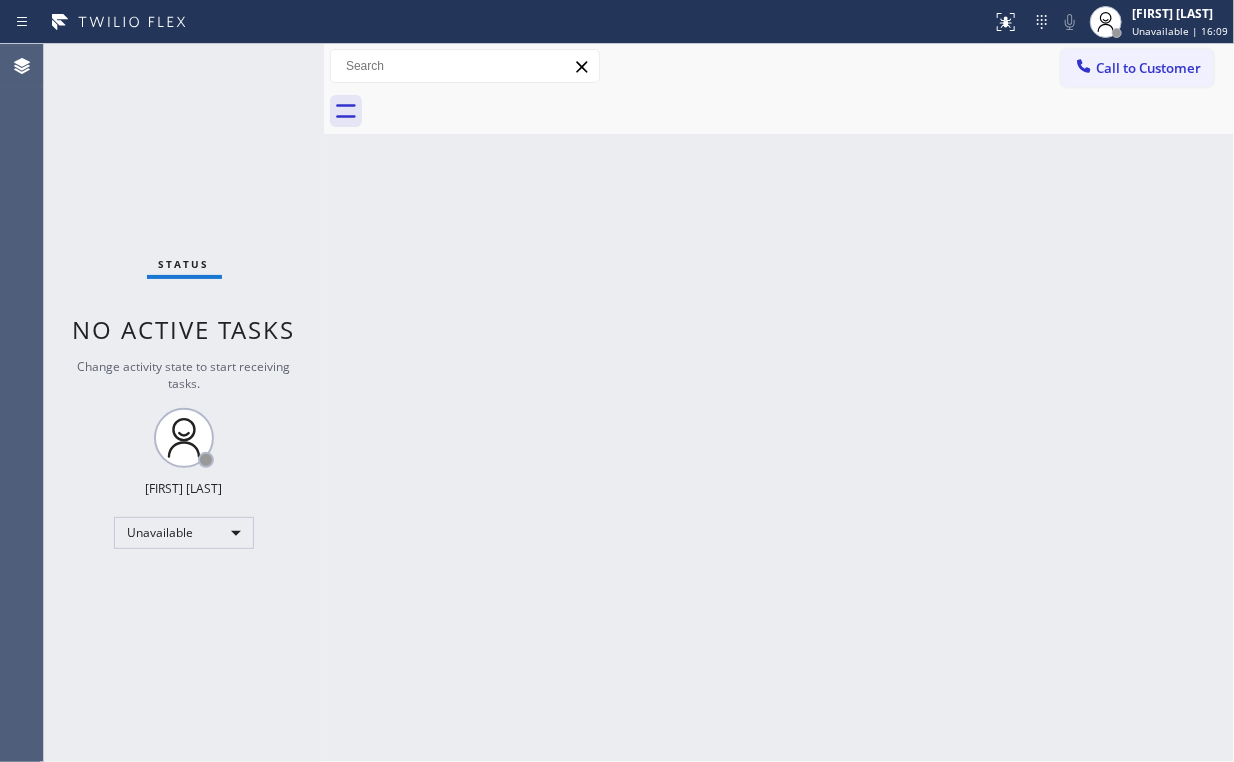 drag, startPoint x: 206, startPoint y: 115, endPoint x: 216, endPoint y: 112, distance: 10.440307 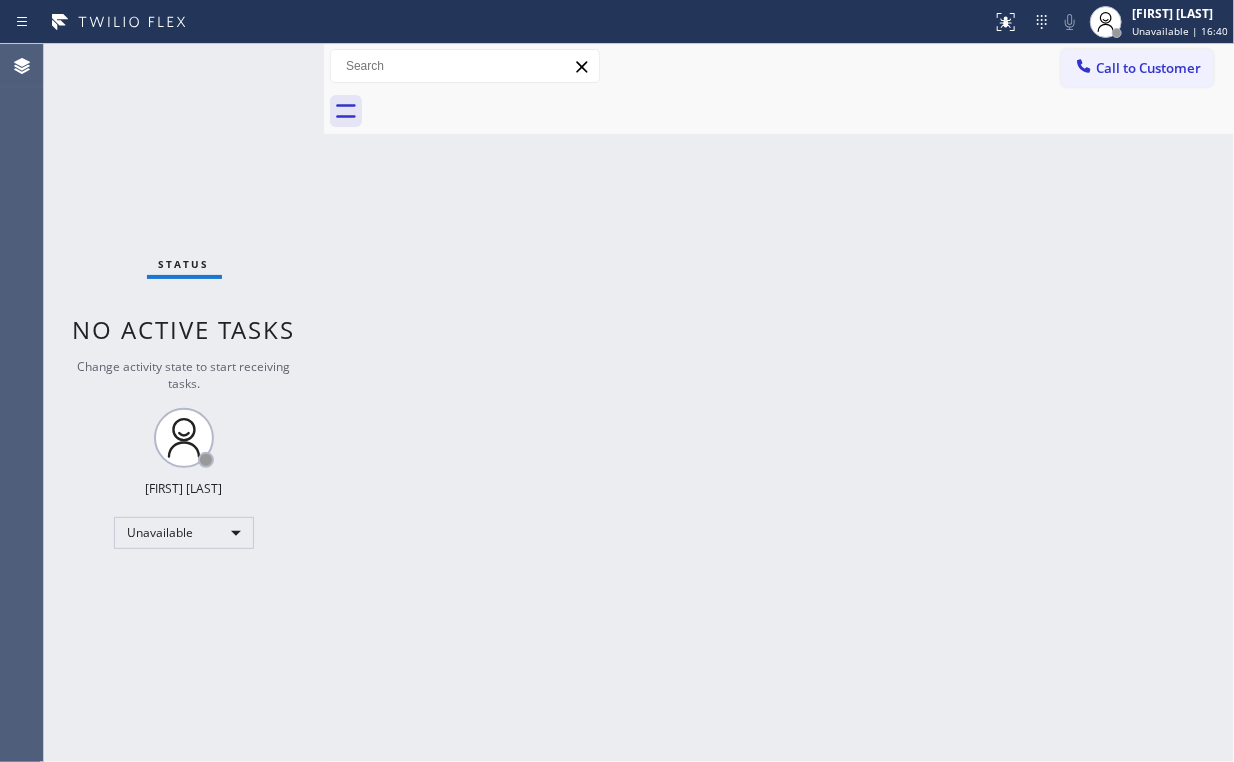 click on "Status   No active tasks     Change activity state to start receiving tasks.   Arnold Verallo Unavailable" at bounding box center [184, 403] 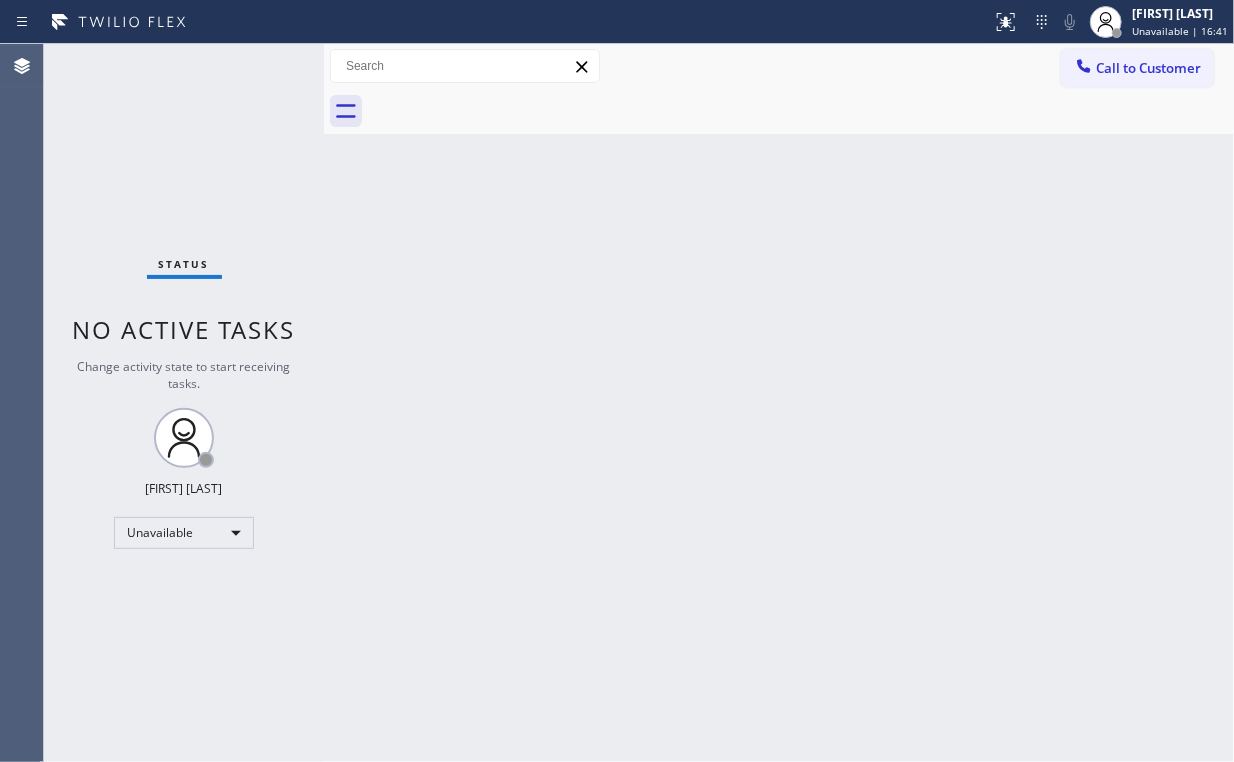 click on "Status   No active tasks     Change activity state to start receiving tasks.   Arnold Verallo Unavailable" at bounding box center (184, 403) 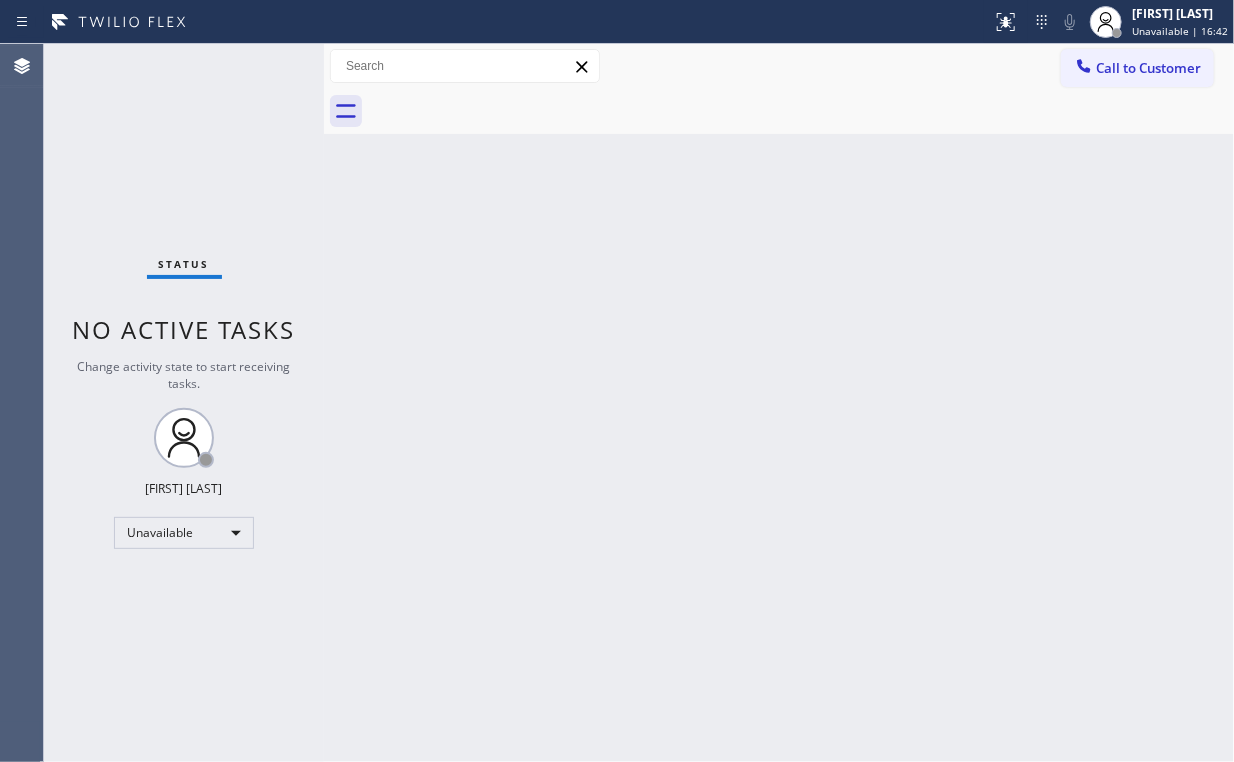 click on "Status   No active tasks     Change activity state to start receiving tasks.   Arnold Verallo Unavailable" at bounding box center (184, 403) 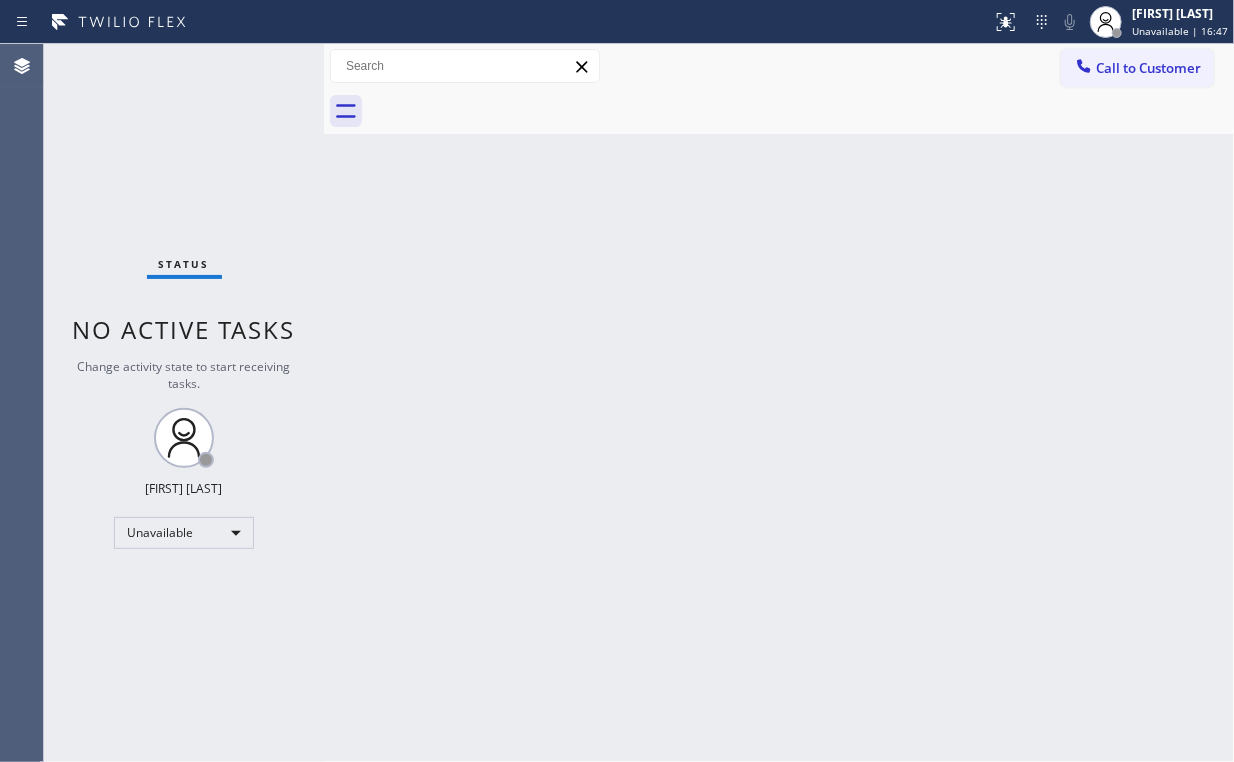 drag, startPoint x: 424, startPoint y: 368, endPoint x: 416, endPoint y: 352, distance: 17.888544 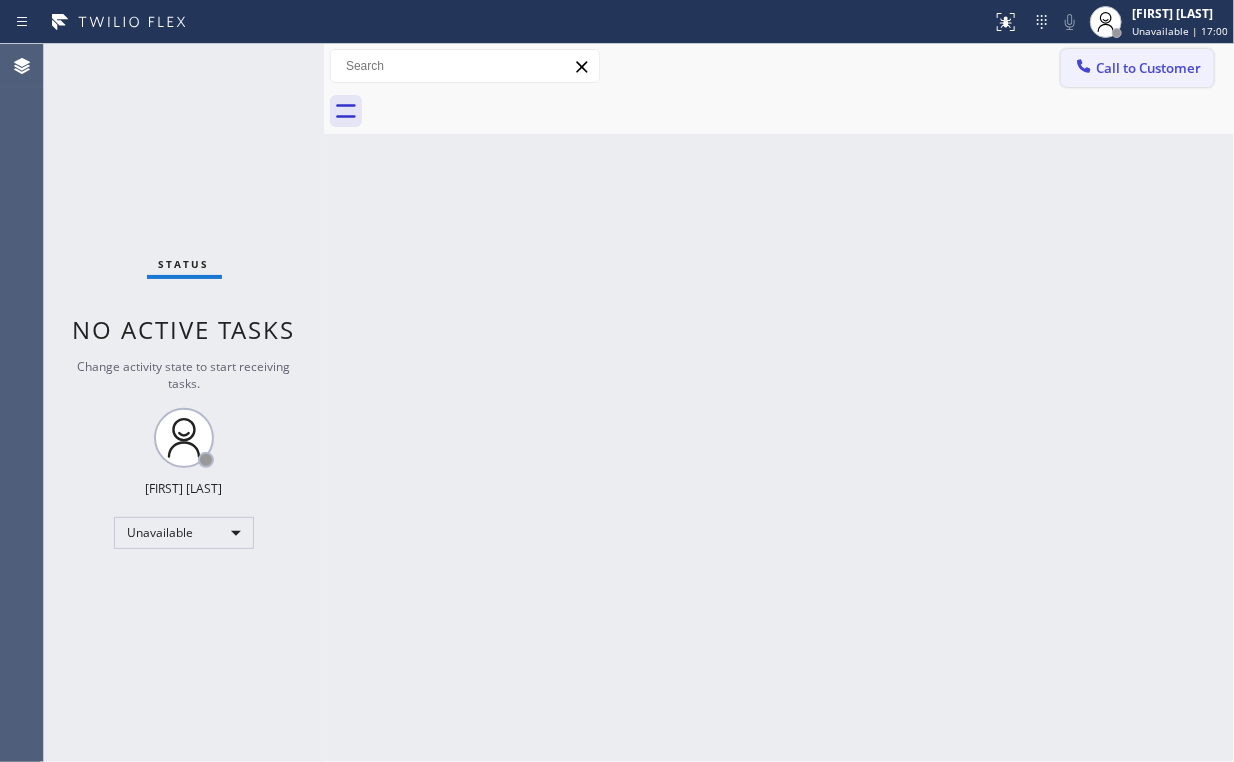 click on "Call to Customer" at bounding box center [1137, 68] 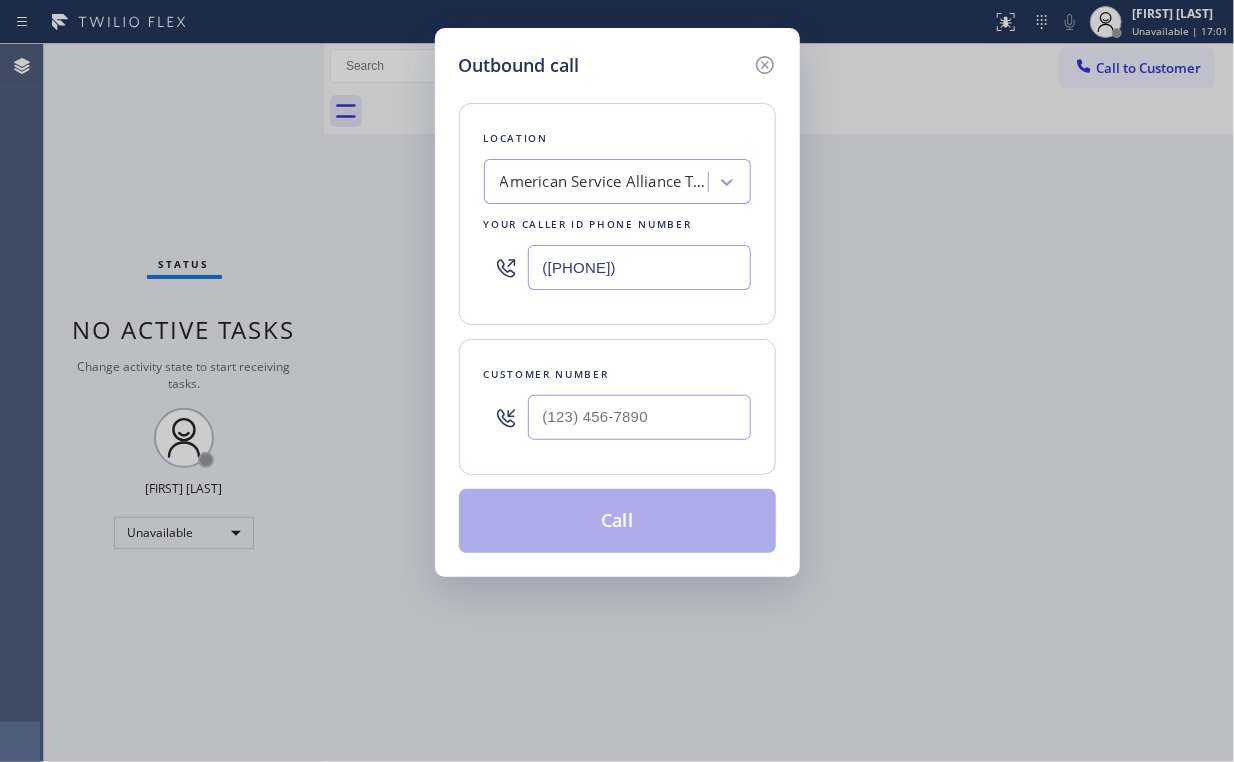 drag, startPoint x: 672, startPoint y: 274, endPoint x: 216, endPoint y: 248, distance: 456.74063 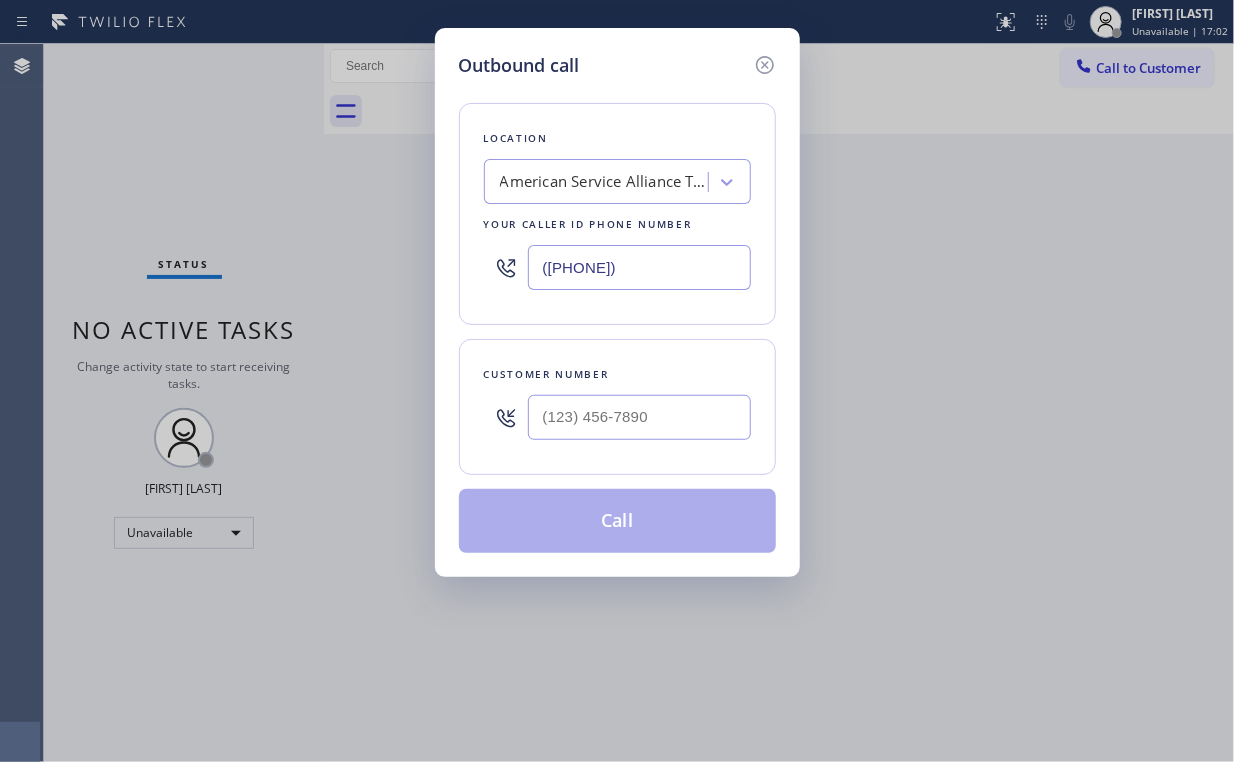 type on "([PHONE])" 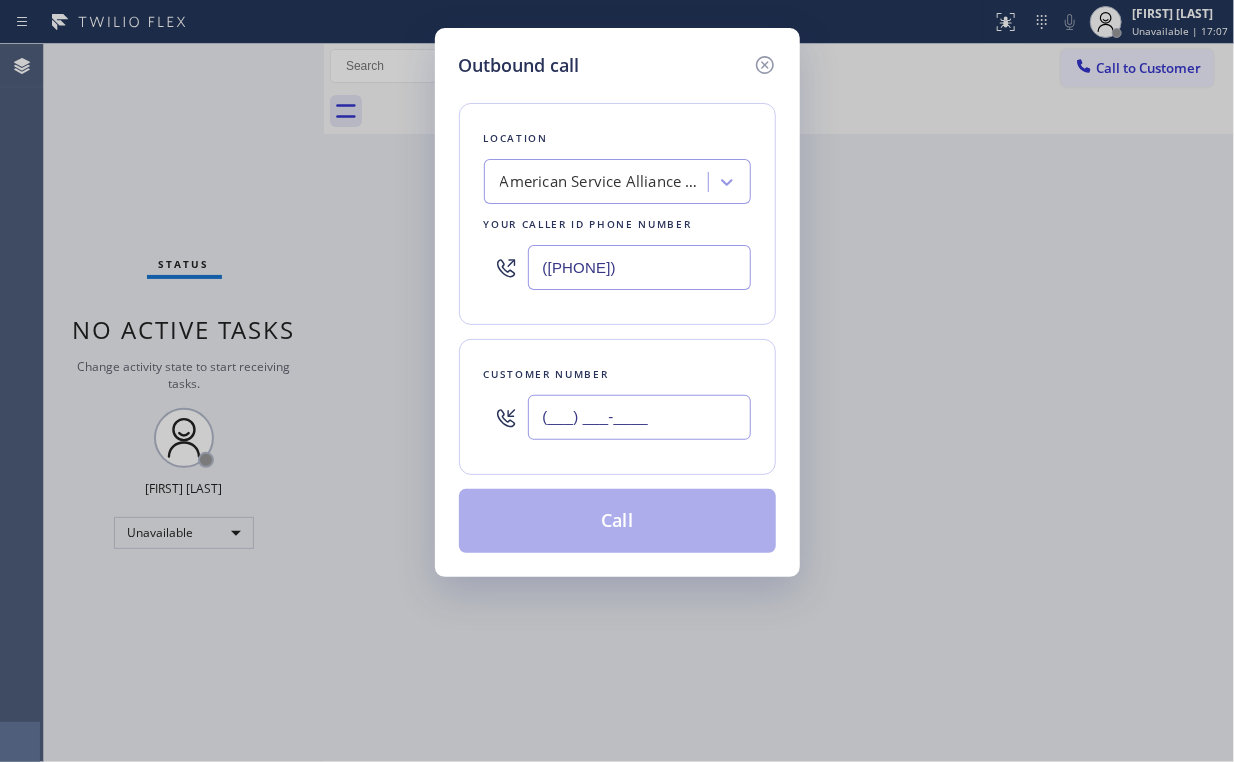 click on "(___) ___-____" at bounding box center [639, 417] 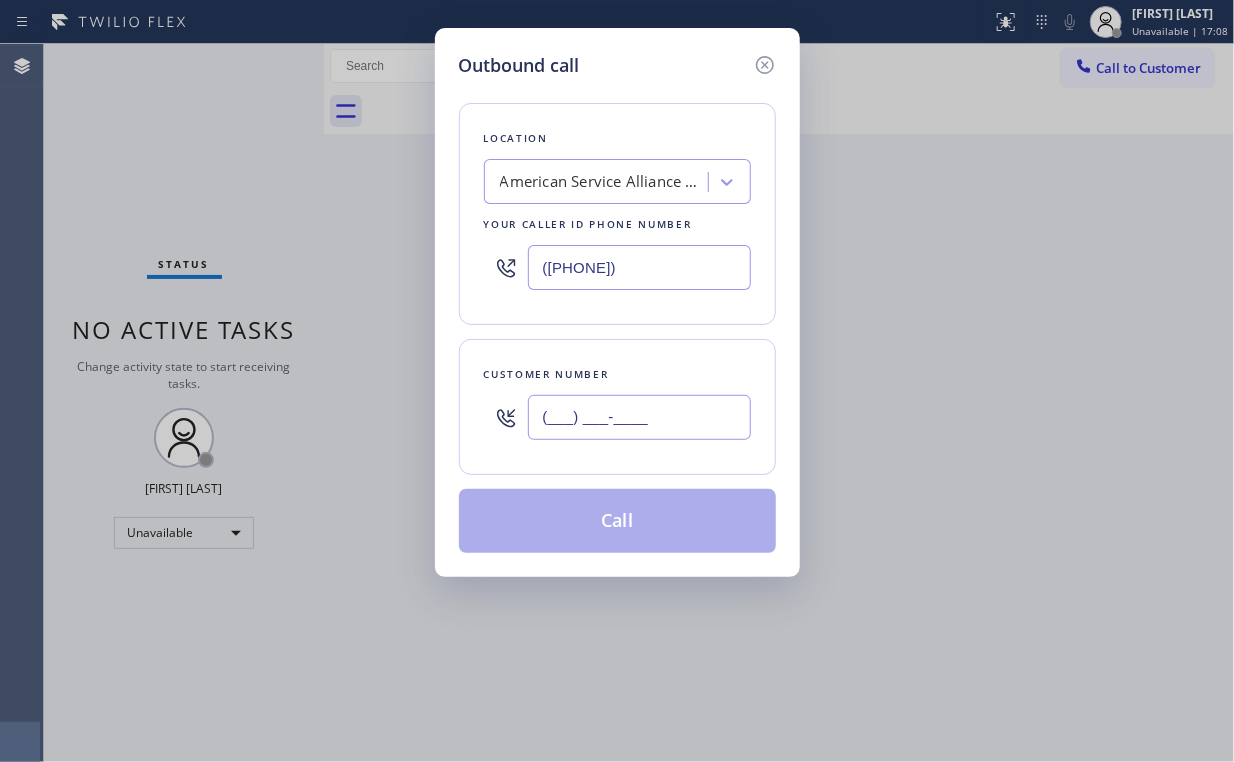 paste on "[PHONE])" 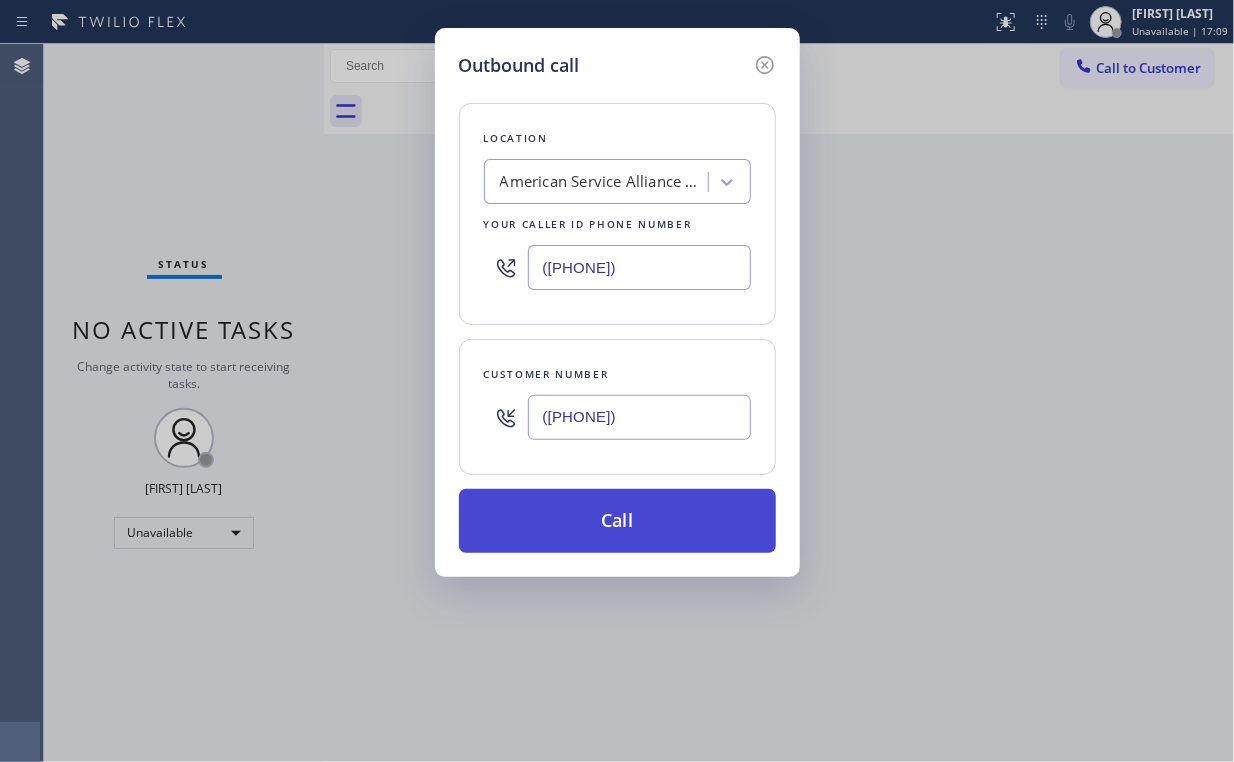 type on "([PHONE])" 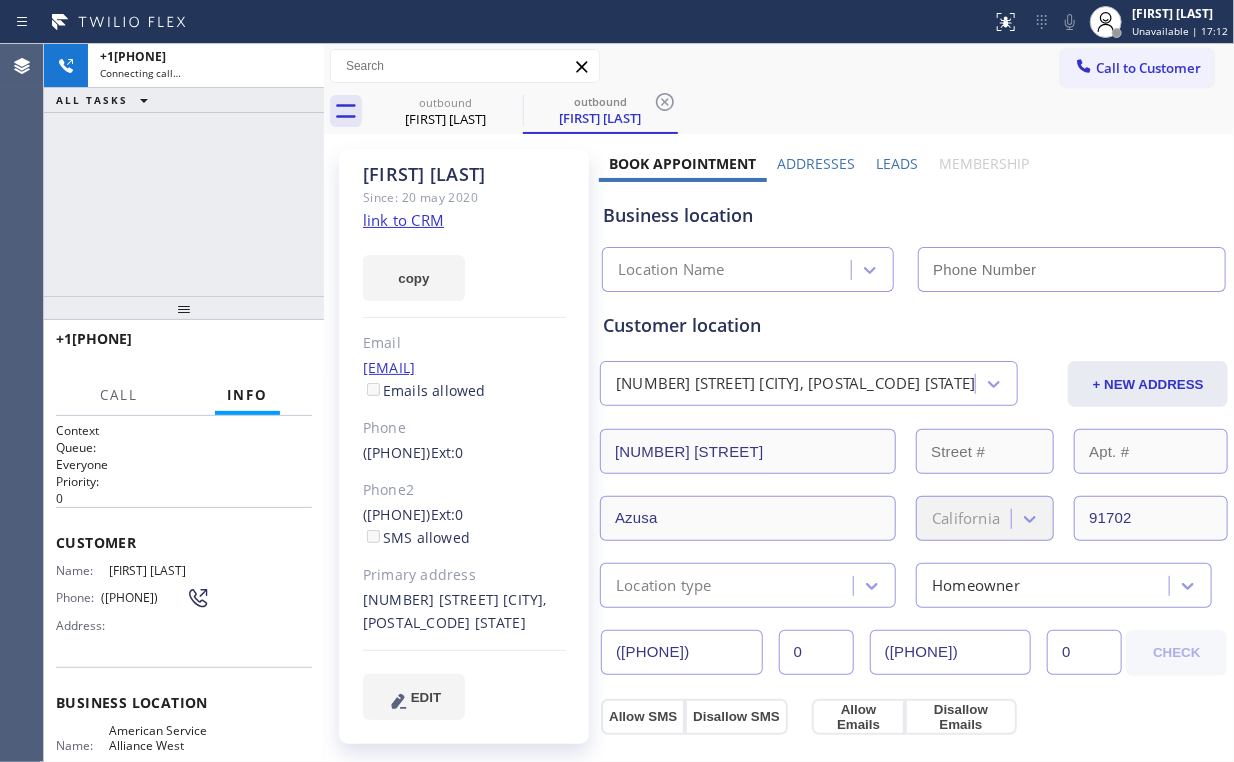 click on "+1[PHONE] Connecting call… ALL TASKS ALL TASKS ACTIVE TASKS TASKS IN WRAP UP" at bounding box center (184, 170) 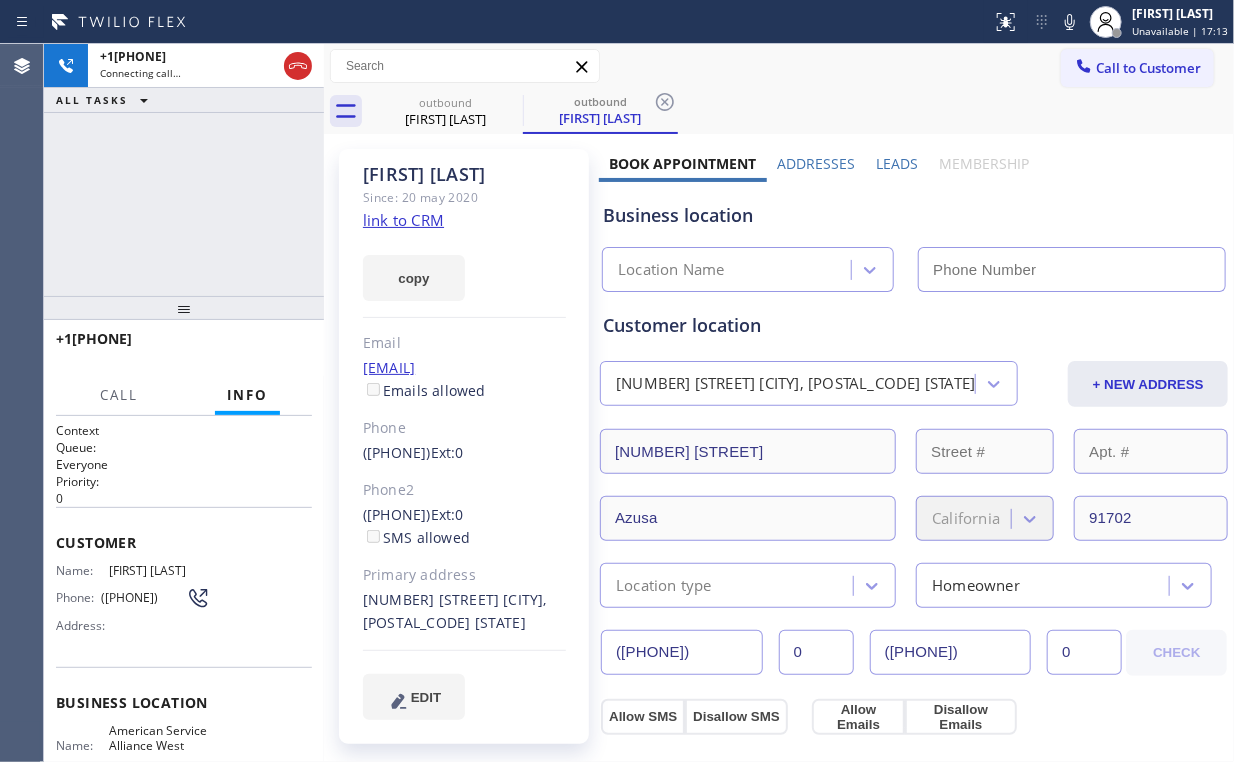 type on "([PHONE])" 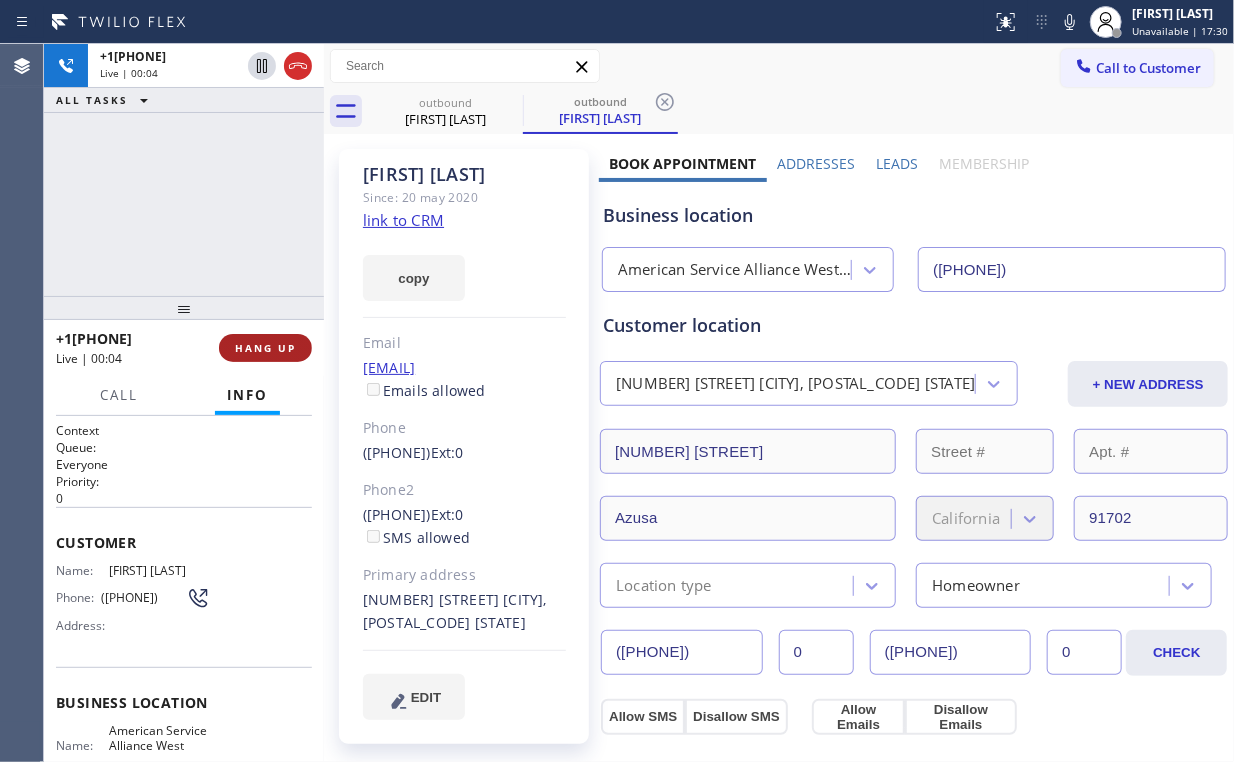 click on "HANG UP" at bounding box center [265, 348] 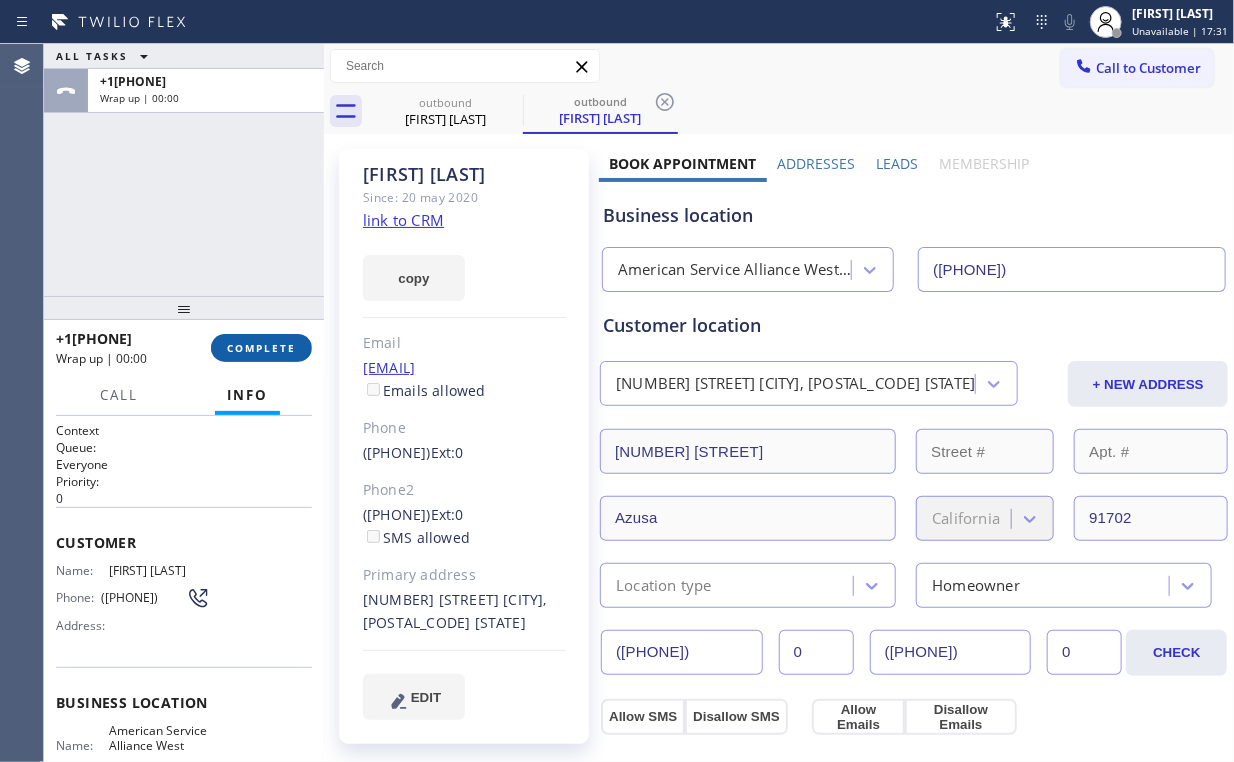 click on "COMPLETE" at bounding box center (261, 348) 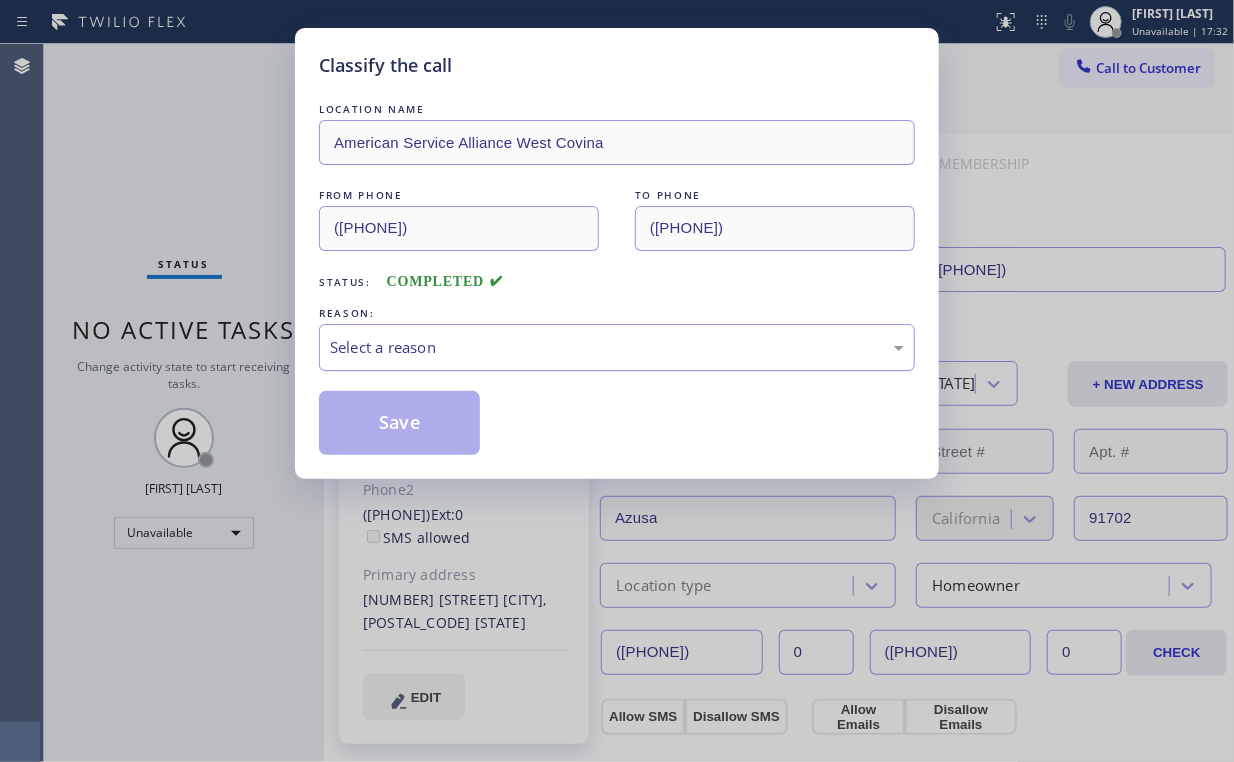 drag, startPoint x: 378, startPoint y: 346, endPoint x: 382, endPoint y: 358, distance: 12.649111 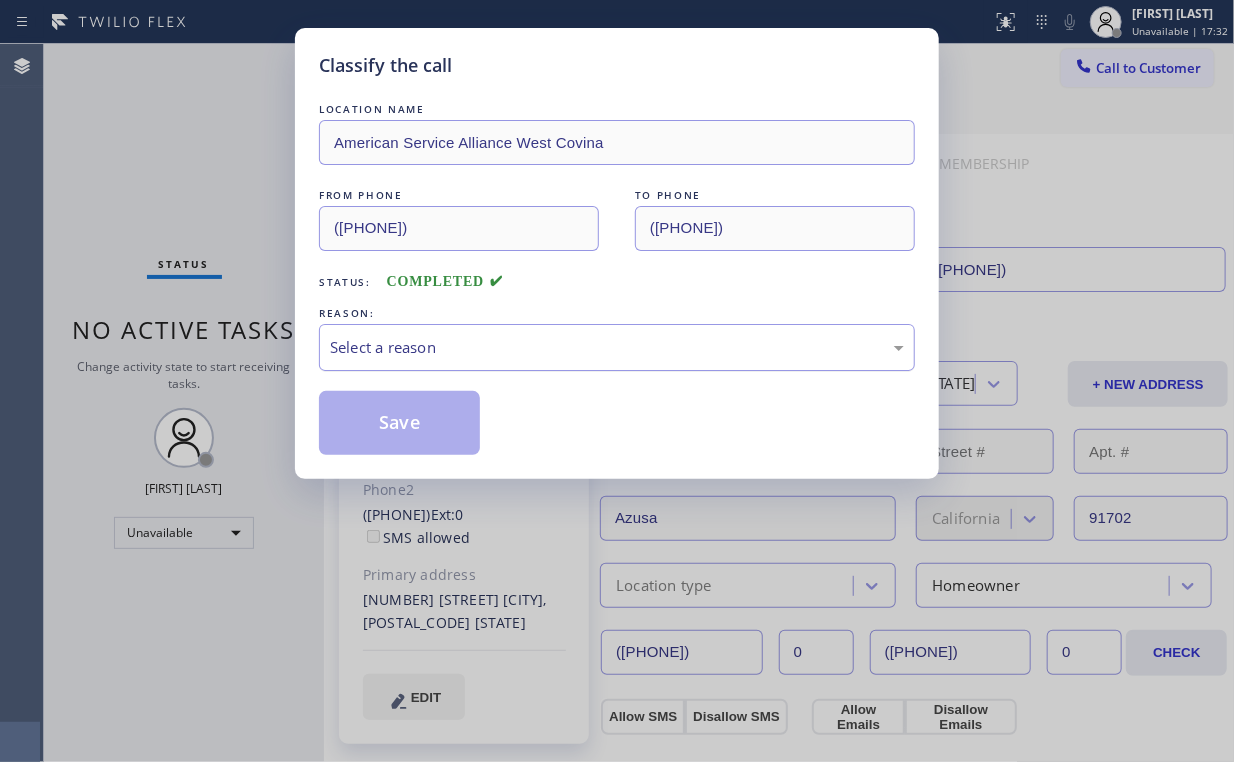 click on "Select a reason" at bounding box center (617, 347) 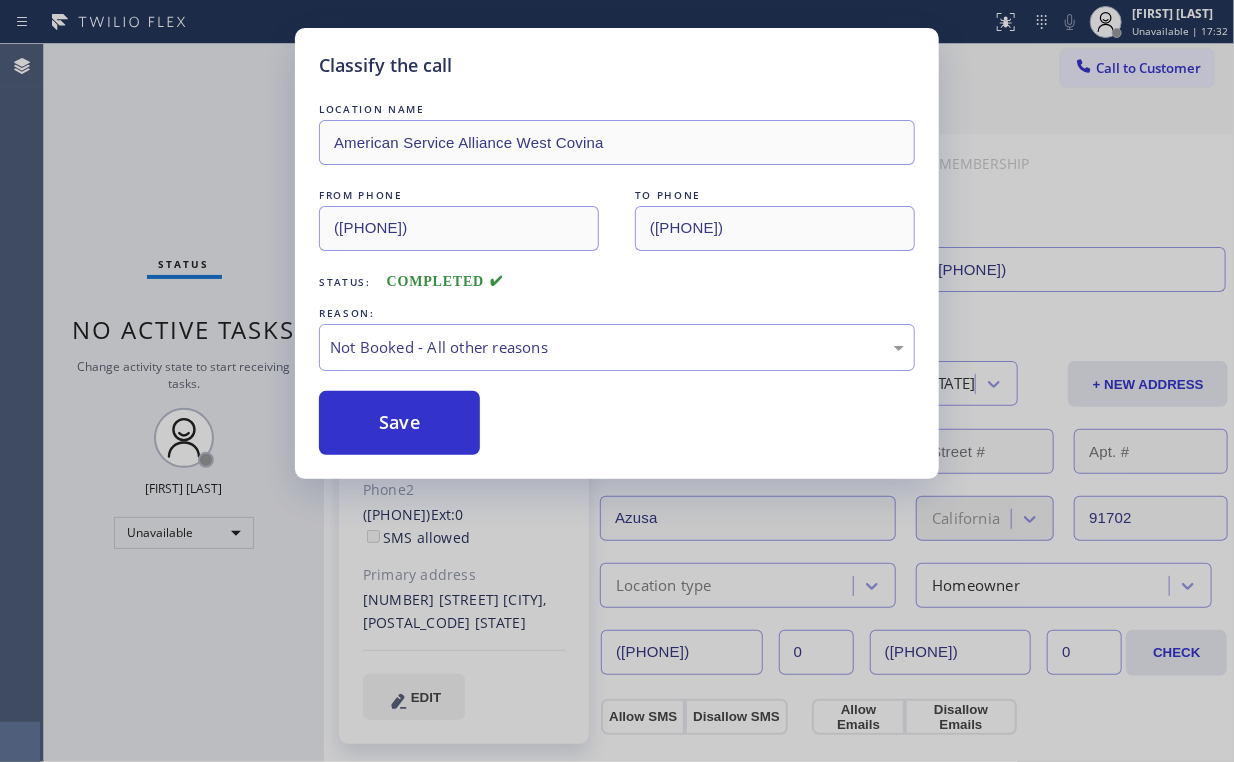 drag, startPoint x: 387, startPoint y: 431, endPoint x: 211, endPoint y: 146, distance: 334.96417 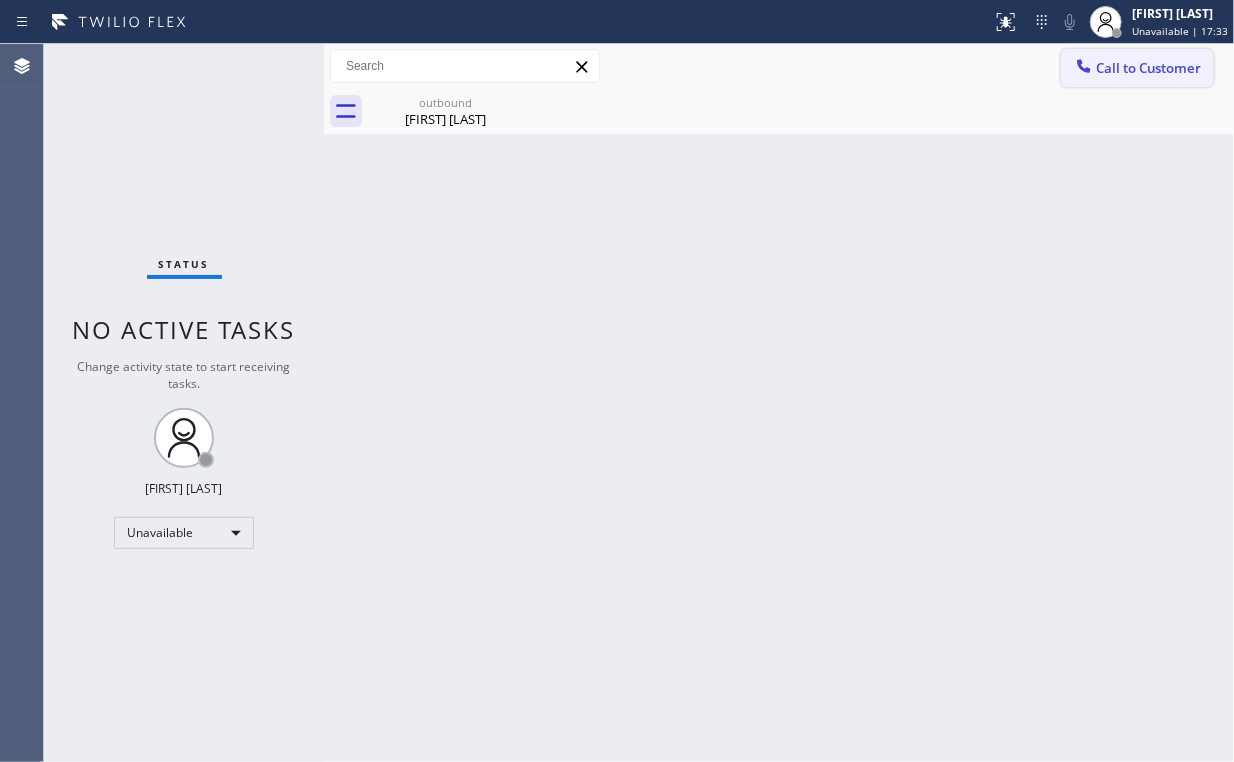 click on "Call to Customer" at bounding box center (1148, 68) 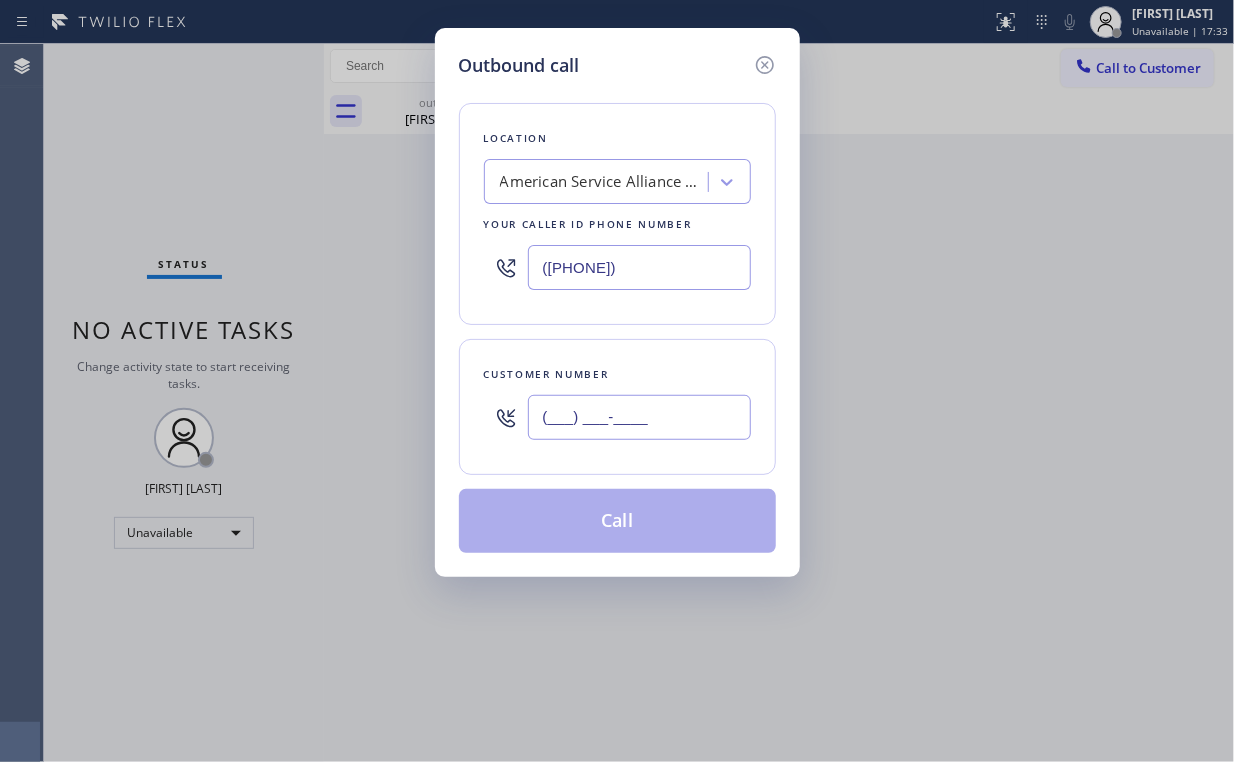 click on "(___) ___-____" at bounding box center [639, 417] 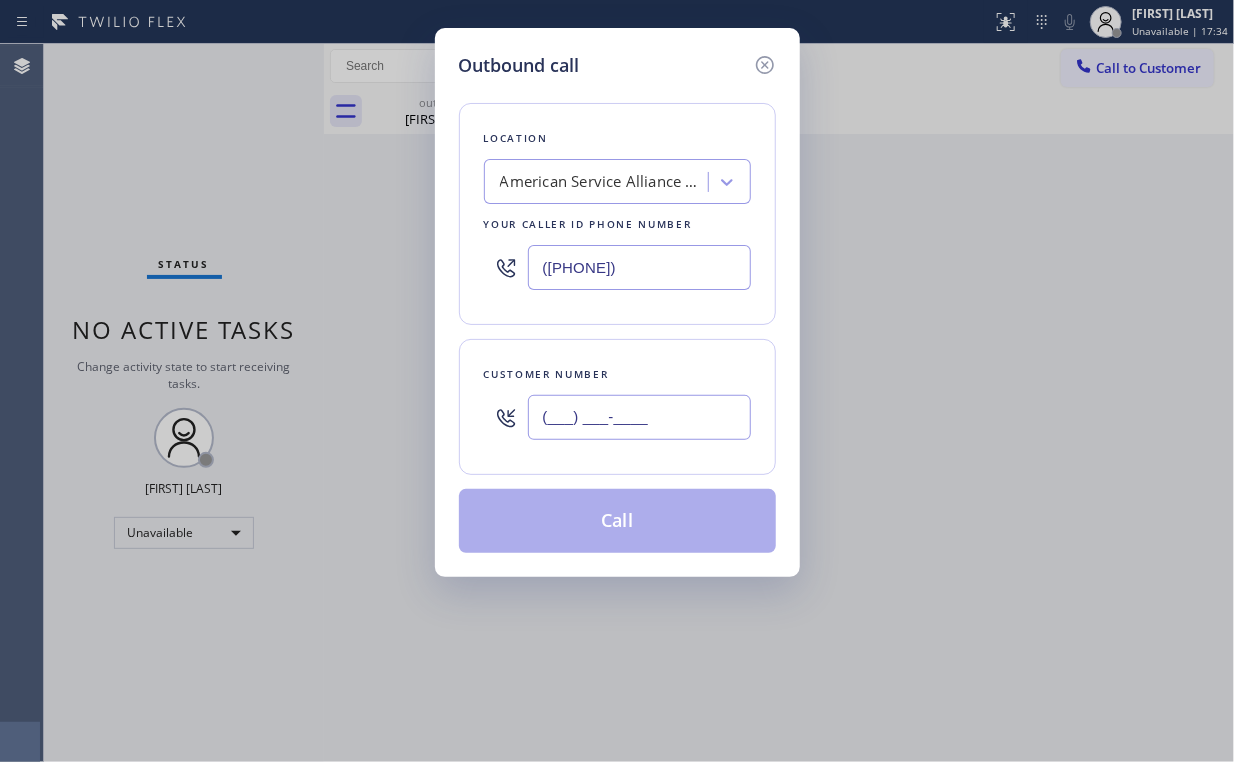 paste on "[PHONE])" 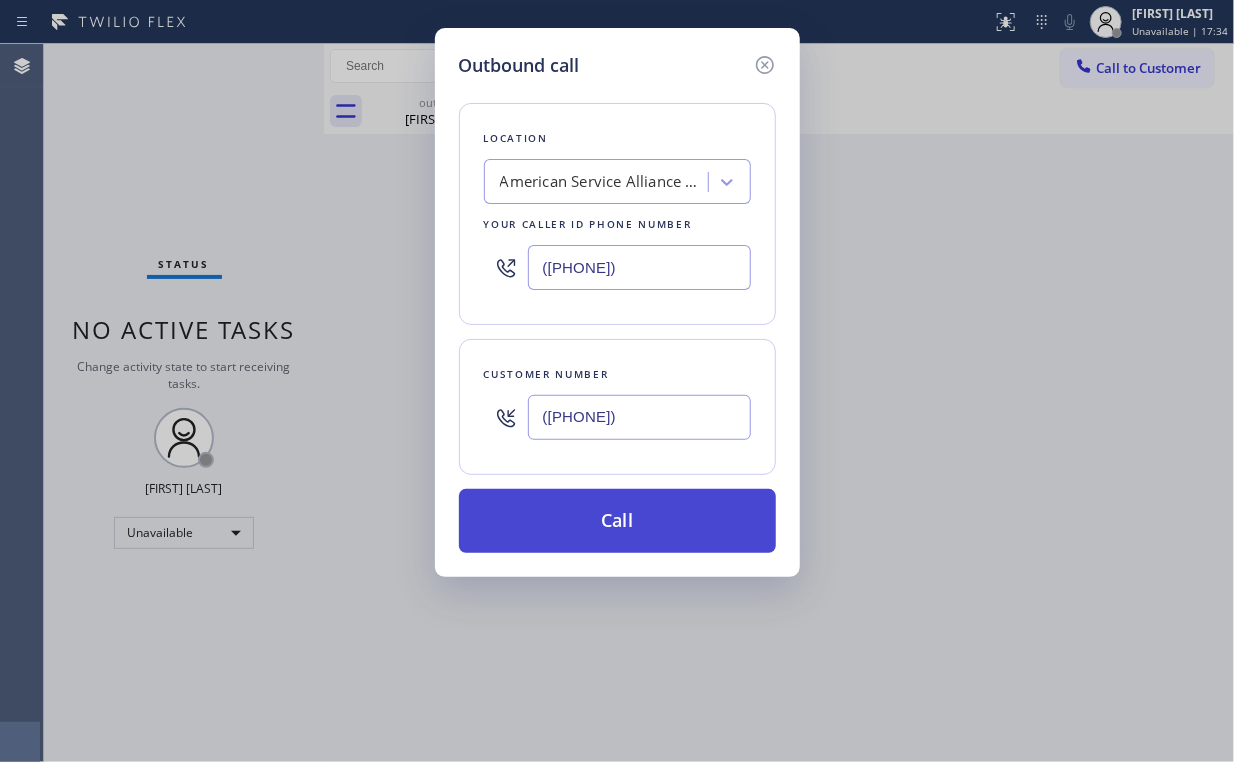 type on "([PHONE])" 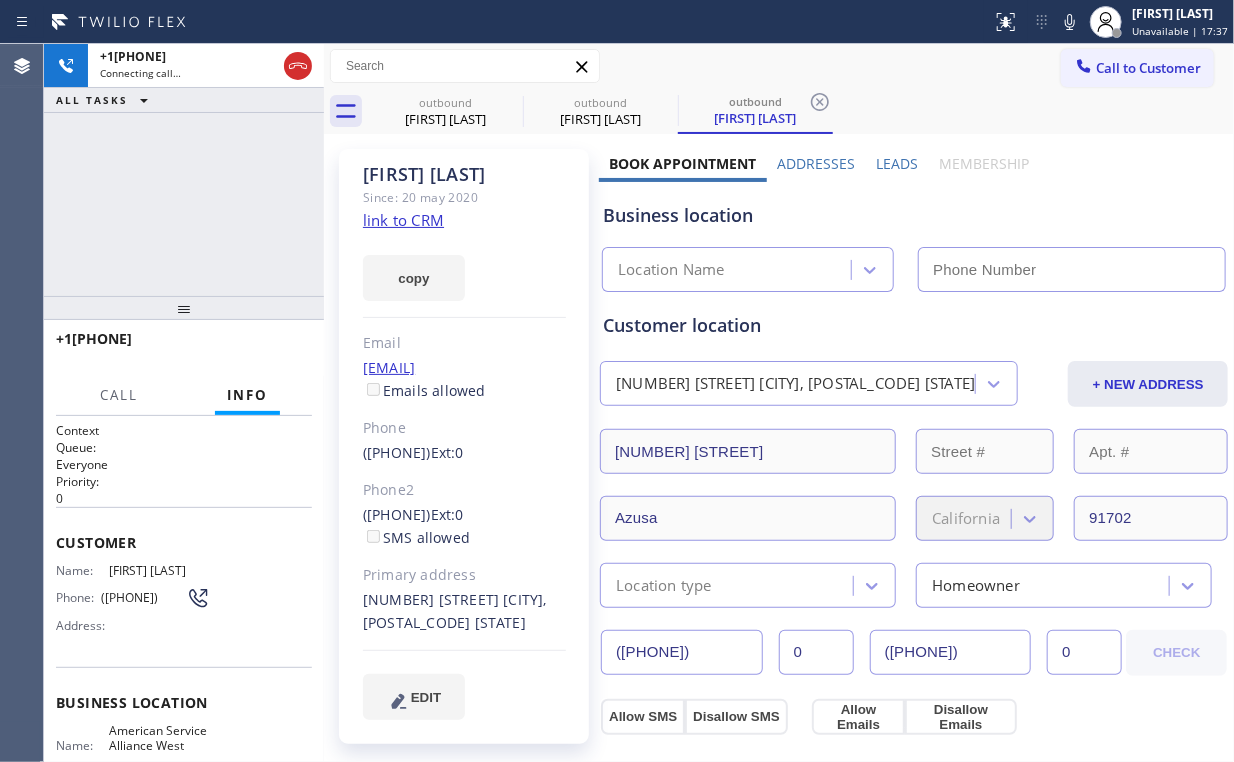 click on "+1[PHONE] Connecting call… ALL TASKS ALL TASKS ACTIVE TASKS TASKS IN WRAP UP" at bounding box center (184, 170) 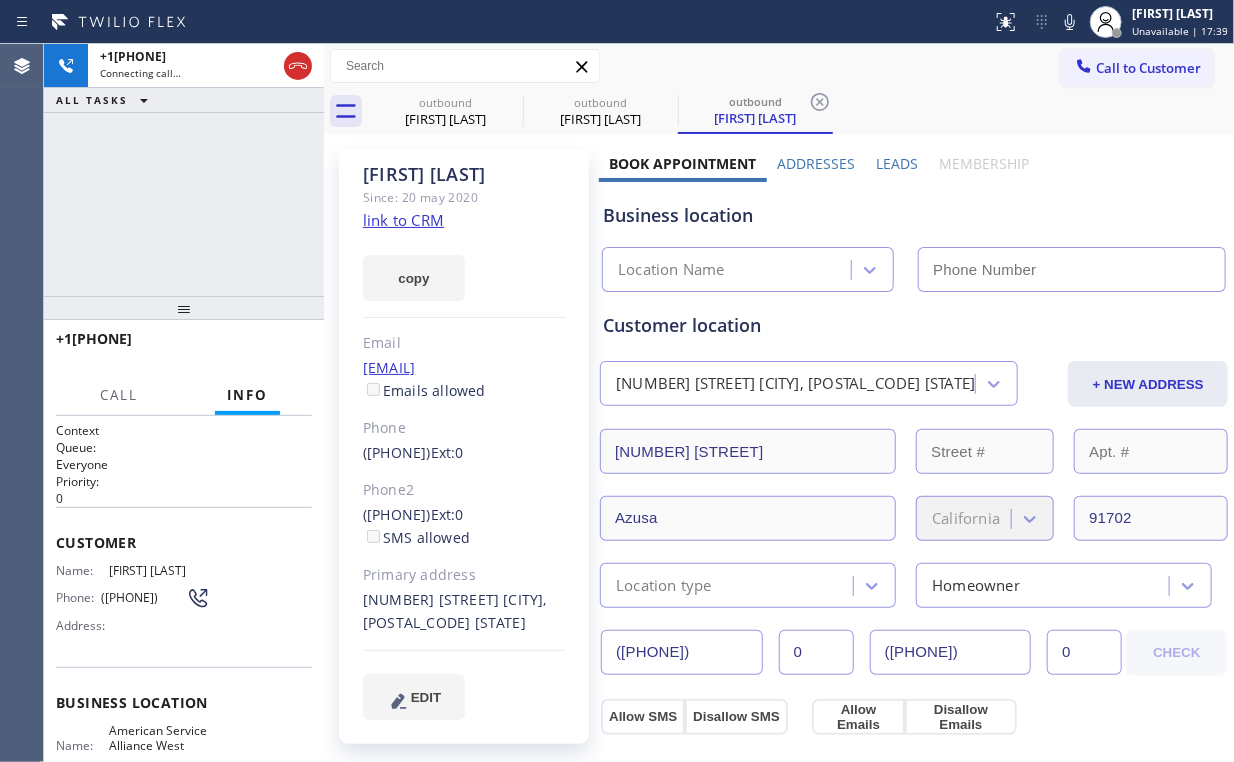 type on "([PHONE])" 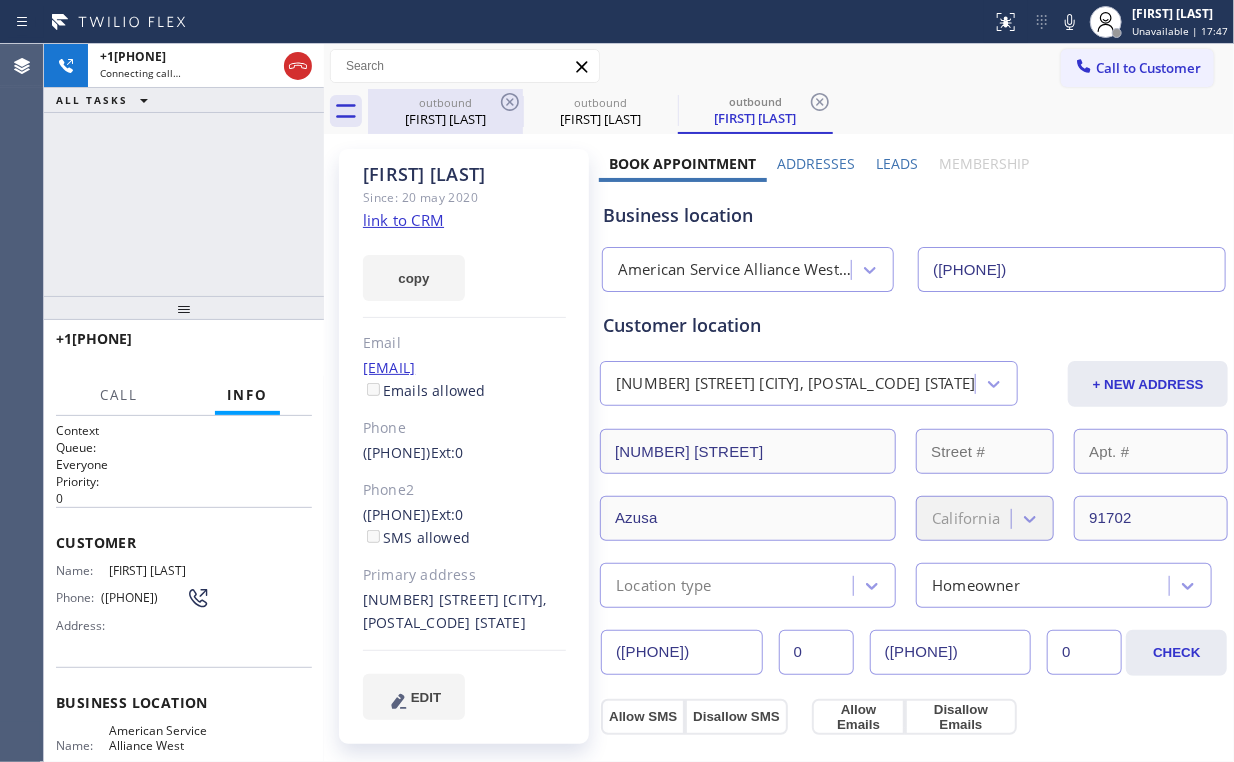 click on "[FIRST] [LAST]" at bounding box center [445, 119] 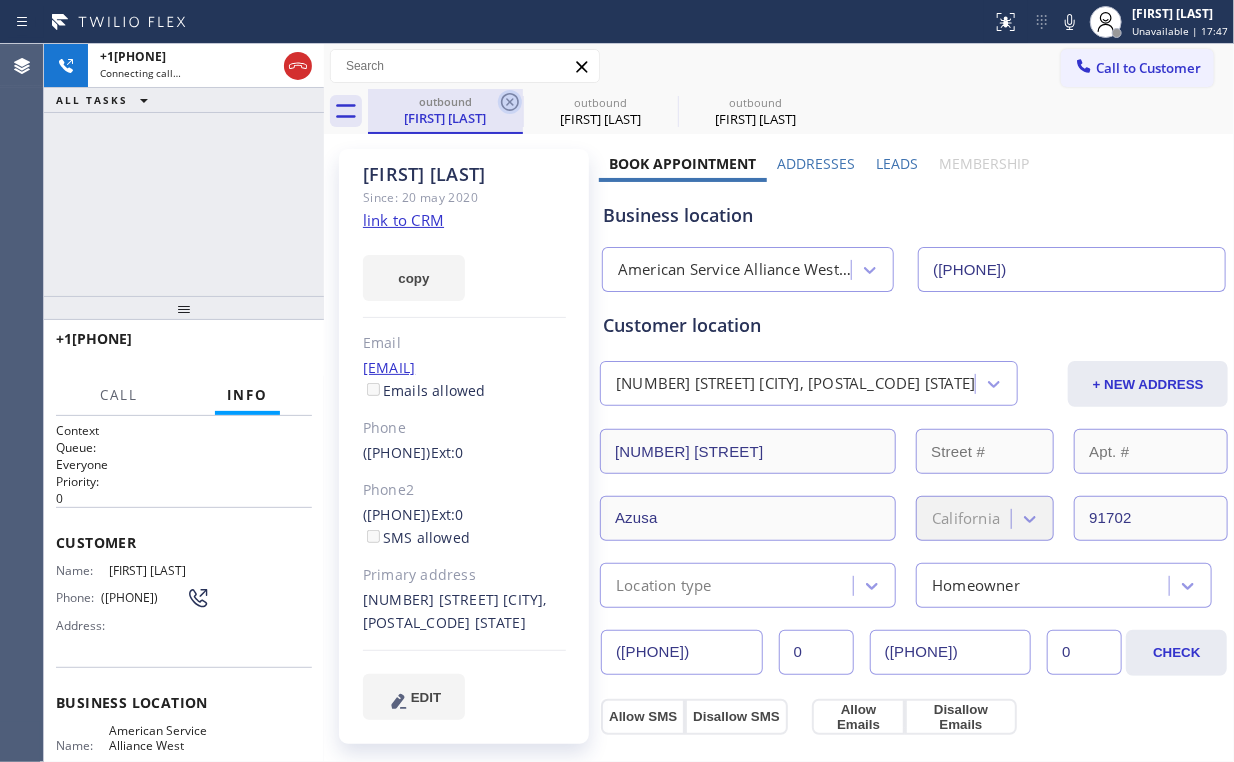 click 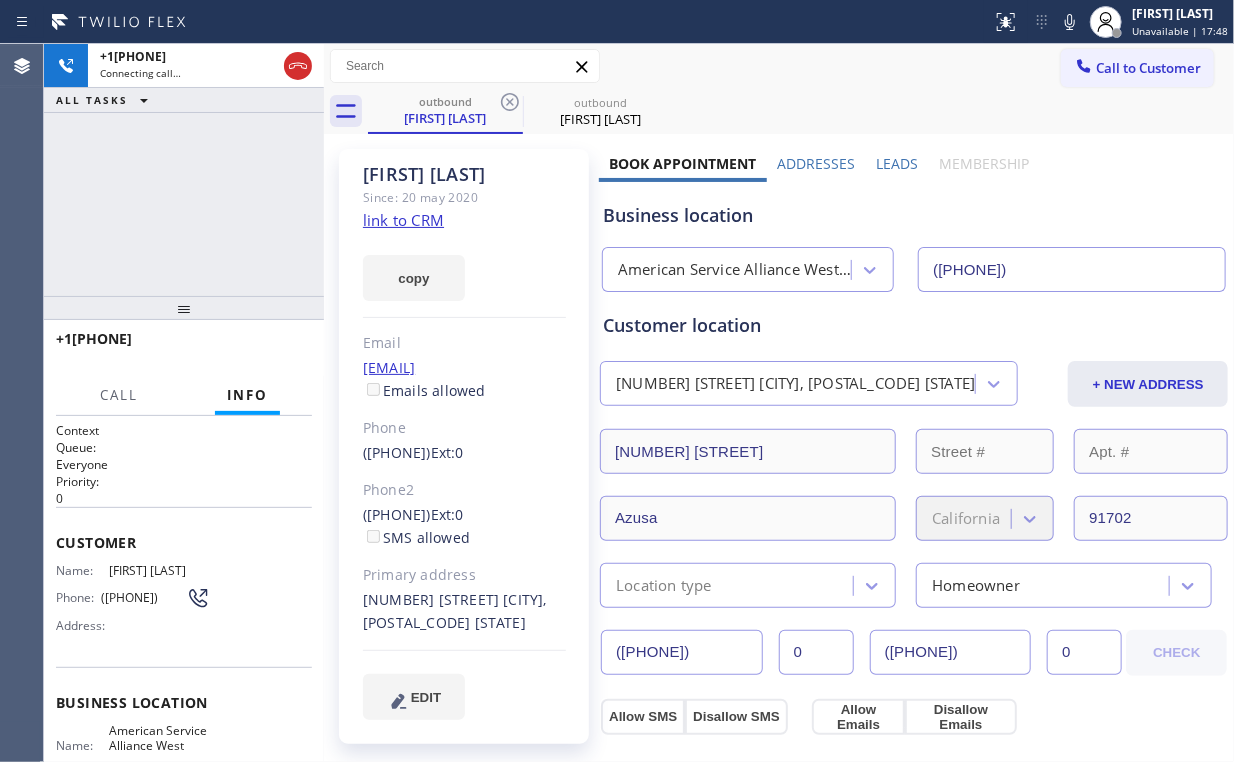 click on "+1[PHONE] Connecting call… ALL TASKS ALL TASKS ACTIVE TASKS TASKS IN WRAP UP" at bounding box center [184, 170] 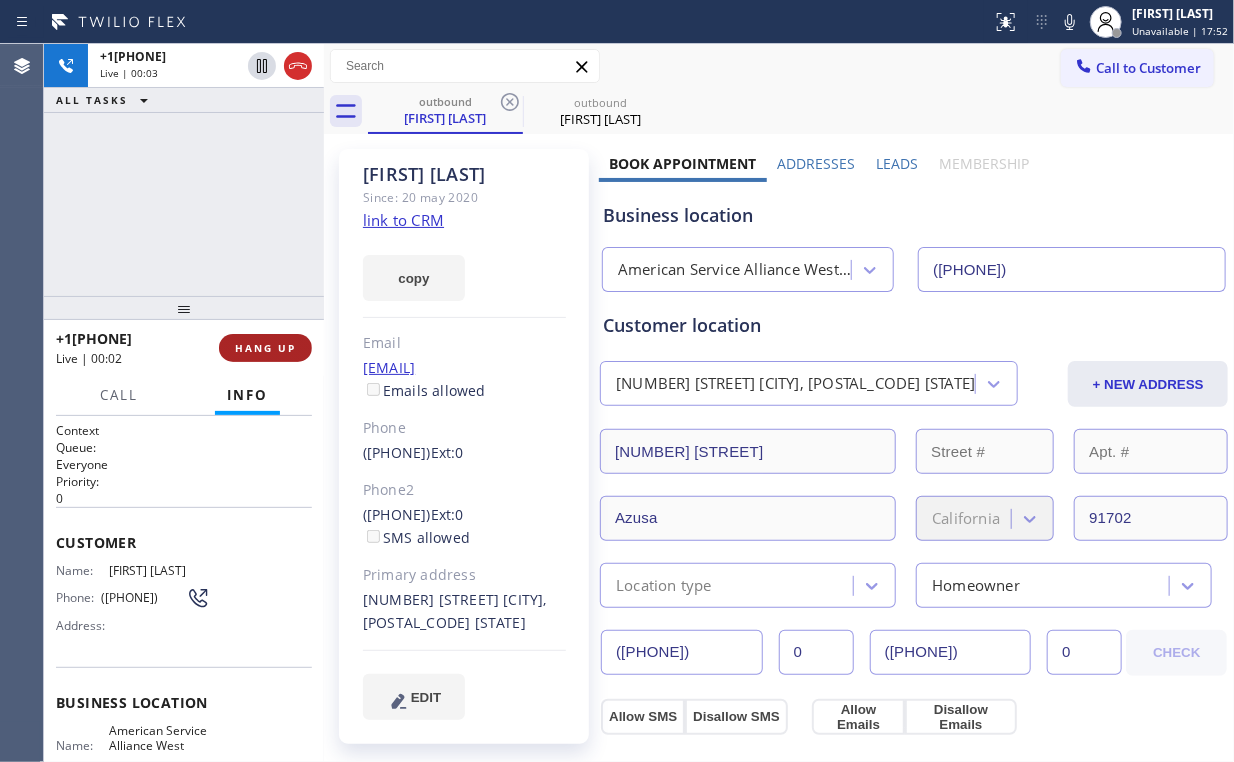 click on "HANG UP" at bounding box center (265, 348) 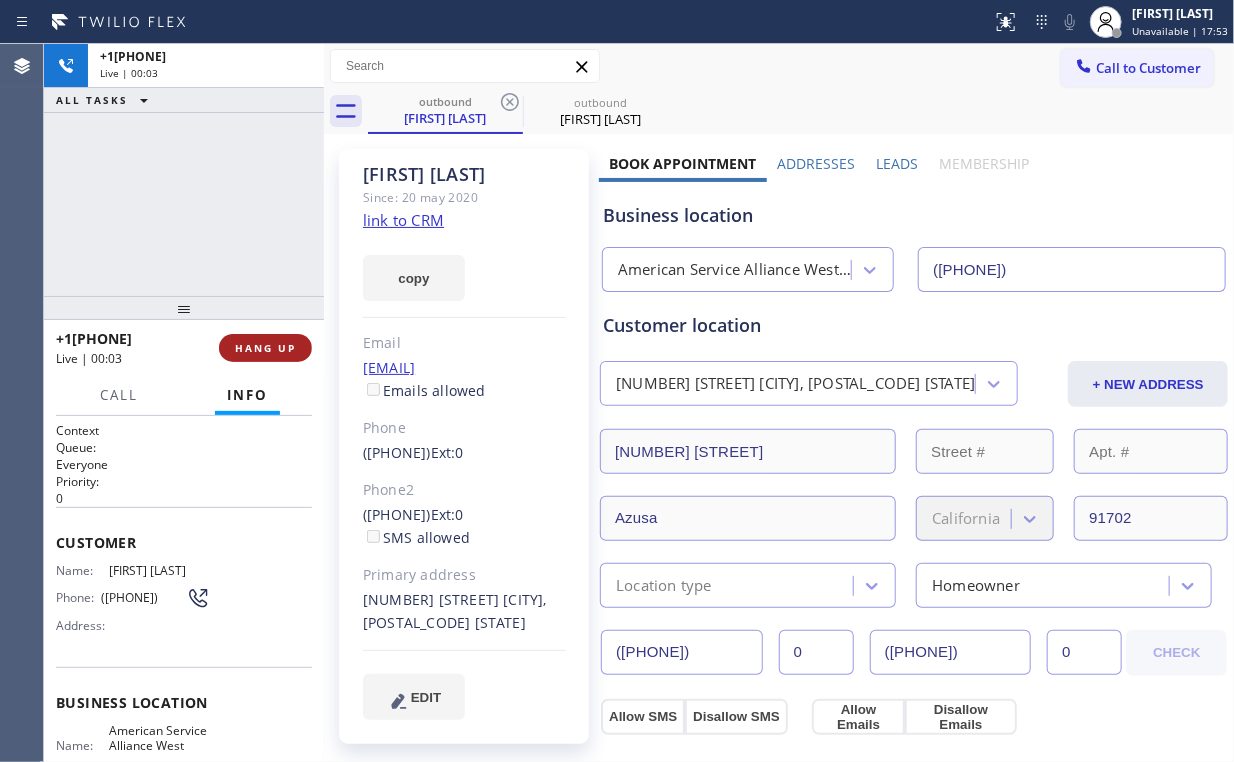 click on "HANG UP" at bounding box center [265, 348] 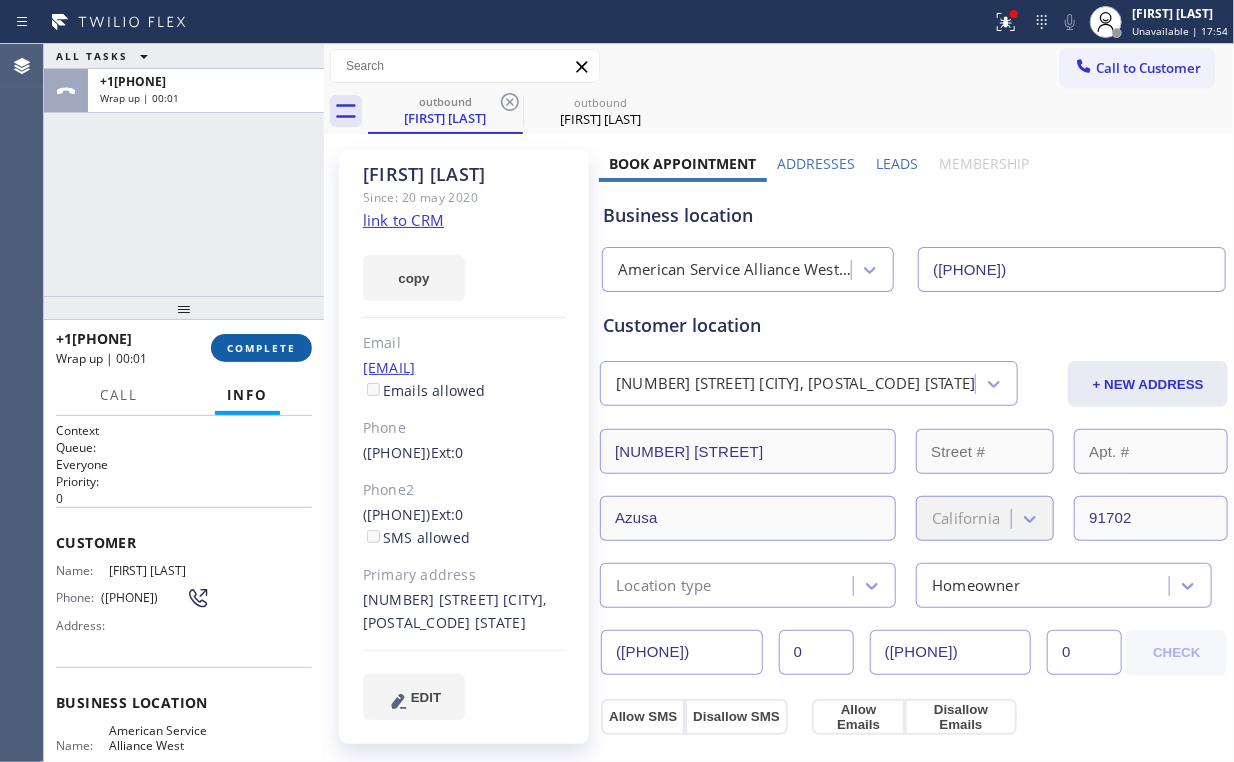 click on "COMPLETE" at bounding box center (261, 348) 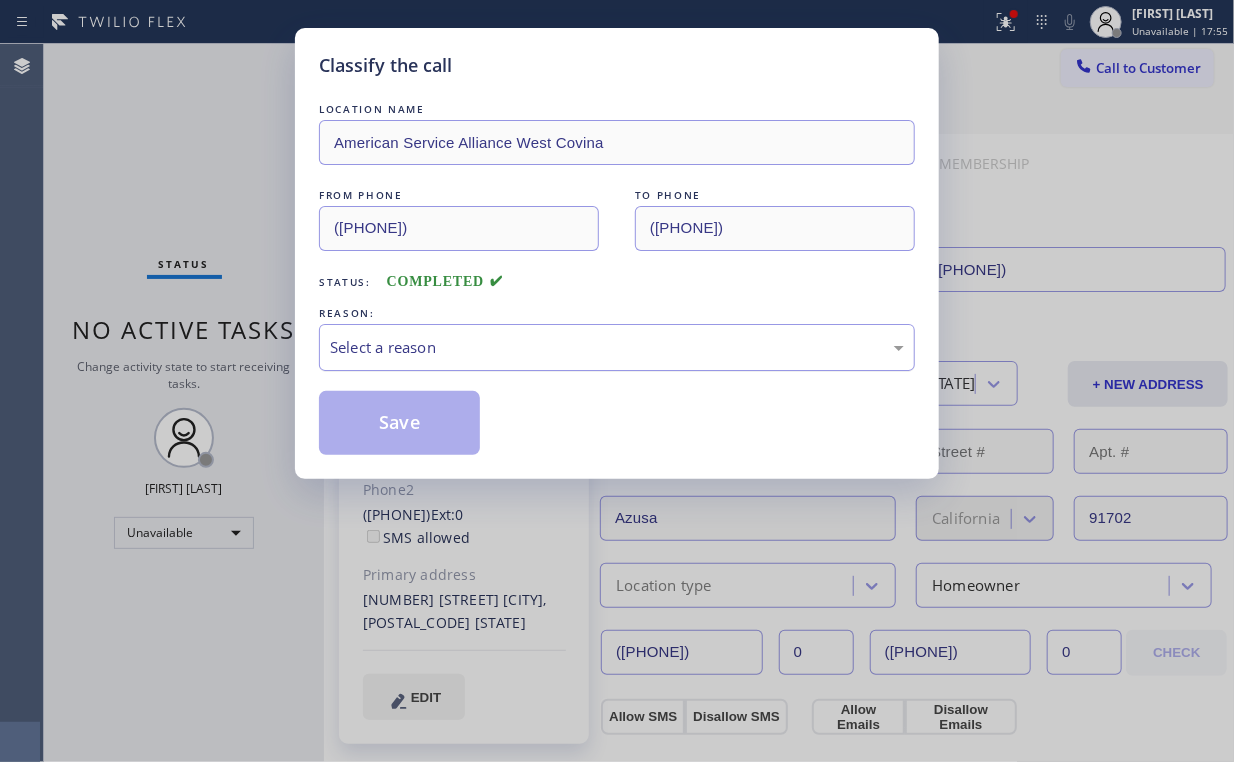 click on "Select a reason" at bounding box center [617, 347] 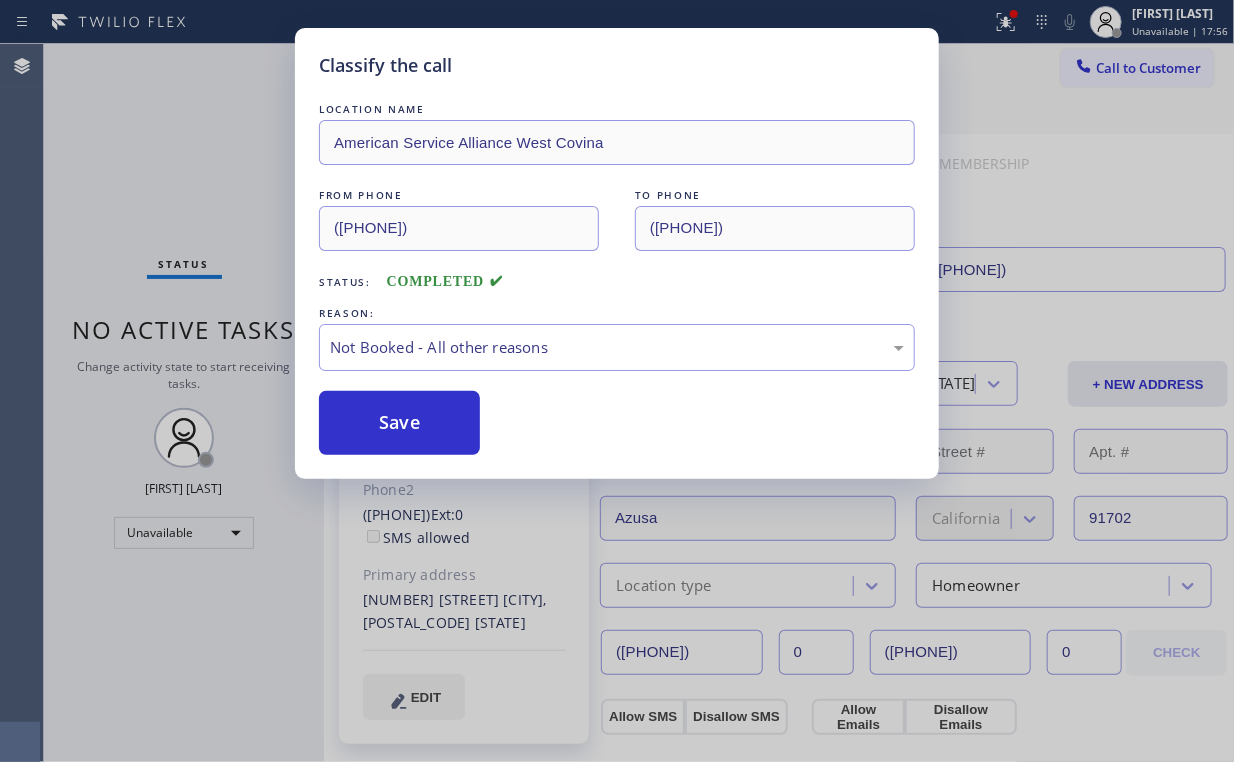 drag, startPoint x: 422, startPoint y: 416, endPoint x: 180, endPoint y: 15, distance: 468.36417 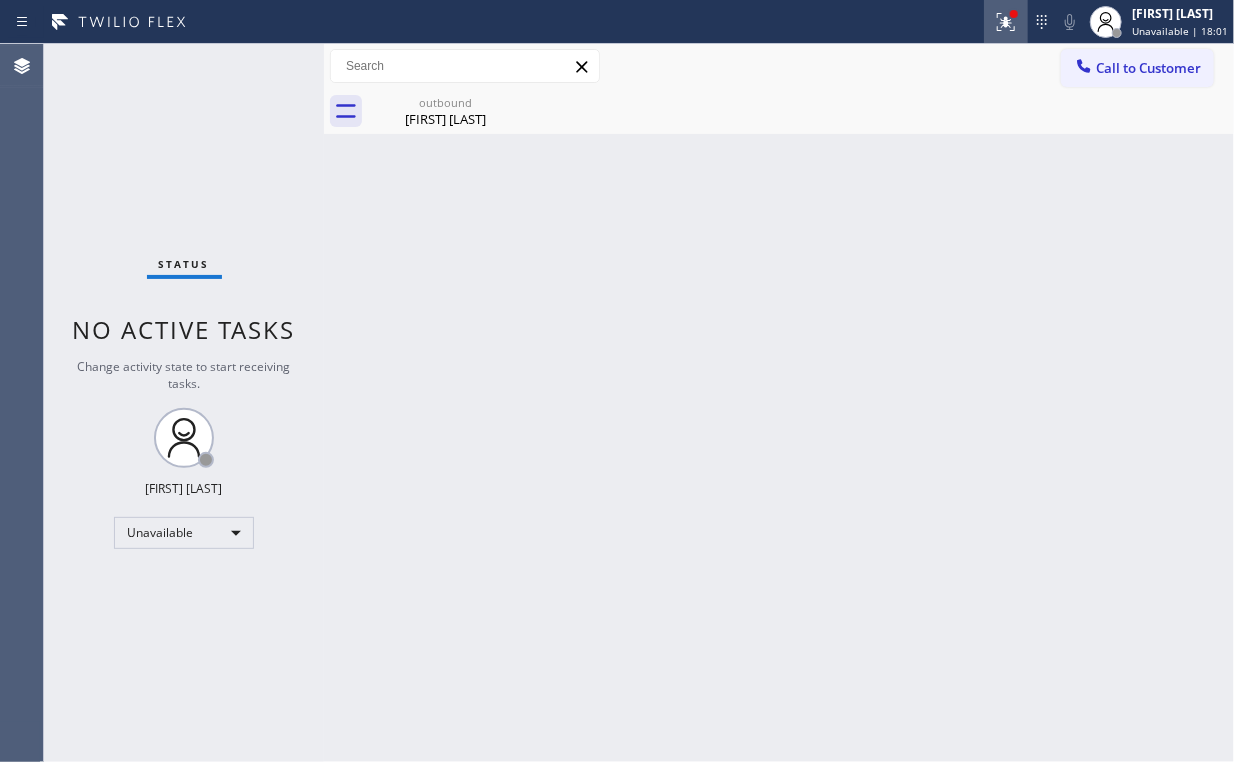 click 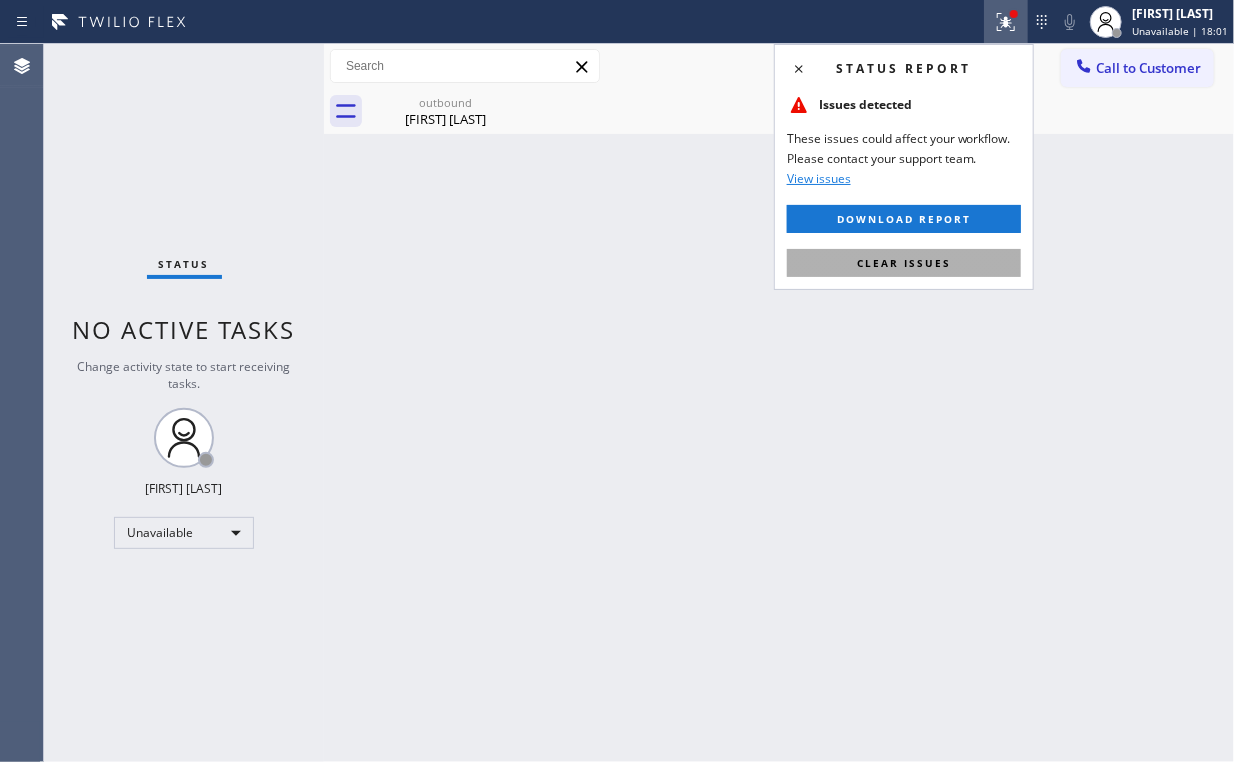 drag, startPoint x: 921, startPoint y: 272, endPoint x: 990, endPoint y: 255, distance: 71.063354 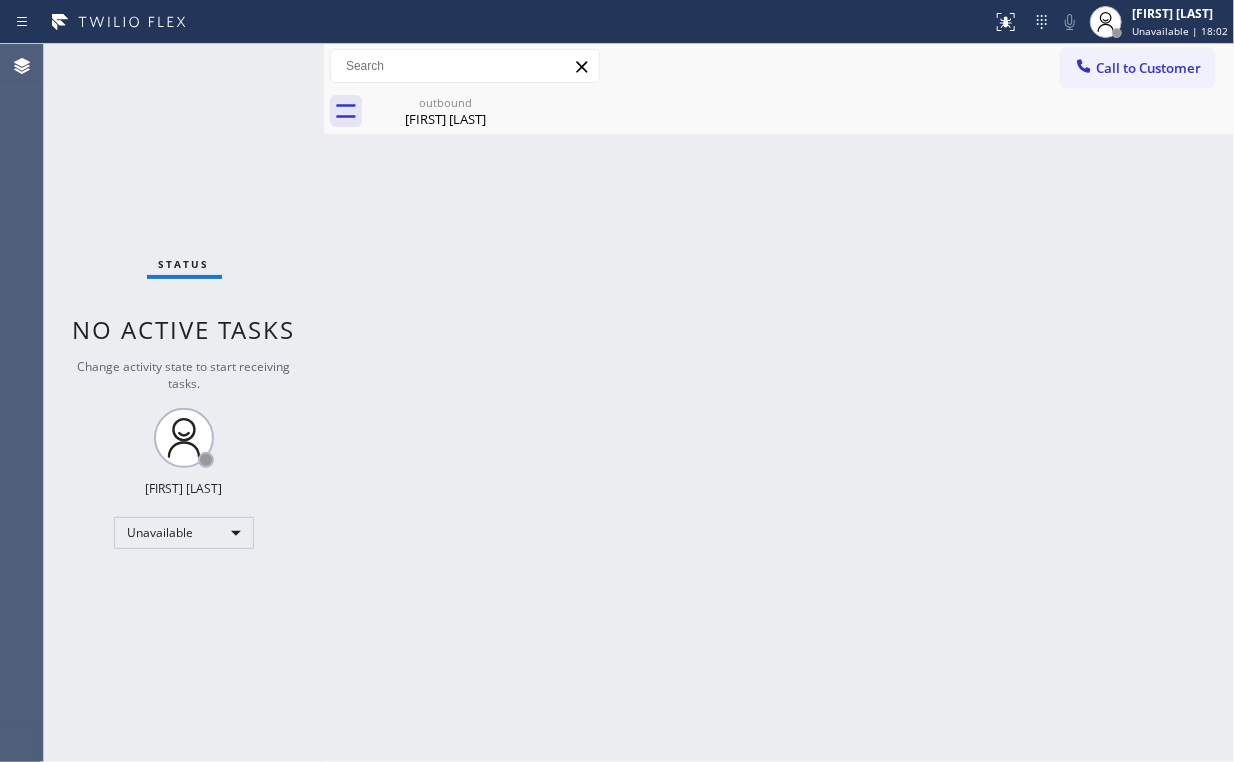 drag, startPoint x: 990, startPoint y: 255, endPoint x: 1128, endPoint y: 144, distance: 177.10167 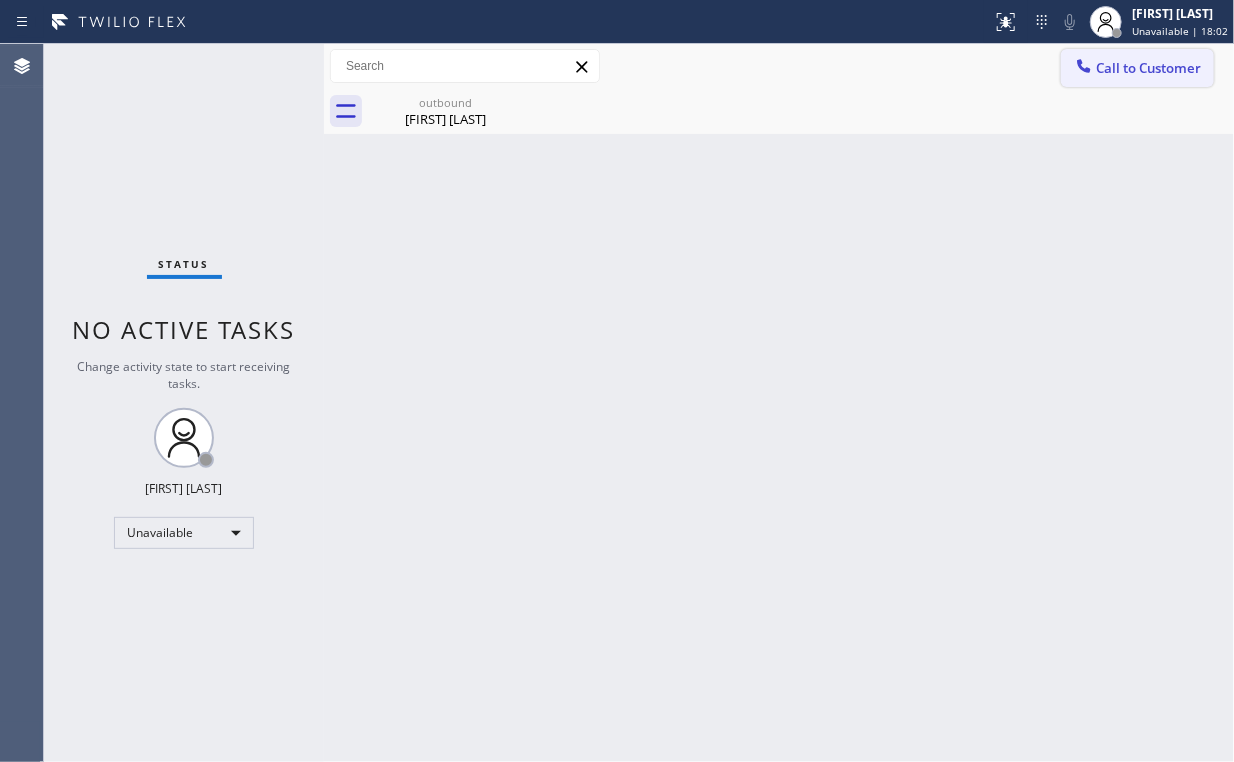 click on "Call to Customer" at bounding box center (1148, 68) 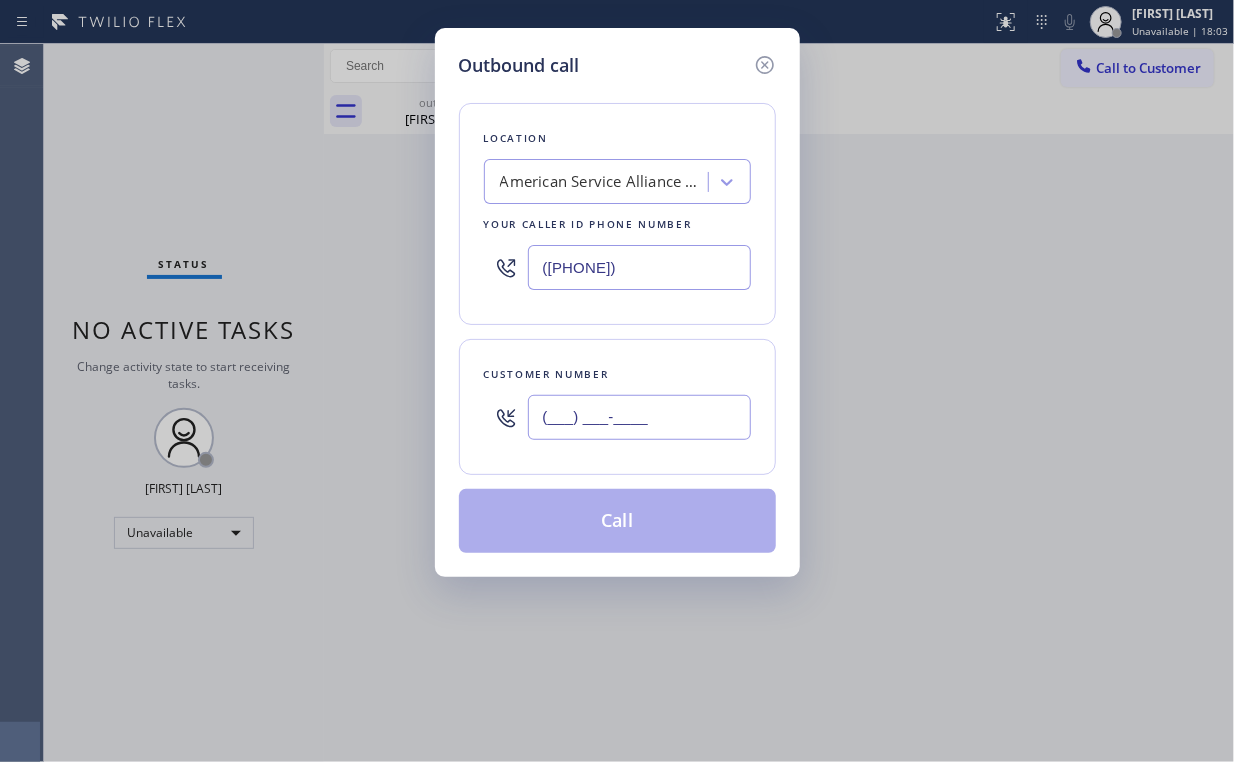 click on "(___) ___-____" at bounding box center (639, 417) 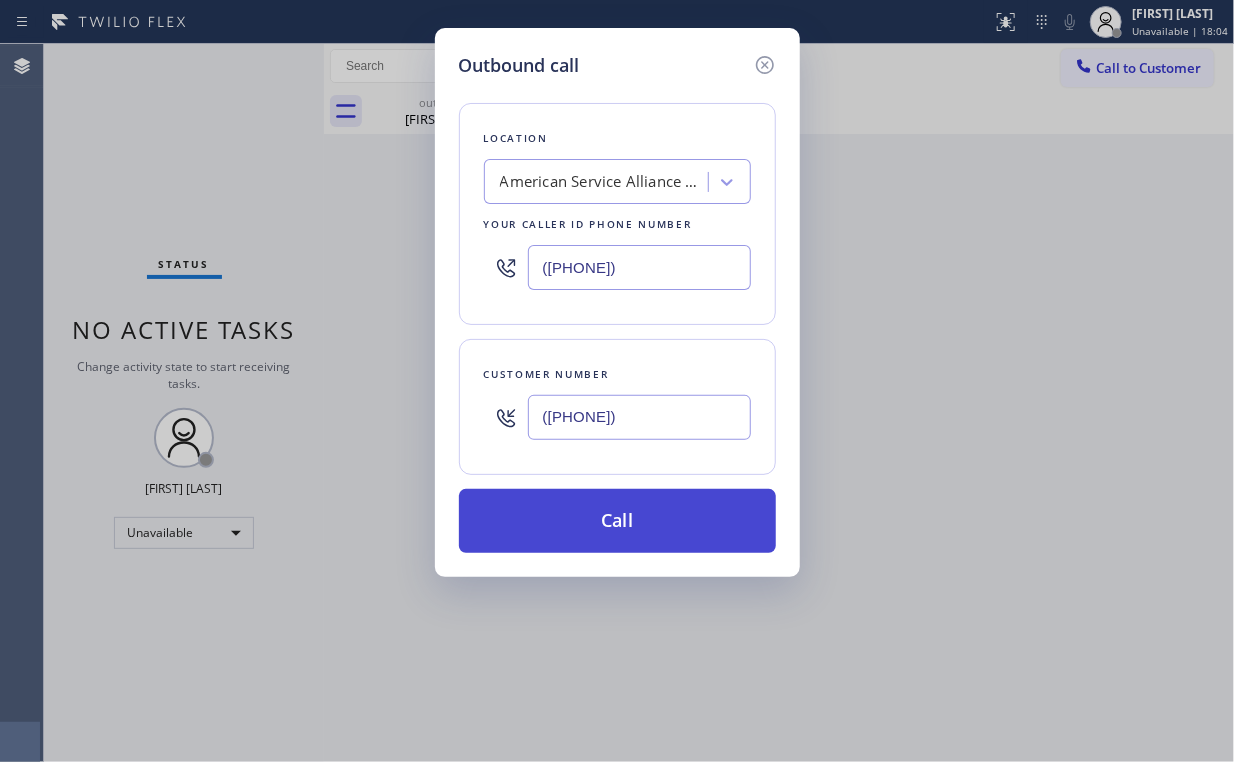 type on "([PHONE])" 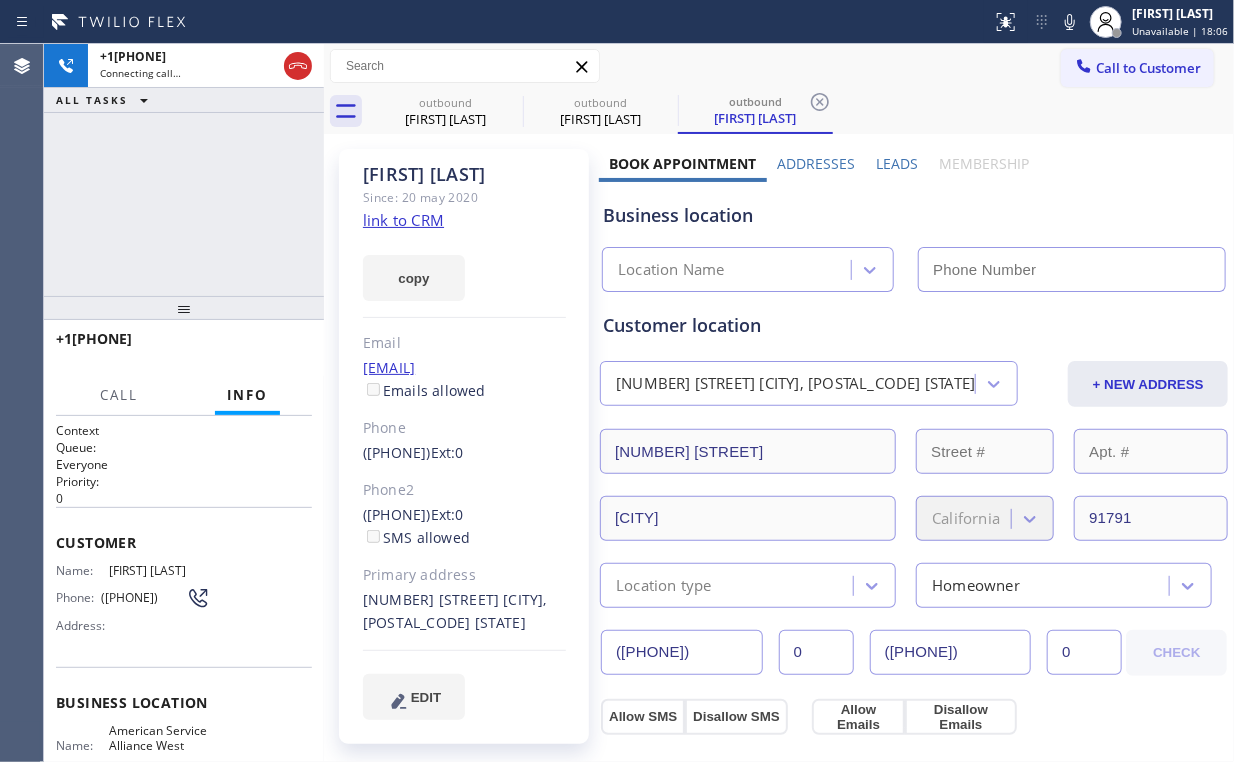 drag, startPoint x: 174, startPoint y: 180, endPoint x: 356, endPoint y: 158, distance: 183.32484 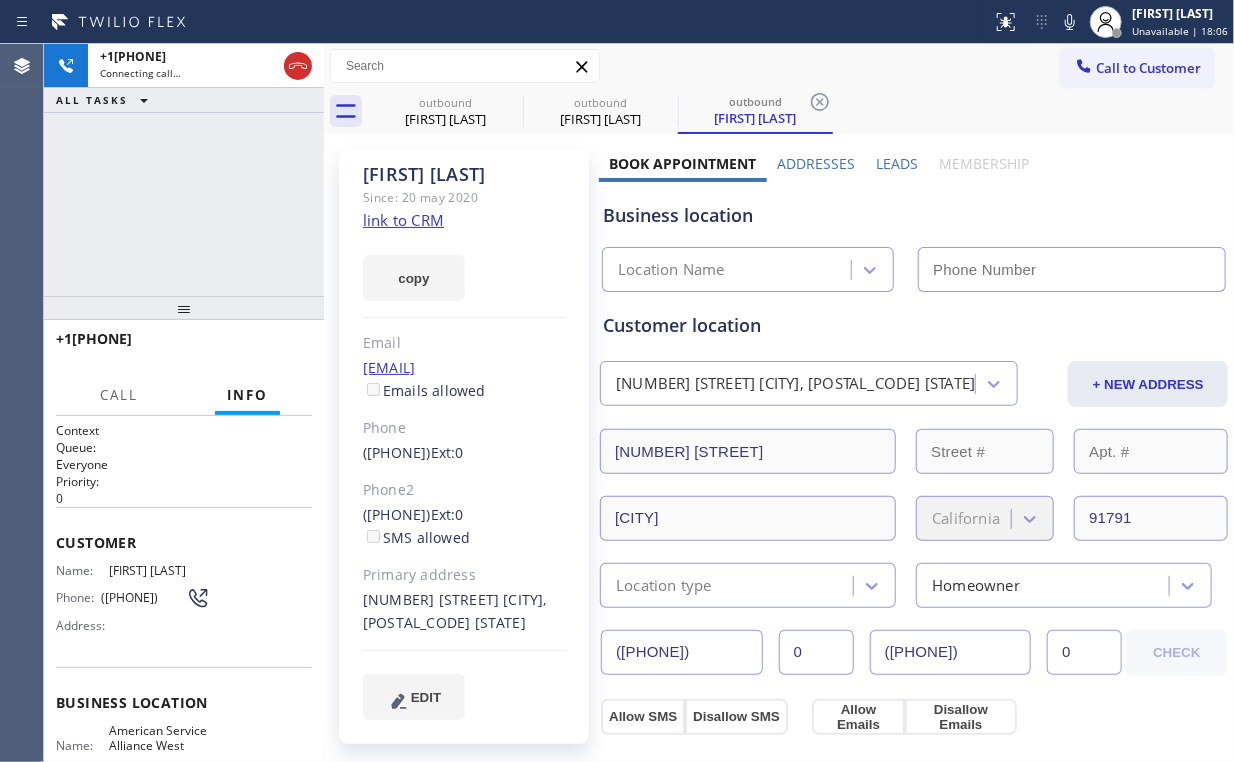 click on "+1[PHONE] Connecting call… ALL TASKS ALL TASKS ACTIVE TASKS TASKS IN WRAP UP" at bounding box center [184, 170] 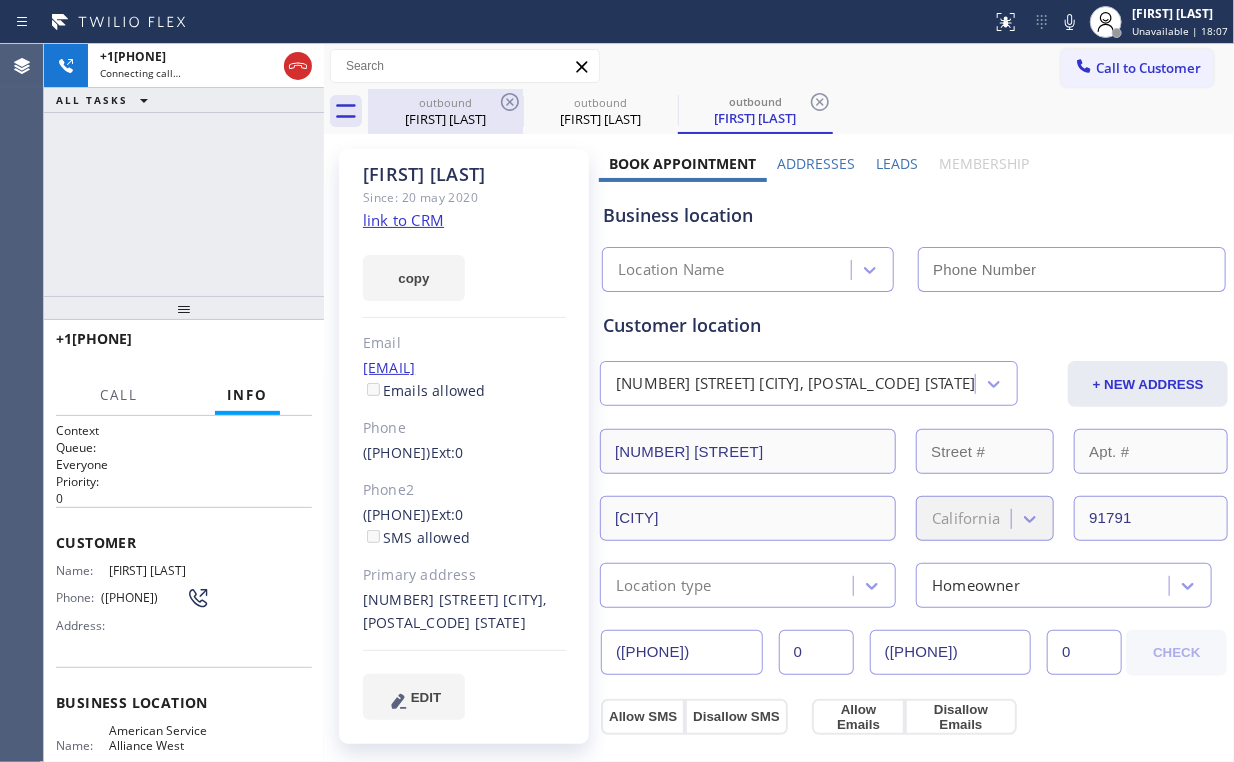 click on "outbound" at bounding box center [445, 102] 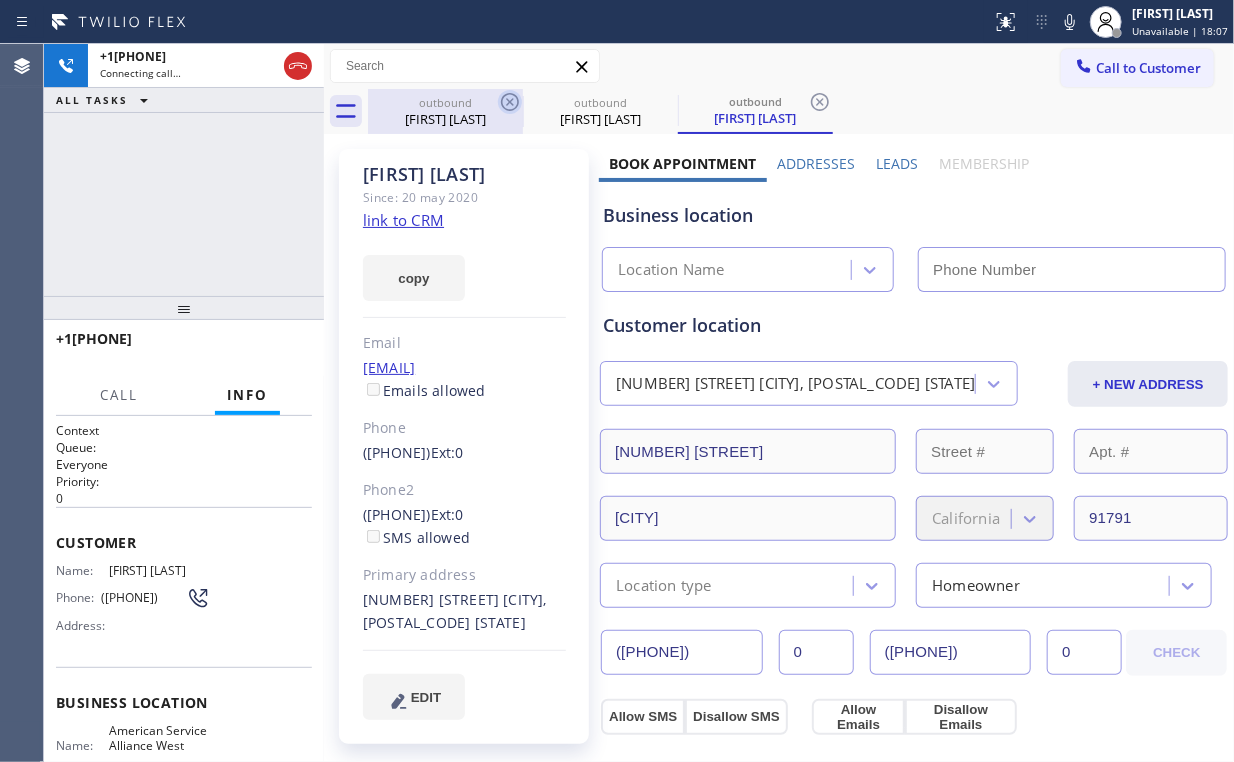 type on "([PHONE])" 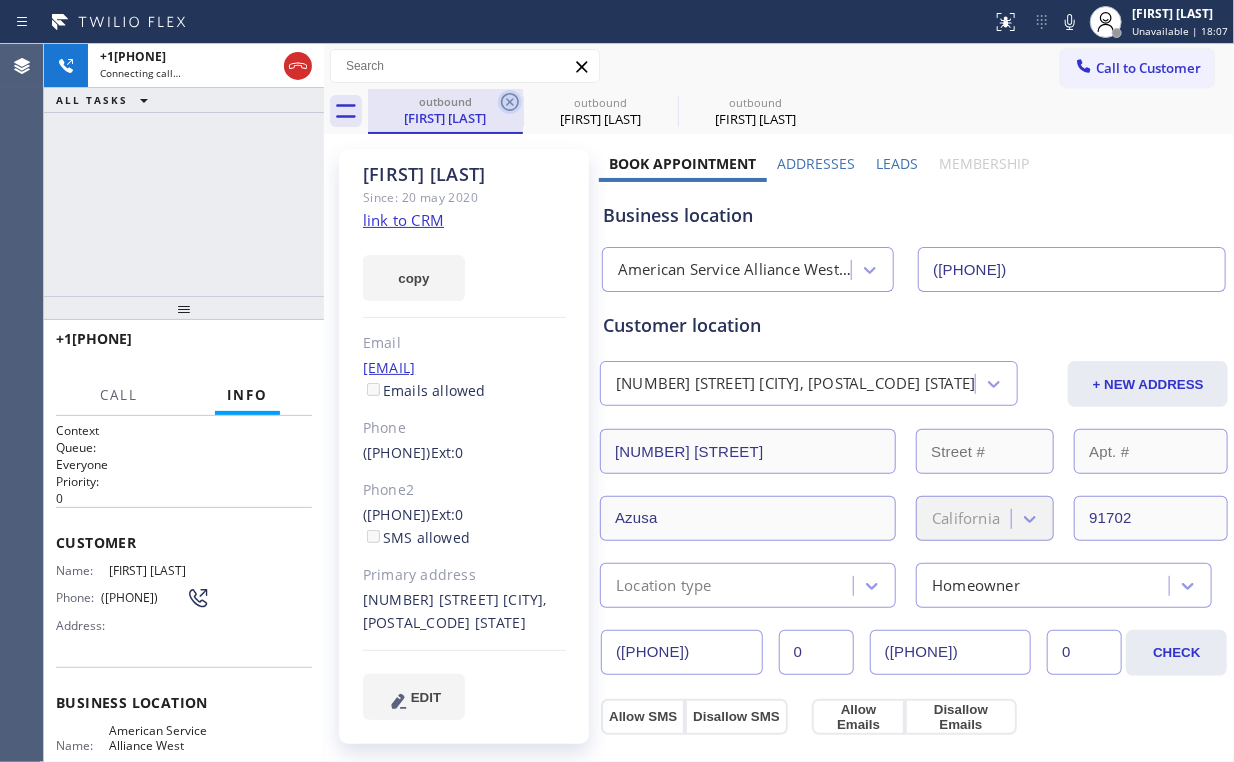 click 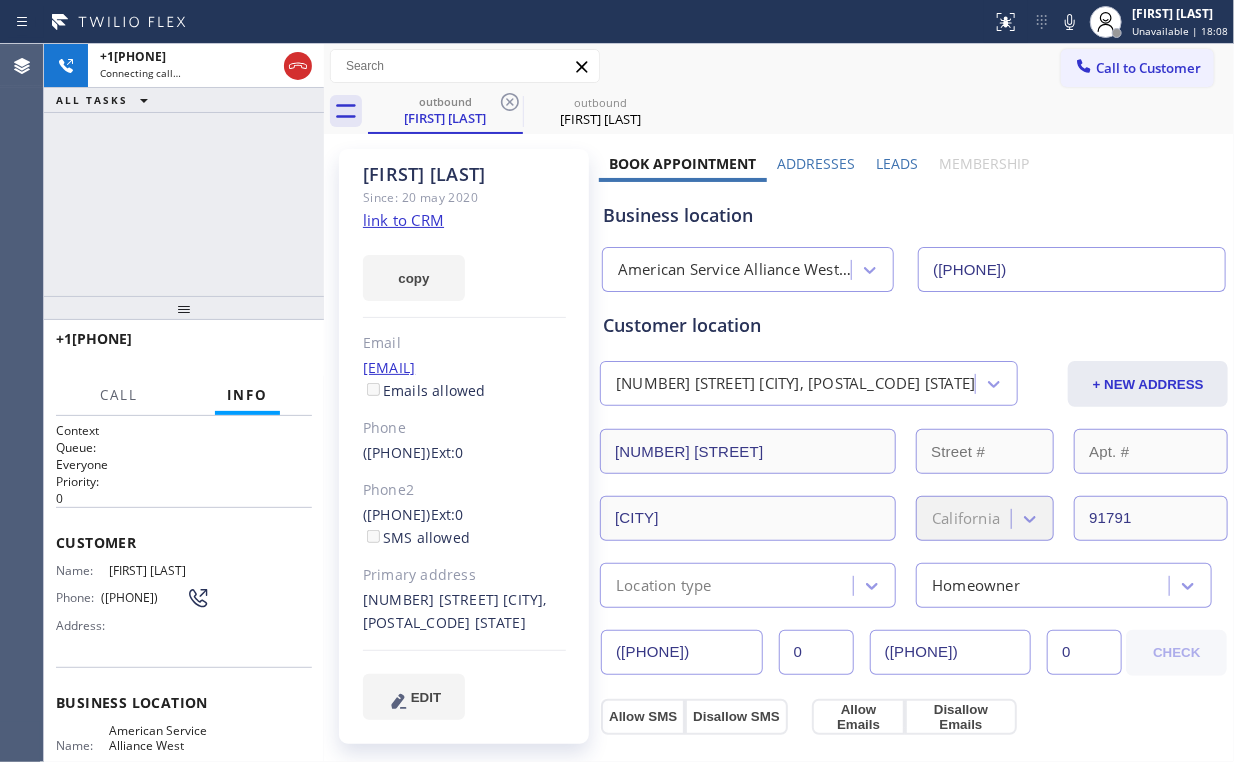 click on "+1[PHONE] Connecting call… ALL TASKS ALL TASKS ACTIVE TASKS TASKS IN WRAP UP" at bounding box center (184, 170) 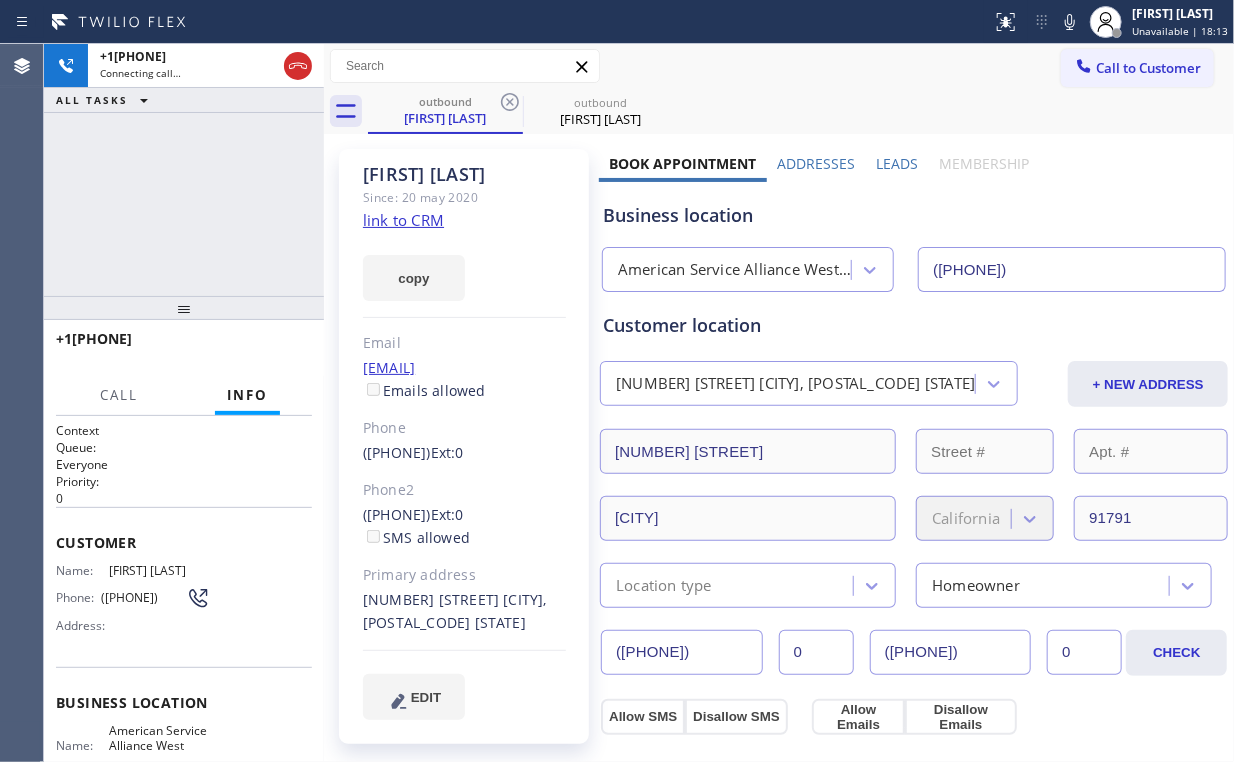 click on "+1[PHONE] Connecting call… ALL TASKS ALL TASKS ACTIVE TASKS TASKS IN WRAP UP" at bounding box center [184, 170] 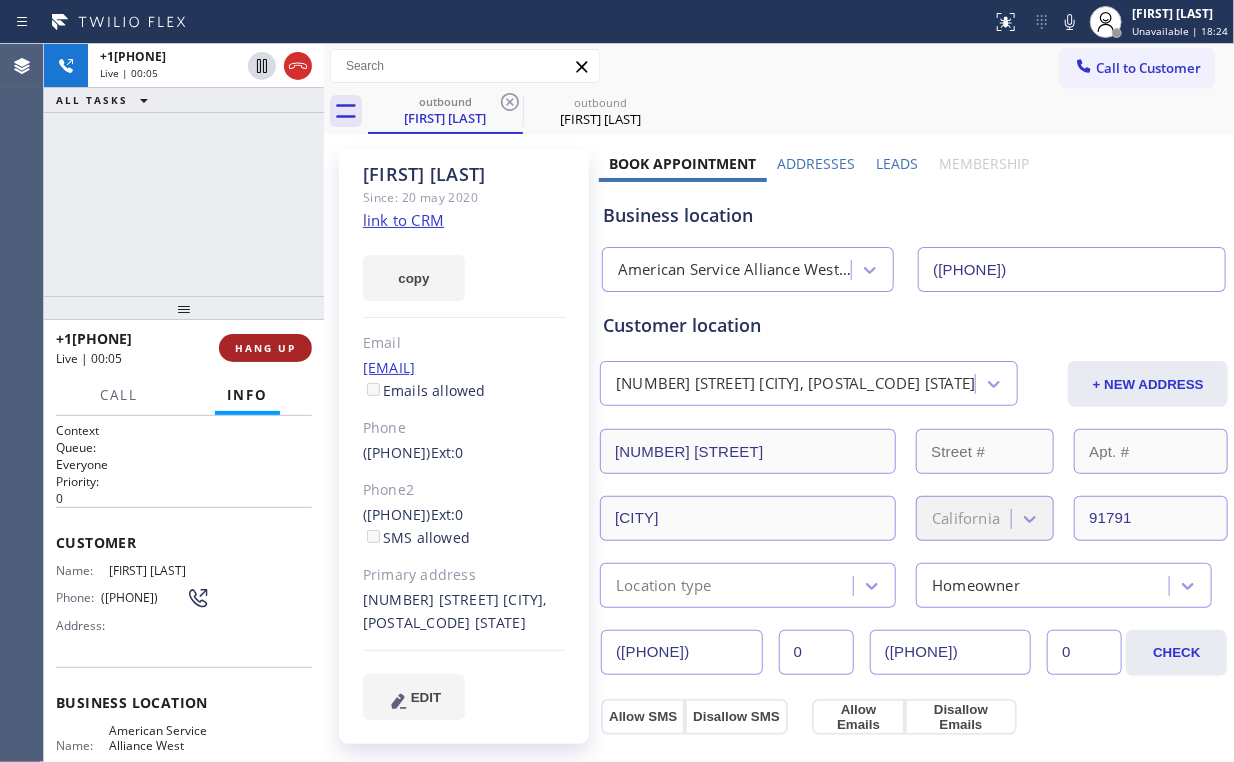 click on "HANG UP" at bounding box center (265, 348) 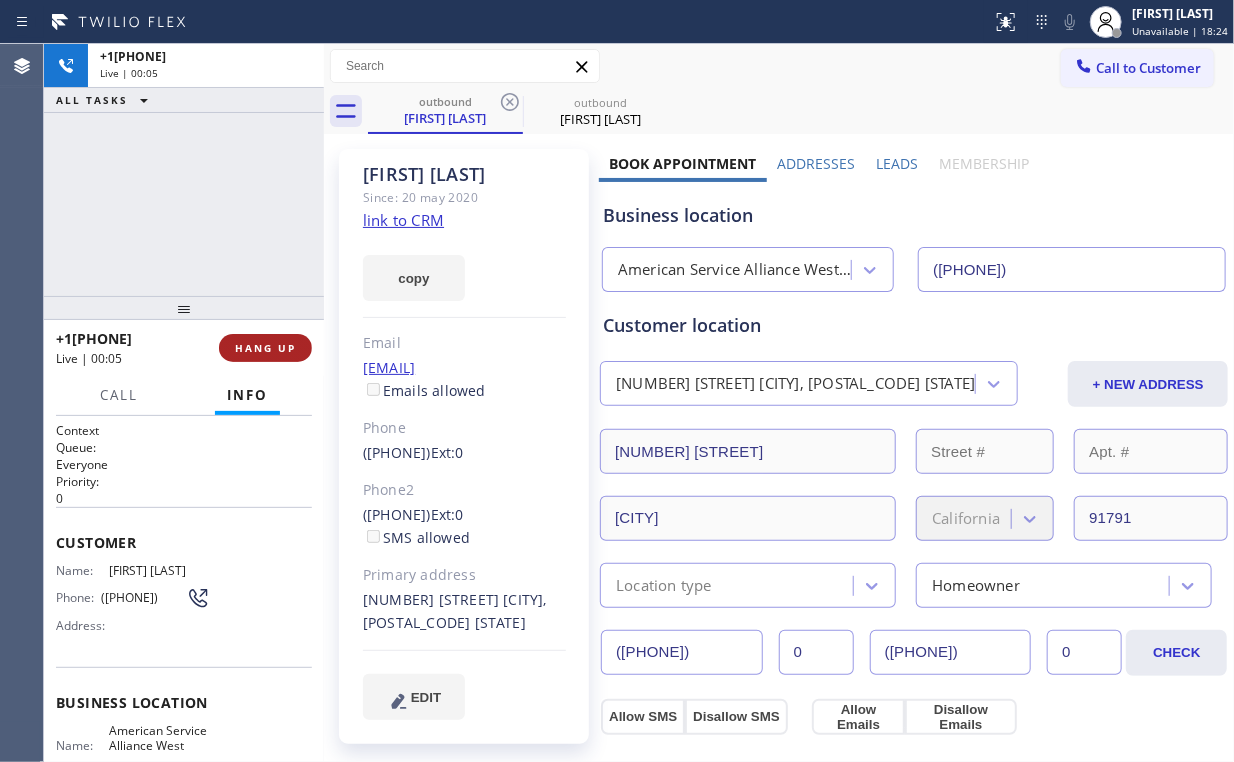 click on "HANG UP" at bounding box center (265, 348) 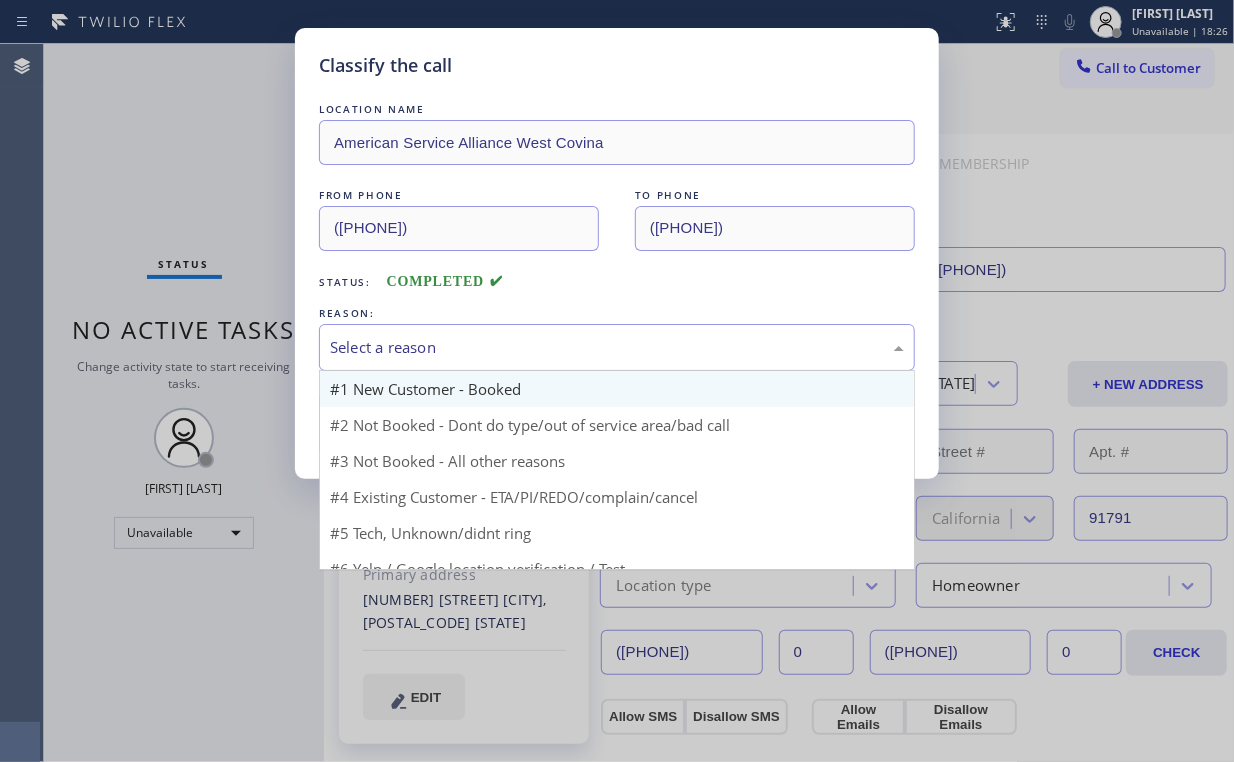 drag, startPoint x: 396, startPoint y: 346, endPoint x: 398, endPoint y: 390, distance: 44.04543 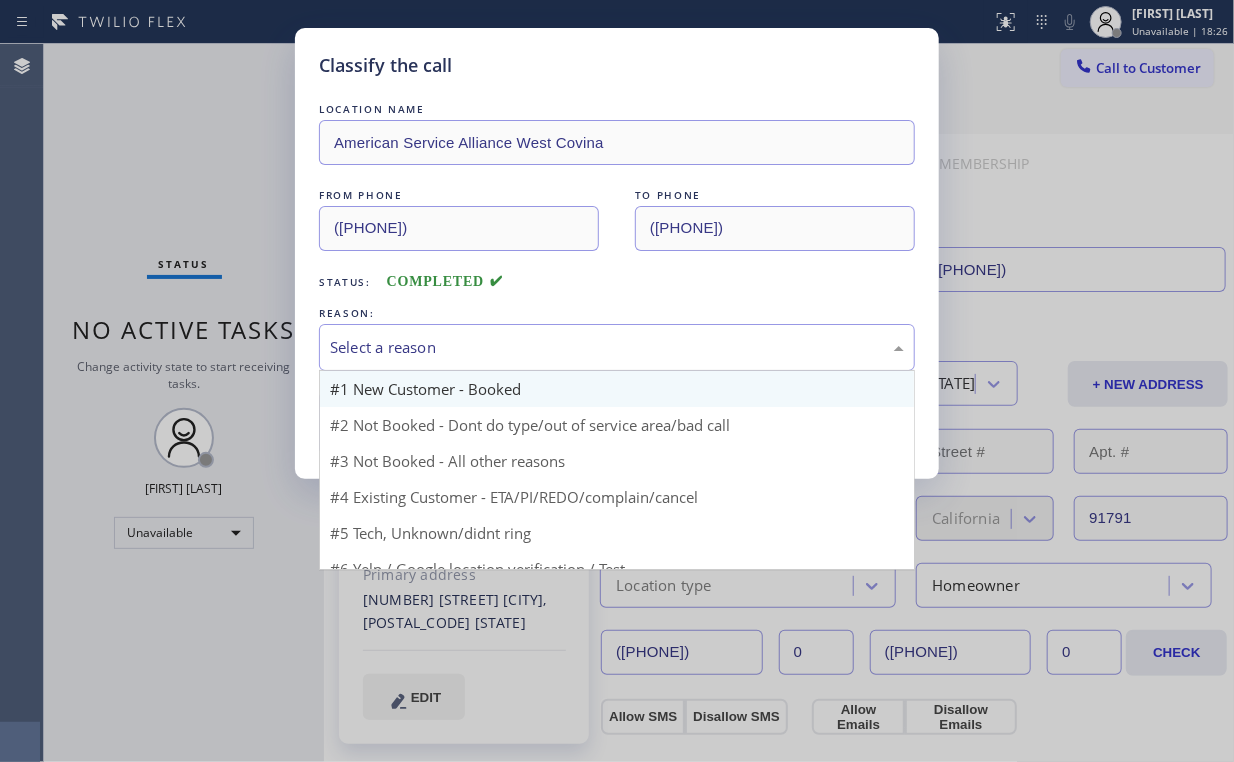click on "Select a reason" at bounding box center (617, 347) 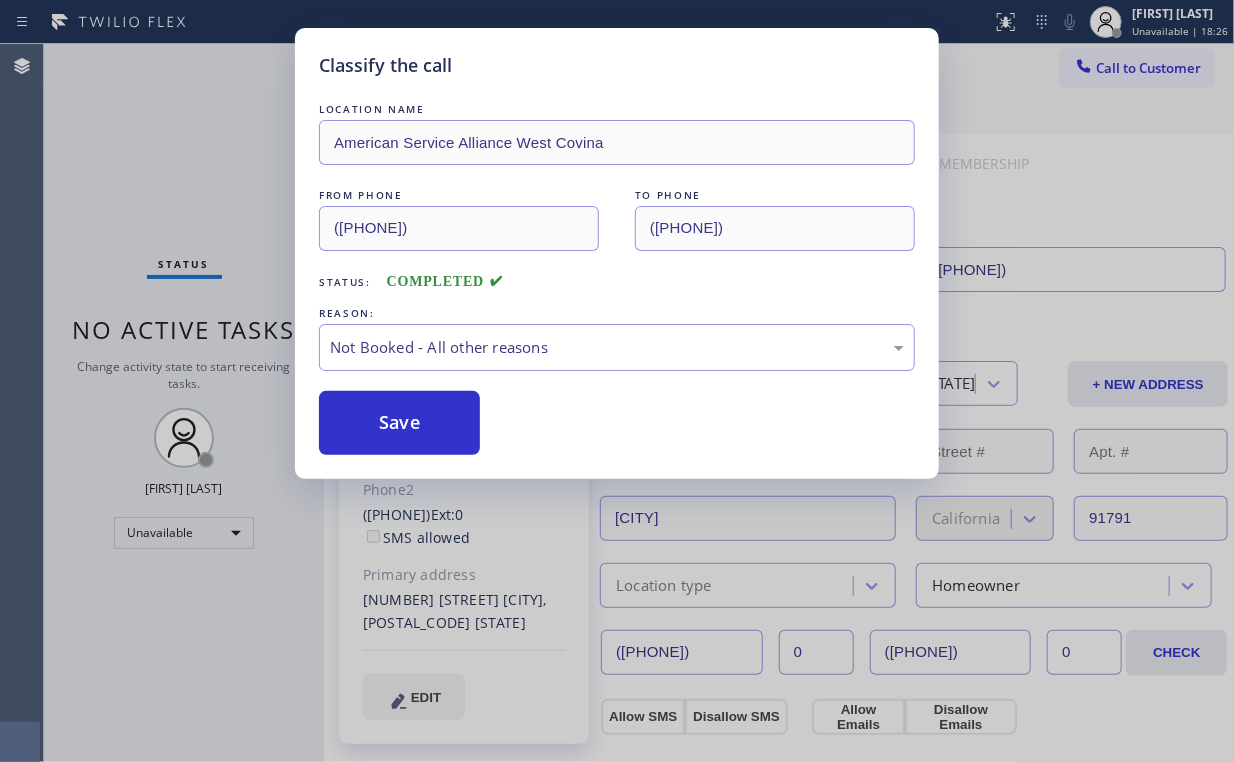 drag, startPoint x: 396, startPoint y: 417, endPoint x: 267, endPoint y: 126, distance: 318.31116 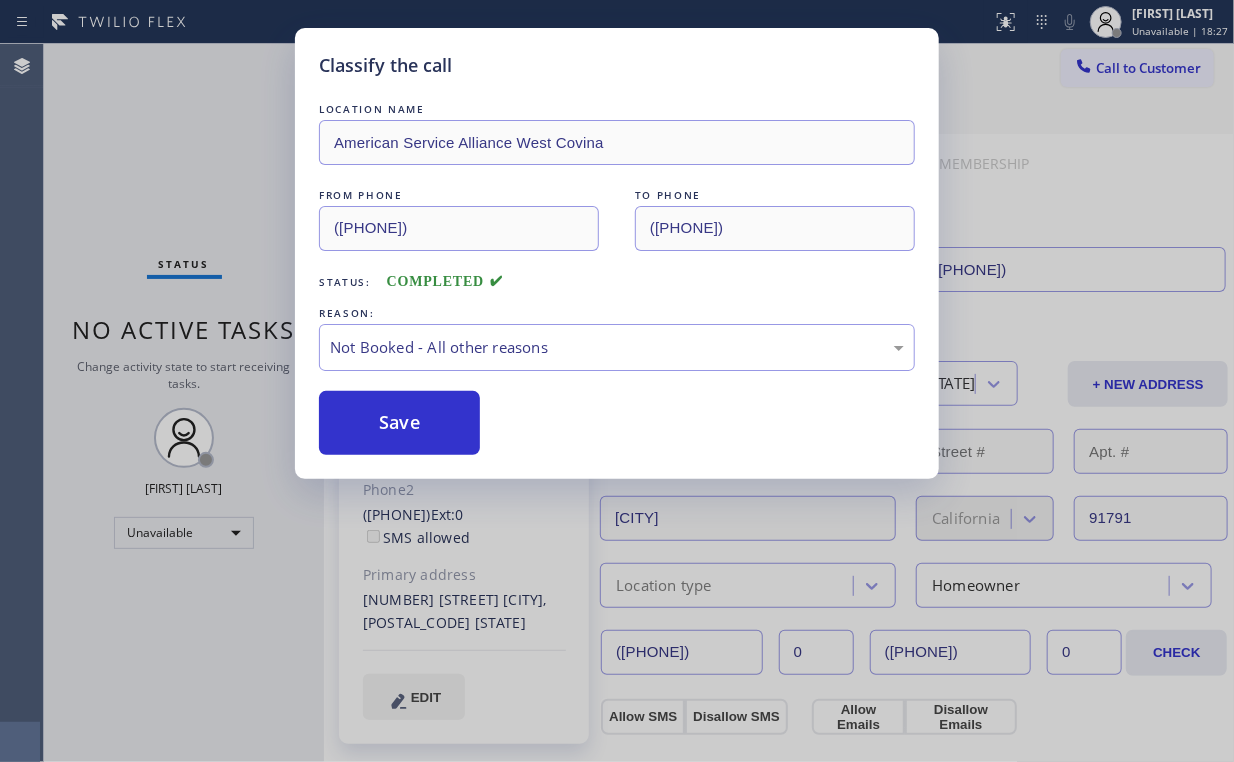 click on "Classify the call LOCATION NAME American Service Alliance [CITY] FROM PHONE ([PHONE]) TO PHONE ([PHONE]) Status: COMPLETED REASON: Not Booked - All other reasons Save" at bounding box center [617, 381] 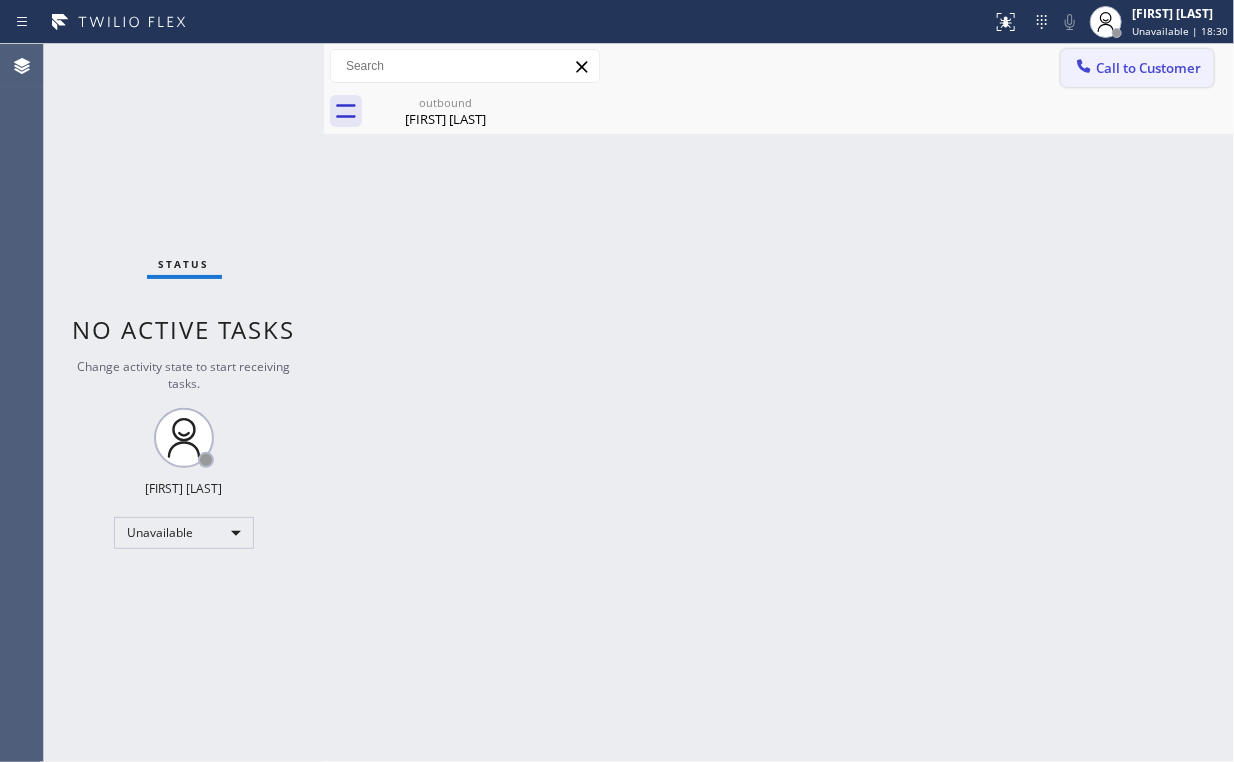 click on "Call to Customer" at bounding box center [1137, 68] 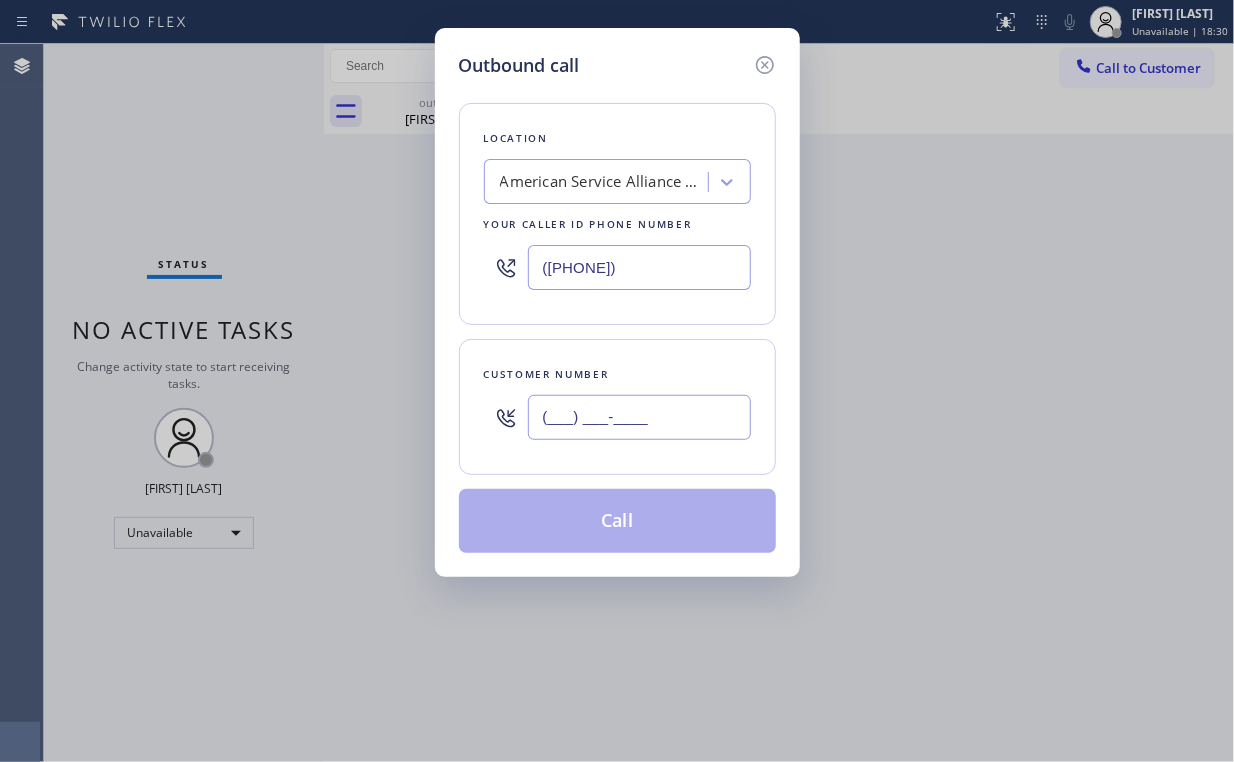 click on "(___) ___-____" at bounding box center [639, 417] 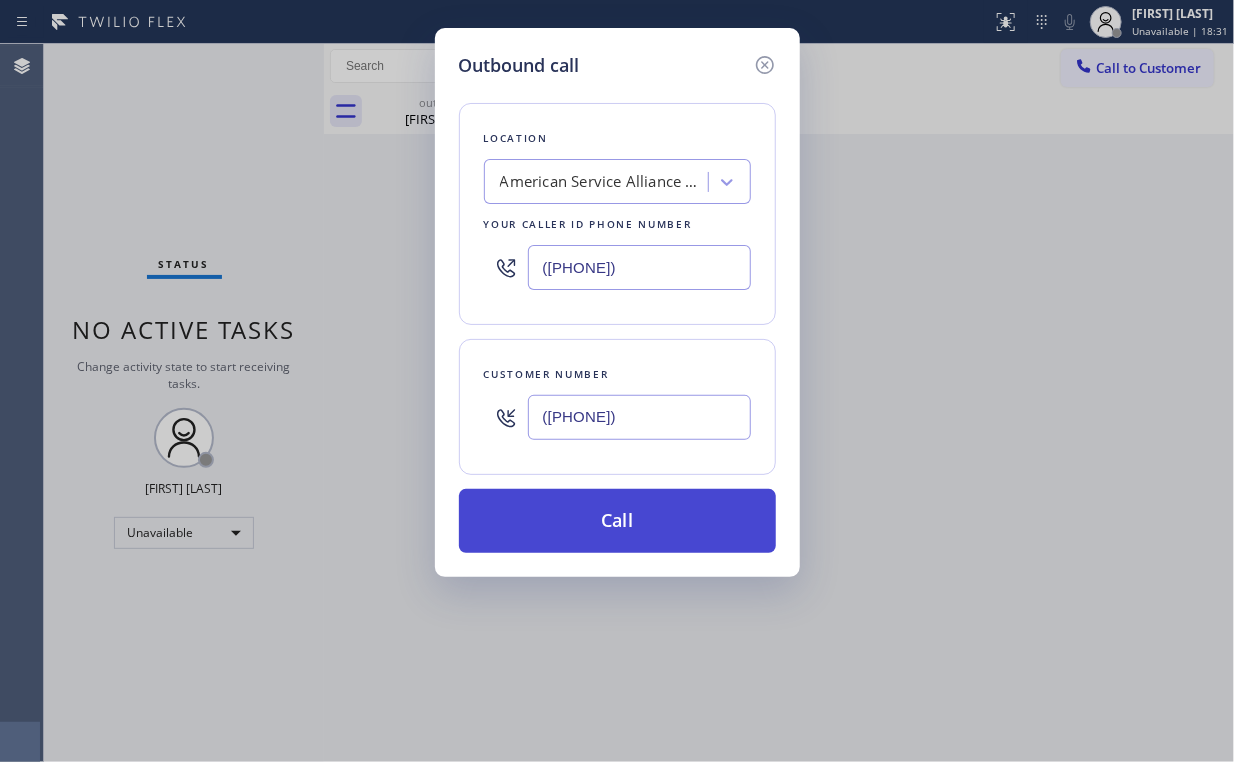 type on "([PHONE])" 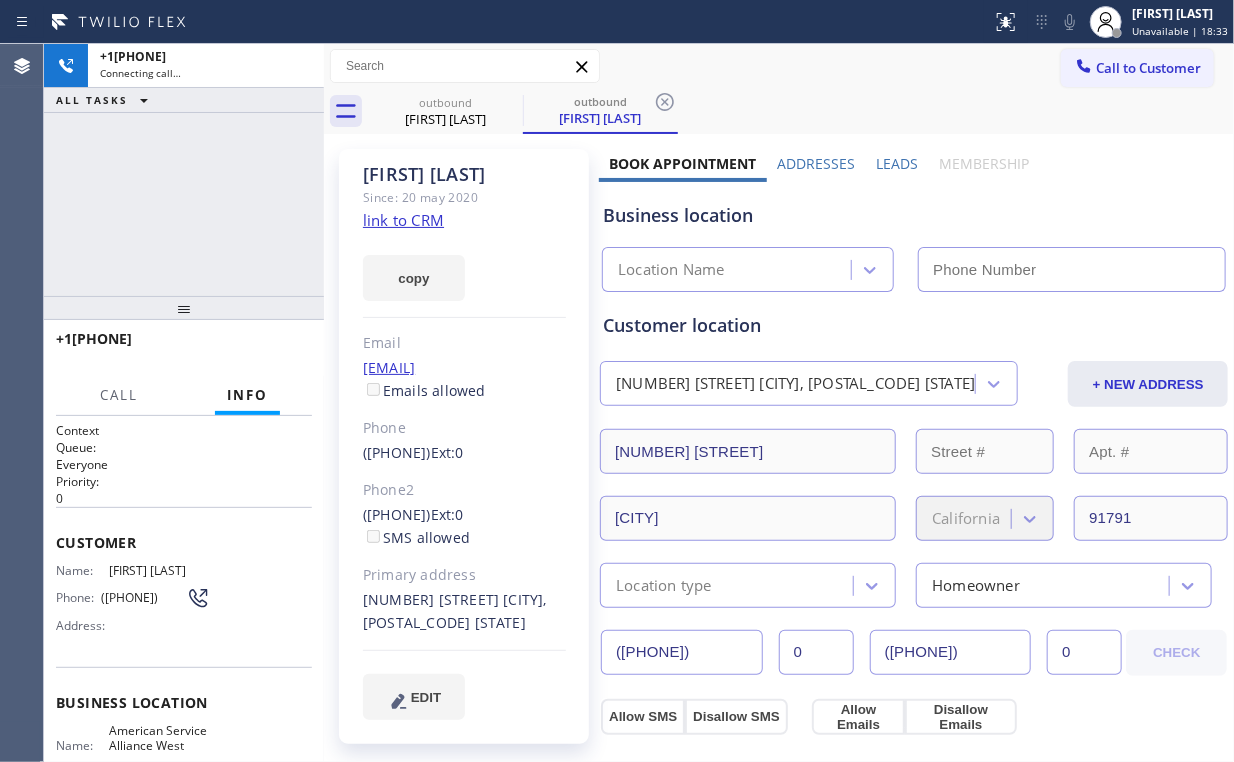 click on "+1[PHONE] Connecting call… ALL TASKS ALL TASKS ACTIVE TASKS TASKS IN WRAP UP" at bounding box center (184, 170) 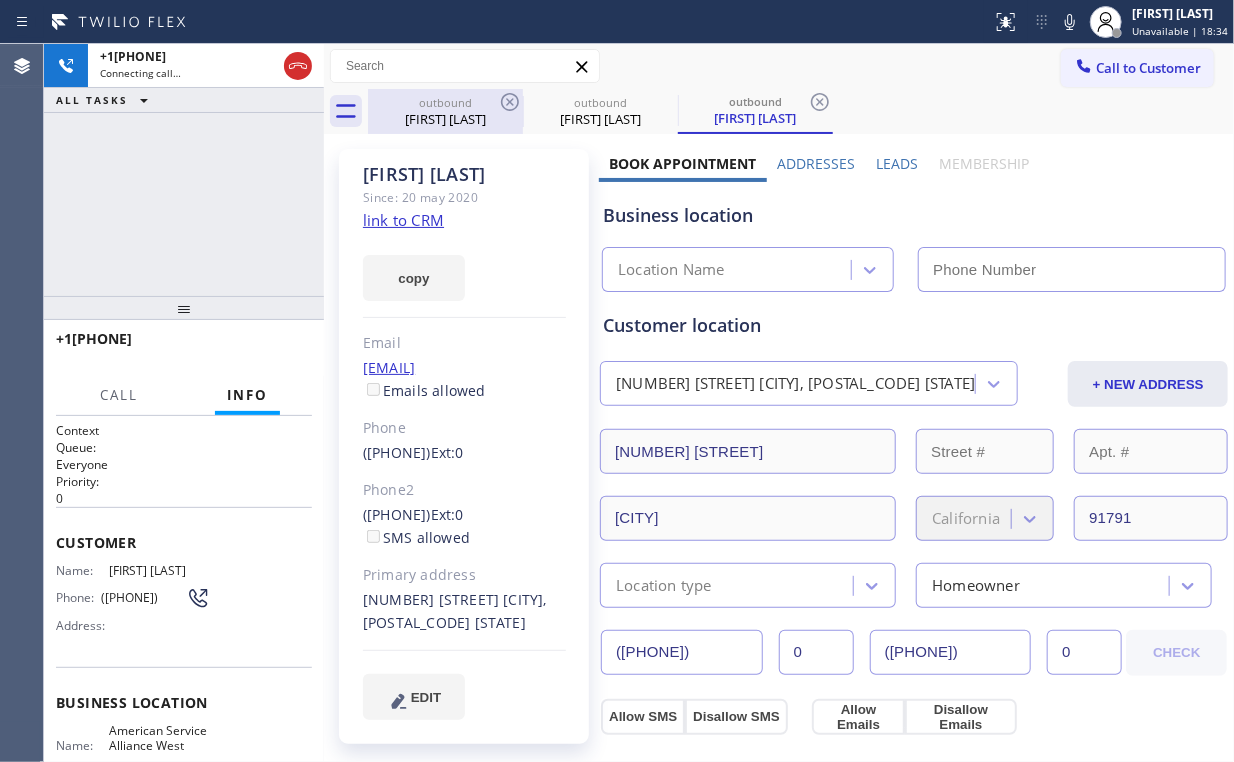 click on "[FIRST] [LAST]" at bounding box center [445, 119] 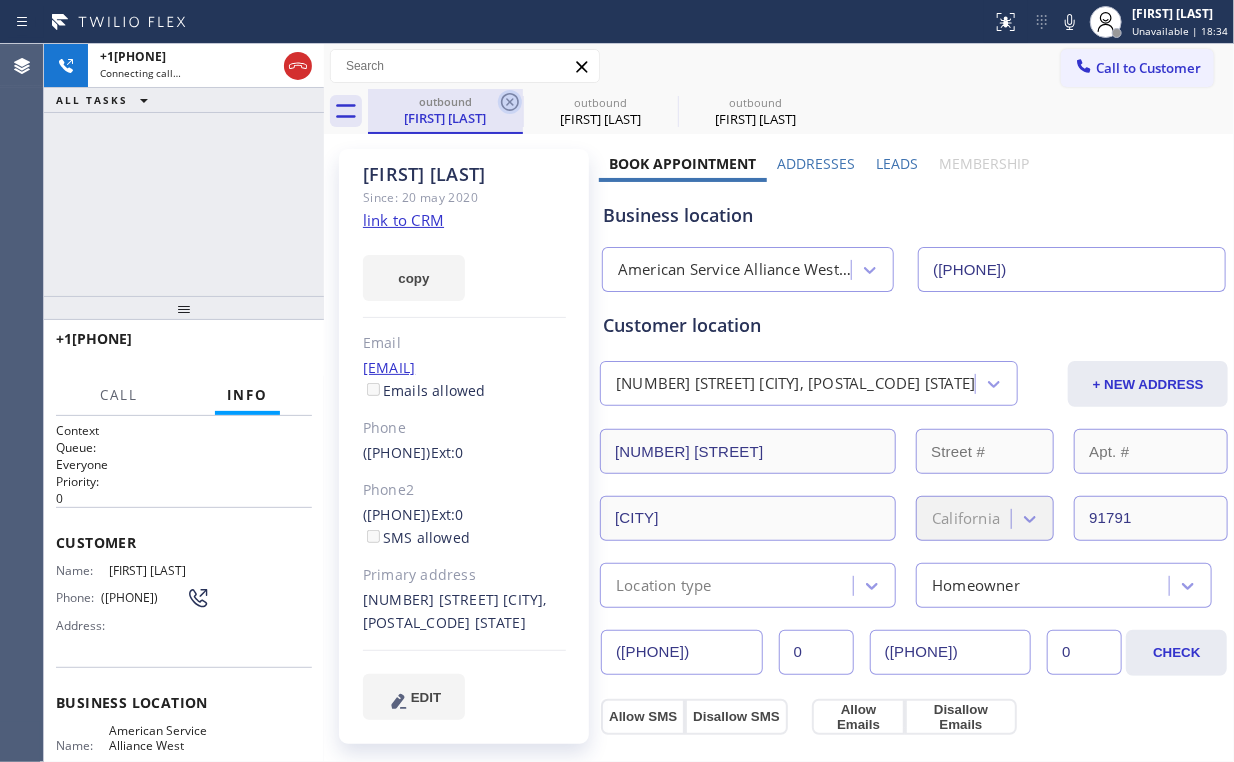 drag, startPoint x: 479, startPoint y: 112, endPoint x: 502, endPoint y: 108, distance: 23.345236 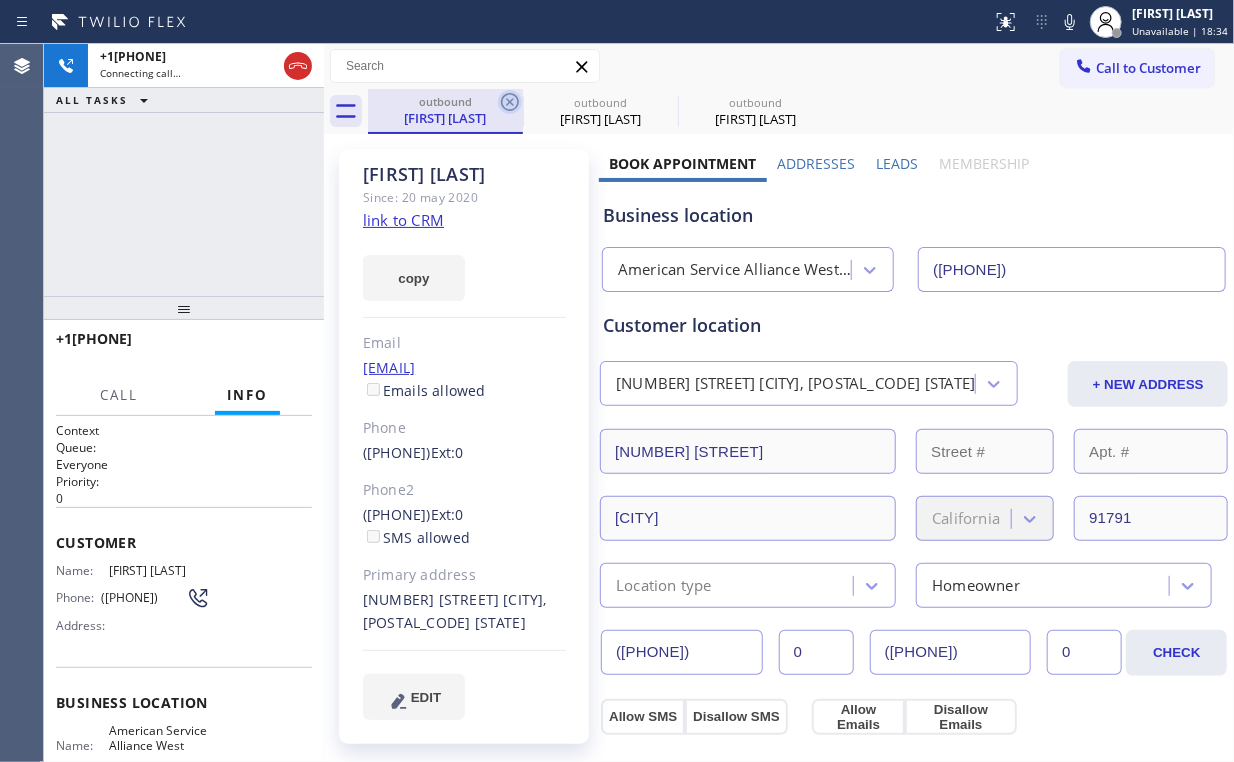 click on "[FIRST] [LAST]" at bounding box center (445, 118) 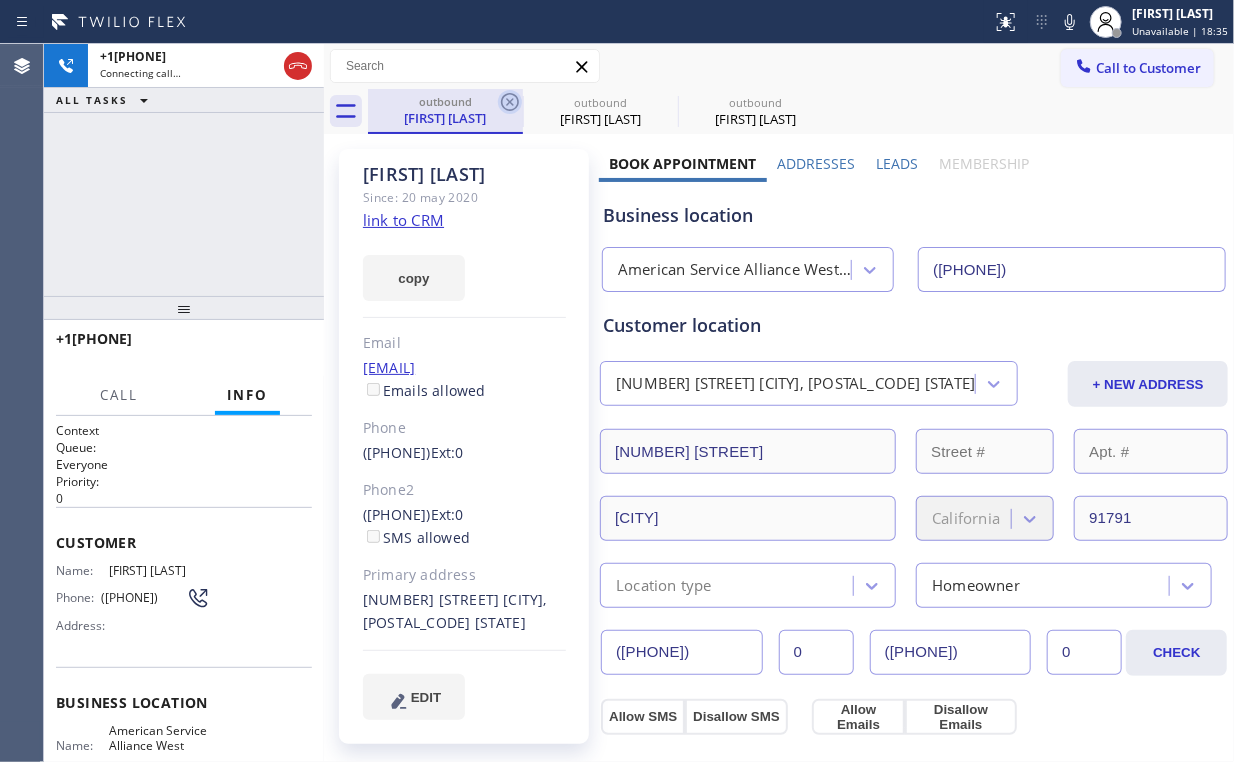 type on "([PHONE])" 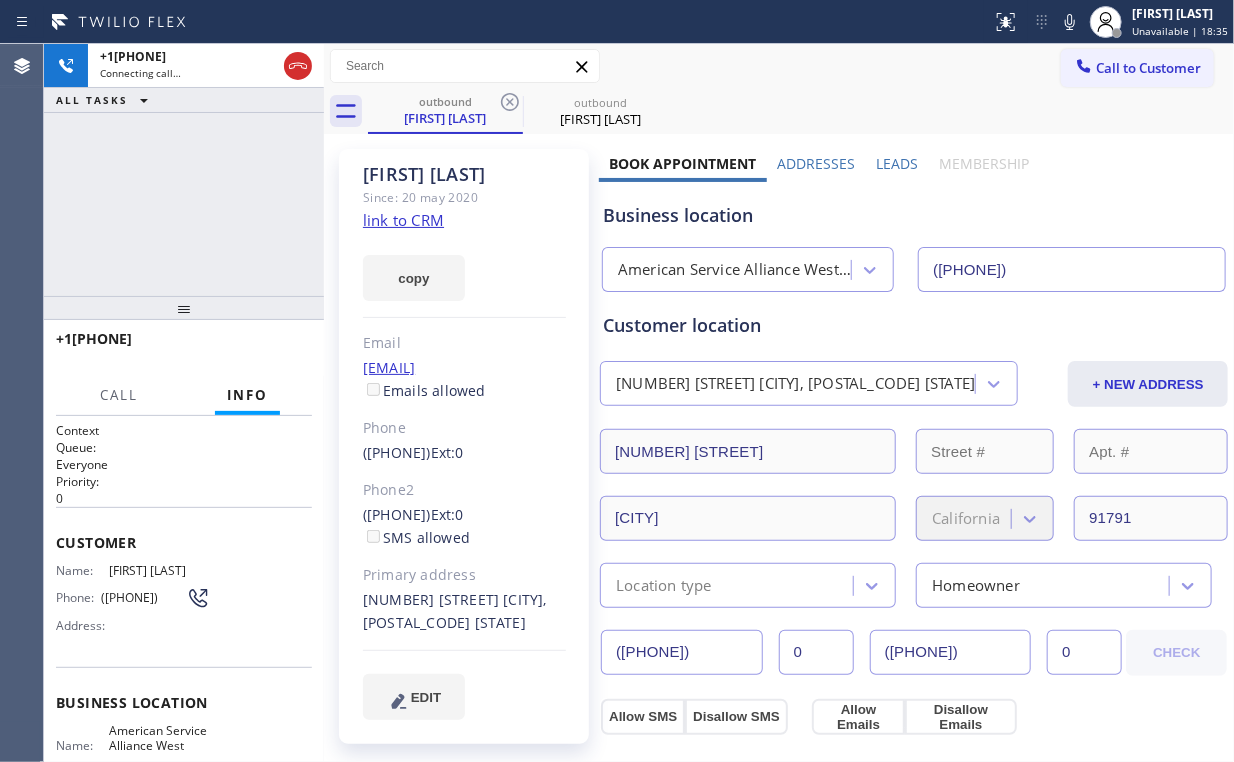 click on "+1[PHONE] Connecting call… ALL TASKS ALL TASKS ACTIVE TASKS TASKS IN WRAP UP" at bounding box center [184, 170] 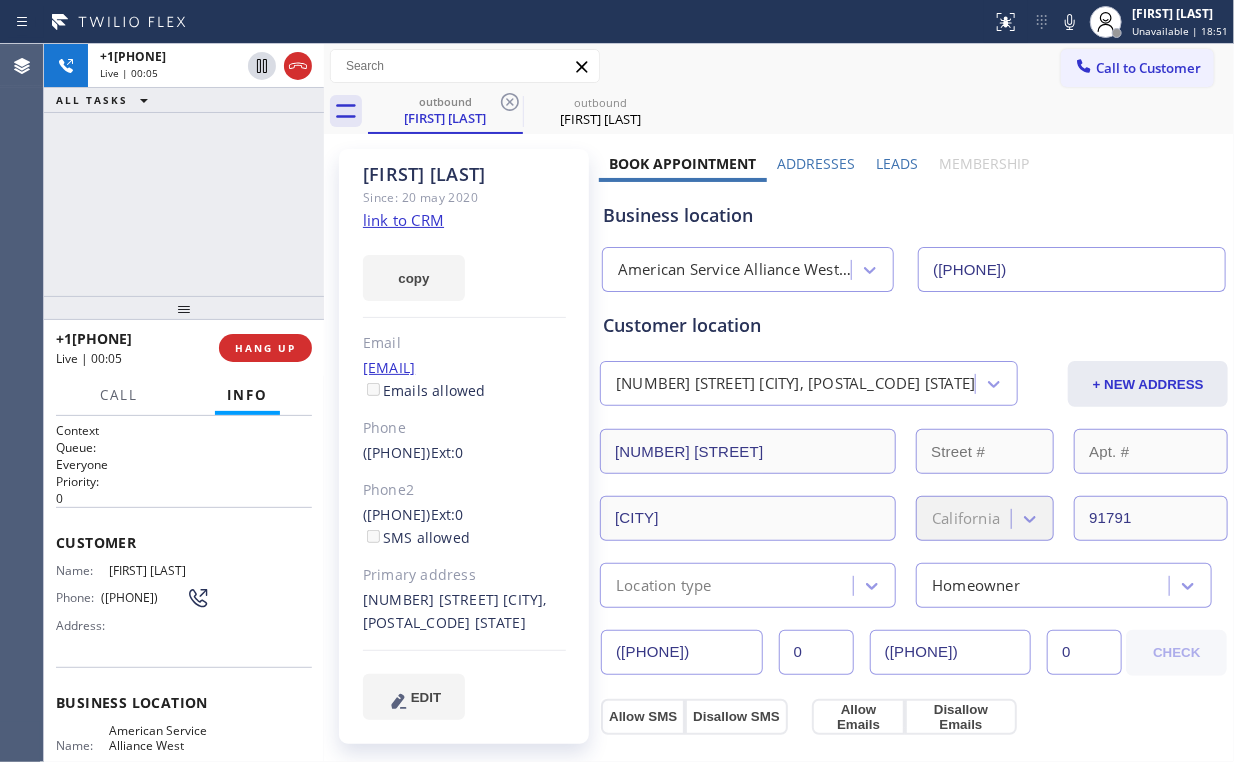 click on "American Service Alliance West Covina" at bounding box center [735, 270] 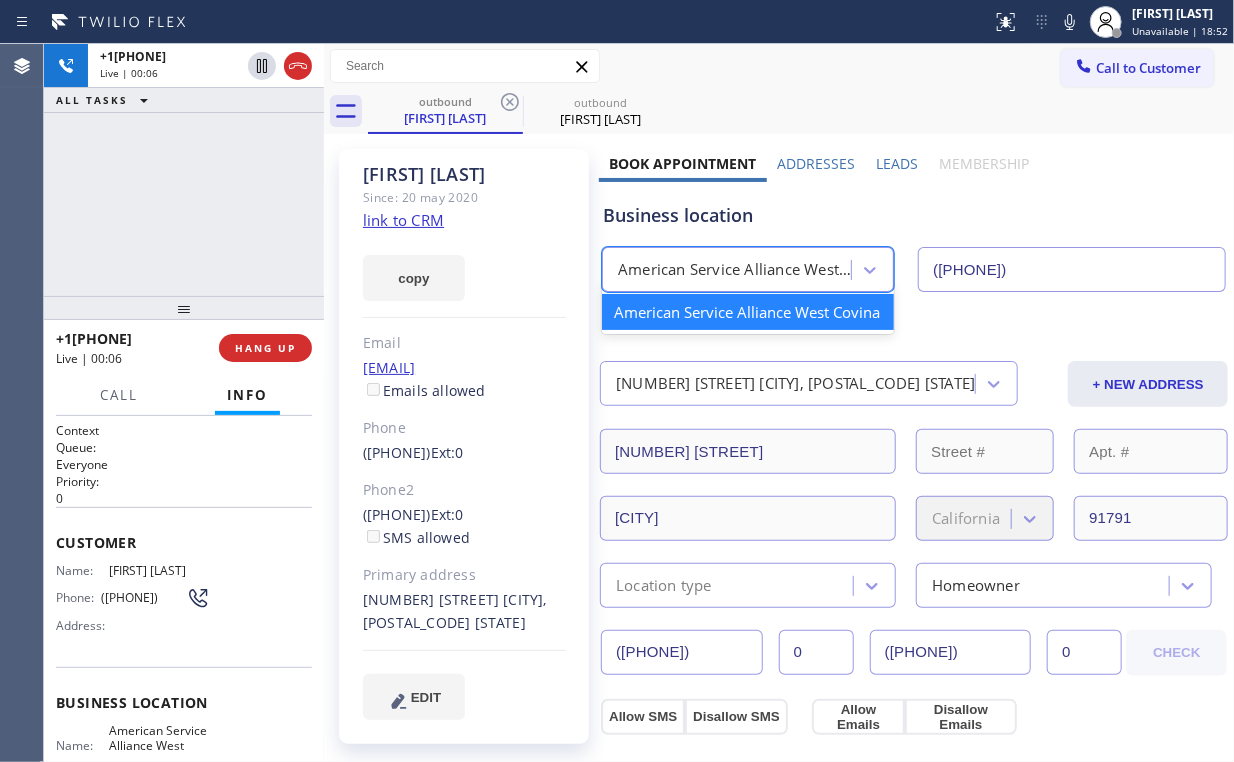 click on "option American Service Alliance West Covina focused, 1 of 1. 1 result available. Use Up and Down to choose options, press Enter to select the currently focused option, press Escape to exit the menu, press Tab to select the option and exit the menu. American Service Alliance West Covina American Service Alliance West Covina ([PHONE])" at bounding box center [914, 265] 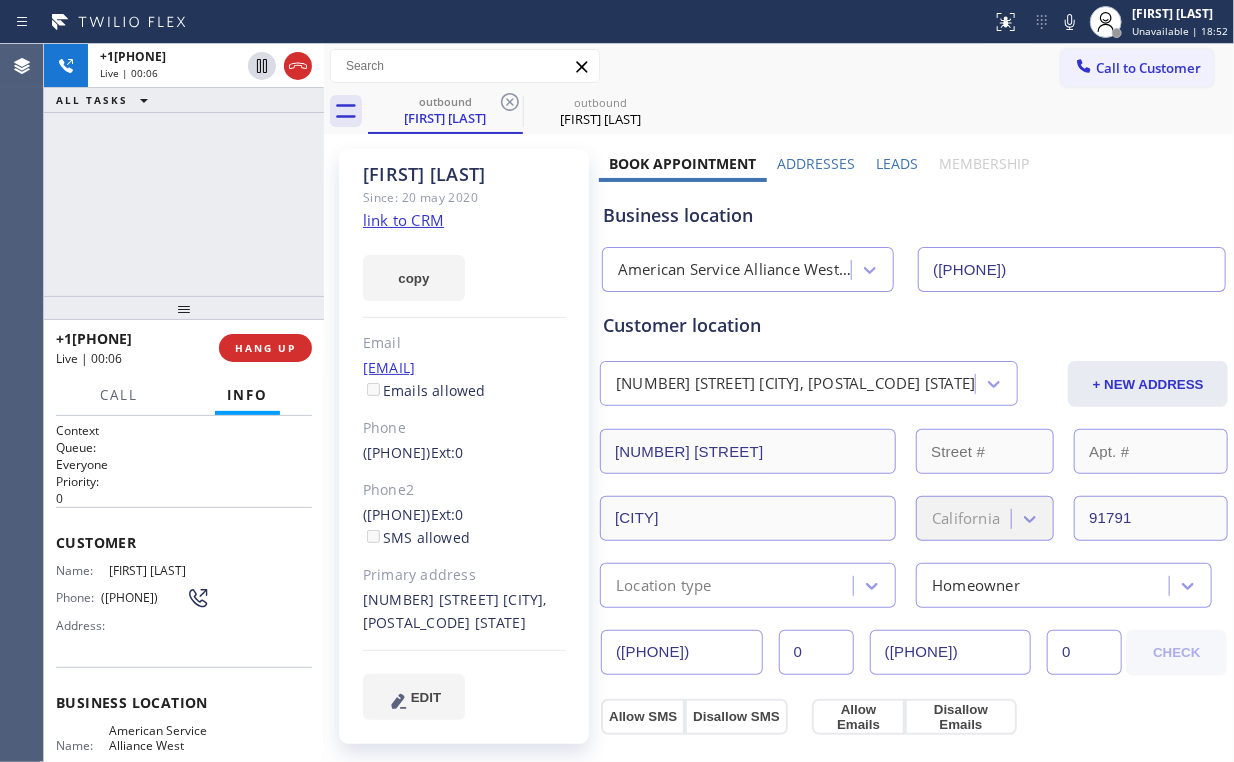 click on "American Service Alliance West Covina" at bounding box center (735, 270) 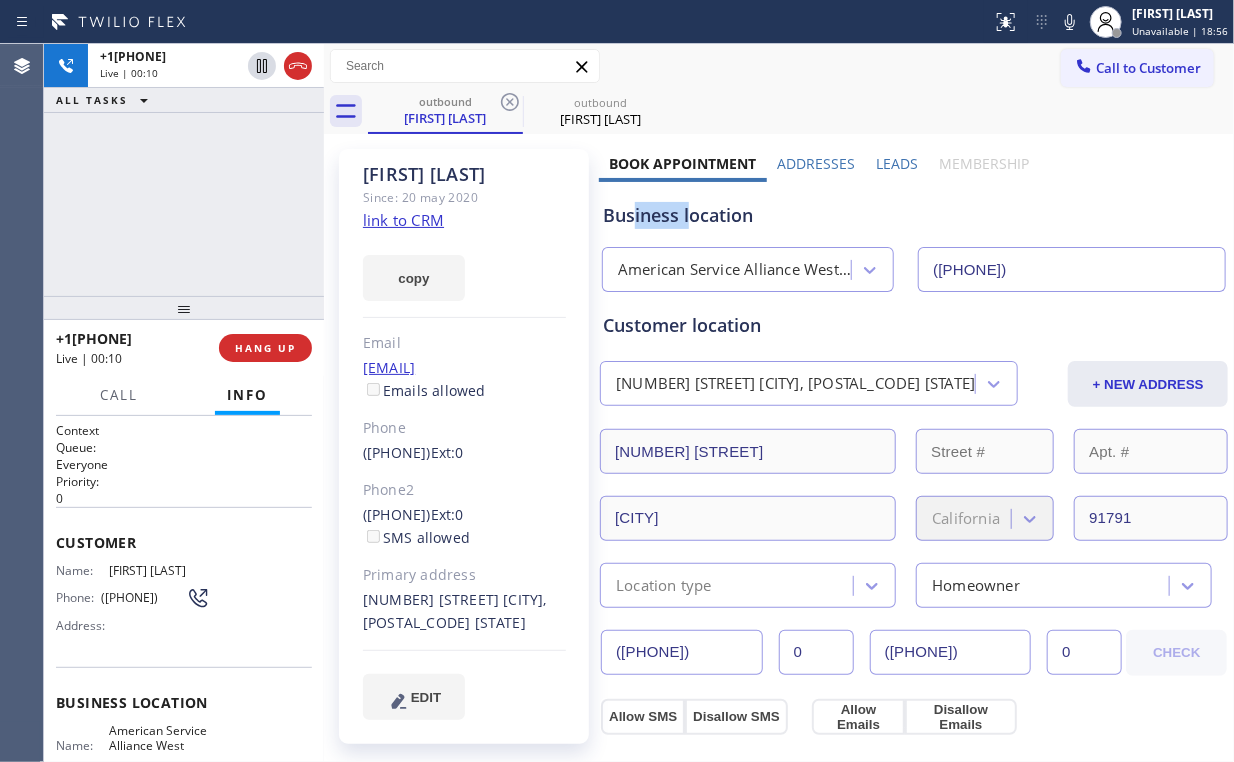 drag, startPoint x: 633, startPoint y: 215, endPoint x: 688, endPoint y: 224, distance: 55.7315 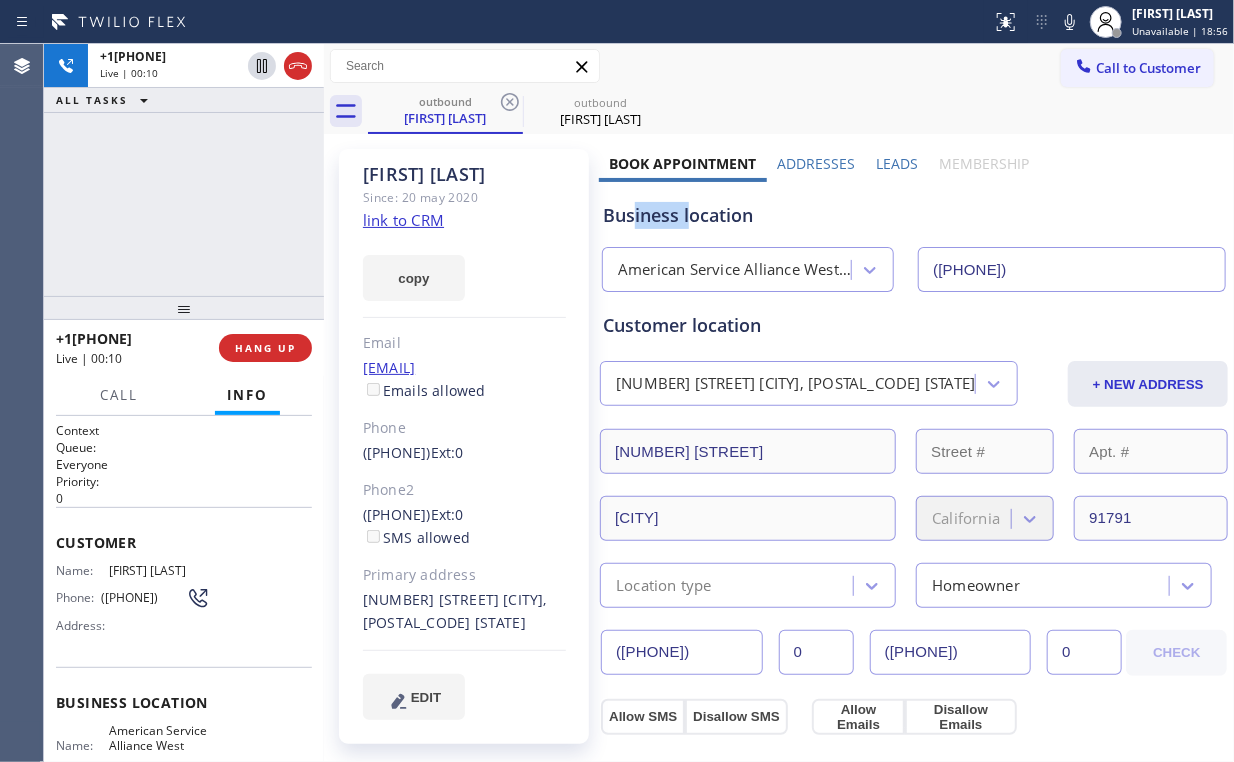 click on "Business location" at bounding box center (914, 215) 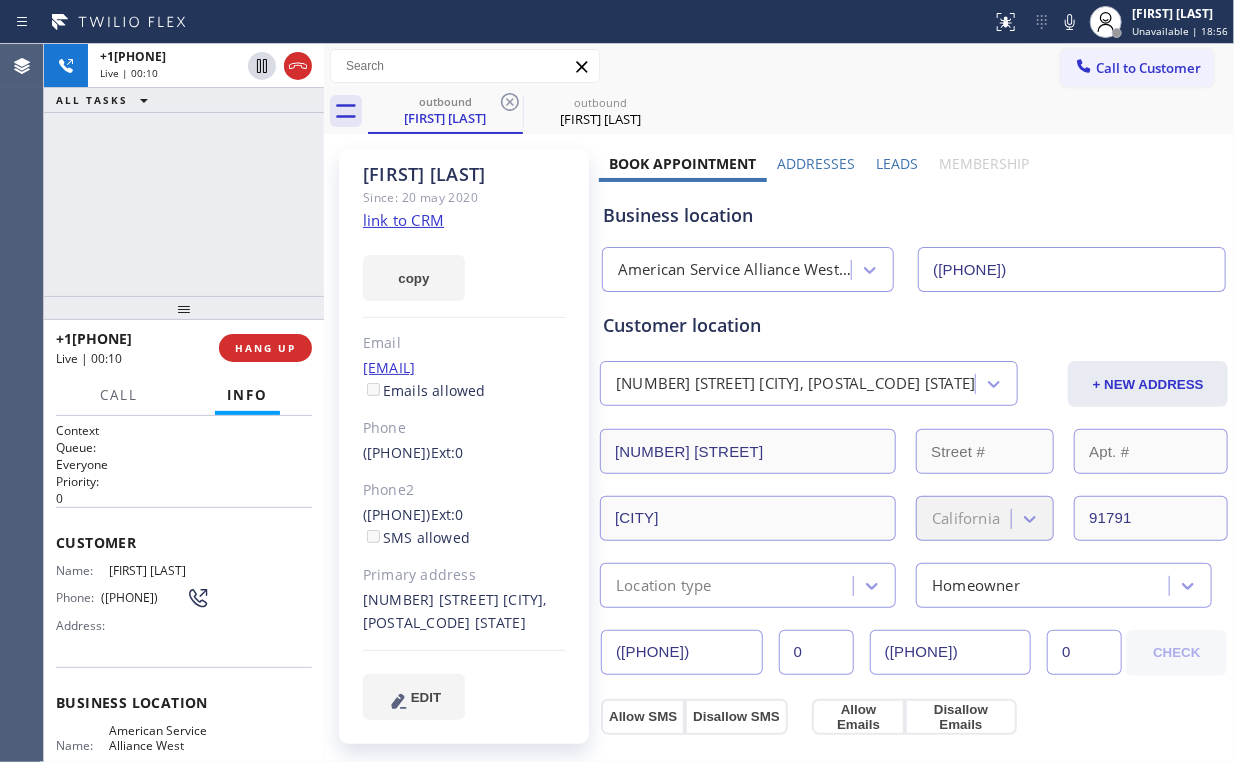 click on "Business location" at bounding box center [914, 215] 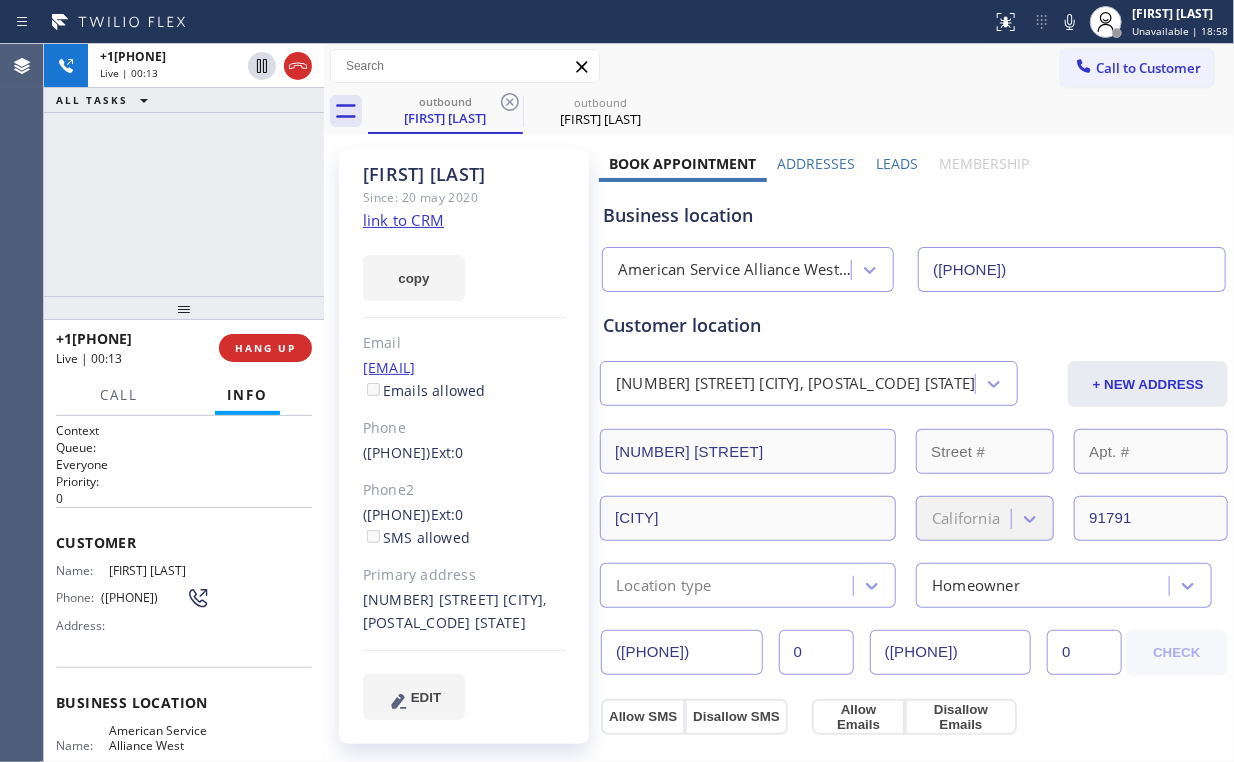 drag, startPoint x: 636, startPoint y: 216, endPoint x: 579, endPoint y: 210, distance: 57.31492 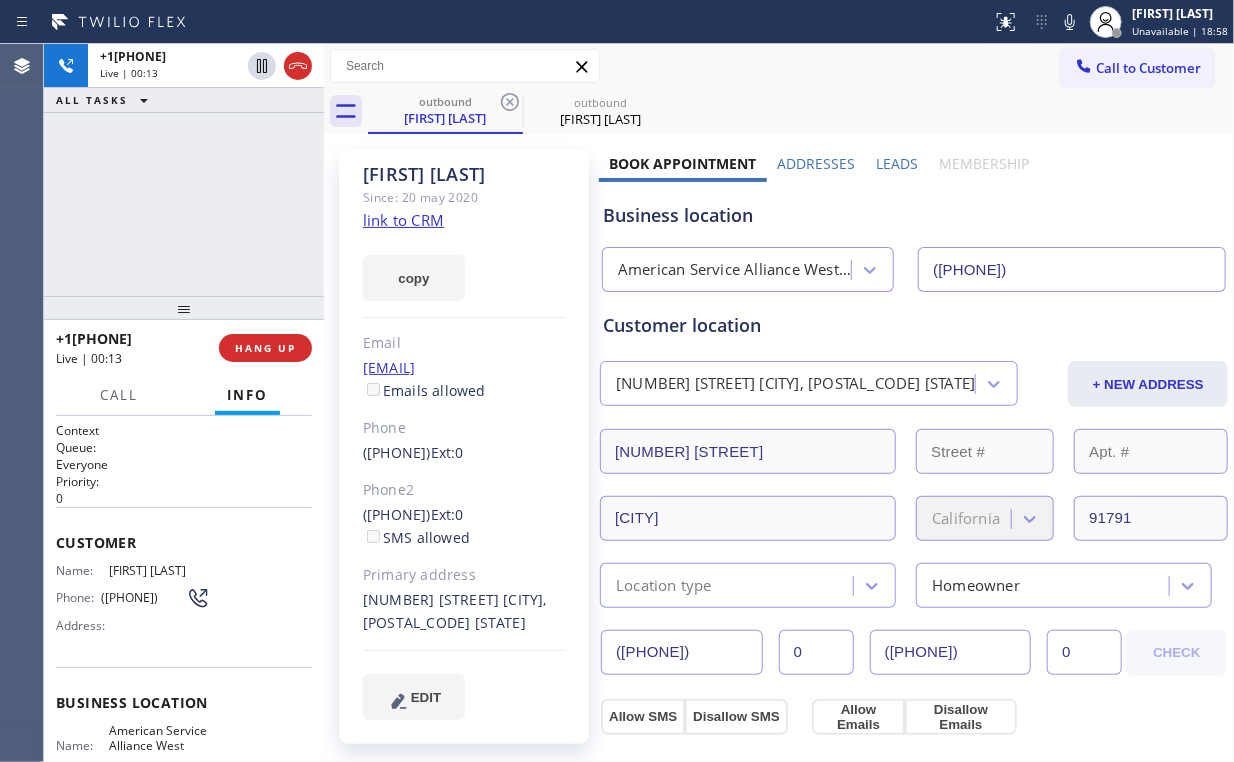click on "Business location" at bounding box center (914, 215) 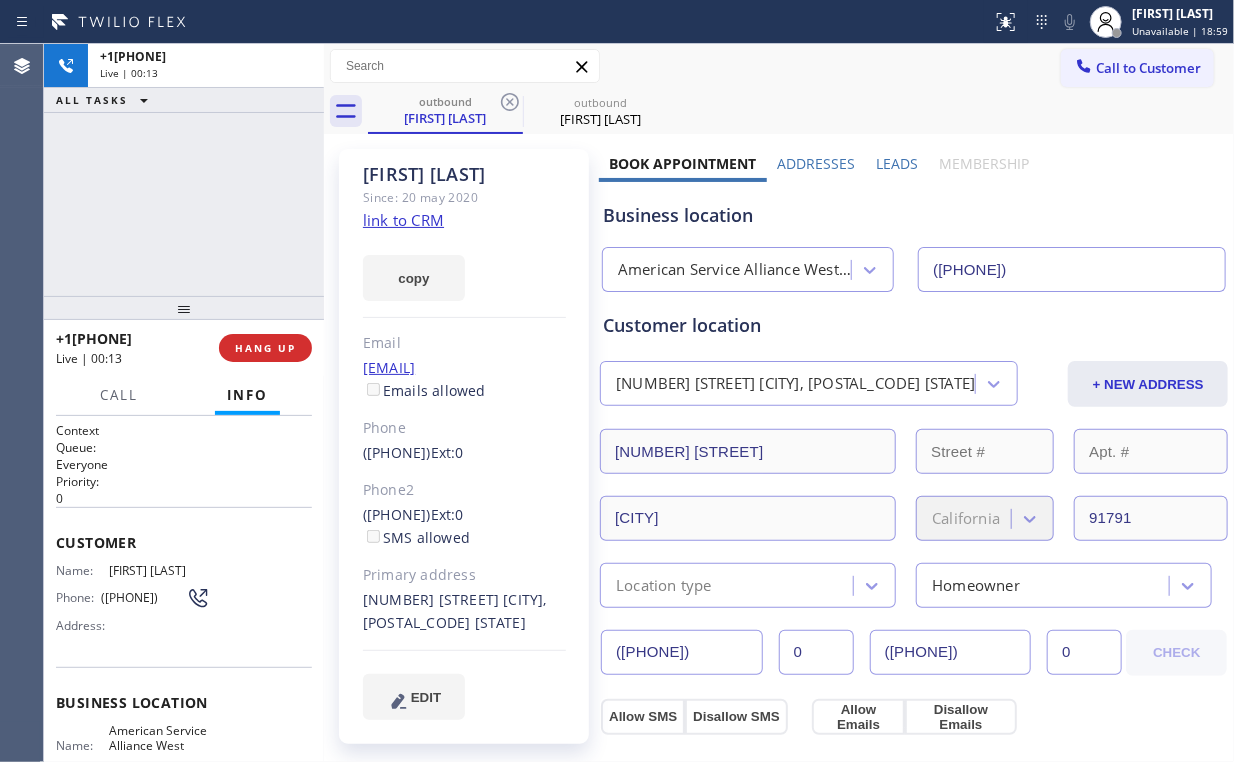 click on "+1[PHONE] Live | 00:13 ALL TASKS ALL TASKS ACTIVE TASKS TASKS IN WRAP UP" at bounding box center (184, 170) 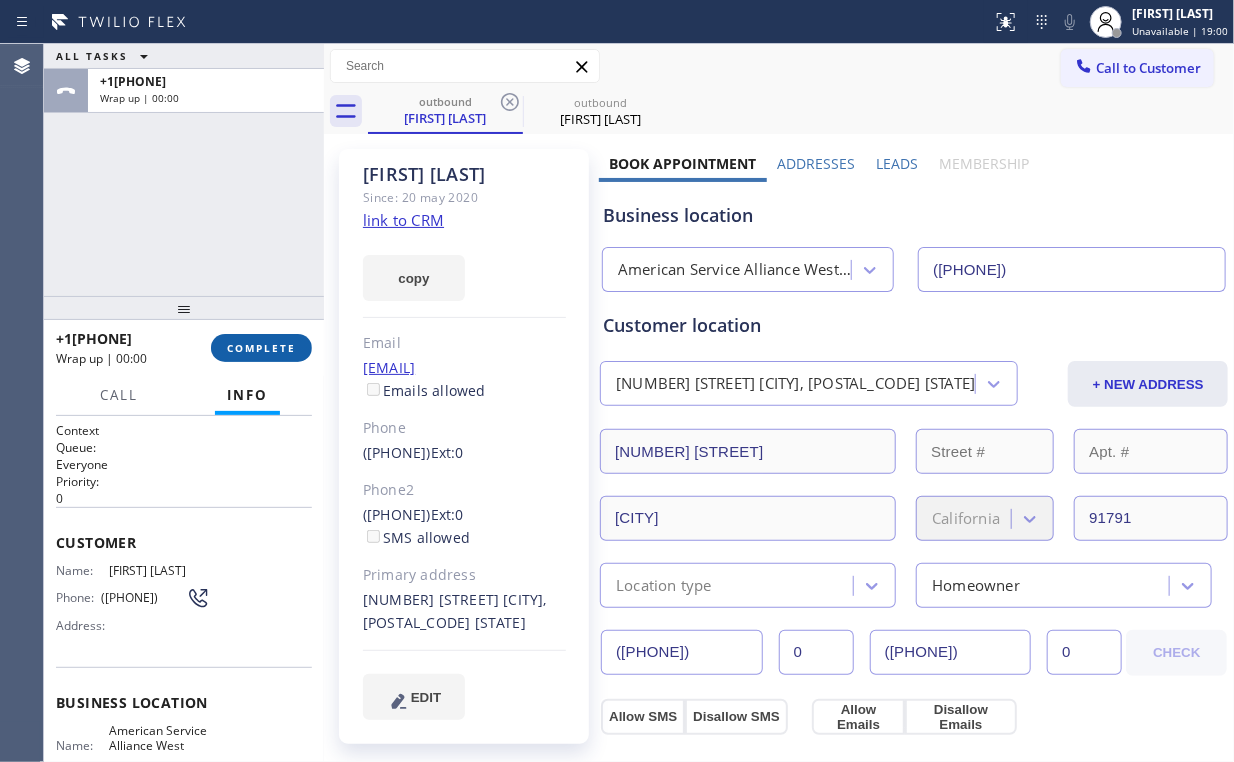 click on "COMPLETE" at bounding box center (261, 348) 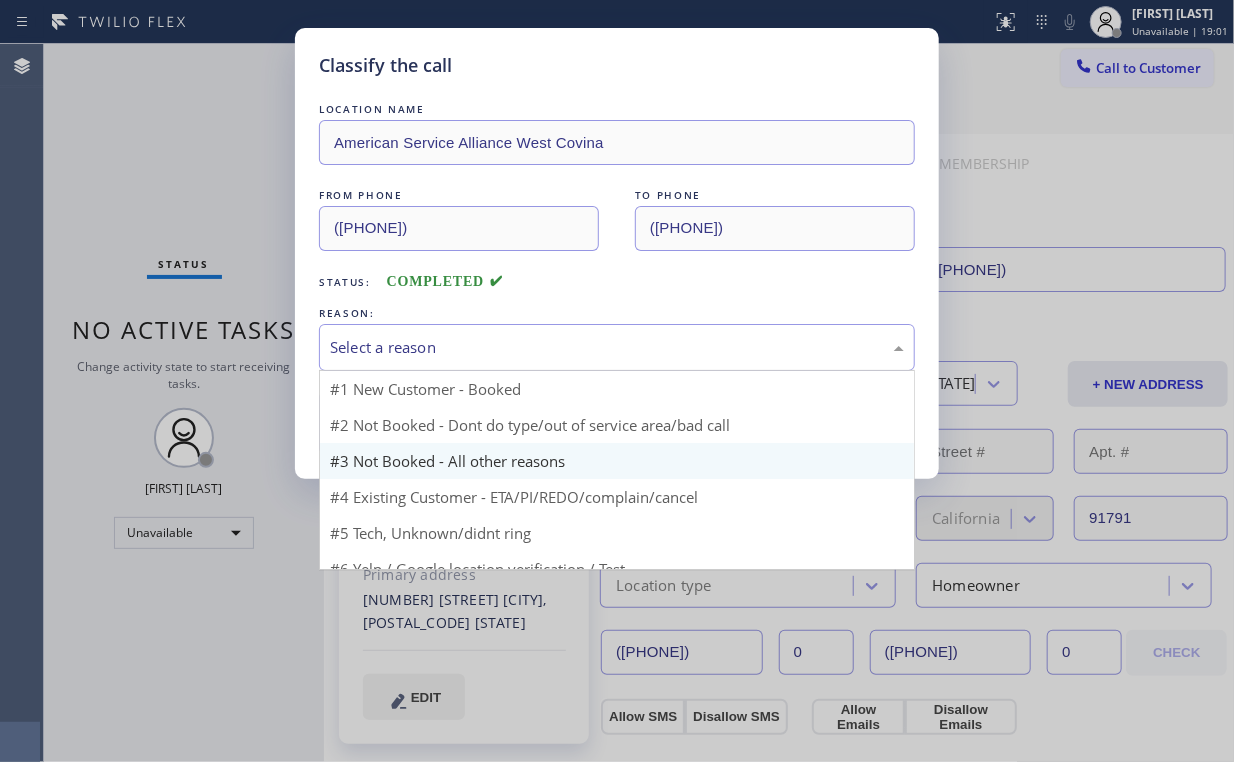 drag, startPoint x: 374, startPoint y: 344, endPoint x: 393, endPoint y: 420, distance: 78.339005 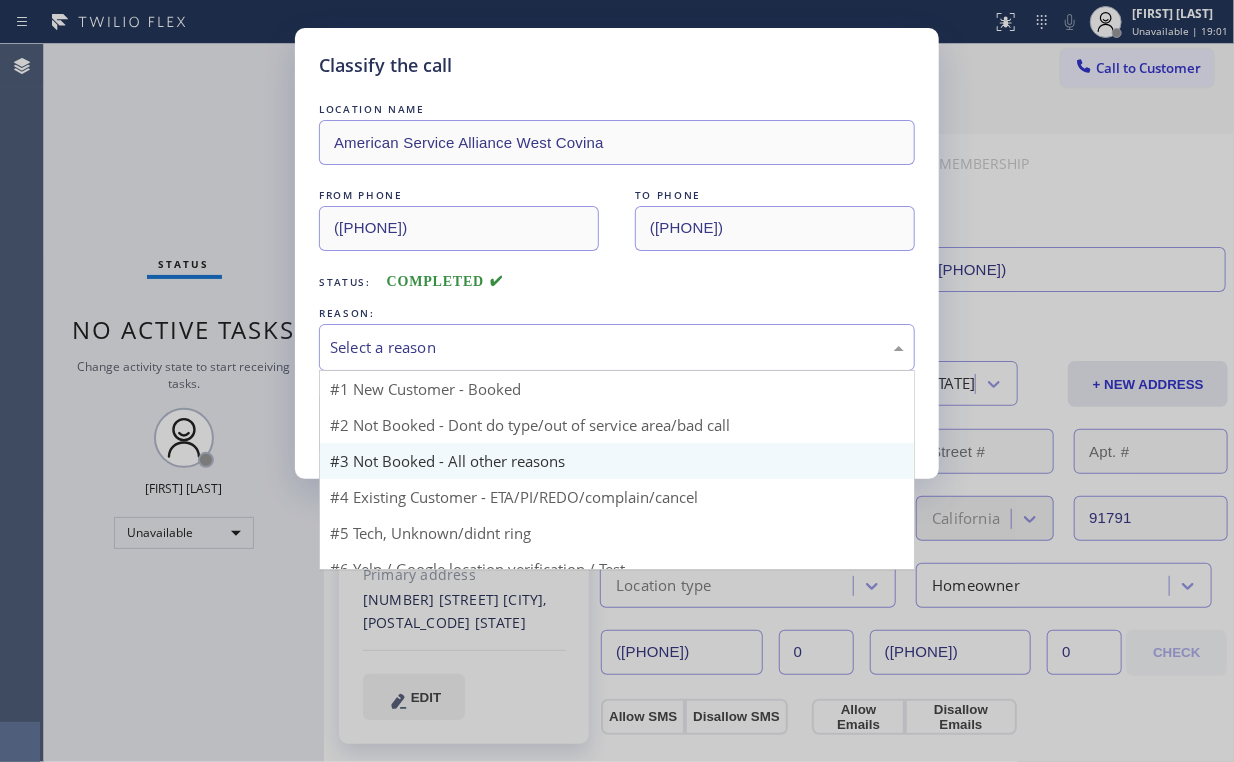 click on "Select a reason" at bounding box center [617, 347] 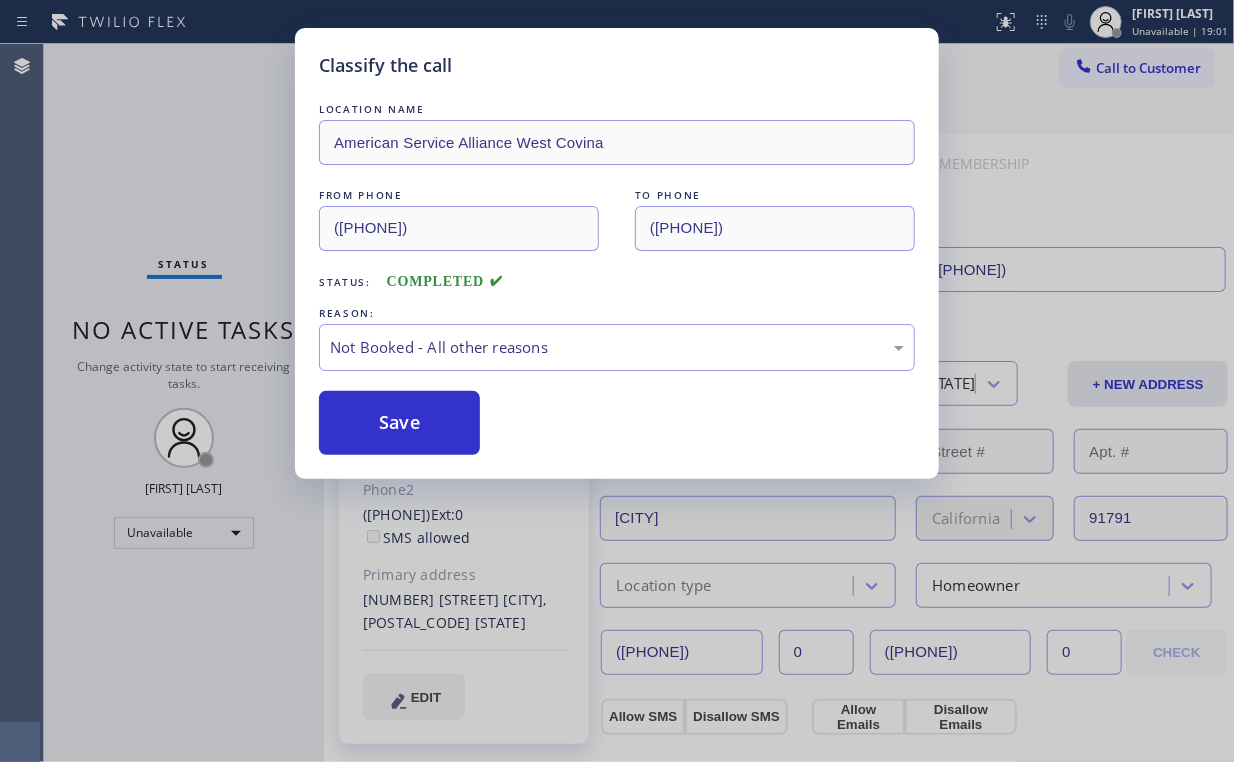 drag, startPoint x: 408, startPoint y: 424, endPoint x: 216, endPoint y: 220, distance: 280.14282 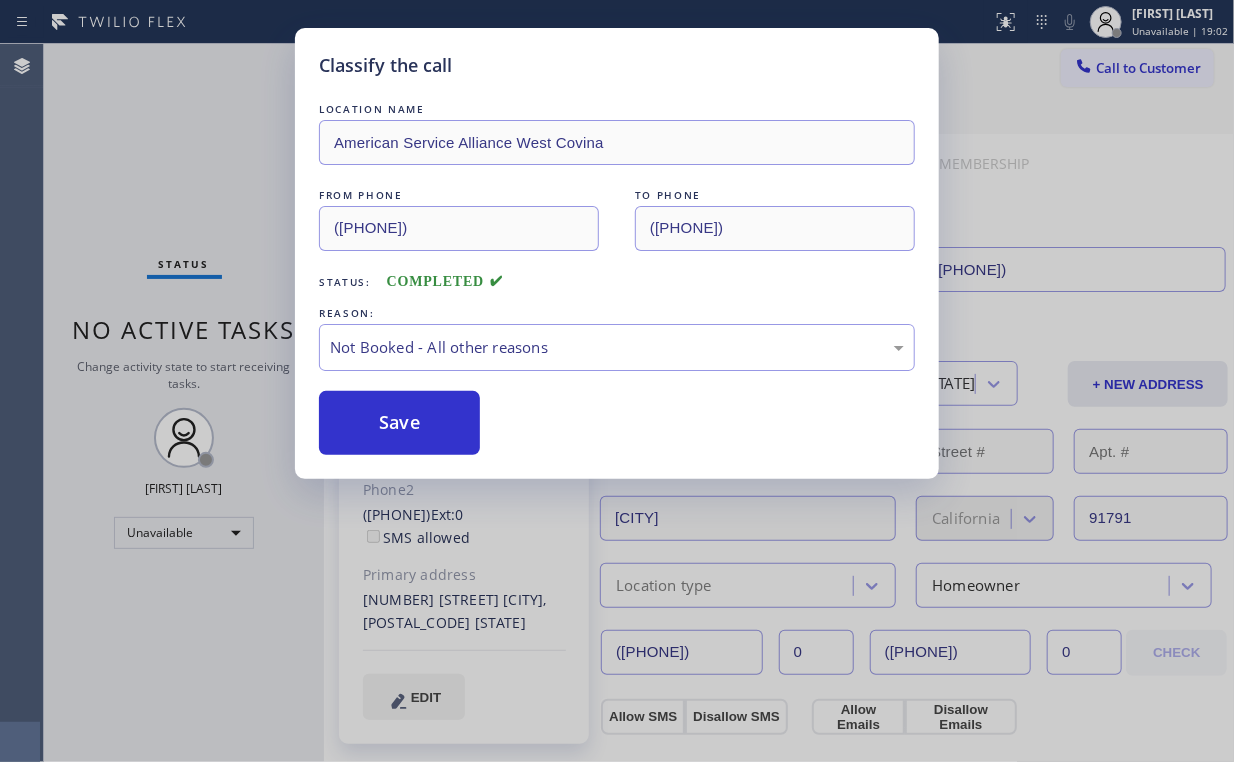 click on "Classify the call LOCATION NAME American Service Alliance [CITY] FROM PHONE ([PHONE]) TO PHONE ([PHONE]) Status: COMPLETED REASON: Not Booked - All other reasons Save" at bounding box center (617, 381) 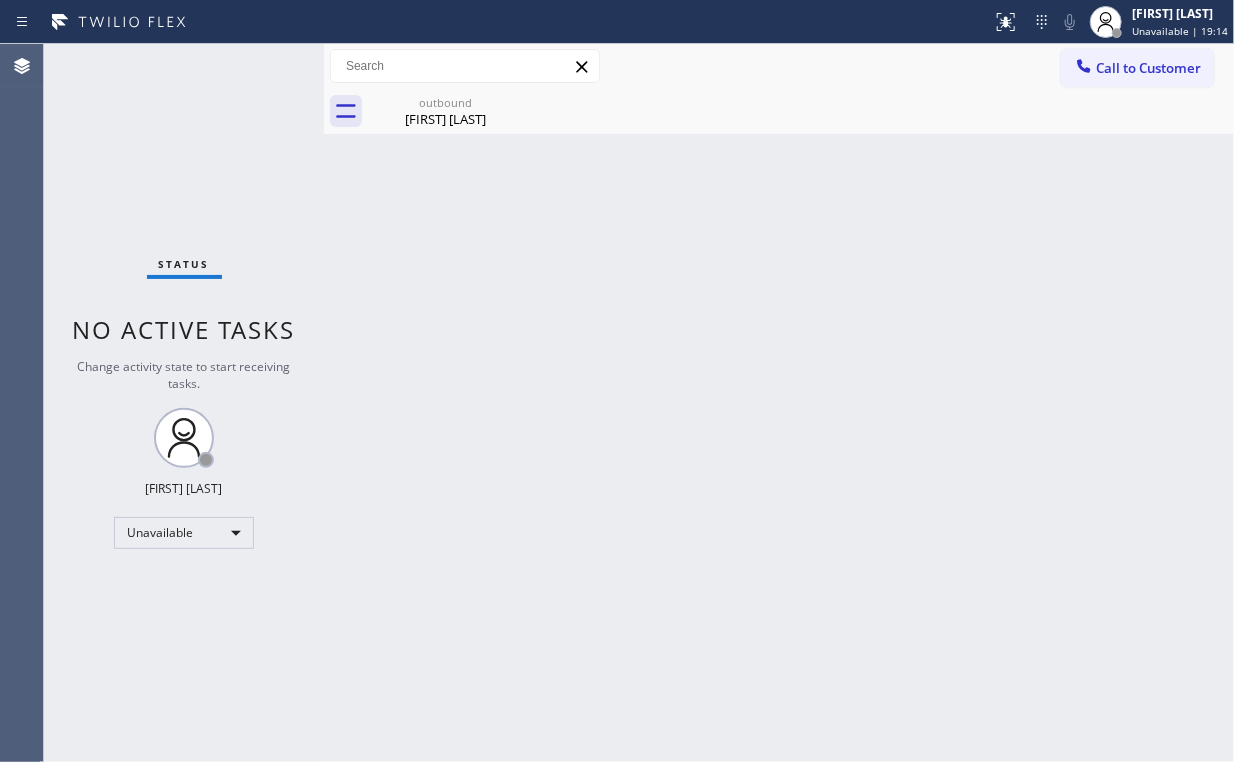 click on "Call to Customer" at bounding box center (1148, 68) 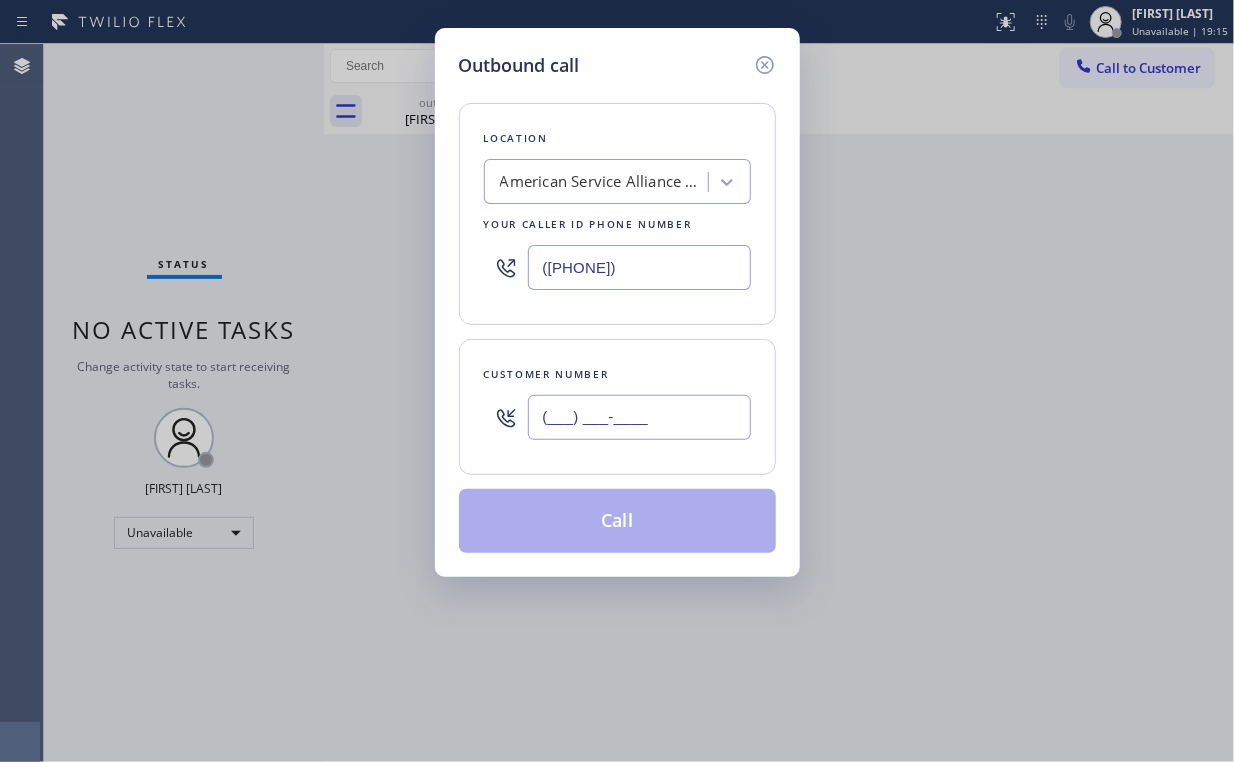 click on "(___) ___-____" at bounding box center (639, 417) 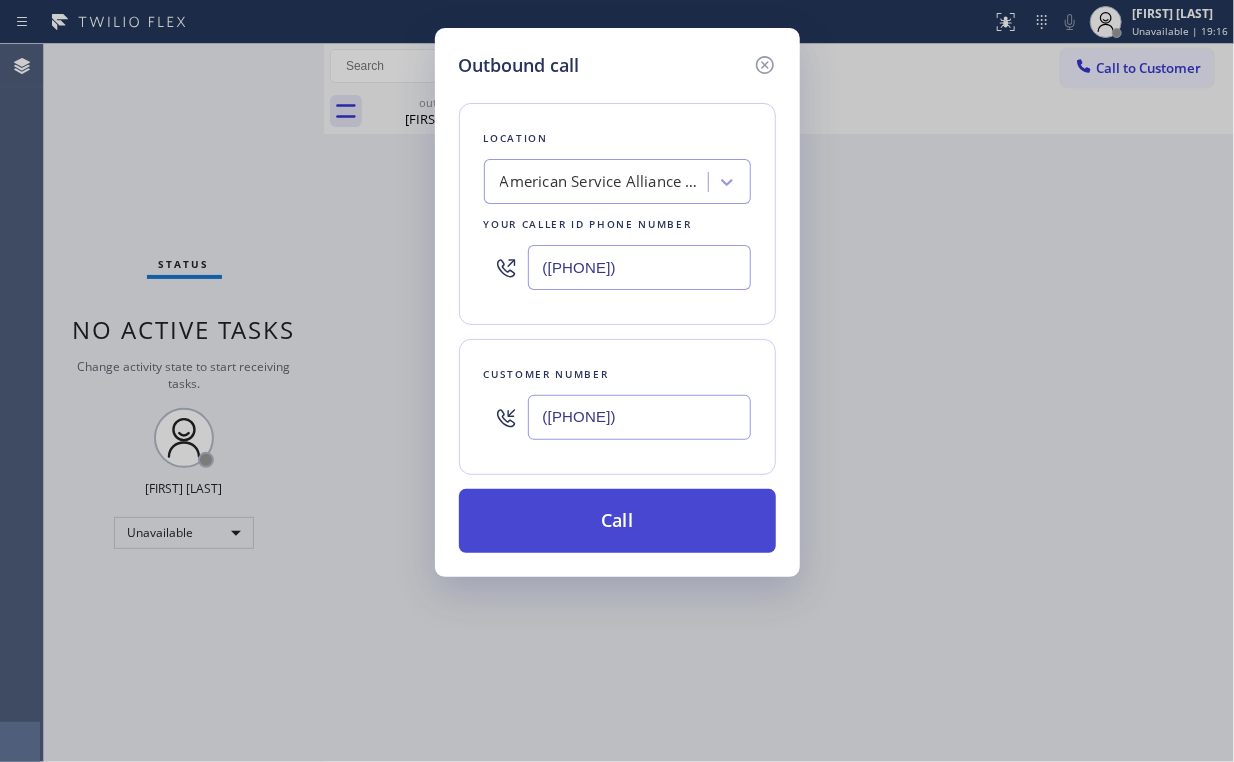 type on "([PHONE])" 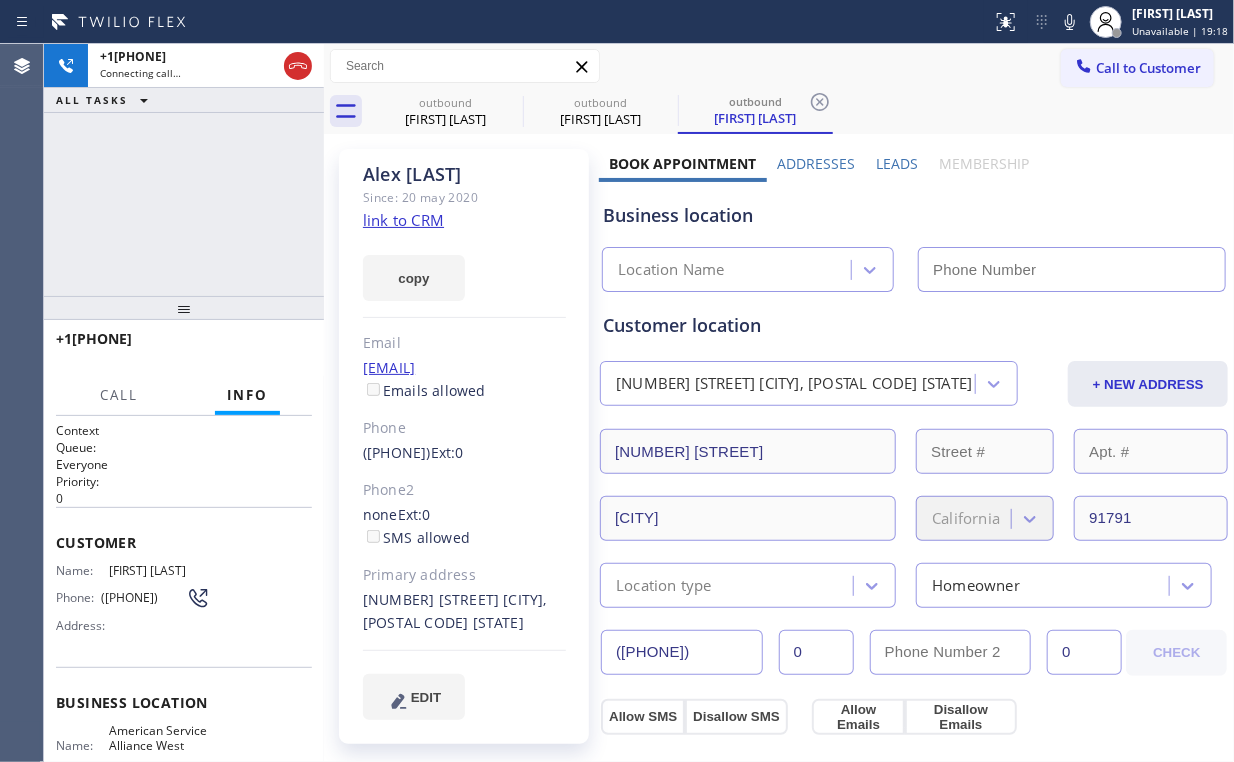 click on "+1[PHONE] Connecting call… ALL TASKS ALL TASKS ACTIVE TASKS TASKS IN WRAP UP" at bounding box center (184, 170) 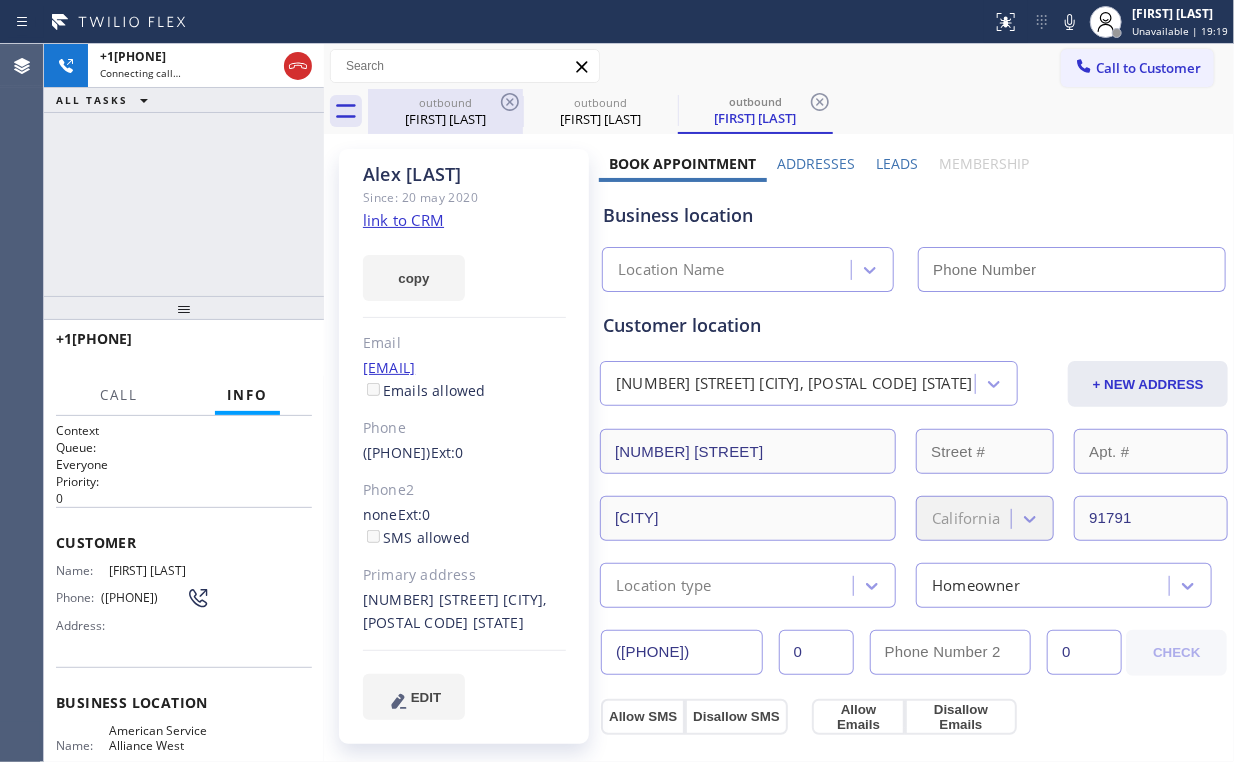 click on "[FIRST] [LAST]" at bounding box center [445, 119] 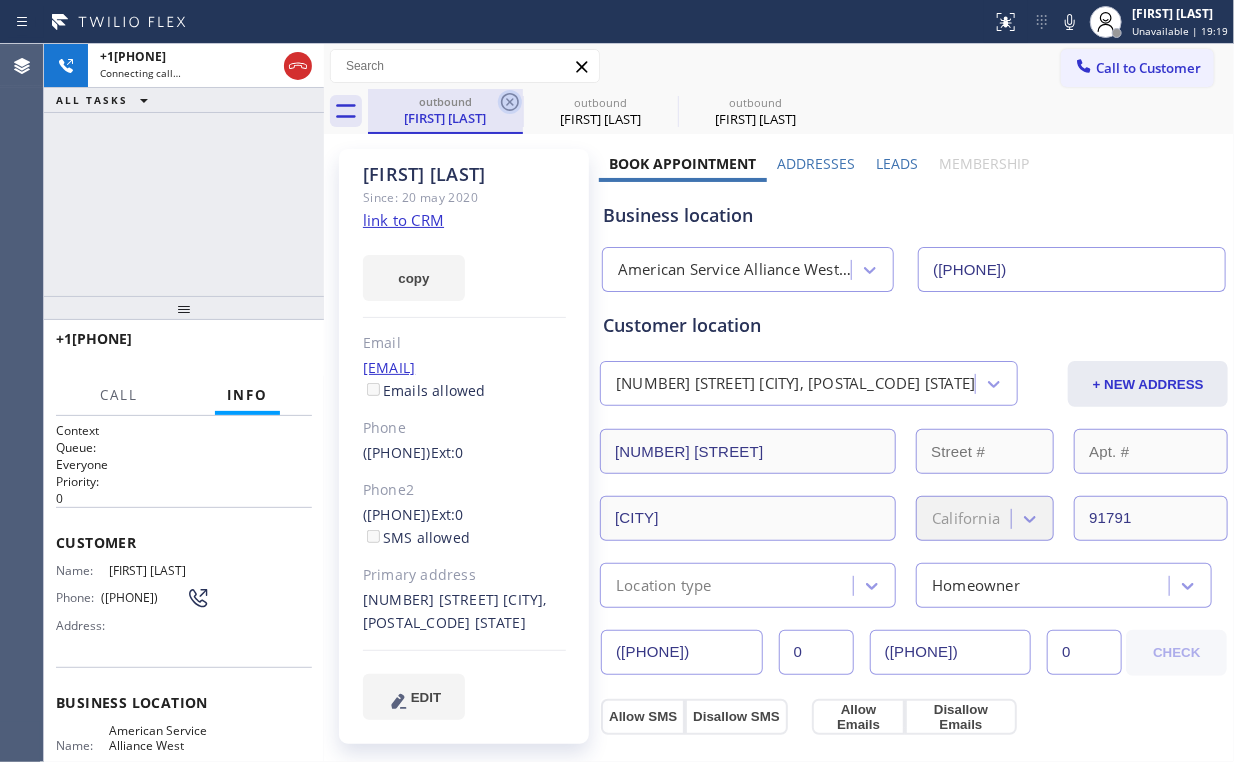 type on "([PHONE])" 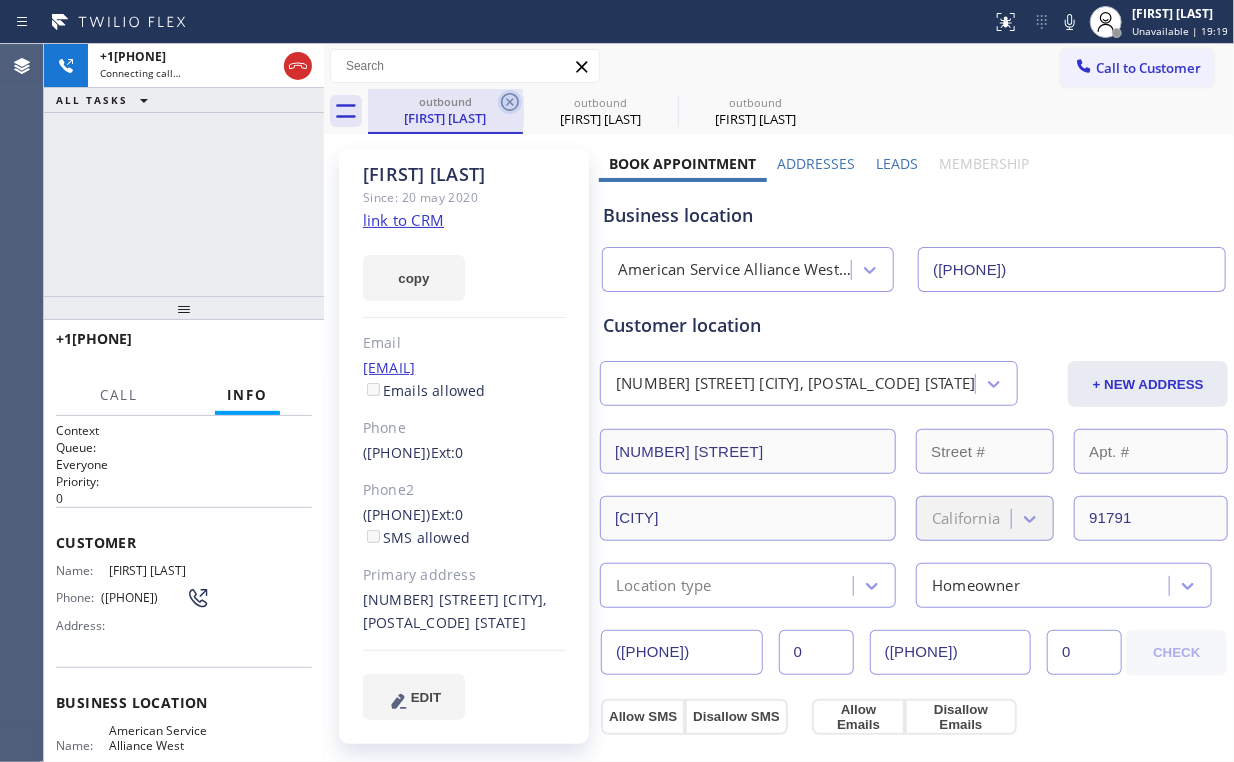 click 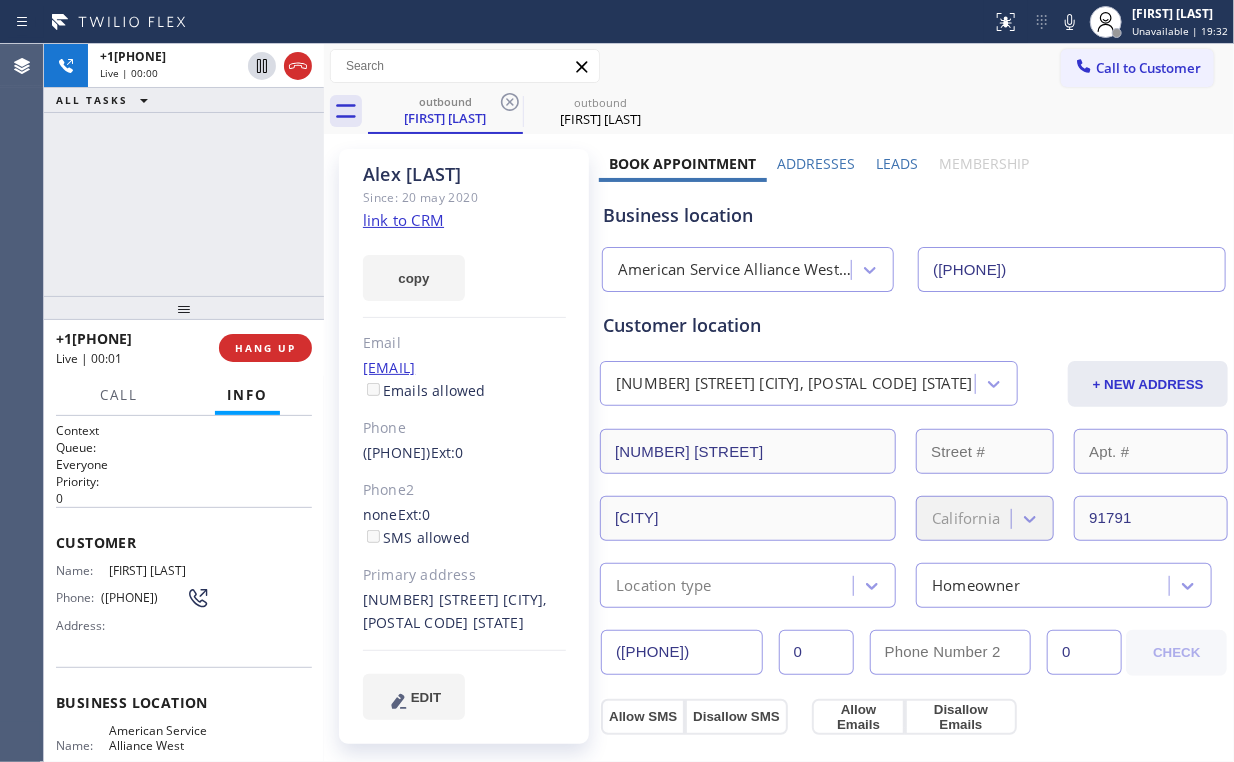 click on "+1[PHONE] Live | 00:00 ALL TASKS ALL TASKS ACTIVE TASKS TASKS IN WRAP UP" at bounding box center [184, 170] 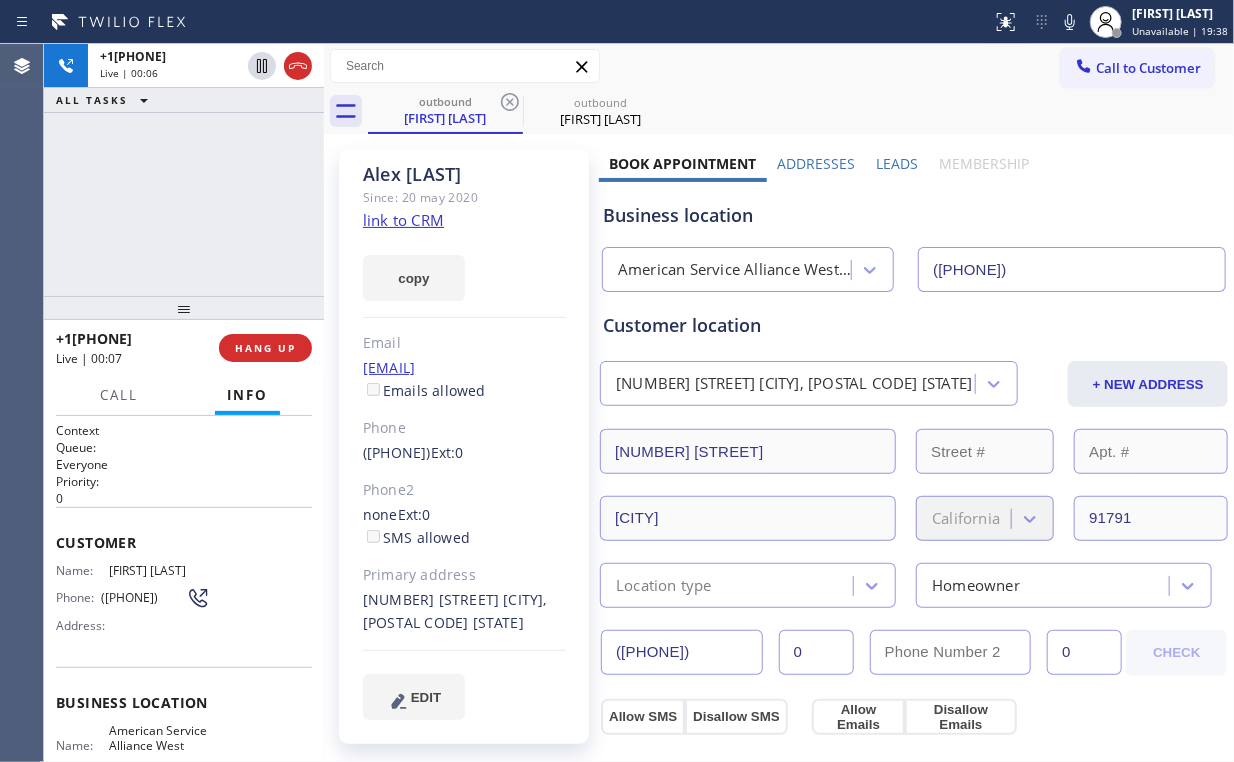 click on "American Service Alliance West Covina" at bounding box center [735, 270] 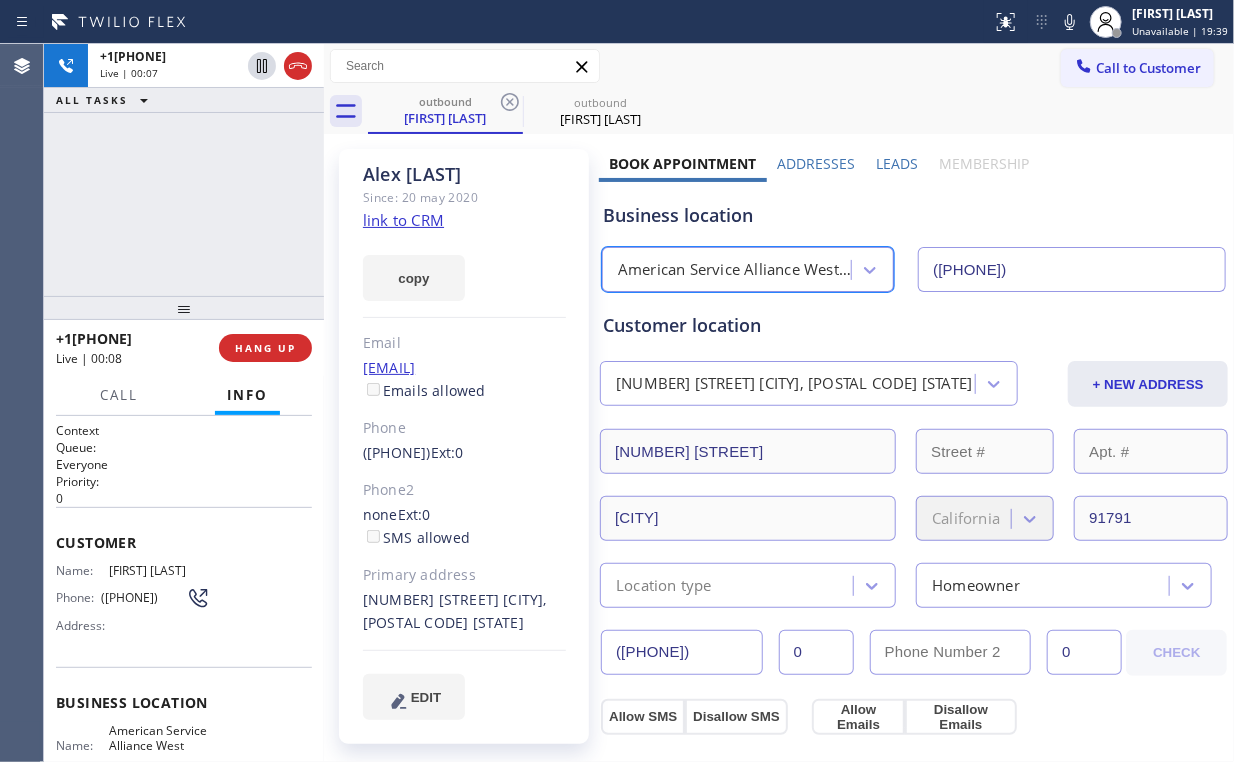 click on "American Service Alliance West Covina" at bounding box center (735, 270) 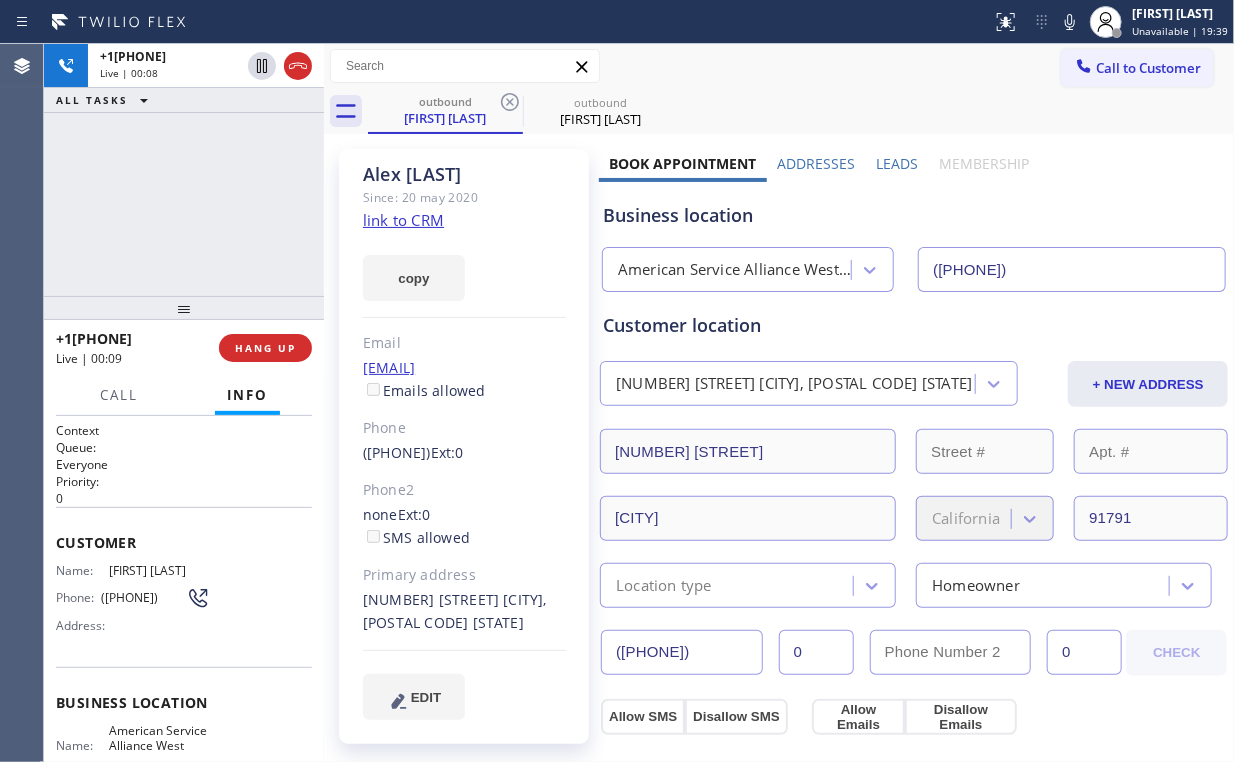 click on "Business location" at bounding box center [914, 215] 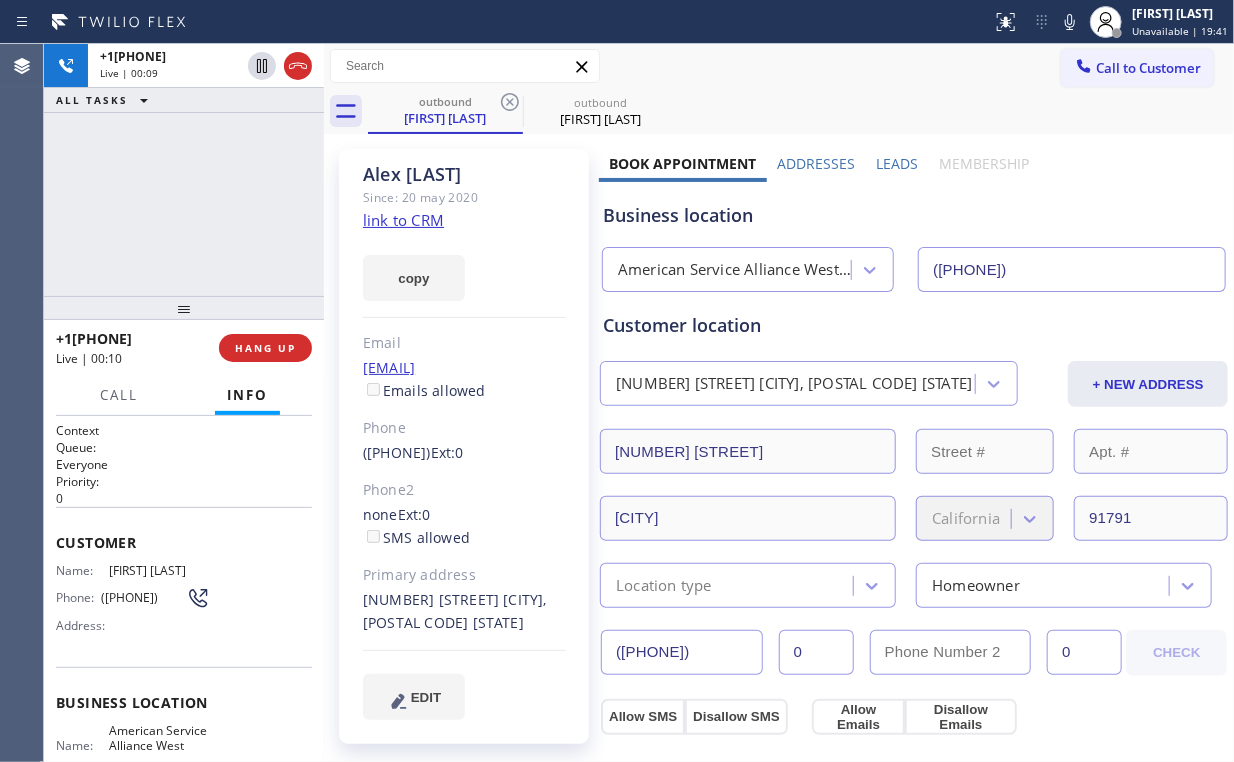 click on "+1[PHONE] Live | 00:09 ALL TASKS ALL TASKS ACTIVE TASKS TASKS IN WRAP UP" at bounding box center (184, 170) 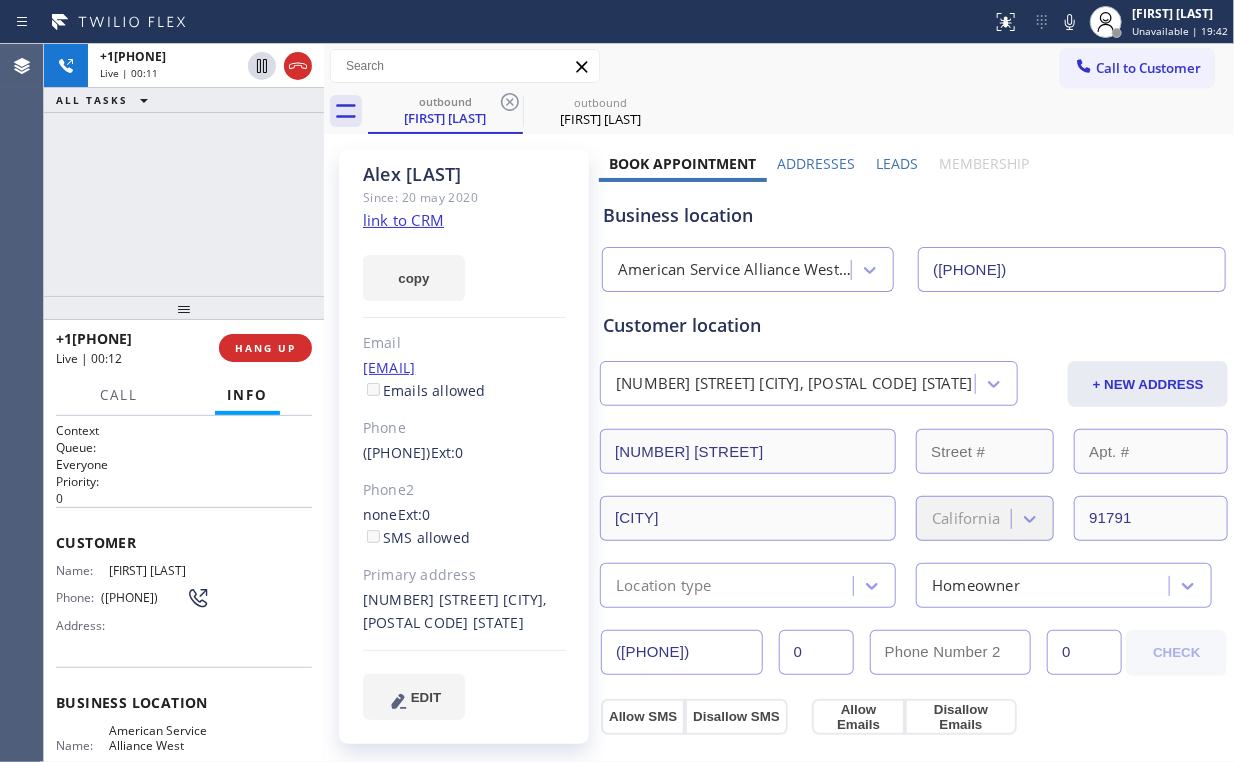click on "+1[PHONE] Live | 00:11 ALL TASKS ALL TASKS ACTIVE TASKS TASKS IN WRAP UP" at bounding box center [184, 170] 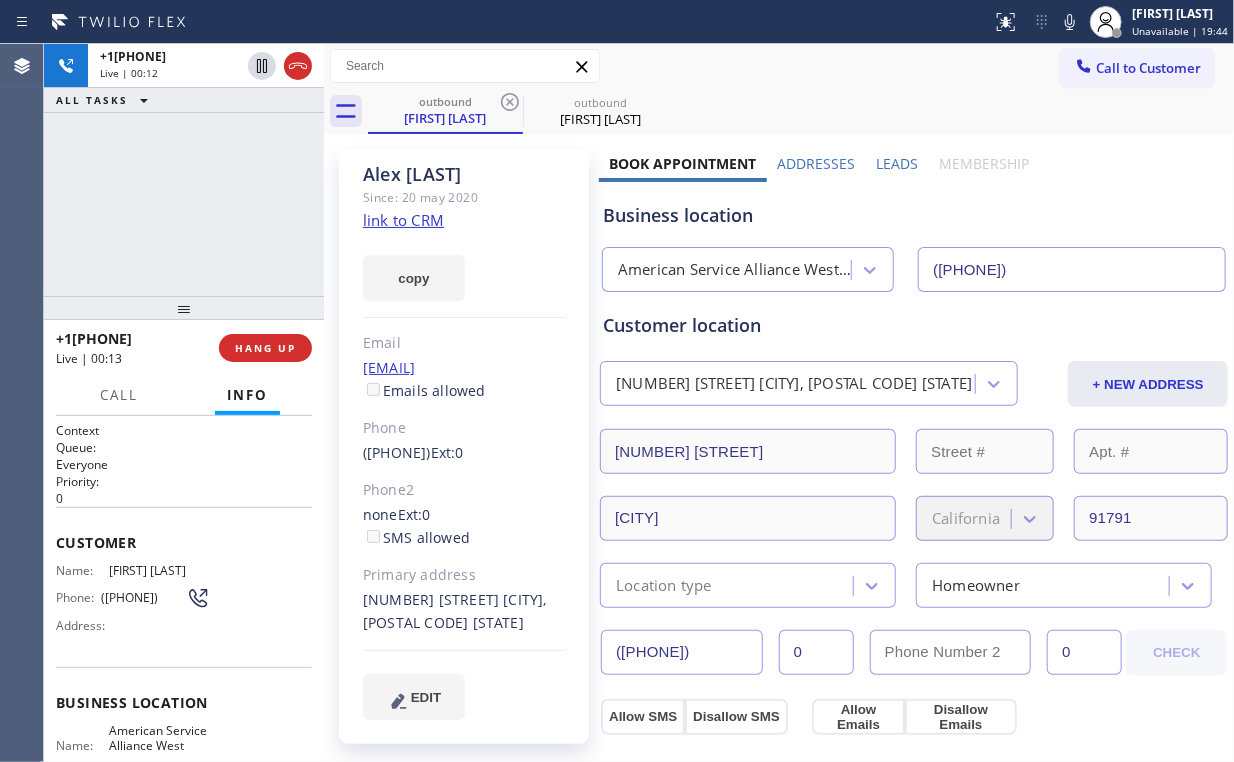 click on "+1[PHONE] Live | 00:12 ALL TASKS ALL TASKS ACTIVE TASKS TASKS IN WRAP UP" at bounding box center [184, 170] 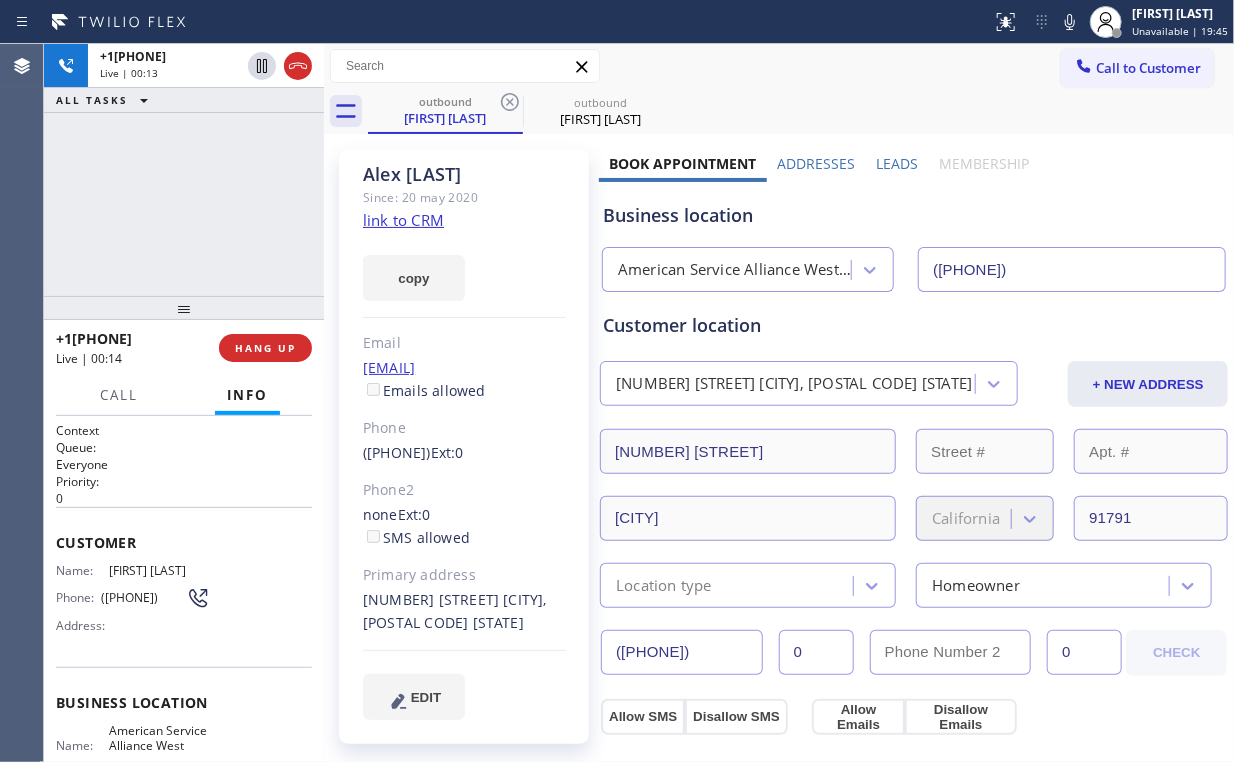 click on "+1[PHONE] Live | 00:13 ALL TASKS ALL TASKS ACTIVE TASKS TASKS IN WRAP UP" at bounding box center (184, 170) 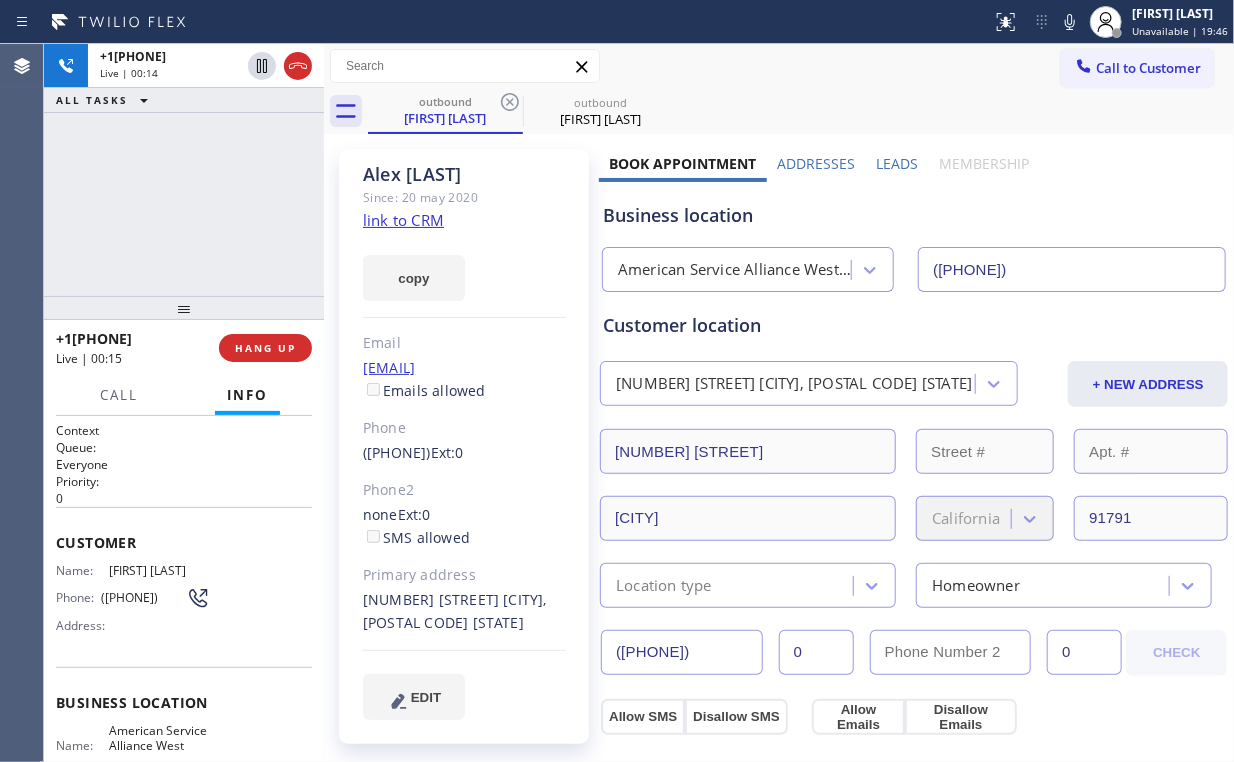 click on "+1[PHONE] Live | 00:14 ALL TASKS ALL TASKS ACTIVE TASKS TASKS IN WRAP UP" at bounding box center [184, 170] 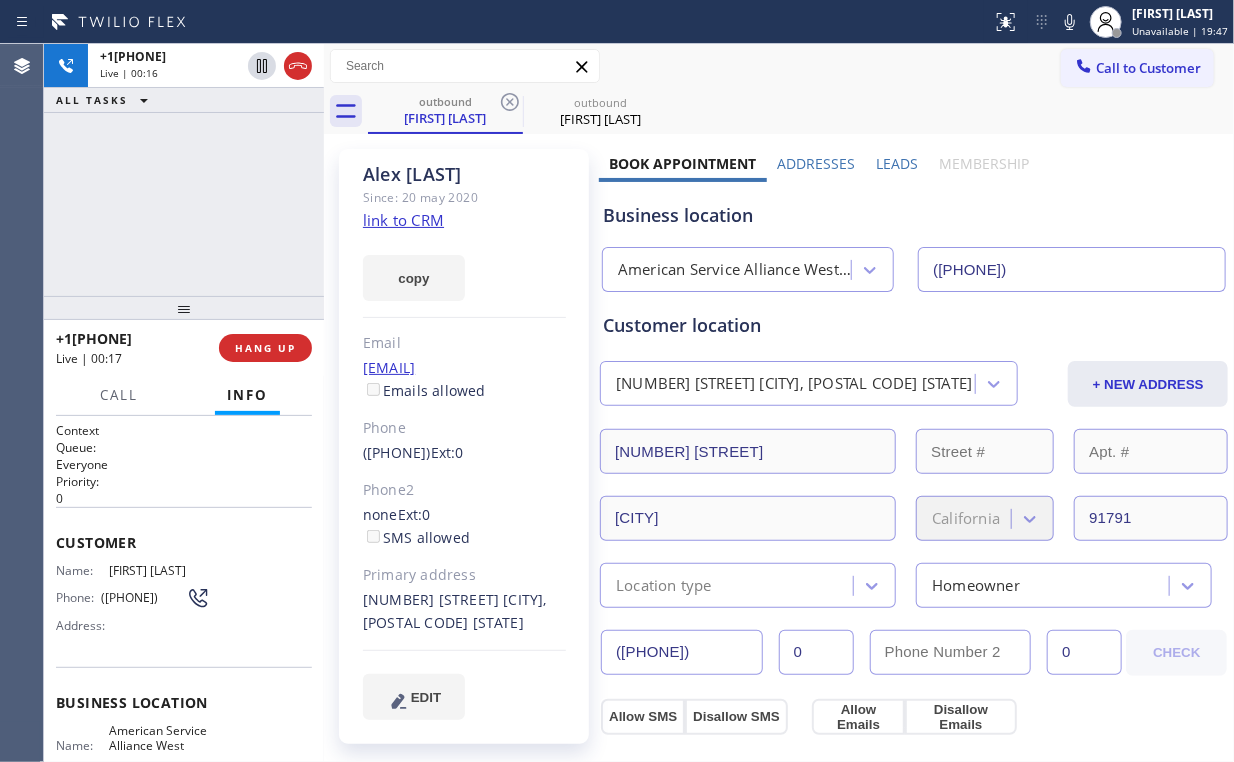 click on "+1[PHONE] Live | 00:16 ALL TASKS ALL TASKS ACTIVE TASKS TASKS IN WRAP UP" at bounding box center (184, 170) 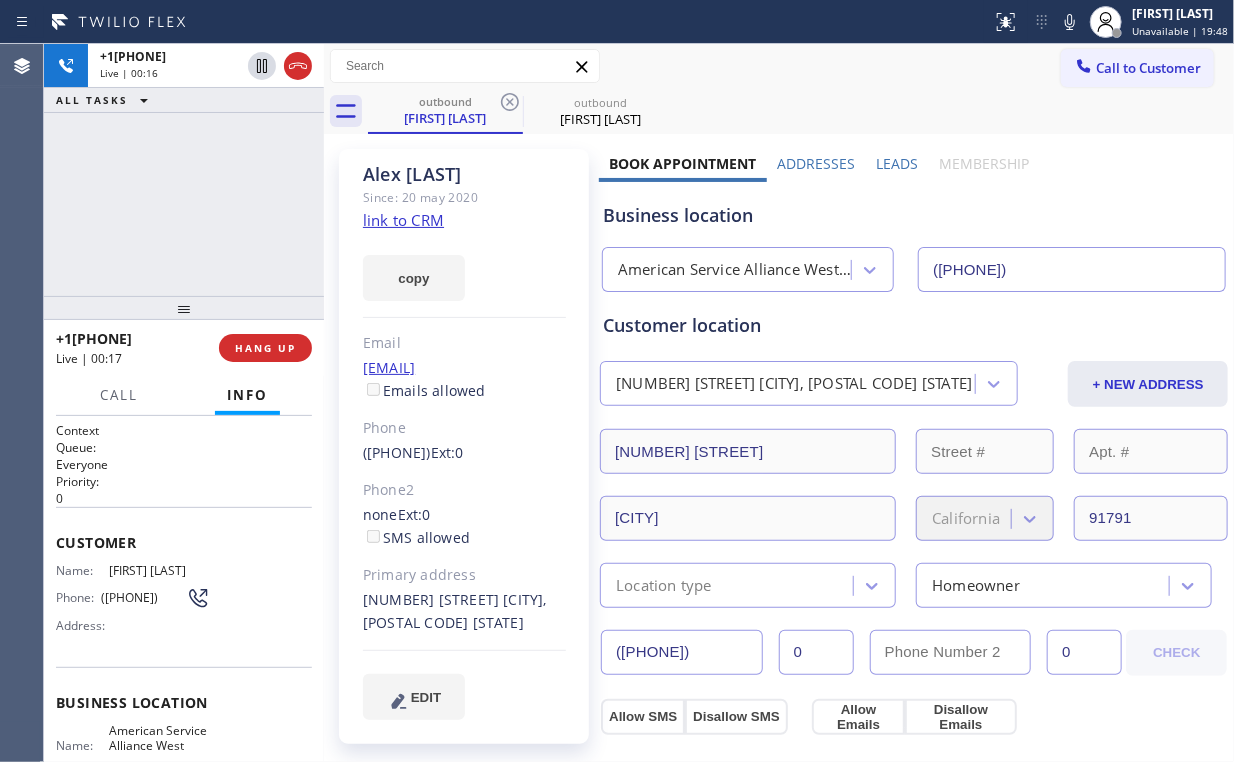 click on "+1[PHONE] Live | 00:16 ALL TASKS ALL TASKS ACTIVE TASKS TASKS IN WRAP UP" at bounding box center (184, 170) 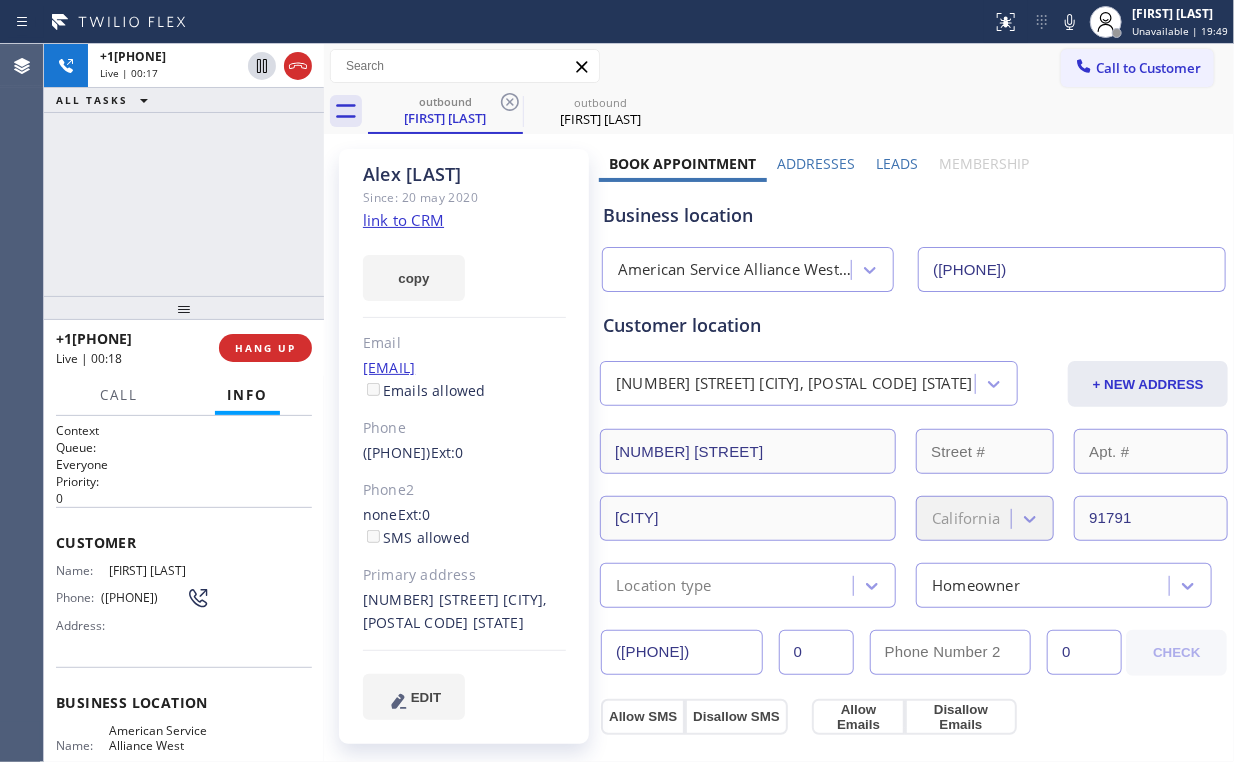 click on "+1[PHONE] Live | 00:17 ALL TASKS ALL TASKS ACTIVE TASKS TASKS IN WRAP UP" at bounding box center (184, 170) 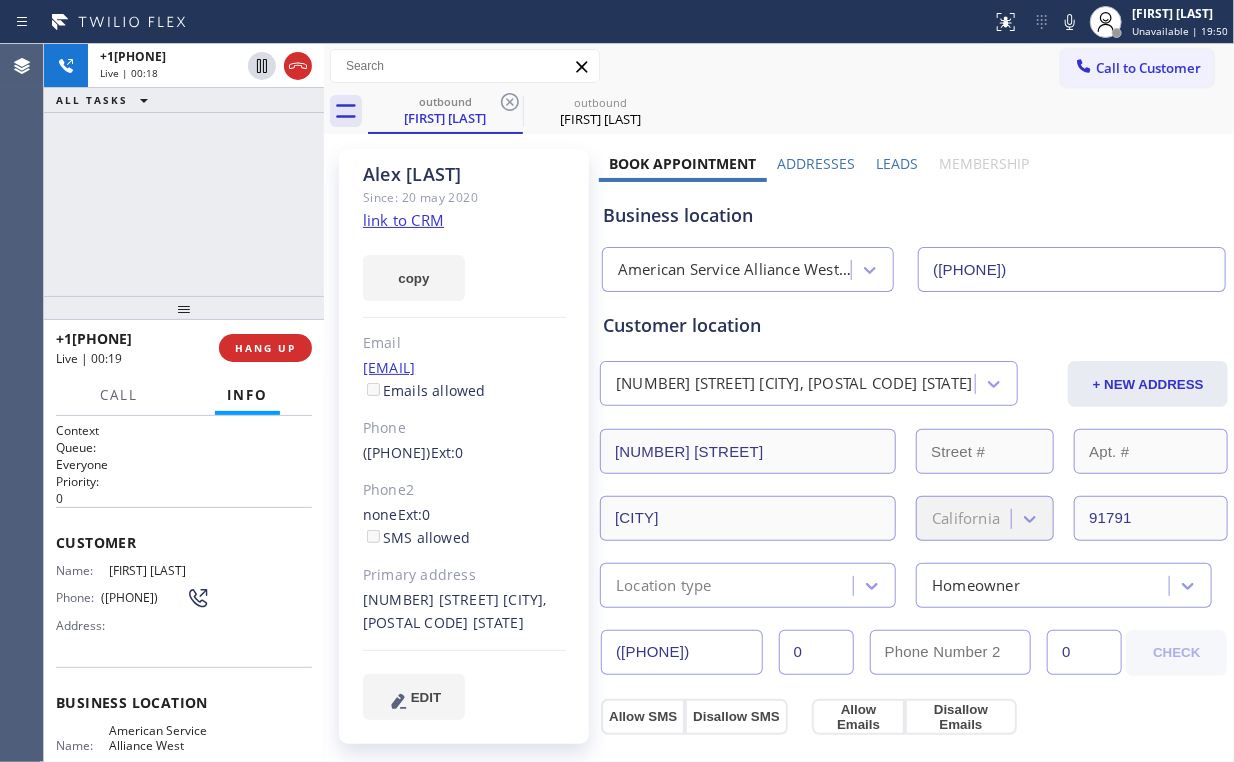 click on "+1[PHONE] Live | 00:18 ALL TASKS ALL TASKS ACTIVE TASKS TASKS IN WRAP UP" at bounding box center (184, 170) 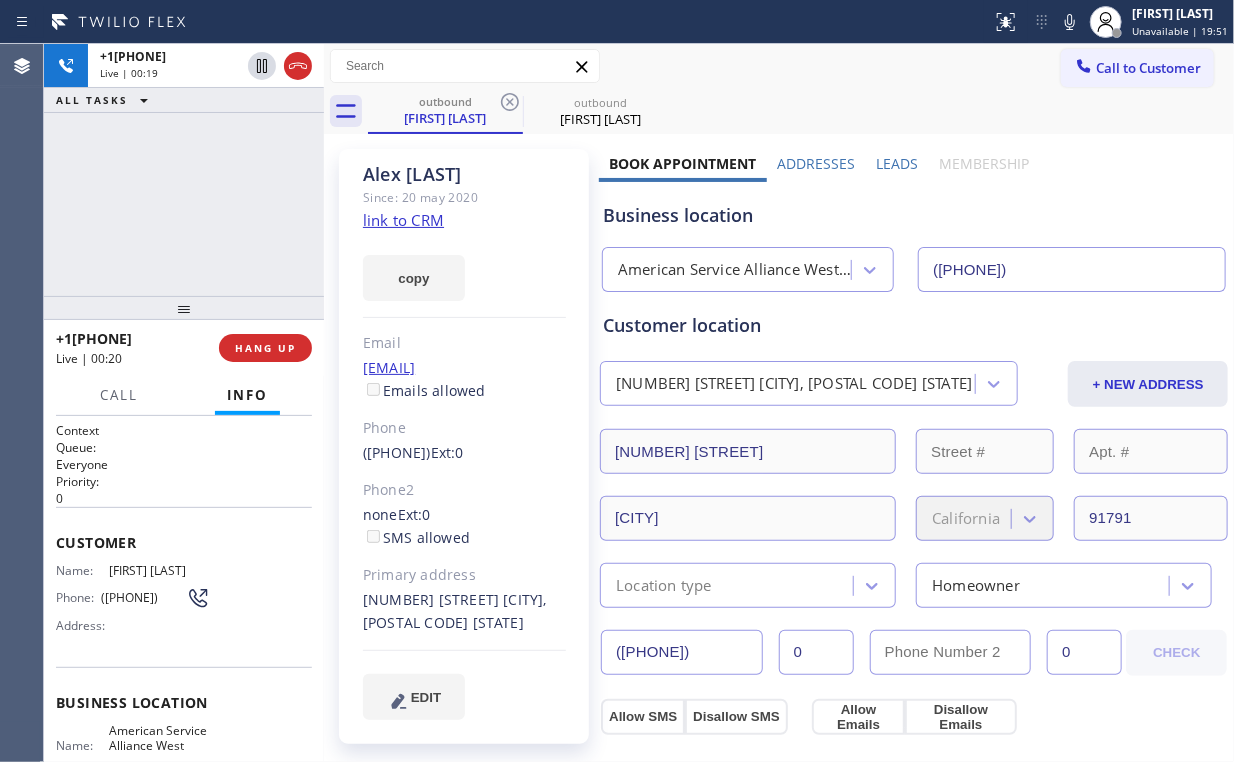 click on "+1[PHONE] Live | 00:19 ALL TASKS ALL TASKS ACTIVE TASKS TASKS IN WRAP UP" at bounding box center (184, 170) 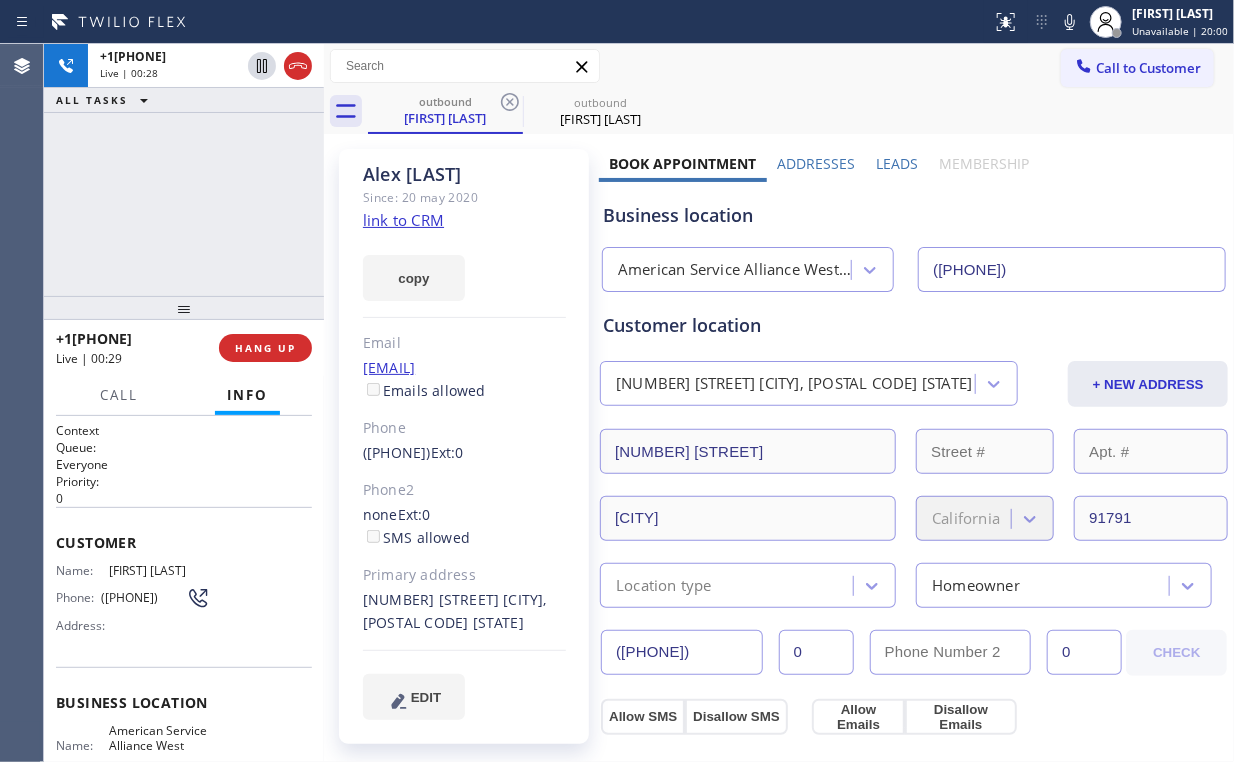click on "+1[PHONE] Live | 00:28 ALL TASKS ALL TASKS ACTIVE TASKS TASKS IN WRAP UP" at bounding box center [184, 170] 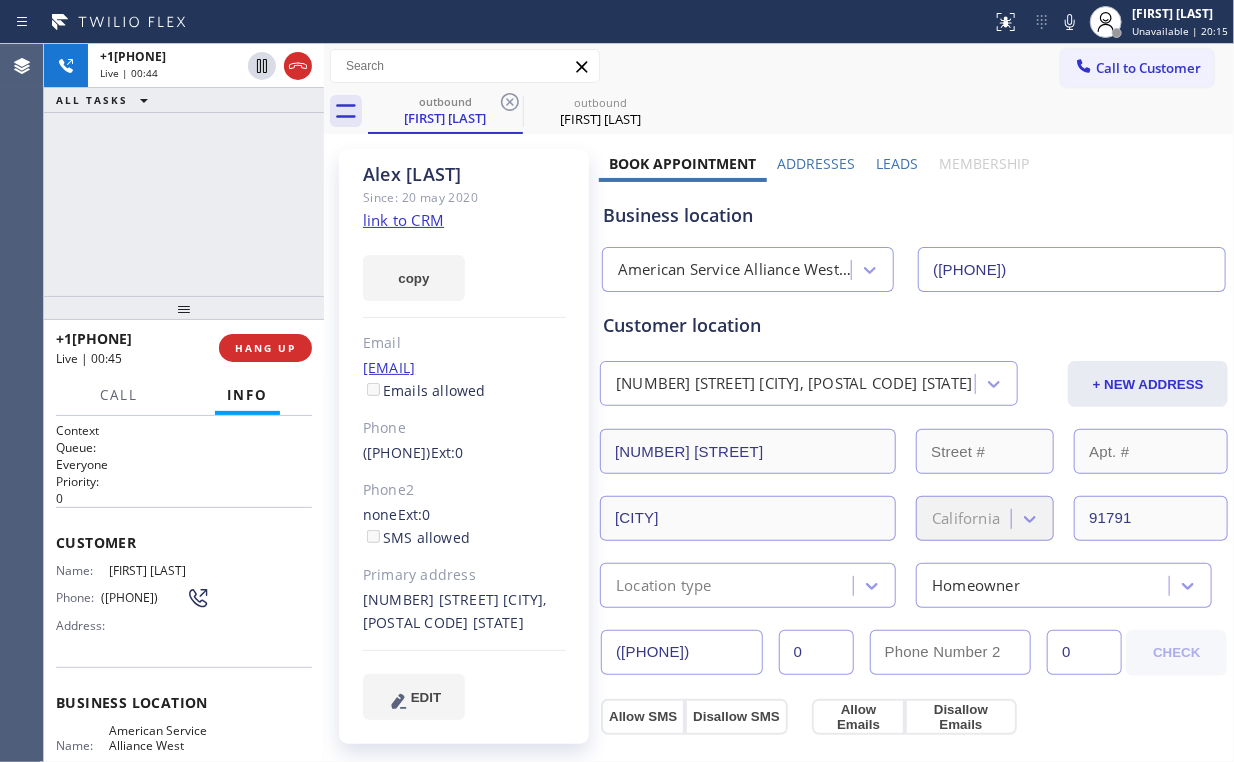 click on "+1[PHONE] Live | 00:44 ALL TASKS ALL TASKS ACTIVE TASKS TASKS IN WRAP UP" at bounding box center [184, 170] 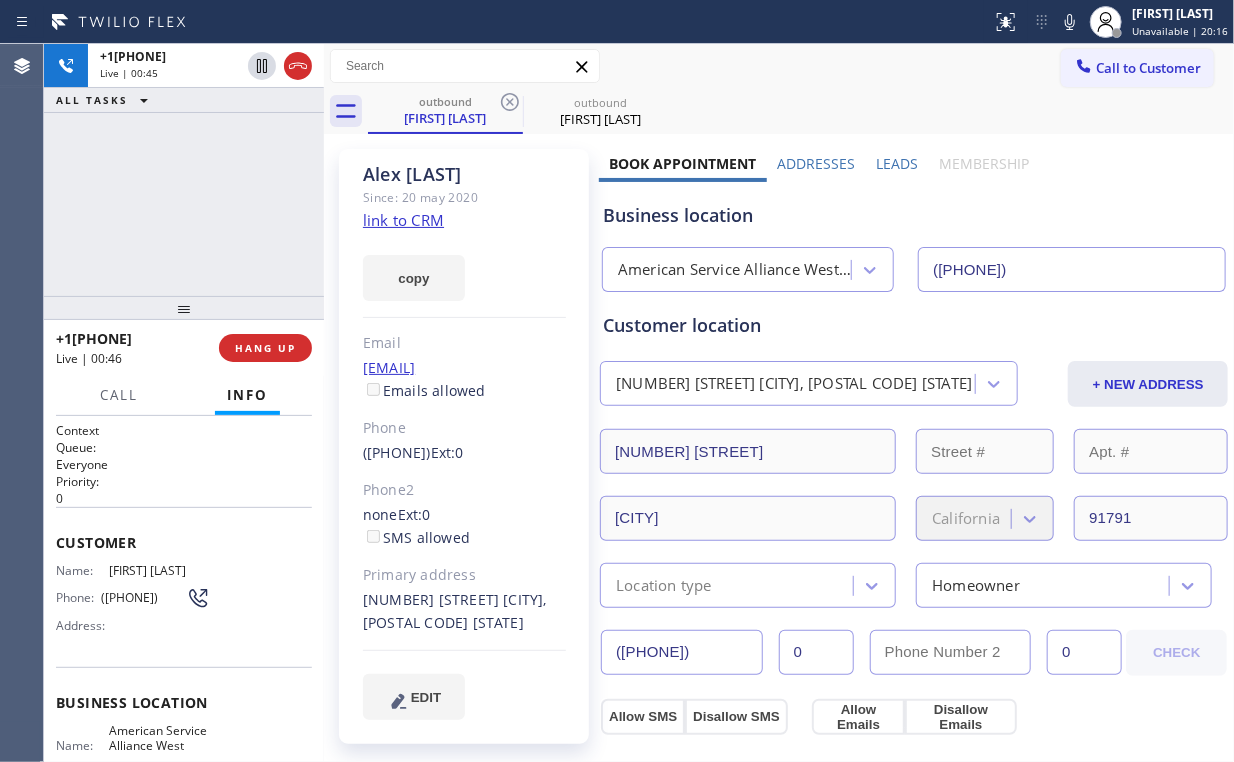 click on "+1[PHONE] Live | 00:45 ALL TASKS ALL TASKS ACTIVE TASKS TASKS IN WRAP UP" at bounding box center (184, 170) 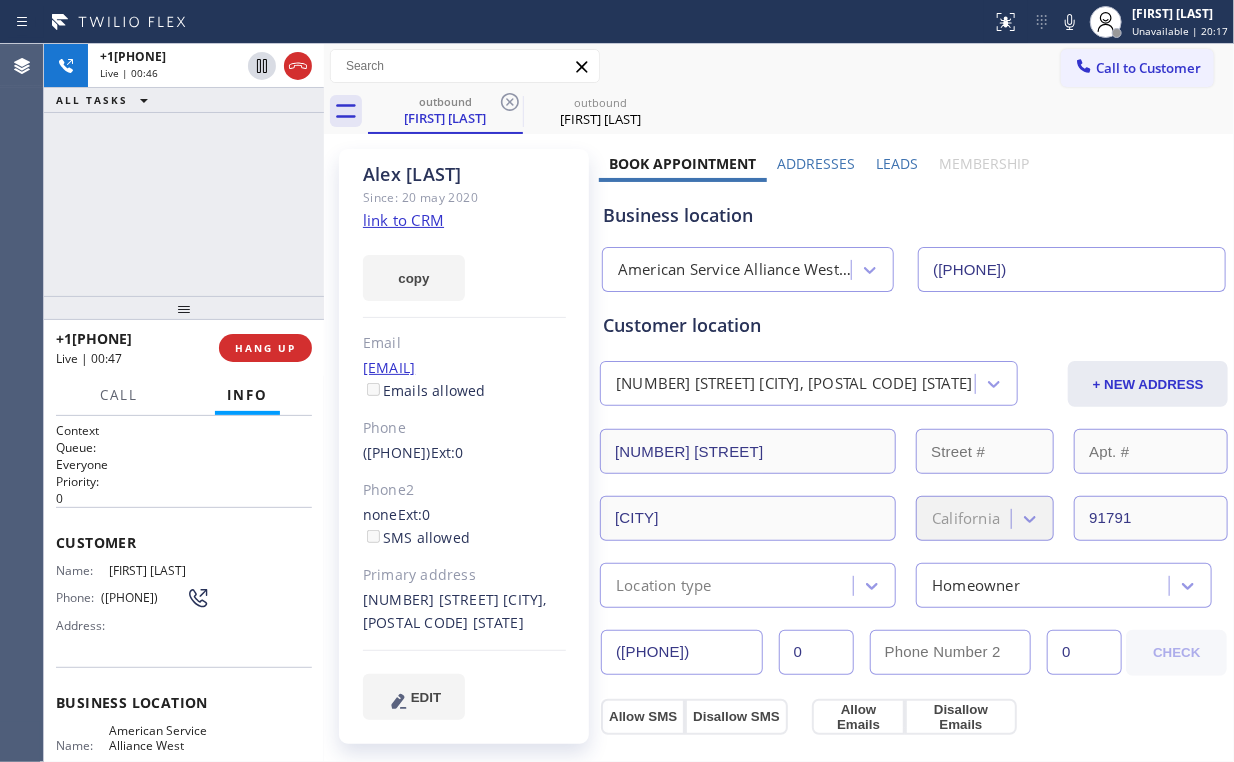 click on "+1[PHONE] Live | 00:46 ALL TASKS ALL TASKS ACTIVE TASKS TASKS IN WRAP UP" at bounding box center (184, 170) 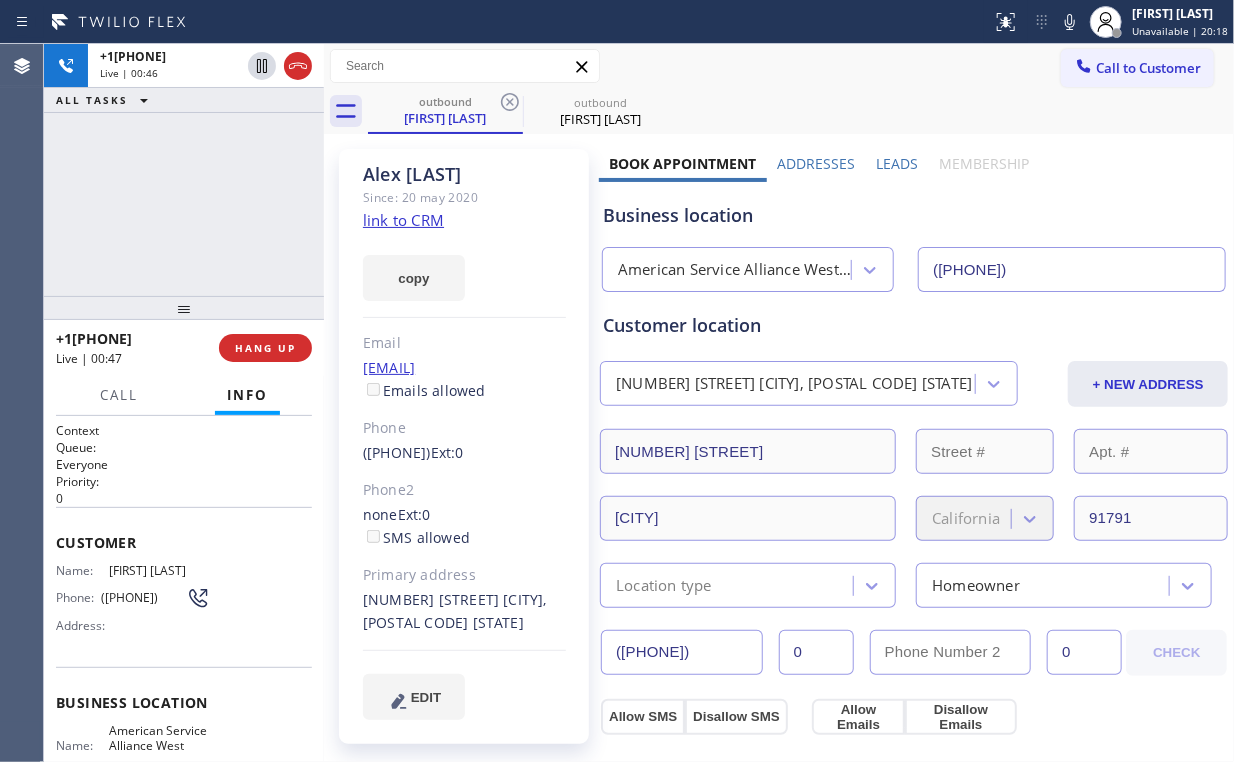 click on "+1[PHONE] Live | 00:46 ALL TASKS ALL TASKS ACTIVE TASKS TASKS IN WRAP UP" at bounding box center (184, 170) 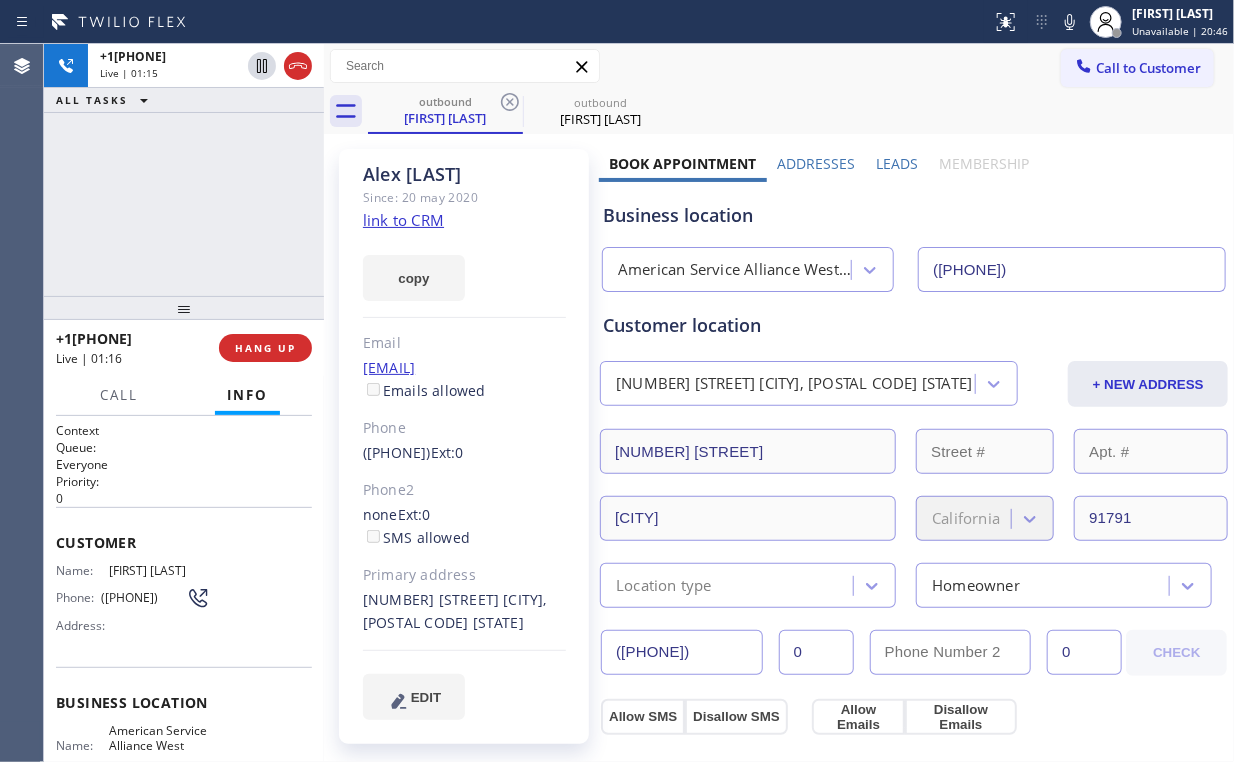 click on "+1[PHONE] Live | 01:15 ALL TASKS ALL TASKS ACTIVE TASKS TASKS IN WRAP UP" at bounding box center [184, 170] 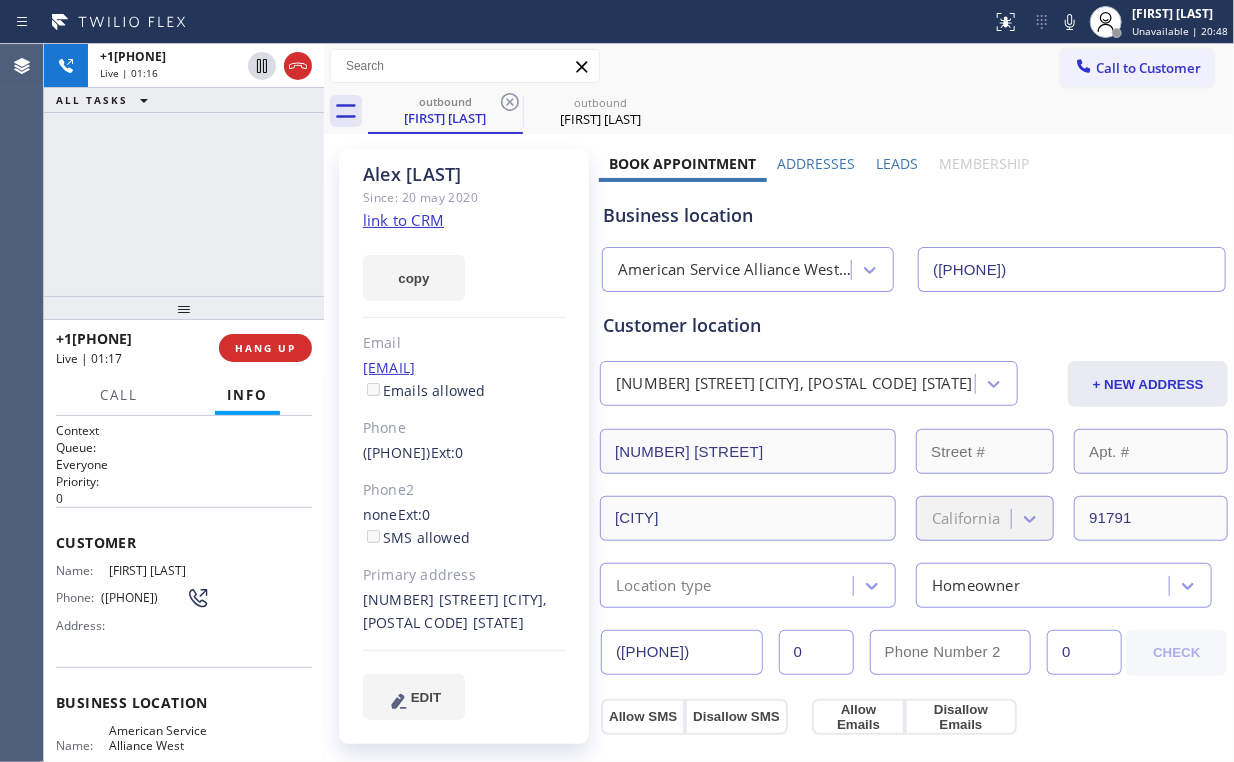 click on "+1[PHONE] Live | 01:16 ALL TASKS ALL TASKS ACTIVE TASKS TASKS IN WRAP UP" at bounding box center (184, 170) 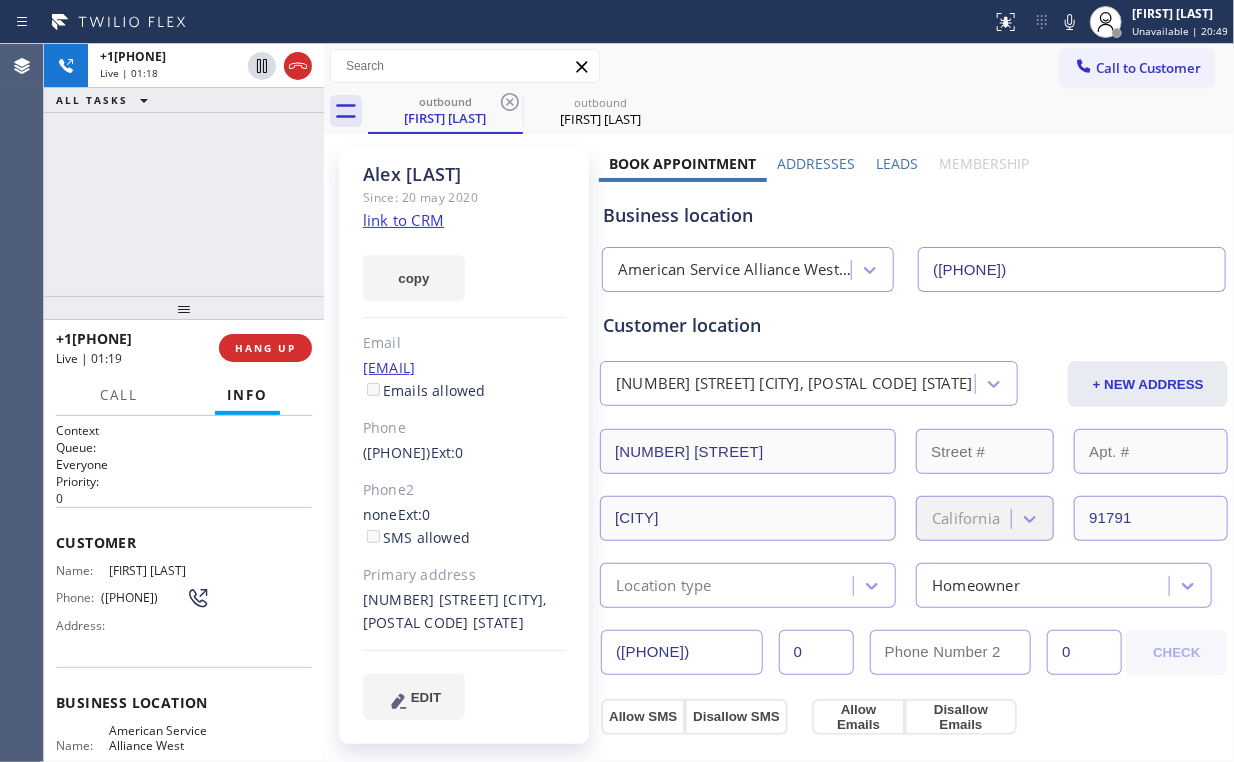 click on "+1[PHONE] Live | 01:18 ALL TASKS ALL TASKS ACTIVE TASKS TASKS IN WRAP UP" at bounding box center (184, 170) 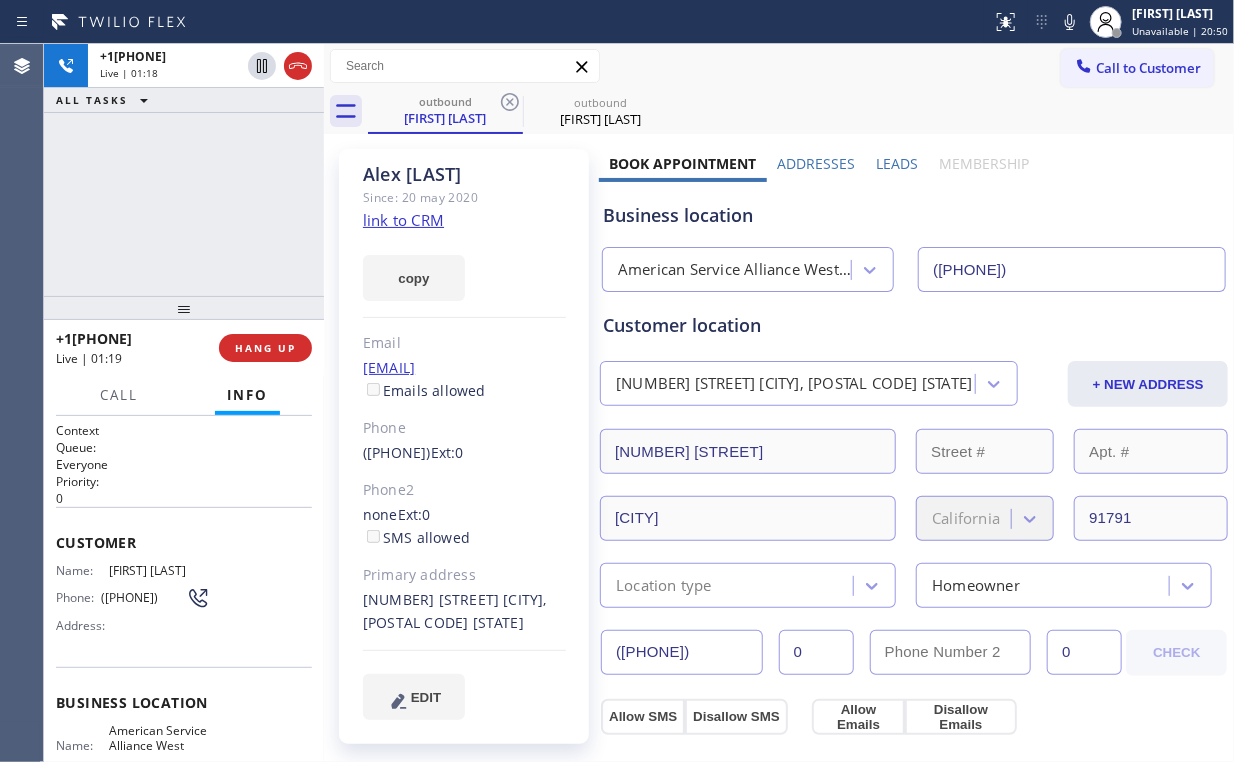 click on "+1[PHONE] Live | 01:18 ALL TASKS ALL TASKS ACTIVE TASKS TASKS IN WRAP UP" at bounding box center (184, 170) 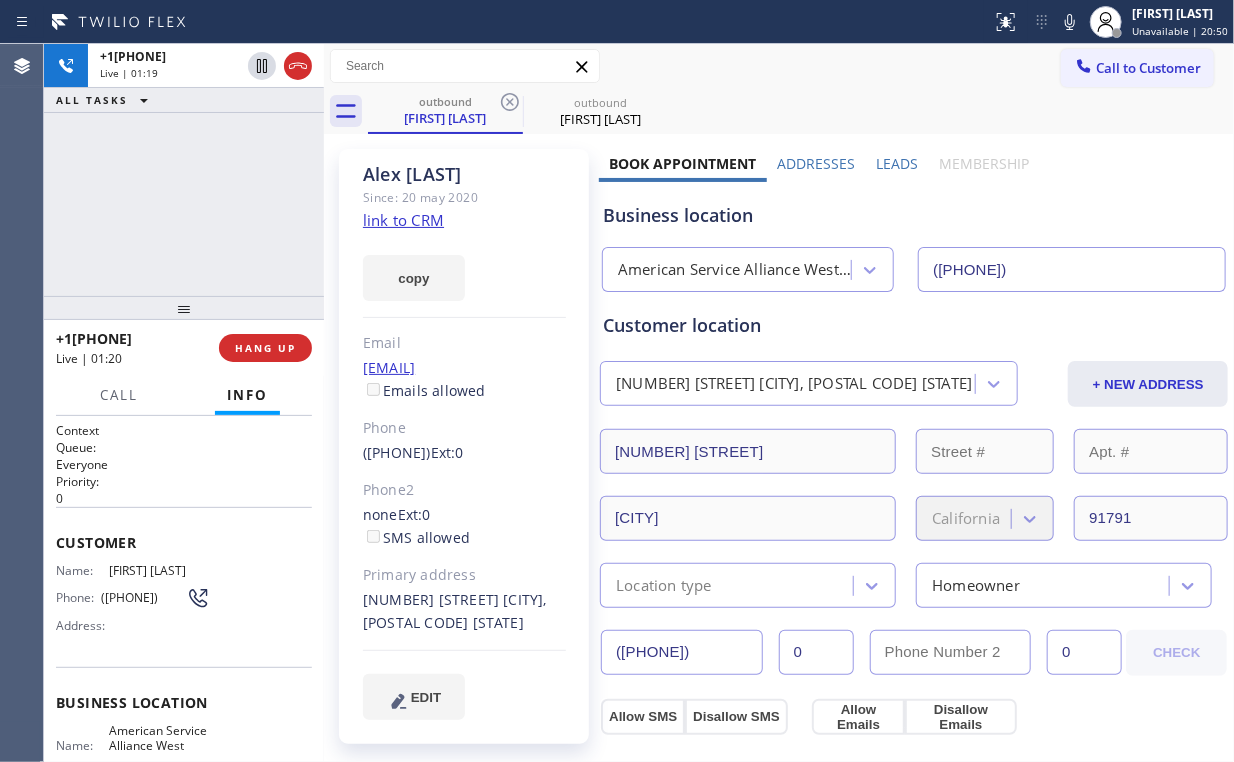 click on "+1[PHONE] Live | 01:19 ALL TASKS ALL TASKS ACTIVE TASKS TASKS IN WRAP UP" at bounding box center [184, 170] 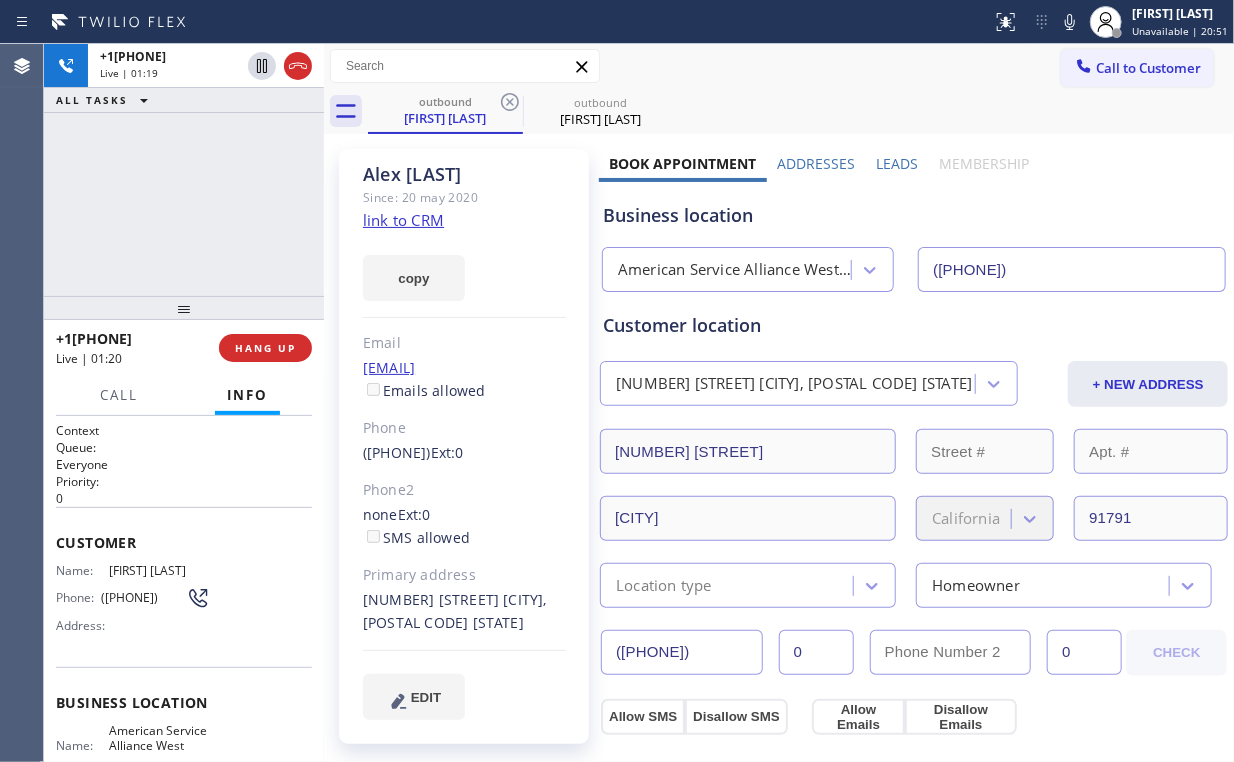 click on "+1[PHONE] Live | 01:19 ALL TASKS ALL TASKS ACTIVE TASKS TASKS IN WRAP UP" at bounding box center (184, 170) 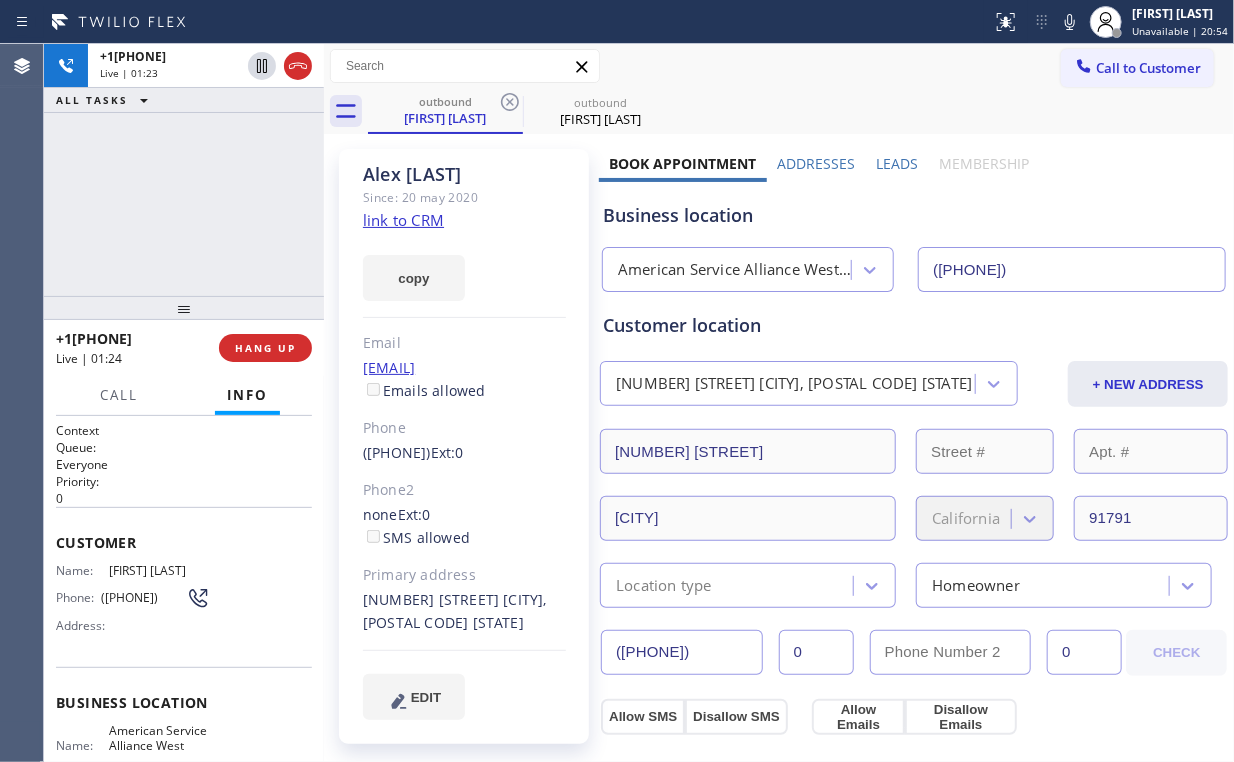 click on "+1[PHONE] Live | 01:23 ALL TASKS ALL TASKS ACTIVE TASKS TASKS IN WRAP UP" at bounding box center [184, 170] 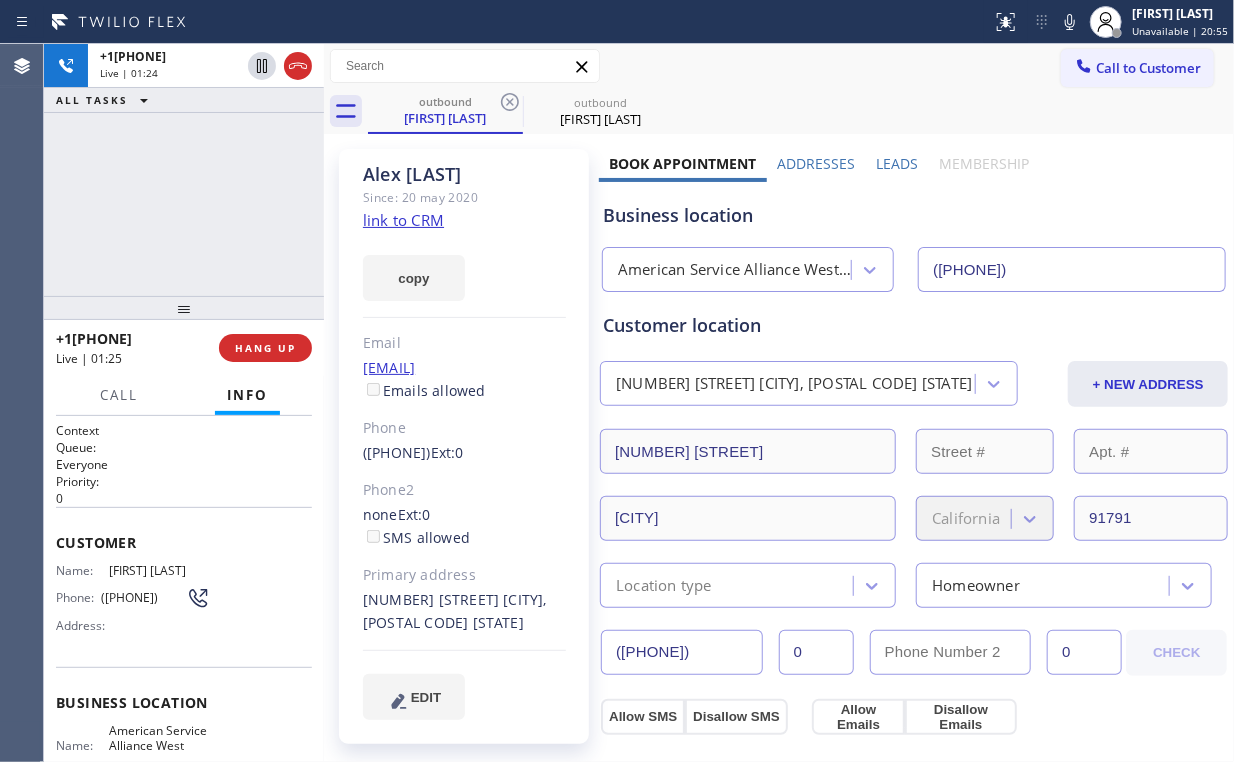 click on "+1[PHONE] Live | 01:24 ALL TASKS ALL TASKS ACTIVE TASKS TASKS IN WRAP UP" at bounding box center (184, 170) 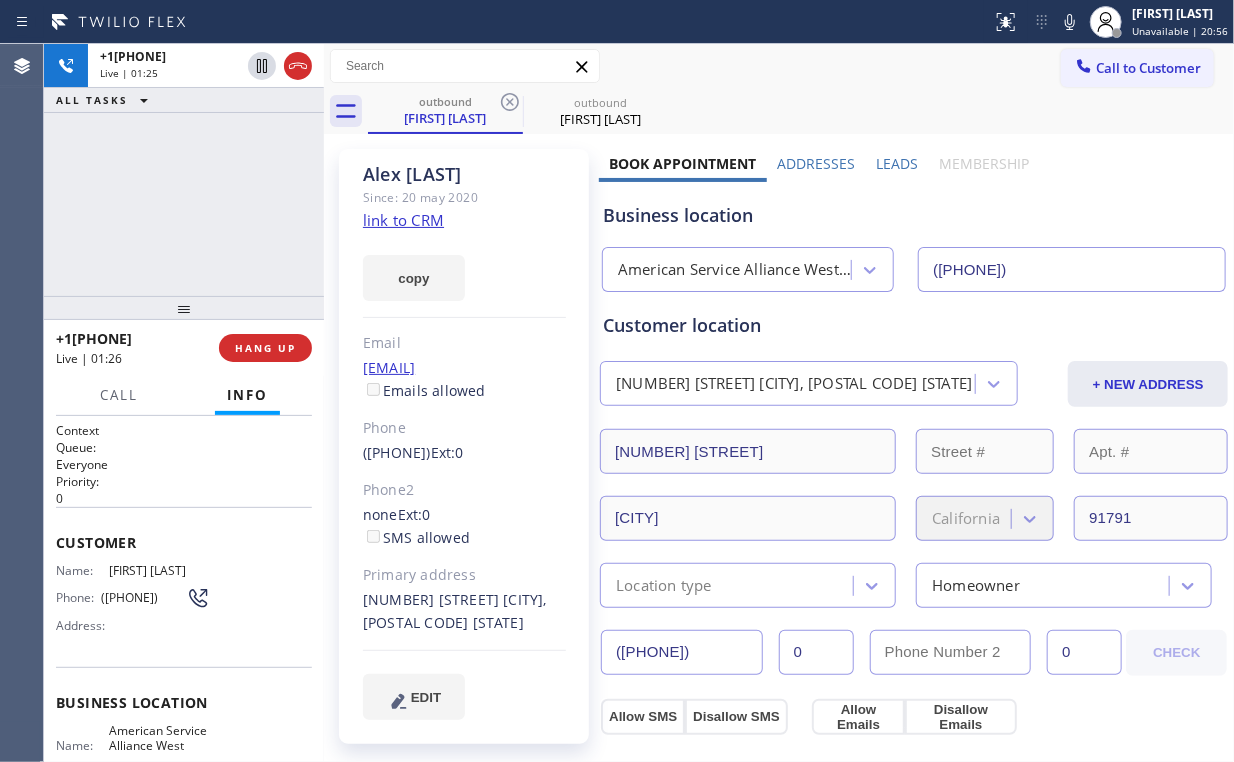 click on "+1[PHONE] Live | 01:25 ALL TASKS ALL TASKS ACTIVE TASKS TASKS IN WRAP UP" at bounding box center (184, 170) 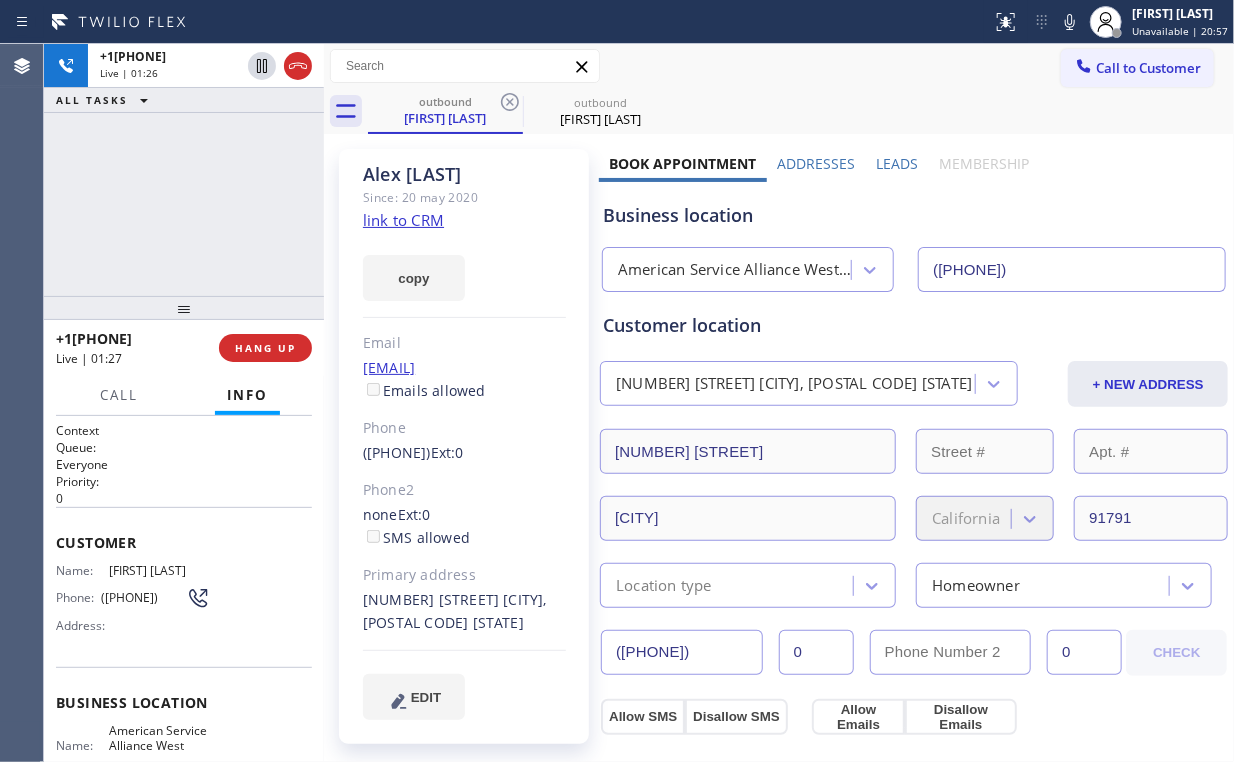 click on "+1[PHONE] Live | 01:26 ALL TASKS ALL TASKS ACTIVE TASKS TASKS IN WRAP UP" at bounding box center [184, 170] 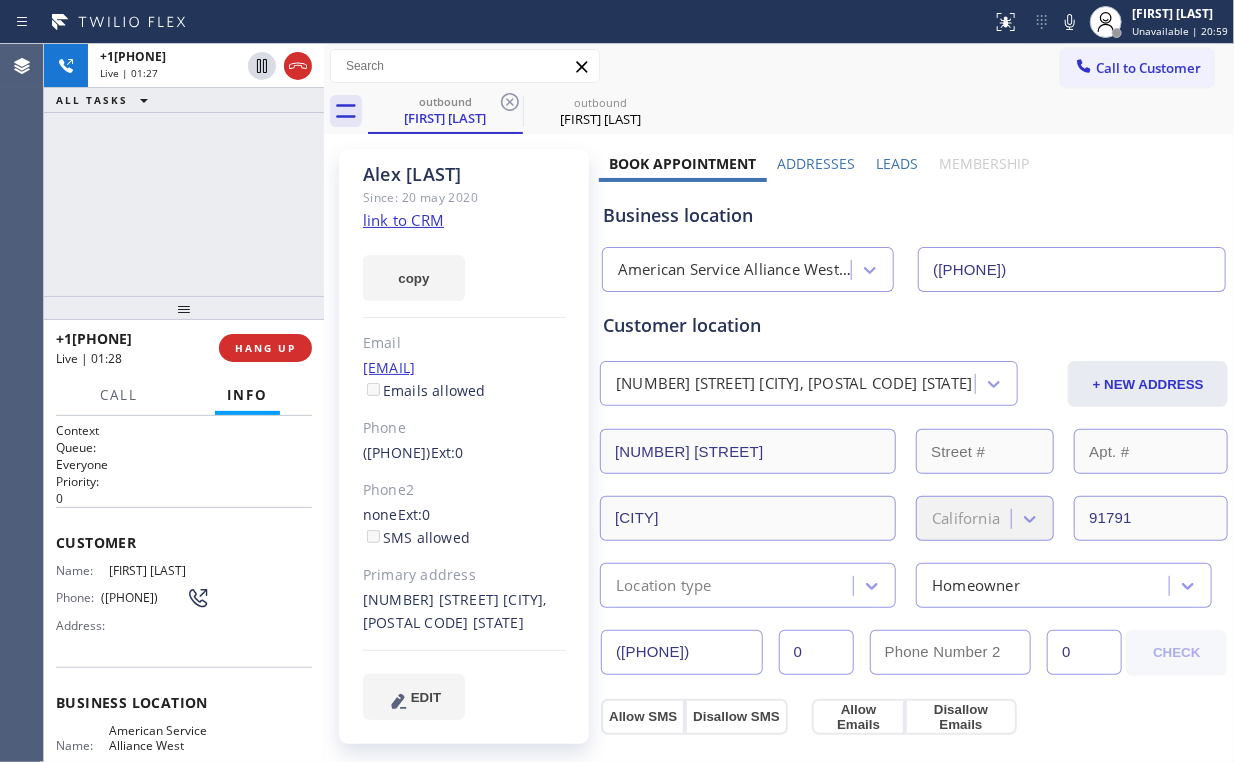 click on "+1[PHONE] Live | 01:27 ALL TASKS ALL TASKS ACTIVE TASKS TASKS IN WRAP UP" at bounding box center [184, 170] 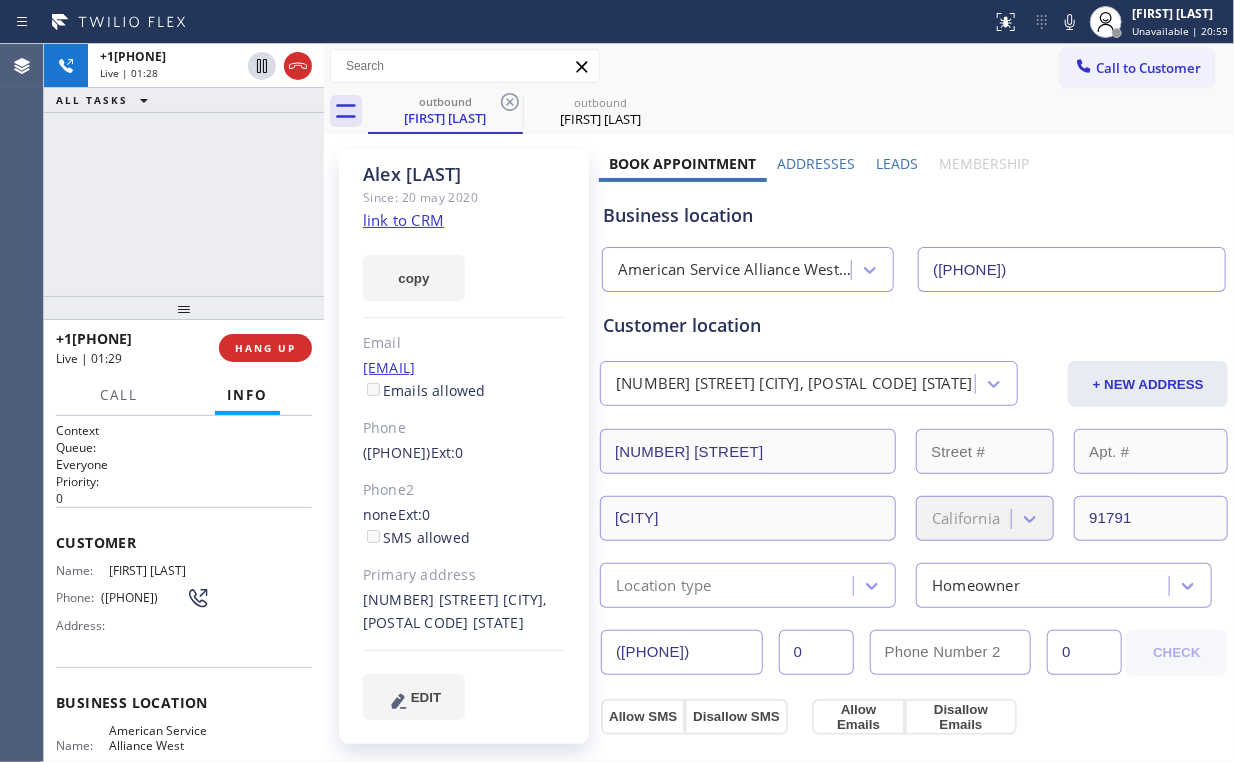 click on "+1[PHONE] Live | 01:28 ALL TASKS ALL TASKS ACTIVE TASKS TASKS IN WRAP UP" at bounding box center [184, 170] 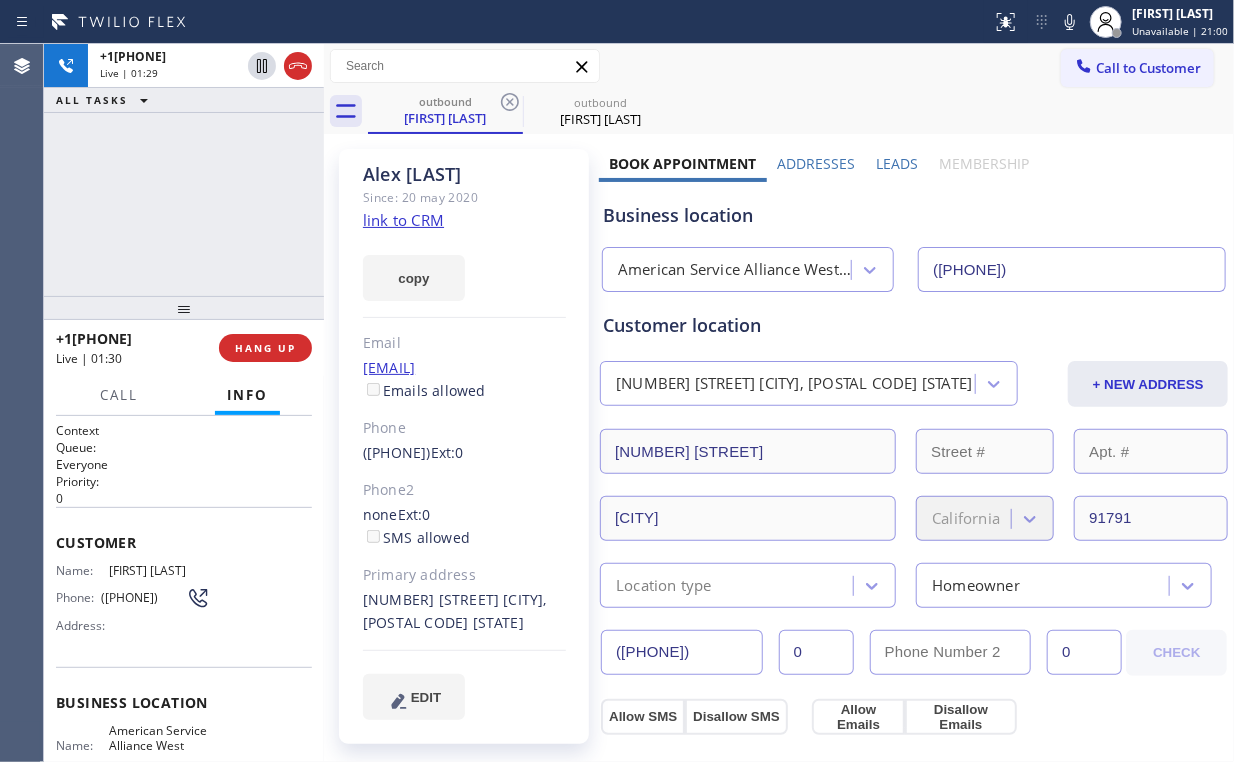 click on "+1[PHONE] Live | 01:29 ALL TASKS ALL TASKS ACTIVE TASKS TASKS IN WRAP UP" at bounding box center (184, 170) 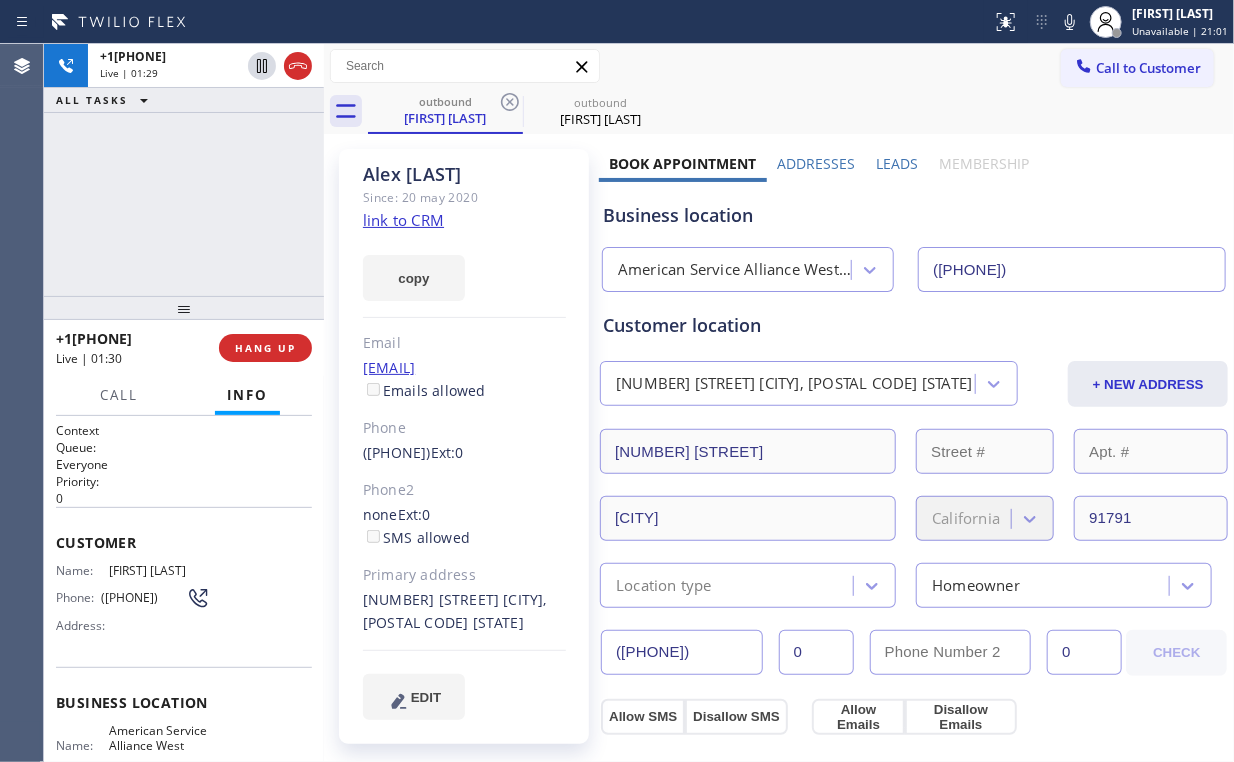 click on "+1[PHONE] Live | 01:29 ALL TASKS ALL TASKS ACTIVE TASKS TASKS IN WRAP UP" at bounding box center (184, 170) 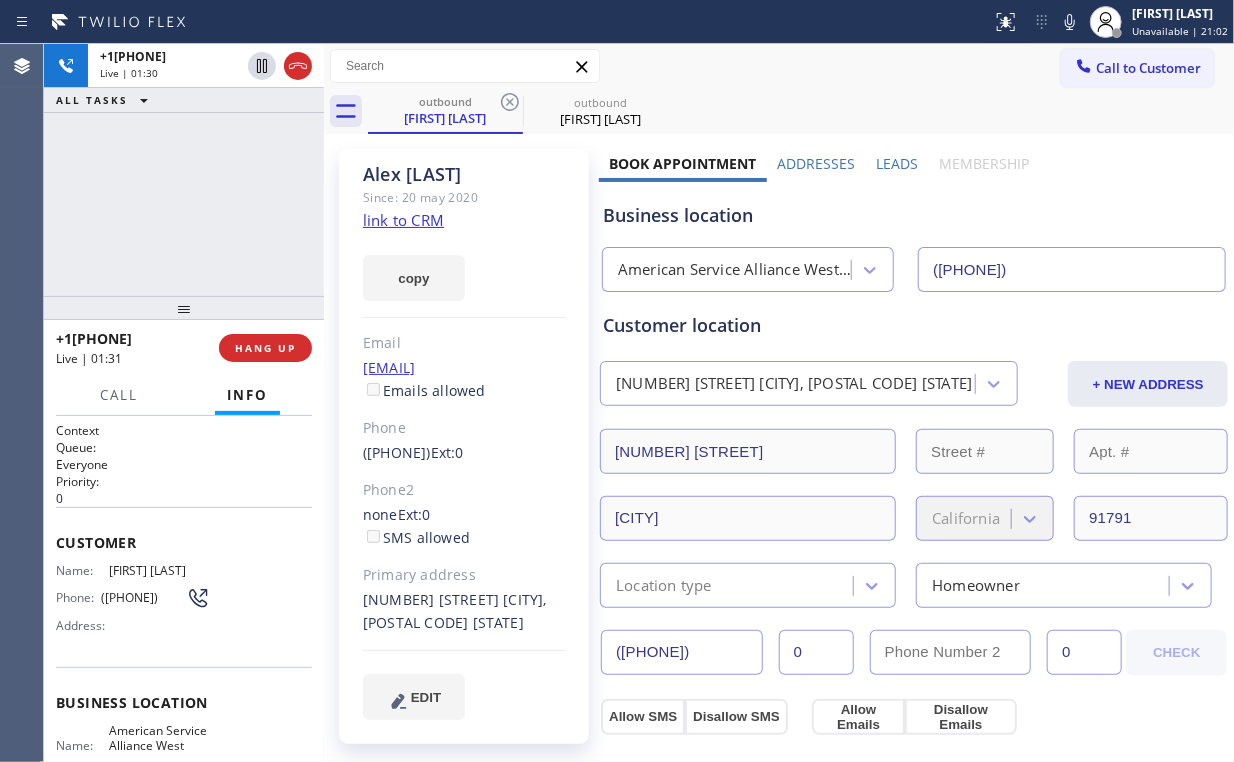 click on "+1[PHONE] Live | 01:30 ALL TASKS ALL TASKS ACTIVE TASKS TASKS IN WRAP UP" at bounding box center (184, 170) 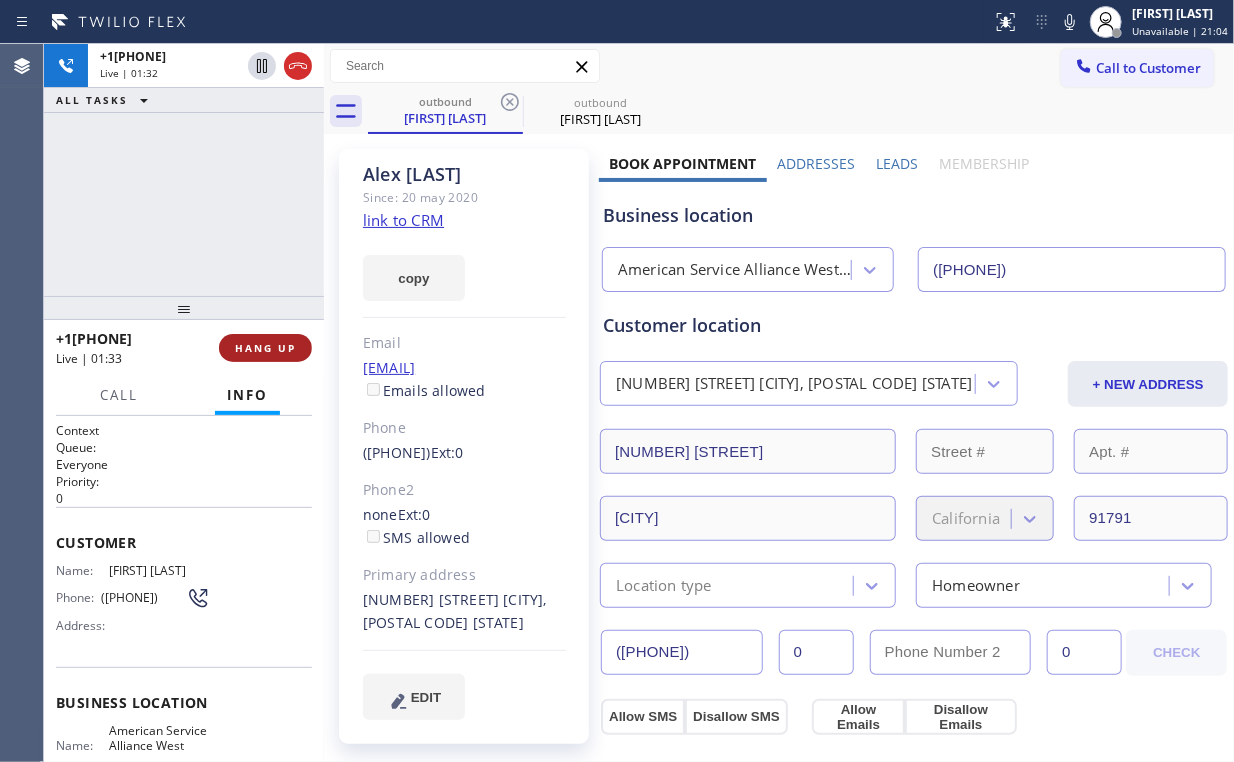 click on "HANG UP" at bounding box center [265, 348] 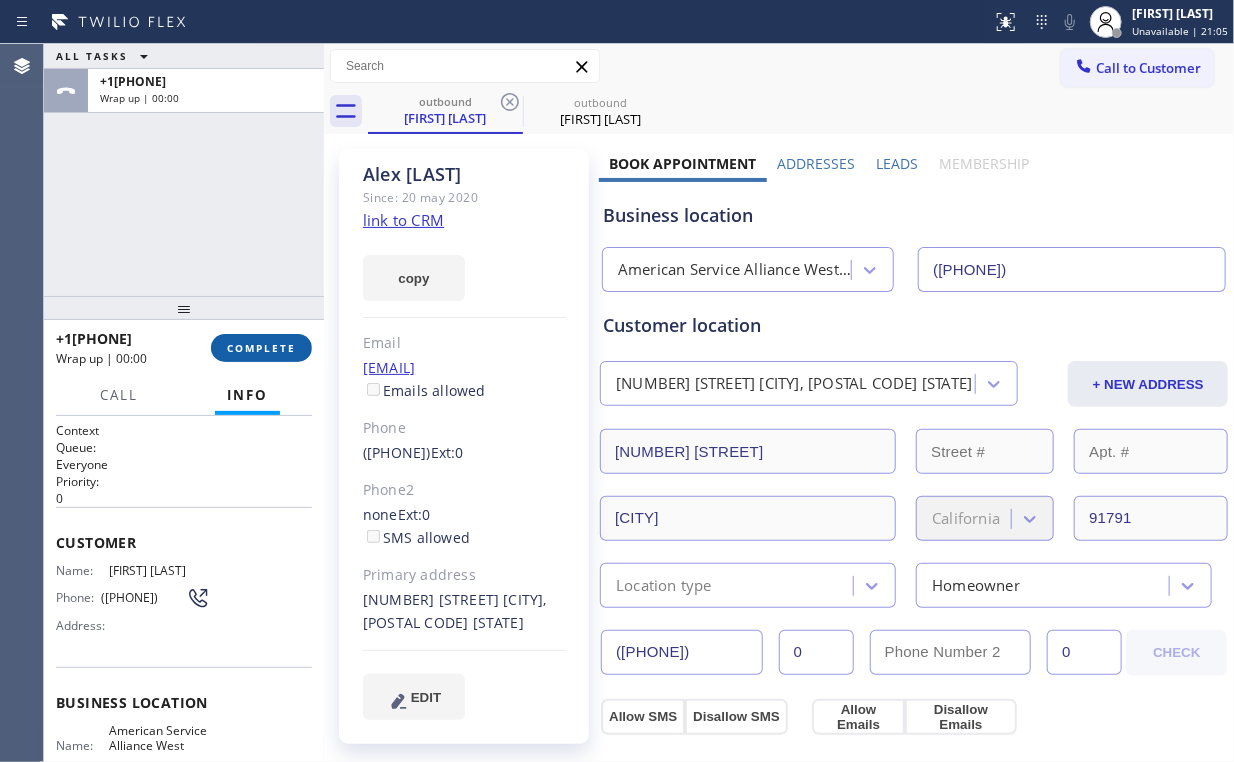 click on "COMPLETE" at bounding box center (261, 348) 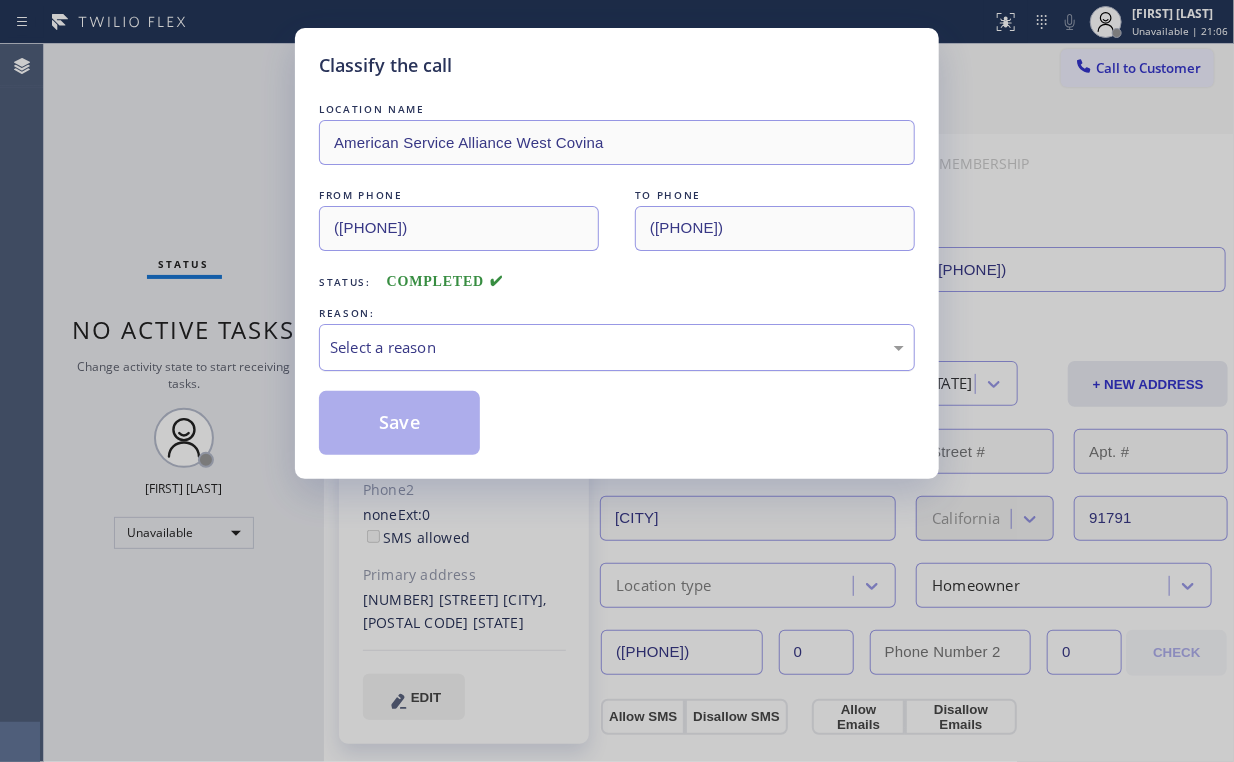 click on "Select a reason" at bounding box center (617, 347) 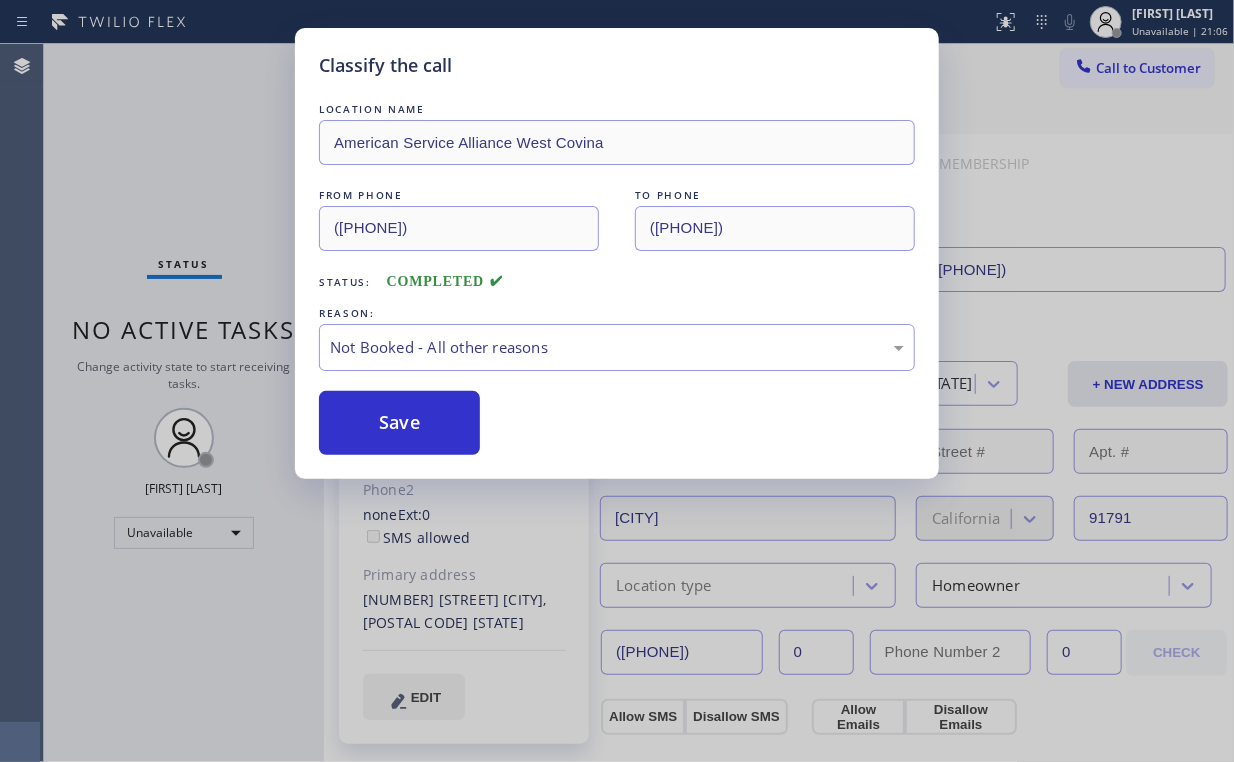 drag, startPoint x: 403, startPoint y: 421, endPoint x: 179, endPoint y: 196, distance: 317.49173 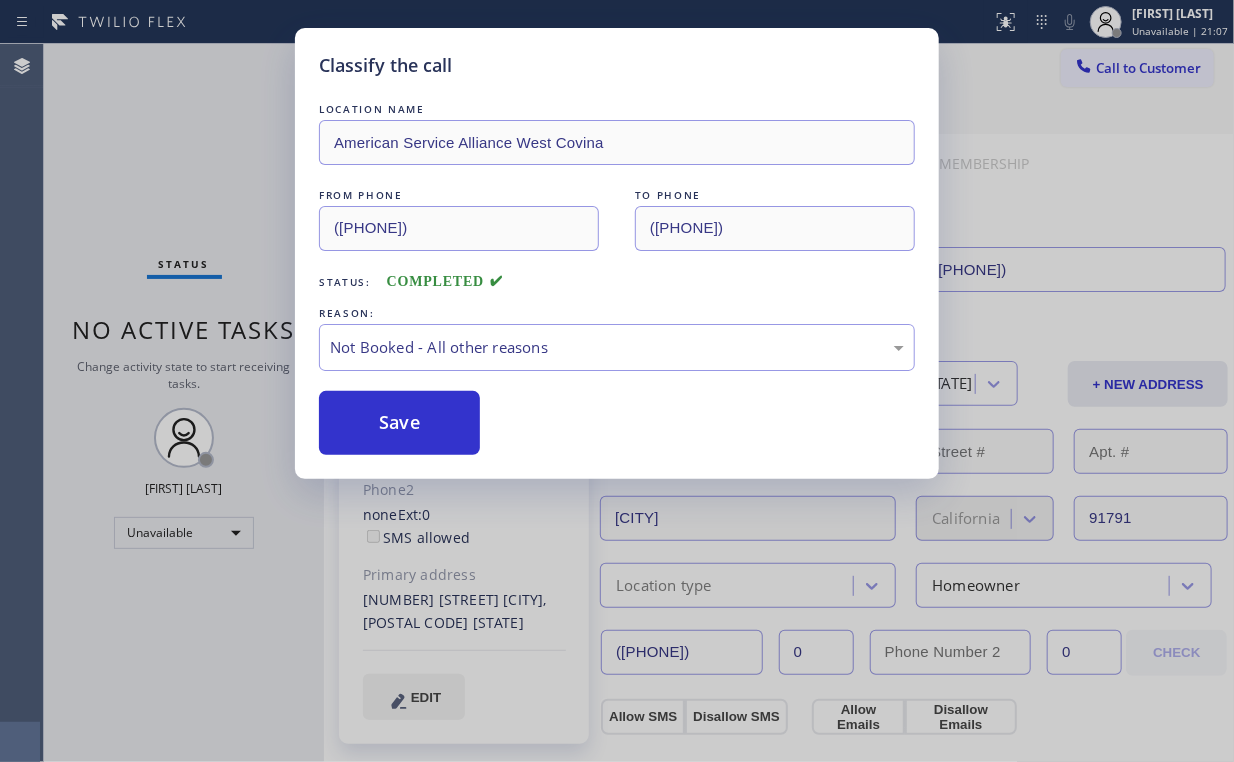 drag, startPoint x: 179, startPoint y: 195, endPoint x: 351, endPoint y: 686, distance: 520.25476 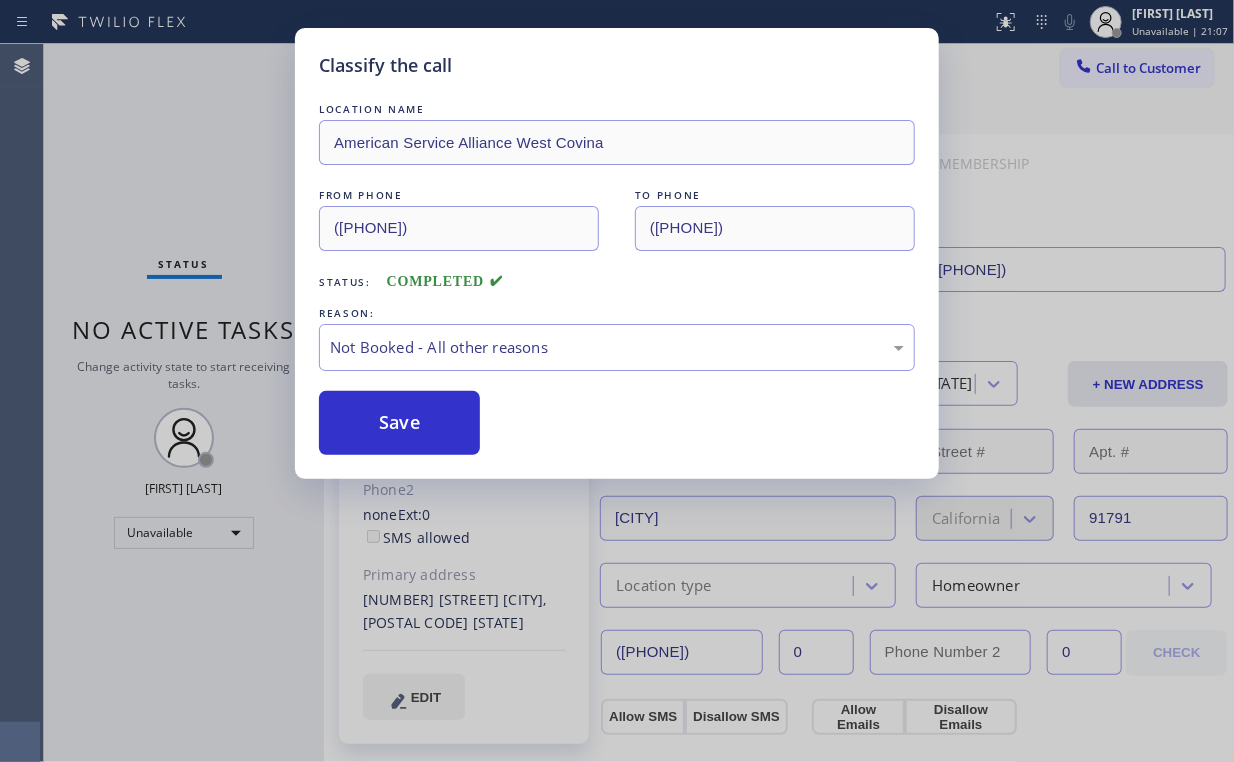 click on "Classify the call LOCATION NAME American Service Alliance West Covina FROM PHONE ([PHONE]) TO PHONE ([PHONE]) Status: COMPLETED REASON: Not Booked - All other reasons Save" at bounding box center (617, 381) 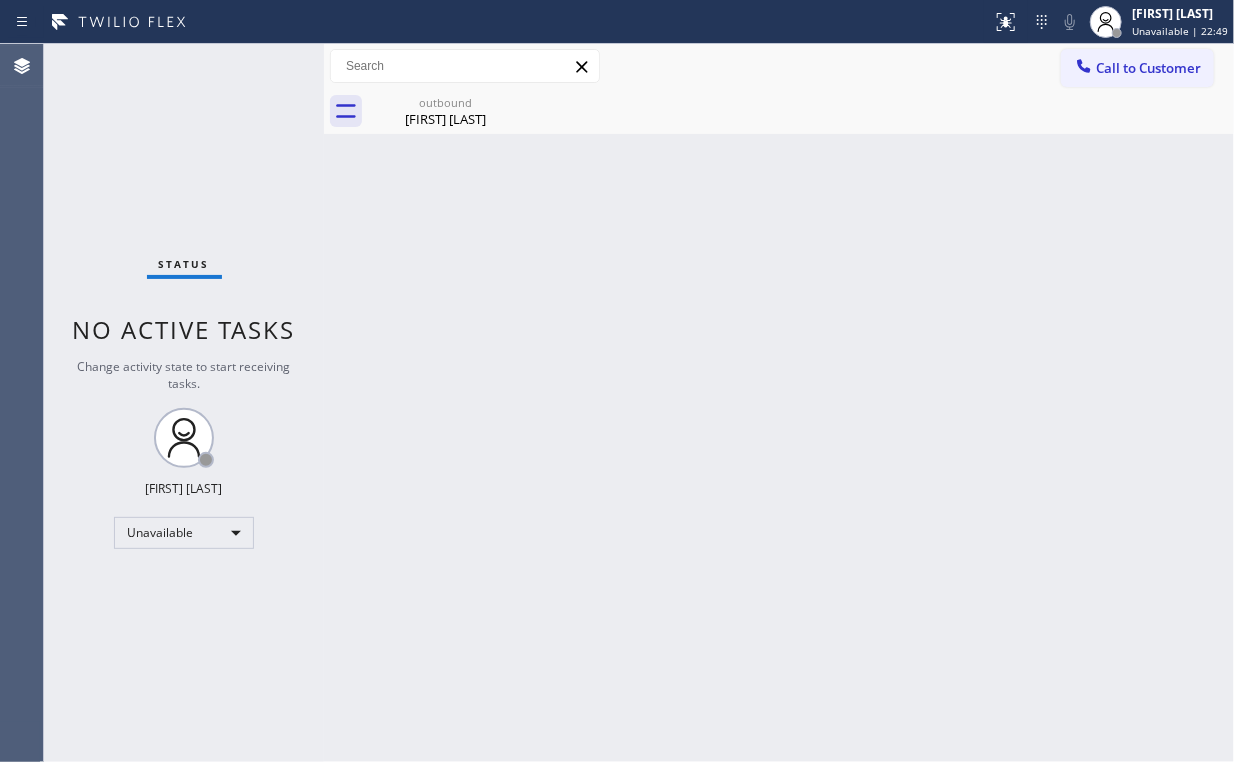 click on "Status   No active tasks     Change activity state to start receiving tasks.   Arnold Verallo Unavailable" at bounding box center (184, 403) 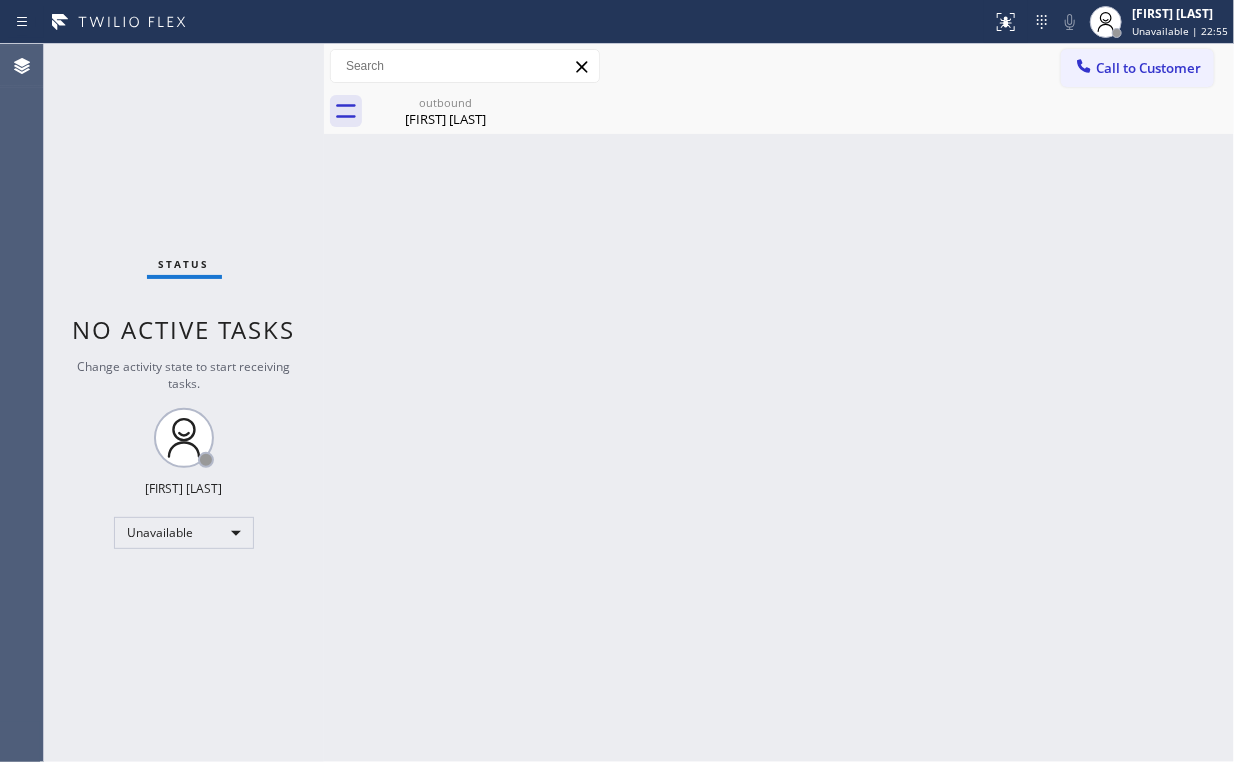 click on "Call to Customer" at bounding box center (1148, 68) 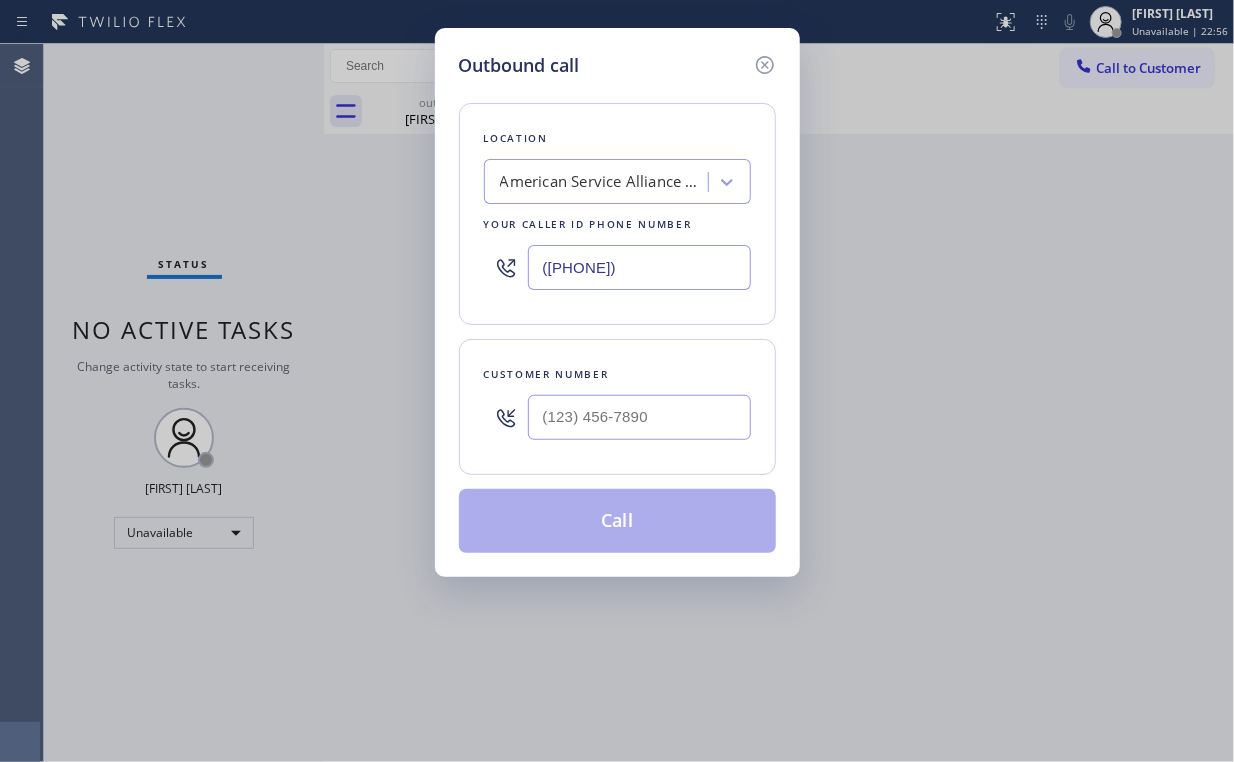 drag, startPoint x: 412, startPoint y: 261, endPoint x: 172, endPoint y: 231, distance: 241.86774 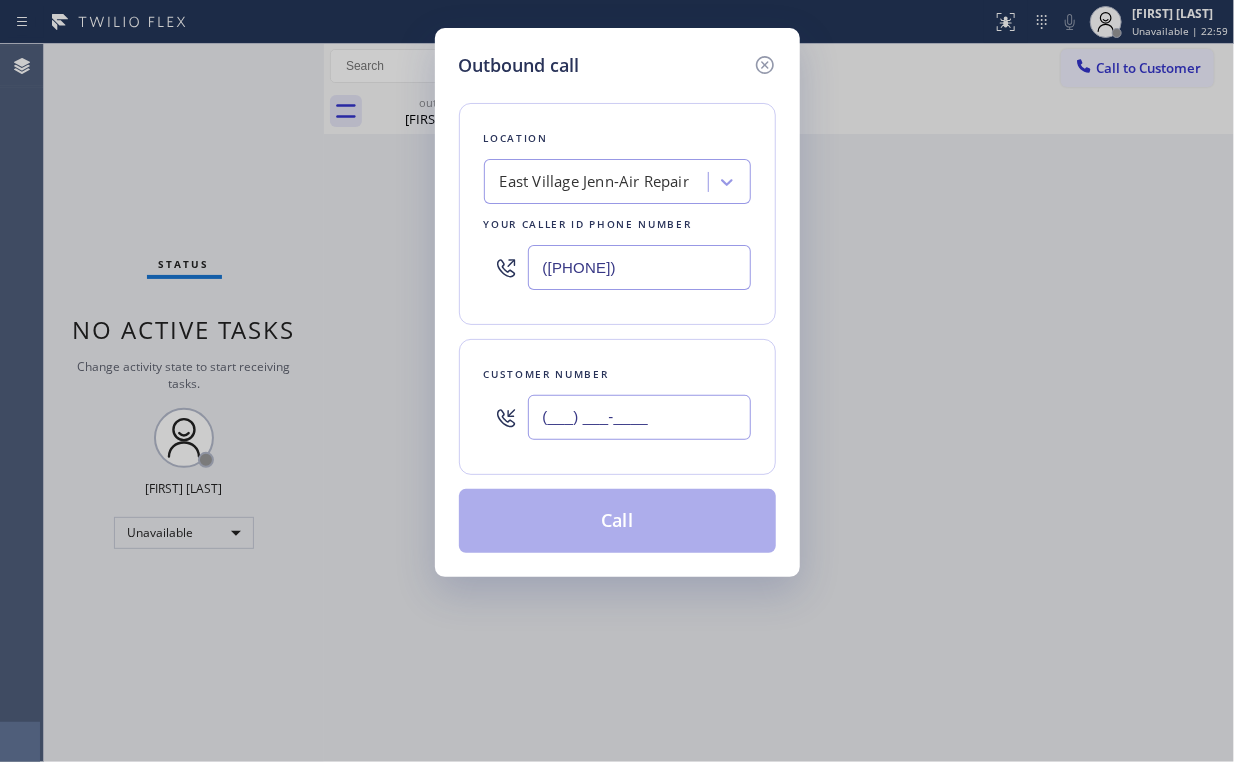 click on "(___) ___-____" at bounding box center (639, 417) 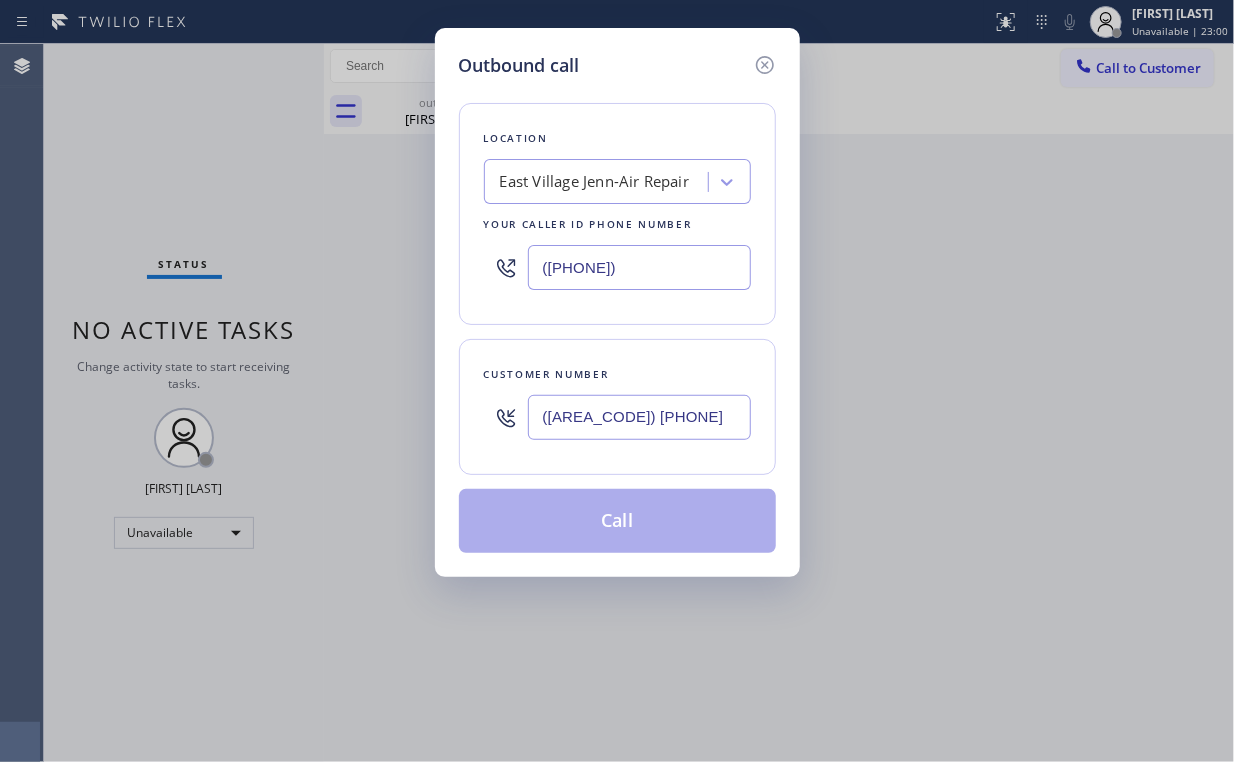 type on "([AREA_CODE]) [PHONE]" 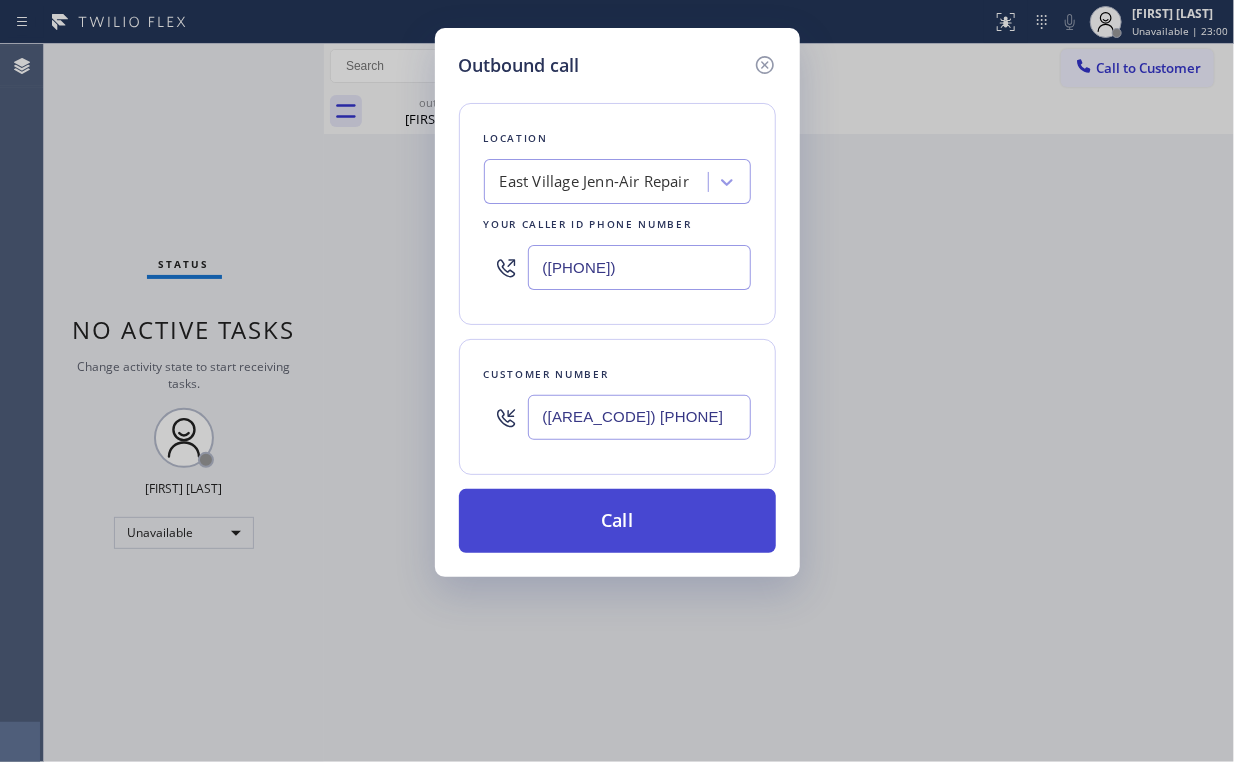 click on "Call" at bounding box center (617, 521) 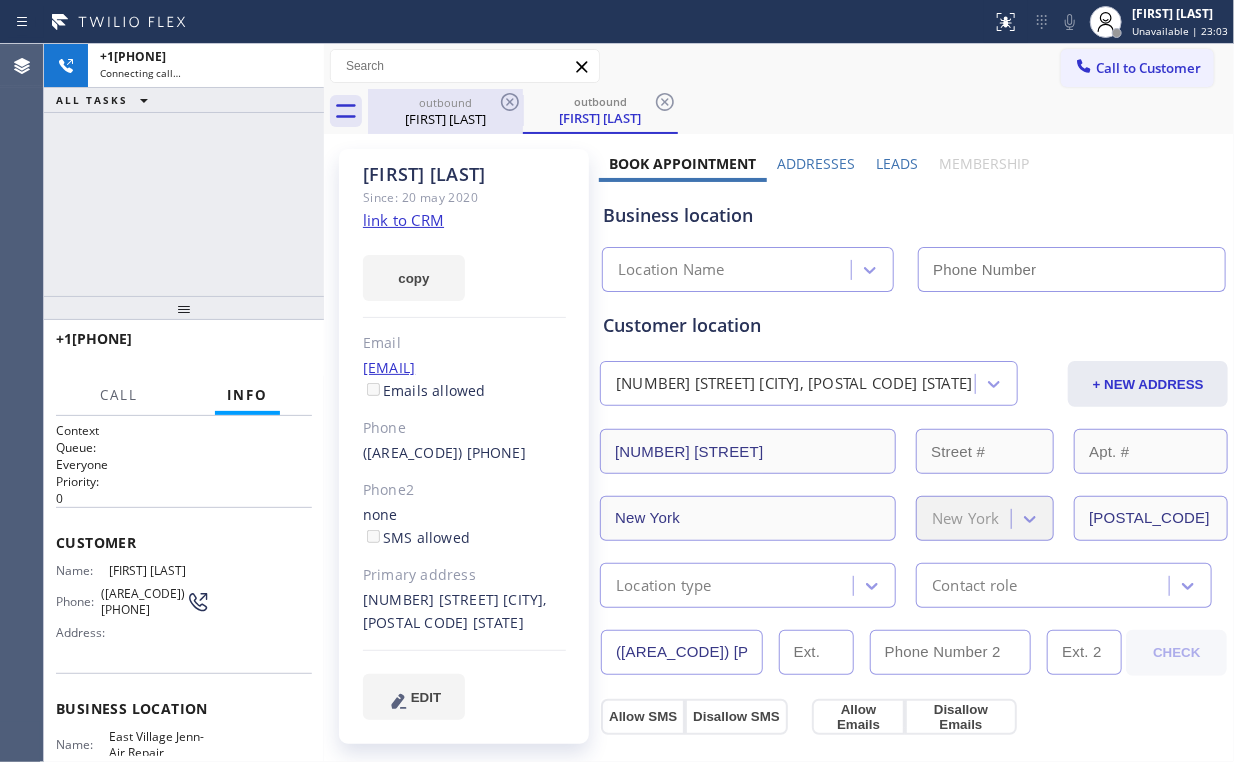 click on "+1[PHONE] Connecting call… ALL TASKS ALL TASKS ACTIVE TASKS TASKS IN WRAP UP" at bounding box center [184, 170] 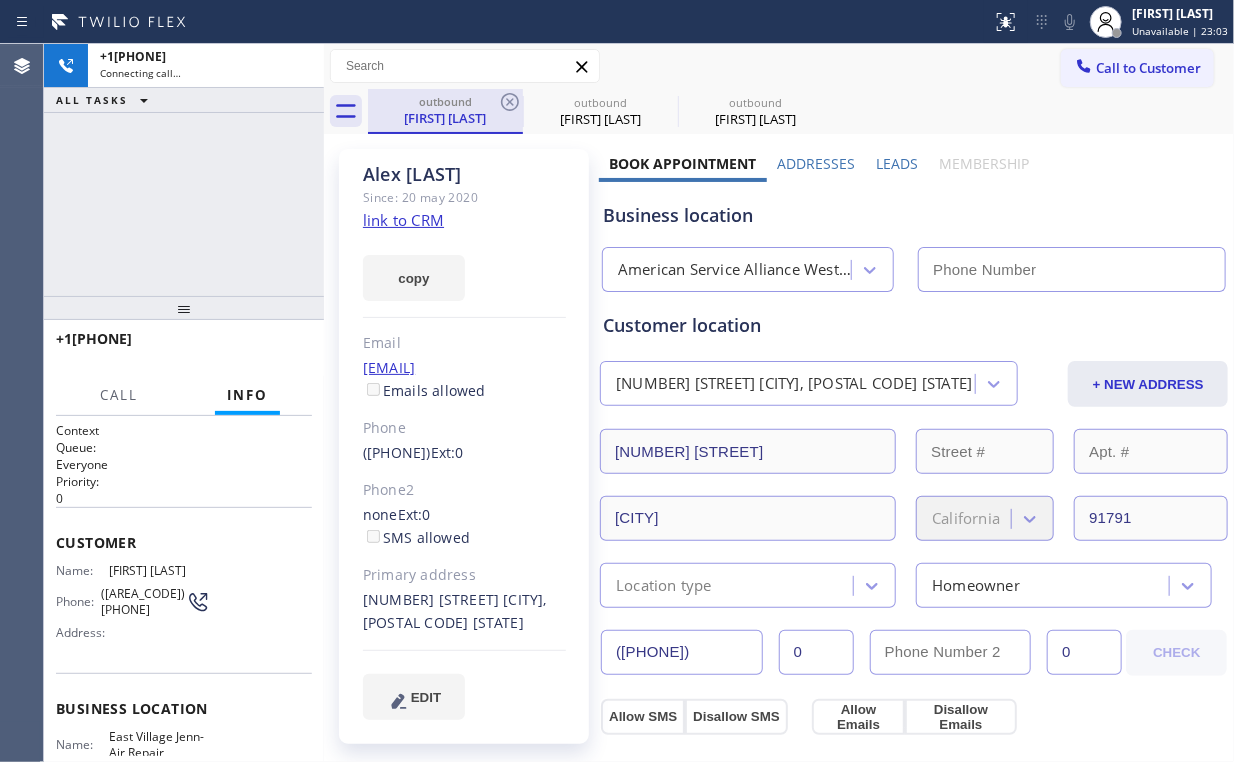 type on "([PHONE])" 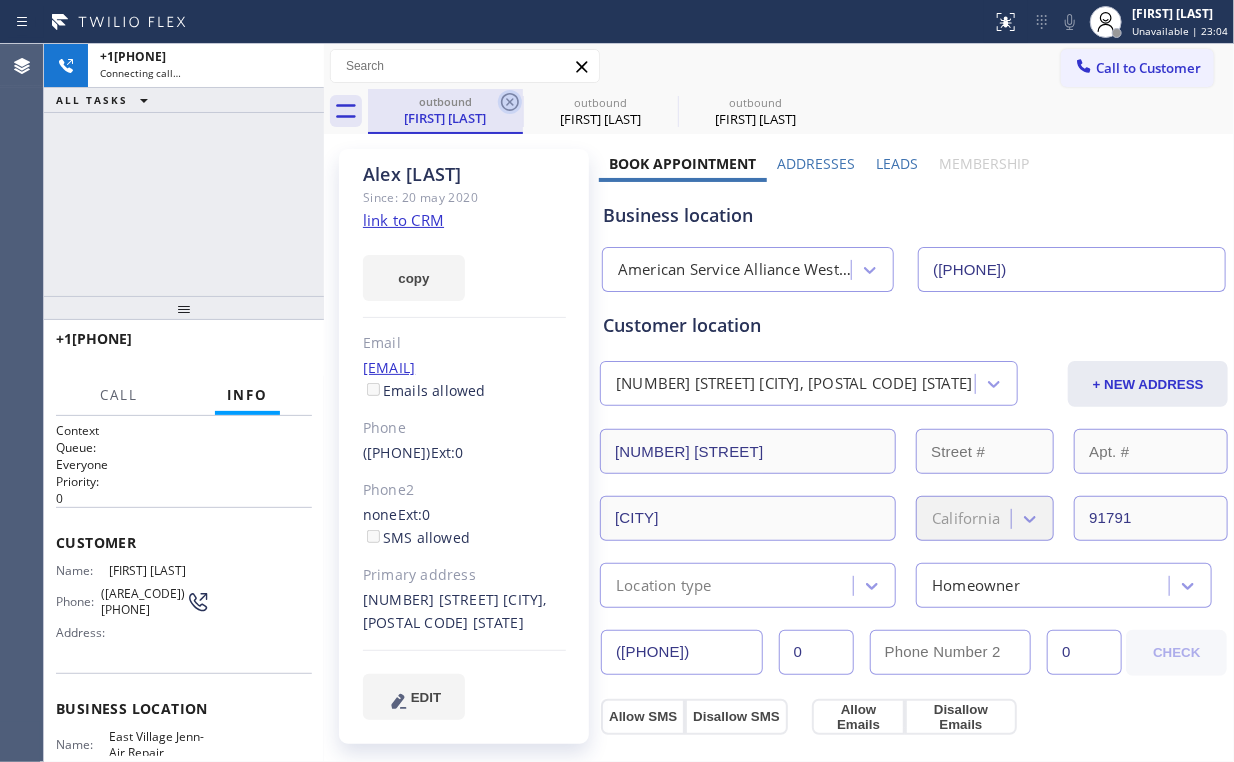 click 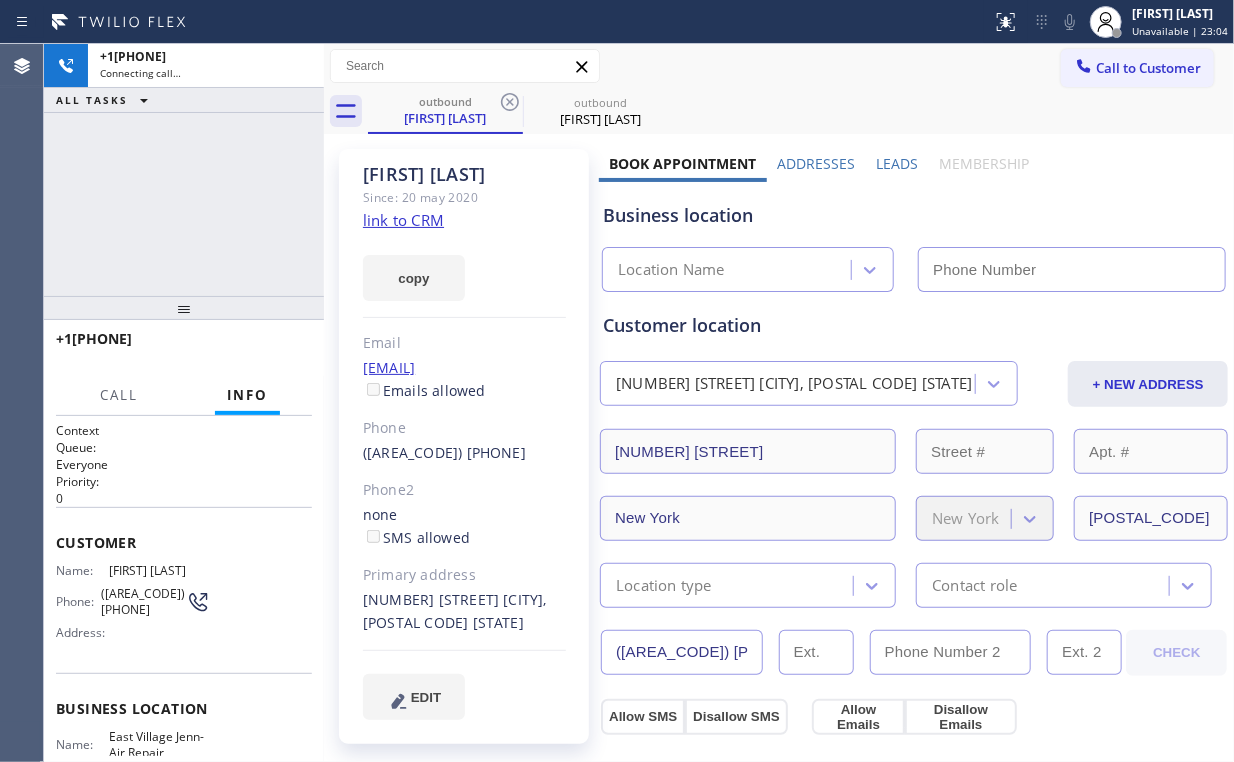 type on "([PHONE])" 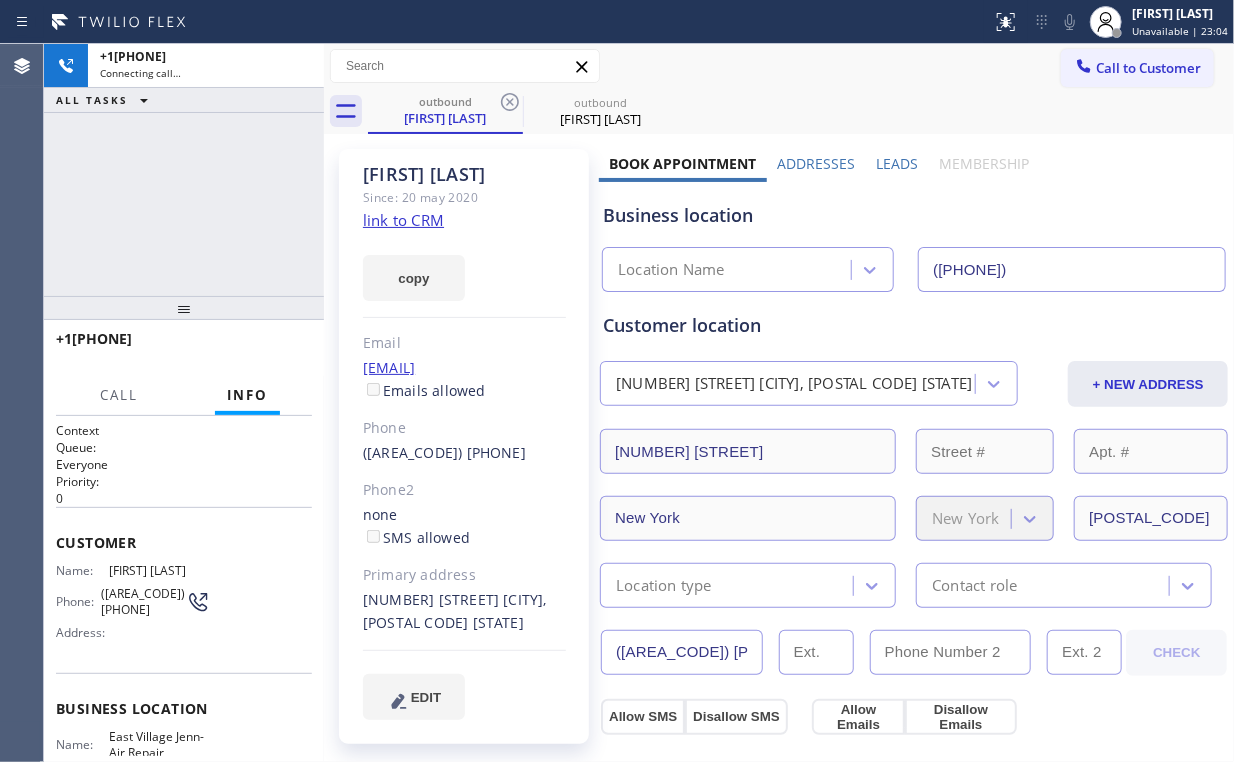 click on "+1[PHONE] Connecting call… ALL TASKS ALL TASKS ACTIVE TASKS TASKS IN WRAP UP" at bounding box center (184, 170) 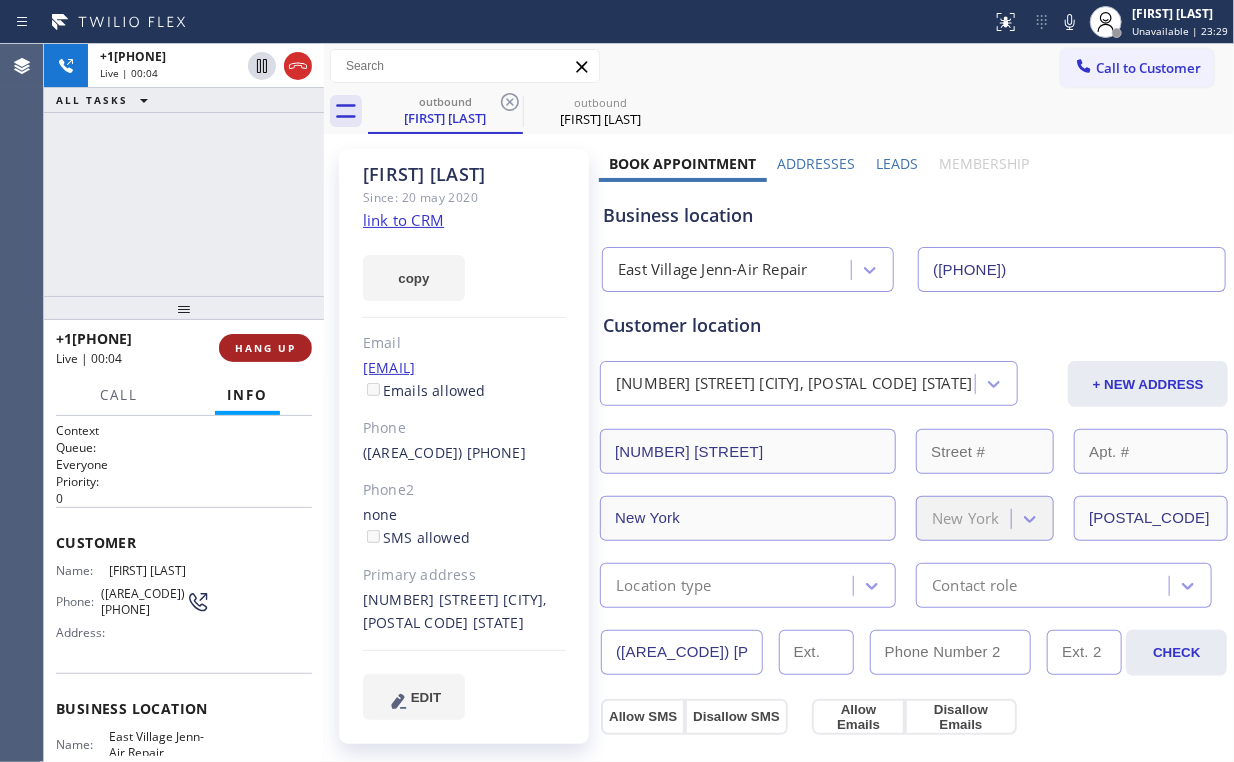 click on "HANG UP" at bounding box center (265, 348) 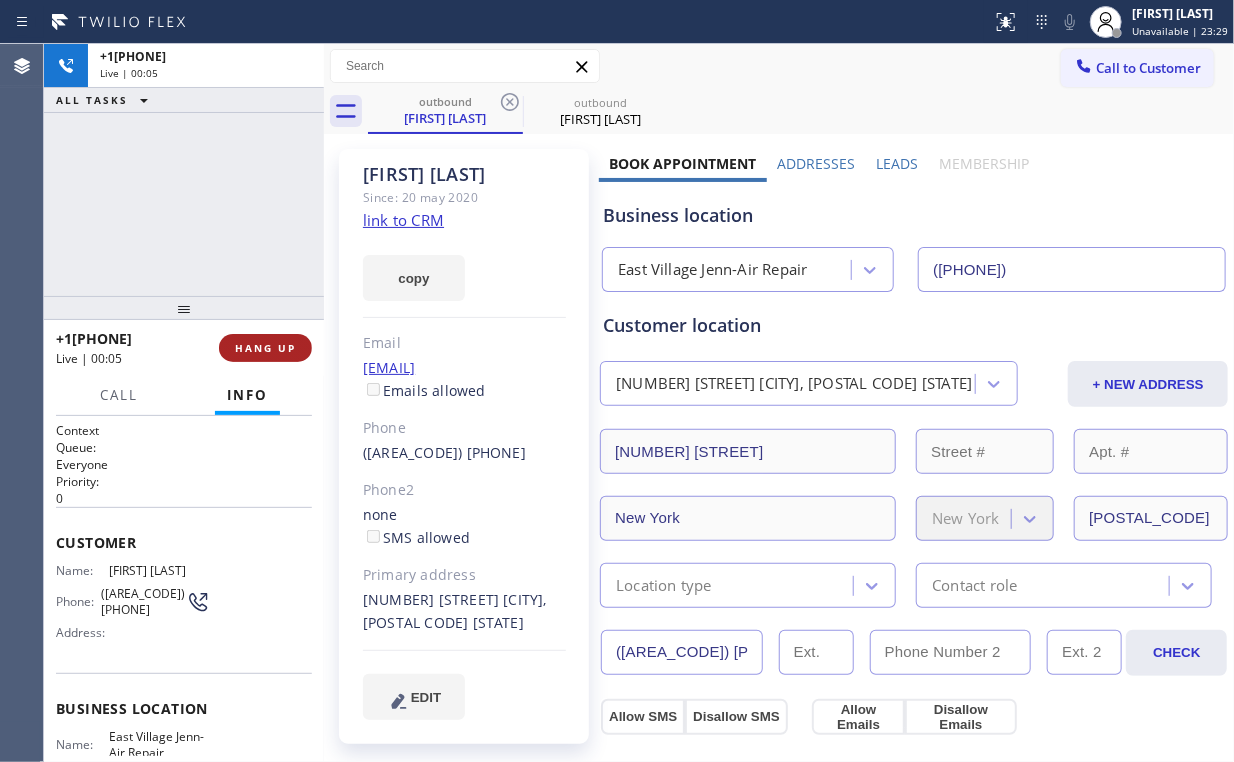 click on "HANG UP" at bounding box center (265, 348) 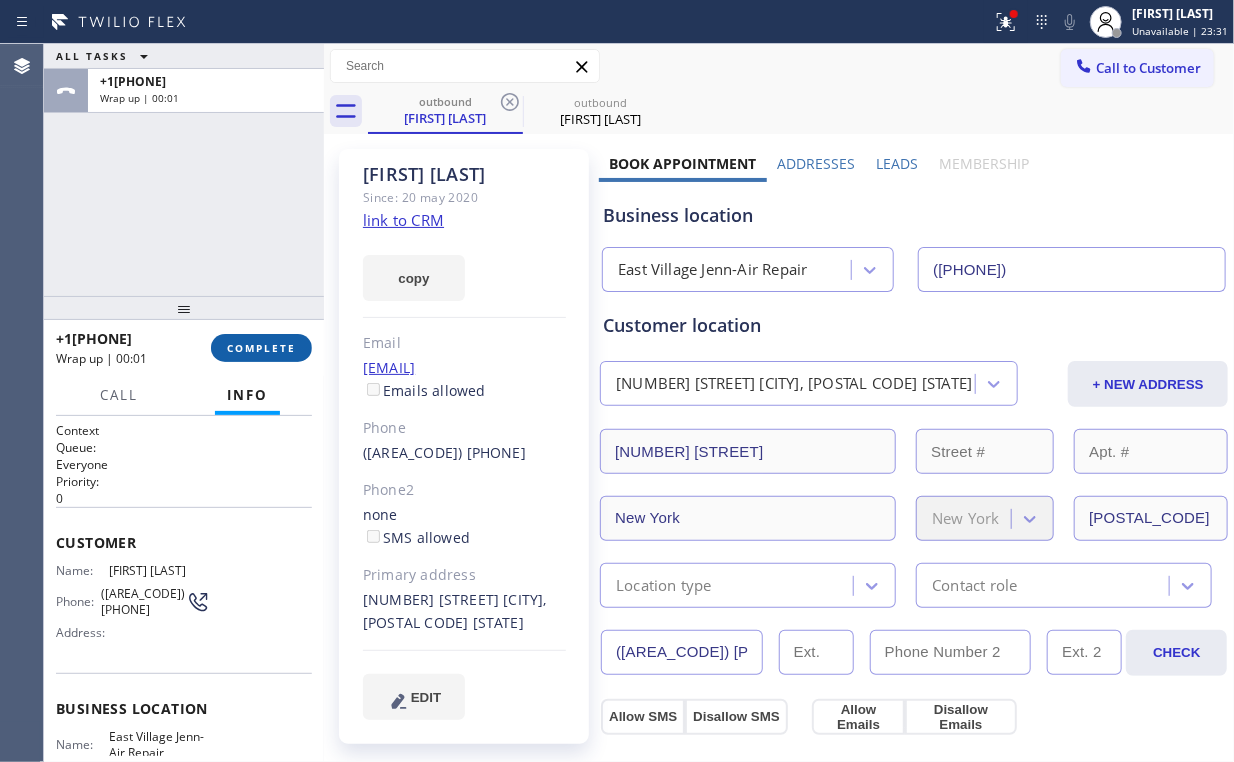 click on "COMPLETE" at bounding box center [261, 348] 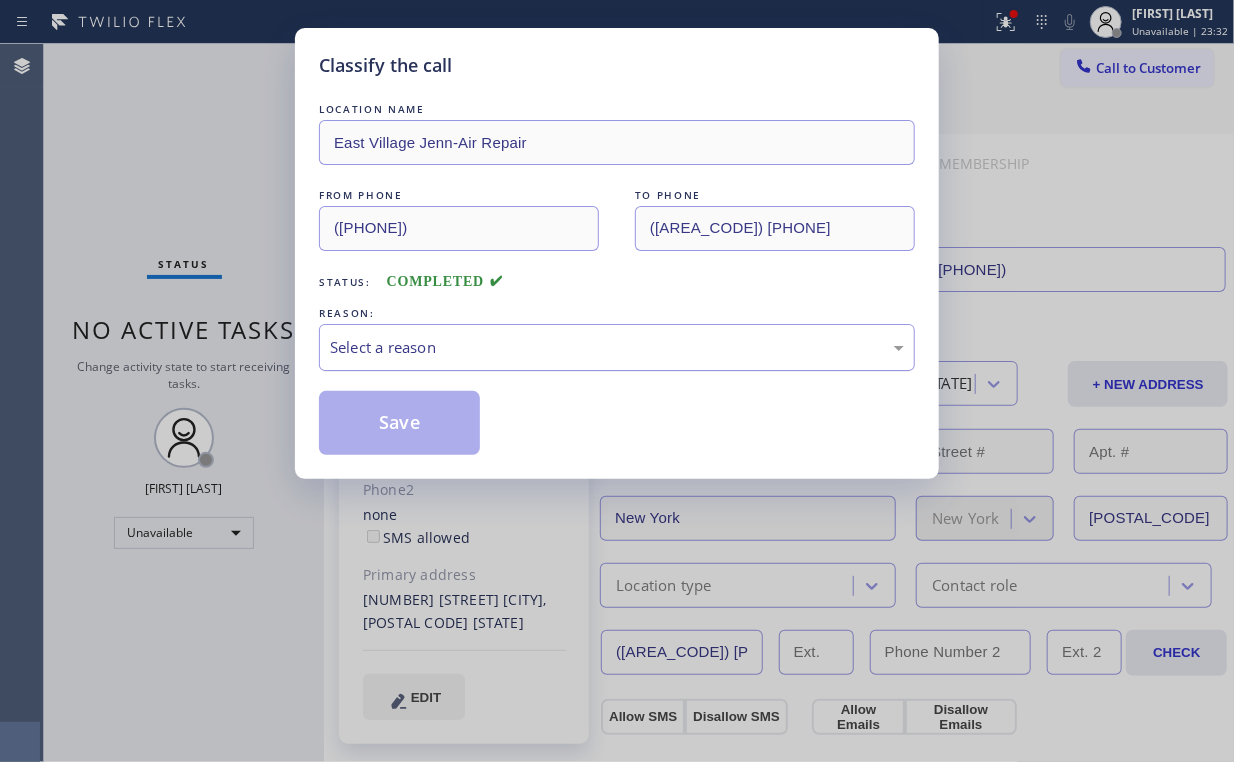 click on "Select a reason" at bounding box center [617, 347] 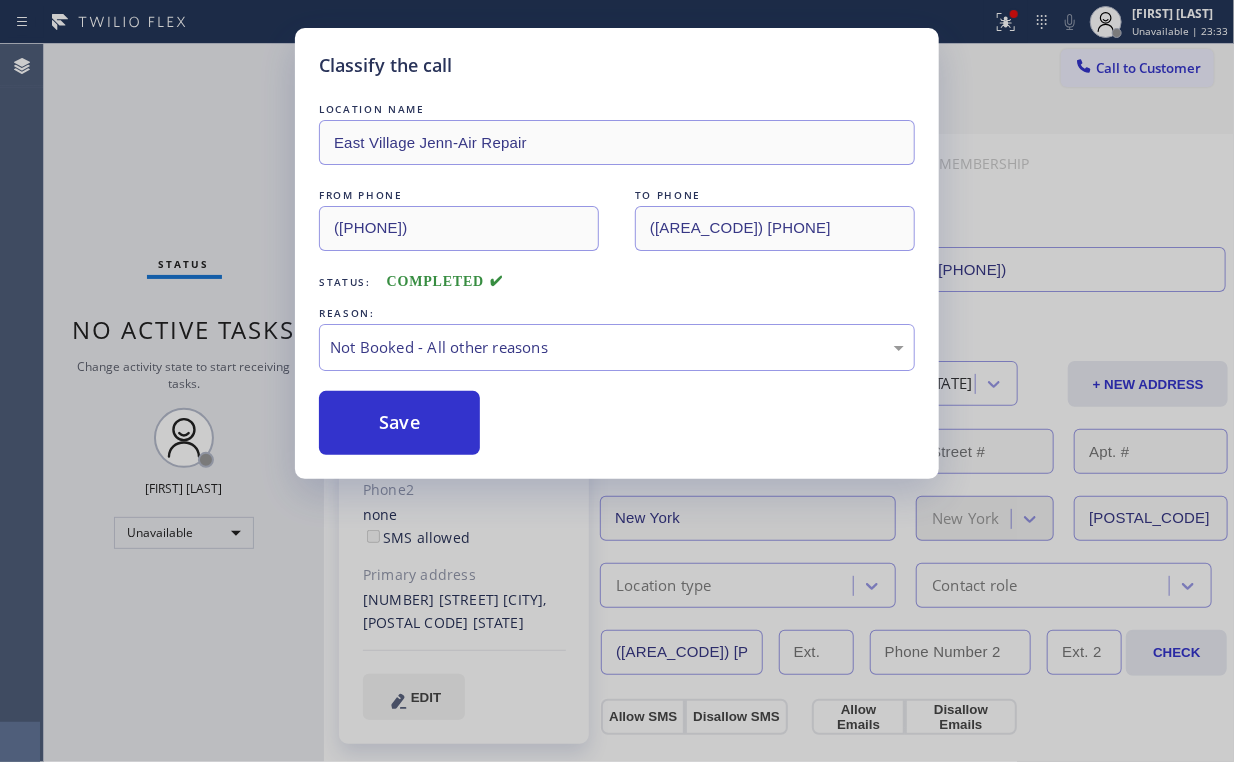drag, startPoint x: 399, startPoint y: 424, endPoint x: 208, endPoint y: 176, distance: 313.02554 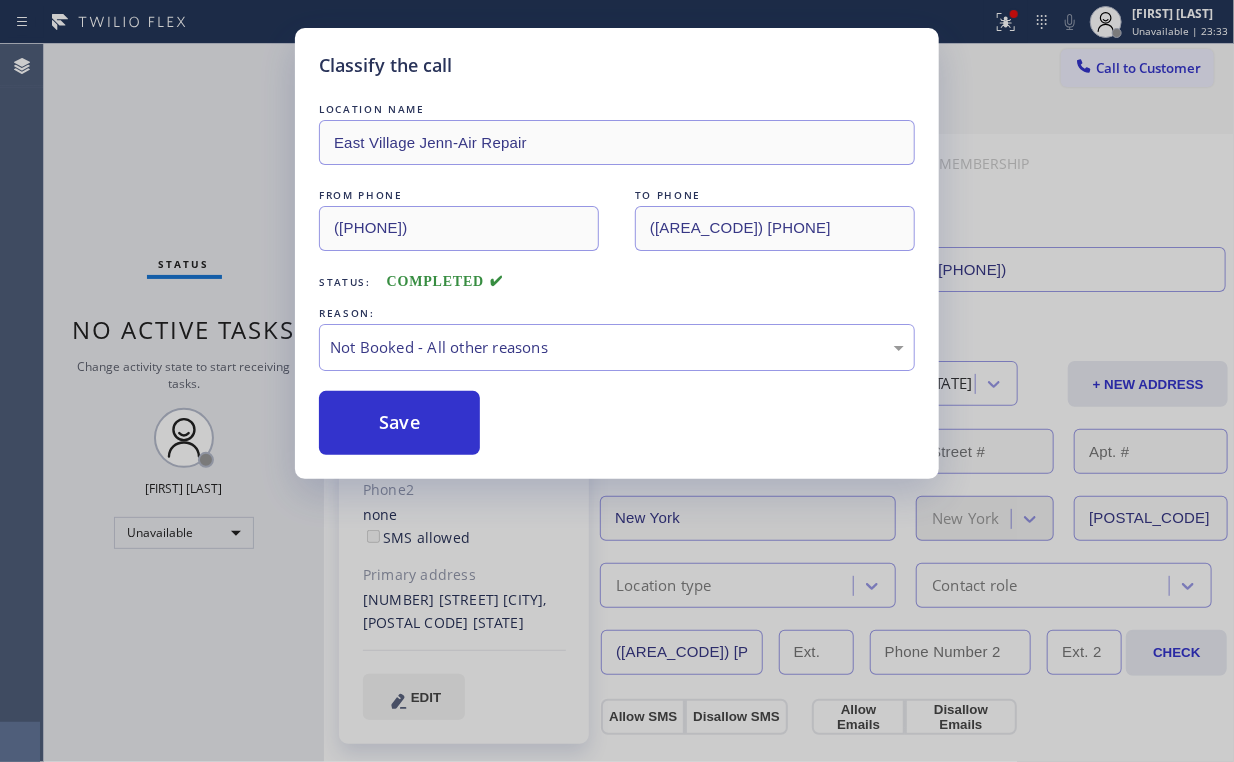 click on "Save" at bounding box center (399, 423) 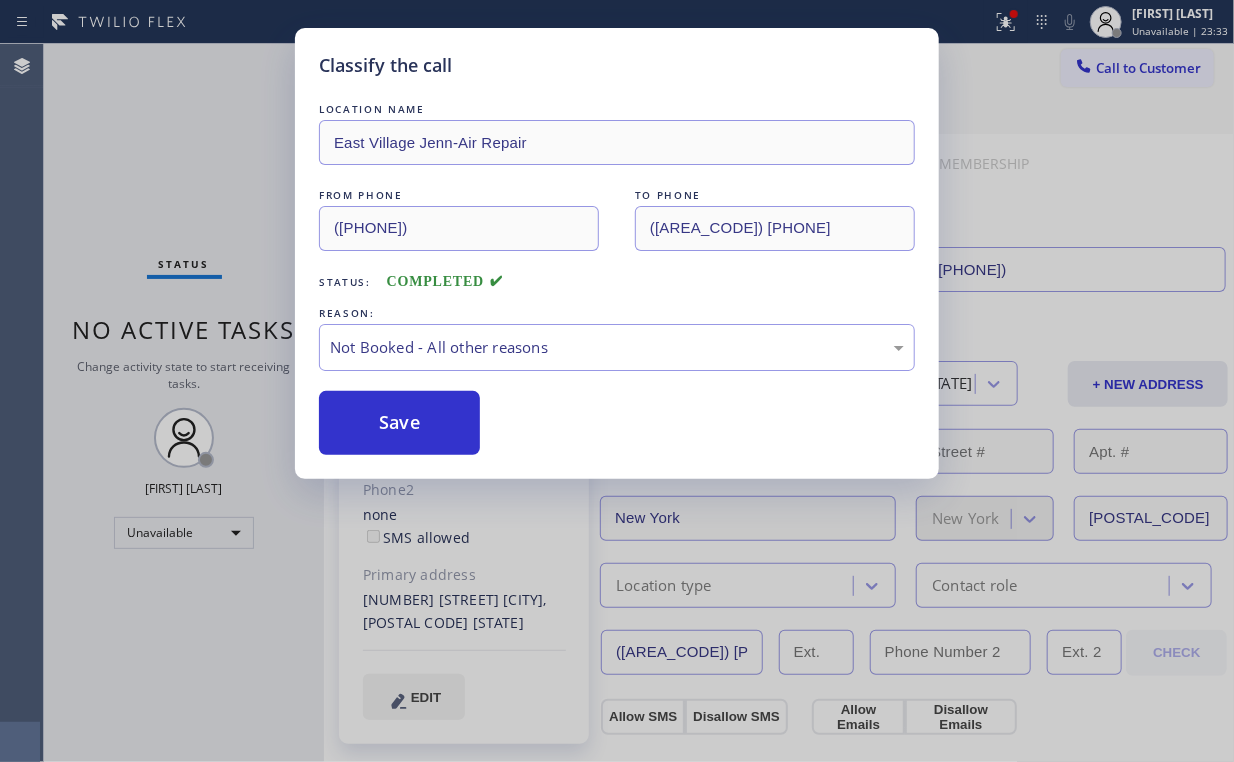 click on "Classify the call LOCATION NAME East Village Jenn-Air Repair FROM PHONE ([PHONE]) TO PHONE ([PHONE]) Status: COMPLETED REASON: Not Booked - All other reasons Save" at bounding box center (617, 381) 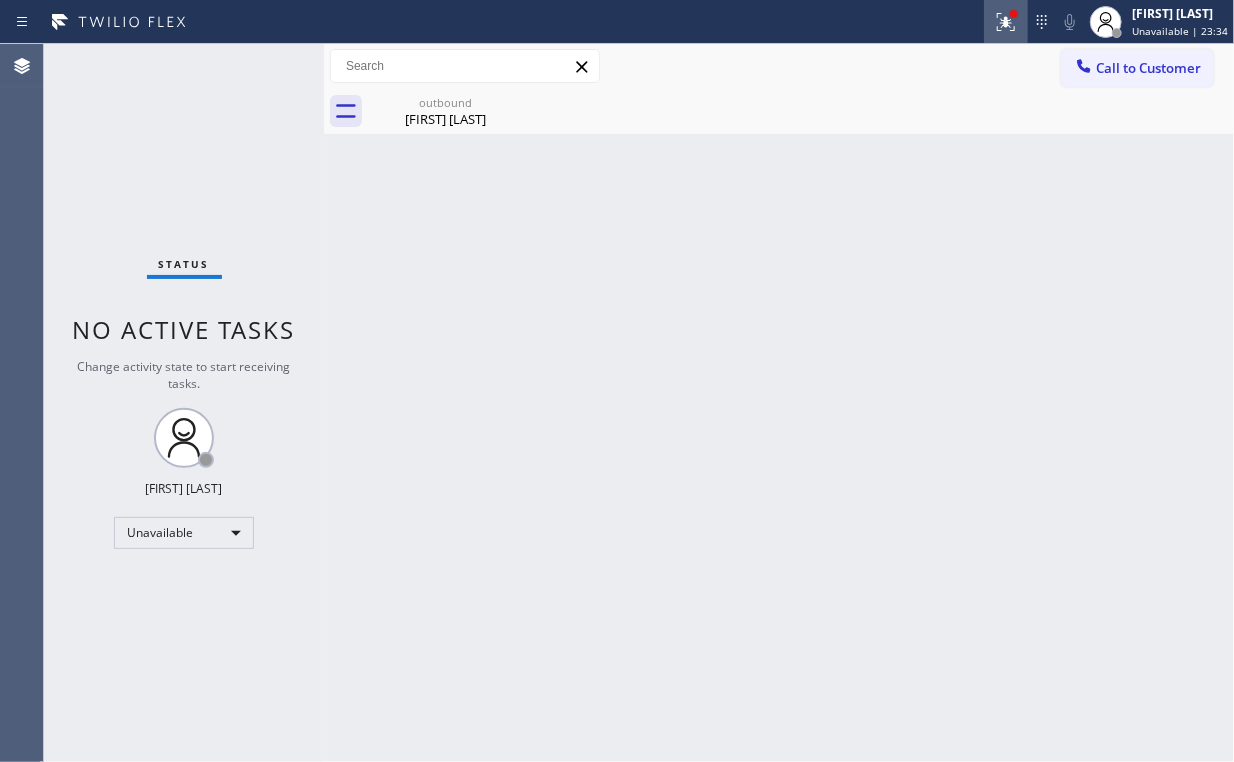 click 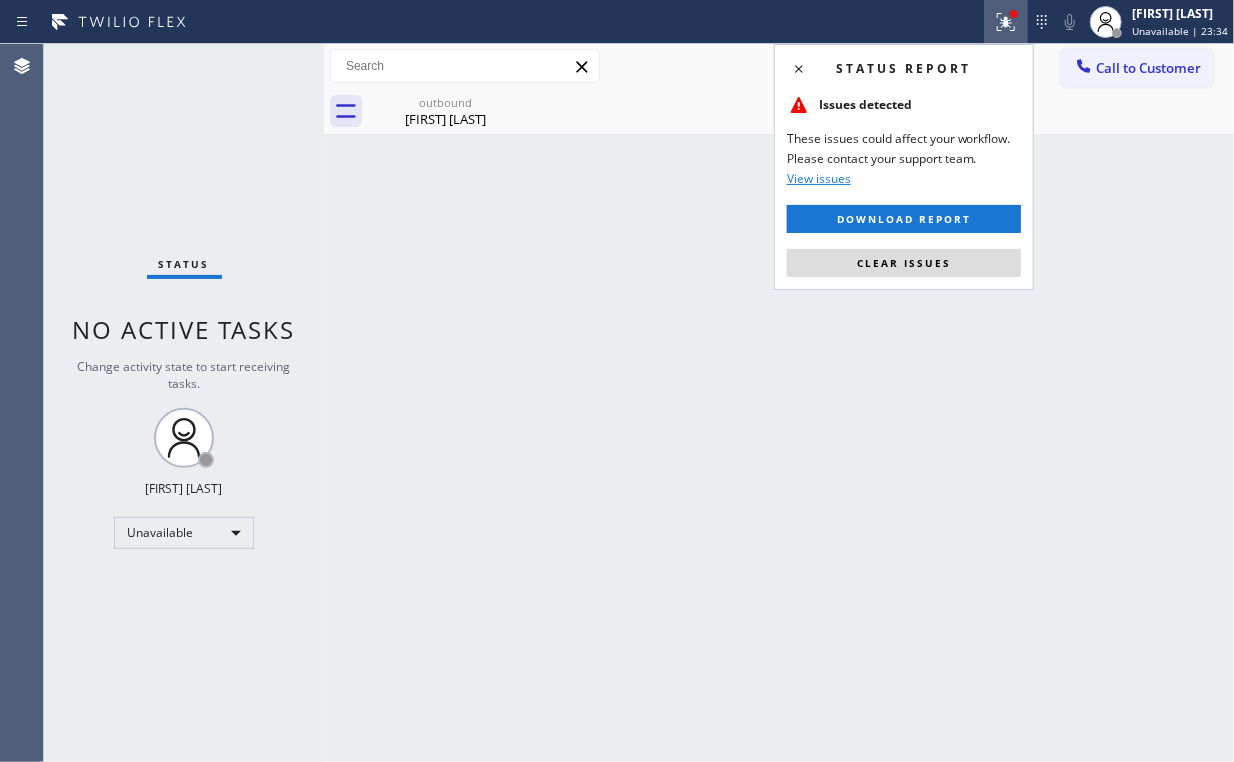 click on "Clear issues" at bounding box center [904, 263] 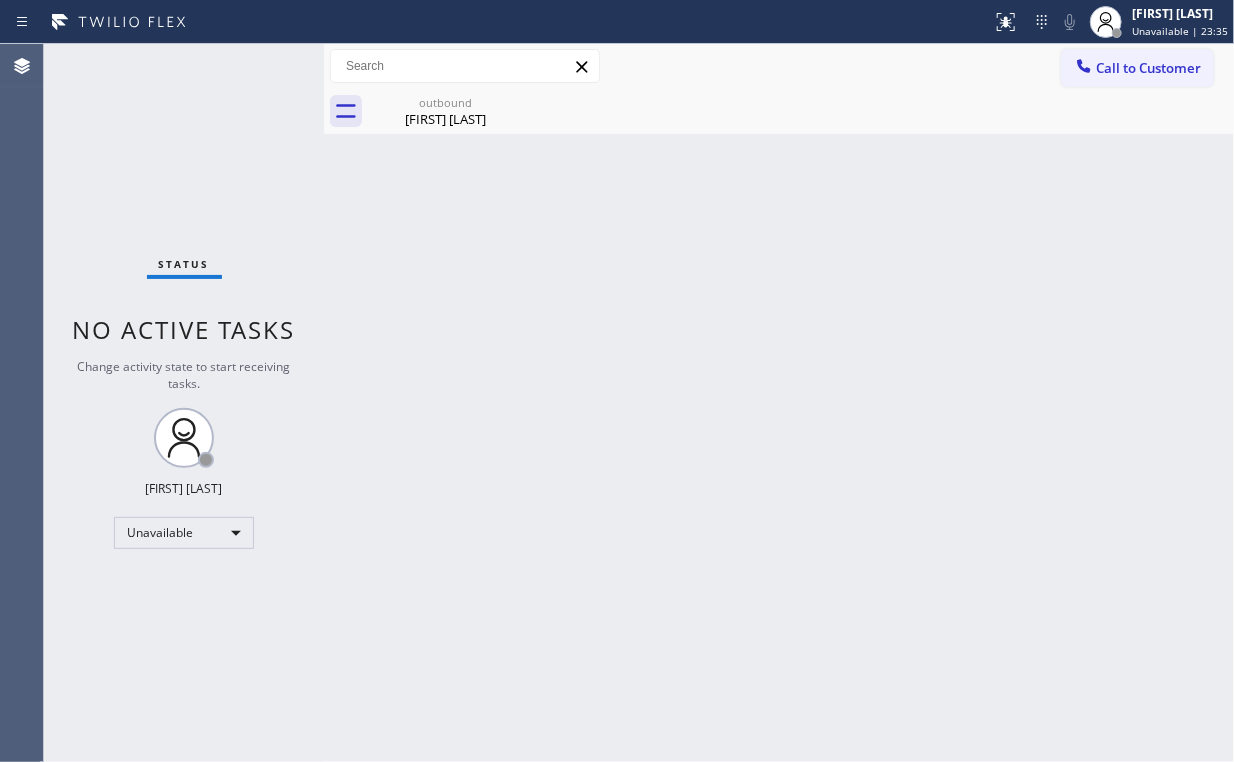 drag, startPoint x: 1117, startPoint y: 54, endPoint x: 1083, endPoint y: 121, distance: 75.13322 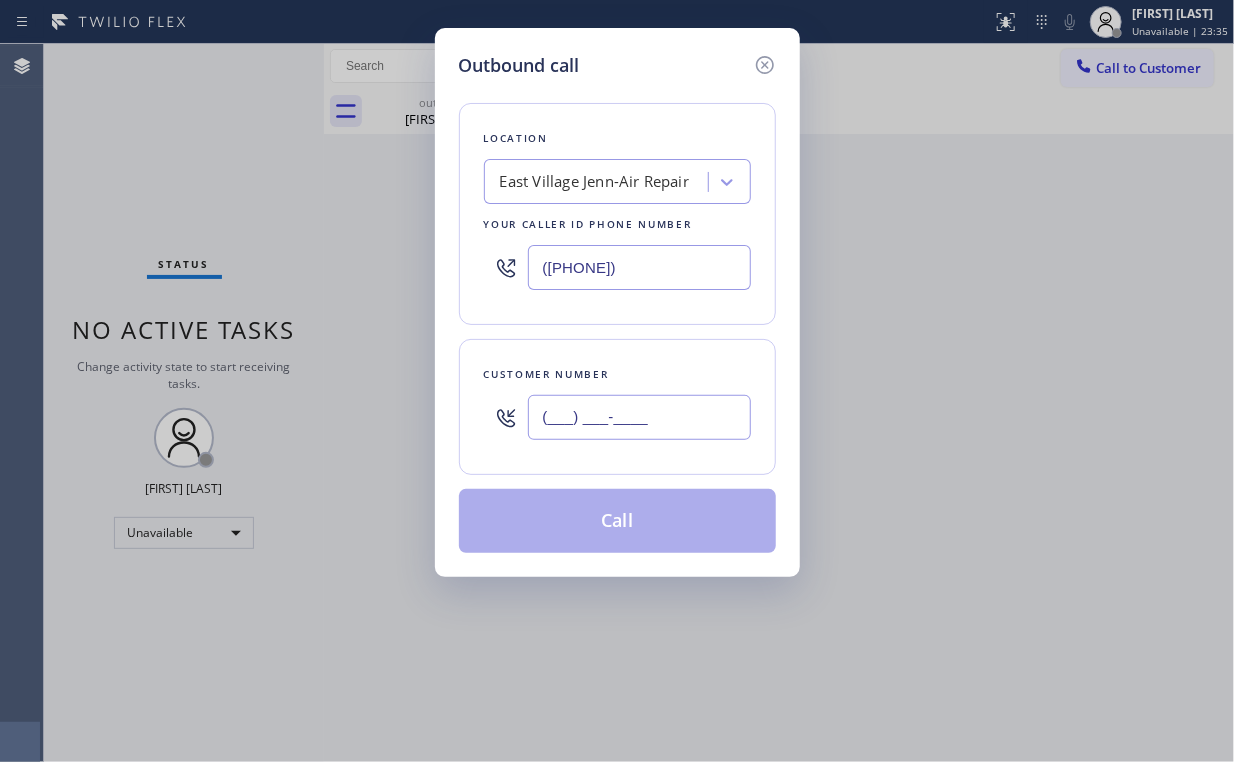 click on "(___) ___-____" at bounding box center [639, 417] 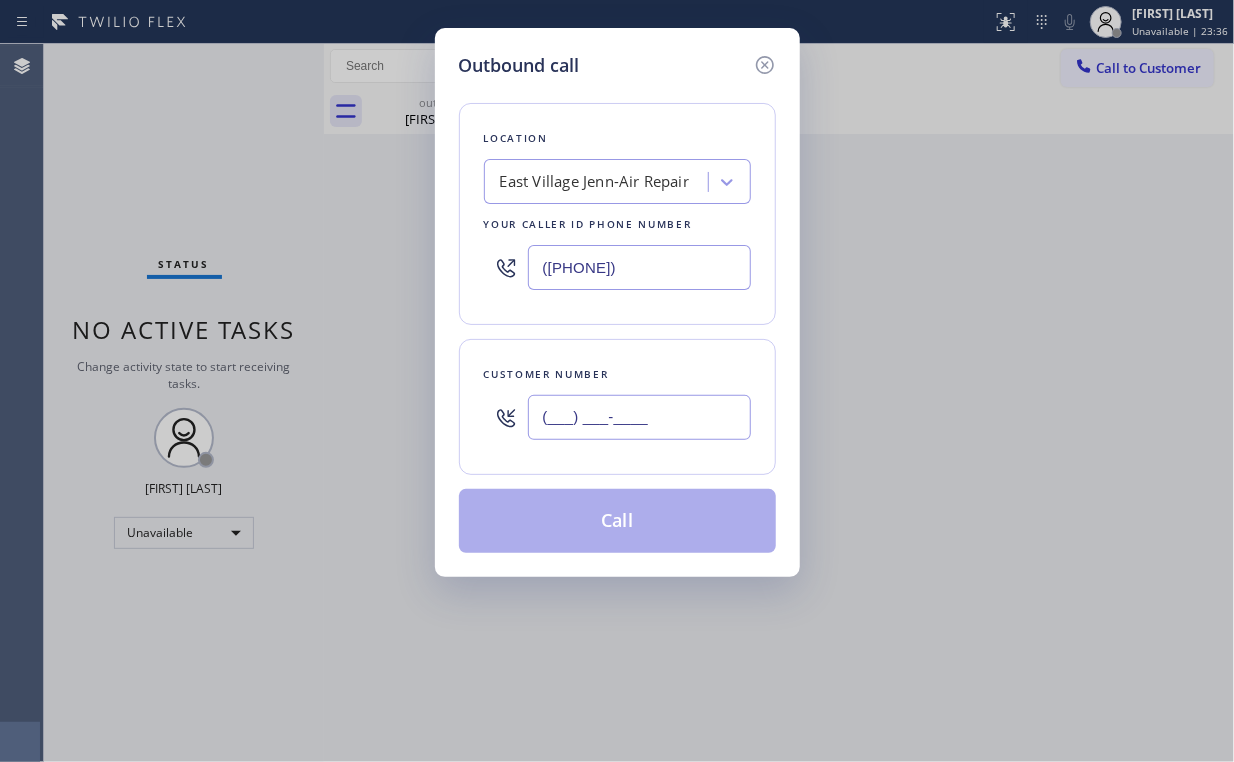 paste on "[PHONE])" 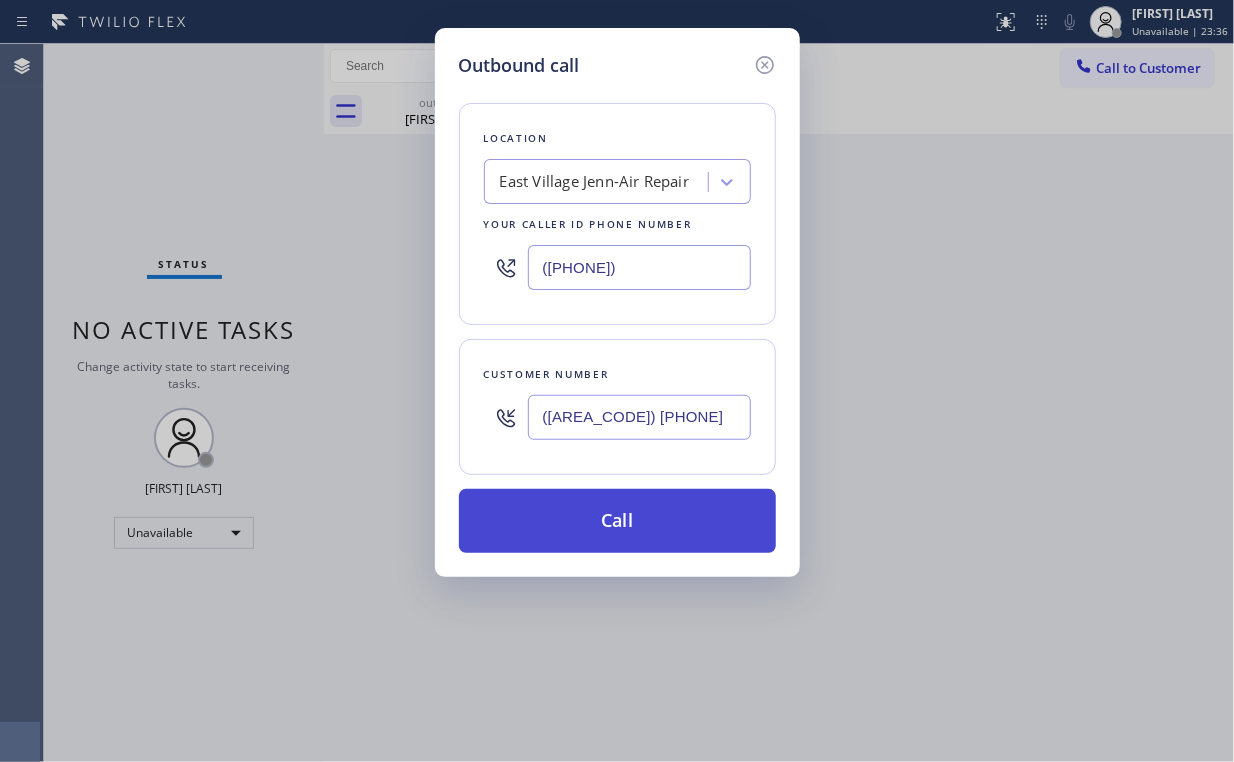 type on "([AREA_CODE]) [PHONE]" 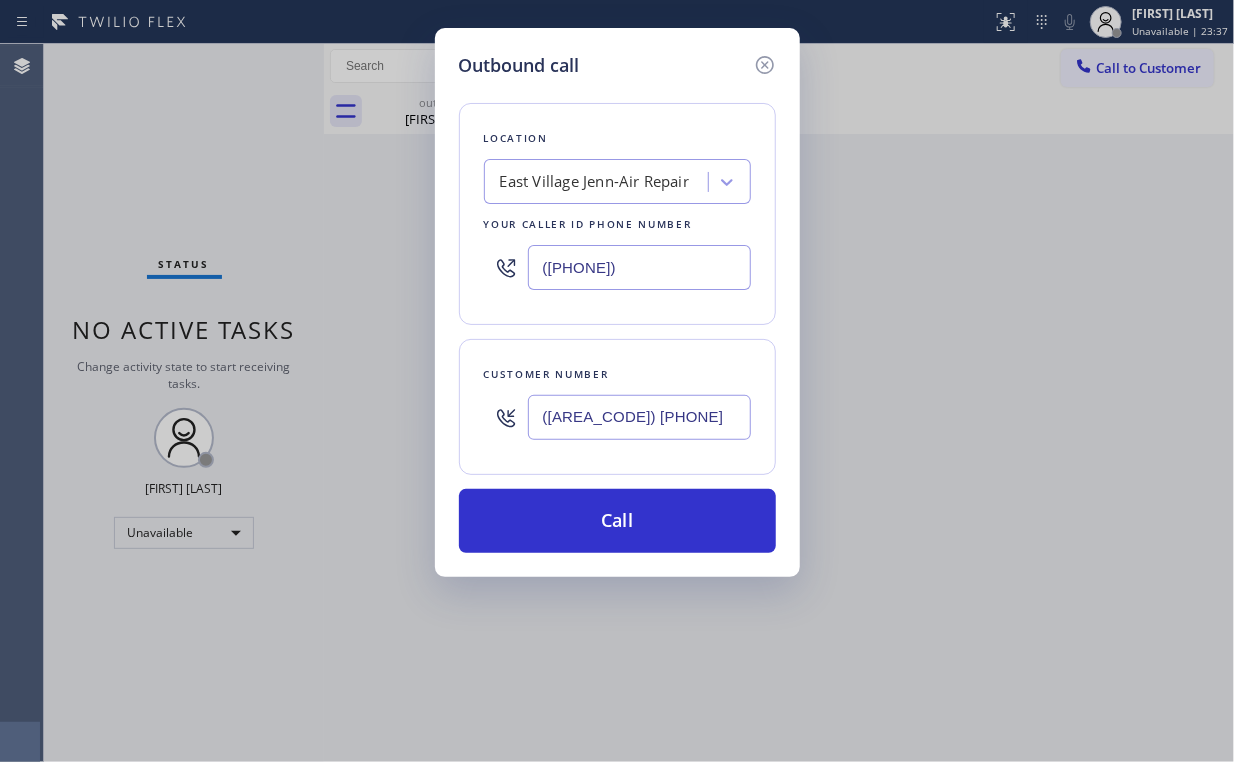 drag, startPoint x: 577, startPoint y: 532, endPoint x: 539, endPoint y: 678, distance: 150.86418 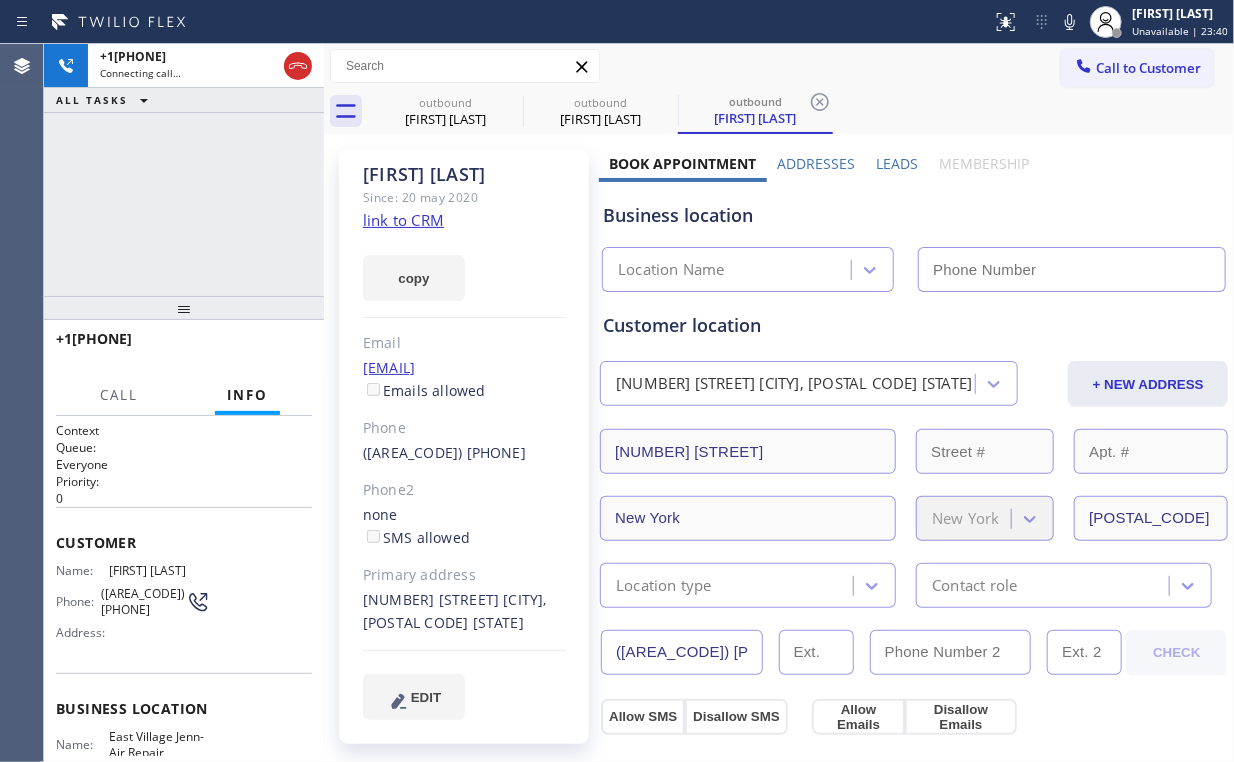 type on "([PHONE])" 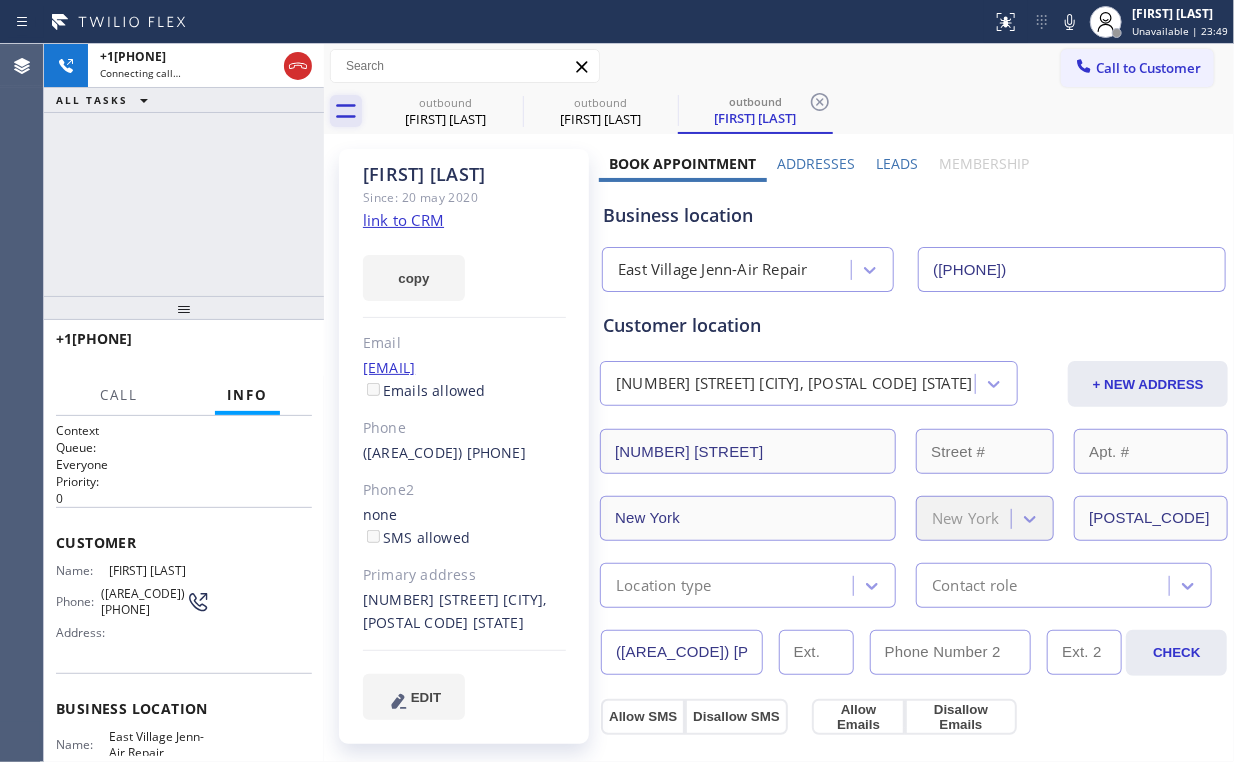 drag, startPoint x: 293, startPoint y: 70, endPoint x: 358, endPoint y: 99, distance: 71.17584 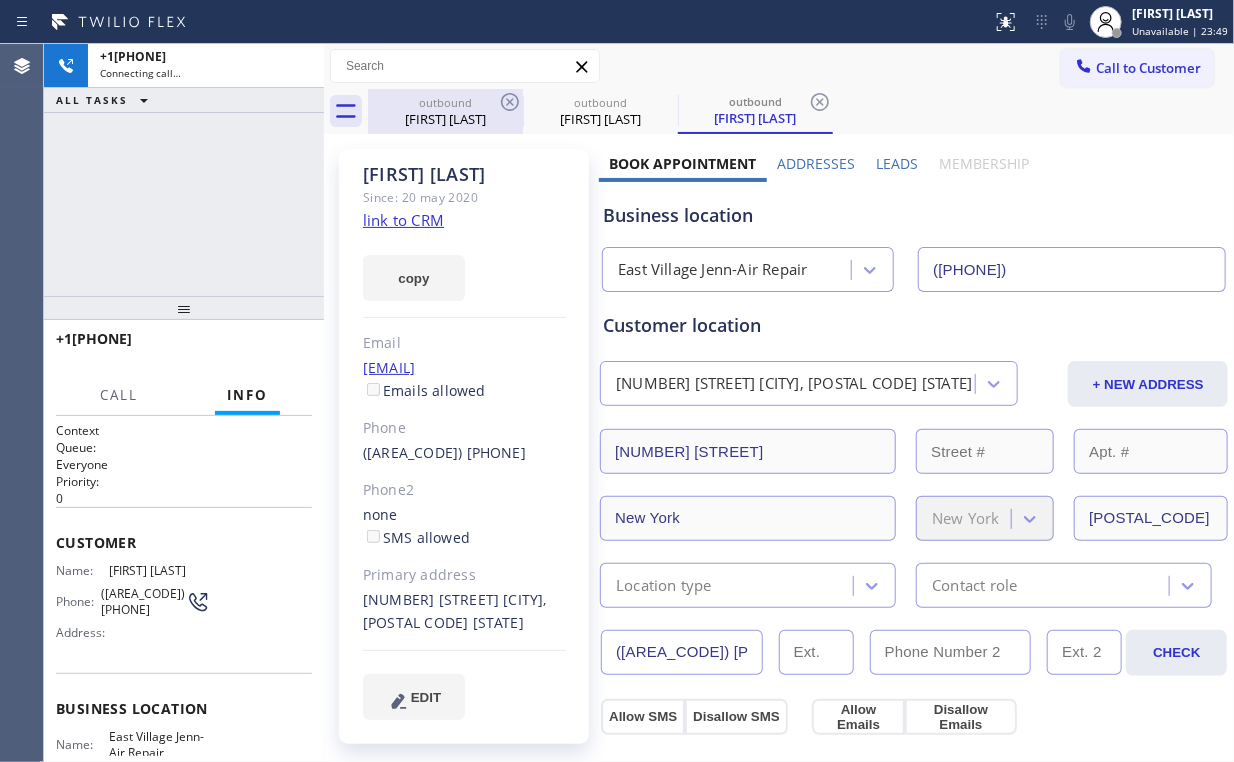 click on "[FIRST] [LAST]" at bounding box center (445, 119) 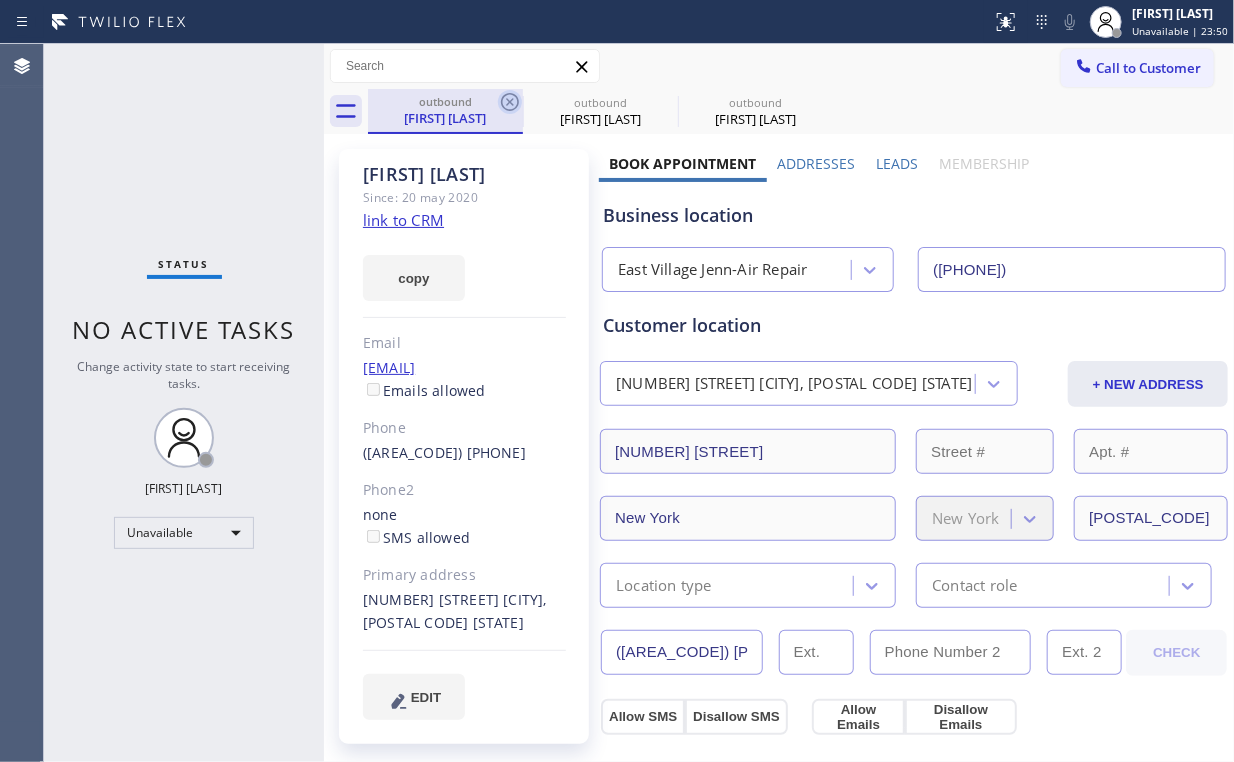 click 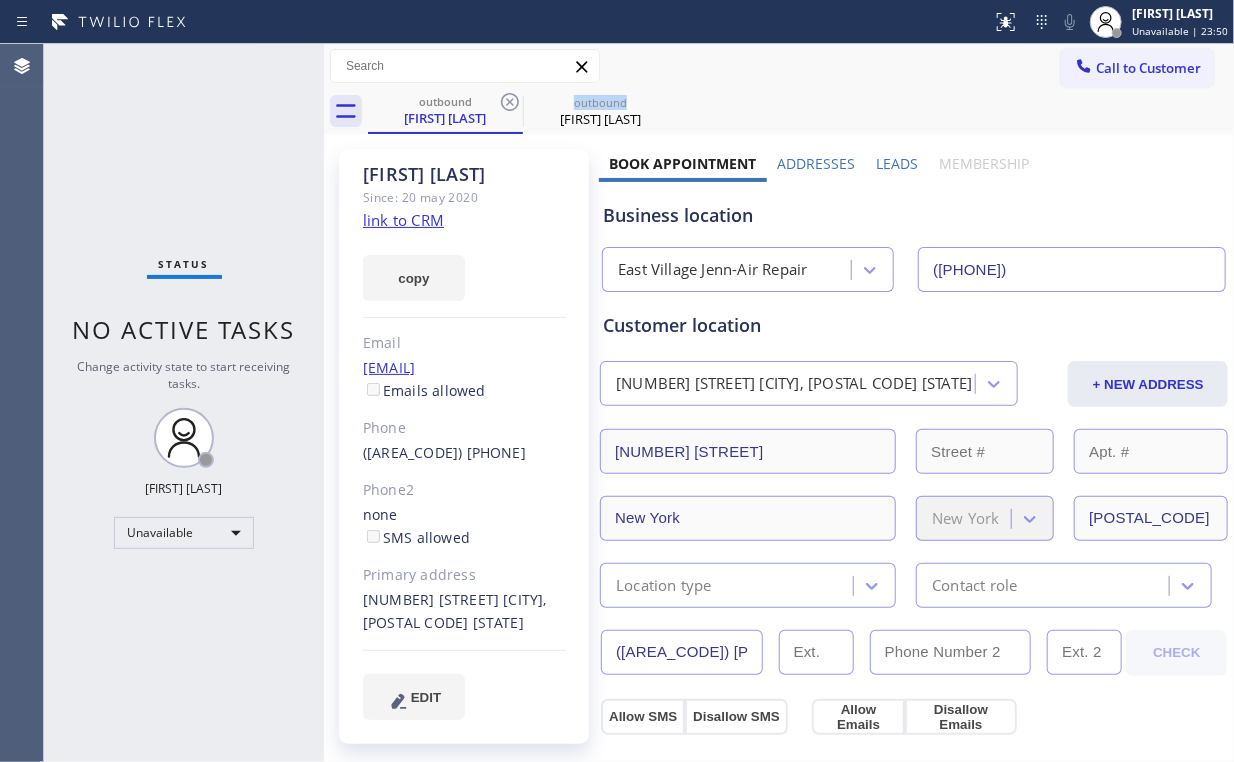 click 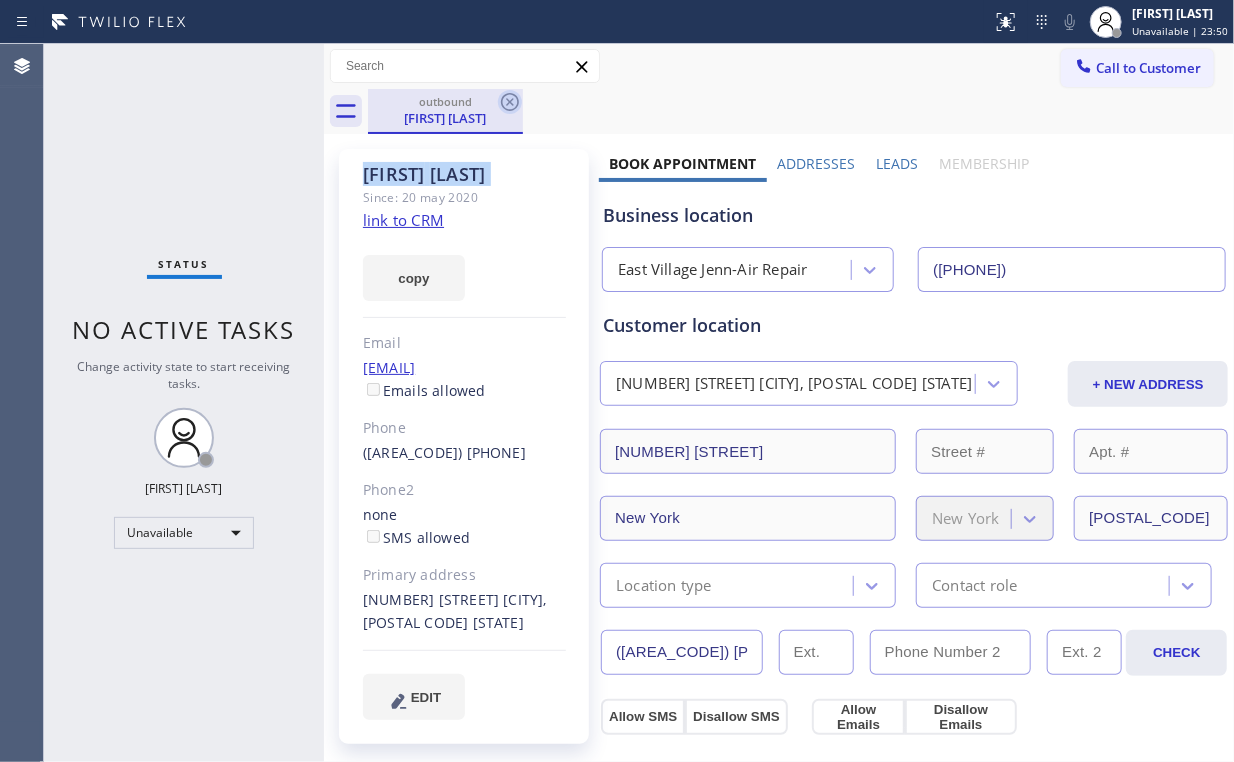 click 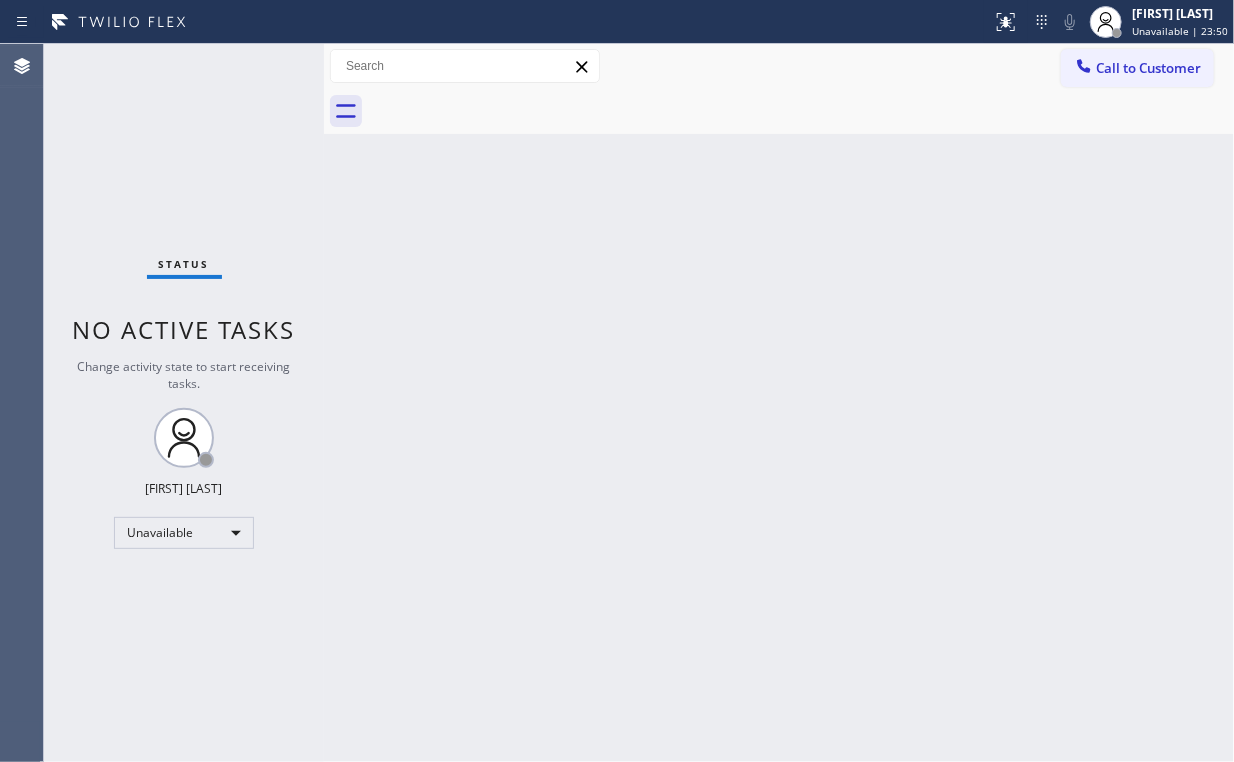 drag, startPoint x: 508, startPoint y: 102, endPoint x: 437, endPoint y: 91, distance: 71.84706 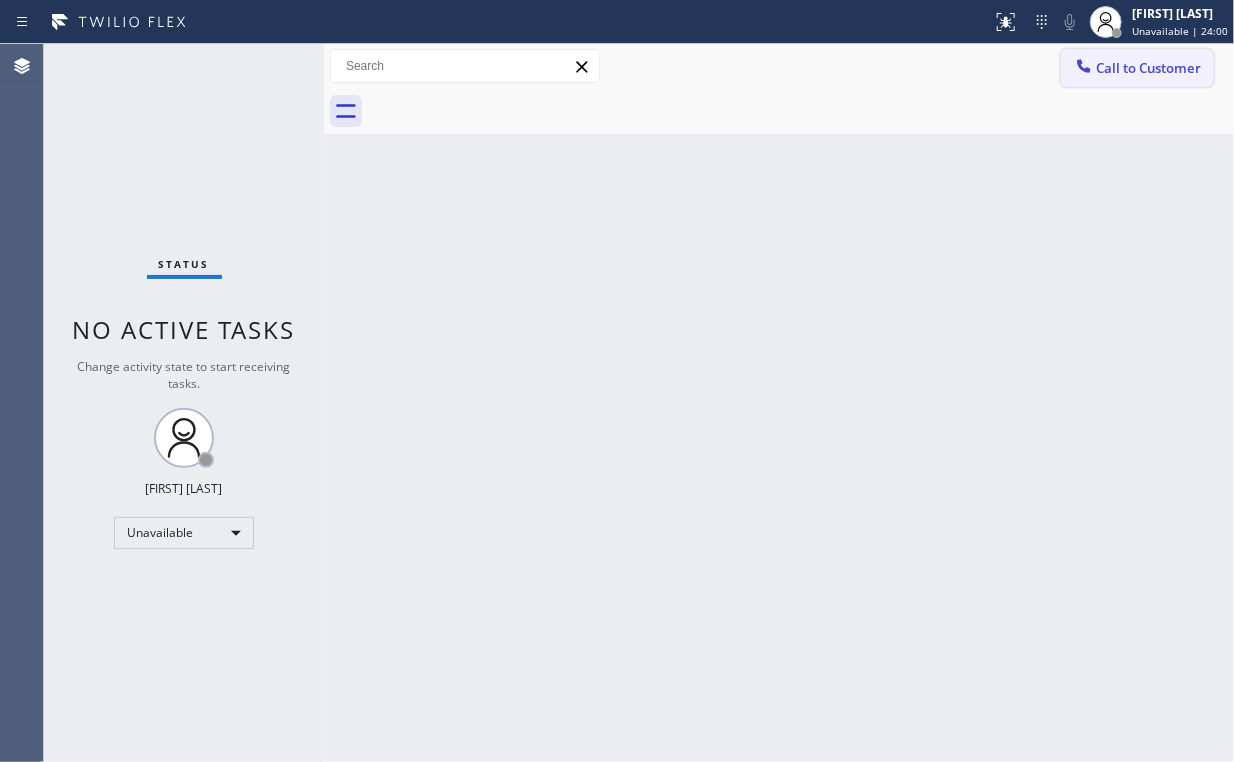 click at bounding box center (1084, 68) 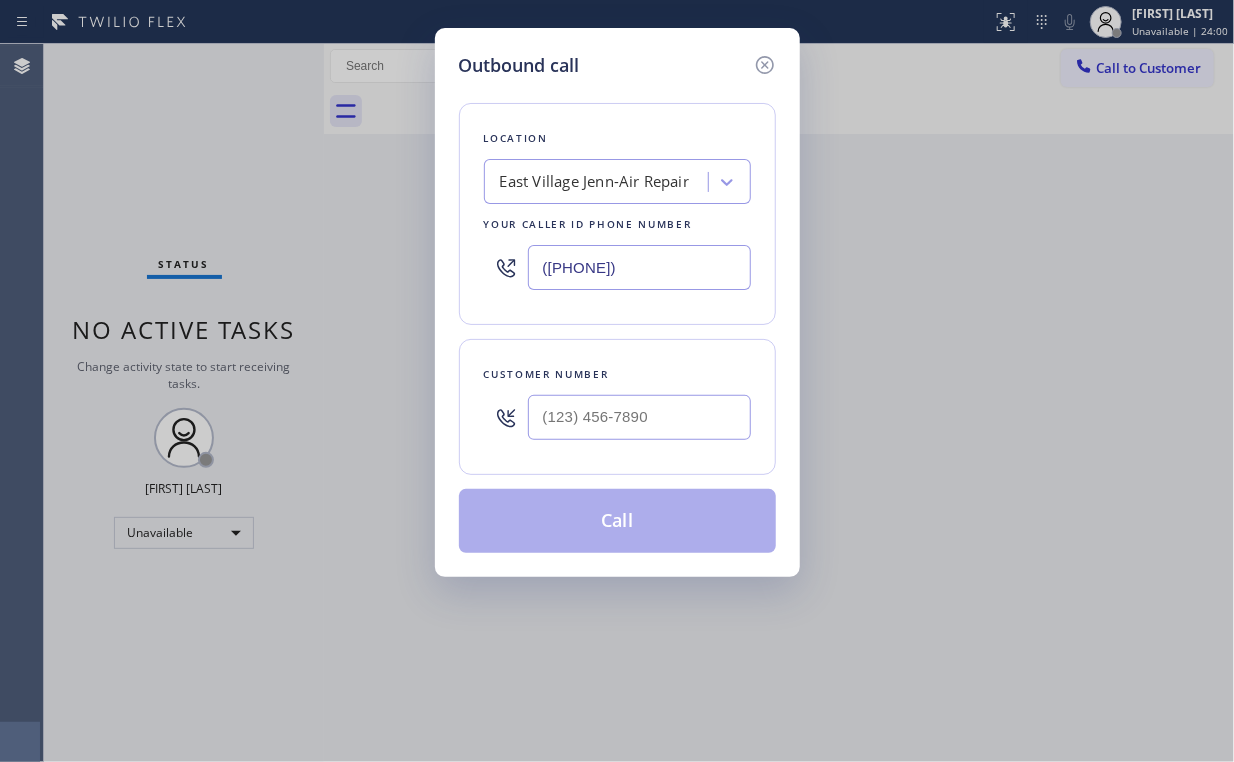 drag, startPoint x: 673, startPoint y: 266, endPoint x: 241, endPoint y: 224, distance: 434.03687 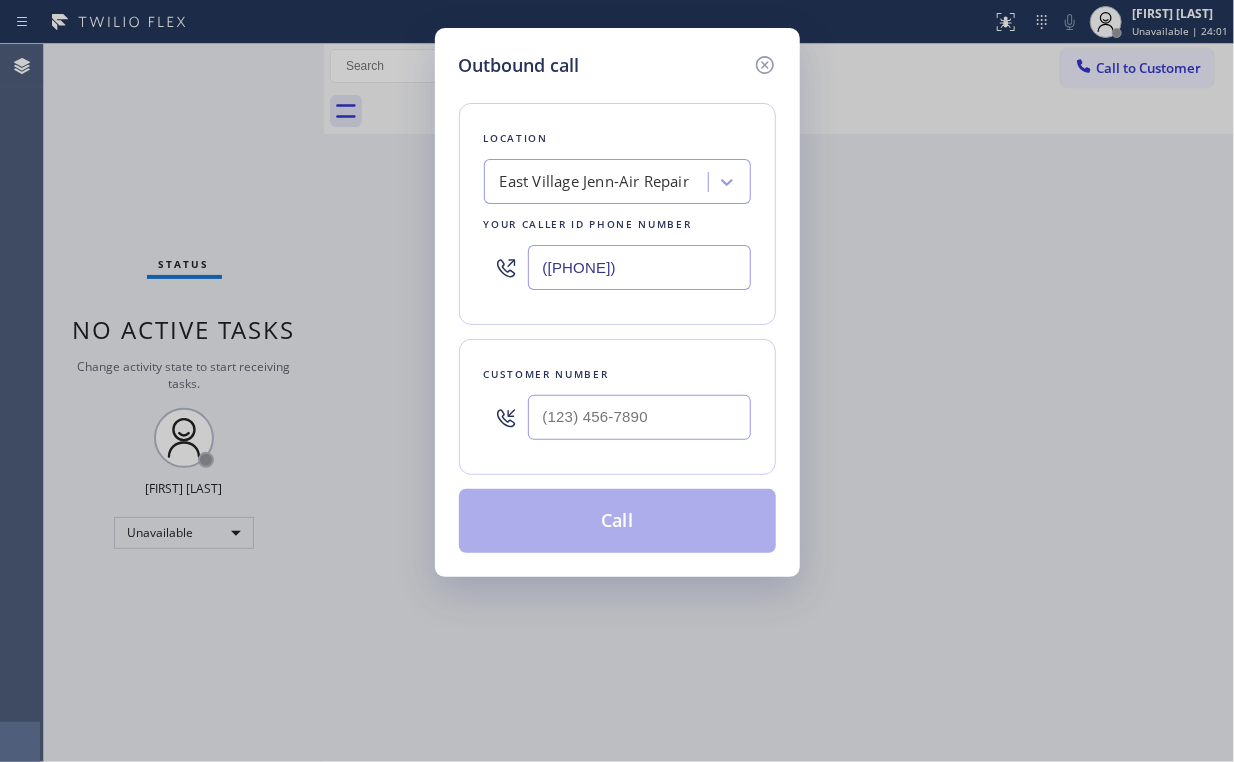 paste on "([PHONE])" 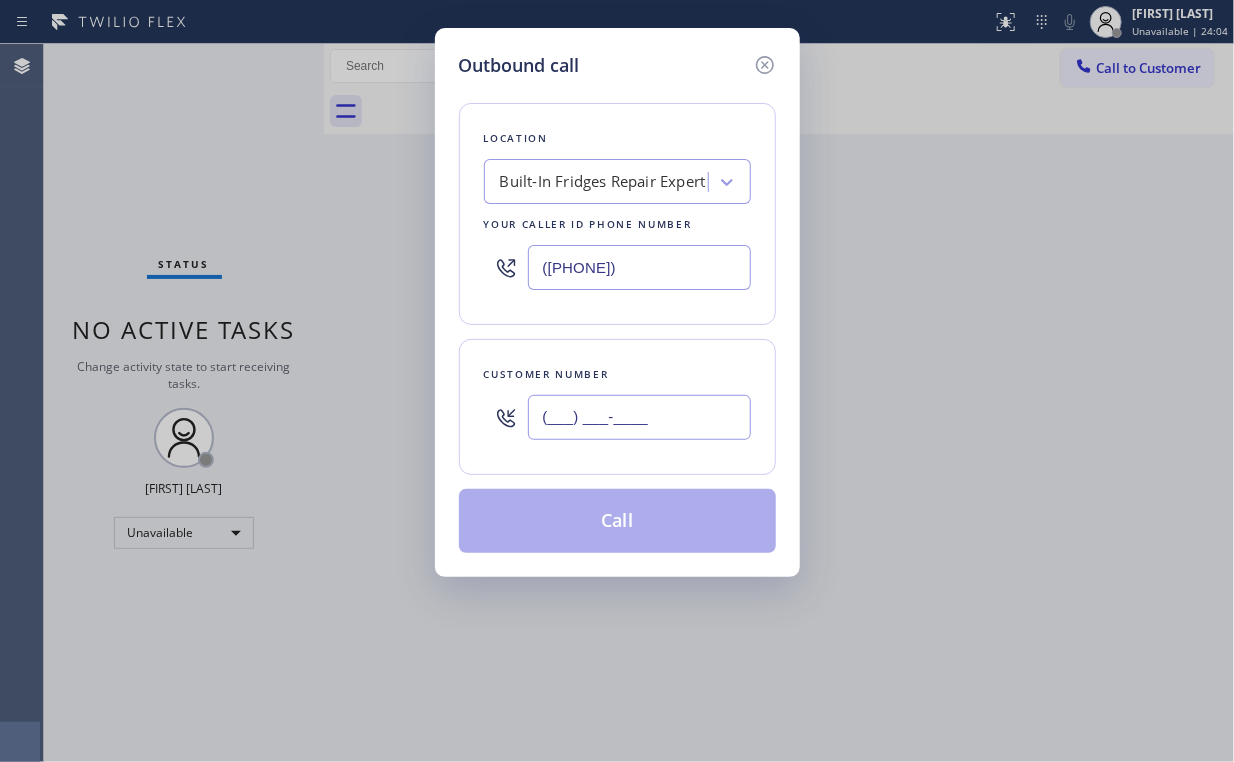 click on "(___) ___-____" at bounding box center [639, 417] 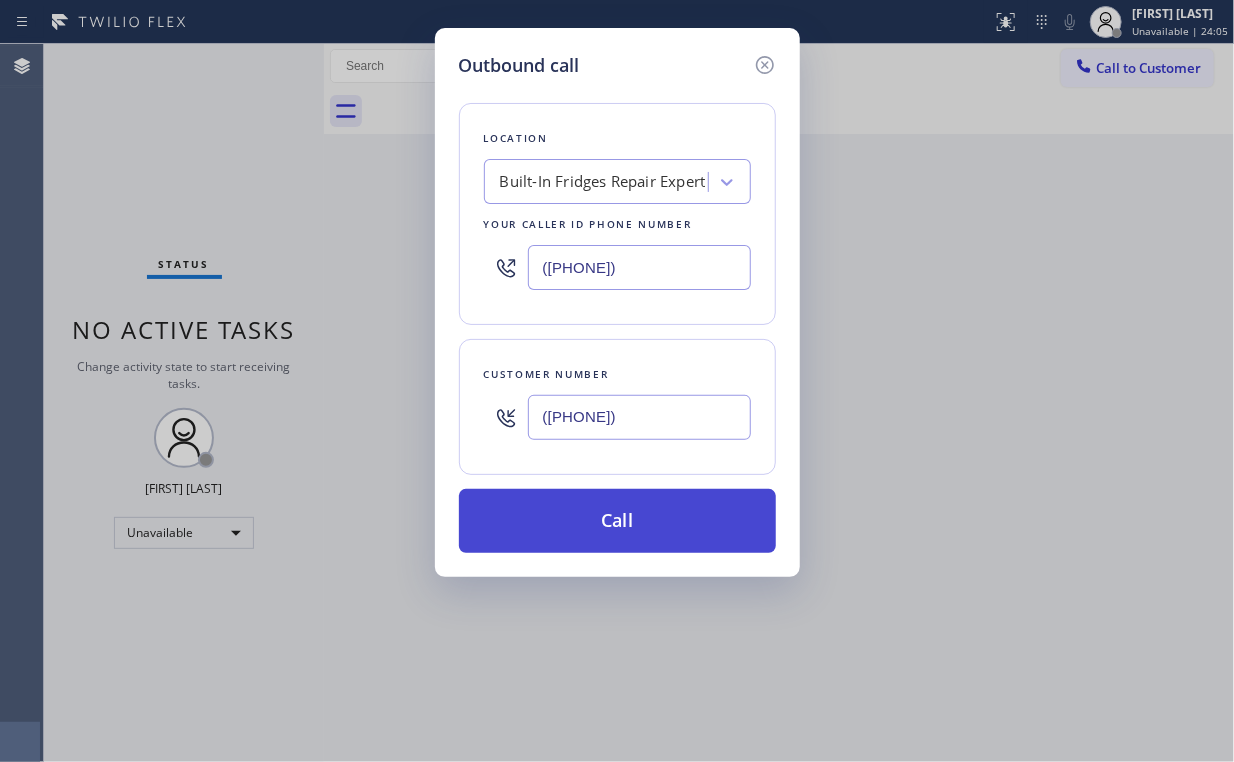 type on "([PHONE])" 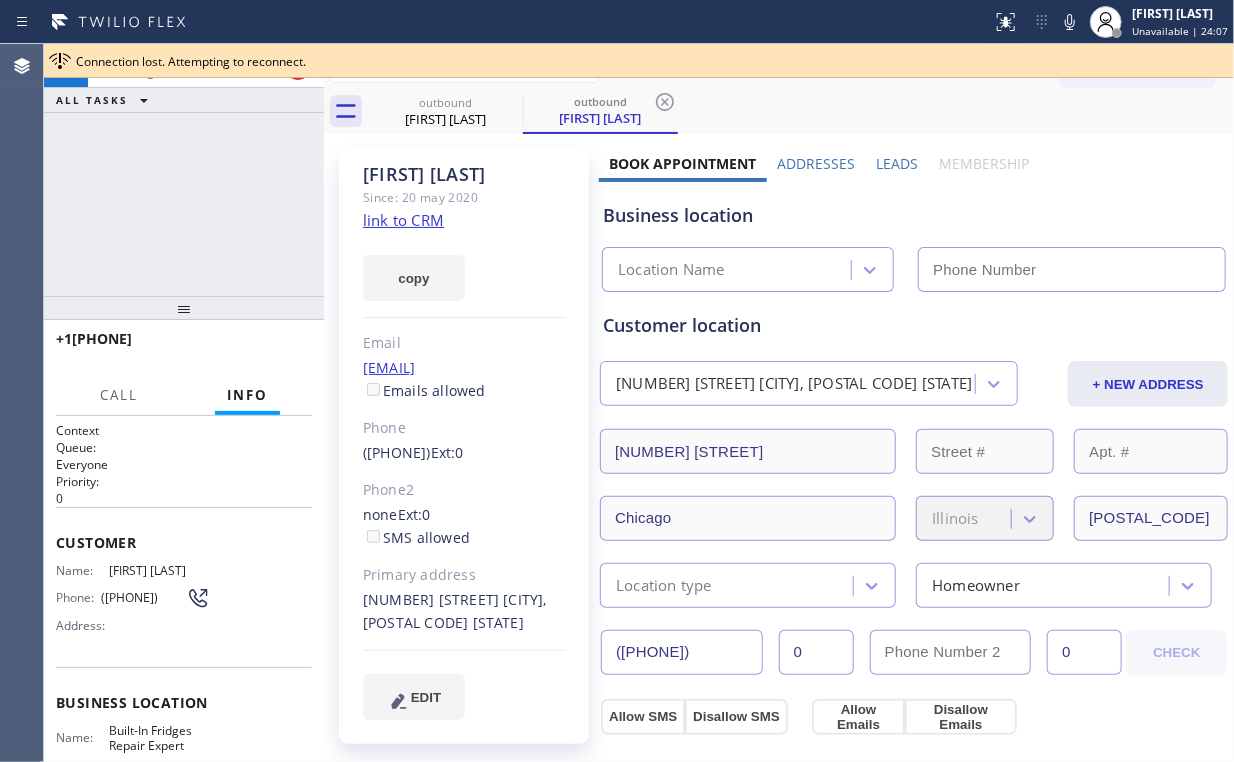 click on "+1[PHONE] Connecting call… ALL TASKS ALL TASKS ACTIVE TASKS TASKS IN WRAP UP" at bounding box center [184, 170] 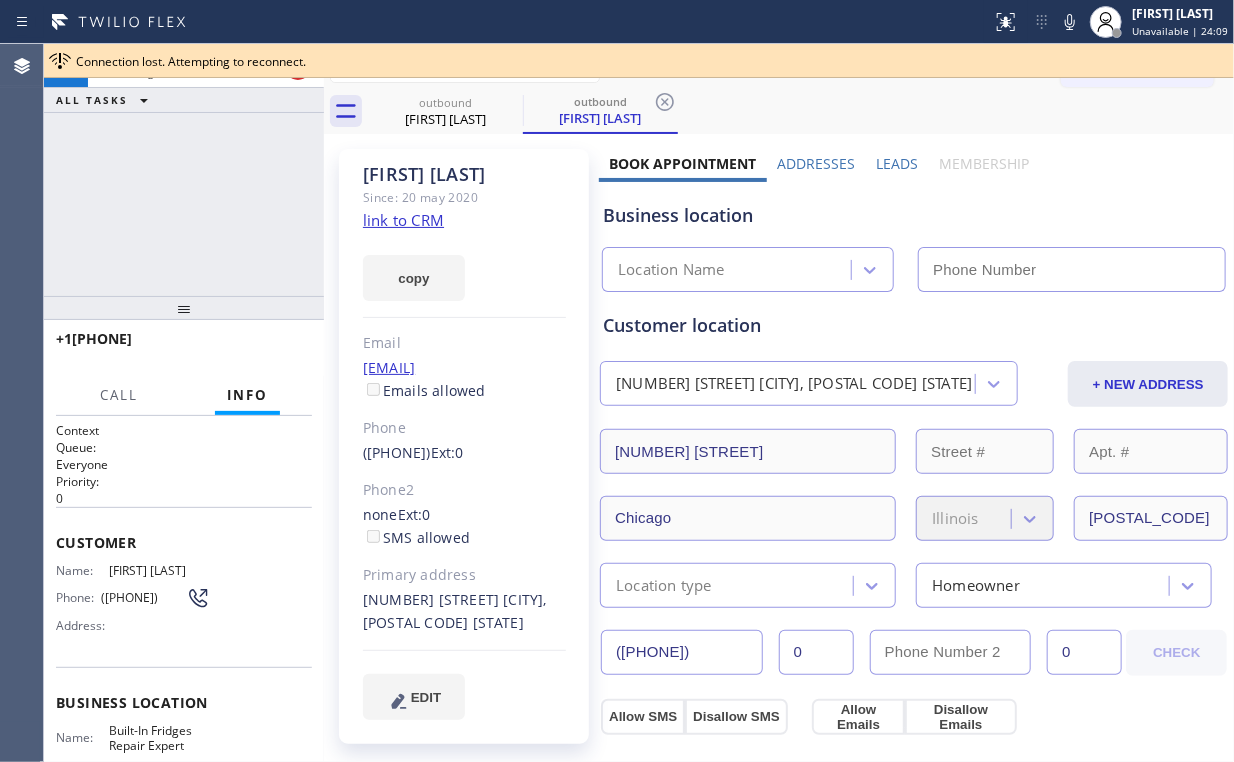 click on "Business location Location Name" at bounding box center [914, 233] 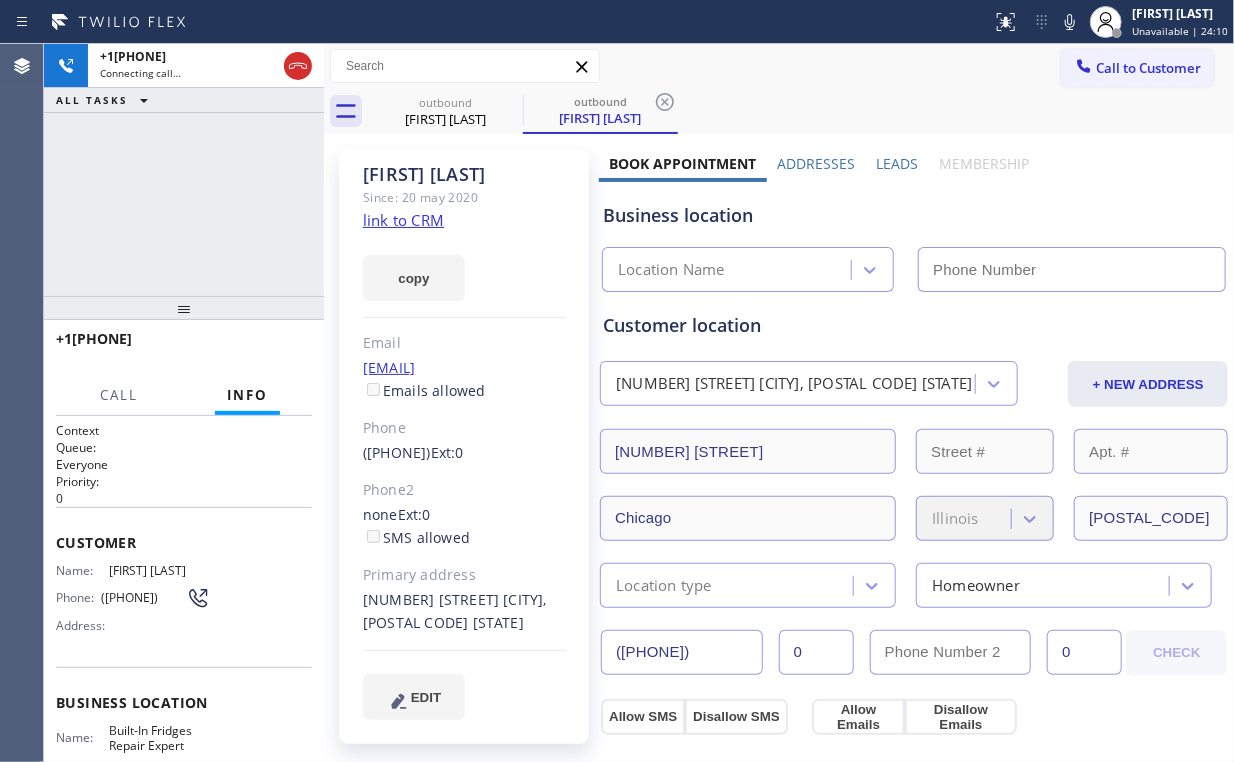 type on "([PHONE])" 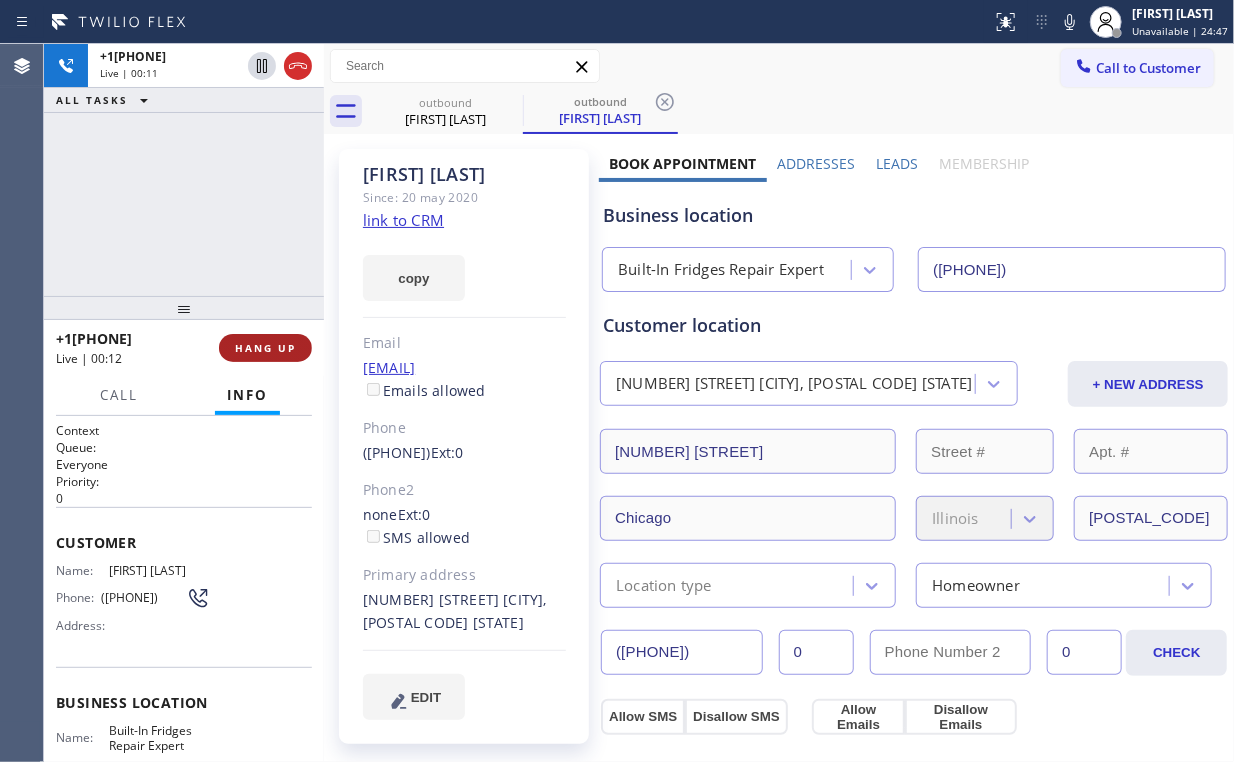 click on "HANG UP" at bounding box center [265, 348] 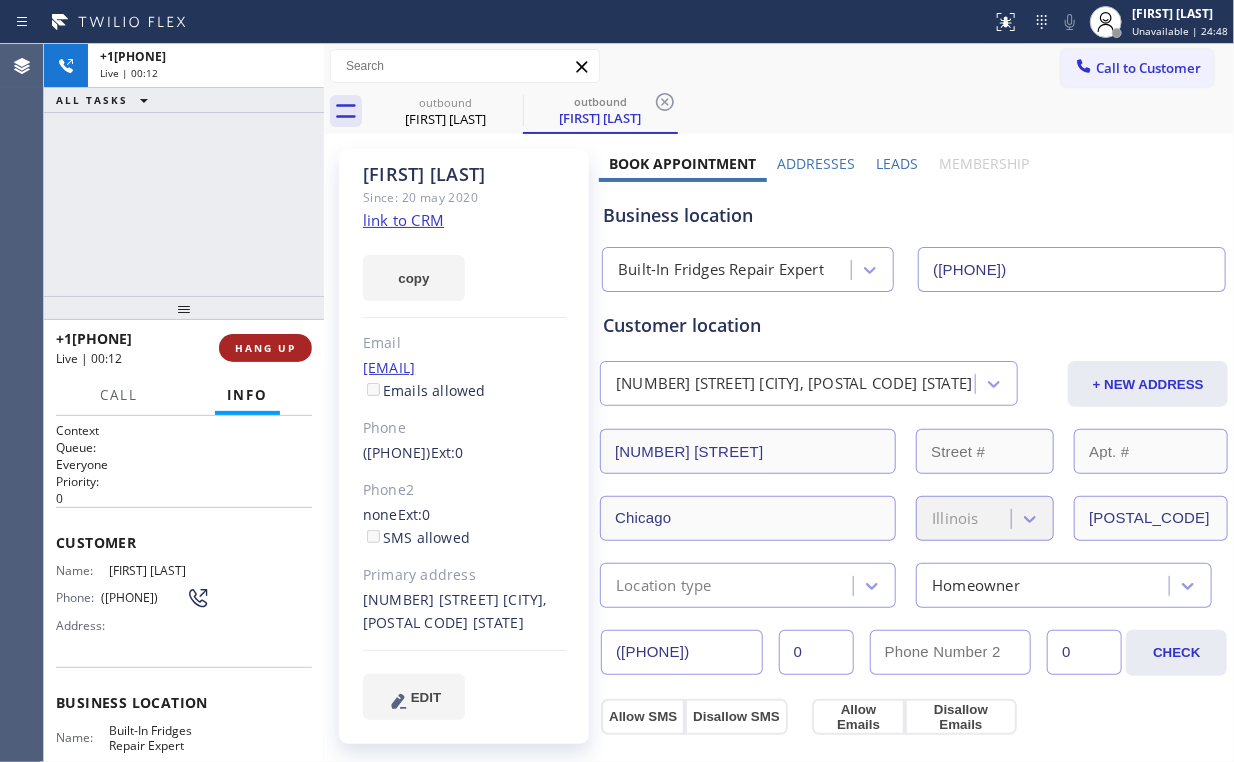 click on "HANG UP" at bounding box center (265, 348) 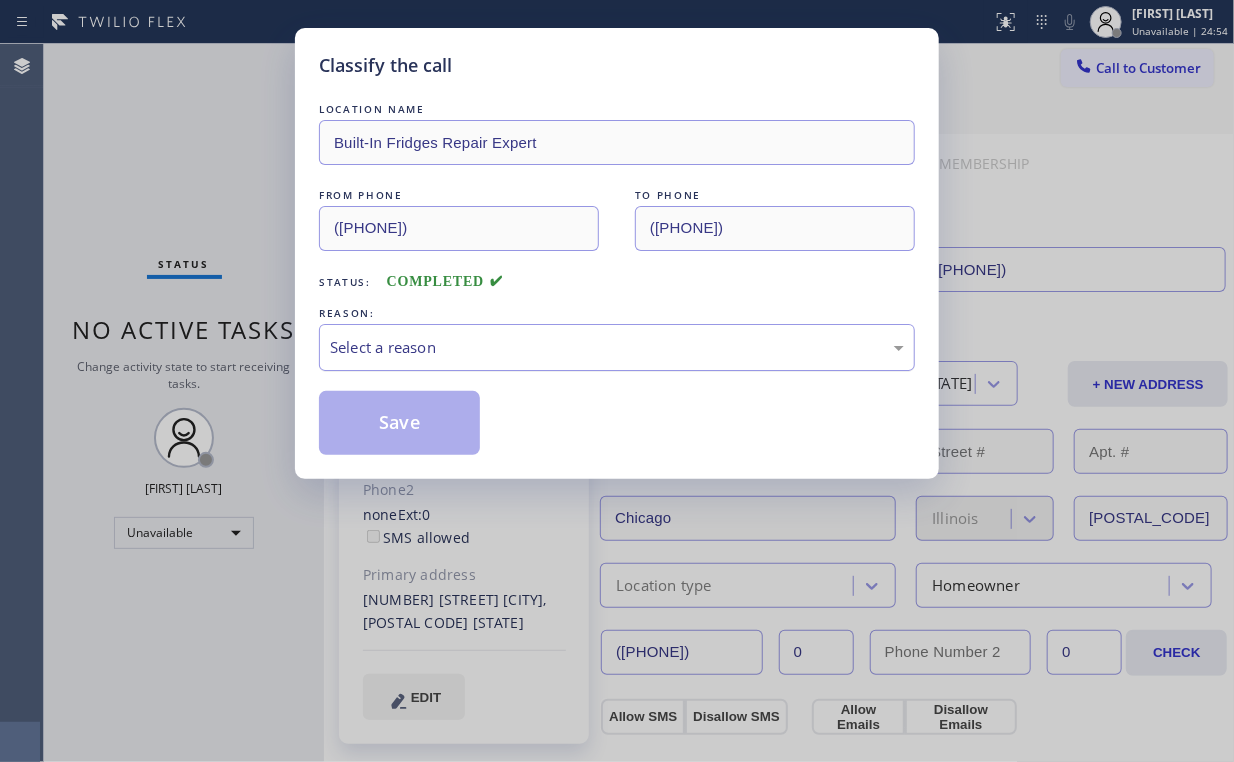 click on "Select a reason" at bounding box center [617, 347] 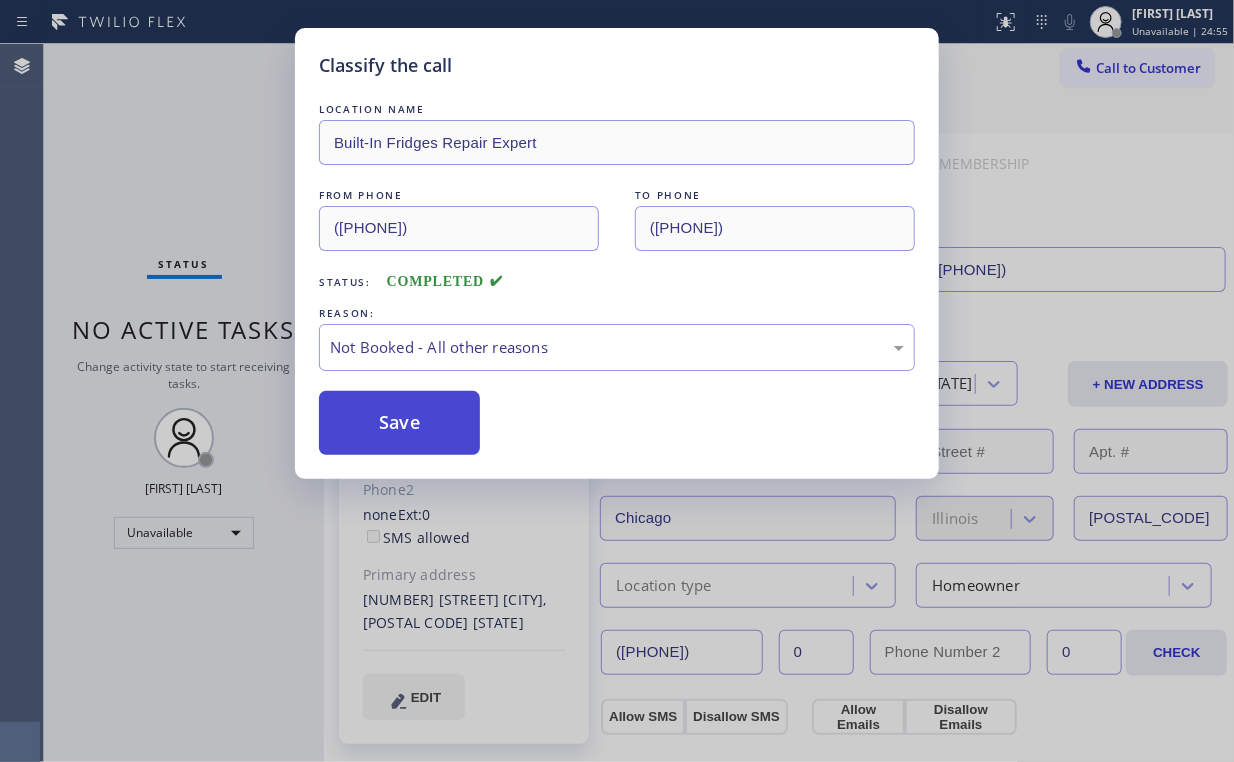 click on "Save" at bounding box center (399, 423) 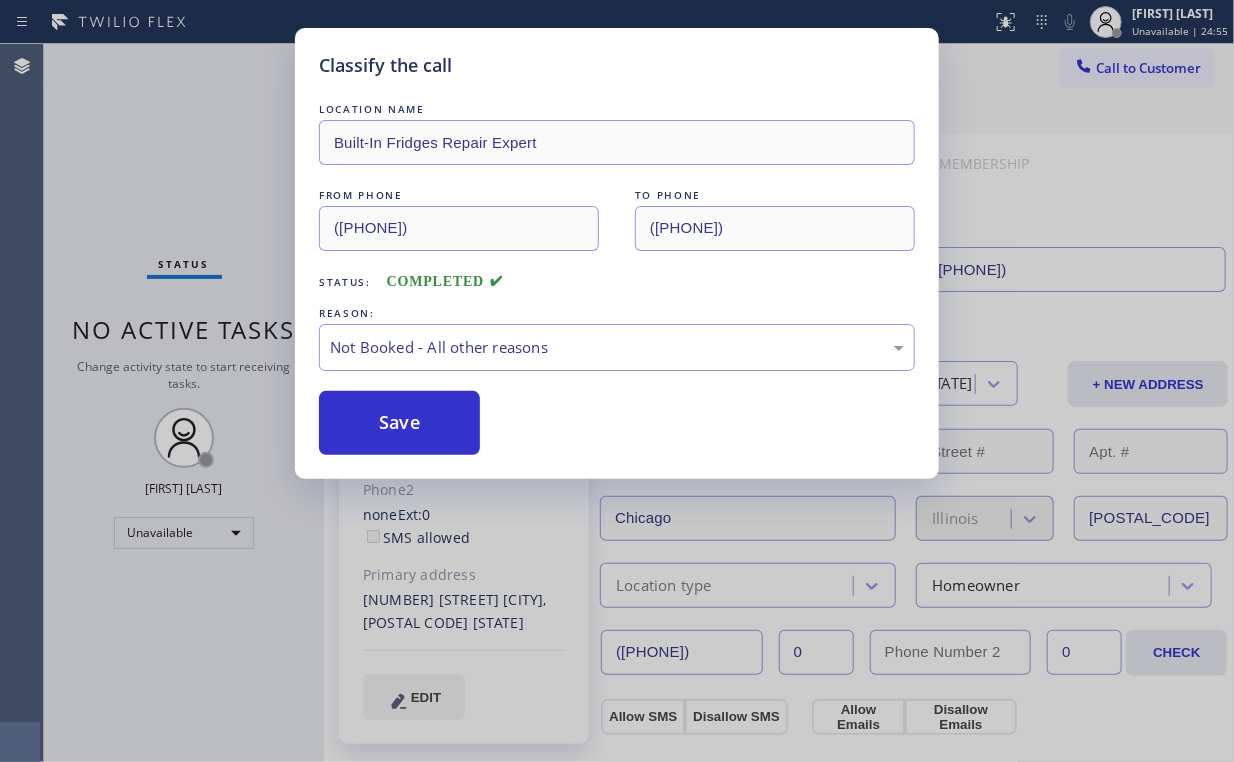 drag, startPoint x: 157, startPoint y: 184, endPoint x: 197, endPoint y: 9, distance: 179.51323 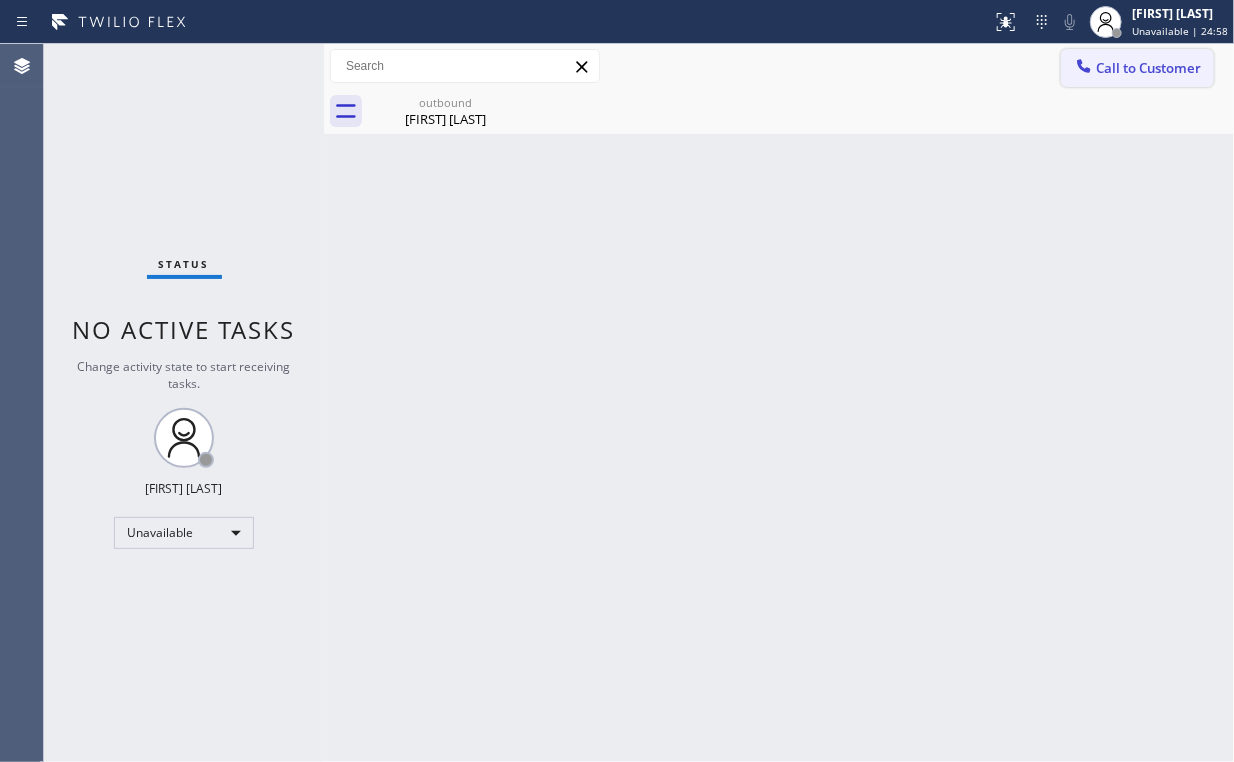 click on "Call to Customer" at bounding box center (1137, 68) 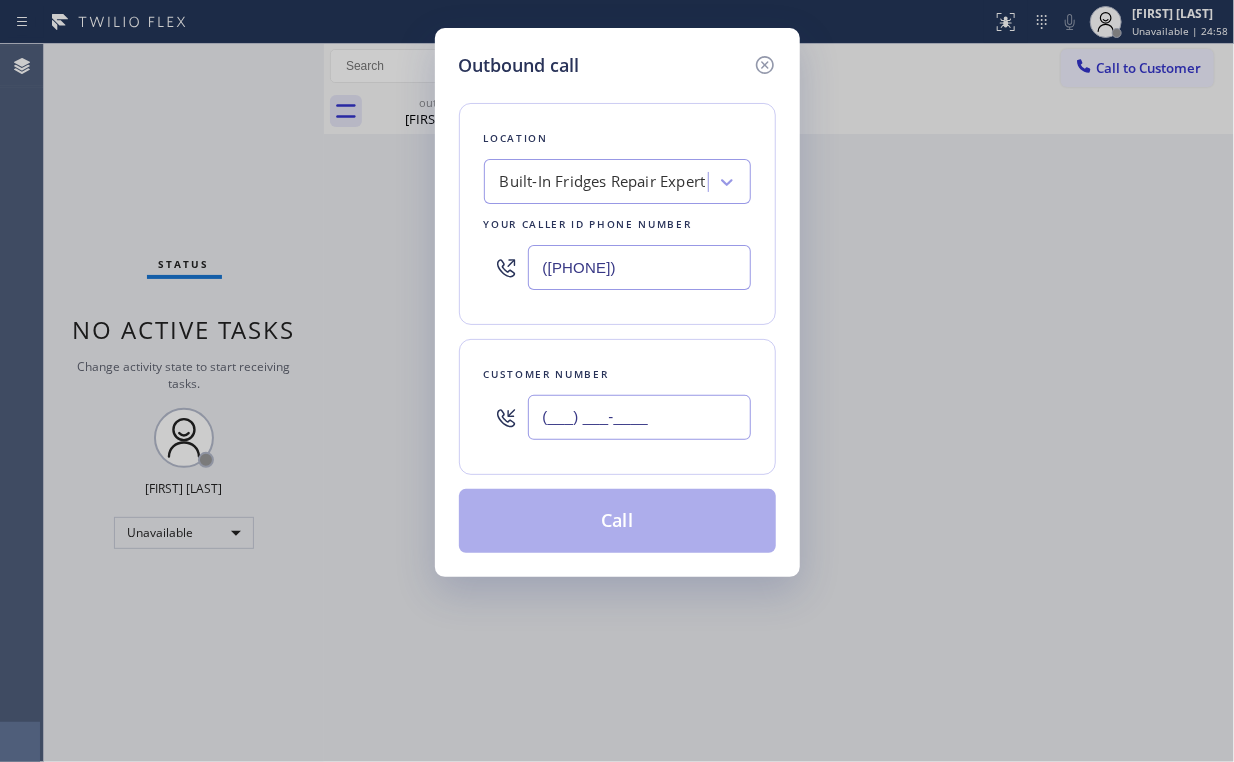 click on "(___) ___-____" at bounding box center [639, 417] 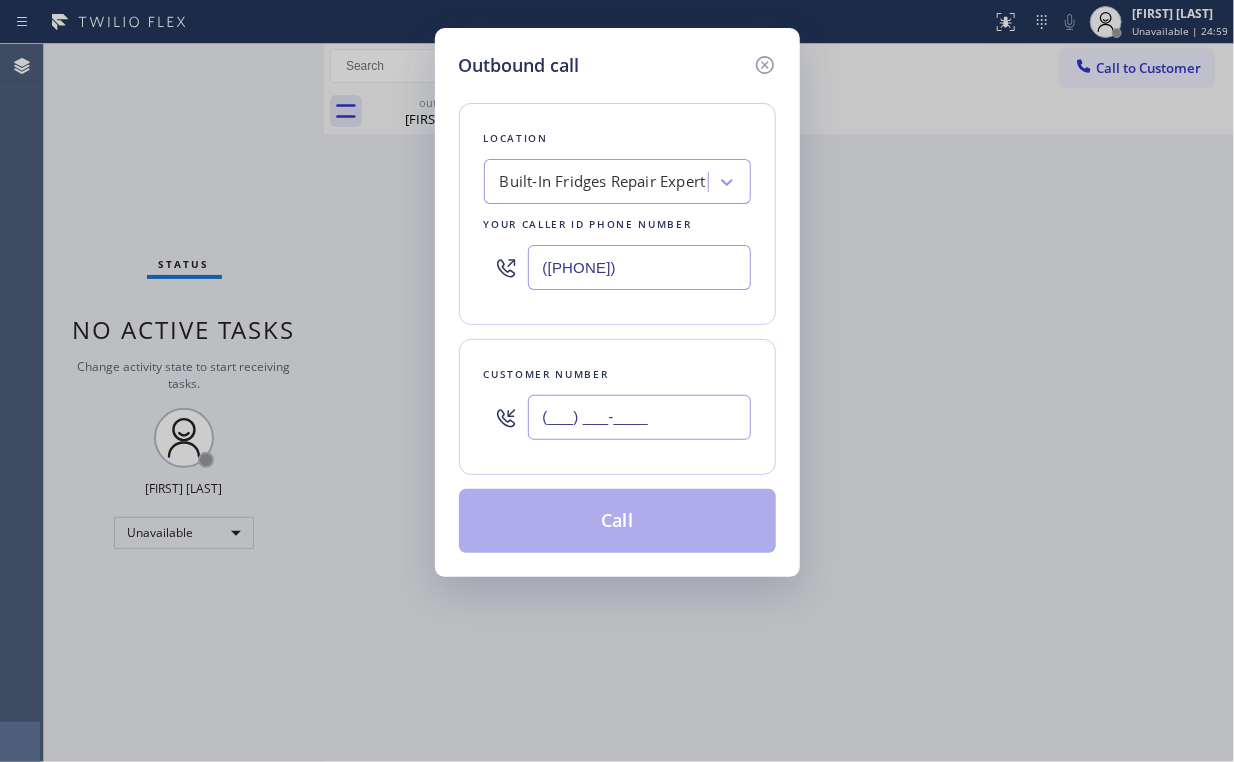 paste on "([PHONE])" 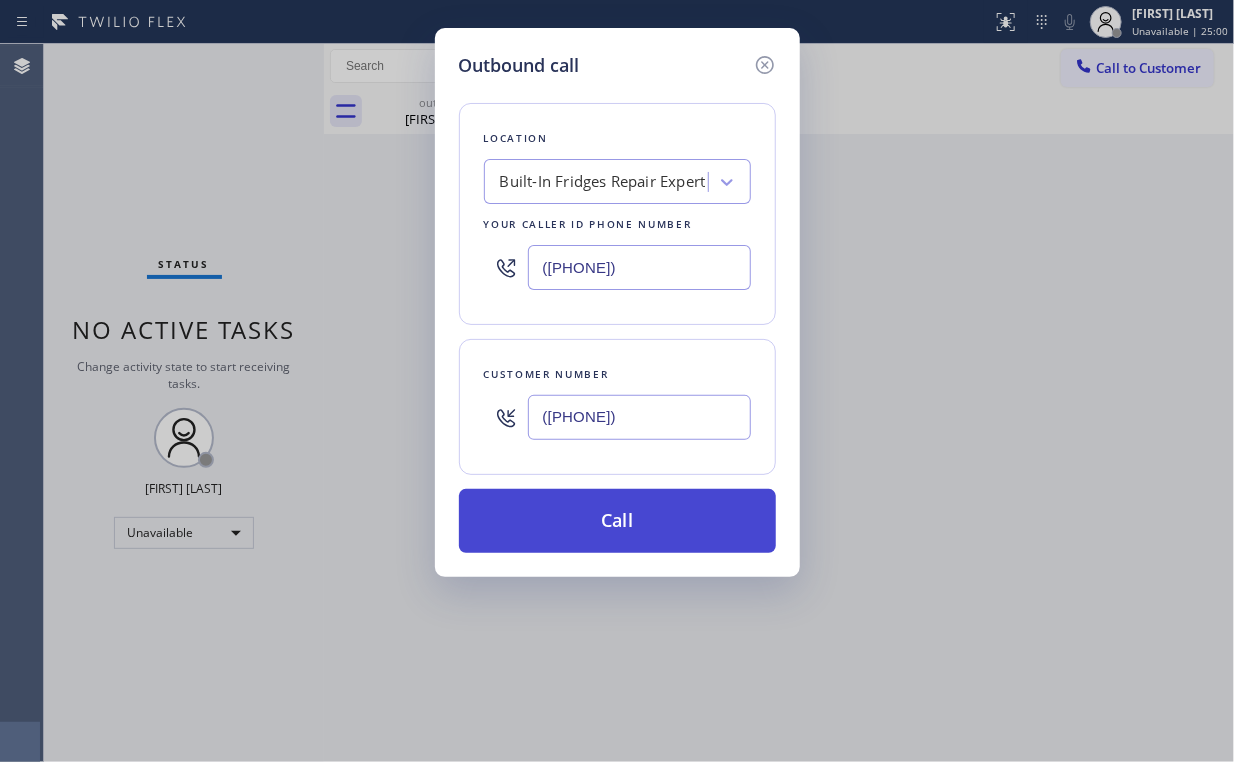 type on "([PHONE])" 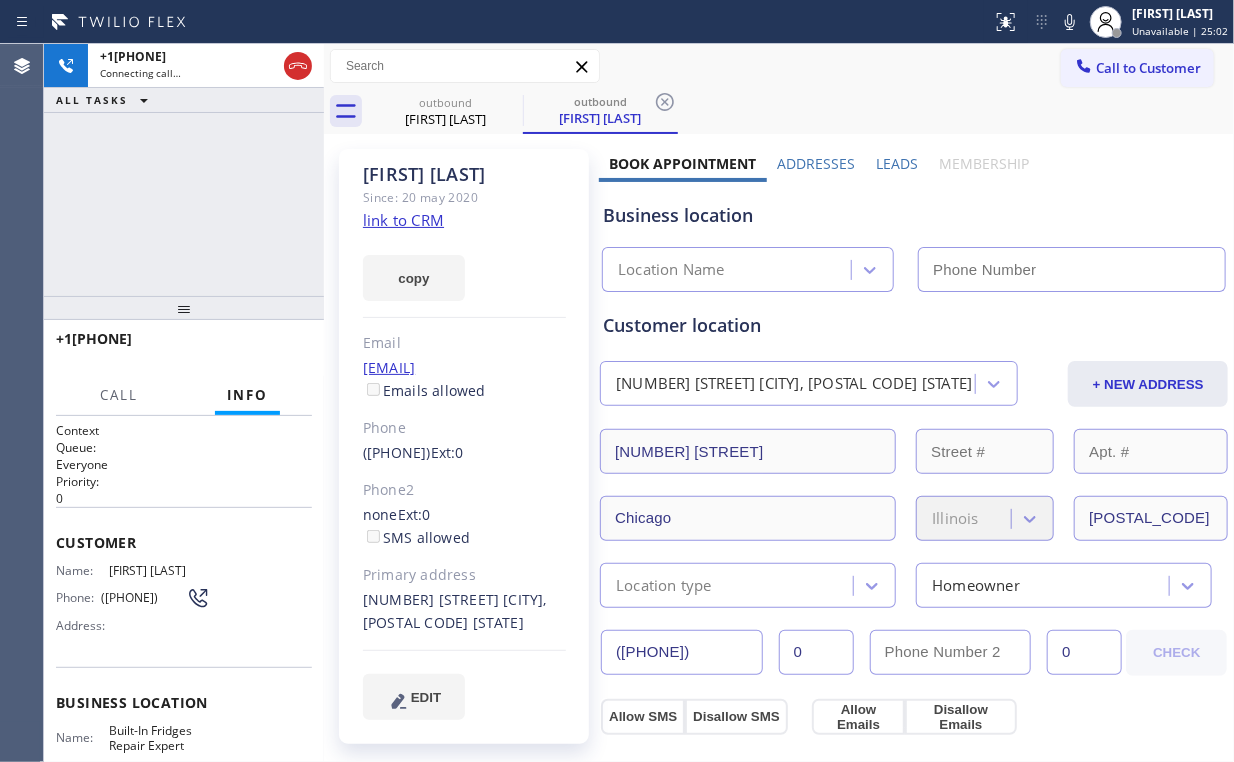 click on "+1[PHONE] Connecting call… ALL TASKS ALL TASKS ACTIVE TASKS TASKS IN WRAP UP" at bounding box center [184, 170] 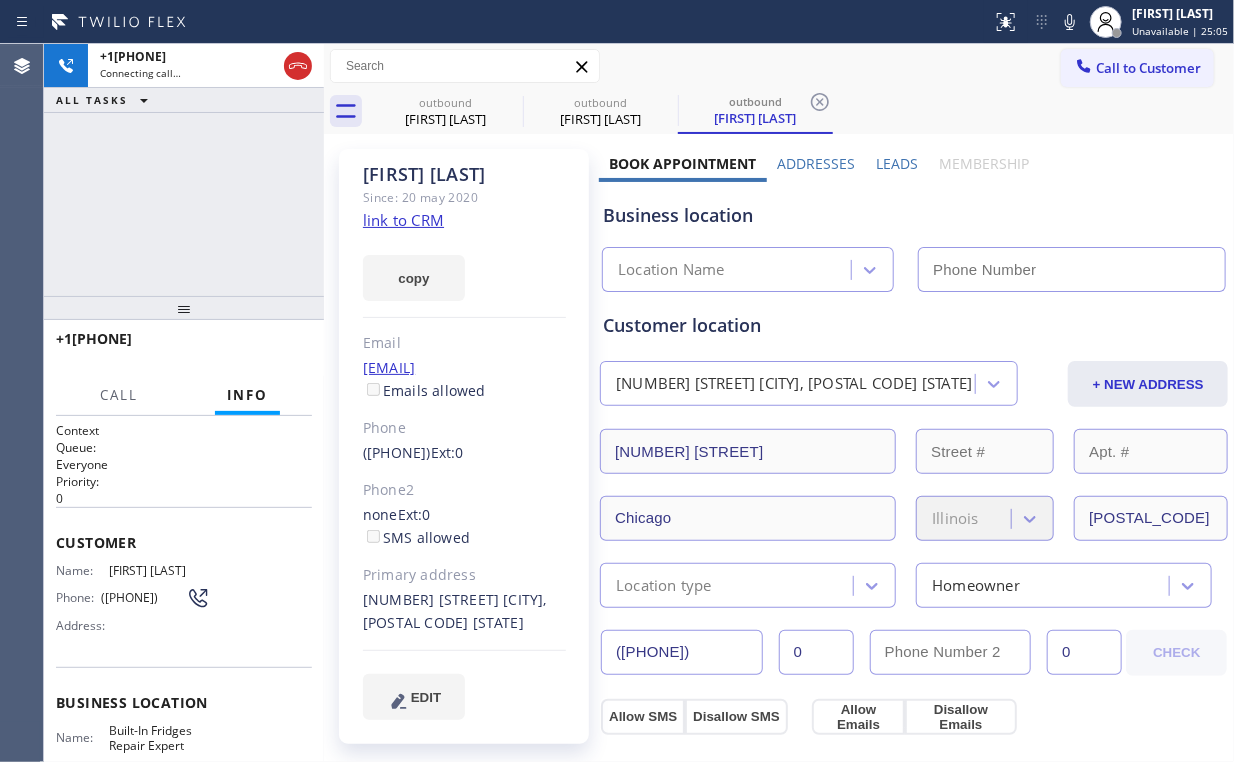 type on "([PHONE])" 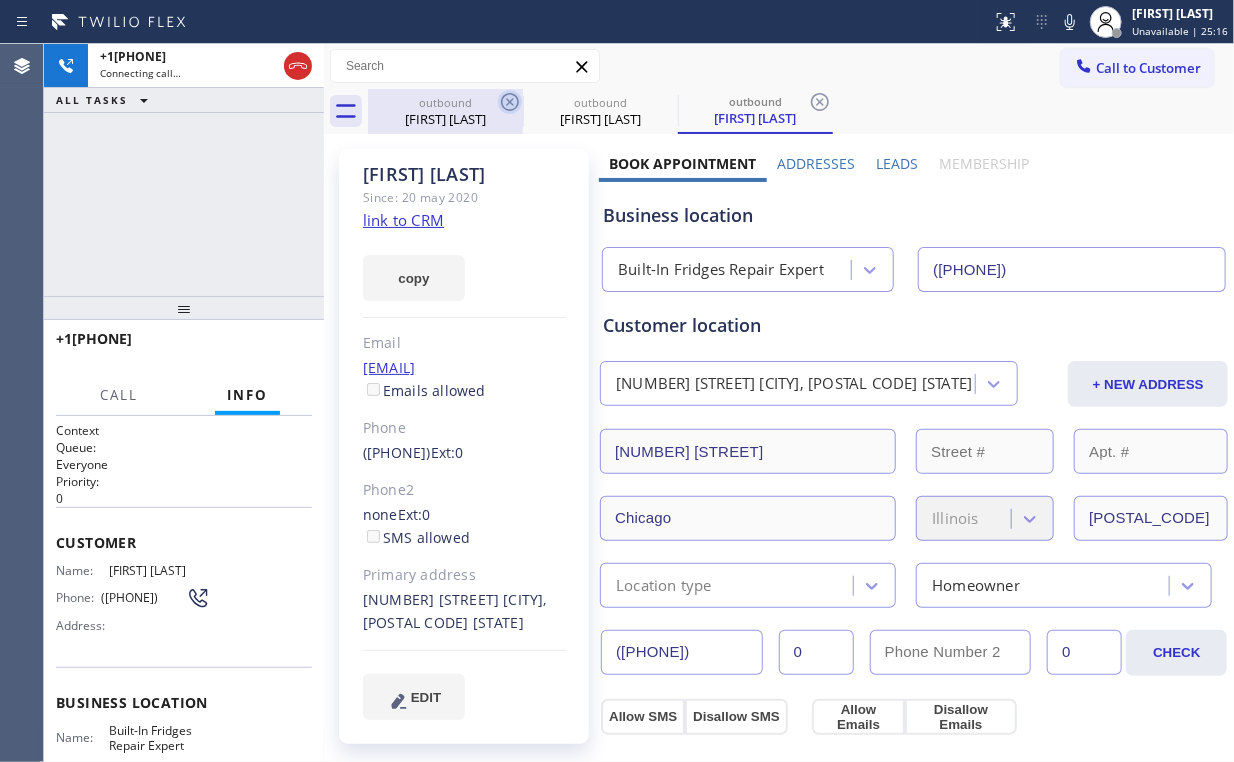 drag, startPoint x: 448, startPoint y: 96, endPoint x: 511, endPoint y: 112, distance: 65 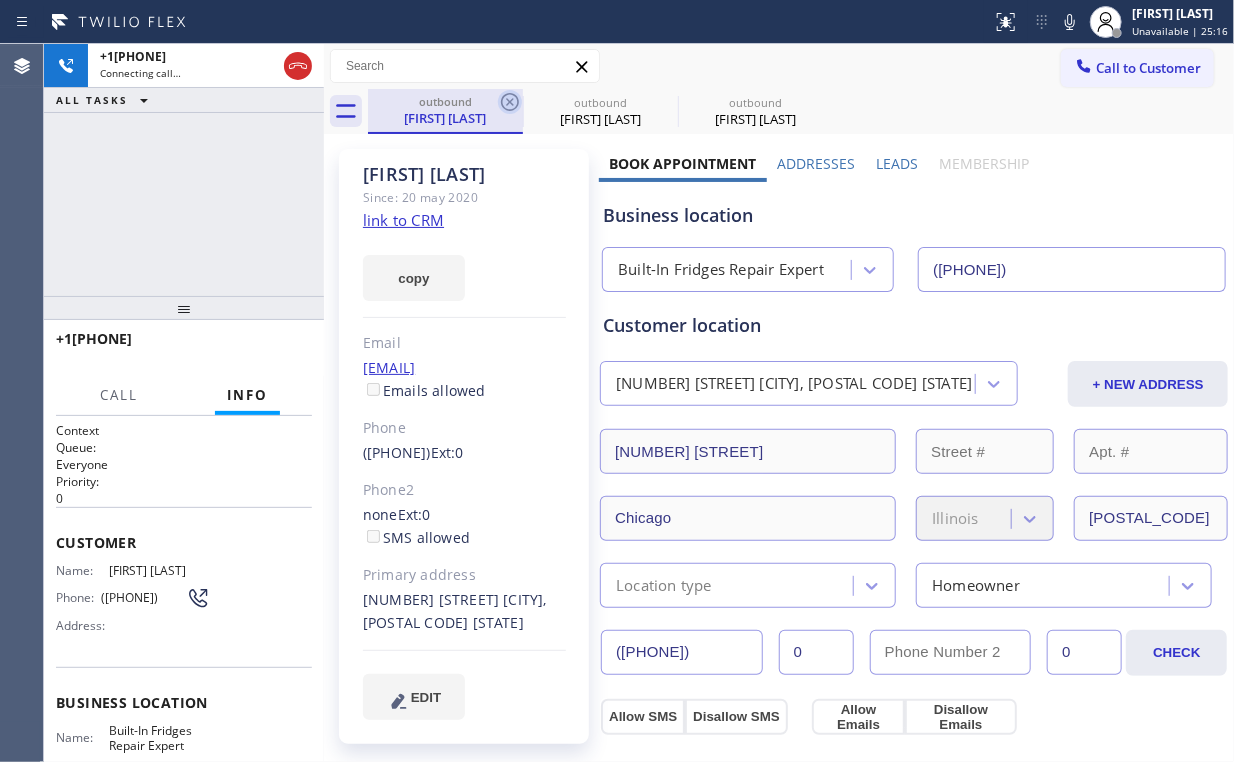 click 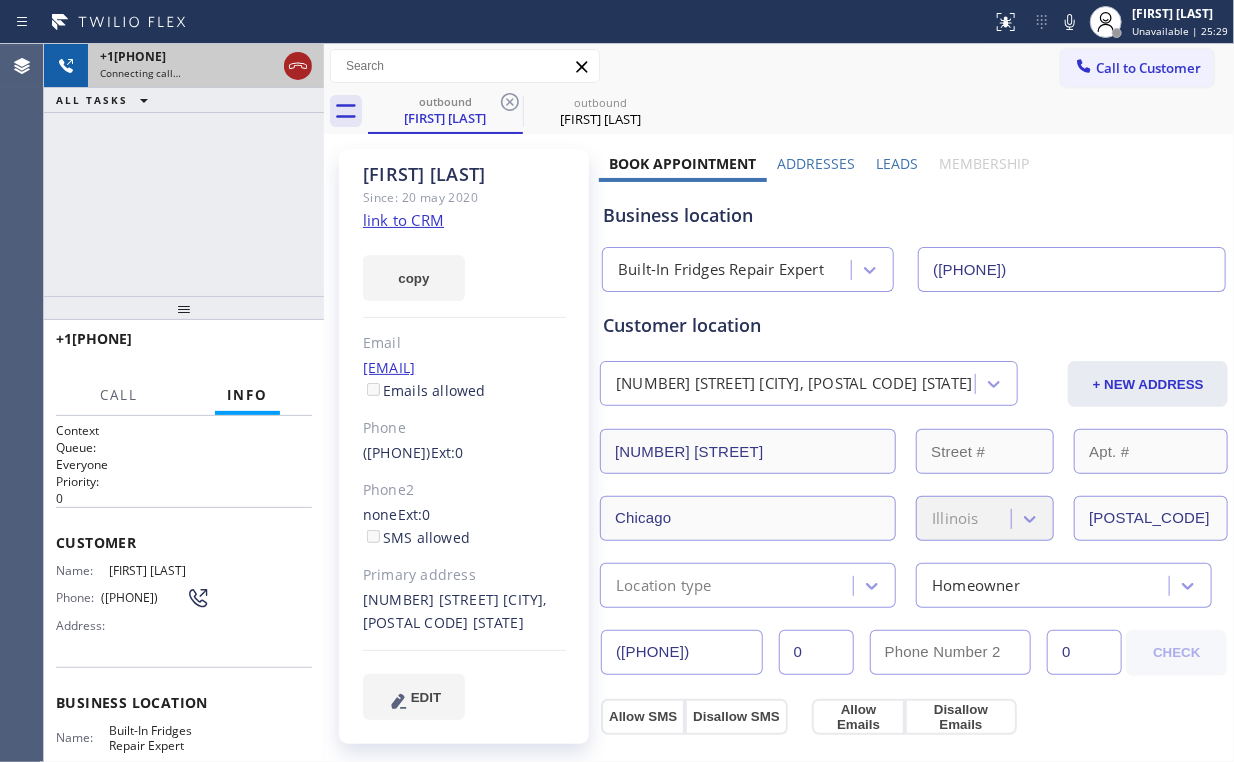 click 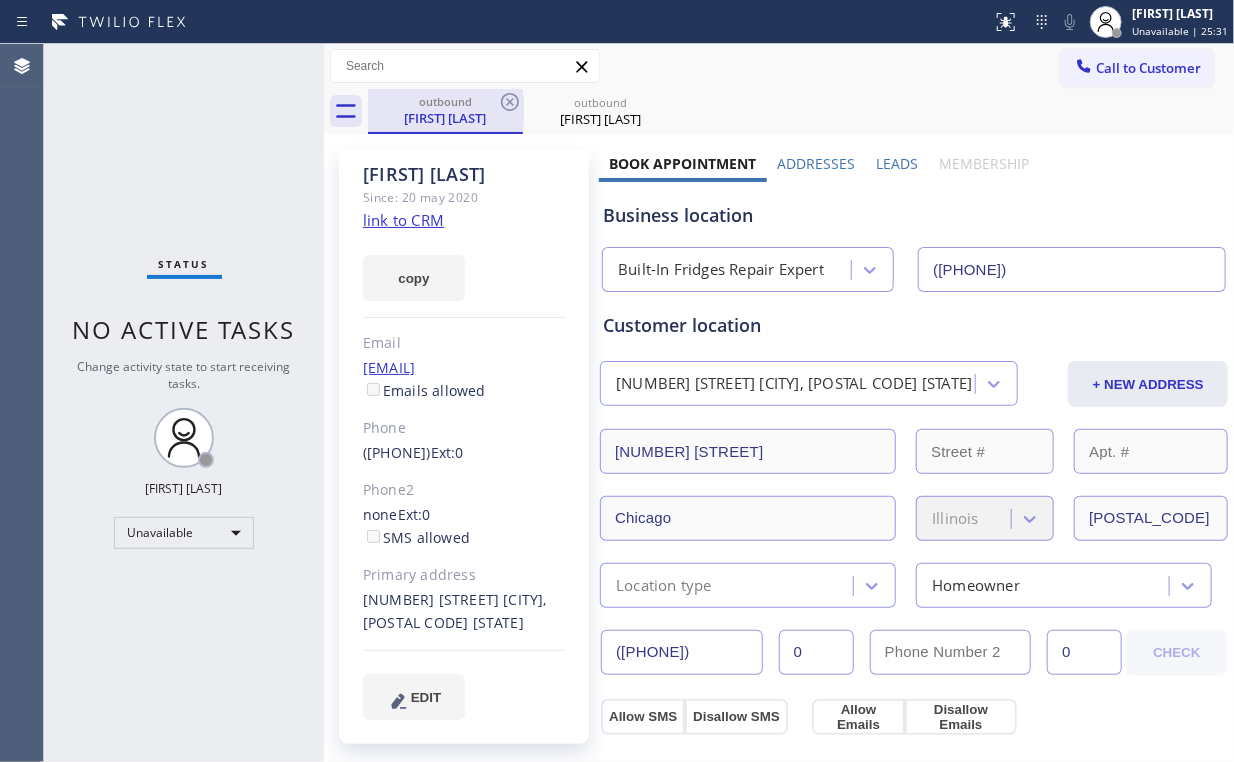 click on "[FIRST] [LAST]" at bounding box center [445, 118] 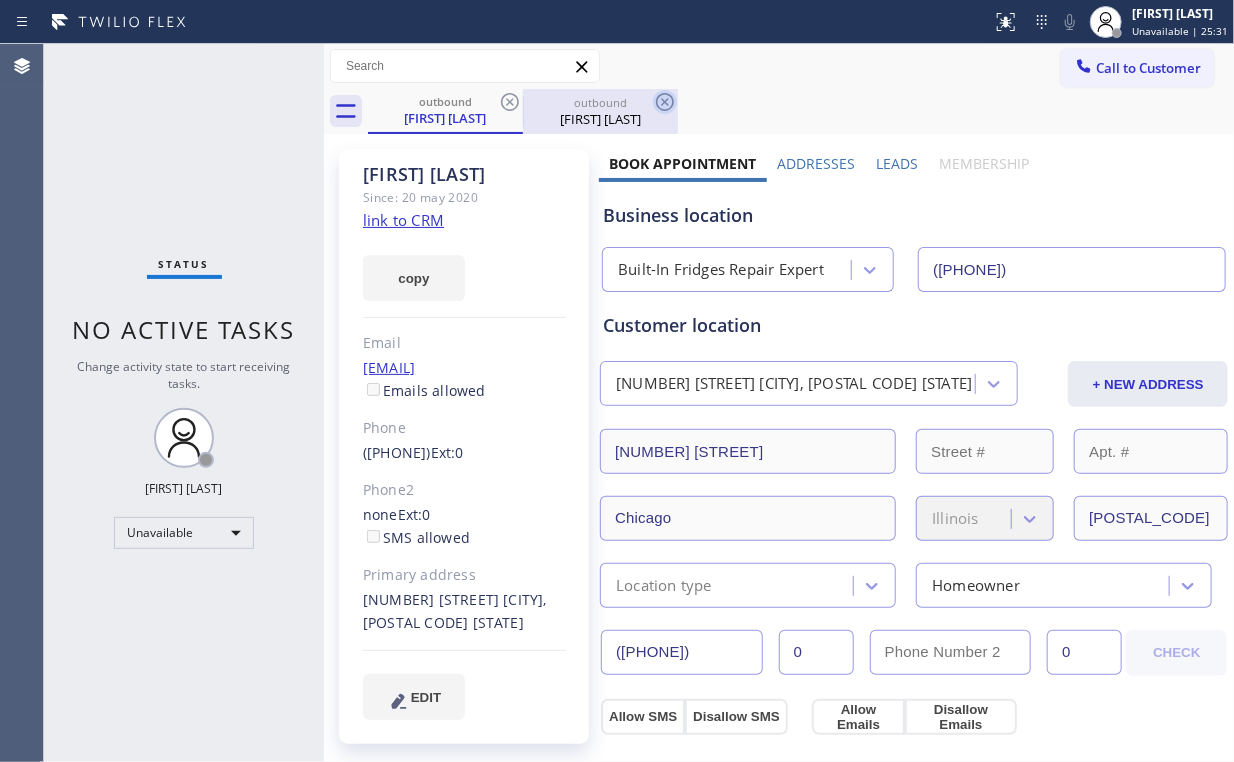 click 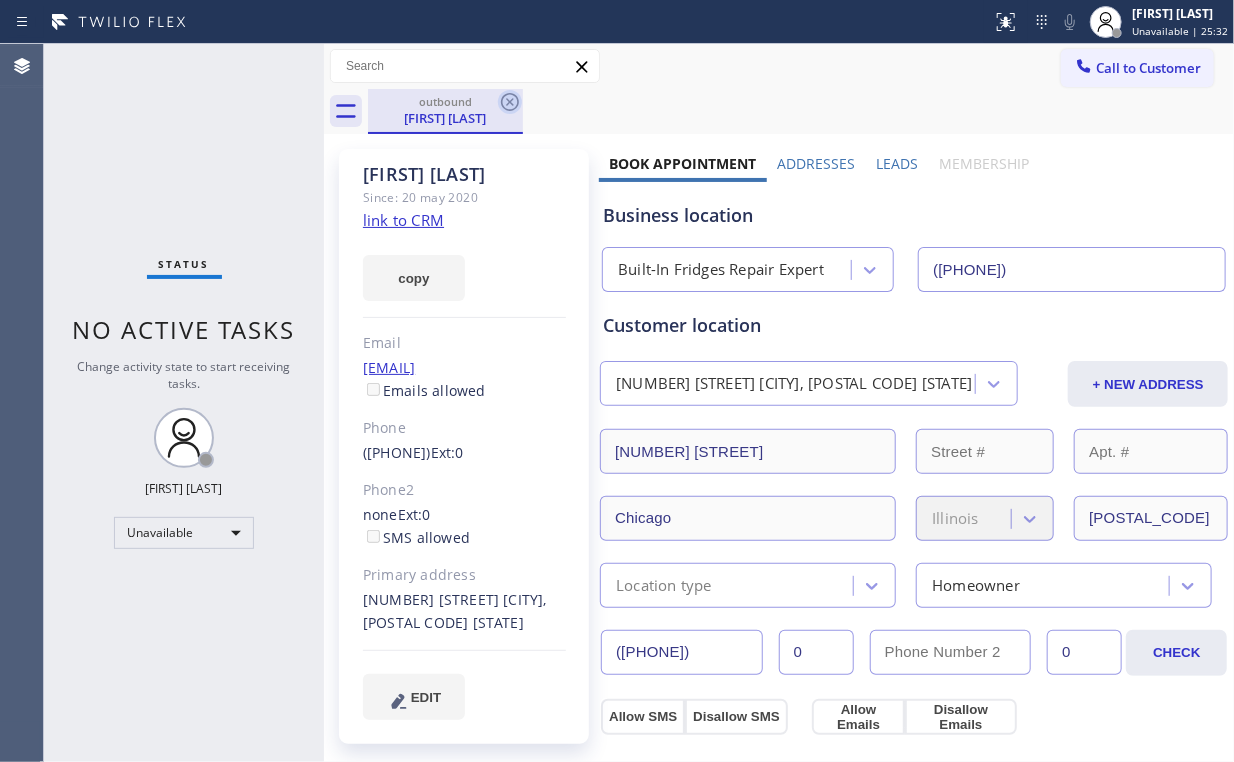 click 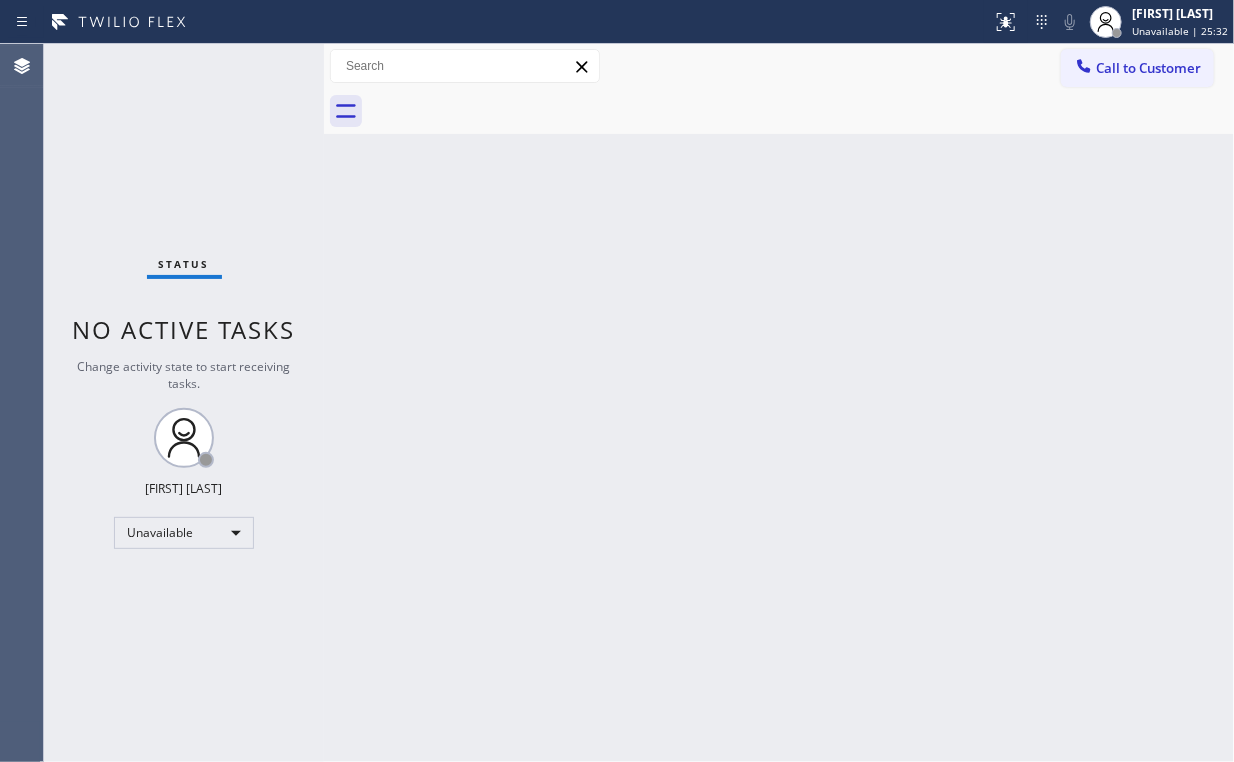 click on "Status   No active tasks     Change activity state to start receiving tasks.   Arnold Verallo Unavailable" at bounding box center [184, 403] 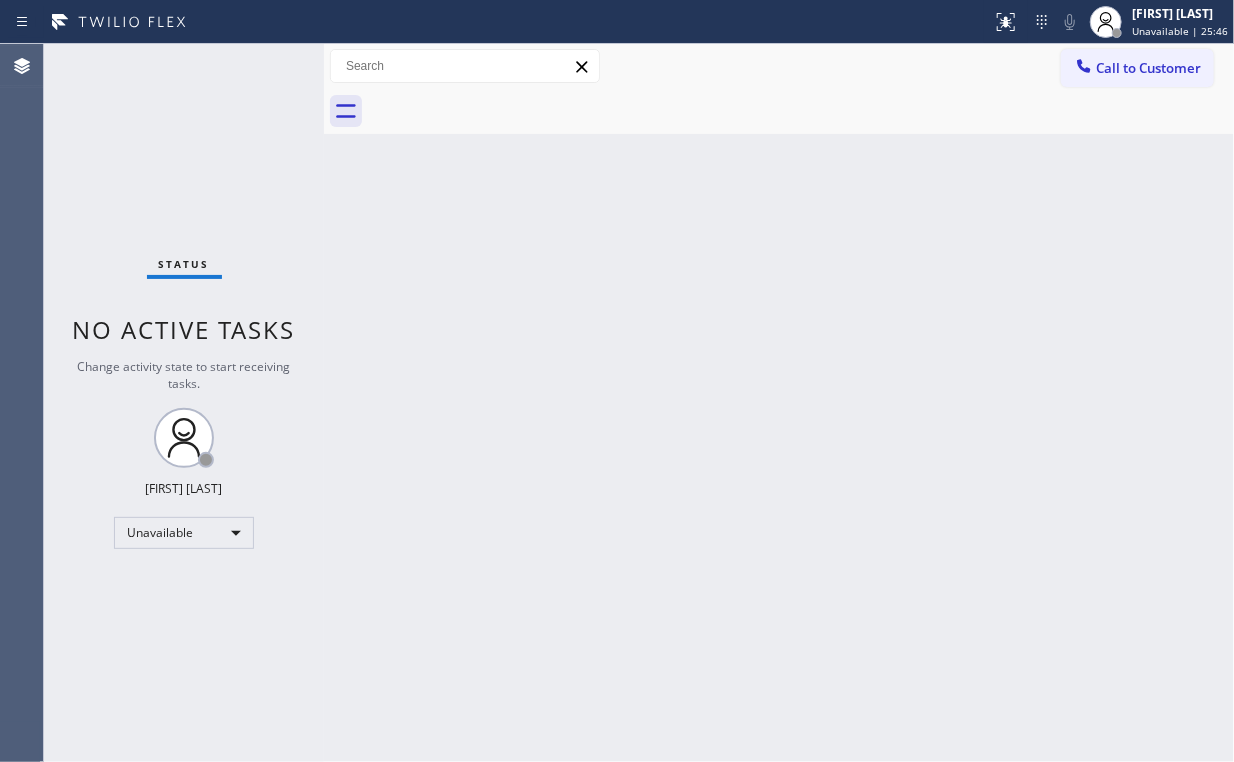 drag, startPoint x: 1166, startPoint y: 56, endPoint x: 1032, endPoint y: 136, distance: 156.06409 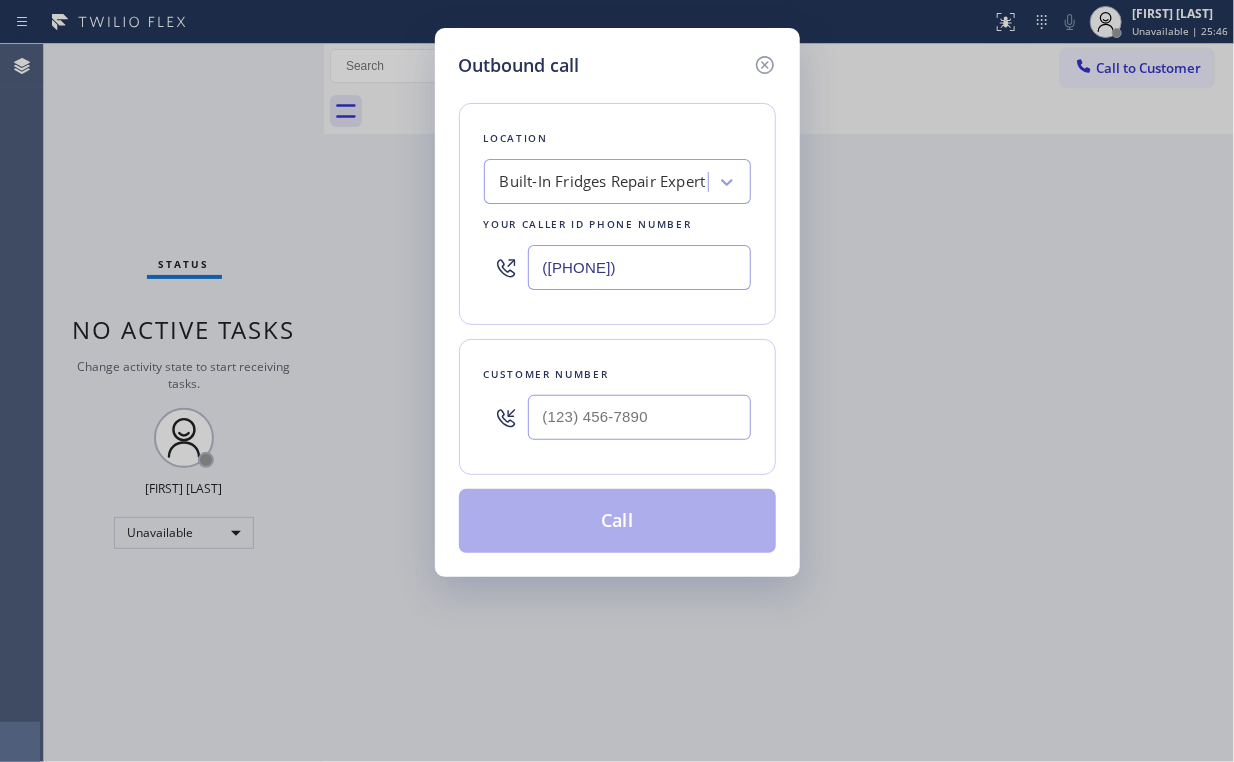 drag, startPoint x: 432, startPoint y: 243, endPoint x: 362, endPoint y: 237, distance: 70.256676 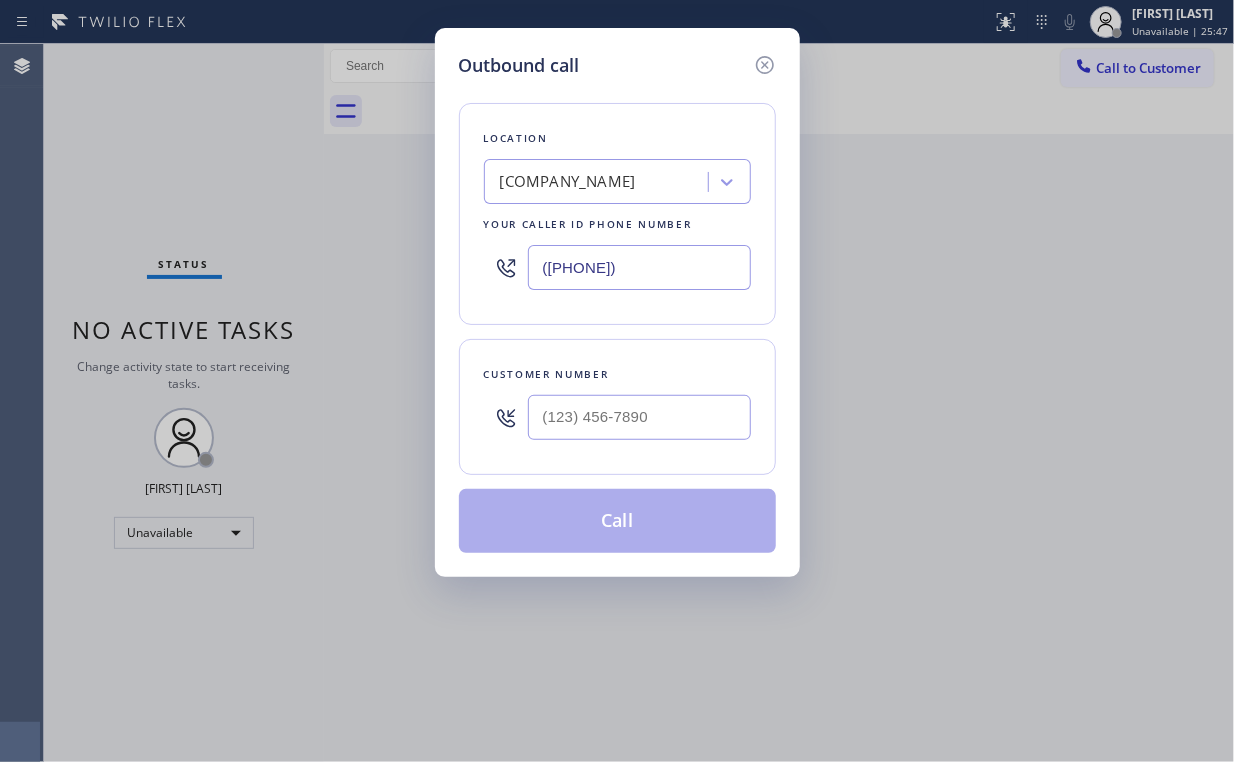 type on "([PHONE])" 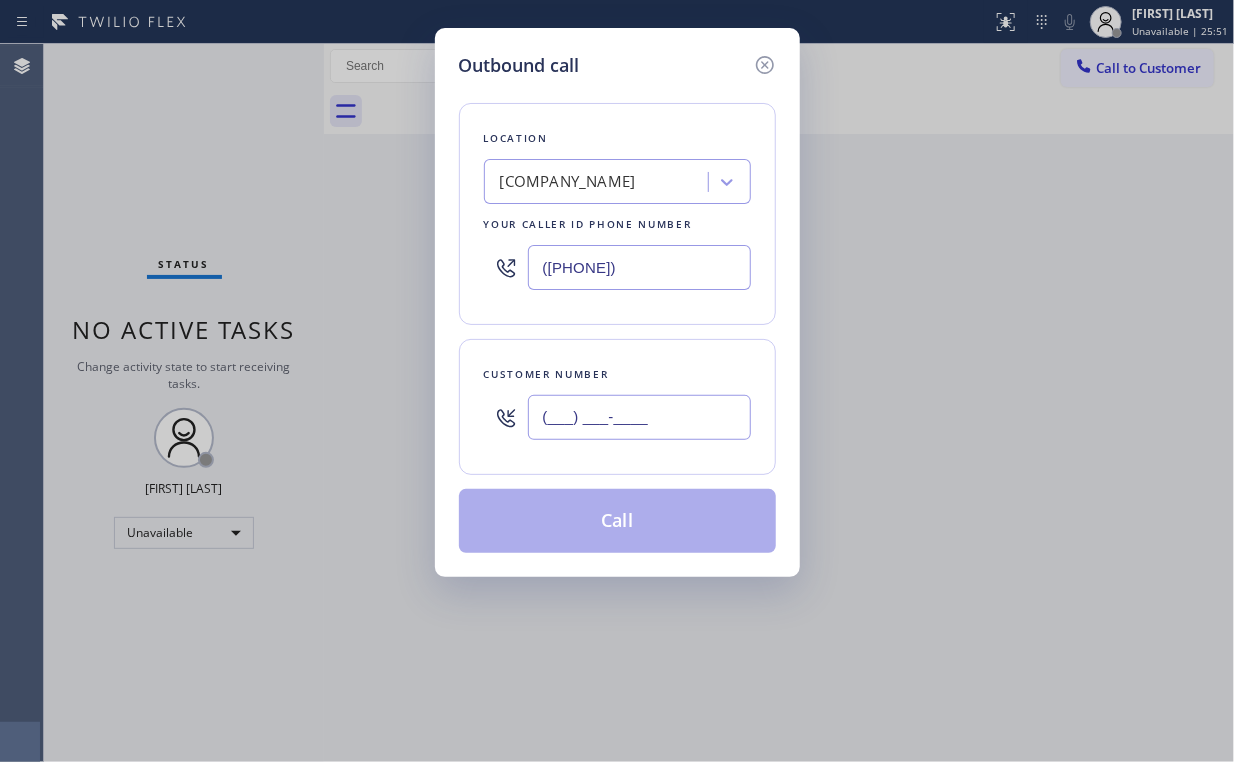 click on "(___) ___-____" at bounding box center [639, 417] 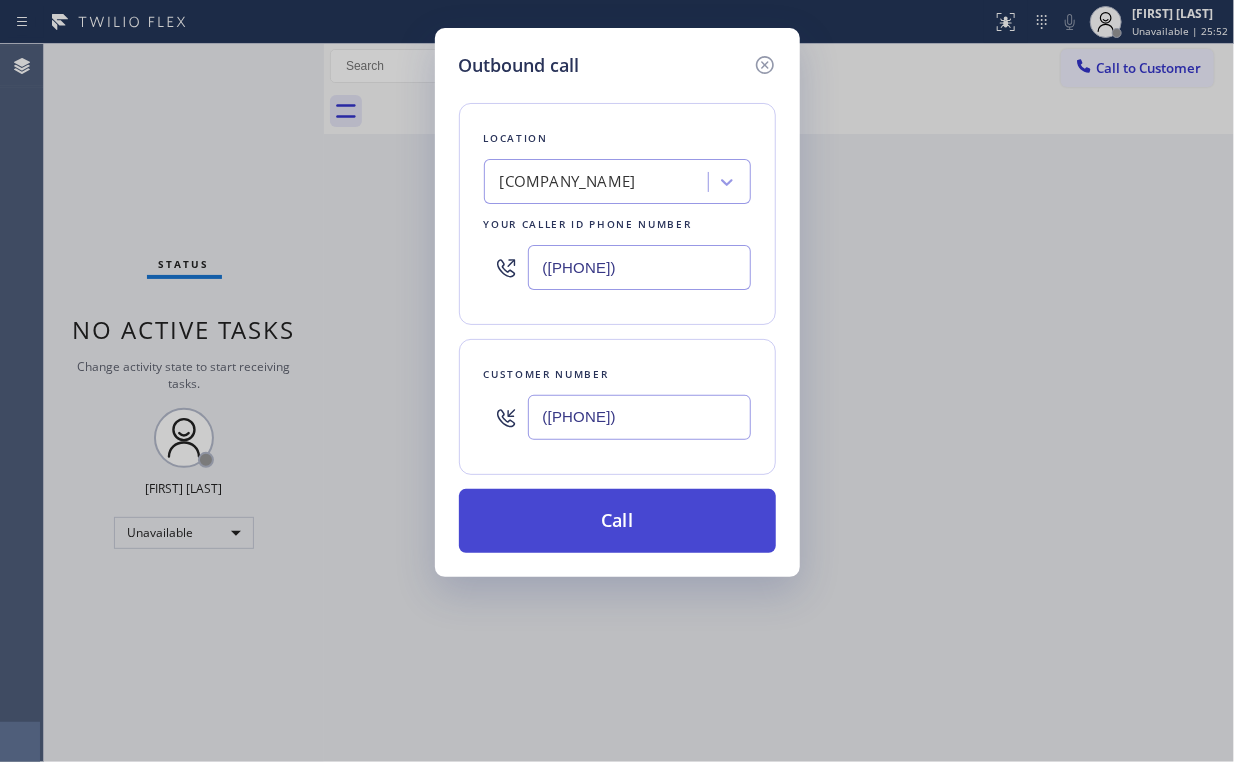 type on "([PHONE])" 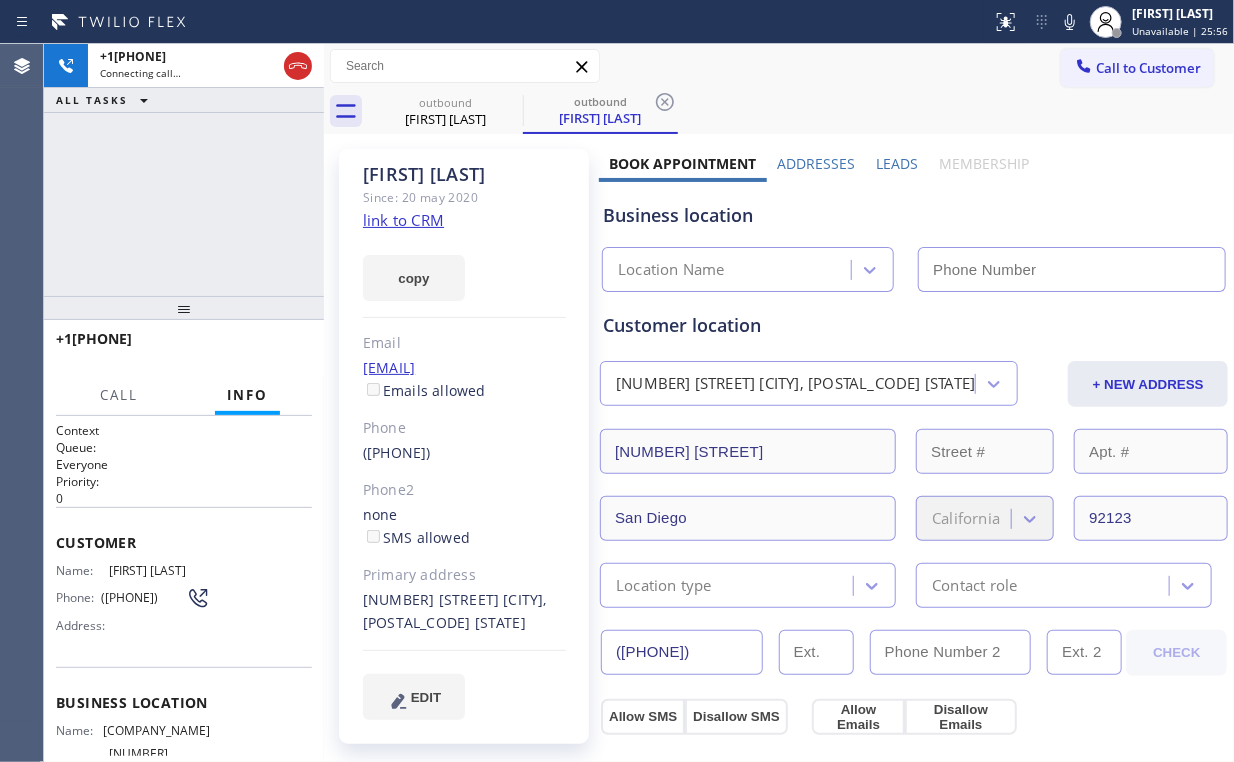 type on "([PHONE])" 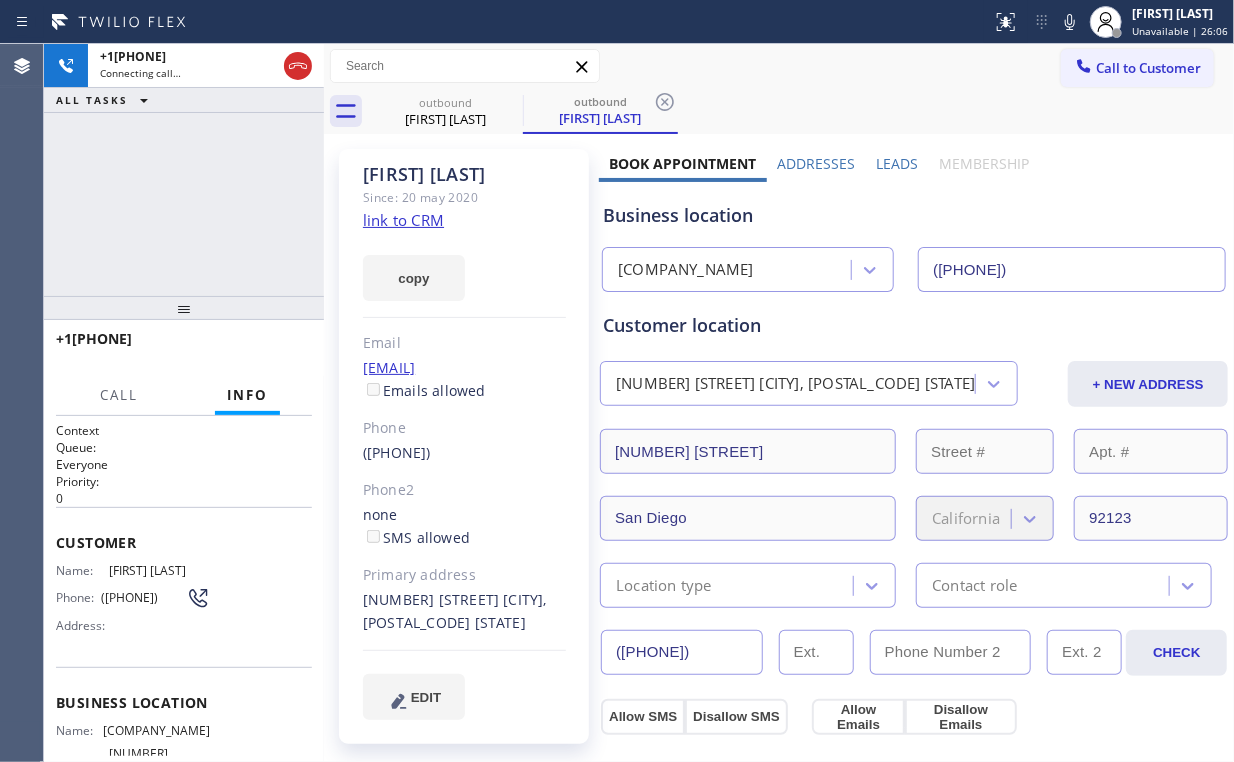 click on "+1[PHONE] Connecting call… ALL TASKS ALL TASKS ACTIVE TASKS TASKS IN WRAP UP" at bounding box center (184, 170) 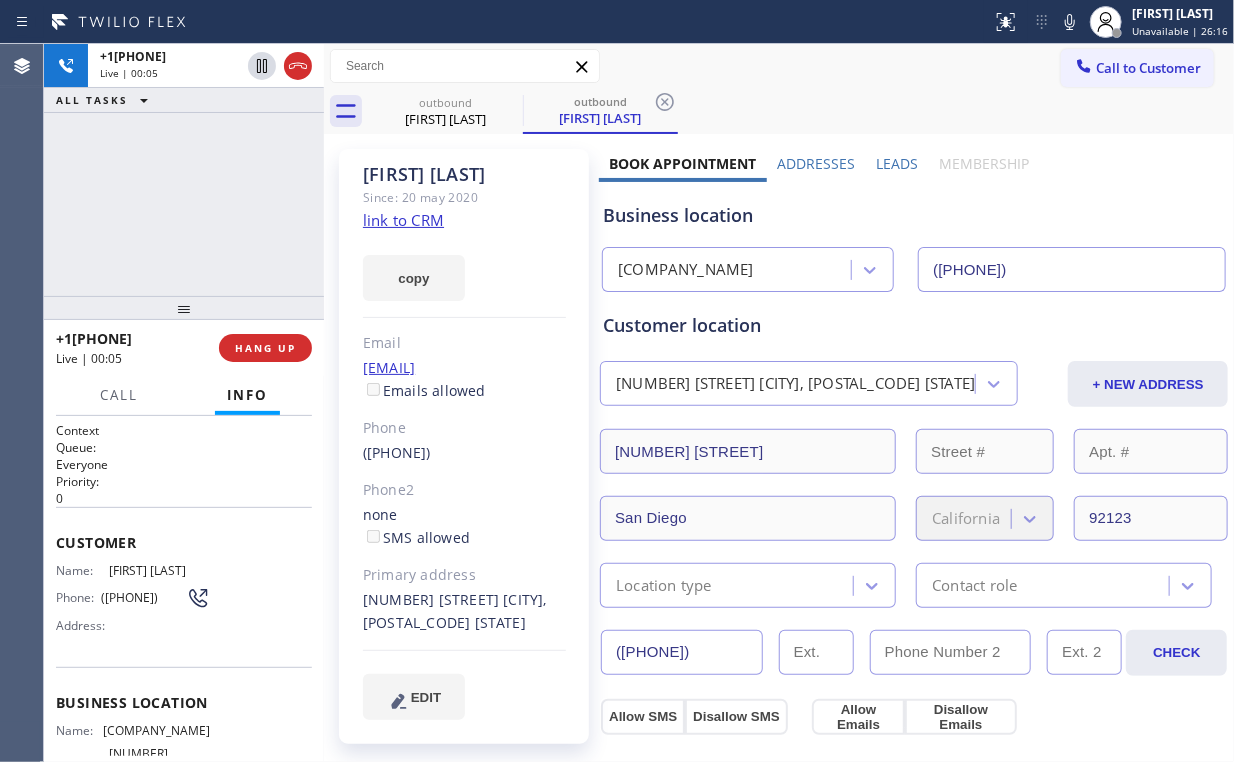 click on "+1[PHONE] Live | 00:05 ALL TASKS ALL TASKS ACTIVE TASKS TASKS IN WRAP UP" at bounding box center (184, 170) 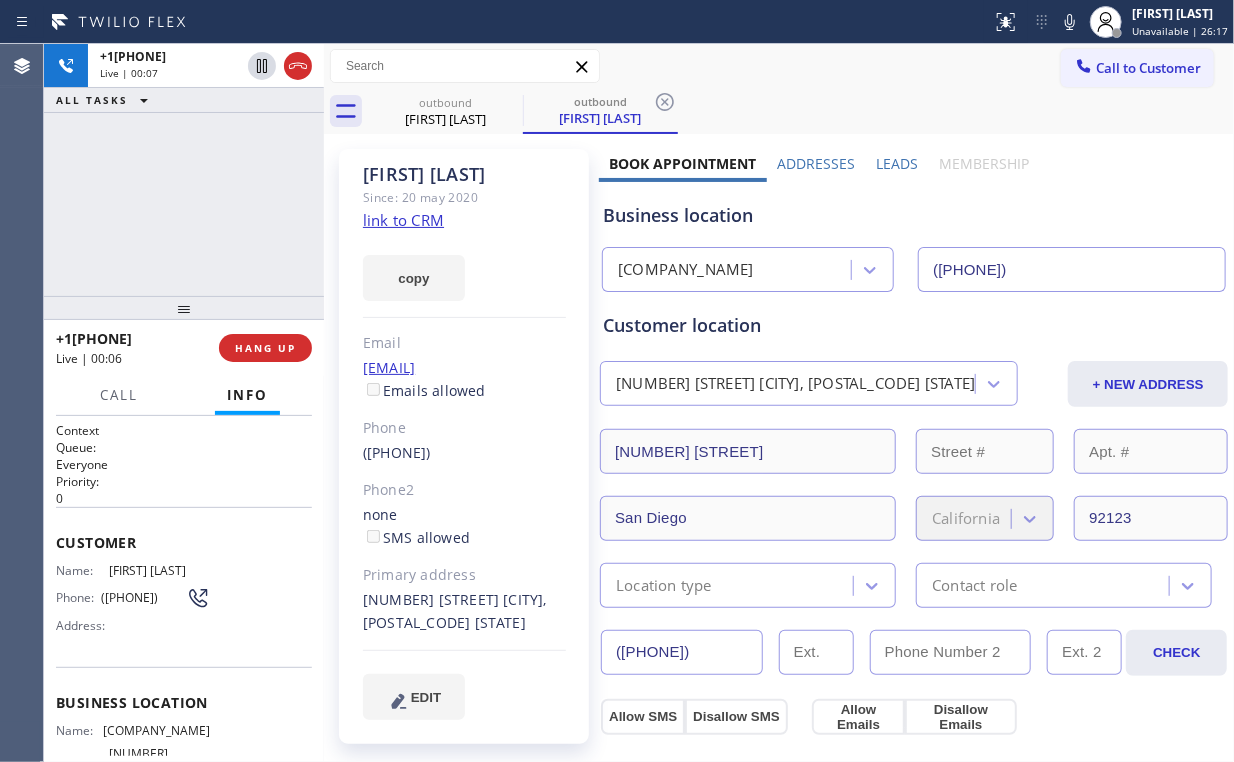click on "[COMPANY_NAME]" at bounding box center [686, 270] 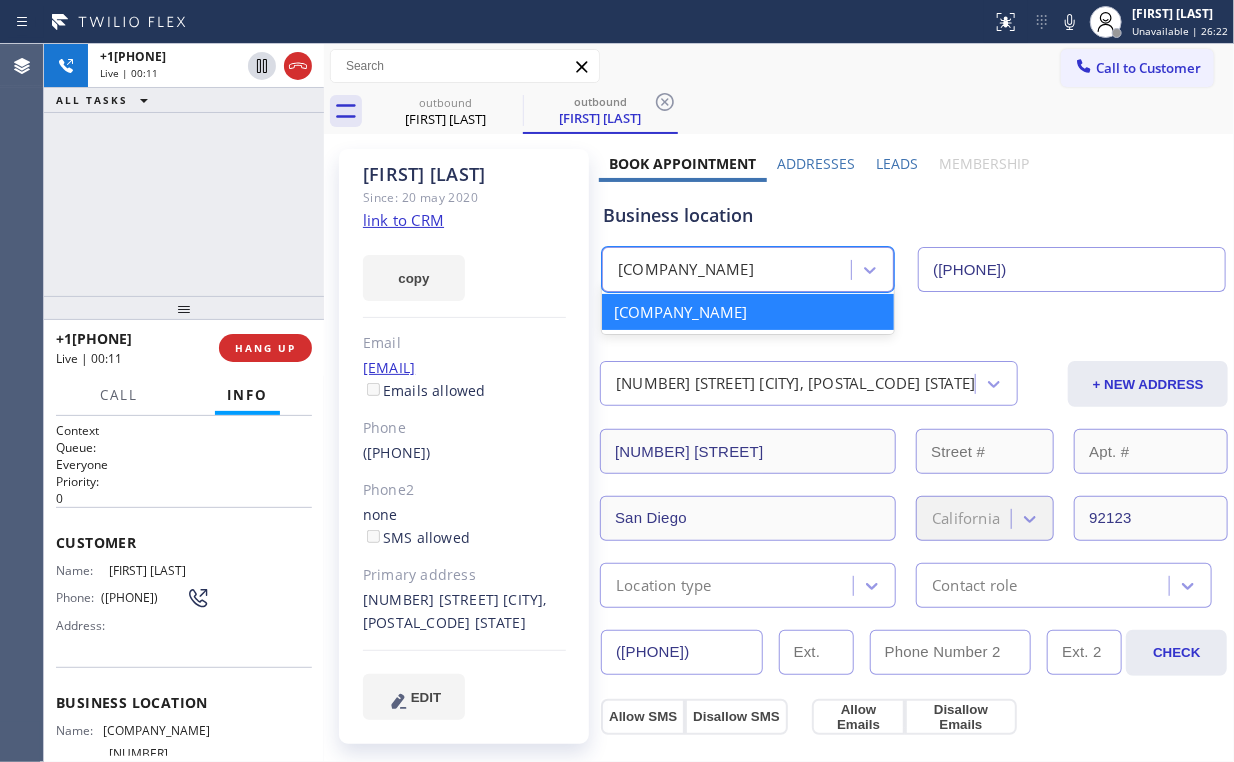click on "+1[PHONE] Live | 00:11 ALL TASKS ALL TASKS ACTIVE TASKS TASKS IN WRAP UP" at bounding box center [184, 170] 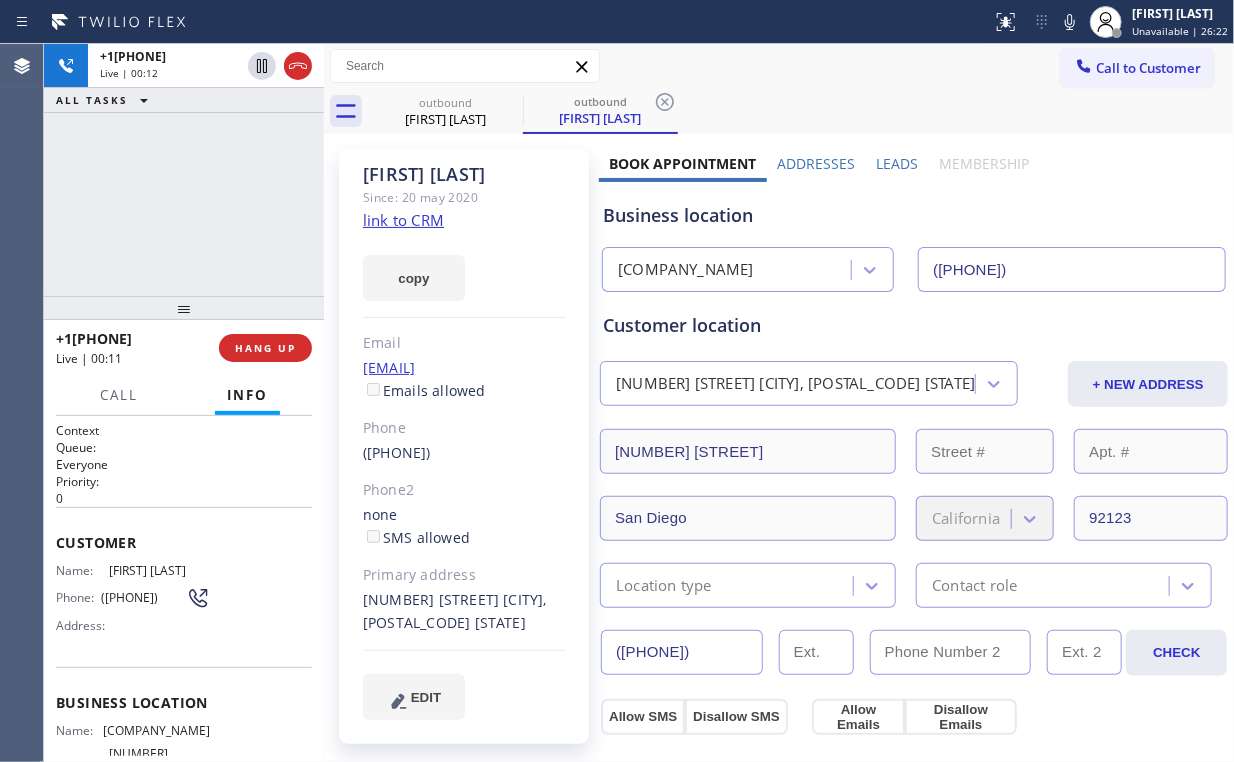 click on "+1[PHONE] Live | 00:12 ALL TASKS ALL TASKS ACTIVE TASKS TASKS IN WRAP UP" at bounding box center (184, 170) 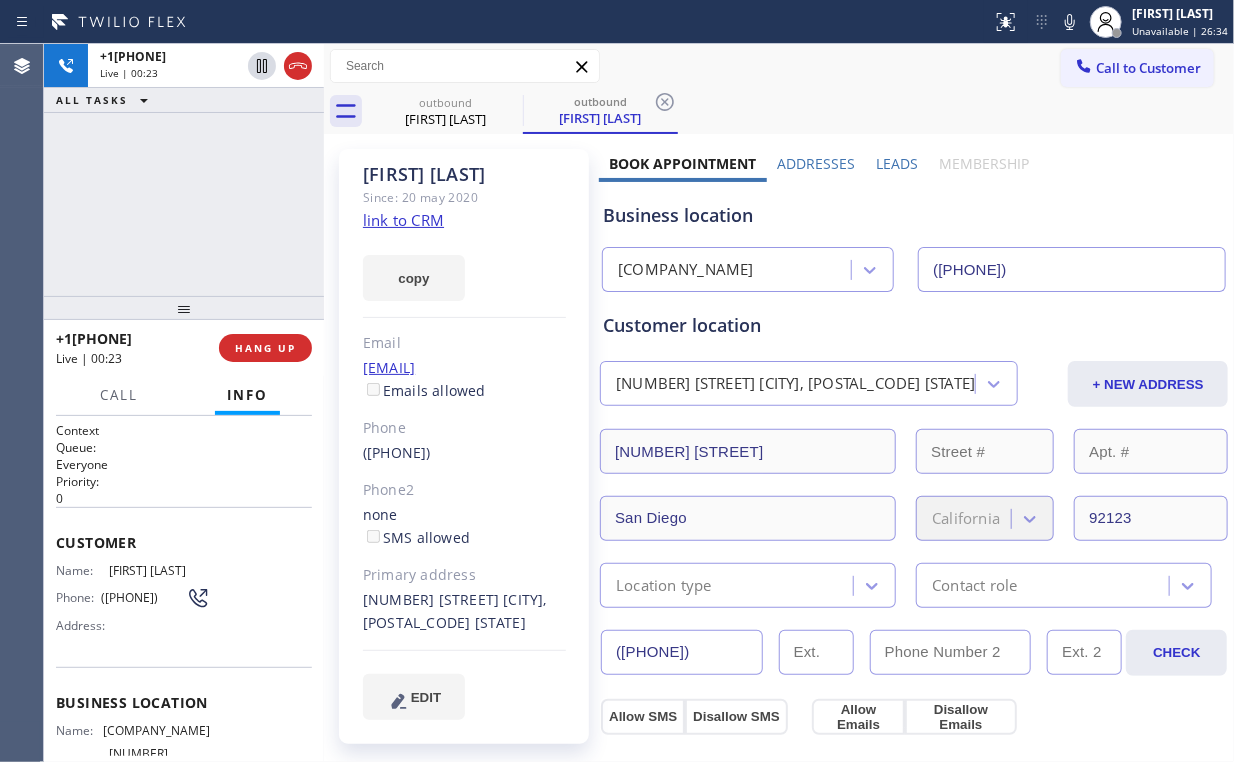 click on "+1[PHONE] Live | 00:23 ALL TASKS ALL TASKS ACTIVE TASKS TASKS IN WRAP UP" at bounding box center [184, 170] 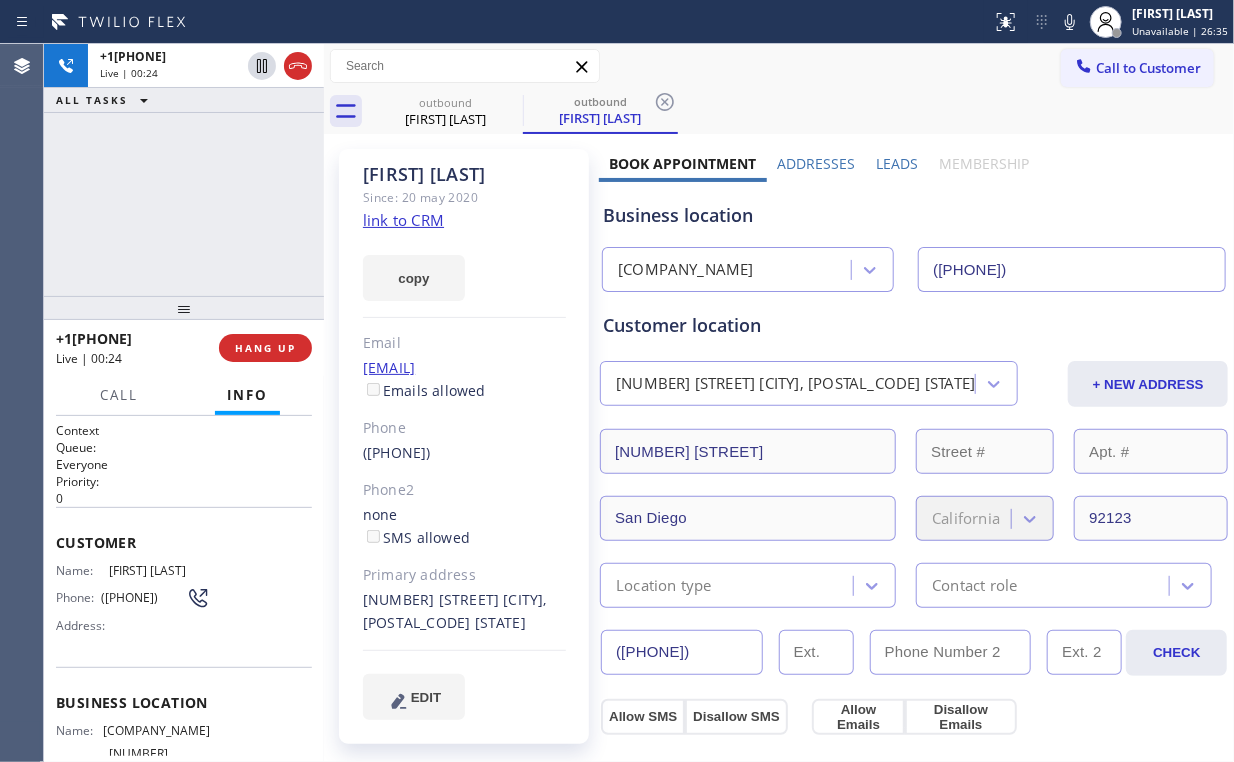 click on "+1[PHONE] Live | 00:24 ALL TASKS ALL TASKS ACTIVE TASKS TASKS IN WRAP UP" at bounding box center [184, 170] 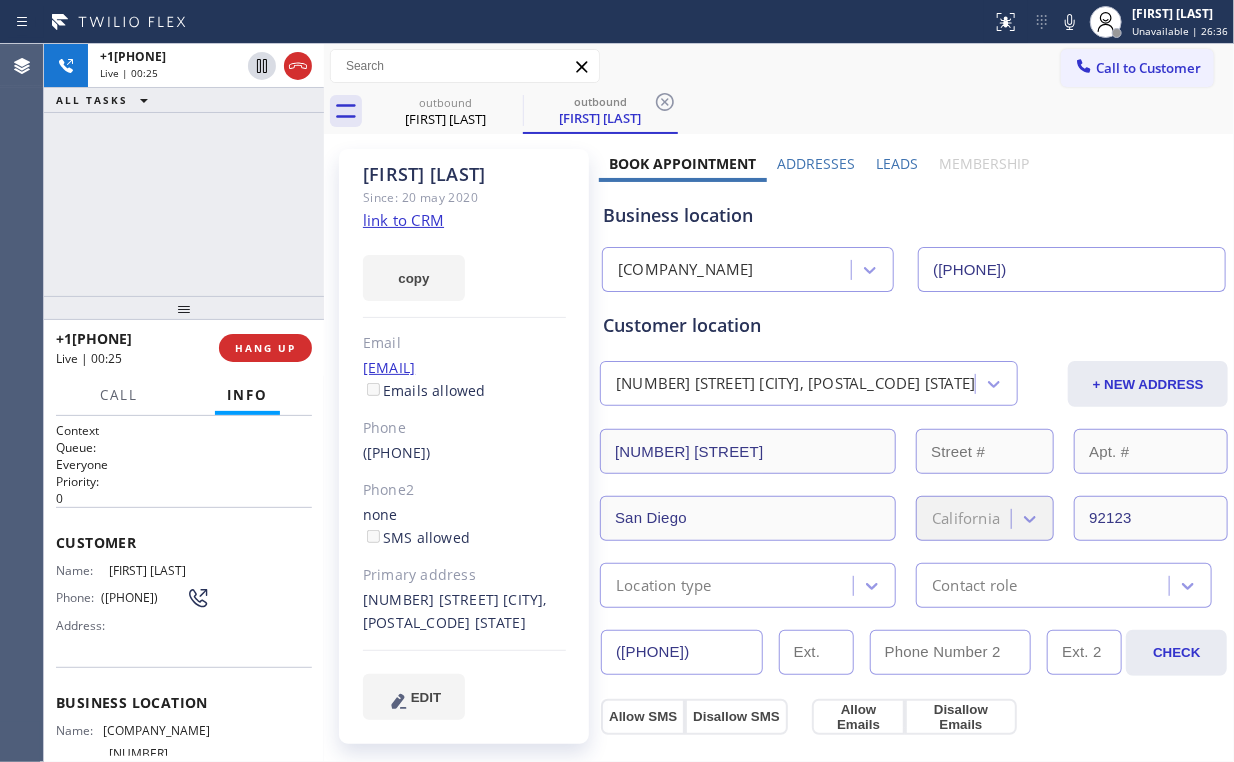 click on "+1[PHONE] Live | 00:25 ALL TASKS ALL TASKS ACTIVE TASKS TASKS IN WRAP UP" at bounding box center [184, 170] 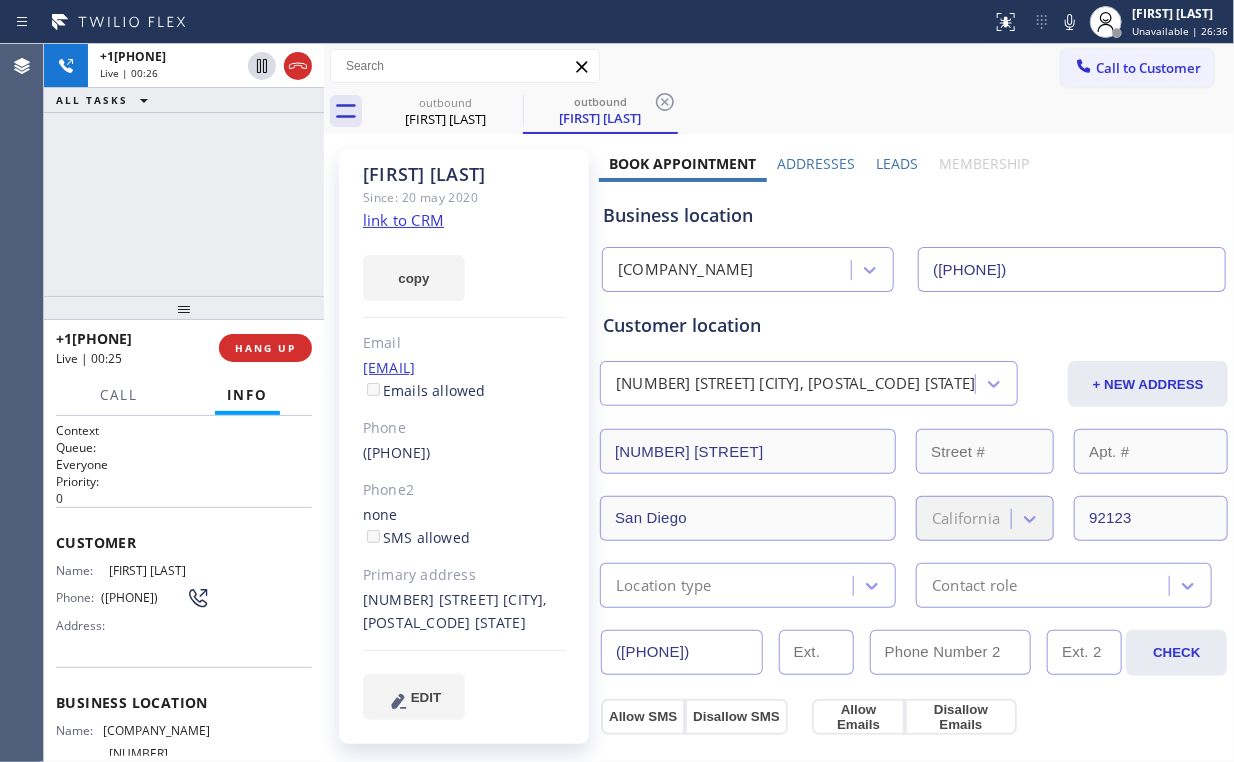 click on "+1[PHONE] Live | 00:26 ALL TASKS ALL TASKS ACTIVE TASKS TASKS IN WRAP UP" at bounding box center [184, 170] 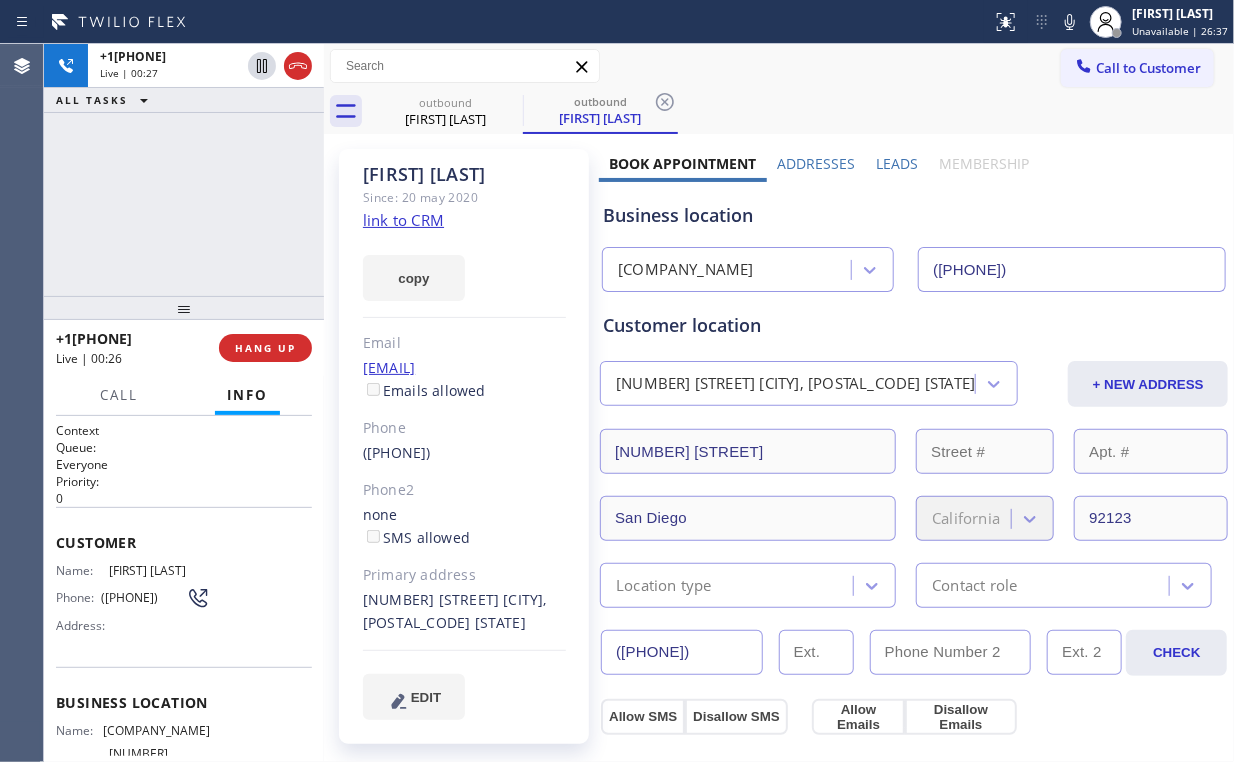 click on "+1[PHONE] Live | 00:27 ALL TASKS ALL TASKS ACTIVE TASKS TASKS IN WRAP UP" at bounding box center [184, 170] 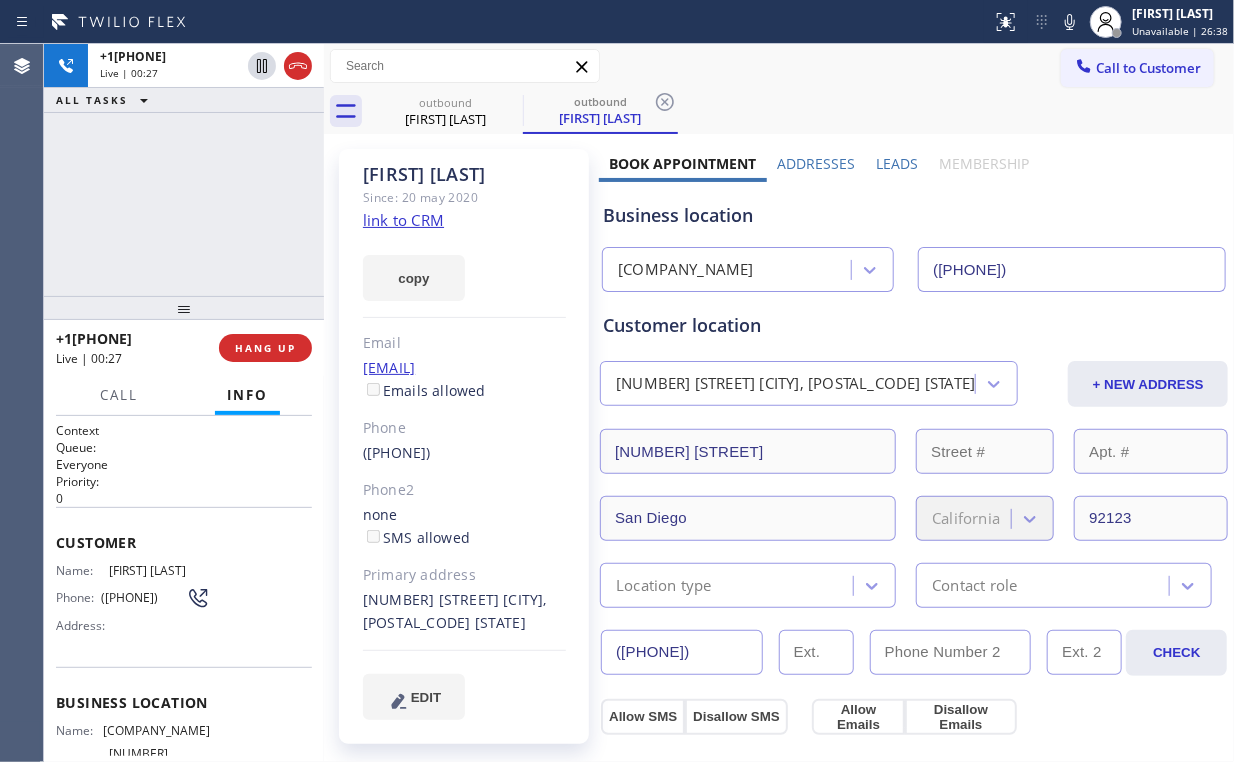 click on "+1[PHONE] Live | 00:27 ALL TASKS ALL TASKS ACTIVE TASKS TASKS IN WRAP UP" at bounding box center [184, 170] 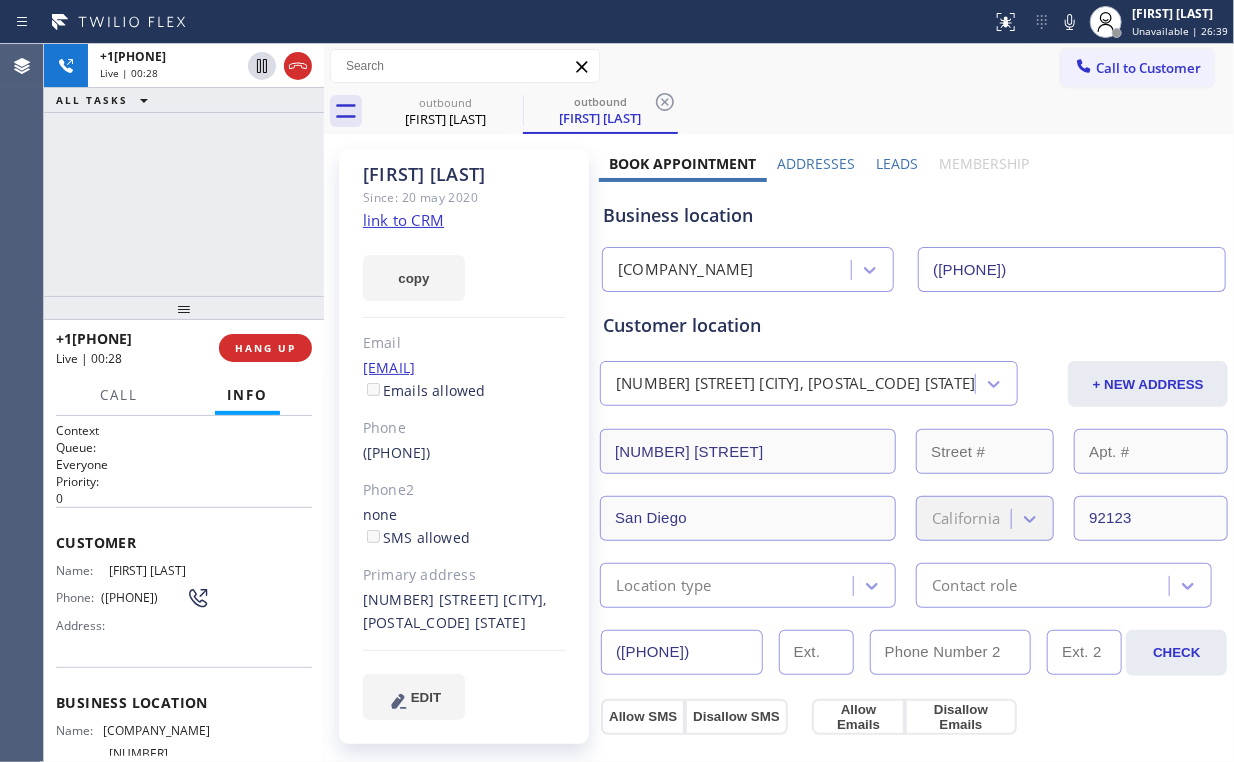 click on "+1[PHONE] Live | 00:28 ALL TASKS ALL TASKS ACTIVE TASKS TASKS IN WRAP UP" at bounding box center (184, 170) 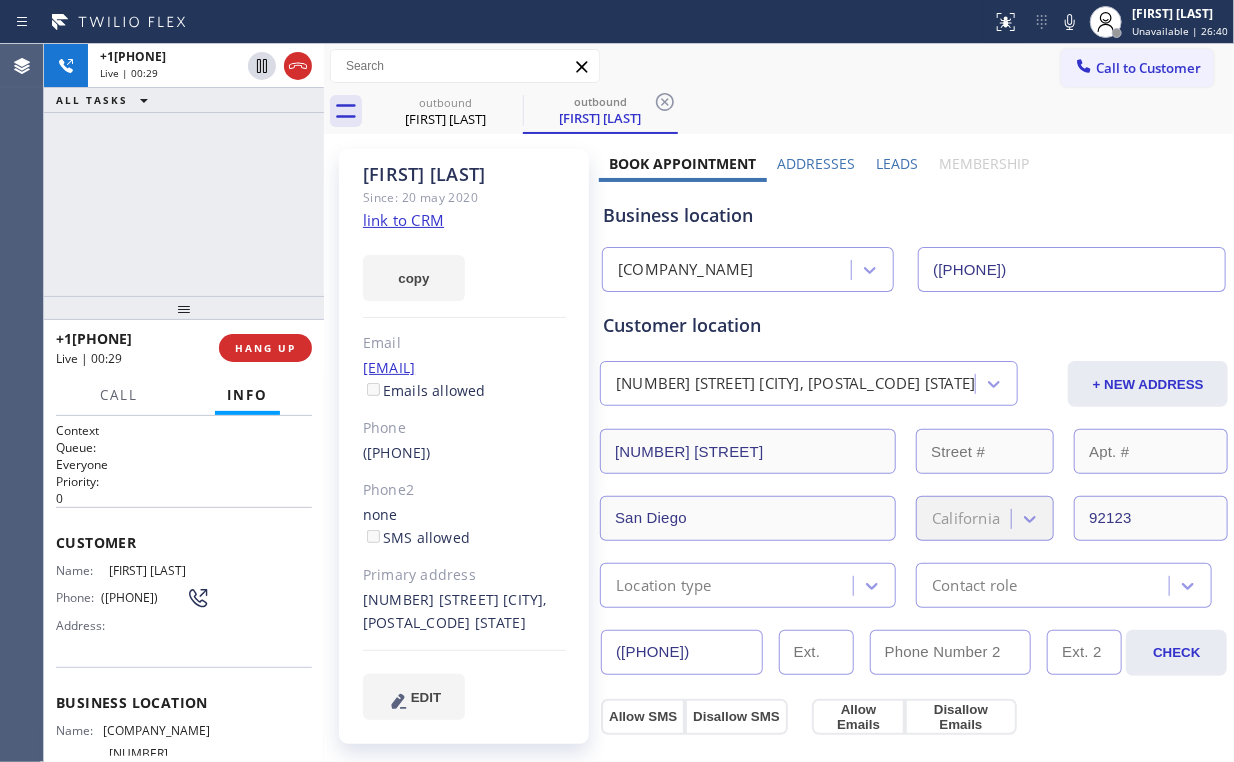 click on "+1[PHONE] Live | 00:29 ALL TASKS ALL TASKS ACTIVE TASKS TASKS IN WRAP UP" at bounding box center (184, 170) 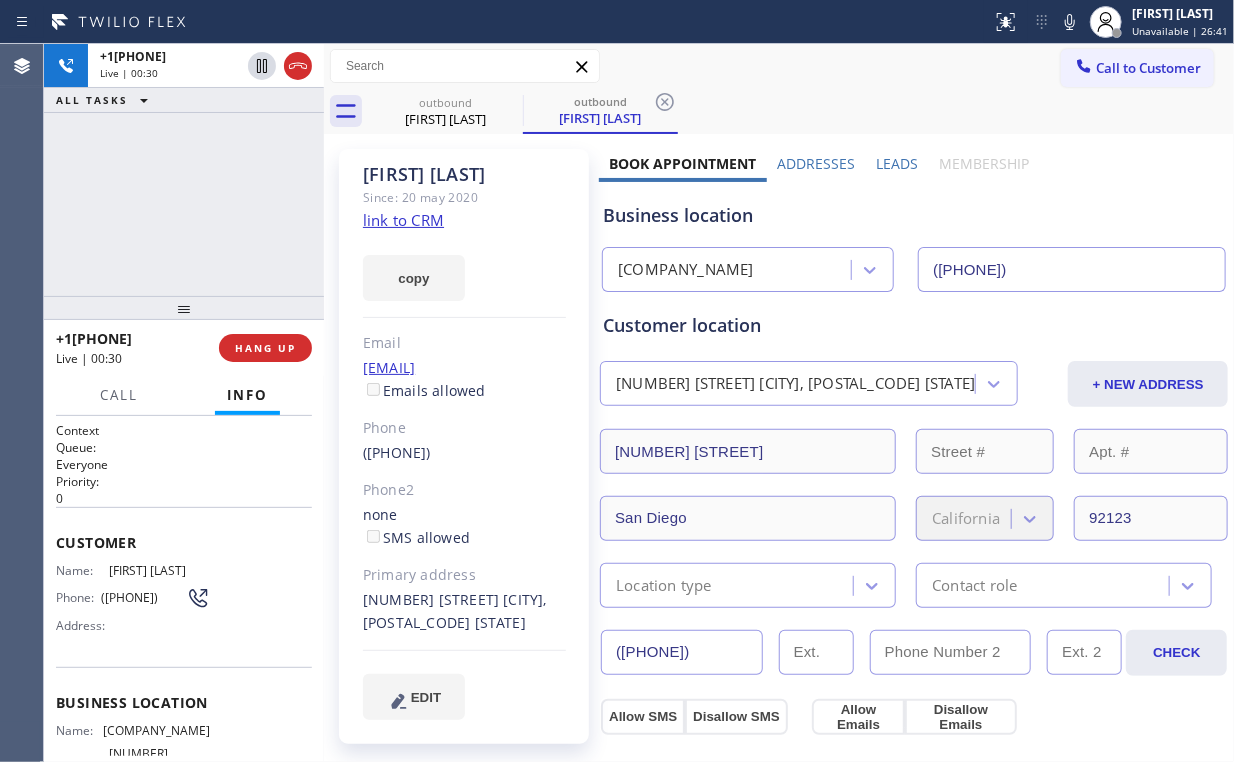 click on "+1[PHONE] Live | 00:30 ALL TASKS ALL TASKS ACTIVE TASKS TASKS IN WRAP UP" at bounding box center [184, 170] 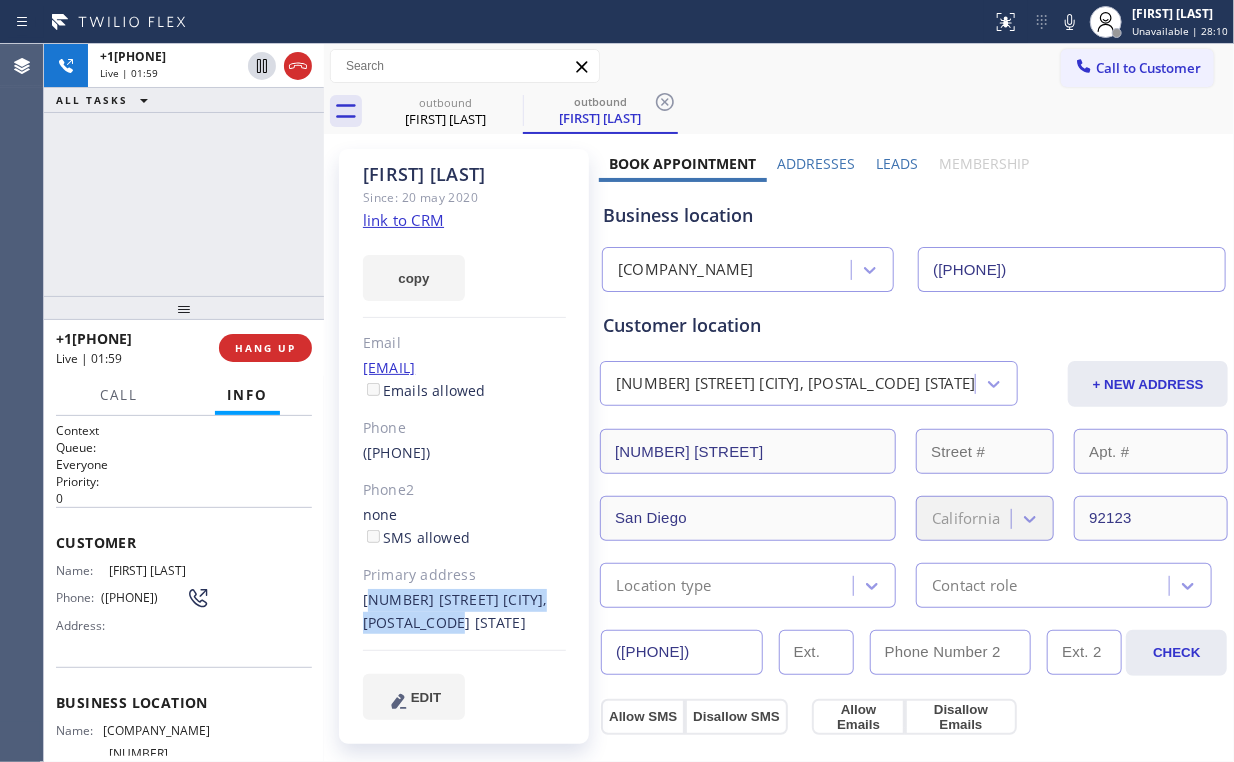 drag, startPoint x: 364, startPoint y: 599, endPoint x: 493, endPoint y: 620, distance: 130.69812 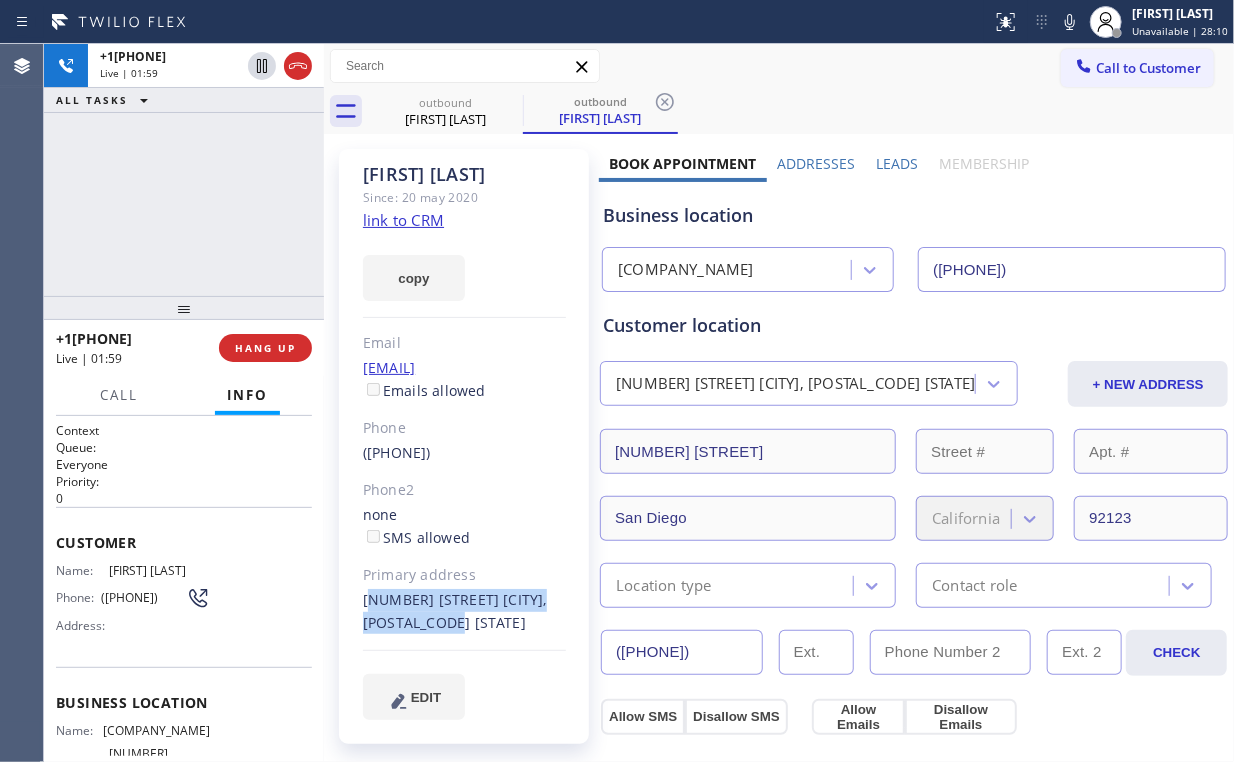 copy on "[NUMBER] [STREET] [CITY], [POSTAL_CODE] [STATE]" 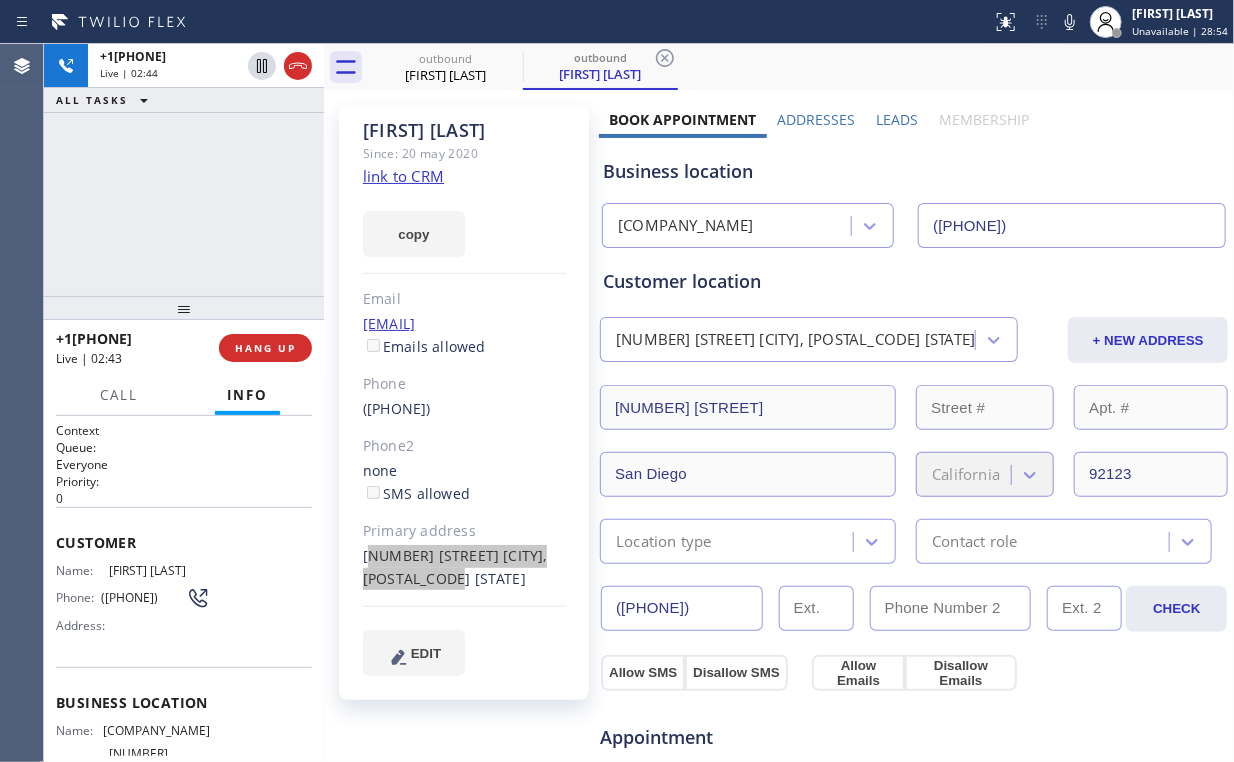 scroll, scrollTop: 80, scrollLeft: 0, axis: vertical 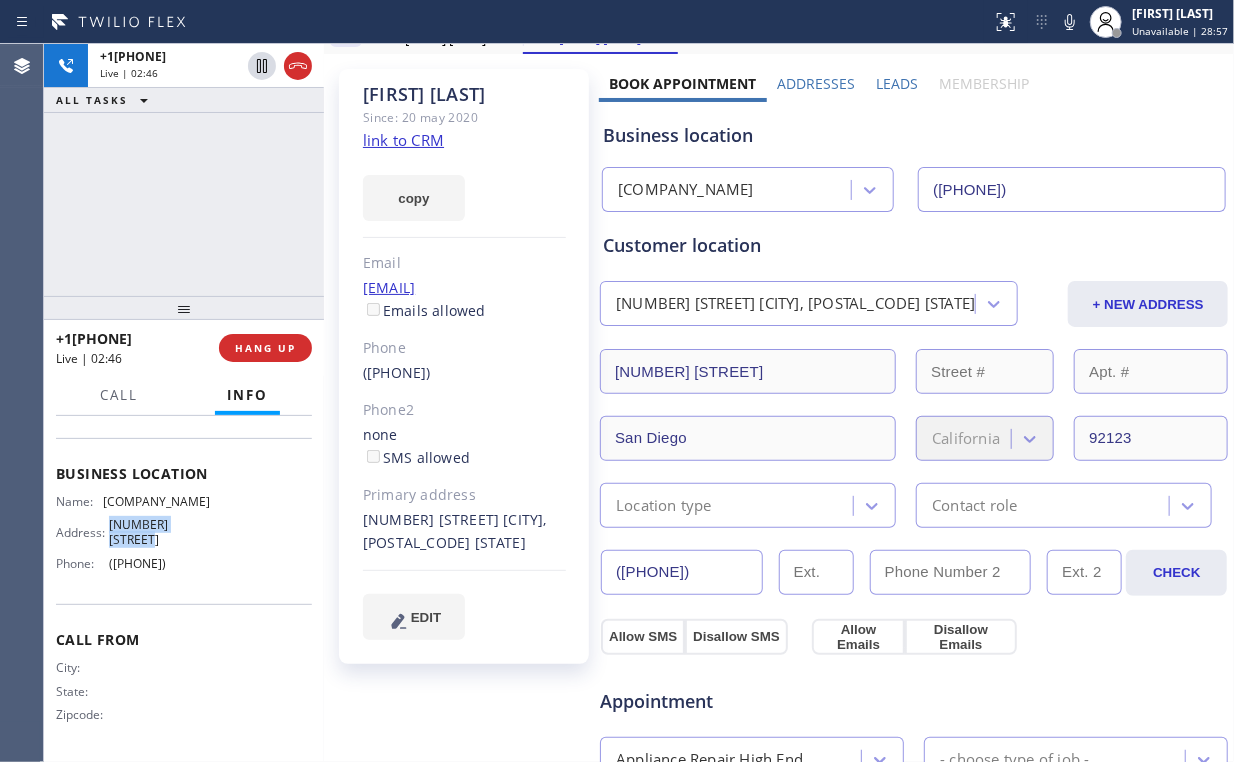 drag, startPoint x: 108, startPoint y: 528, endPoint x: 128, endPoint y: 544, distance: 25.612497 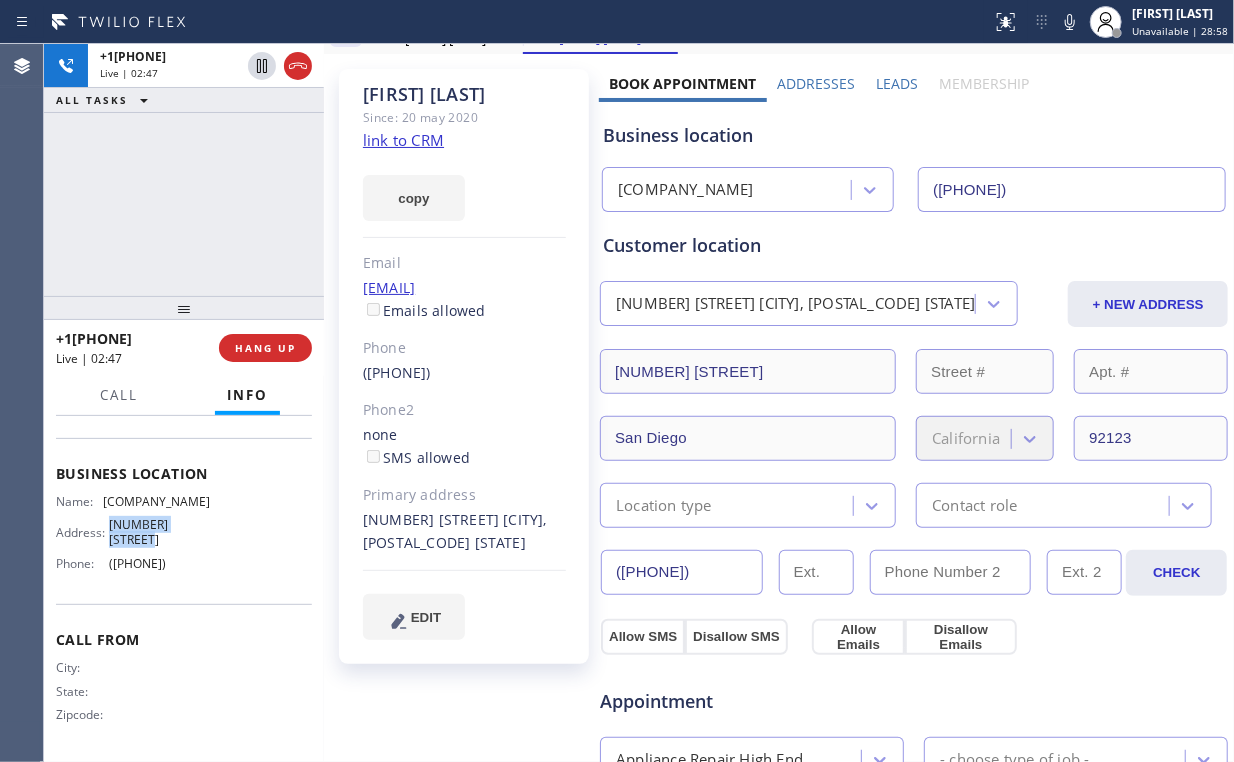 copy on "[NUMBER] [STREET]" 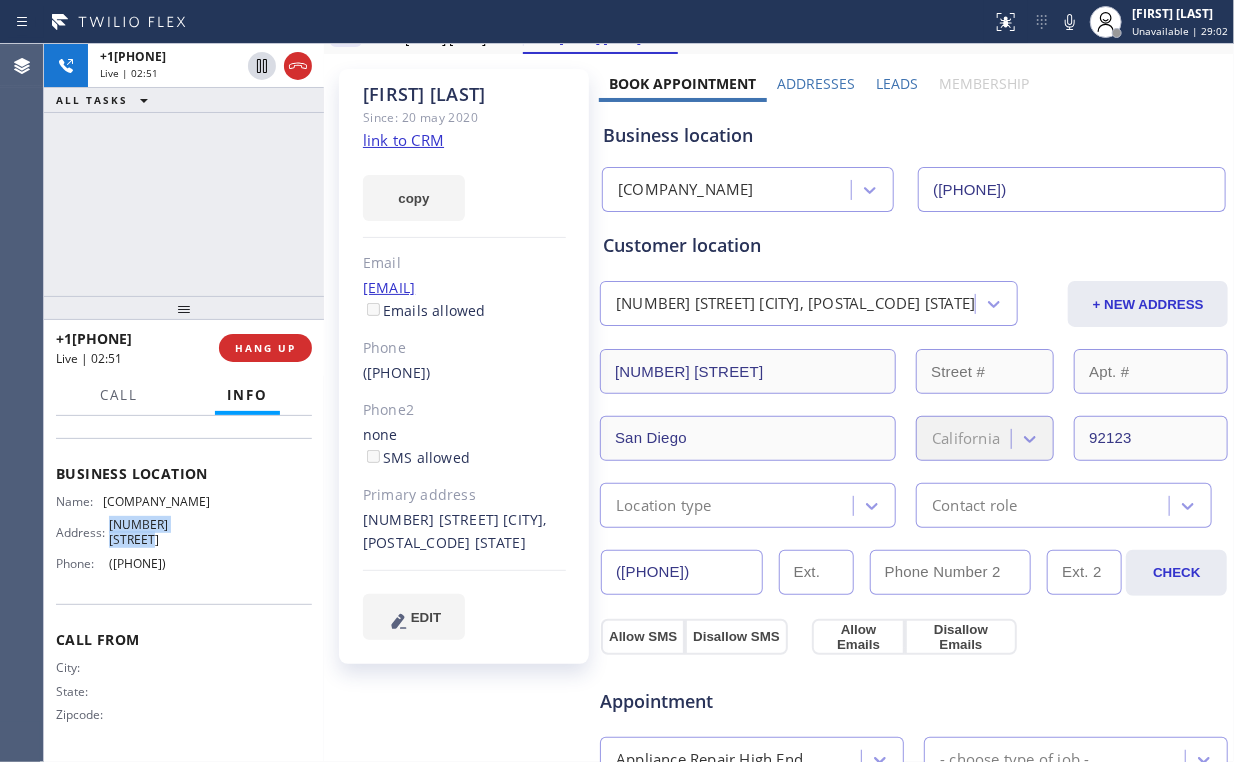 click on "Name: Fix My Fridge Donovan Co Address: [NUMBER] [STREET] Phone: ([PHONE])" at bounding box center [184, 537] 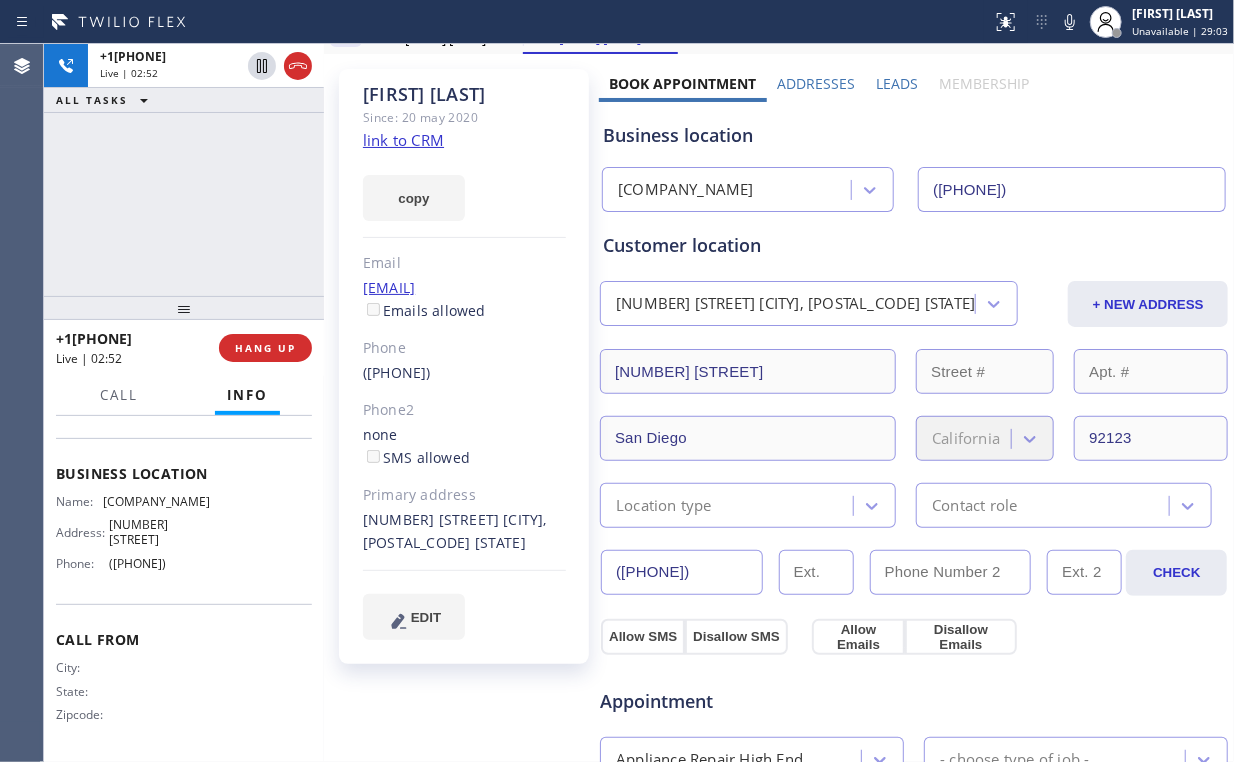click on "[NUMBER] [STREET]" at bounding box center (159, 532) 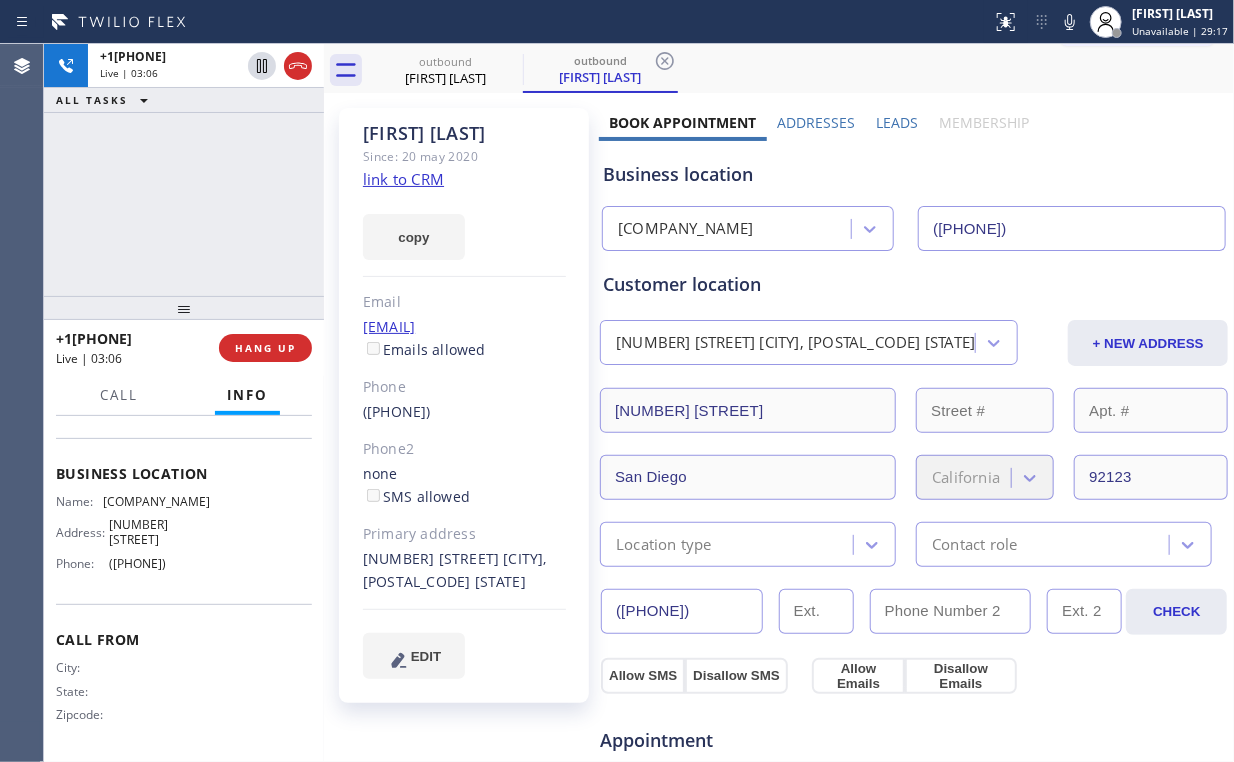 scroll, scrollTop: 0, scrollLeft: 0, axis: both 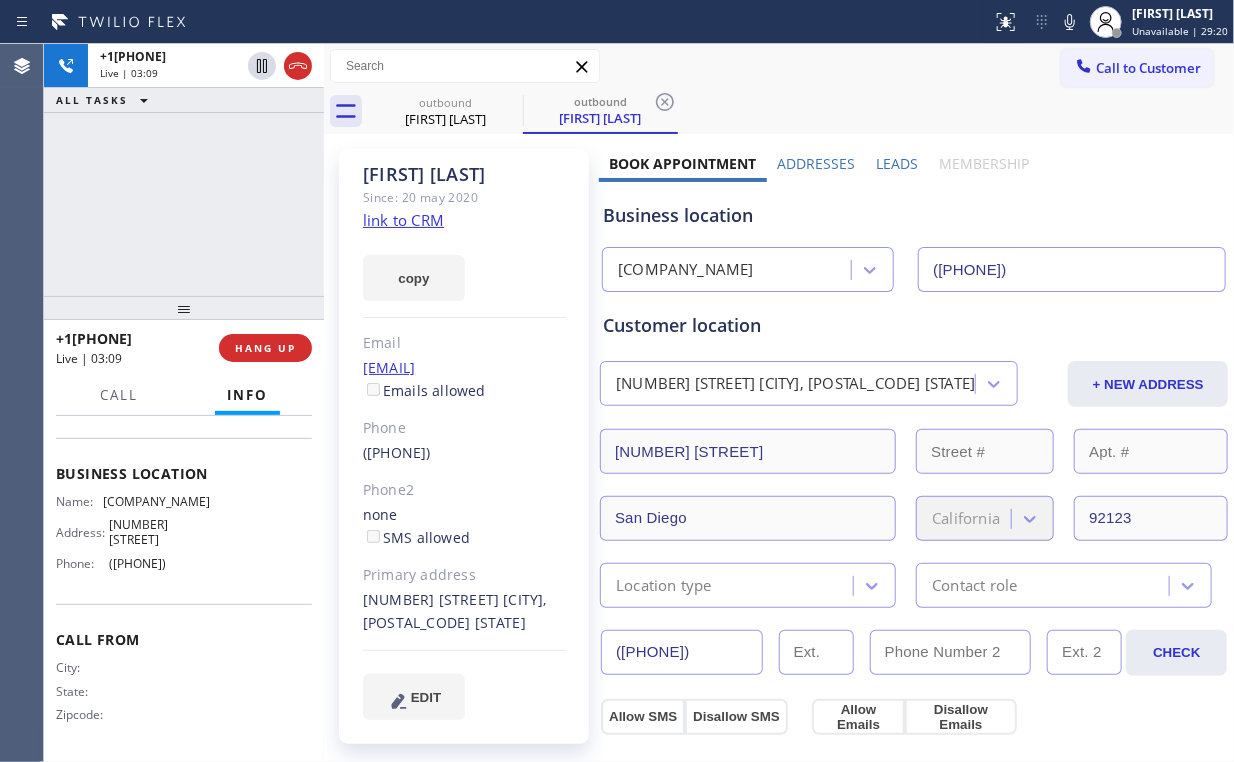 click on "link to CRM" 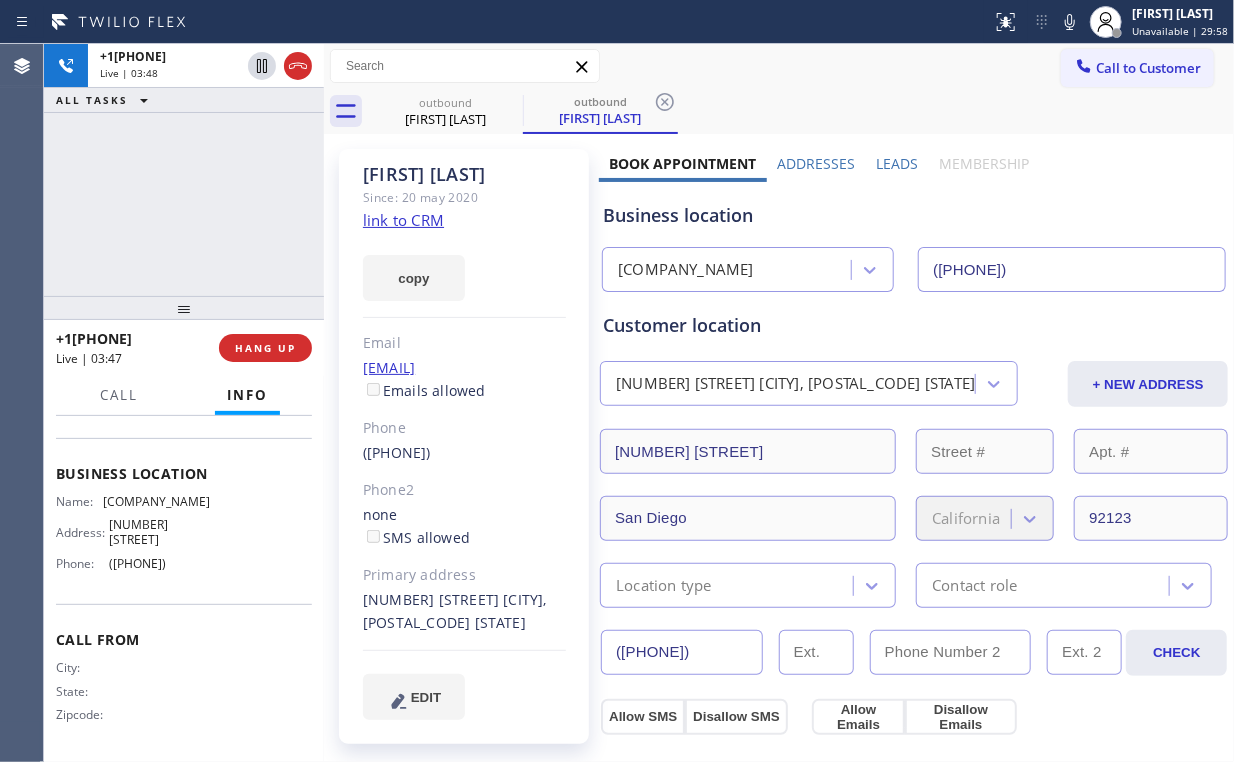 click on "+1[PHONE] Live | 03:48 ALL TASKS ALL TASKS ACTIVE TASKS TASKS IN WRAP UP" at bounding box center (184, 170) 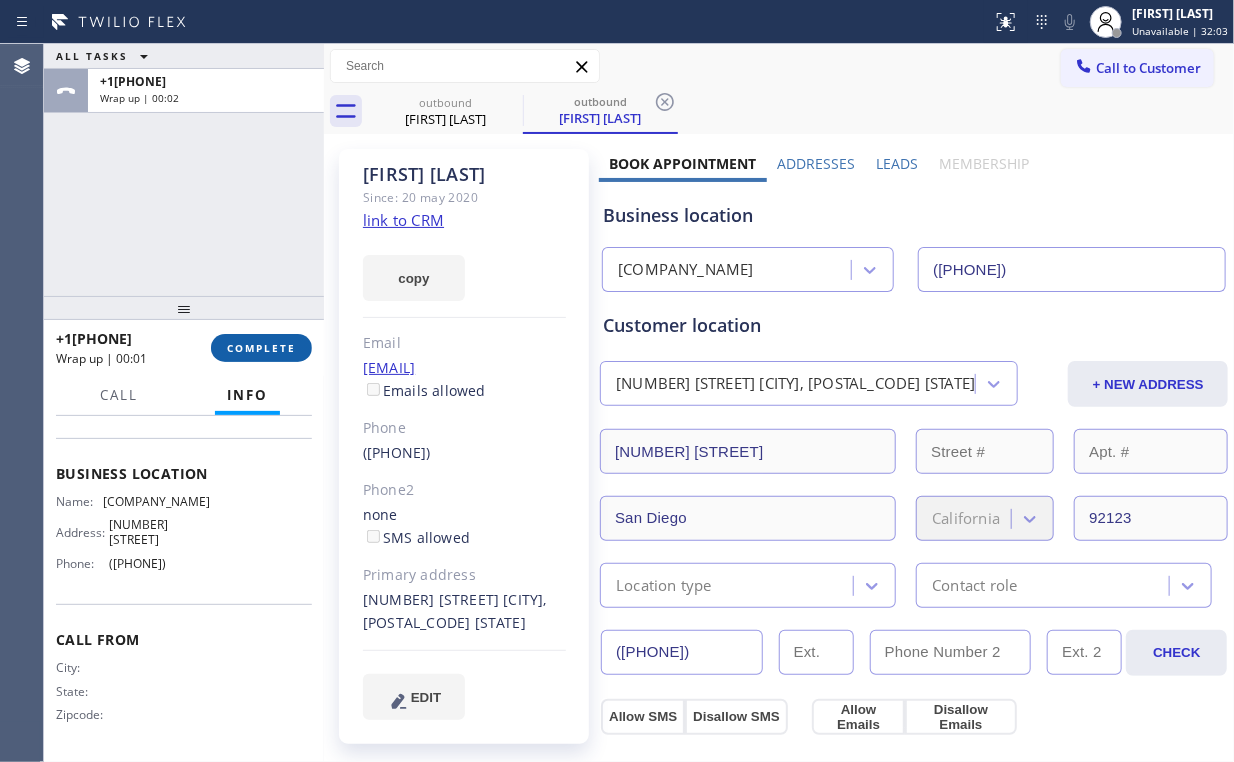 click on "COMPLETE" at bounding box center [261, 348] 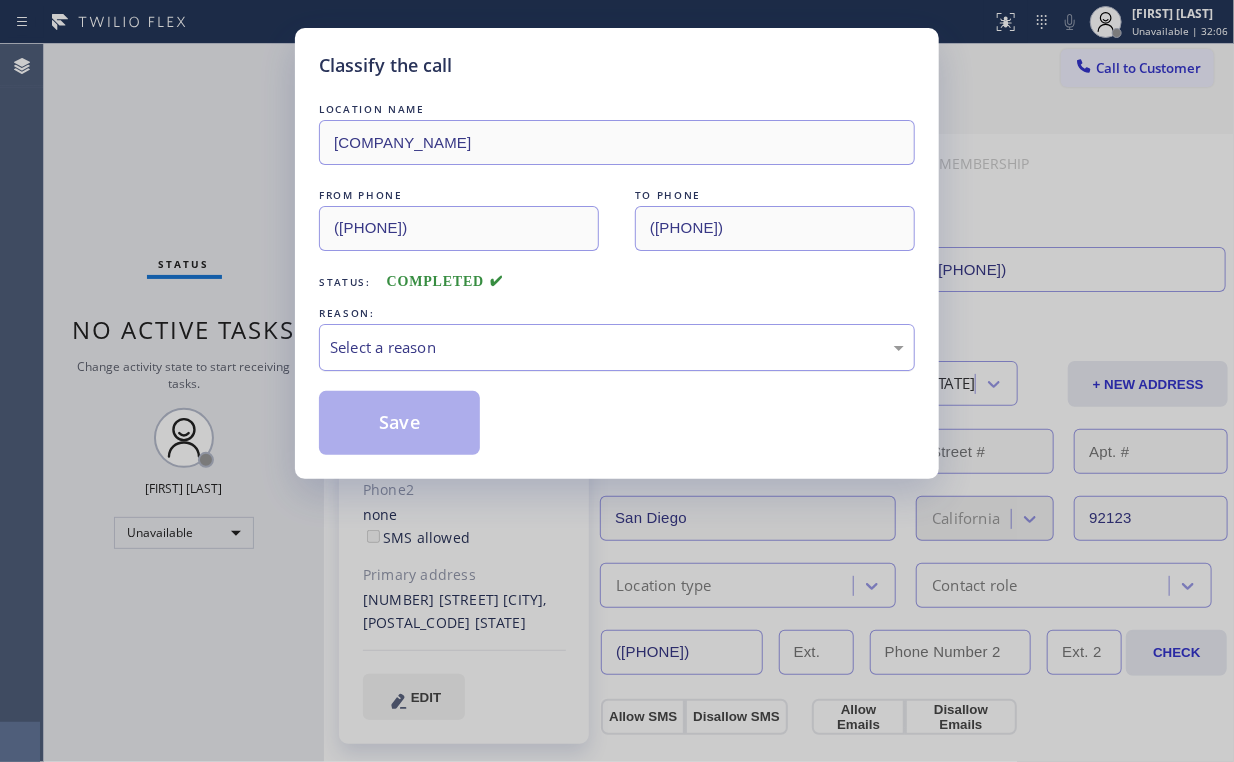 click on "Select a reason" at bounding box center [617, 347] 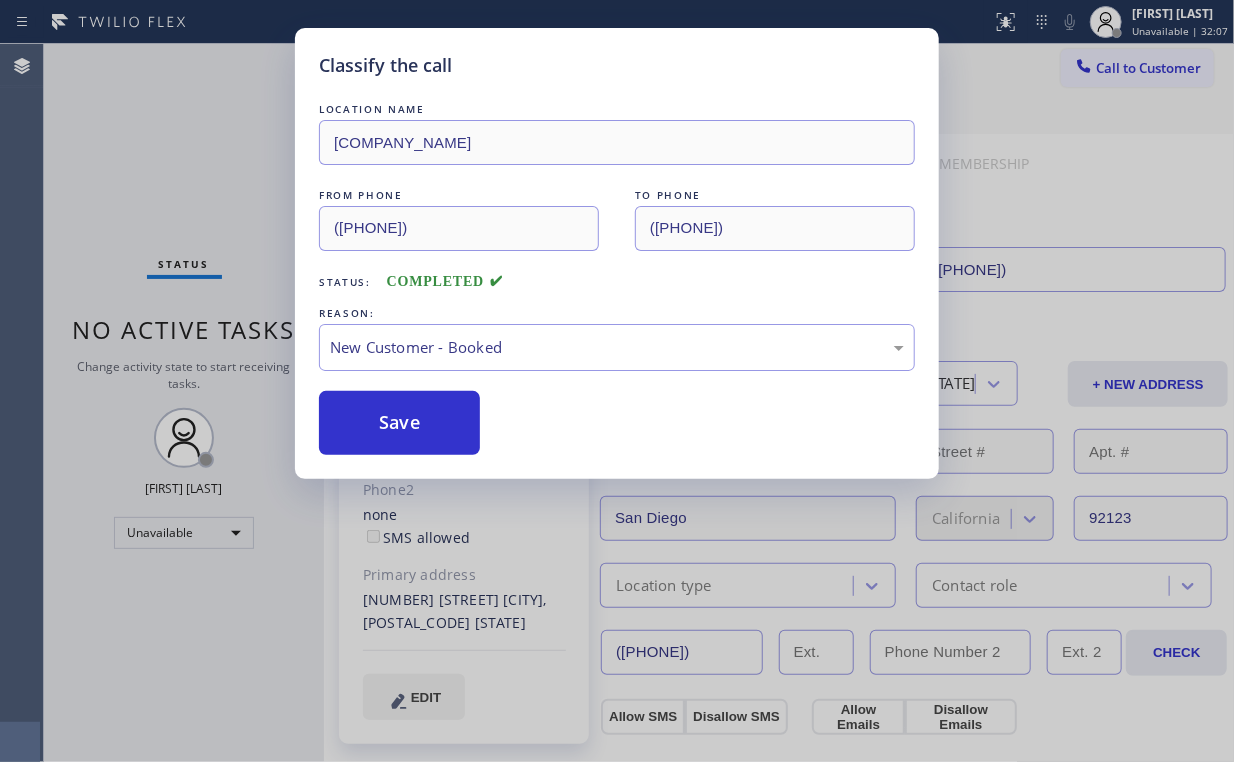 drag, startPoint x: 416, startPoint y: 414, endPoint x: 260, endPoint y: 259, distance: 219.91135 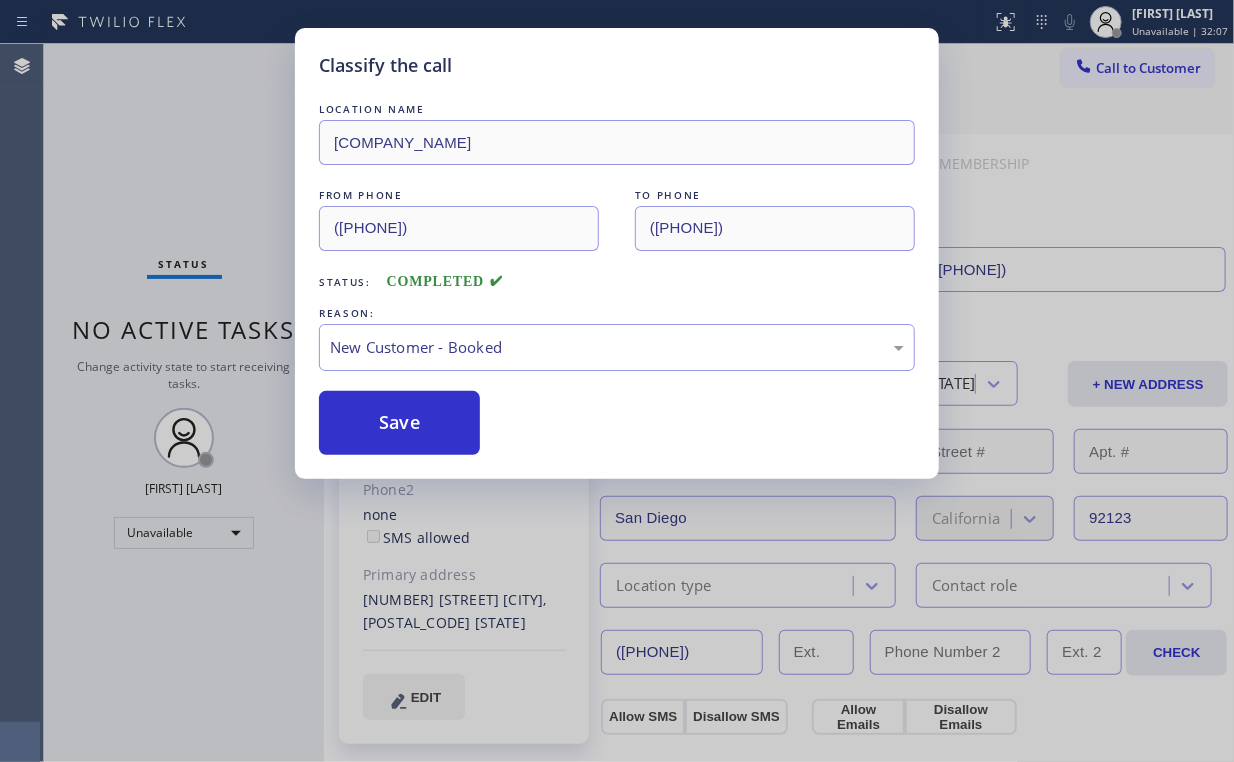 click on "Save" at bounding box center [399, 423] 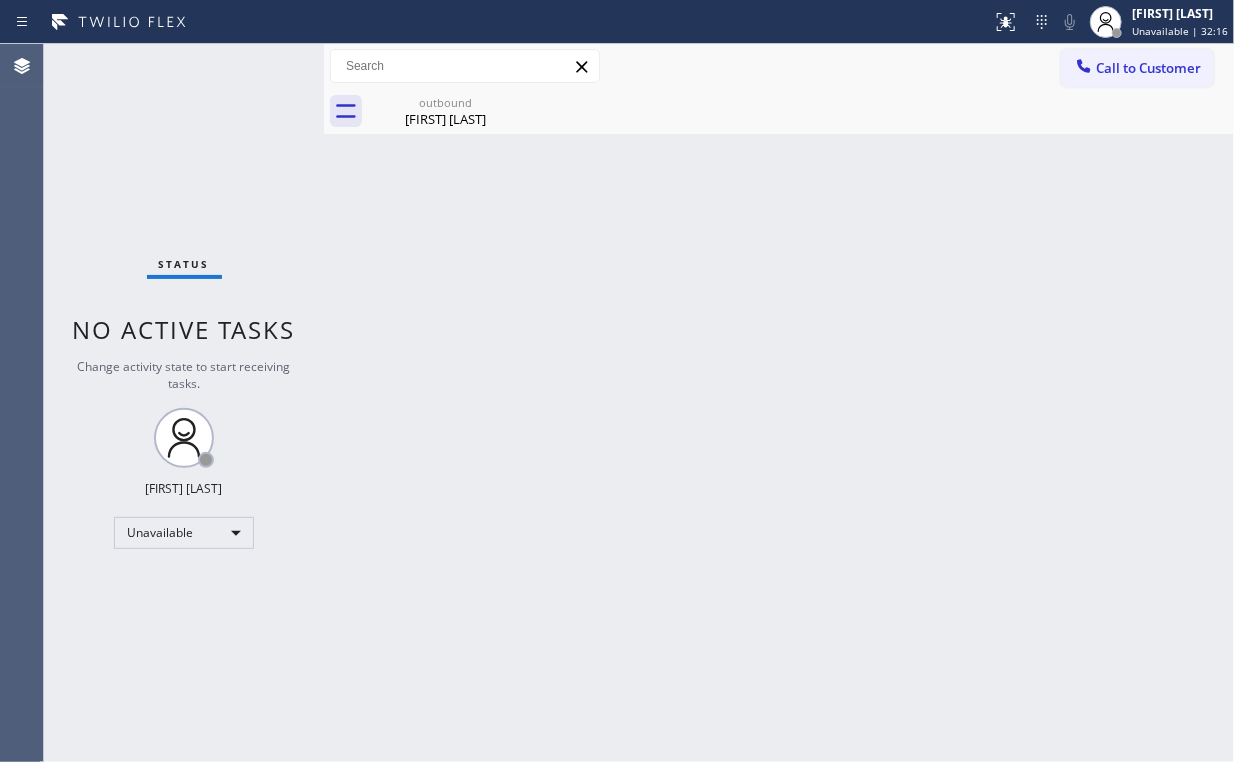 drag, startPoint x: 259, startPoint y: 259, endPoint x: 221, endPoint y: 151, distance: 114.49017 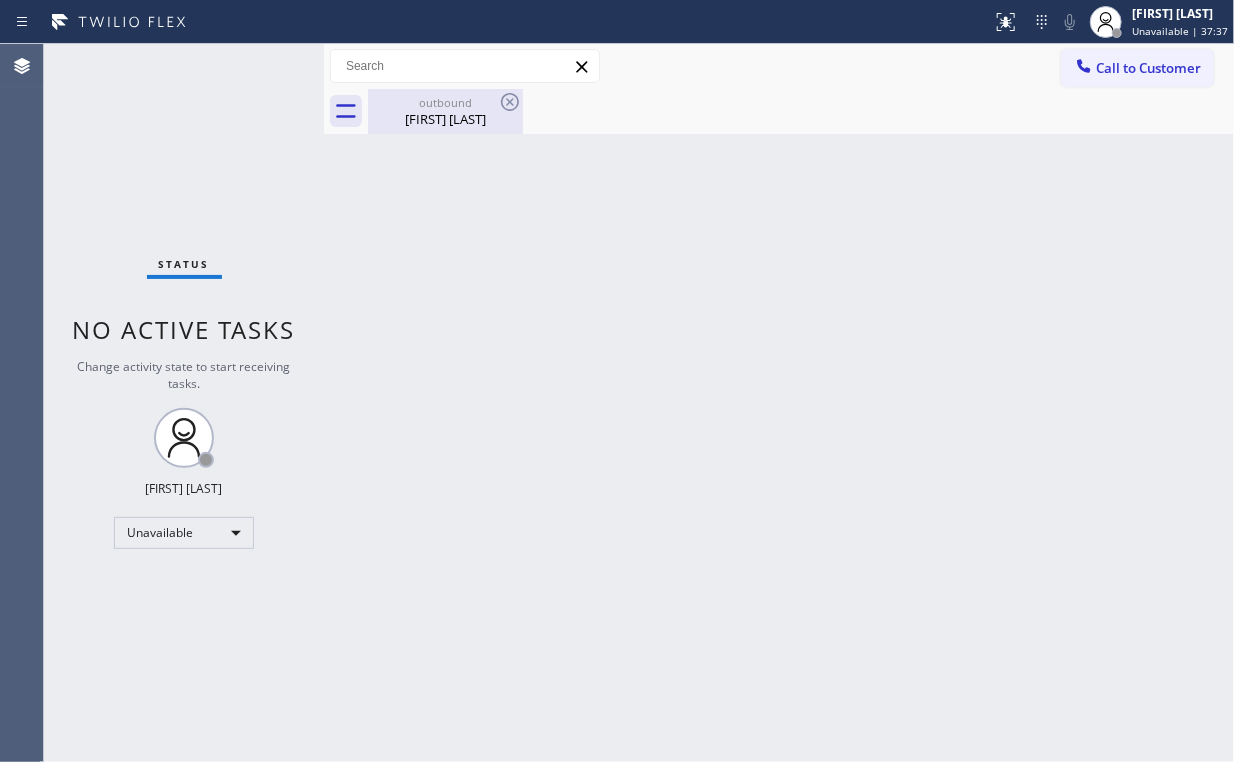 drag, startPoint x: 431, startPoint y: 119, endPoint x: 512, endPoint y: 101, distance: 82.9759 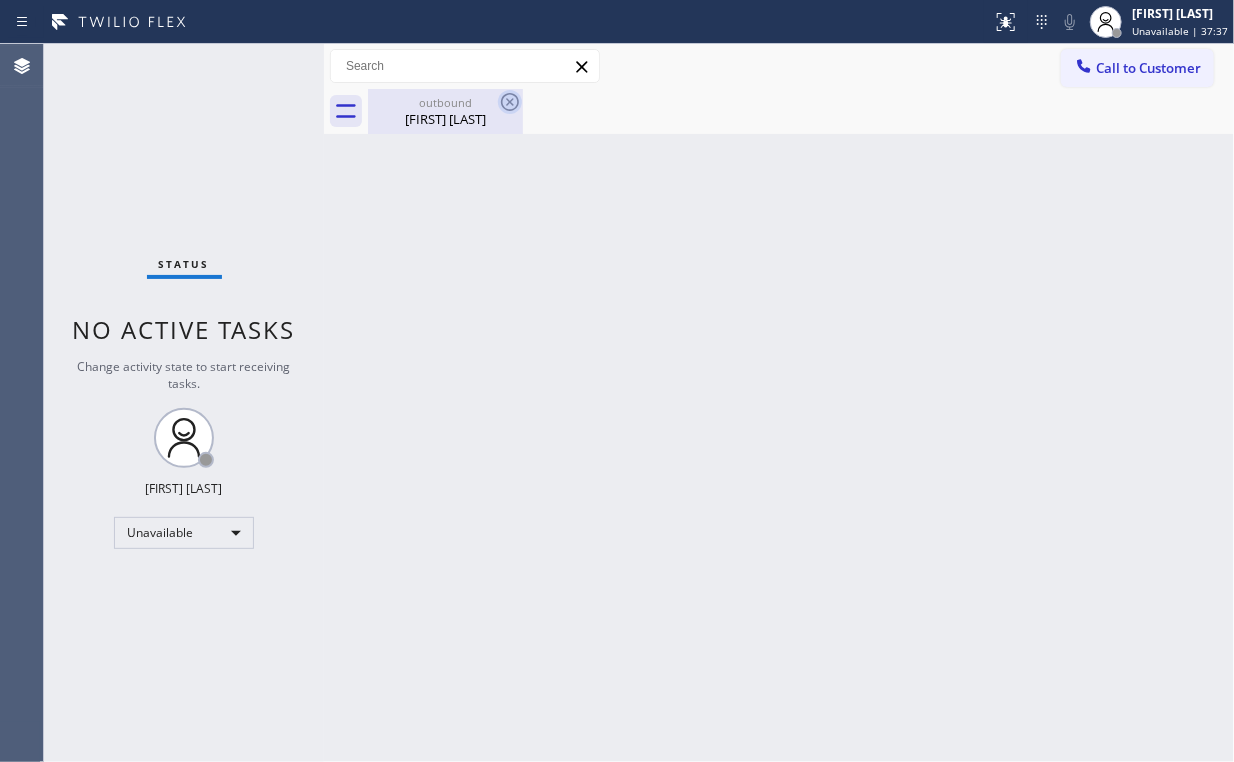 click on "[FIRST] [LAST]" at bounding box center (445, 119) 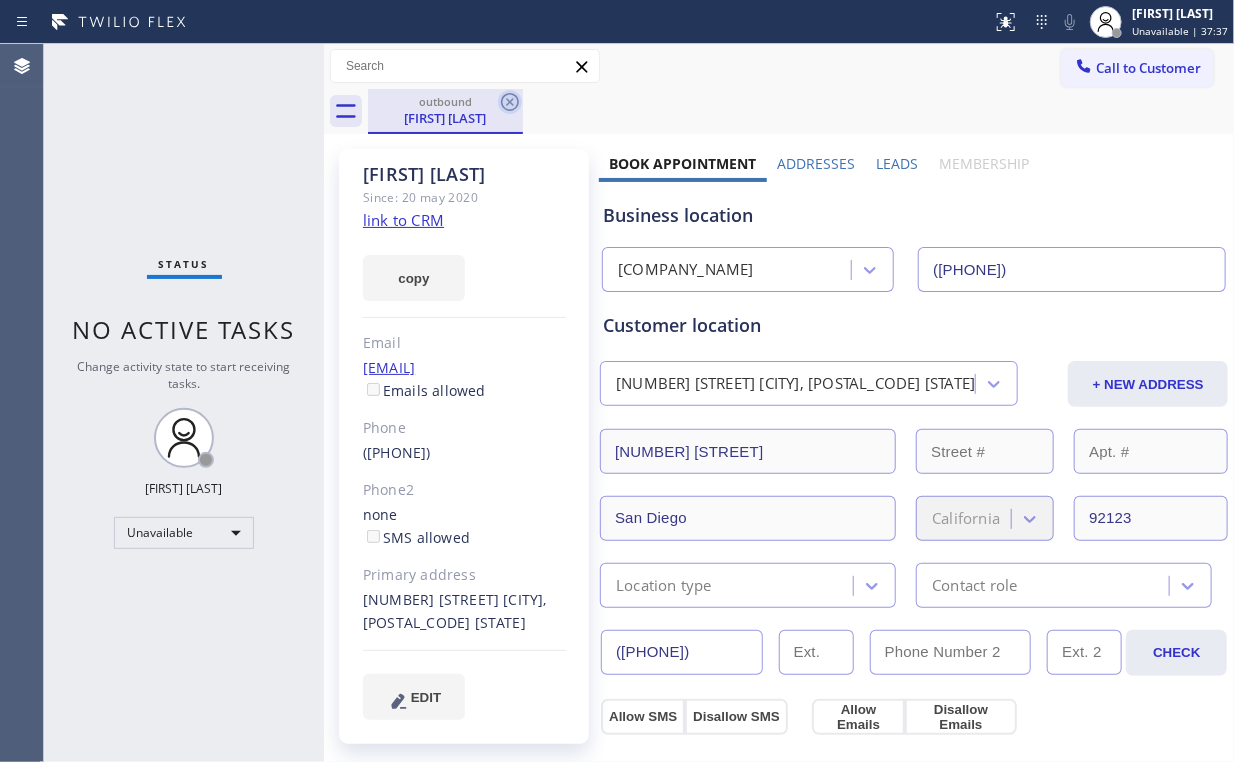 click 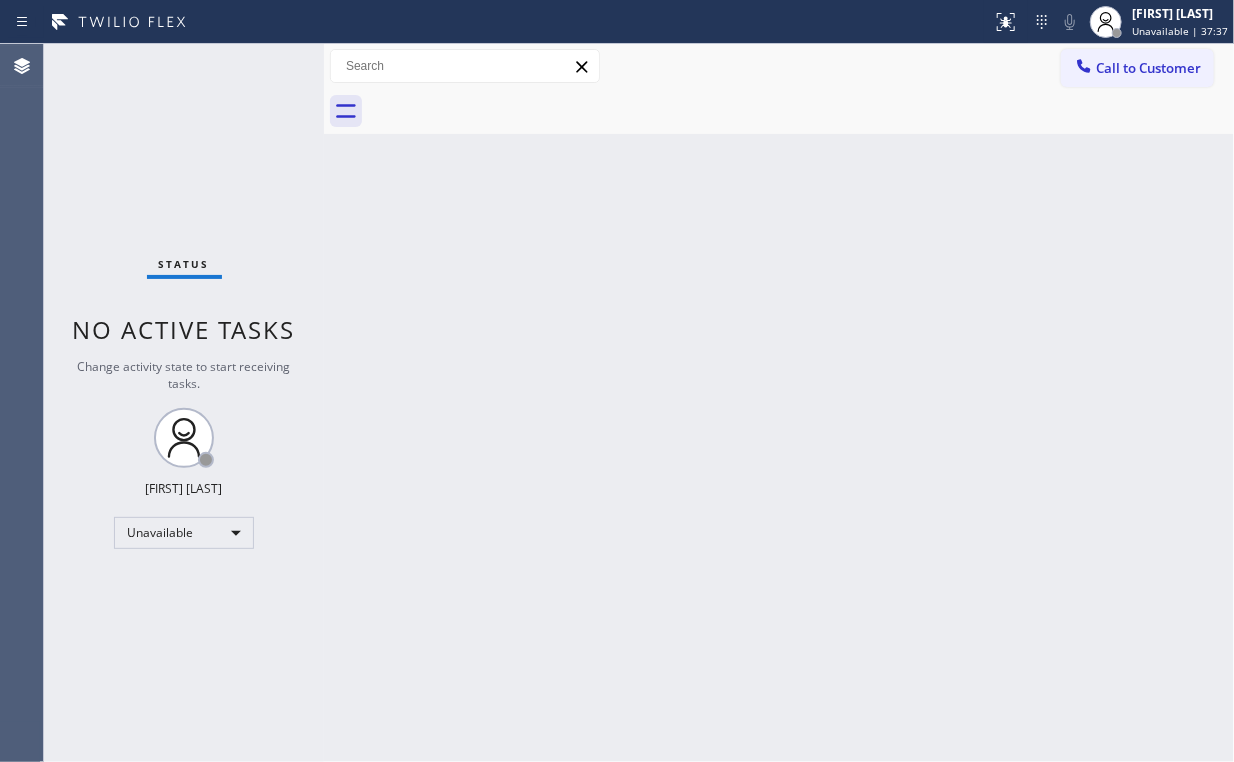 click on "Status   No active tasks     Change activity state to start receiving tasks.   Arnold Verallo Unavailable" at bounding box center [184, 403] 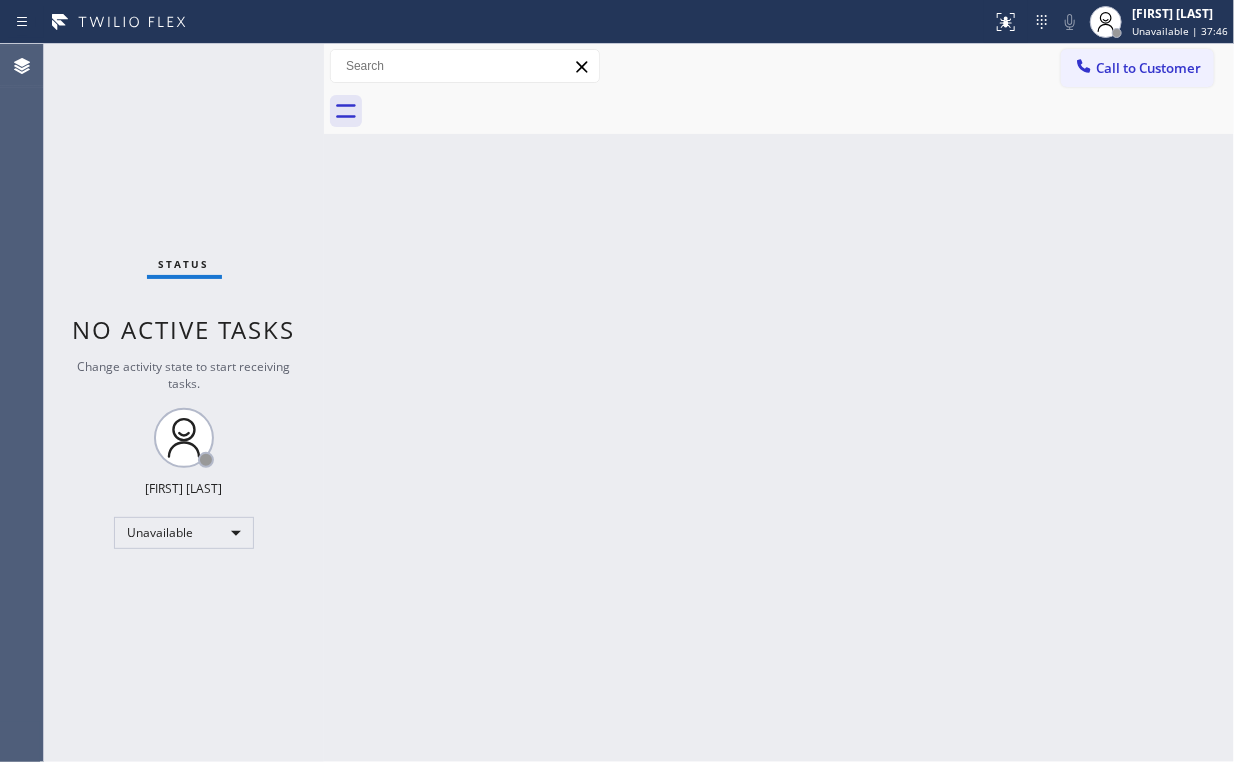 click on "Call to Customer Outbound call Location Fix My Fridge Donovan Co Your caller id phone number ([PHONE]) Customer number Call Outbound call Technician Search Technician Your caller id phone number Your caller id phone number Call" at bounding box center (779, 66) 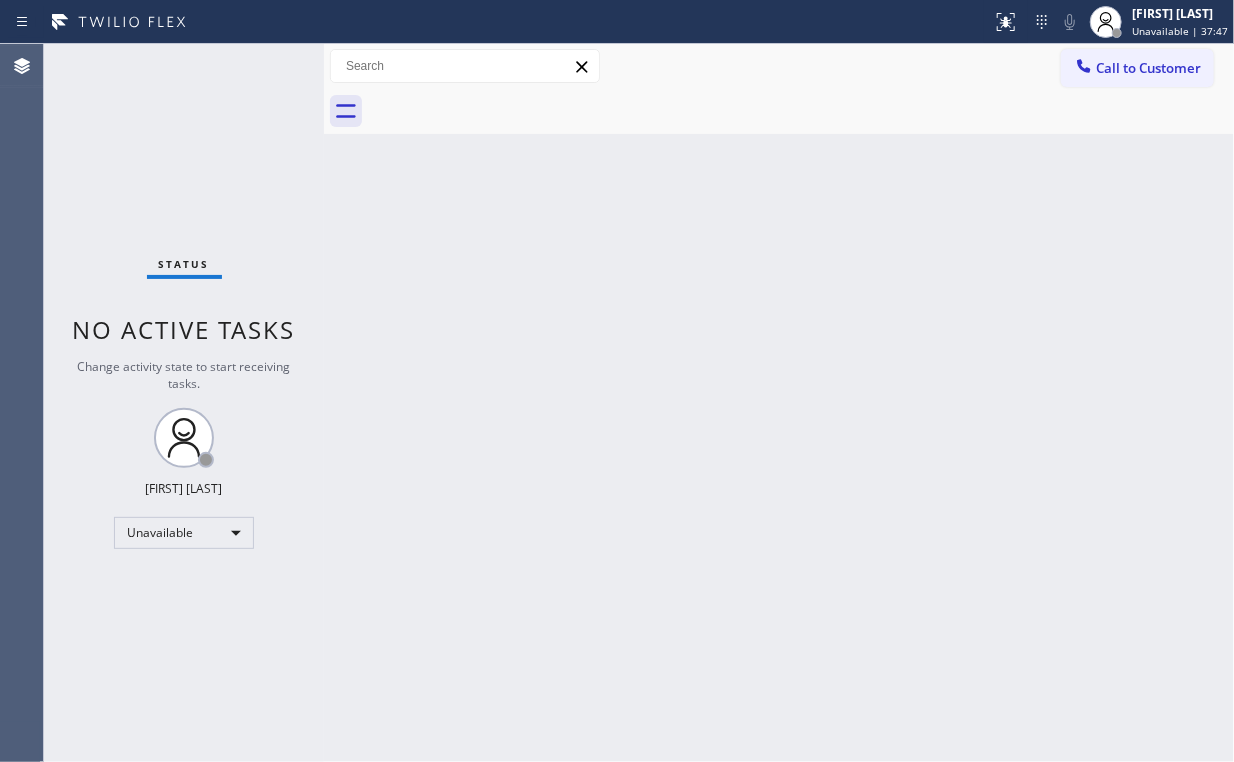 drag, startPoint x: 1103, startPoint y: 71, endPoint x: 1072, endPoint y: 82, distance: 32.89377 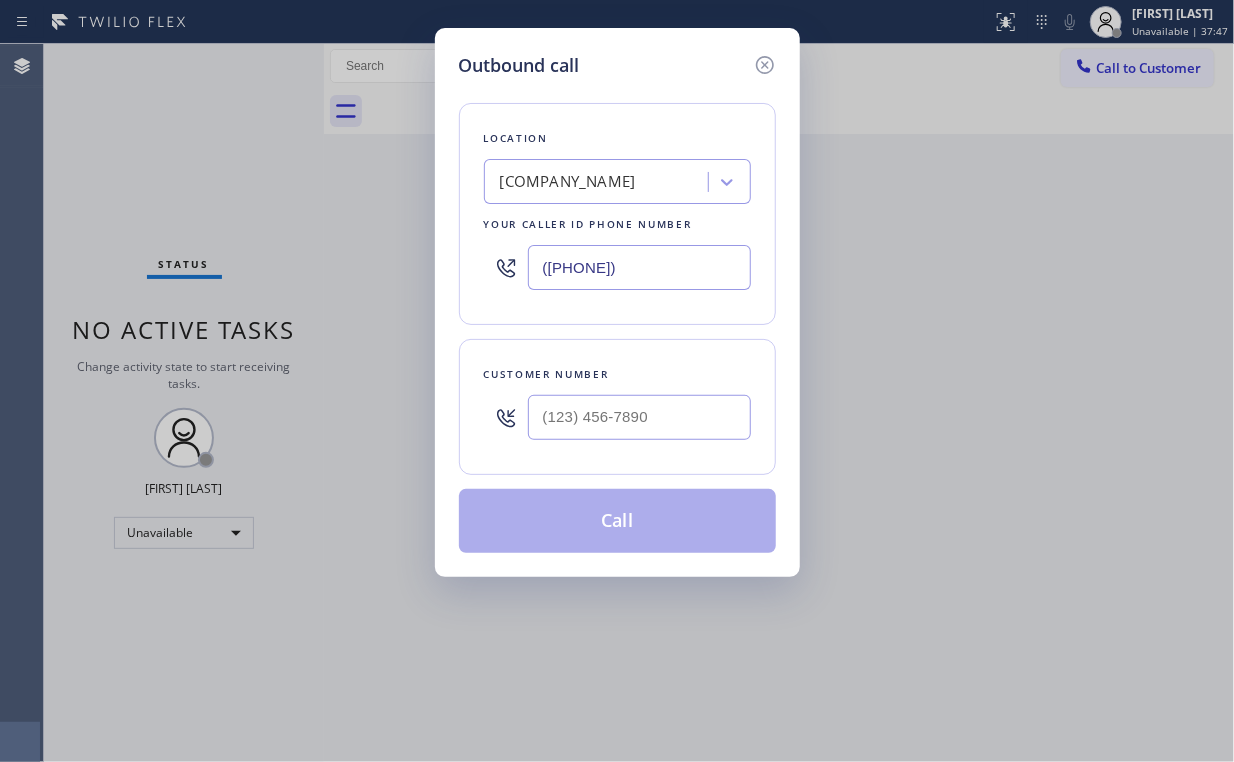 drag, startPoint x: 669, startPoint y: 270, endPoint x: 265, endPoint y: 228, distance: 406.1773 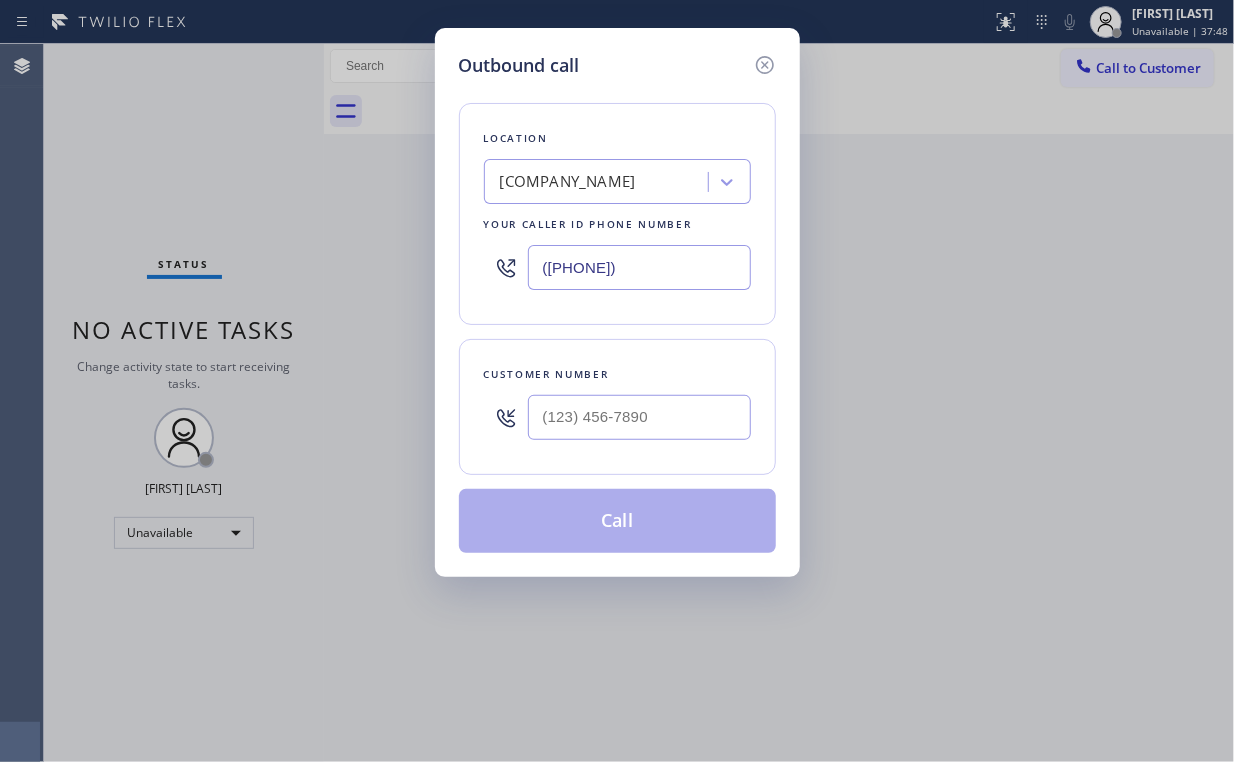 paste on "[PHONE])" 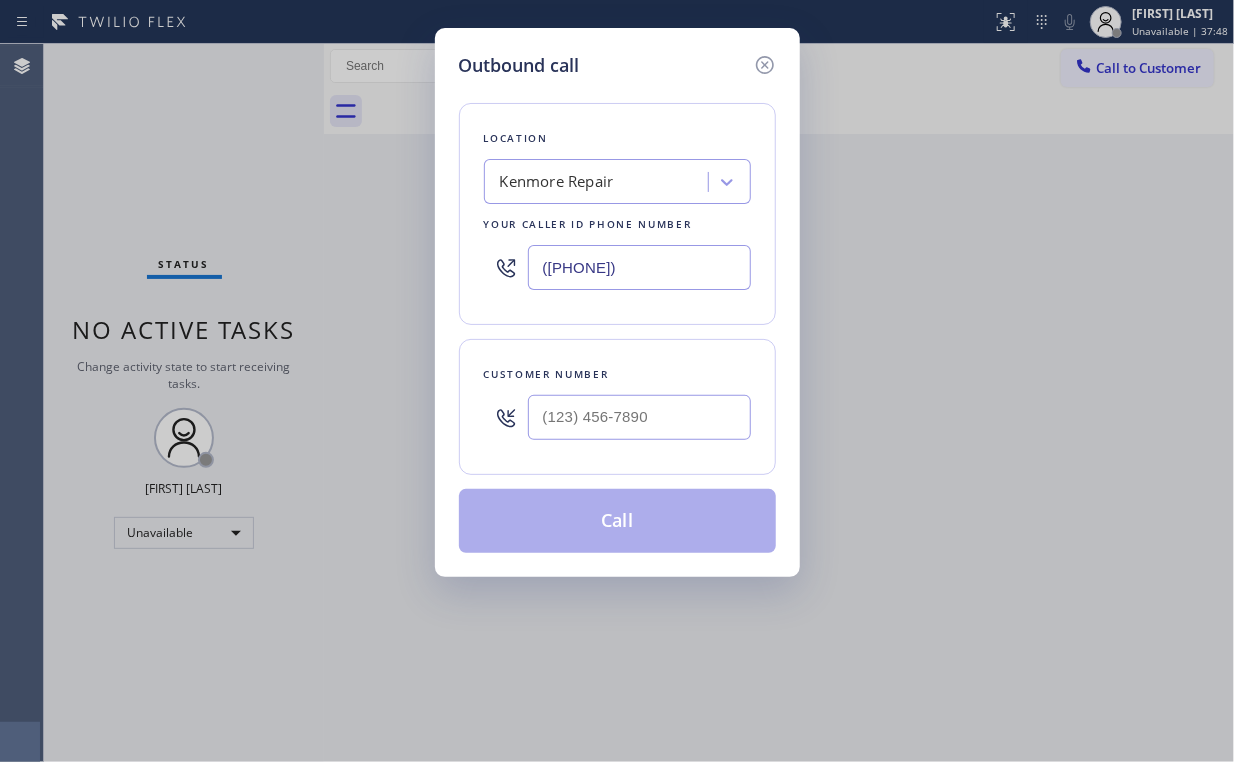 type on "([PHONE])" 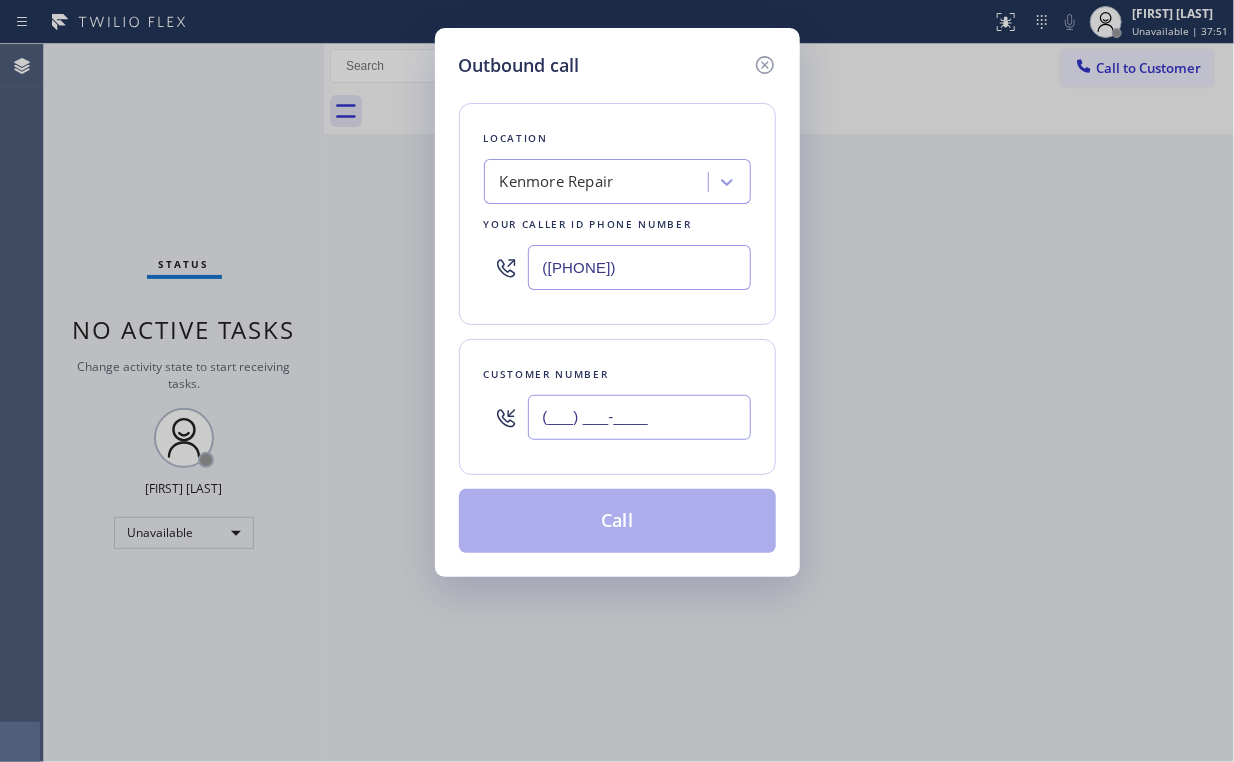 click on "(___) ___-____" at bounding box center [639, 417] 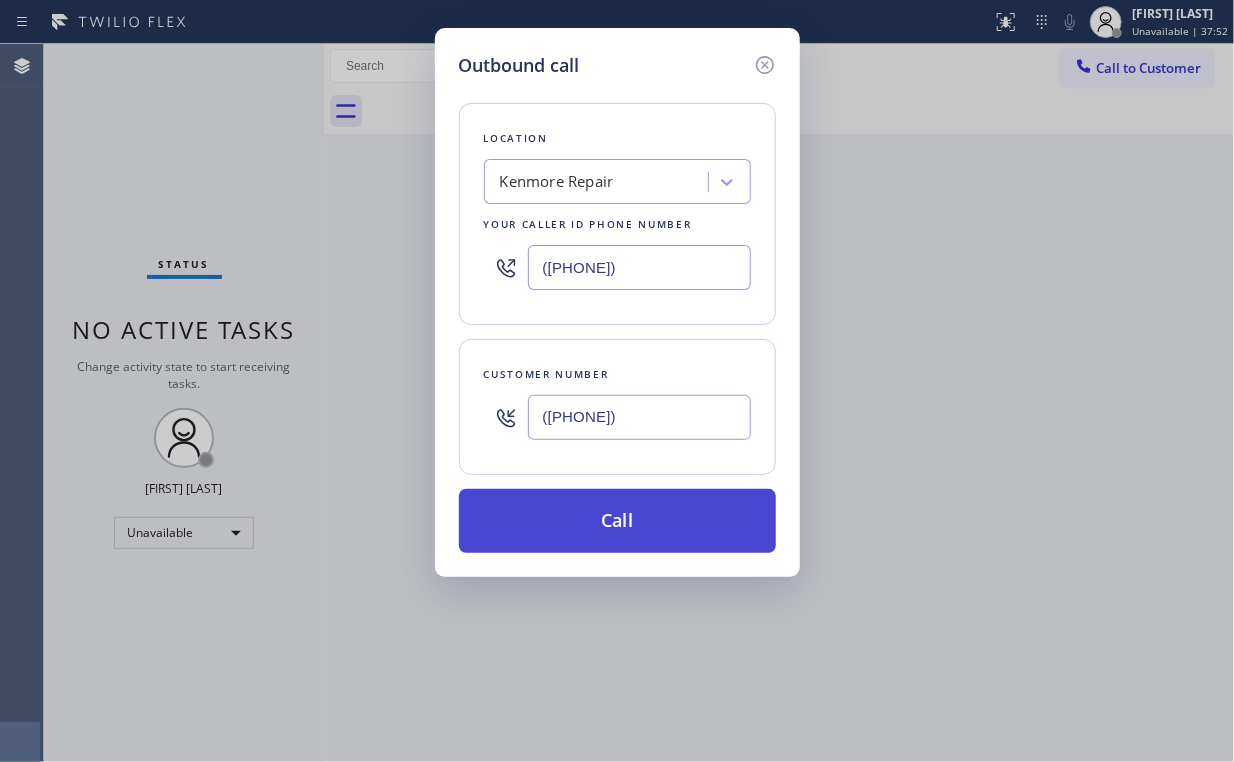 type on "([PHONE])" 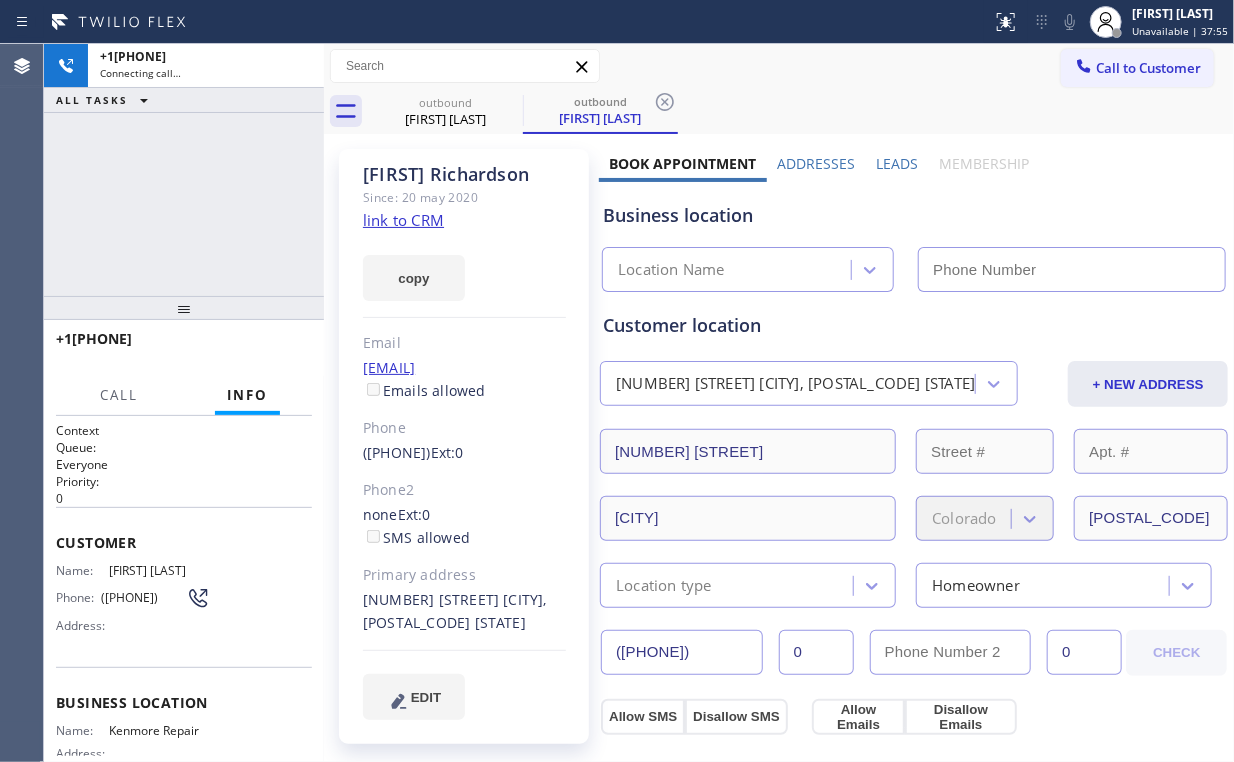 click on "+1[PHONE] Connecting call… ALL TASKS ALL TASKS ACTIVE TASKS TASKS IN WRAP UP" at bounding box center [184, 170] 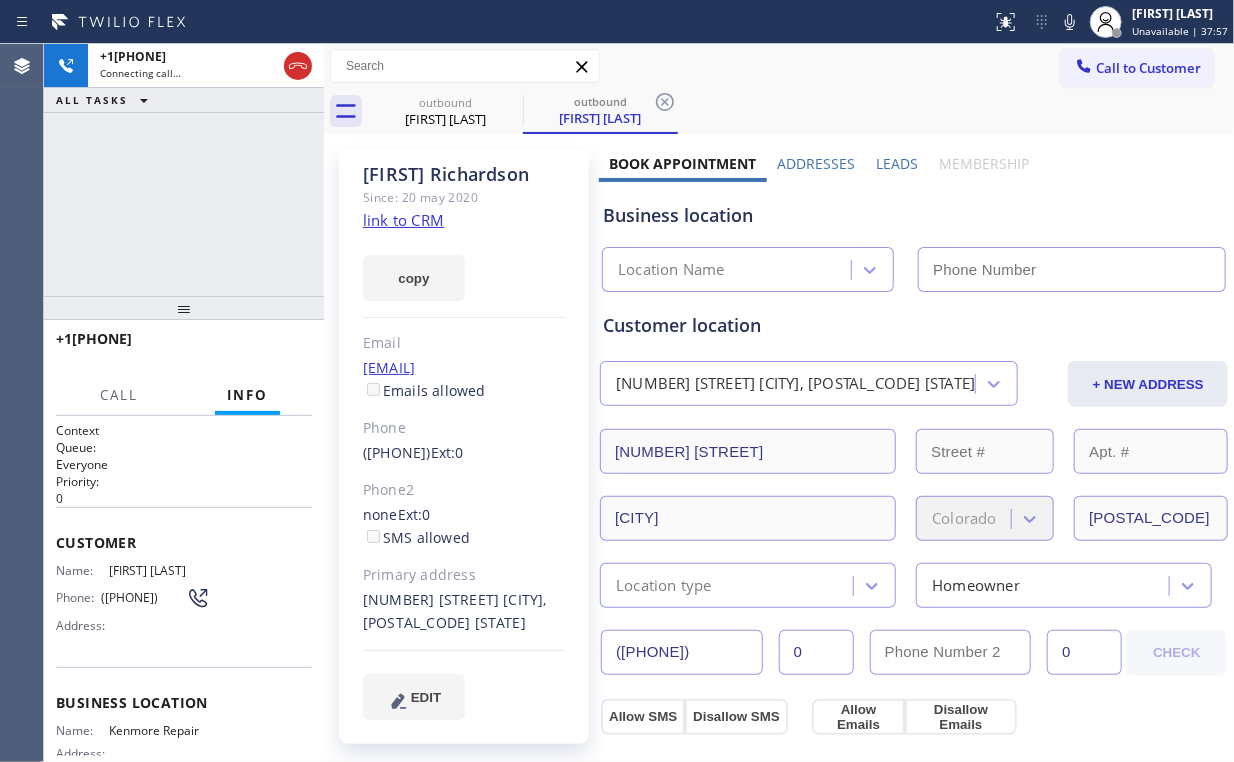 type on "([PHONE])" 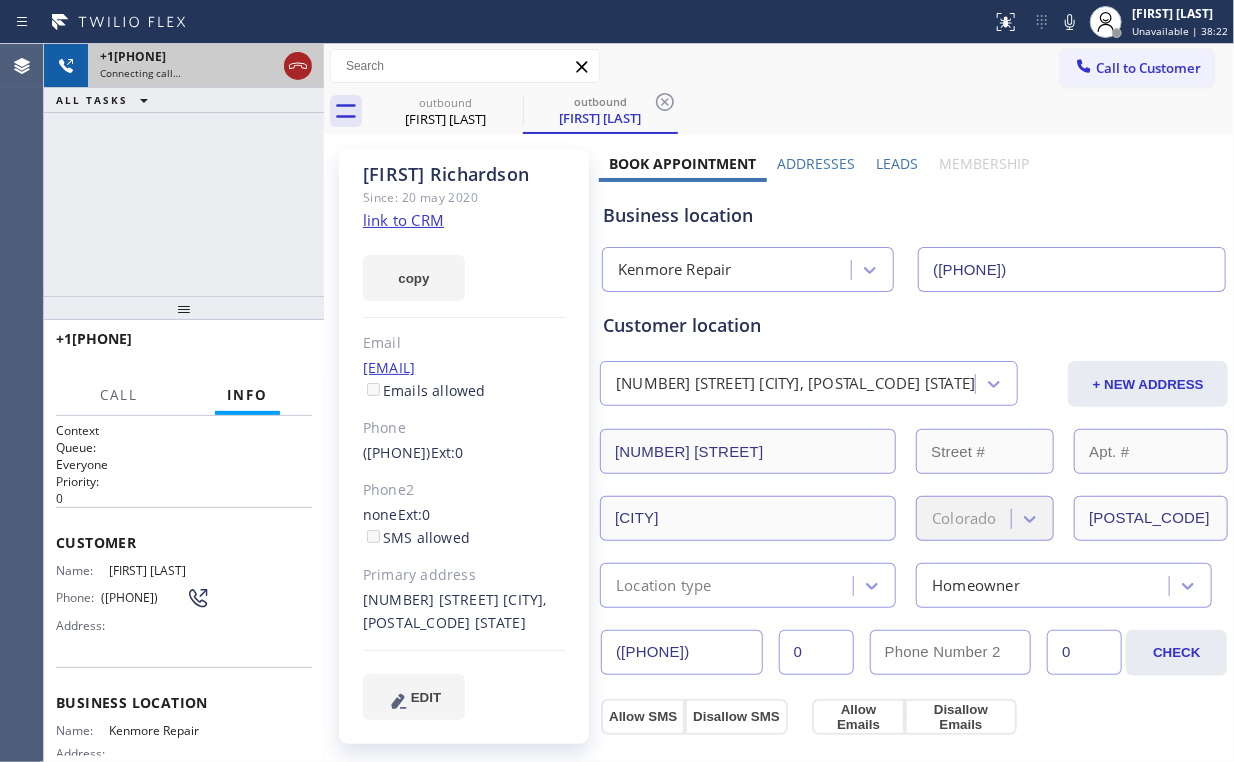 click 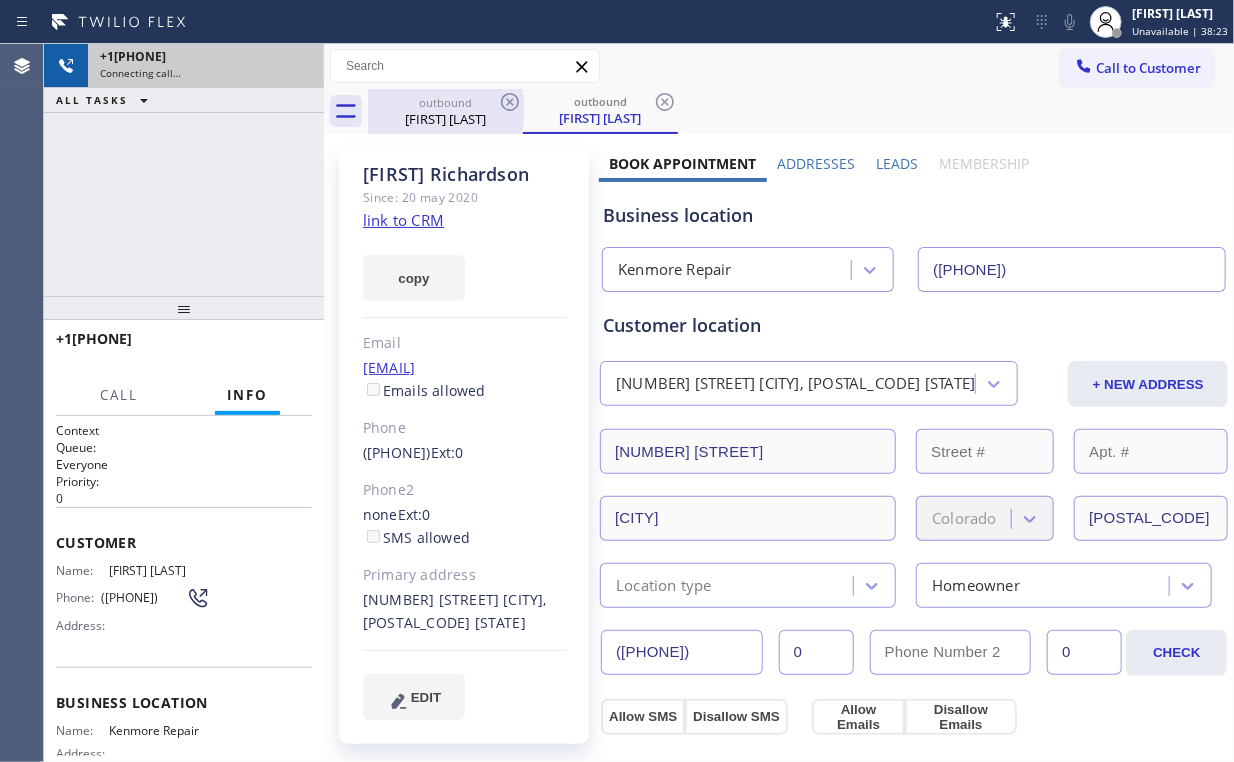 click on "[FIRST] [LAST]" at bounding box center (445, 119) 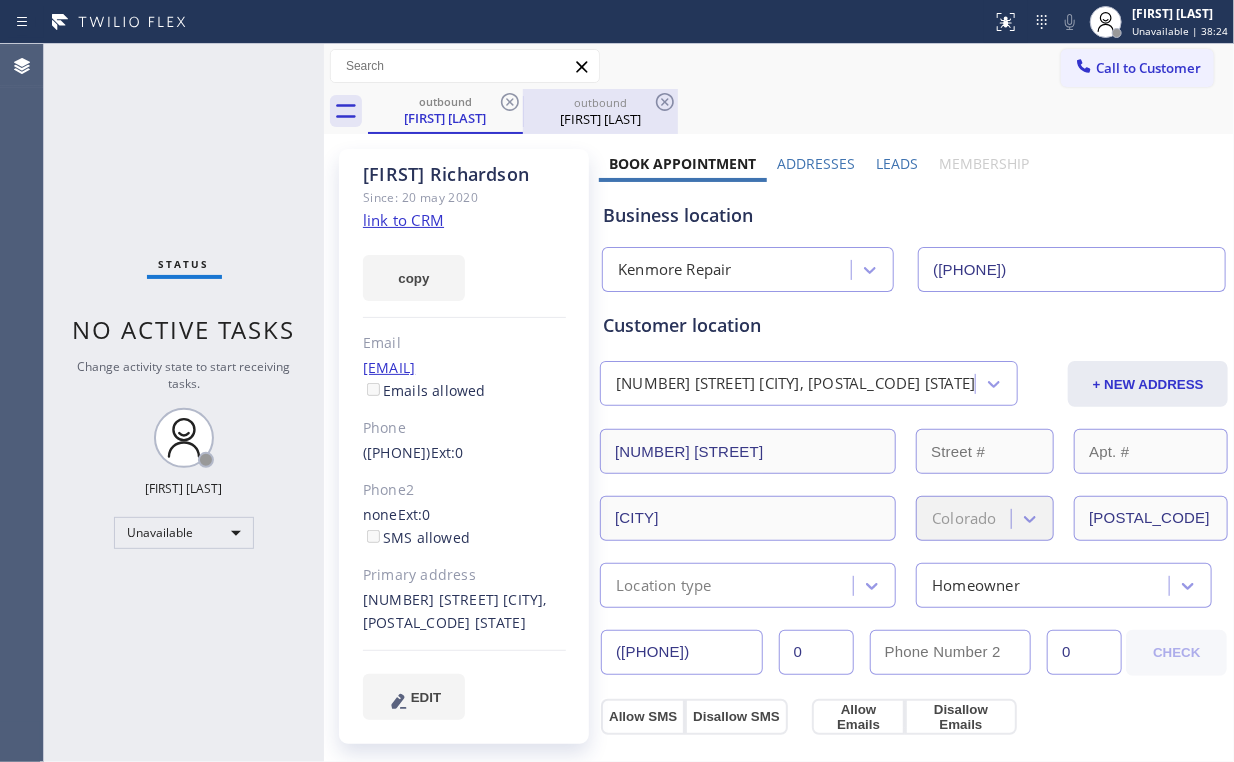 click on "[FIRST] [LAST]" at bounding box center (600, 119) 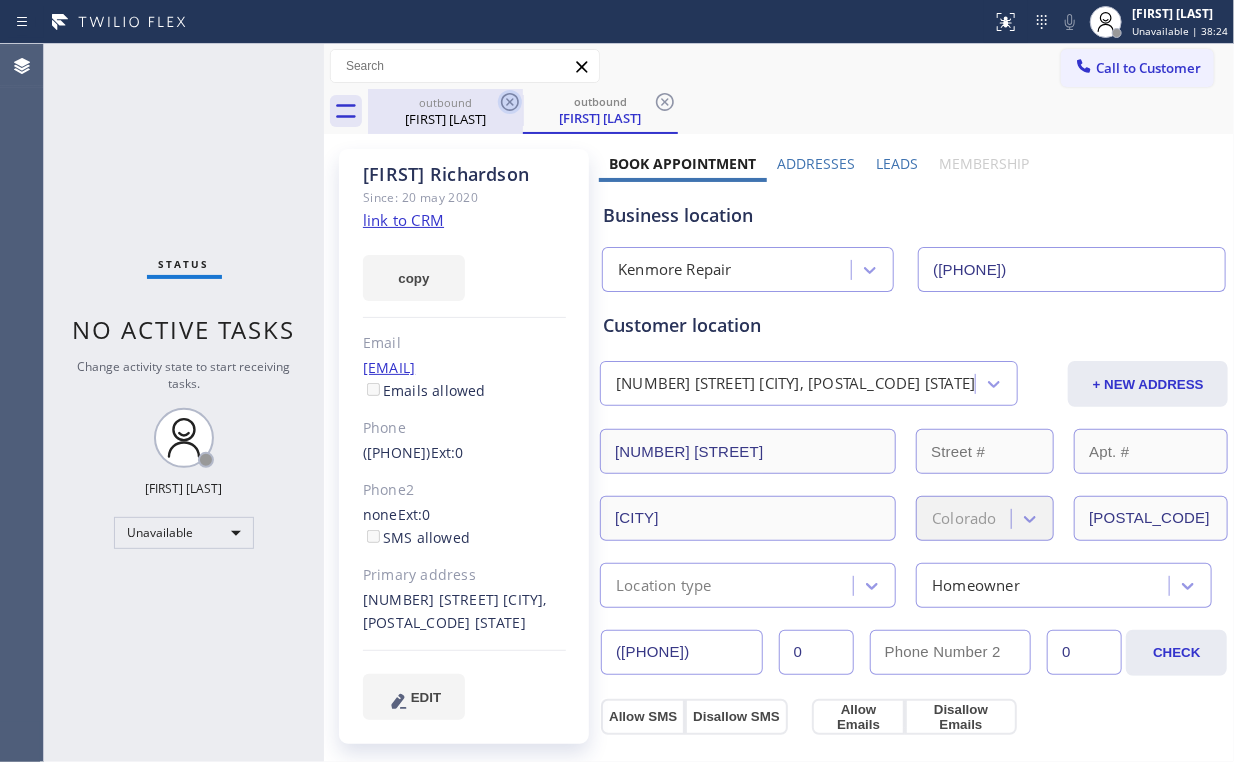 click 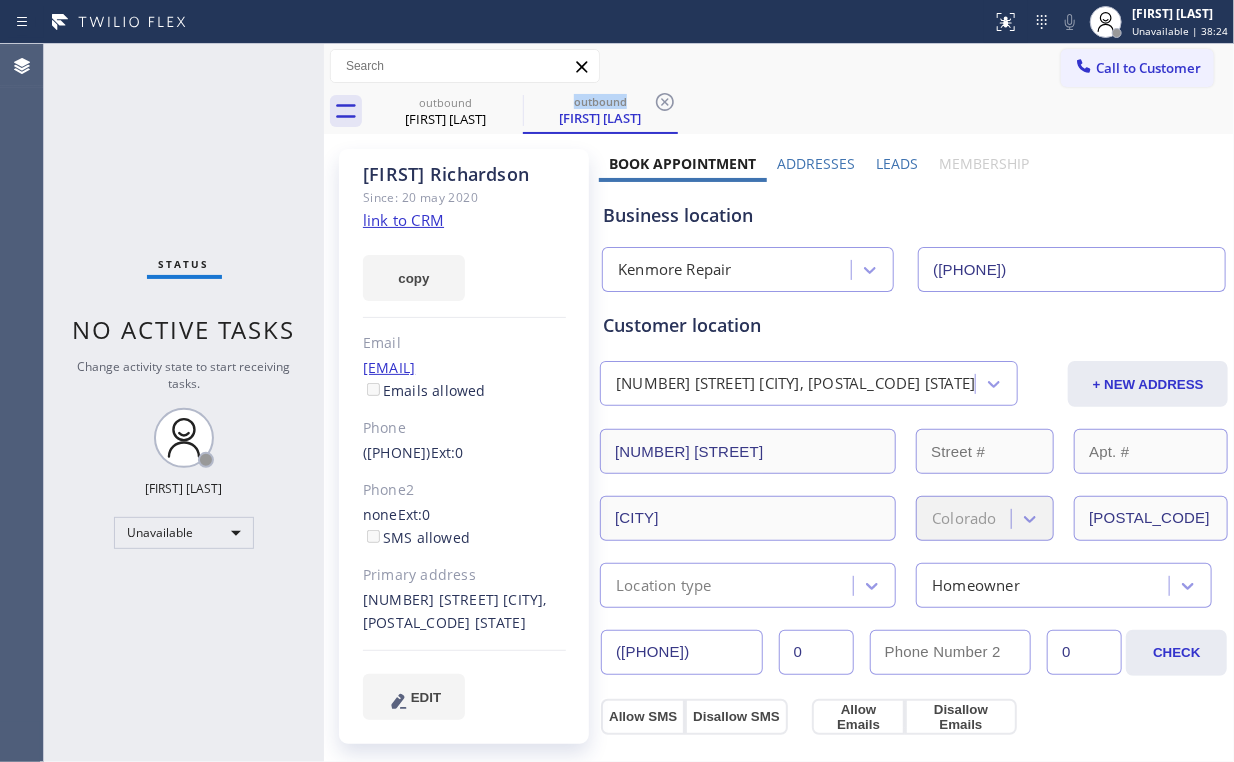 drag, startPoint x: 504, startPoint y: 98, endPoint x: 1026, endPoint y: 112, distance: 522.1877 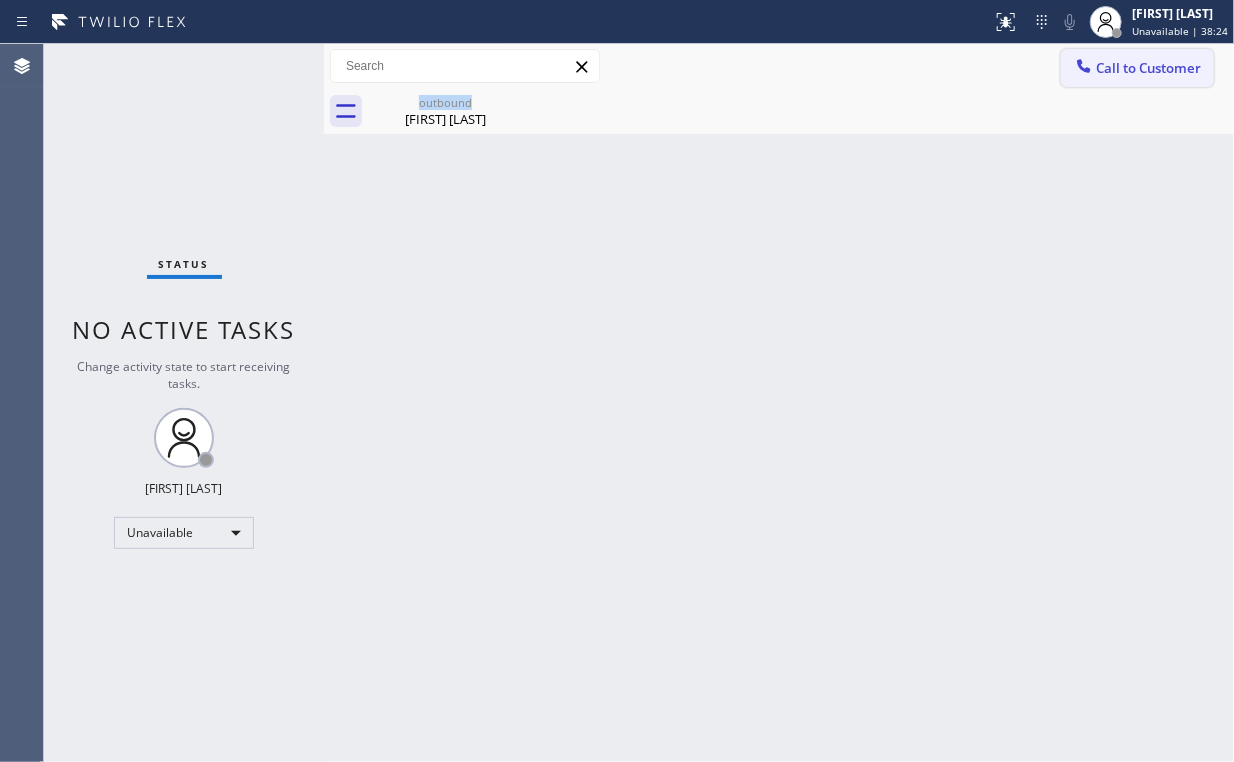 click on "Call to Customer" at bounding box center (1148, 68) 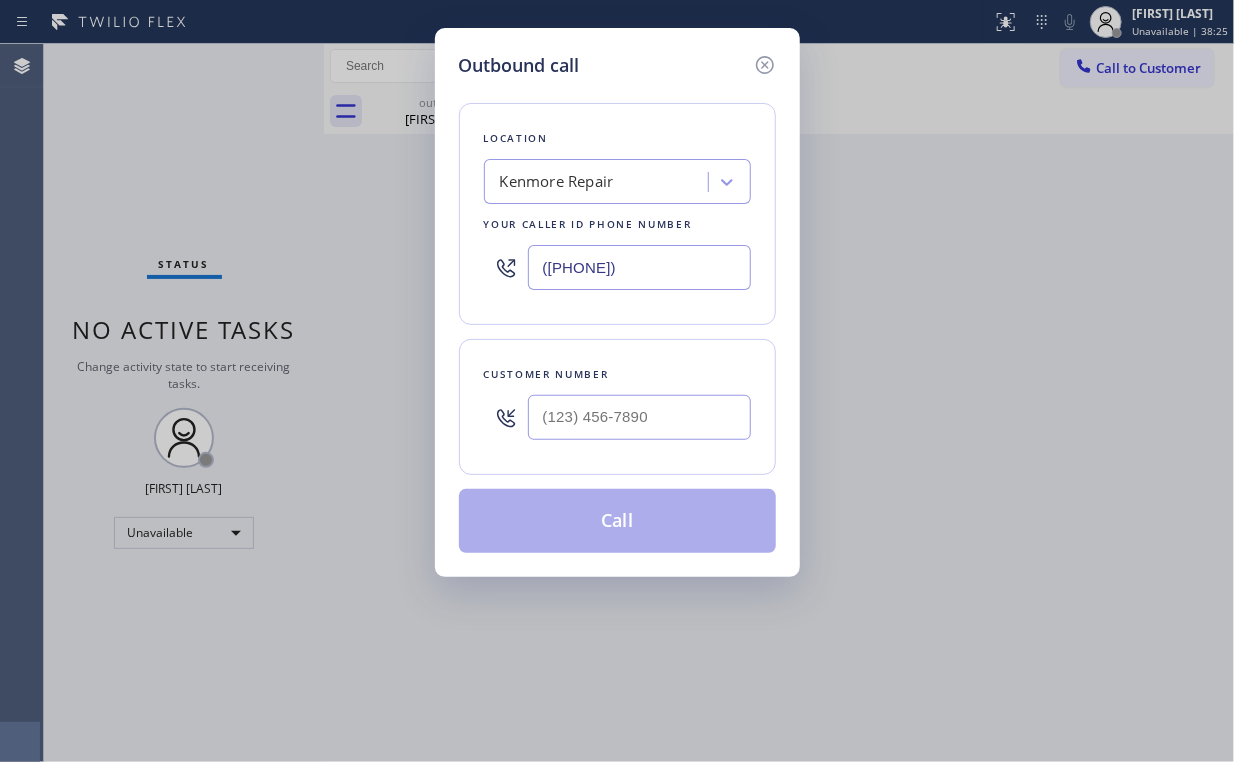 click on "Outbound call Location Kenmore Repair Your caller id phone number ([PHONE]) Customer number Call" at bounding box center [617, 381] 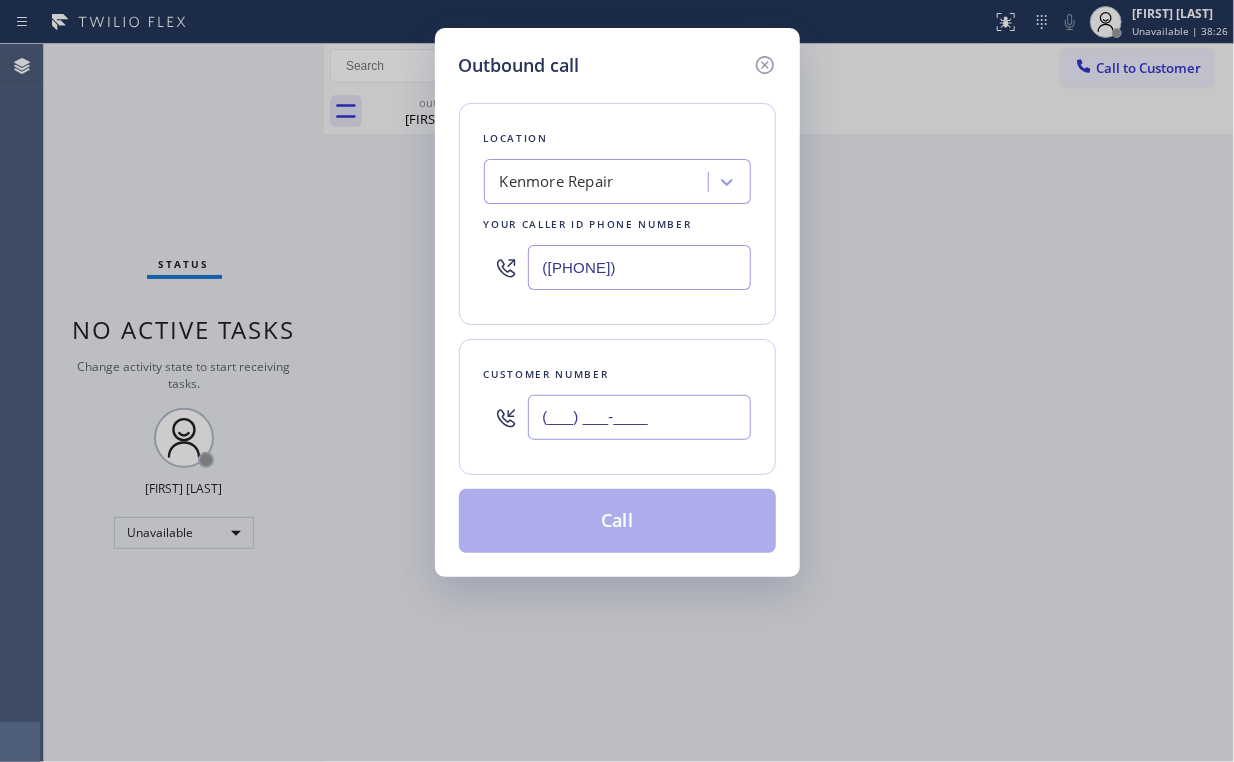 click on "(___) ___-____" at bounding box center (639, 417) 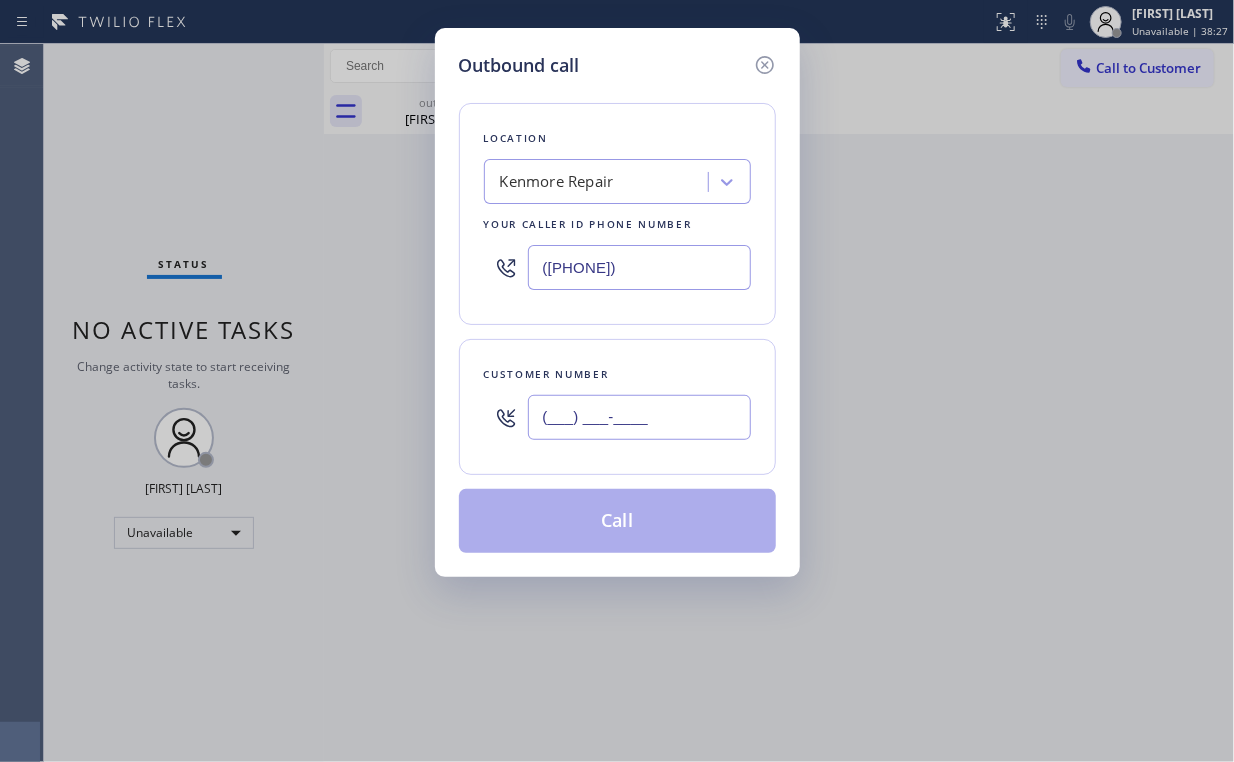 paste on "([PHONE])" 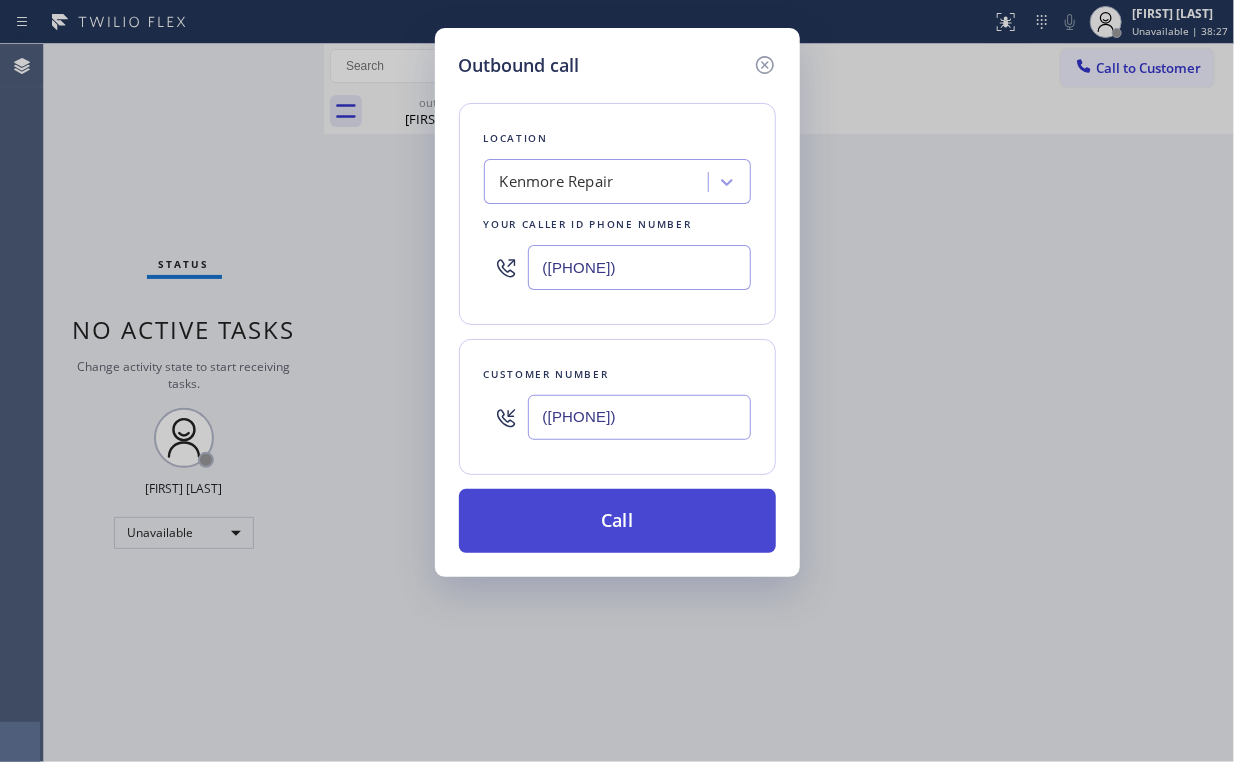 type on "([PHONE])" 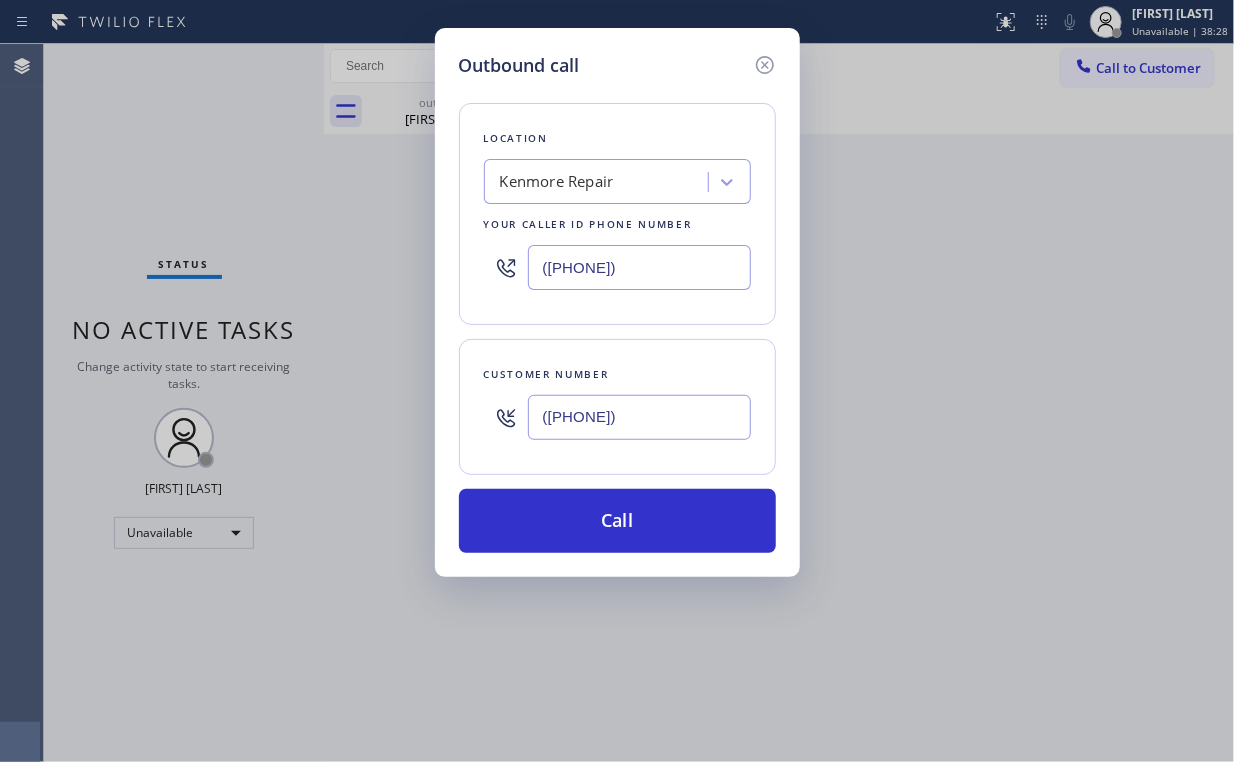 drag, startPoint x: 589, startPoint y: 516, endPoint x: 619, endPoint y: 389, distance: 130.49521 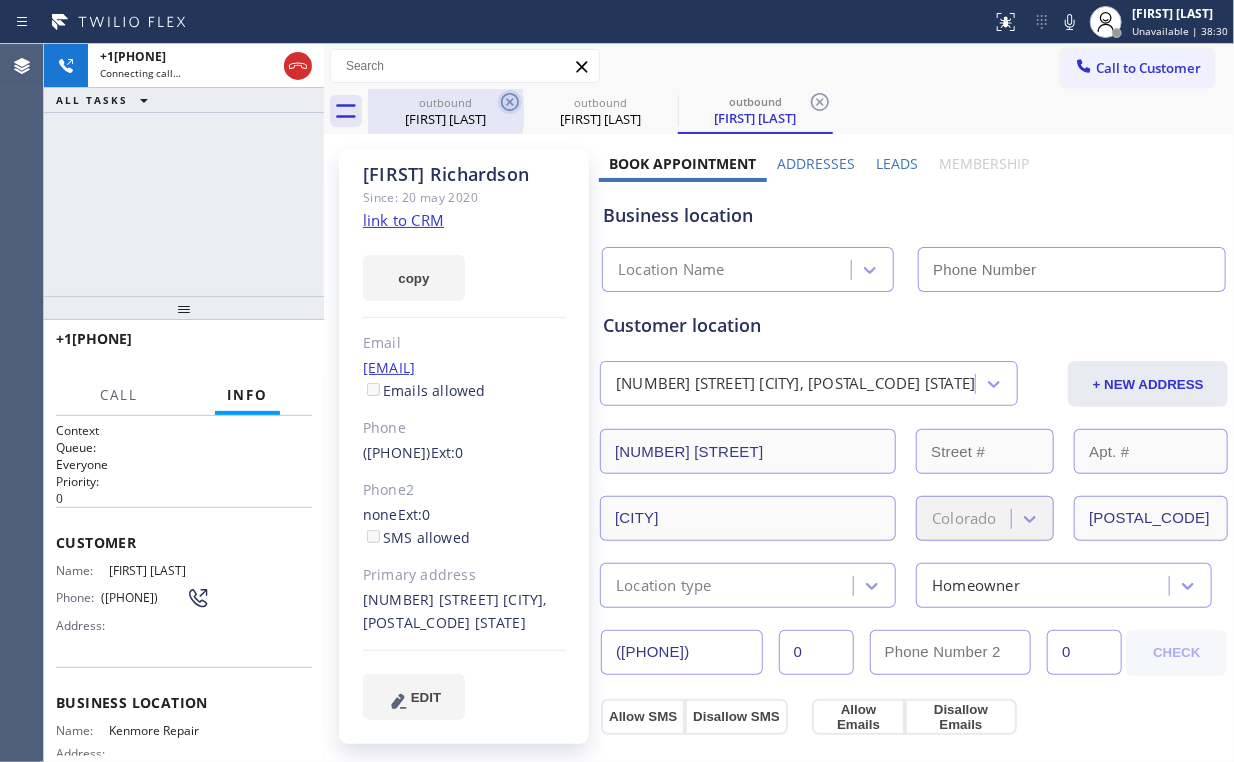 click on "outbound" at bounding box center (445, 102) 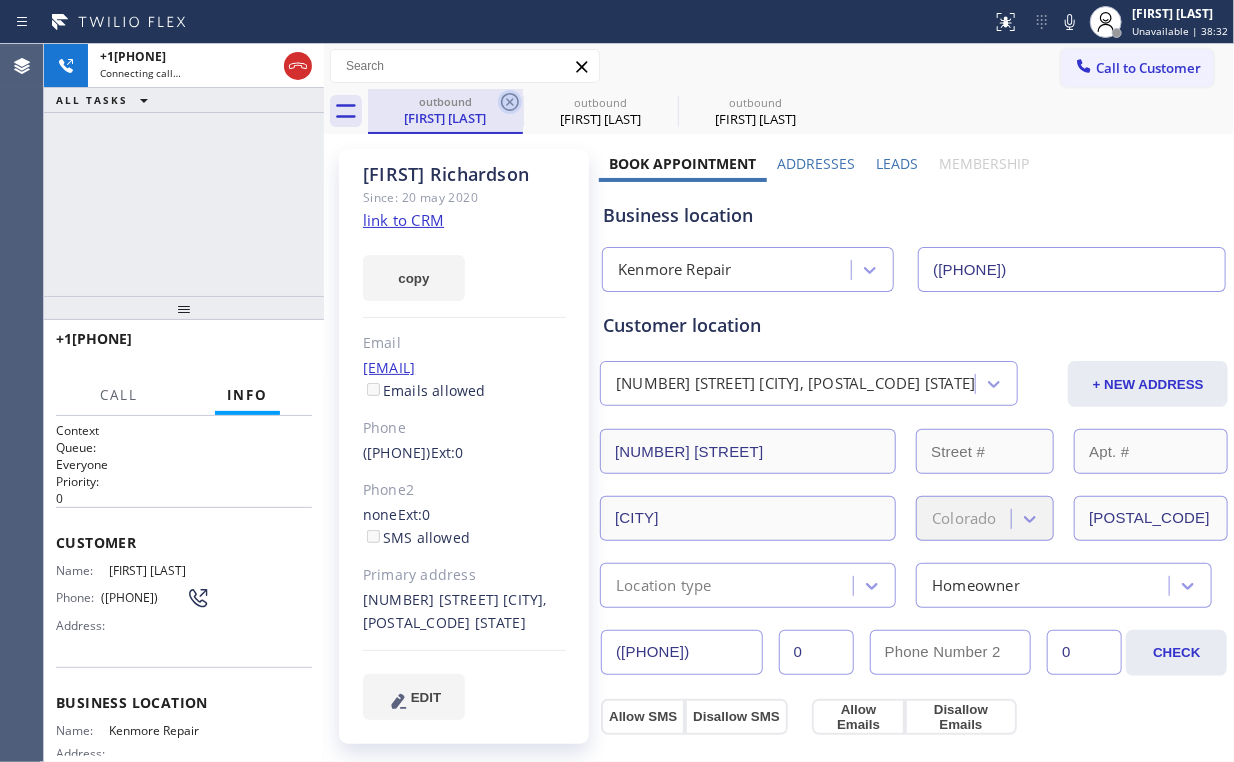 click 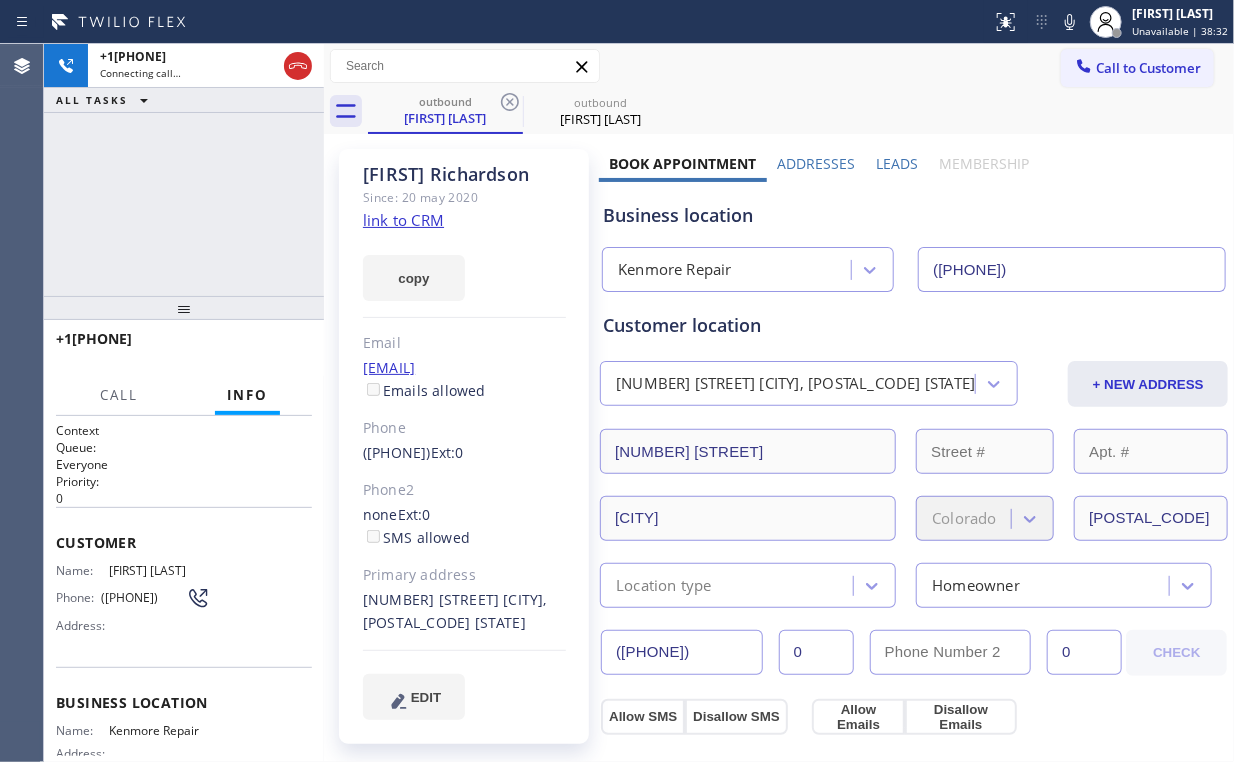 click on "+1[PHONE] Connecting call… ALL TASKS ALL TASKS ACTIVE TASKS TASKS IN WRAP UP" at bounding box center [184, 170] 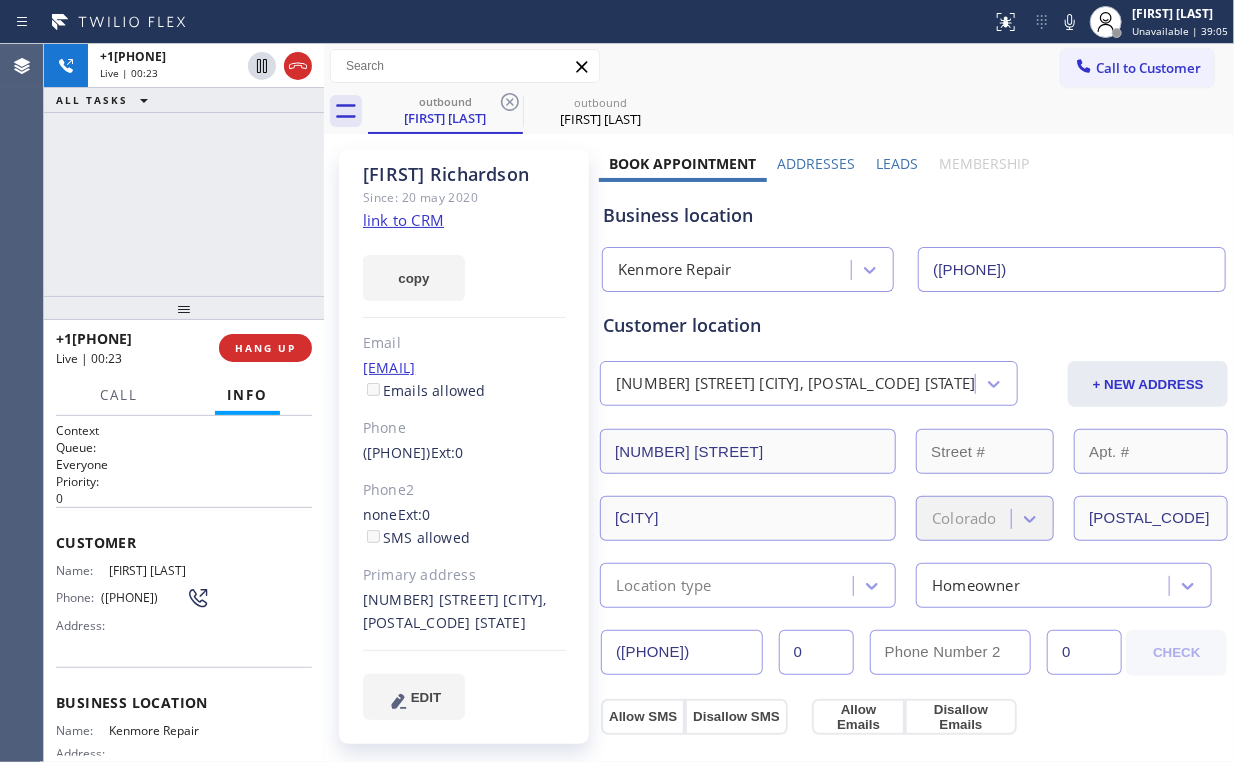drag, startPoint x: 244, startPoint y: 348, endPoint x: 248, endPoint y: 362, distance: 14.56022 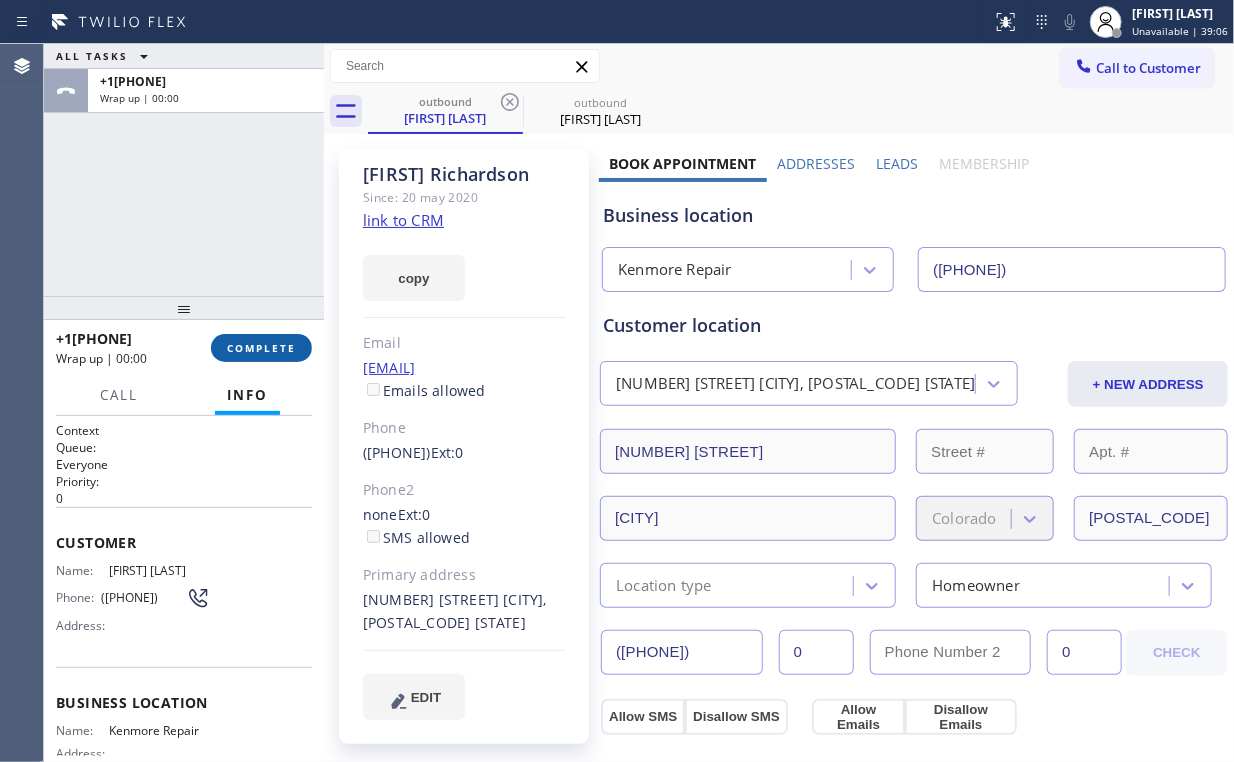 click on "COMPLETE" at bounding box center (261, 348) 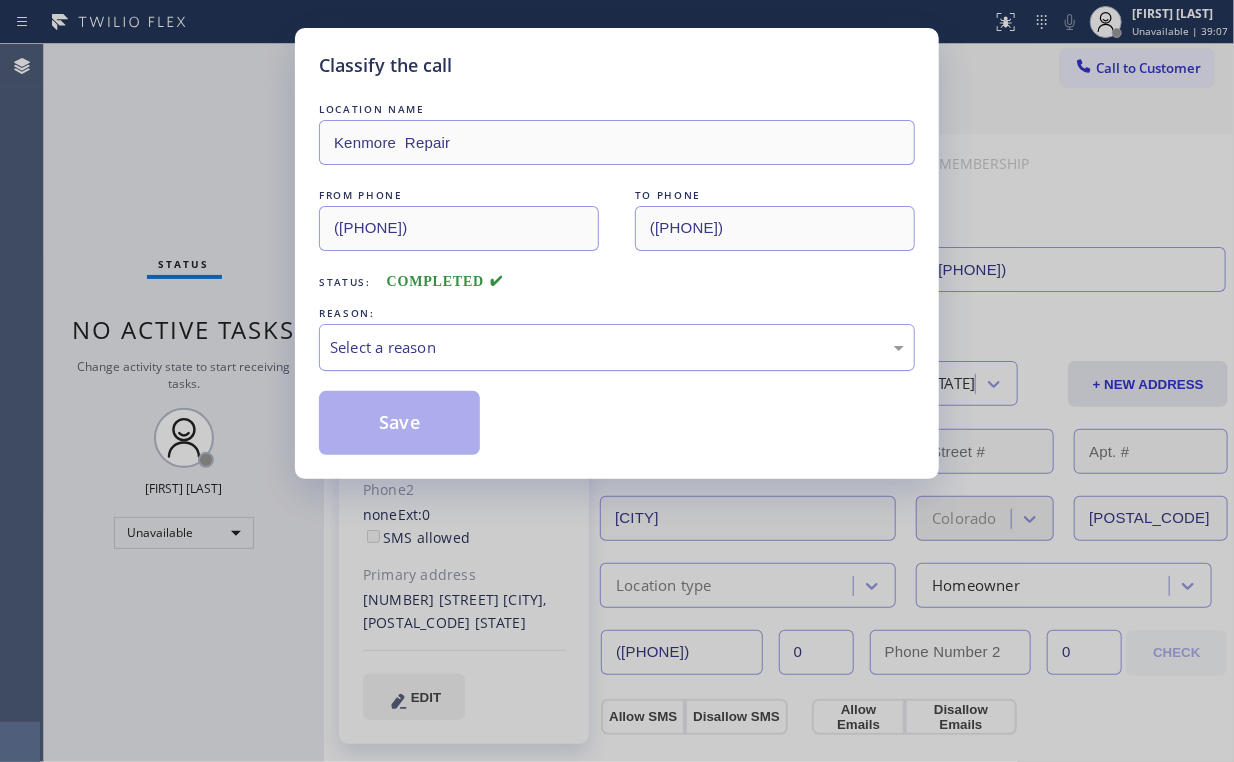 click on "Select a reason" at bounding box center [617, 347] 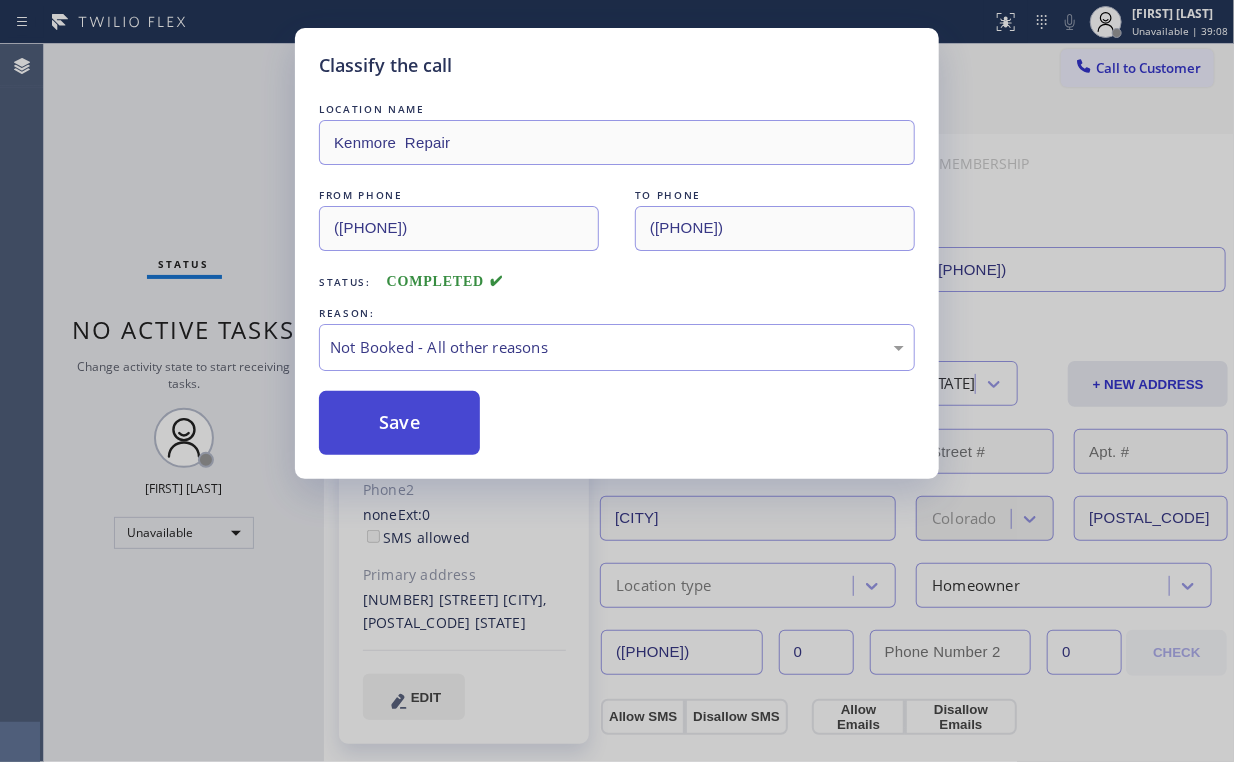 drag, startPoint x: 411, startPoint y: 414, endPoint x: 400, endPoint y: 697, distance: 283.2137 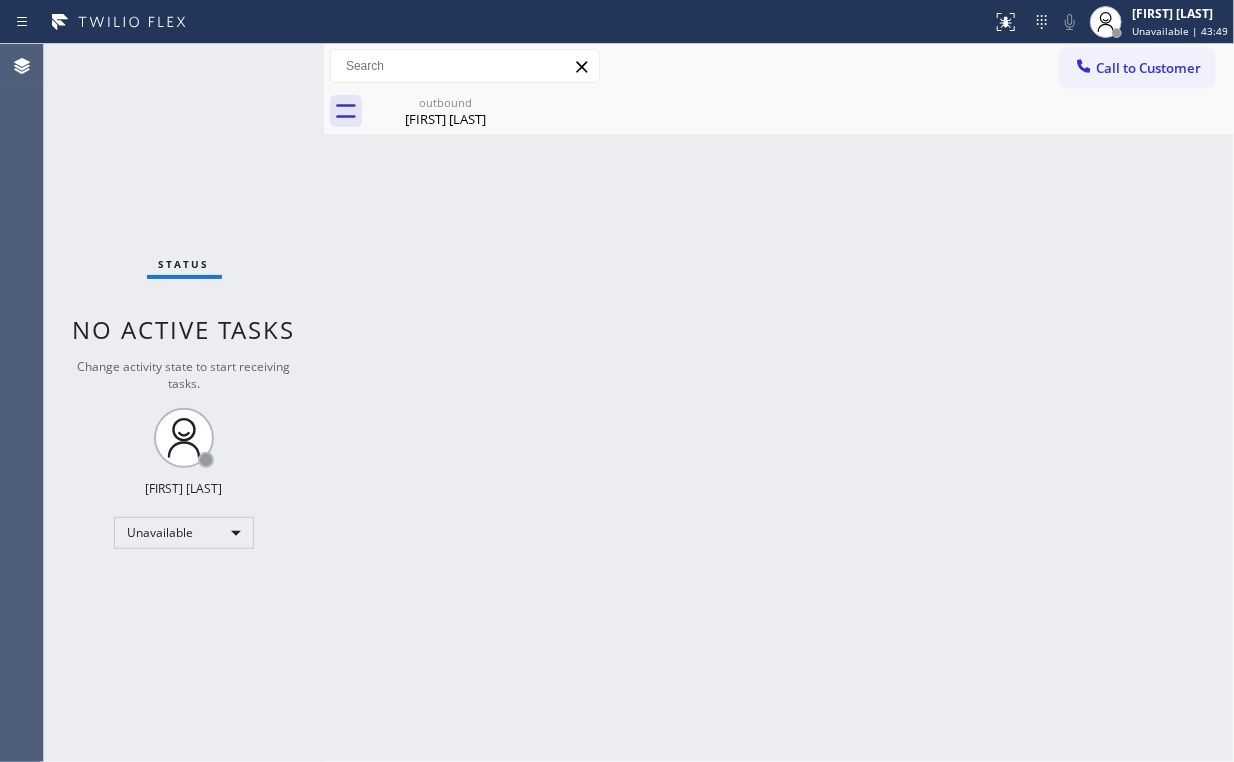 drag, startPoint x: 166, startPoint y: 166, endPoint x: 580, endPoint y: 69, distance: 425.2117 